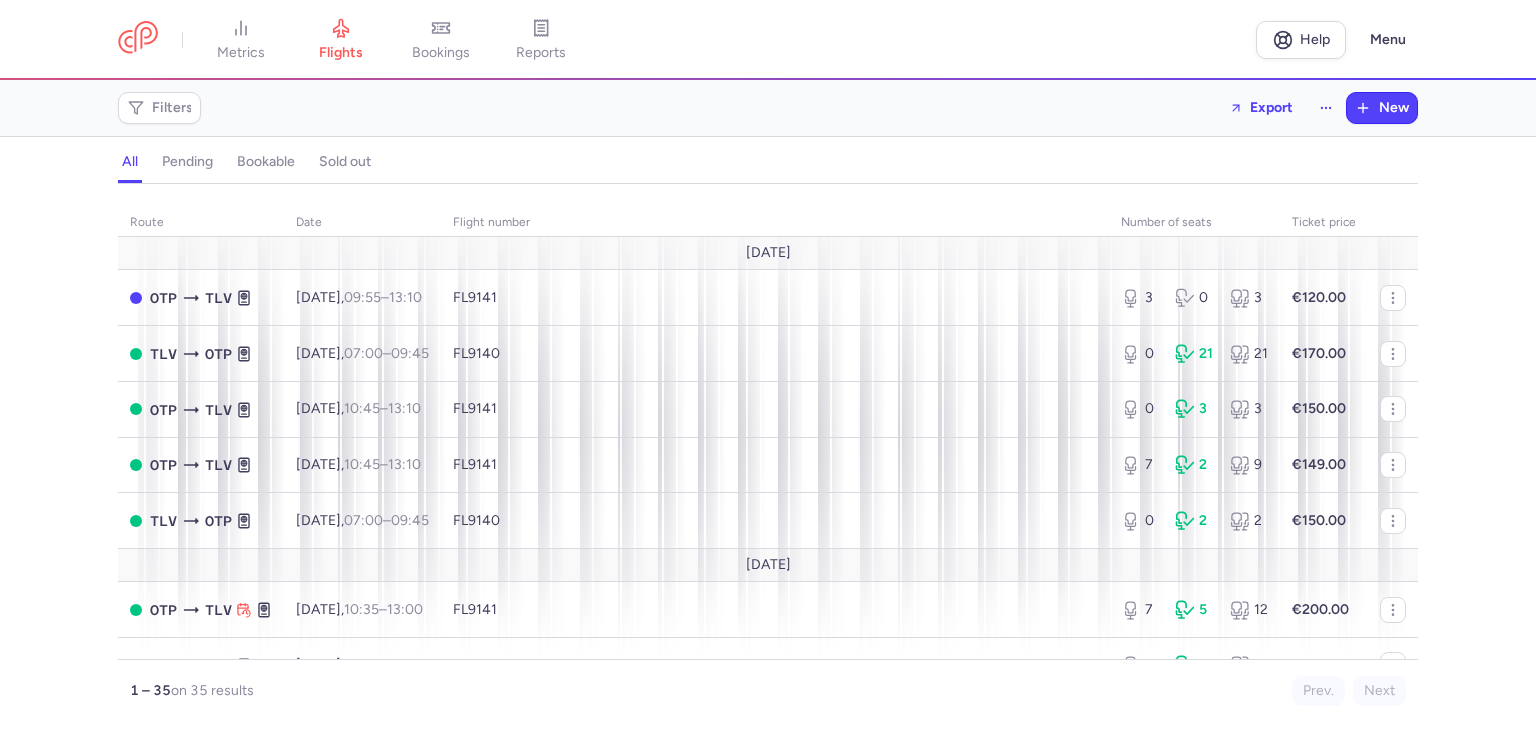 scroll, scrollTop: 0, scrollLeft: 0, axis: both 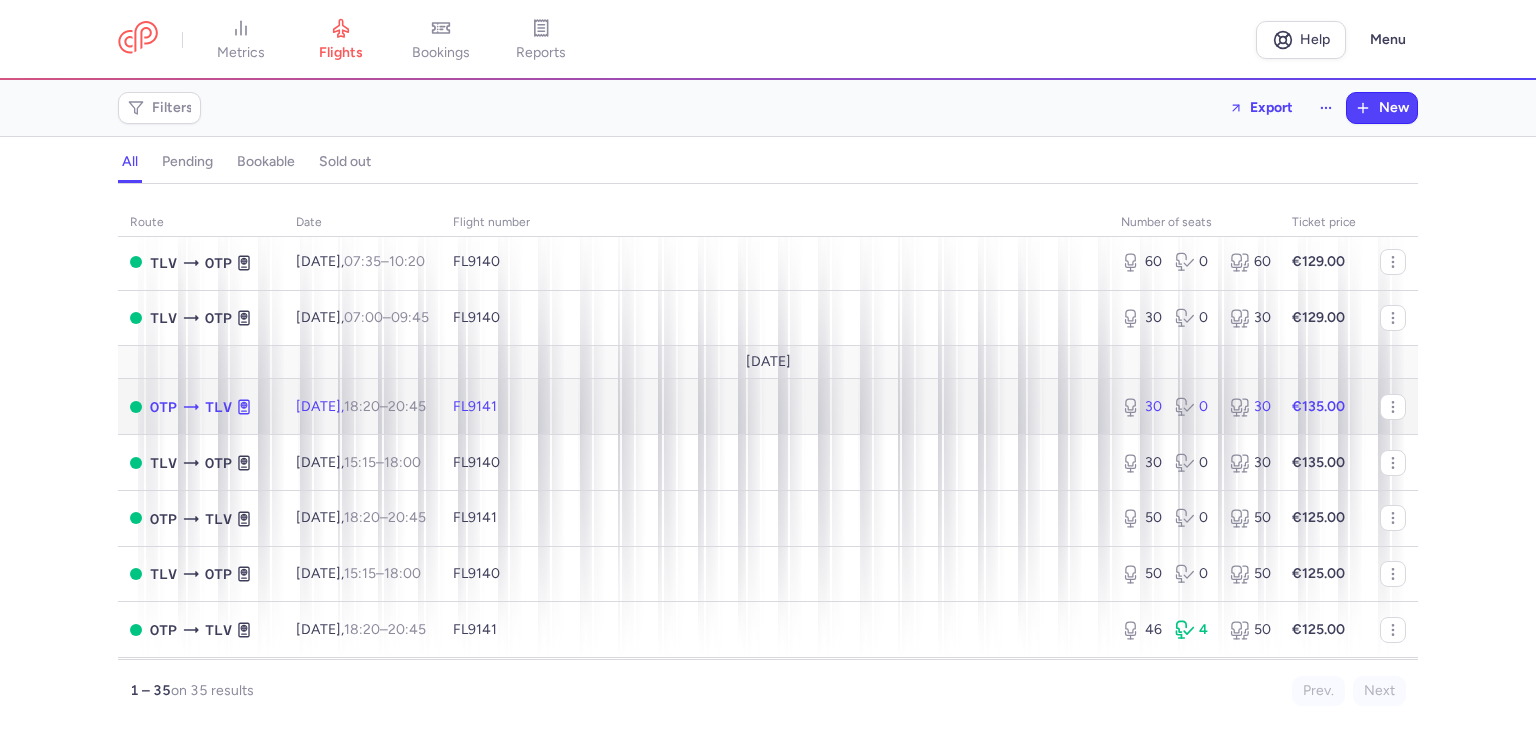 click on "FL9141" at bounding box center [775, 407] 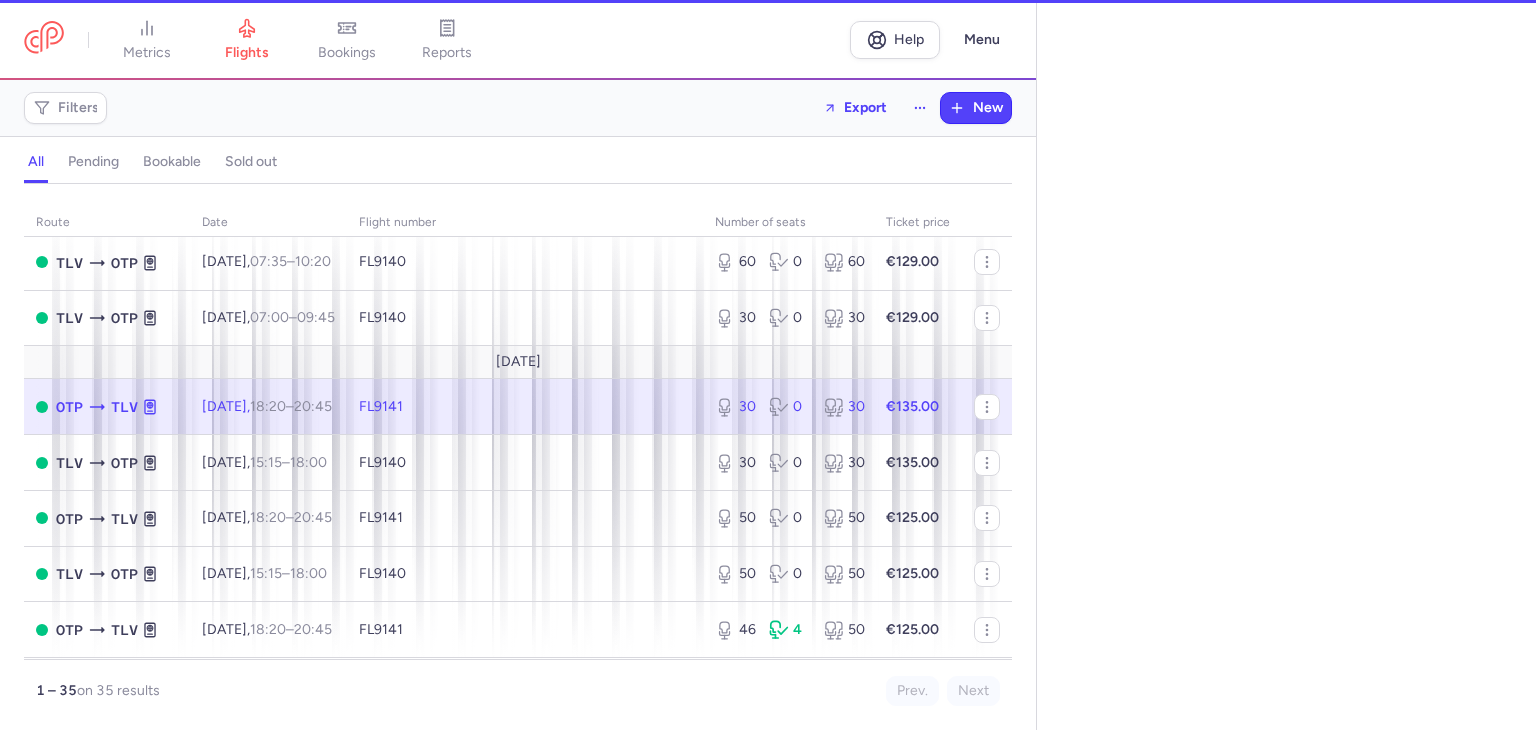 select on "days" 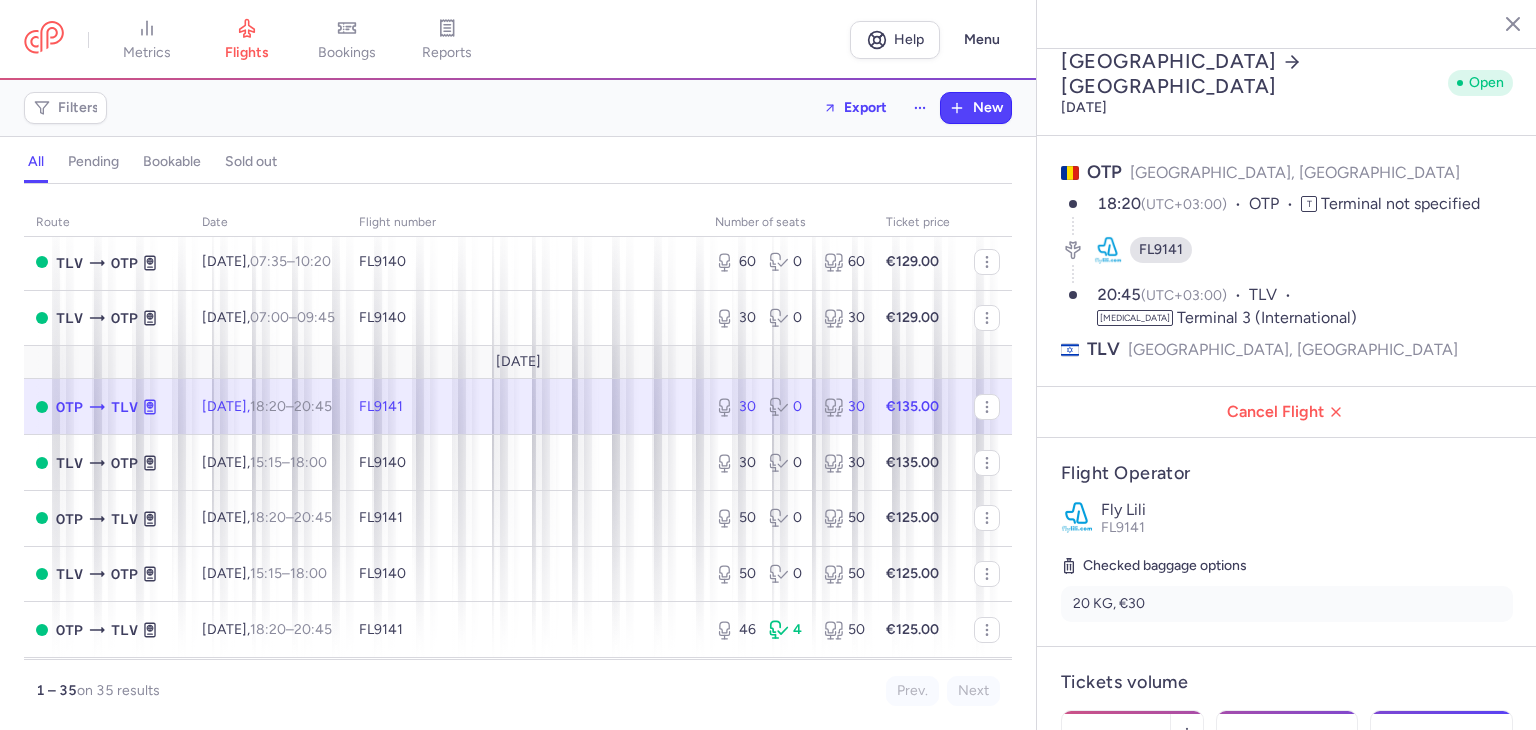 scroll, scrollTop: 0, scrollLeft: 0, axis: both 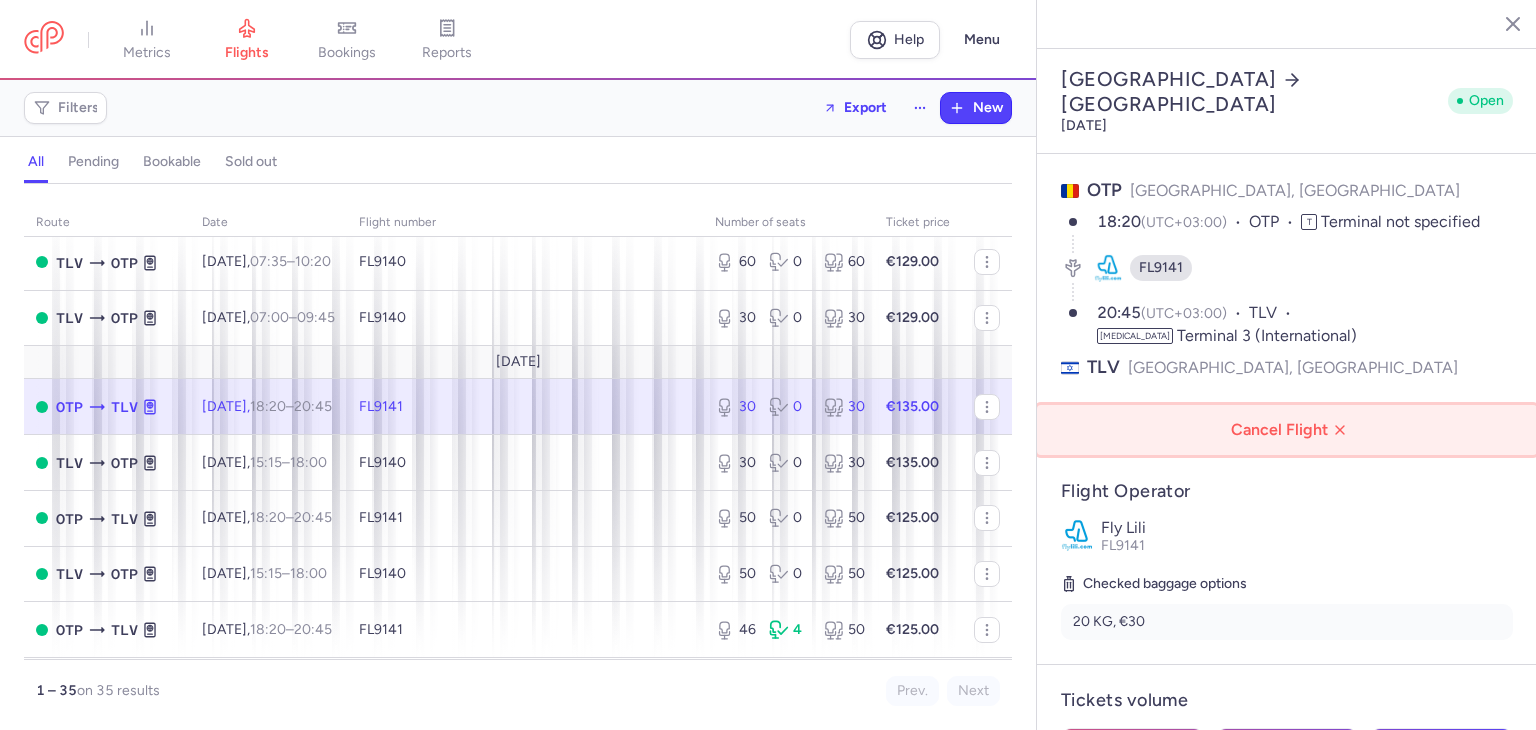 click on "Cancel Flight" at bounding box center [1291, 430] 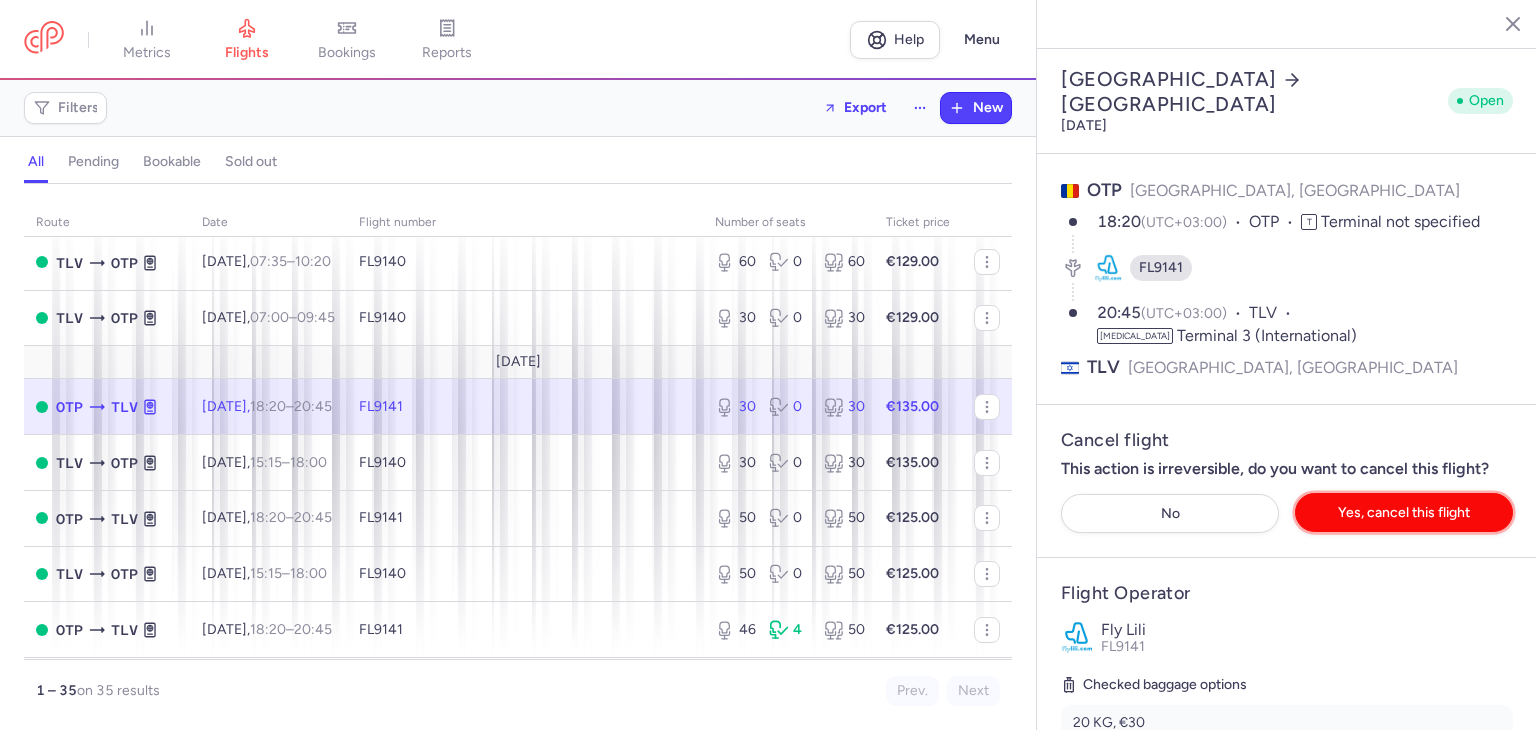 click on "Yes, cancel this flight" at bounding box center [1404, 512] 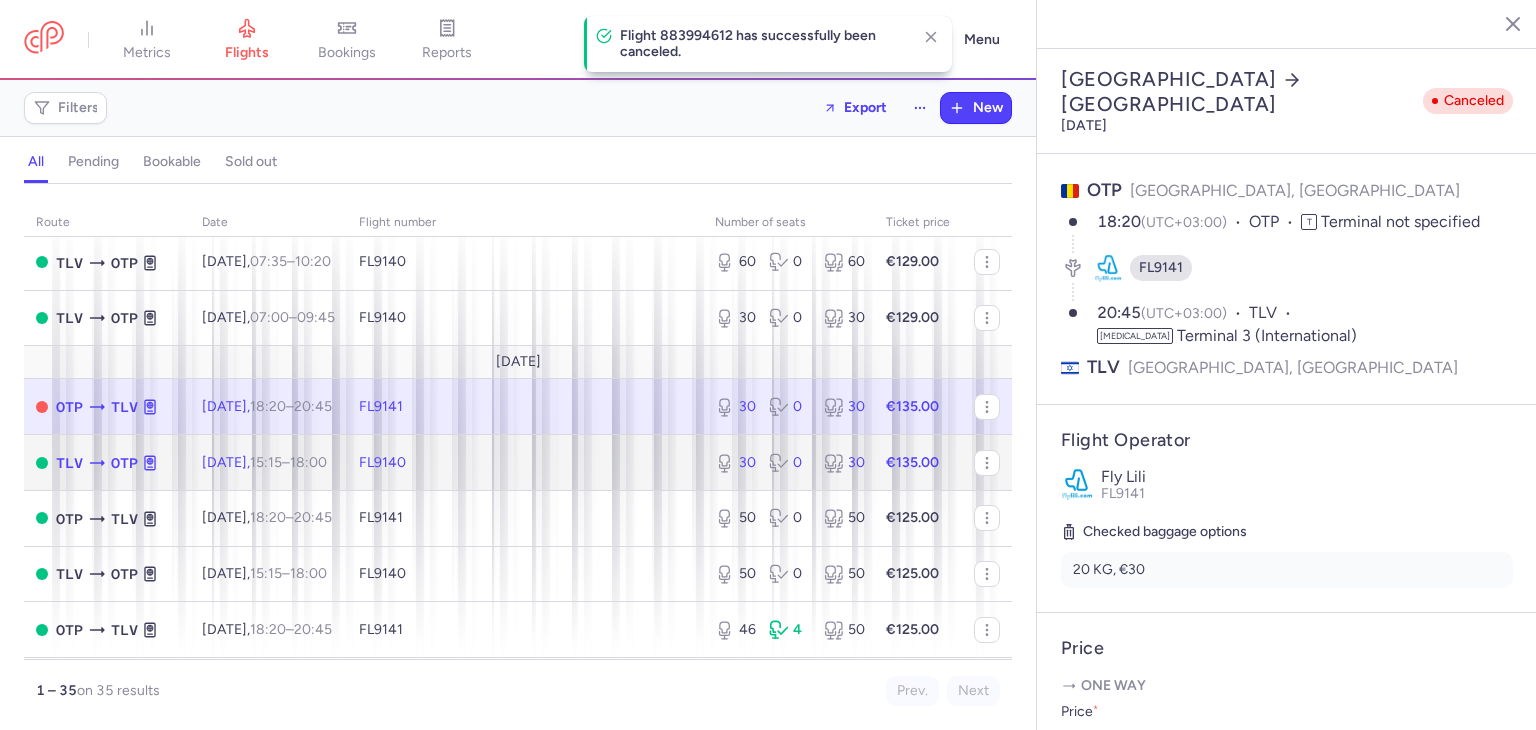 click on "FL9140" at bounding box center (525, 463) 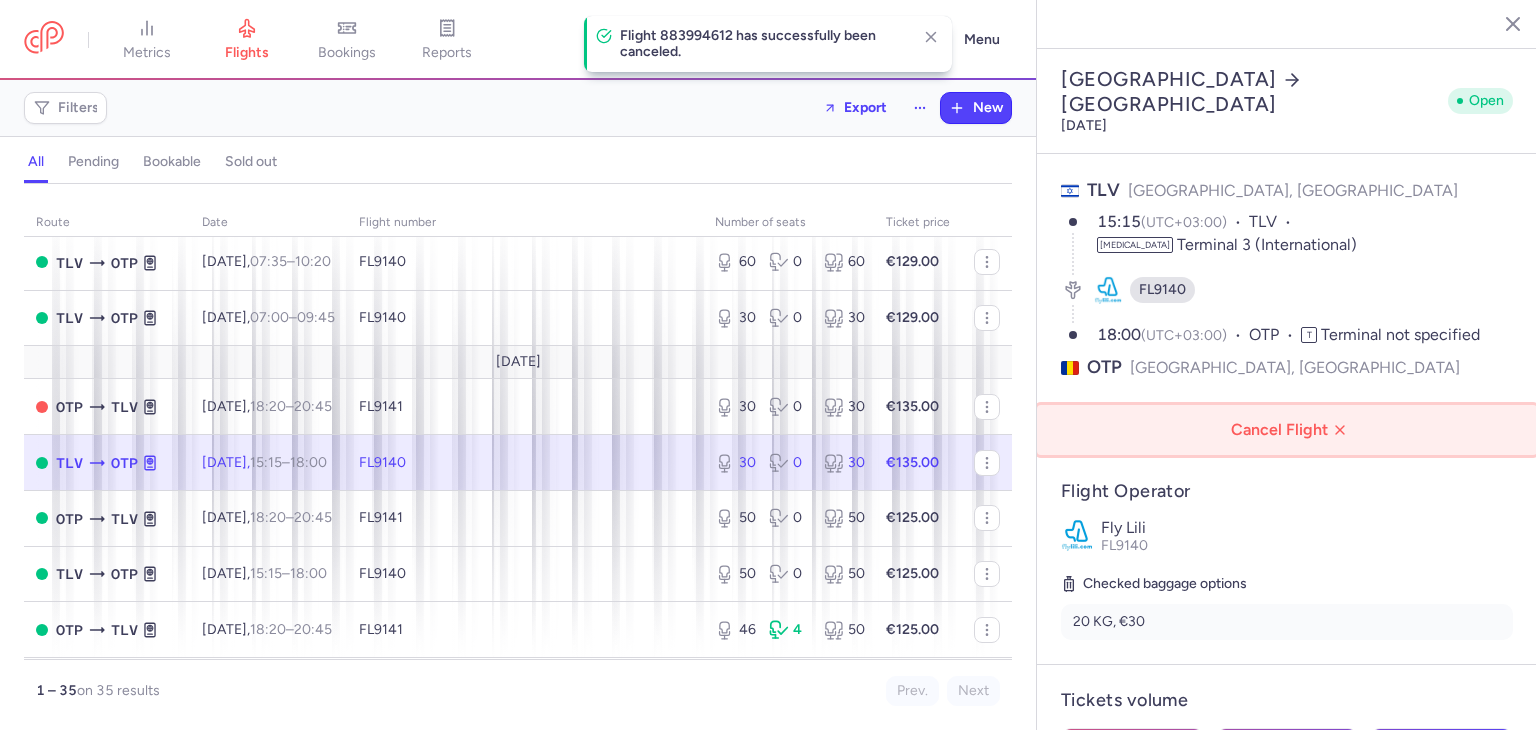 click on "Cancel Flight" 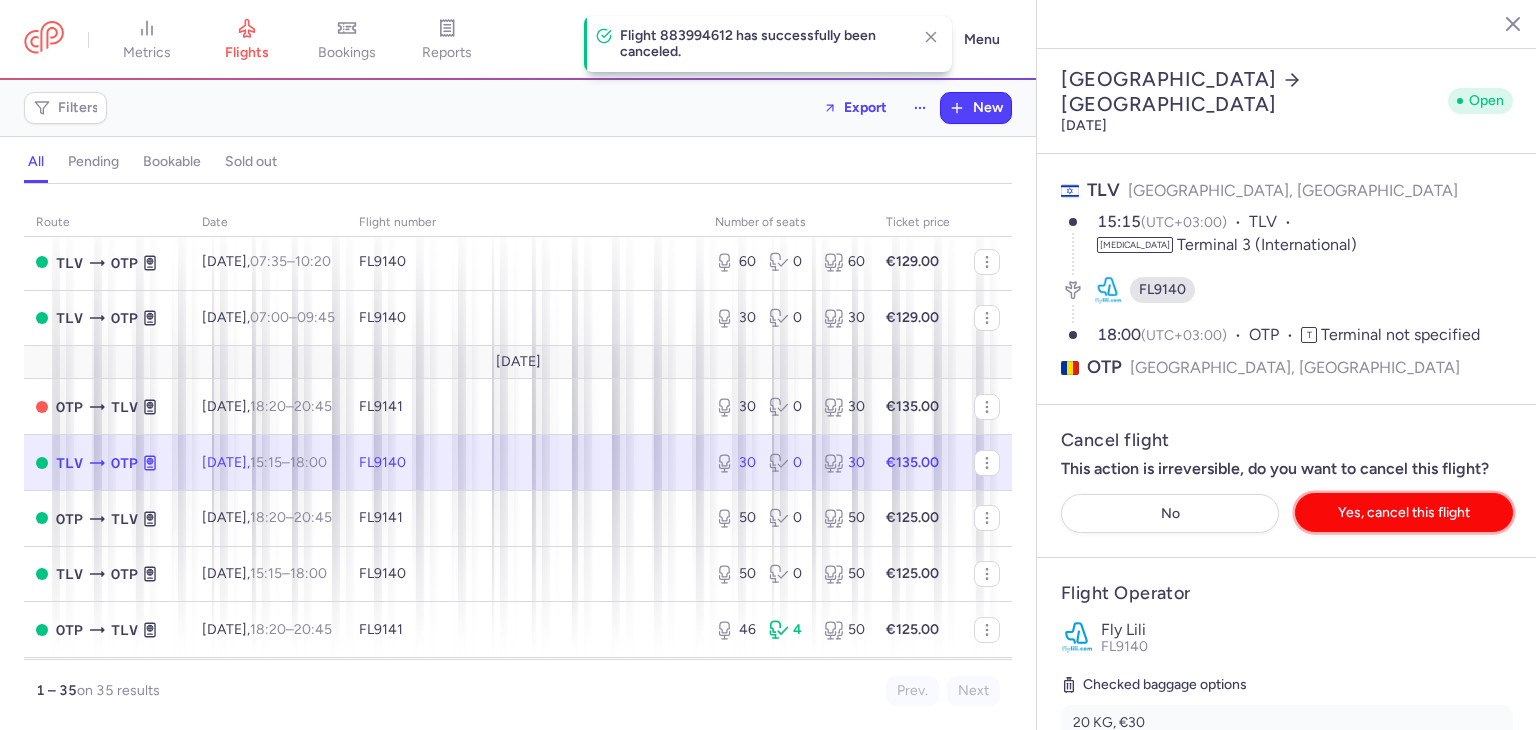 click on "Yes, cancel this flight" at bounding box center [1404, 512] 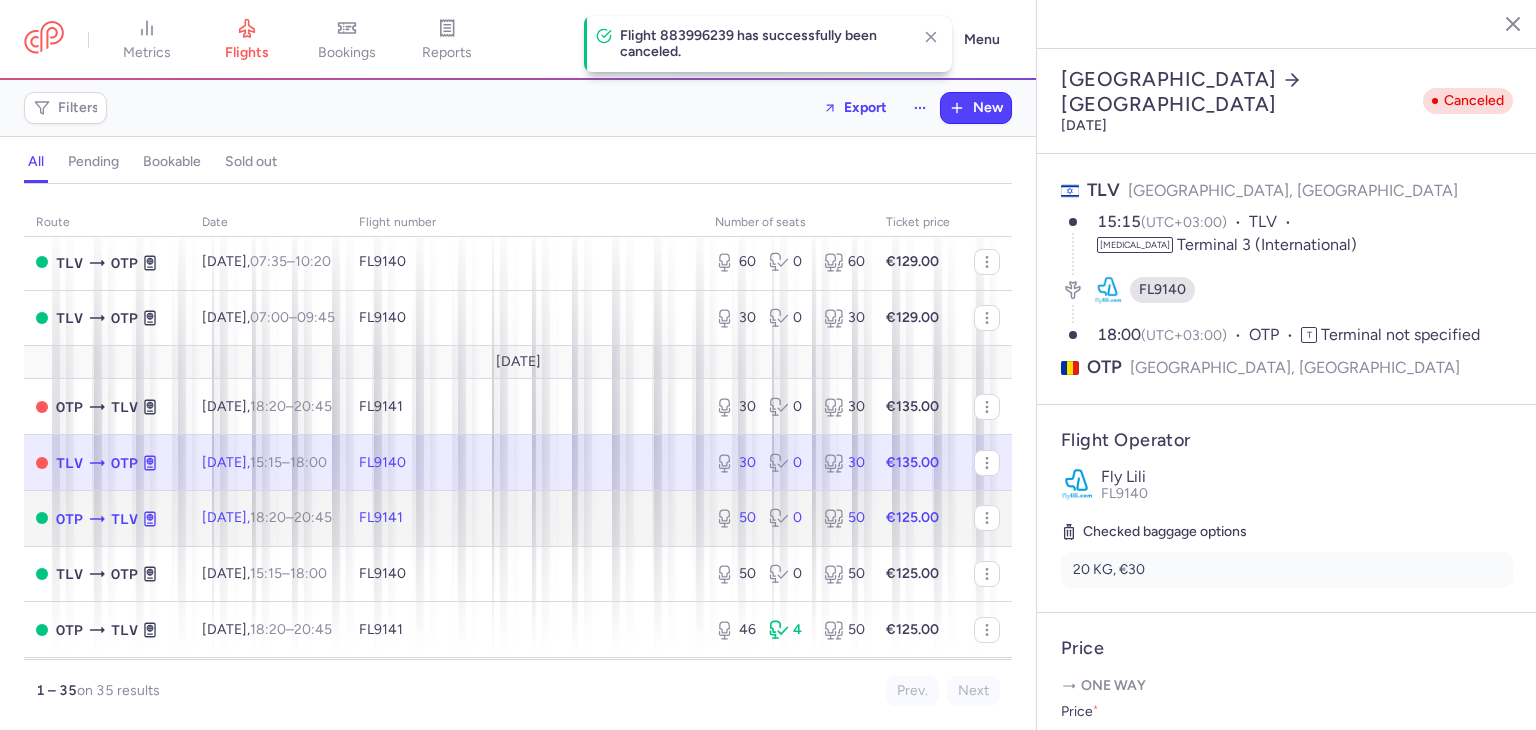 click on "FL9141" at bounding box center [525, 518] 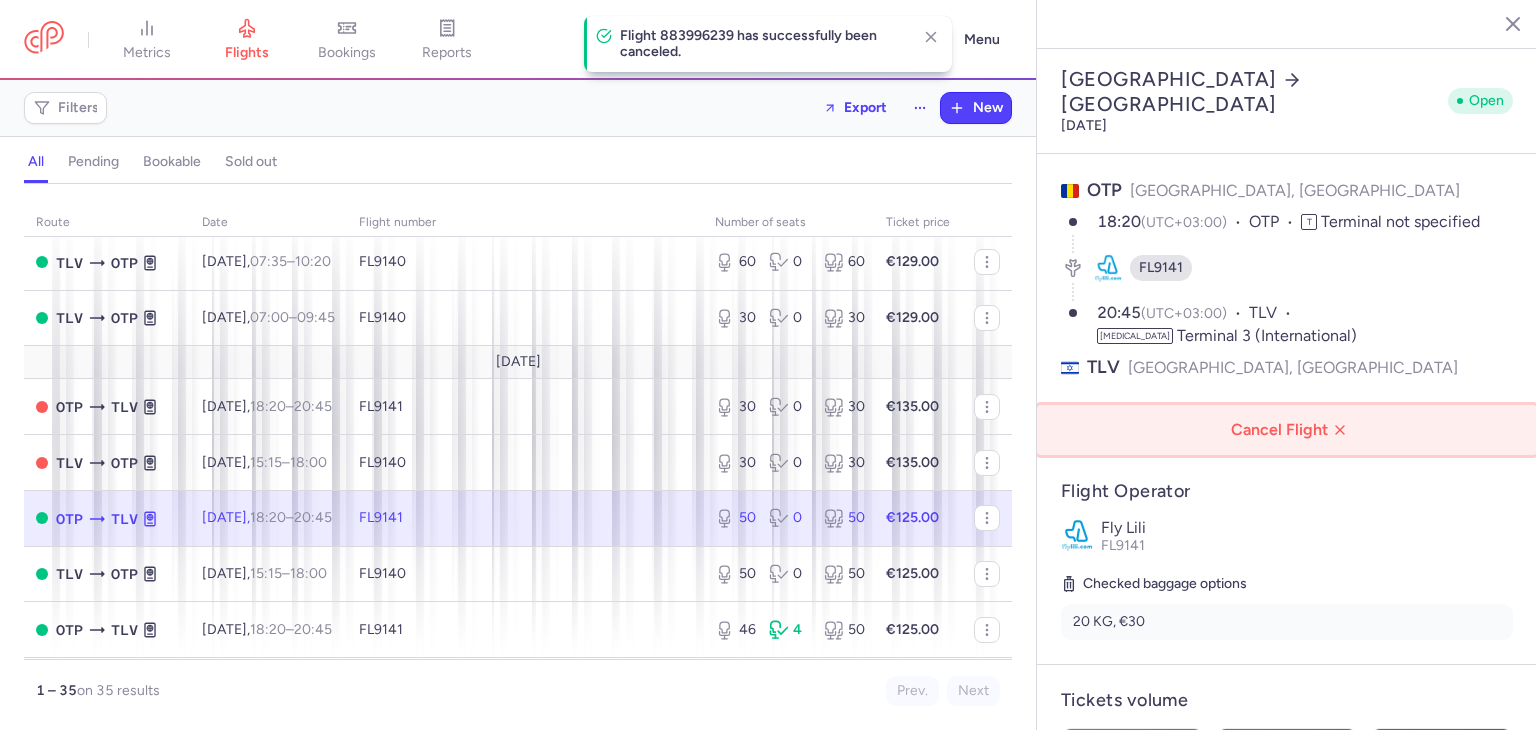 click on "Cancel Flight" at bounding box center [1291, 430] 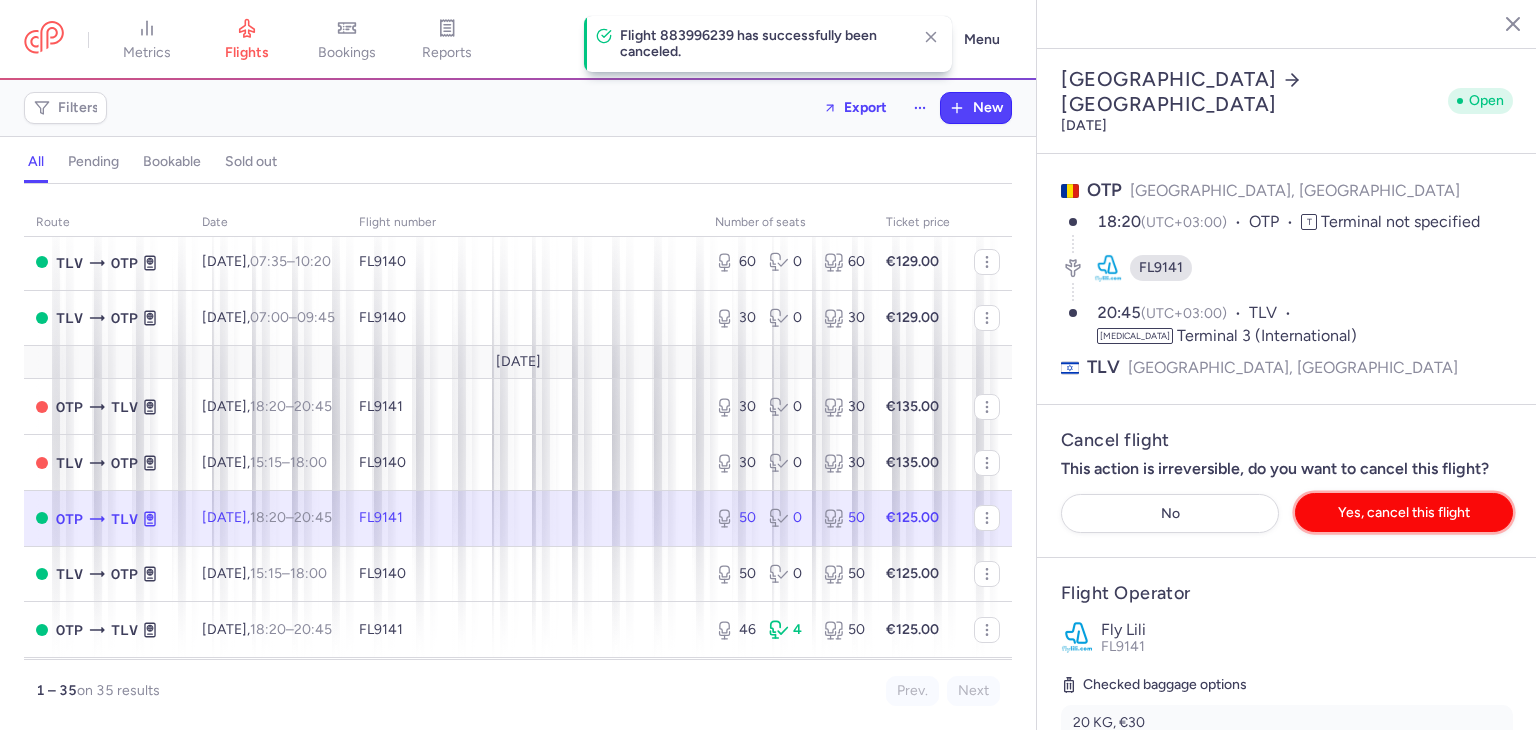 click on "Yes, cancel this flight" at bounding box center [1404, 512] 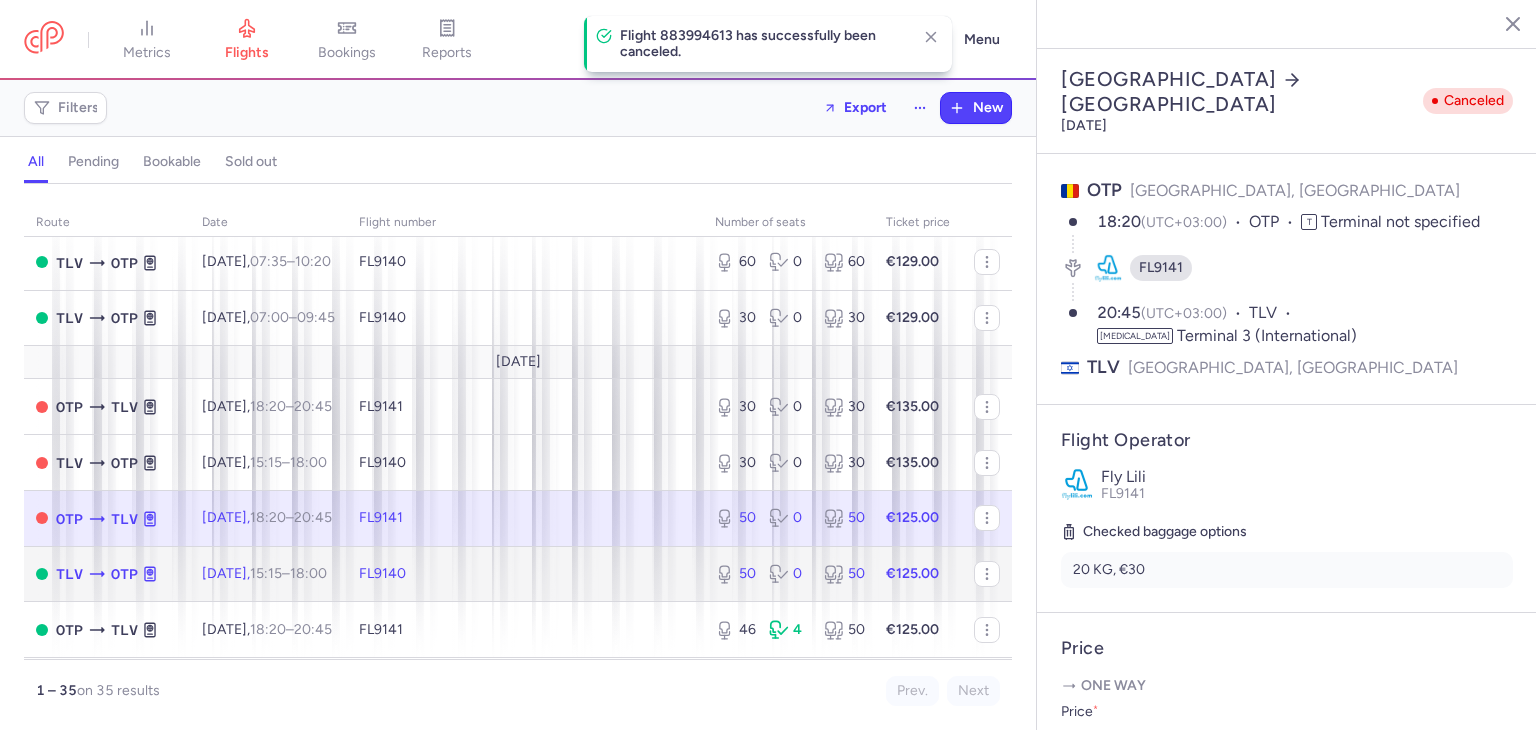 click on "FL9140" at bounding box center [525, 574] 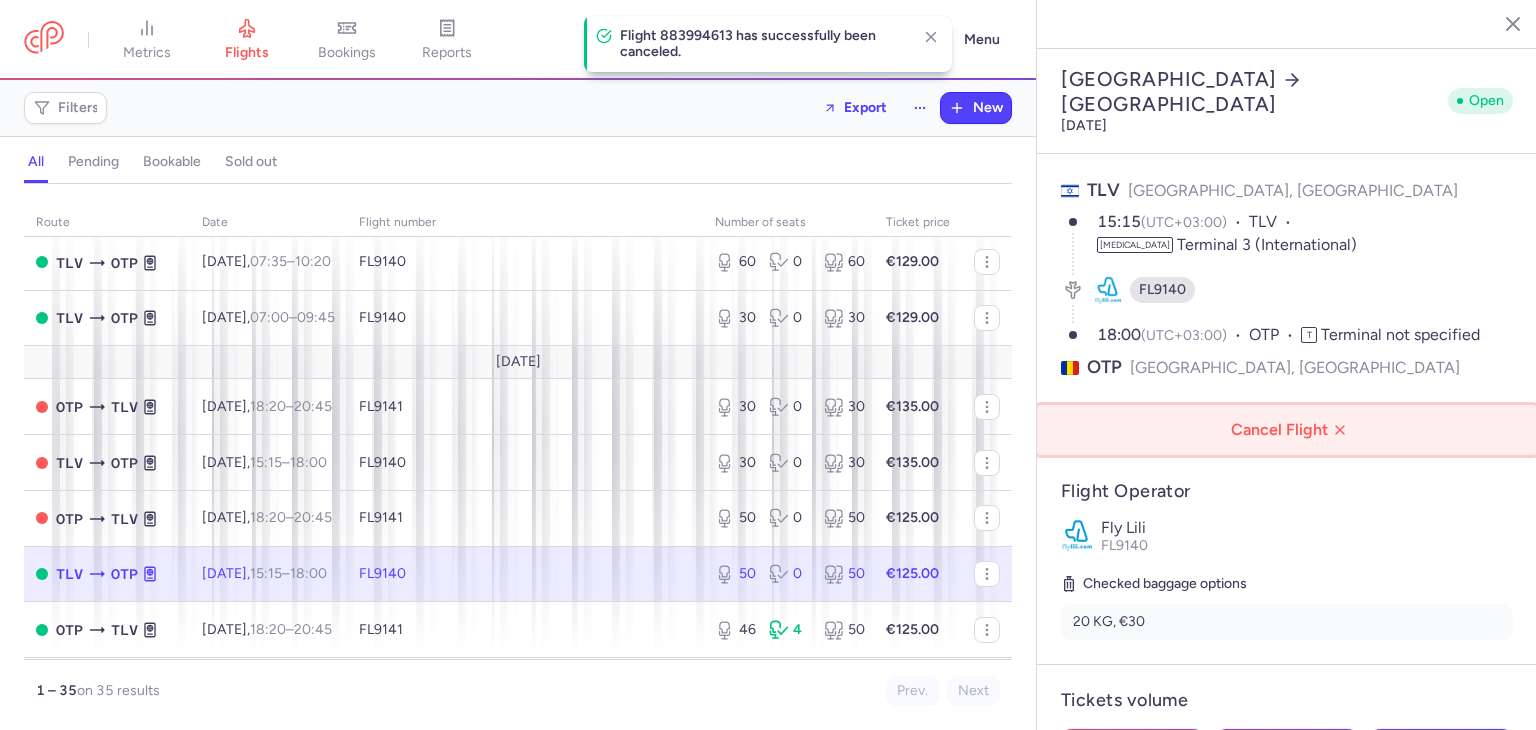 click on "Cancel Flight" 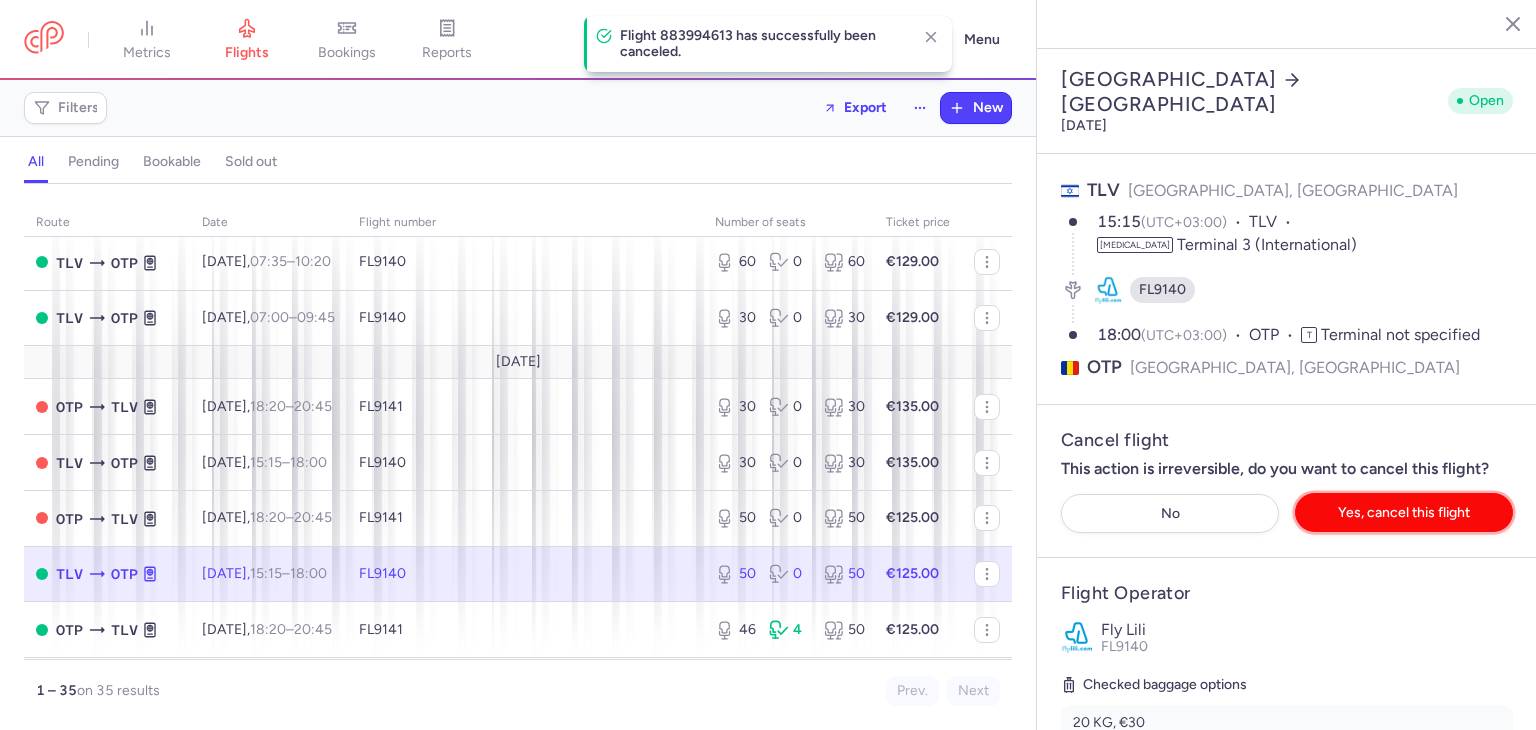 click on "Yes, cancel this flight" at bounding box center [1404, 512] 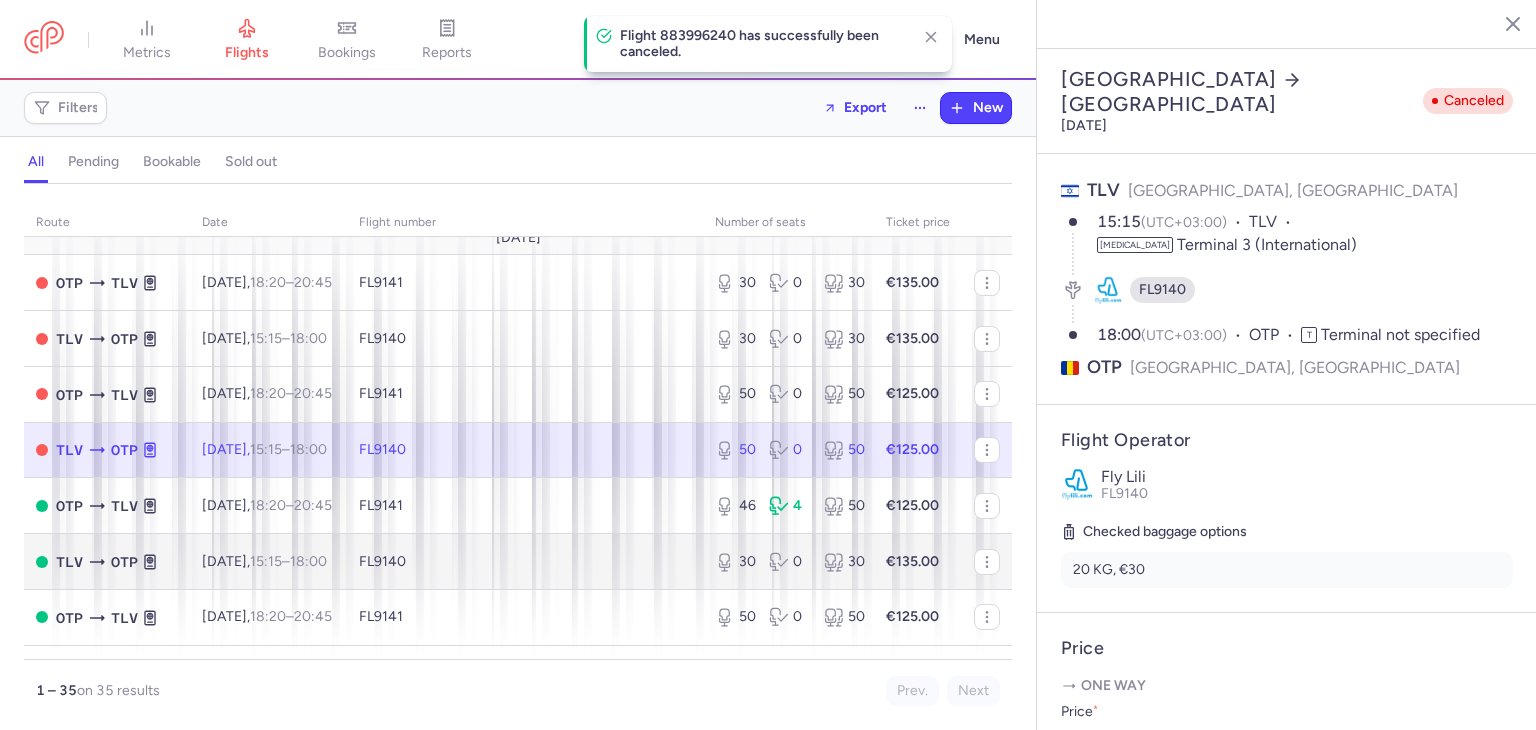 scroll, scrollTop: 1105, scrollLeft: 0, axis: vertical 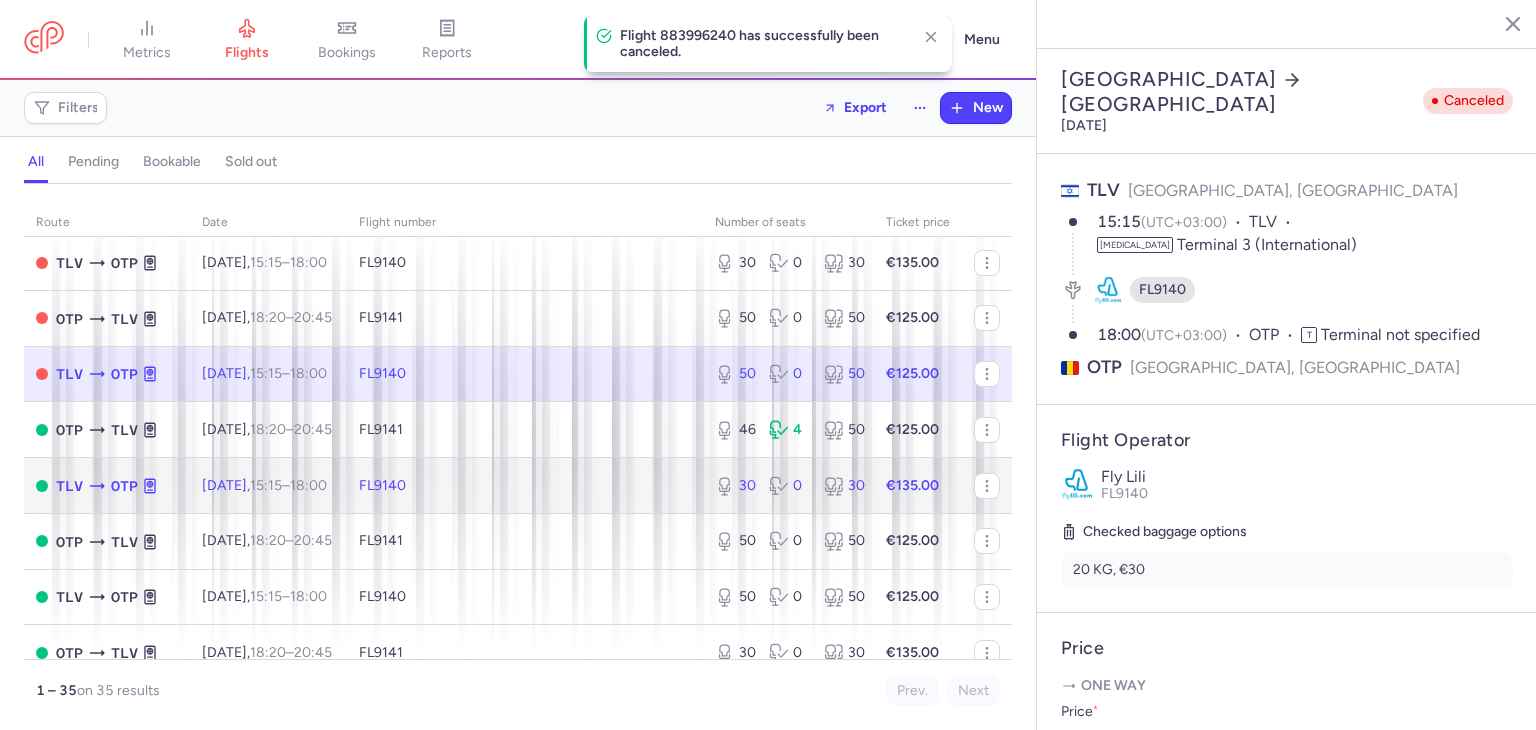 click on "0" at bounding box center [788, 486] 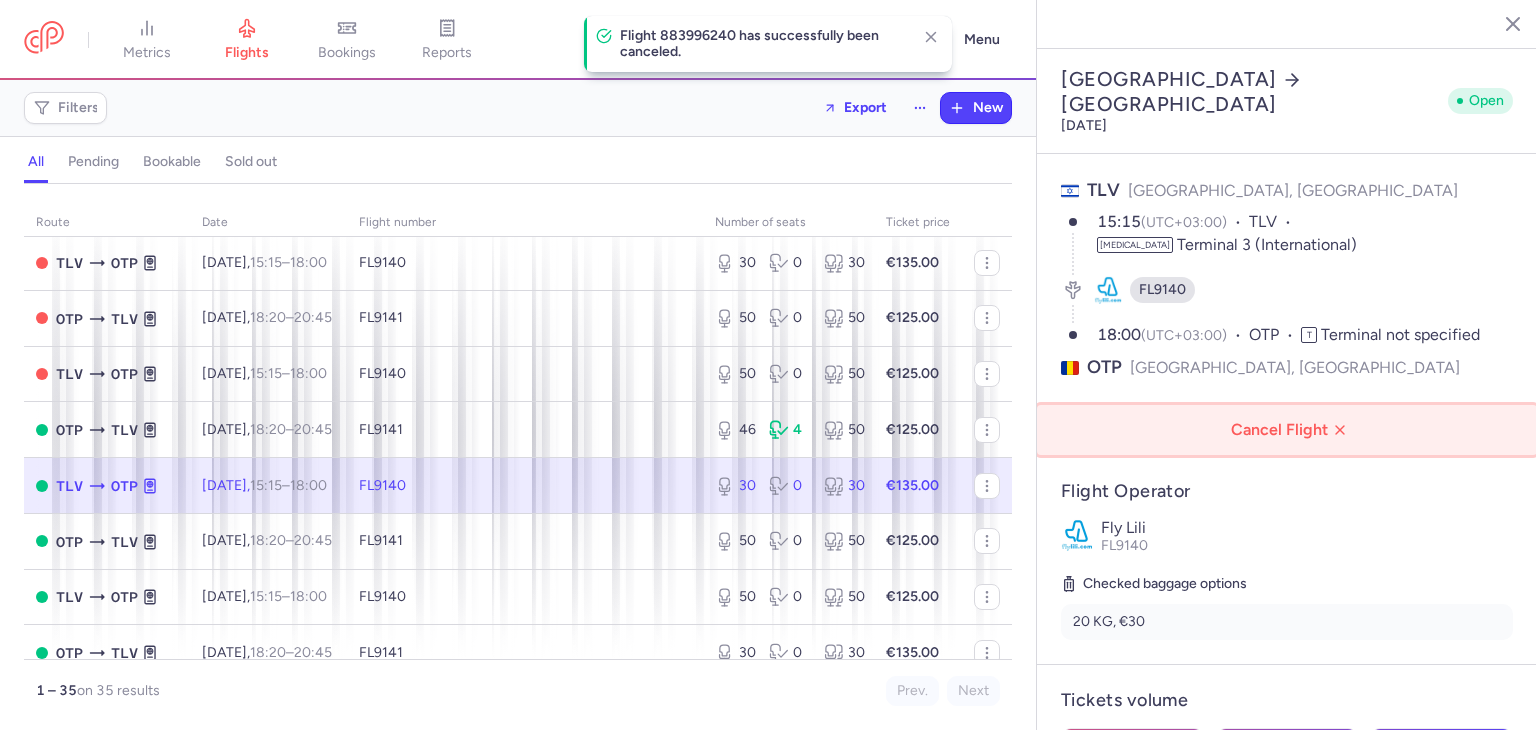 click on "Cancel Flight" 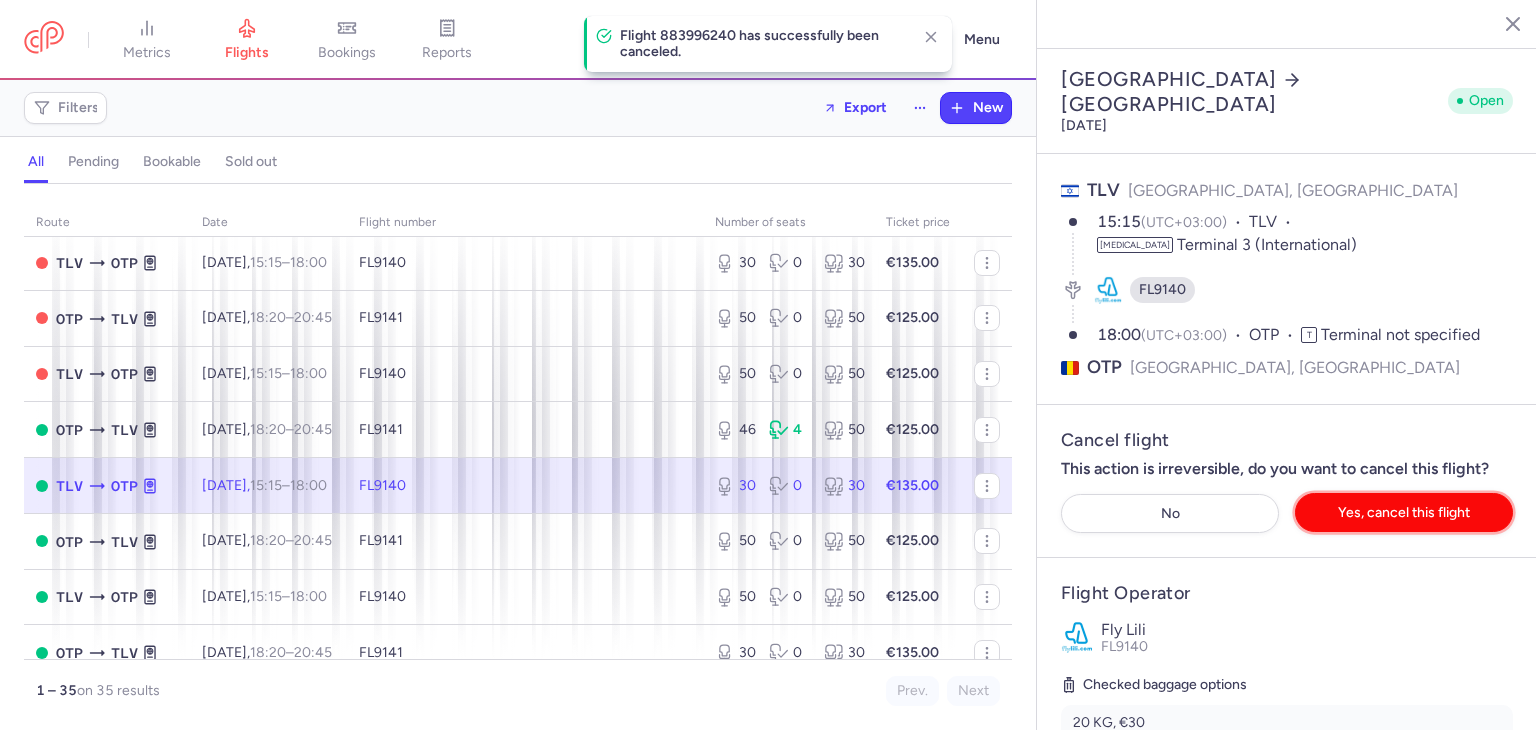 click on "Yes, cancel this flight" at bounding box center [1404, 512] 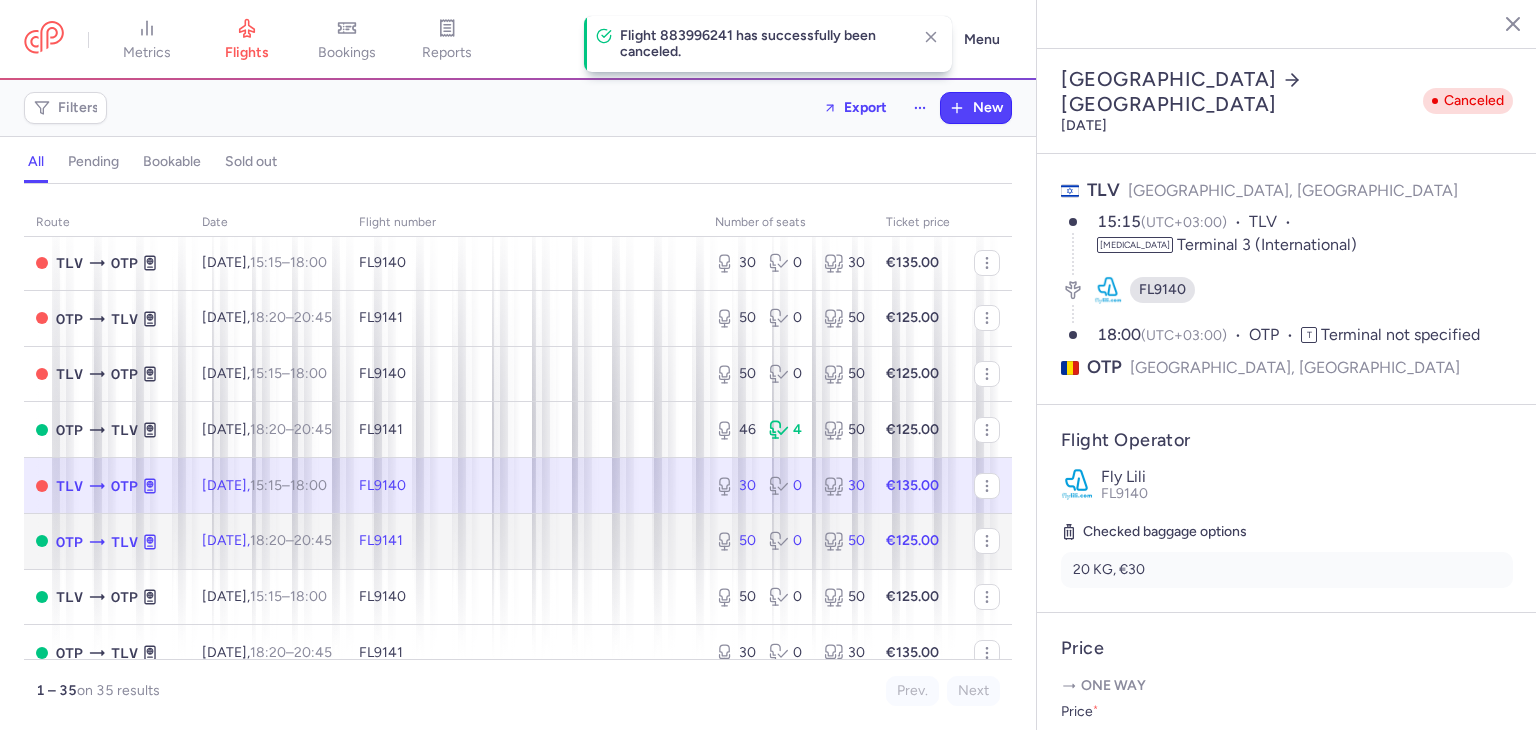 click on "FL9141" at bounding box center [525, 541] 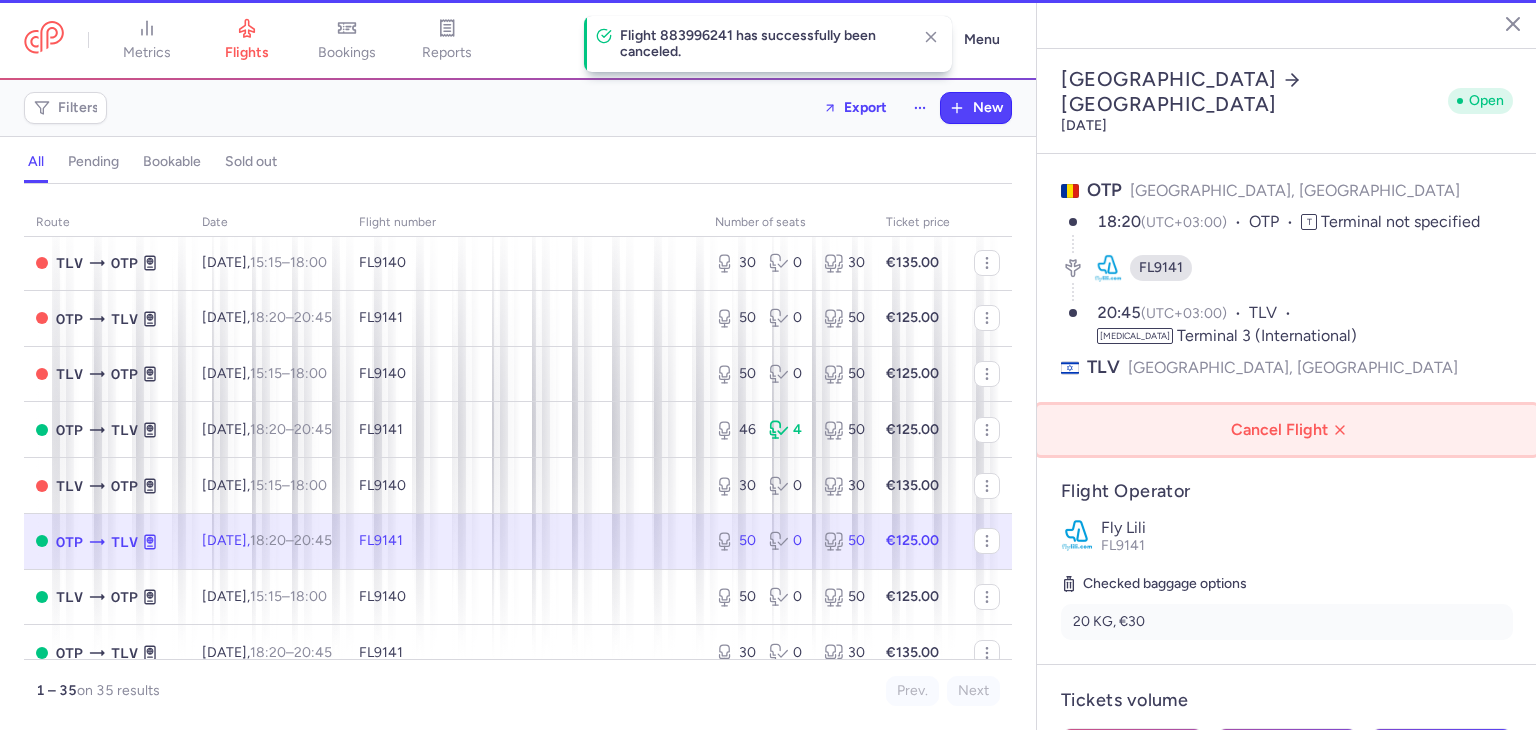 click on "Cancel Flight" at bounding box center (1291, 430) 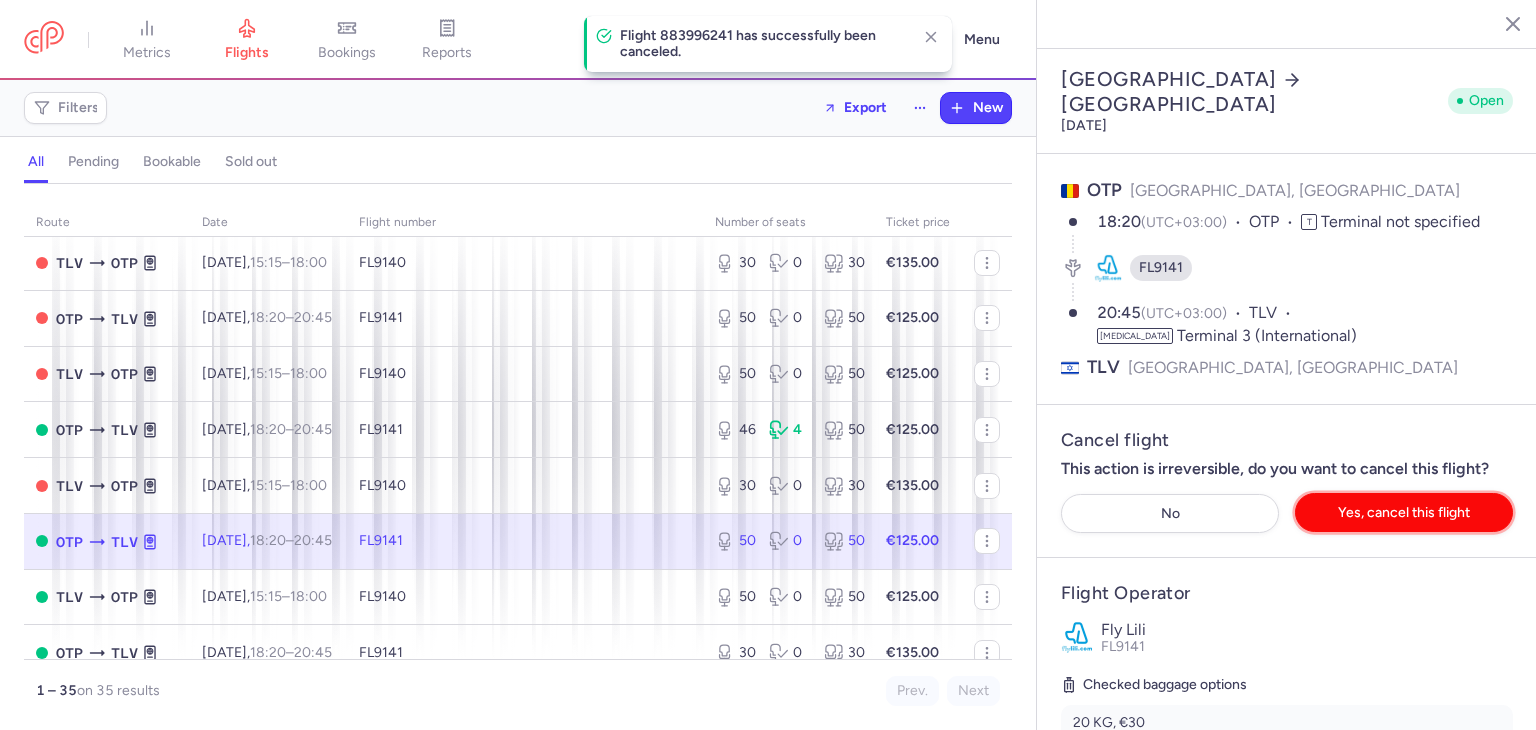click on "Yes, cancel this flight" at bounding box center [1404, 512] 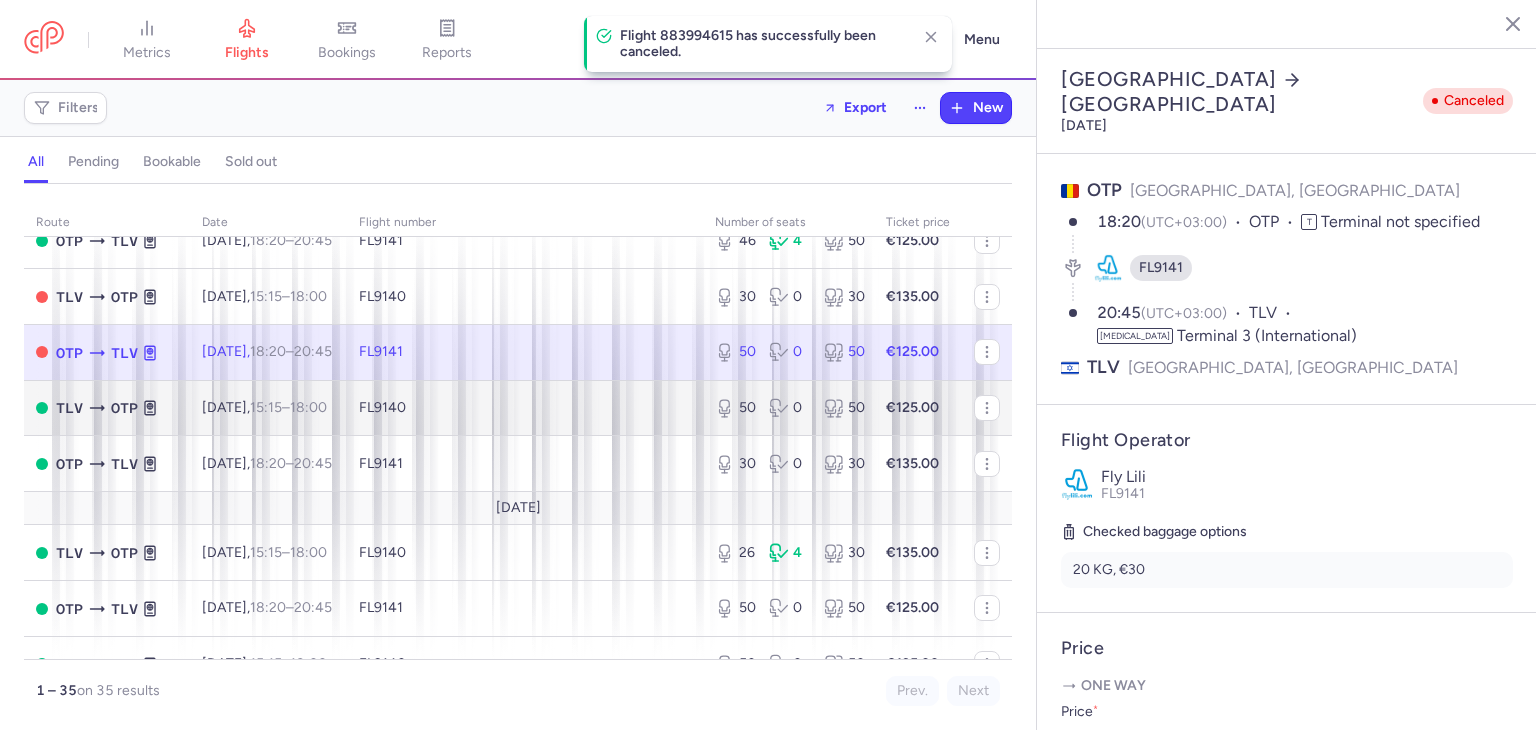 scroll, scrollTop: 1305, scrollLeft: 0, axis: vertical 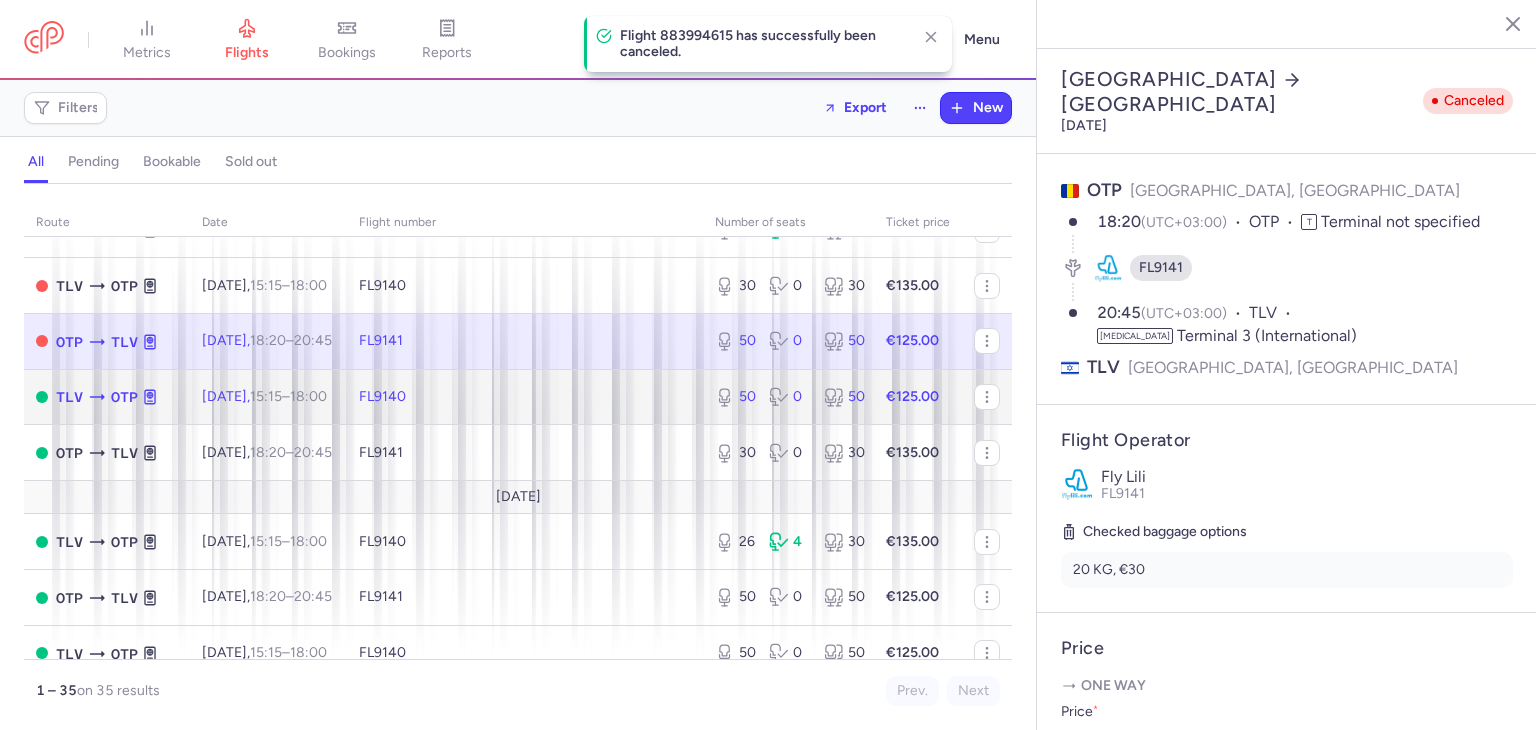 click on "FL9140" at bounding box center (525, 397) 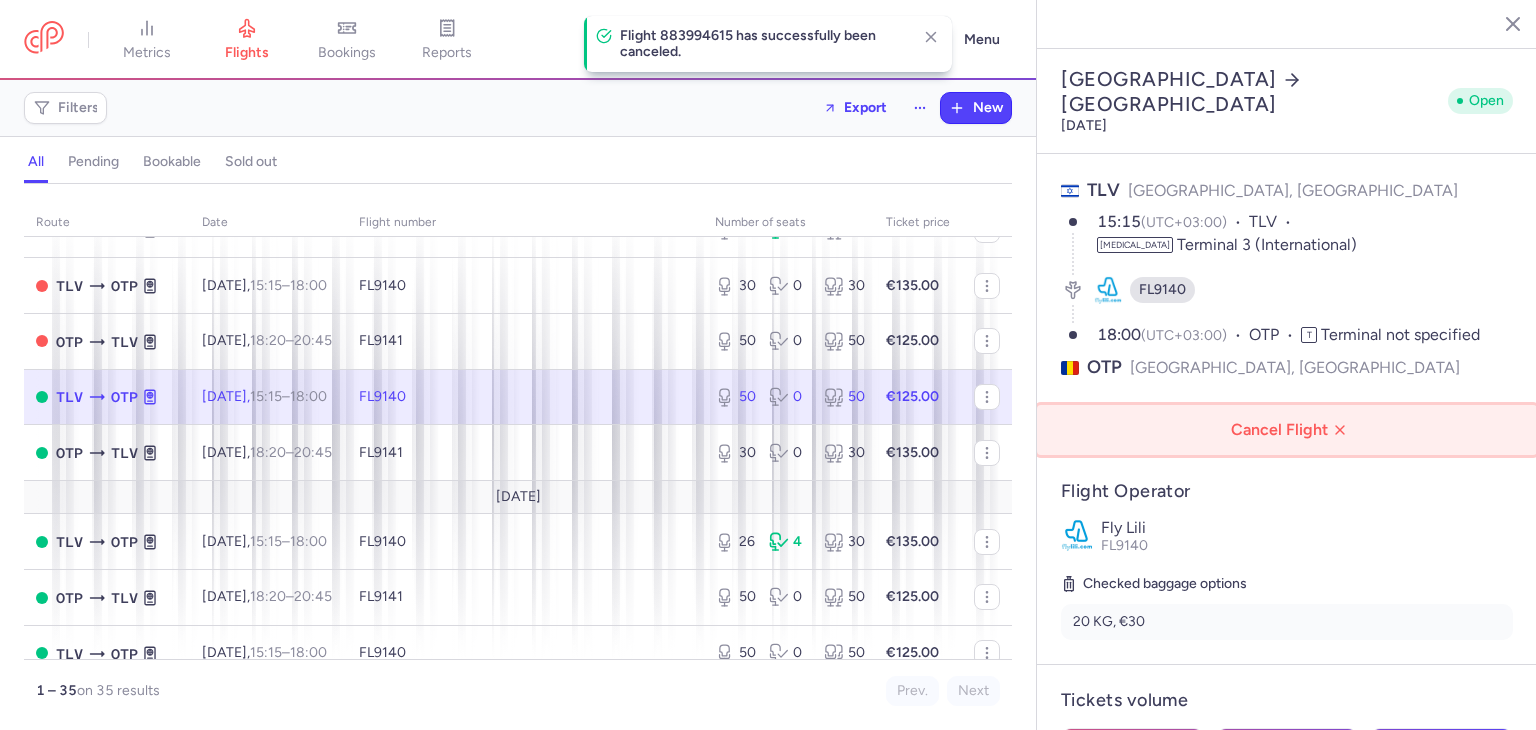 click on "Cancel Flight" at bounding box center [1291, 430] 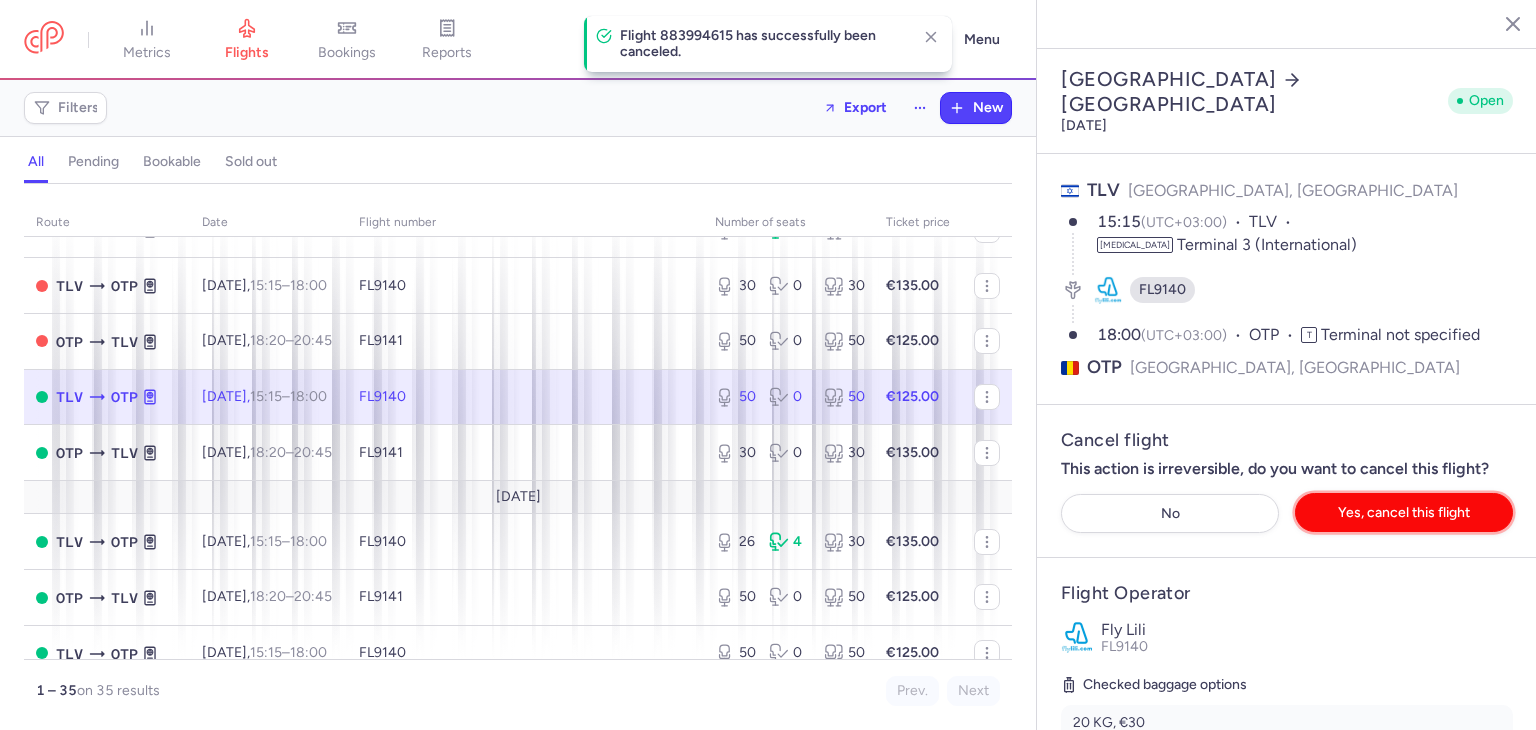 click on "Yes, cancel this flight" at bounding box center [1404, 512] 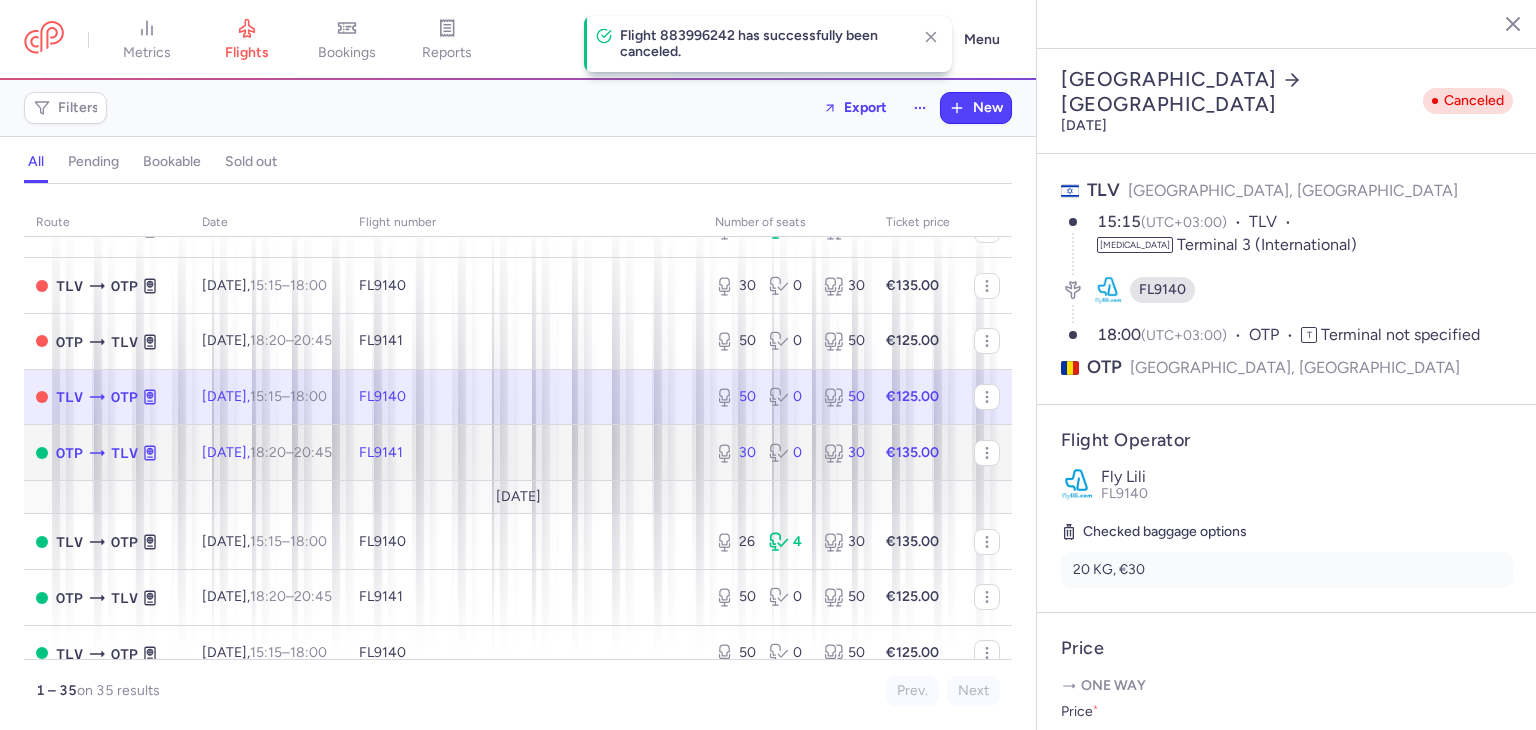 click on "FL9141" at bounding box center [525, 453] 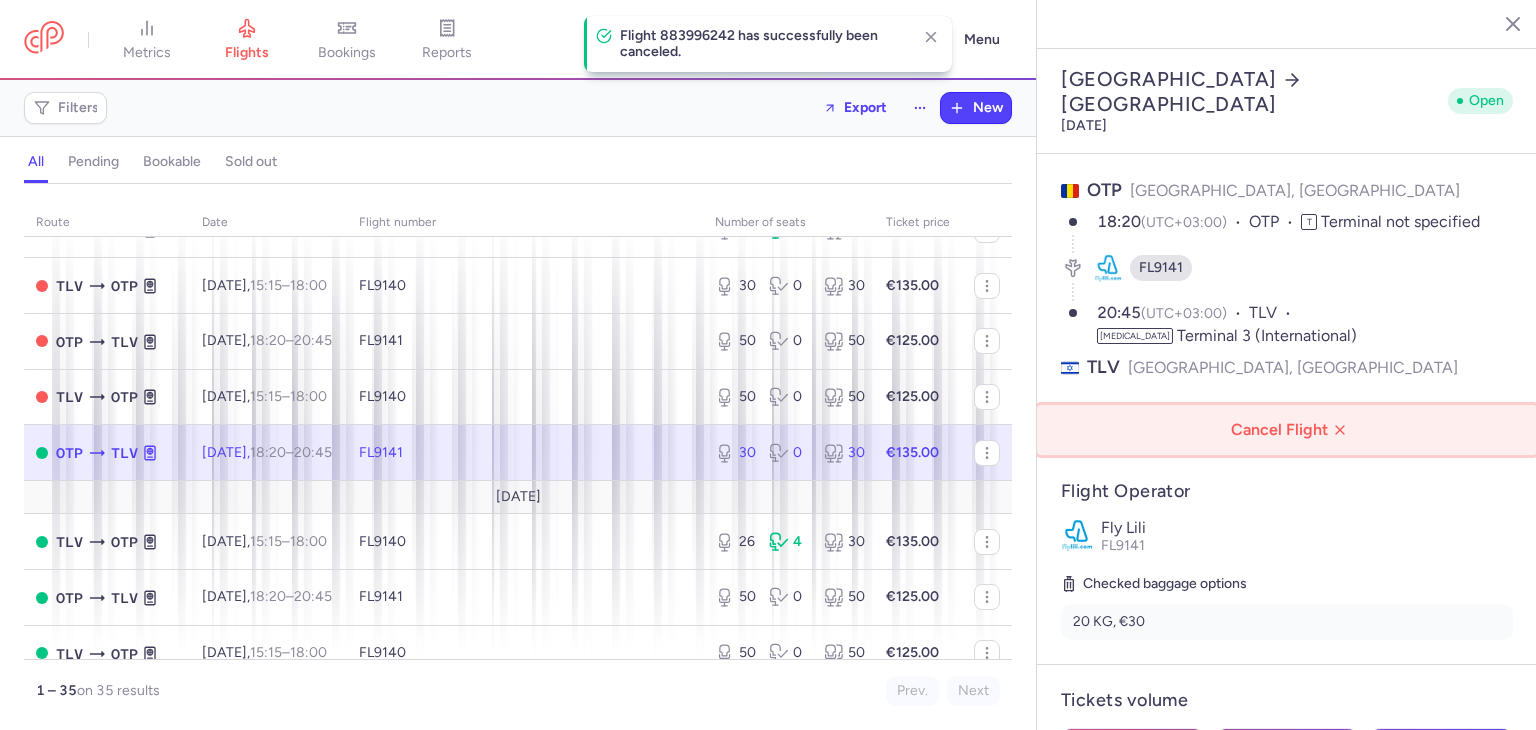 click on "Cancel Flight" at bounding box center (1291, 430) 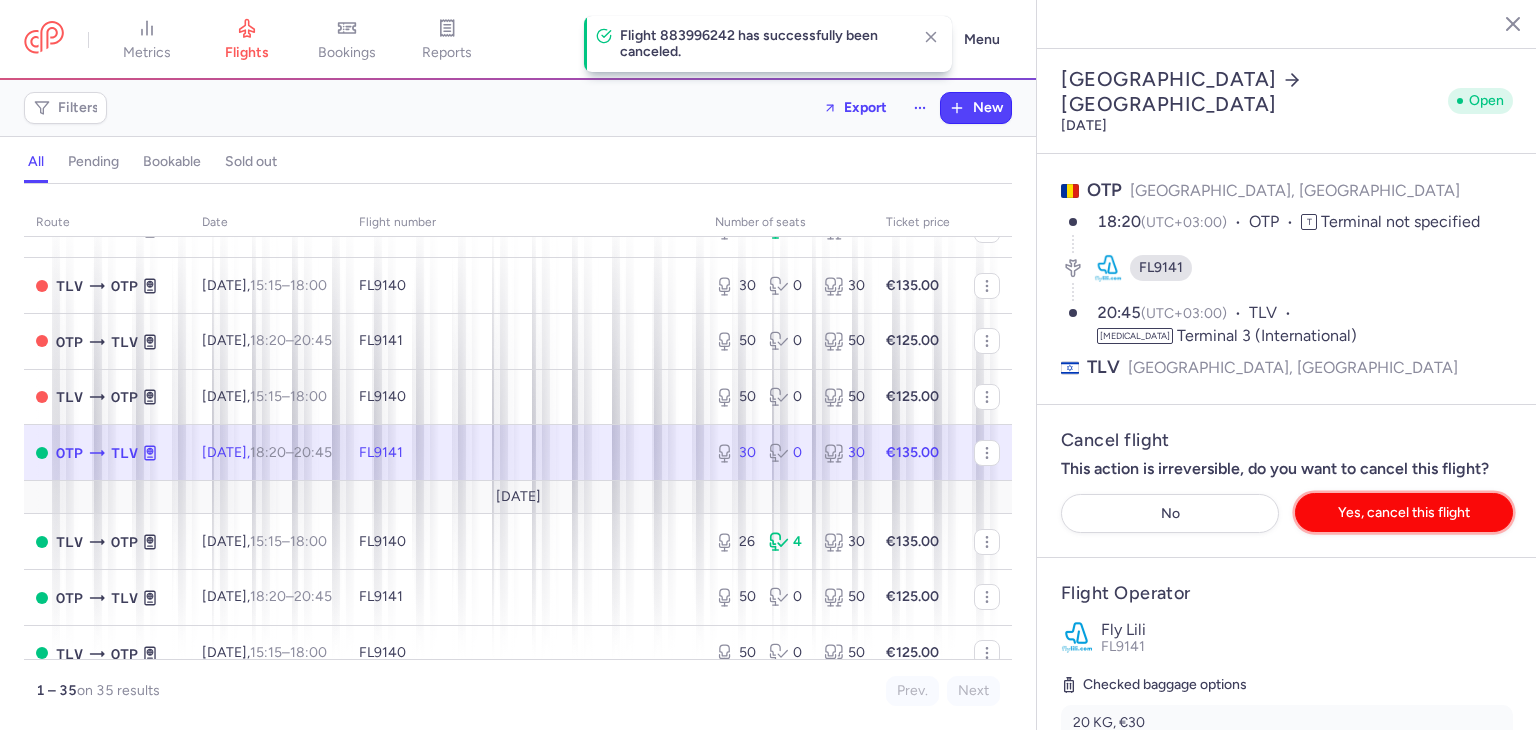 click on "Yes, cancel this flight" at bounding box center (1404, 512) 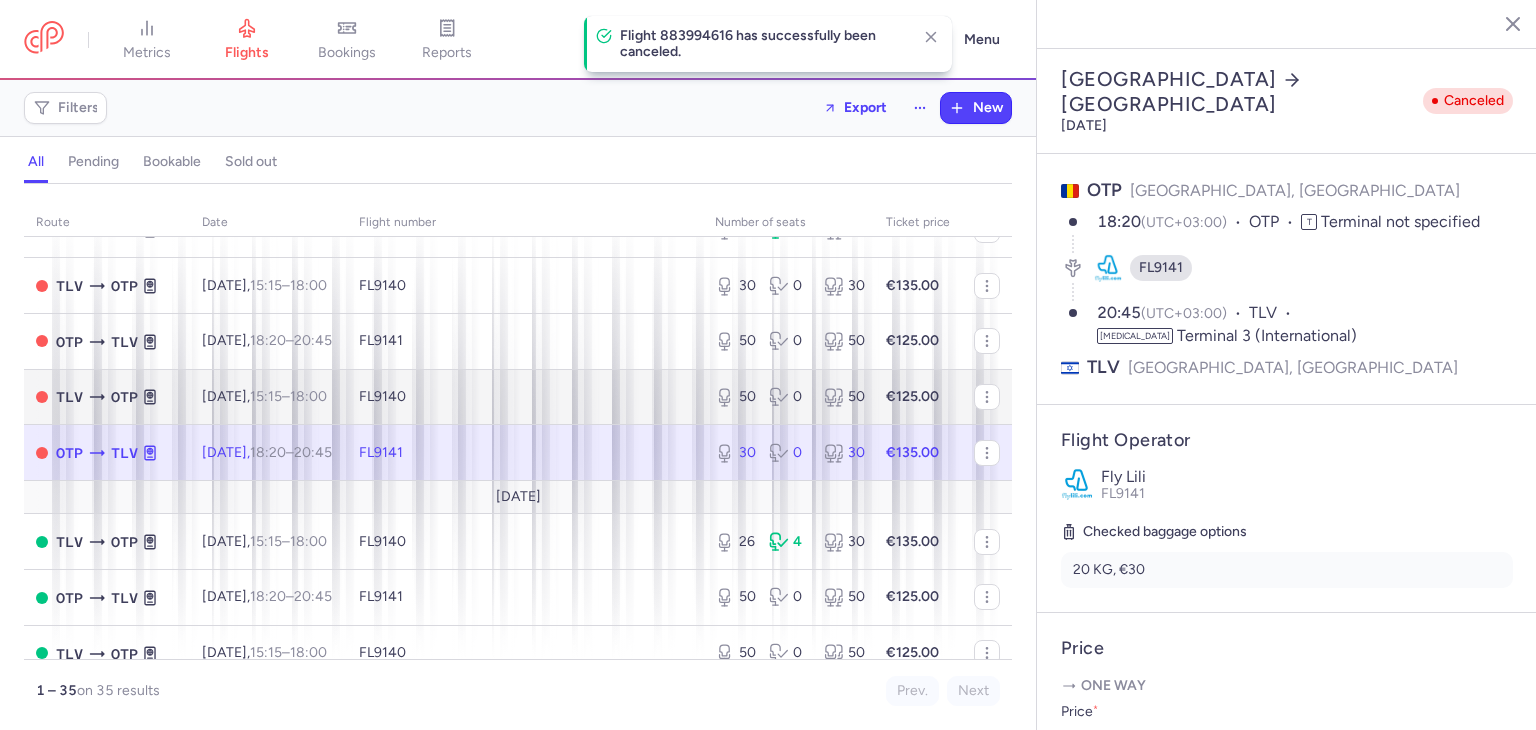 scroll, scrollTop: 1505, scrollLeft: 0, axis: vertical 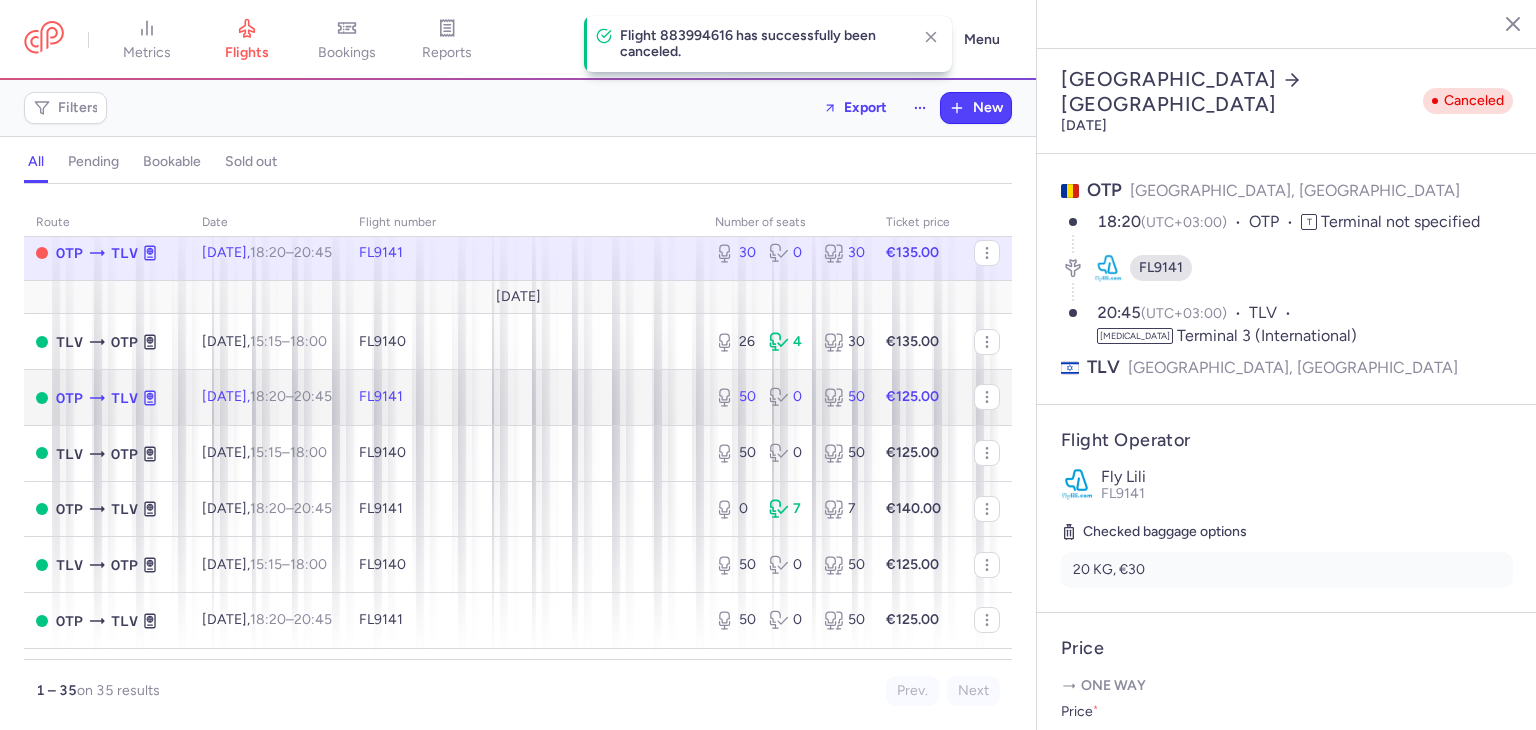 click on "FL9141" at bounding box center (525, 398) 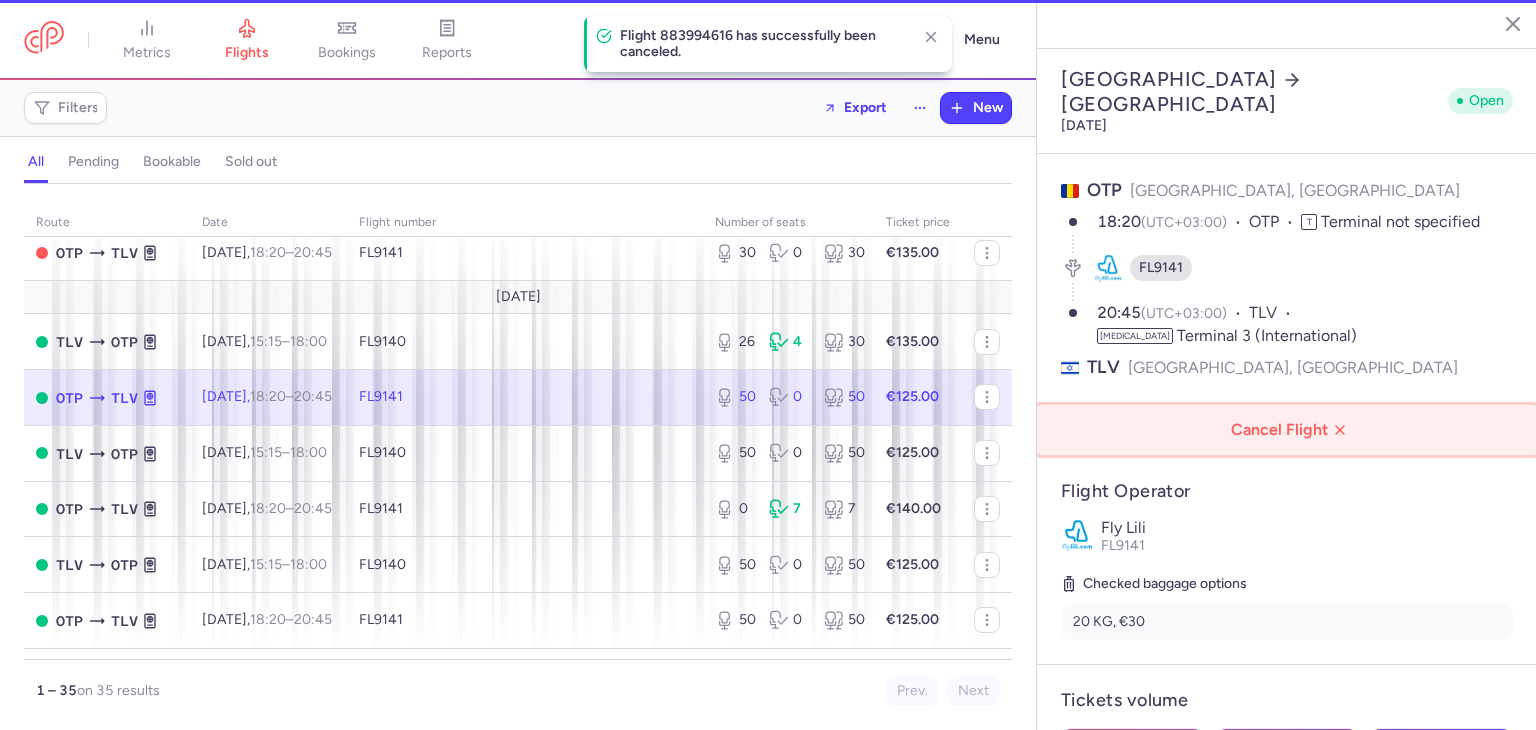 click on "Cancel Flight" at bounding box center (1291, 430) 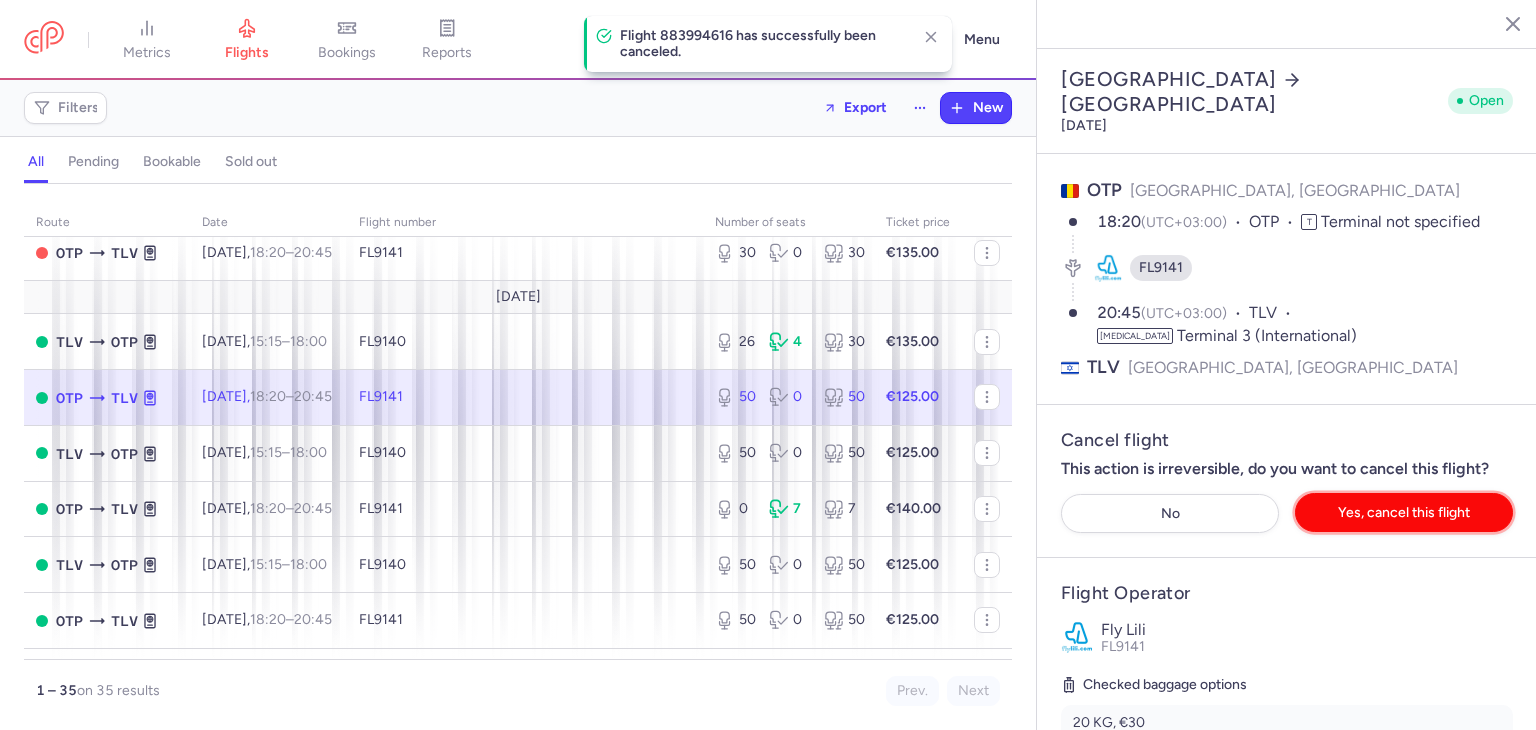 click on "Yes, cancel this flight" at bounding box center [1404, 512] 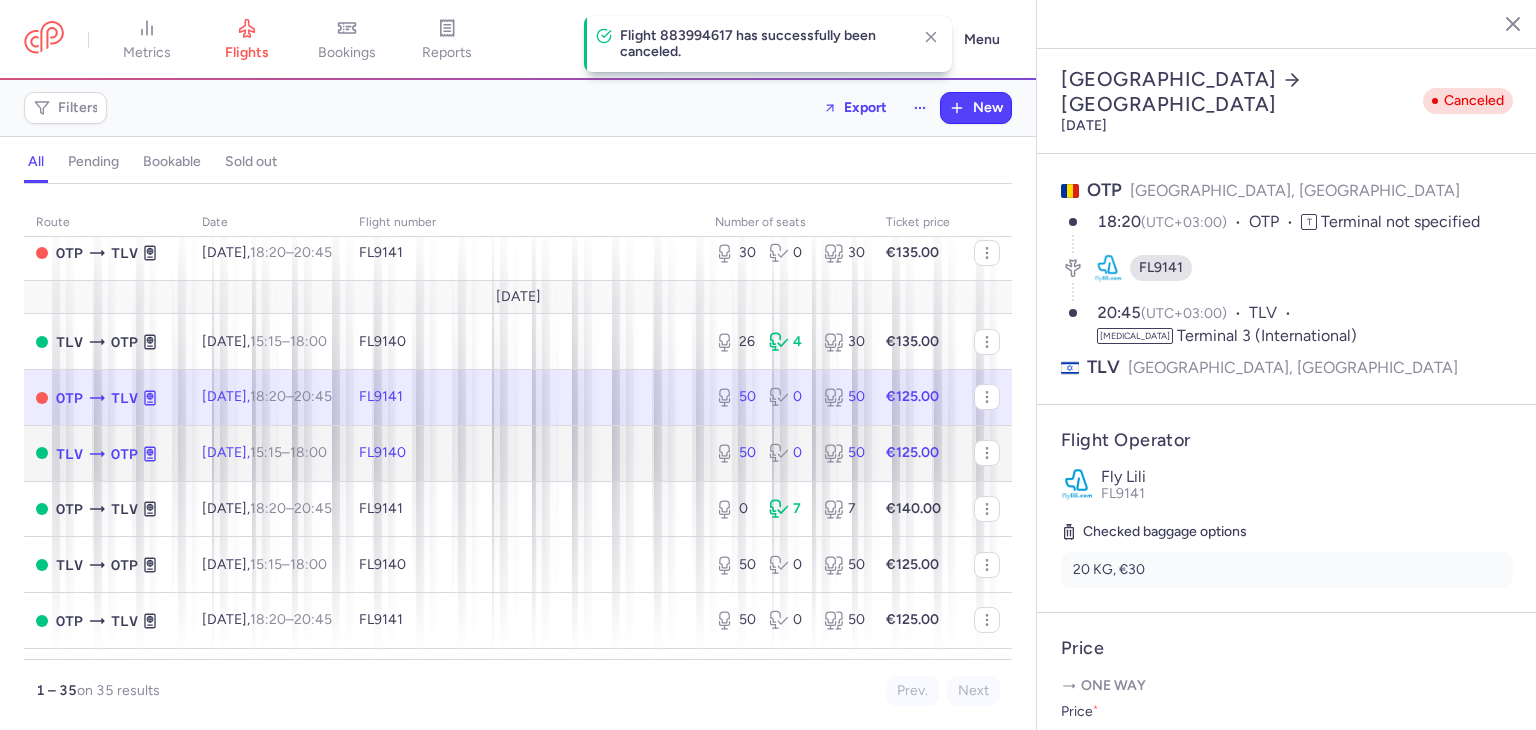 click on "FL9140" at bounding box center [525, 453] 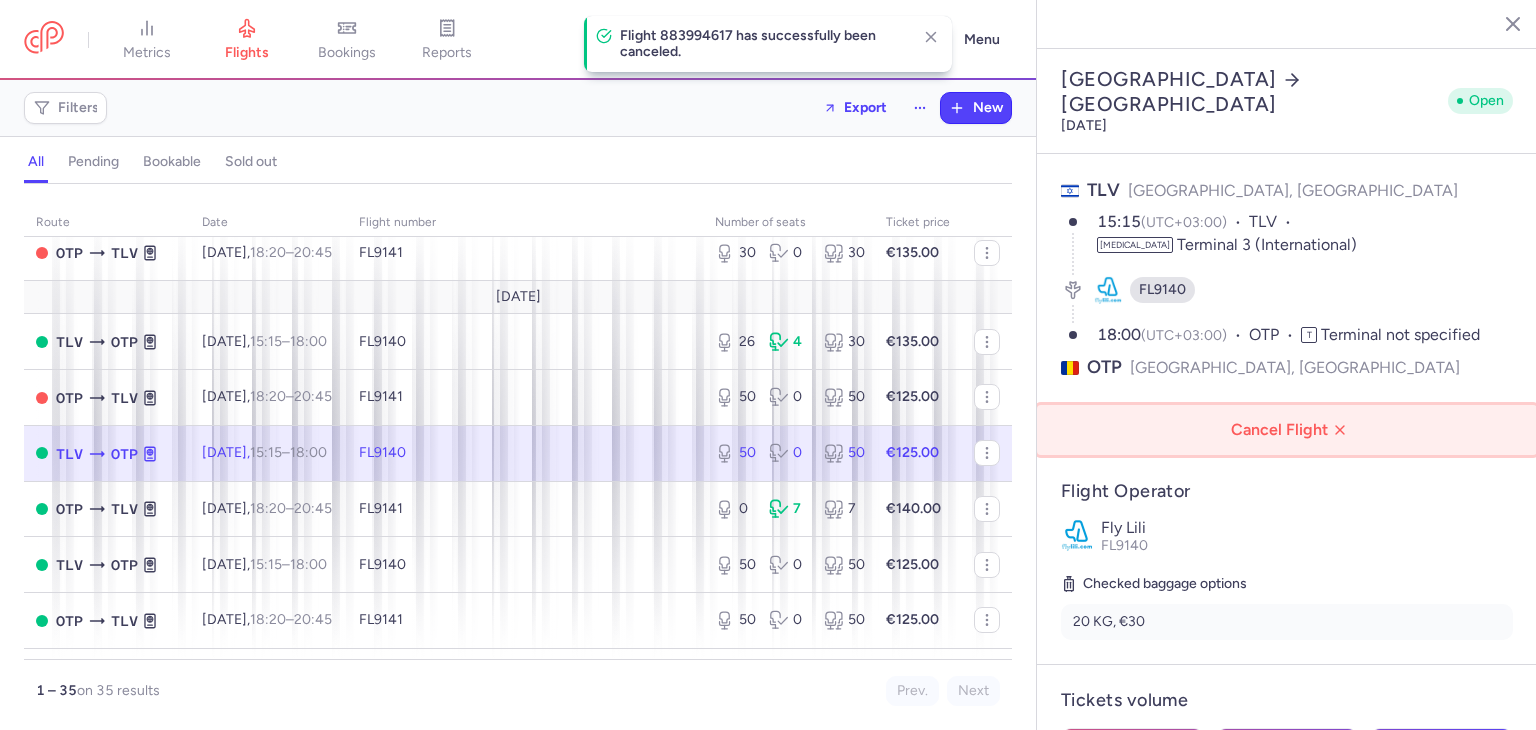 click on "Cancel Flight" at bounding box center [1291, 430] 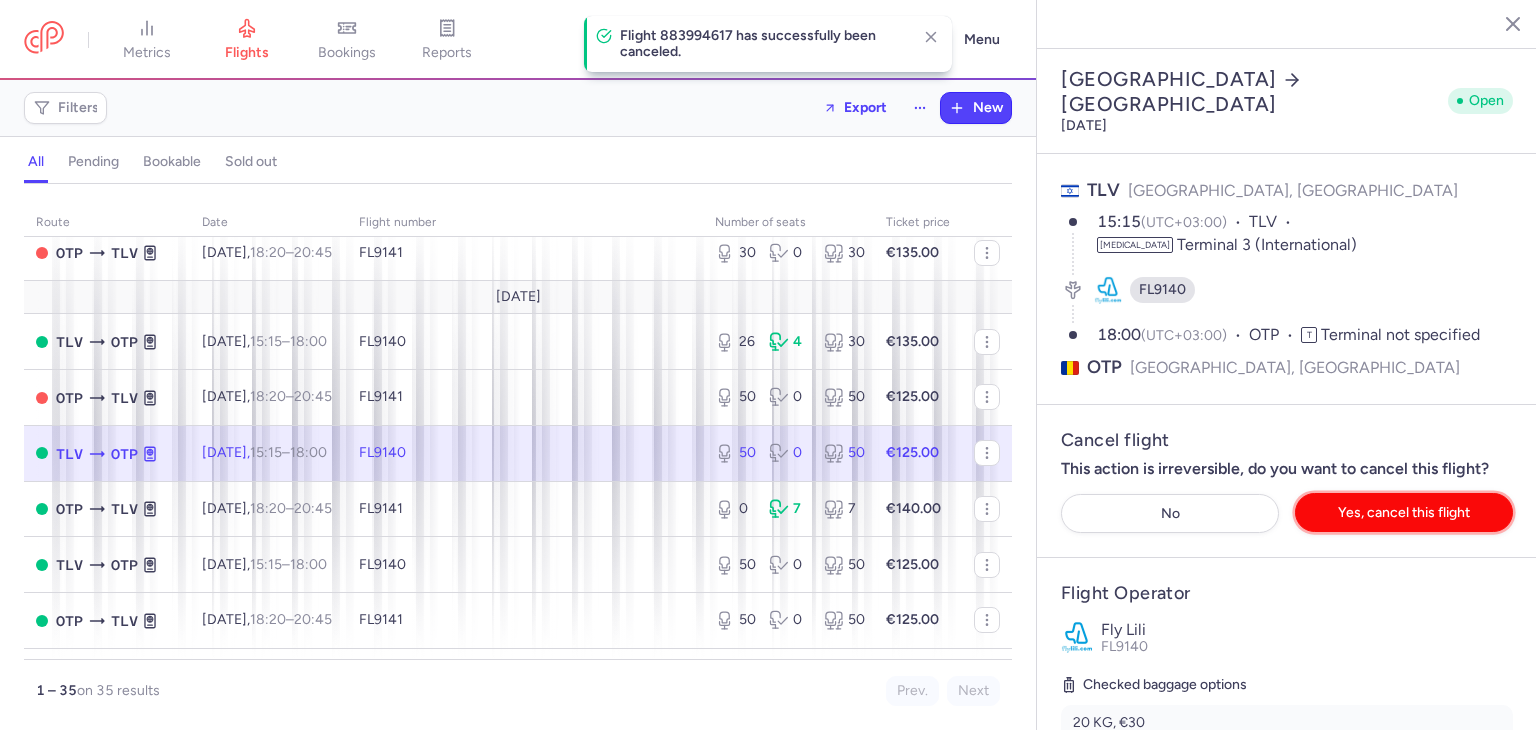 click on "Yes, cancel this flight" at bounding box center [1404, 512] 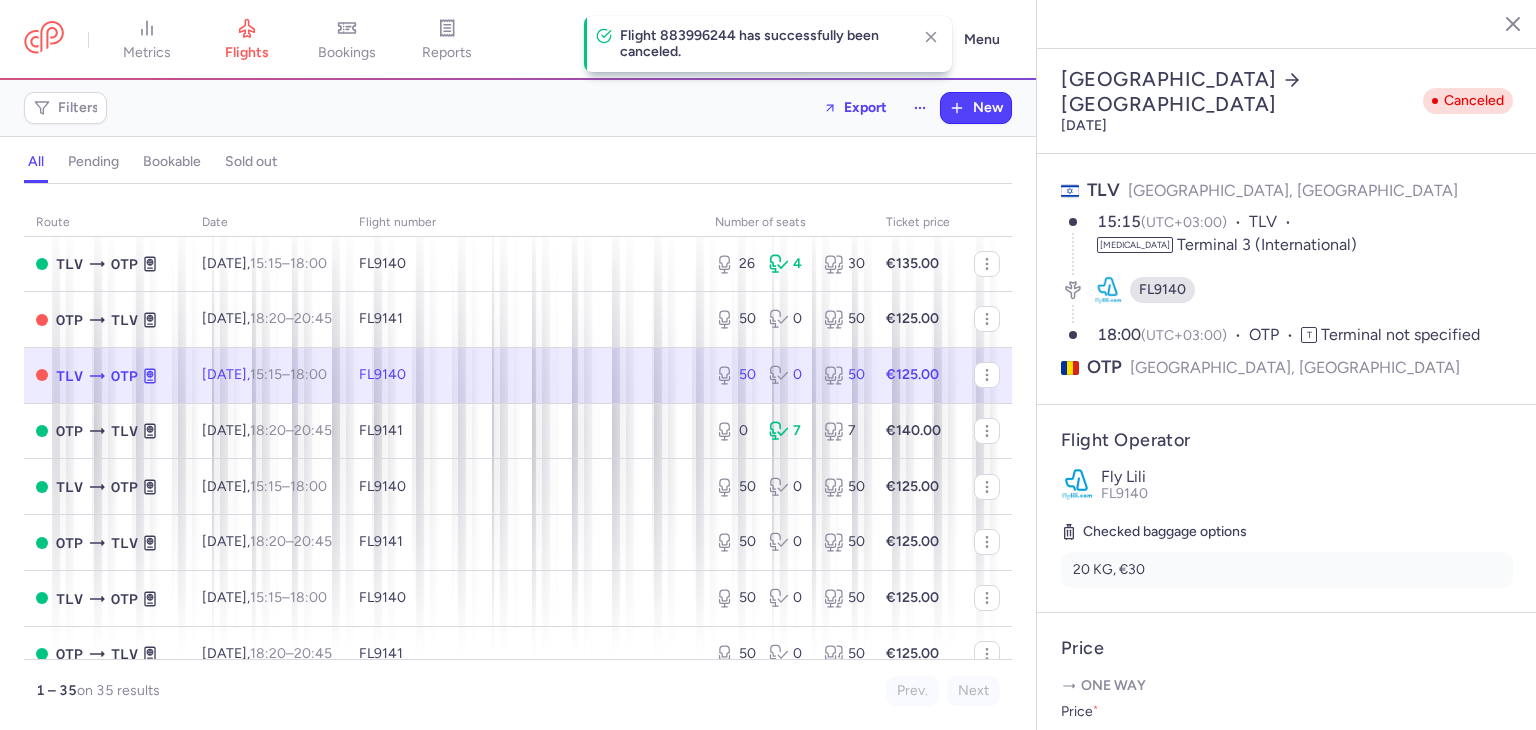 scroll, scrollTop: 1705, scrollLeft: 0, axis: vertical 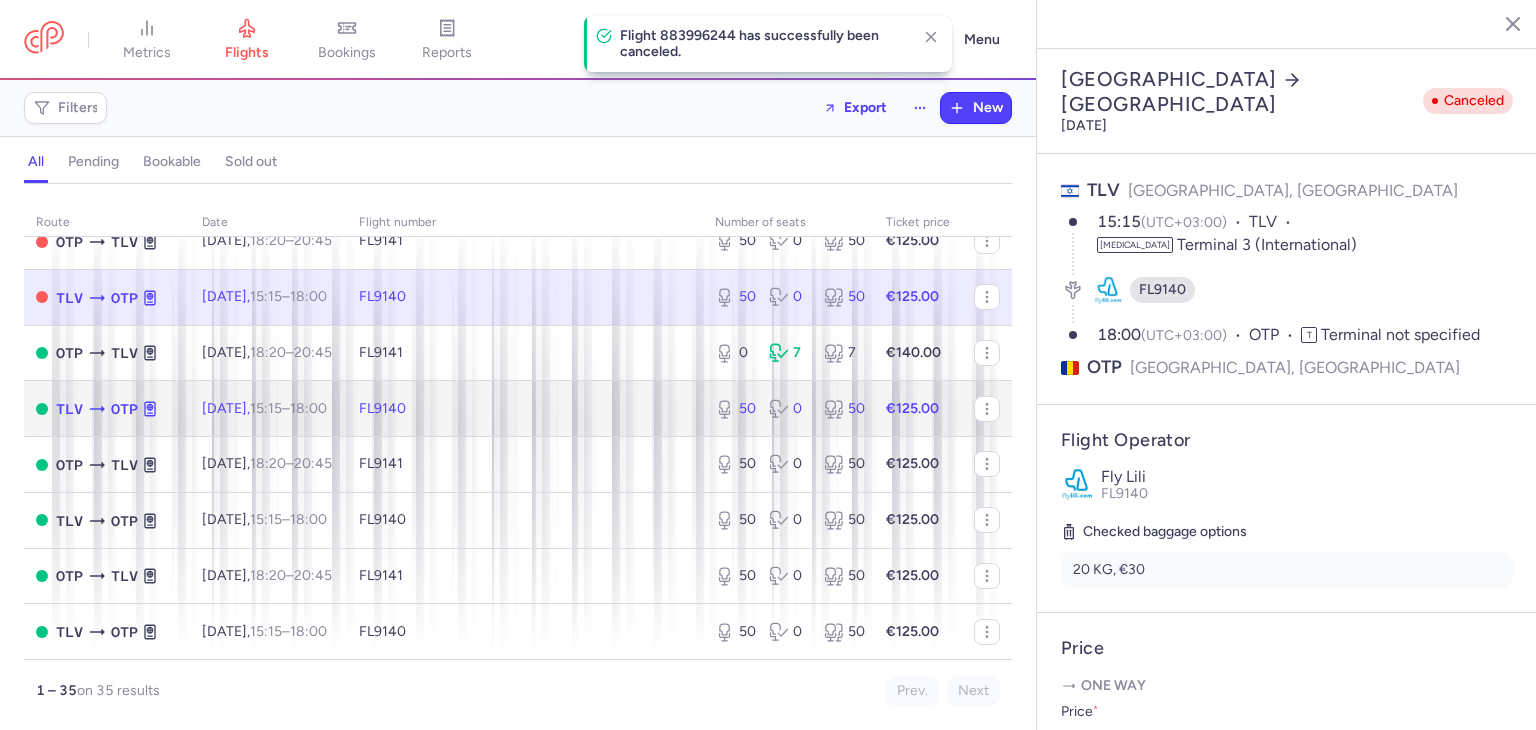 click on "50 0 50" at bounding box center (788, 409) 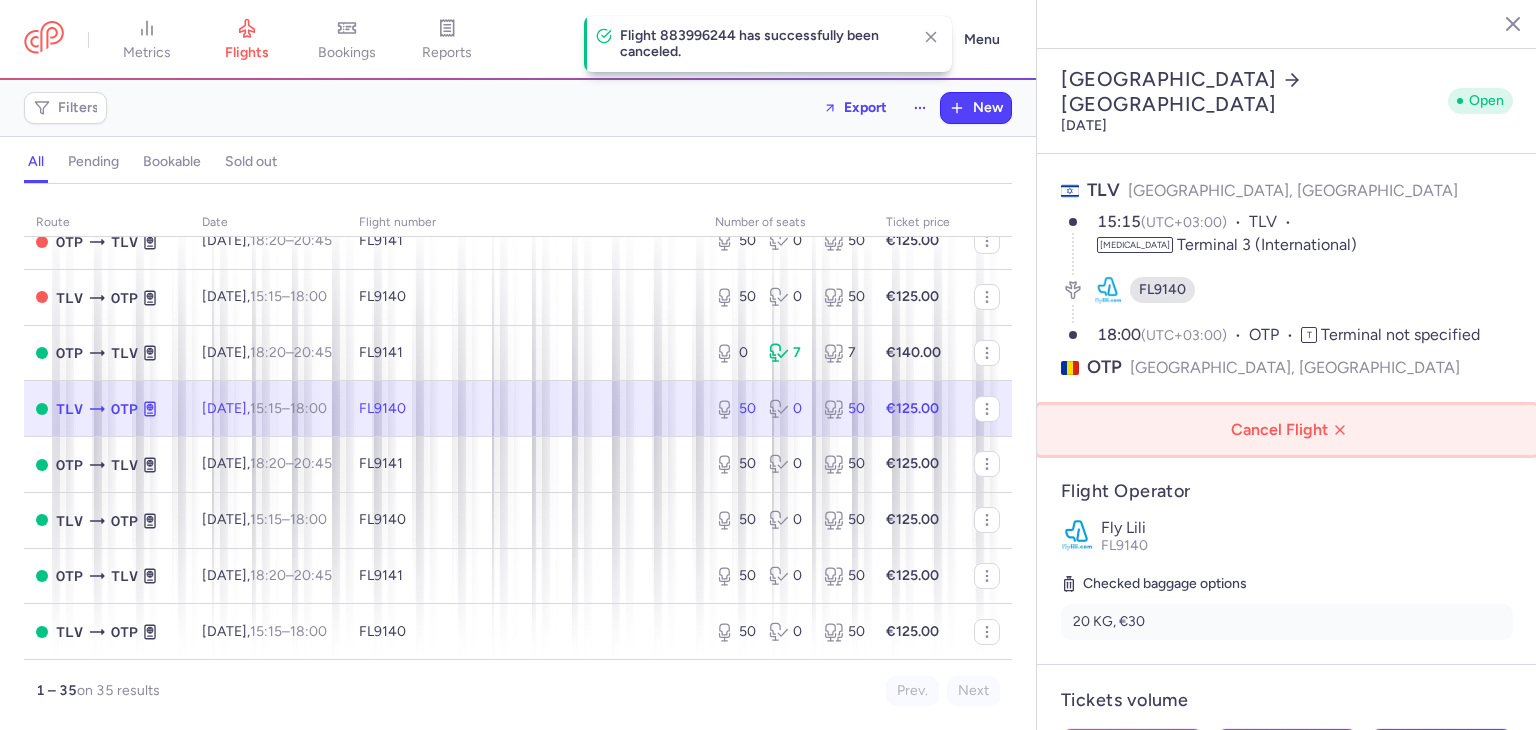 click on "Cancel Flight" at bounding box center [1291, 430] 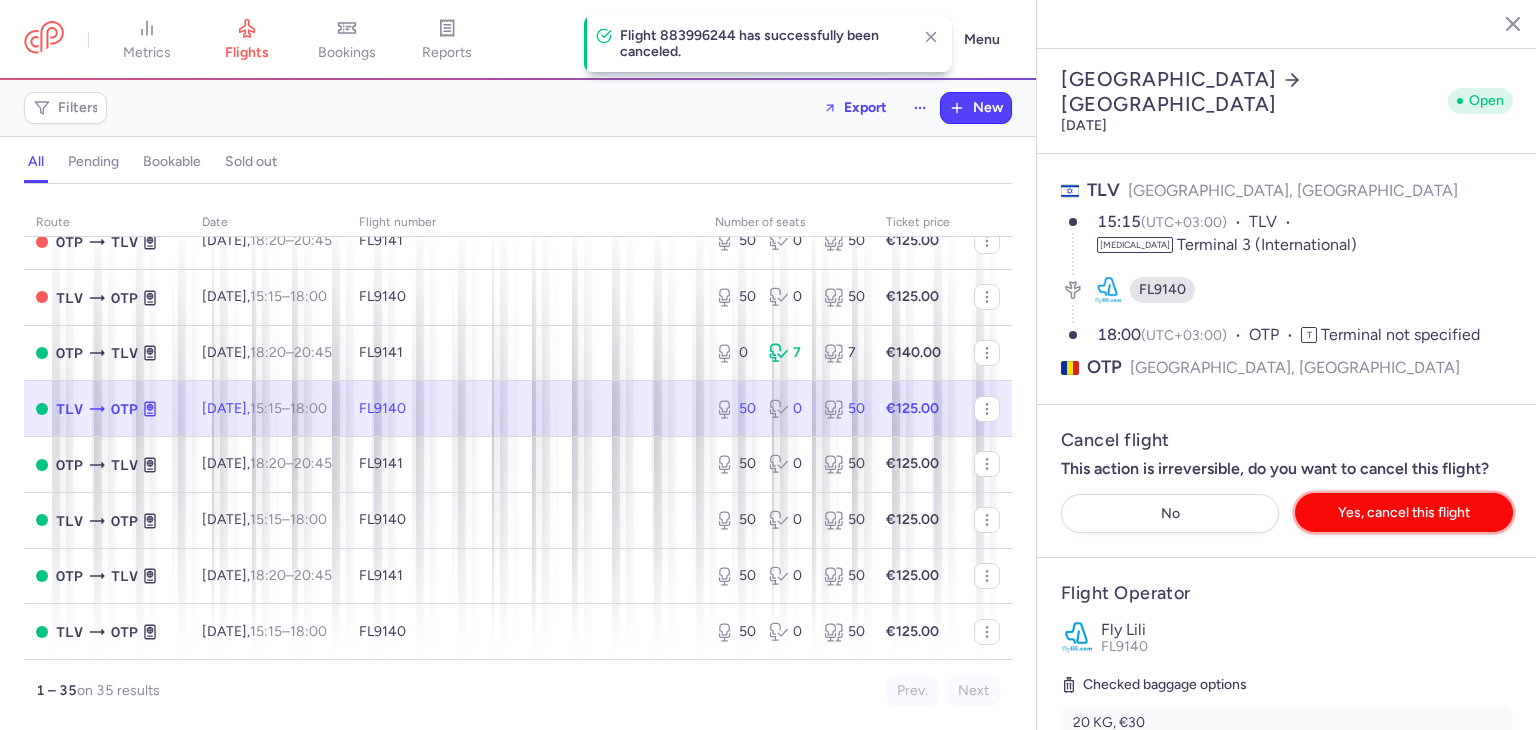 click on "Yes, cancel this flight" at bounding box center [1404, 512] 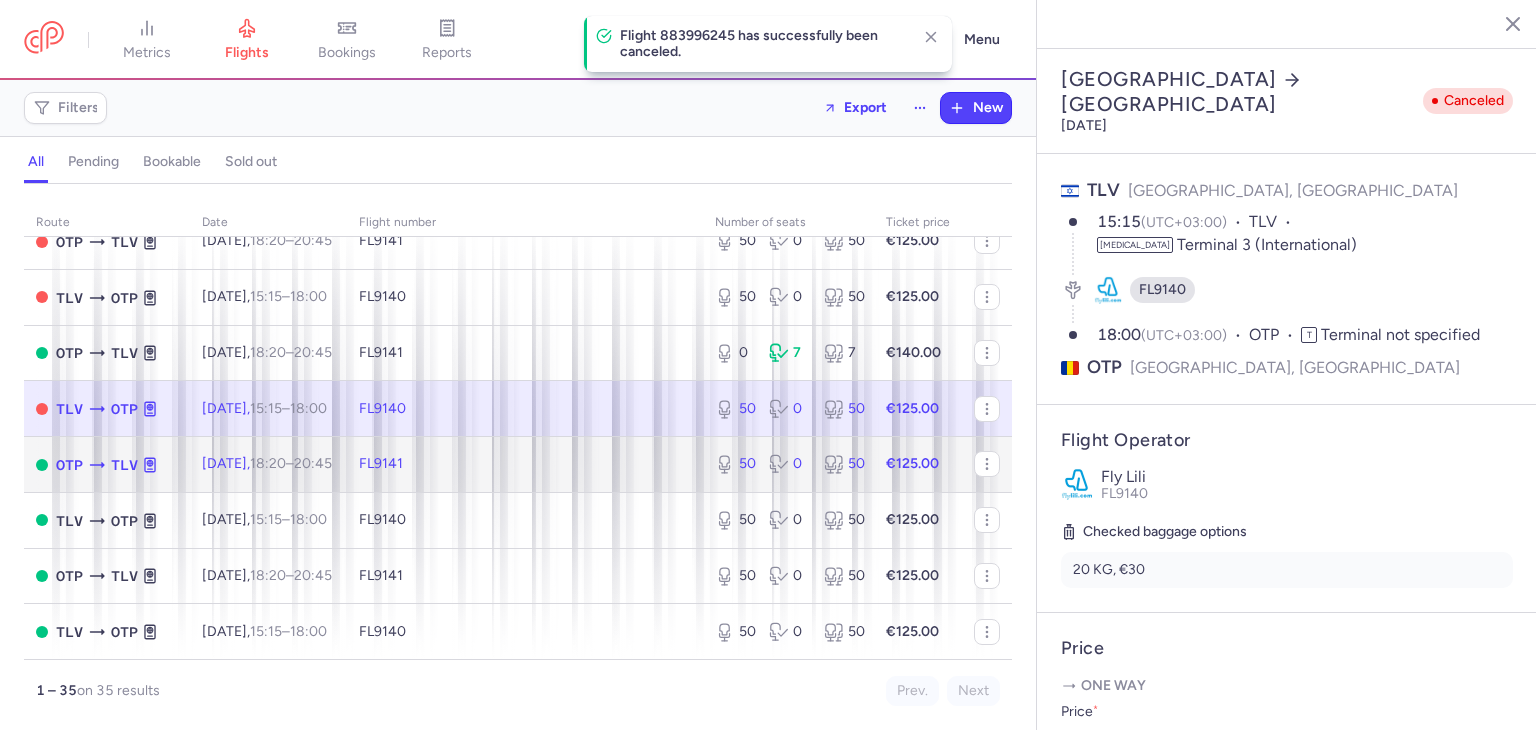 click on "FL9141" at bounding box center (525, 465) 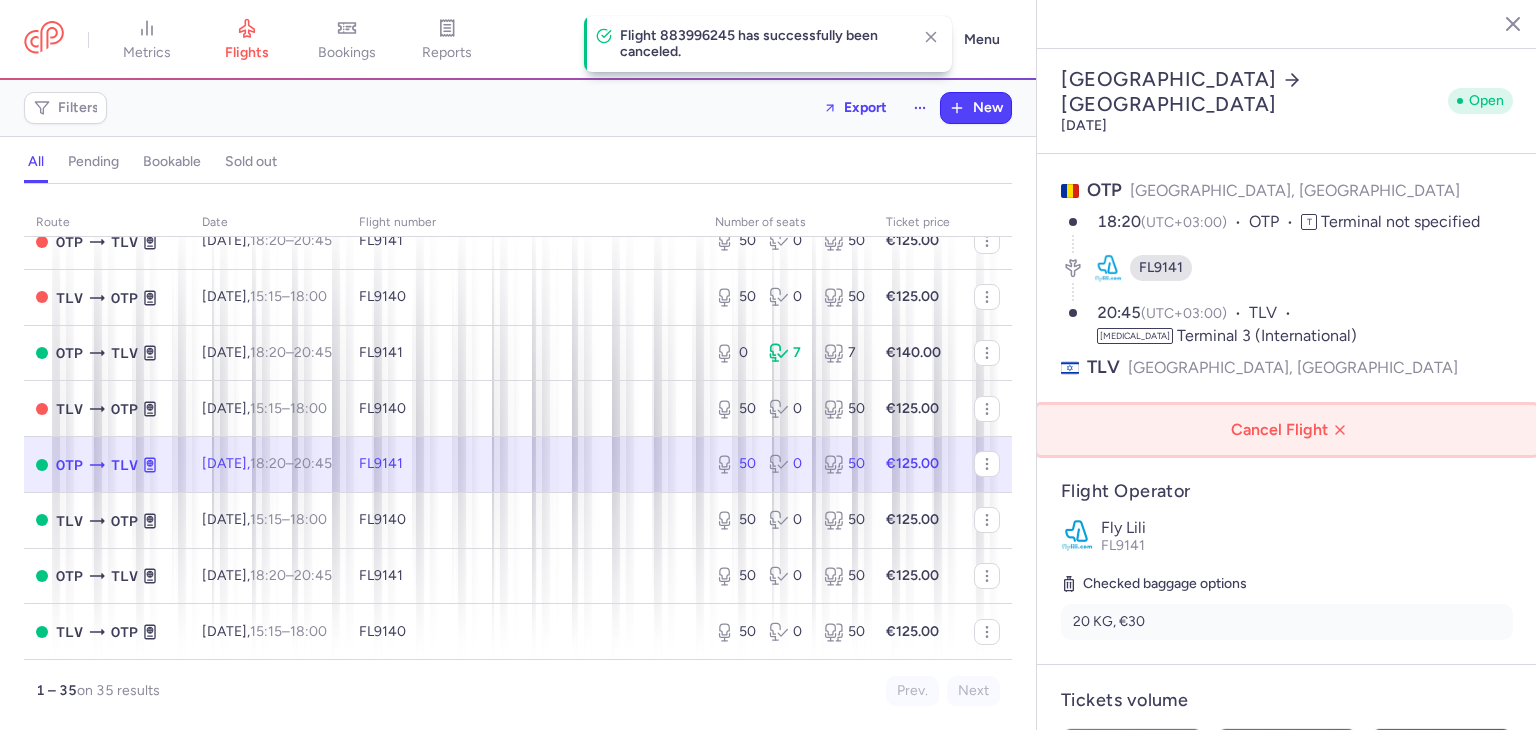 click on "Cancel Flight" at bounding box center [1291, 430] 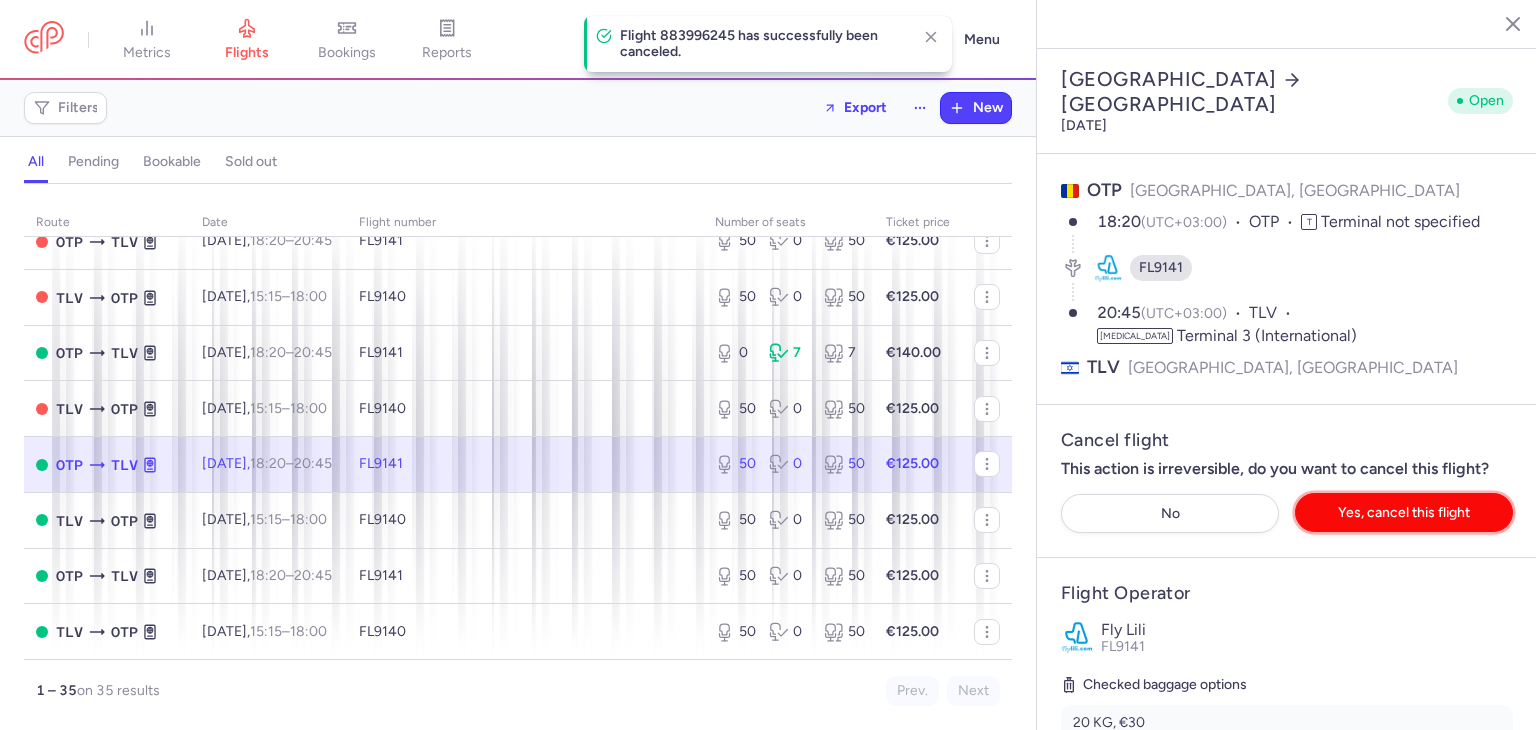 click on "Yes, cancel this flight" at bounding box center [1404, 512] 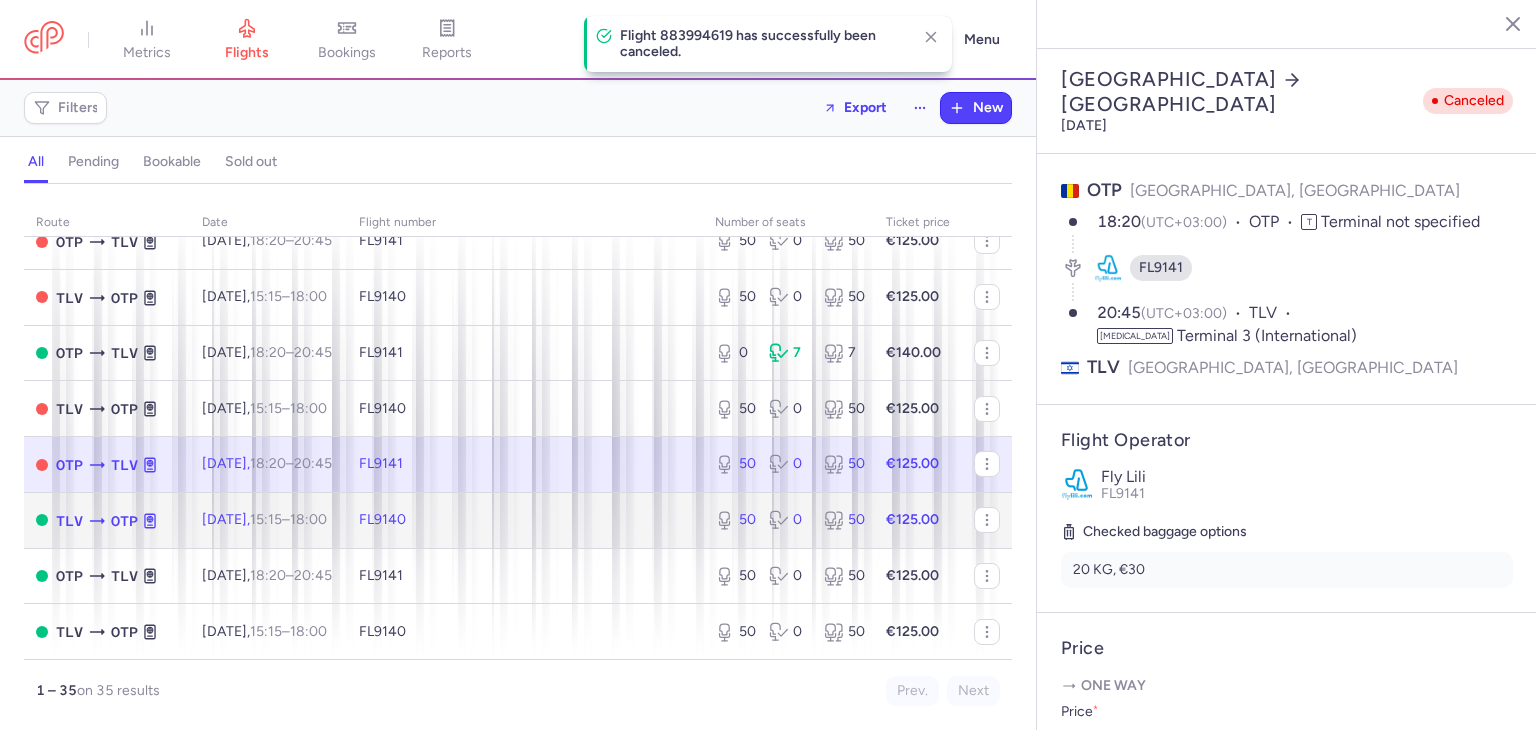 click on "FL9140" at bounding box center (525, 520) 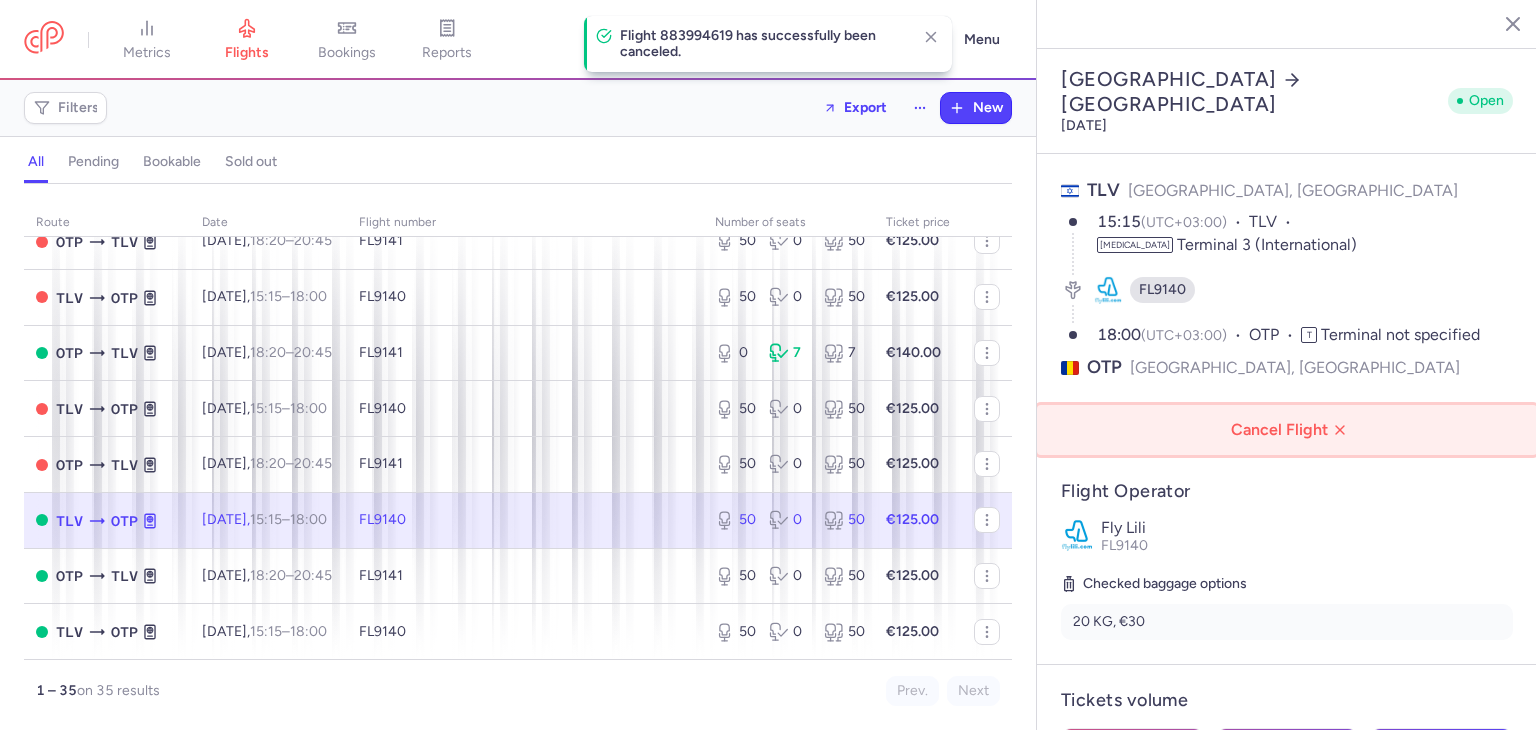 click on "Cancel Flight" at bounding box center (1291, 430) 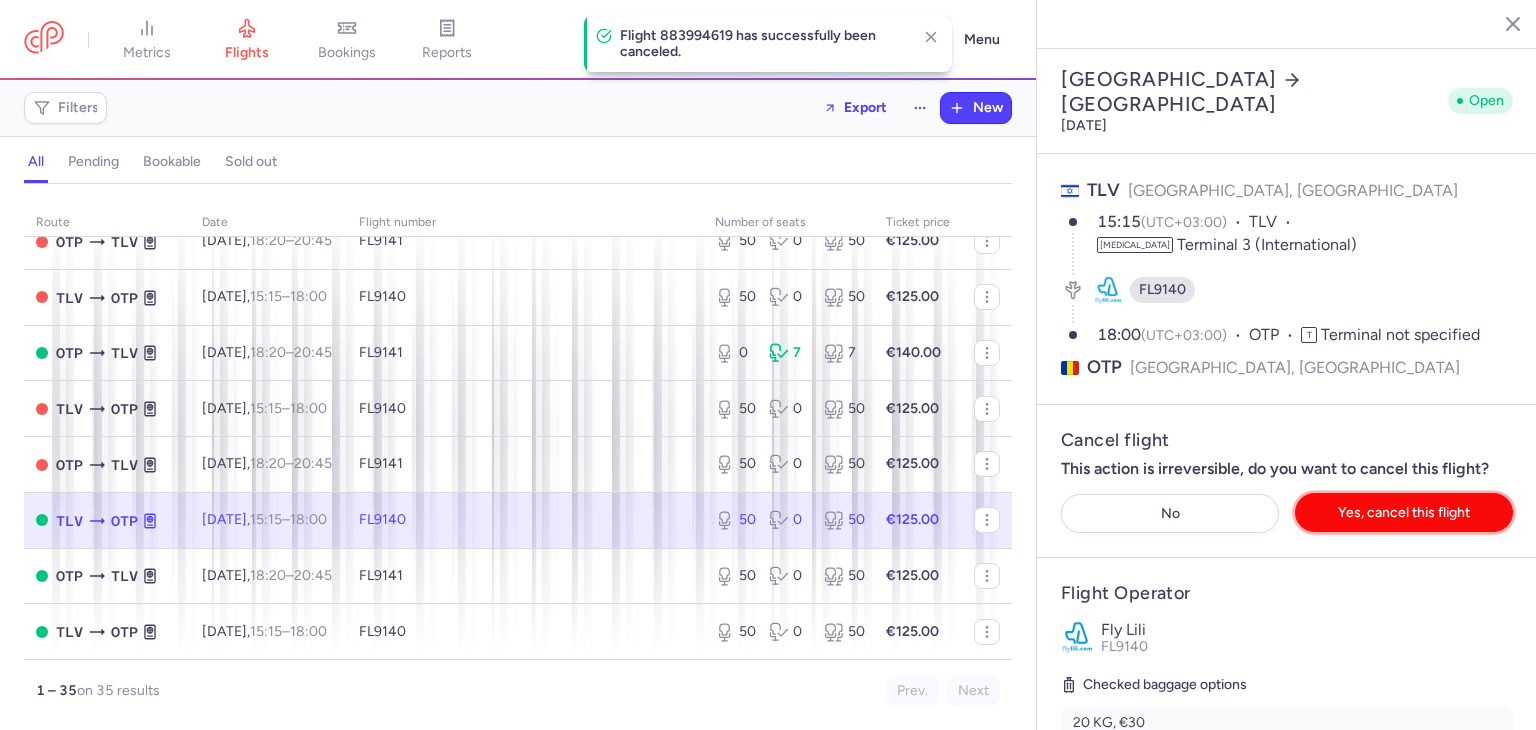 click on "Yes, cancel this flight" at bounding box center (1404, 512) 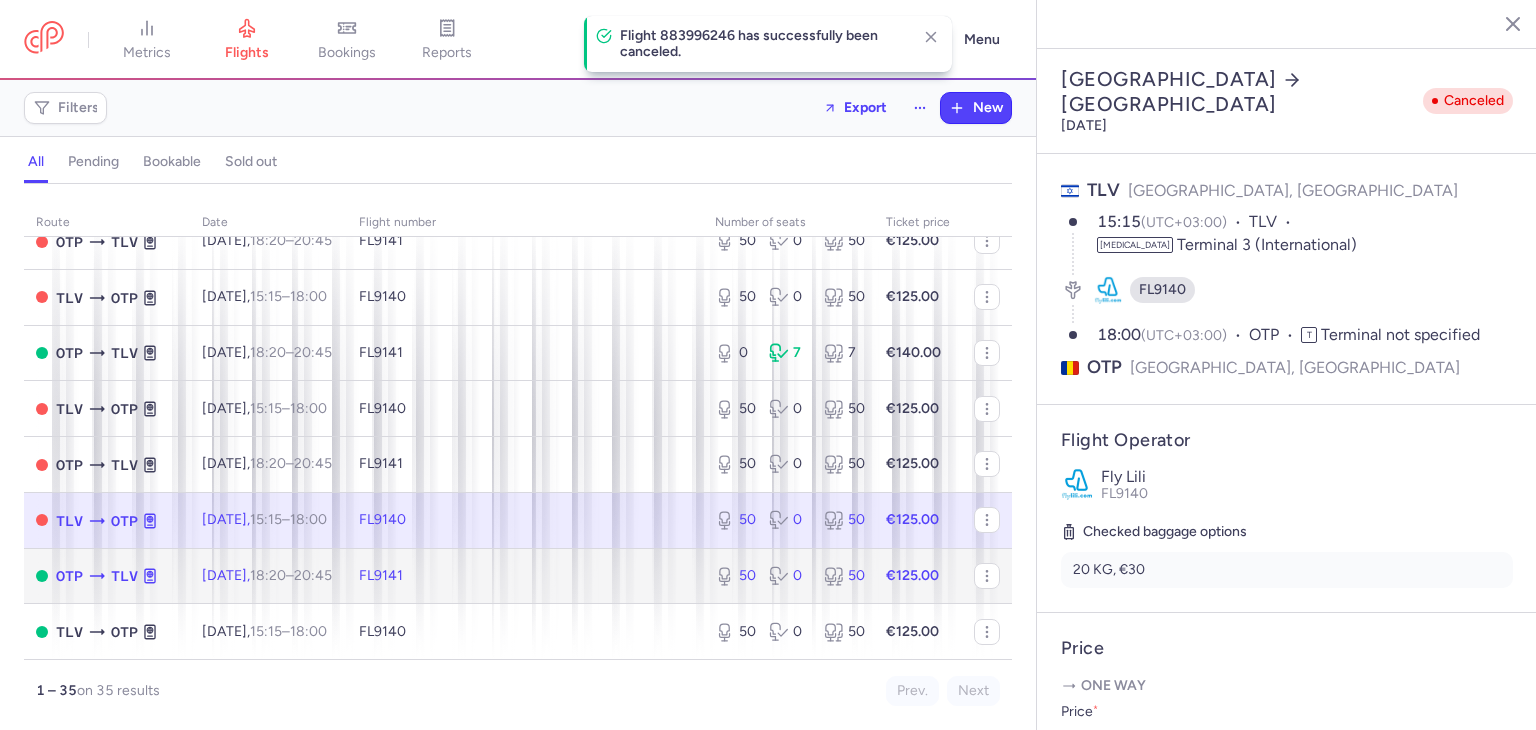 click on "FL9141" at bounding box center (525, 576) 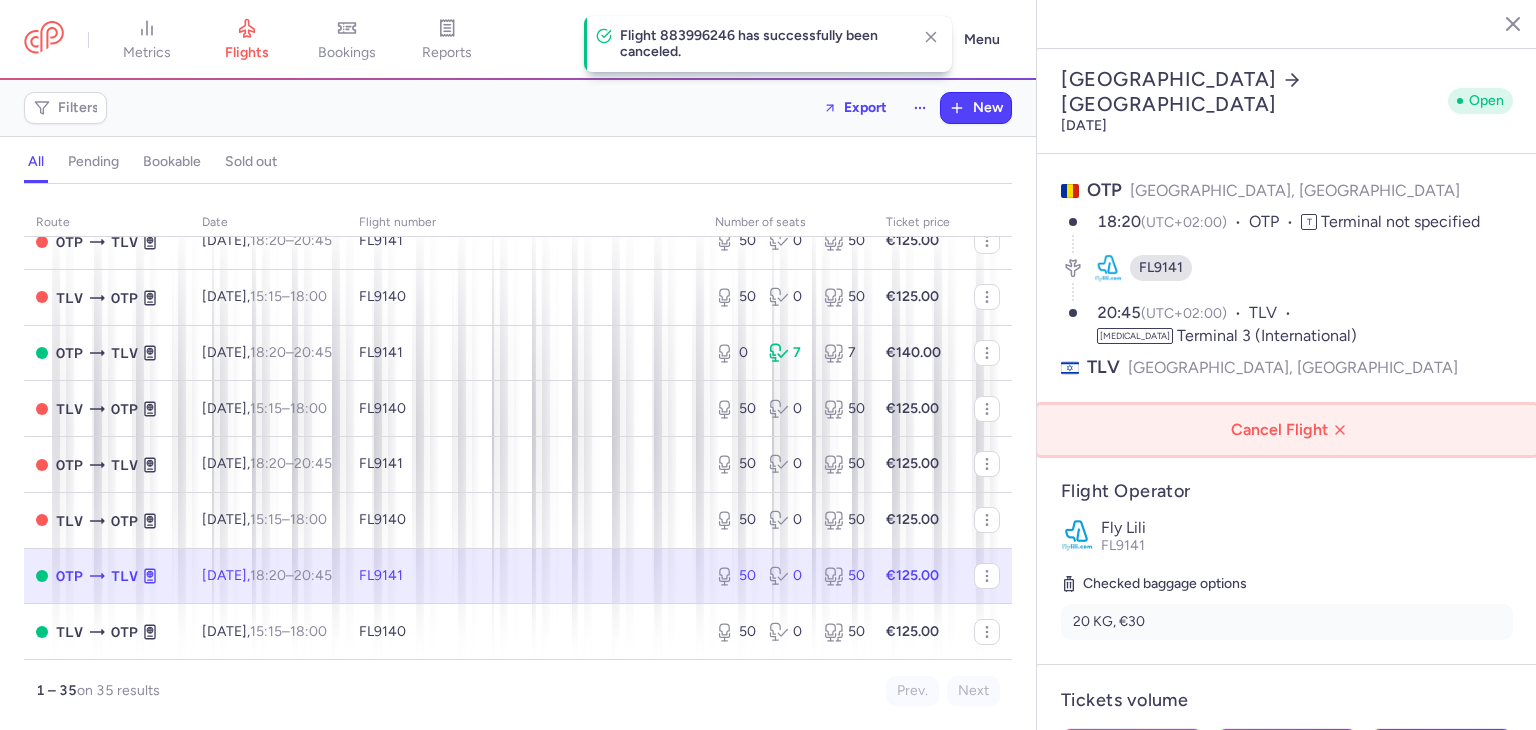 click 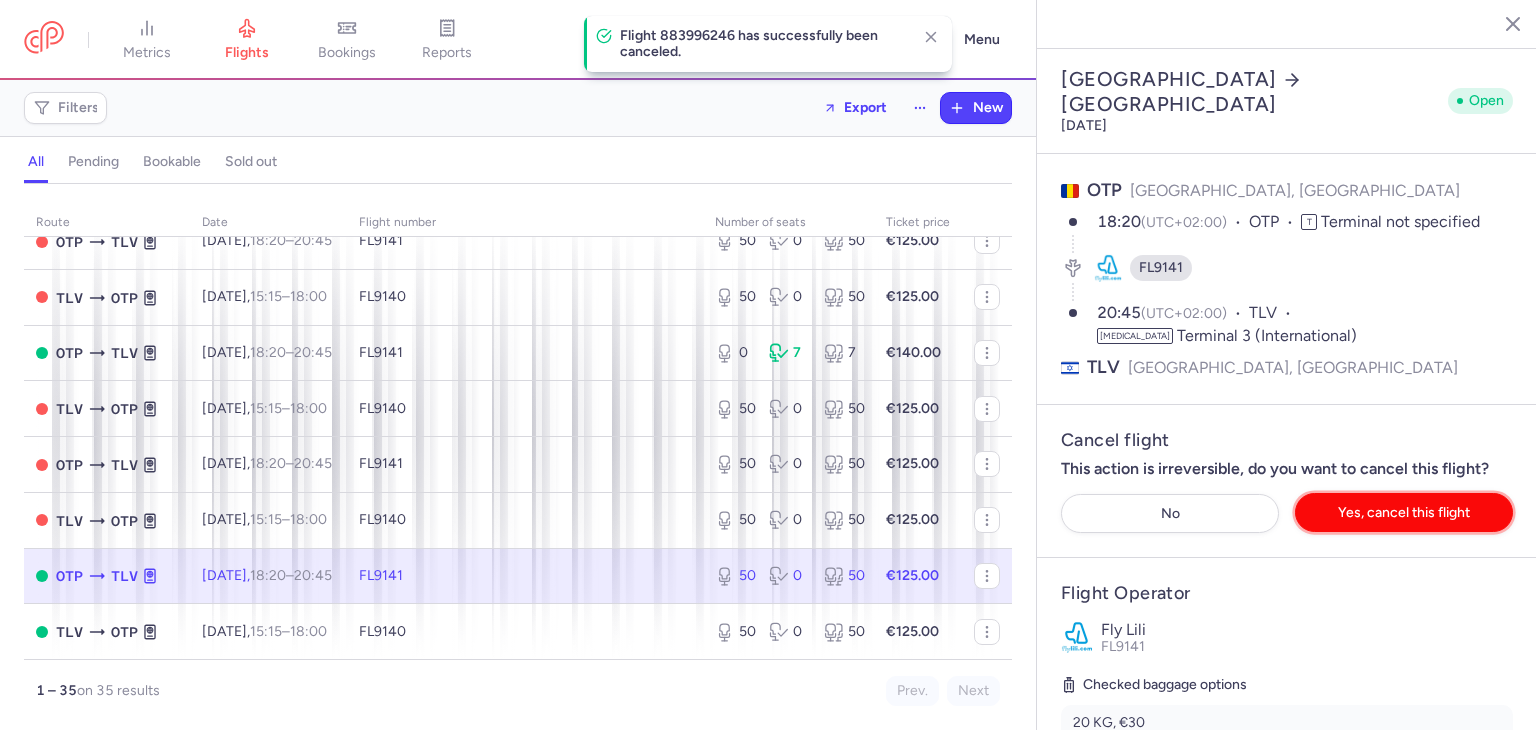 click on "Yes, cancel this flight" at bounding box center (1404, 512) 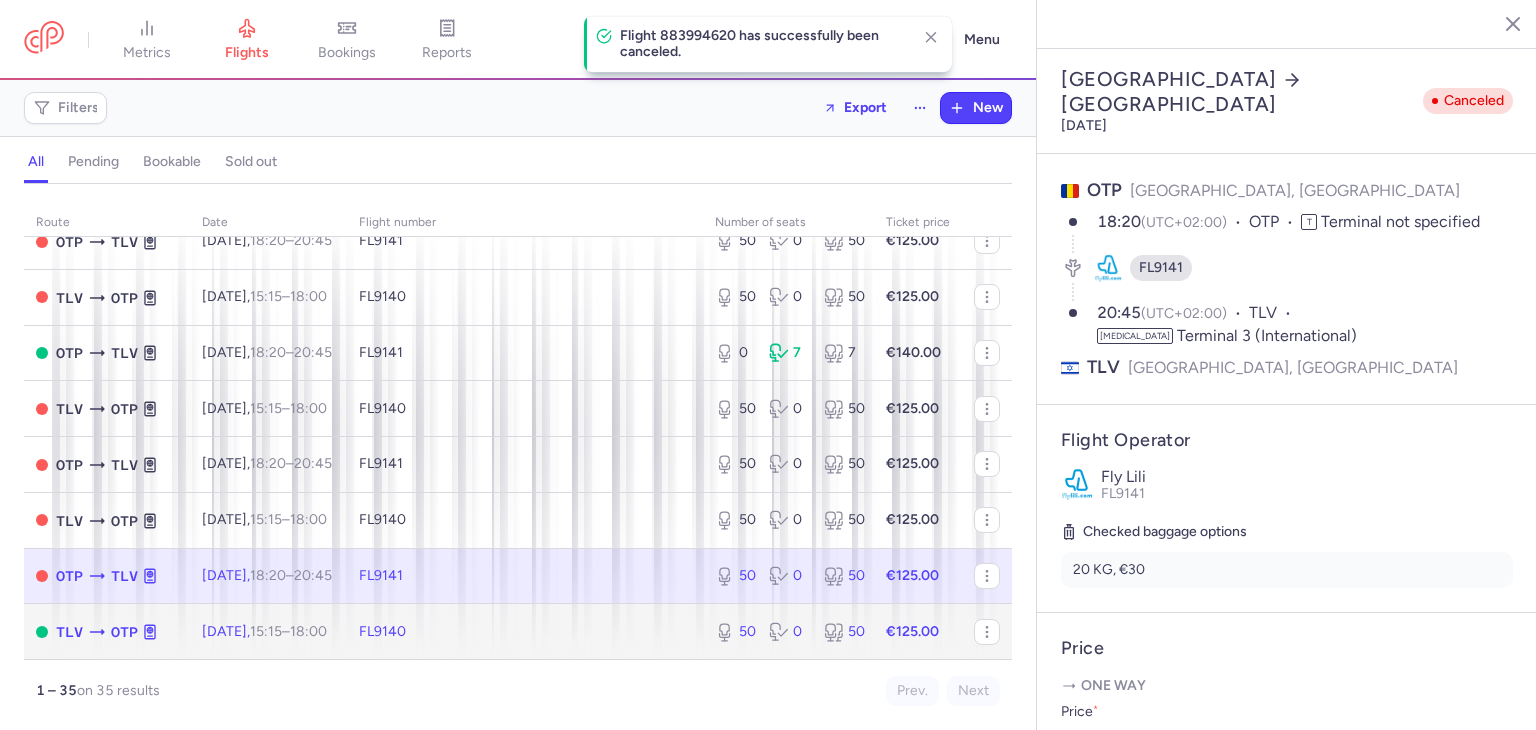 click on "FL9140" at bounding box center (525, 631) 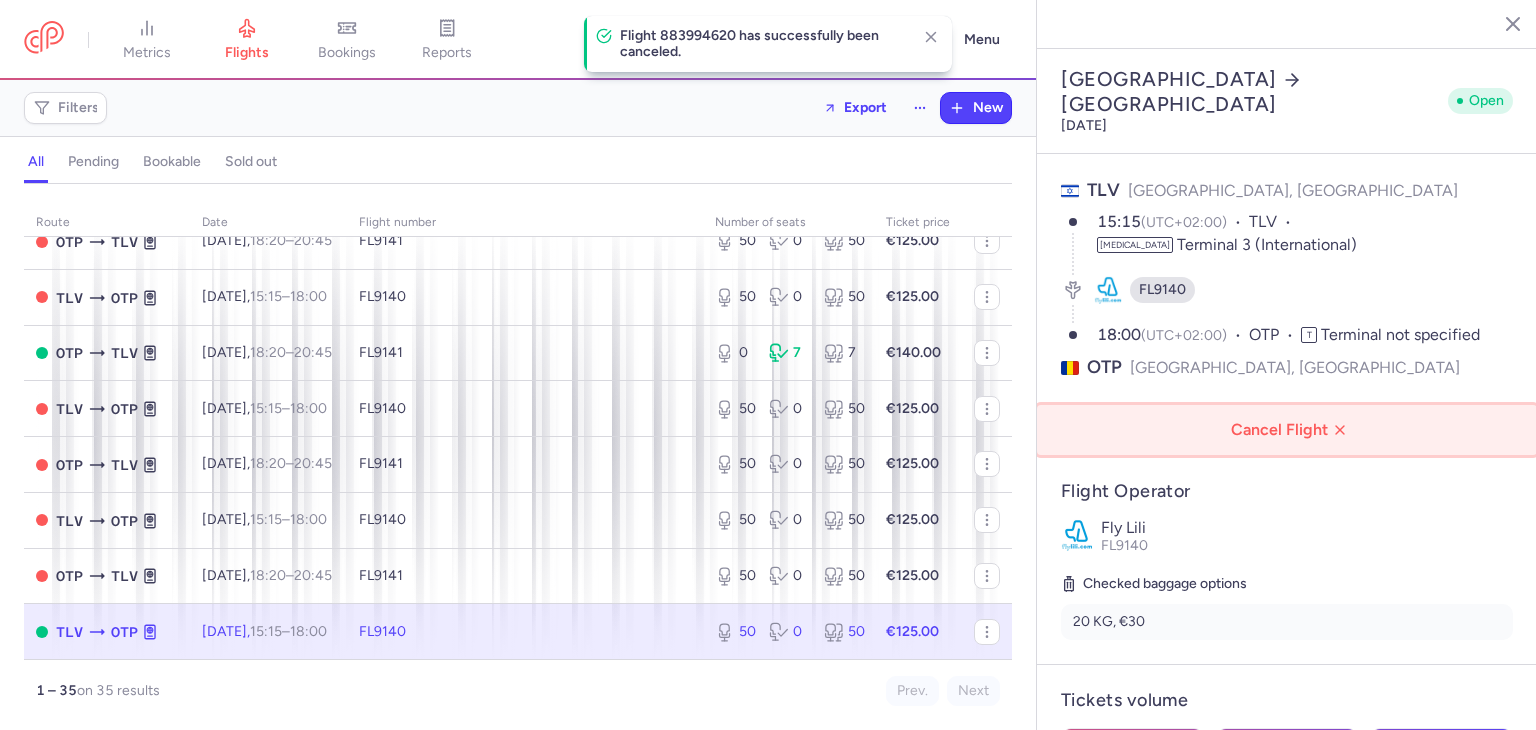 click on "Cancel Flight" 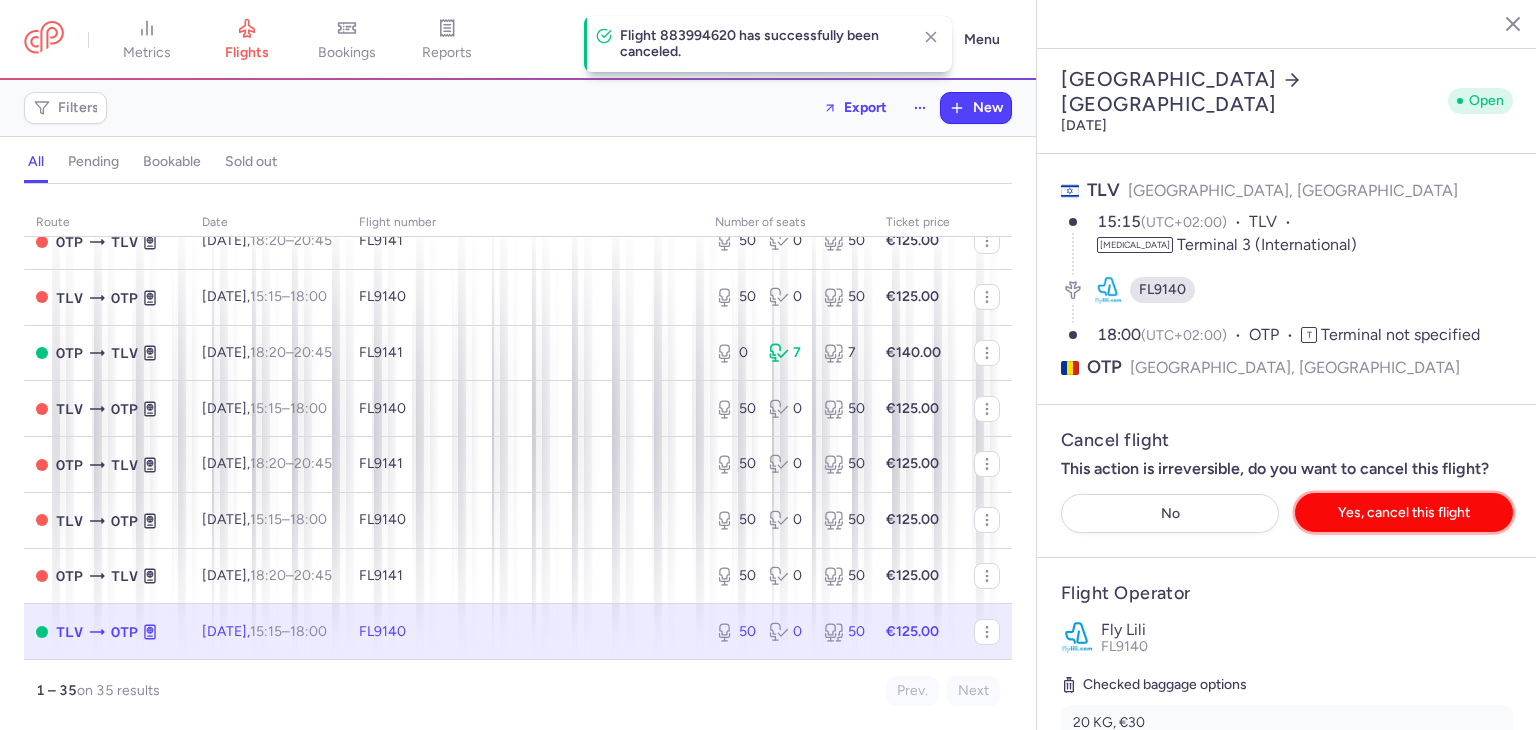click on "Yes, cancel this flight" at bounding box center [1404, 512] 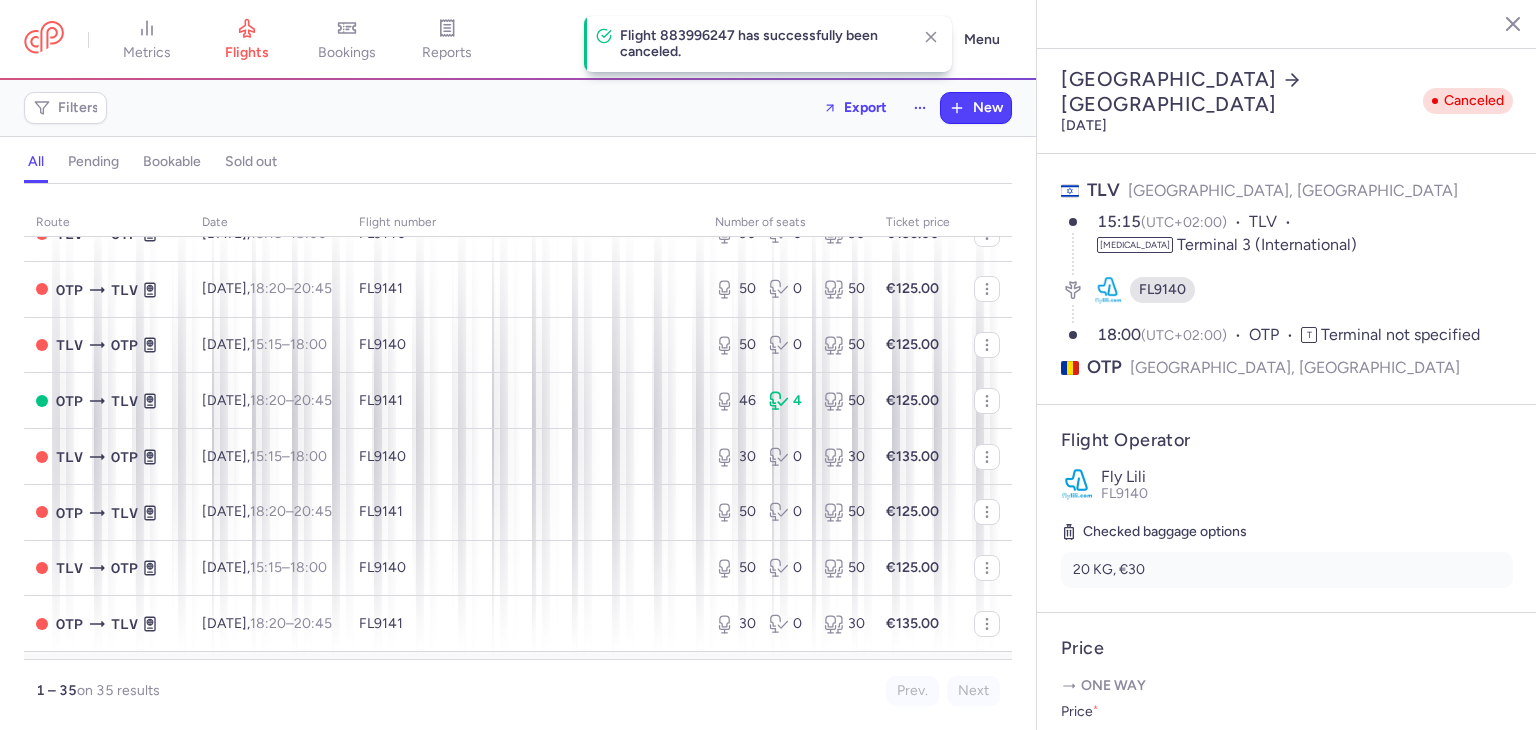 scroll, scrollTop: 1005, scrollLeft: 0, axis: vertical 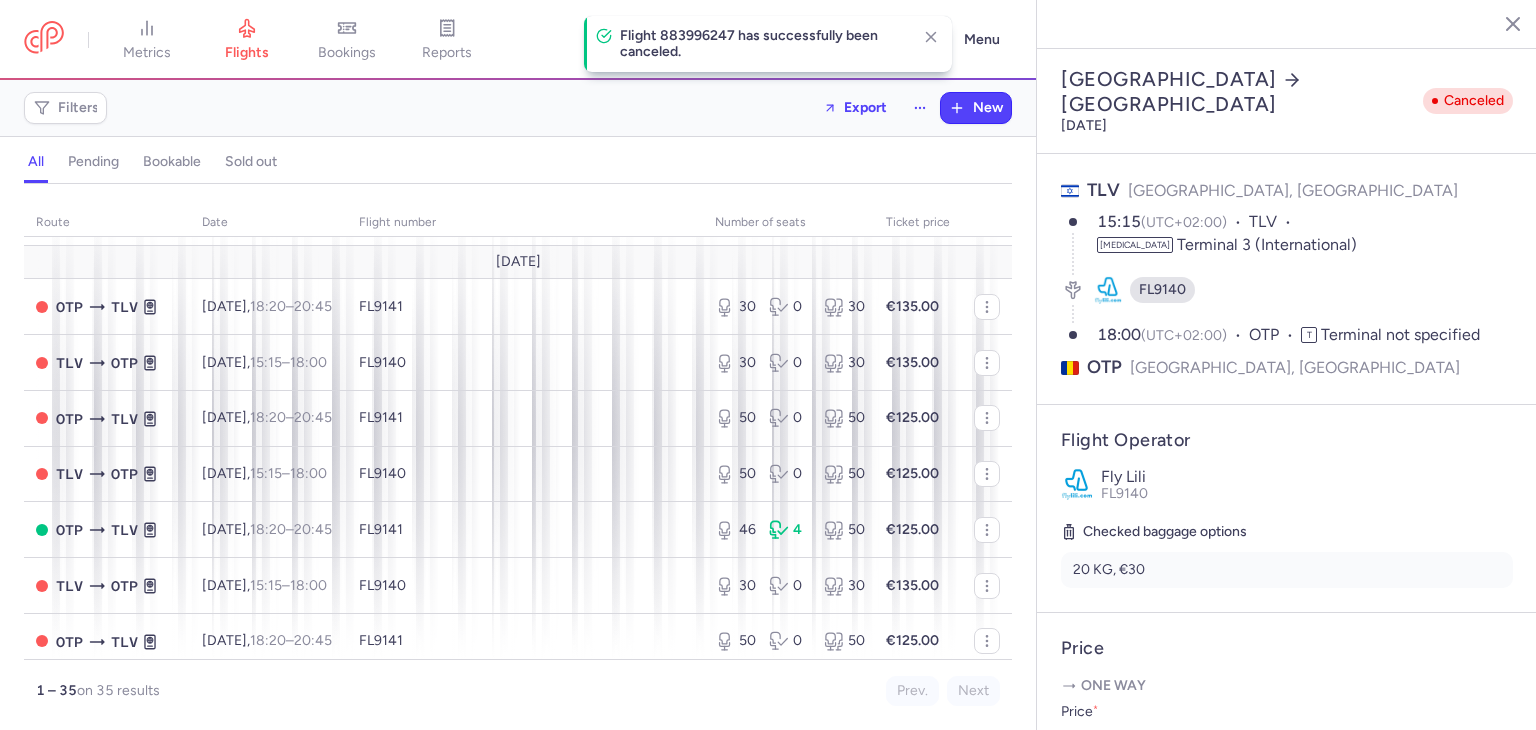 click 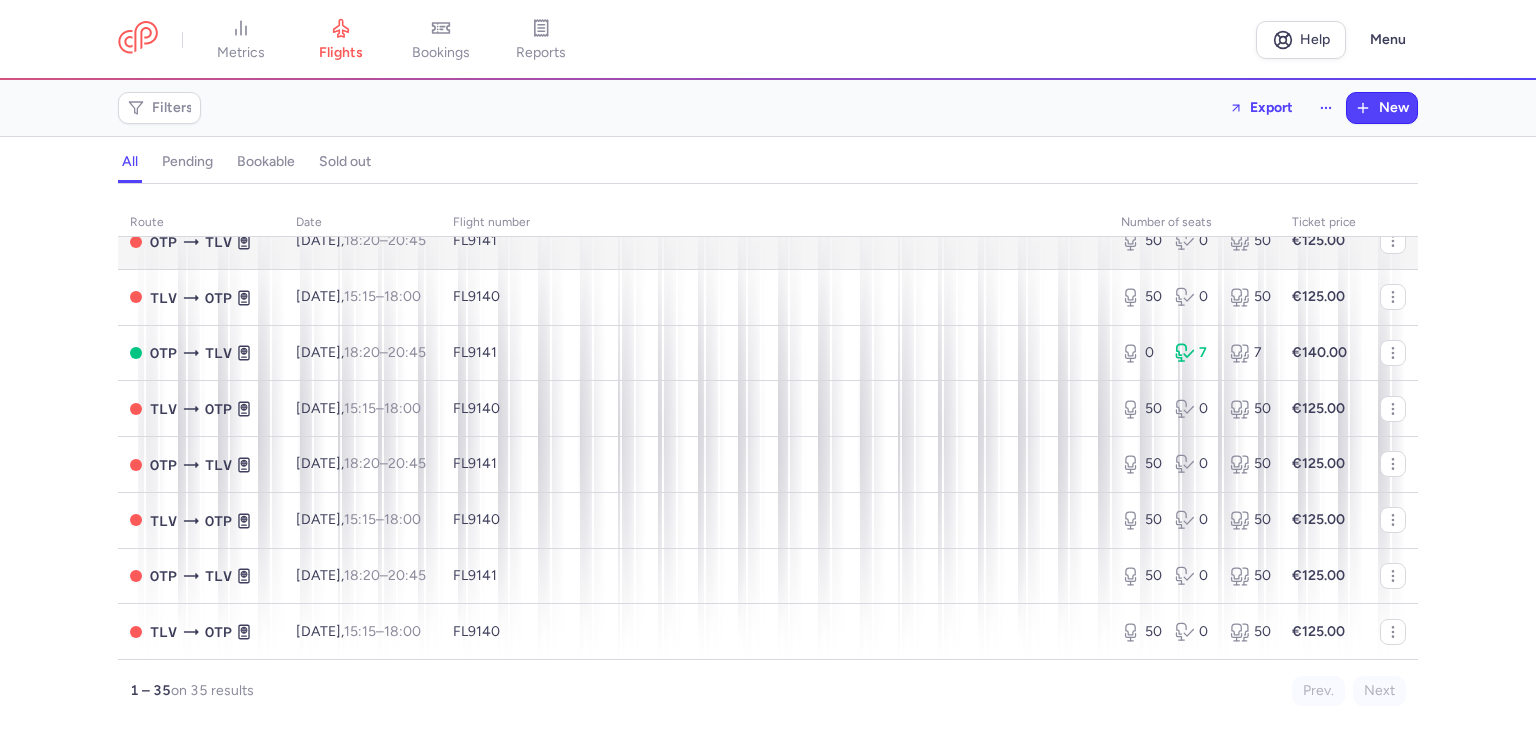 scroll, scrollTop: 1705, scrollLeft: 0, axis: vertical 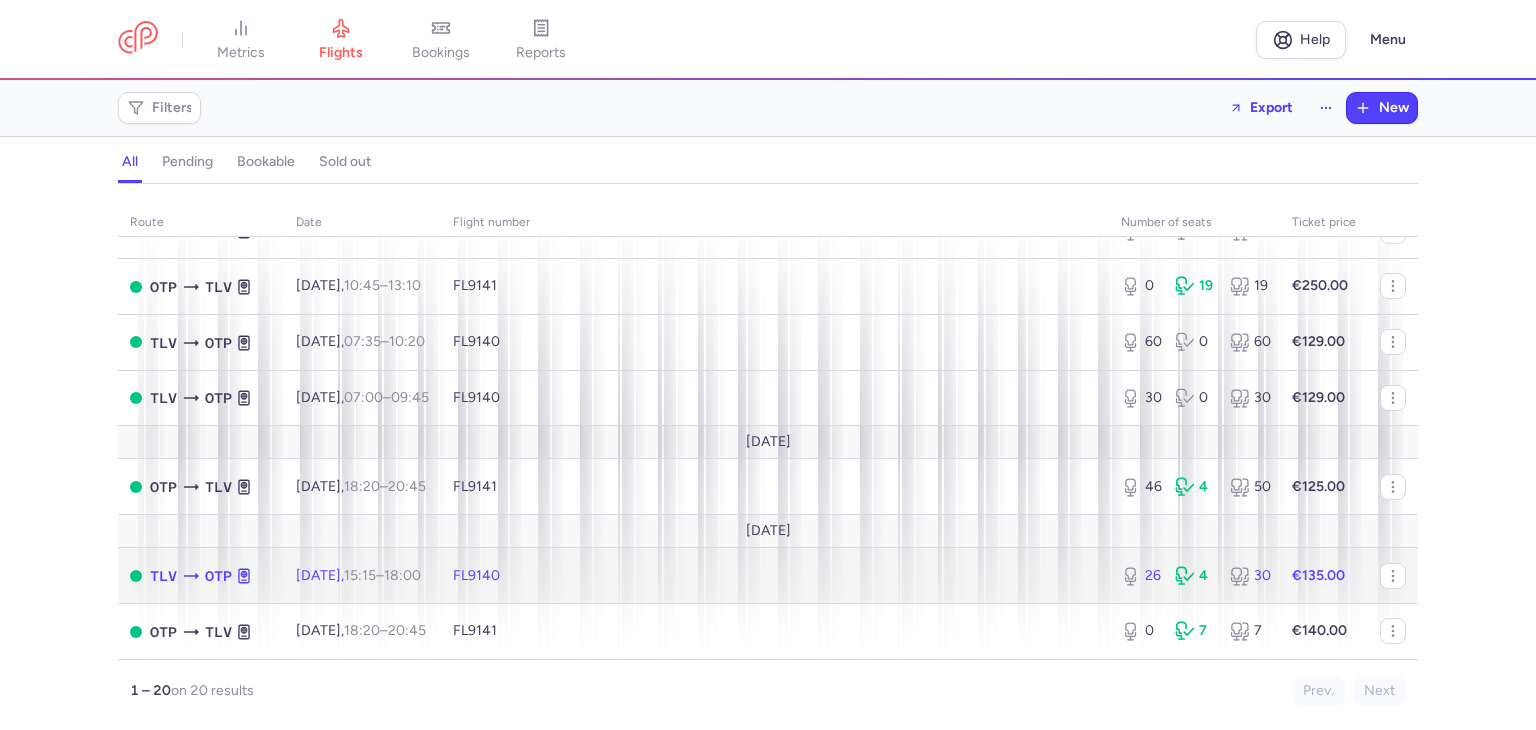 click on "FL9140" at bounding box center [775, 576] 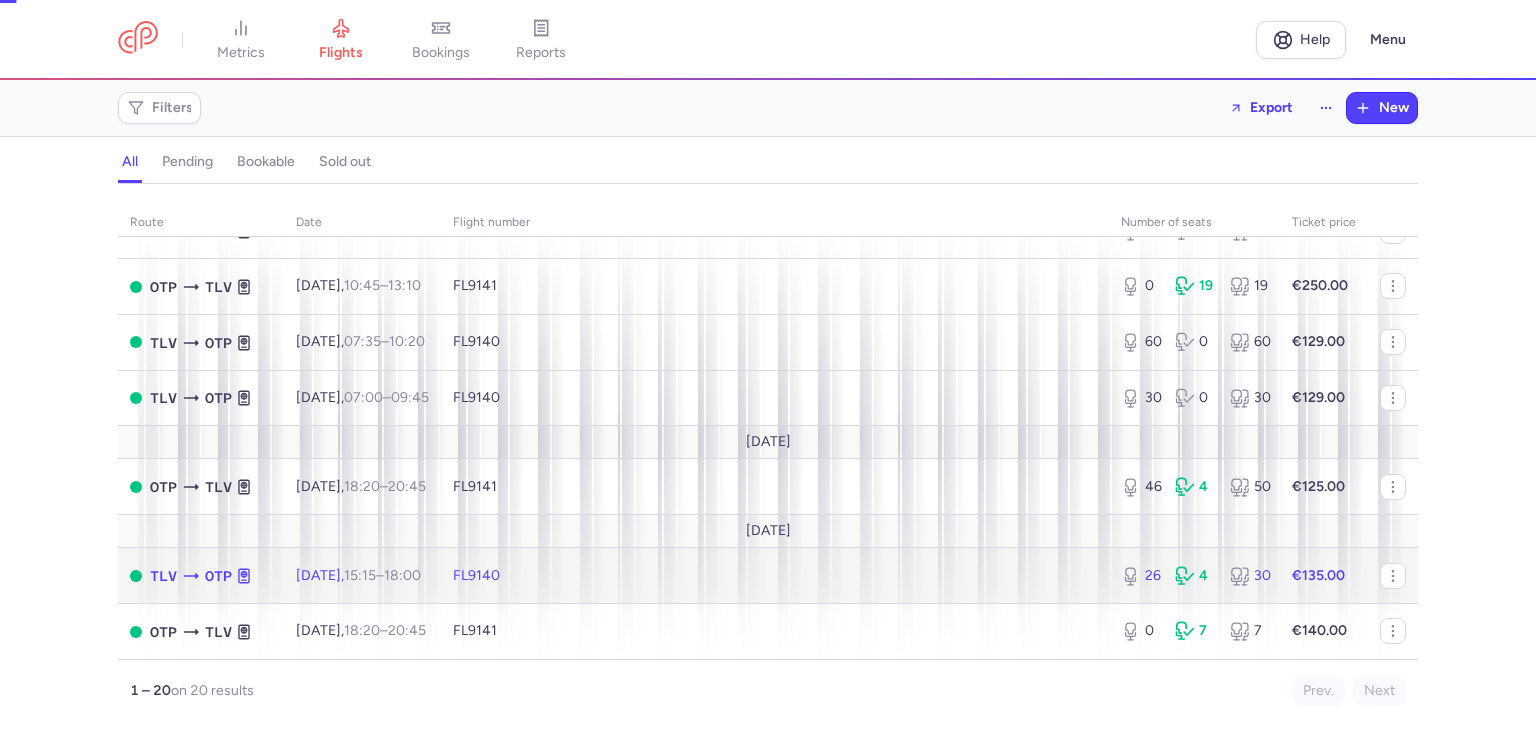 select on "days" 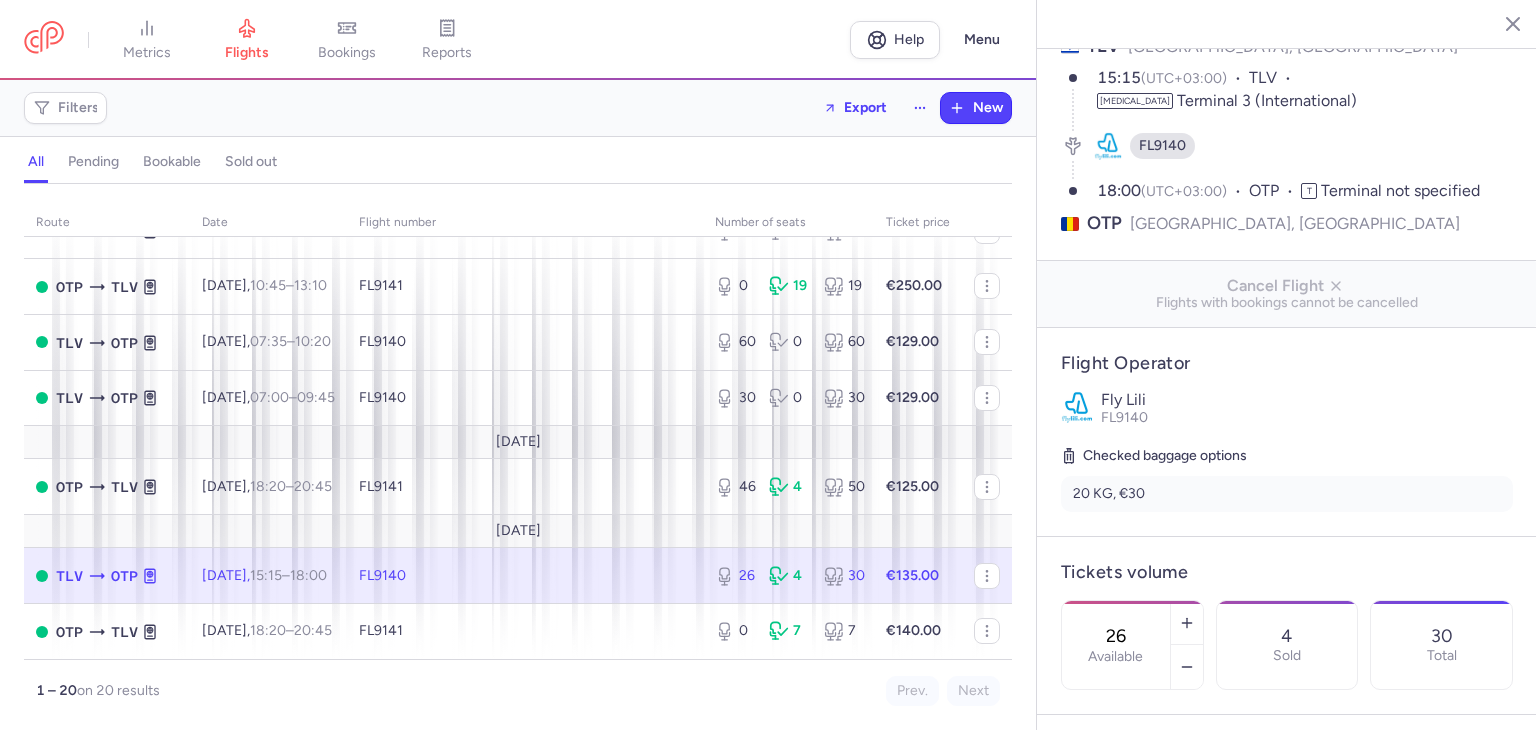 scroll, scrollTop: 300, scrollLeft: 0, axis: vertical 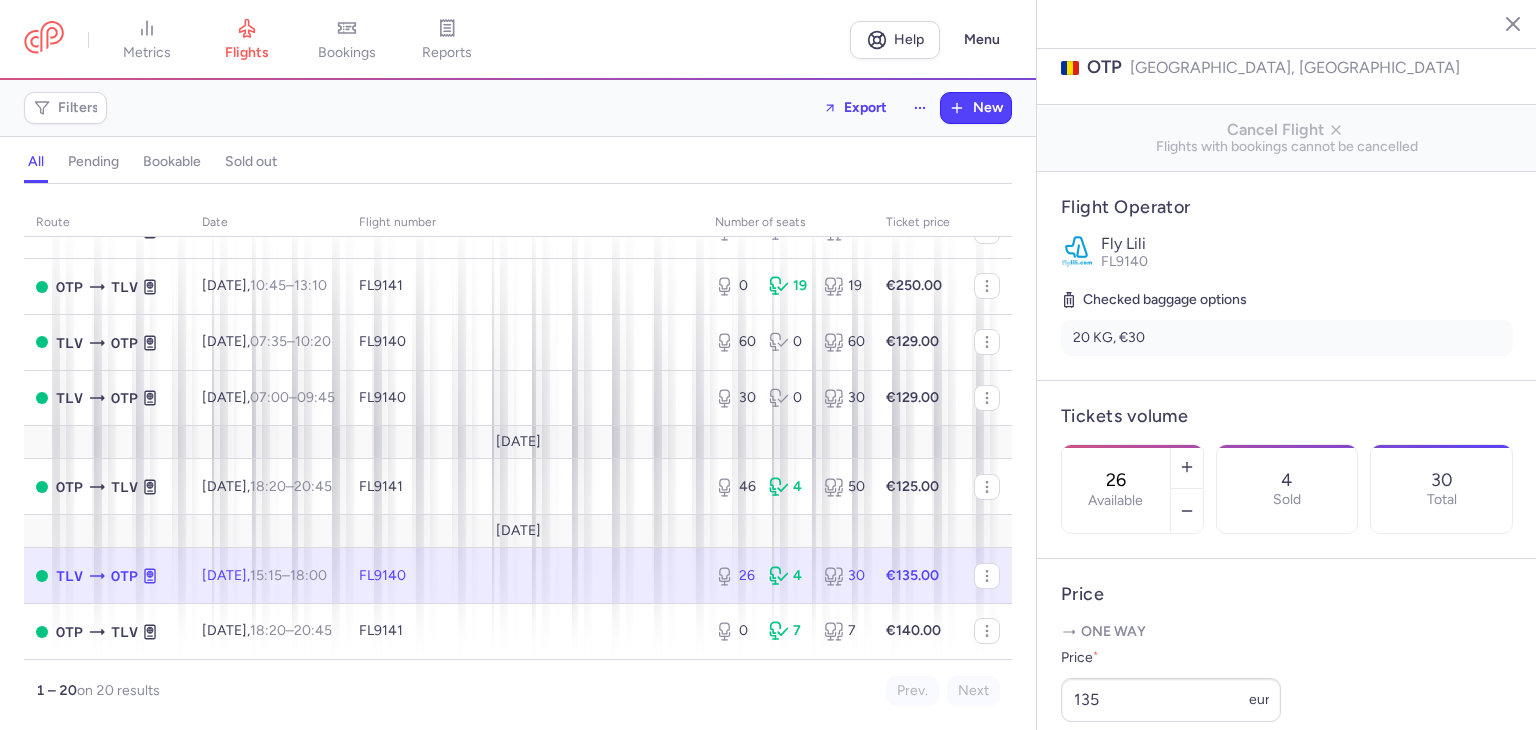 click at bounding box center [1498, 23] 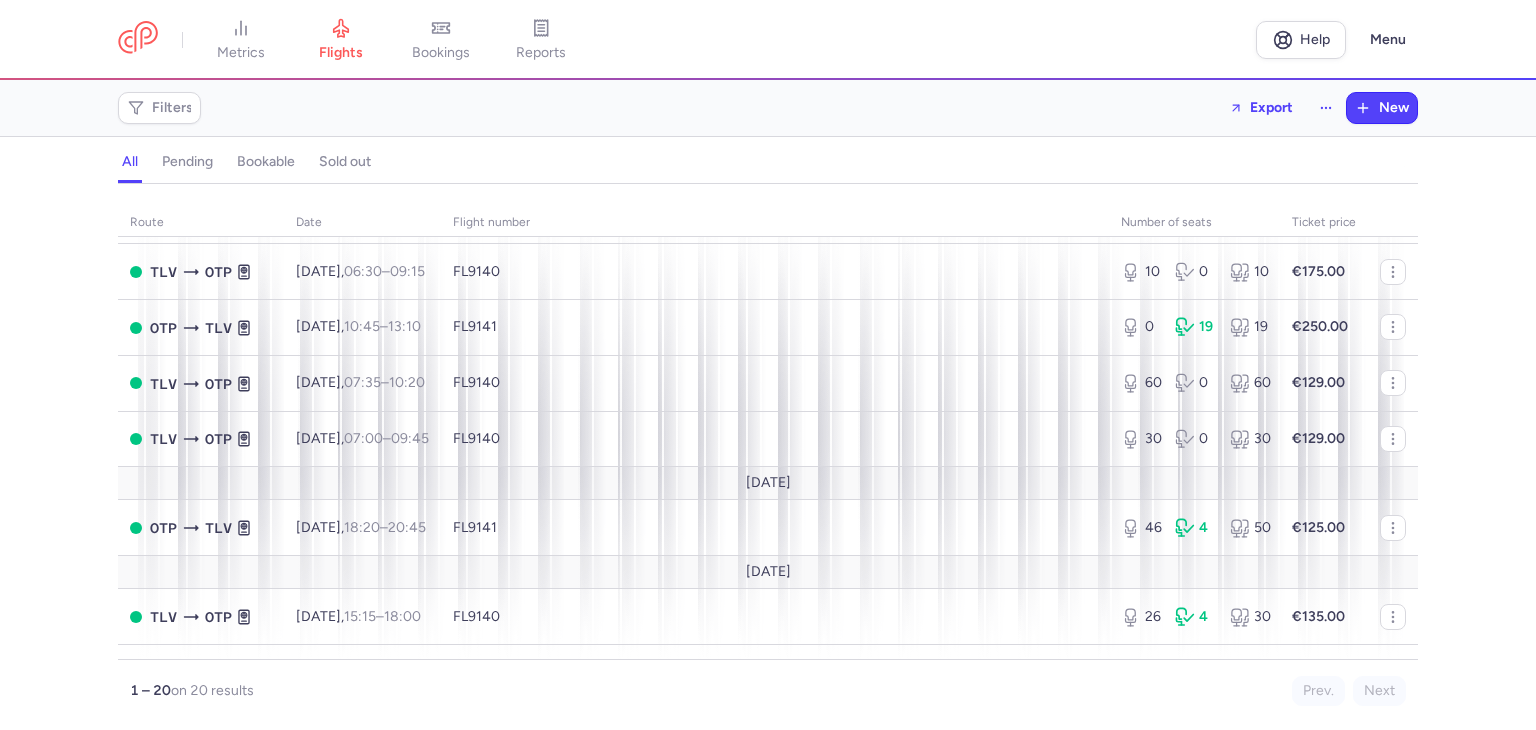scroll, scrollTop: 749, scrollLeft: 0, axis: vertical 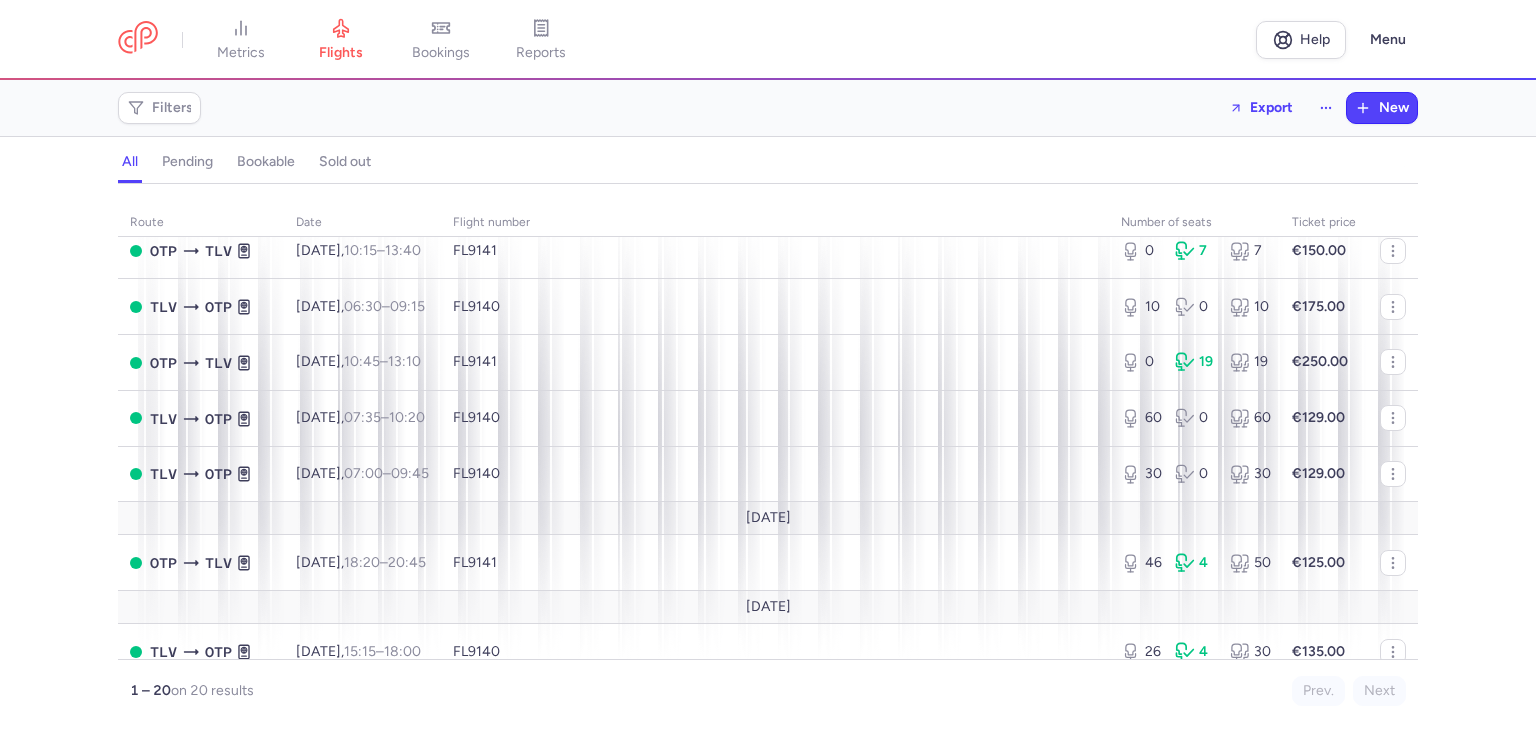 drag, startPoint x: 811, startPoint y: 541, endPoint x: 671, endPoint y: 539, distance: 140.01428 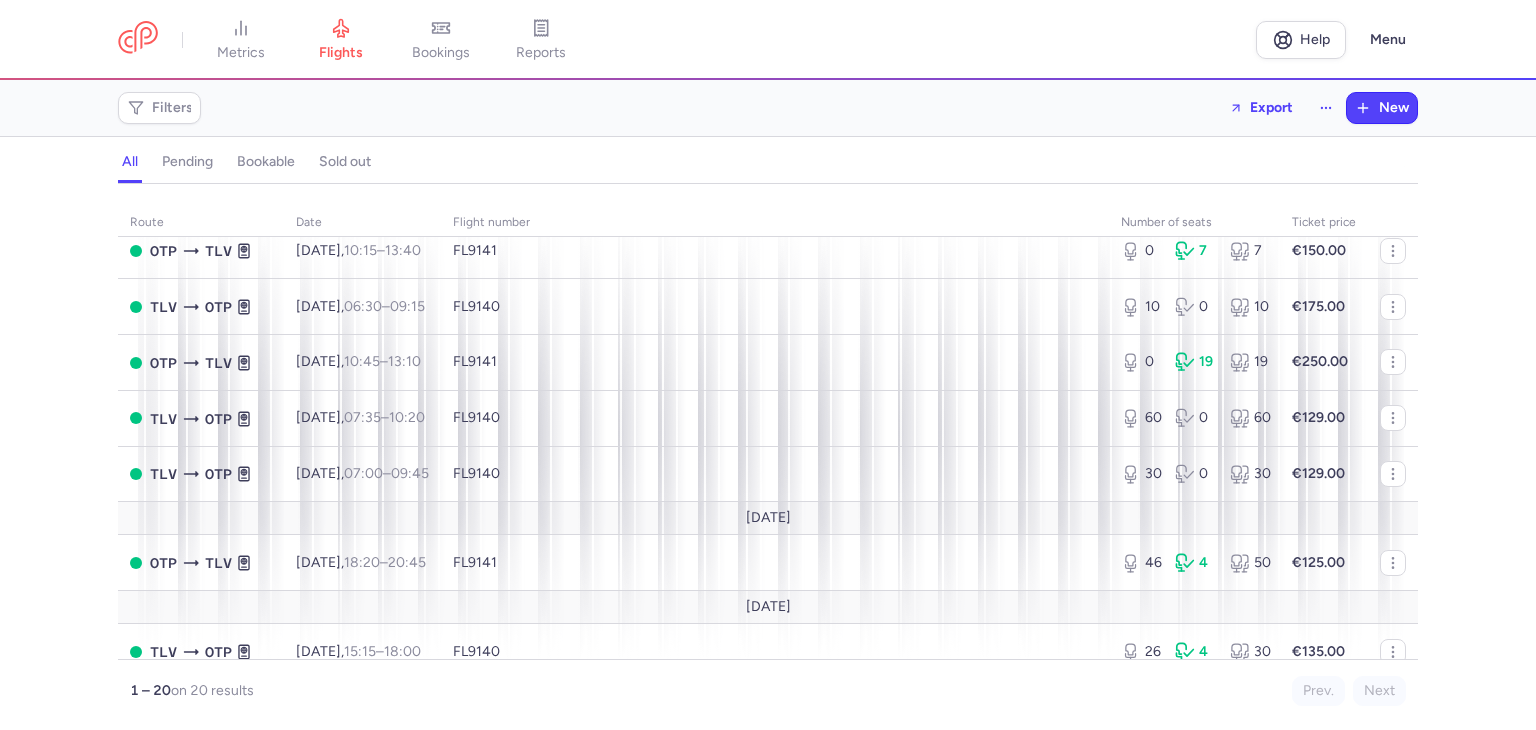 drag, startPoint x: 640, startPoint y: 530, endPoint x: 711, endPoint y: 544, distance: 72.36712 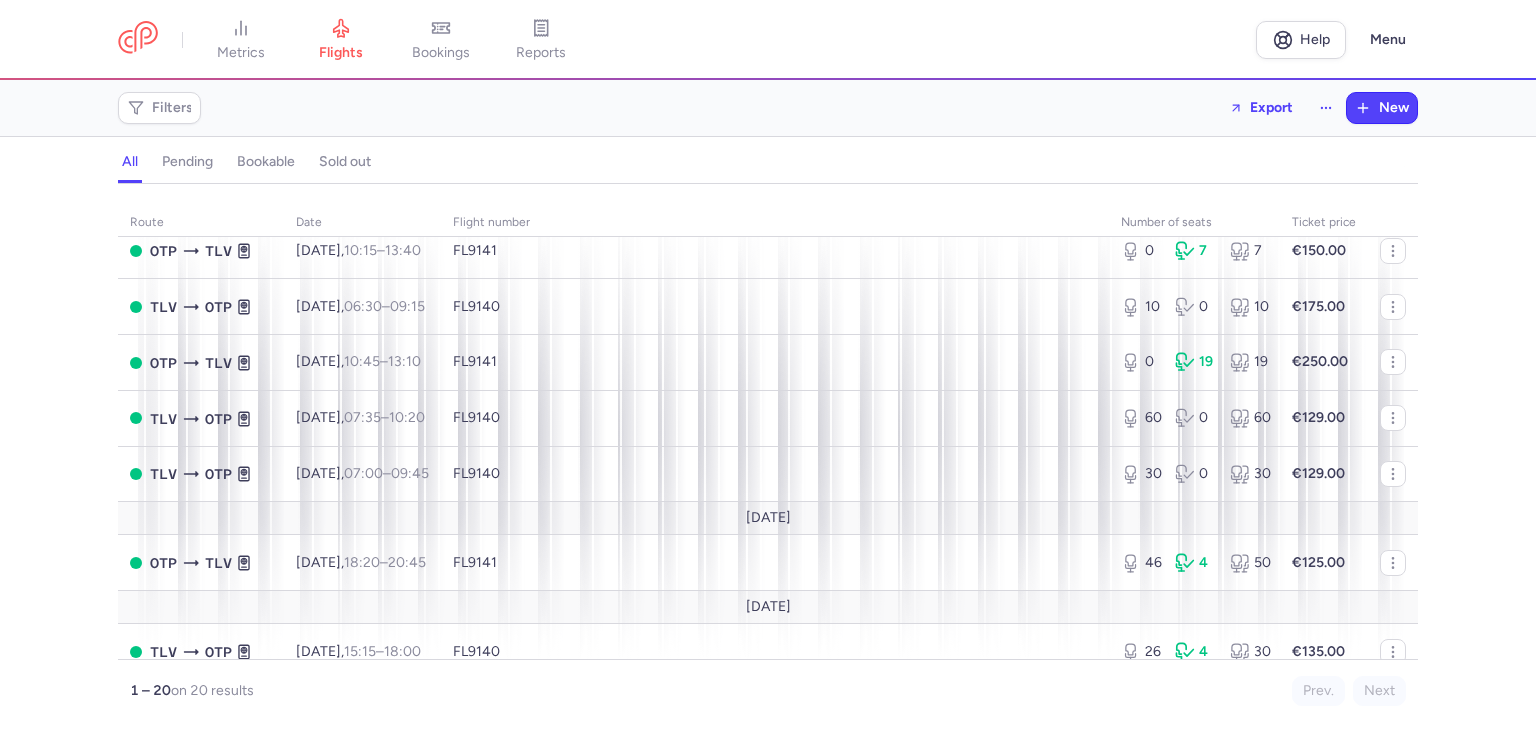 drag, startPoint x: 805, startPoint y: 535, endPoint x: 712, endPoint y: 535, distance: 93 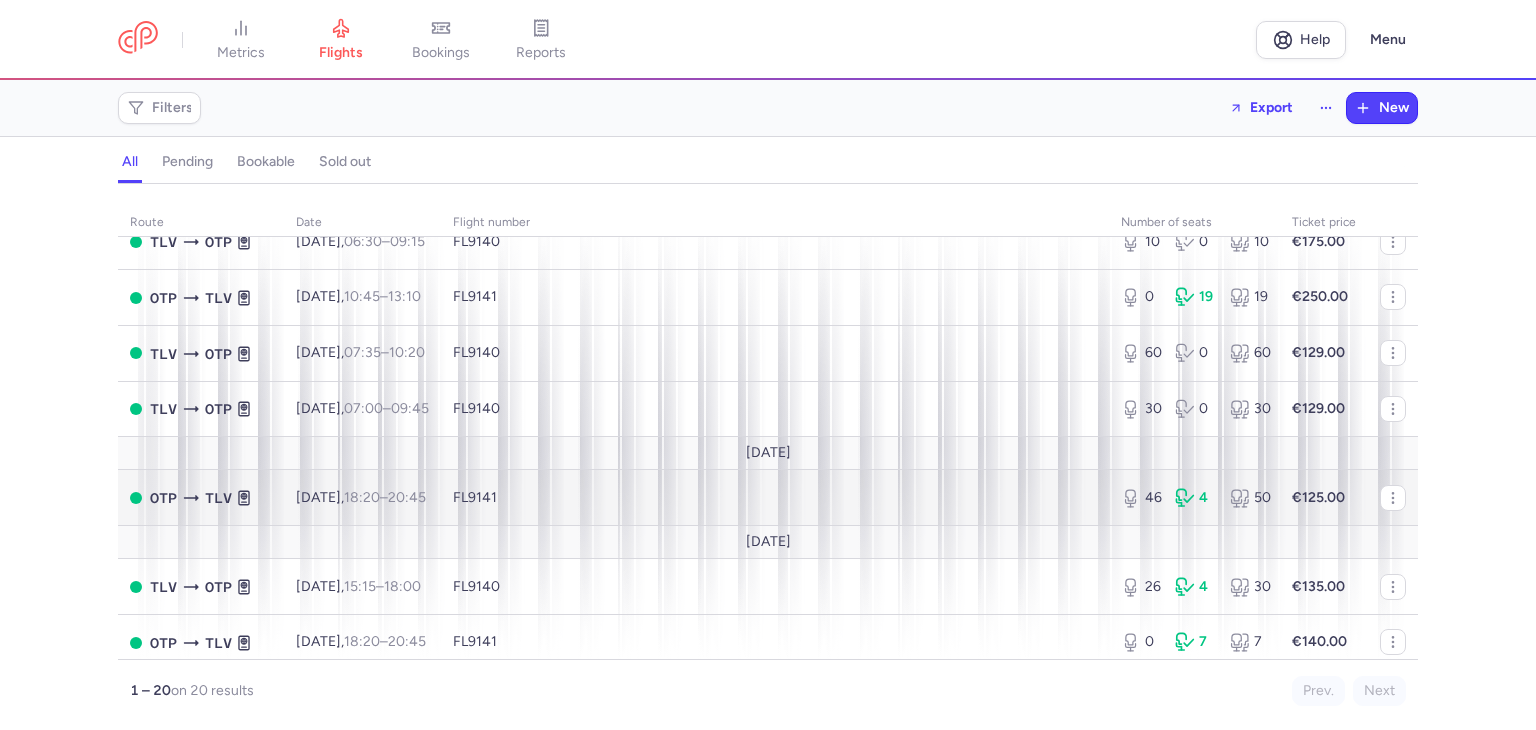 scroll, scrollTop: 849, scrollLeft: 0, axis: vertical 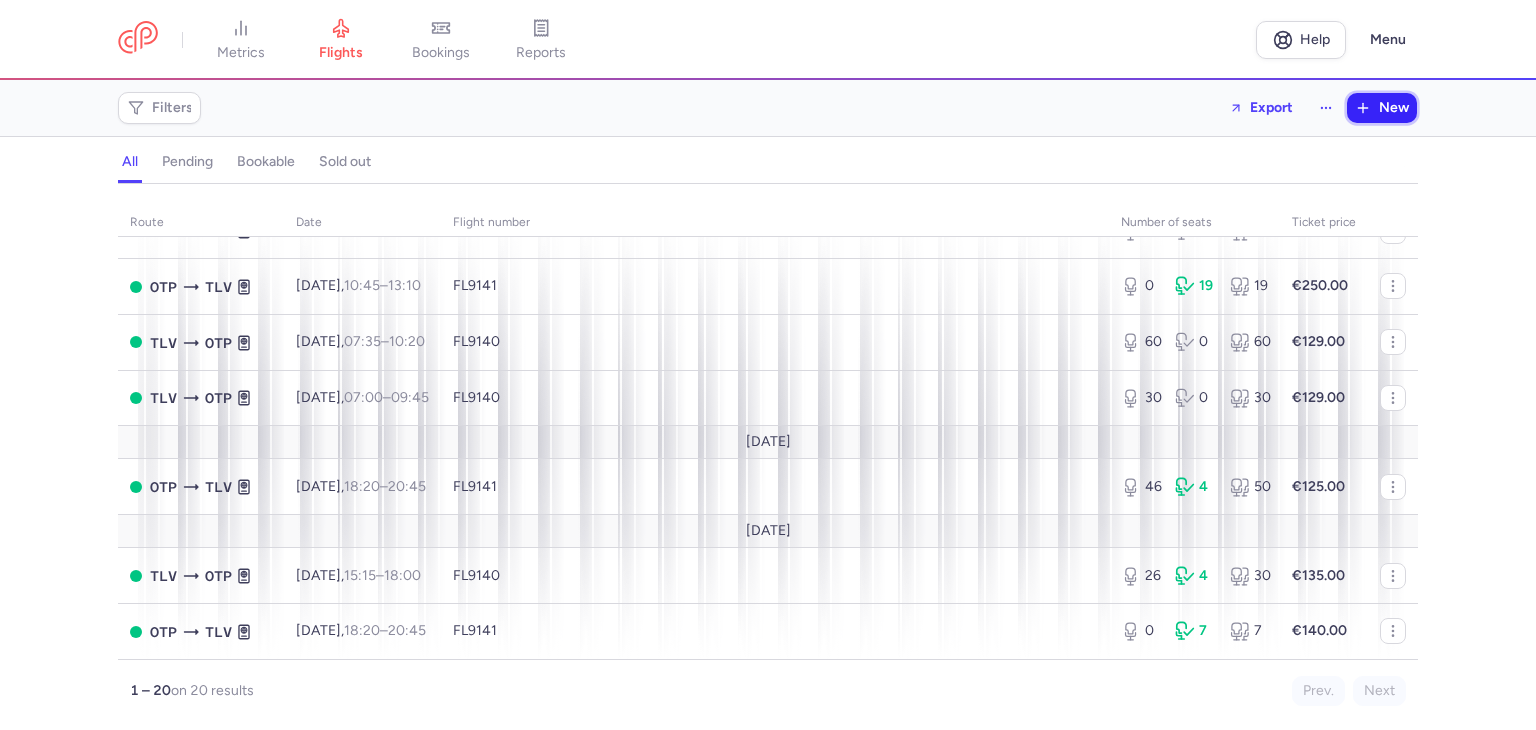 click 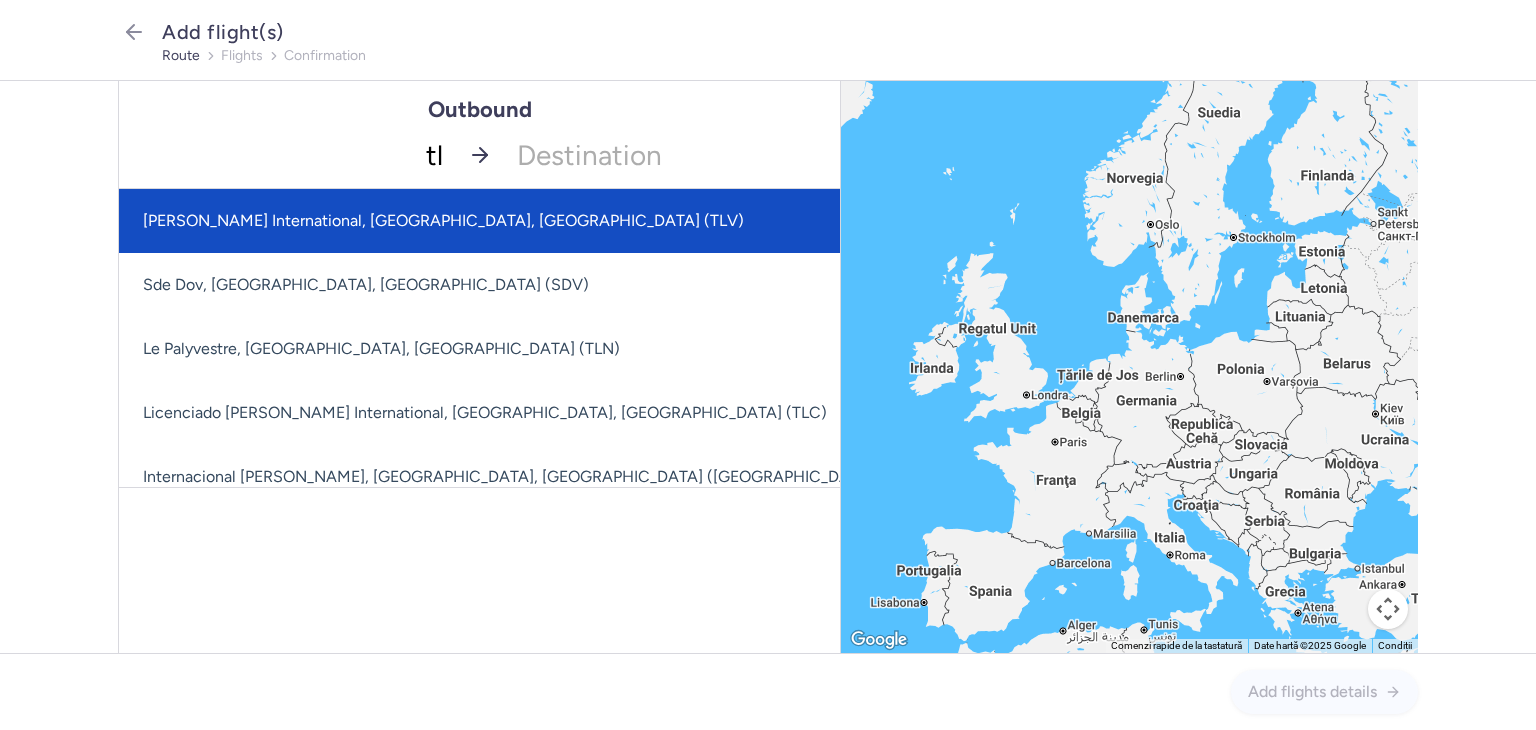 type on "tlv" 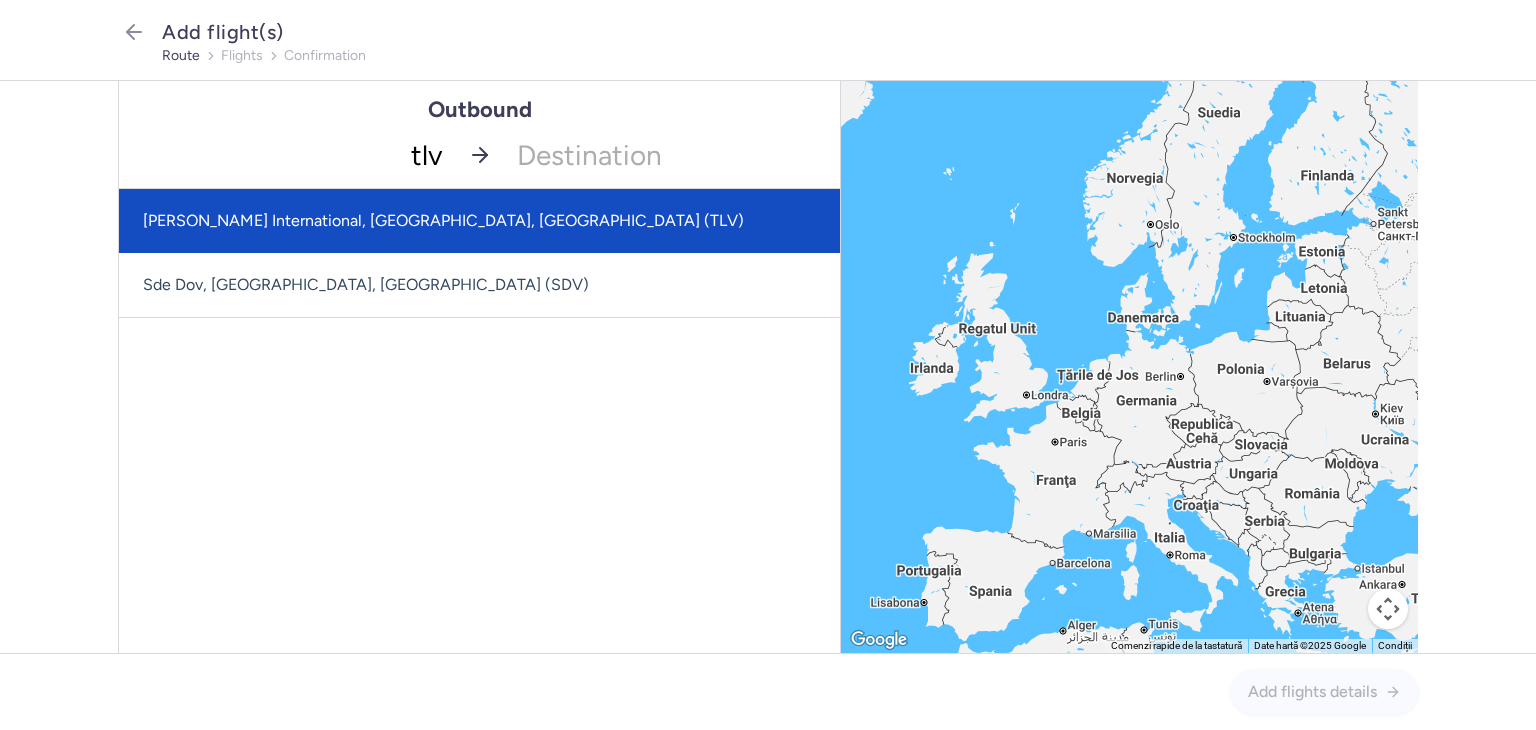 click on "[PERSON_NAME] International, [GEOGRAPHIC_DATA], [GEOGRAPHIC_DATA] (TLV)" 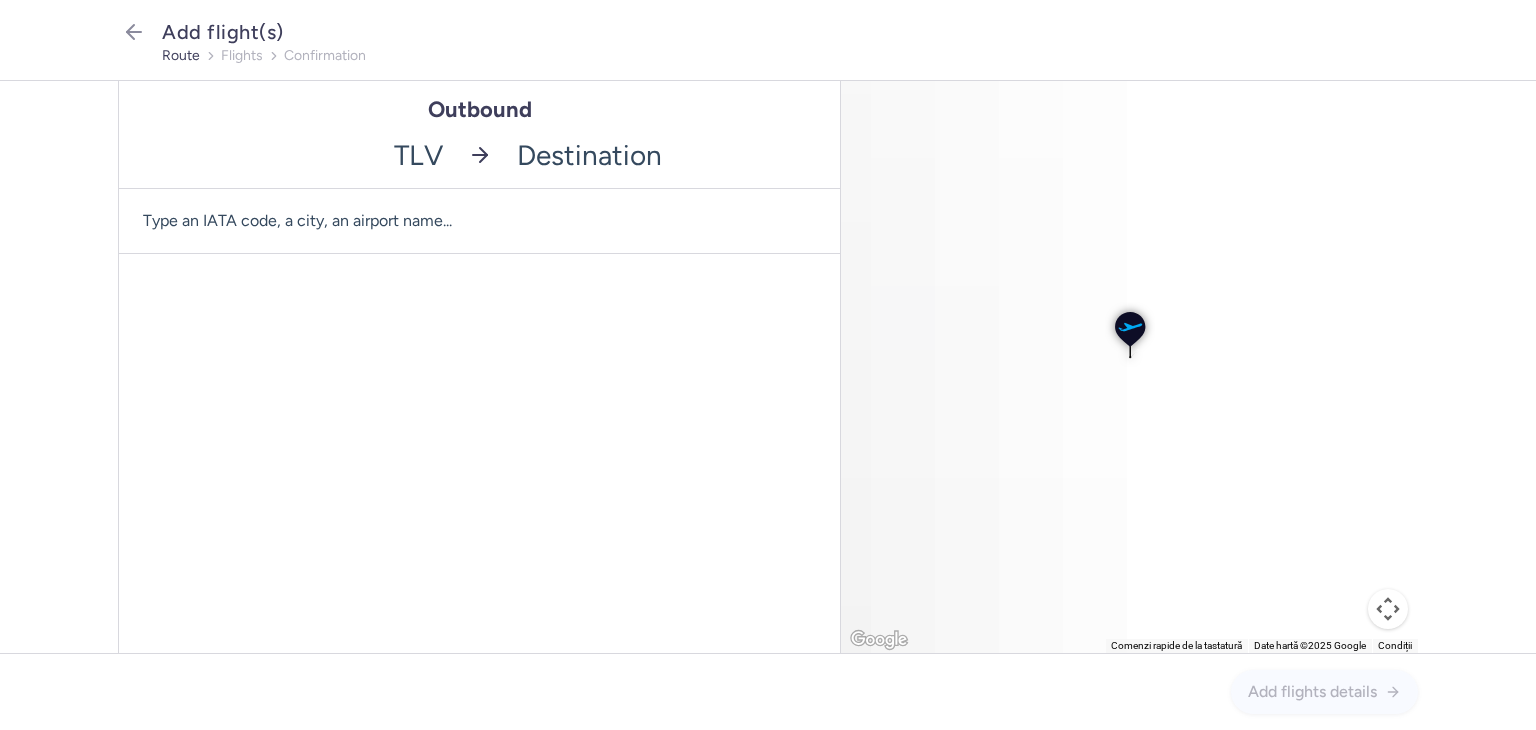 click 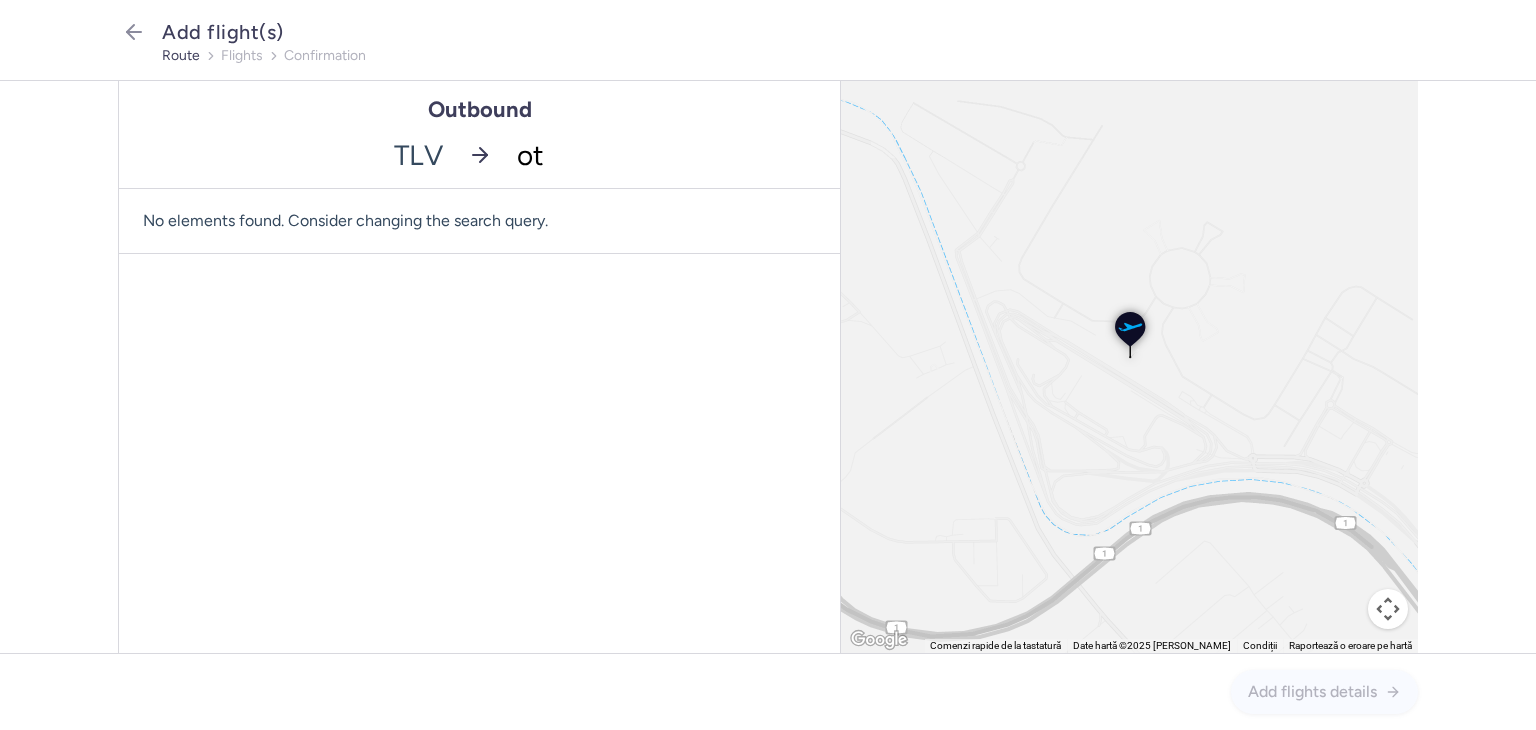 type on "otp" 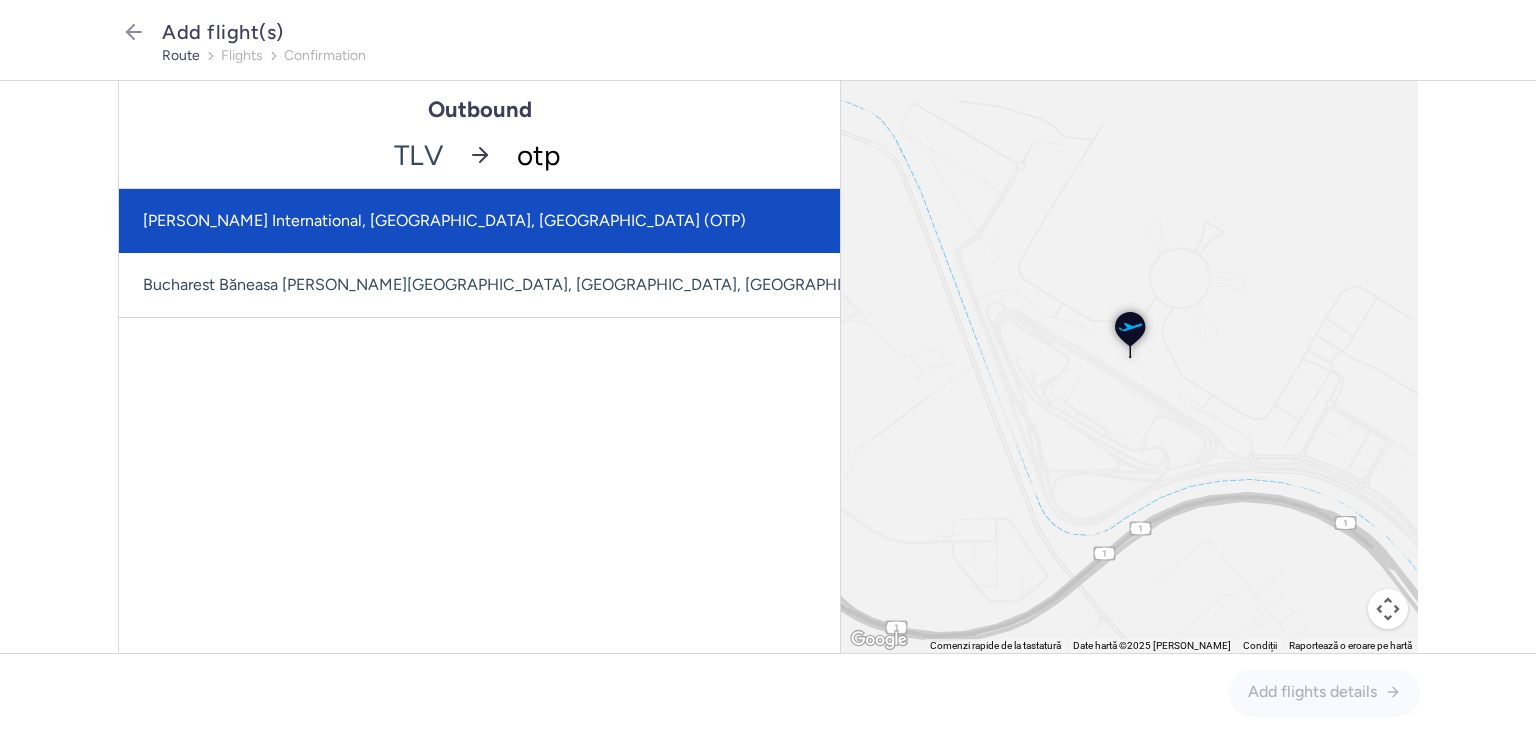 click on "[PERSON_NAME] International, [GEOGRAPHIC_DATA], [GEOGRAPHIC_DATA] (OTP)" at bounding box center (548, 221) 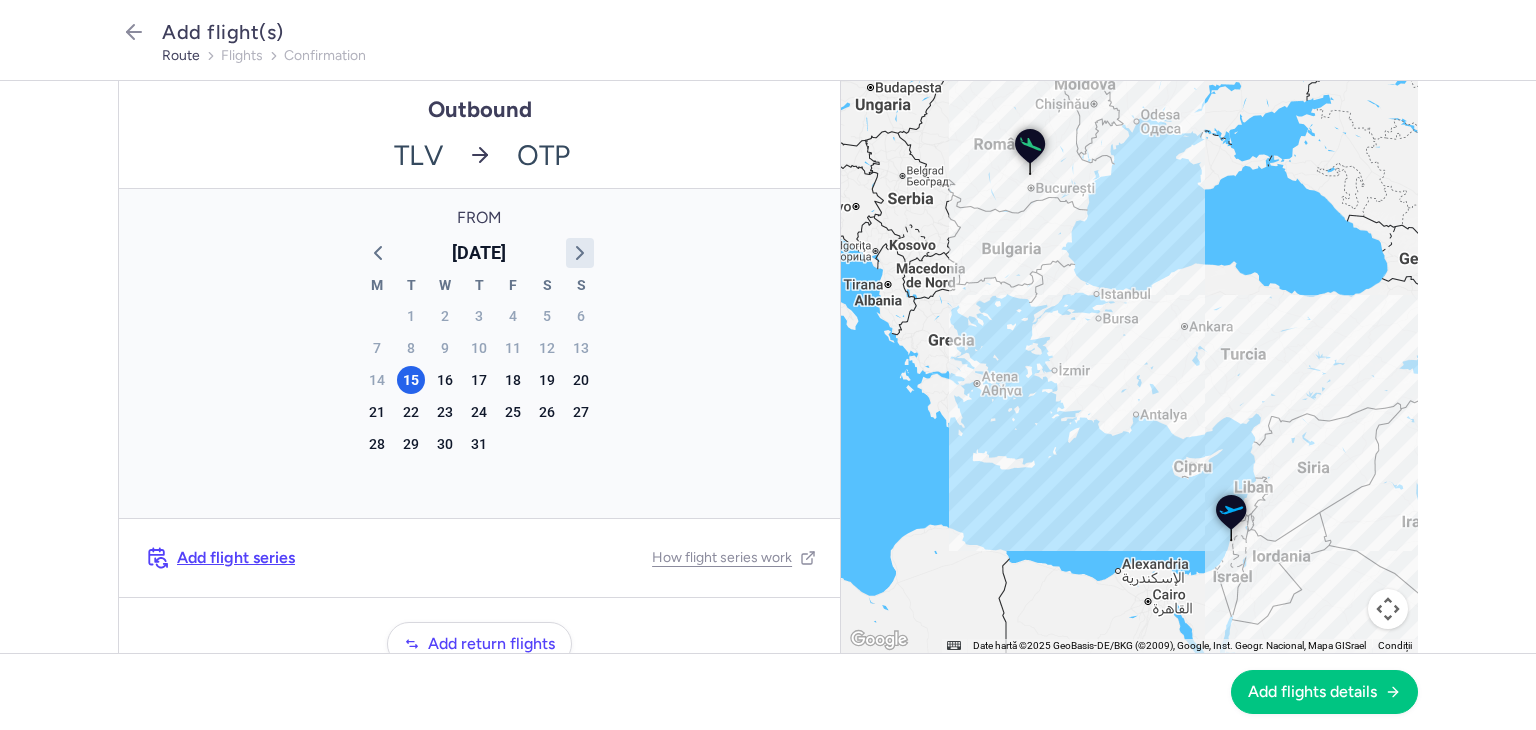 click on "[DATE] M T W T F S S 30 1 2 3 4 5 6 7 8 9 10 11 12 13 14 15 16 17 18 19 20 21 22 23 24 25 26 27 28 29 30 31 1 2 3 4 5 6 7 8 9 10" at bounding box center [479, 363] 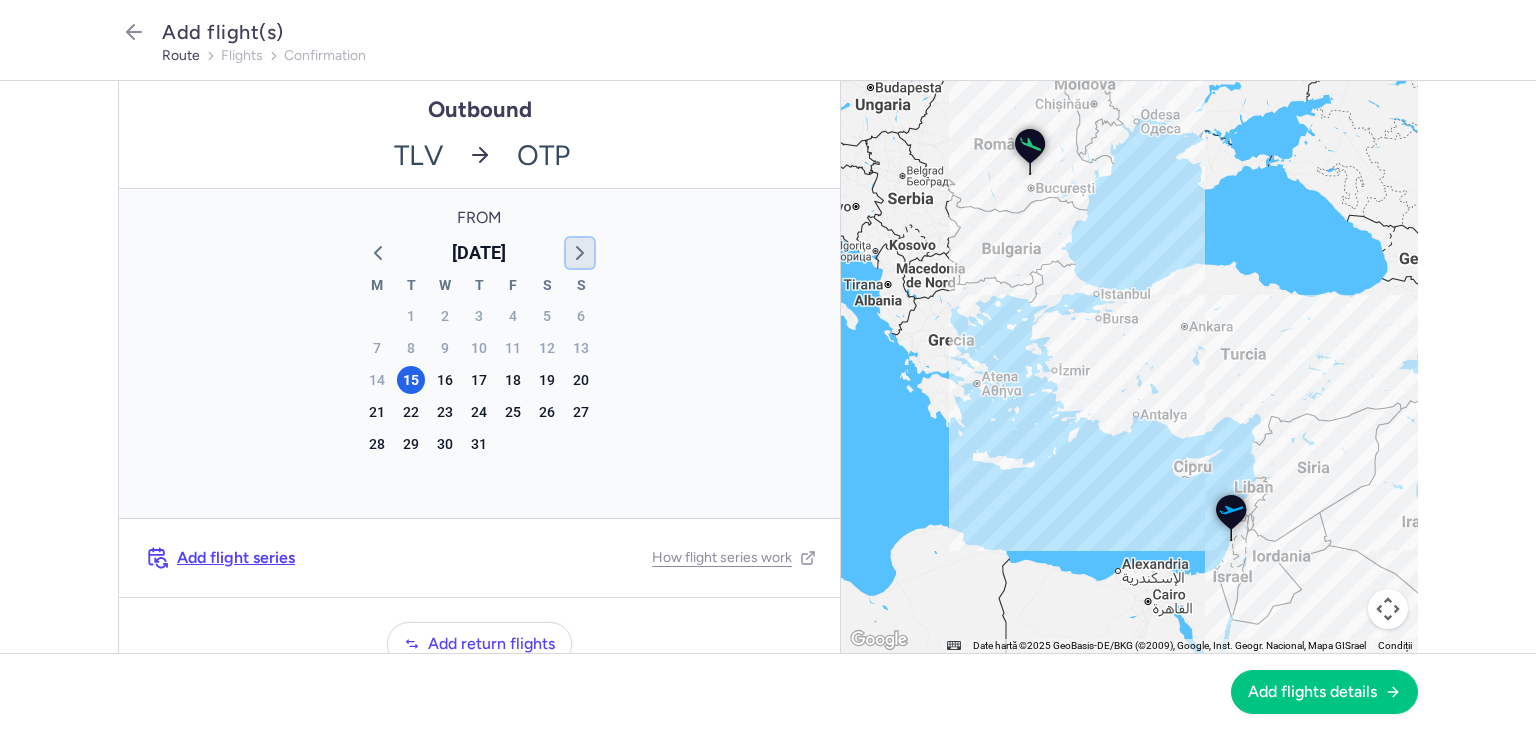 click at bounding box center [580, 253] 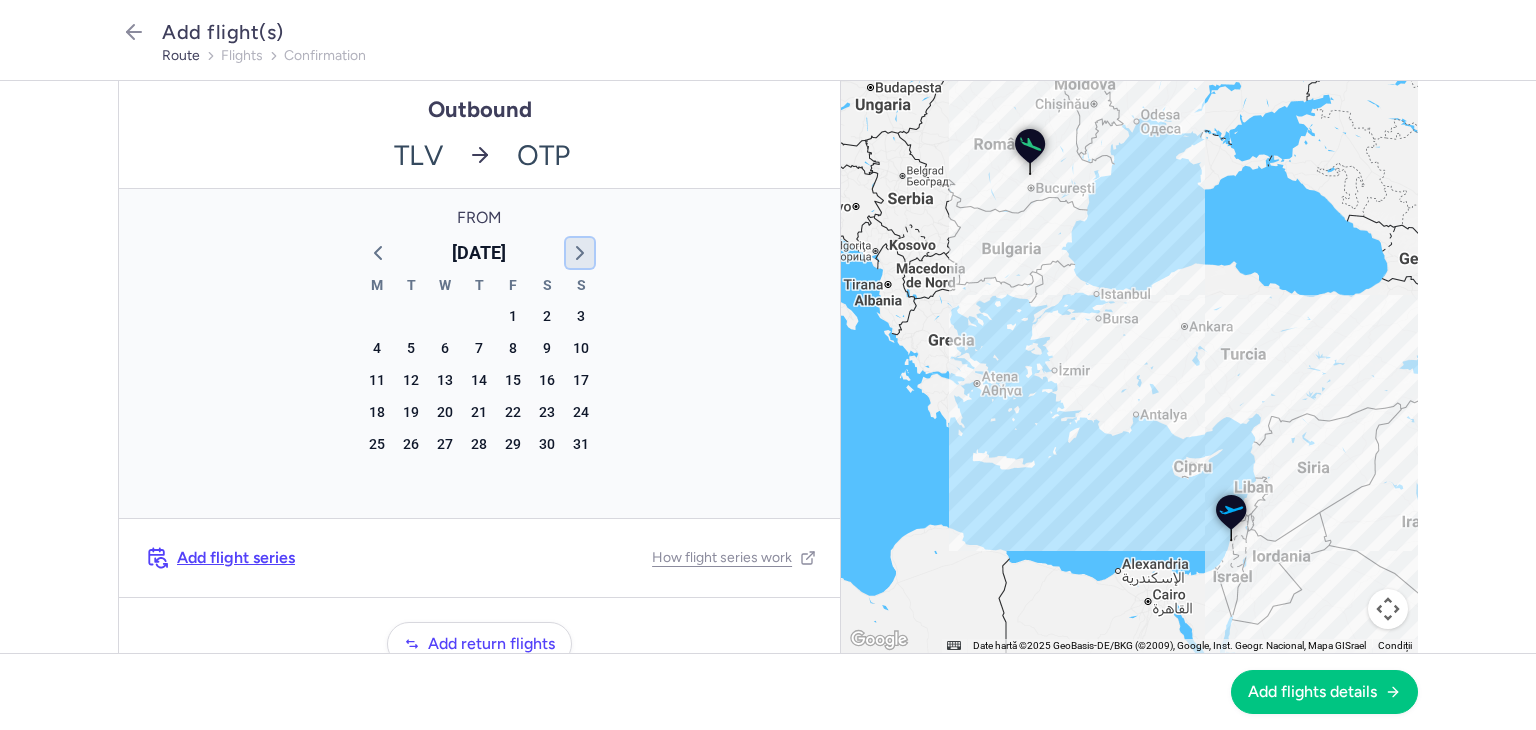 click at bounding box center [580, 253] 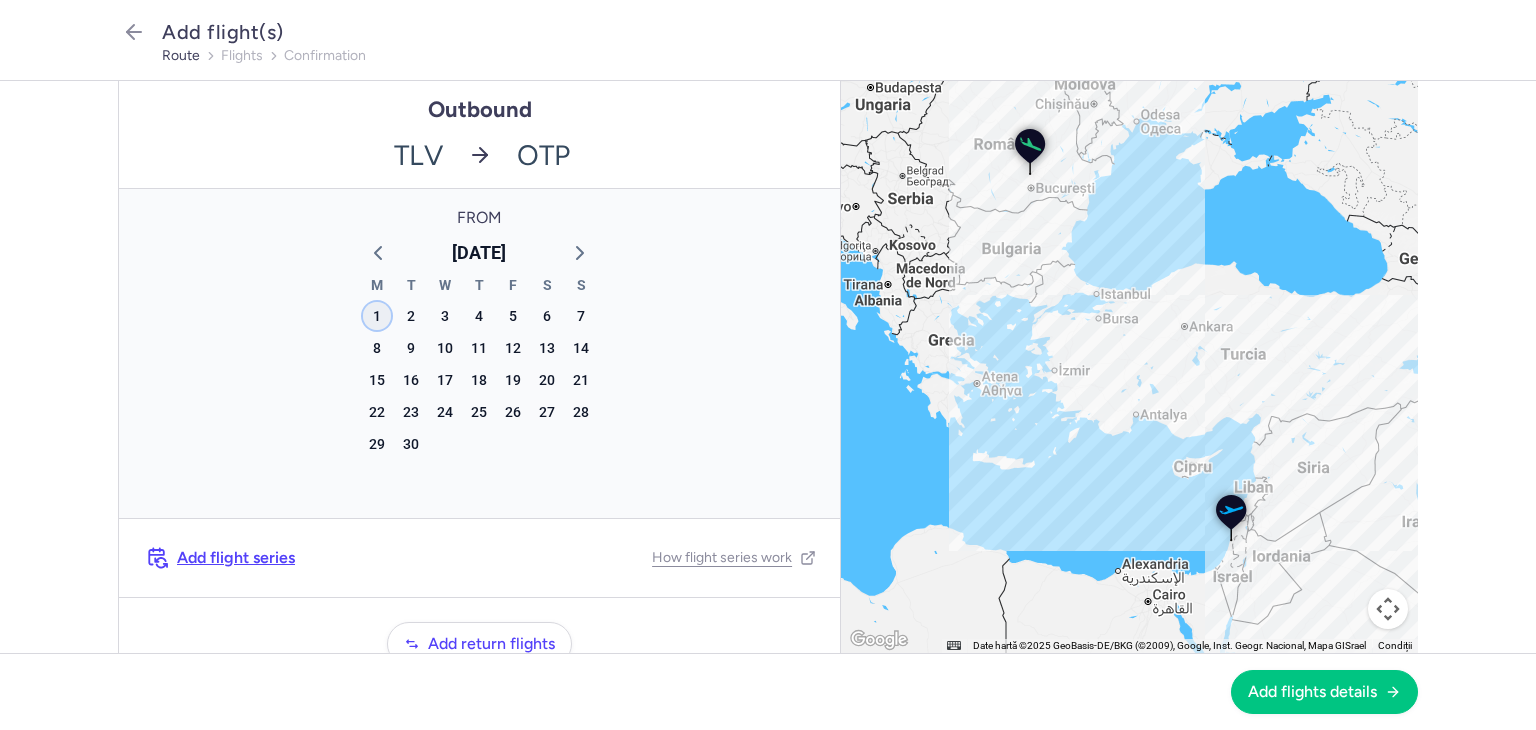 click on "1" 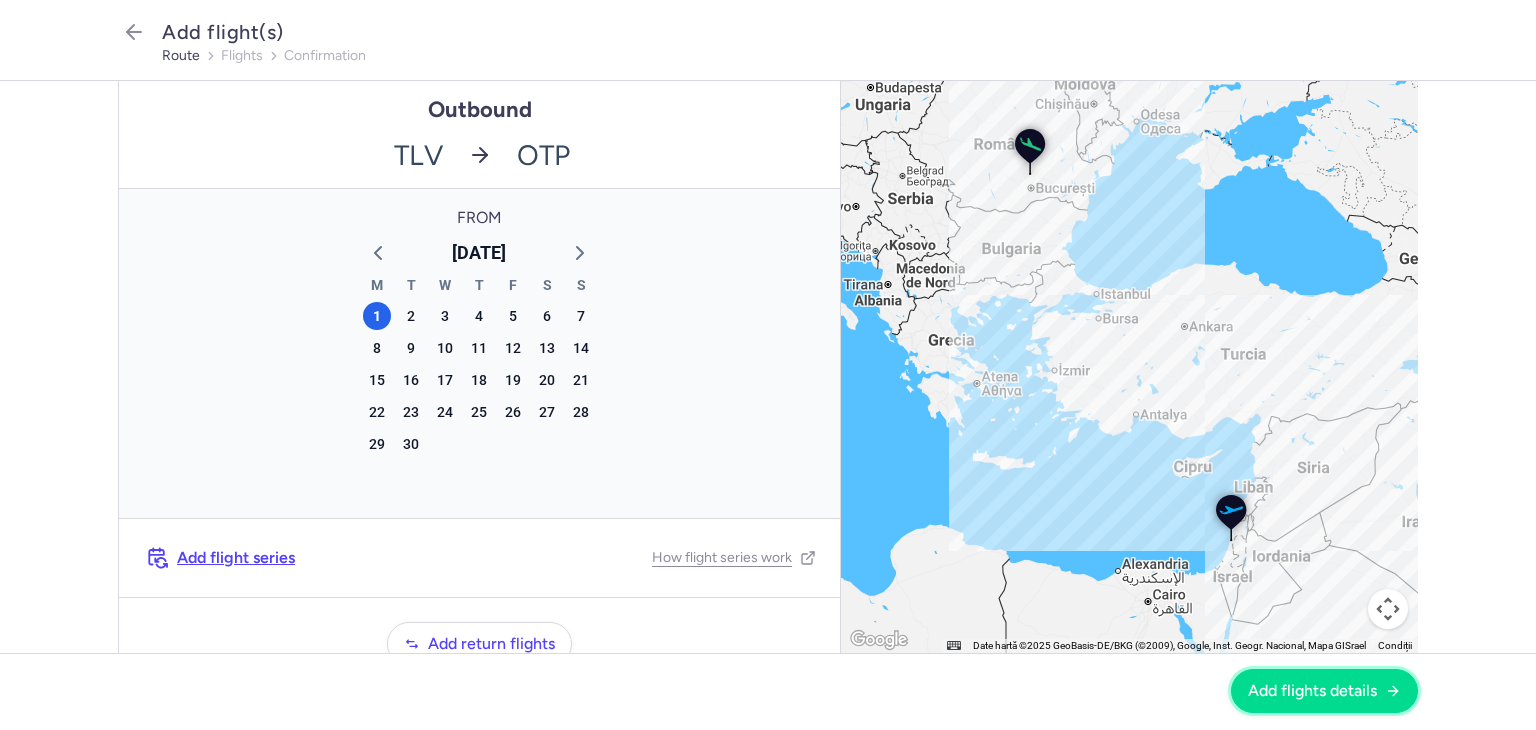 click on "Add flights details" at bounding box center (1312, 691) 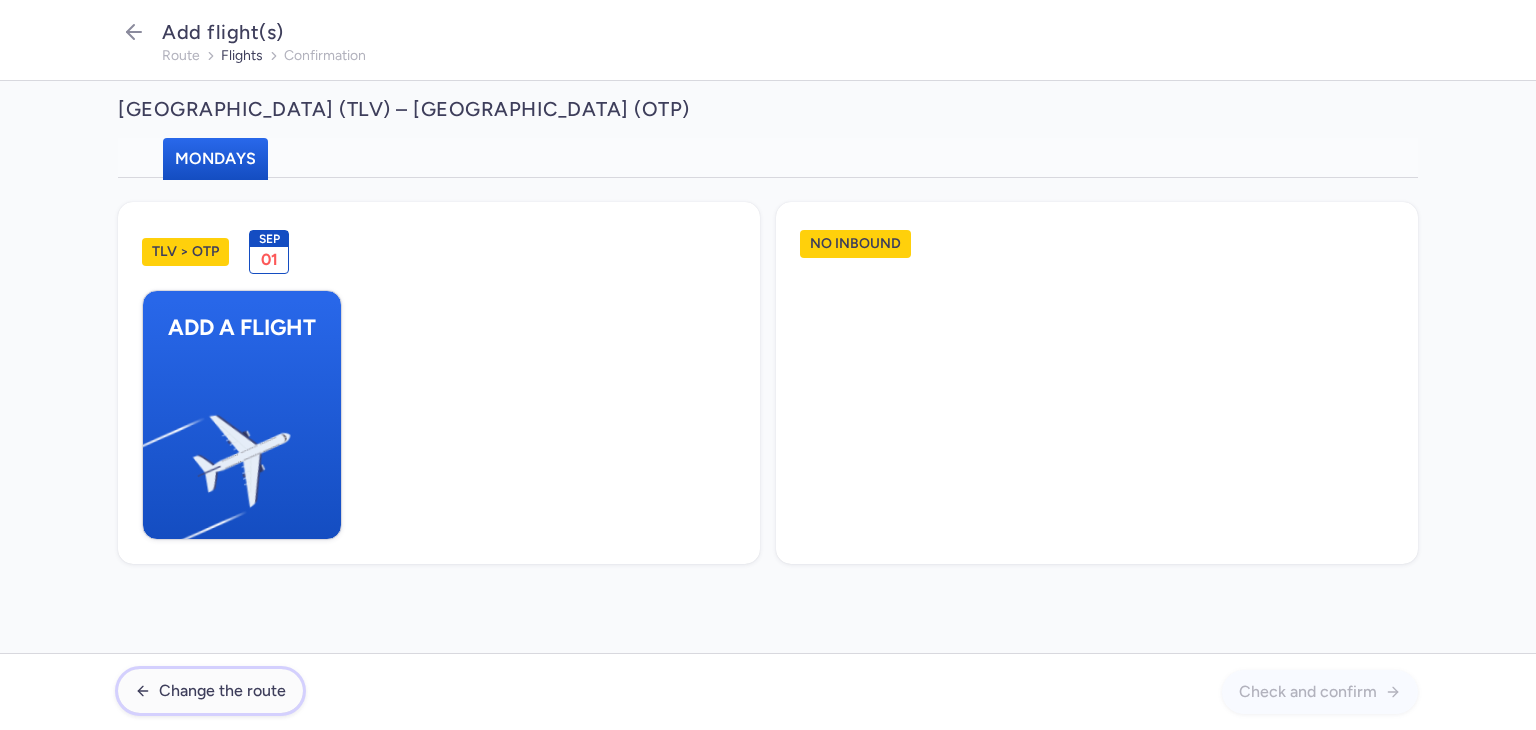click on "Change the route" at bounding box center [210, 691] 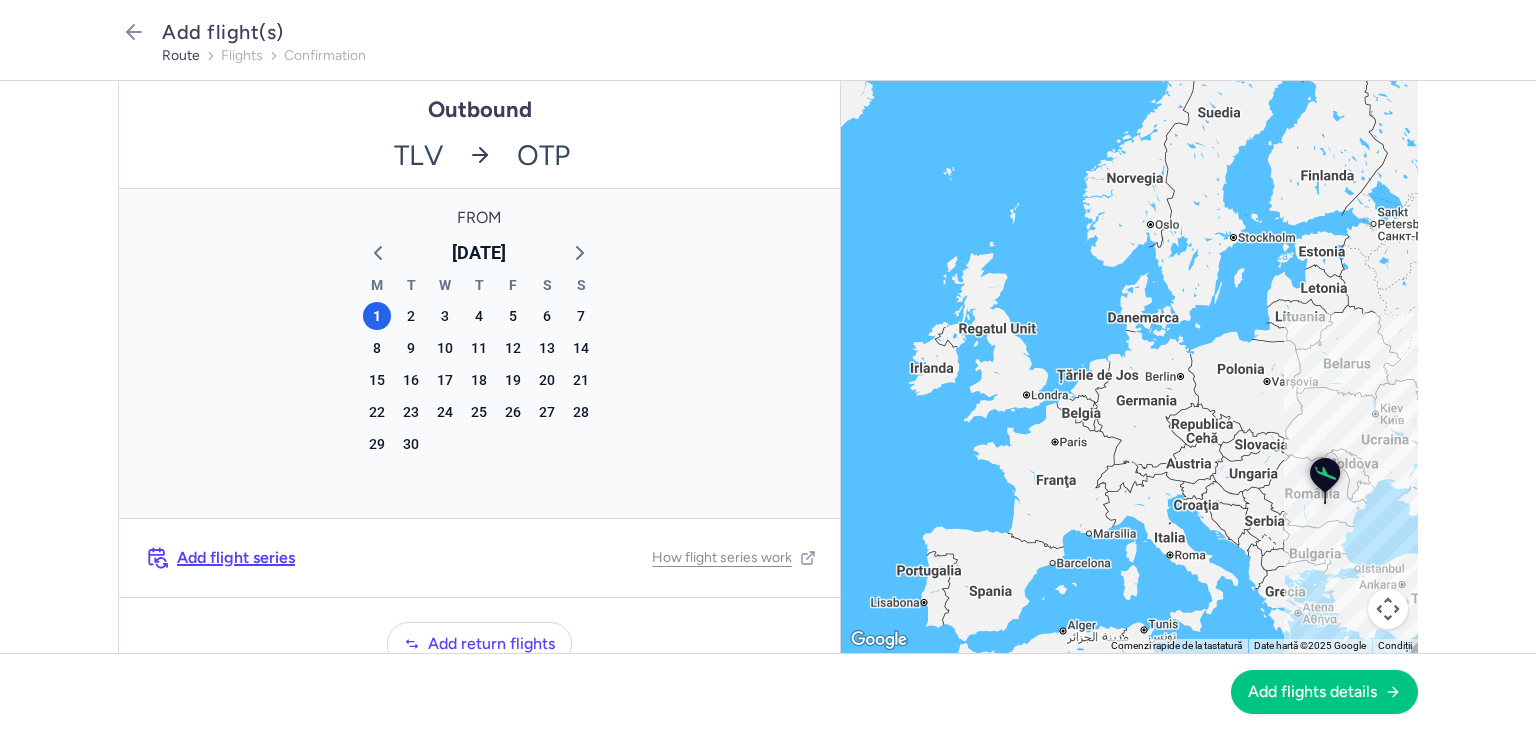 click on "Add flight series" at bounding box center (236, 558) 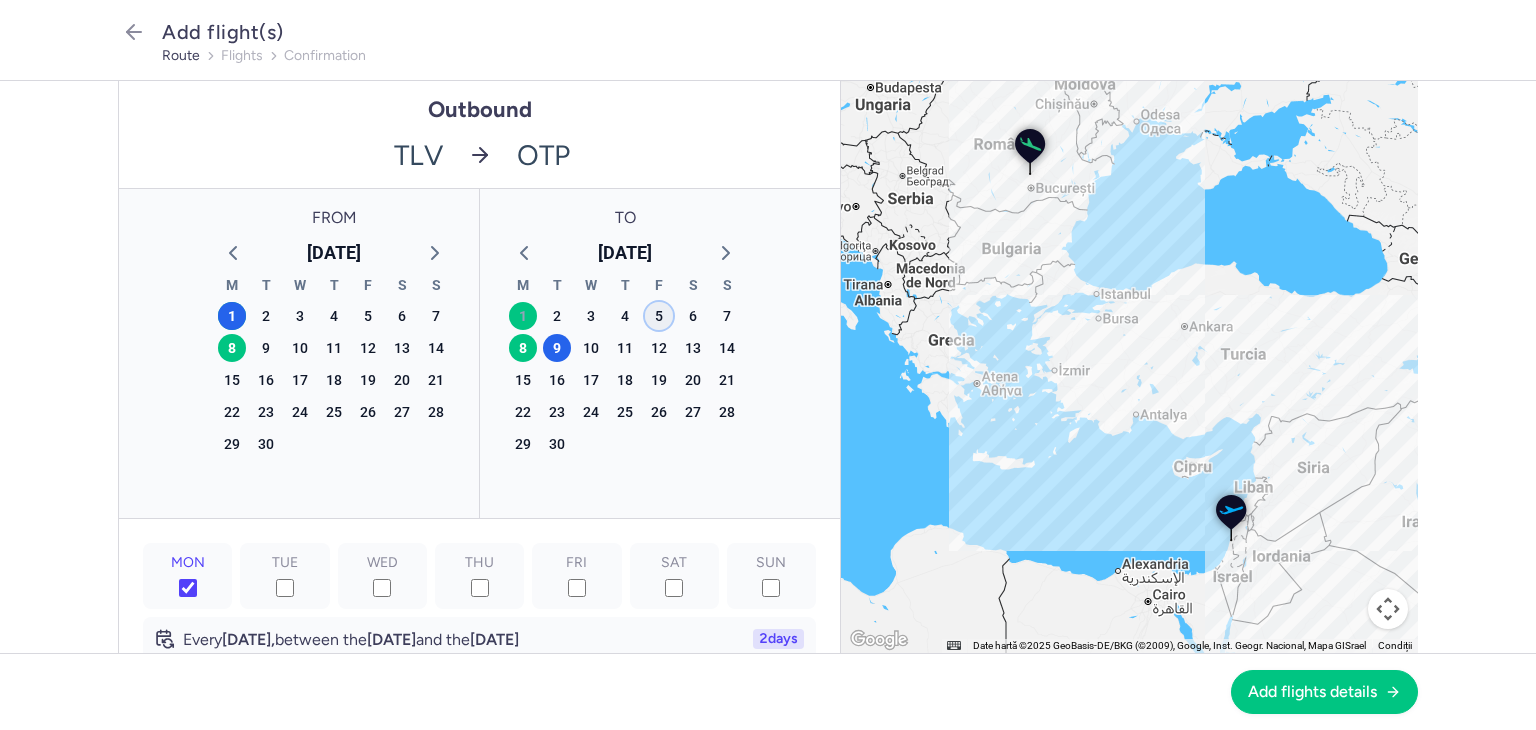 click on "5" 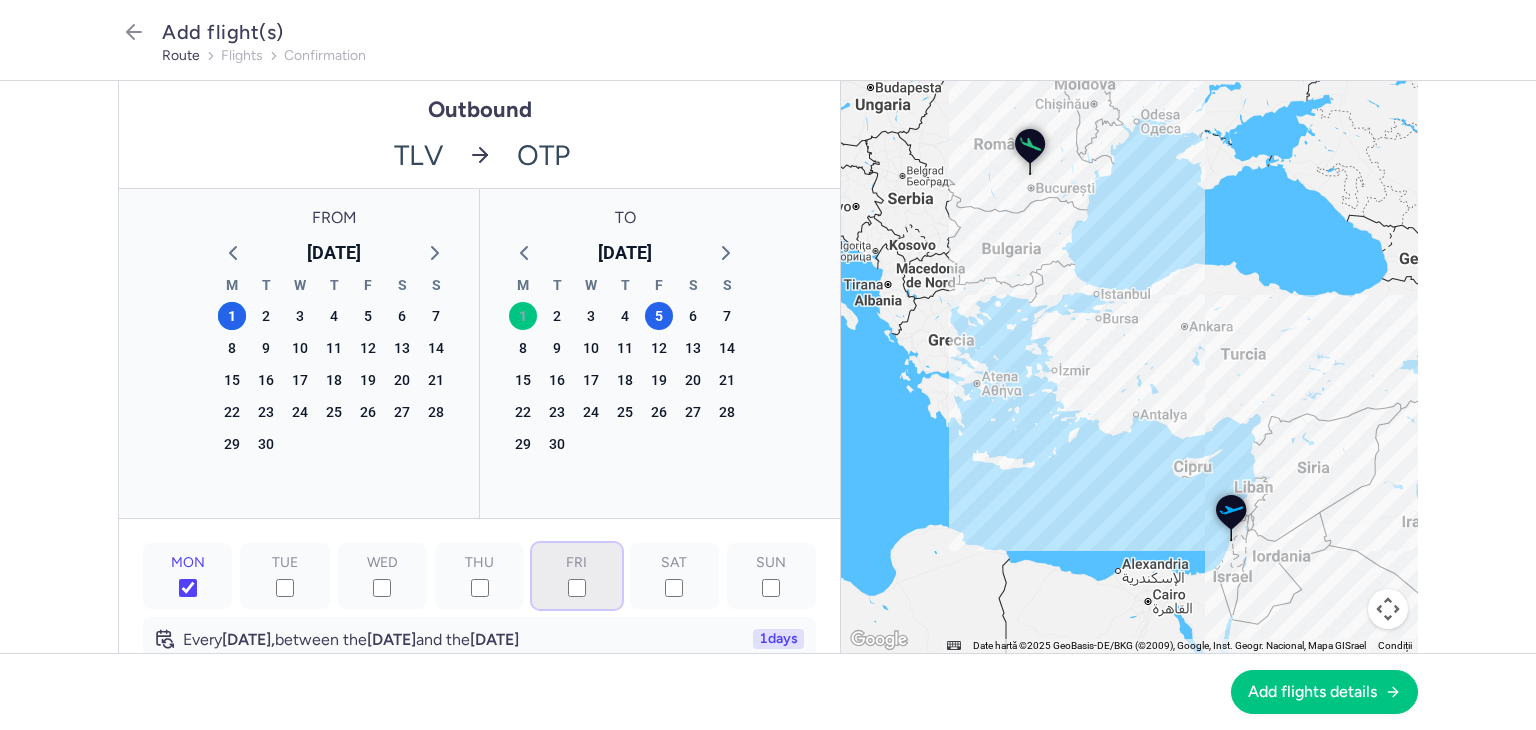 click on "FRI" at bounding box center [577, 588] 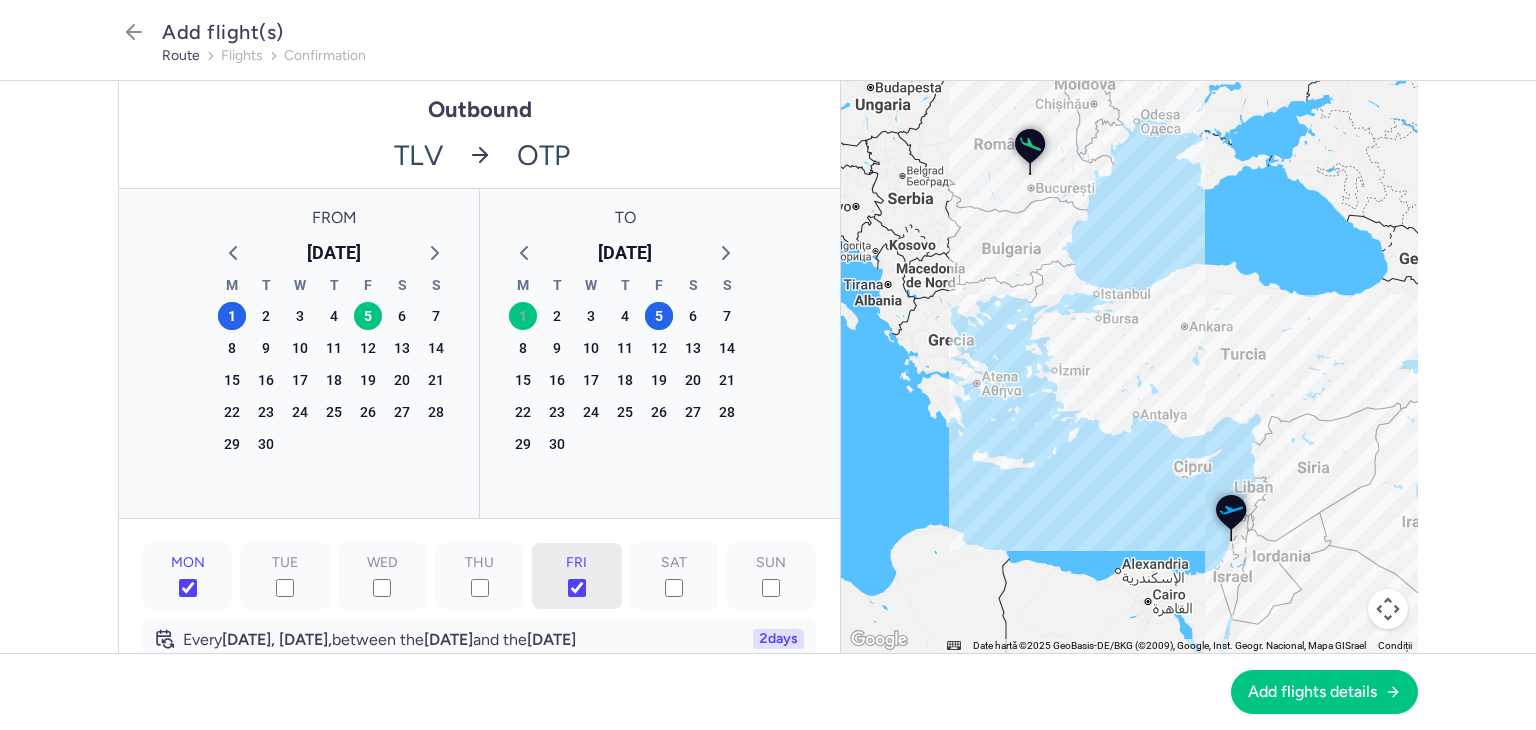 click on "FRI" 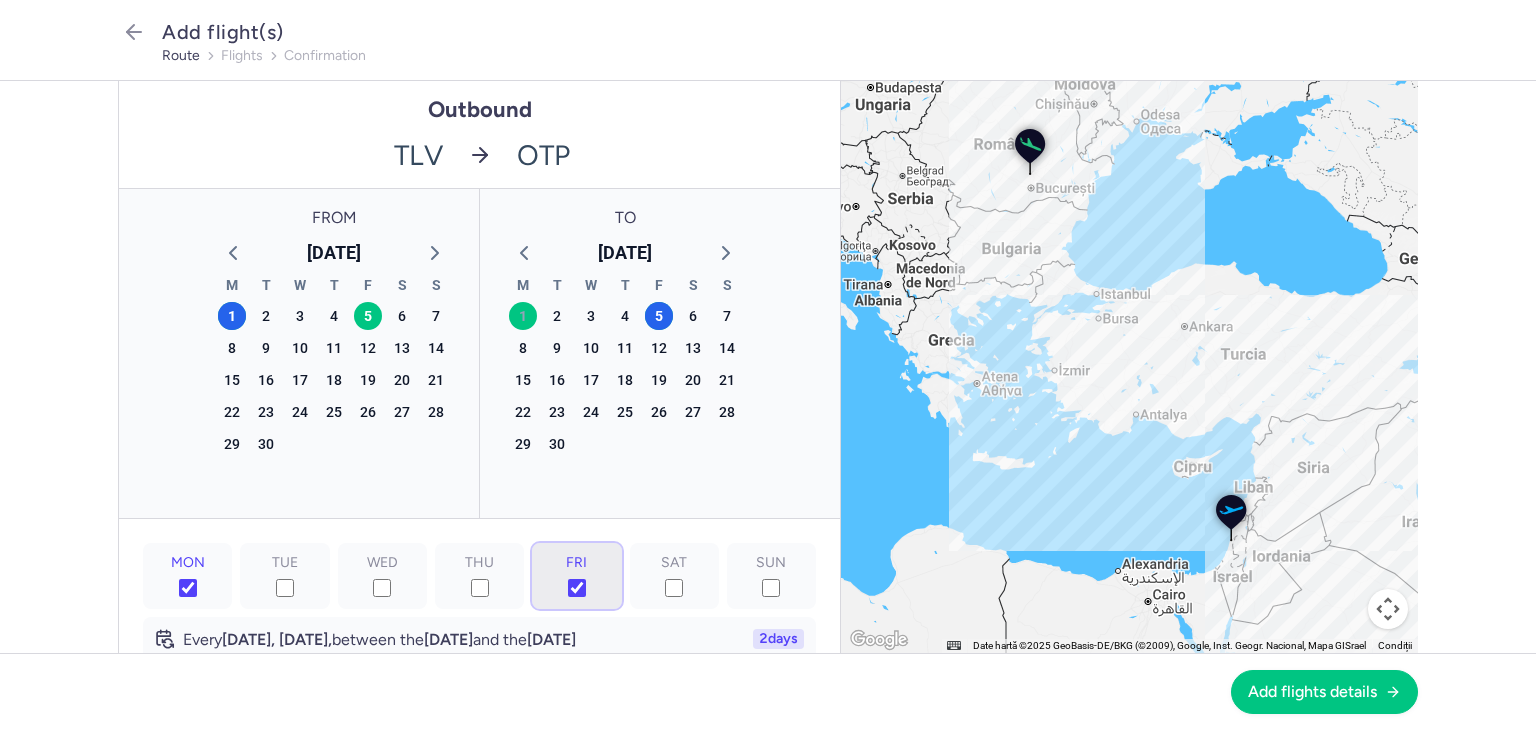 click on "FRI" at bounding box center [577, 588] 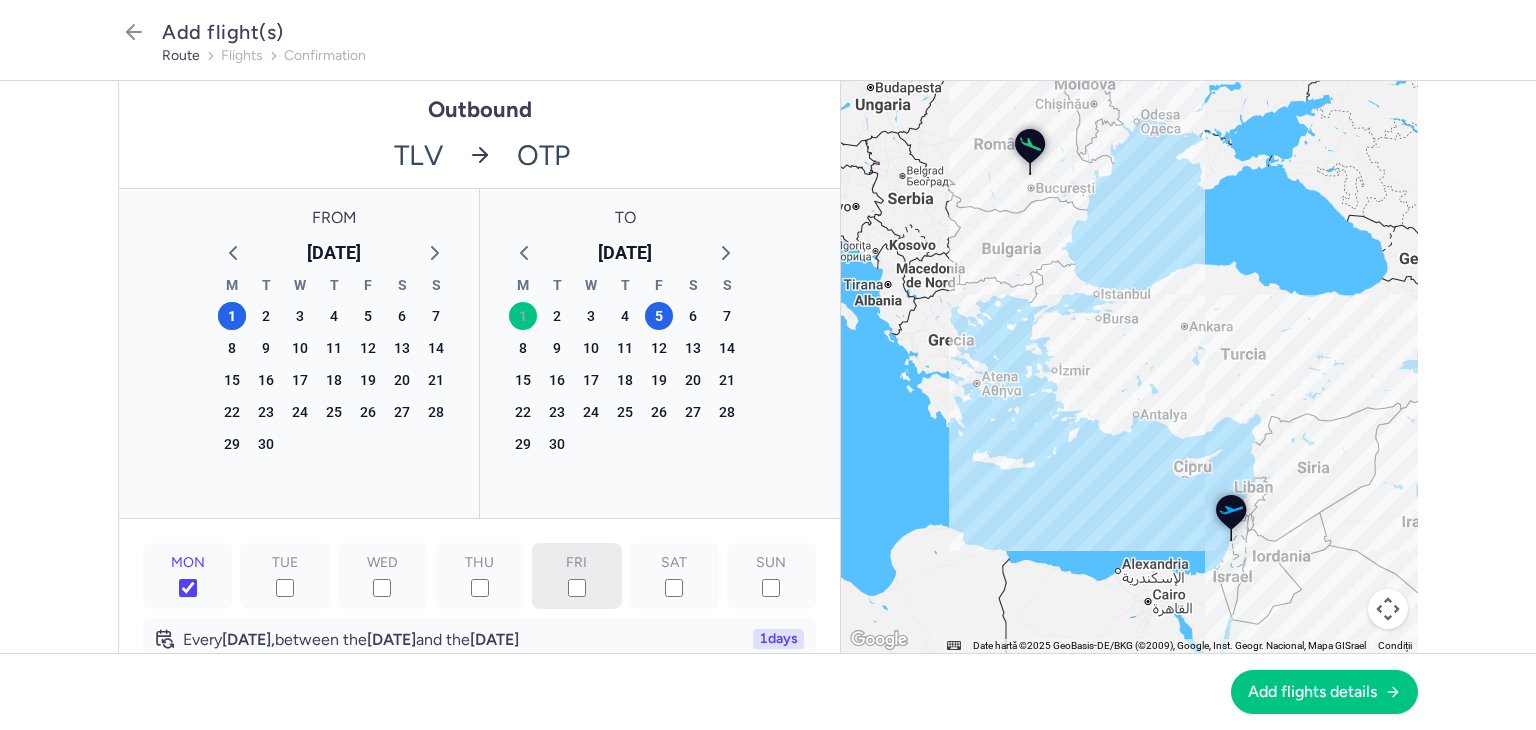 click on "FRI" 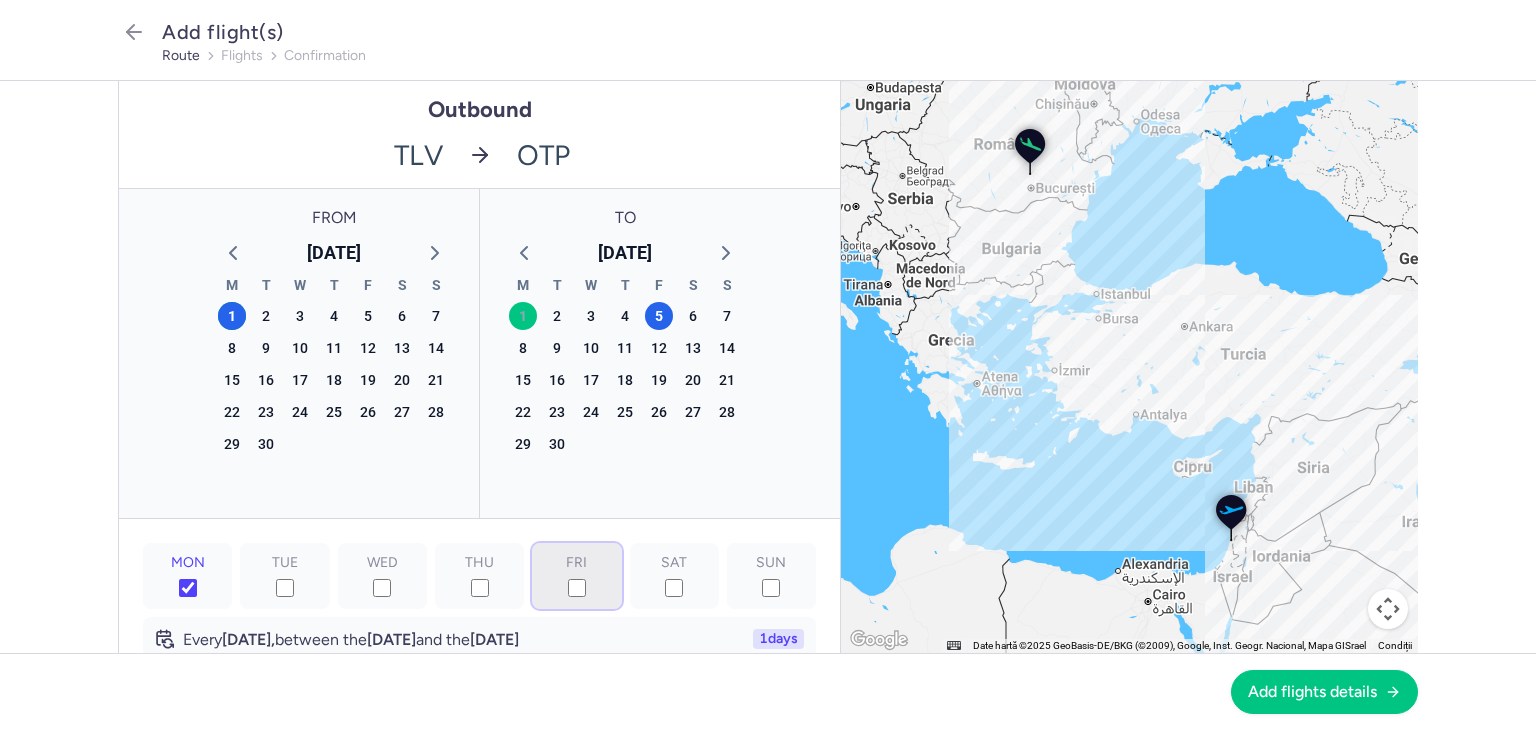 checkbox on "true" 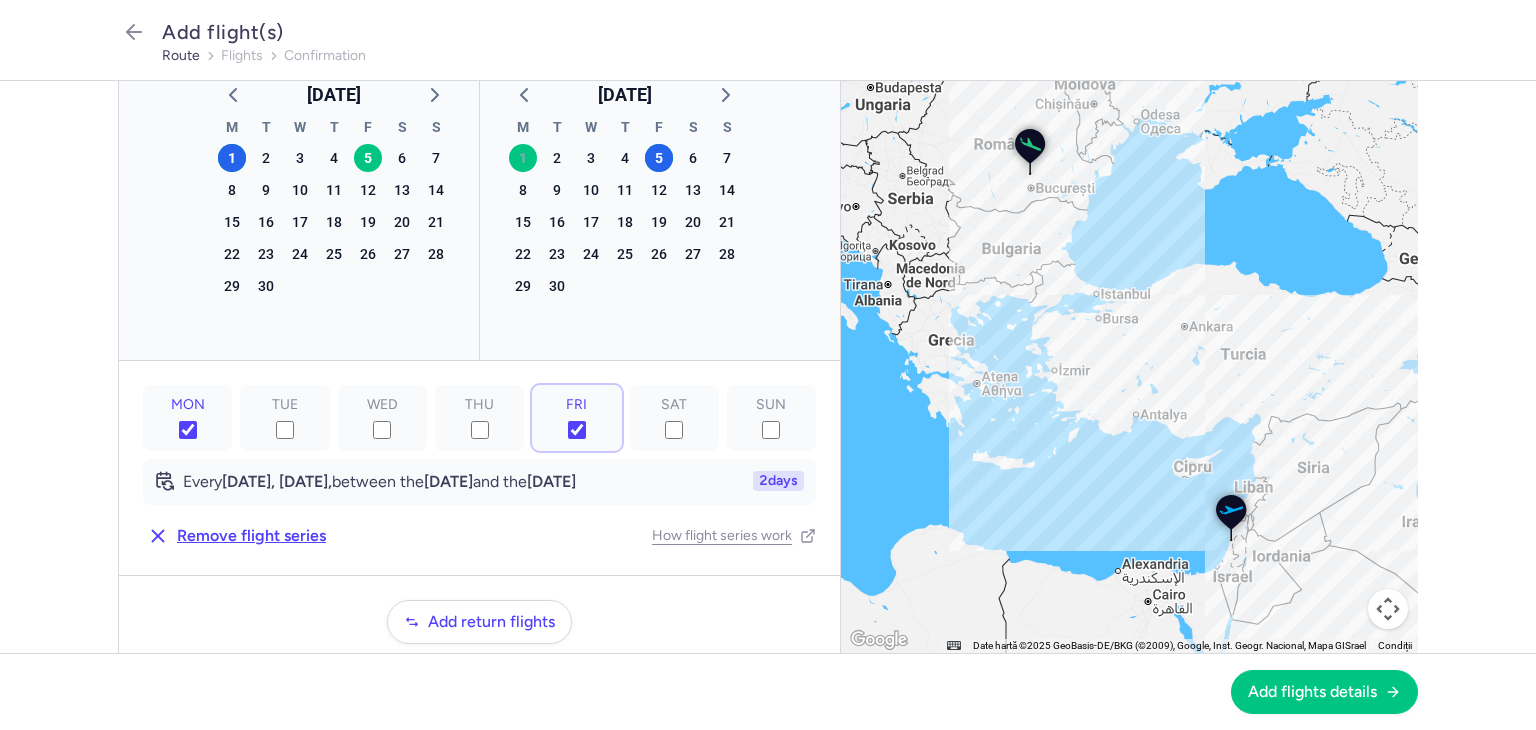 scroll, scrollTop: 200, scrollLeft: 0, axis: vertical 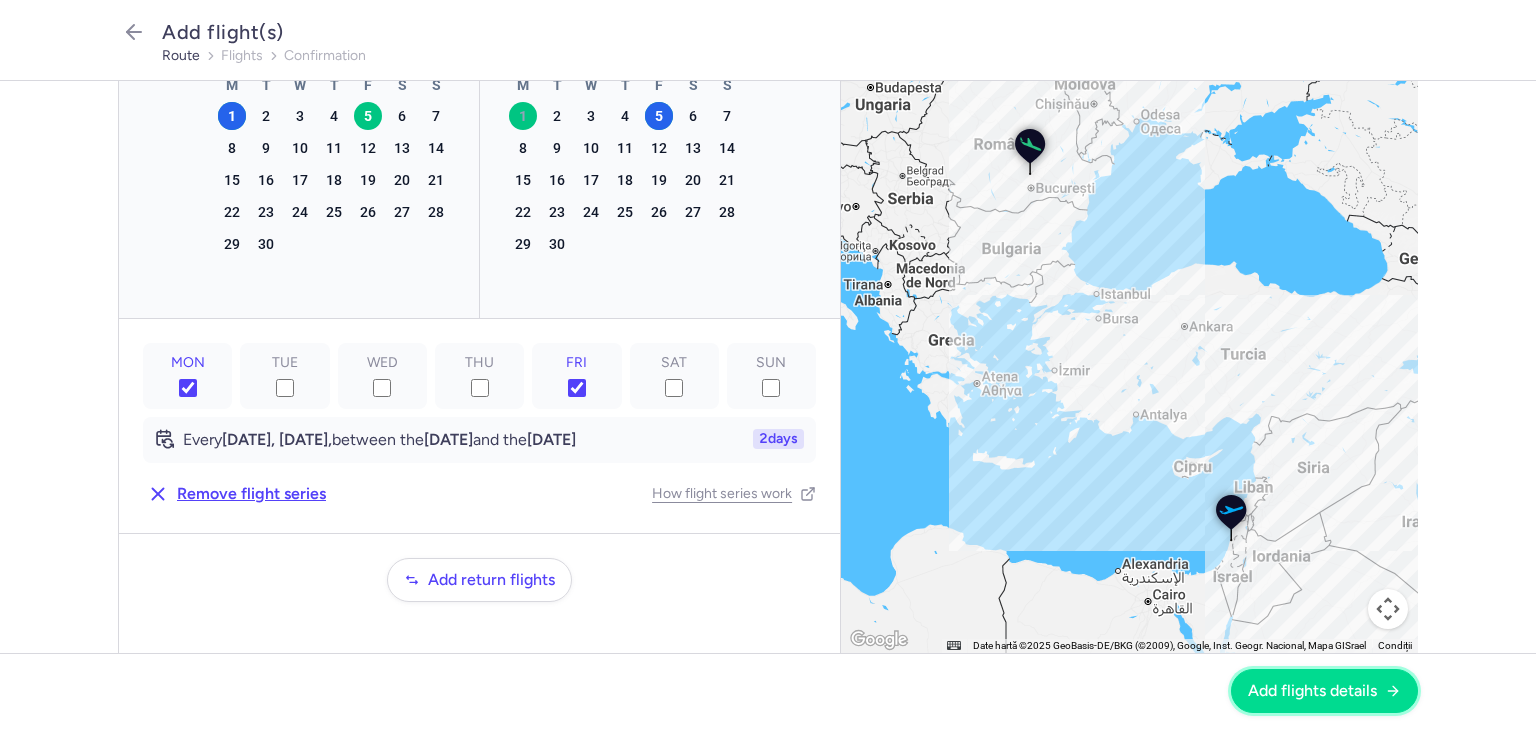click on "Add flights details" at bounding box center (1324, 691) 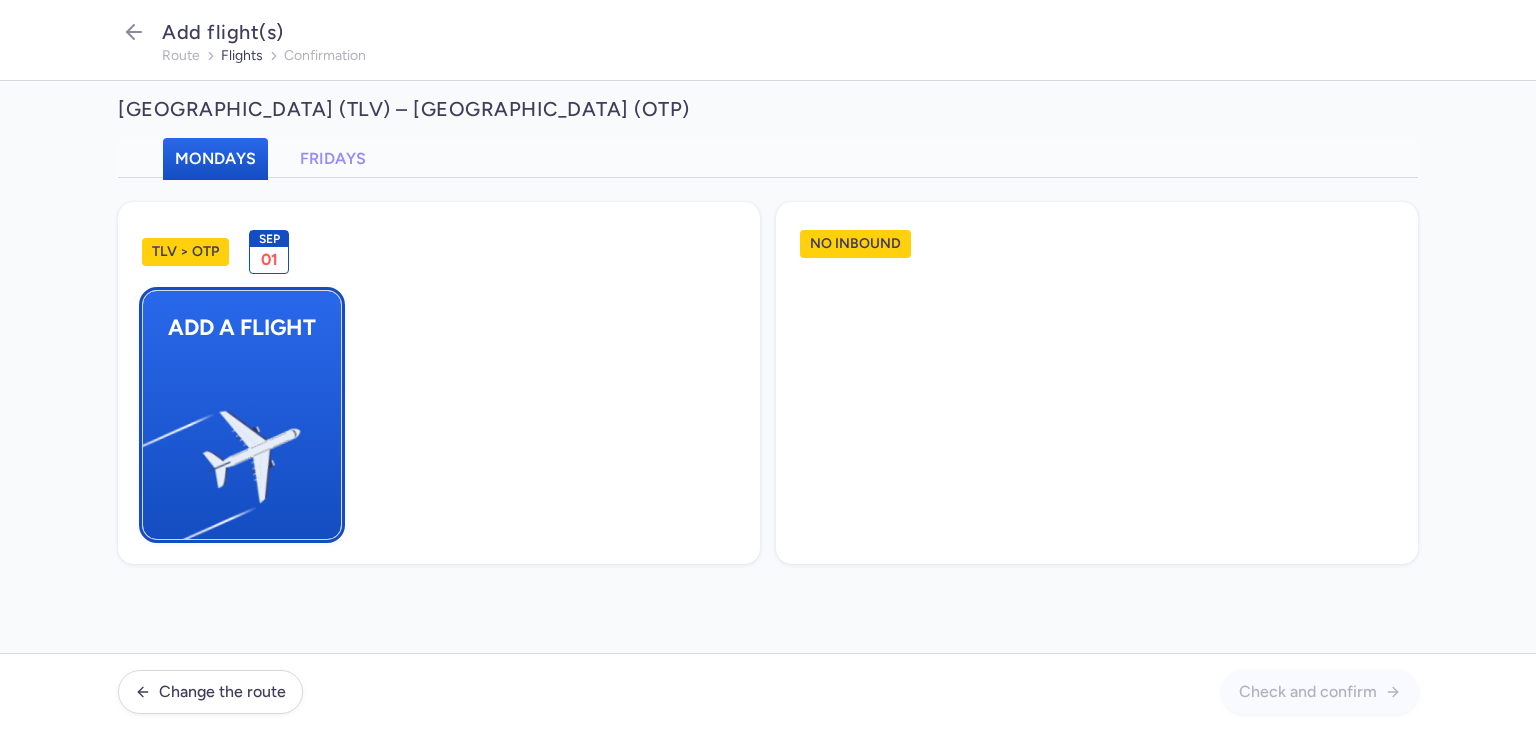 click at bounding box center [153, 448] 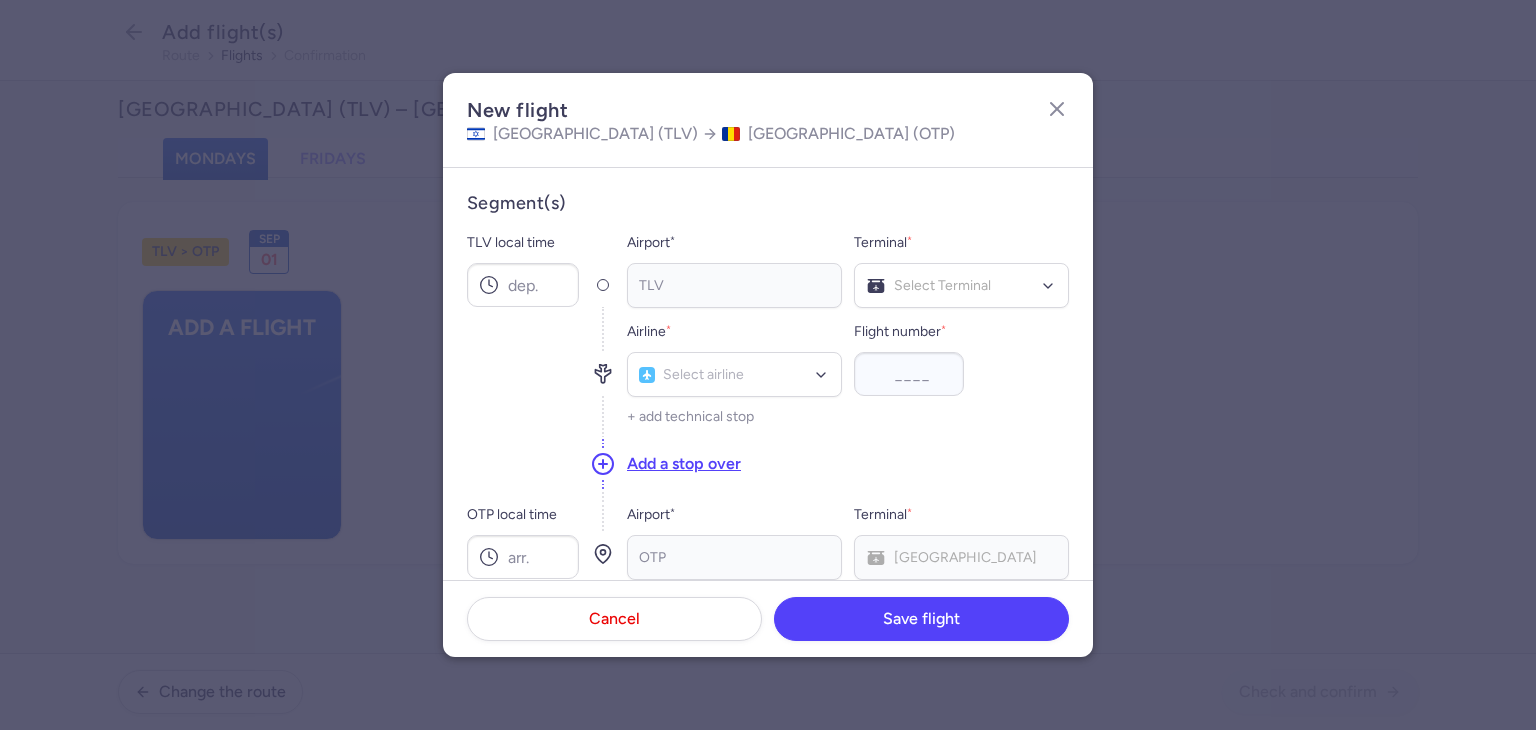 click on "TLV local time" 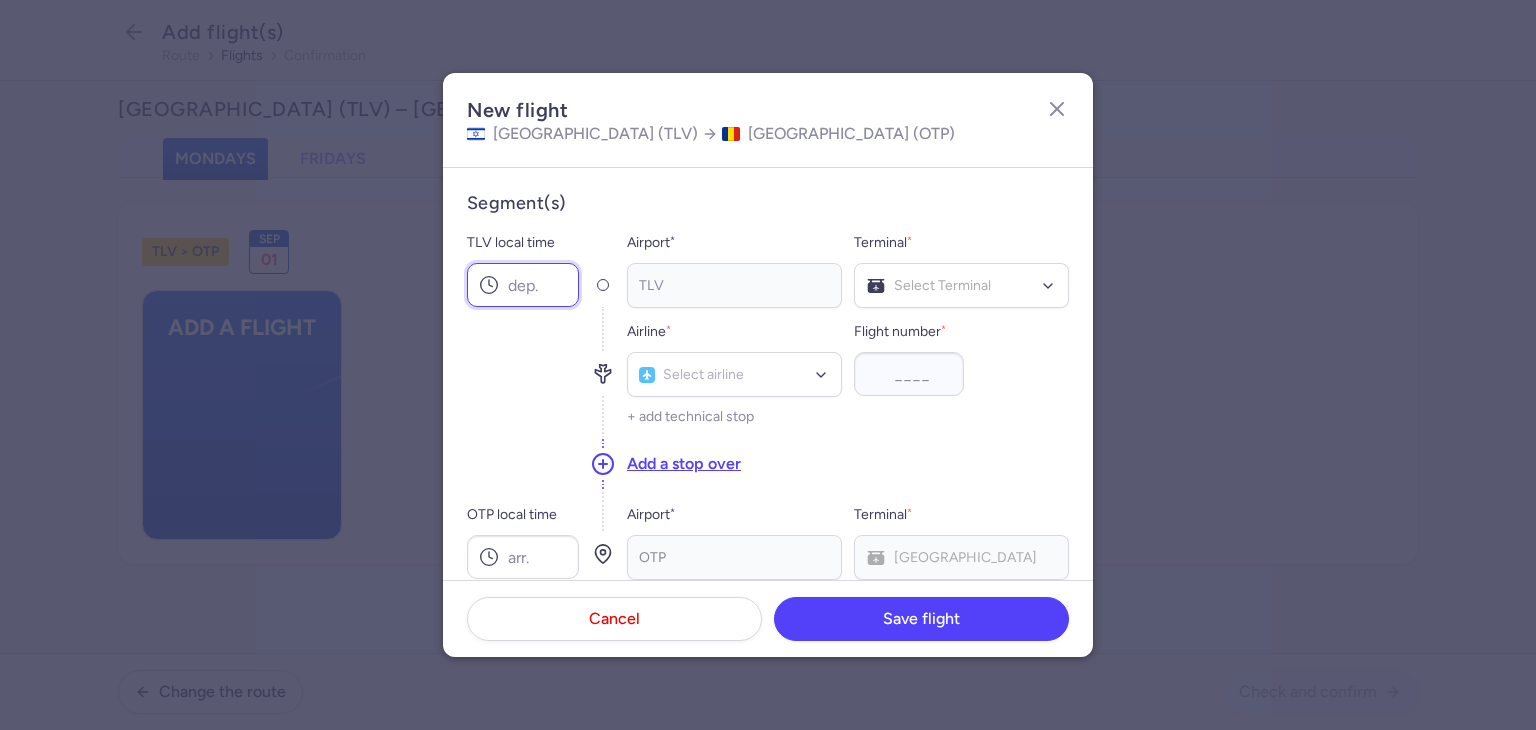 click on "TLV local time" at bounding box center [523, 285] 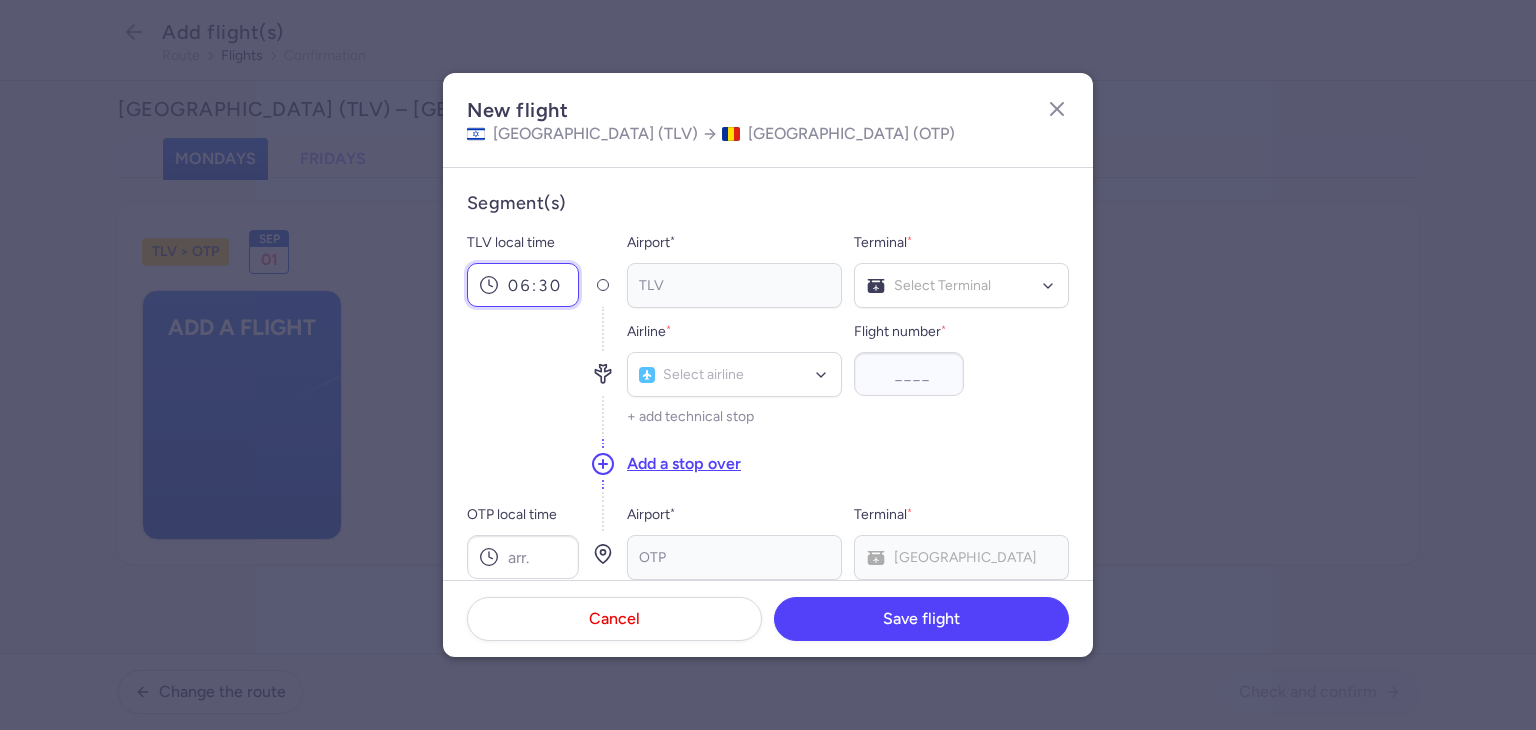 type on "06:30" 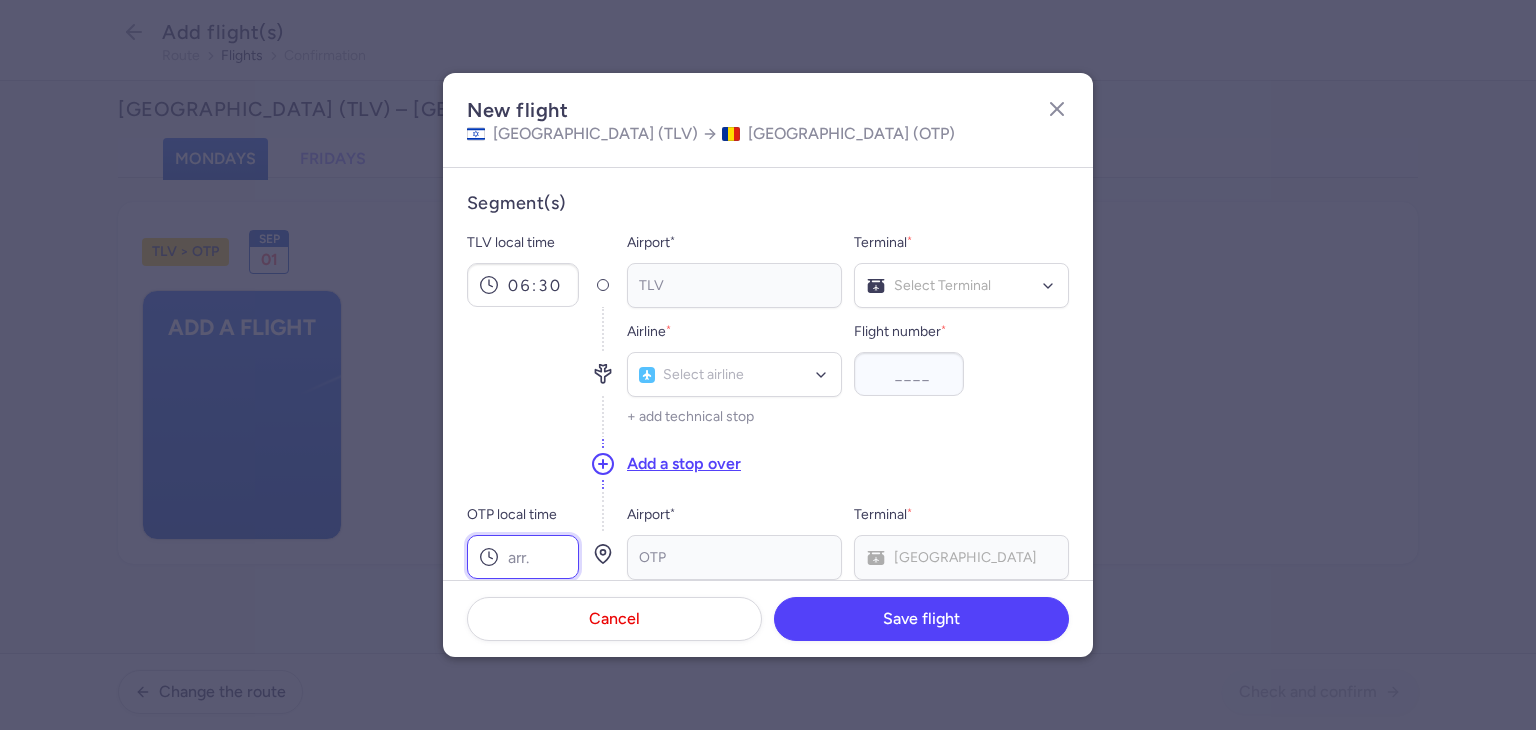 click on "OTP local time" at bounding box center [523, 557] 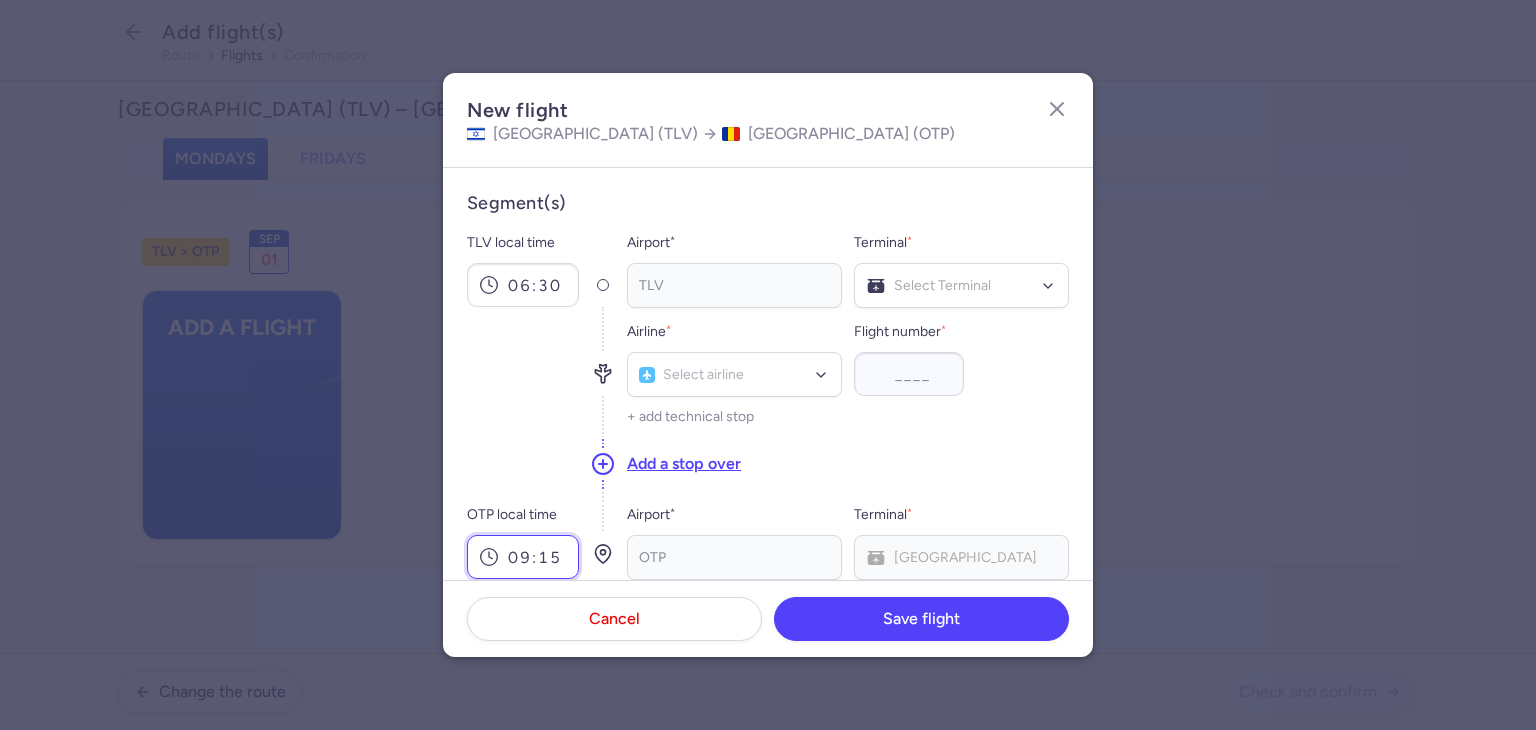 type on "09:15" 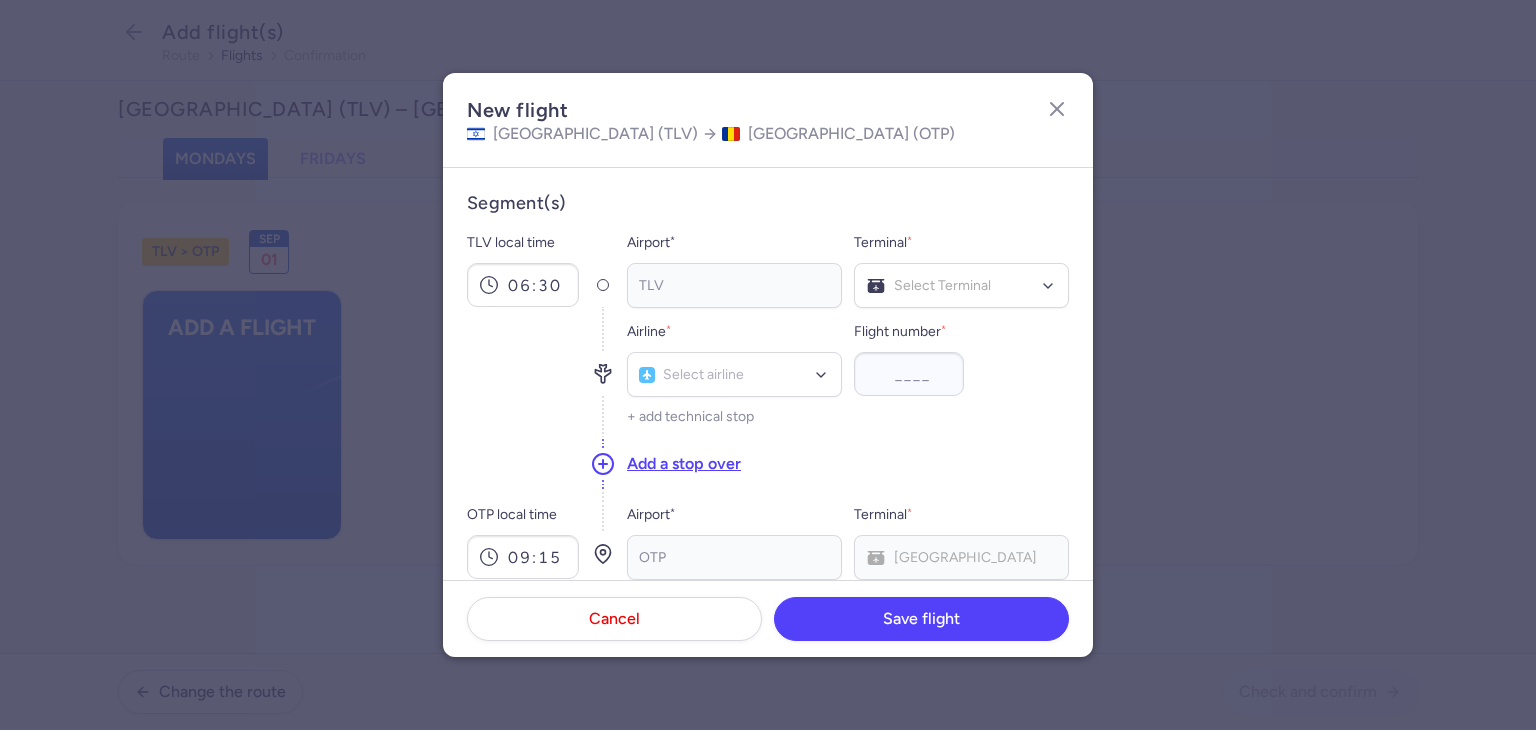 click on "Terminal  *   Select Terminal Terminal 1 Terminal 2 Terminal 3 (International) No elements found. Consider changing the search query. List is empty." 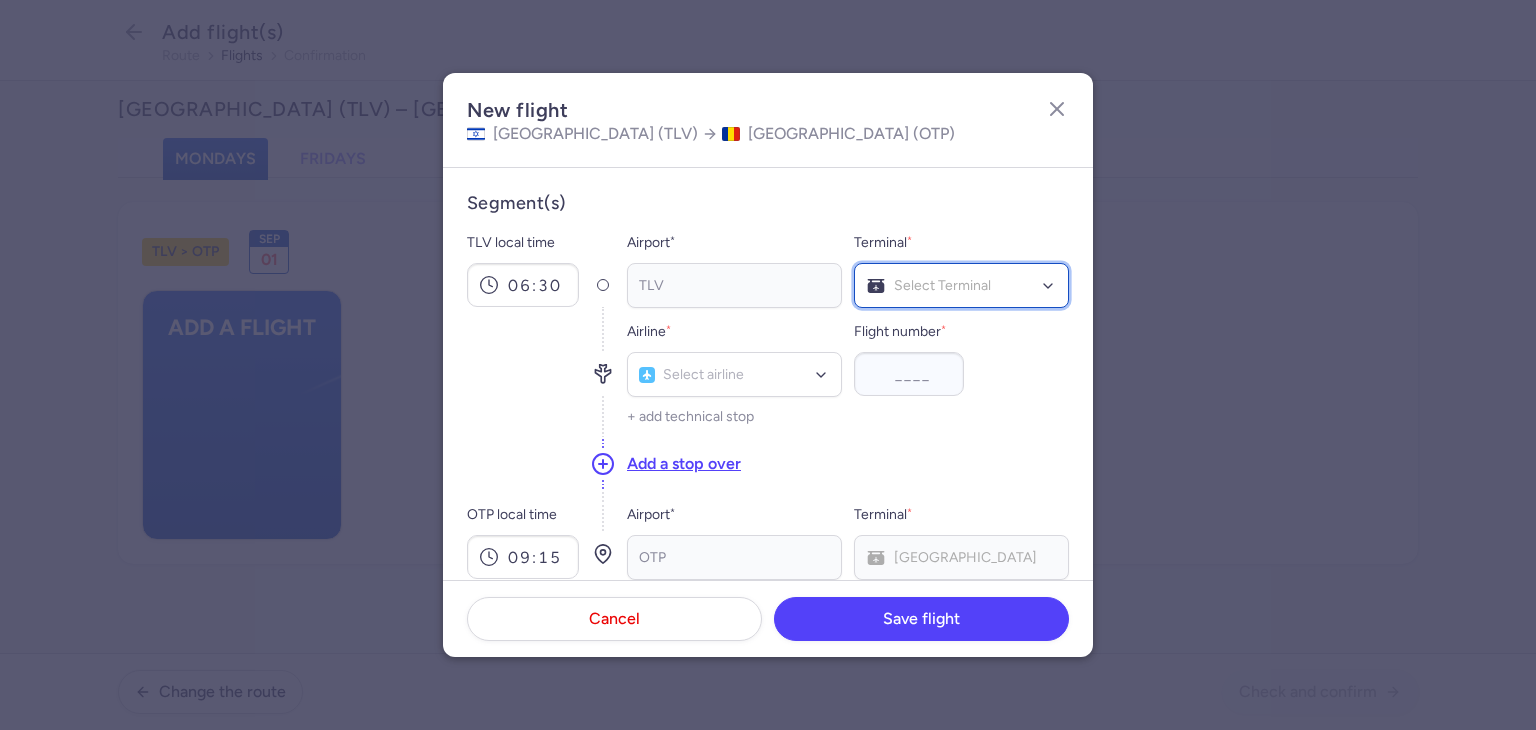 click on "Select Terminal" 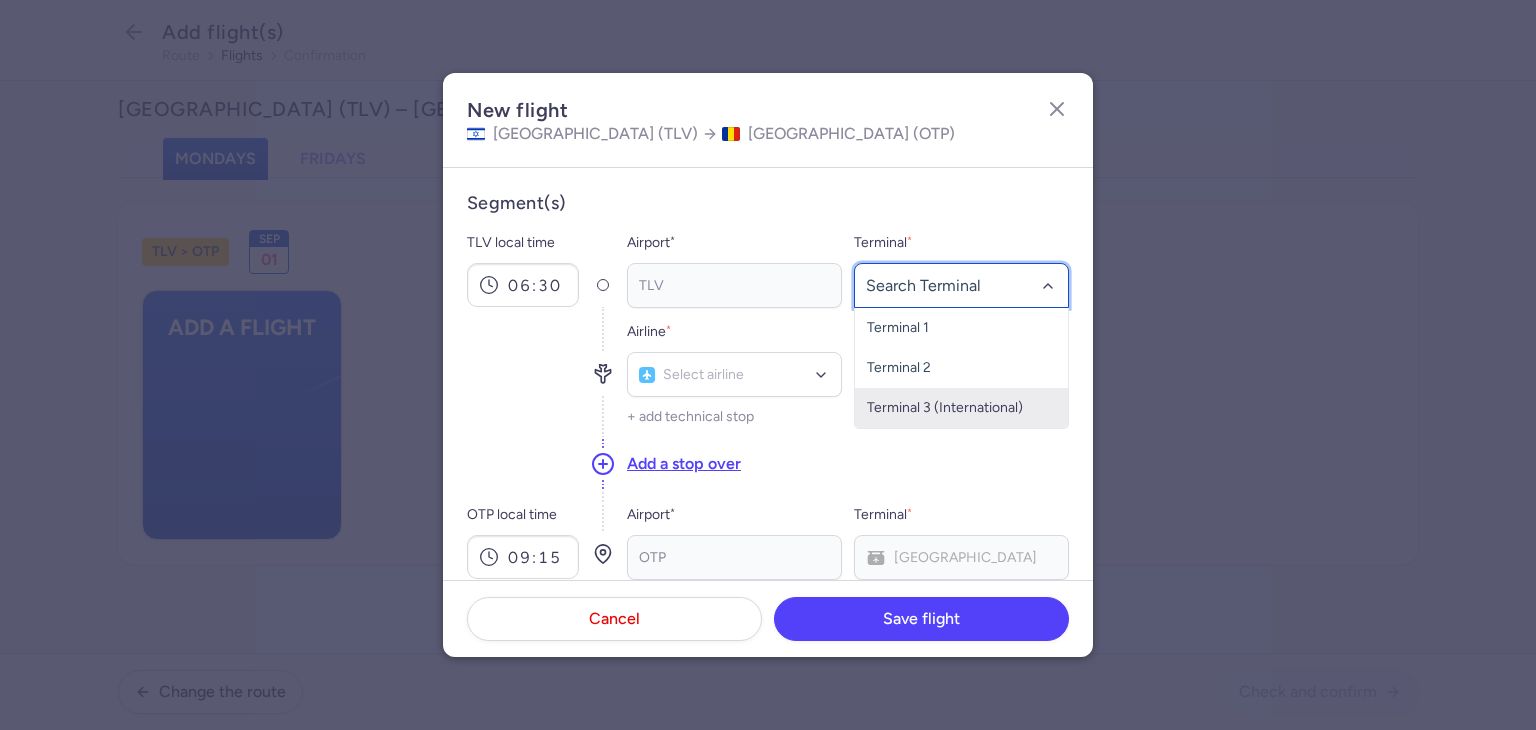 click on "Terminal 3 (International)" 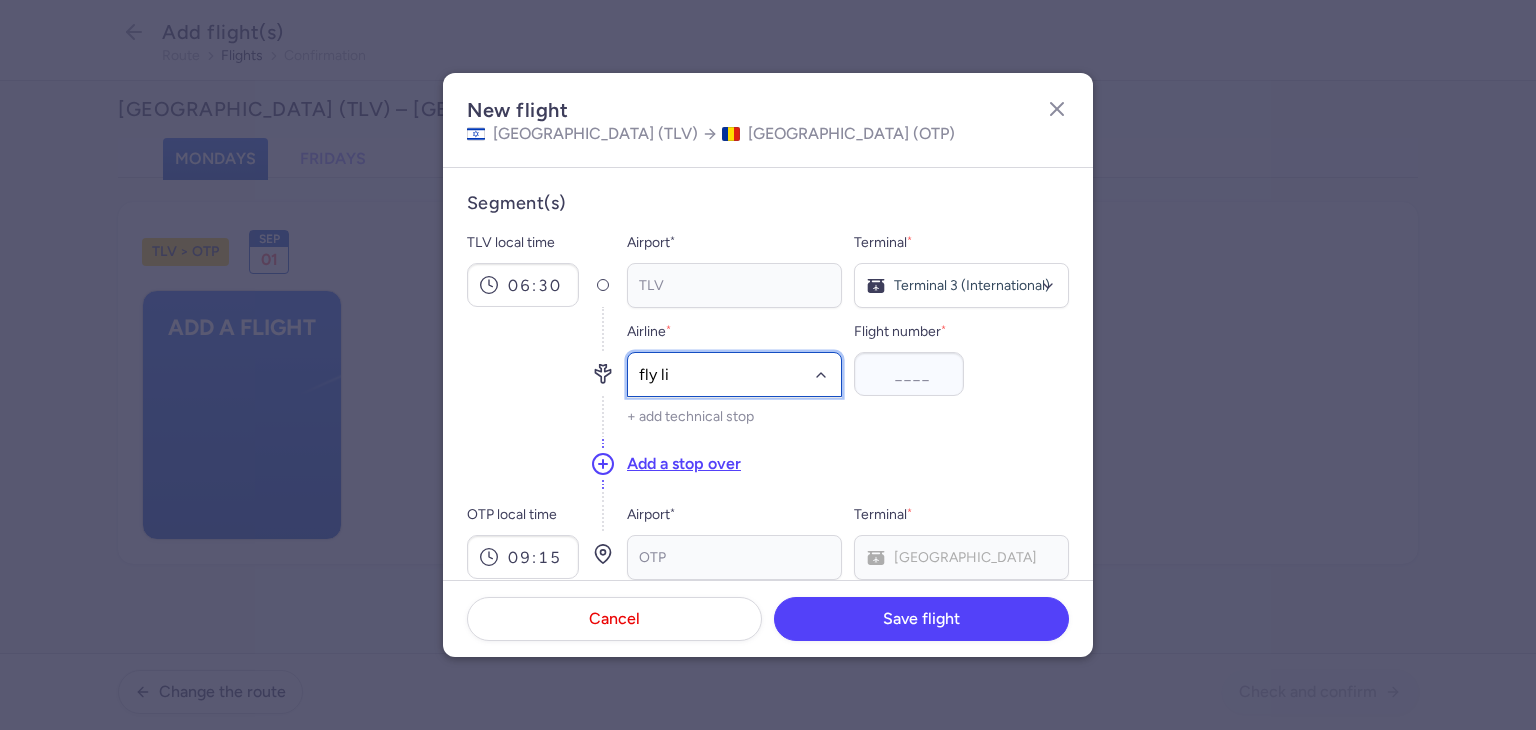 type on "fly lil" 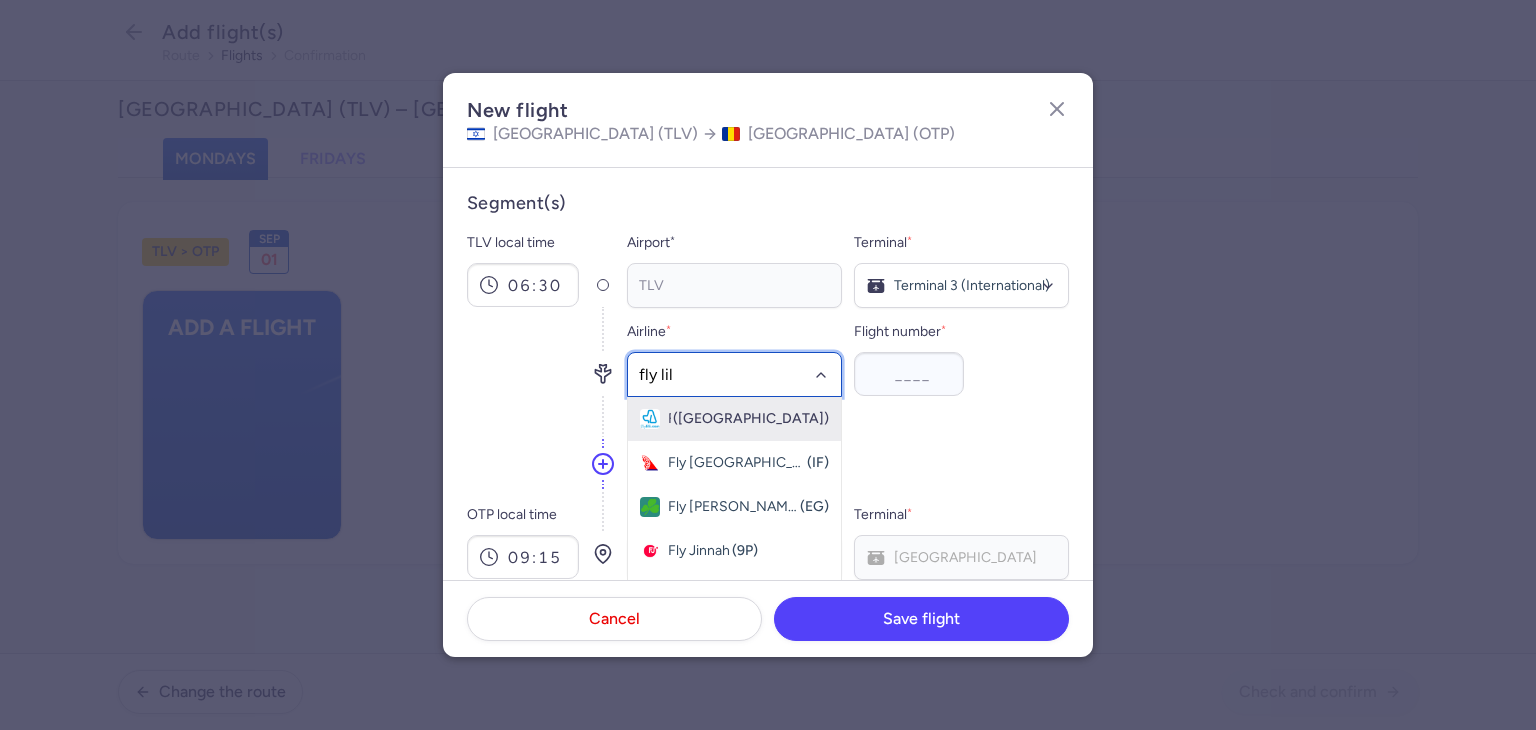click on "Fly Lili ([GEOGRAPHIC_DATA])" 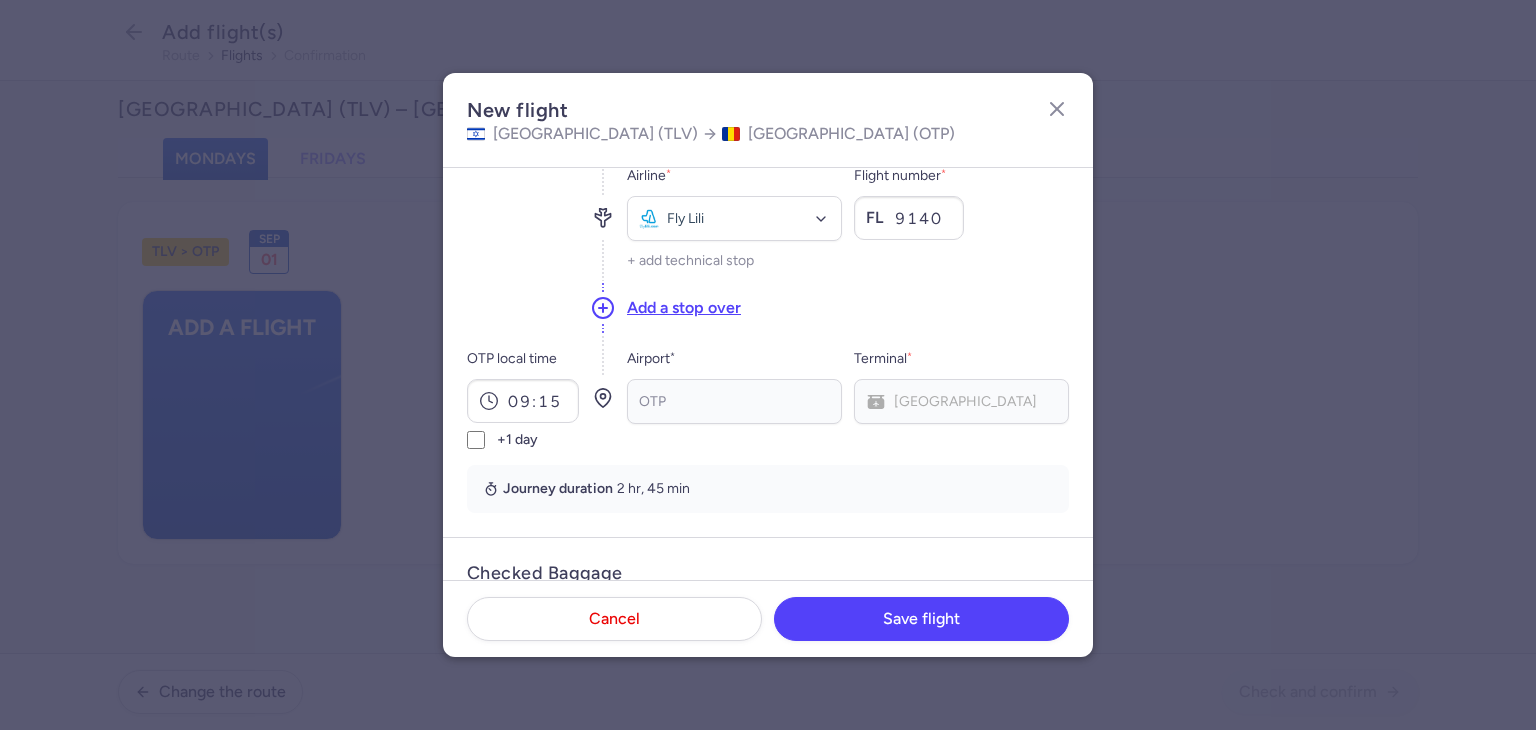scroll, scrollTop: 300, scrollLeft: 0, axis: vertical 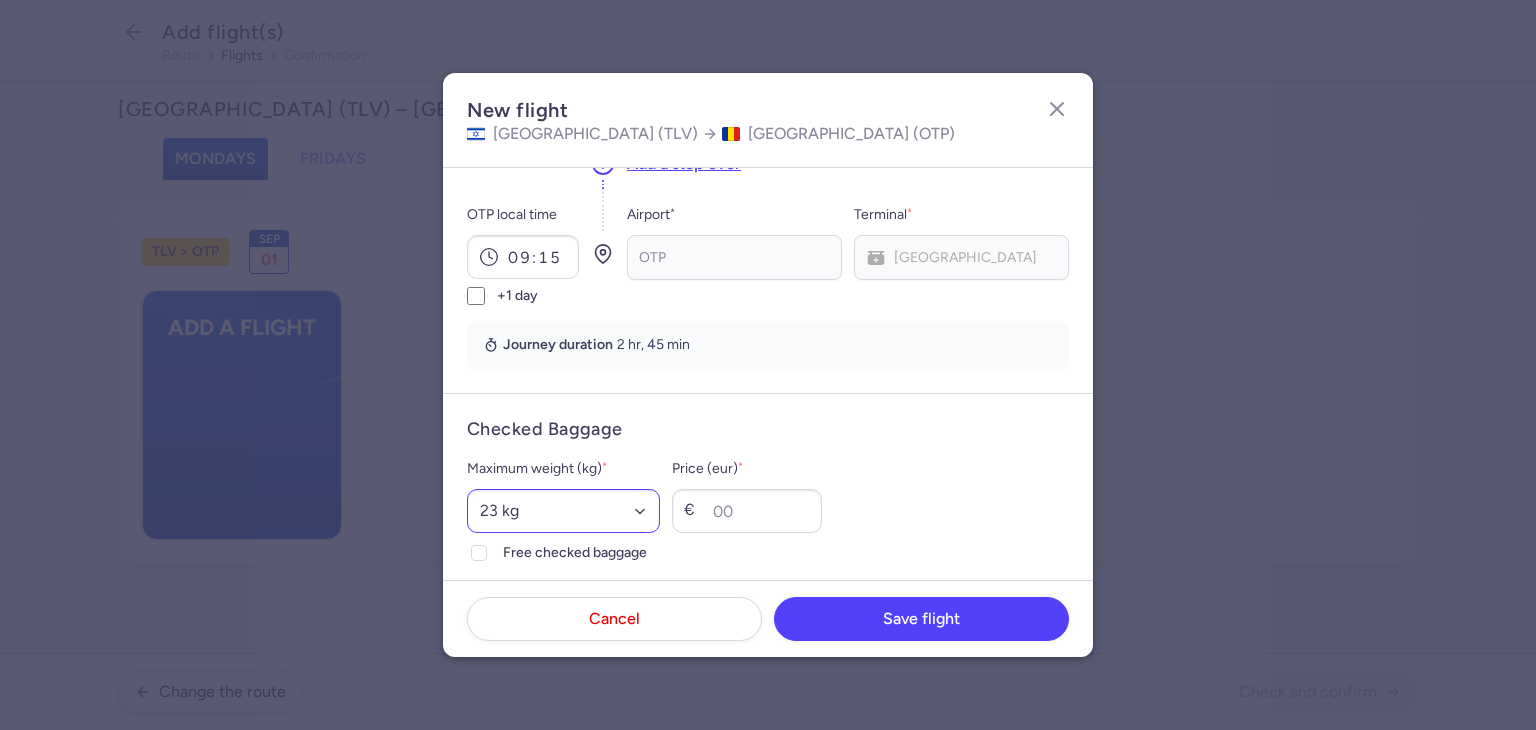 type on "9140" 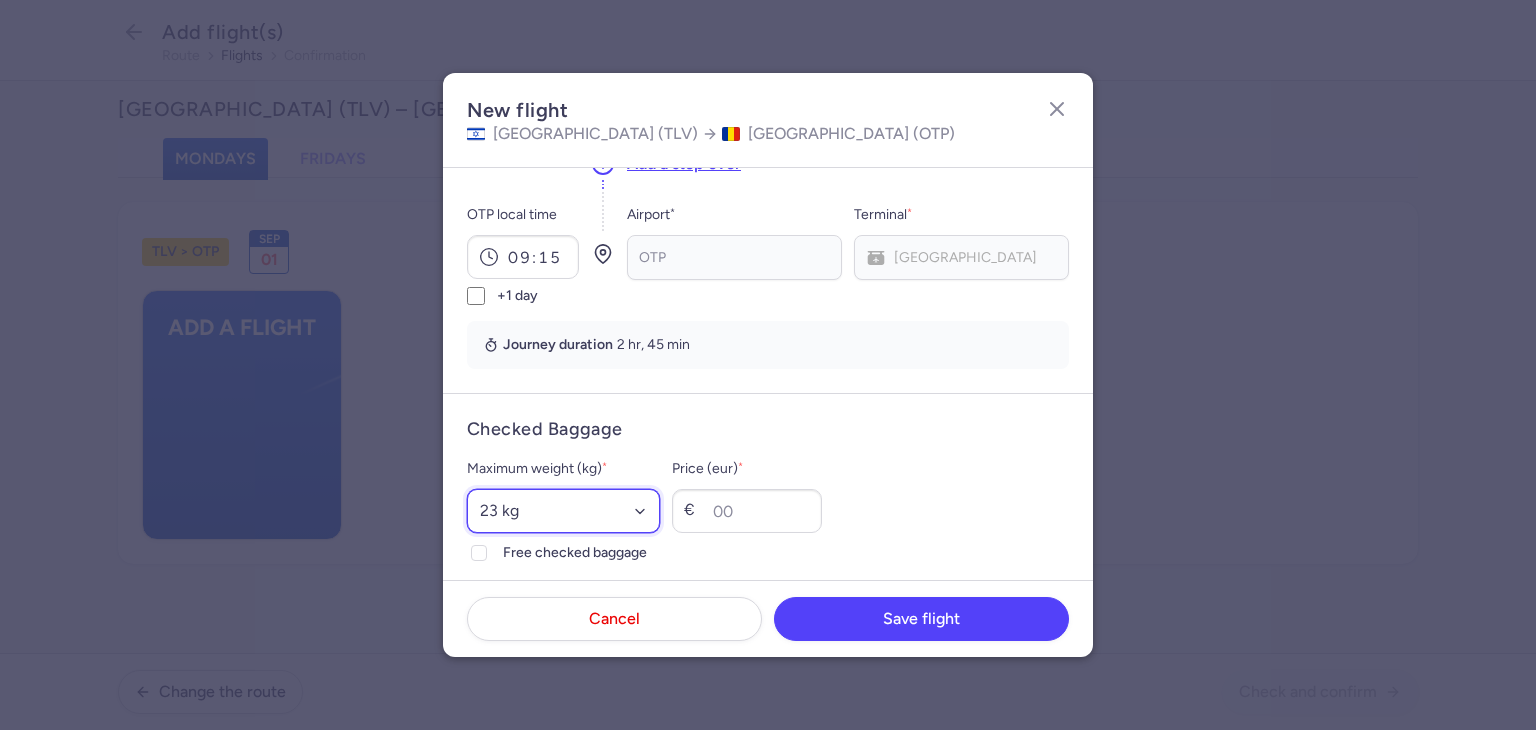 click on "Select an option 15 kg 16 kg 17 kg 18 kg 19 kg 20 kg 21 kg 22 kg 23 kg 24 kg 25 kg 26 kg 27 kg 28 kg 29 kg 30 kg 31 kg 32 kg 33 kg 34 kg 35 kg" at bounding box center [563, 511] 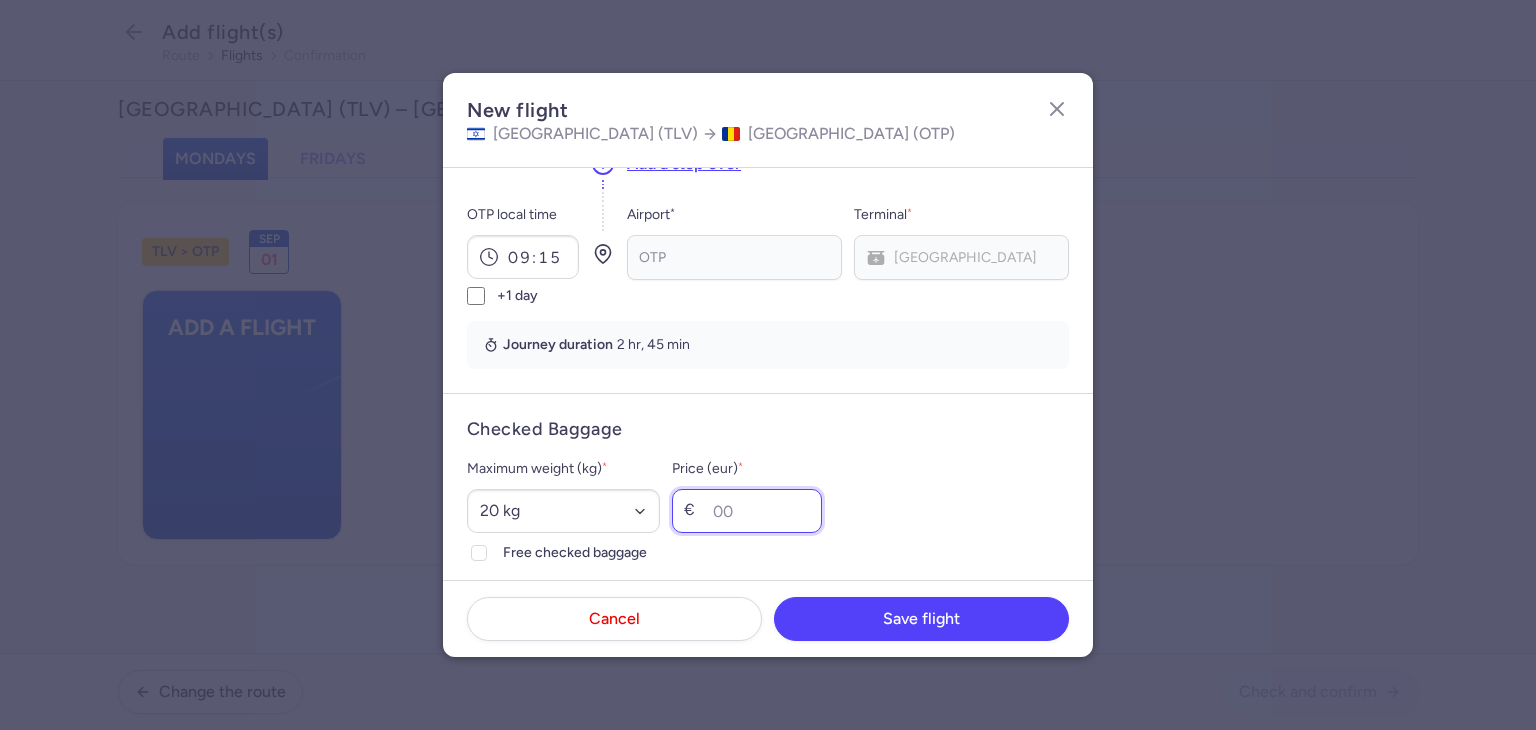 click on "Price (eur)  *" at bounding box center [747, 511] 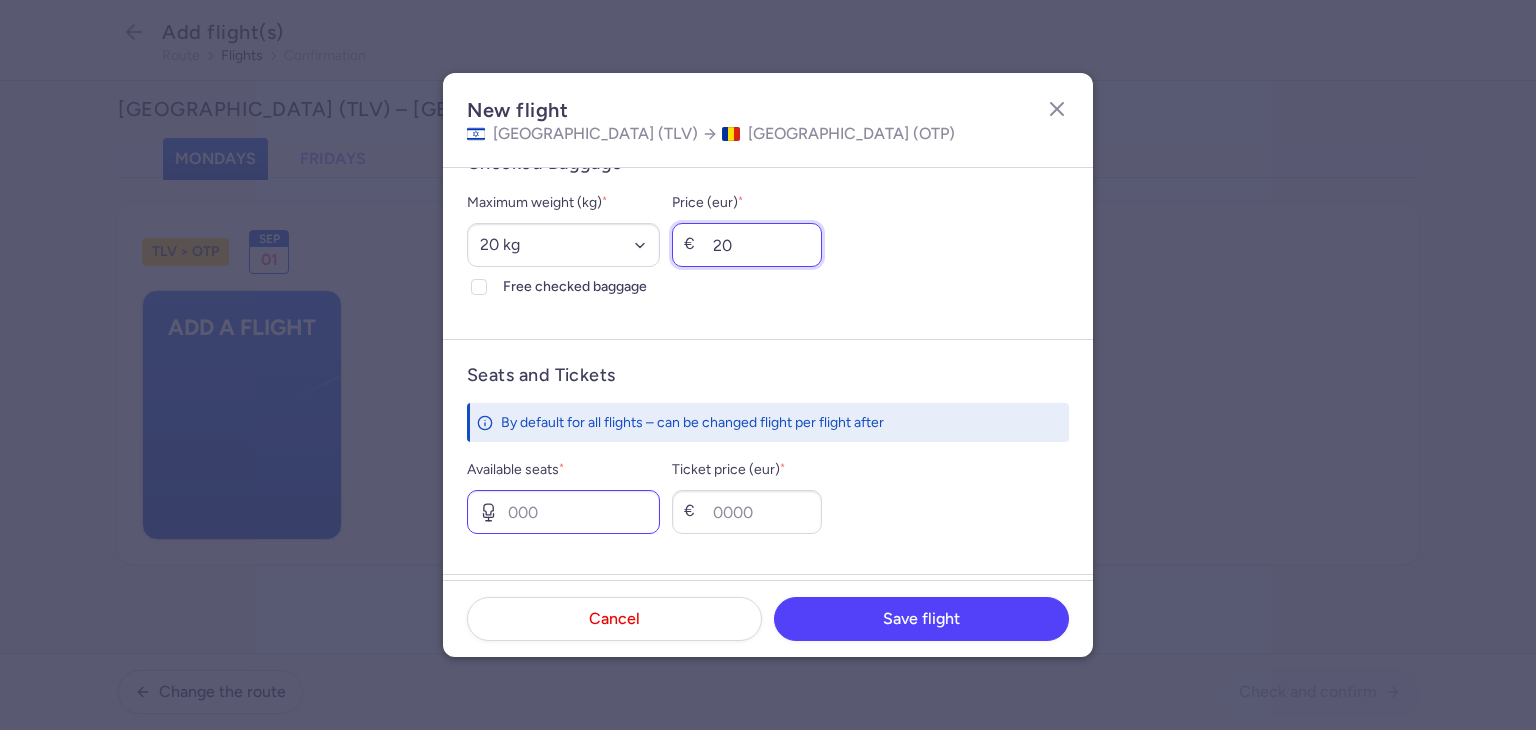 scroll, scrollTop: 600, scrollLeft: 0, axis: vertical 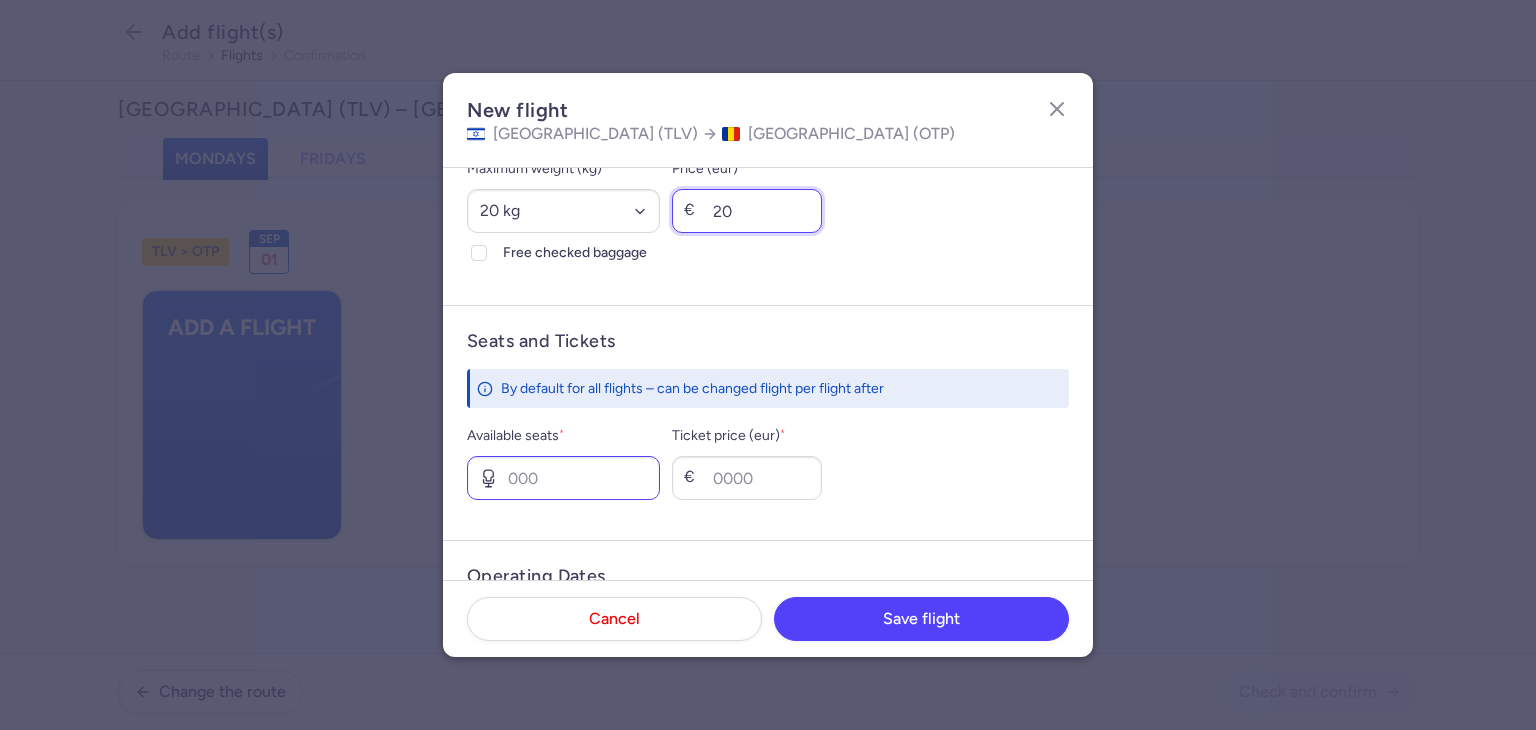 type on "20" 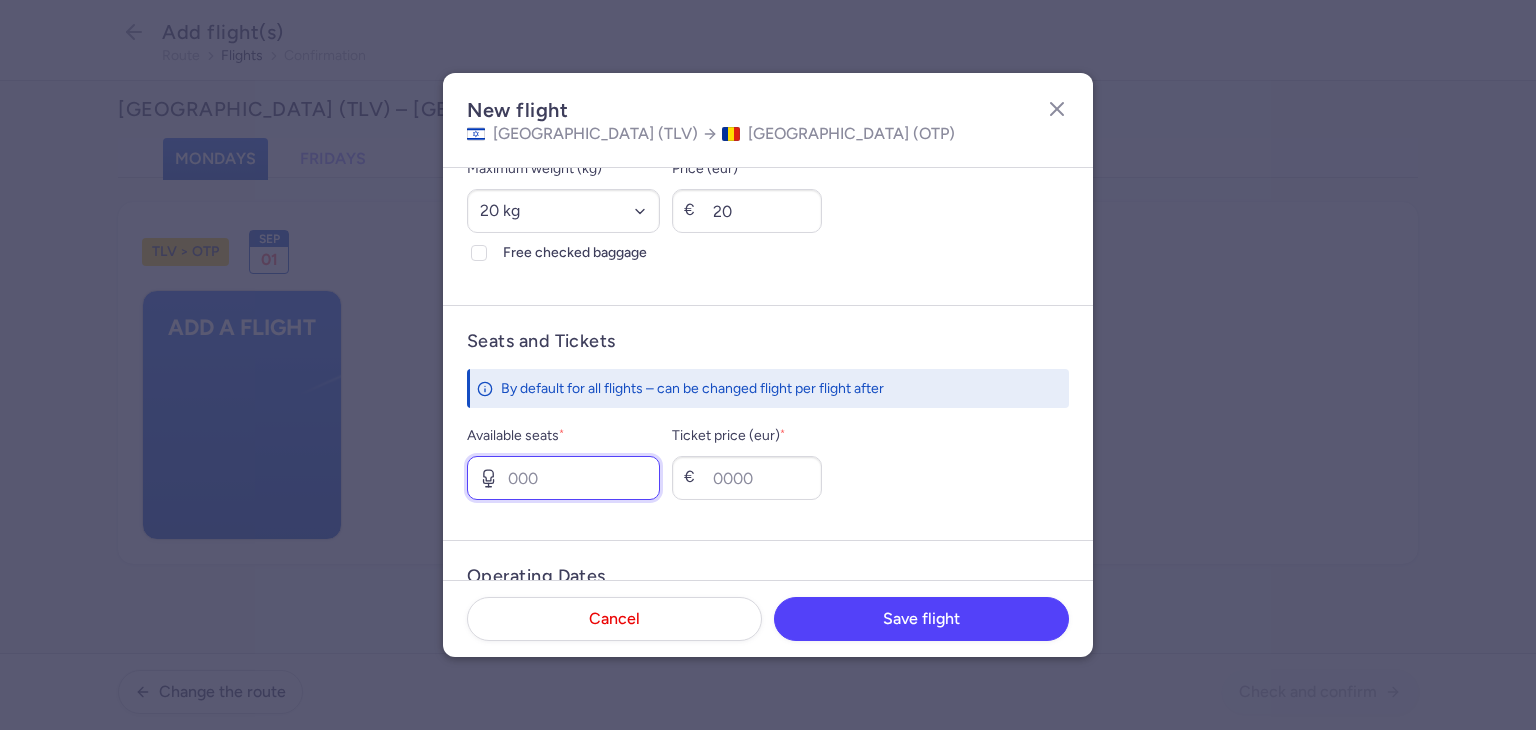 click on "Available seats  *" at bounding box center [563, 478] 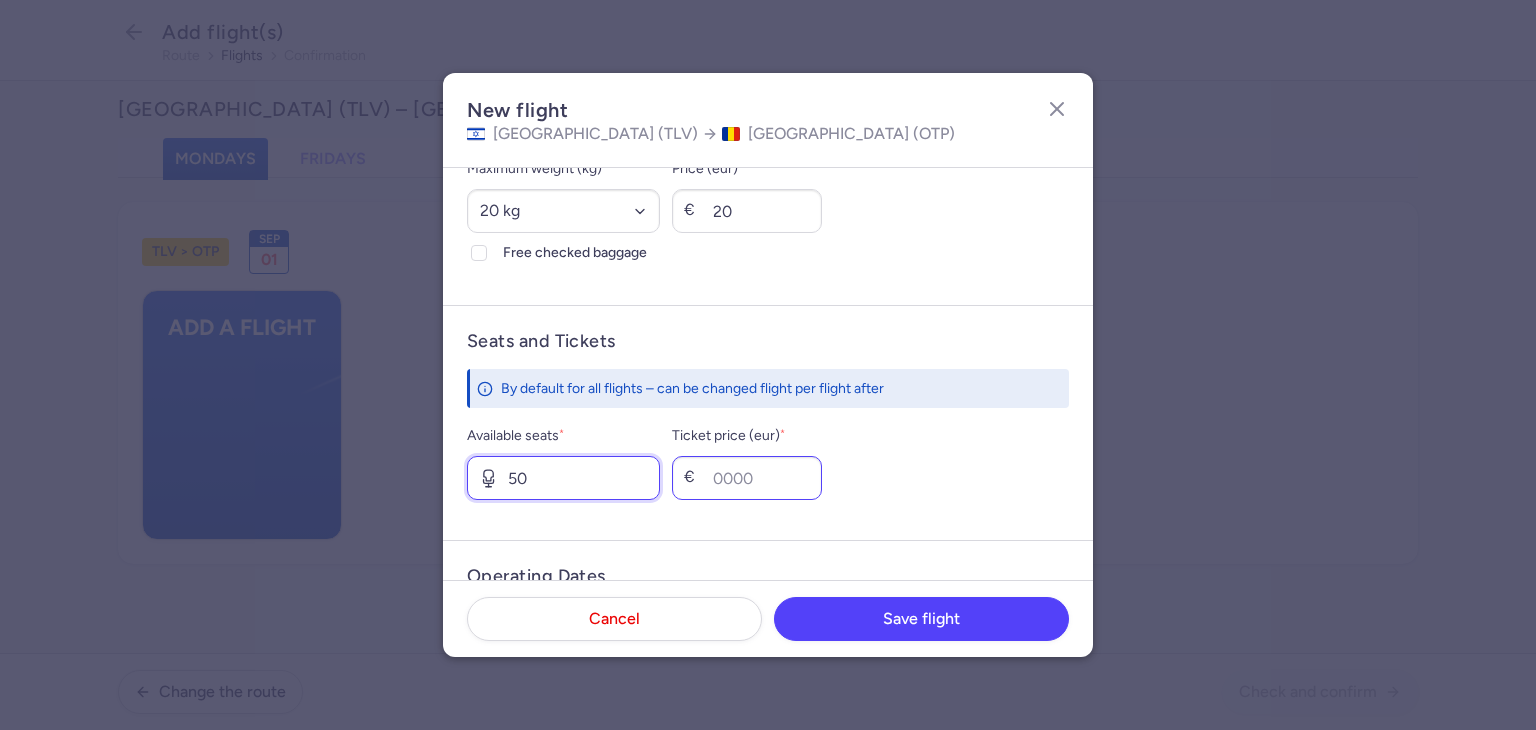 type on "50" 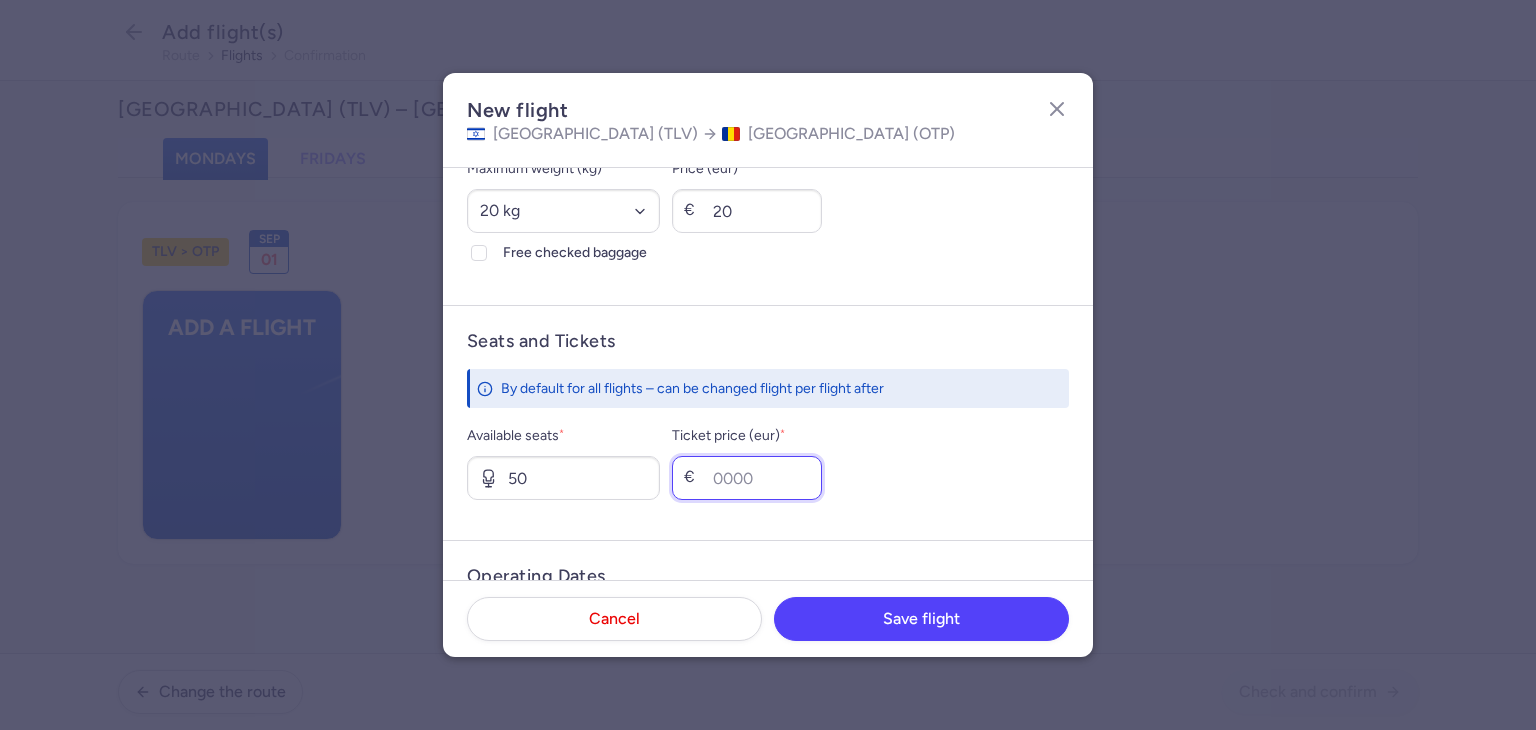 click on "Ticket price (eur)  *" at bounding box center (747, 478) 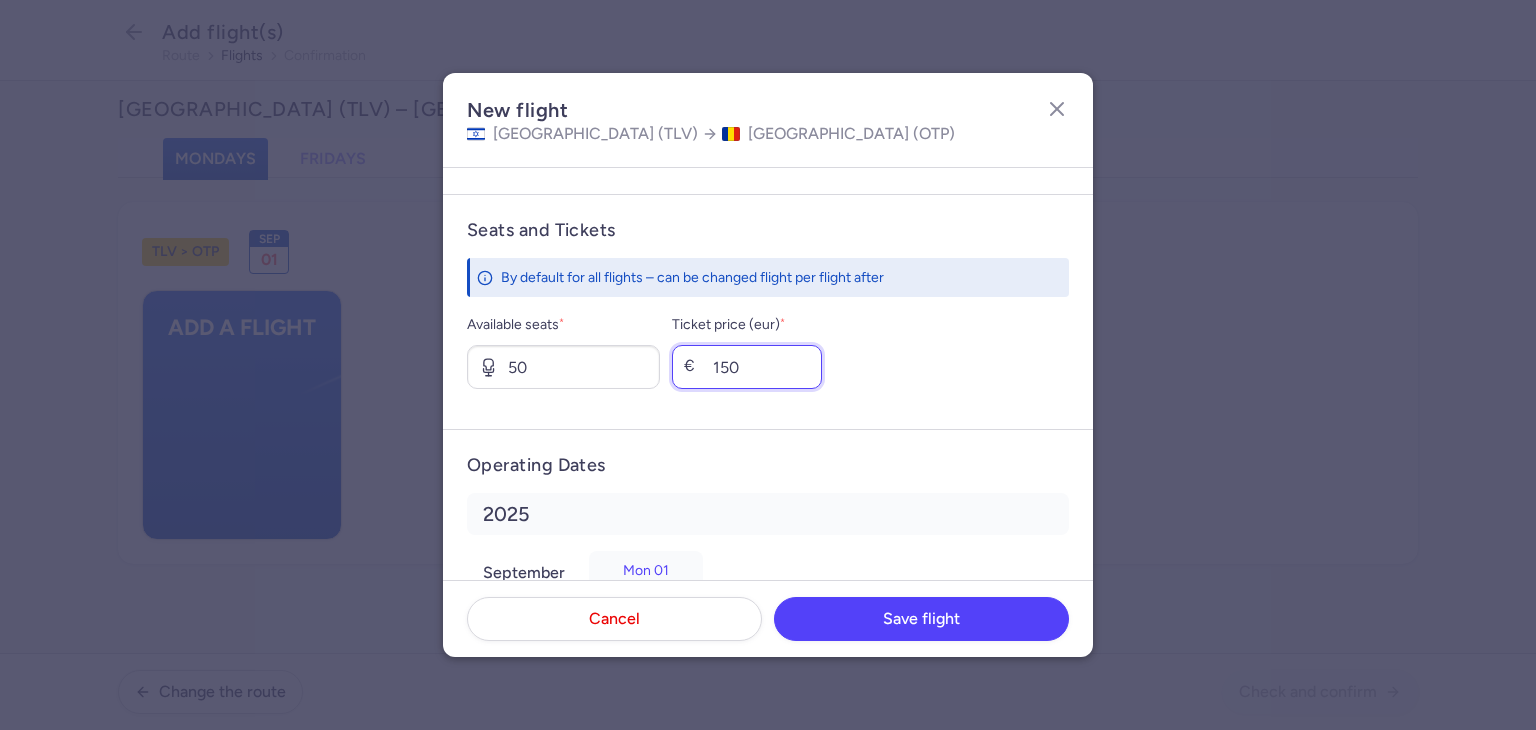 scroll, scrollTop: 786, scrollLeft: 0, axis: vertical 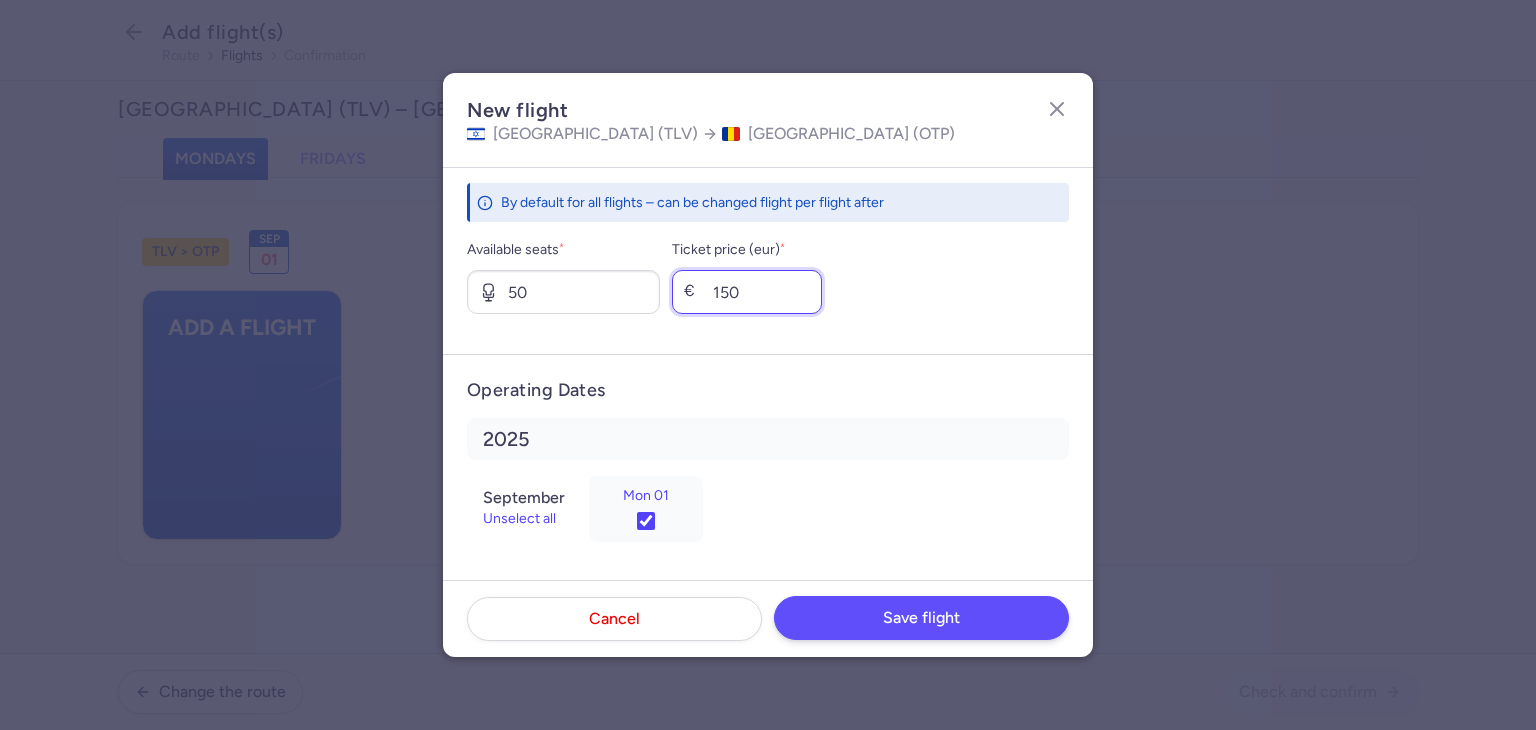 type on "150" 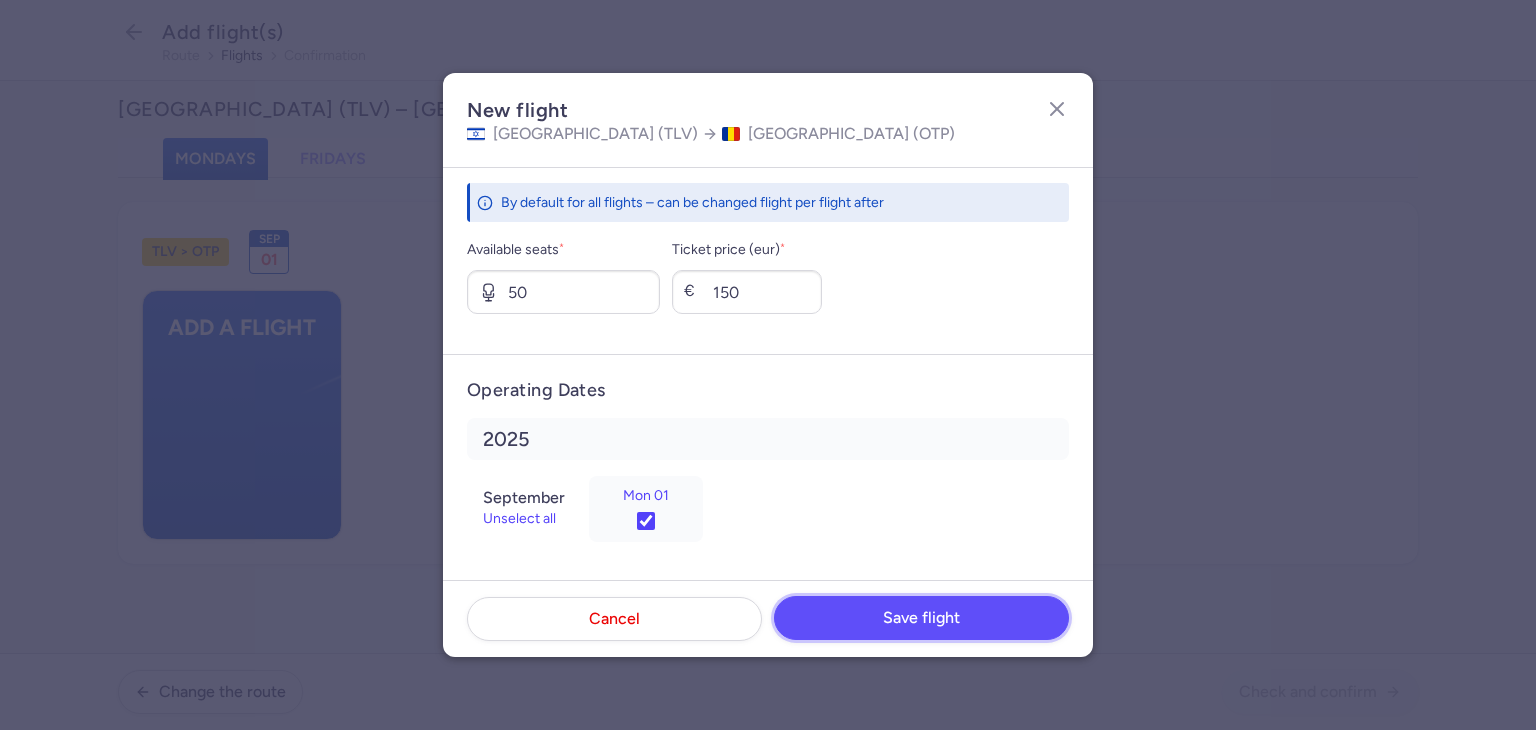 click on "Save flight" at bounding box center [921, 618] 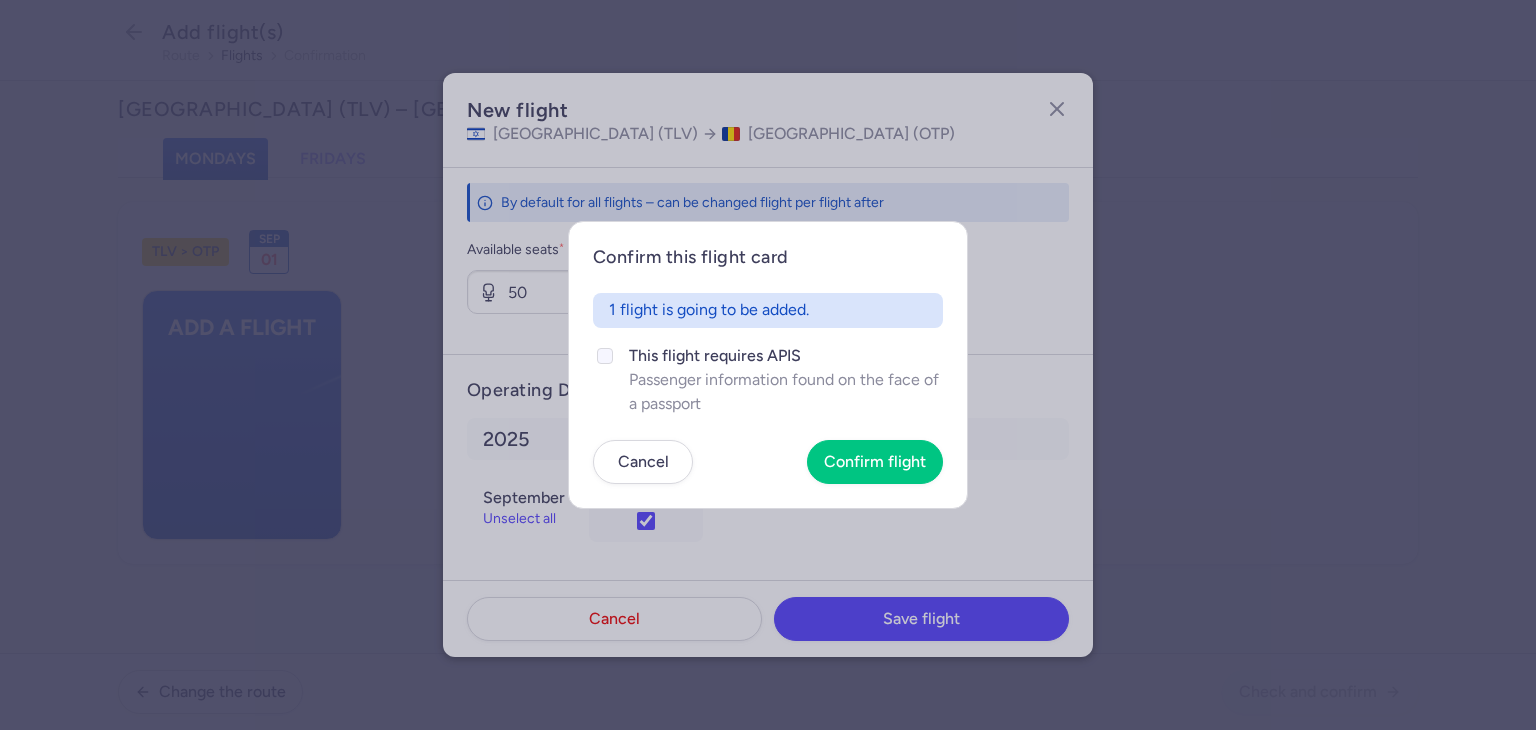 click on "Passenger information found on the face of a passport" 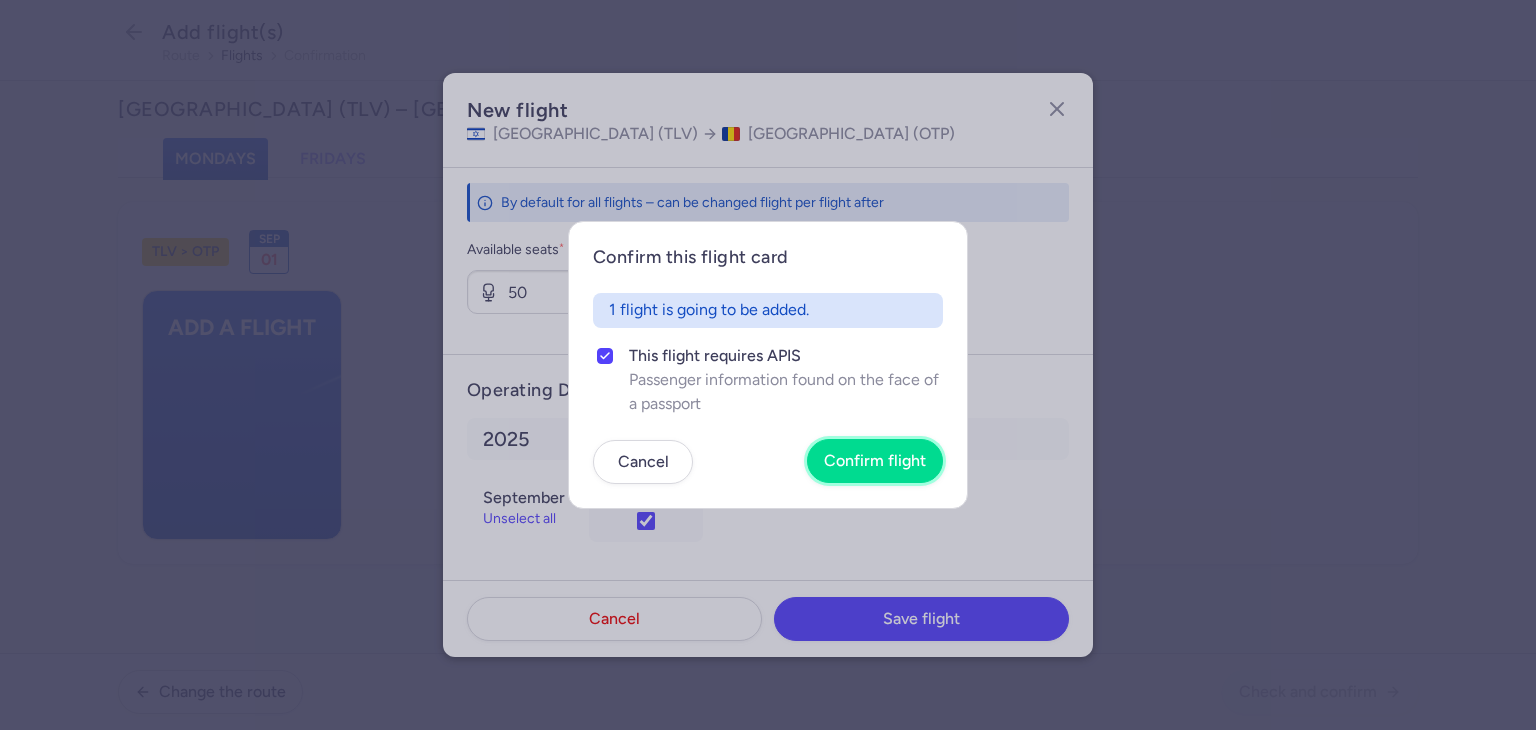 click on "Confirm flight" at bounding box center [875, 461] 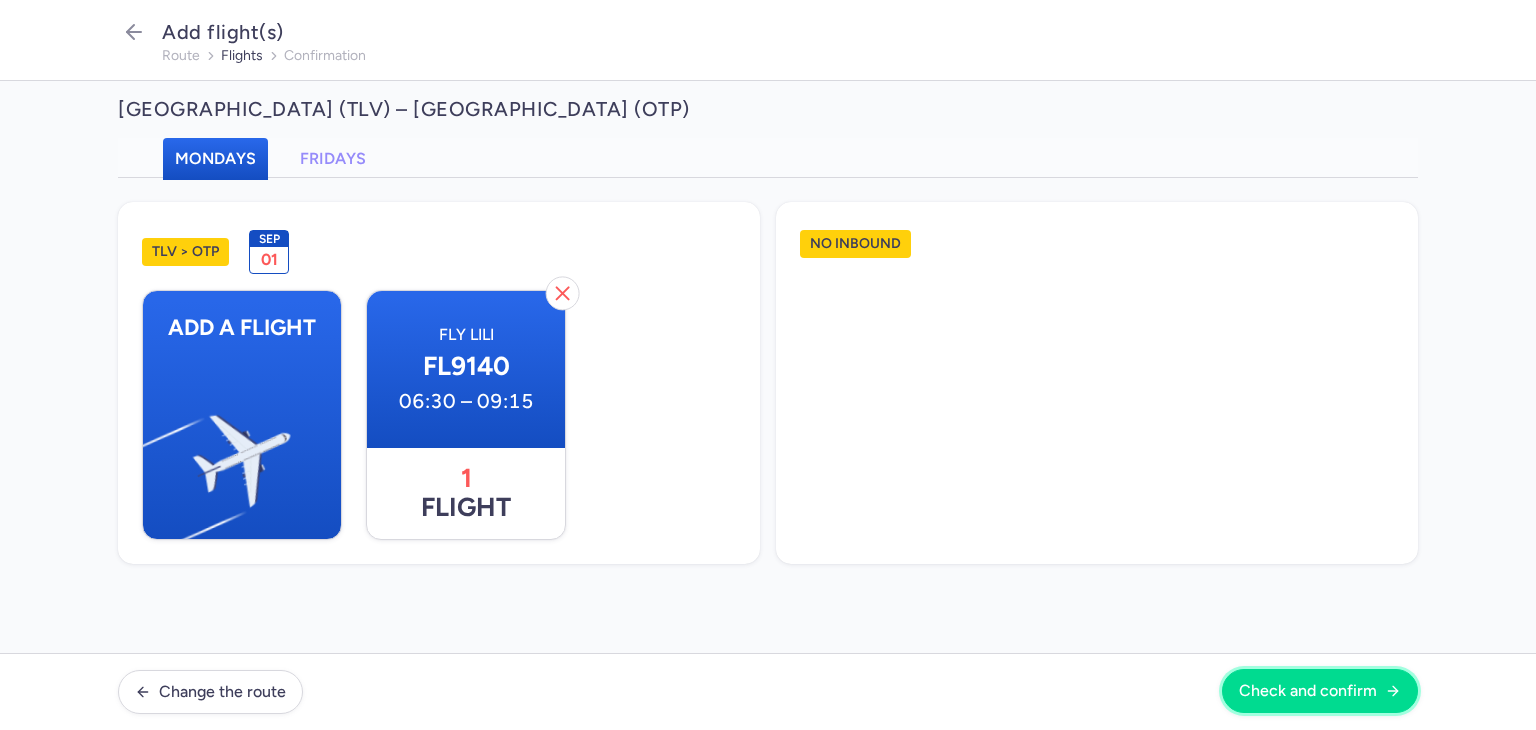 click on "Check and confirm" at bounding box center (1308, 691) 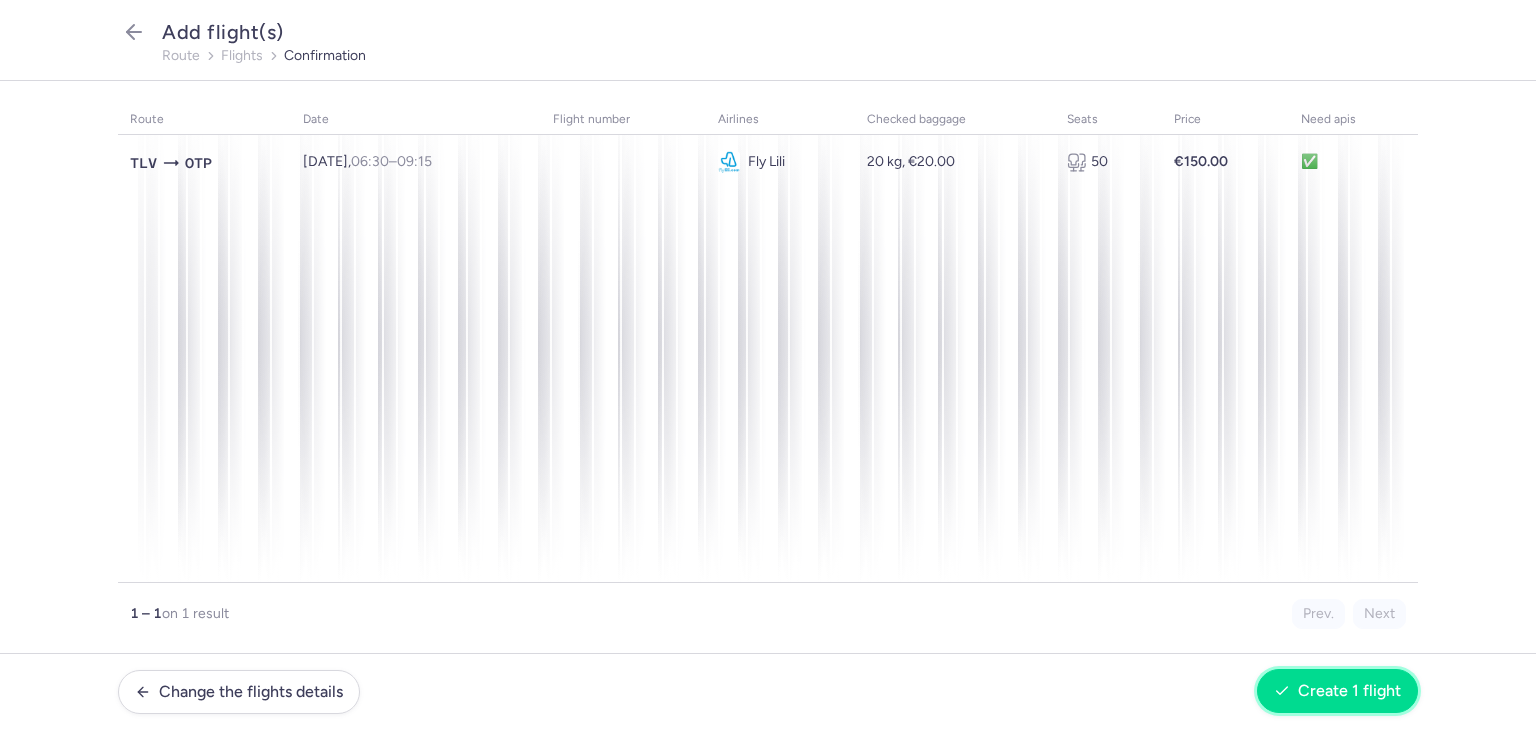 click on "Create 1 flight" at bounding box center (1349, 691) 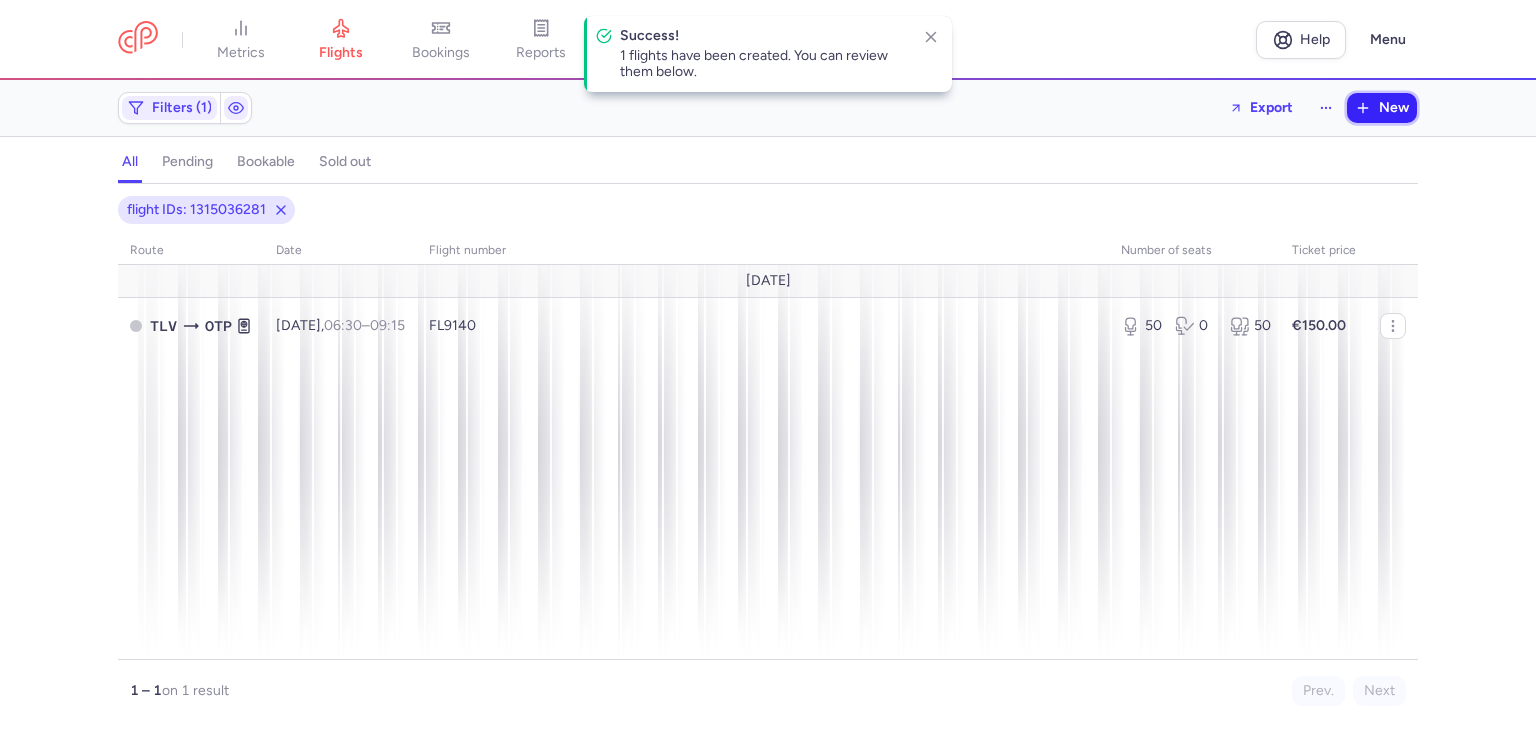 click on "New" at bounding box center (1394, 108) 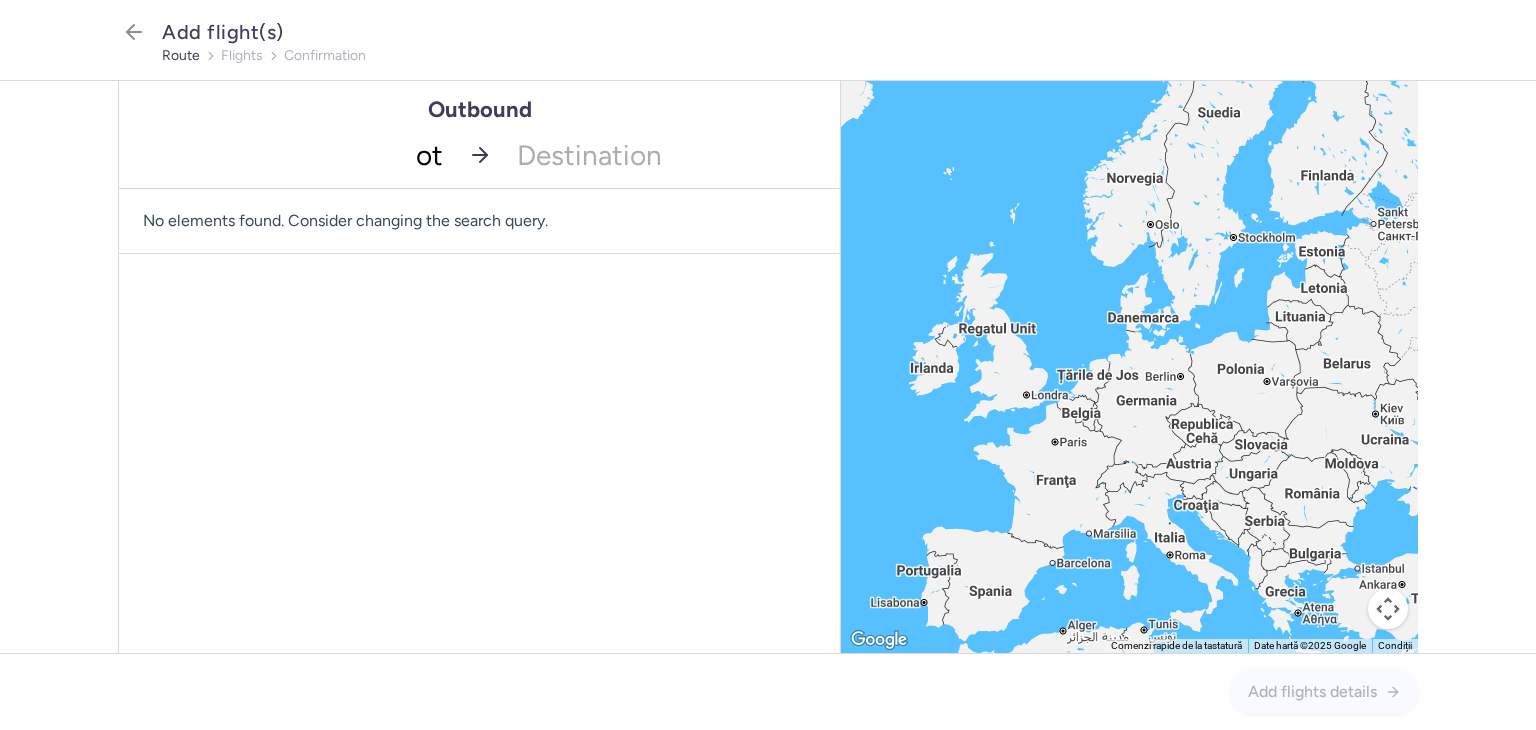 type on "otp" 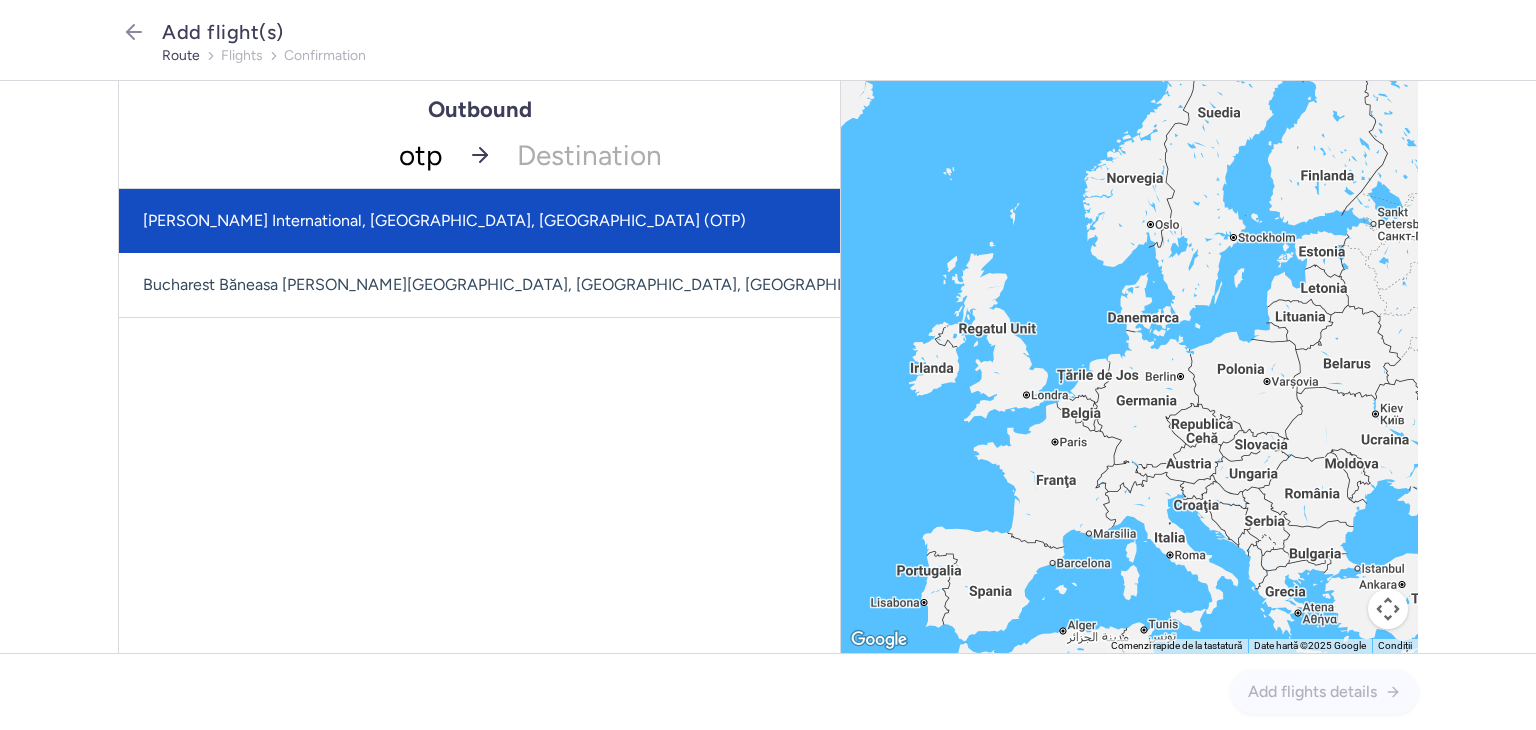 click on "[PERSON_NAME] International, [GEOGRAPHIC_DATA], [GEOGRAPHIC_DATA] (OTP)" at bounding box center [548, 221] 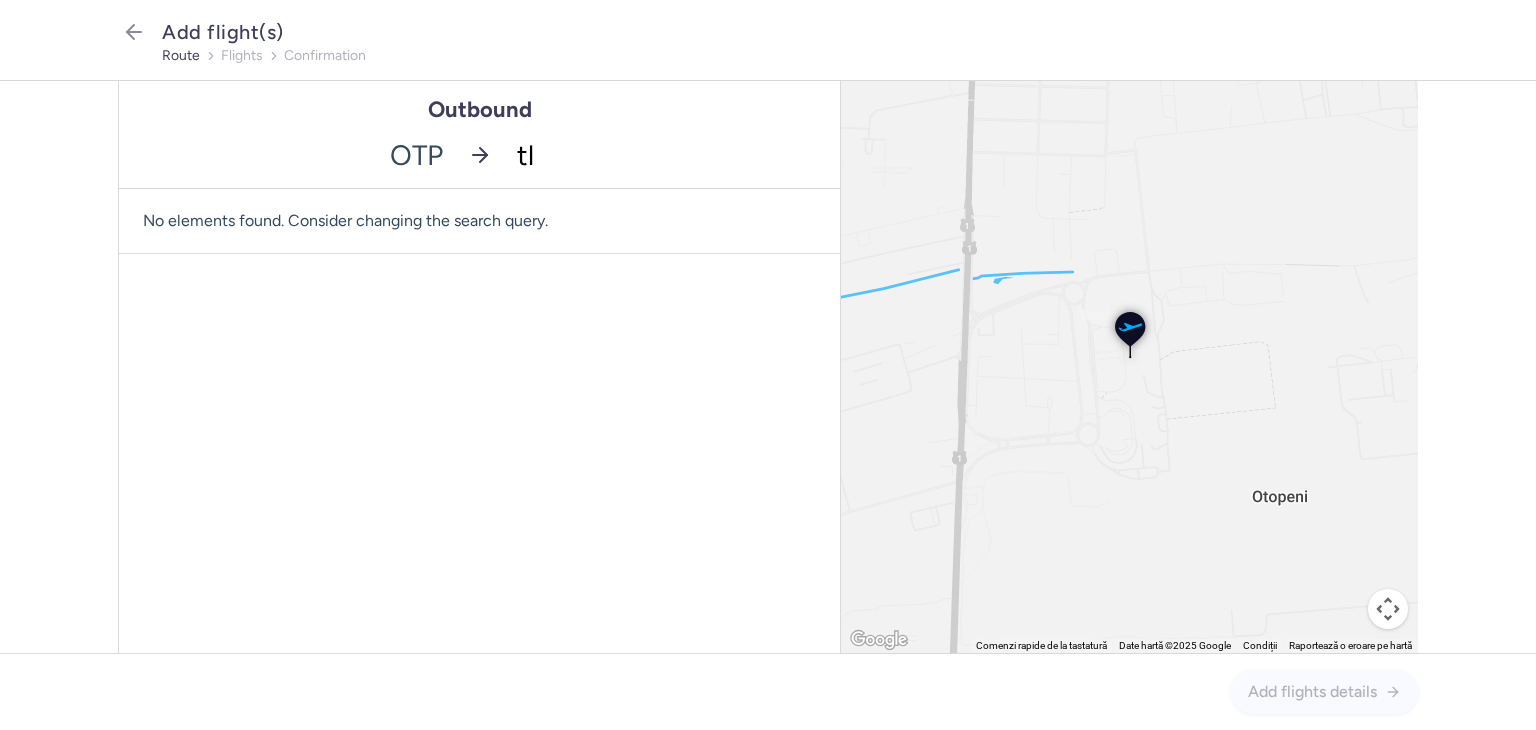 type on "tlv" 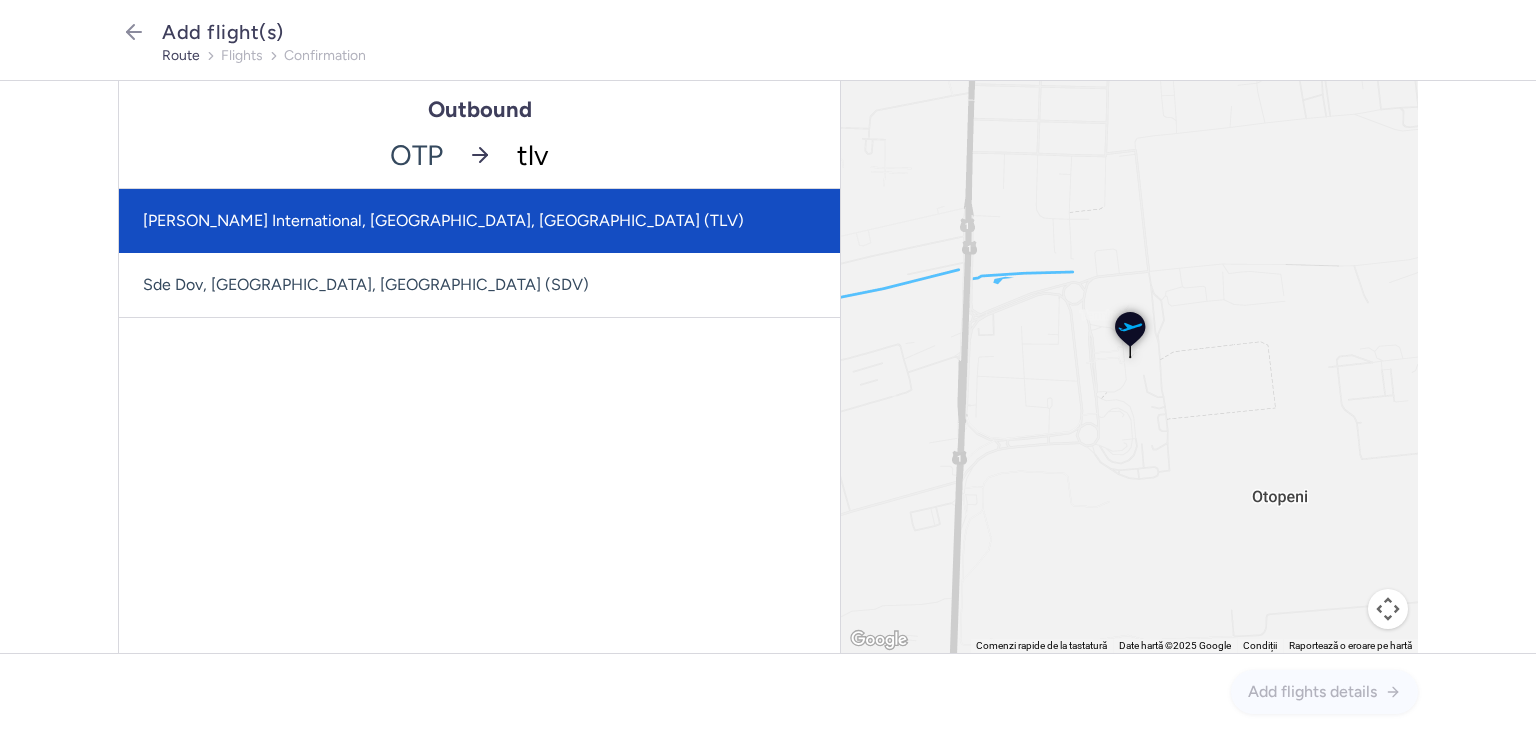 click on "[PERSON_NAME] International, [GEOGRAPHIC_DATA], [GEOGRAPHIC_DATA] (TLV)" at bounding box center [479, 221] 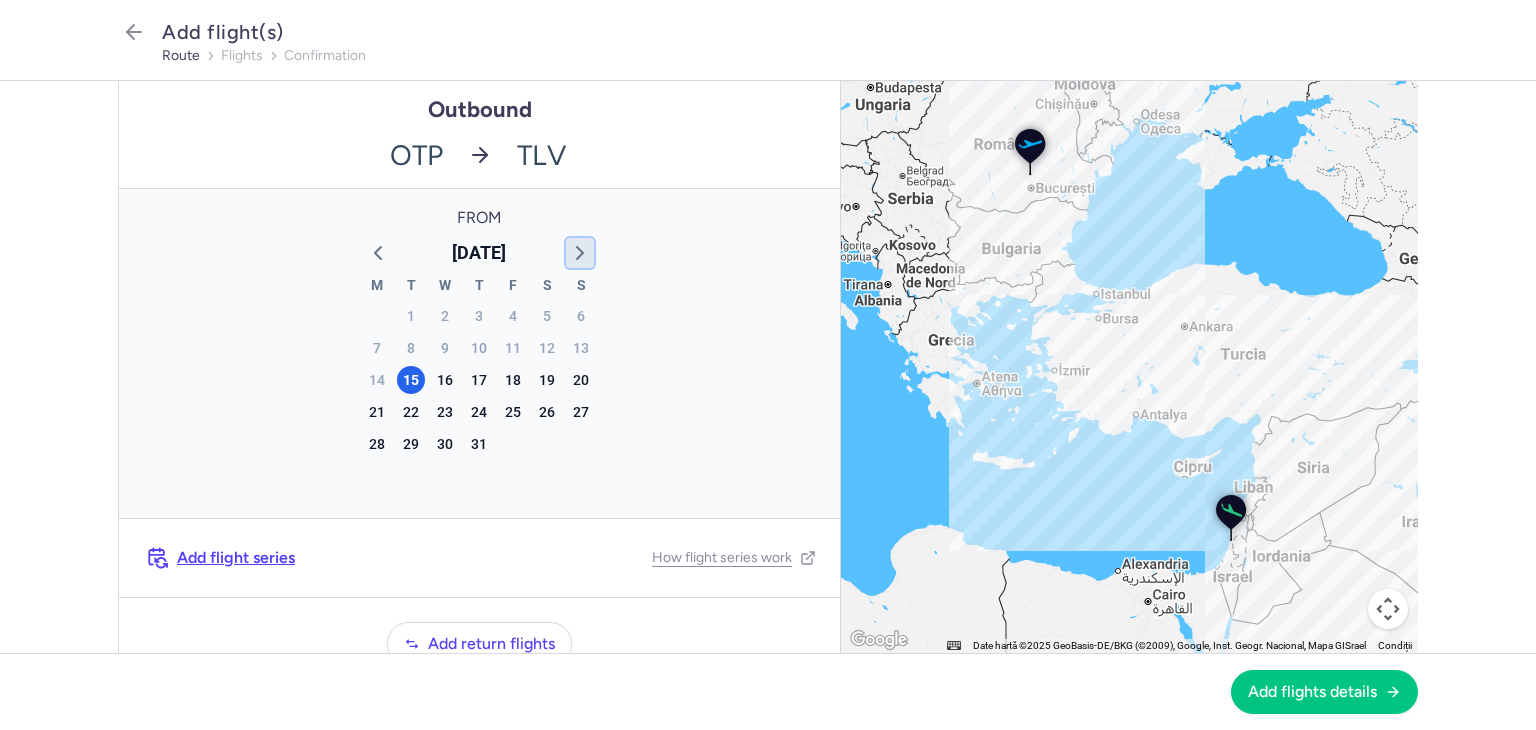 click 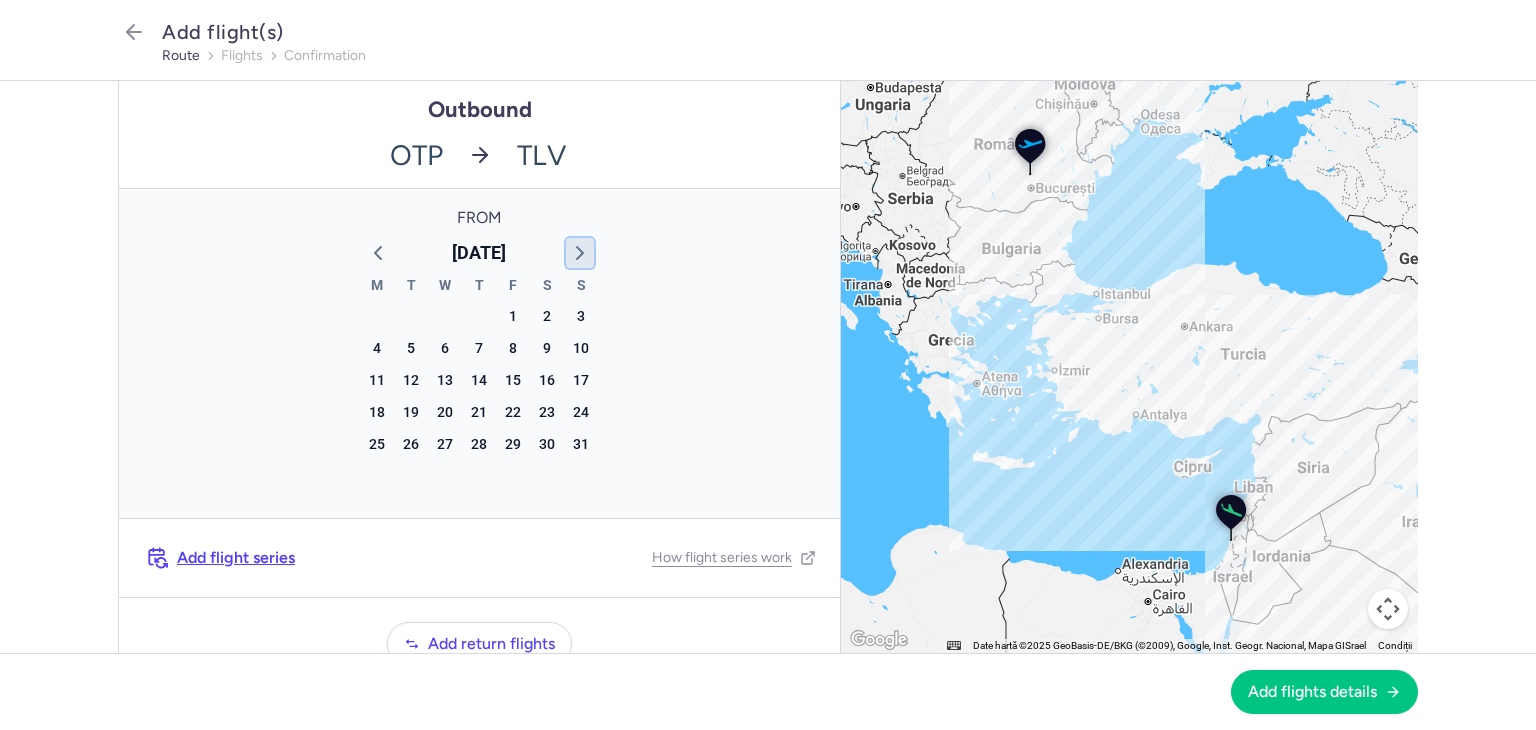 click 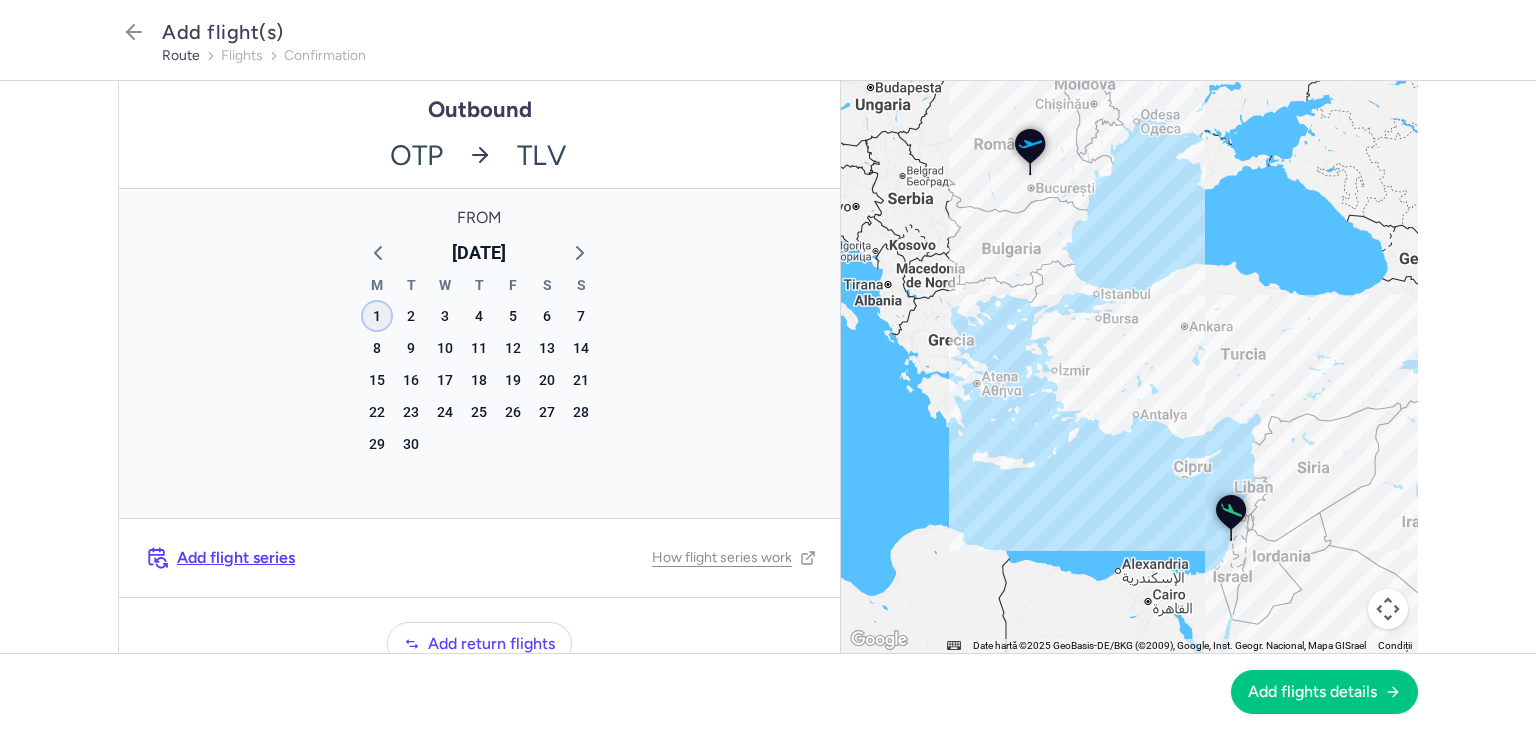 click on "1" 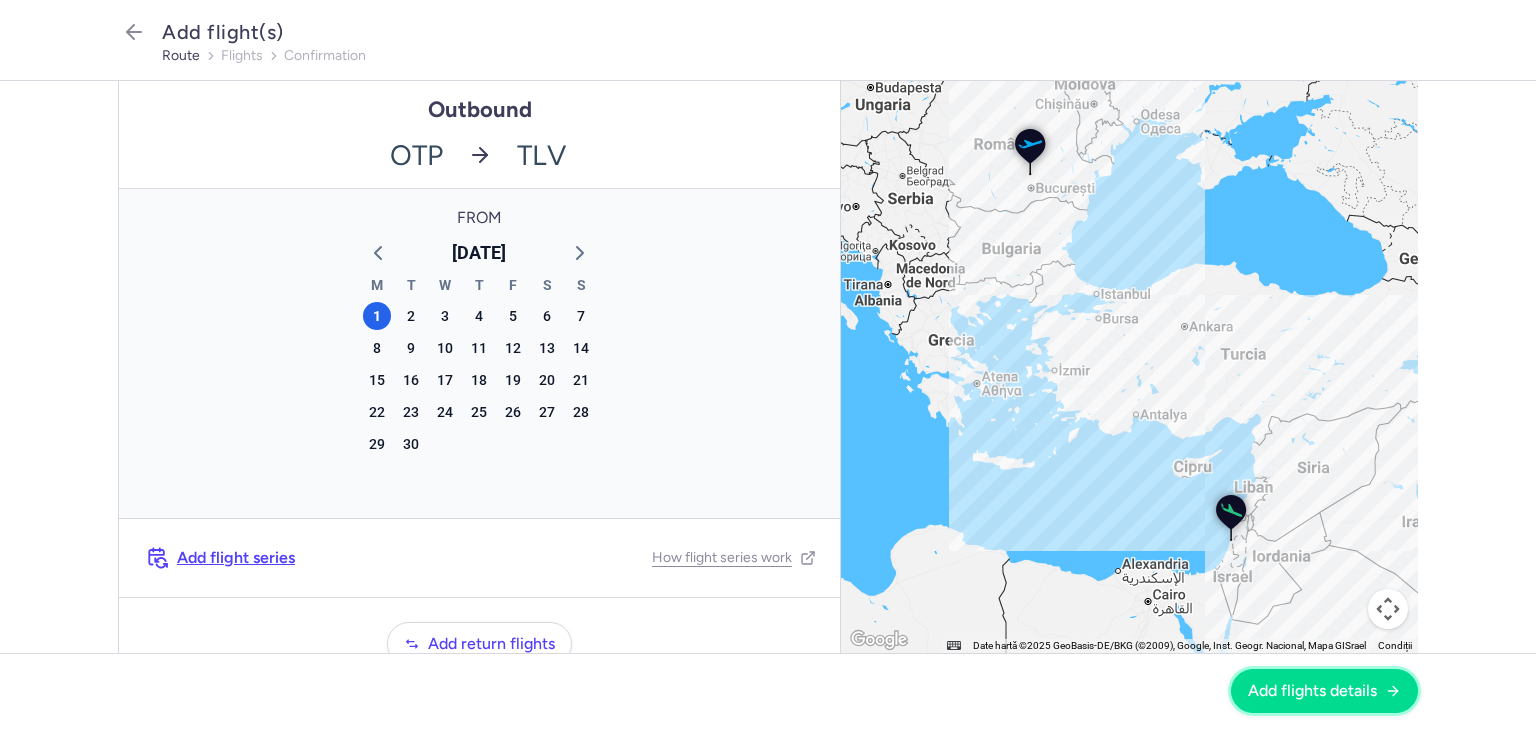 click on "Add flights details" at bounding box center [1312, 691] 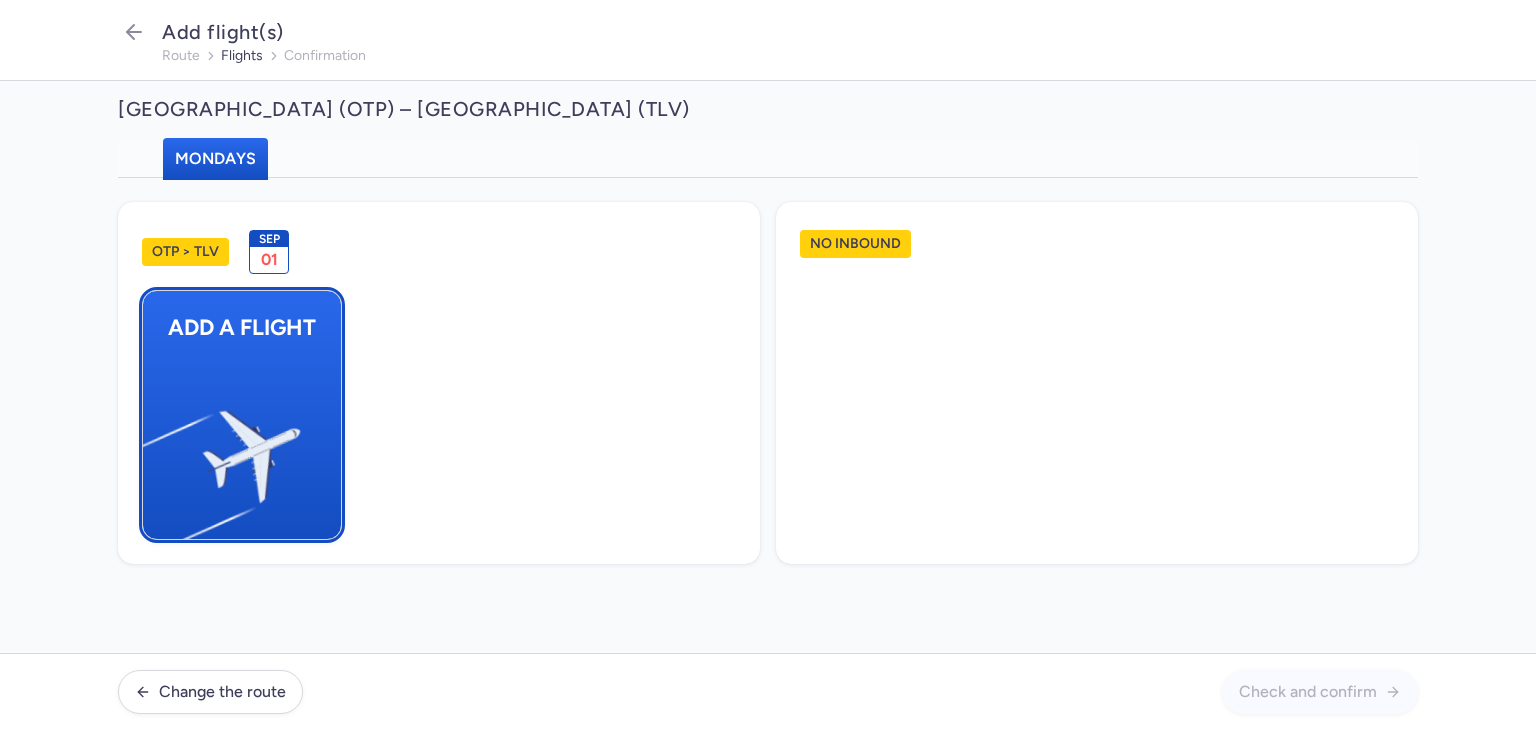 click on "Add a flight" at bounding box center [242, 415] 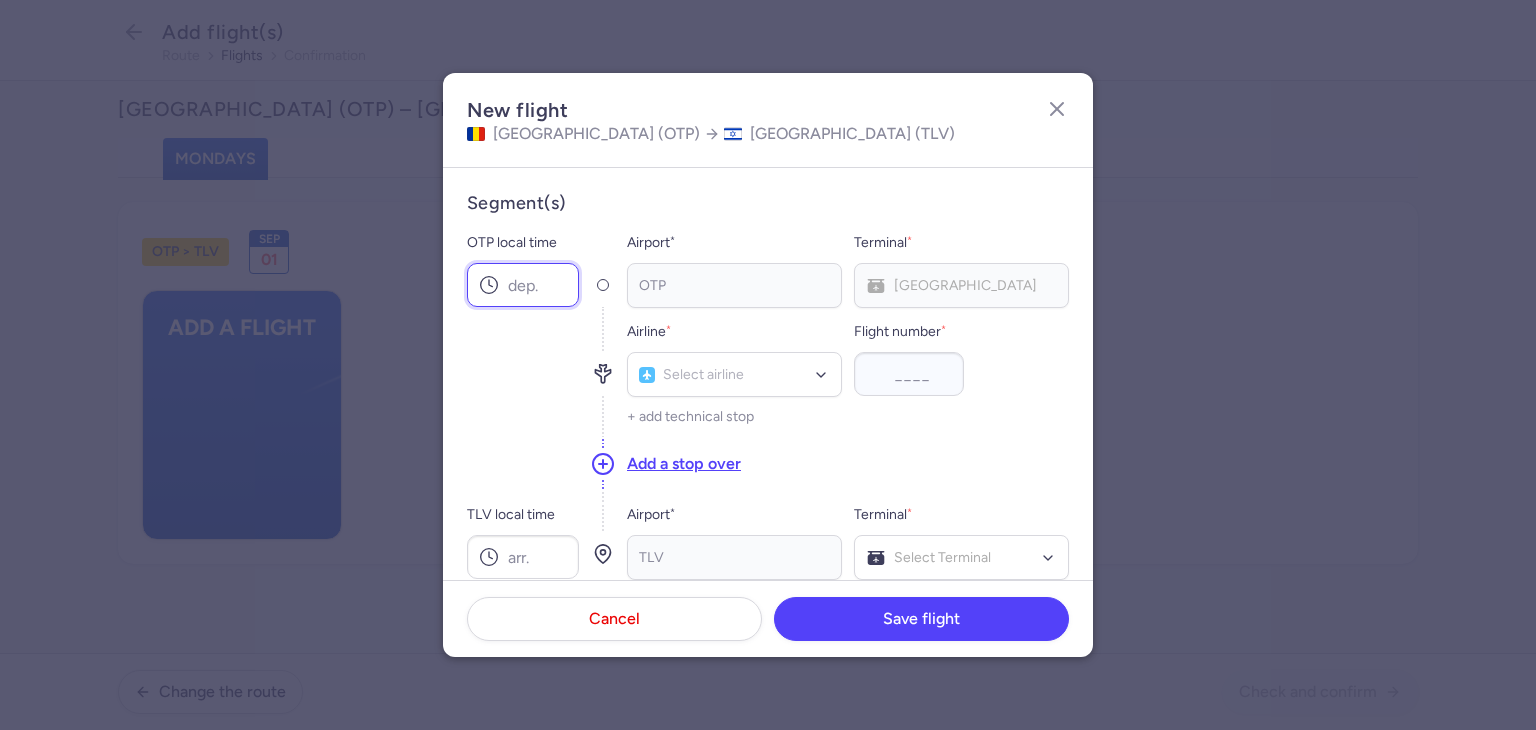 click on "OTP local time" at bounding box center (523, 285) 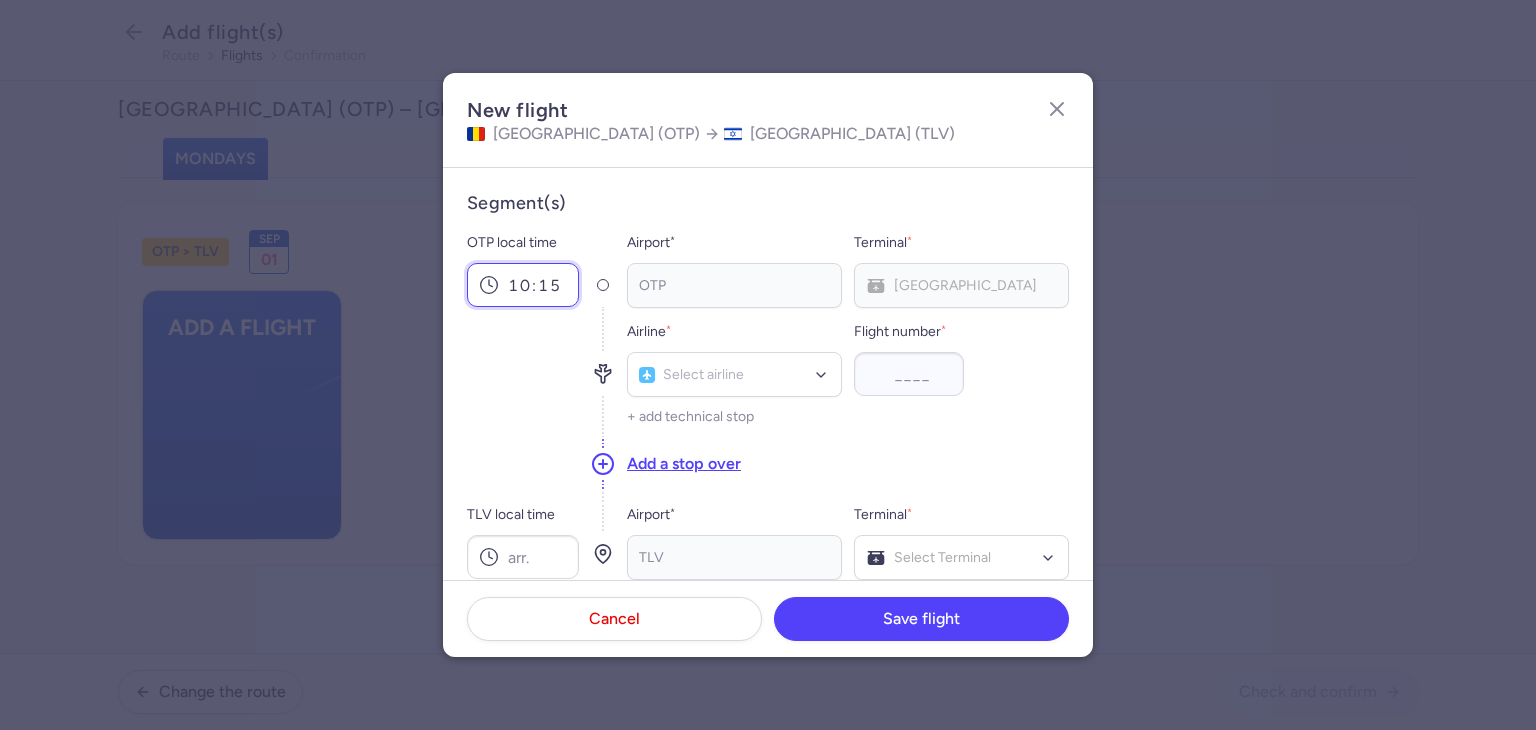 type on "10:15" 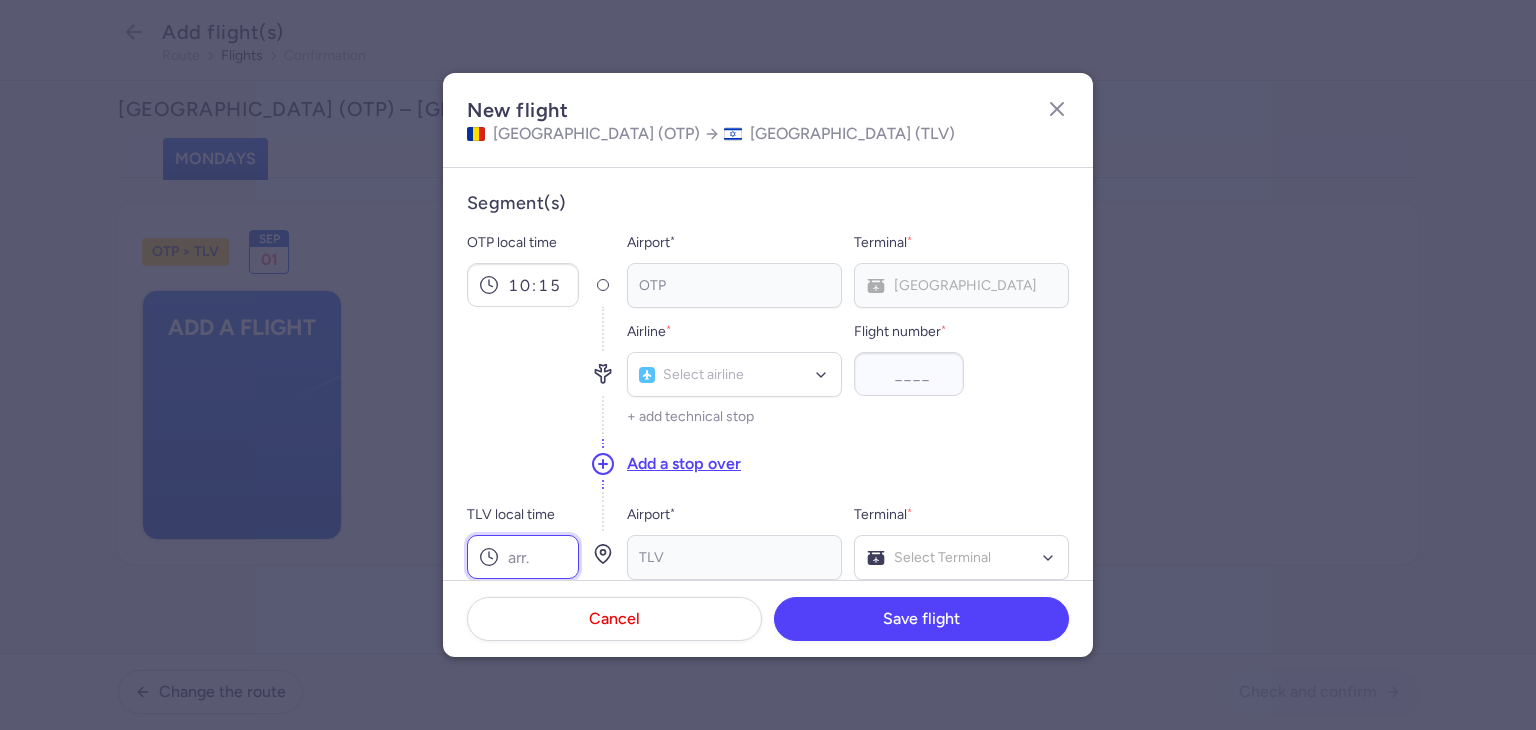 click on "TLV local time" at bounding box center [523, 557] 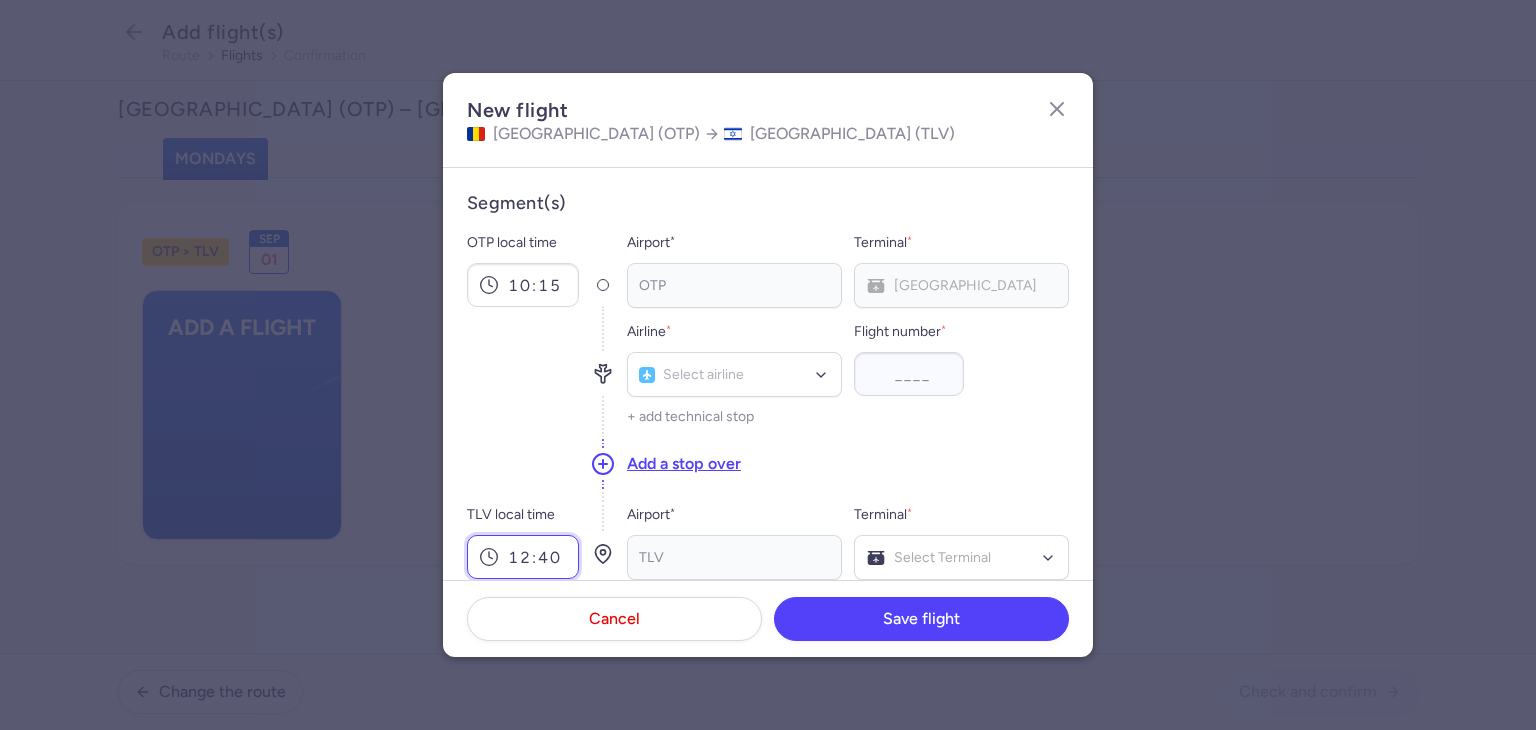 type on "12:40" 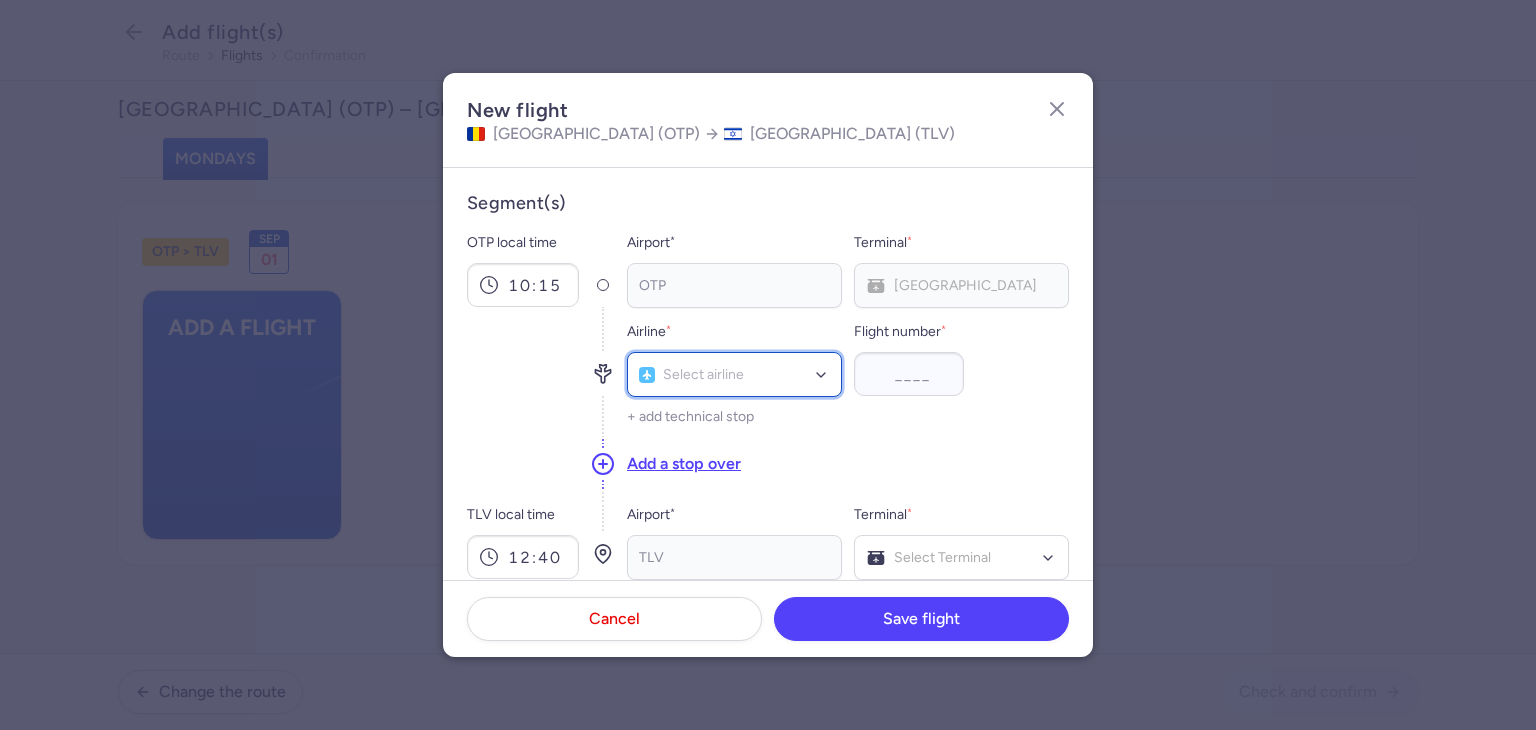 click on "Select airline" 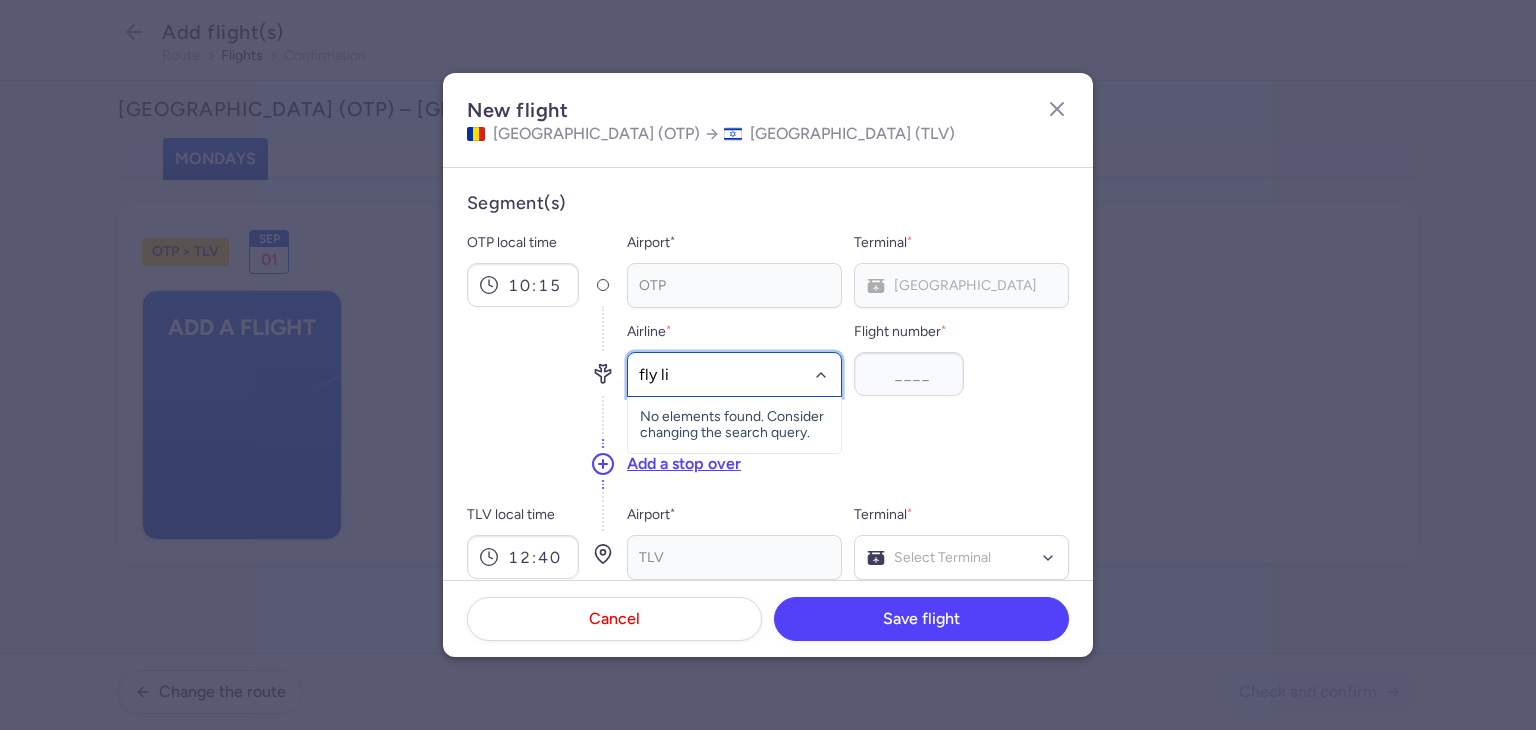 type on "fly lil" 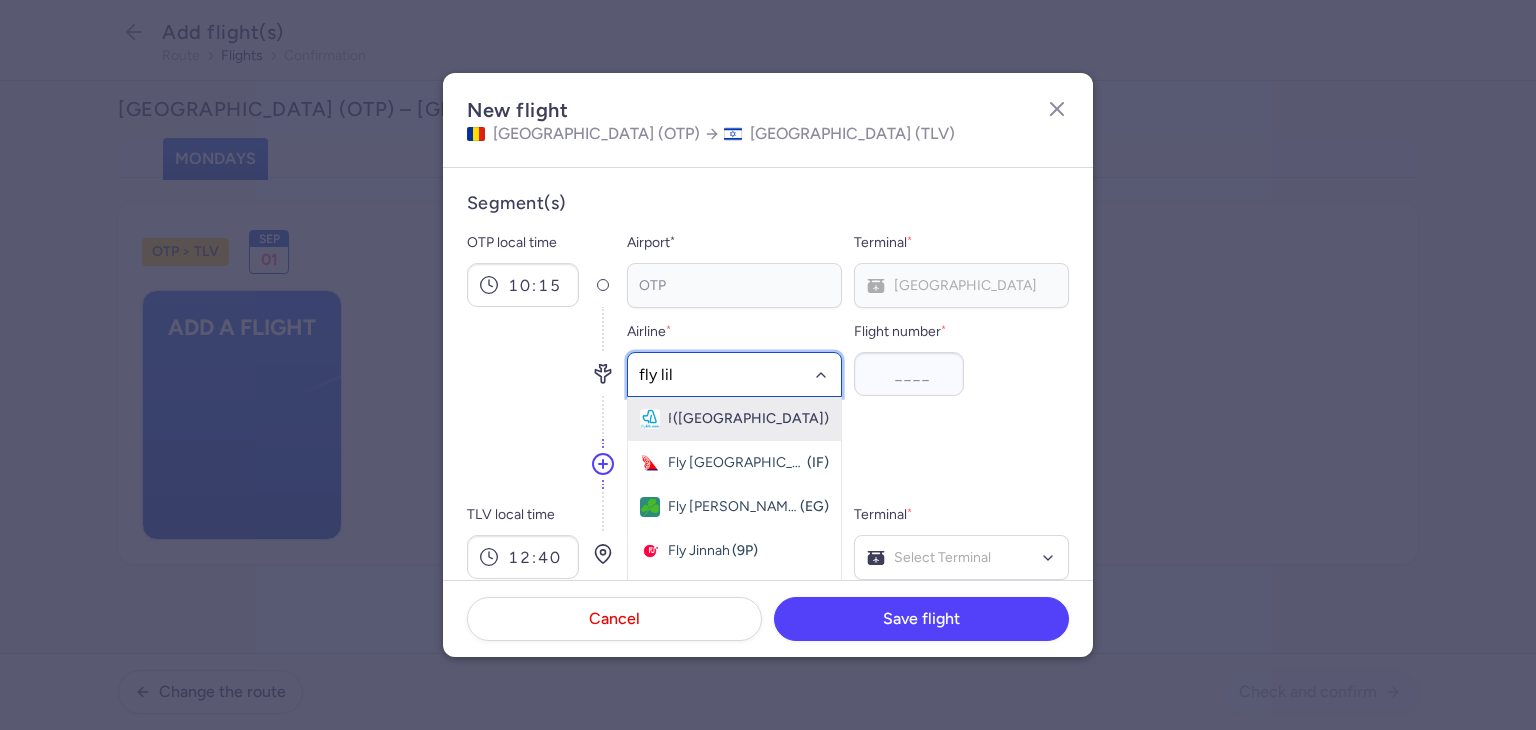 click on "Fly Lili ([GEOGRAPHIC_DATA])" at bounding box center (734, 419) 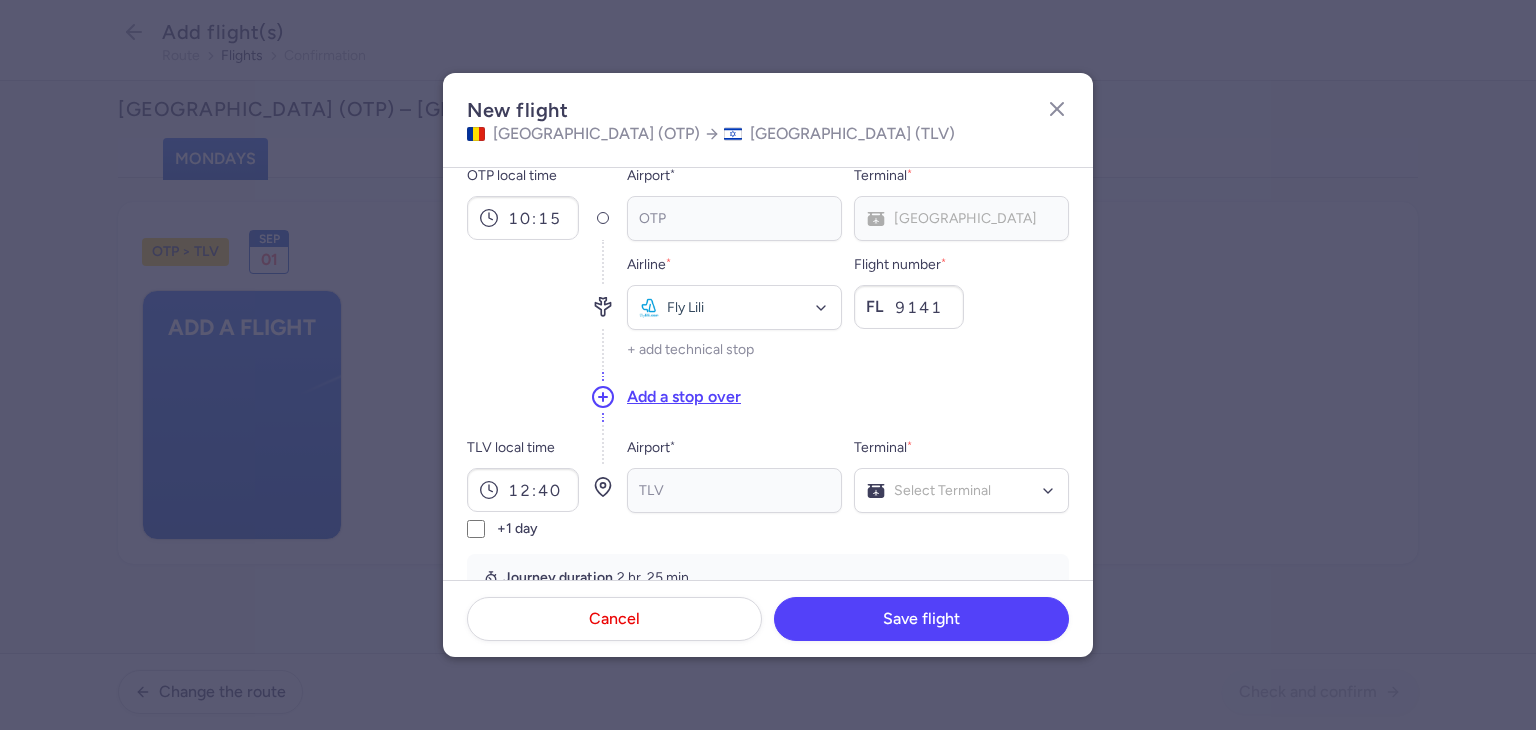 scroll, scrollTop: 200, scrollLeft: 0, axis: vertical 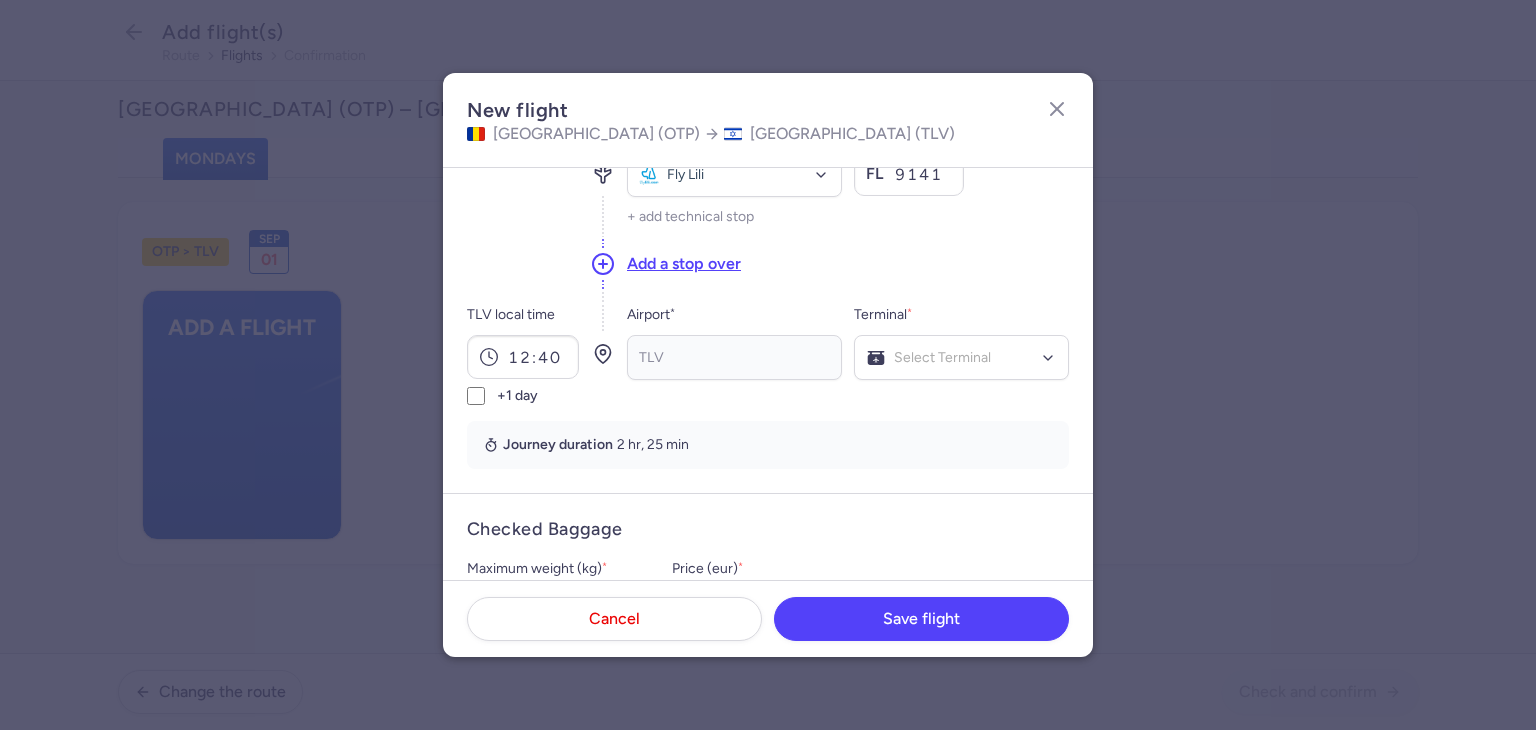 type on "9141" 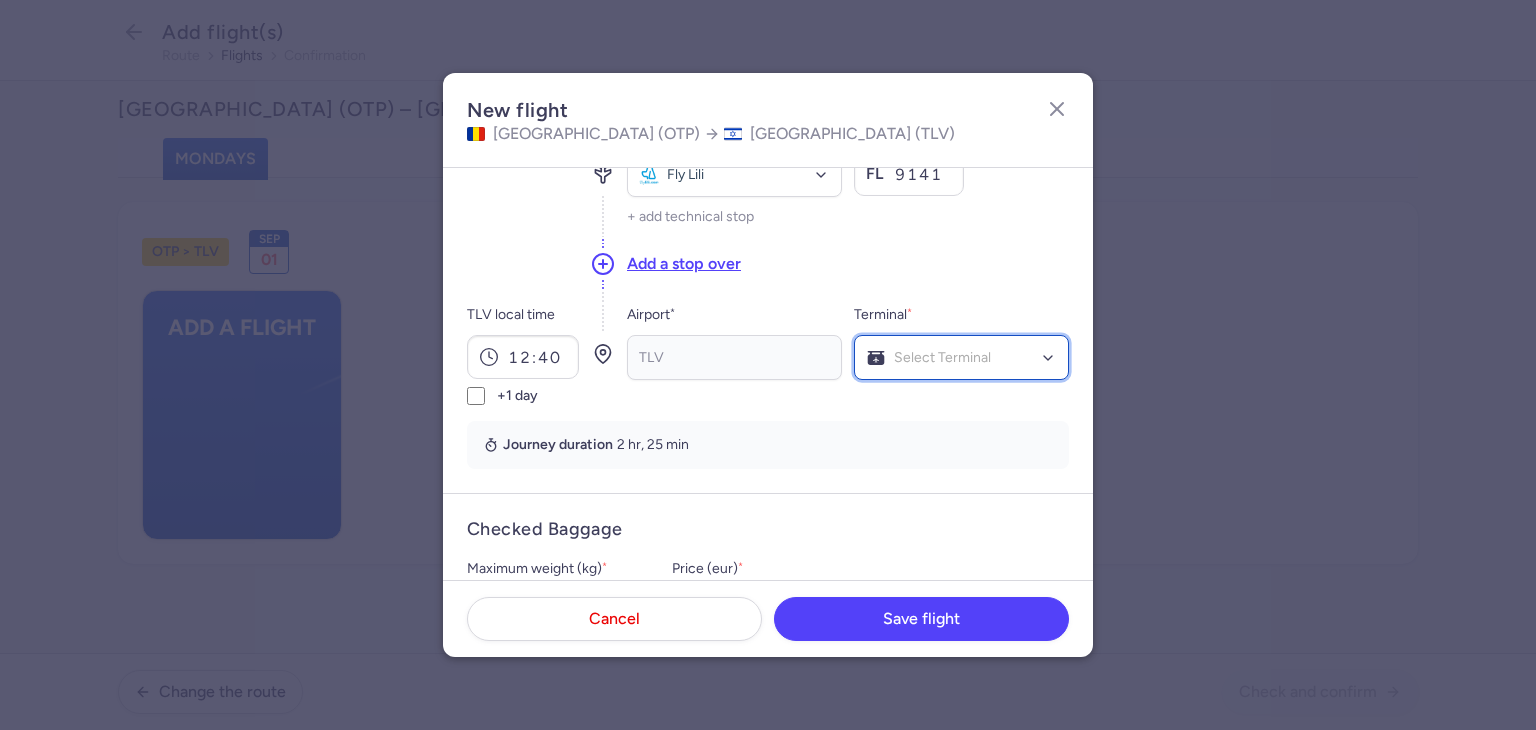 click on "Select Terminal" 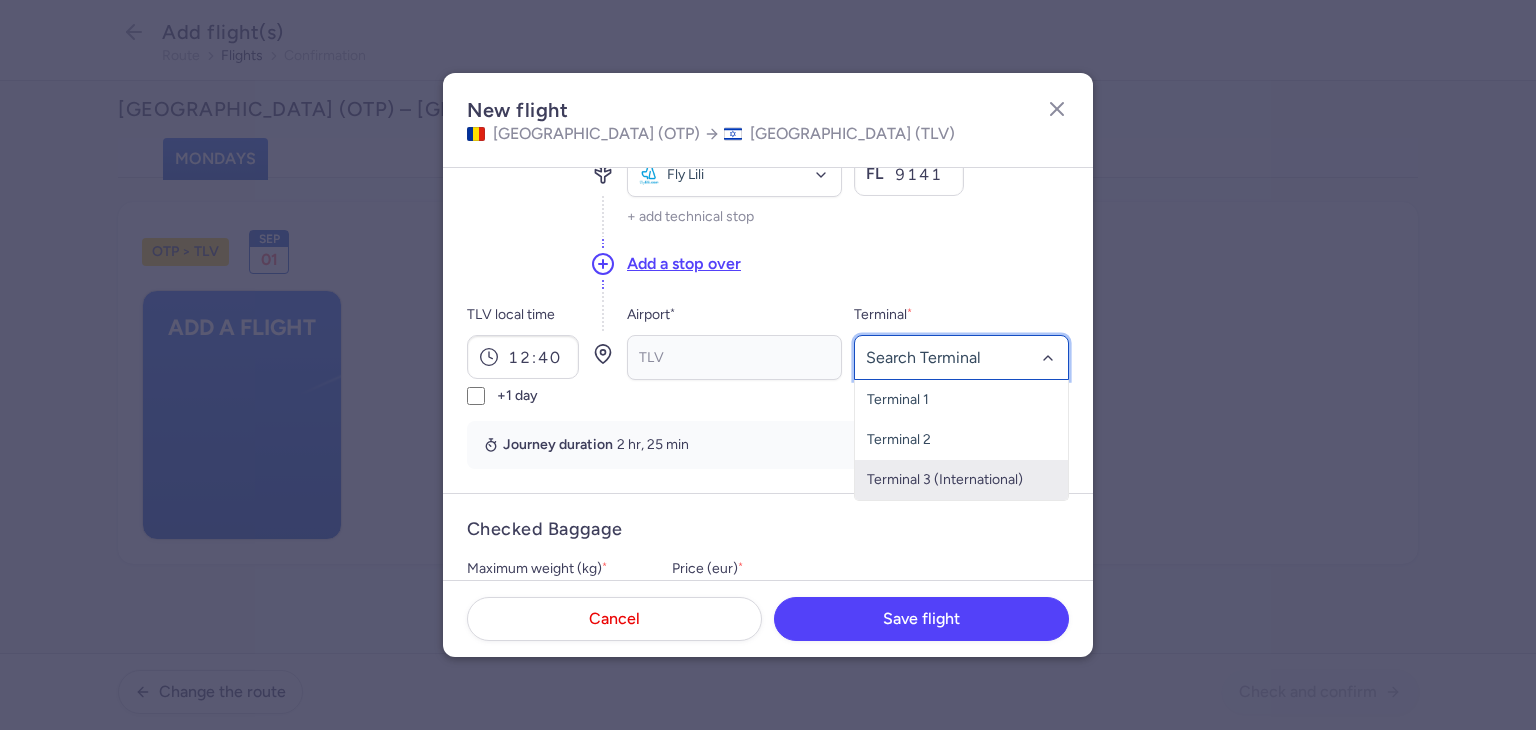 click on "Terminal 3 (International)" 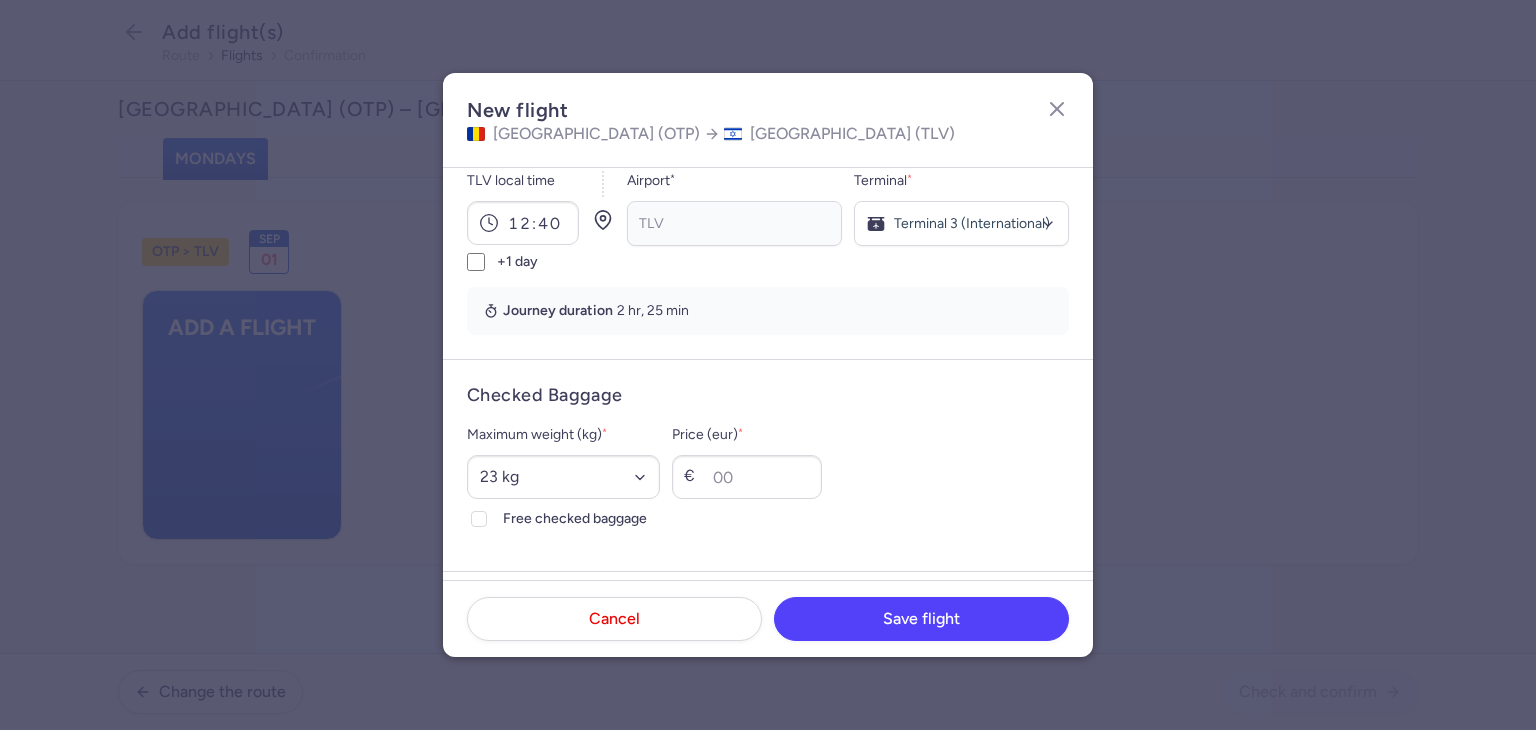scroll, scrollTop: 500, scrollLeft: 0, axis: vertical 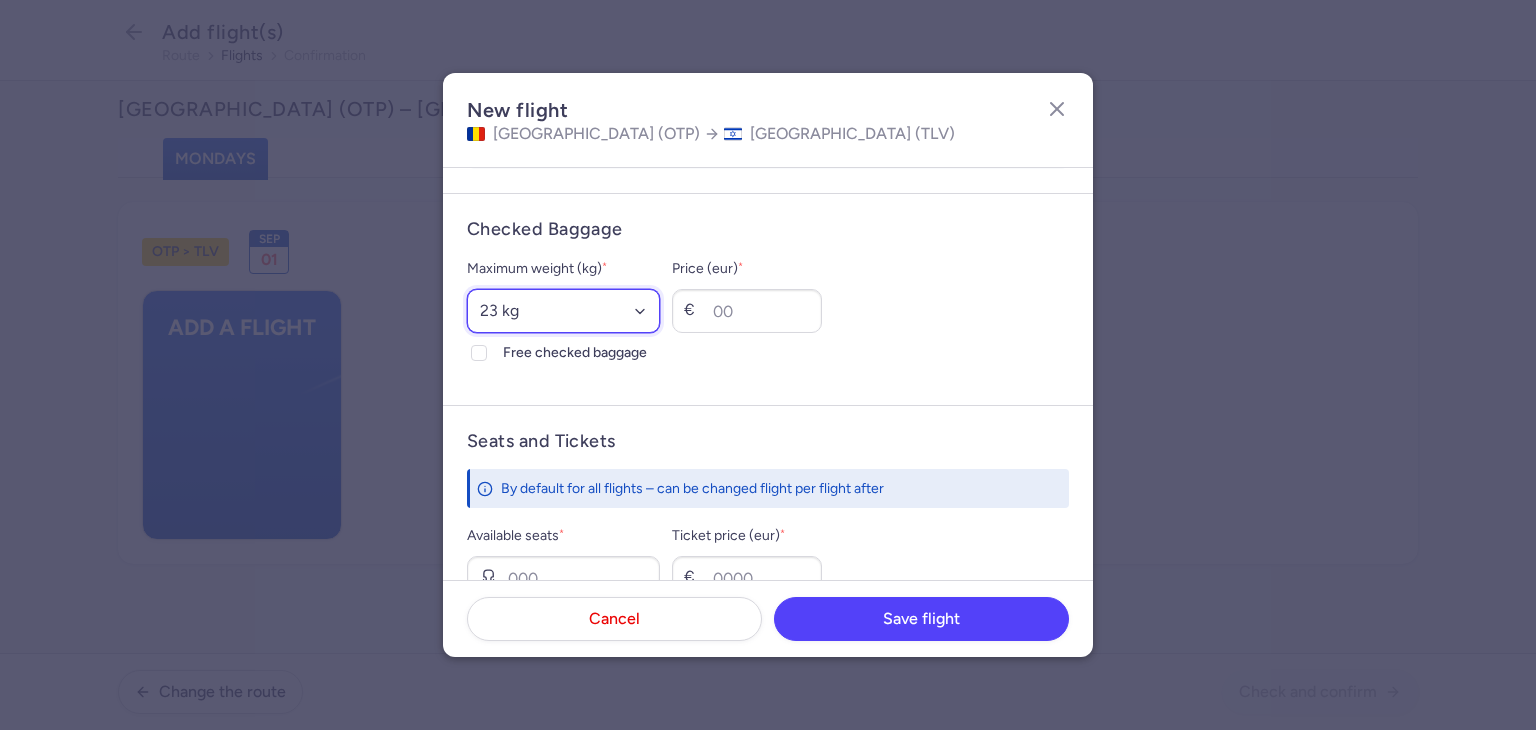 click on "Select an option 15 kg 16 kg 17 kg 18 kg 19 kg 20 kg 21 kg 22 kg 23 kg 24 kg 25 kg 26 kg 27 kg 28 kg 29 kg 30 kg 31 kg 32 kg 33 kg 34 kg 35 kg" at bounding box center [563, 311] 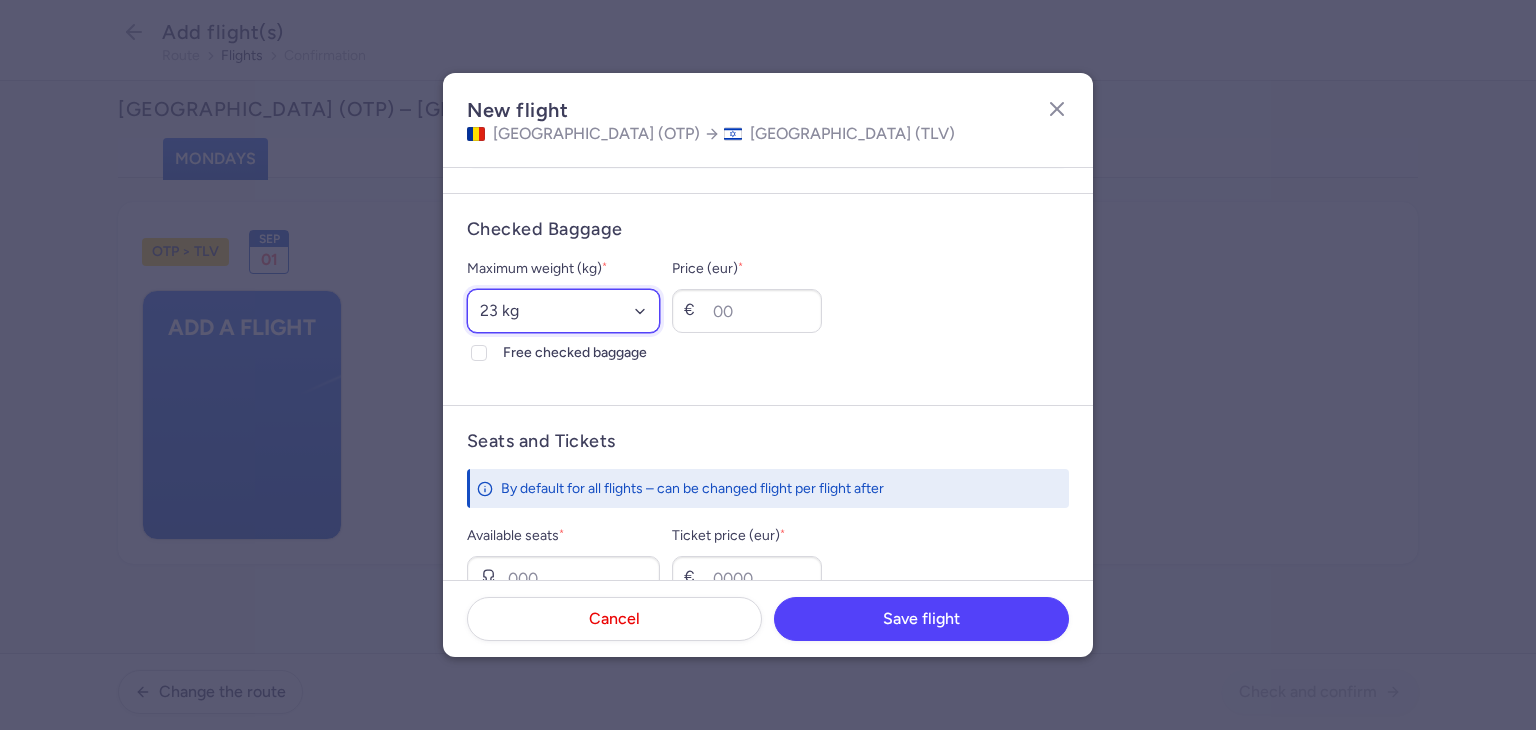 select on "20" 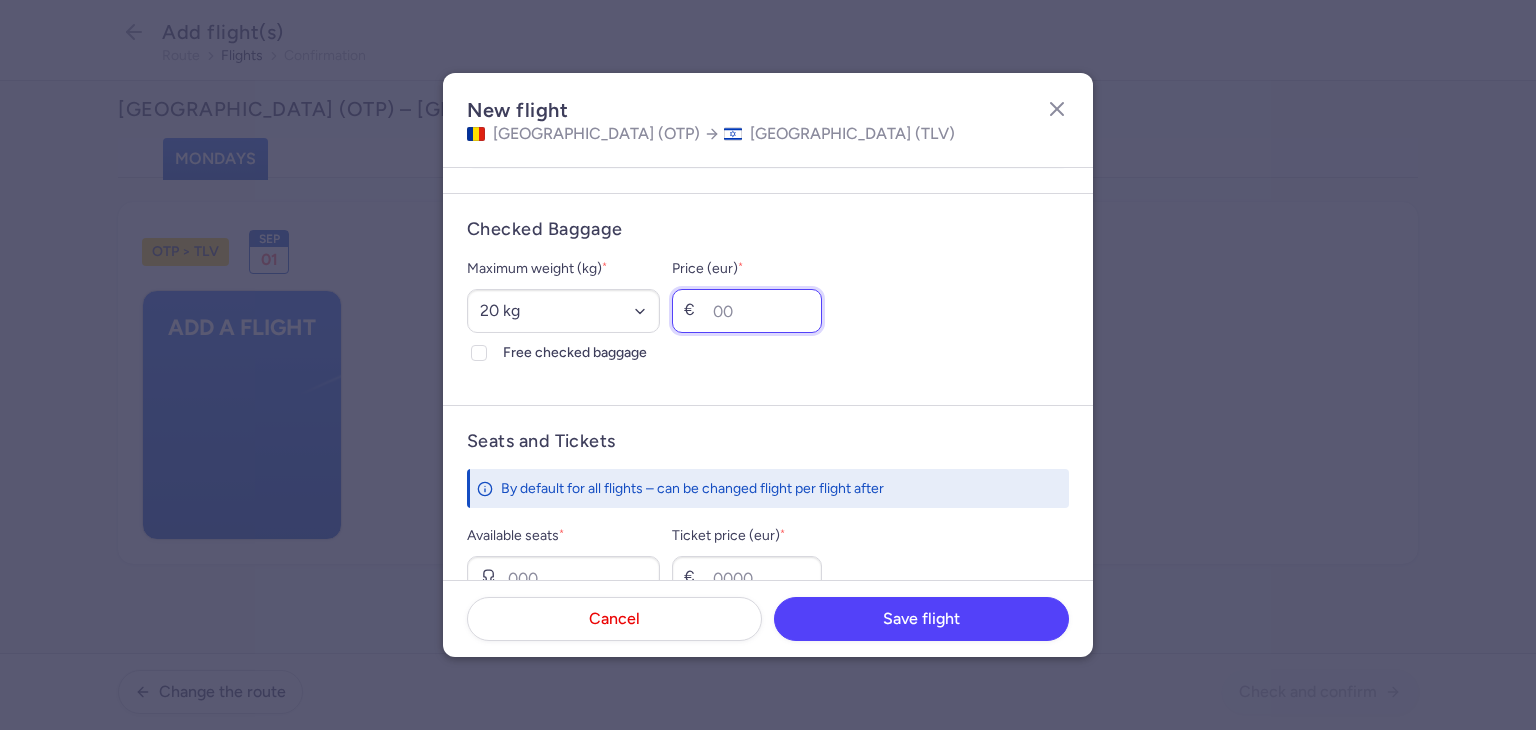 click on "Price (eur)  *" at bounding box center [747, 311] 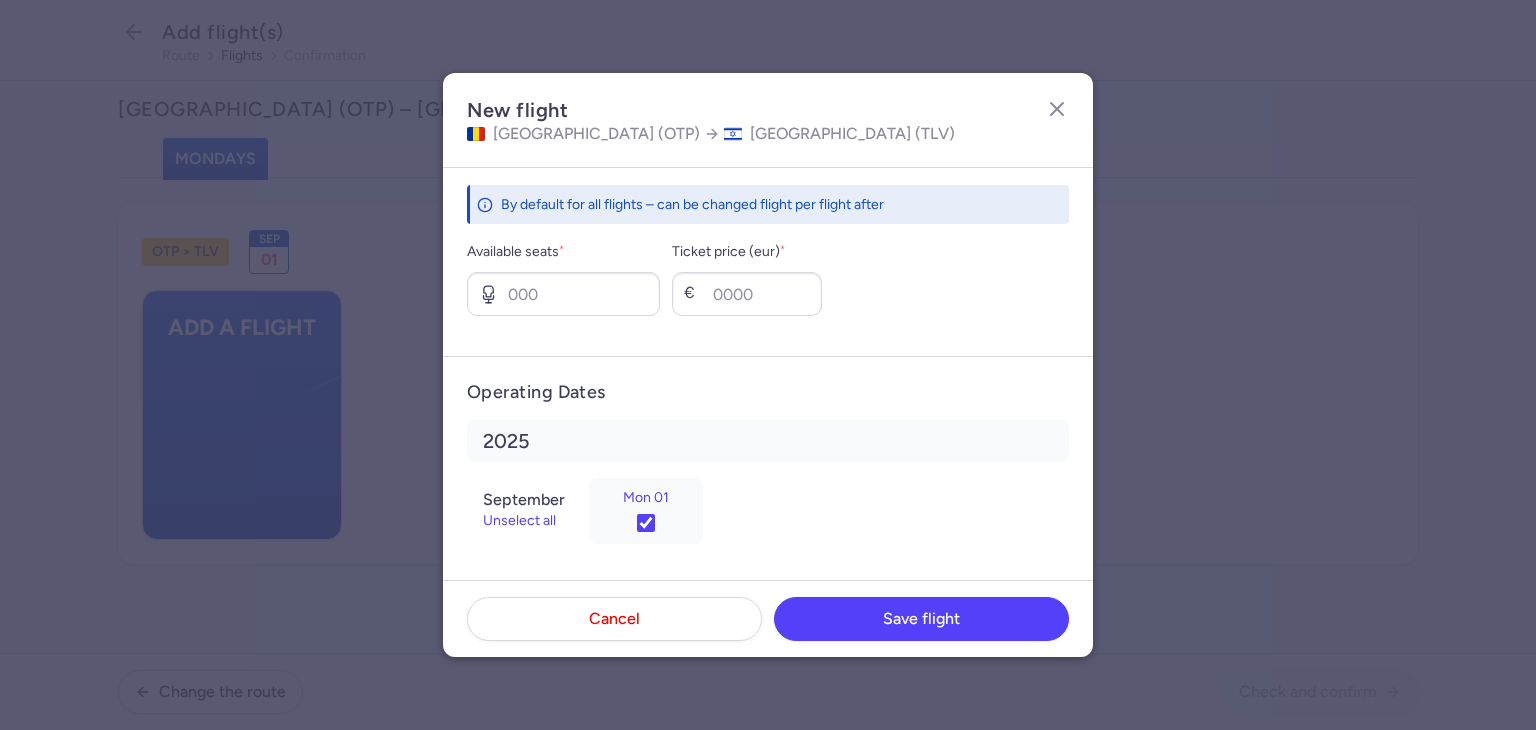 scroll, scrollTop: 786, scrollLeft: 0, axis: vertical 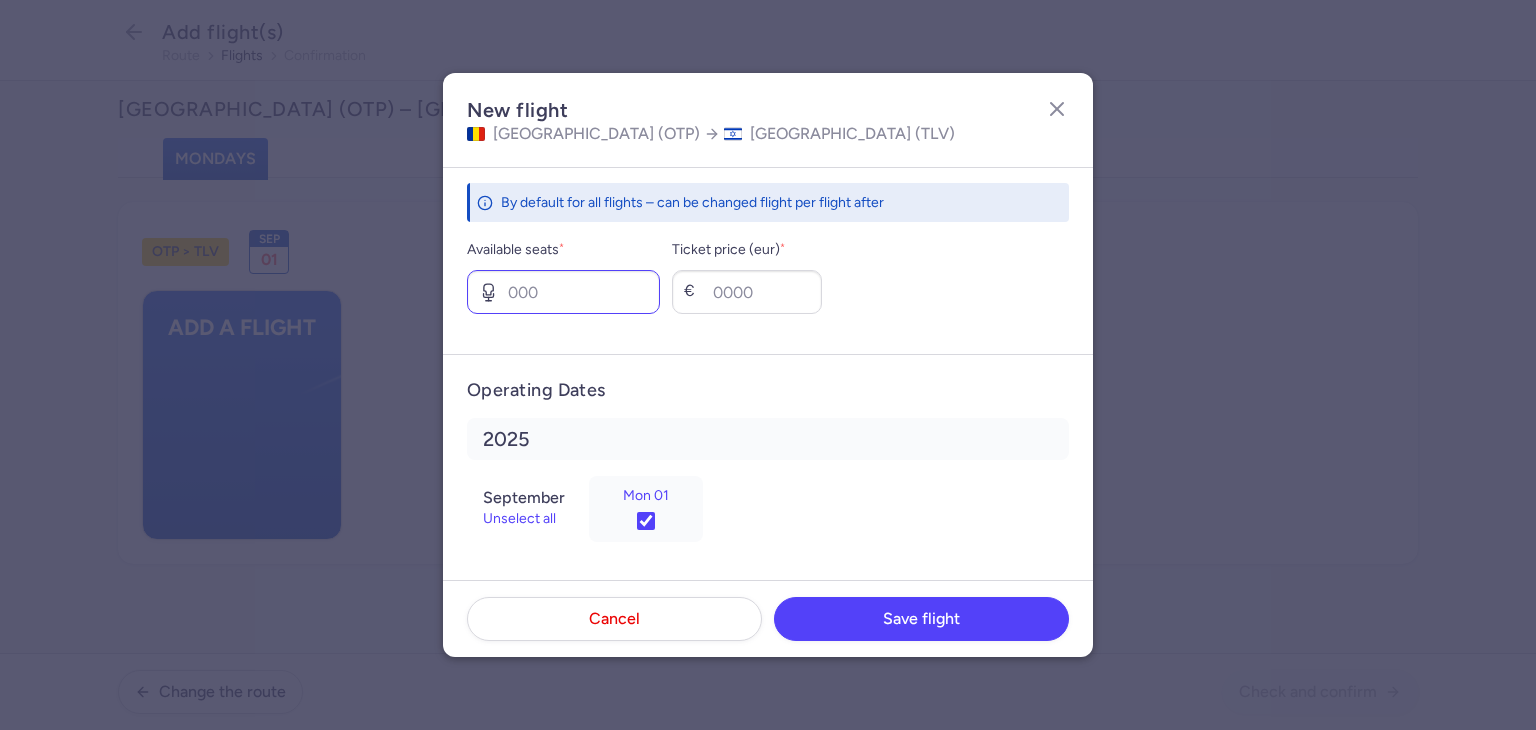 type on "20" 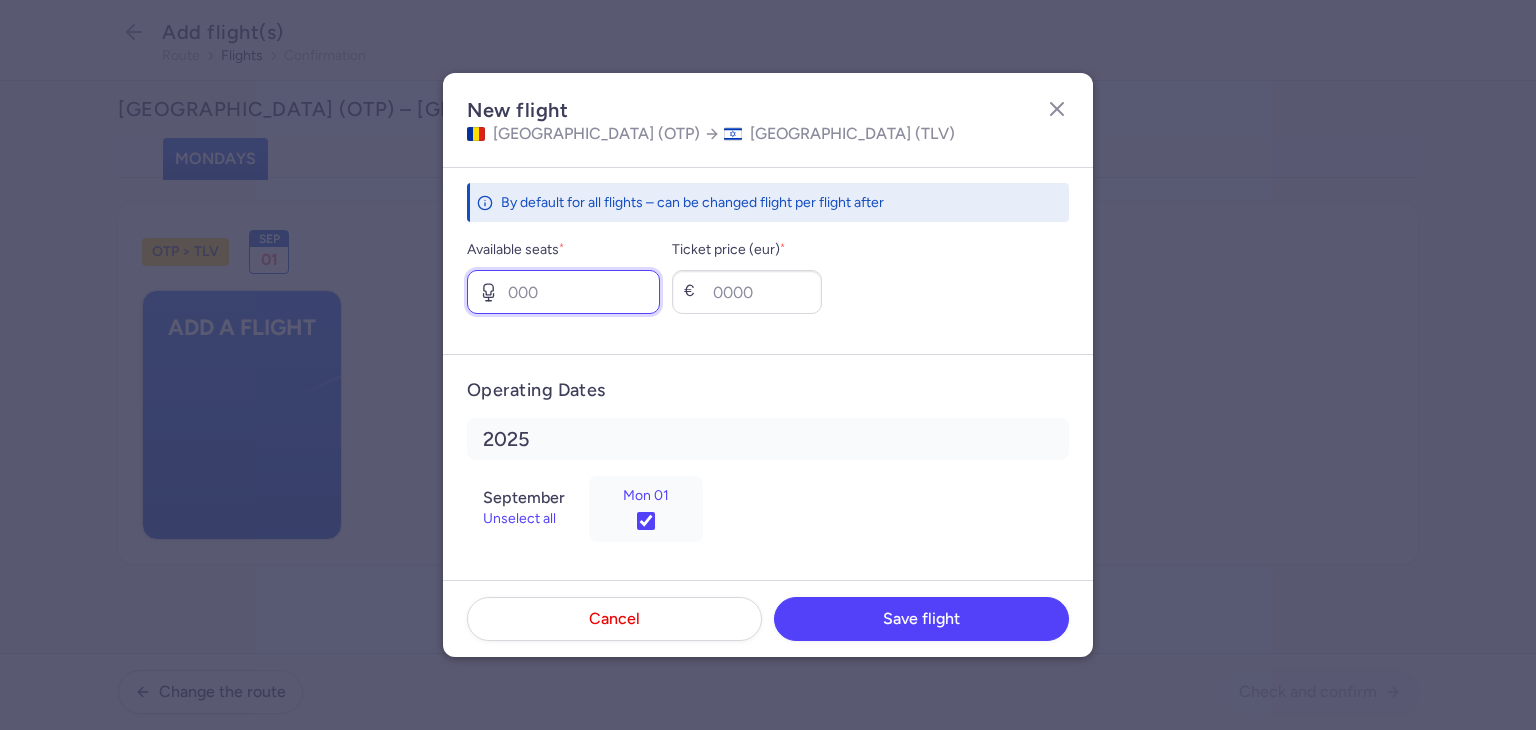 click on "Available seats  *" at bounding box center (563, 292) 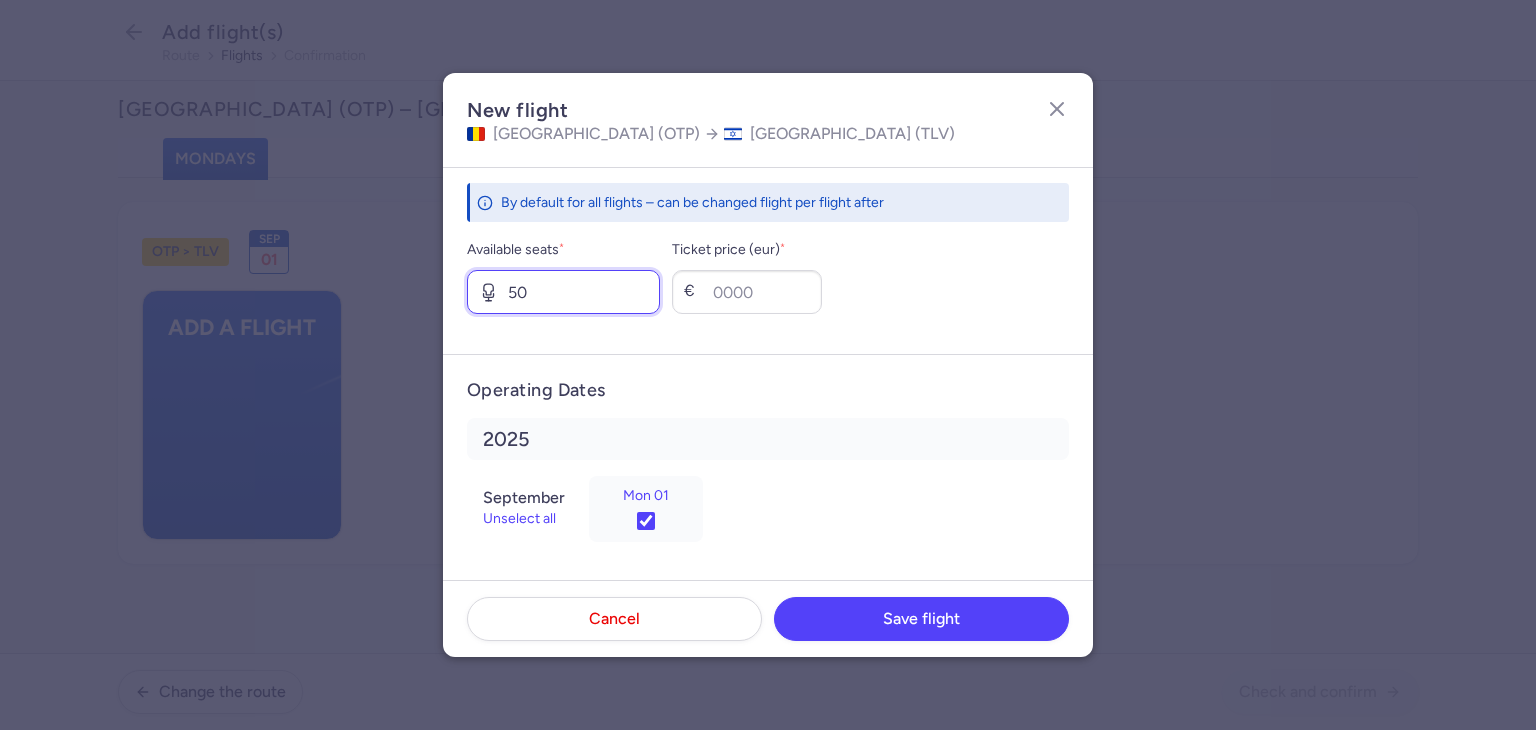 scroll, scrollTop: 686, scrollLeft: 0, axis: vertical 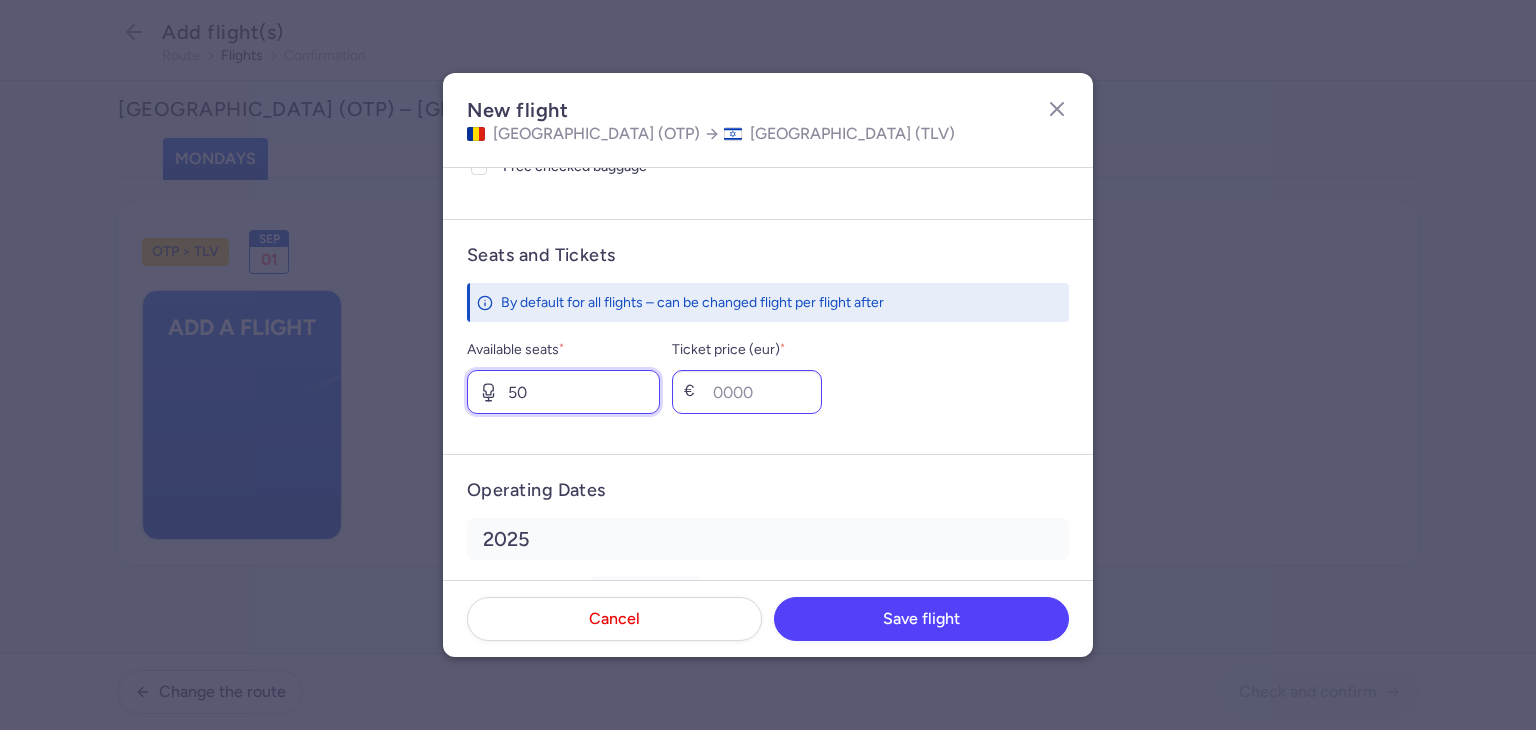 type on "50" 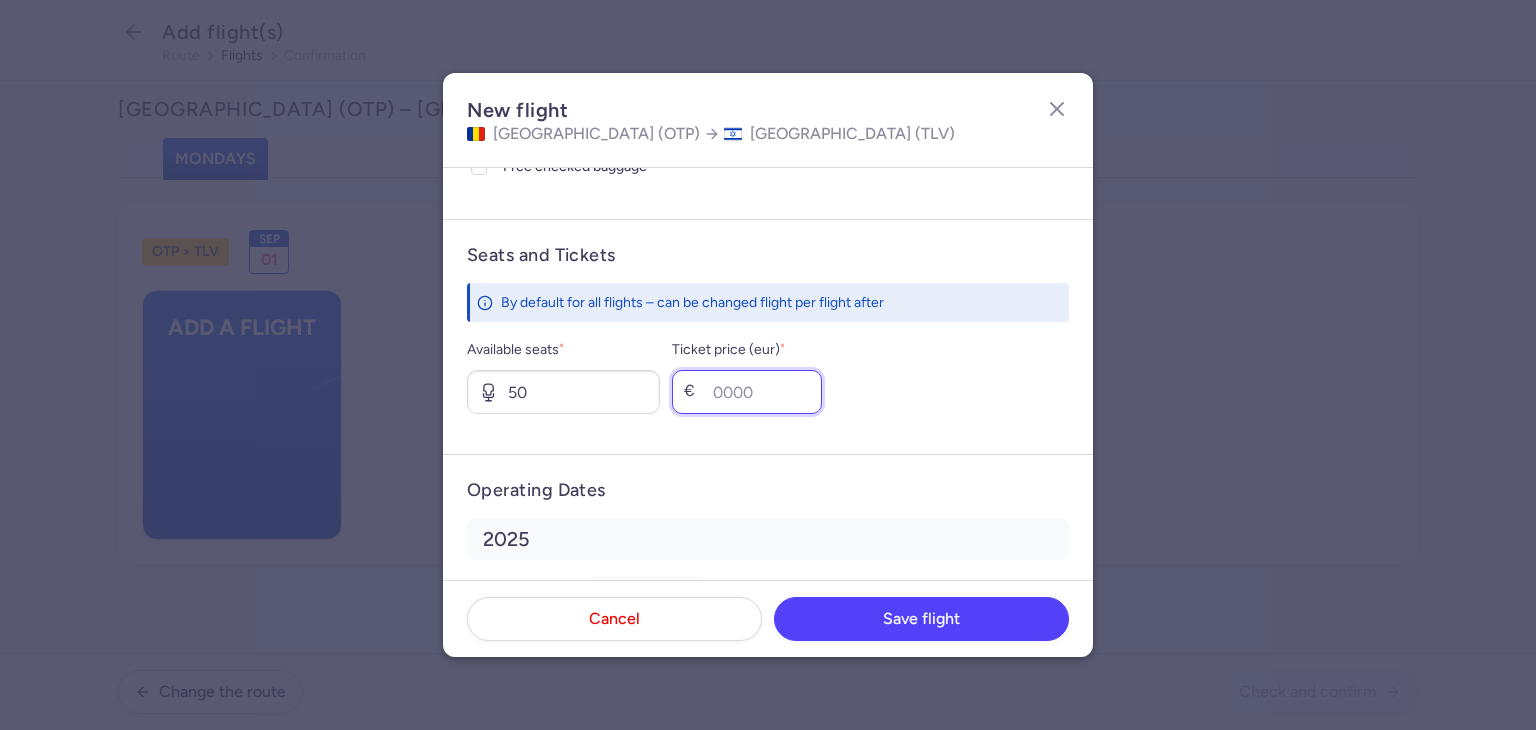 click on "Ticket price (eur)  *" at bounding box center [747, 392] 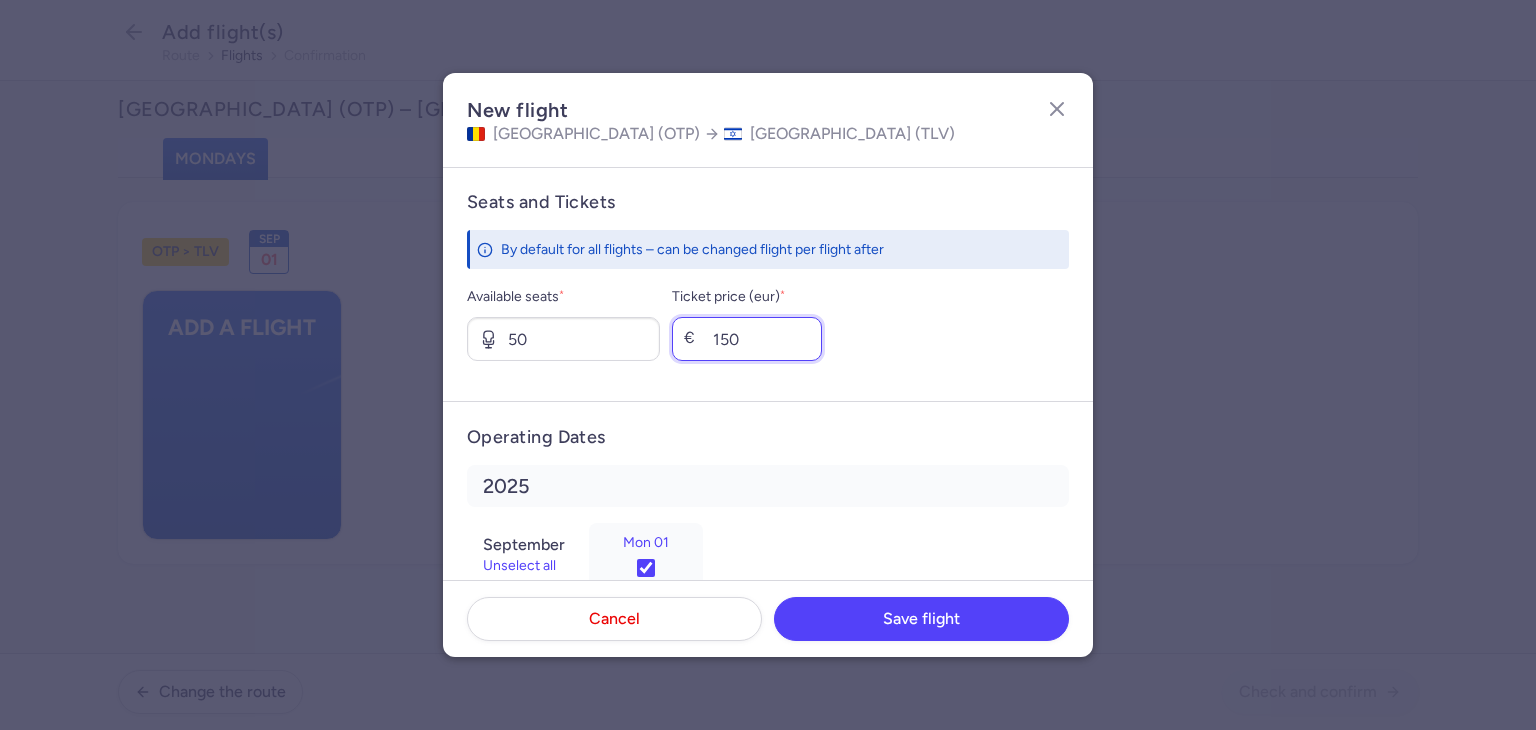 scroll, scrollTop: 786, scrollLeft: 0, axis: vertical 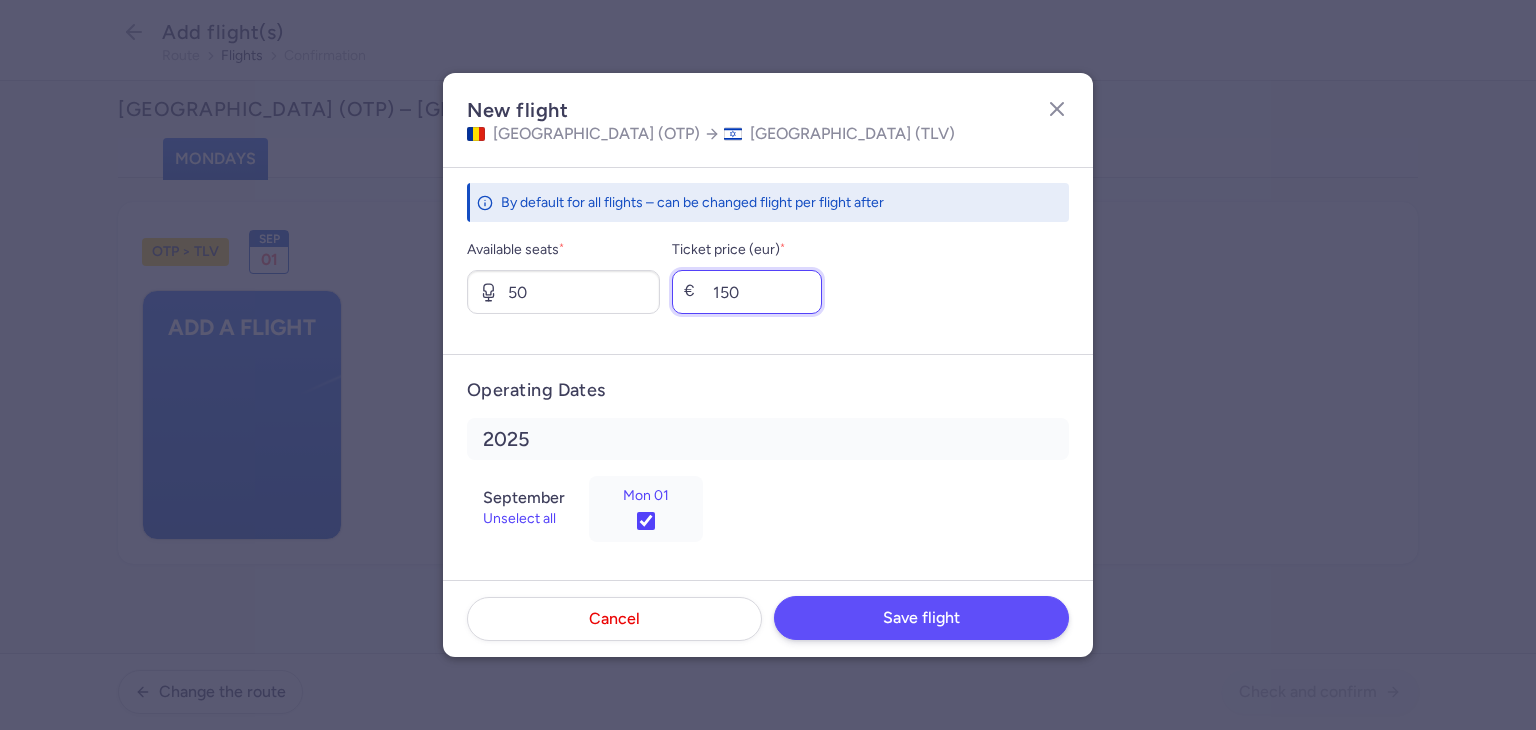 type on "150" 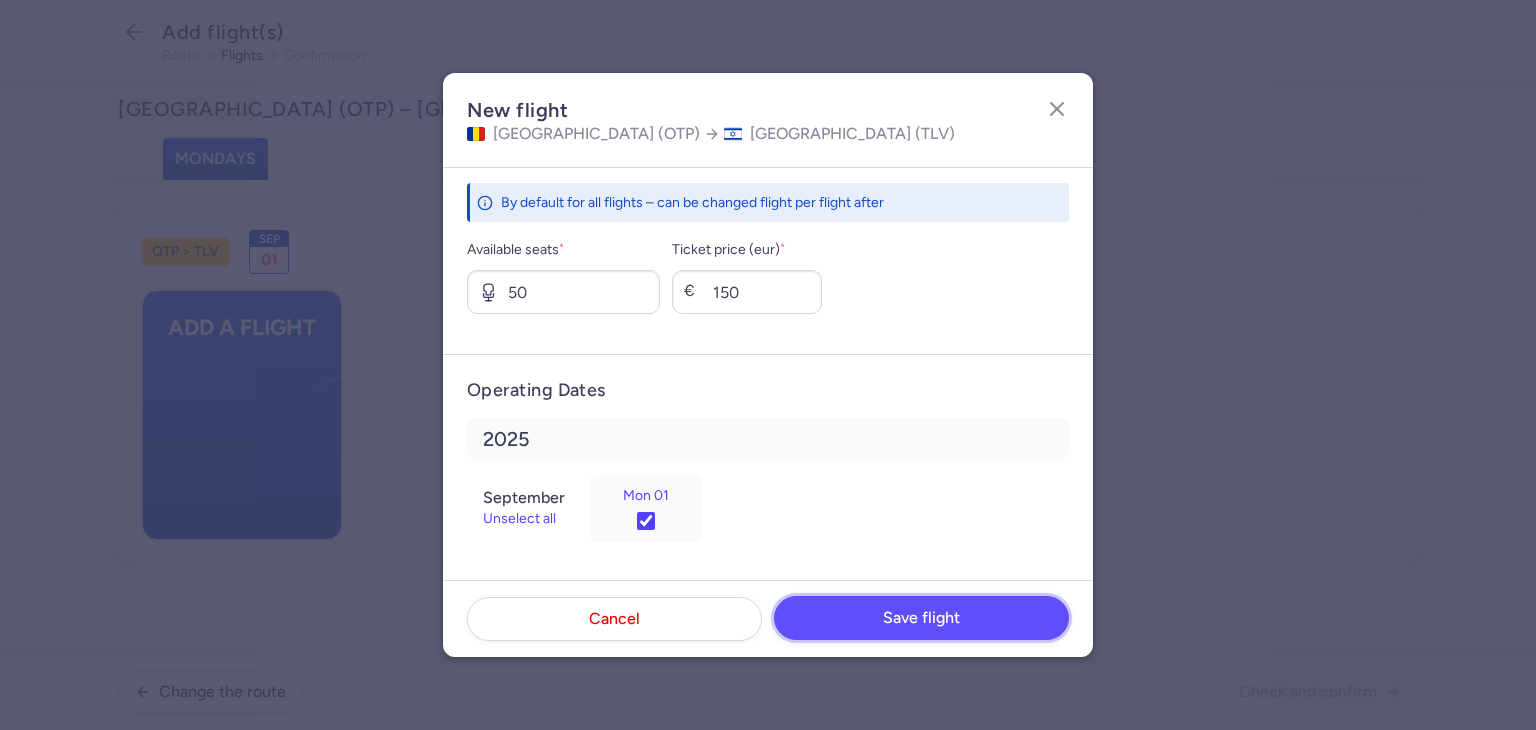 click on "Save flight" at bounding box center [921, 618] 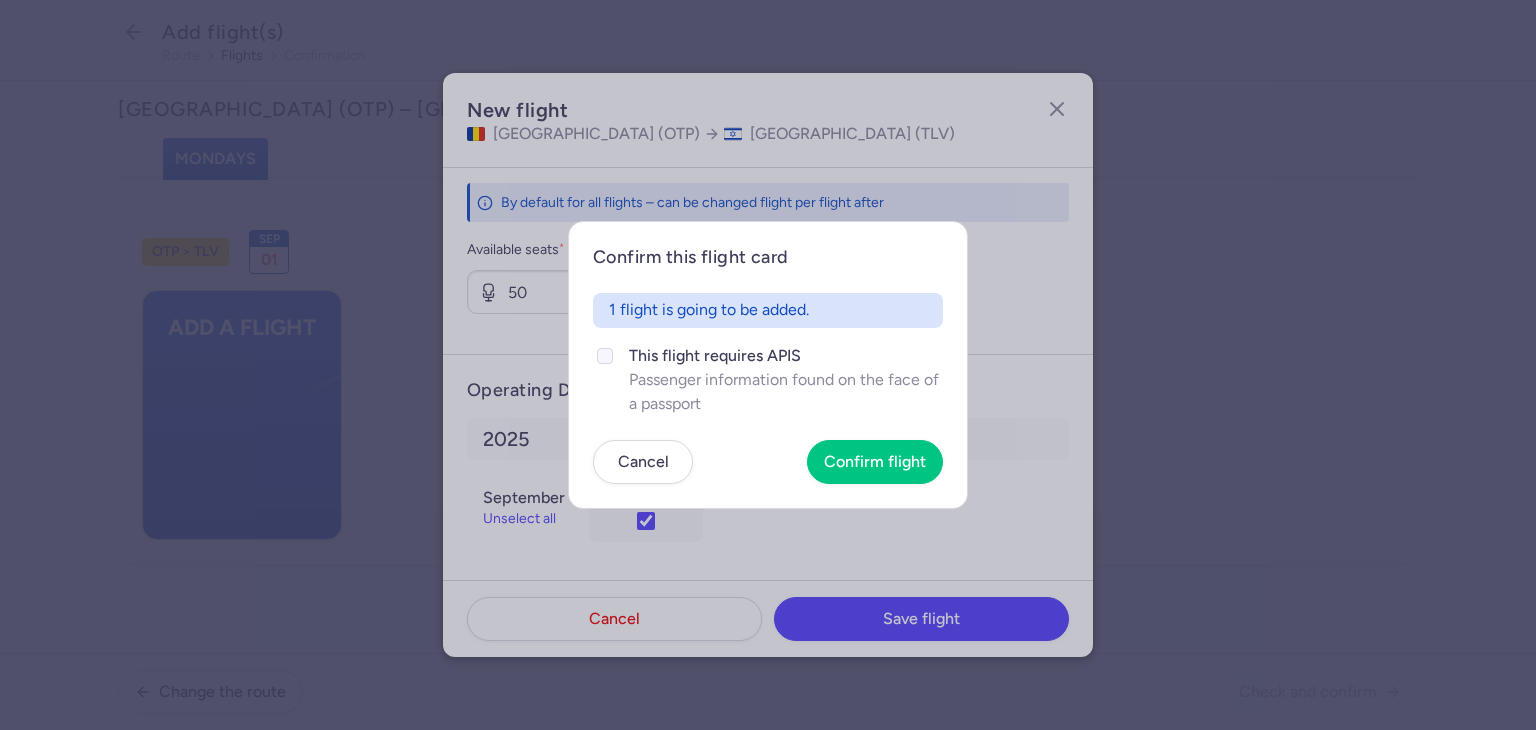 click on "Passenger information found on the face of a passport" 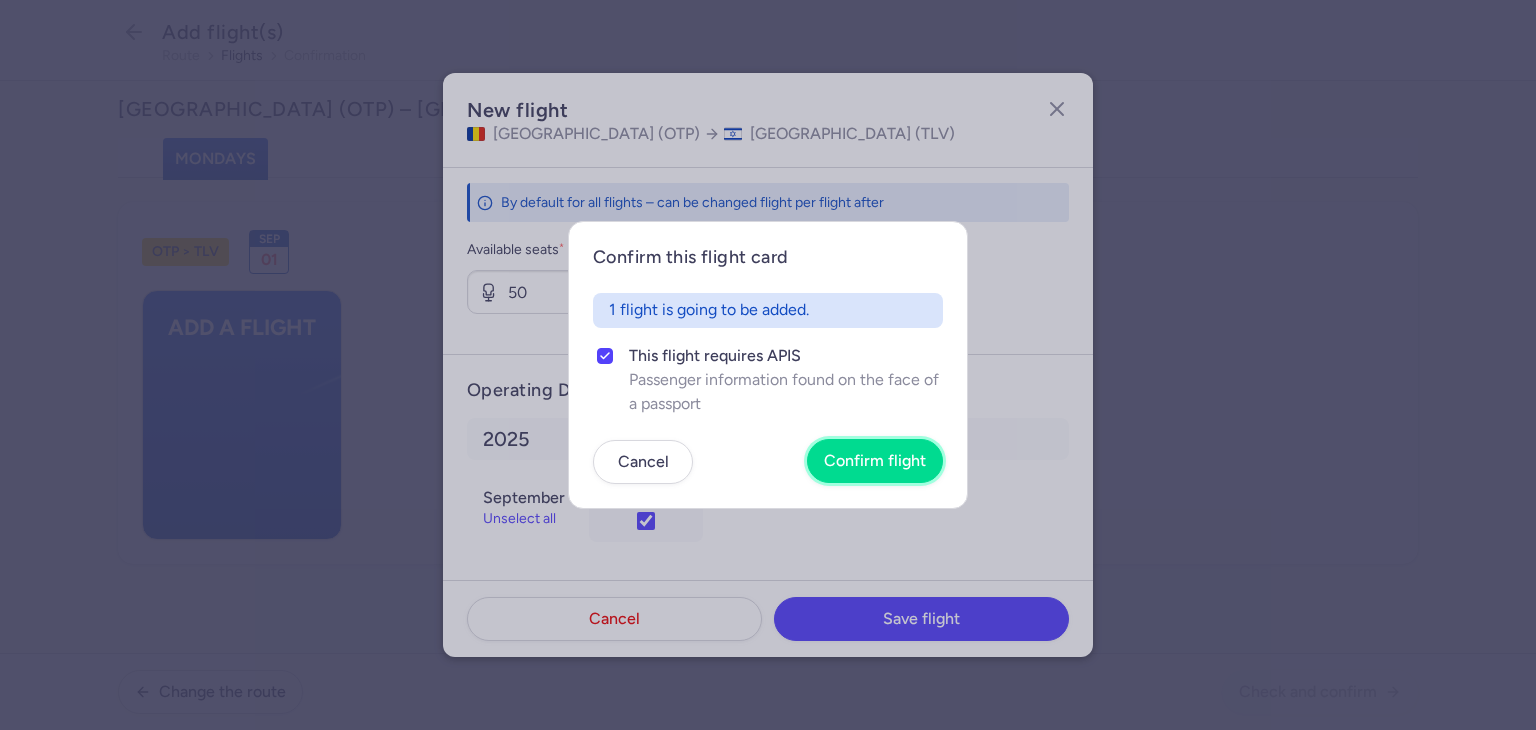 click on "Confirm flight" at bounding box center (875, 461) 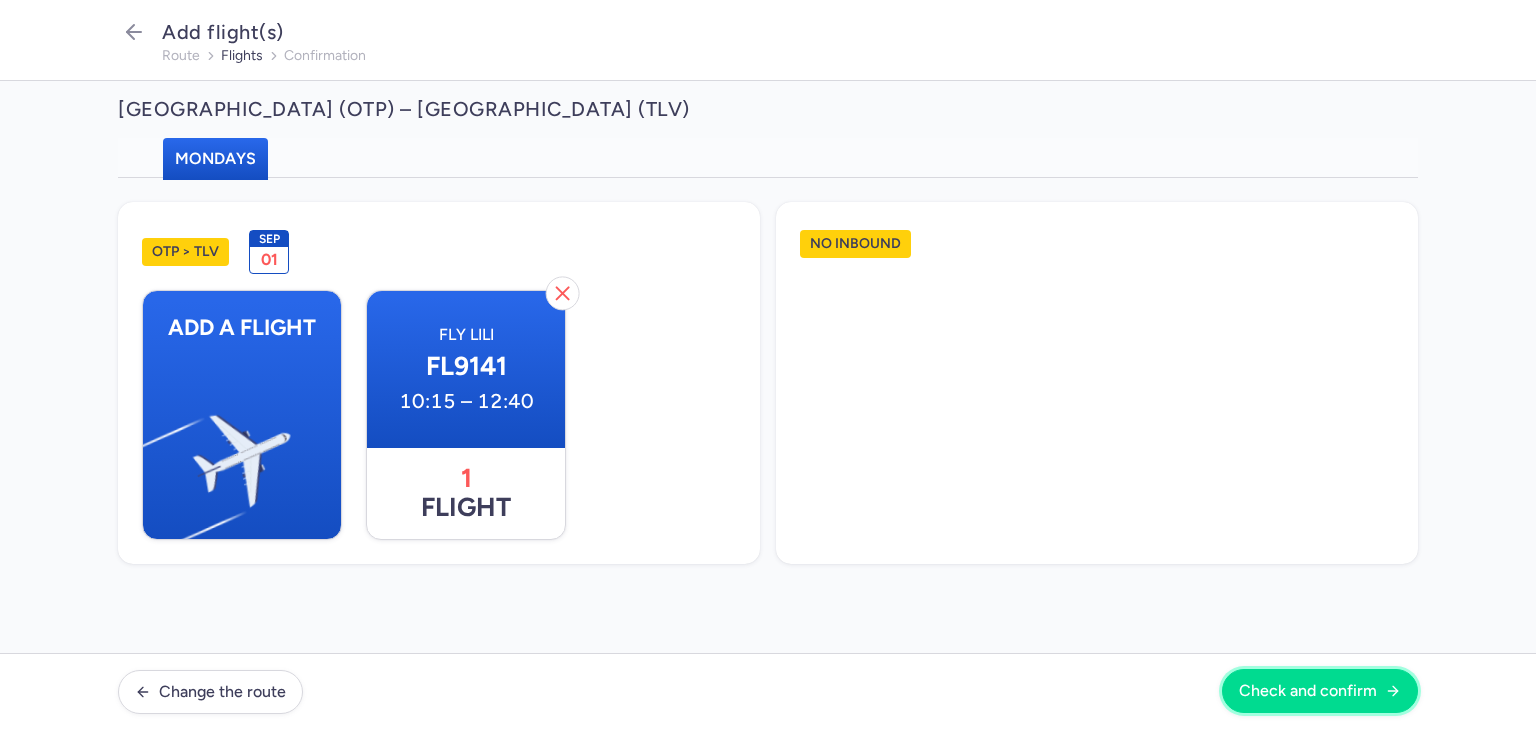 click on "Check and confirm" at bounding box center [1308, 691] 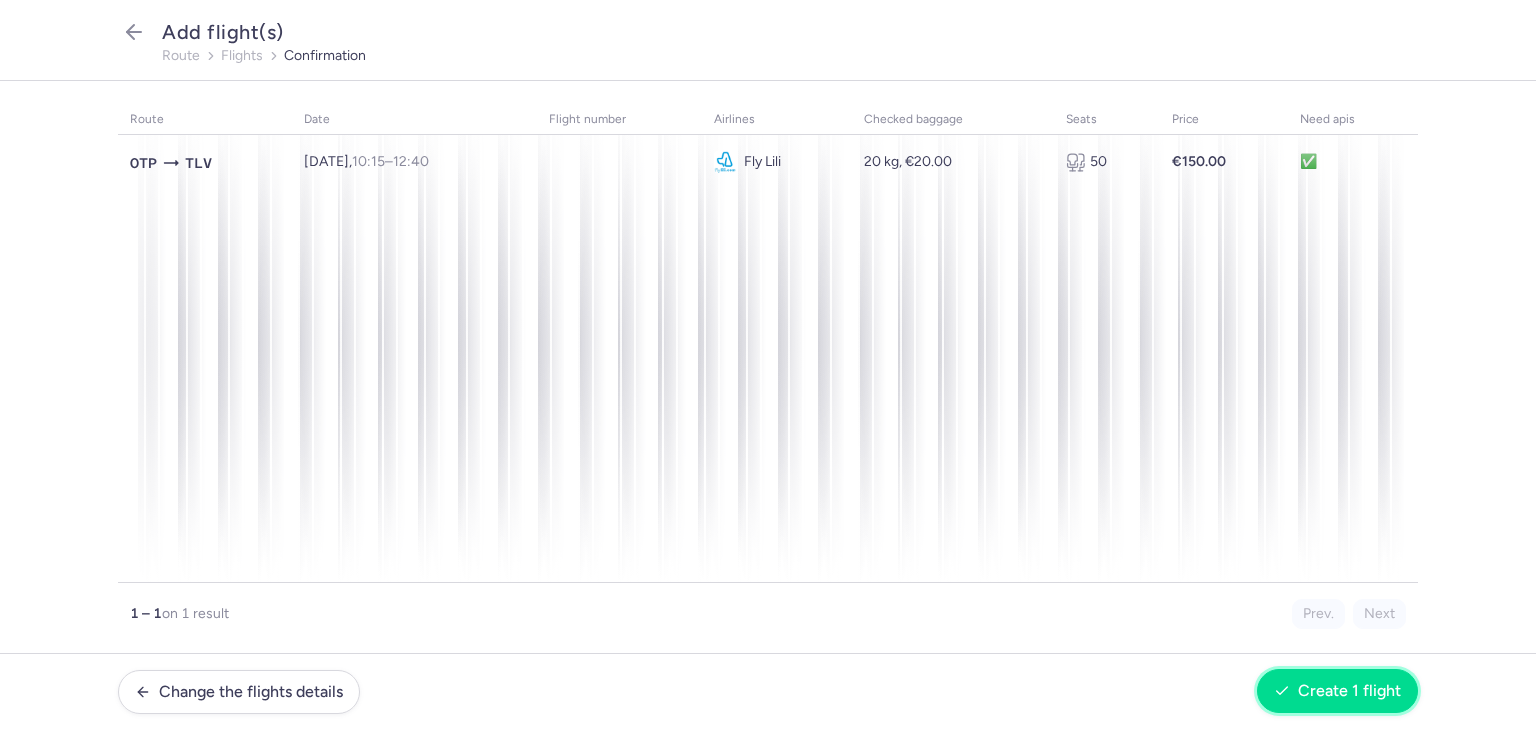 click on "Create 1 flight" at bounding box center (1337, 691) 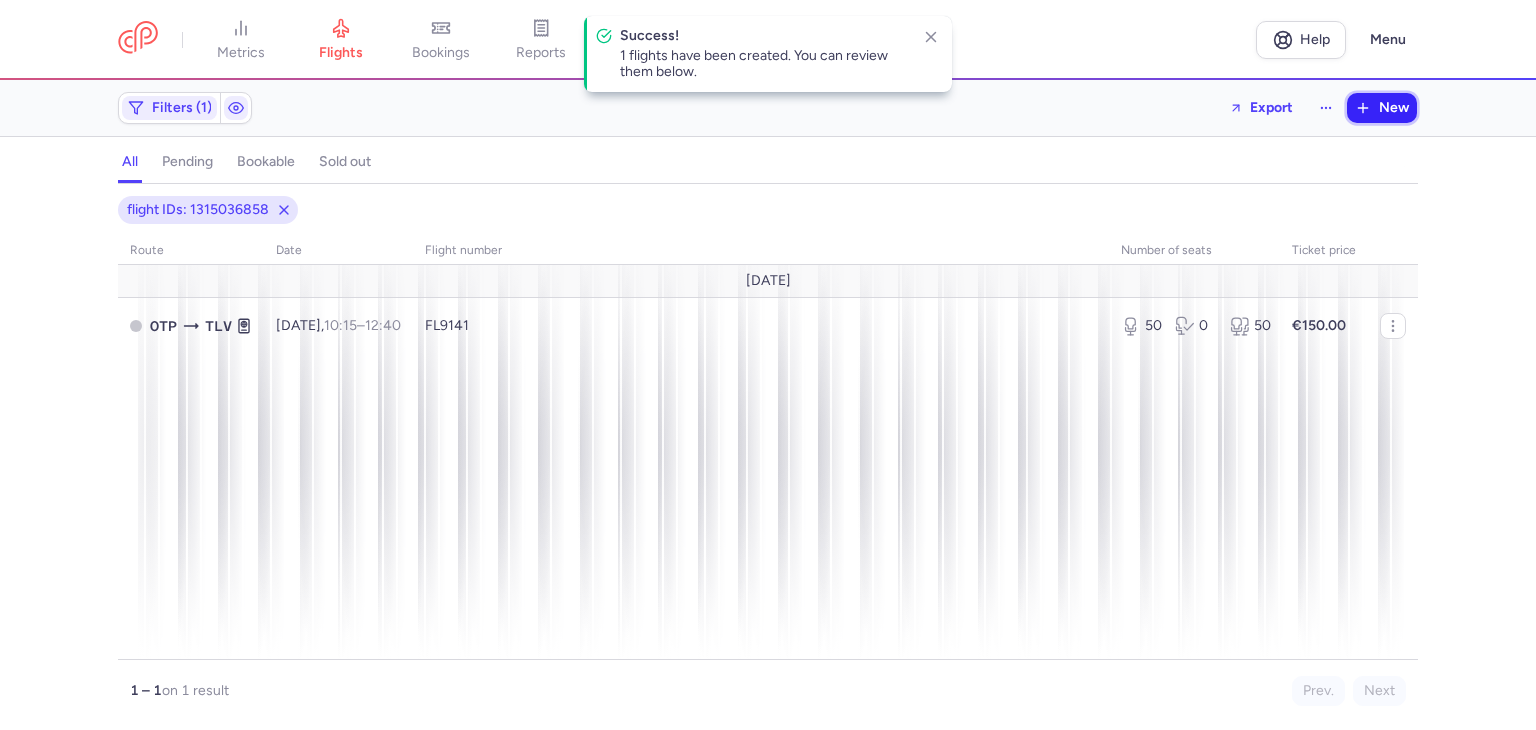 click on "New" at bounding box center (1394, 108) 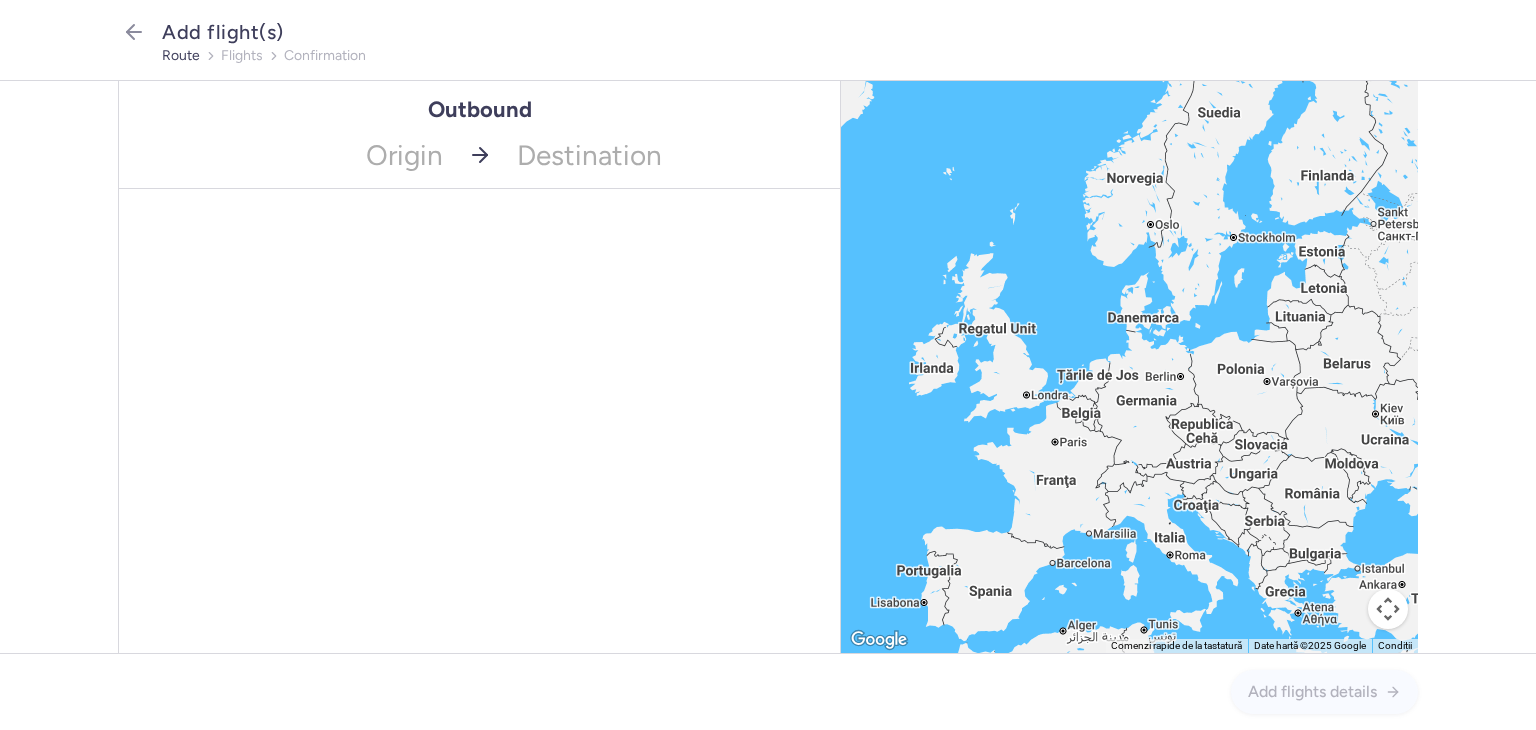 click on "Origin No elements found. Consider changing the search query. Type an IATA code, a city, an airport name... Destination No elements found. Consider changing the search query. Type an IATA code, a city, an airport name..." at bounding box center [479, 155] 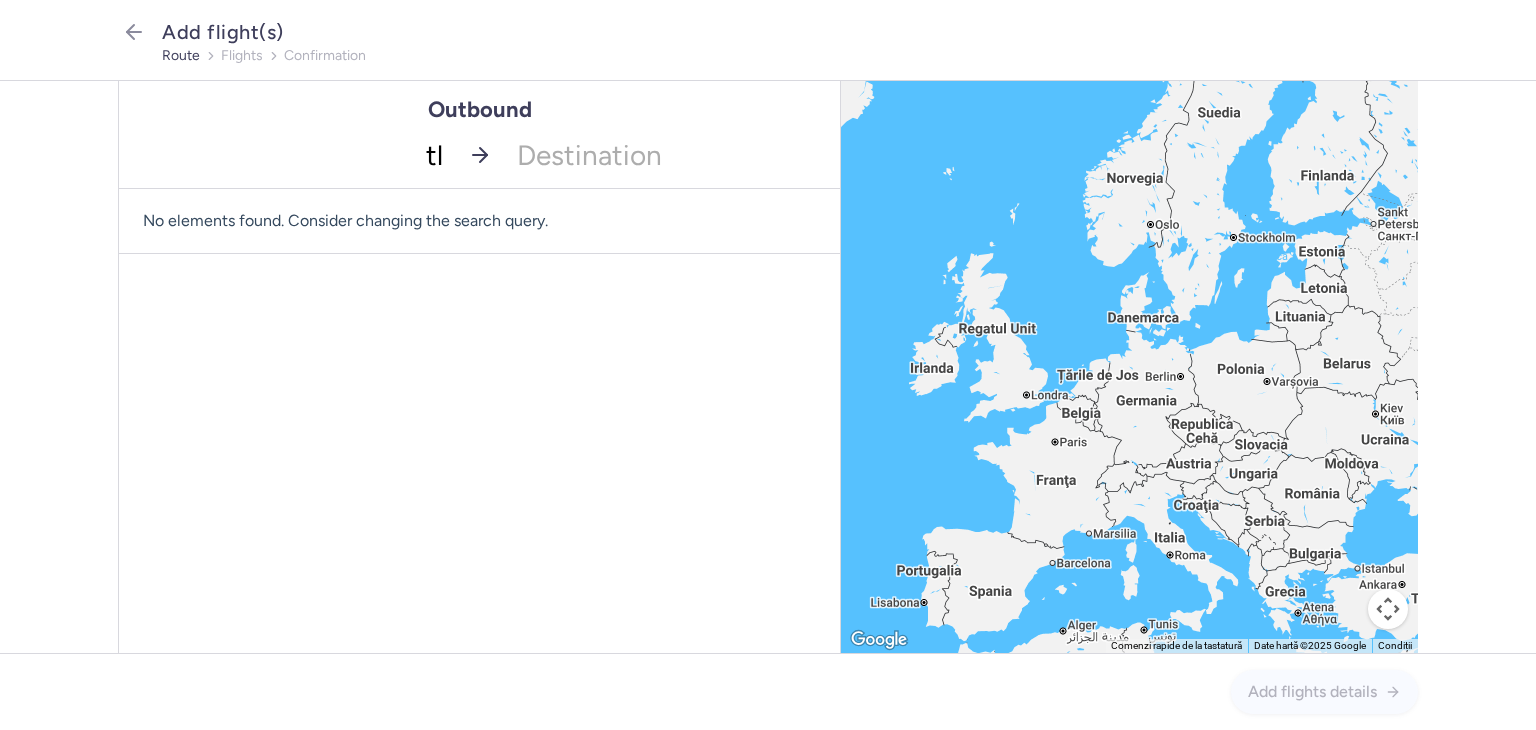 type on "tlv" 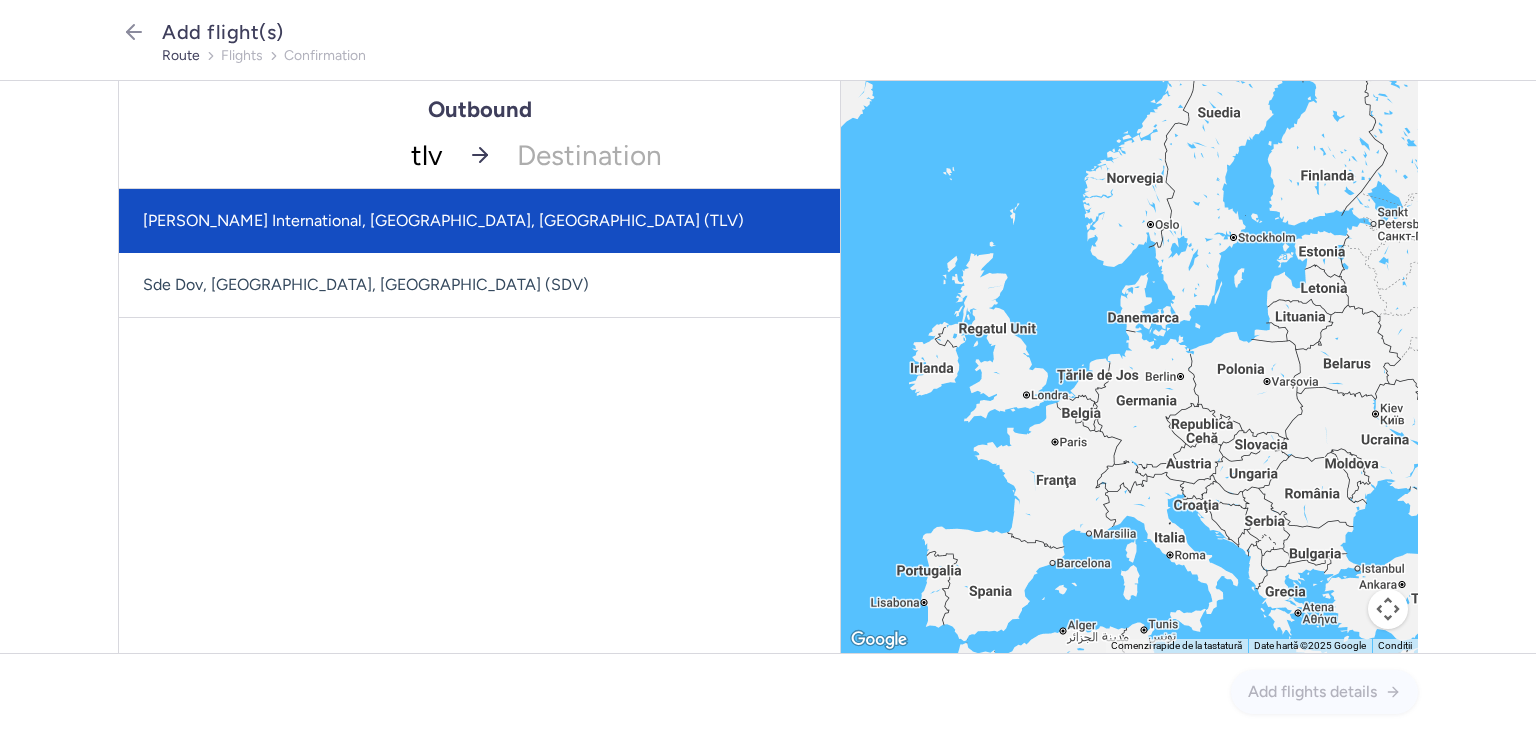 click on "[PERSON_NAME] International, [GEOGRAPHIC_DATA], [GEOGRAPHIC_DATA] (TLV)" at bounding box center (479, 221) 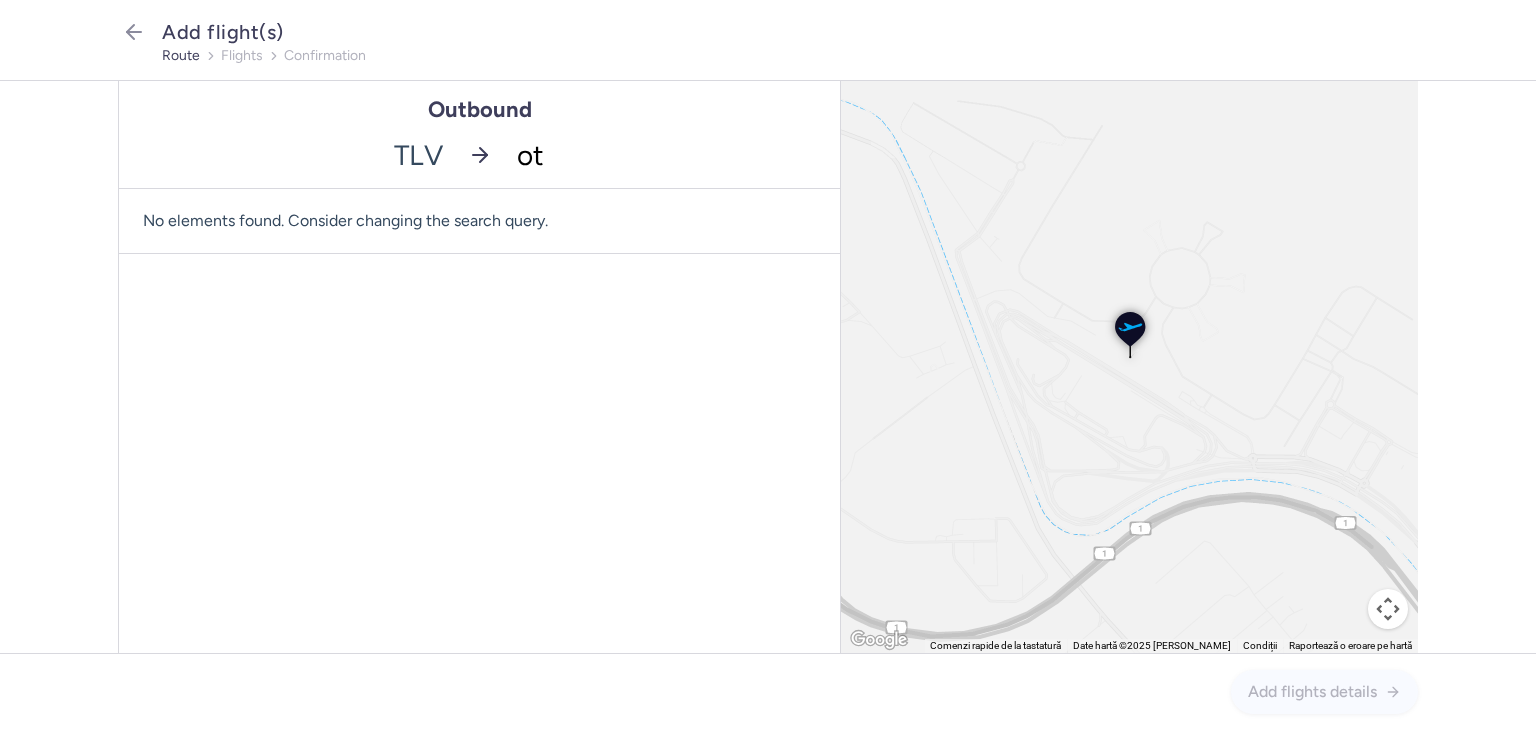 type on "otp" 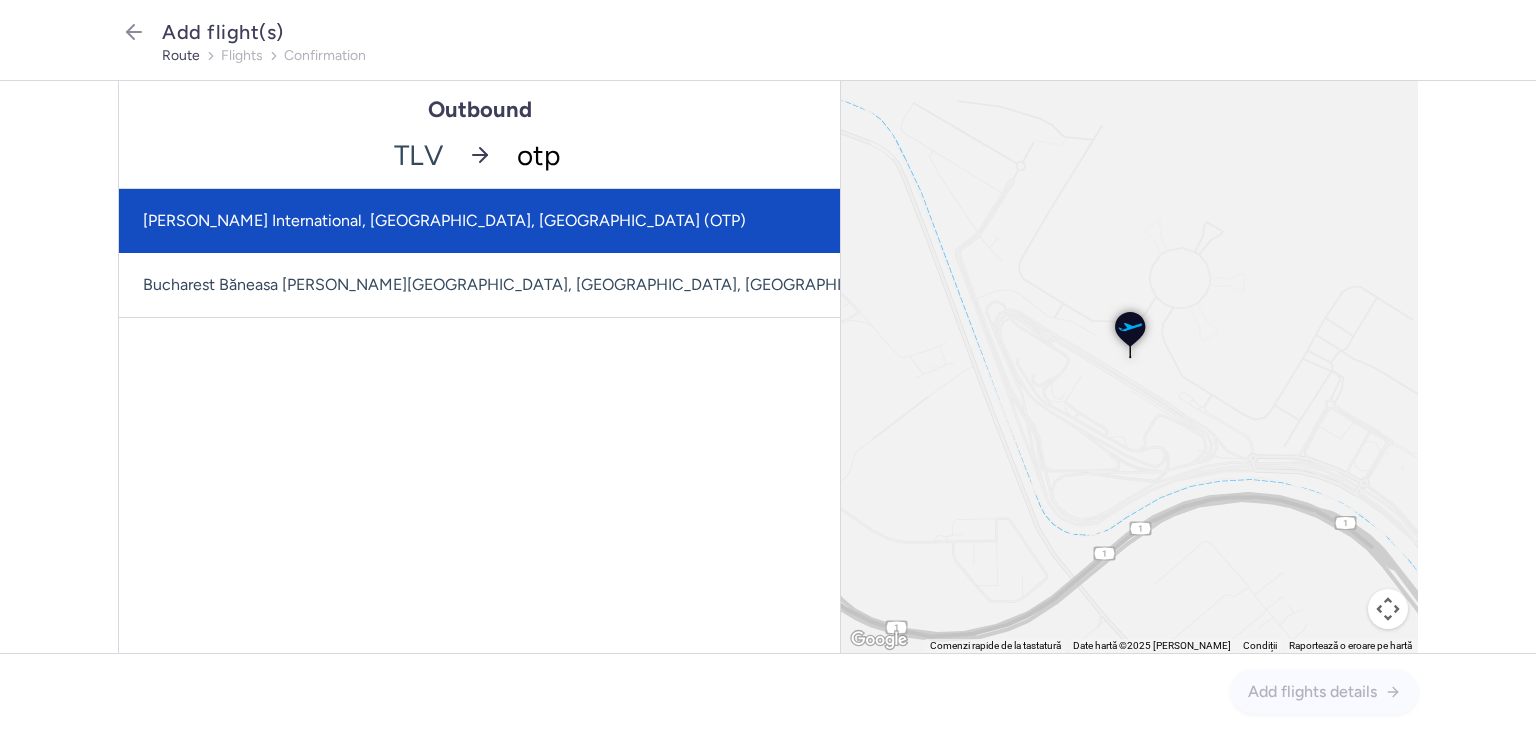 click on "[PERSON_NAME] International, [GEOGRAPHIC_DATA], [GEOGRAPHIC_DATA] (OTP)" at bounding box center [548, 221] 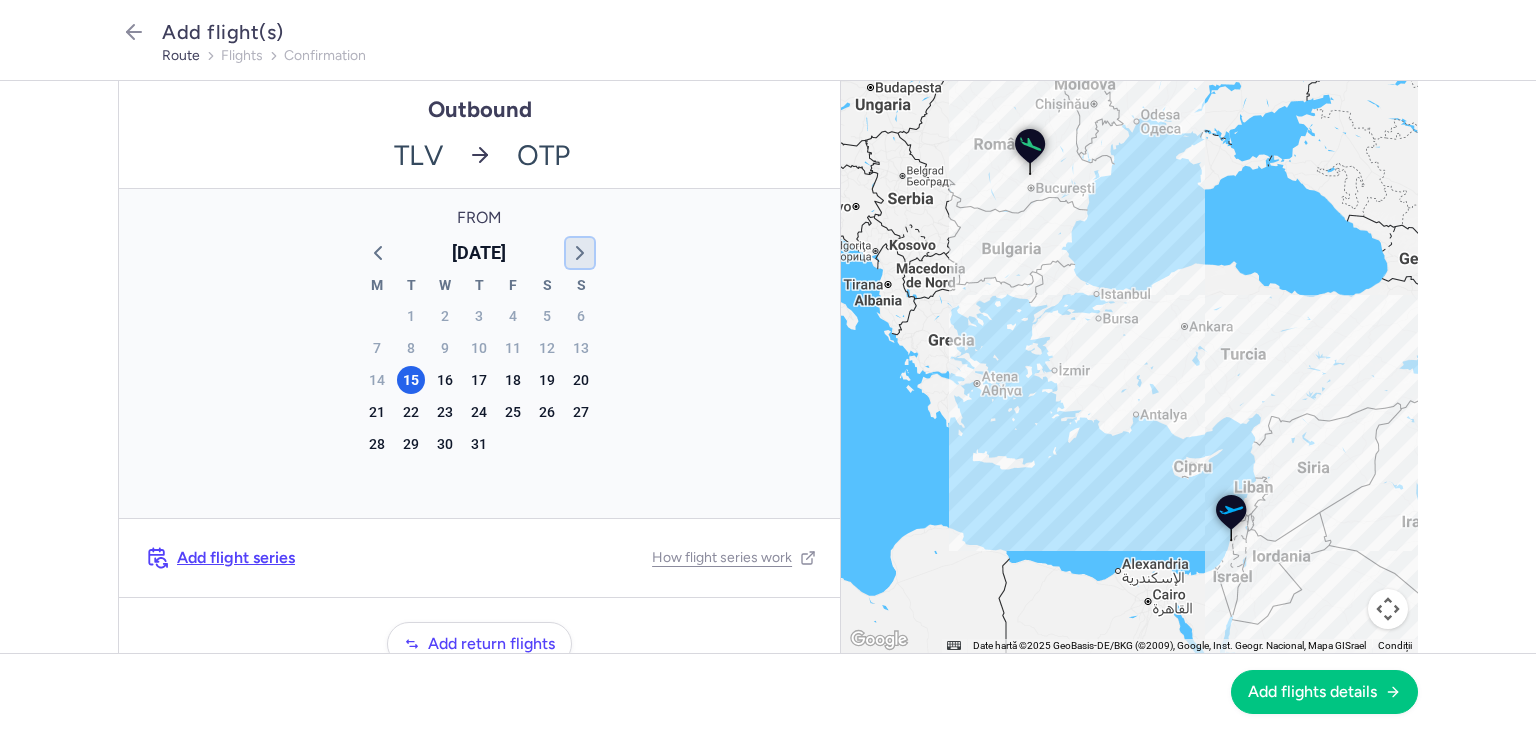click 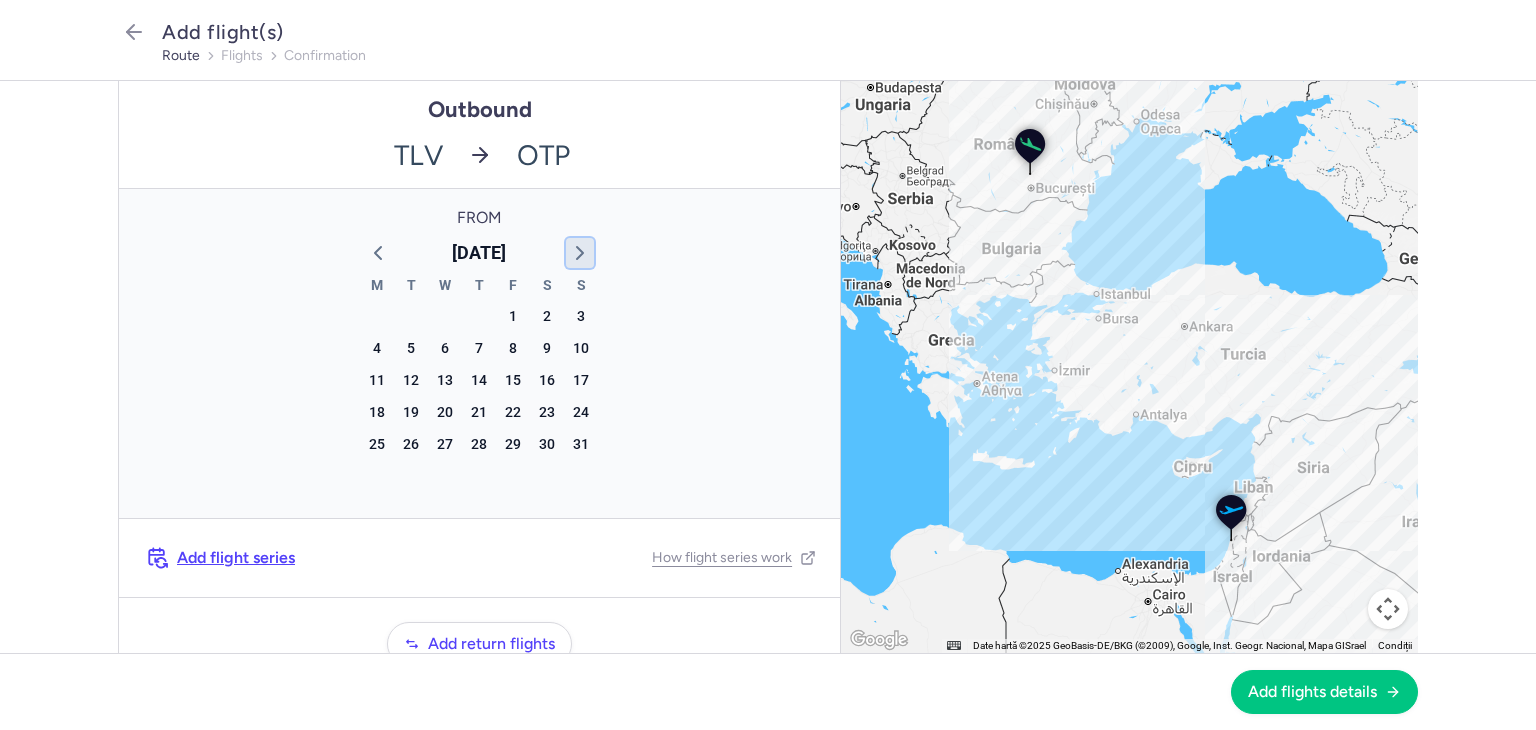 click 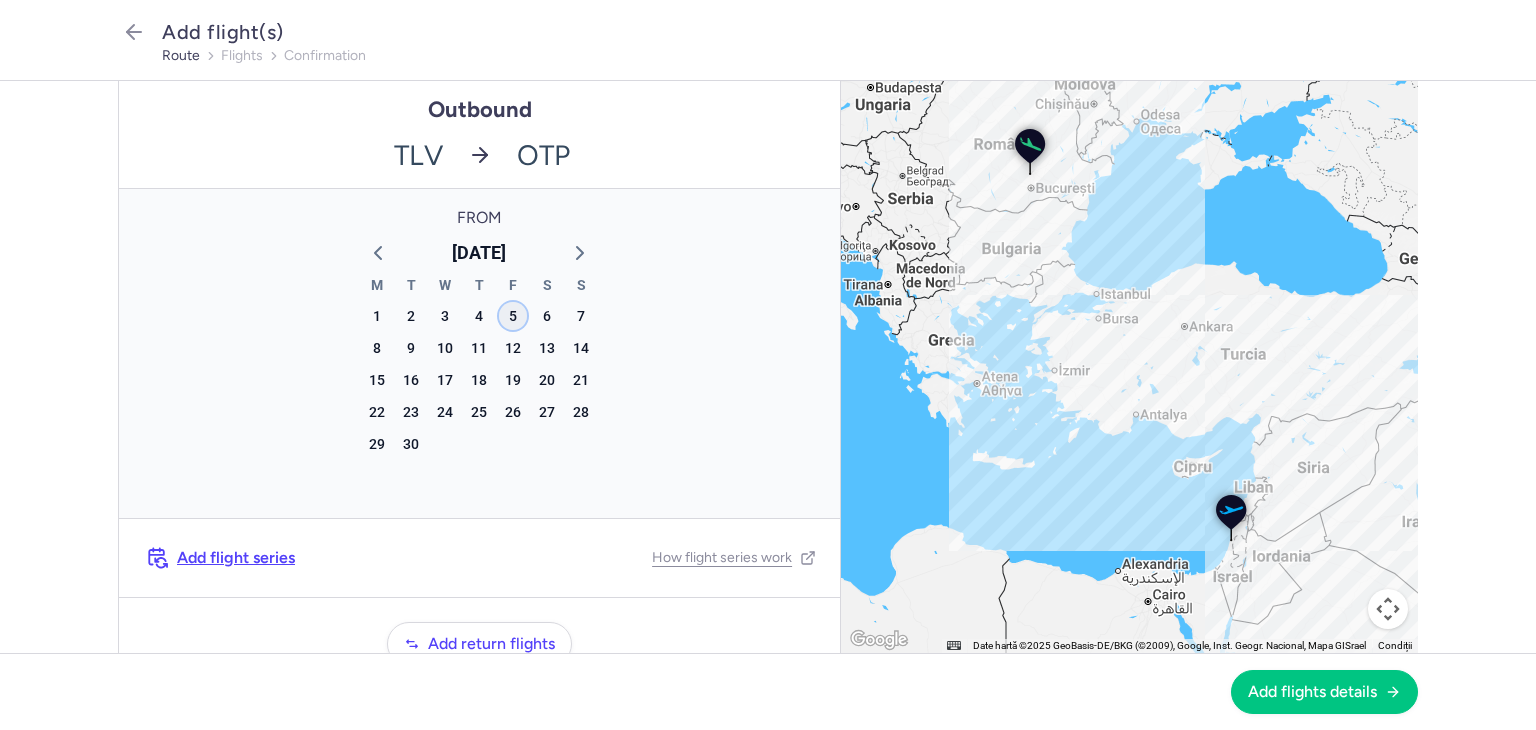 click on "5" 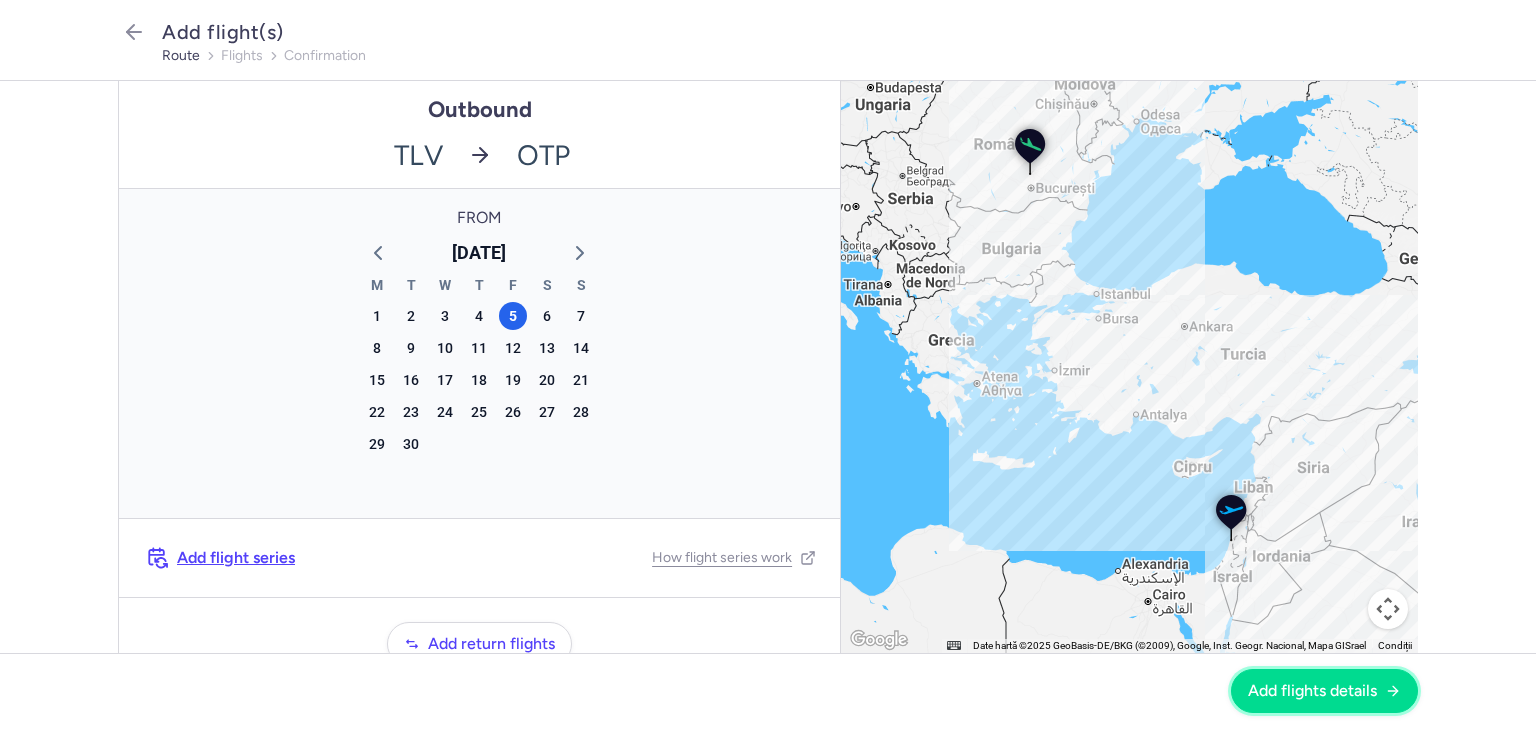 click on "Add flights details" at bounding box center [1312, 691] 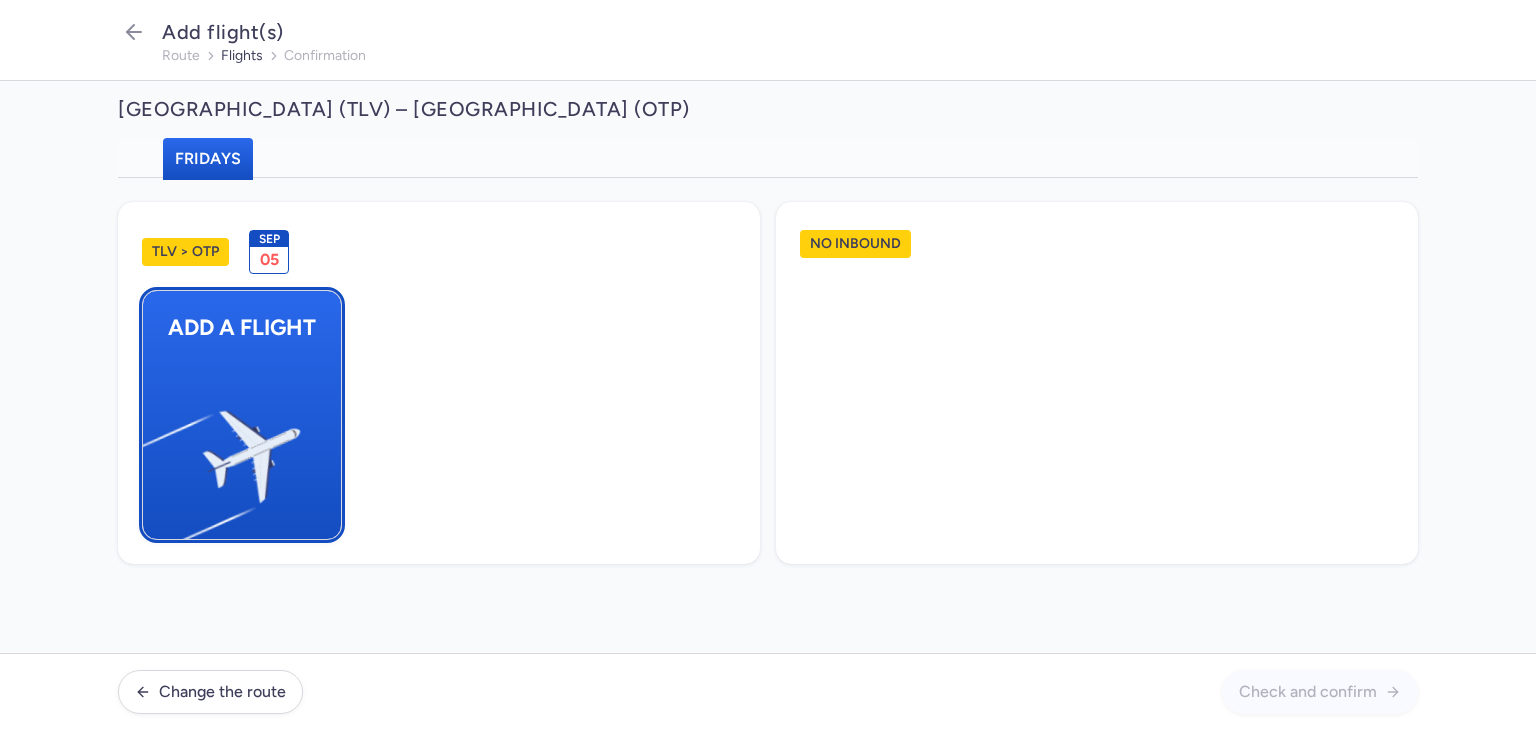 click at bounding box center (153, 448) 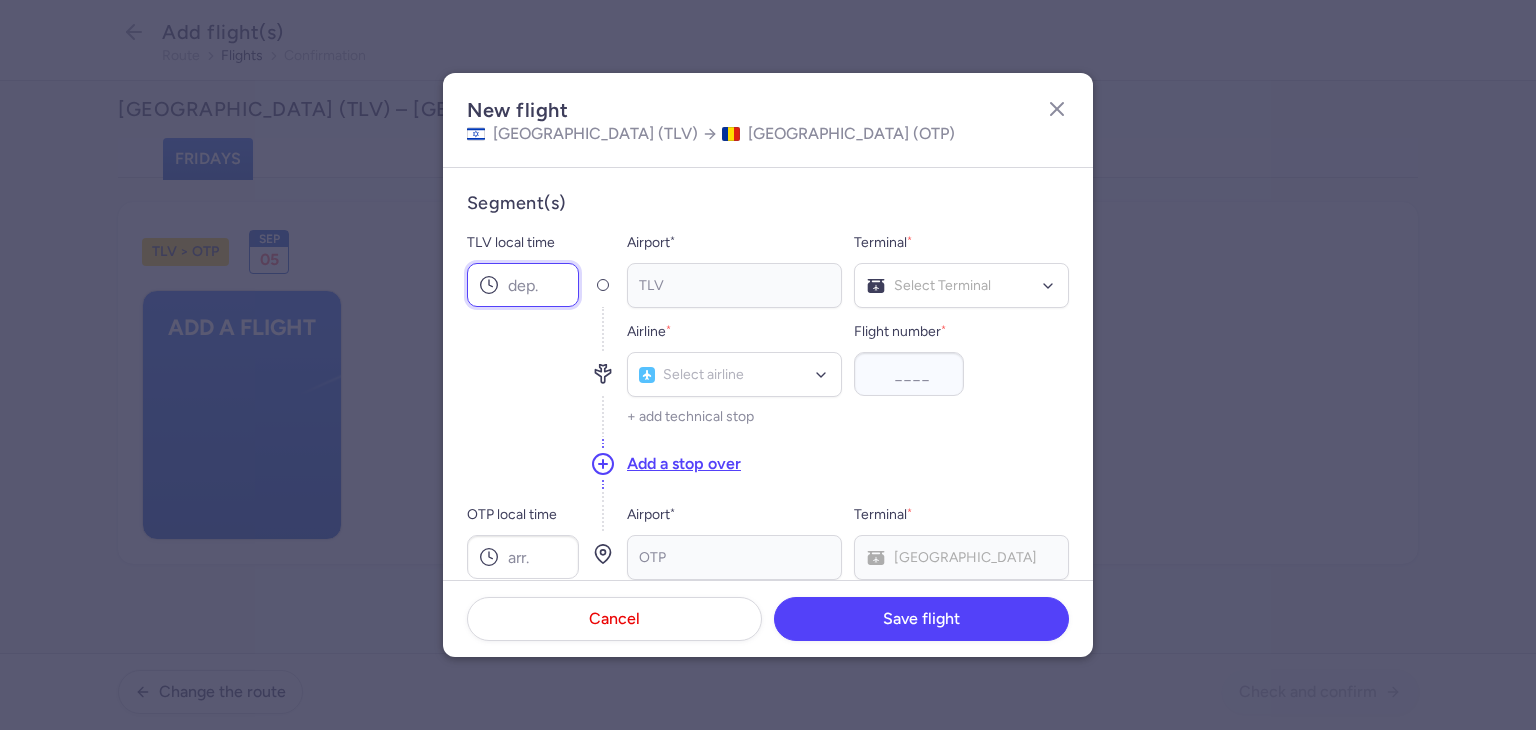click on "TLV local time" at bounding box center [523, 285] 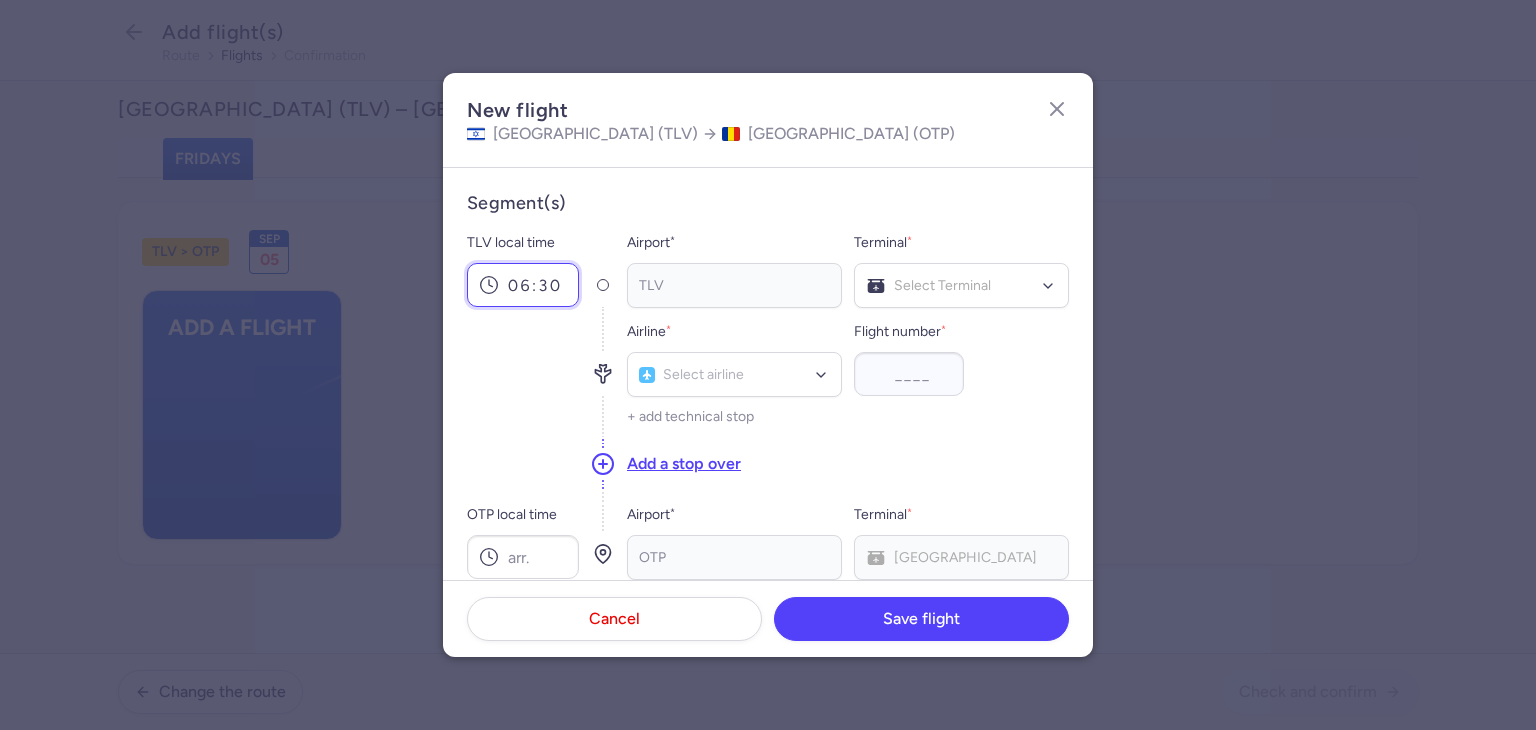 type on "06:30" 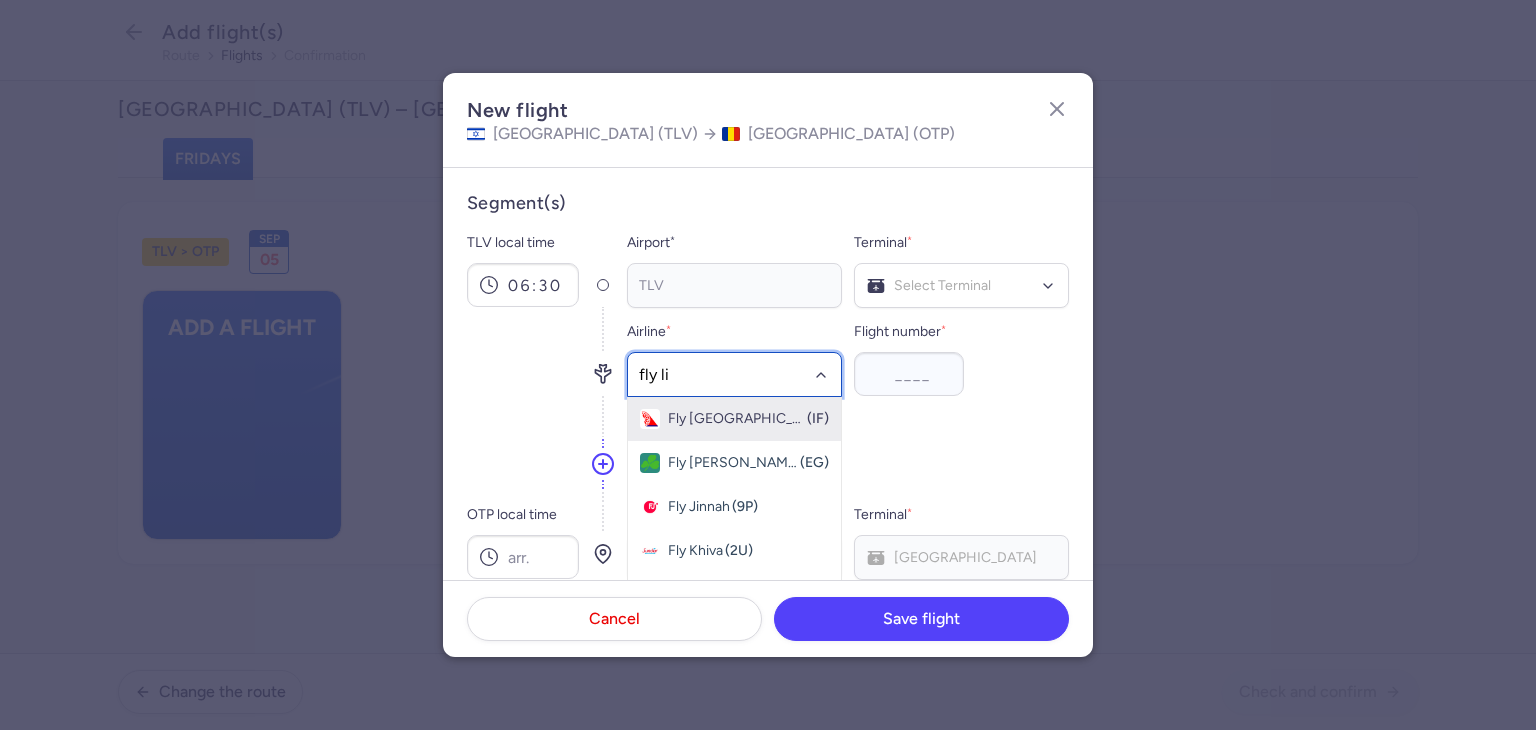 type on "fly lil" 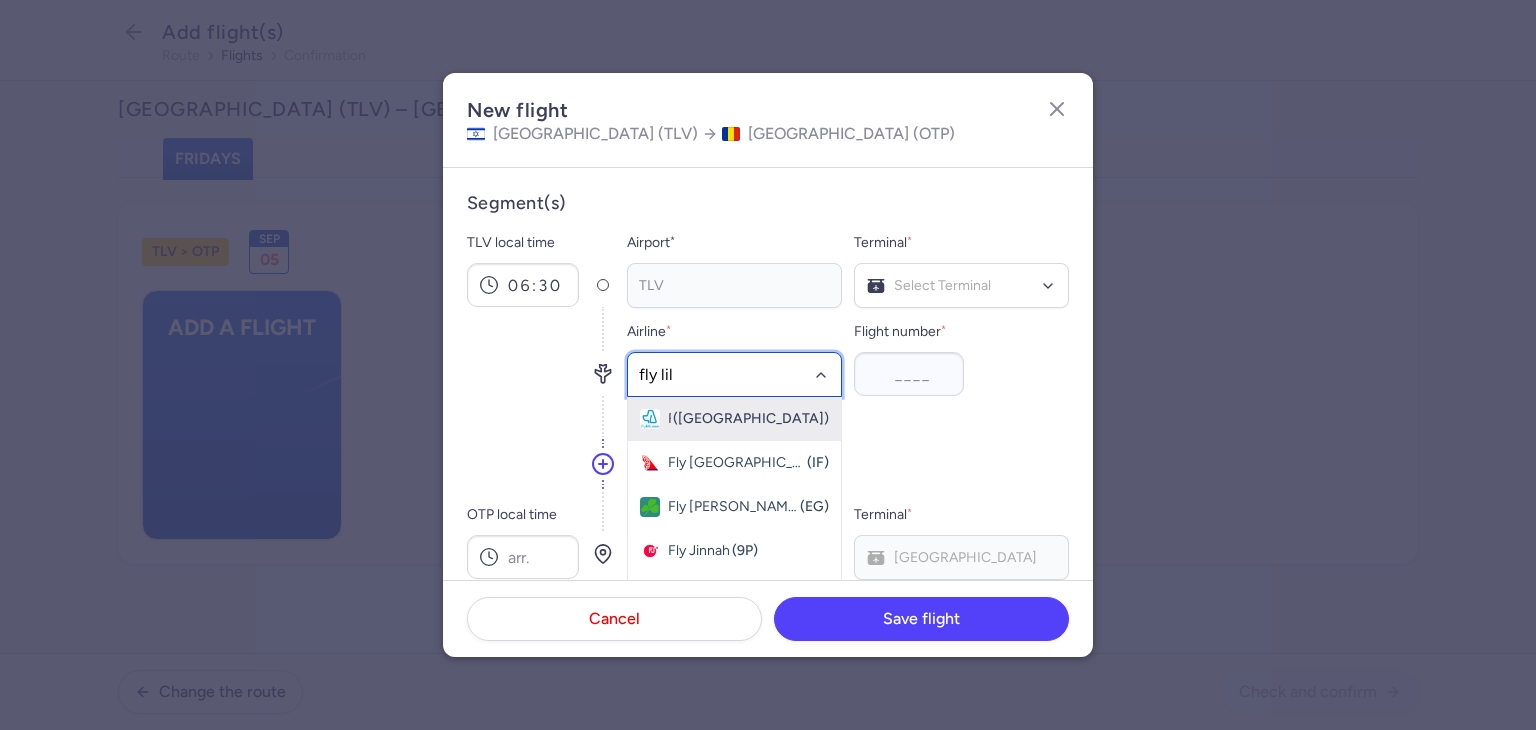 click on "Fly Lili" at bounding box center (669, 419) 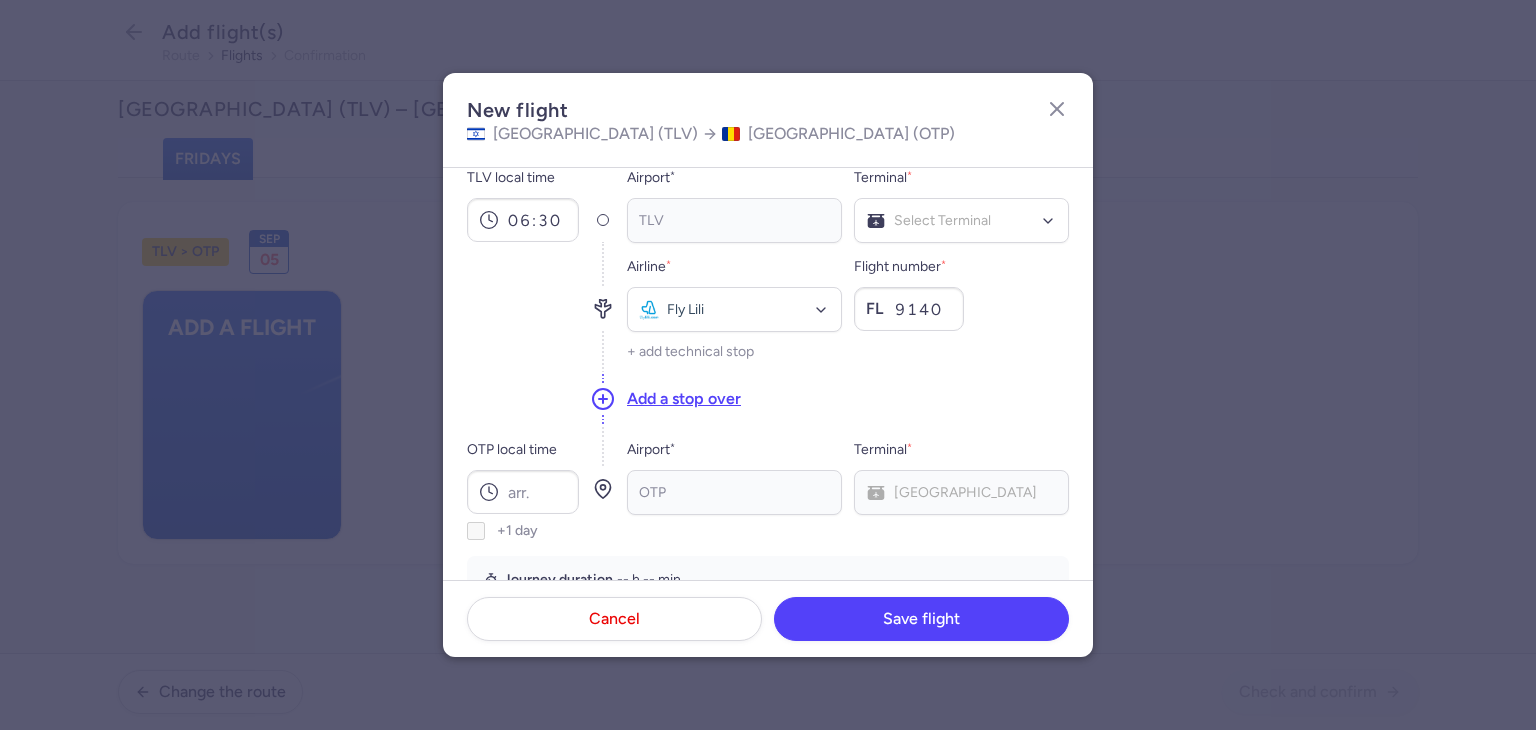 scroll, scrollTop: 100, scrollLeft: 0, axis: vertical 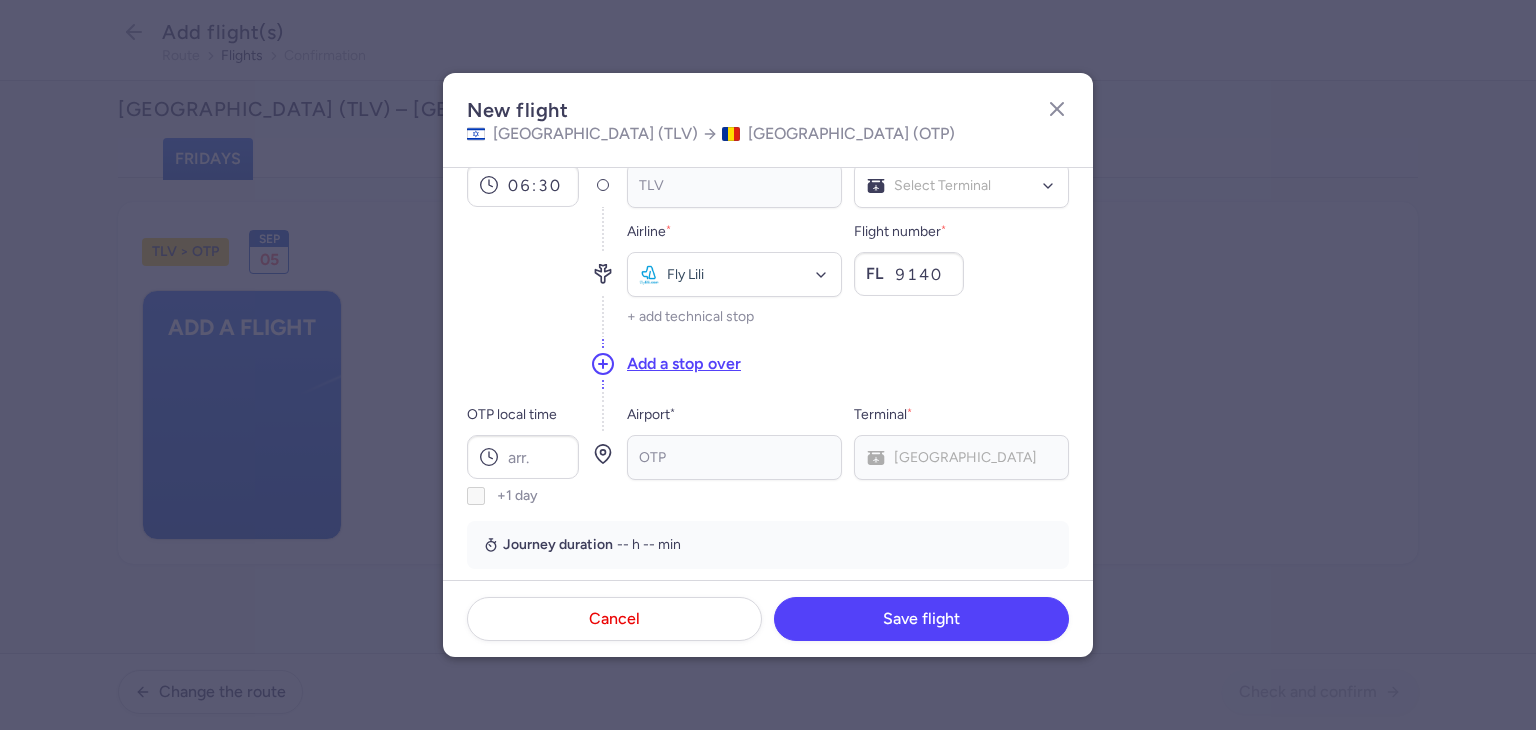 type on "9140" 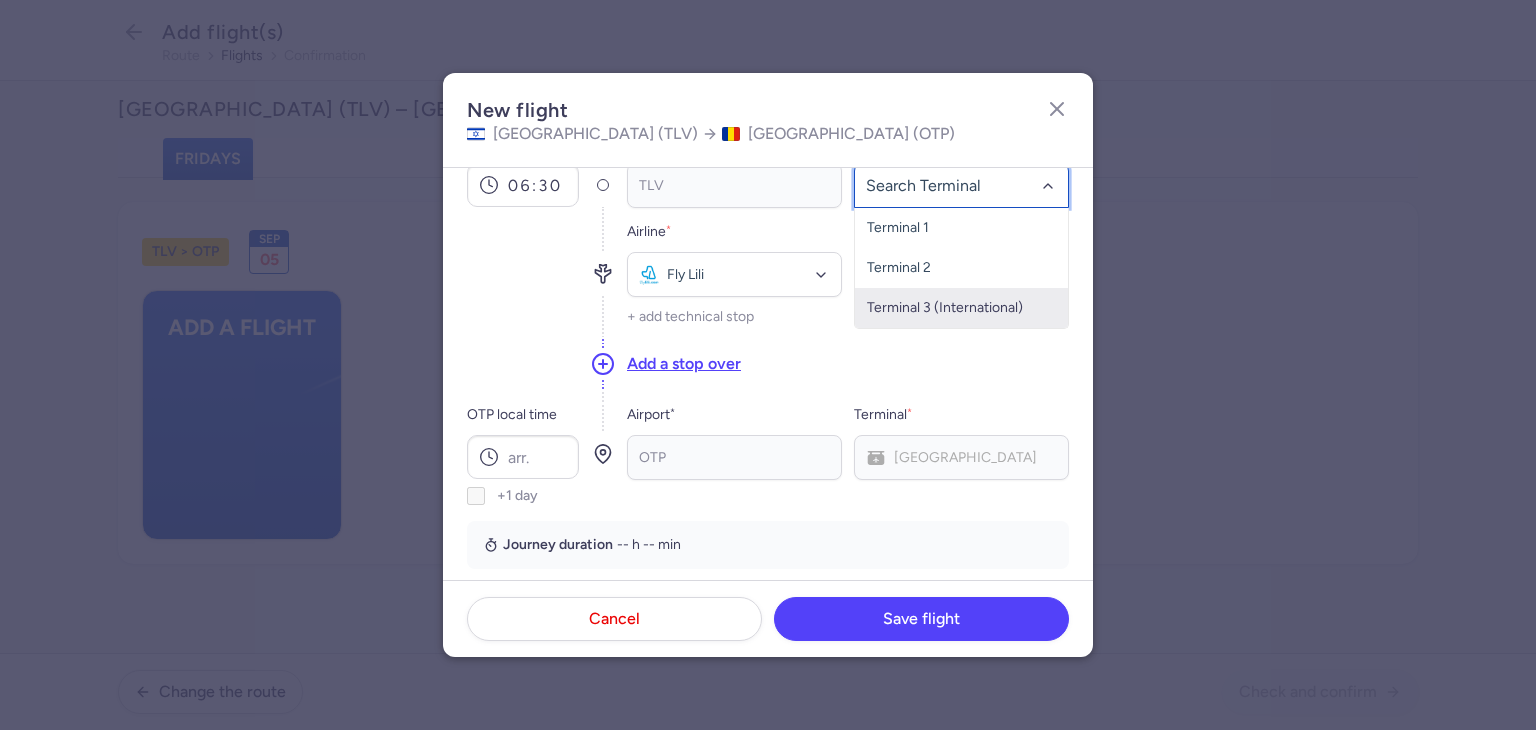 click on "Terminal 3 (International)" 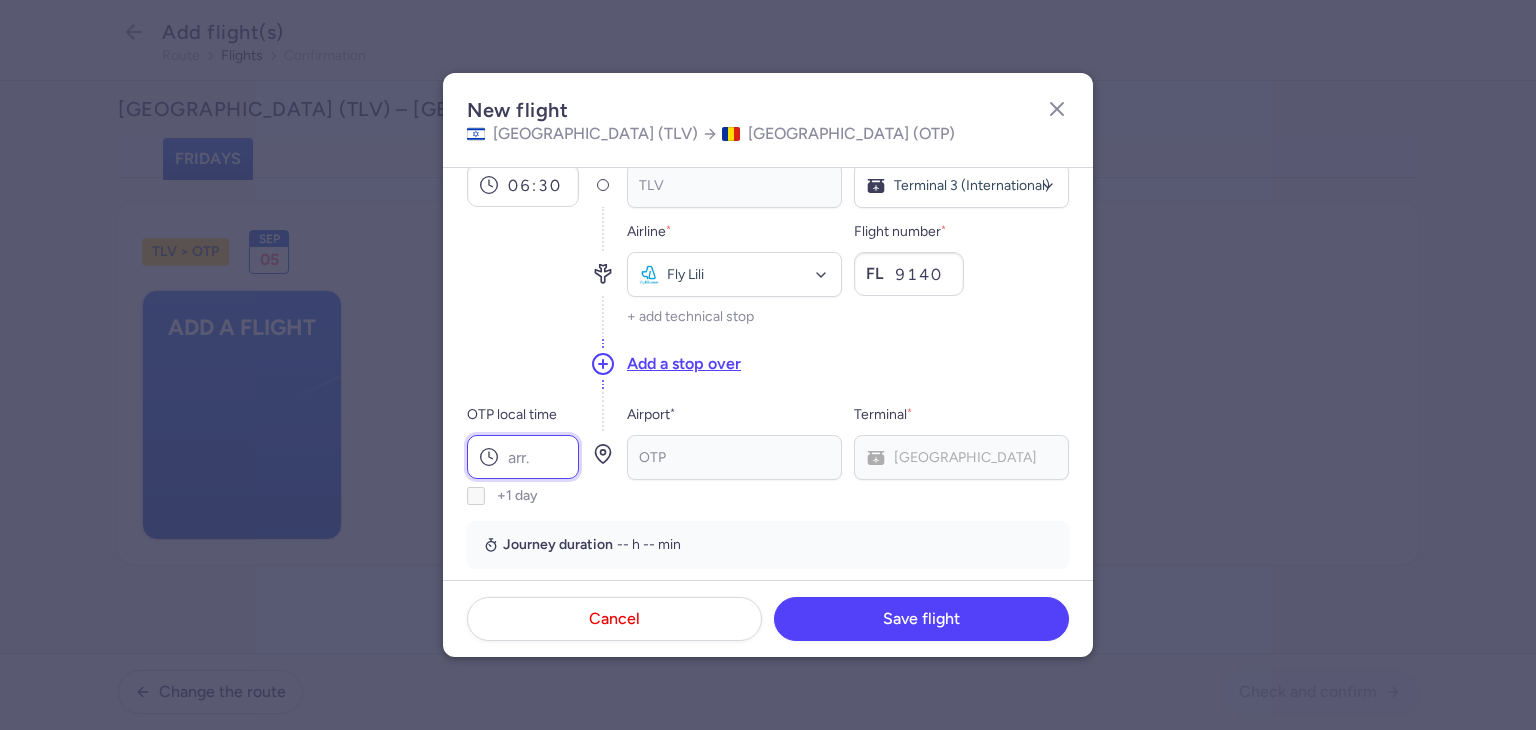 click on "OTP local time" at bounding box center (523, 457) 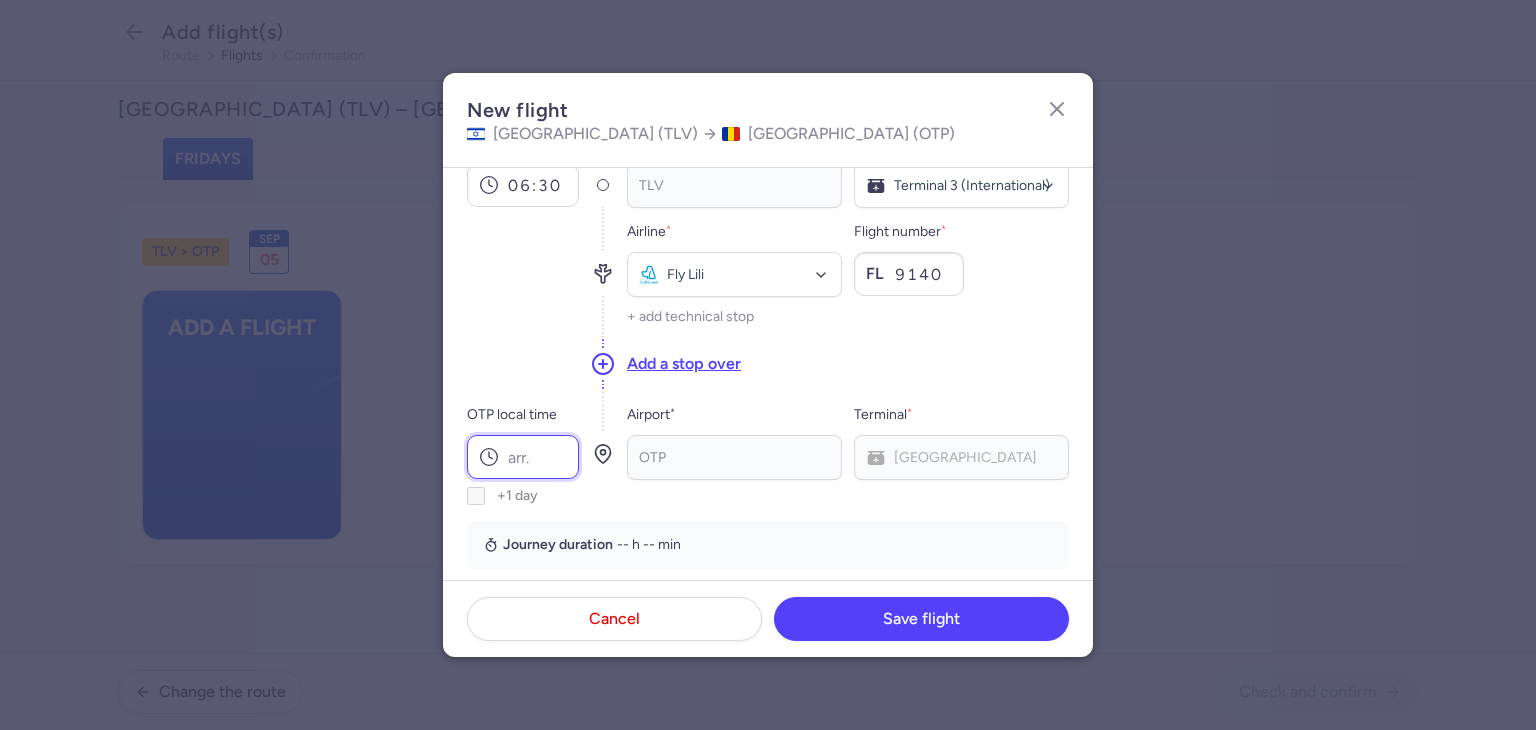 click on "OTP local time" at bounding box center [523, 457] 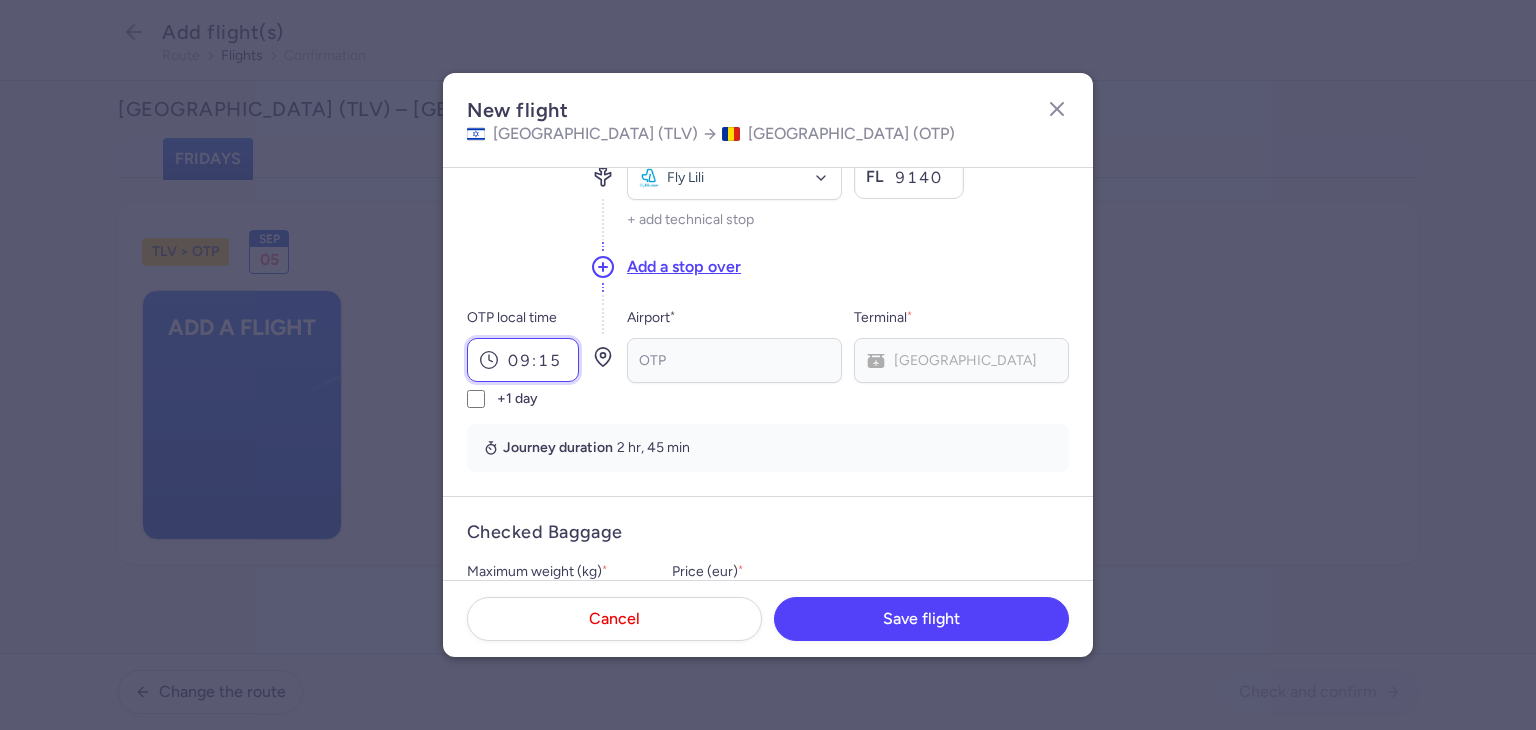 scroll, scrollTop: 300, scrollLeft: 0, axis: vertical 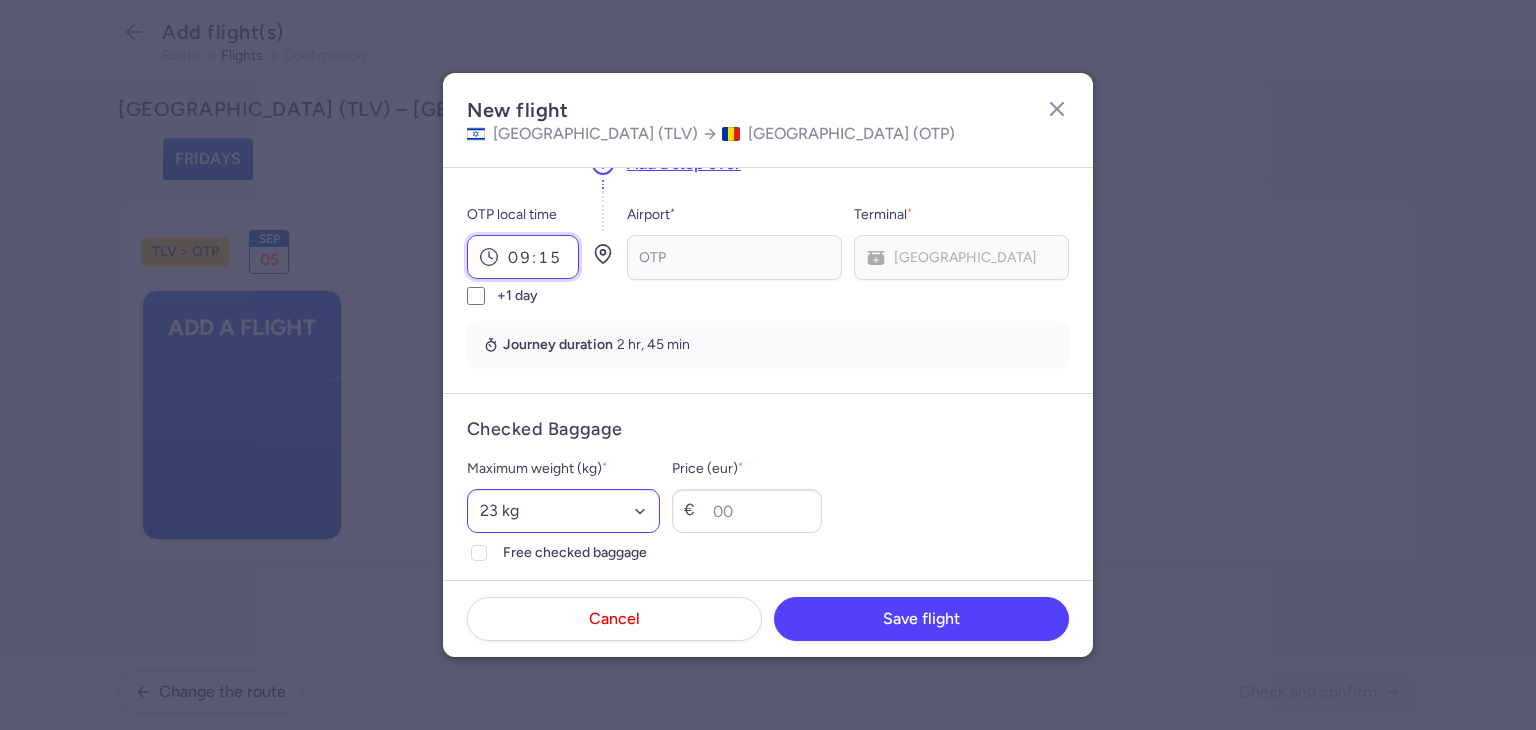 type on "09:15" 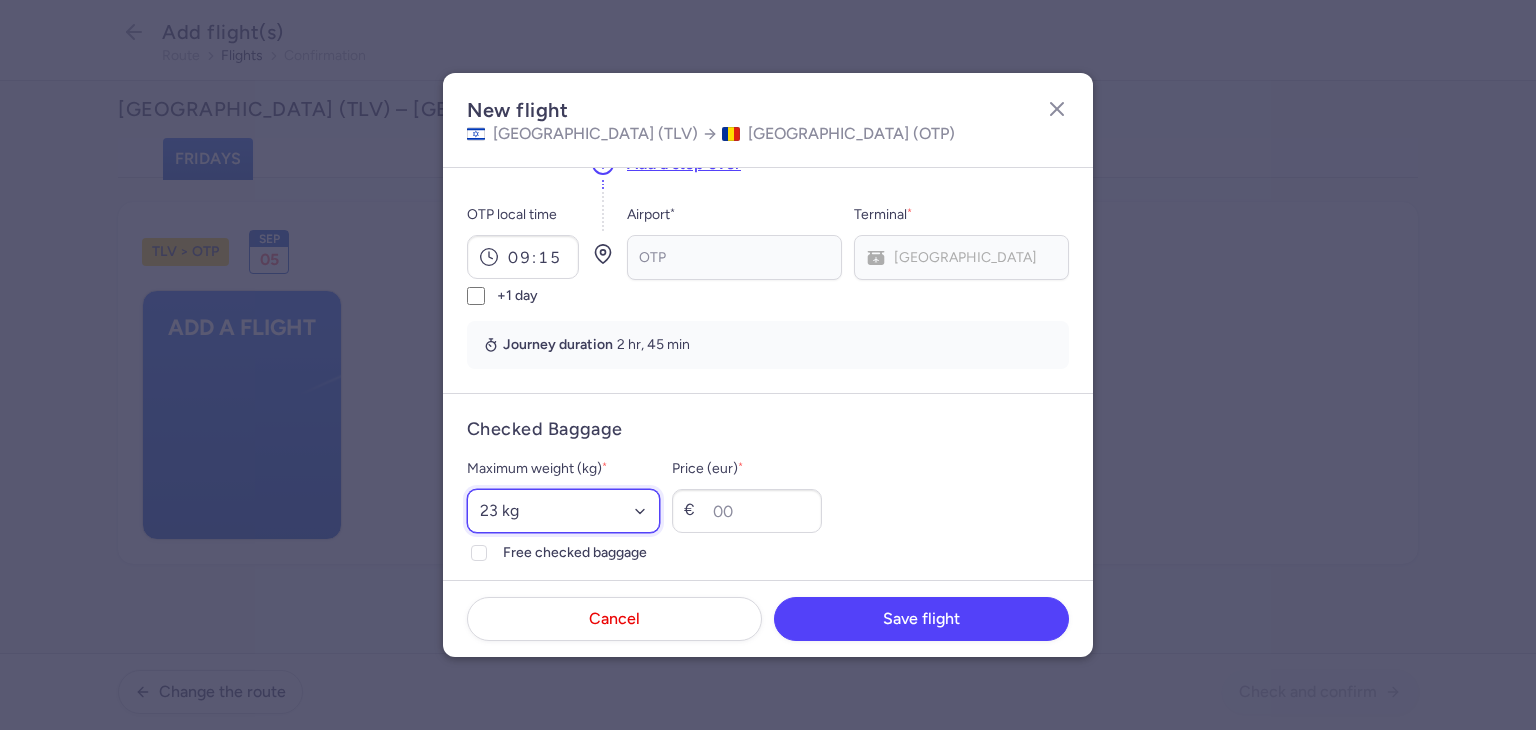 click on "Select an option 15 kg 16 kg 17 kg 18 kg 19 kg 20 kg 21 kg 22 kg 23 kg 24 kg 25 kg 26 kg 27 kg 28 kg 29 kg 30 kg 31 kg 32 kg 33 kg 34 kg 35 kg" at bounding box center [563, 511] 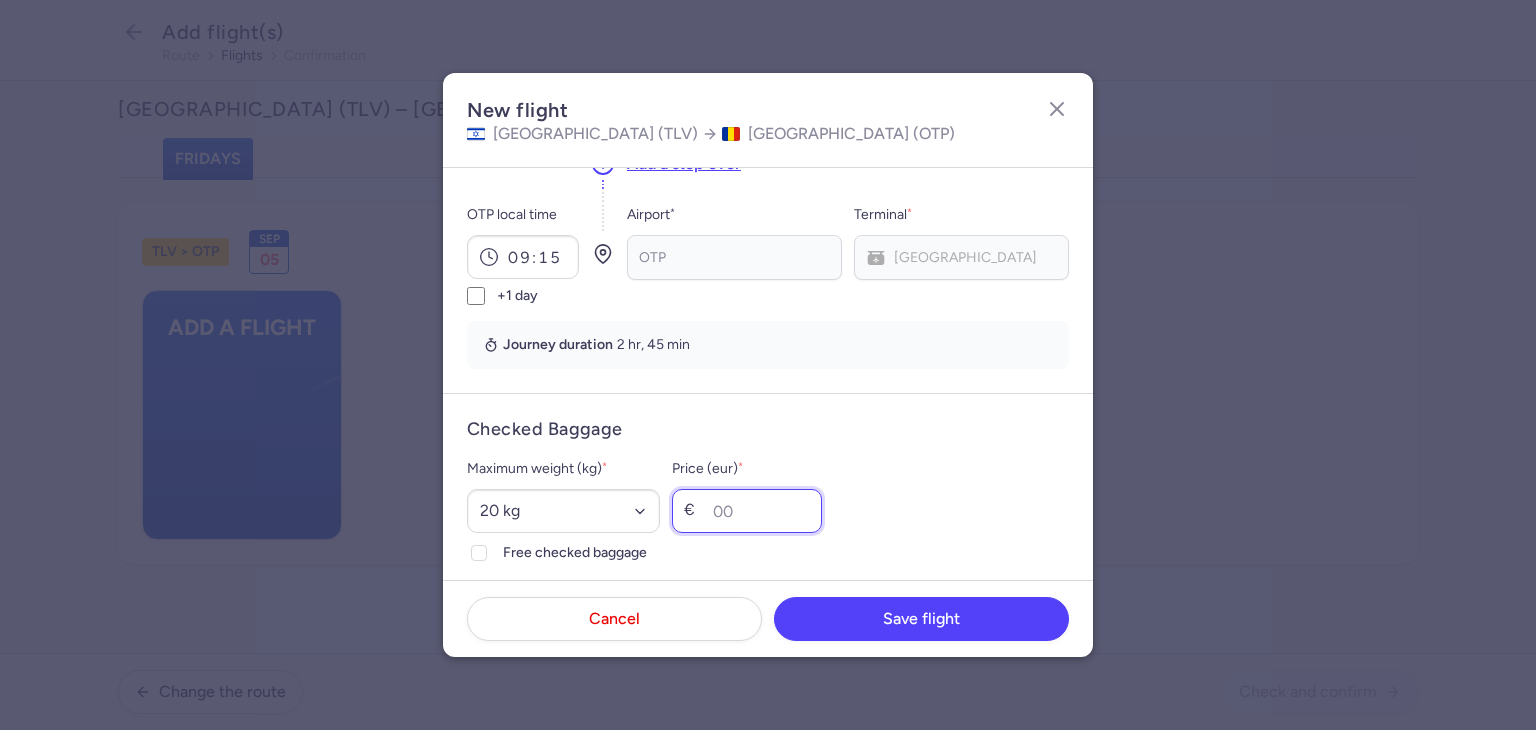 click on "Price (eur)  *" at bounding box center [747, 511] 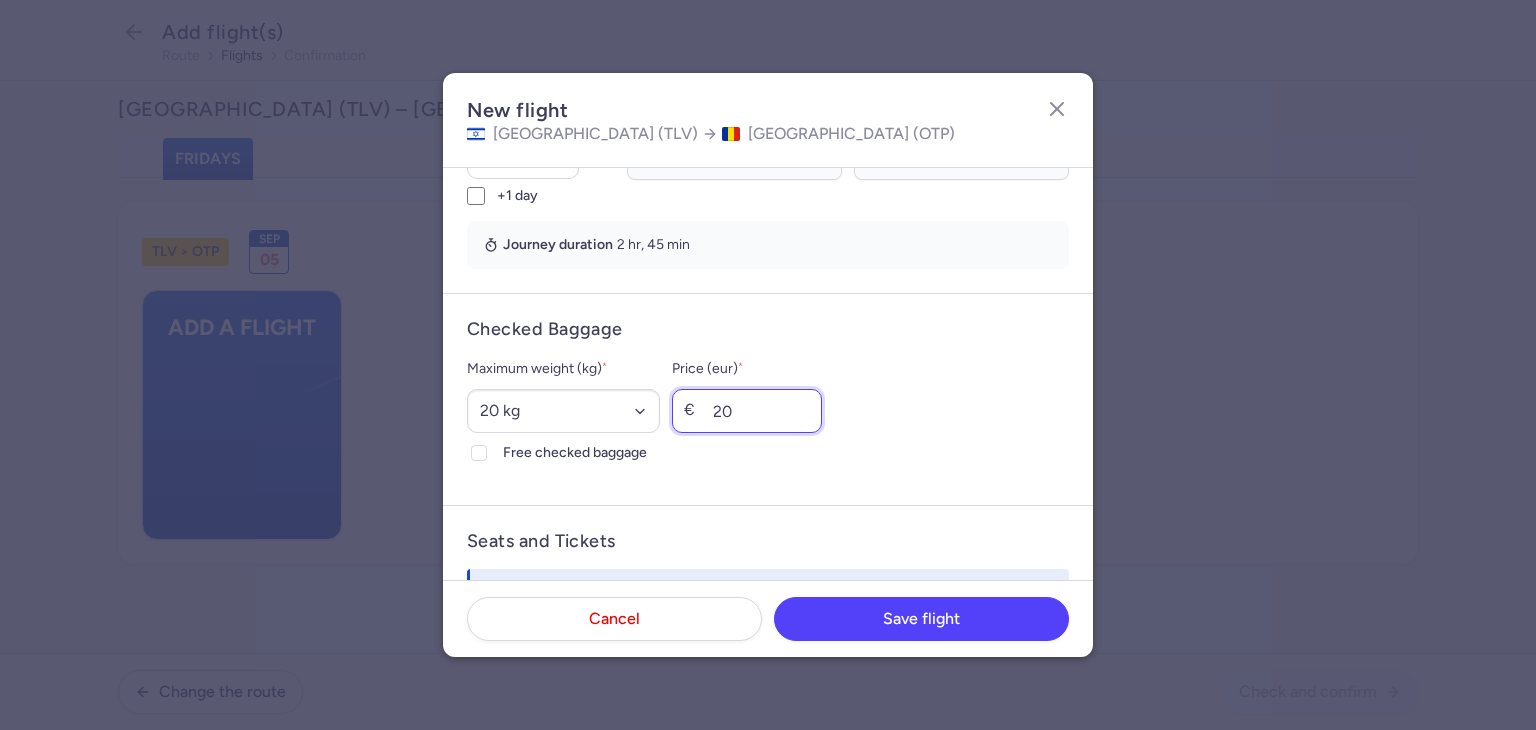 scroll, scrollTop: 600, scrollLeft: 0, axis: vertical 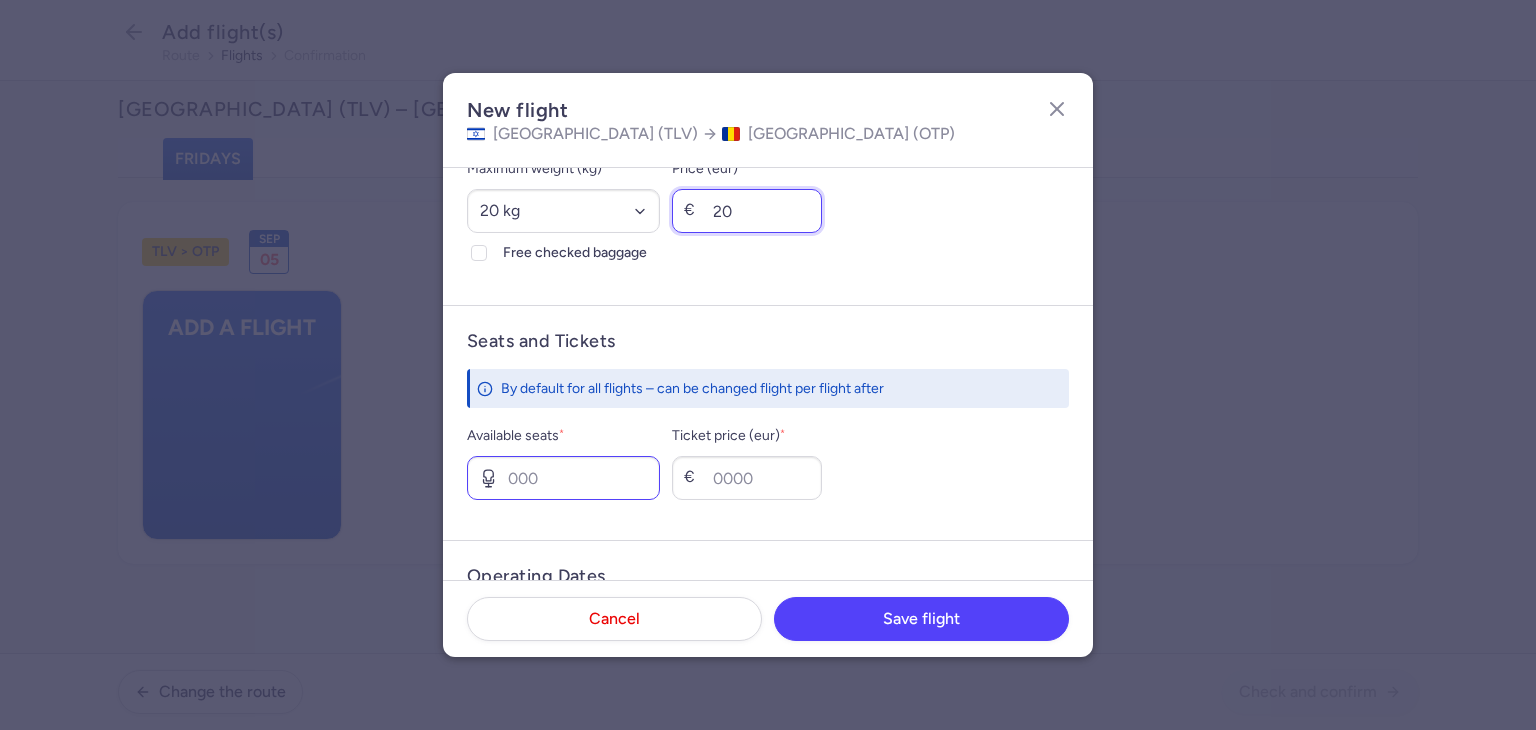 type on "20" 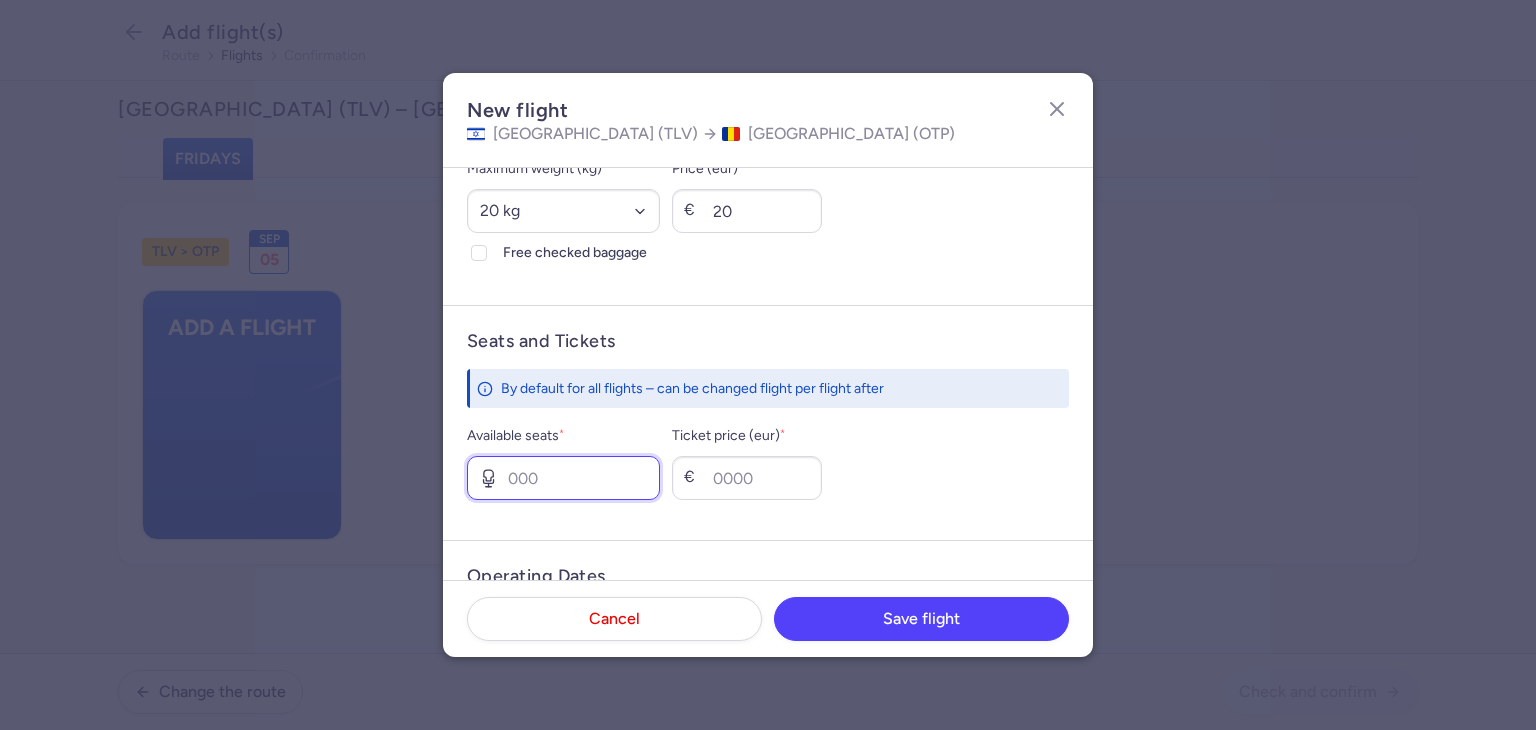 click on "Available seats  *" at bounding box center (563, 478) 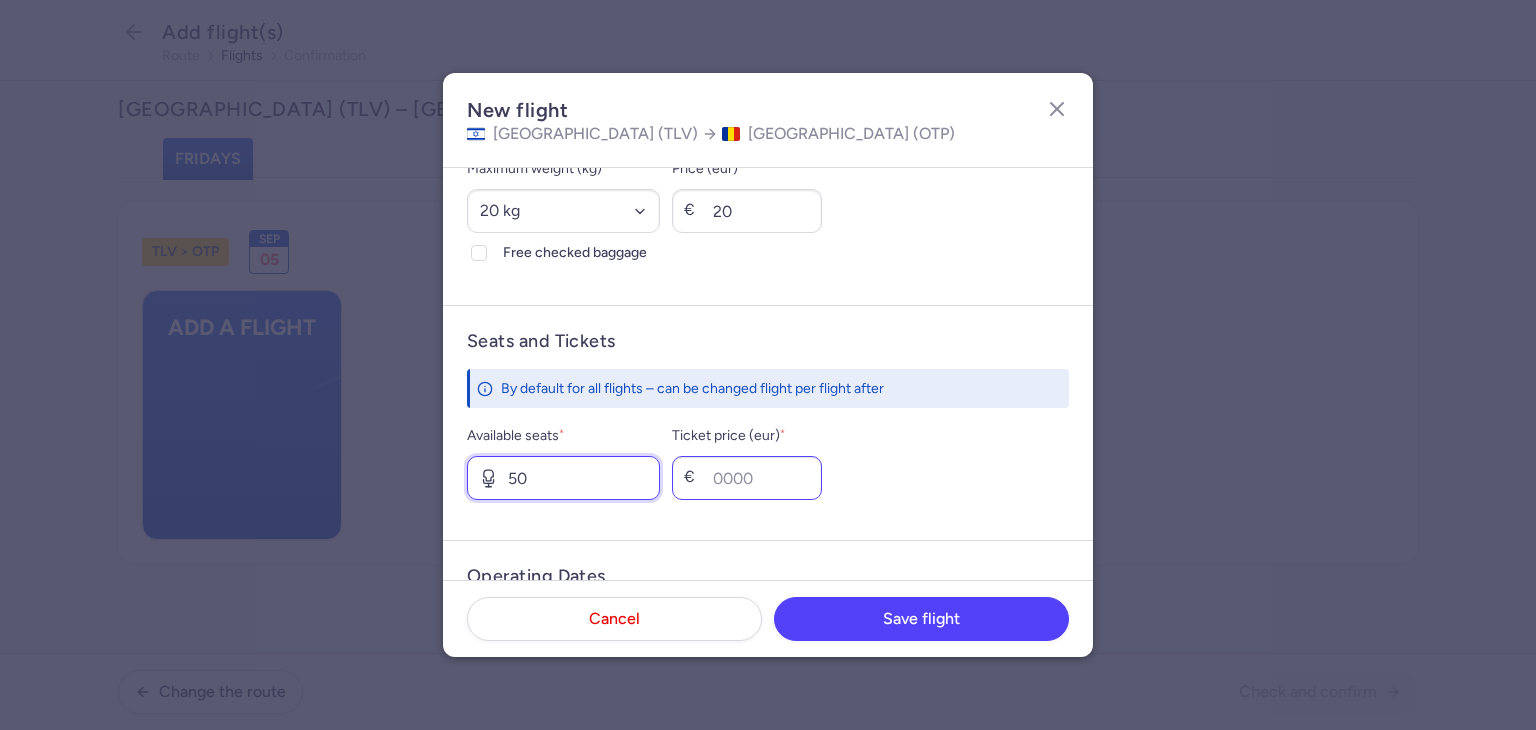 type on "50" 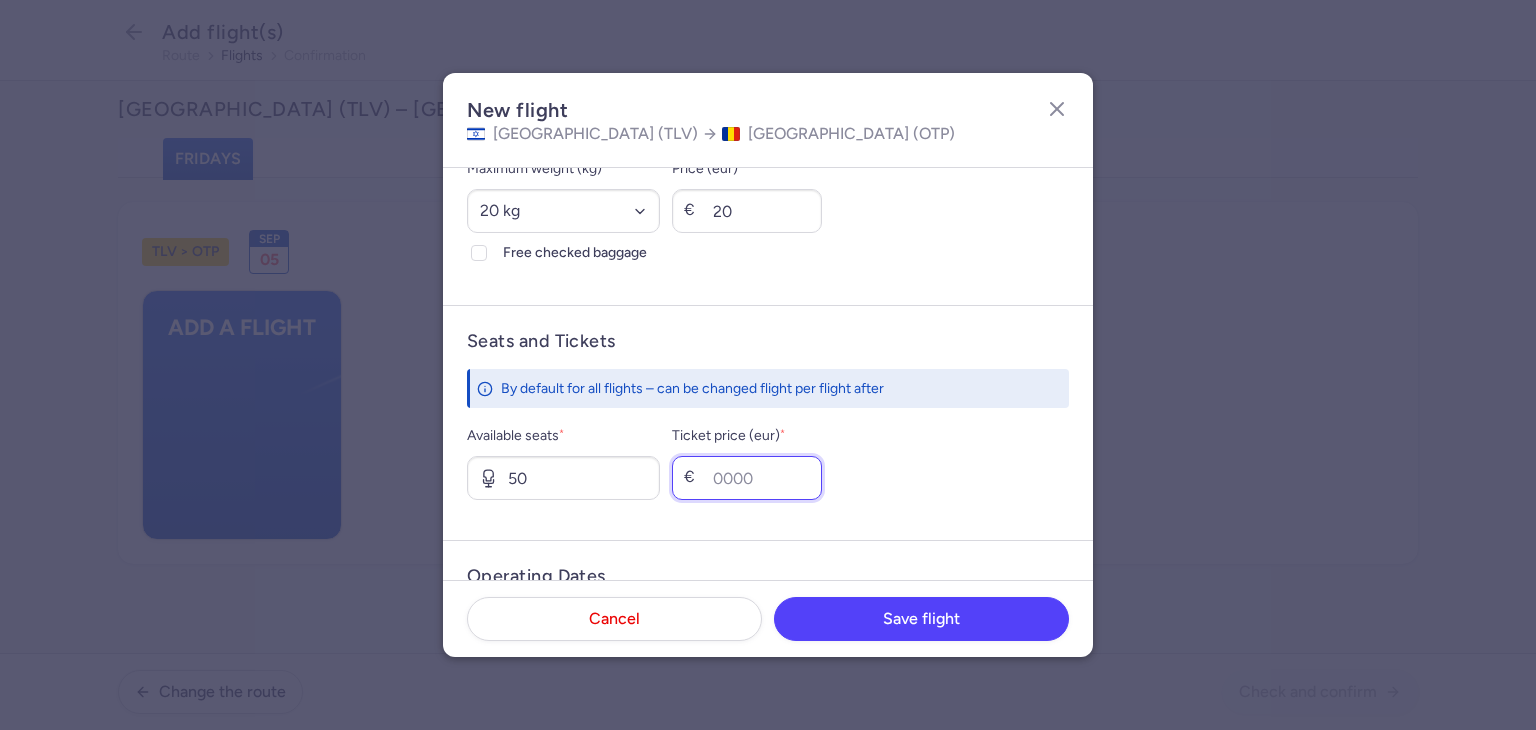 click on "Ticket price (eur)  *" at bounding box center (747, 478) 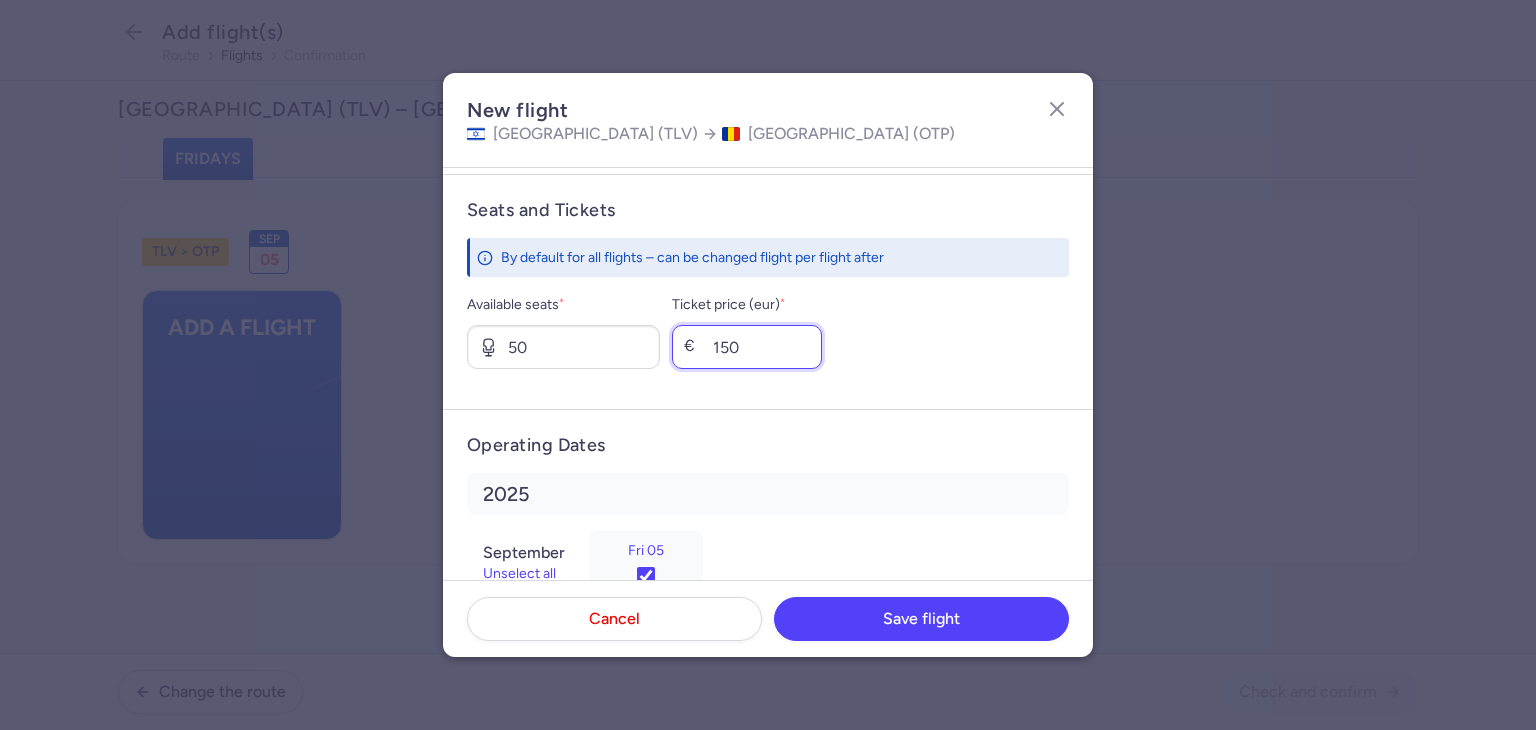 scroll, scrollTop: 786, scrollLeft: 0, axis: vertical 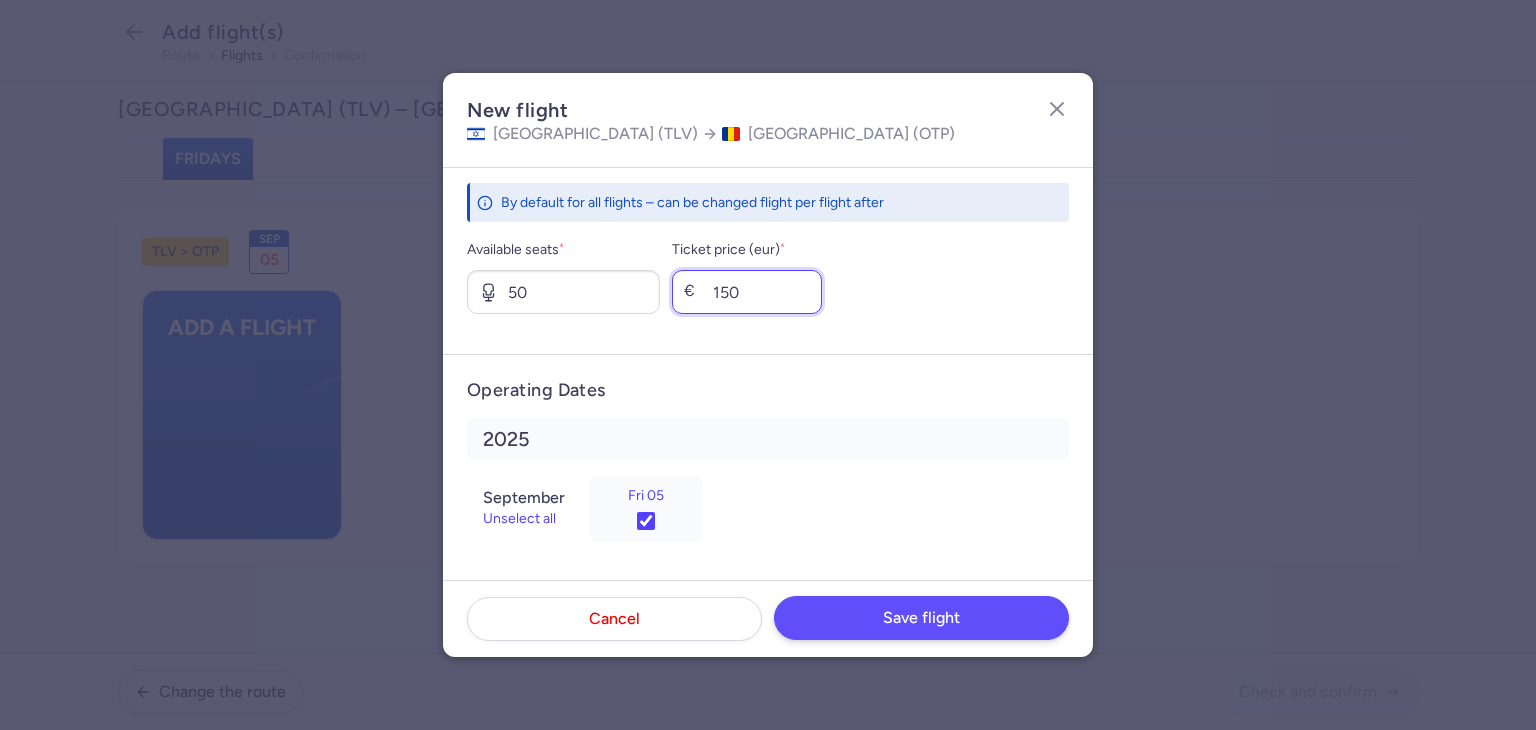 type on "150" 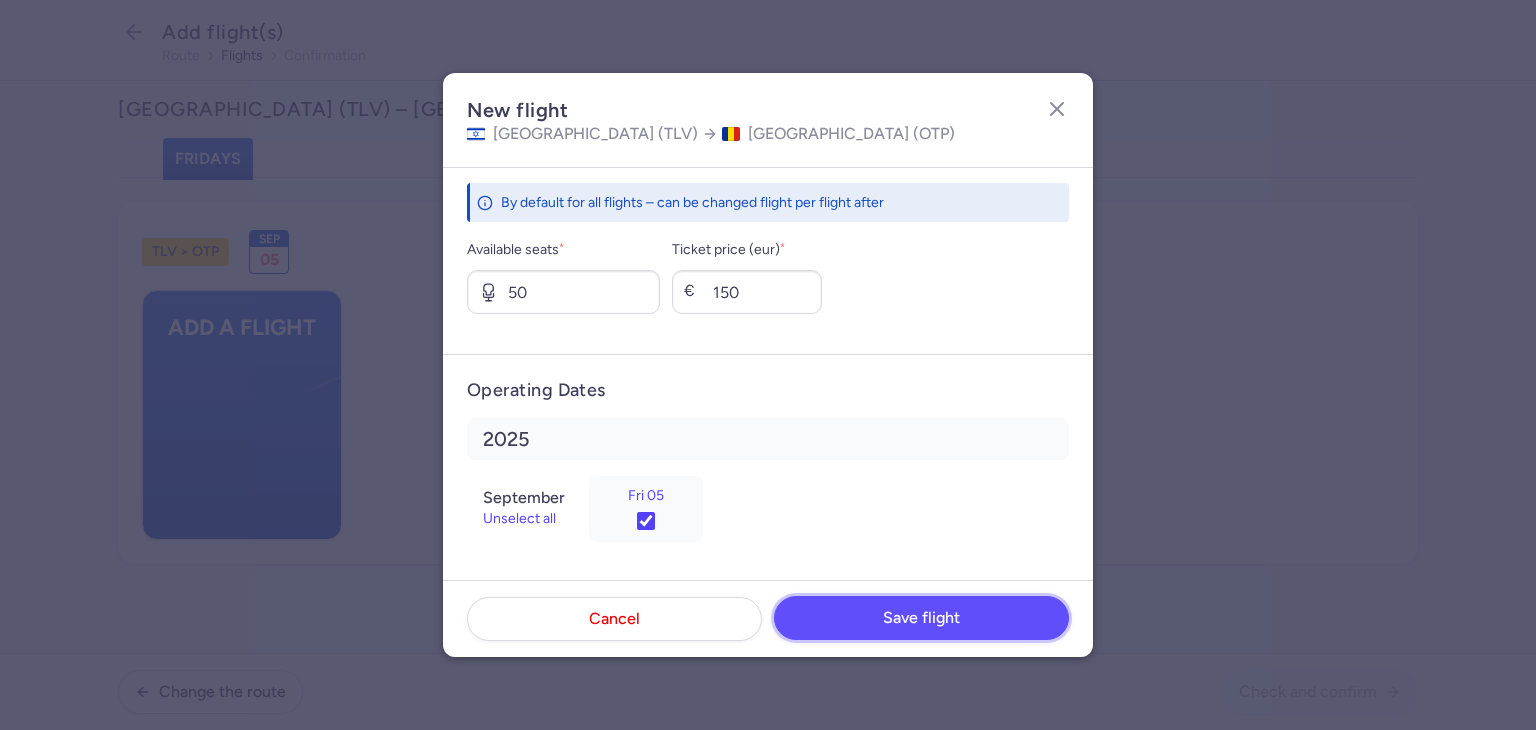 click on "Save flight" at bounding box center (921, 618) 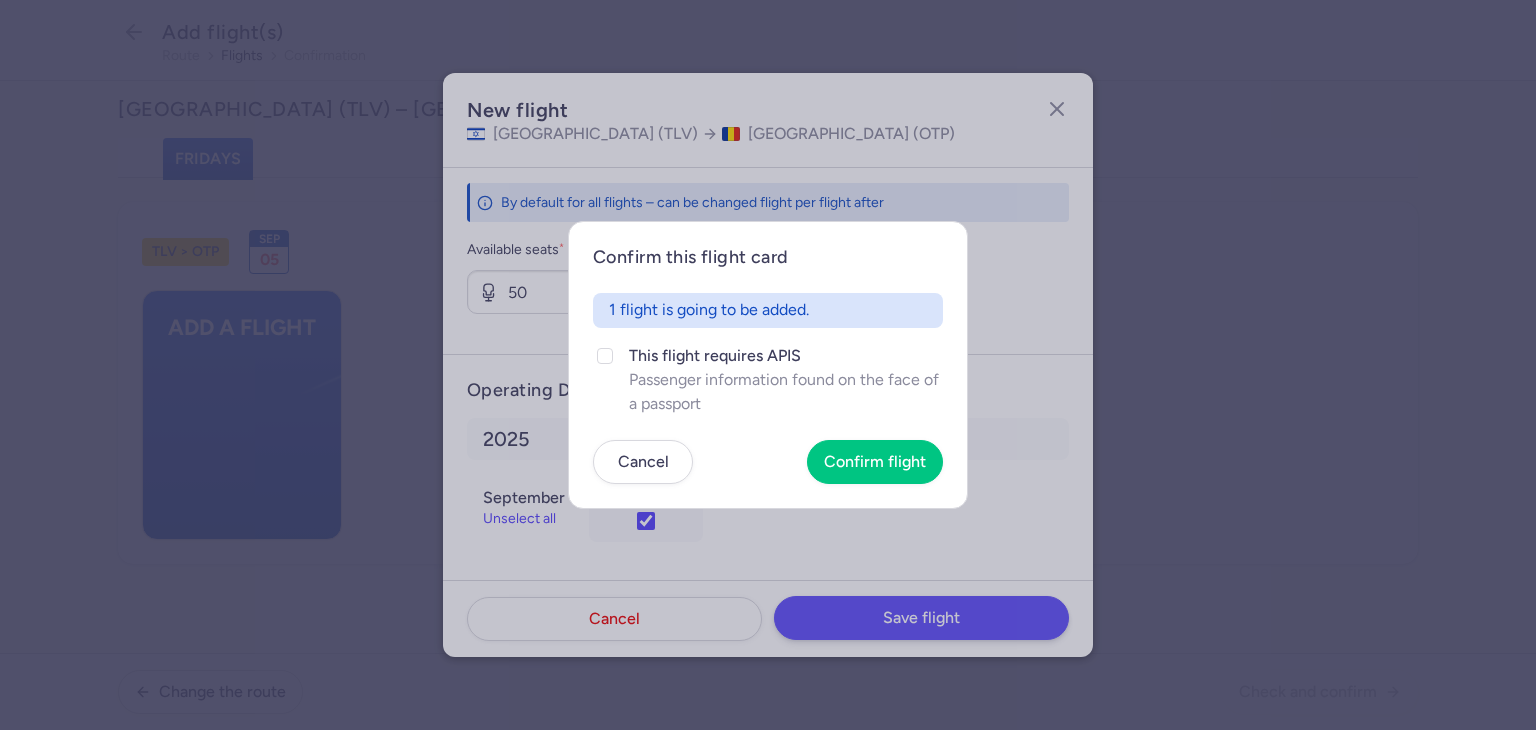 click on "Confirm this flight card 1 flight is going to be added. This flight requires APIS Passenger information found on the face of a passport Cancel Confirm flight" 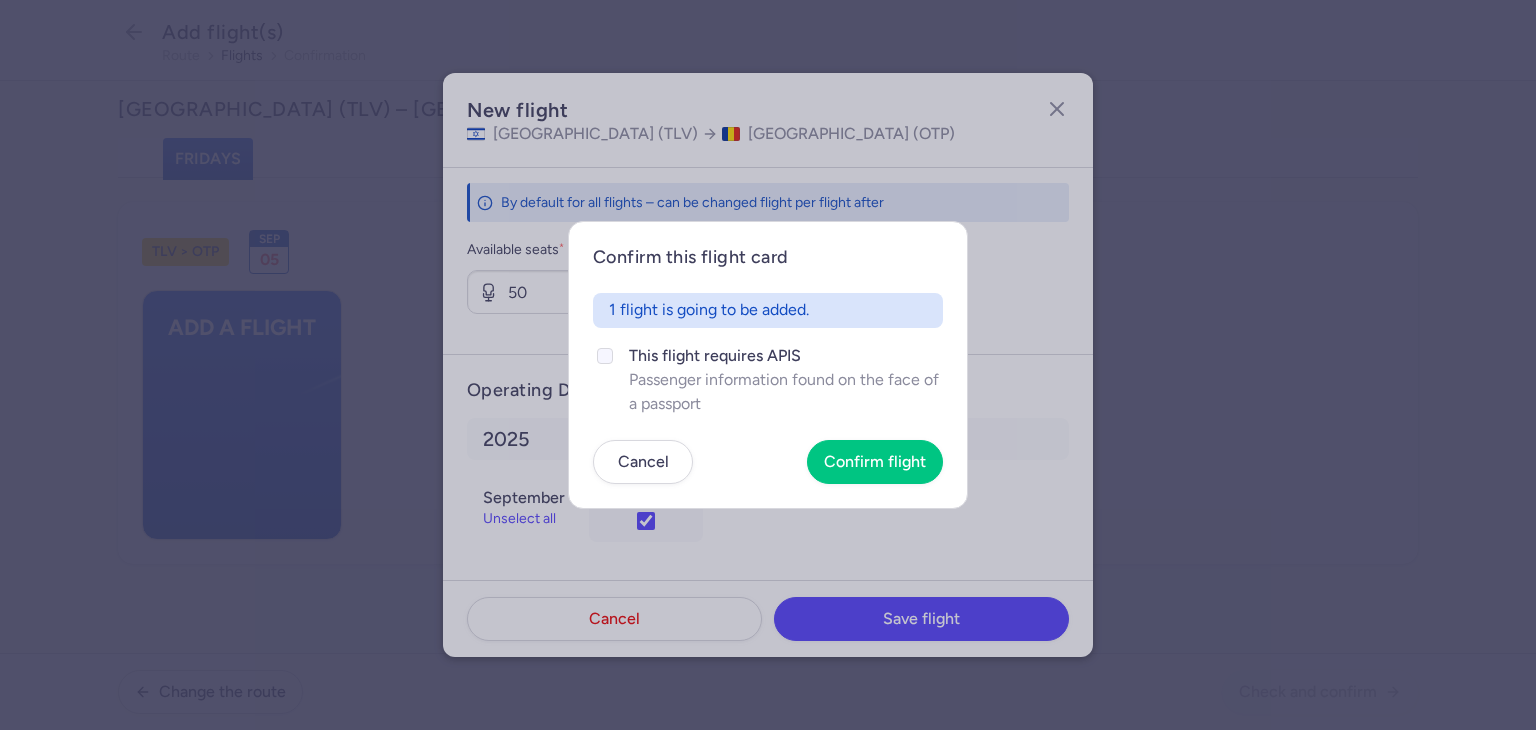 click on "This flight requires APIS" 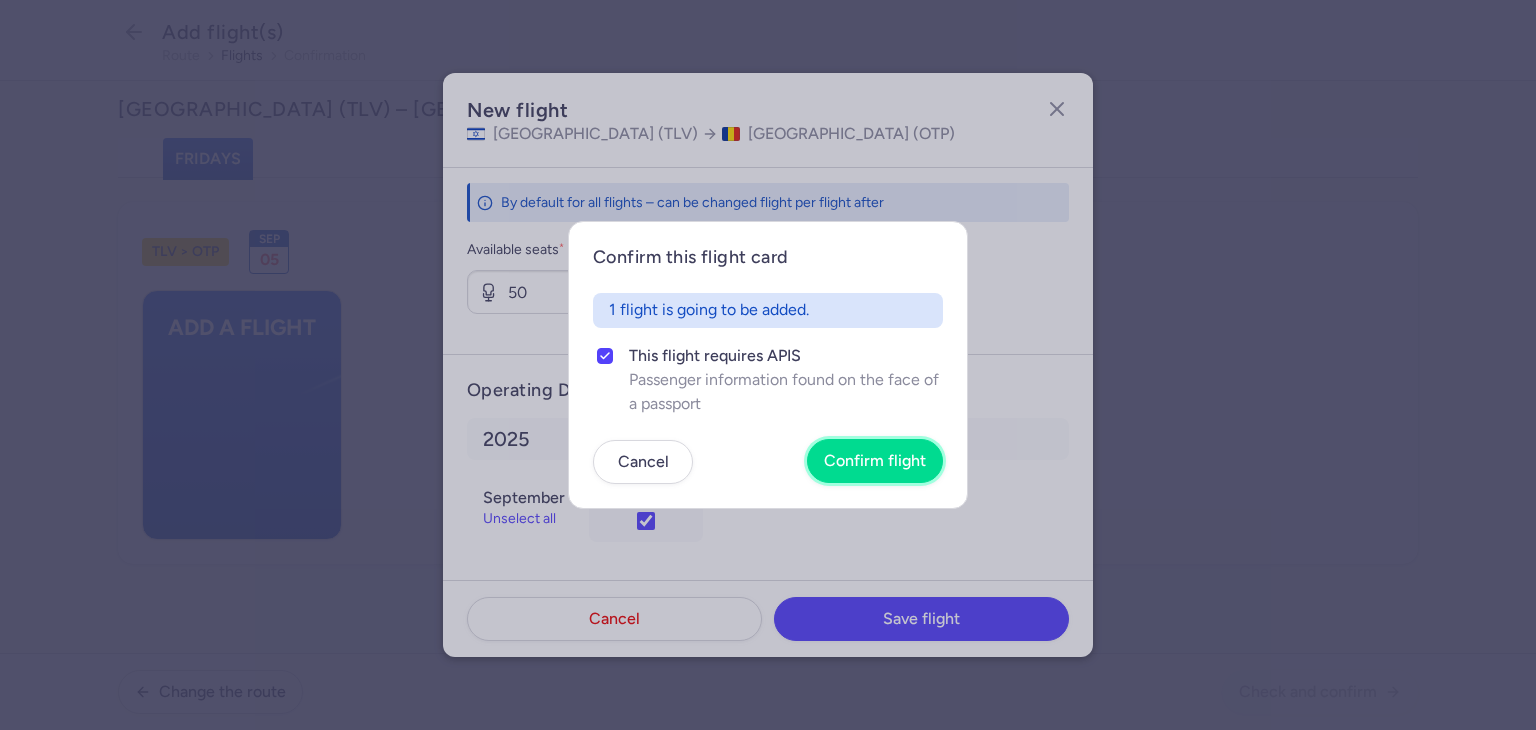 click on "Confirm flight" at bounding box center (875, 461) 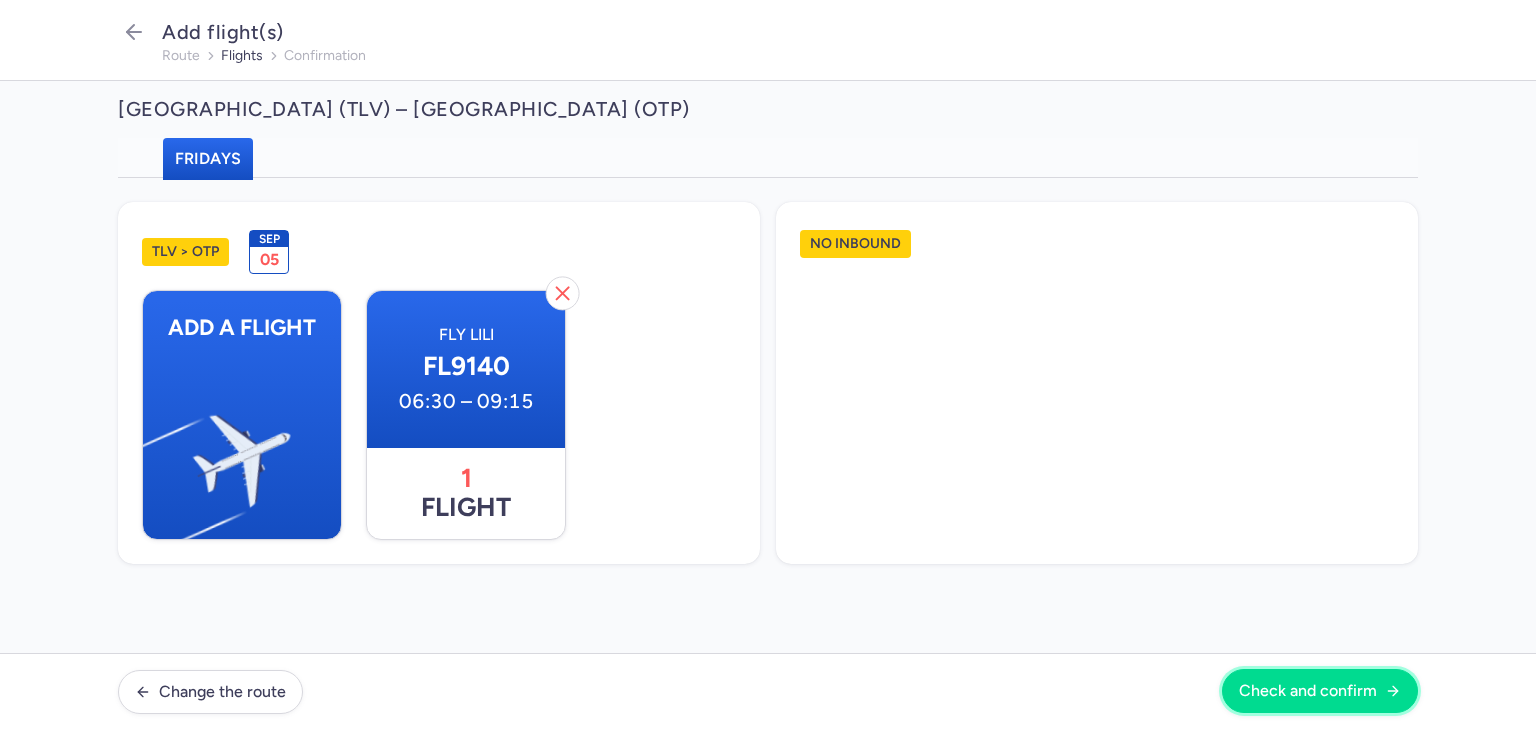 click on "Check and confirm" at bounding box center [1320, 691] 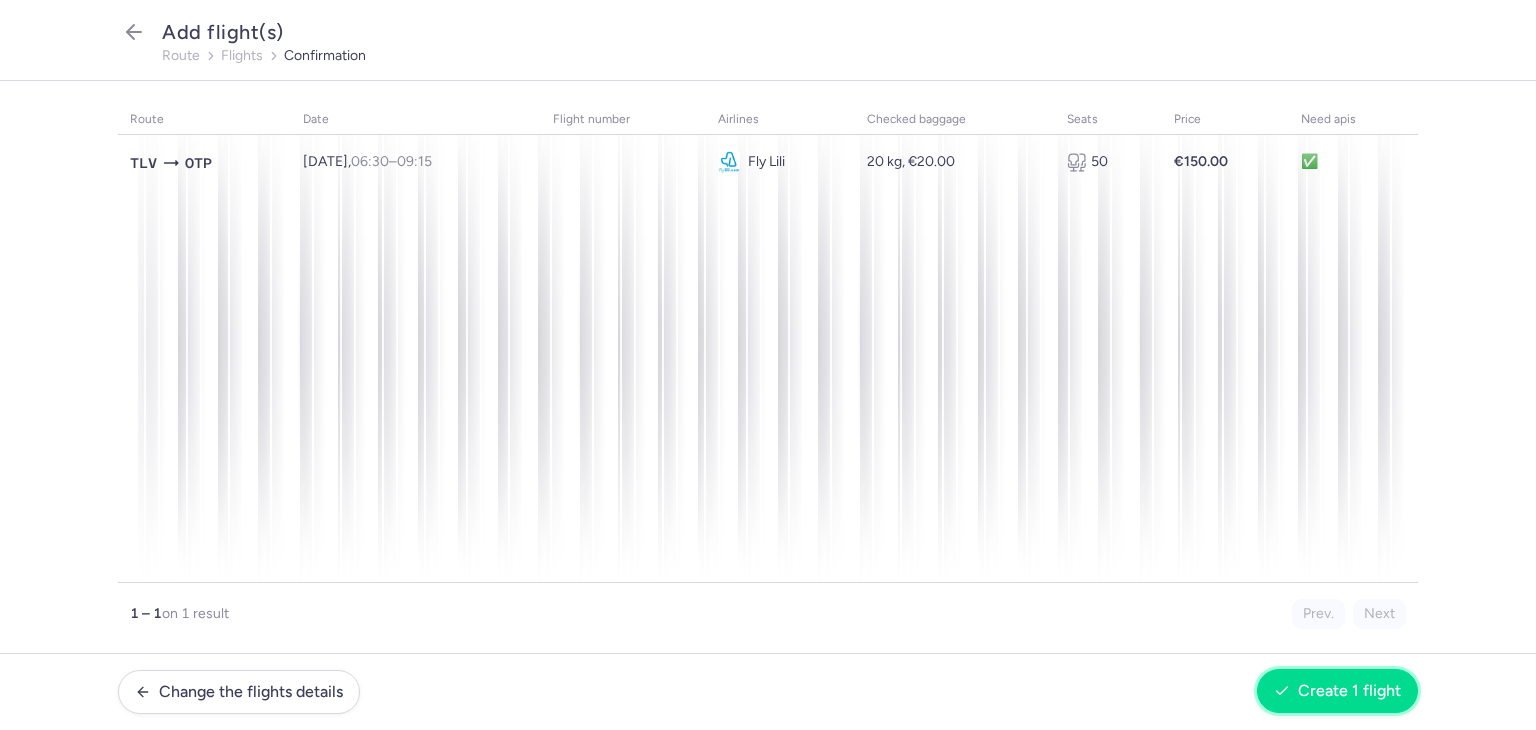 click on "Create 1 flight" at bounding box center [1349, 691] 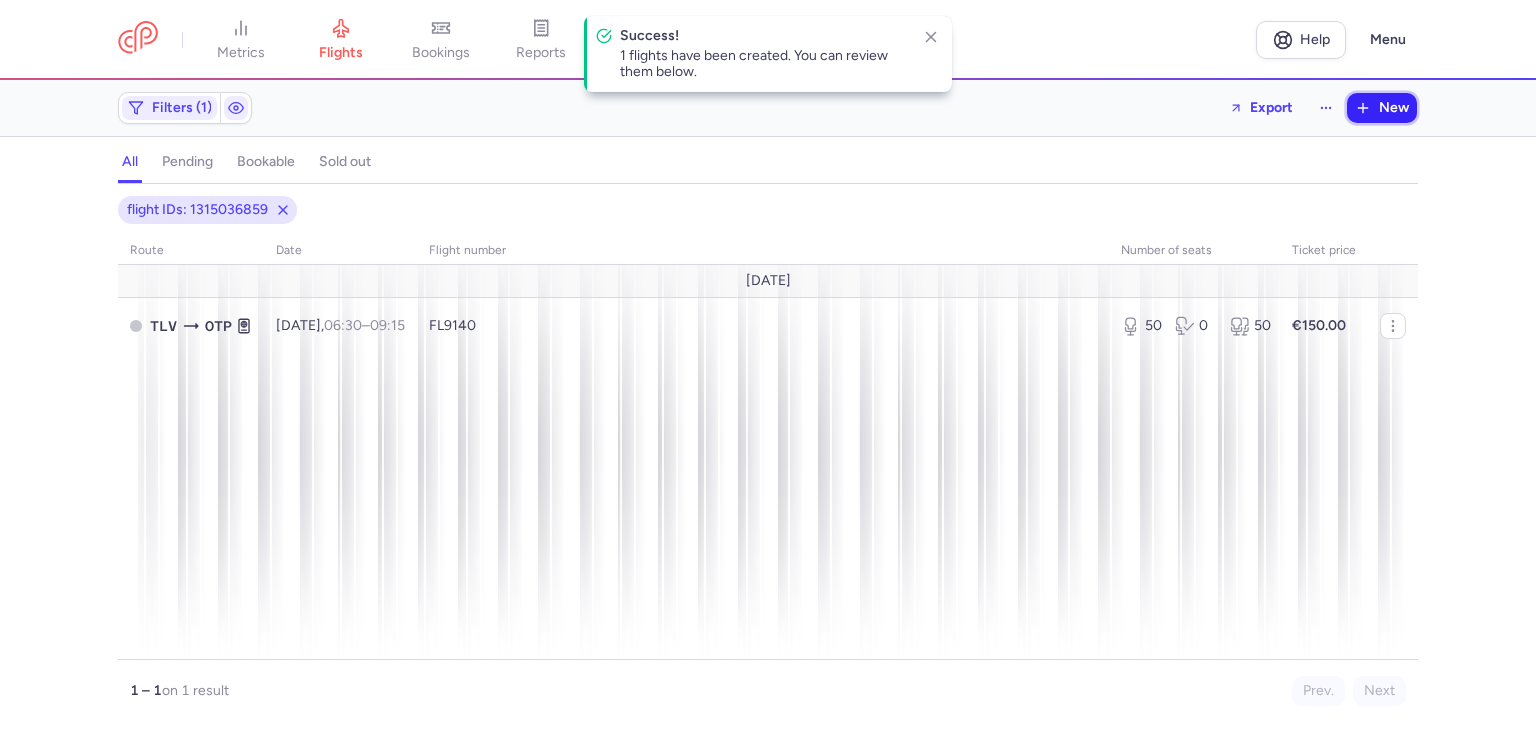 click on "New" at bounding box center (1394, 108) 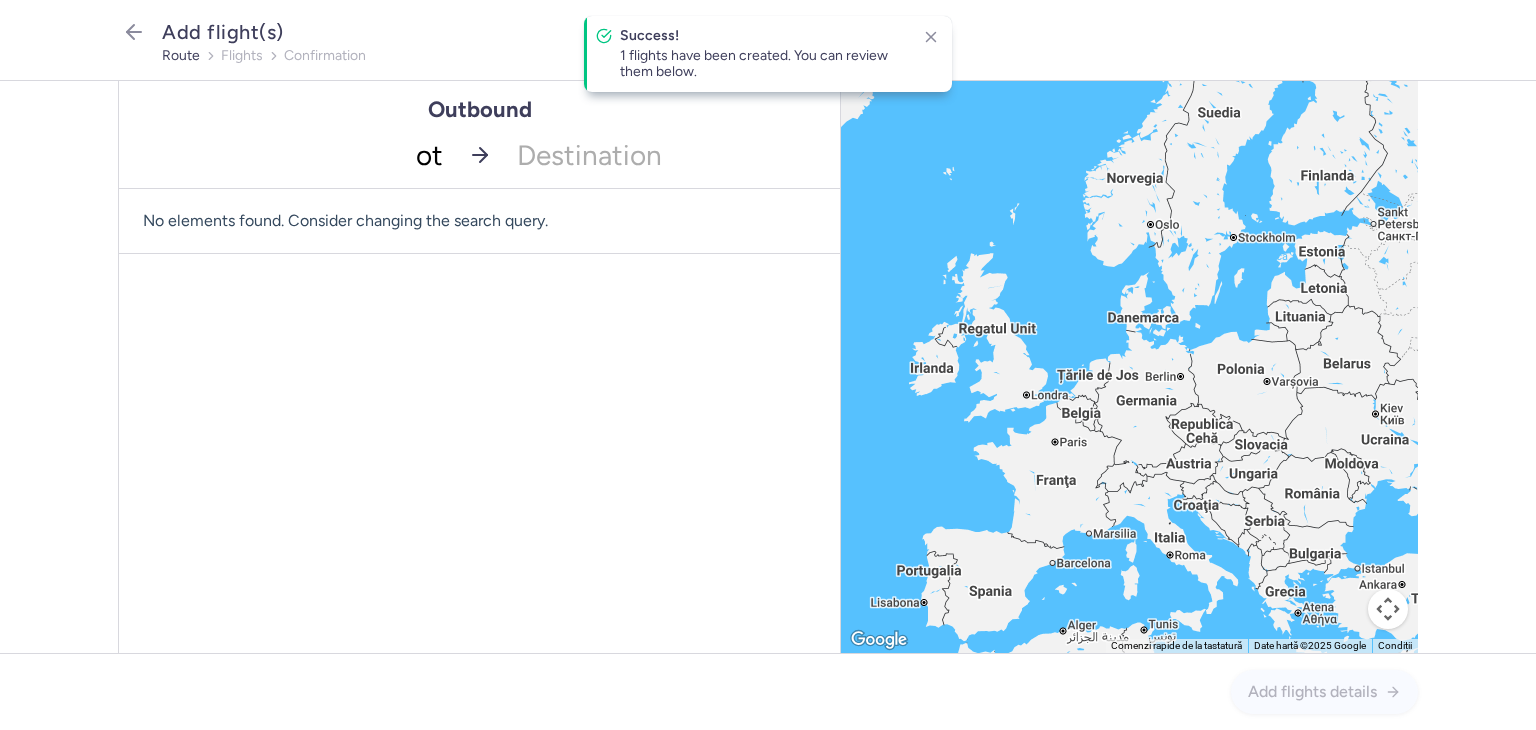 type on "otp" 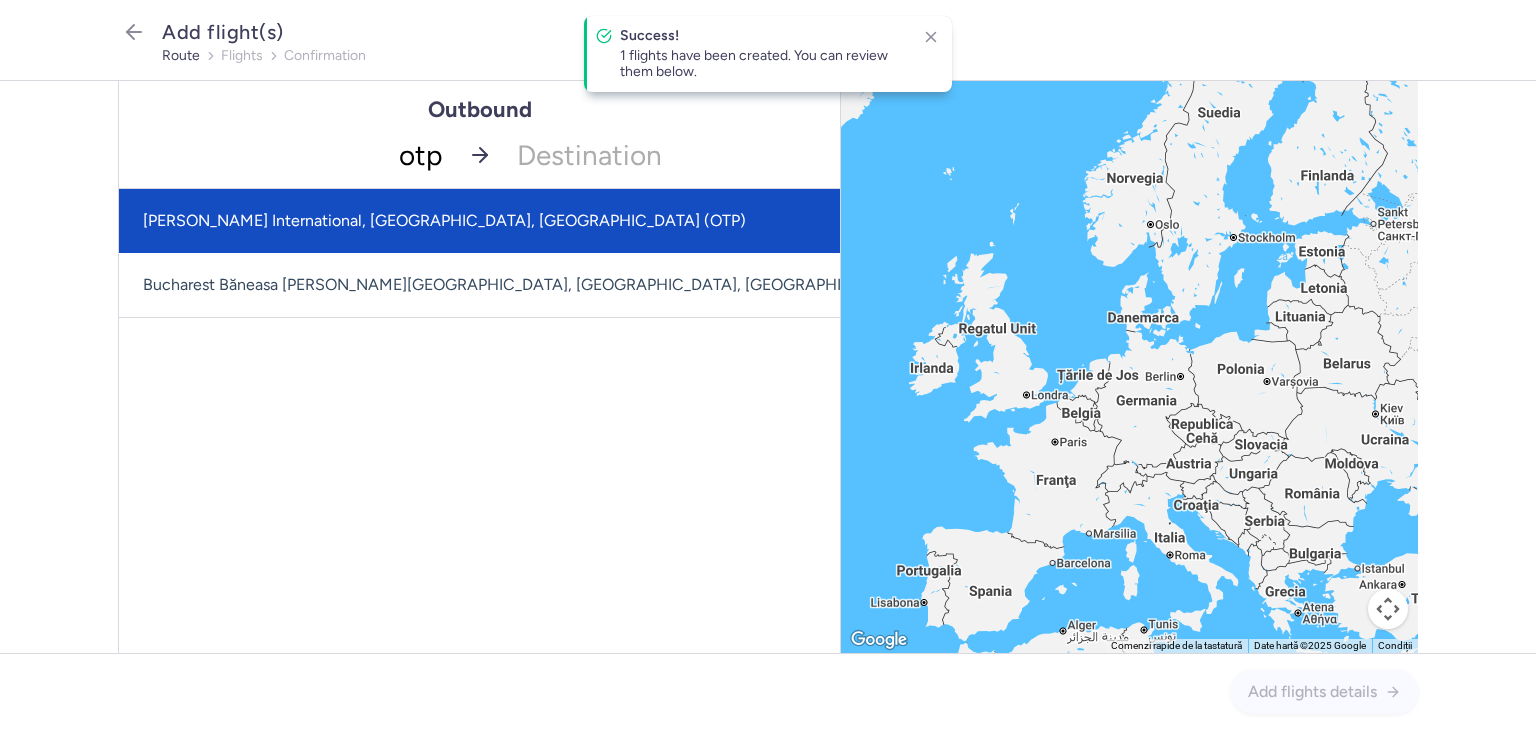 click on "[PERSON_NAME] International, [GEOGRAPHIC_DATA], [GEOGRAPHIC_DATA] (OTP)" at bounding box center [548, 221] 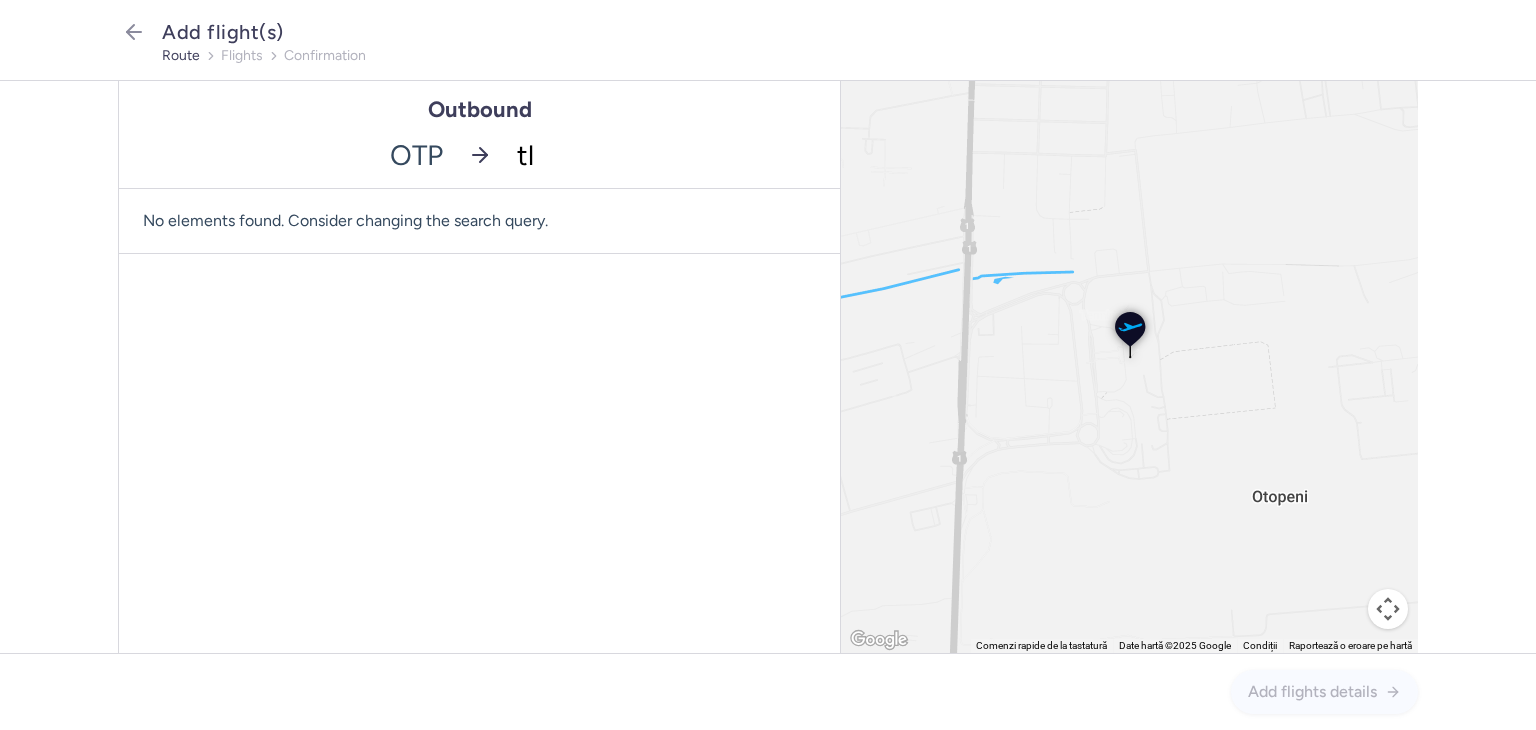 type on "tlv" 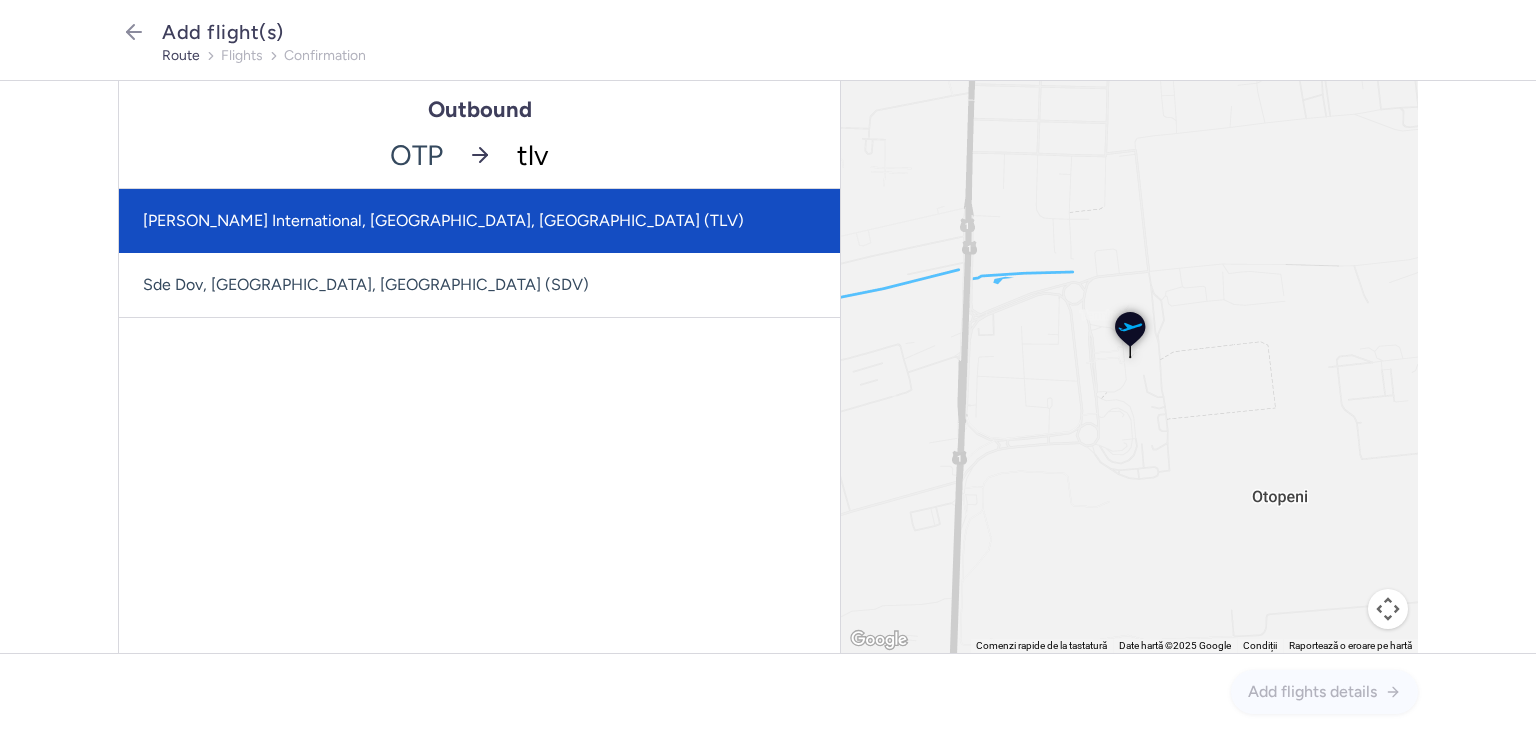 click on "[PERSON_NAME] International, [GEOGRAPHIC_DATA], [GEOGRAPHIC_DATA] (TLV)" at bounding box center (479, 221) 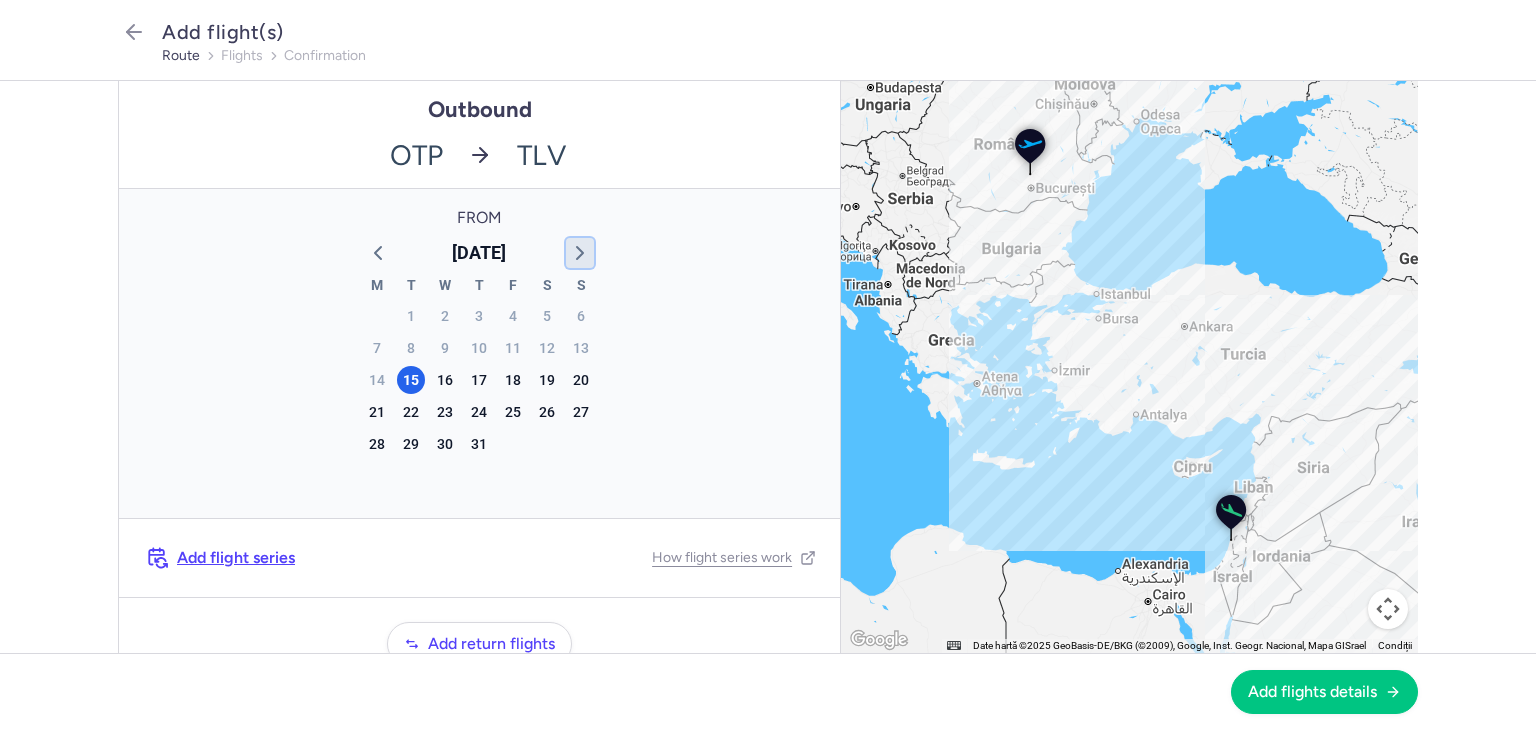 click 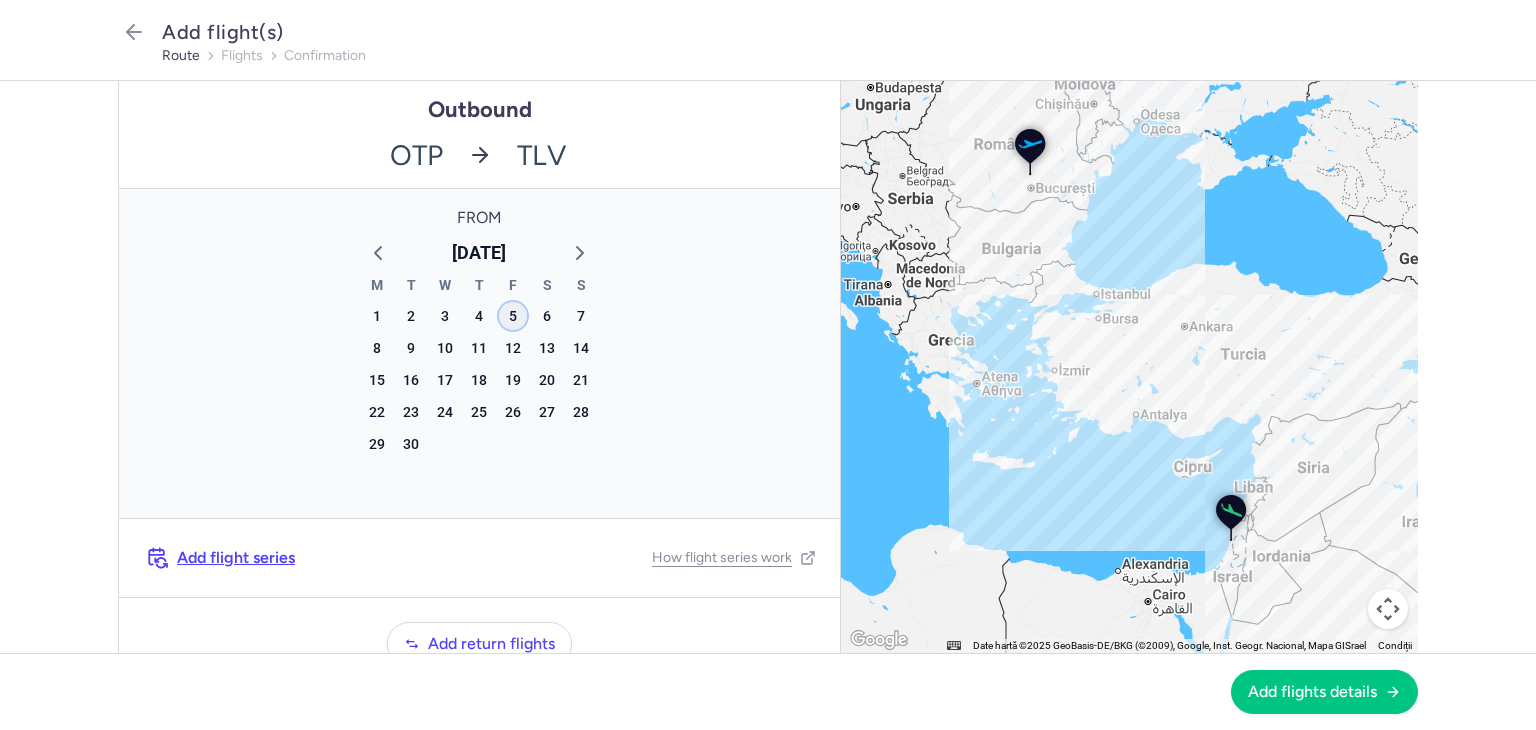 click on "5" 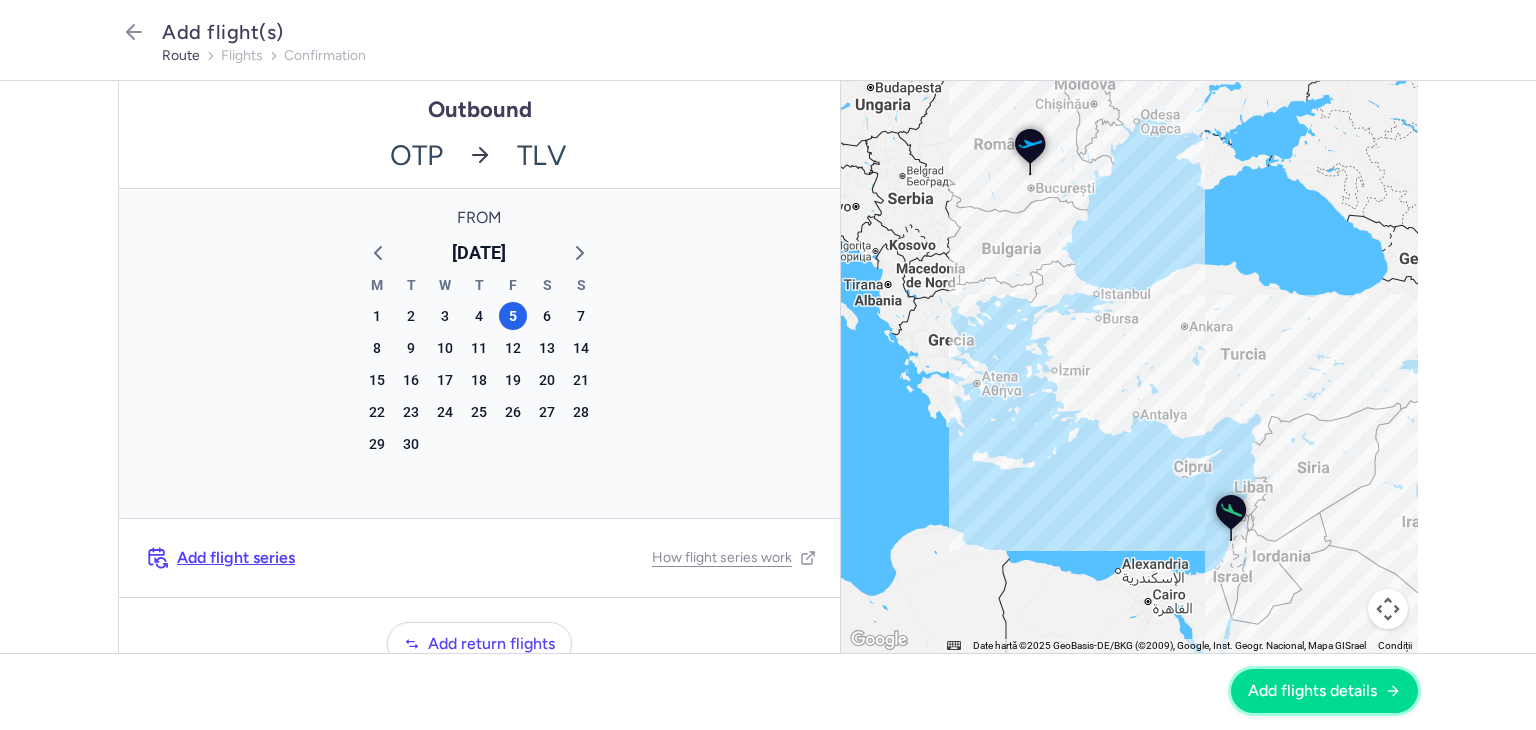 click on "Add flights details" at bounding box center (1312, 691) 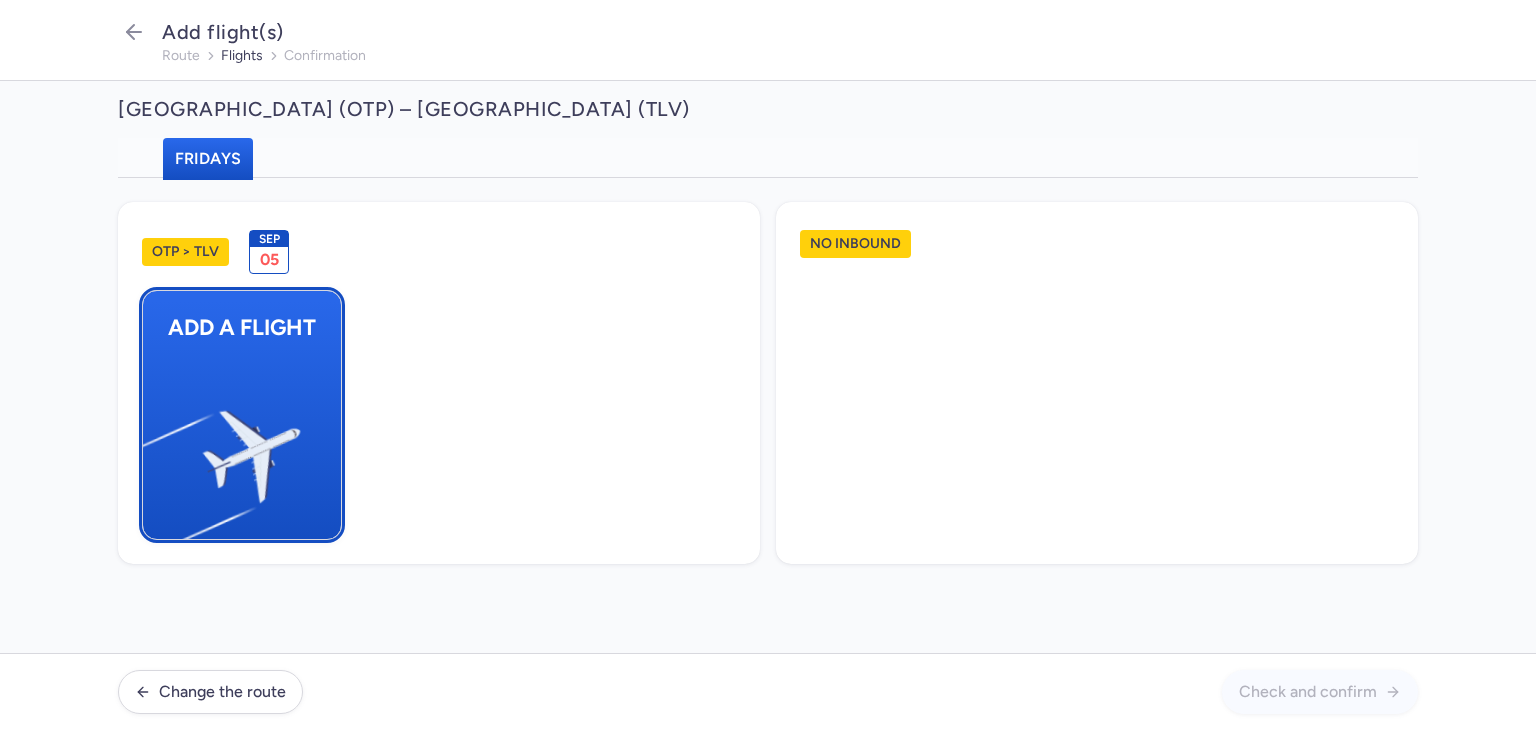 click at bounding box center (153, 448) 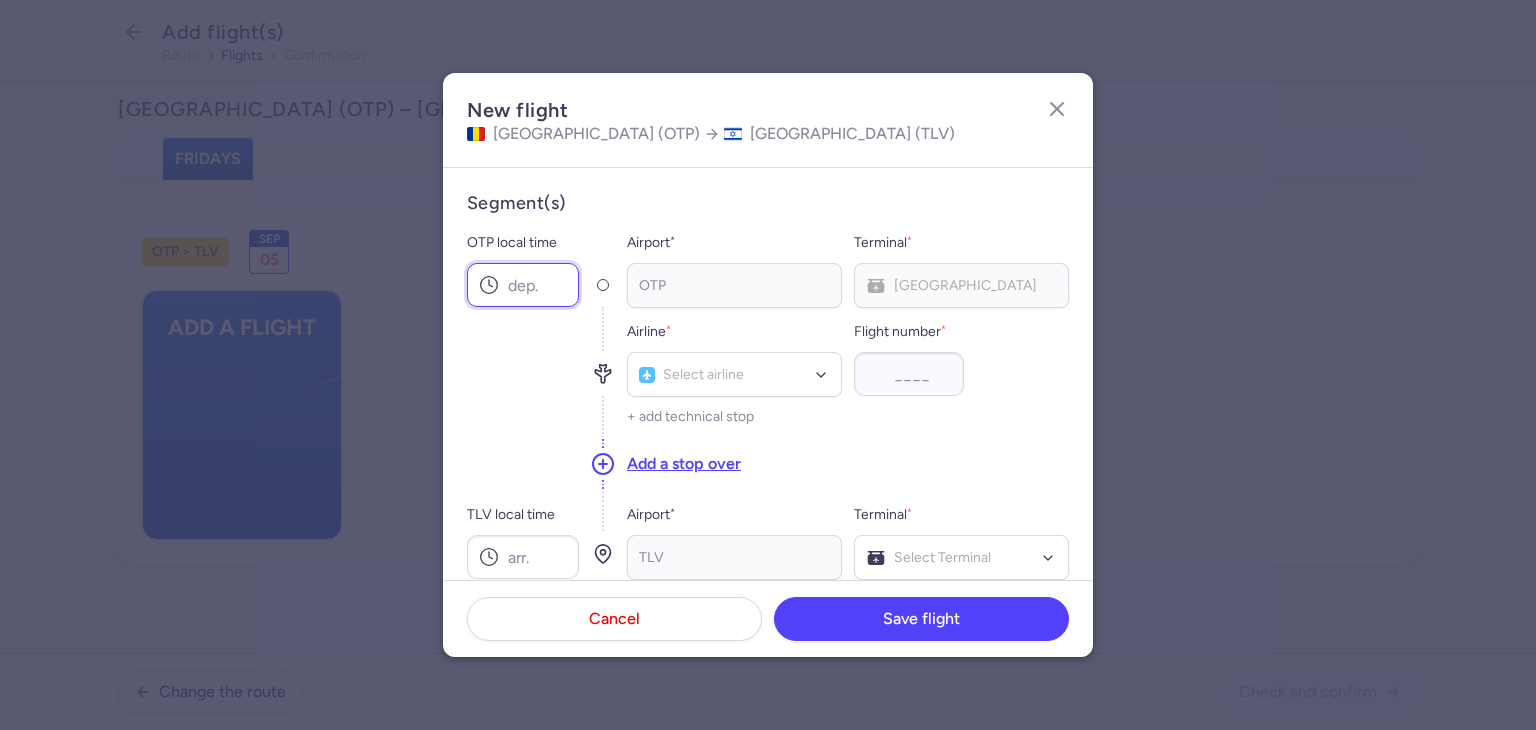 click on "OTP local time" at bounding box center (523, 285) 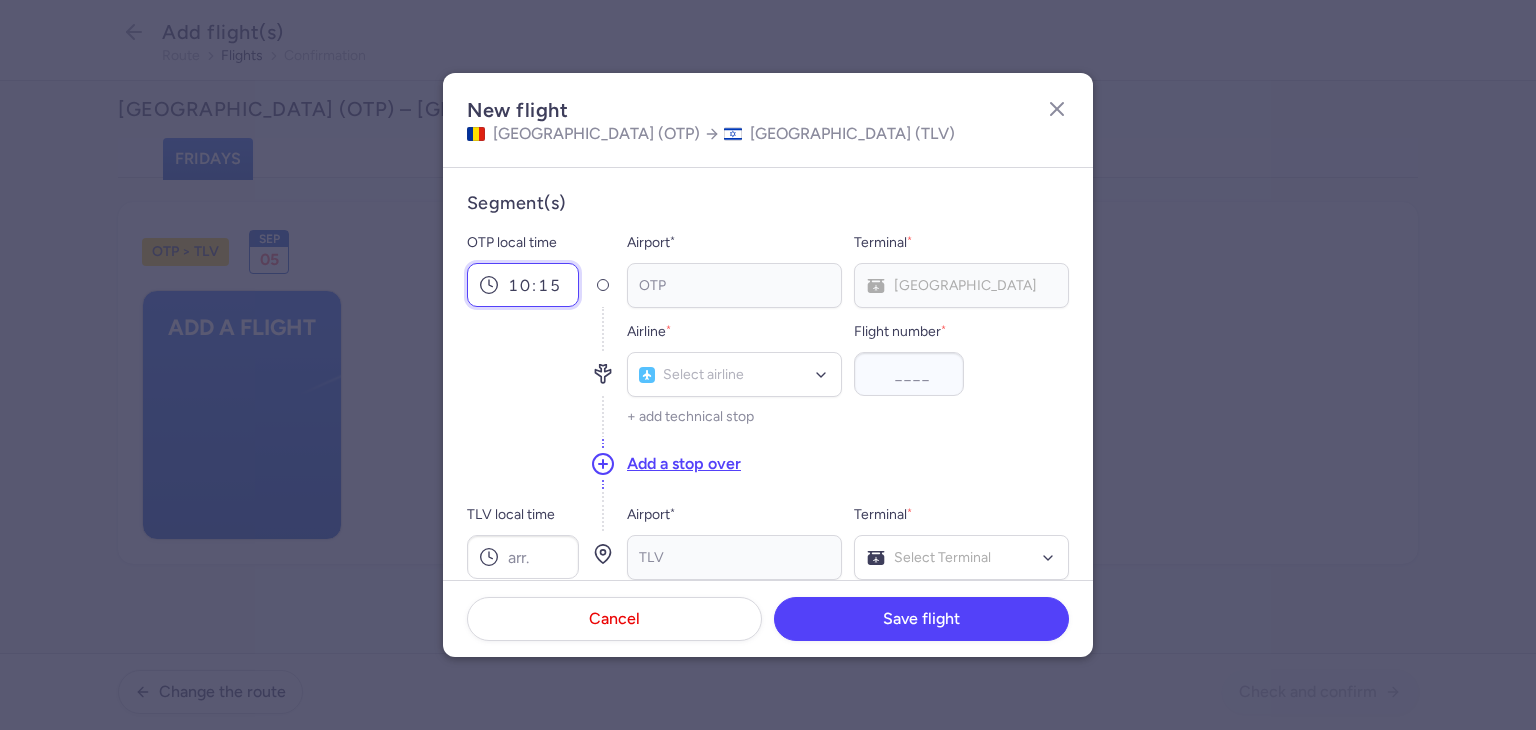 type on "10:15" 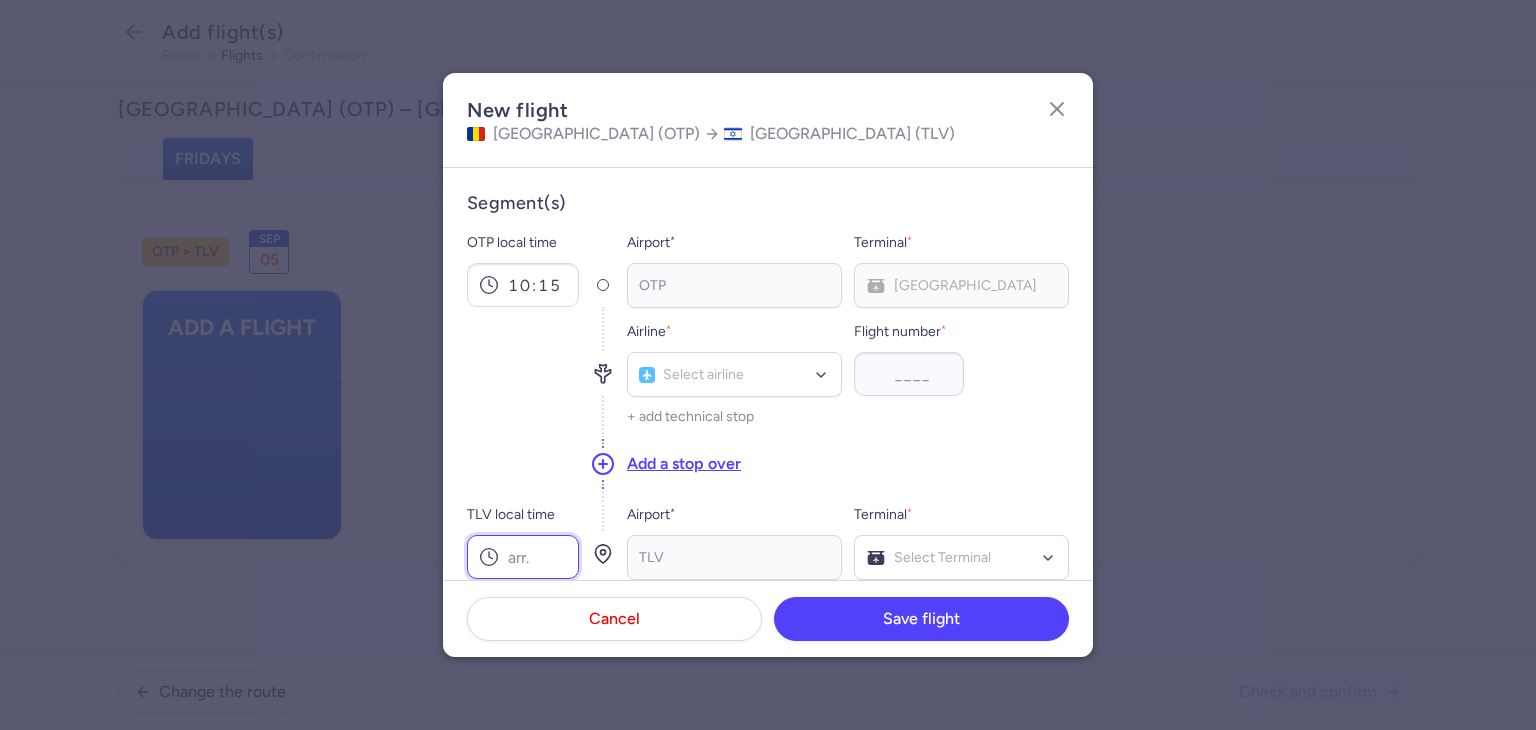 click on "TLV local time" at bounding box center (523, 557) 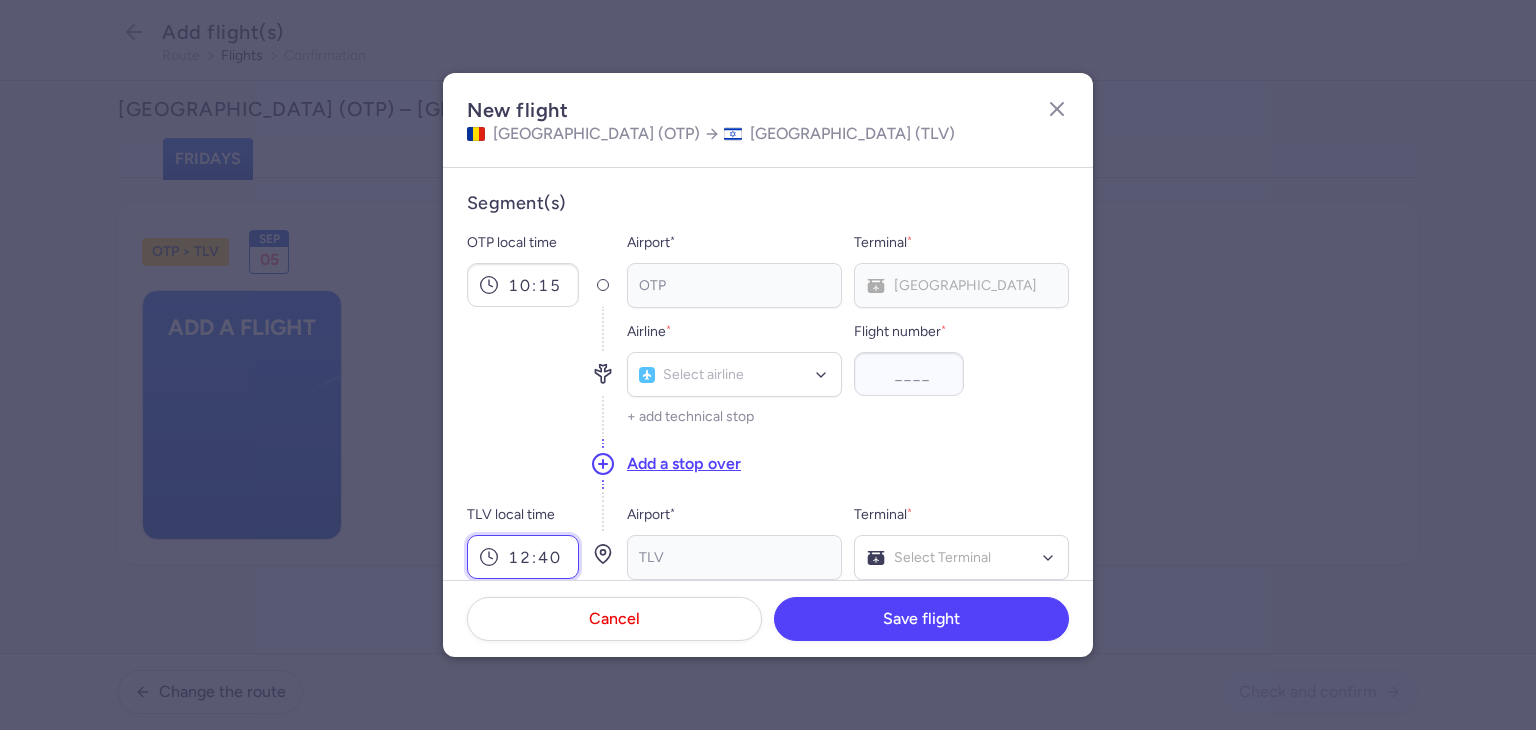 type on "12:40" 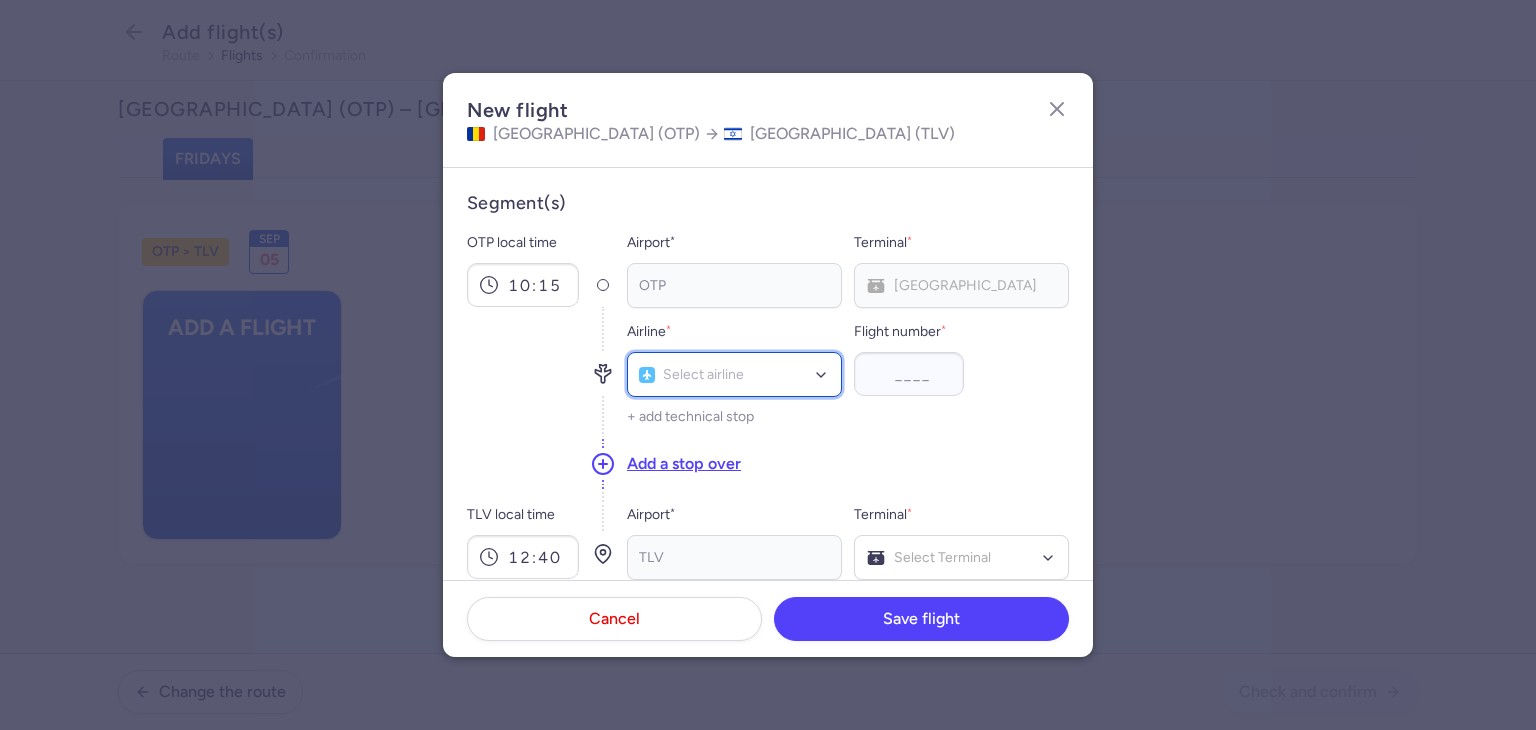 click on "Select airline" 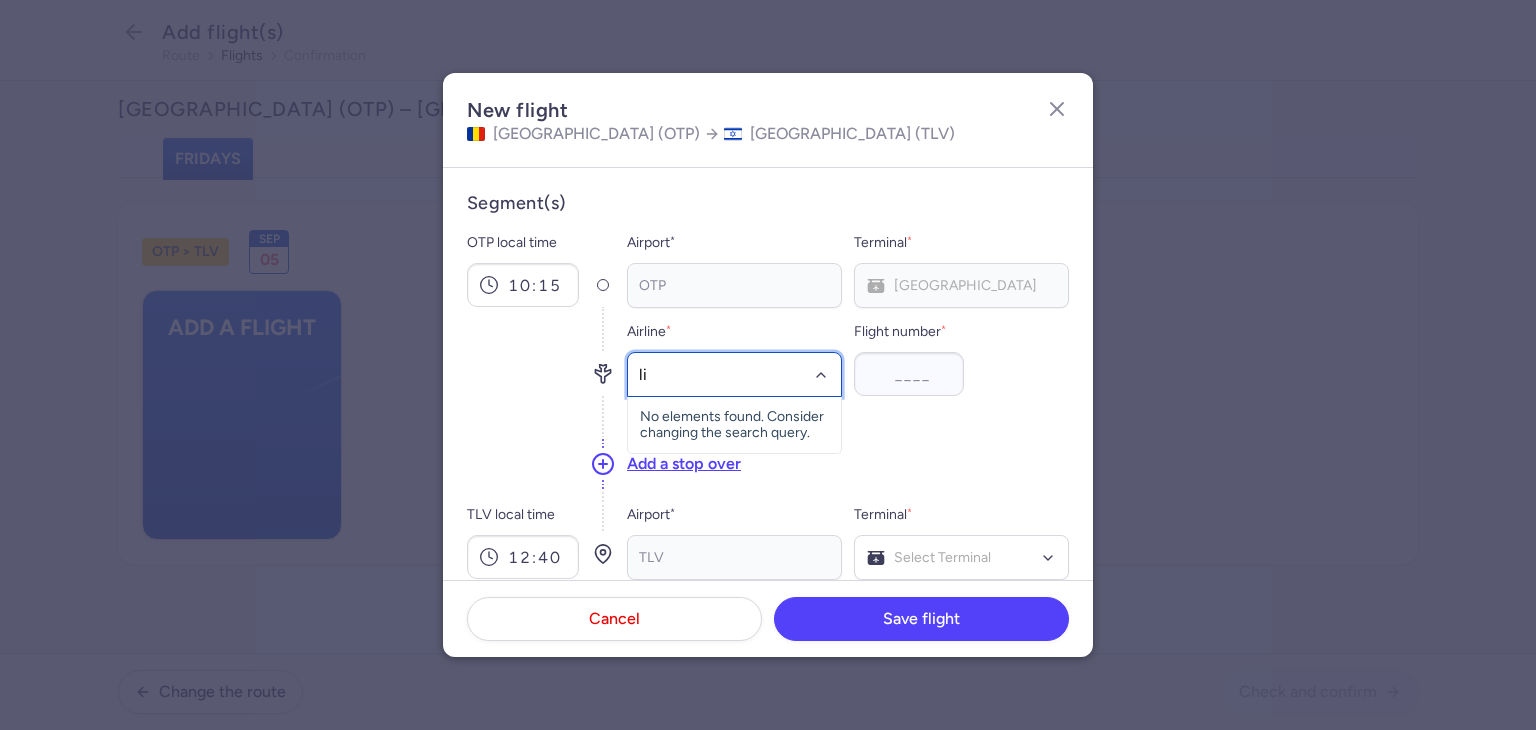 type on "lil" 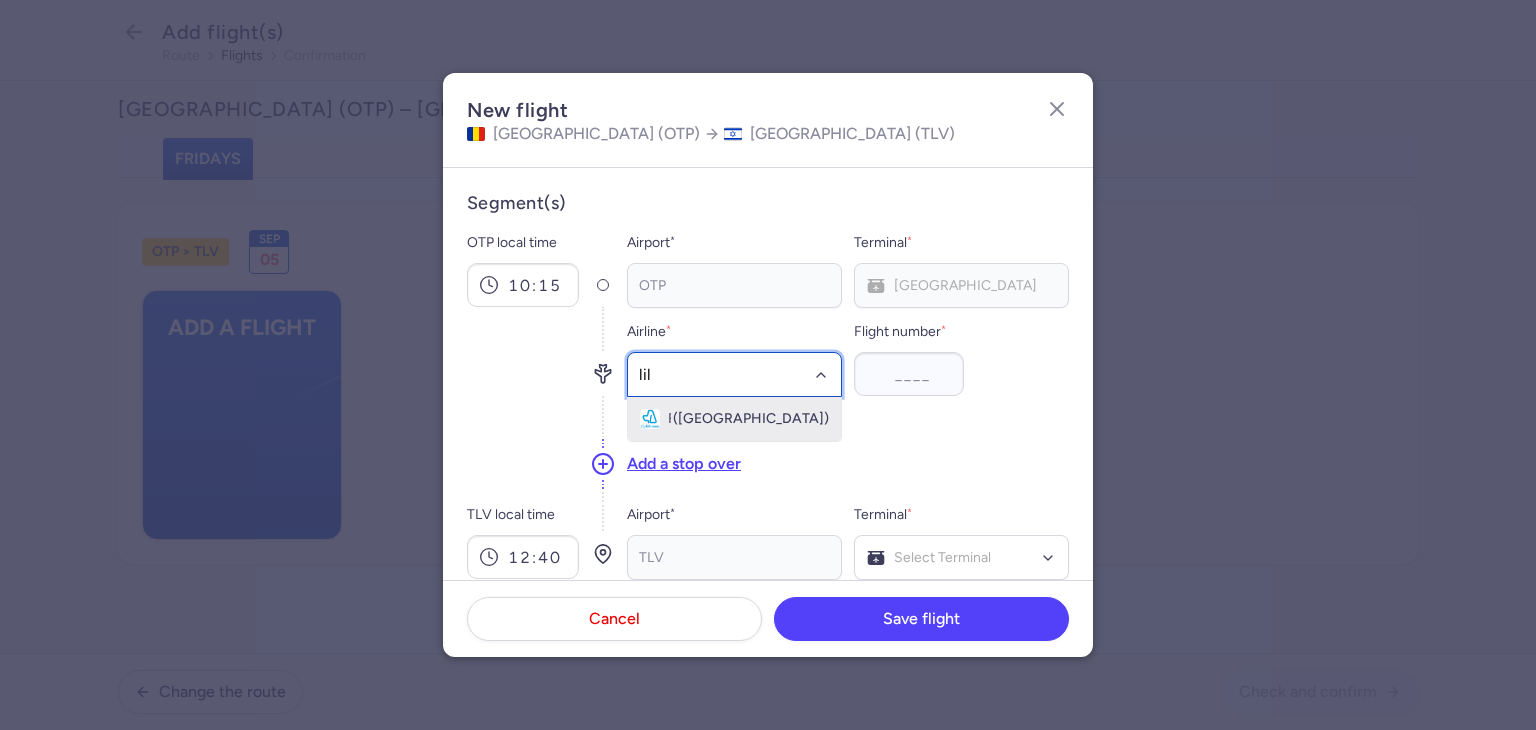 click on "Fly Lili ([GEOGRAPHIC_DATA])" 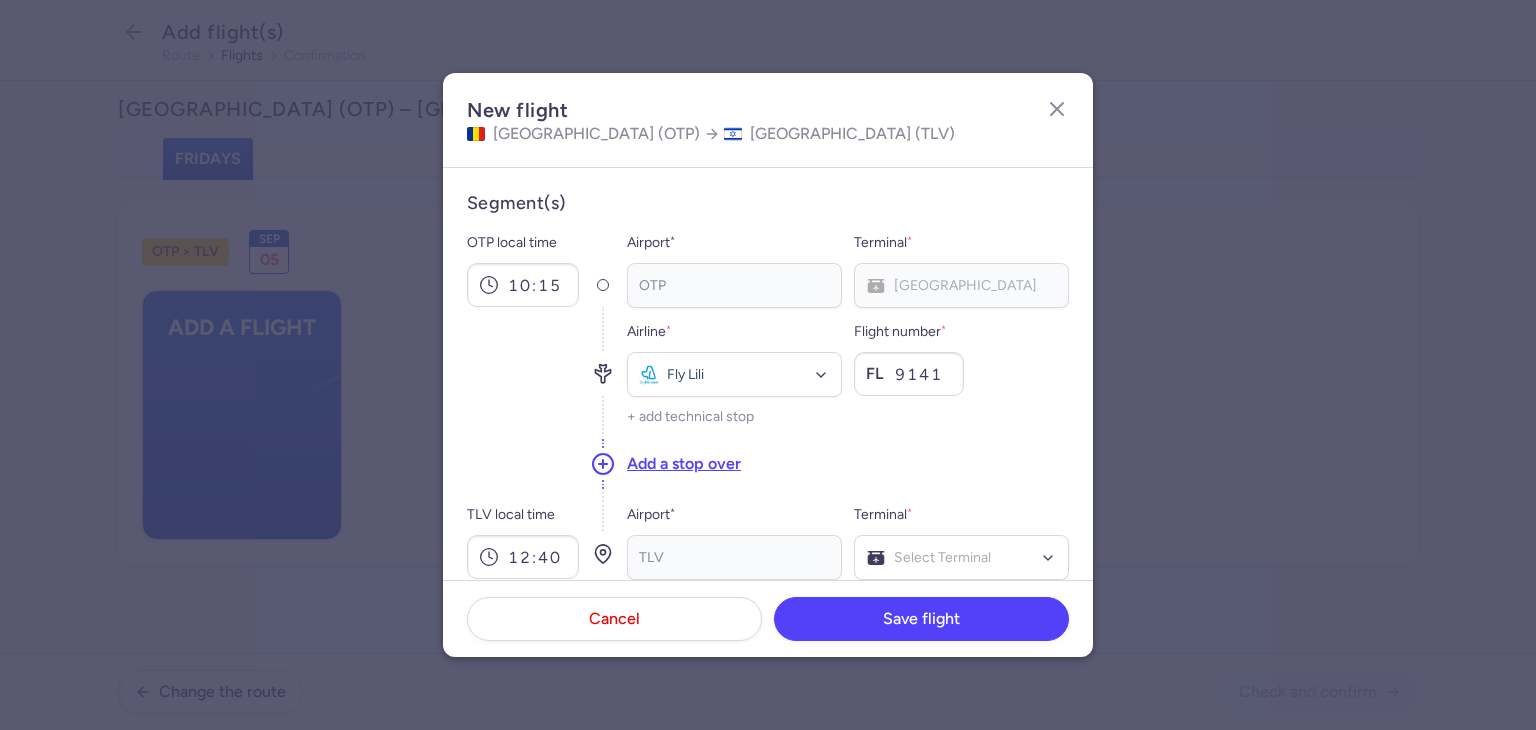 type on "9141" 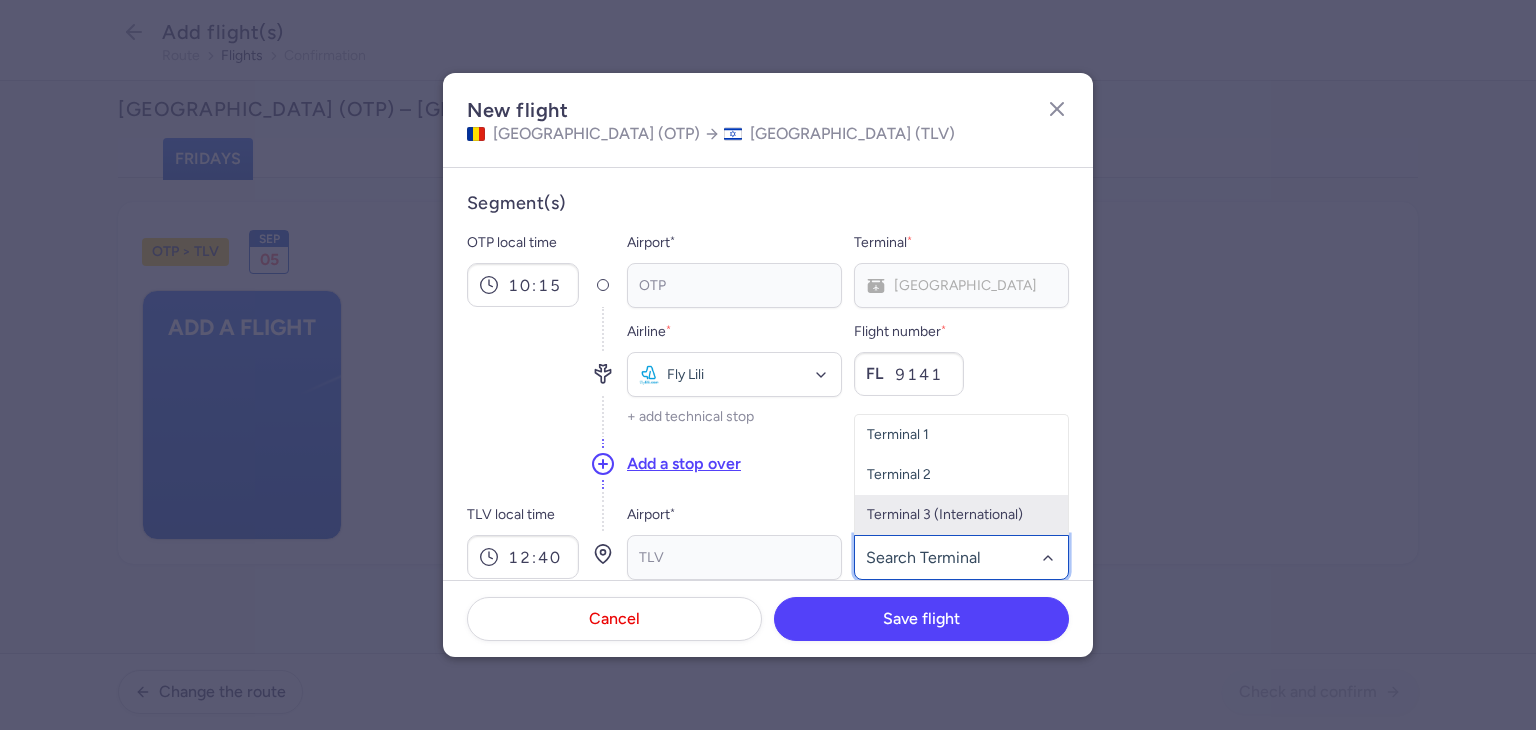 click on "Terminal 3 (International)" at bounding box center [961, 515] 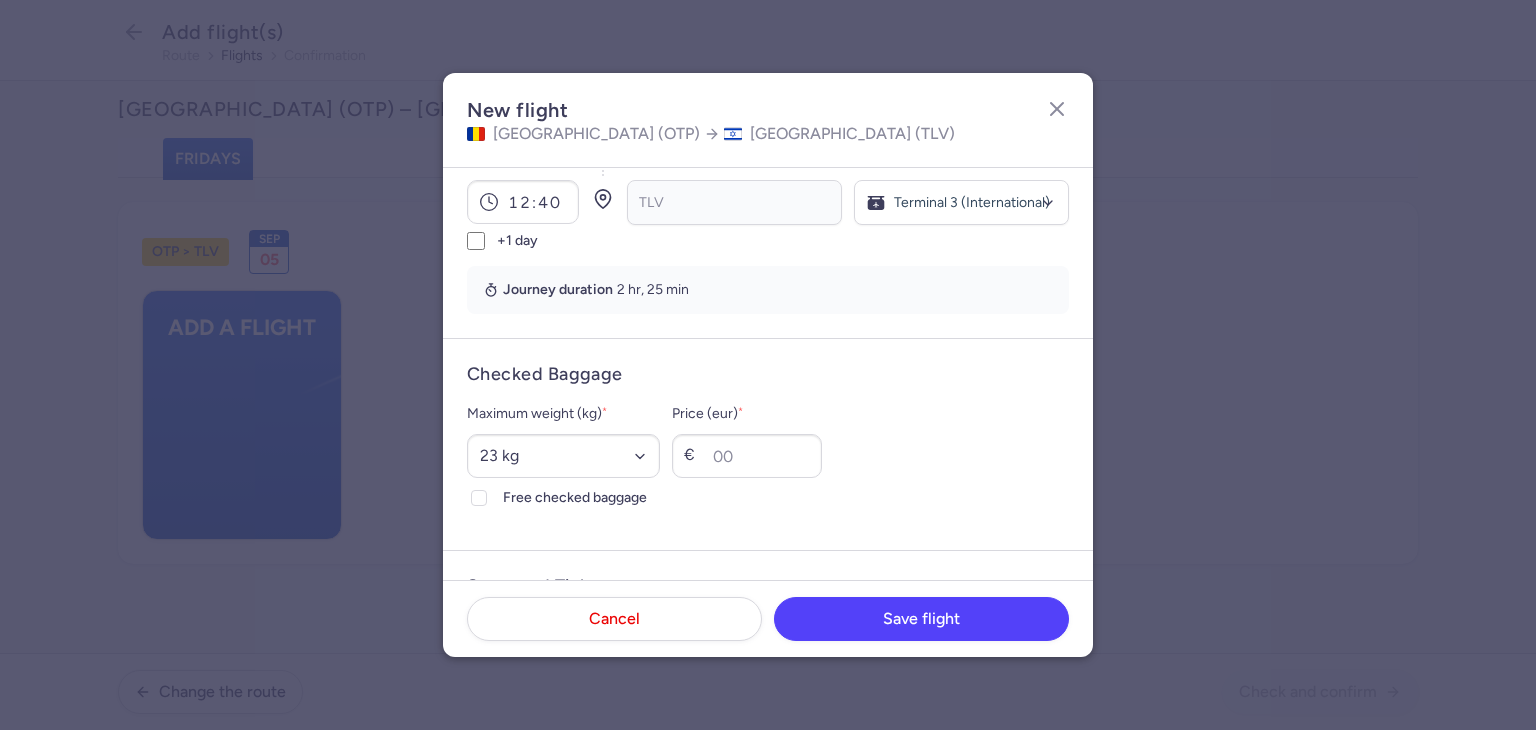 scroll, scrollTop: 400, scrollLeft: 0, axis: vertical 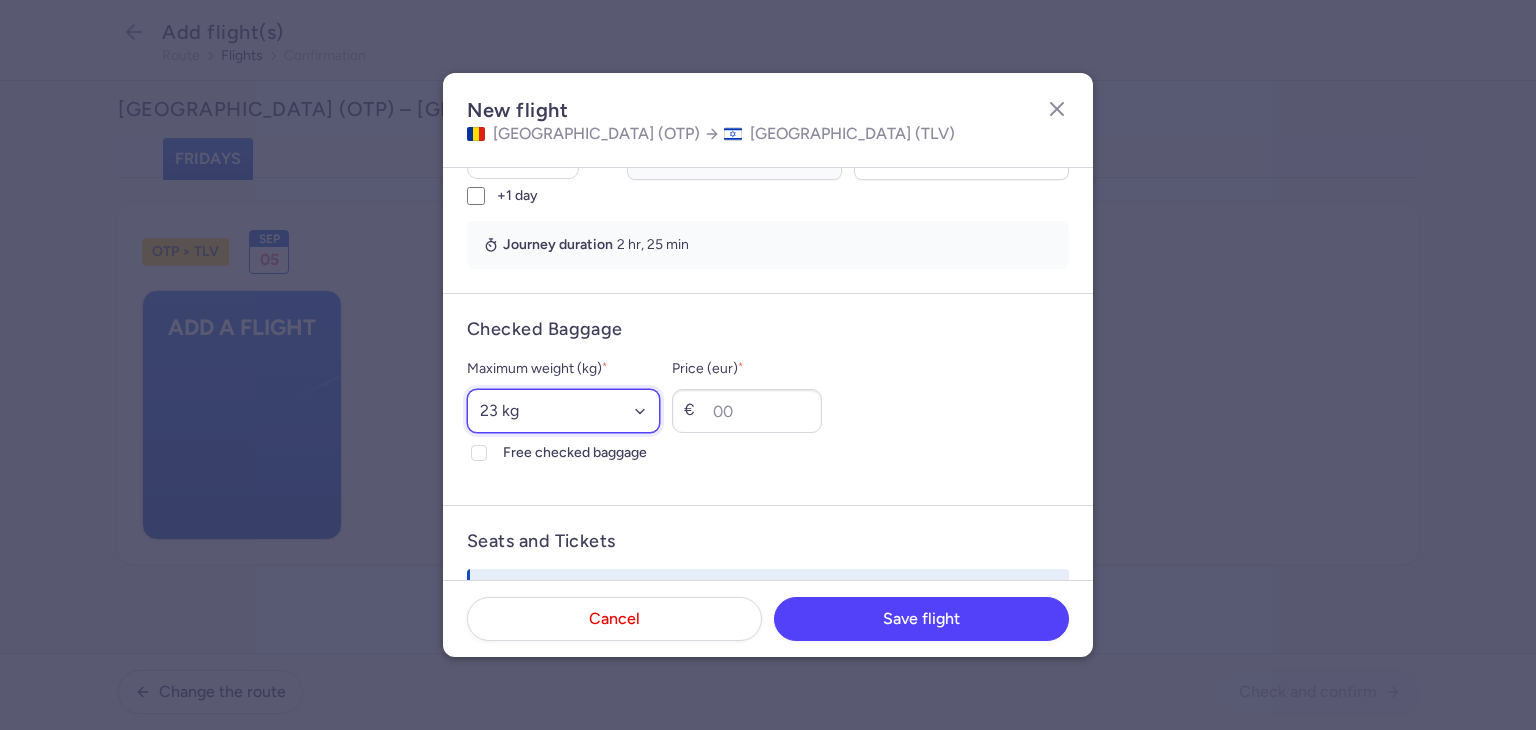 click on "Select an option 15 kg 16 kg 17 kg 18 kg 19 kg 20 kg 21 kg 22 kg 23 kg 24 kg 25 kg 26 kg 27 kg 28 kg 29 kg 30 kg 31 kg 32 kg 33 kg 34 kg 35 kg" at bounding box center (563, 411) 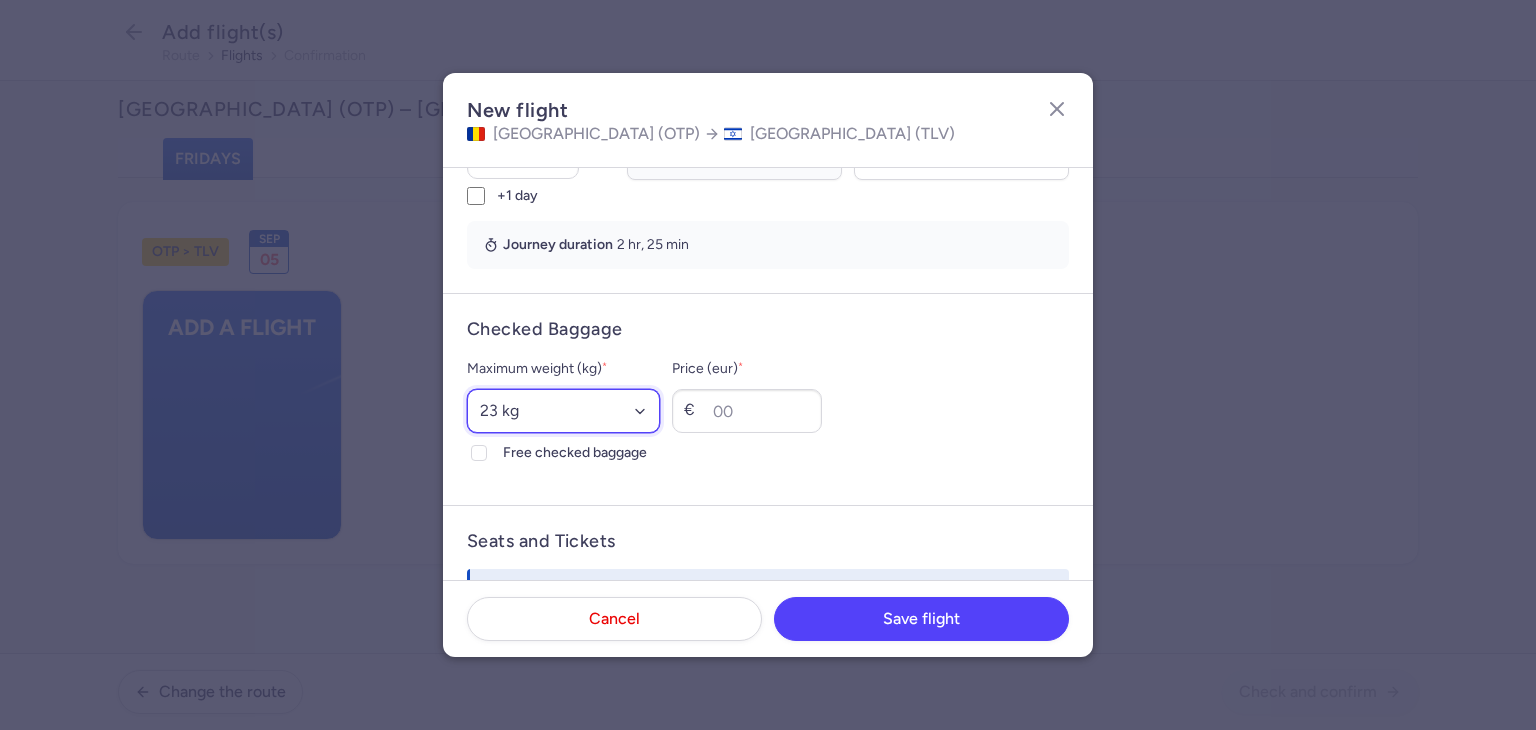 select on "20" 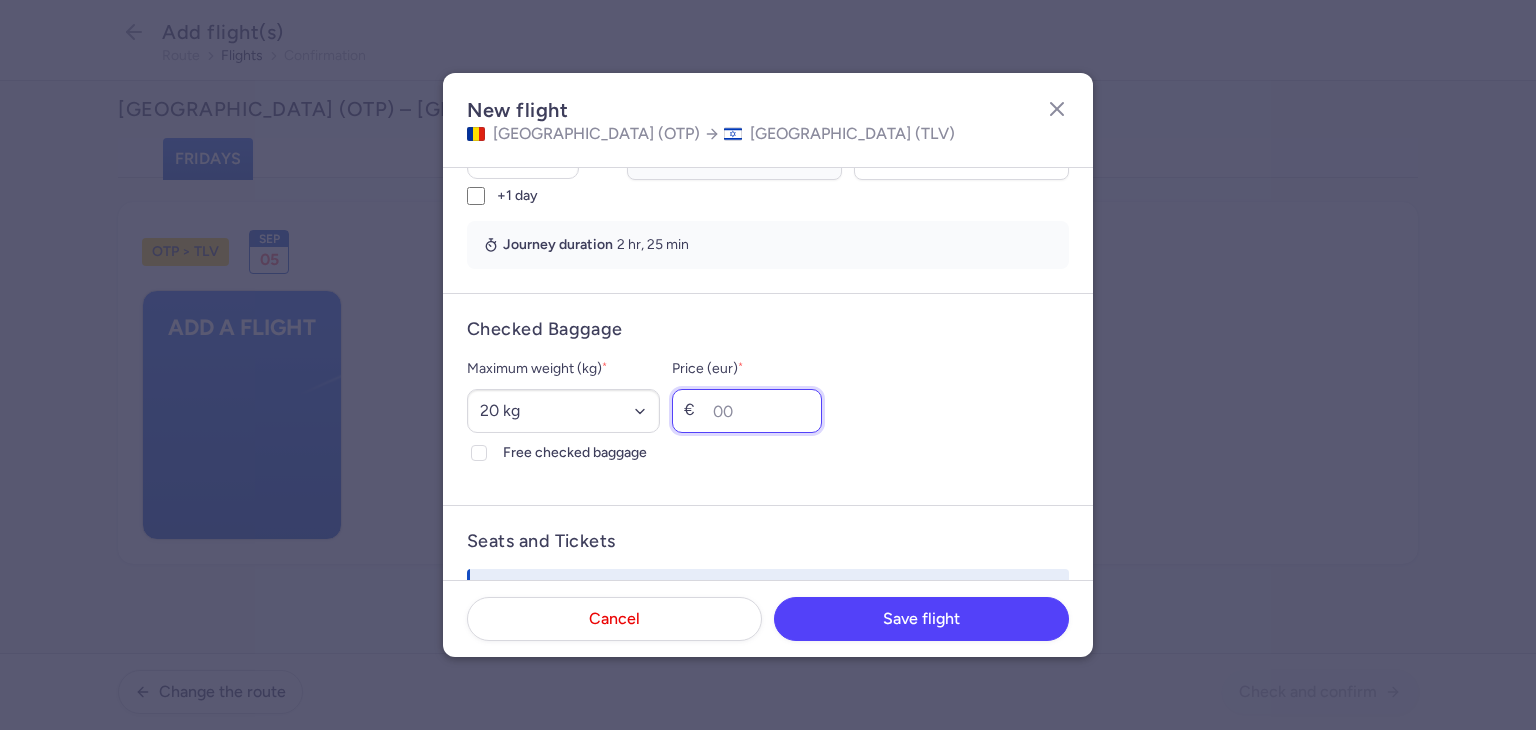 click on "Price (eur)  *" at bounding box center [747, 411] 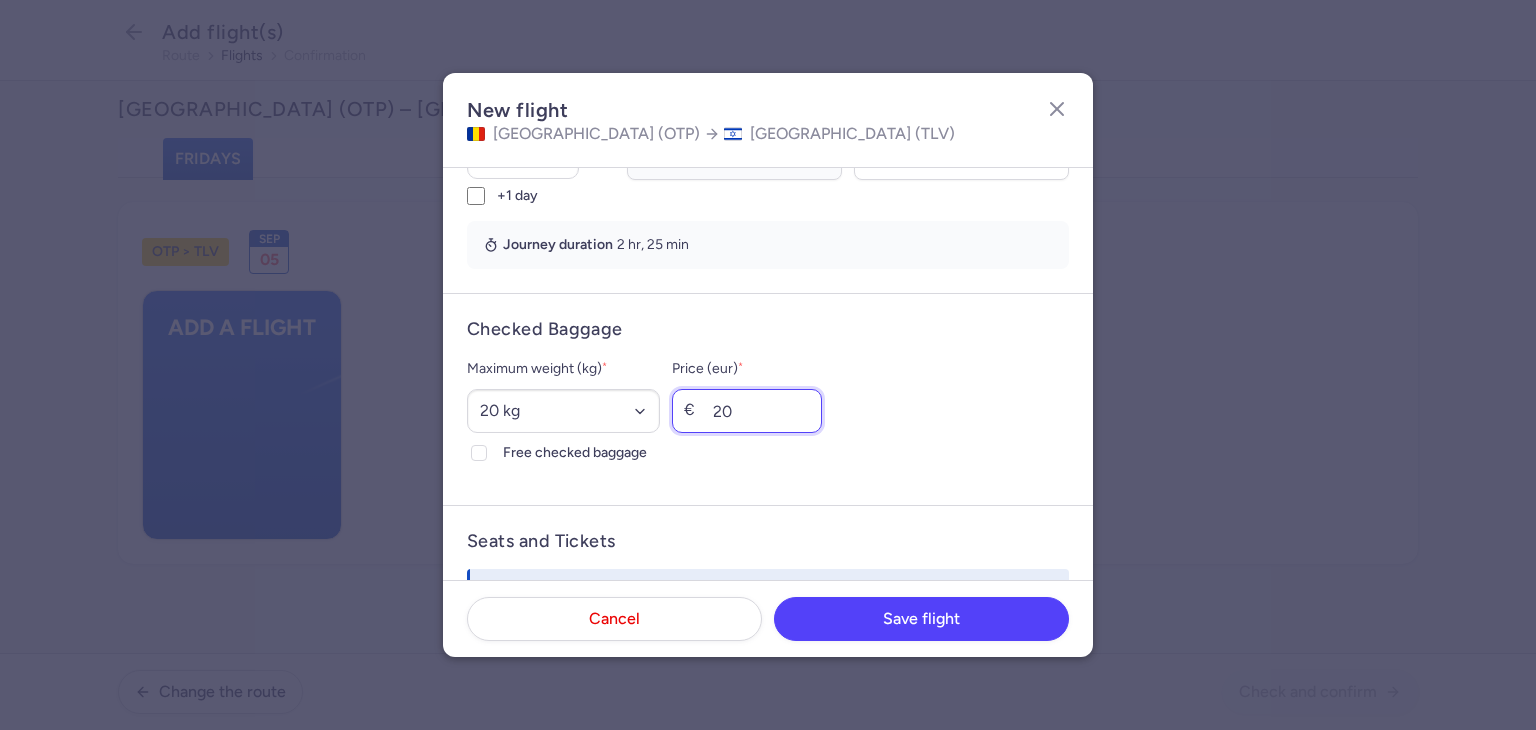 scroll, scrollTop: 700, scrollLeft: 0, axis: vertical 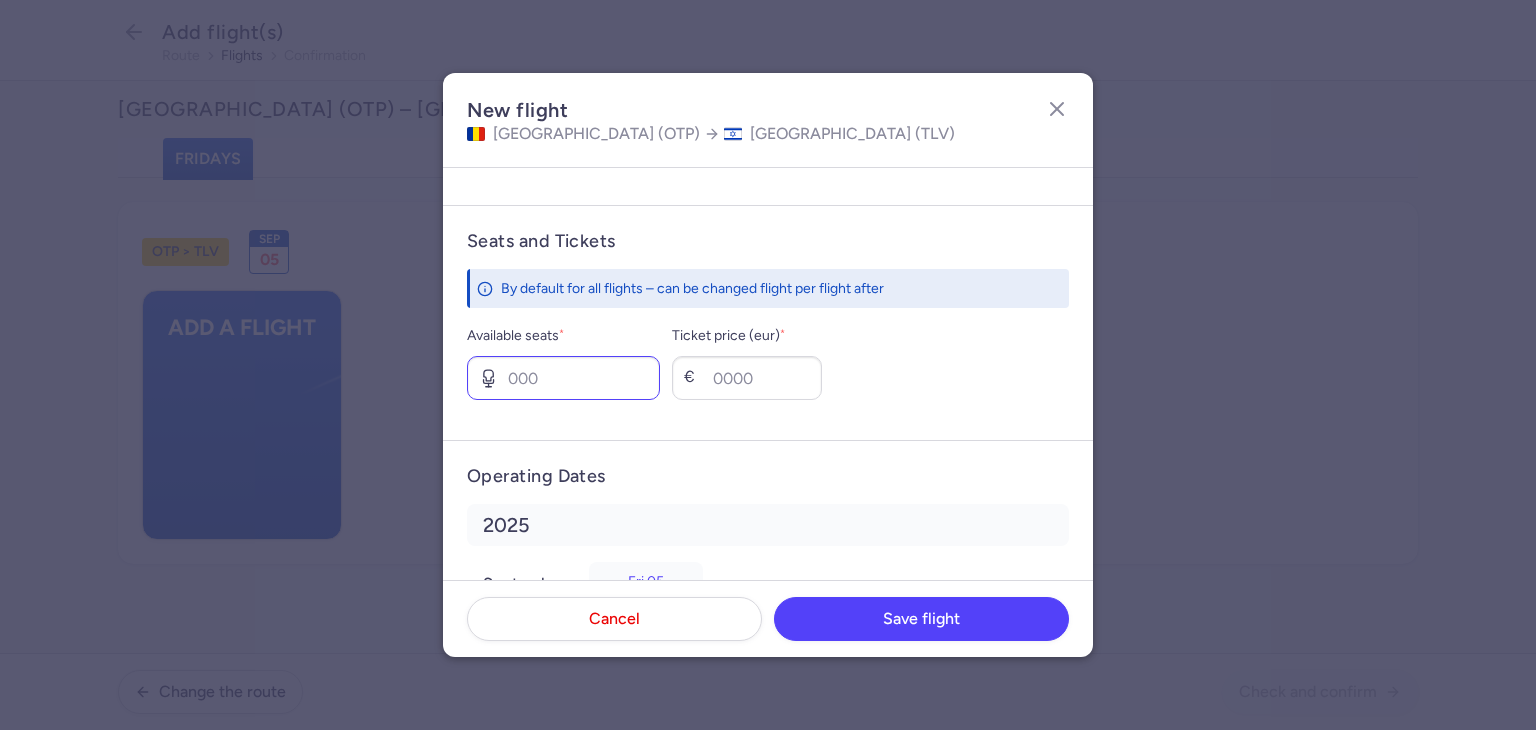 type on "20" 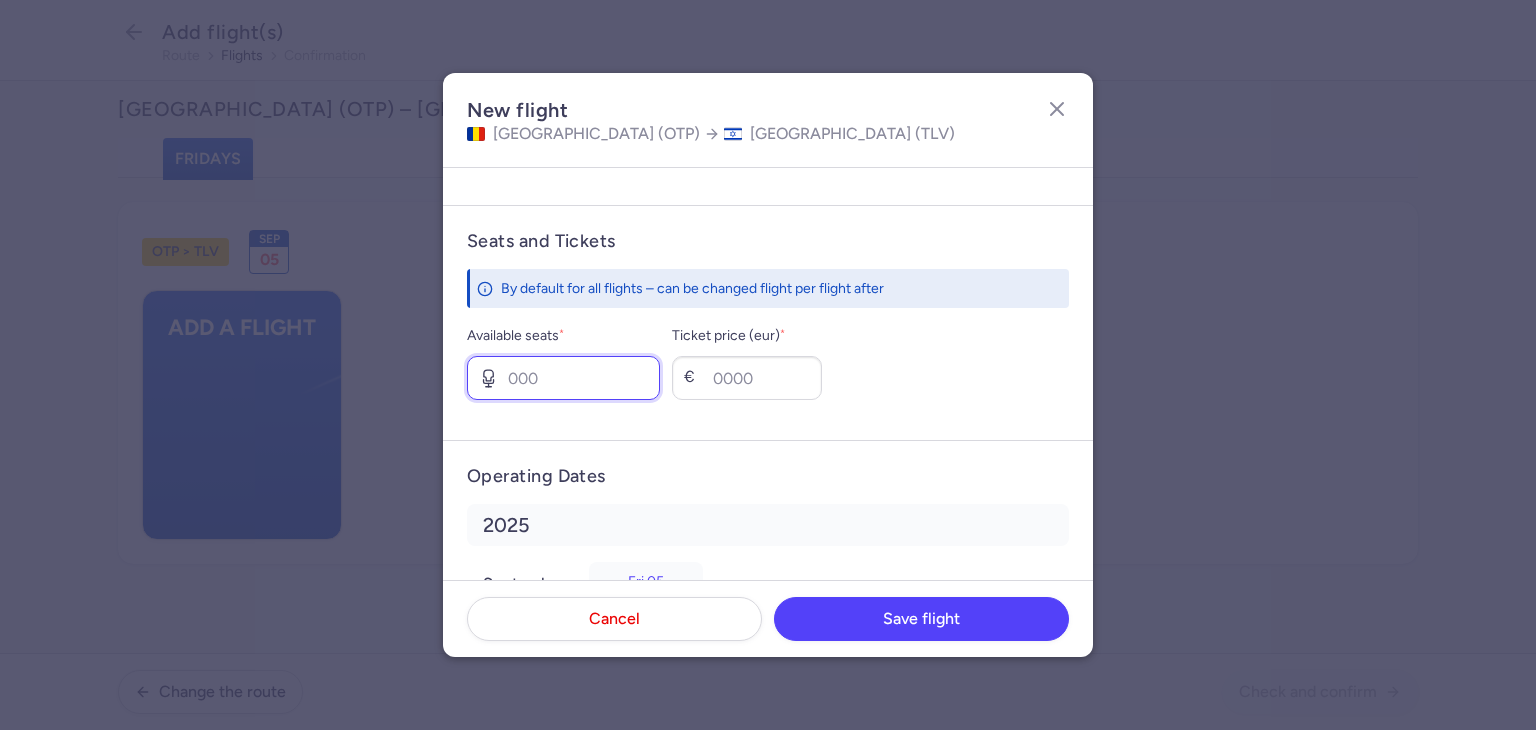 click on "Available seats  *" at bounding box center (563, 378) 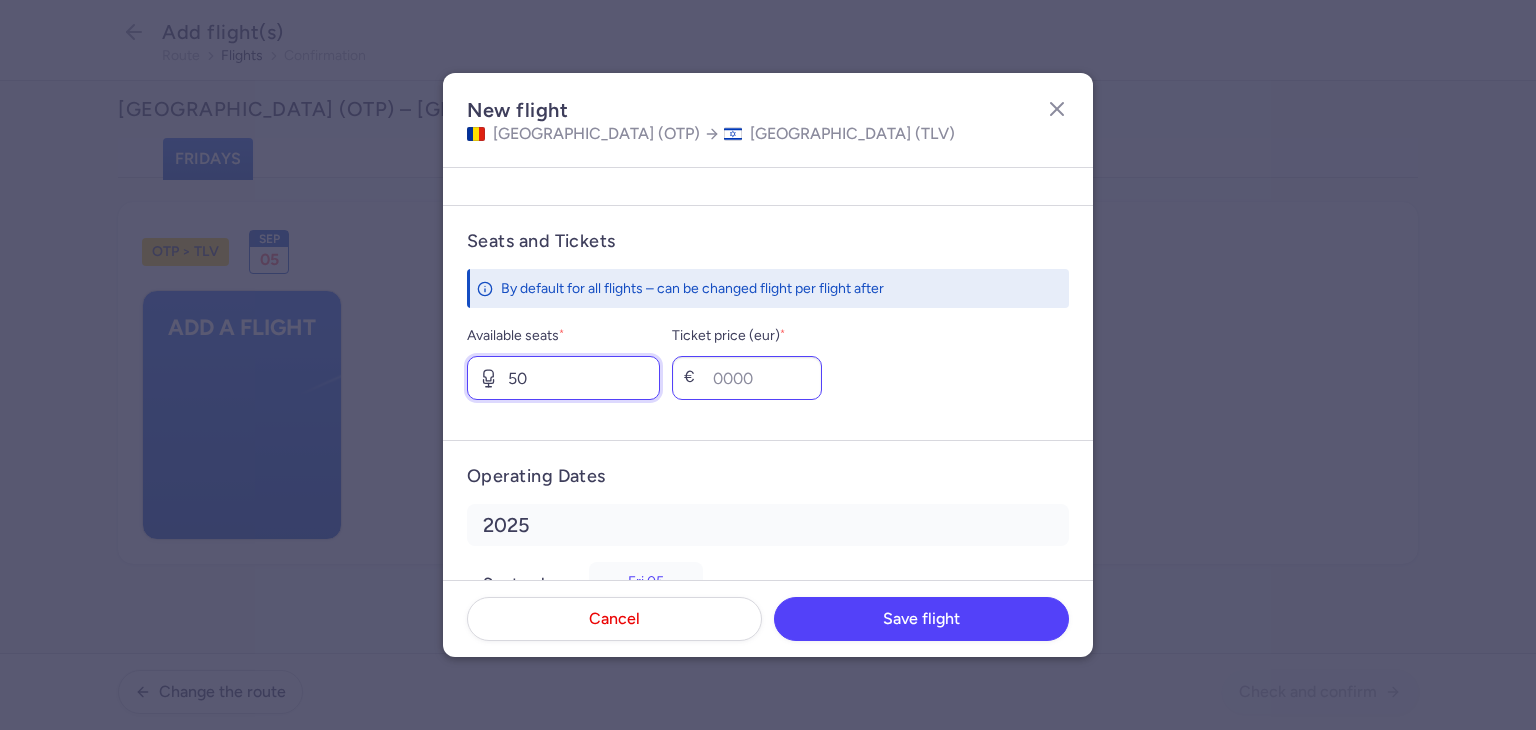 type on "50" 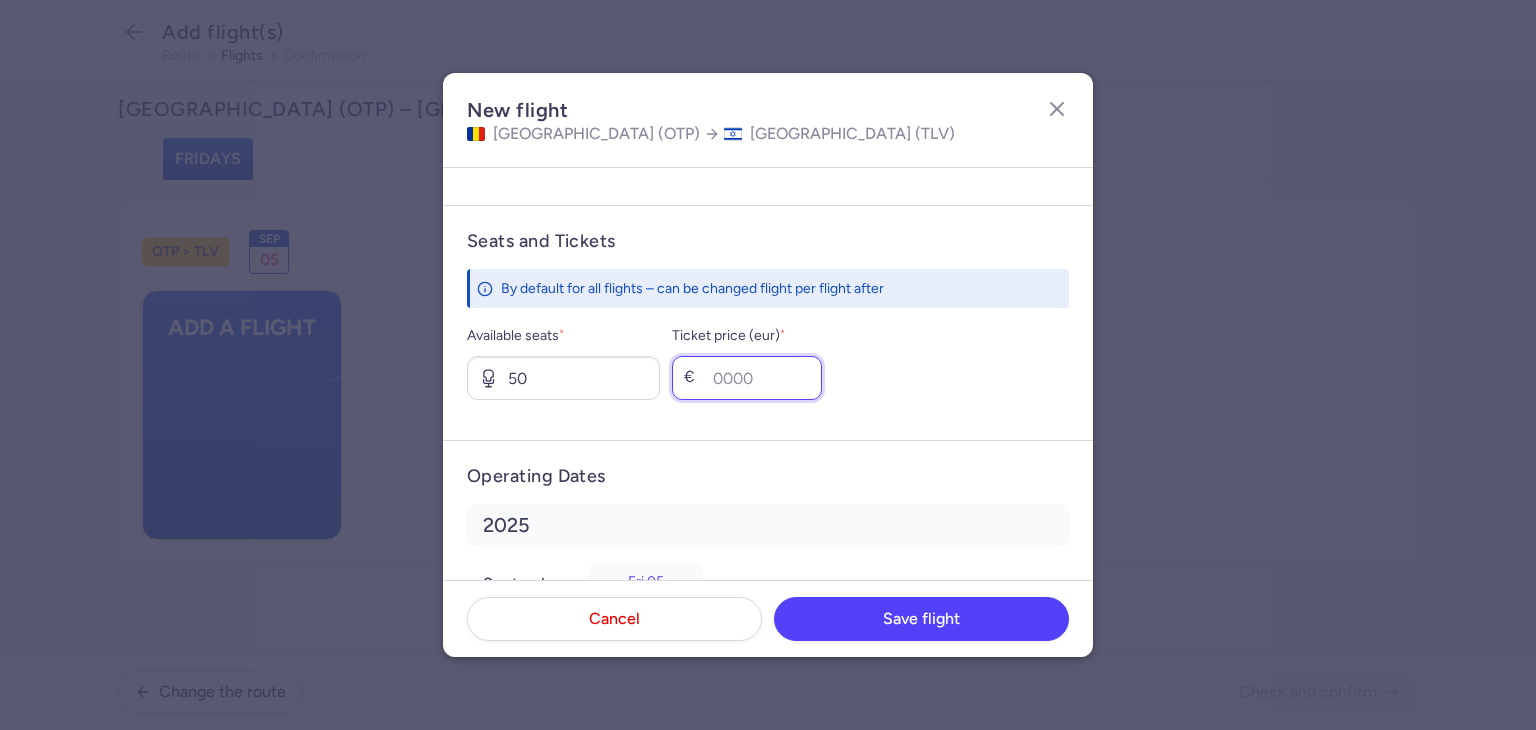 click on "Ticket price (eur)  *" at bounding box center [747, 378] 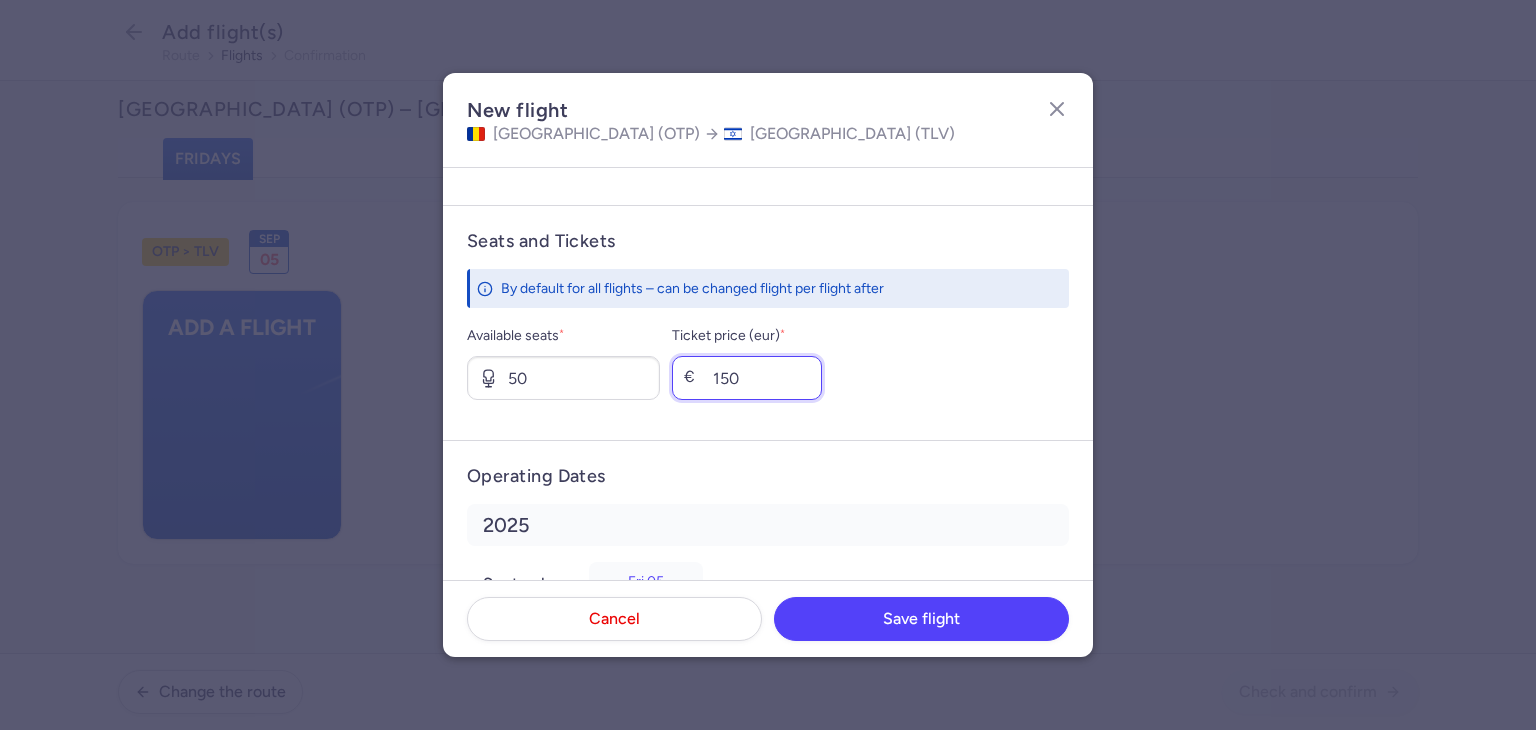 scroll, scrollTop: 786, scrollLeft: 0, axis: vertical 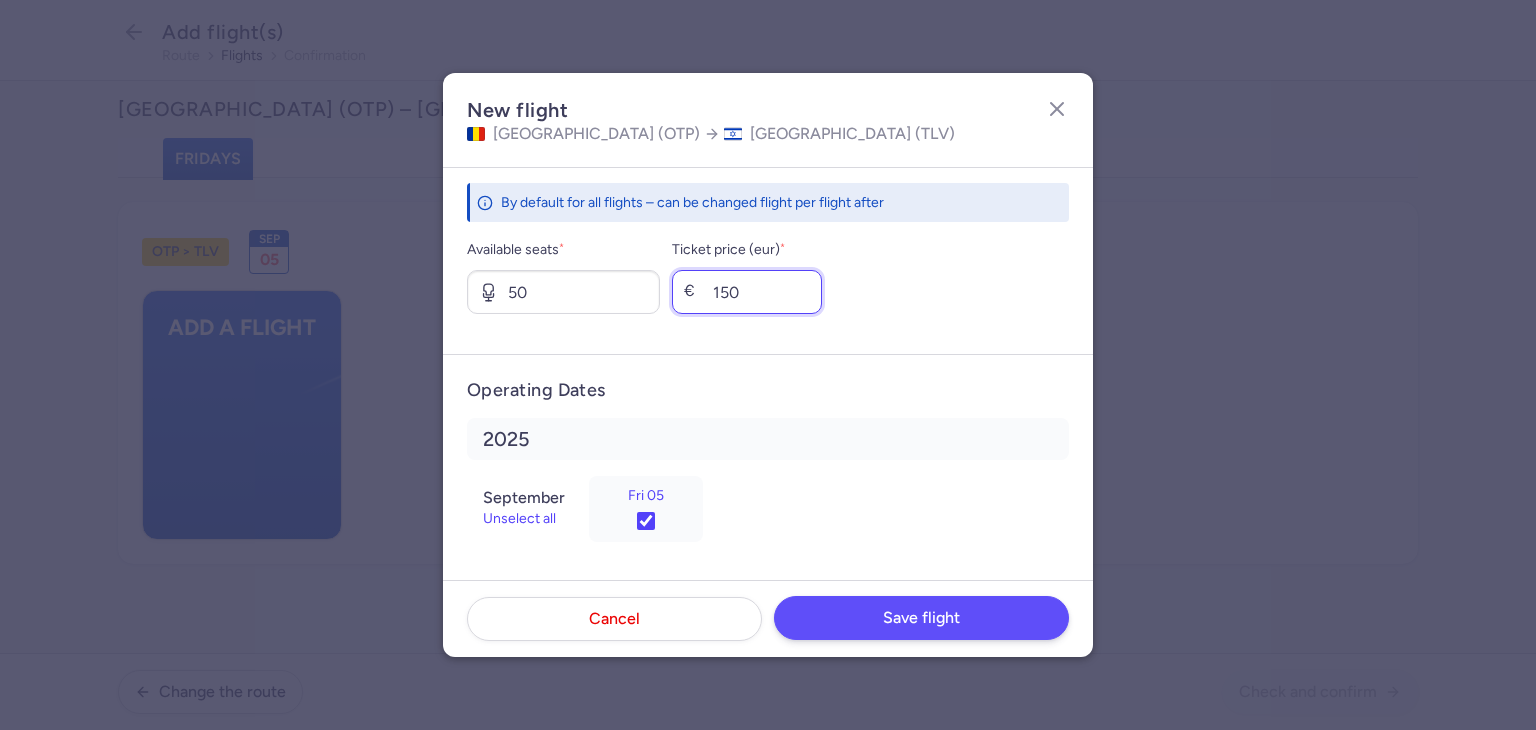 type on "150" 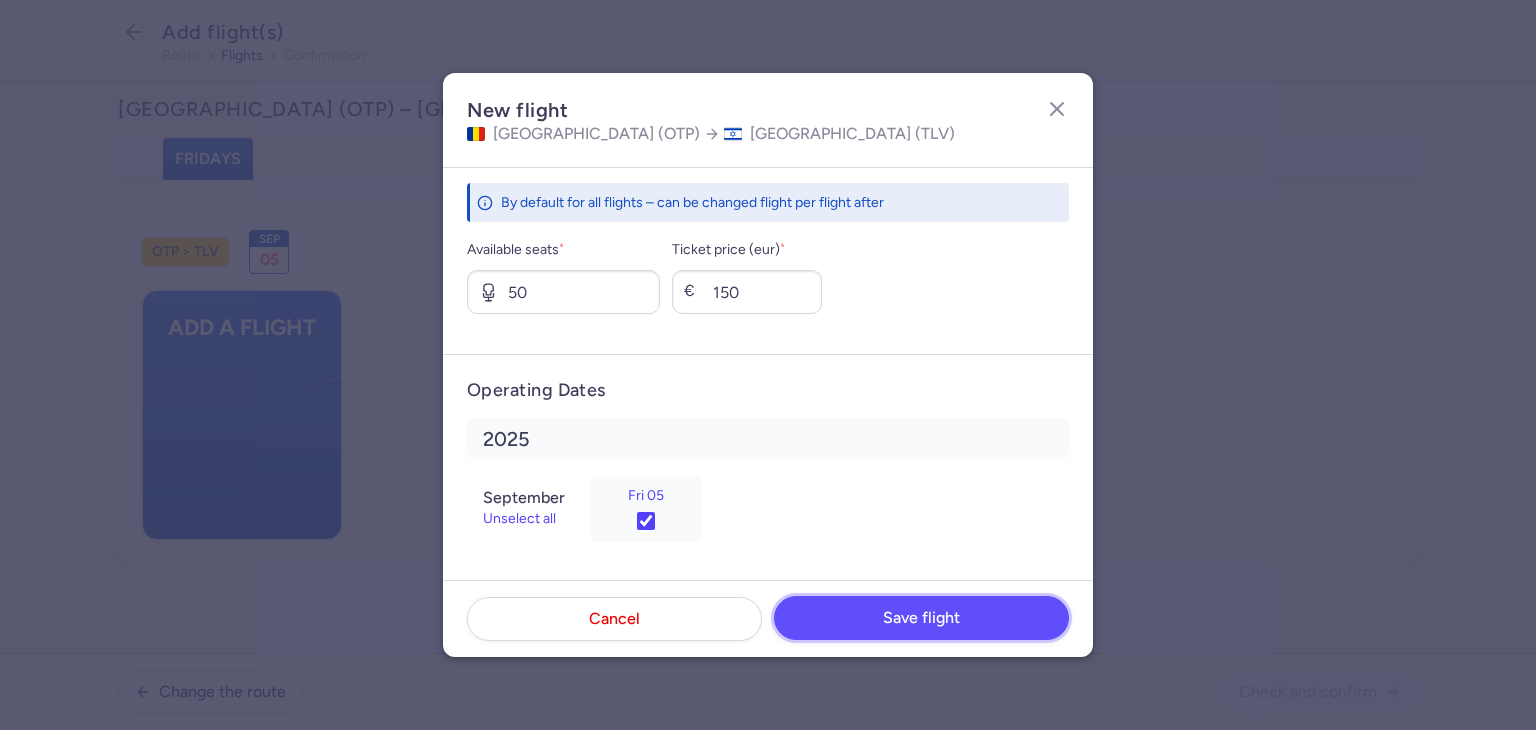click on "Save flight" at bounding box center (921, 618) 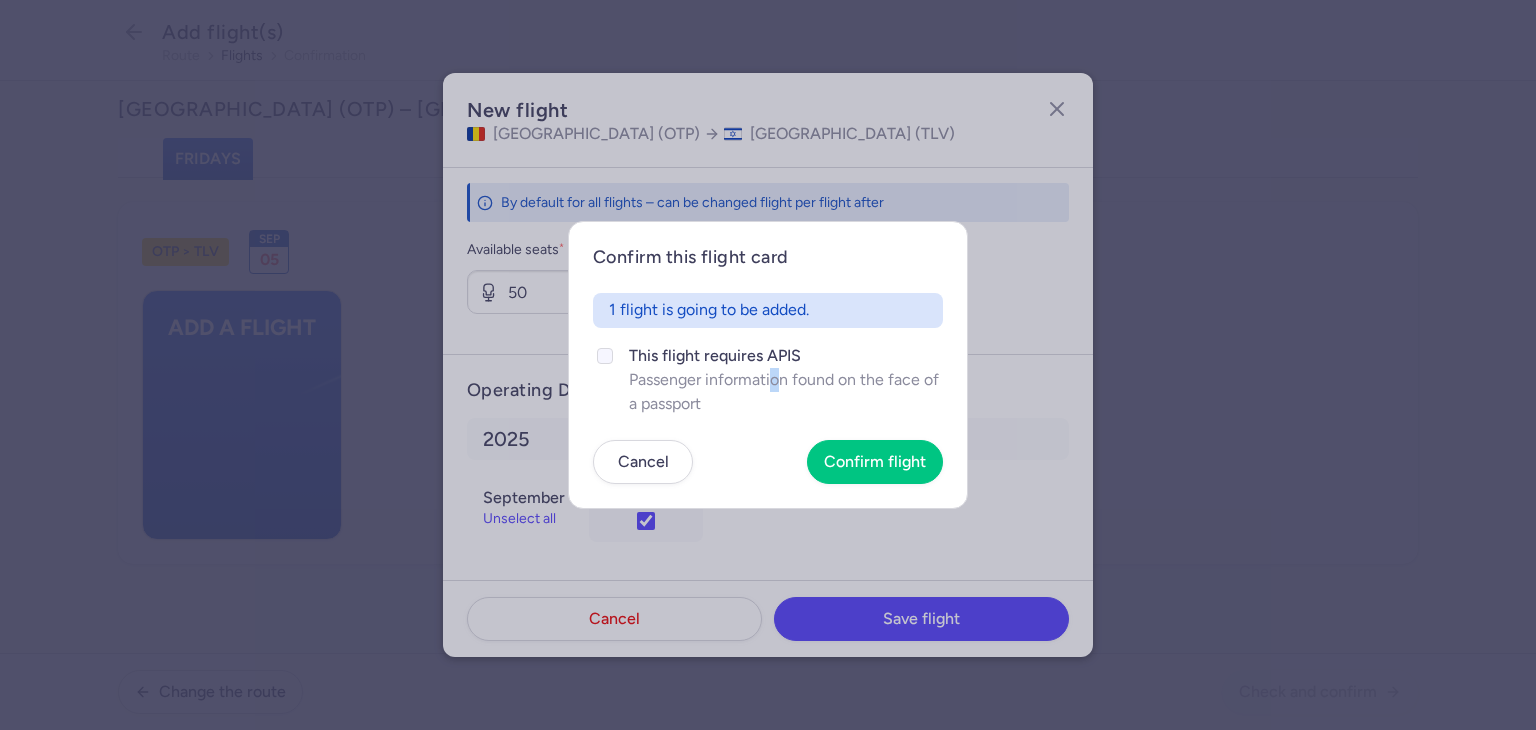 click on "Passenger information found on the face of a passport" 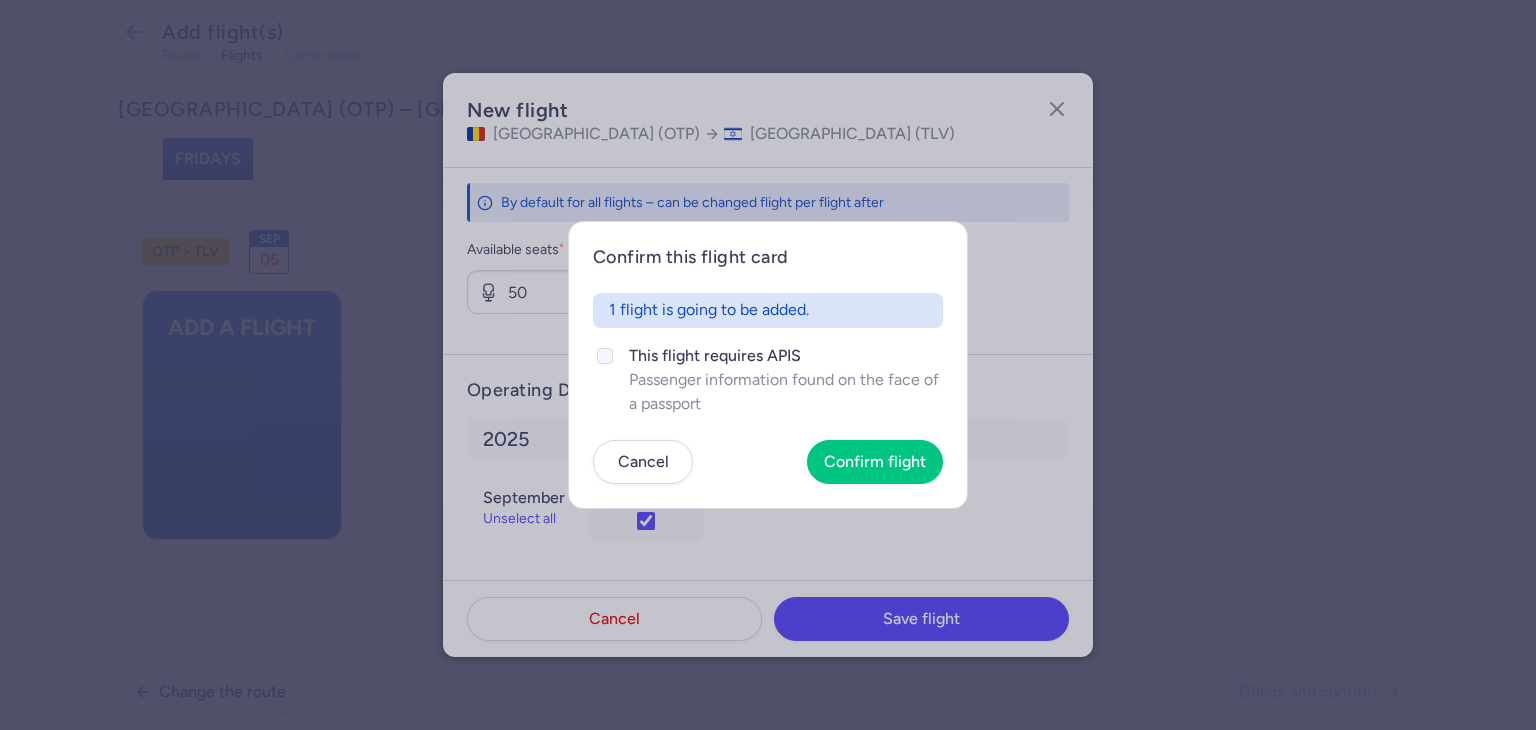 click on "Passenger information found on the face of a passport" 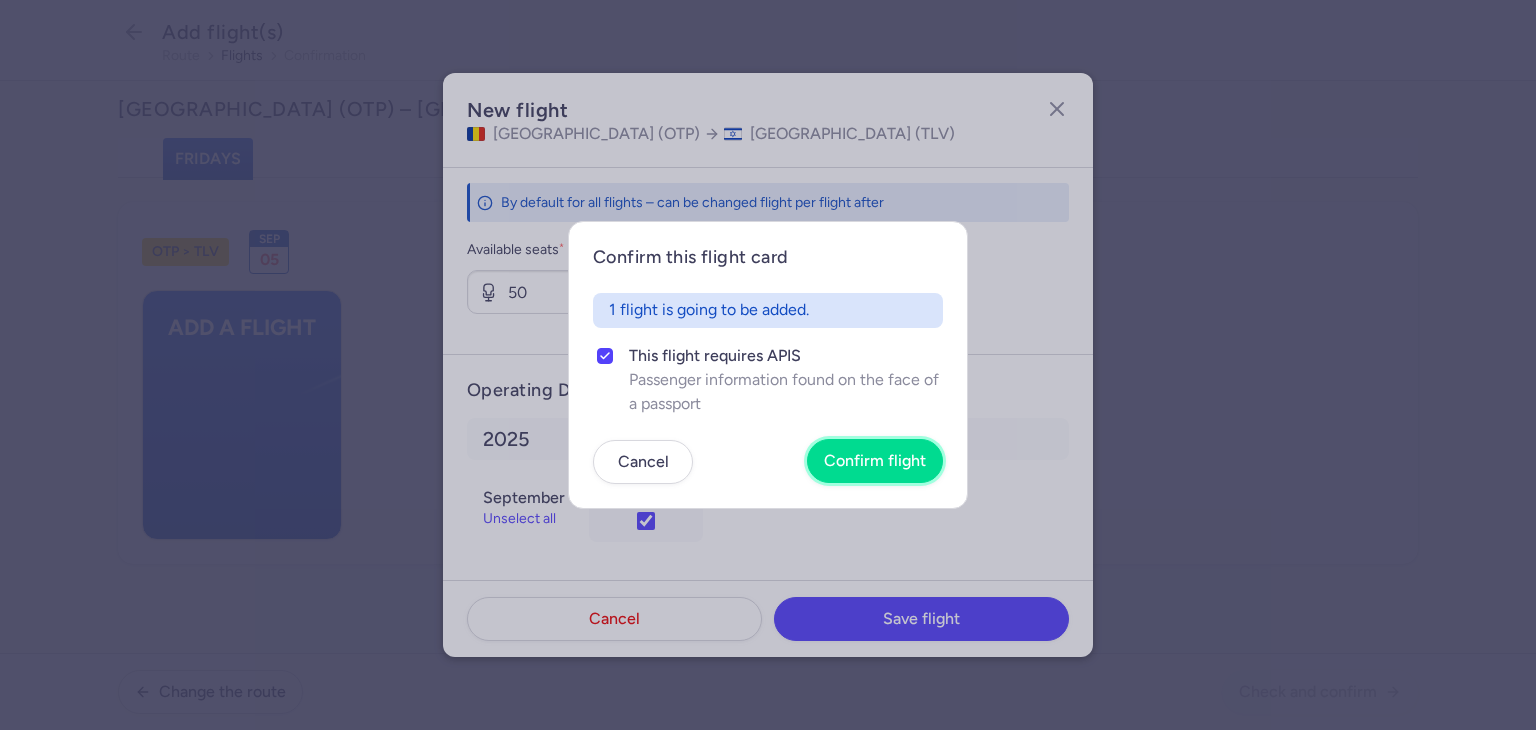 click on "Confirm flight" at bounding box center (875, 461) 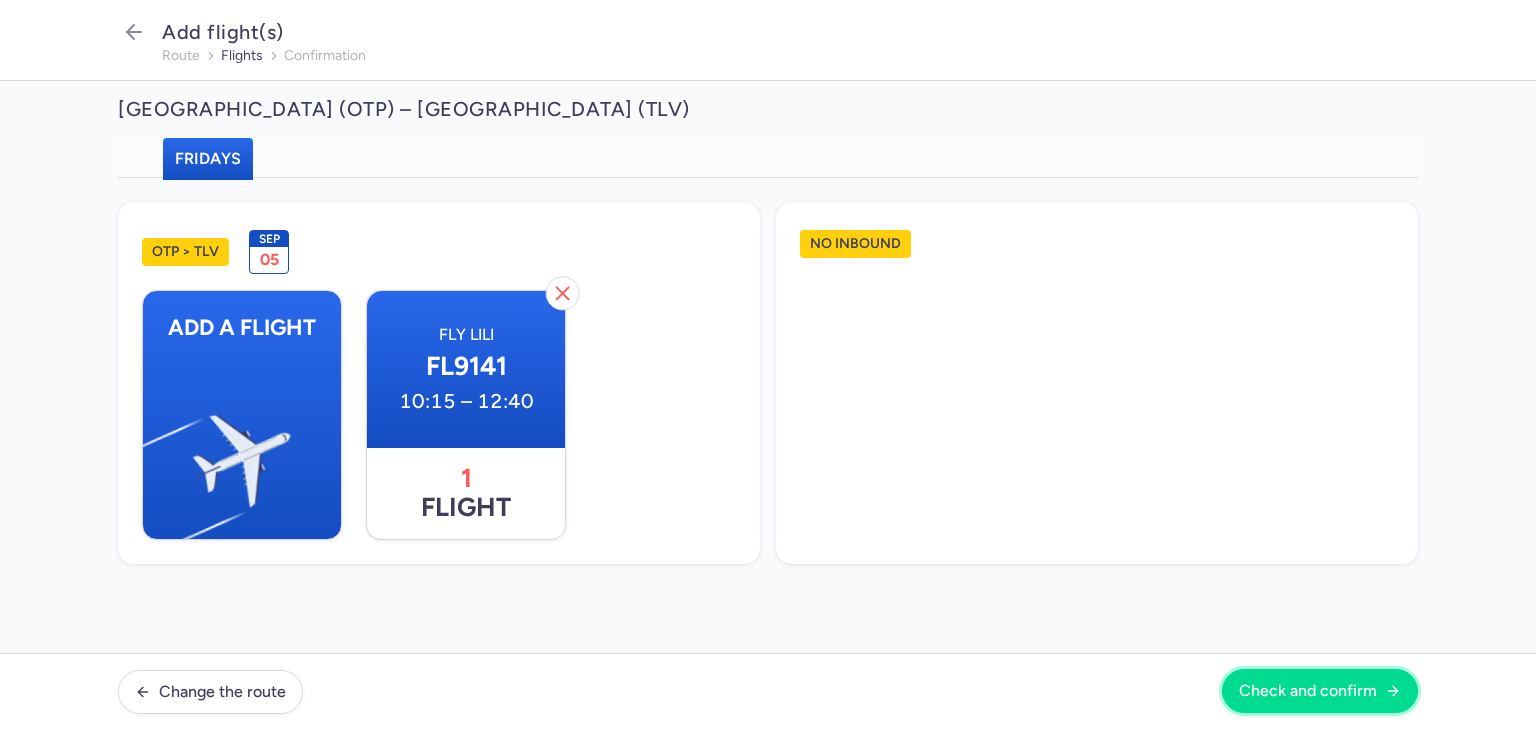 click on "Check and confirm" at bounding box center (1308, 691) 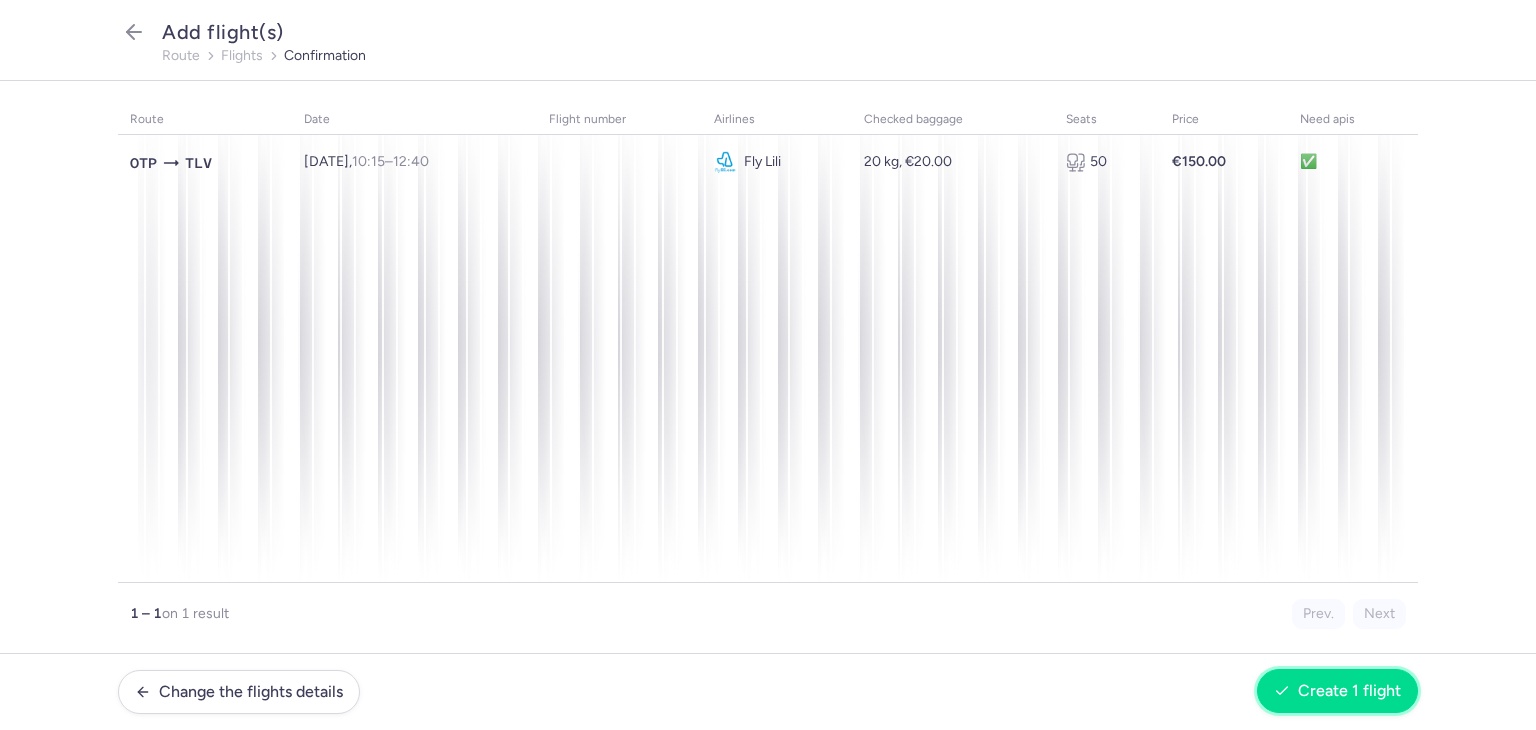 click on "Create 1 flight" at bounding box center [1337, 691] 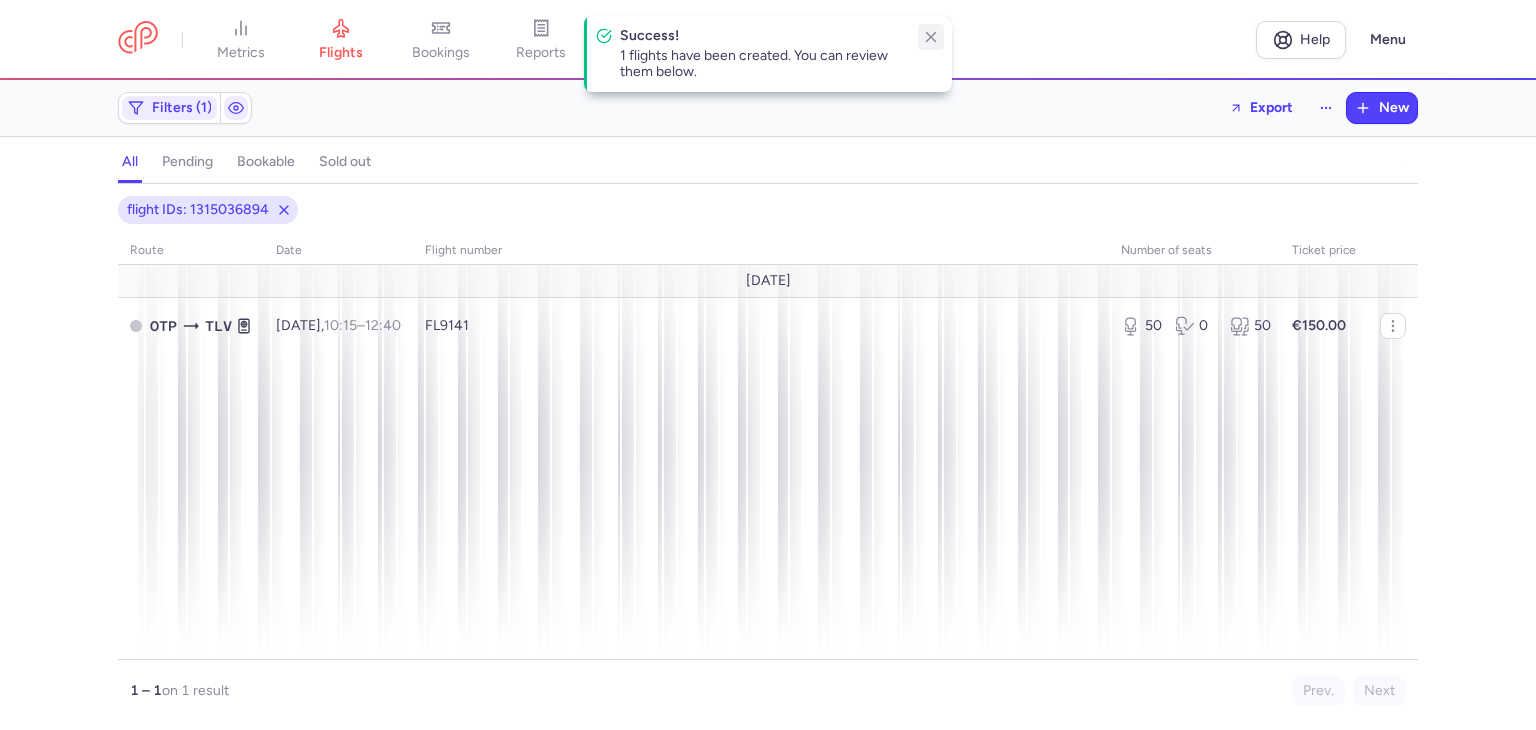 click 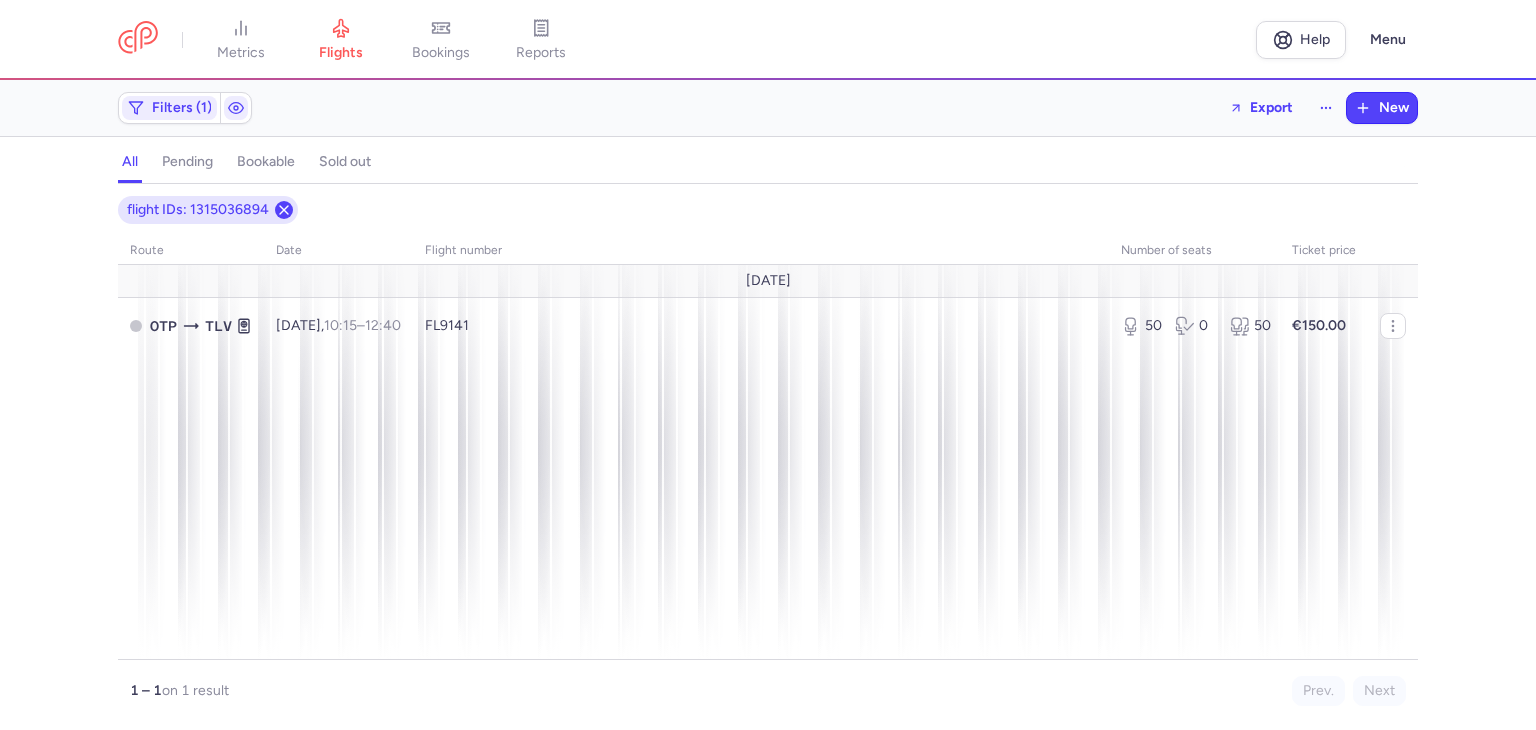 click 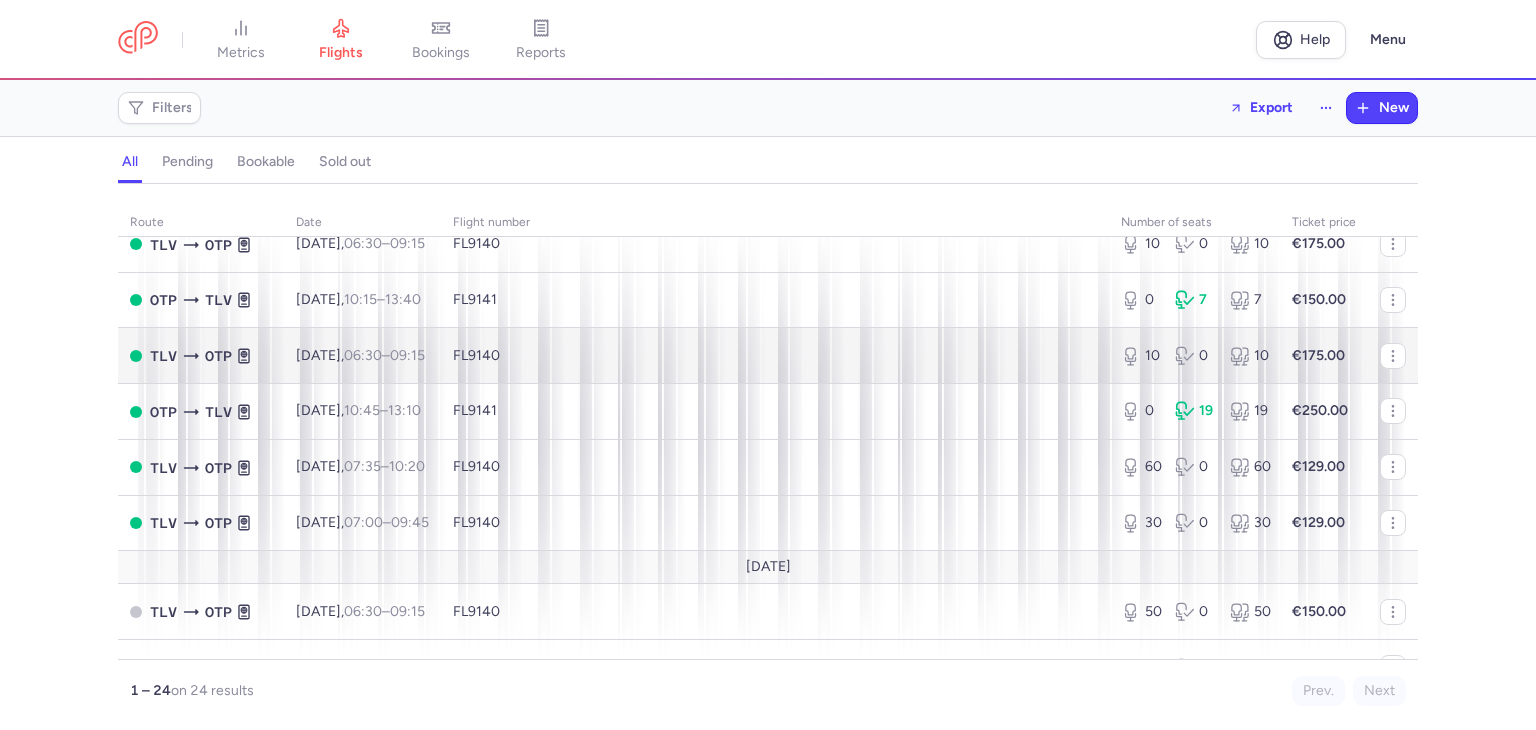 scroll, scrollTop: 1000, scrollLeft: 0, axis: vertical 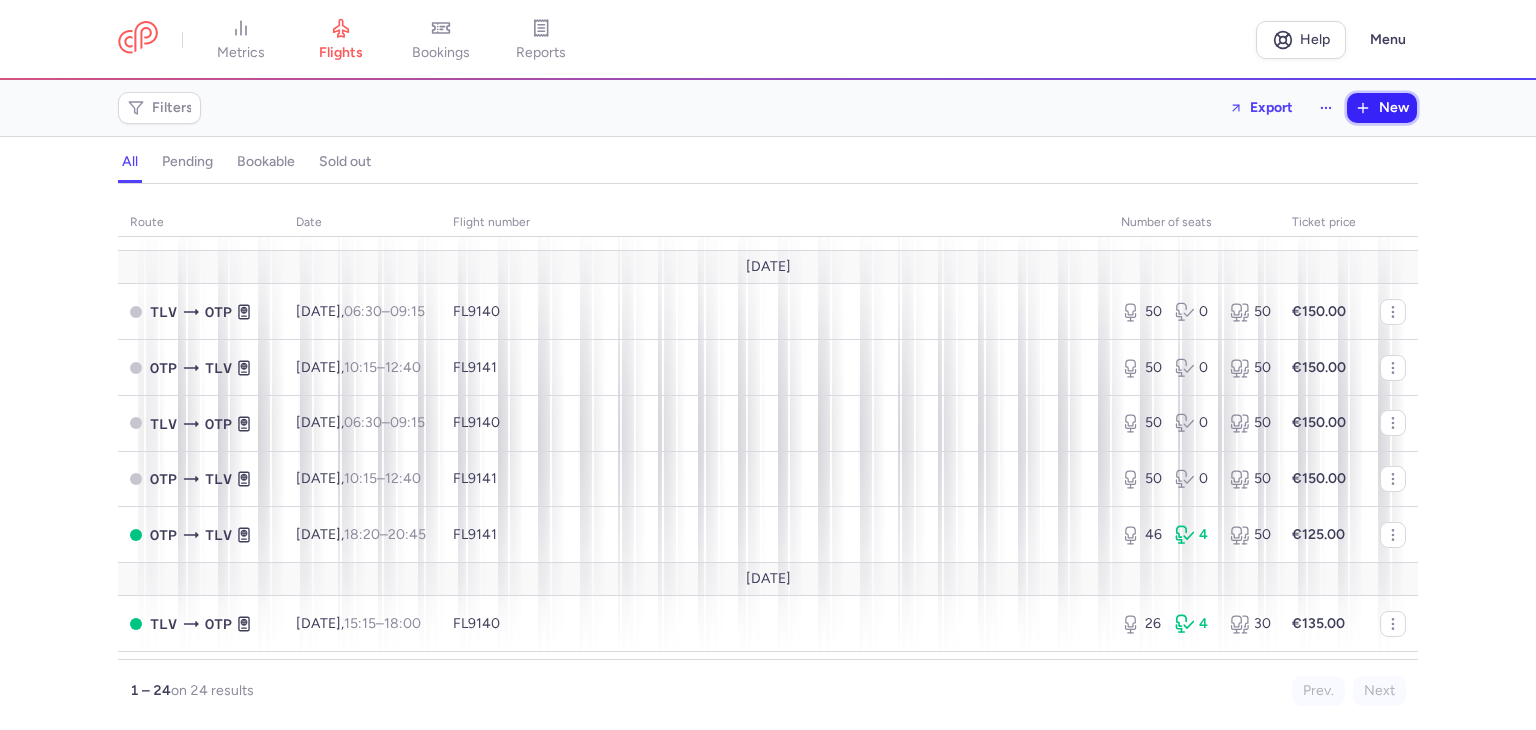 click on "New" at bounding box center [1394, 108] 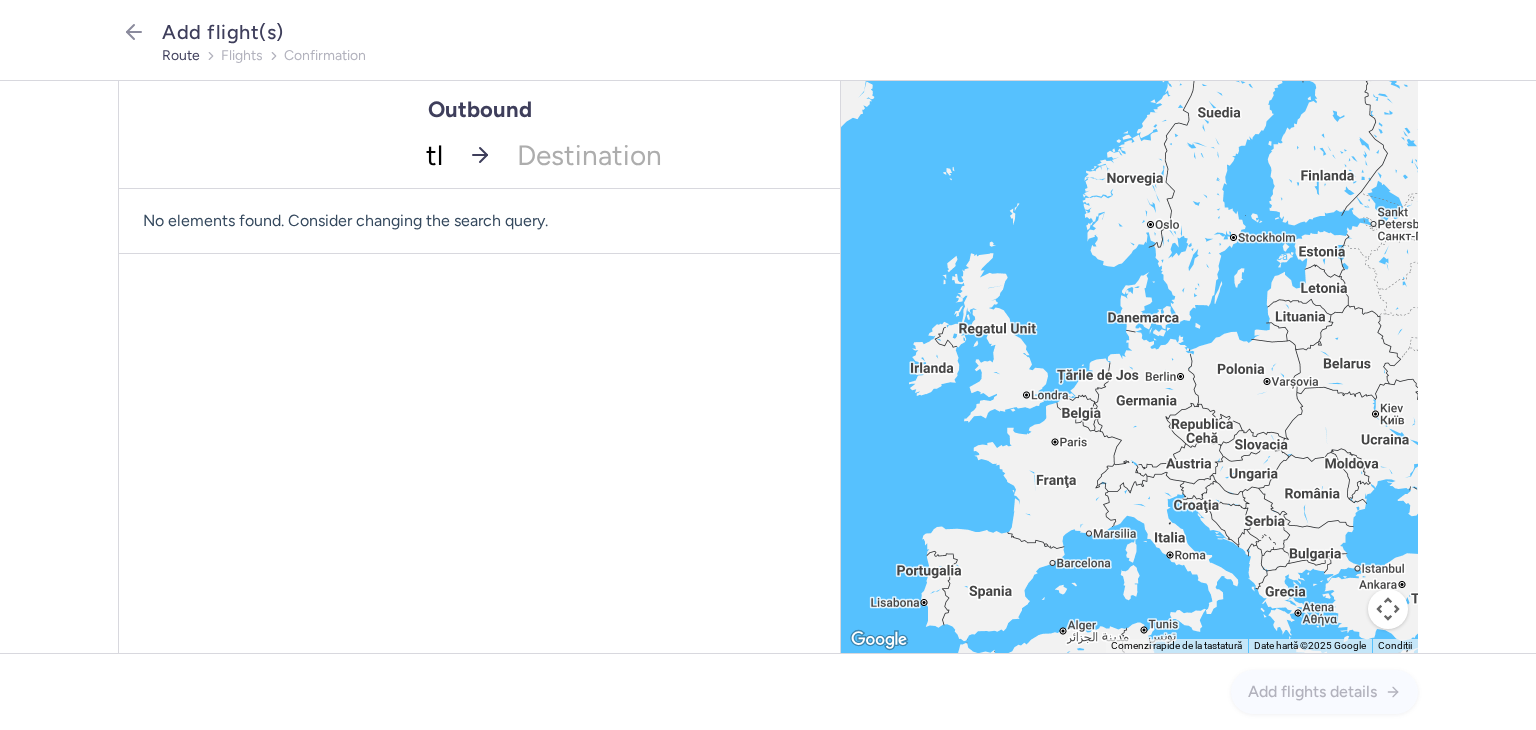 type on "tlv" 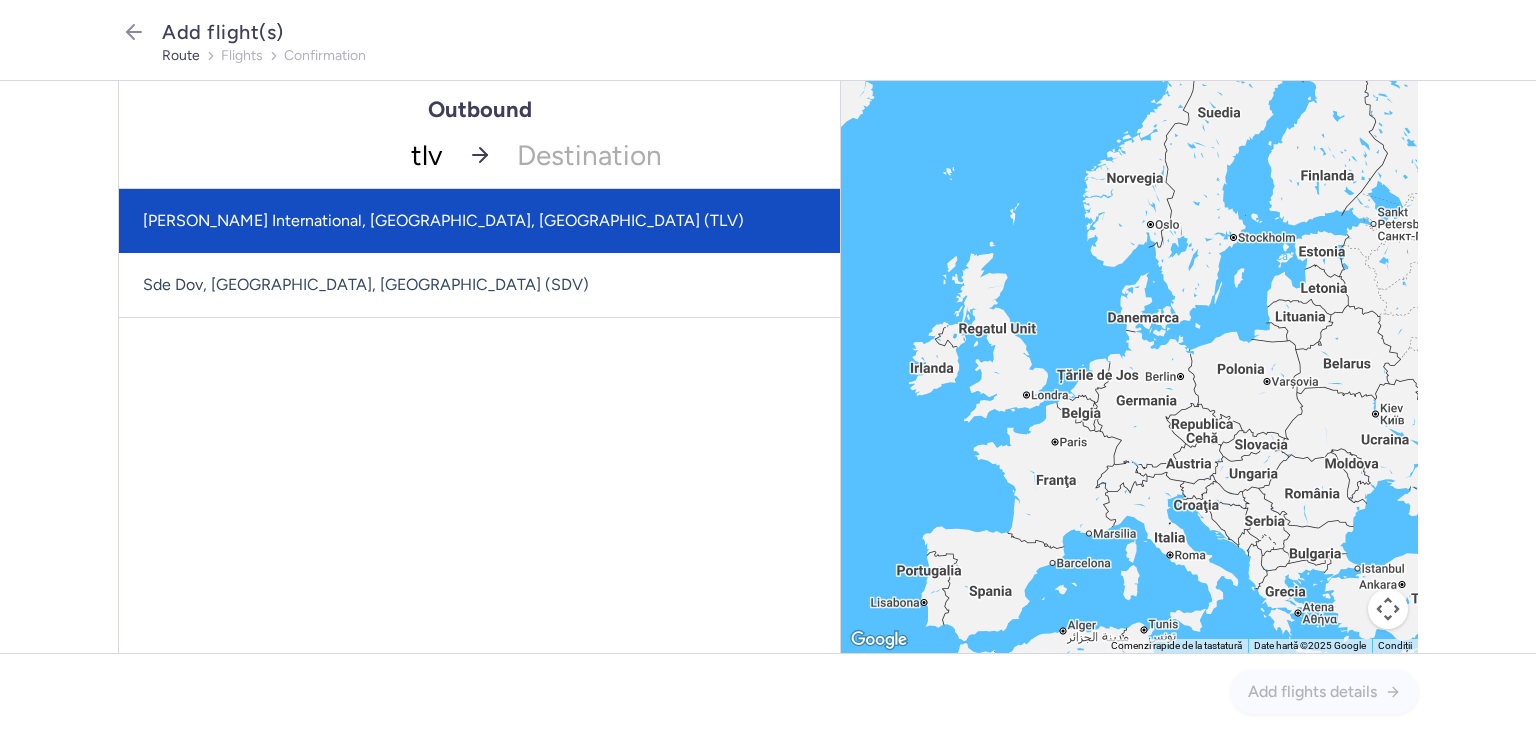 click on "[PERSON_NAME] International, [GEOGRAPHIC_DATA], [GEOGRAPHIC_DATA] (TLV)" at bounding box center [479, 221] 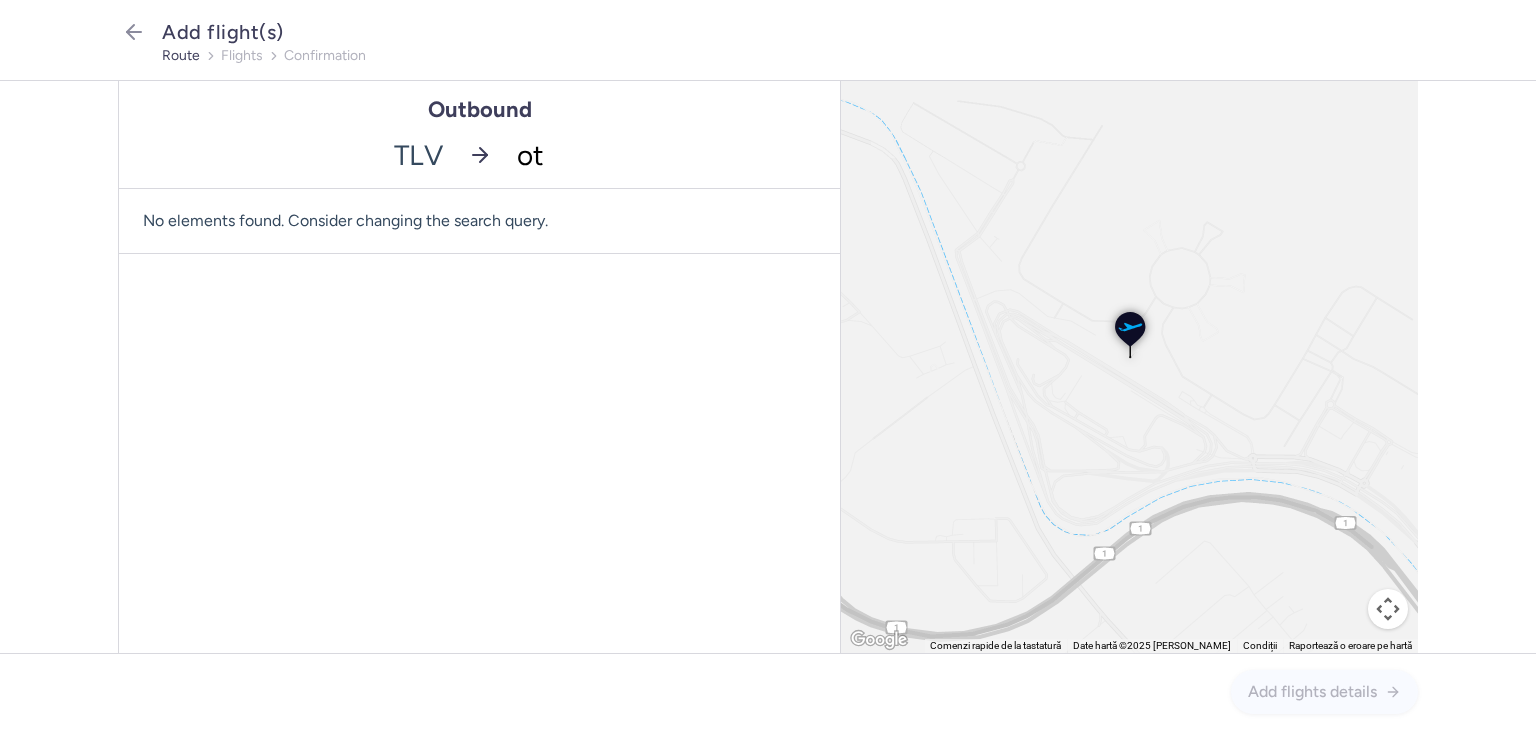 type on "otp" 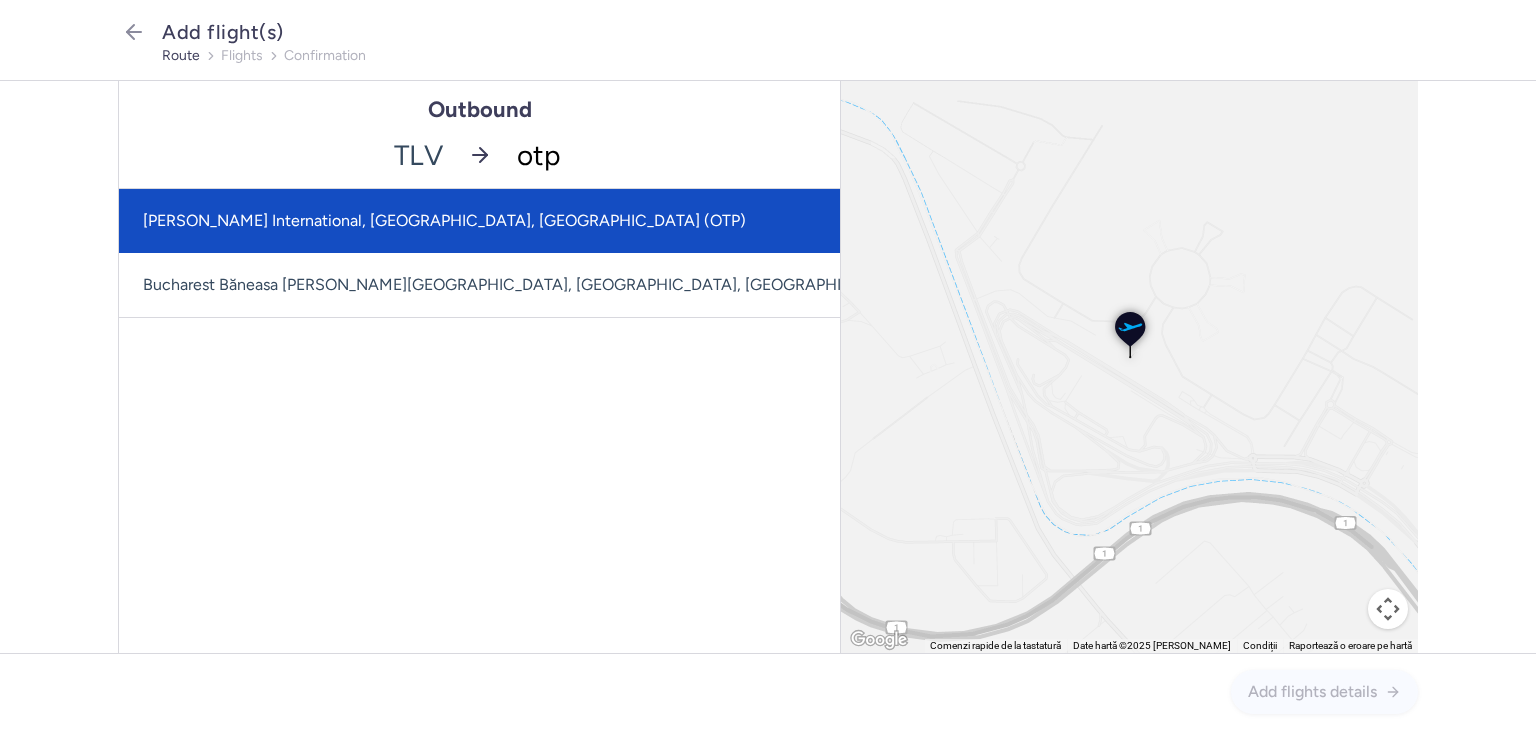 click on "[PERSON_NAME] International, [GEOGRAPHIC_DATA], [GEOGRAPHIC_DATA] (OTP)" at bounding box center [548, 221] 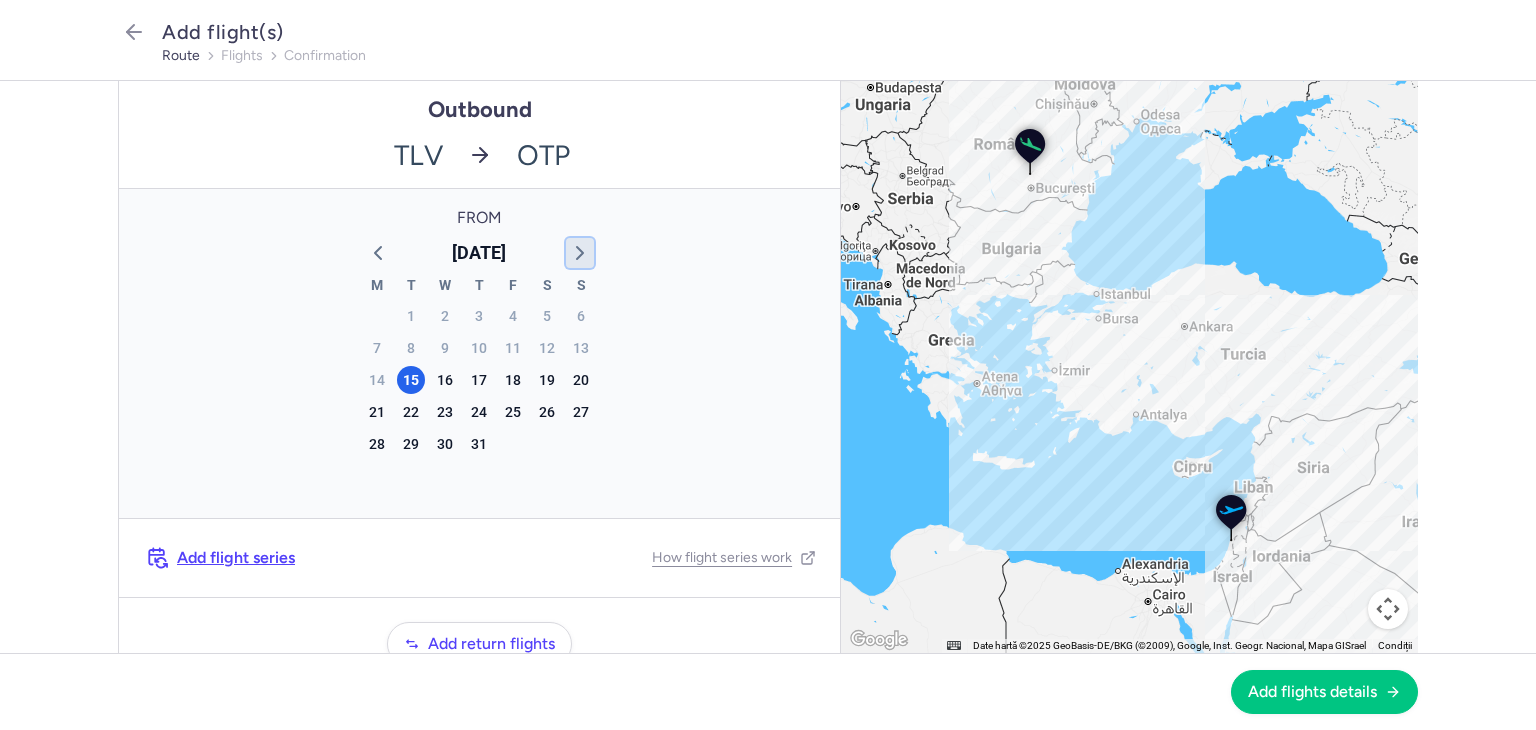 click 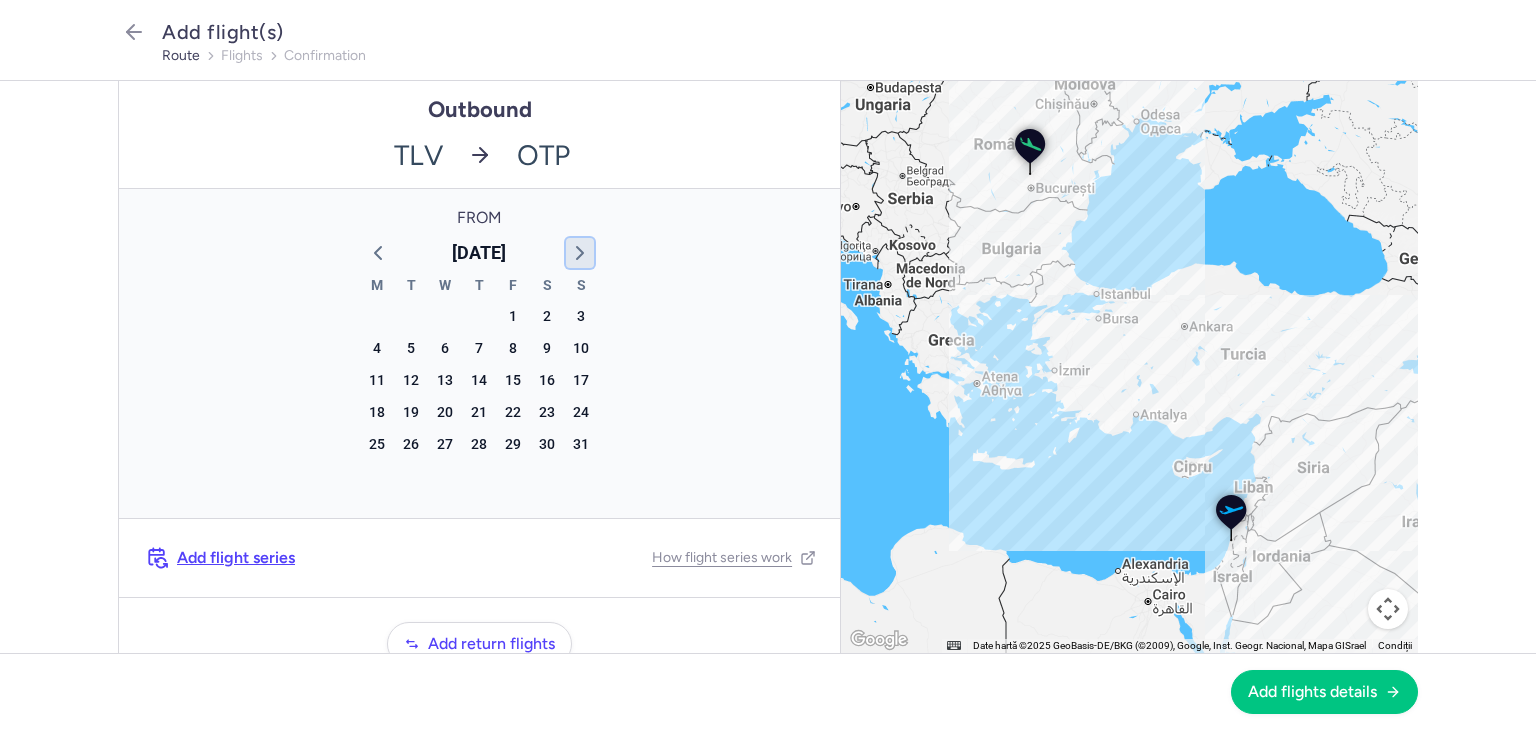 click 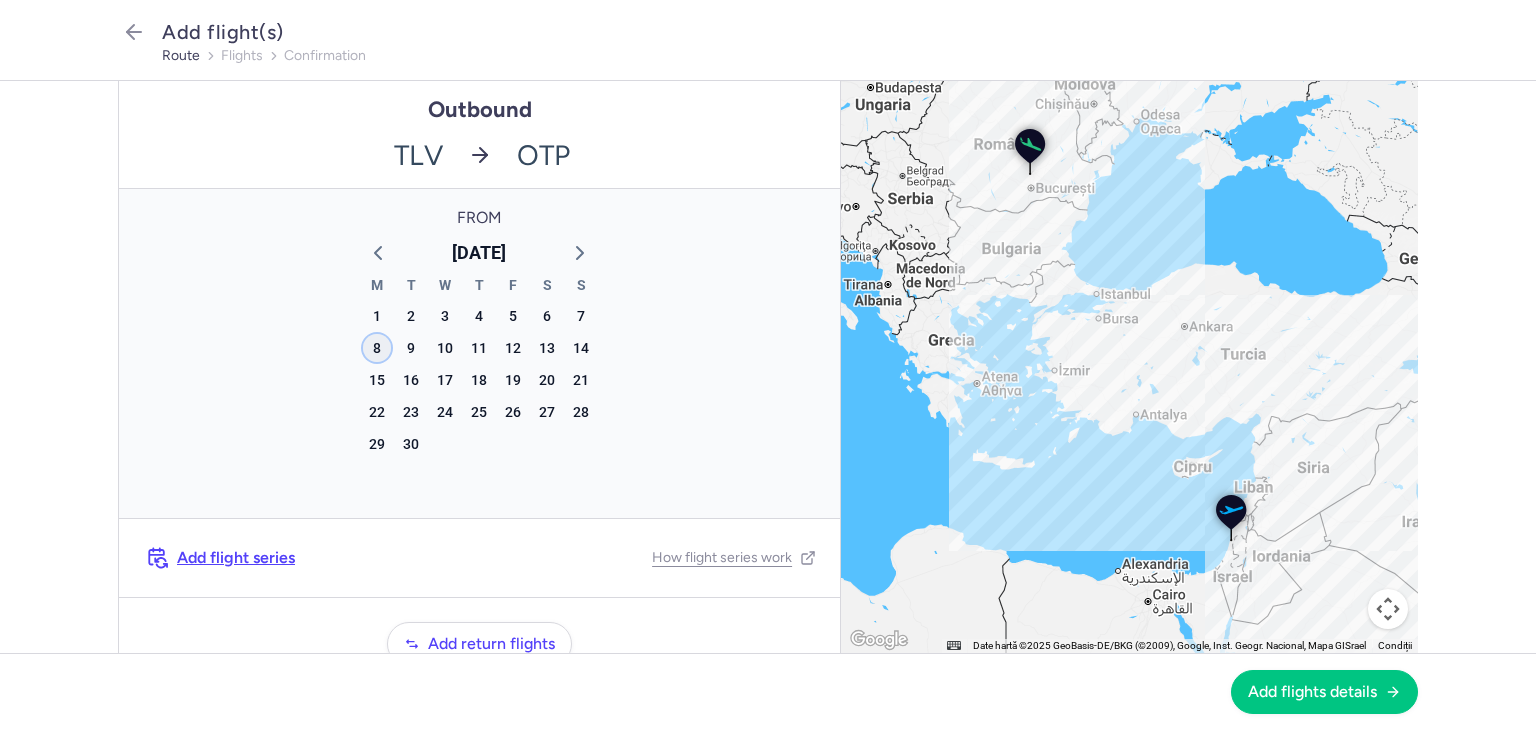 click on "8" 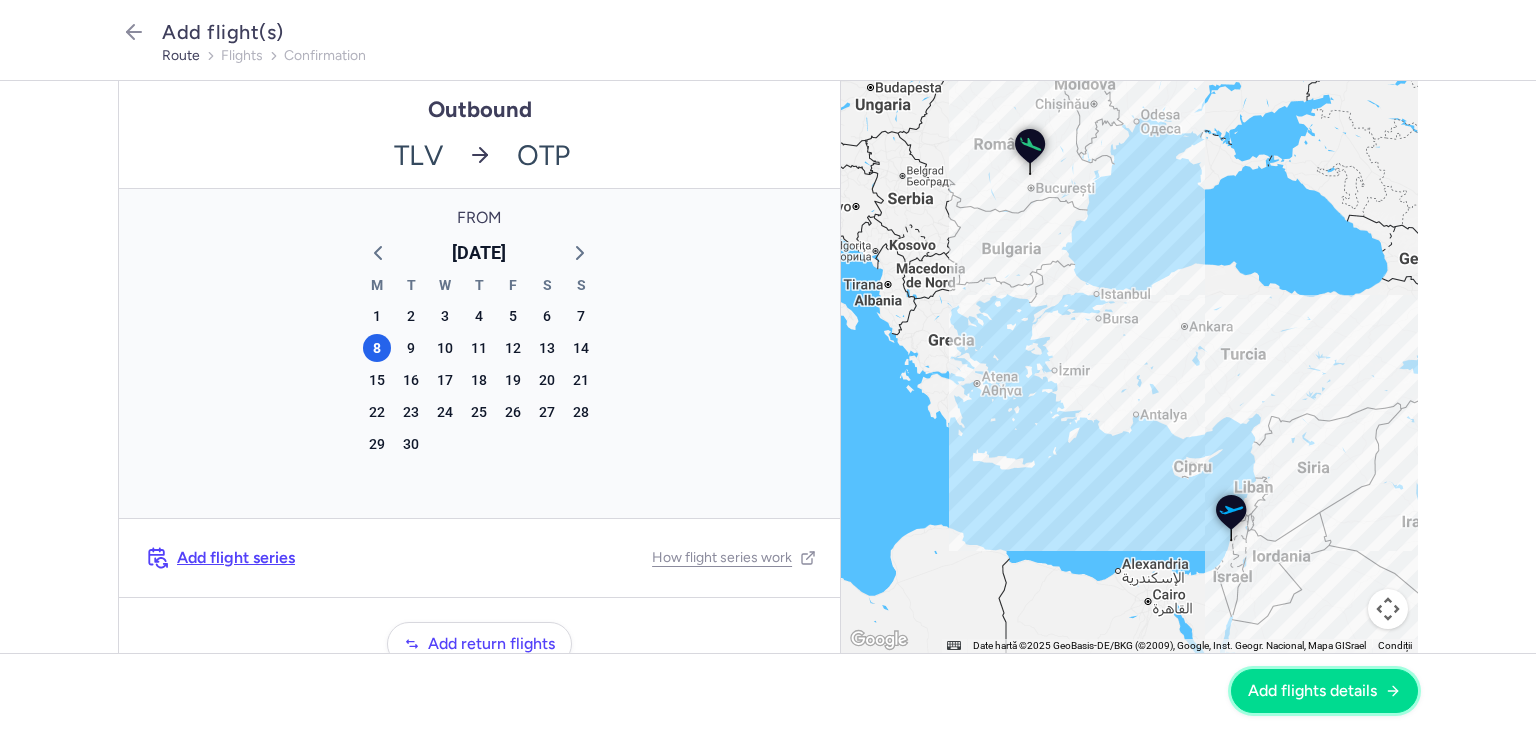 click on "Add flights details" at bounding box center (1312, 691) 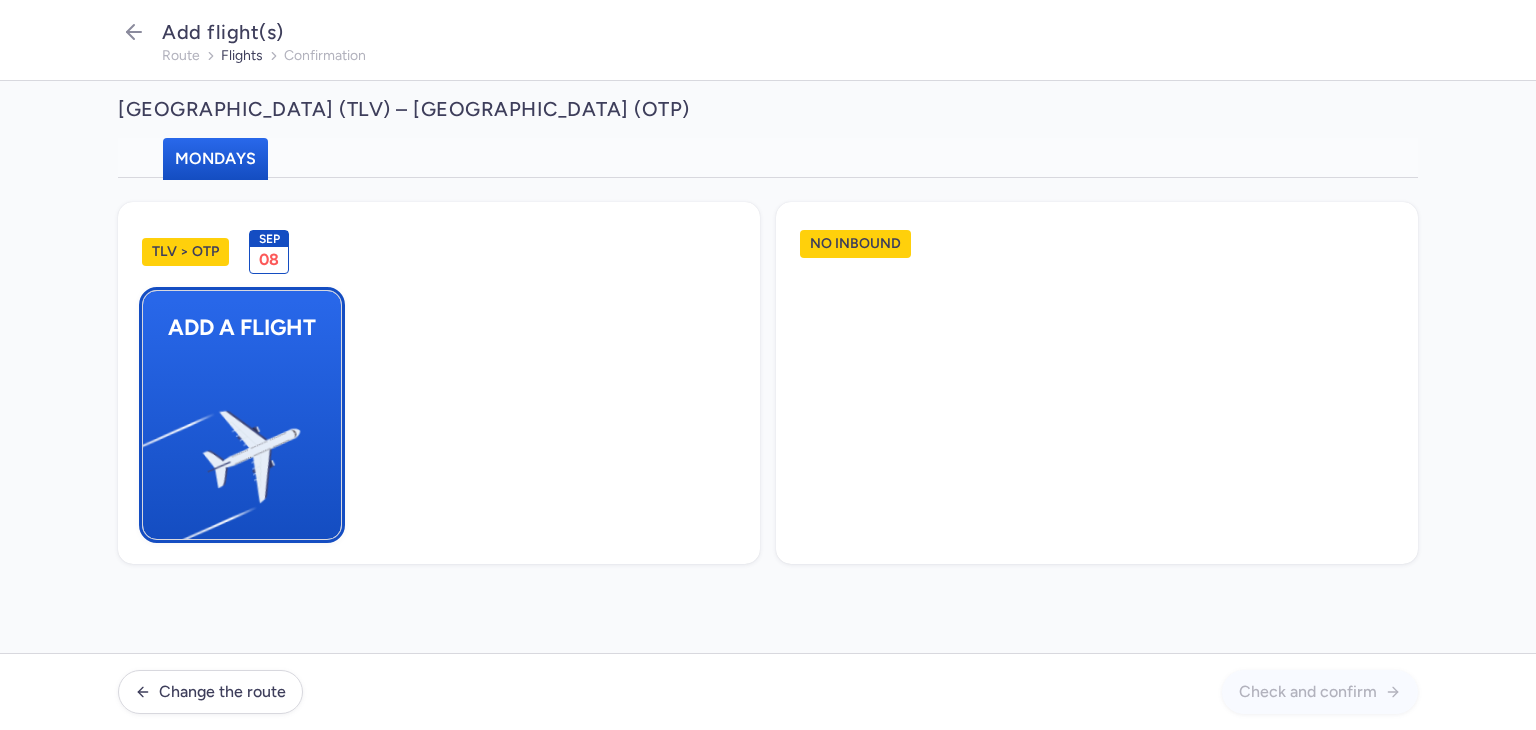 click at bounding box center [153, 448] 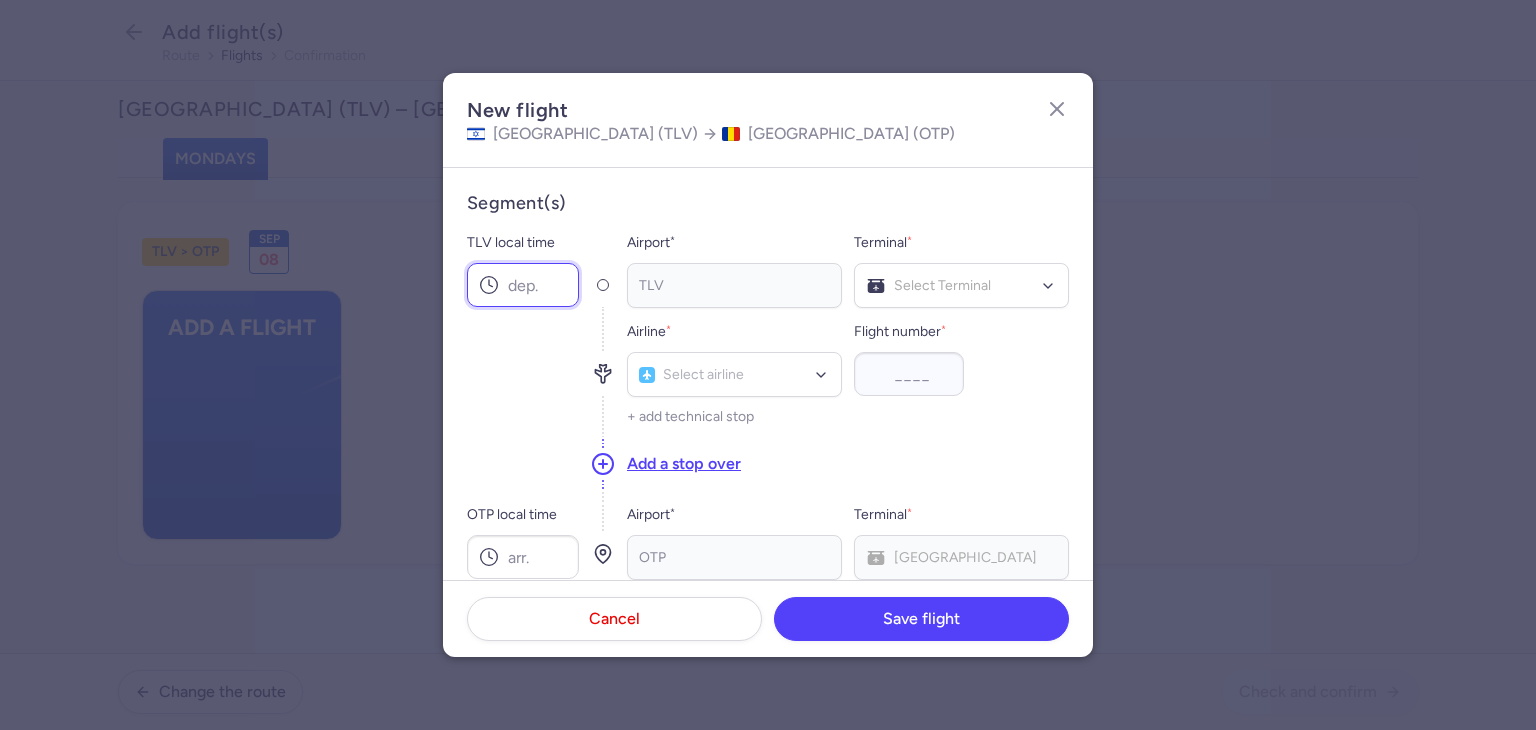 click on "TLV local time" at bounding box center [523, 285] 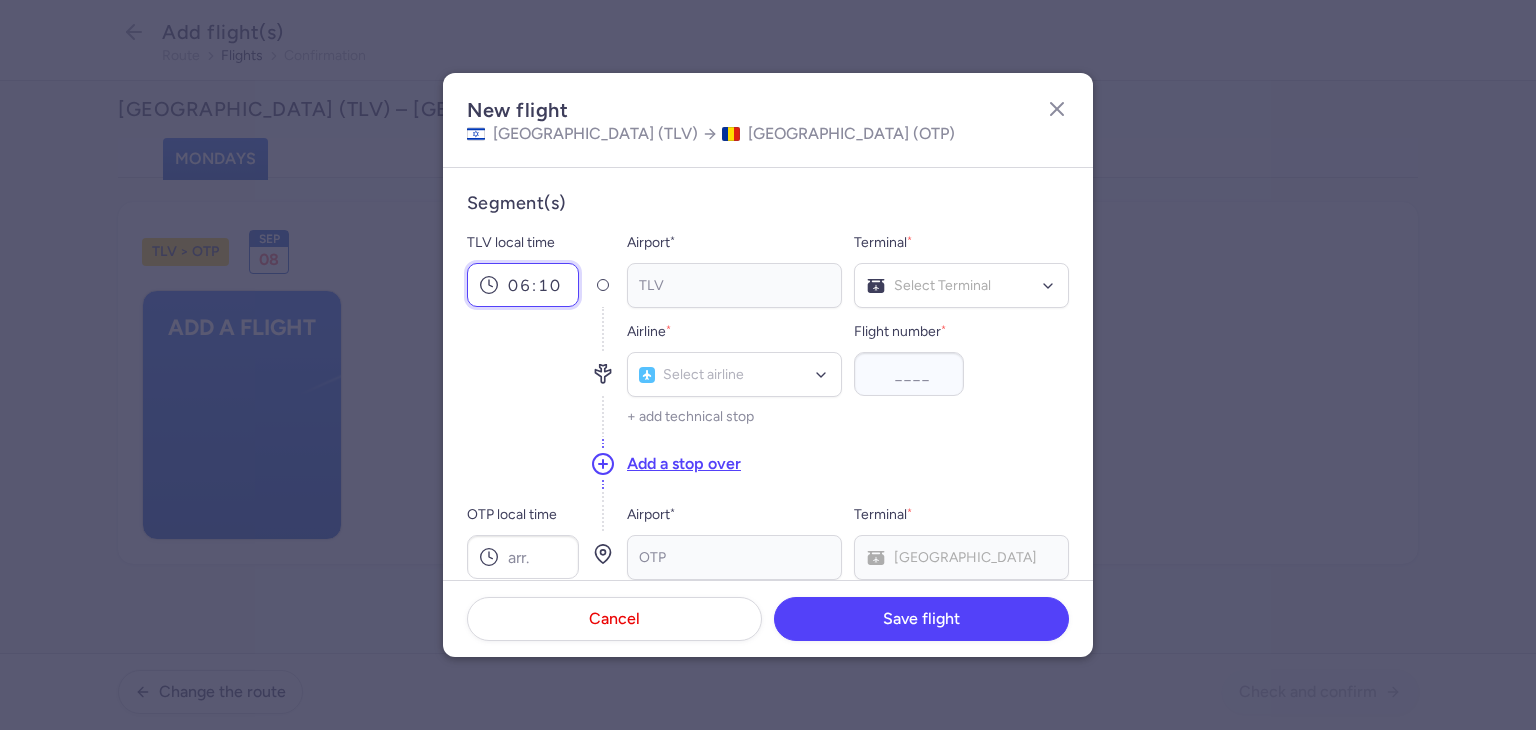 type on "06:10" 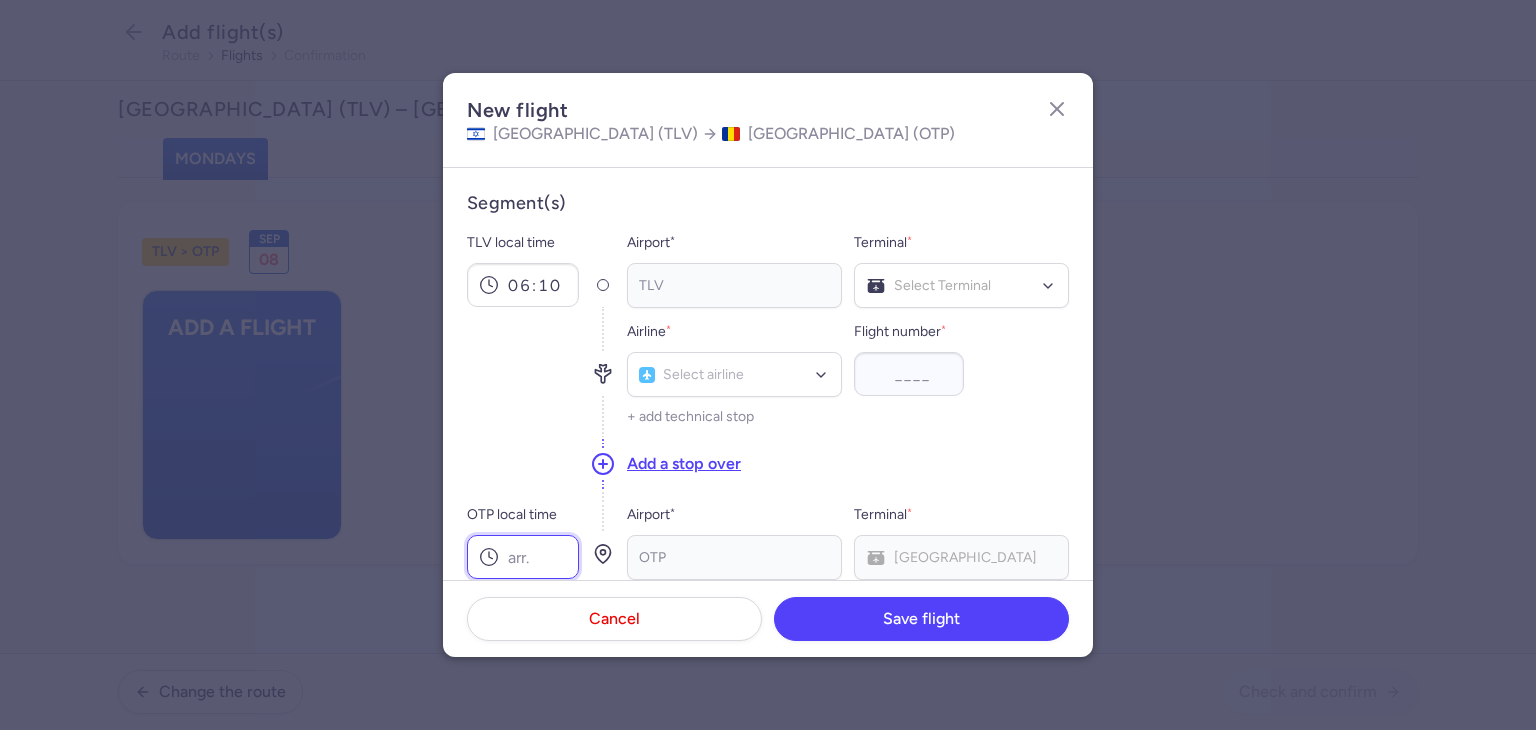 click on "OTP local time" at bounding box center (523, 557) 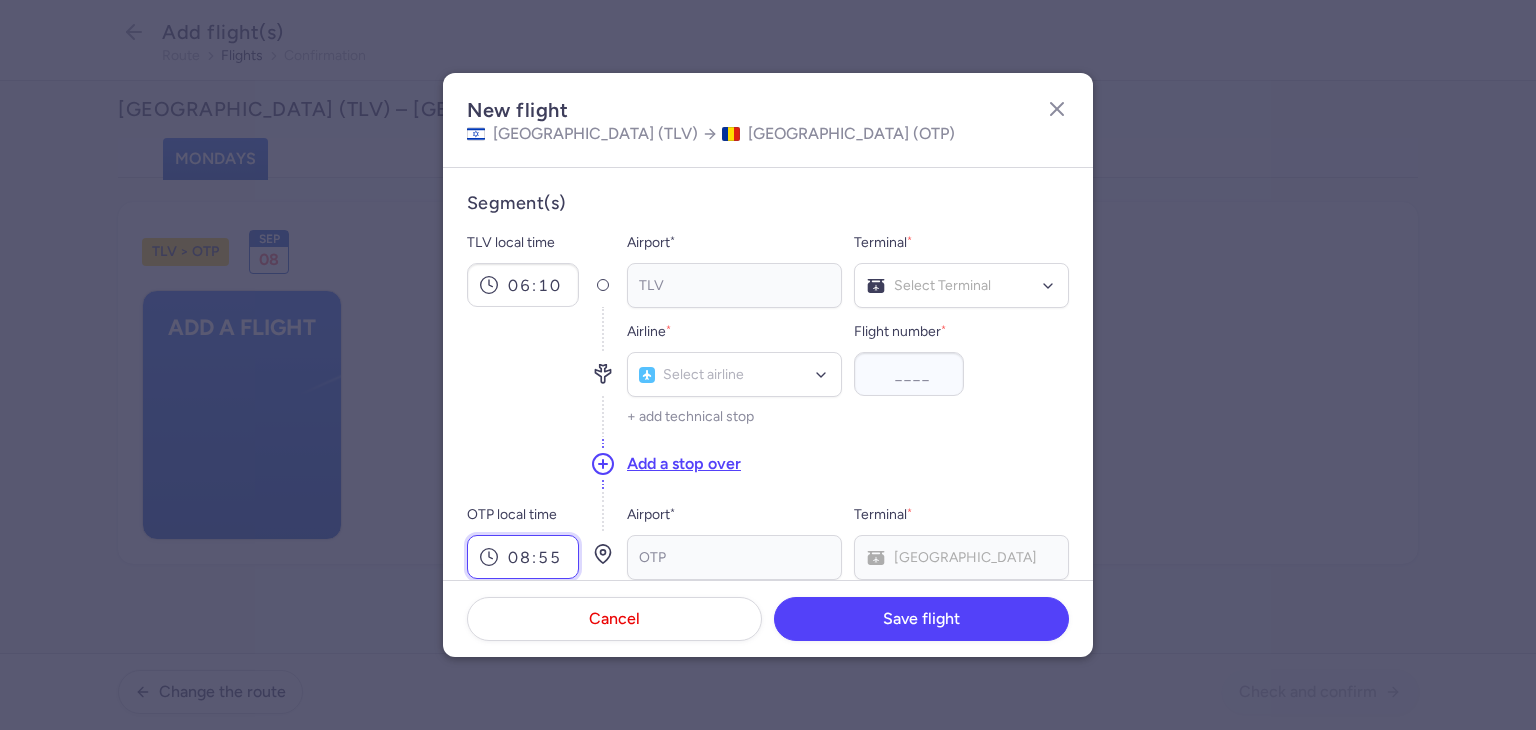 type on "08:55" 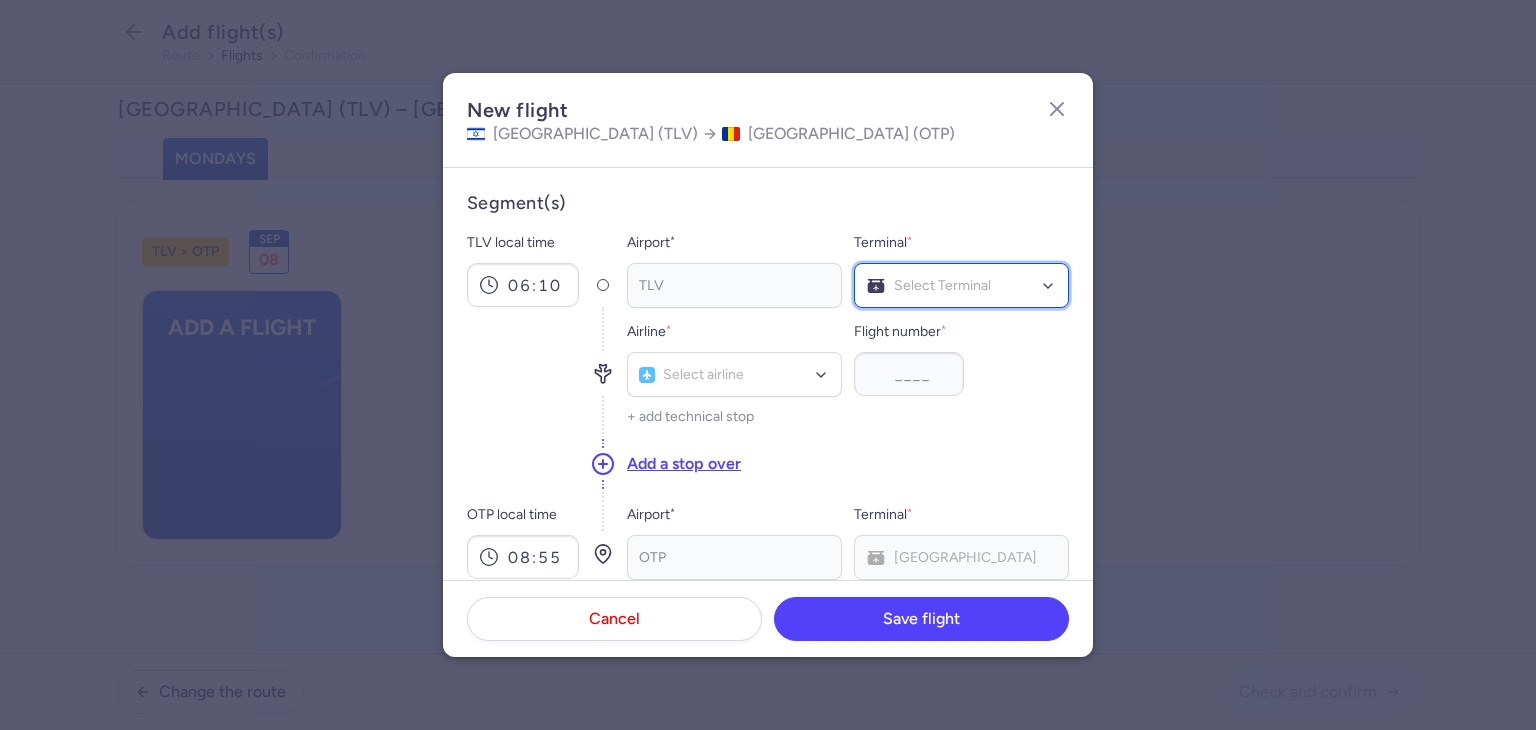 click on "Select Terminal" 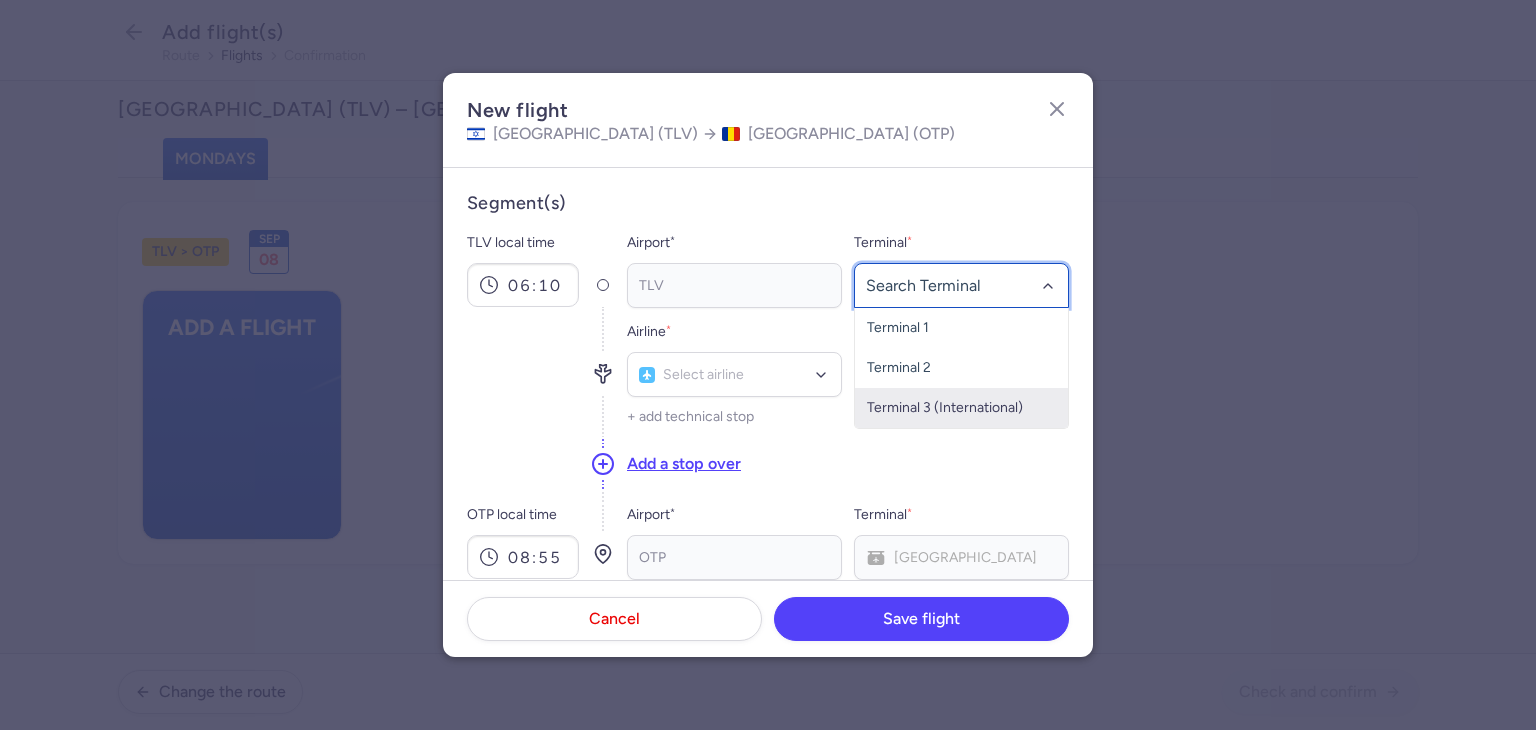 click on "Terminal 3 (International)" 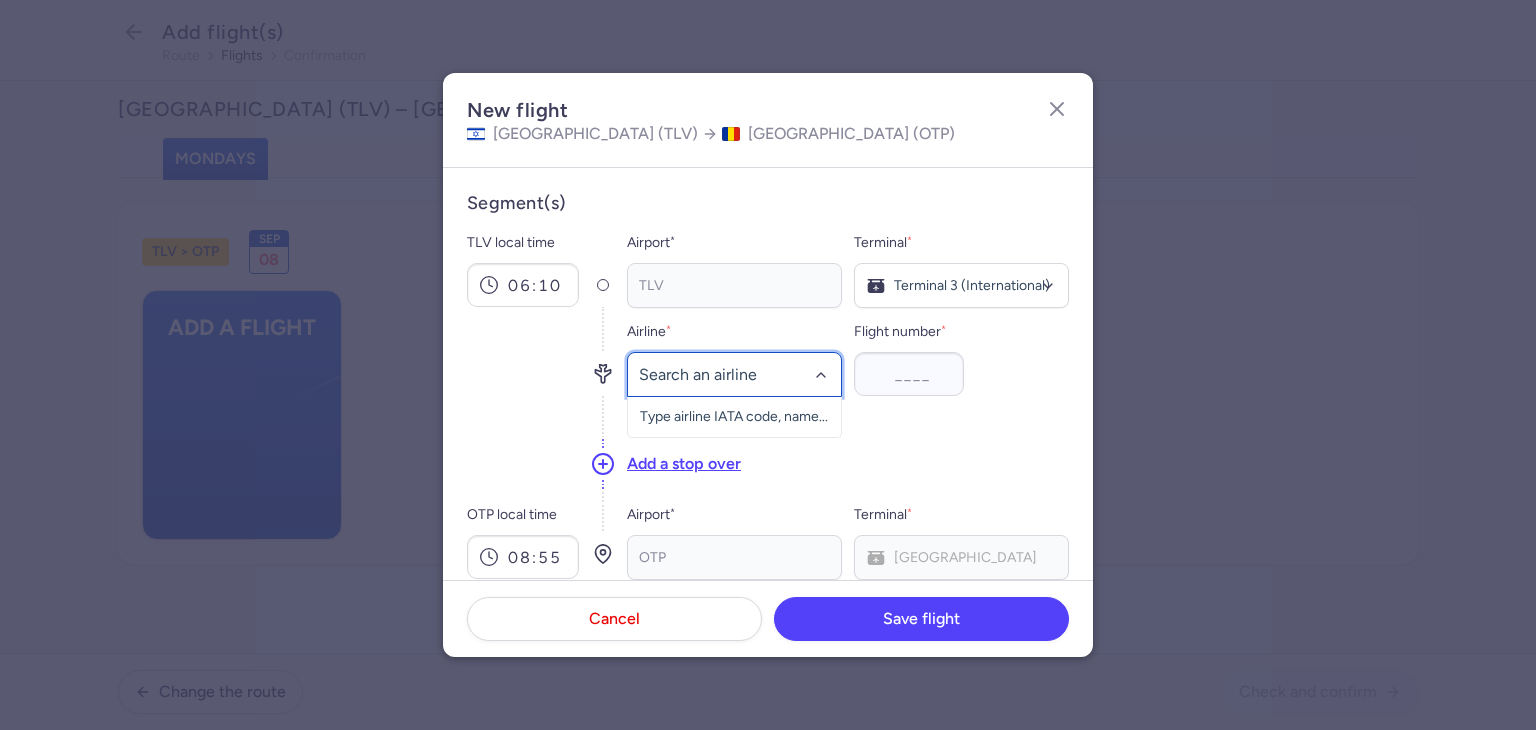 click 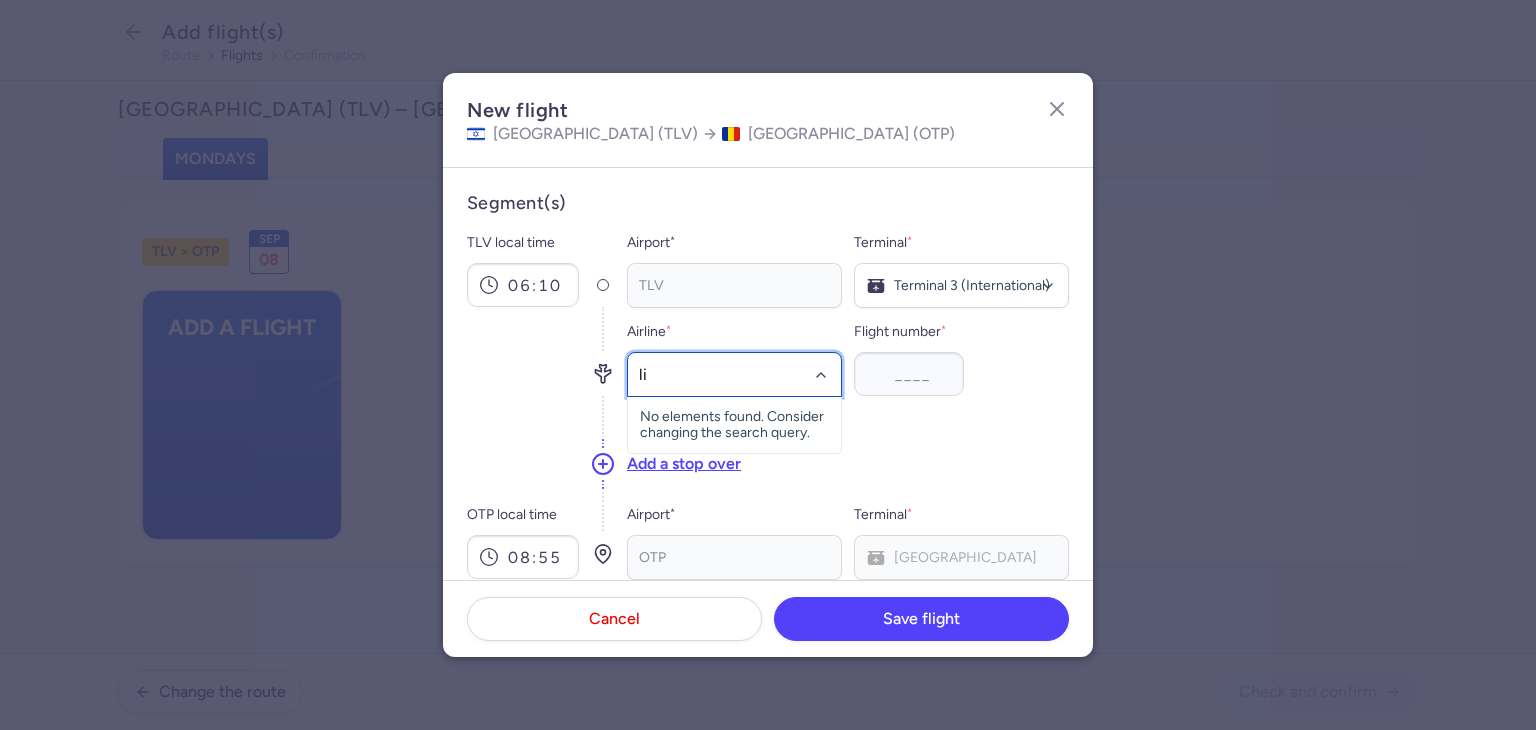 type on "lil" 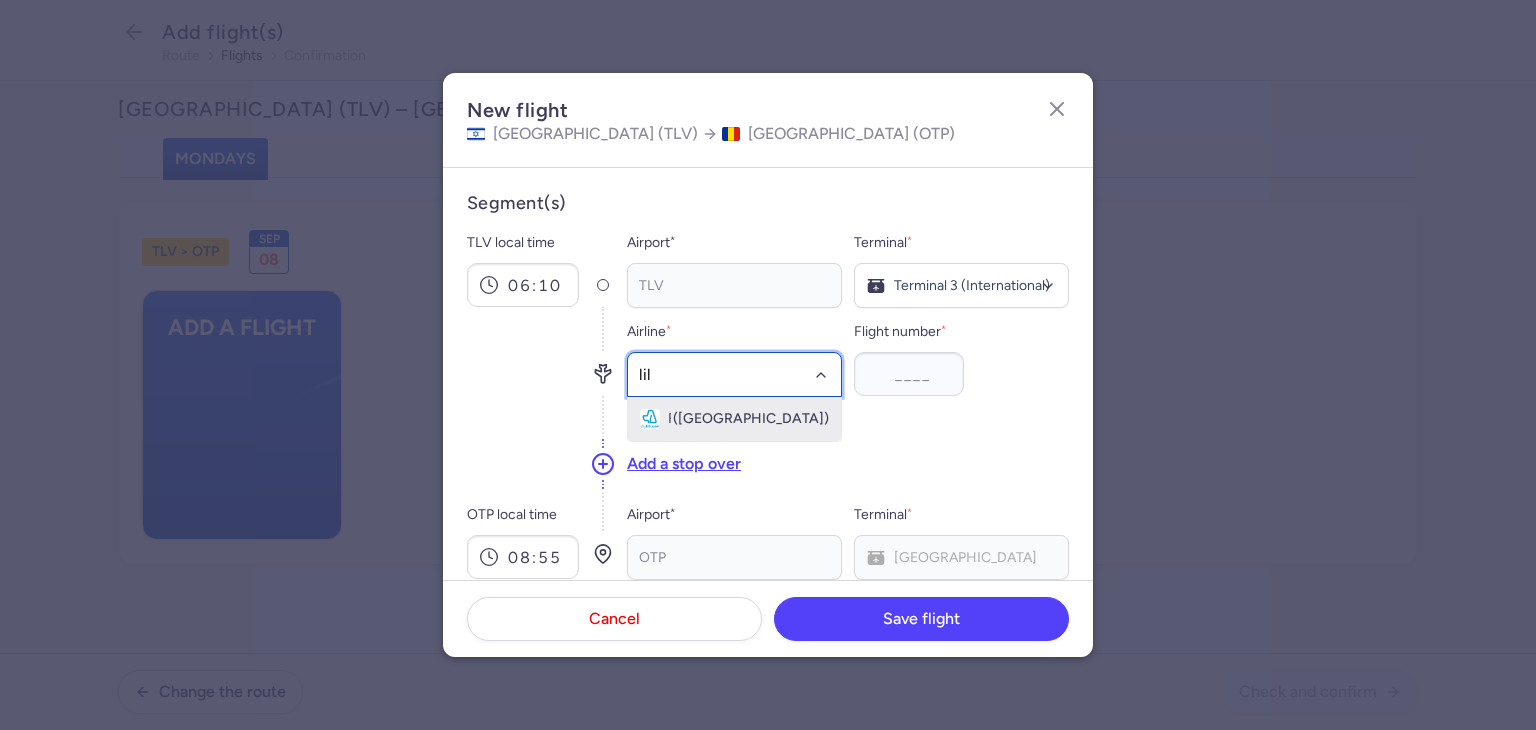 click on "Fly Lili ([GEOGRAPHIC_DATA])" at bounding box center (734, 419) 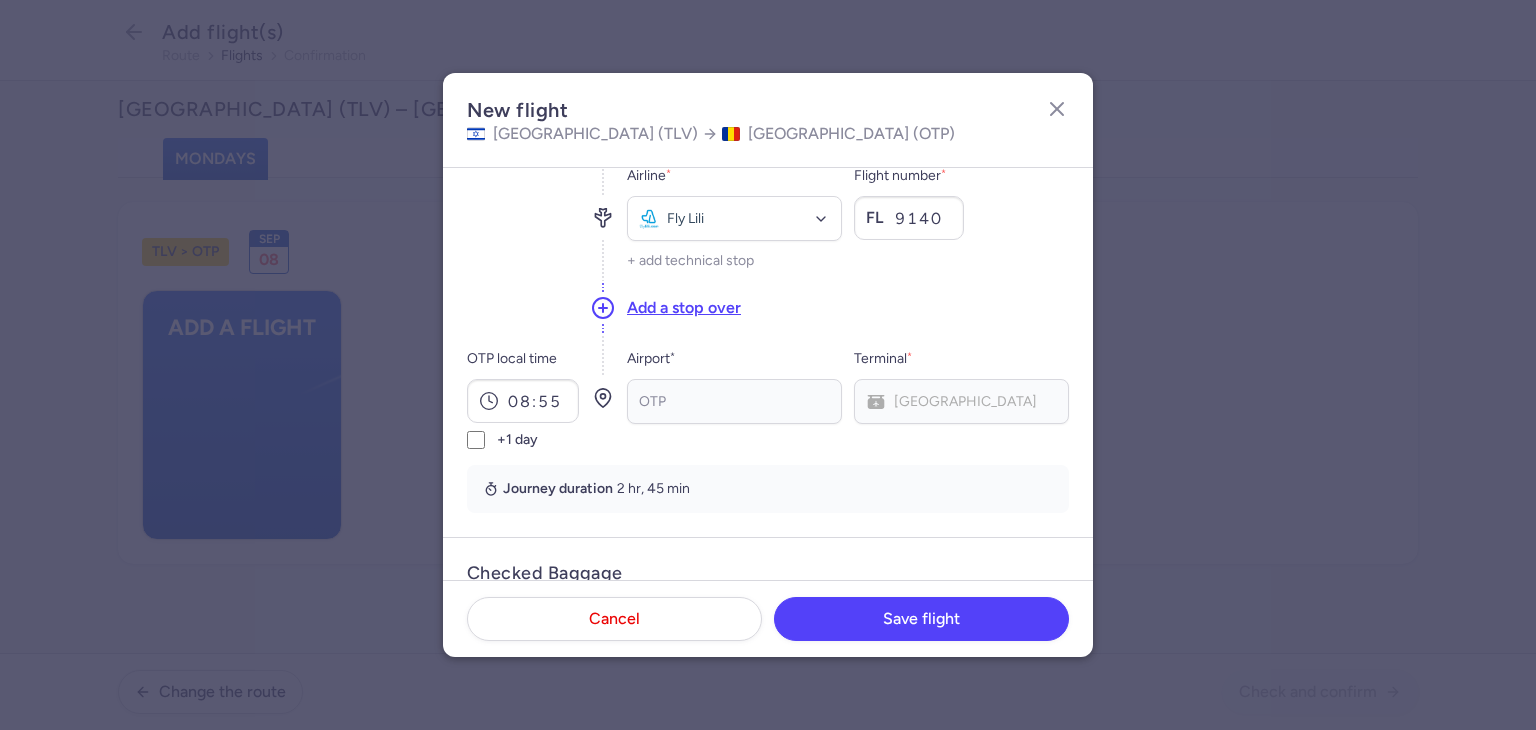 scroll, scrollTop: 400, scrollLeft: 0, axis: vertical 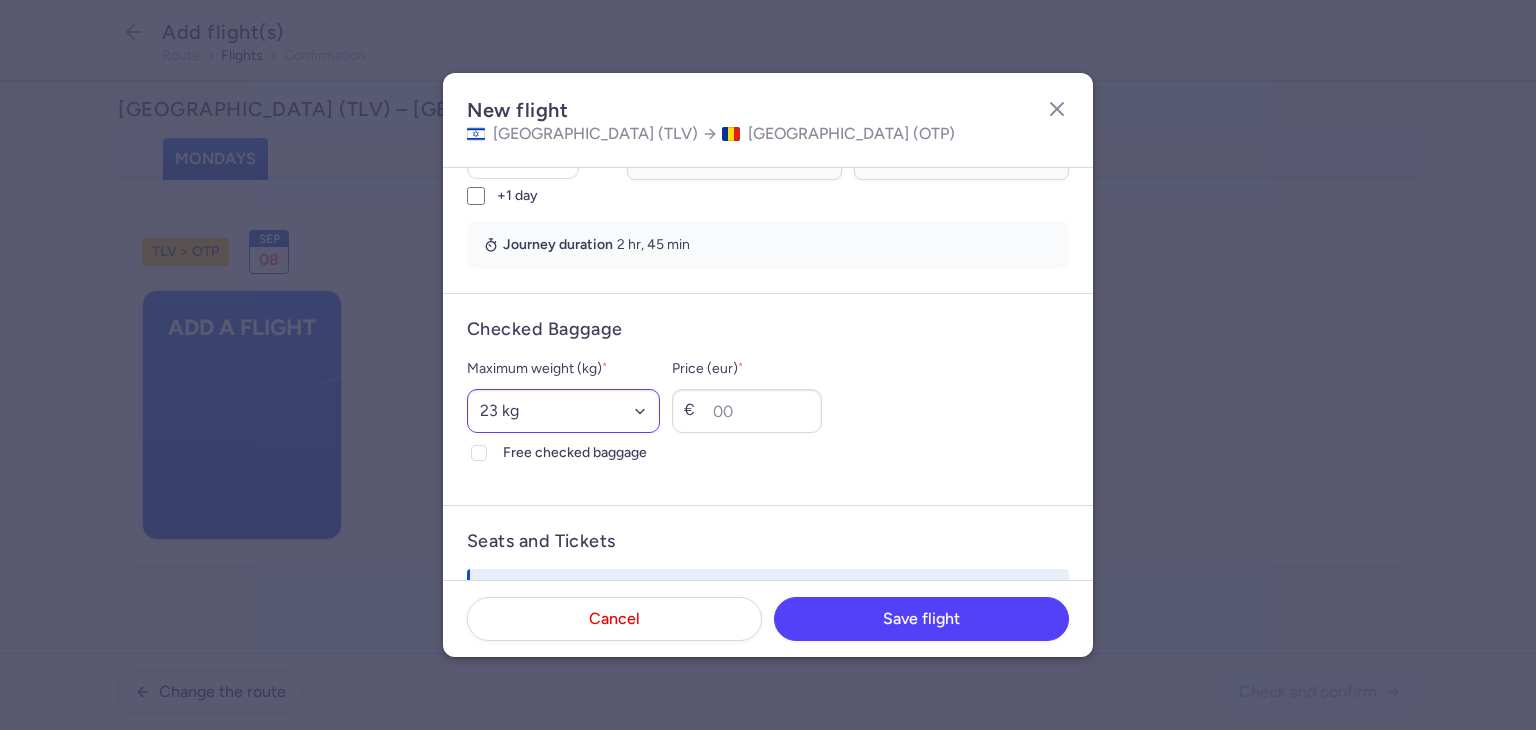 type on "9140" 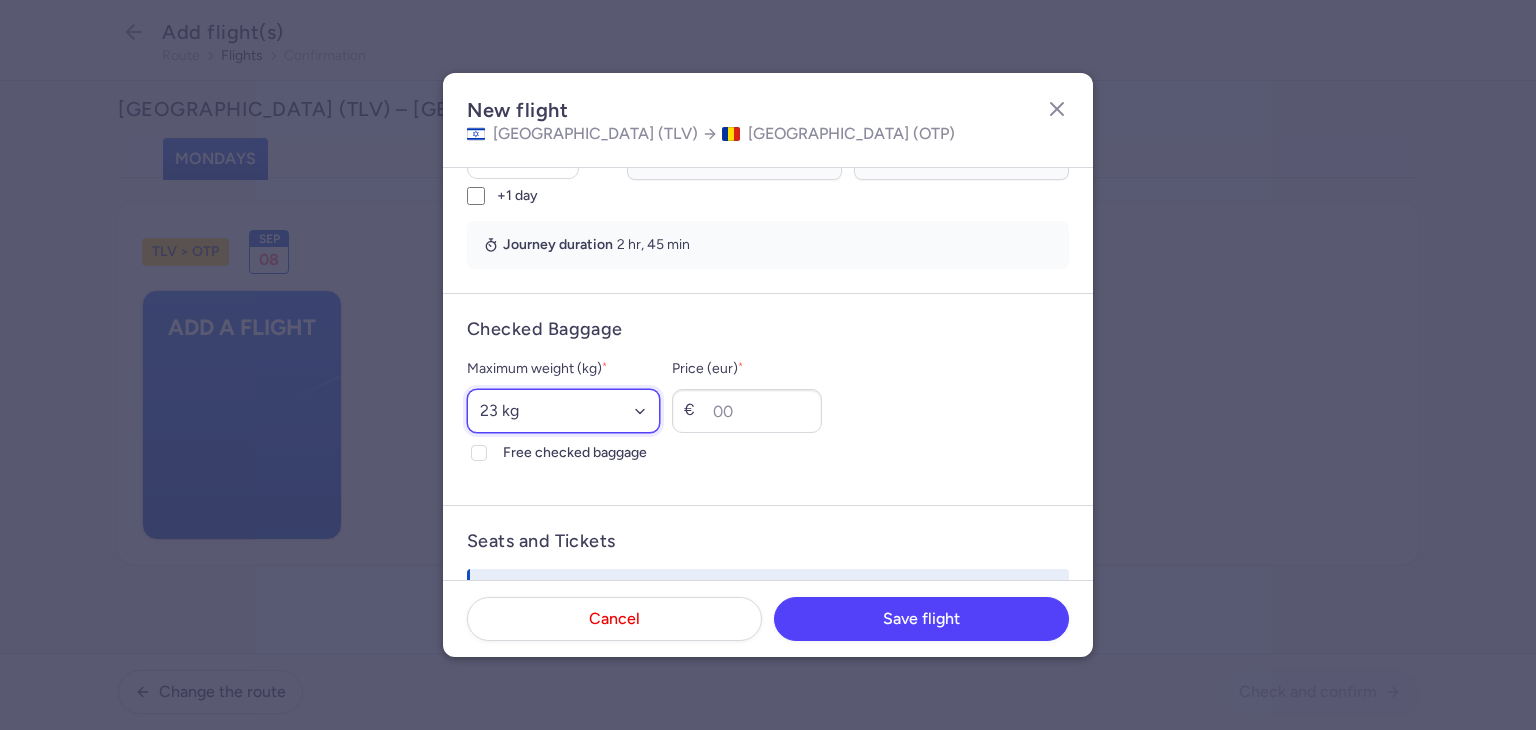 click on "Select an option 15 kg 16 kg 17 kg 18 kg 19 kg 20 kg 21 kg 22 kg 23 kg 24 kg 25 kg 26 kg 27 kg 28 kg 29 kg 30 kg 31 kg 32 kg 33 kg 34 kg 35 kg" at bounding box center [563, 411] 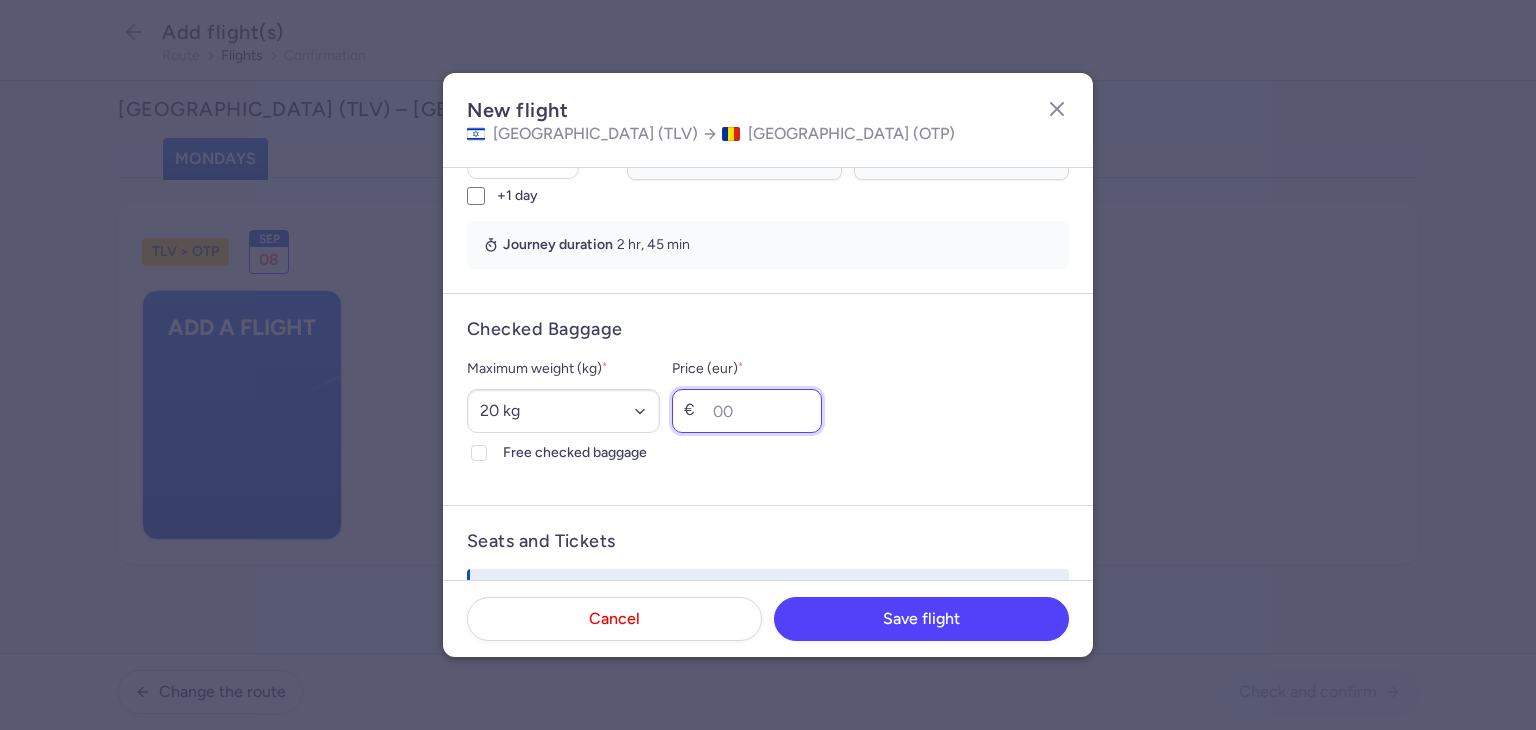 click on "Price (eur)  *" at bounding box center [747, 411] 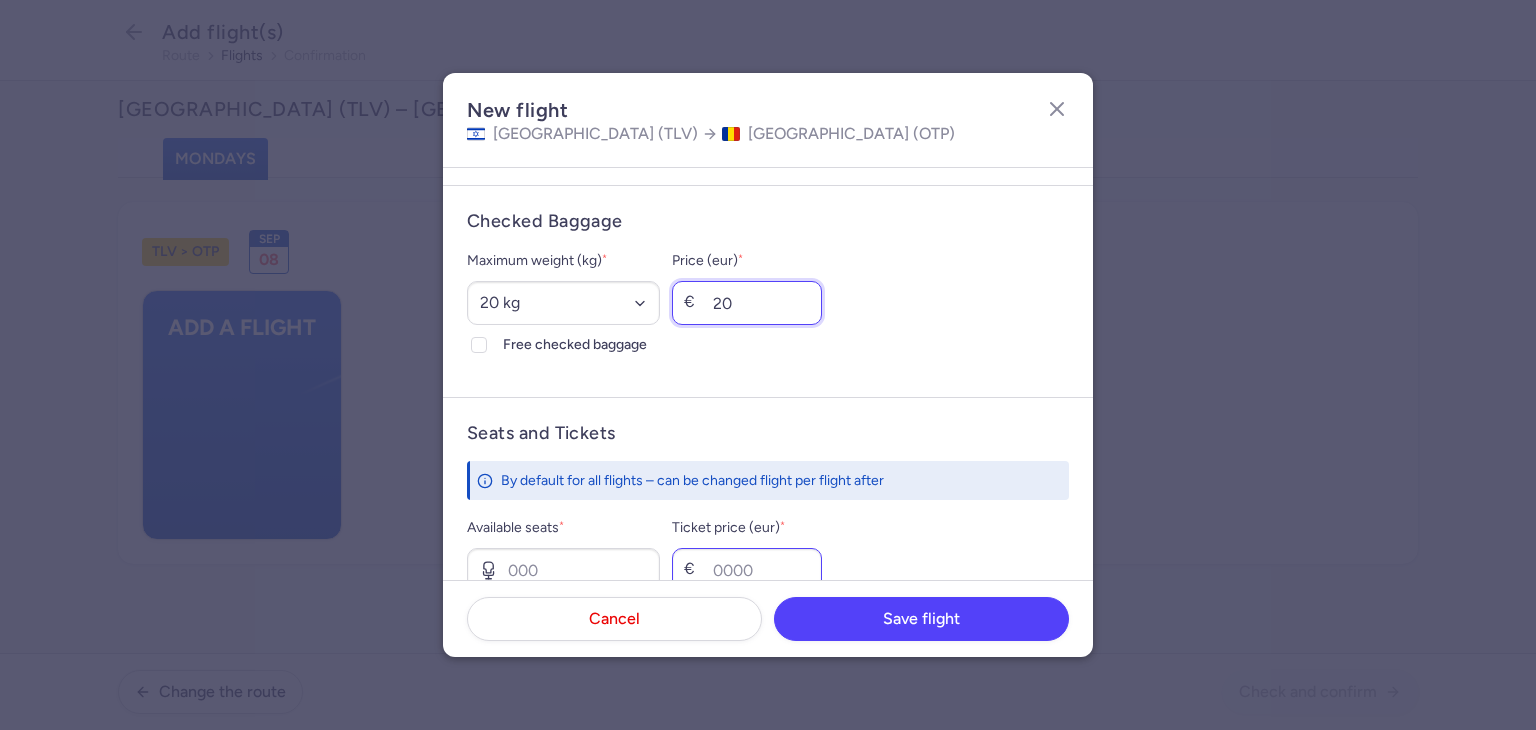 scroll, scrollTop: 700, scrollLeft: 0, axis: vertical 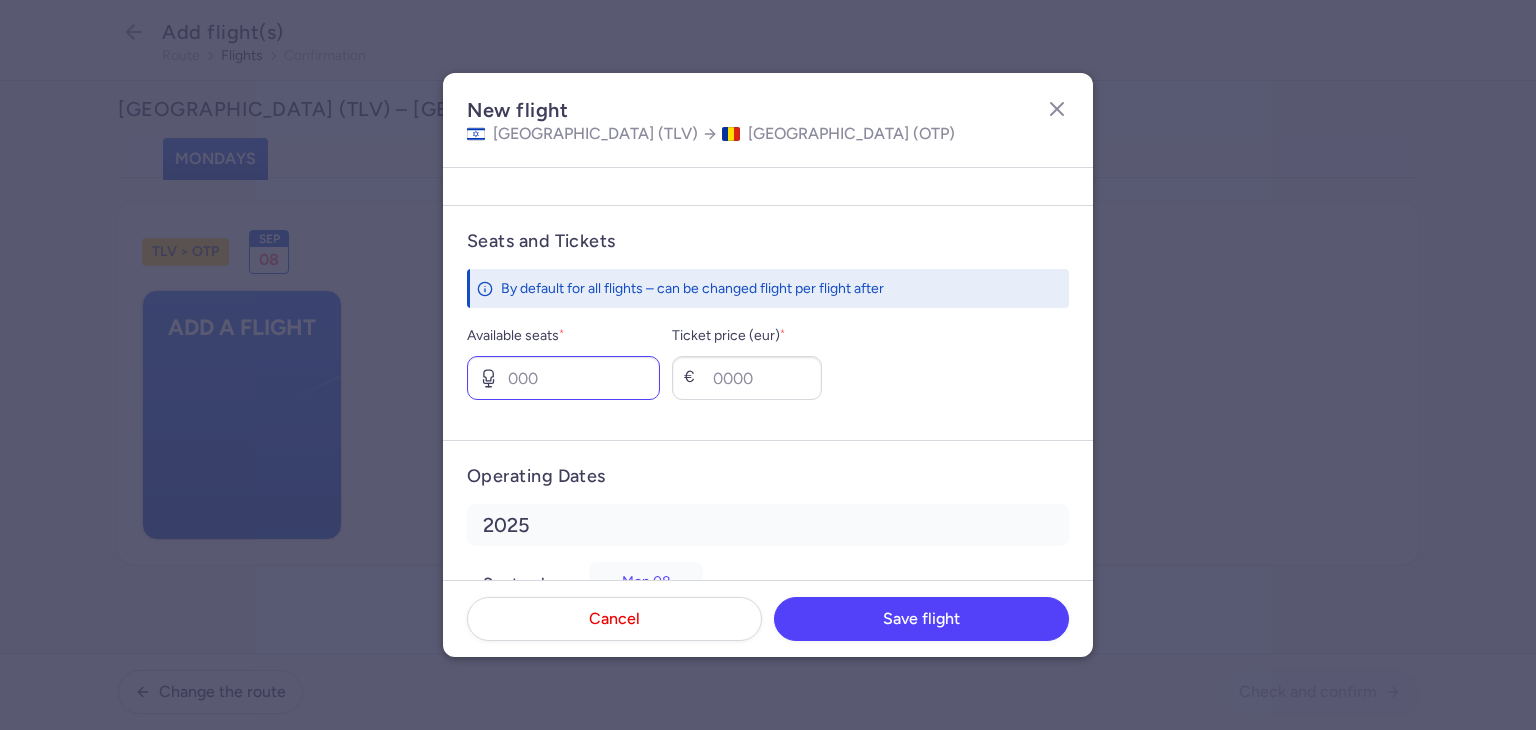 type on "20" 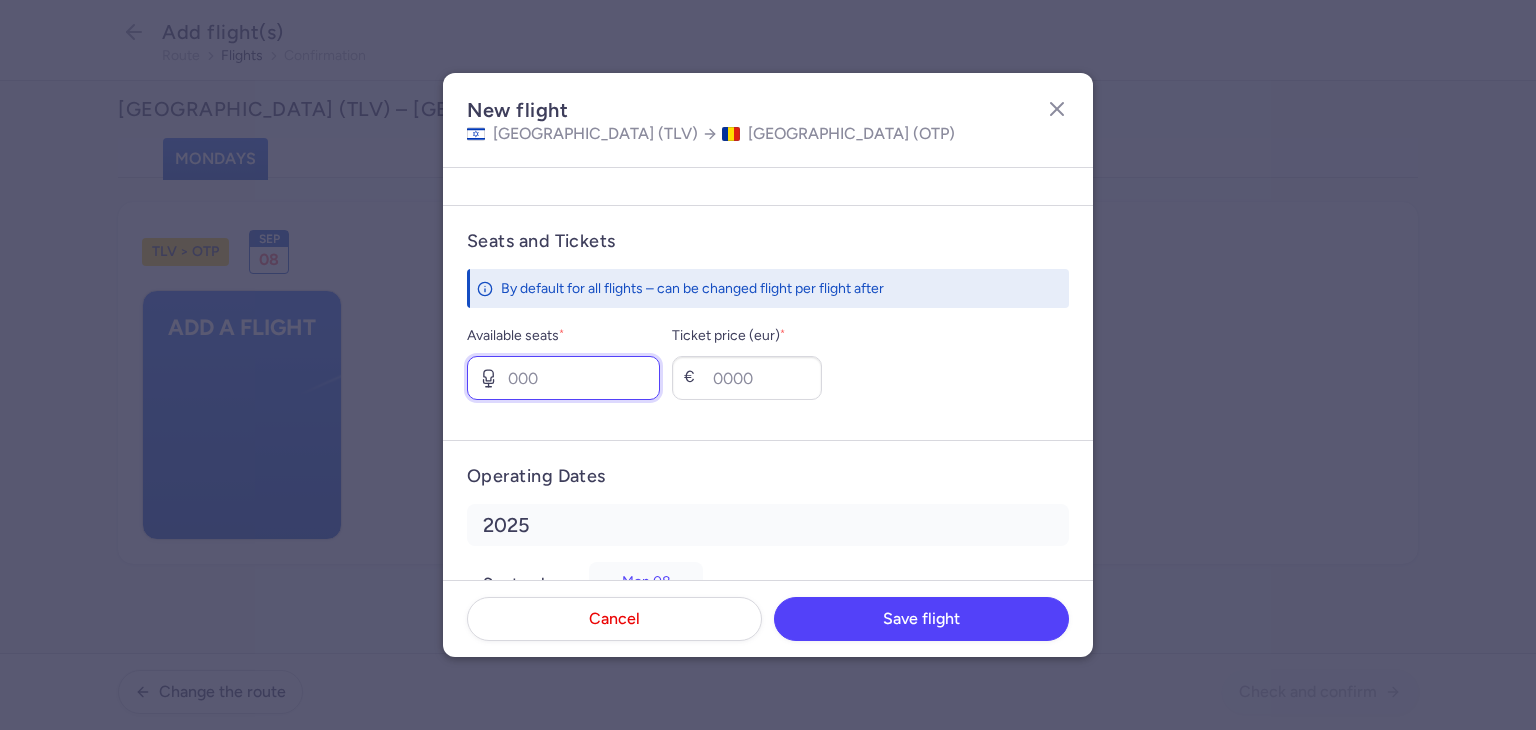 click on "Available seats  *" at bounding box center (563, 378) 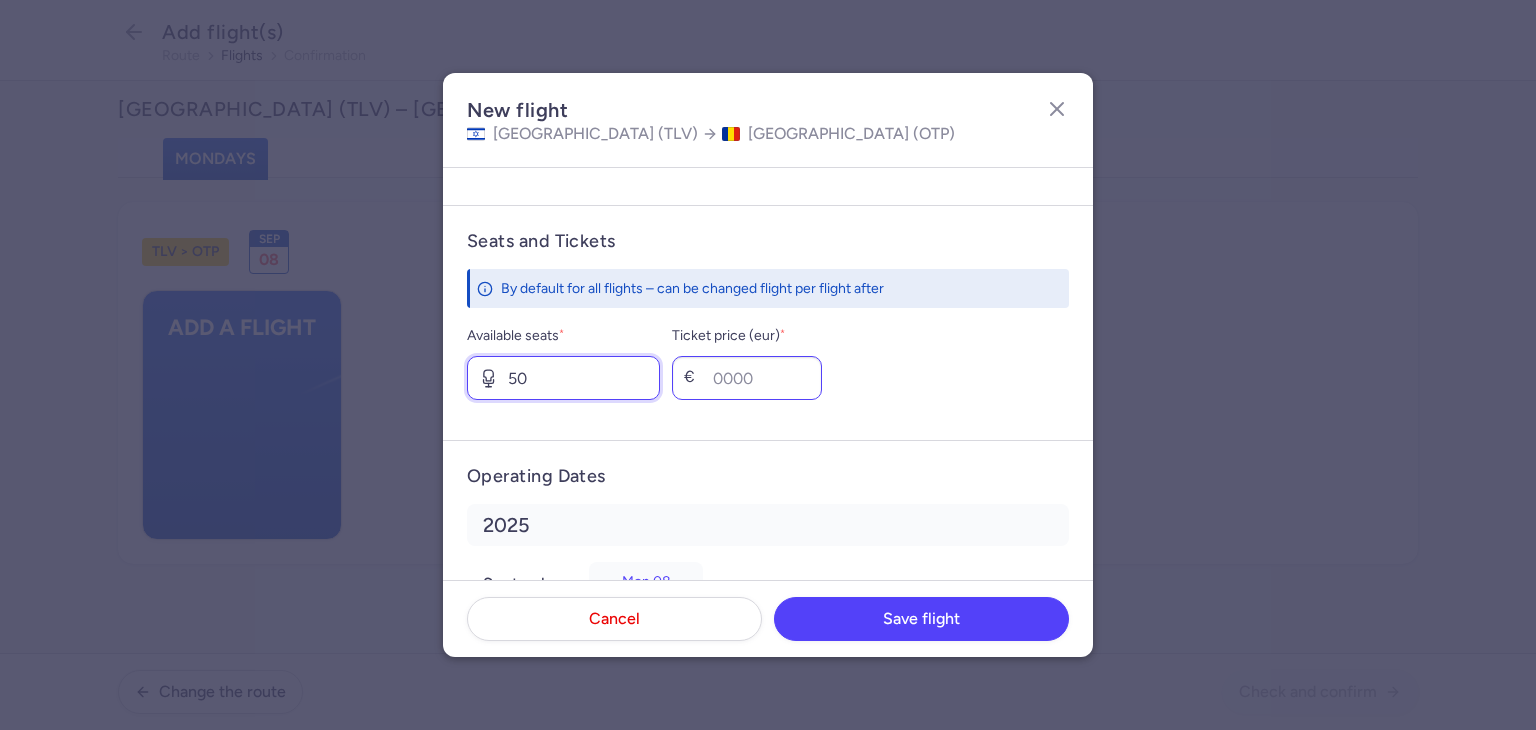 type on "50" 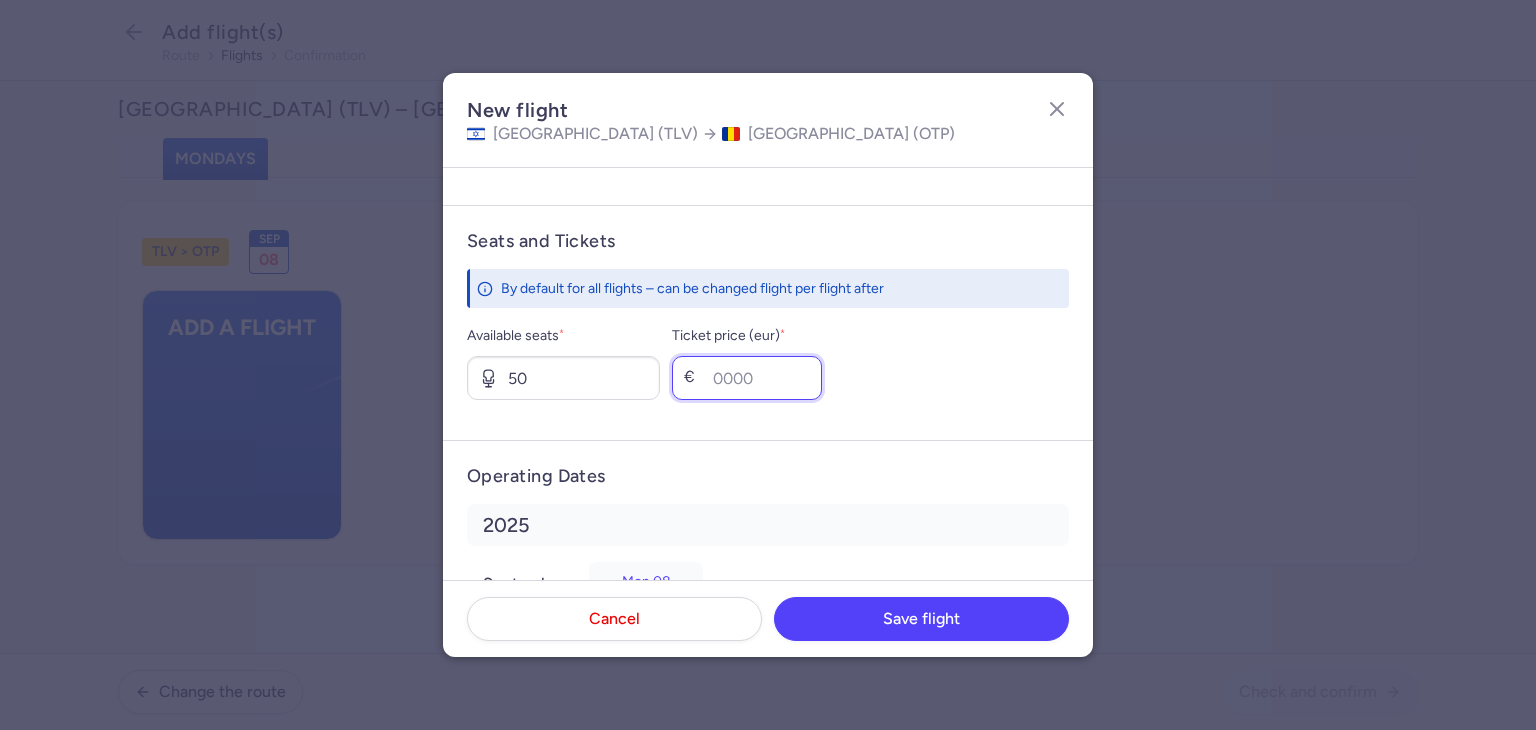 click on "Ticket price (eur)  *" at bounding box center [747, 378] 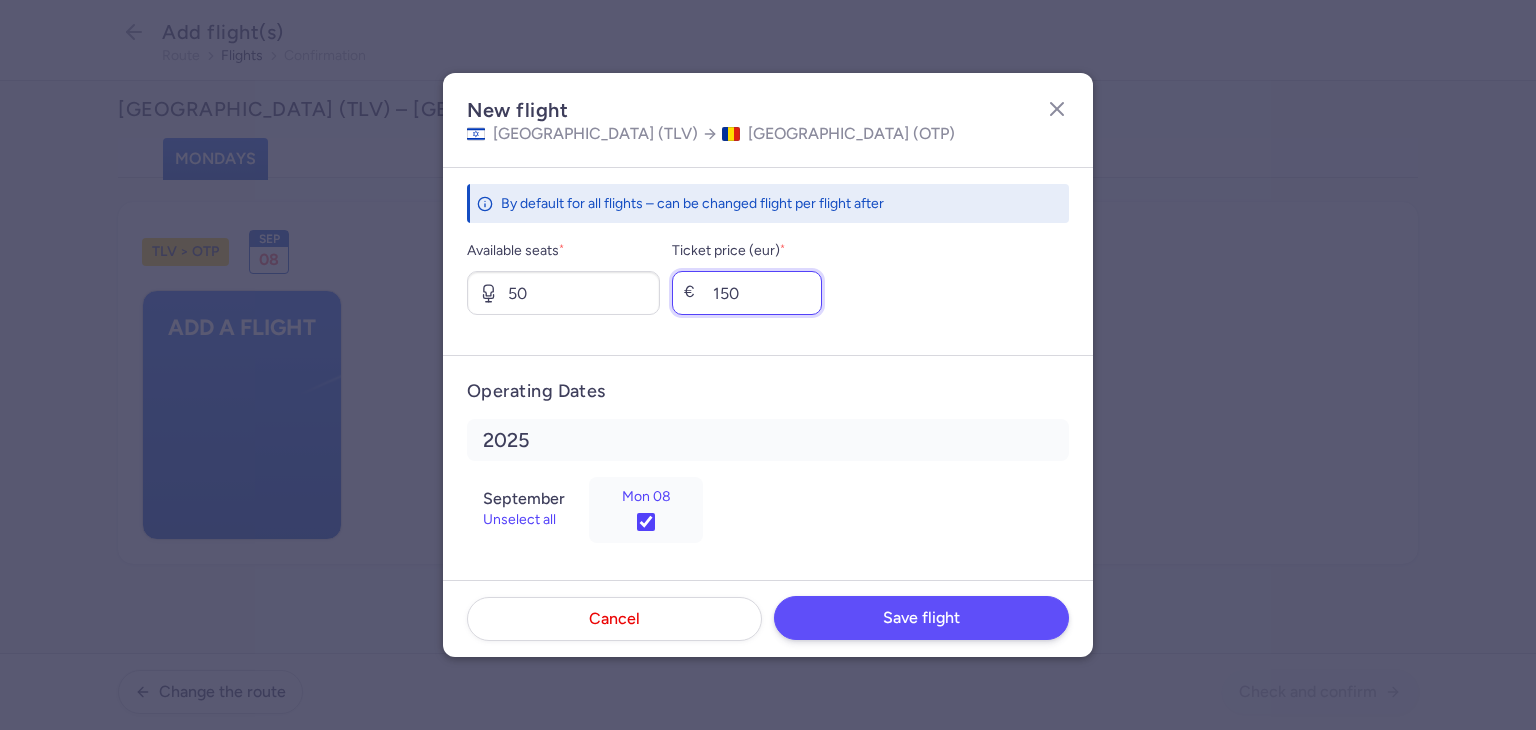 scroll, scrollTop: 786, scrollLeft: 0, axis: vertical 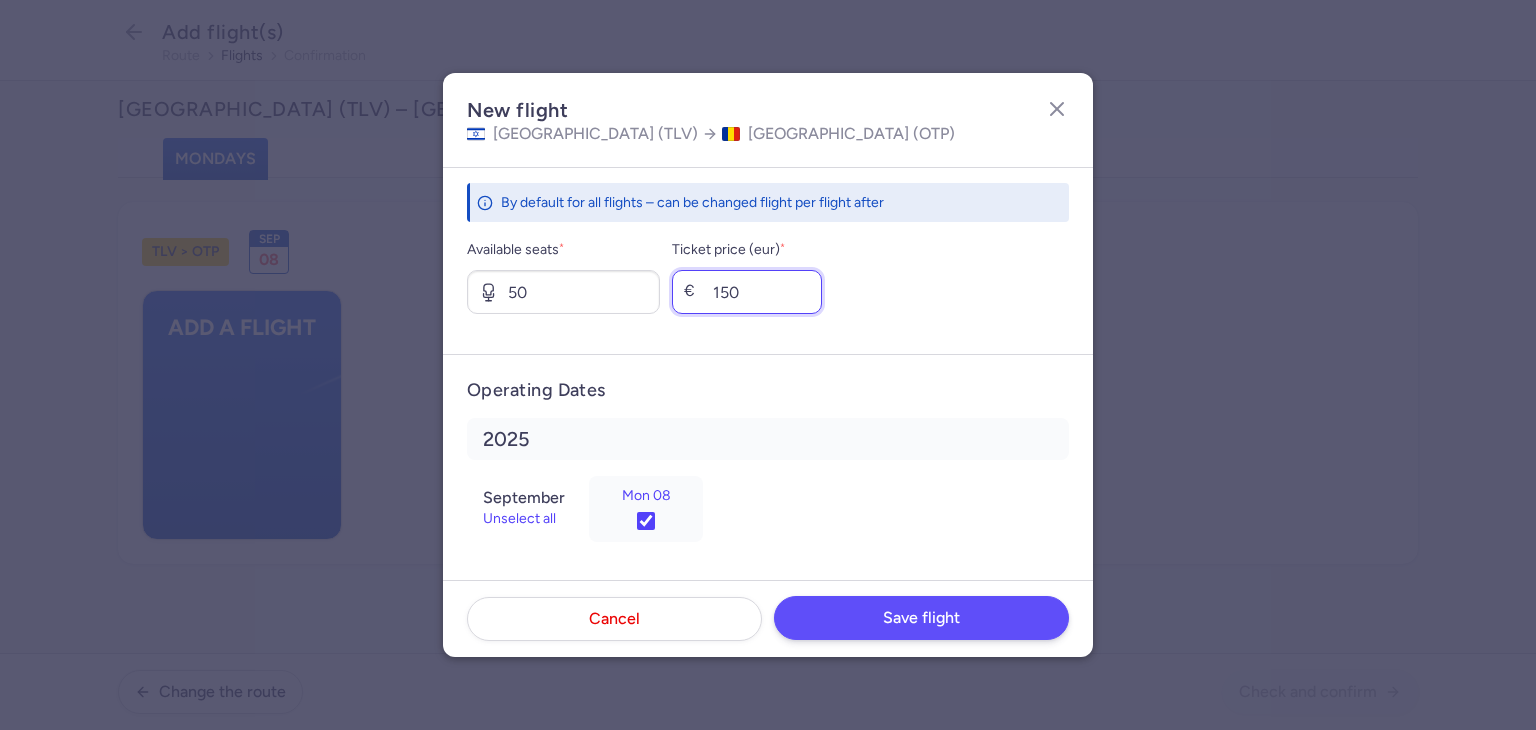 type on "150" 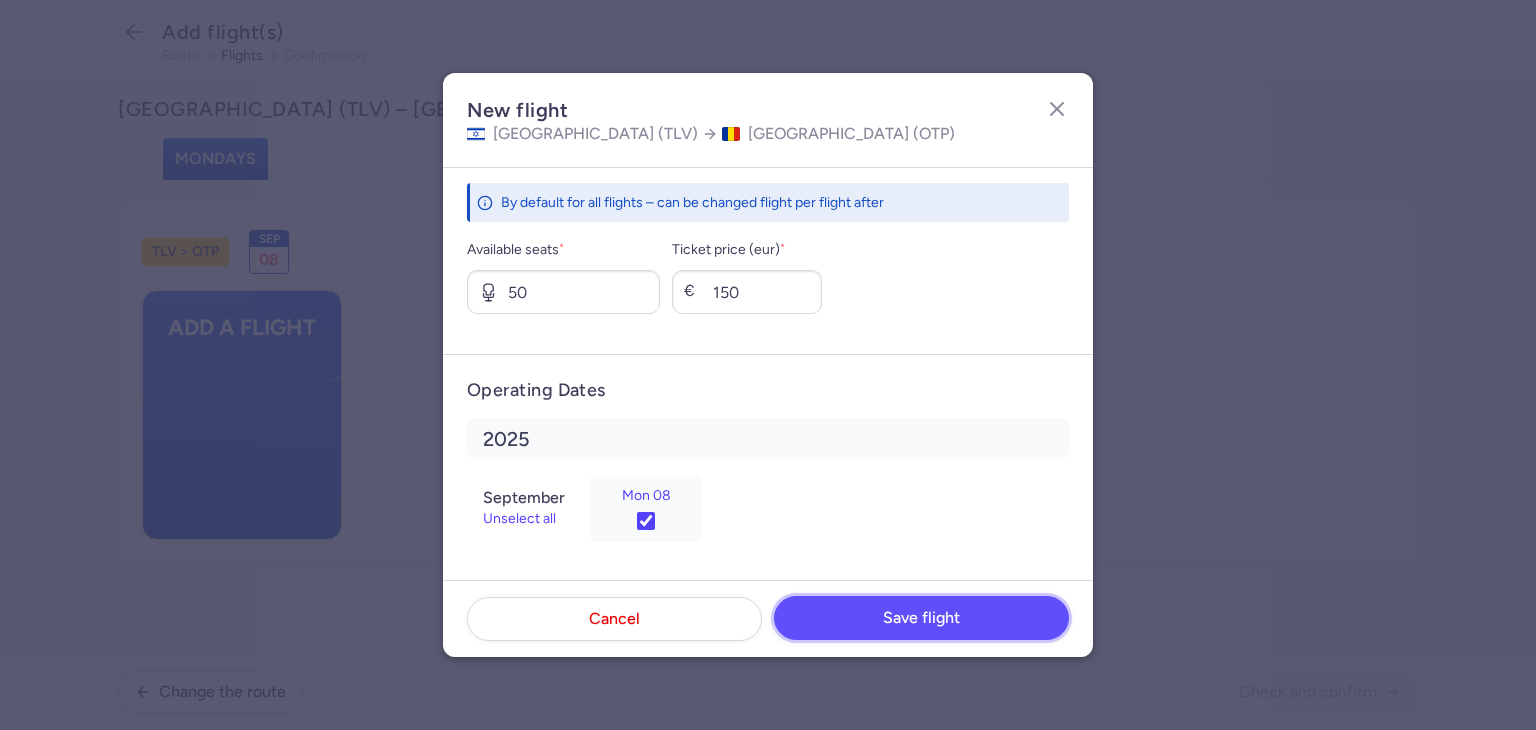 click on "Save flight" at bounding box center [921, 618] 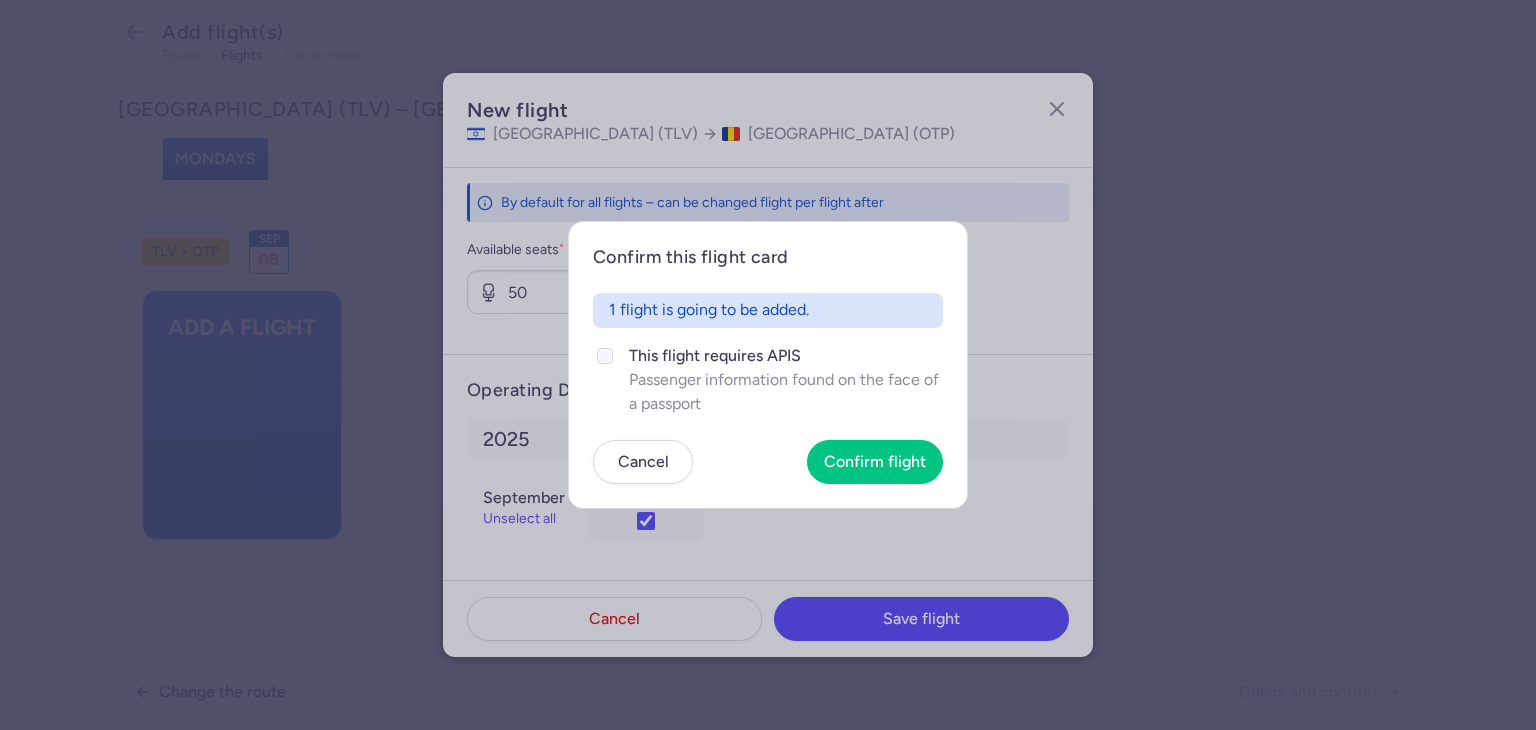 click on "Passenger information found on the face of a passport" 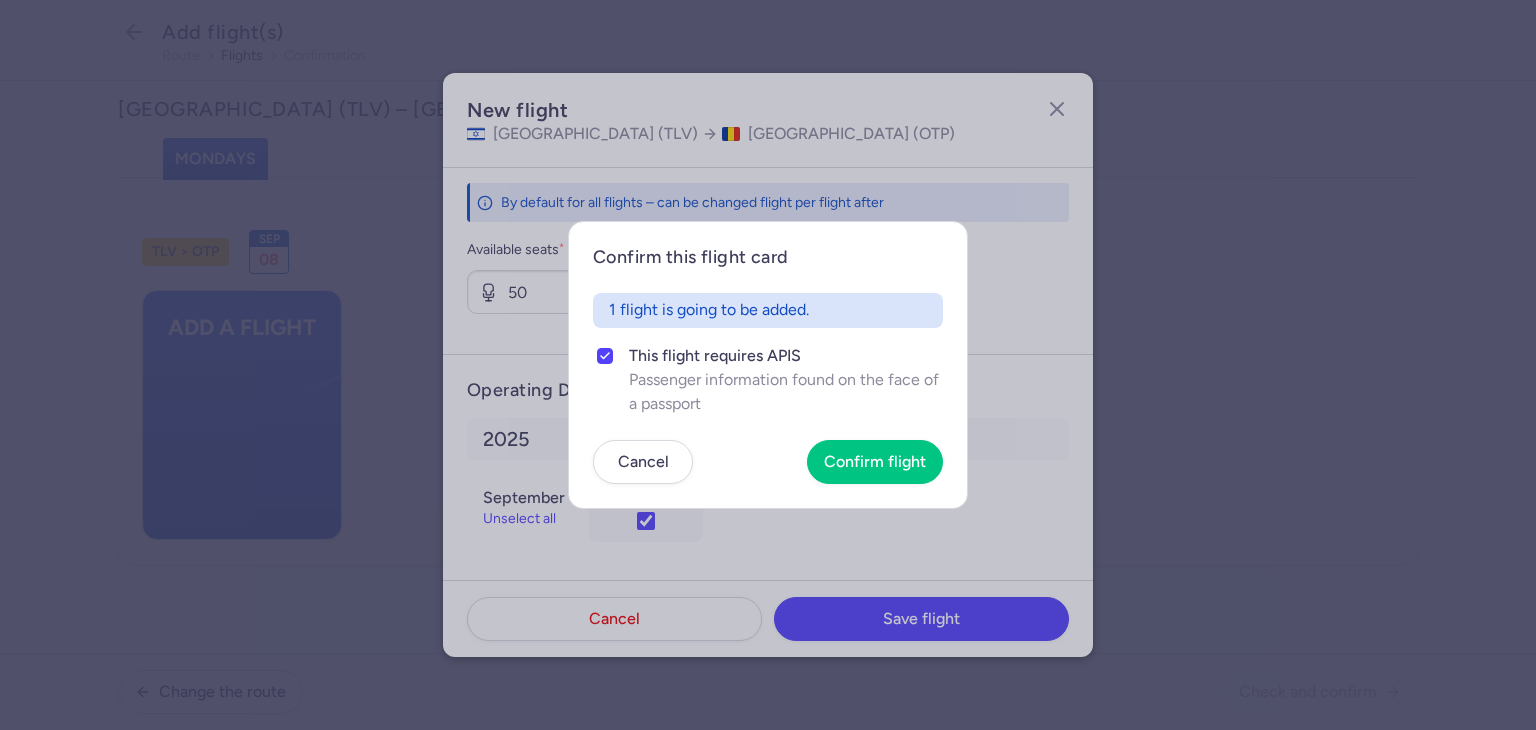 drag, startPoint x: 989, startPoint y: 494, endPoint x: 984, endPoint y: 484, distance: 11.18034 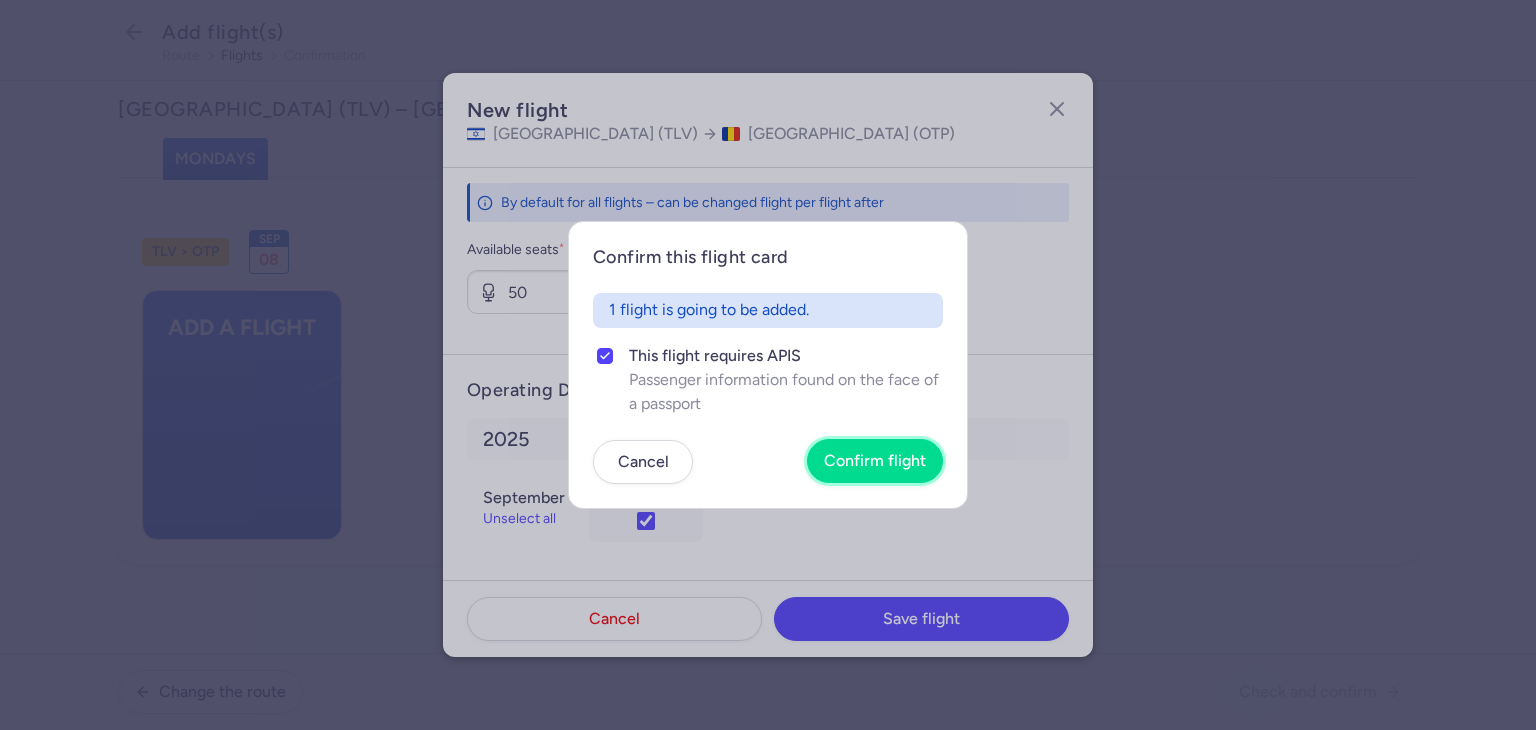 click on "Confirm flight" at bounding box center [875, 461] 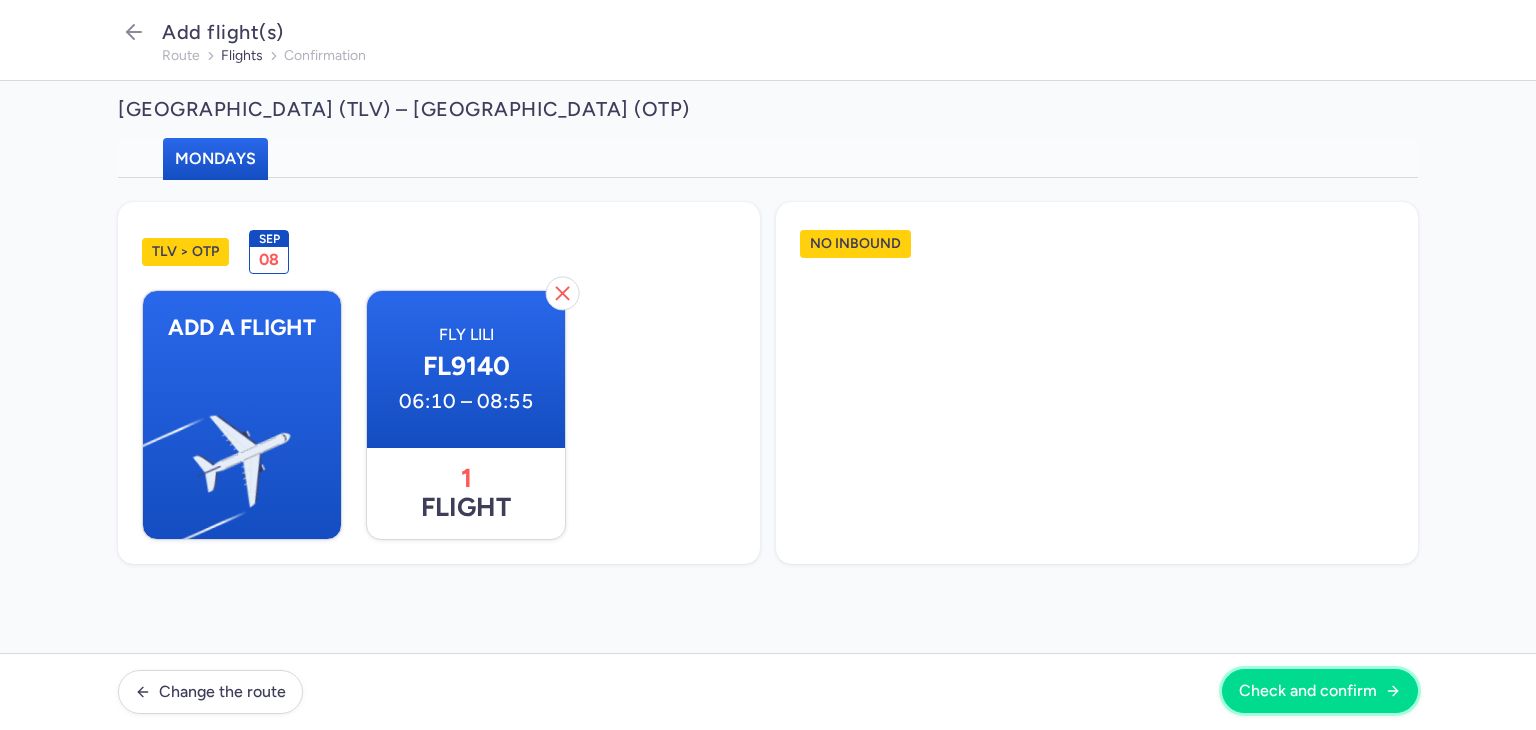 click on "Check and confirm" at bounding box center (1308, 691) 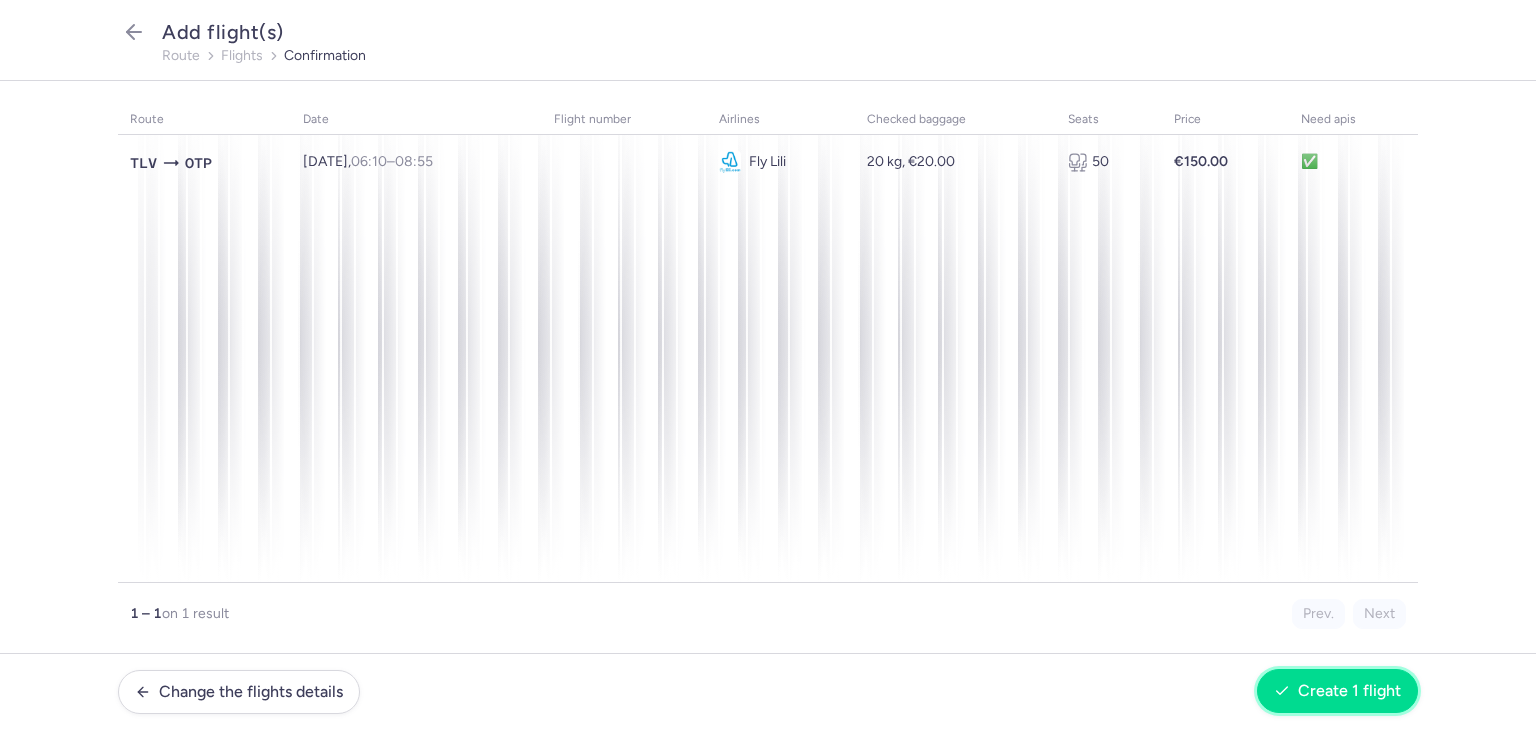 click on "Create 1 flight" at bounding box center [1349, 691] 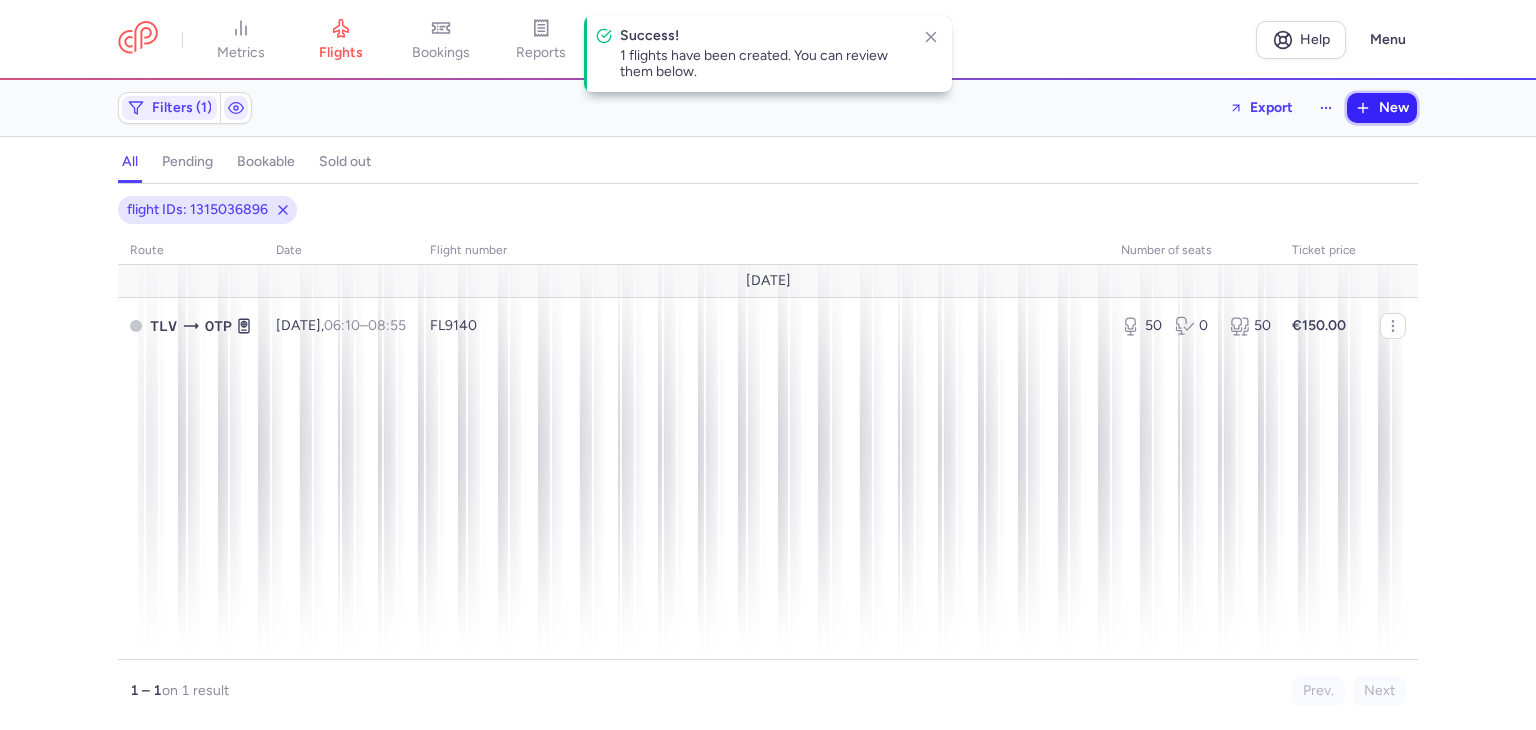 click on "New" at bounding box center (1382, 108) 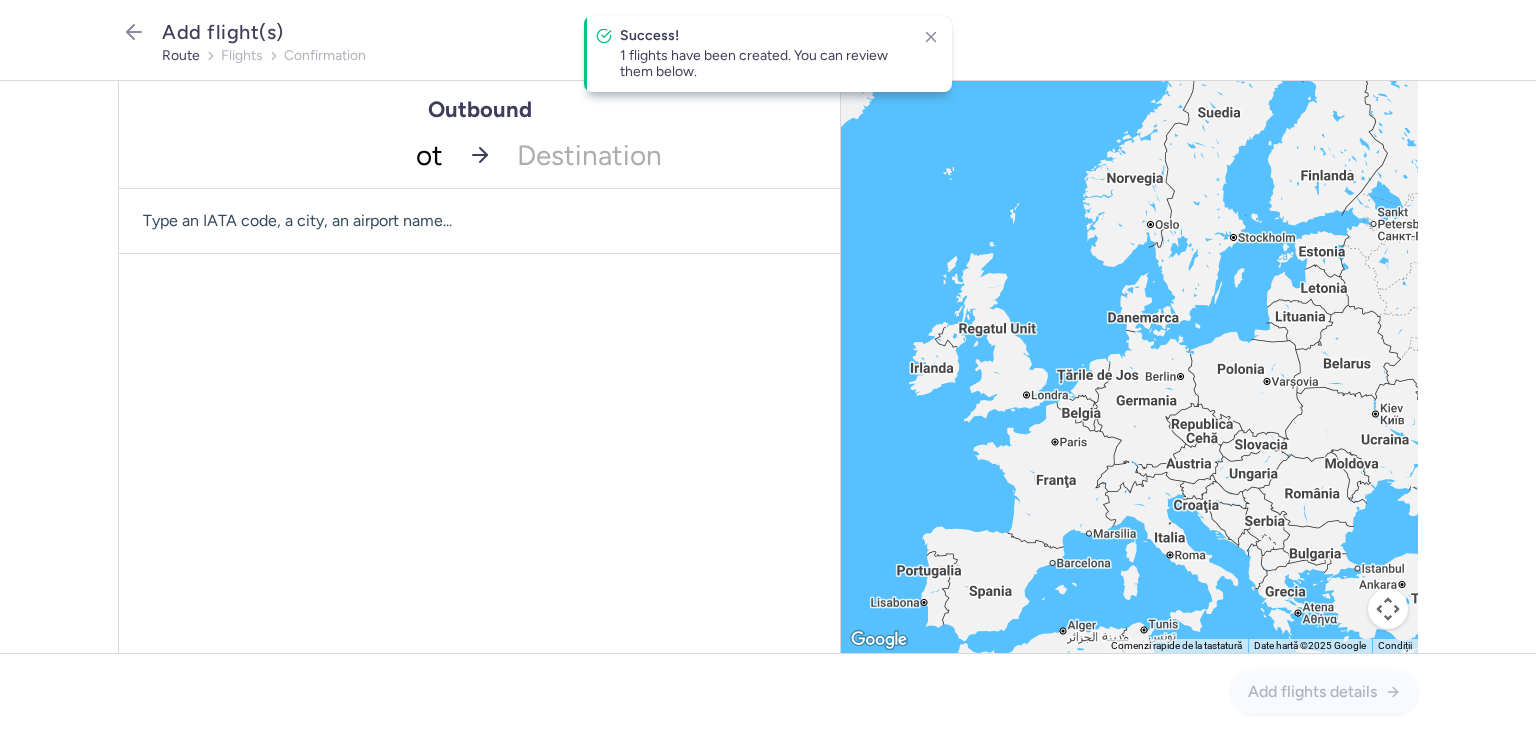 type on "otp" 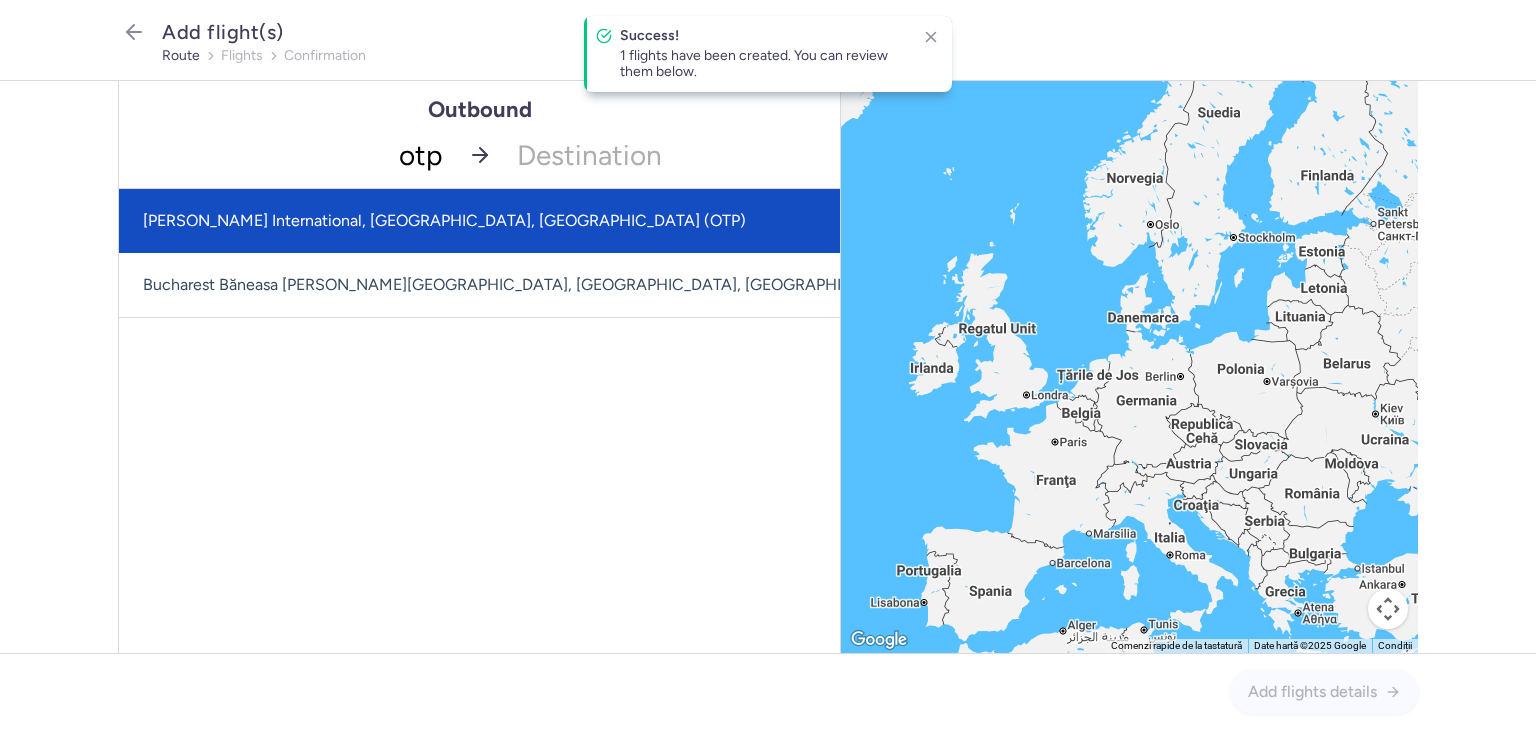 click on "[PERSON_NAME] International, [GEOGRAPHIC_DATA], [GEOGRAPHIC_DATA] (OTP)" 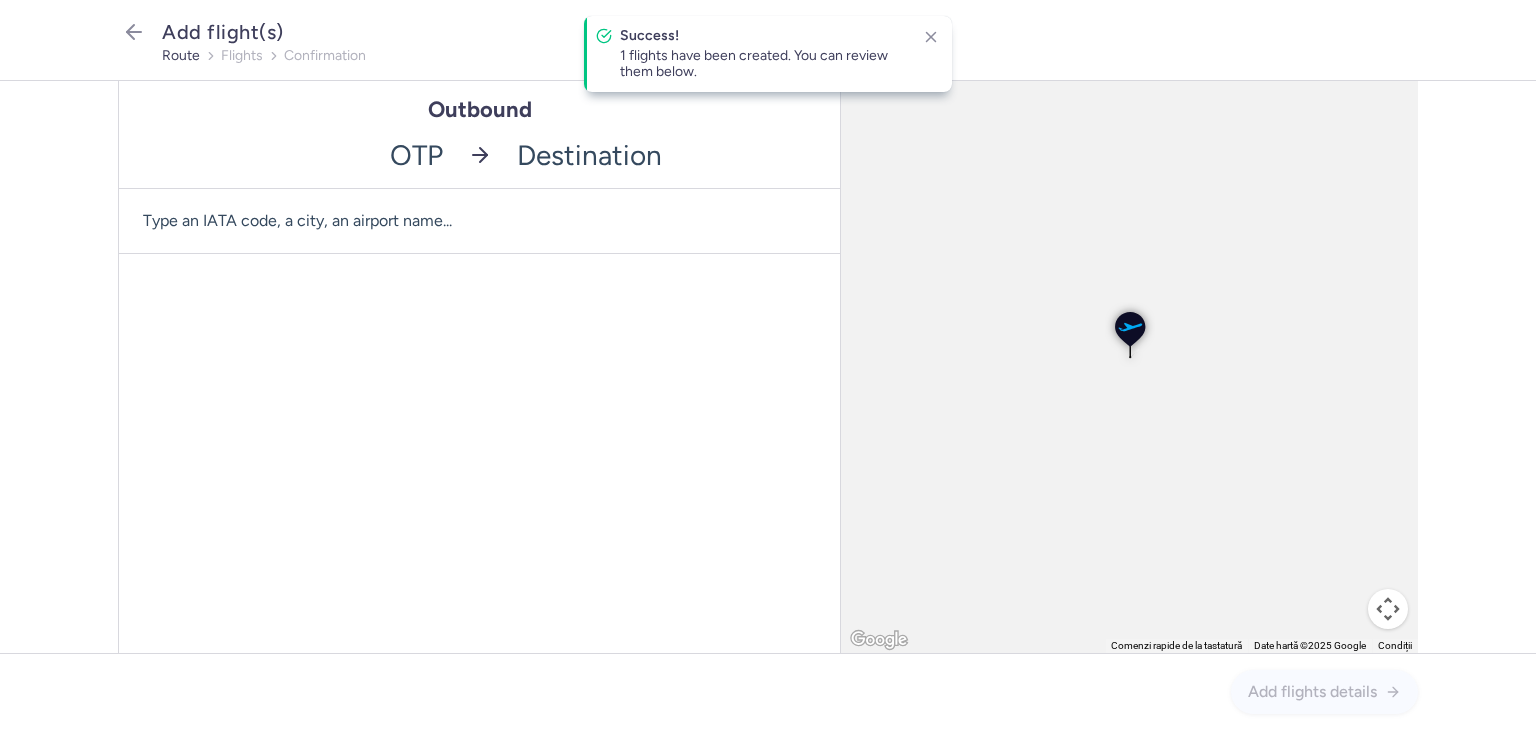click 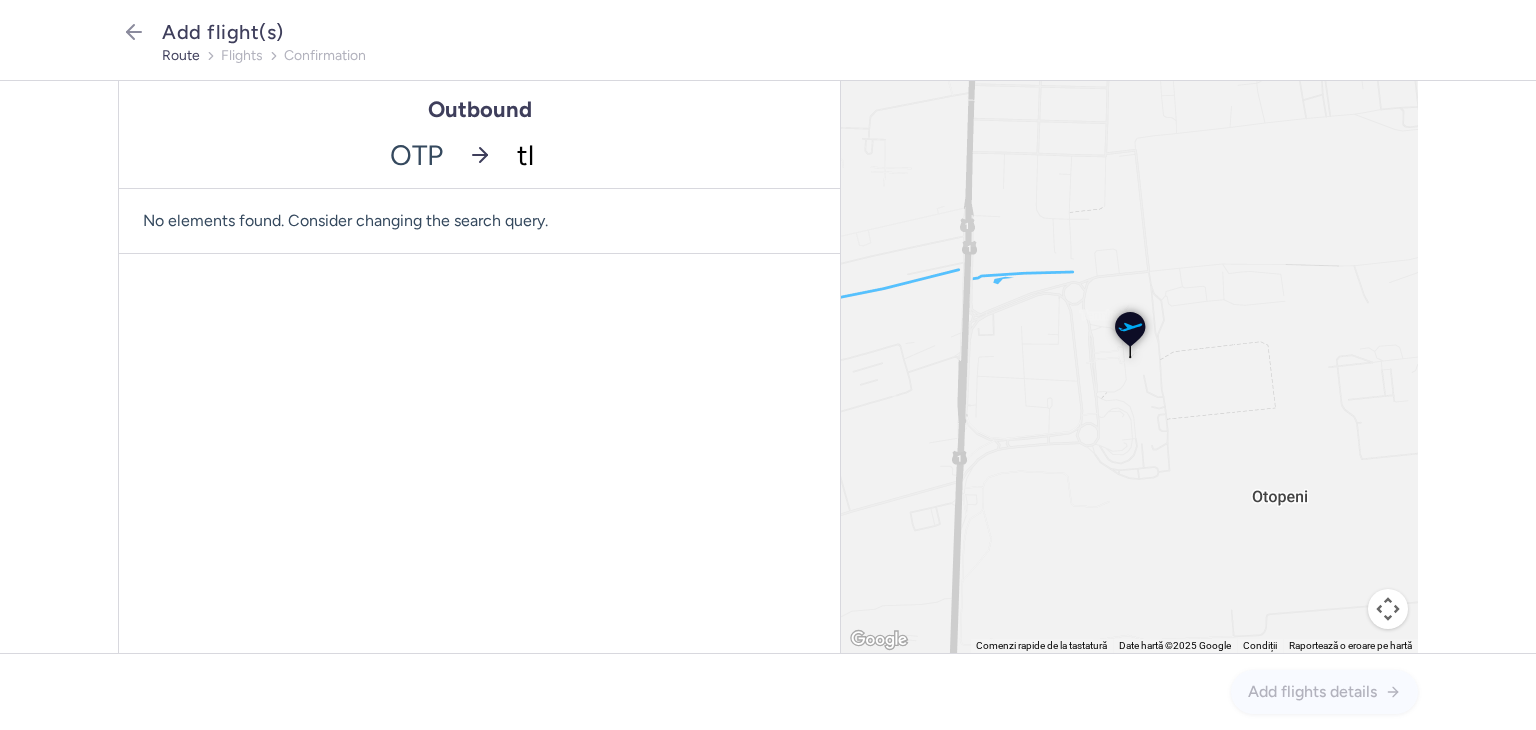 type on "tlv" 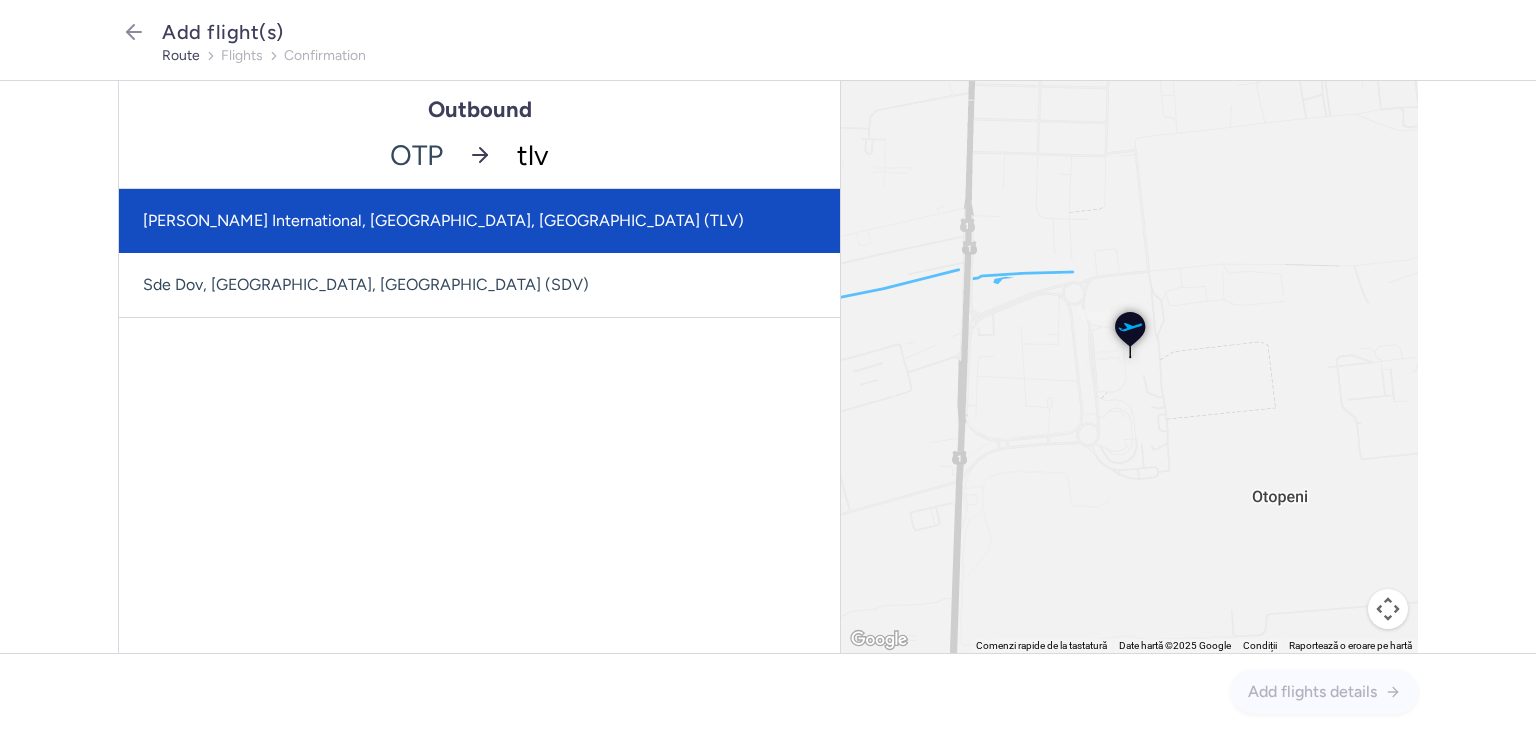 click on "[PERSON_NAME] International, [GEOGRAPHIC_DATA], [GEOGRAPHIC_DATA] (TLV)" at bounding box center (479, 221) 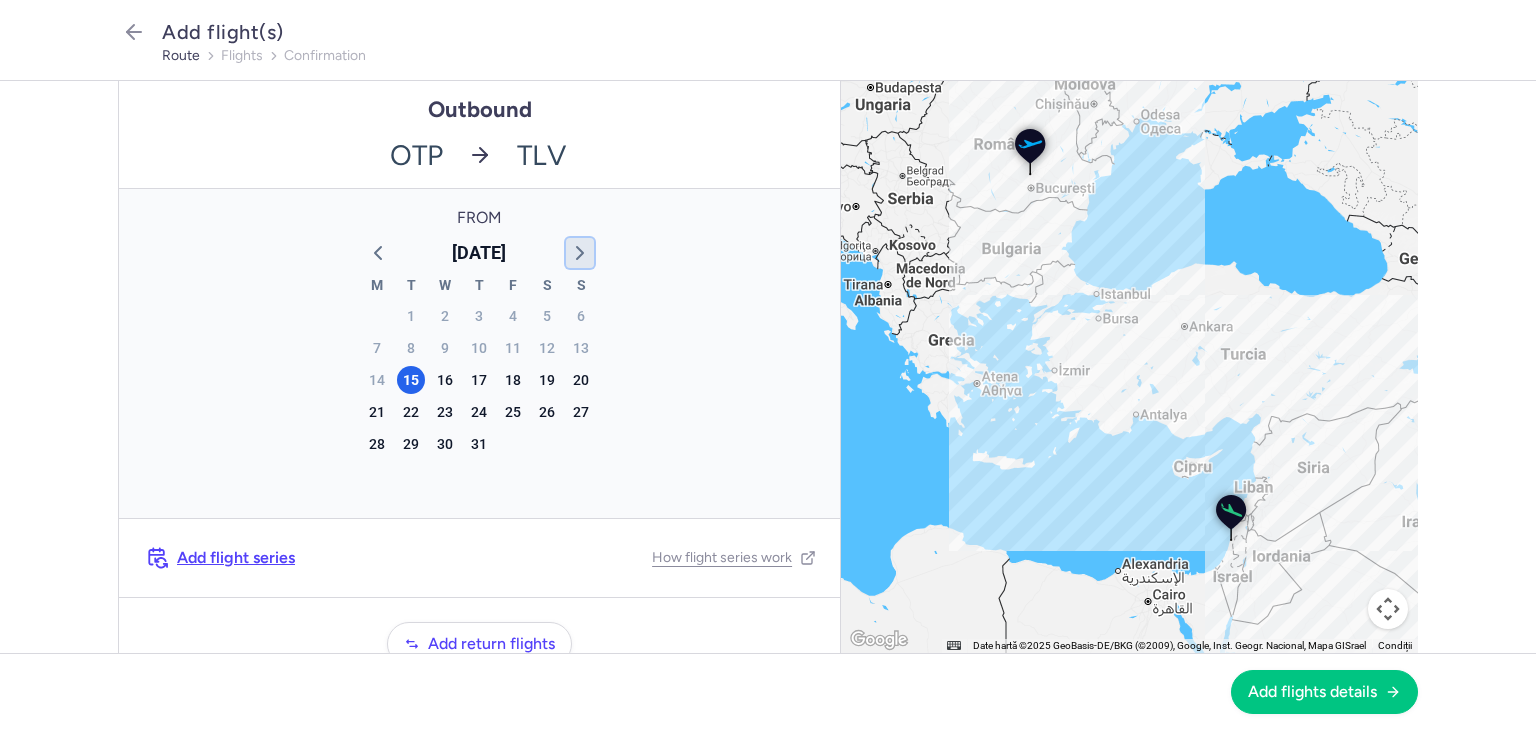 click 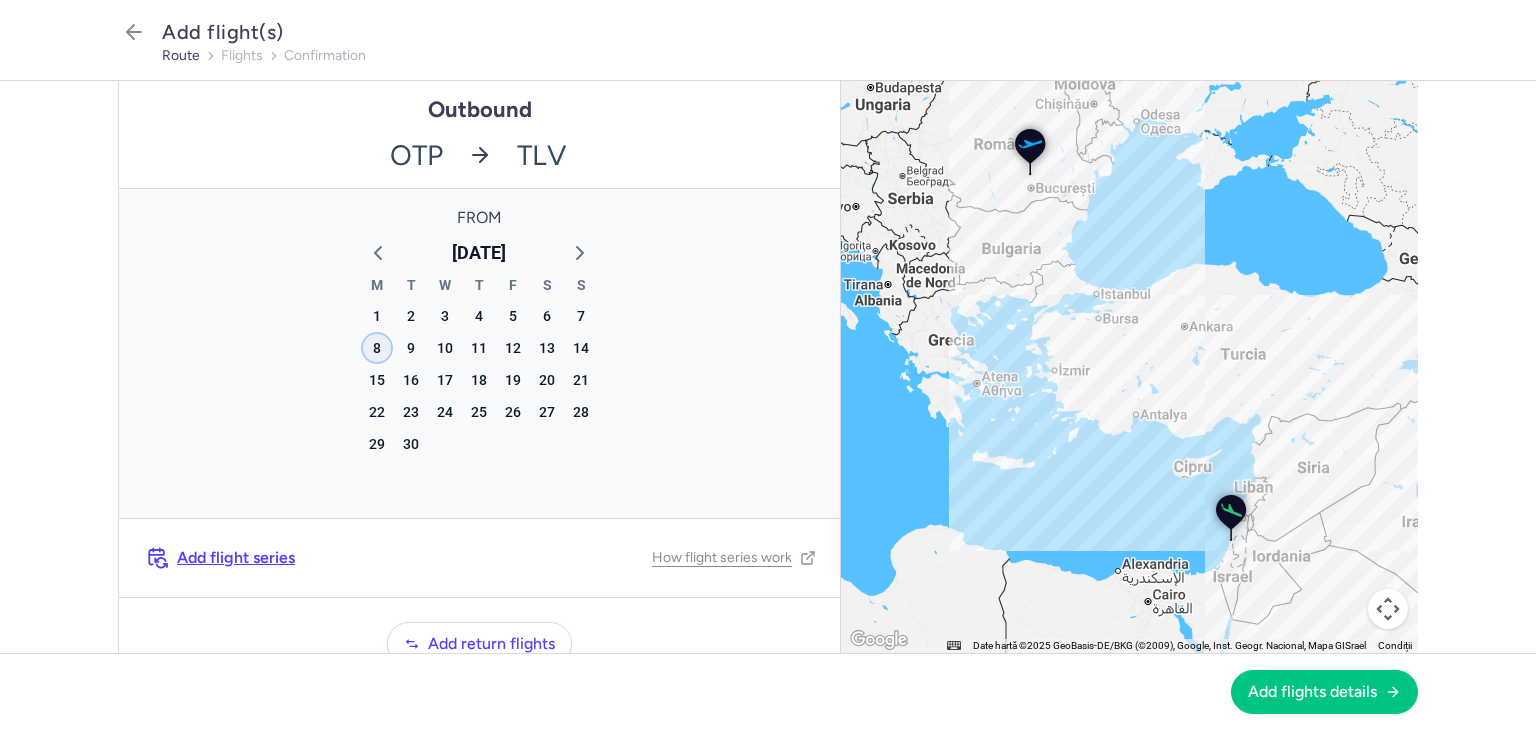 click on "8" 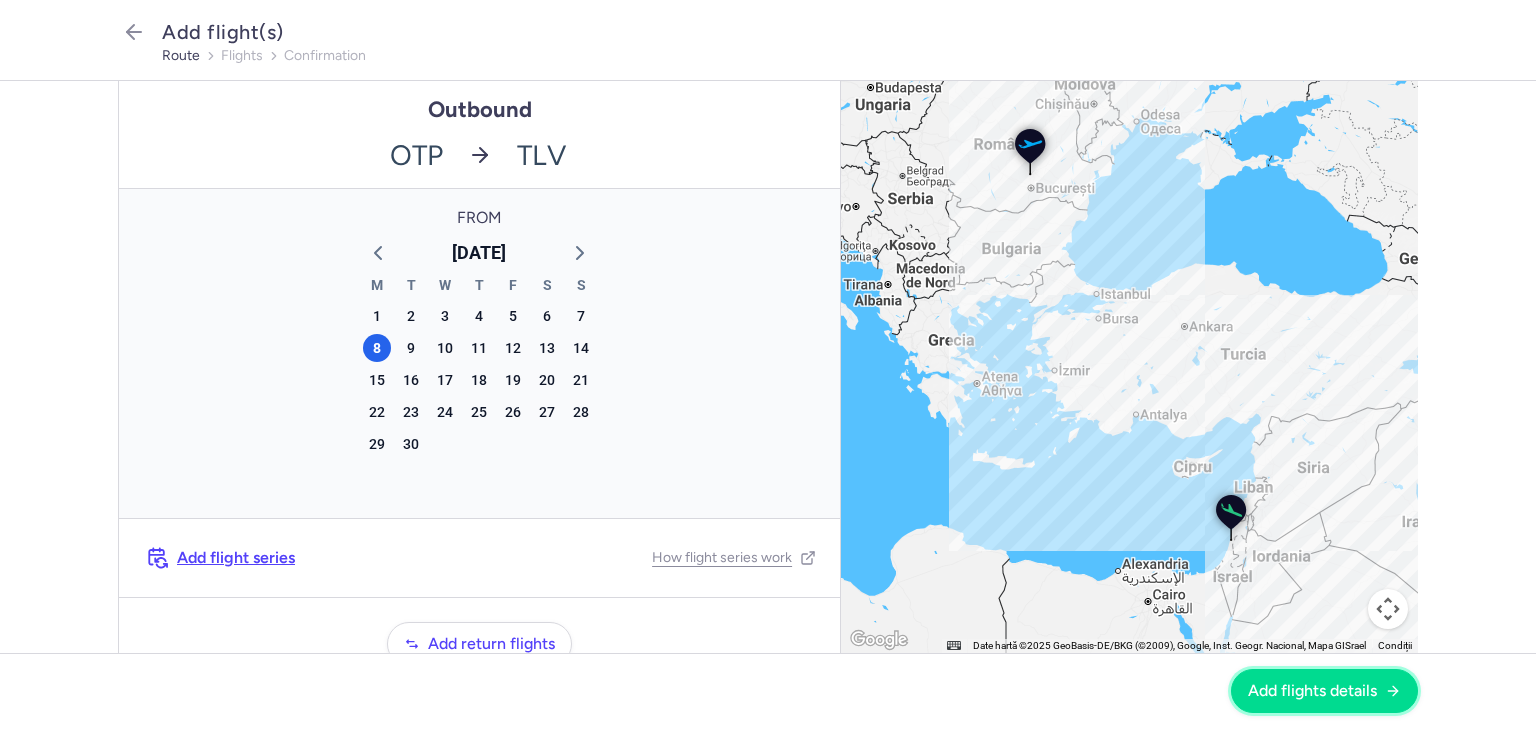 click on "Add flights details" at bounding box center [1312, 691] 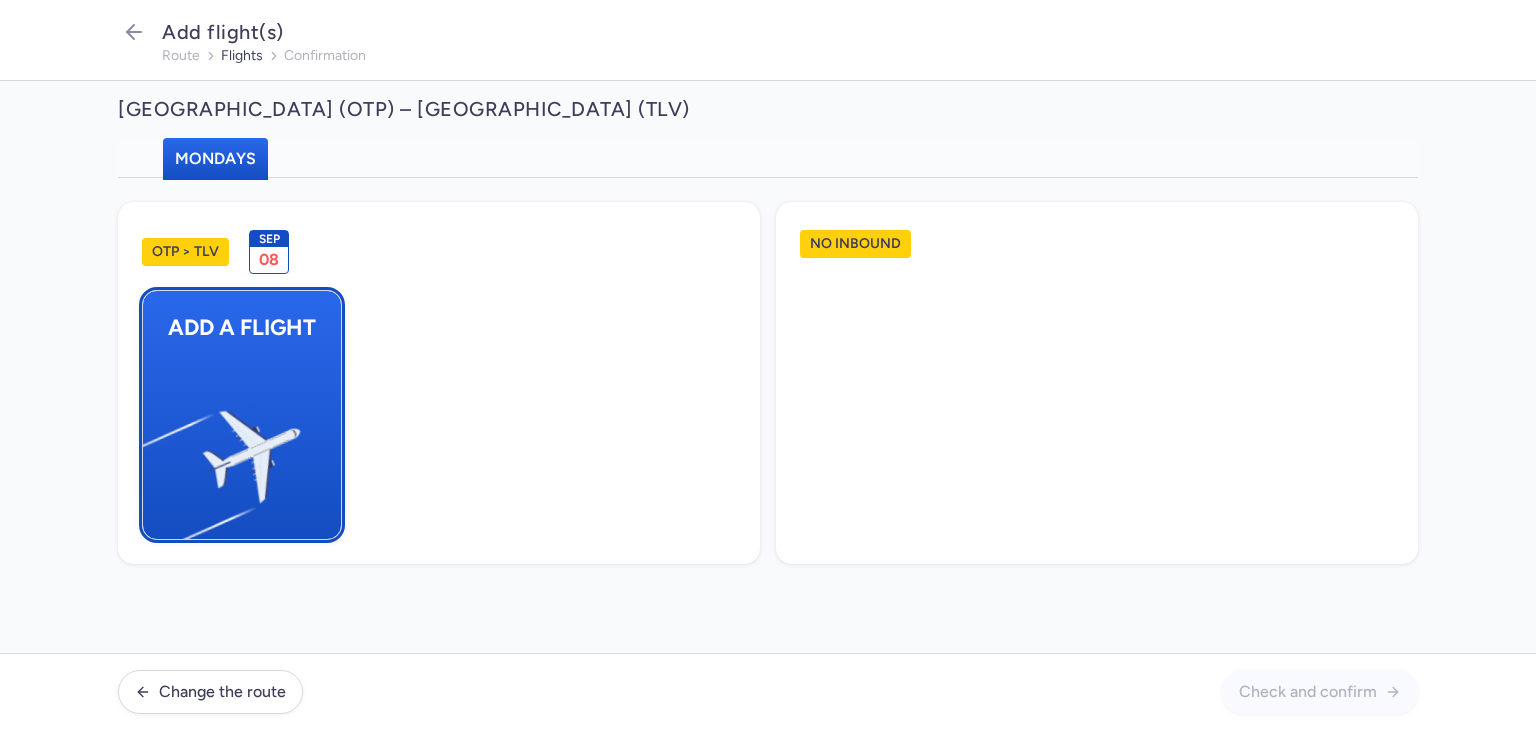 click at bounding box center (153, 448) 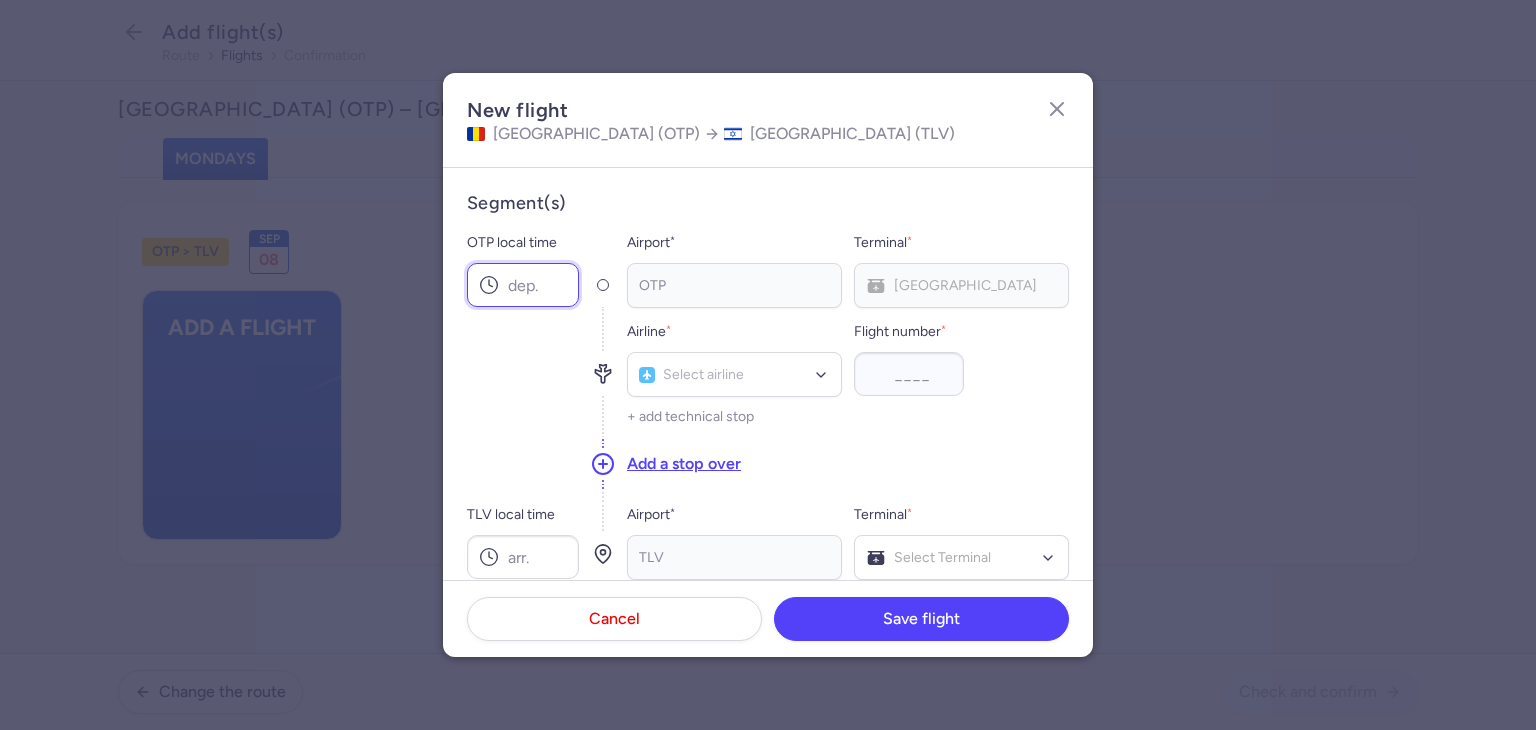 click on "OTP local time" at bounding box center (523, 285) 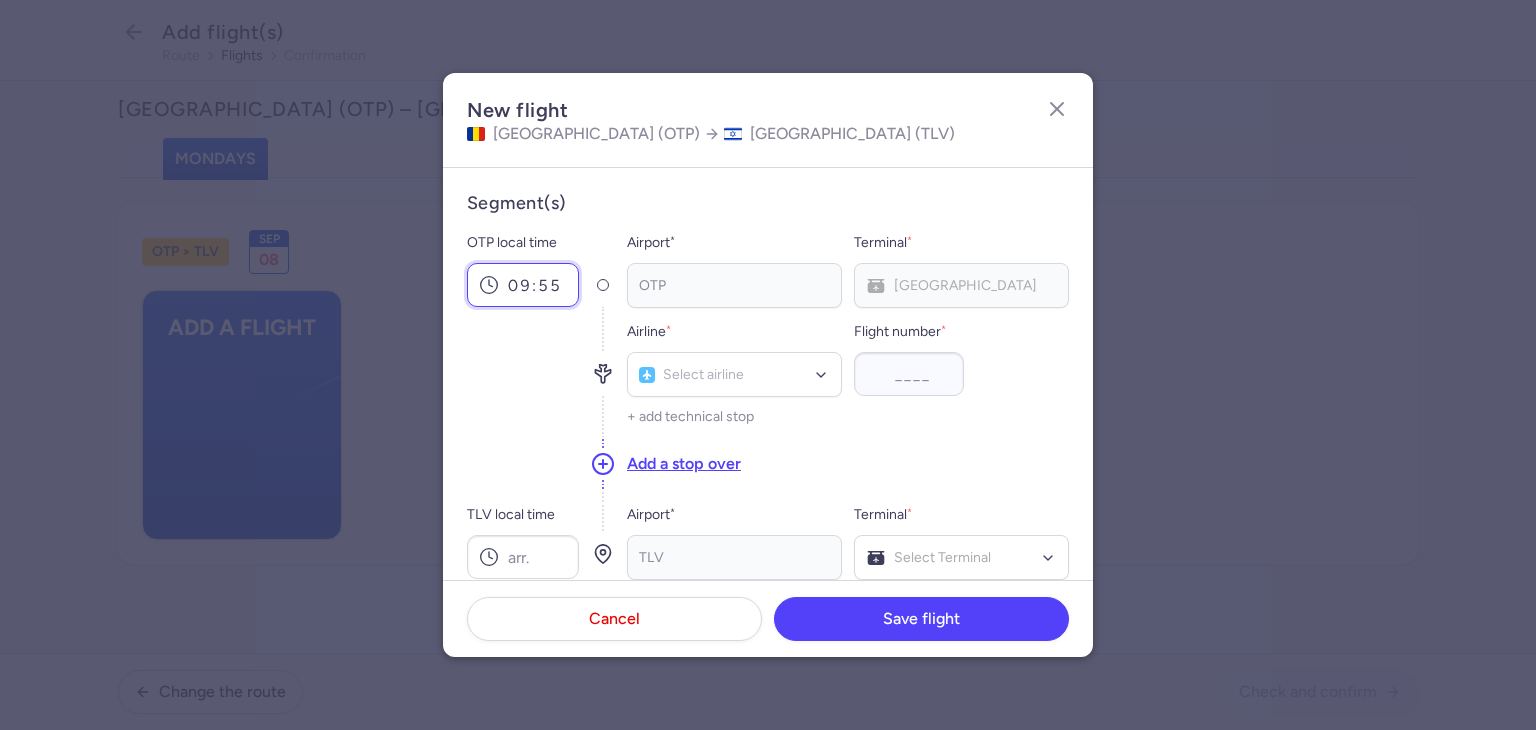 type on "09:55" 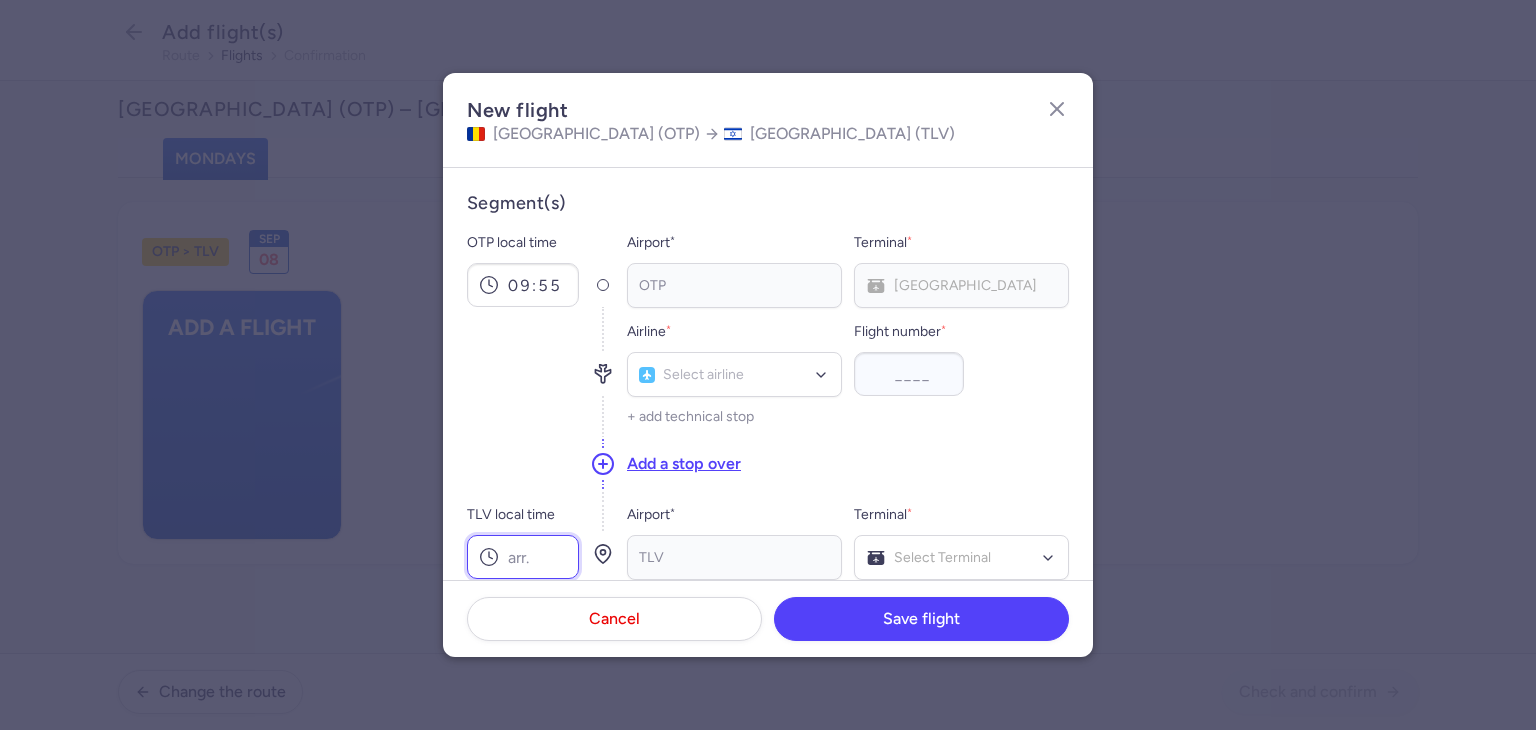 click on "TLV local time" at bounding box center [523, 557] 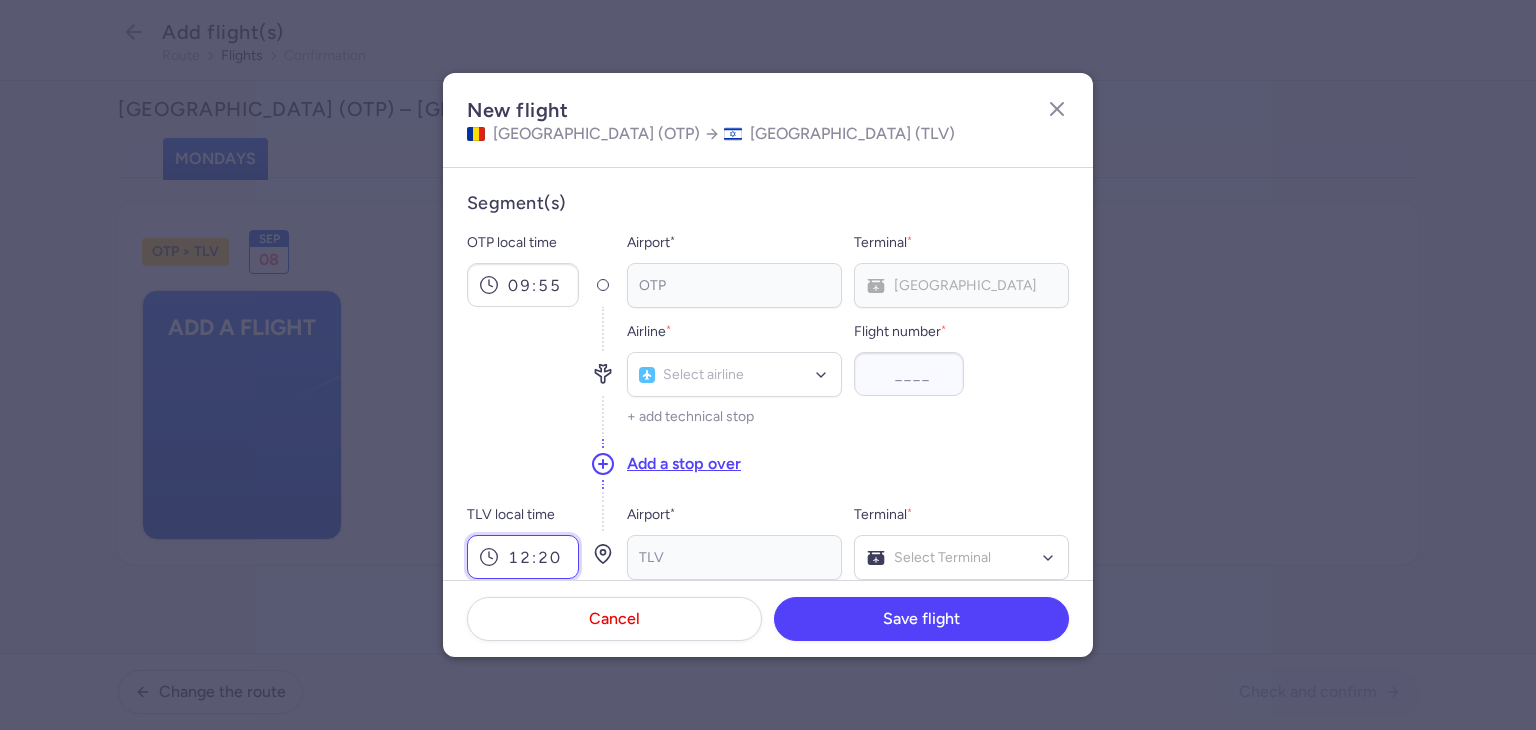type on "12:20" 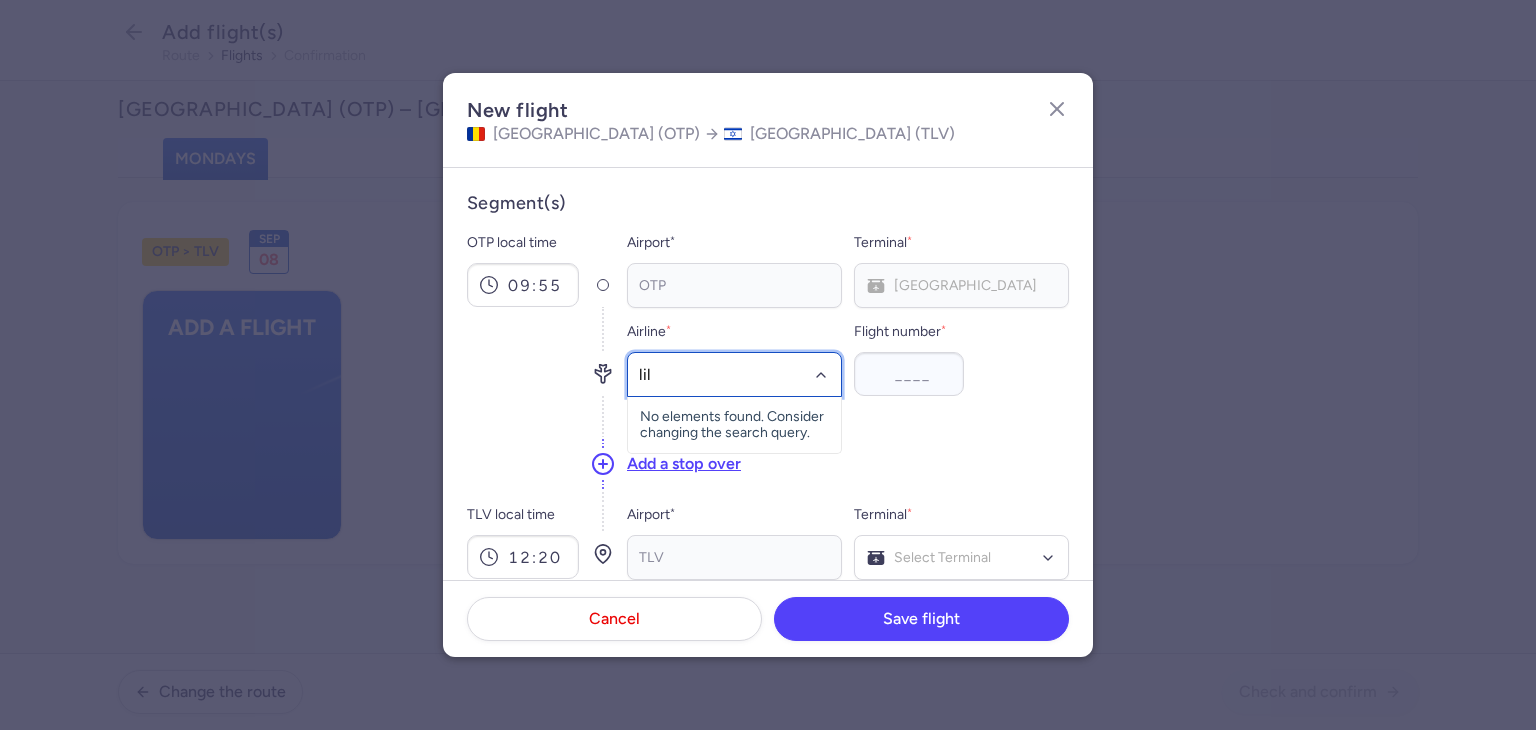 type on "lili" 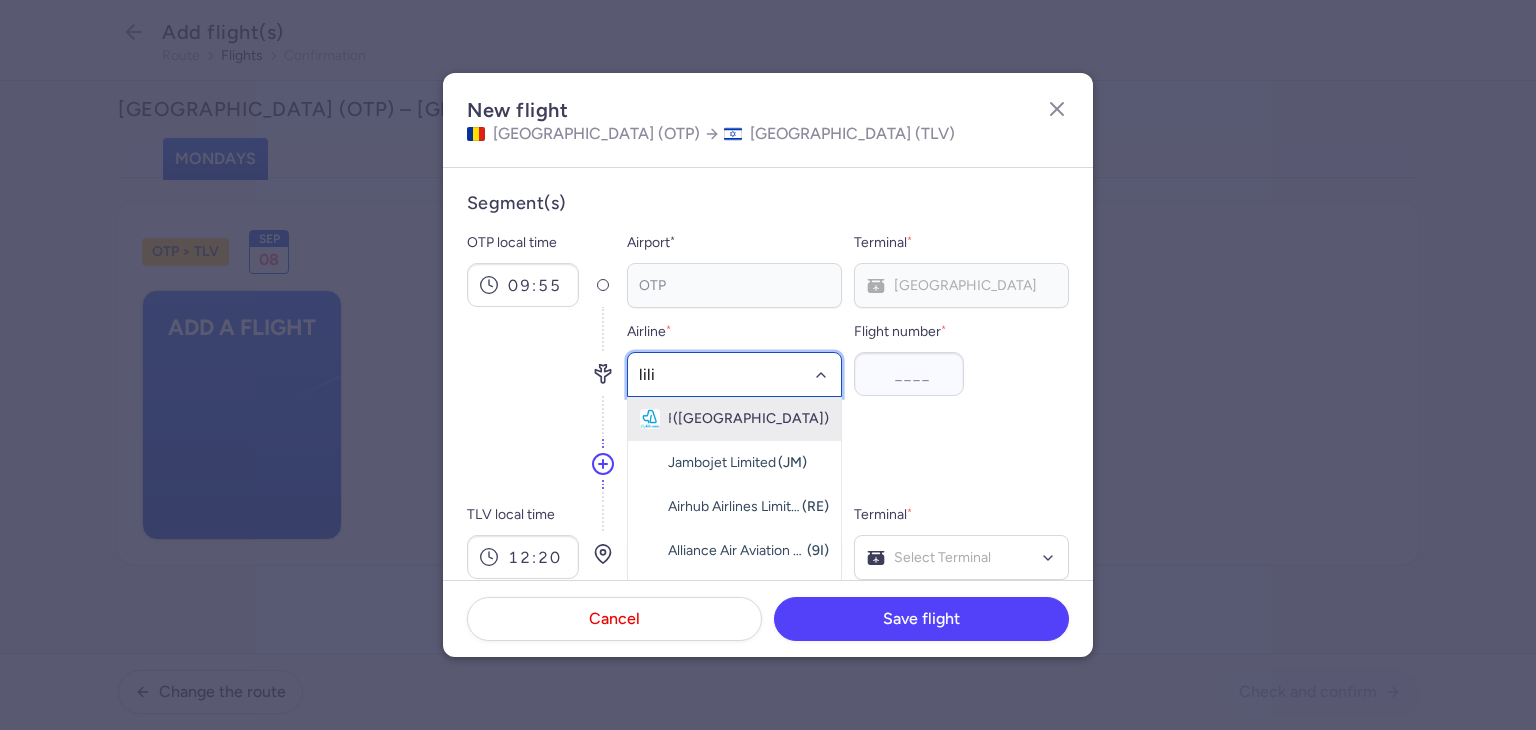 click on "Fly Lili ([GEOGRAPHIC_DATA])" 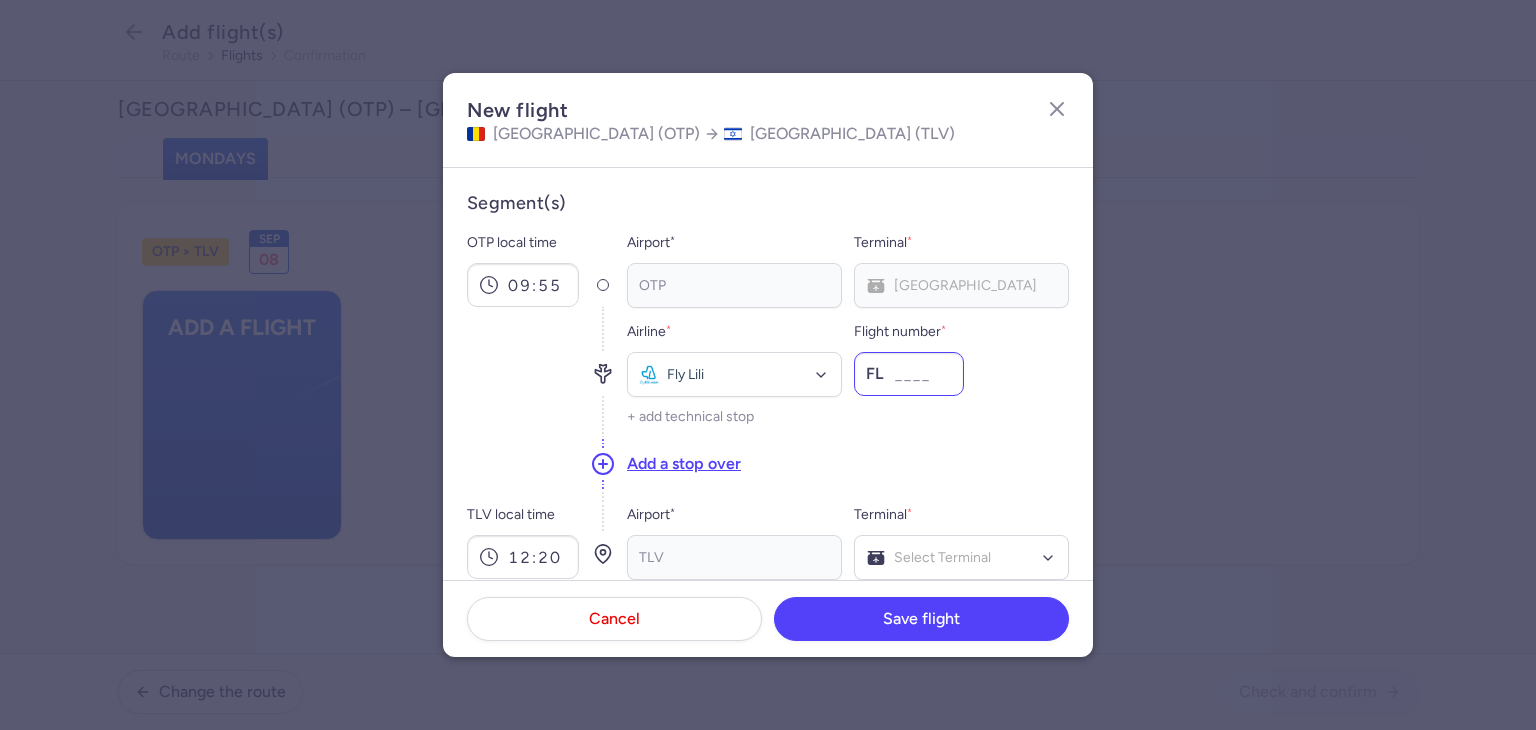 click on "FL" 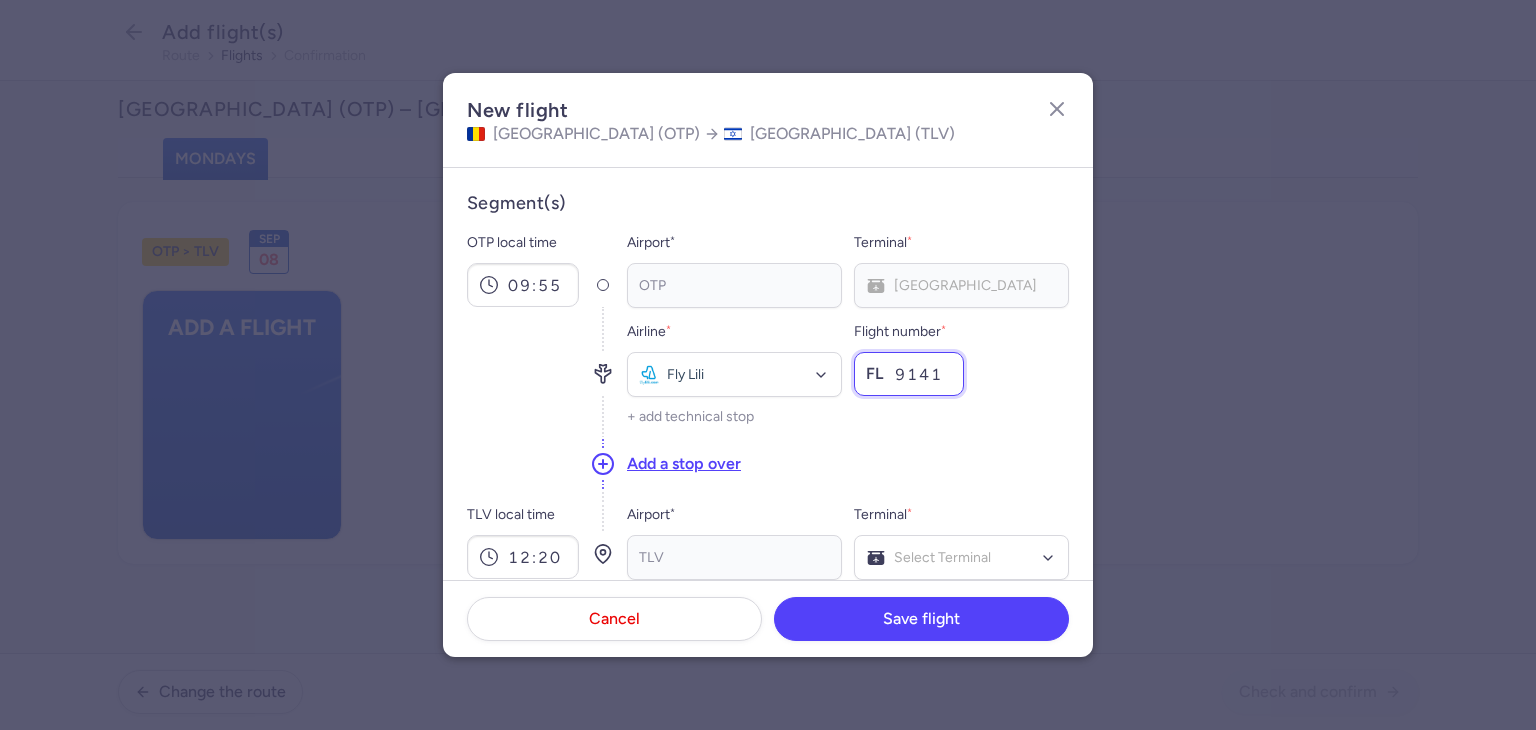 type on "9141" 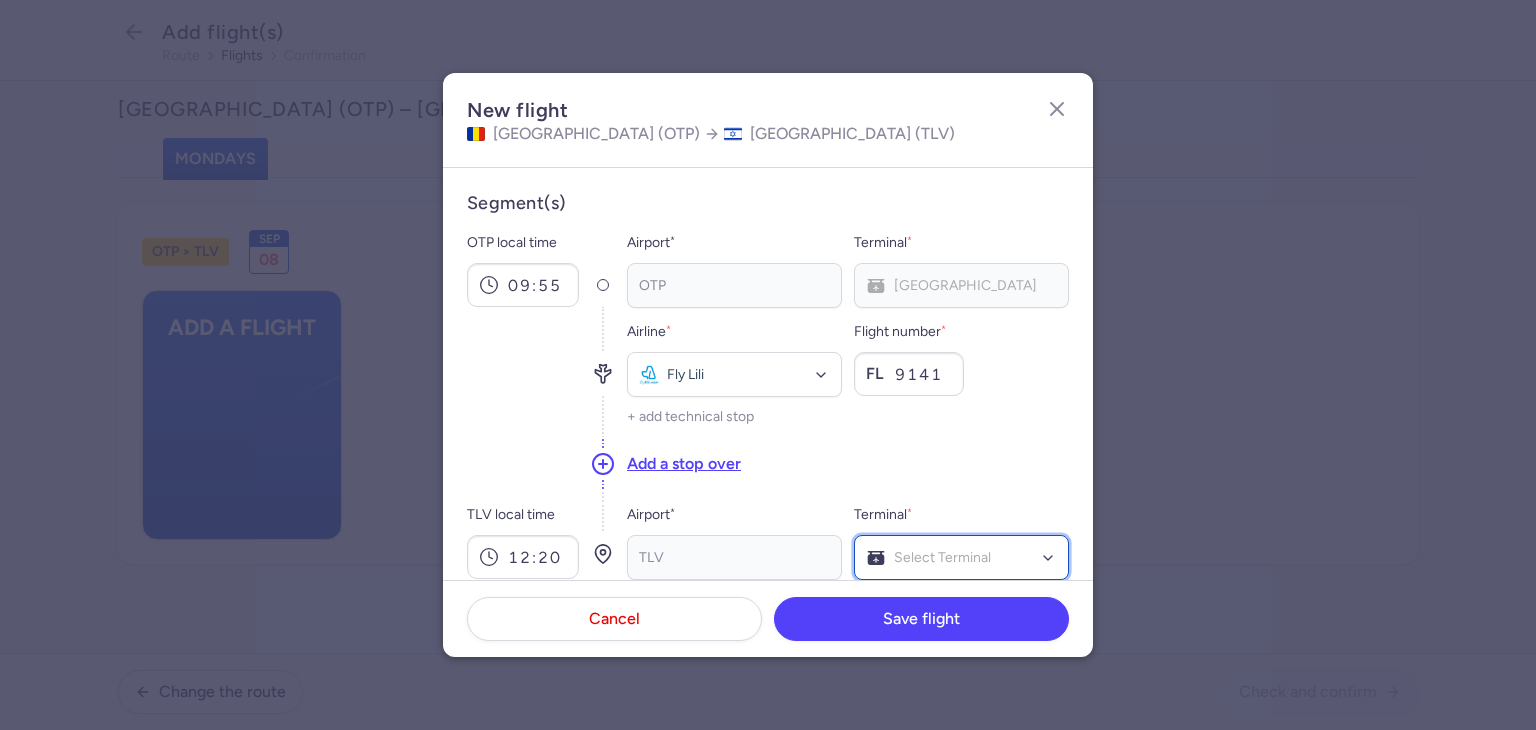 click on "Select Terminal" 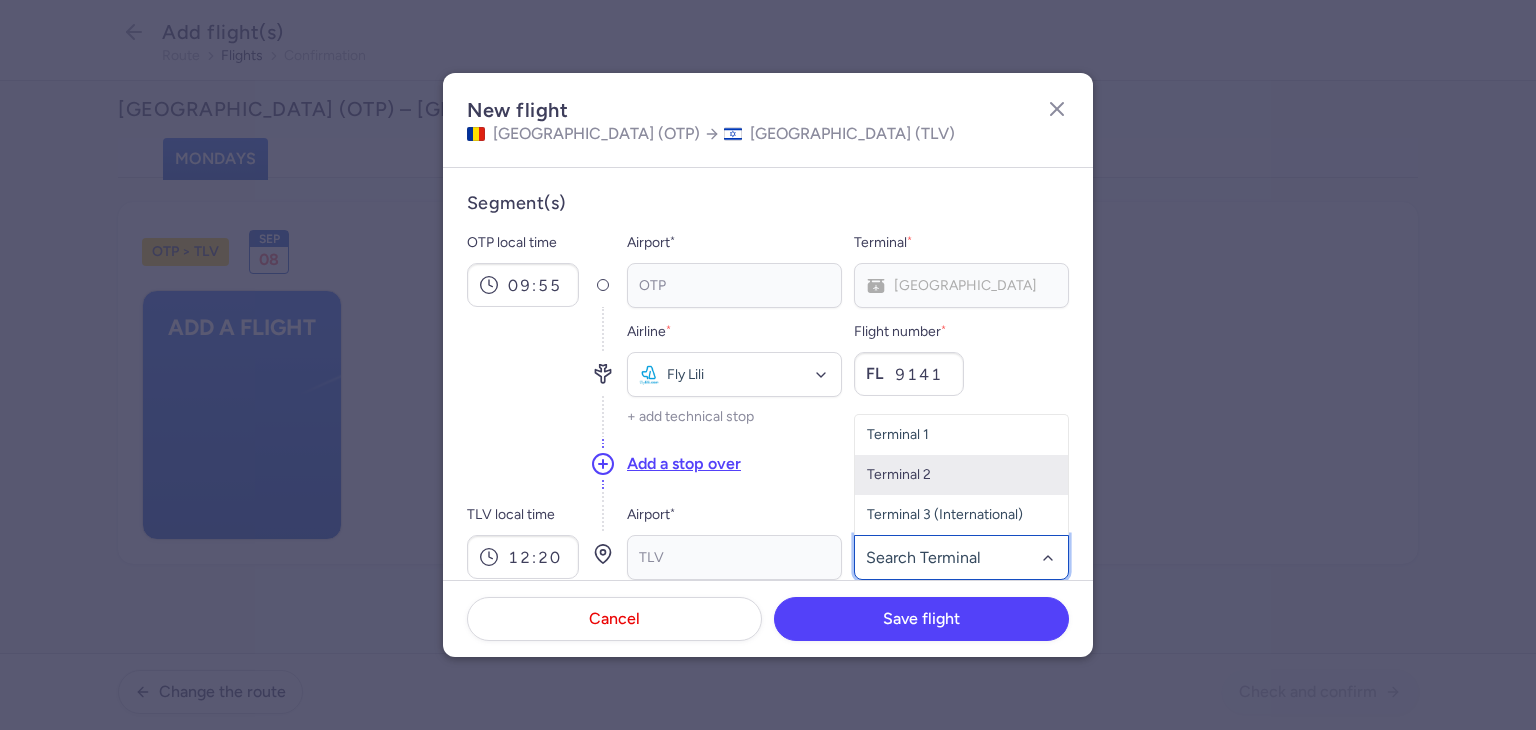 click on "Terminal 3 (International)" 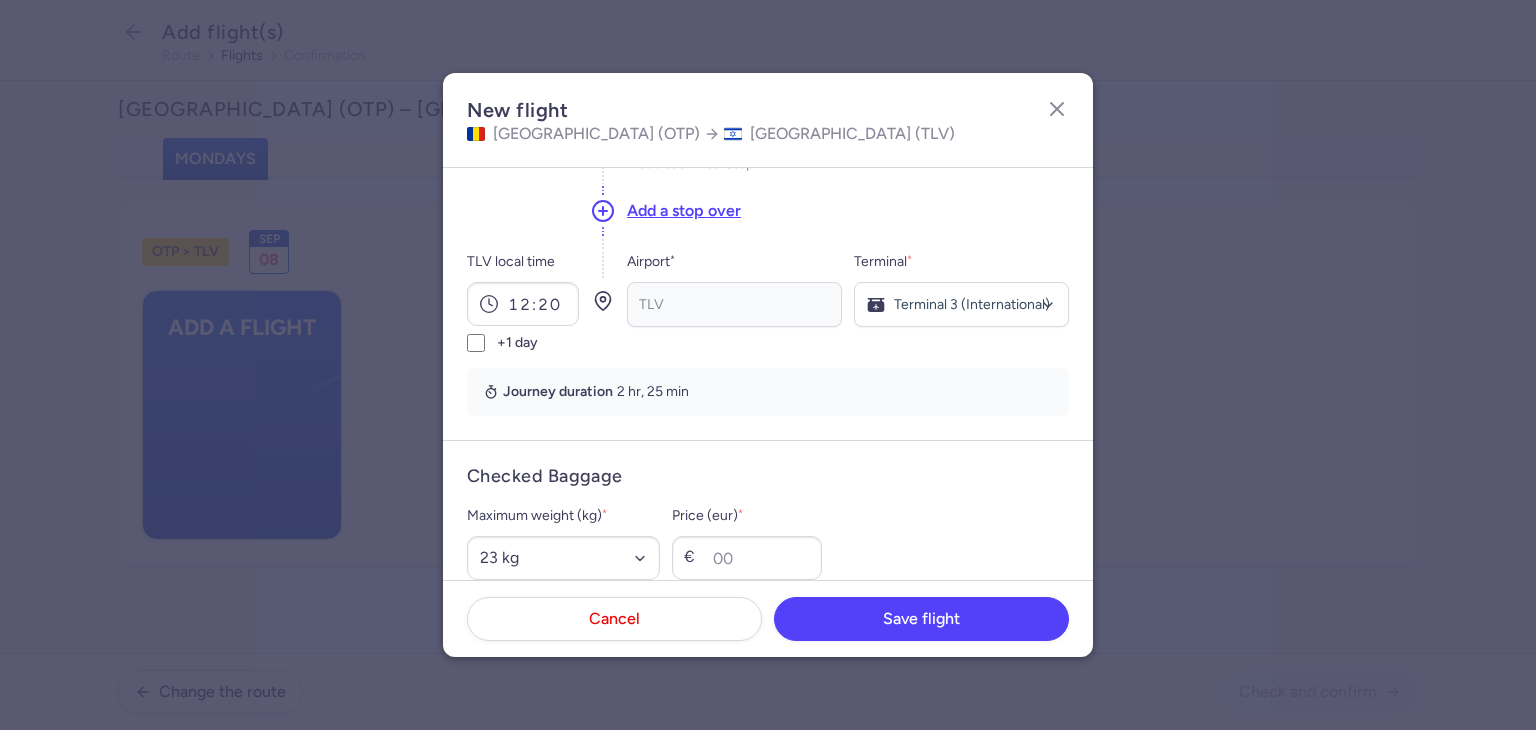 scroll, scrollTop: 400, scrollLeft: 0, axis: vertical 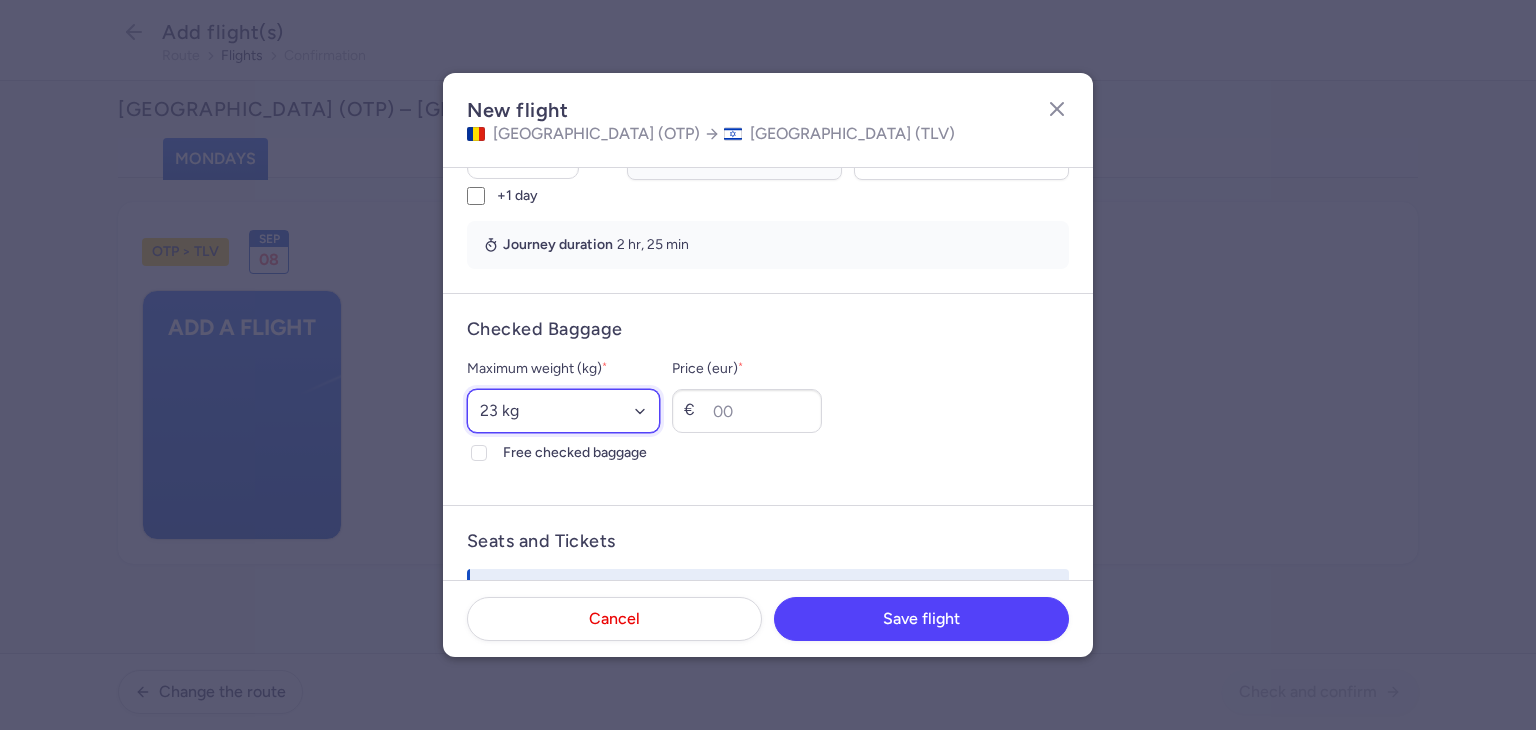 click on "Select an option 15 kg 16 kg 17 kg 18 kg 19 kg 20 kg 21 kg 22 kg 23 kg 24 kg 25 kg 26 kg 27 kg 28 kg 29 kg 30 kg 31 kg 32 kg 33 kg 34 kg 35 kg" at bounding box center (563, 411) 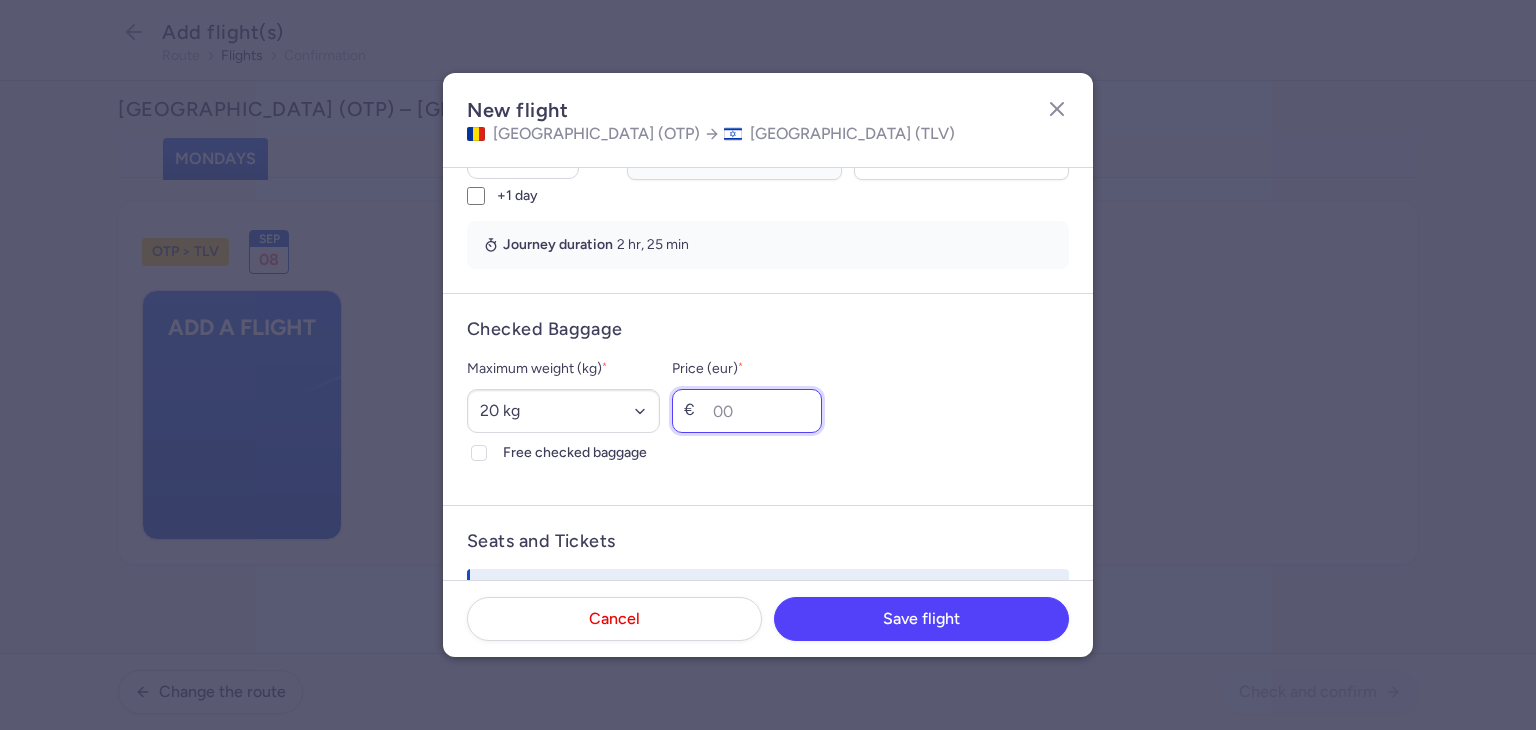 click on "Price (eur)  *" at bounding box center [747, 411] 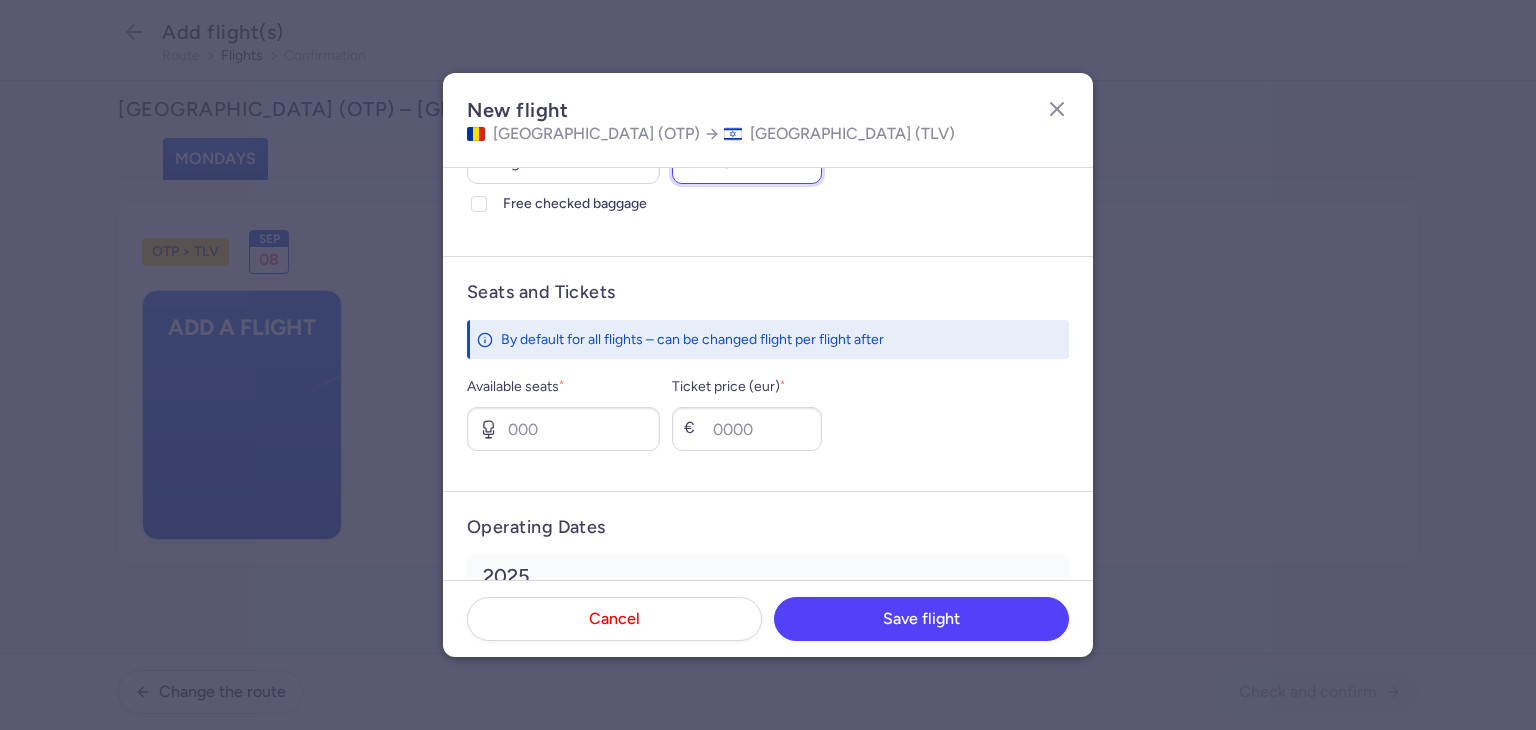 scroll, scrollTop: 786, scrollLeft: 0, axis: vertical 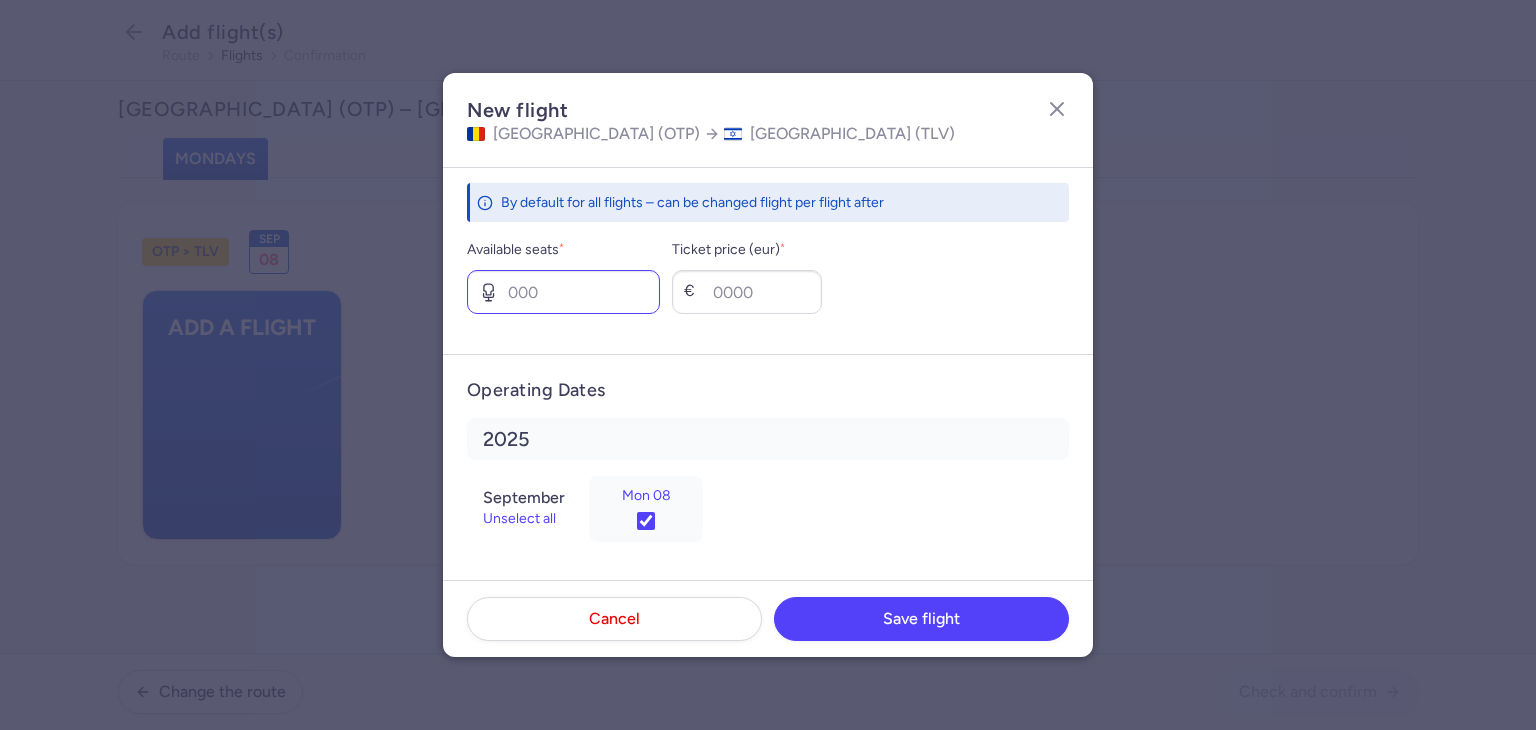 type on "20" 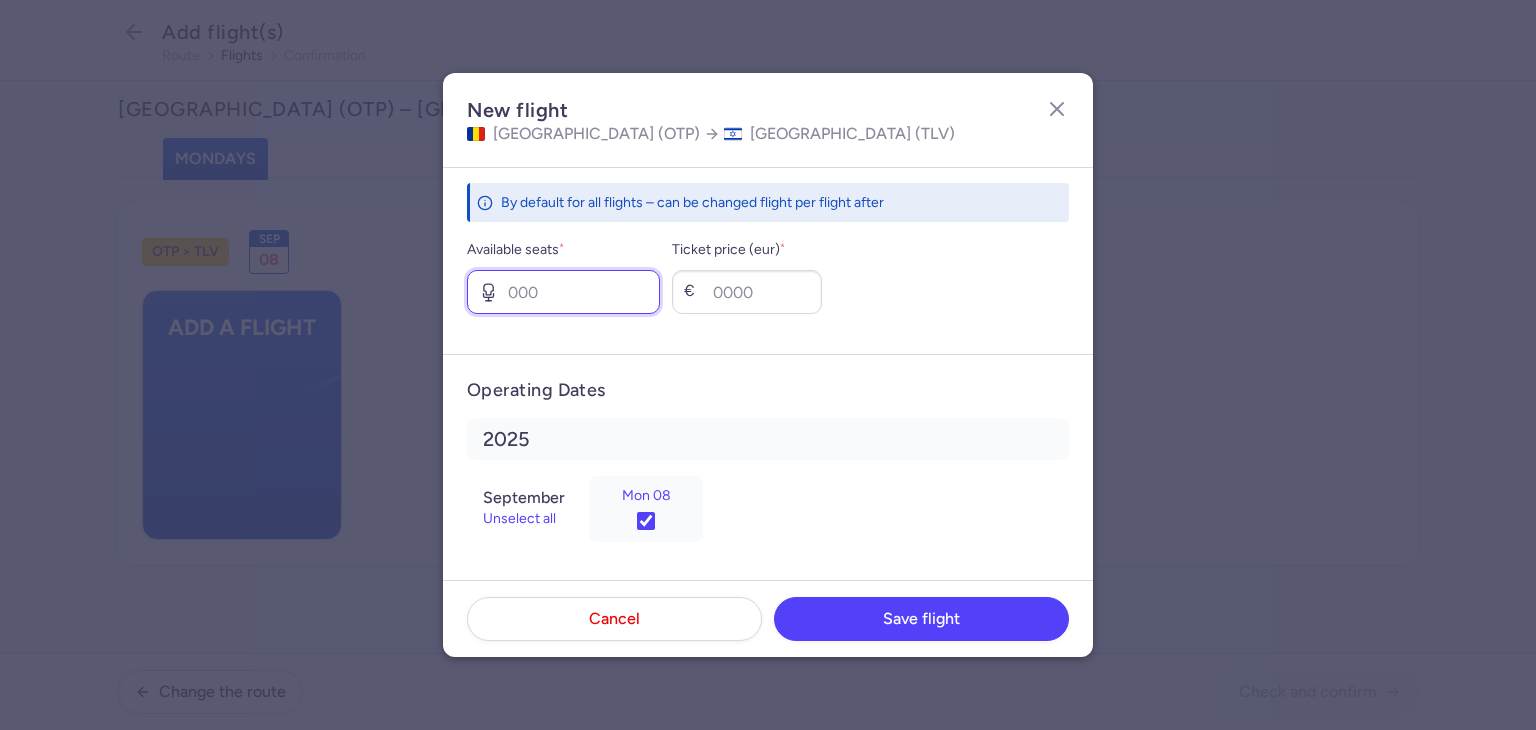 click on "Available seats  *" at bounding box center (563, 292) 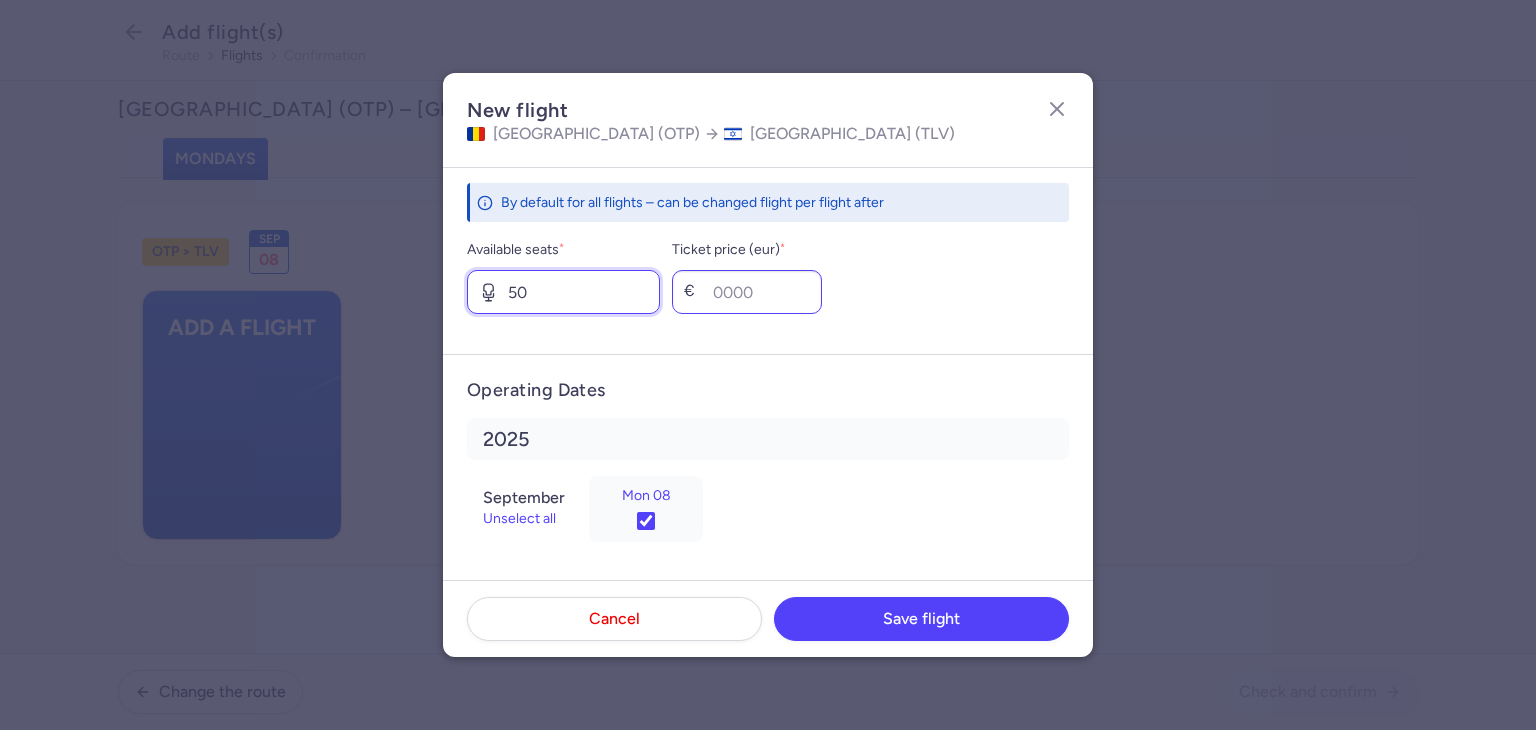 type on "50" 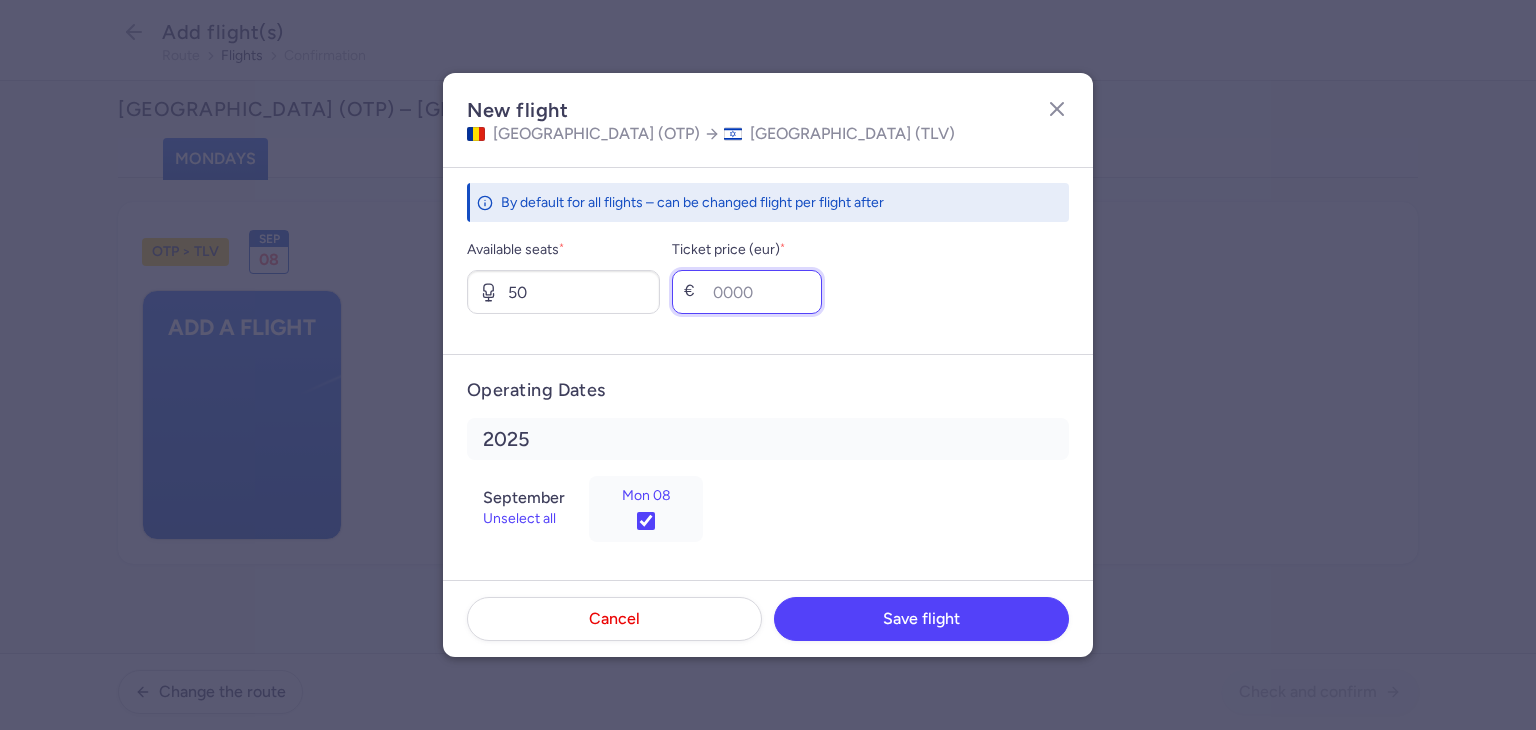 click on "Ticket price (eur)  *" at bounding box center [747, 292] 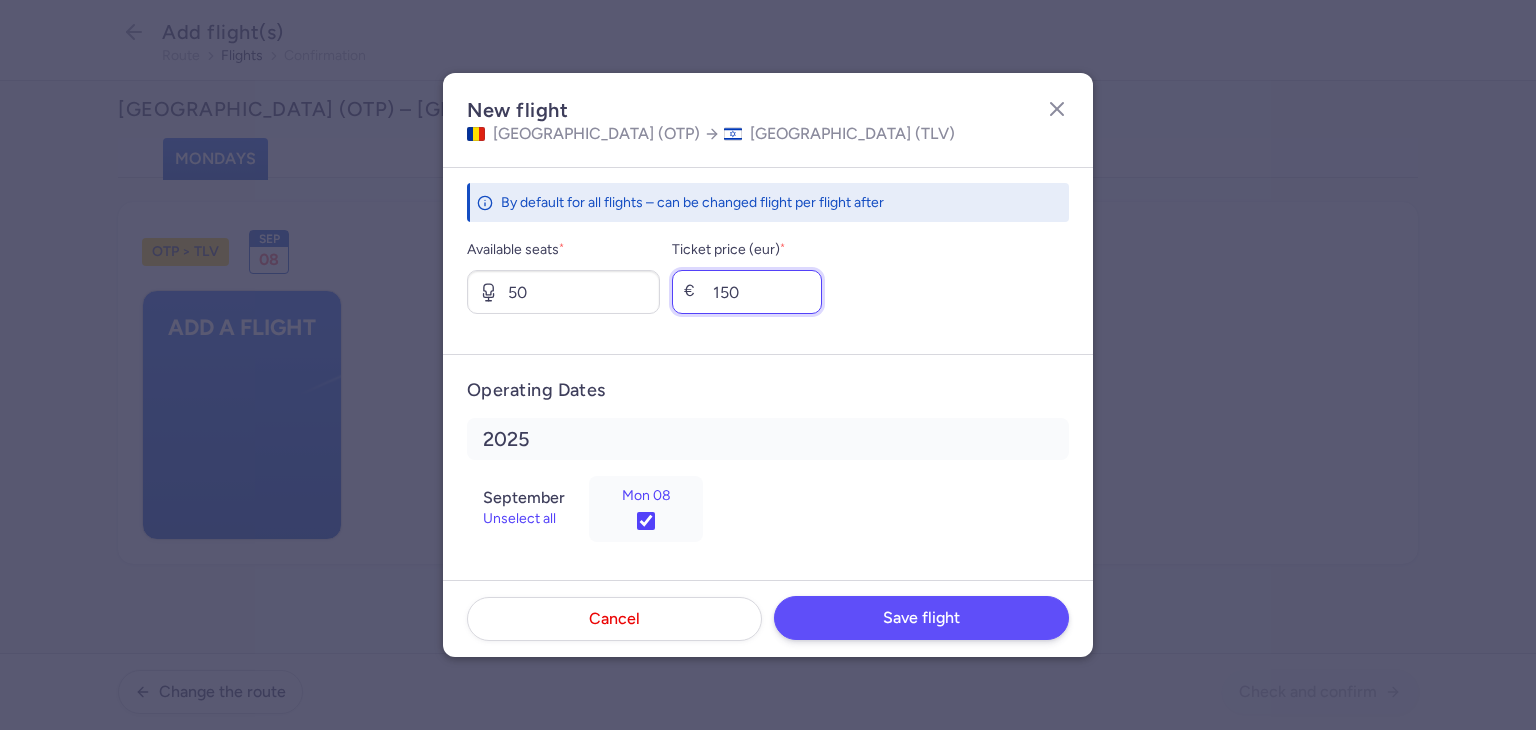 type on "150" 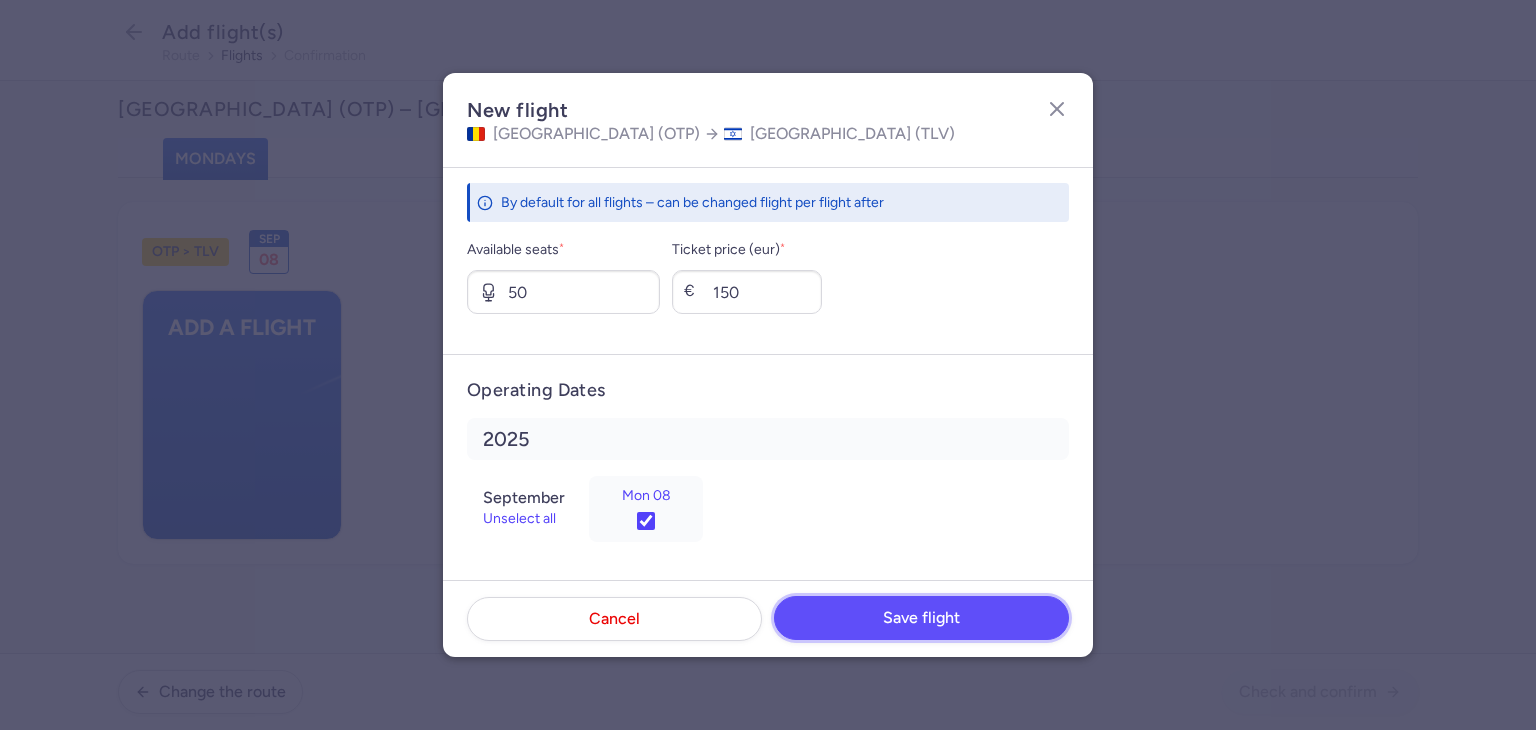click on "Save flight" at bounding box center [921, 618] 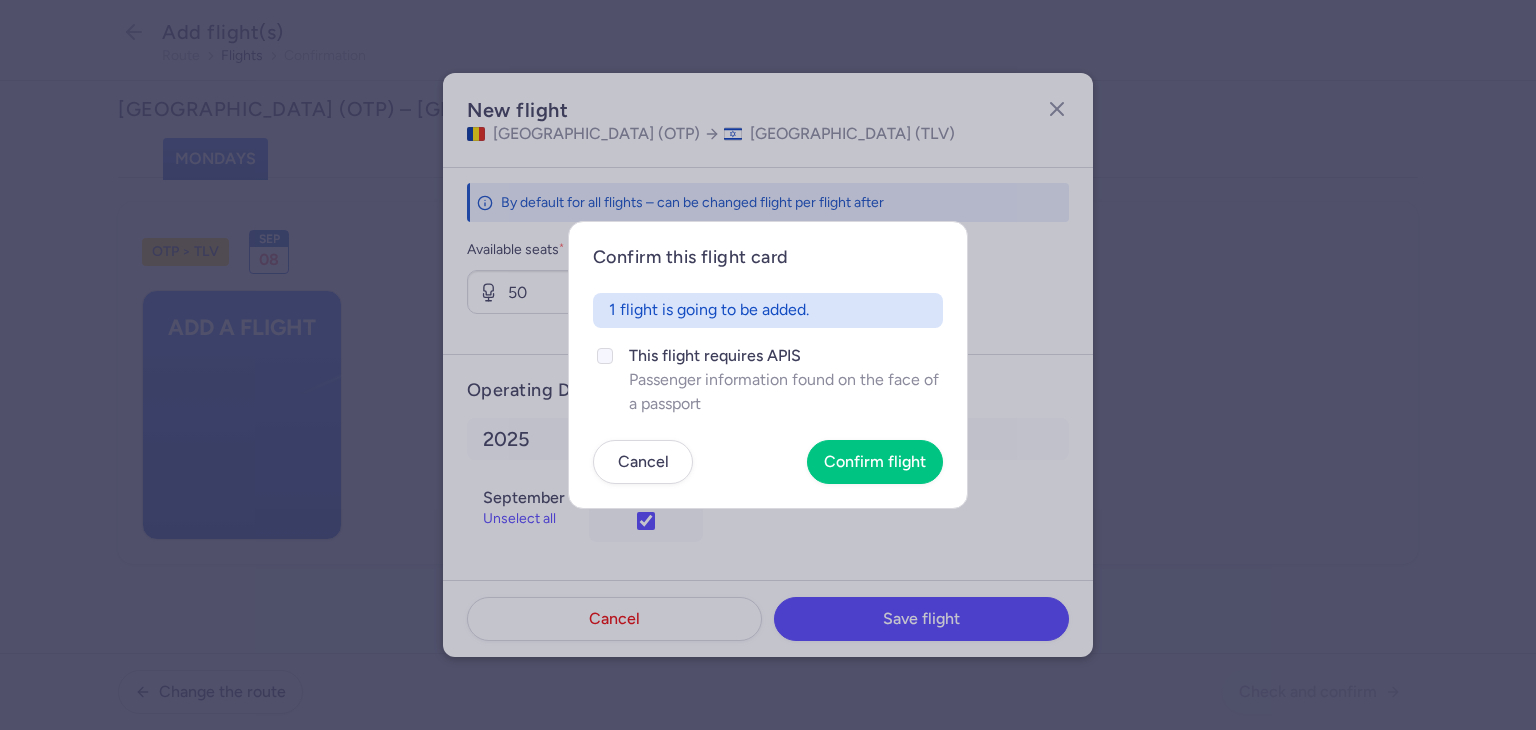 click on "This flight requires APIS" 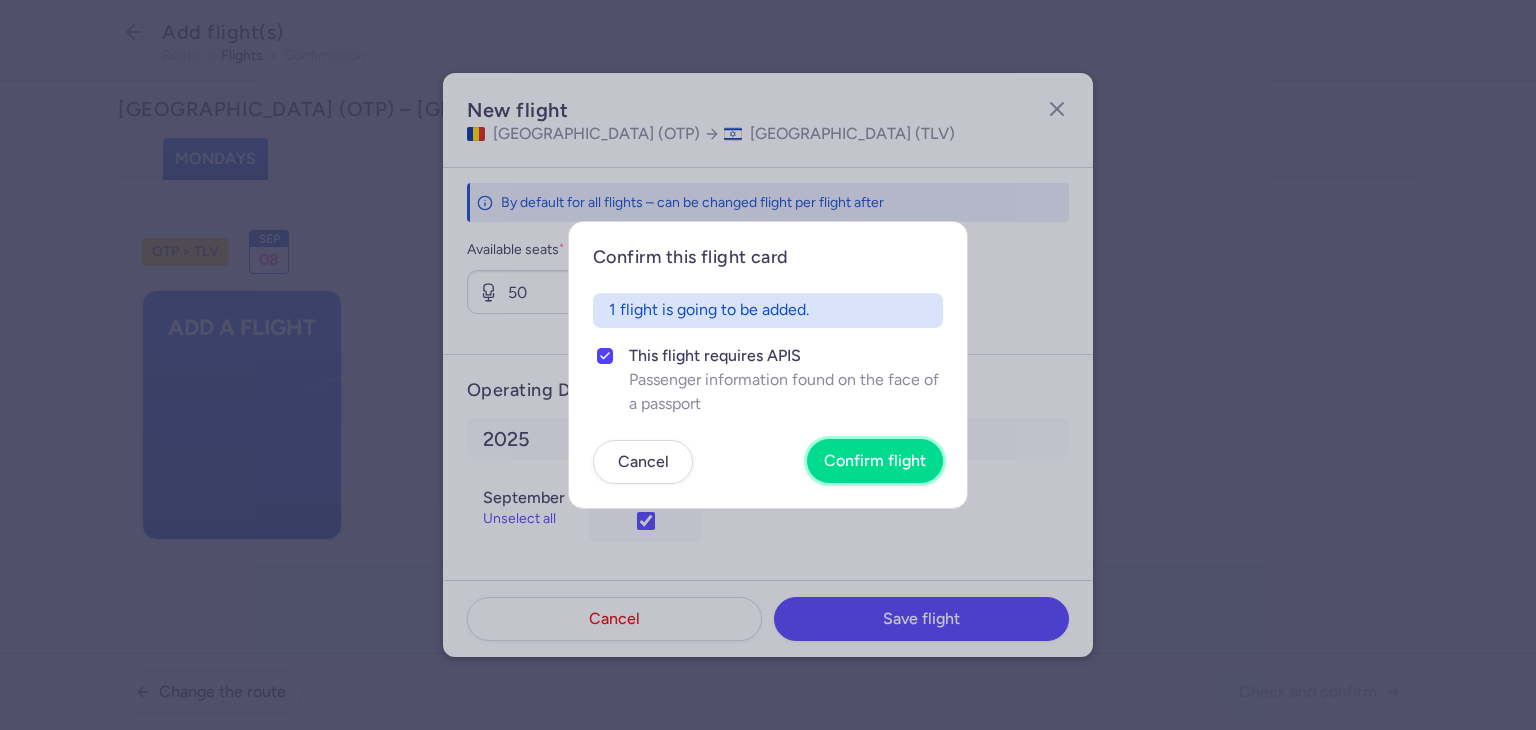 click on "Confirm flight" at bounding box center [875, 461] 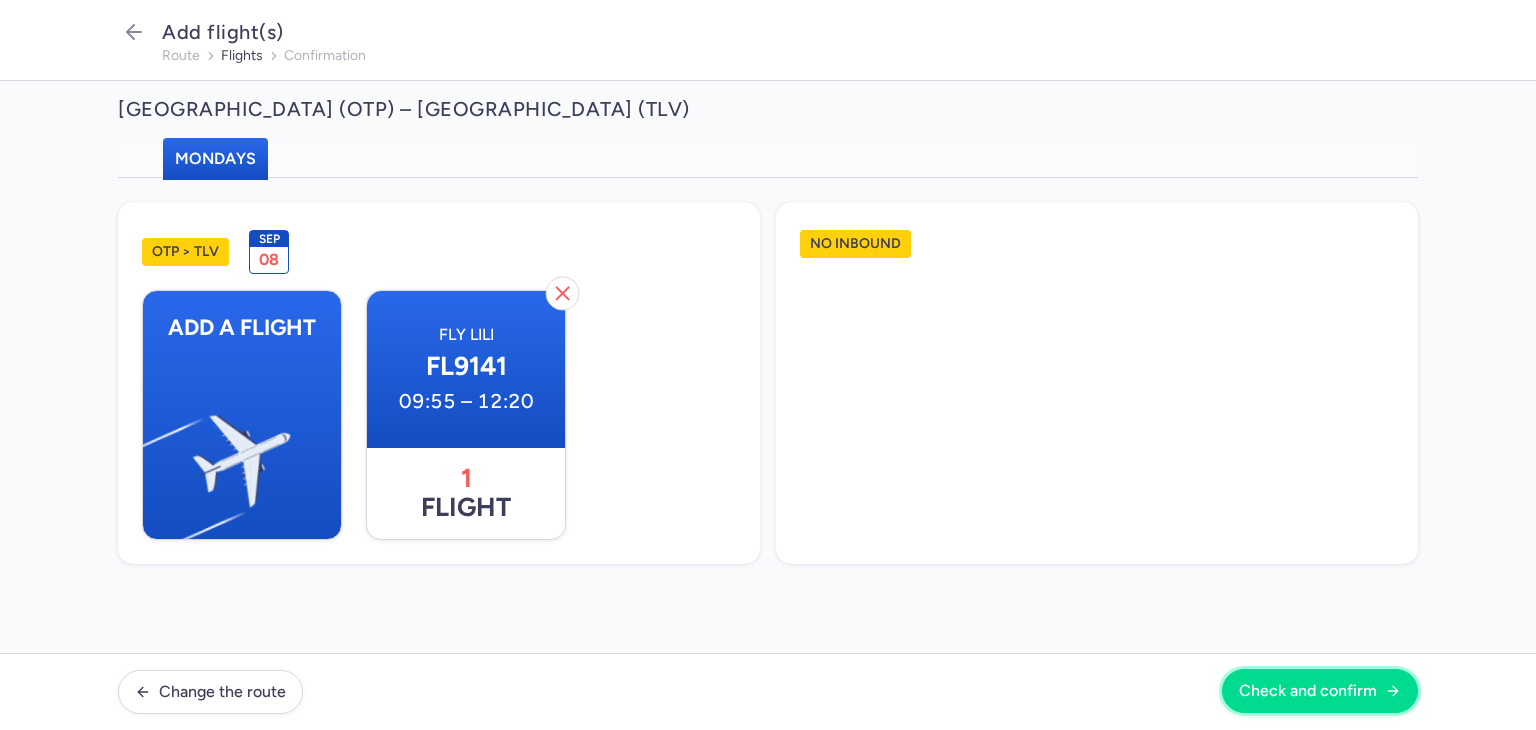 click on "Check and confirm" at bounding box center [1320, 691] 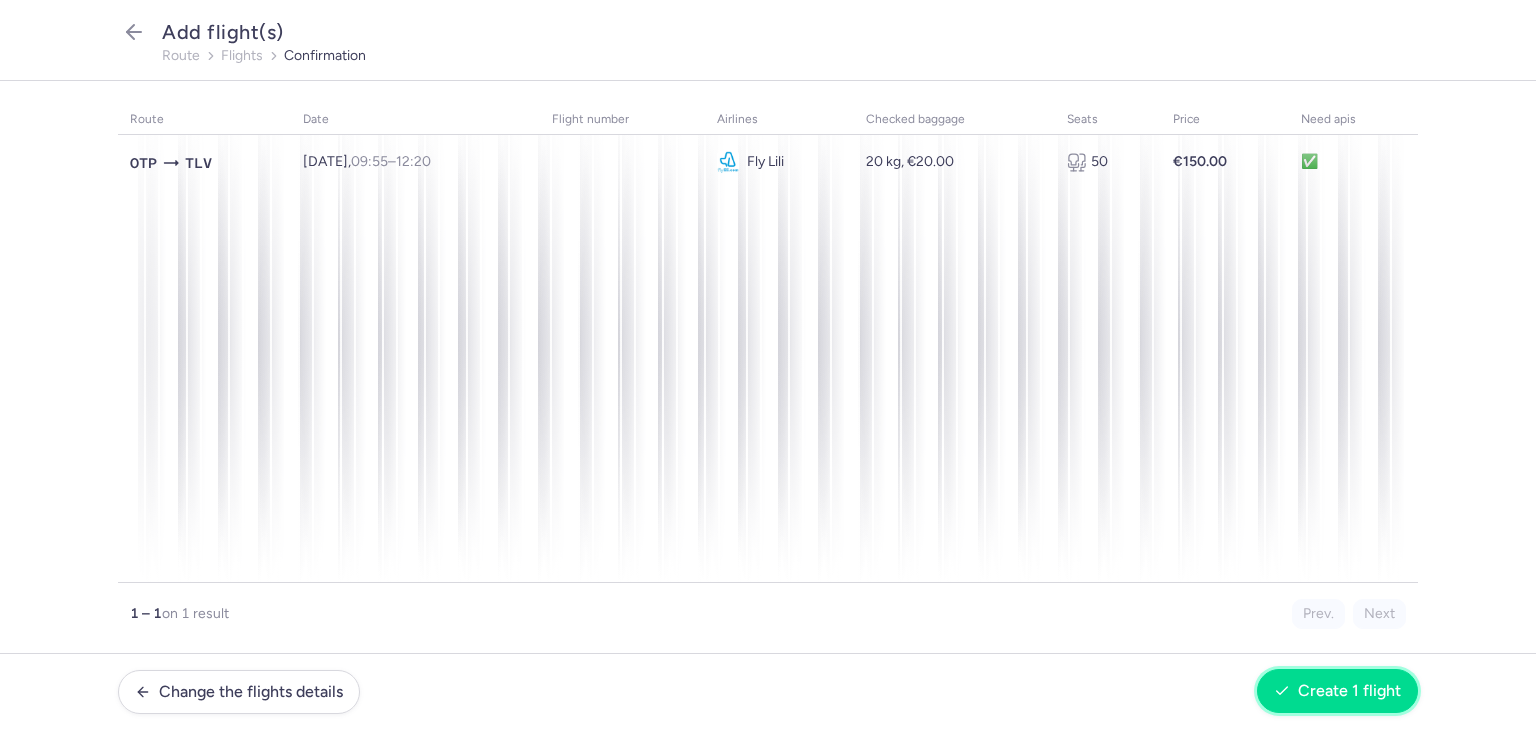click on "Create 1 flight" at bounding box center (1349, 691) 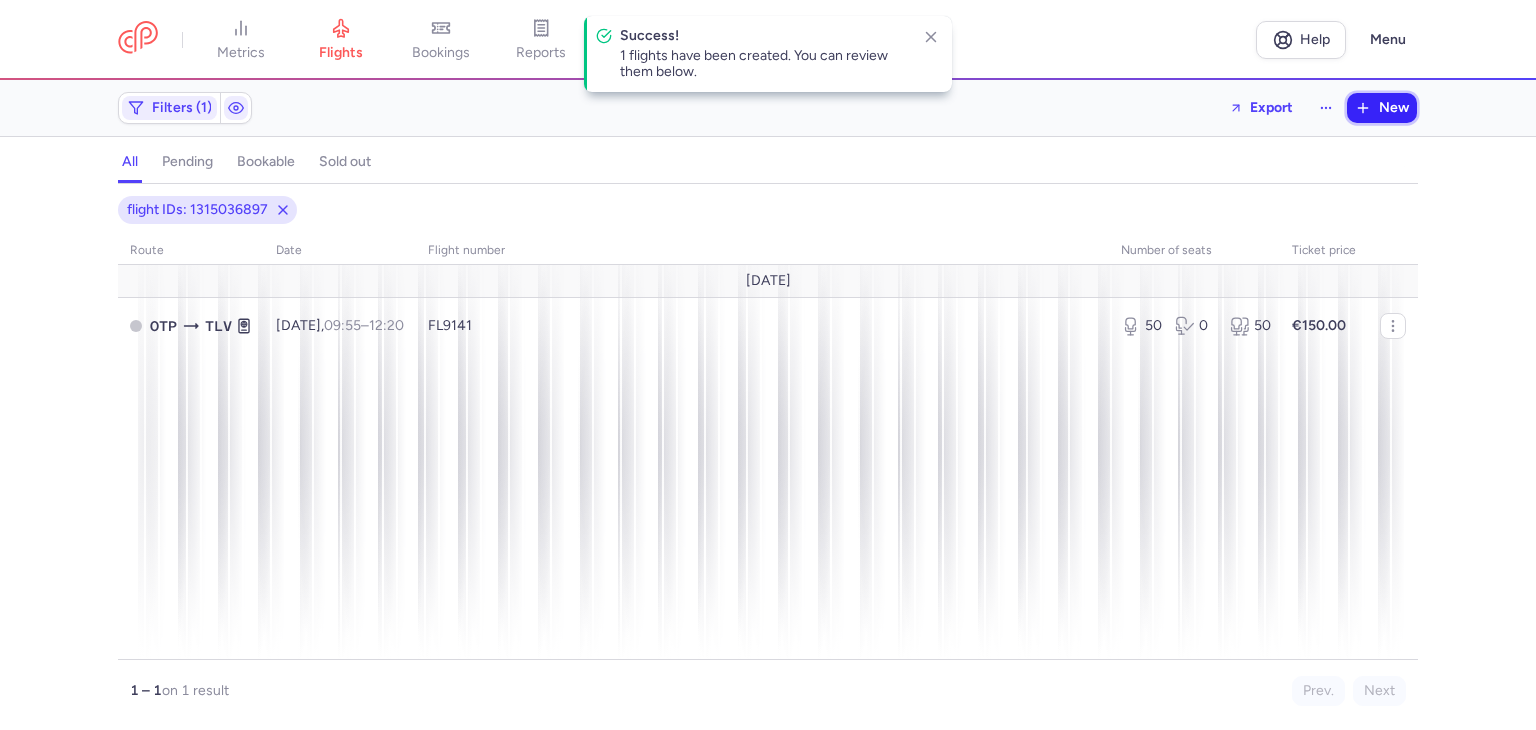 click on "New" at bounding box center (1382, 108) 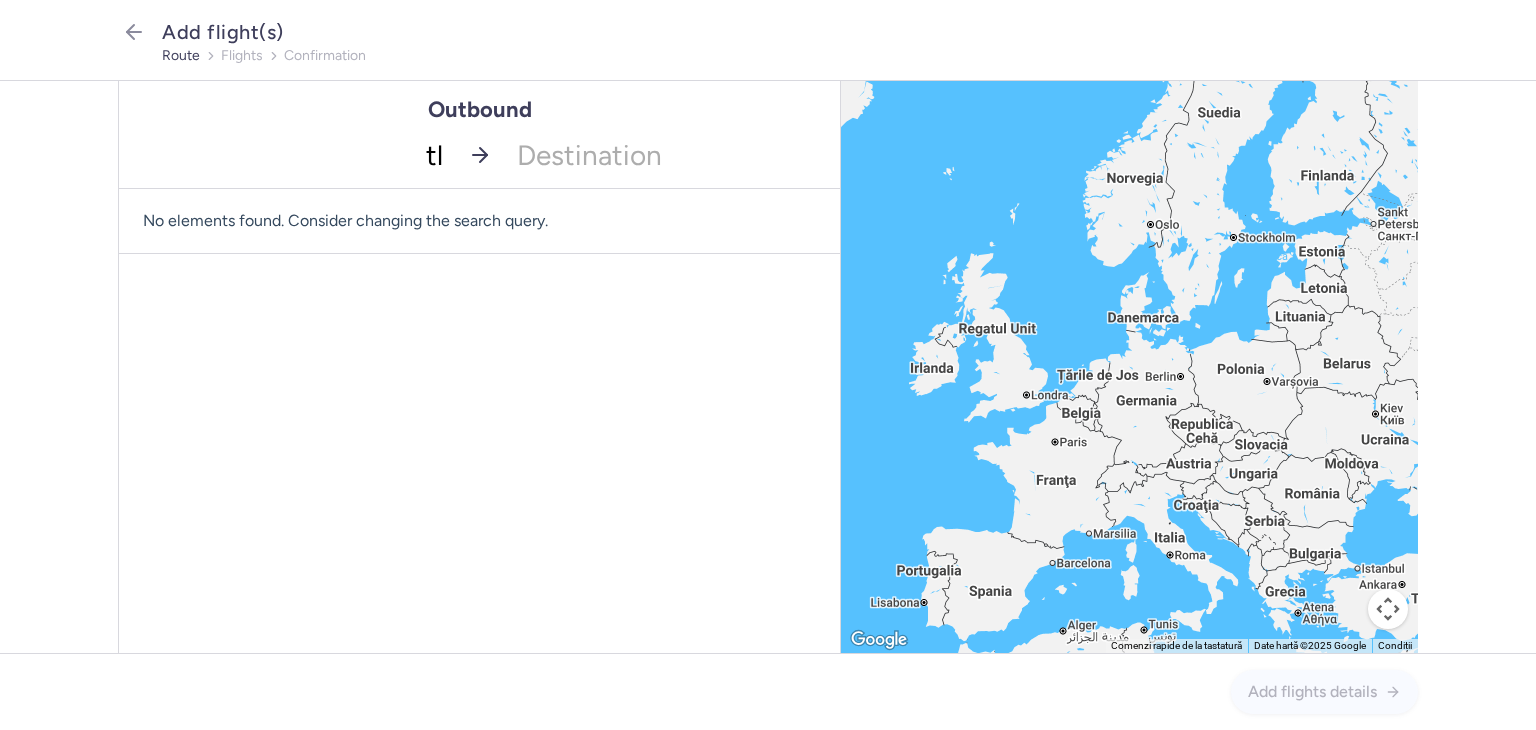type on "tlv" 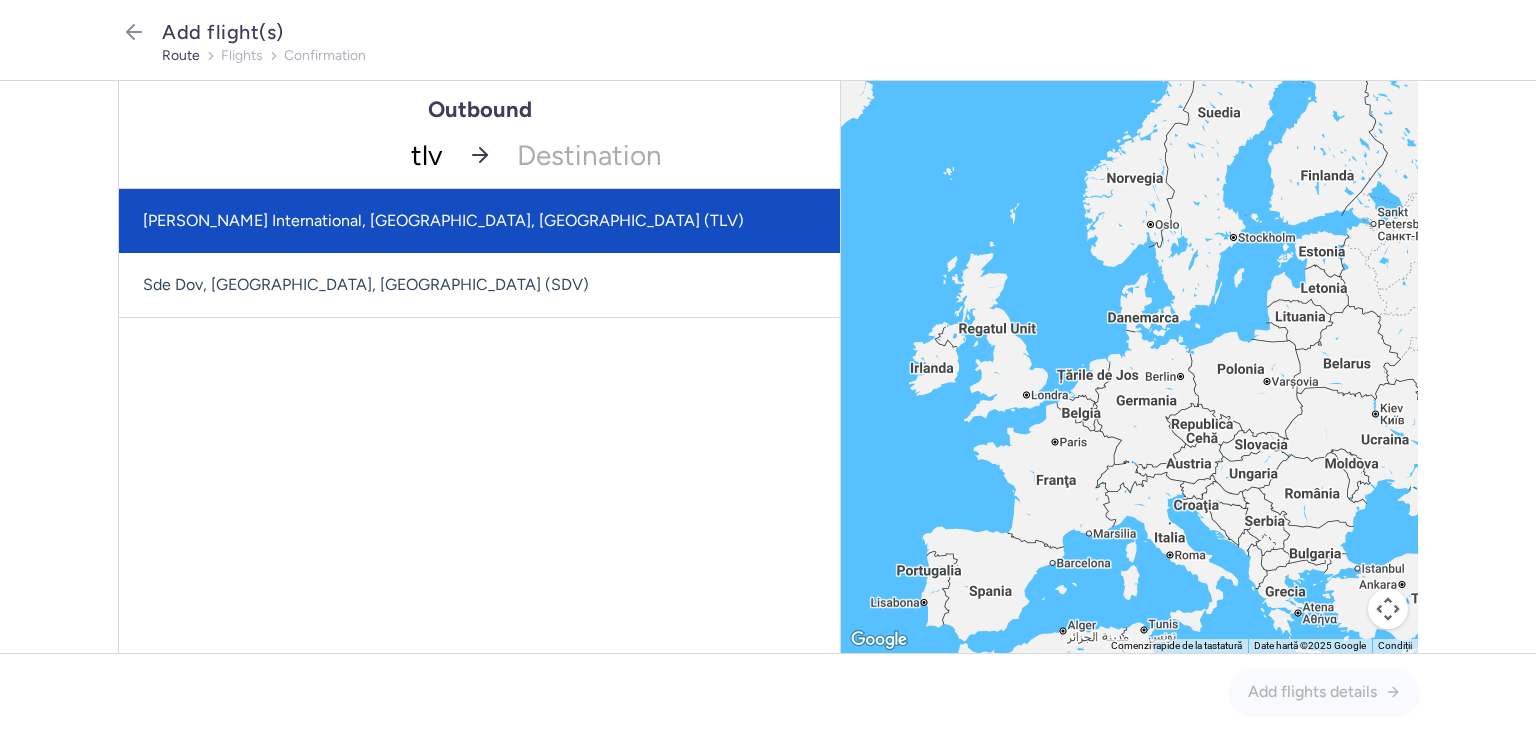 click on "tlv" 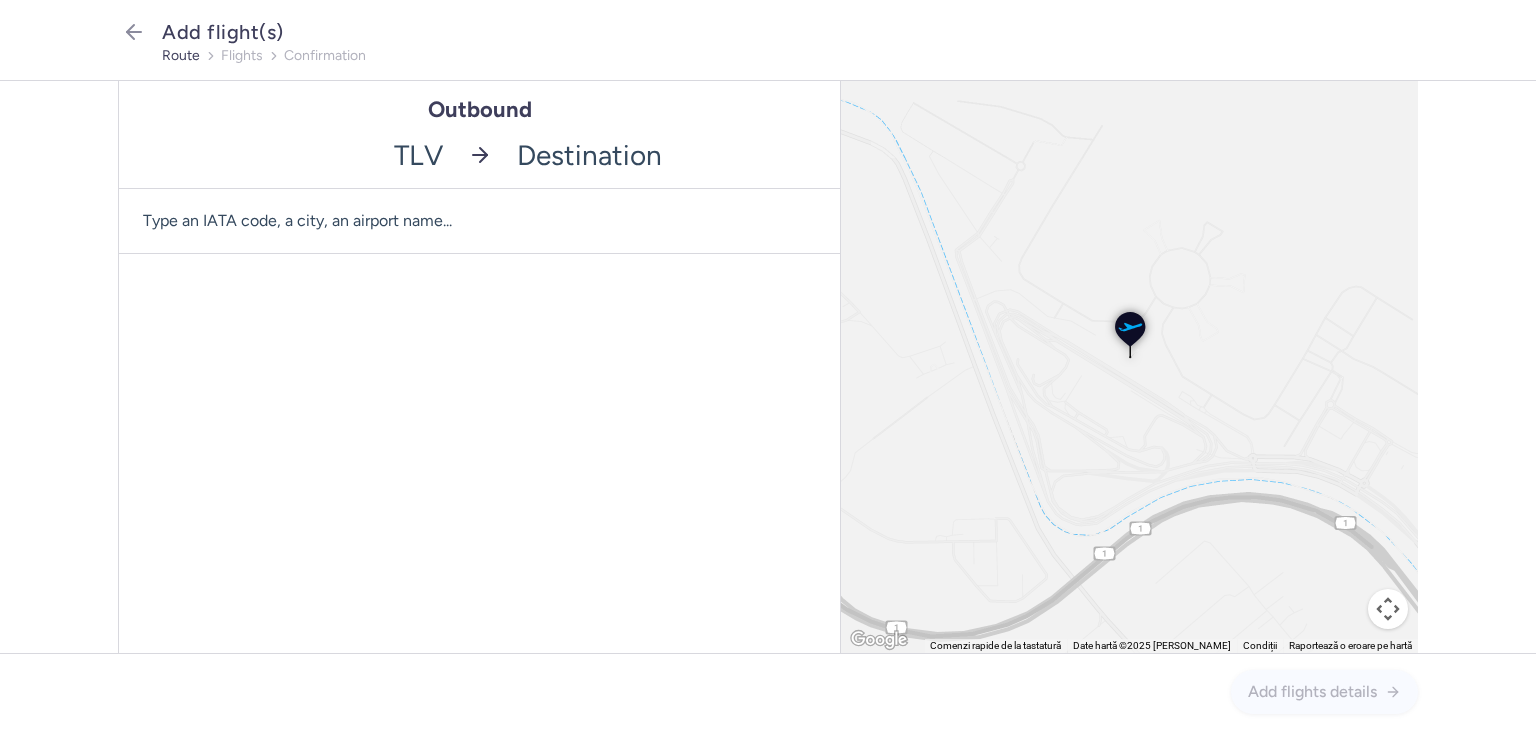 click 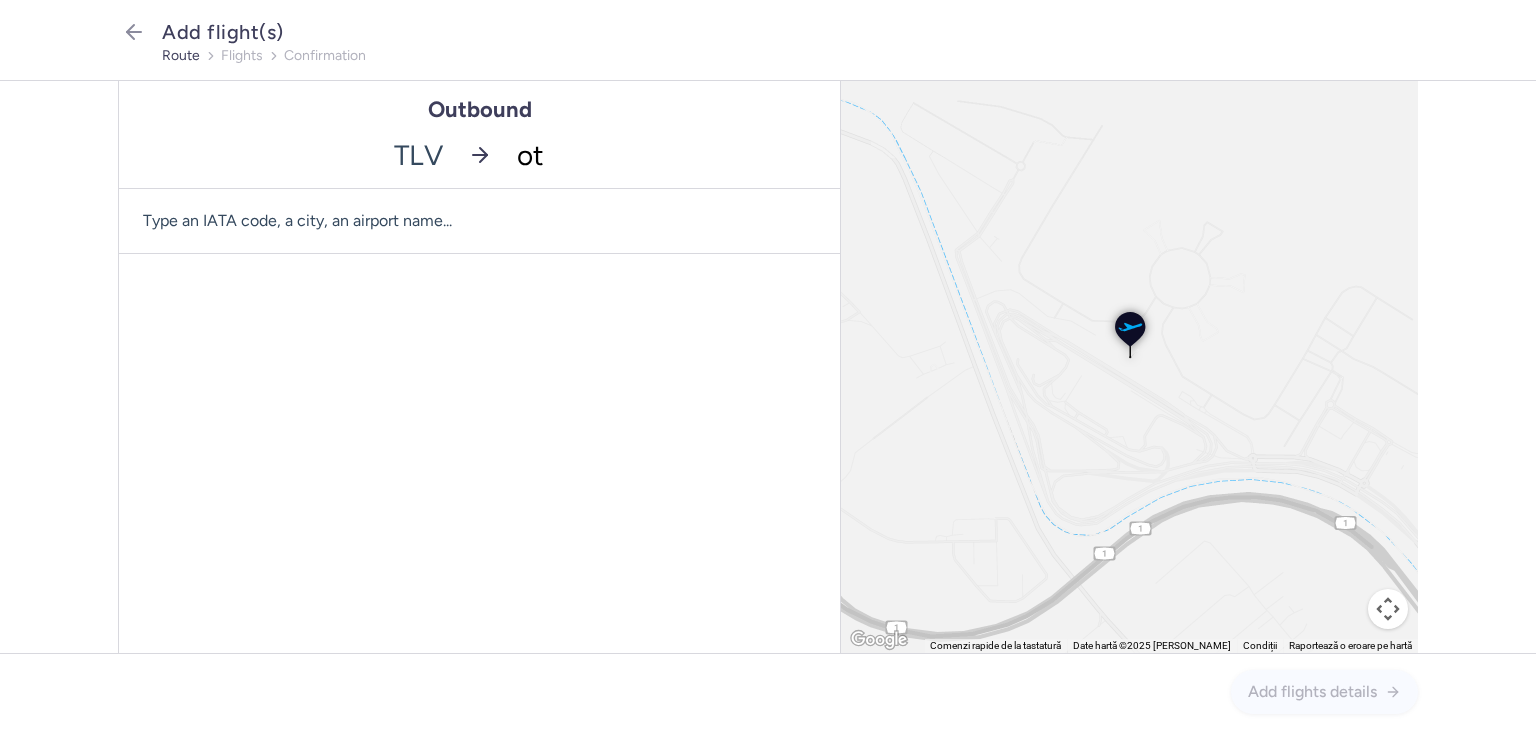 type on "otp" 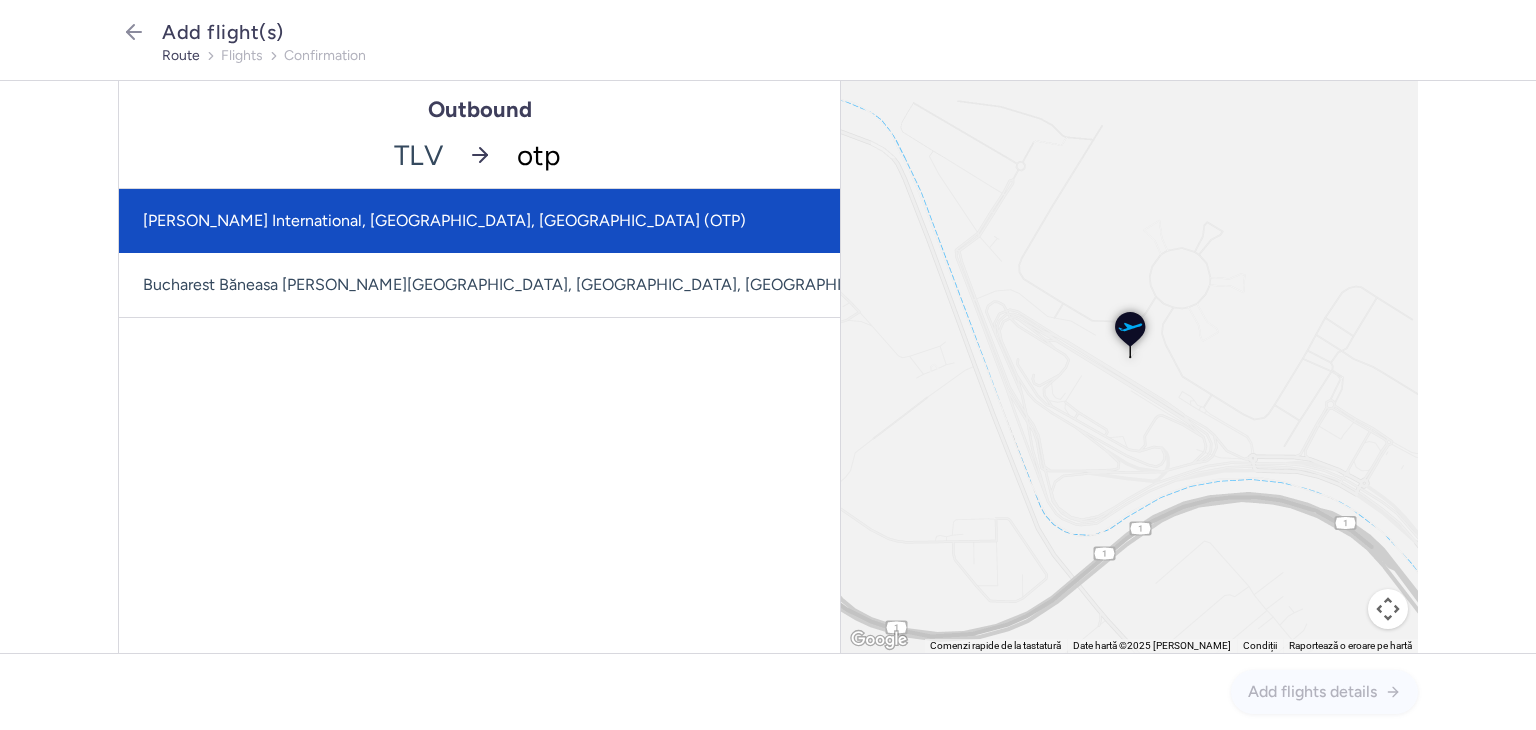 click on "[PERSON_NAME] International, [GEOGRAPHIC_DATA], [GEOGRAPHIC_DATA] (OTP)" at bounding box center (548, 221) 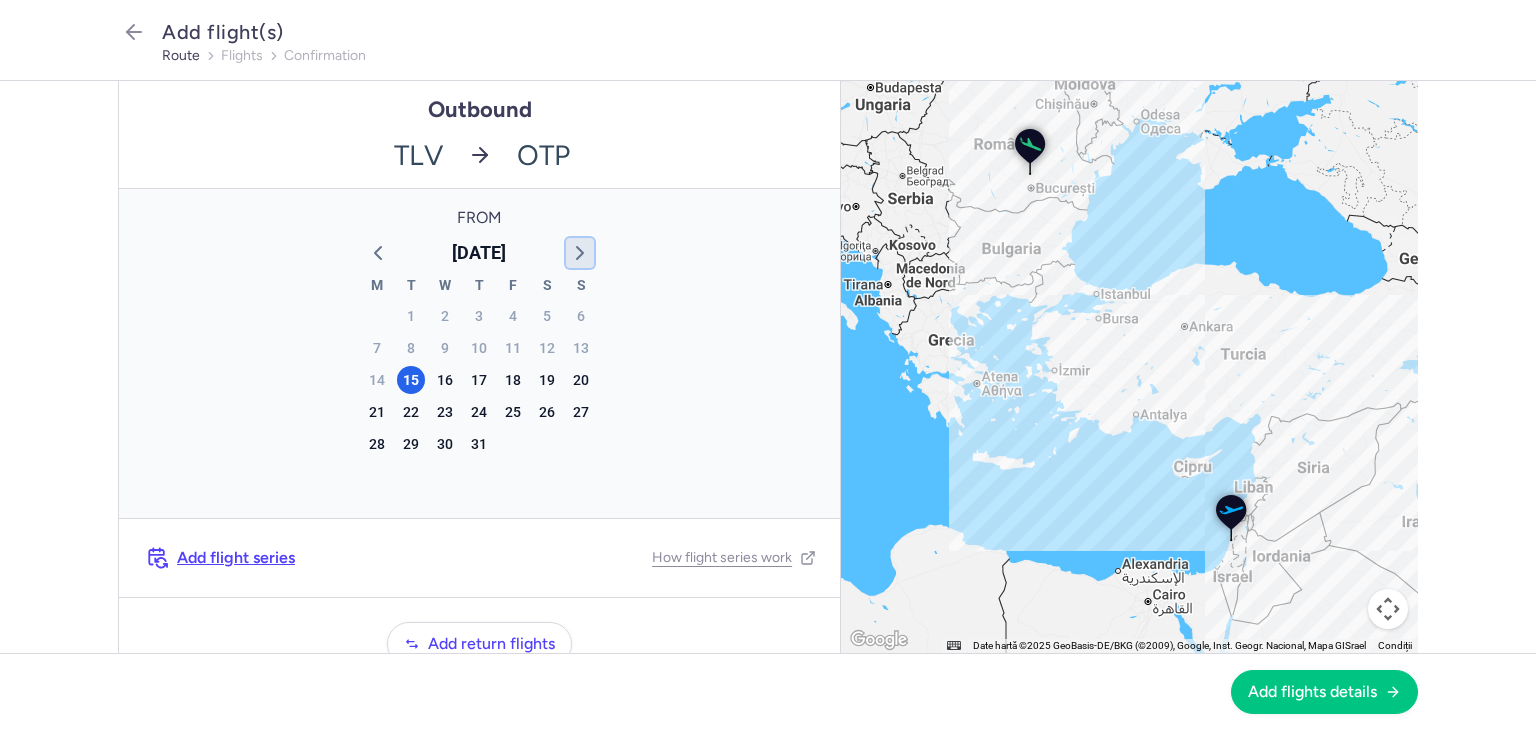 click 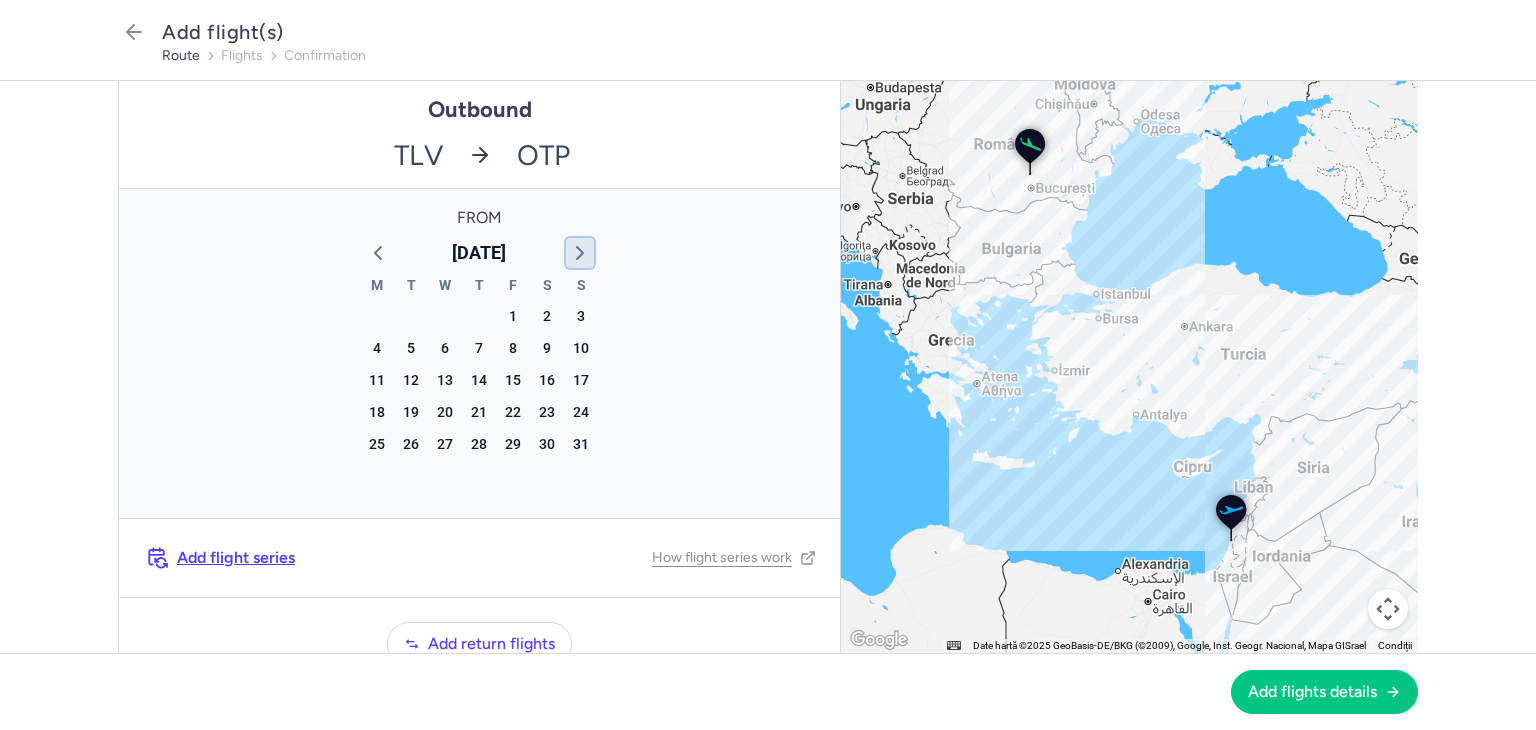 click 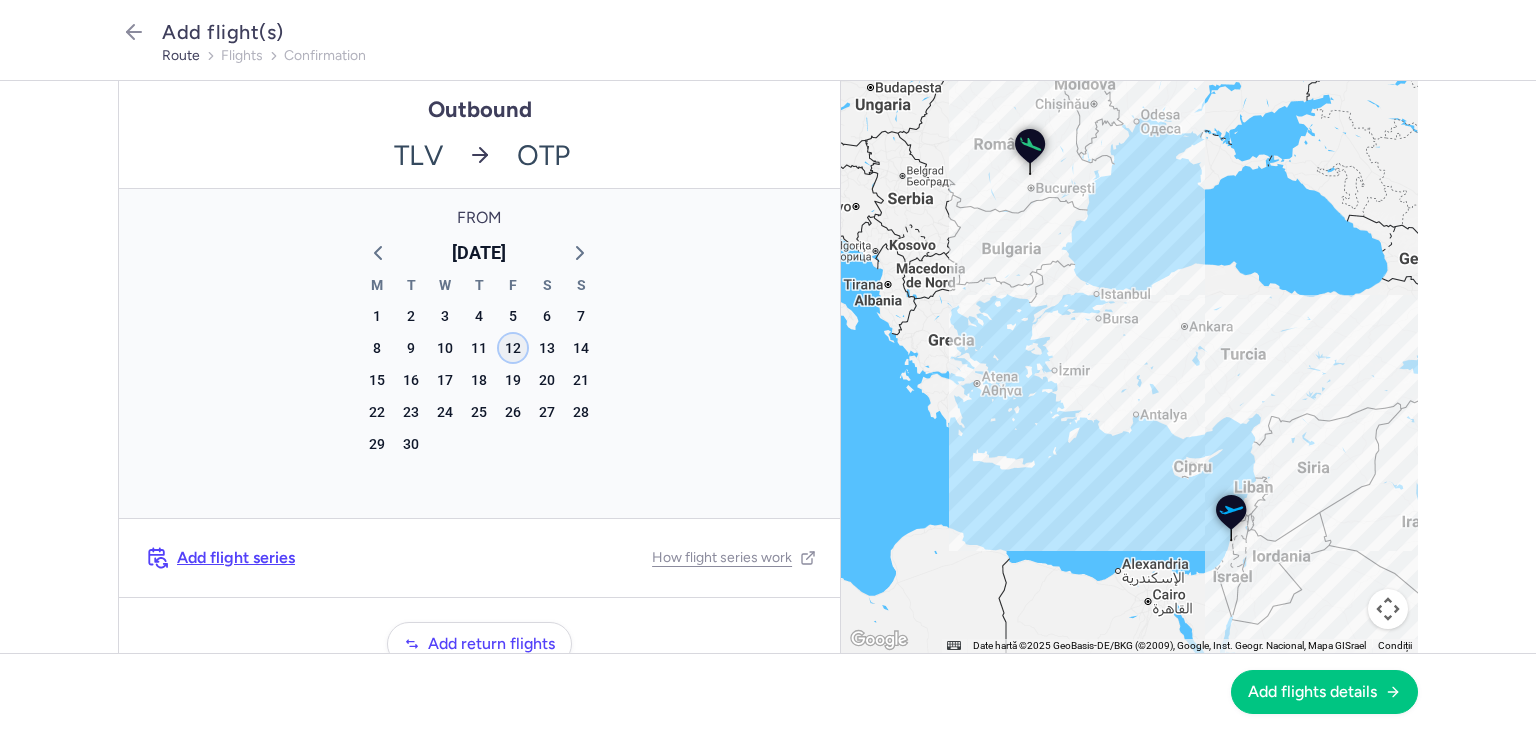 click on "12" 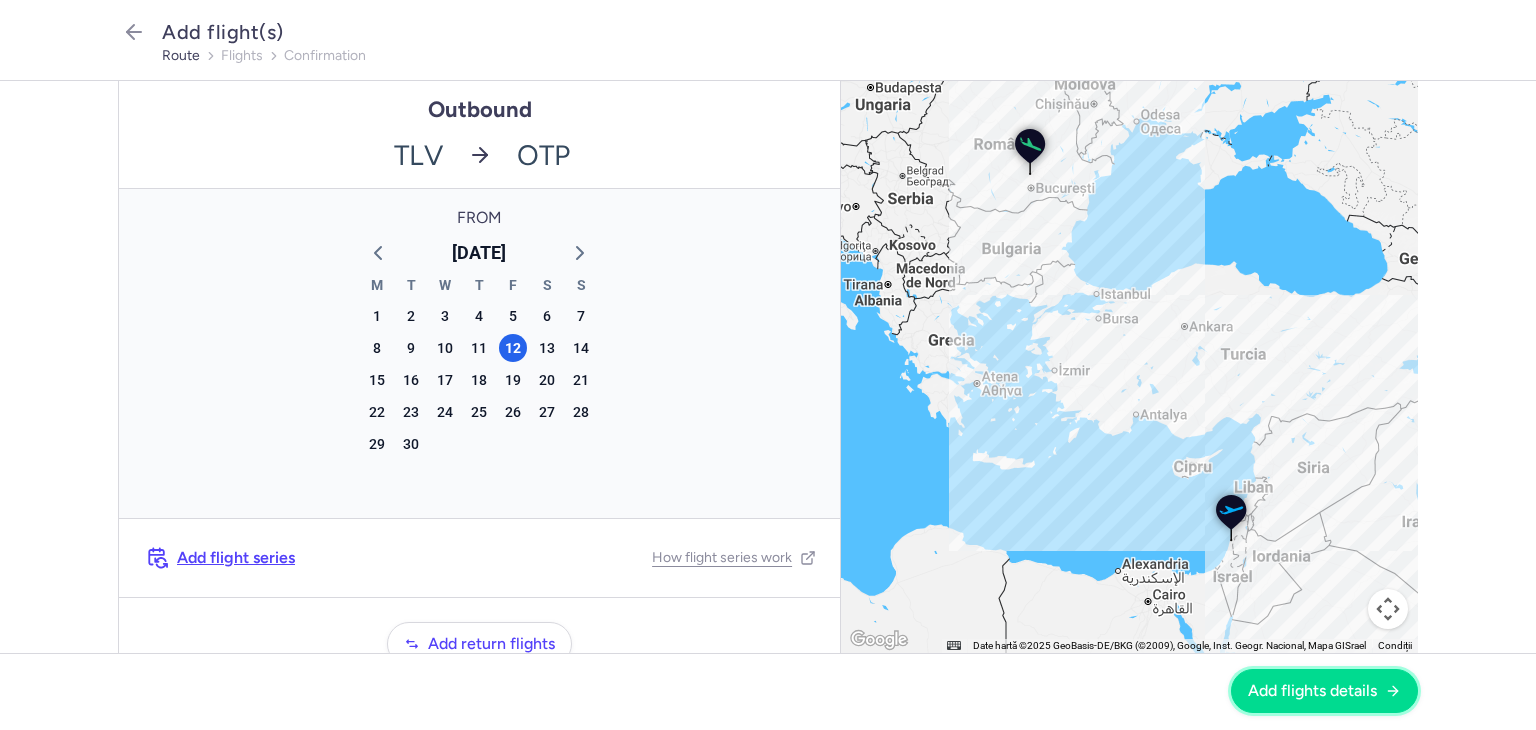 click on "Add flights details" at bounding box center (1324, 691) 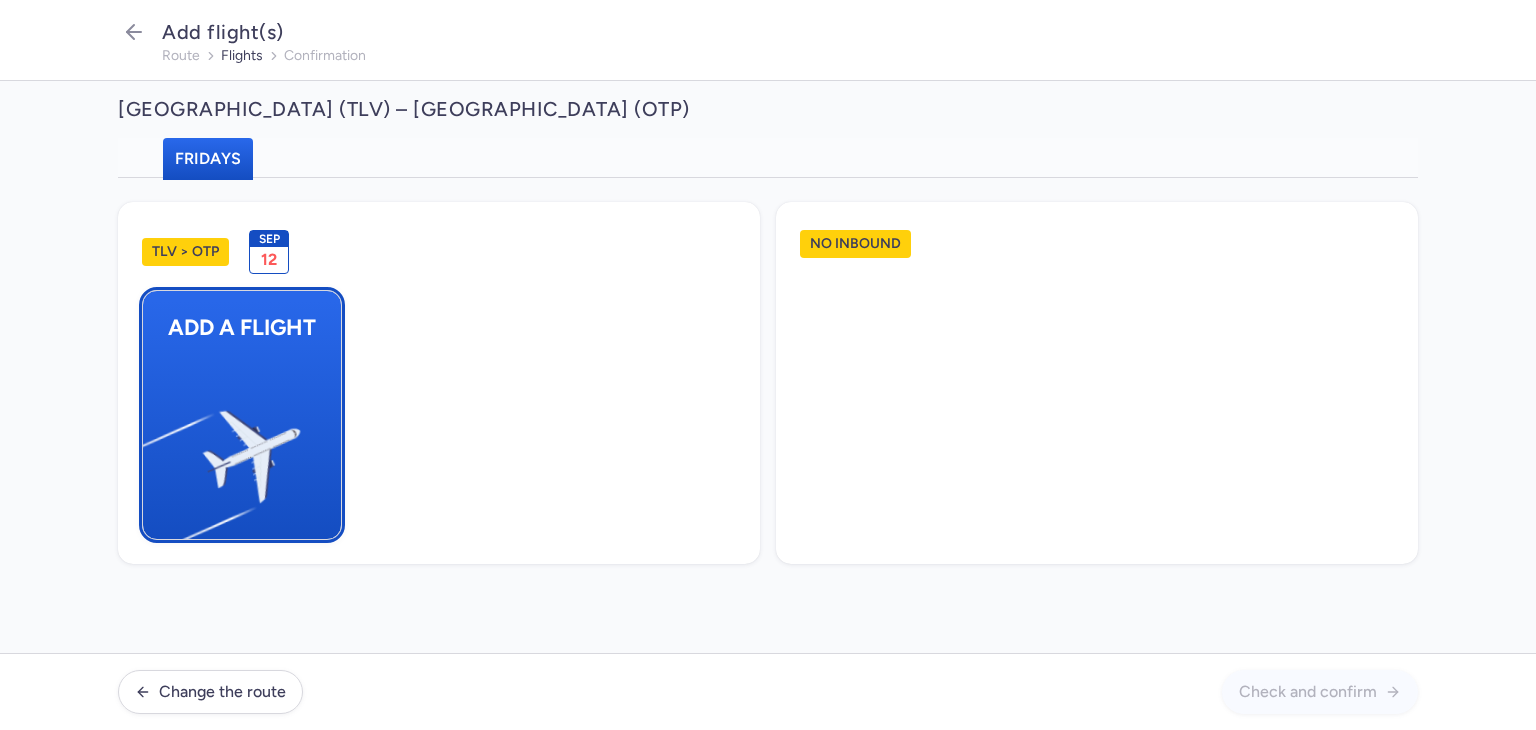 click at bounding box center (153, 448) 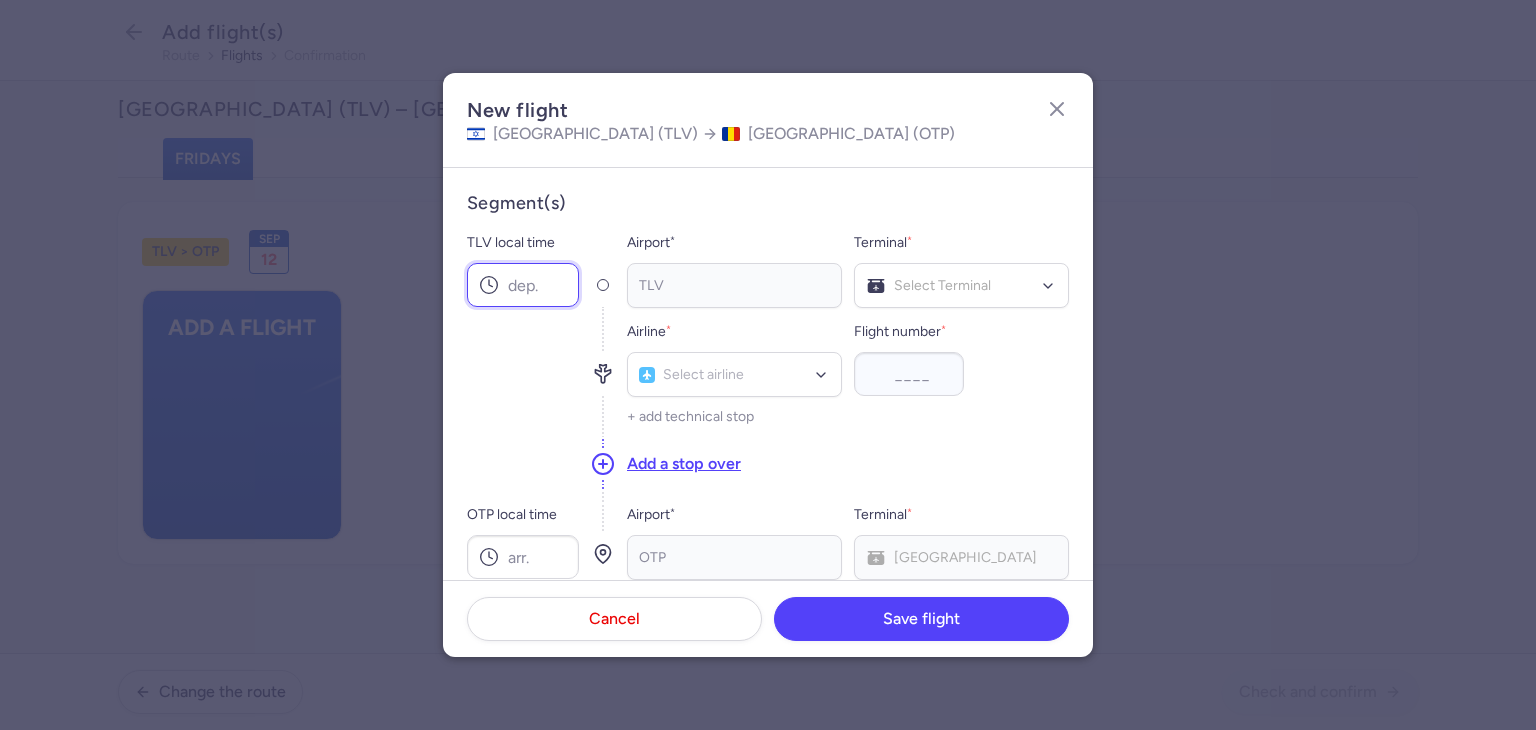 click on "TLV local time" at bounding box center (523, 285) 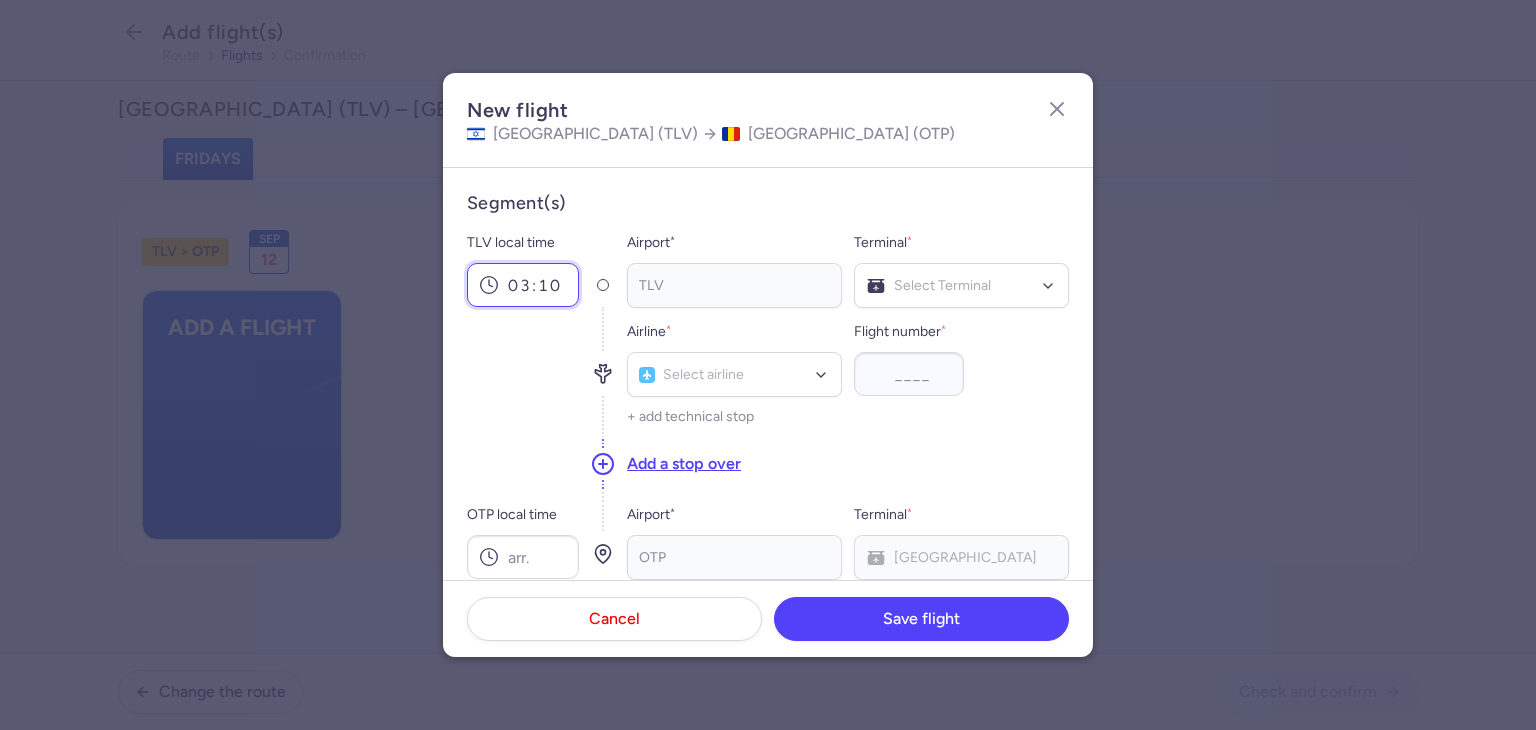 click on "03:10" at bounding box center [523, 285] 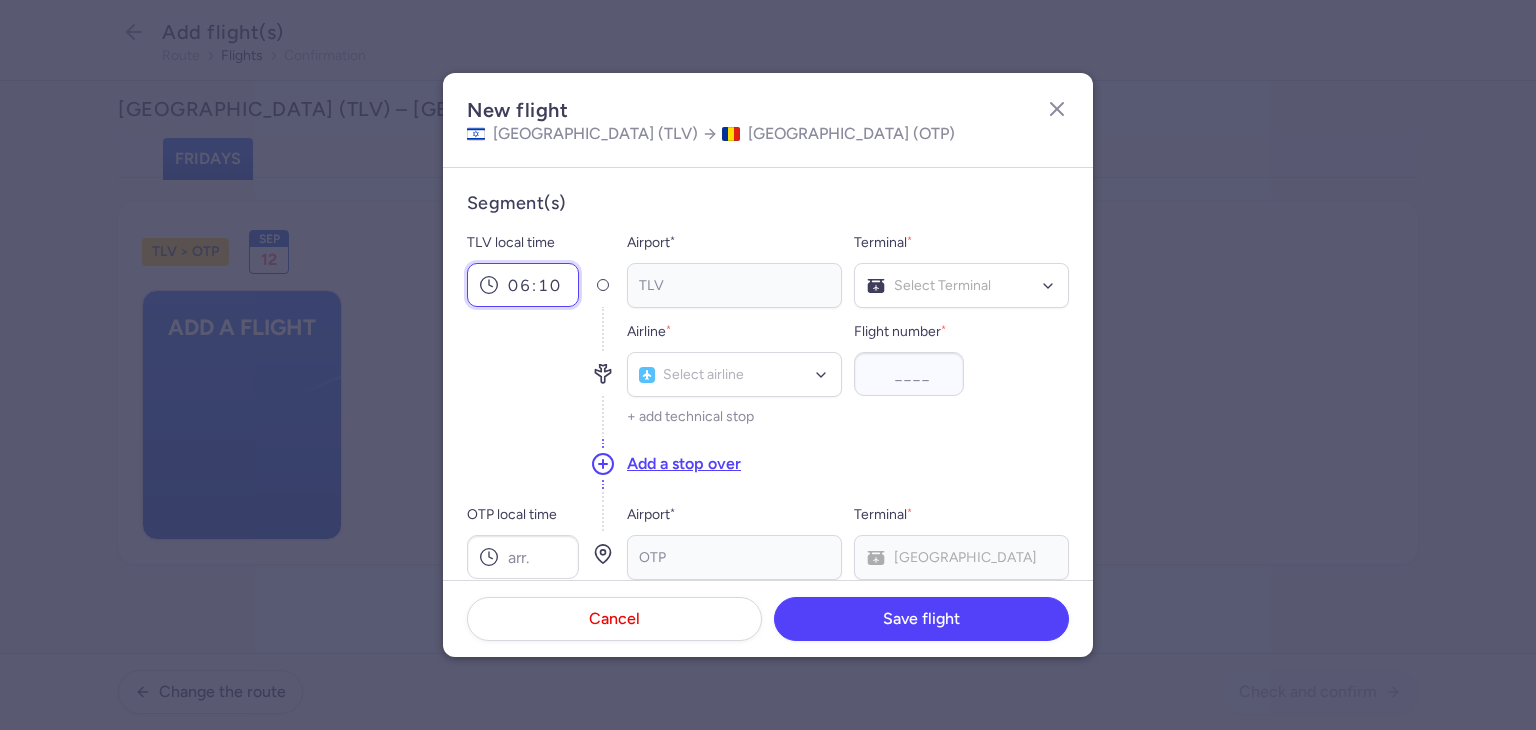 type on "06:10" 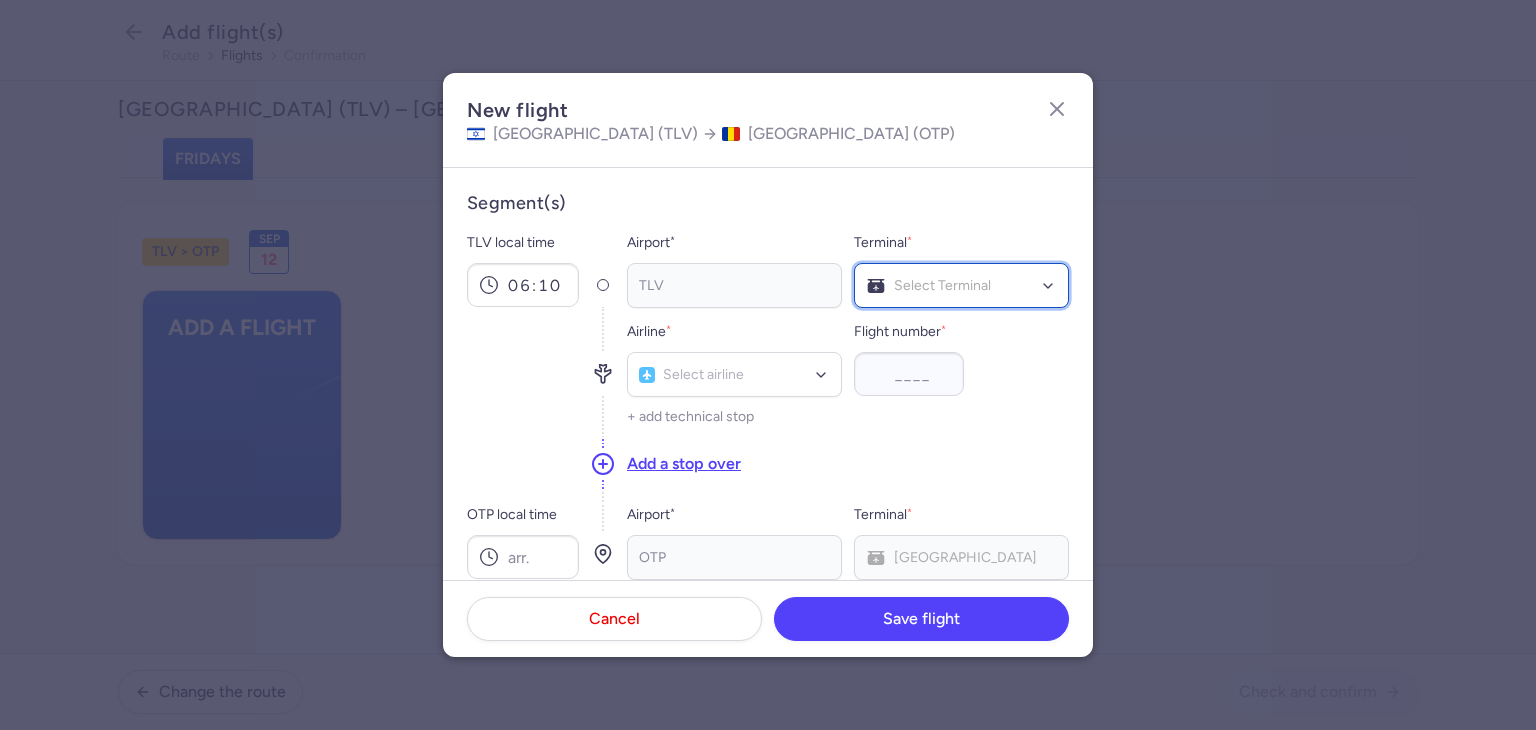 click on "Select Terminal" 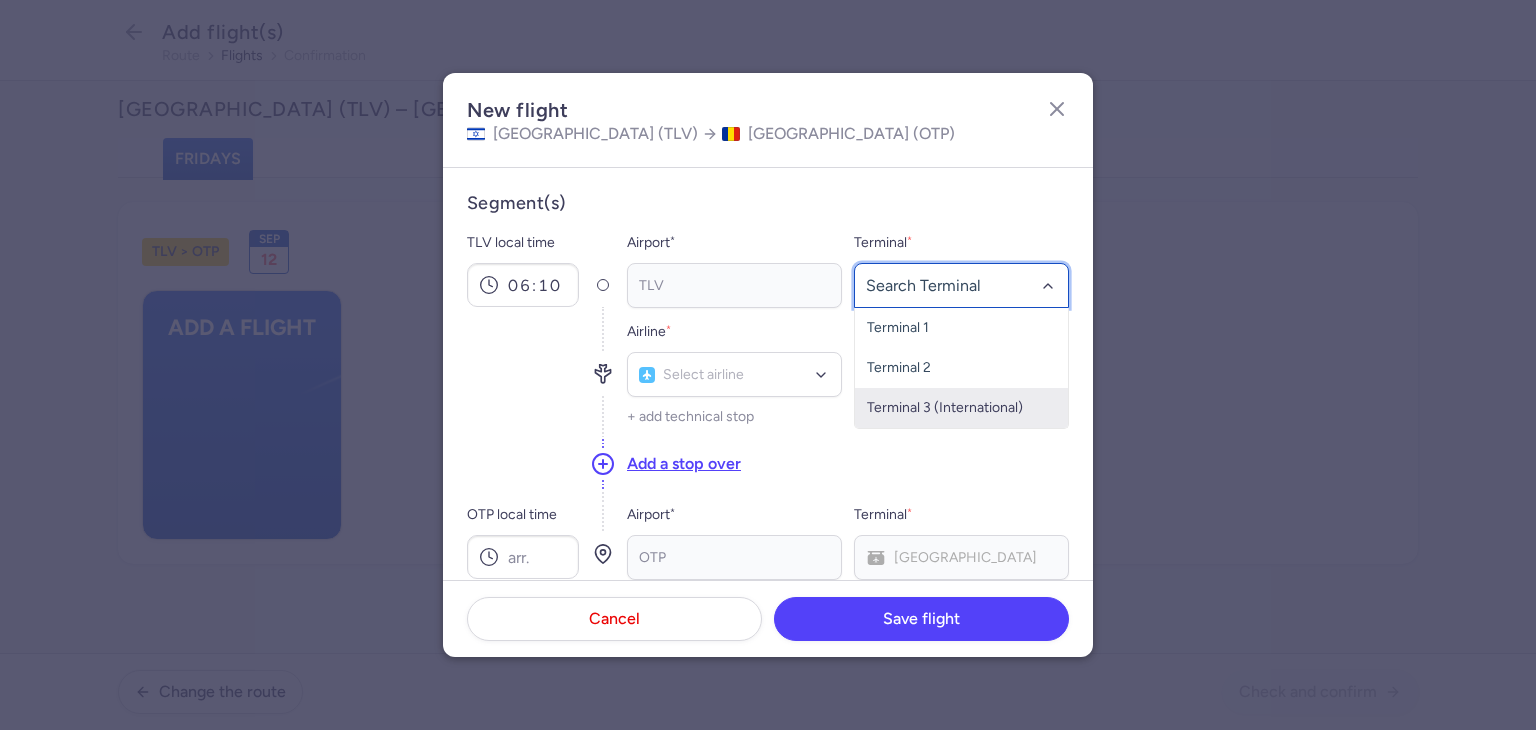 click on "Terminal 3 (International)" 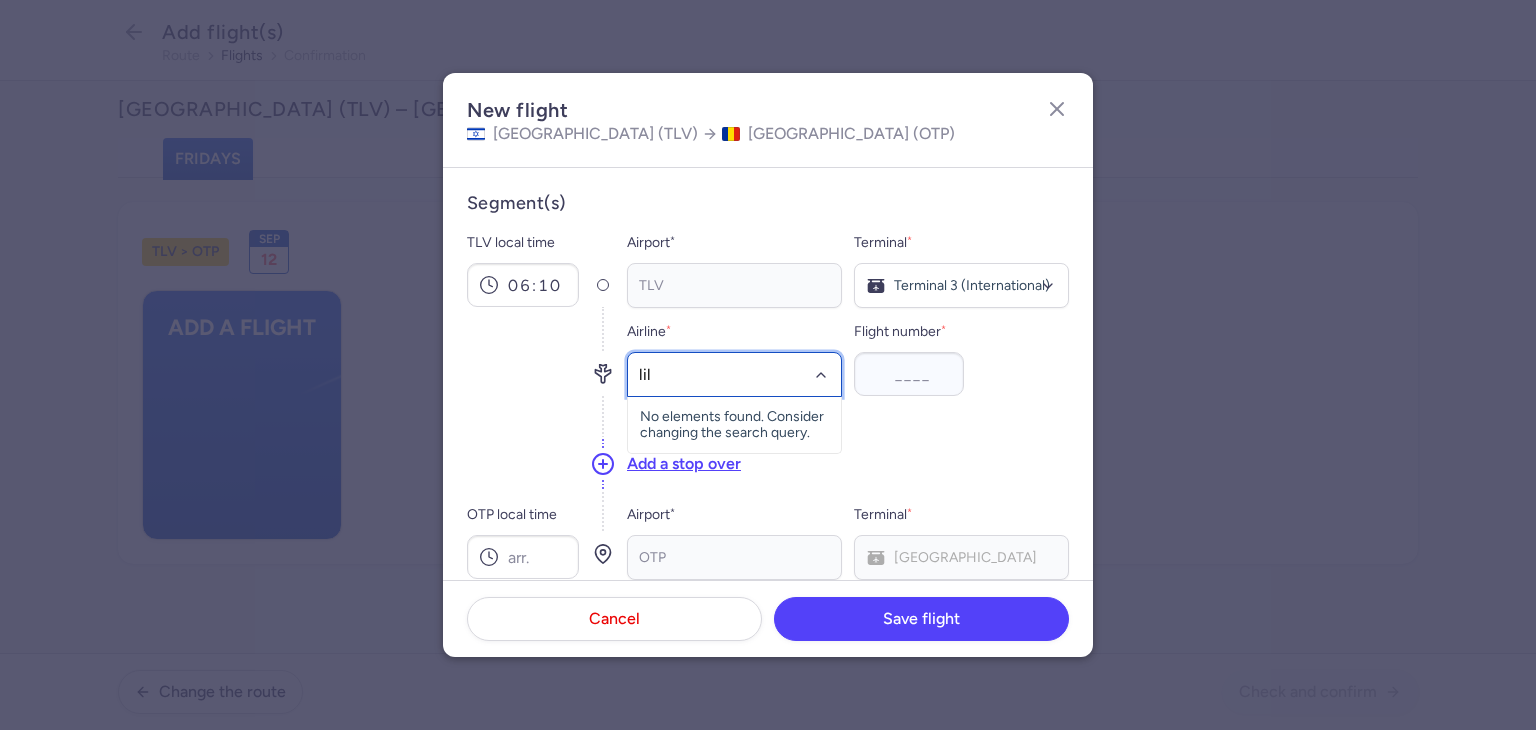 type on "lili" 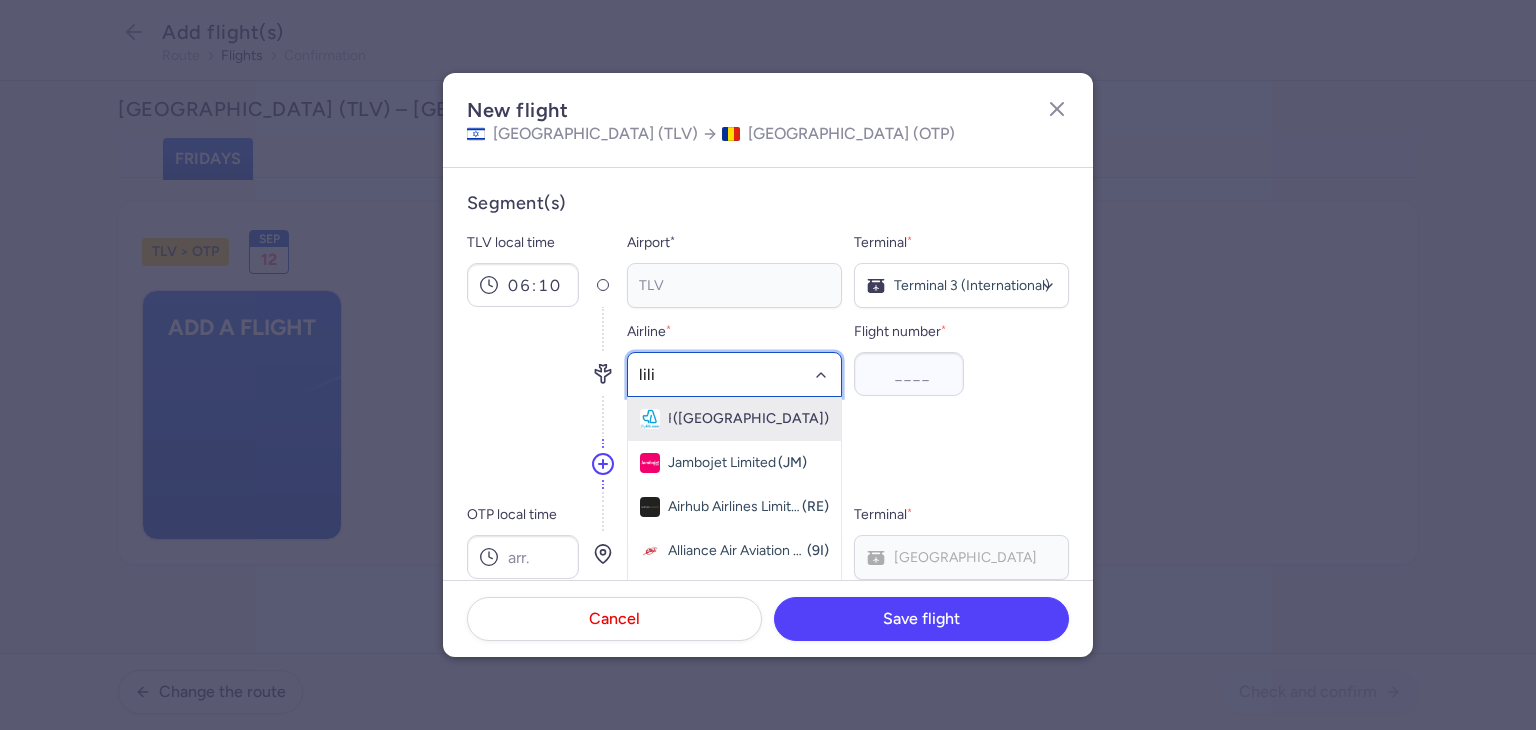 click on "Fly Lili ([GEOGRAPHIC_DATA])" 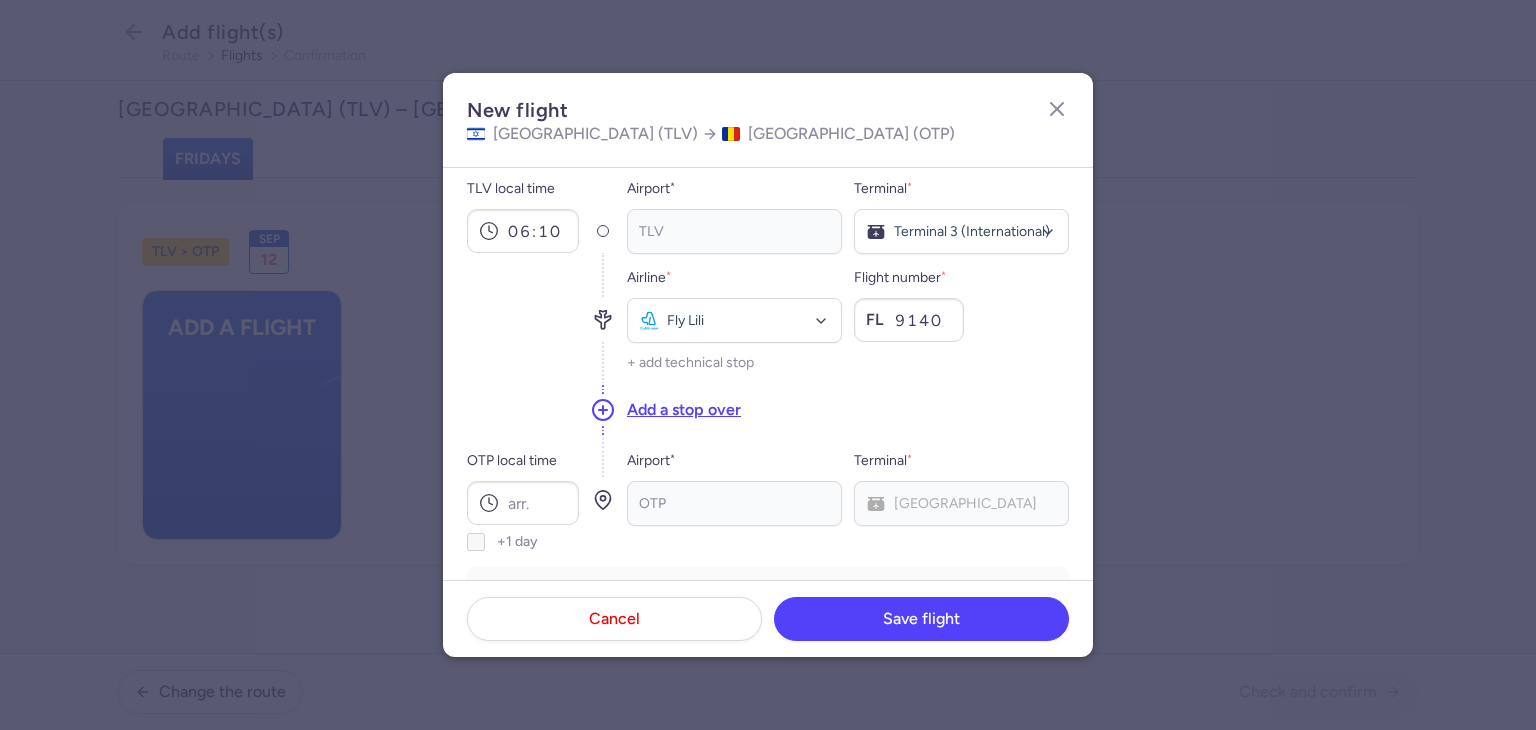 scroll, scrollTop: 100, scrollLeft: 0, axis: vertical 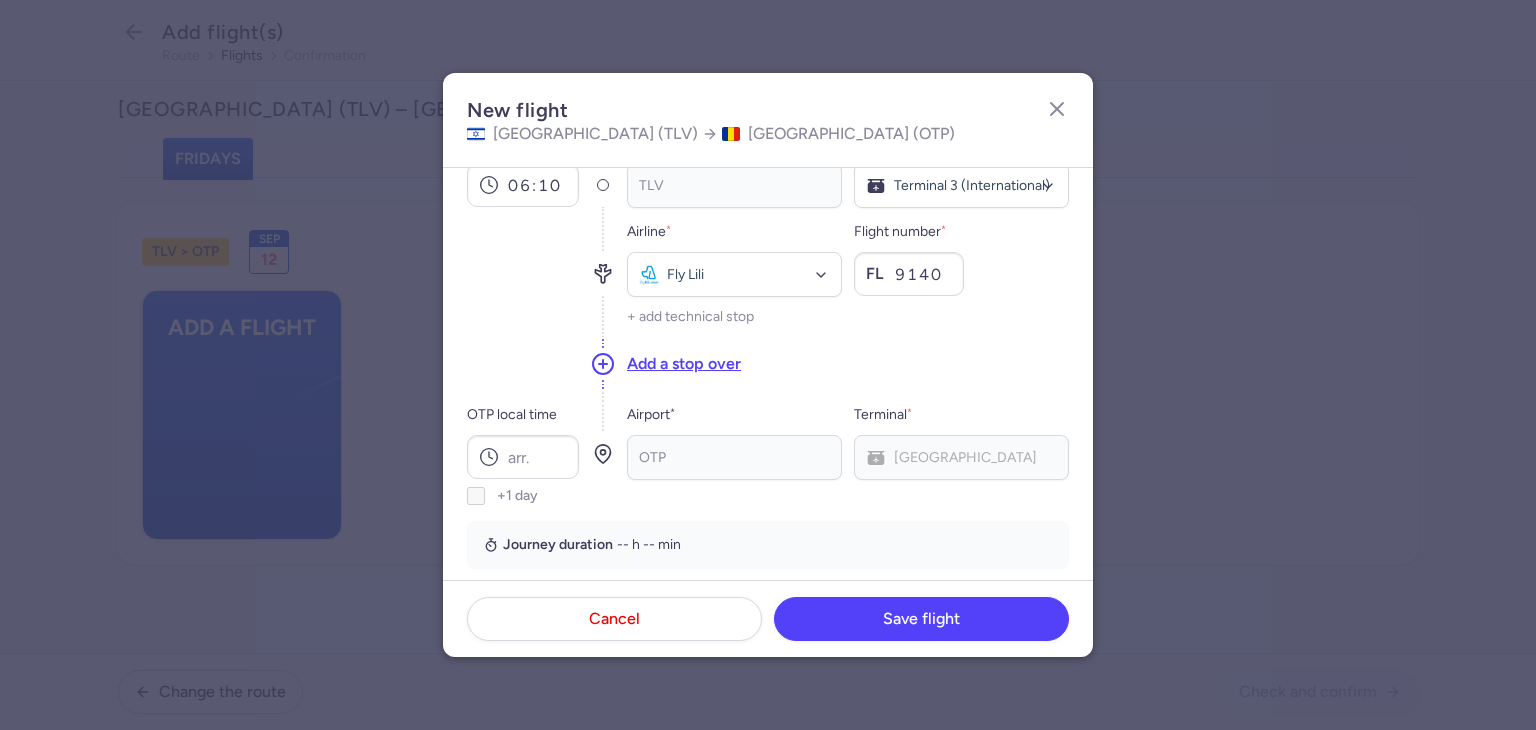 type on "9140" 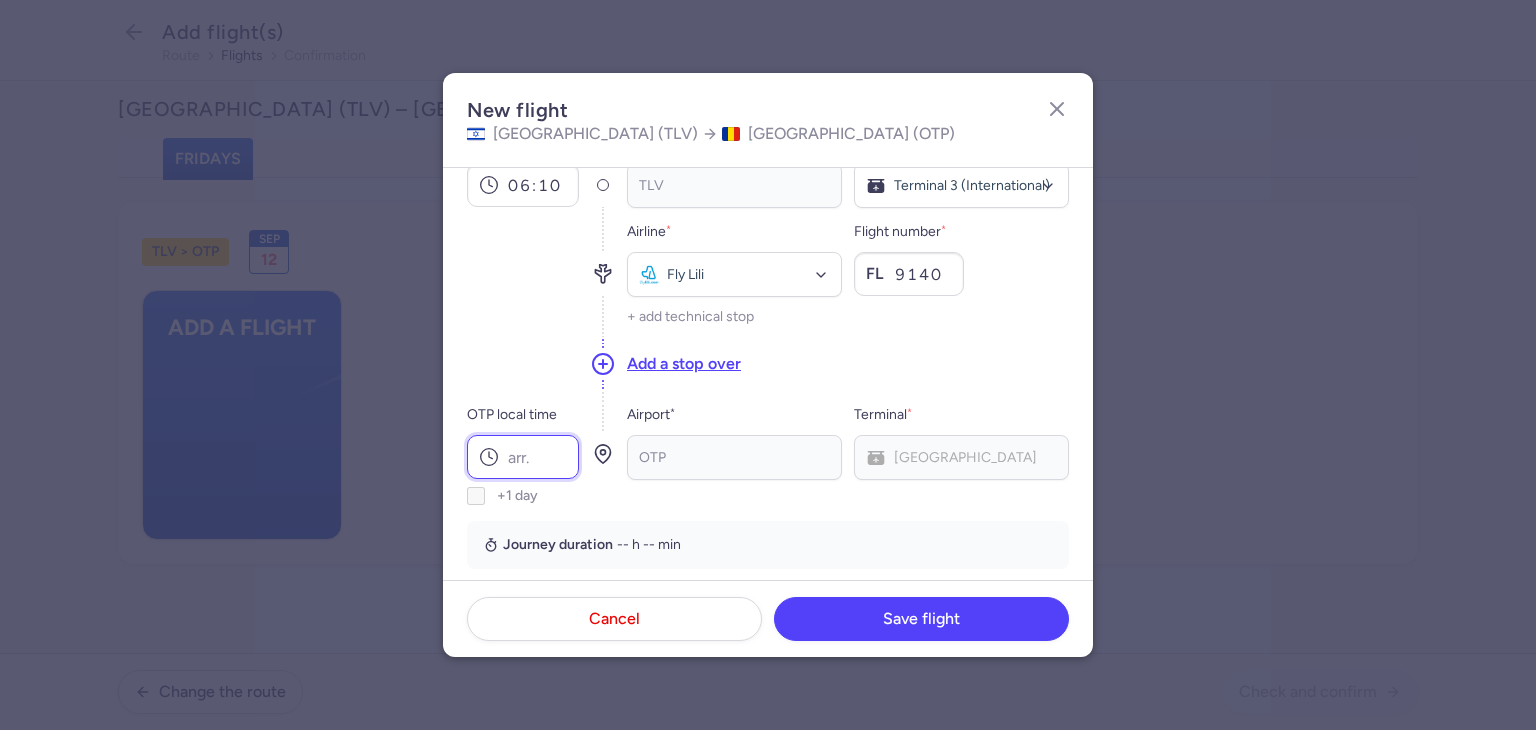 click on "OTP local time" at bounding box center [523, 457] 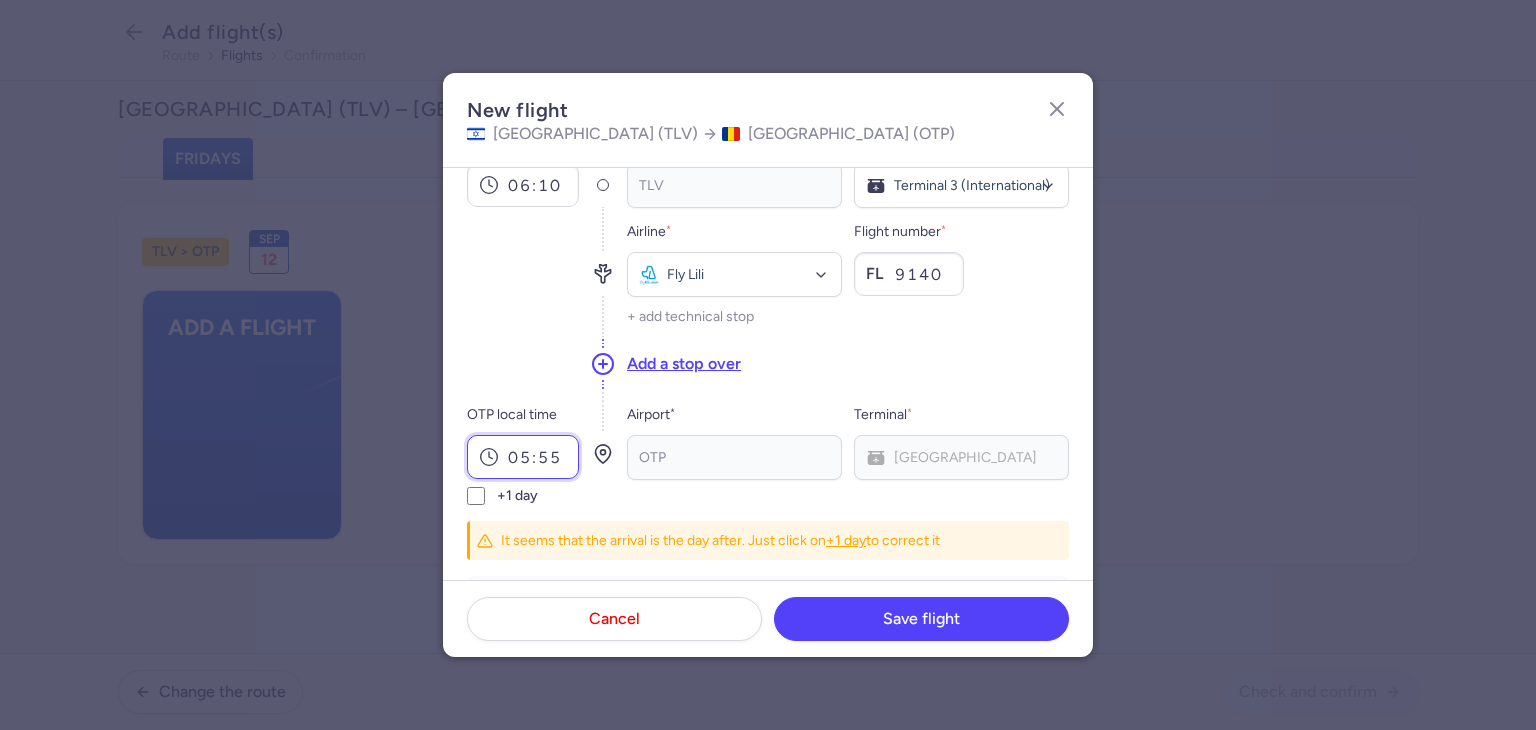 click on "05:55" at bounding box center (523, 457) 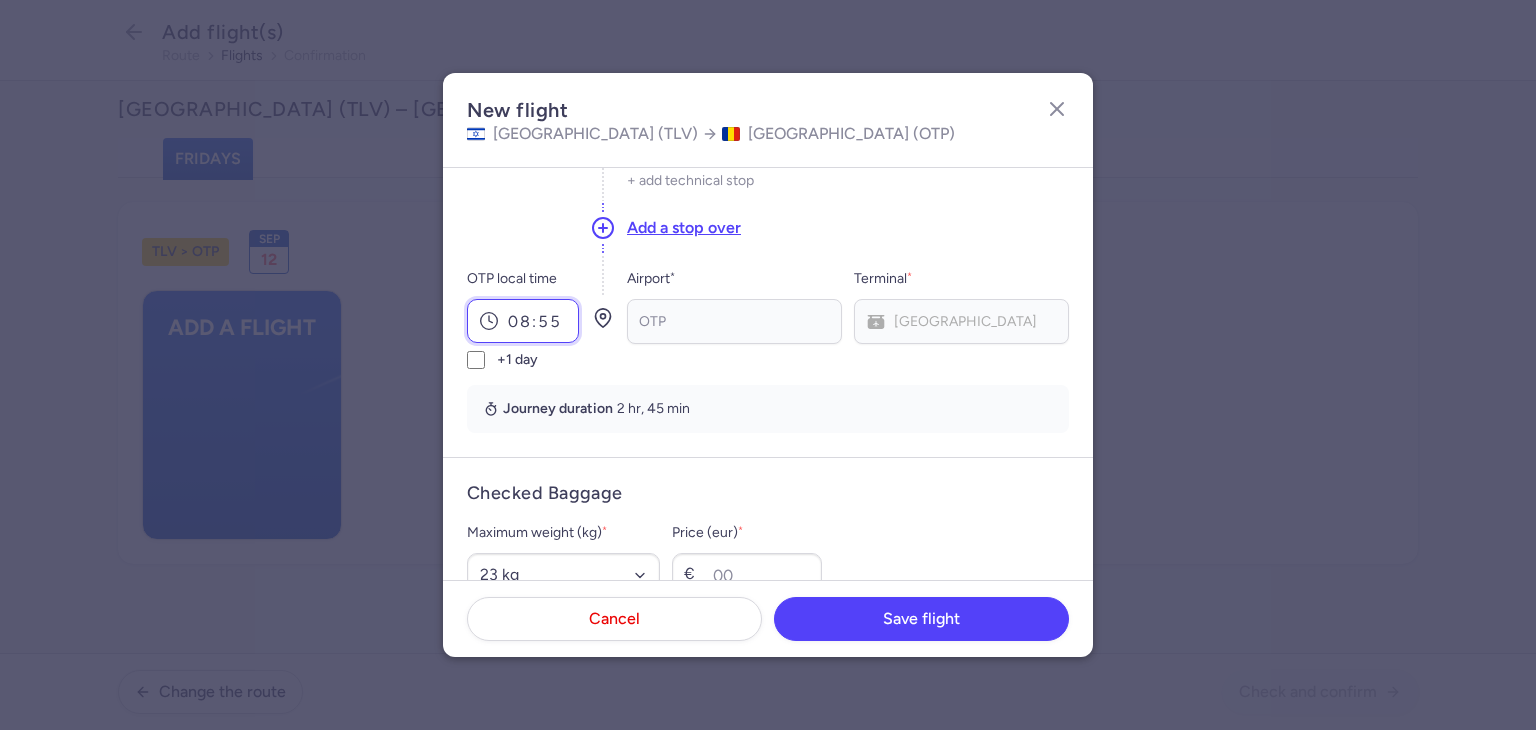 scroll, scrollTop: 300, scrollLeft: 0, axis: vertical 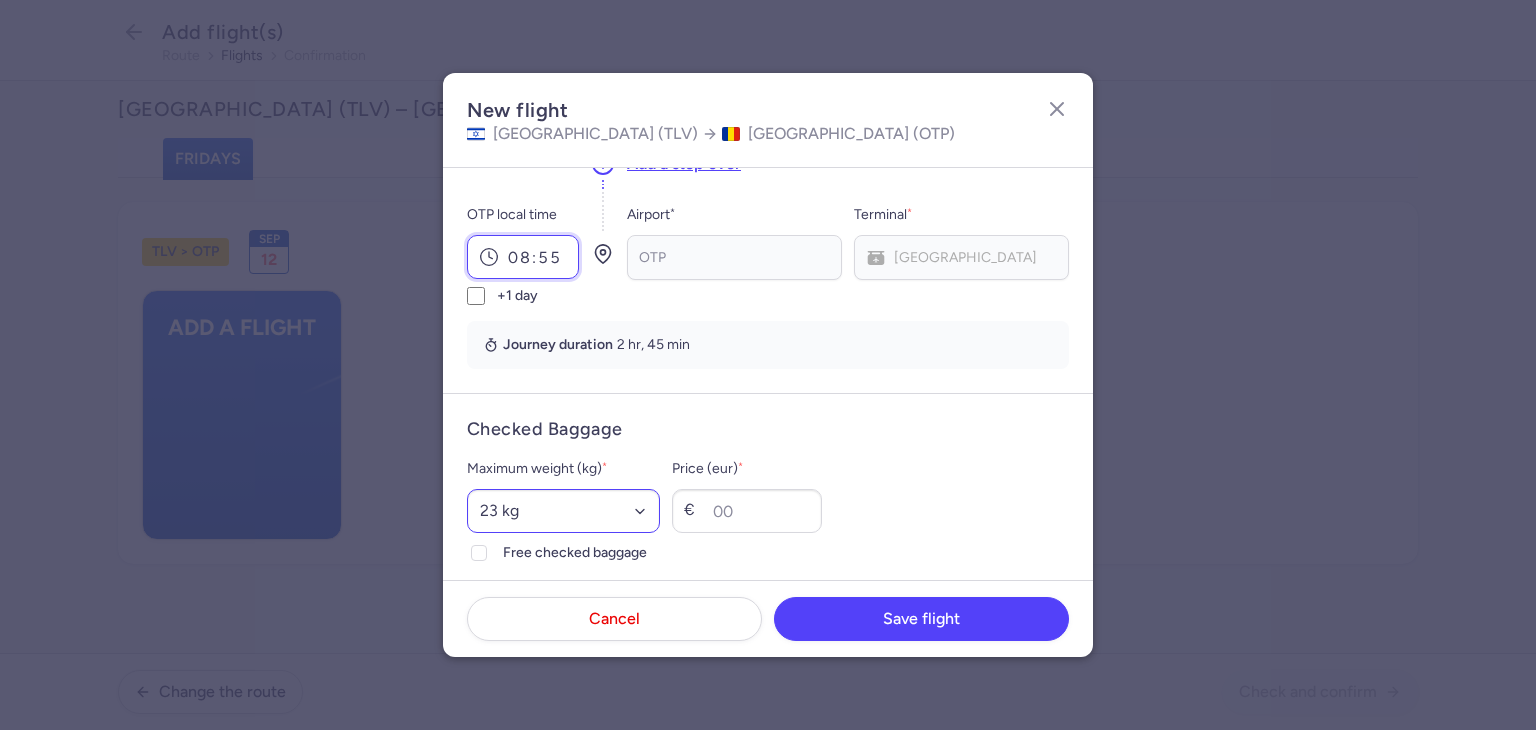 type on "08:55" 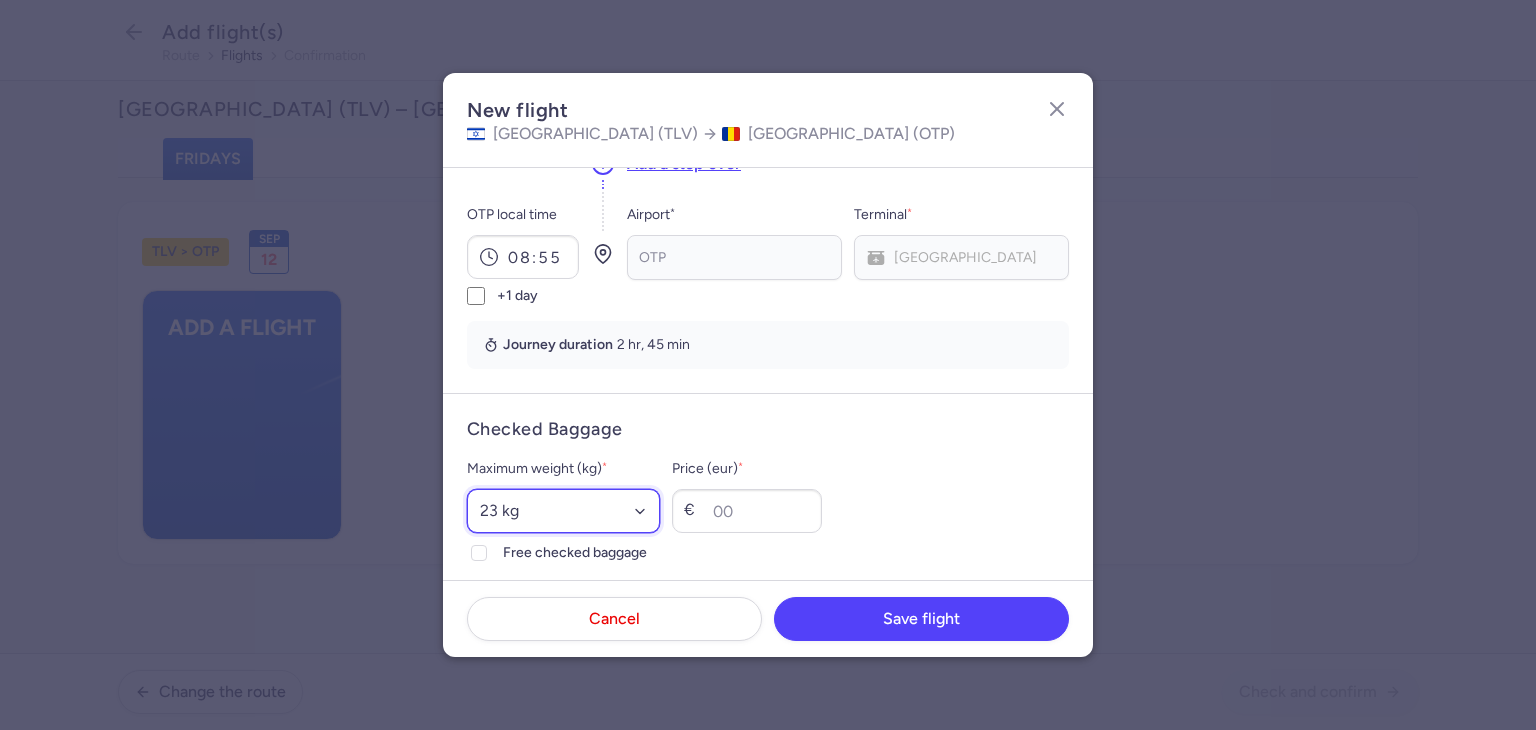 click on "Select an option 15 kg 16 kg 17 kg 18 kg 19 kg 20 kg 21 kg 22 kg 23 kg 24 kg 25 kg 26 kg 27 kg 28 kg 29 kg 30 kg 31 kg 32 kg 33 kg 34 kg 35 kg" at bounding box center [563, 511] 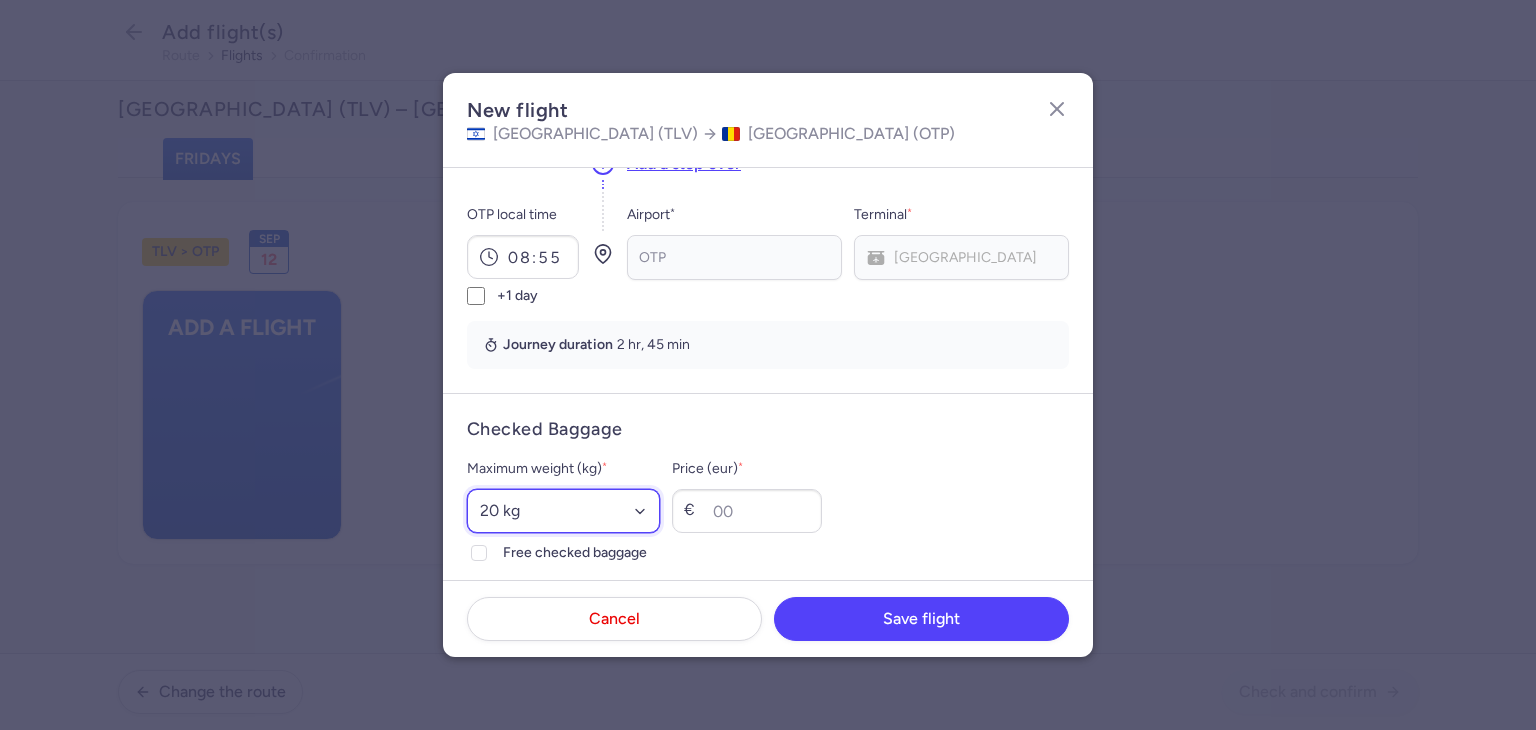 click on "Select an option 15 kg 16 kg 17 kg 18 kg 19 kg 20 kg 21 kg 22 kg 23 kg 24 kg 25 kg 26 kg 27 kg 28 kg 29 kg 30 kg 31 kg 32 kg 33 kg 34 kg 35 kg" at bounding box center [563, 511] 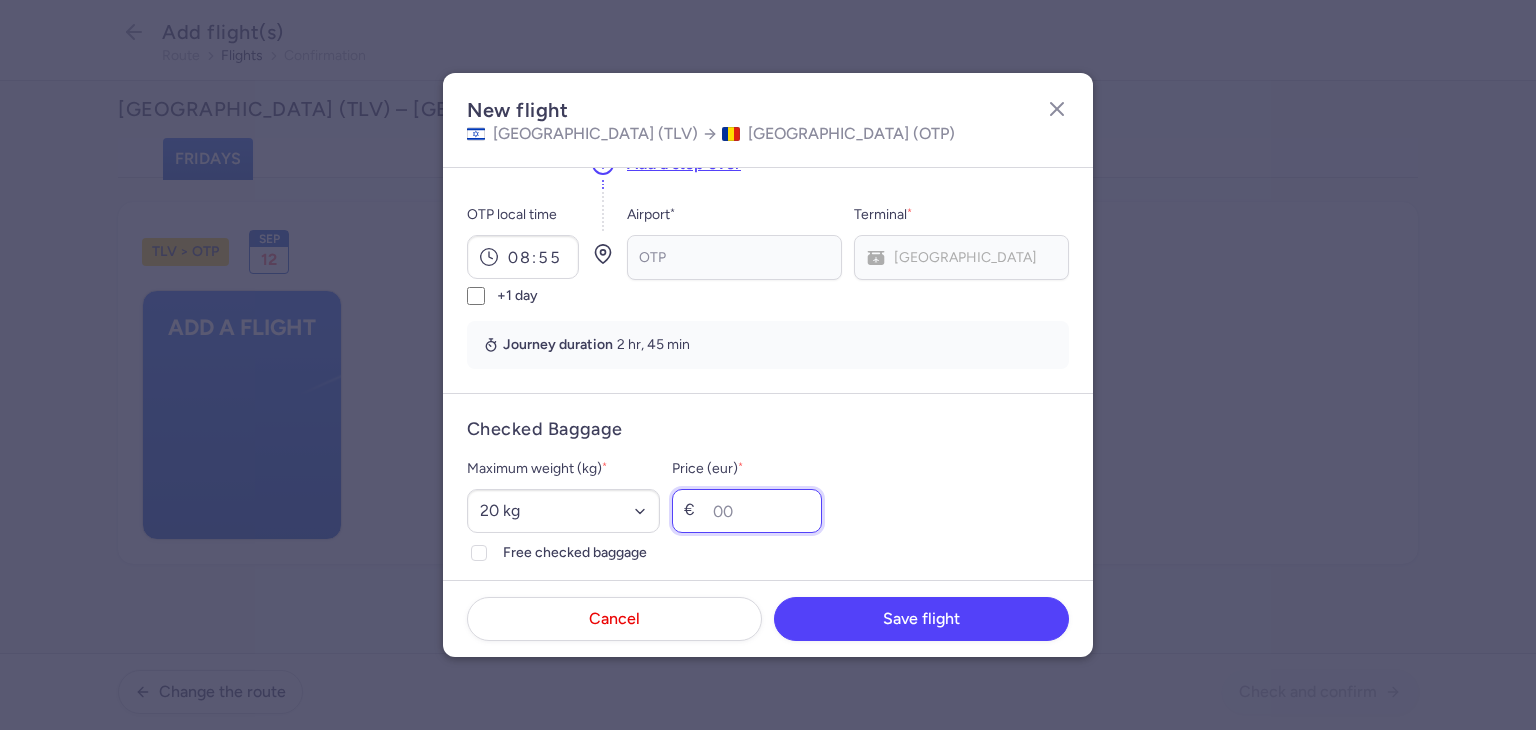 click on "Price (eur)  *" at bounding box center (747, 511) 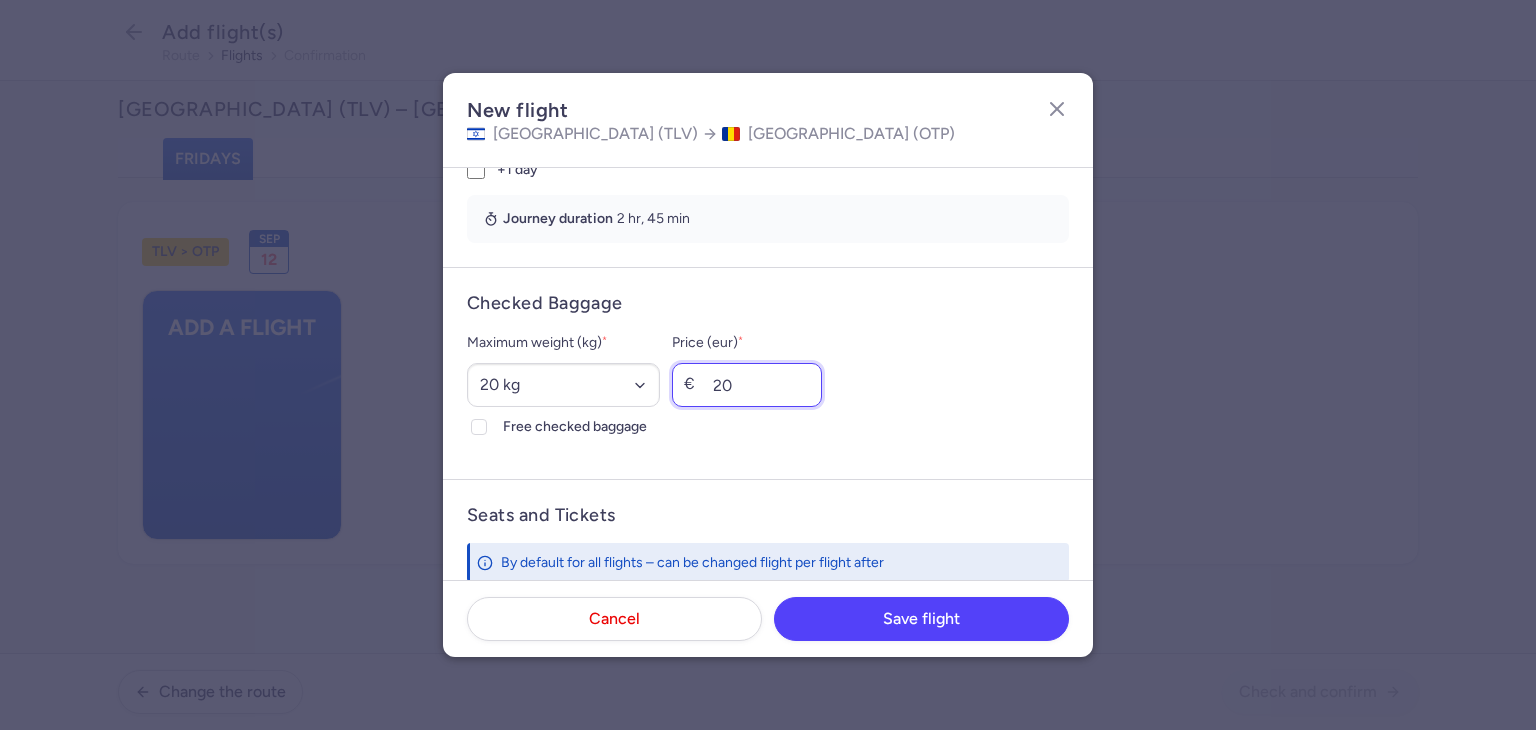 scroll, scrollTop: 600, scrollLeft: 0, axis: vertical 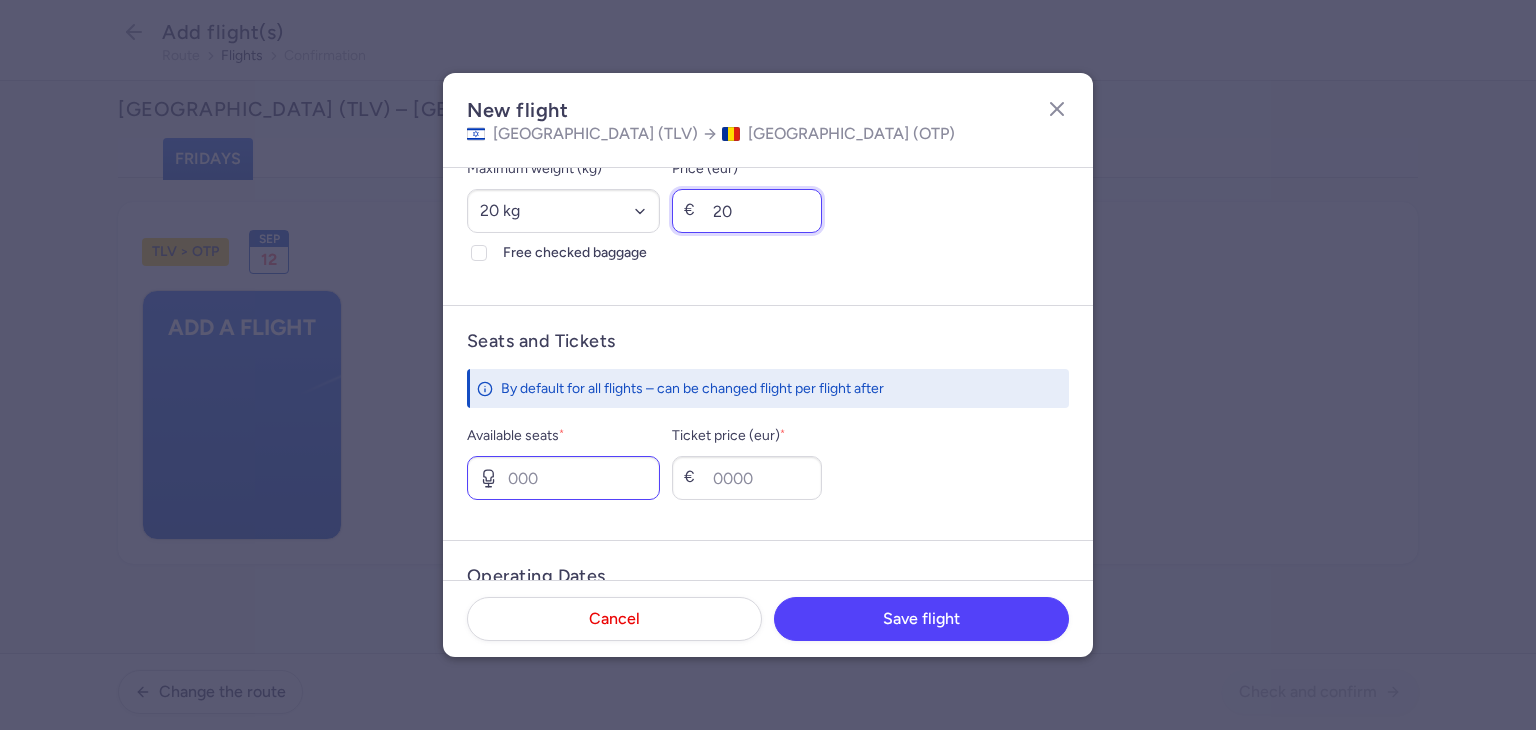 type on "20" 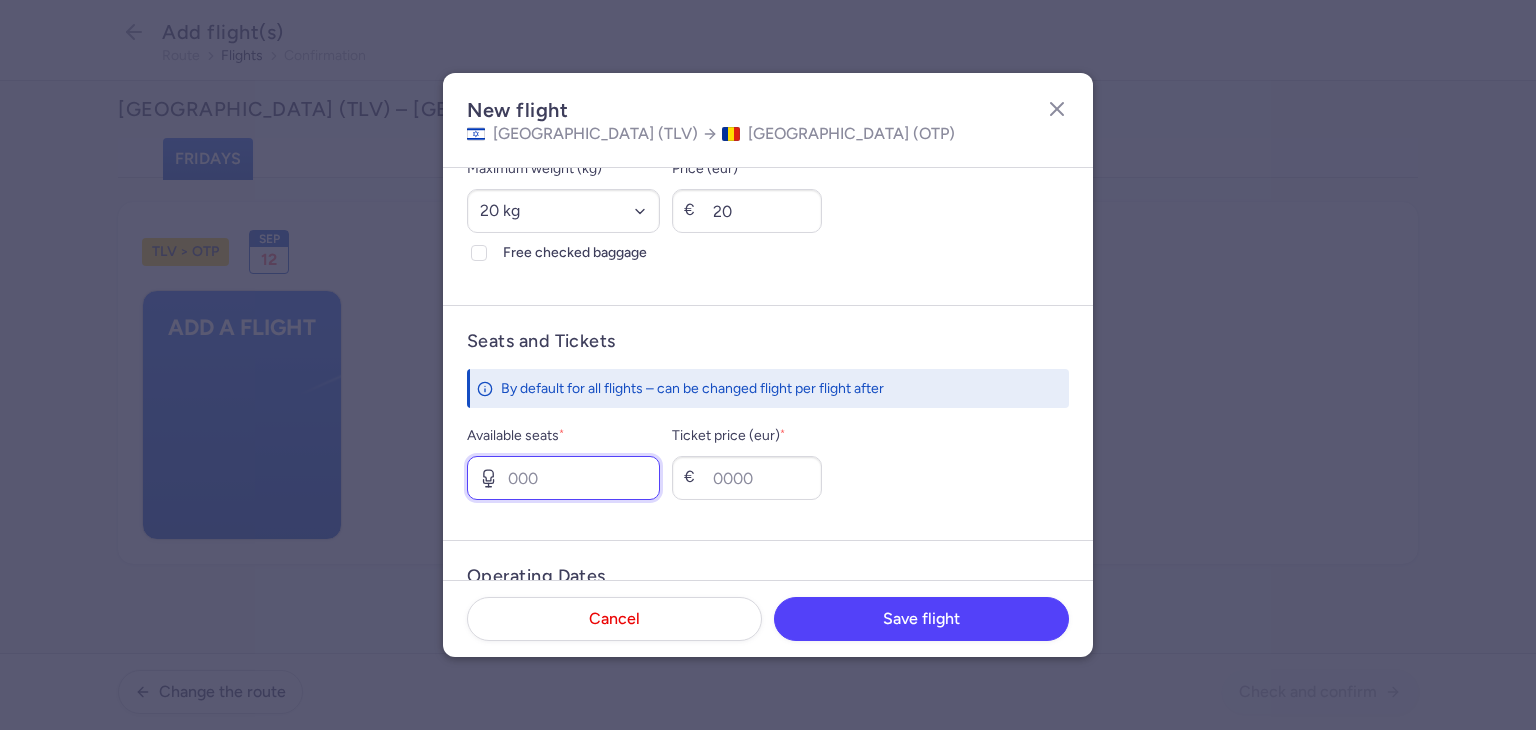 click on "Available seats  *" at bounding box center (563, 478) 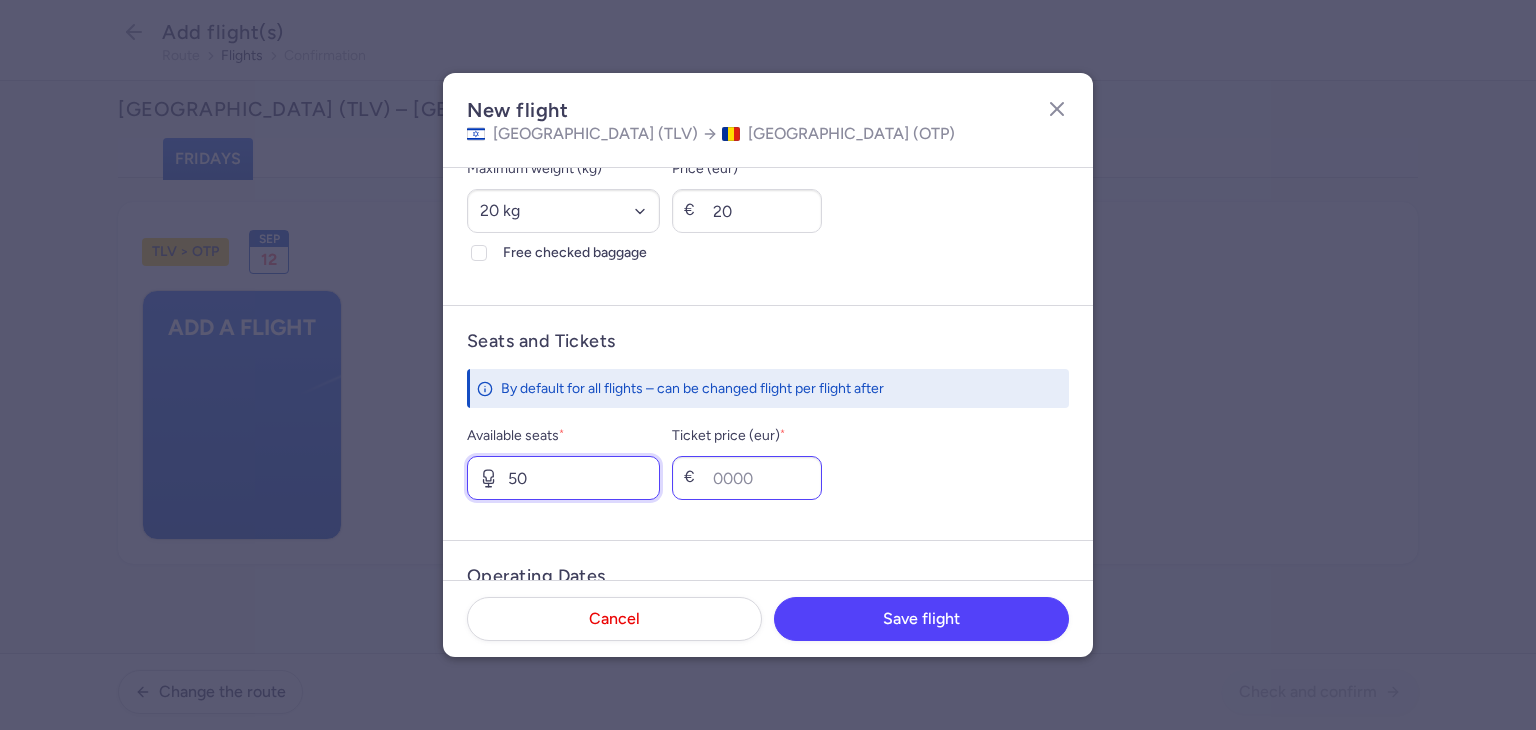 type on "50" 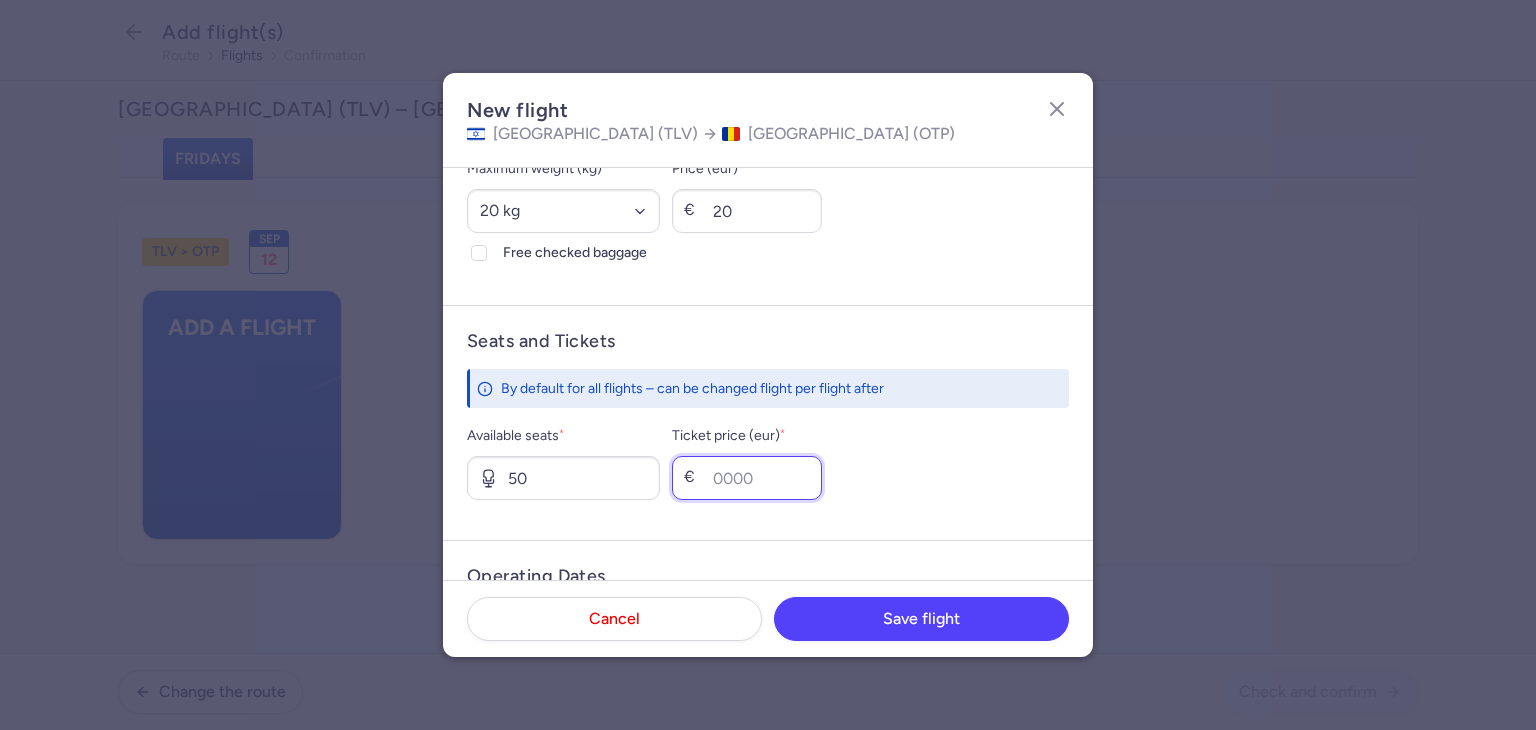 drag, startPoint x: 796, startPoint y: 473, endPoint x: 776, endPoint y: 466, distance: 21.189621 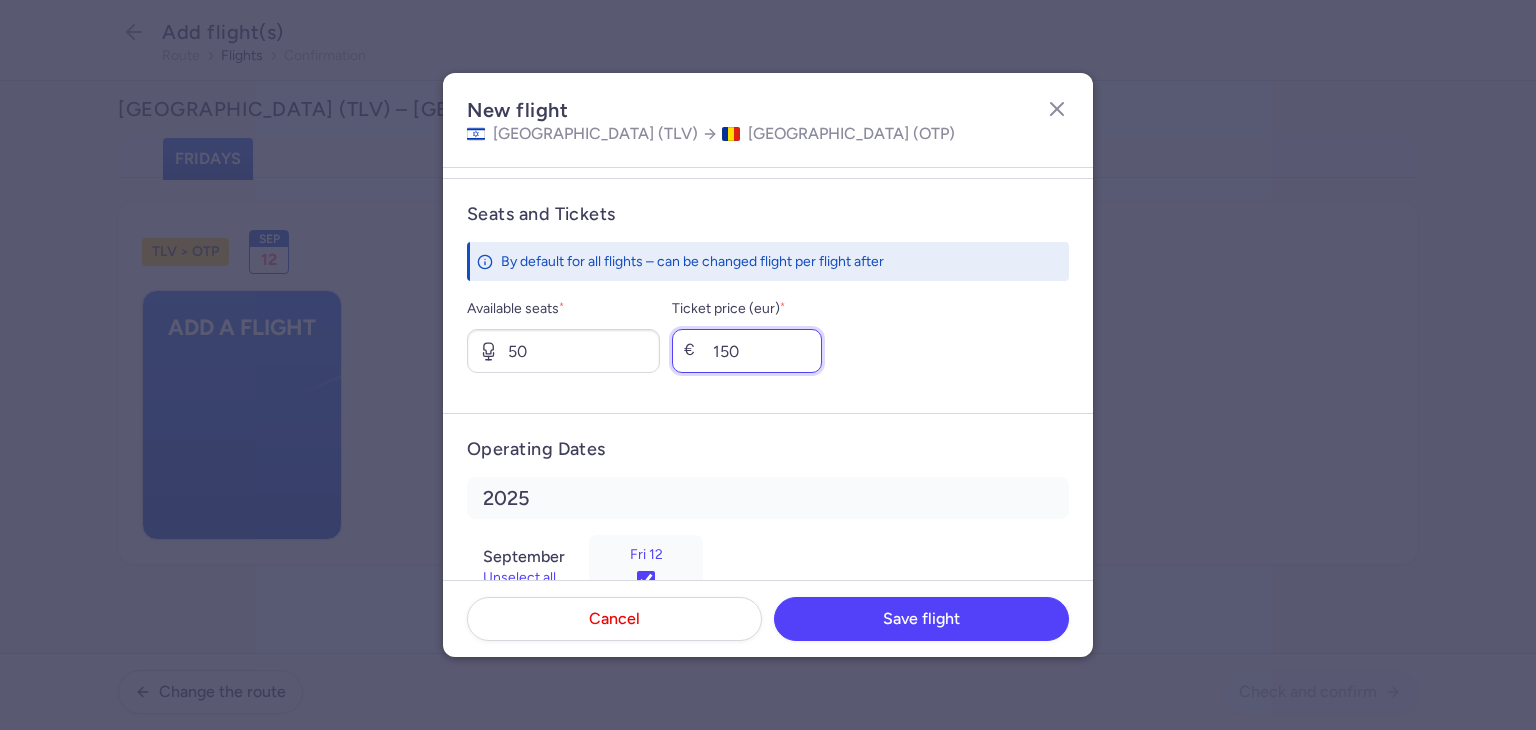 scroll, scrollTop: 786, scrollLeft: 0, axis: vertical 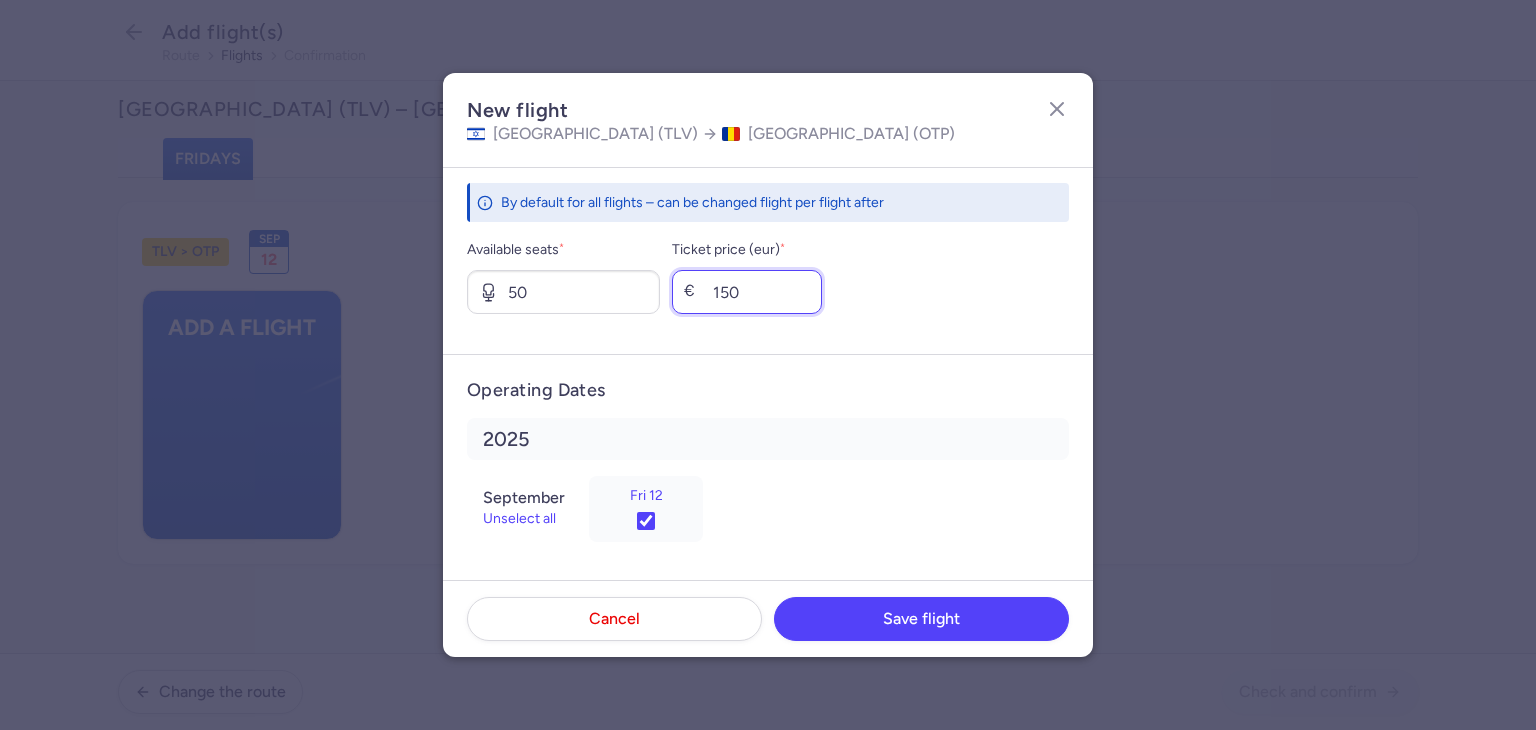 type on "150" 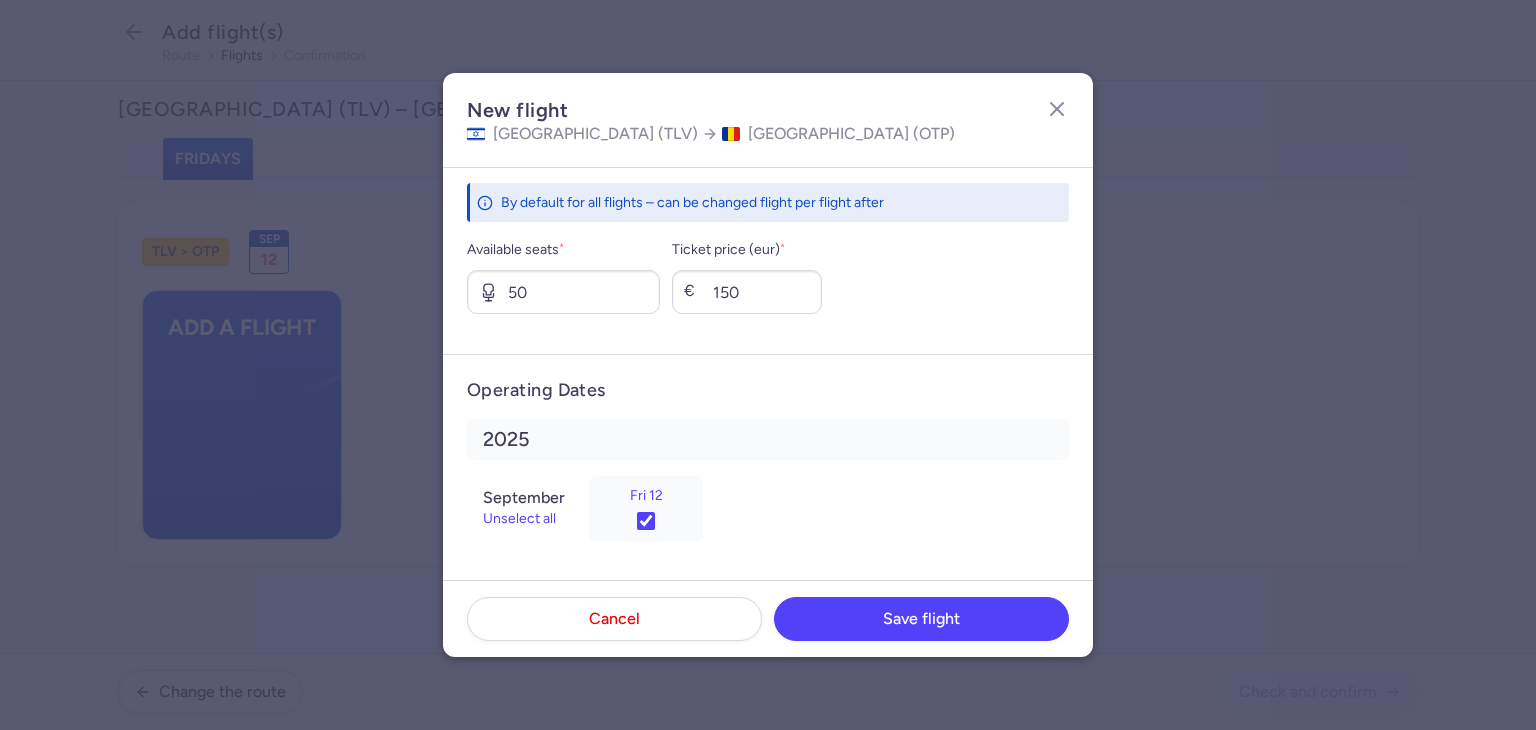 click on "Cancel  Save flight" 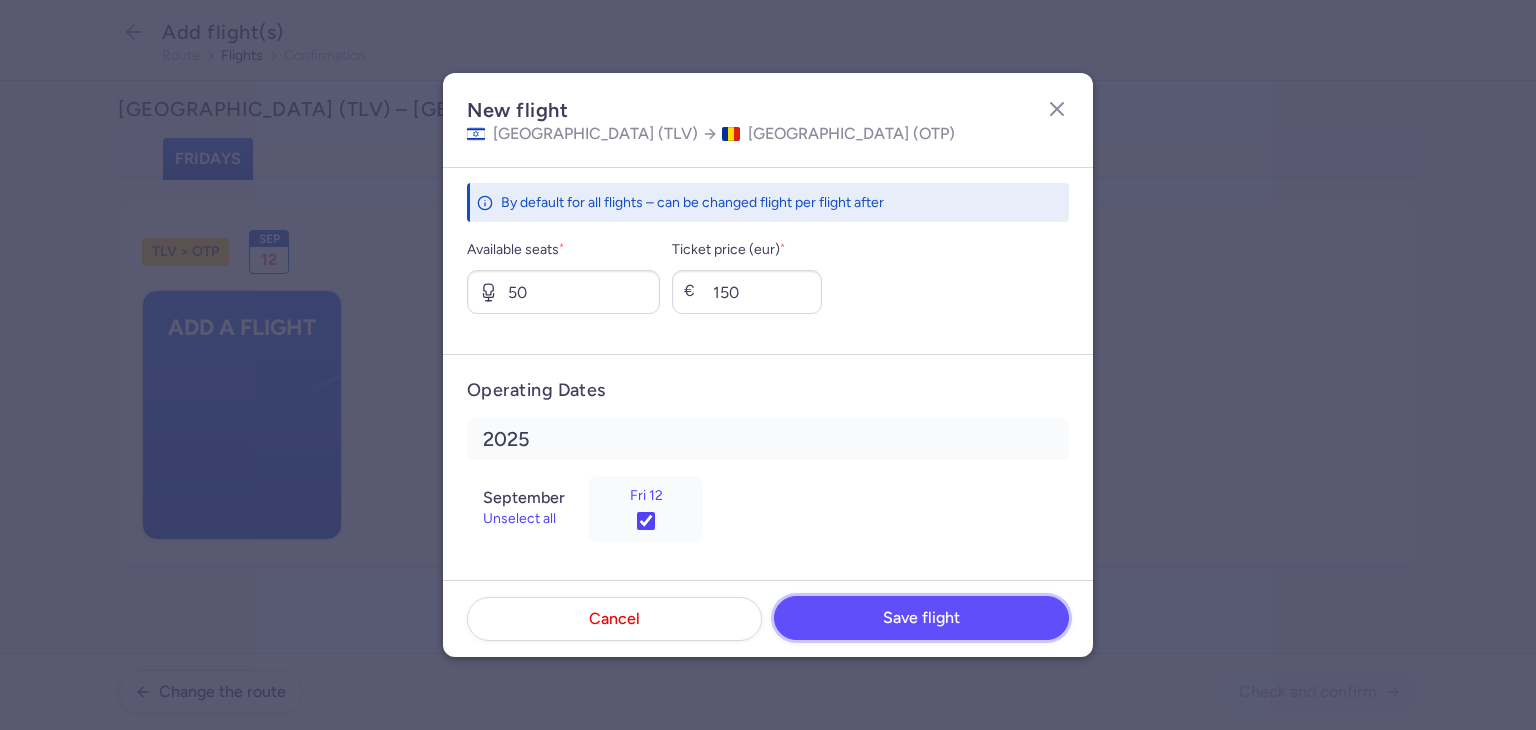 click on "Save flight" at bounding box center (921, 618) 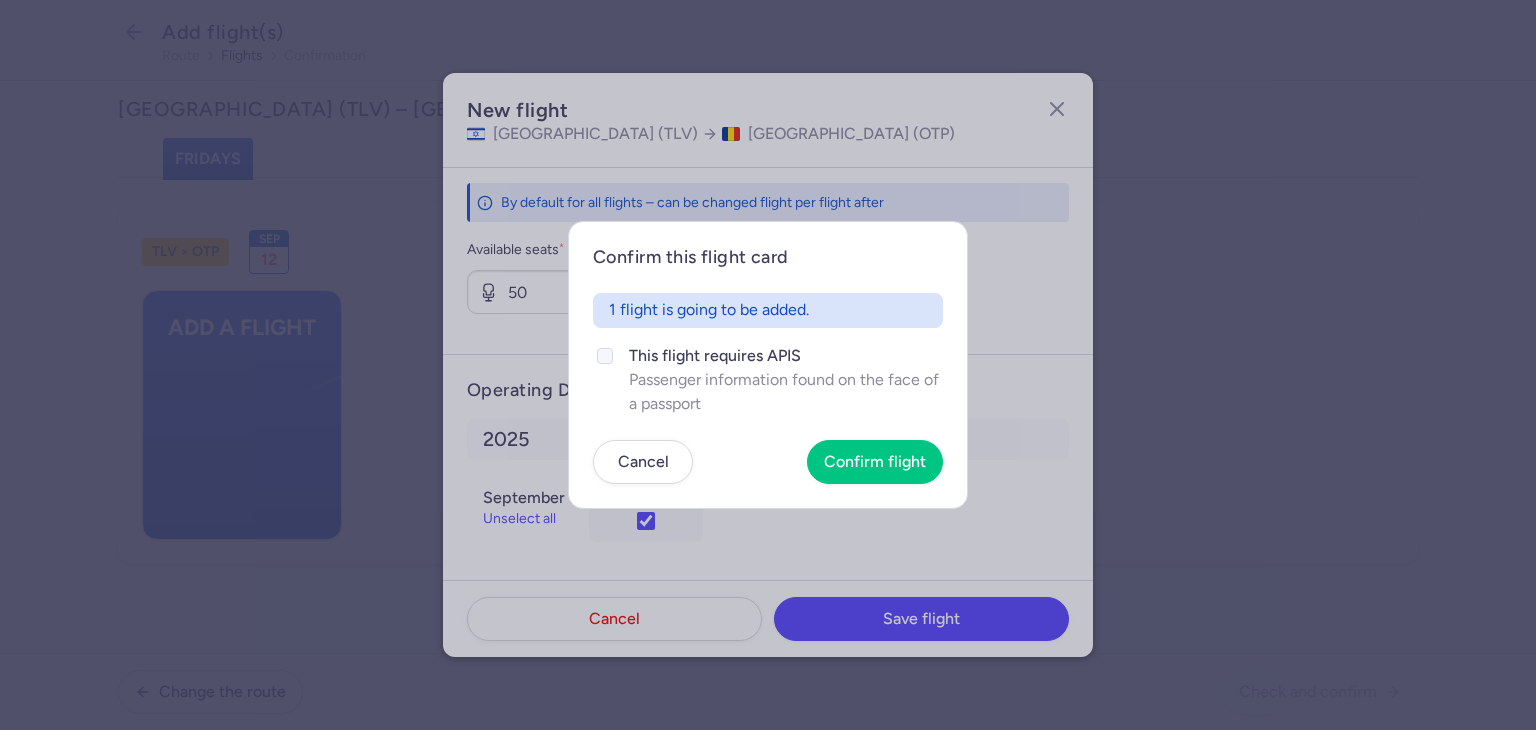 click on "Passenger information found on the face of a passport" 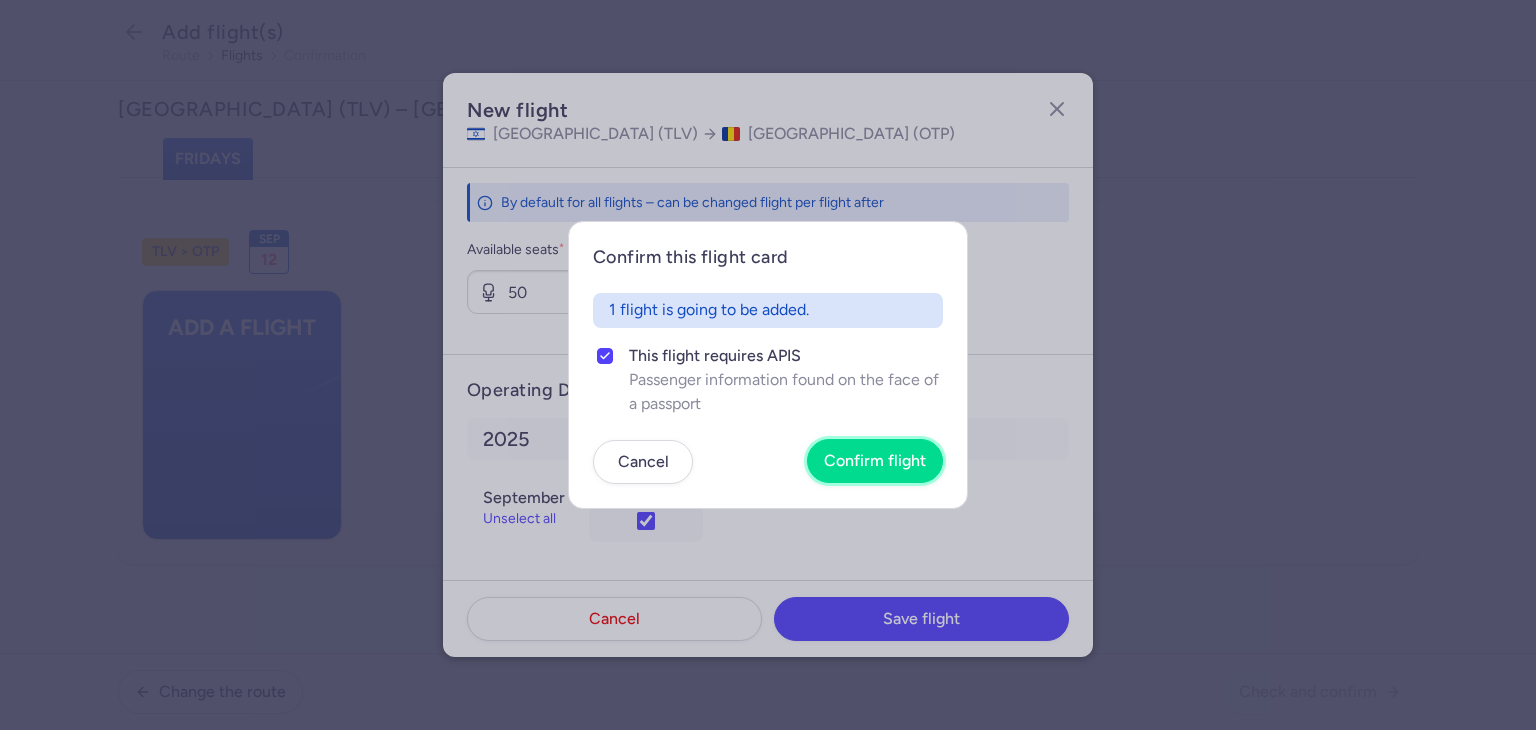click on "Confirm flight" at bounding box center (875, 461) 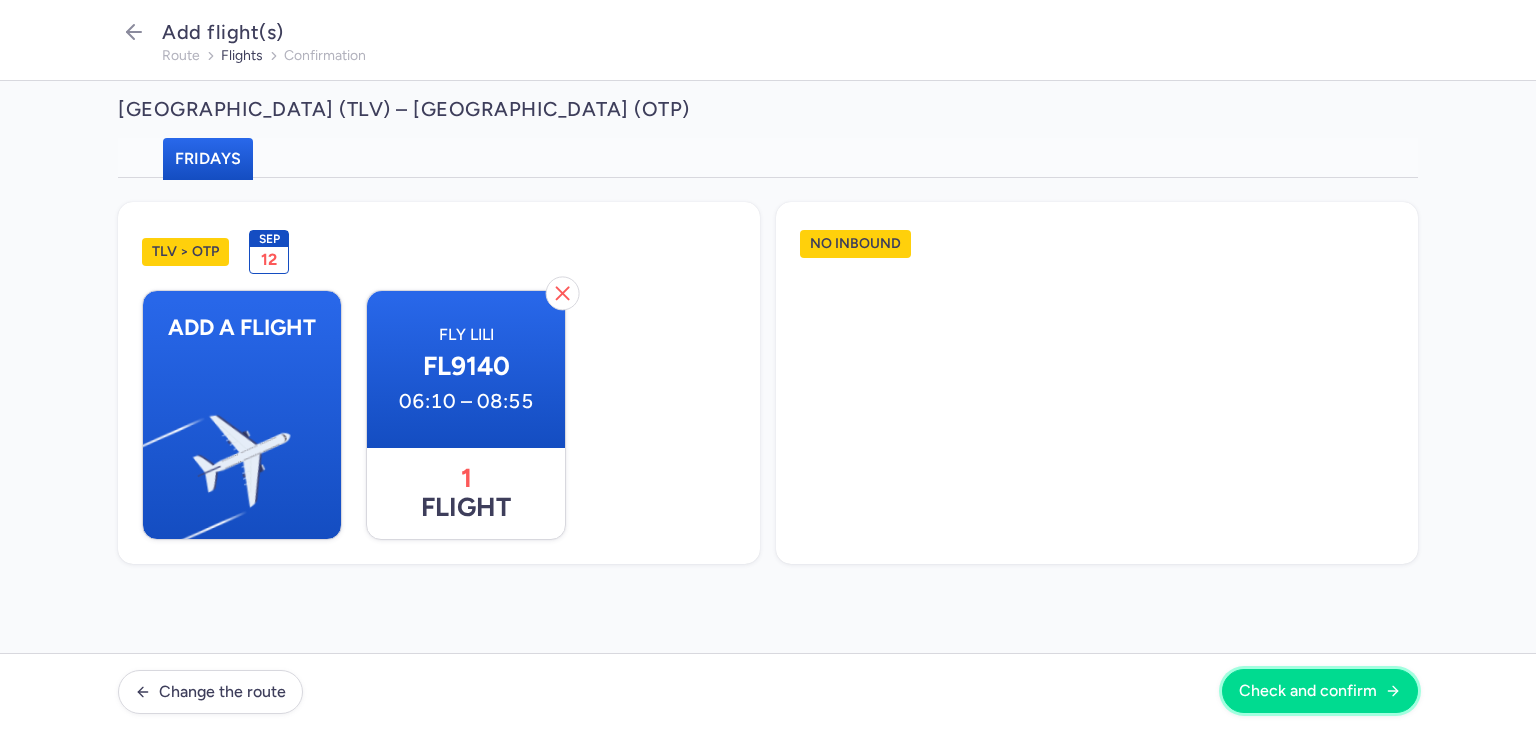 click on "Check and confirm" at bounding box center [1308, 691] 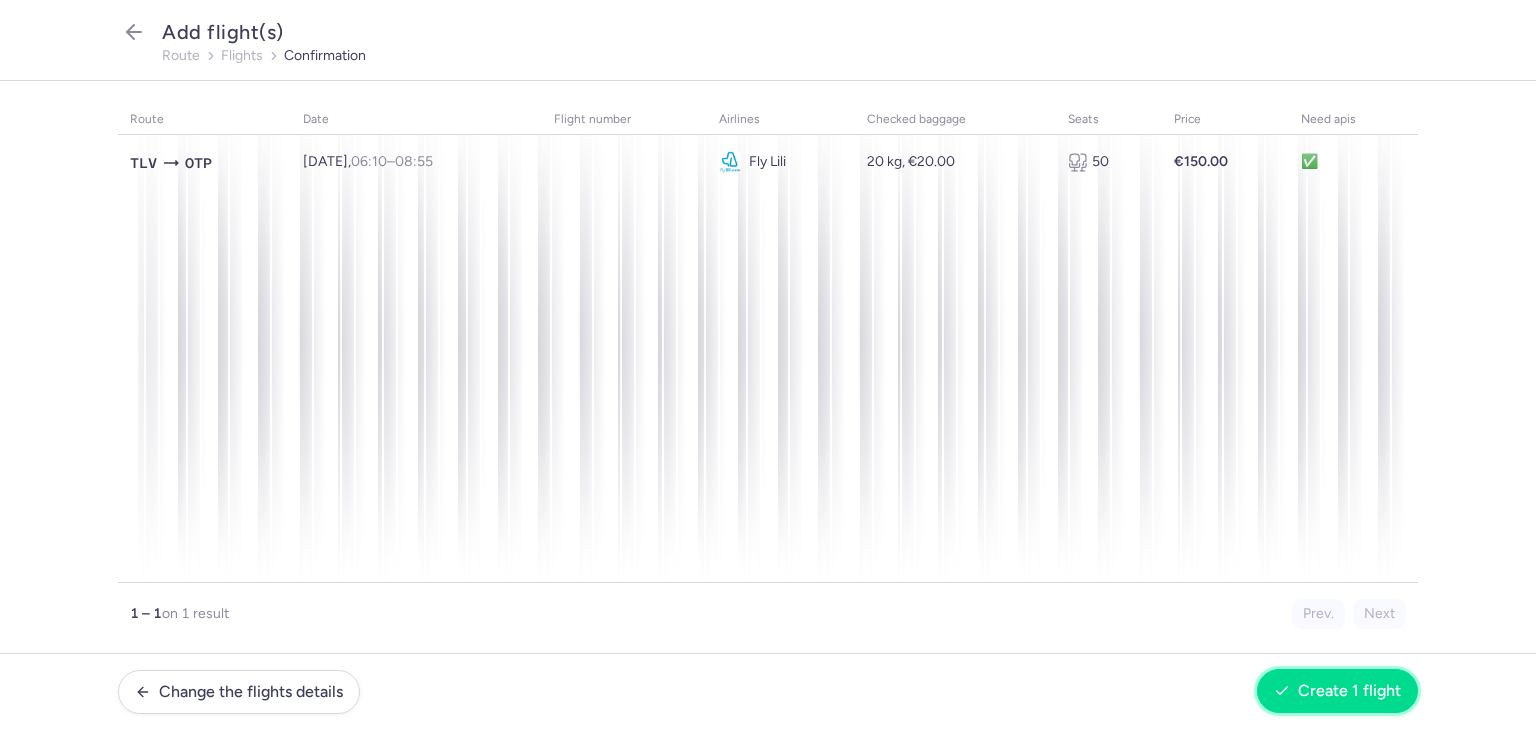 click on "Create 1 flight" at bounding box center [1349, 691] 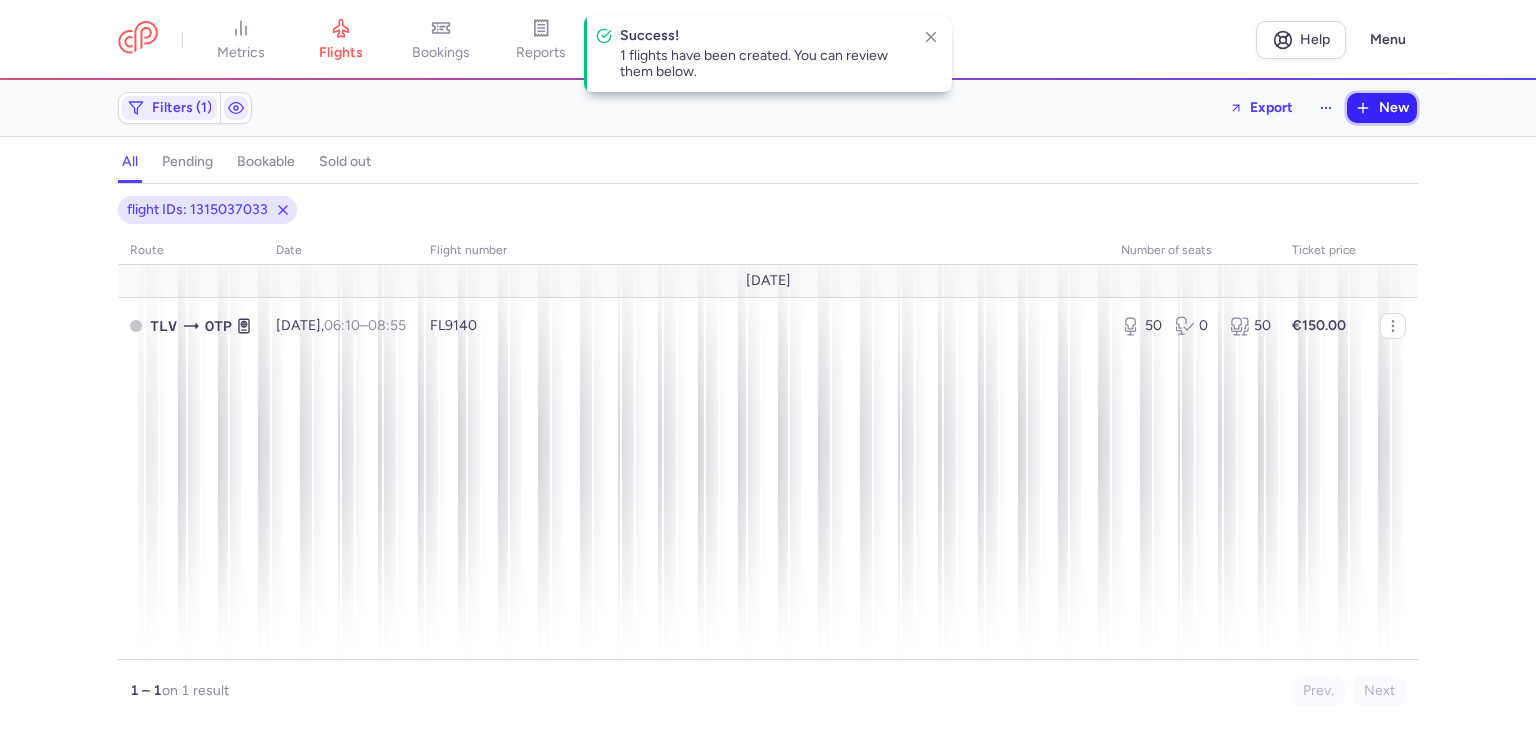 click on "New" at bounding box center (1394, 108) 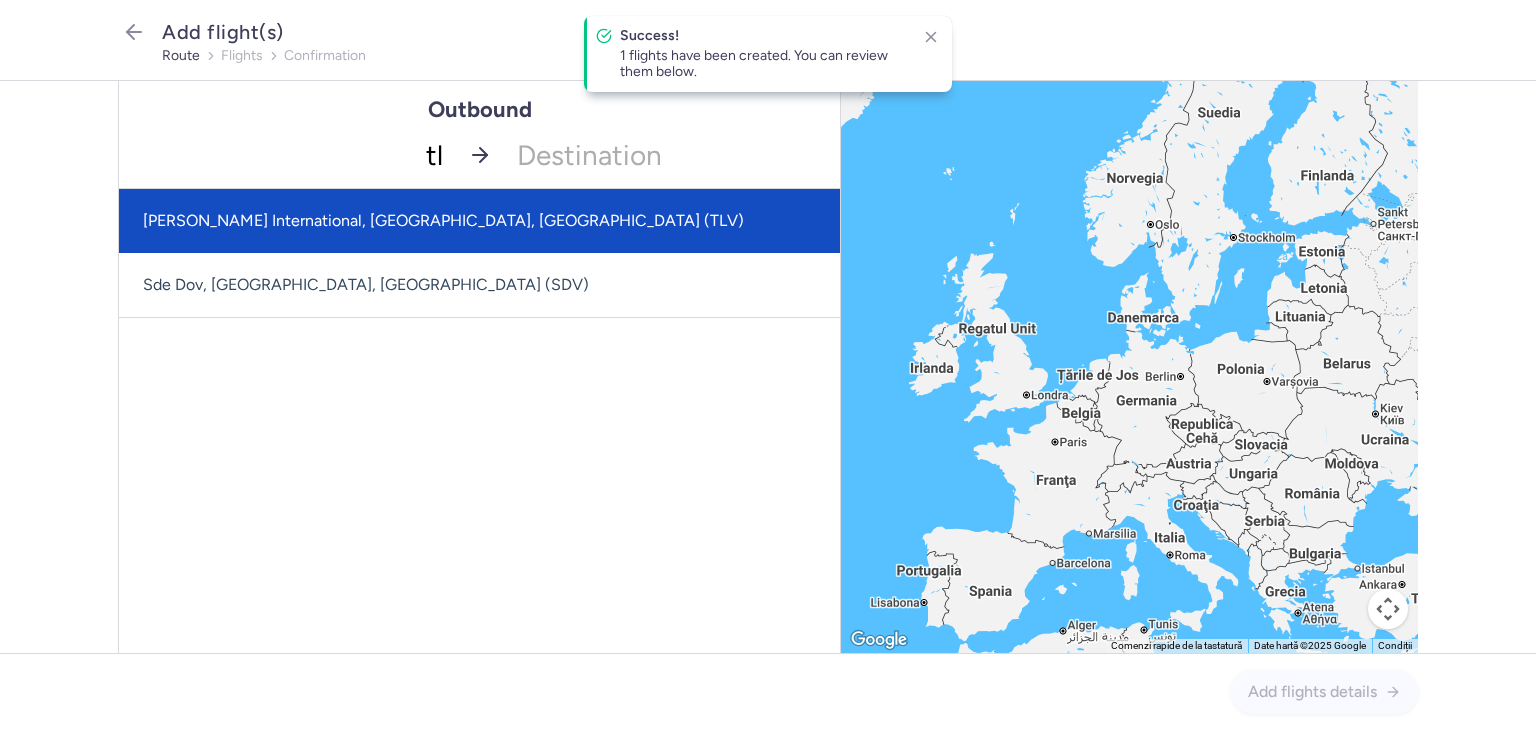 type on "t" 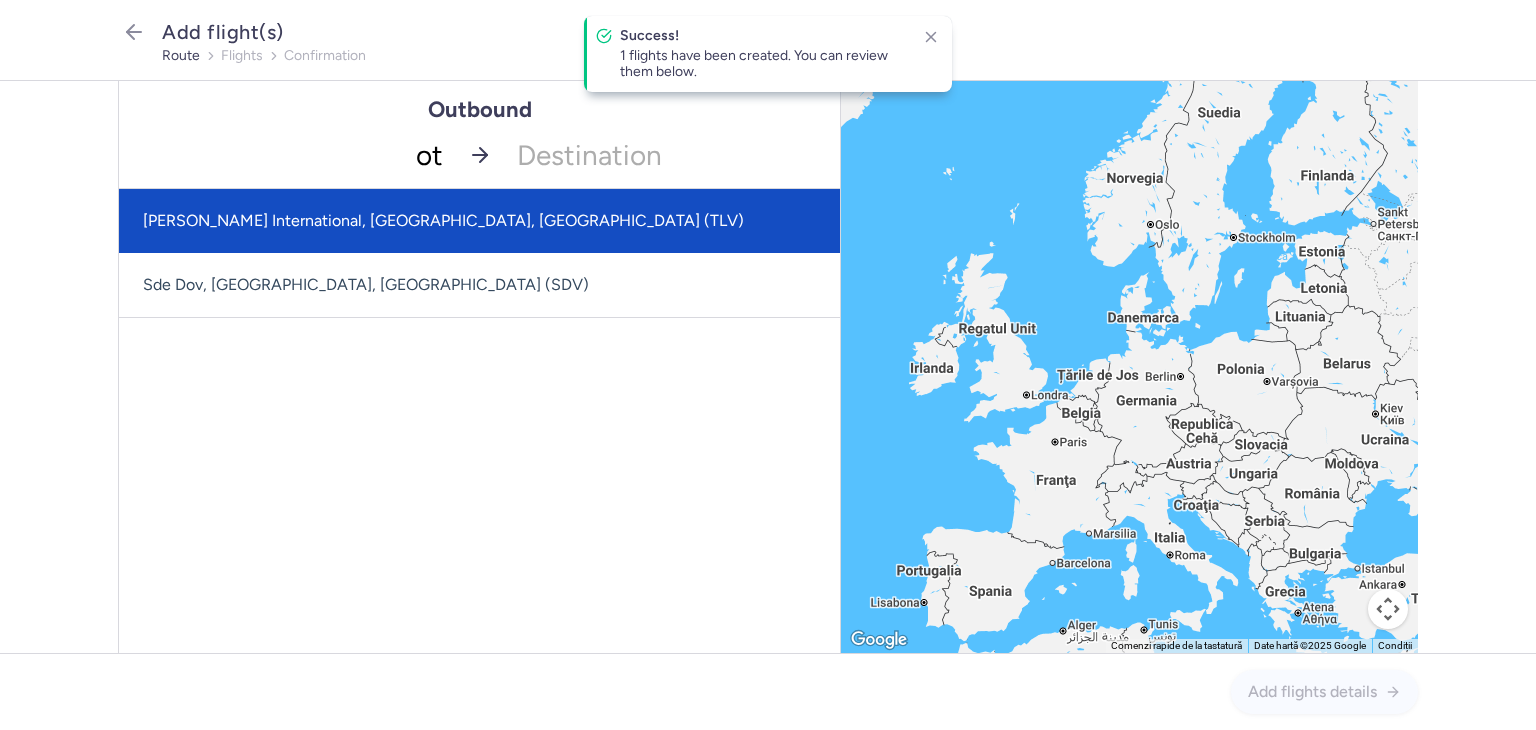 type on "otp" 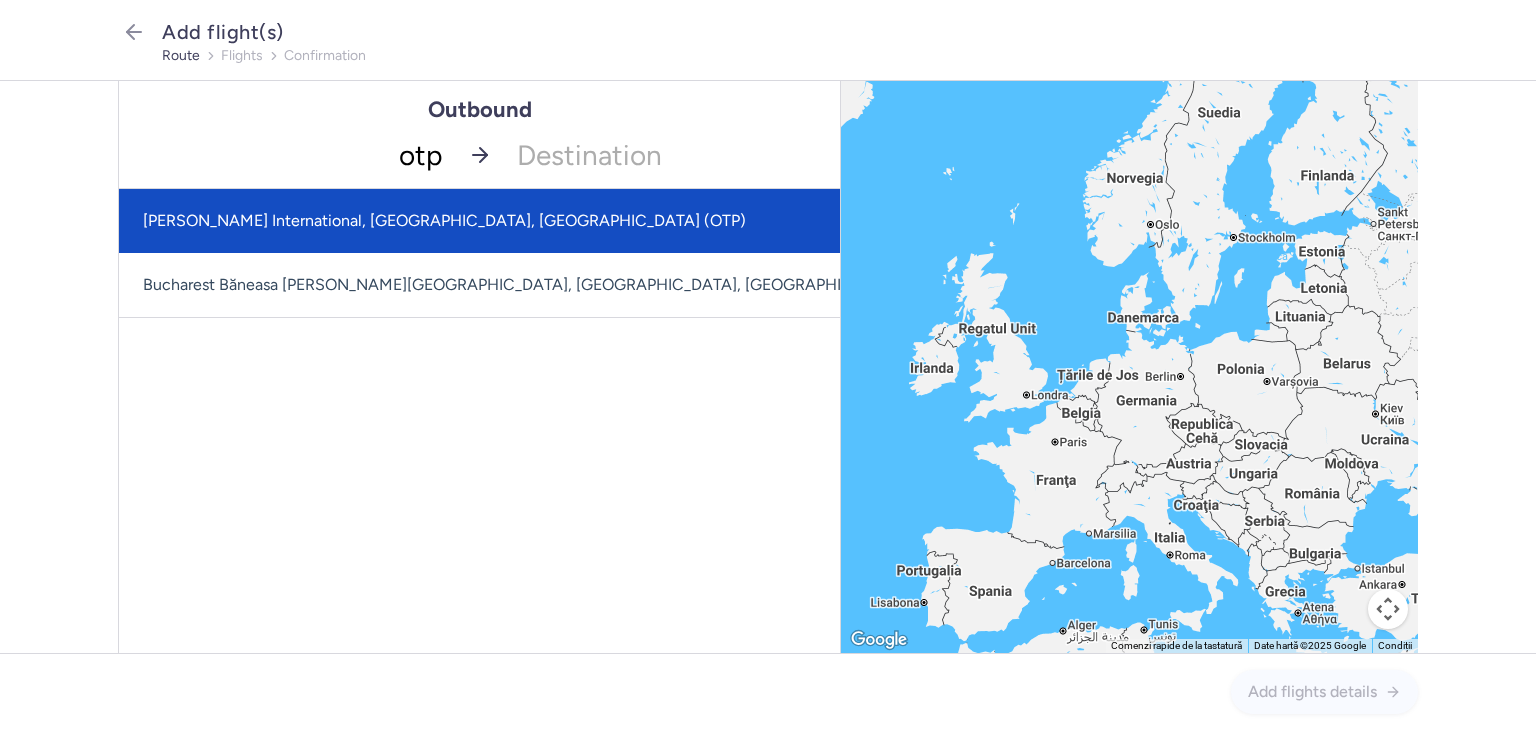 click on "[PERSON_NAME] International, [GEOGRAPHIC_DATA], [GEOGRAPHIC_DATA] (OTP)" at bounding box center [548, 221] 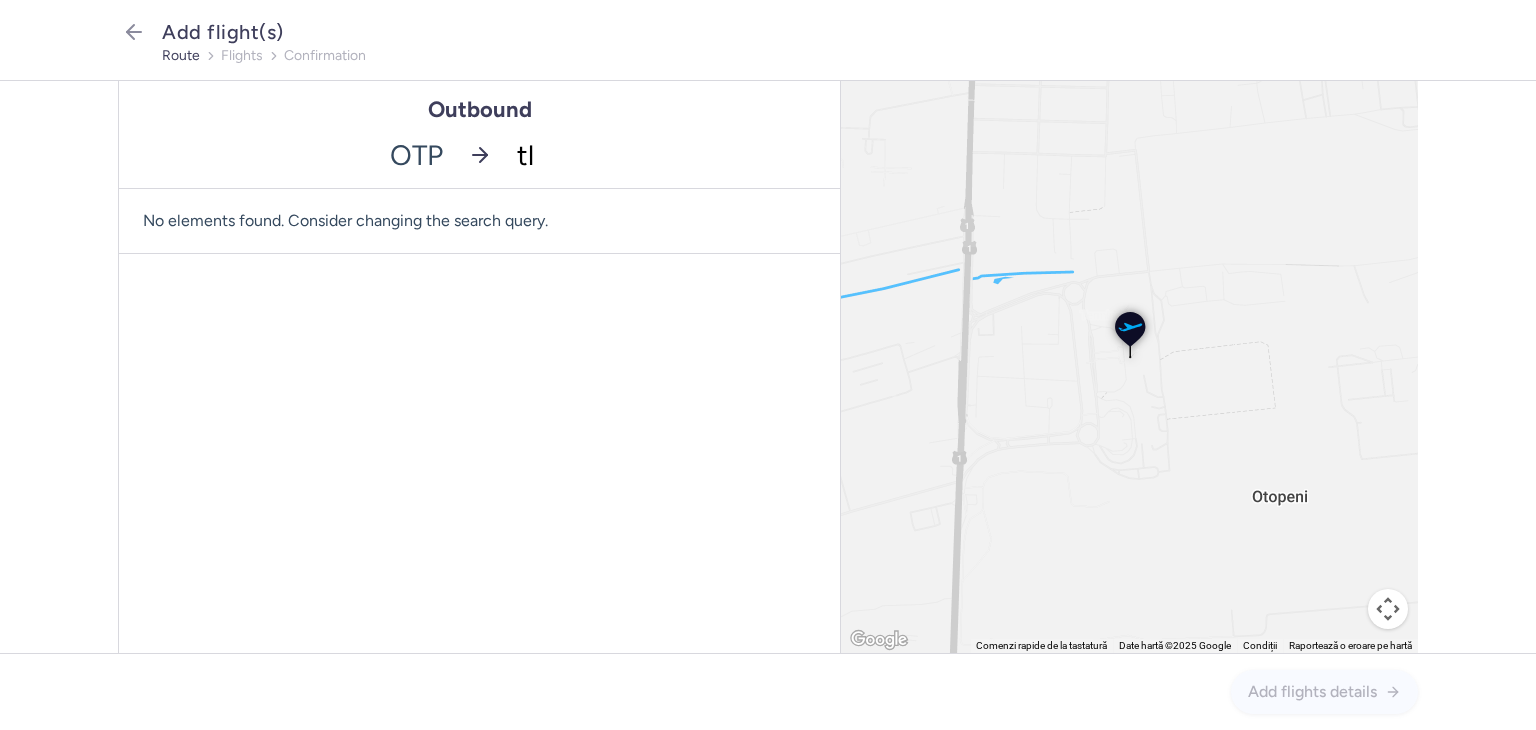 type on "tlv" 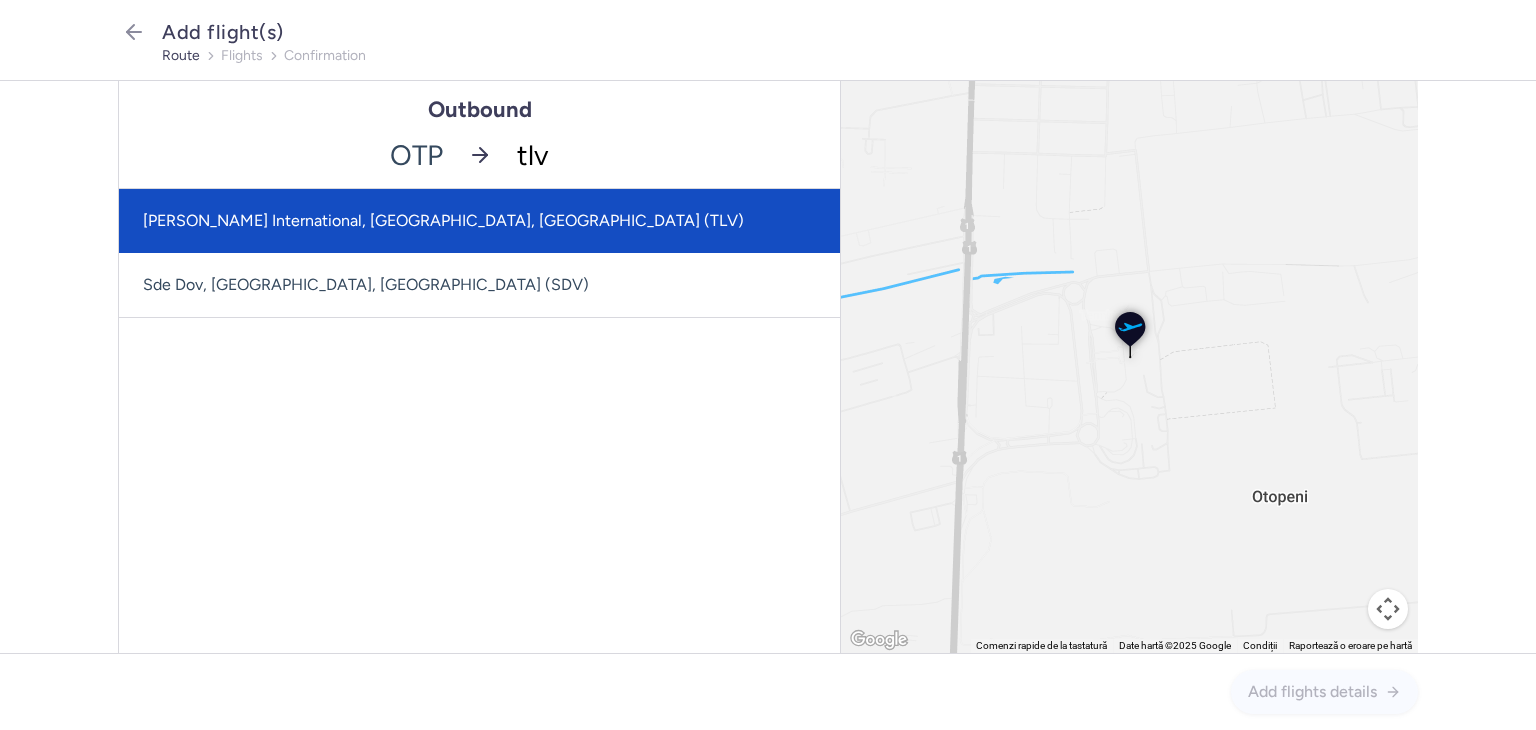 click on "[PERSON_NAME] International, [GEOGRAPHIC_DATA], [GEOGRAPHIC_DATA] (TLV)" at bounding box center [479, 221] 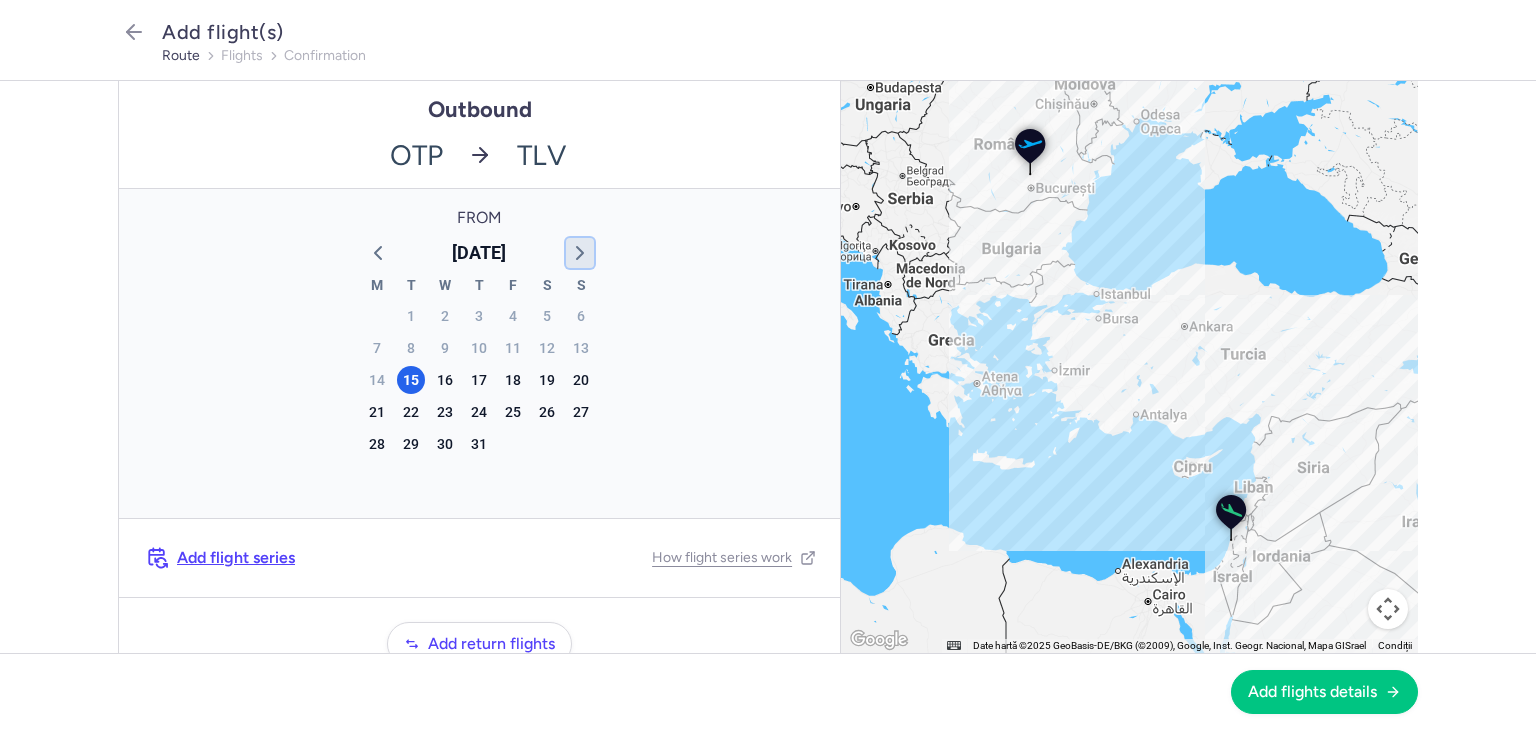 click 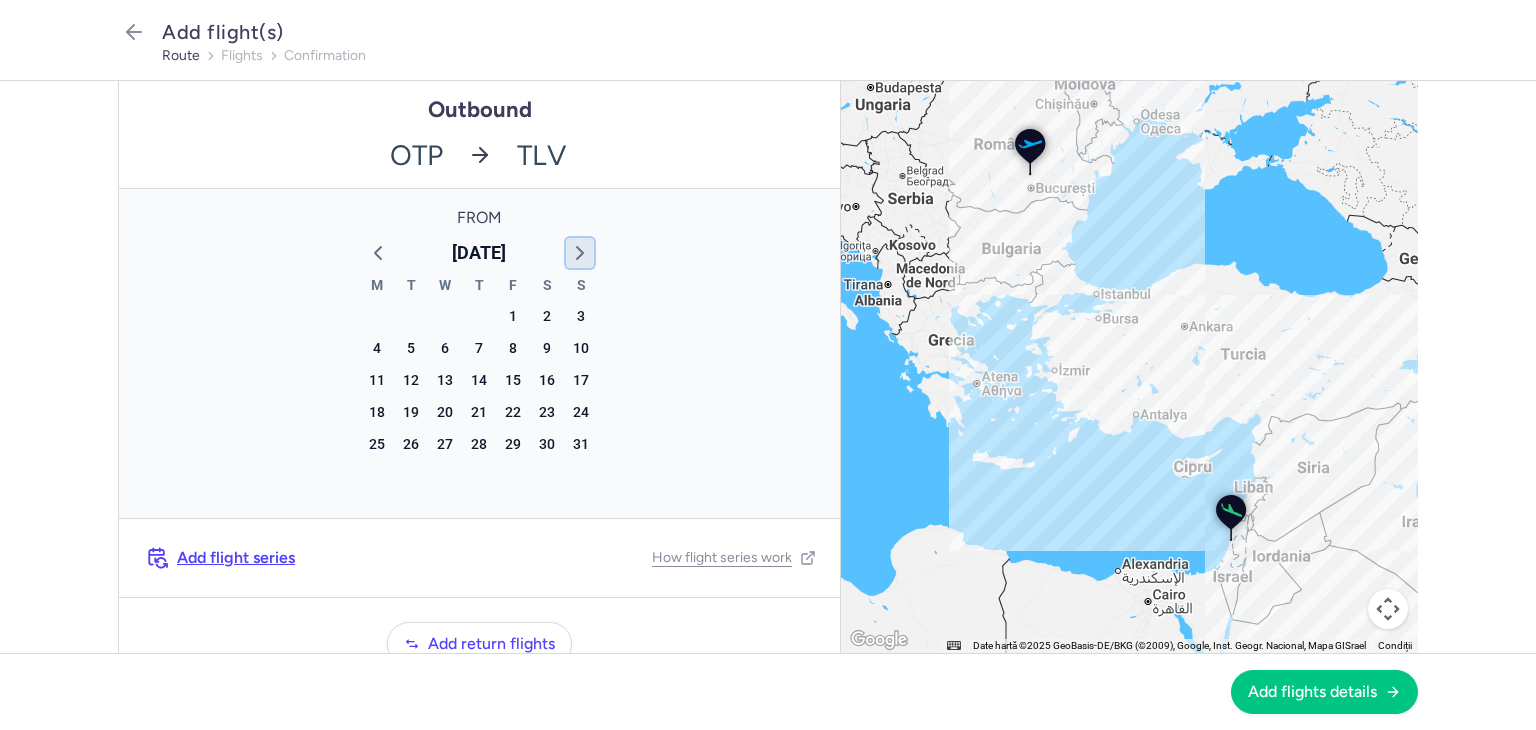 click 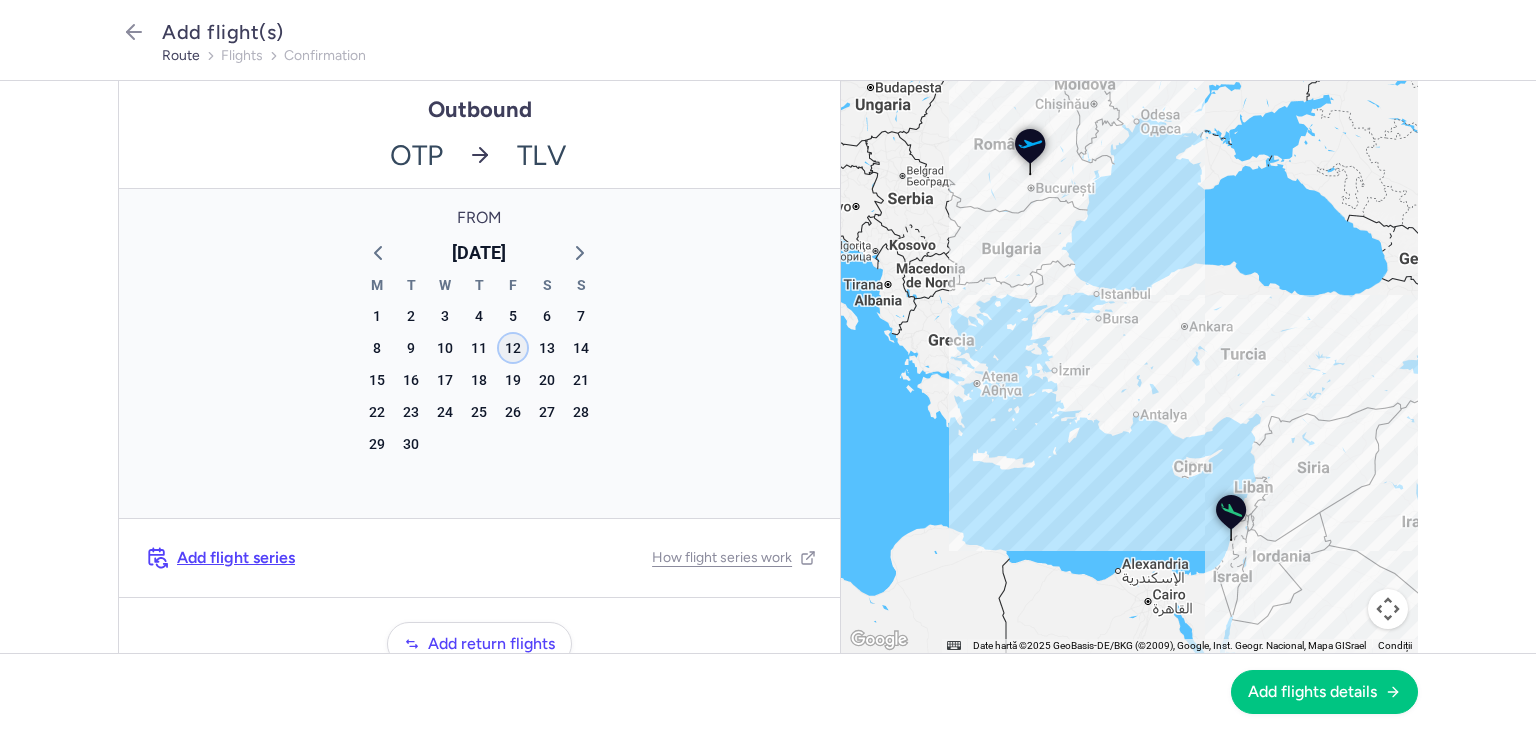 click on "12" 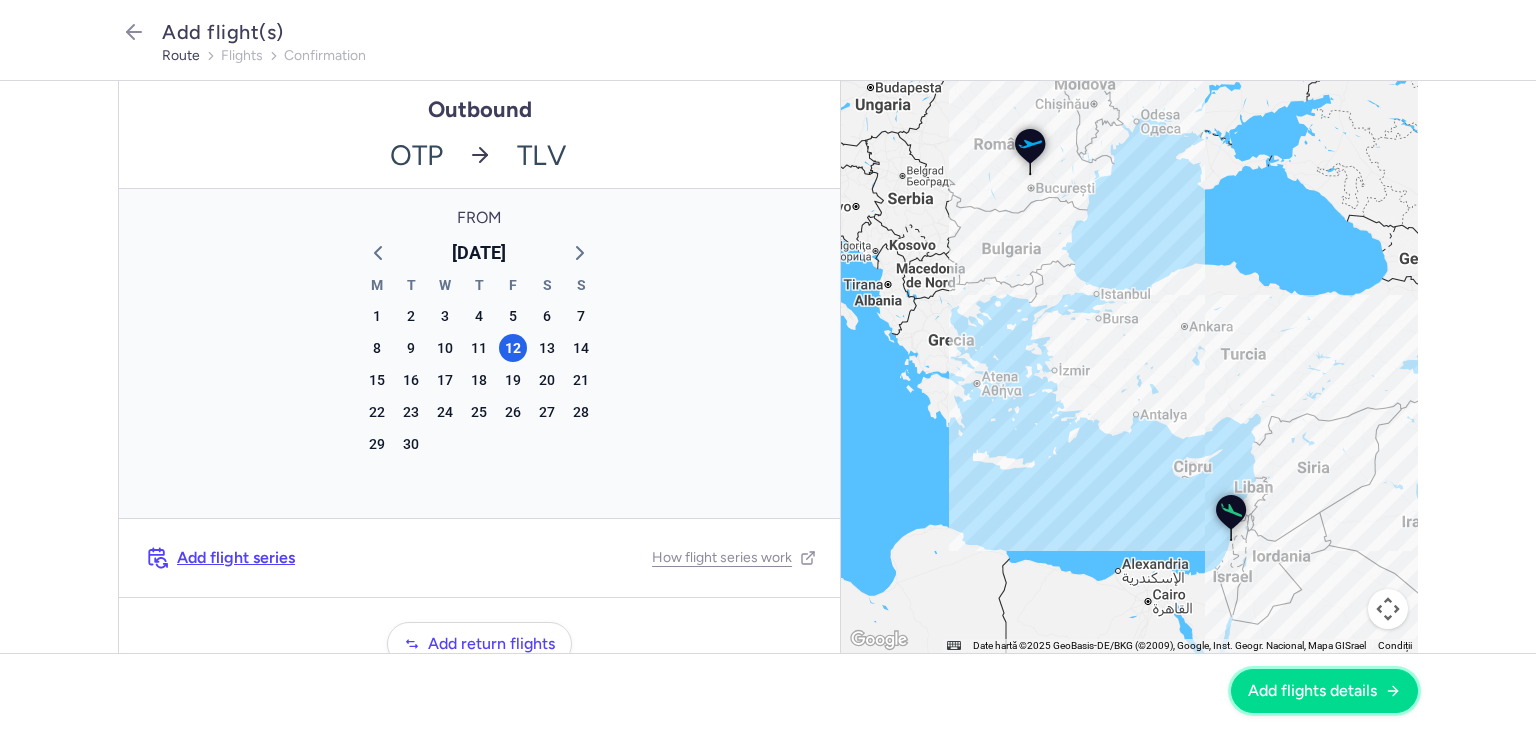 click on "Add flights details" at bounding box center [1312, 691] 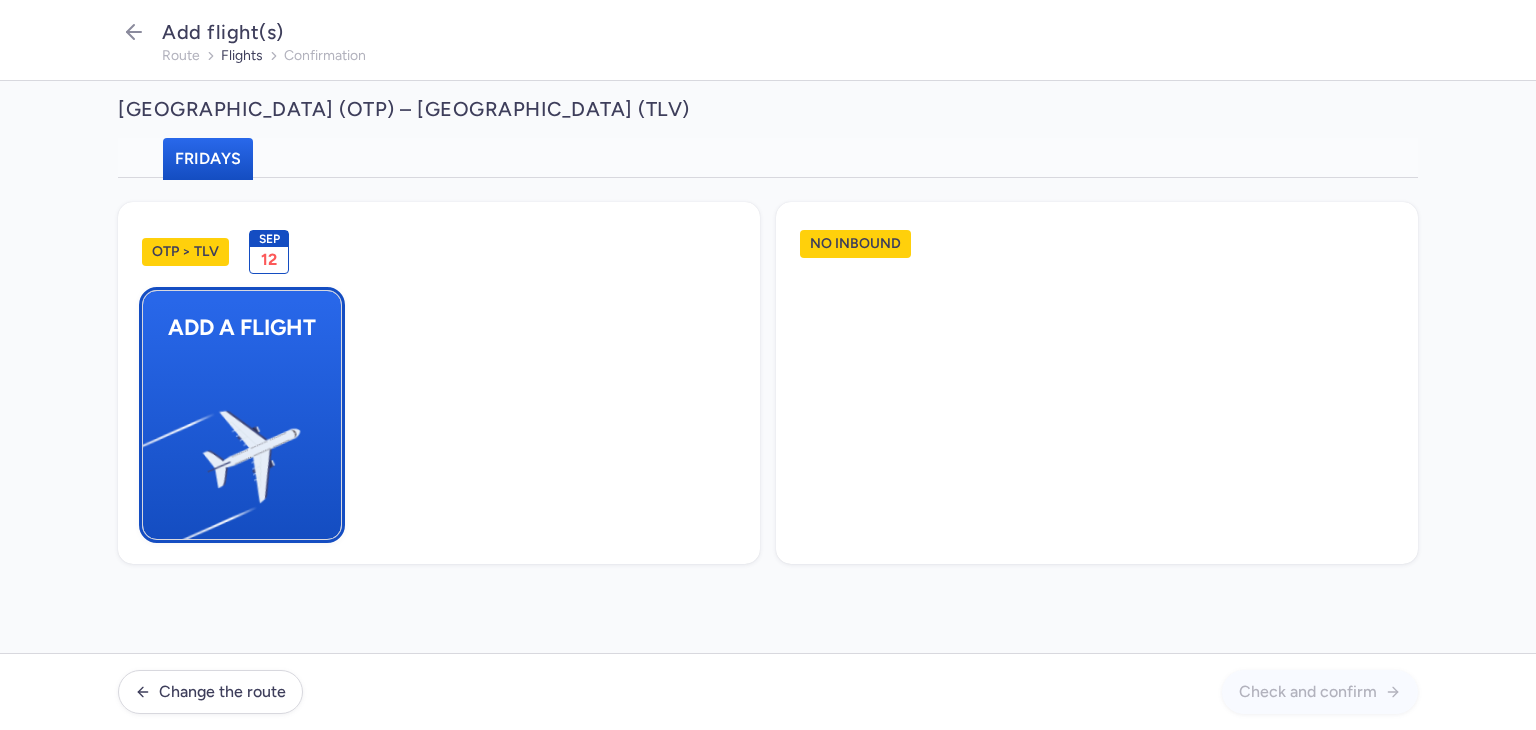 click at bounding box center [153, 448] 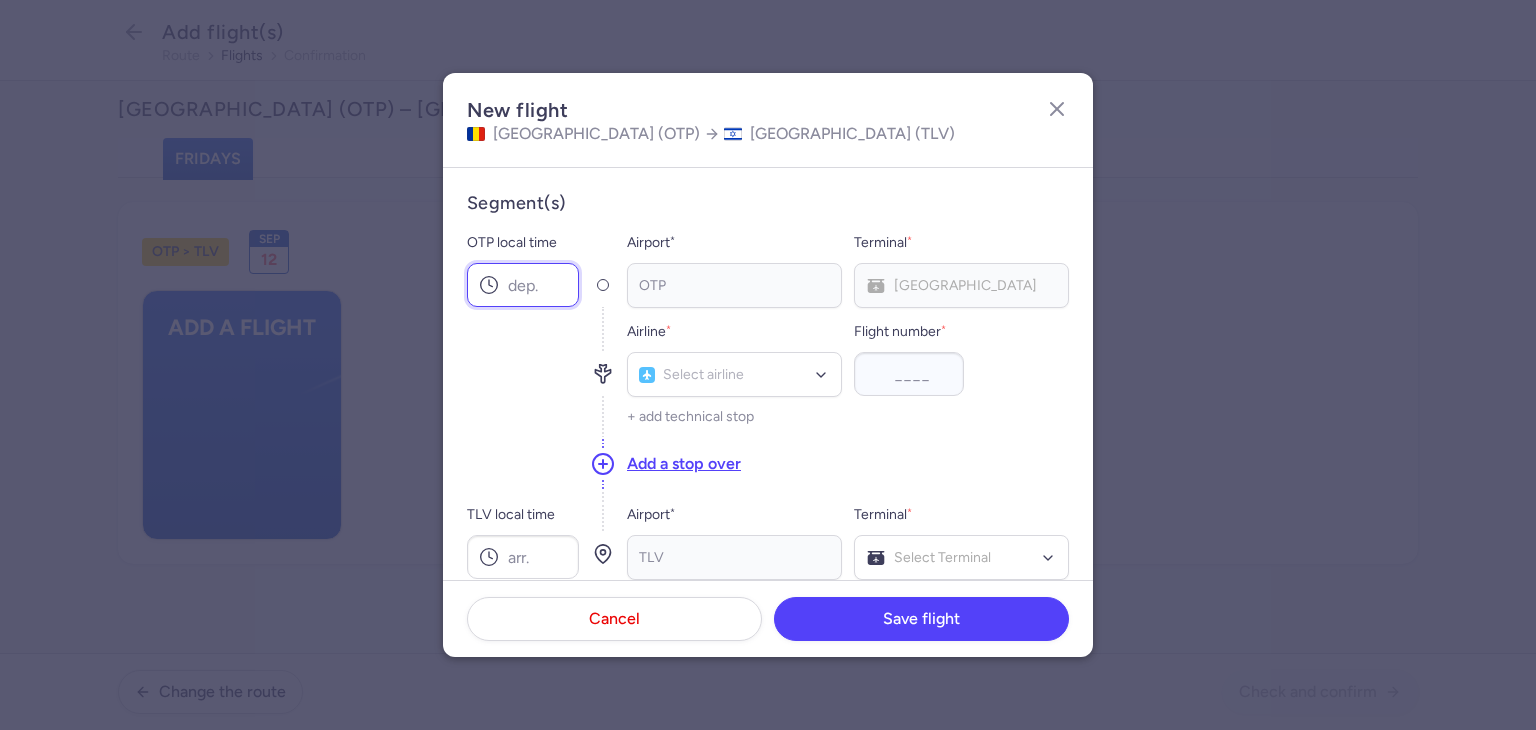 click on "OTP local time" at bounding box center [523, 285] 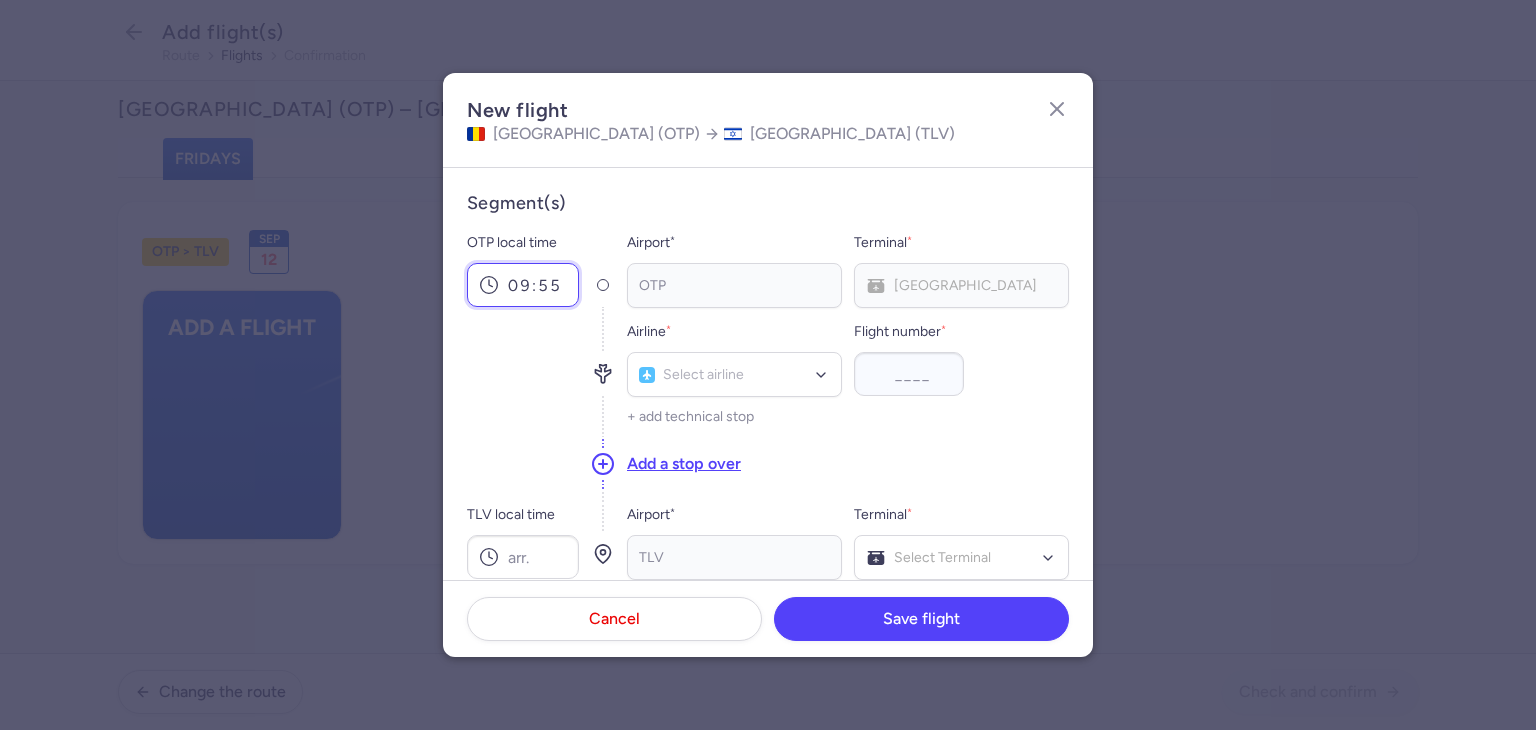 type on "09:55" 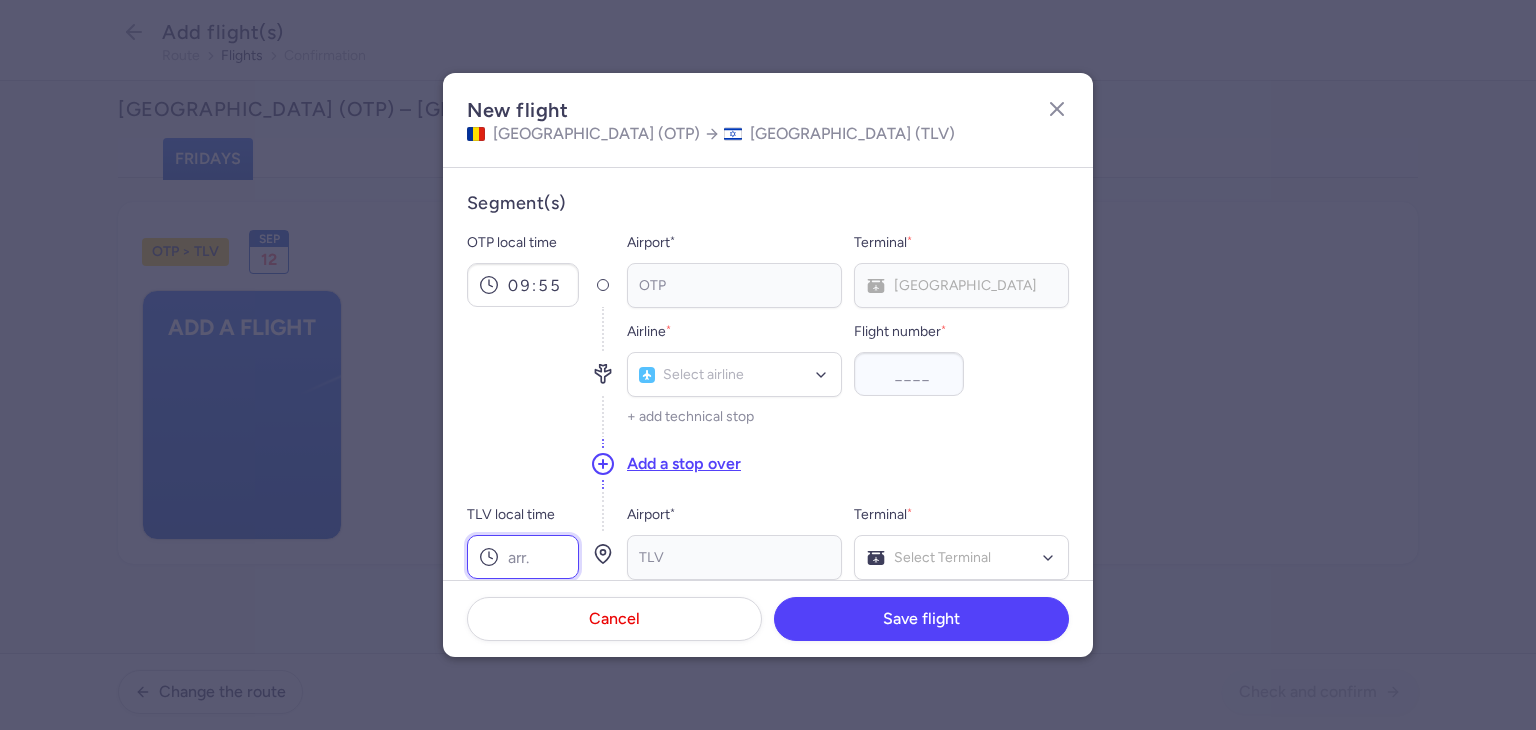 click on "TLV local time" at bounding box center [523, 557] 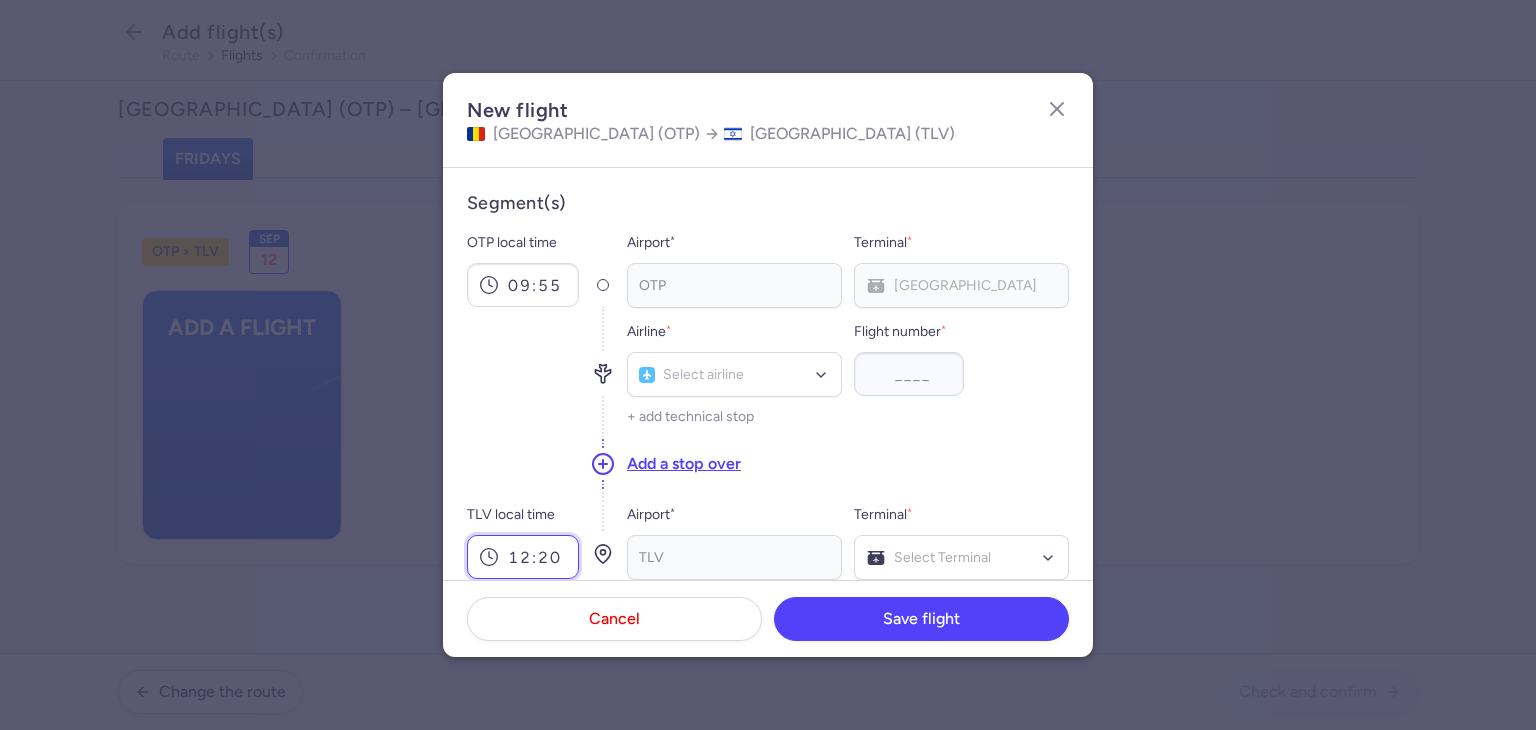 type on "12:20" 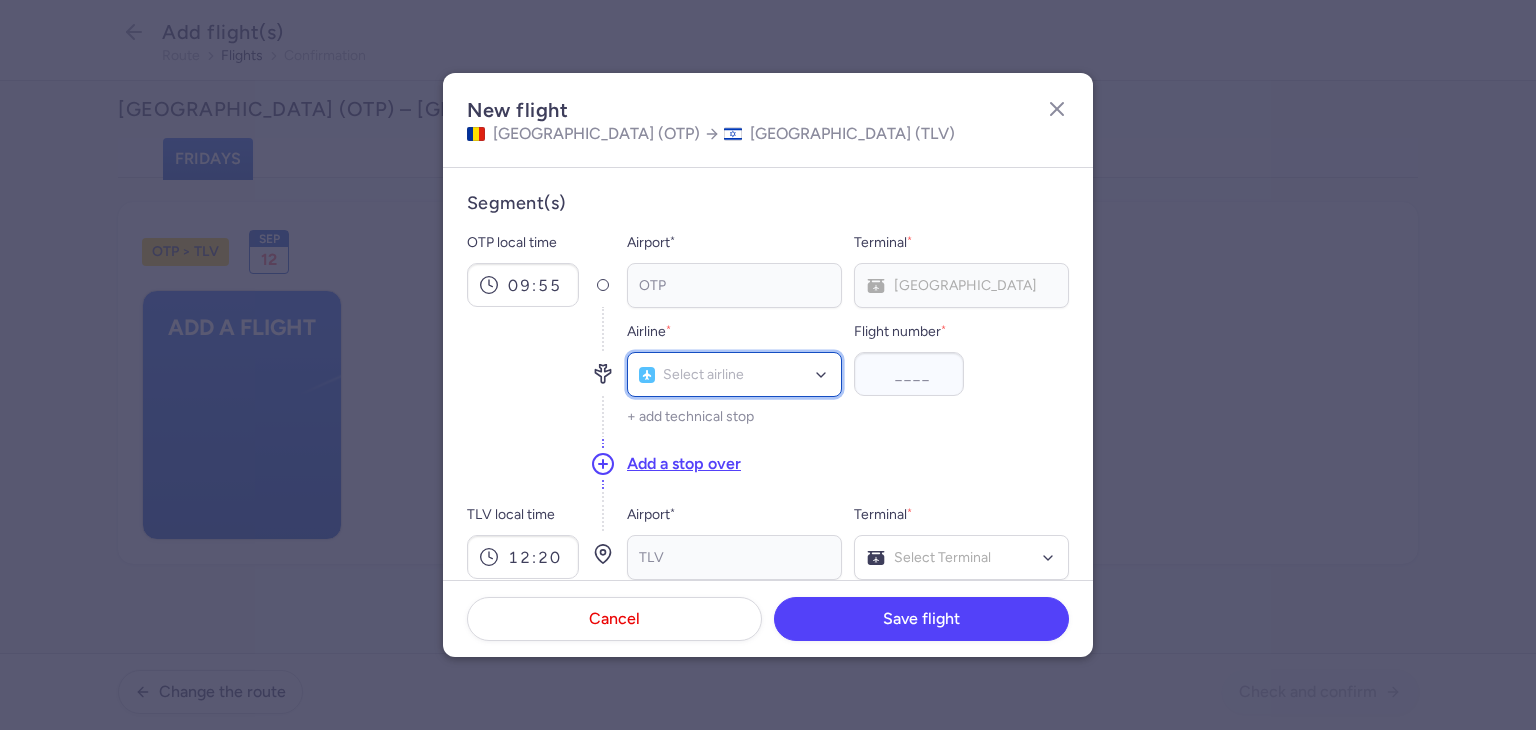 click on "Select airline" 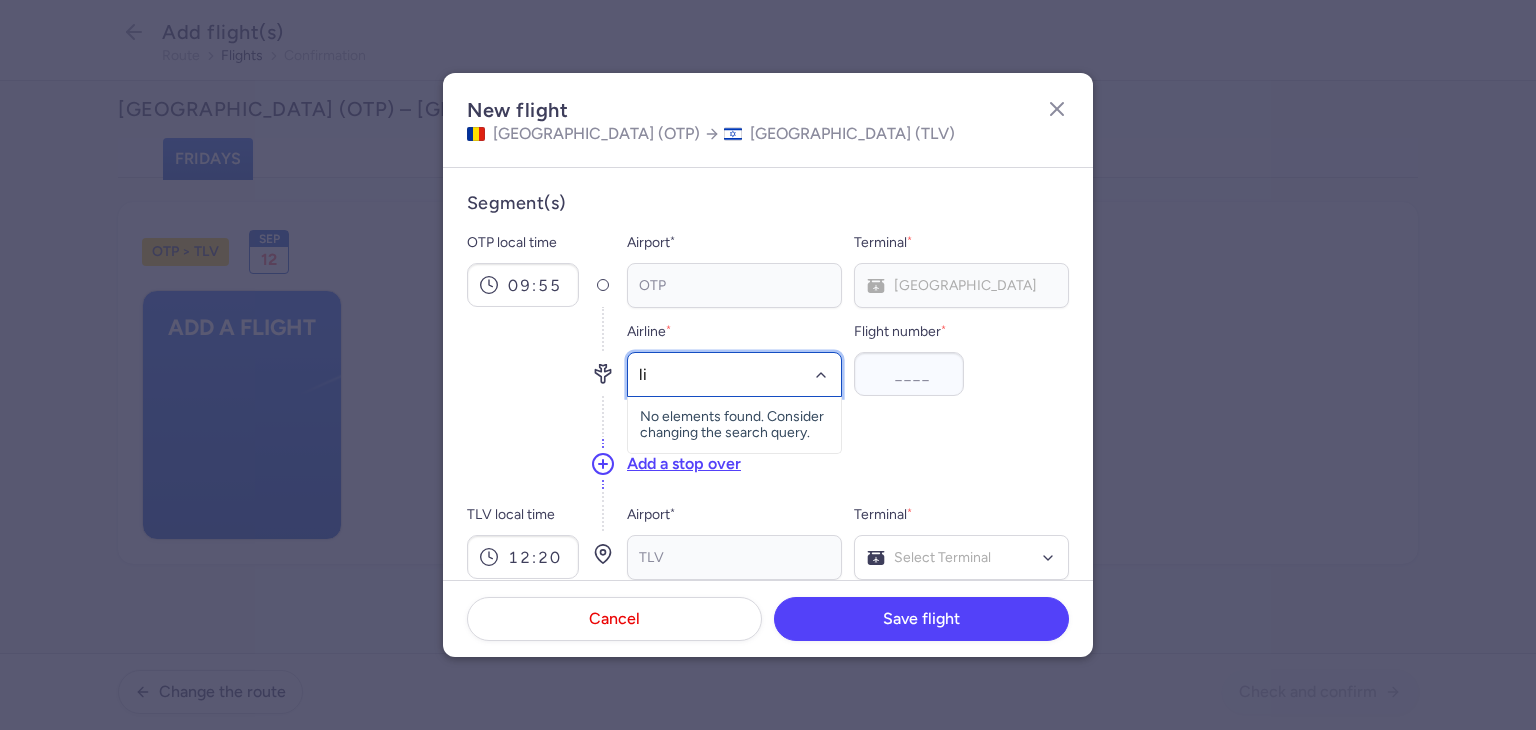type on "lil" 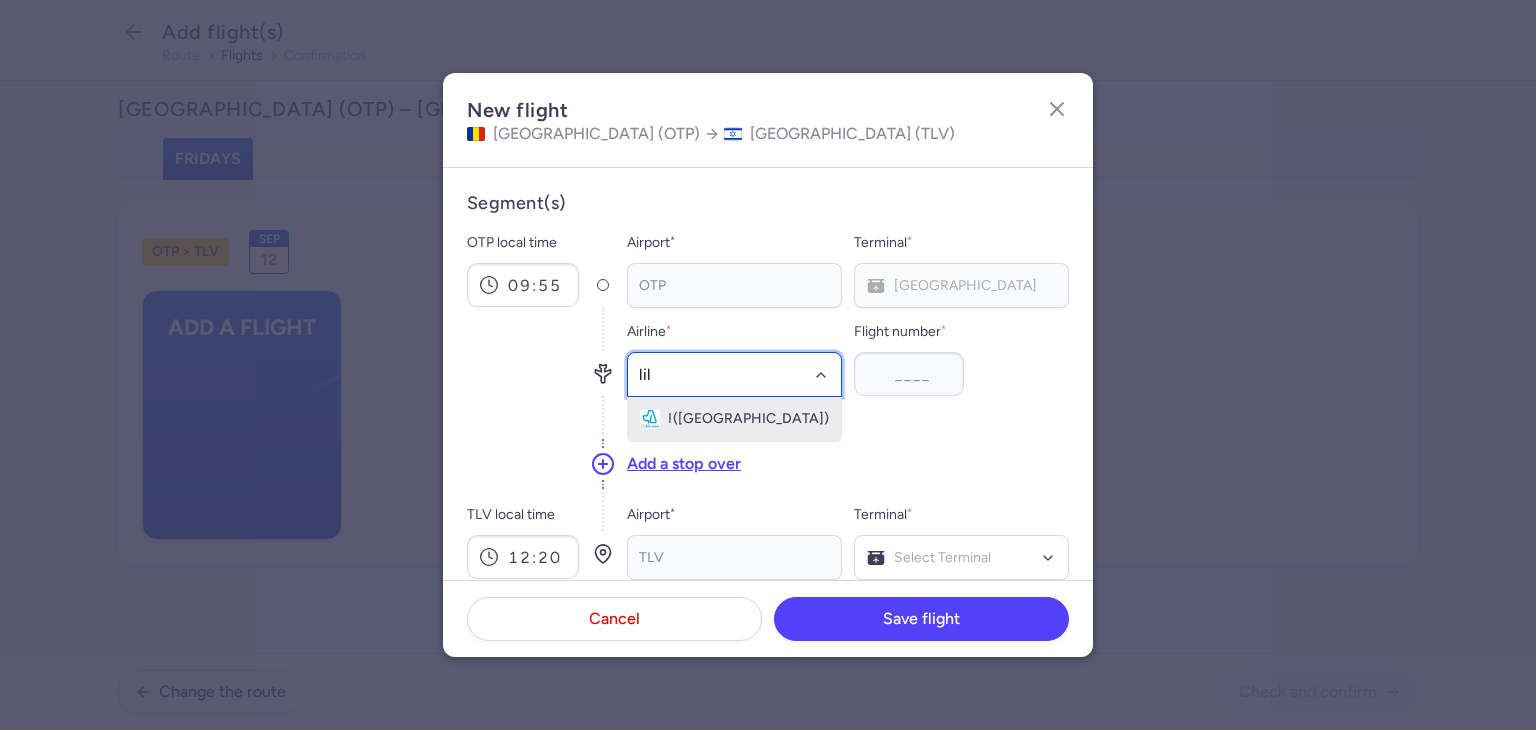 click on "Fly Lili ([GEOGRAPHIC_DATA])" 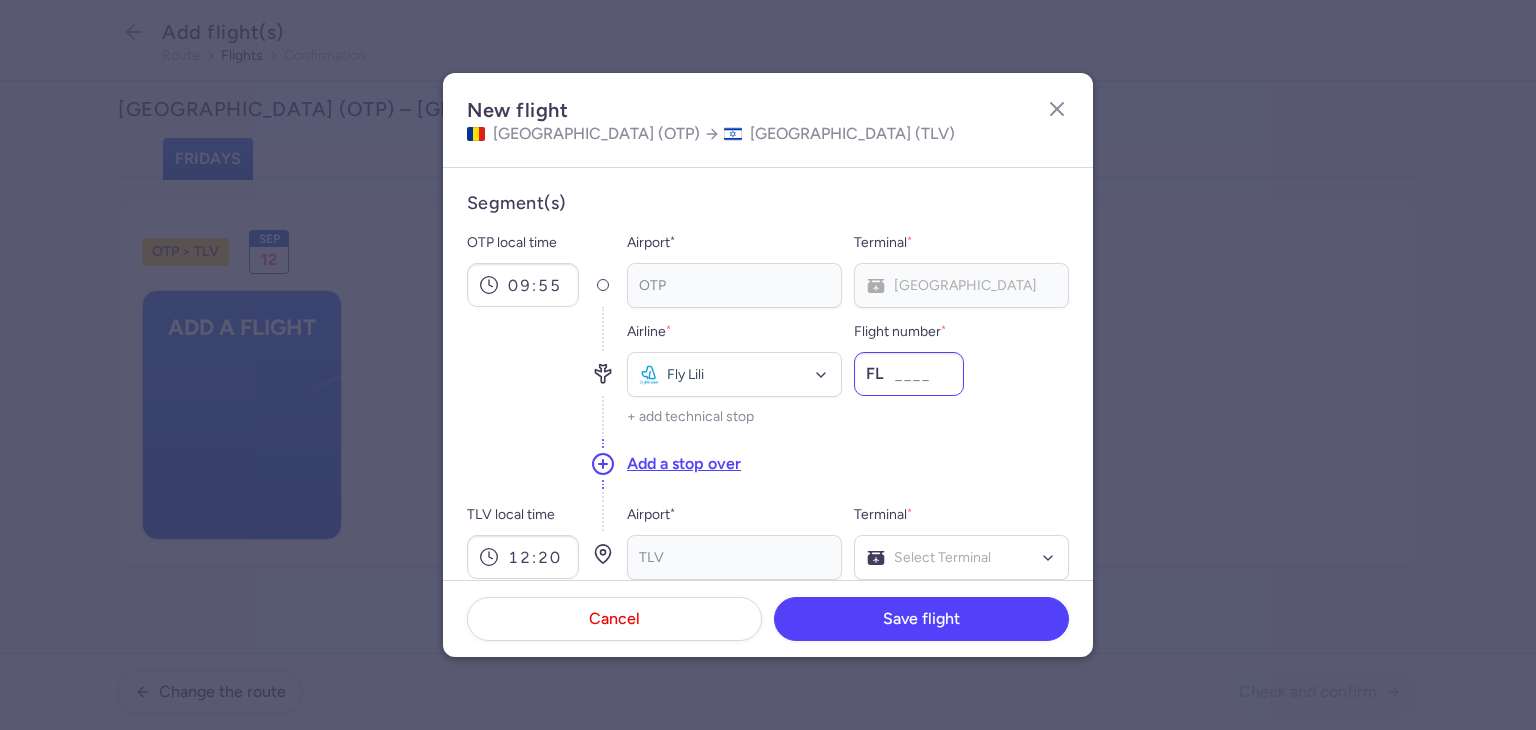click on "Flight number  *" at bounding box center (909, 374) 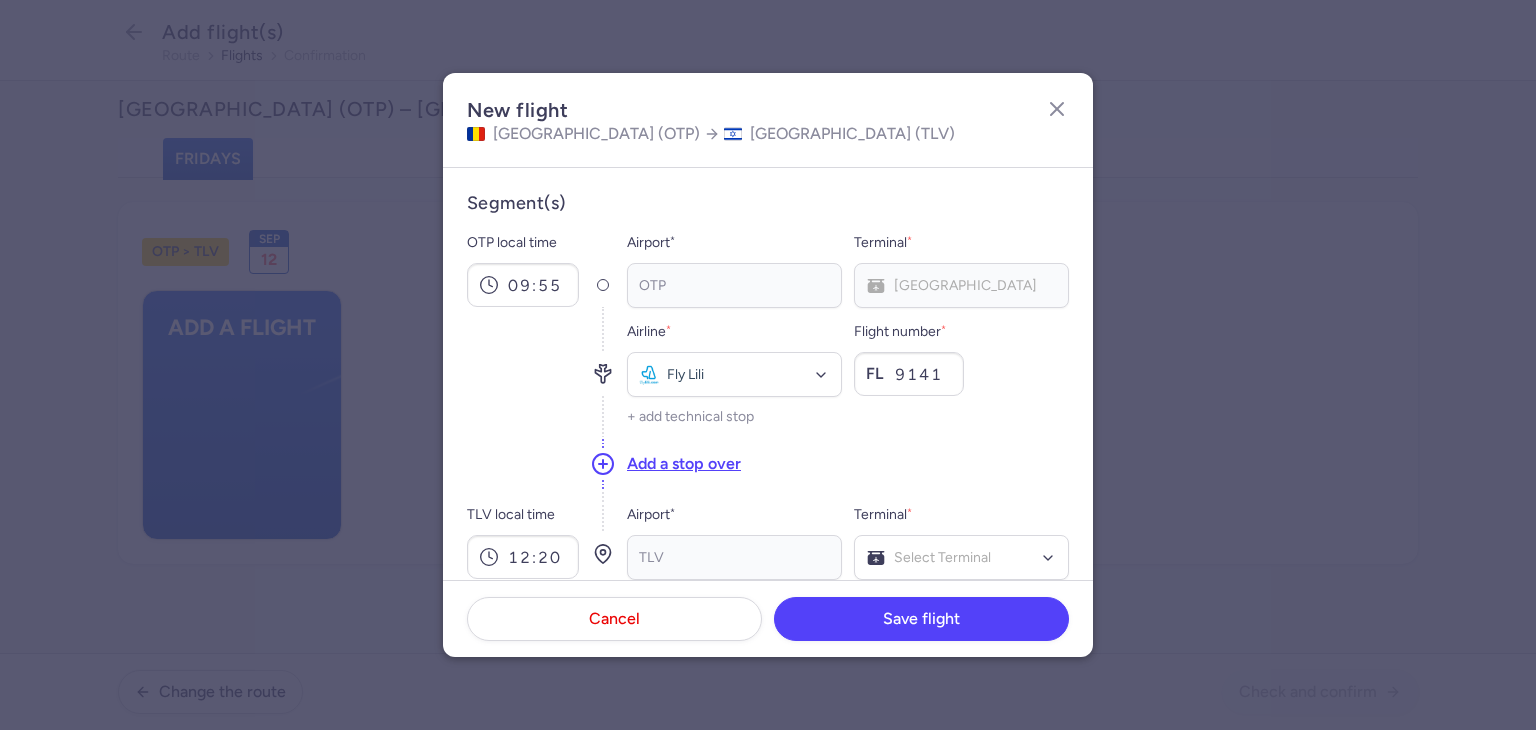 type on "9141" 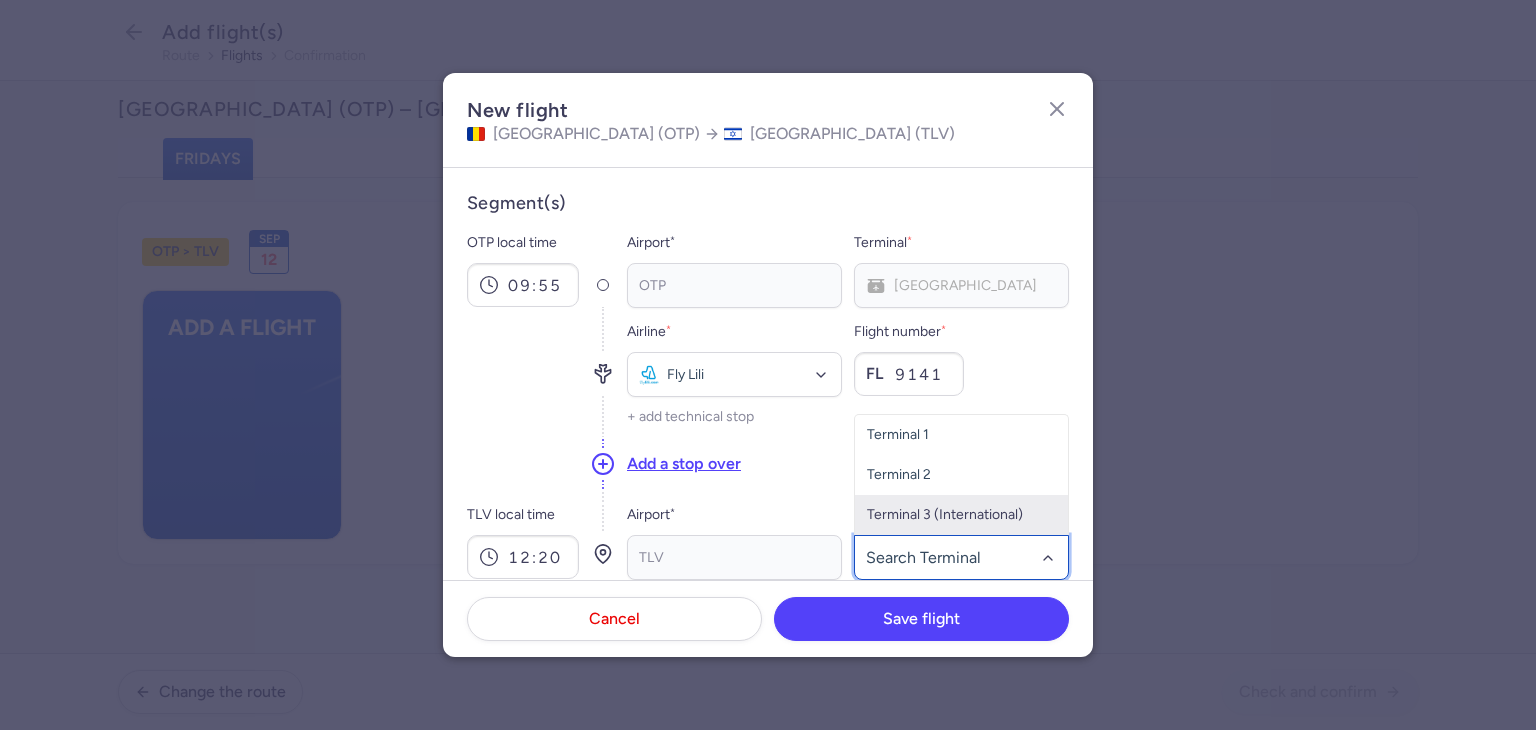 click on "Terminal 3 (International)" 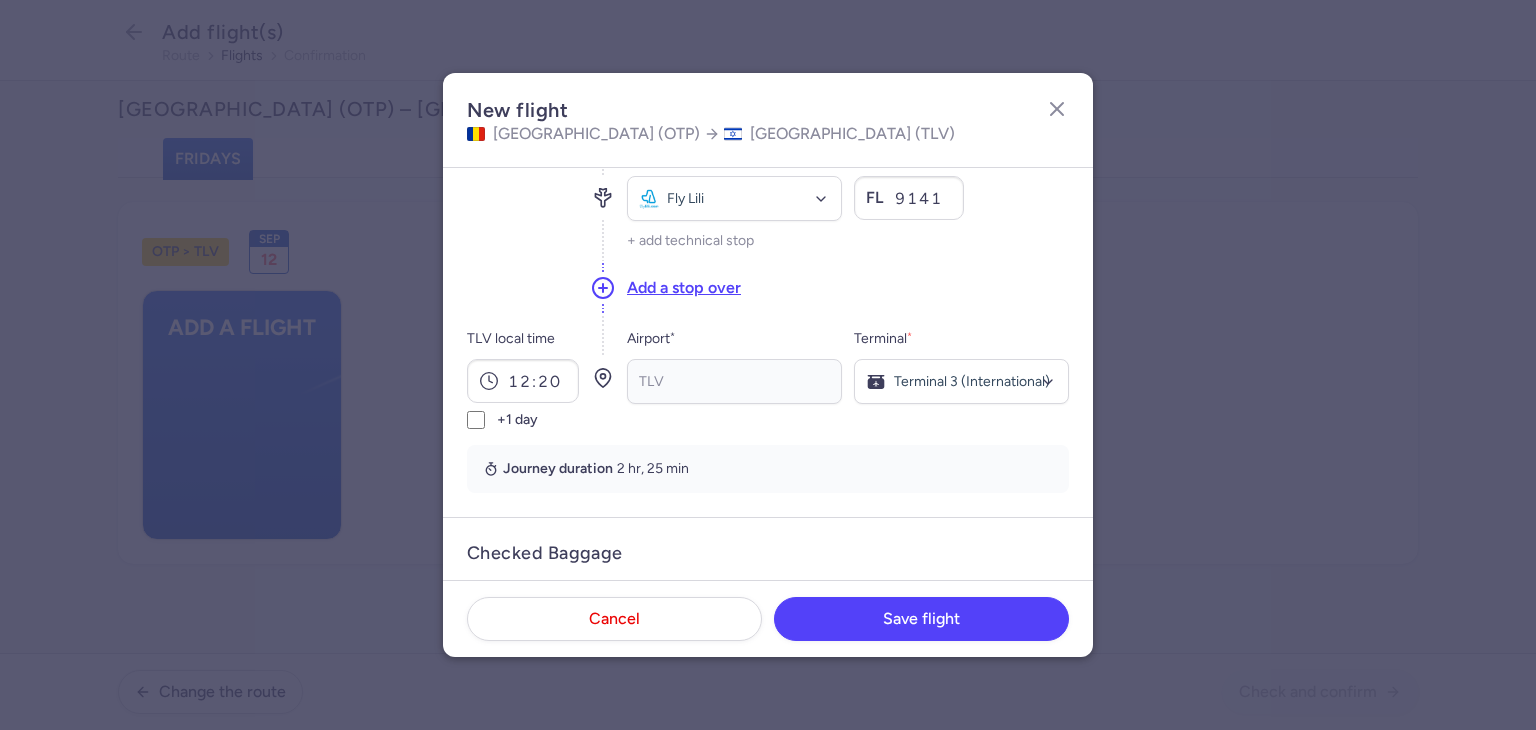 scroll, scrollTop: 300, scrollLeft: 0, axis: vertical 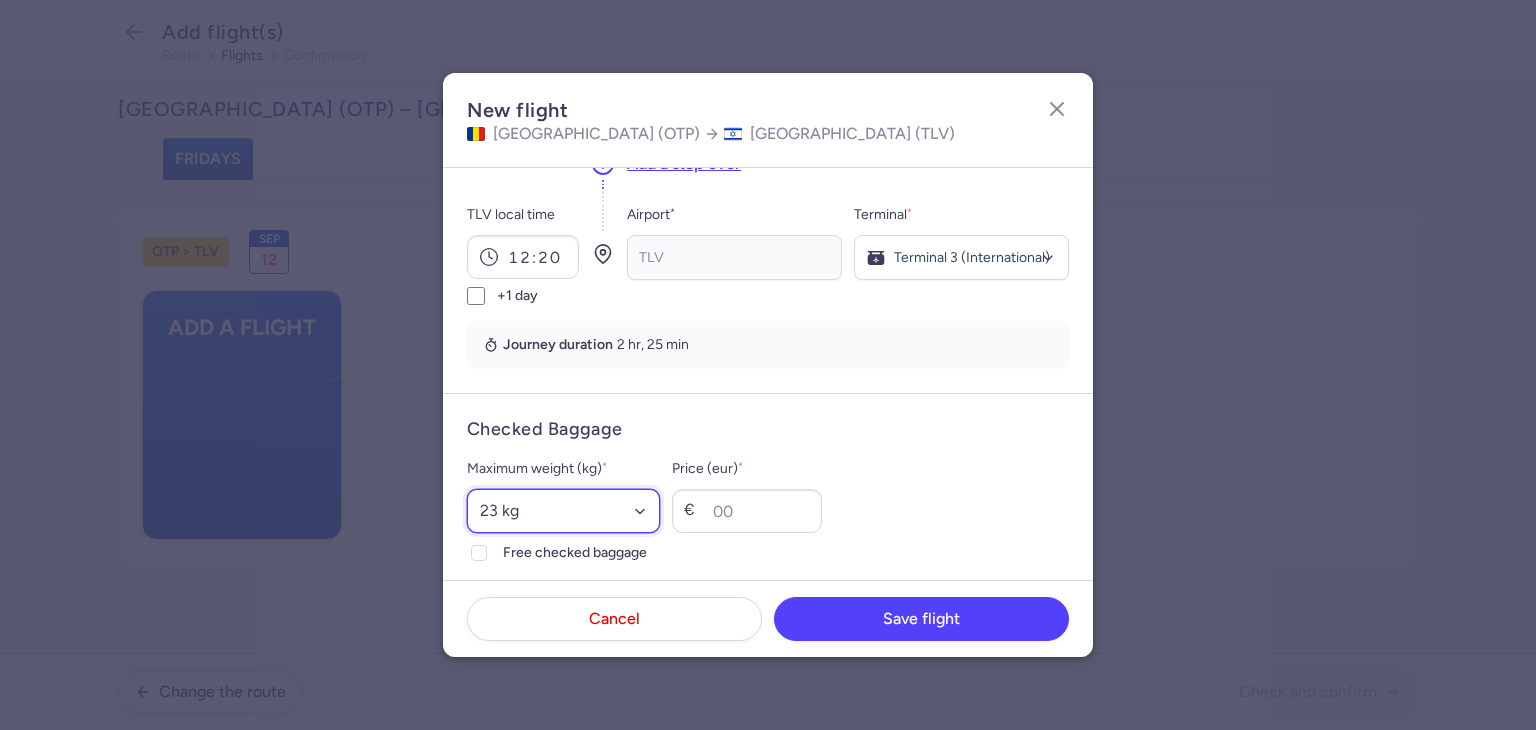 click on "Select an option 15 kg 16 kg 17 kg 18 kg 19 kg 20 kg 21 kg 22 kg 23 kg 24 kg 25 kg 26 kg 27 kg 28 kg 29 kg 30 kg 31 kg 32 kg 33 kg 34 kg 35 kg" at bounding box center (563, 511) 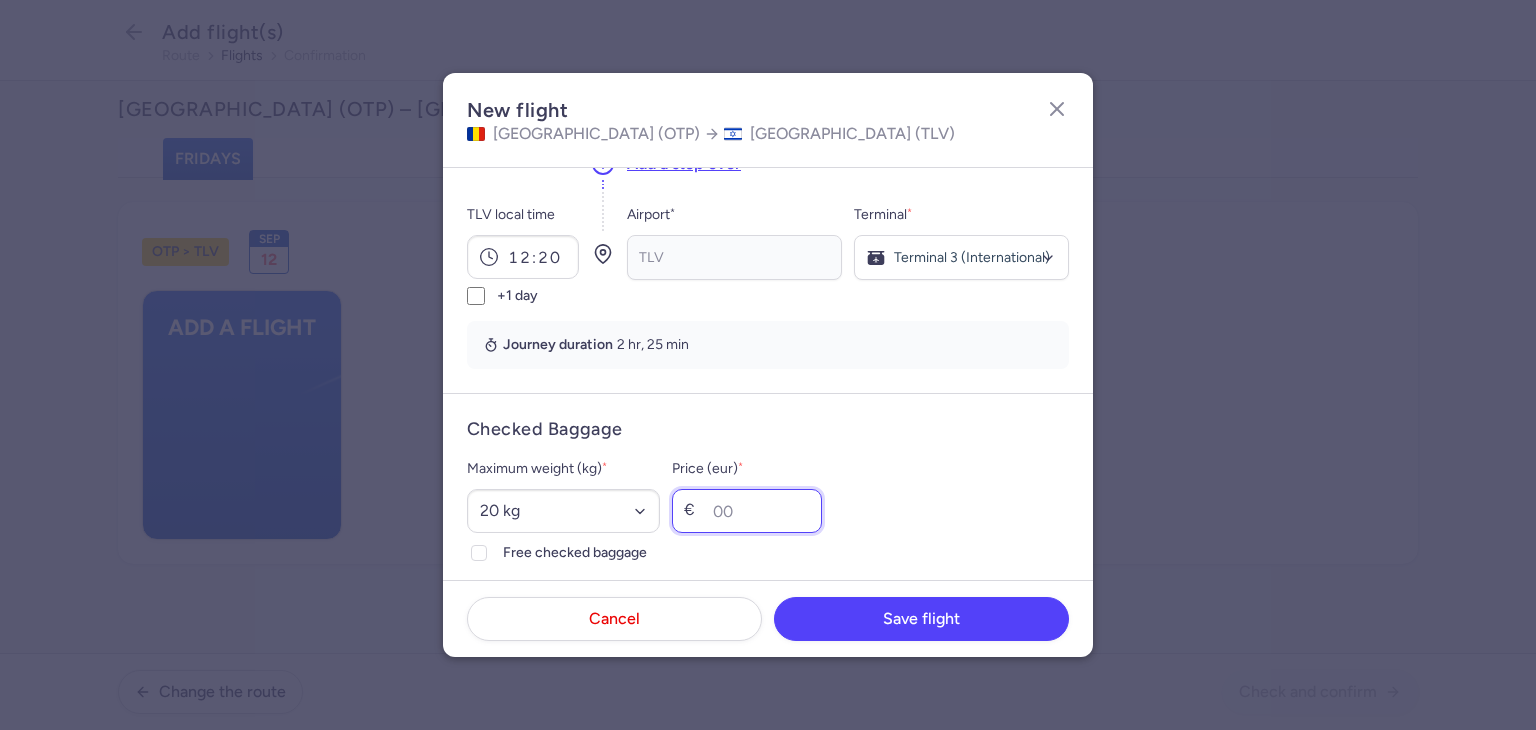 click on "Price (eur)  *" at bounding box center [747, 511] 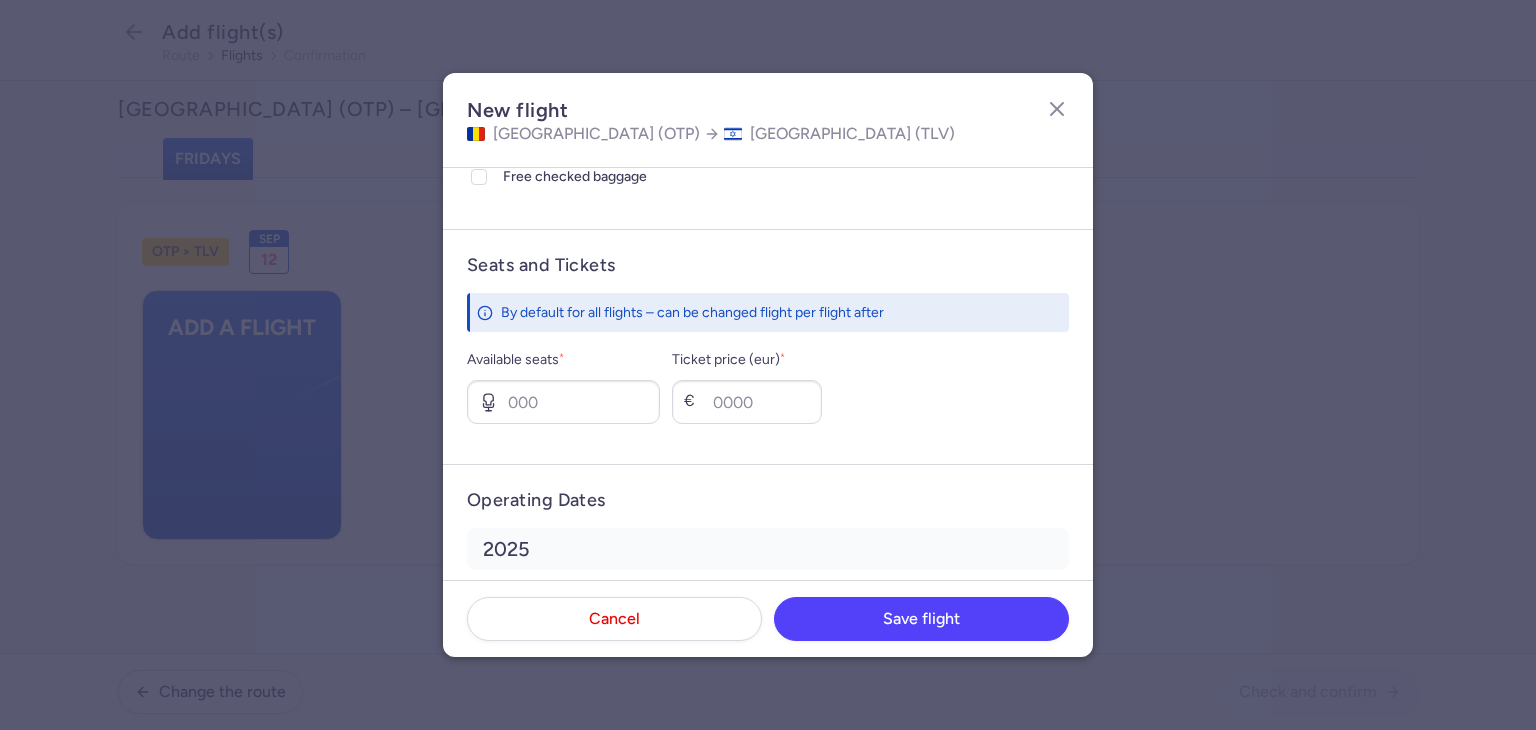 scroll, scrollTop: 700, scrollLeft: 0, axis: vertical 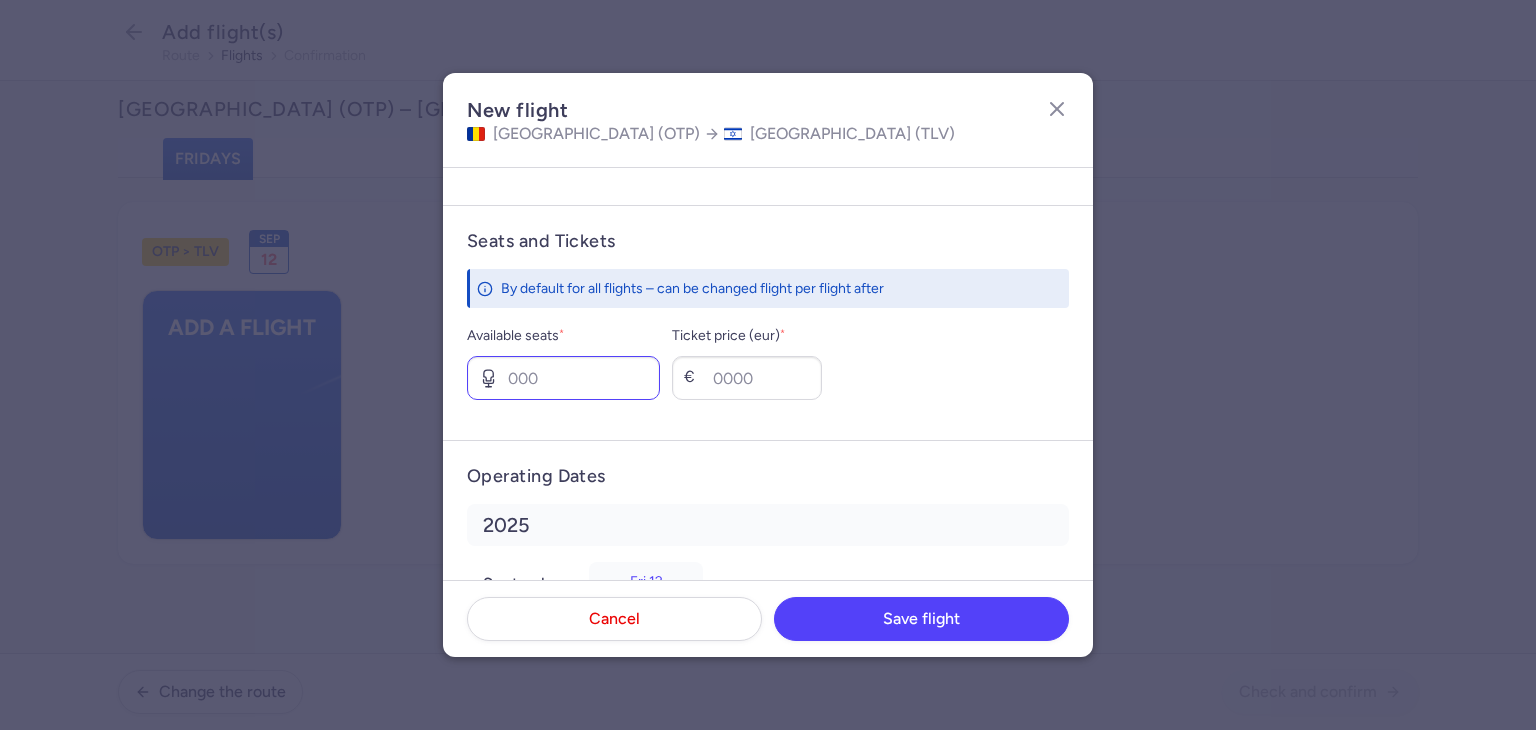 type on "20" 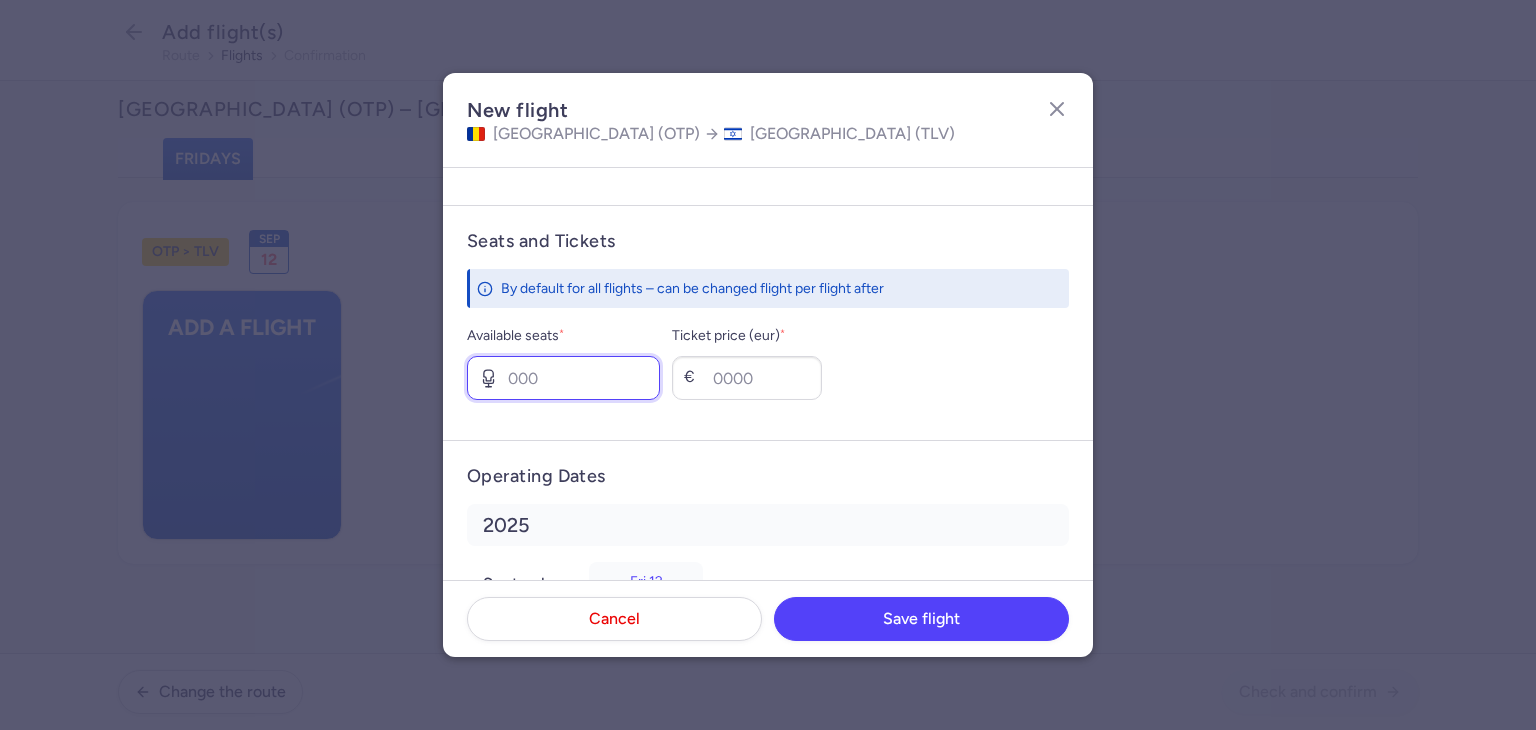 click on "Available seats  *" at bounding box center (563, 378) 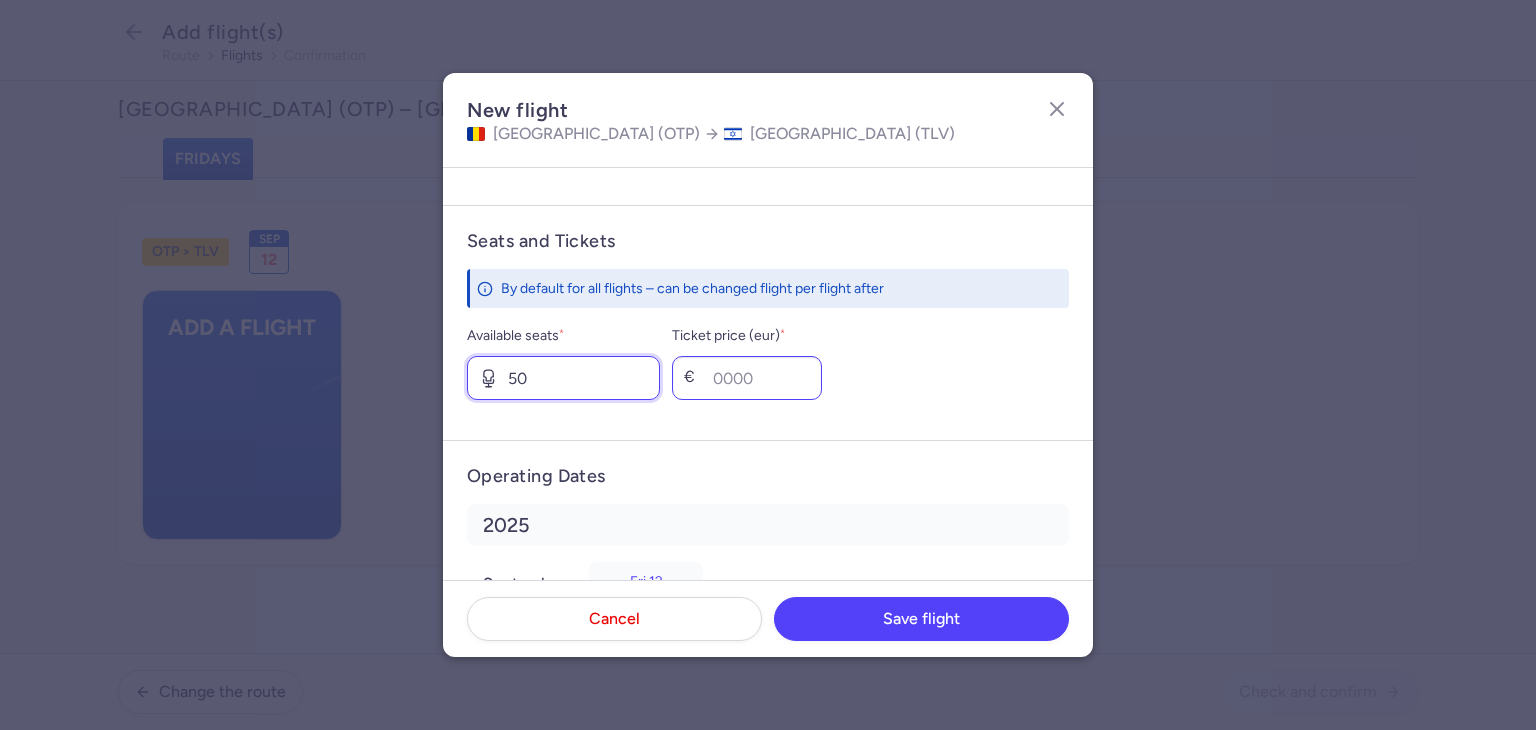 type on "50" 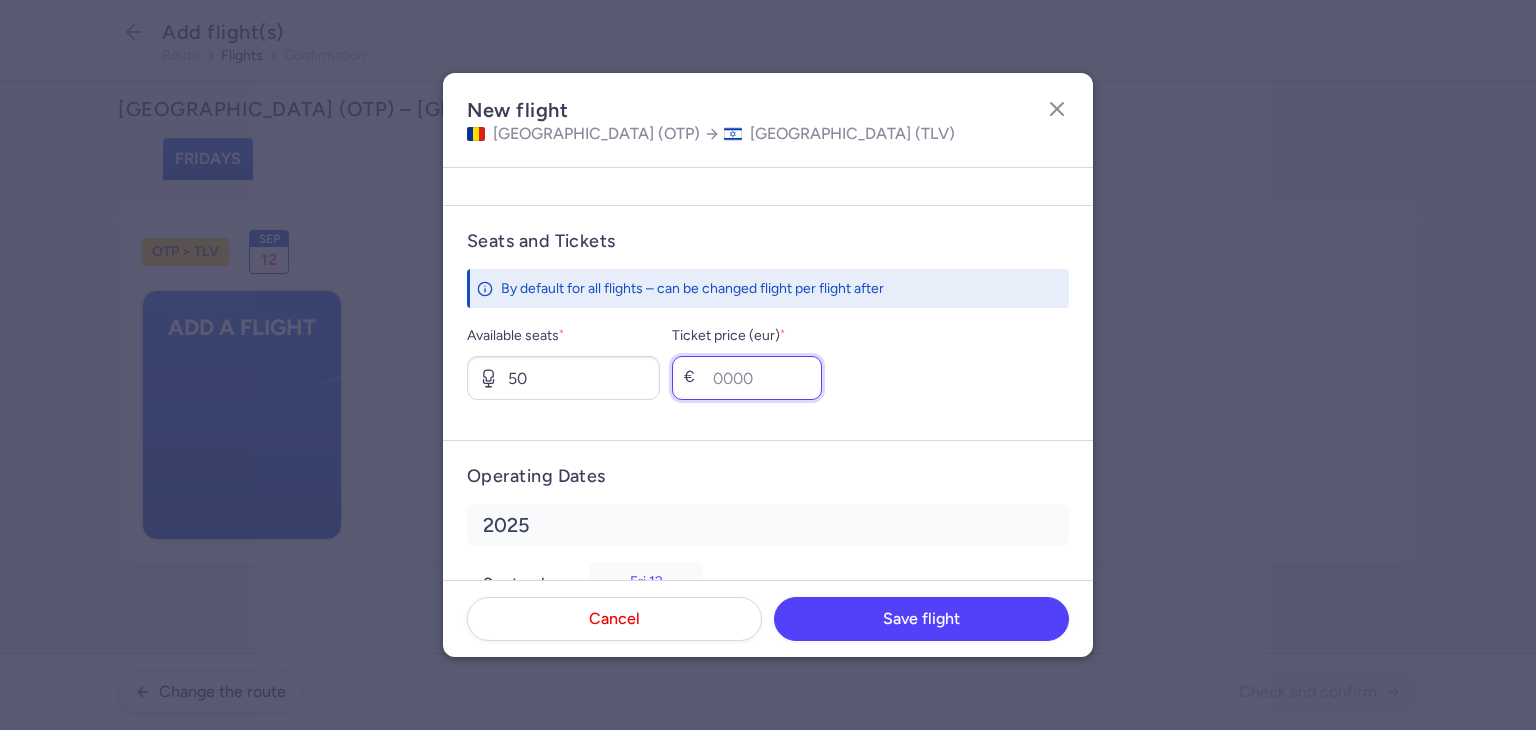 click on "Ticket price (eur)  *" at bounding box center (747, 378) 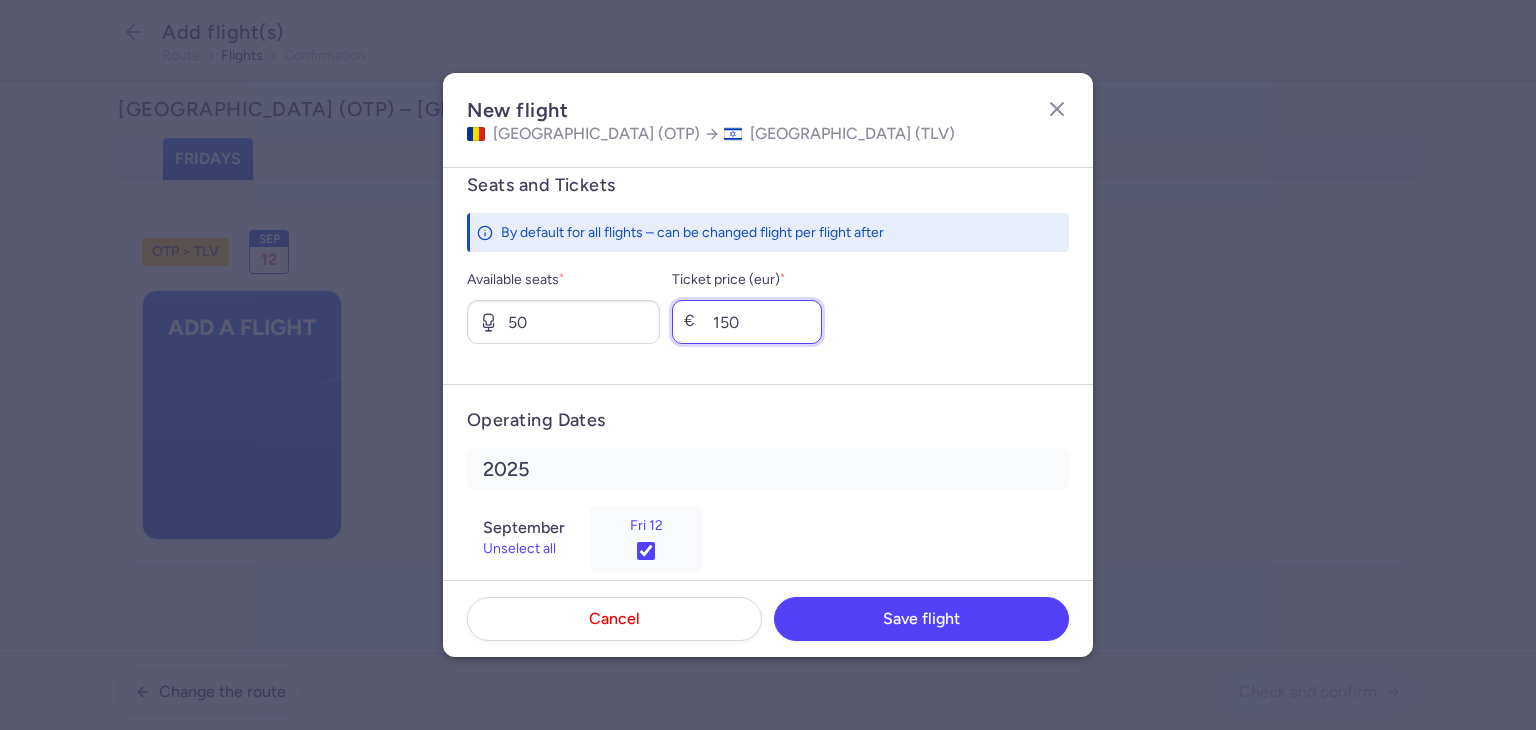 scroll, scrollTop: 786, scrollLeft: 0, axis: vertical 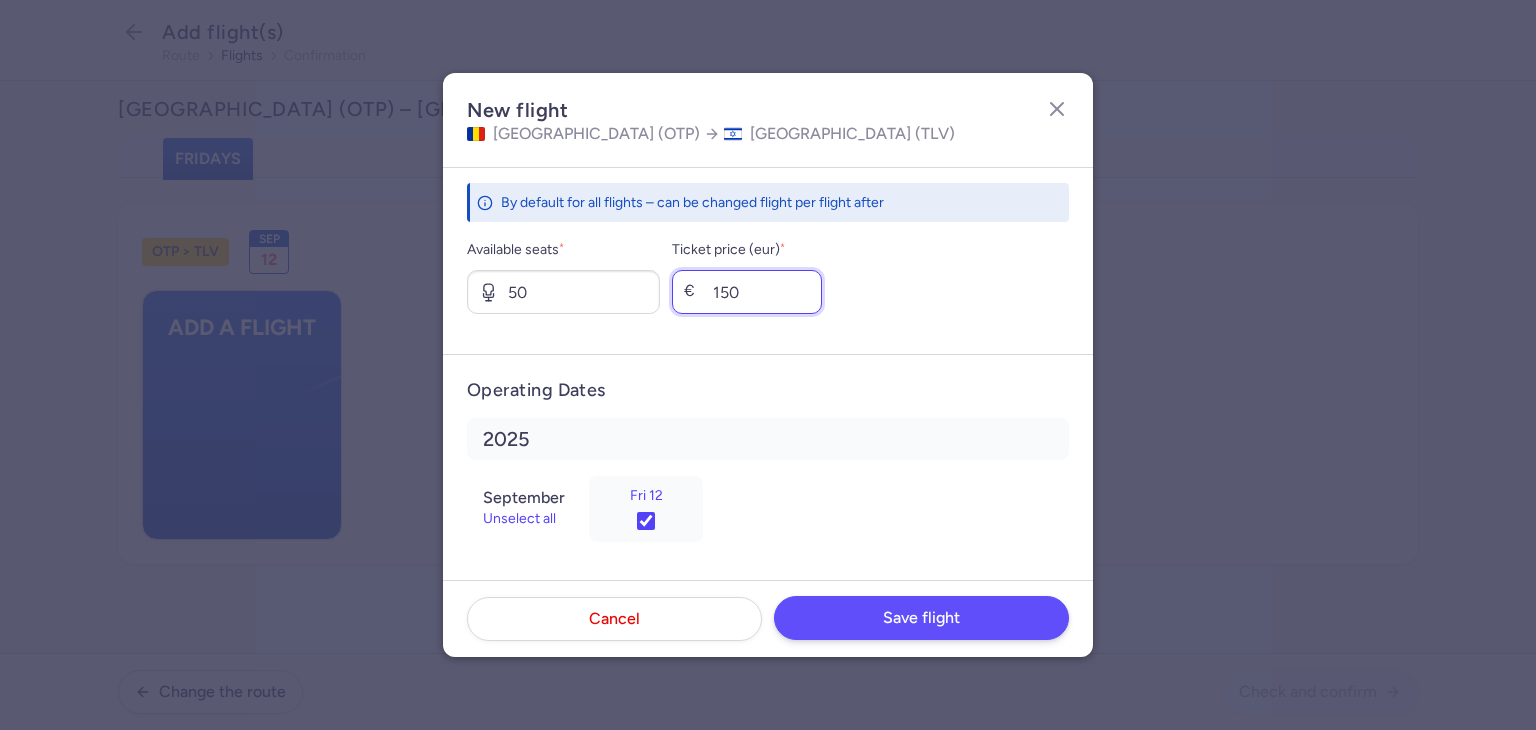 type on "150" 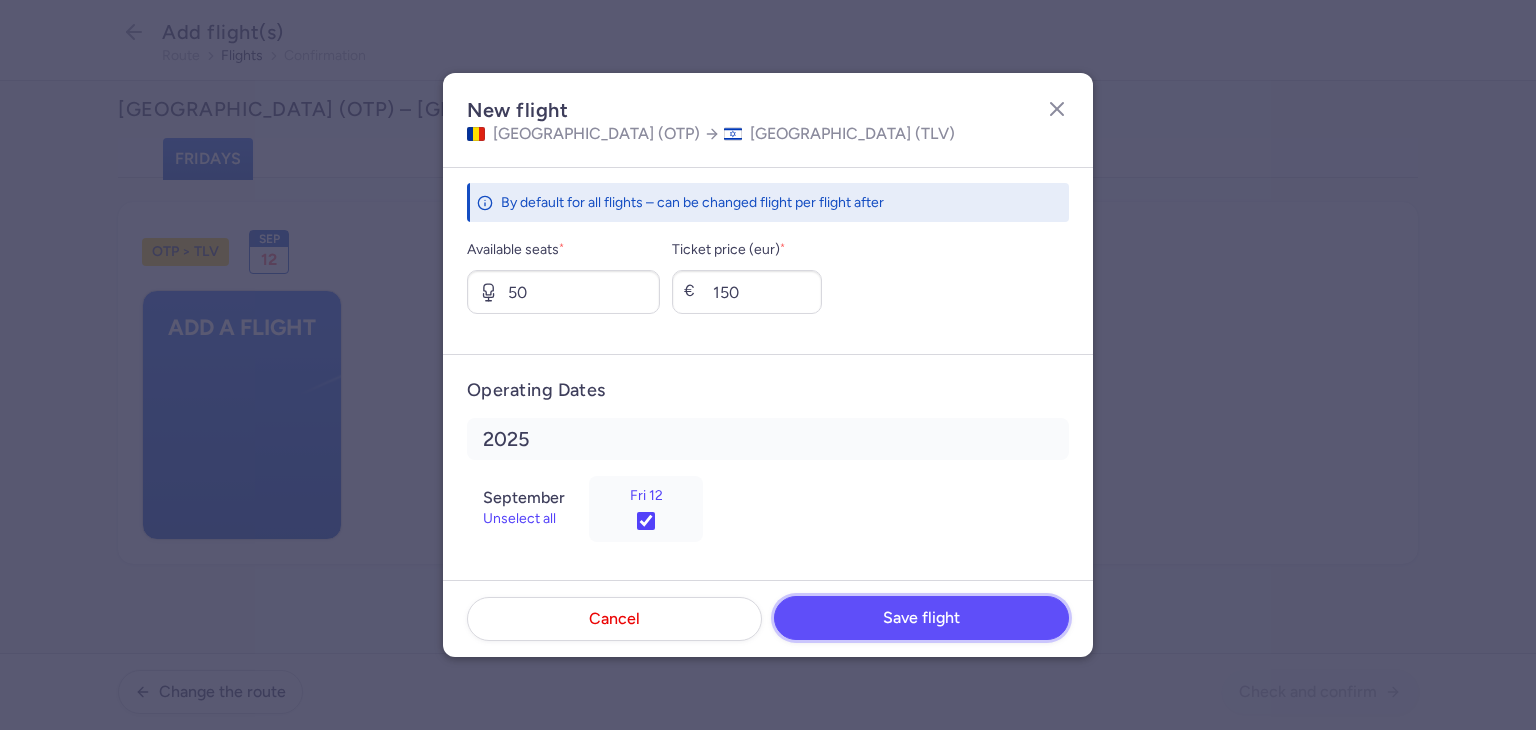 click on "Save flight" at bounding box center [921, 618] 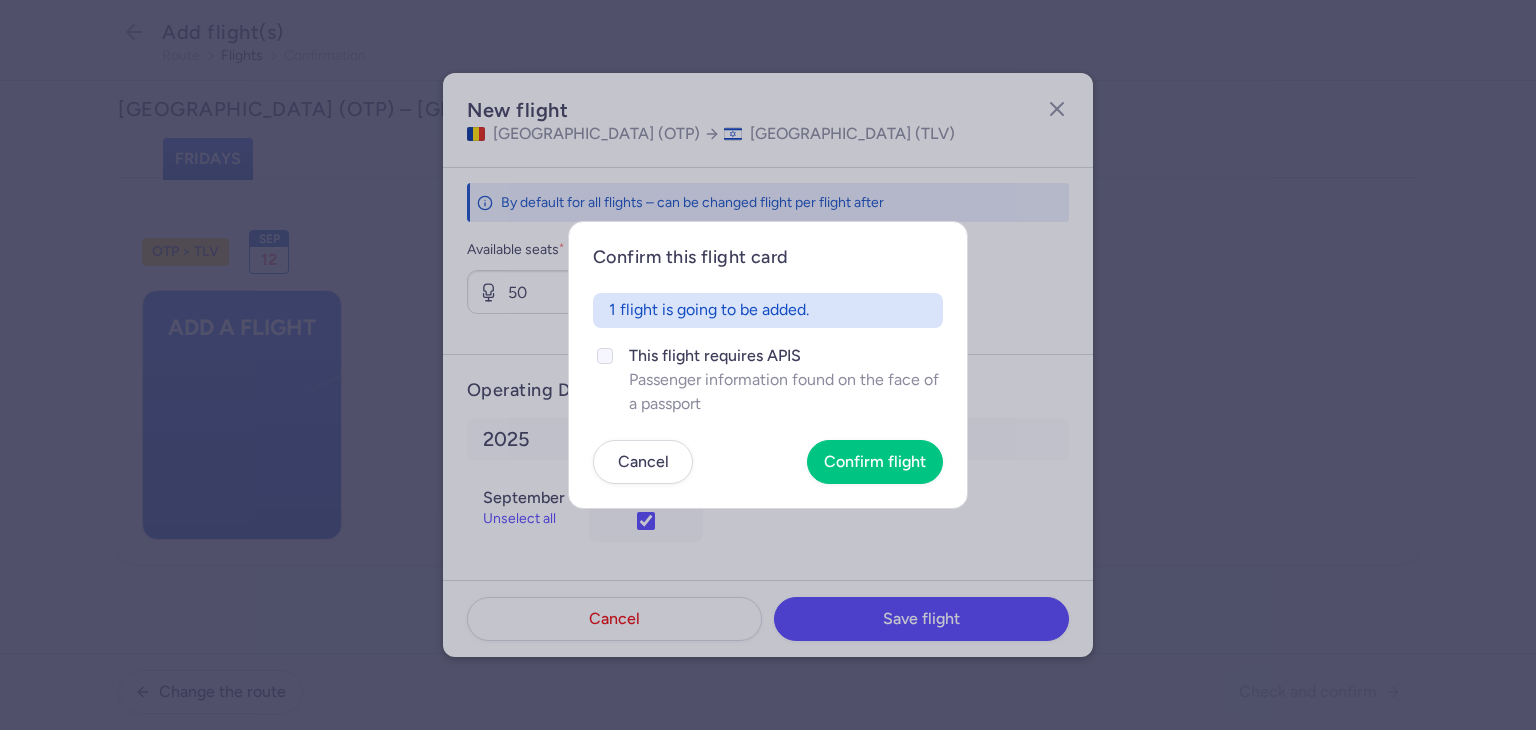 click on "Passenger information found on the face of a passport" 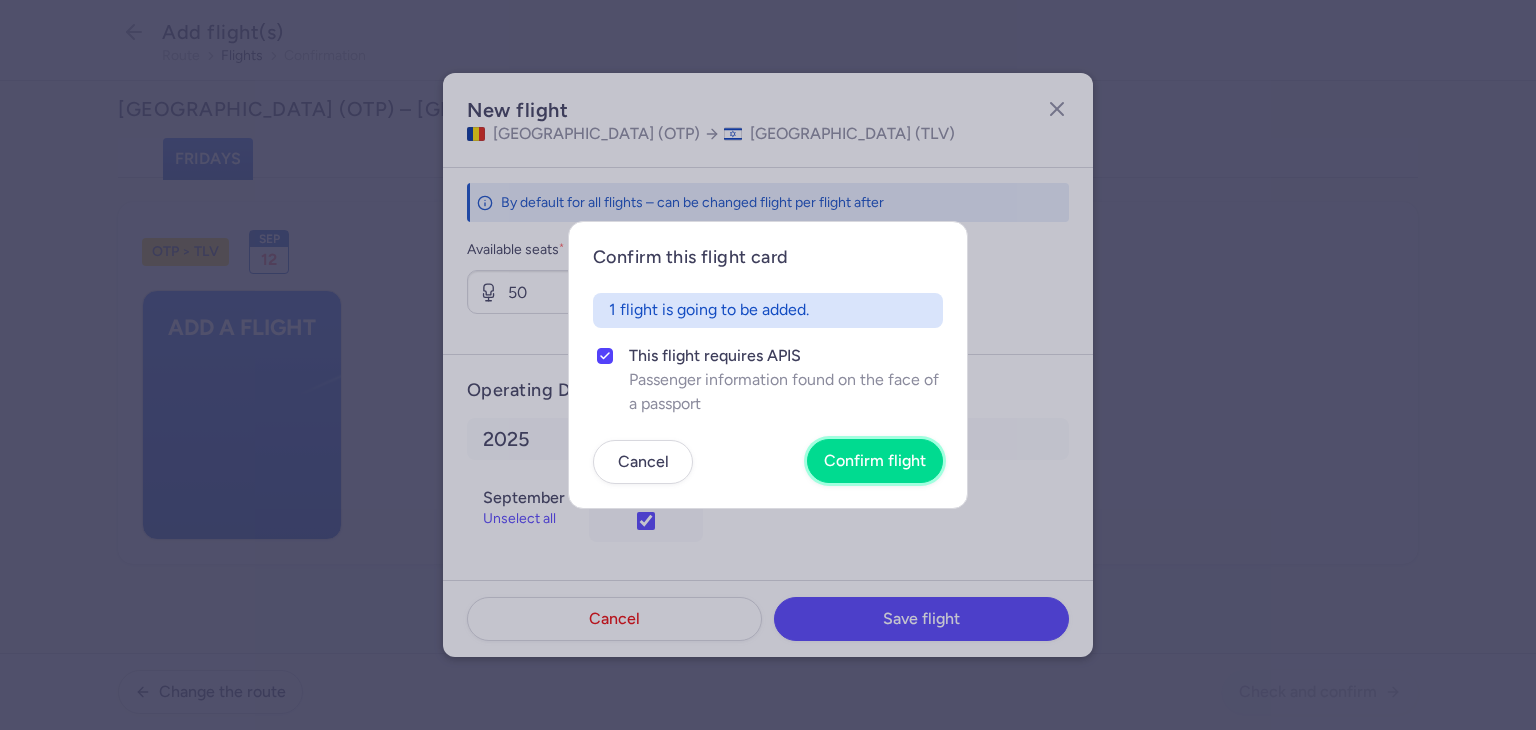 click on "Confirm flight" at bounding box center (875, 461) 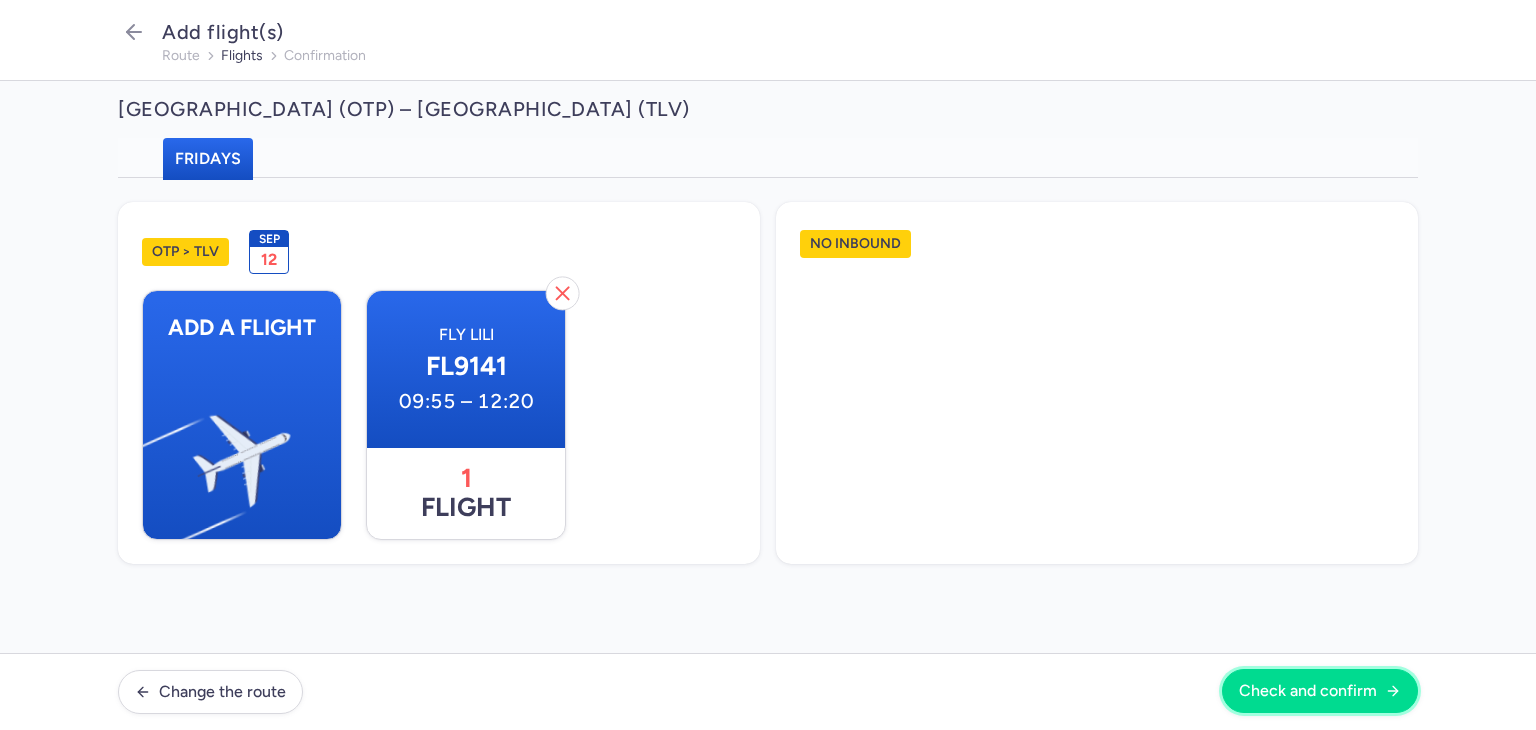 click on "Check and confirm" at bounding box center [1320, 691] 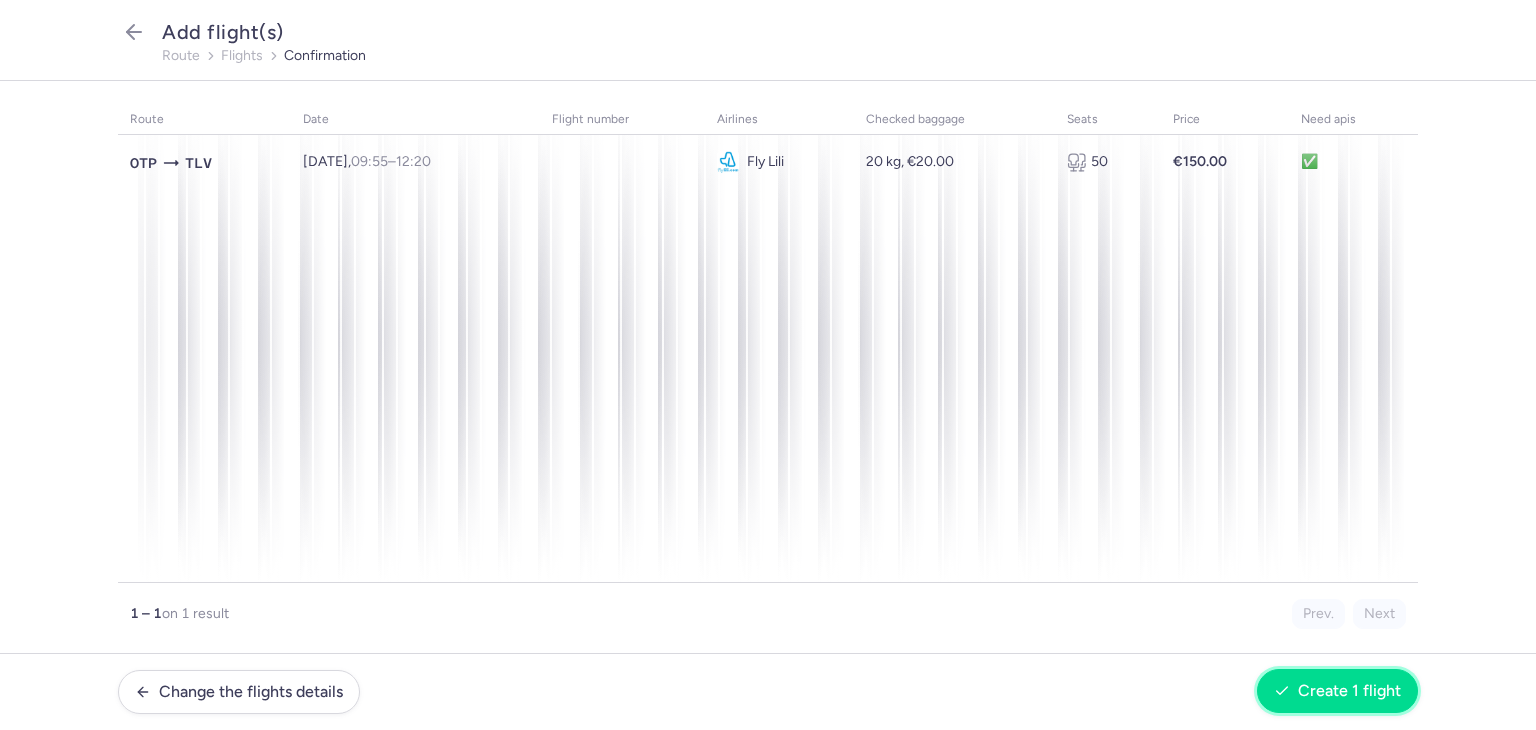 click on "Create 1 flight" at bounding box center (1337, 691) 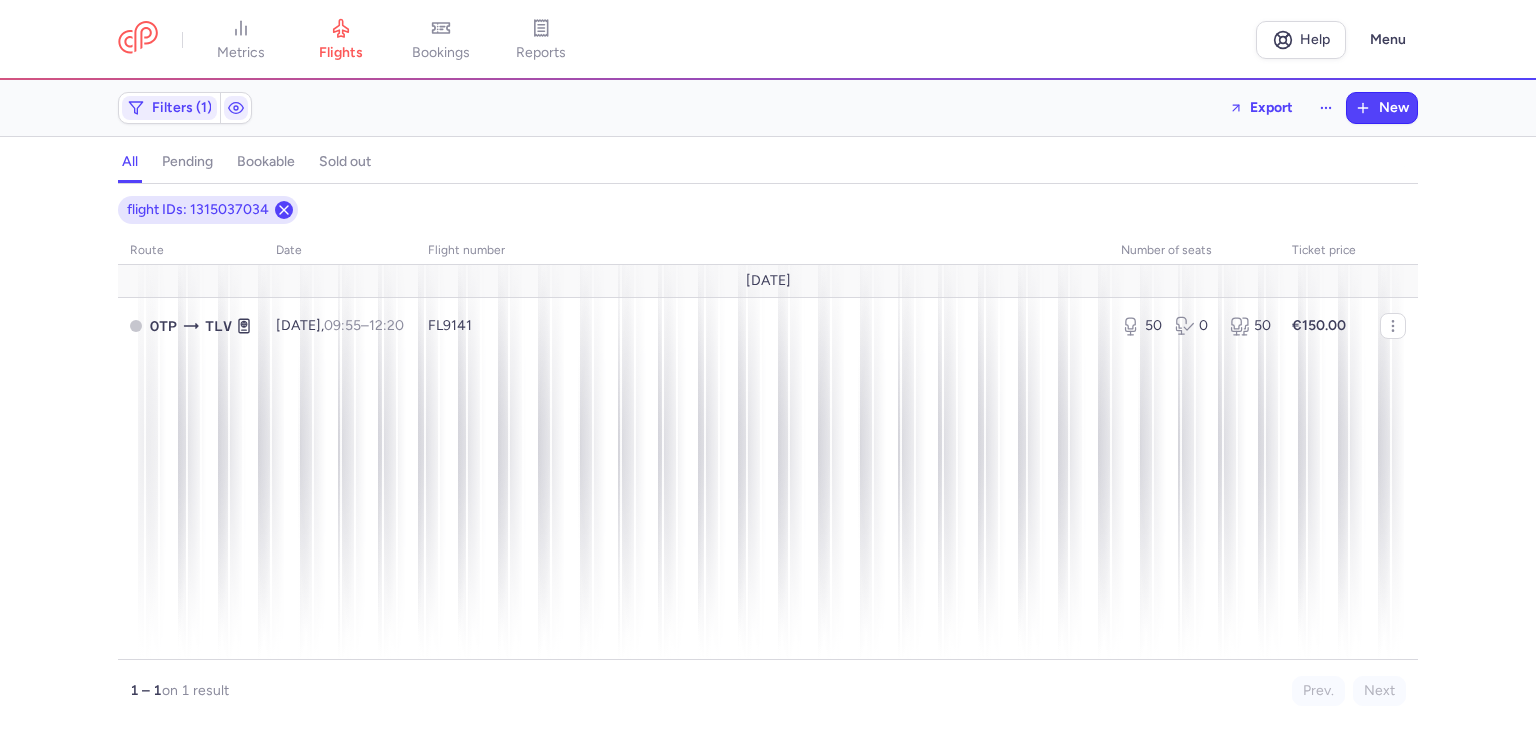 click at bounding box center (284, 210) 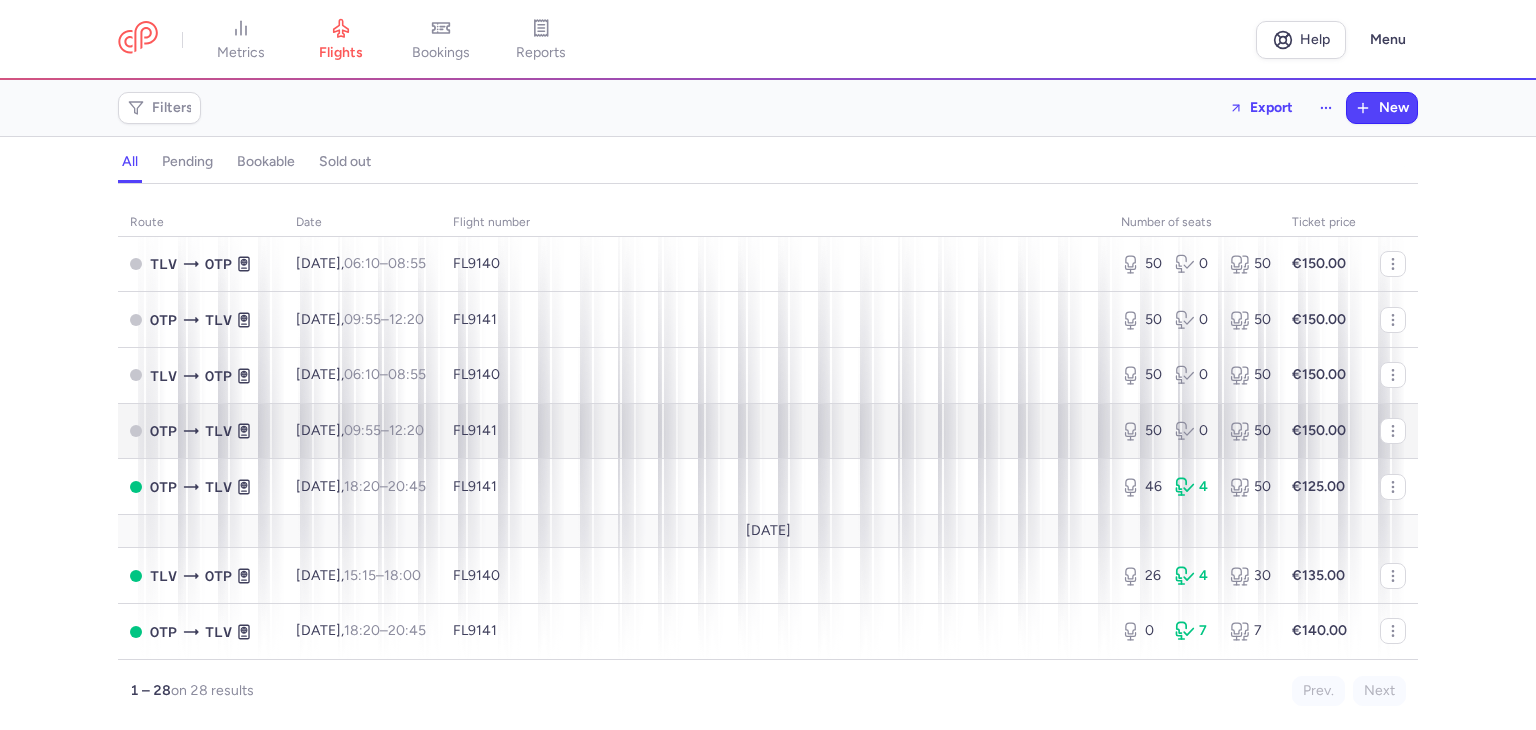 scroll, scrollTop: 1300, scrollLeft: 0, axis: vertical 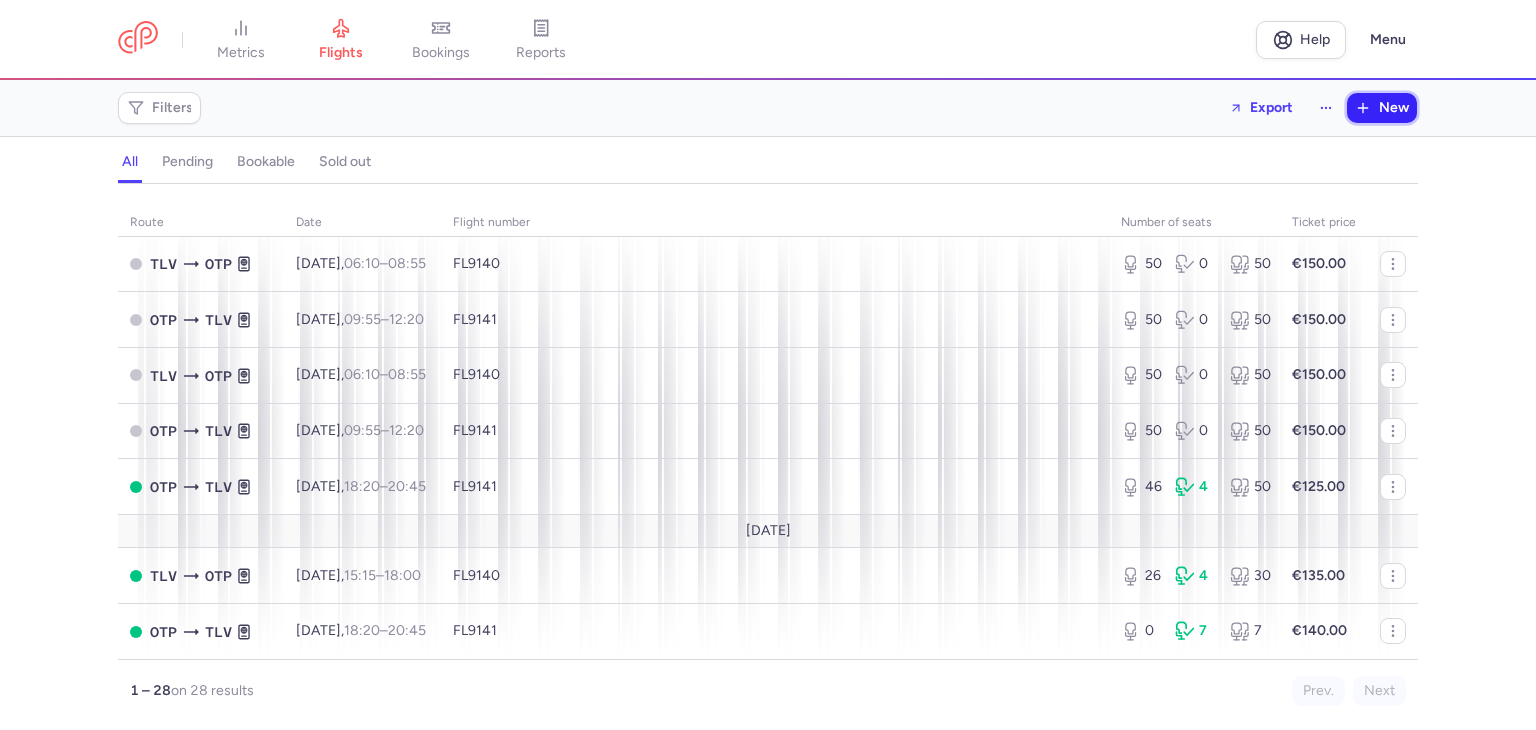 click on "New" at bounding box center (1382, 108) 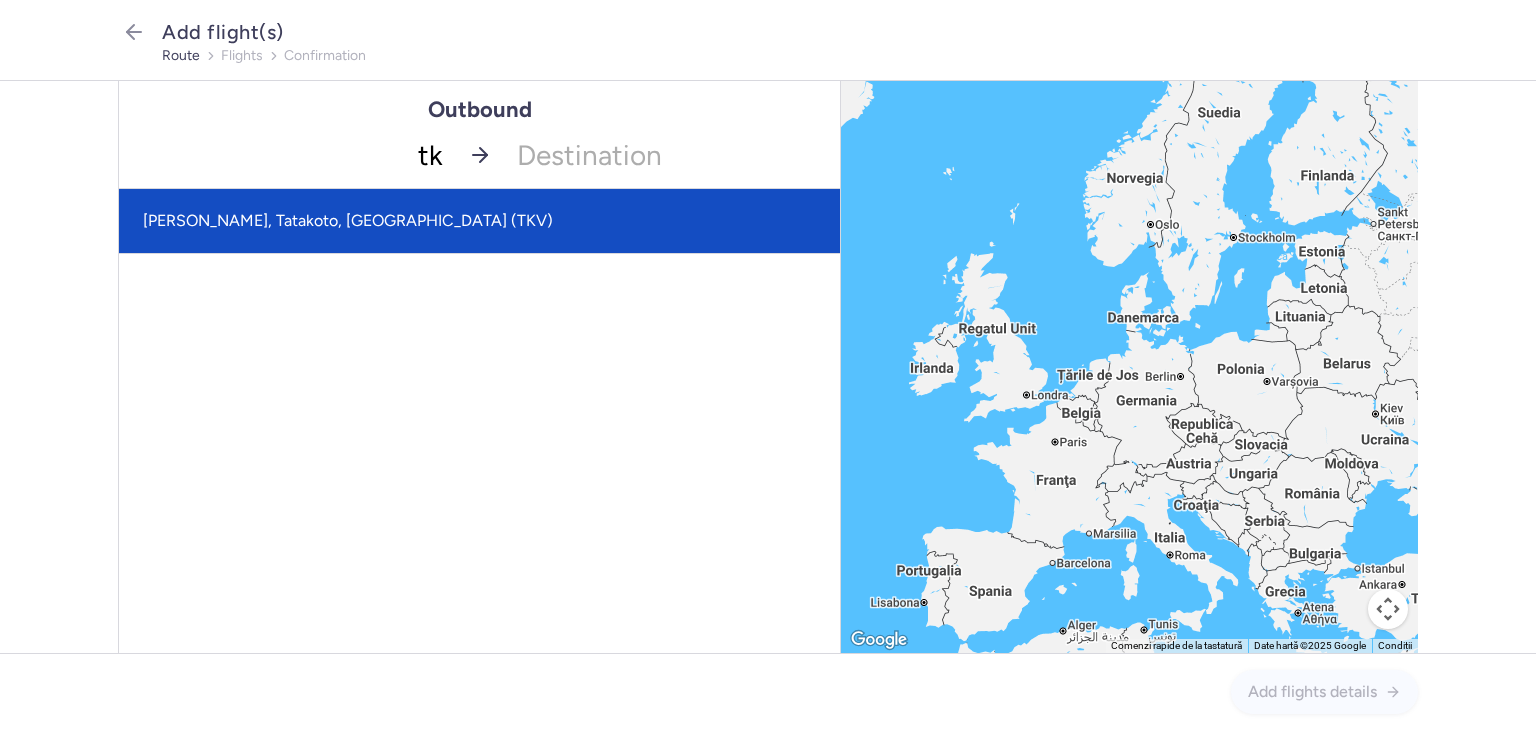type on "t" 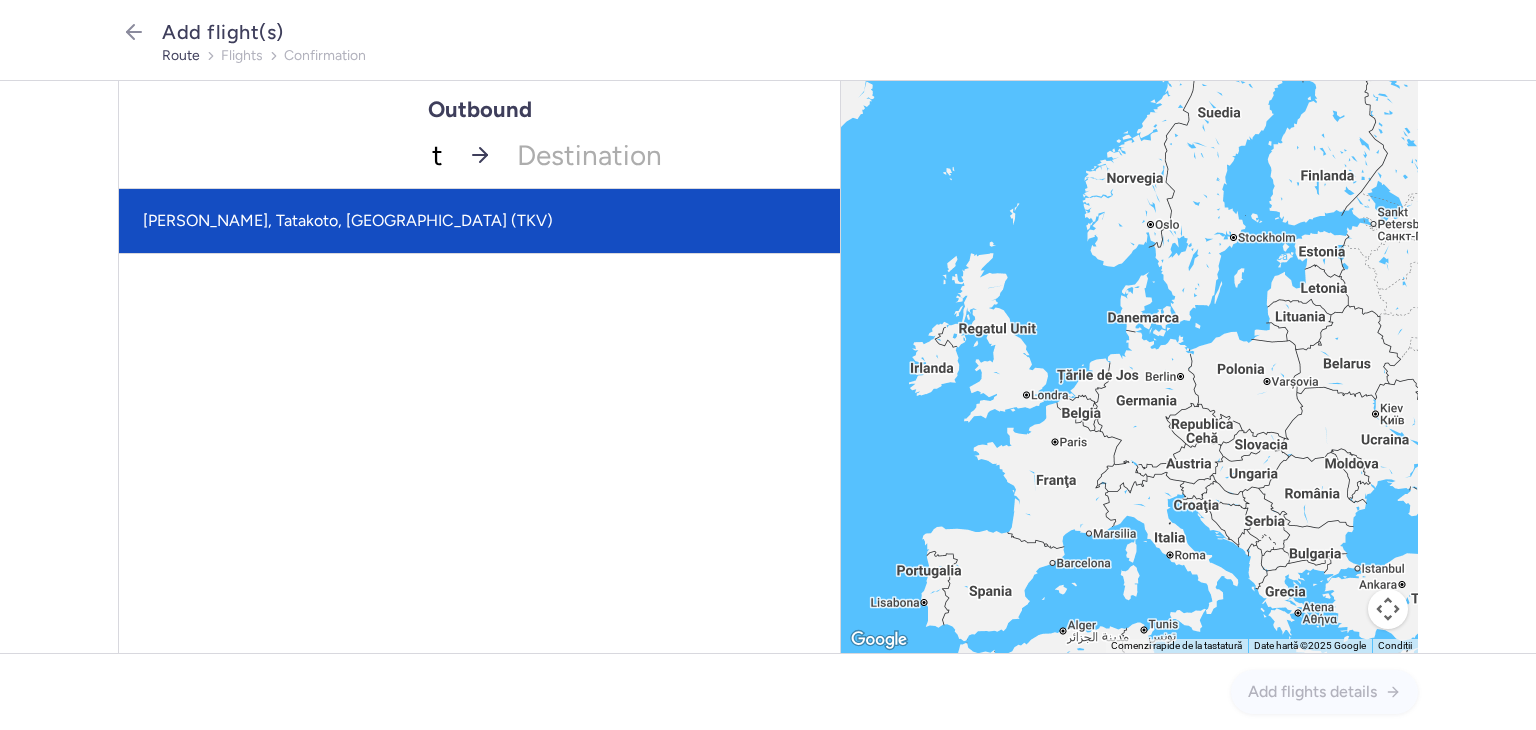 type 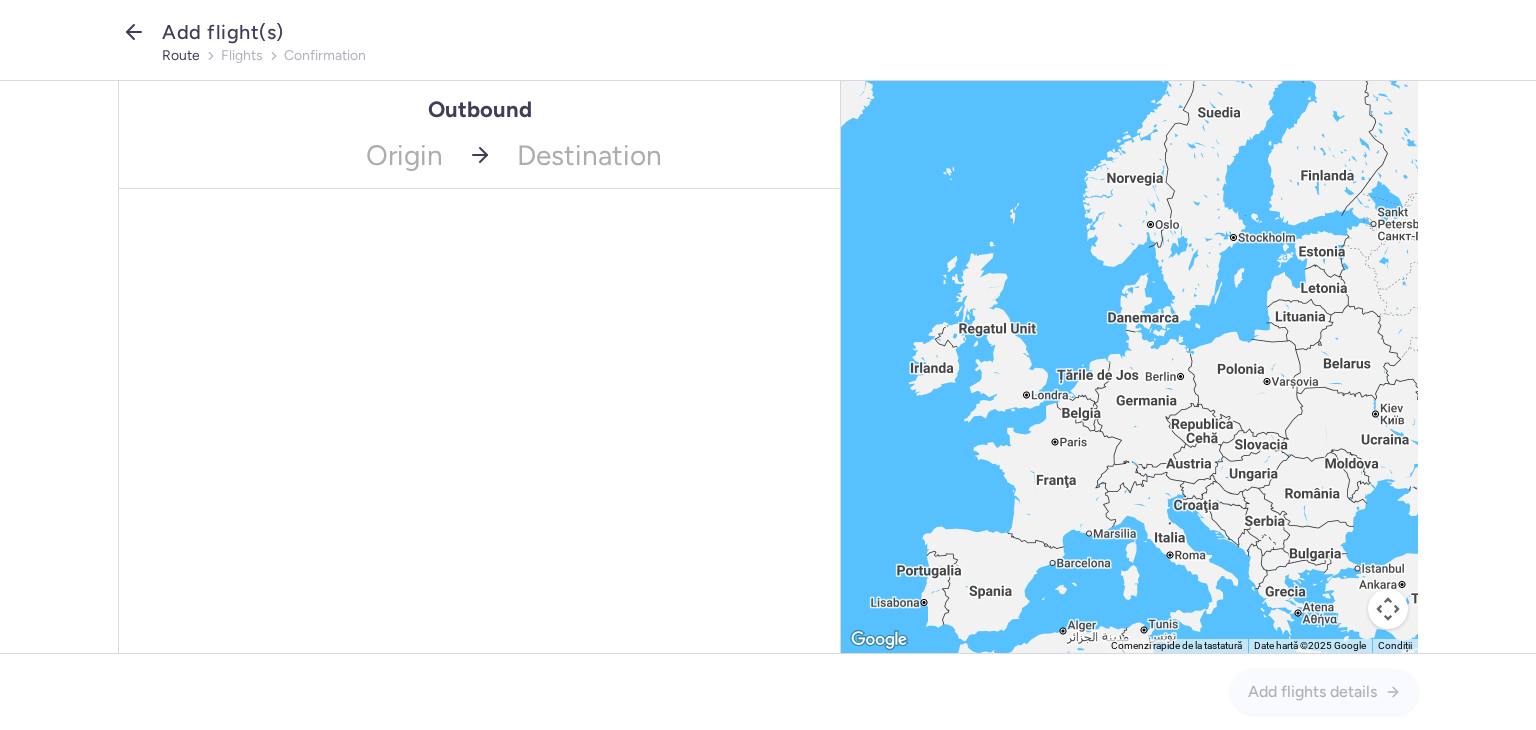 click 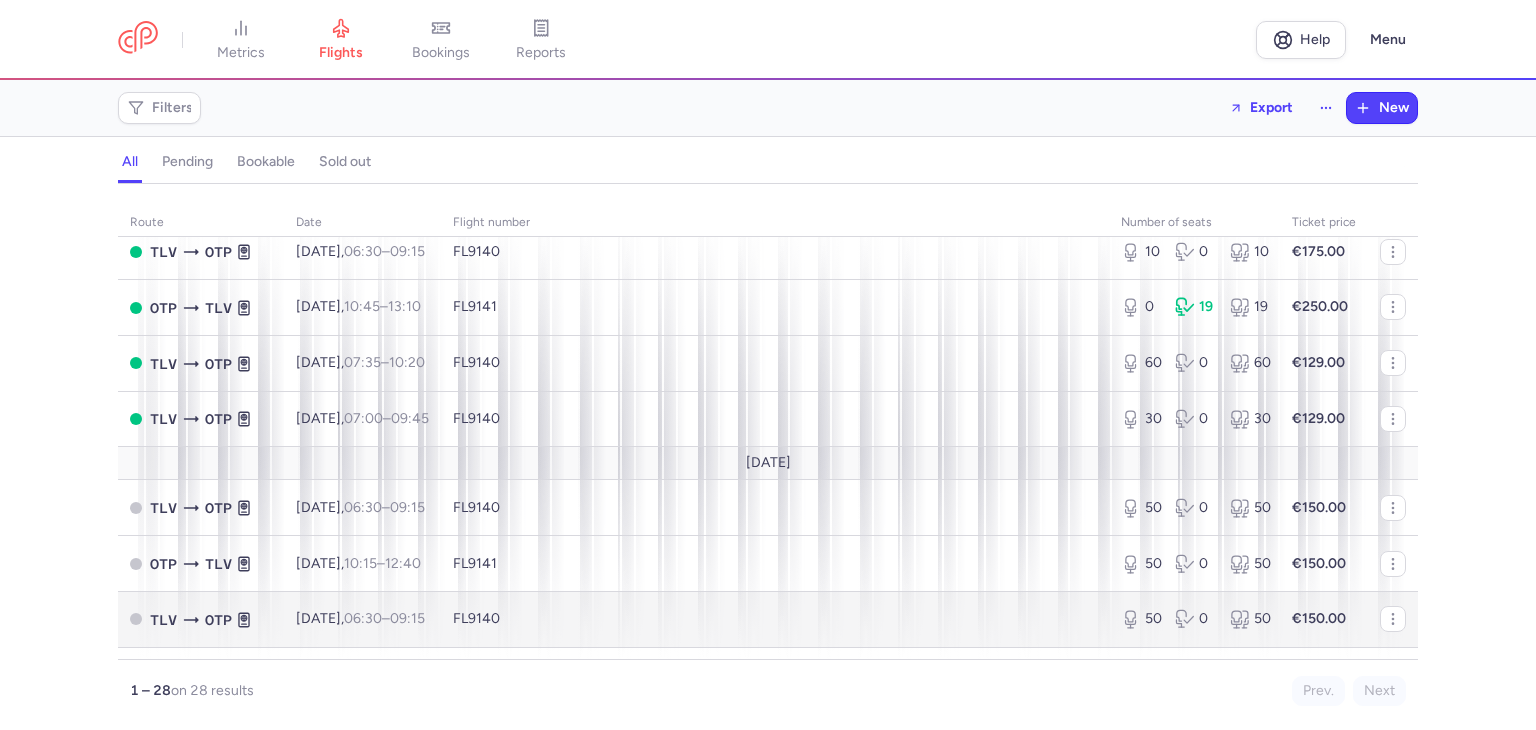 scroll, scrollTop: 1300, scrollLeft: 0, axis: vertical 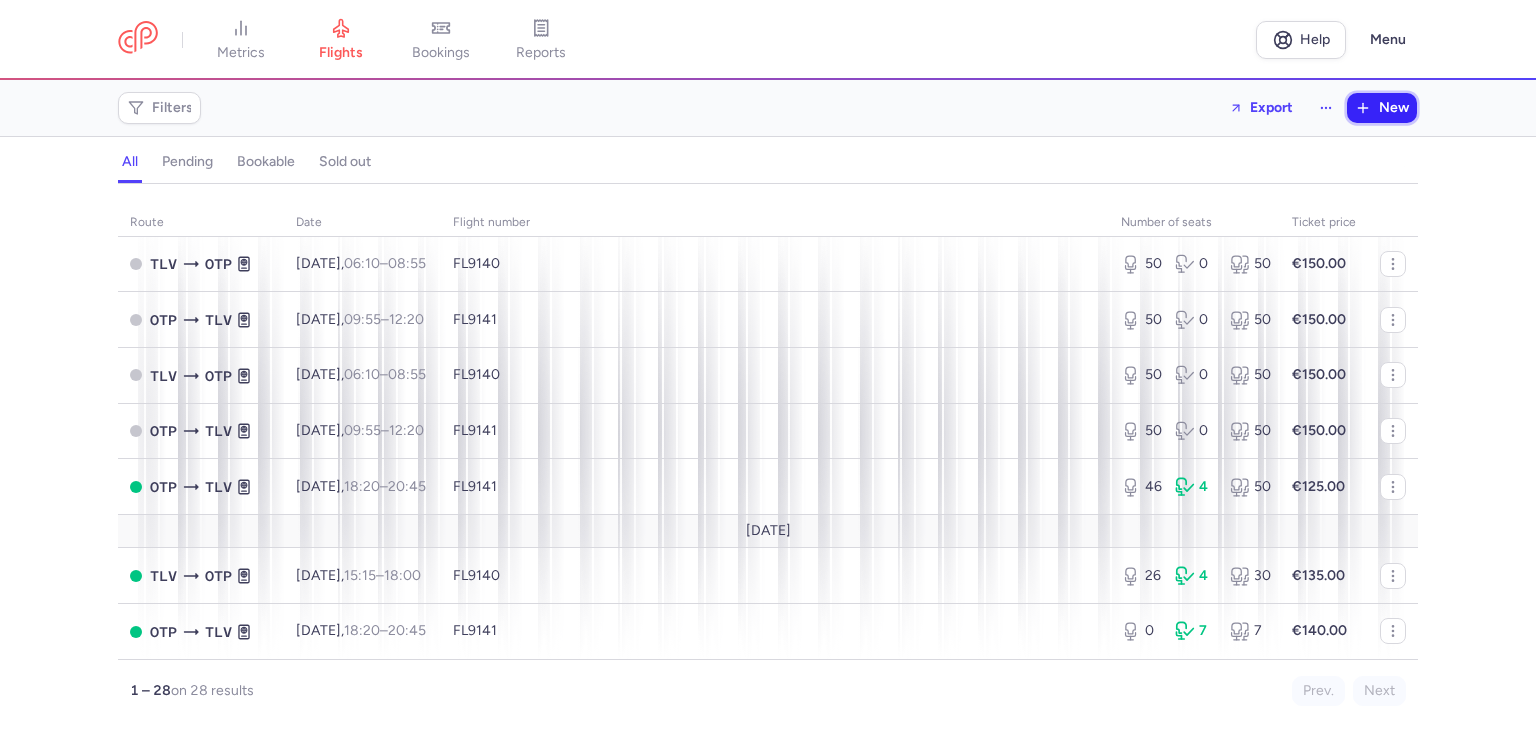 click 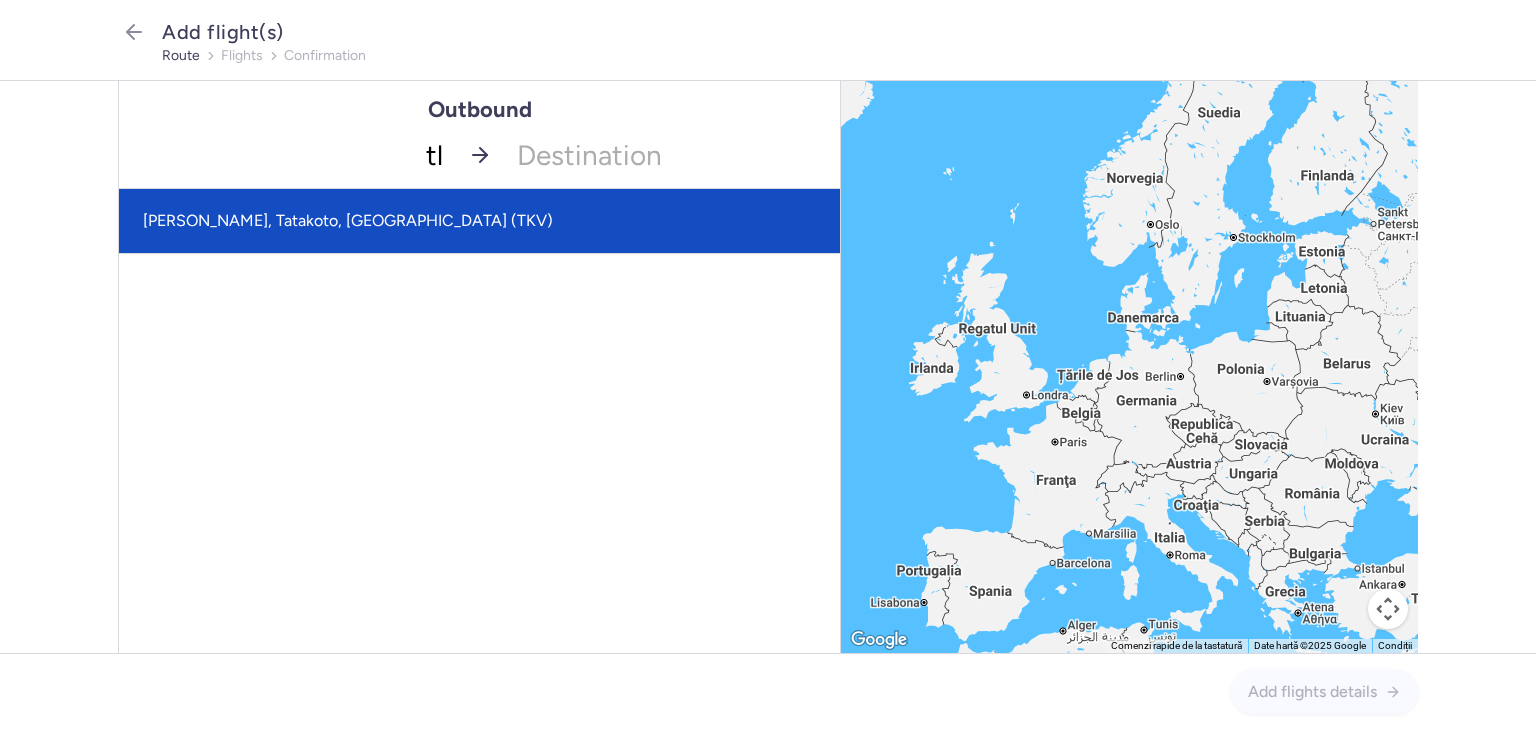 type on "tlv" 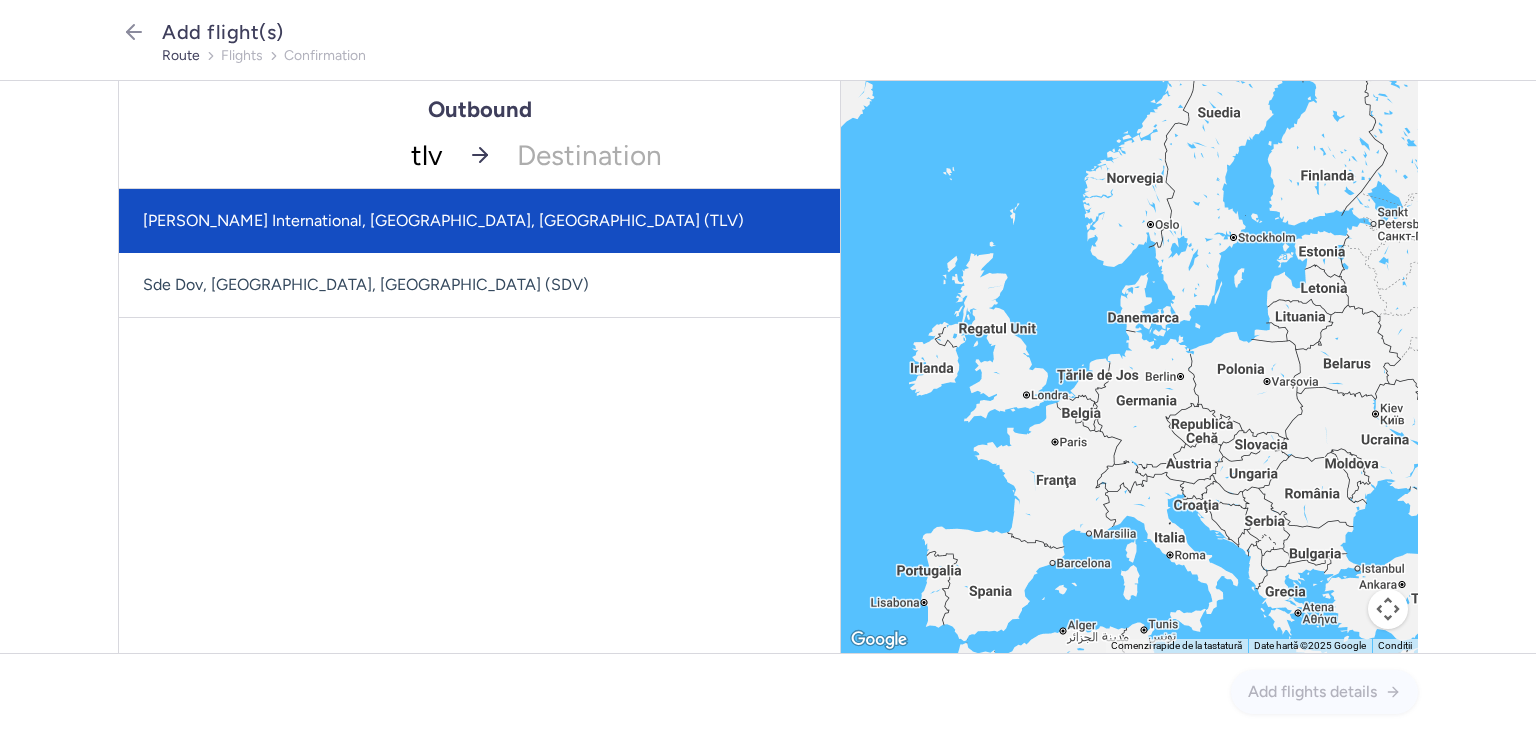 click on "[PERSON_NAME] International, [GEOGRAPHIC_DATA], [GEOGRAPHIC_DATA] (TLV)" at bounding box center (479, 221) 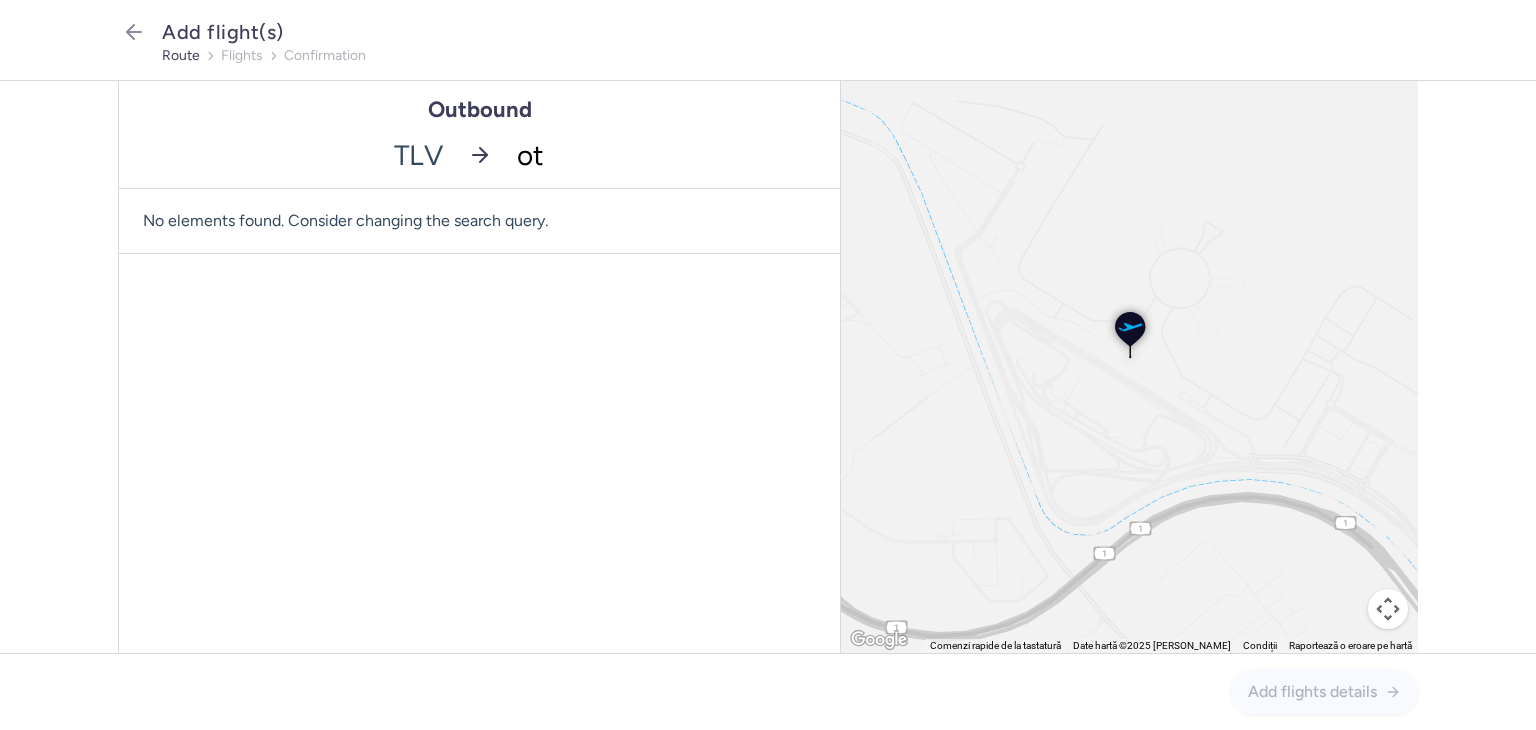 type on "otp" 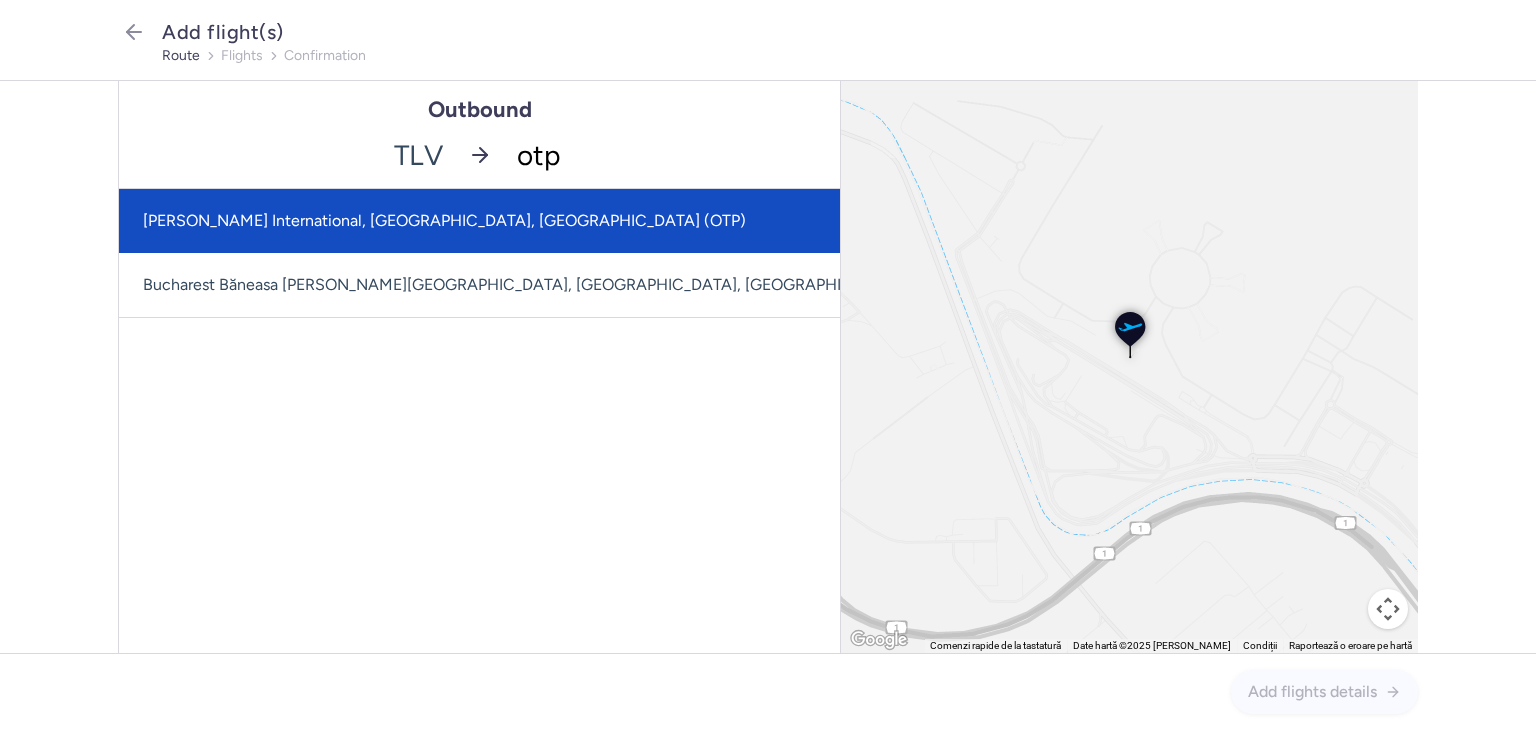 click on "[PERSON_NAME] International, [GEOGRAPHIC_DATA], [GEOGRAPHIC_DATA] (OTP)" at bounding box center (548, 221) 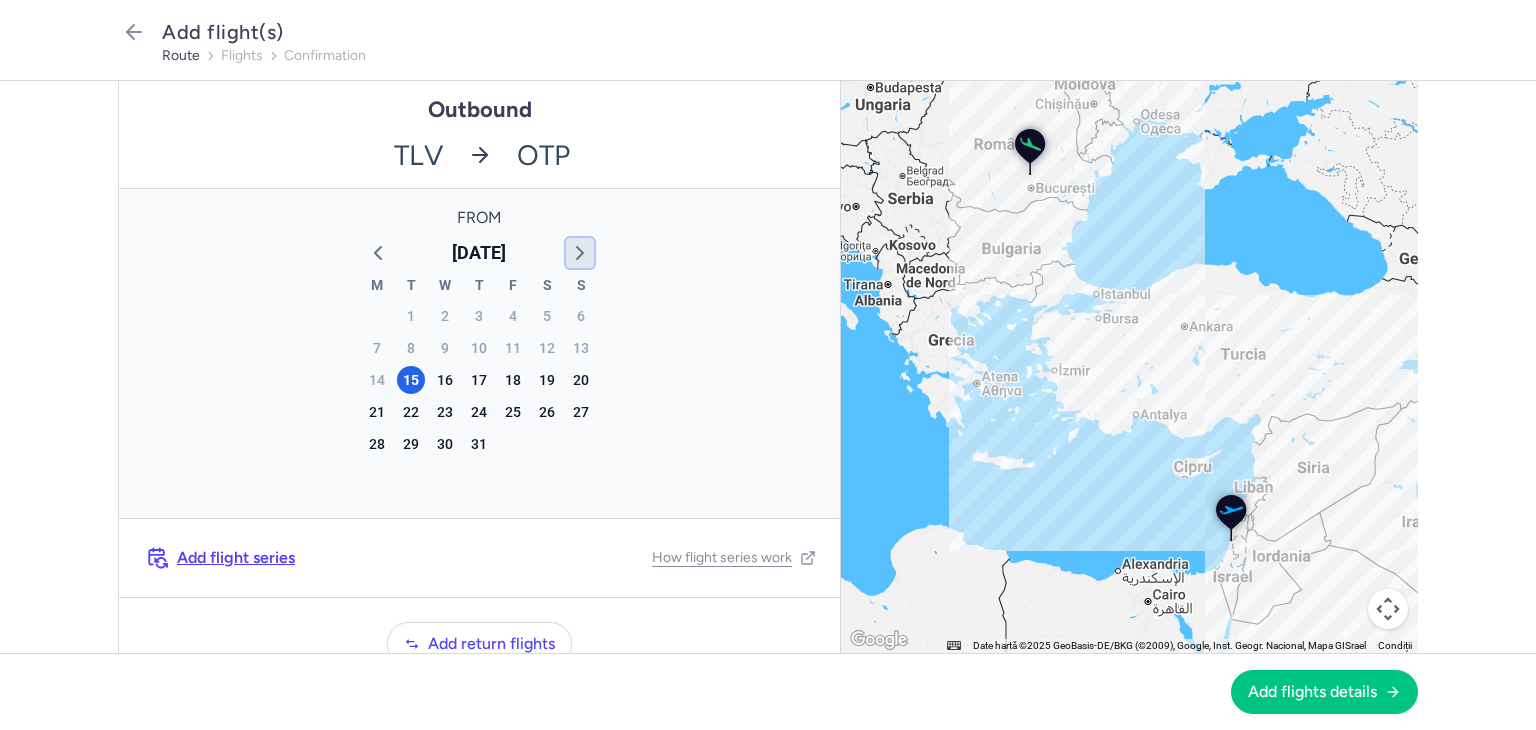click 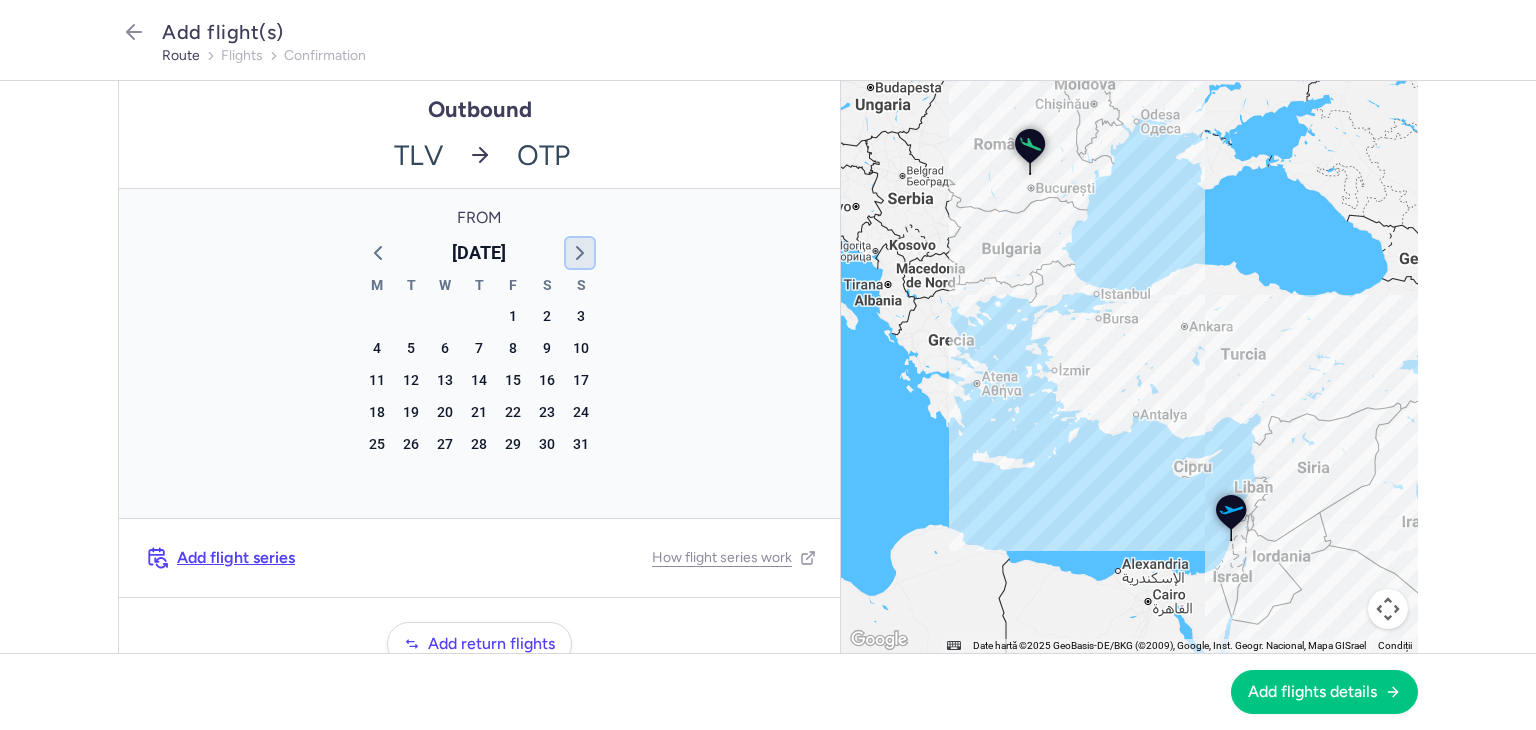 click 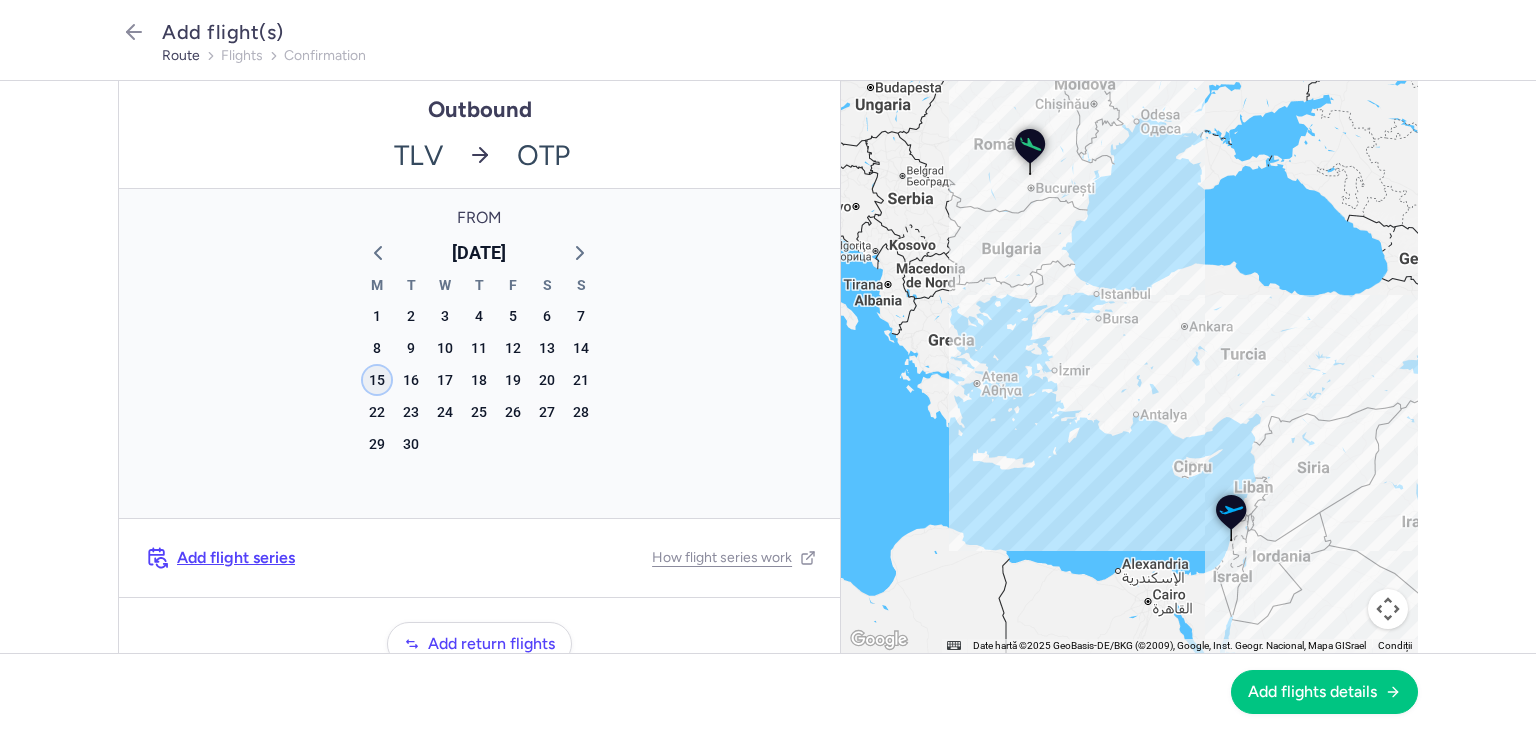 click on "15" 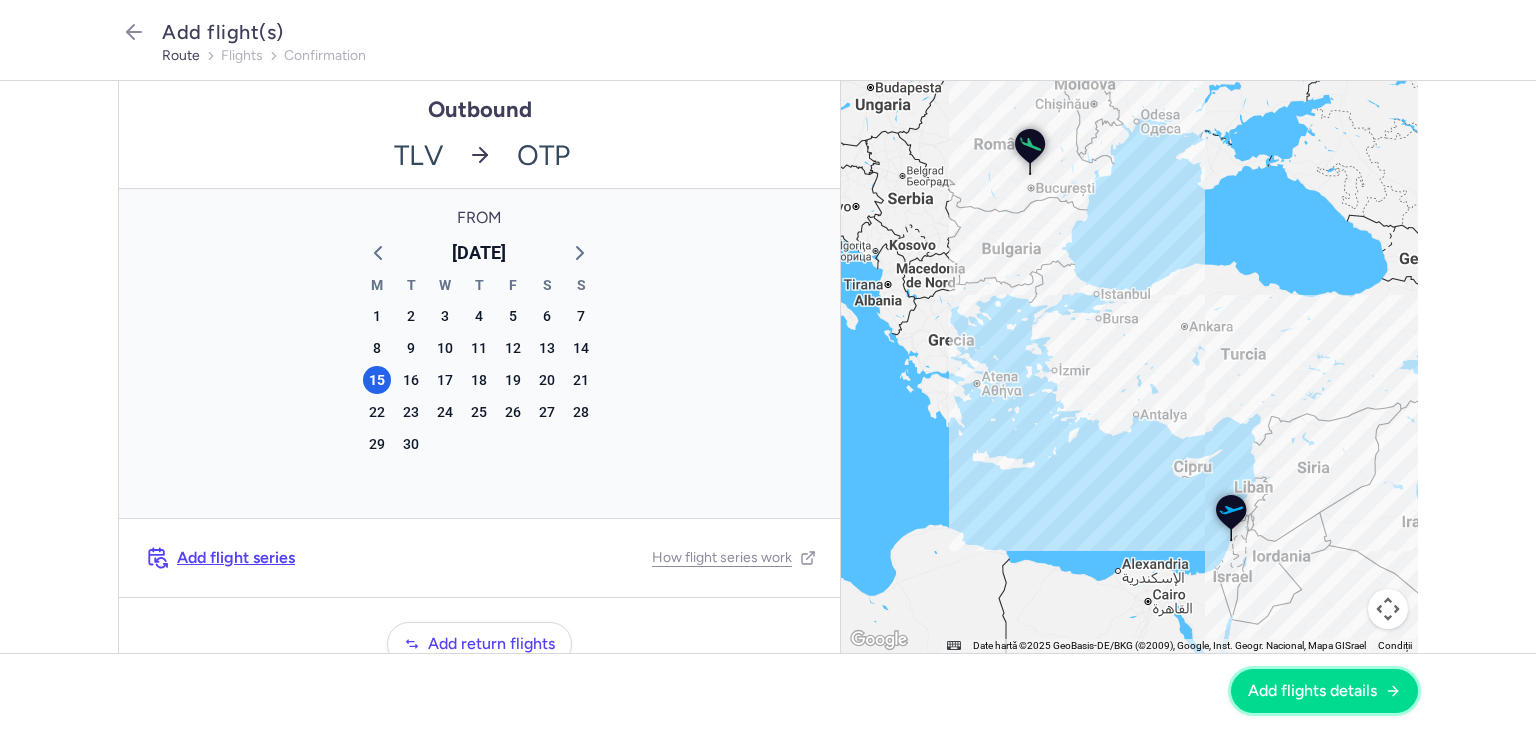 click on "Add flights details" at bounding box center [1324, 691] 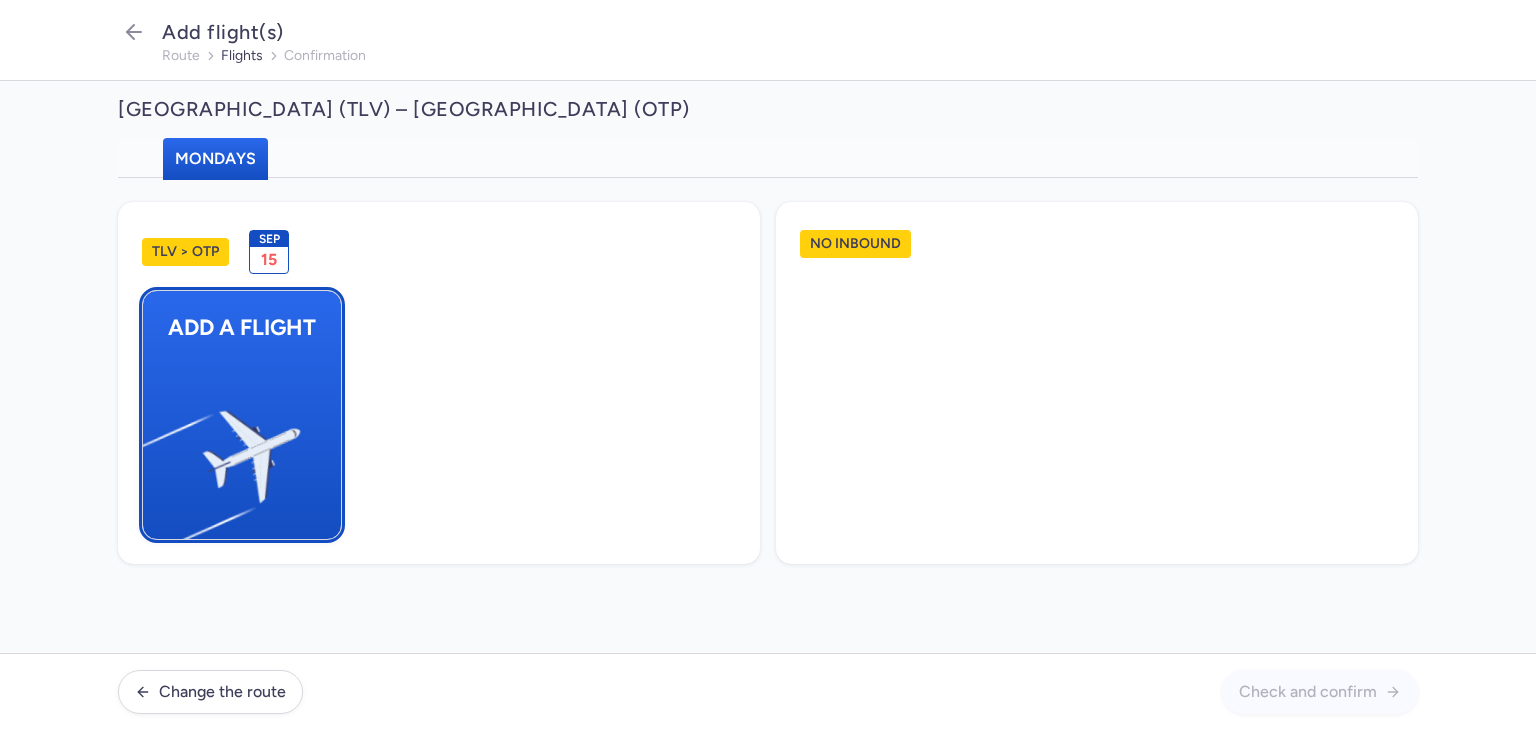 drag, startPoint x: 1266, startPoint y: 670, endPoint x: 314, endPoint y: 393, distance: 991.4802 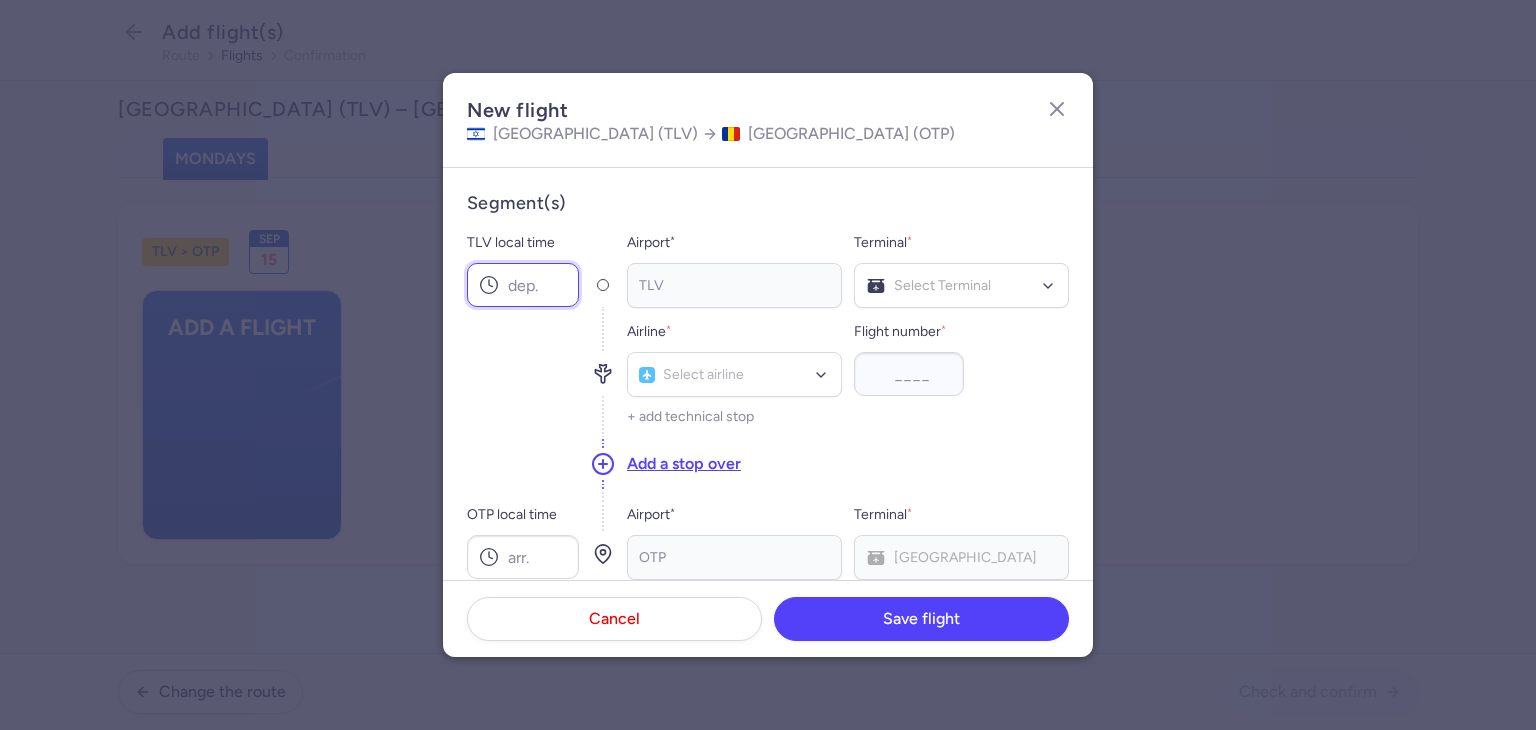 click on "TLV local time" at bounding box center [523, 285] 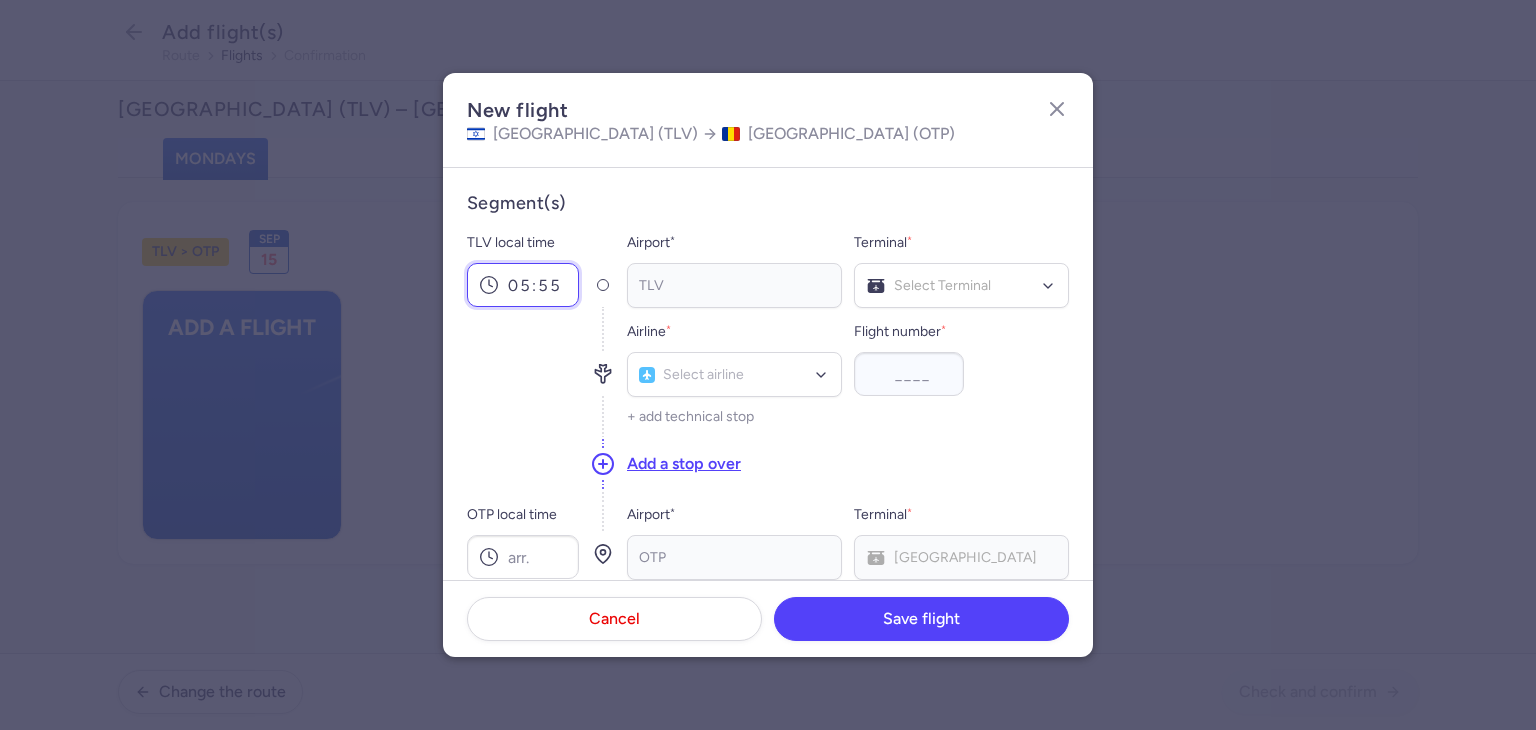 type on "05:55" 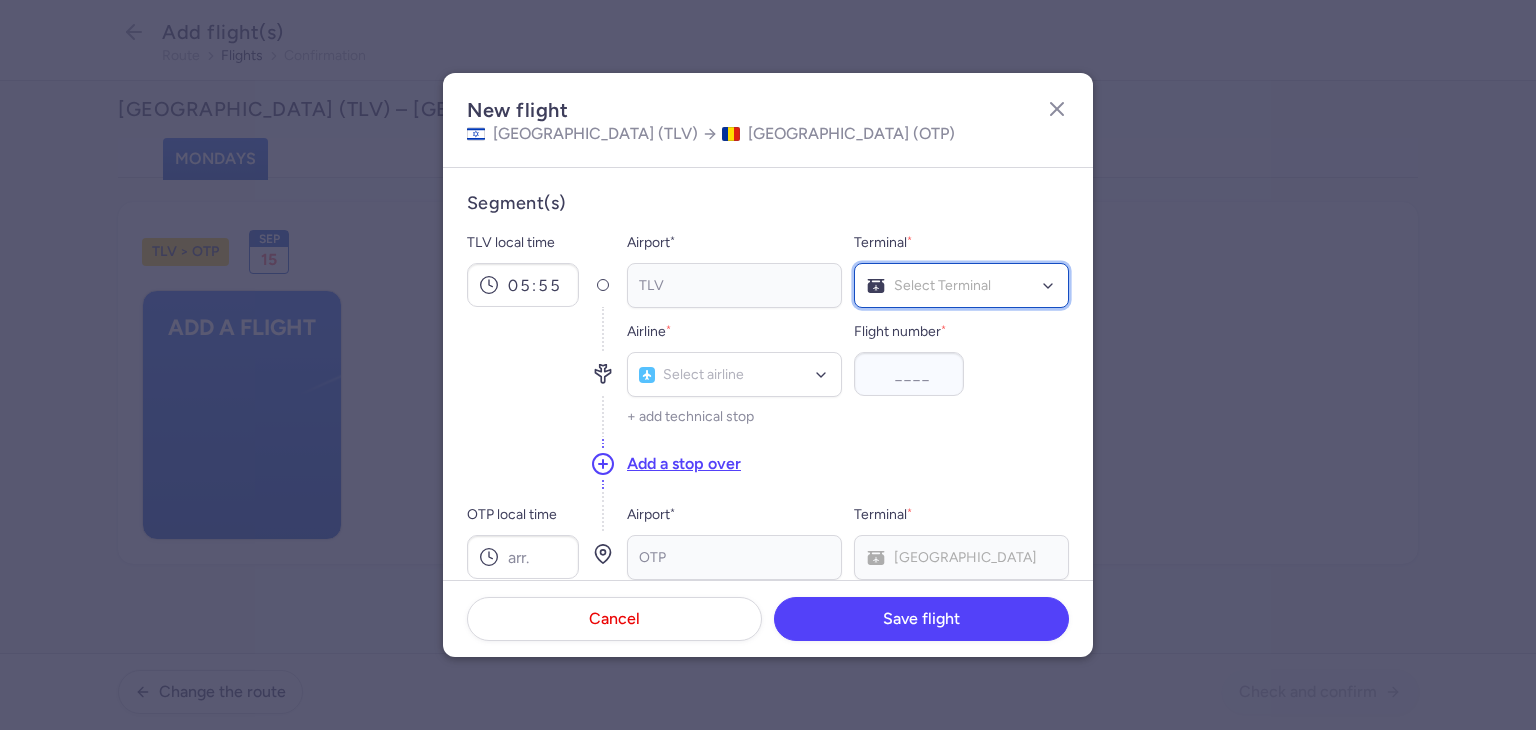 click on "Select Terminal" 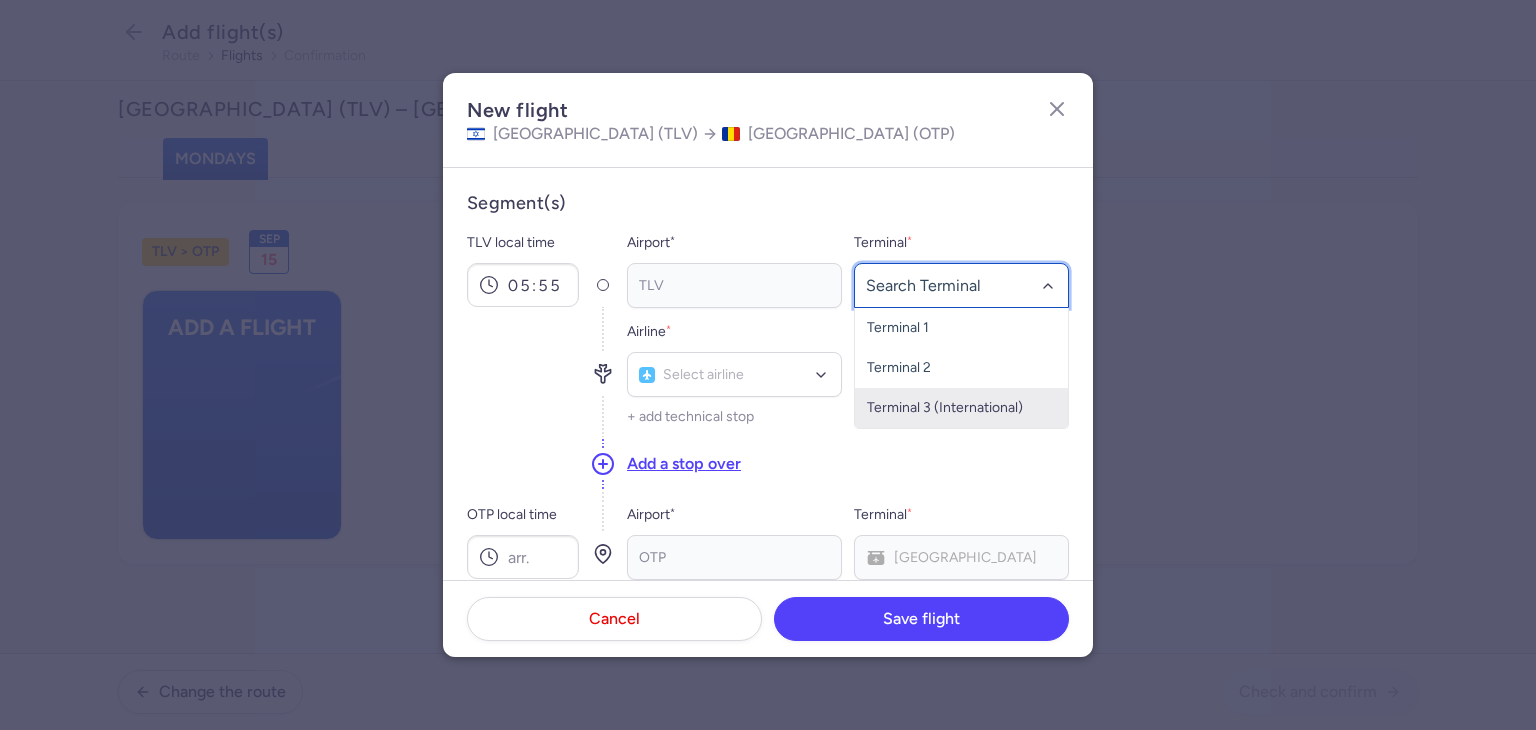 click on "Terminal 3 (International)" at bounding box center (961, 408) 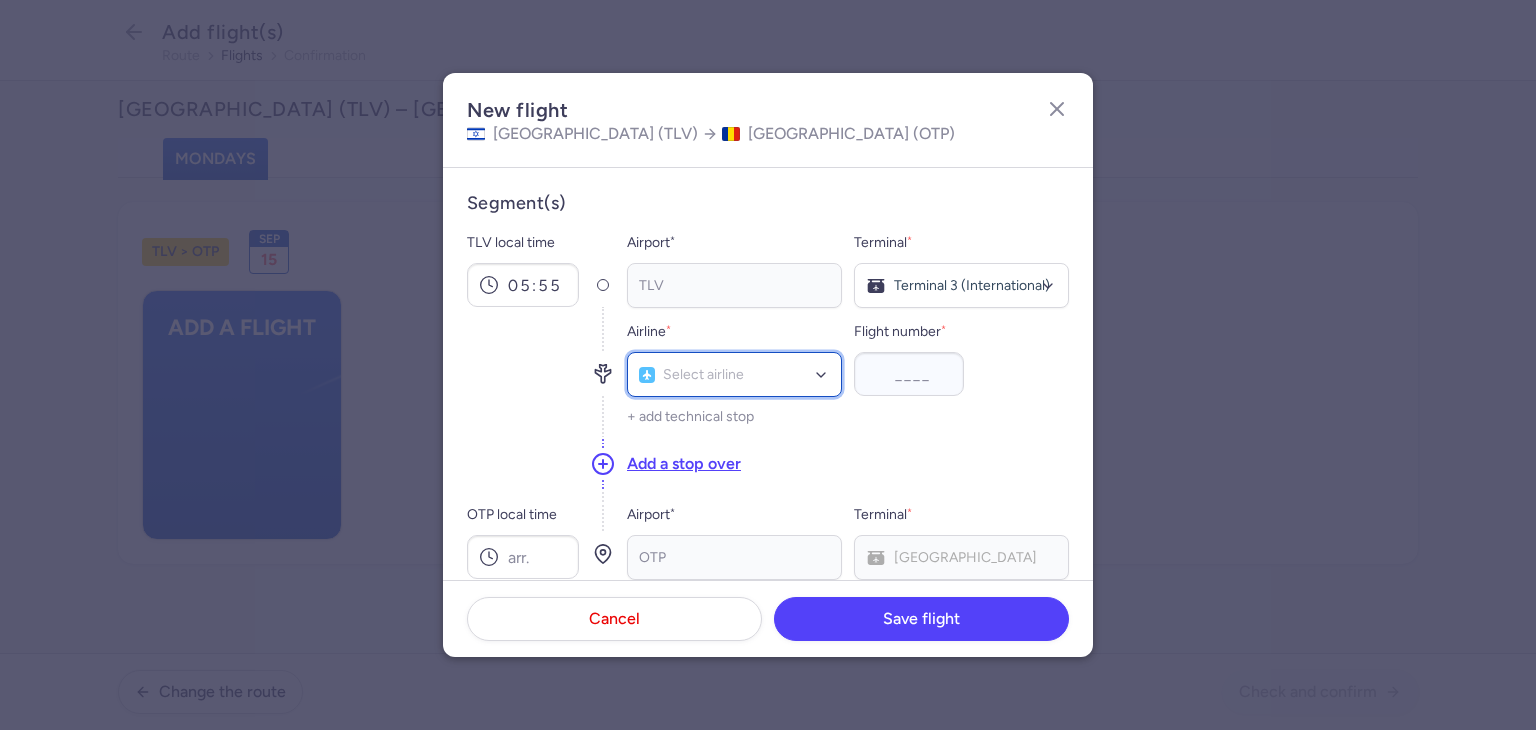 click on "Select airline" 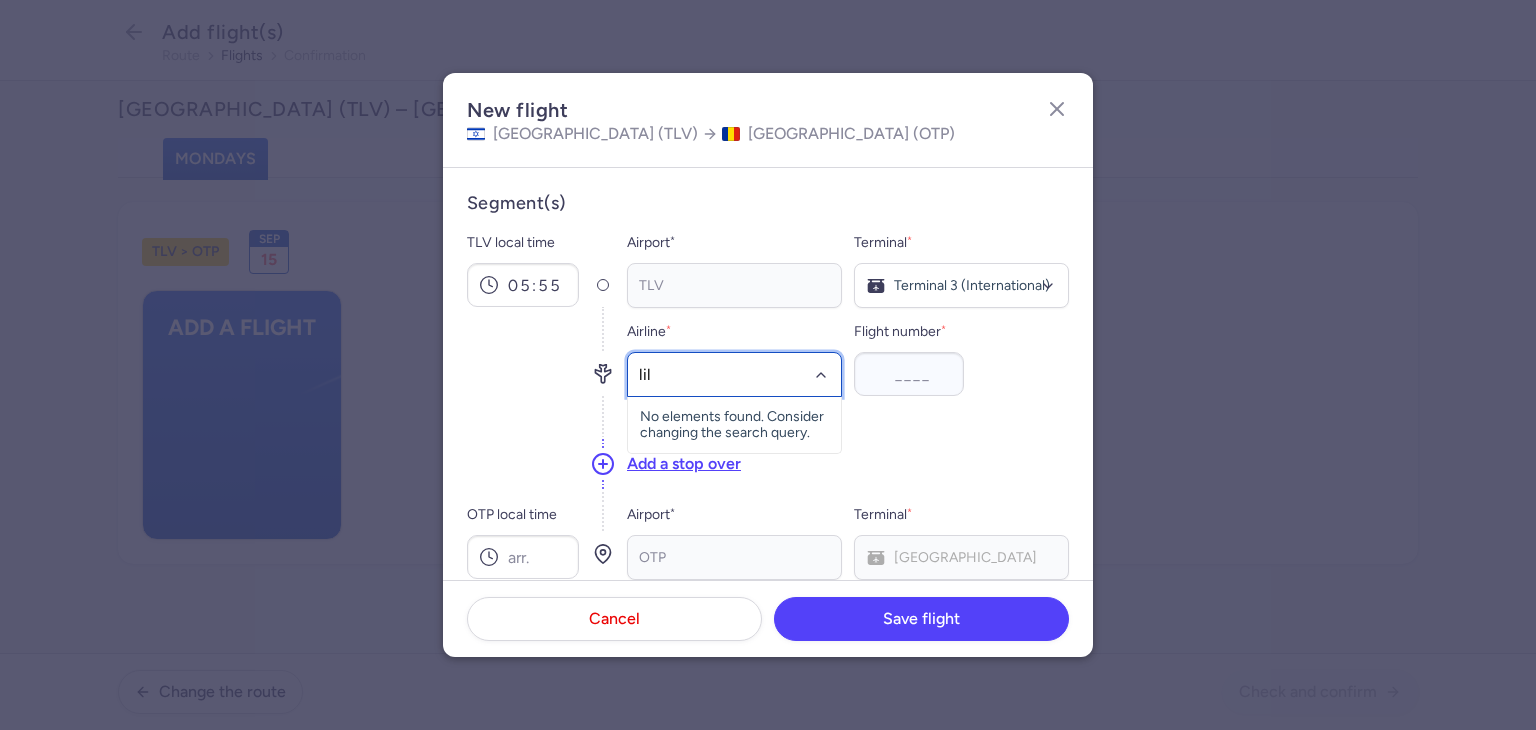 type on "lili" 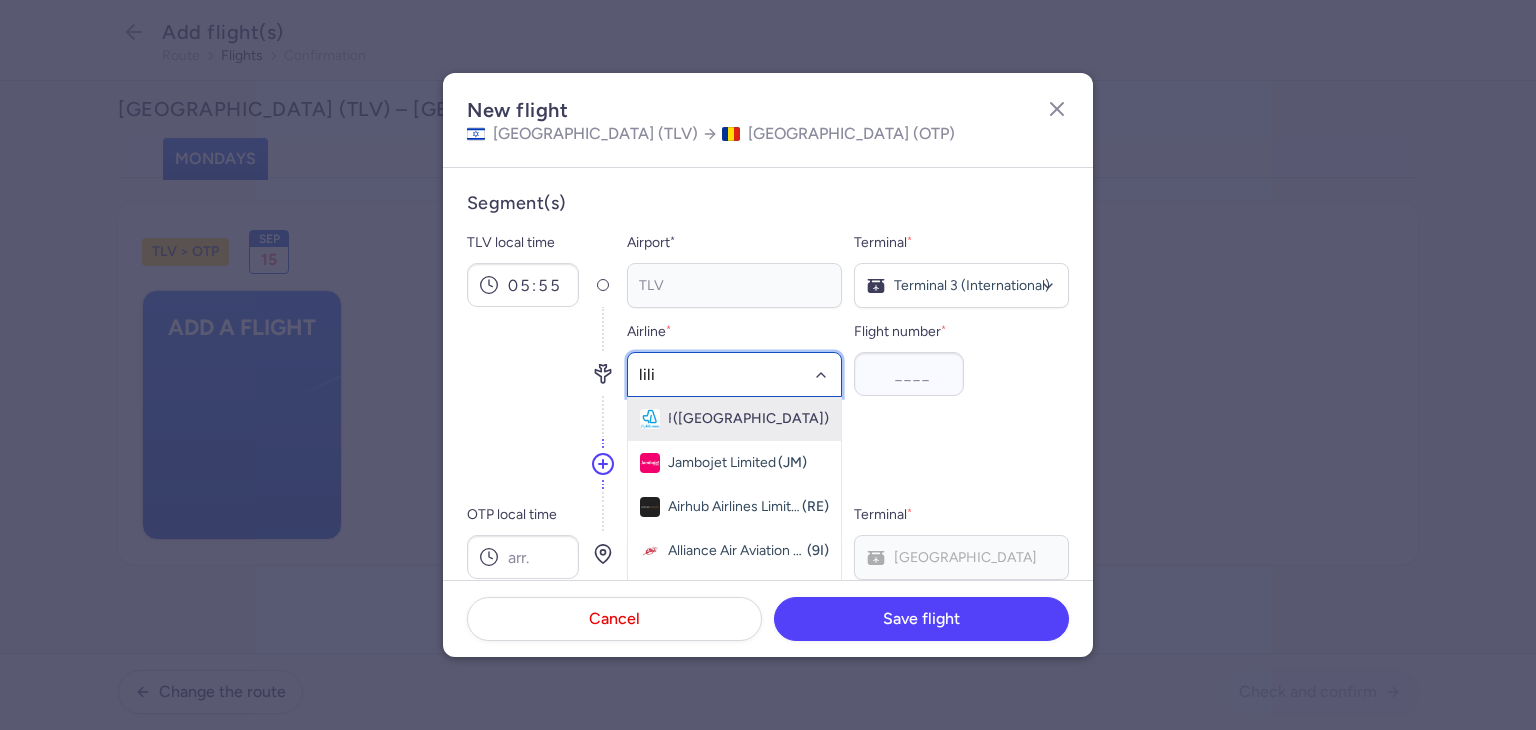 click on "Fly Lili ([GEOGRAPHIC_DATA])" 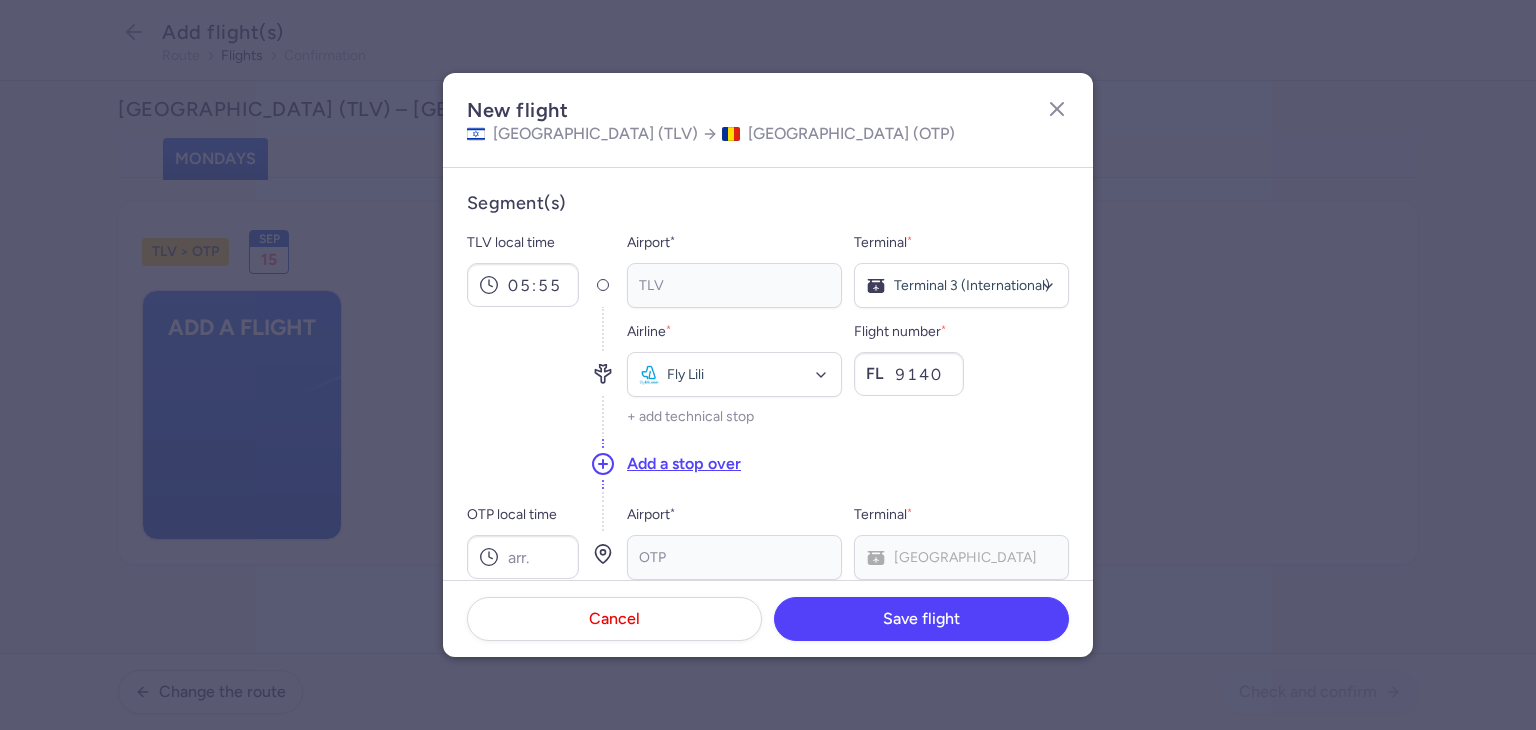 type on "9140" 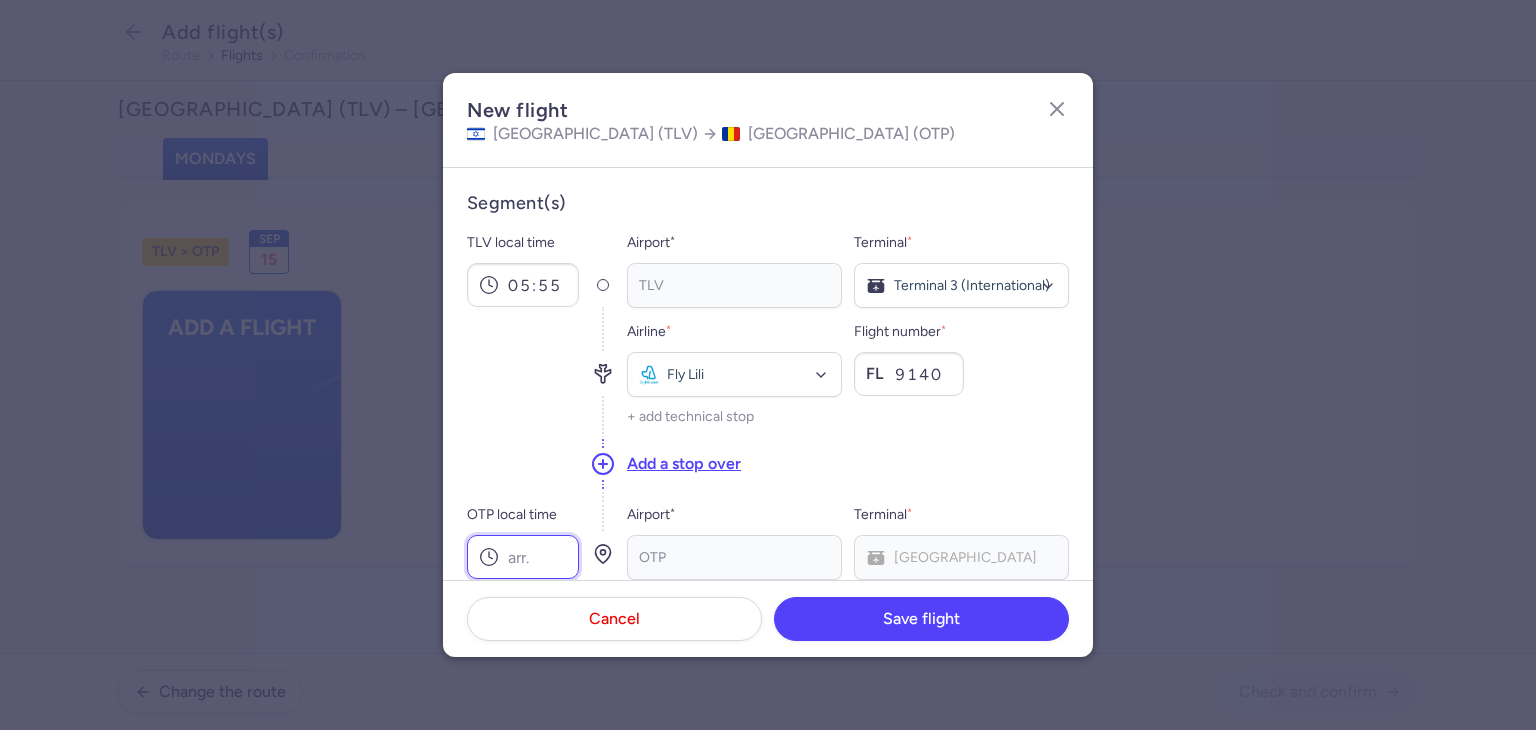 click on "OTP local time" at bounding box center (523, 557) 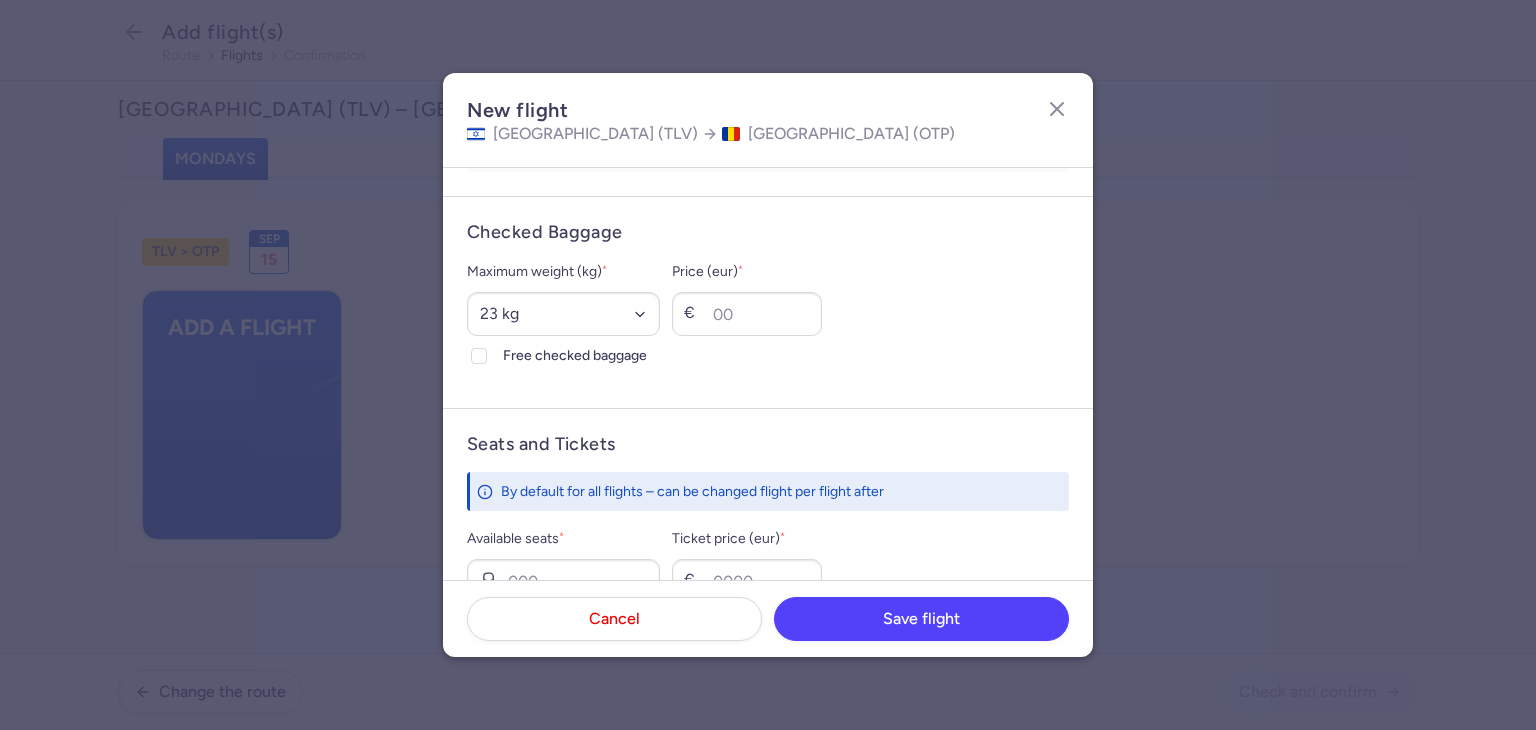 scroll, scrollTop: 500, scrollLeft: 0, axis: vertical 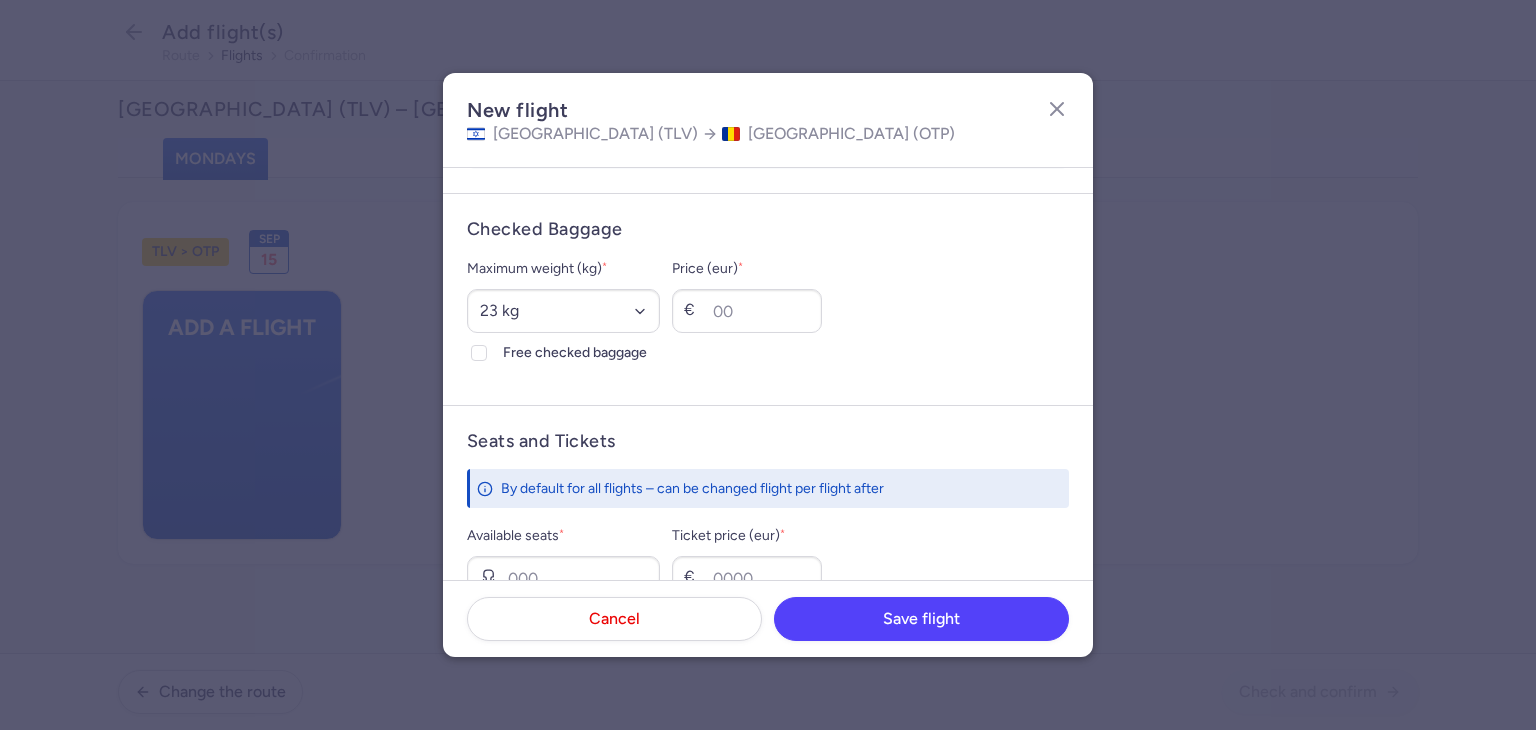 type on "08:40" 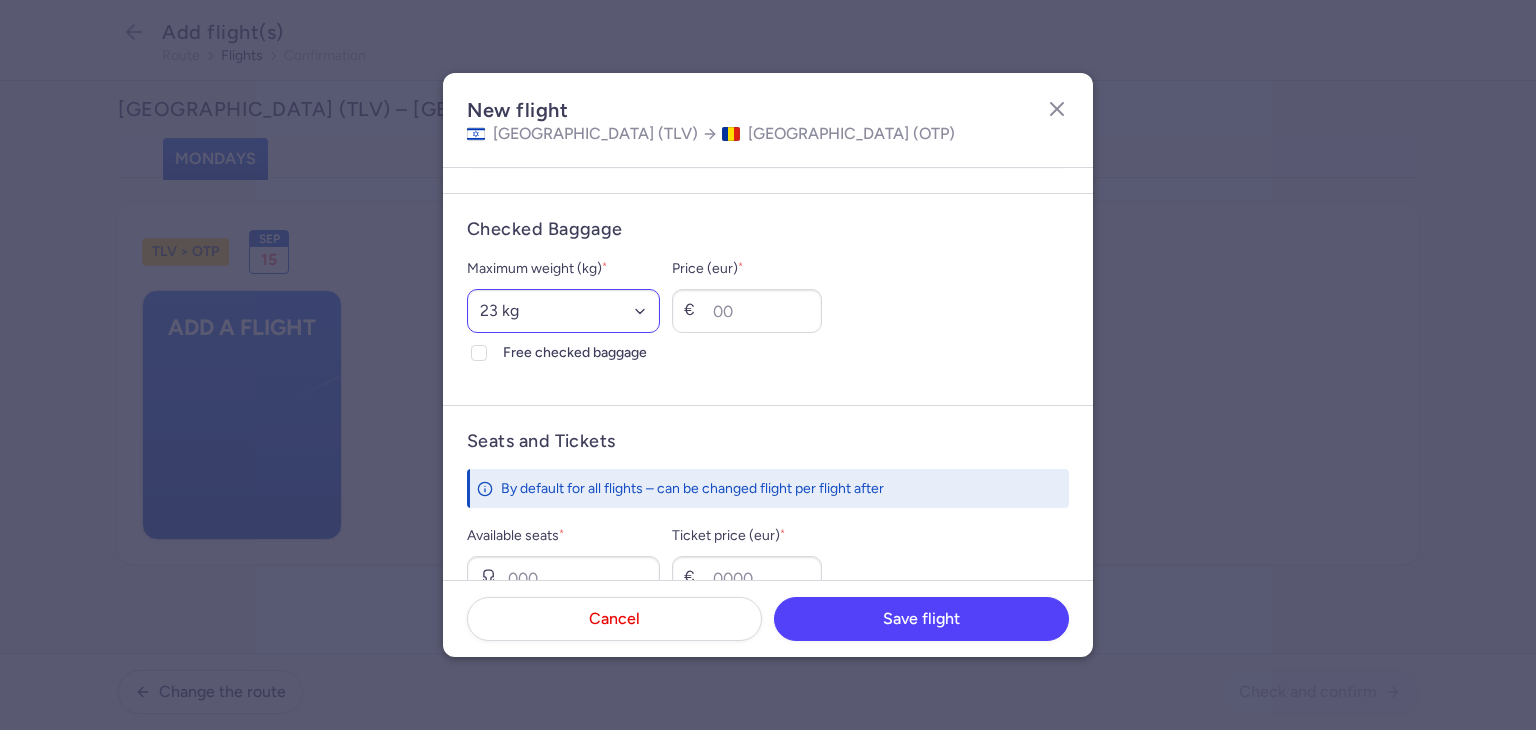 click on "Maximum weight (kg)  * Select an option 15 kg 16 kg 17 kg 18 kg 19 kg 20 kg 21 kg 22 kg 23 kg 24 kg 25 kg 26 kg 27 kg 28 kg 29 kg 30 kg 31 kg 32 kg 33 kg 34 kg 35 kg Free checked baggage" at bounding box center (563, 311) 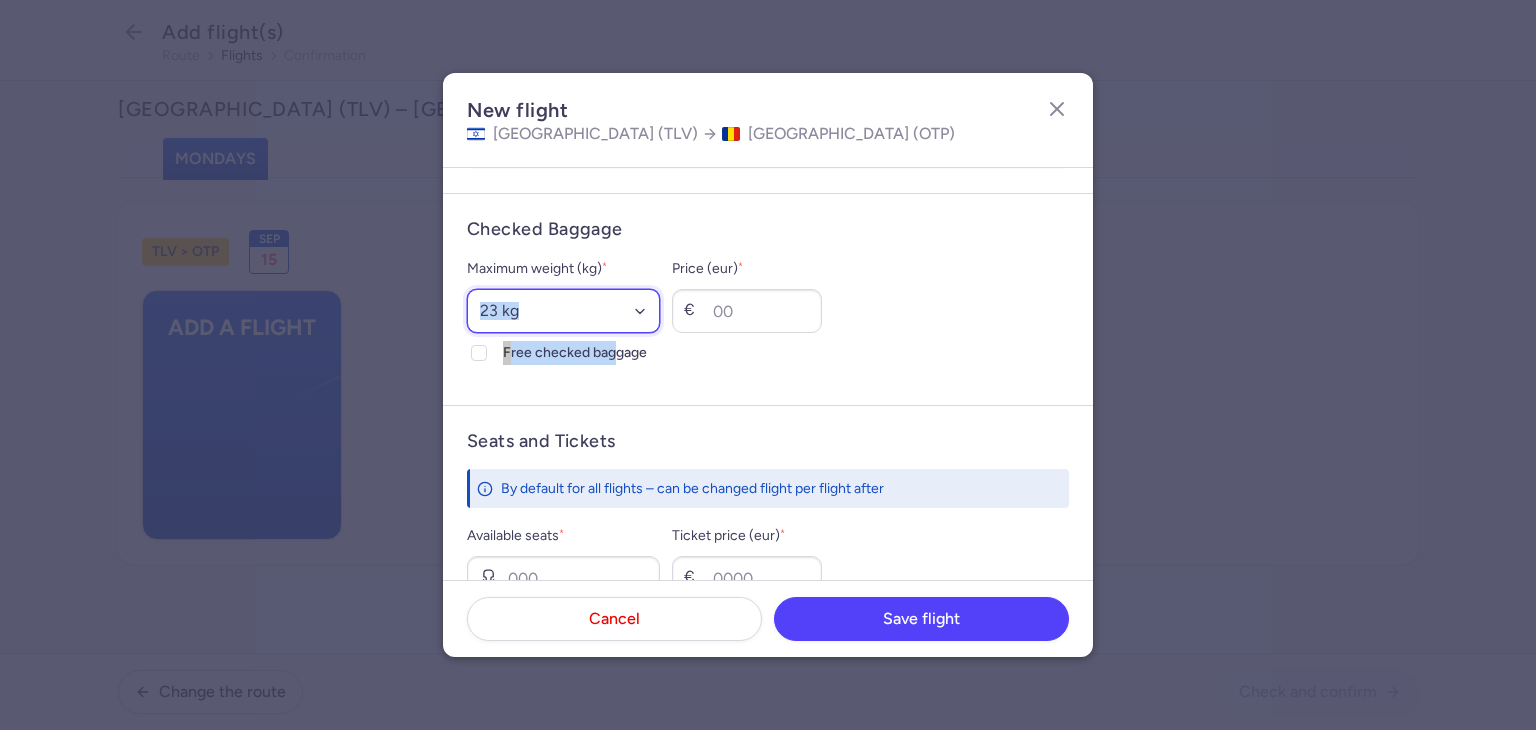 click on "Select an option 15 kg 16 kg 17 kg 18 kg 19 kg 20 kg 21 kg 22 kg 23 kg 24 kg 25 kg 26 kg 27 kg 28 kg 29 kg 30 kg 31 kg 32 kg 33 kg 34 kg 35 kg" at bounding box center [563, 311] 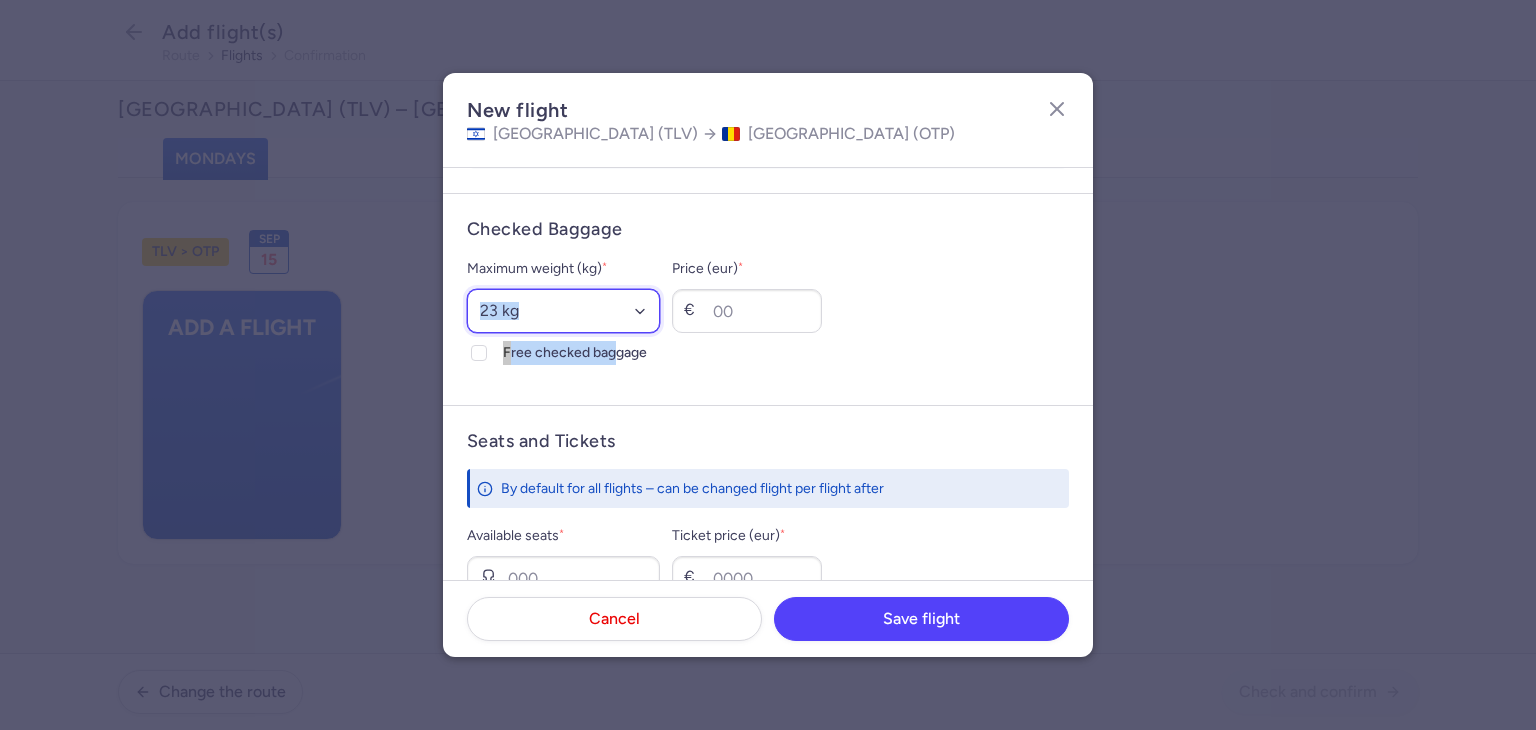 select on "20" 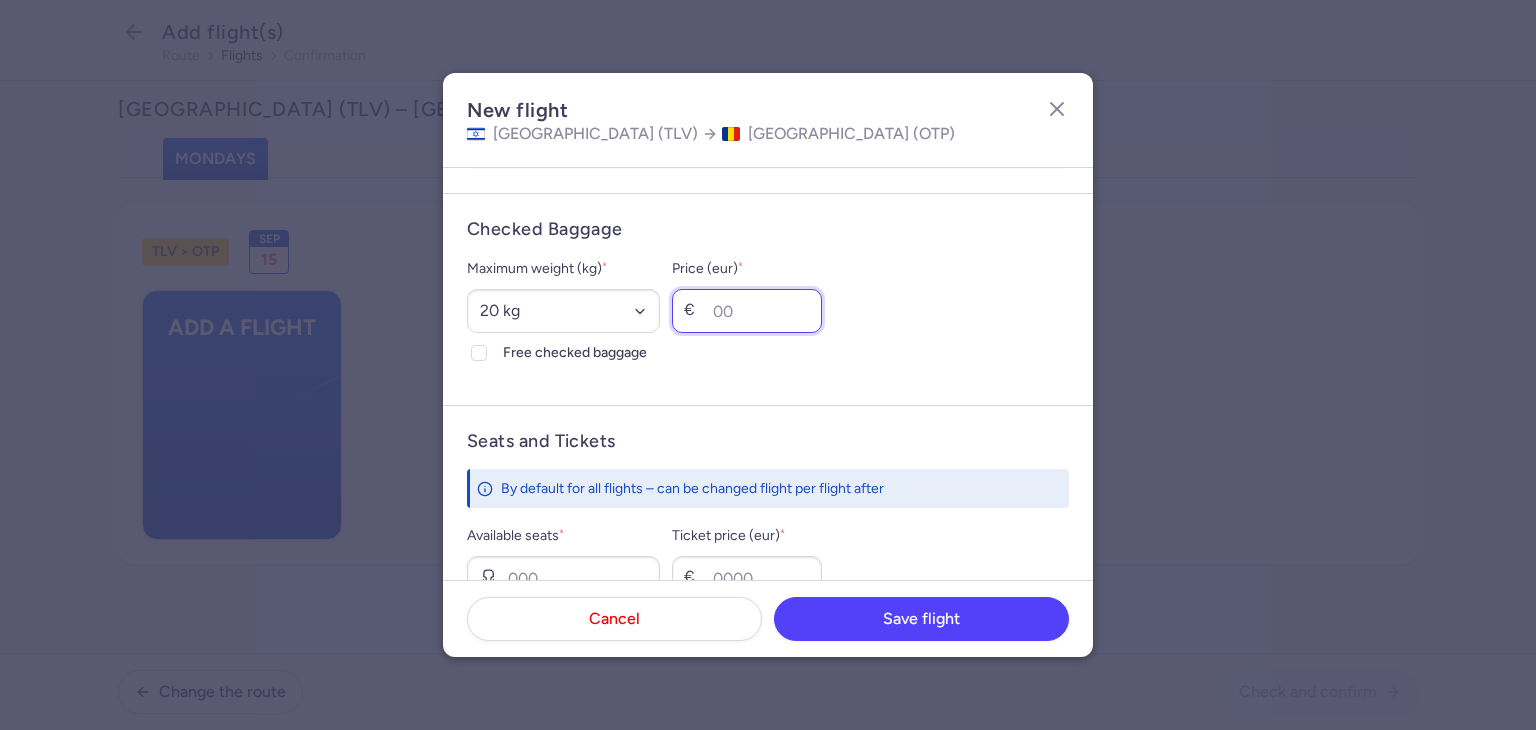 click on "Price (eur)  *" at bounding box center [747, 311] 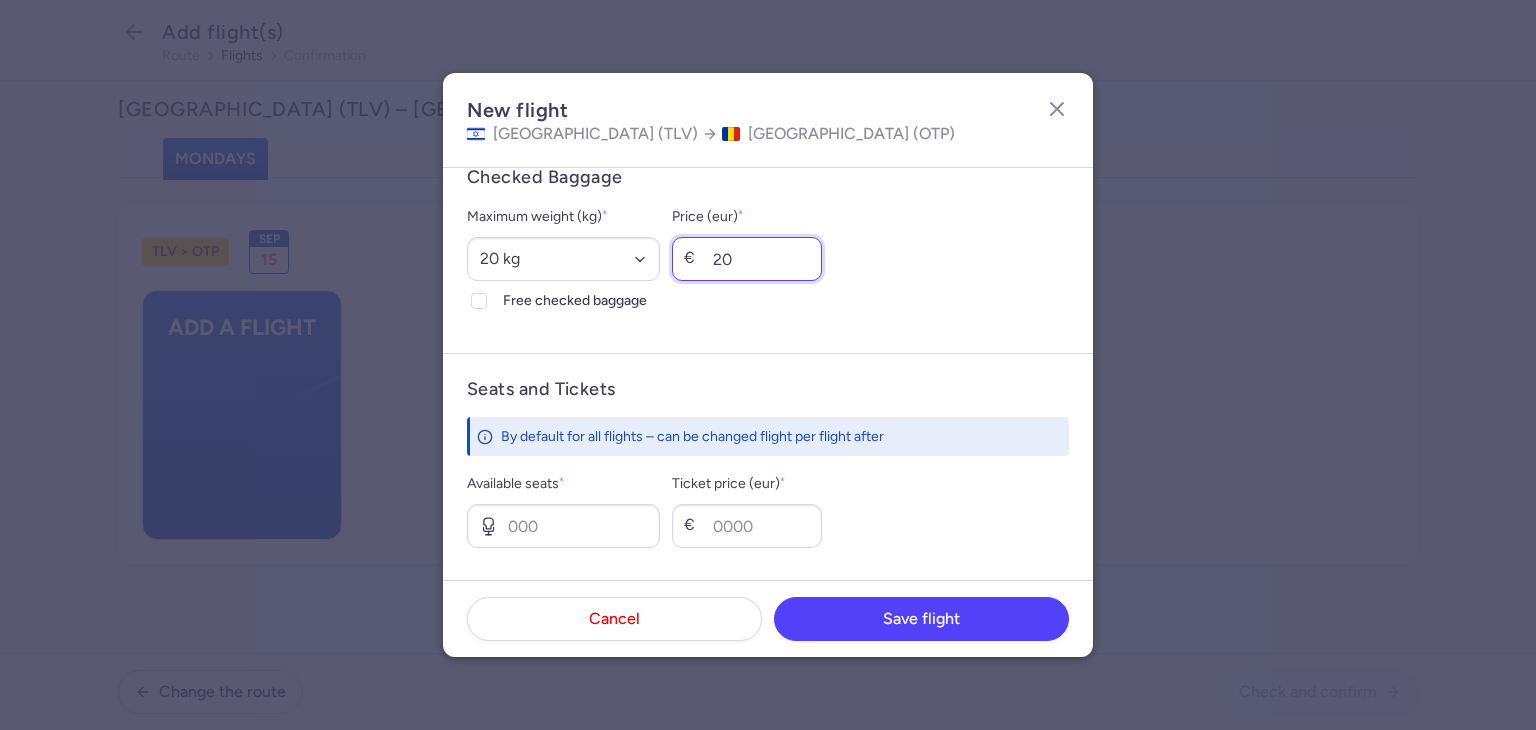 scroll, scrollTop: 600, scrollLeft: 0, axis: vertical 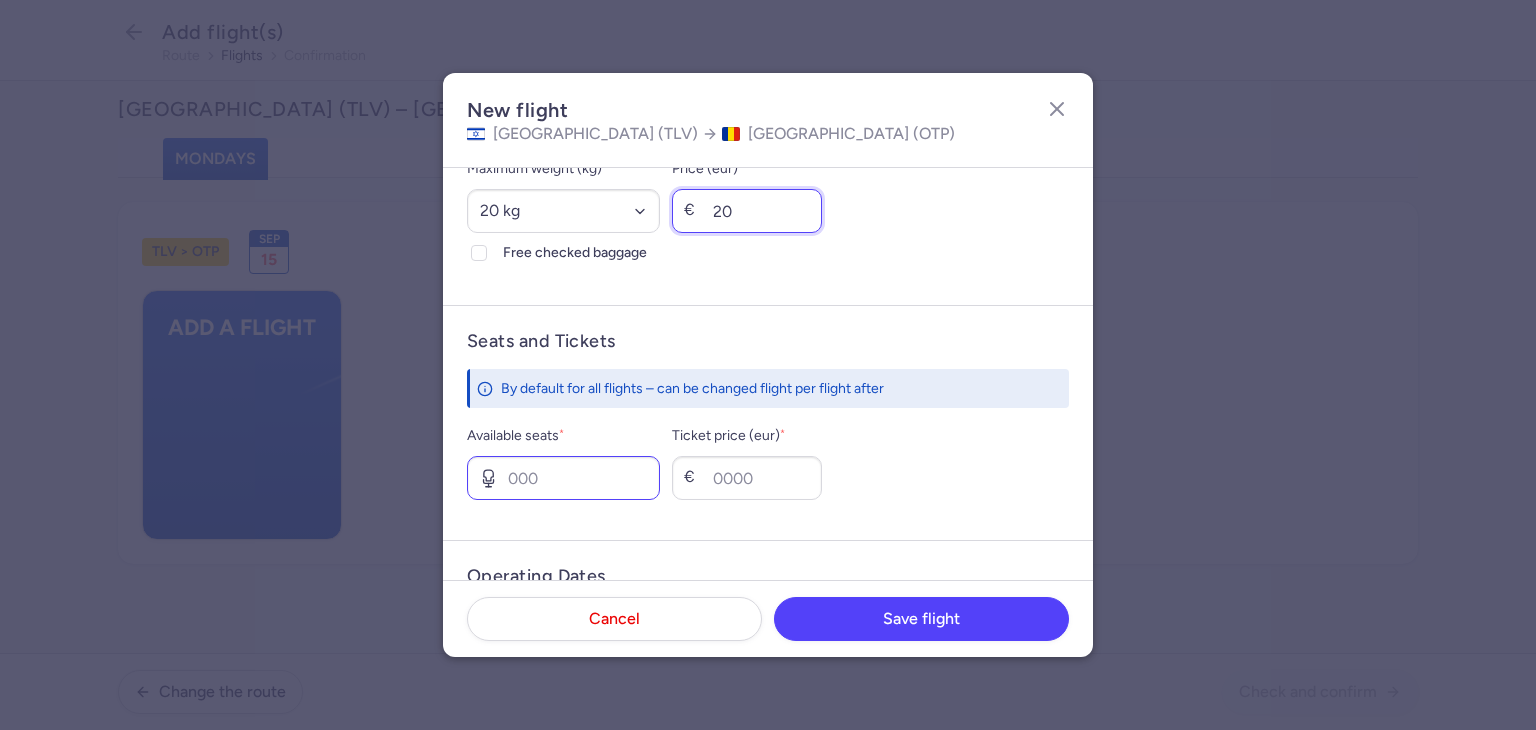 type on "20" 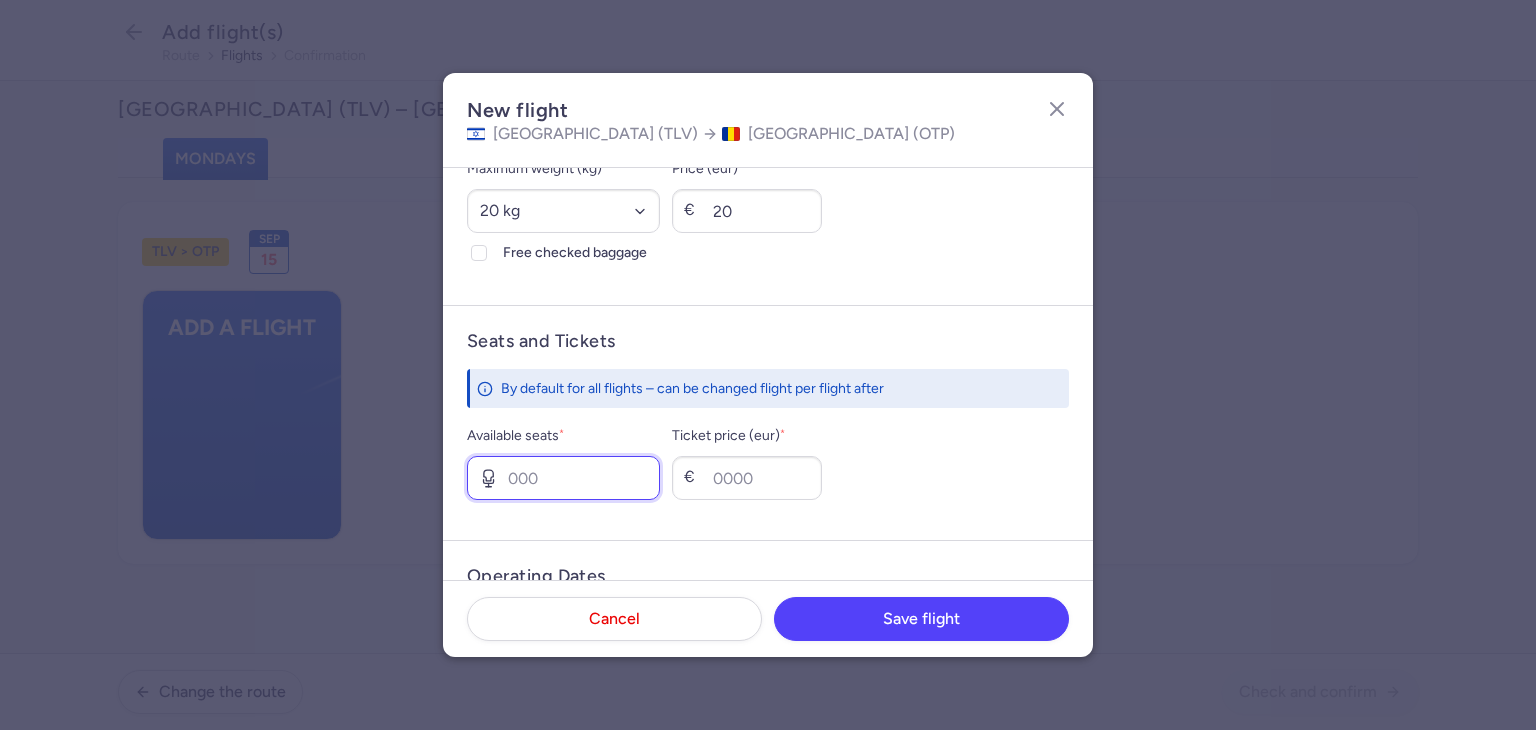click on "Available seats  *" at bounding box center [563, 478] 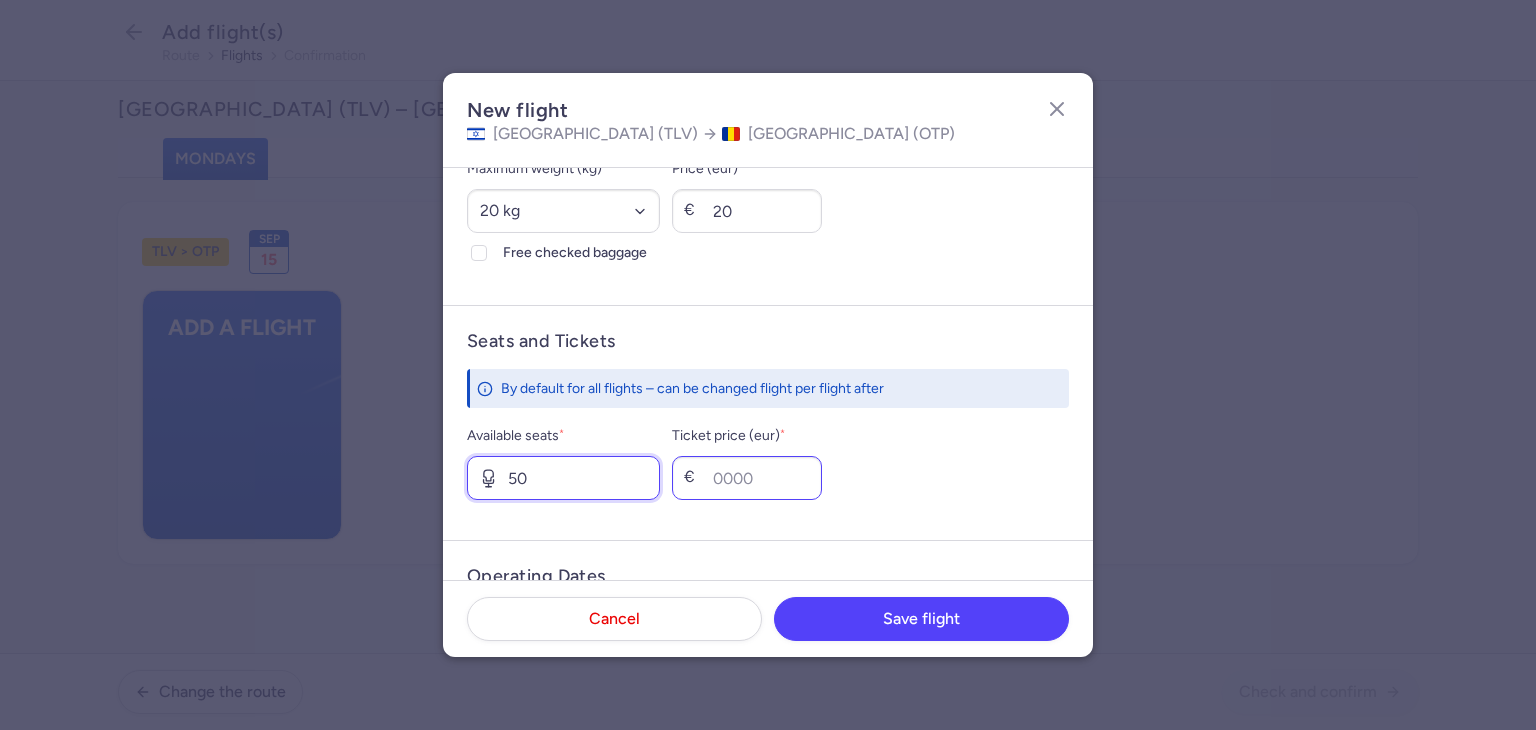 type on "50" 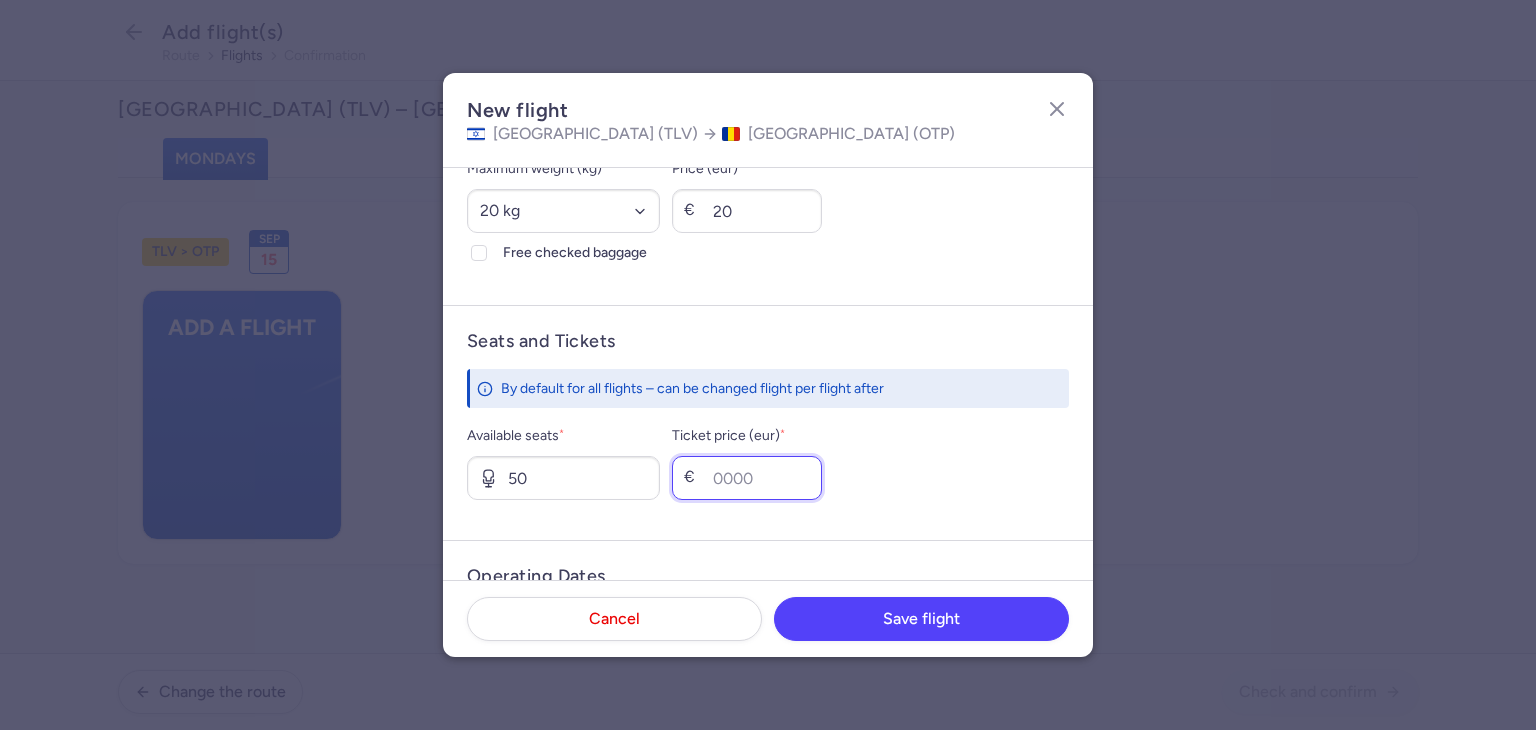 click on "Ticket price (eur)  *" at bounding box center [747, 478] 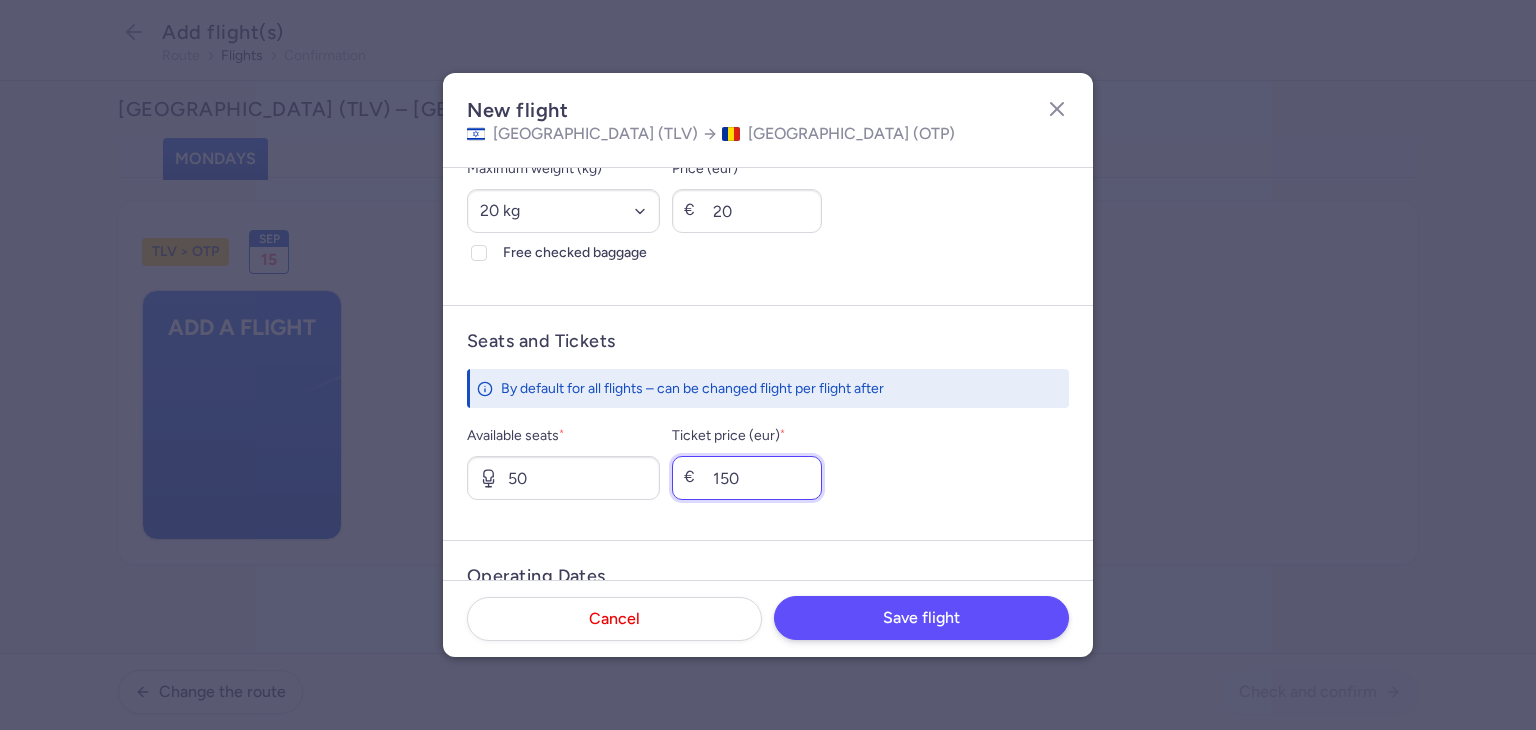 type on "150" 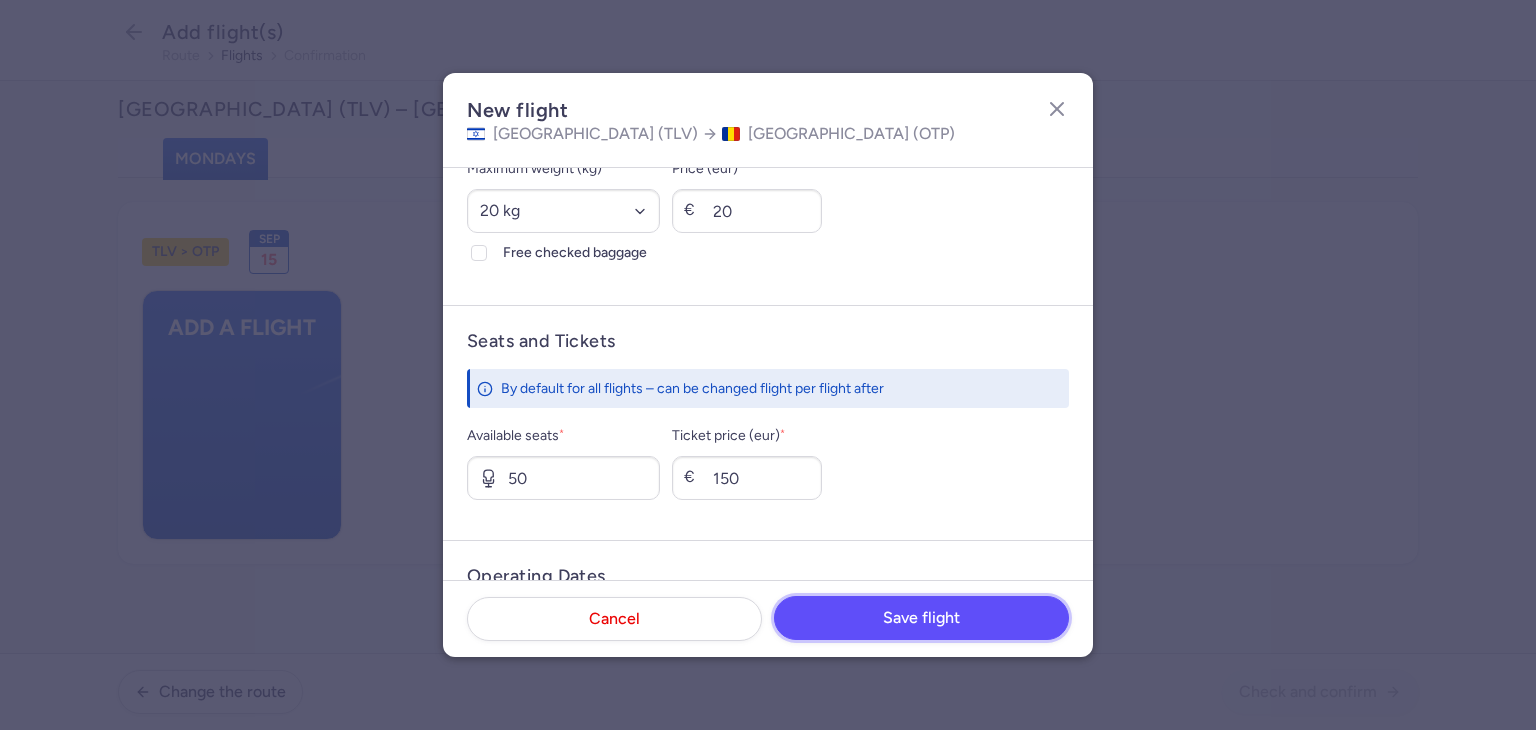 click on "Save flight" at bounding box center (921, 618) 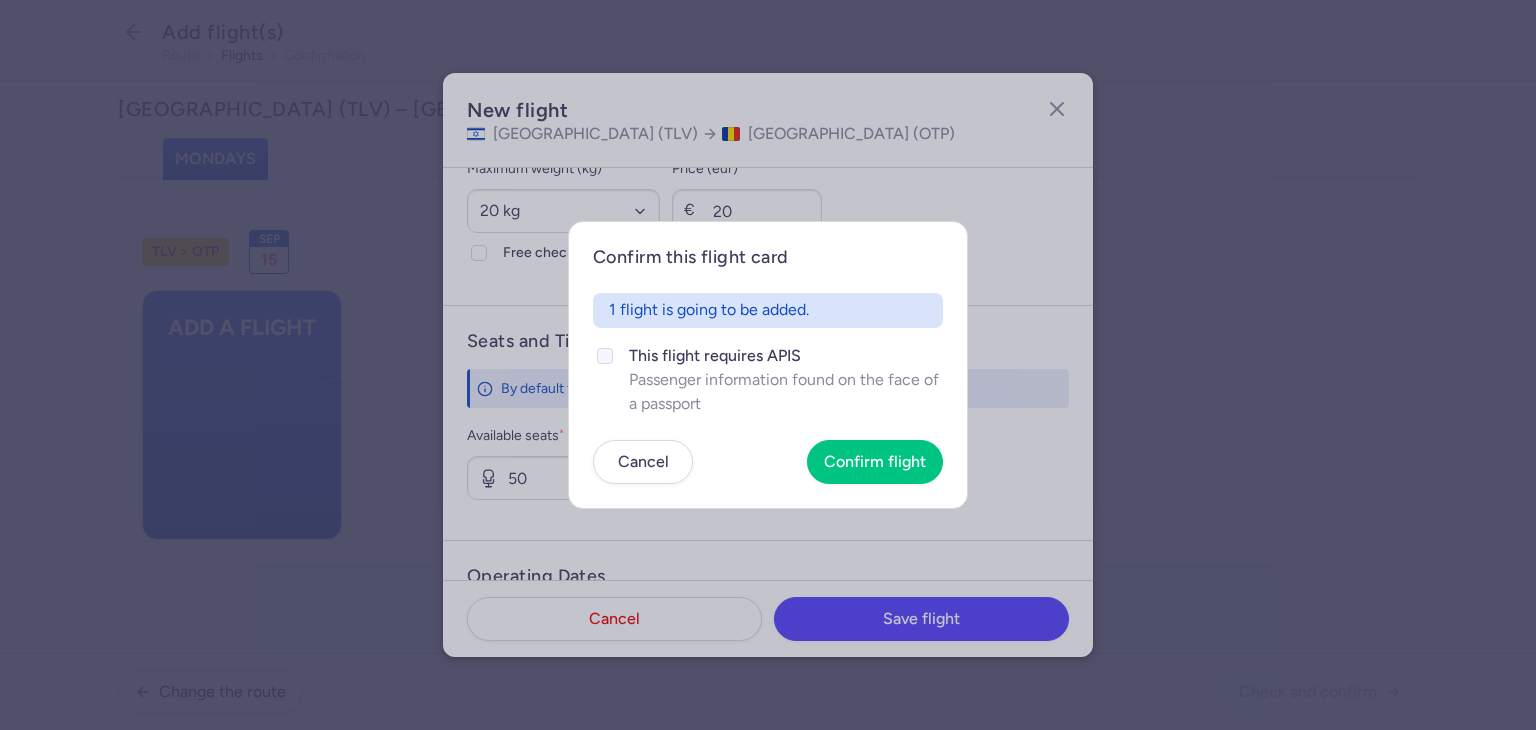 click on "This flight requires APIS" 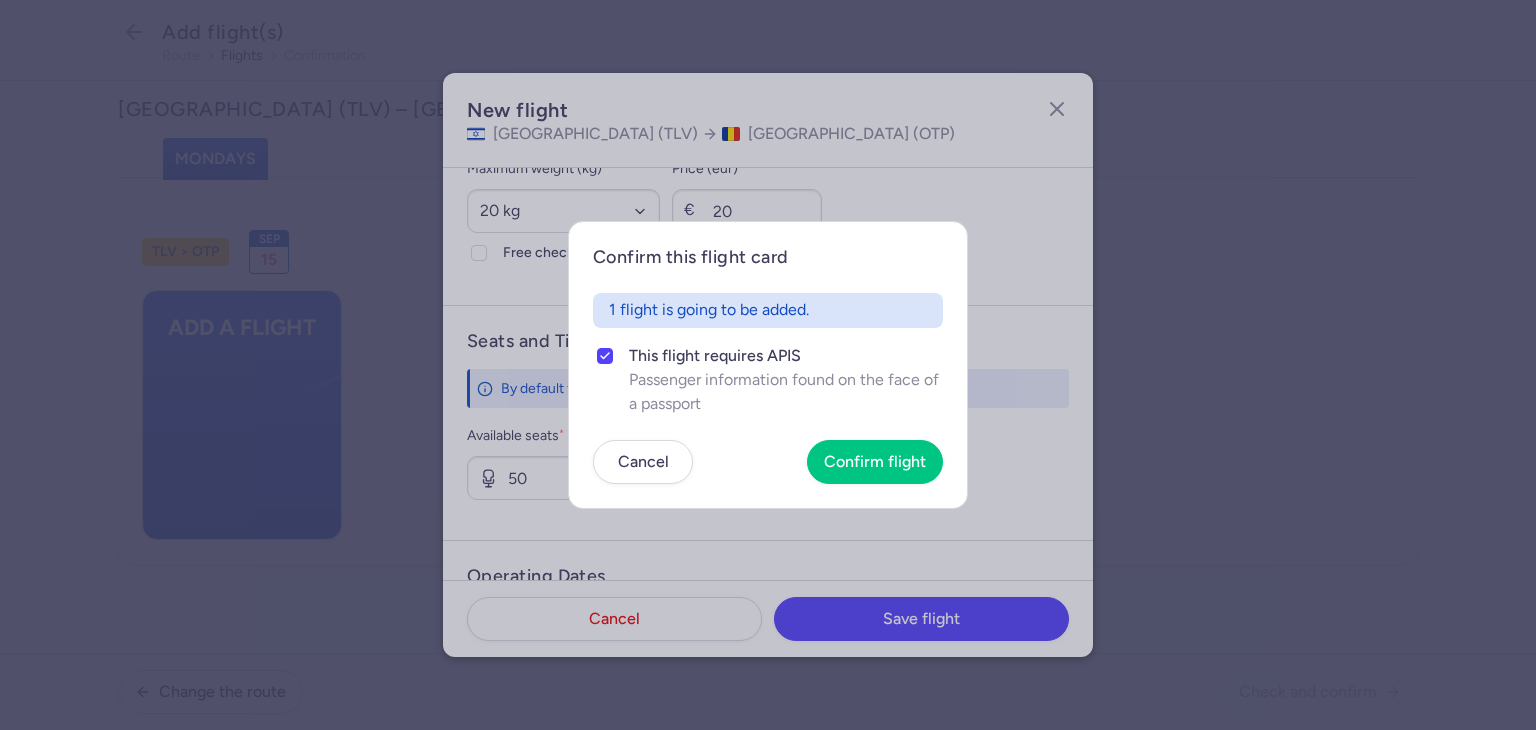 click on "Confirm this flight card 1 flight is going to be added. This flight requires APIS Passenger information found on the face of a passport Cancel Confirm flight" at bounding box center [768, 364] 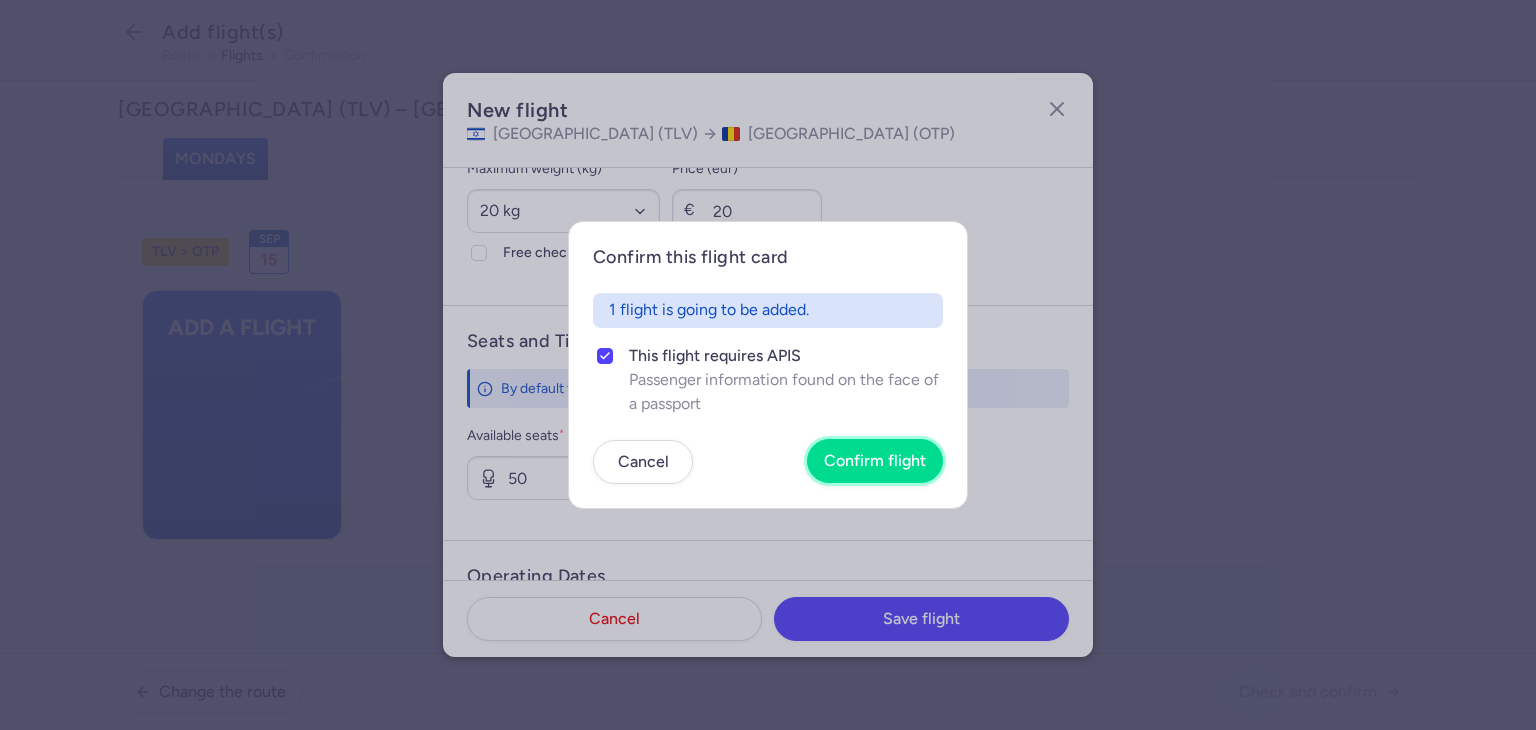 click on "Confirm flight" at bounding box center [875, 461] 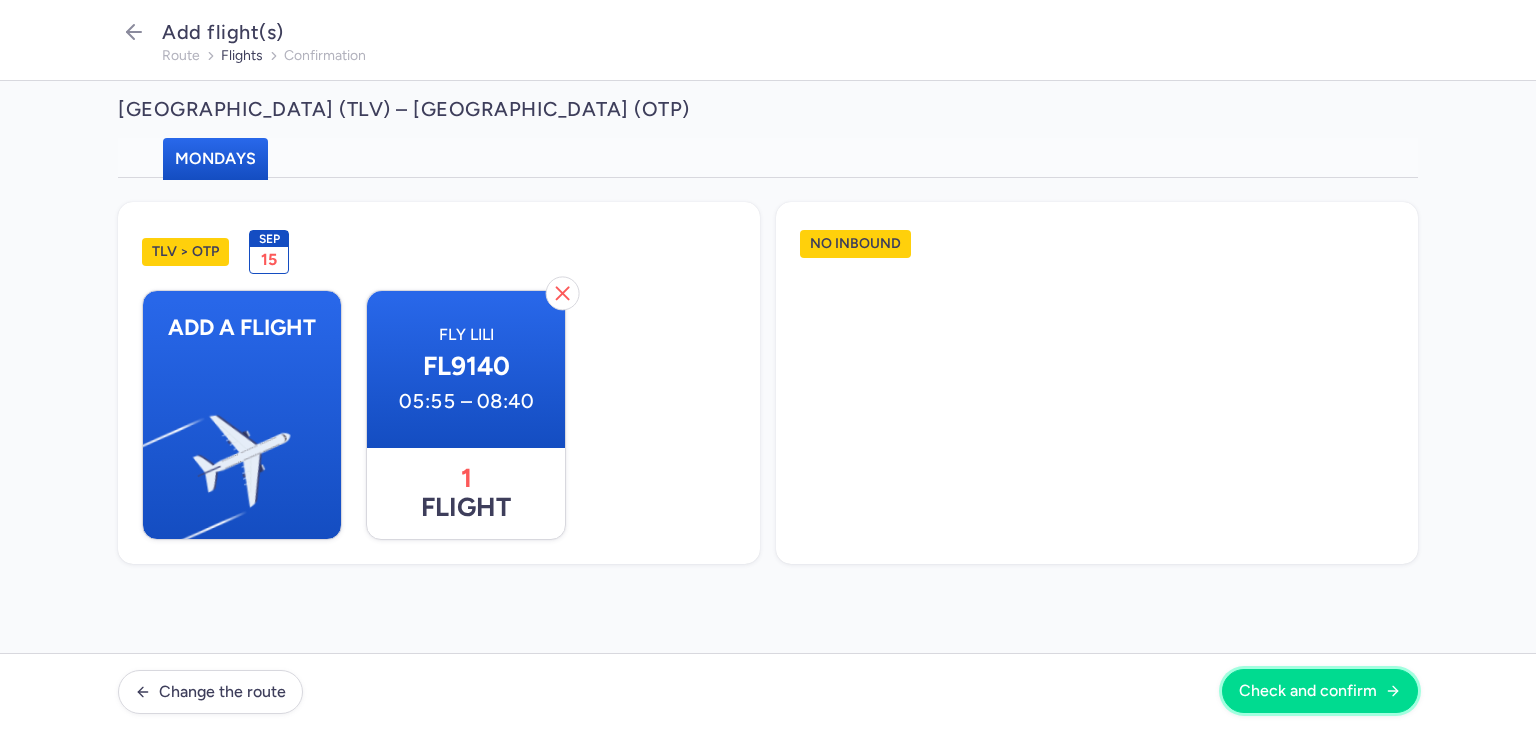 click on "Check and confirm" at bounding box center (1308, 691) 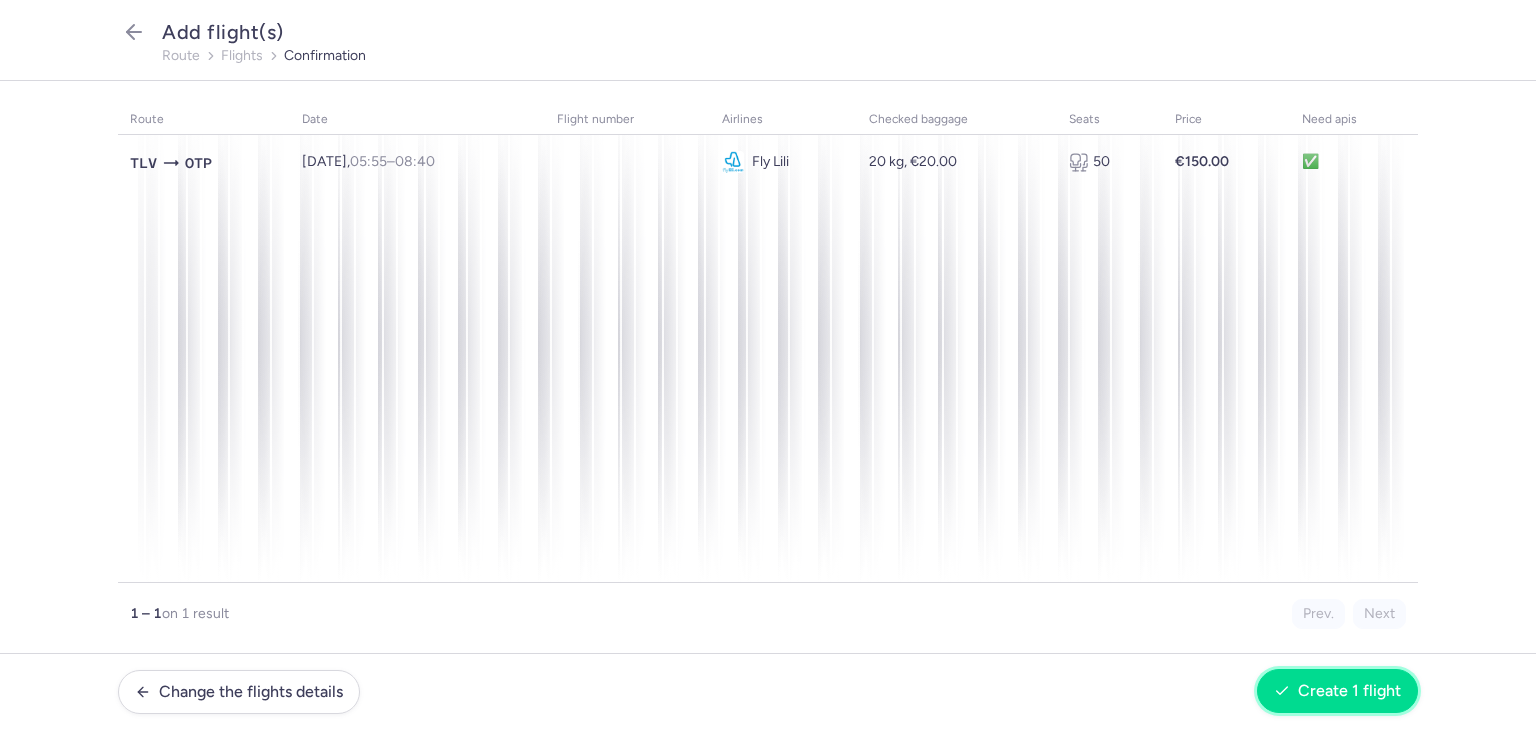 click on "Create 1 flight" at bounding box center [1349, 691] 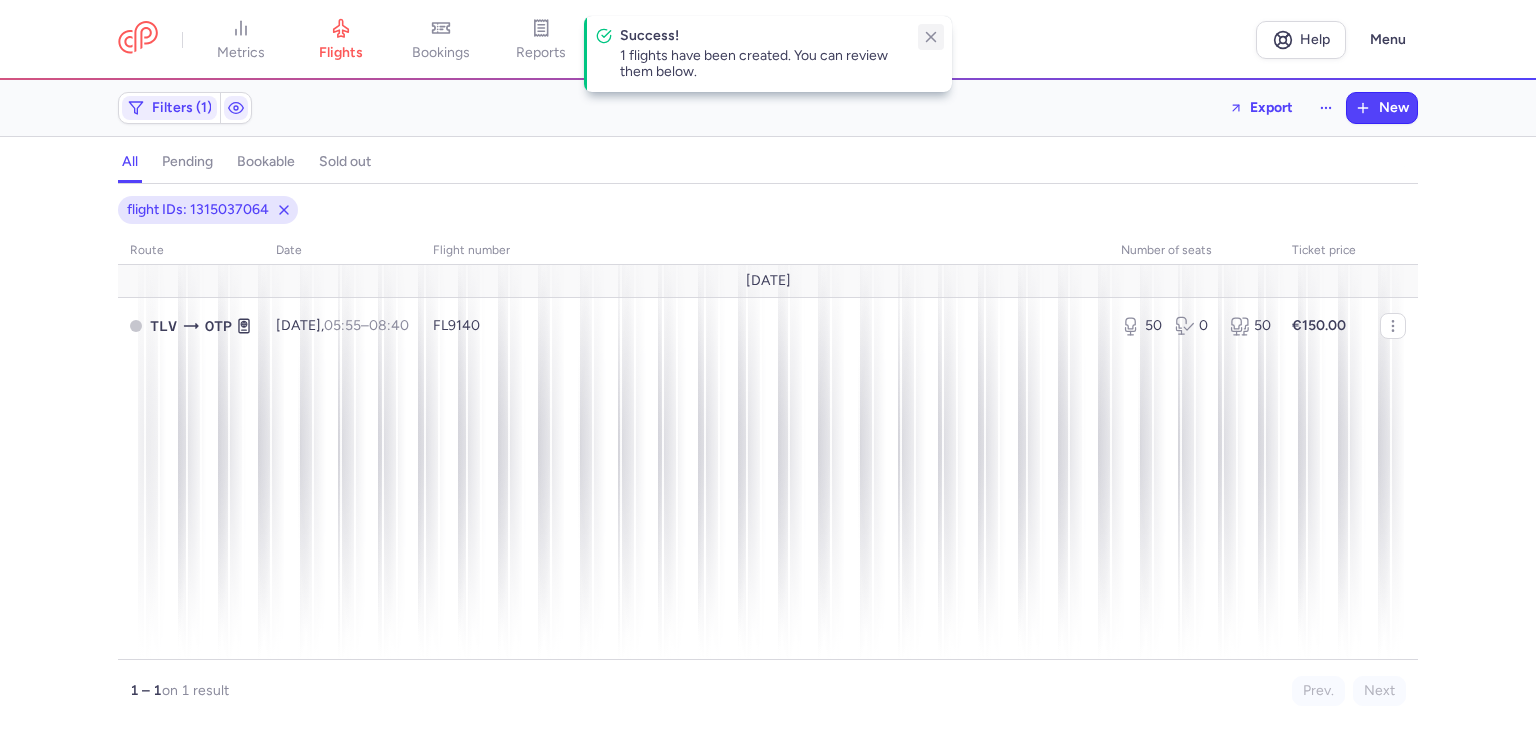 click 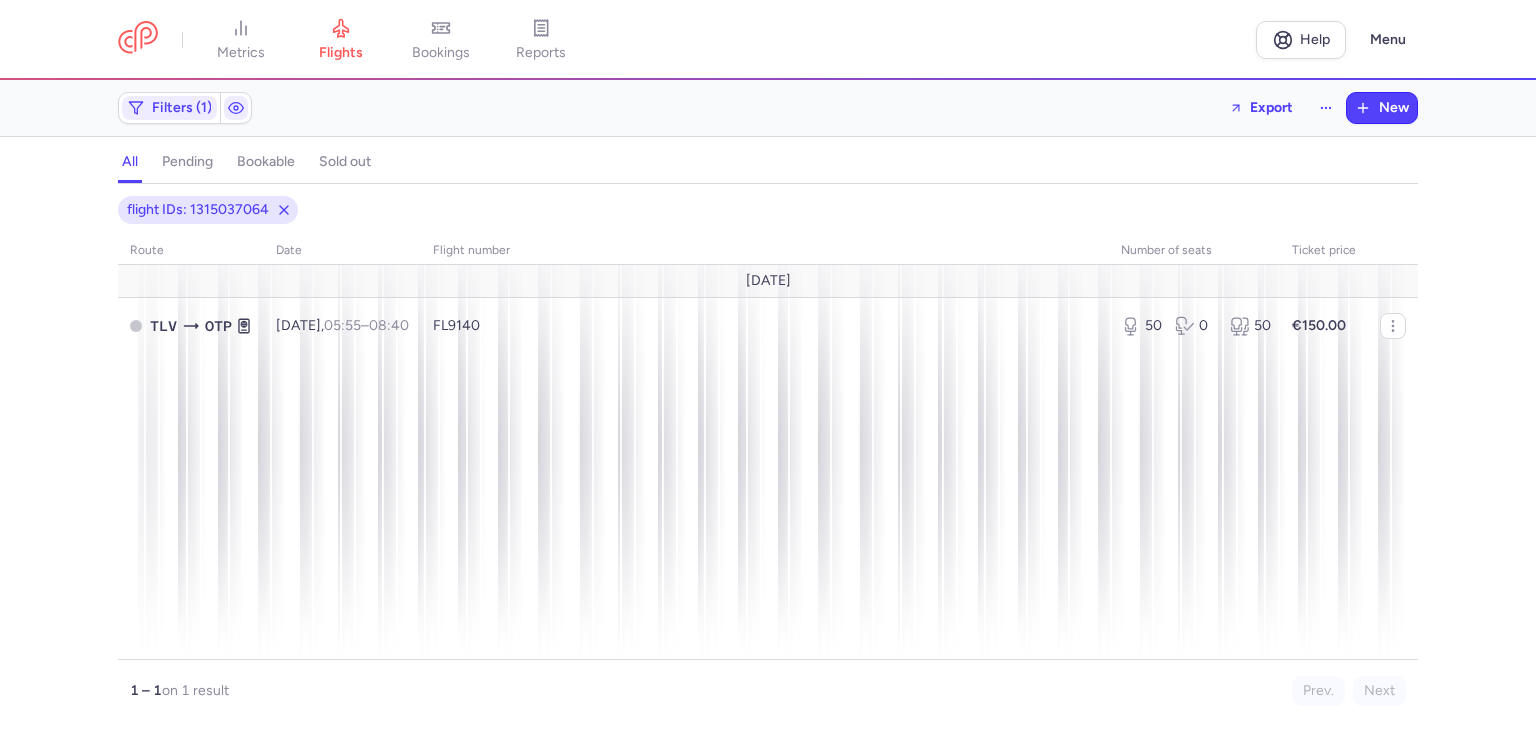 click on "Filters (1)  Export  New" 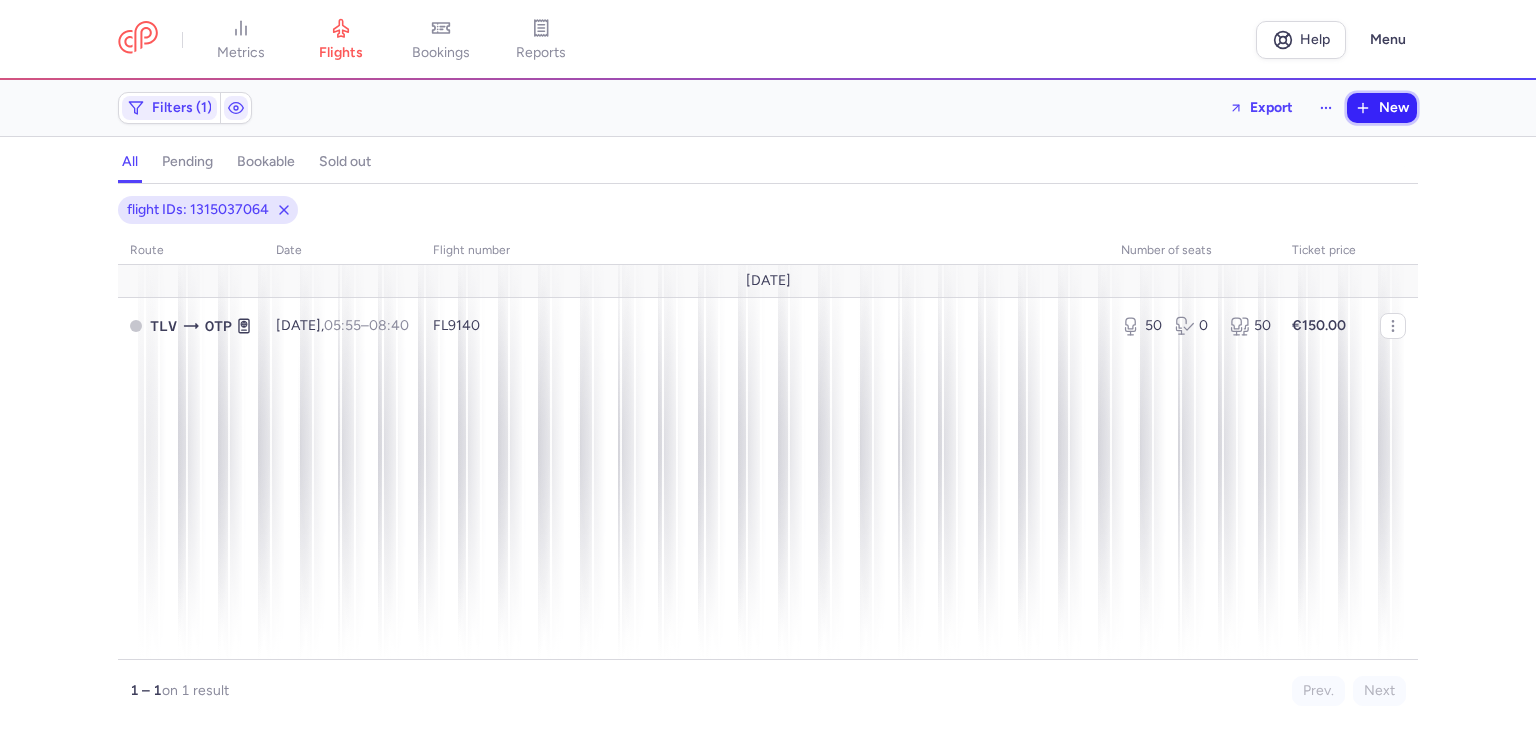 click on "New" at bounding box center (1394, 108) 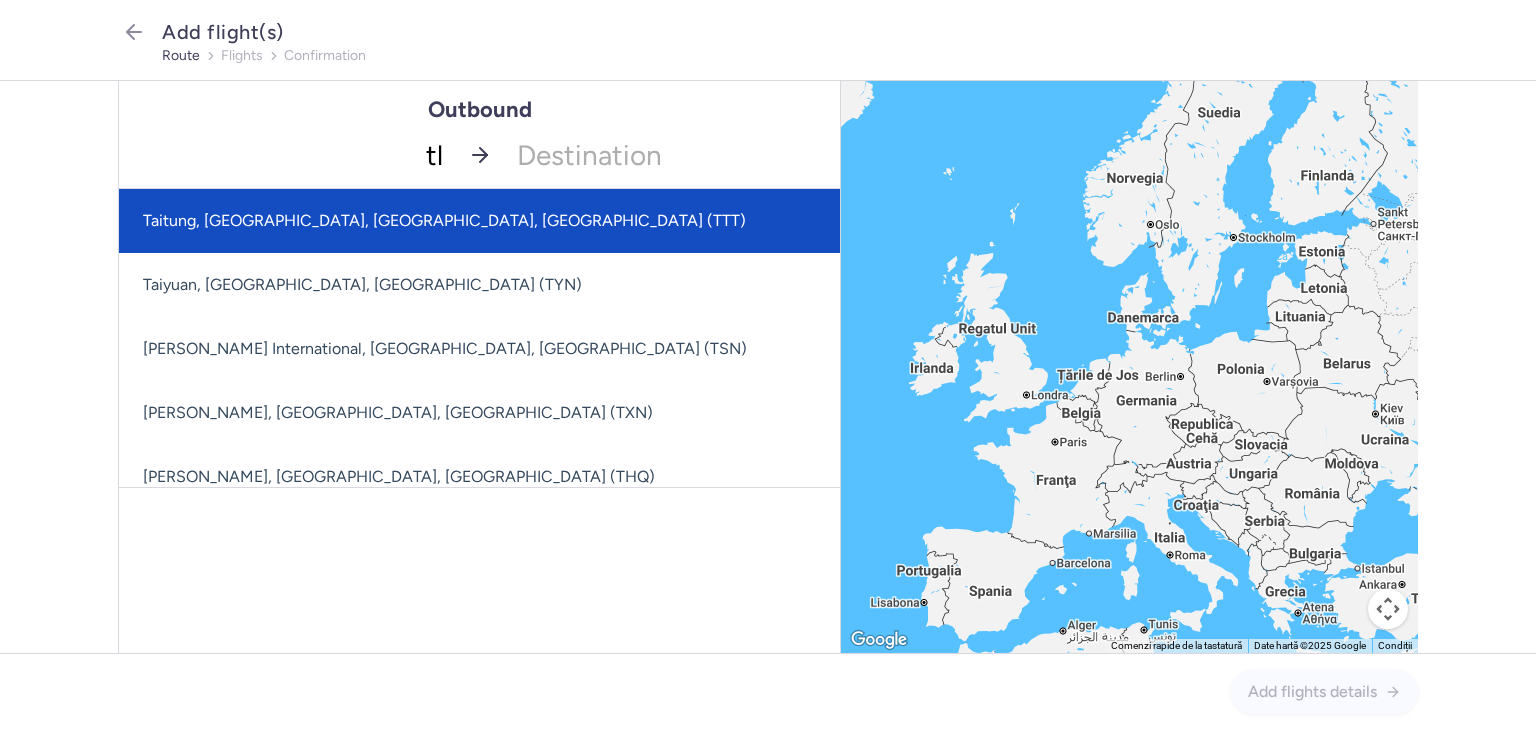 type on "tlv" 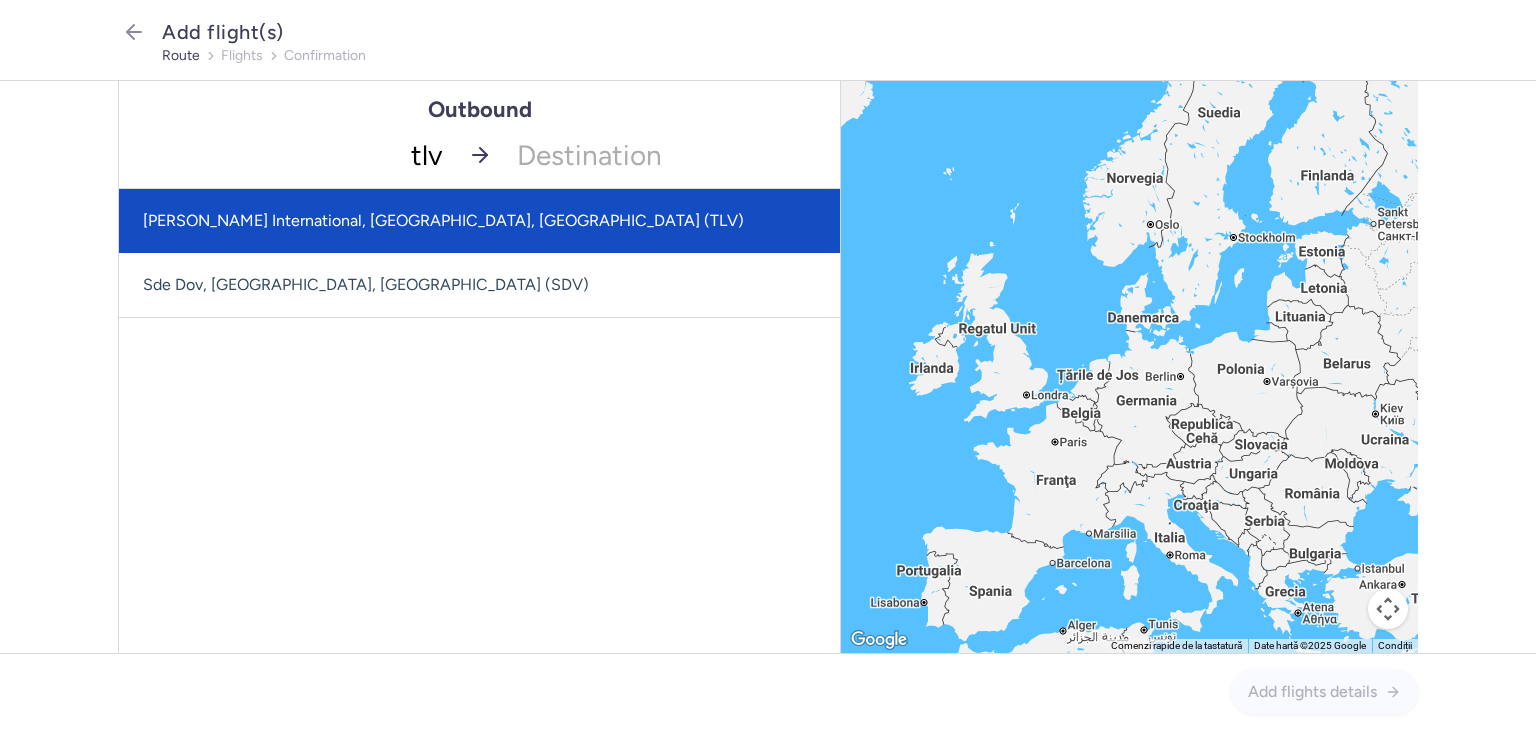 click on "[PERSON_NAME] International, [GEOGRAPHIC_DATA], [GEOGRAPHIC_DATA] (TLV)" at bounding box center [479, 221] 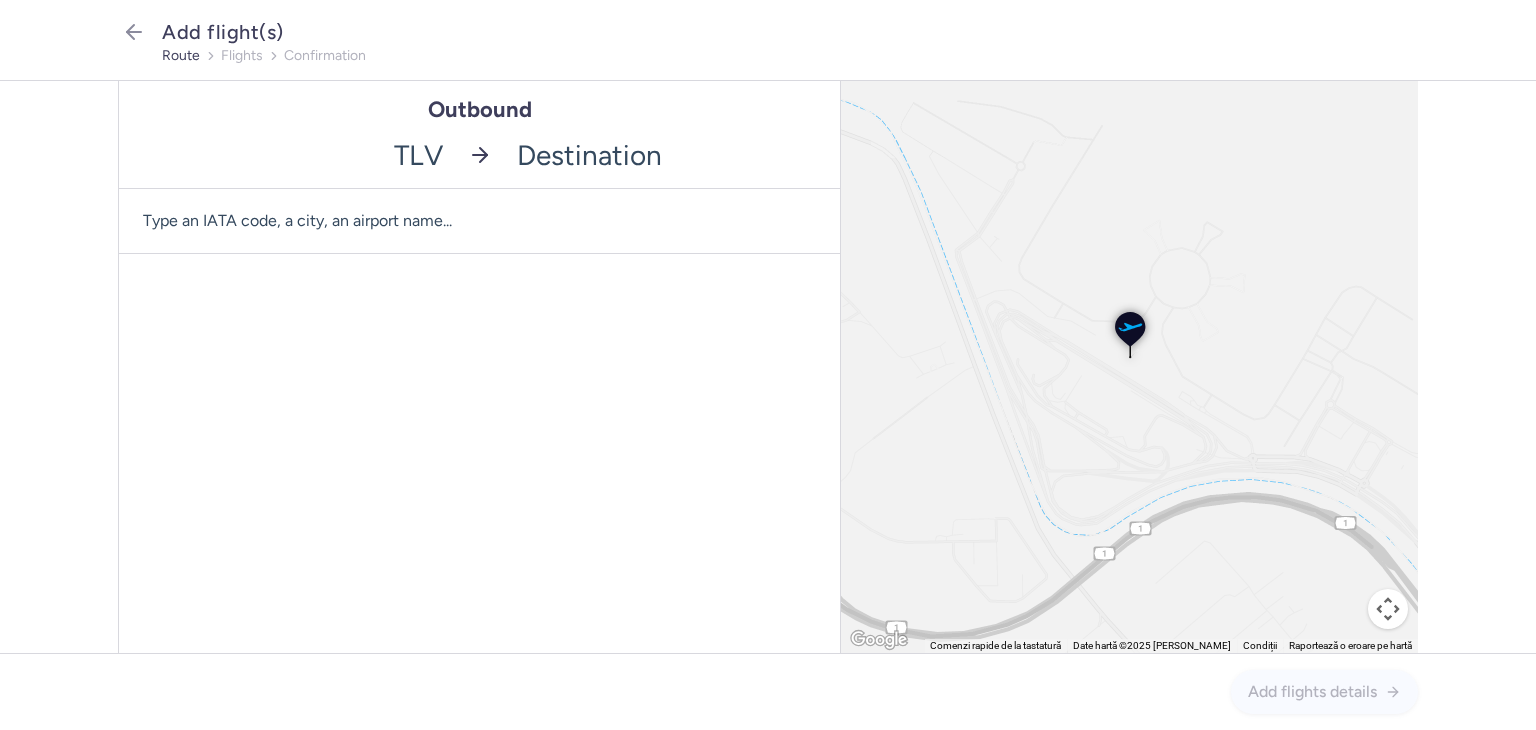 click 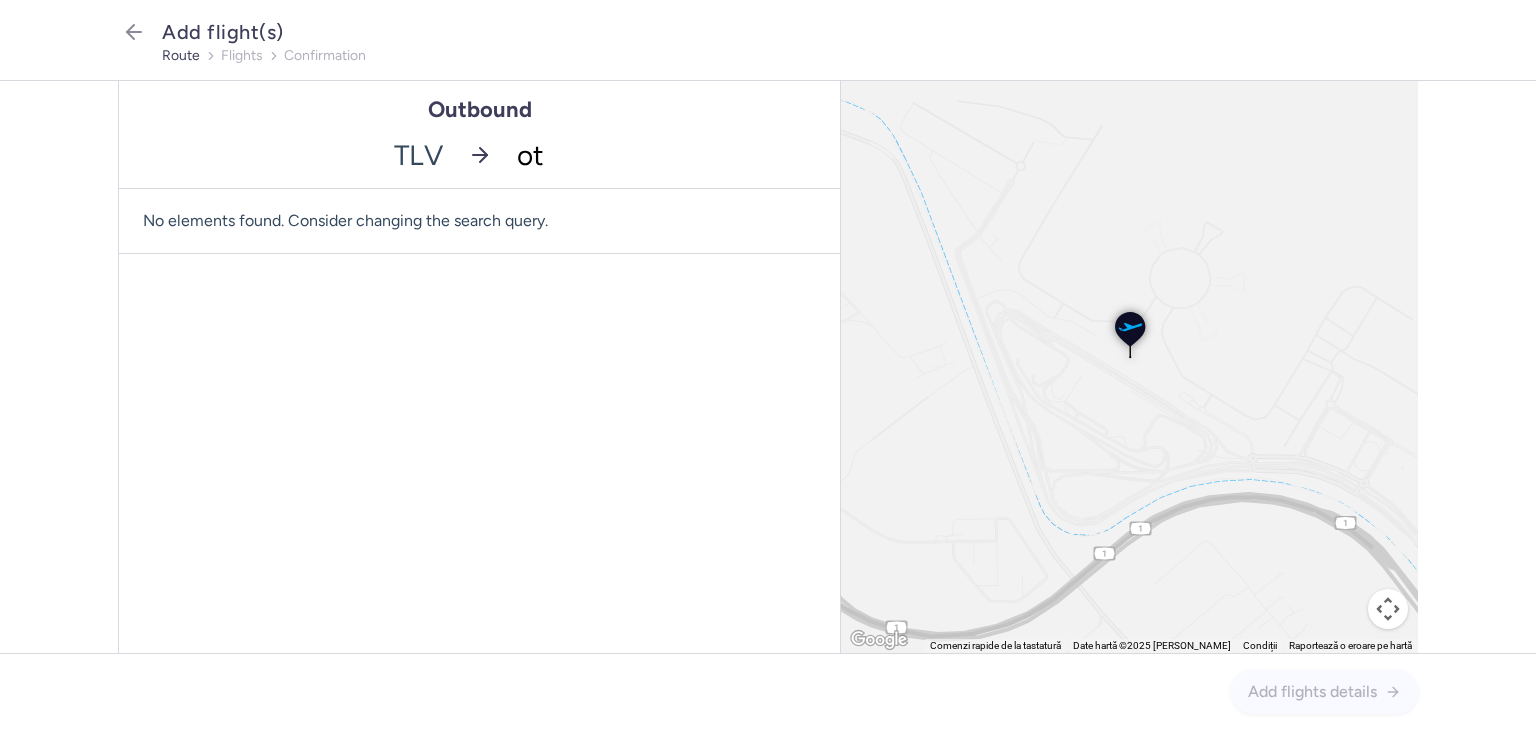 type on "otp" 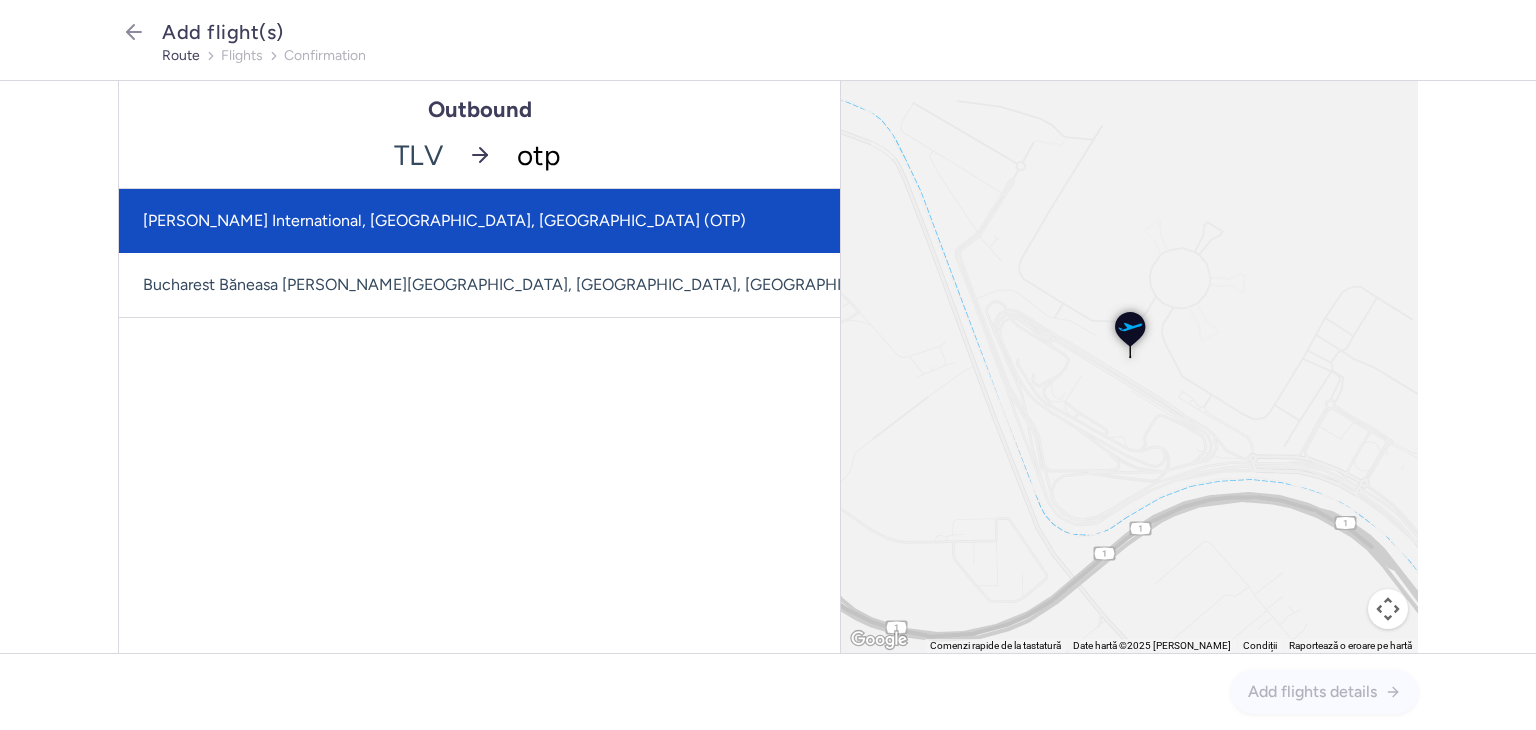 click on "[PERSON_NAME] International, [GEOGRAPHIC_DATA], [GEOGRAPHIC_DATA] (OTP)" at bounding box center (548, 221) 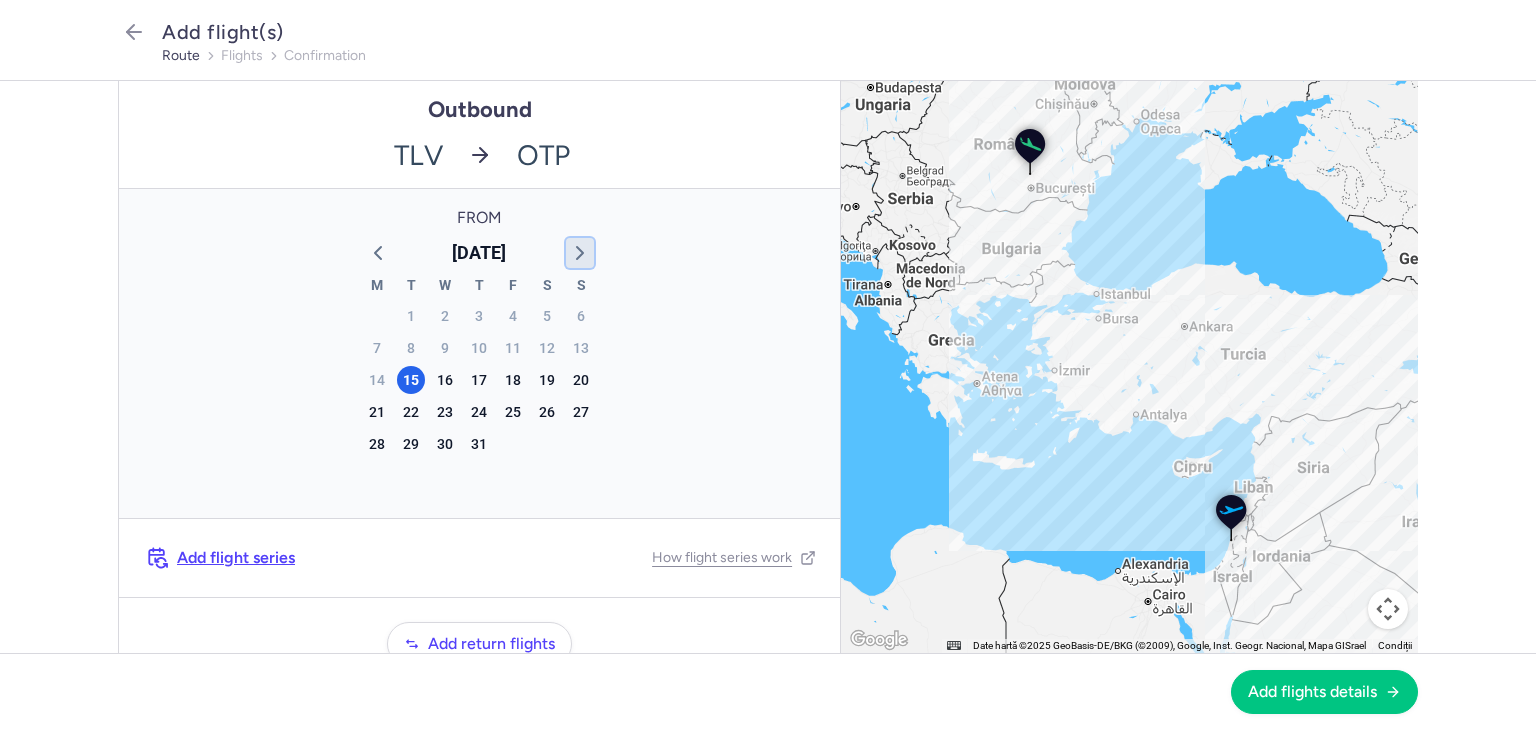click 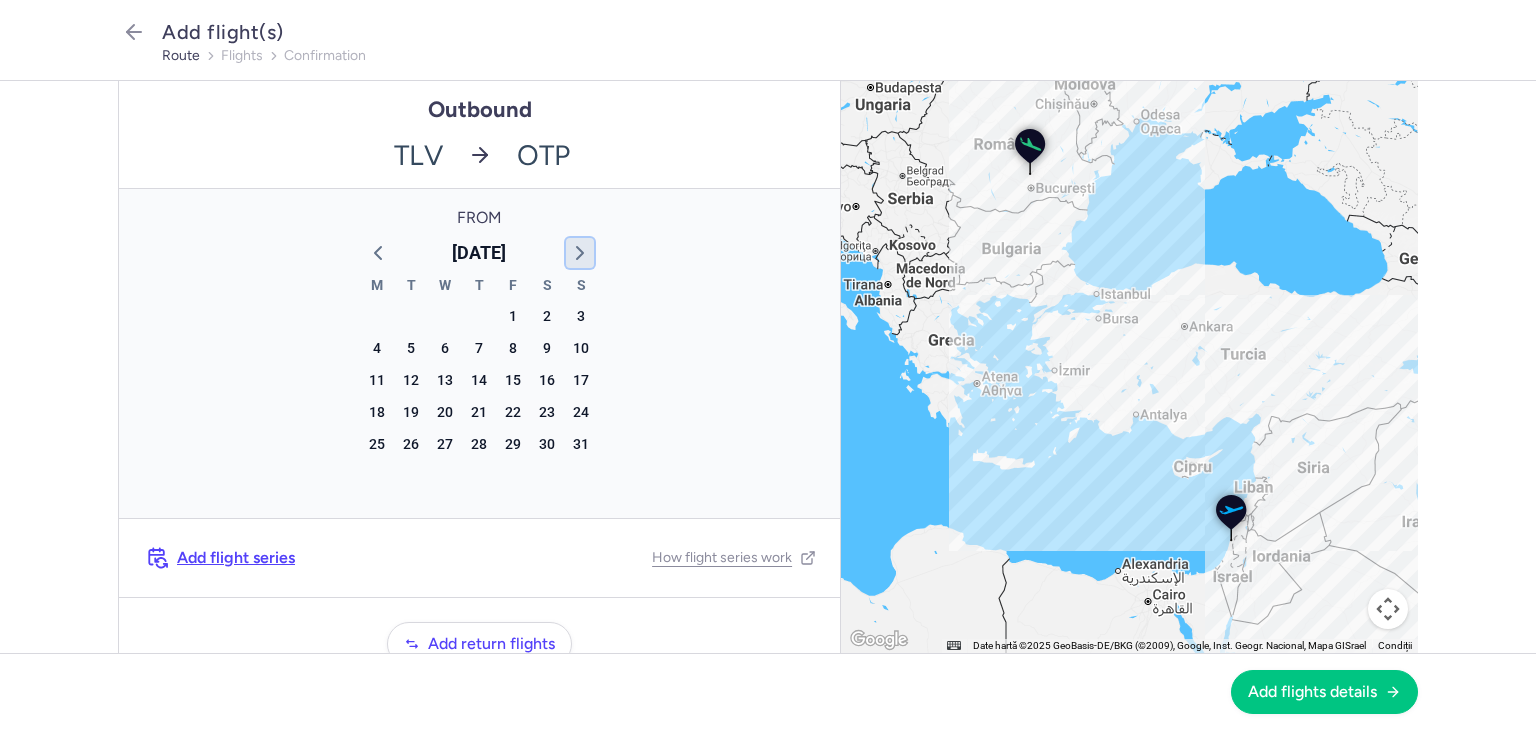 click 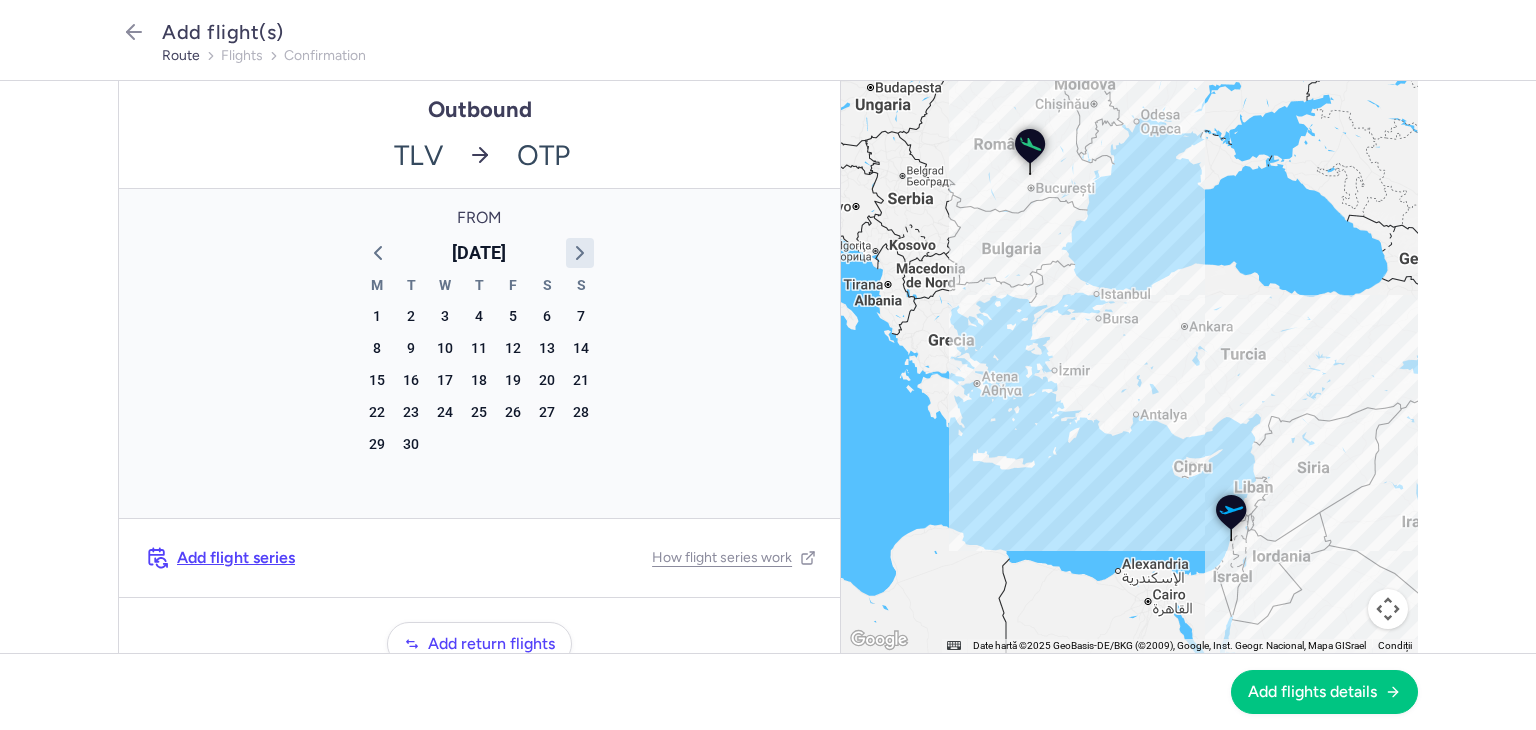 click on "[DATE] M T W T F S S 28 29 30 31 1 2 3 4 5 6 7 8 9 10 11 12 13 14 15 16 17 18 19 20 21 22 23 24 25 26 27 28 29 30 31 1 2 3 4 5 6 [DATE] M T W T F S S 1 2 3 4 5 6 7 8 9 10 11 12 13 14 15 16 17 18 19 20 21 22 23 24 25 26 27 28 29 30 1 2 3 4 5 6 7 8 9 10 11 12" at bounding box center (479, 363) 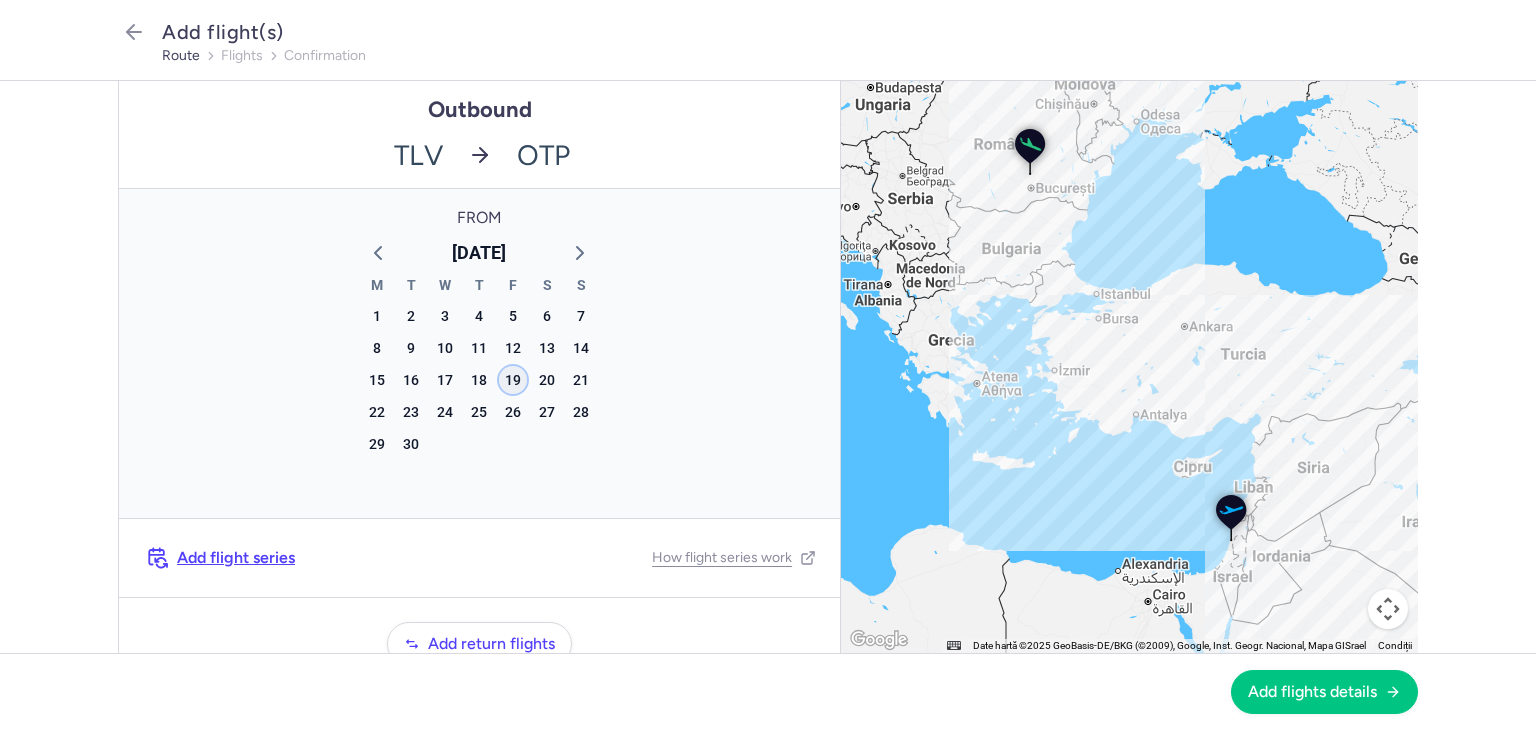 click on "19" 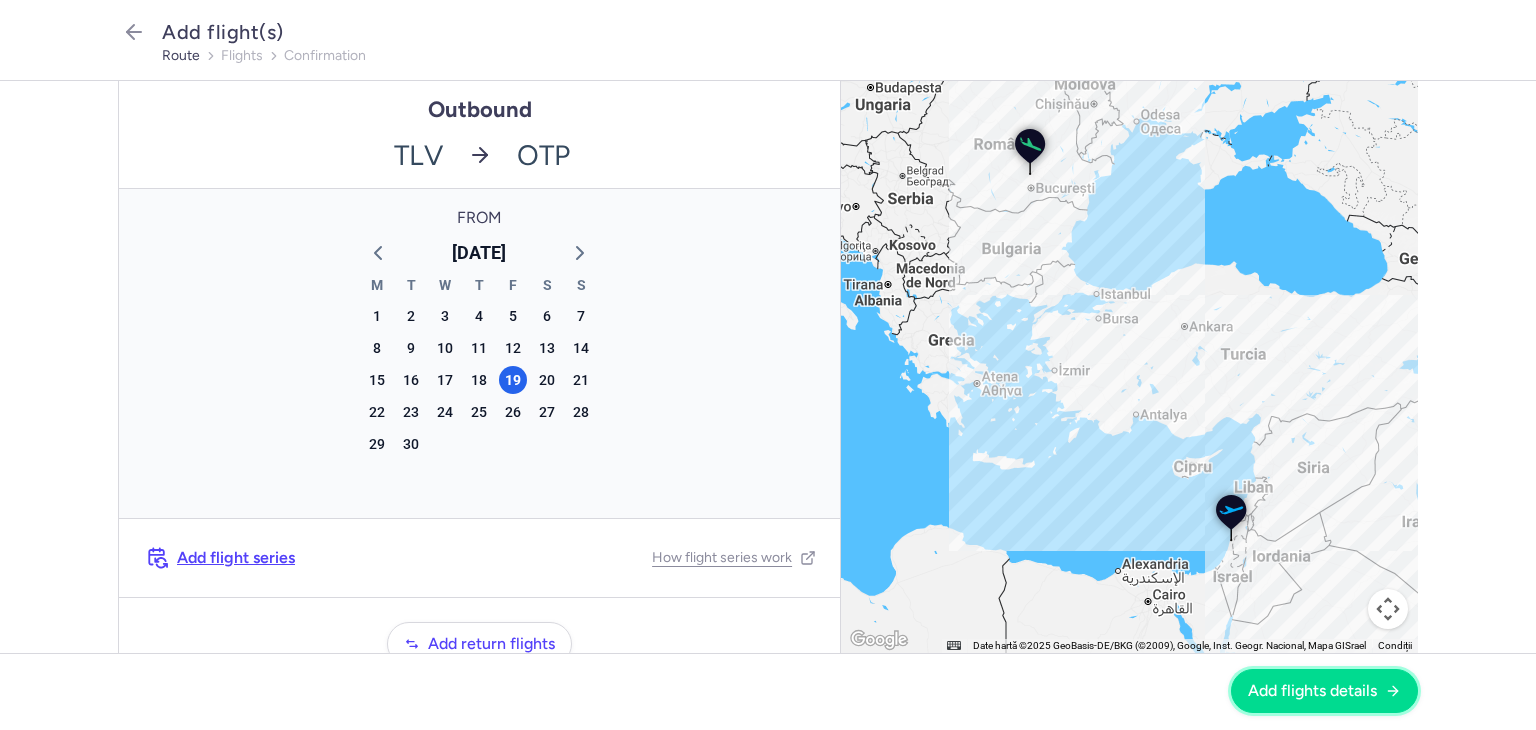 click on "Add flights details" at bounding box center [1312, 691] 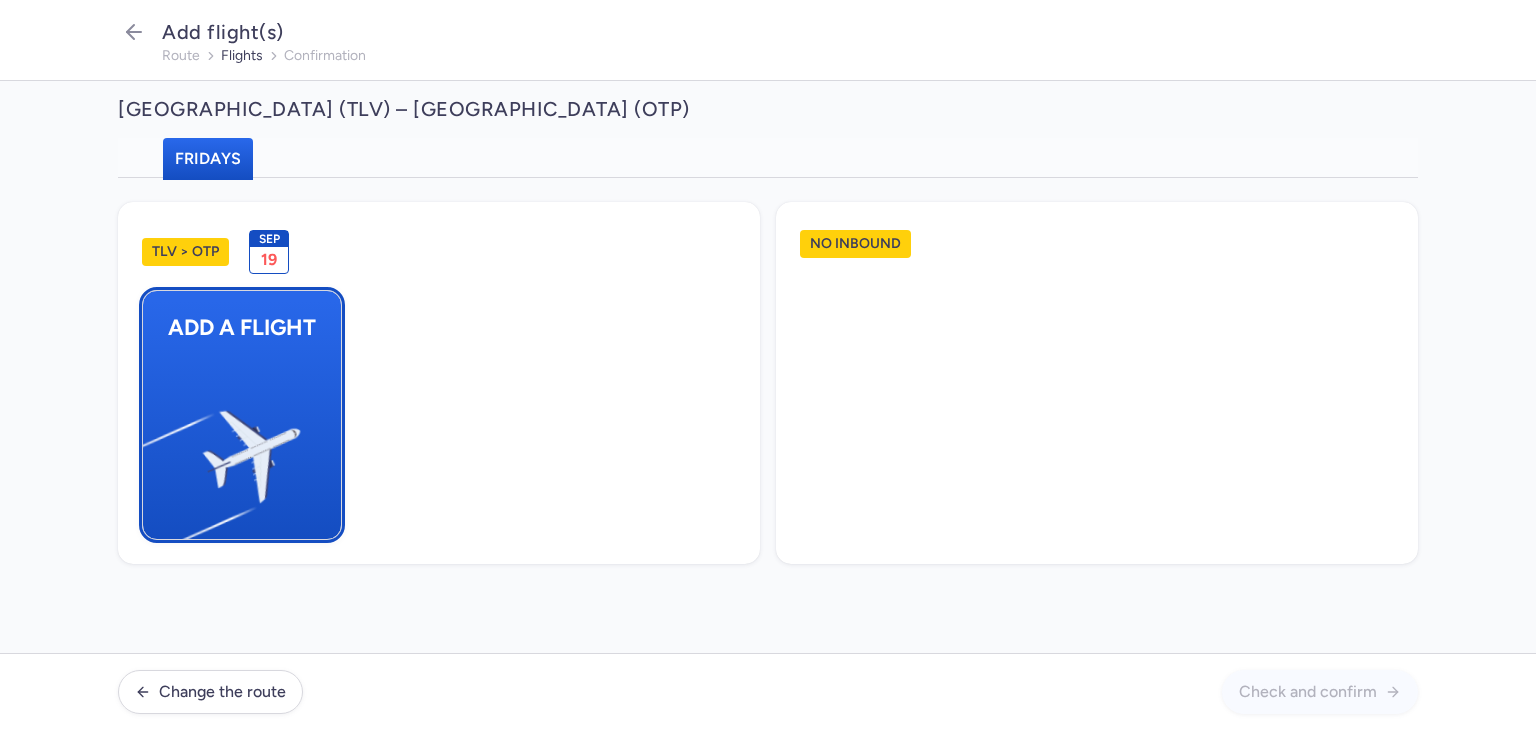 click on "Add a flight" at bounding box center [242, 327] 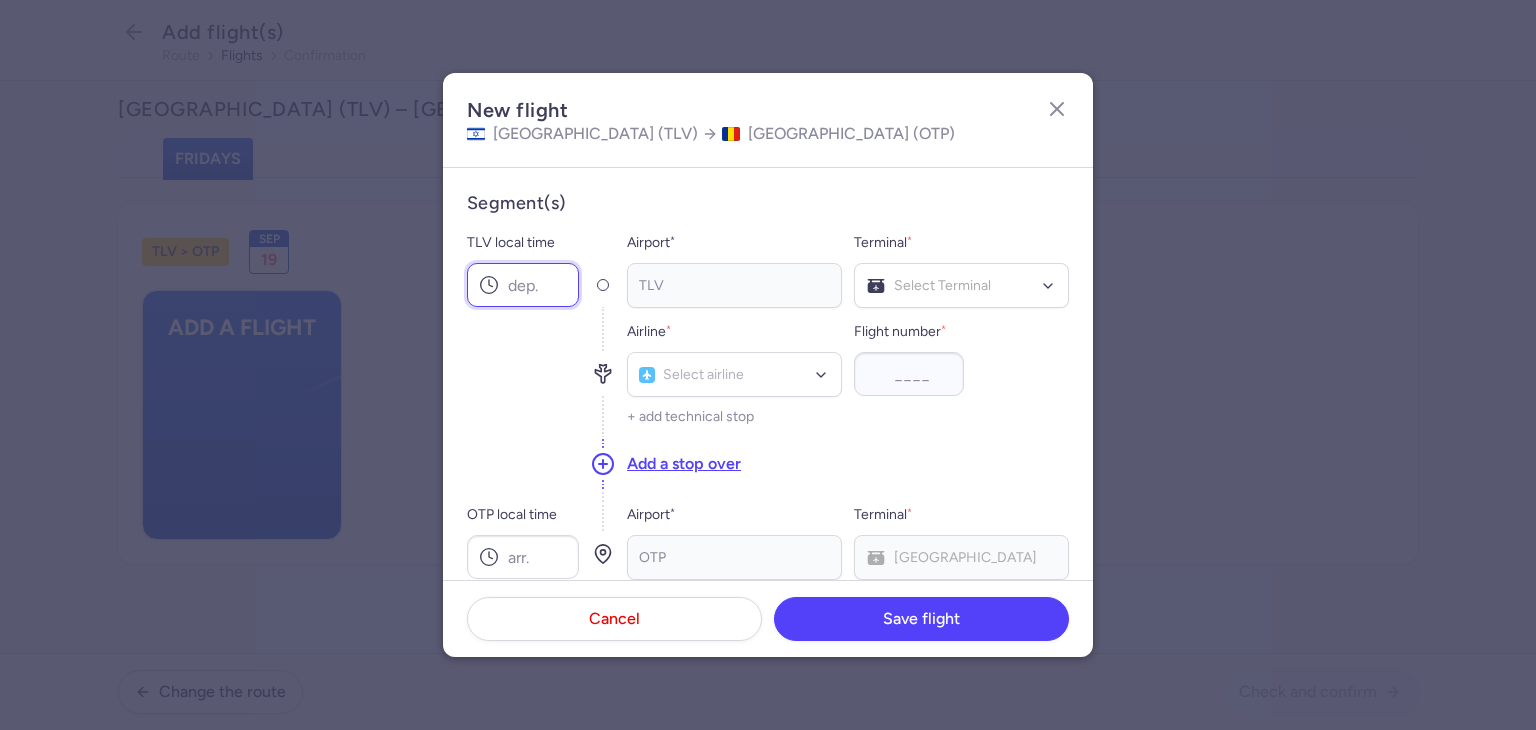 click on "TLV local time" at bounding box center (523, 285) 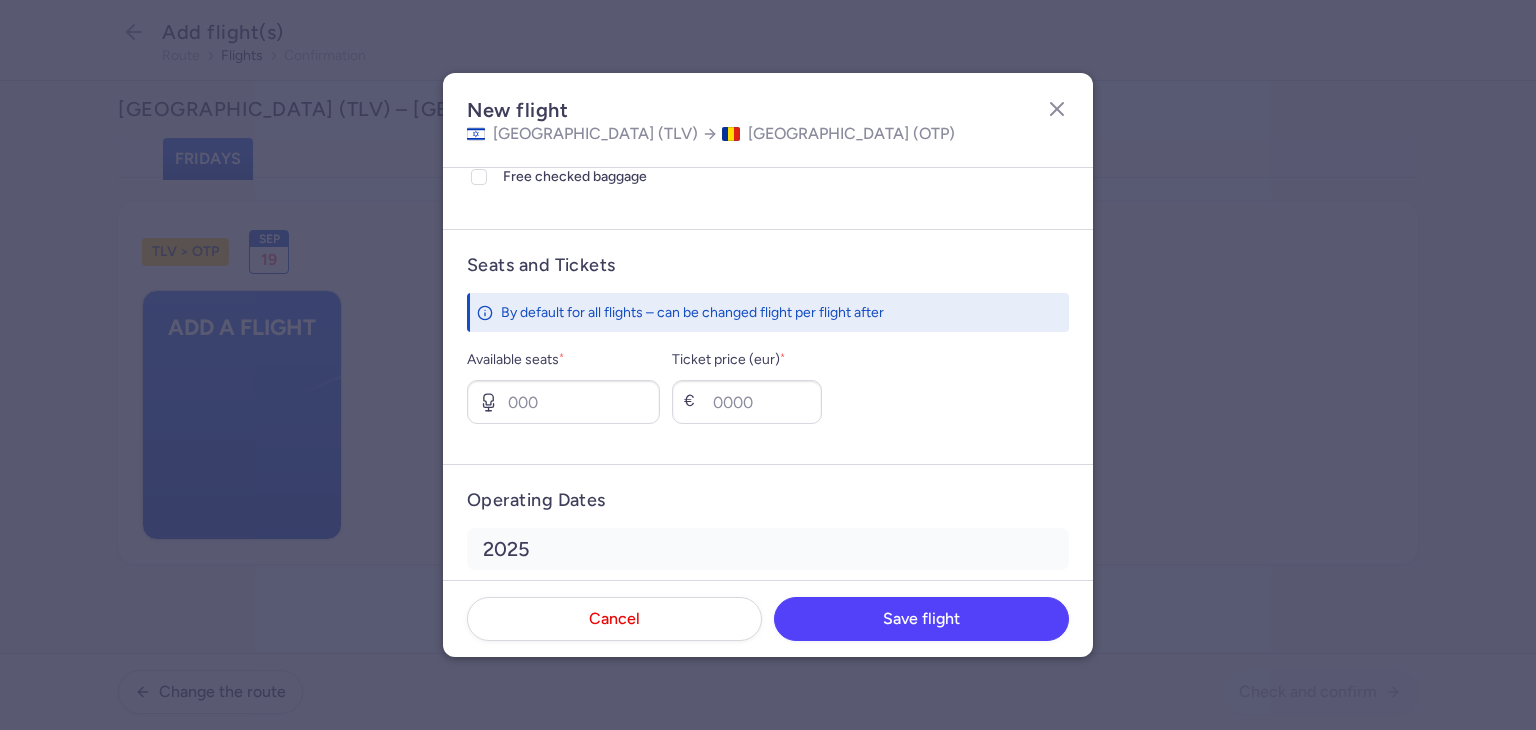 scroll, scrollTop: 786, scrollLeft: 0, axis: vertical 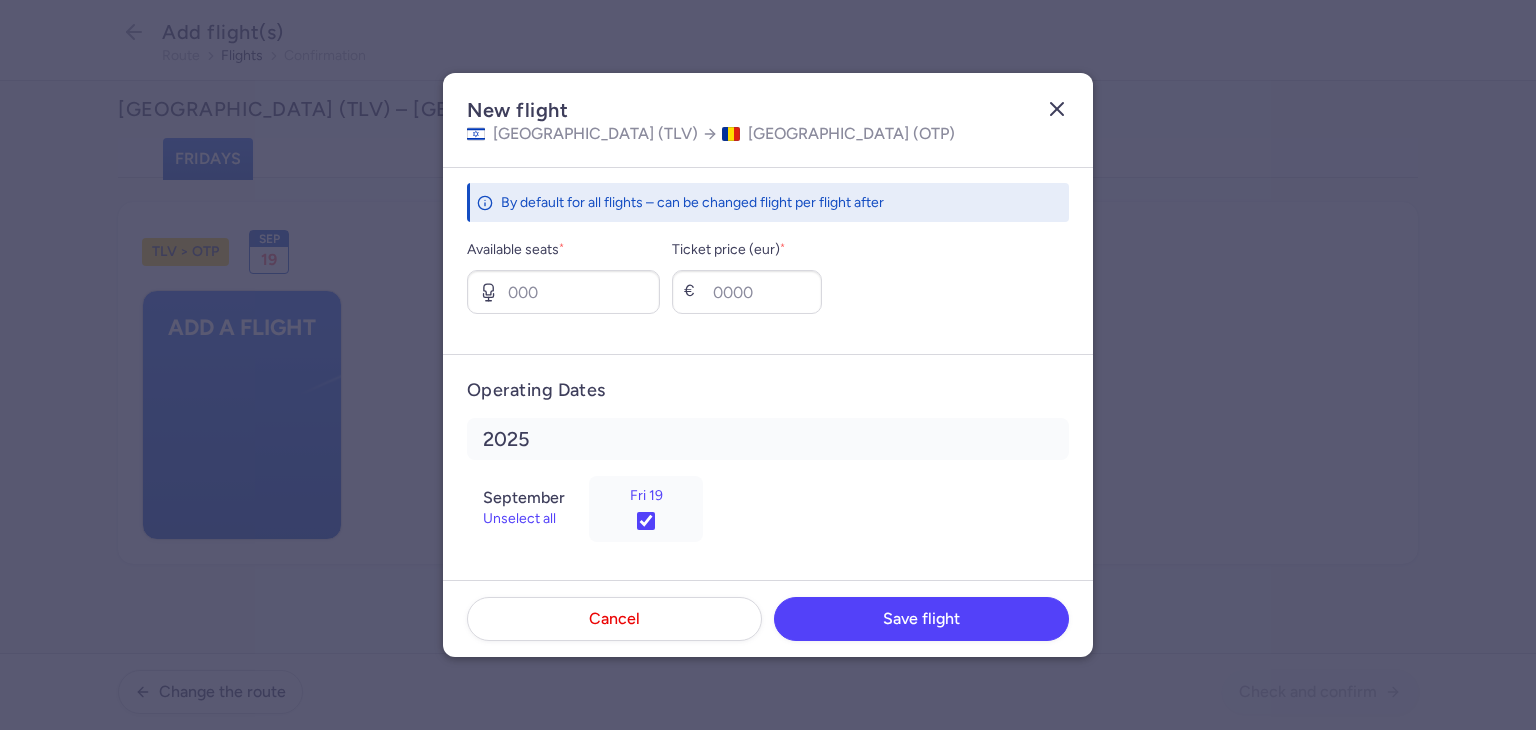 click 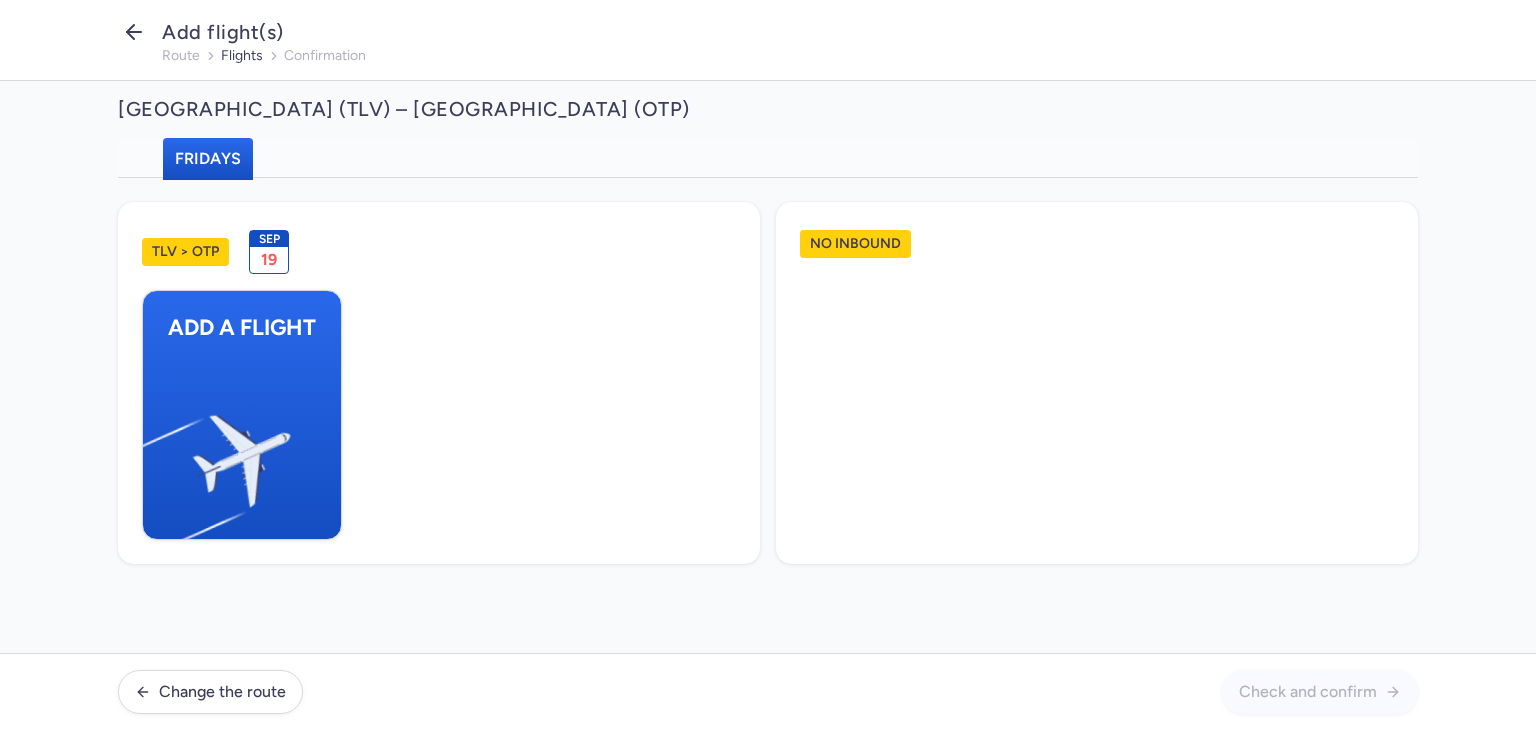 click 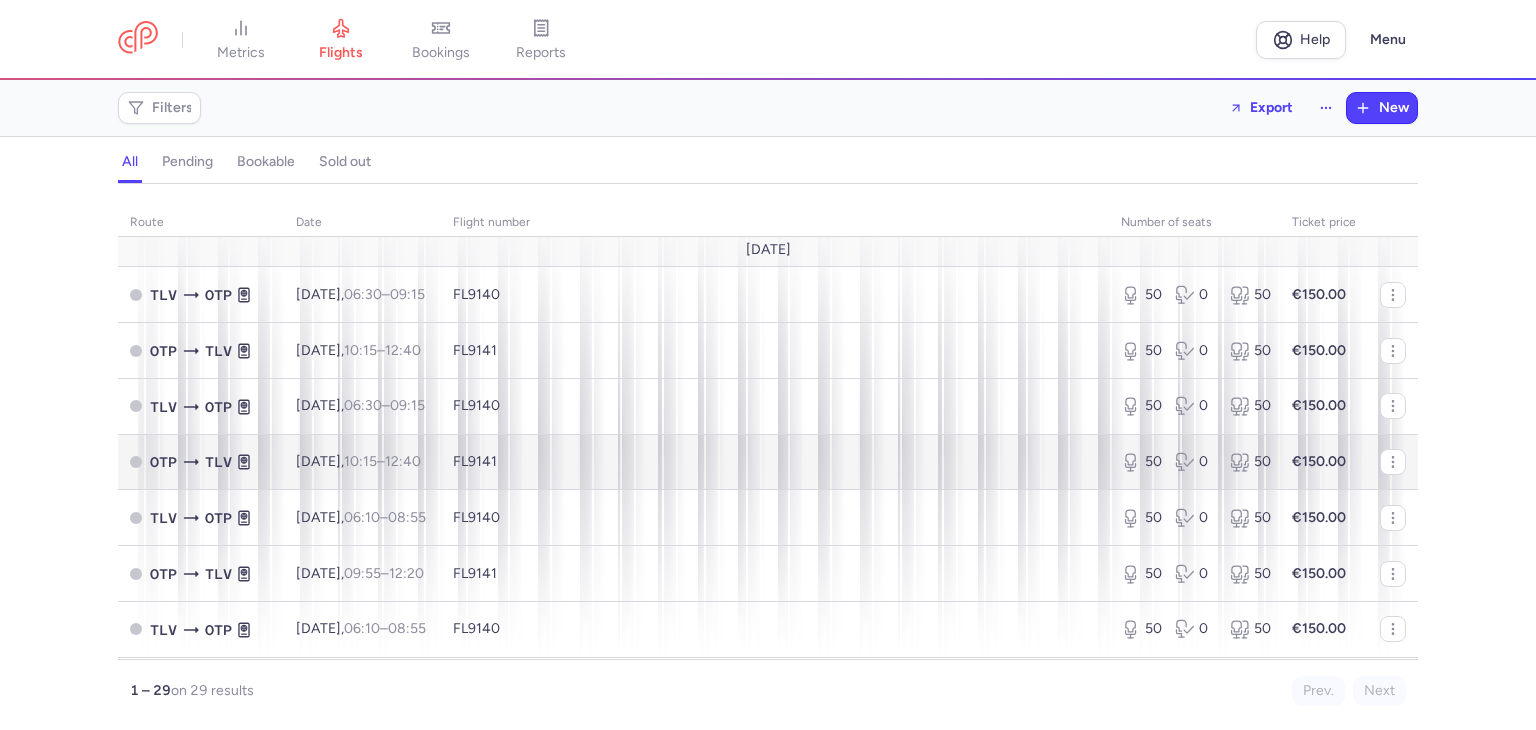 scroll, scrollTop: 1363, scrollLeft: 0, axis: vertical 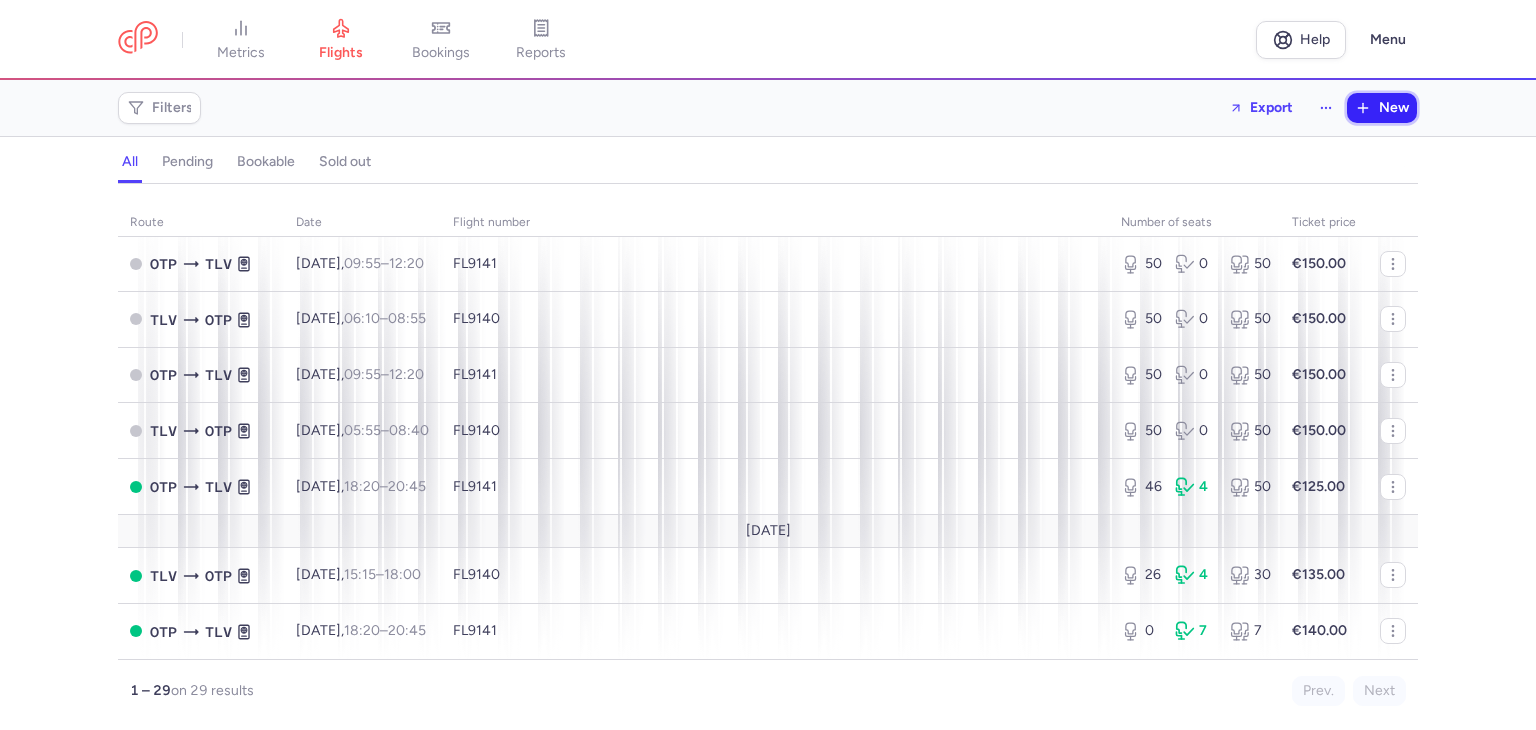 click on "New" at bounding box center (1394, 108) 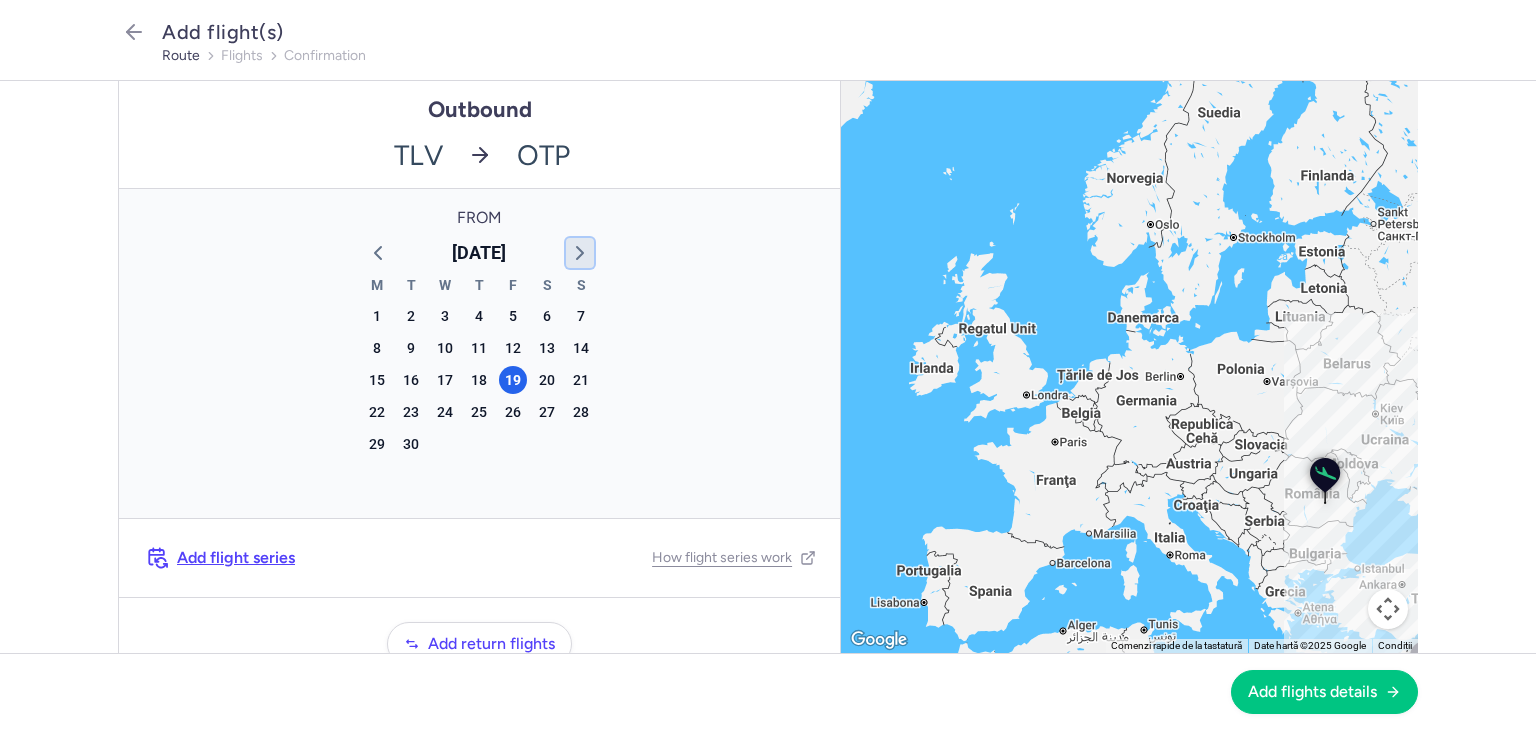 click 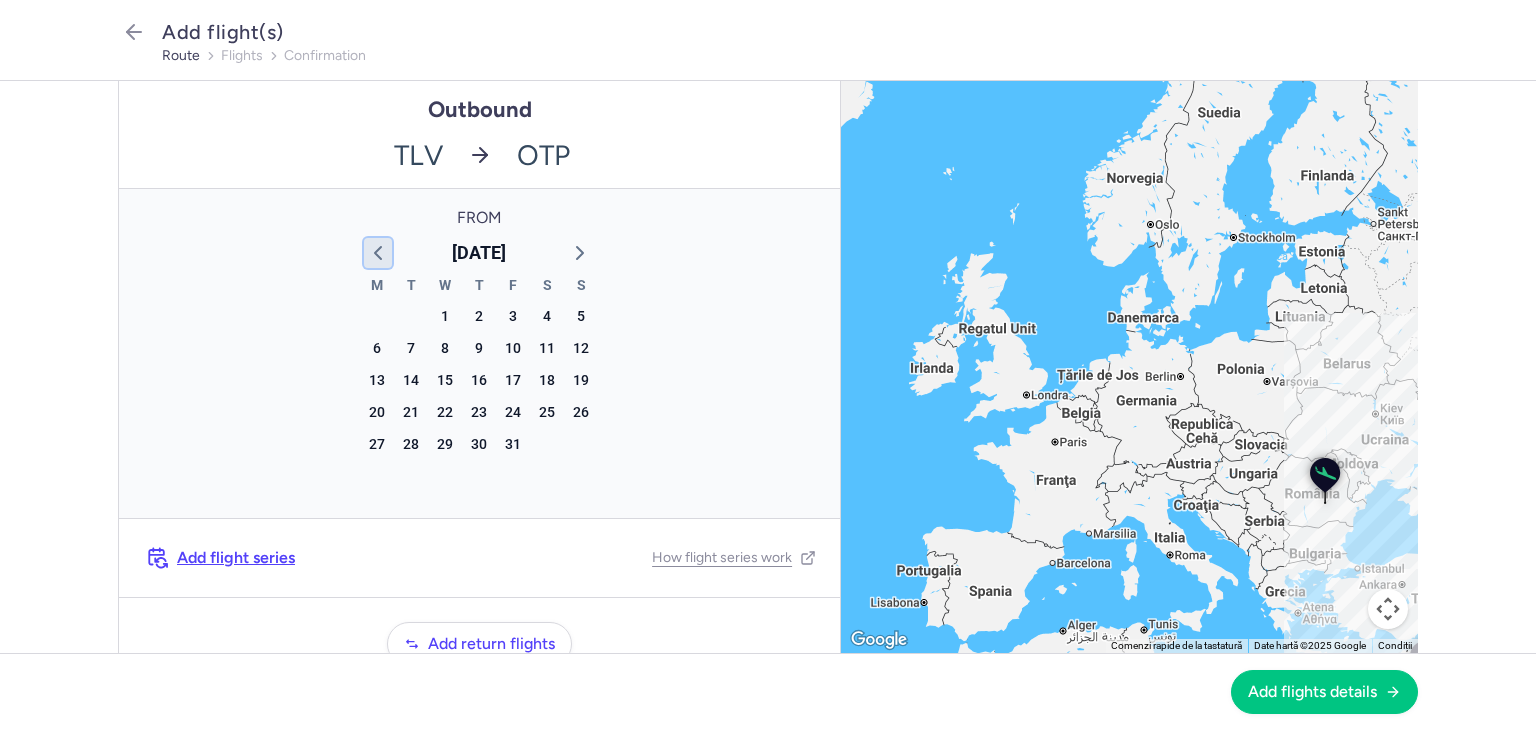click 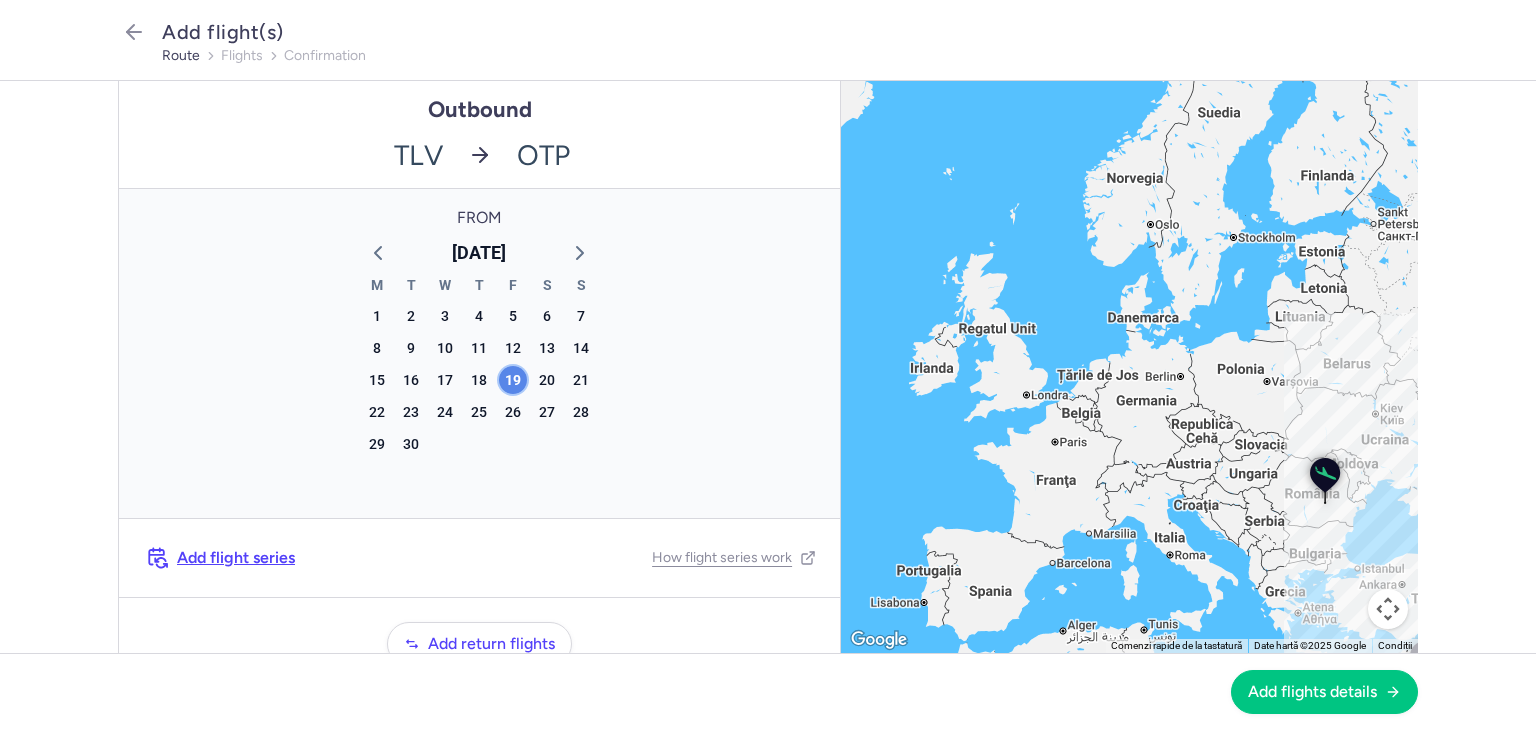 click on "19" 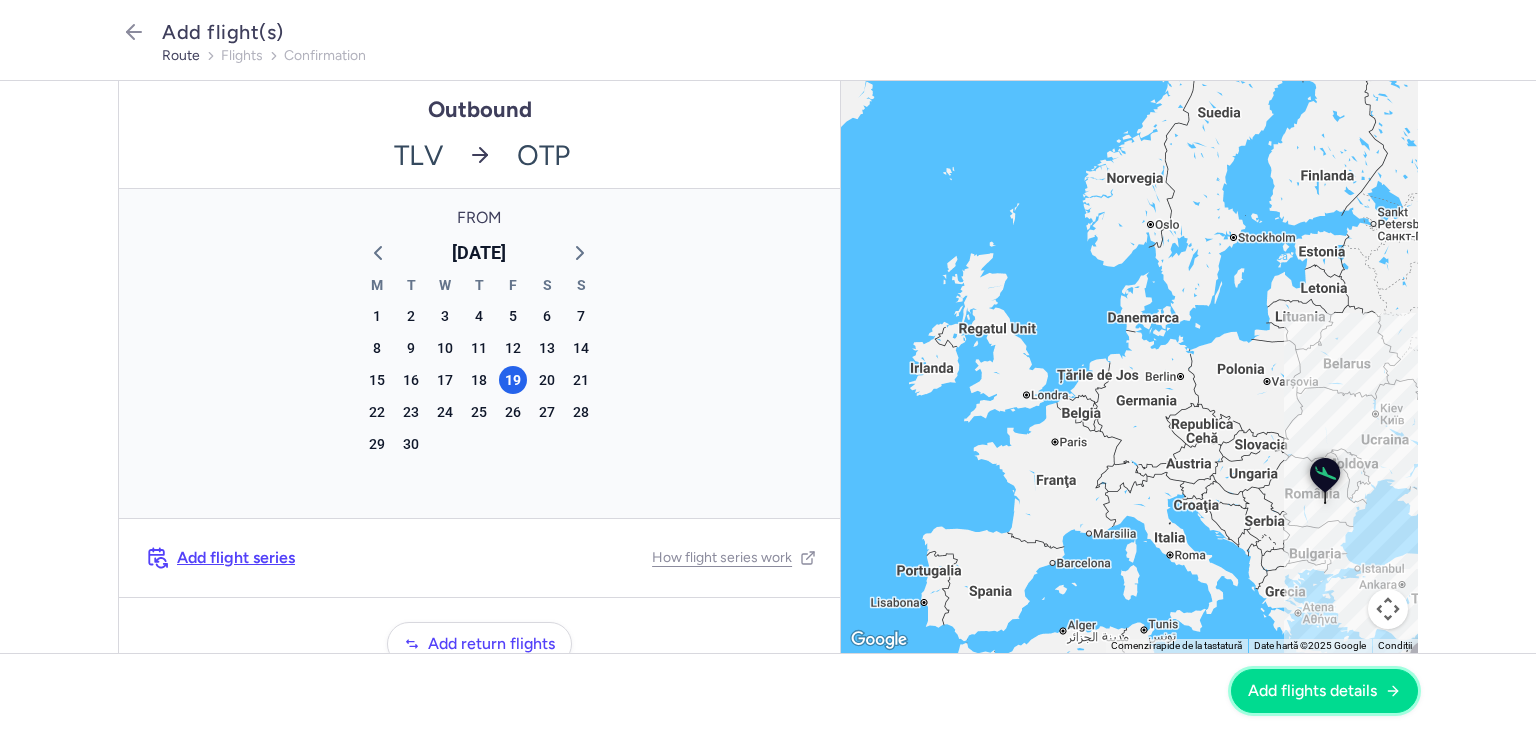 click on "Add flights details" at bounding box center (1312, 691) 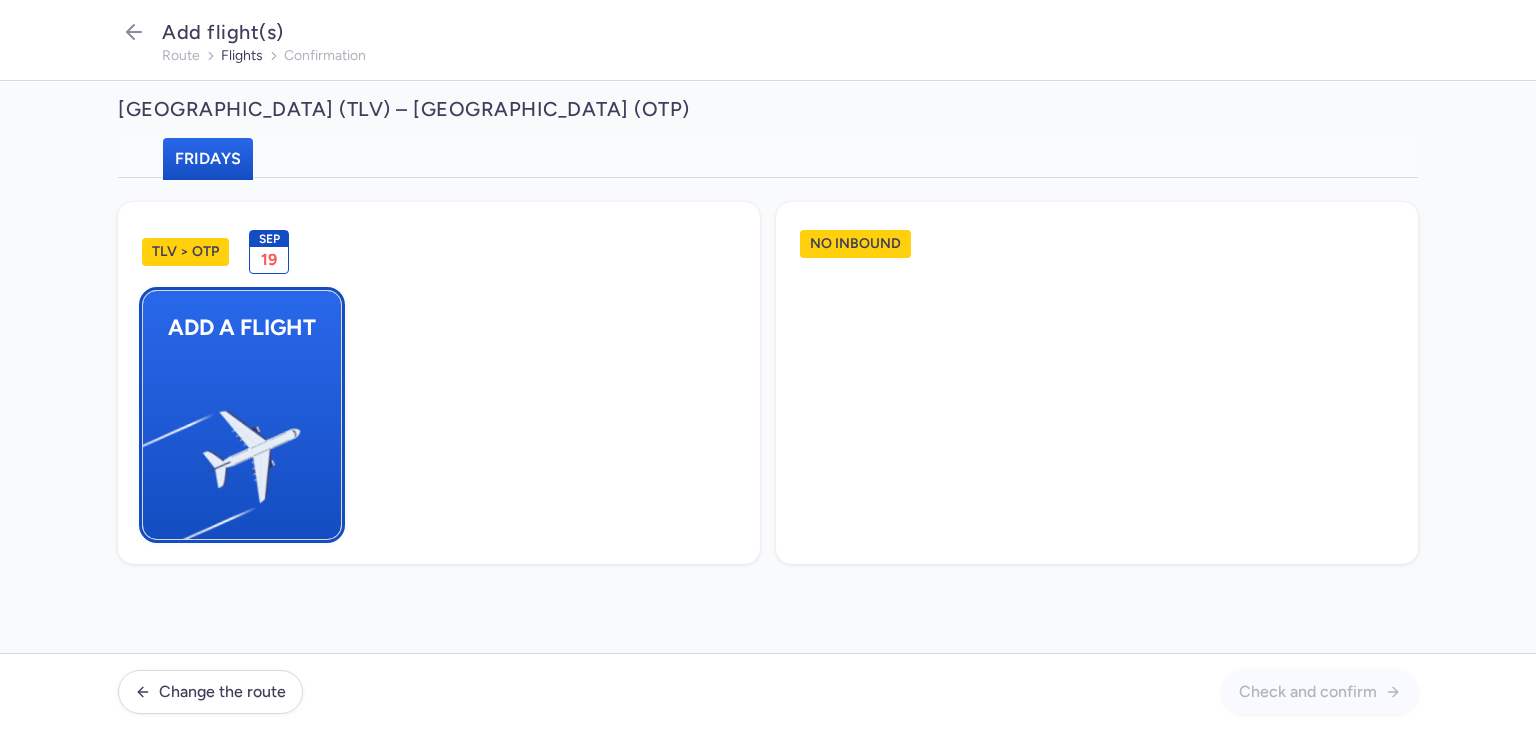 click at bounding box center (153, 448) 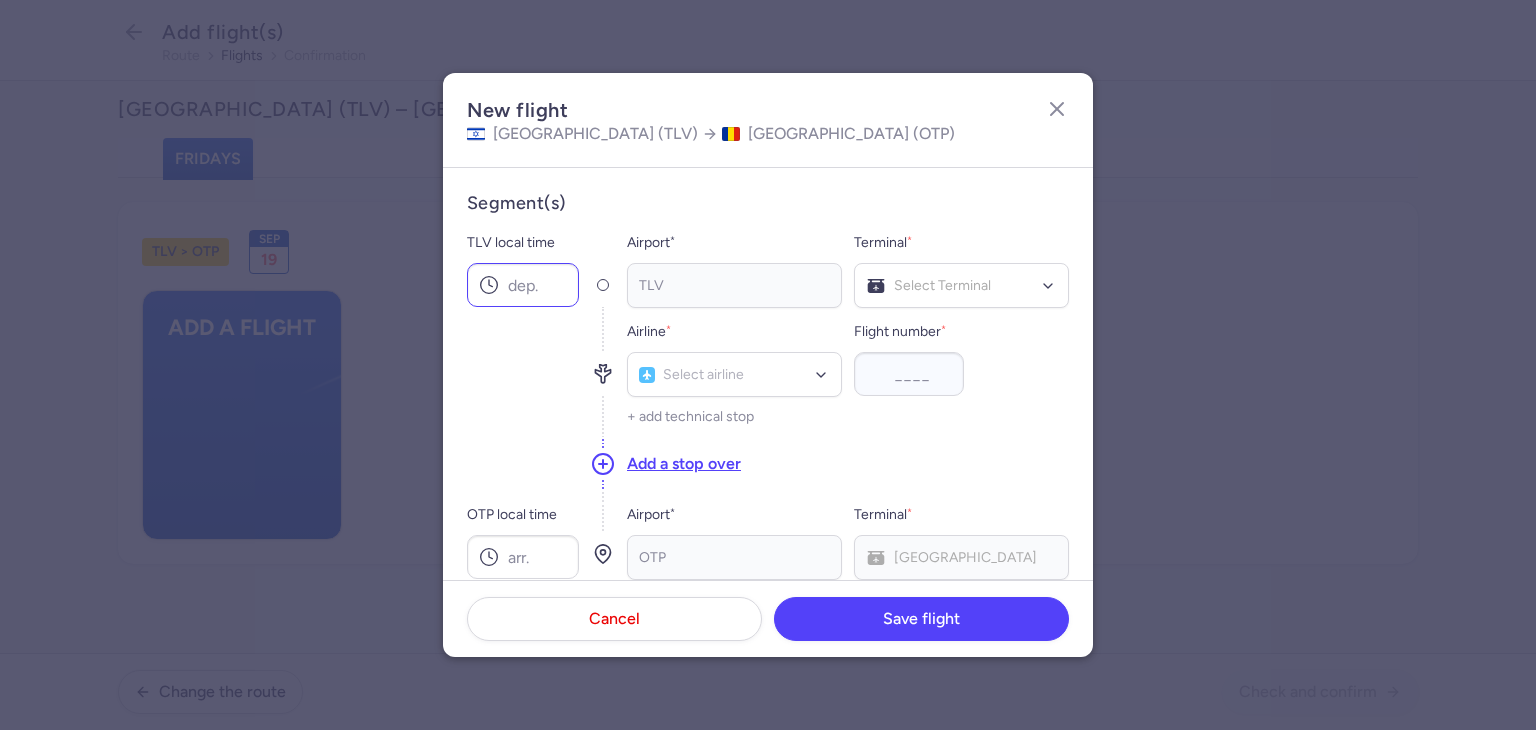 click 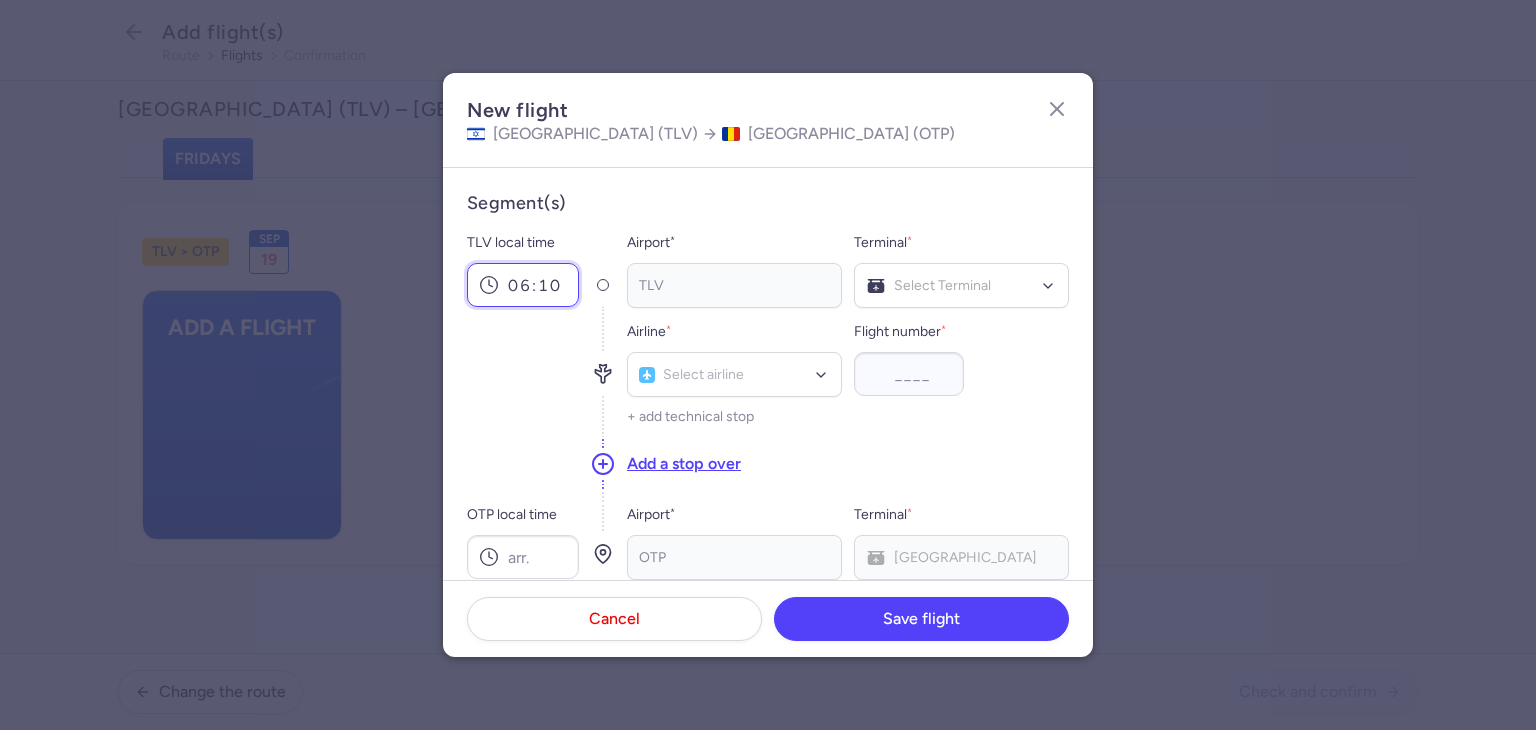 type on "06:10" 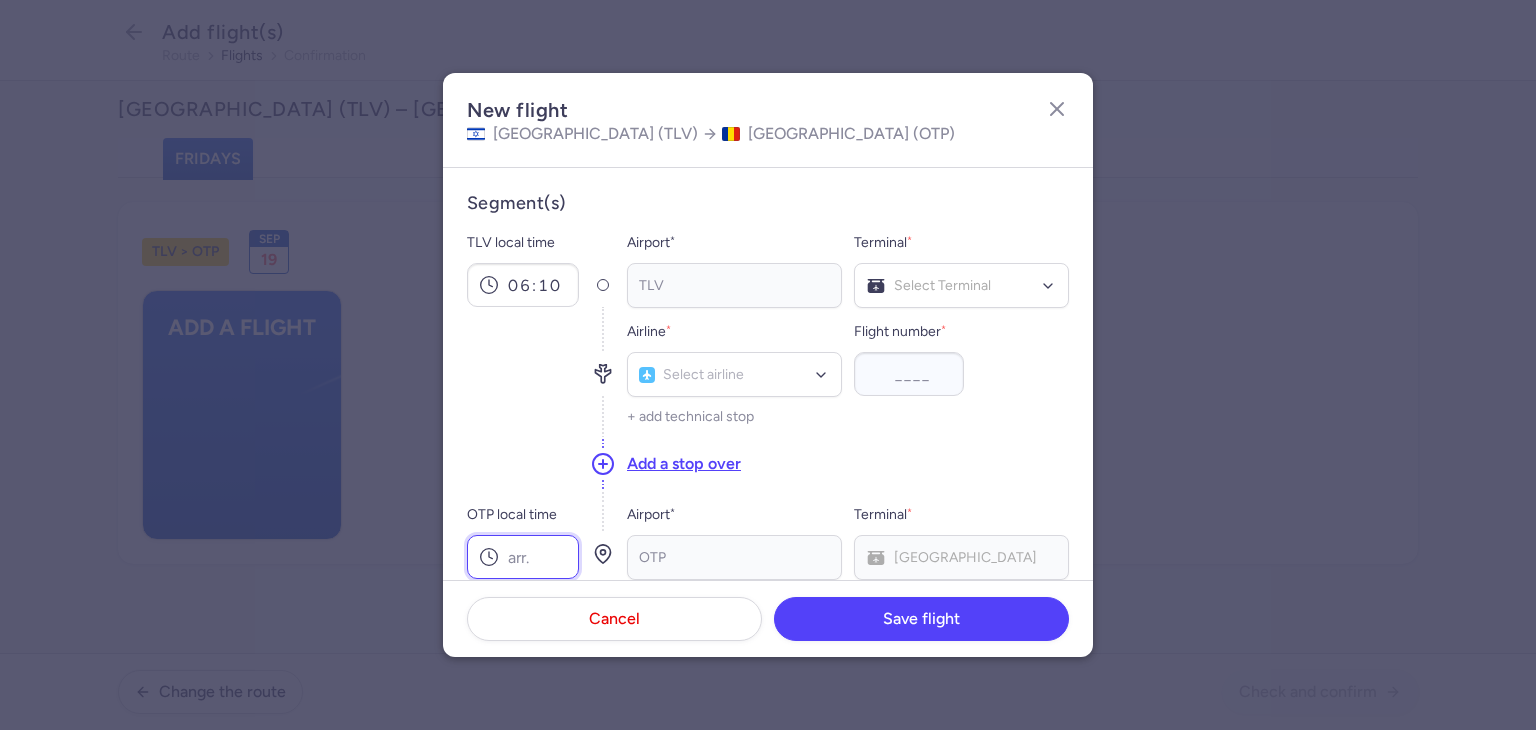 click on "OTP local time" at bounding box center (523, 557) 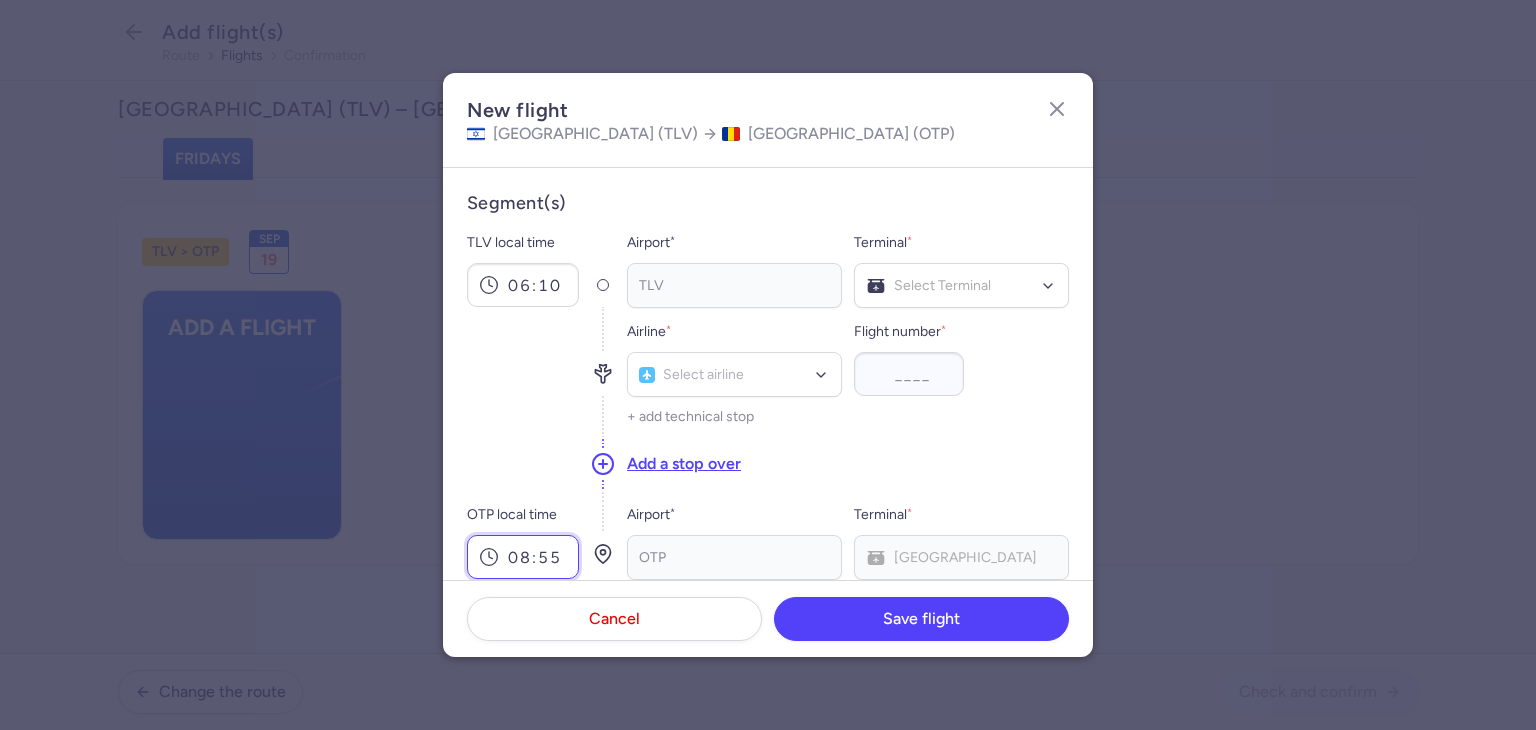type on "08:55" 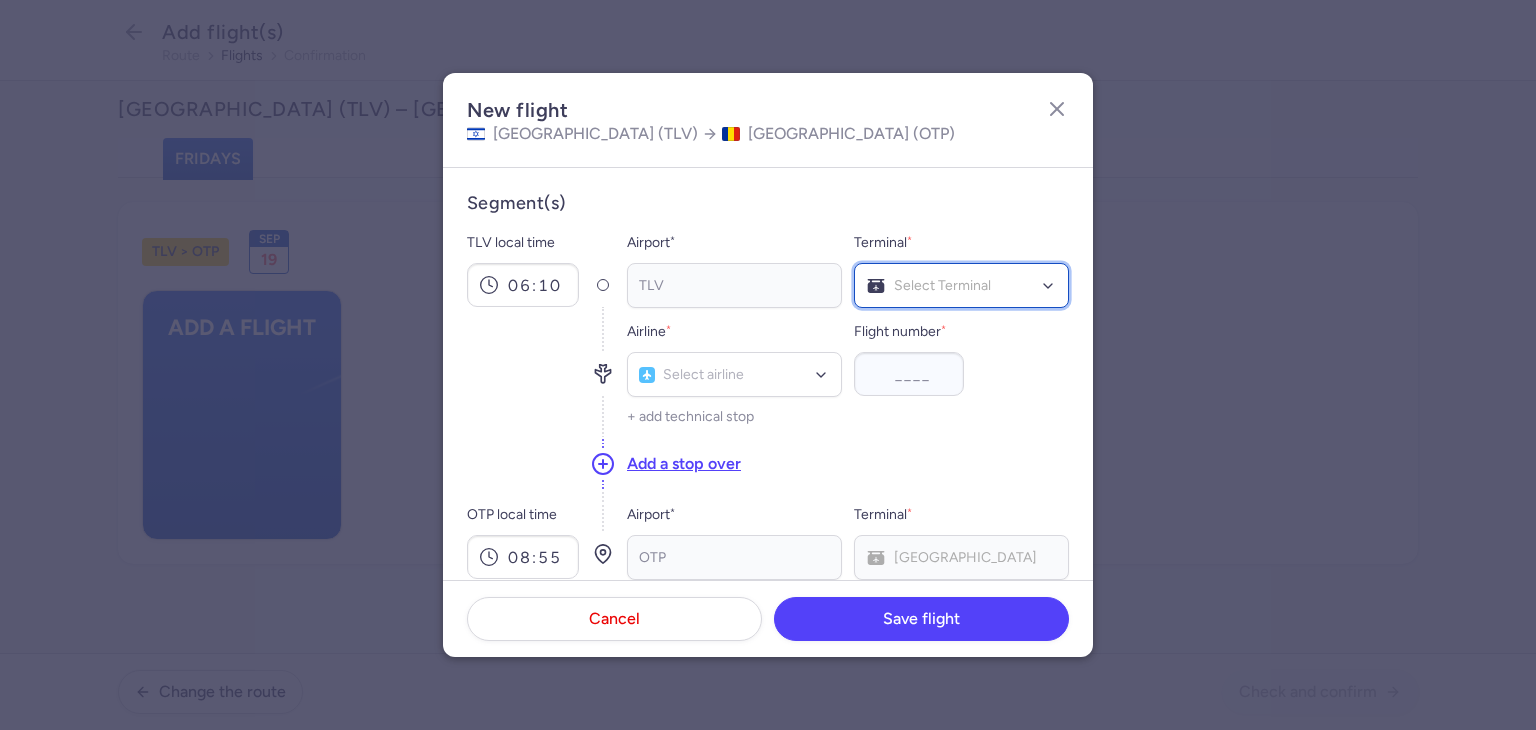 click on "Select Terminal" 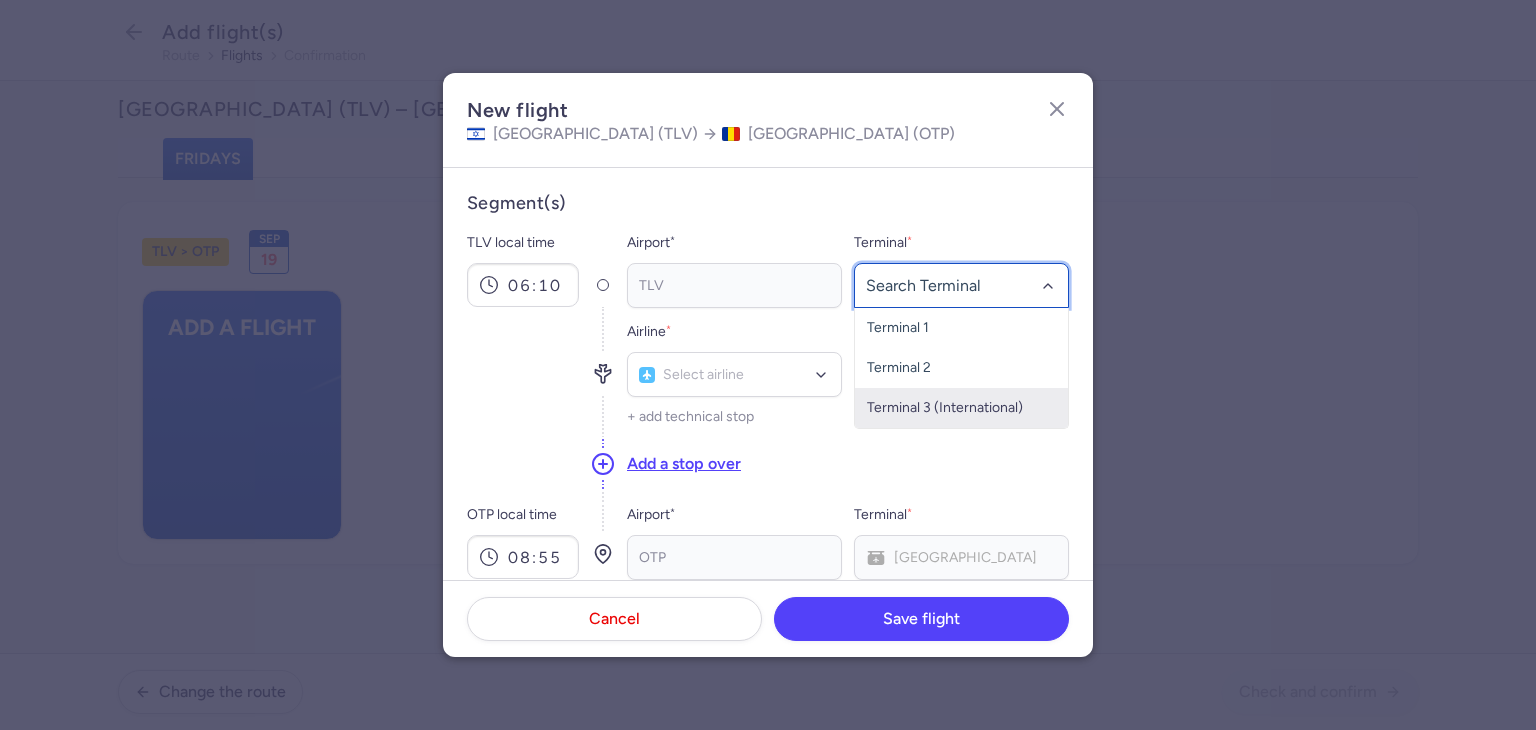 click on "Terminal 3 (International)" at bounding box center (961, 408) 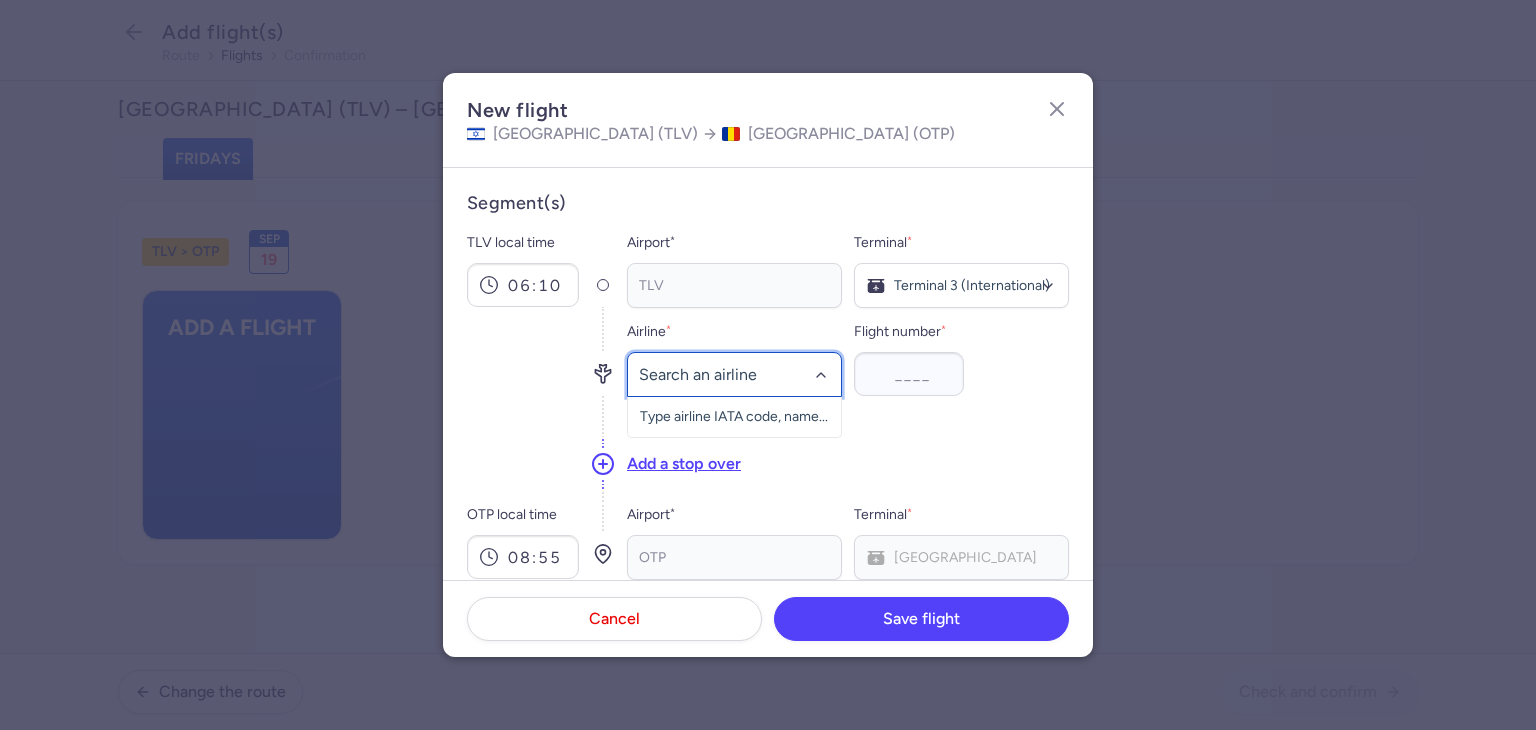 click 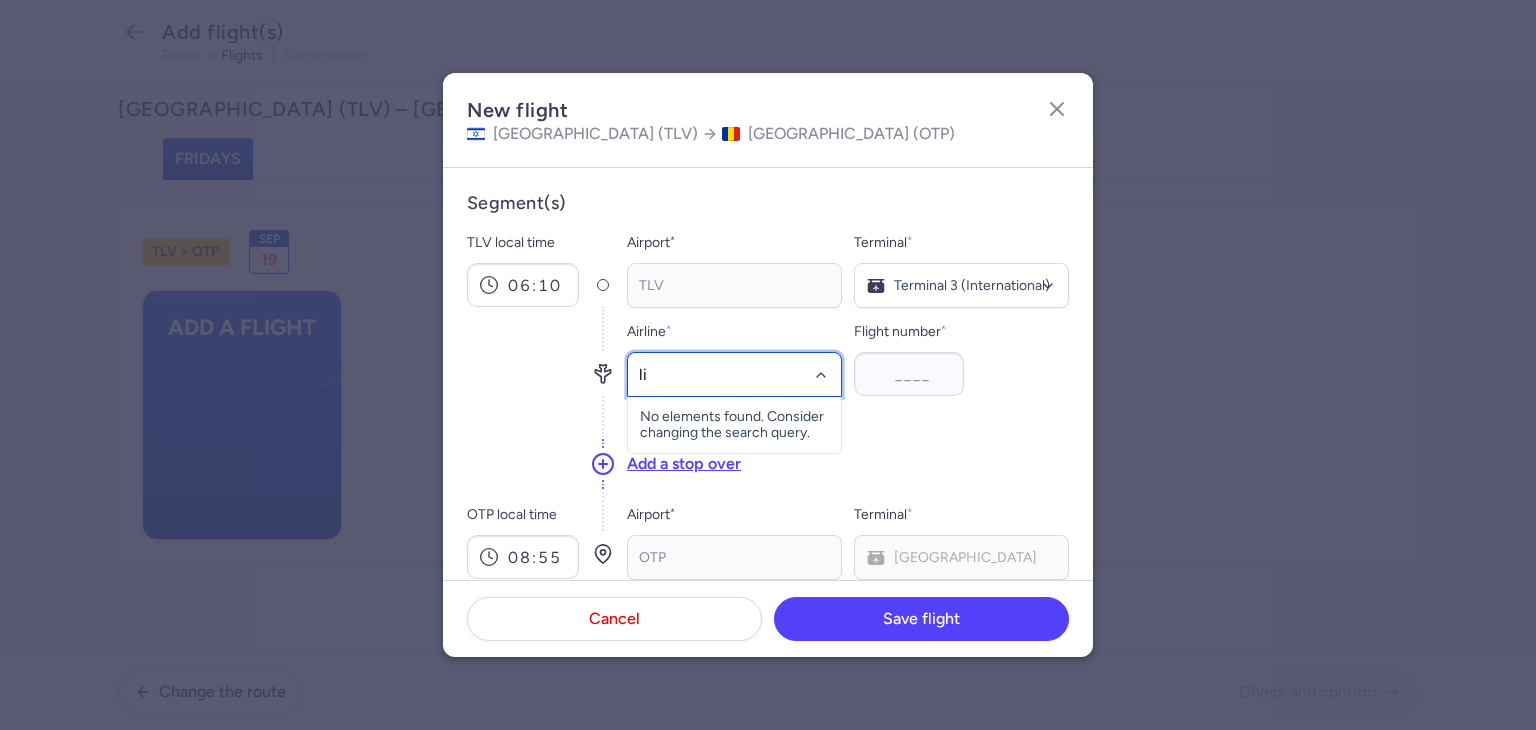 type on "lil" 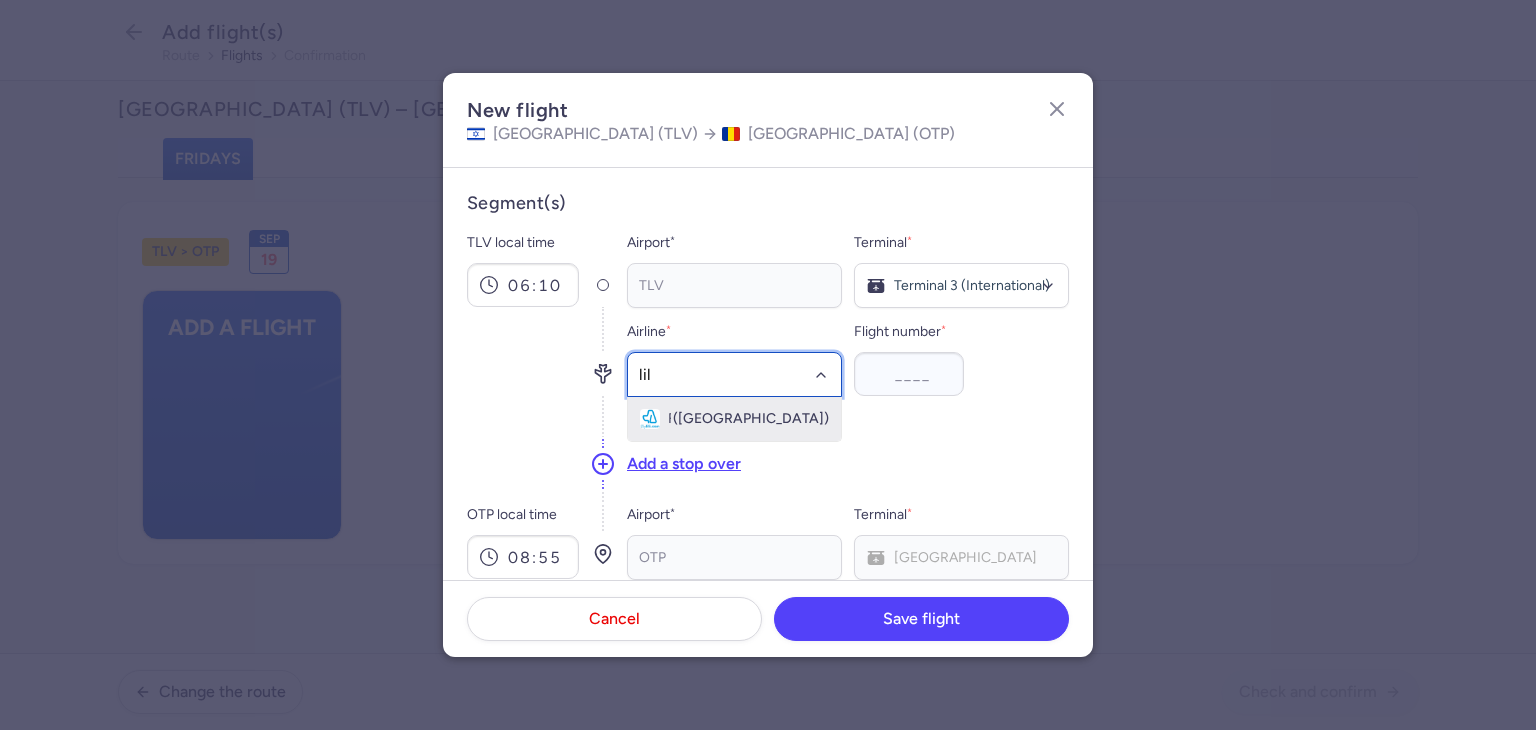 click on "Fly Lili ([GEOGRAPHIC_DATA])" at bounding box center [734, 419] 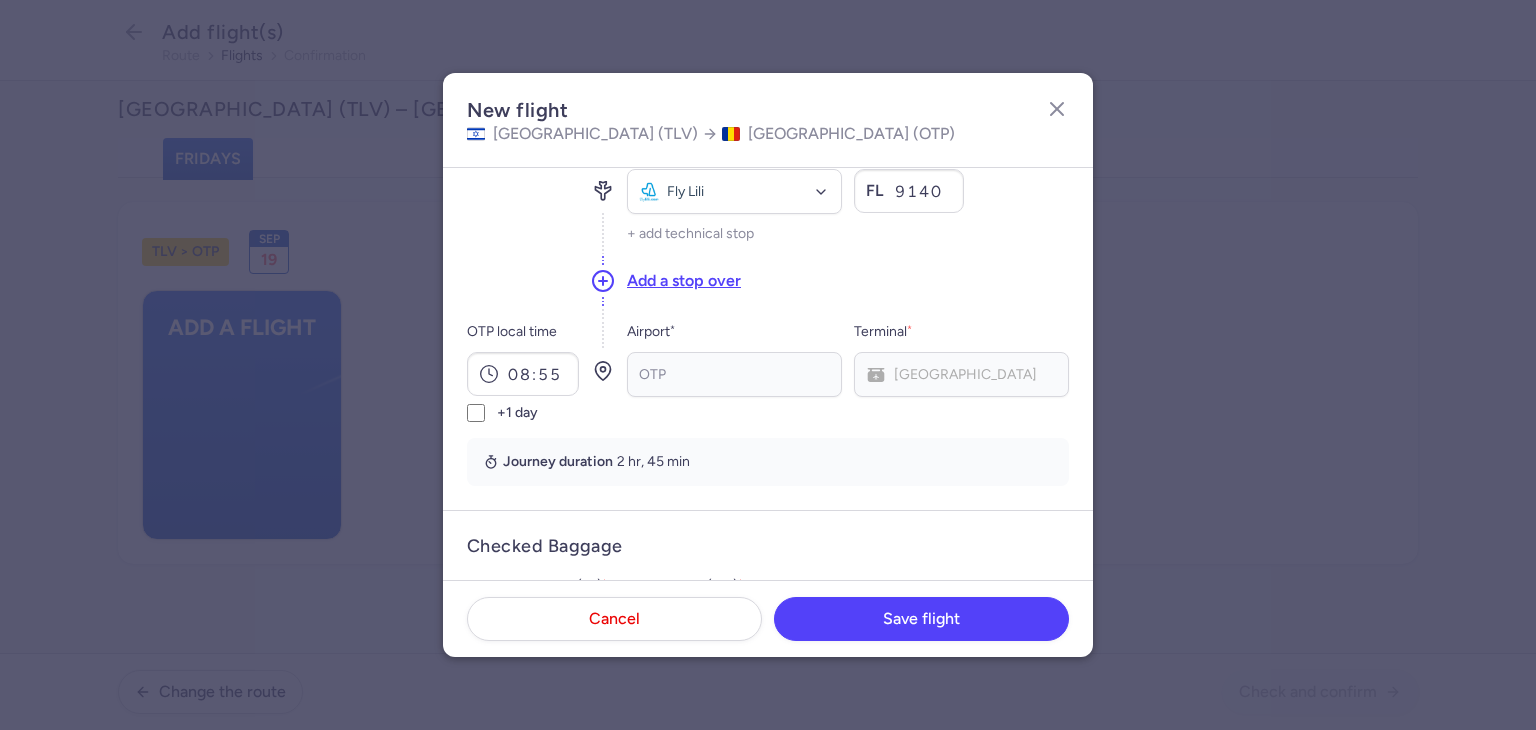 scroll, scrollTop: 400, scrollLeft: 0, axis: vertical 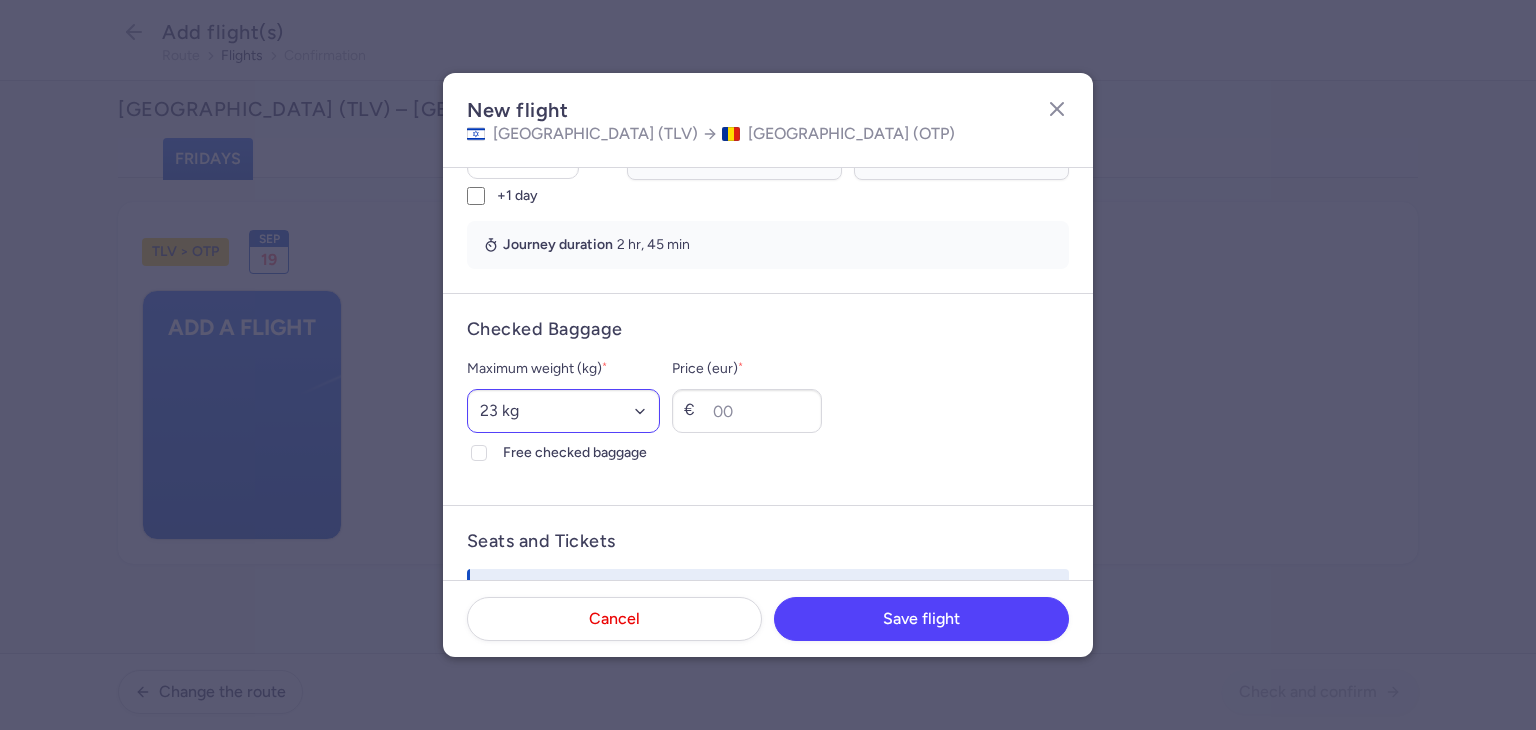 type on "9140" 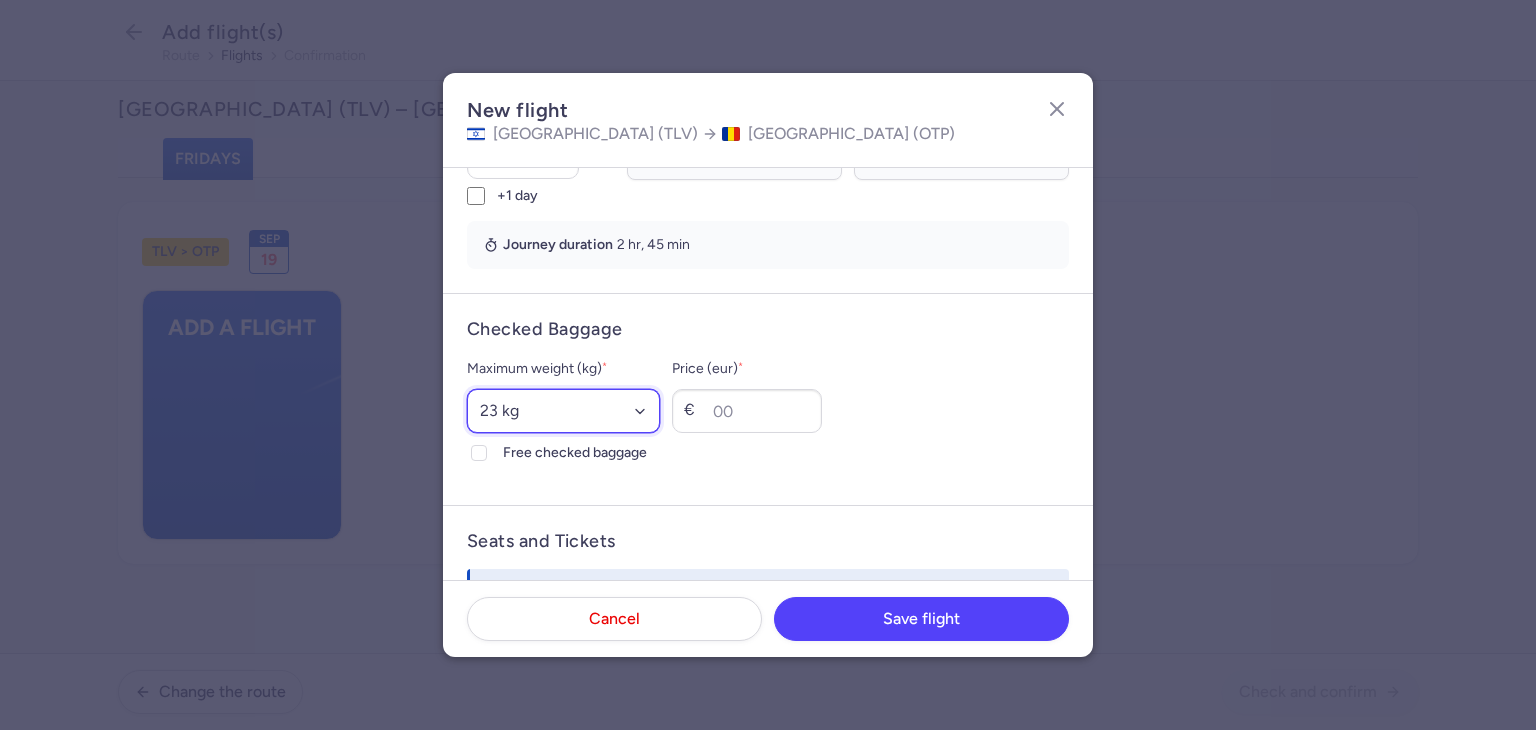 click on "Select an option 15 kg 16 kg 17 kg 18 kg 19 kg 20 kg 21 kg 22 kg 23 kg 24 kg 25 kg 26 kg 27 kg 28 kg 29 kg 30 kg 31 kg 32 kg 33 kg 34 kg 35 kg" at bounding box center (563, 411) 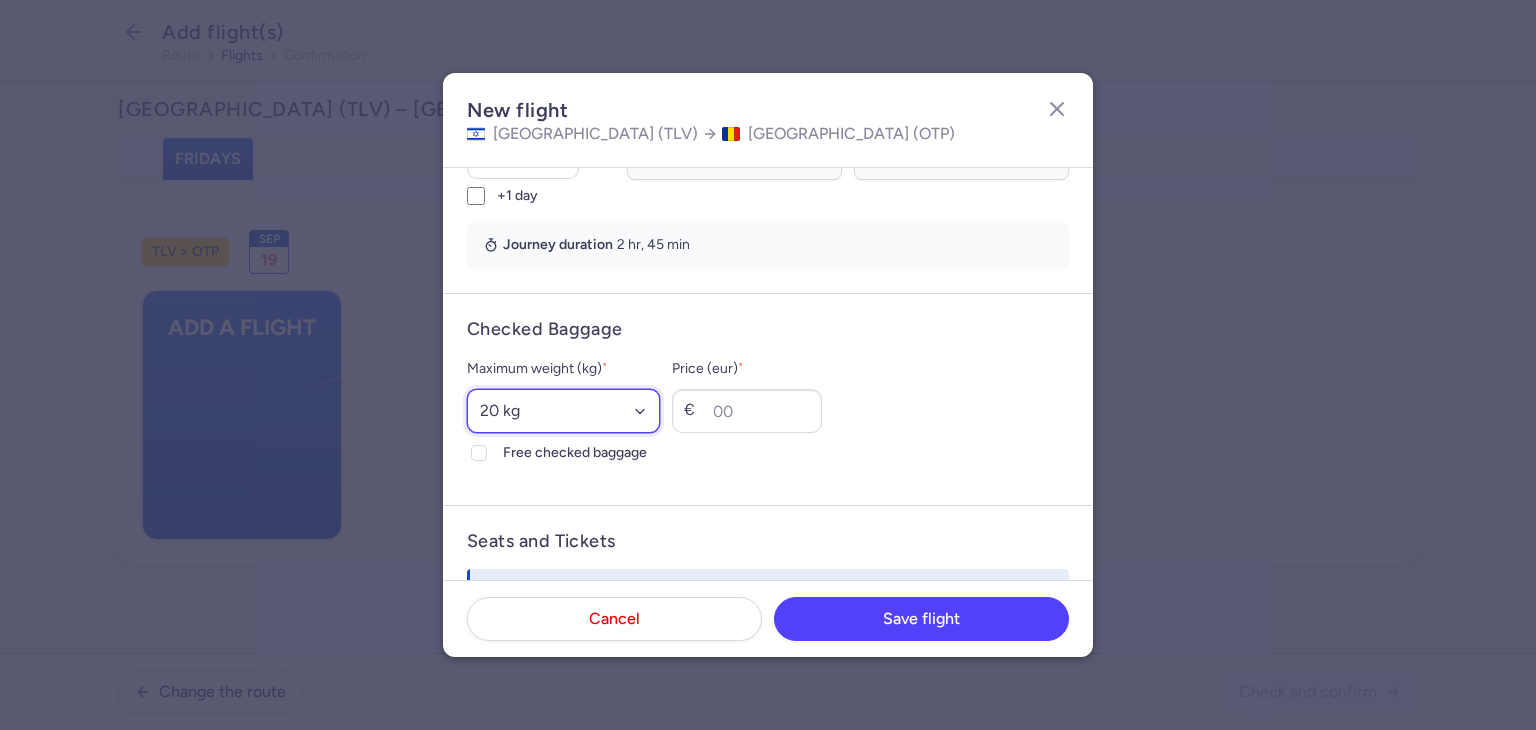 click on "Select an option 15 kg 16 kg 17 kg 18 kg 19 kg 20 kg 21 kg 22 kg 23 kg 24 kg 25 kg 26 kg 27 kg 28 kg 29 kg 30 kg 31 kg 32 kg 33 kg 34 kg 35 kg" at bounding box center (563, 411) 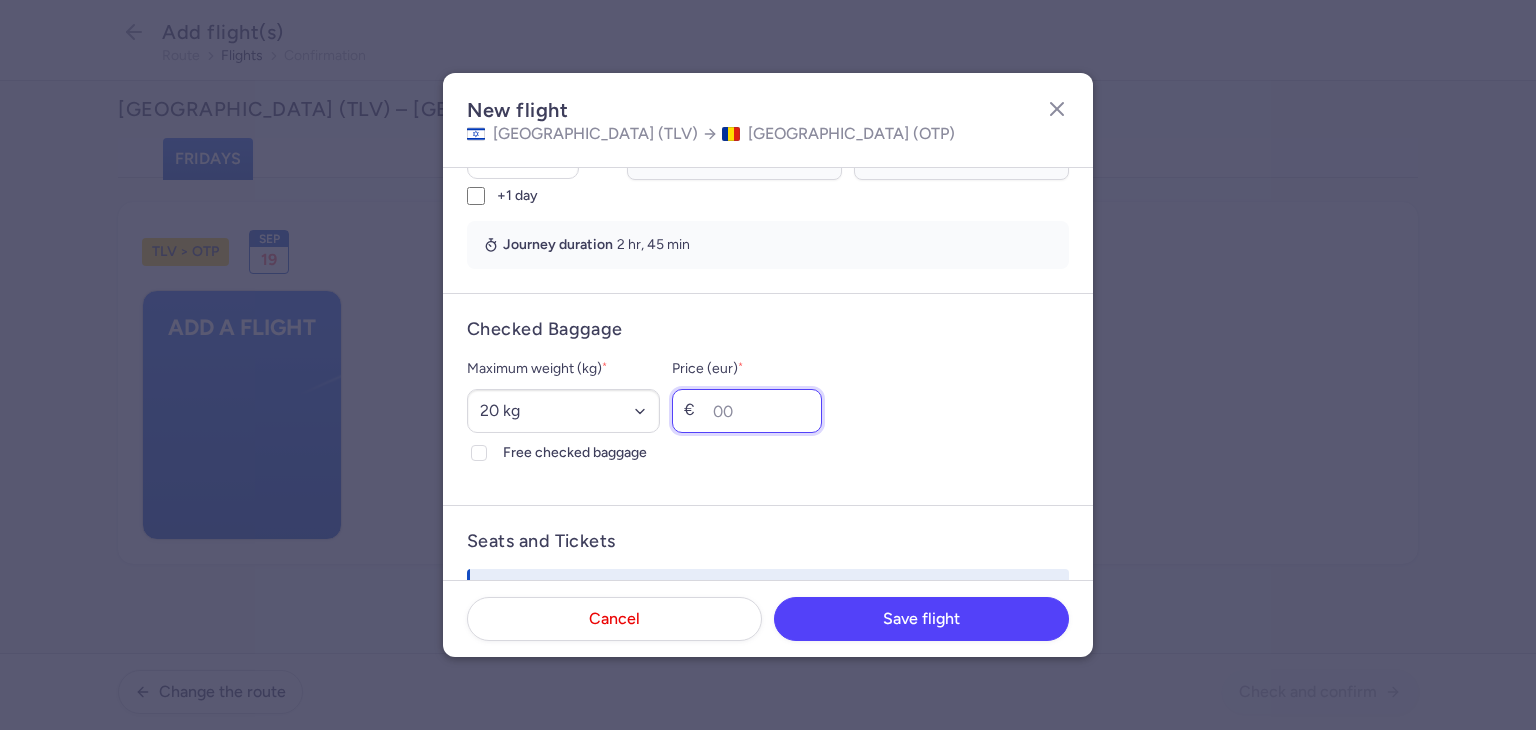 click on "Price (eur)  *" at bounding box center (747, 411) 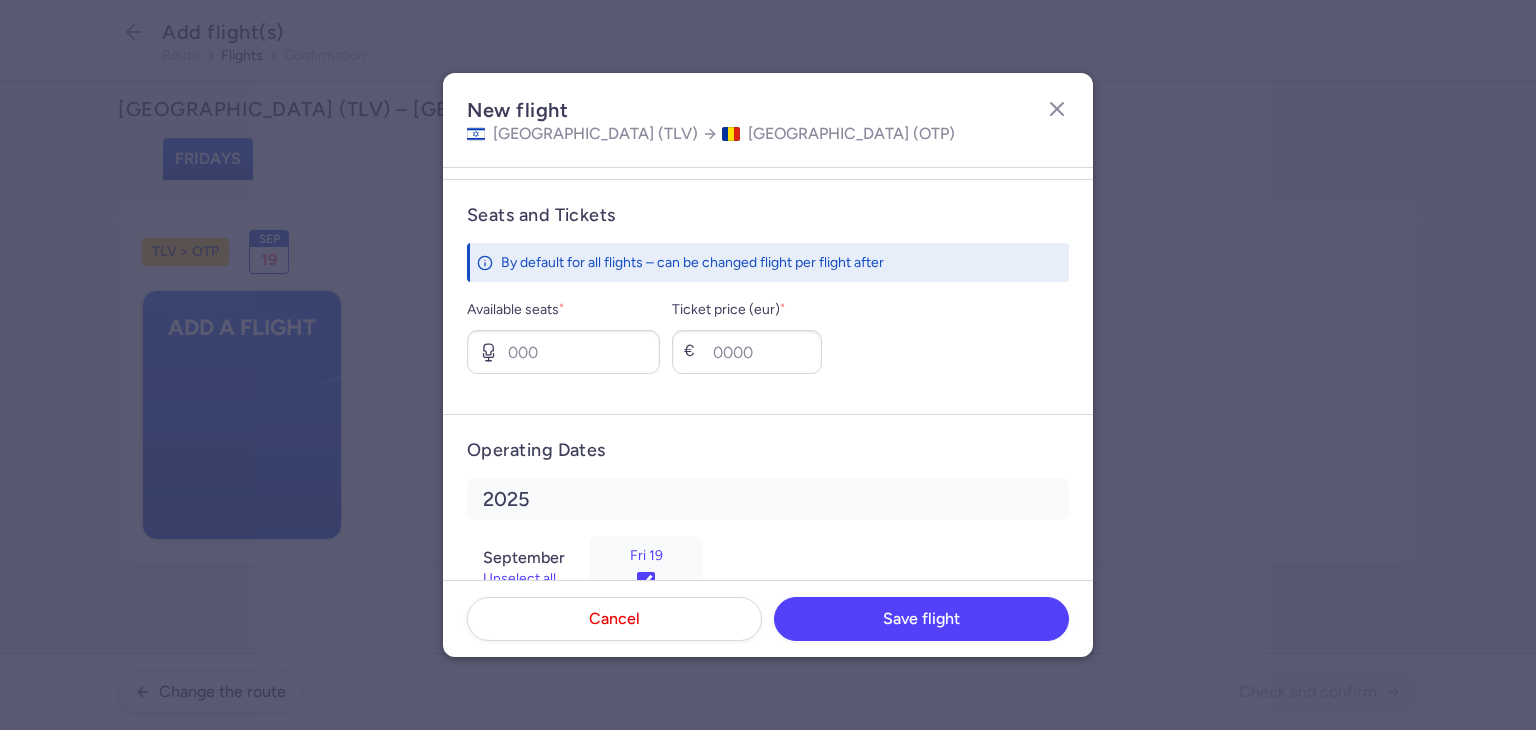 scroll, scrollTop: 786, scrollLeft: 0, axis: vertical 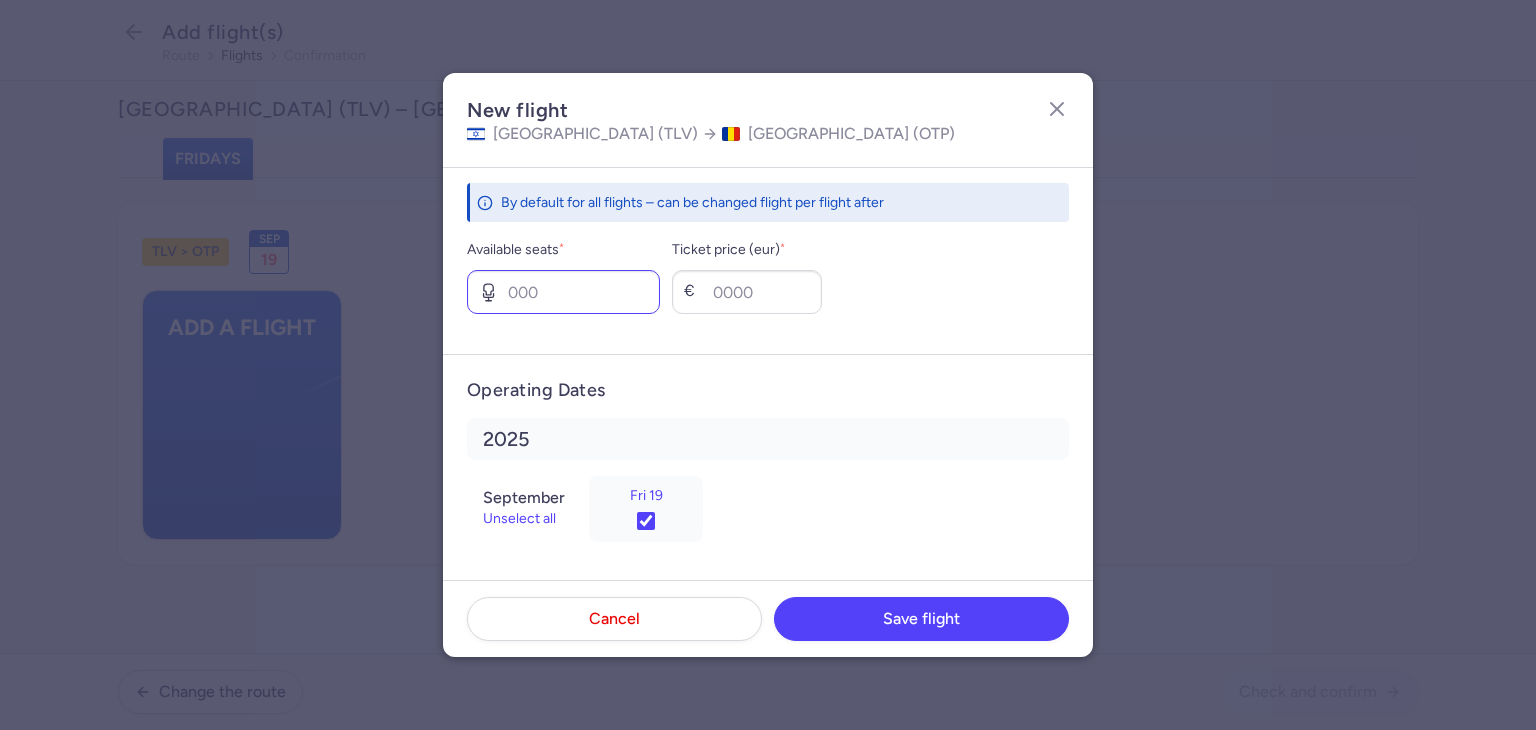 type on "20" 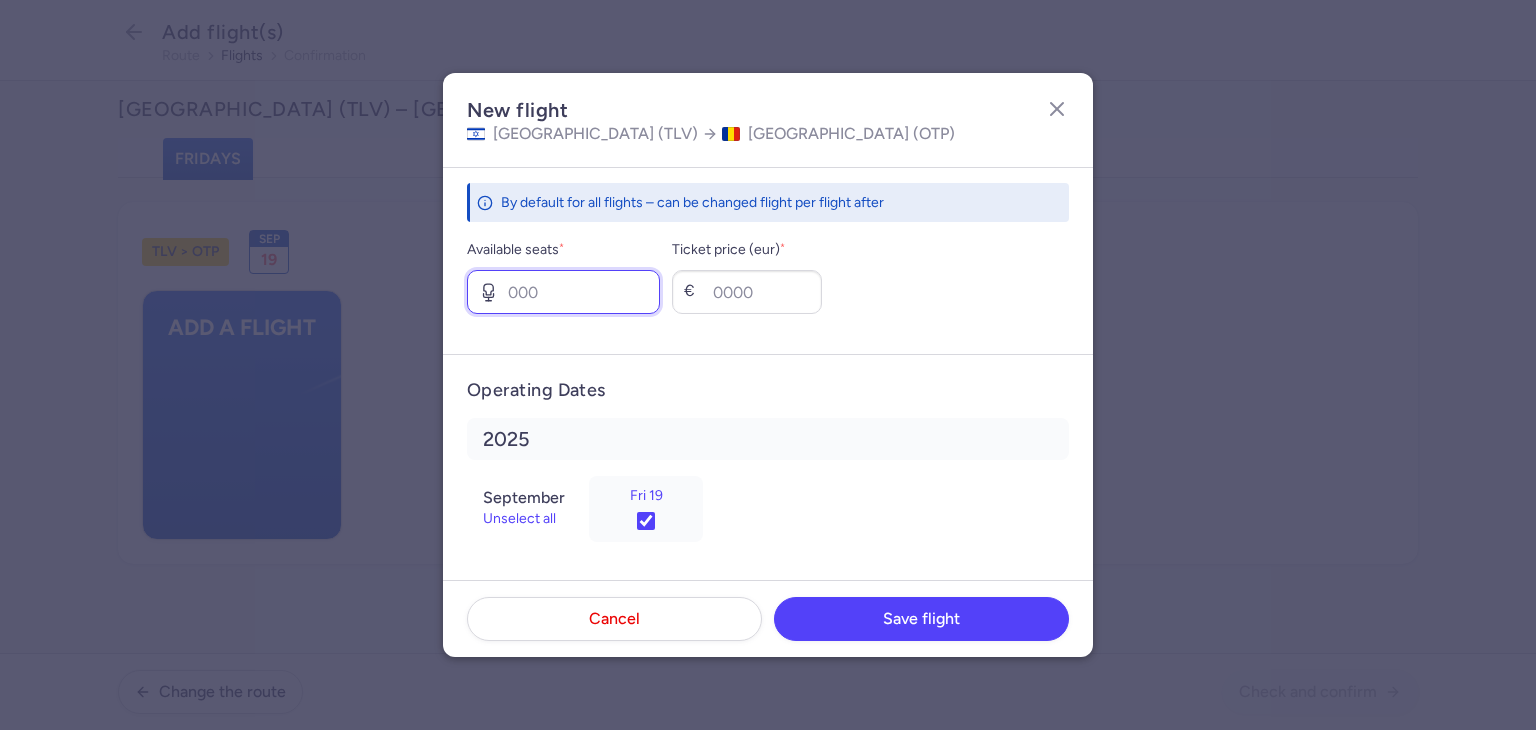 click on "Available seats  *" at bounding box center (563, 292) 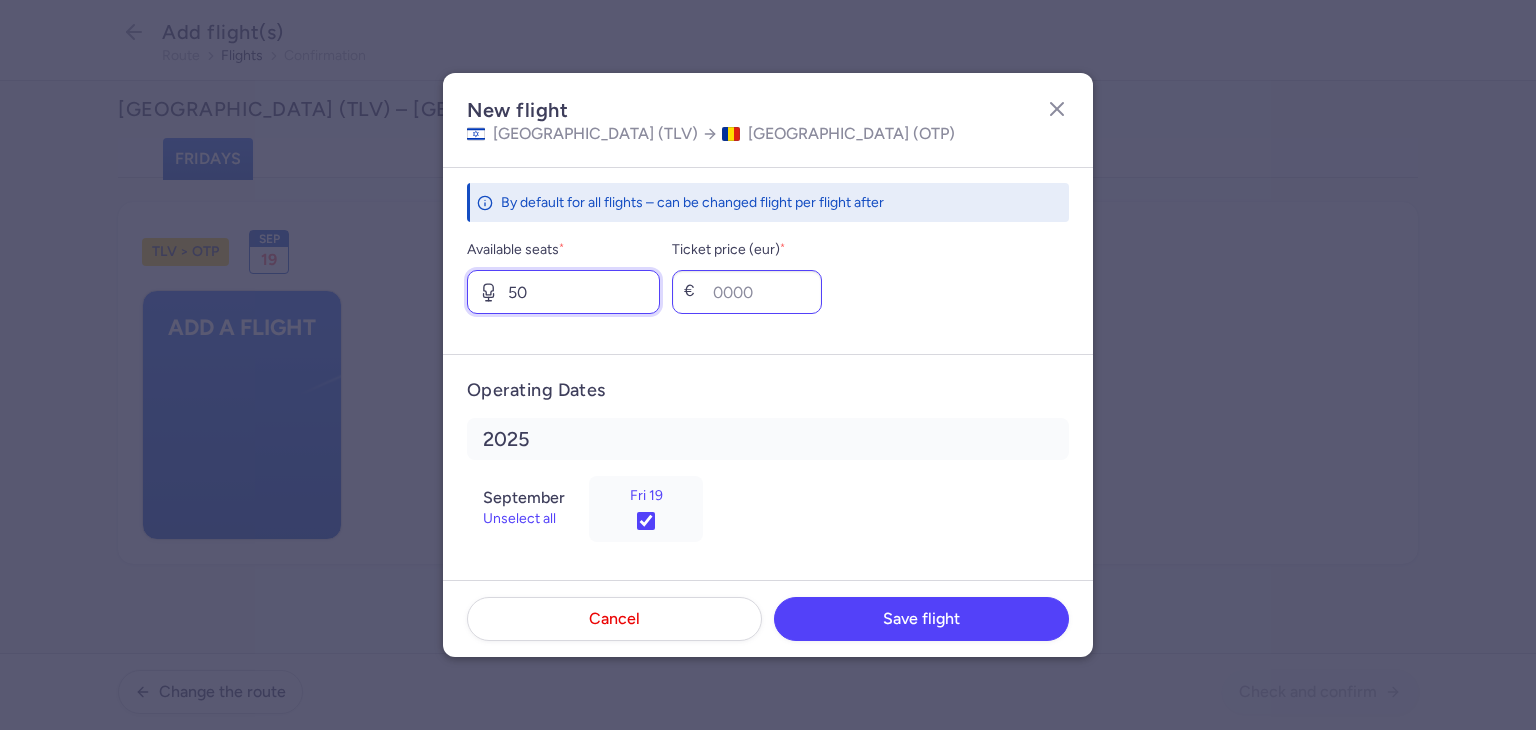 type on "50" 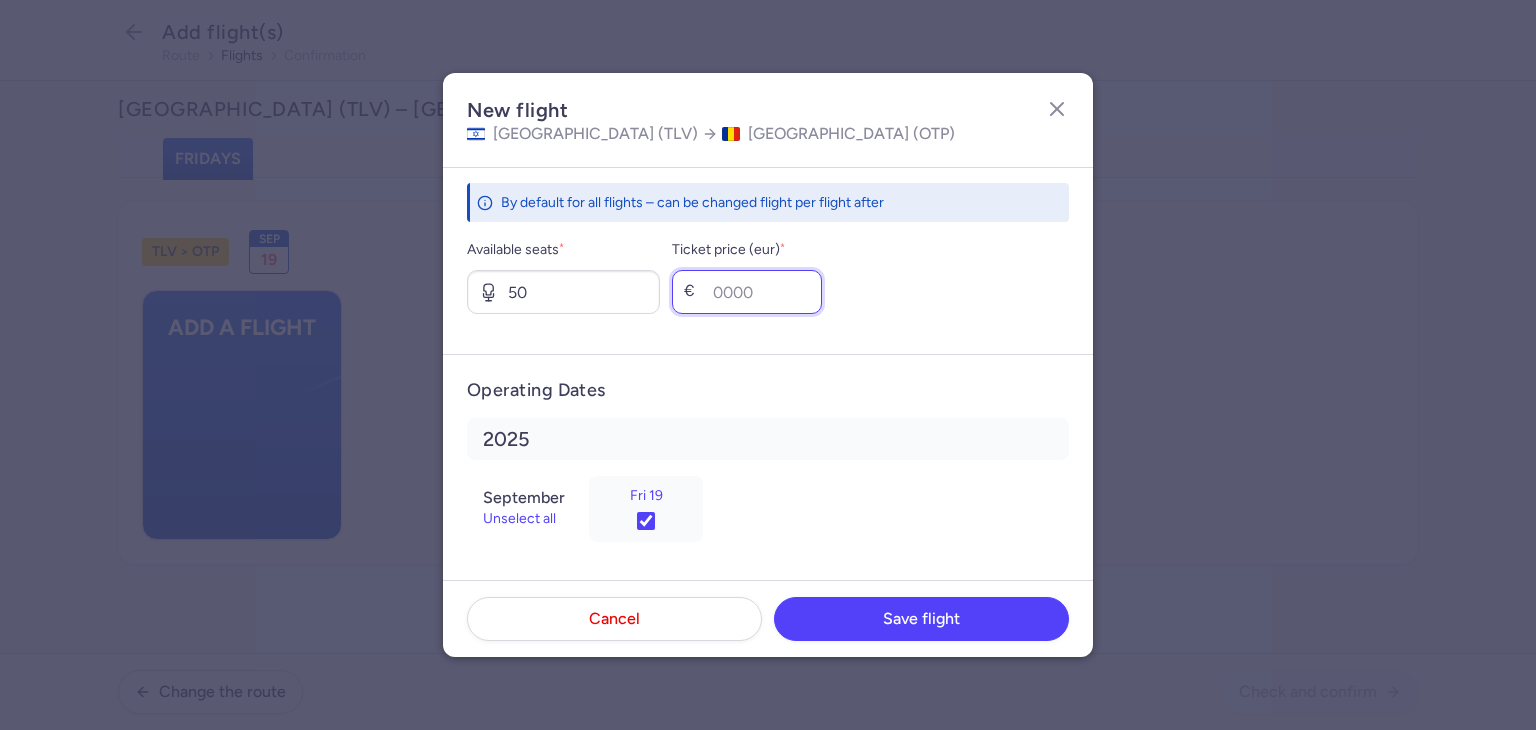 click on "Ticket price (eur)  *" at bounding box center (747, 292) 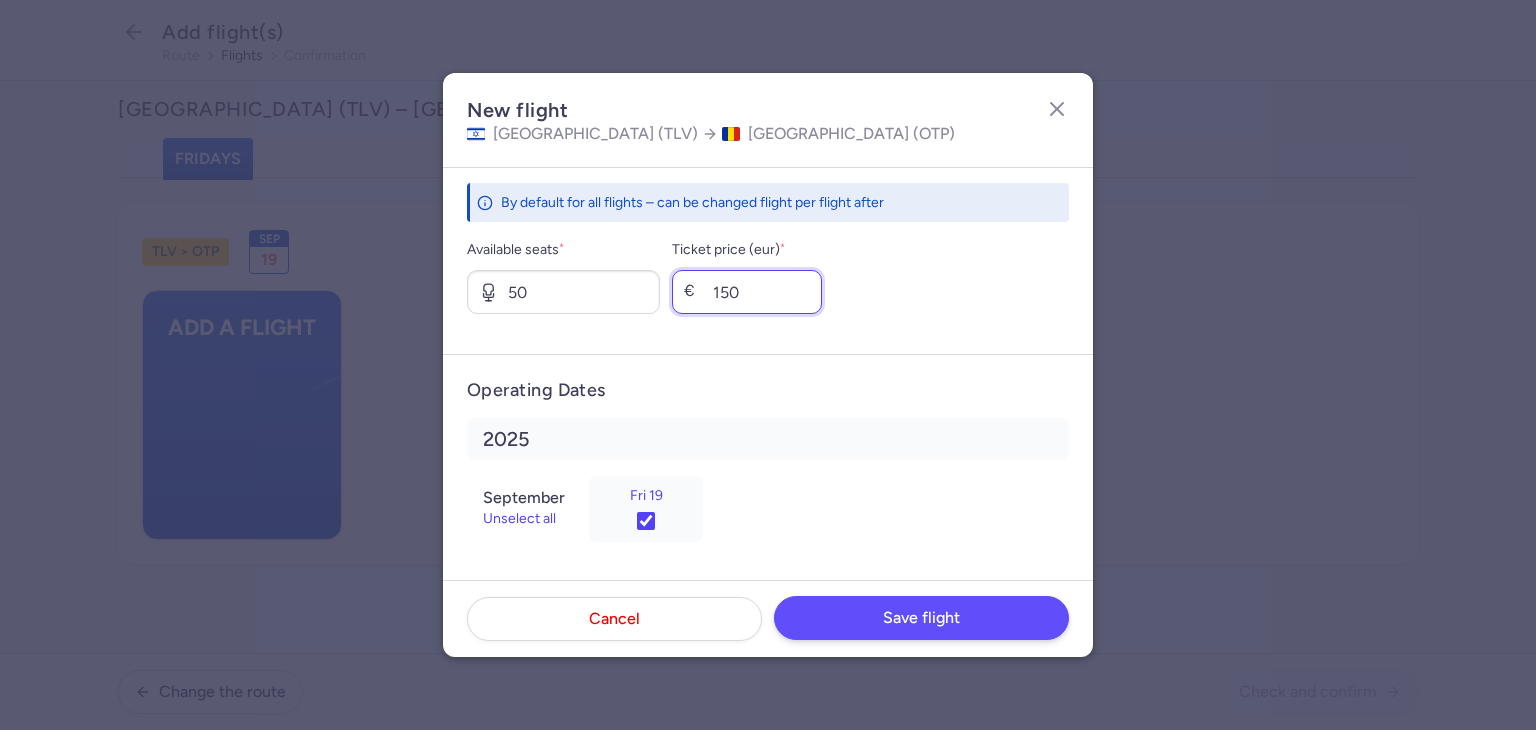 type on "150" 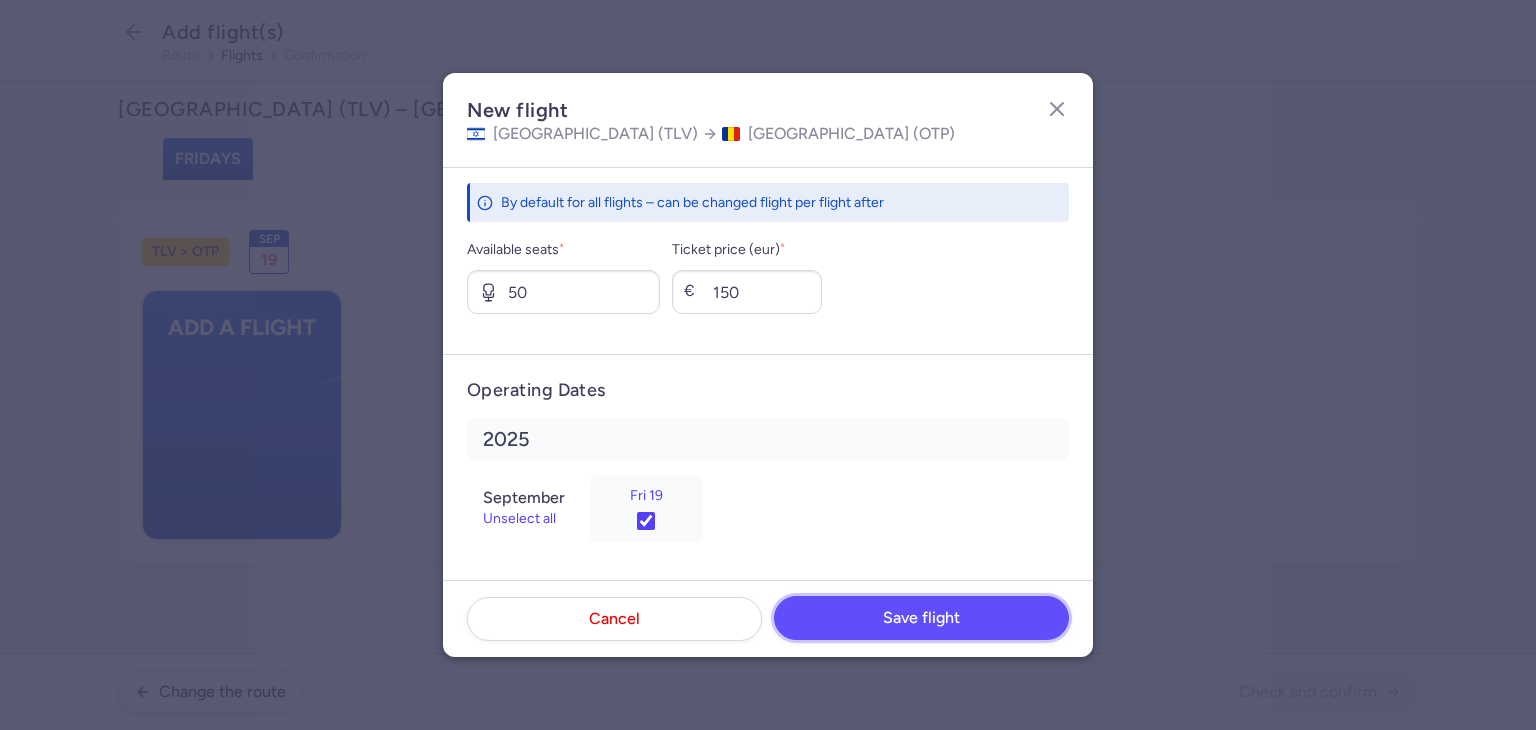 click on "Save flight" at bounding box center [921, 618] 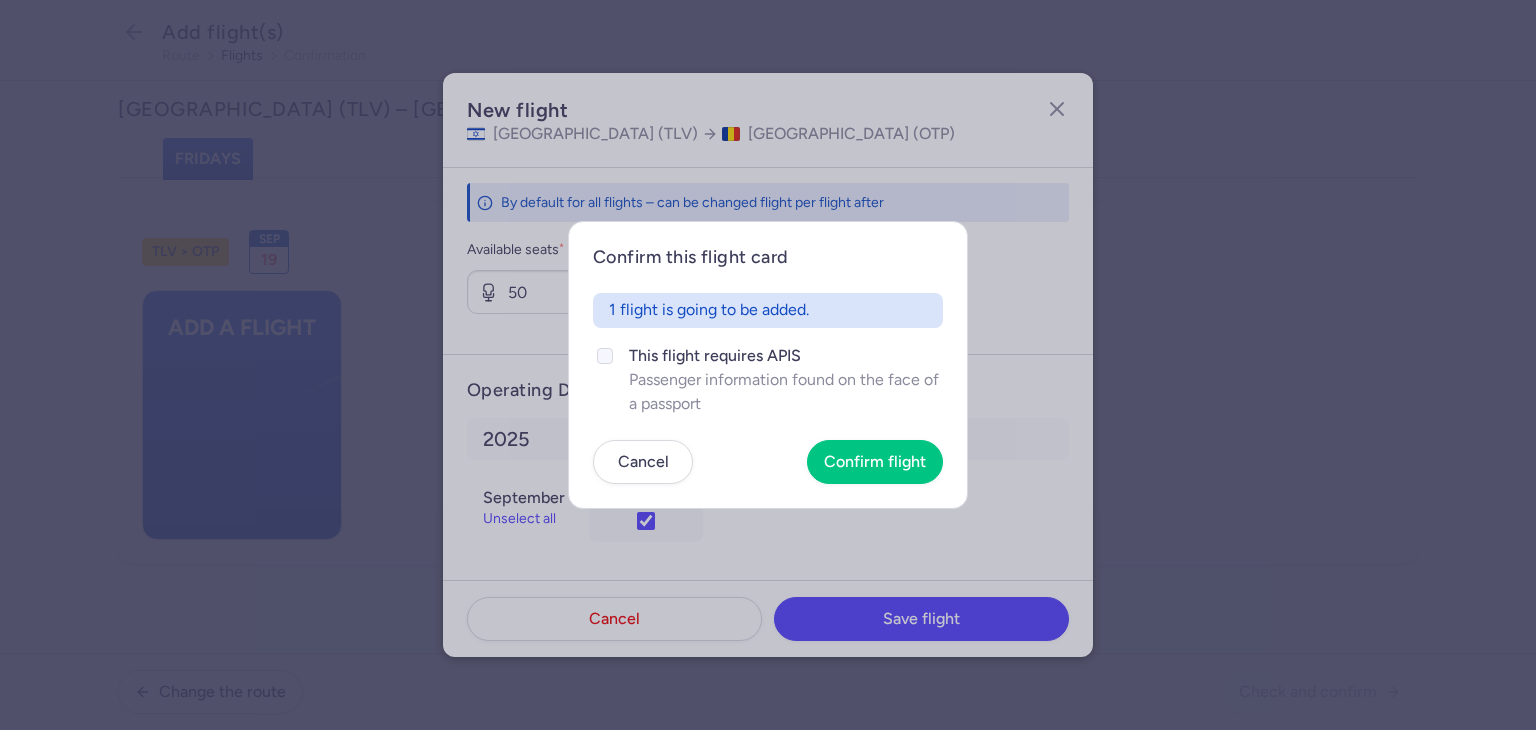 click on "Passenger information found on the face of a passport" 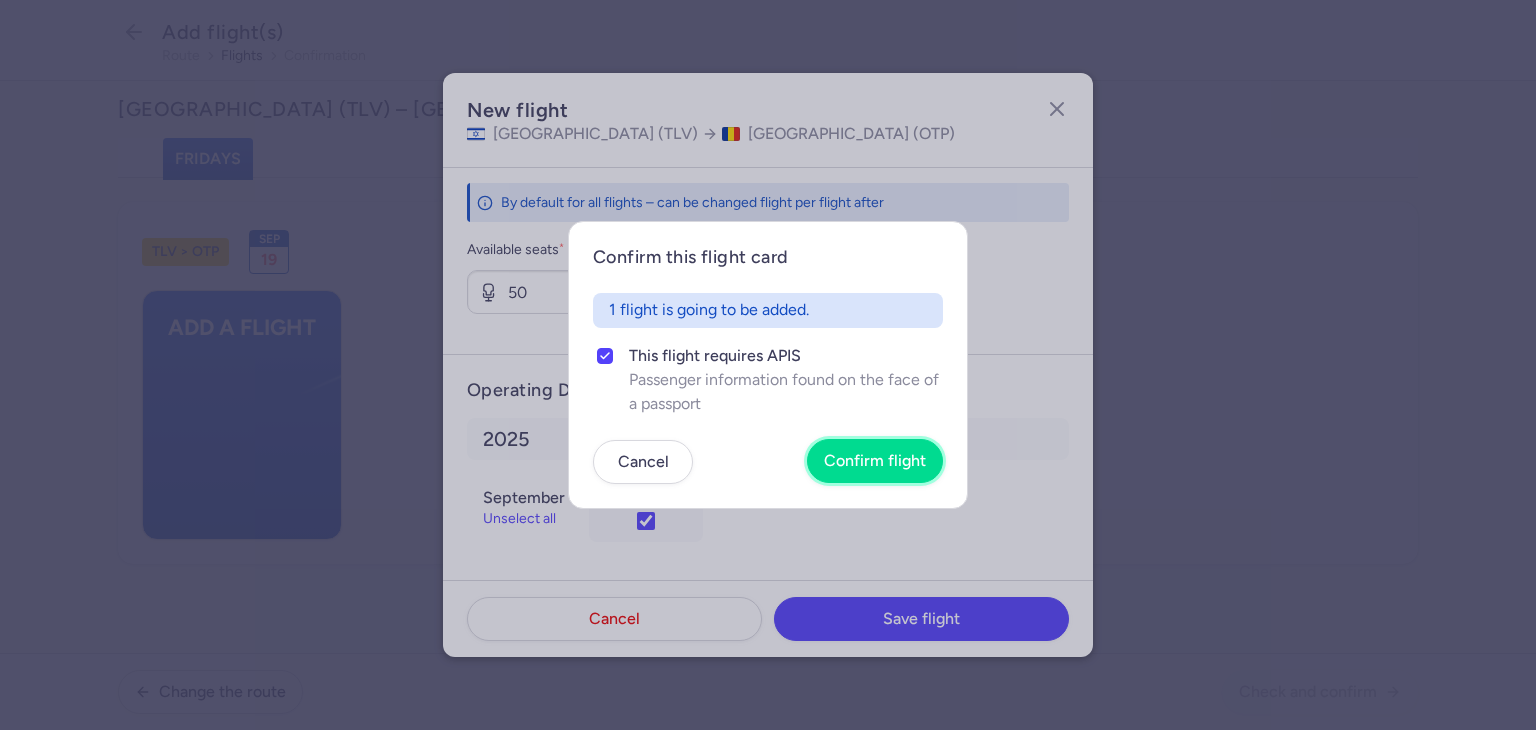 click on "Confirm flight" at bounding box center (875, 461) 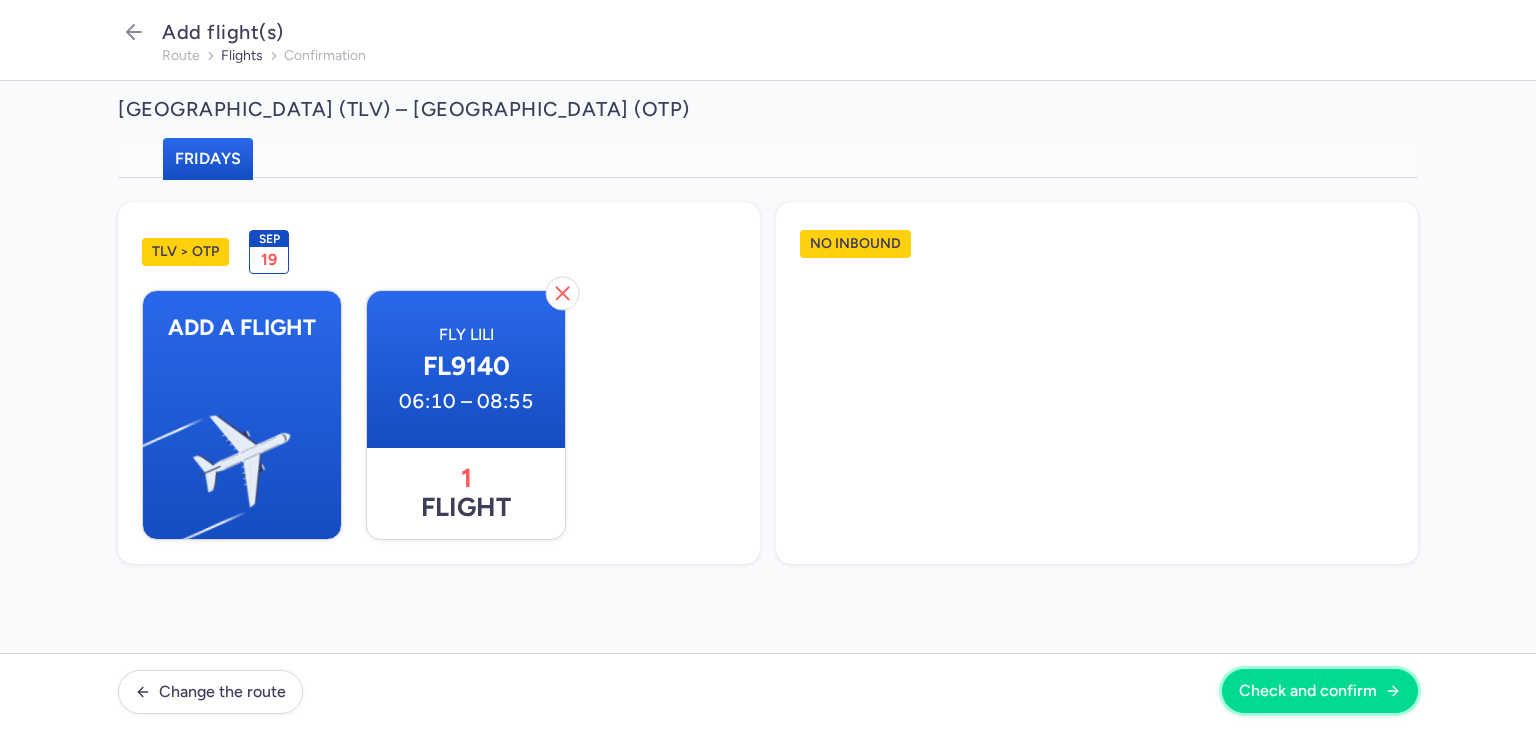click on "Check and confirm" at bounding box center [1308, 691] 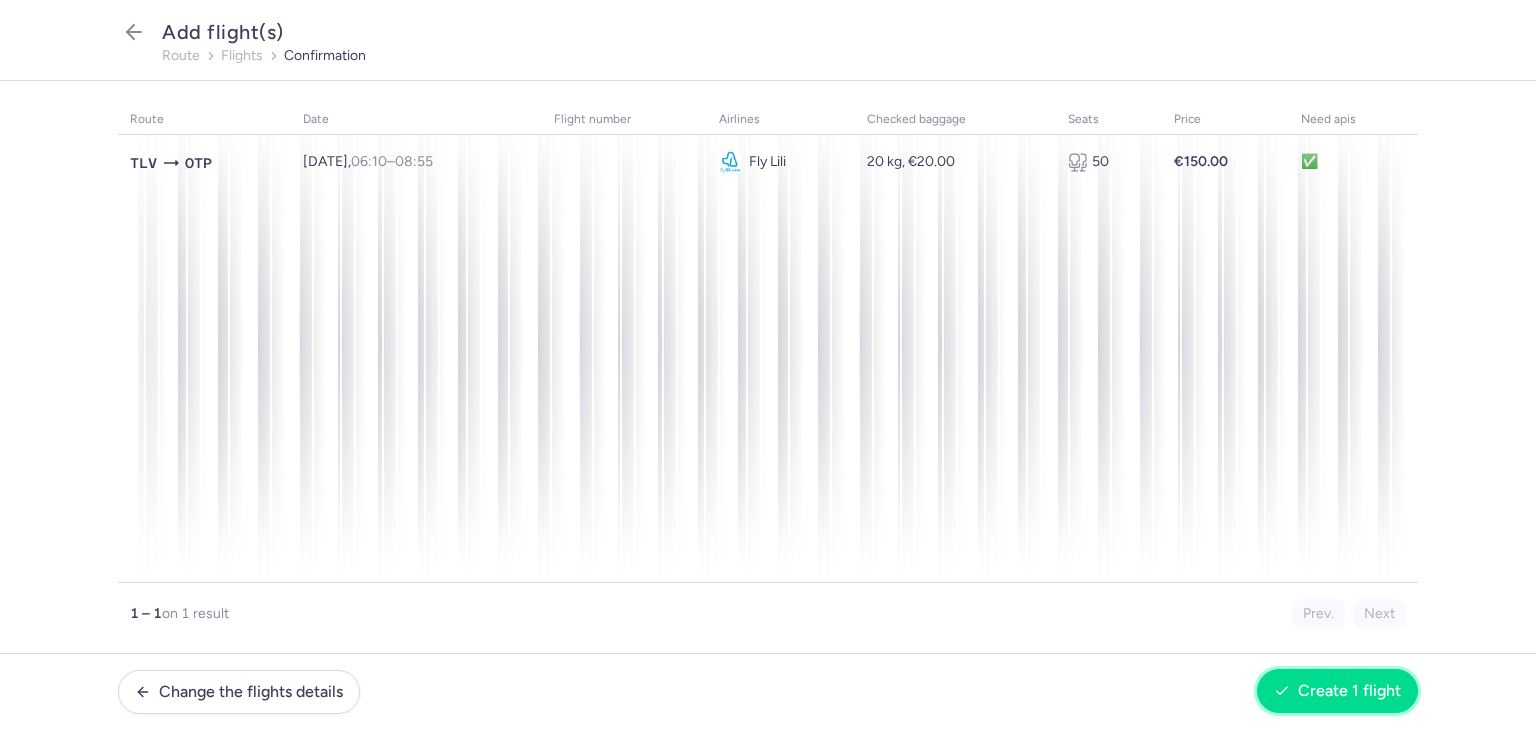 click on "Create 1 flight" at bounding box center (1349, 691) 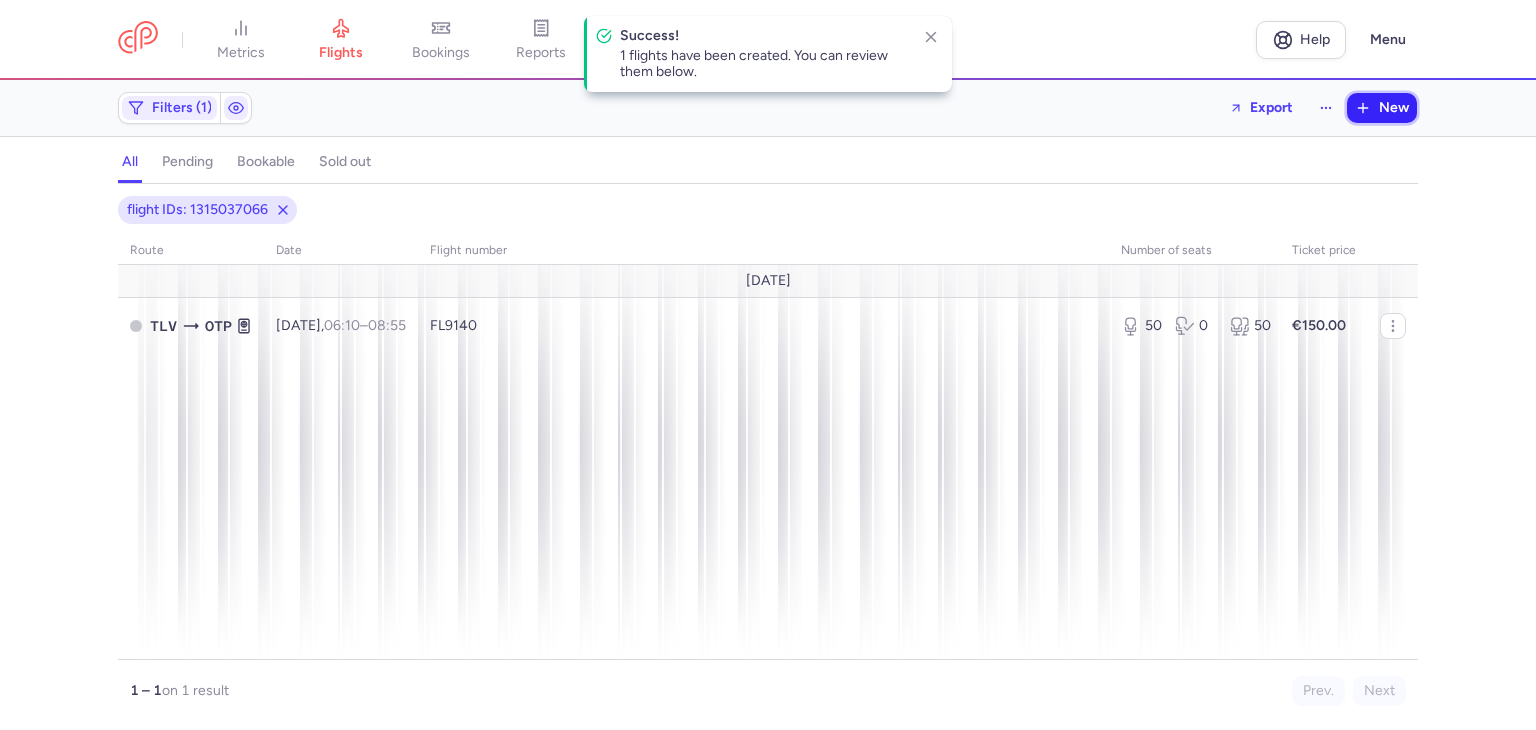 click on "New" at bounding box center [1382, 108] 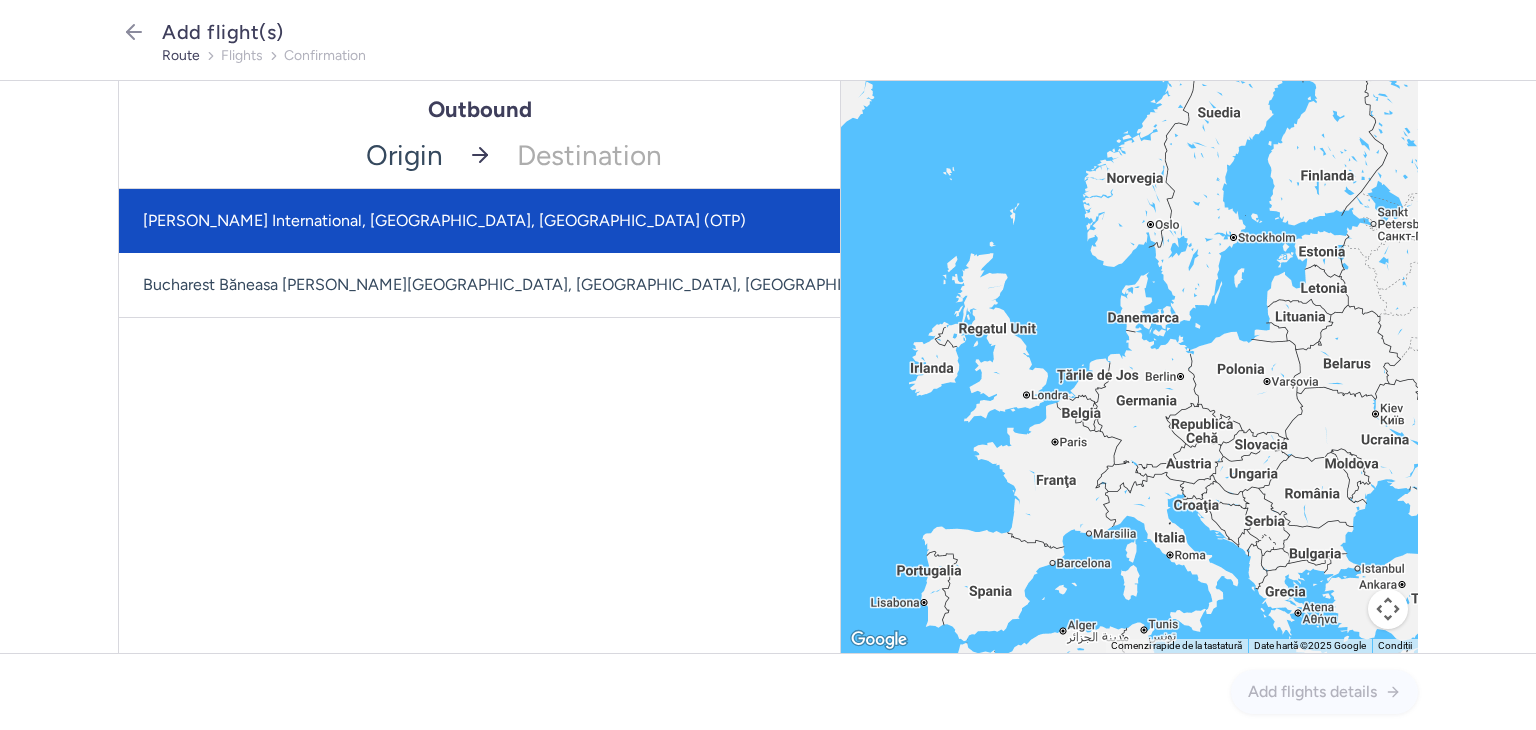 click on "[PERSON_NAME] International, [GEOGRAPHIC_DATA], [GEOGRAPHIC_DATA] (OTP)   [GEOGRAPHIC_DATA] [GEOGRAPHIC_DATA][PERSON_NAME], [GEOGRAPHIC_DATA], [GEOGRAPHIC_DATA] (BBU)  No elements found. Consider changing the search query. Type an IATA code, a city, an airport name... Destination  [PERSON_NAME][GEOGRAPHIC_DATA], [GEOGRAPHIC_DATA], [GEOGRAPHIC_DATA] (OTP)   [GEOGRAPHIC_DATA][PERSON_NAME], [GEOGRAPHIC_DATA], [GEOGRAPHIC_DATA] (BBU)  No elements found. Consider changing the search query. Type an IATA code, a city, an airport name..." at bounding box center (479, 155) 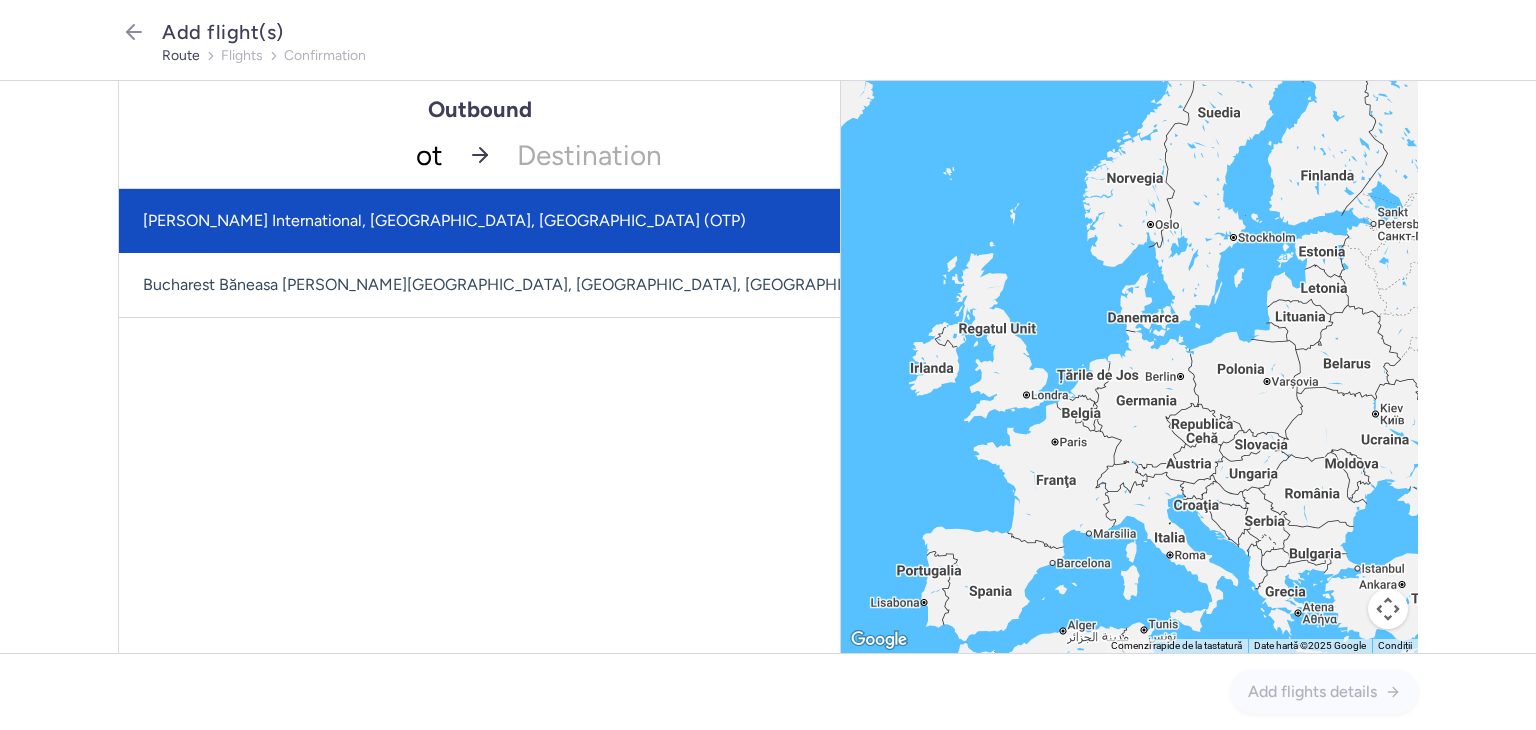 type on "otp" 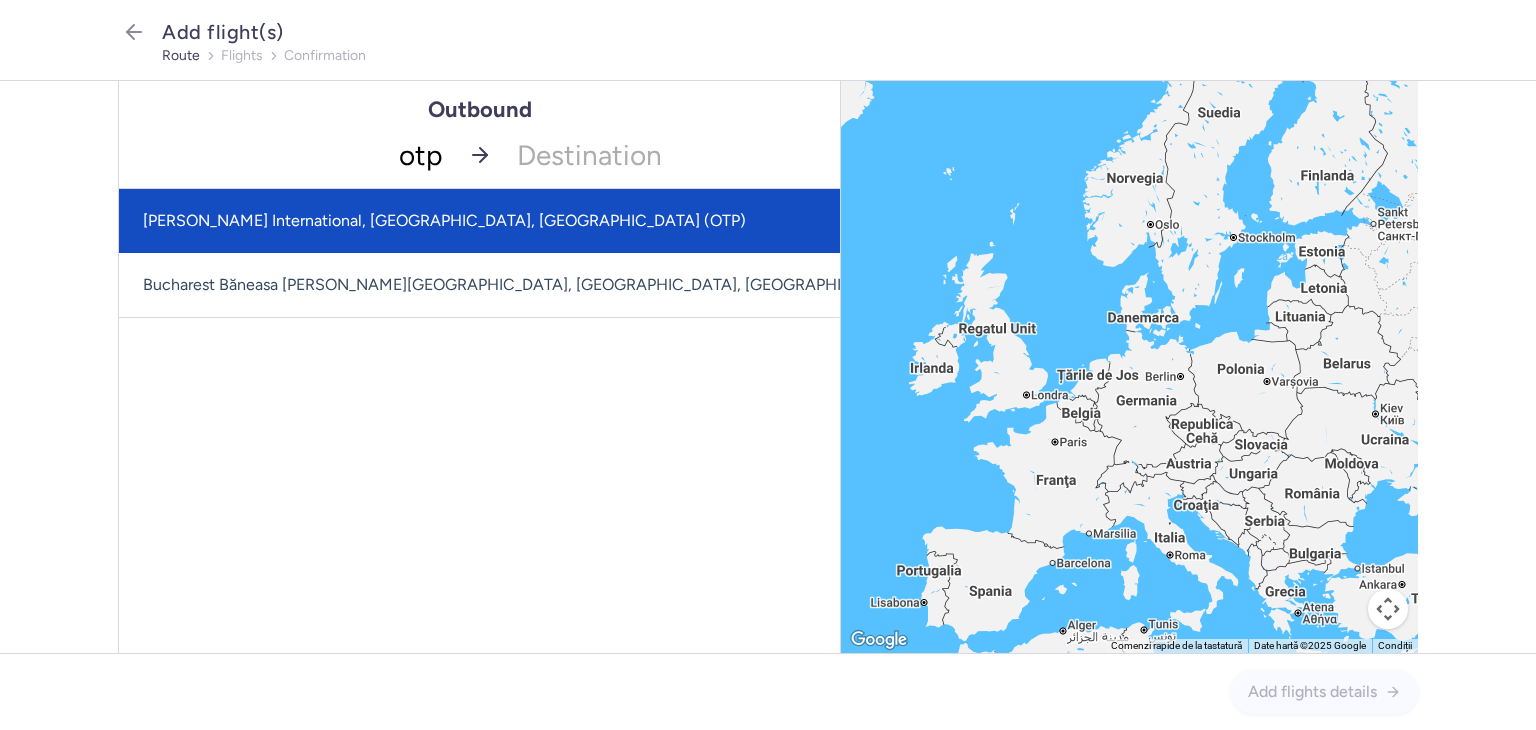 click on "[PERSON_NAME] International, [GEOGRAPHIC_DATA], [GEOGRAPHIC_DATA] (OTP)" 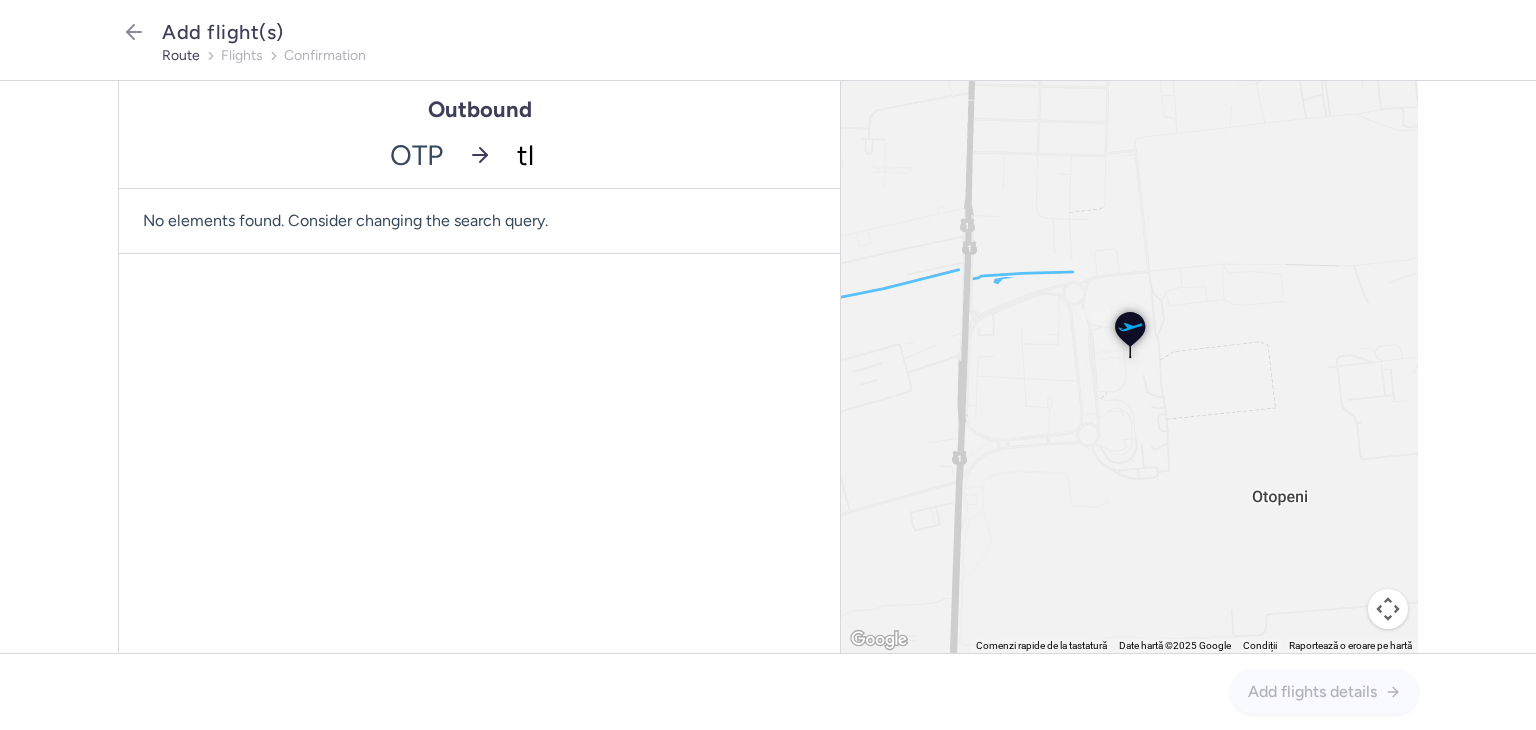 type on "tlv" 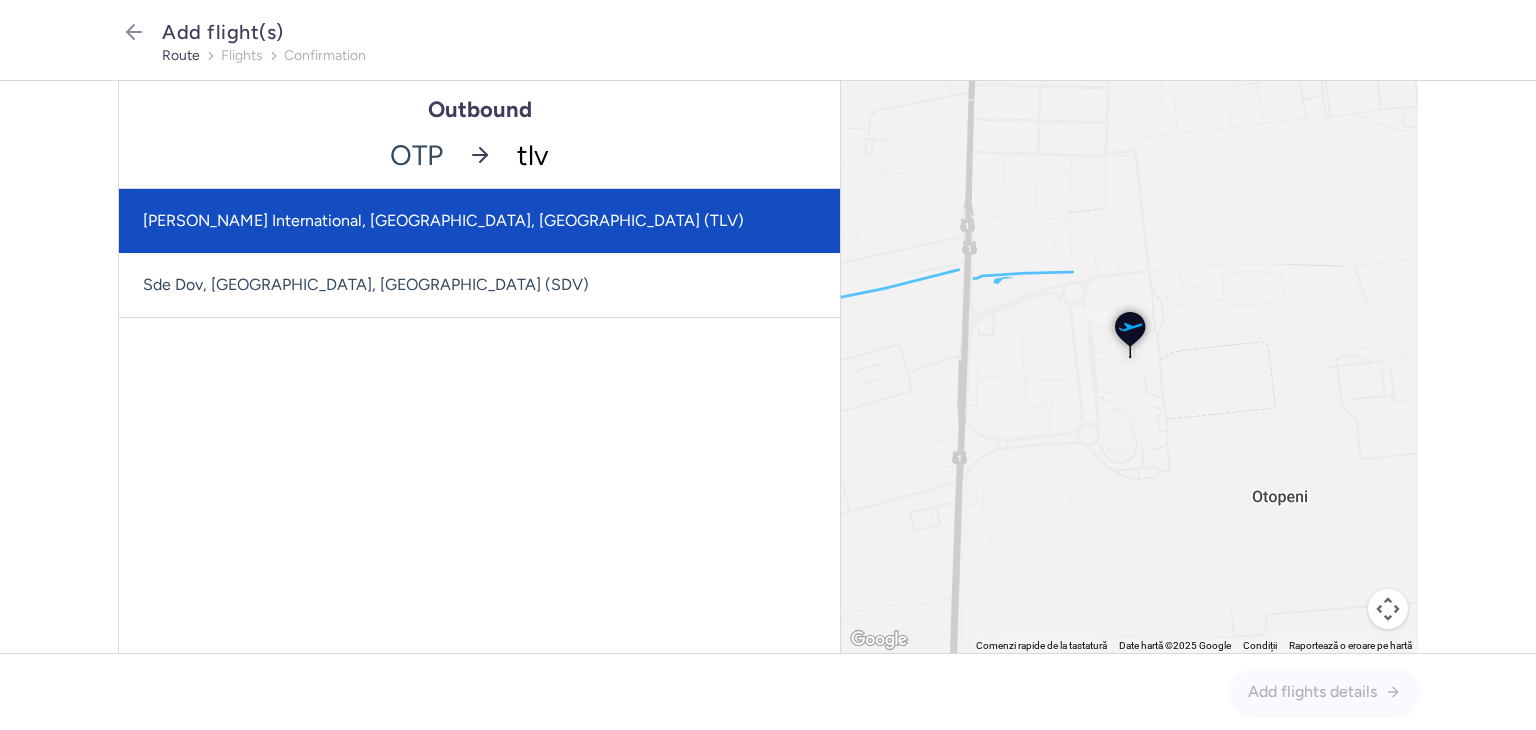 click on "[PERSON_NAME] International, [GEOGRAPHIC_DATA], [GEOGRAPHIC_DATA] (TLV)" at bounding box center [479, 221] 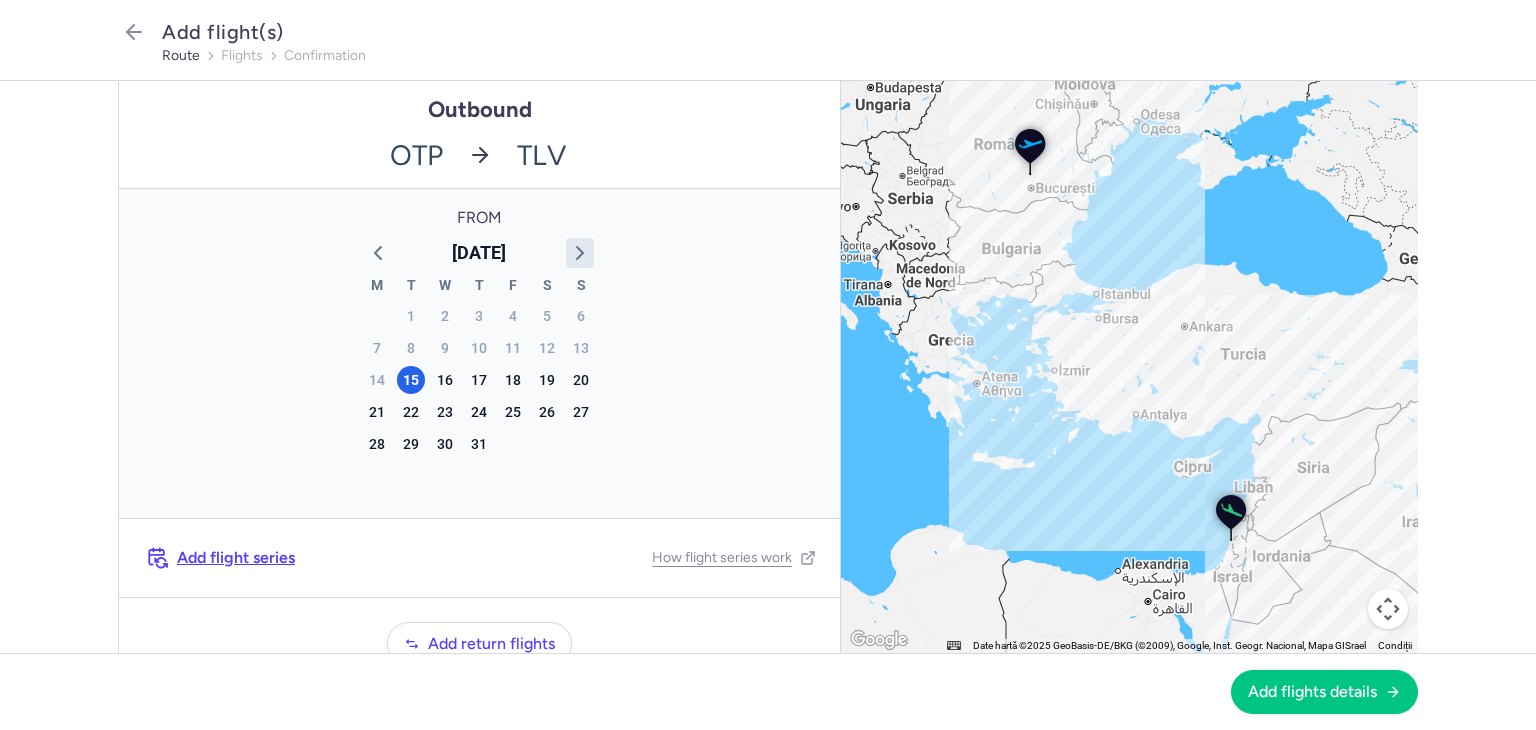 click on "[DATE] M T W T F S S 30 1 2 3 4 5 6 7 8 9 10 11 12 13 14 15 16 17 18 19 20 21 22 23 24 25 26 27 28 29 30 31 1 2 3 4 5 6 7 8 9 10" at bounding box center (479, 363) 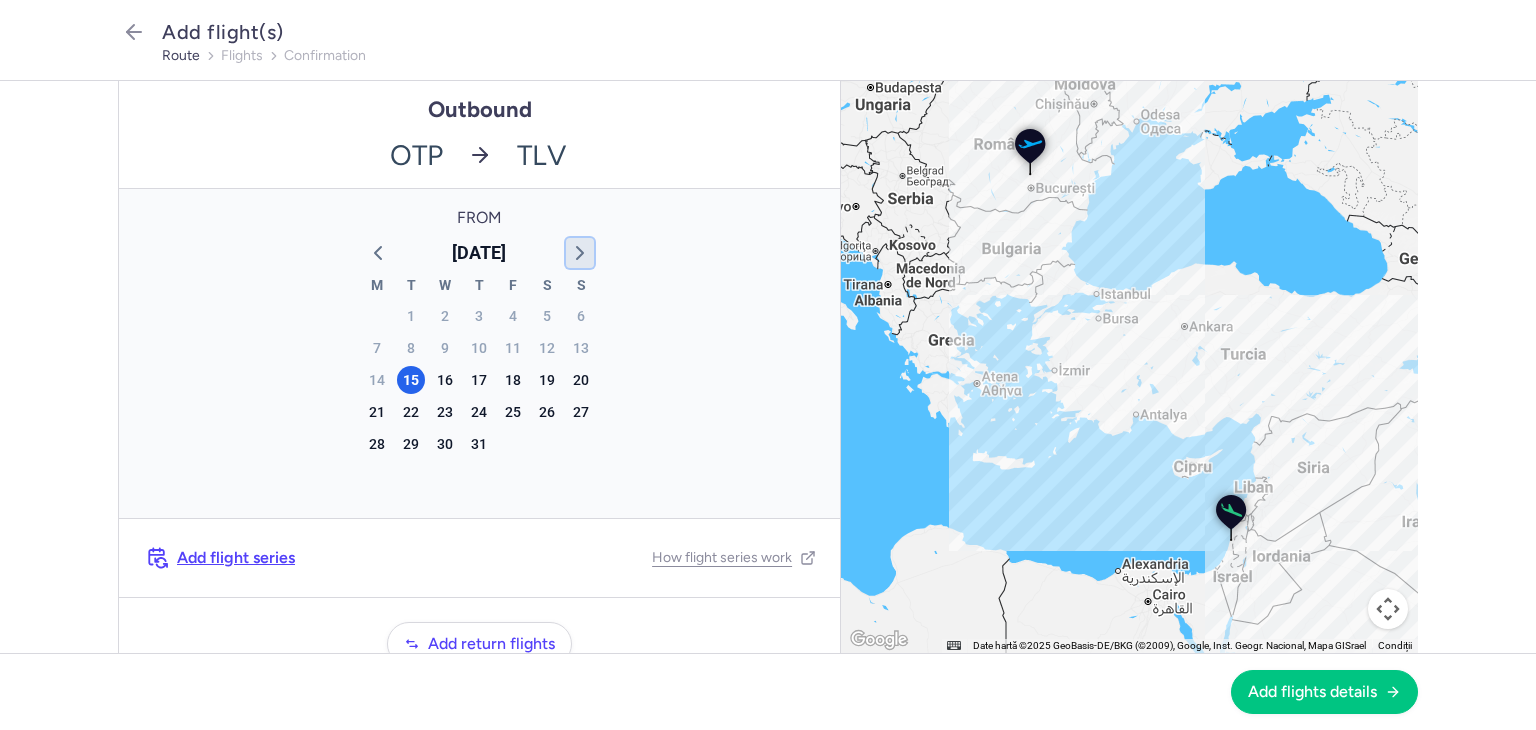 click 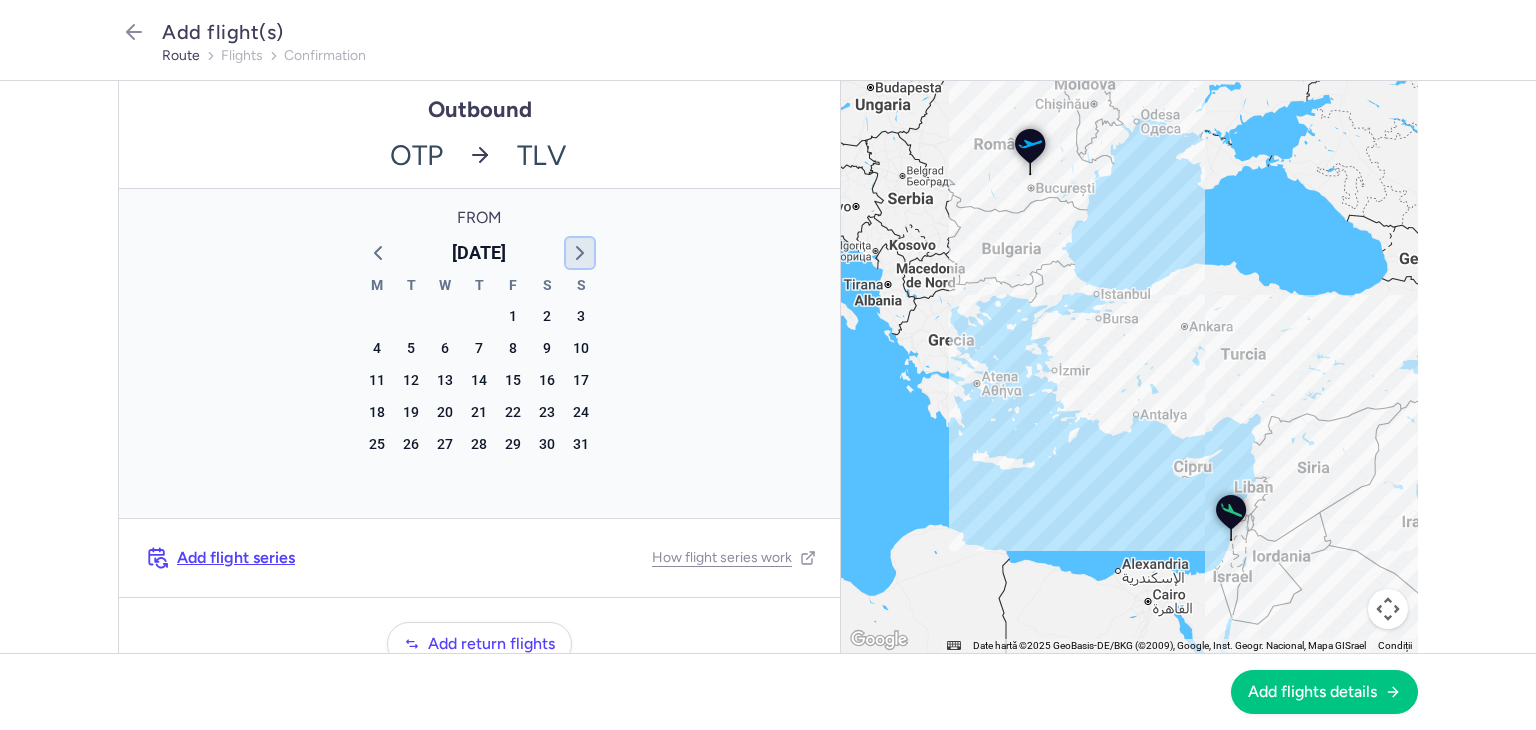 click 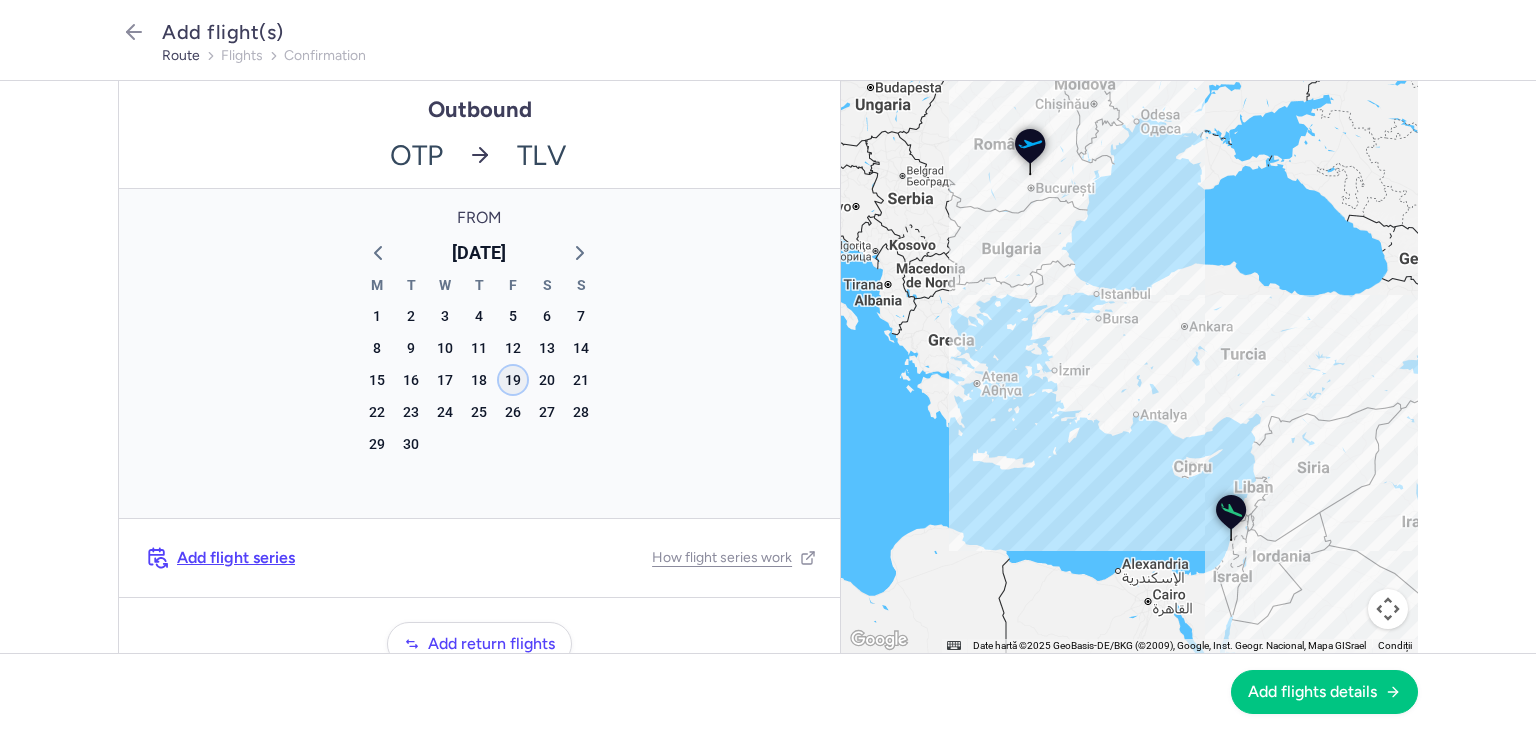 click on "19" 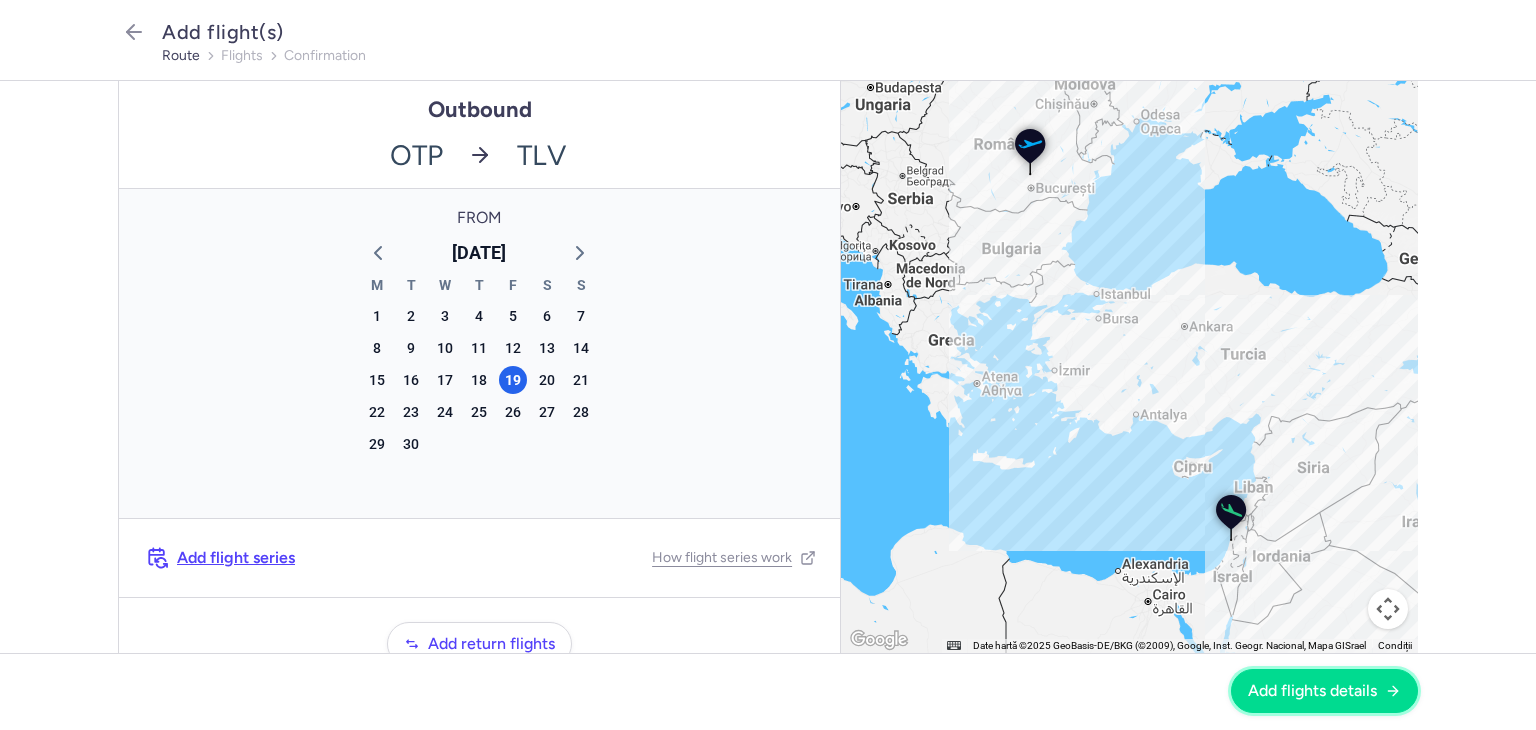click on "Add flights details" at bounding box center [1312, 691] 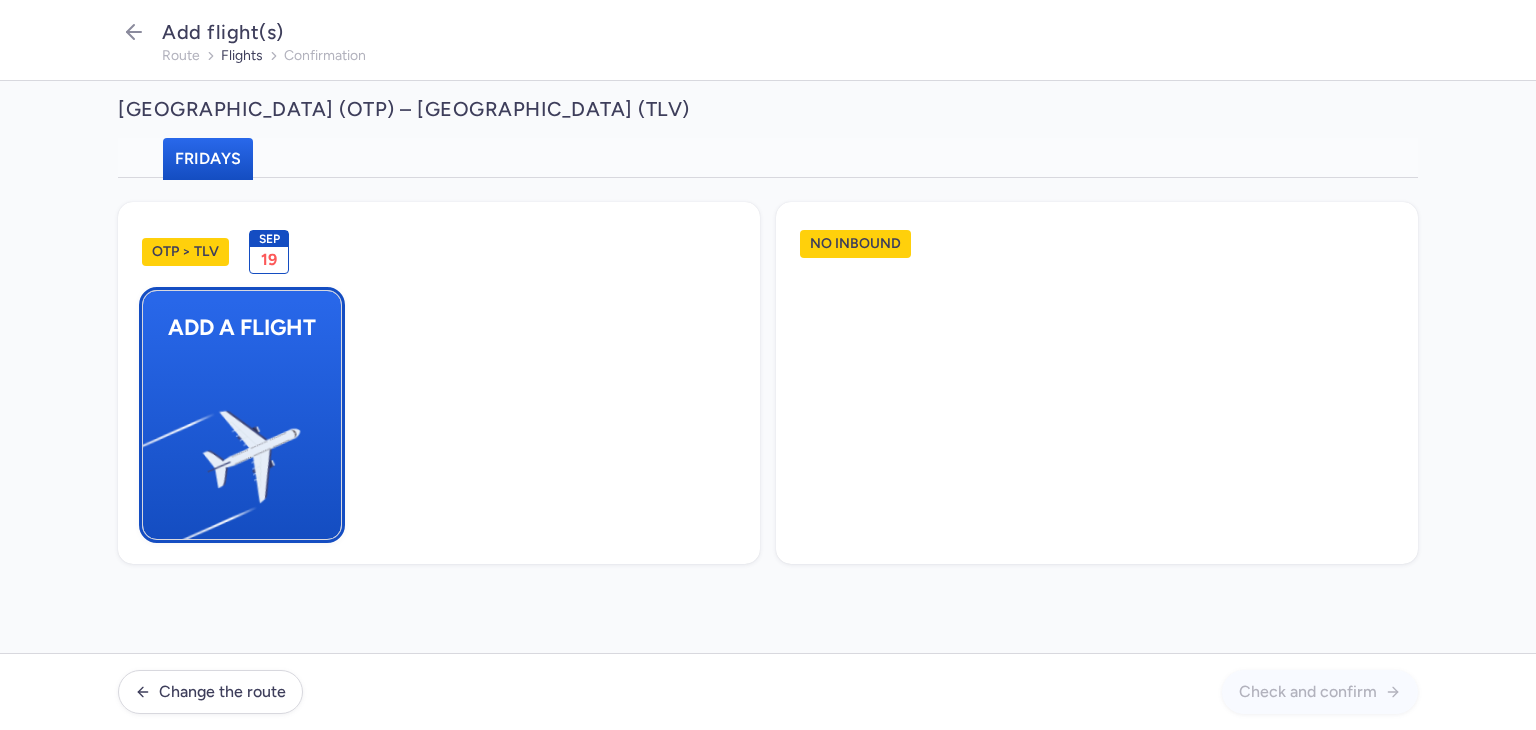 click on "Add a flight" at bounding box center (242, 415) 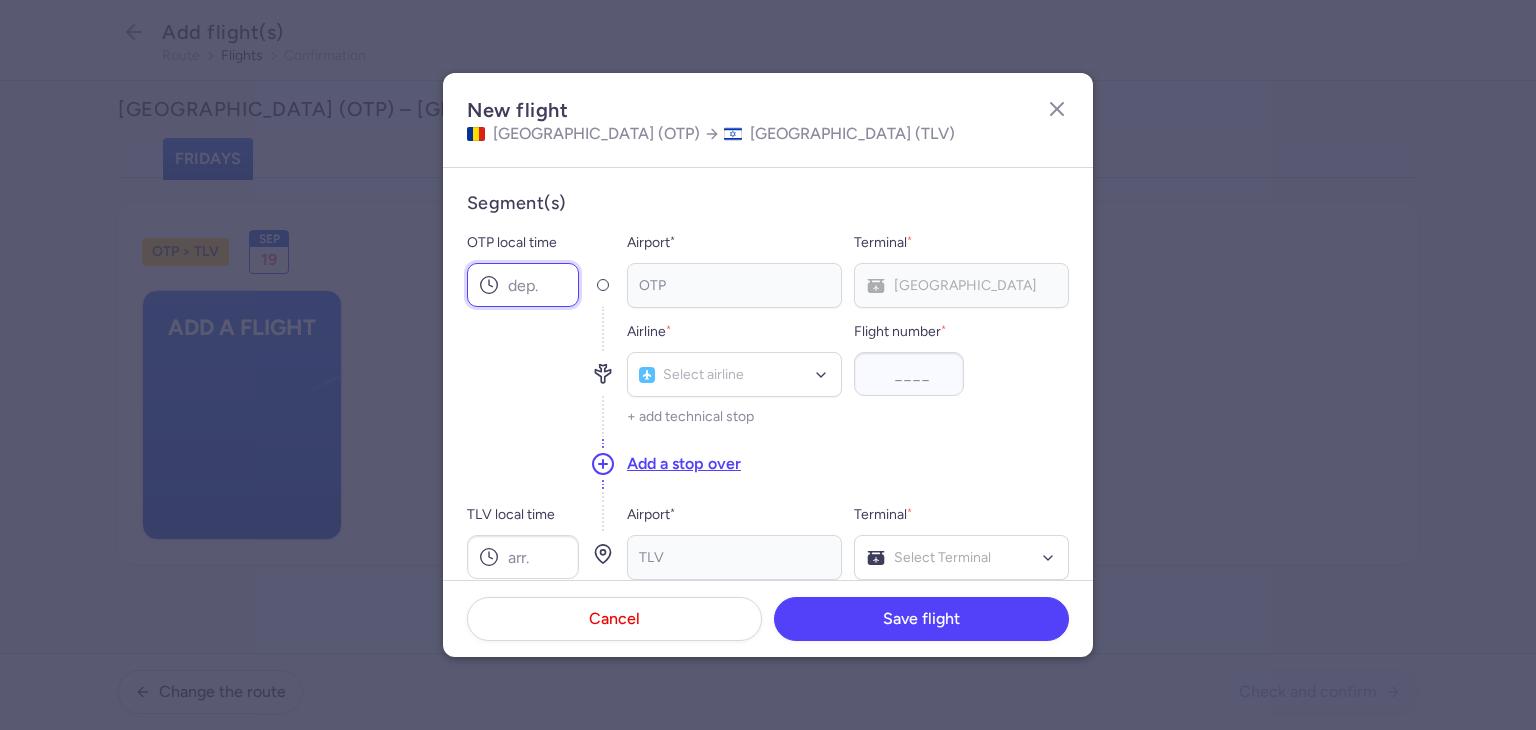 click on "OTP local time" at bounding box center [523, 285] 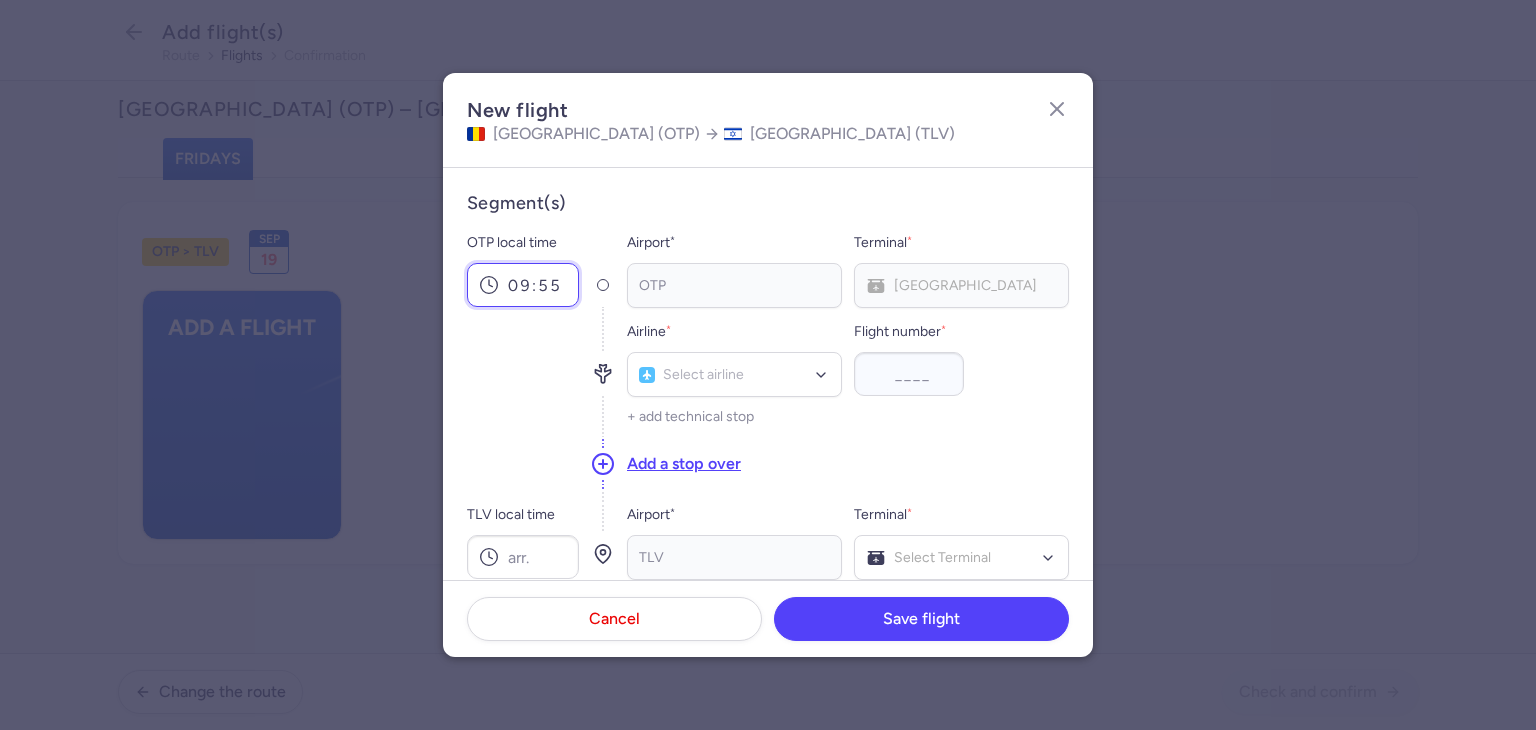 type on "09:55" 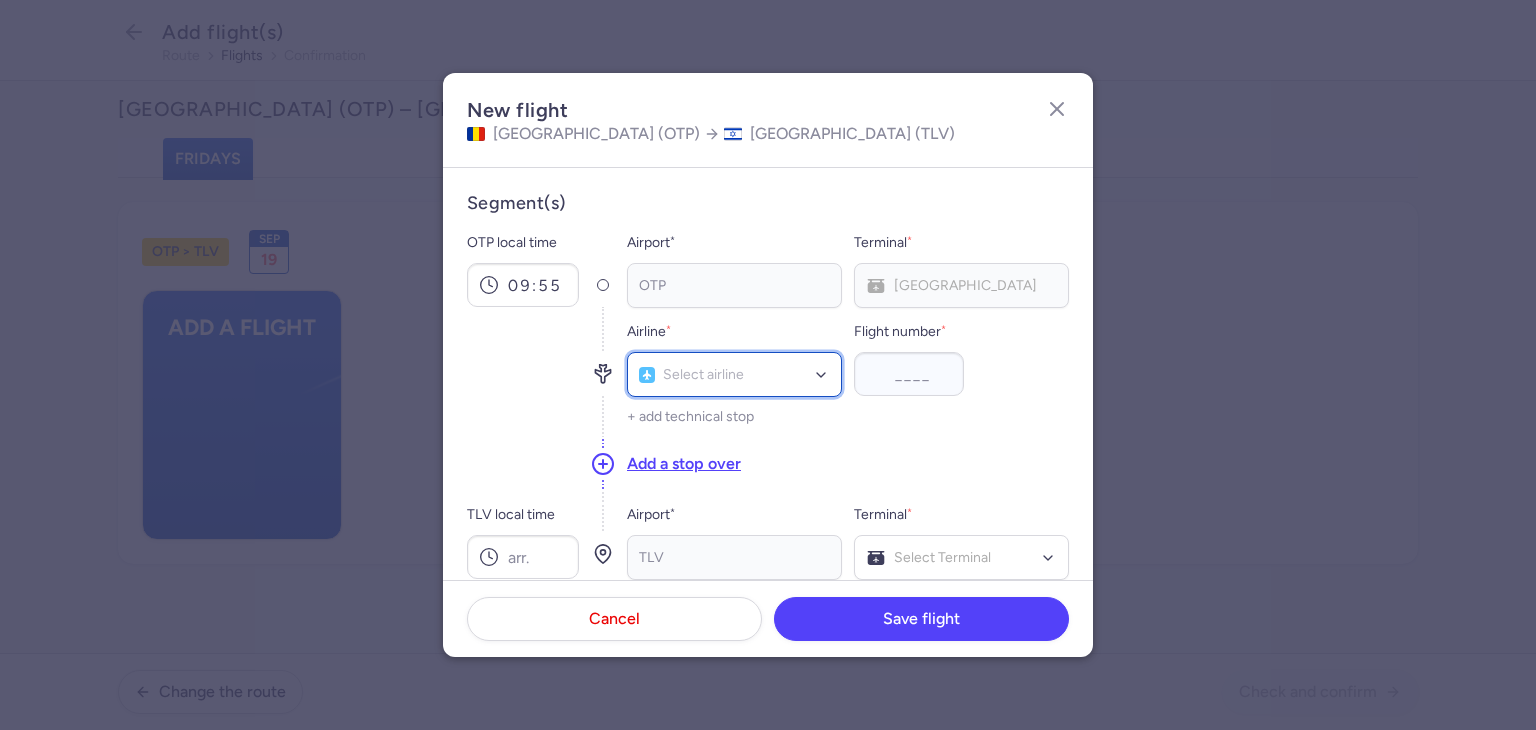 click on "Select airline" 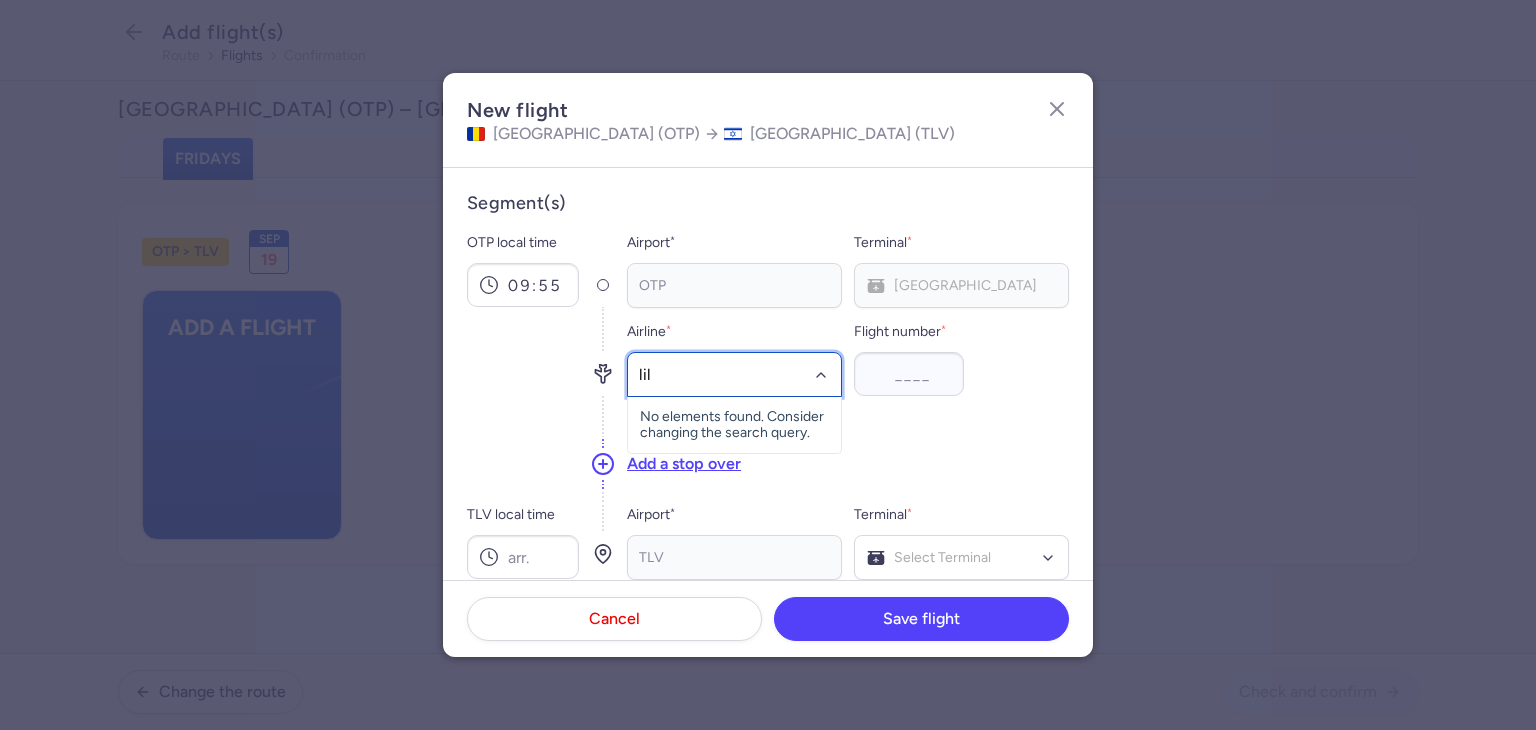 type on "lili" 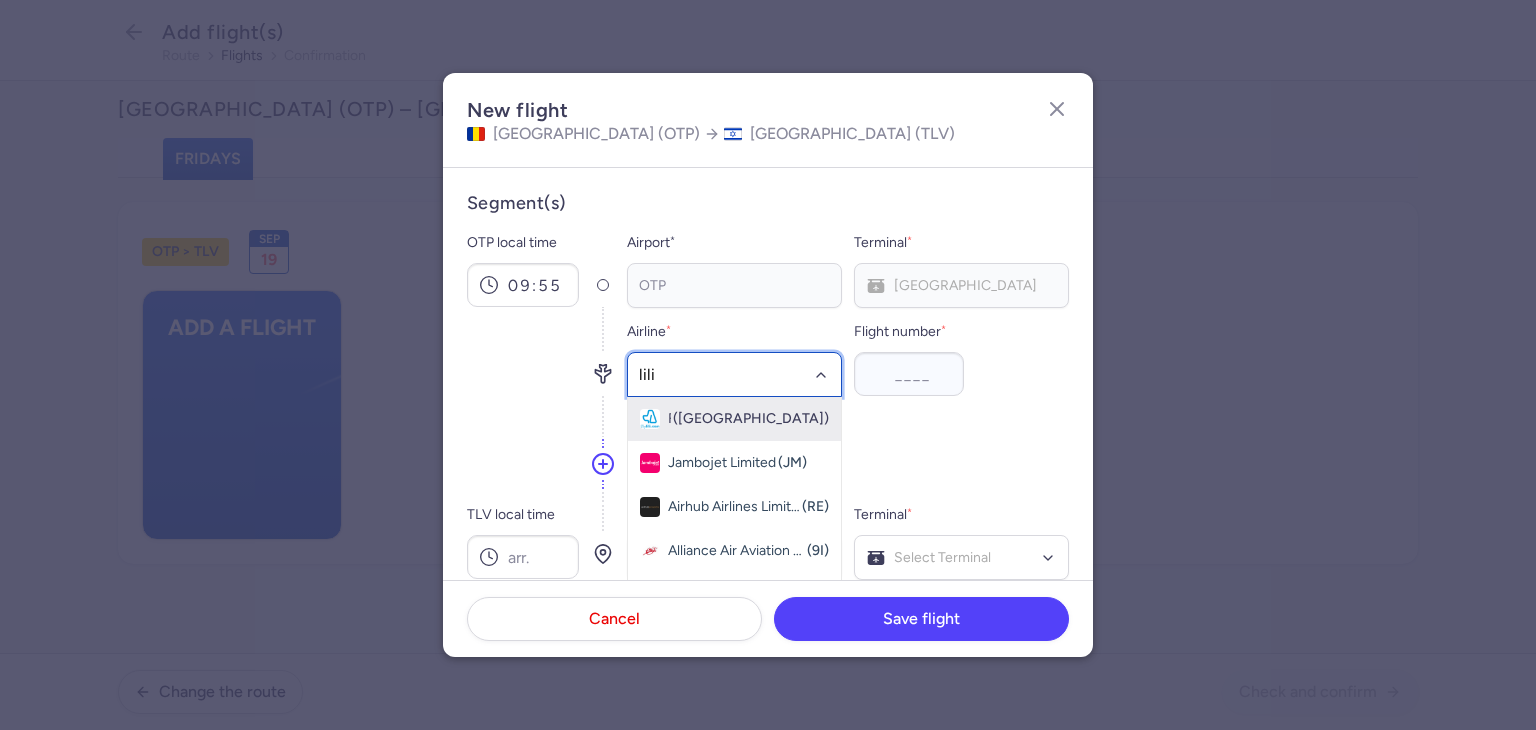 drag, startPoint x: 720, startPoint y: 403, endPoint x: 753, endPoint y: 414, distance: 34.785053 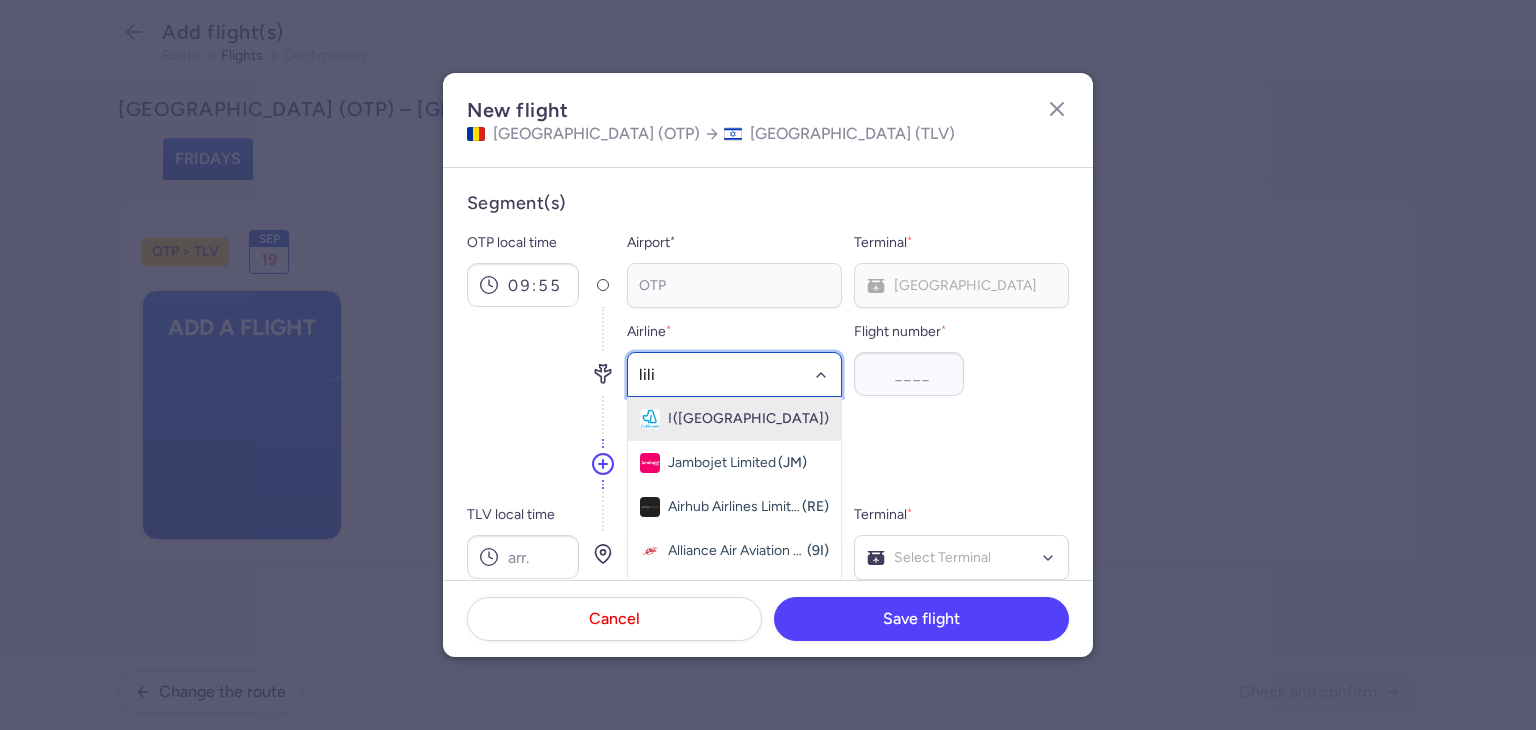 click on "Fly Lili ([GEOGRAPHIC_DATA])" at bounding box center [734, 419] 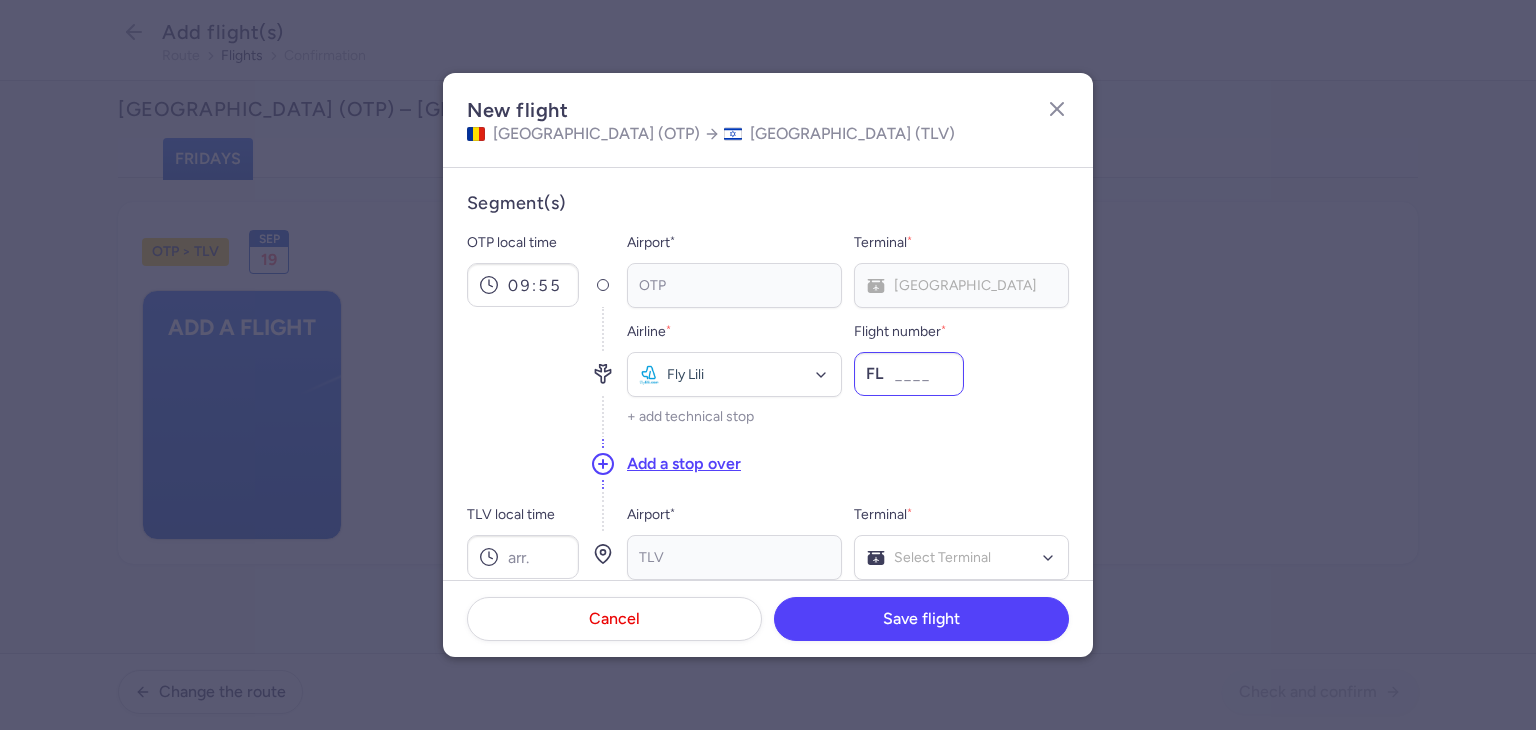 click on "Flight number  *" at bounding box center (909, 374) 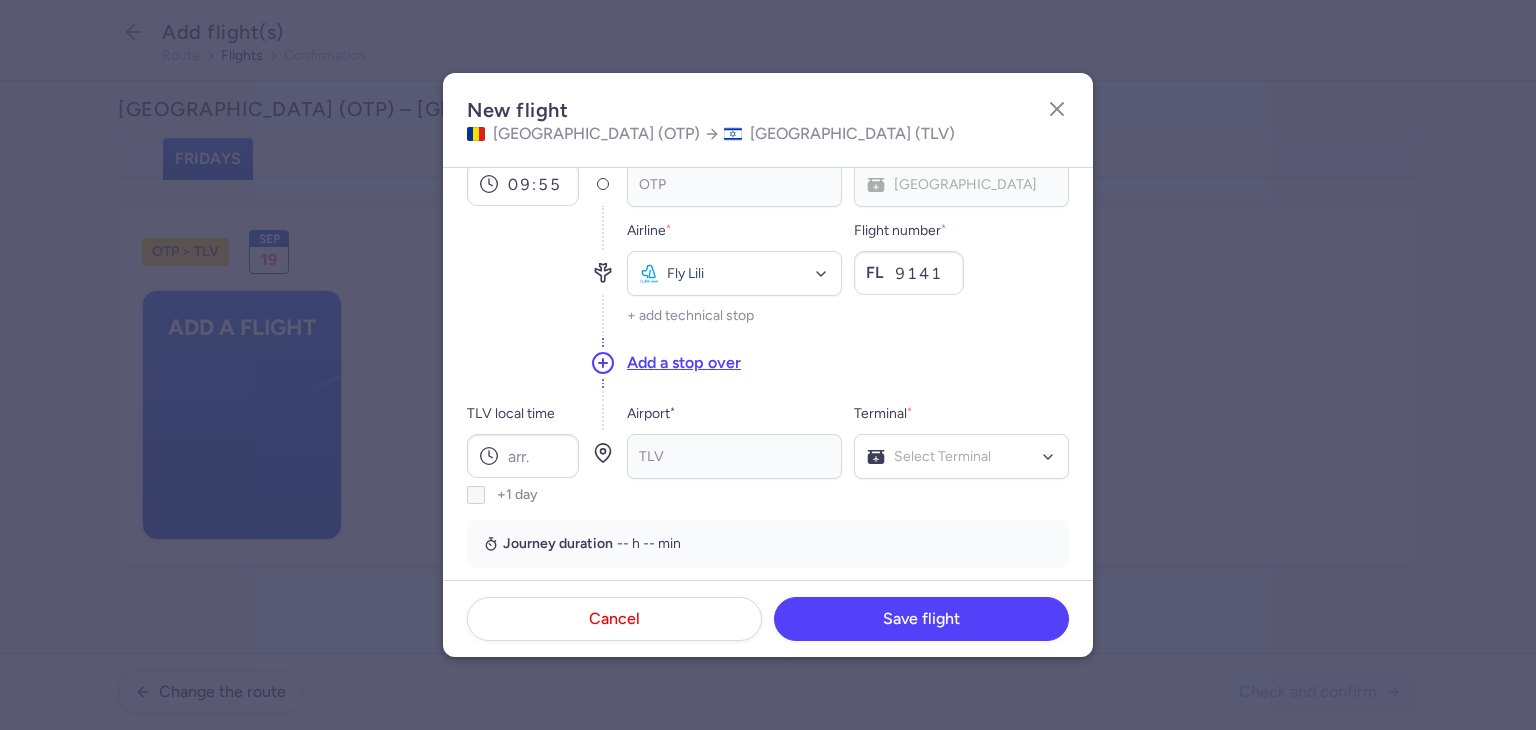 scroll, scrollTop: 100, scrollLeft: 0, axis: vertical 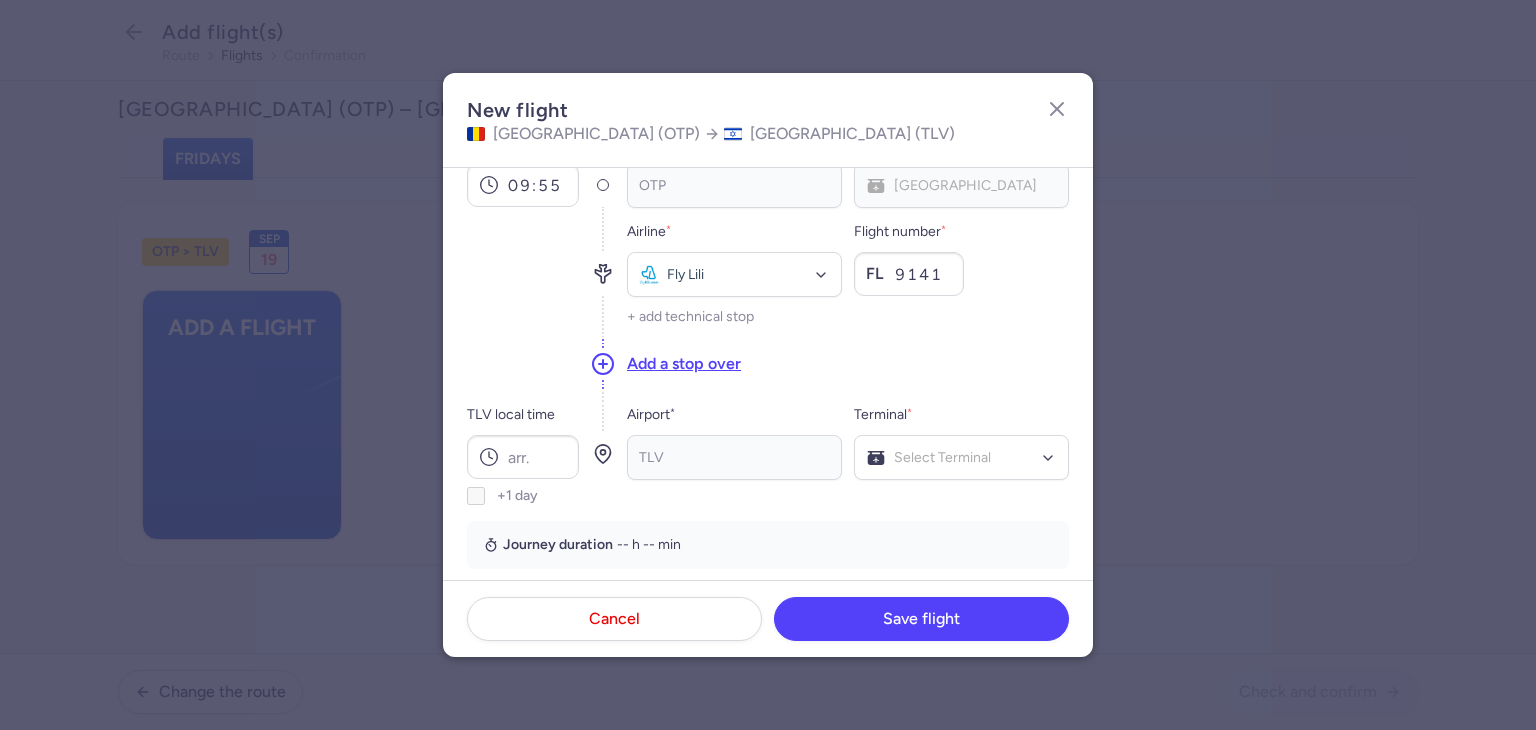 type on "9141" 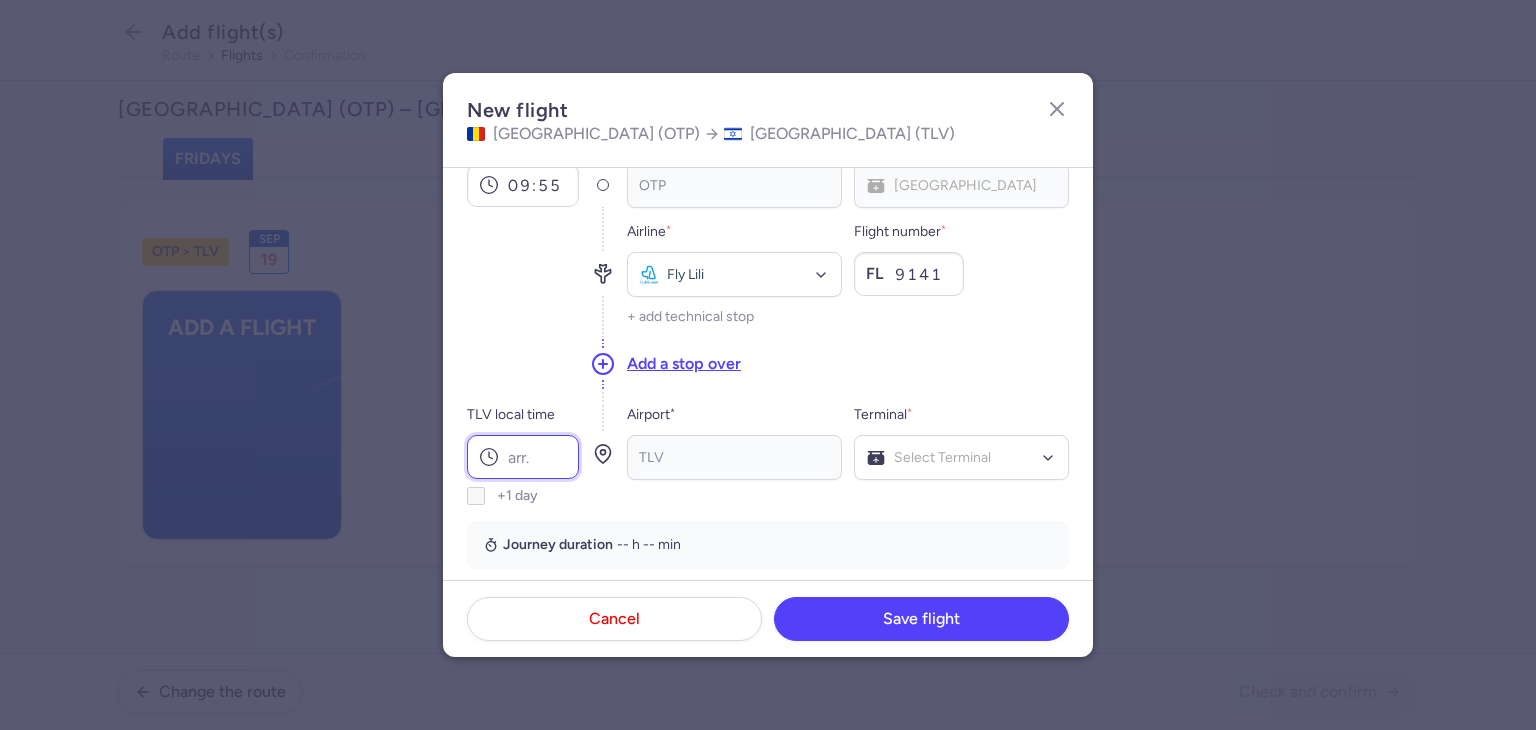 click on "TLV local time" at bounding box center (523, 457) 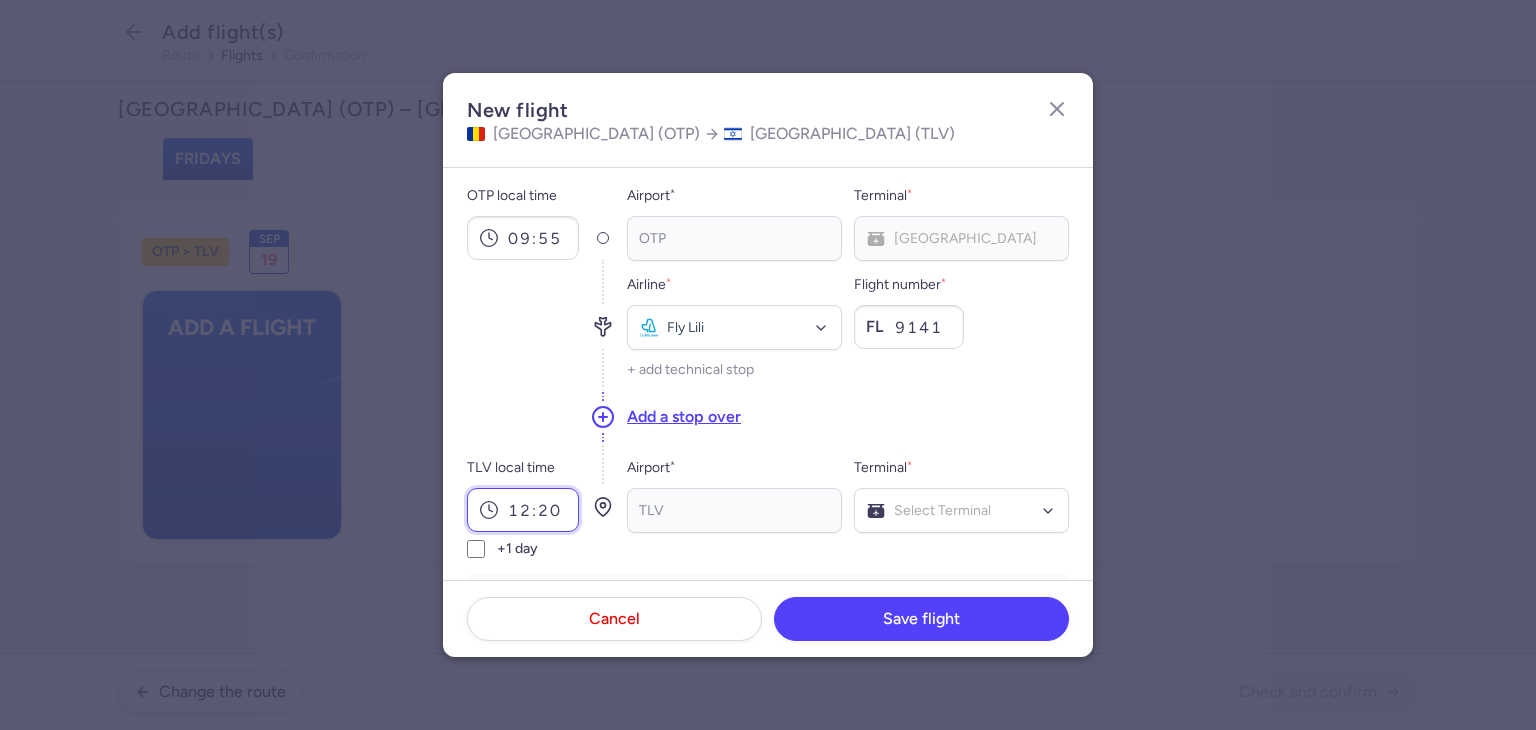 scroll, scrollTop: 0, scrollLeft: 0, axis: both 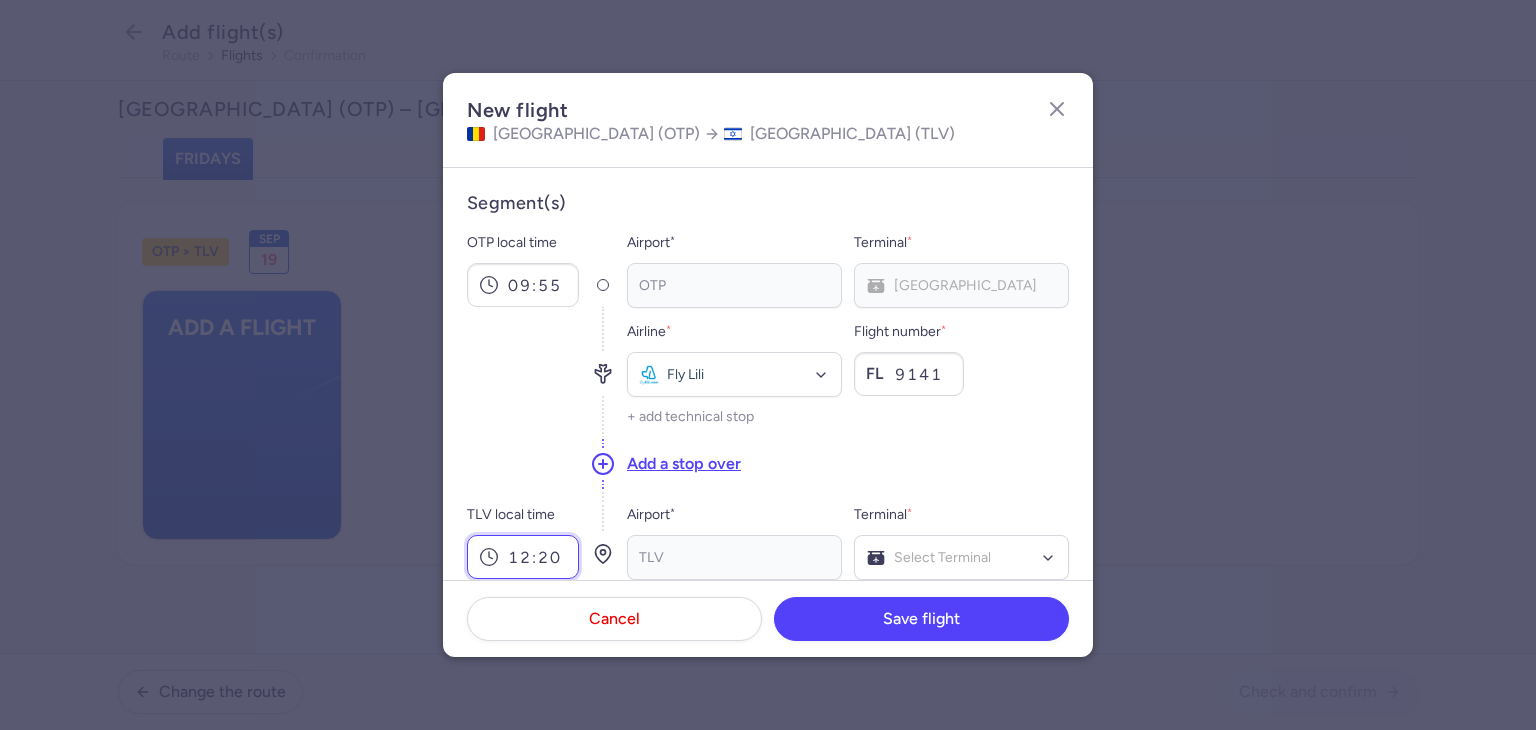 type on "12:20" 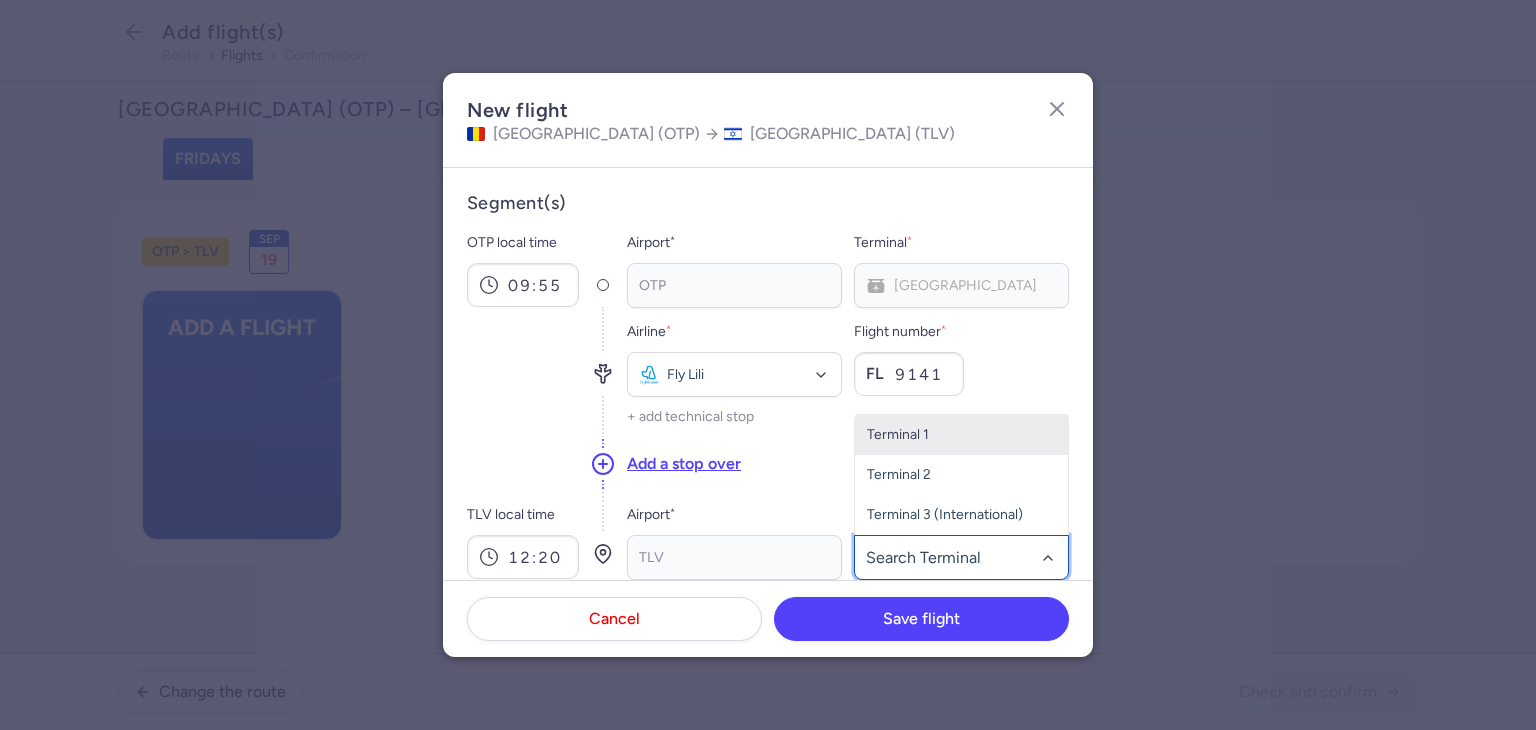 click 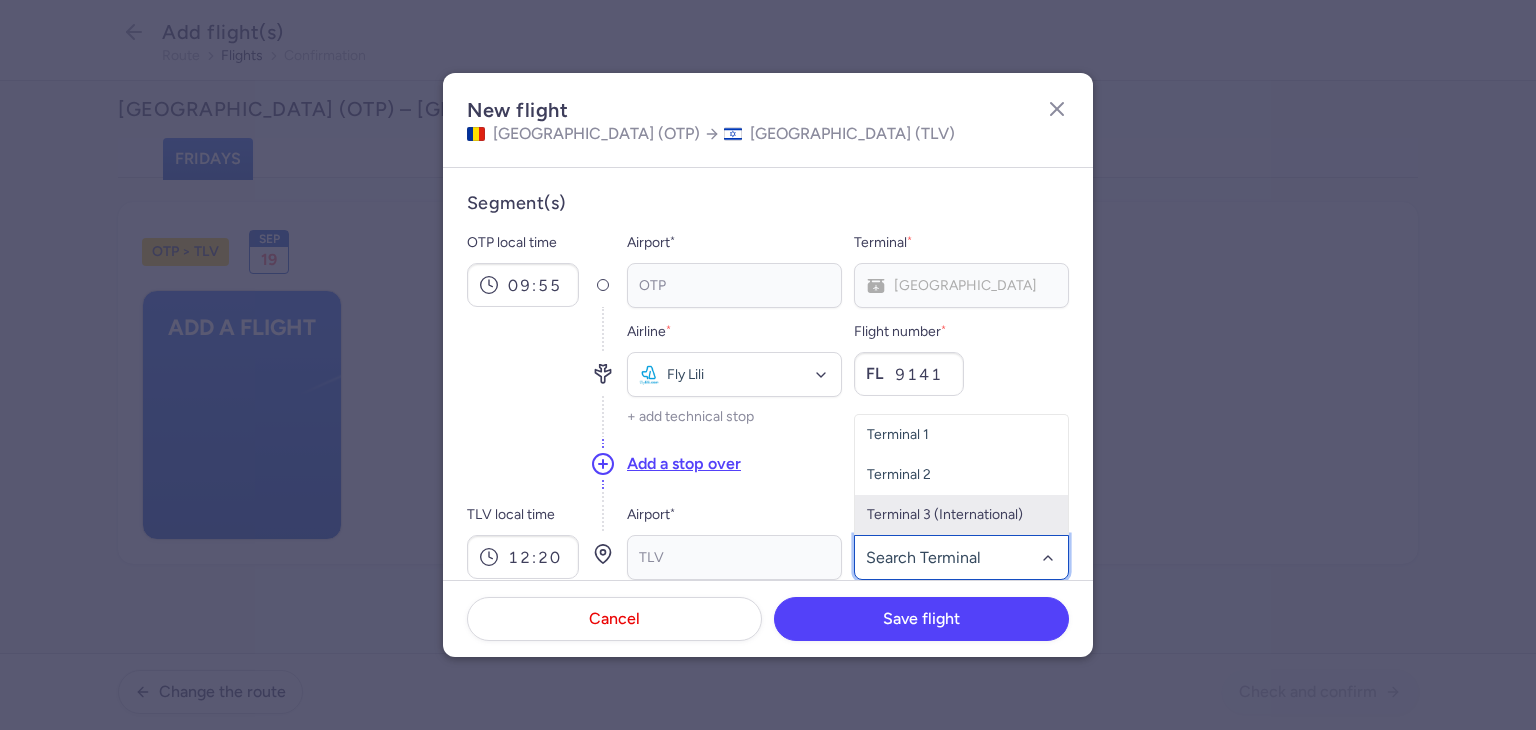 click on "Terminal 3 (International)" at bounding box center (961, 515) 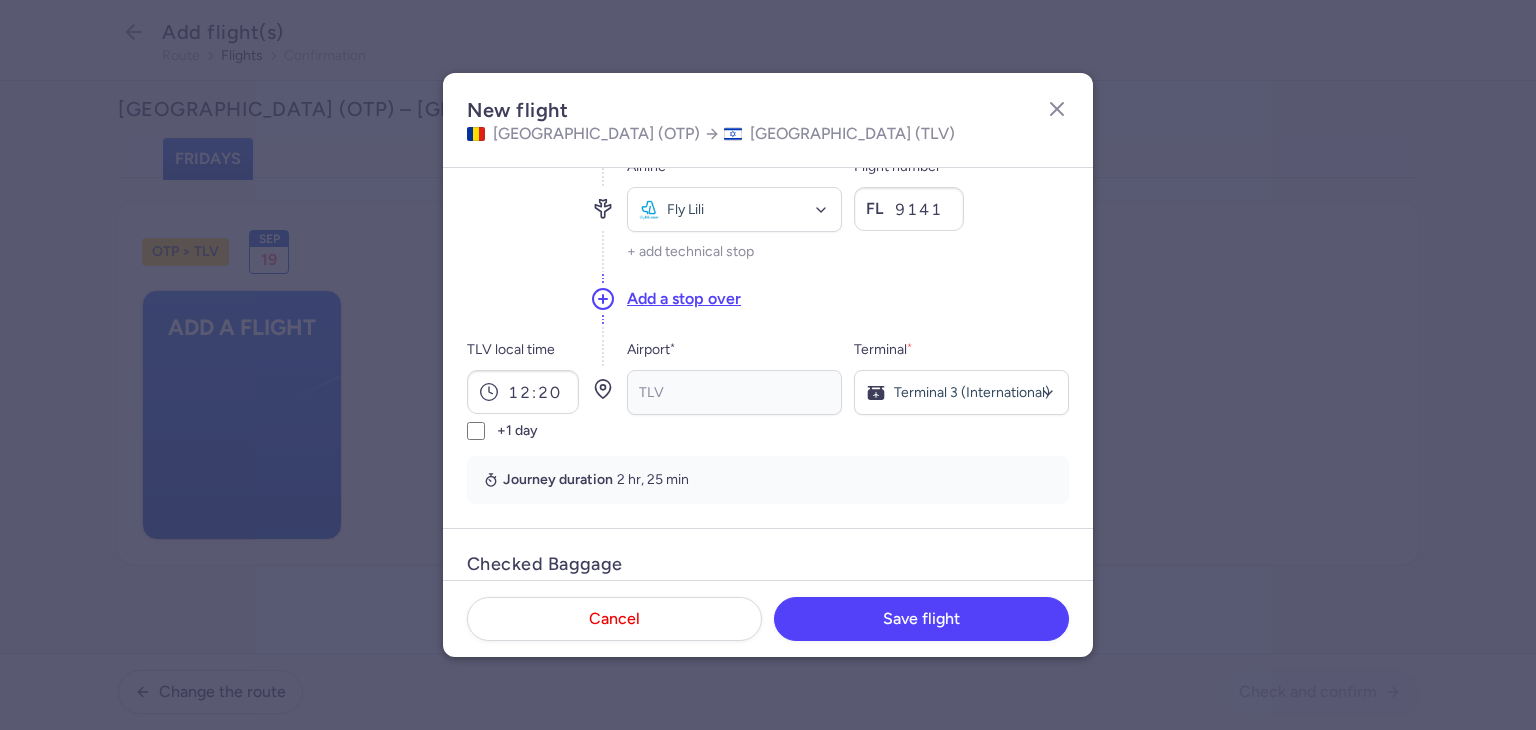 scroll, scrollTop: 300, scrollLeft: 0, axis: vertical 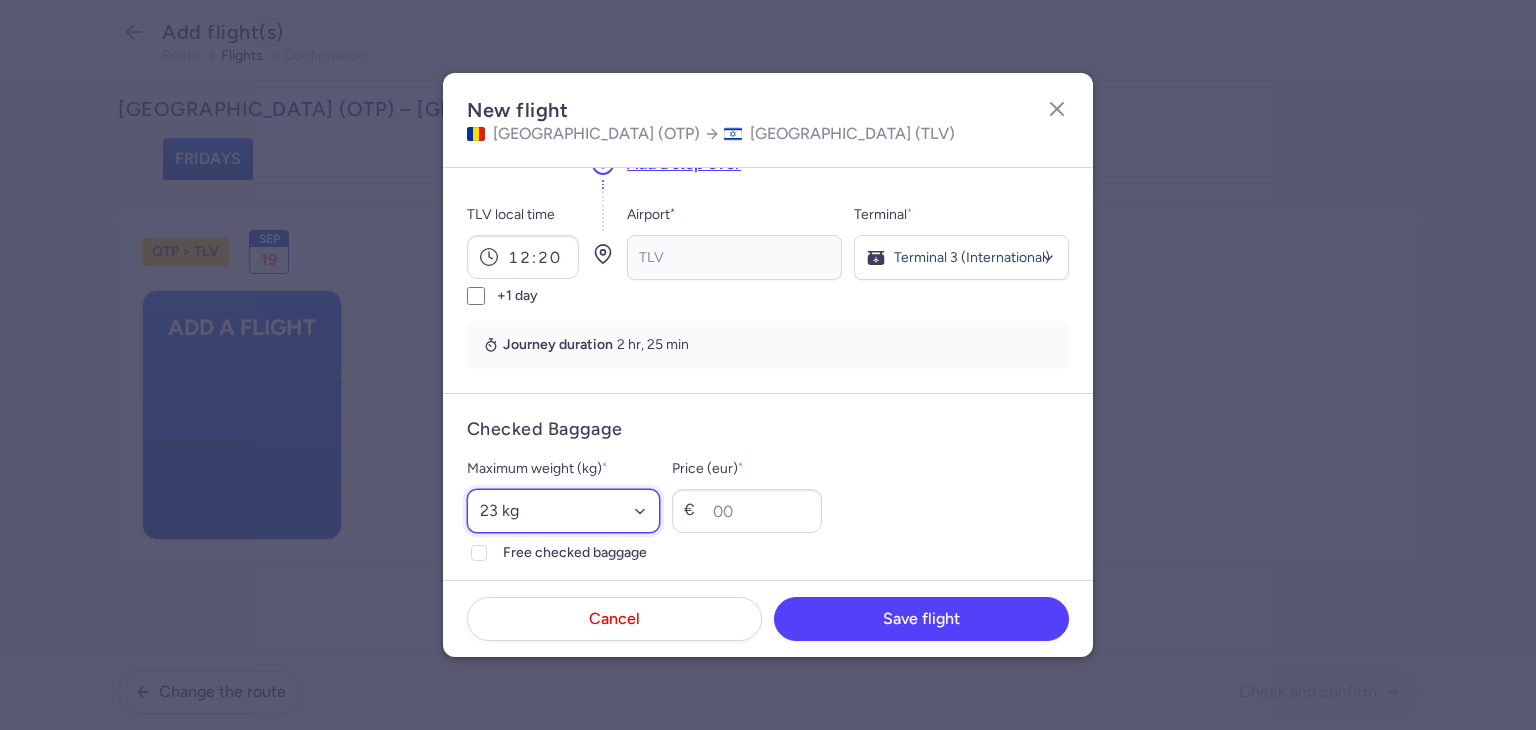 click on "Select an option 15 kg 16 kg 17 kg 18 kg 19 kg 20 kg 21 kg 22 kg 23 kg 24 kg 25 kg 26 kg 27 kg 28 kg 29 kg 30 kg 31 kg 32 kg 33 kg 34 kg 35 kg" at bounding box center (563, 511) 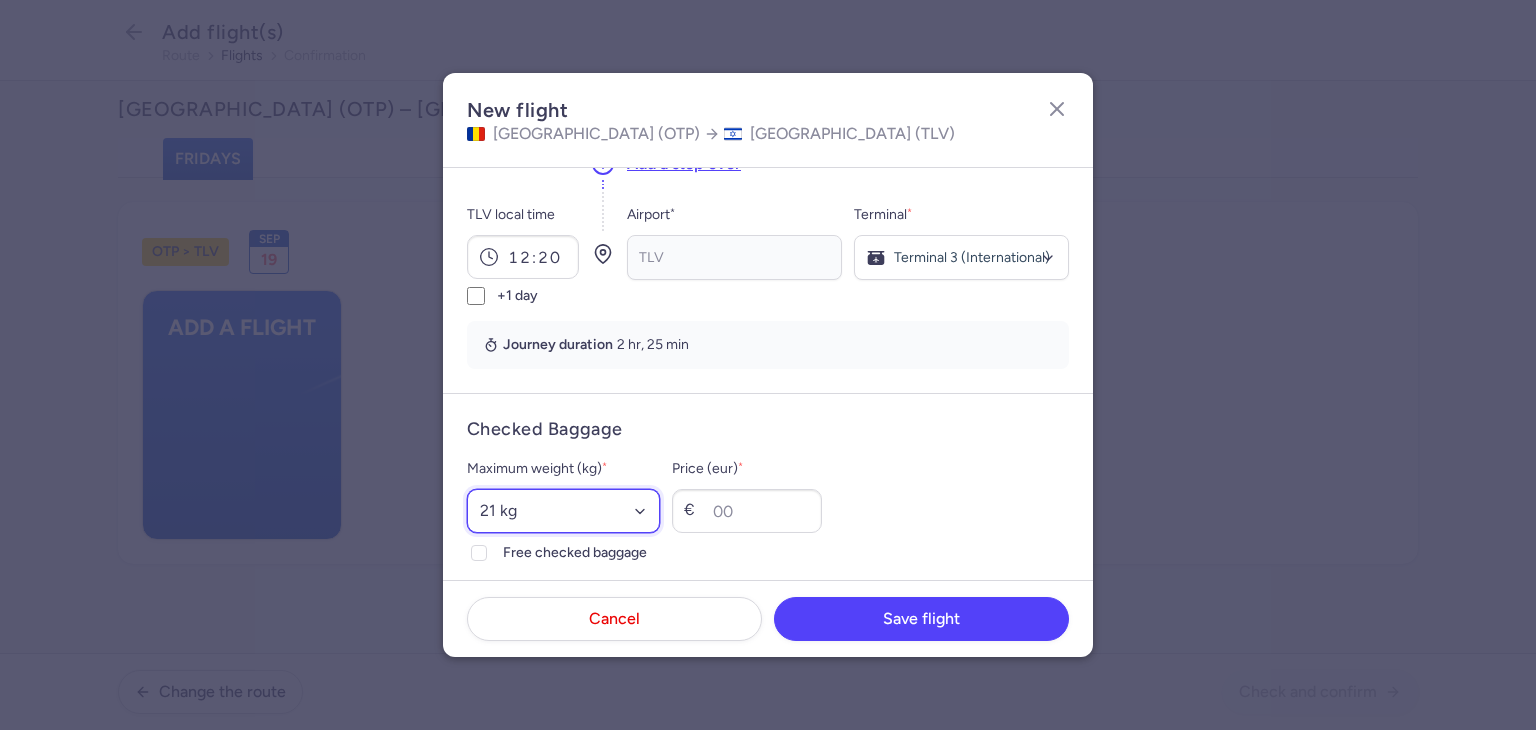 drag, startPoint x: 584, startPoint y: 505, endPoint x: 584, endPoint y: 488, distance: 17 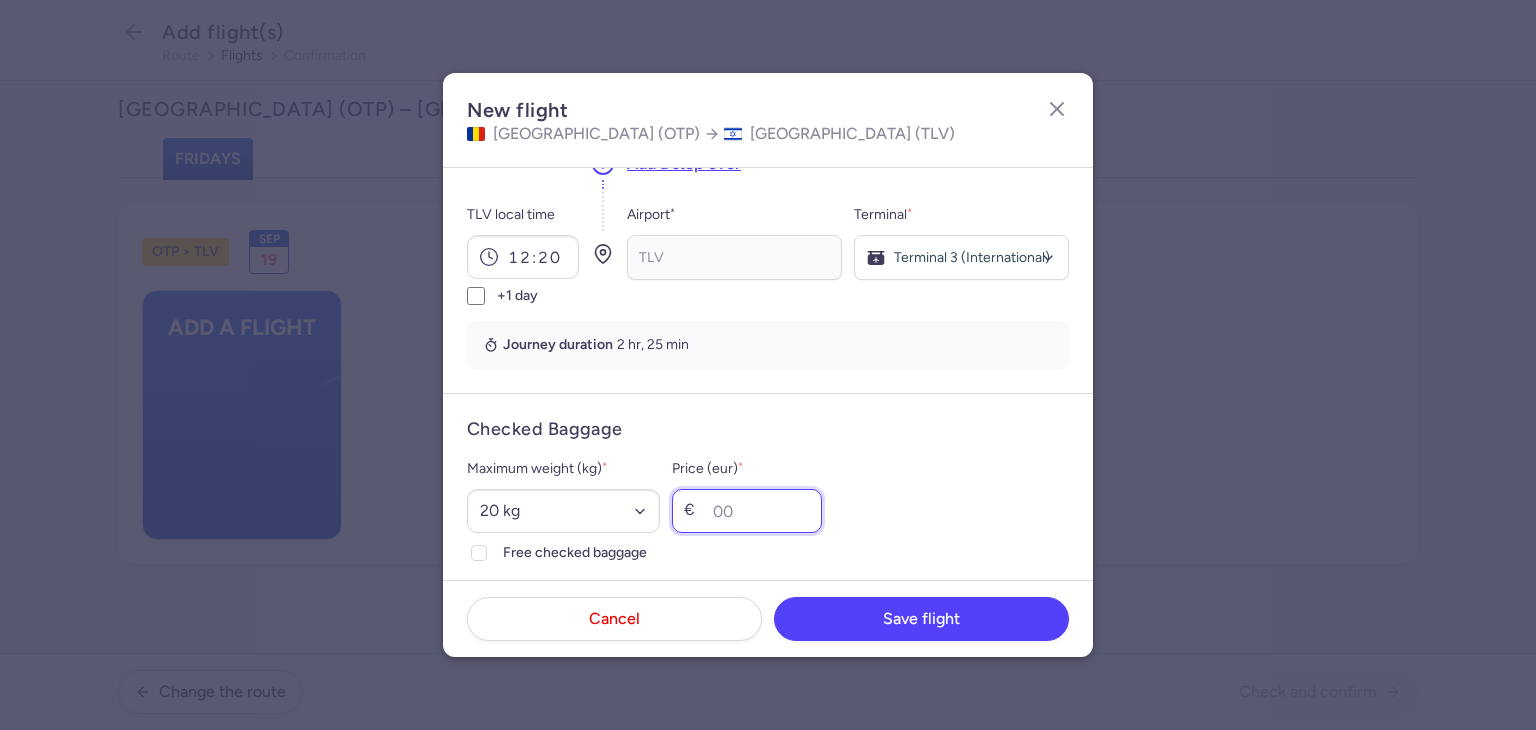 click on "Price (eur)  *" at bounding box center [747, 511] 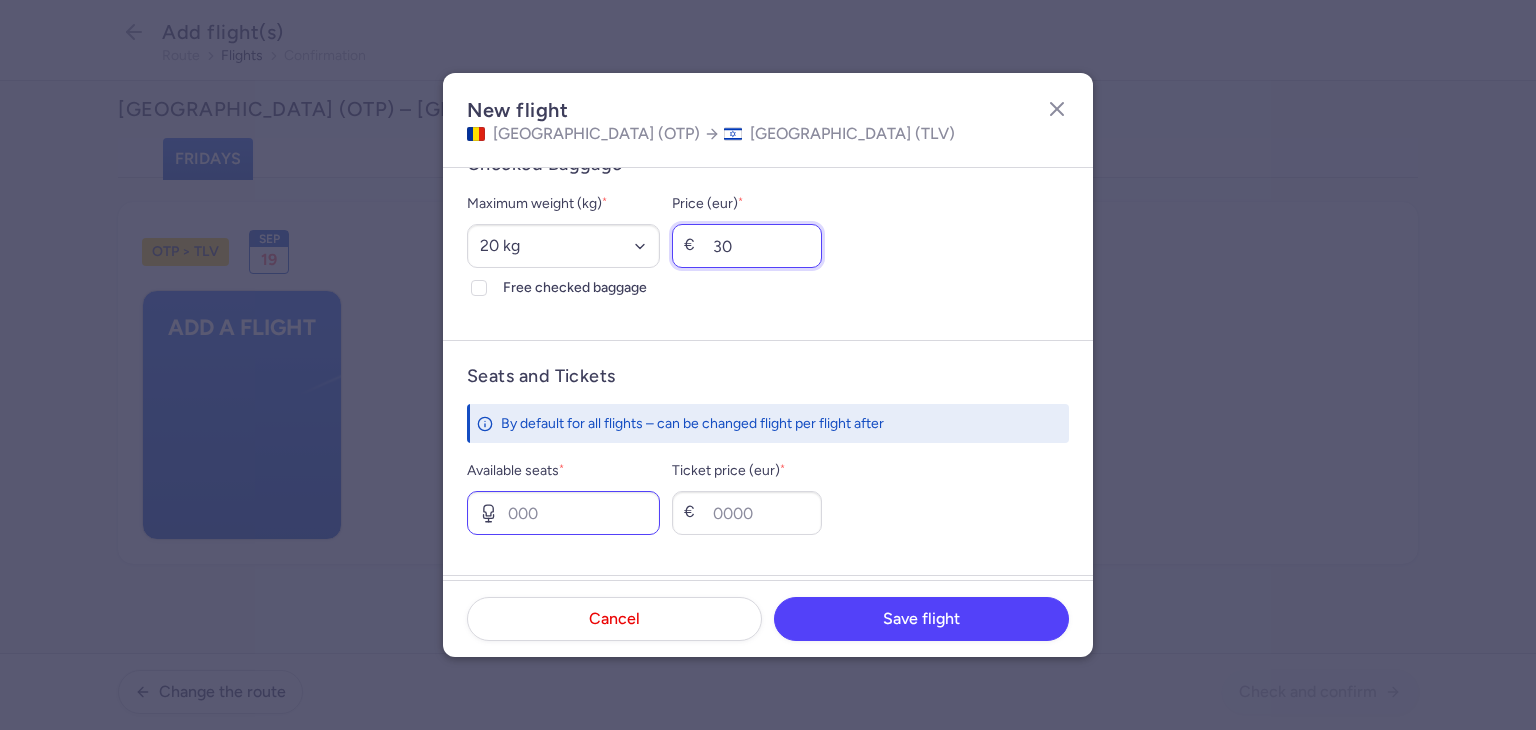 scroll, scrollTop: 600, scrollLeft: 0, axis: vertical 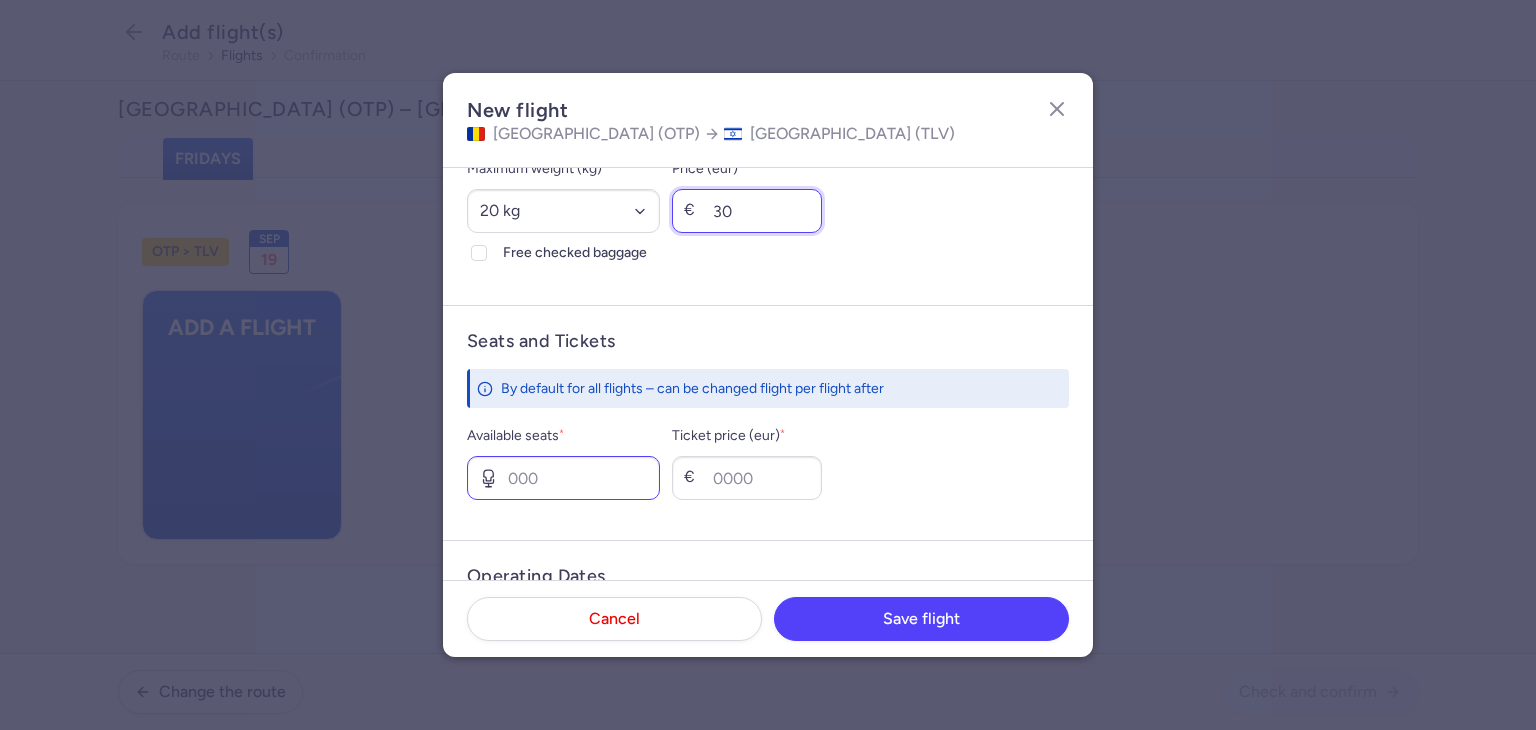 type on "30" 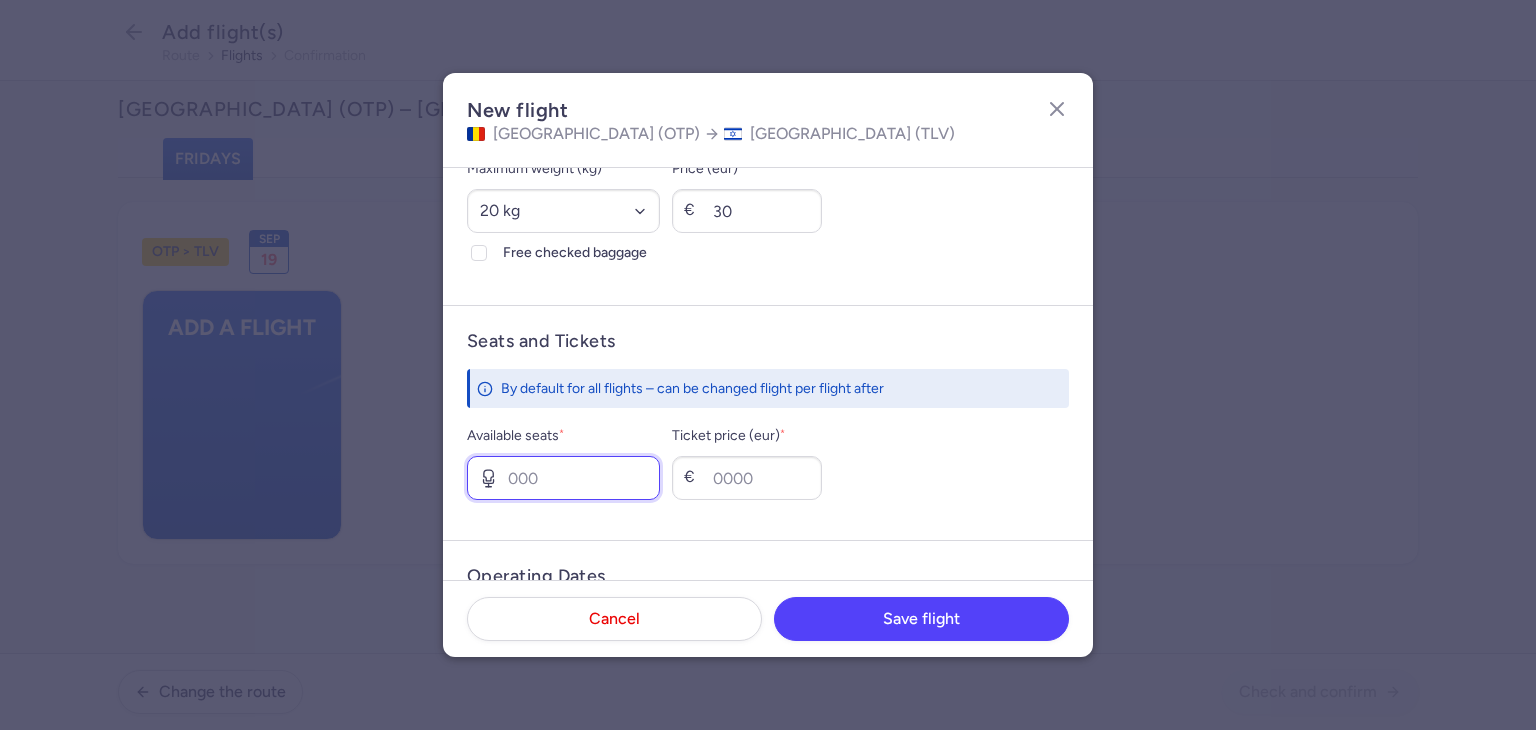 click on "Available seats  *" at bounding box center (563, 478) 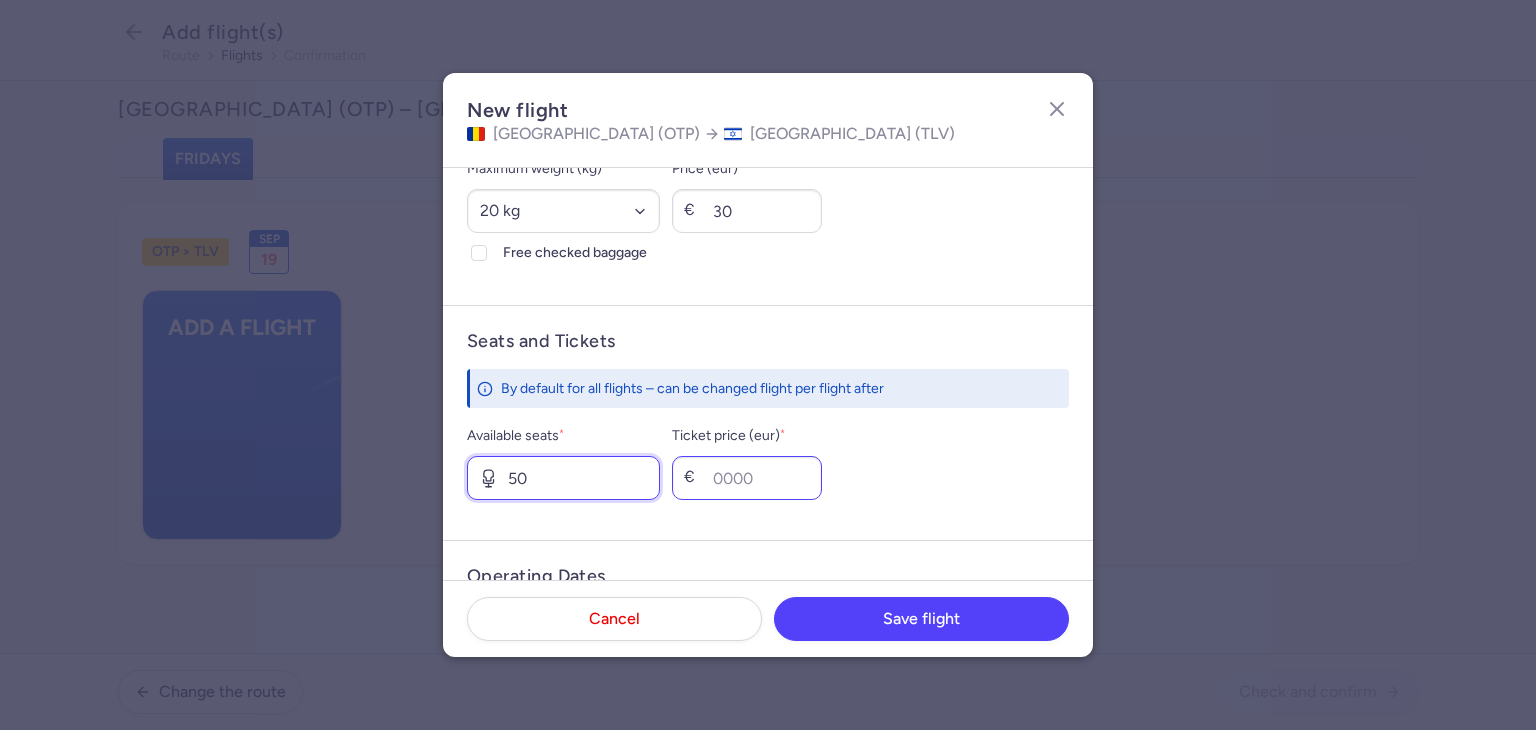 type on "50" 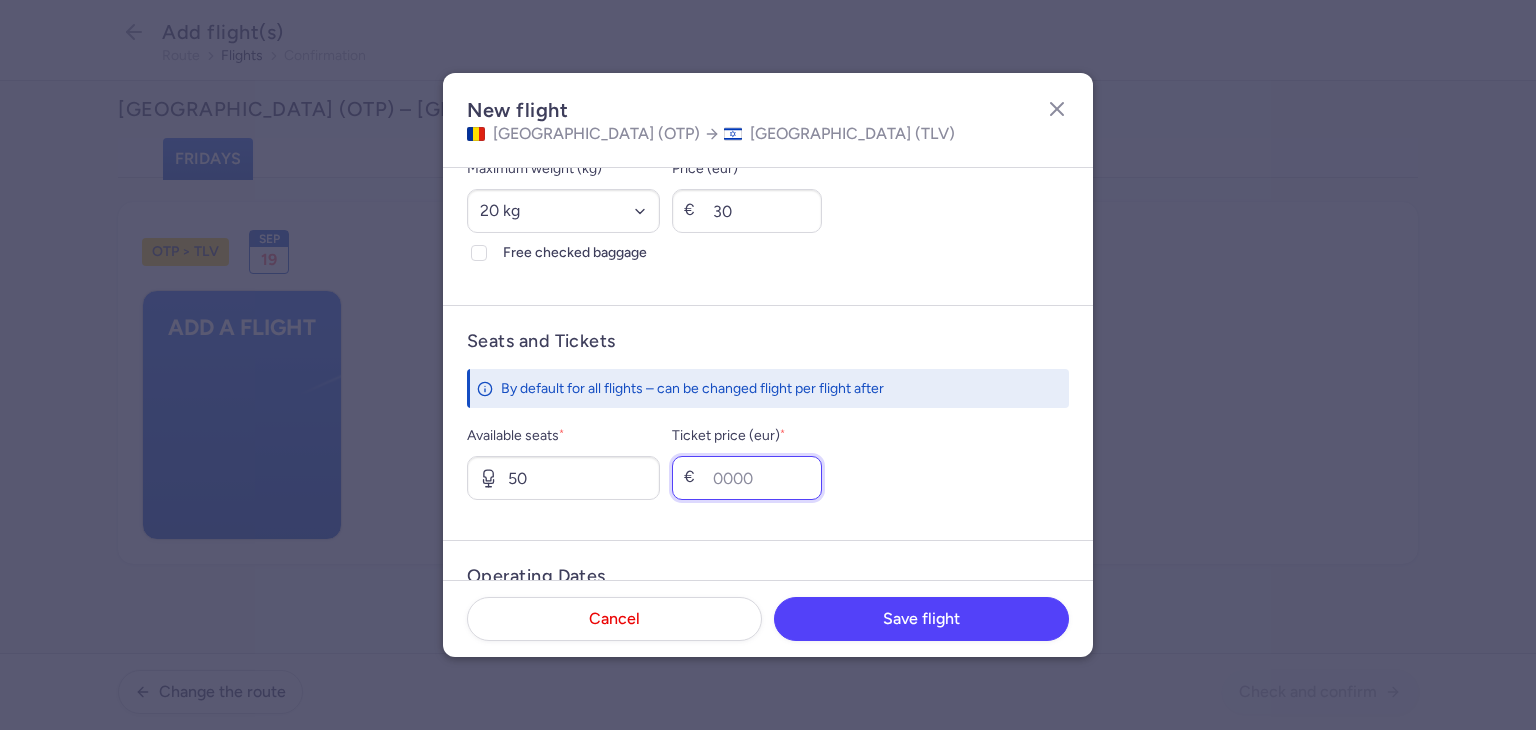 click on "Ticket price (eur)  *" at bounding box center (747, 478) 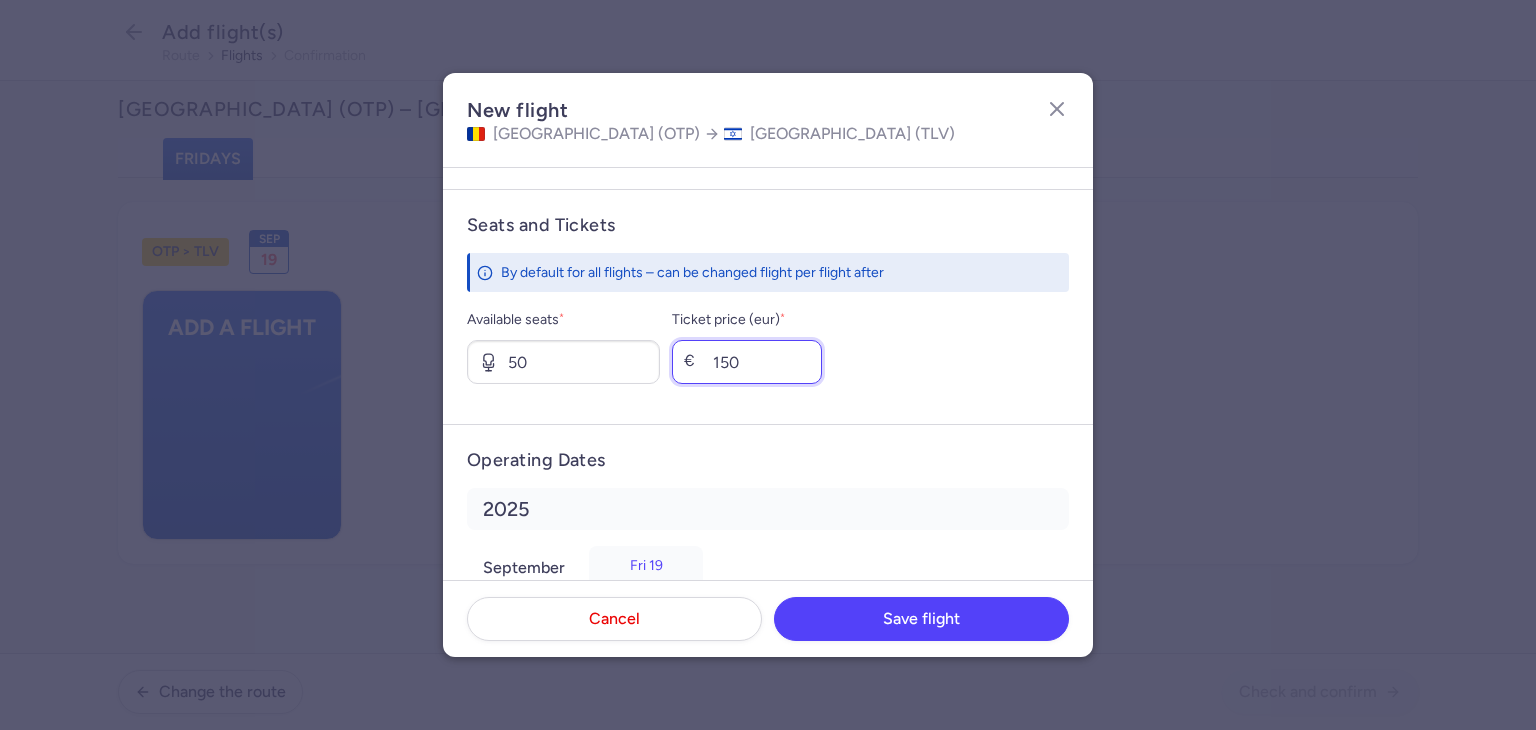 scroll, scrollTop: 786, scrollLeft: 0, axis: vertical 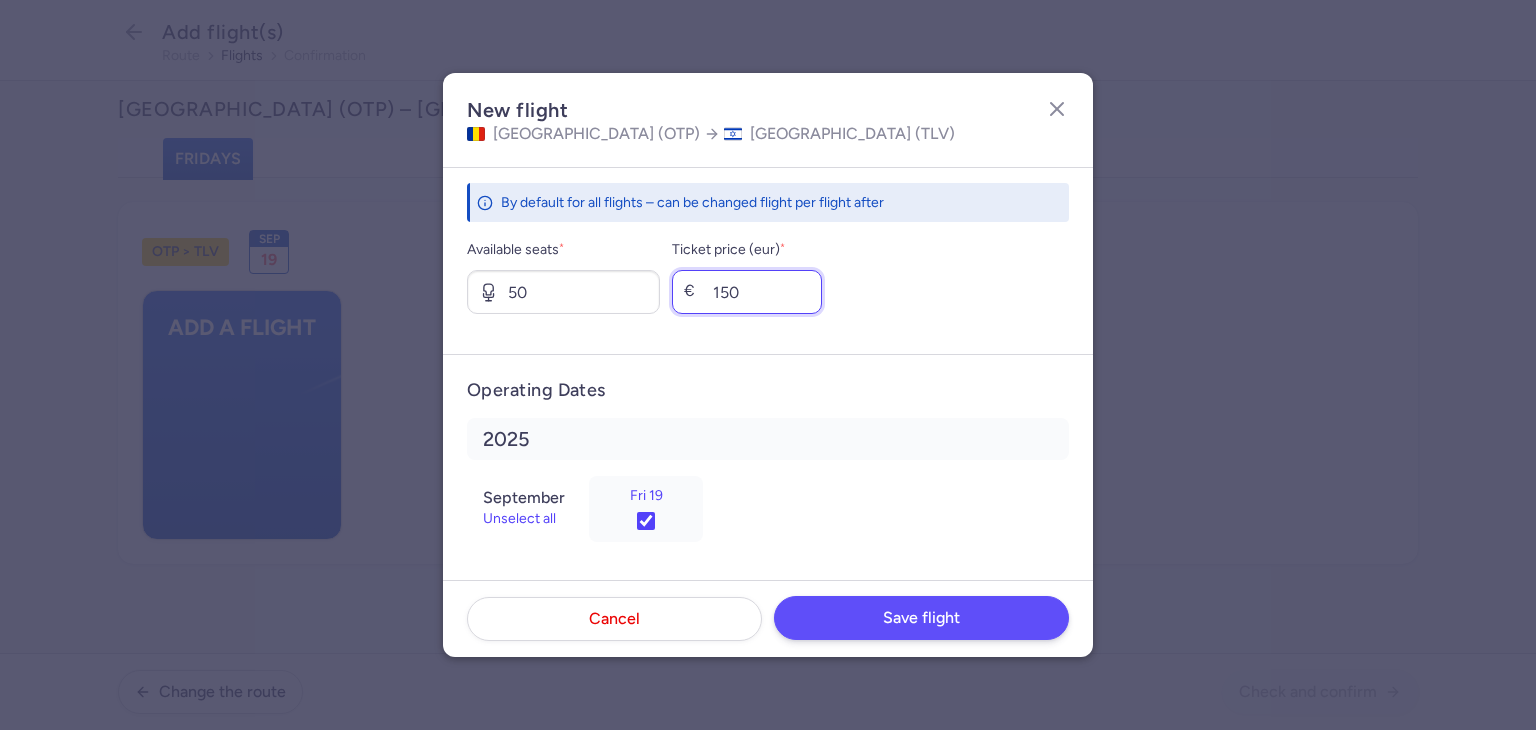 type on "150" 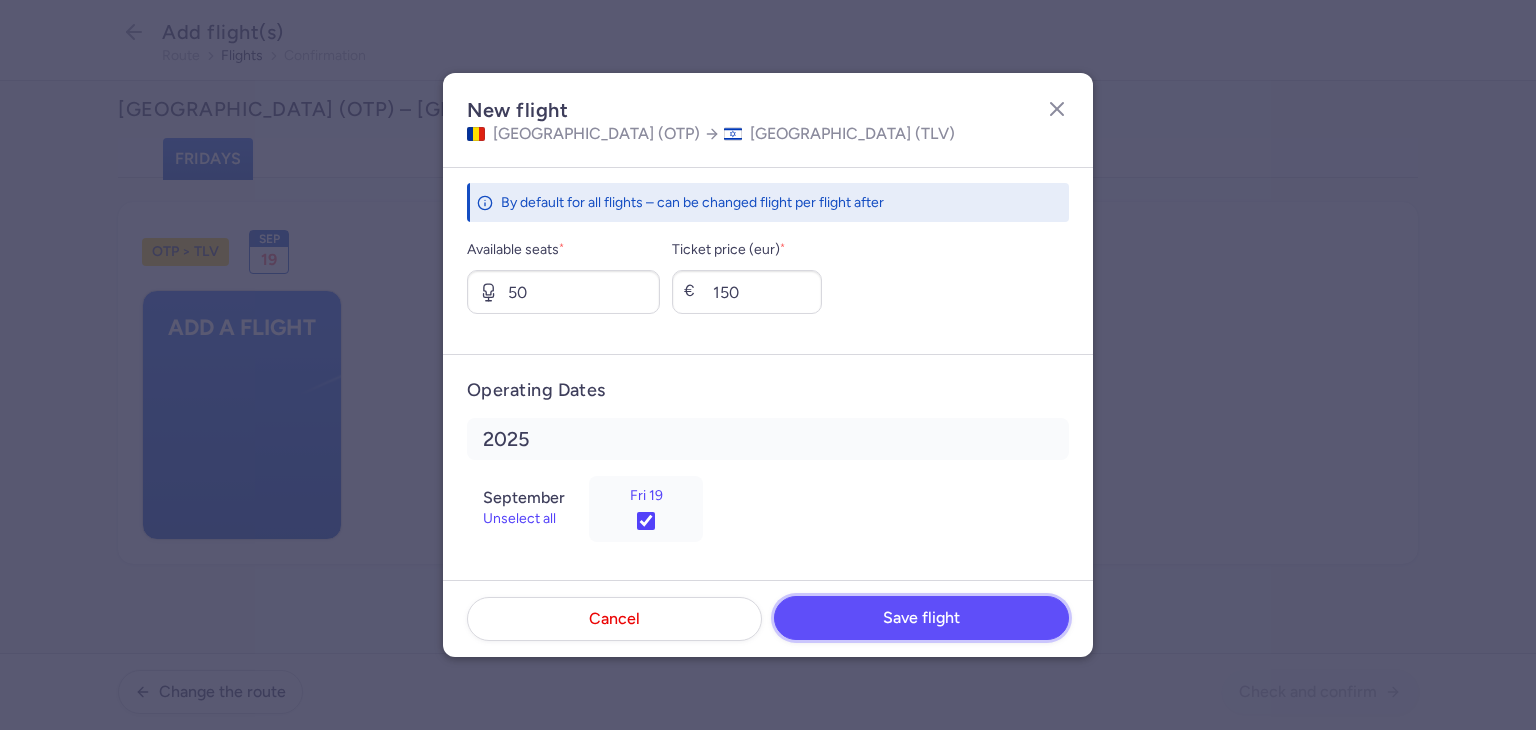 click on "Save flight" at bounding box center [921, 618] 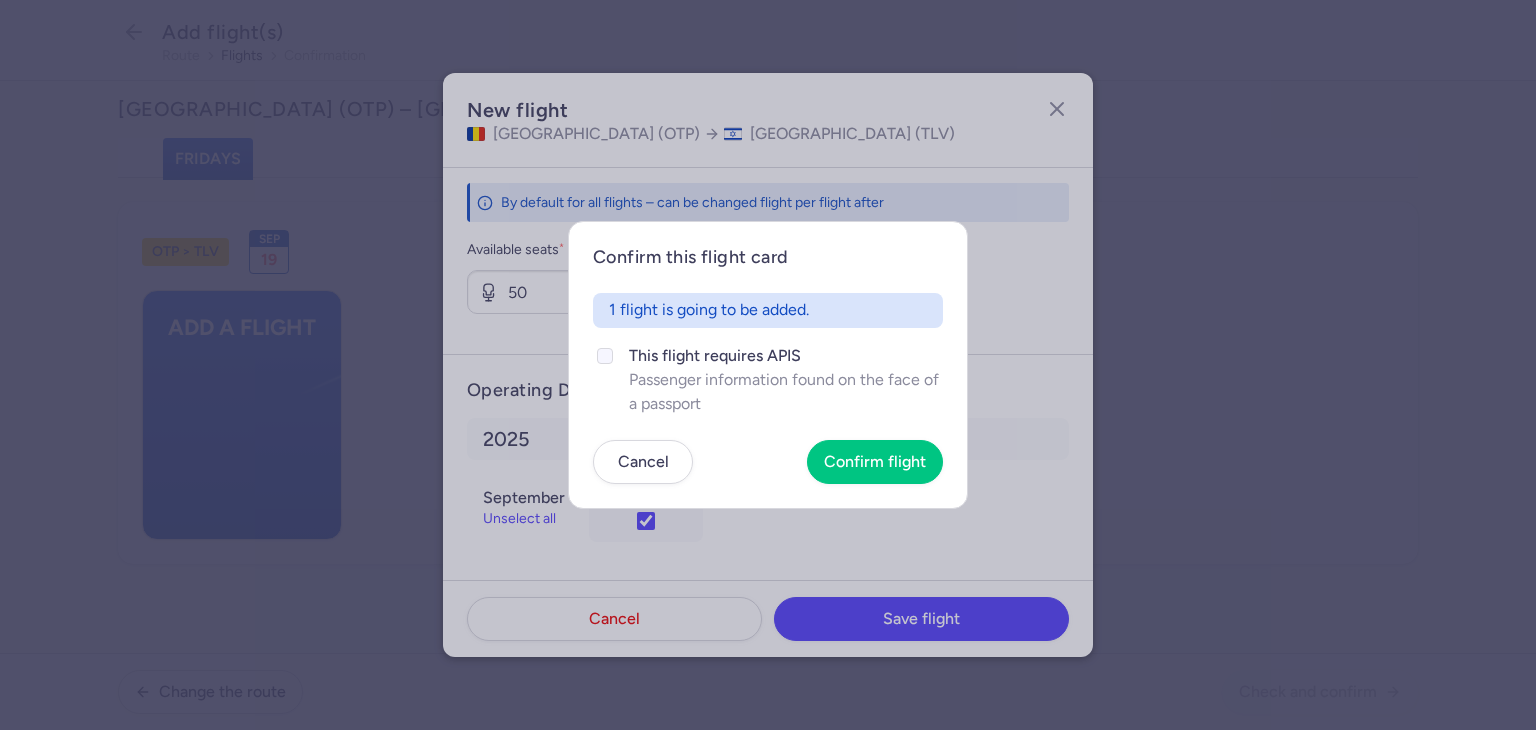 click on "Passenger information found on the face of a passport" 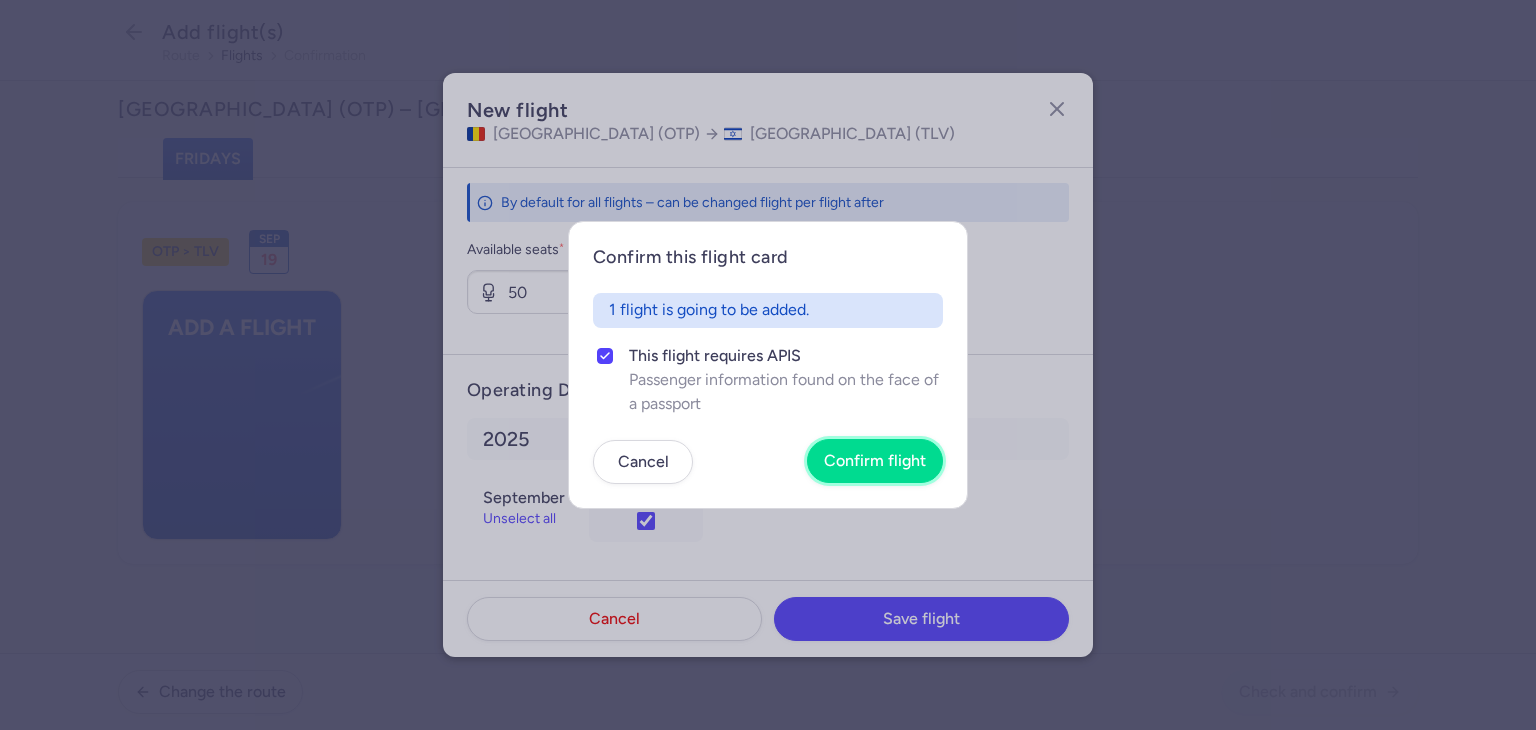 click on "Confirm flight" at bounding box center [875, 461] 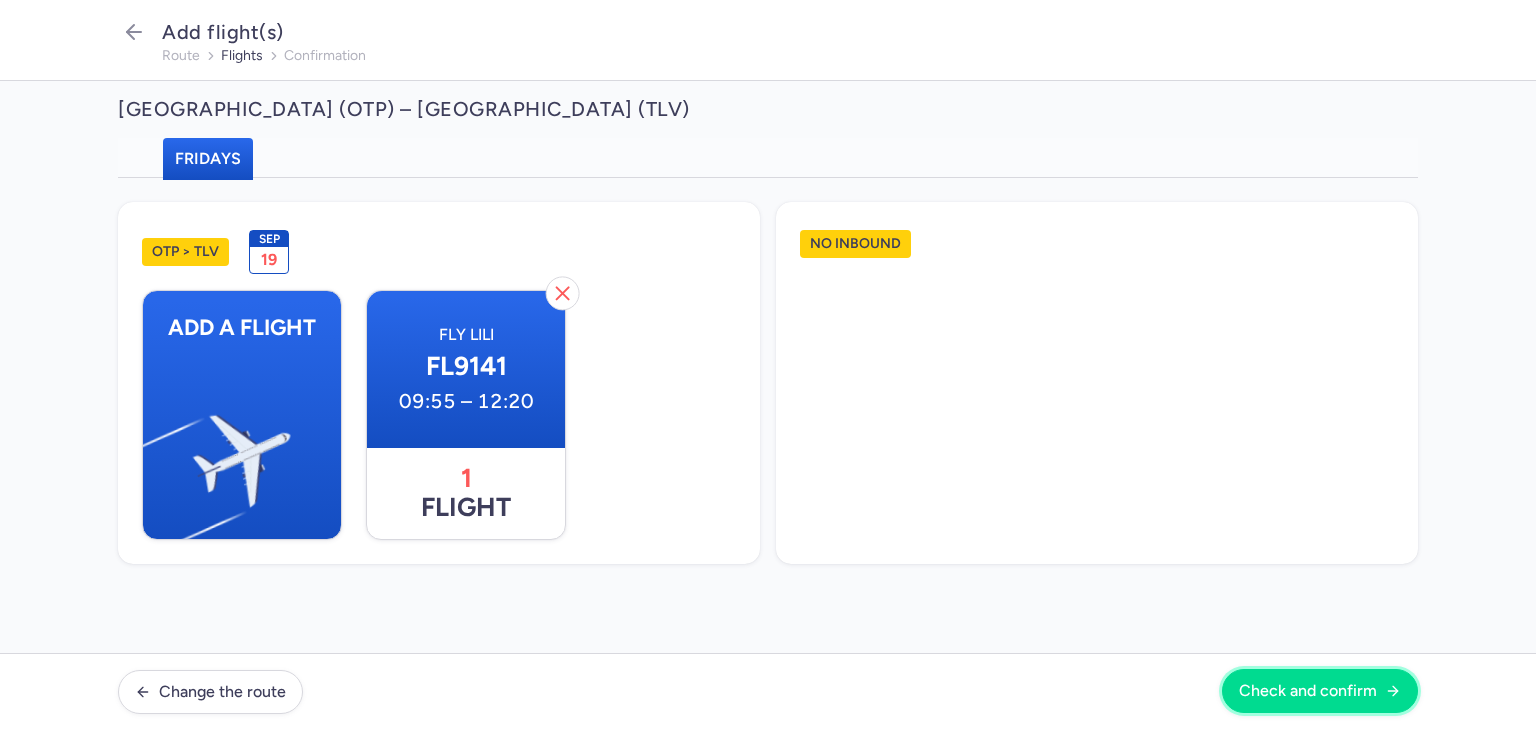 click on "Check and confirm" at bounding box center [1320, 691] 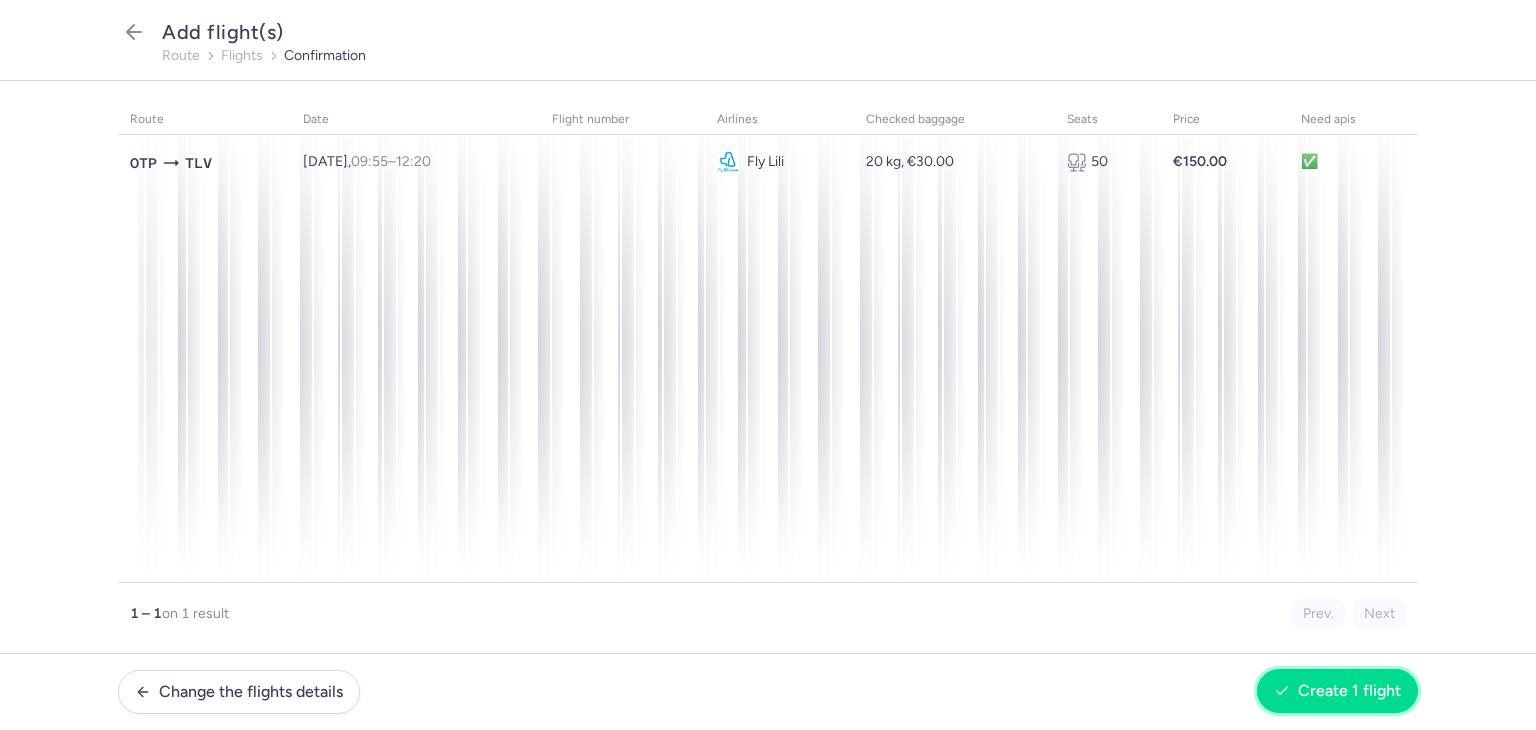 click on "Create 1 flight" at bounding box center (1349, 691) 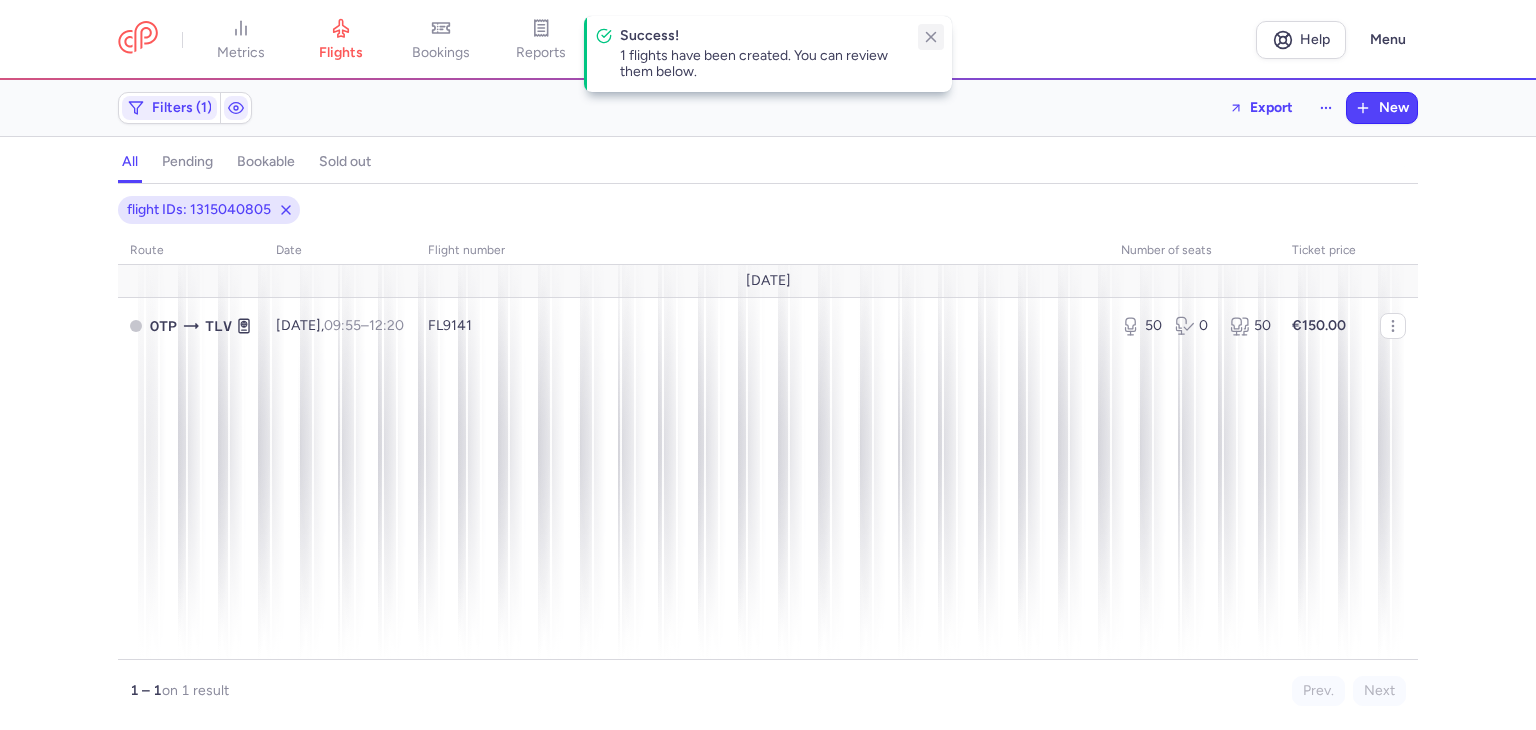 click 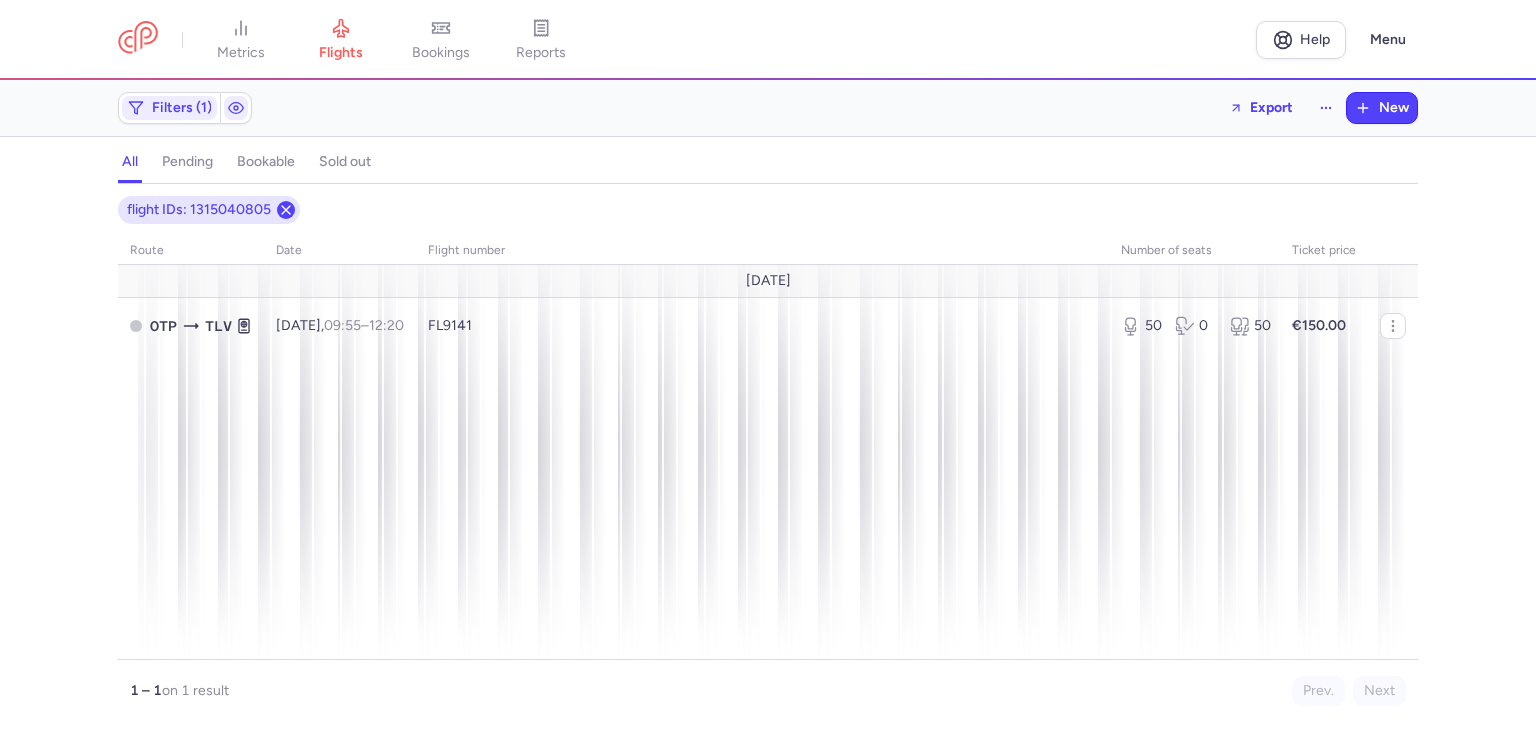 click 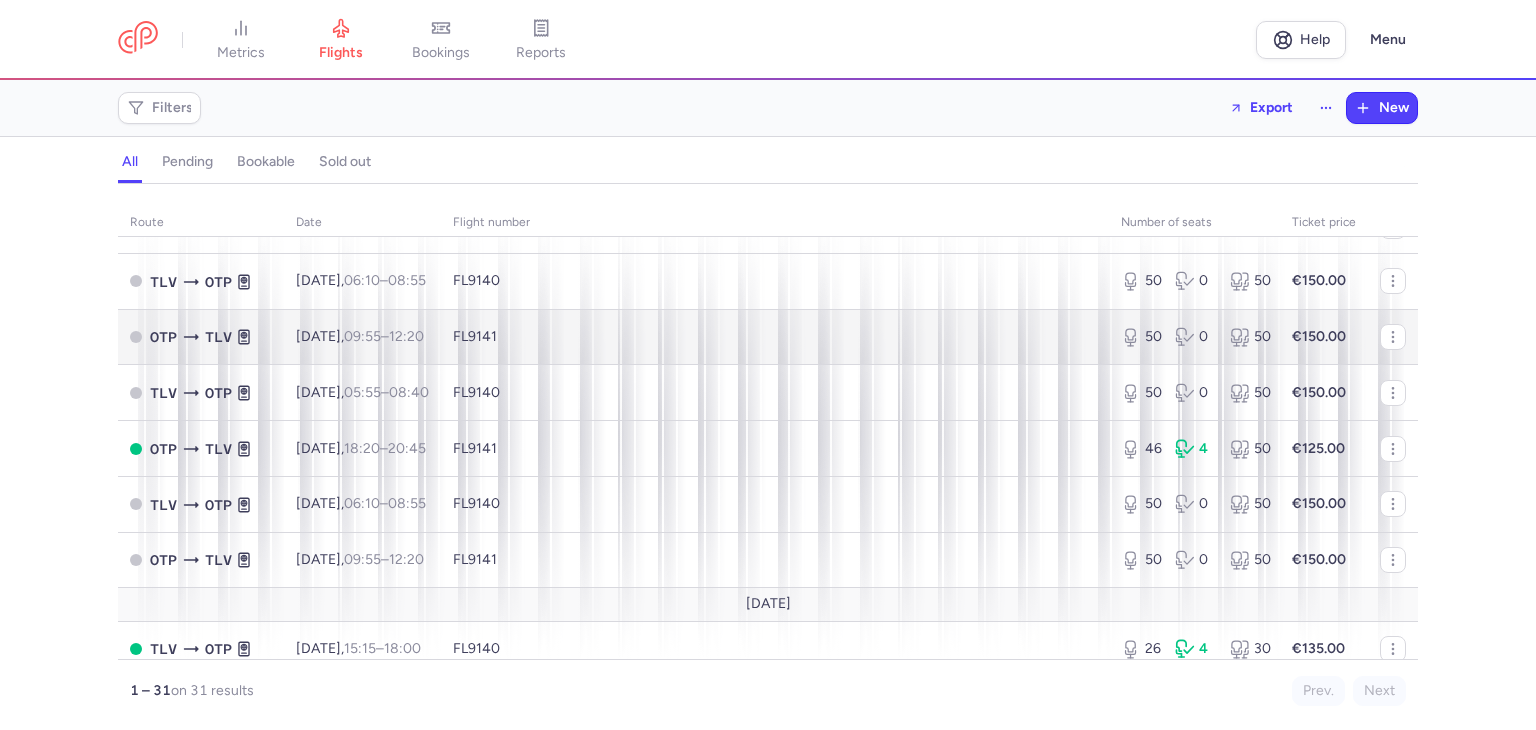 scroll, scrollTop: 1400, scrollLeft: 0, axis: vertical 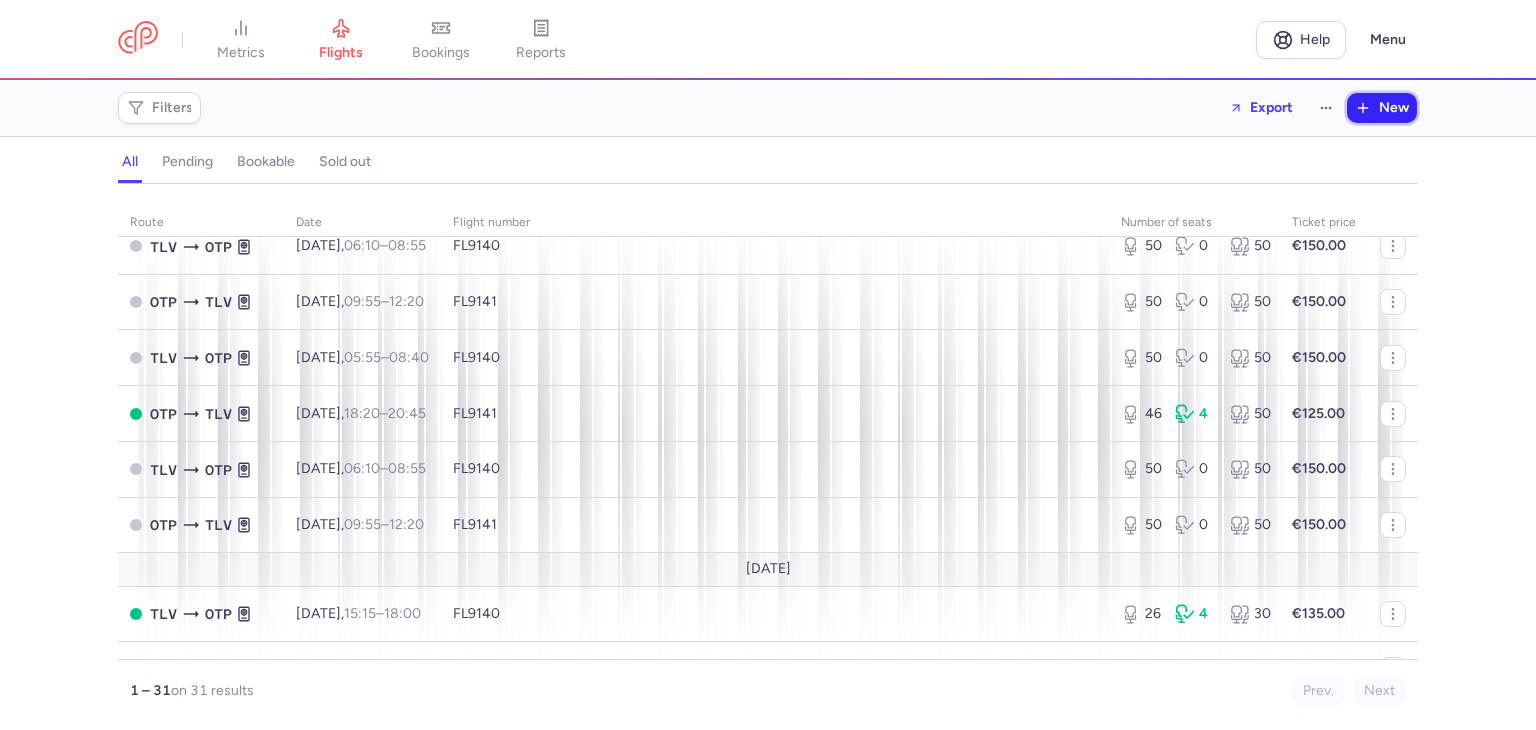 click 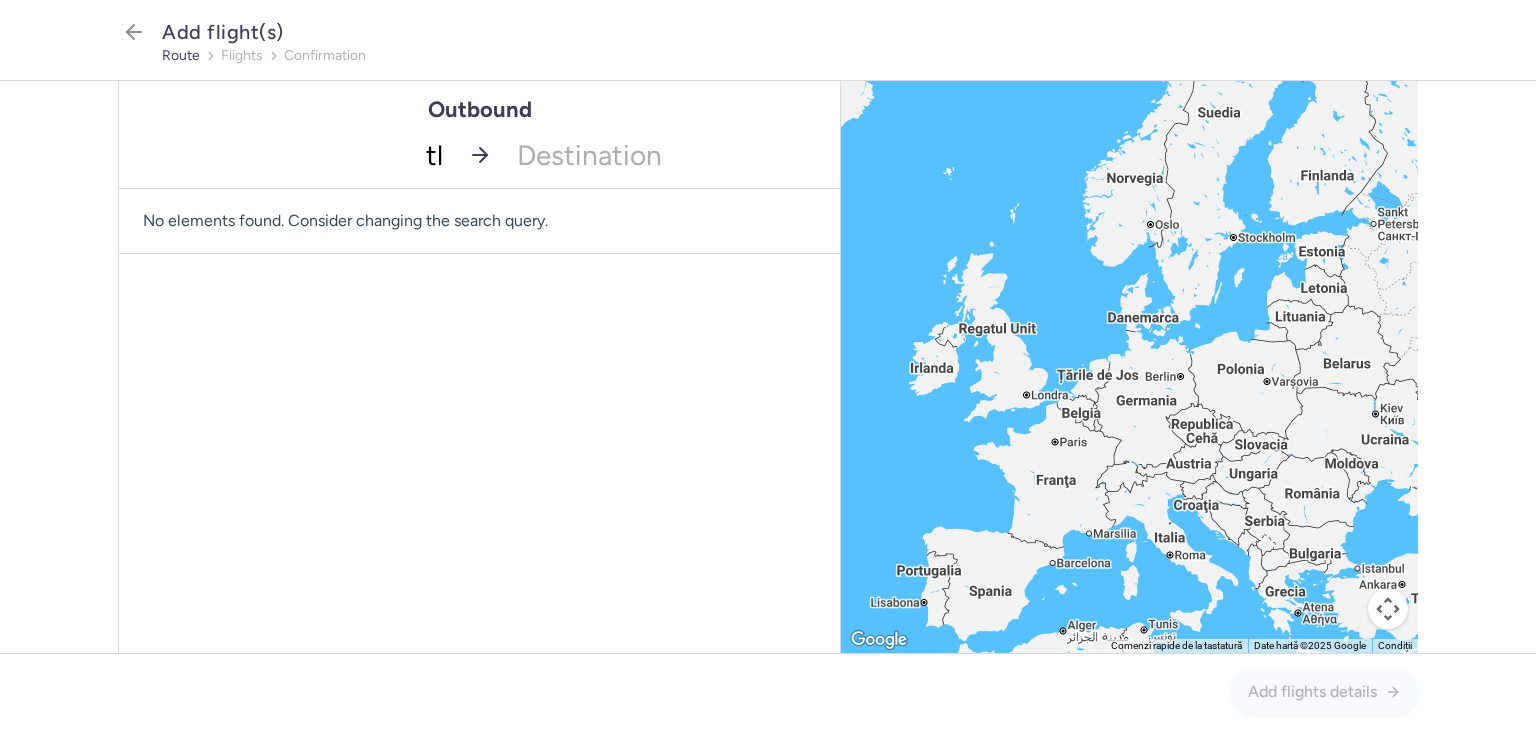 type on "tlv" 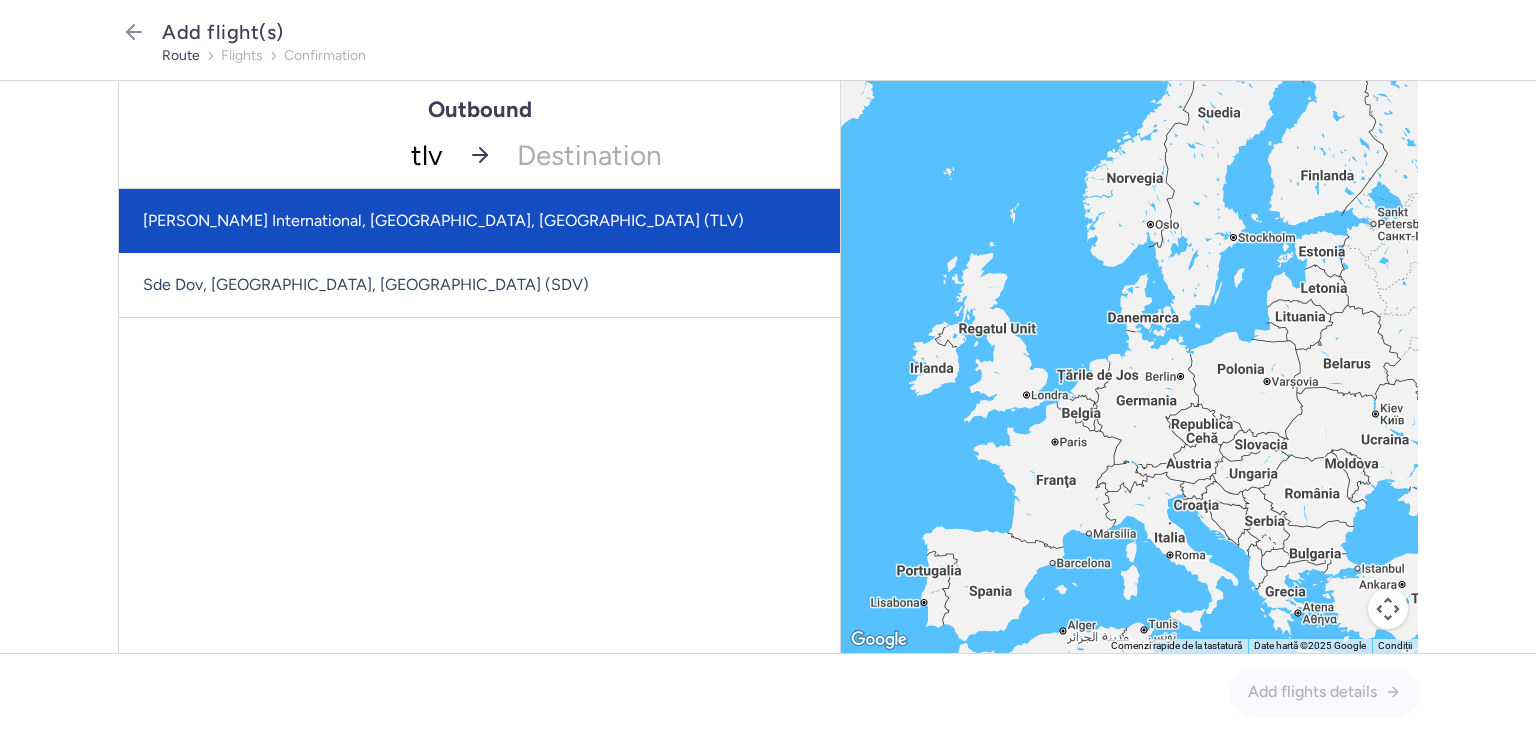 click on "[PERSON_NAME] International, [GEOGRAPHIC_DATA], [GEOGRAPHIC_DATA] (TLV)" at bounding box center (479, 221) 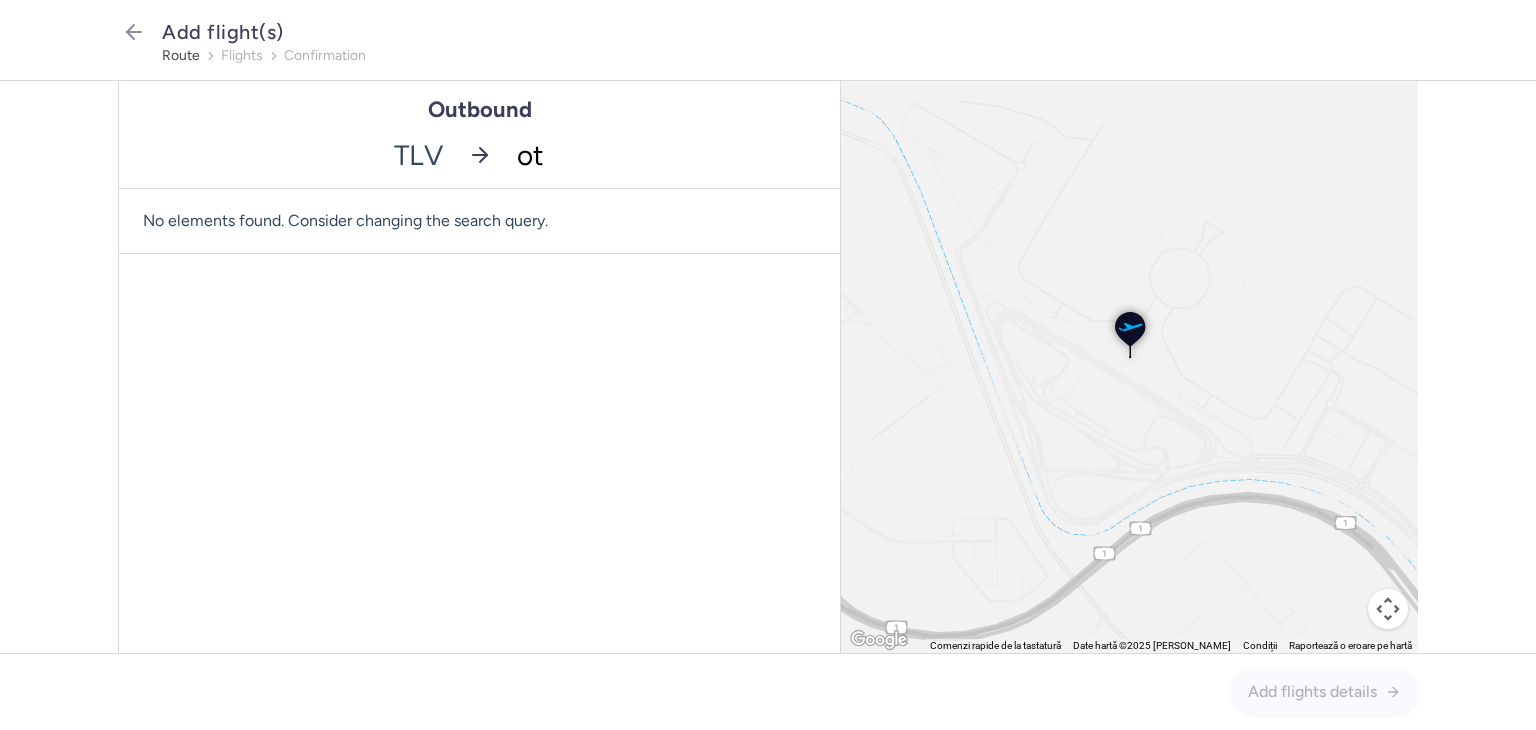 type on "otp" 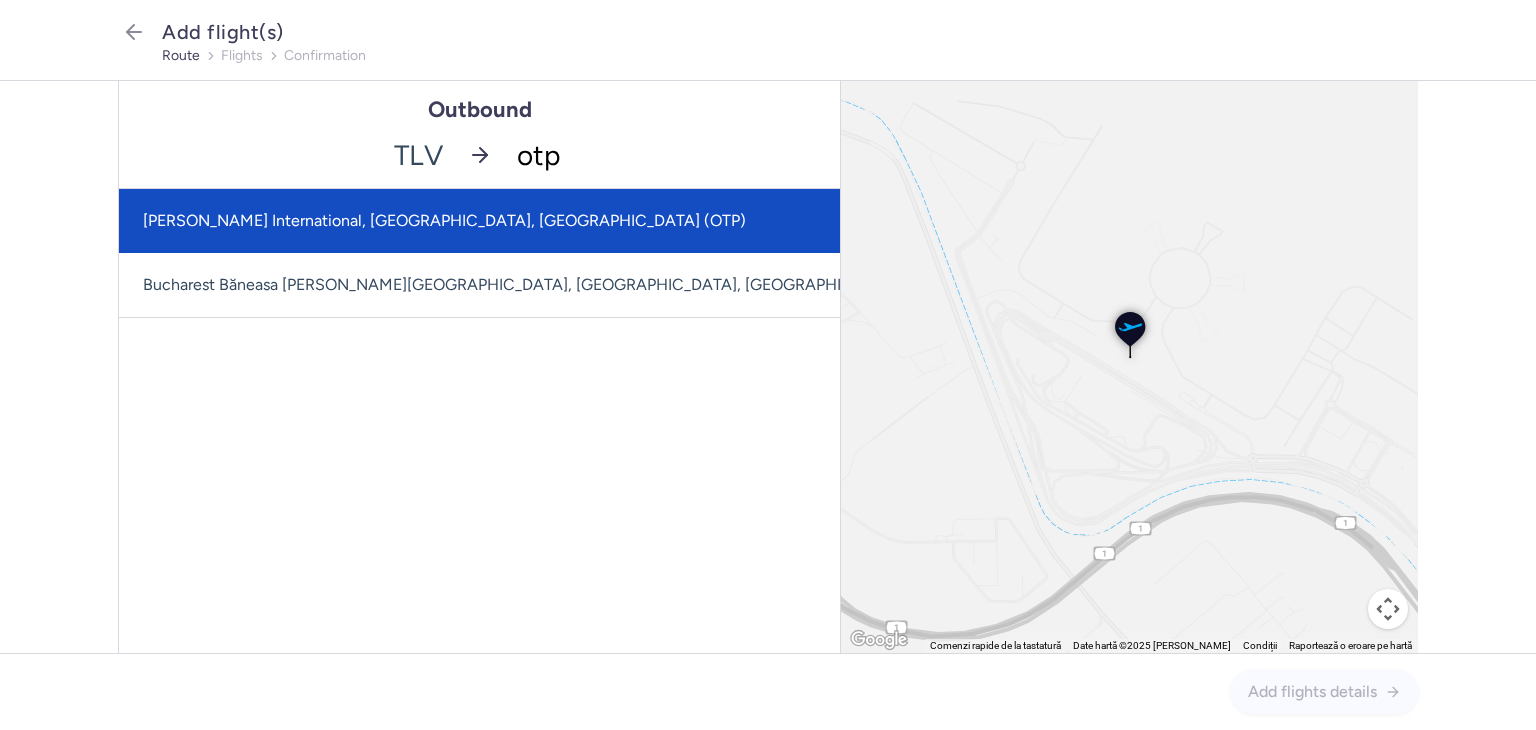click on "[PERSON_NAME] International, [GEOGRAPHIC_DATA], [GEOGRAPHIC_DATA] (OTP)" at bounding box center (548, 221) 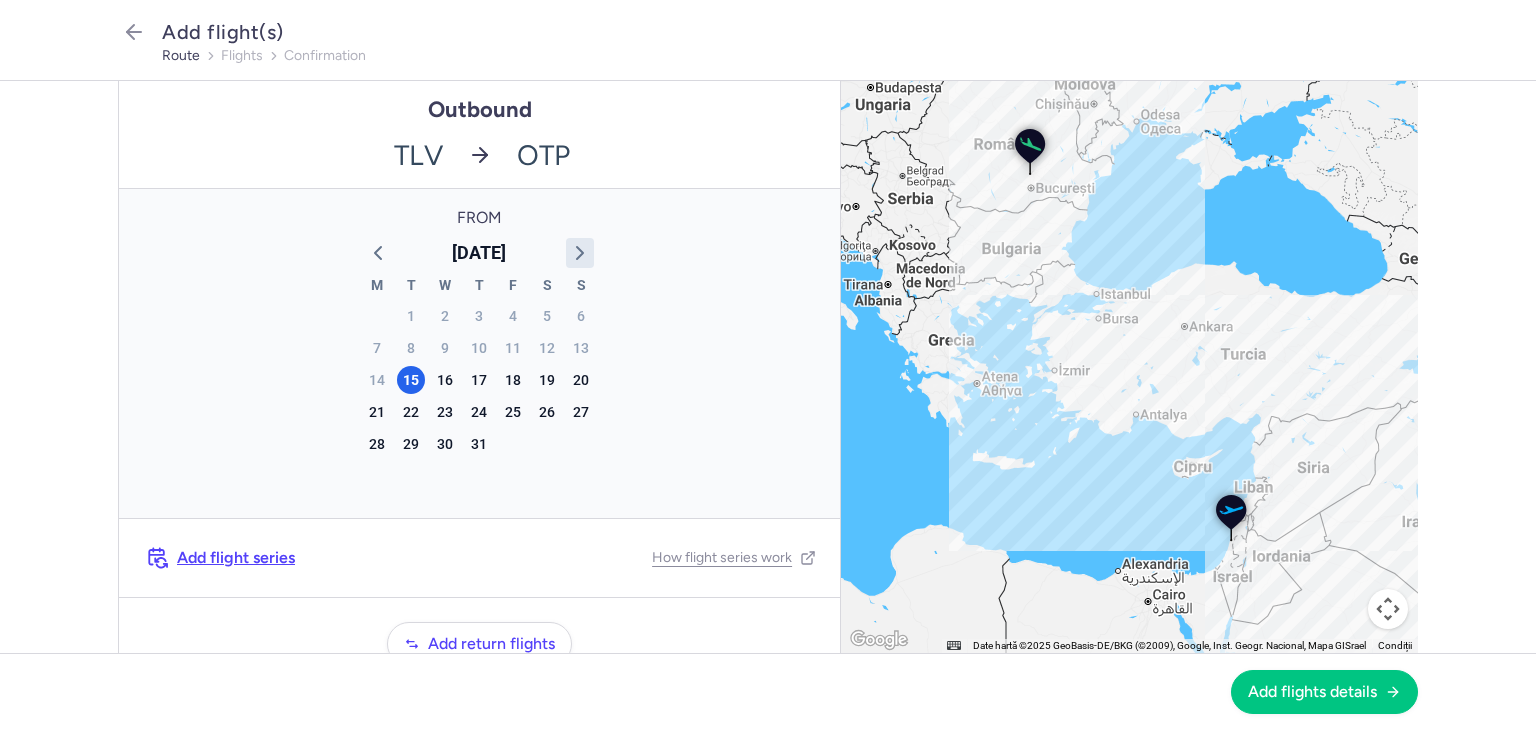 drag, startPoint x: 548, startPoint y: 248, endPoint x: 560, endPoint y: 246, distance: 12.165525 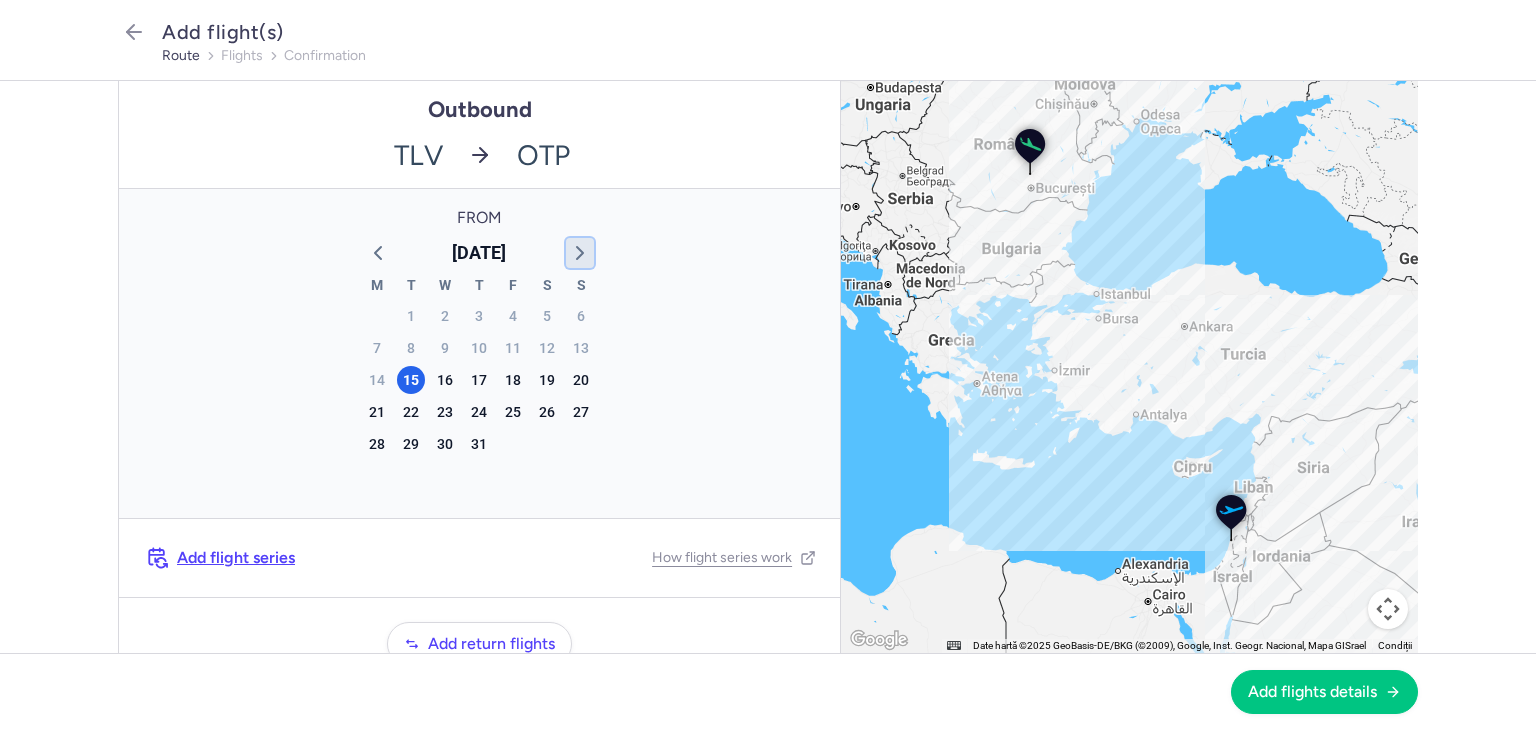 click 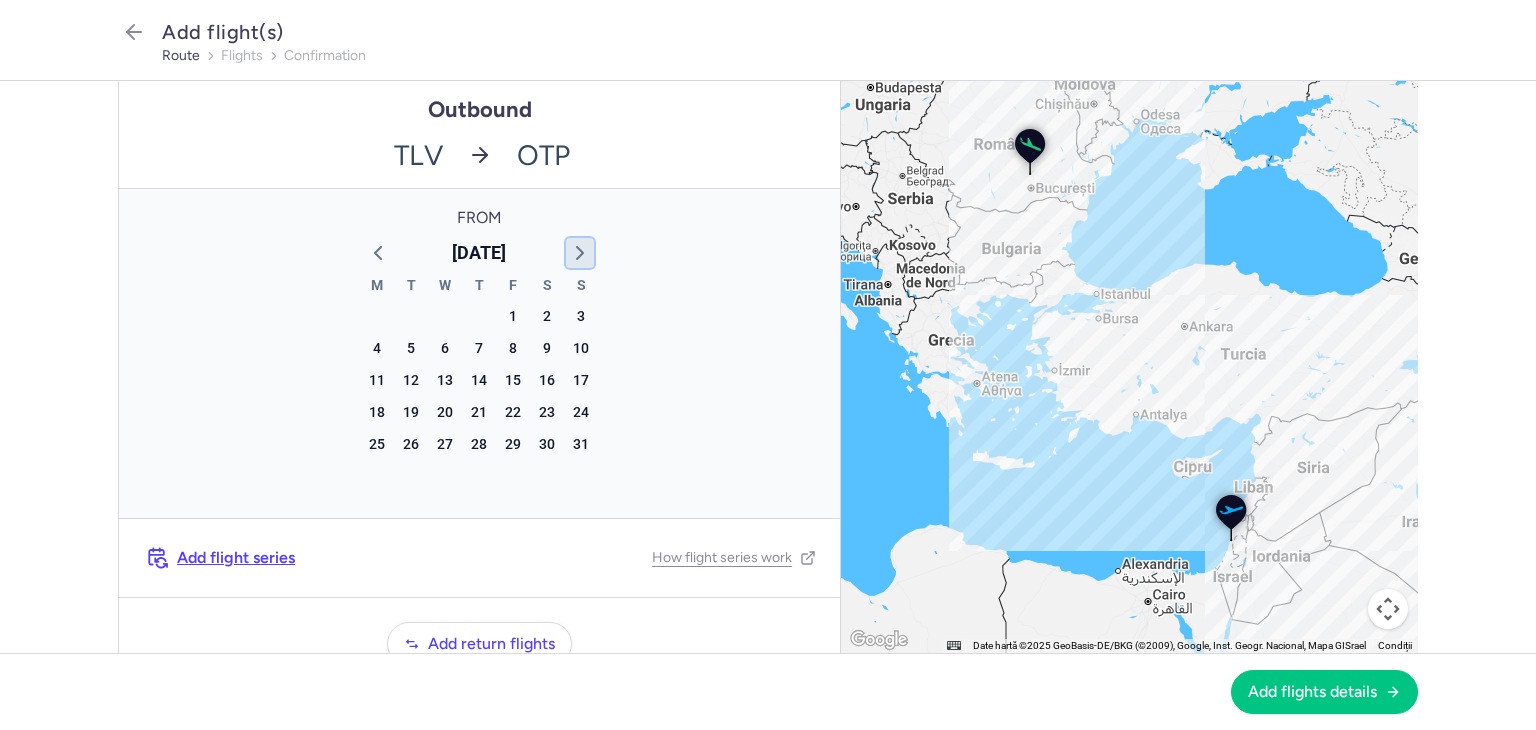 click 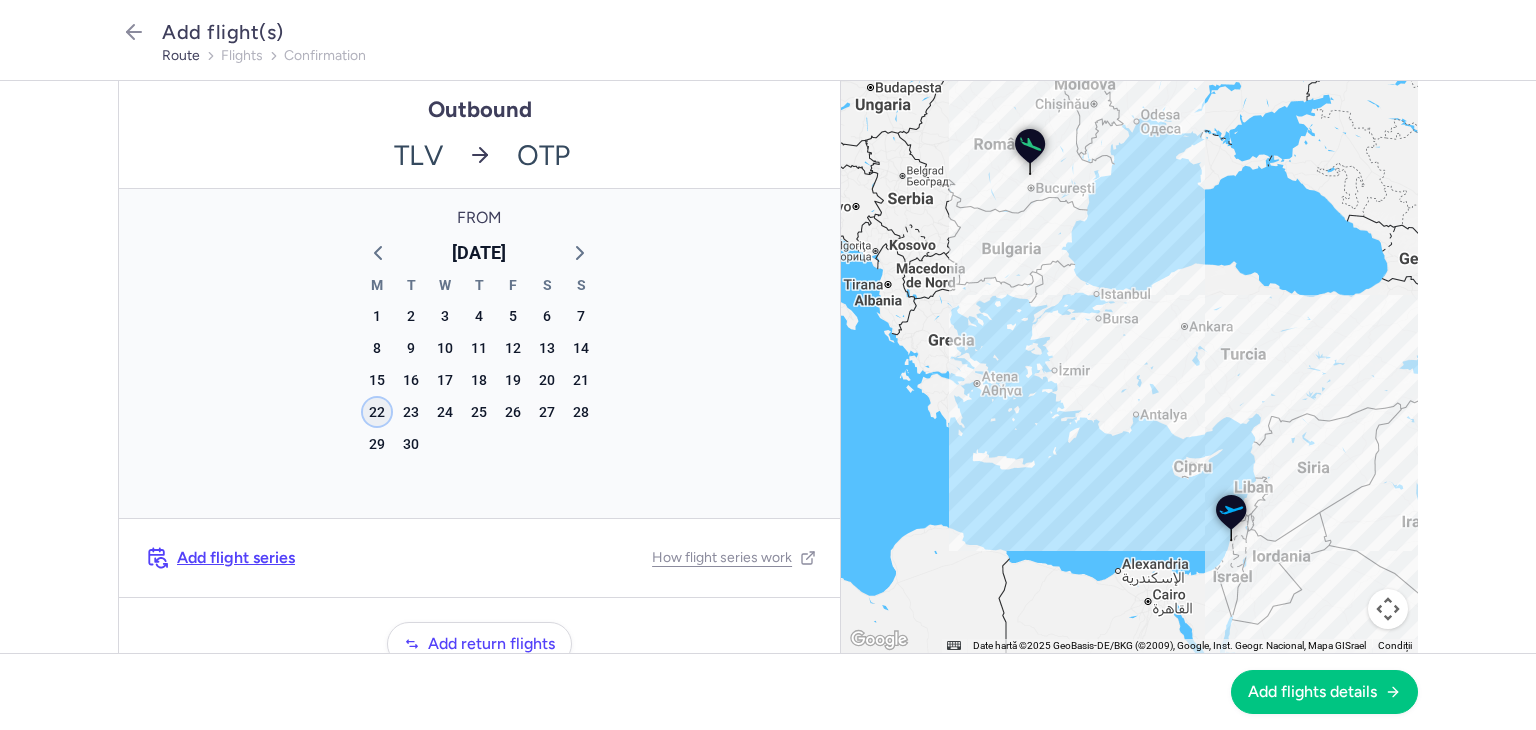 click on "22" 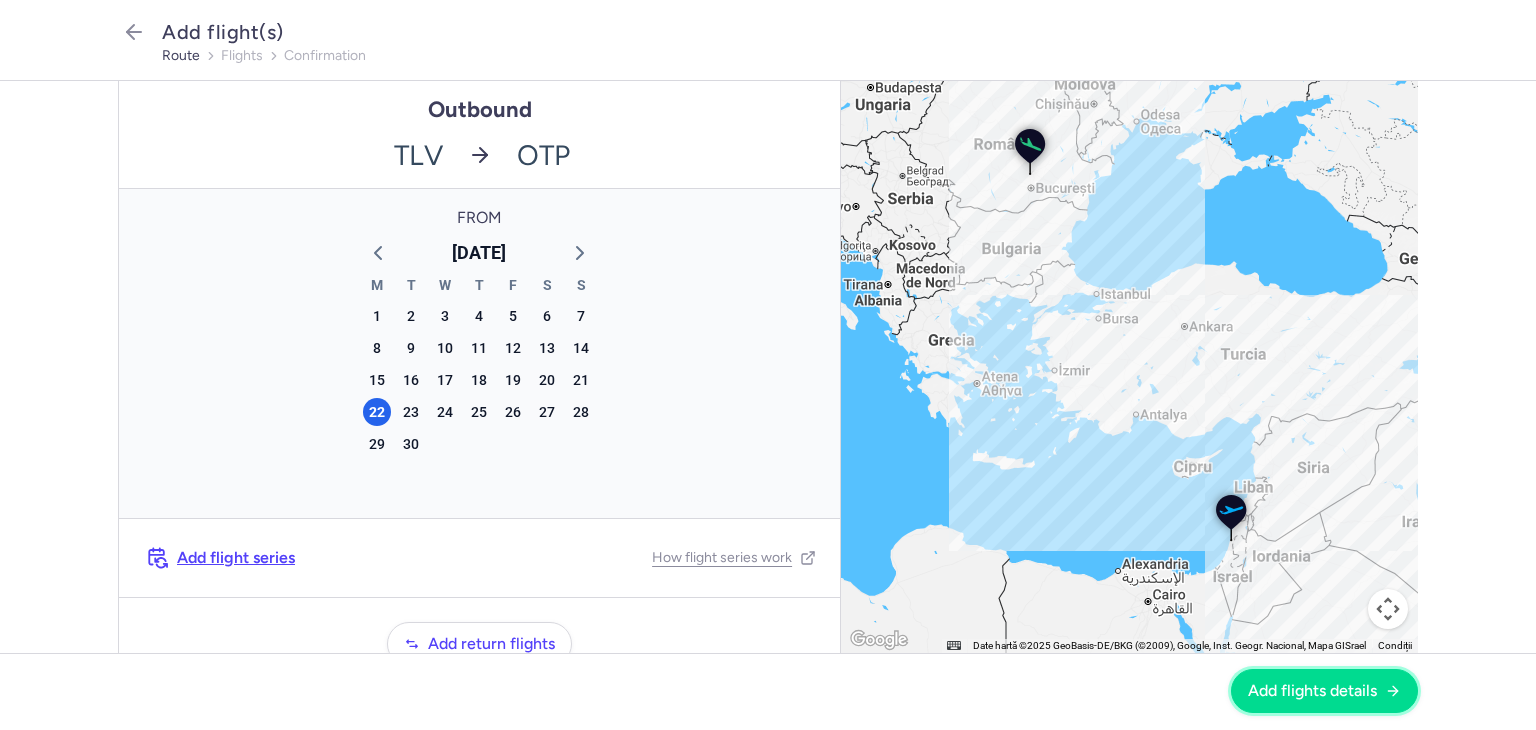 click on "Add flights details" at bounding box center (1312, 691) 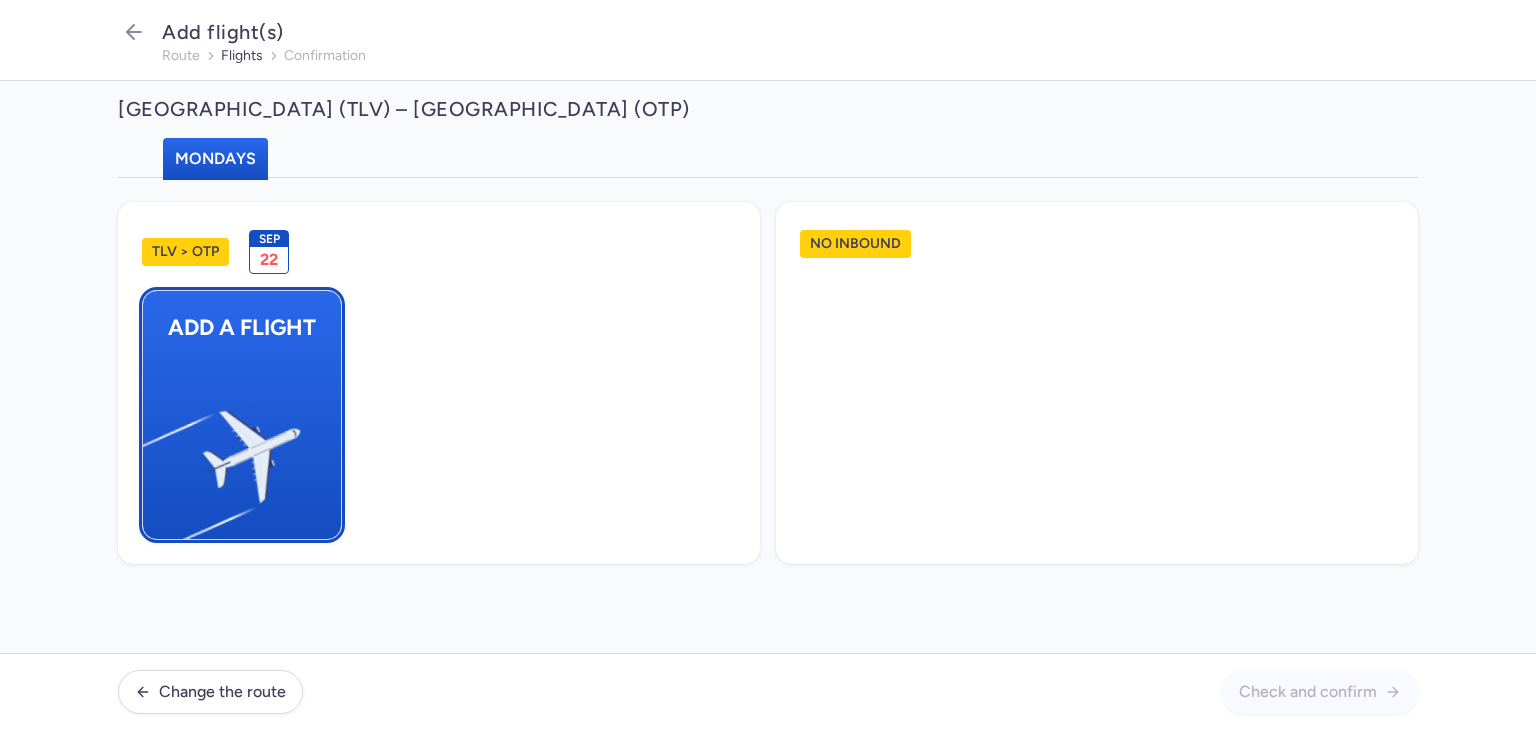 click at bounding box center [153, 448] 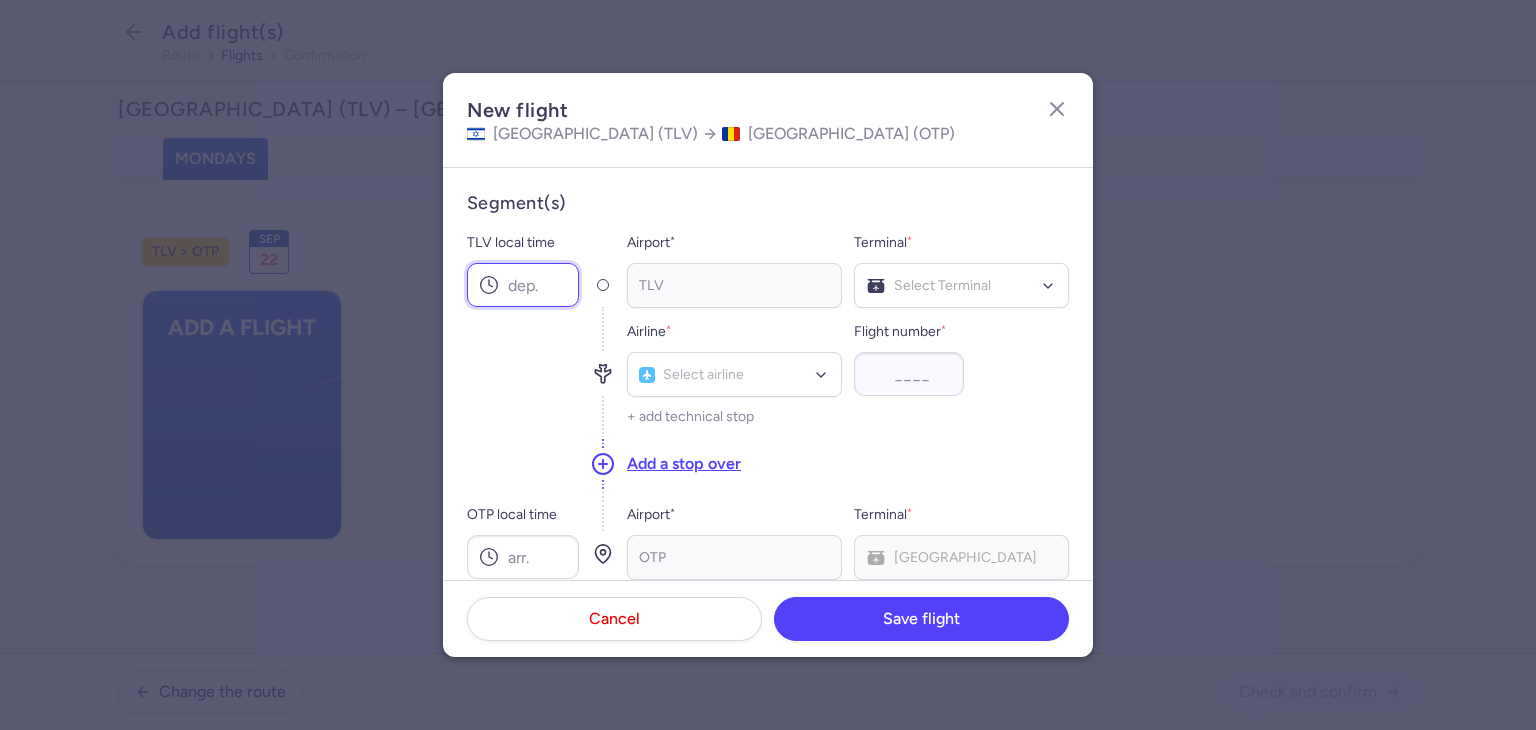click on "TLV local time" at bounding box center [523, 285] 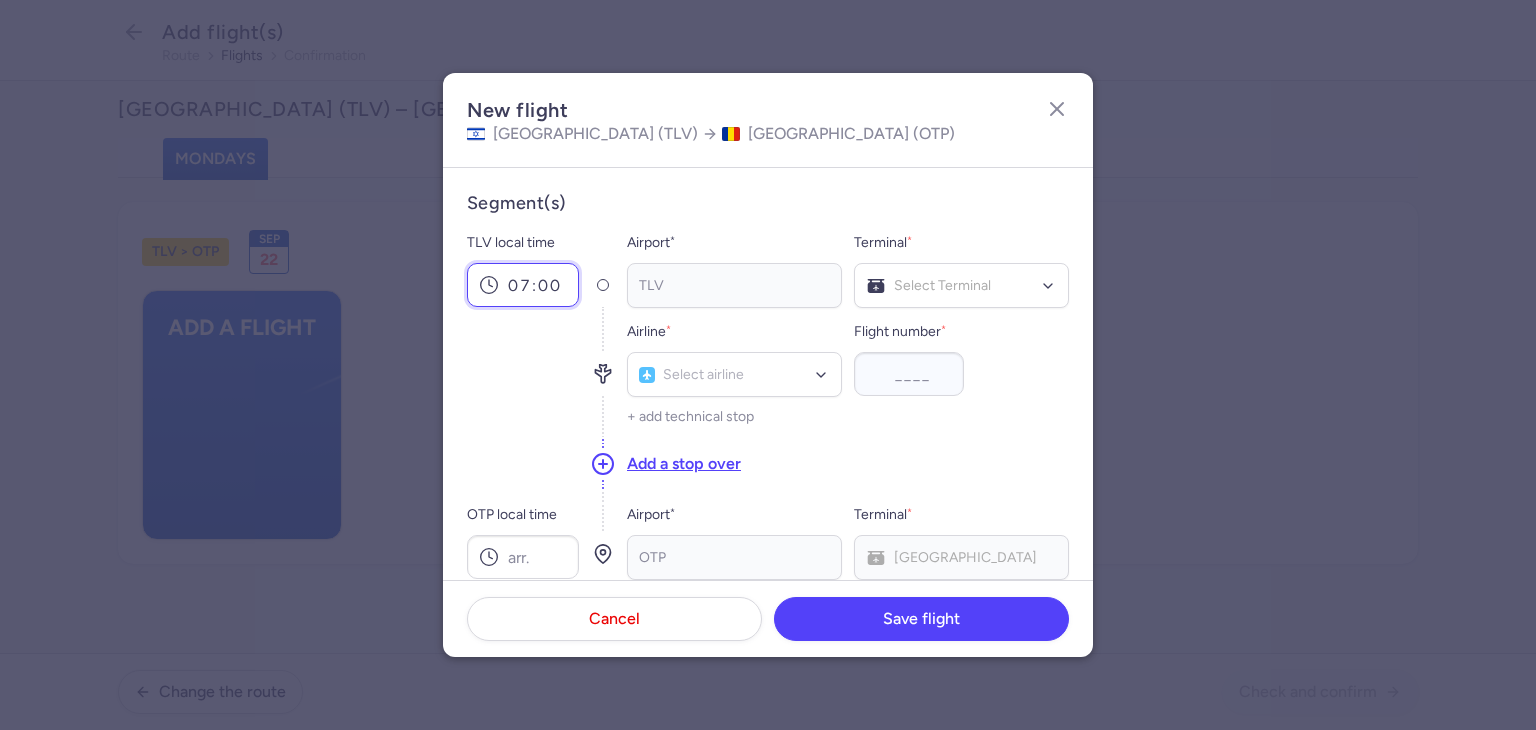 type on "07:00" 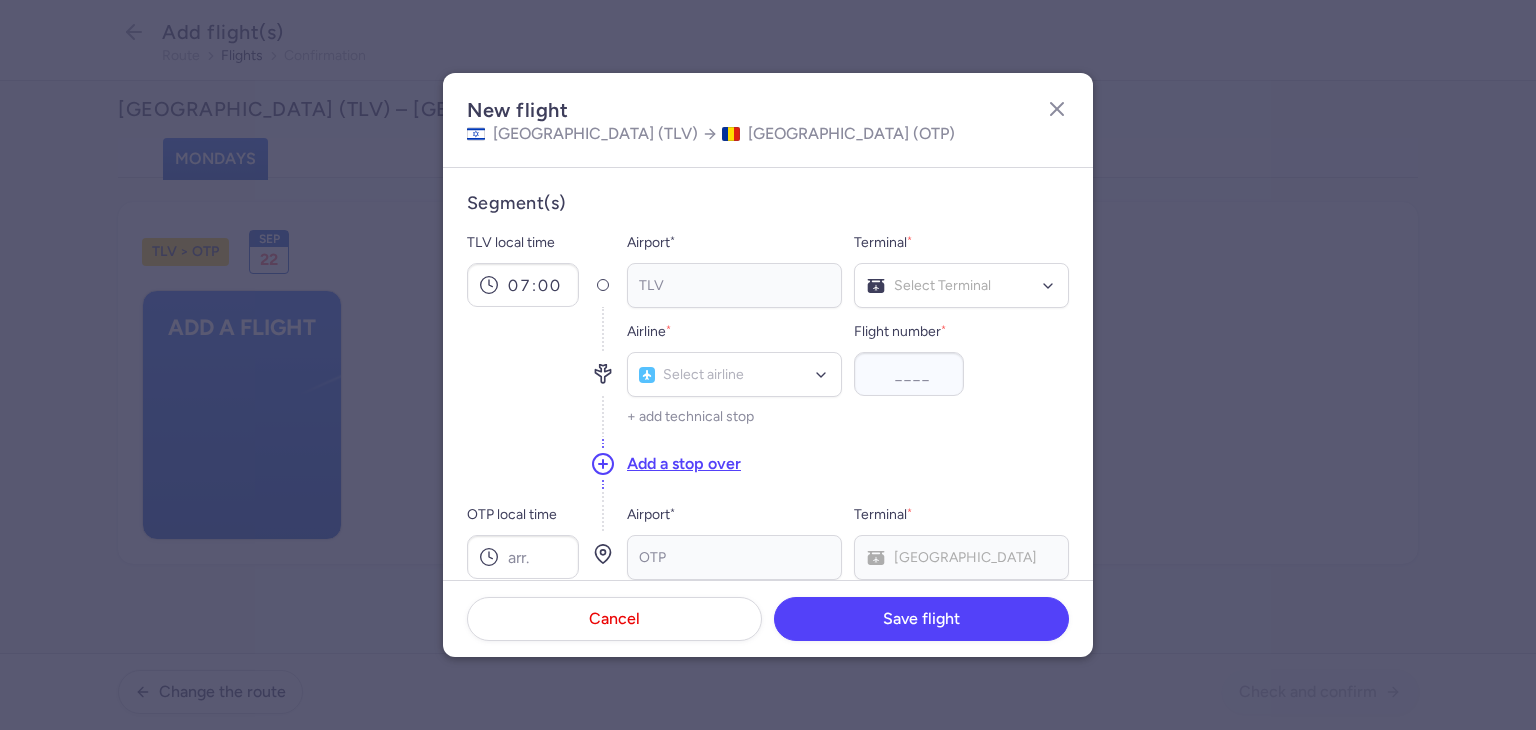 click on "Terminal  *   Select Terminal Terminal 1 Terminal 2 Terminal 3 (International) No elements found. Consider changing the search query. List is empty." 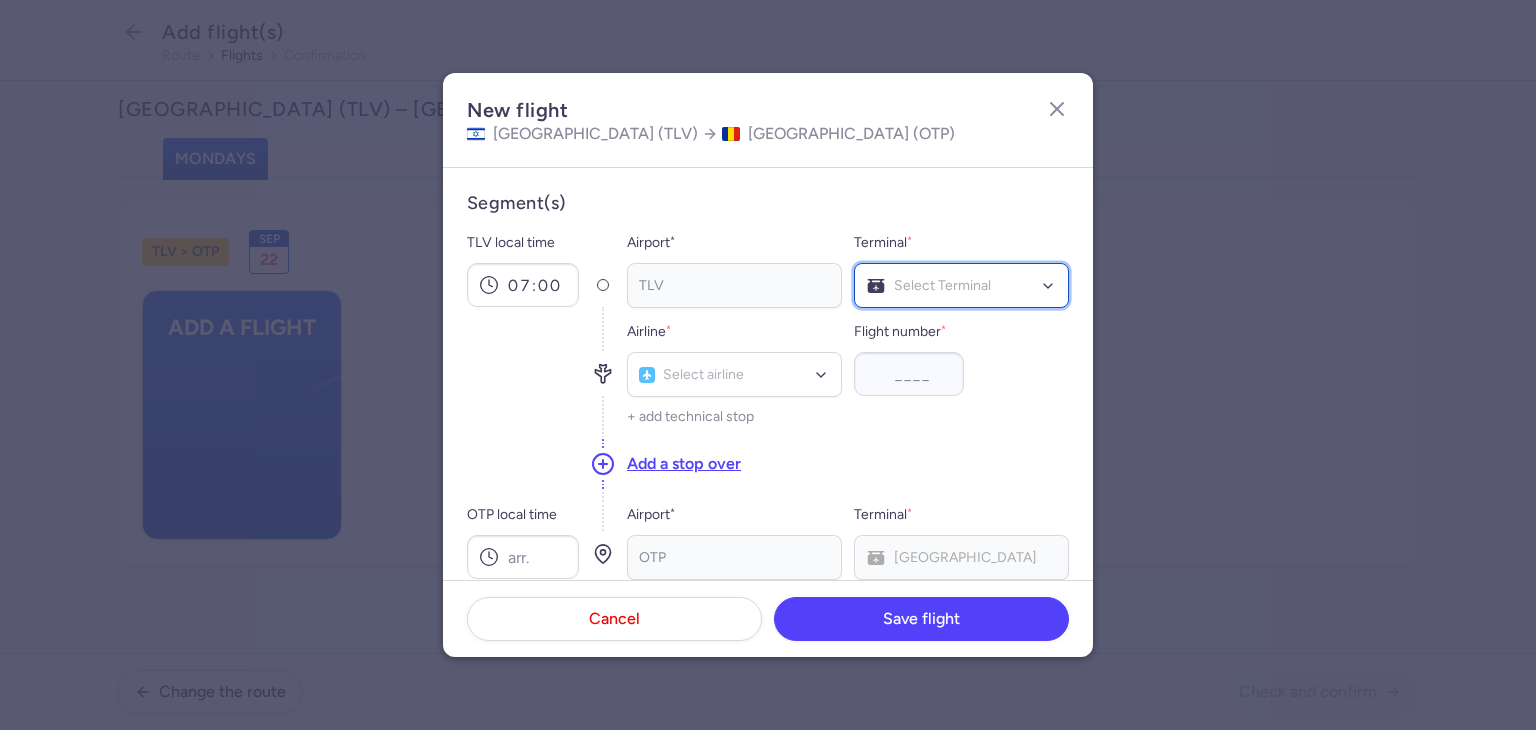 click on "Select Terminal" 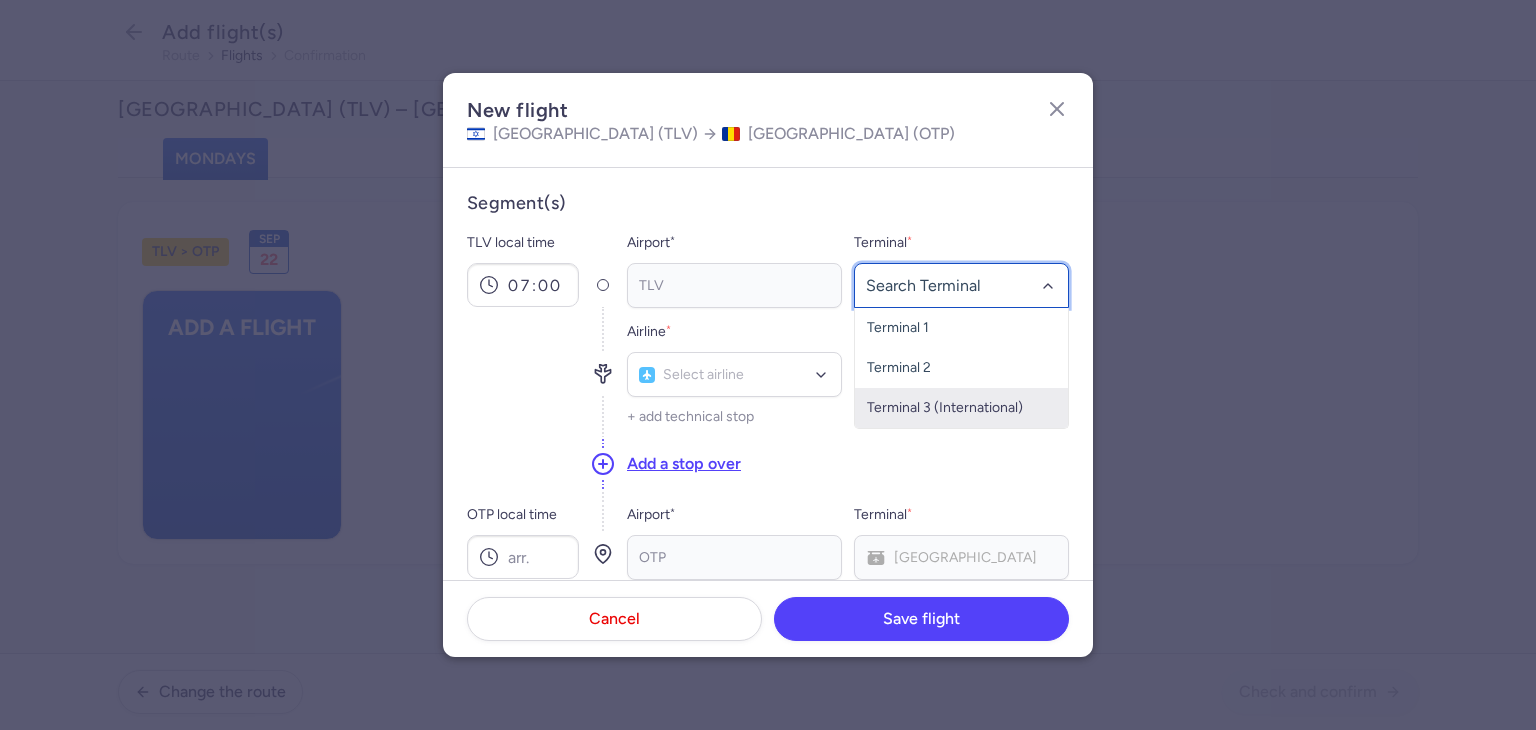 click on "Terminal 3 (International)" 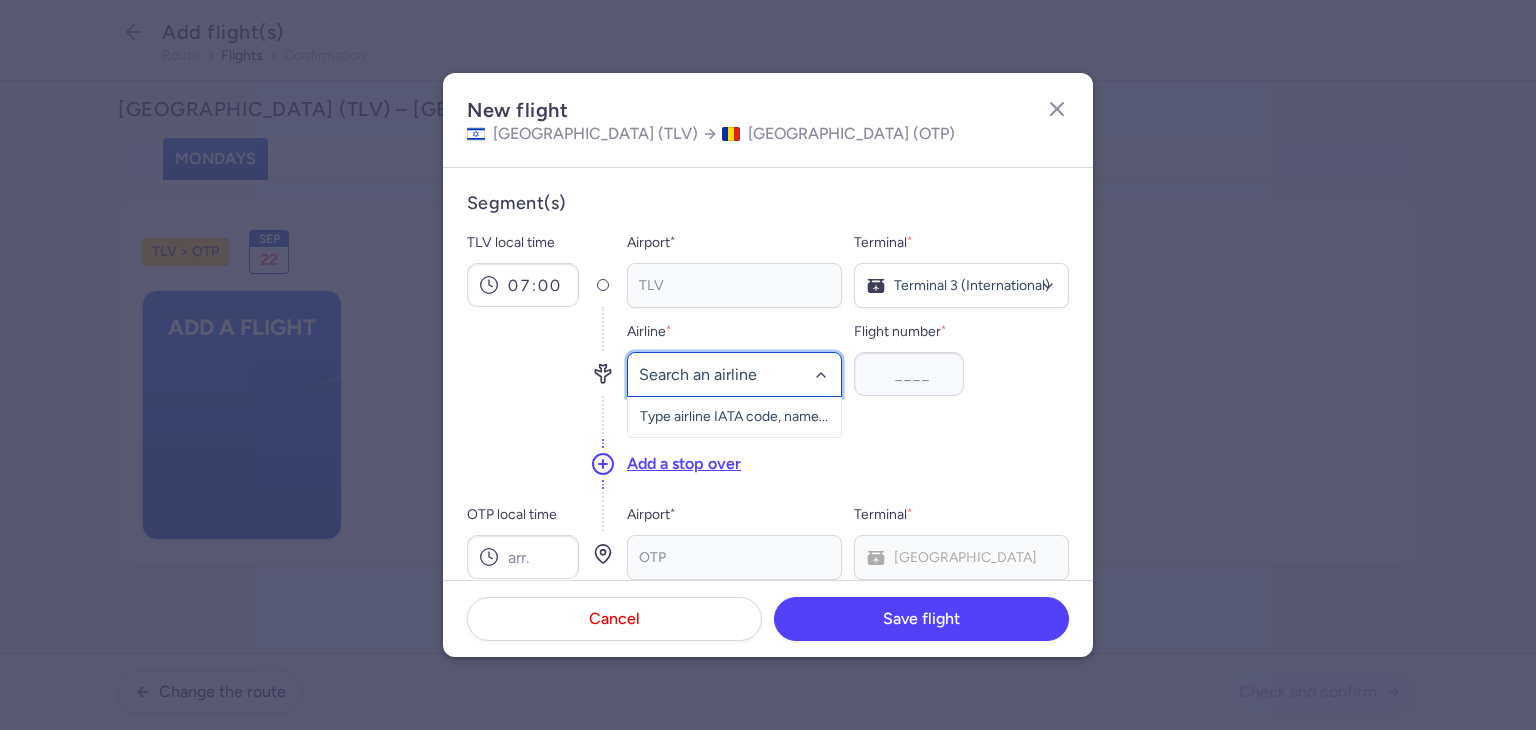 click 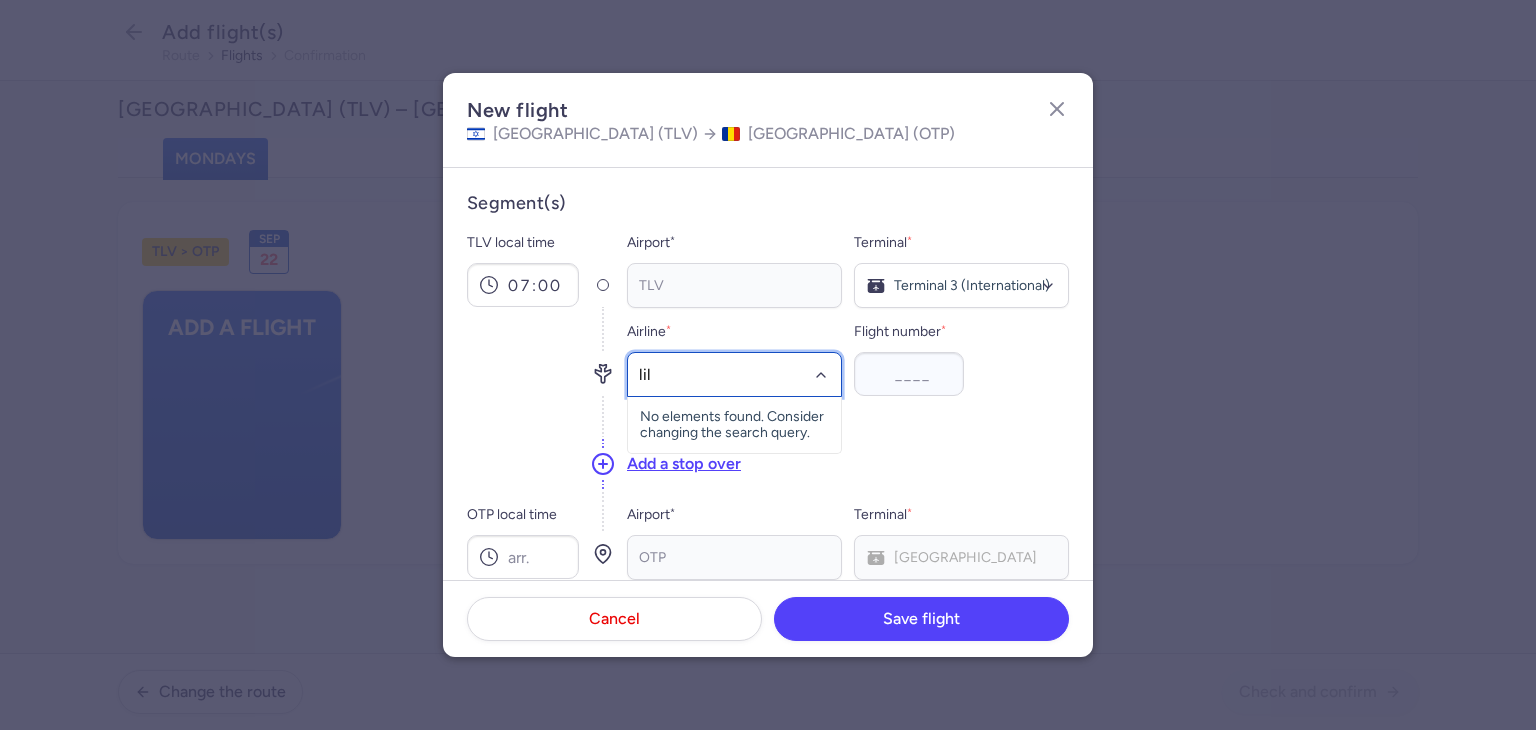 type on "lili" 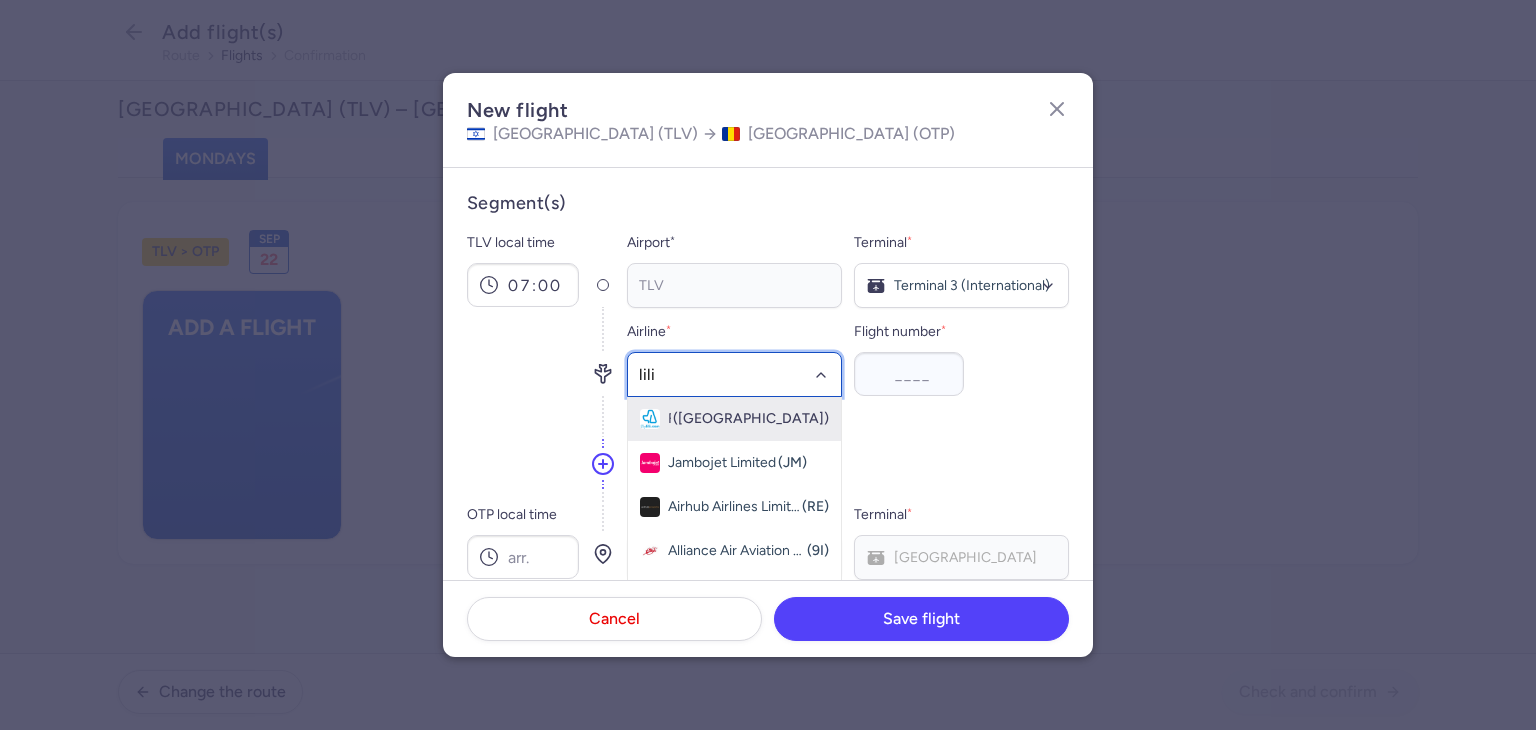 click on "Fly Lili" at bounding box center [669, 419] 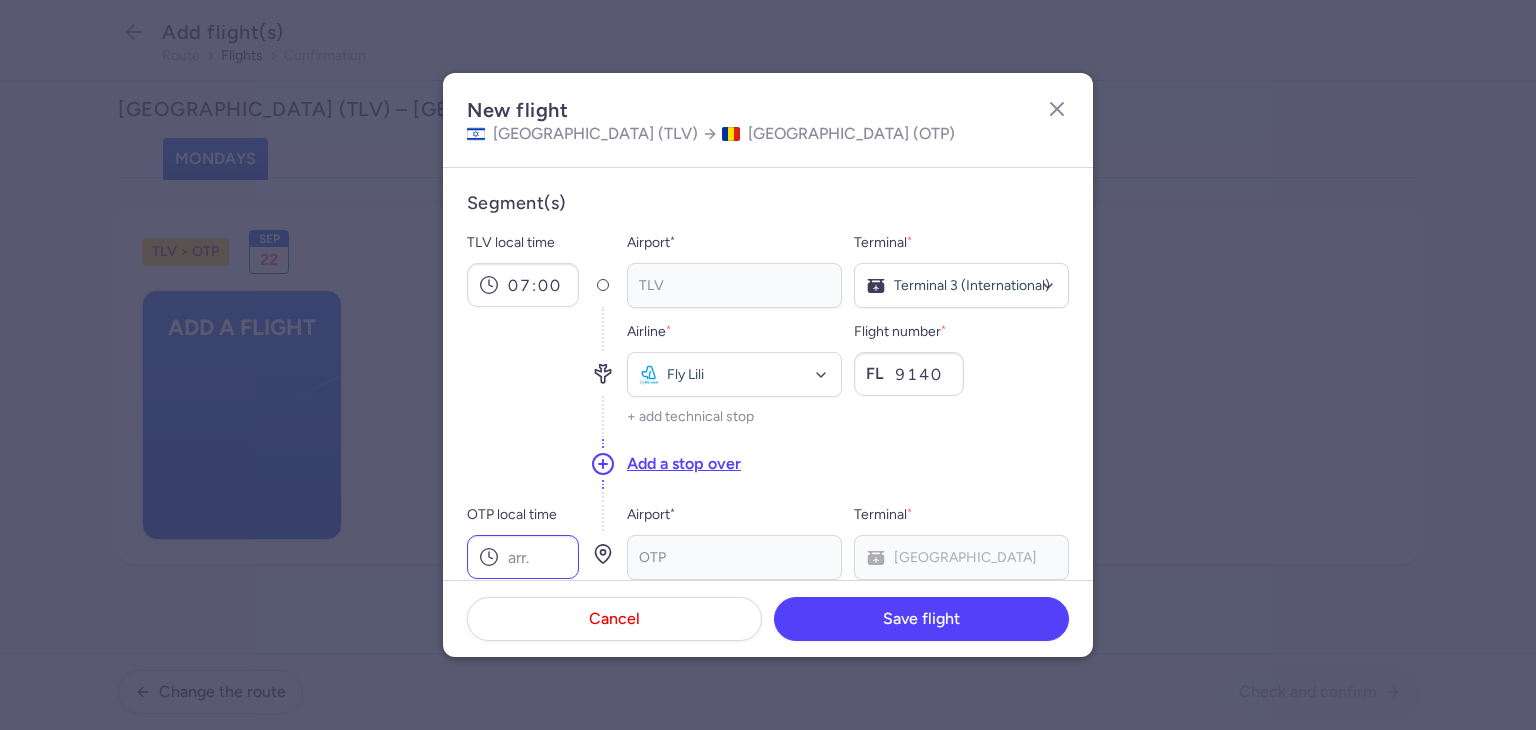 type on "9140" 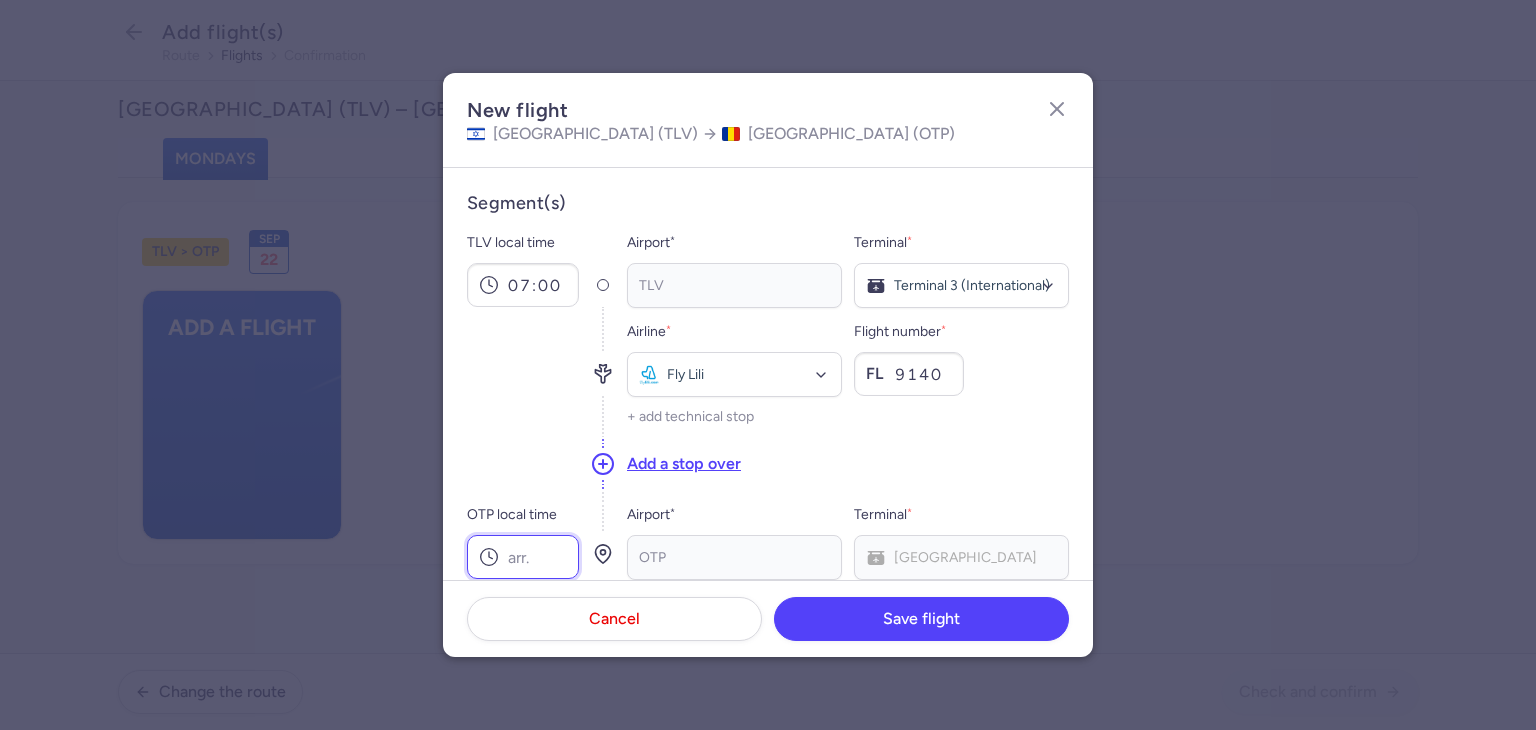 click on "OTP local time" at bounding box center (523, 557) 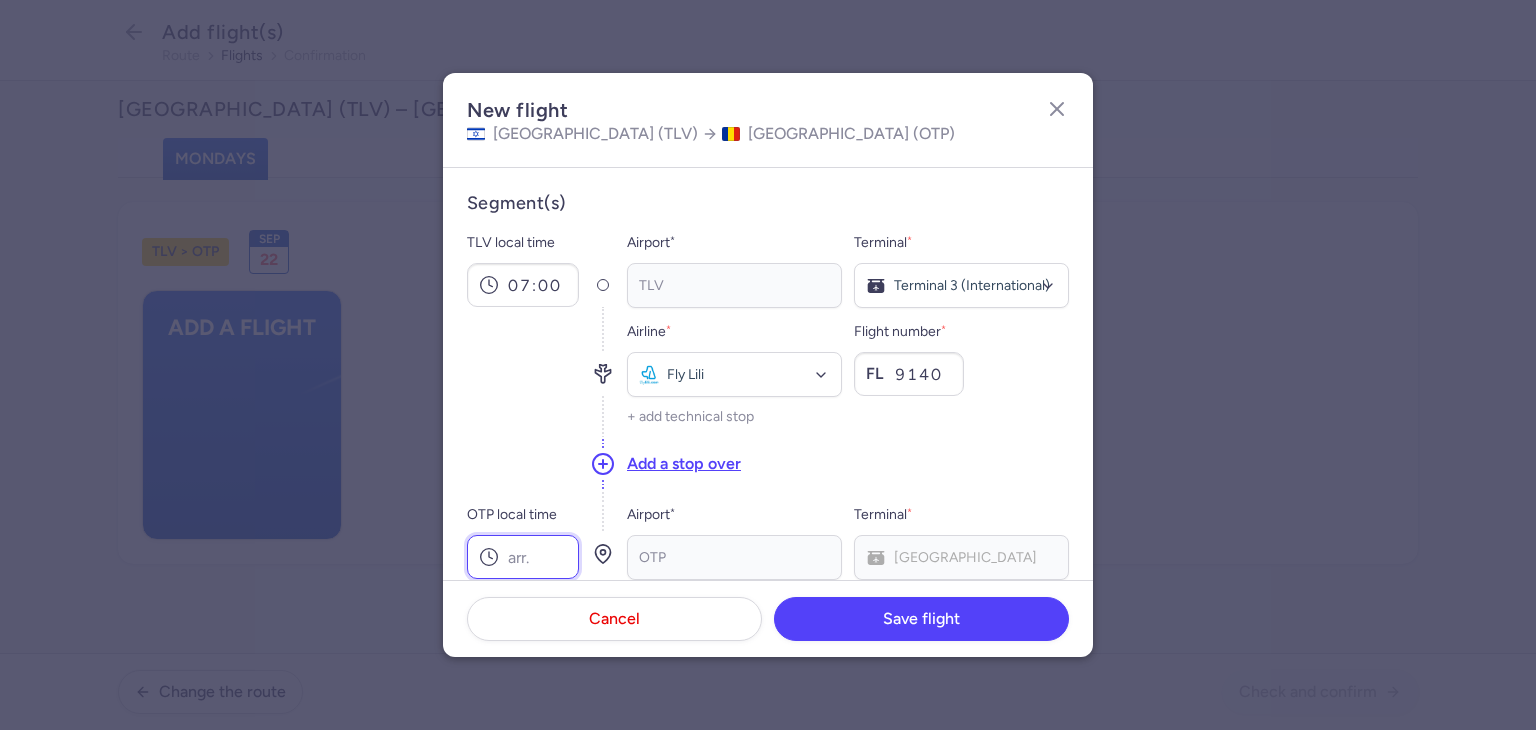 click on "OTP local time" at bounding box center [523, 557] 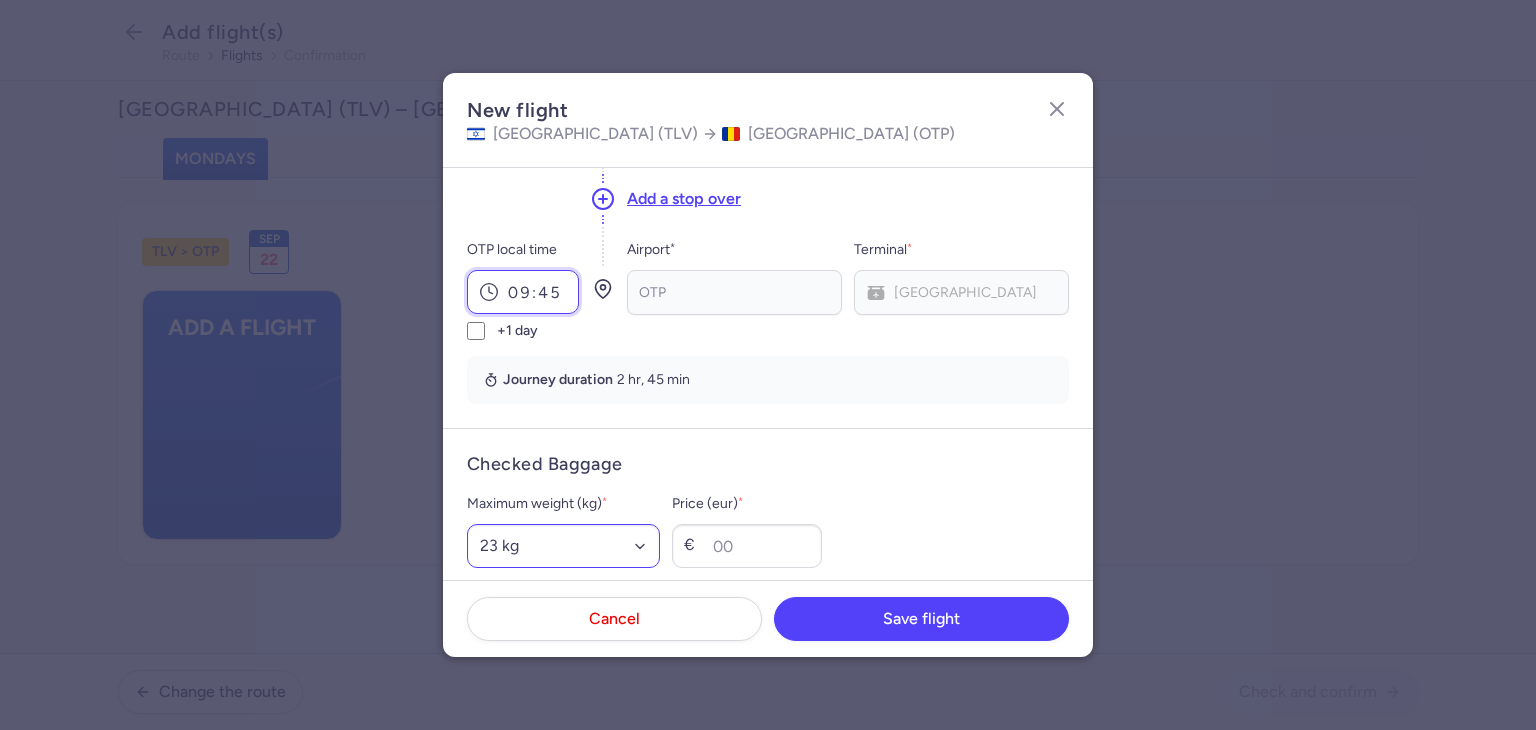 scroll, scrollTop: 300, scrollLeft: 0, axis: vertical 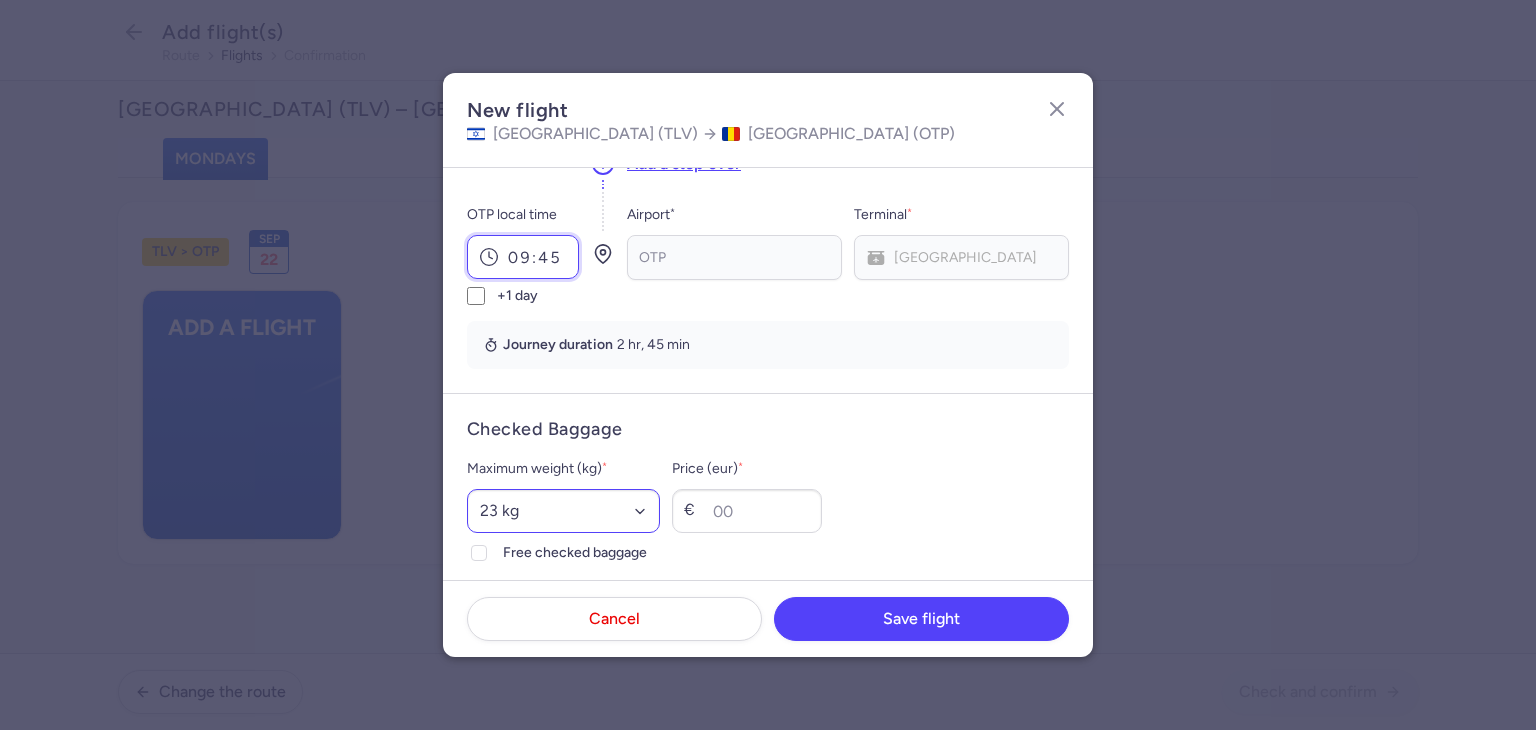 type on "09:45" 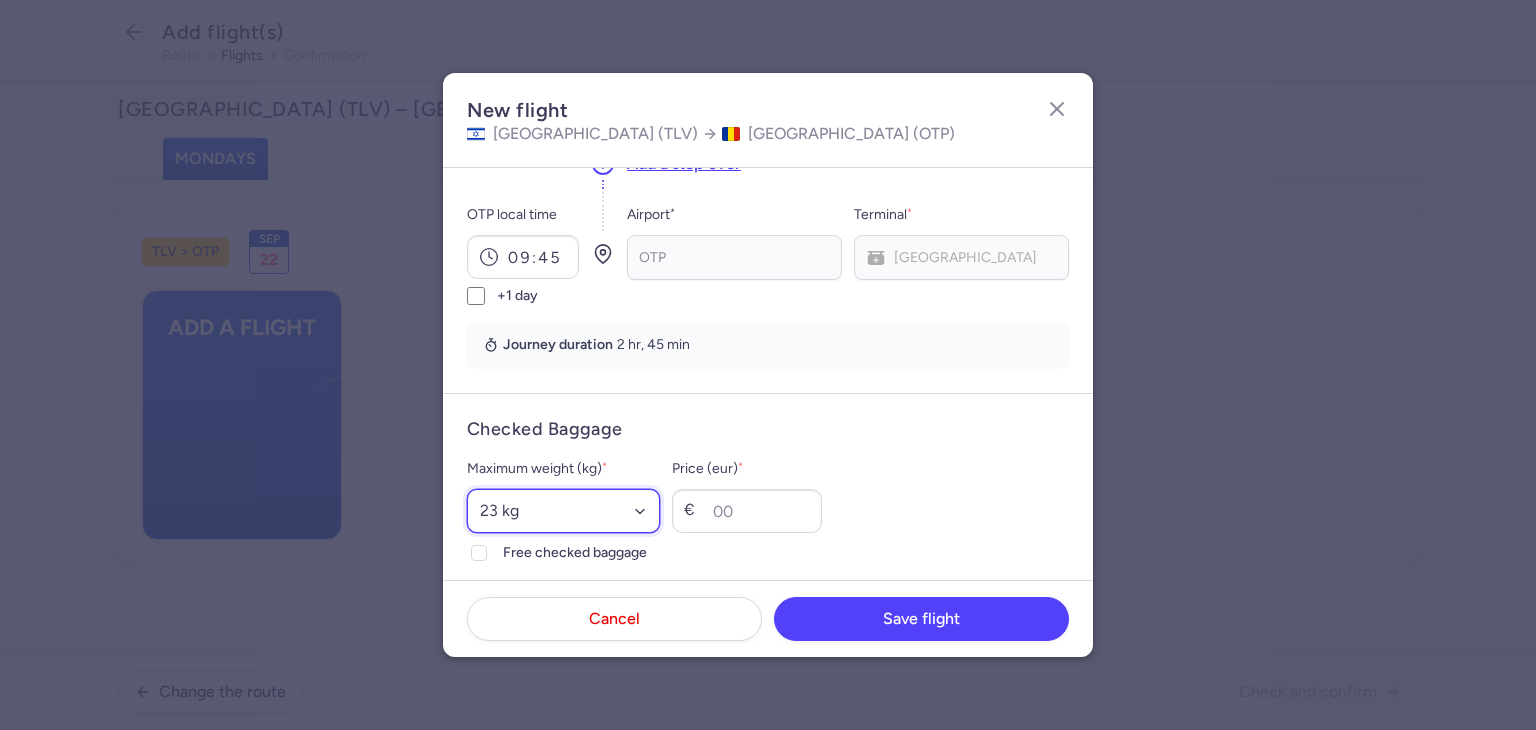 click on "Select an option 15 kg 16 kg 17 kg 18 kg 19 kg 20 kg 21 kg 22 kg 23 kg 24 kg 25 kg 26 kg 27 kg 28 kg 29 kg 30 kg 31 kg 32 kg 33 kg 34 kg 35 kg" at bounding box center (563, 511) 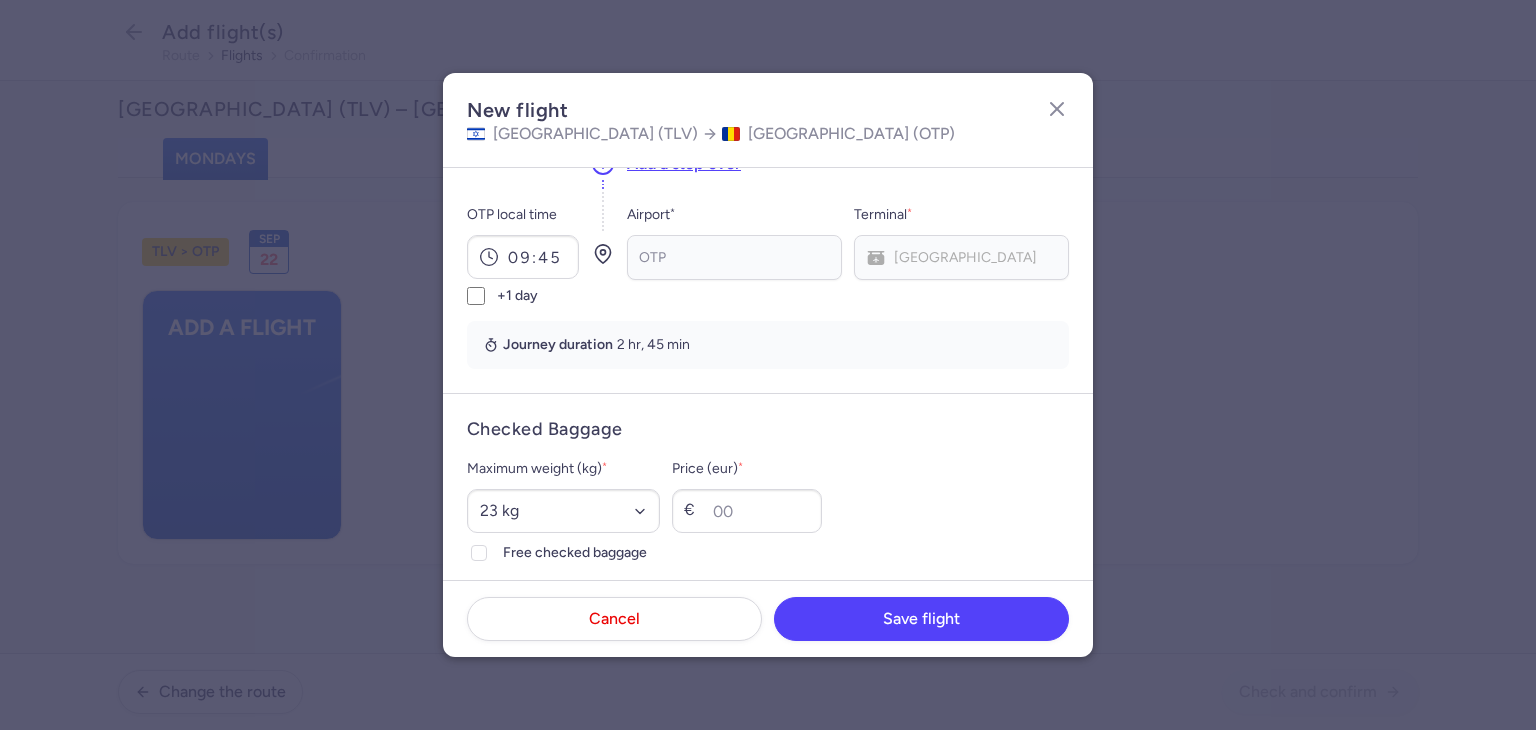 click on "Maximum weight (kg)  *" at bounding box center (563, 469) 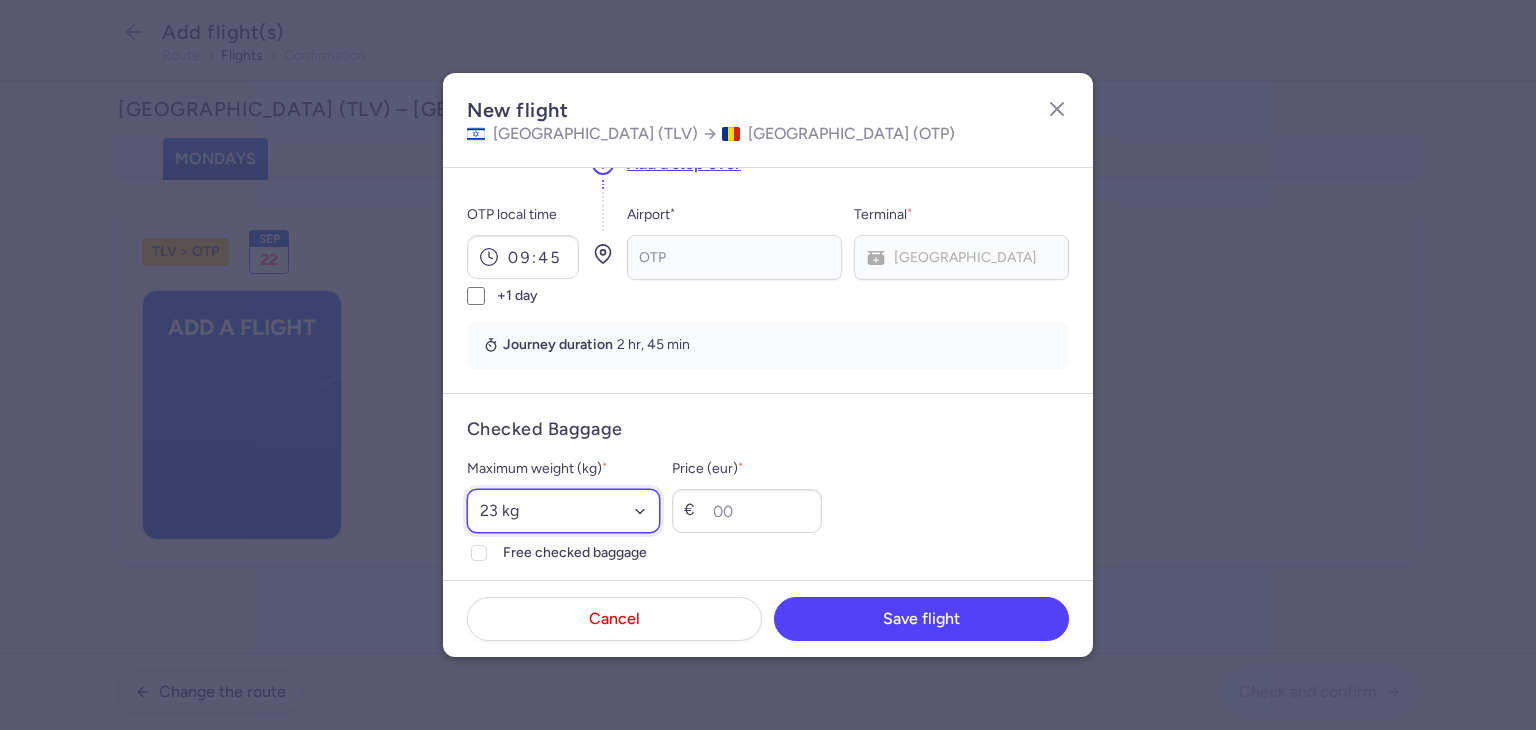 click on "Select an option 15 kg 16 kg 17 kg 18 kg 19 kg 20 kg 21 kg 22 kg 23 kg 24 kg 25 kg 26 kg 27 kg 28 kg 29 kg 30 kg 31 kg 32 kg 33 kg 34 kg 35 kg" at bounding box center (563, 511) 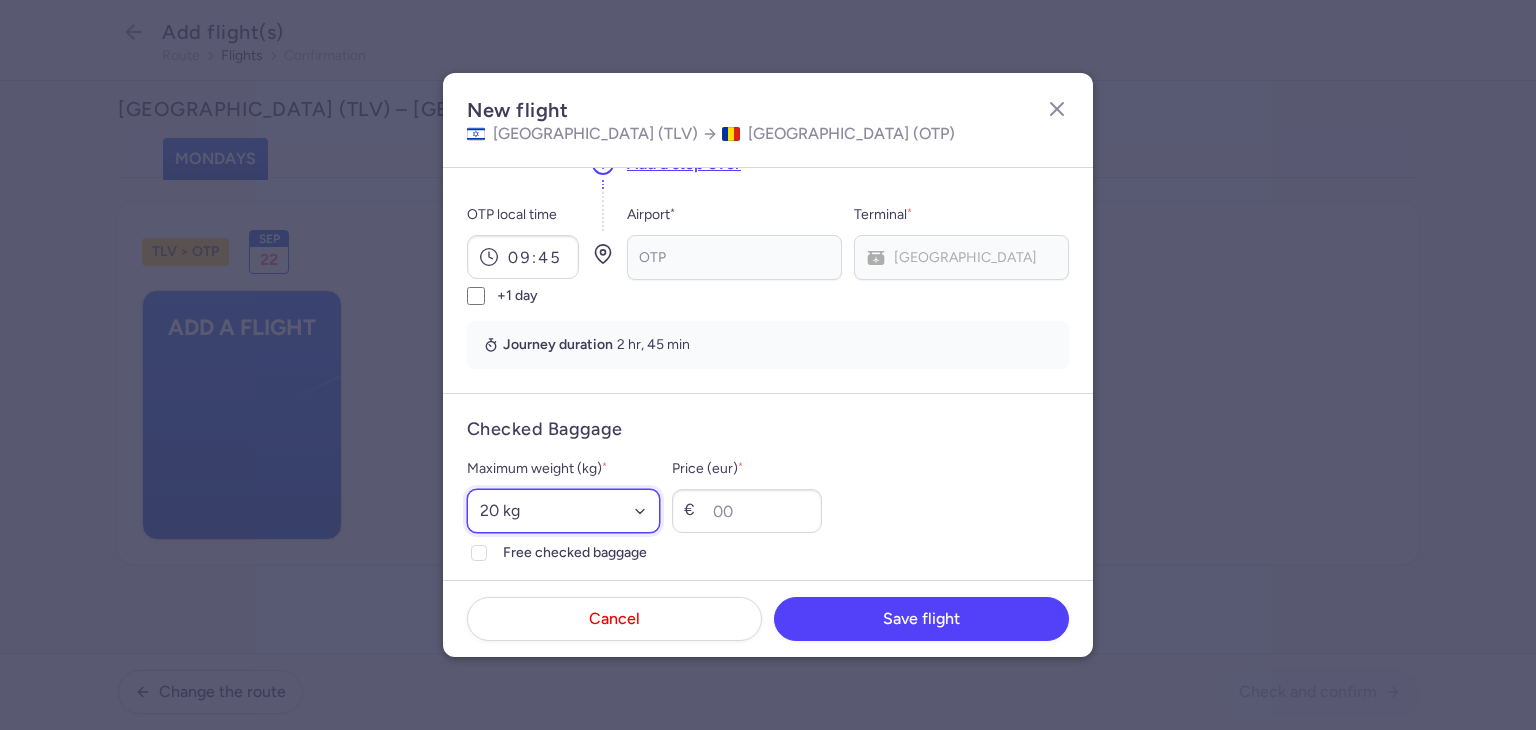 click on "Select an option 15 kg 16 kg 17 kg 18 kg 19 kg 20 kg 21 kg 22 kg 23 kg 24 kg 25 kg 26 kg 27 kg 28 kg 29 kg 30 kg 31 kg 32 kg 33 kg 34 kg 35 kg" at bounding box center (563, 511) 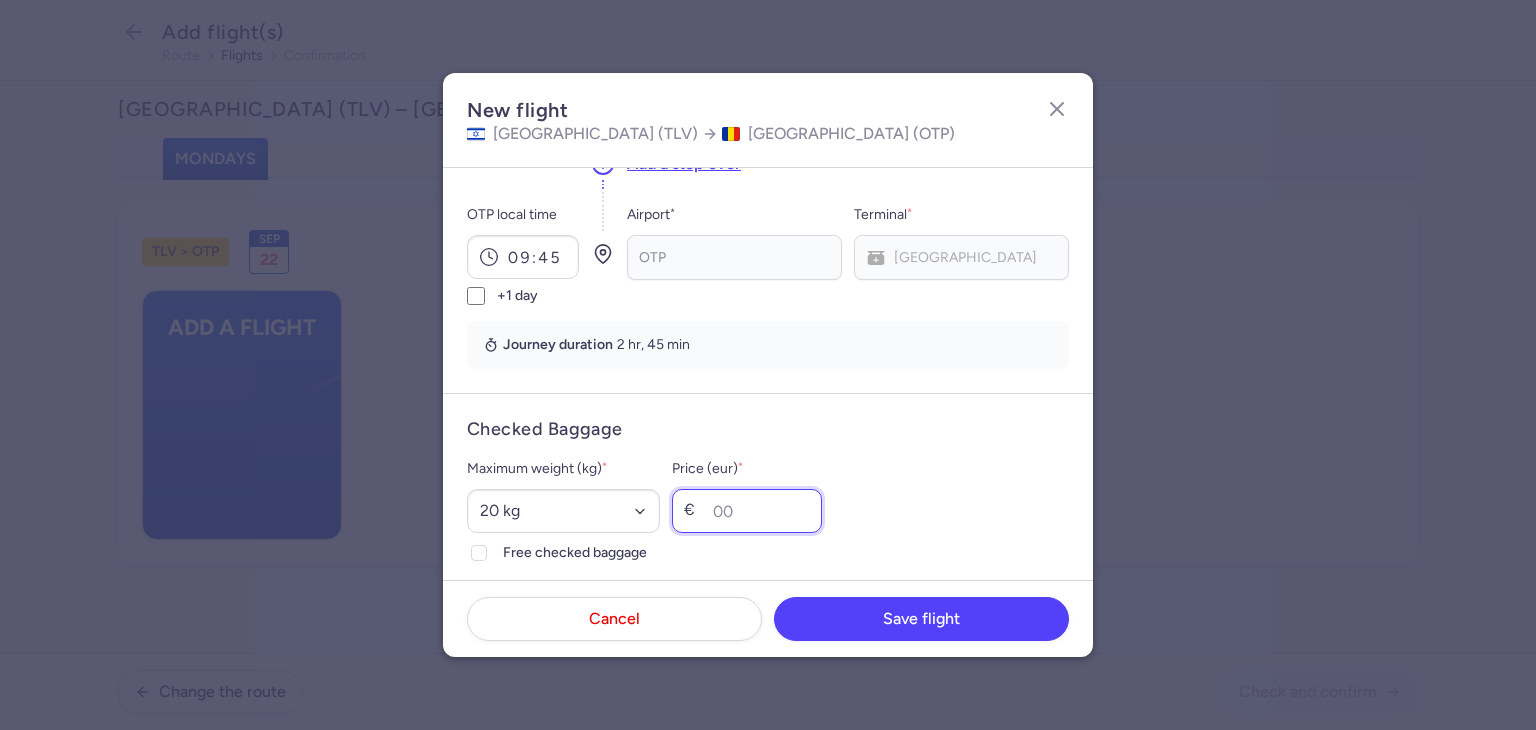 click on "Price (eur)  *" at bounding box center (747, 511) 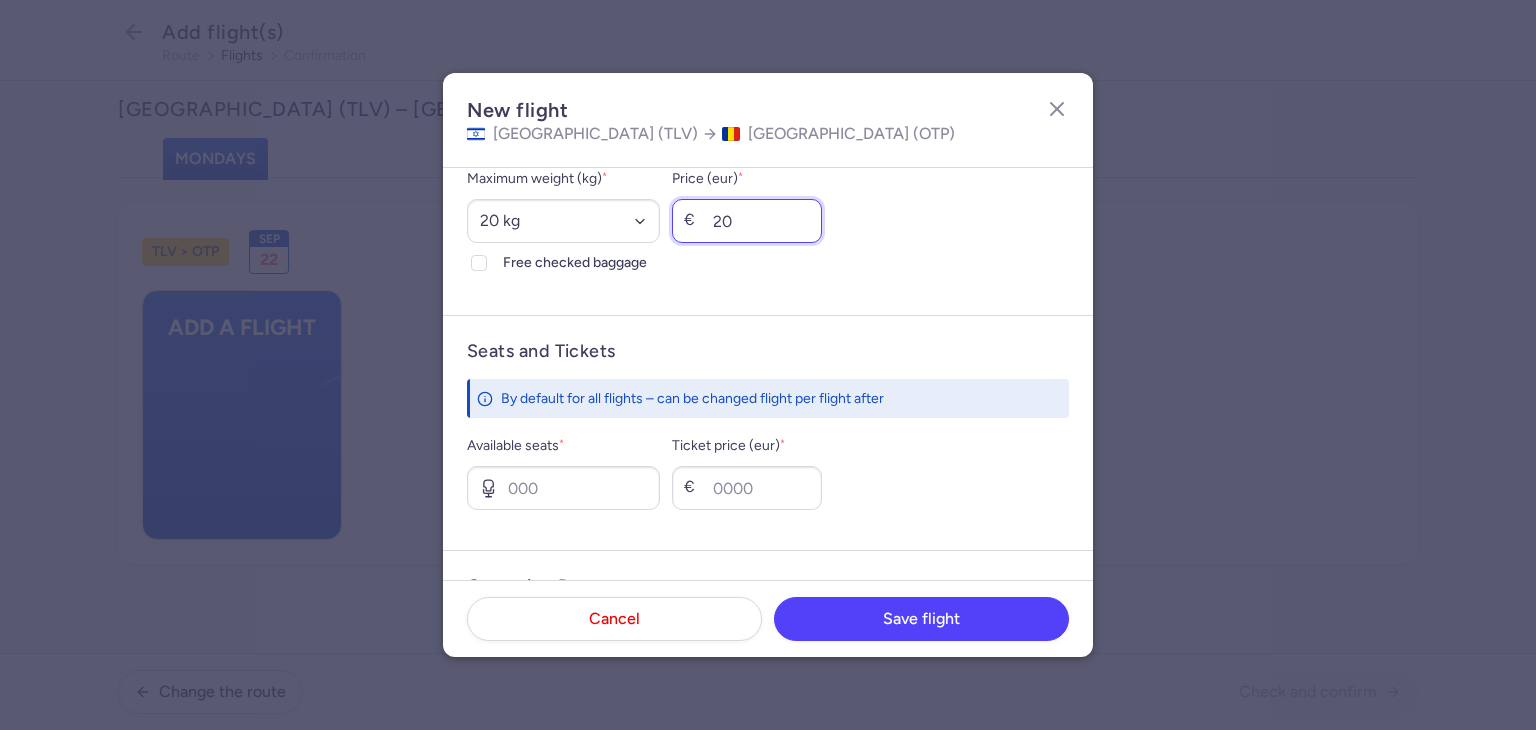 scroll, scrollTop: 600, scrollLeft: 0, axis: vertical 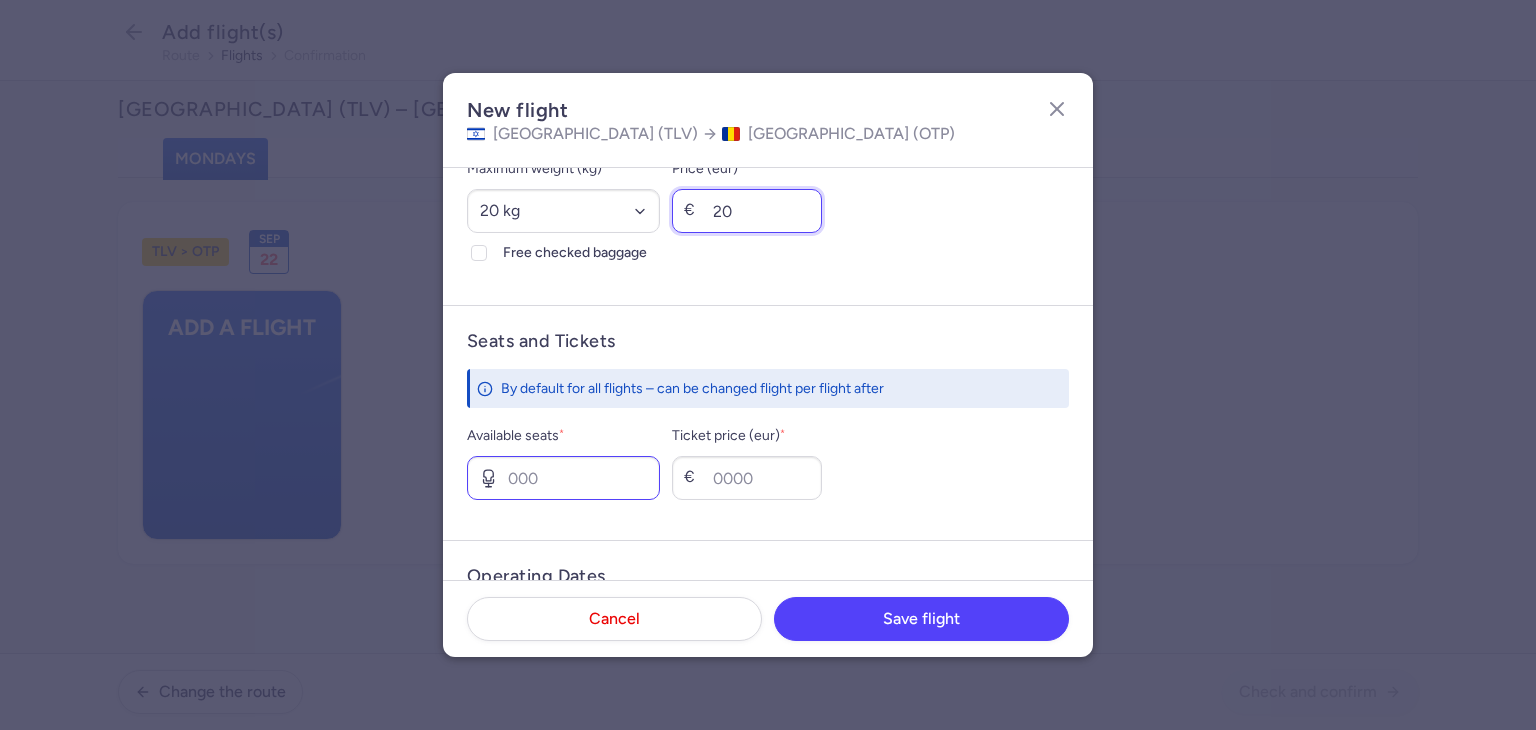 type on "20" 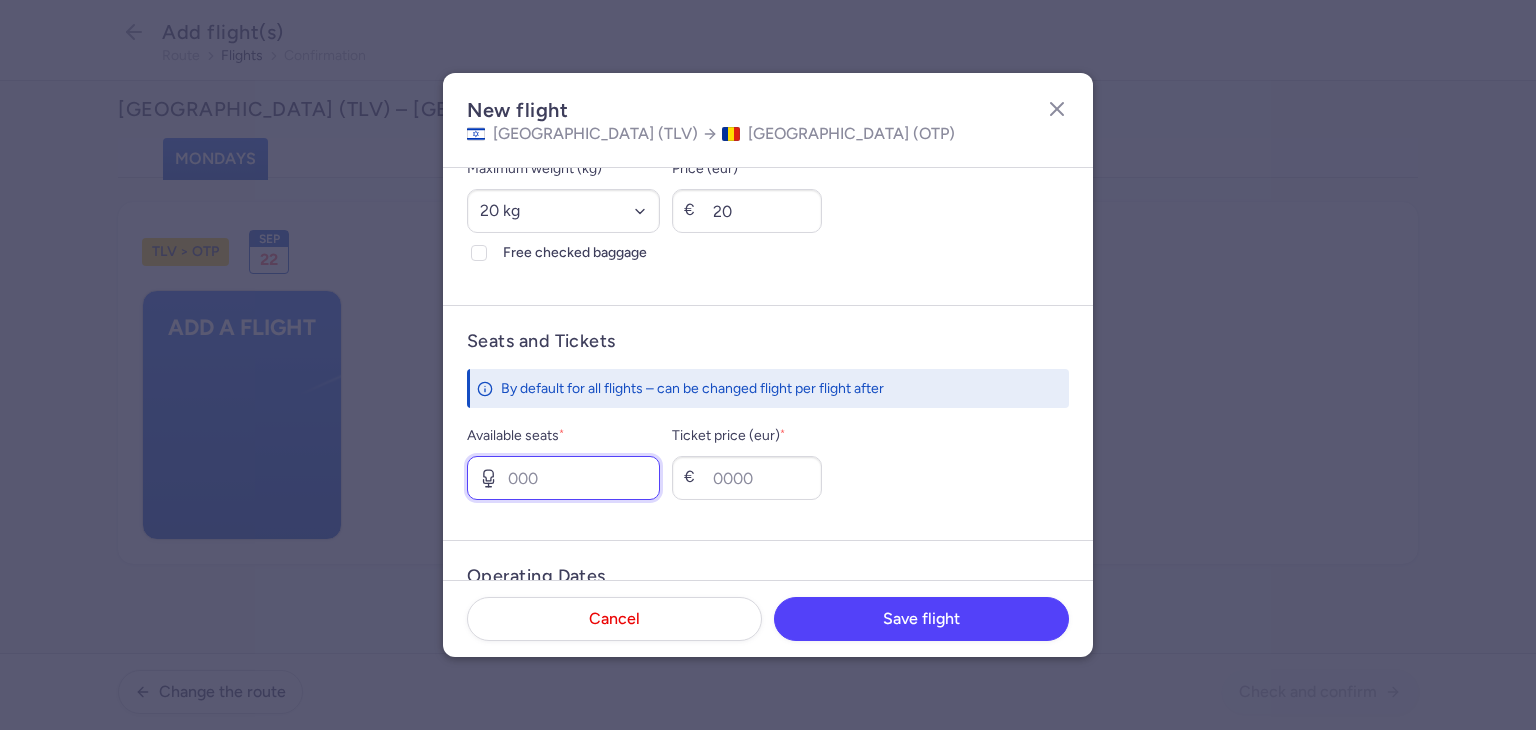 click on "Available seats  *" at bounding box center (563, 478) 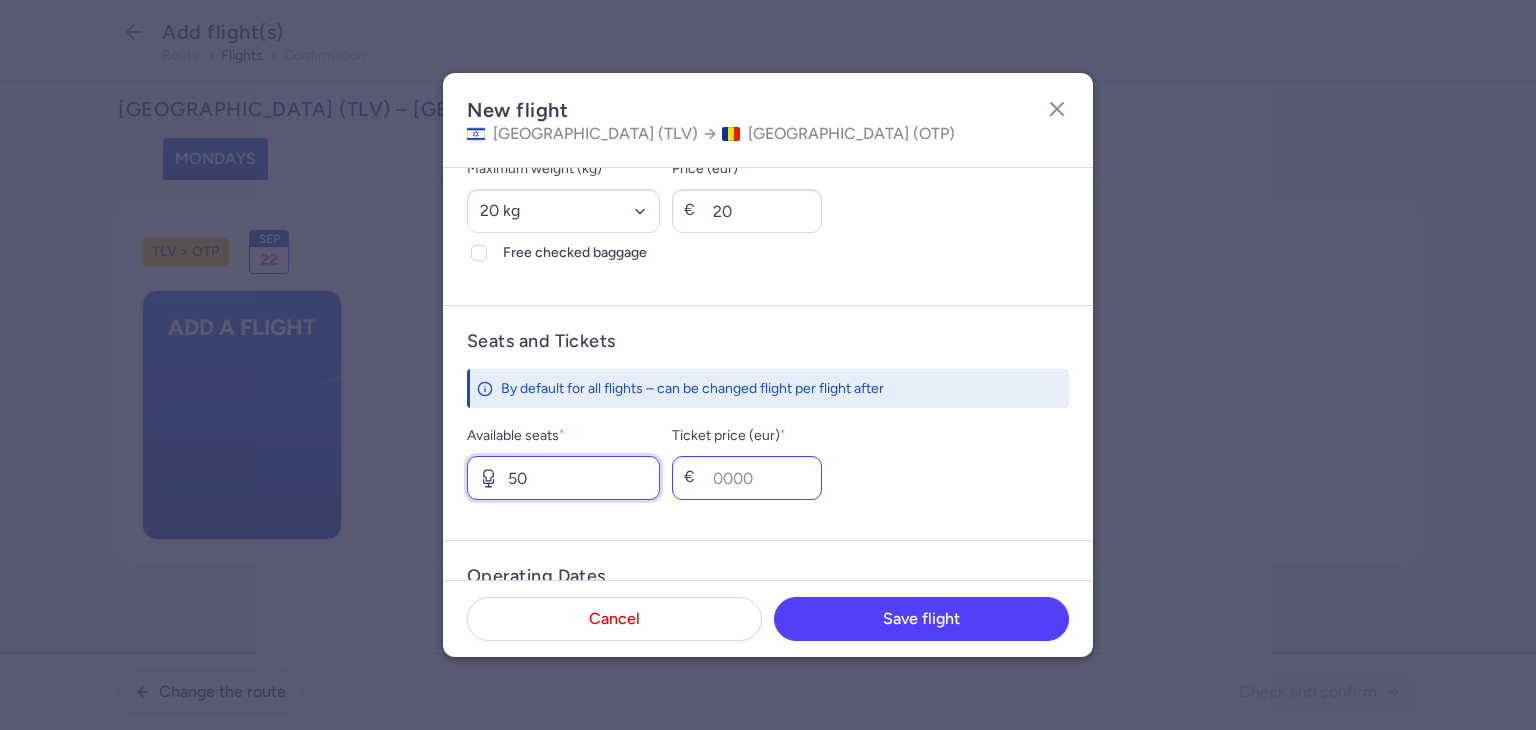 type on "50" 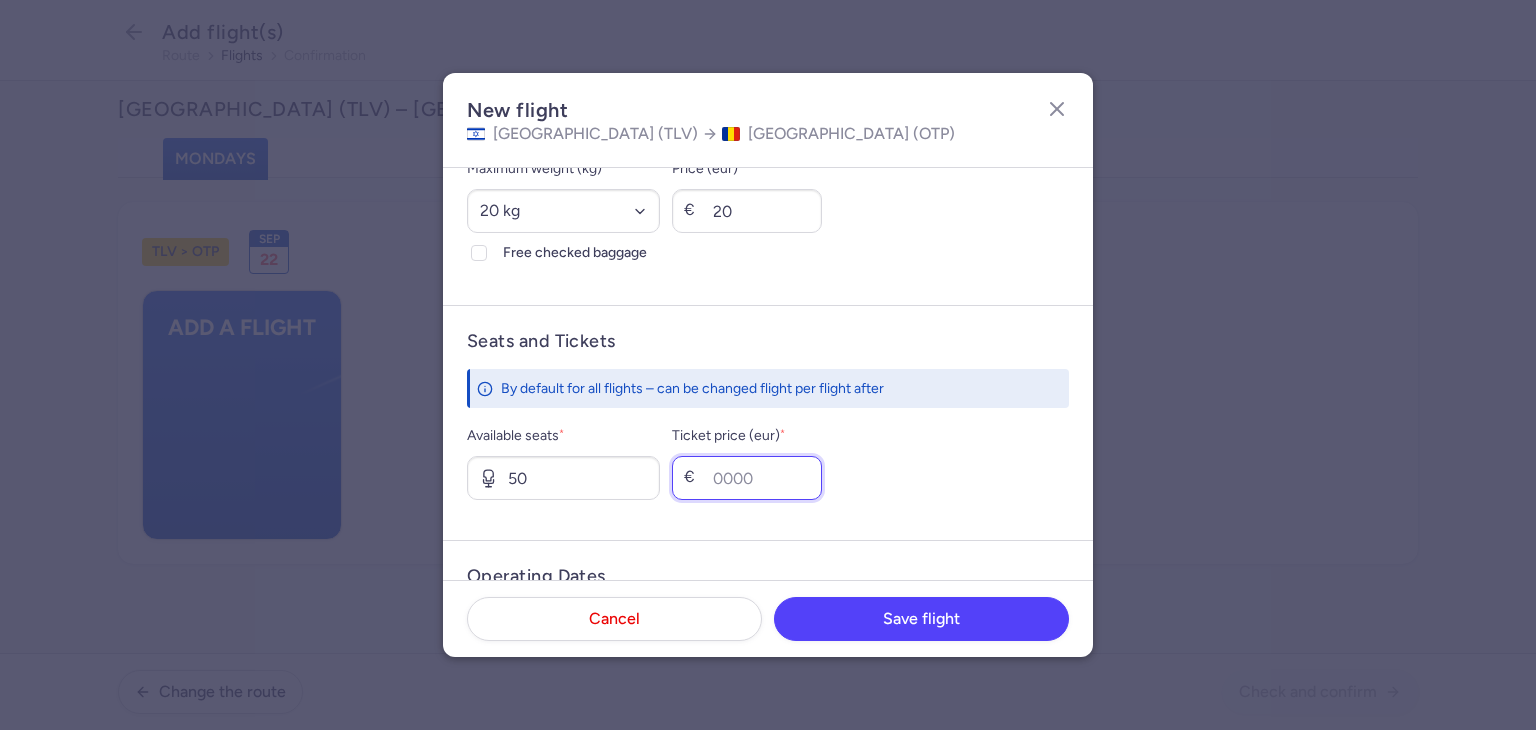 click on "Ticket price (eur)  *" at bounding box center [747, 478] 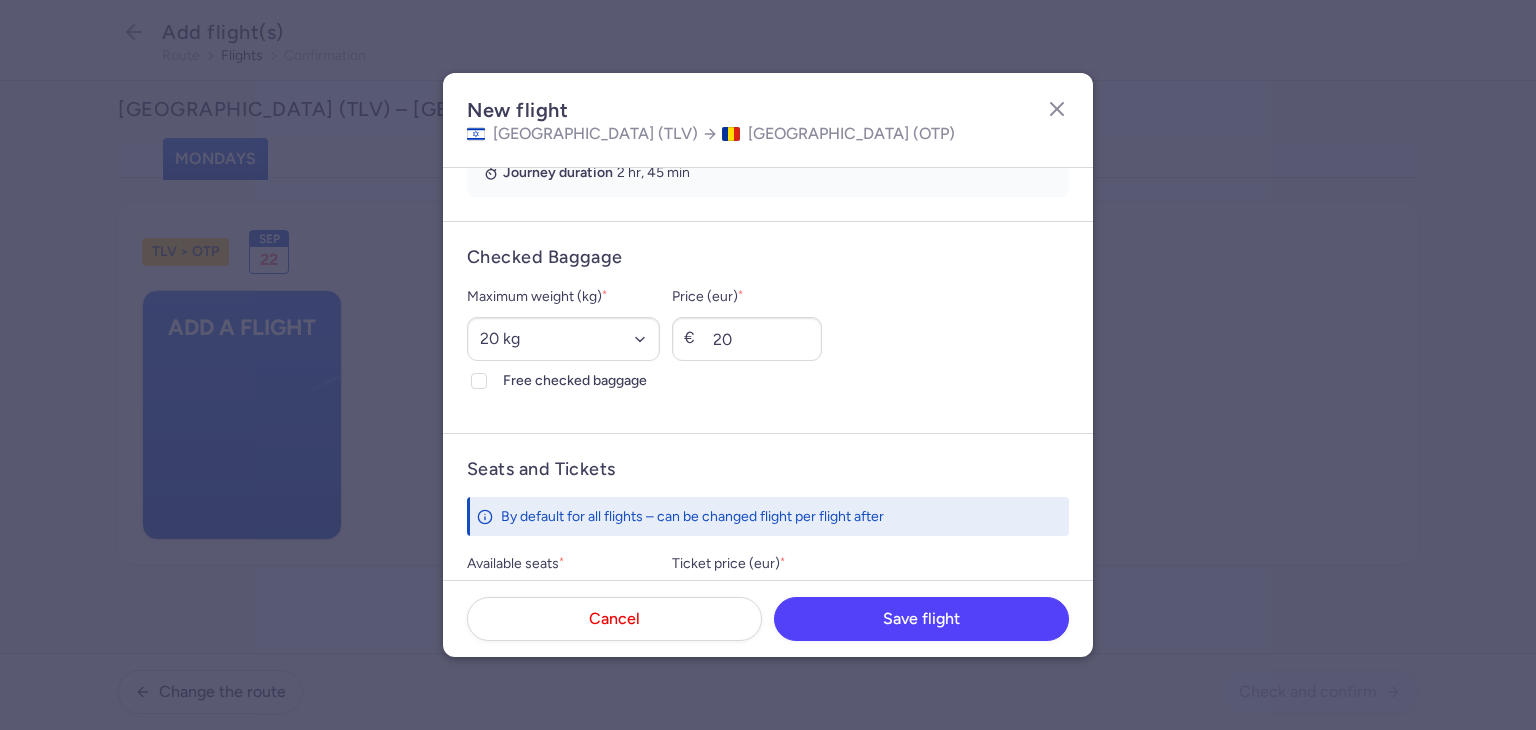 scroll, scrollTop: 300, scrollLeft: 0, axis: vertical 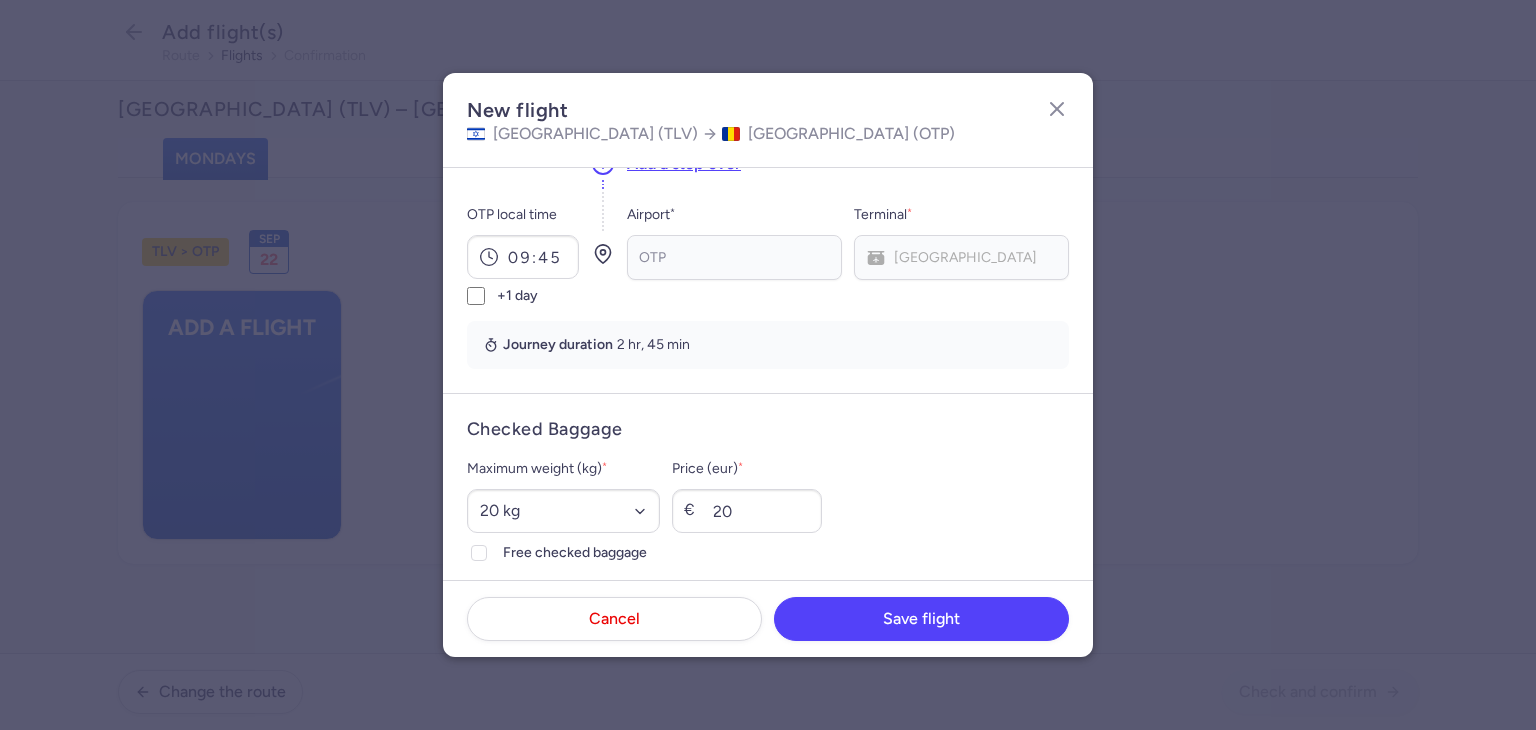 type on "150" 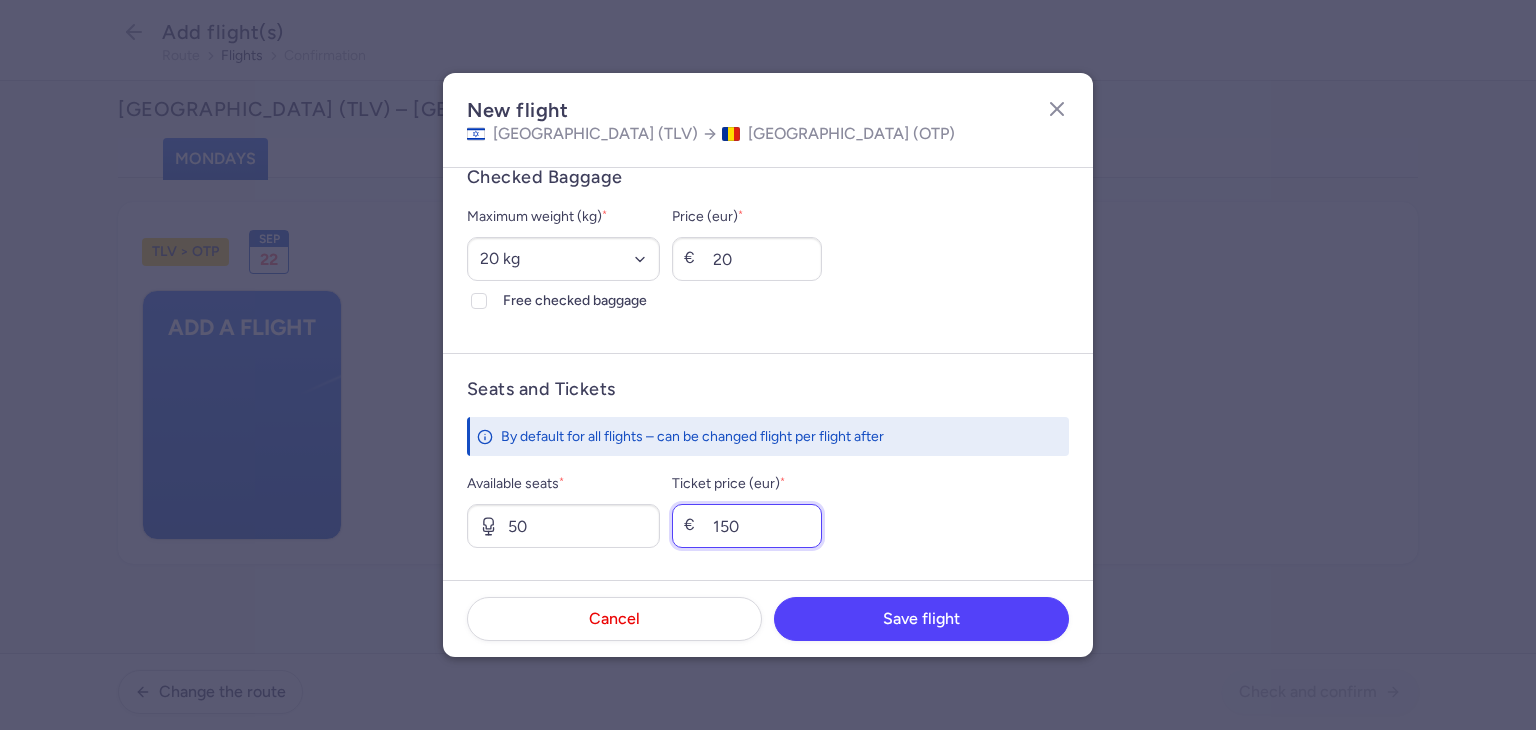 scroll, scrollTop: 786, scrollLeft: 0, axis: vertical 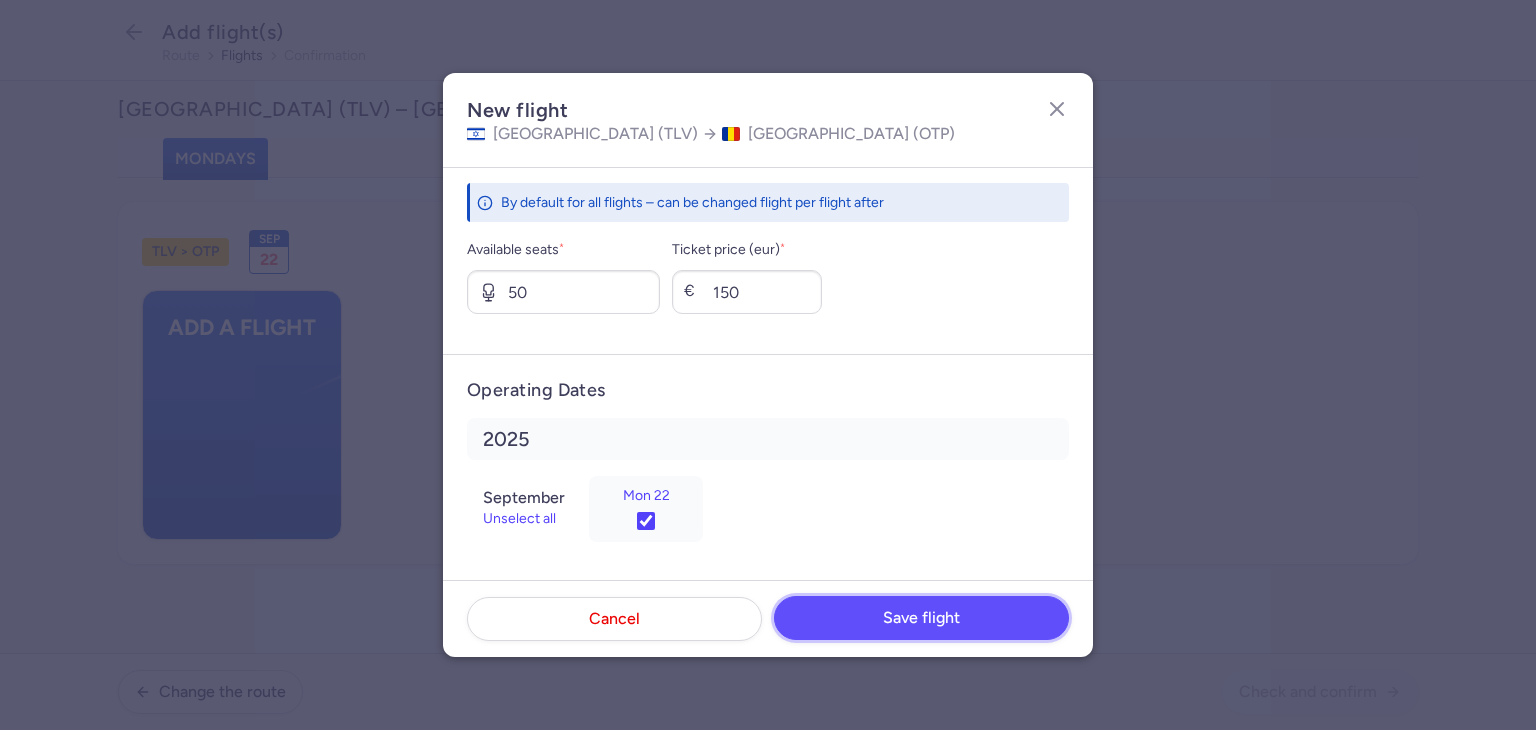 click on "Save flight" at bounding box center [921, 618] 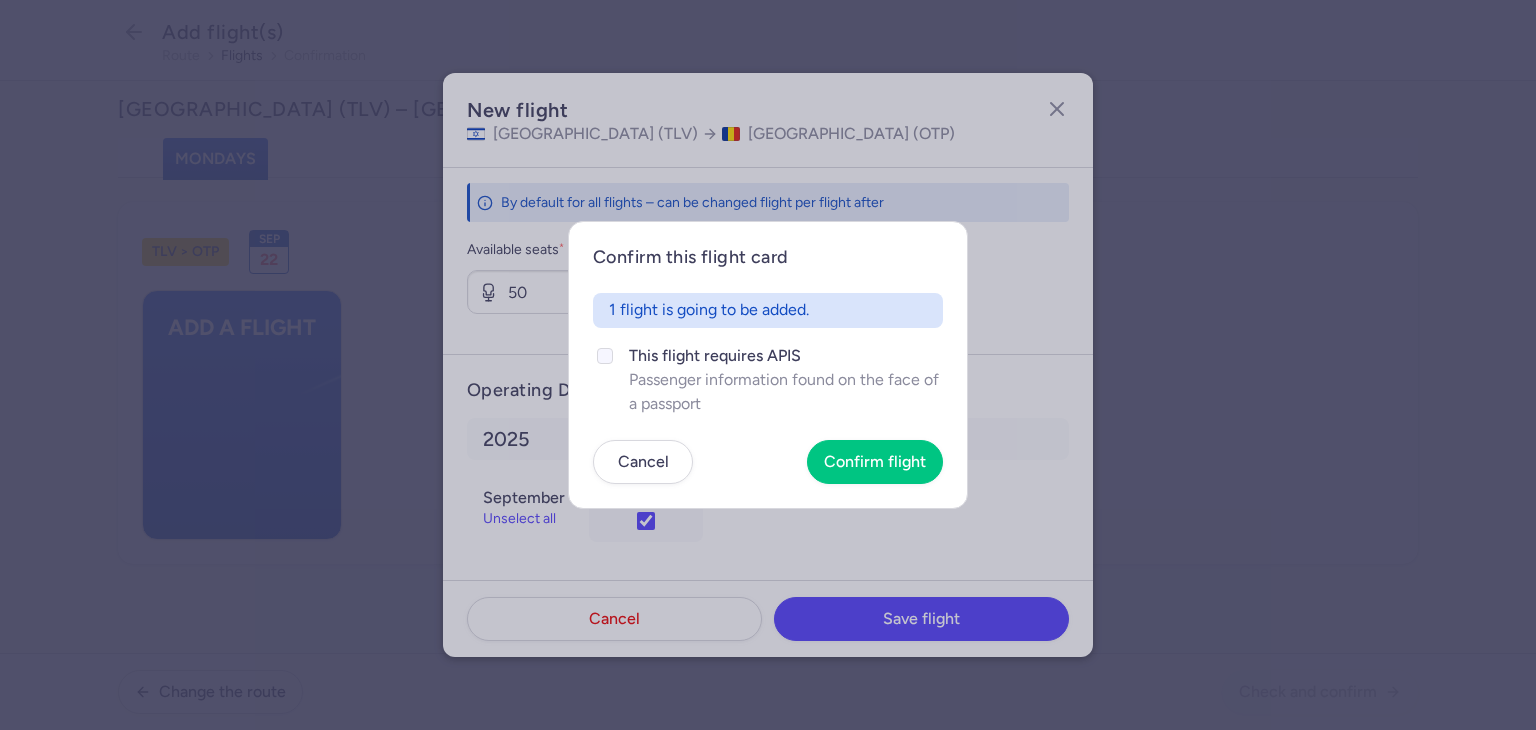 click on "Passenger information found on the face of a passport" 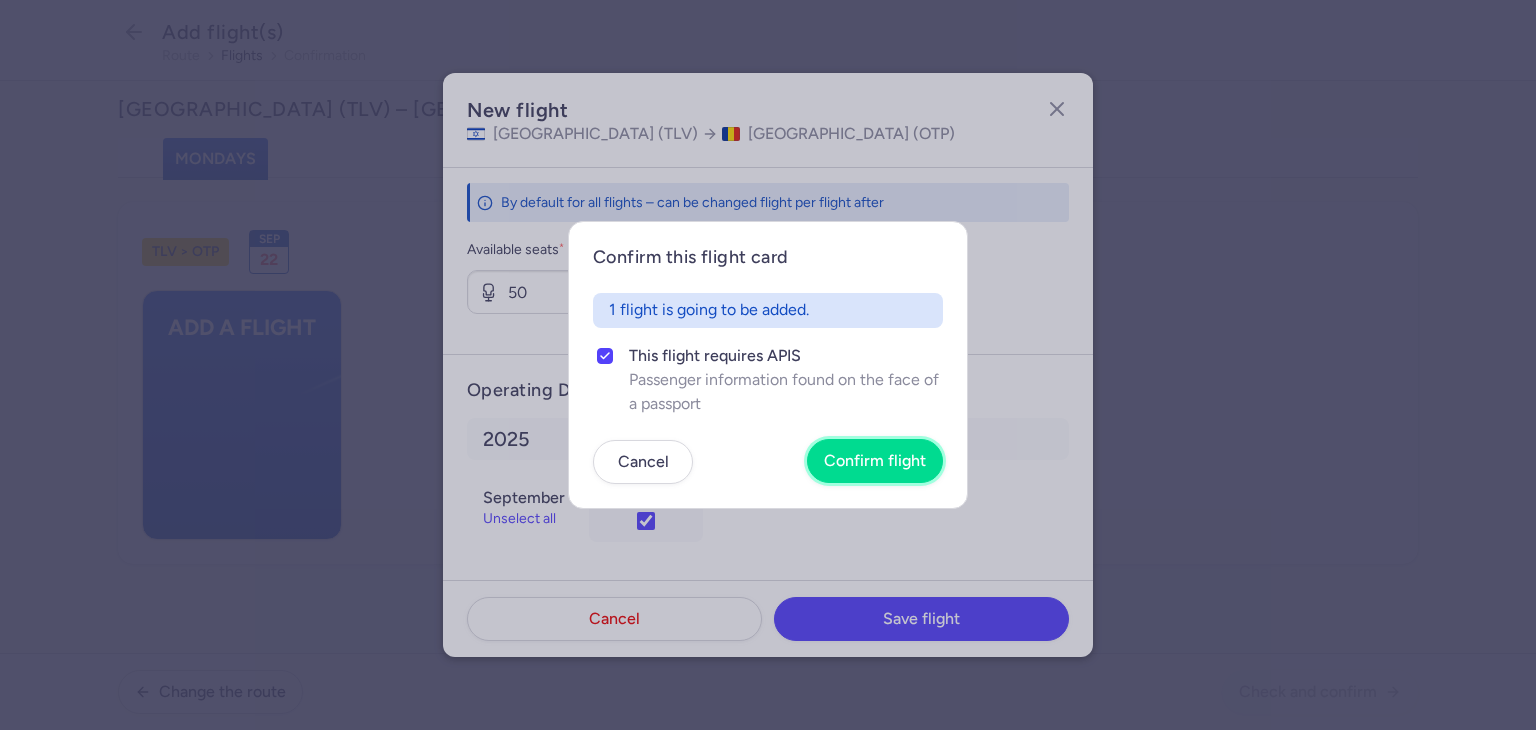 click on "Confirm flight" at bounding box center (875, 461) 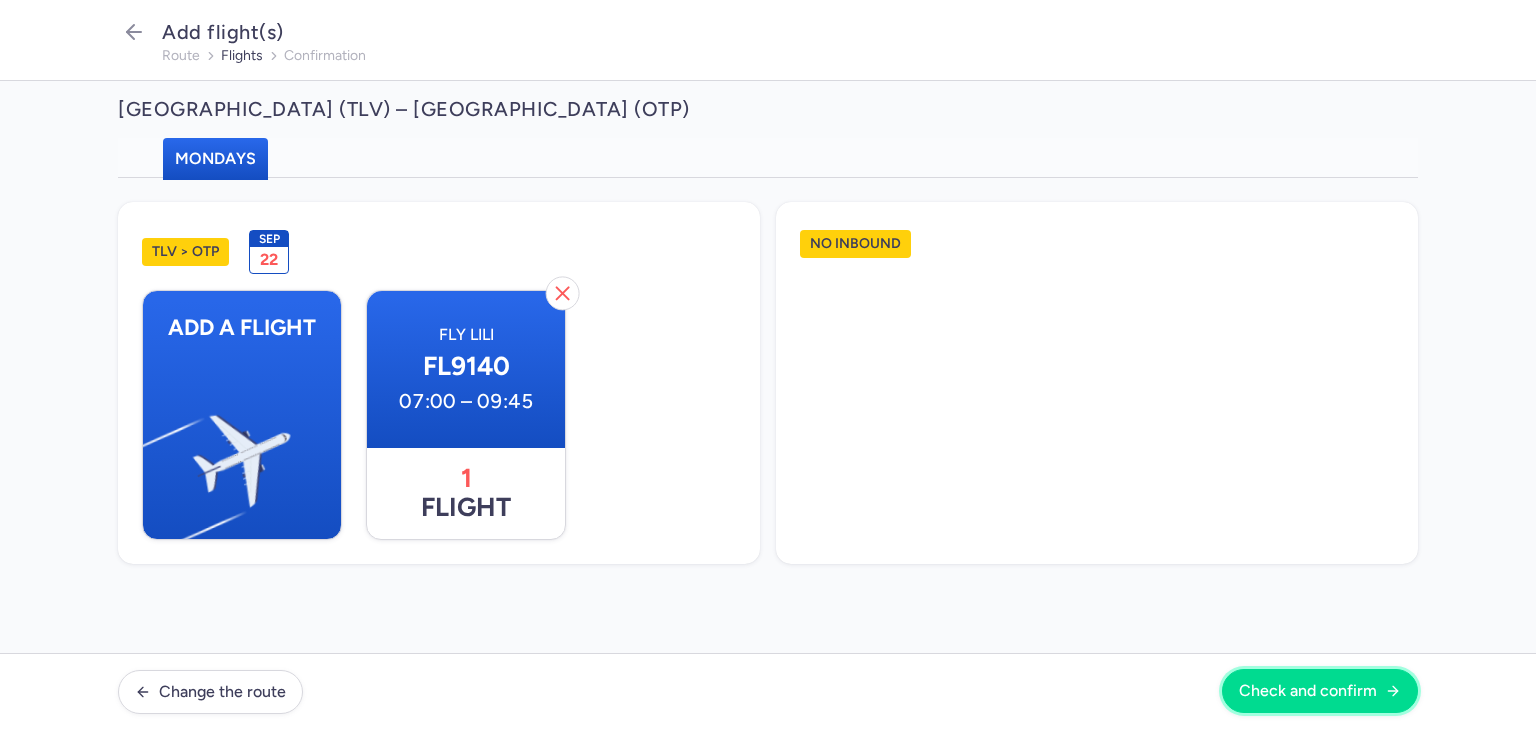 click on "Check and confirm" at bounding box center [1308, 691] 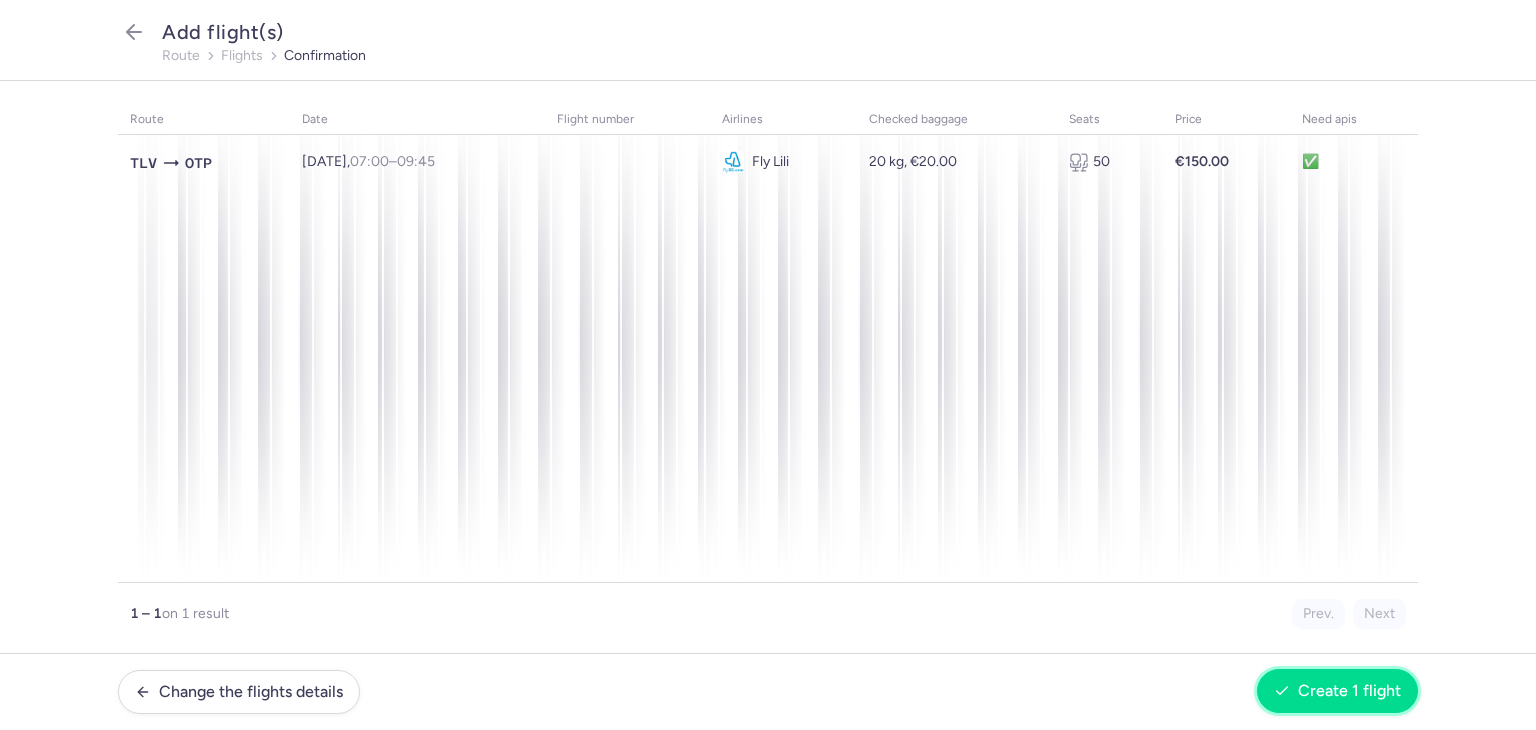 click on "Create 1 flight" at bounding box center (1349, 691) 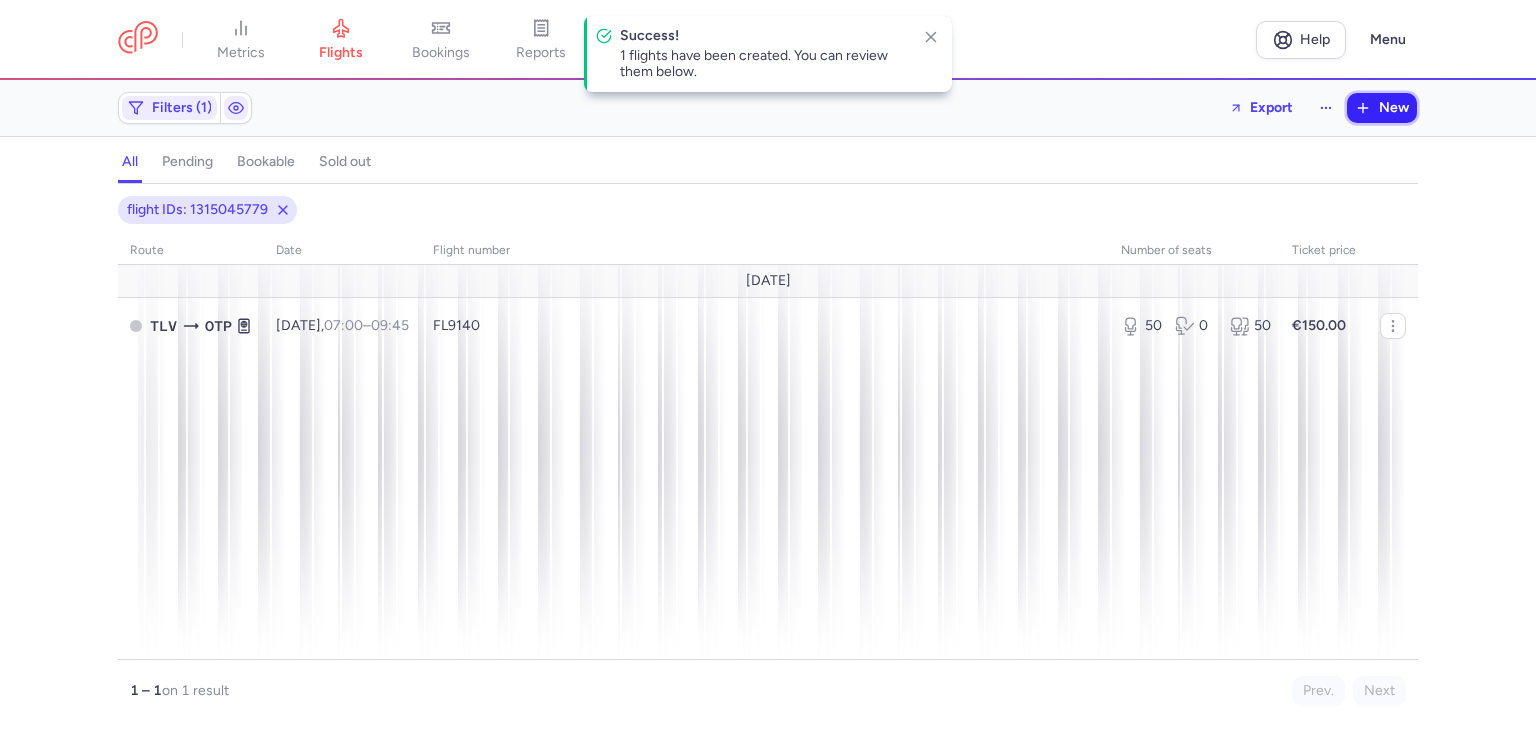 click on "New" at bounding box center [1394, 108] 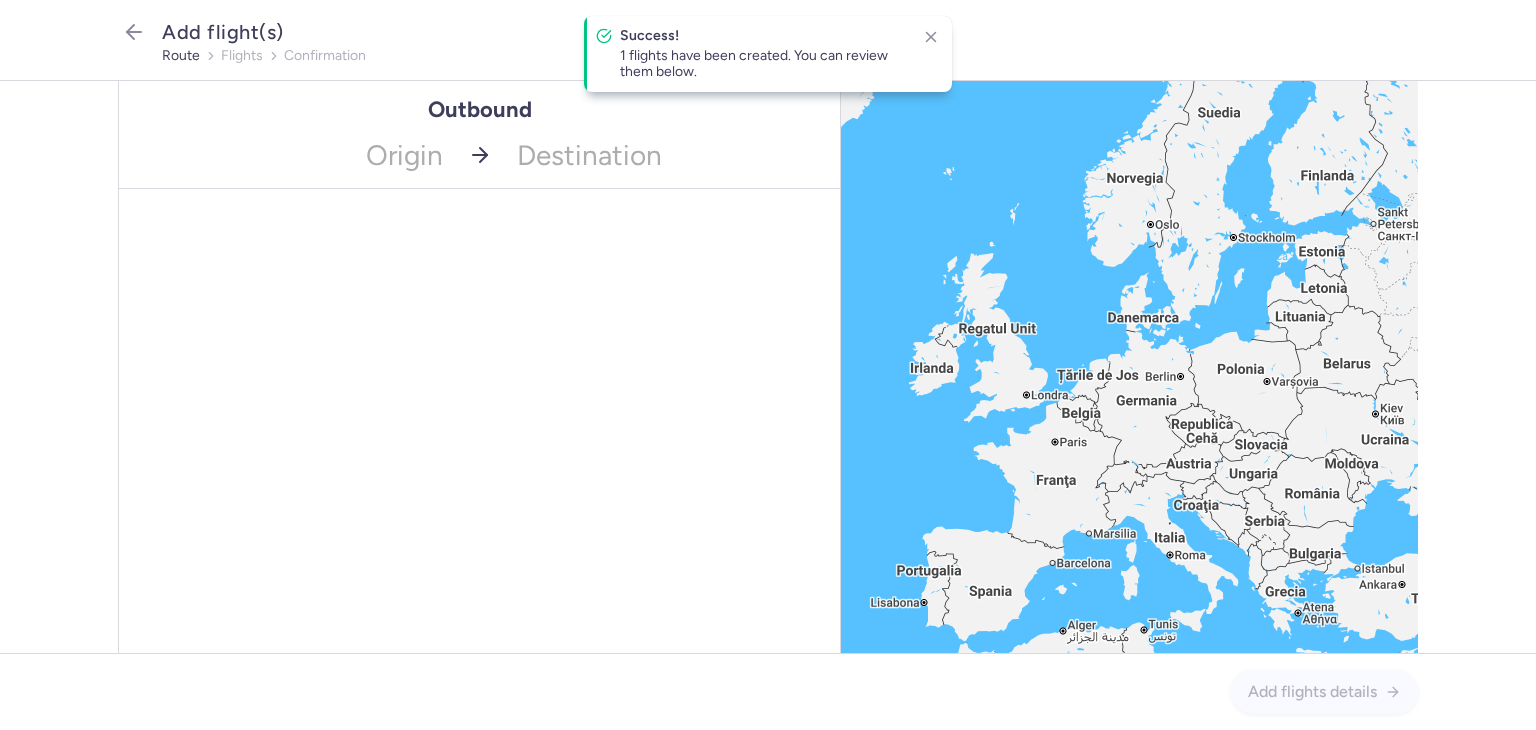 drag, startPoint x: 340, startPoint y: 222, endPoint x: 367, endPoint y: 204, distance: 32.449963 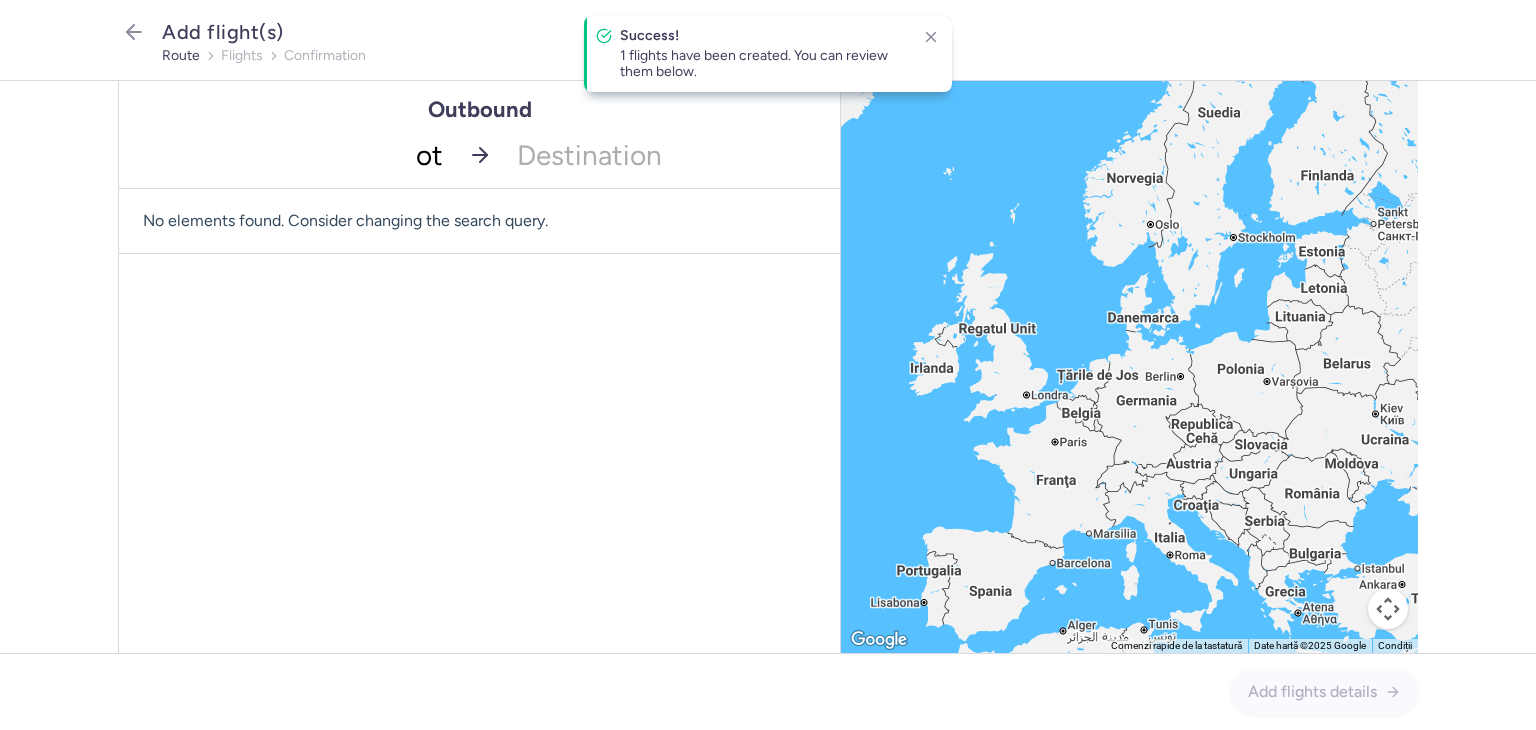 type on "otp" 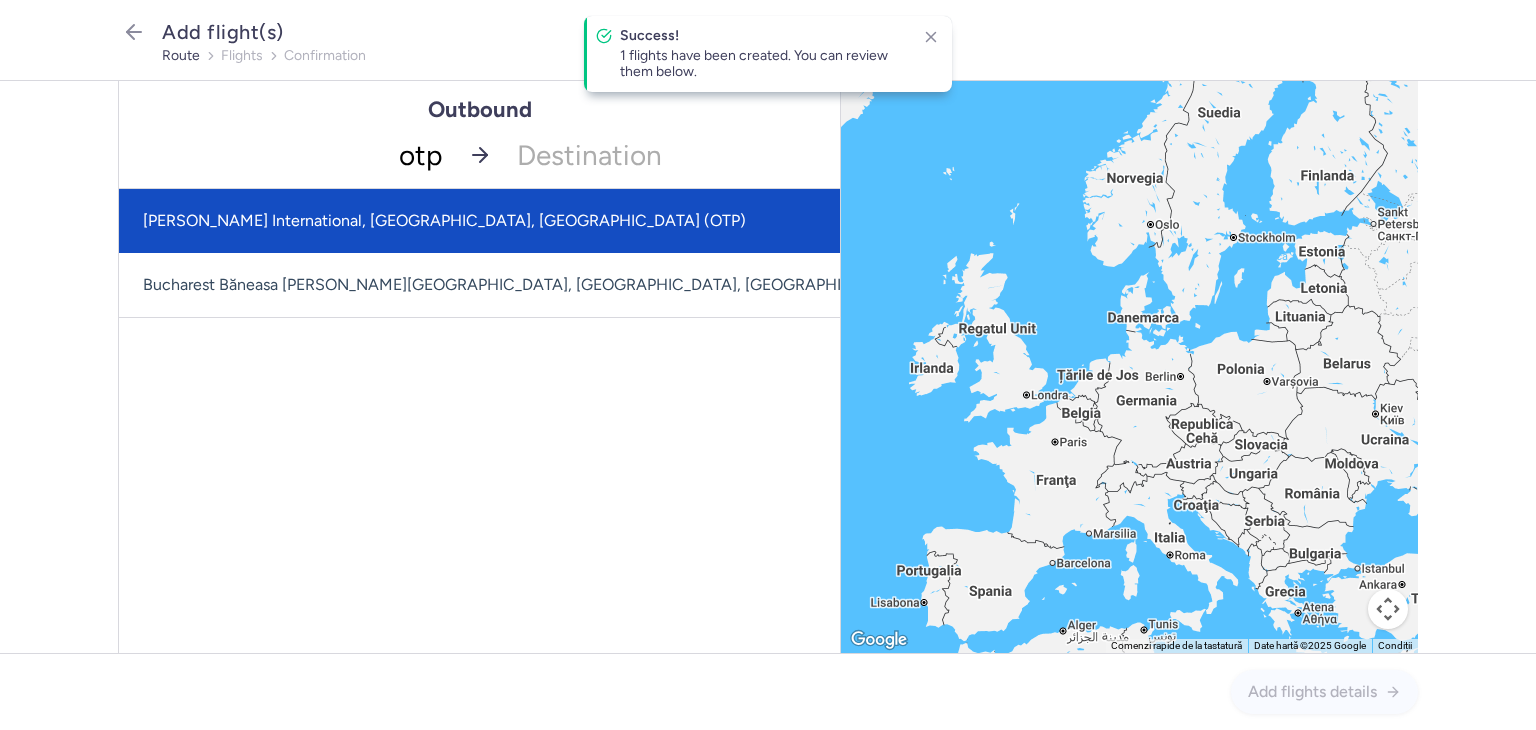click on "[PERSON_NAME] International, [GEOGRAPHIC_DATA], [GEOGRAPHIC_DATA] (OTP)" 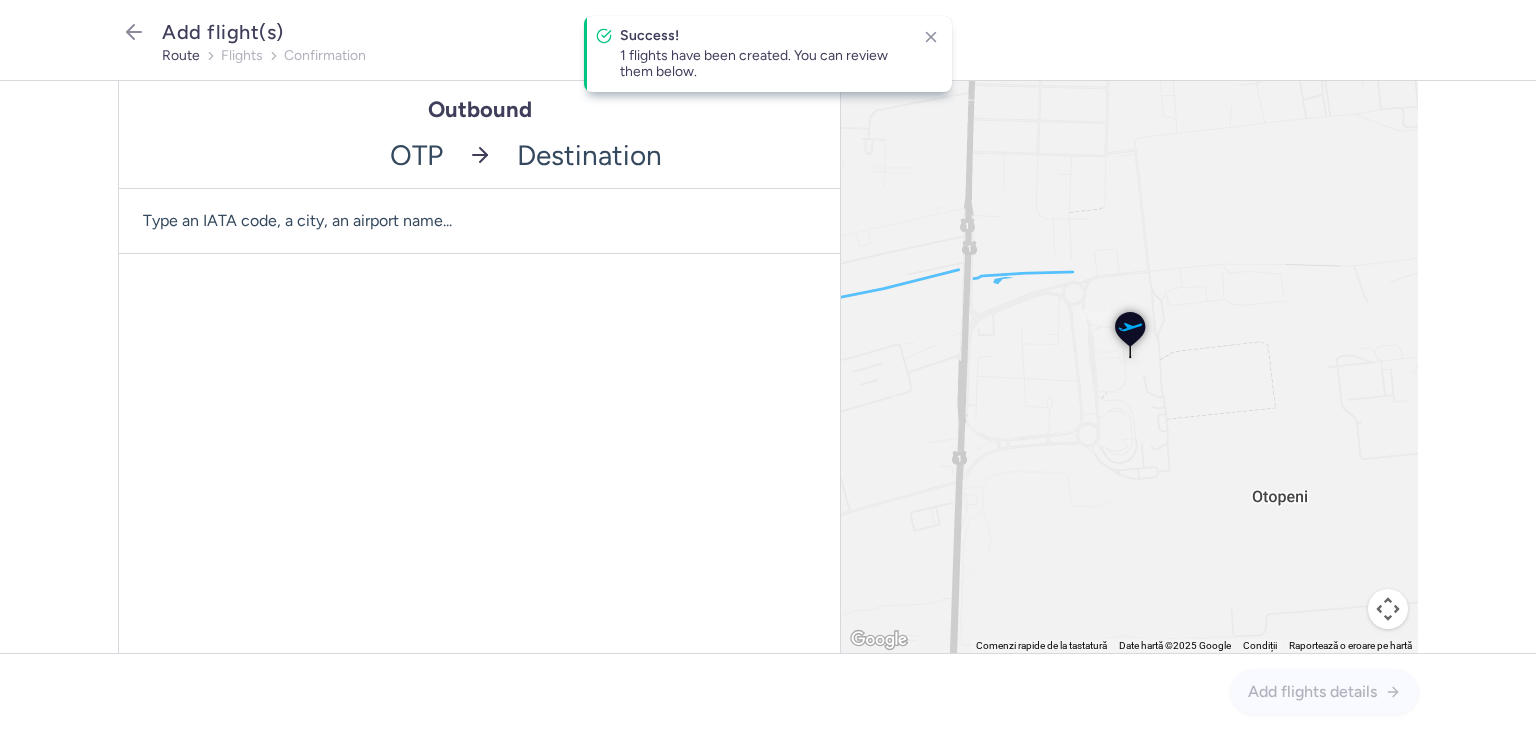 click 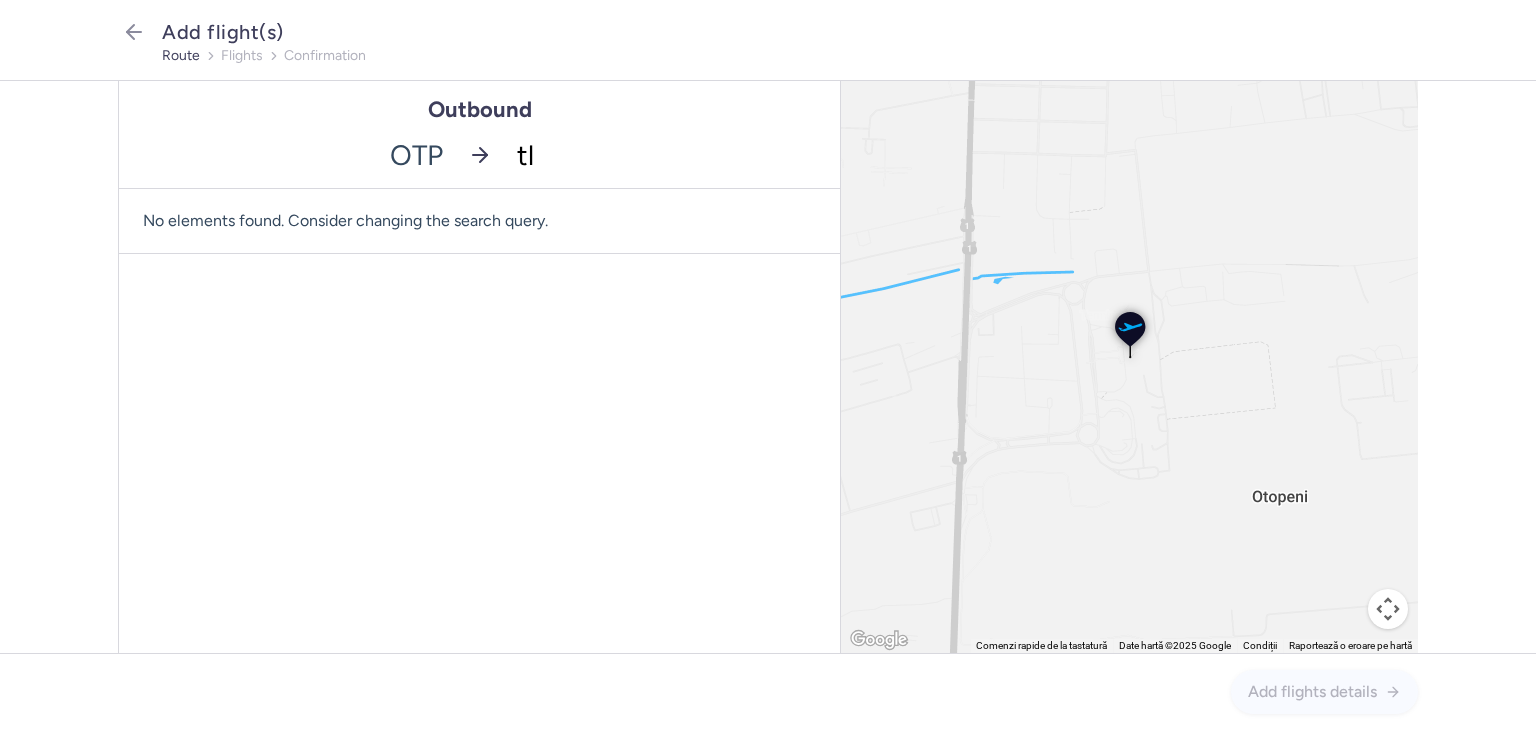 type on "tlv" 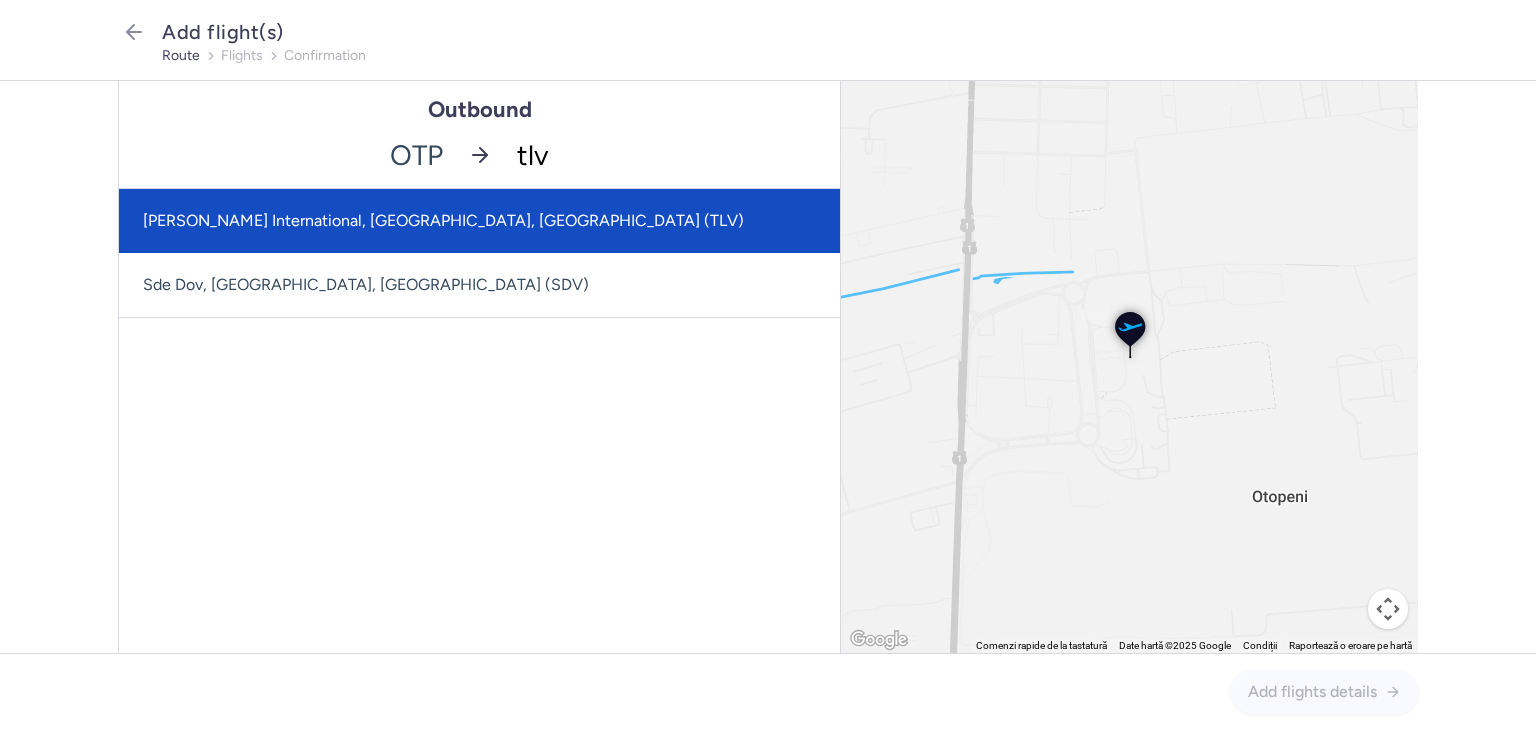 click on "[PERSON_NAME] International, [GEOGRAPHIC_DATA], [GEOGRAPHIC_DATA] (TLV)" at bounding box center (479, 221) 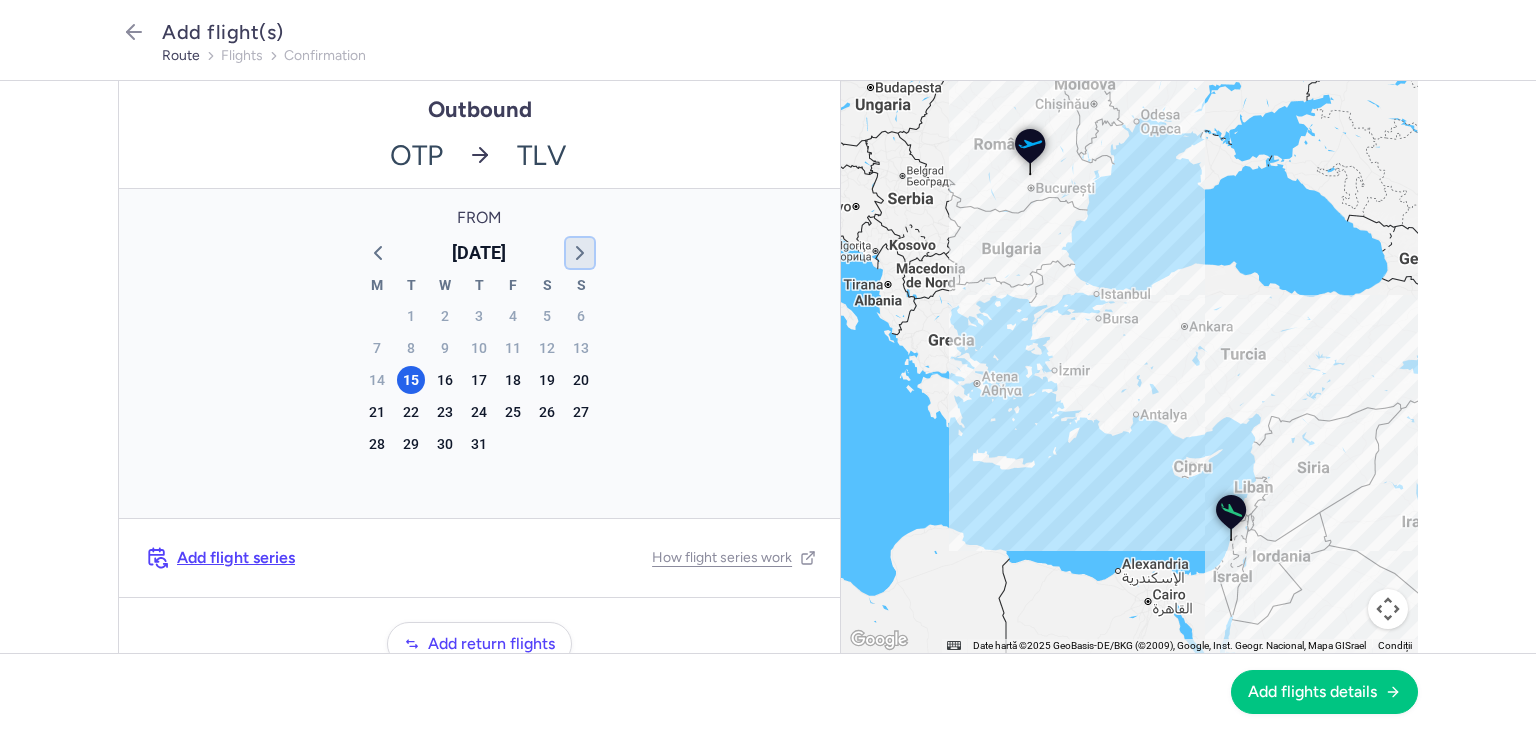 click 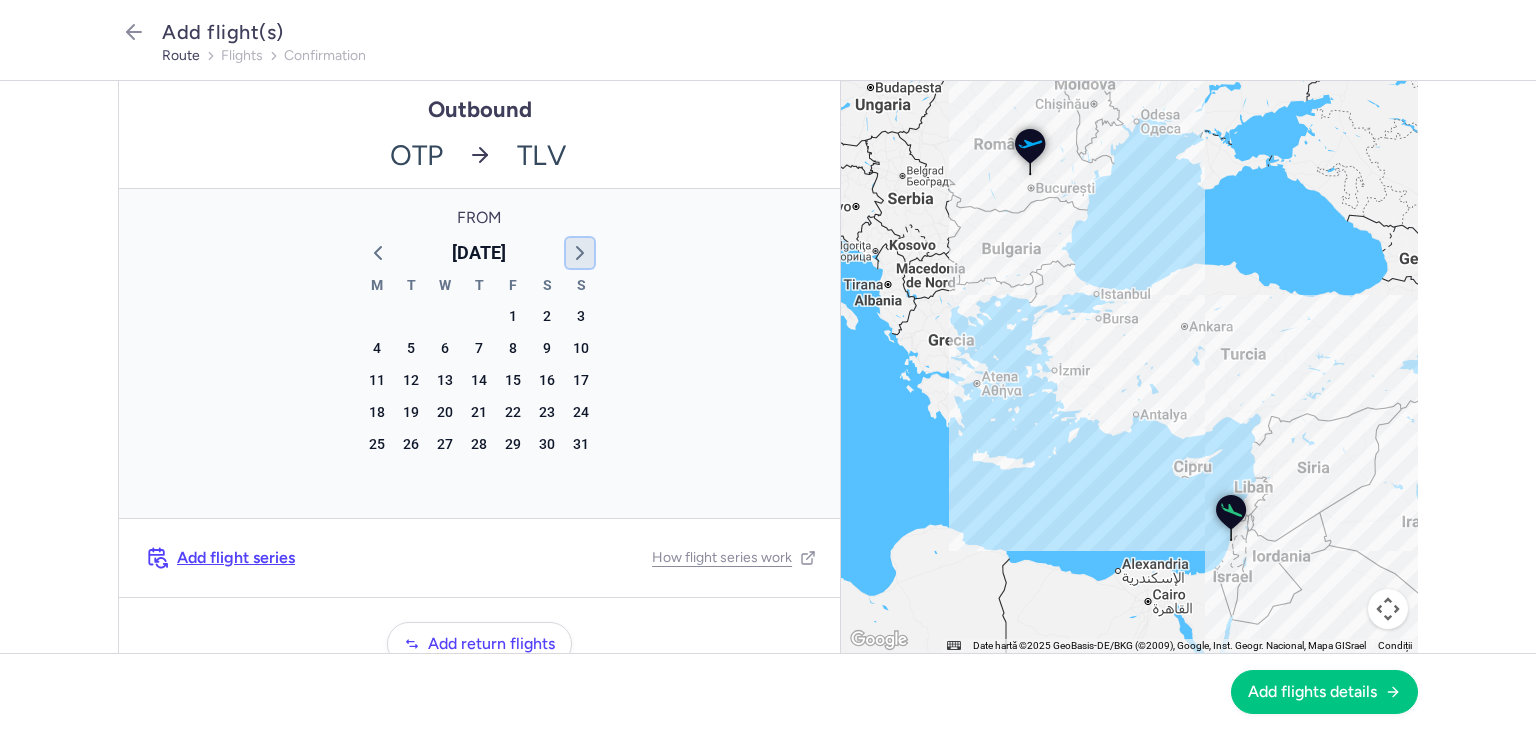 click 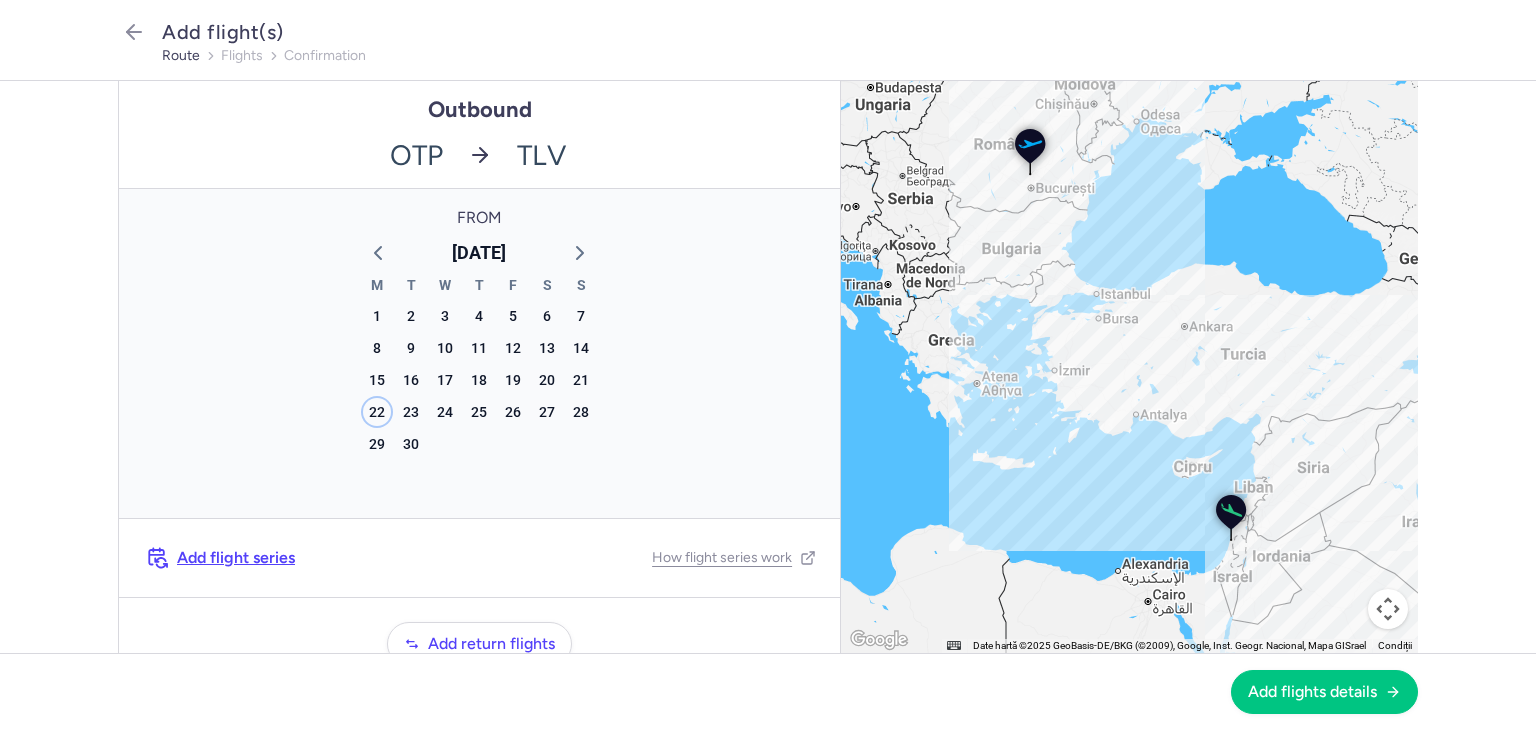 click on "22" 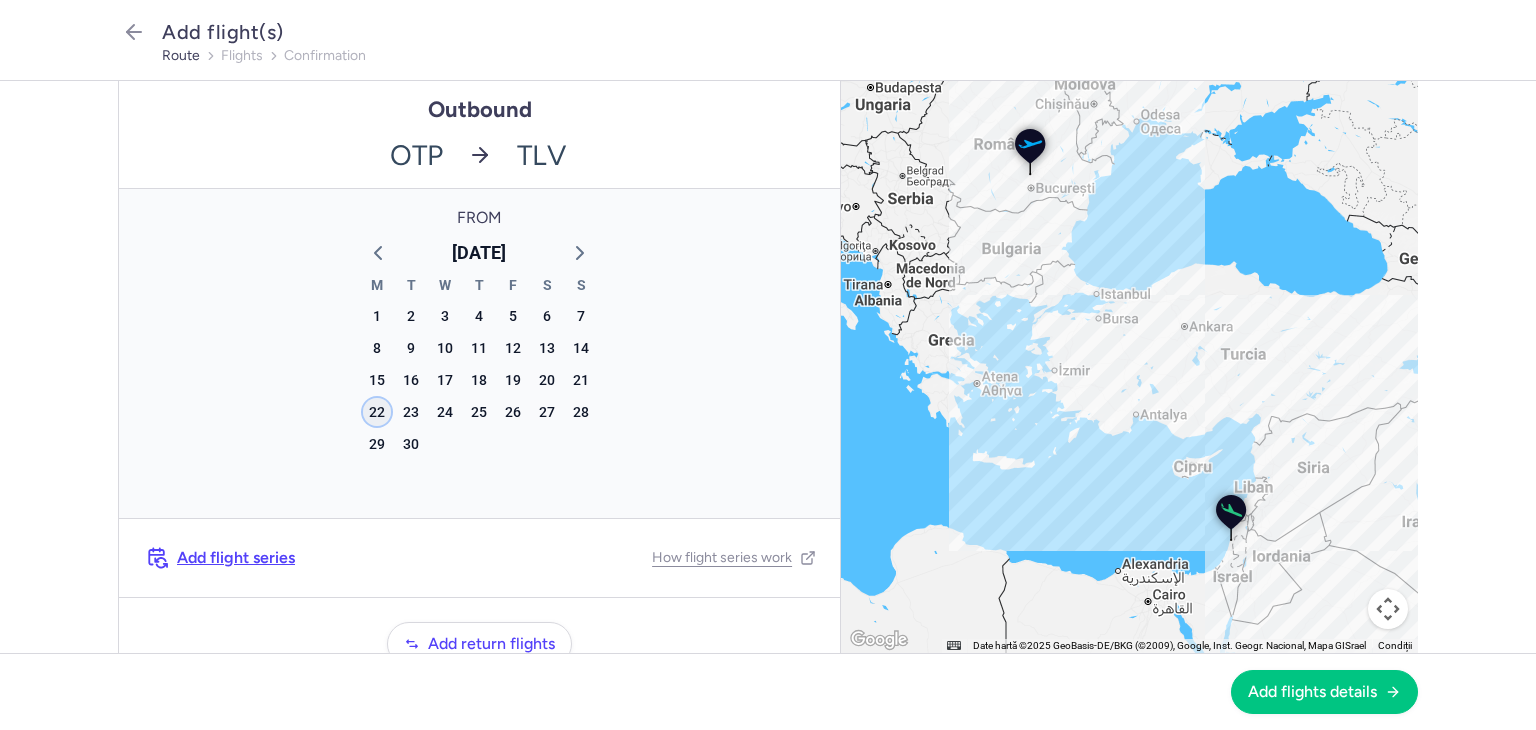 click on "22" 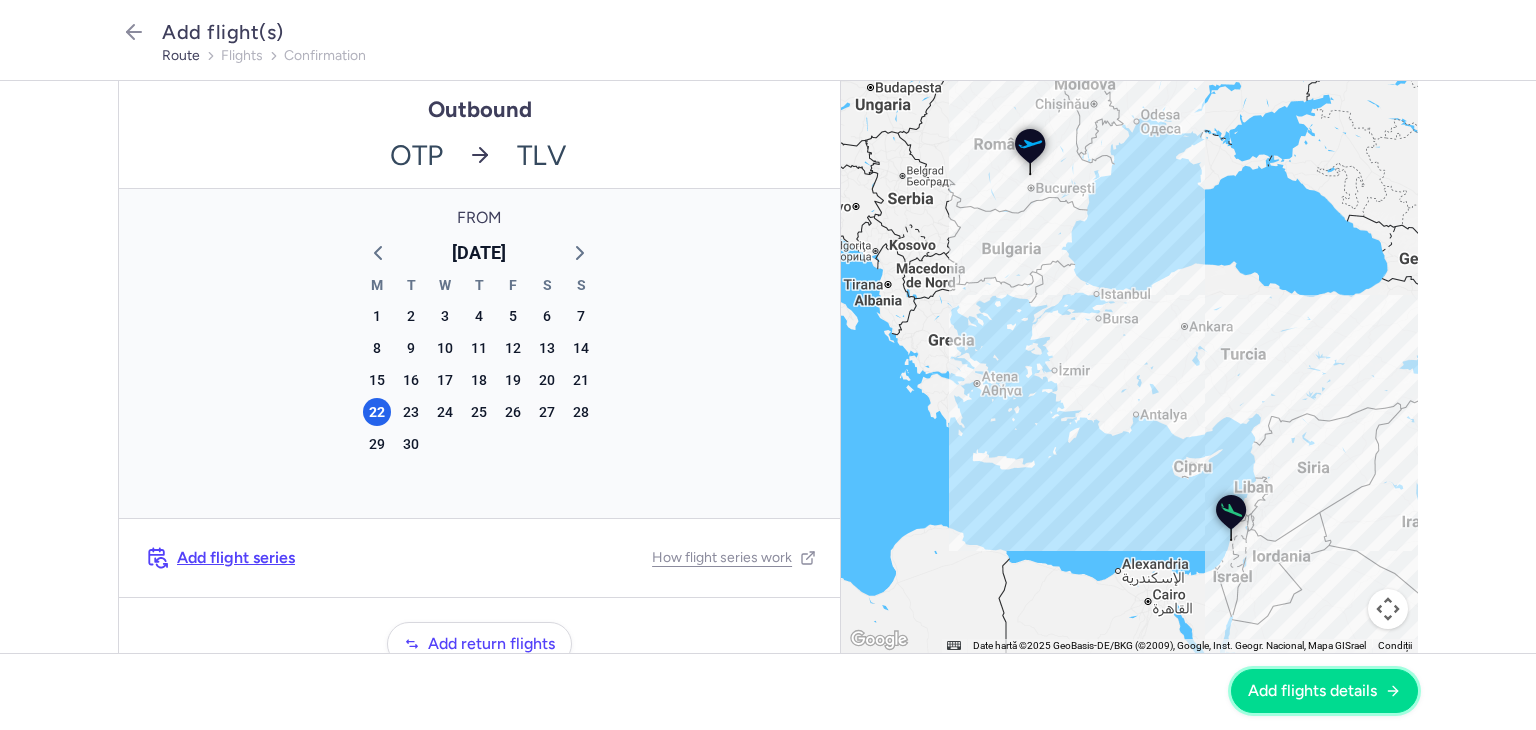click on "Add flights details" at bounding box center [1324, 691] 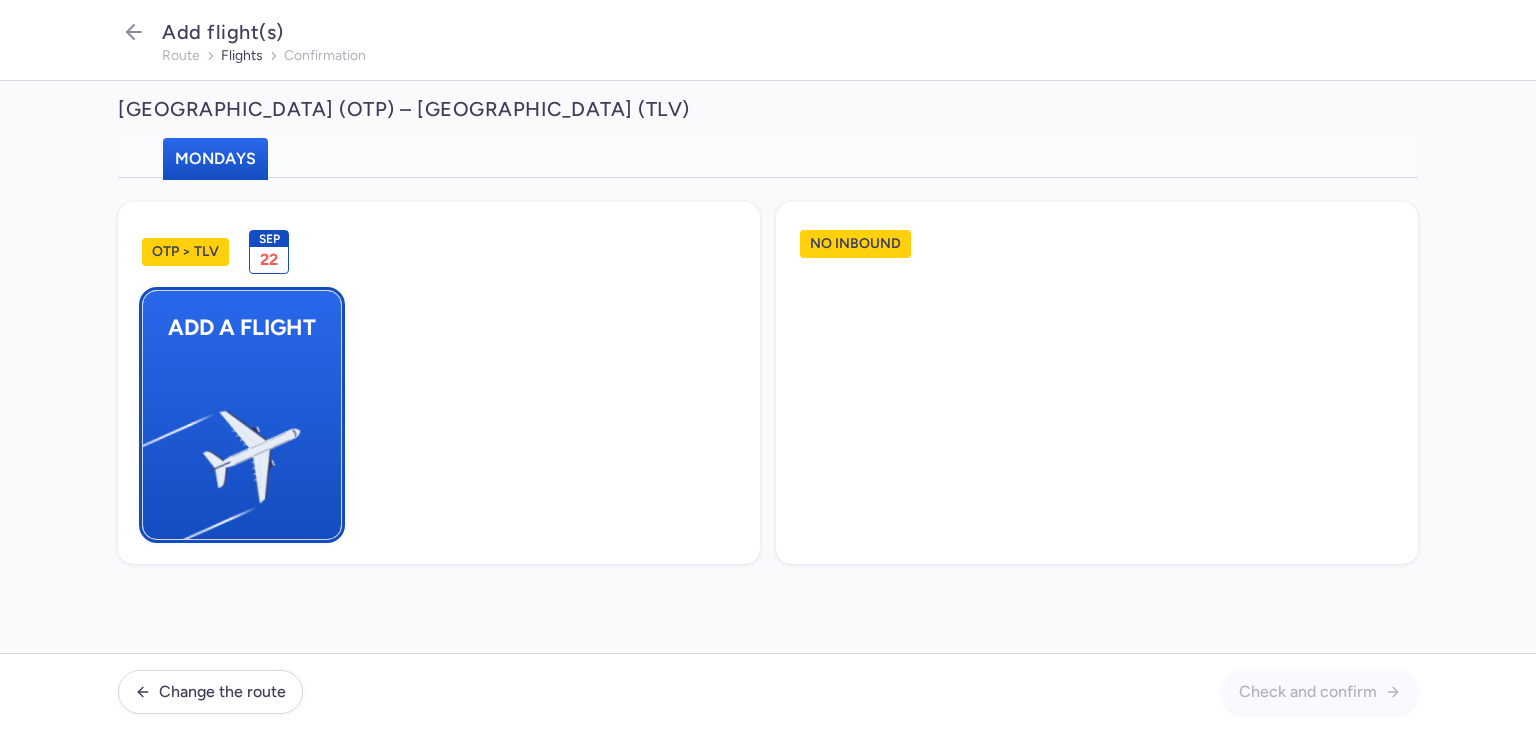click at bounding box center [153, 448] 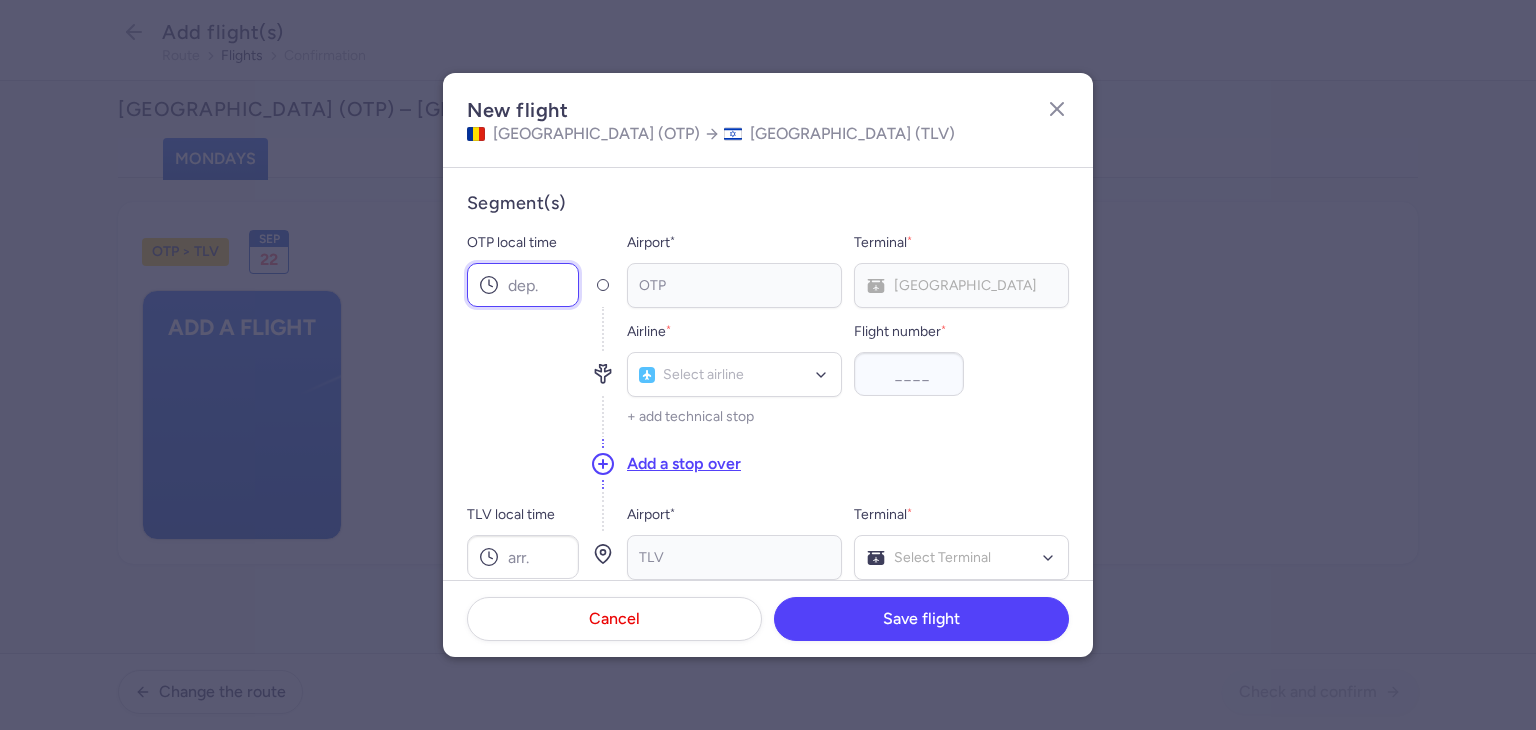 click on "OTP local time" at bounding box center (523, 285) 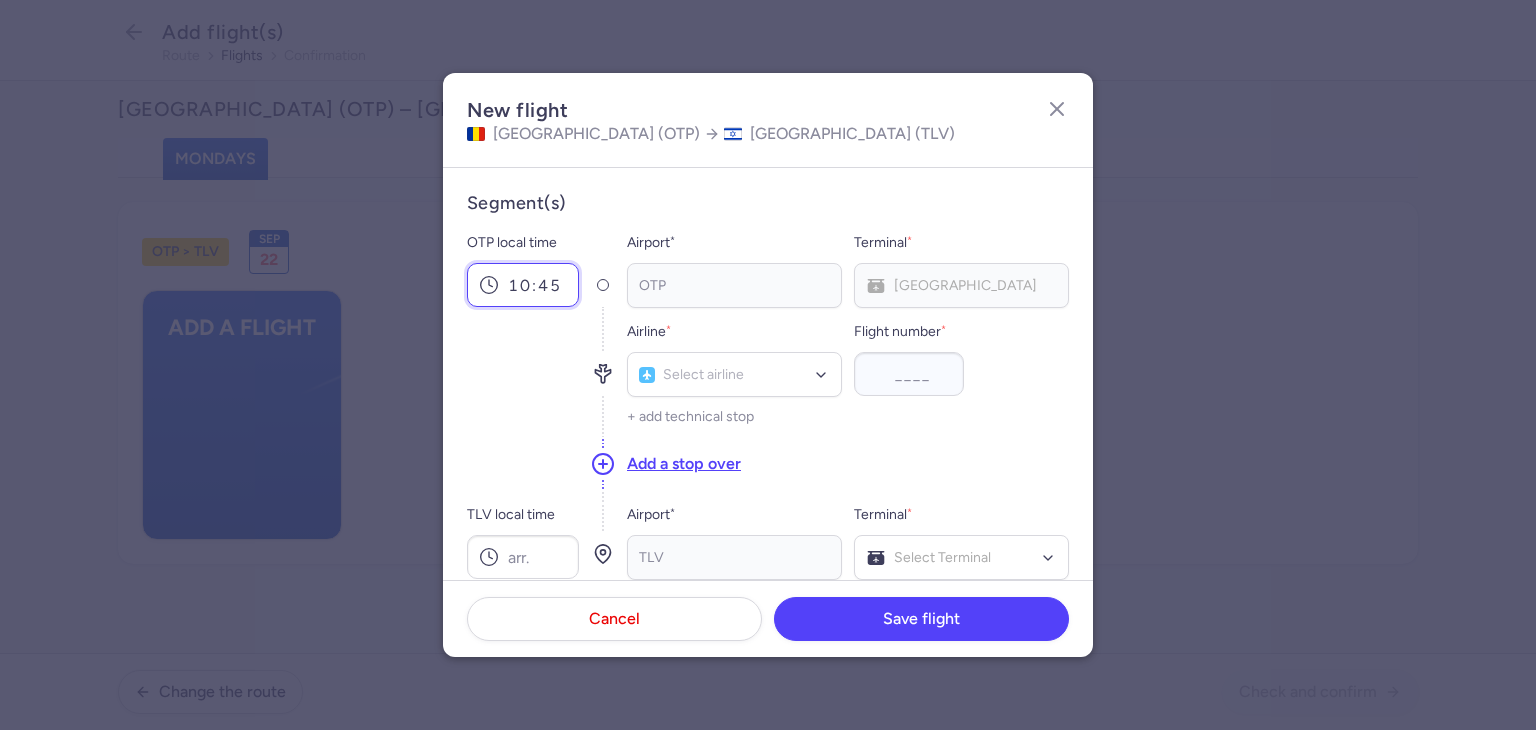 type on "10:45" 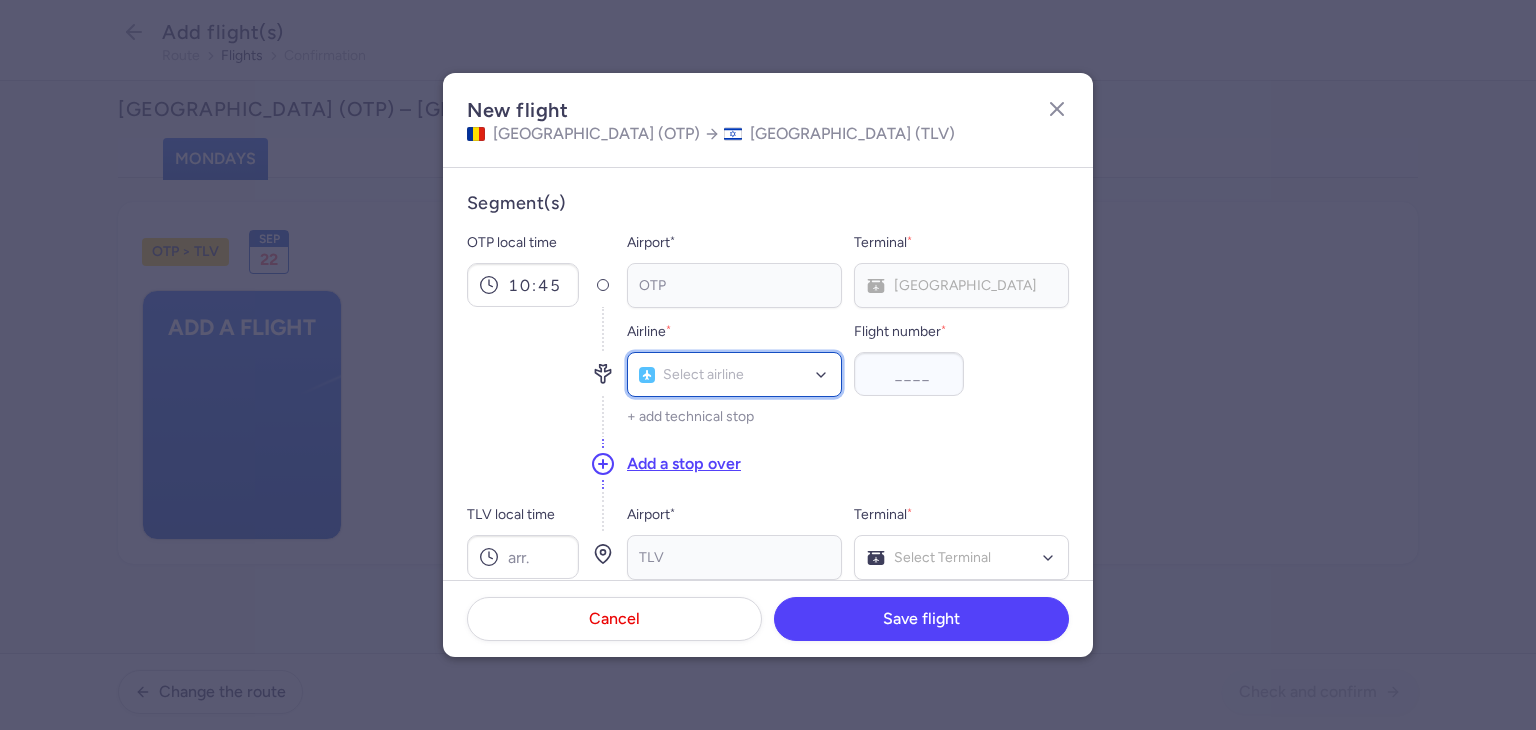 click on "Select airline" 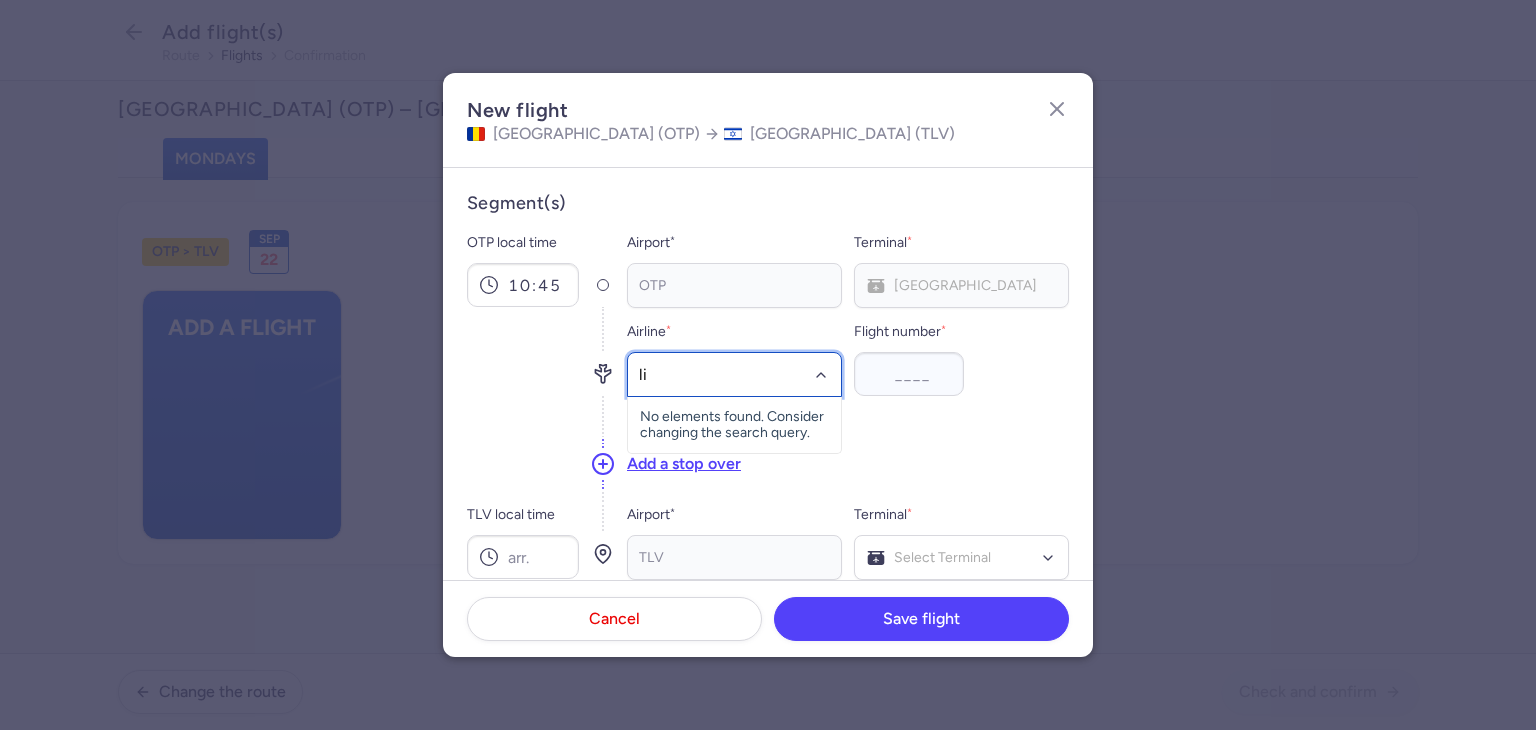 type on "lil" 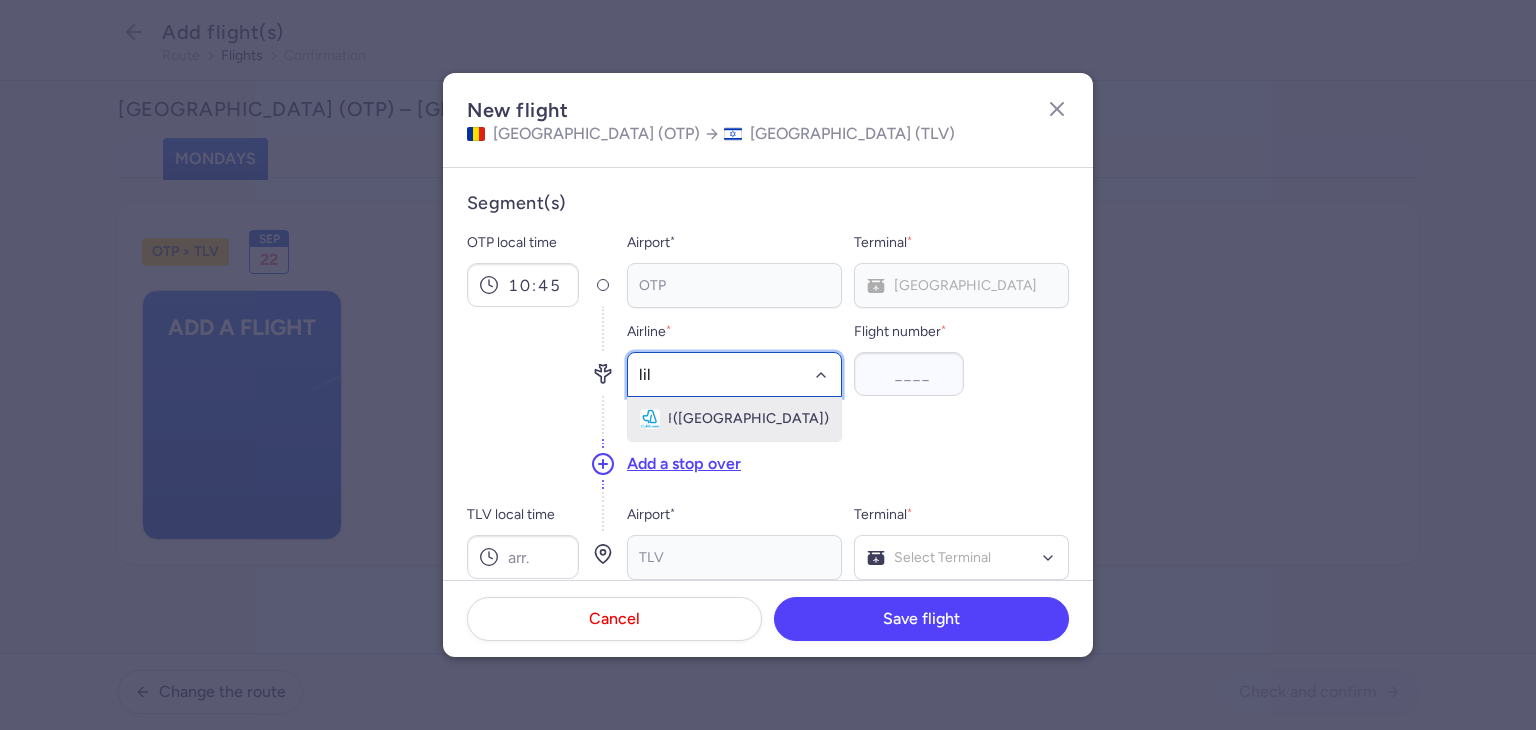 click on "Fly Lili ([GEOGRAPHIC_DATA])" at bounding box center (734, 419) 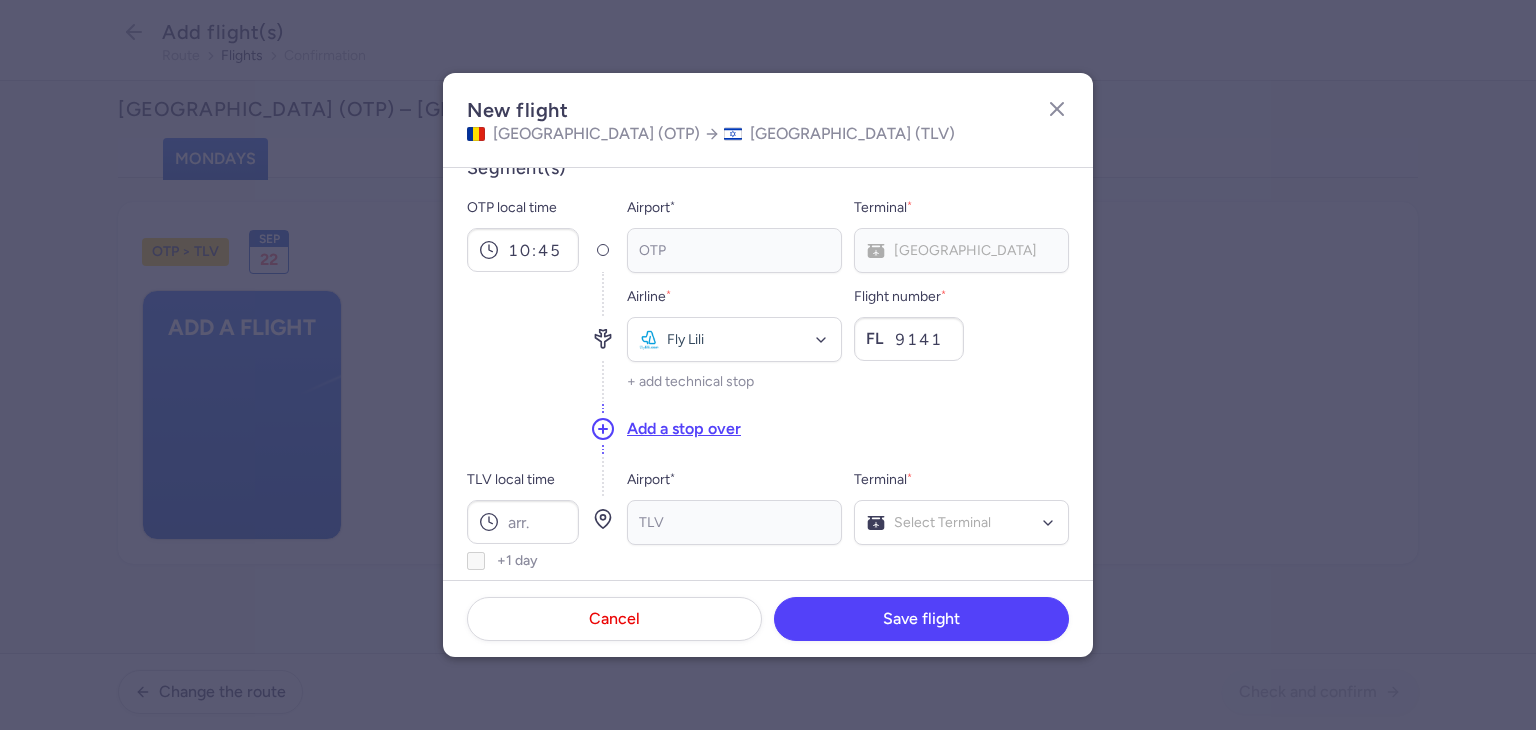 scroll, scrollTop: 0, scrollLeft: 0, axis: both 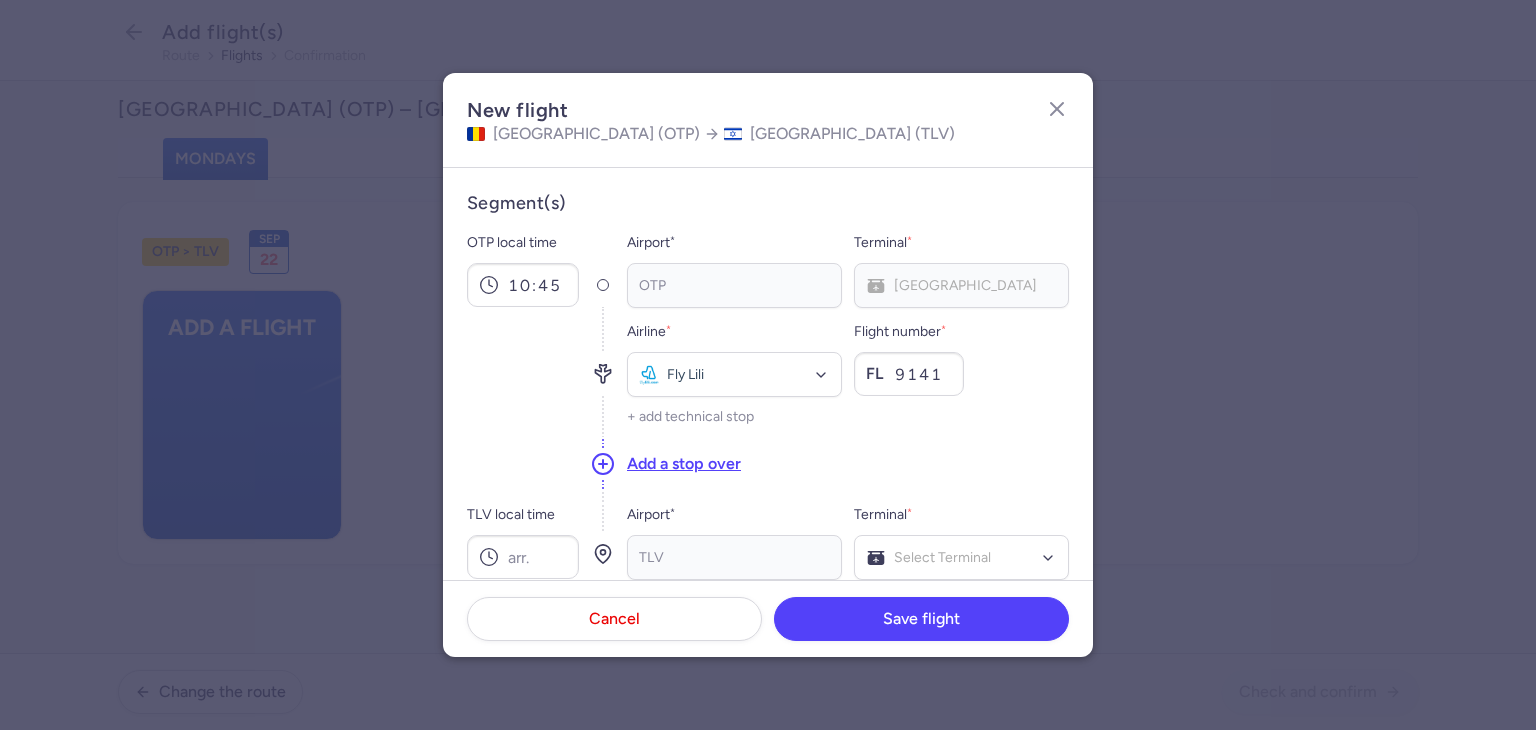 type on "9141" 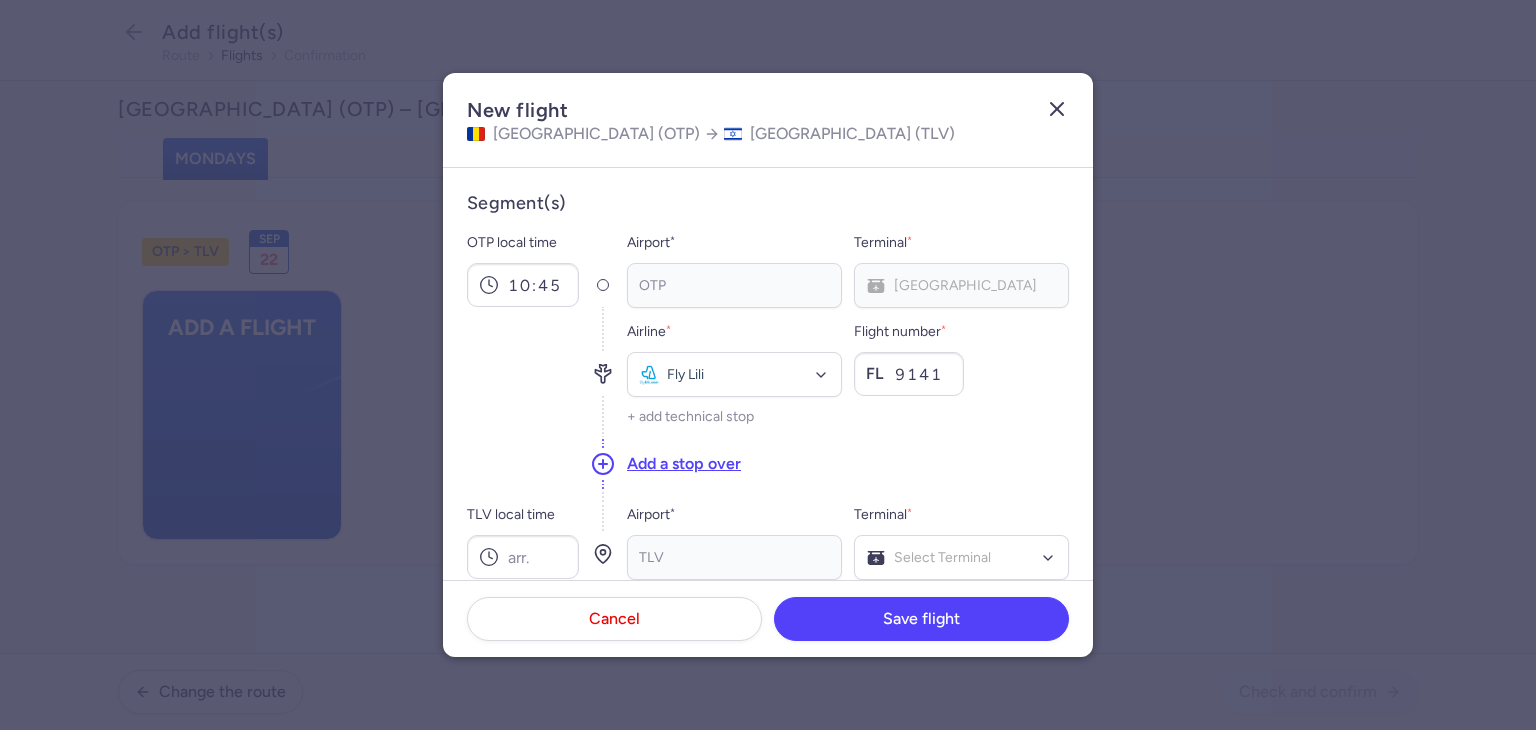 click 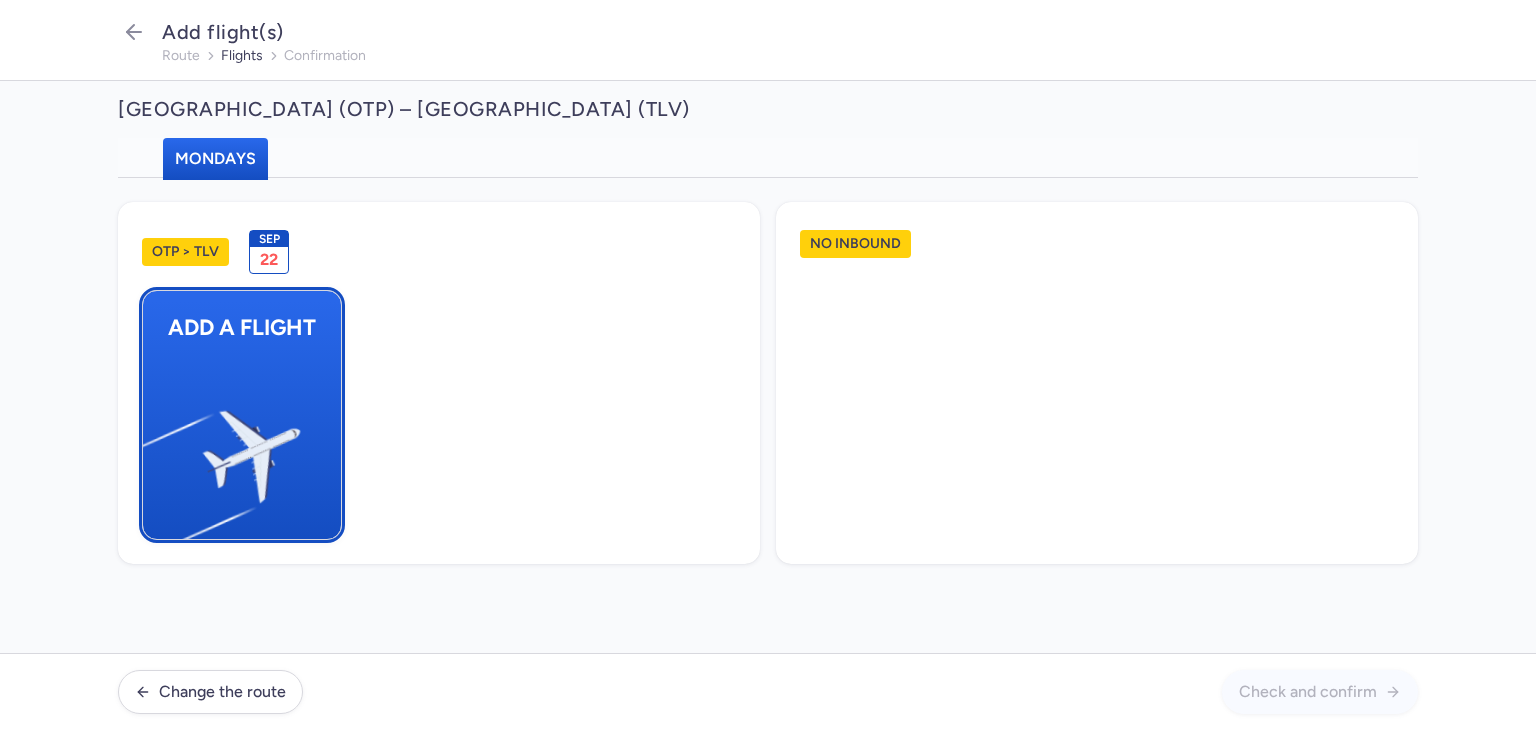 click at bounding box center (153, 448) 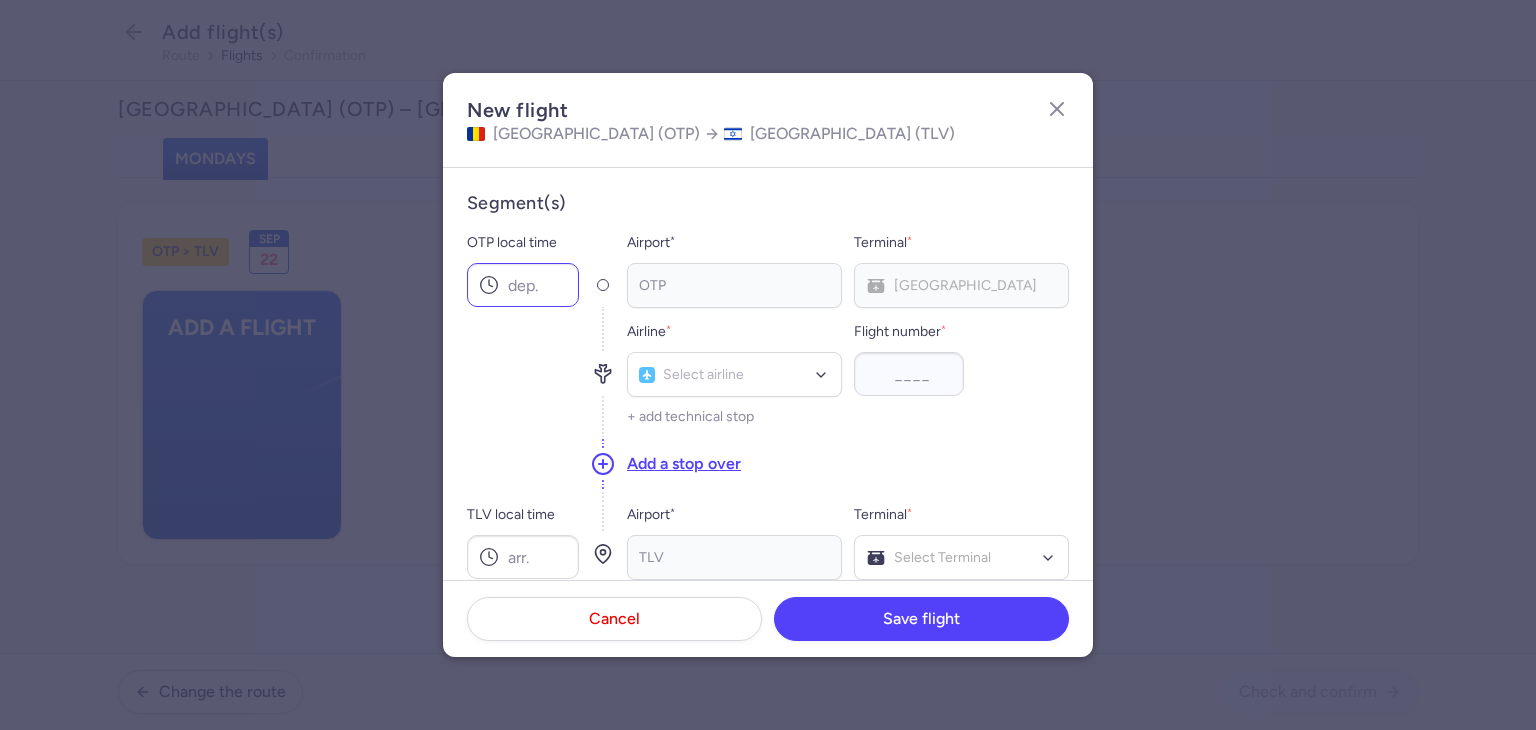 click on "OTP local time" 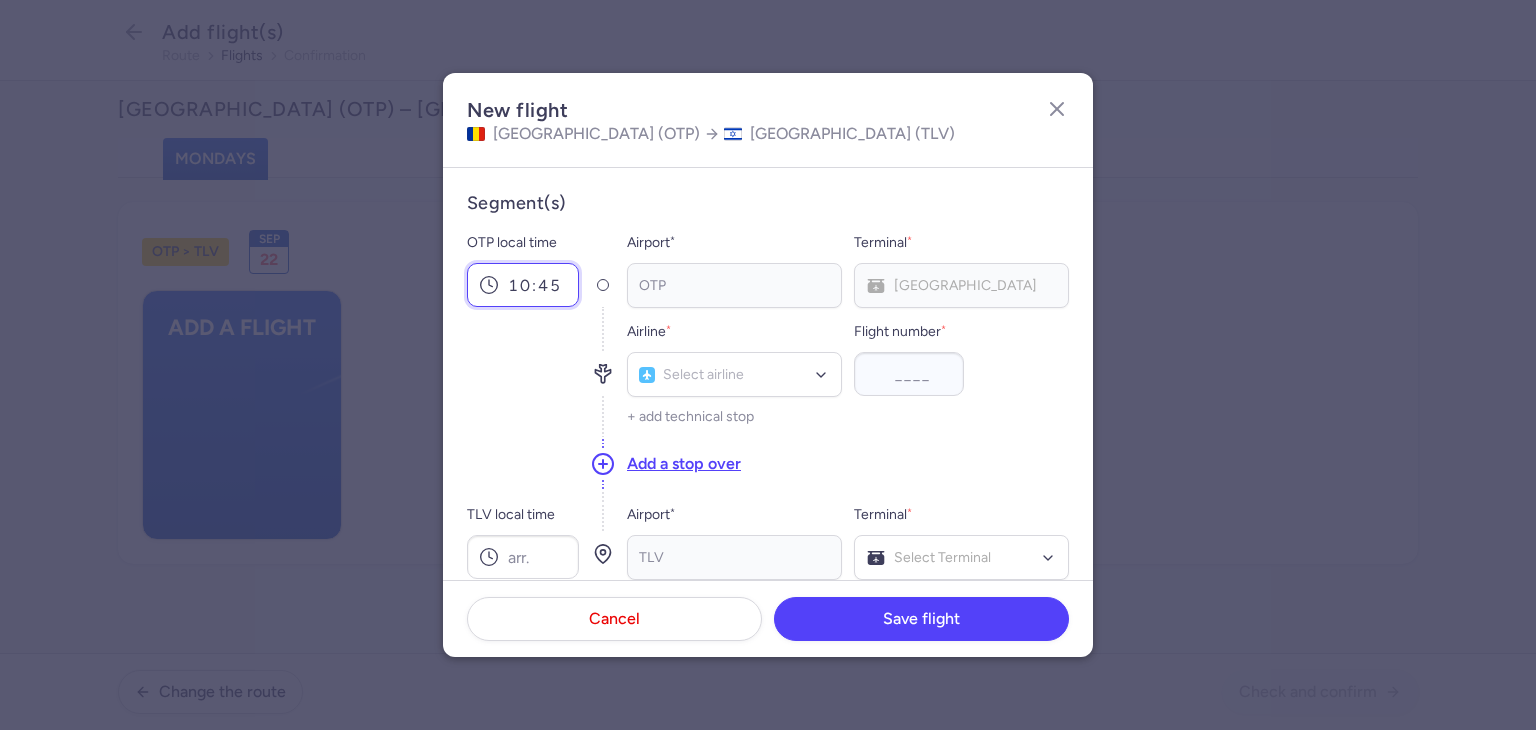 type on "10:45" 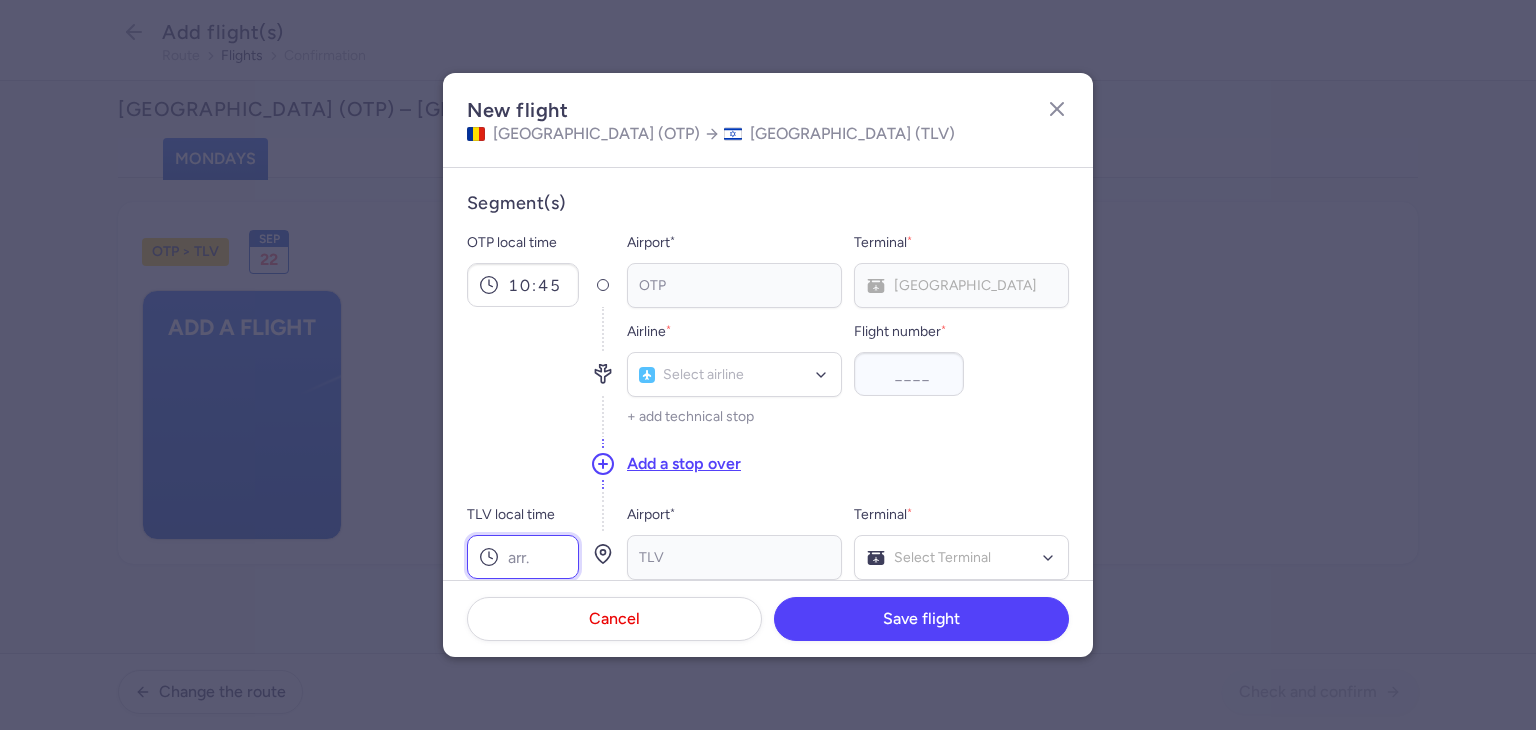 click on "TLV local time" at bounding box center (523, 557) 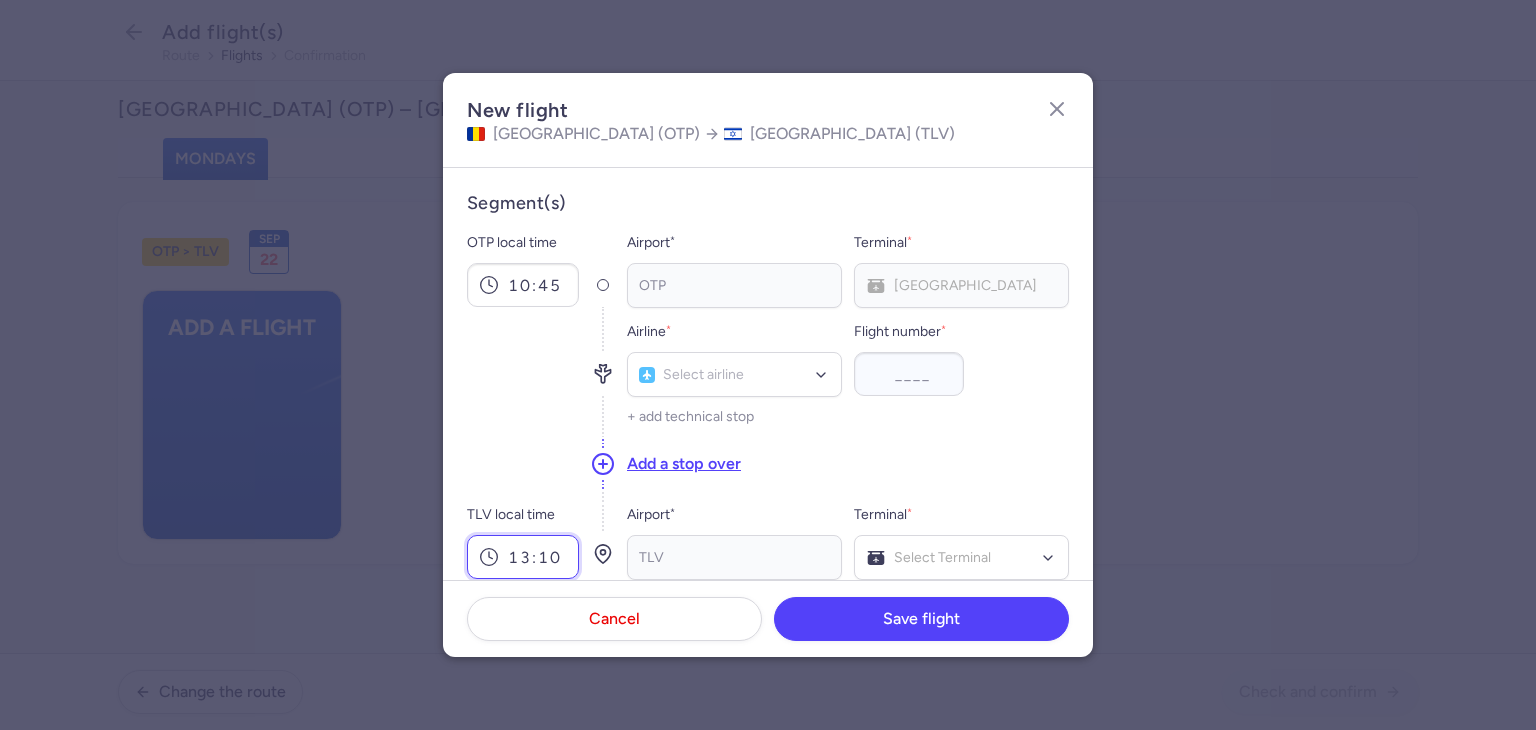 type on "13:10" 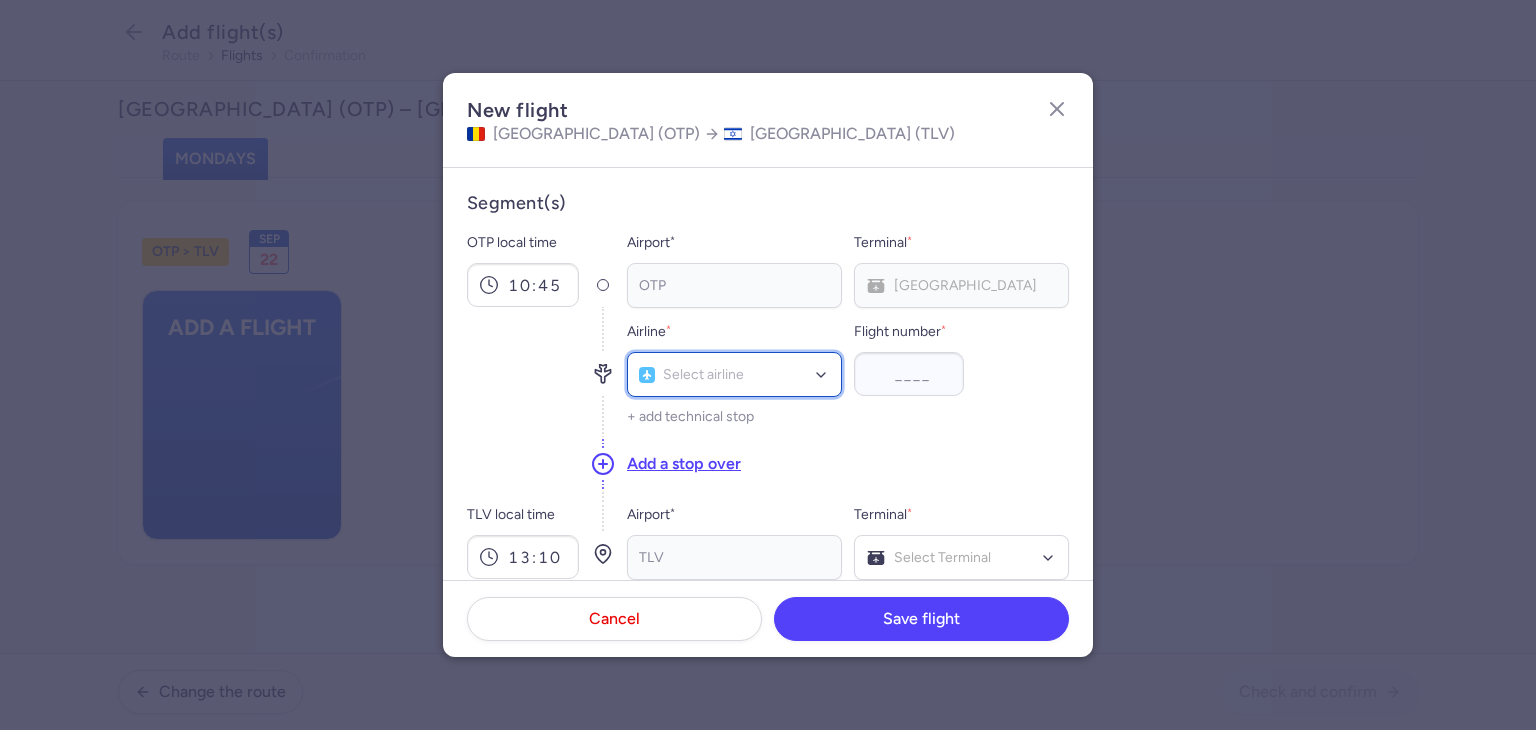 click on "Select airline" 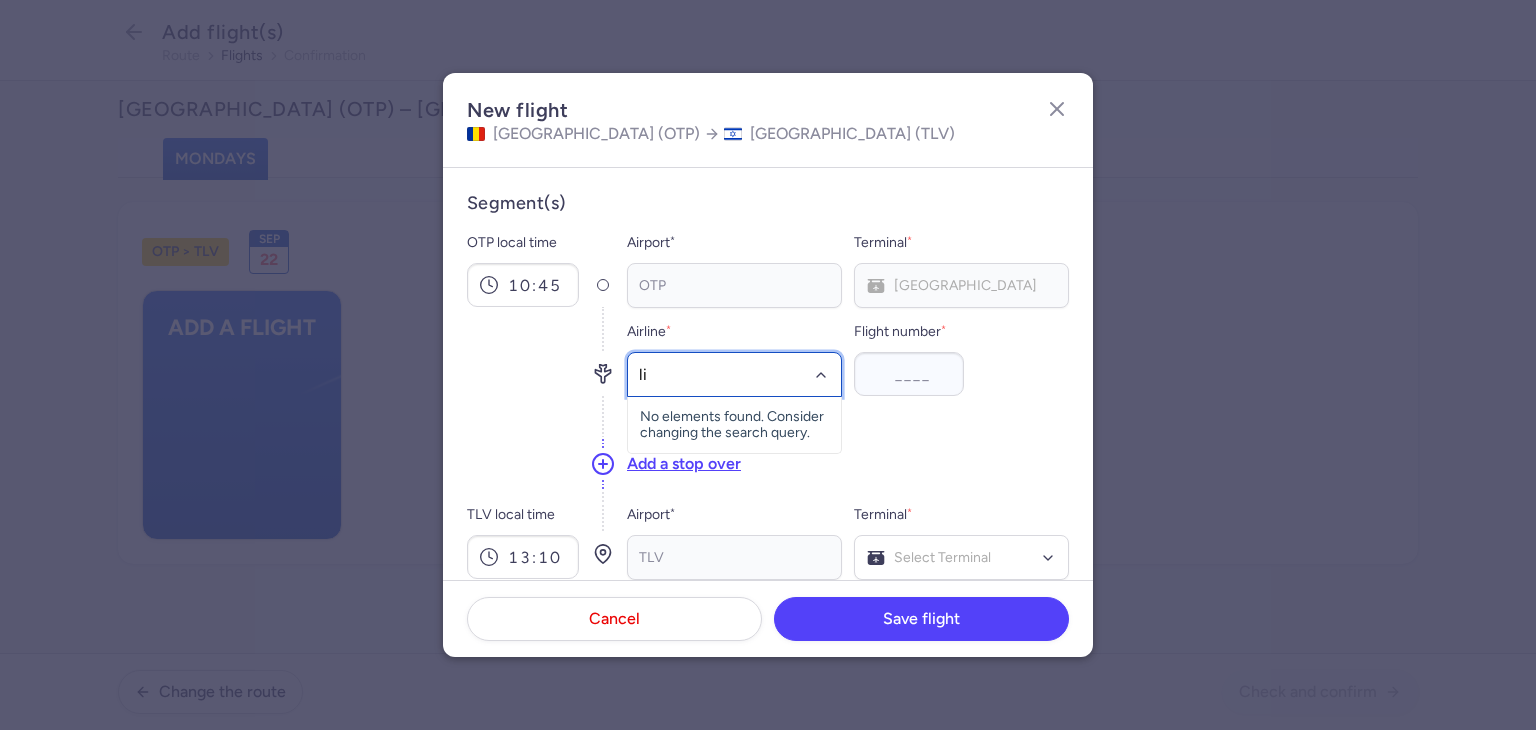 type on "lil" 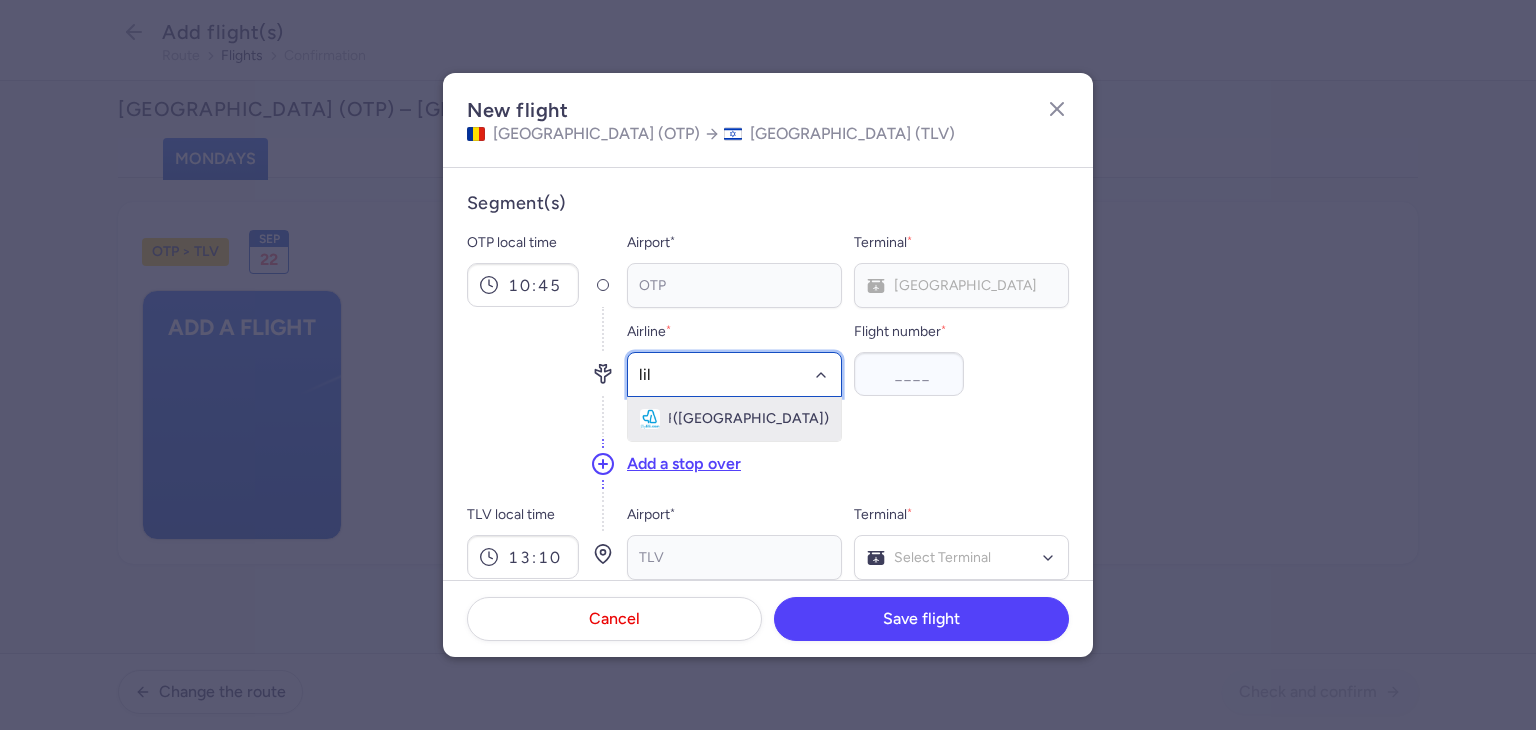 click on "Fly Lili ([GEOGRAPHIC_DATA])" at bounding box center (734, 419) 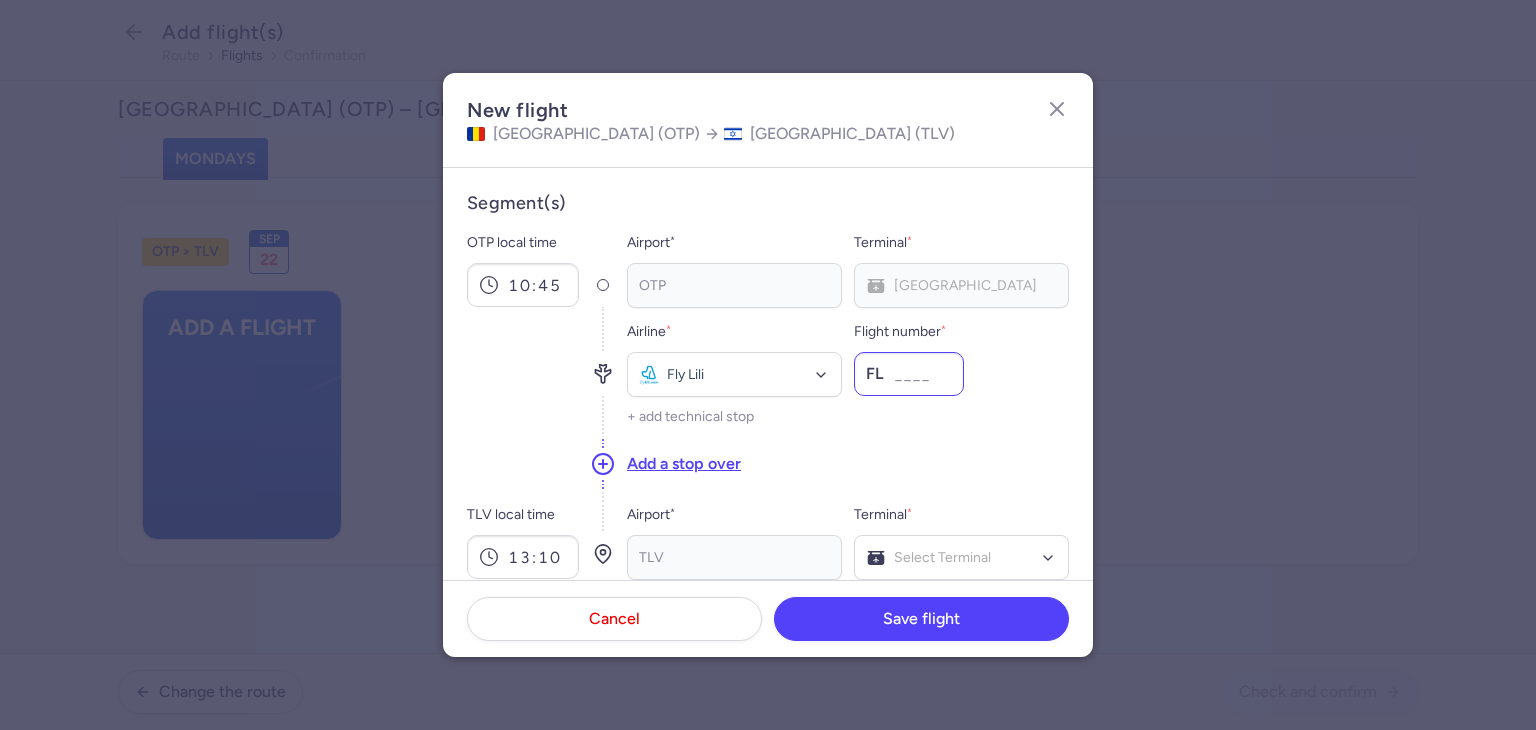 click on "Flight number  *" at bounding box center (909, 374) 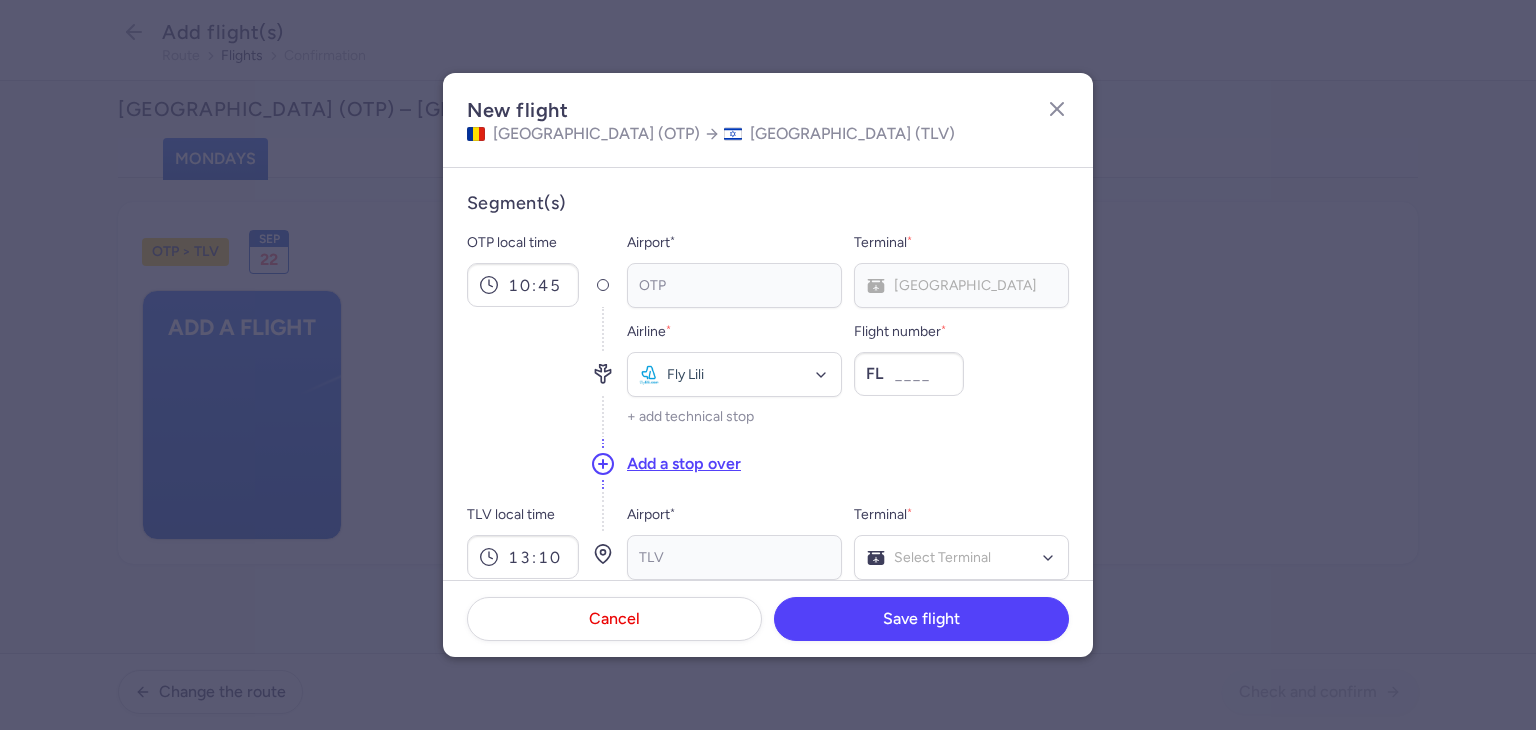 type on "9141" 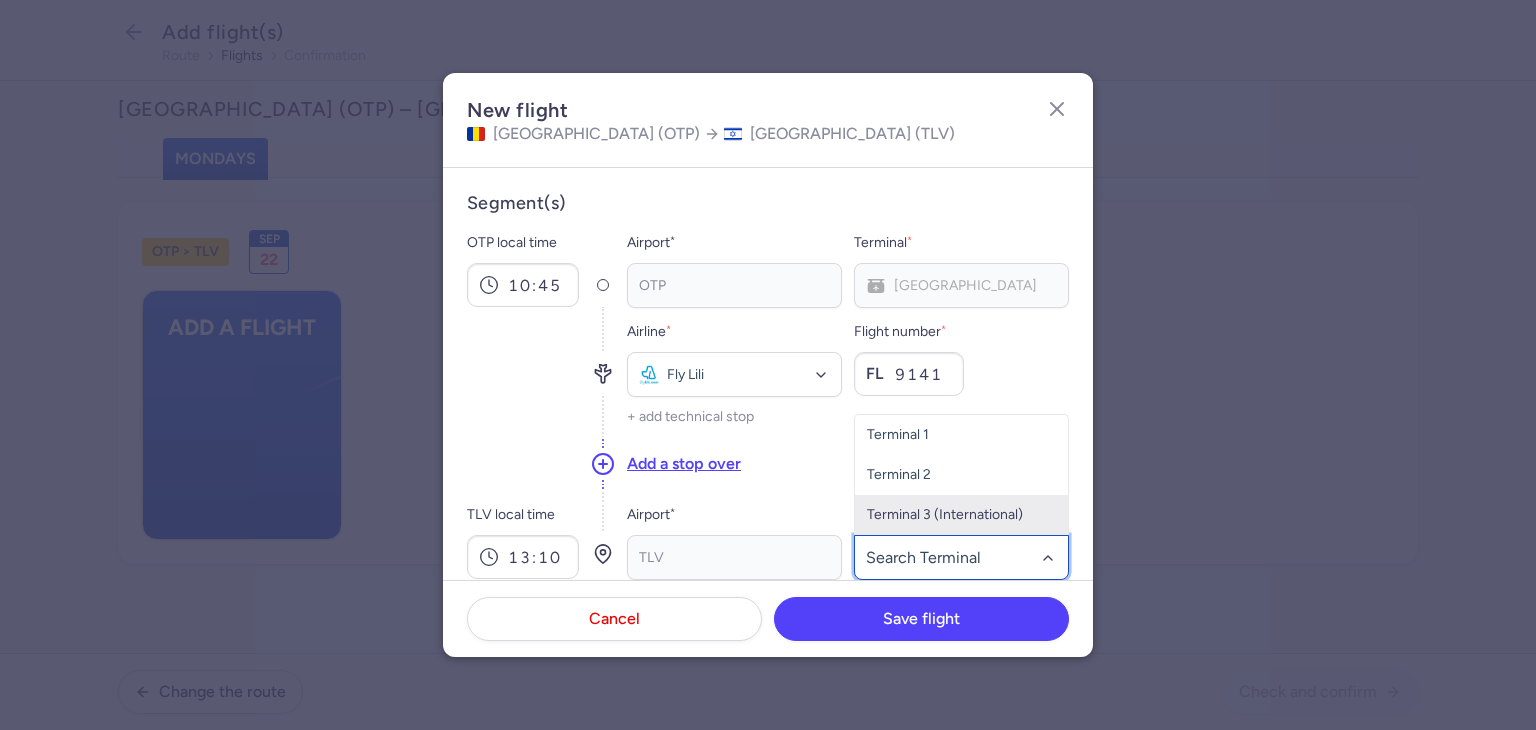 click on "Terminal 3 (International)" 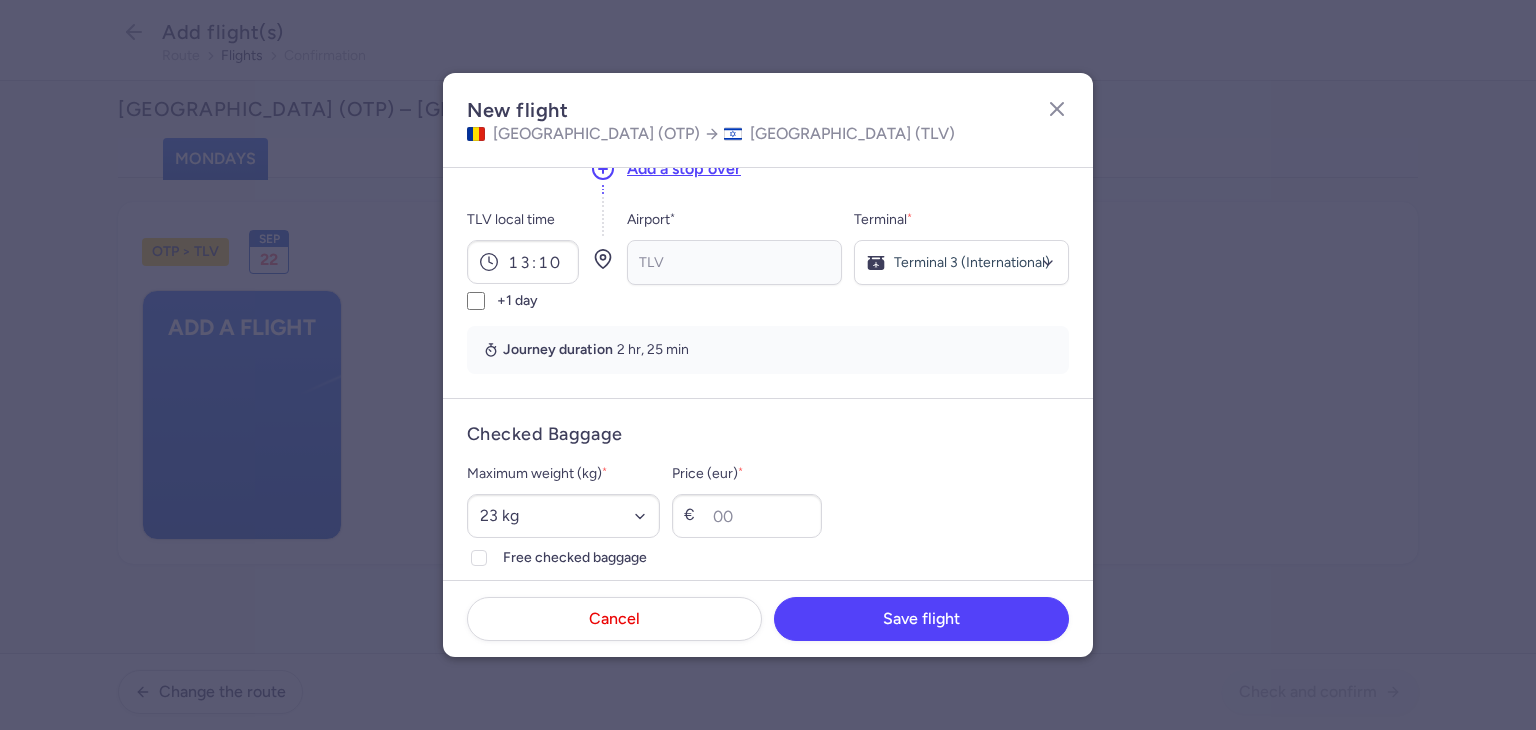 scroll, scrollTop: 300, scrollLeft: 0, axis: vertical 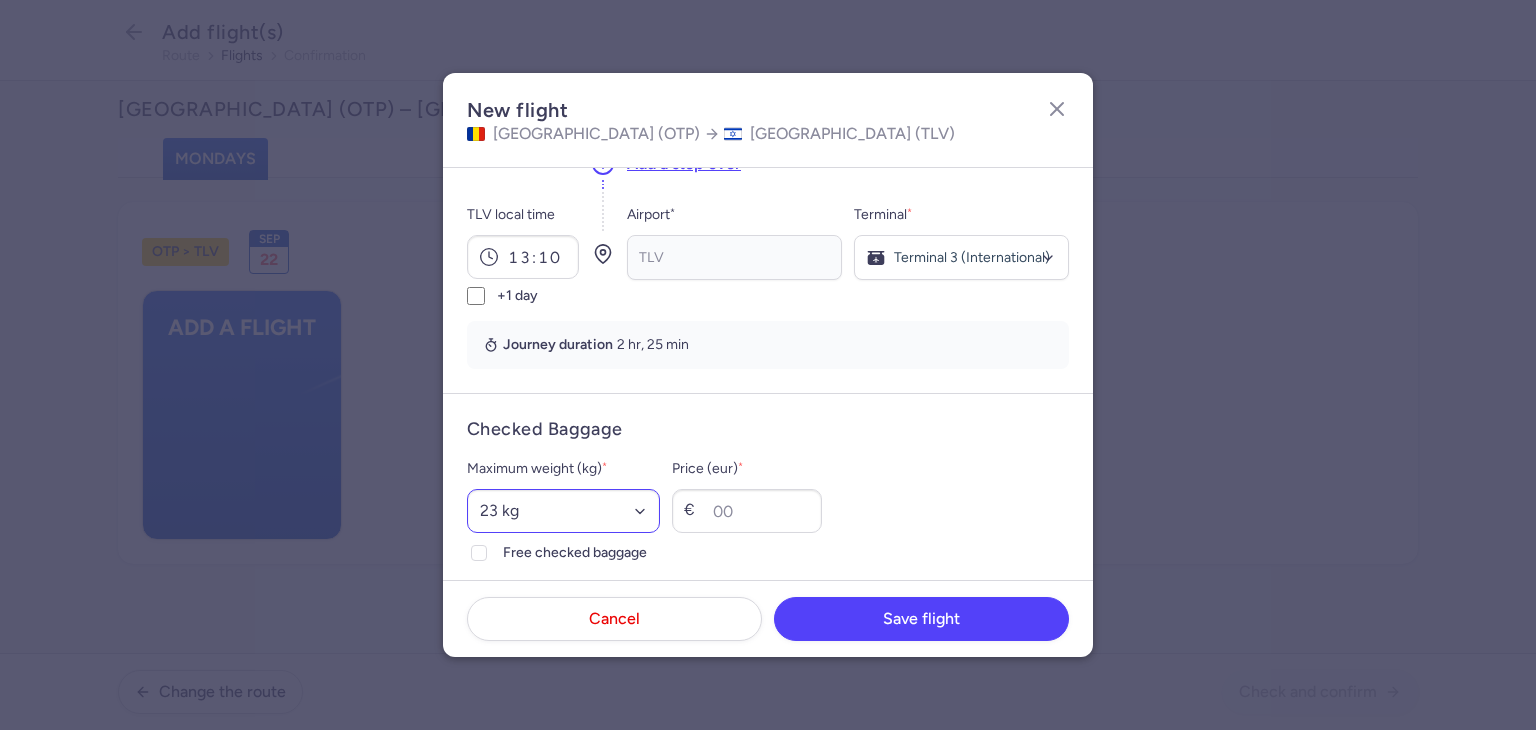 click on "Maximum weight (kg)  * Select an option 15 kg 16 kg 17 kg 18 kg 19 kg 20 kg 21 kg 22 kg 23 kg 24 kg 25 kg 26 kg 27 kg 28 kg 29 kg 30 kg 31 kg 32 kg 33 kg 34 kg 35 kg" at bounding box center [563, 495] 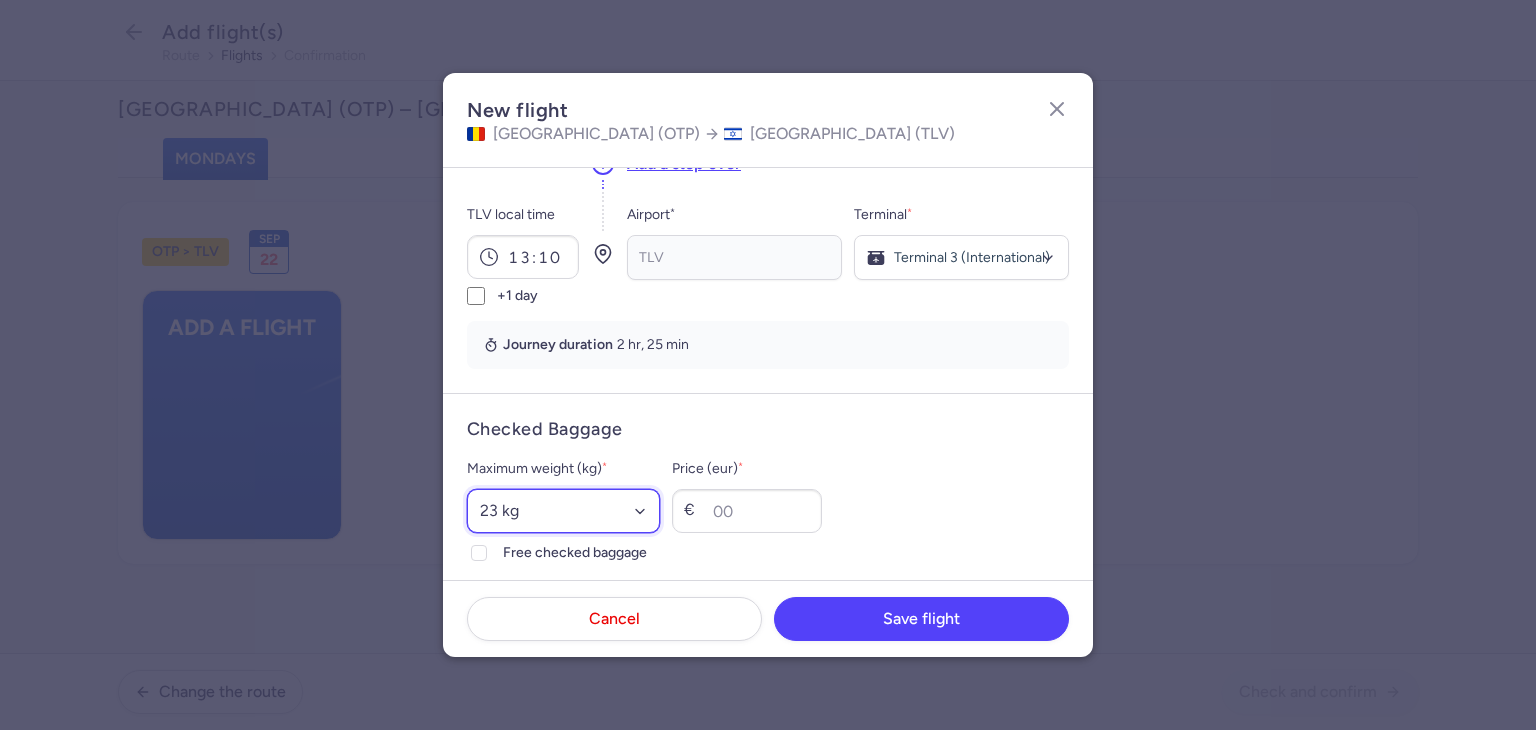 click on "Select an option 15 kg 16 kg 17 kg 18 kg 19 kg 20 kg 21 kg 22 kg 23 kg 24 kg 25 kg 26 kg 27 kg 28 kg 29 kg 30 kg 31 kg 32 kg 33 kg 34 kg 35 kg" at bounding box center (563, 511) 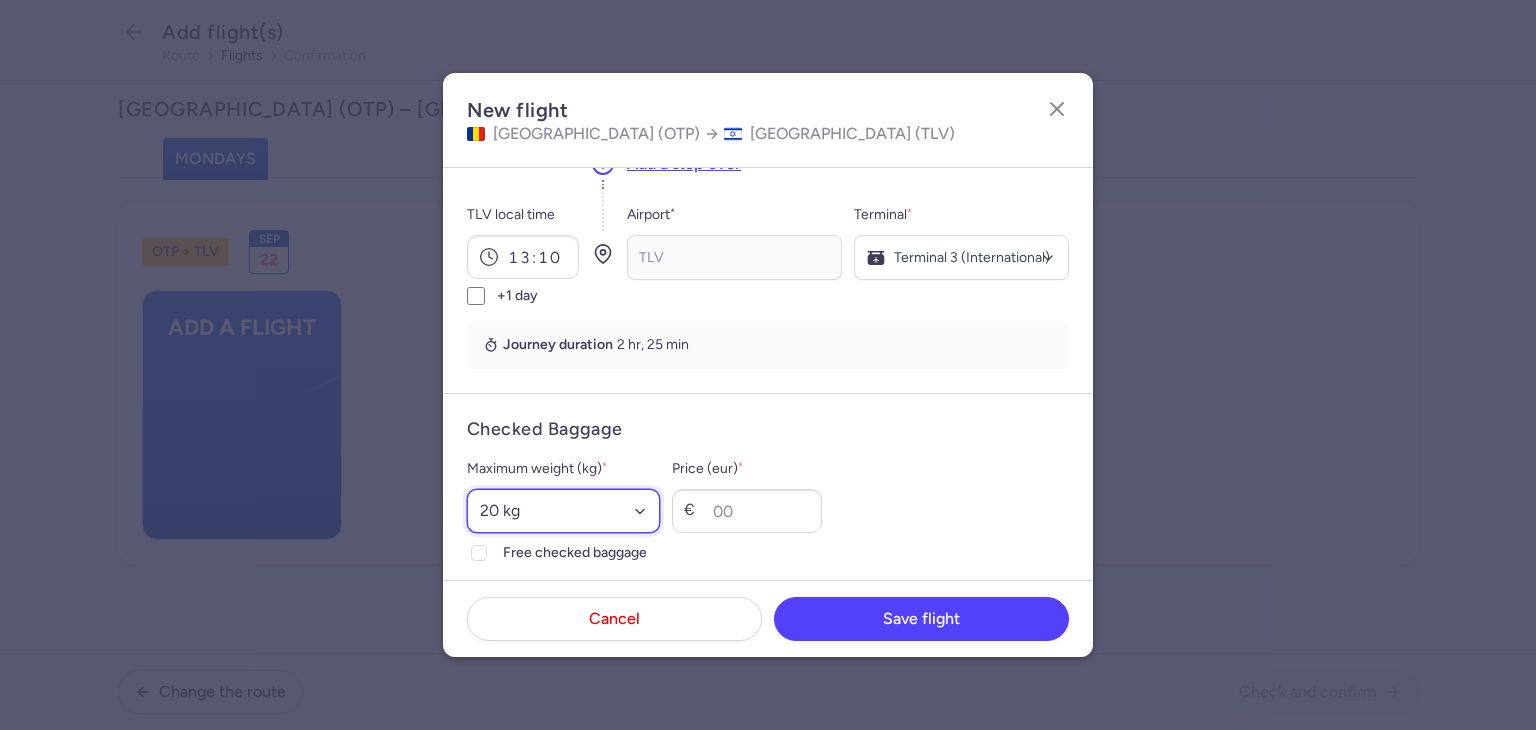 click on "Select an option 15 kg 16 kg 17 kg 18 kg 19 kg 20 kg 21 kg 22 kg 23 kg 24 kg 25 kg 26 kg 27 kg 28 kg 29 kg 30 kg 31 kg 32 kg 33 kg 34 kg 35 kg" at bounding box center [563, 511] 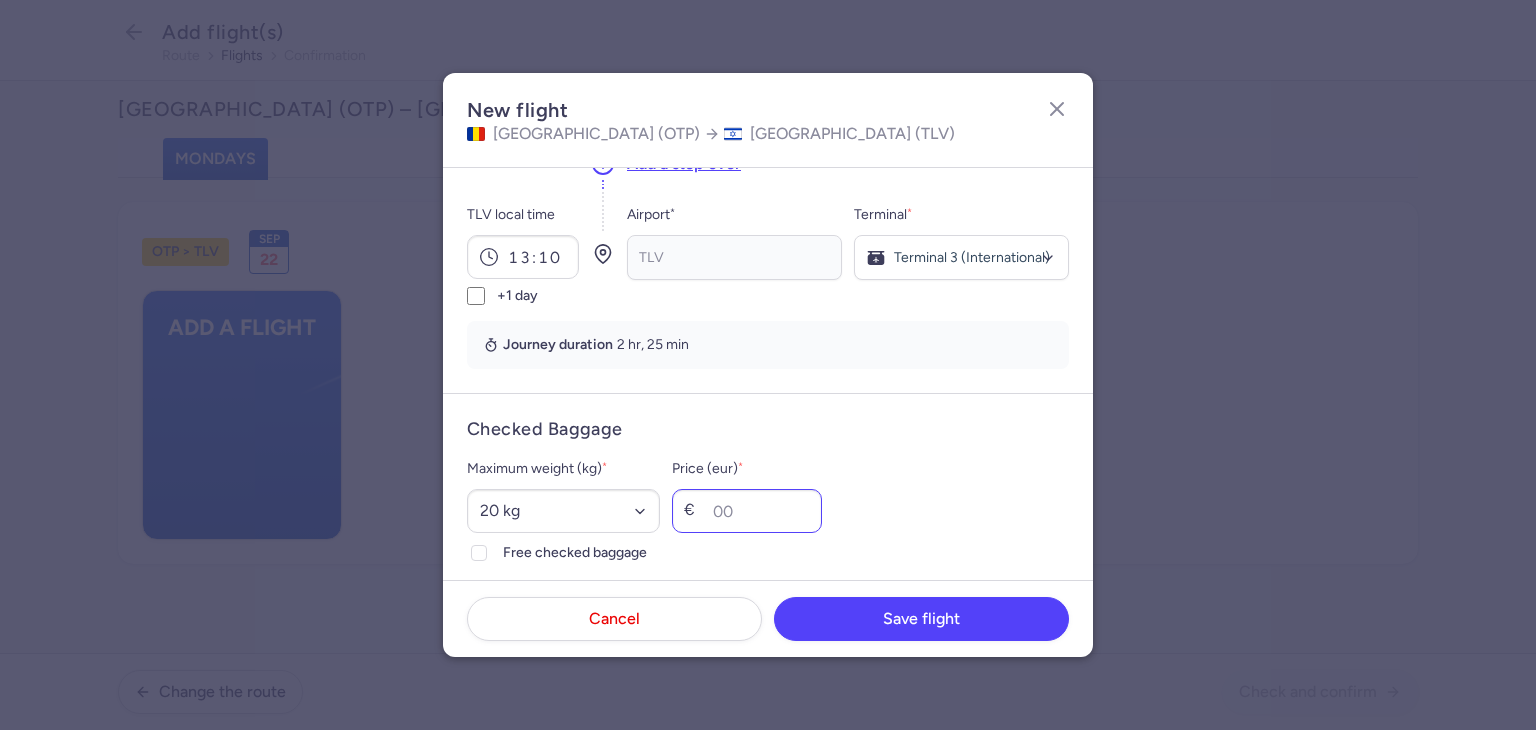 drag, startPoint x: 780, startPoint y: 481, endPoint x: 780, endPoint y: 499, distance: 18 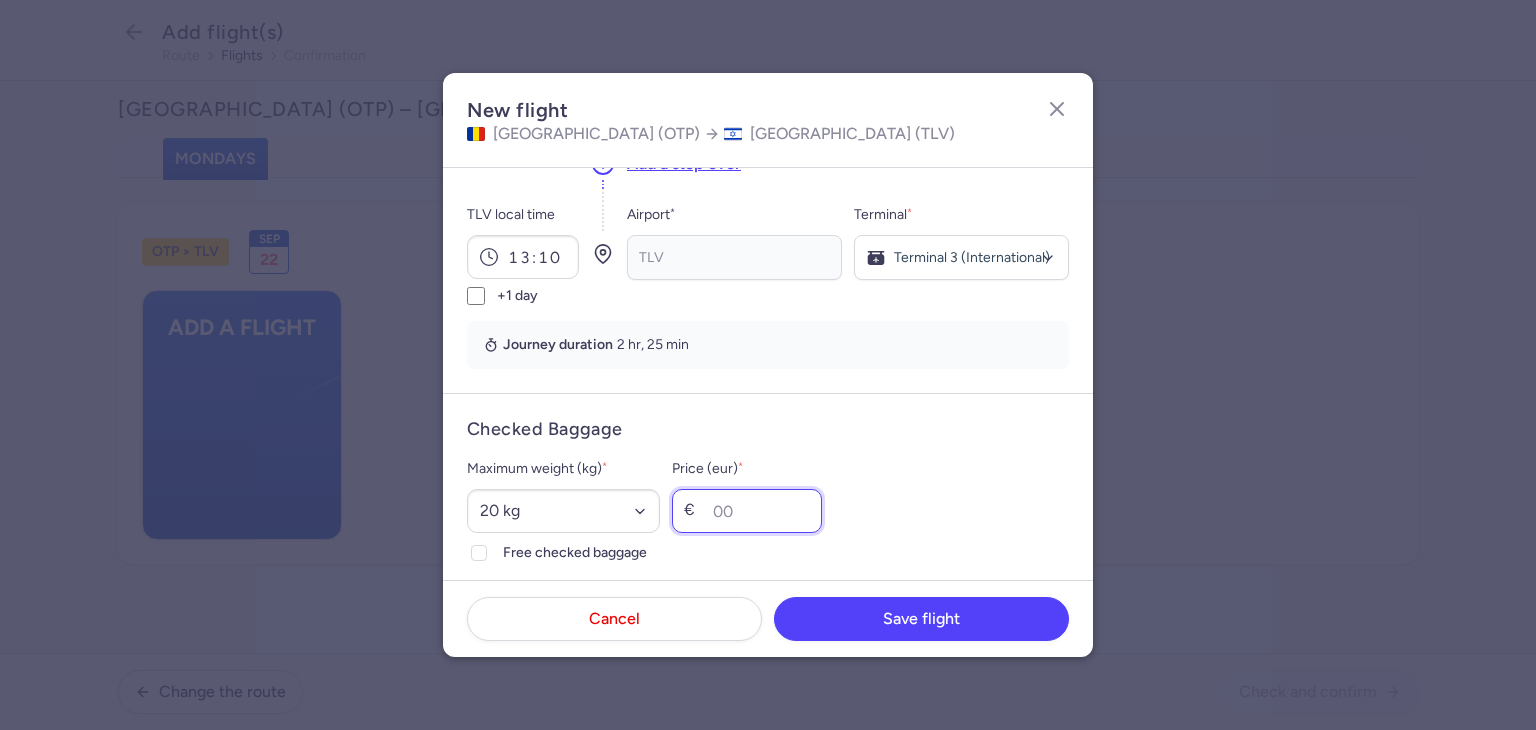 click on "Price (eur)  *" at bounding box center (747, 511) 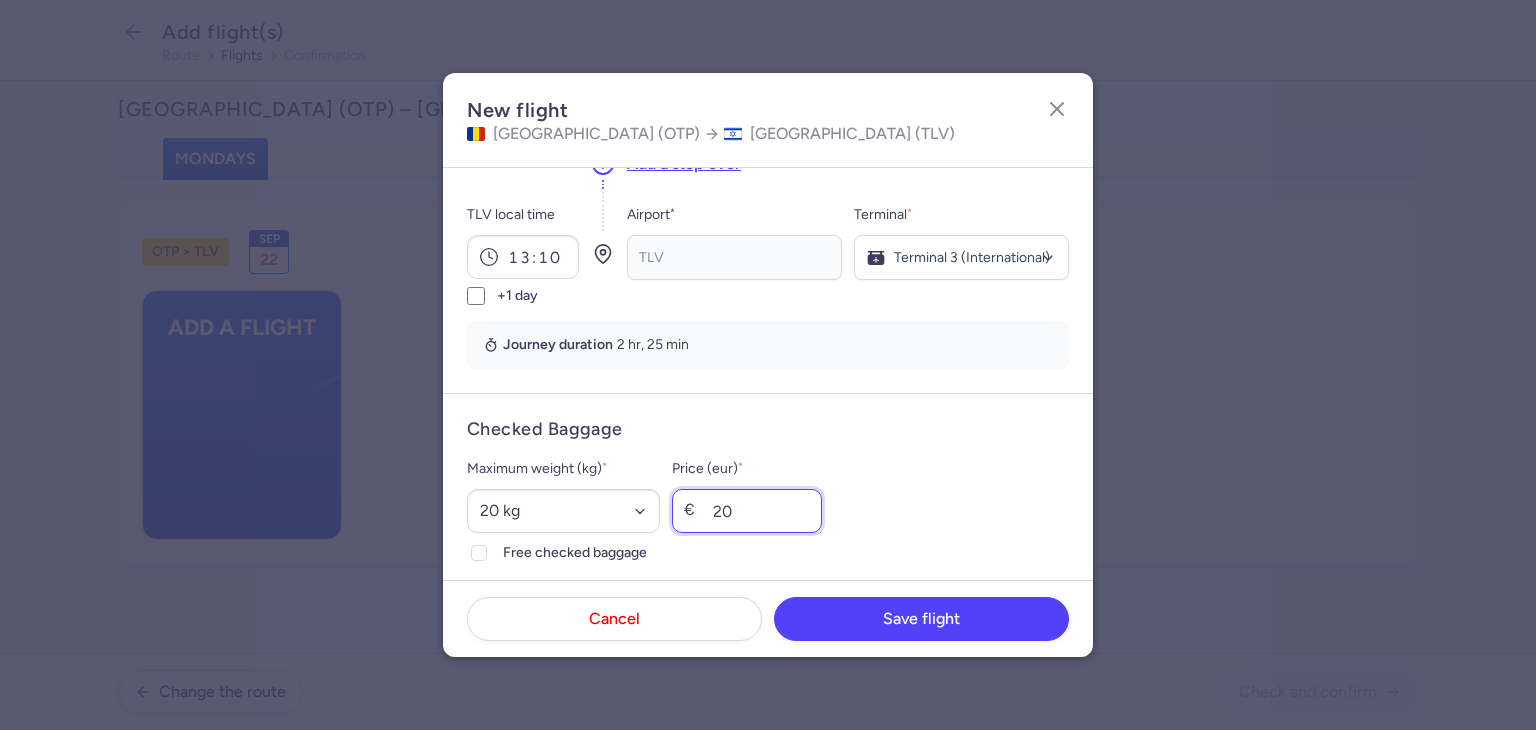 type on "20" 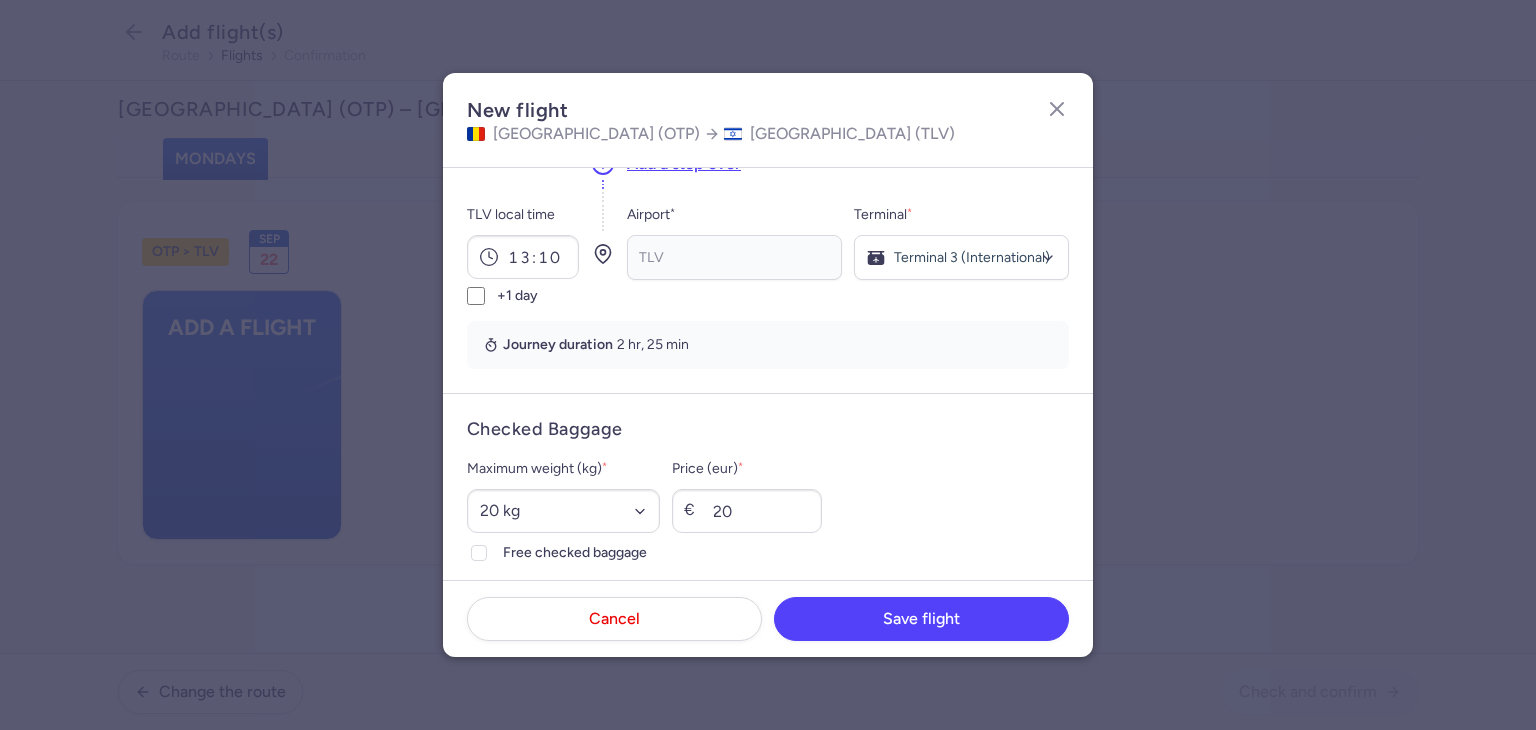 click on "Checked Baggage" at bounding box center (768, 429) 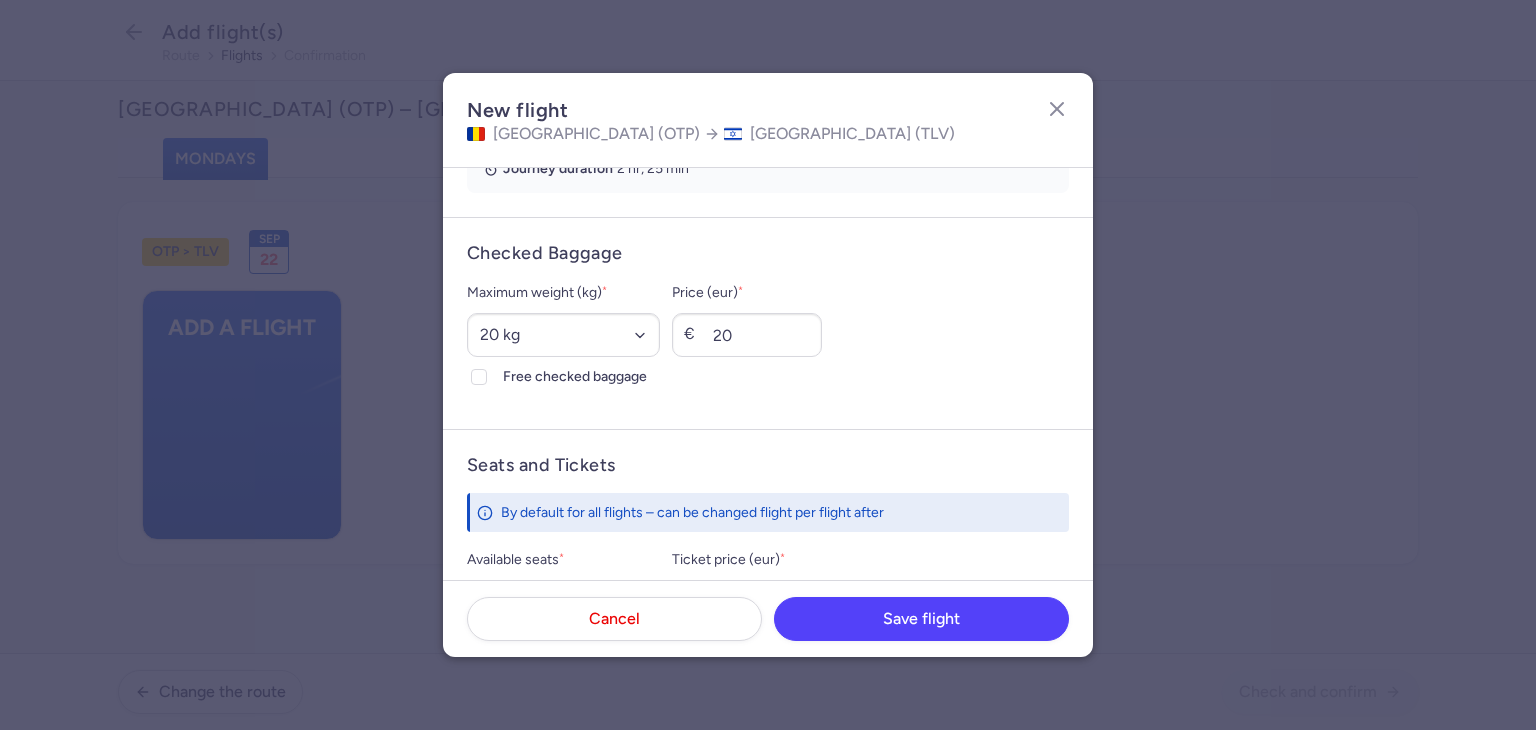 scroll, scrollTop: 600, scrollLeft: 0, axis: vertical 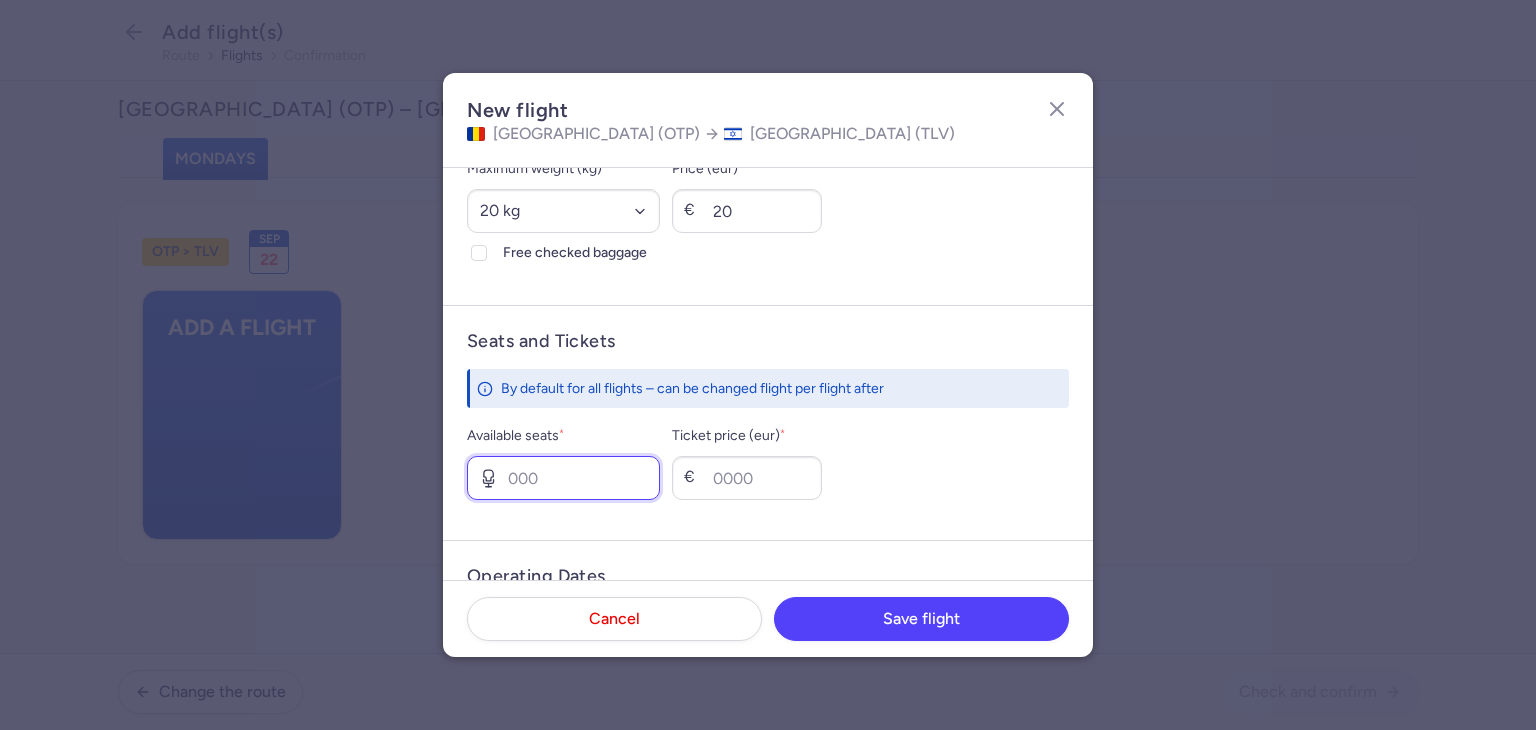 click on "Available seats  *" at bounding box center [563, 478] 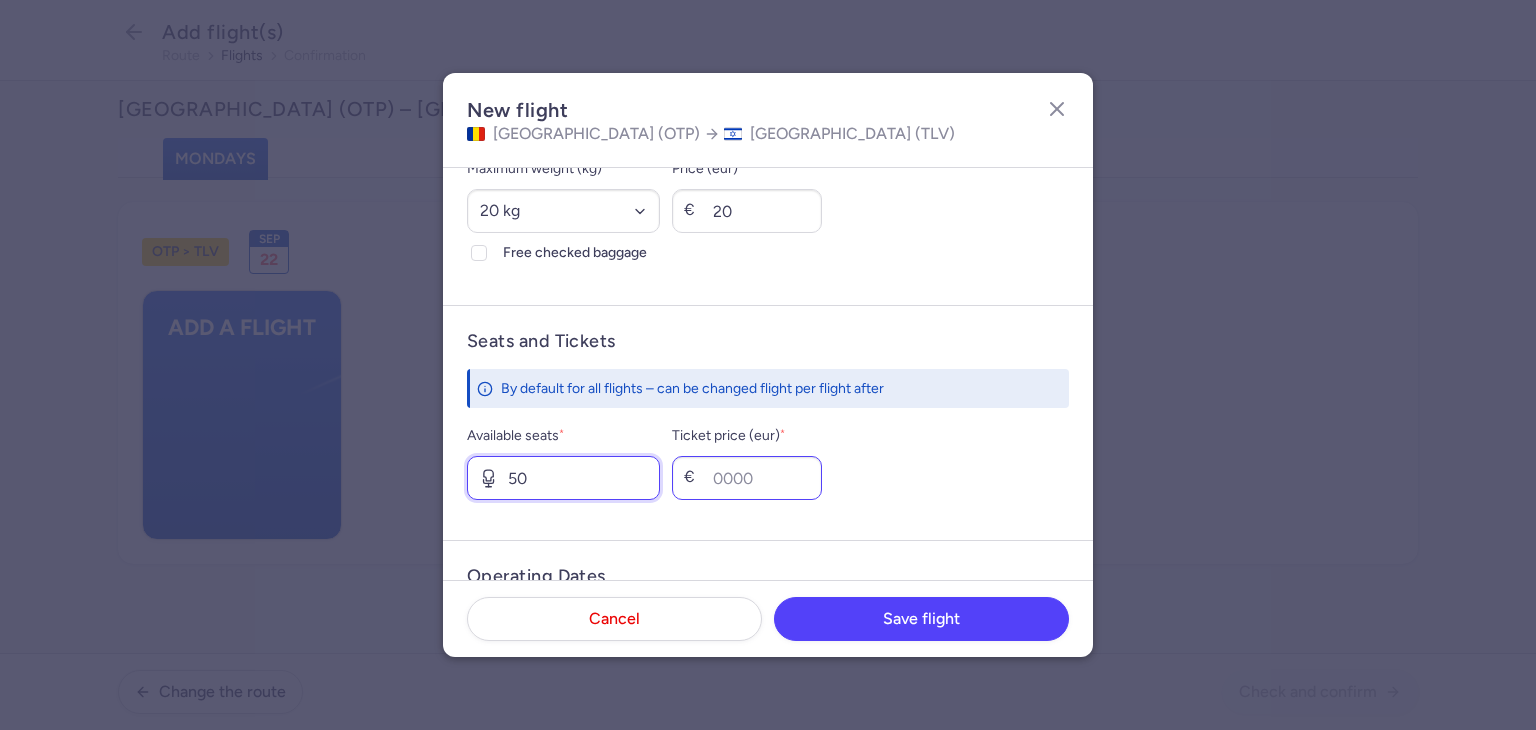 type on "50" 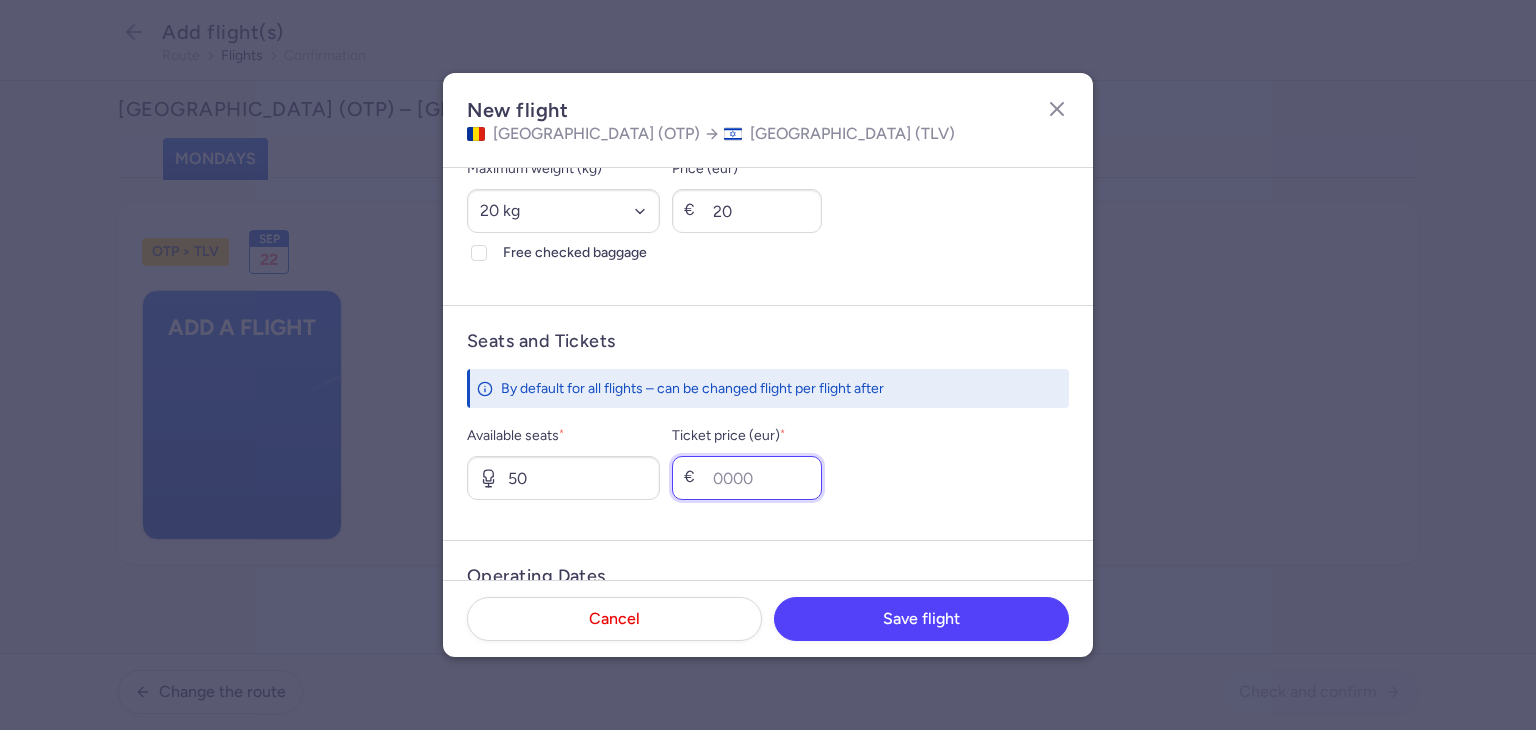 click on "Ticket price (eur)  *" at bounding box center (747, 478) 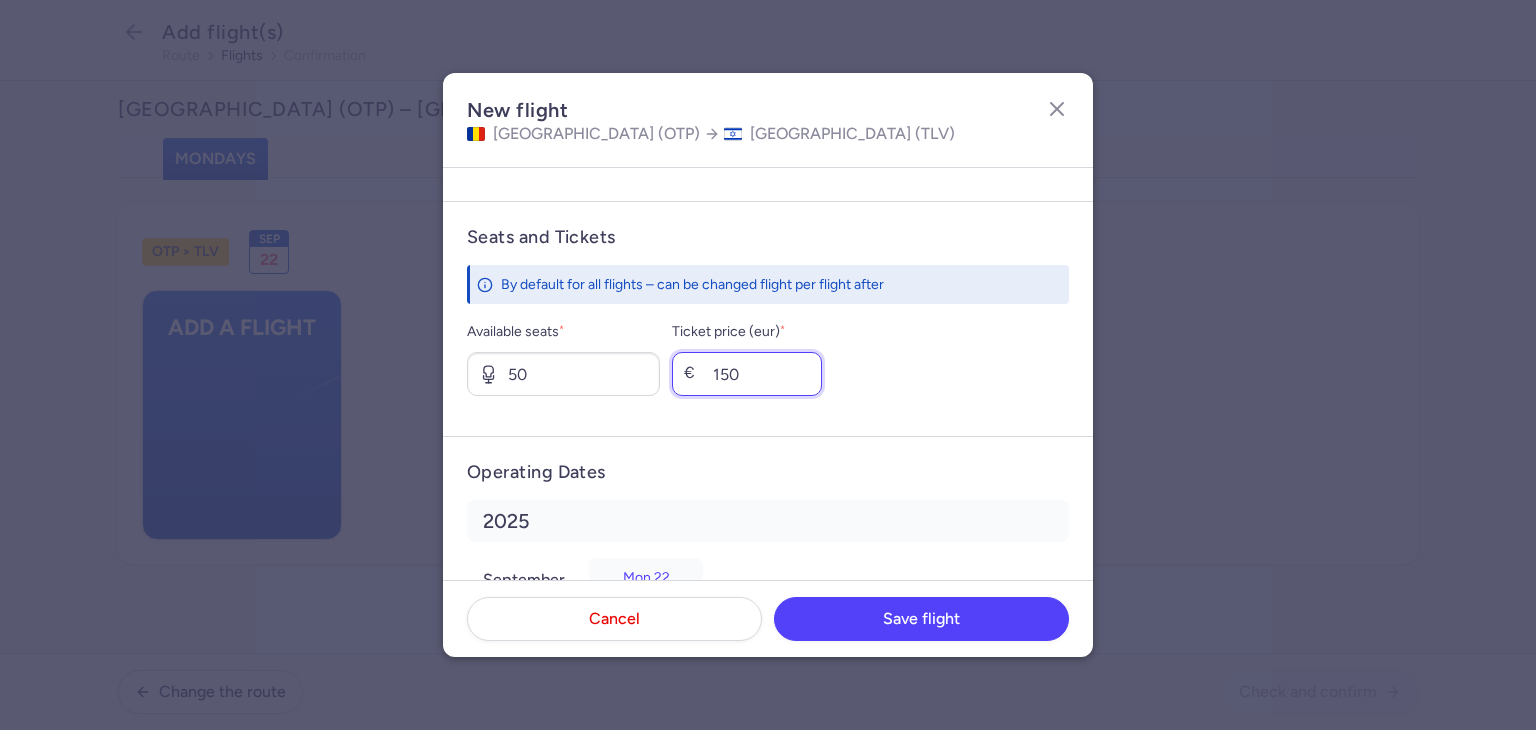 scroll, scrollTop: 786, scrollLeft: 0, axis: vertical 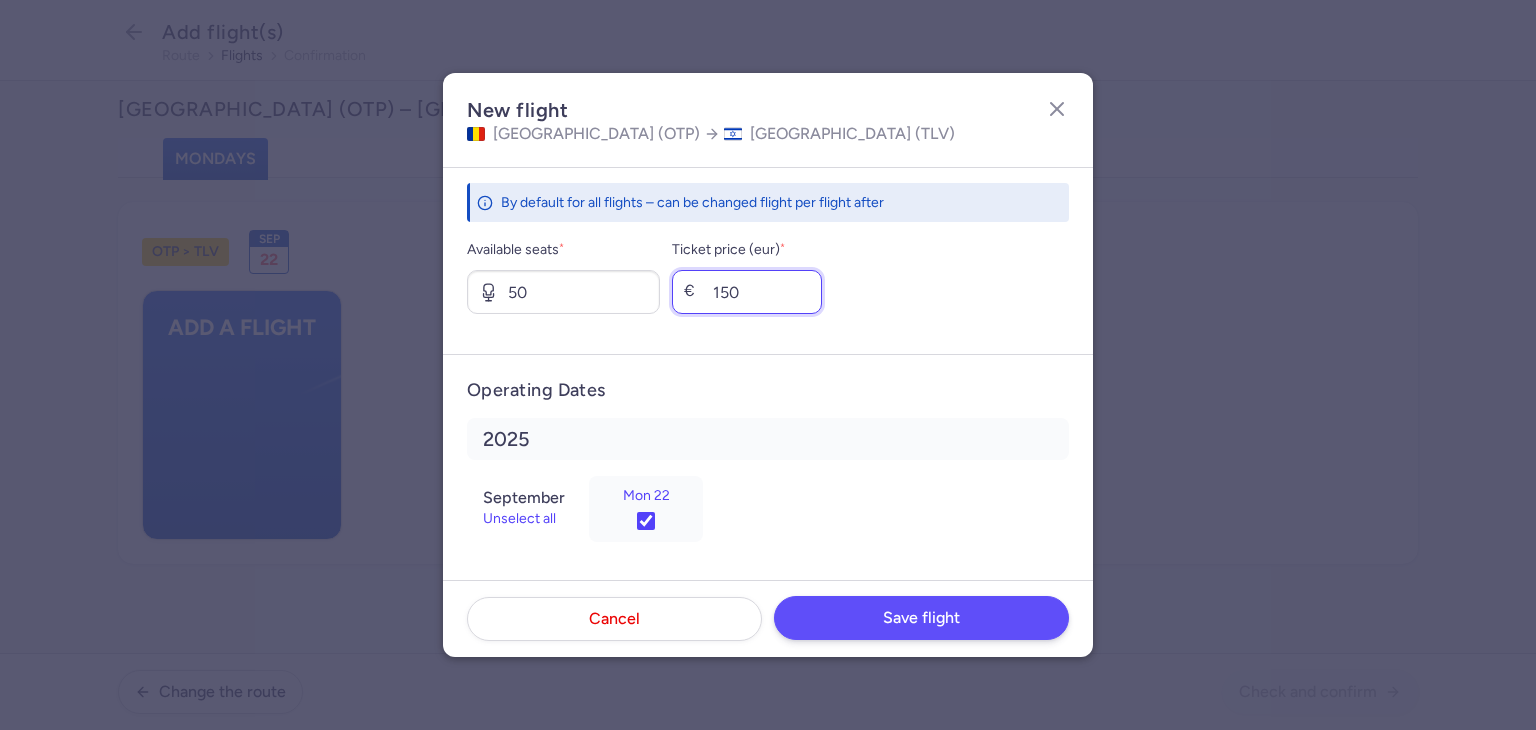 type on "150" 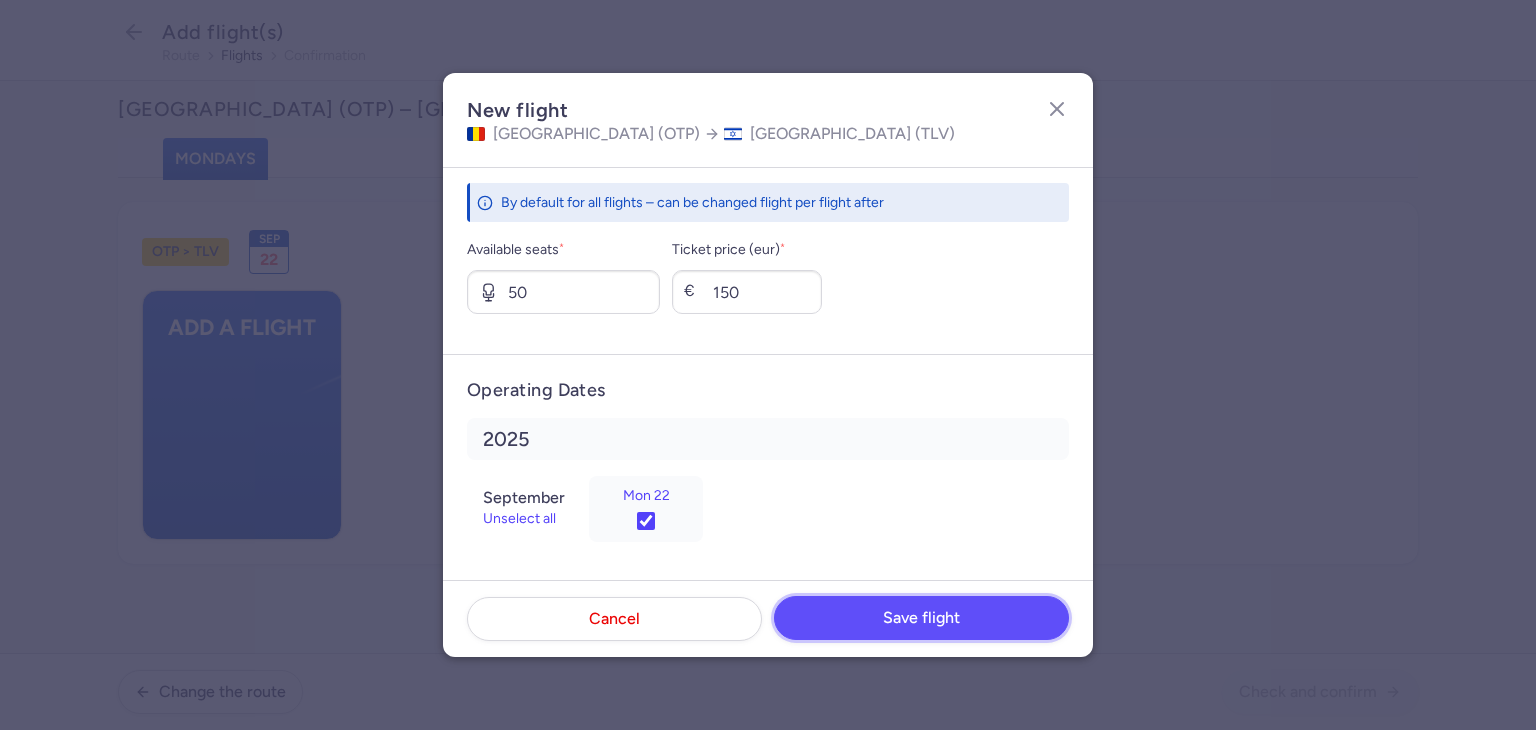 click on "Save flight" at bounding box center [921, 618] 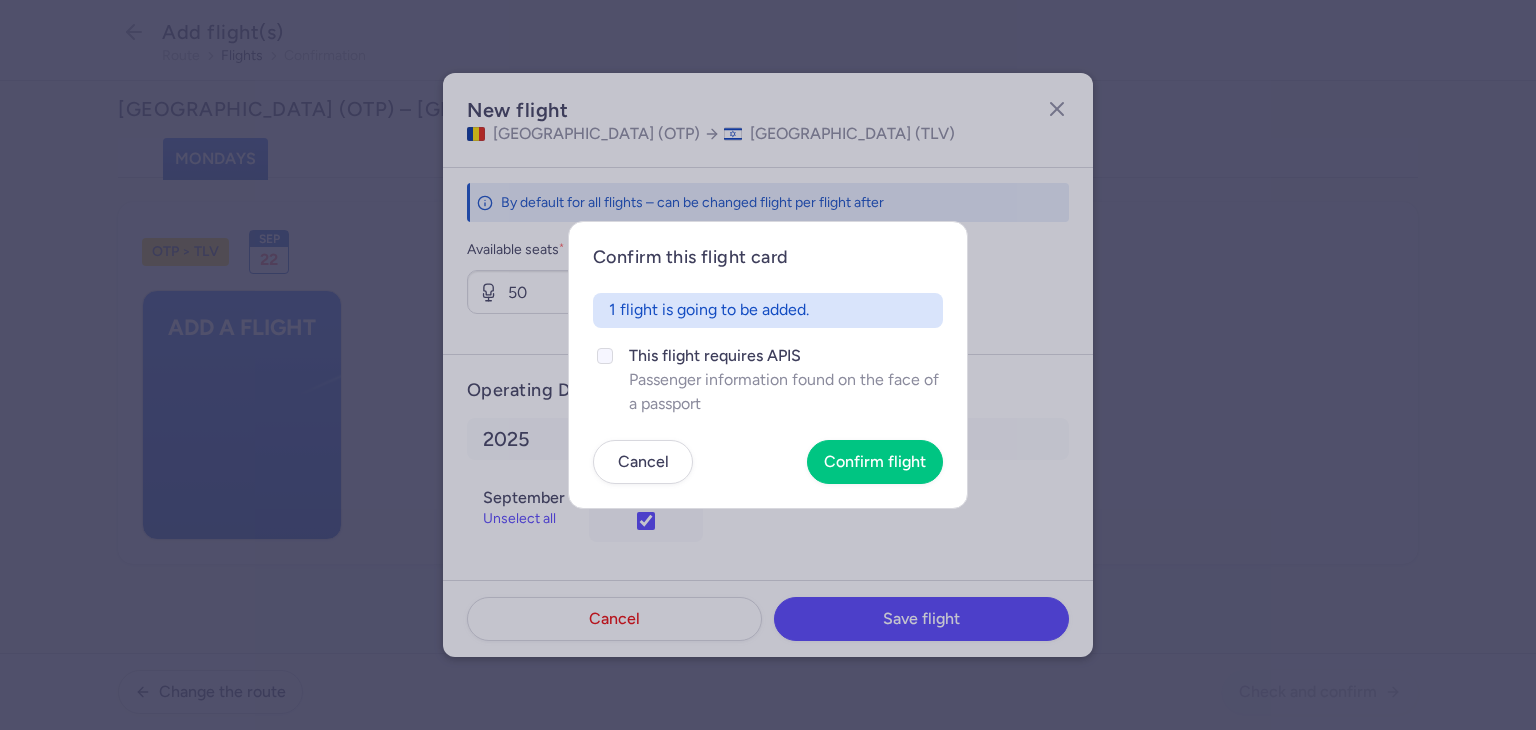 click on "Passenger information found on the face of a passport" 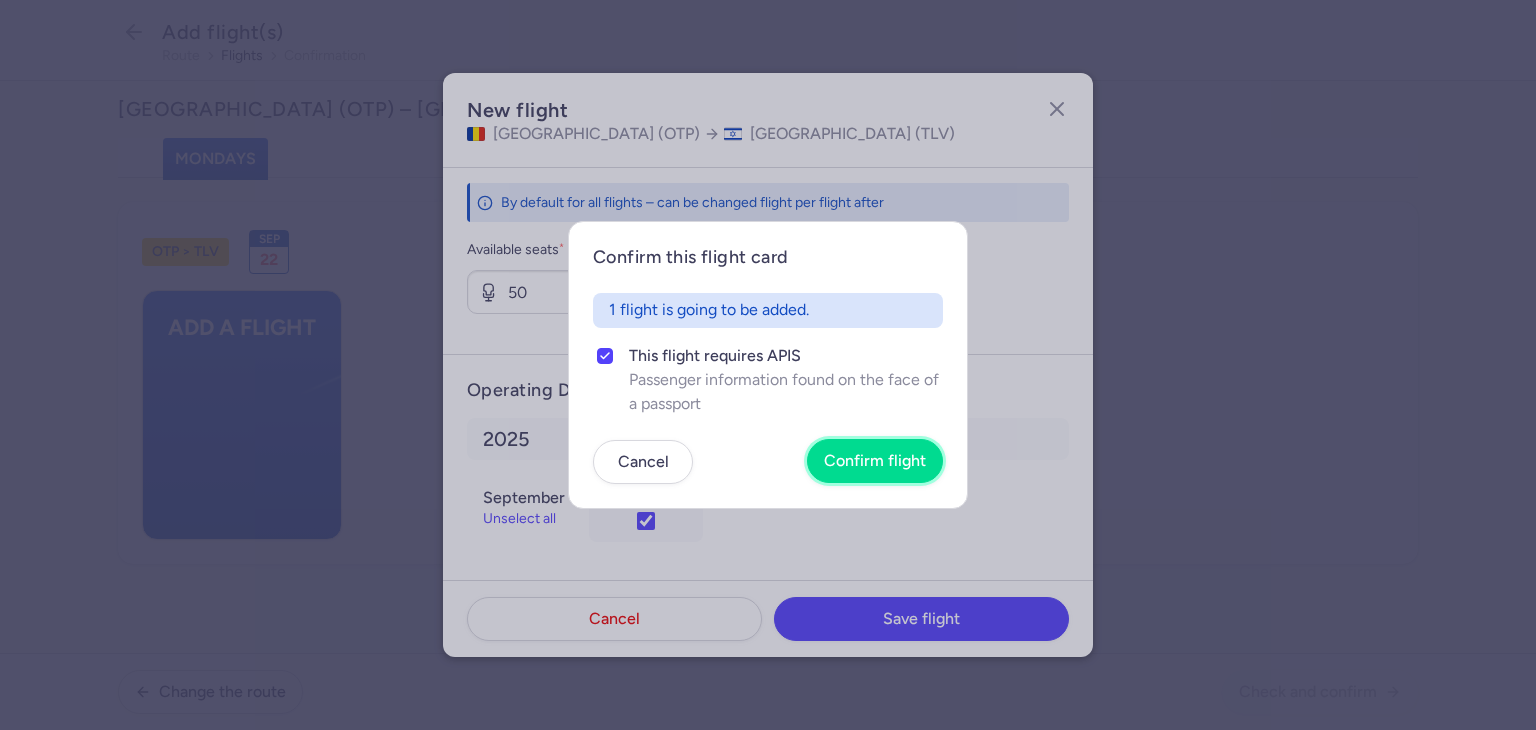 click on "Confirm flight" at bounding box center (875, 461) 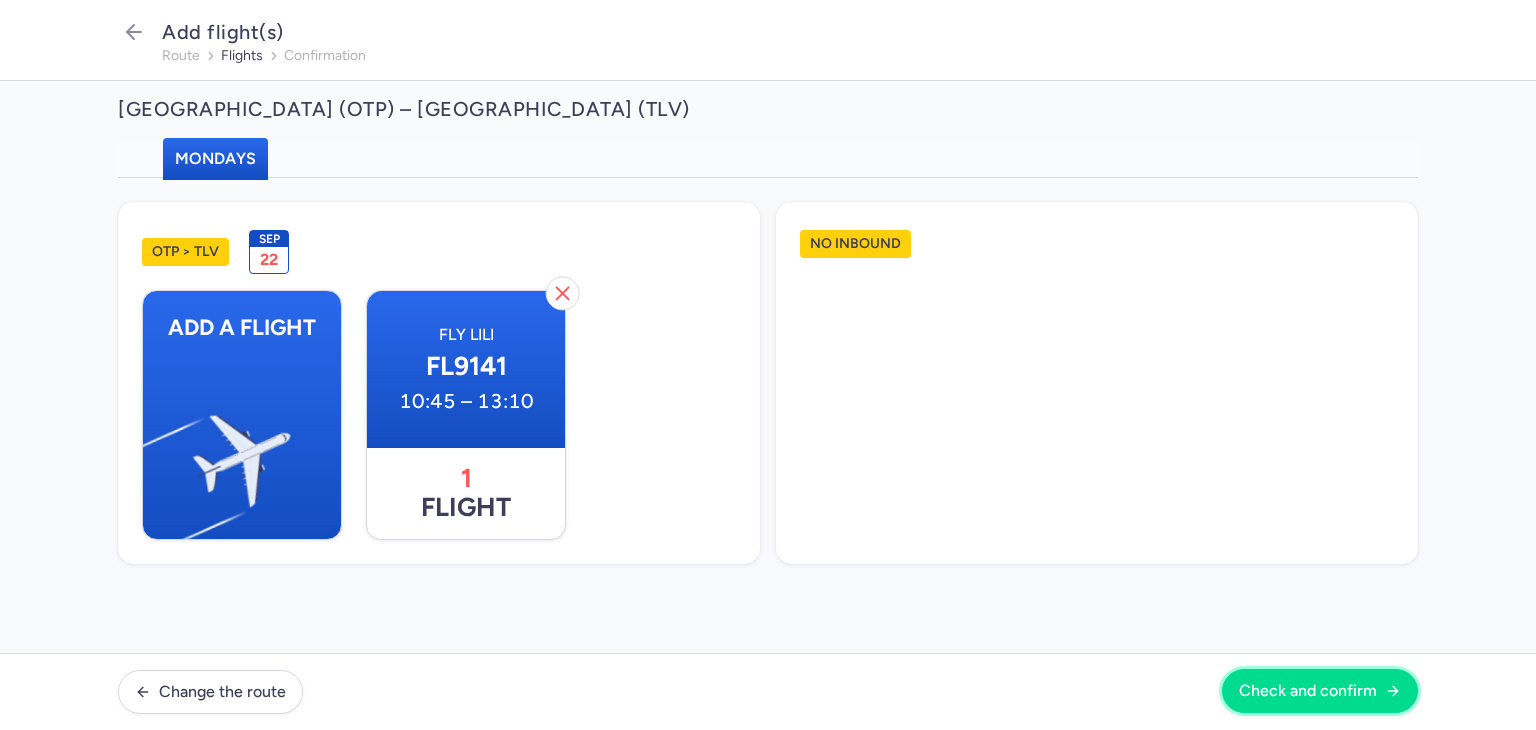 click on "Check and confirm" at bounding box center (1308, 691) 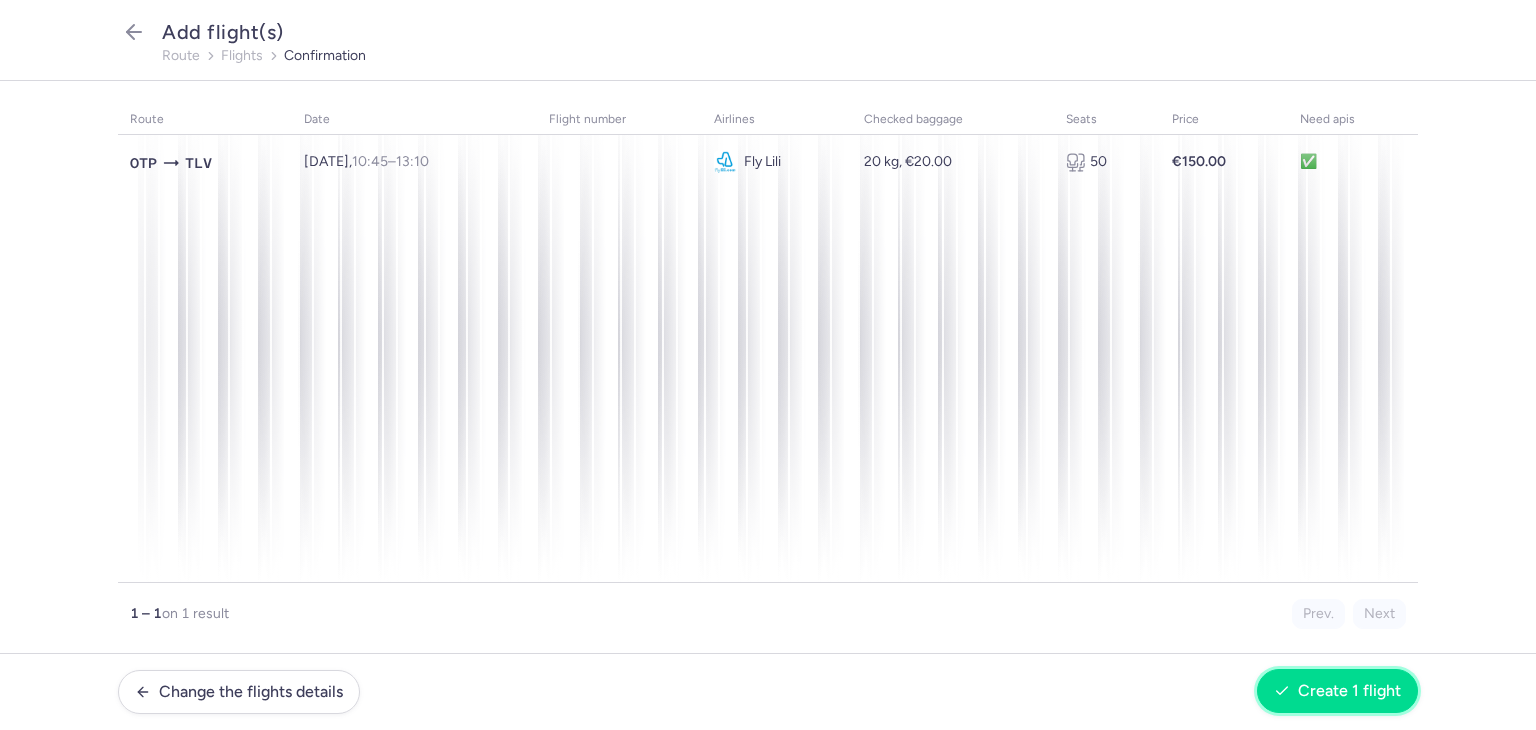 click on "Create 1 flight" at bounding box center [1349, 691] 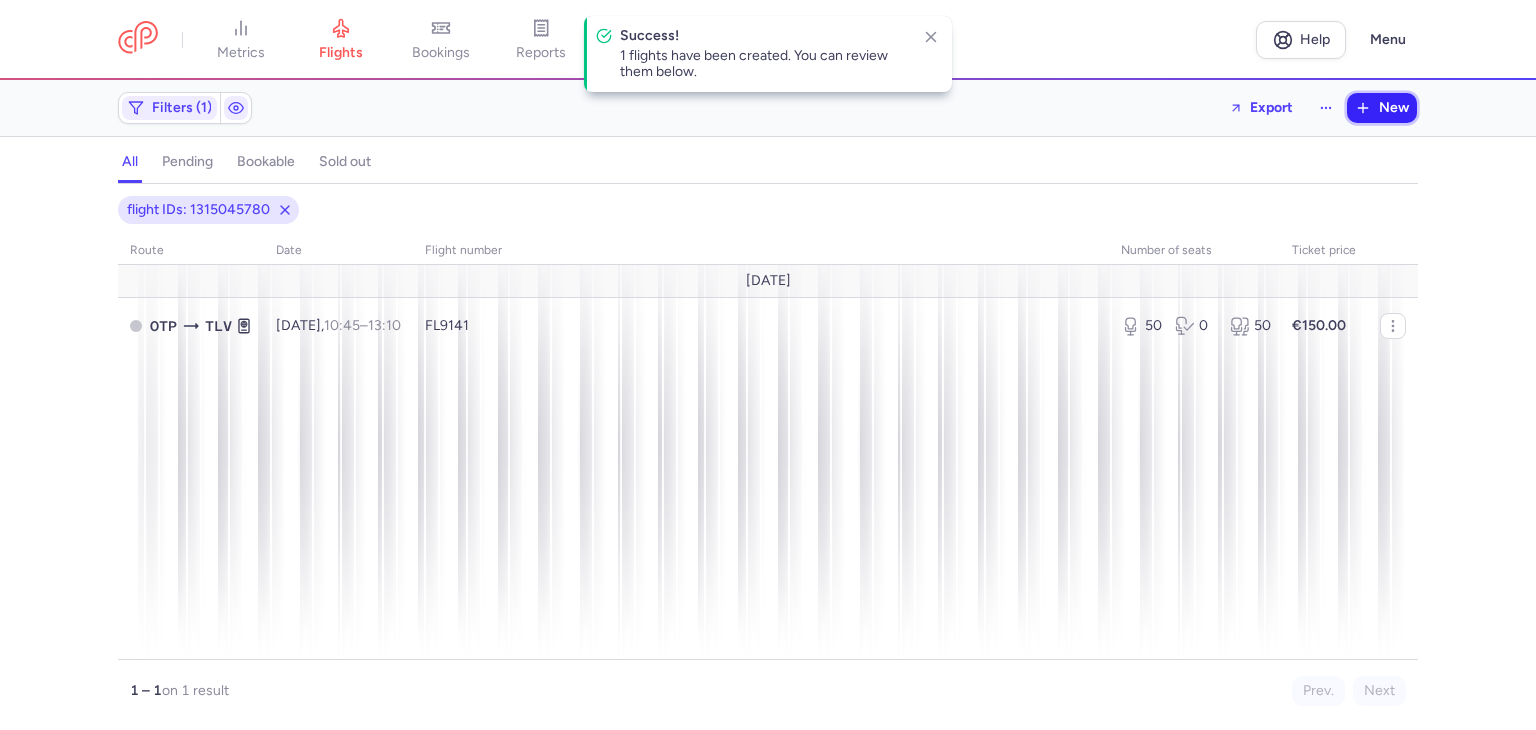 click on "New" at bounding box center [1382, 108] 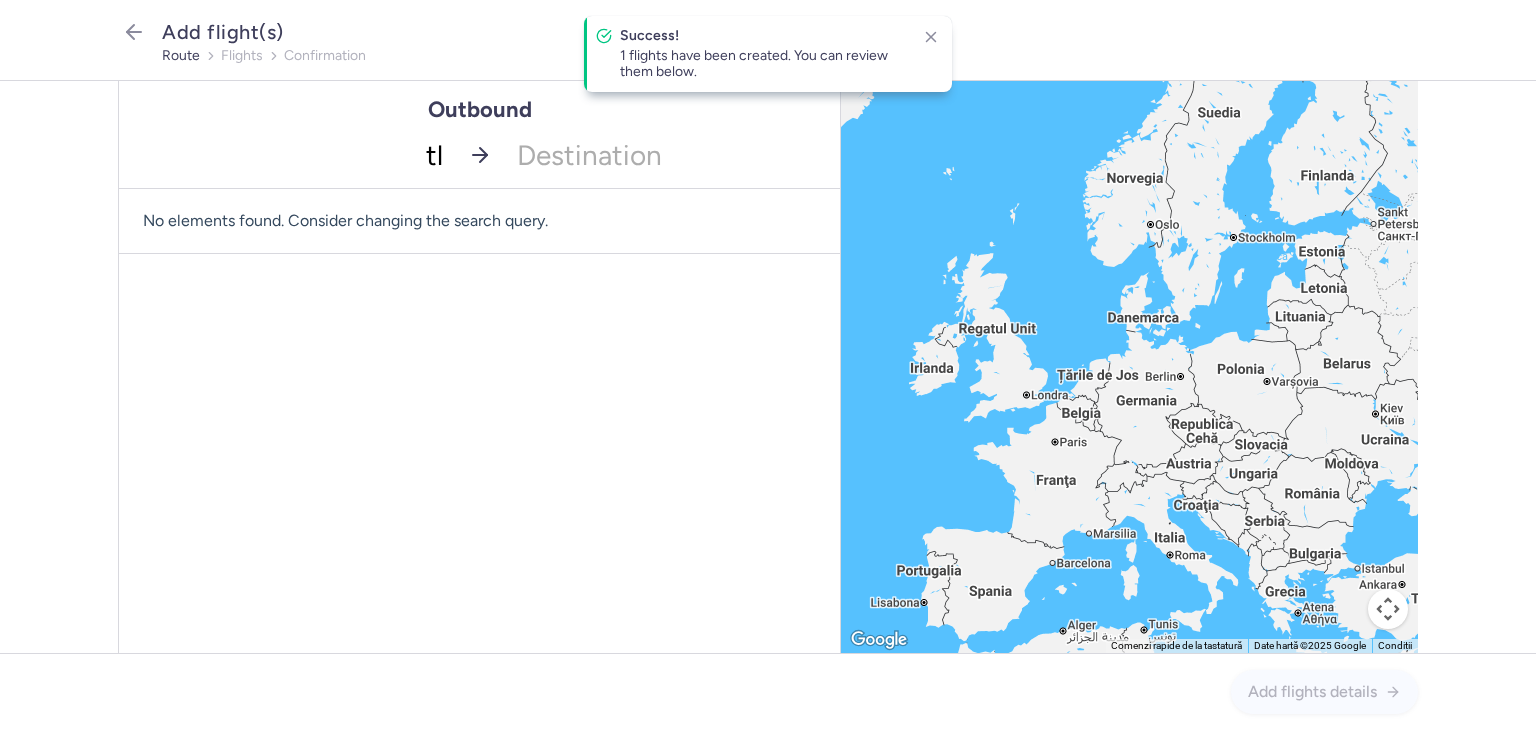 type on "tlv" 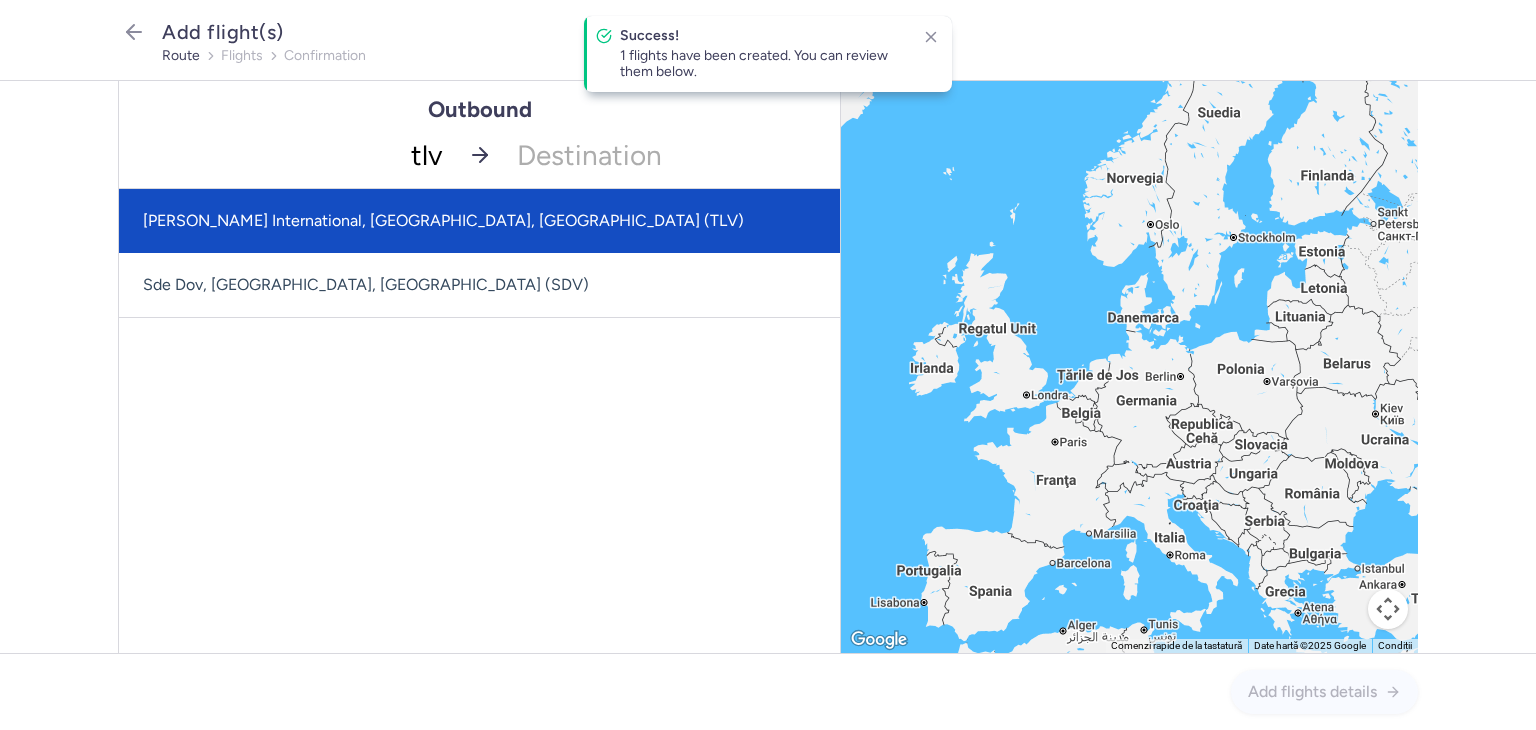 click on "[PERSON_NAME] International, [GEOGRAPHIC_DATA], [GEOGRAPHIC_DATA] (TLV)" at bounding box center (479, 221) 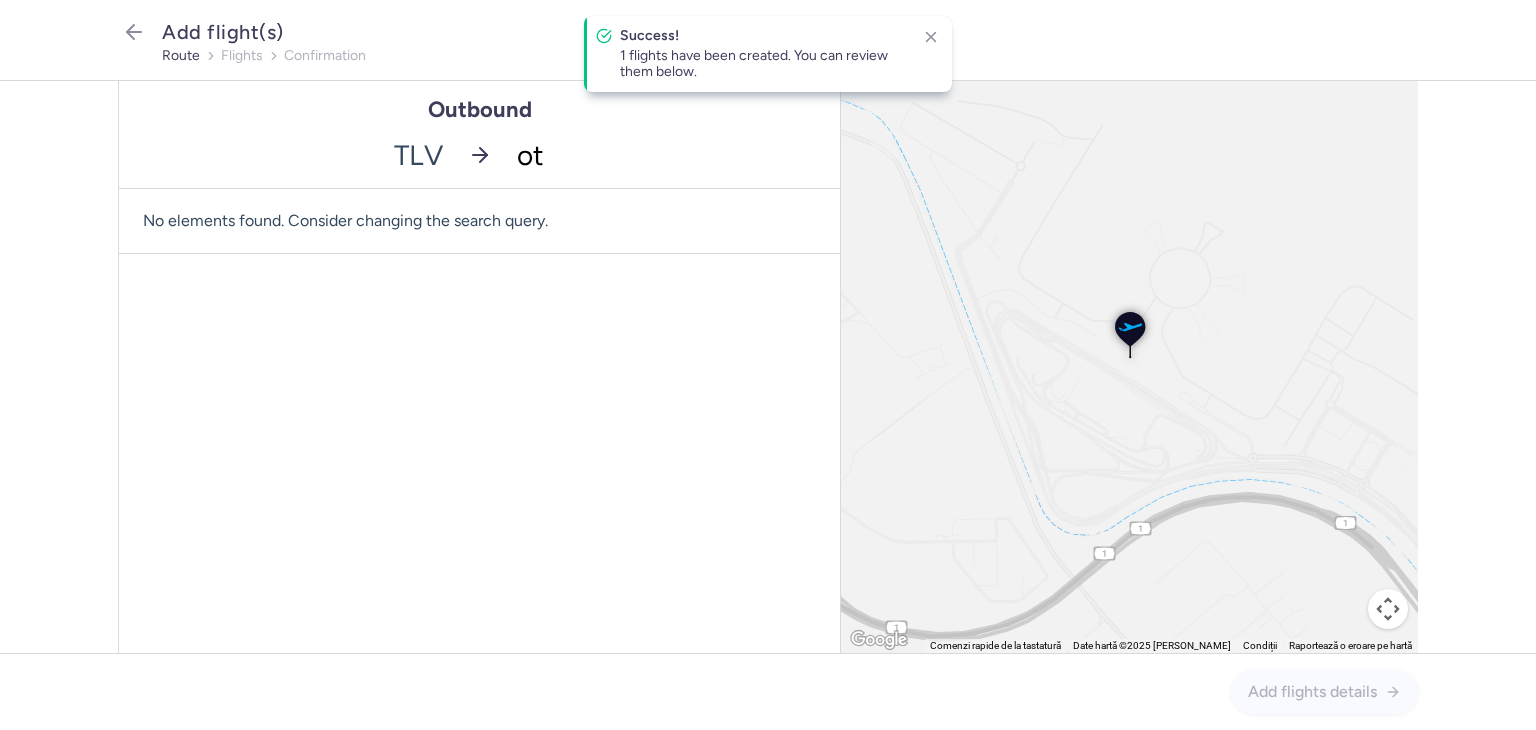 type on "otp" 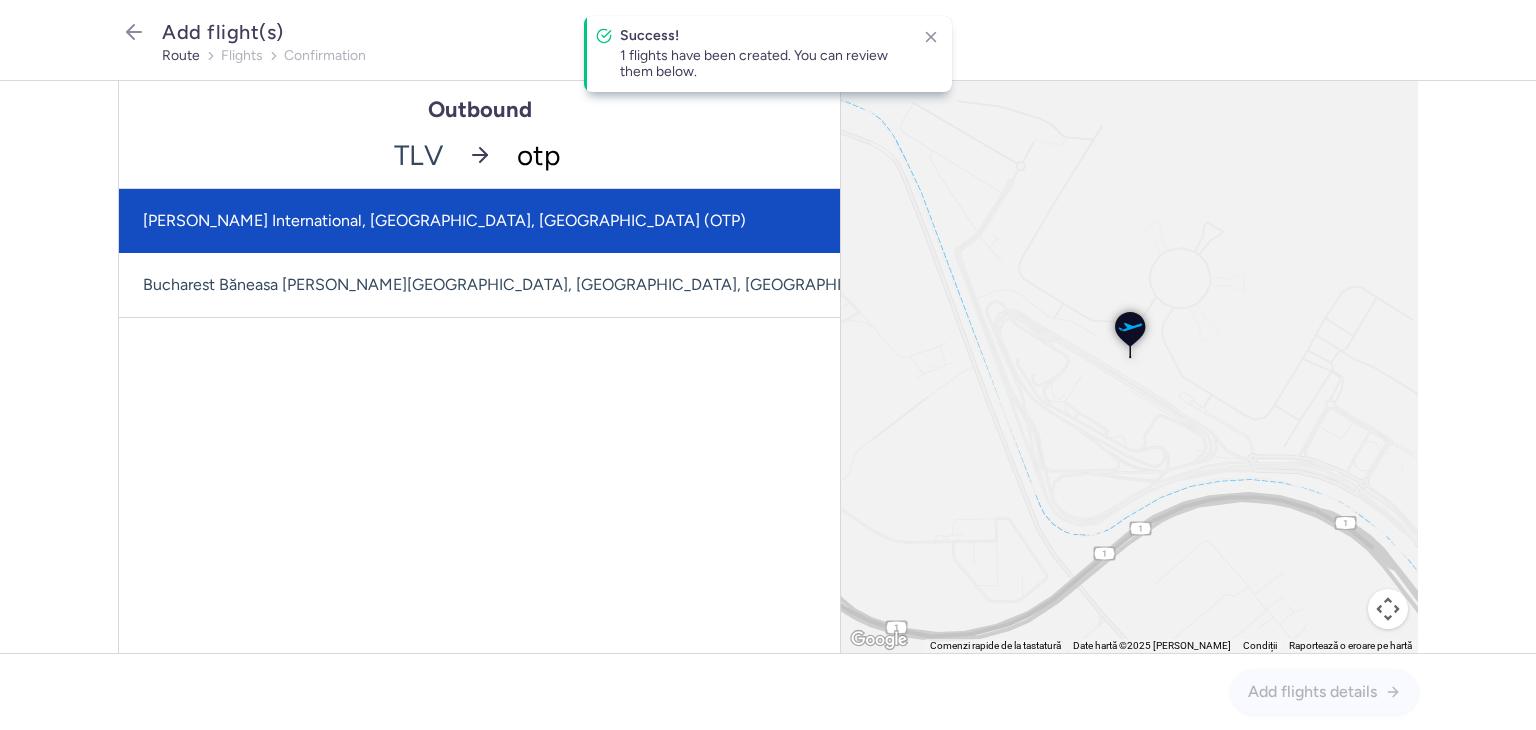 click on "[PERSON_NAME] International, [GEOGRAPHIC_DATA], [GEOGRAPHIC_DATA] (OTP)" at bounding box center [548, 221] 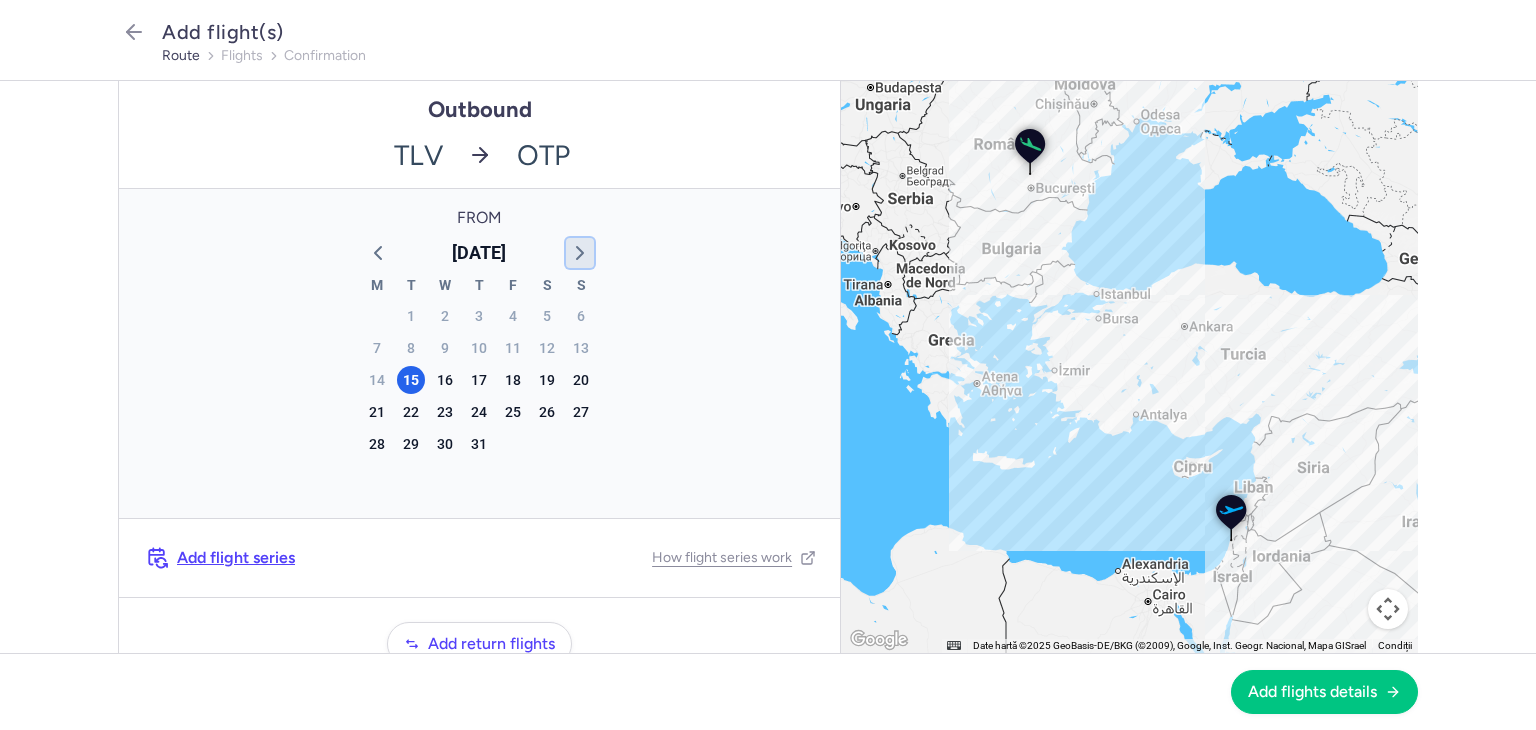 click 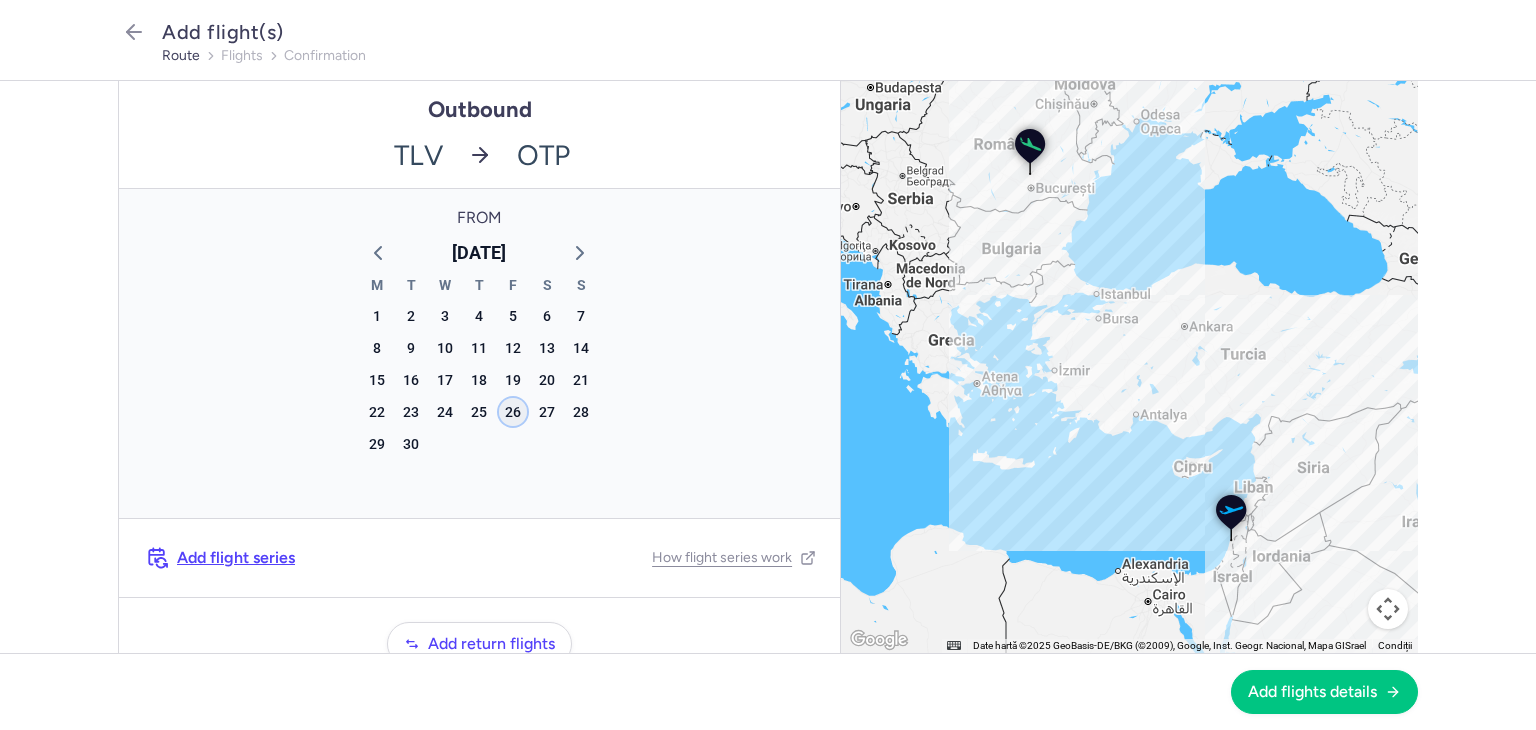 click on "26" 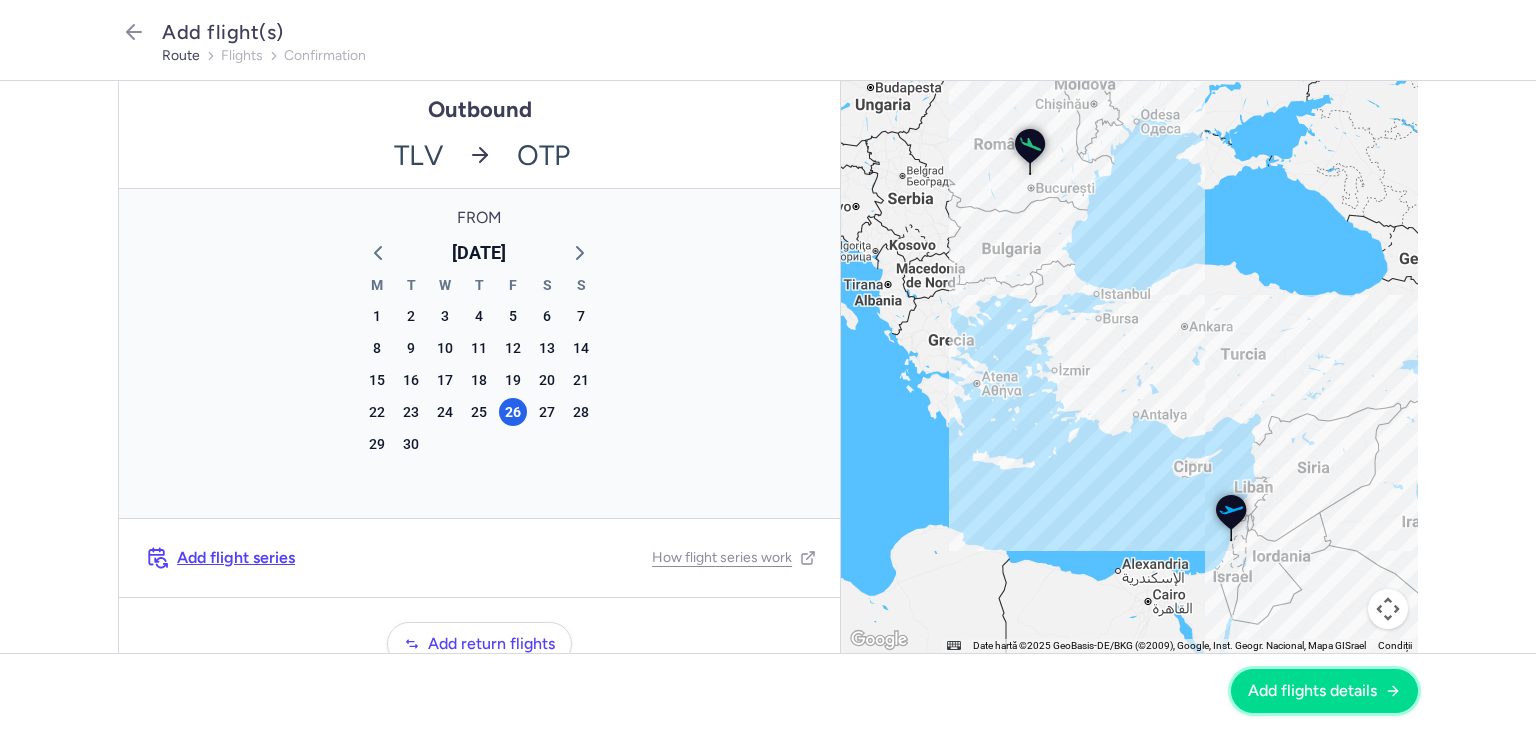 click on "Add flights details" at bounding box center (1324, 691) 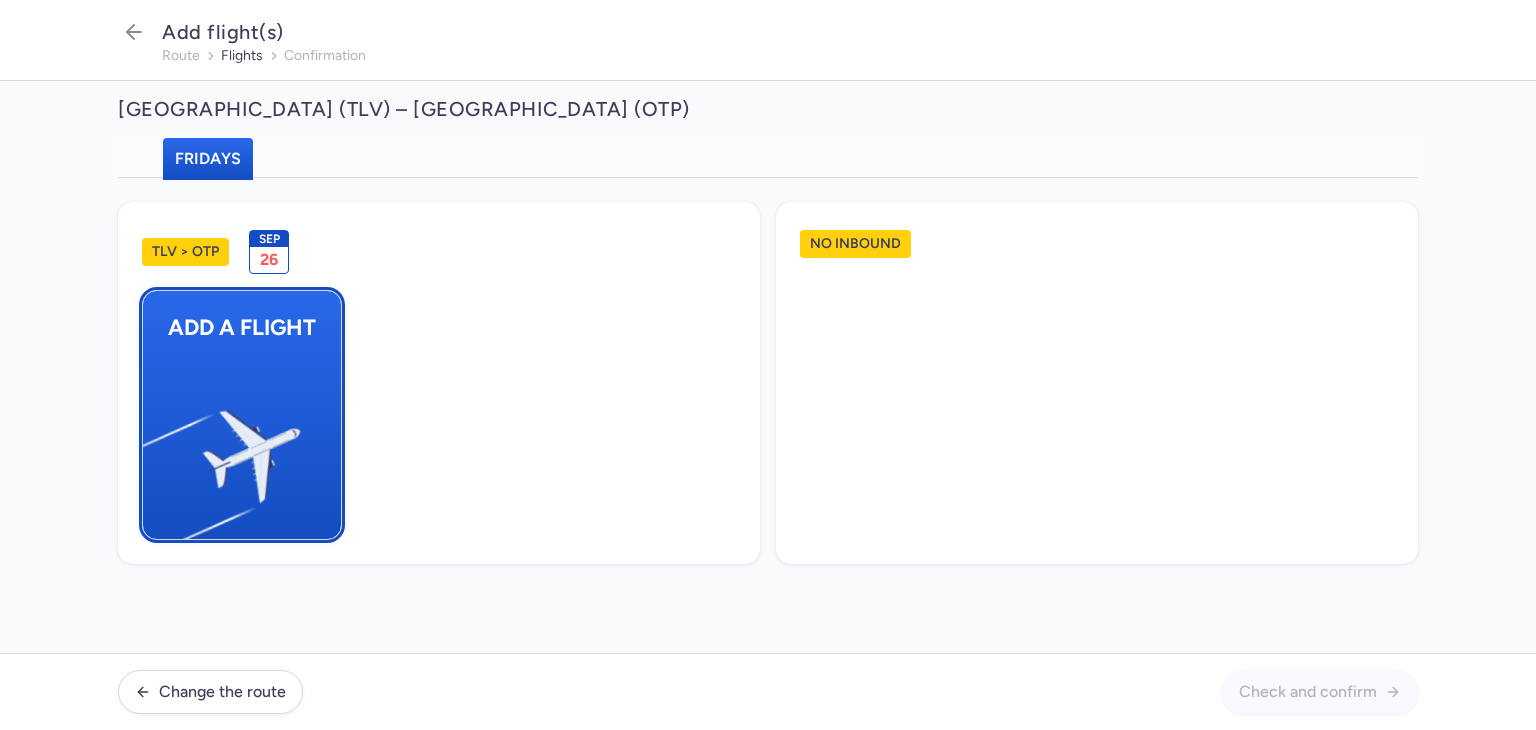 click on "Add a flight" at bounding box center (242, 327) 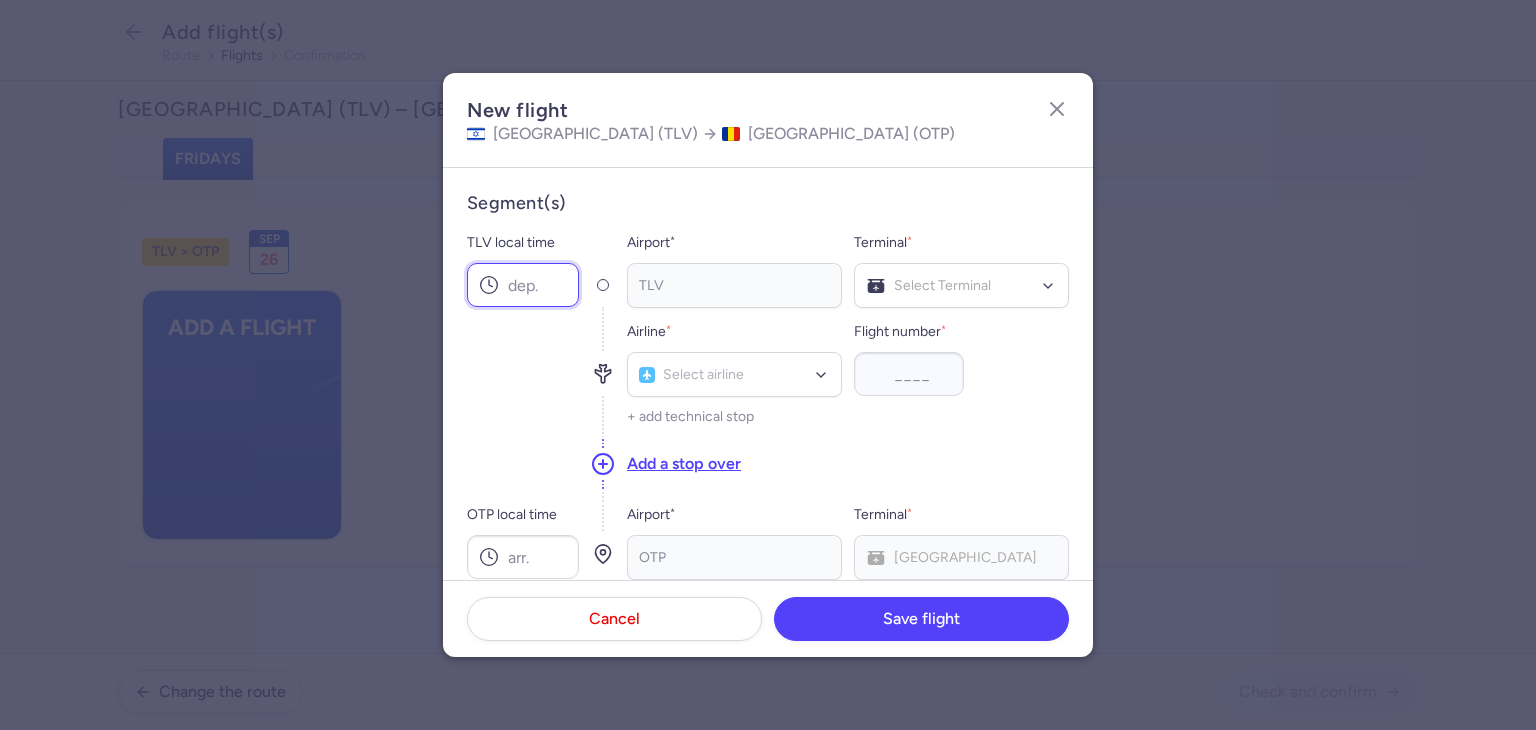 click on "TLV local time" at bounding box center (523, 285) 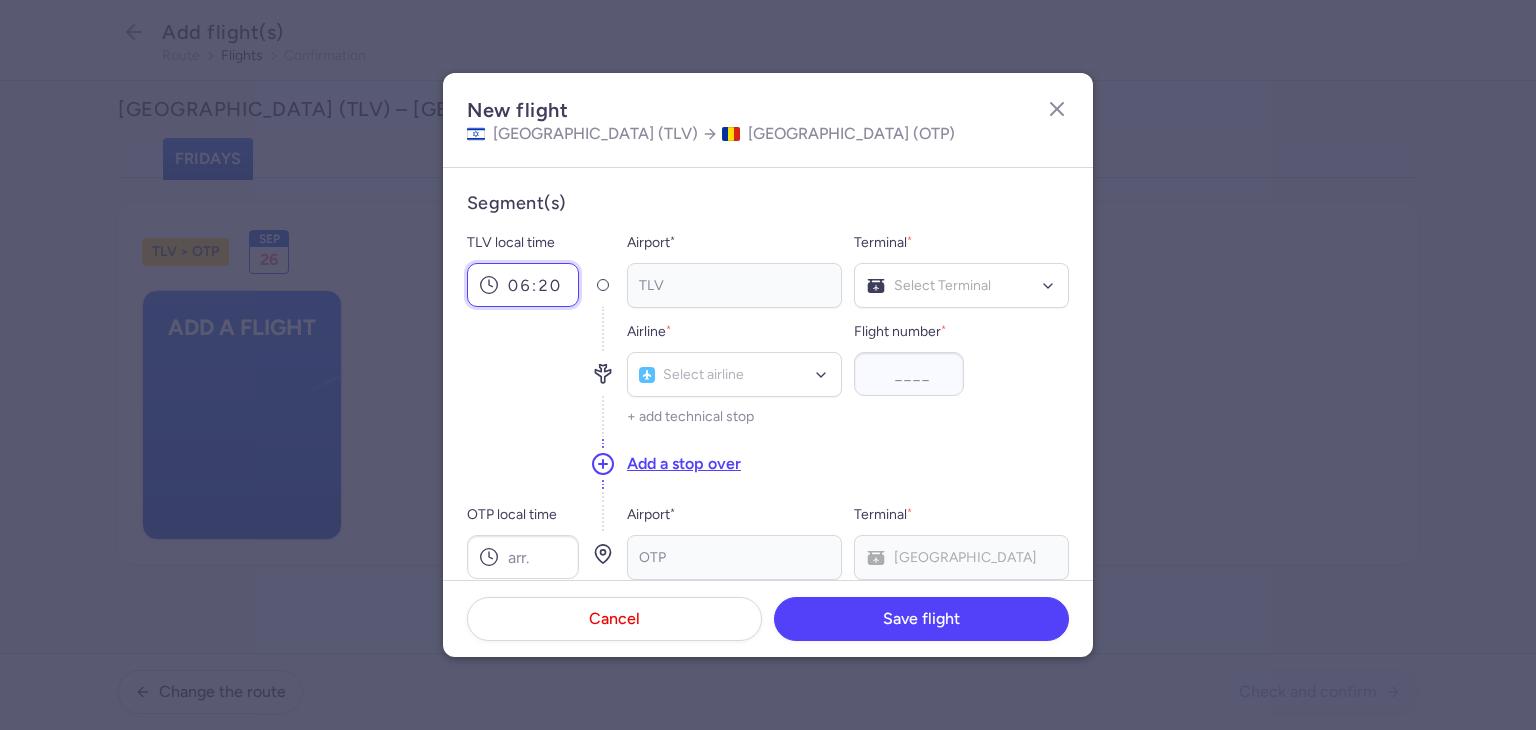 type on "06:20" 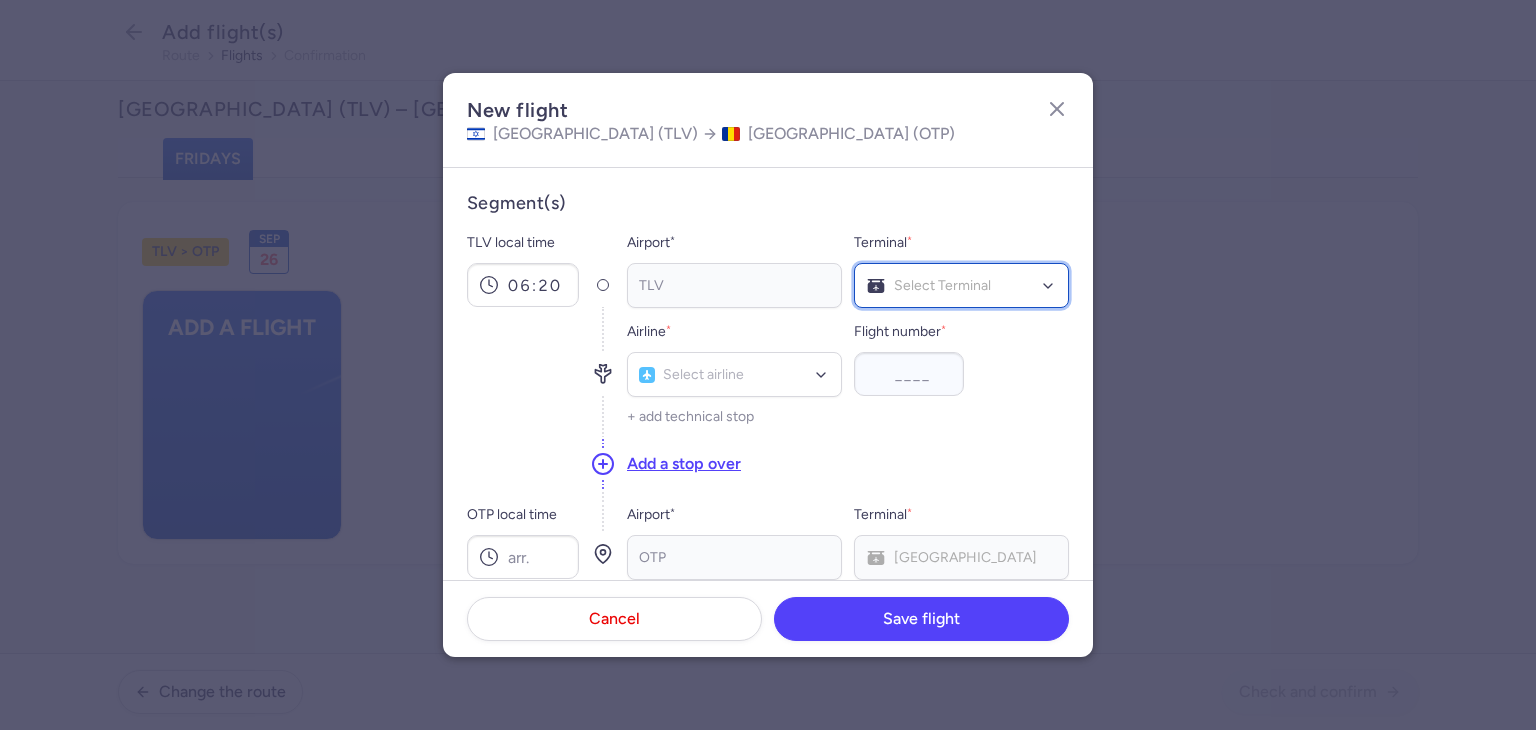 click on "Select Terminal" 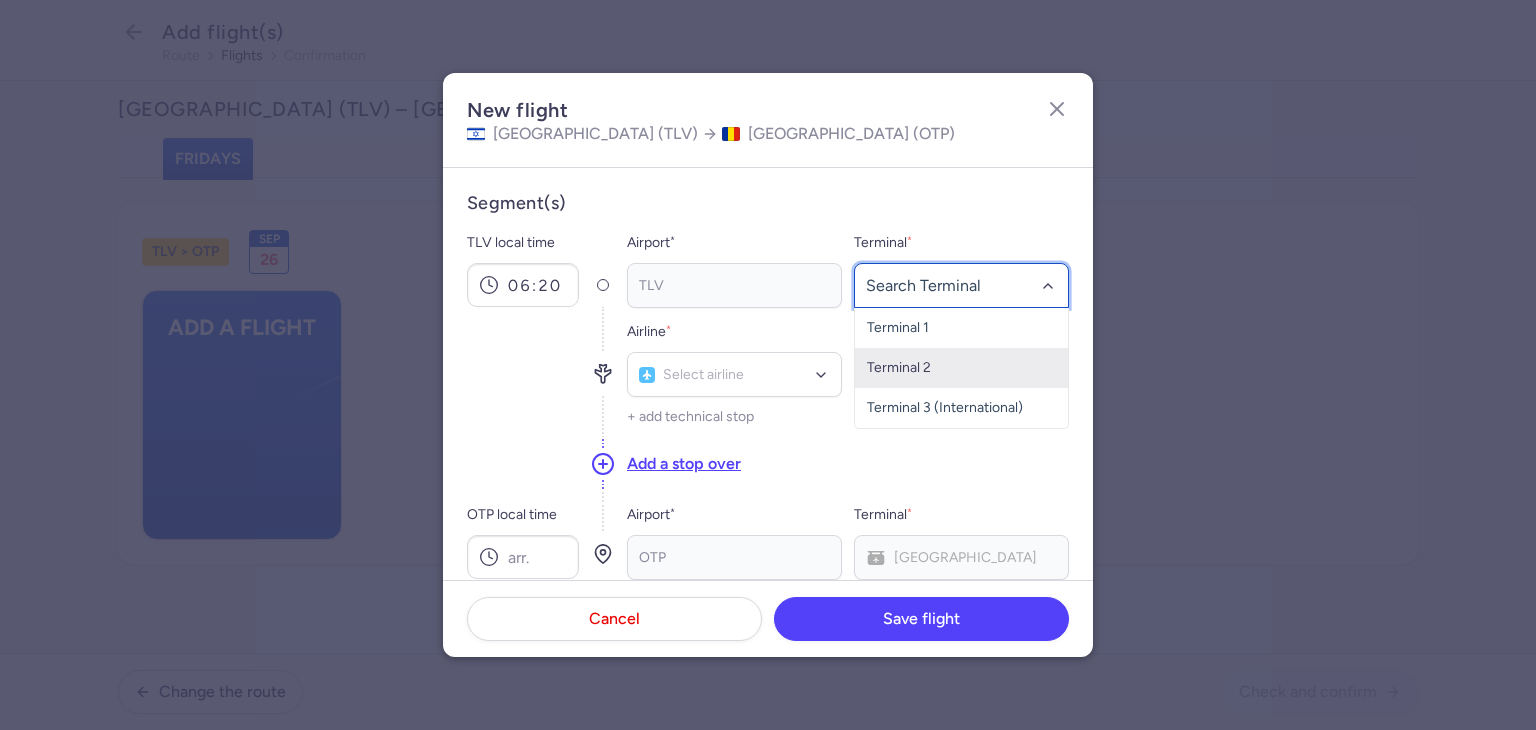 click on "Terminal 2" 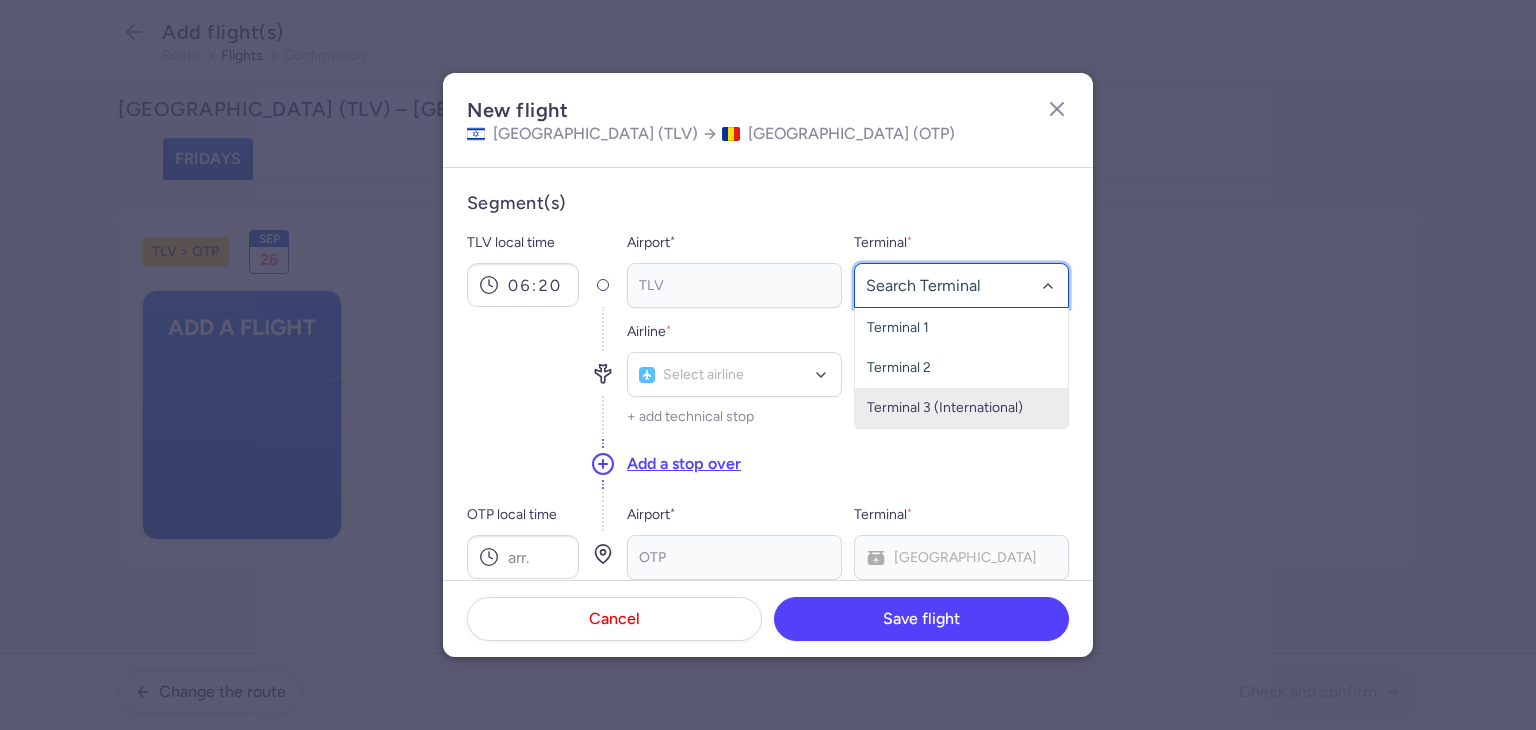 click on "Terminal 3 (International)" at bounding box center (961, 408) 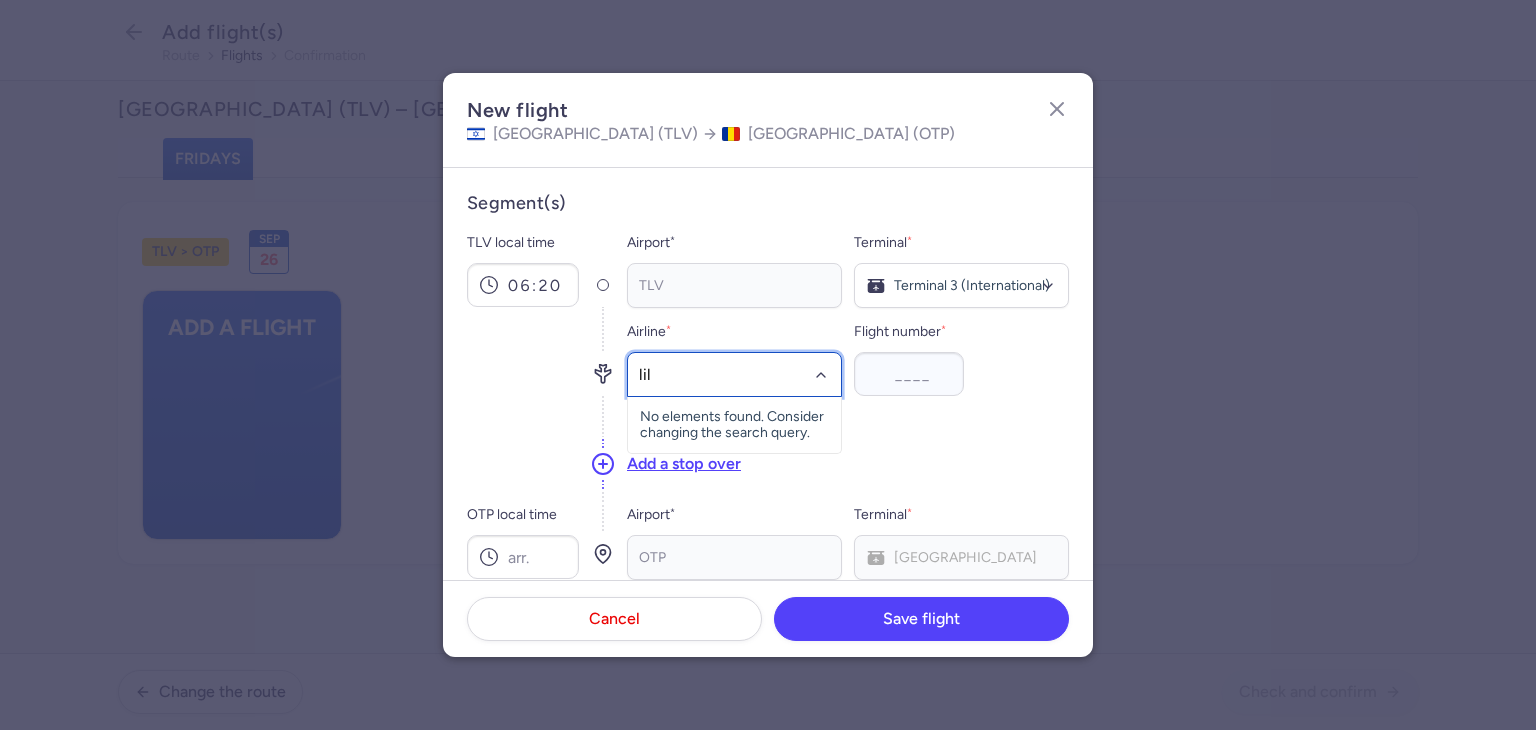type on "lili" 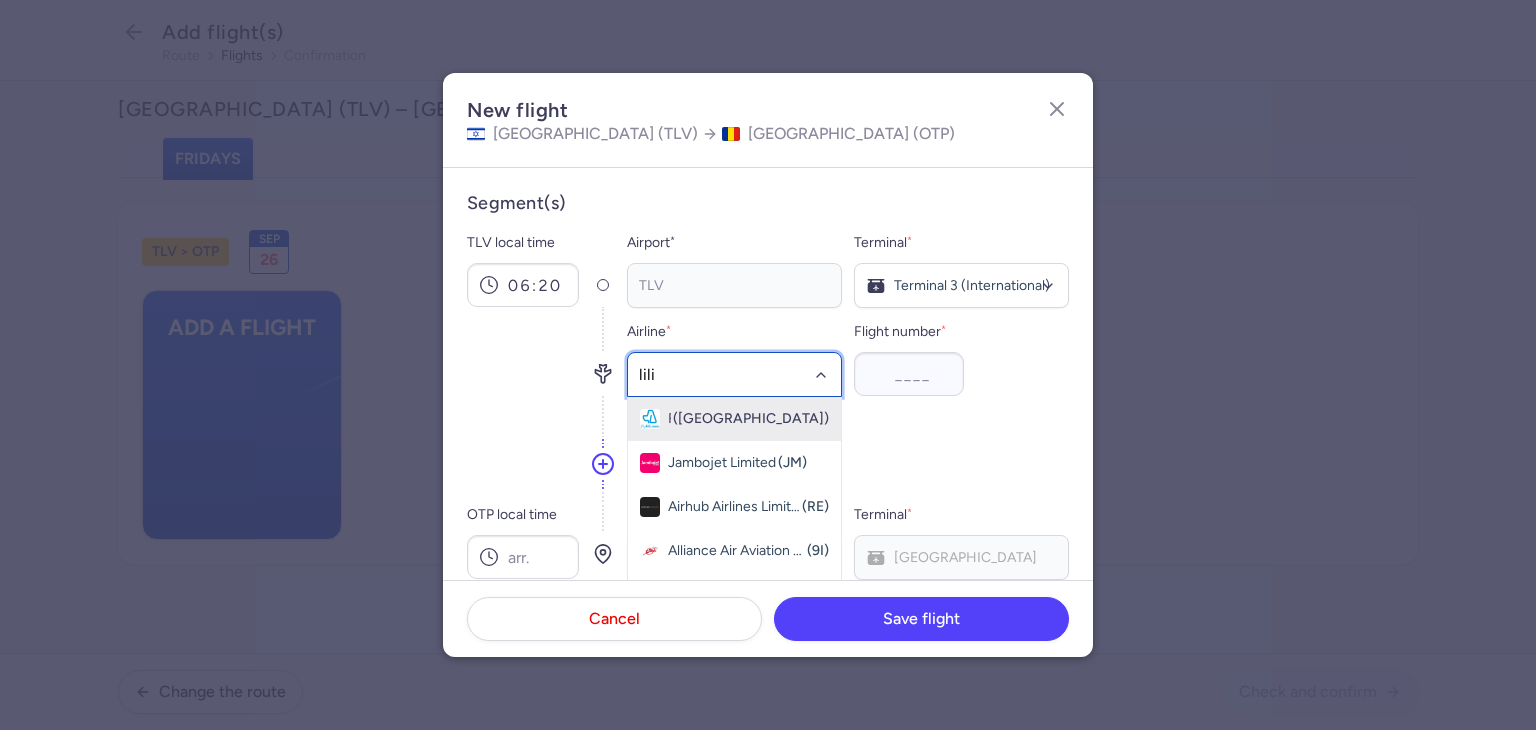 click on "Fly Lili ([GEOGRAPHIC_DATA])" at bounding box center (734, 419) 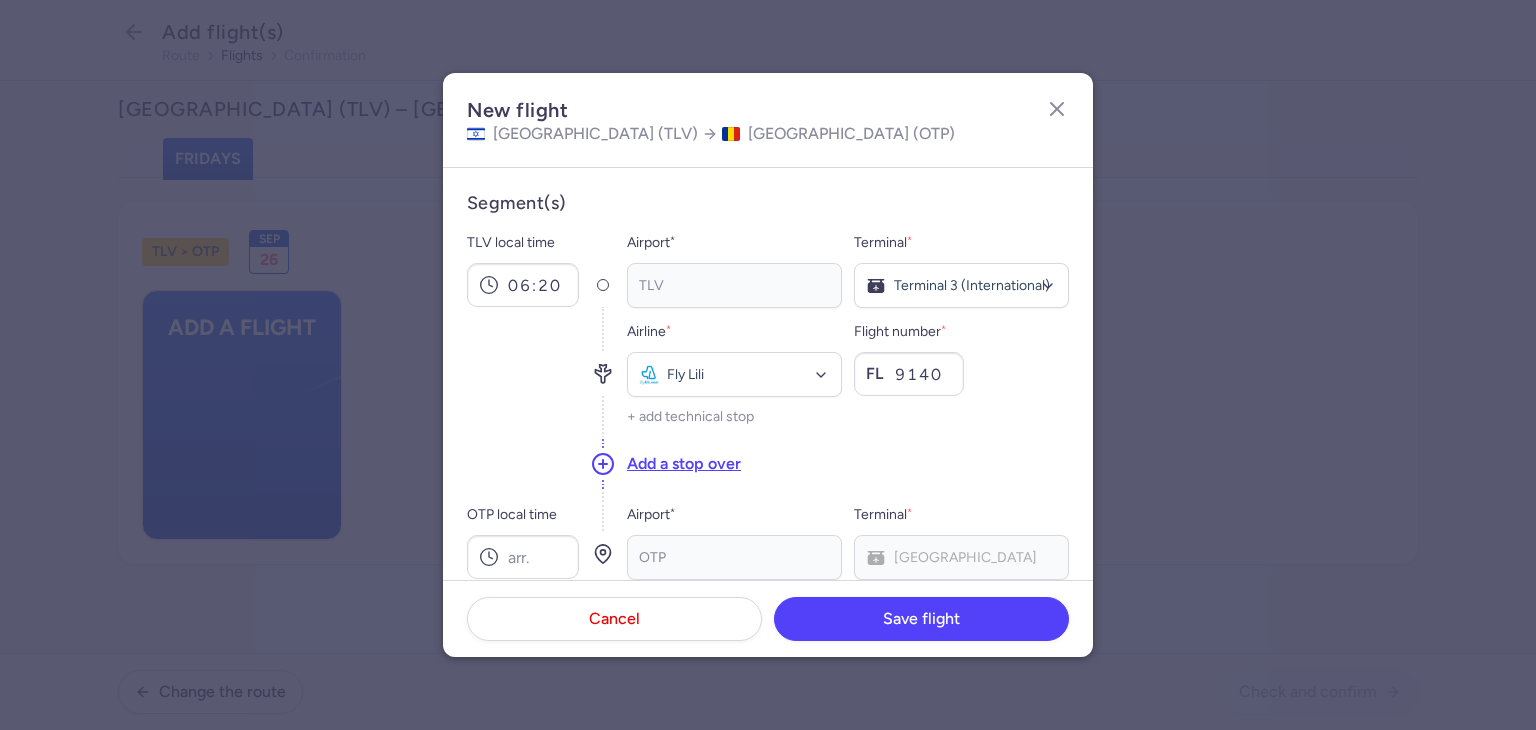 type on "9140" 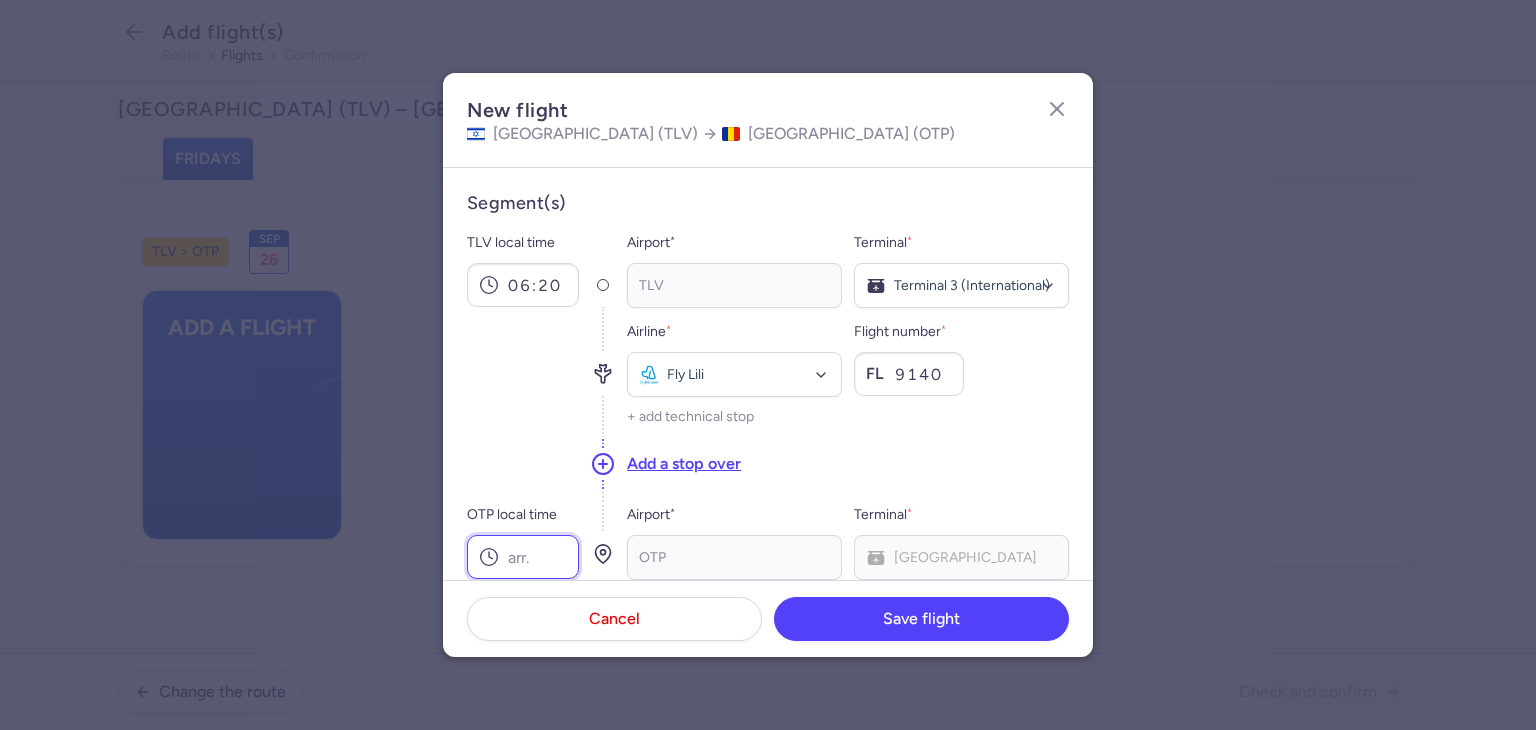 click on "OTP local time" at bounding box center (523, 557) 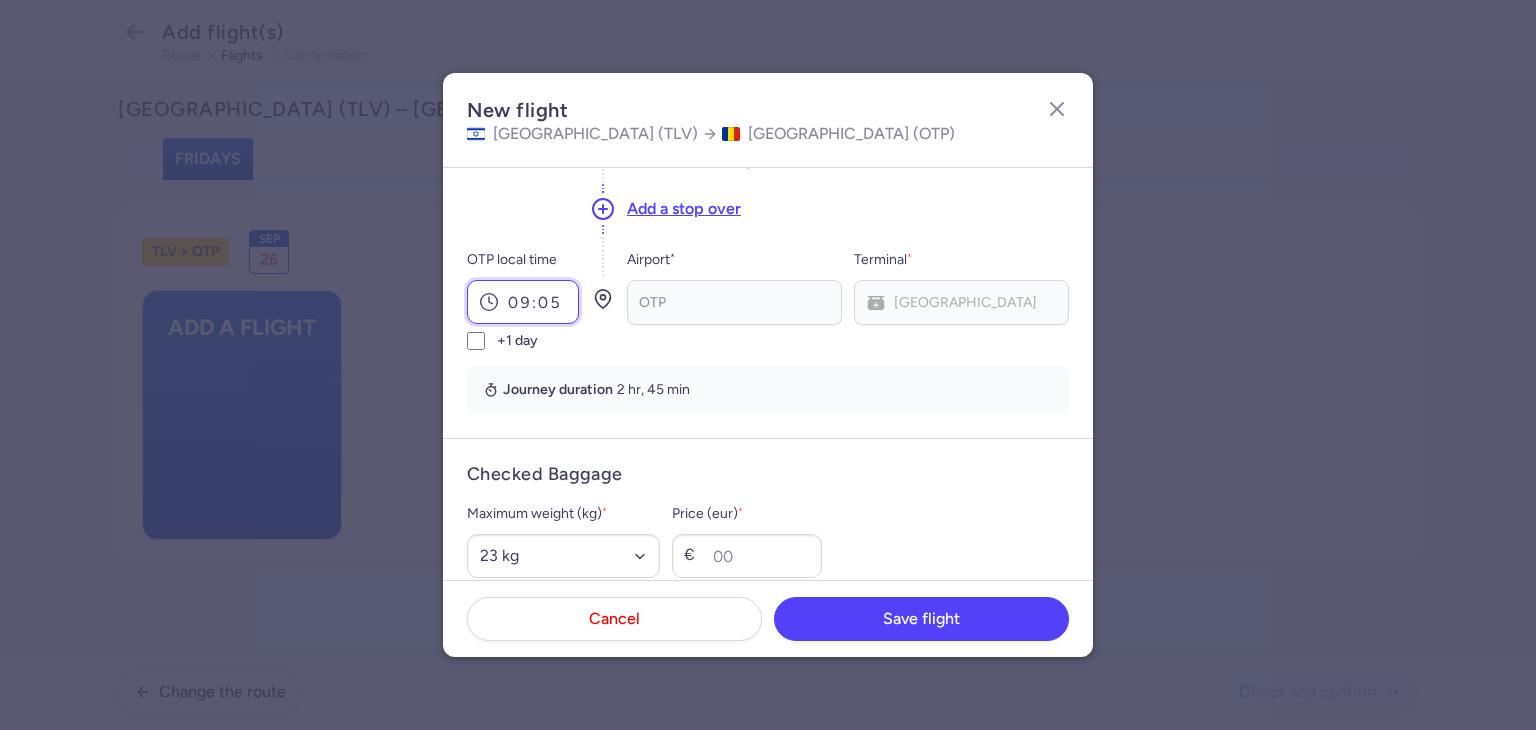 scroll, scrollTop: 300, scrollLeft: 0, axis: vertical 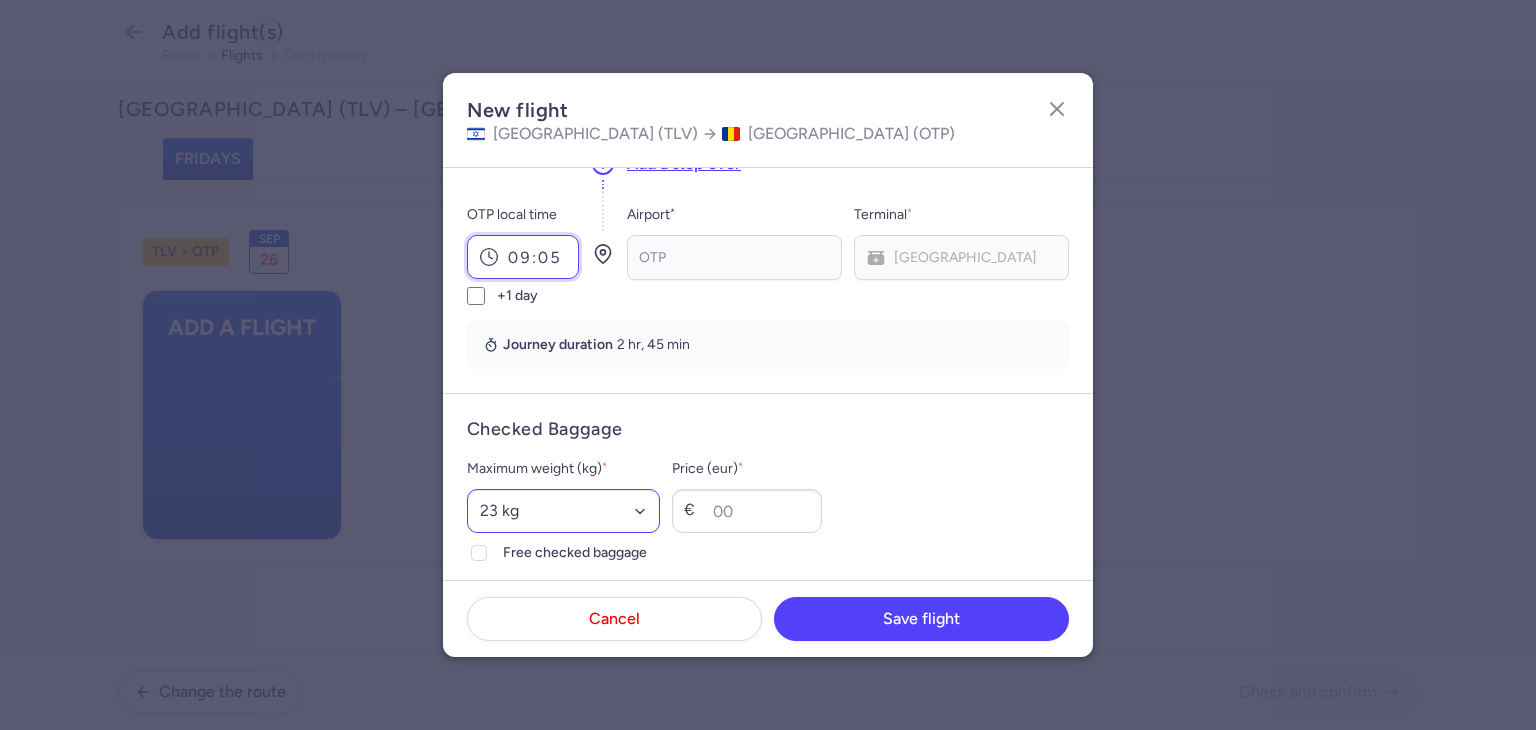 type on "09:05" 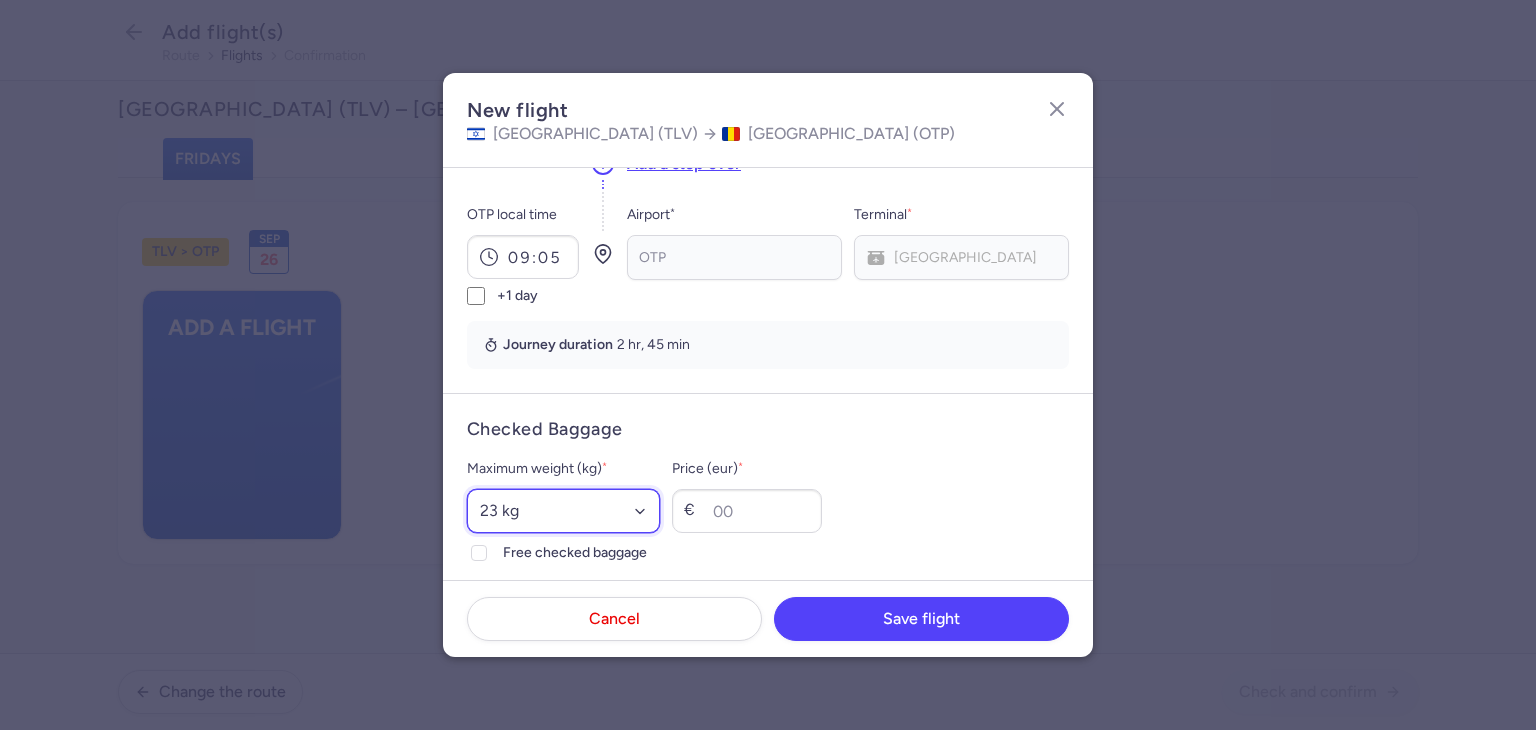 click on "Select an option 15 kg 16 kg 17 kg 18 kg 19 kg 20 kg 21 kg 22 kg 23 kg 24 kg 25 kg 26 kg 27 kg 28 kg 29 kg 30 kg 31 kg 32 kg 33 kg 34 kg 35 kg" at bounding box center [563, 511] 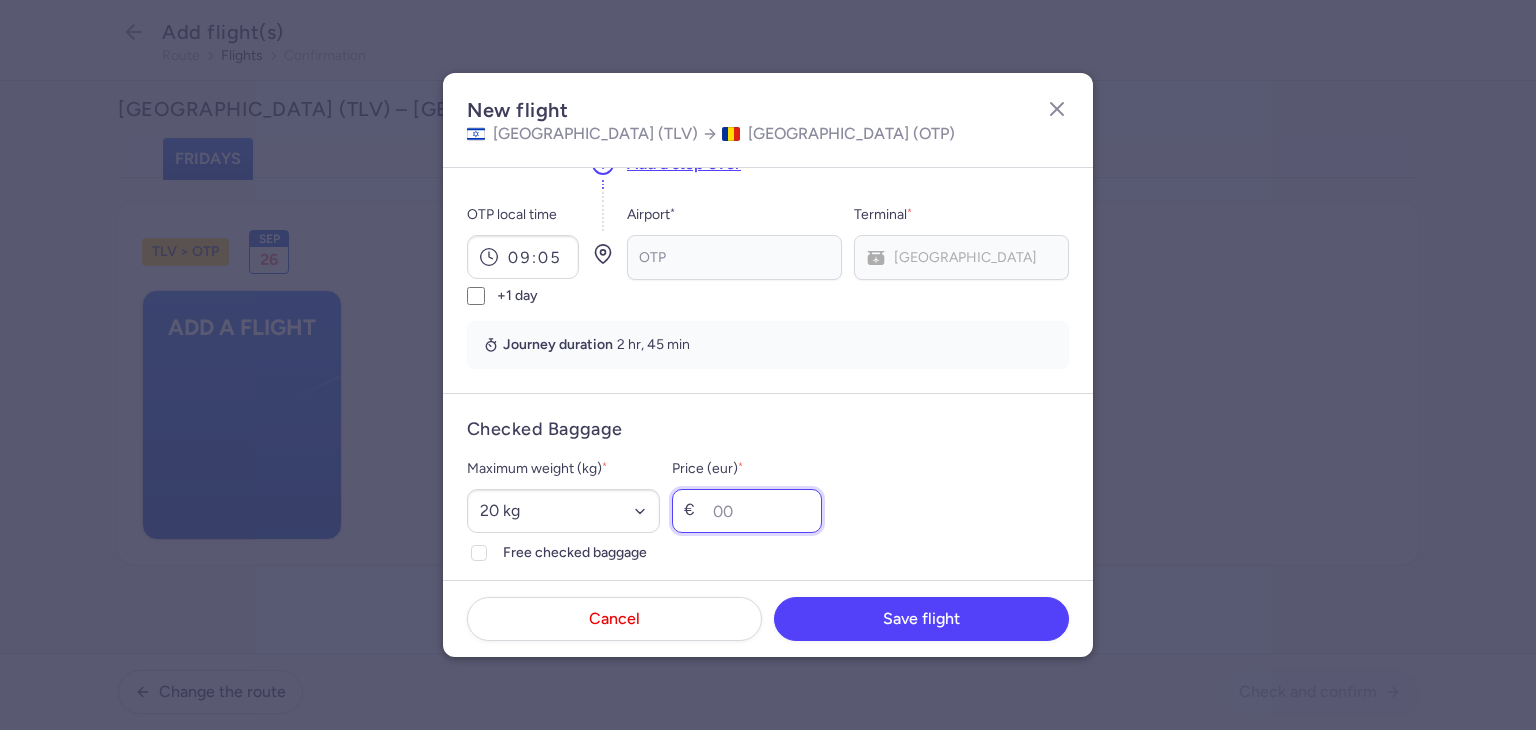 click on "Price (eur)  *" at bounding box center (747, 511) 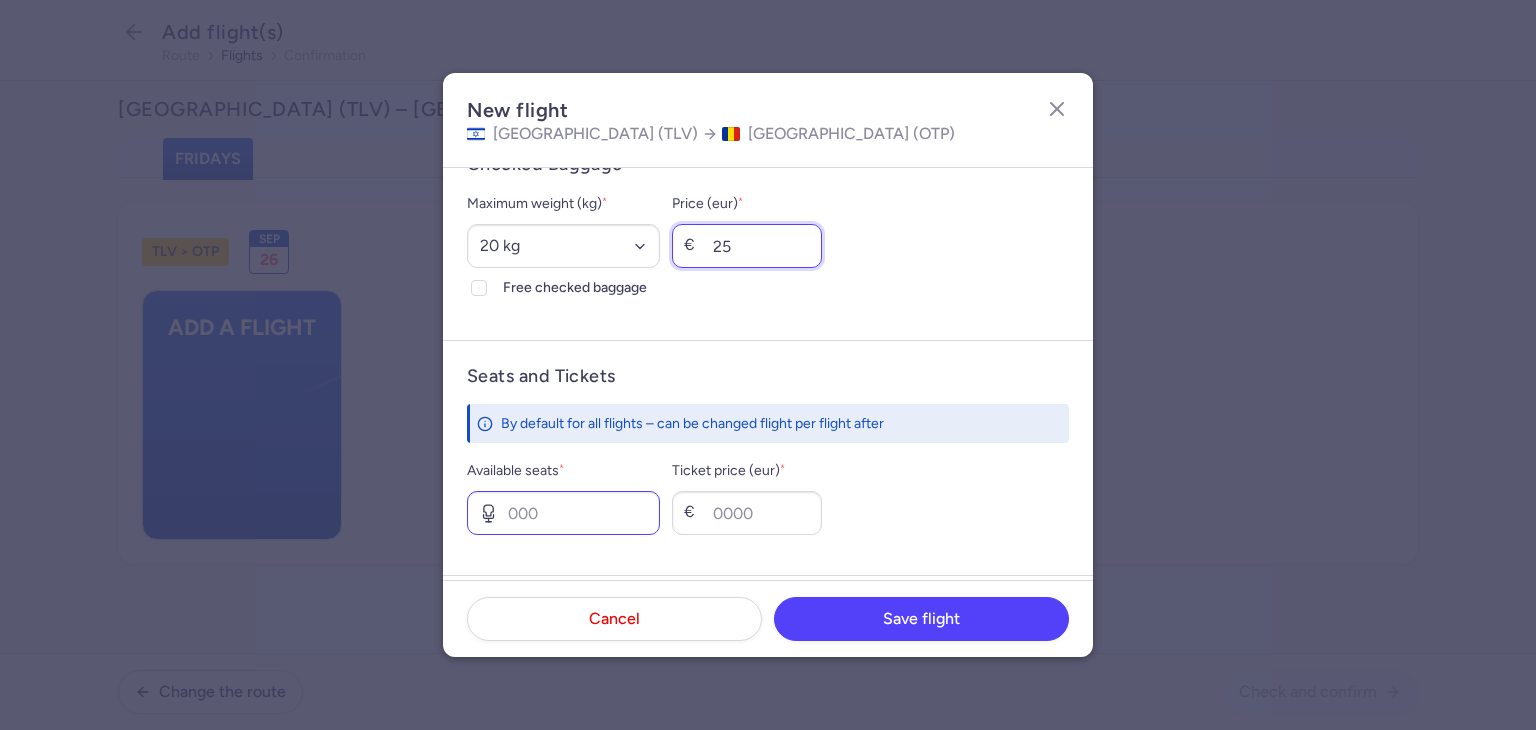 scroll, scrollTop: 600, scrollLeft: 0, axis: vertical 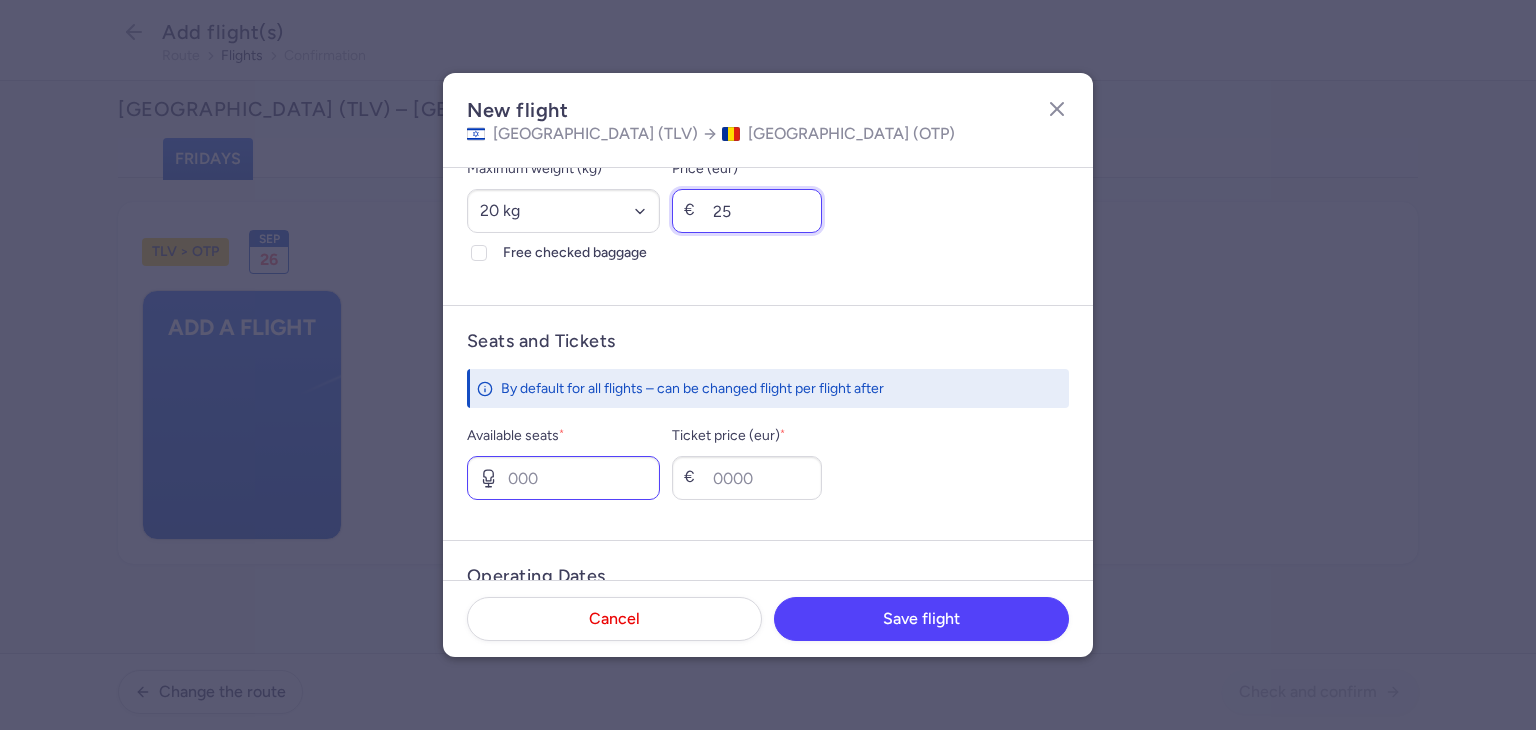 type on "25" 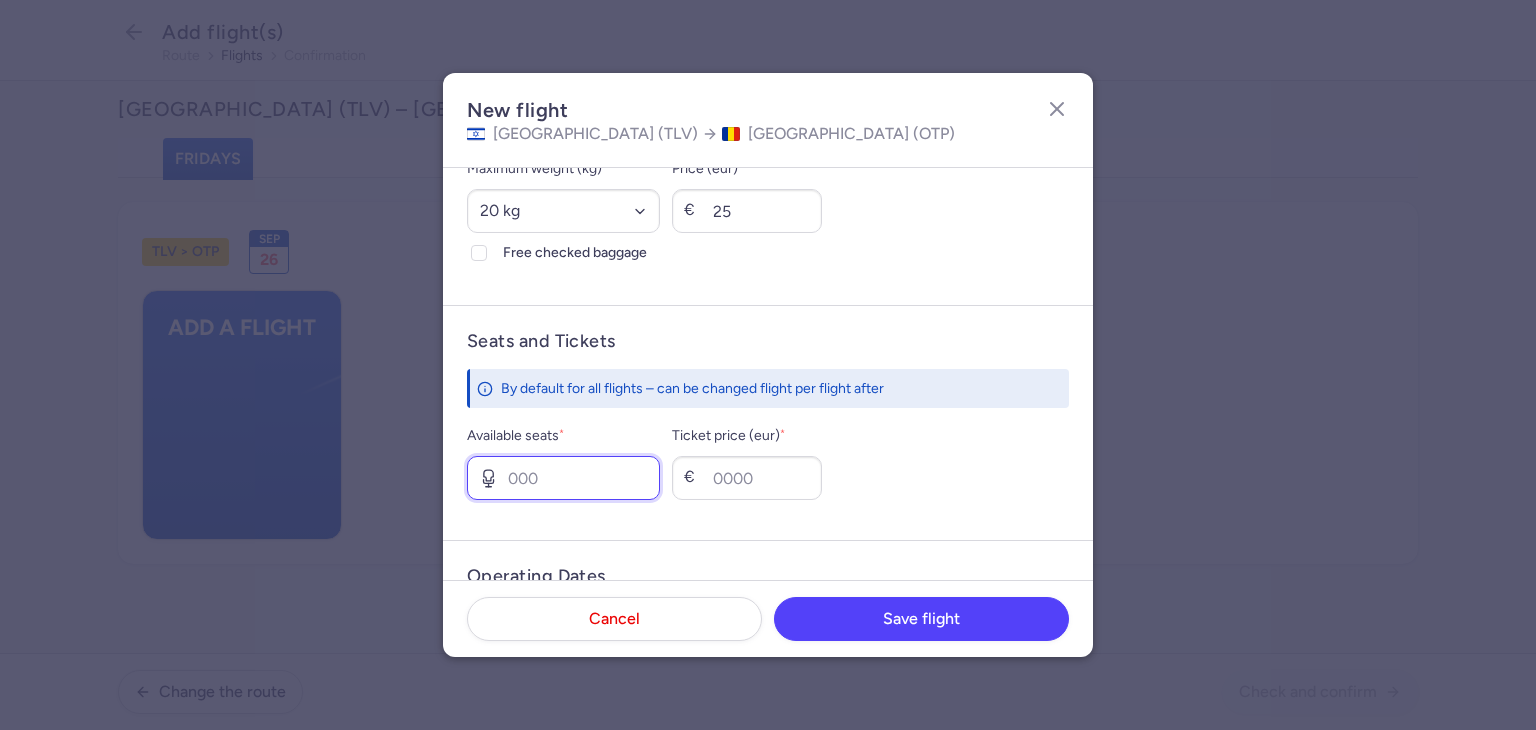 click on "Available seats  *" at bounding box center [563, 478] 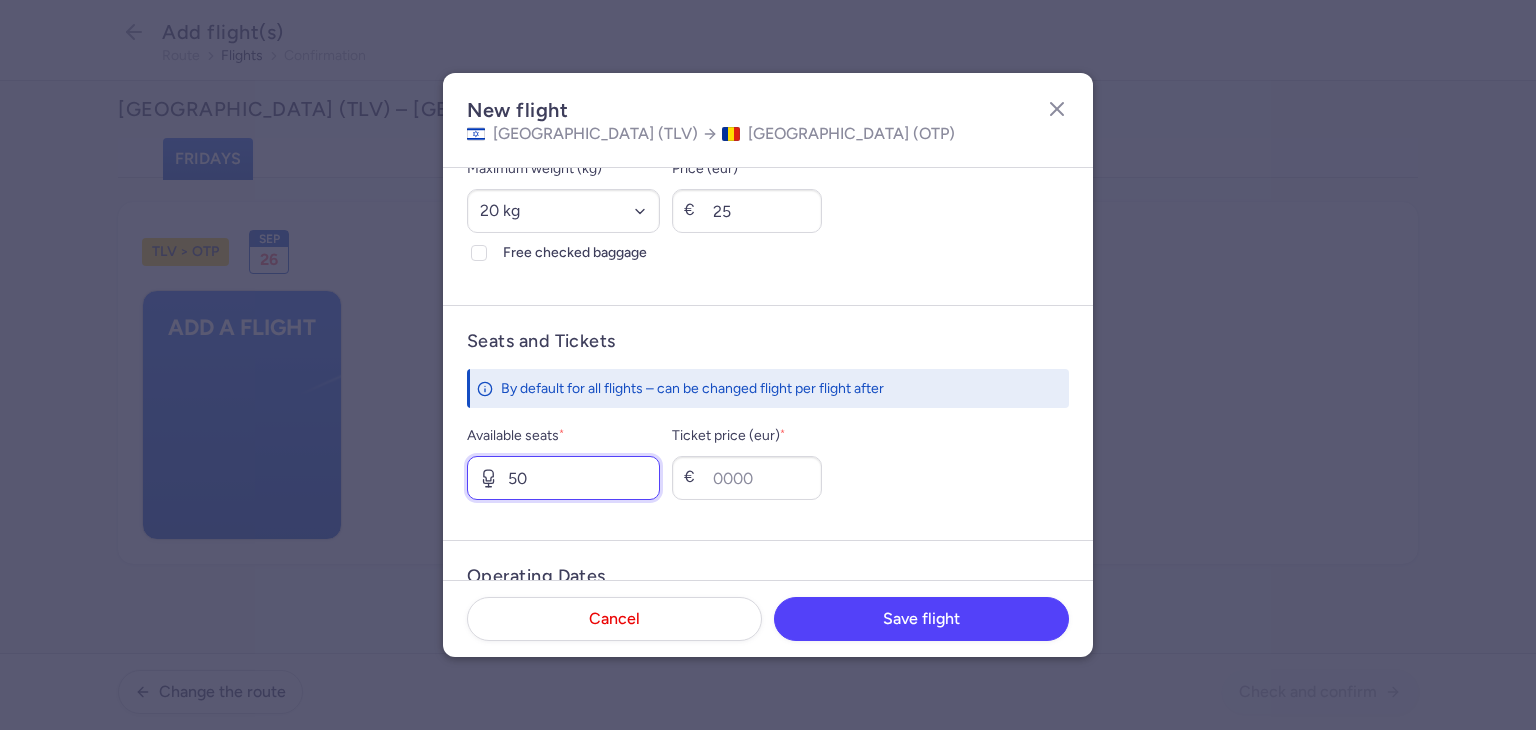 type on "50" 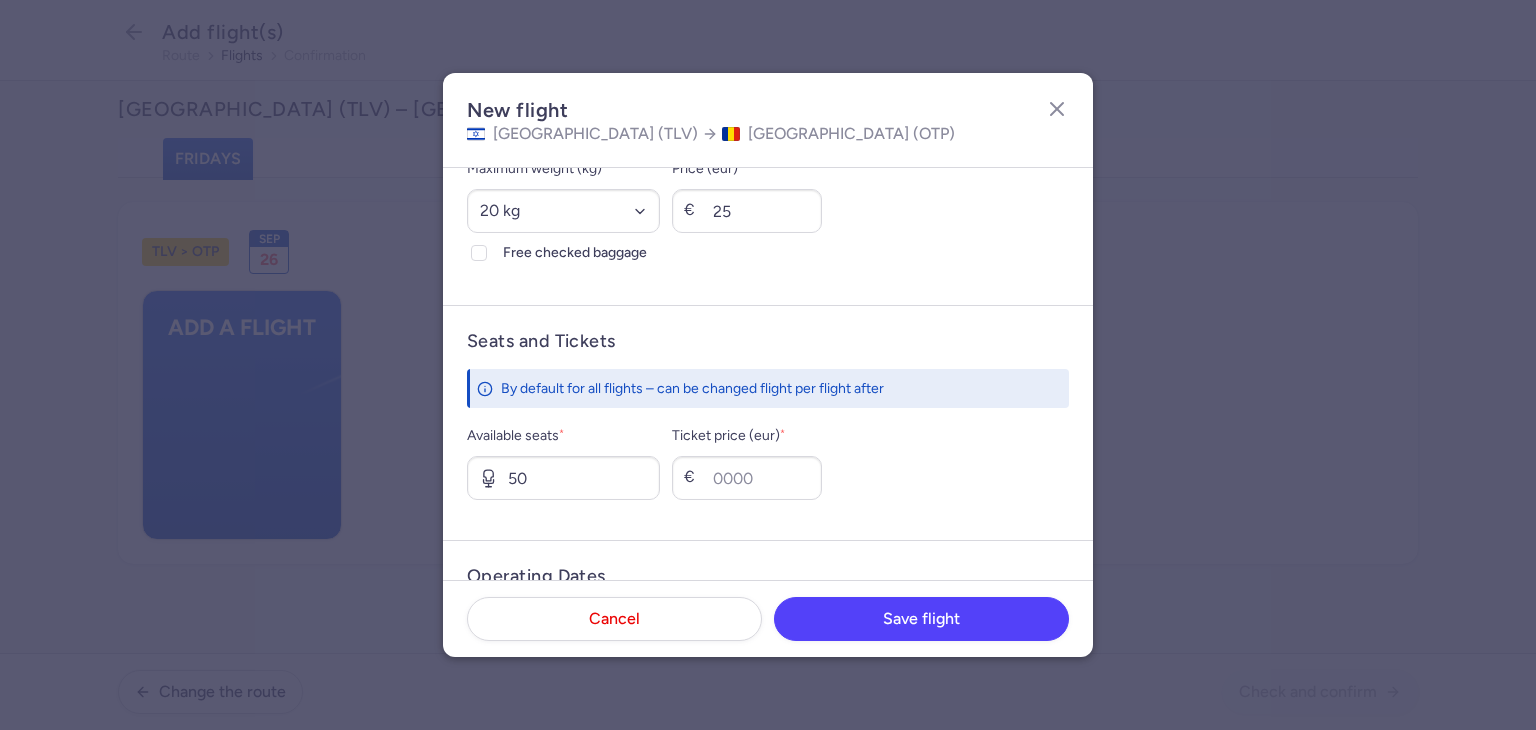 click on "Seats and Tickets By default for all flights – can be changed flight per flight after Available seats  * 50 Ticket price (eur)  * €" at bounding box center (768, 422) 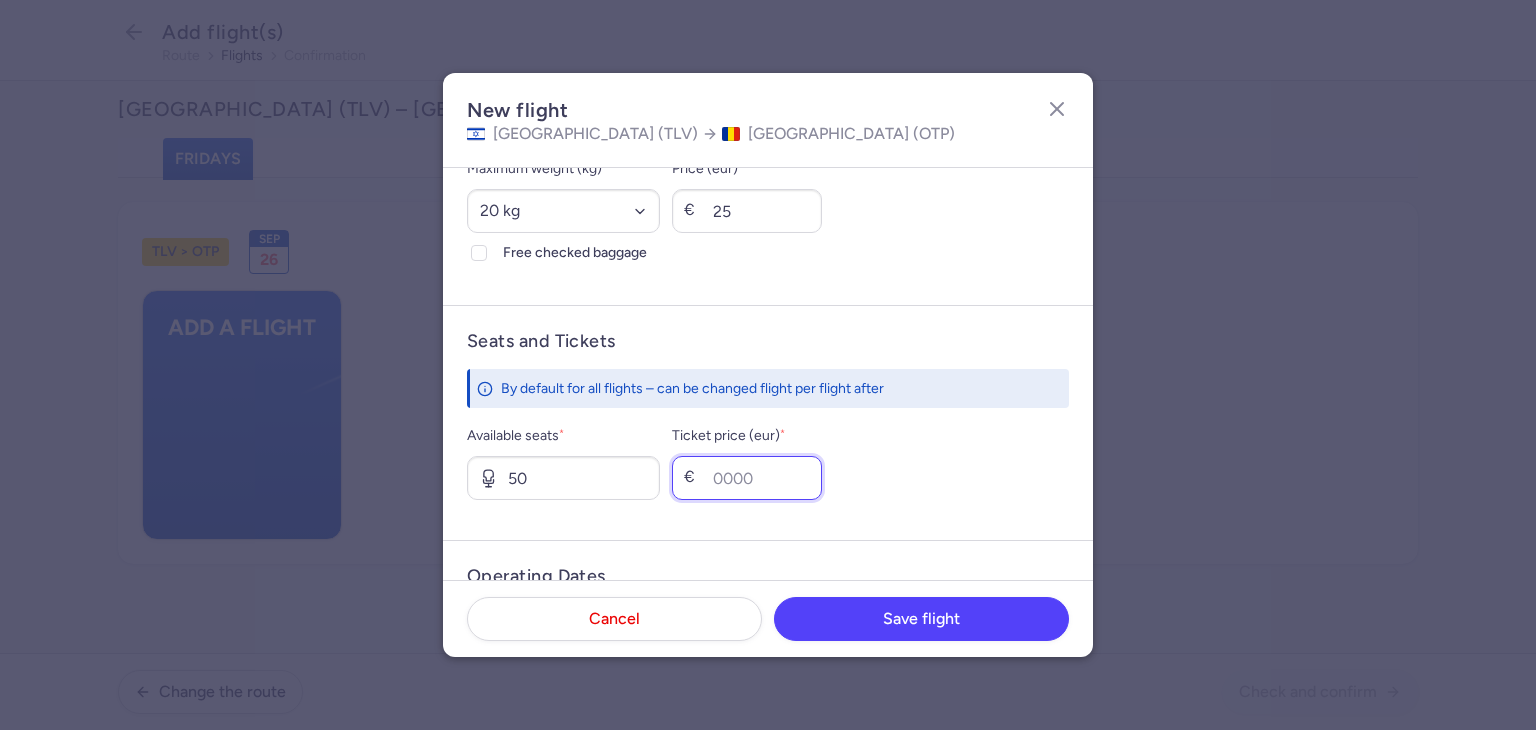 click on "Ticket price (eur)  *" at bounding box center (747, 478) 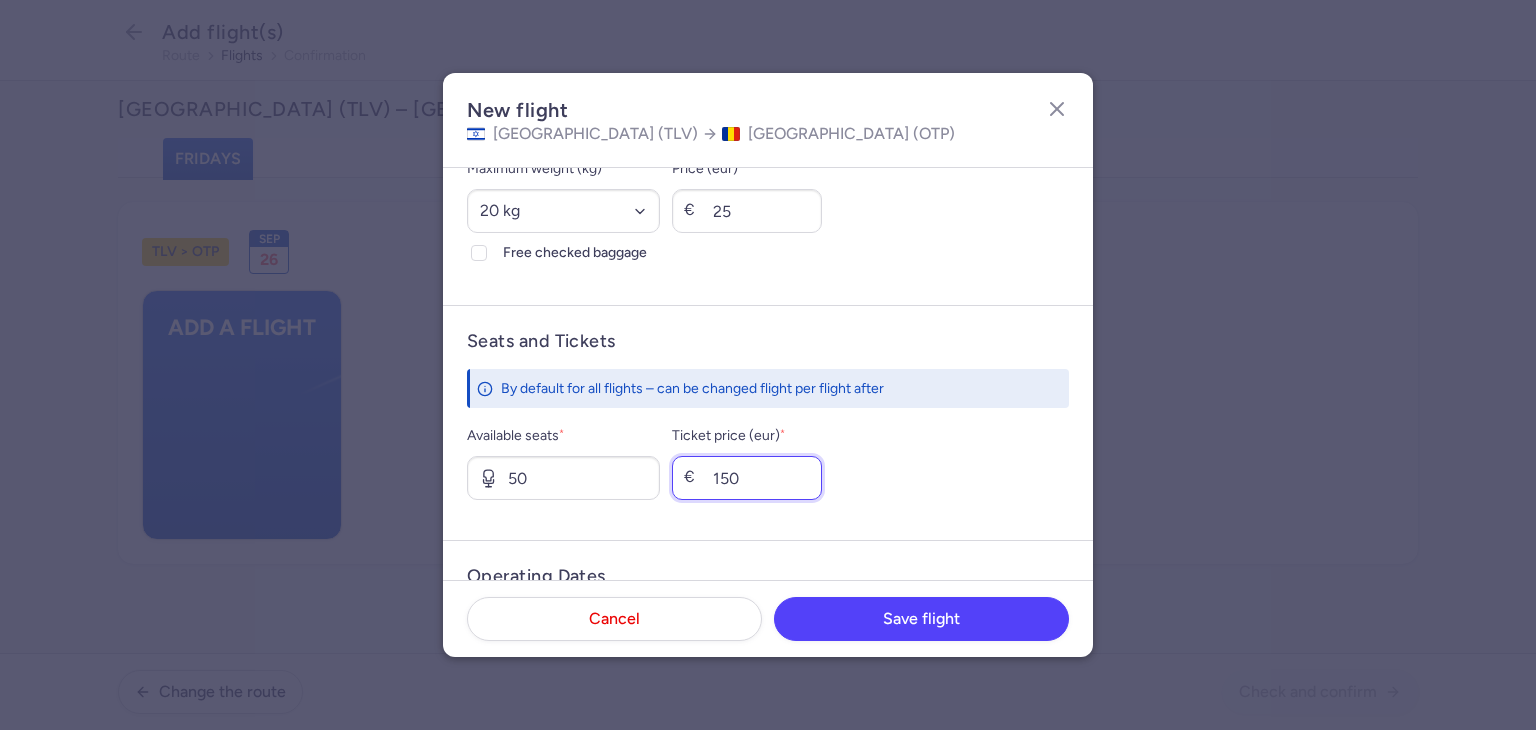 type on "150" 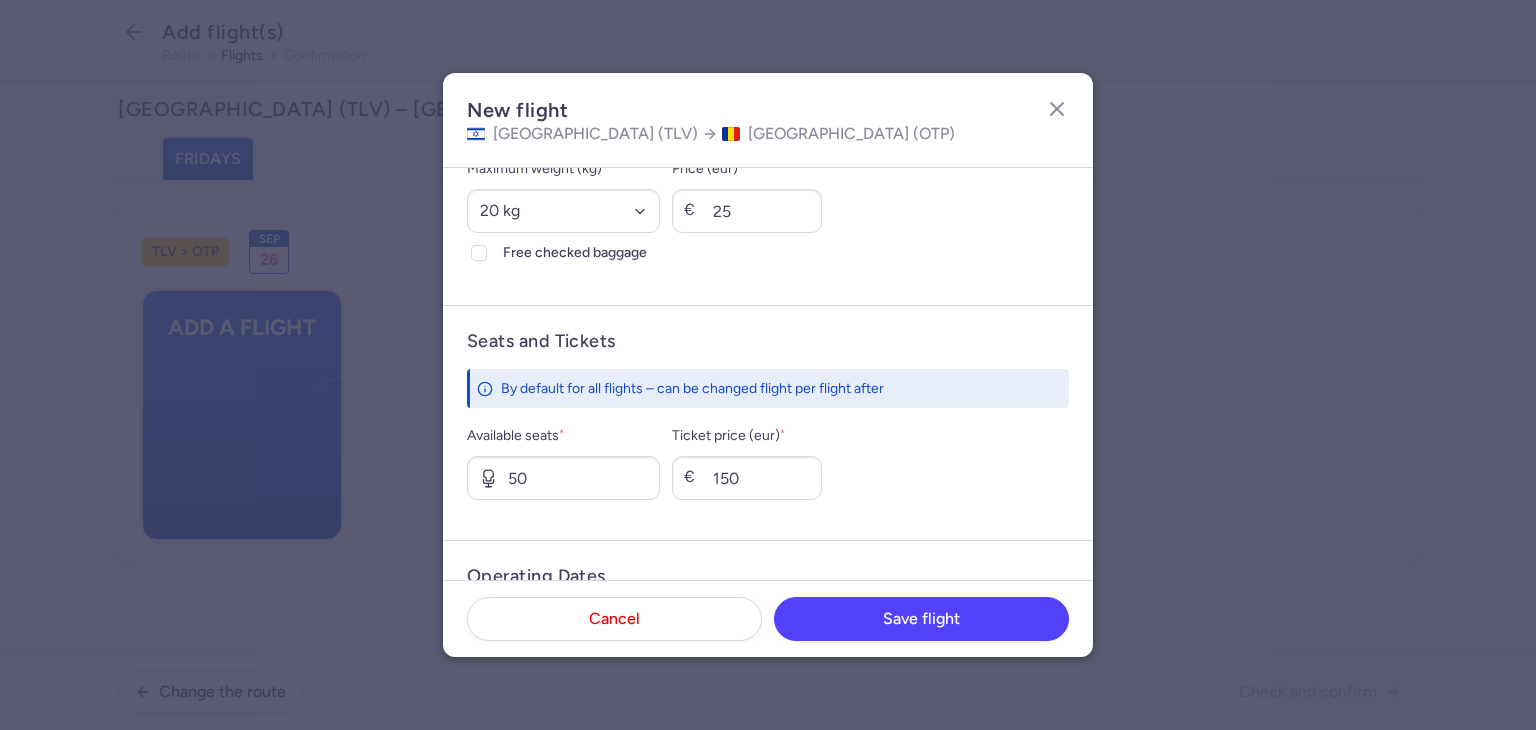 click on "Seats and Tickets By default for all flights – can be changed flight per flight after Available seats  * 50 Ticket price (eur)  * € 150" at bounding box center (768, 422) 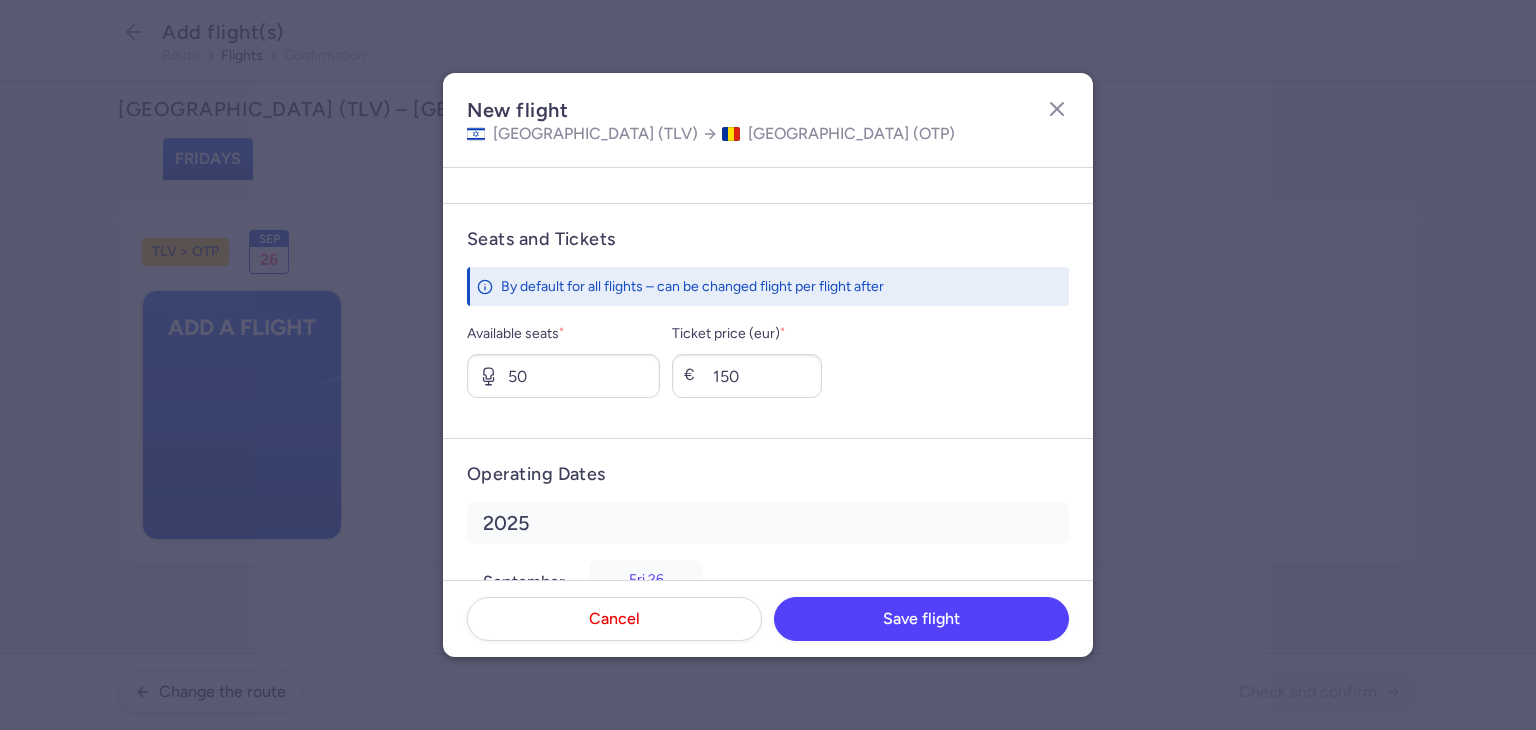 scroll, scrollTop: 786, scrollLeft: 0, axis: vertical 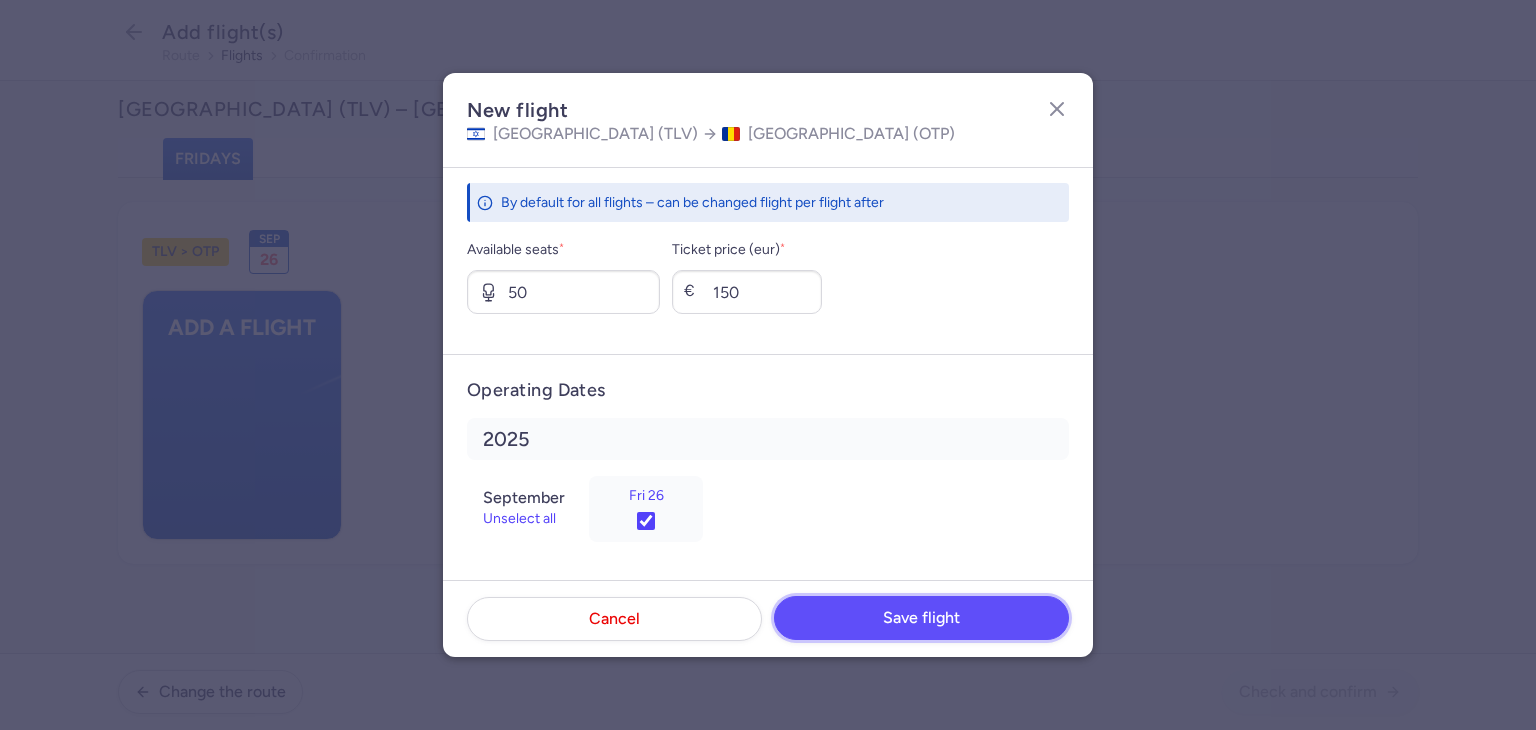 click on "Save flight" at bounding box center (921, 618) 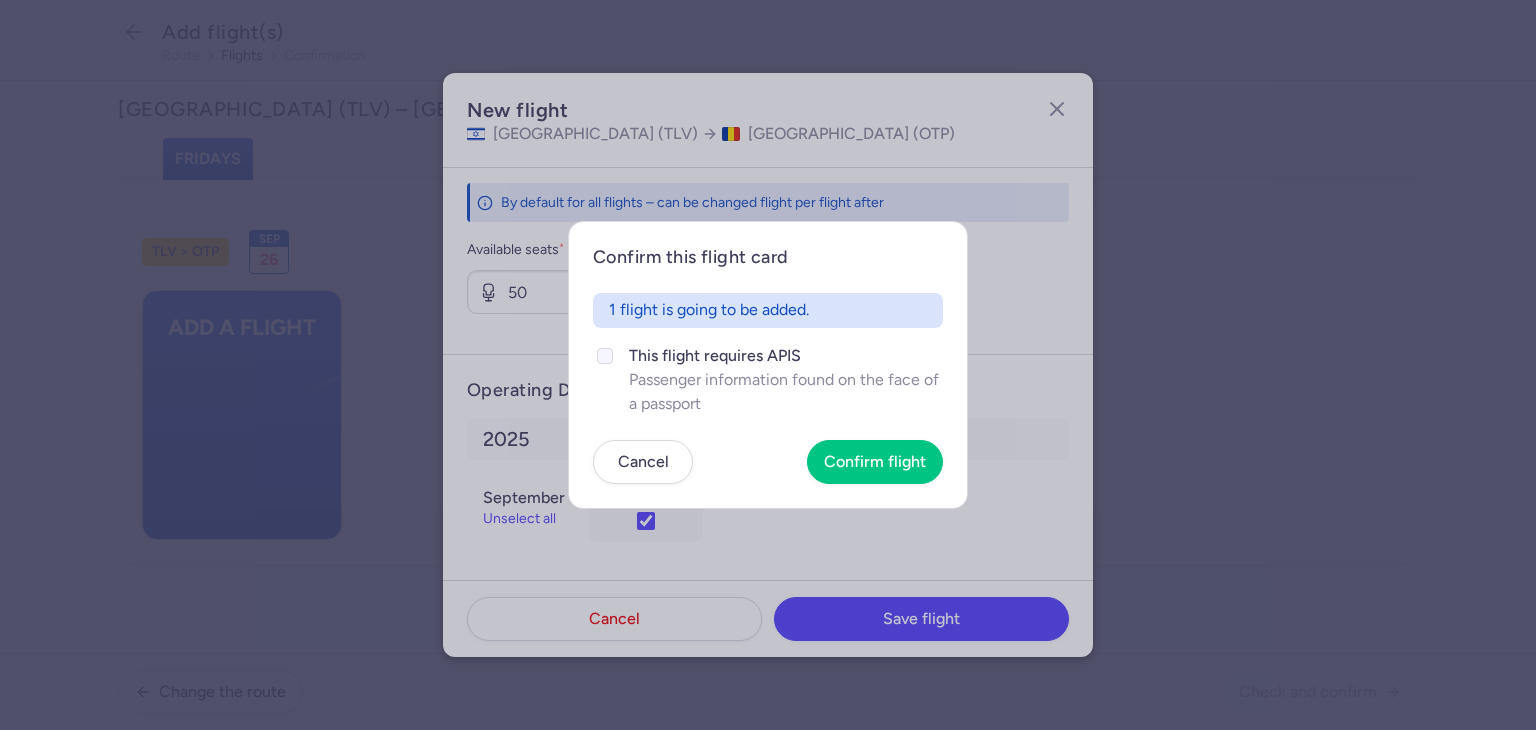 click on "Passenger information found on the face of a passport" 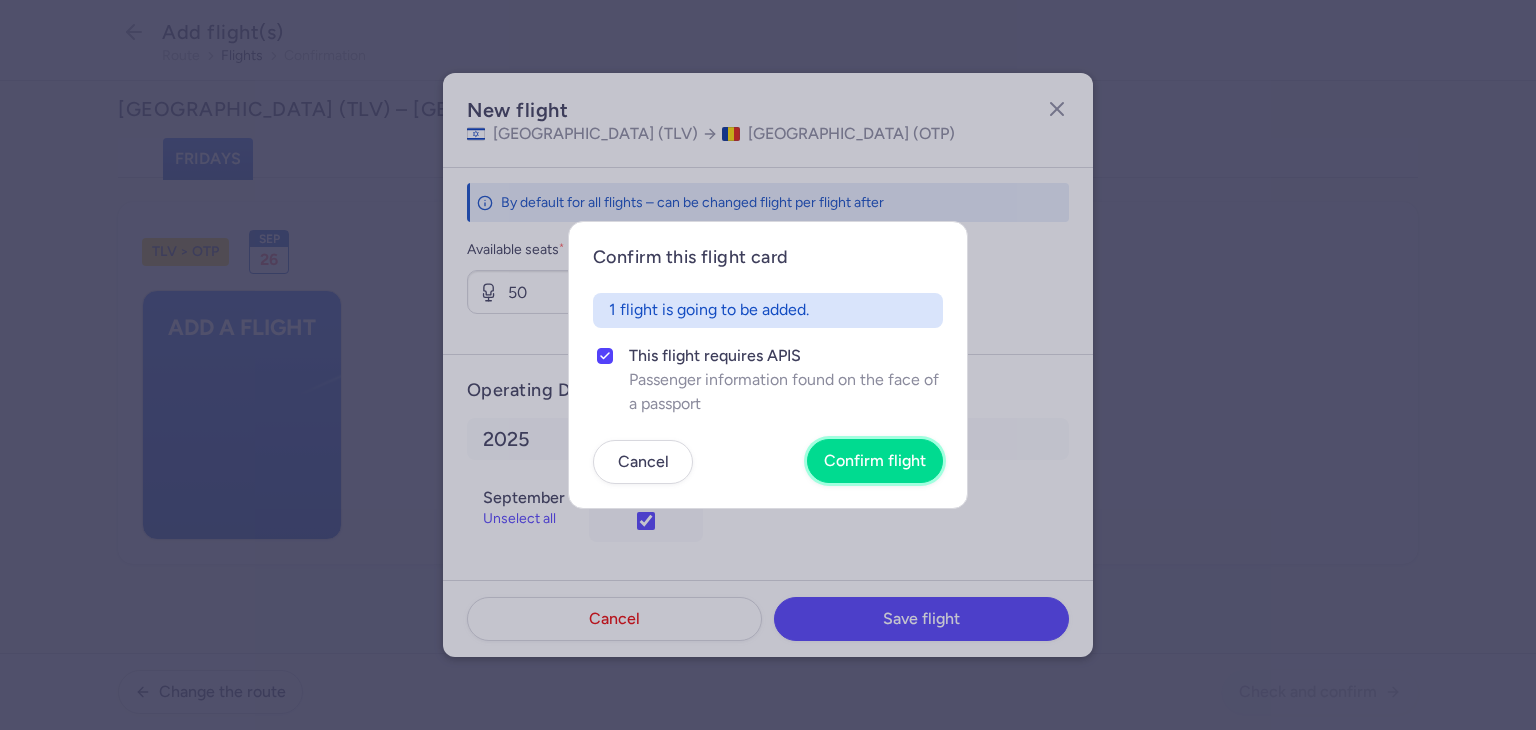 click on "Confirm flight" at bounding box center (875, 461) 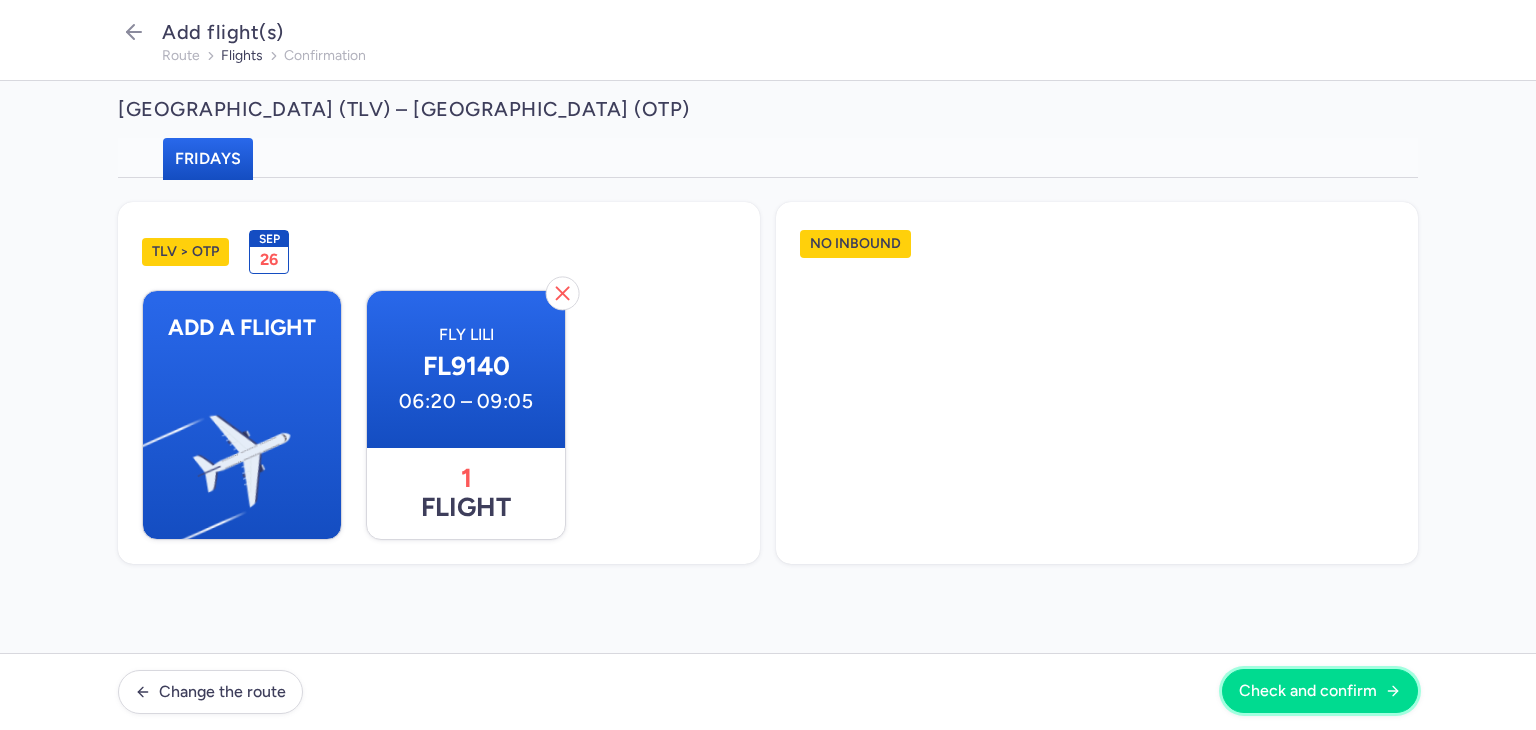 click on "Check and confirm" at bounding box center [1320, 691] 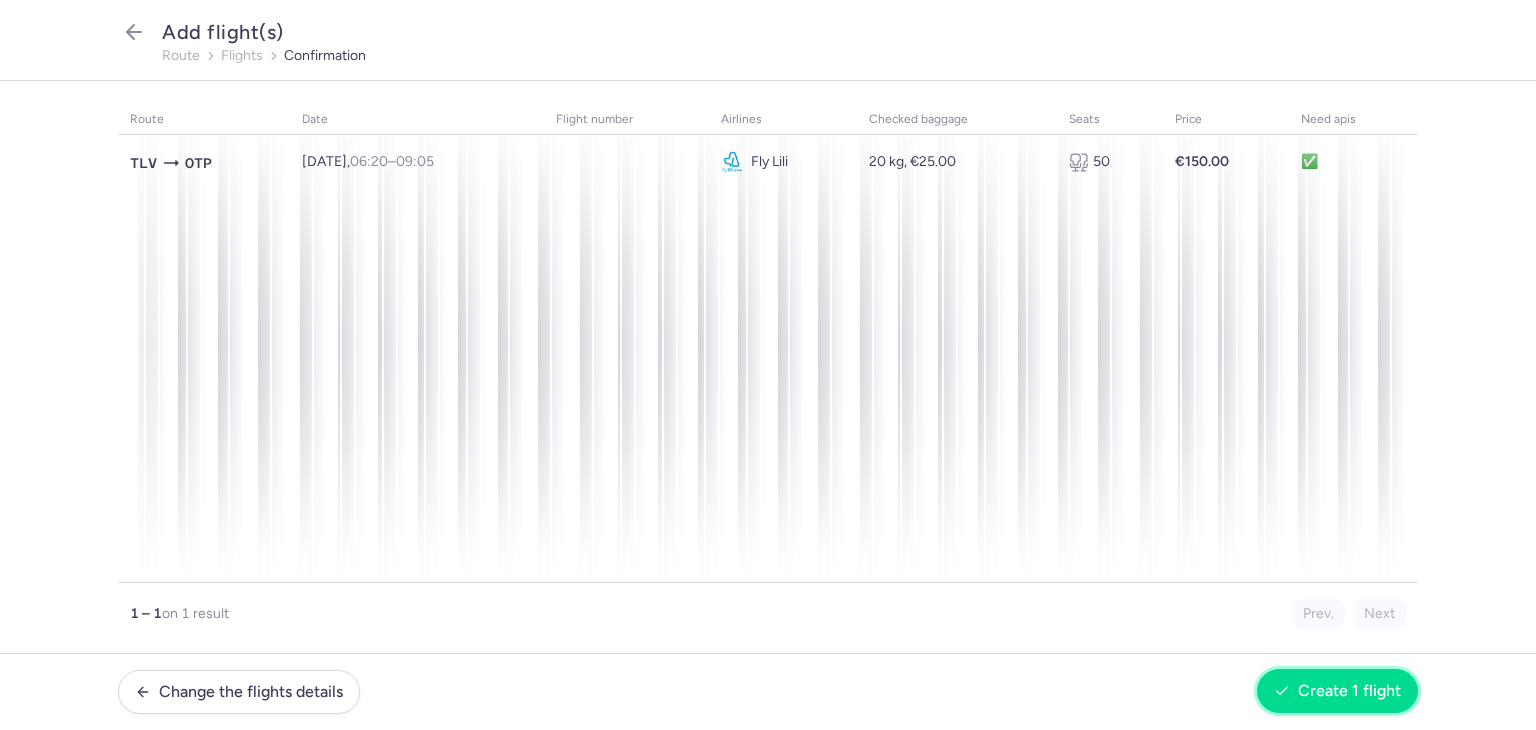 click on "Create 1 flight" at bounding box center (1349, 691) 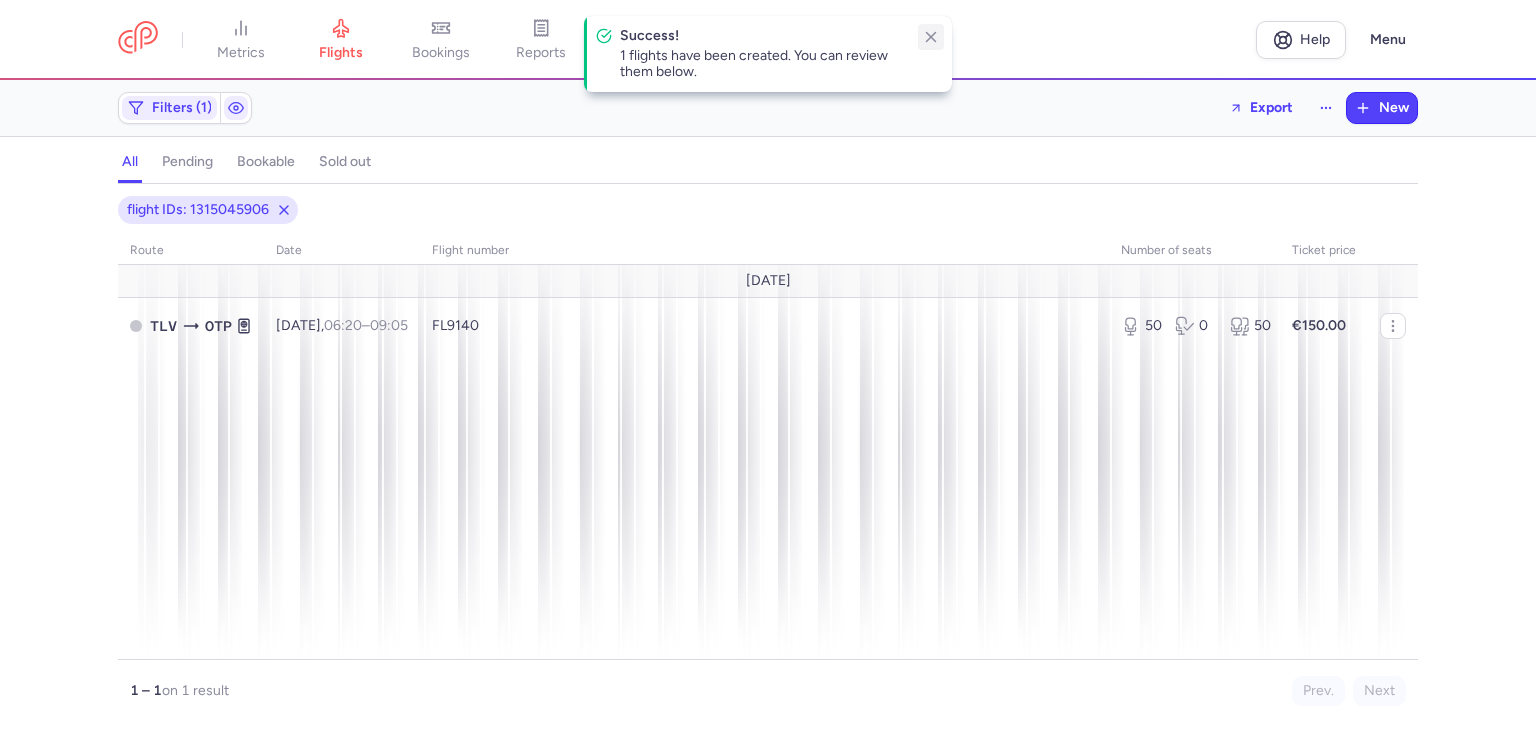 click 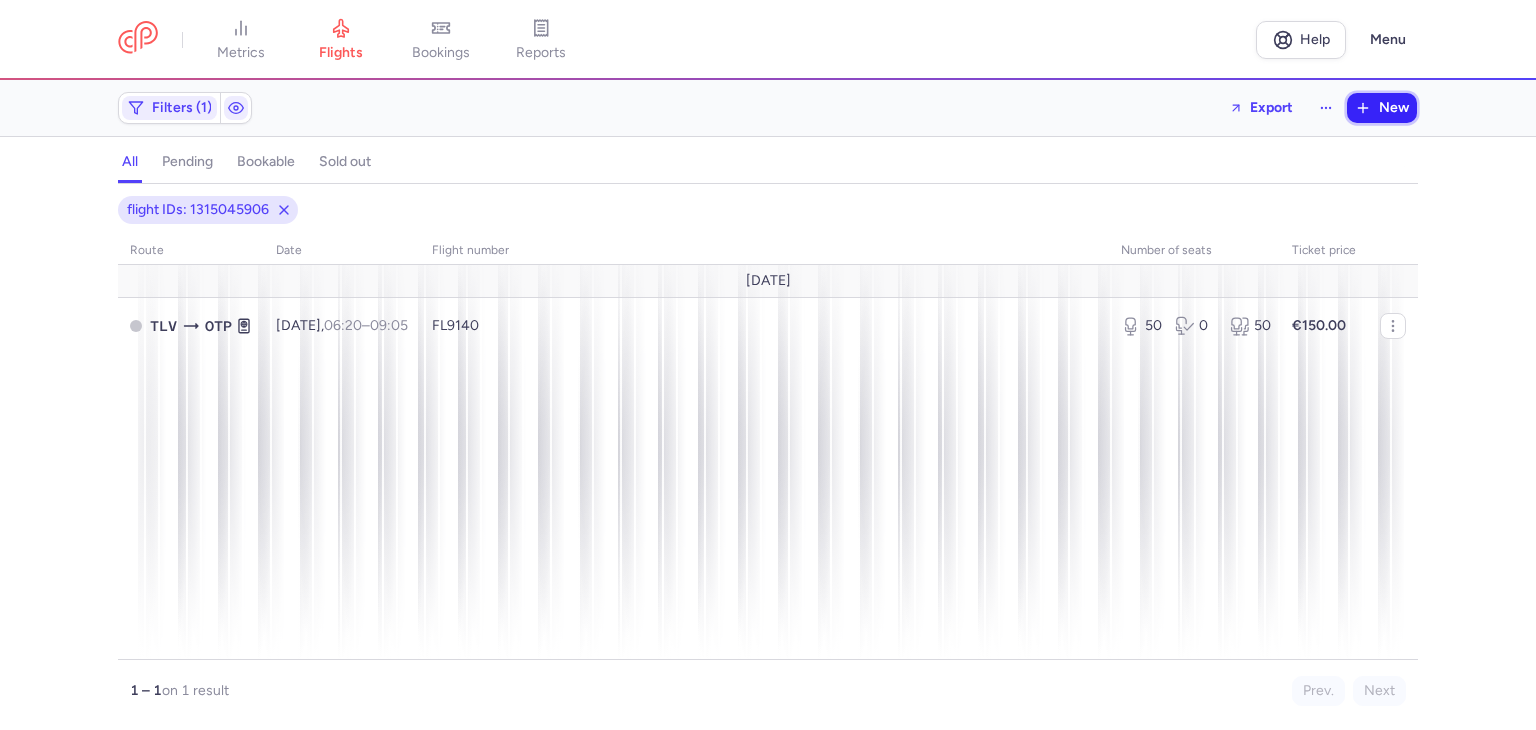 click 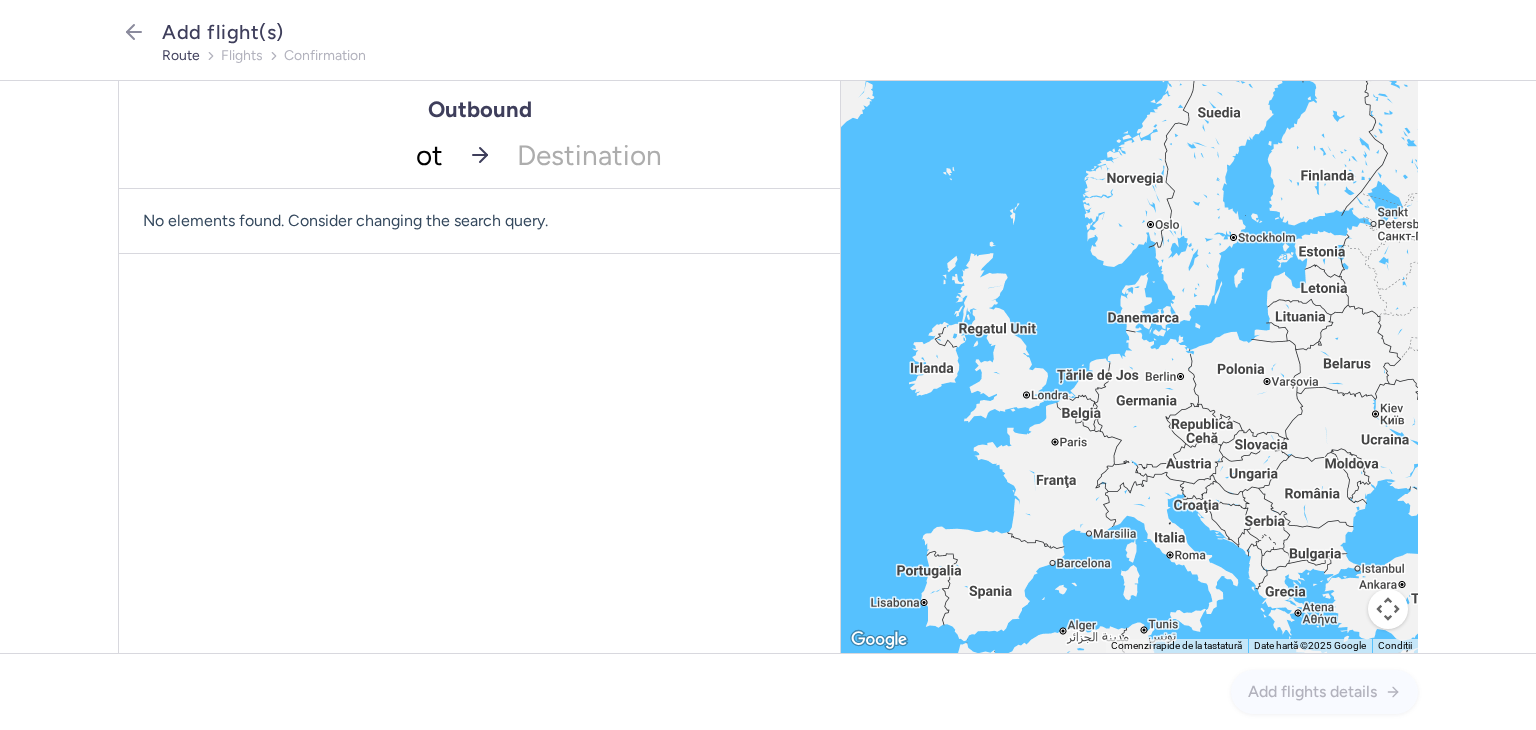 type on "otp" 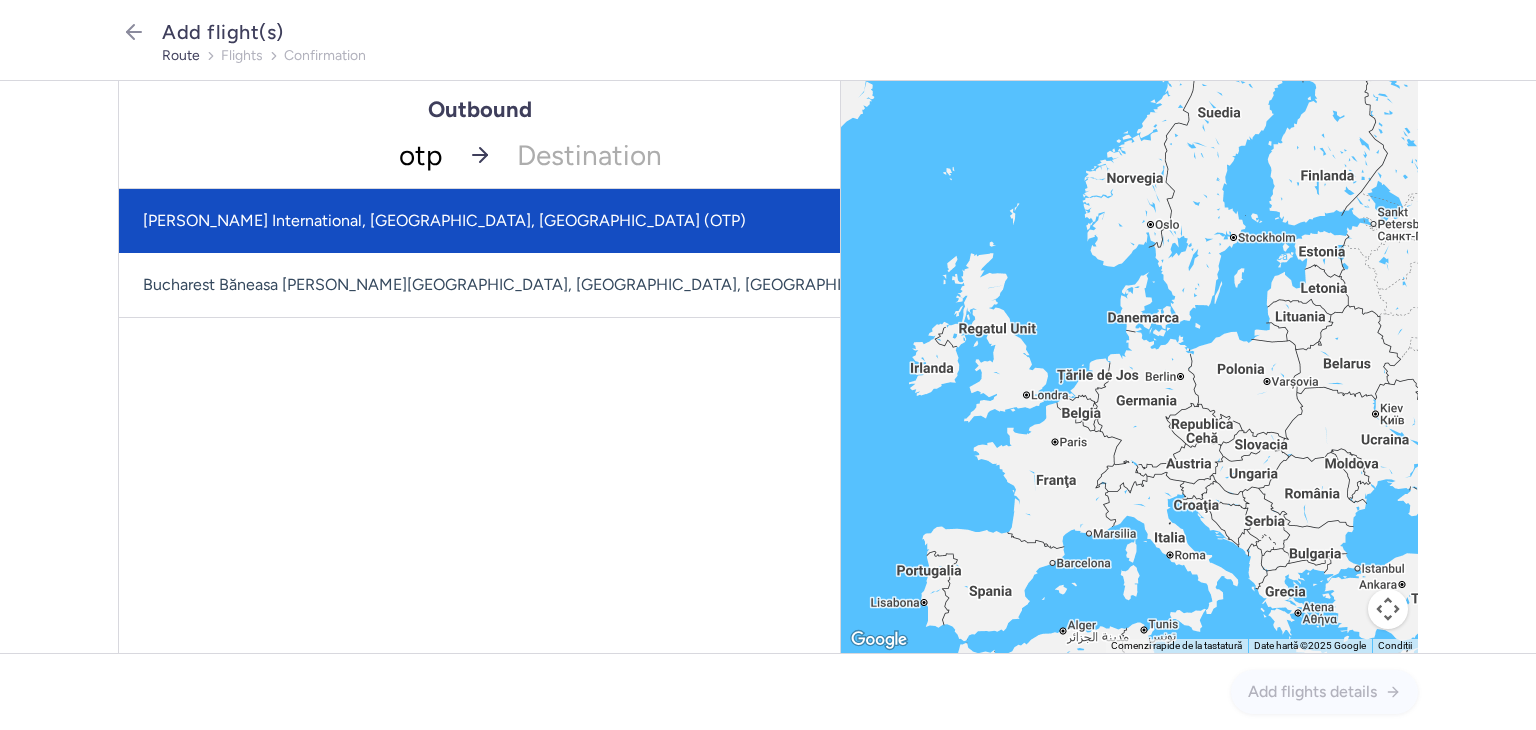 click on "[PERSON_NAME] International, [GEOGRAPHIC_DATA], [GEOGRAPHIC_DATA] (OTP)" 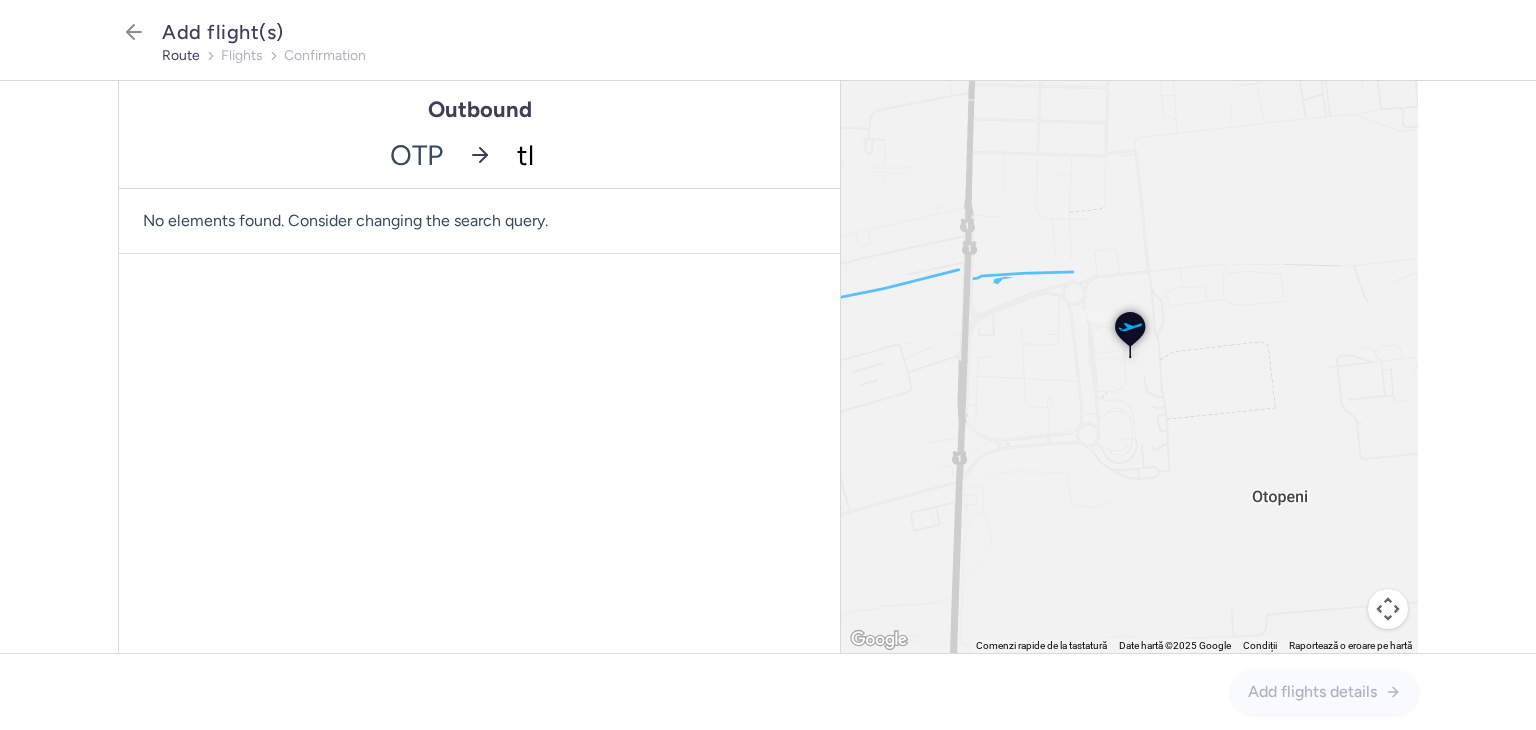 type on "tlv" 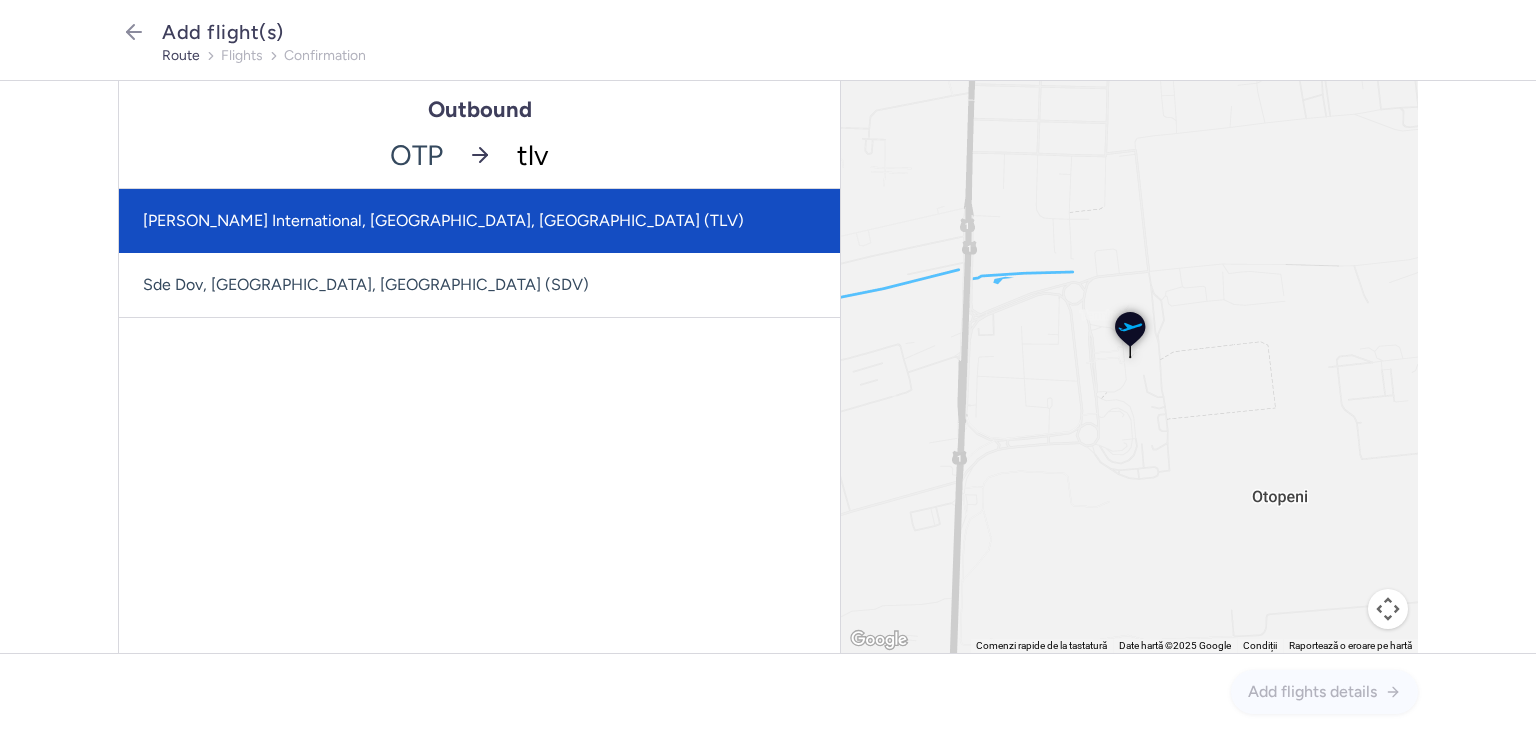 click on "[PERSON_NAME] International, [GEOGRAPHIC_DATA], [GEOGRAPHIC_DATA] (TLV)" at bounding box center (479, 221) 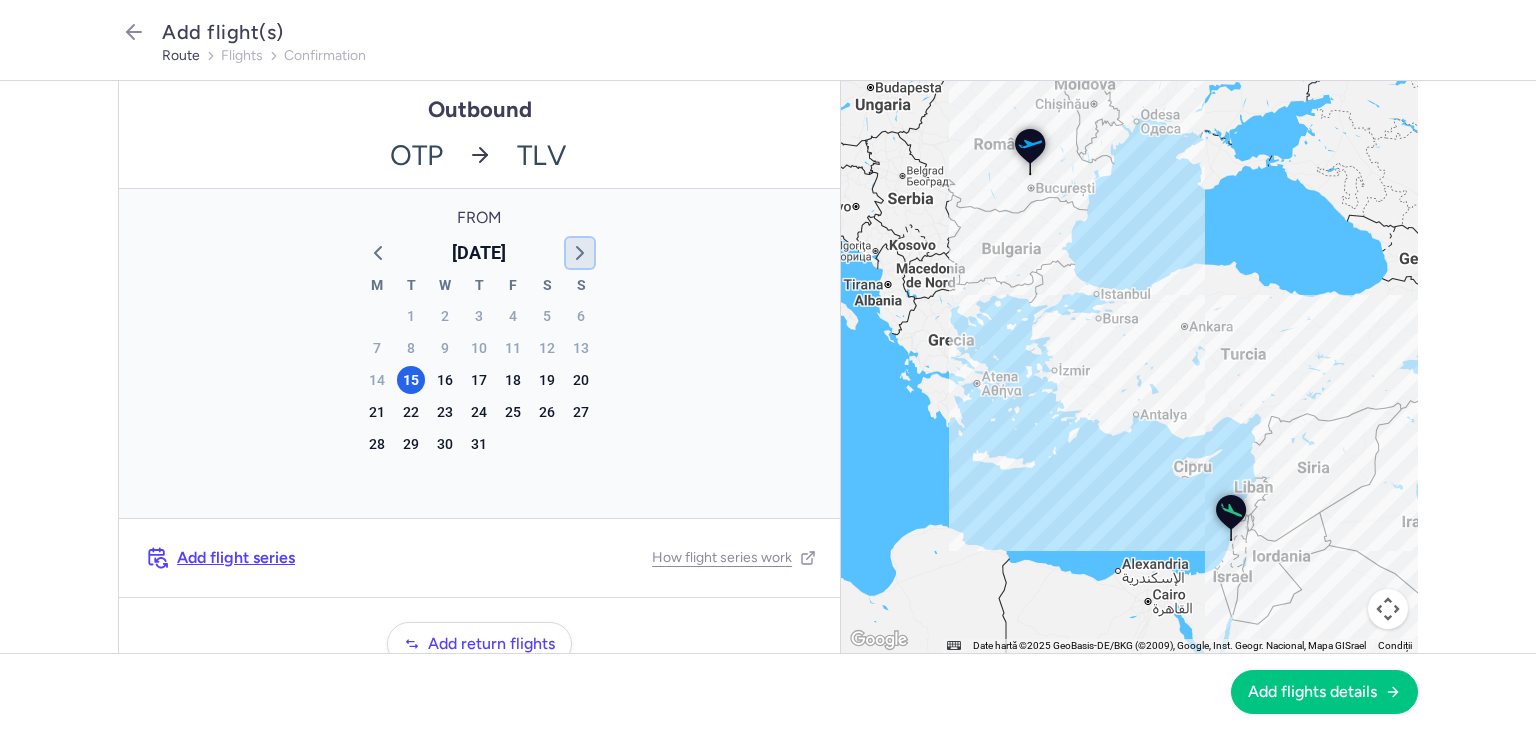click 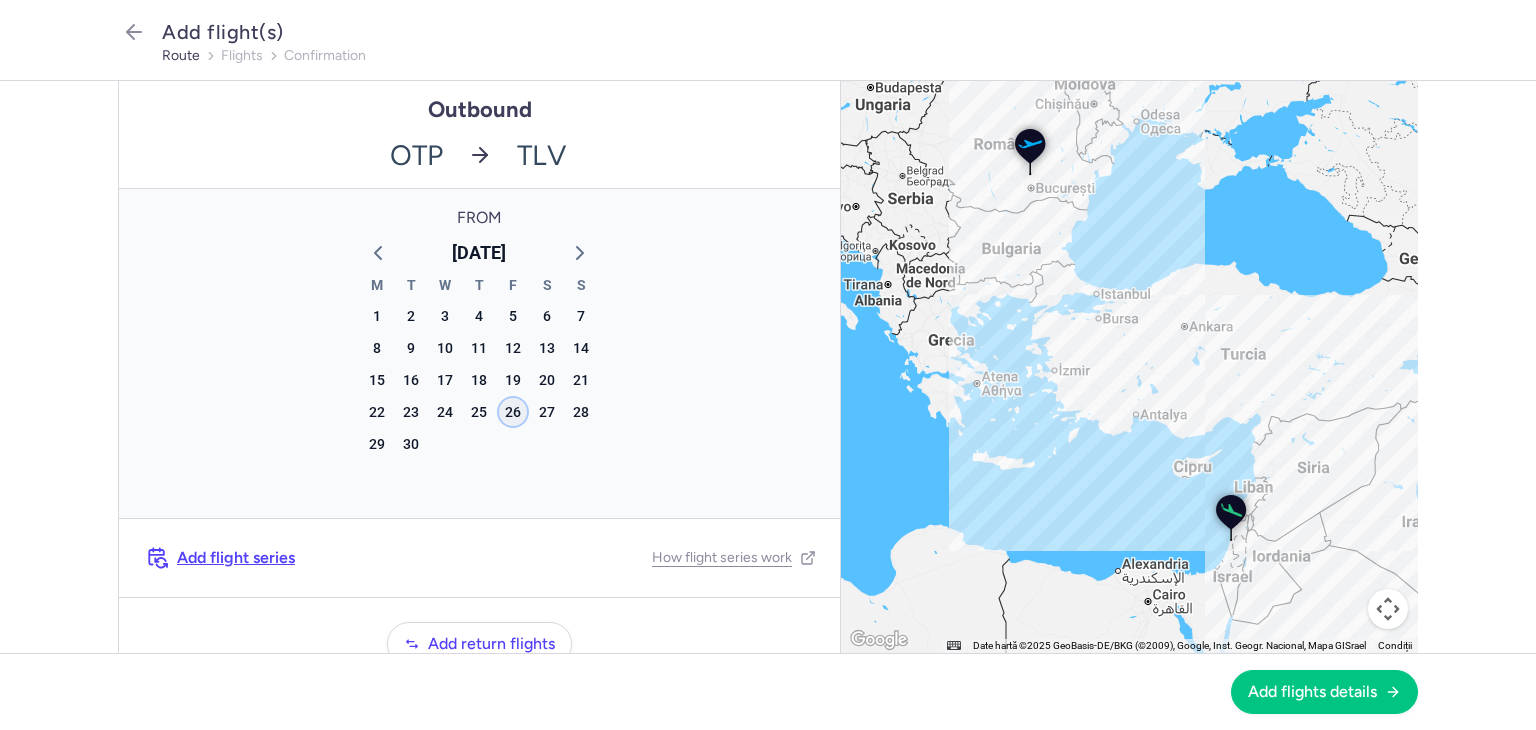 click on "26" 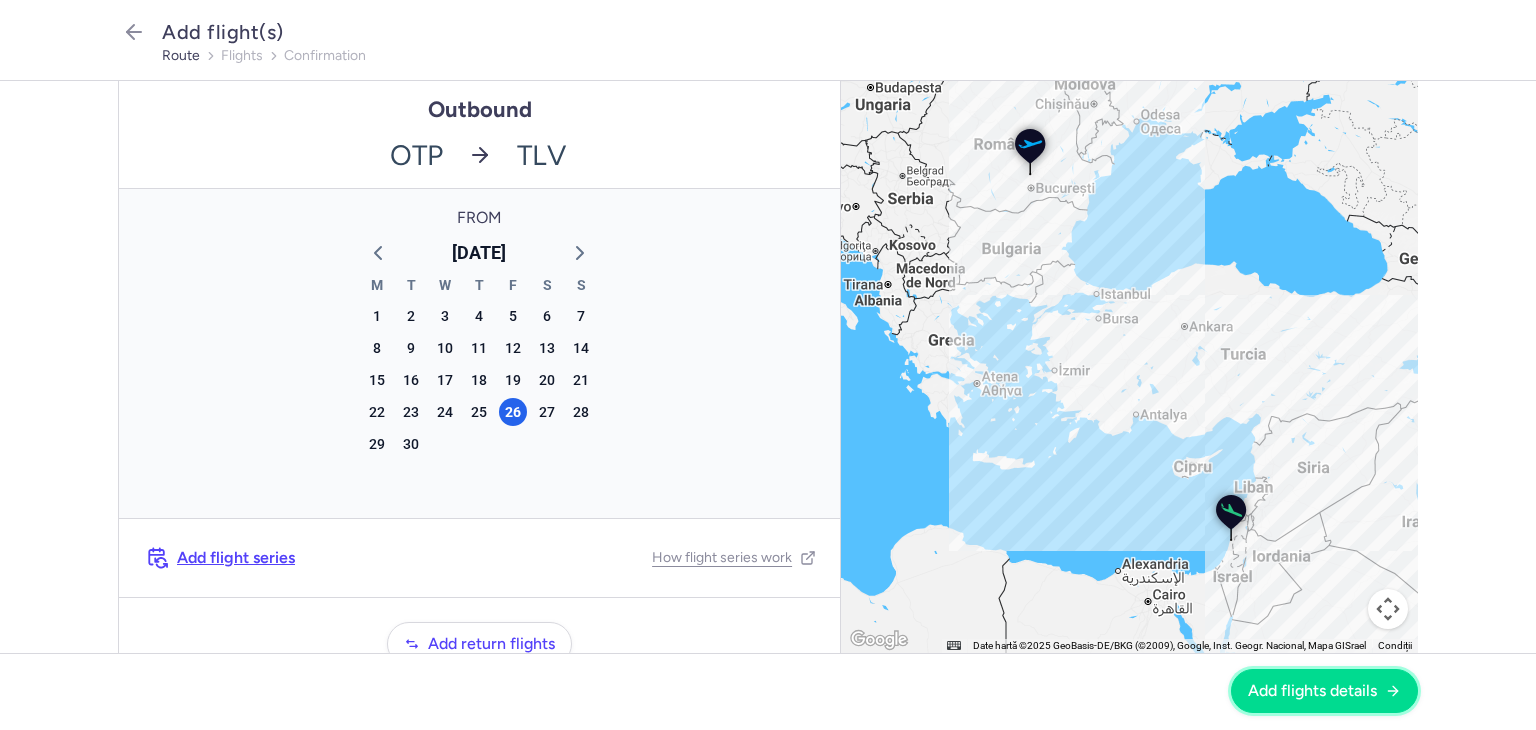 click on "Add flights details" at bounding box center (1324, 691) 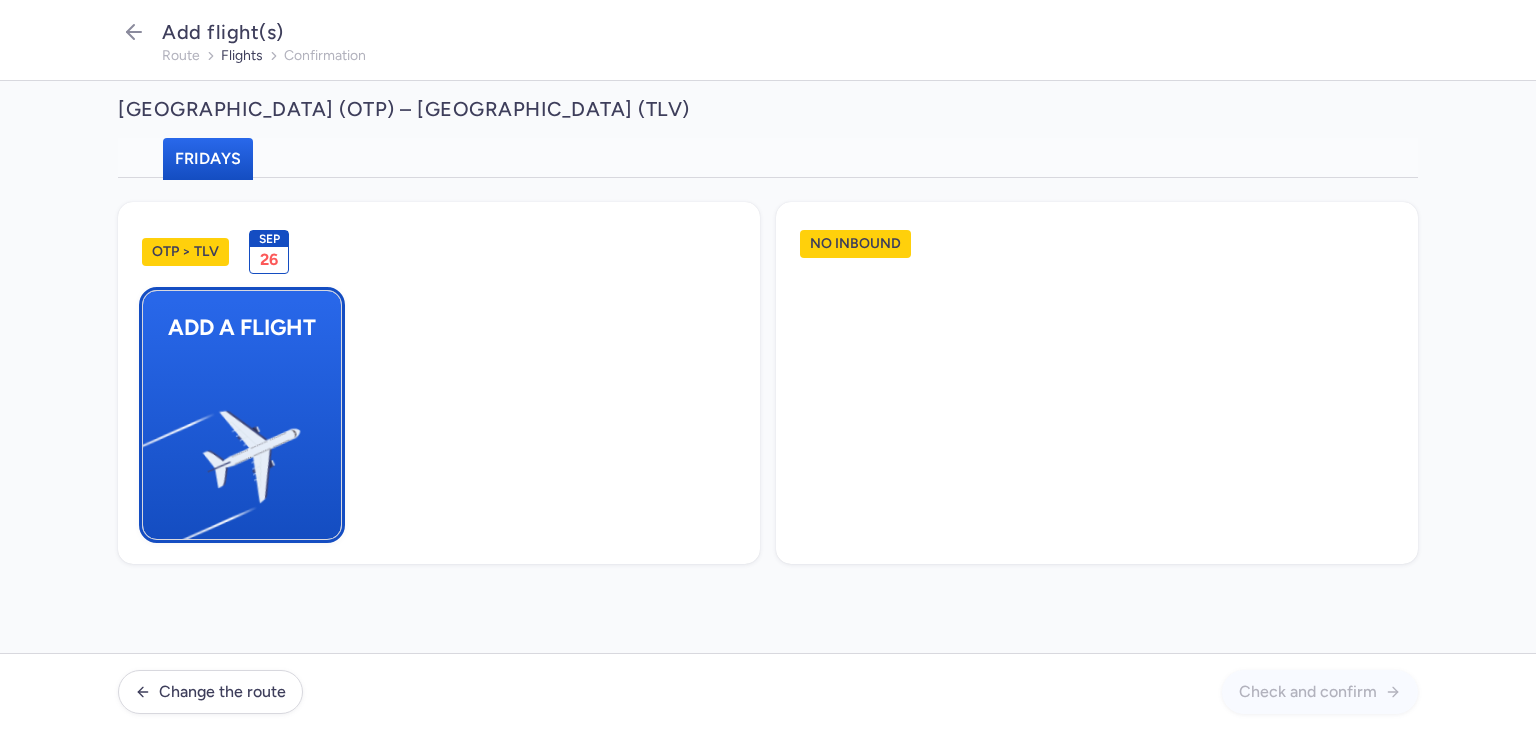 click at bounding box center [153, 448] 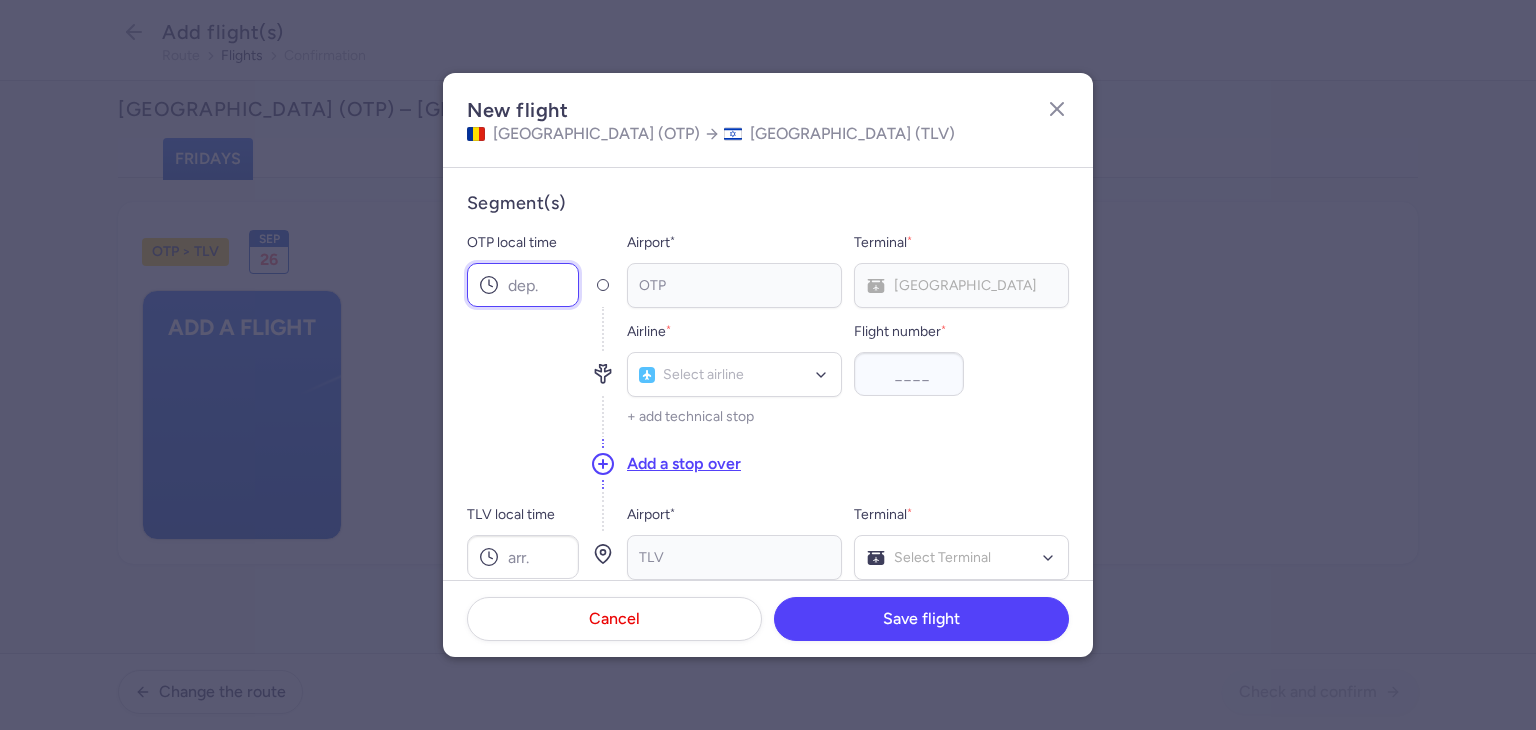 click on "OTP local time" at bounding box center [523, 285] 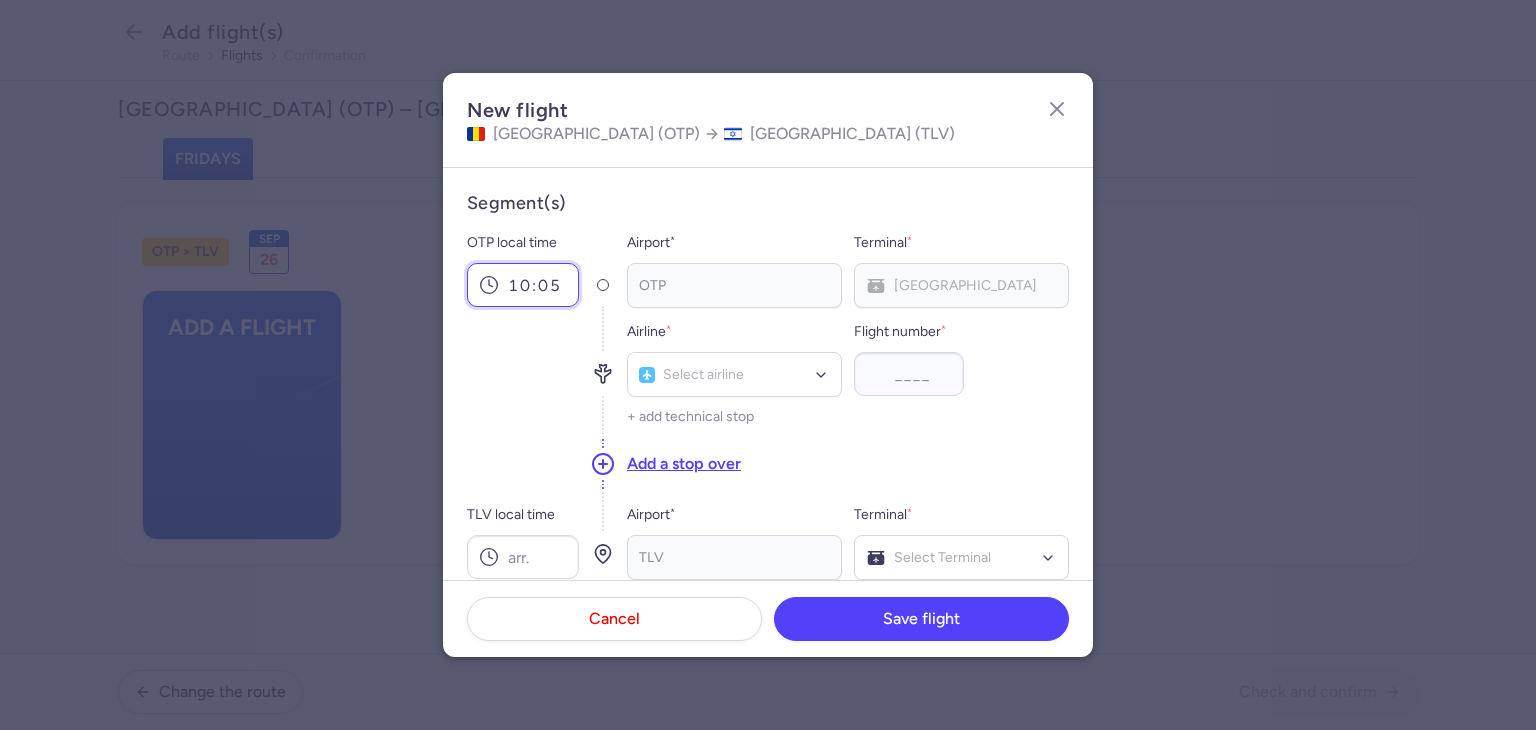 type on "10:05" 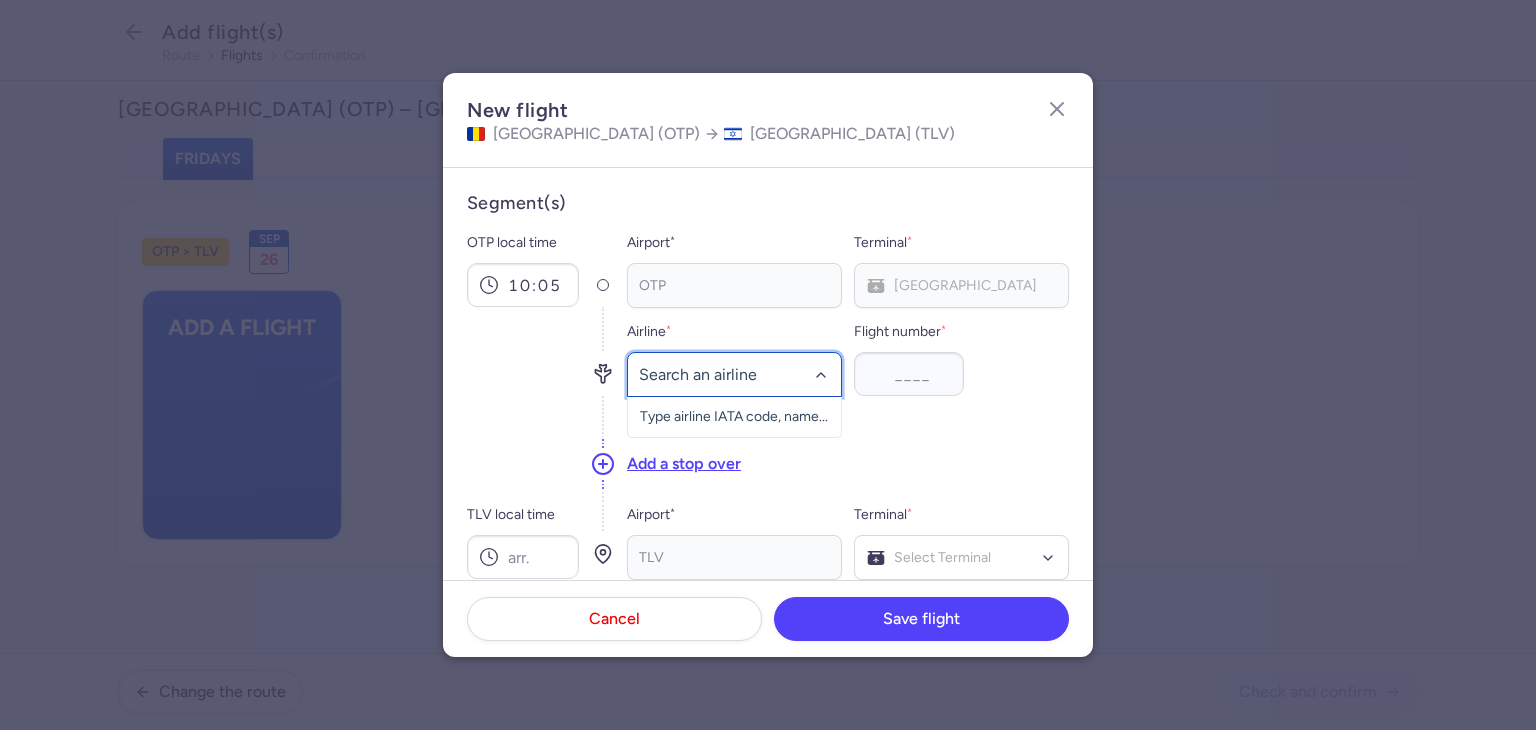 click 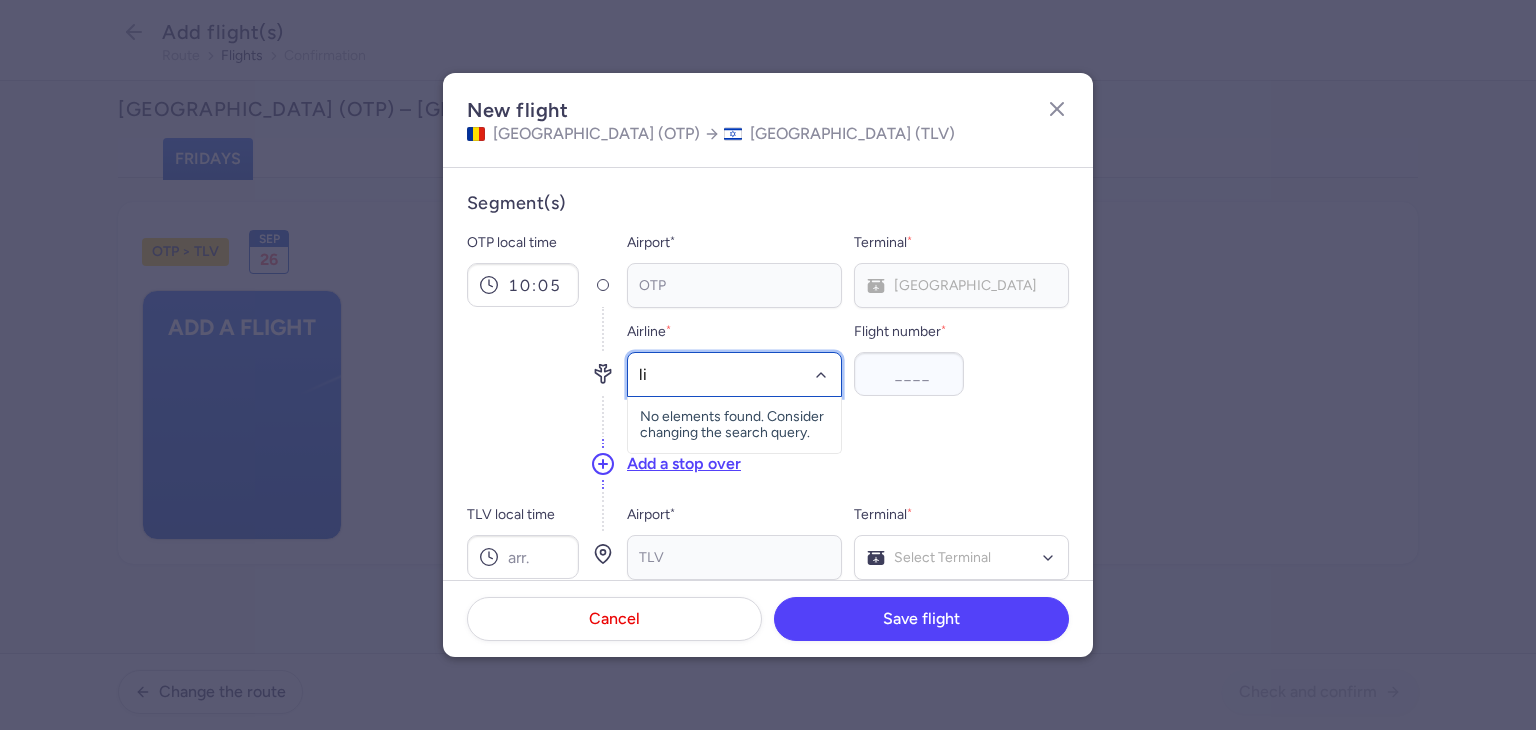 type on "lil" 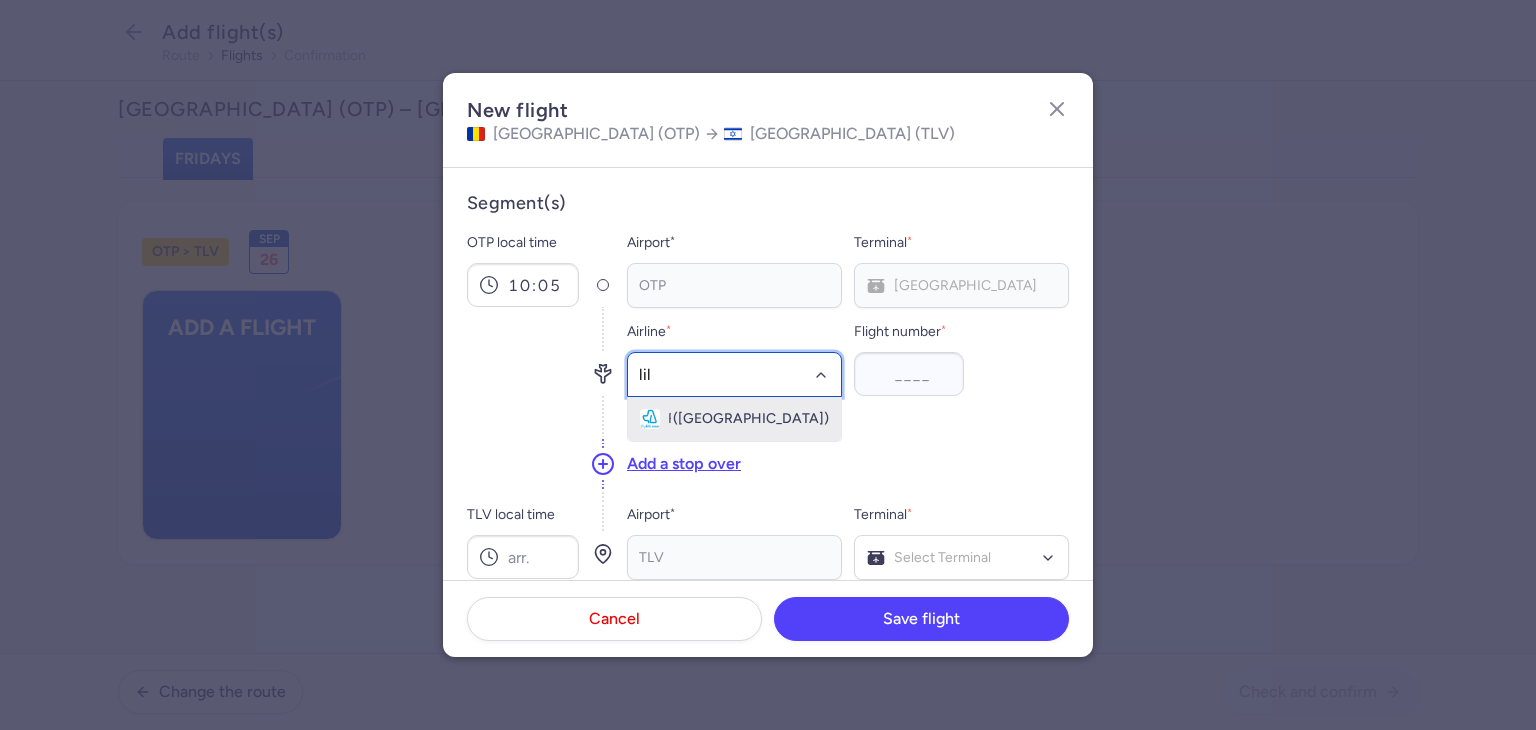 click on "Fly Lili ([GEOGRAPHIC_DATA])" 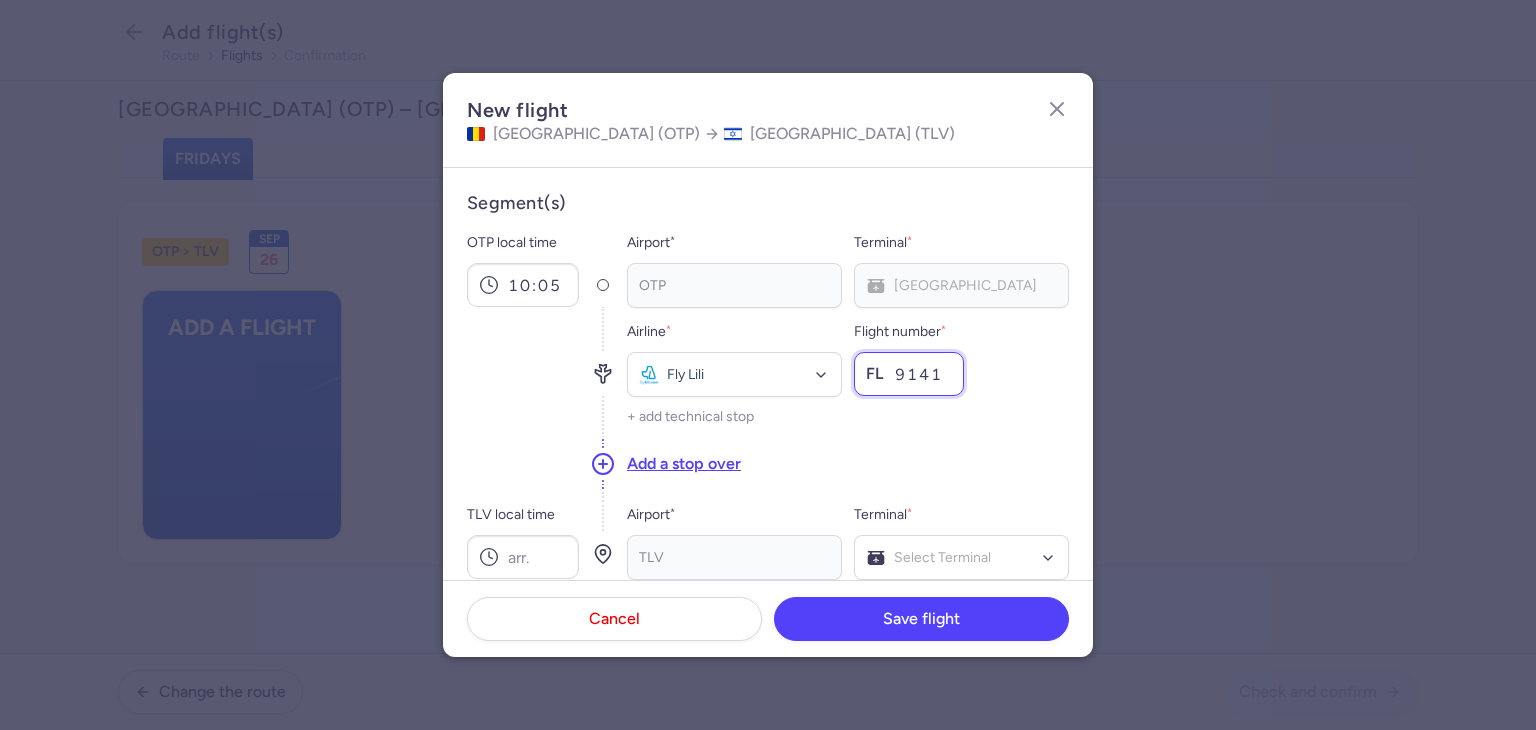 type on "9141" 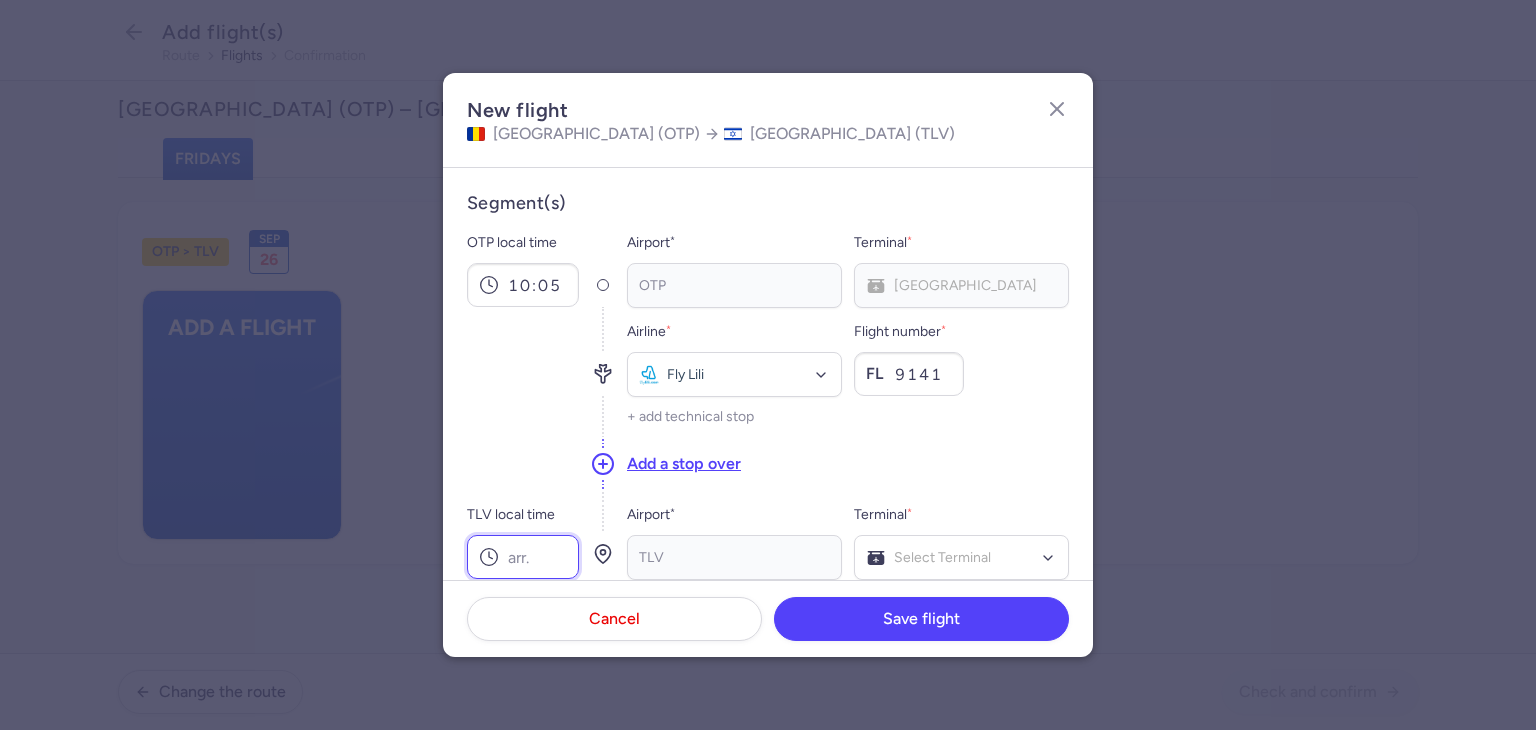 click on "TLV local time" at bounding box center (523, 557) 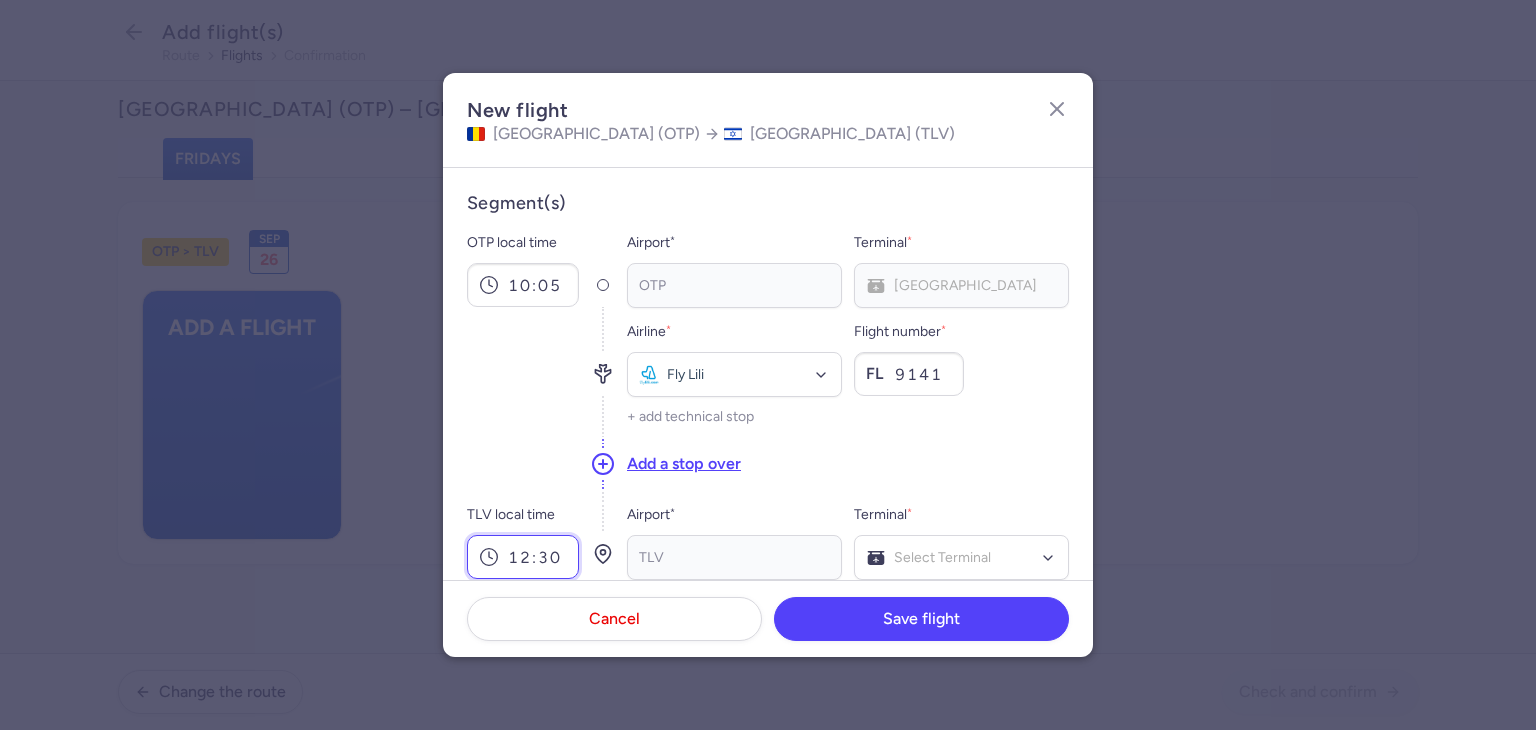 type on "12:30" 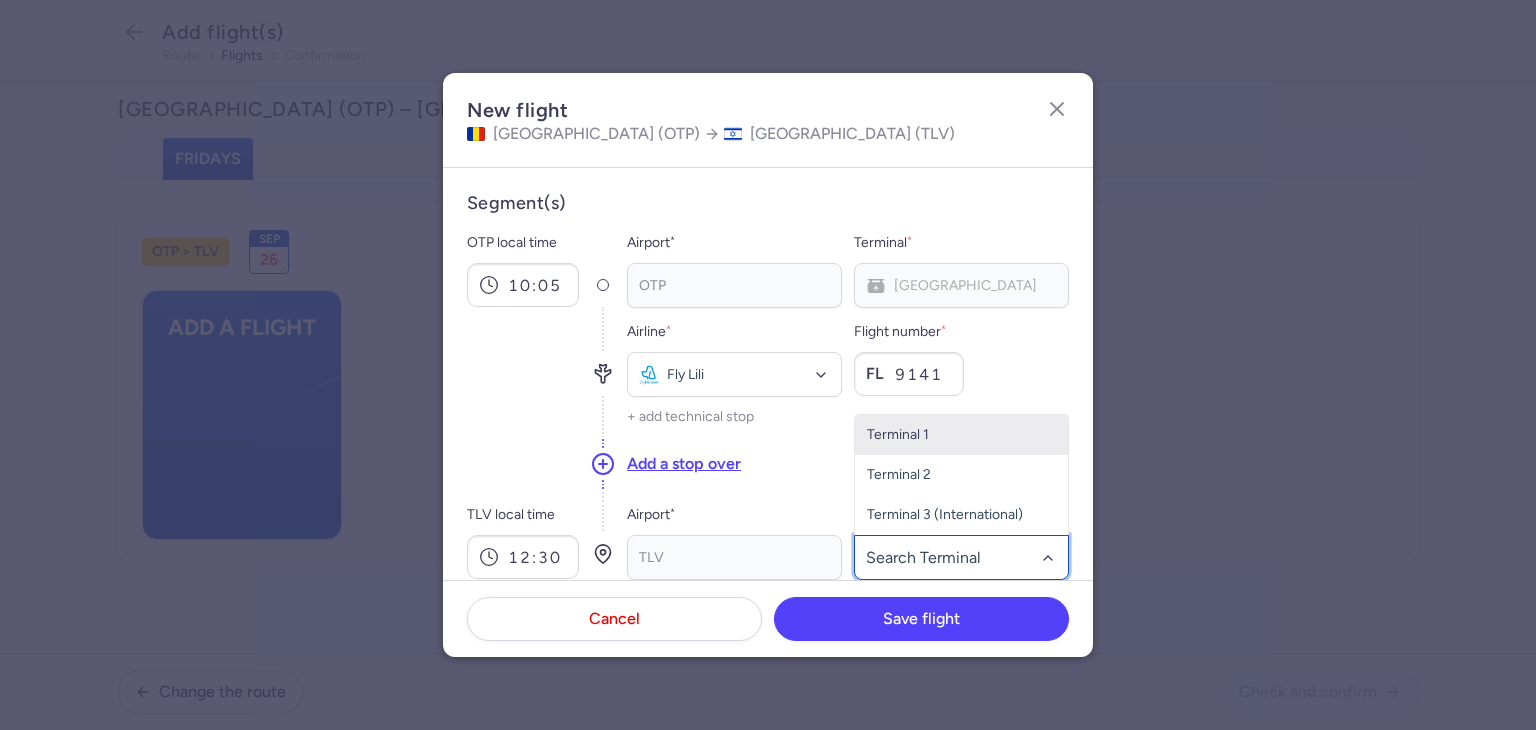 click on "Terminal 3 (International)" at bounding box center [961, 515] 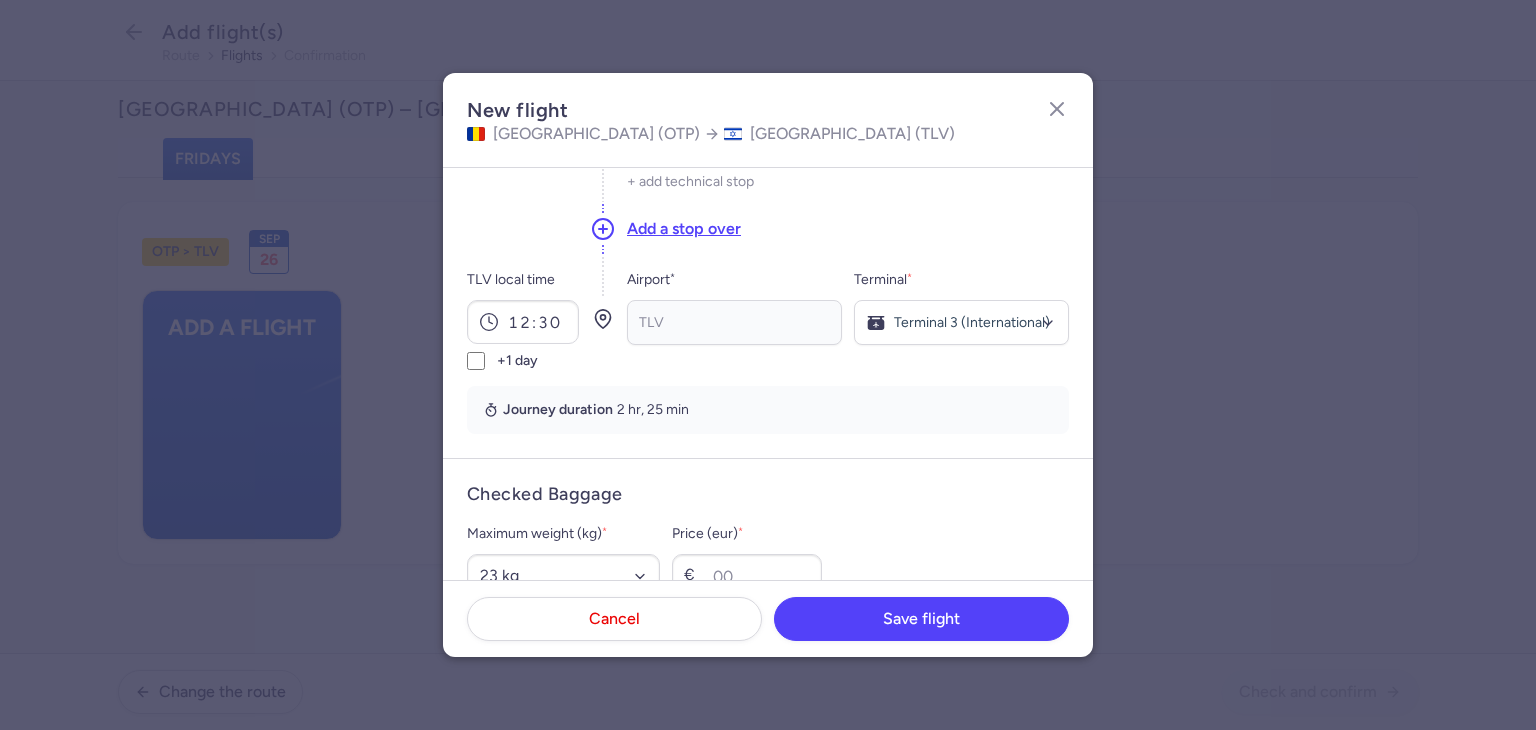 scroll, scrollTop: 400, scrollLeft: 0, axis: vertical 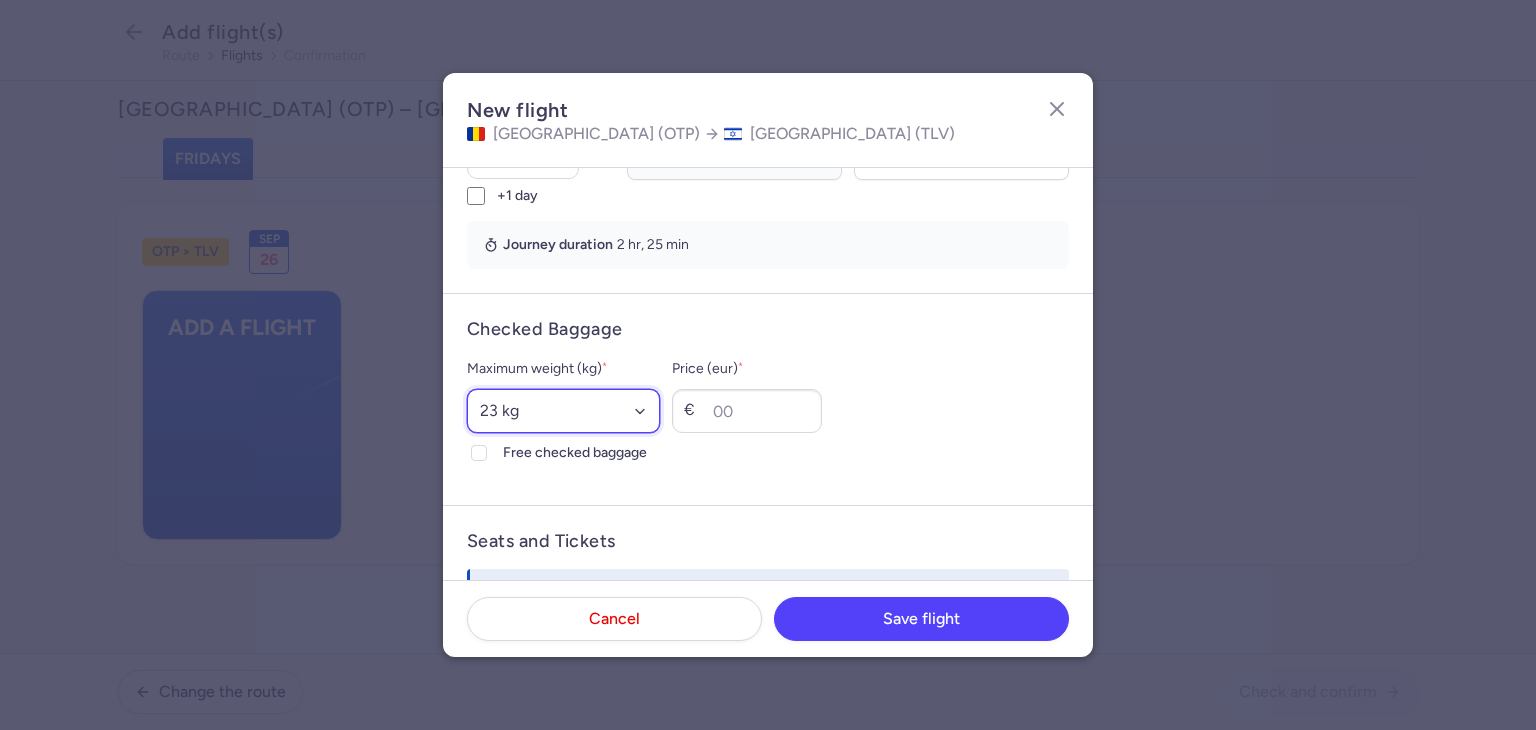click on "Select an option 15 kg 16 kg 17 kg 18 kg 19 kg 20 kg 21 kg 22 kg 23 kg 24 kg 25 kg 26 kg 27 kg 28 kg 29 kg 30 kg 31 kg 32 kg 33 kg 34 kg 35 kg" at bounding box center [563, 411] 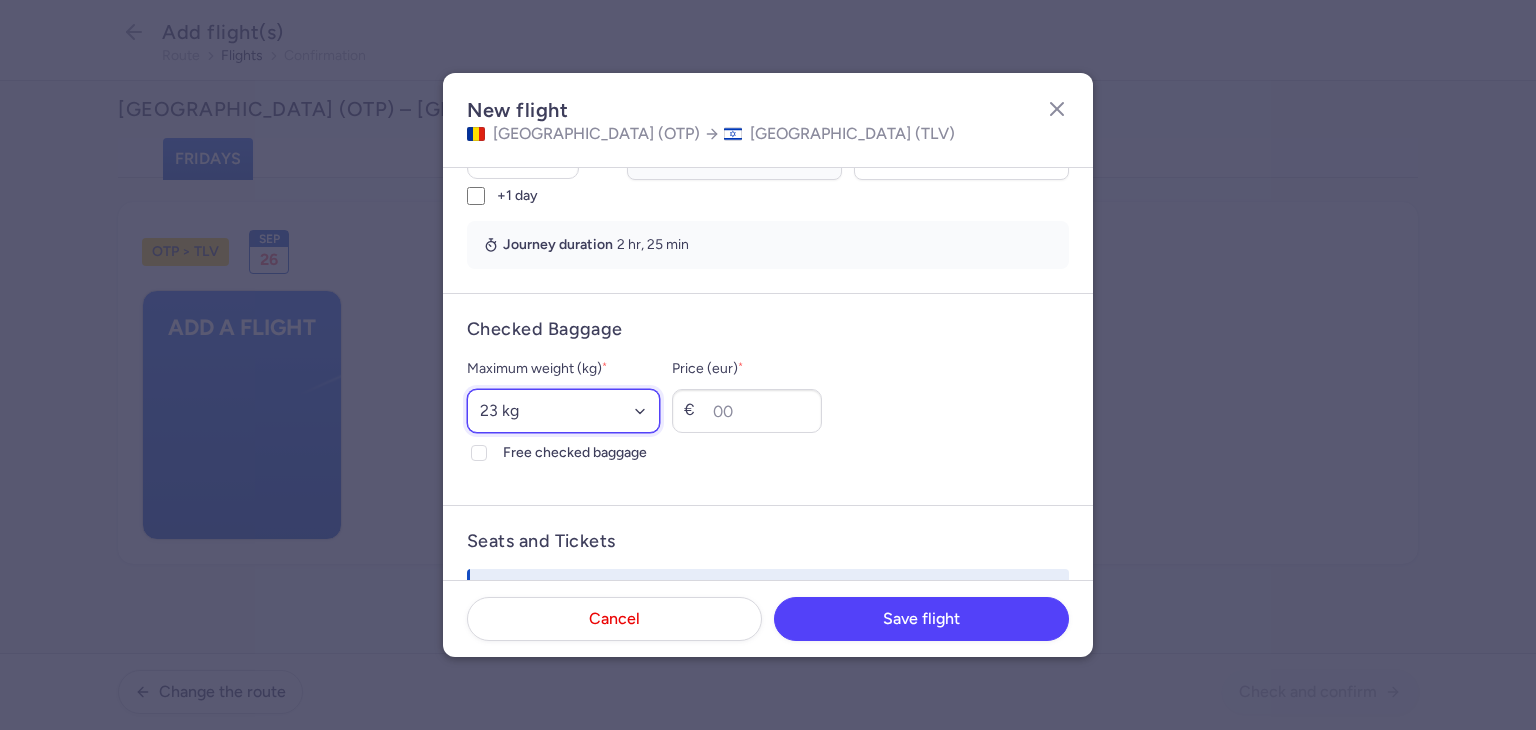 select on "20" 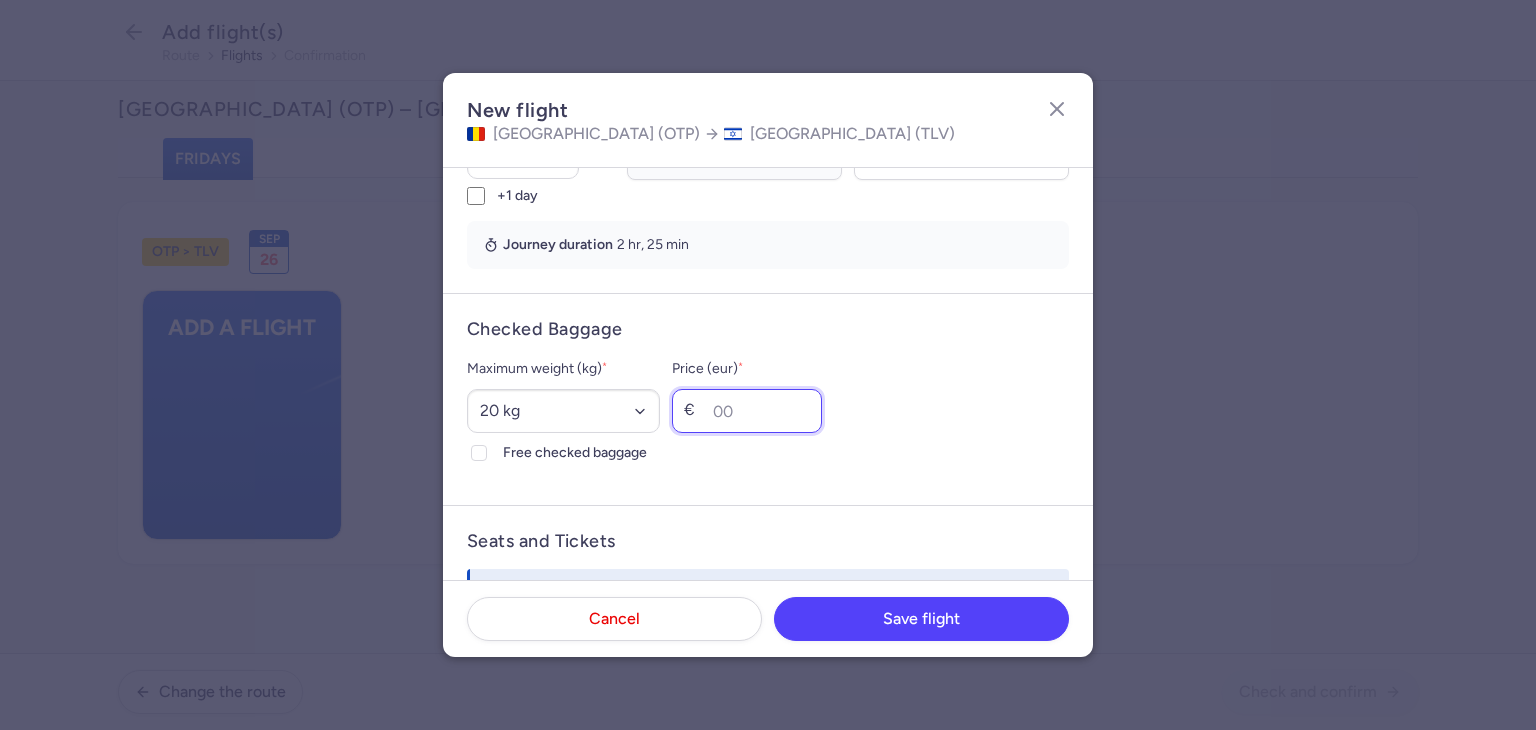 click on "Price (eur)  *" at bounding box center (747, 411) 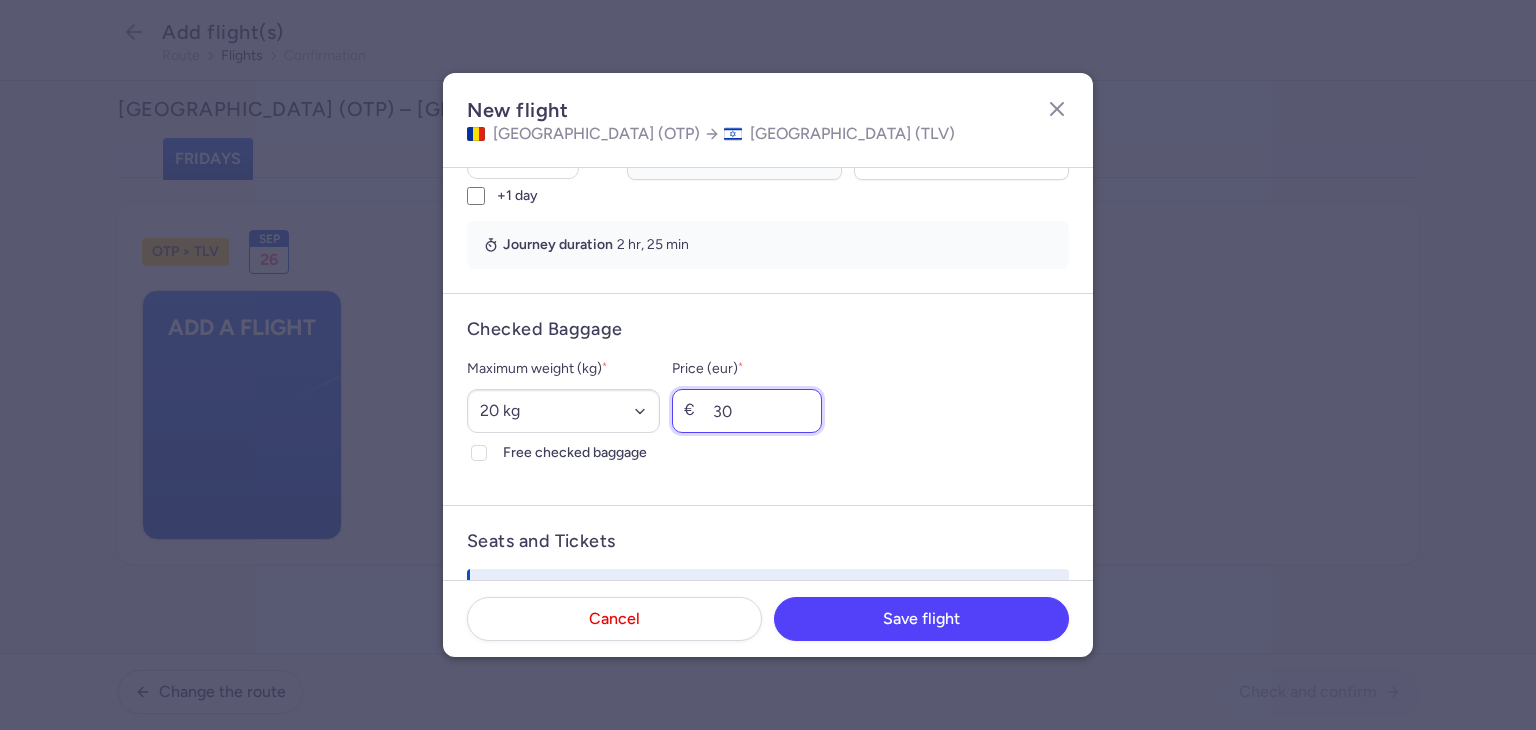 scroll, scrollTop: 700, scrollLeft: 0, axis: vertical 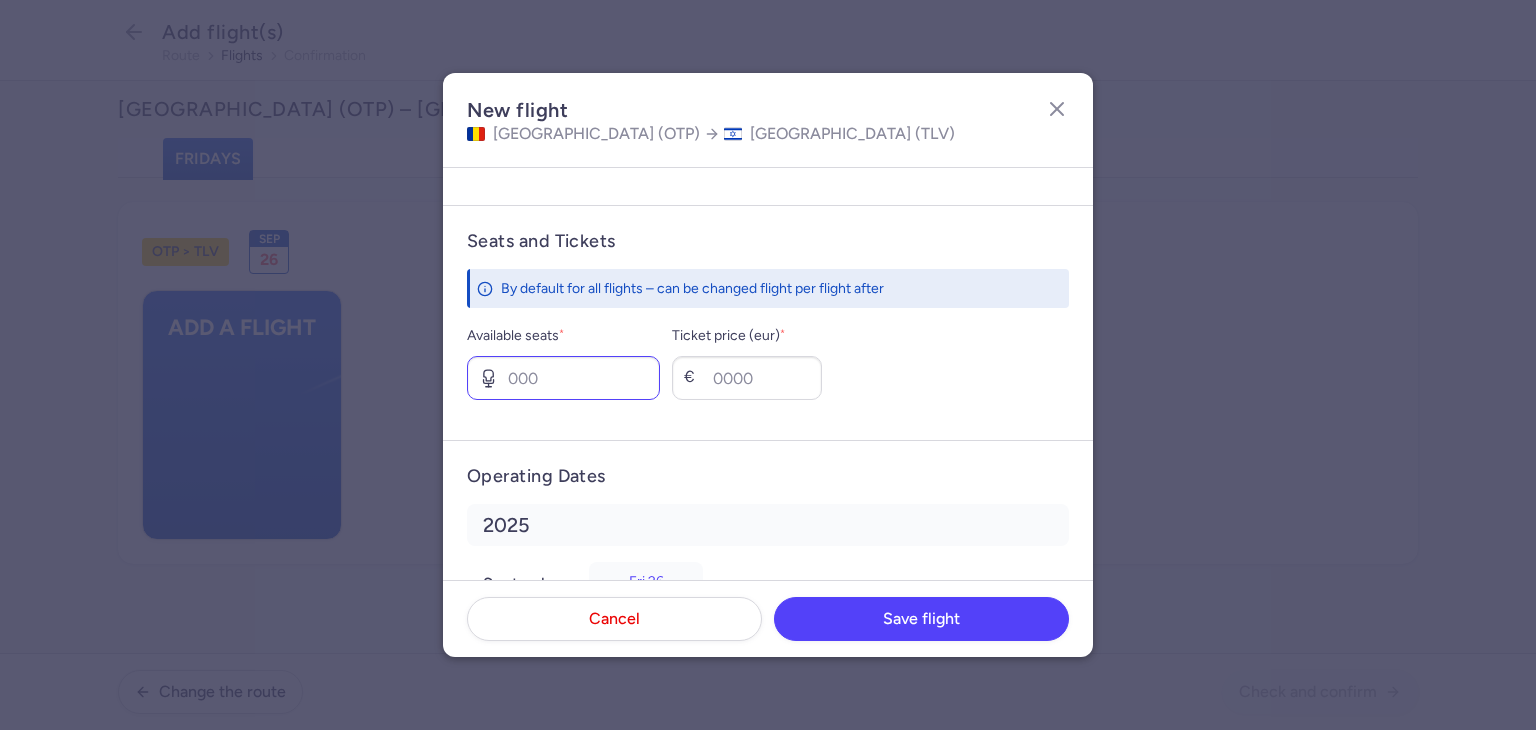 type on "30" 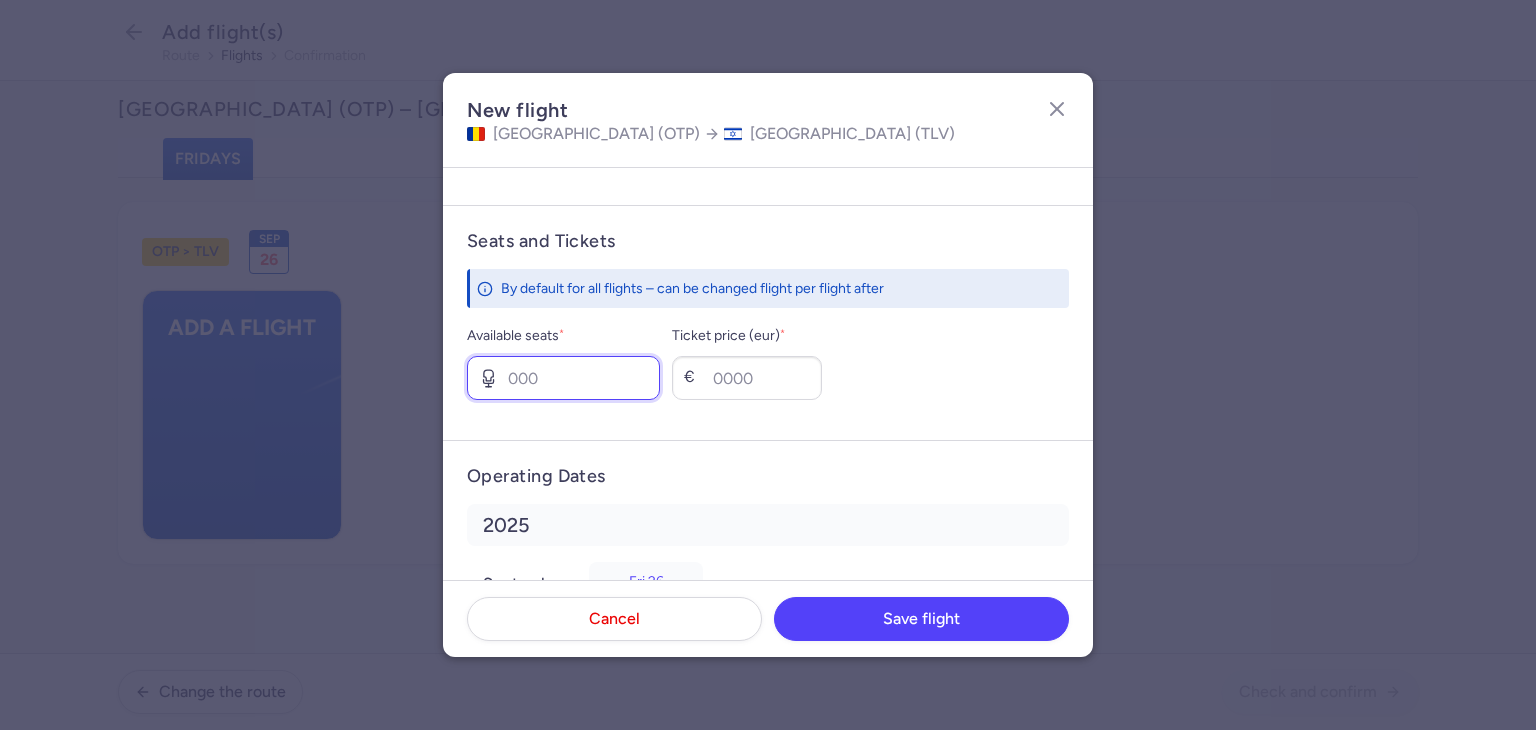 click on "Available seats  *" at bounding box center [563, 378] 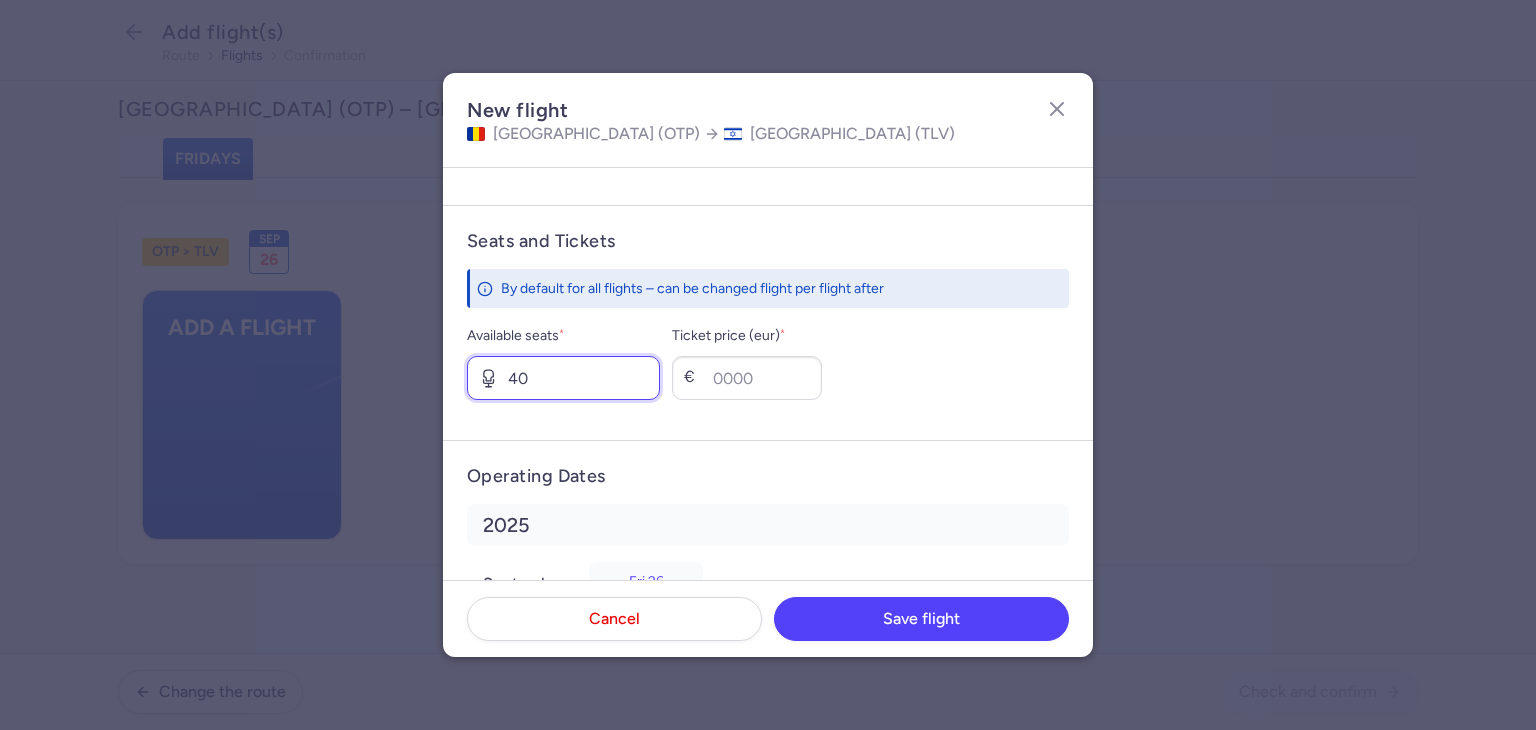 type on "4" 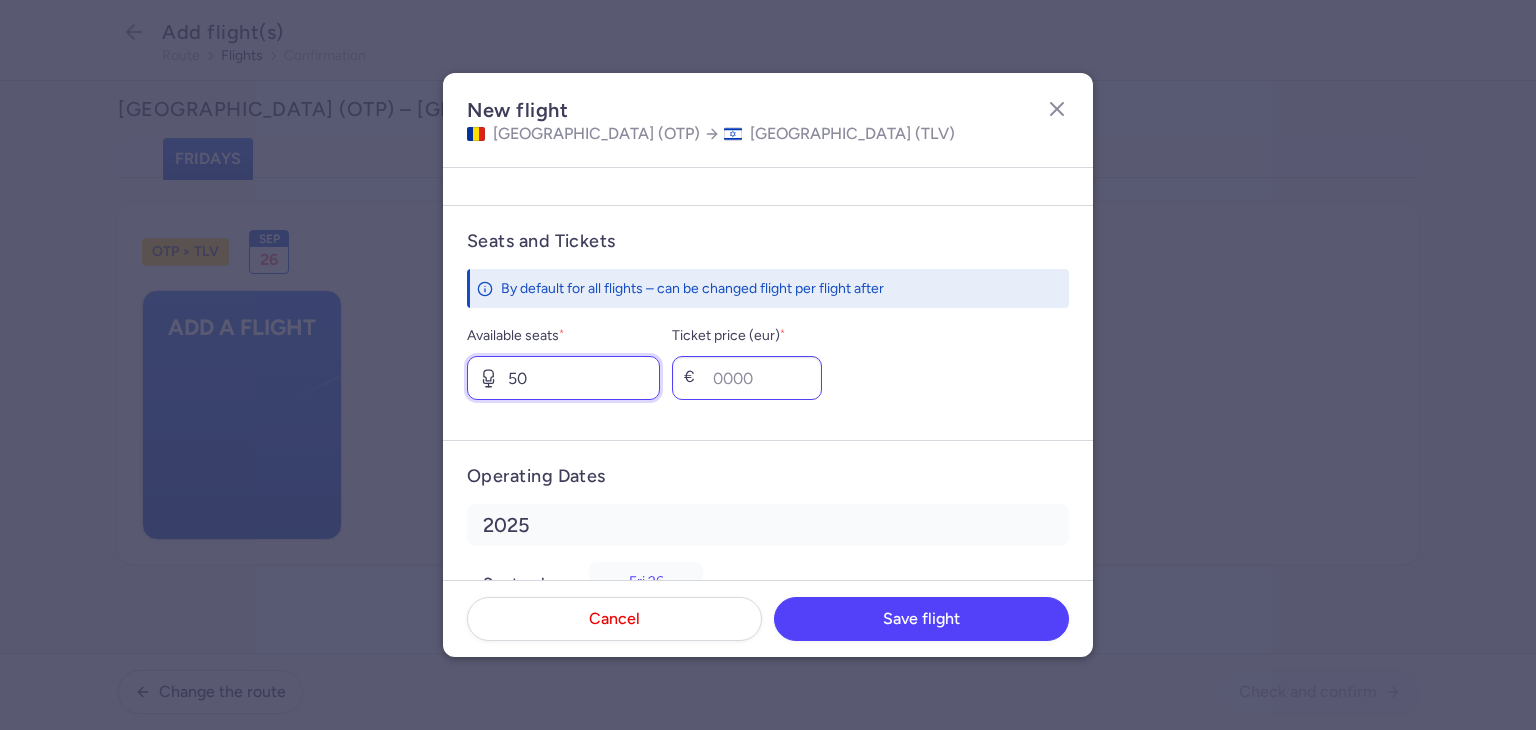 type on "50" 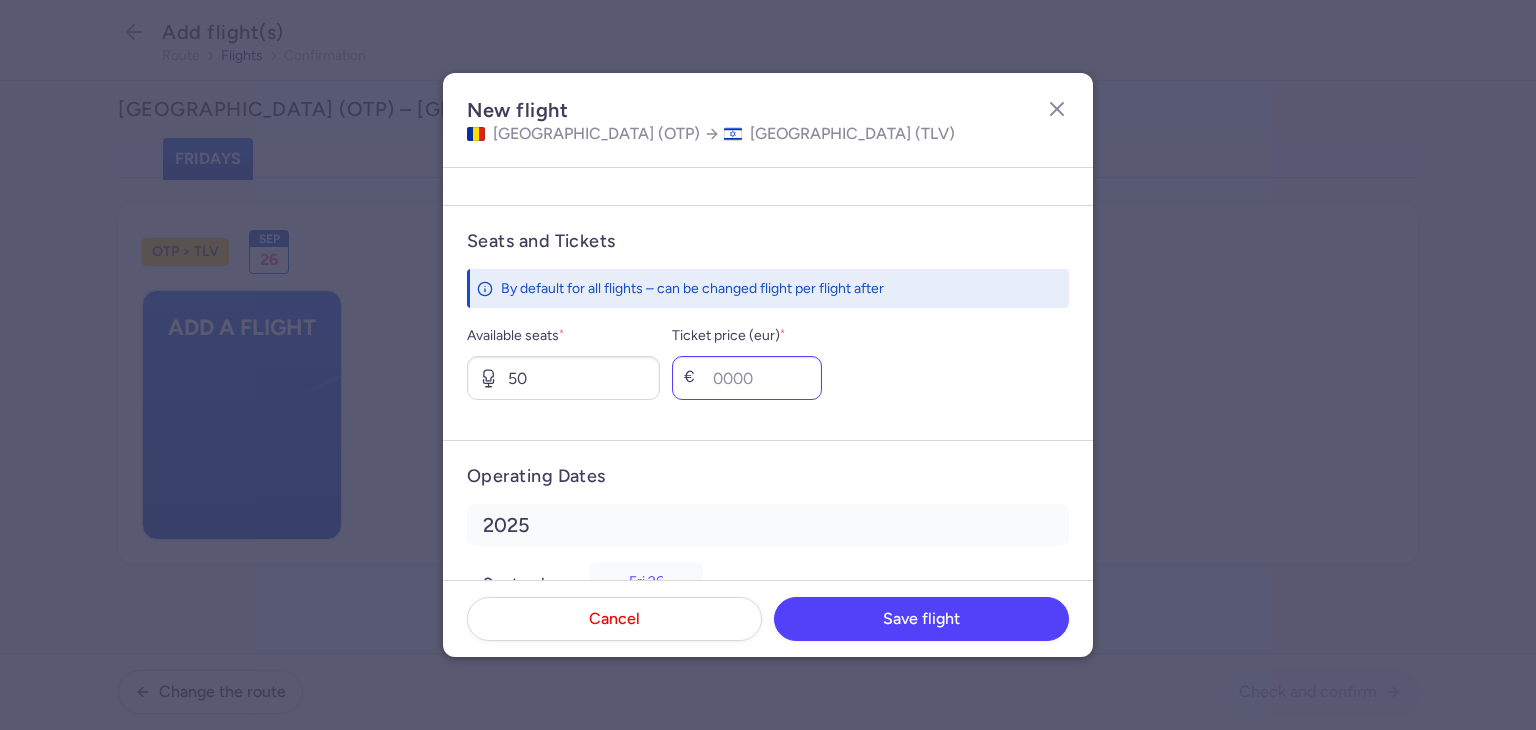 click on "Seats and Tickets By default for all flights – can be changed flight per flight after Available seats  * 50 Ticket price (eur)  * €" at bounding box center [768, 322] 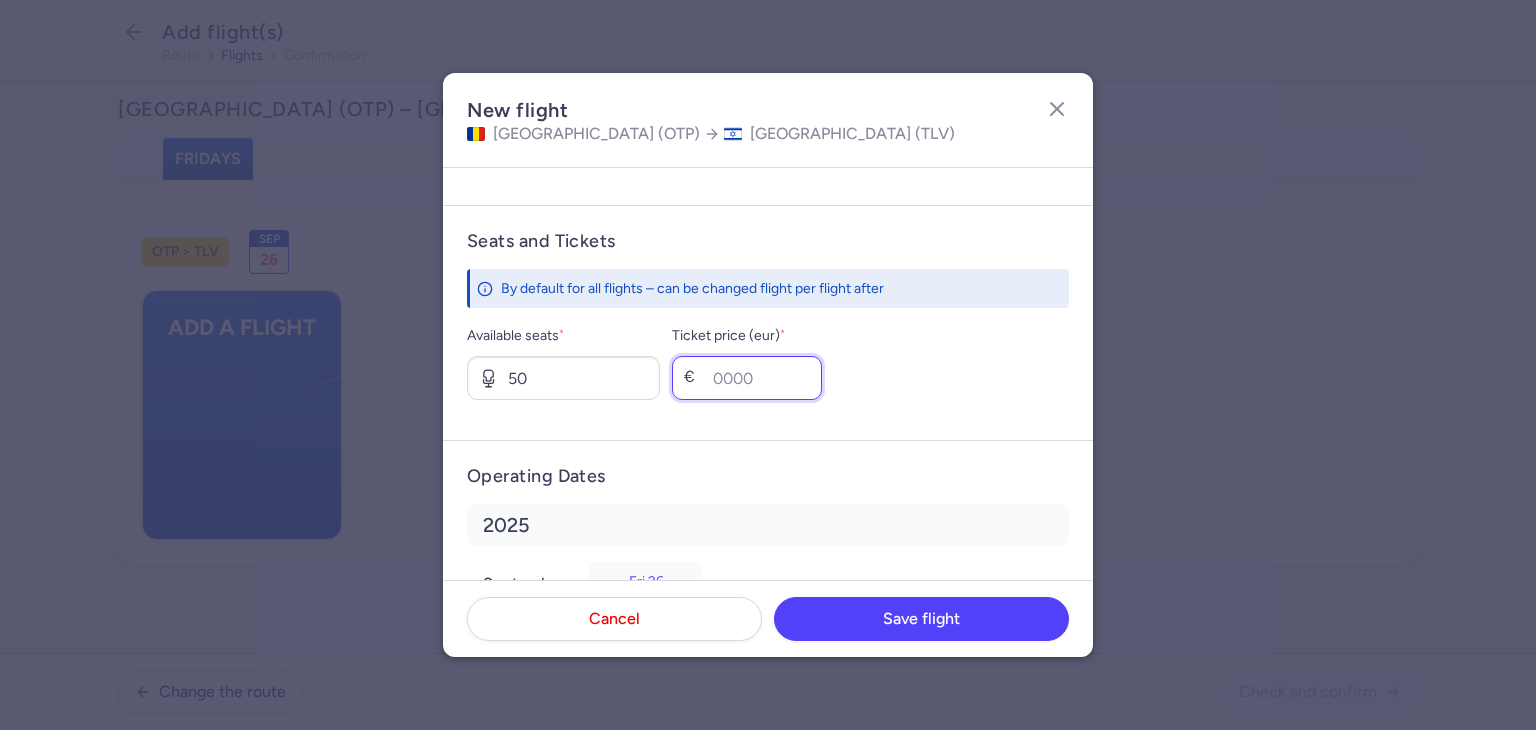 click on "Ticket price (eur)  *" at bounding box center (747, 378) 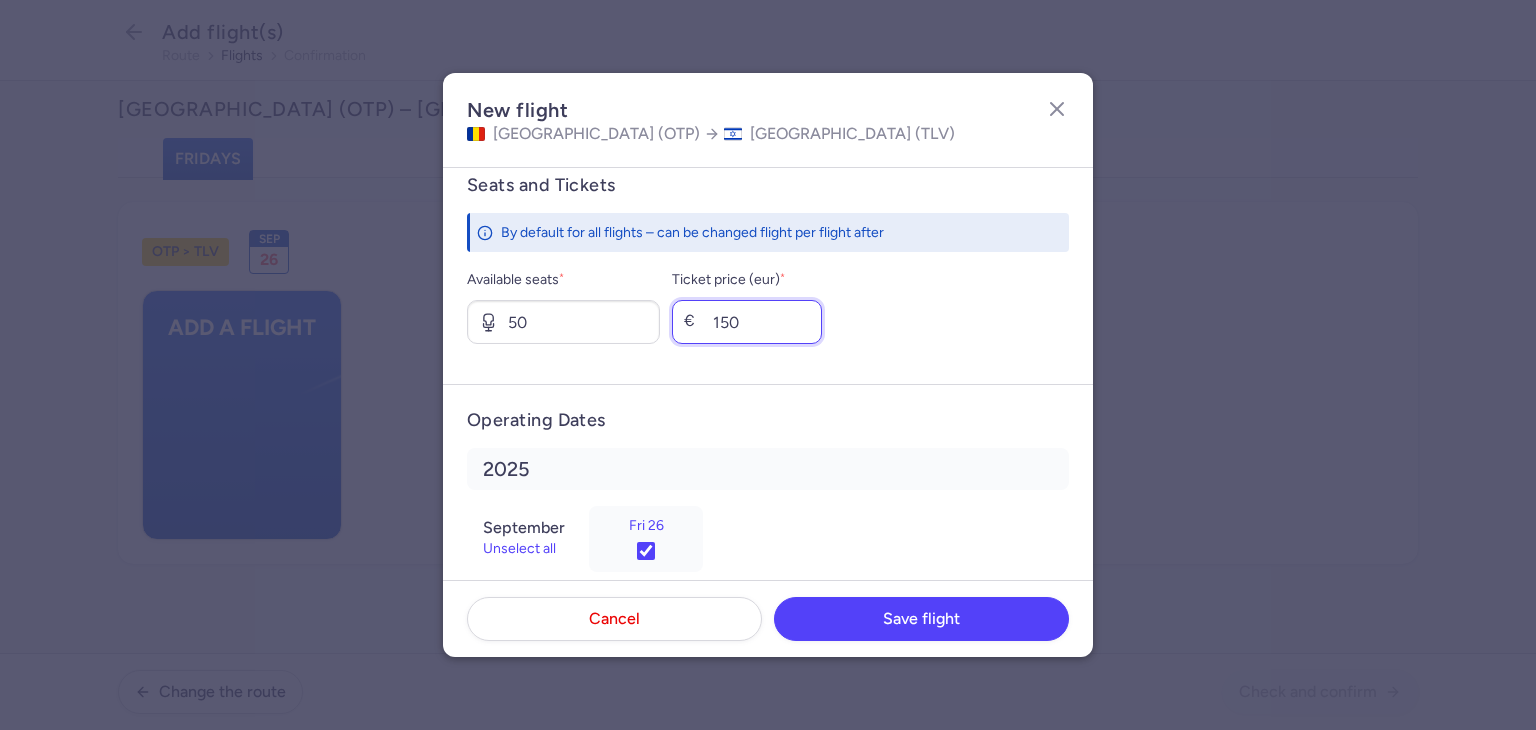 scroll, scrollTop: 786, scrollLeft: 0, axis: vertical 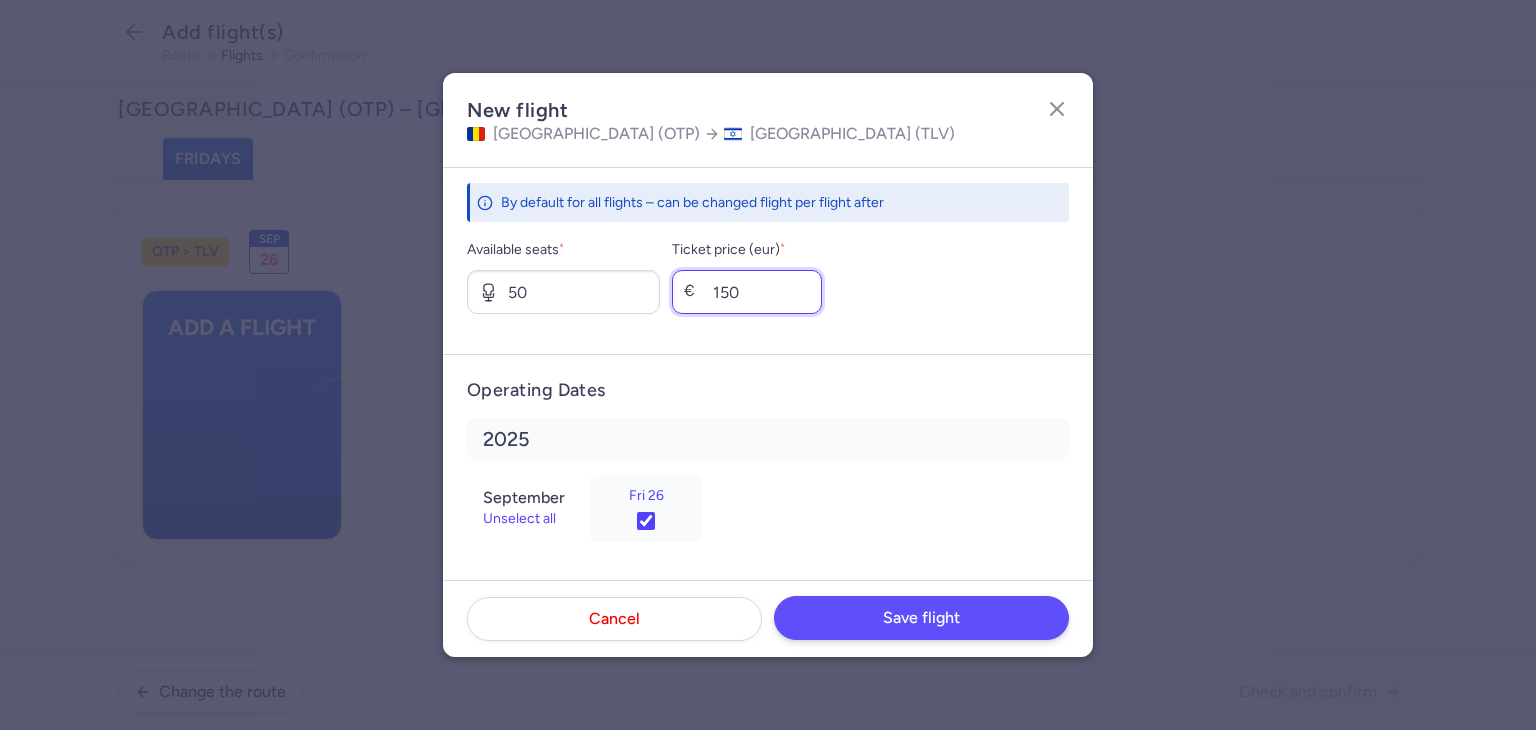 type on "150" 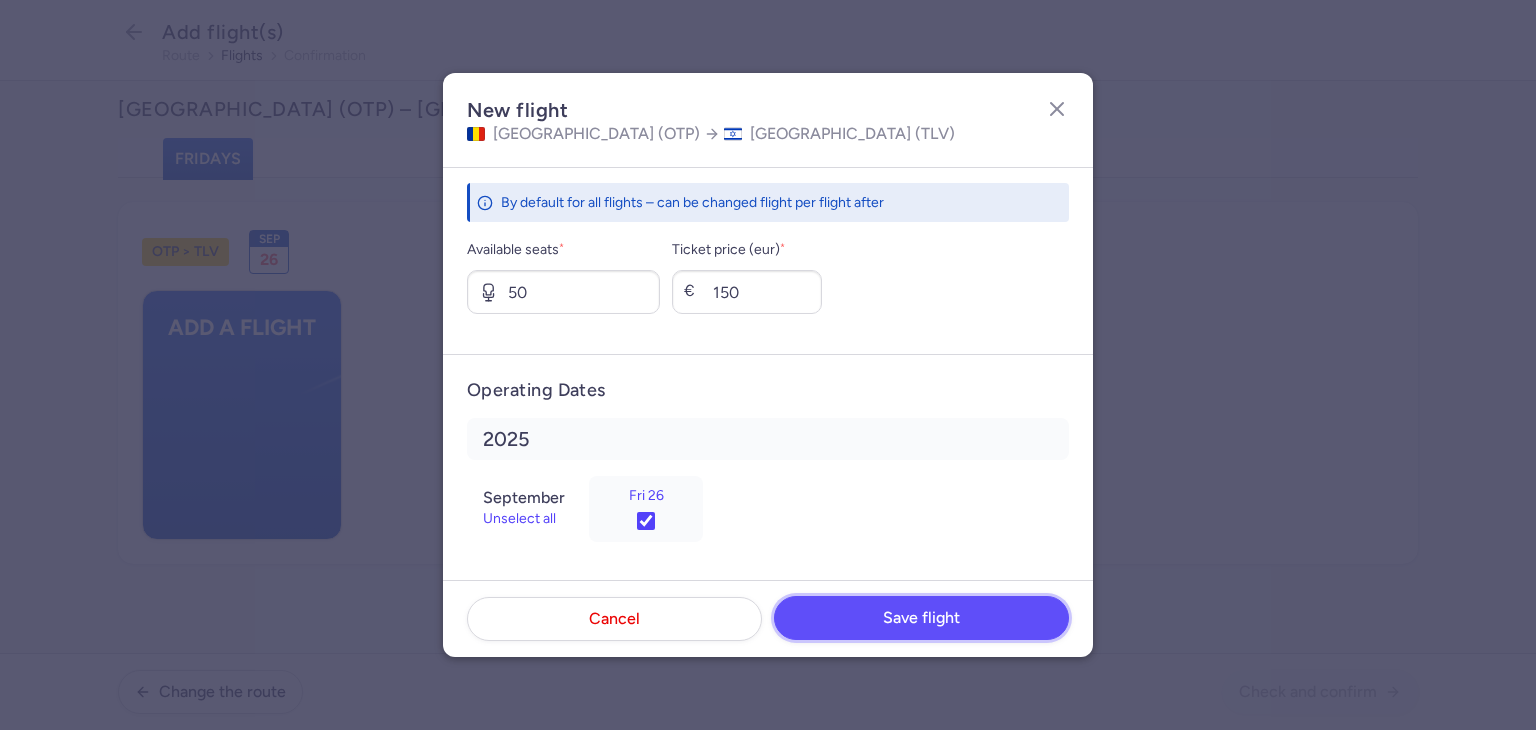 click on "Save flight" at bounding box center (921, 618) 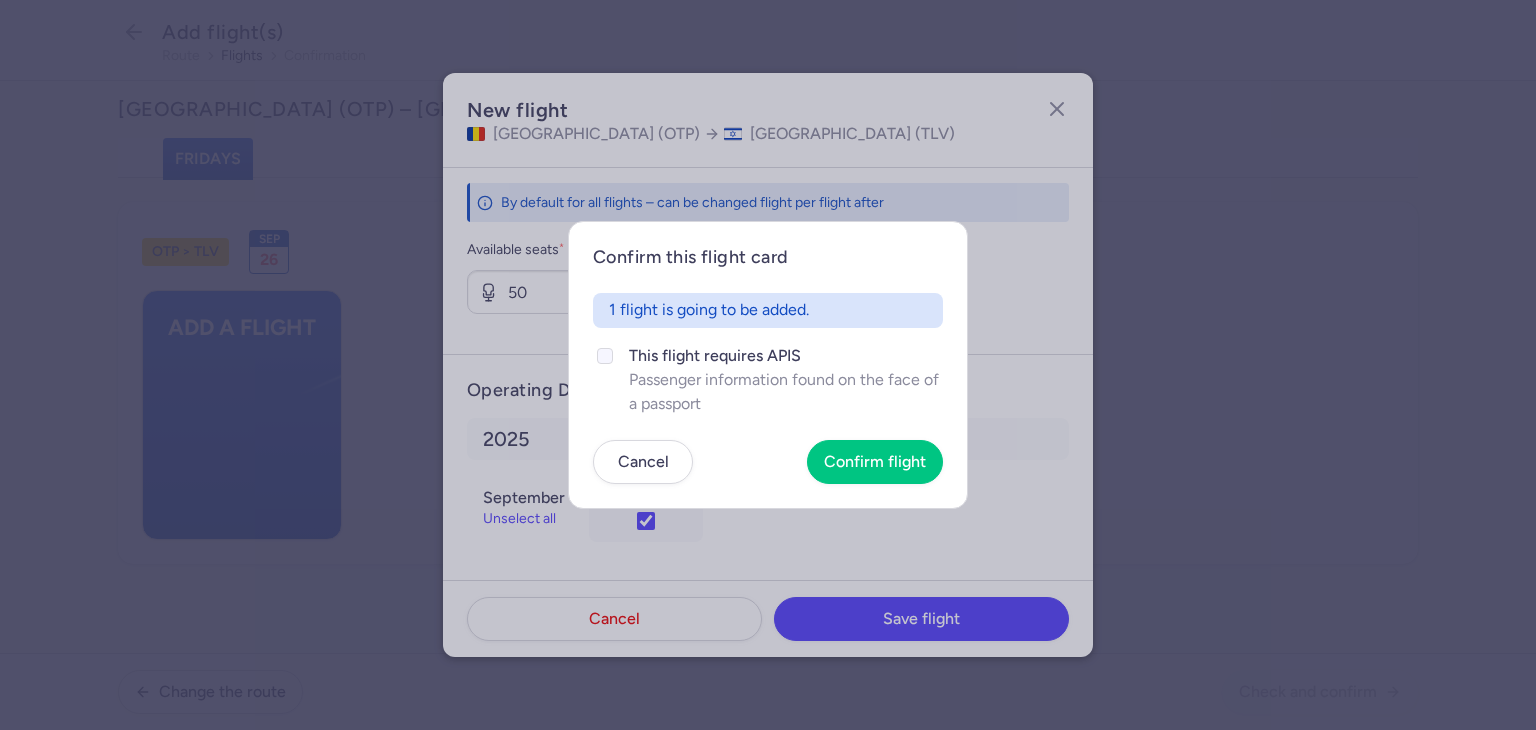 click on "This flight requires APIS" 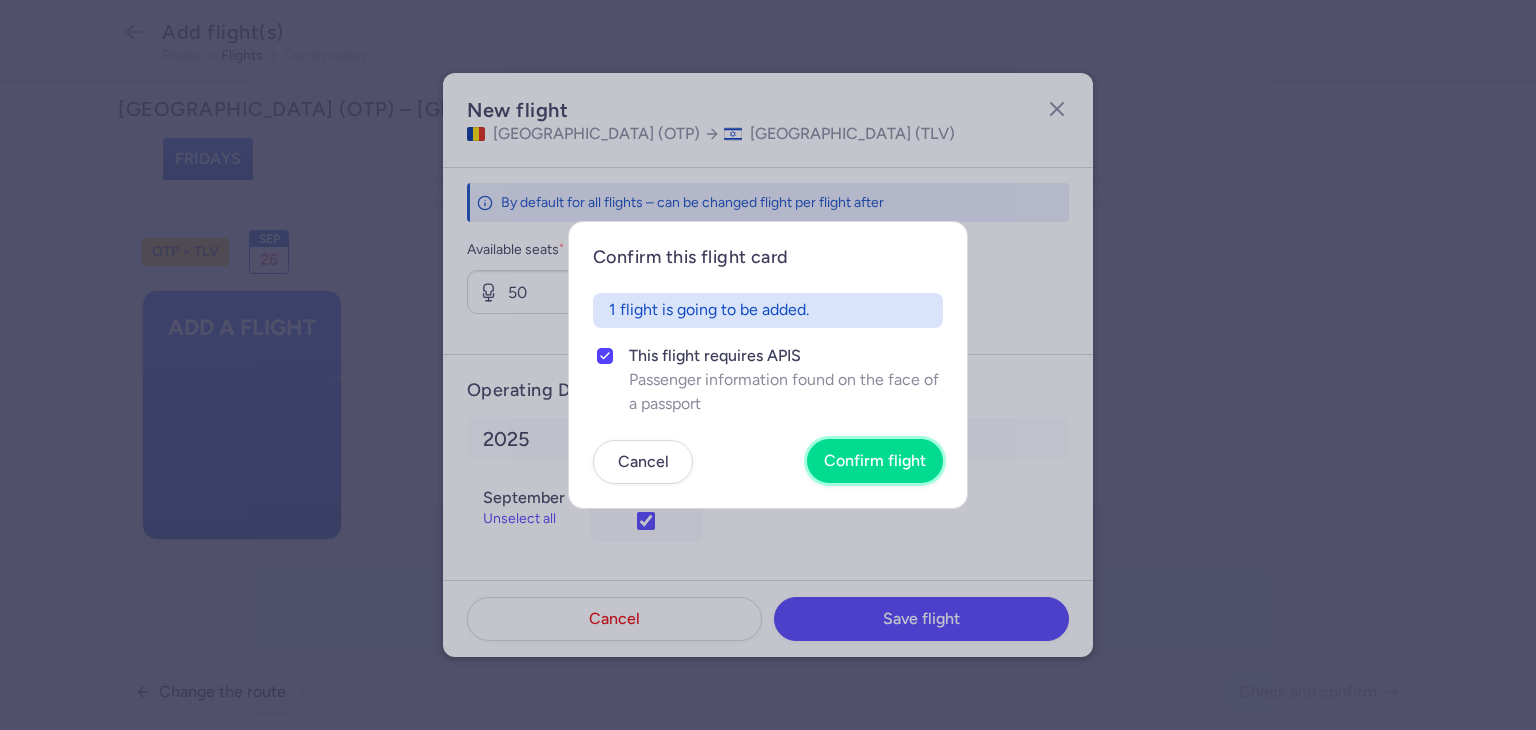 click on "Confirm flight" at bounding box center [875, 461] 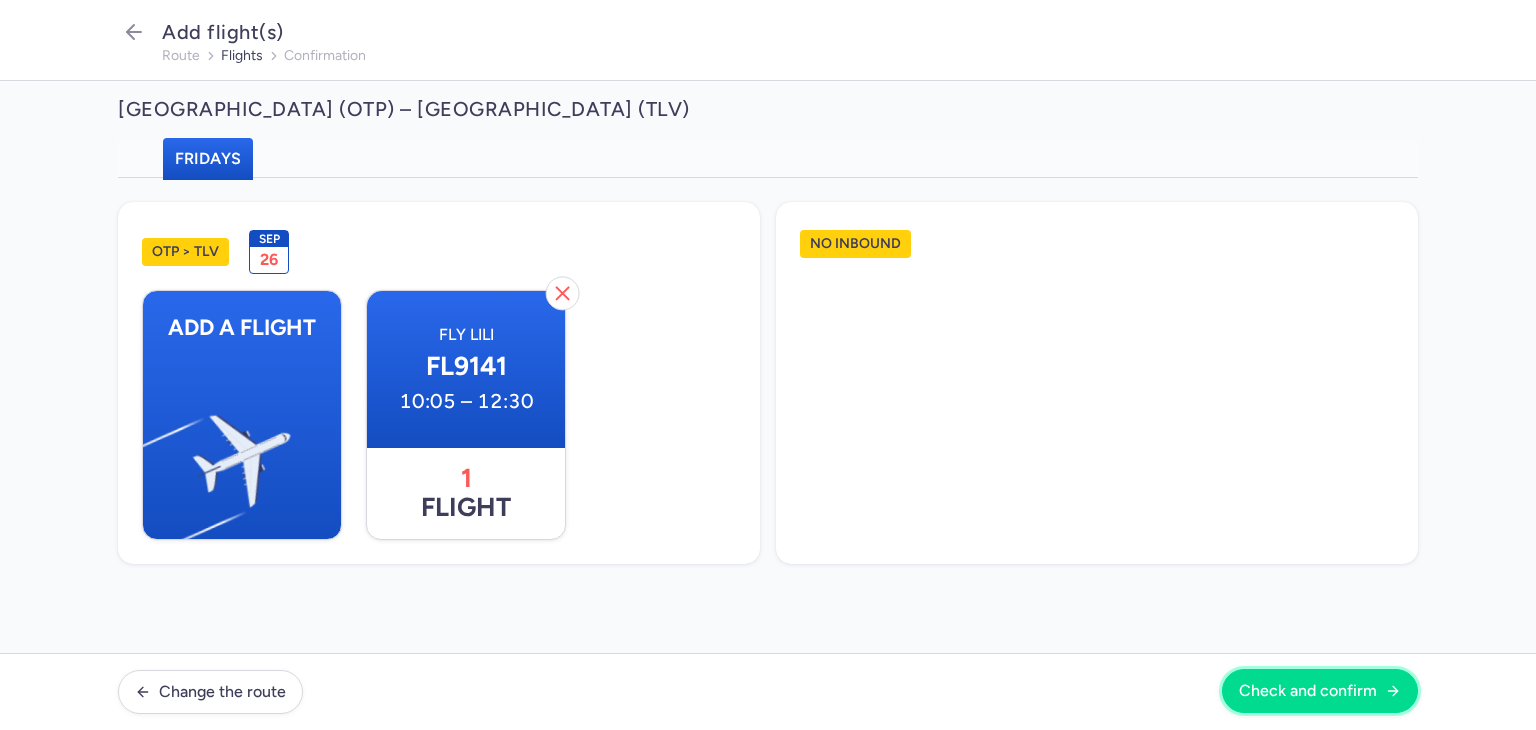 click on "Check and confirm" at bounding box center [1308, 691] 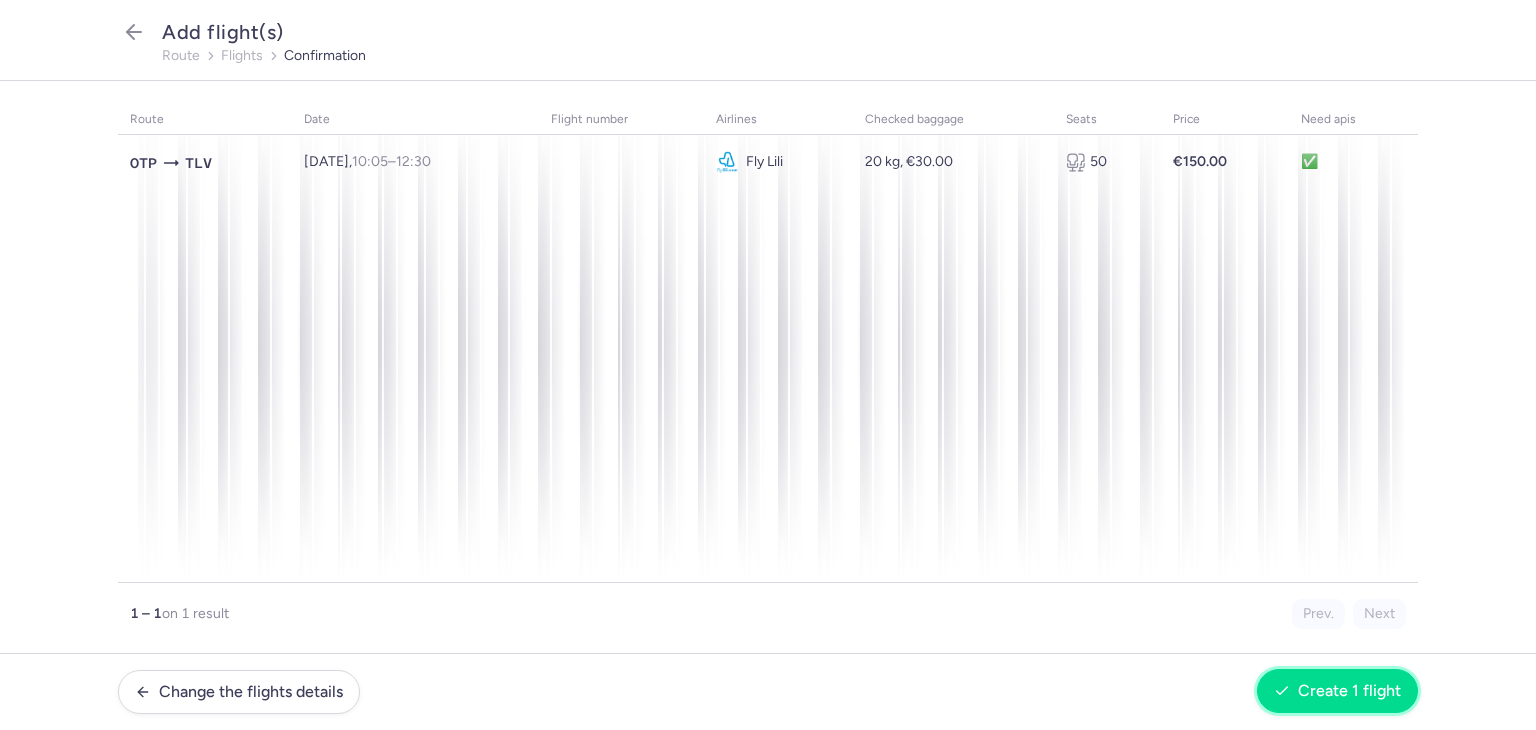 click on "Create 1 flight" at bounding box center [1349, 691] 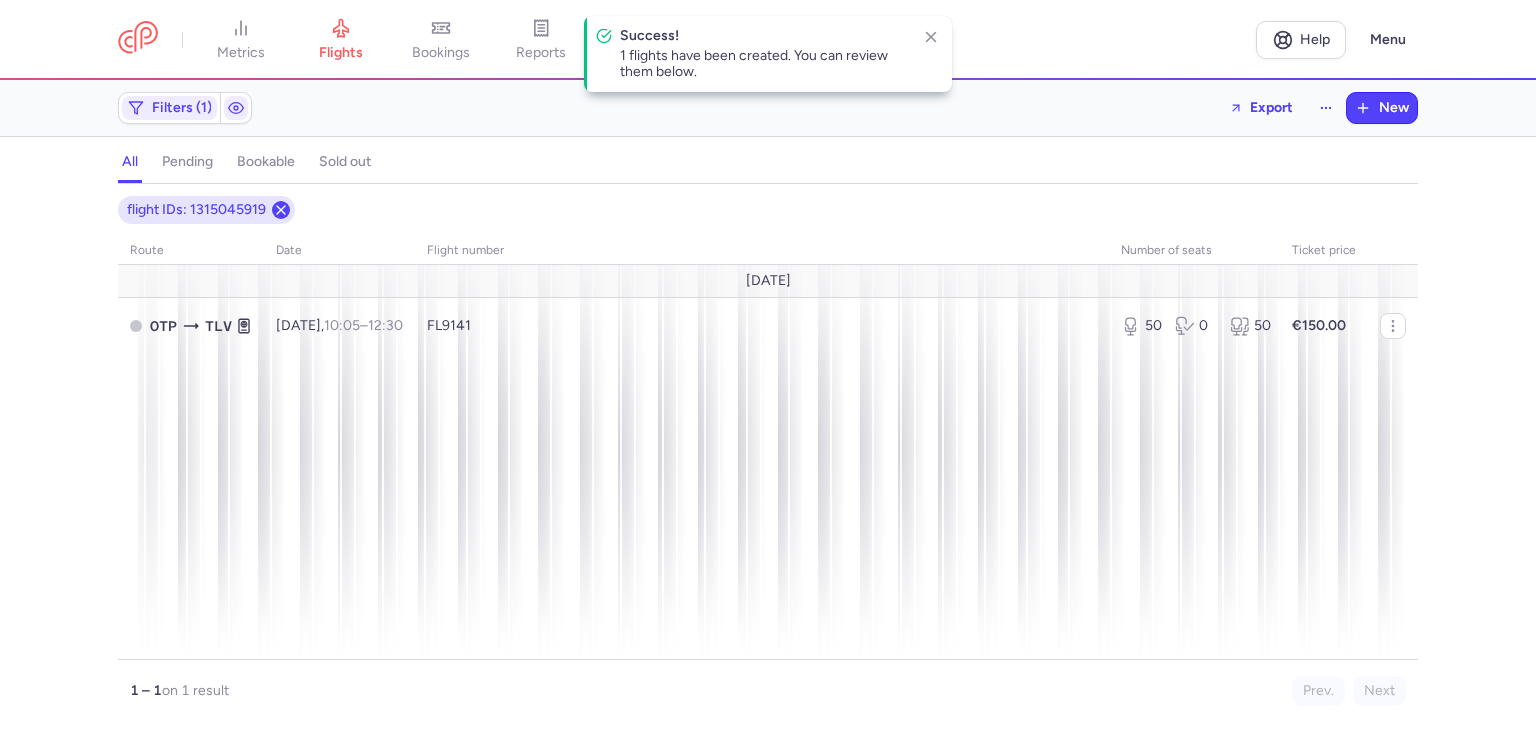 click 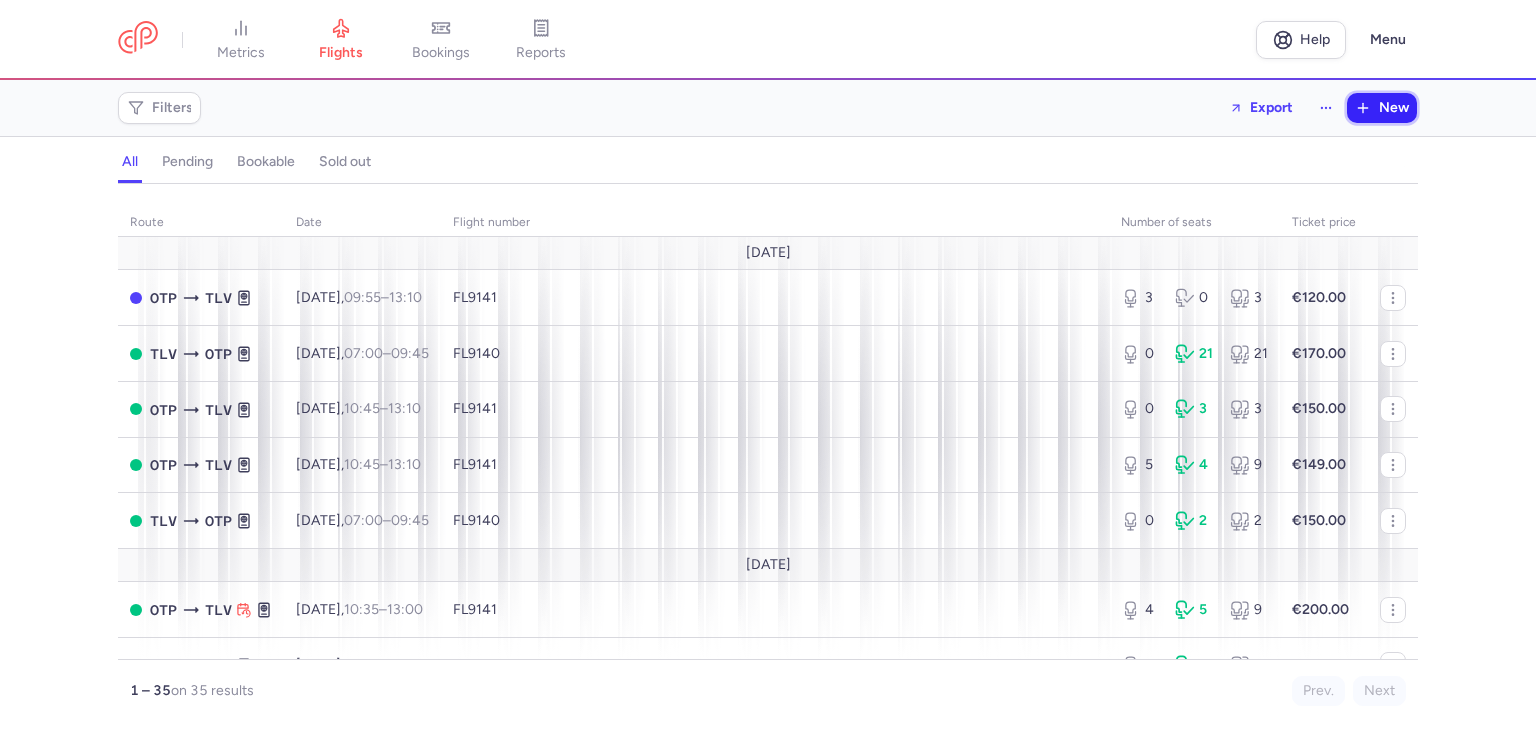 click on "New" at bounding box center (1382, 108) 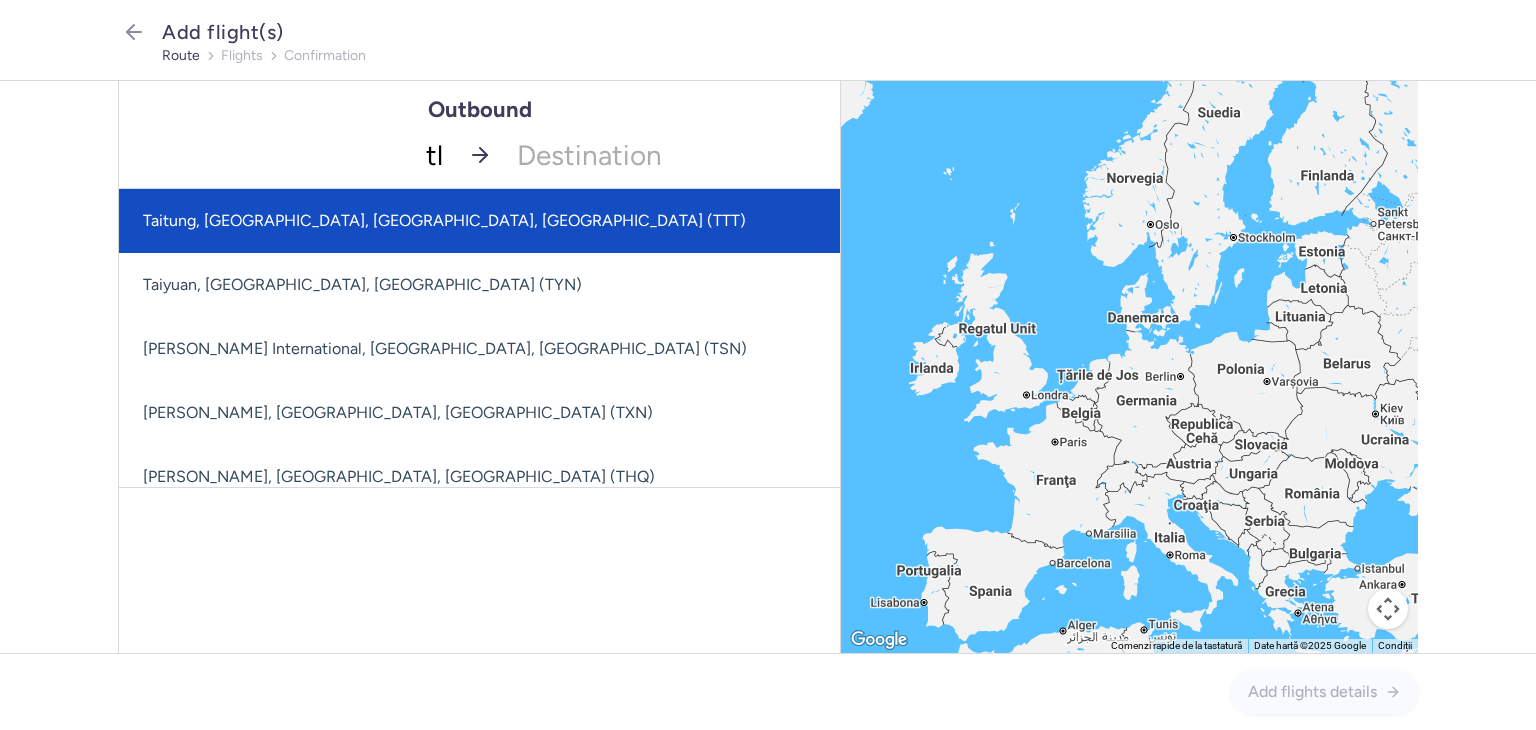 type on "tlv" 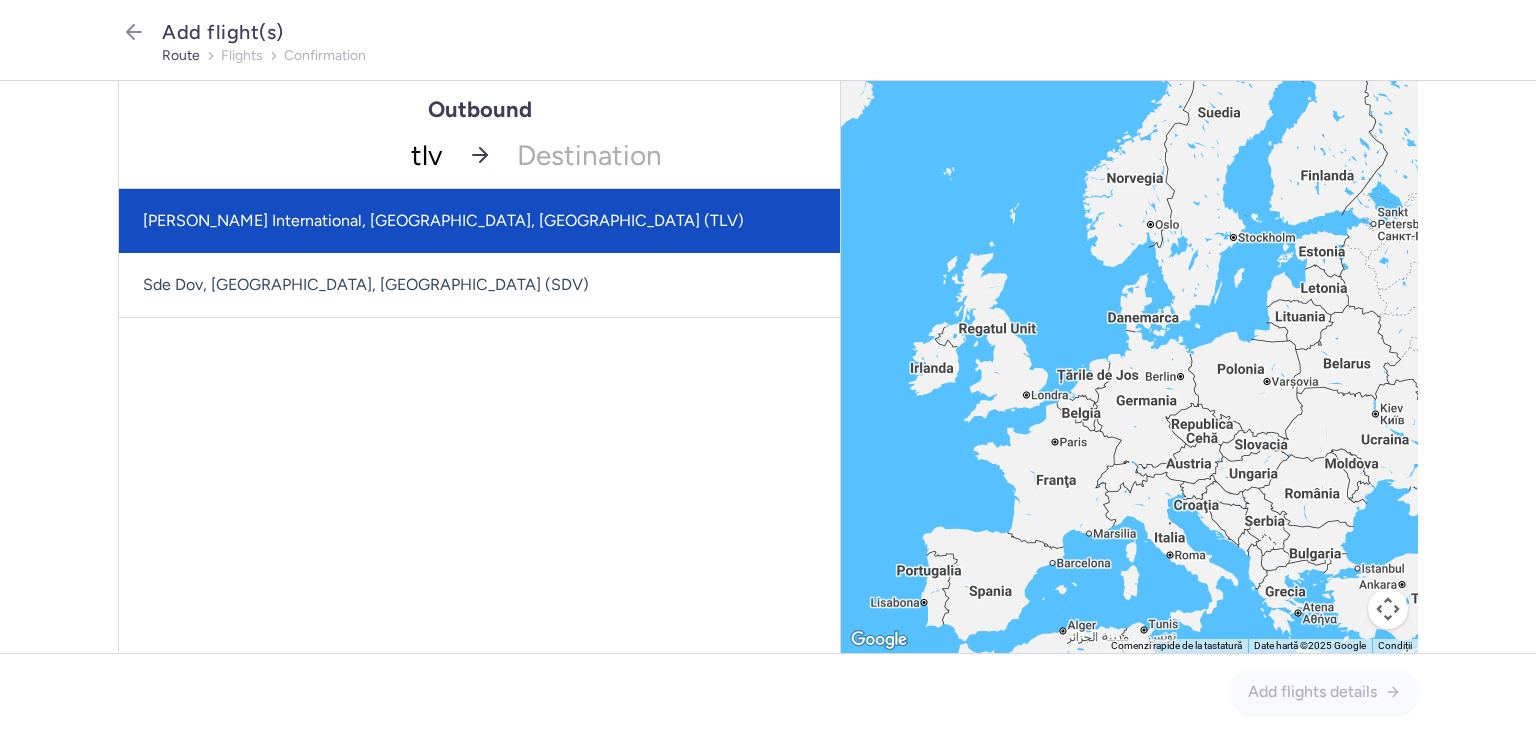 click on "[PERSON_NAME] International, [GEOGRAPHIC_DATA], [GEOGRAPHIC_DATA] (TLV)" 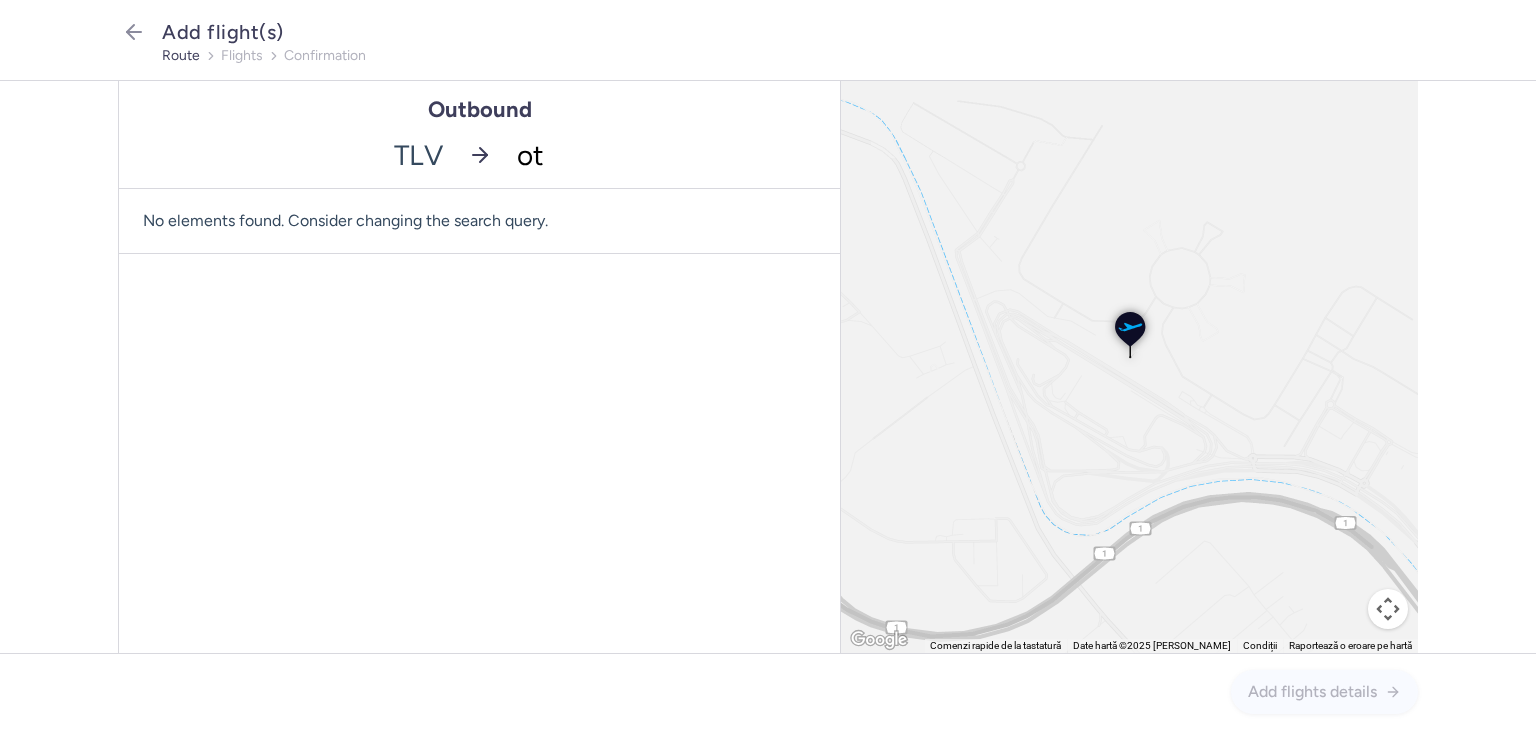 type on "otp" 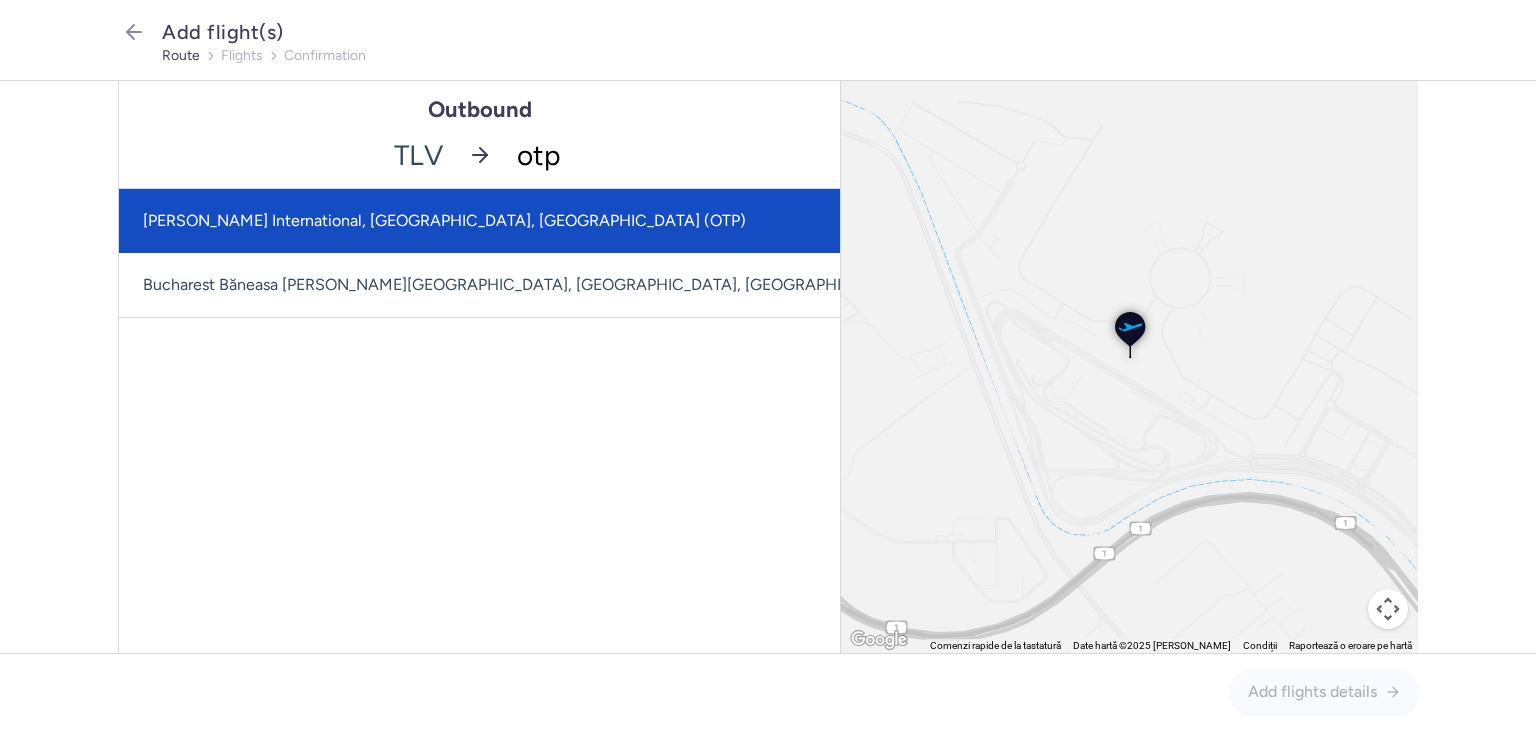 click on "[PERSON_NAME] International, [GEOGRAPHIC_DATA], [GEOGRAPHIC_DATA] (OTP)" at bounding box center (548, 221) 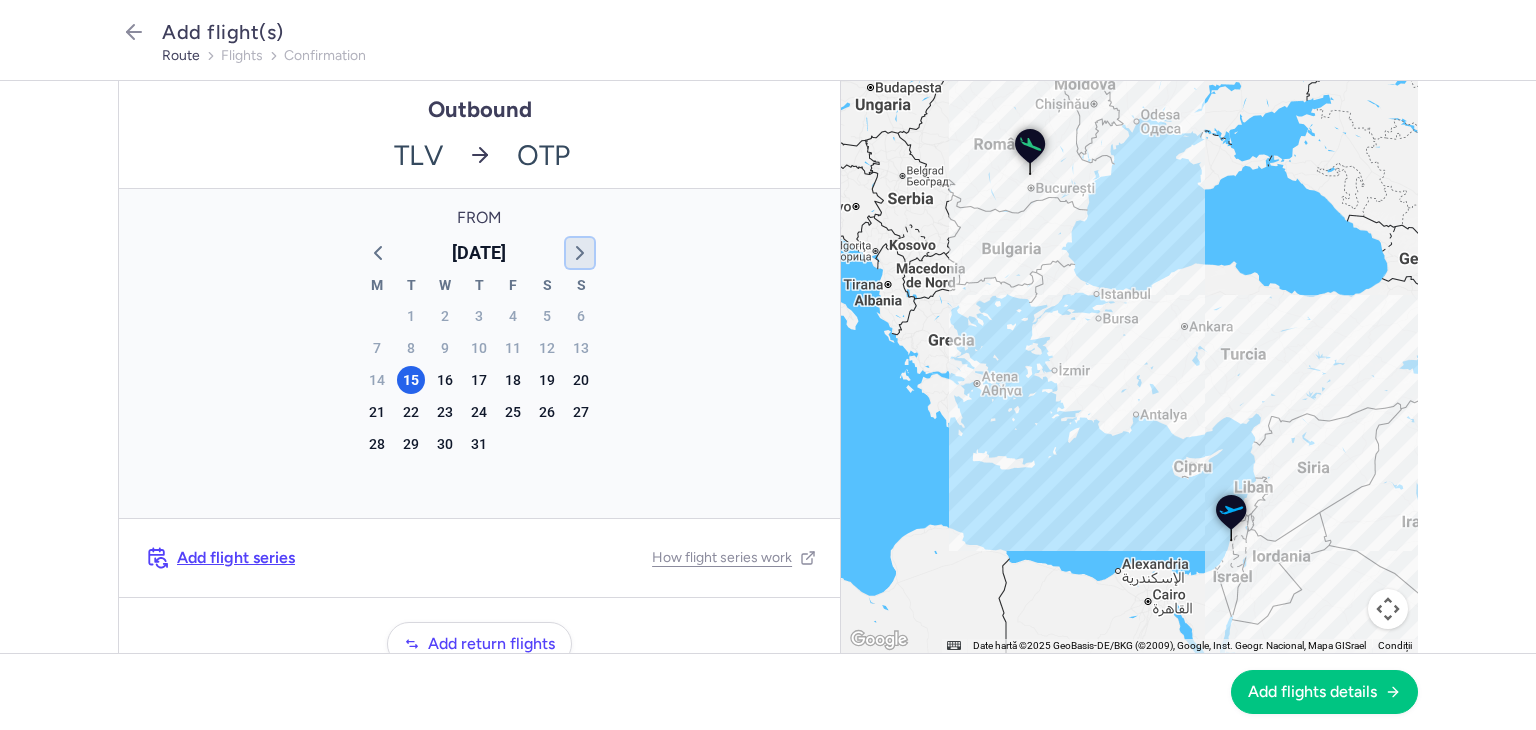 click 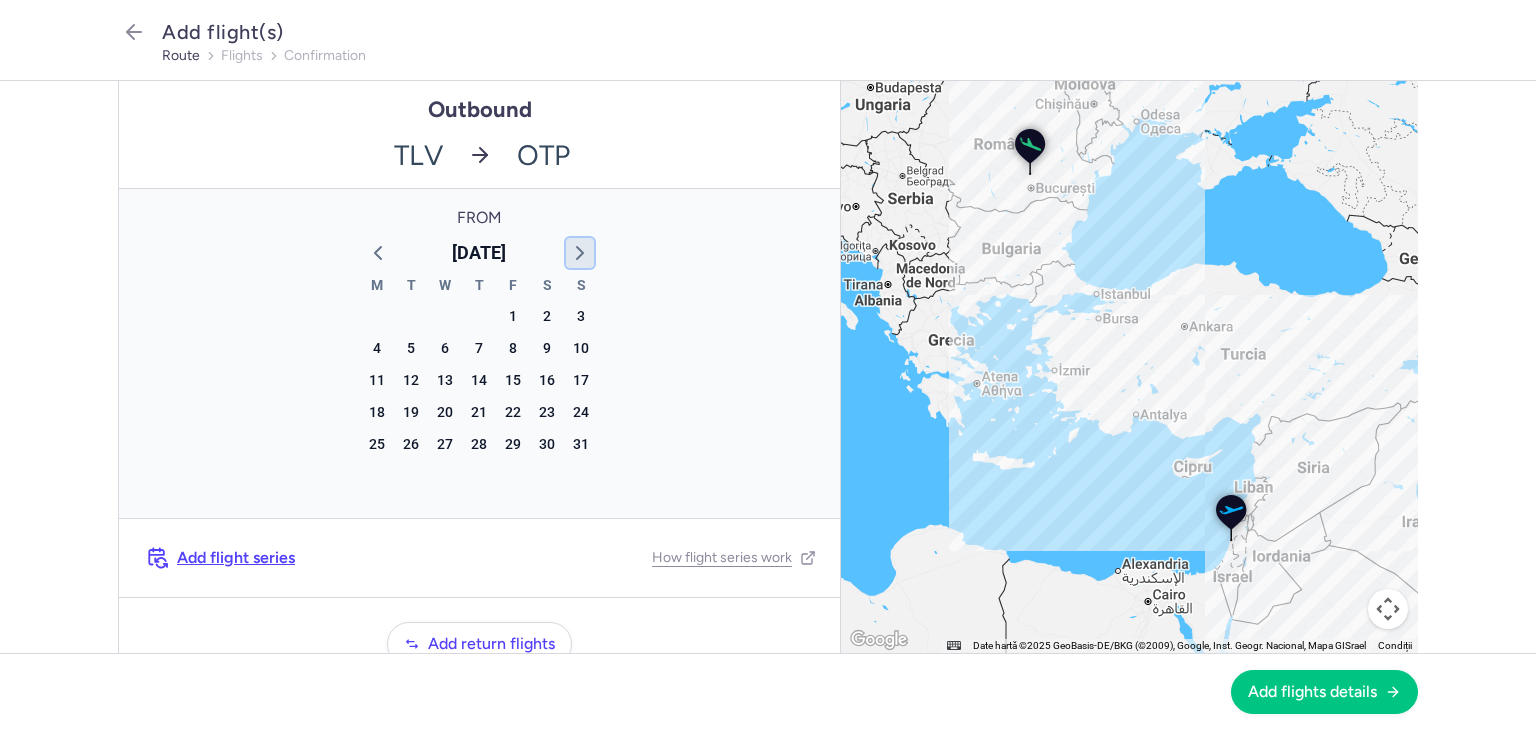 click 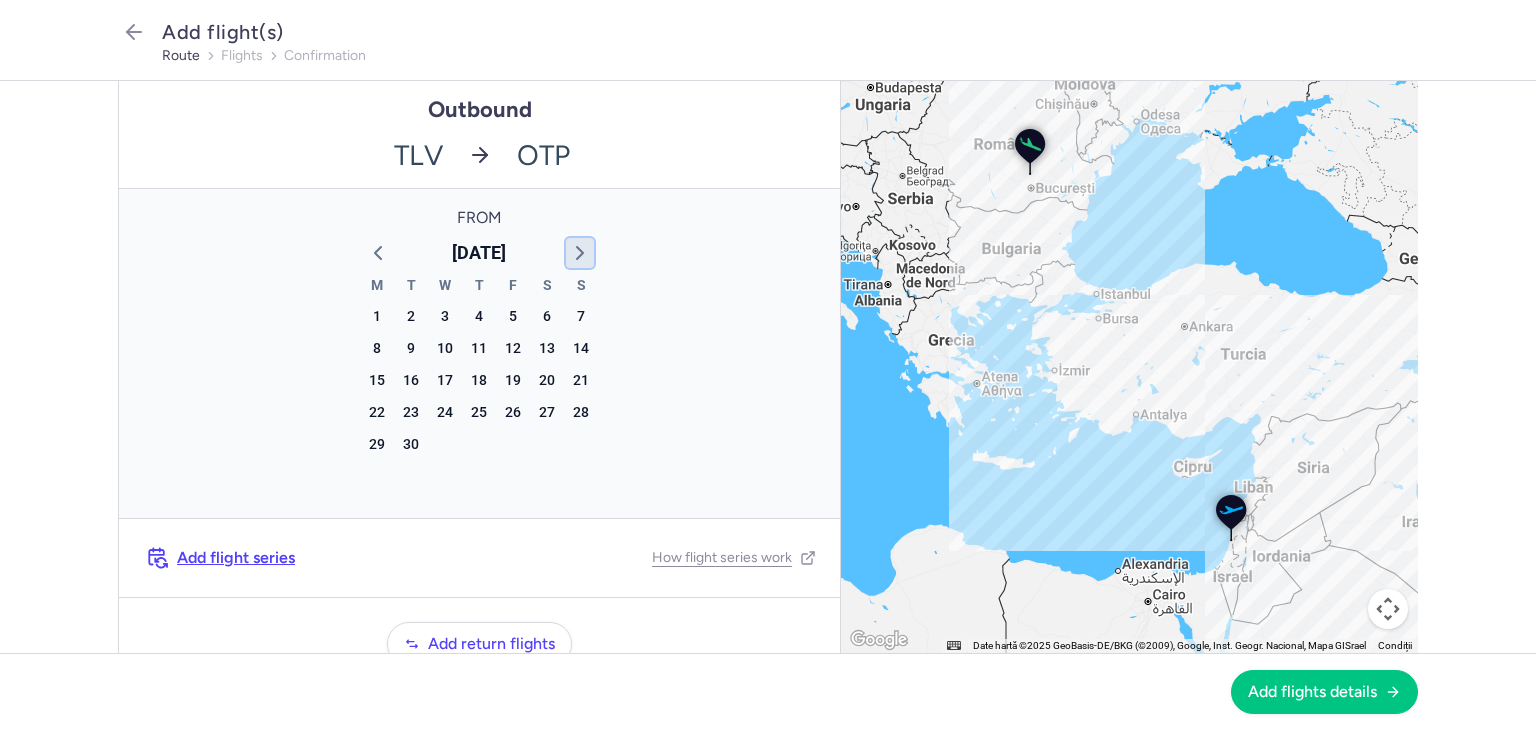 click 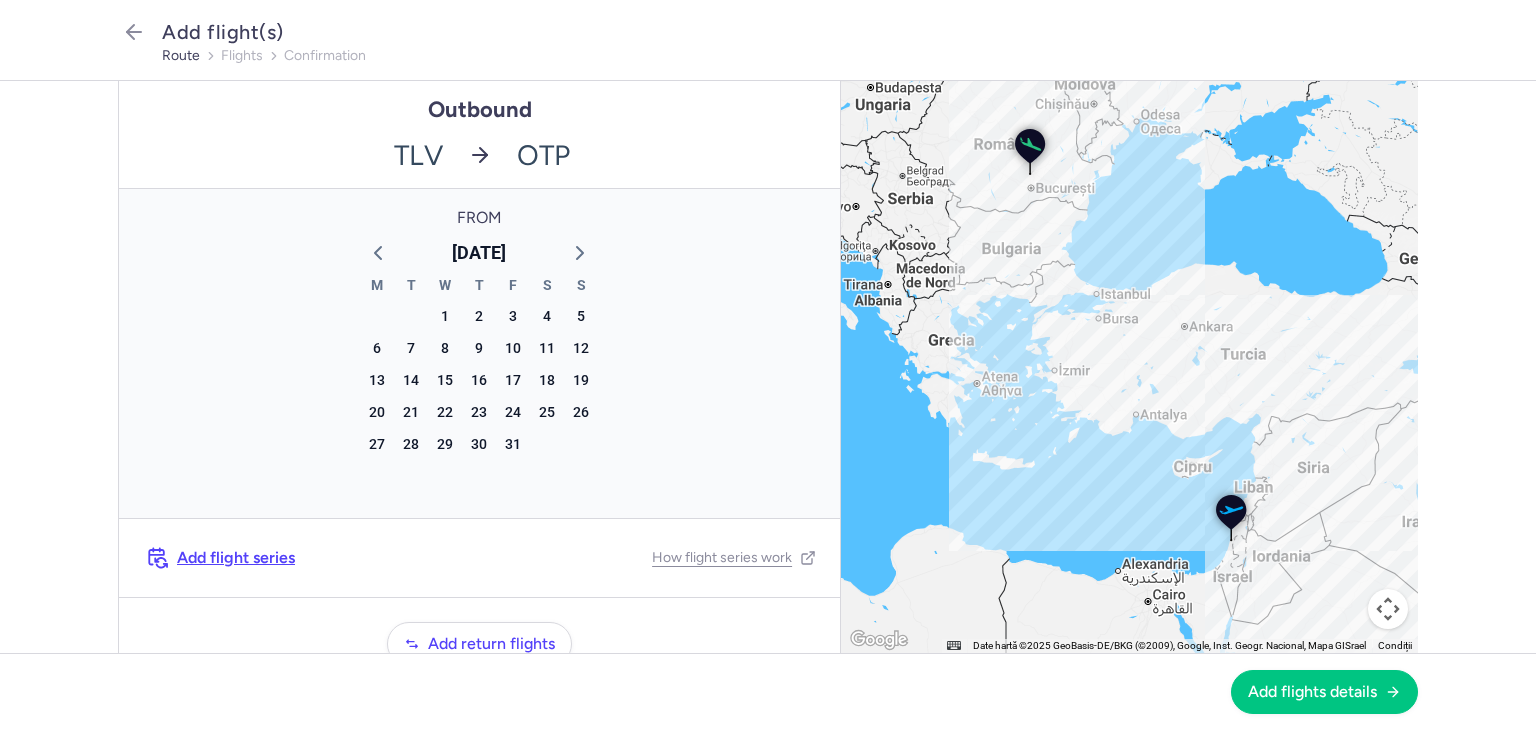 click on "[DATE]" at bounding box center [479, 253] 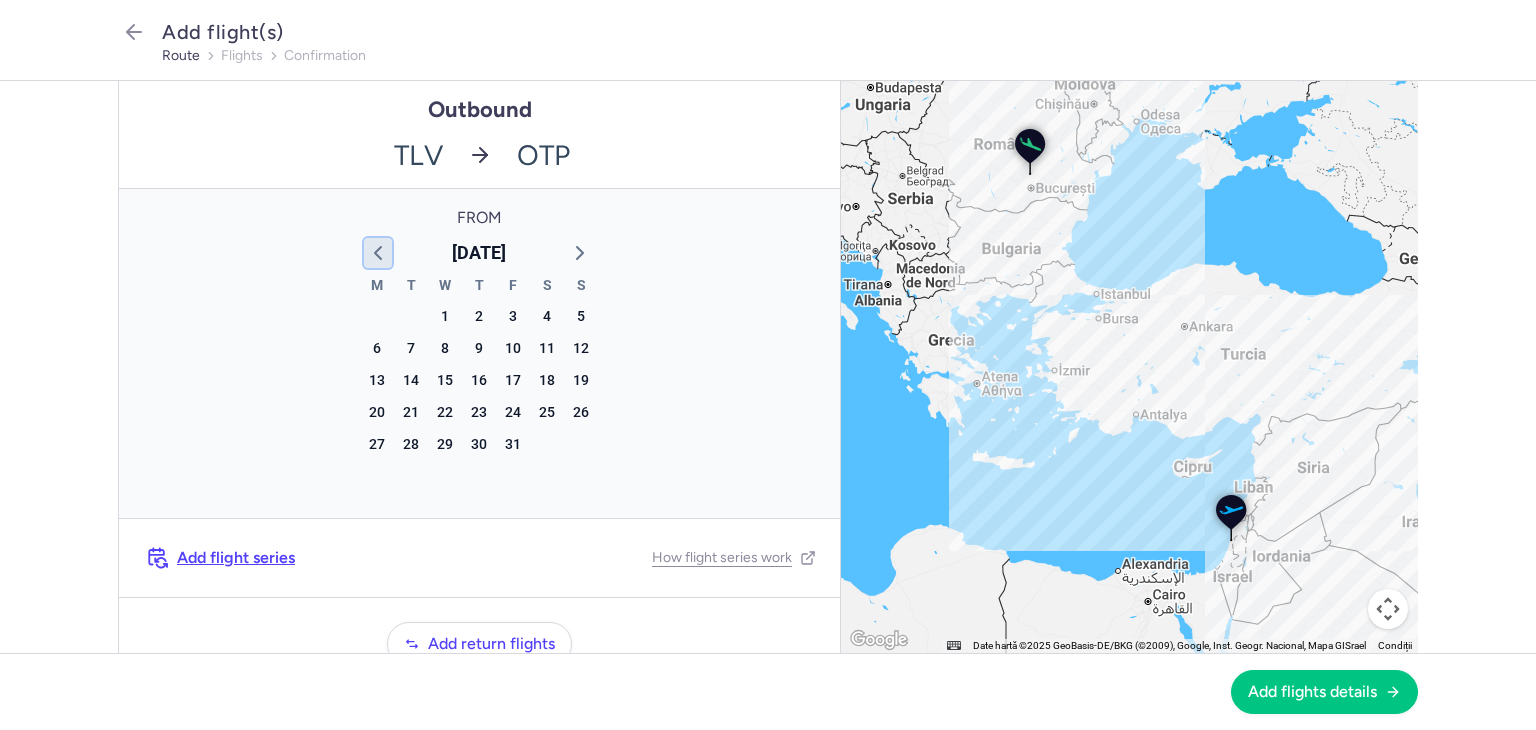 click 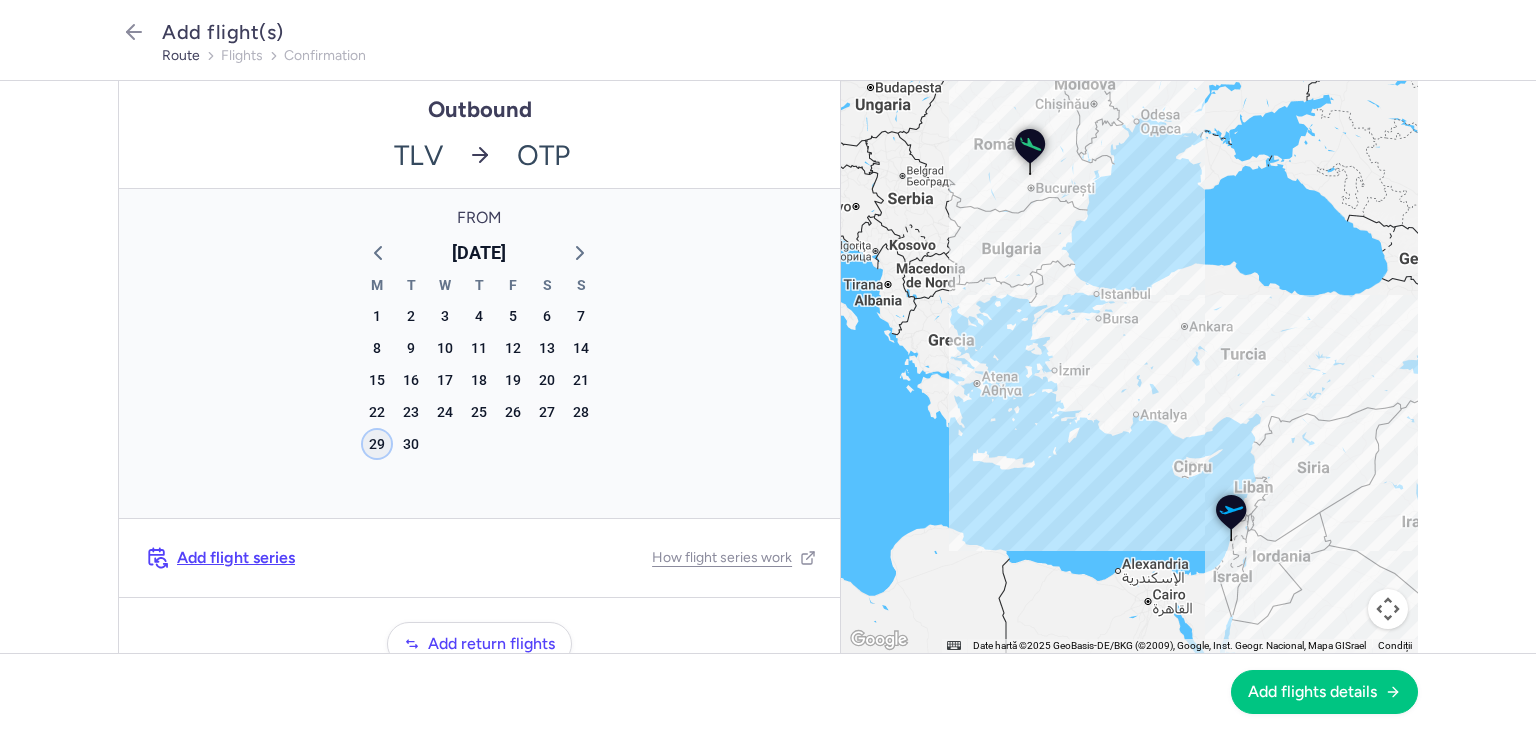 click on "29" 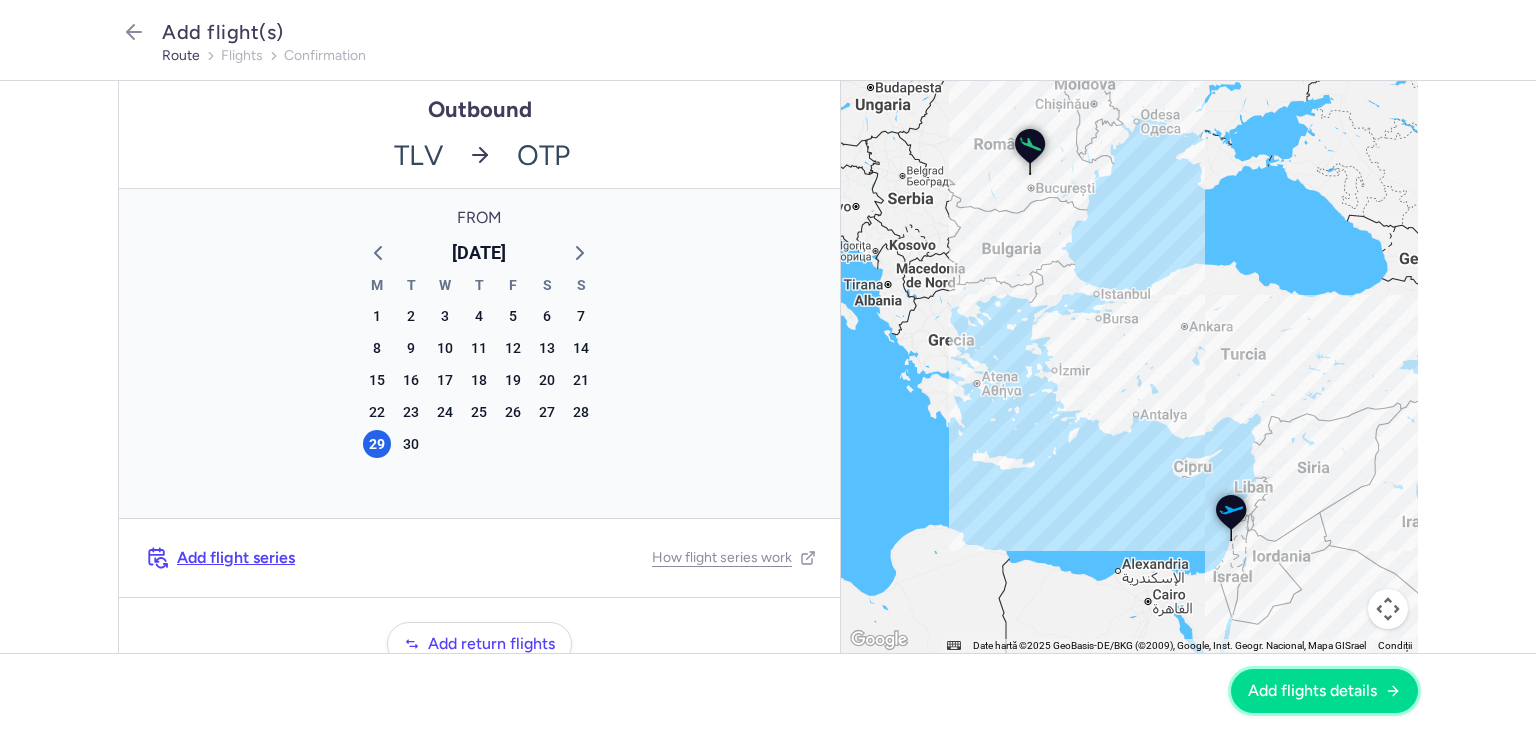 click on "Add flights details" at bounding box center [1312, 691] 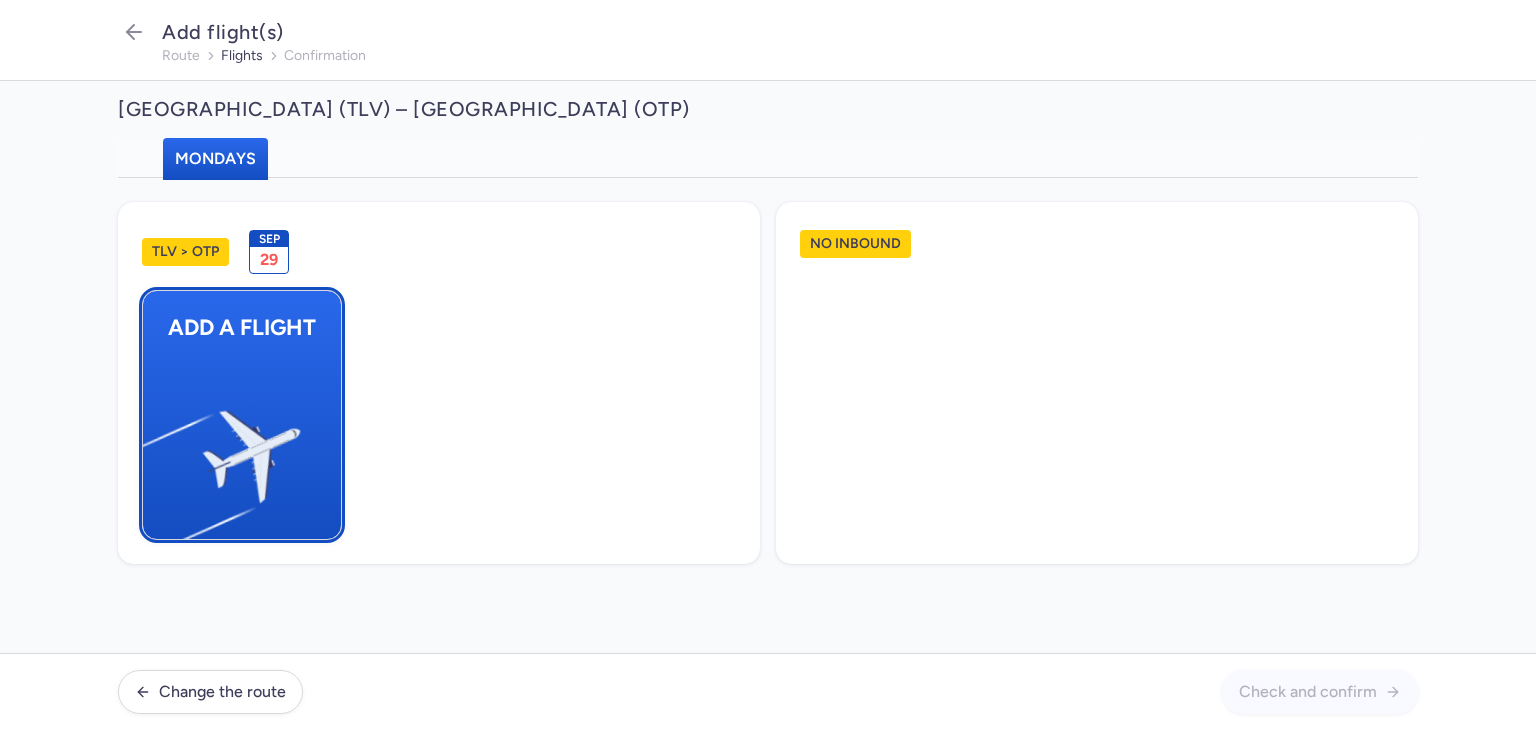 click at bounding box center (153, 448) 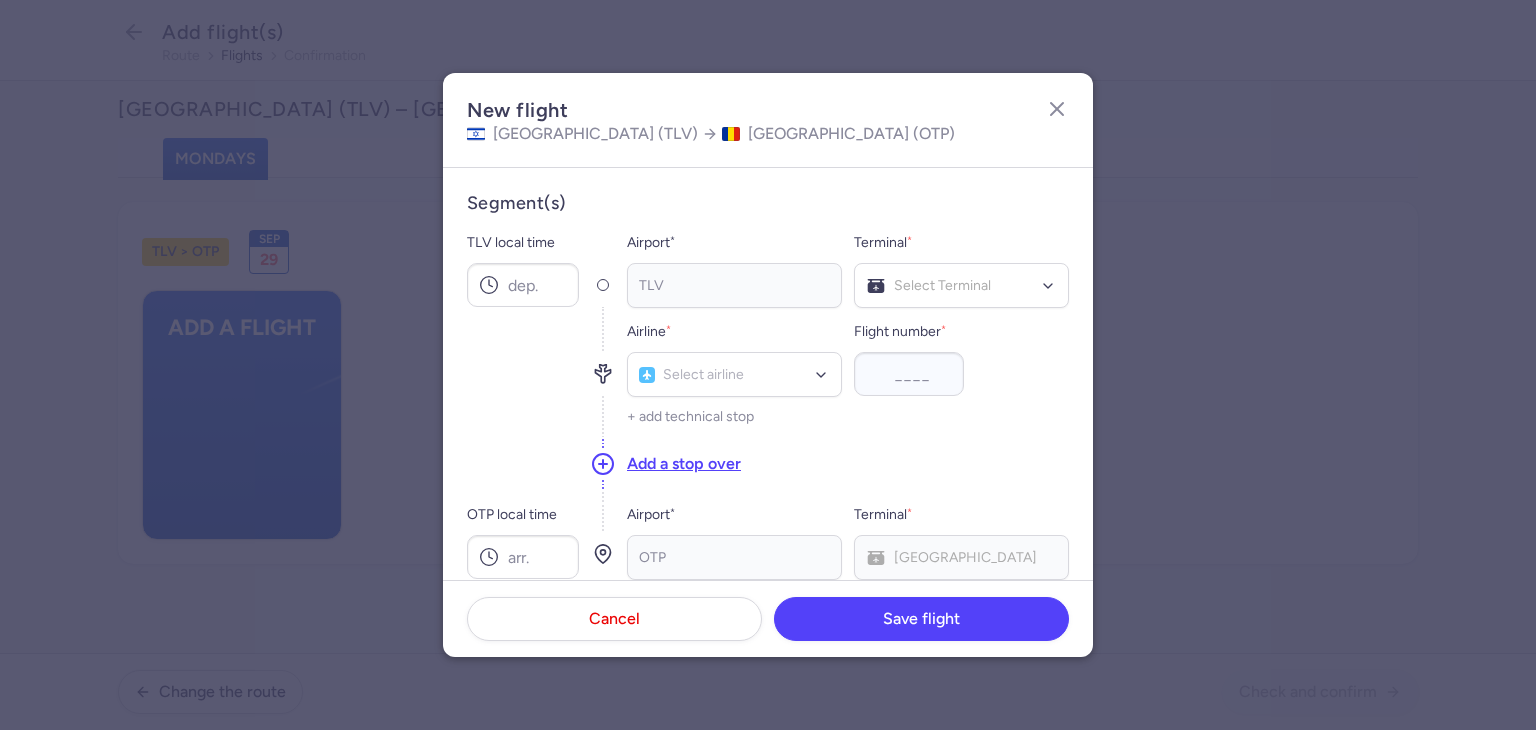 click at bounding box center (523, 372) 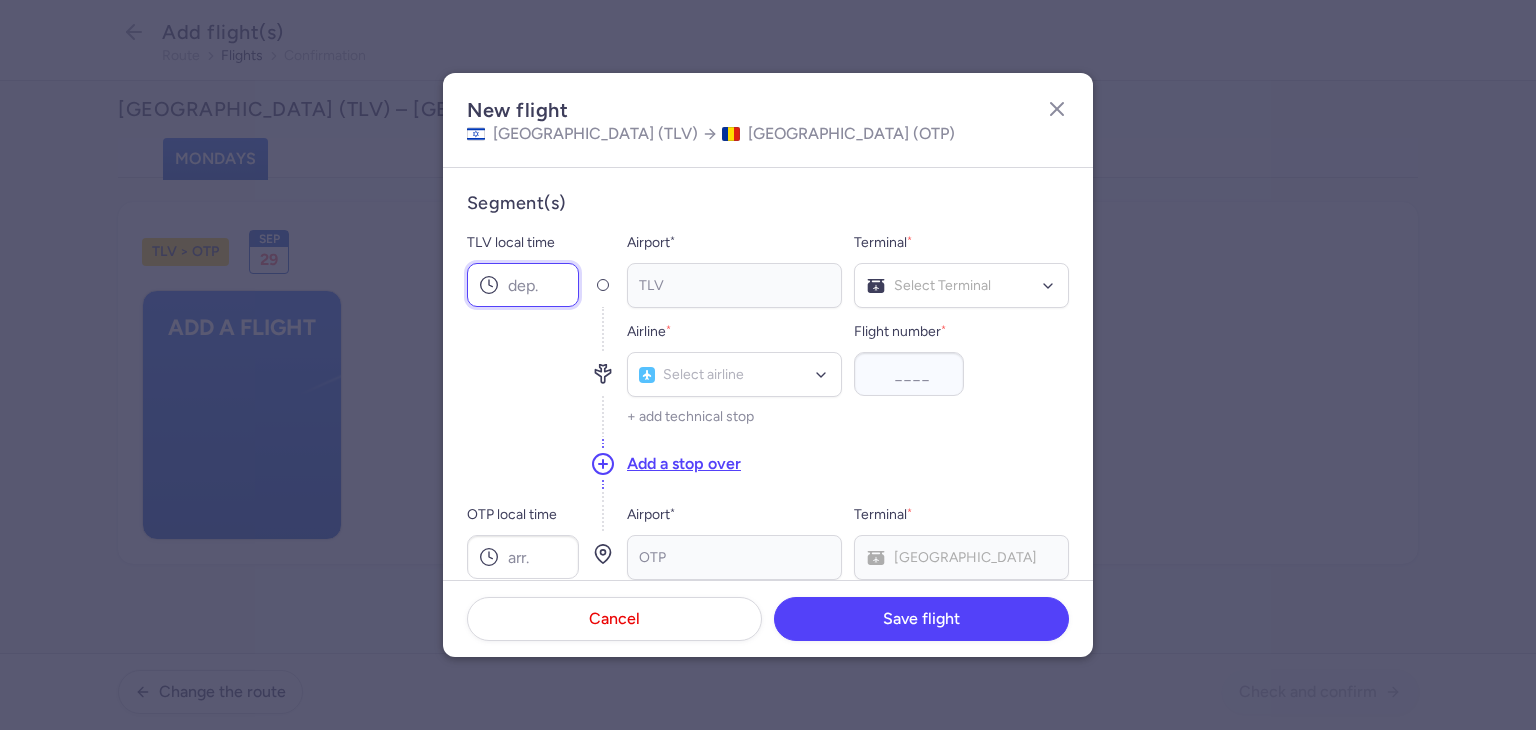 click on "TLV local time" at bounding box center (523, 285) 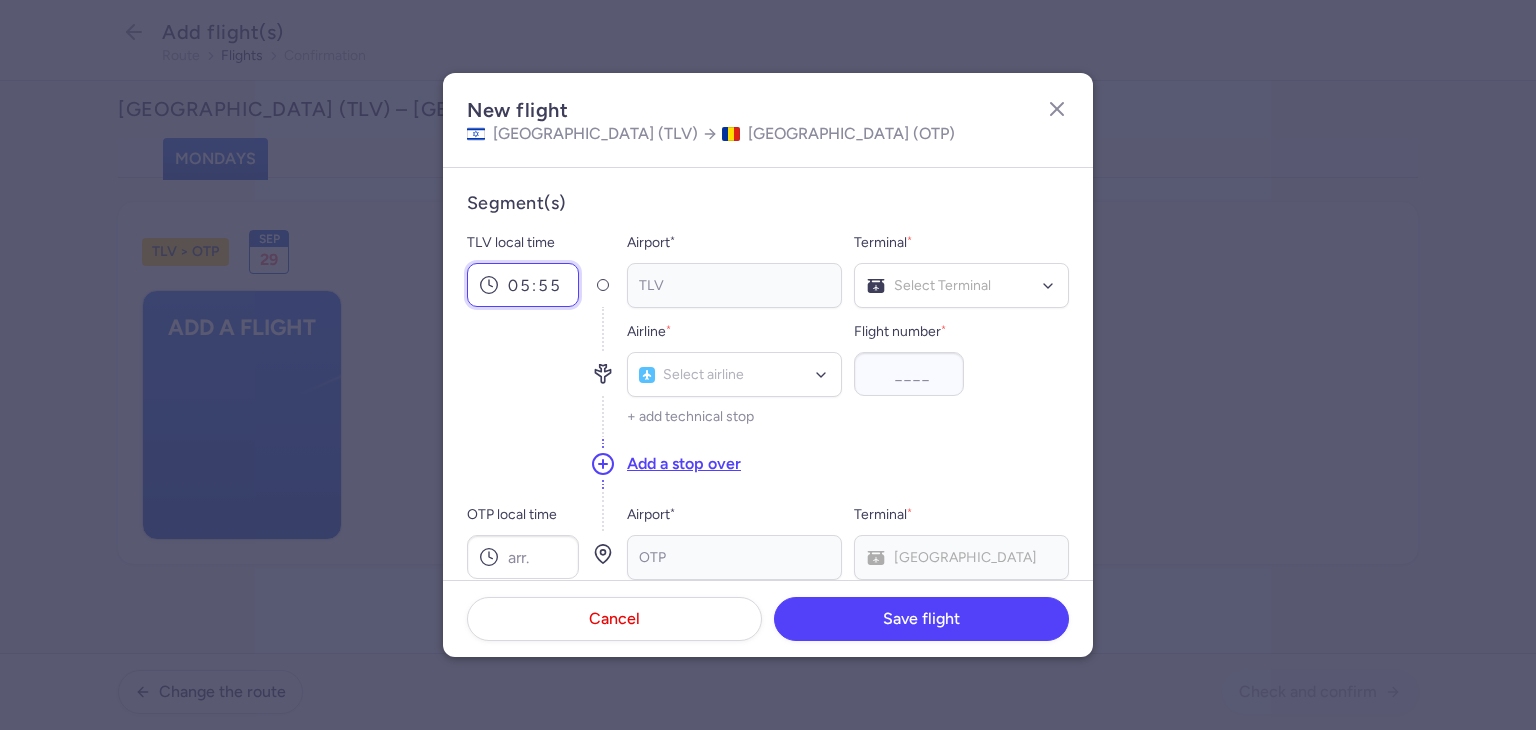type on "05:55" 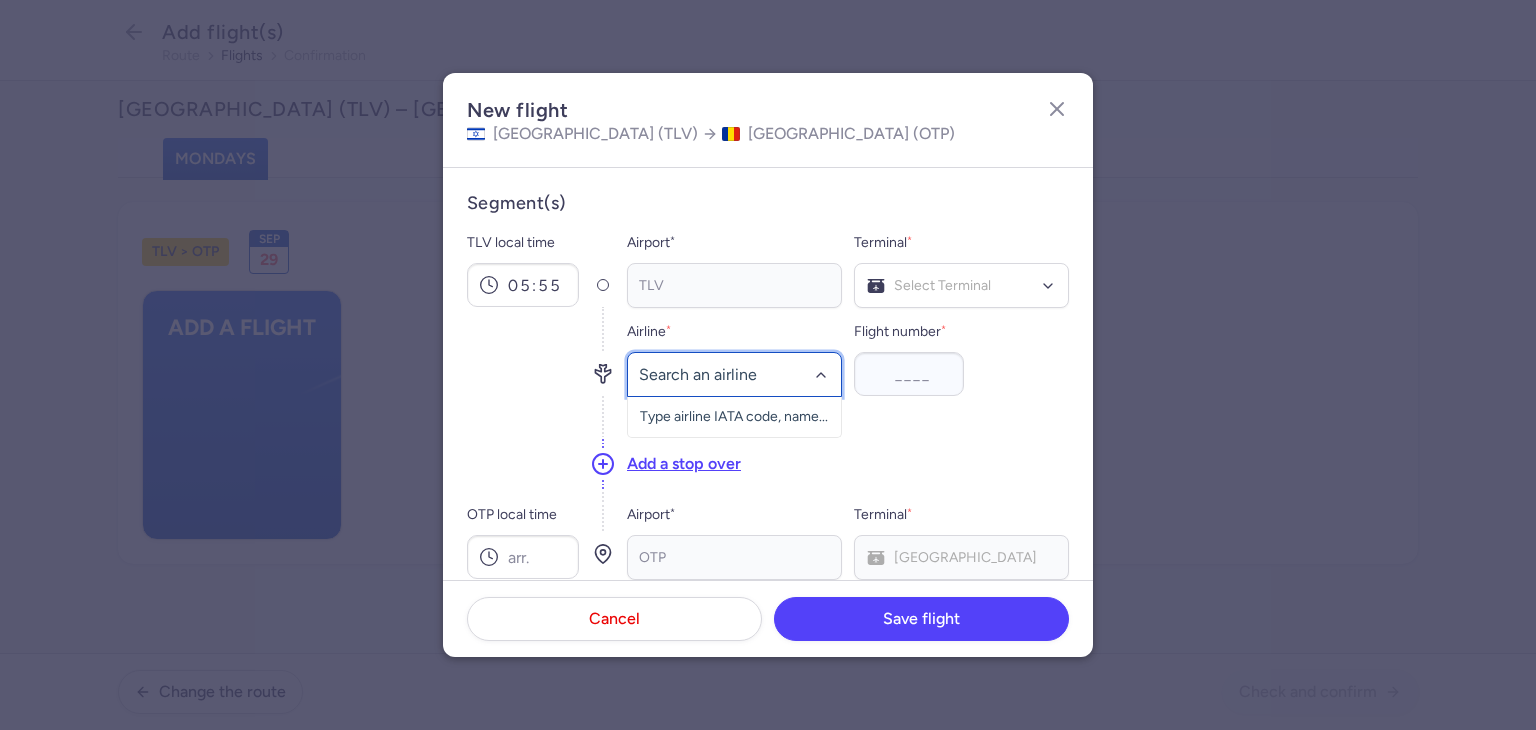 click 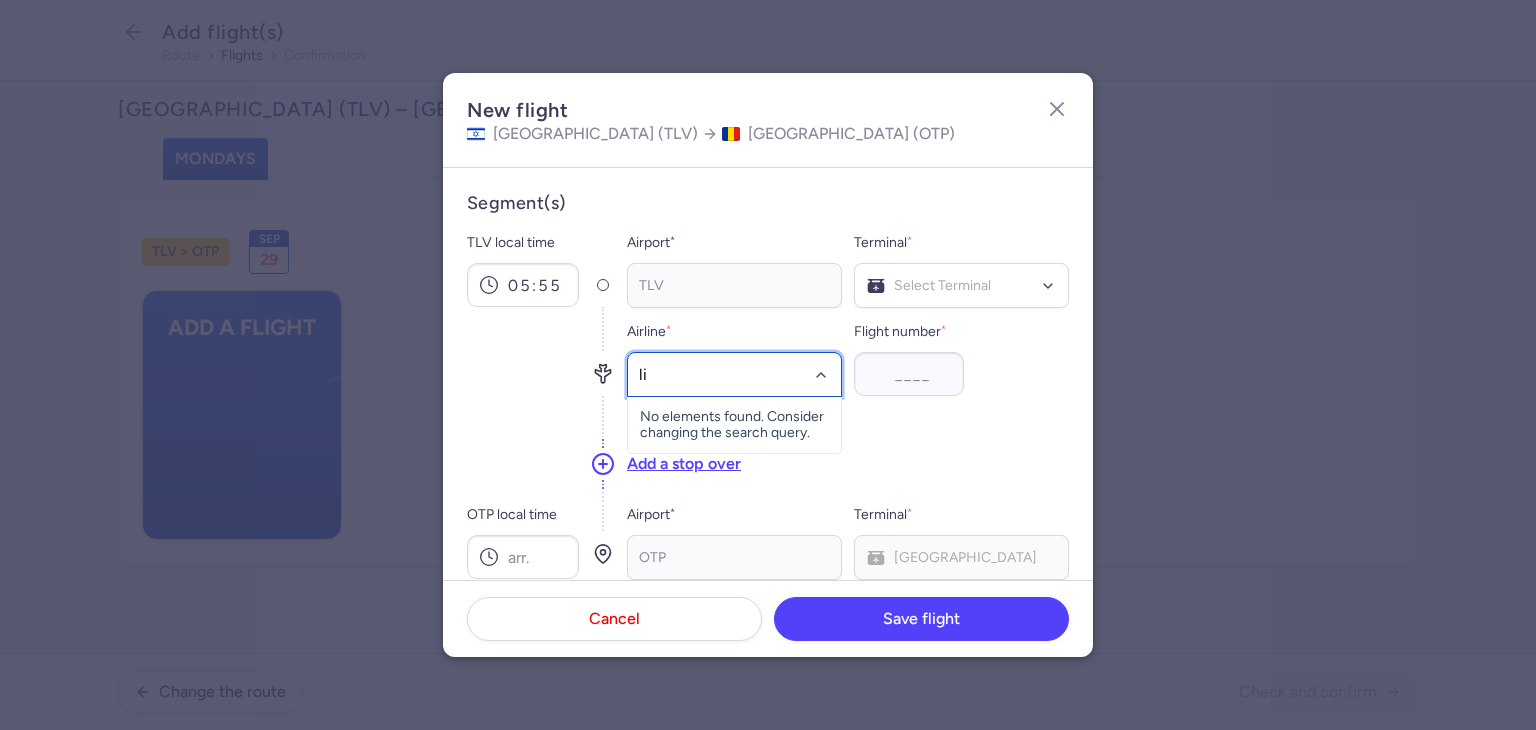 type on "lil" 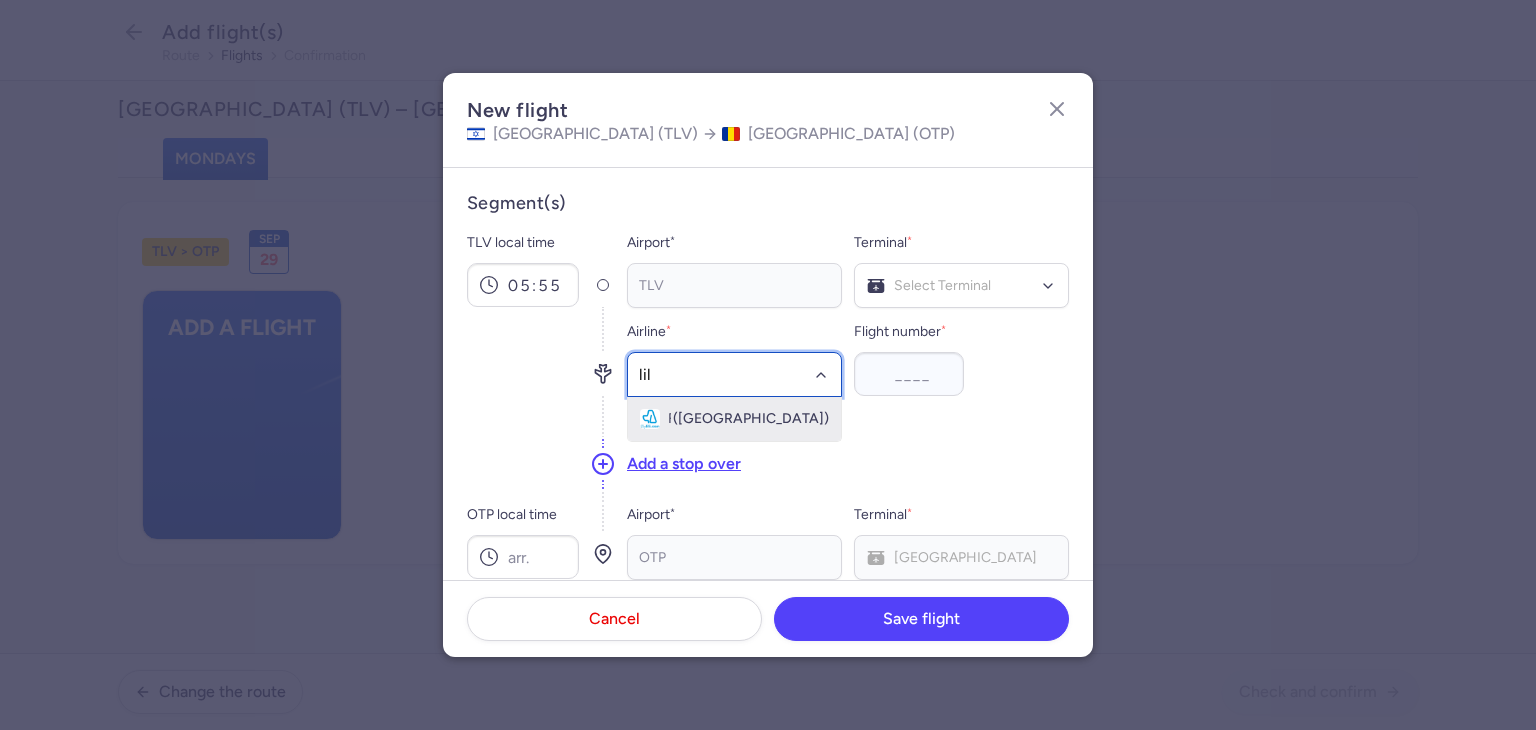 click on "Fly Lili" at bounding box center (669, 419) 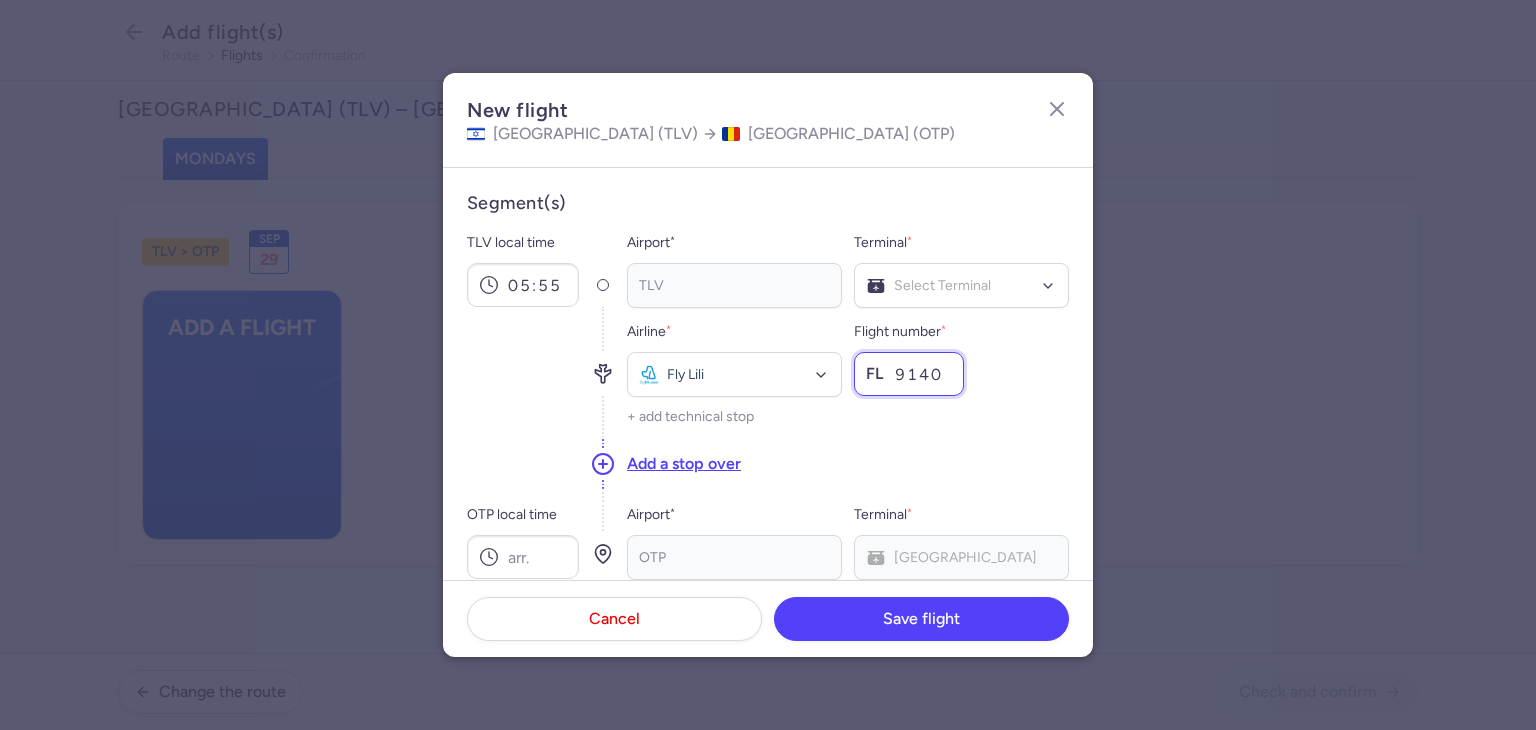 type on "9140" 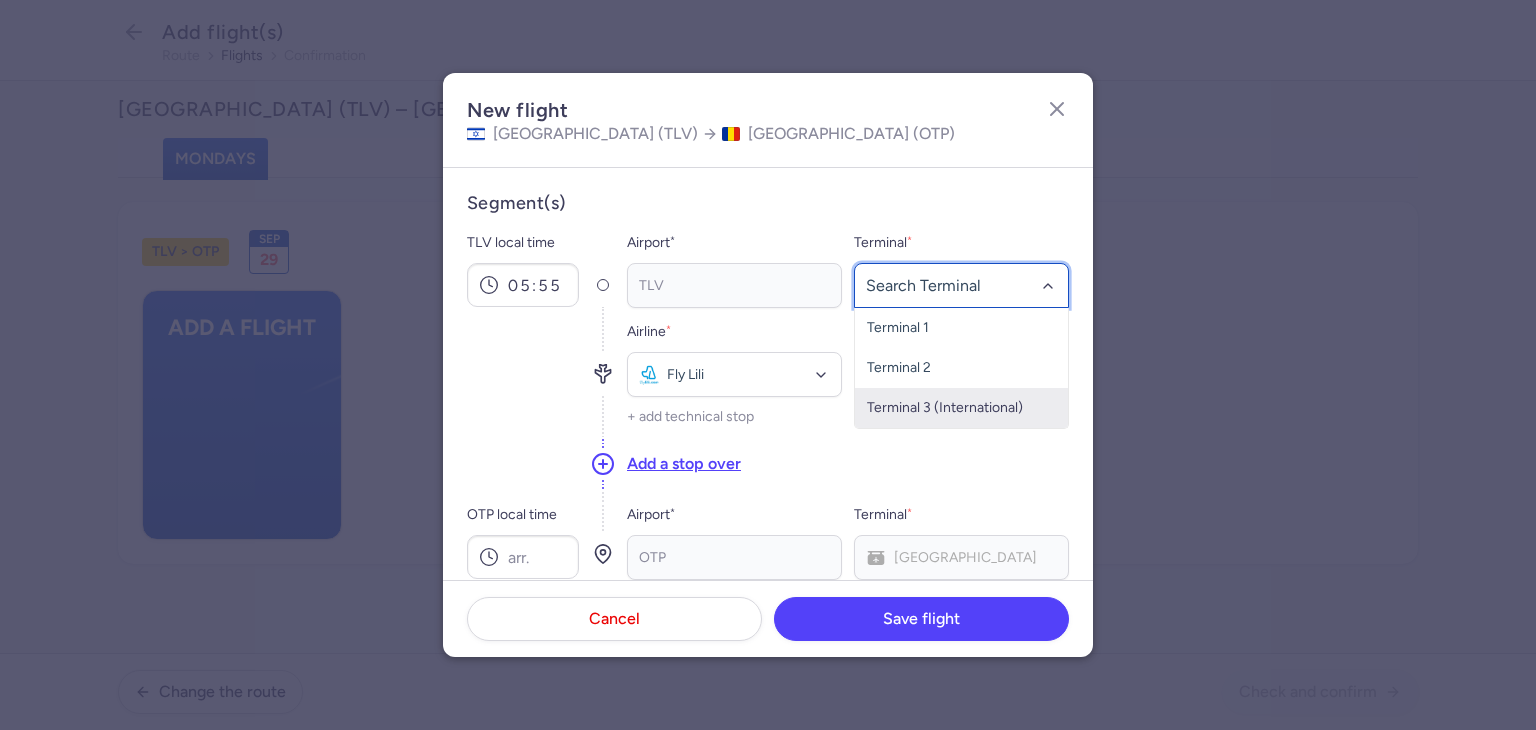 click on "Terminal 3 (International)" 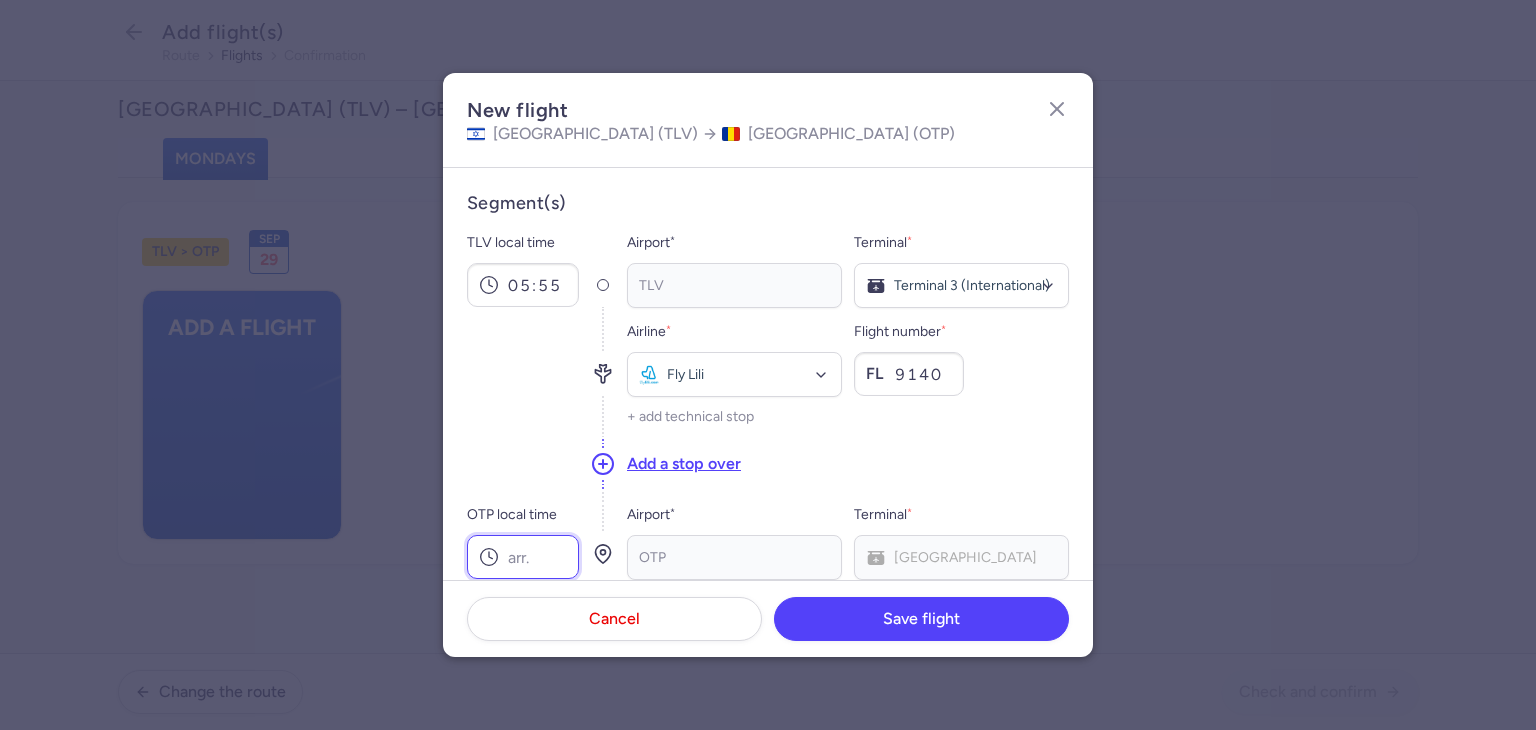 click on "OTP local time" at bounding box center [523, 557] 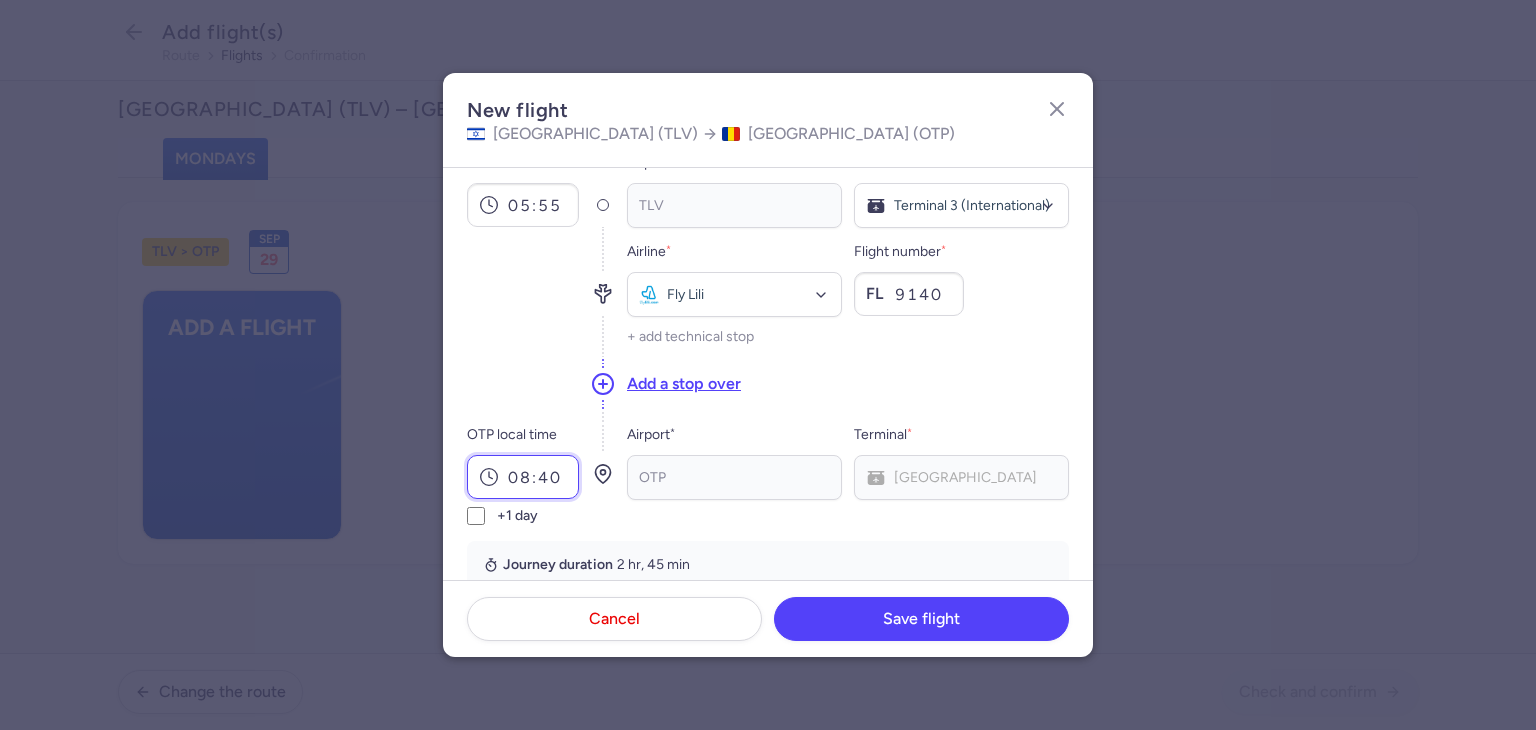 scroll, scrollTop: 300, scrollLeft: 0, axis: vertical 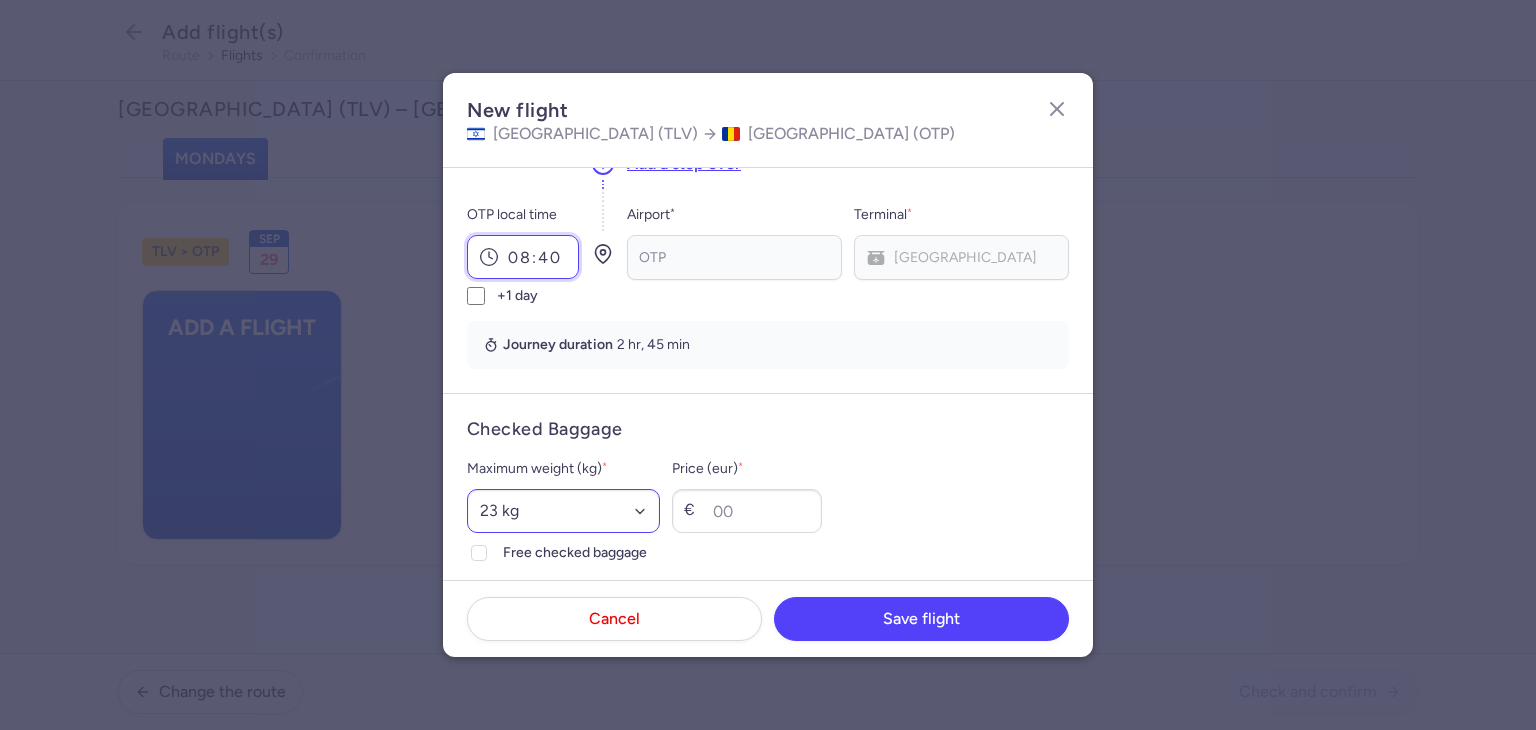 type on "08:40" 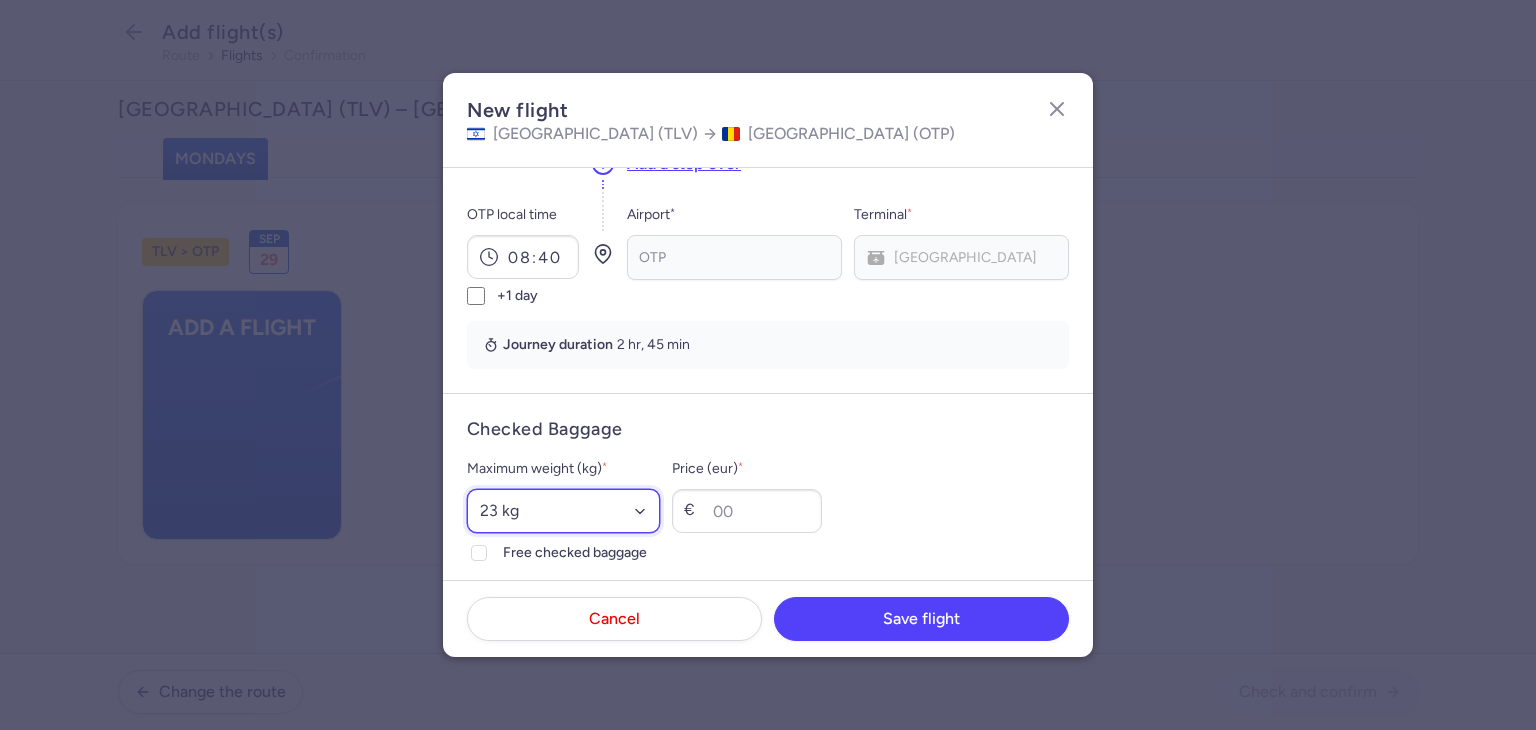 click on "Select an option 15 kg 16 kg 17 kg 18 kg 19 kg 20 kg 21 kg 22 kg 23 kg 24 kg 25 kg 26 kg 27 kg 28 kg 29 kg 30 kg 31 kg 32 kg 33 kg 34 kg 35 kg" at bounding box center (563, 511) 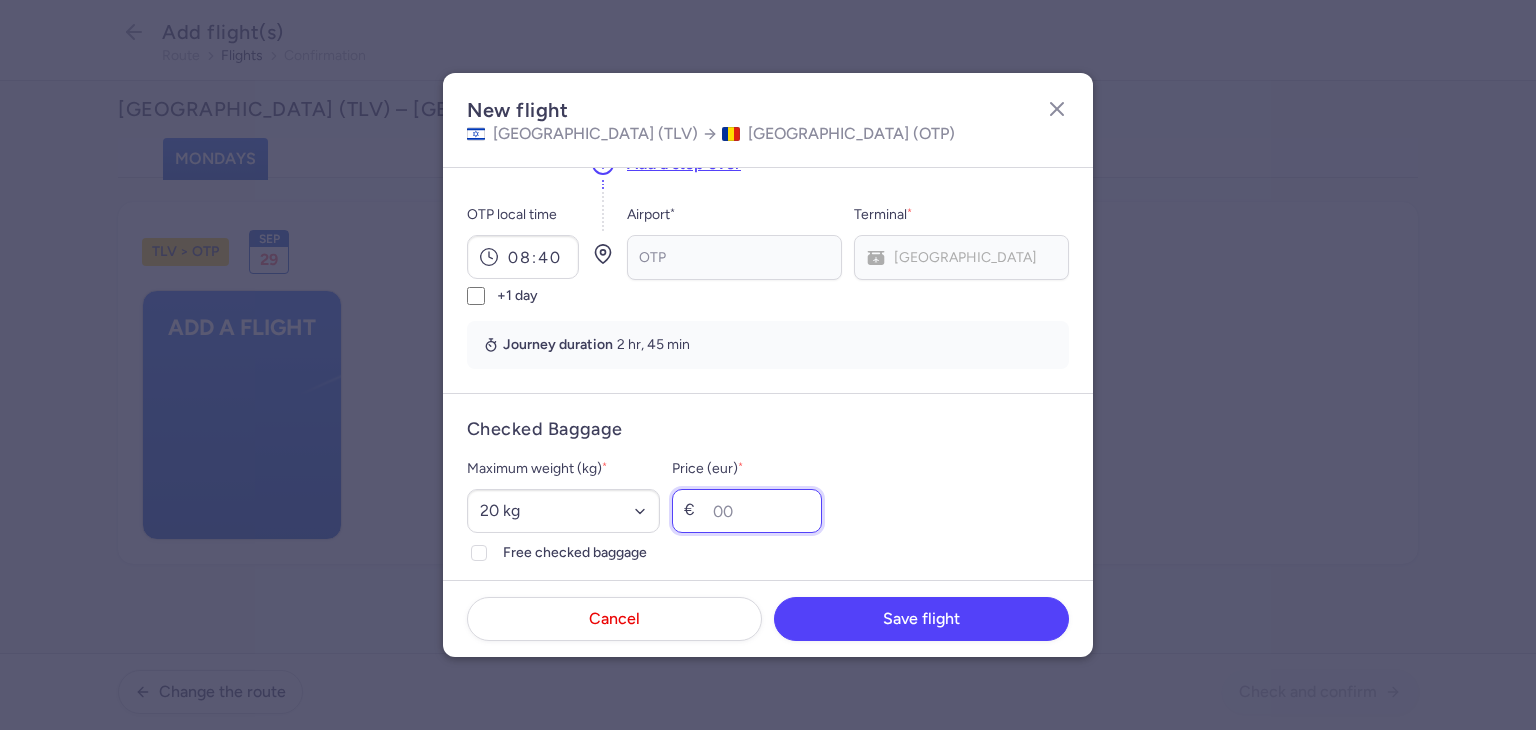 click on "Price (eur)  *" at bounding box center [747, 511] 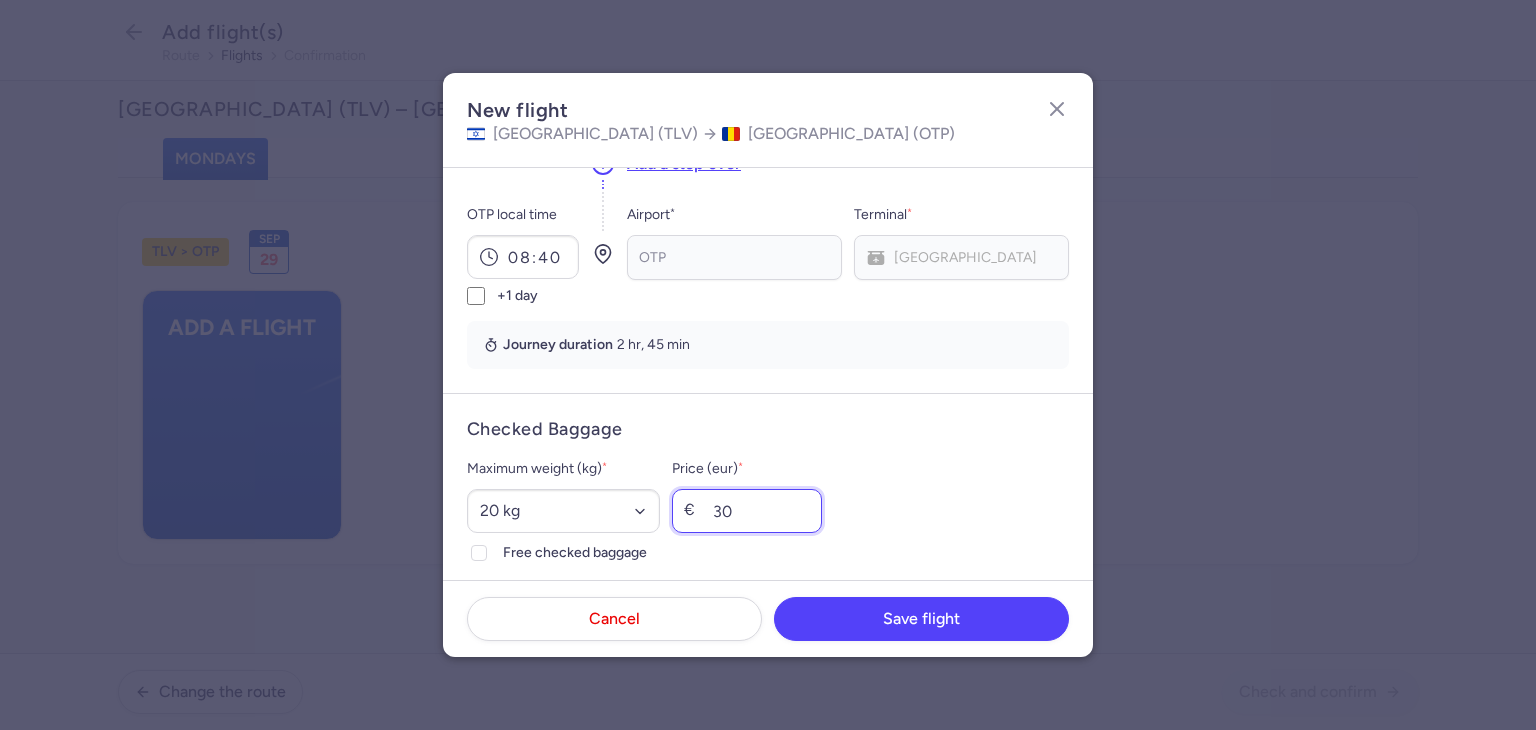scroll, scrollTop: 786, scrollLeft: 0, axis: vertical 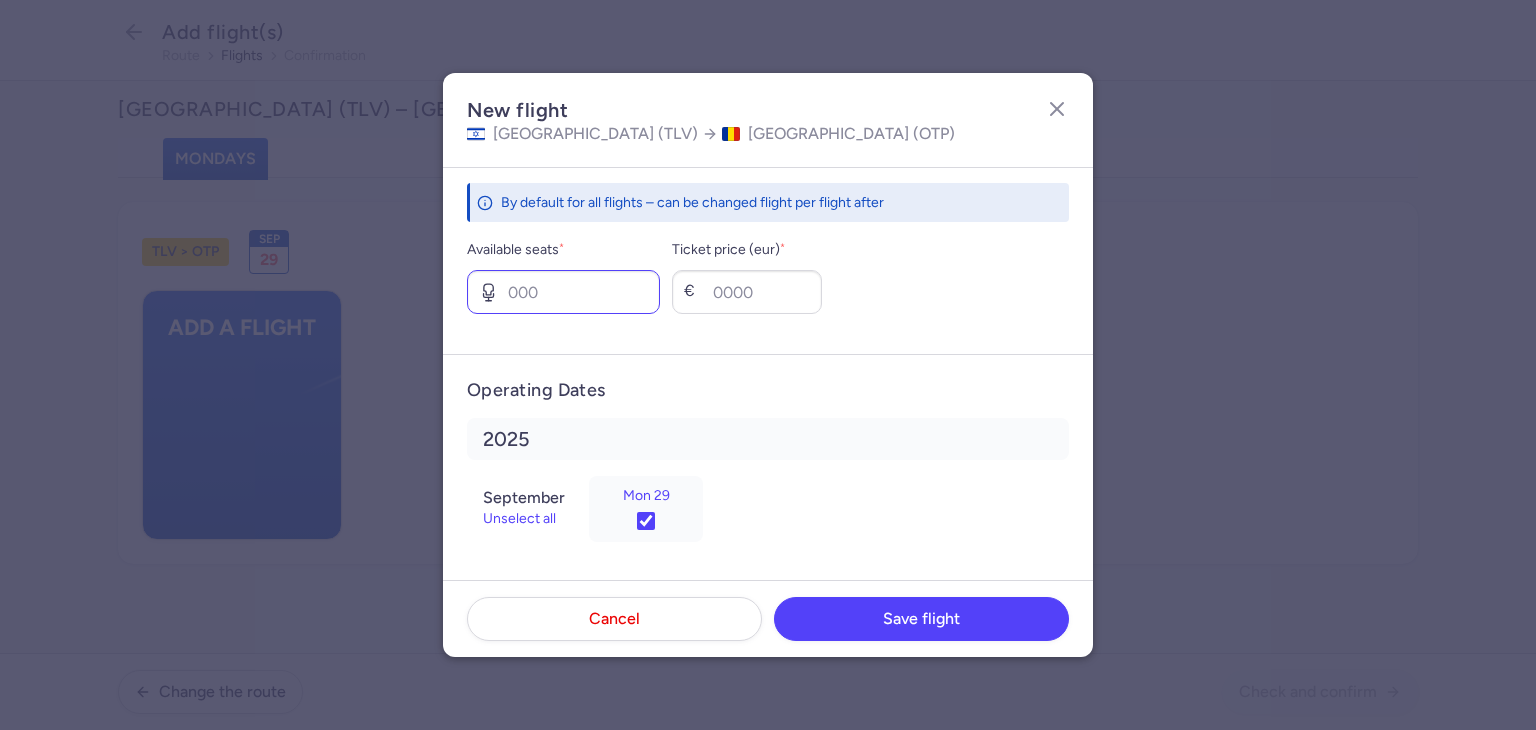 type on "30" 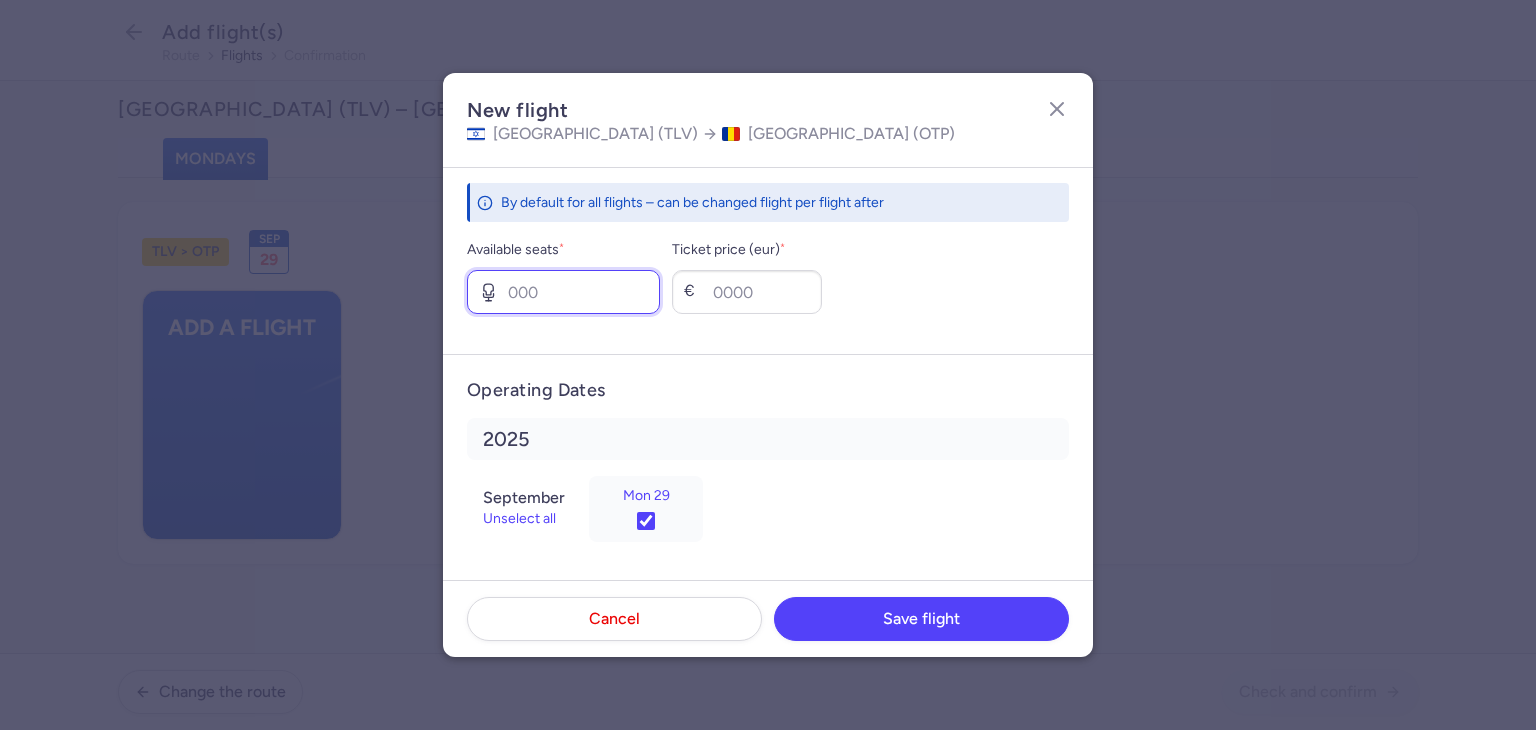 click on "Available seats  *" at bounding box center [563, 292] 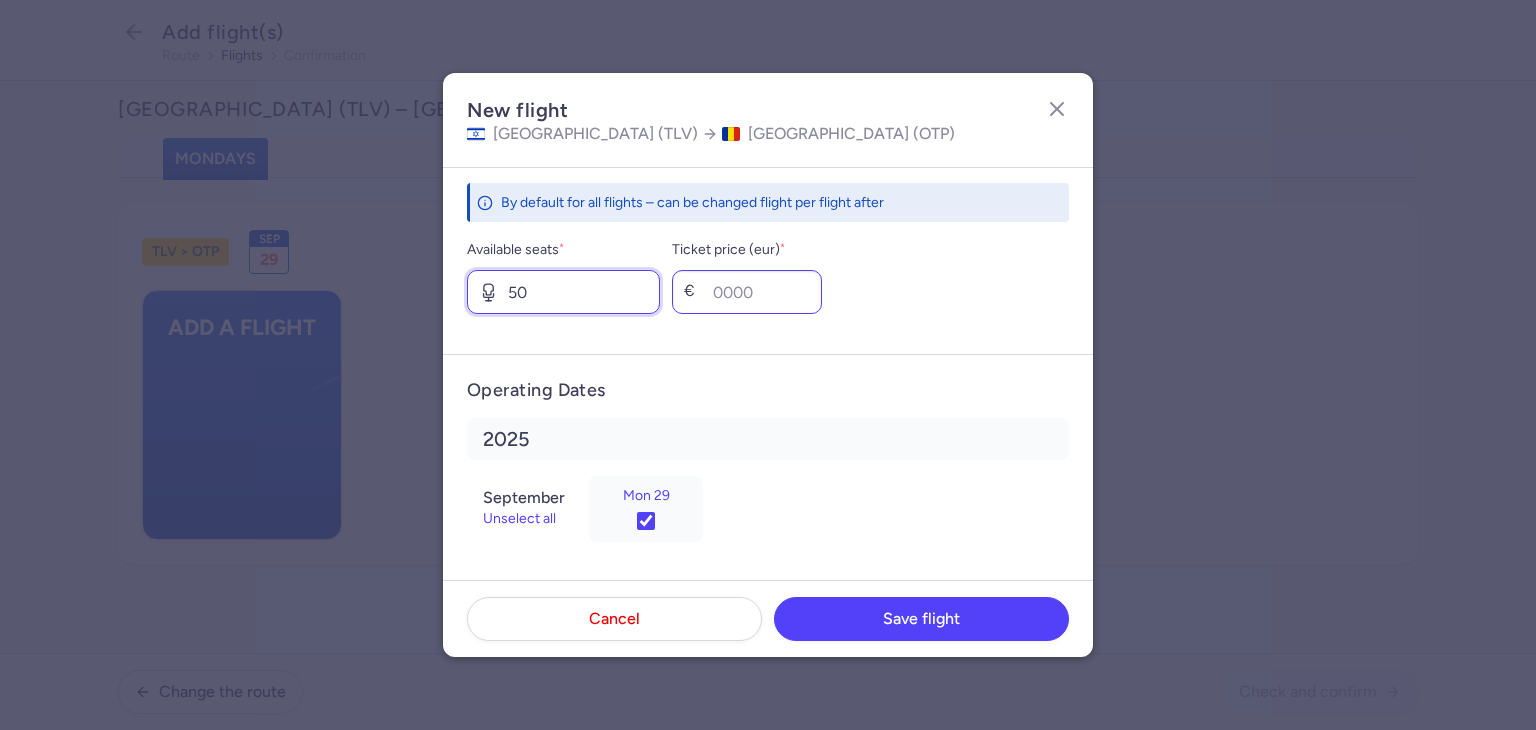 type 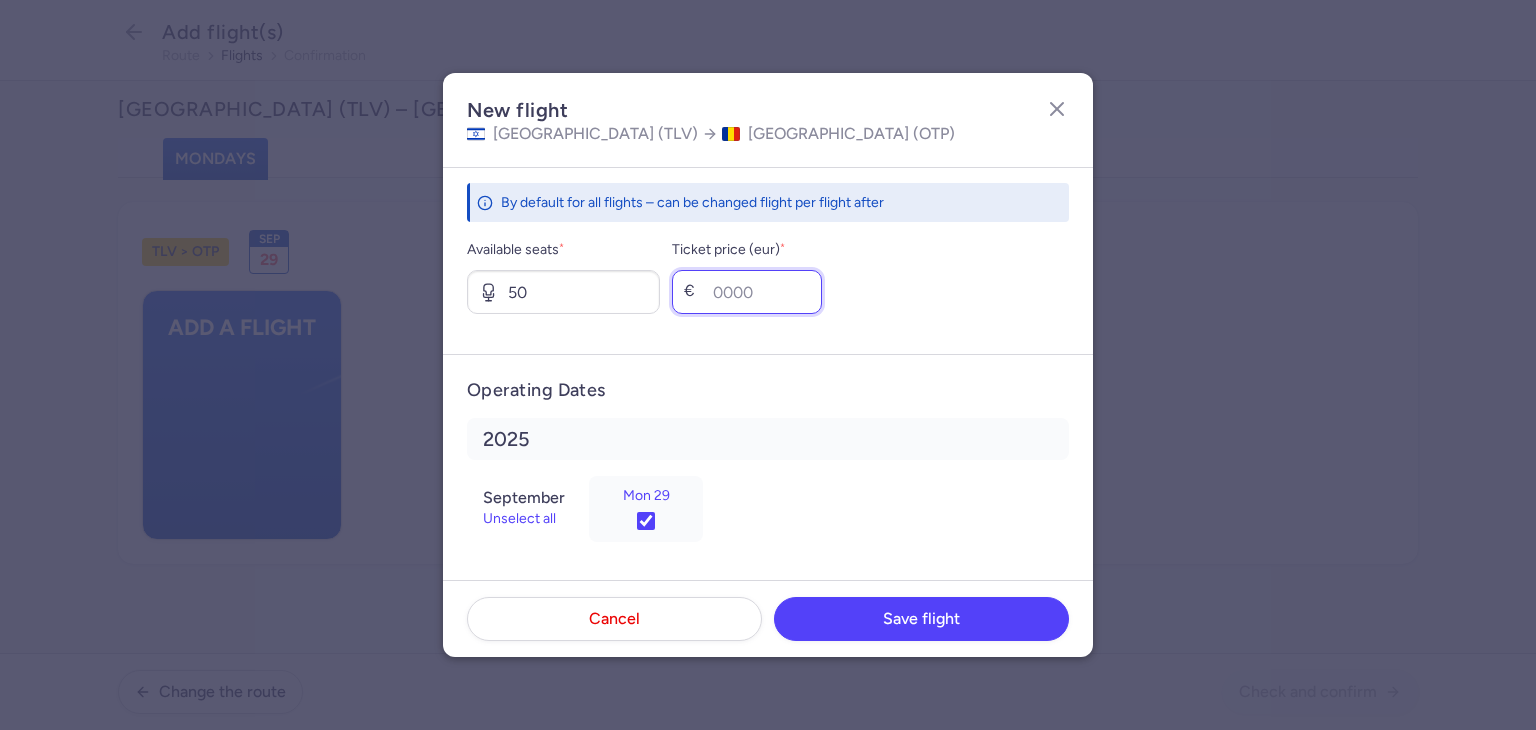 click on "Ticket price (eur)  *" at bounding box center [747, 292] 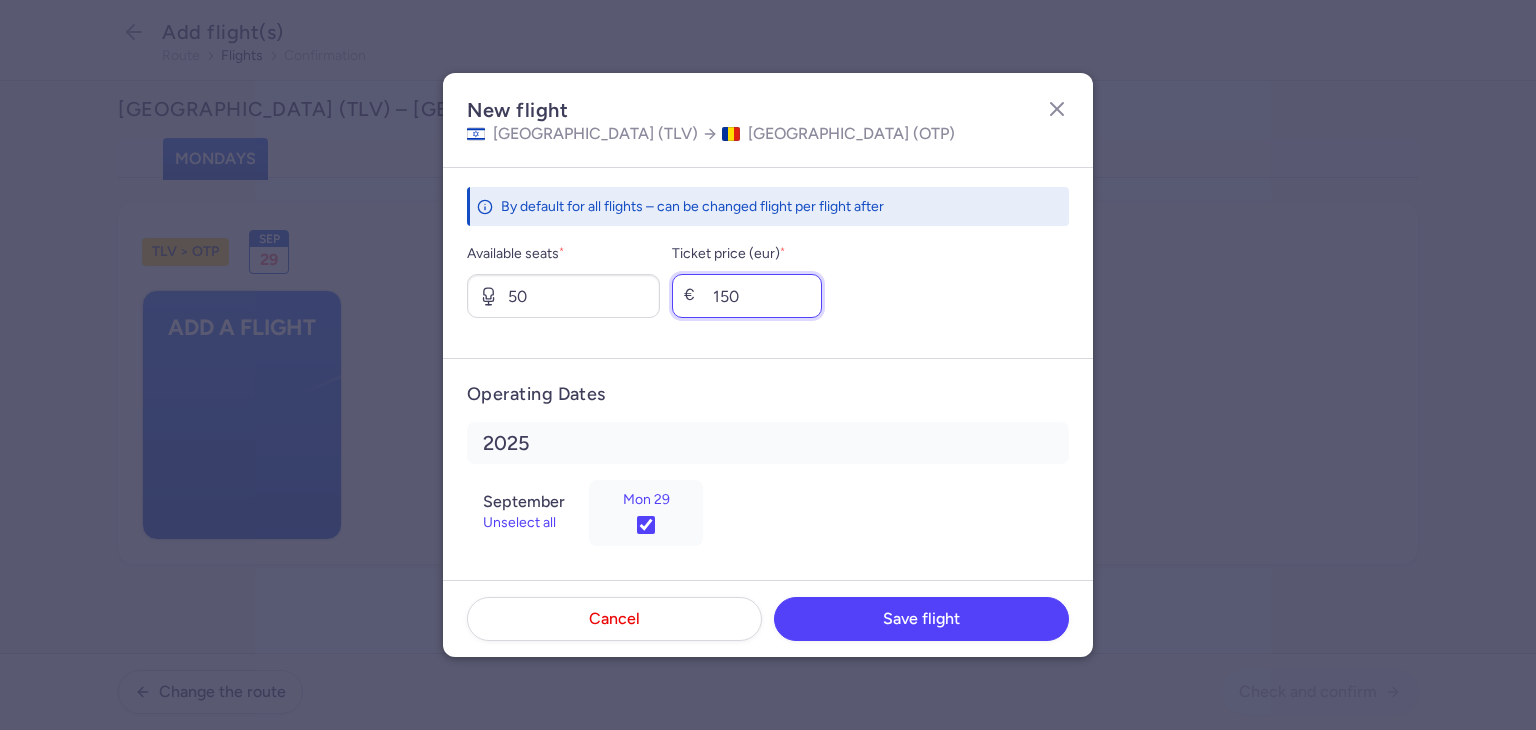 scroll, scrollTop: 786, scrollLeft: 0, axis: vertical 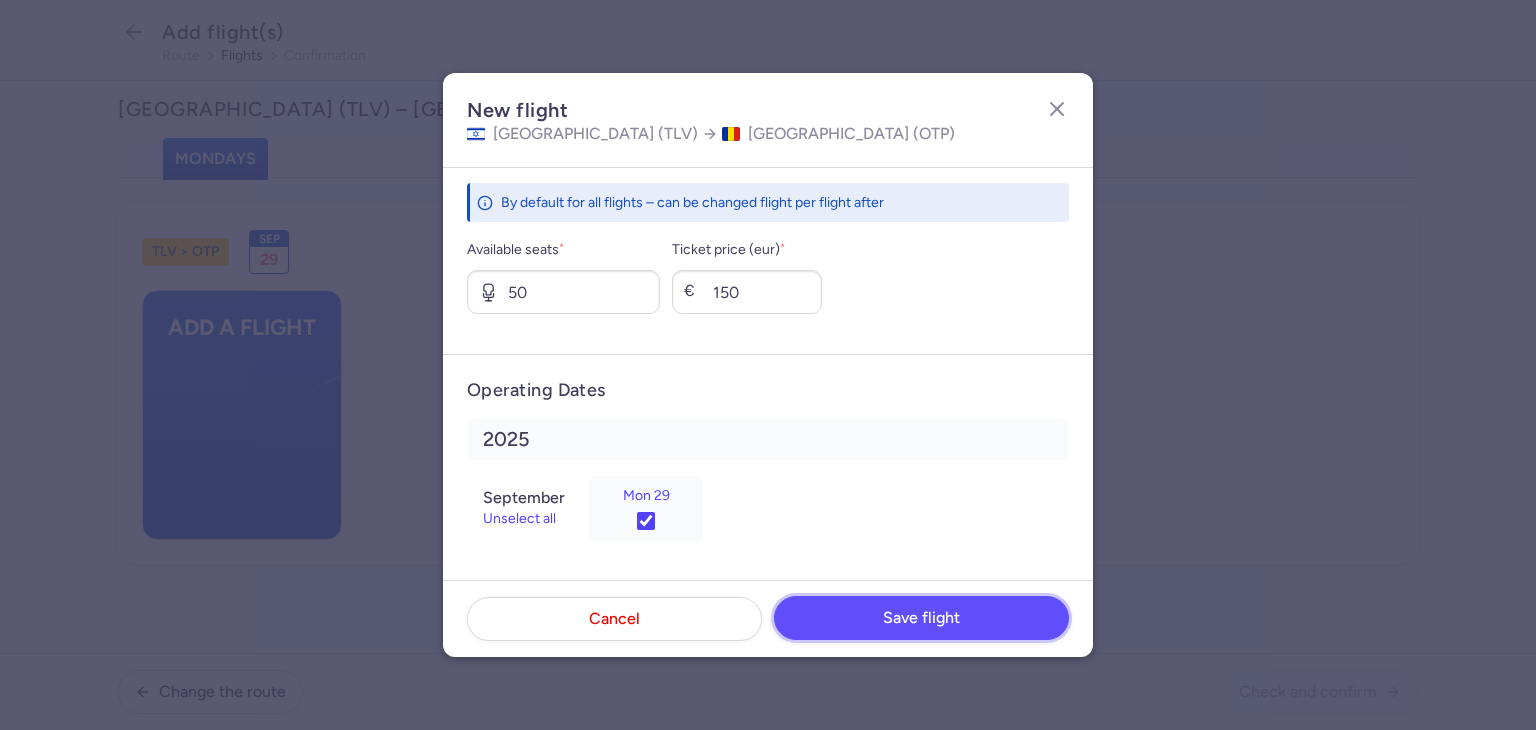 click on "Save flight" at bounding box center [921, 618] 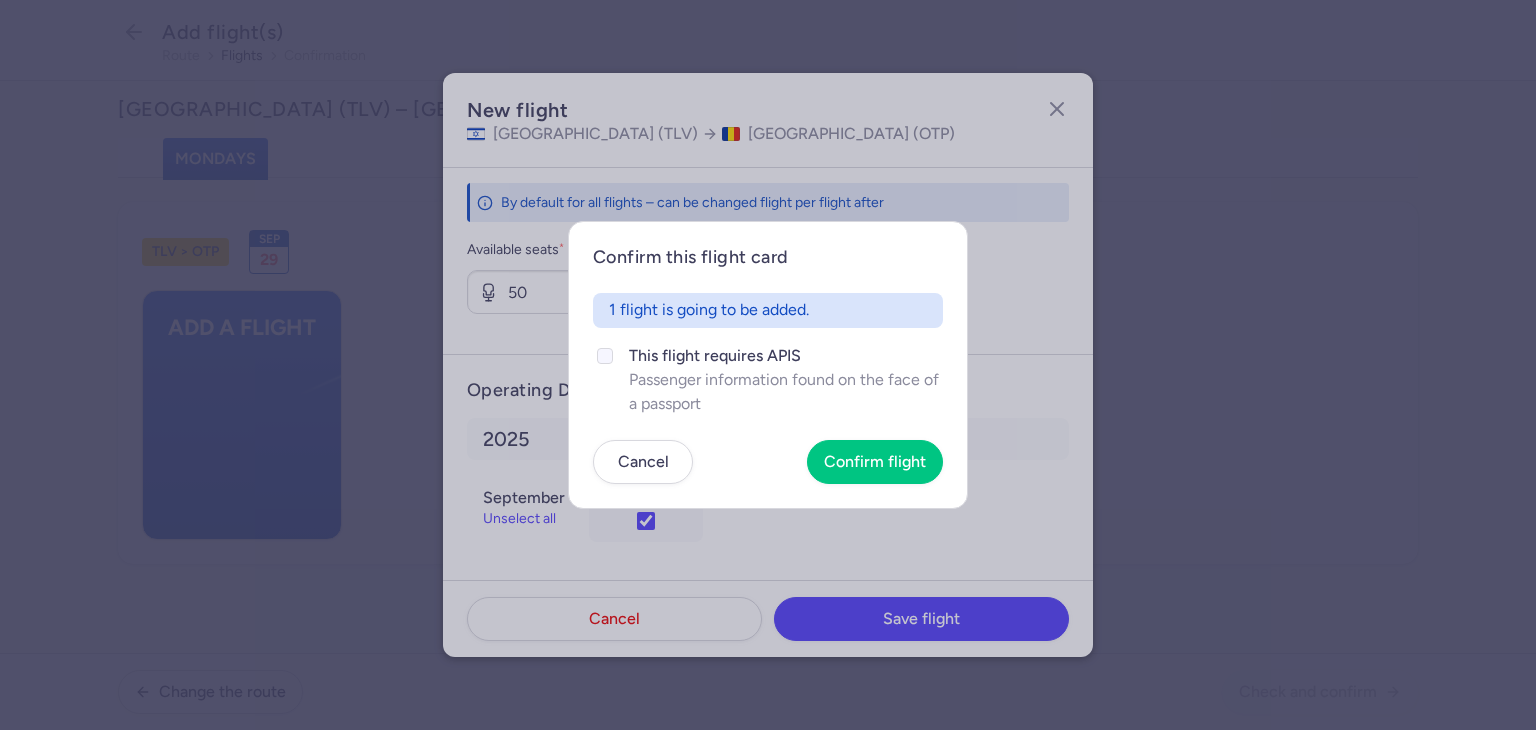 drag, startPoint x: 781, startPoint y: 340, endPoint x: 786, endPoint y: 351, distance: 12.083046 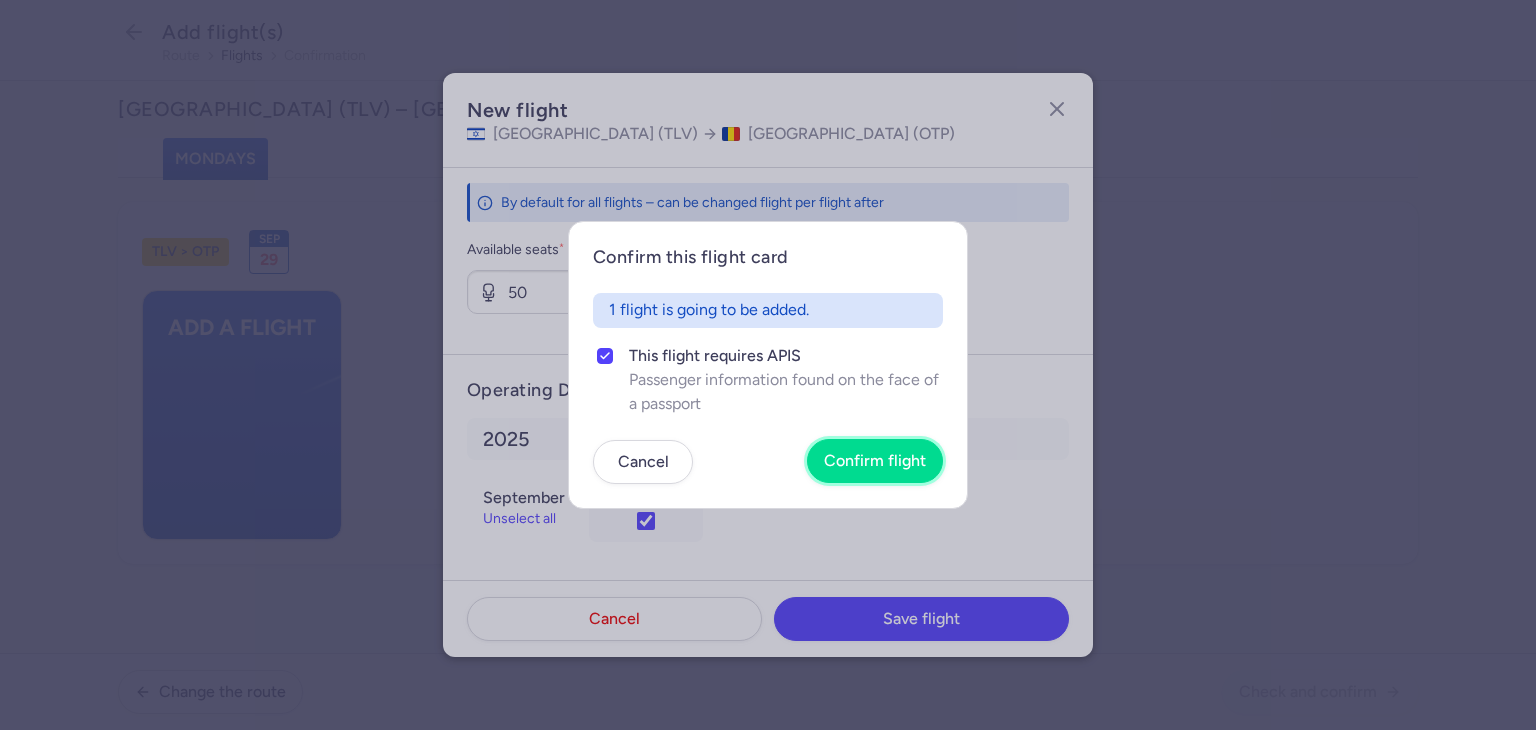 click on "Confirm flight" at bounding box center [875, 461] 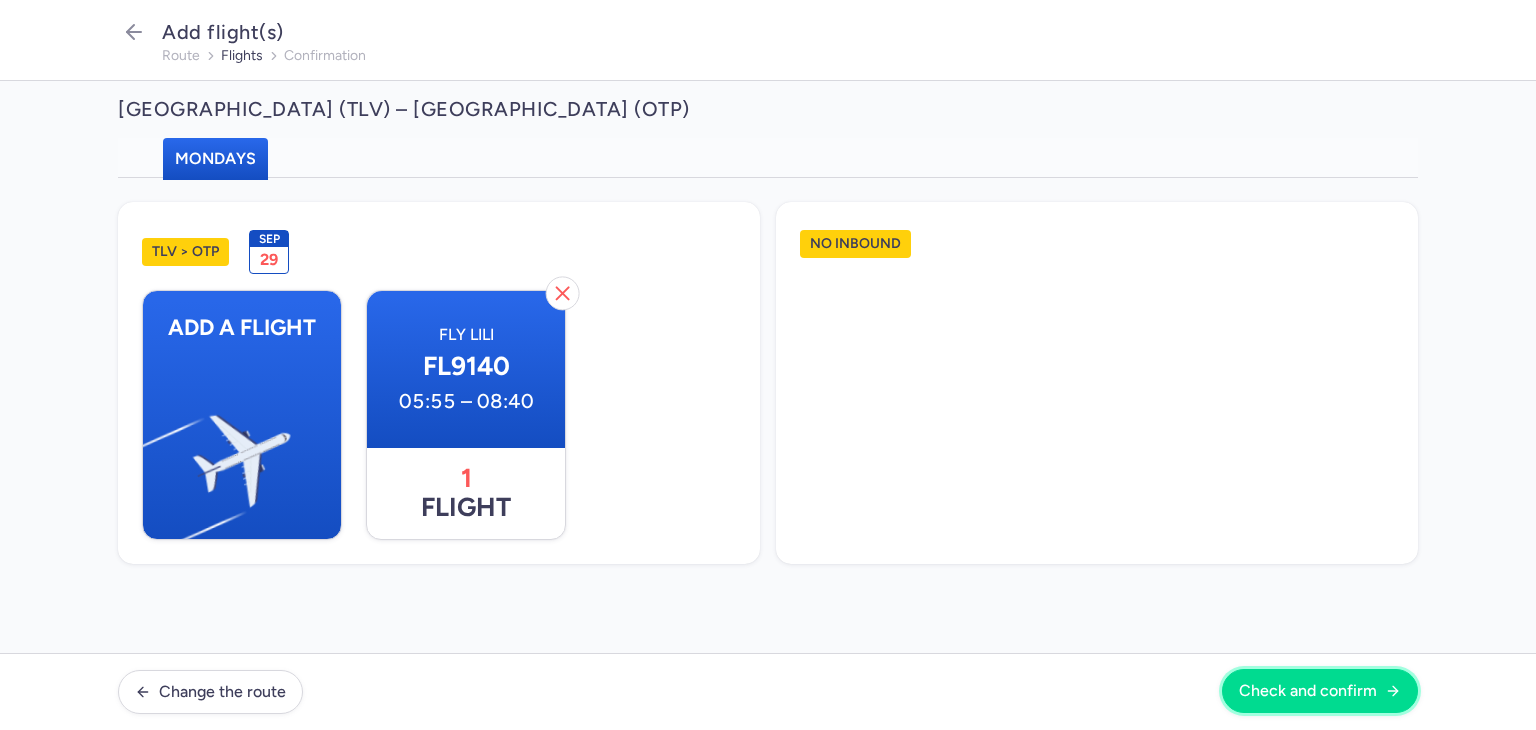 click on "Check and confirm" at bounding box center [1308, 691] 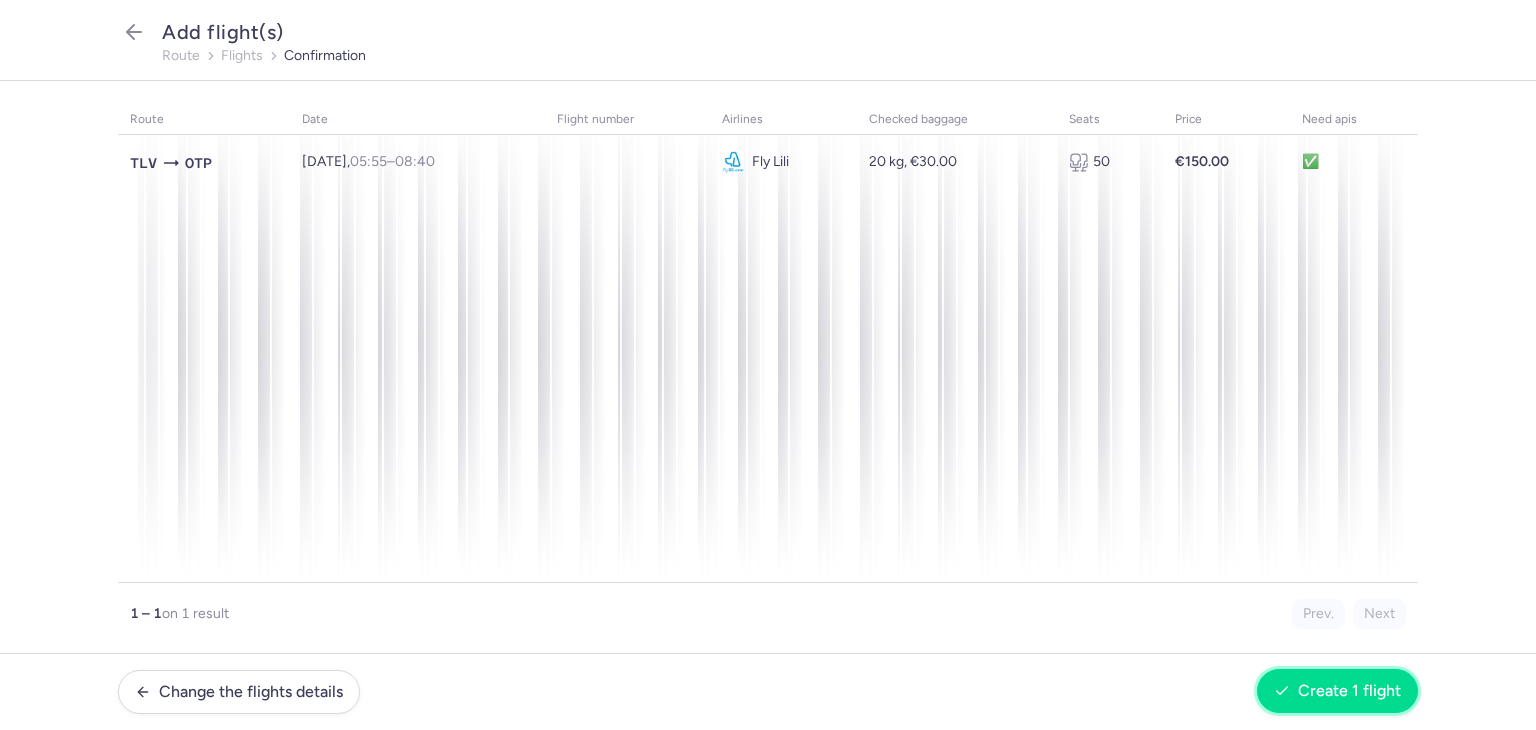 click on "Create 1 flight" at bounding box center (1349, 691) 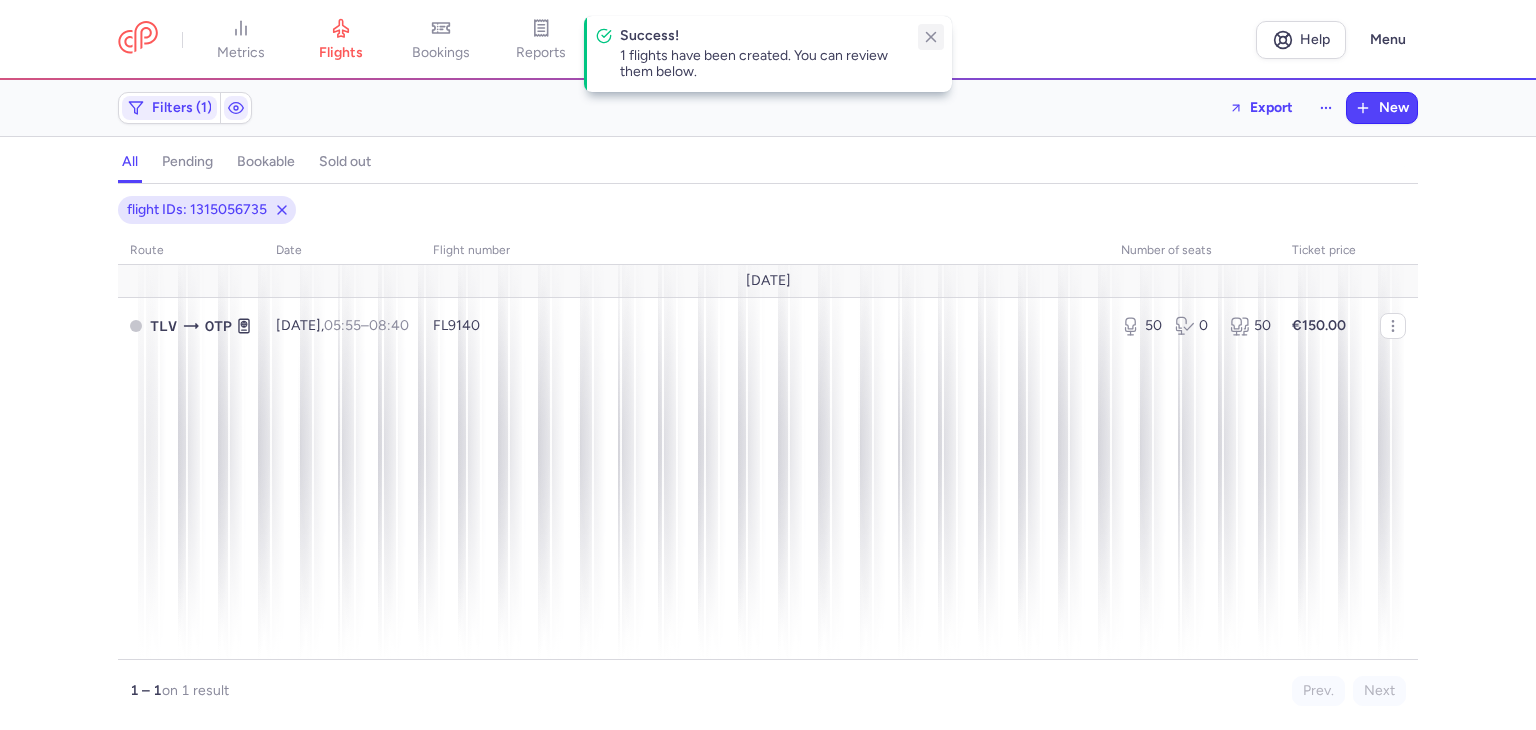 click 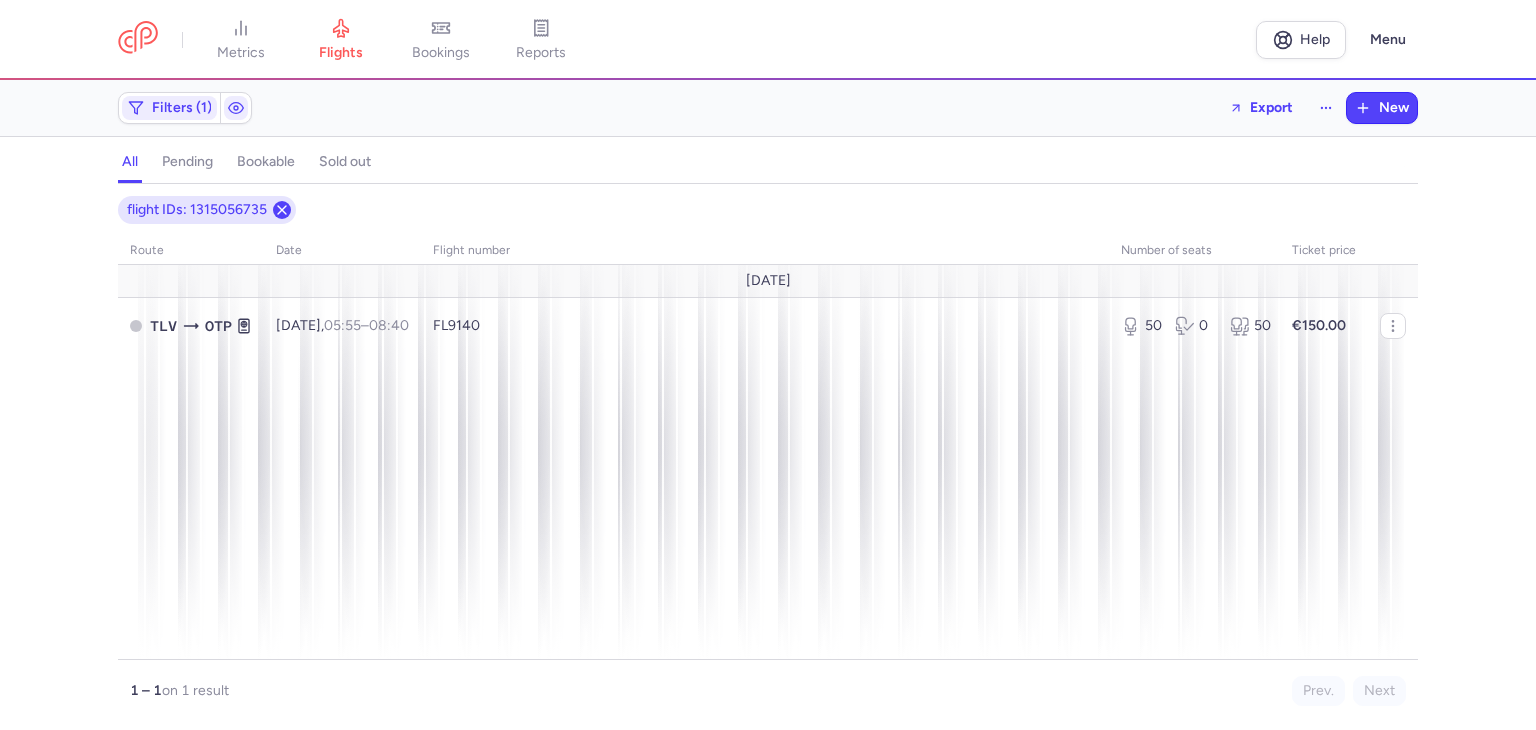 click on "flight IDs: 1315056735" 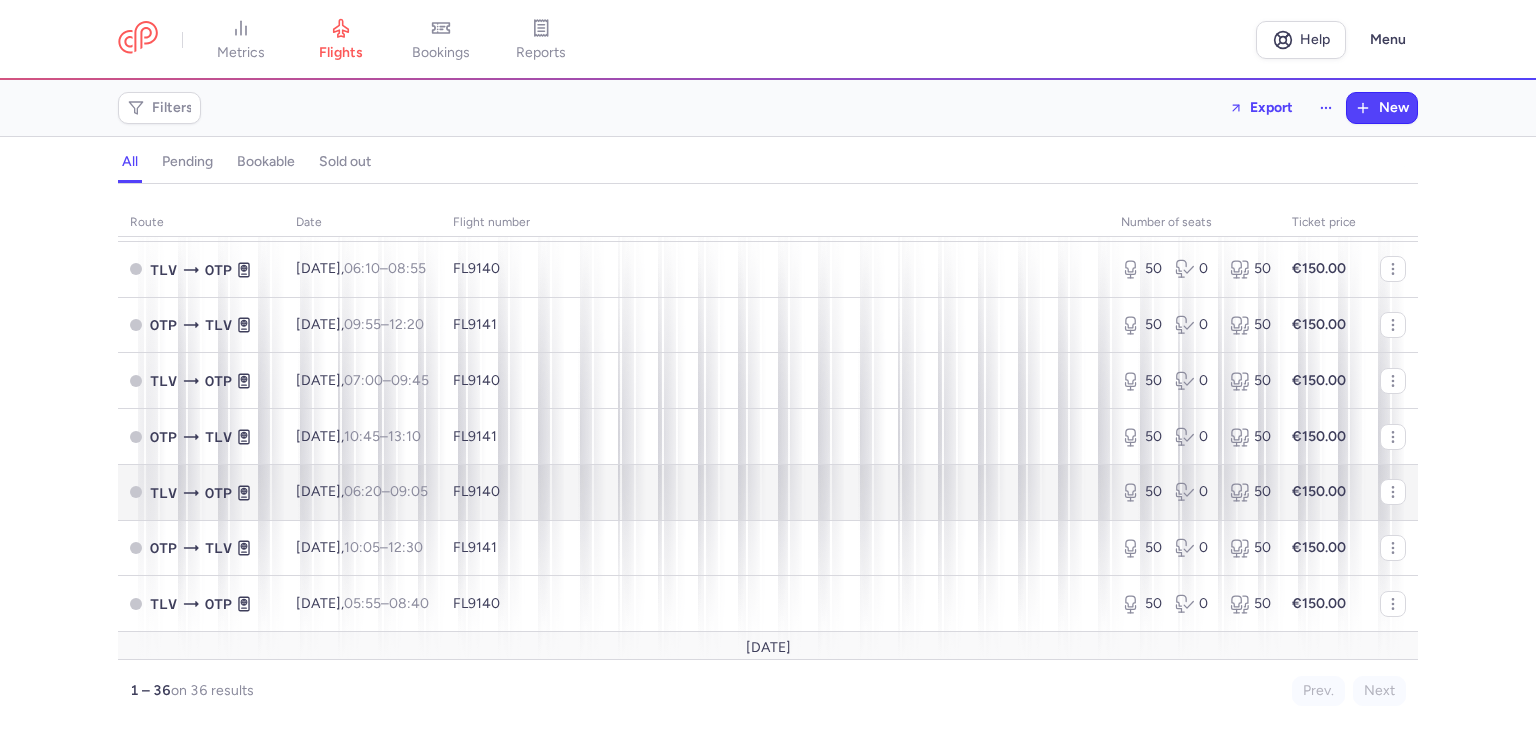 scroll, scrollTop: 1762, scrollLeft: 0, axis: vertical 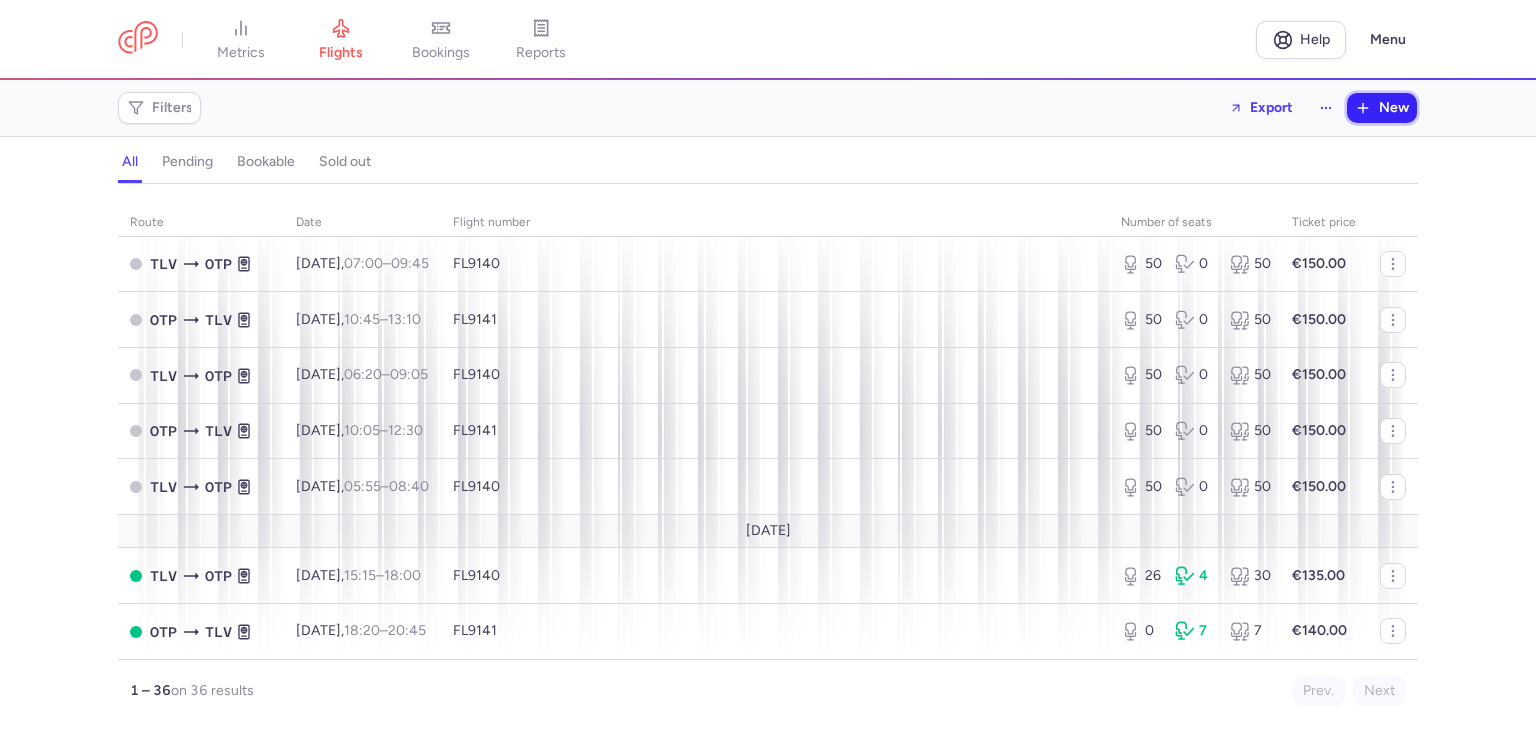 click on "New" at bounding box center [1382, 108] 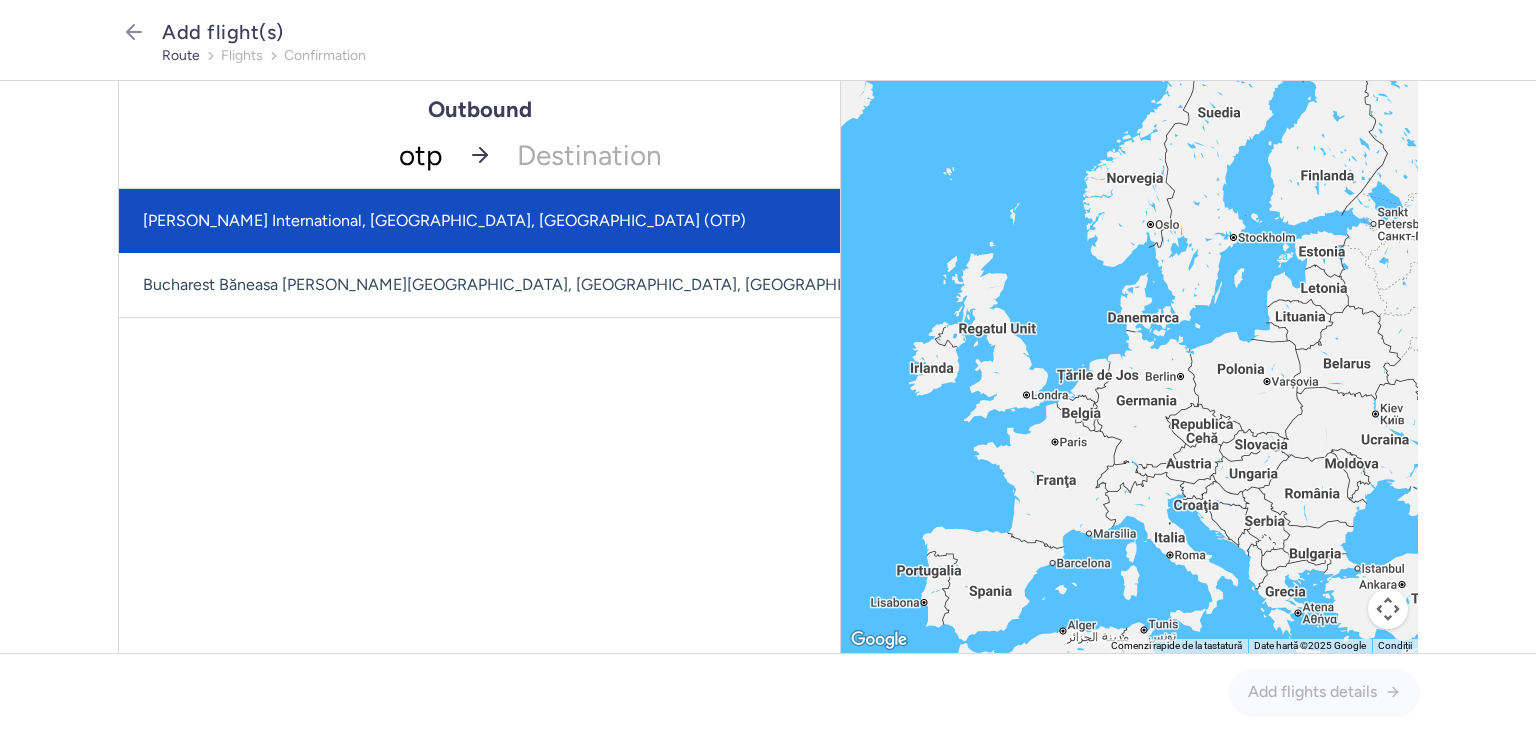 drag, startPoint x: 410, startPoint y: 208, endPoint x: 436, endPoint y: 193, distance: 30.016663 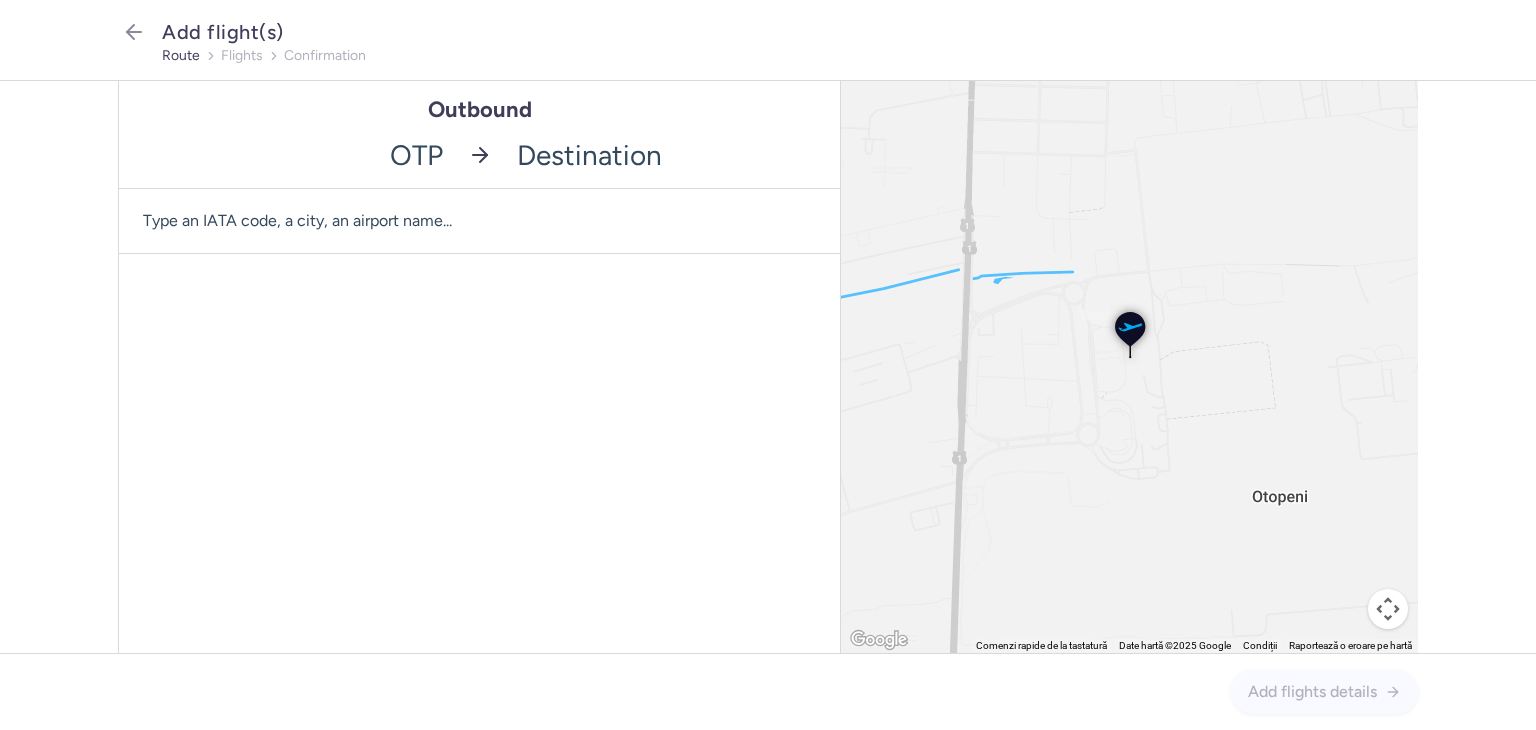 click 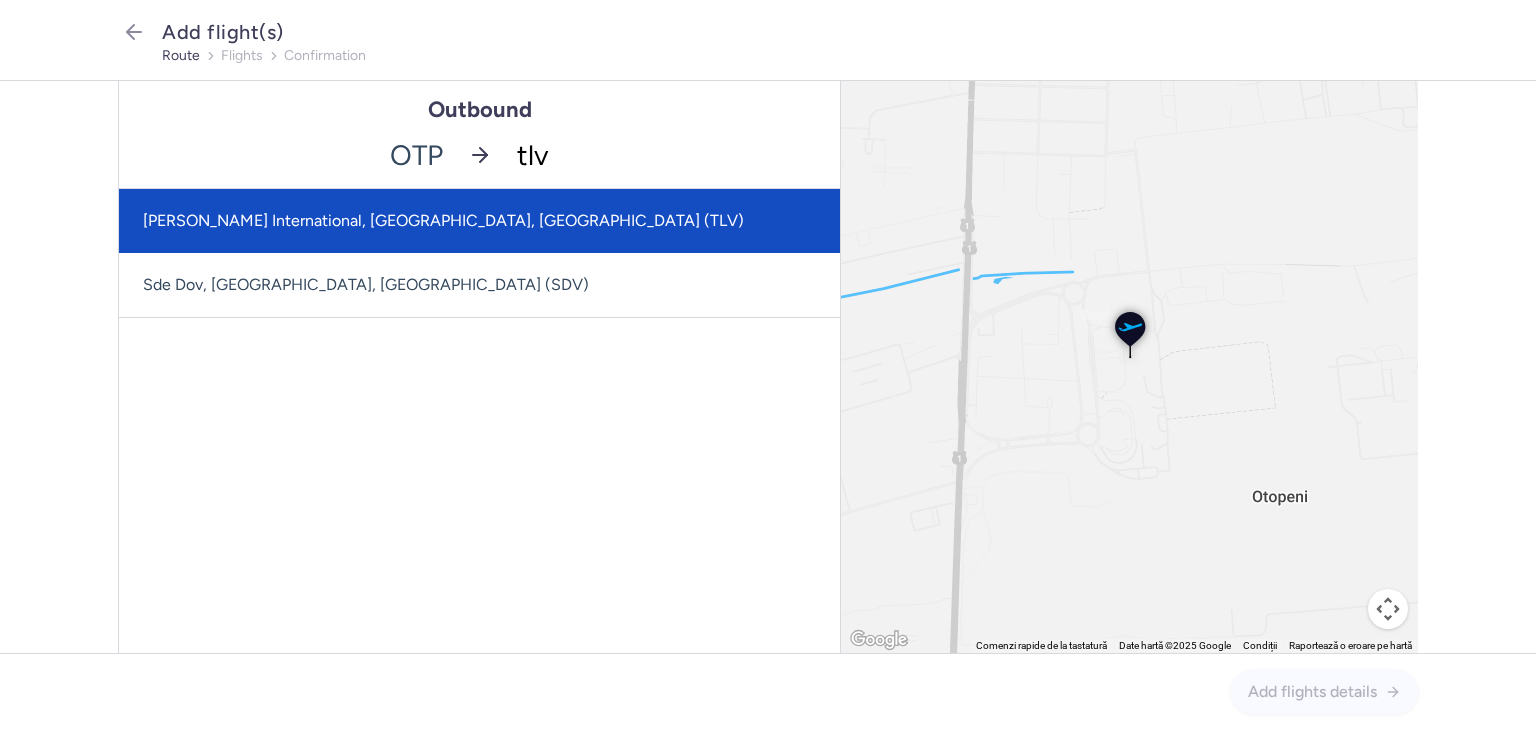 click on "[PERSON_NAME] International, [GEOGRAPHIC_DATA], [GEOGRAPHIC_DATA] (TLV)" at bounding box center [479, 221] 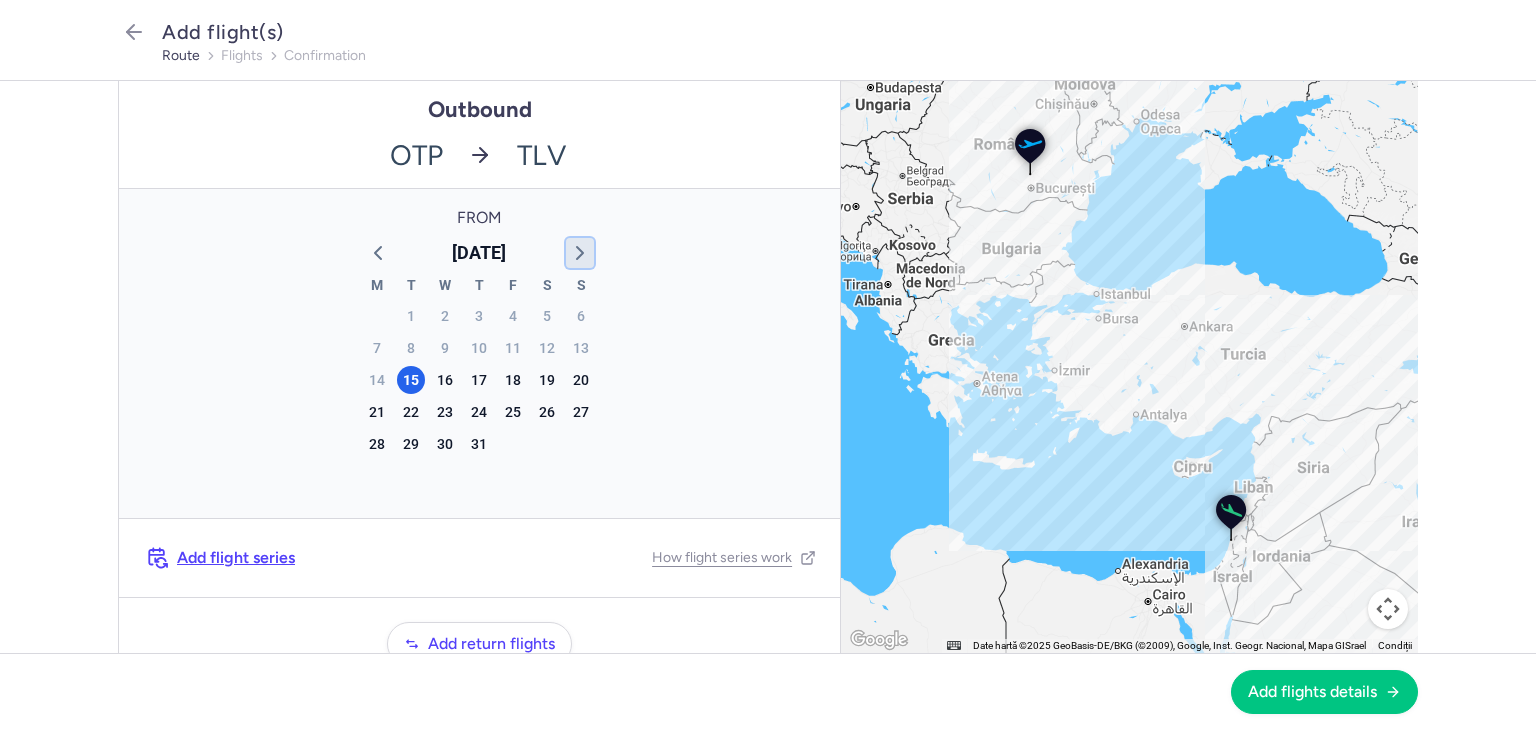 click 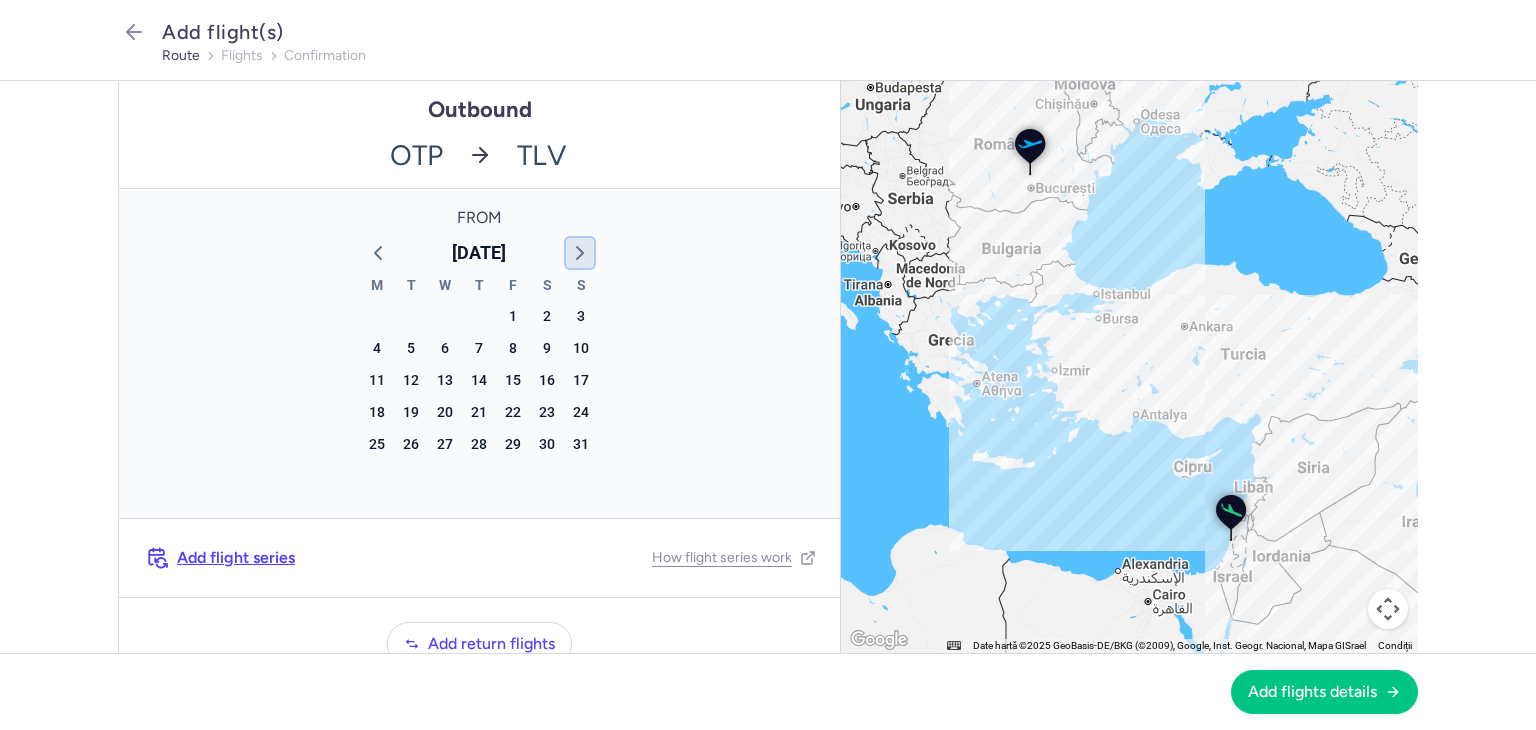 click 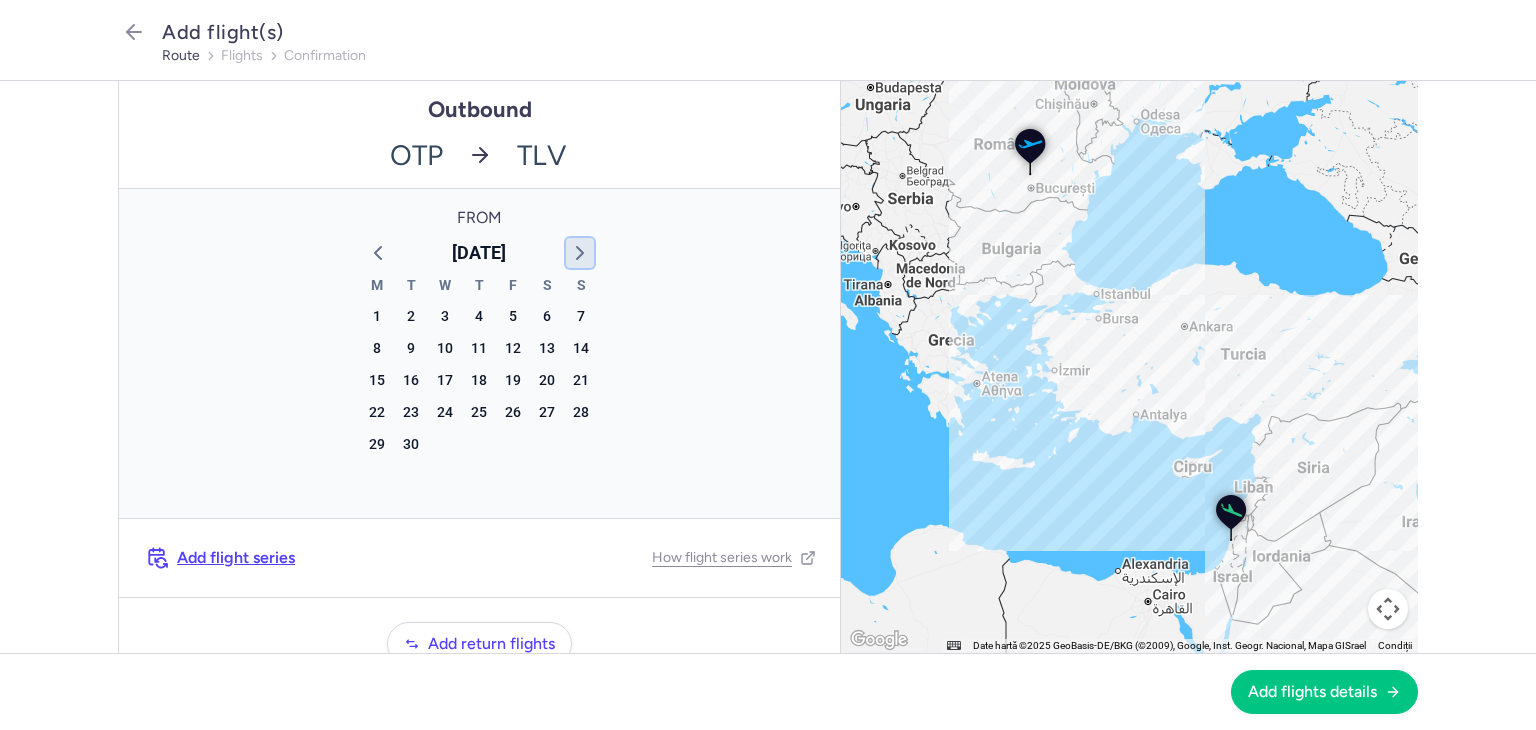 click 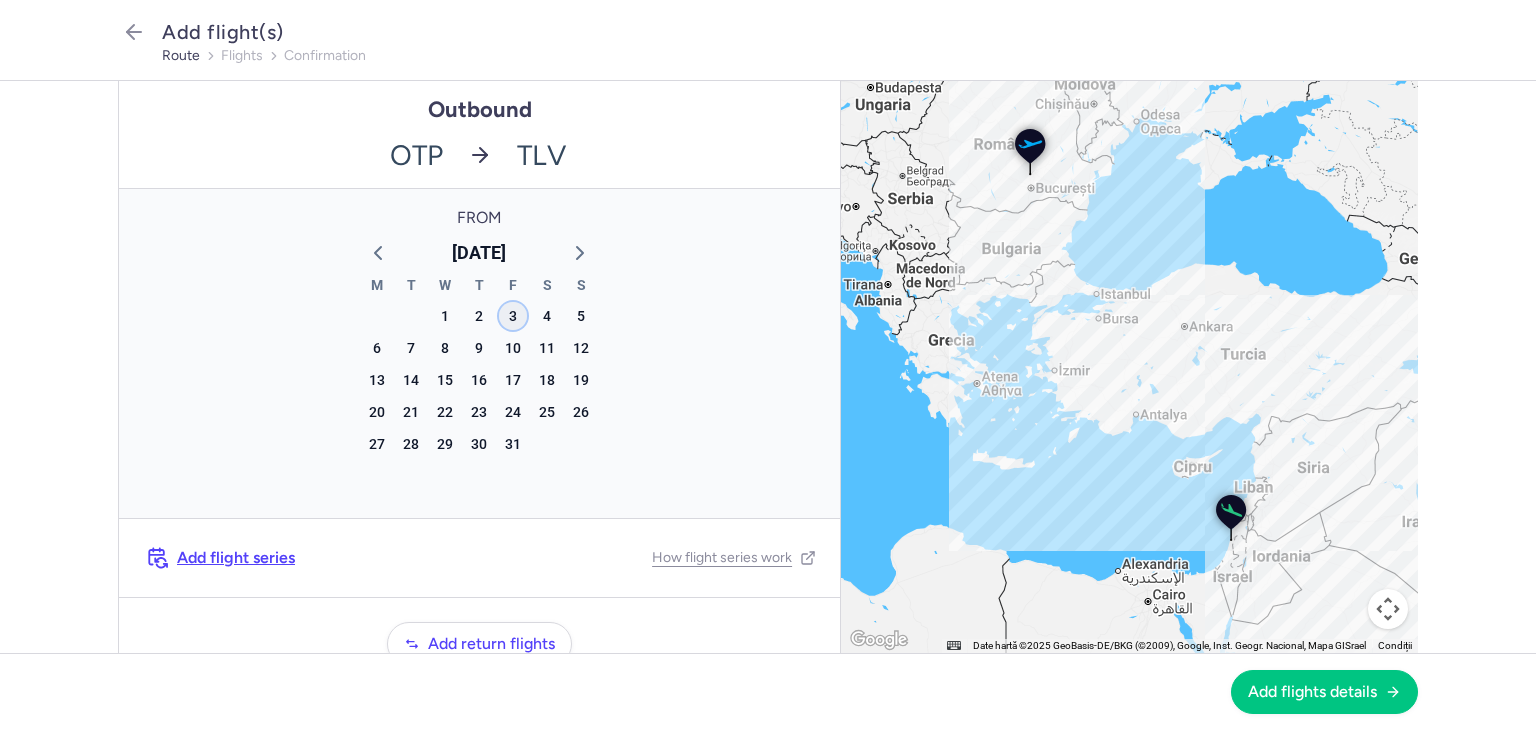 click on "3" 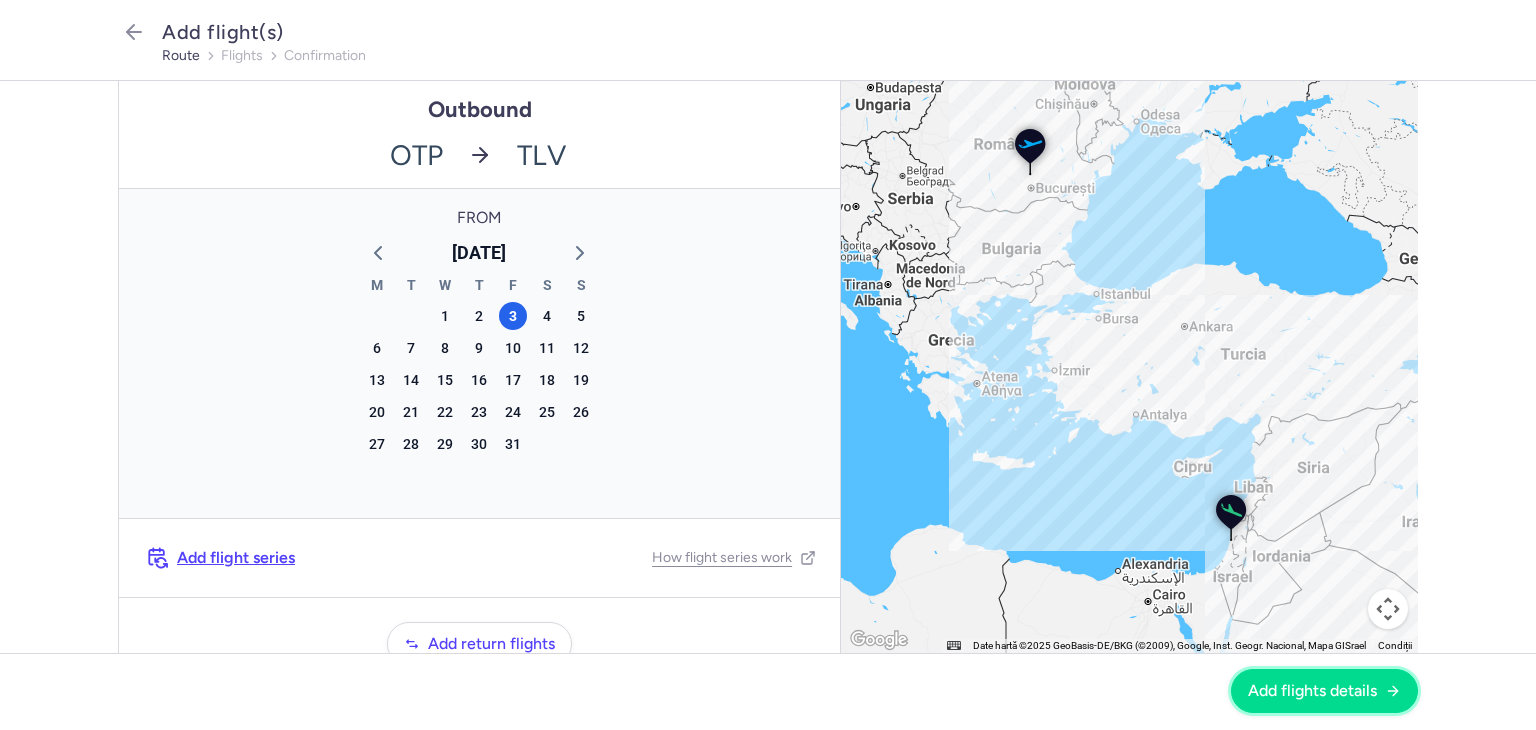 click on "Add flights details" at bounding box center [1312, 691] 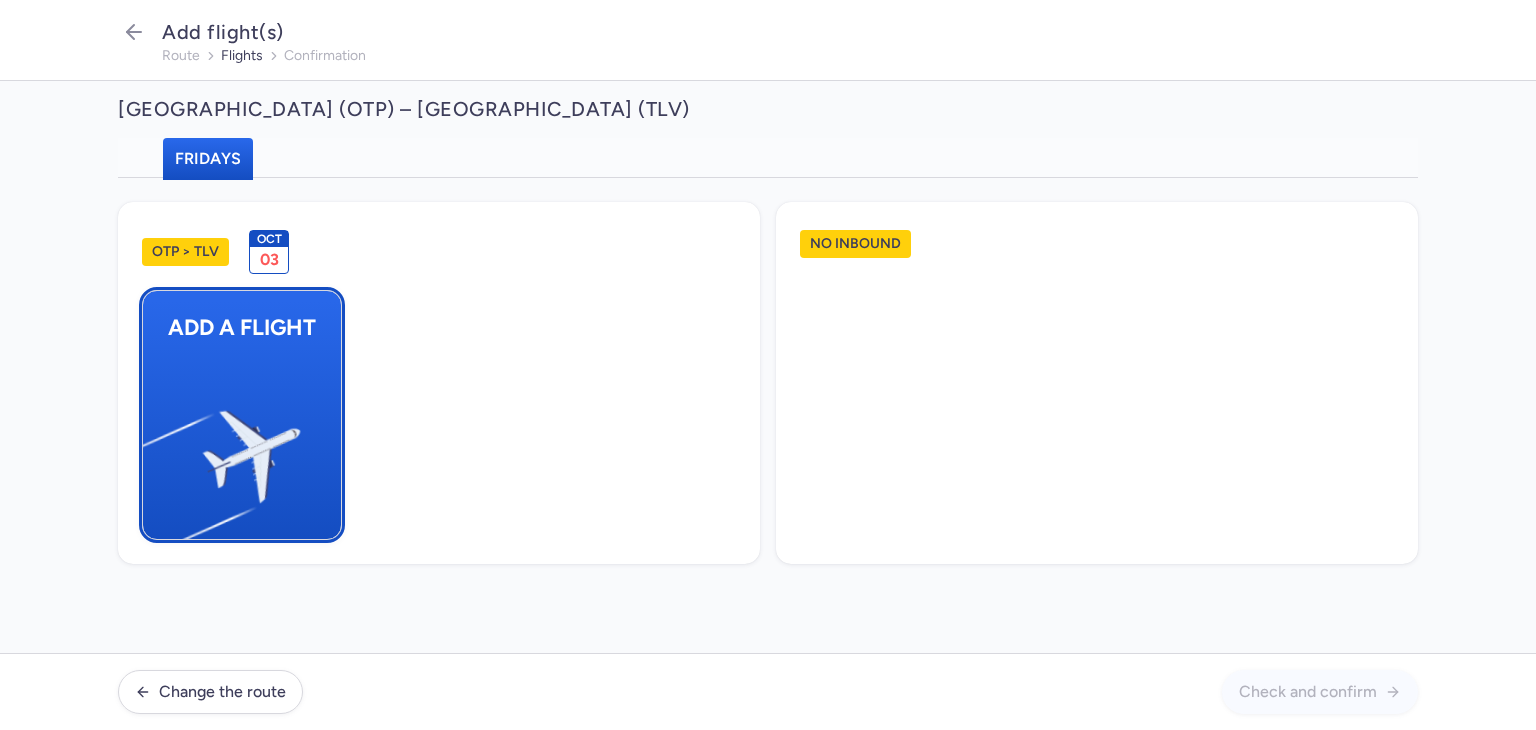 click on "Add a flight" at bounding box center [242, 327] 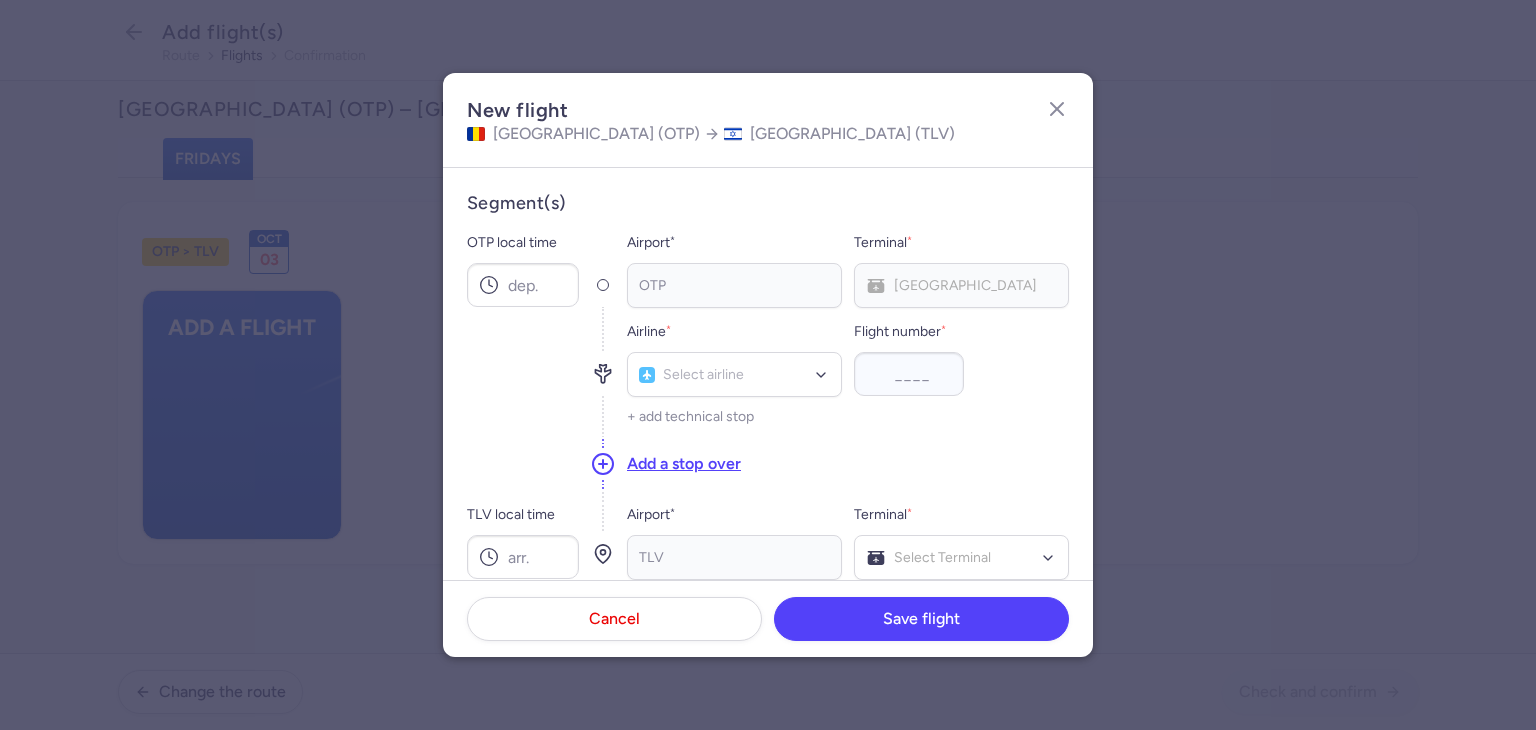 click on "OTP local time" 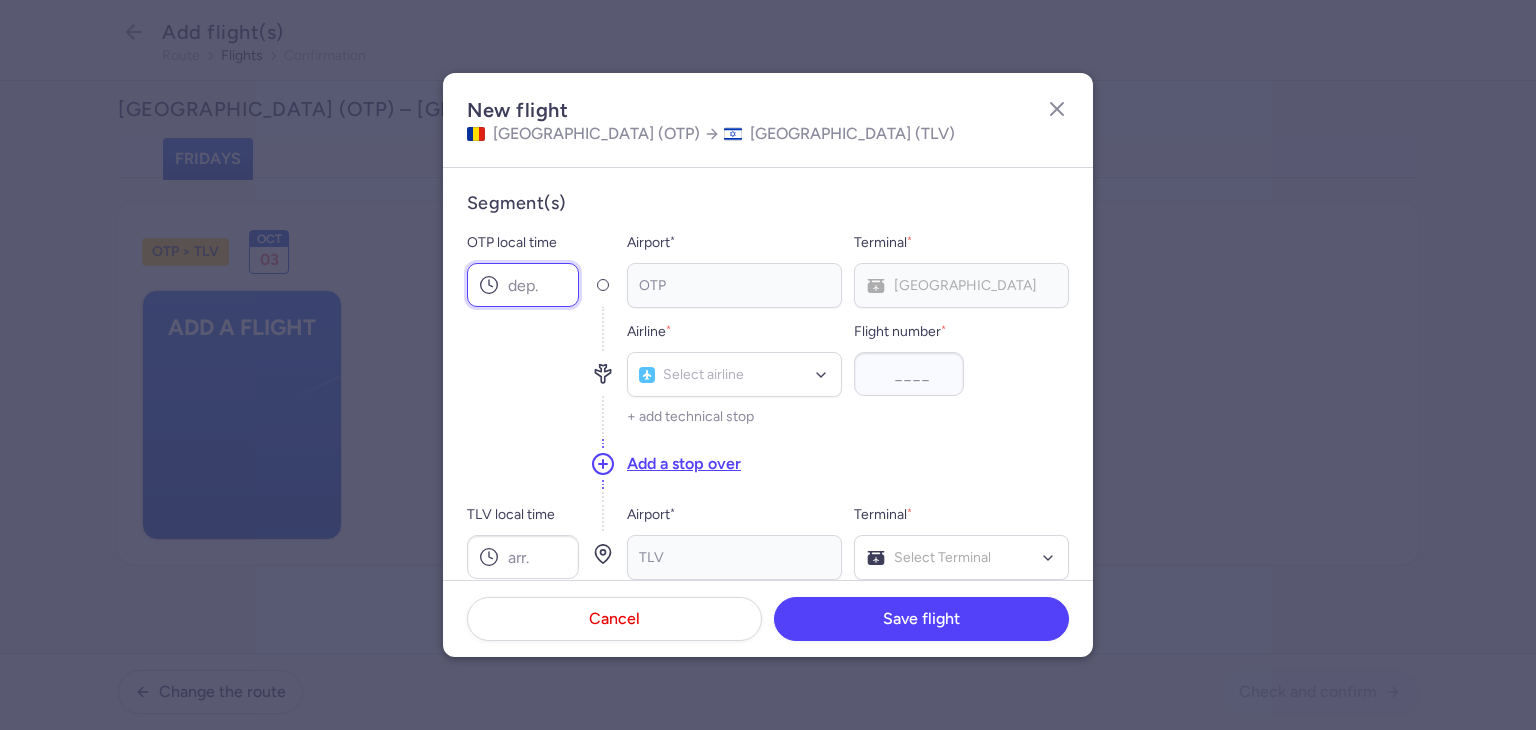 click on "OTP local time" at bounding box center [523, 285] 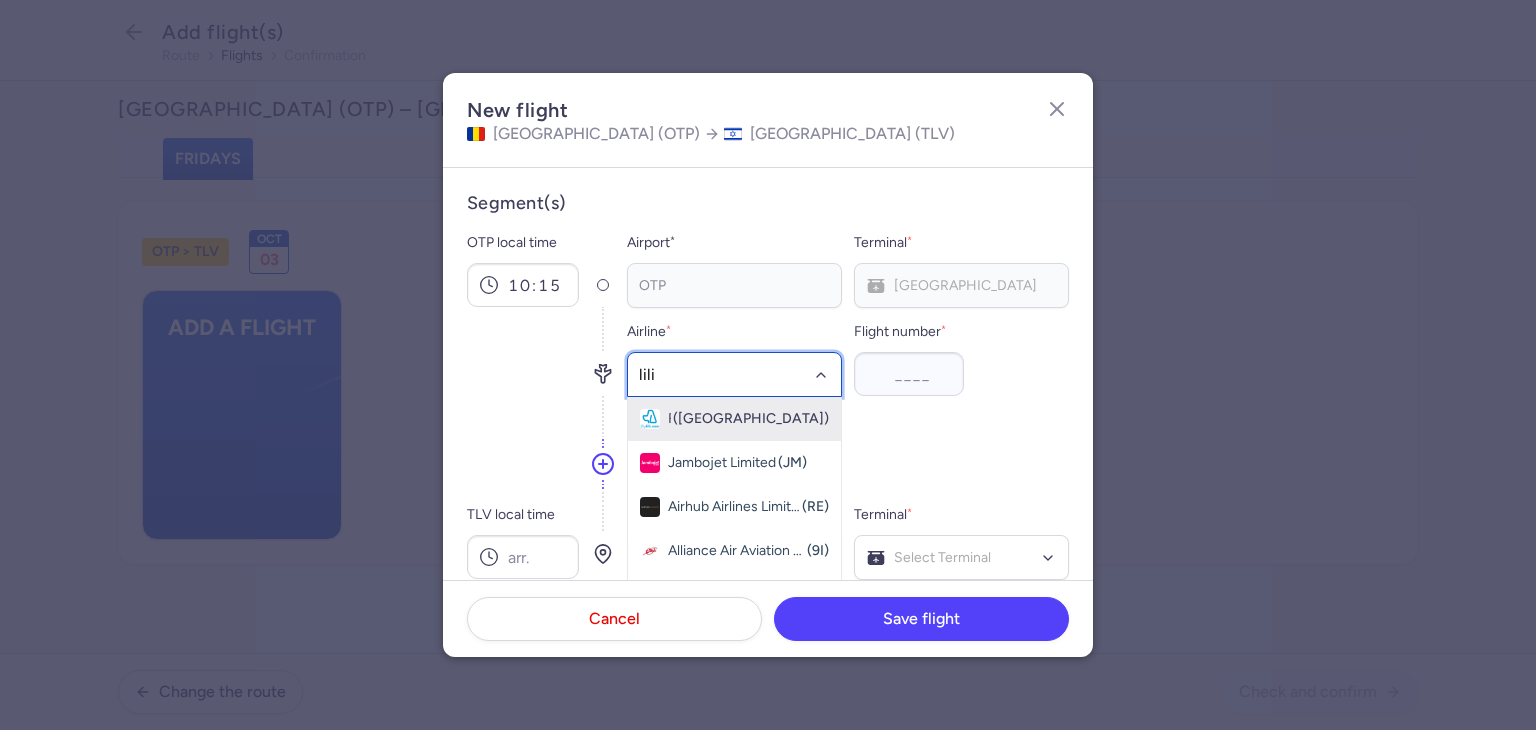 click on "Fly Lili ([GEOGRAPHIC_DATA])" 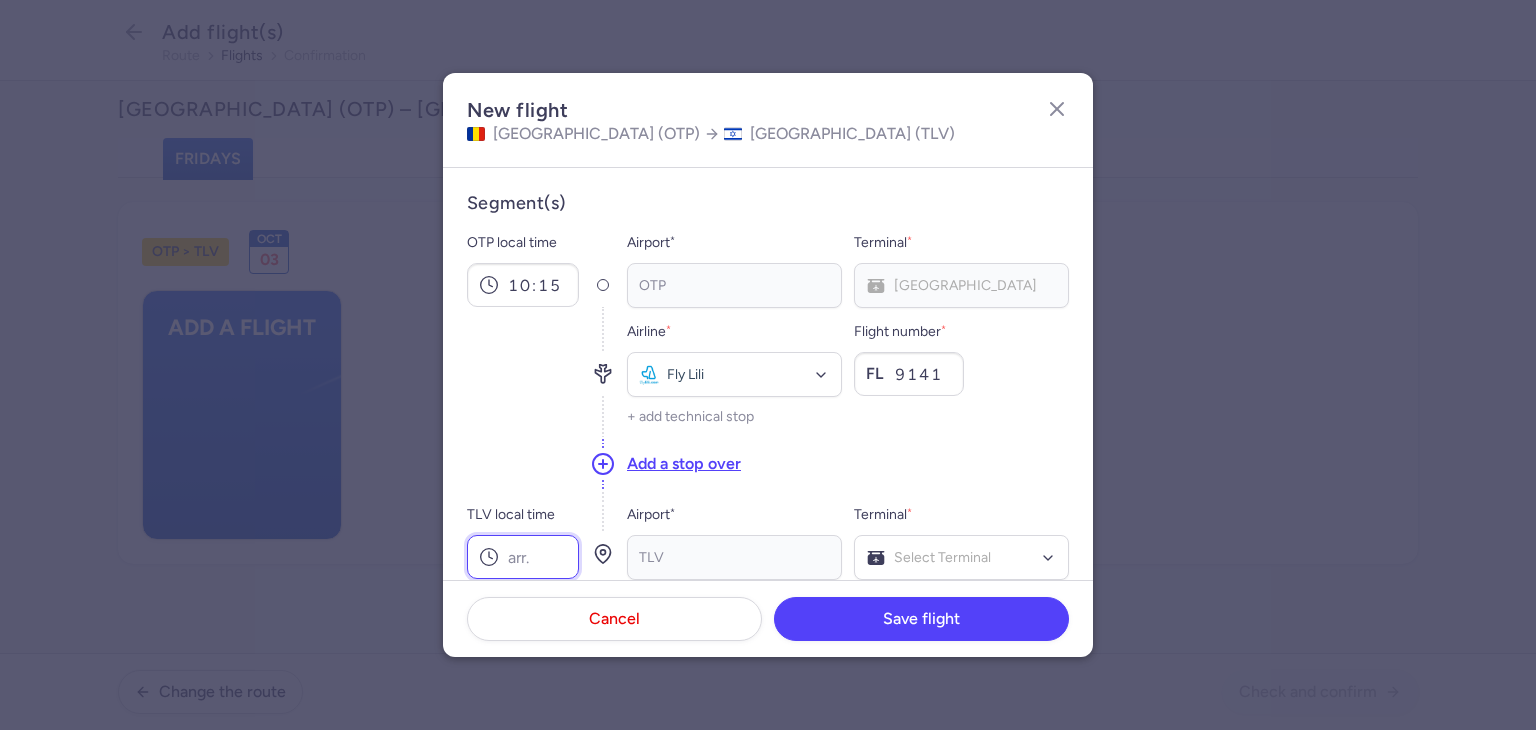 click on "TLV local time" at bounding box center [523, 557] 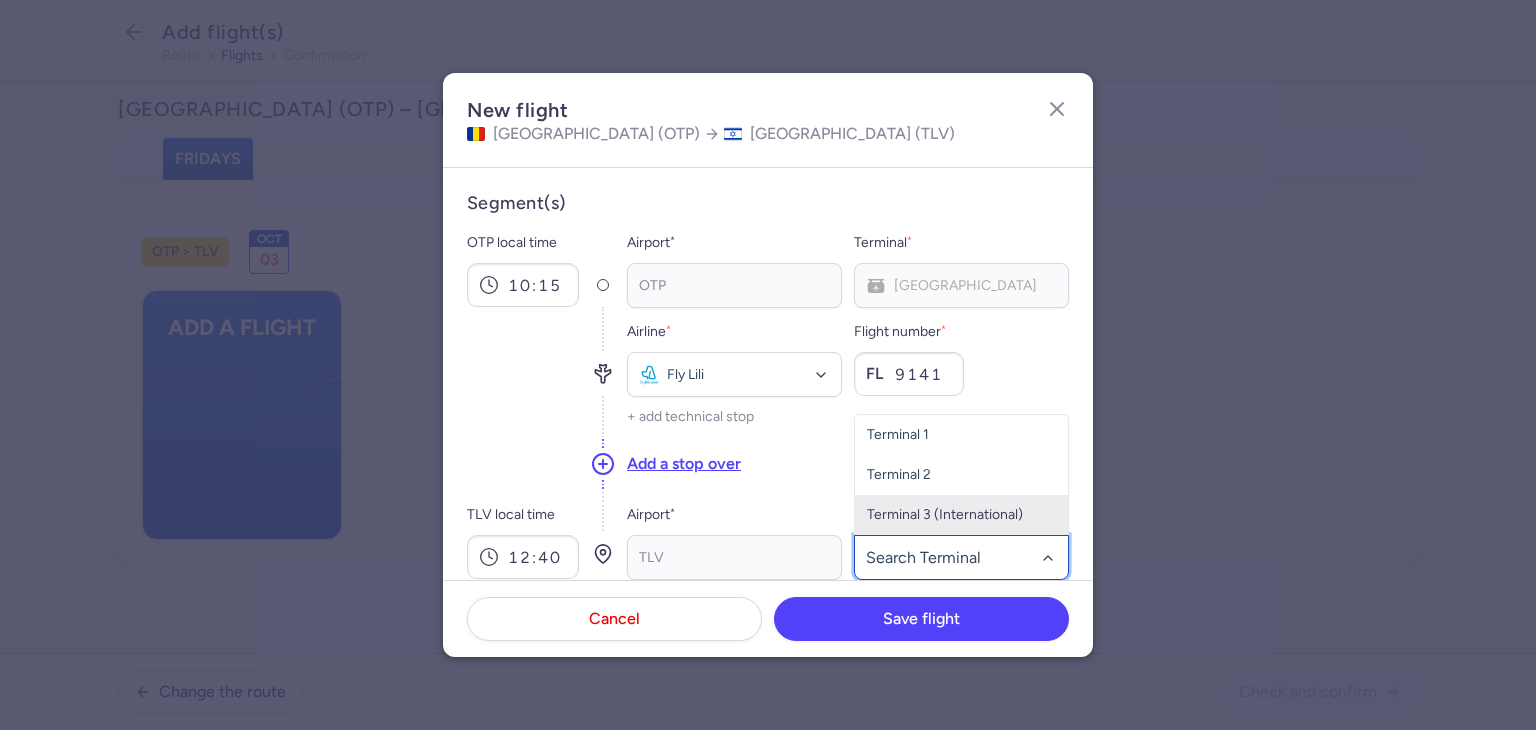 click on "Terminal 3 (International)" 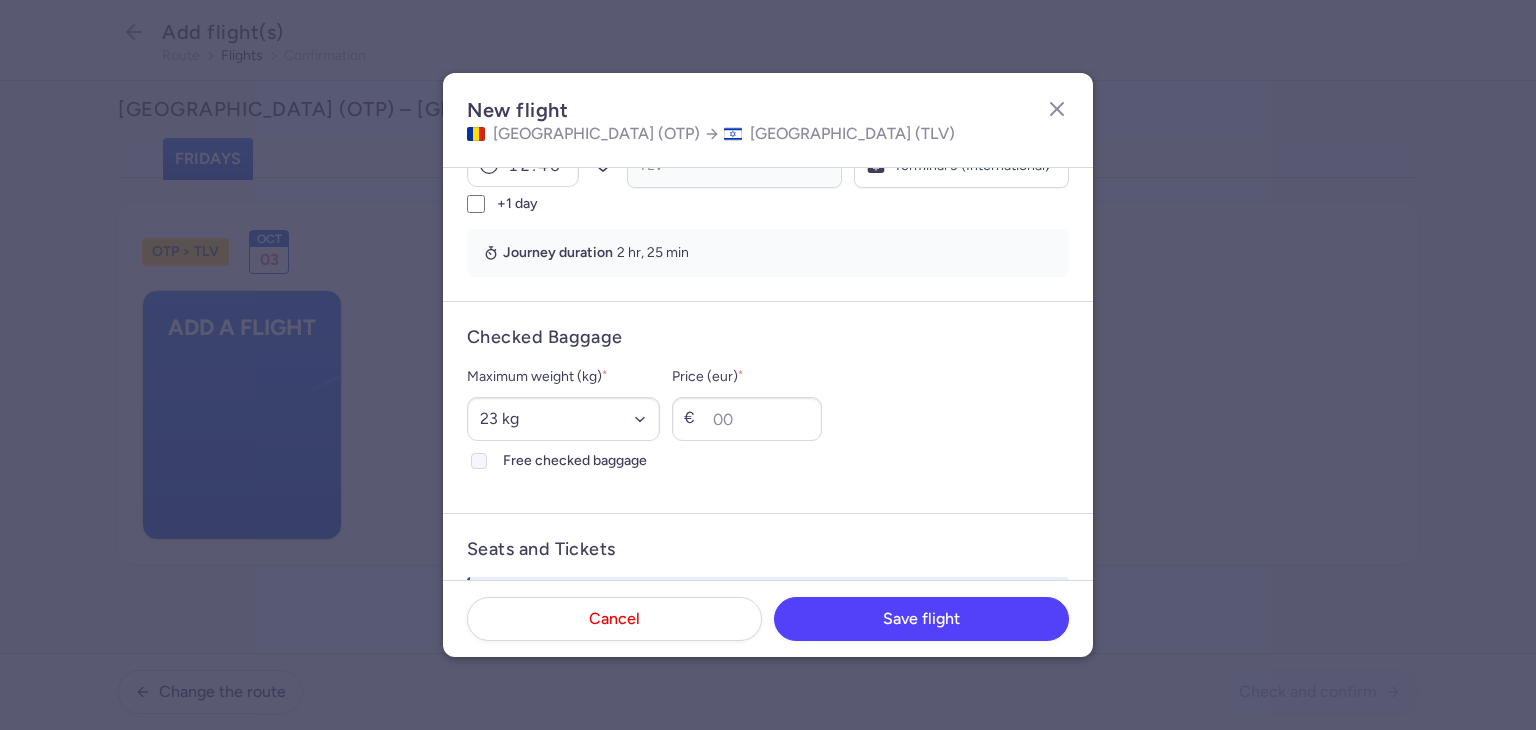 scroll, scrollTop: 400, scrollLeft: 0, axis: vertical 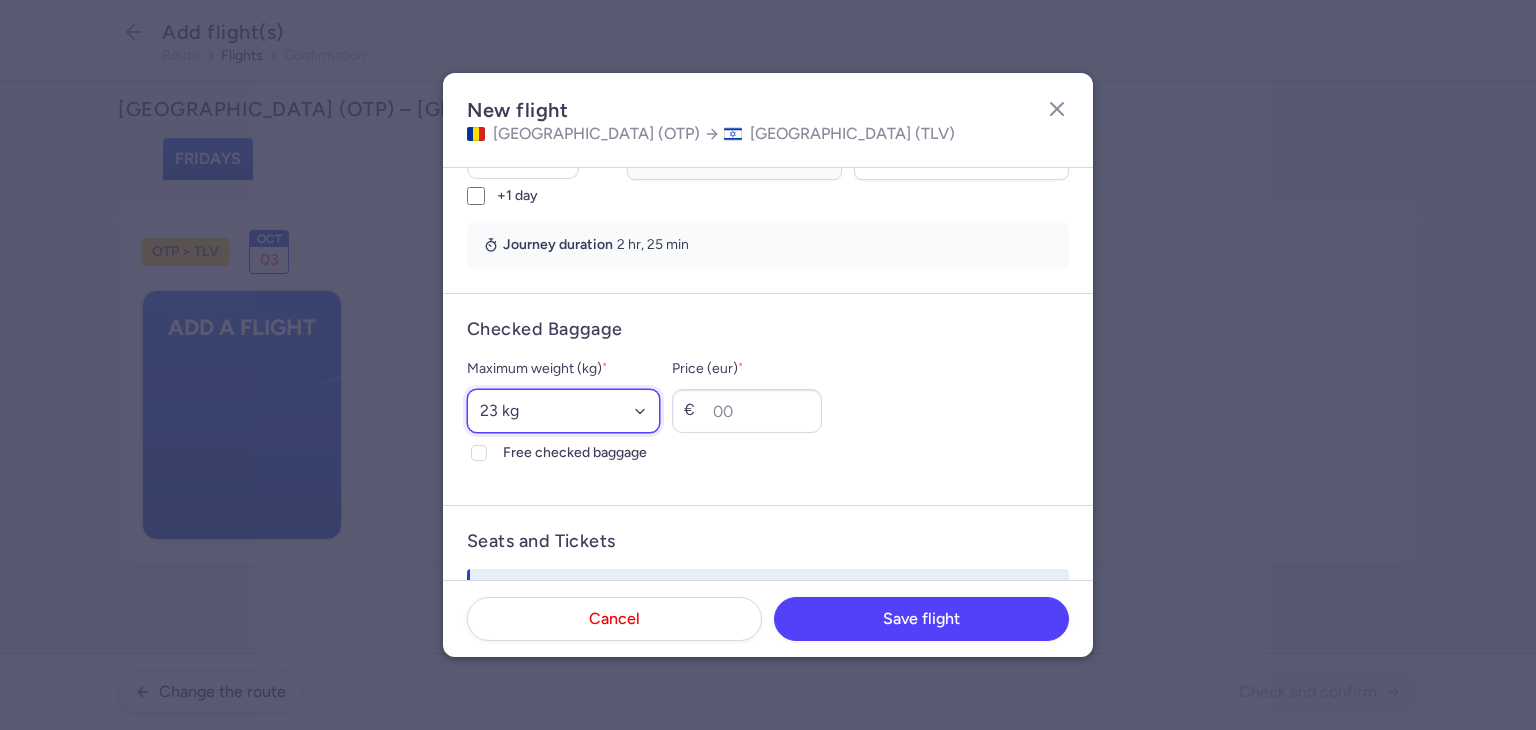 click on "Select an option 15 kg 16 kg 17 kg 18 kg 19 kg 20 kg 21 kg 22 kg 23 kg 24 kg 25 kg 26 kg 27 kg 28 kg 29 kg 30 kg 31 kg 32 kg 33 kg 34 kg 35 kg" at bounding box center [563, 411] 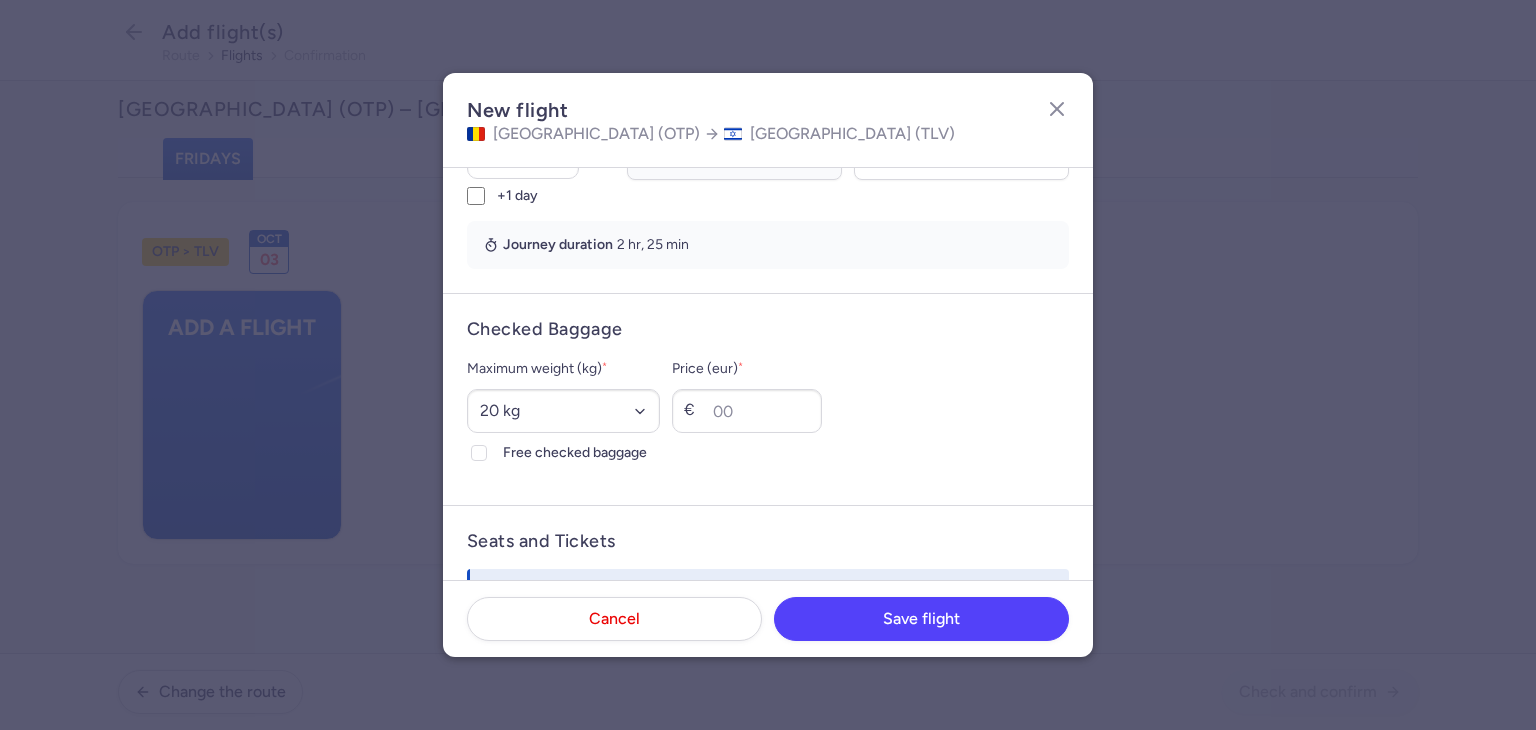 click on "Price (eur)  * €" at bounding box center [747, 395] 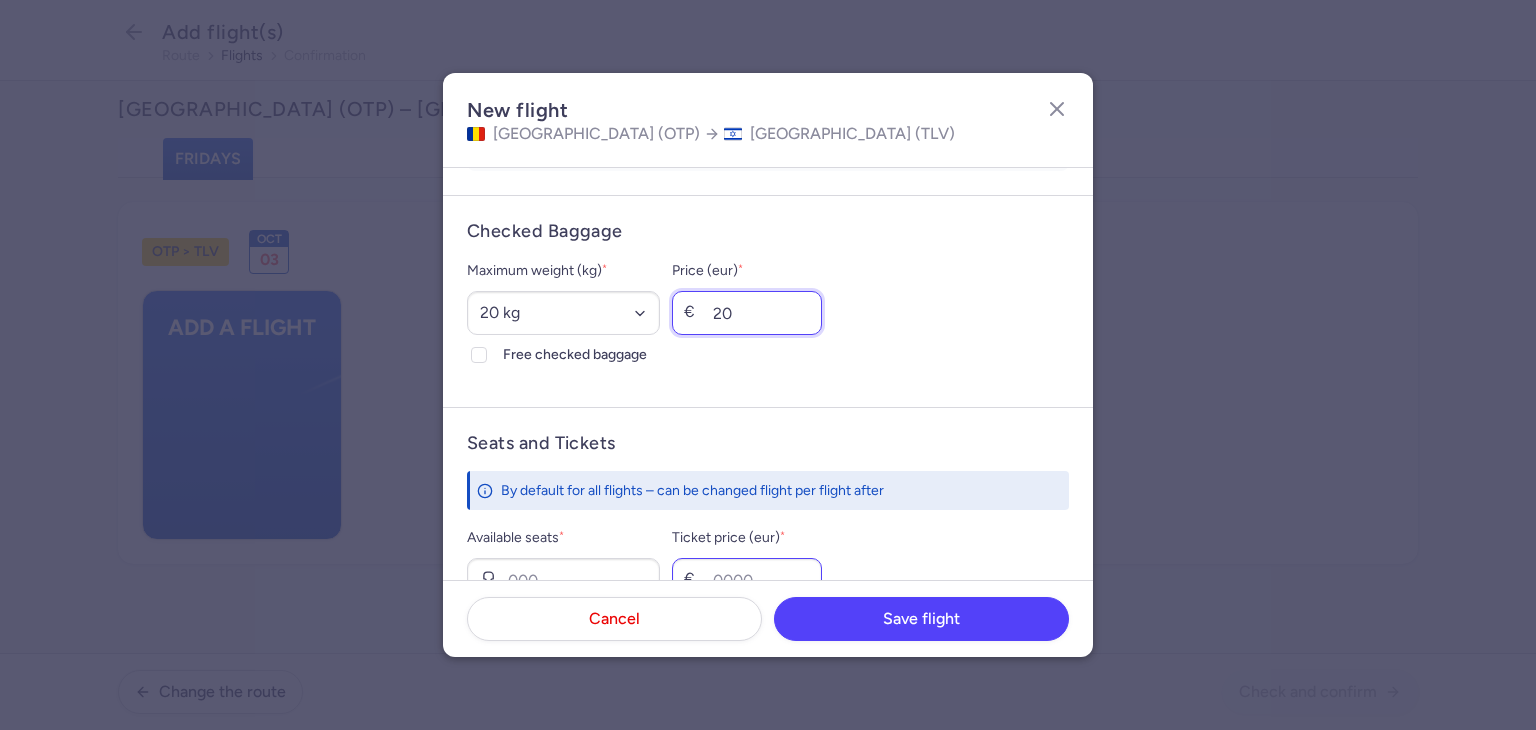 scroll, scrollTop: 700, scrollLeft: 0, axis: vertical 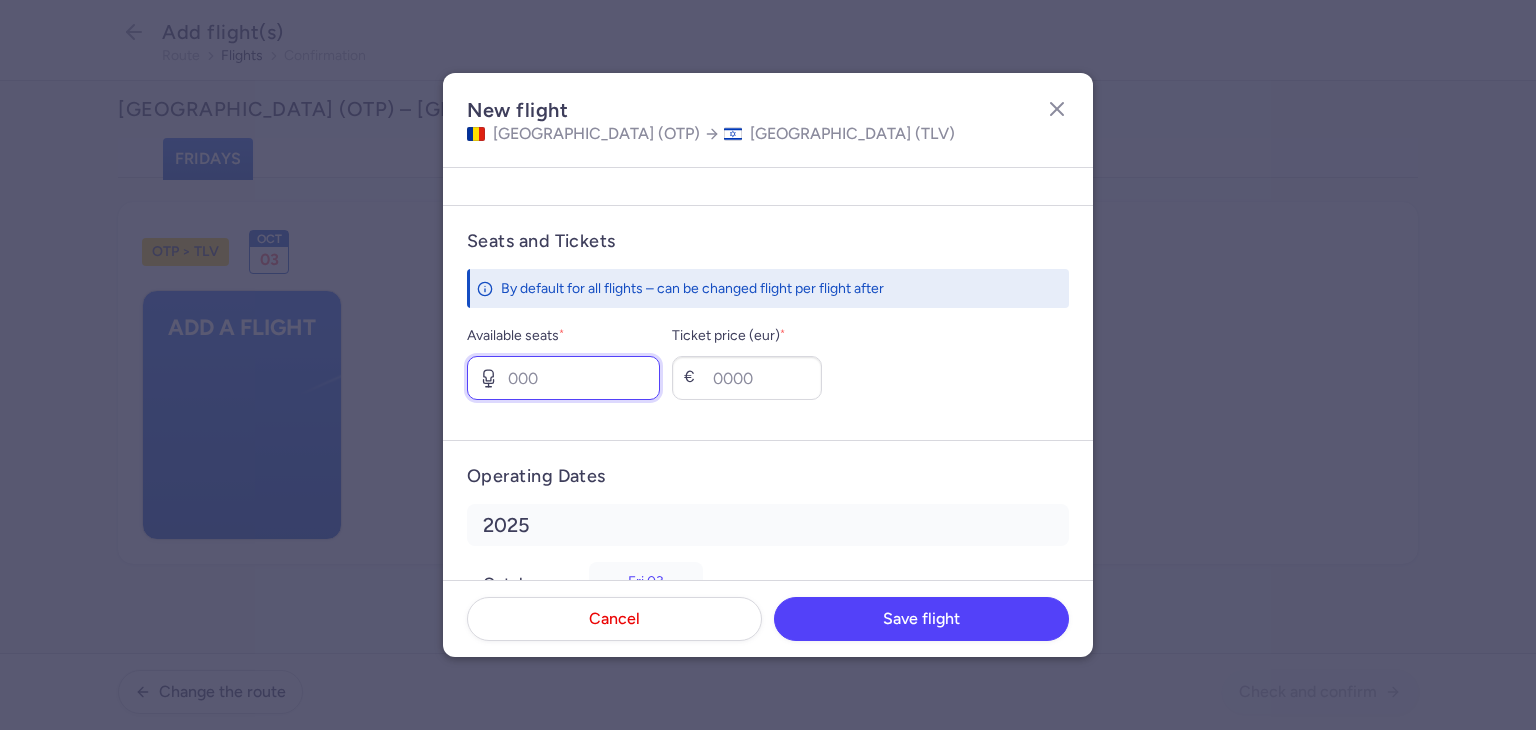 click on "Available seats  *" at bounding box center (563, 378) 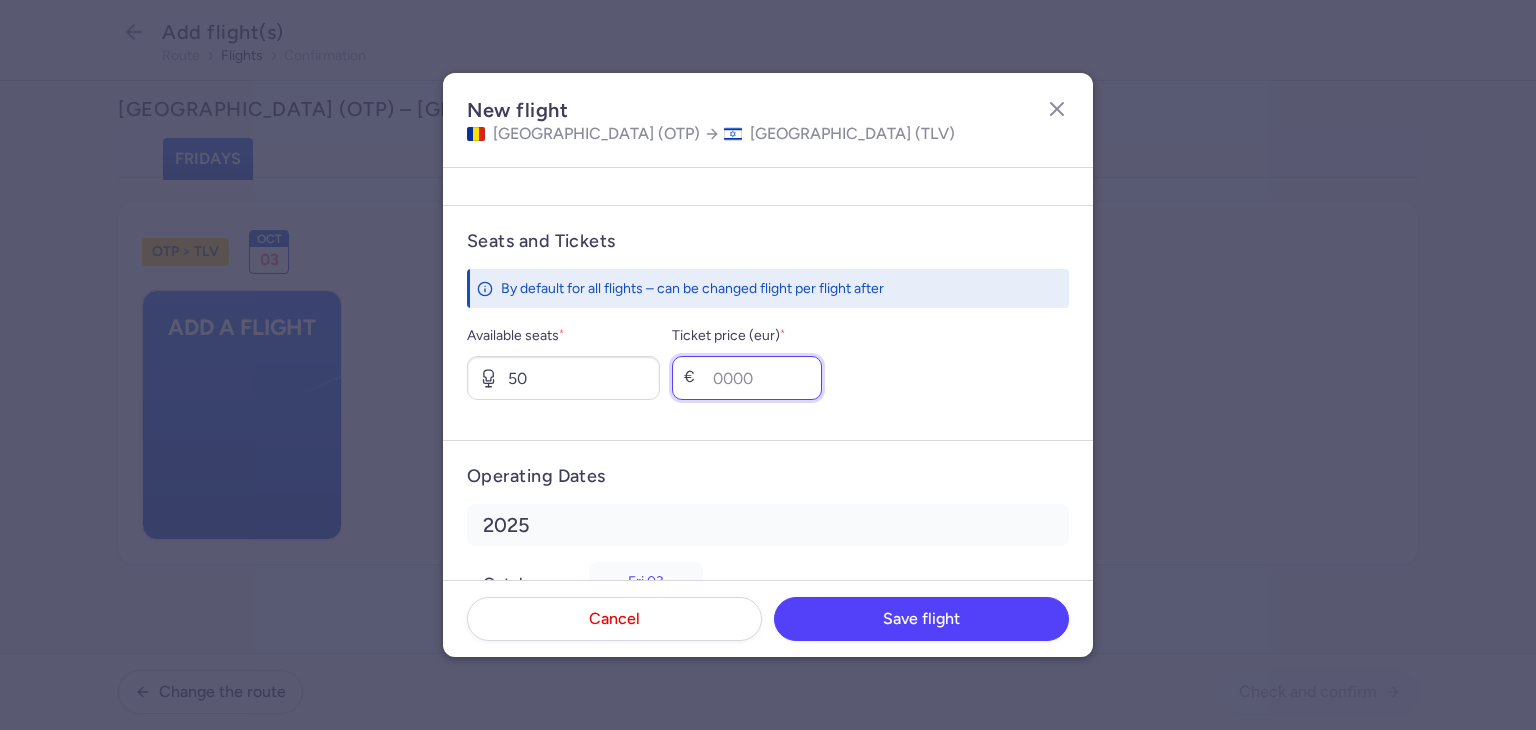 click on "Ticket price (eur)  *" at bounding box center [747, 378] 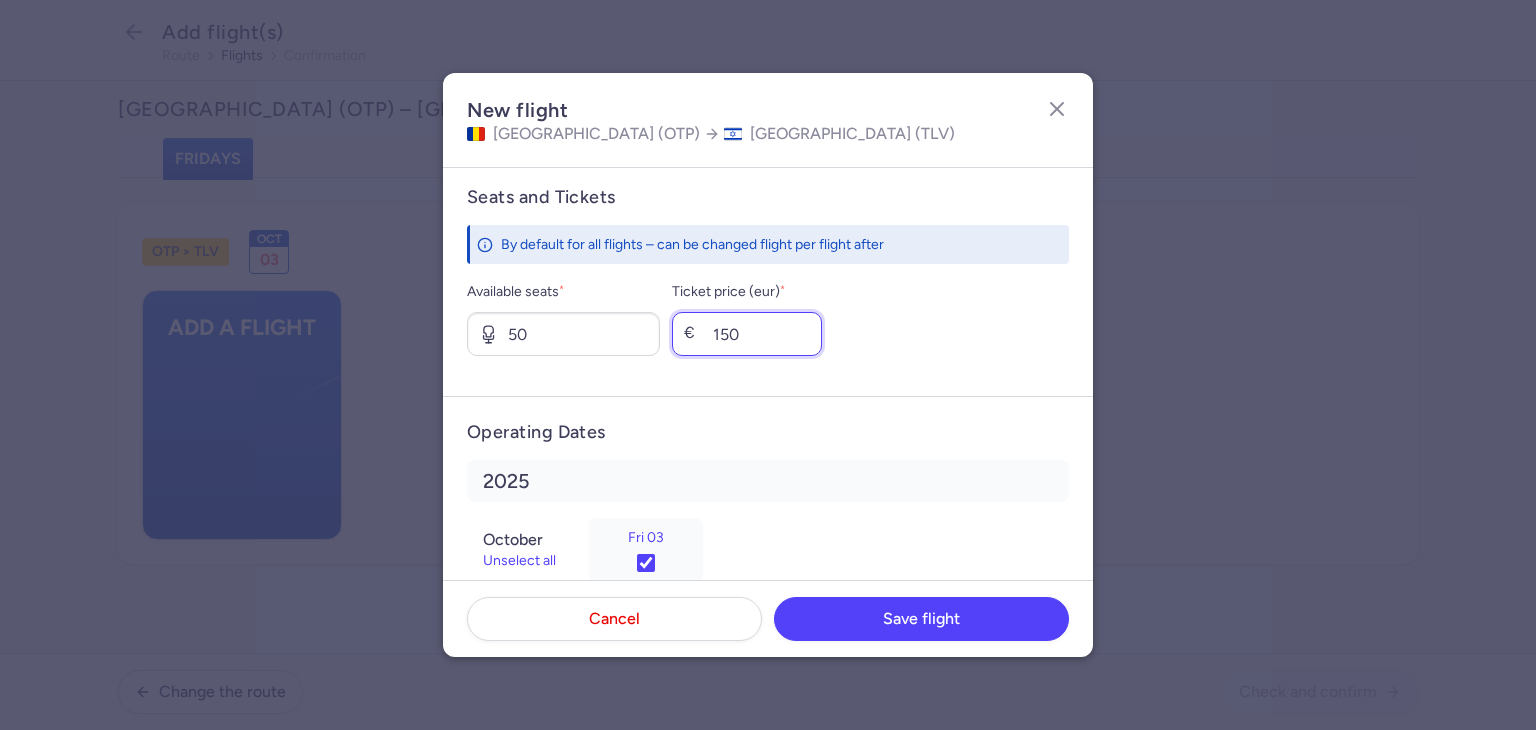 scroll, scrollTop: 786, scrollLeft: 0, axis: vertical 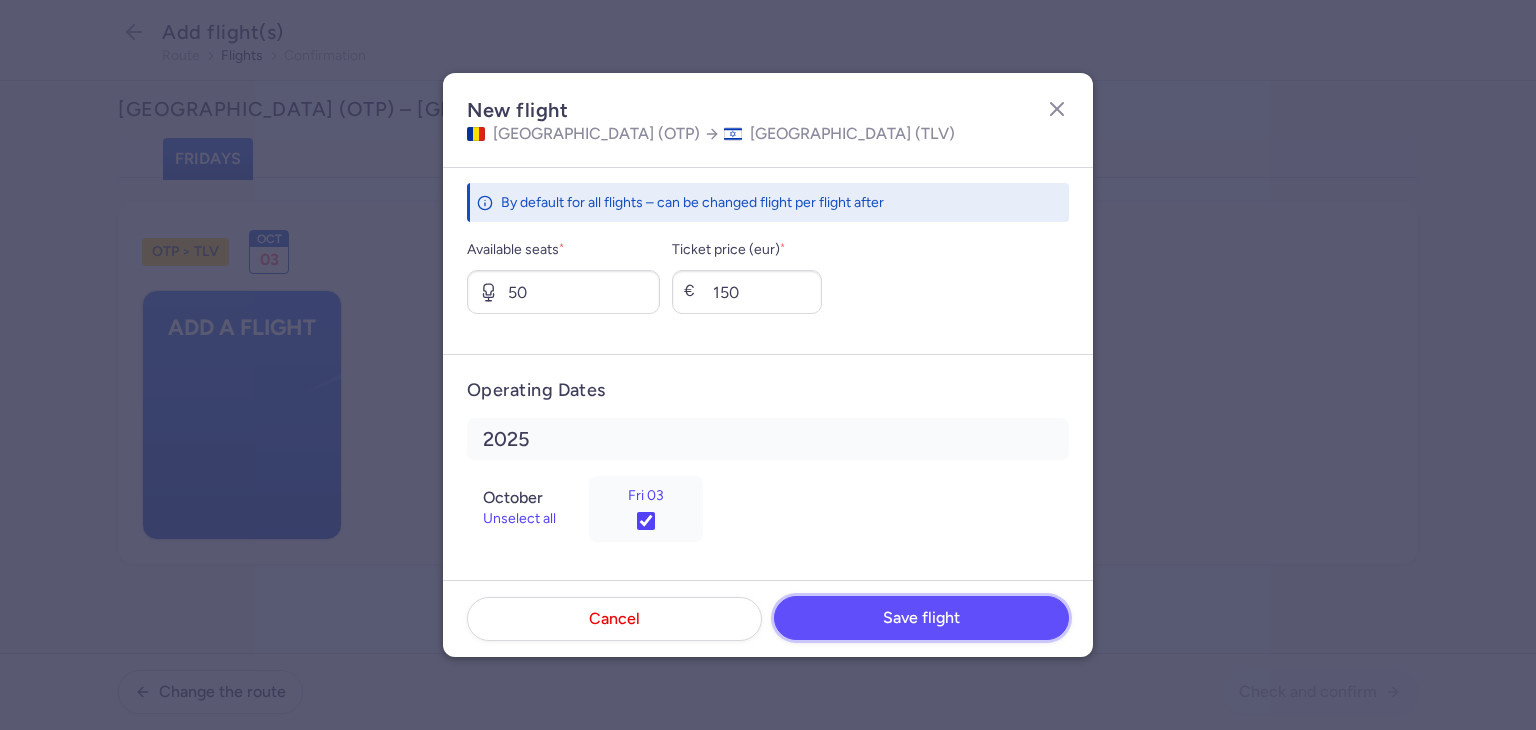 click on "Save flight" at bounding box center [921, 618] 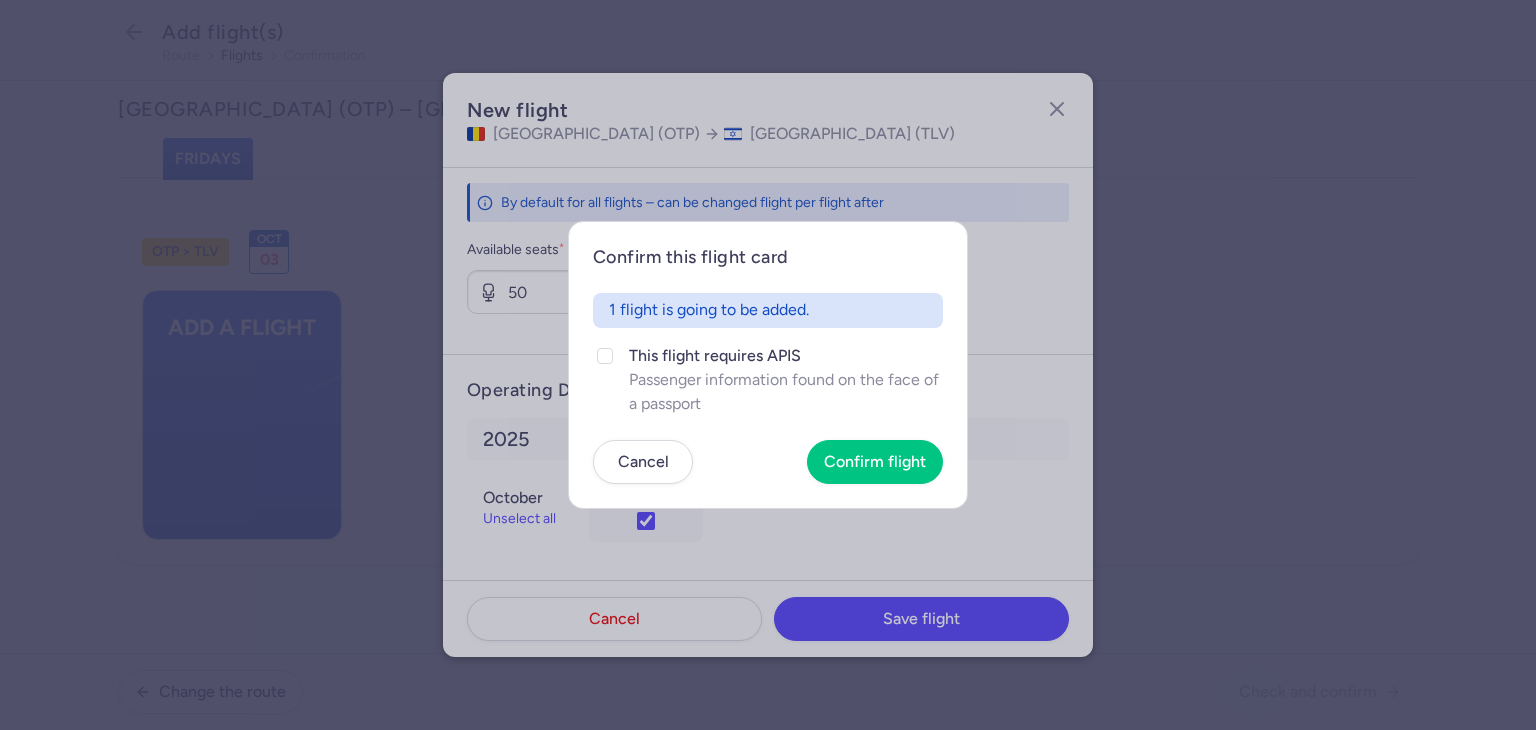 drag, startPoint x: 747, startPoint y: 396, endPoint x: 777, endPoint y: 429, distance: 44.598206 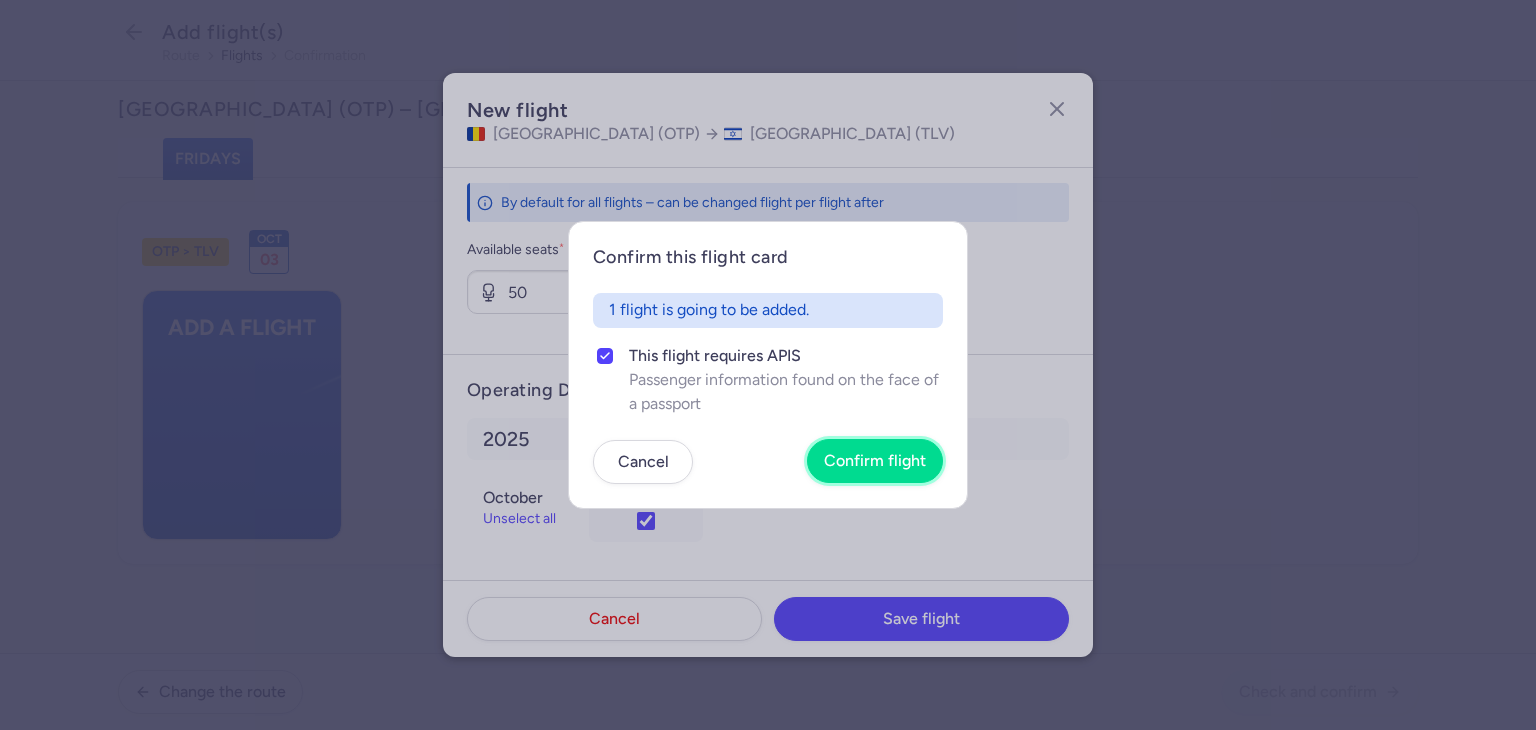 click on "Confirm flight" at bounding box center (875, 461) 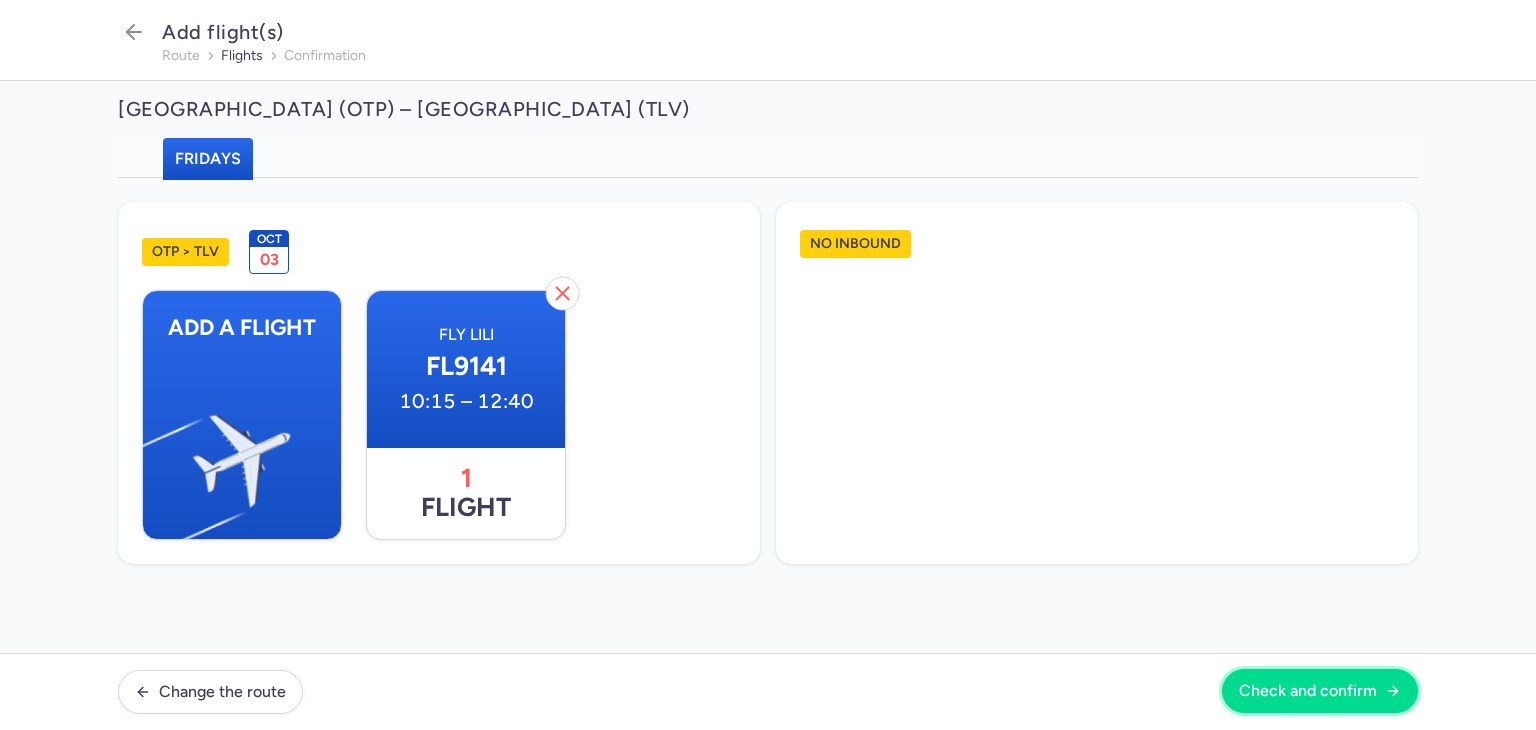 click on "Check and confirm" at bounding box center (1308, 691) 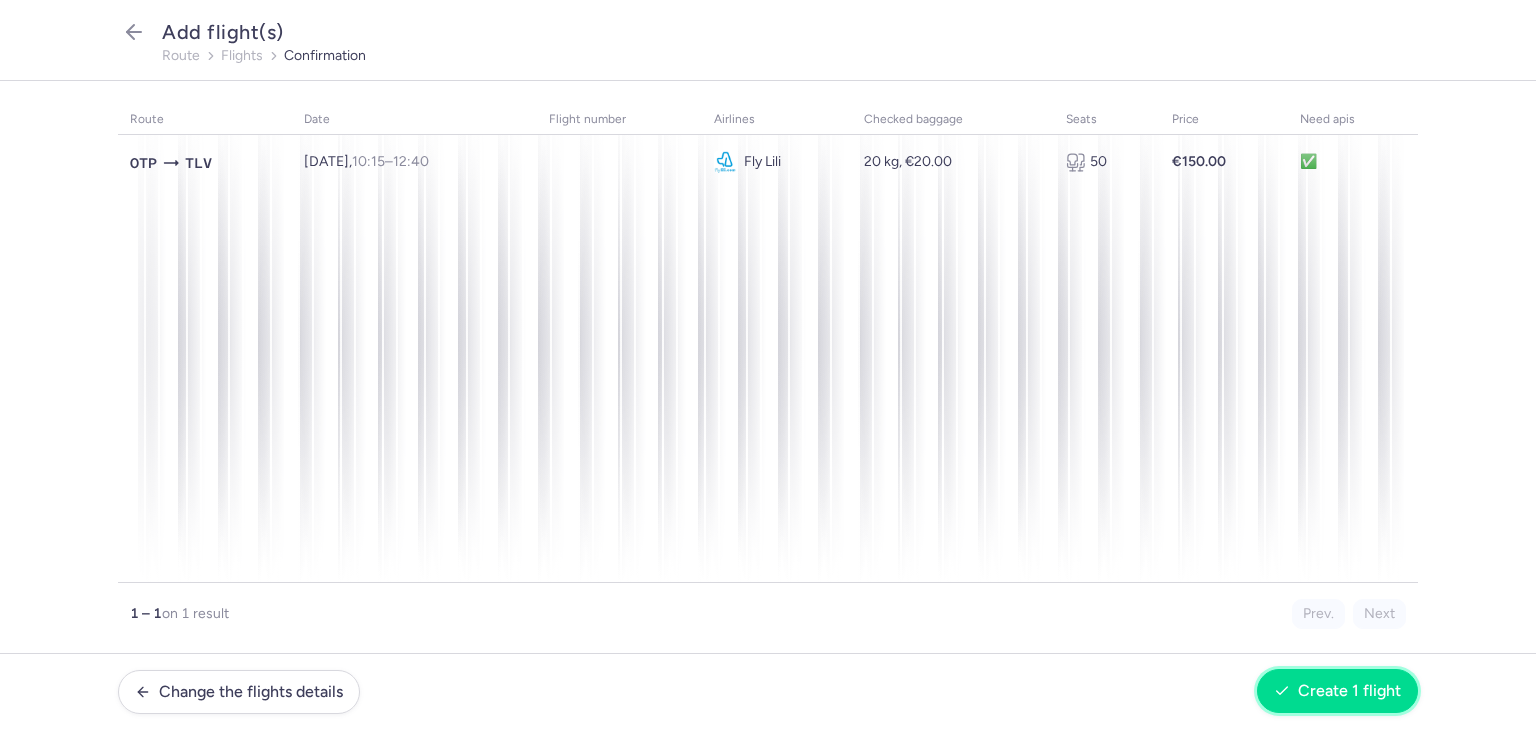 click on "Create 1 flight" at bounding box center [1349, 691] 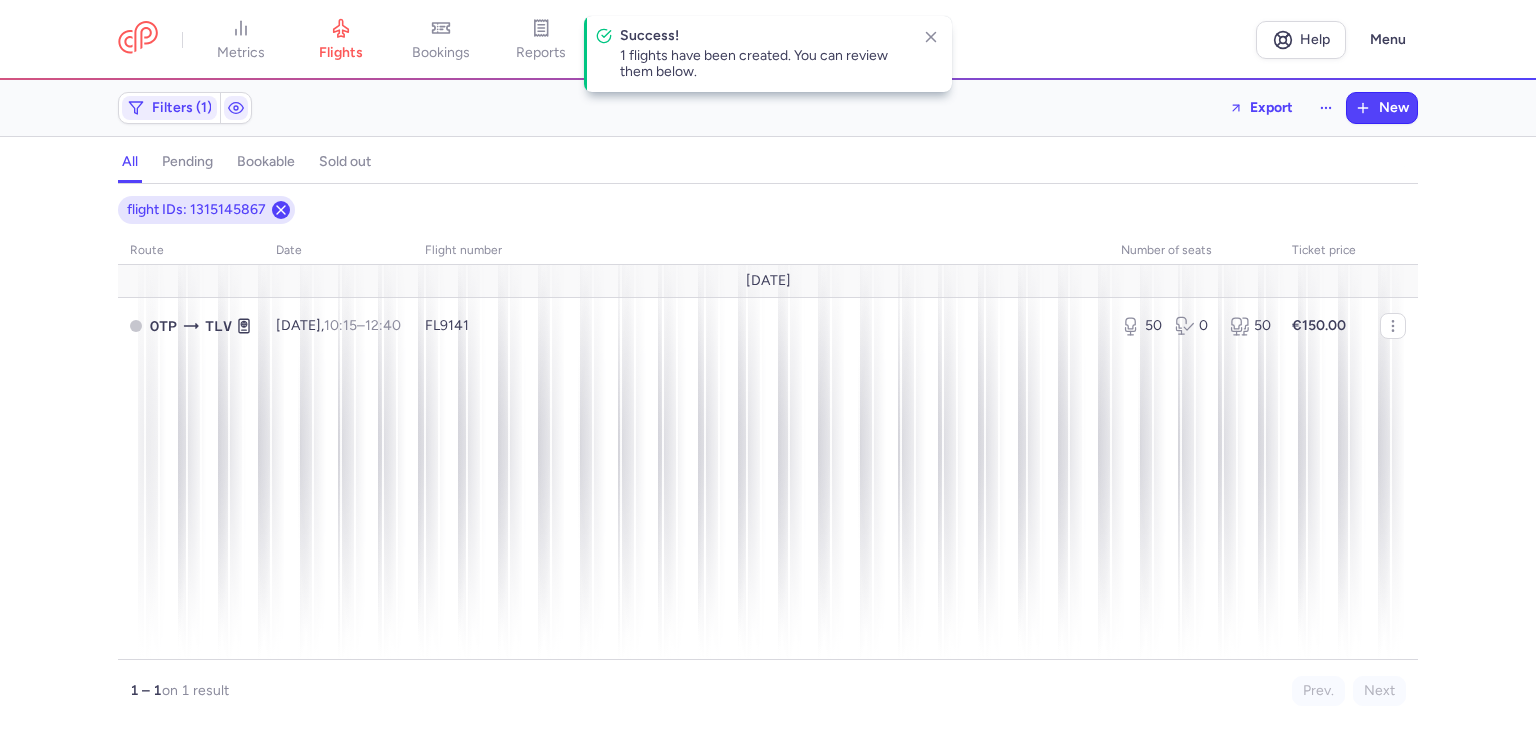 click 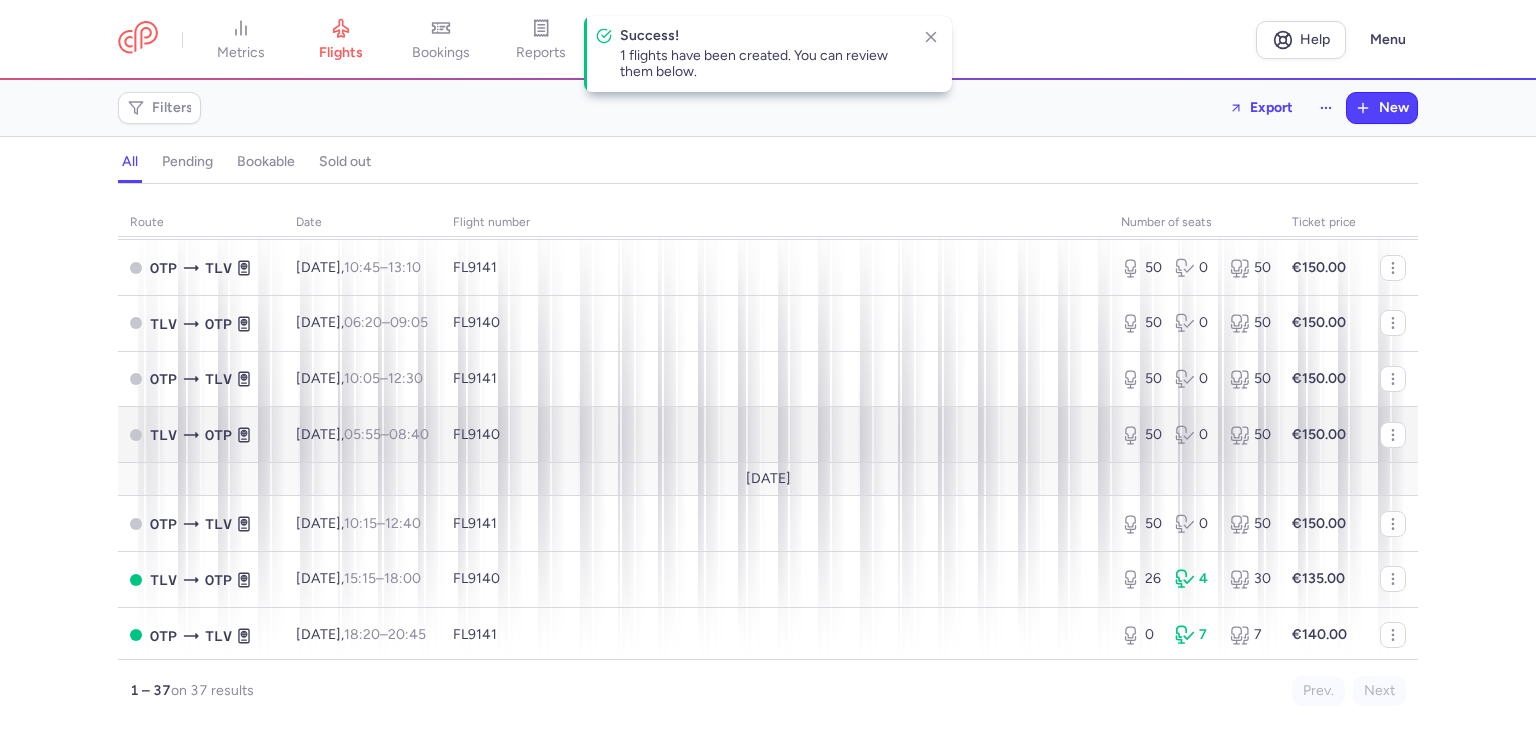 scroll, scrollTop: 1819, scrollLeft: 0, axis: vertical 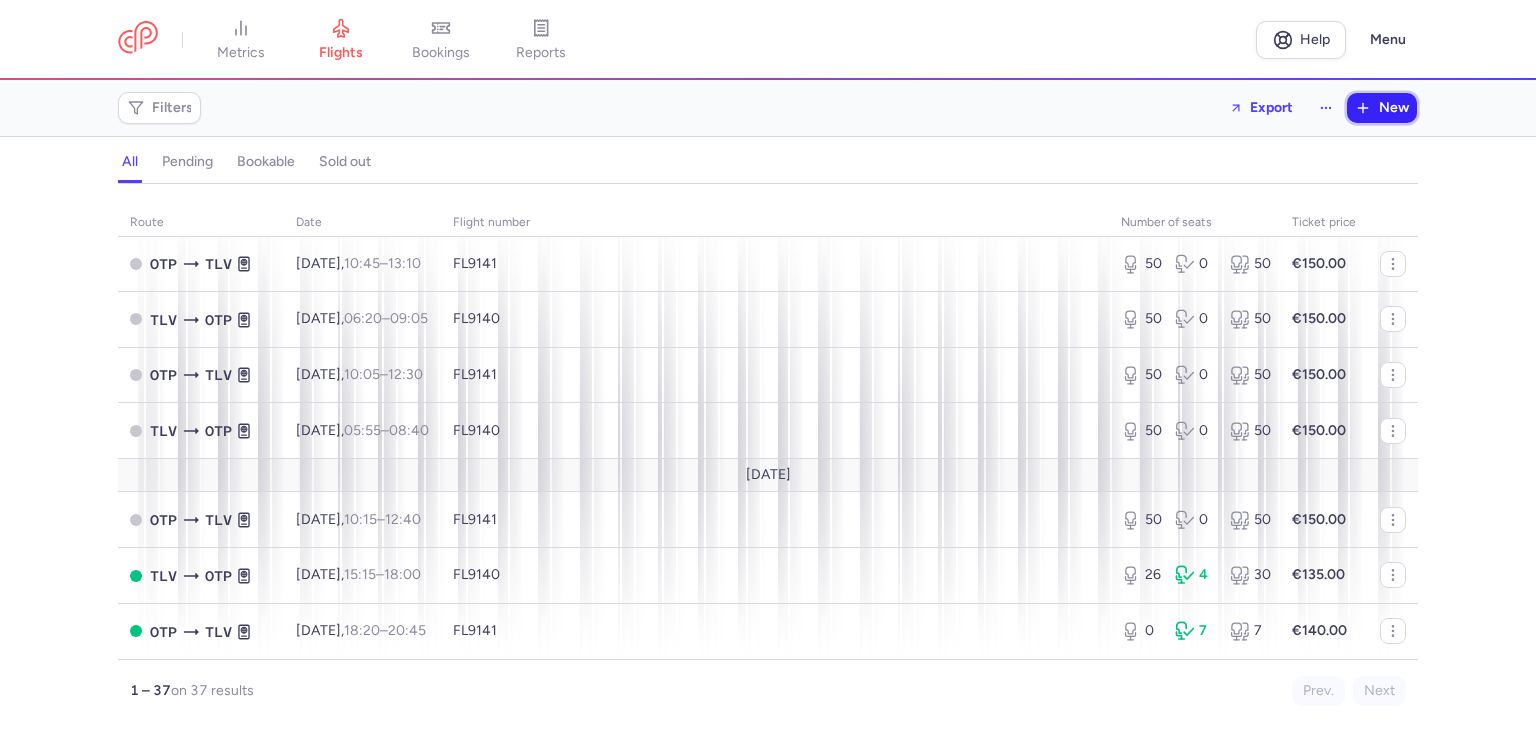click on "New" at bounding box center [1382, 108] 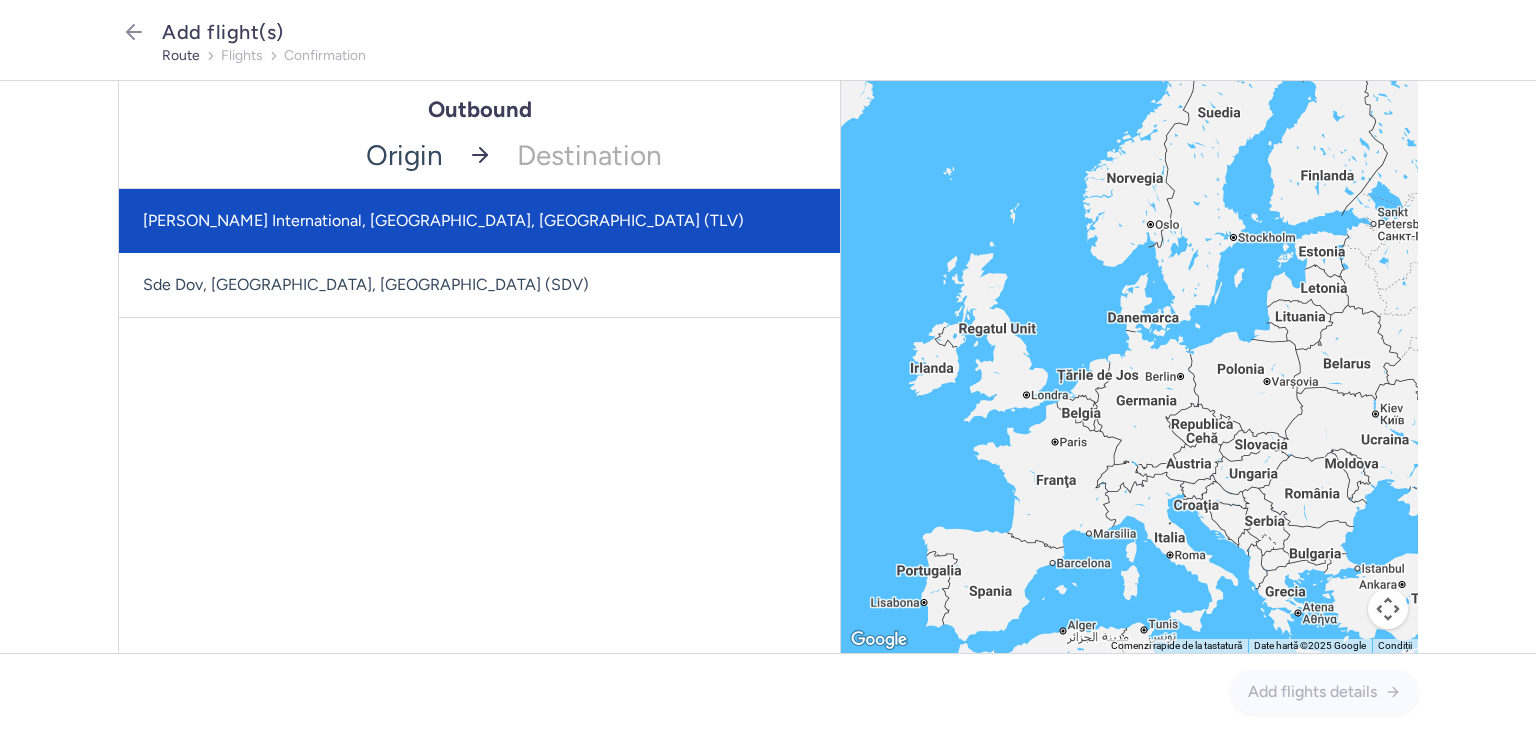 click on "[PERSON_NAME] International, [GEOGRAPHIC_DATA], [GEOGRAPHIC_DATA] (TLV)   Sde Dov, [GEOGRAPHIC_DATA], [GEOGRAPHIC_DATA] (SDV)  No elements found. Consider changing the search query. Type an IATA code, a city, an airport name... Destination  [PERSON_NAME][GEOGRAPHIC_DATA], [GEOGRAPHIC_DATA], [GEOGRAPHIC_DATA] (TLV)   [GEOGRAPHIC_DATA], [GEOGRAPHIC_DATA], [GEOGRAPHIC_DATA] (SDV)  No elements found. Consider changing the search query. Type an IATA code, a city, an airport name..." at bounding box center [479, 155] 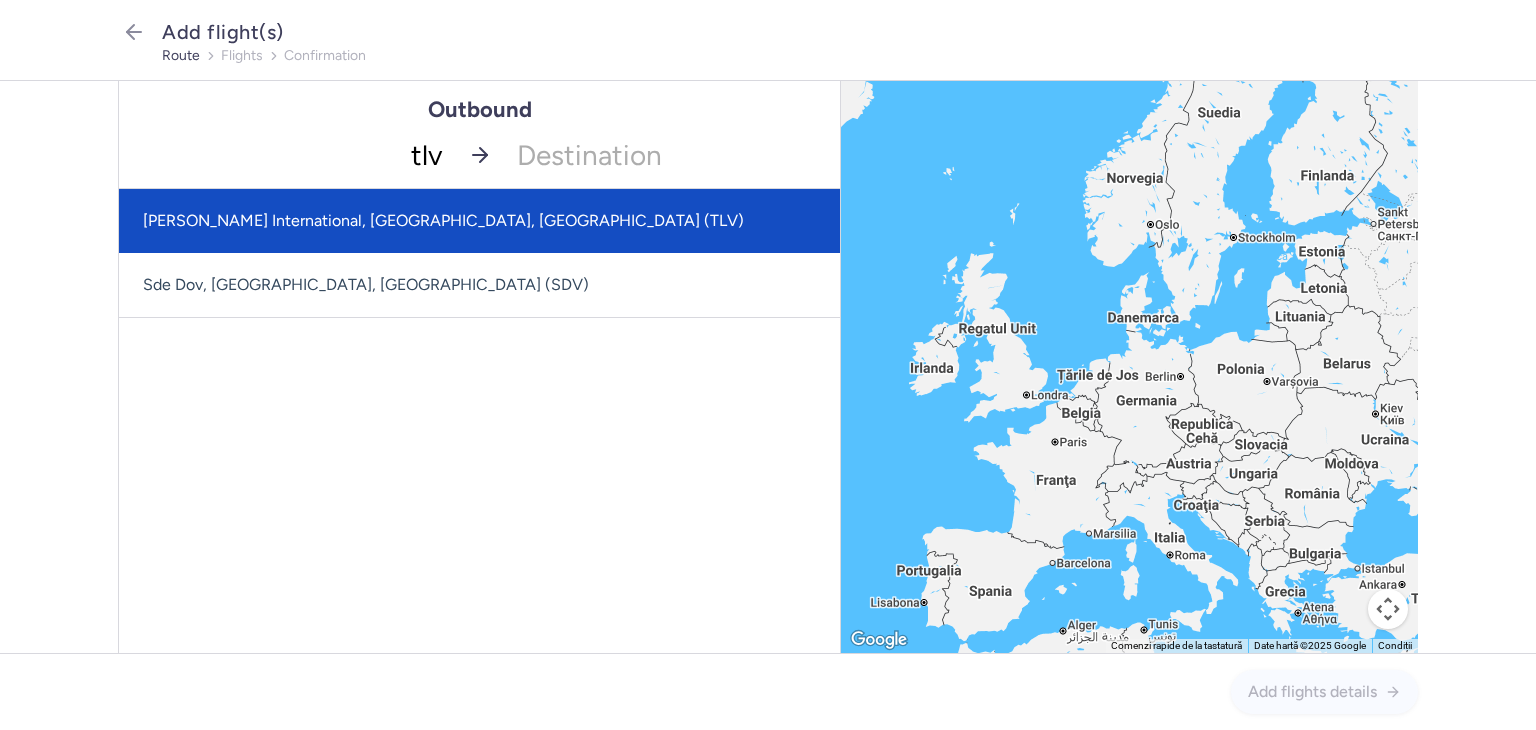 click on "[PERSON_NAME] International, [GEOGRAPHIC_DATA], [GEOGRAPHIC_DATA] (TLV)" at bounding box center (479, 221) 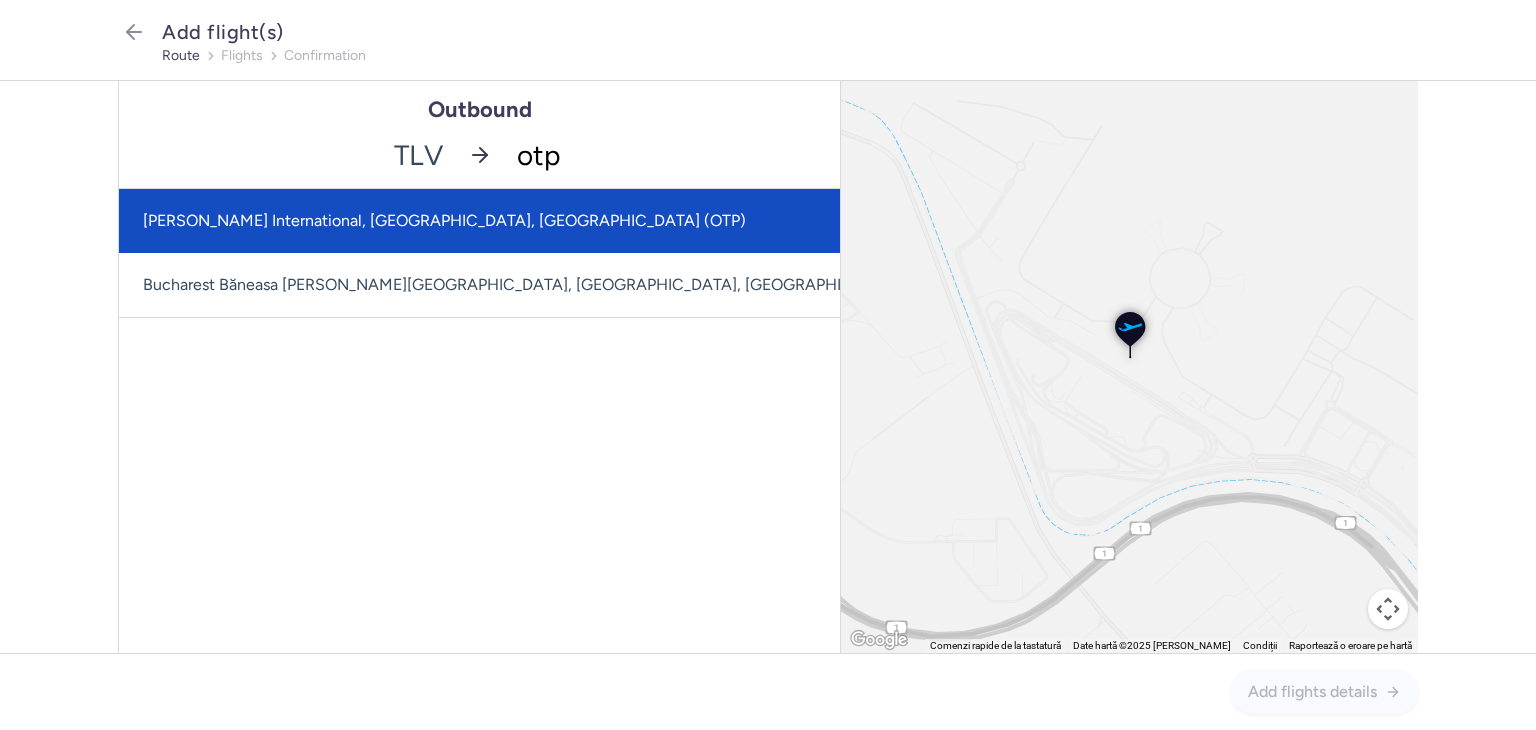 click on "[PERSON_NAME] International, [GEOGRAPHIC_DATA], [GEOGRAPHIC_DATA] (OTP)" at bounding box center (548, 221) 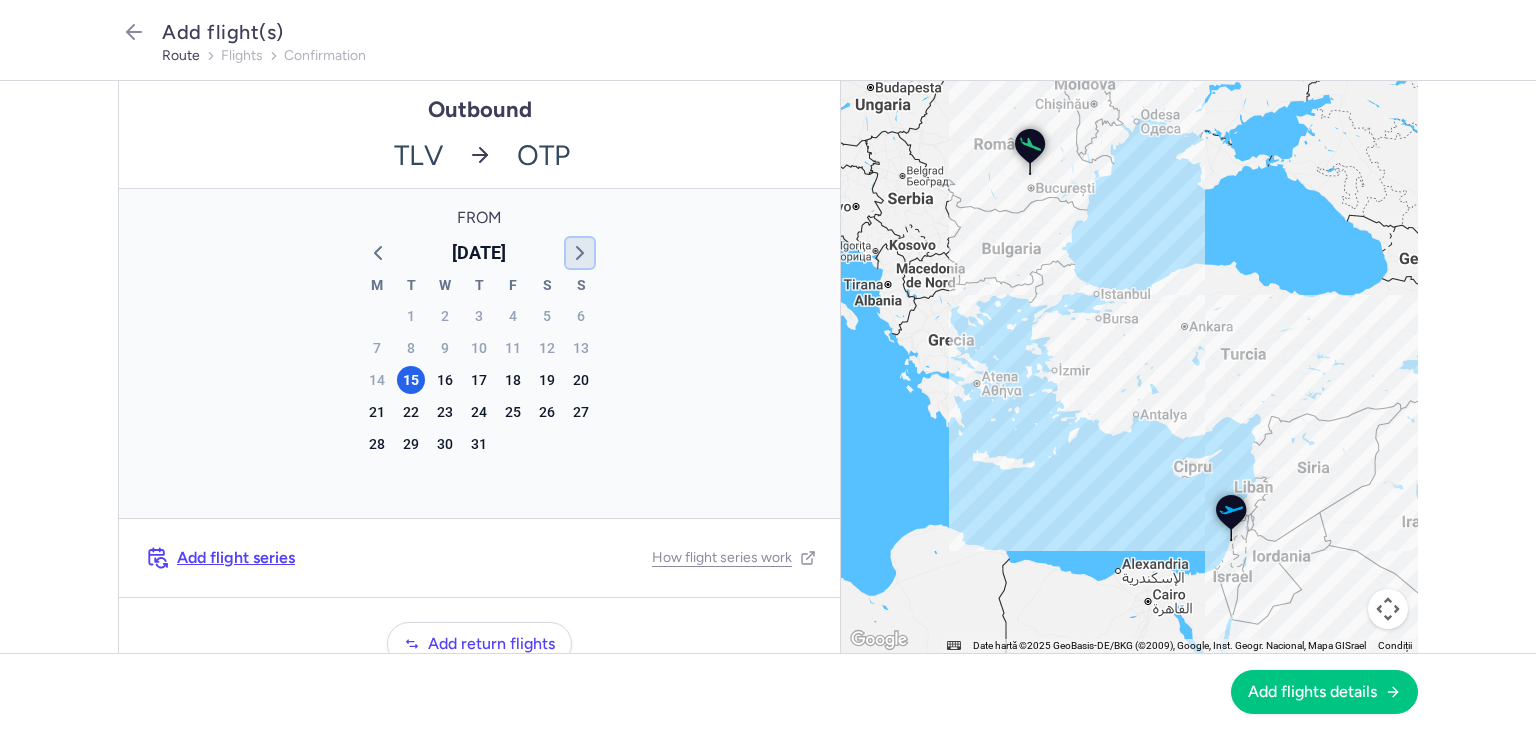 click 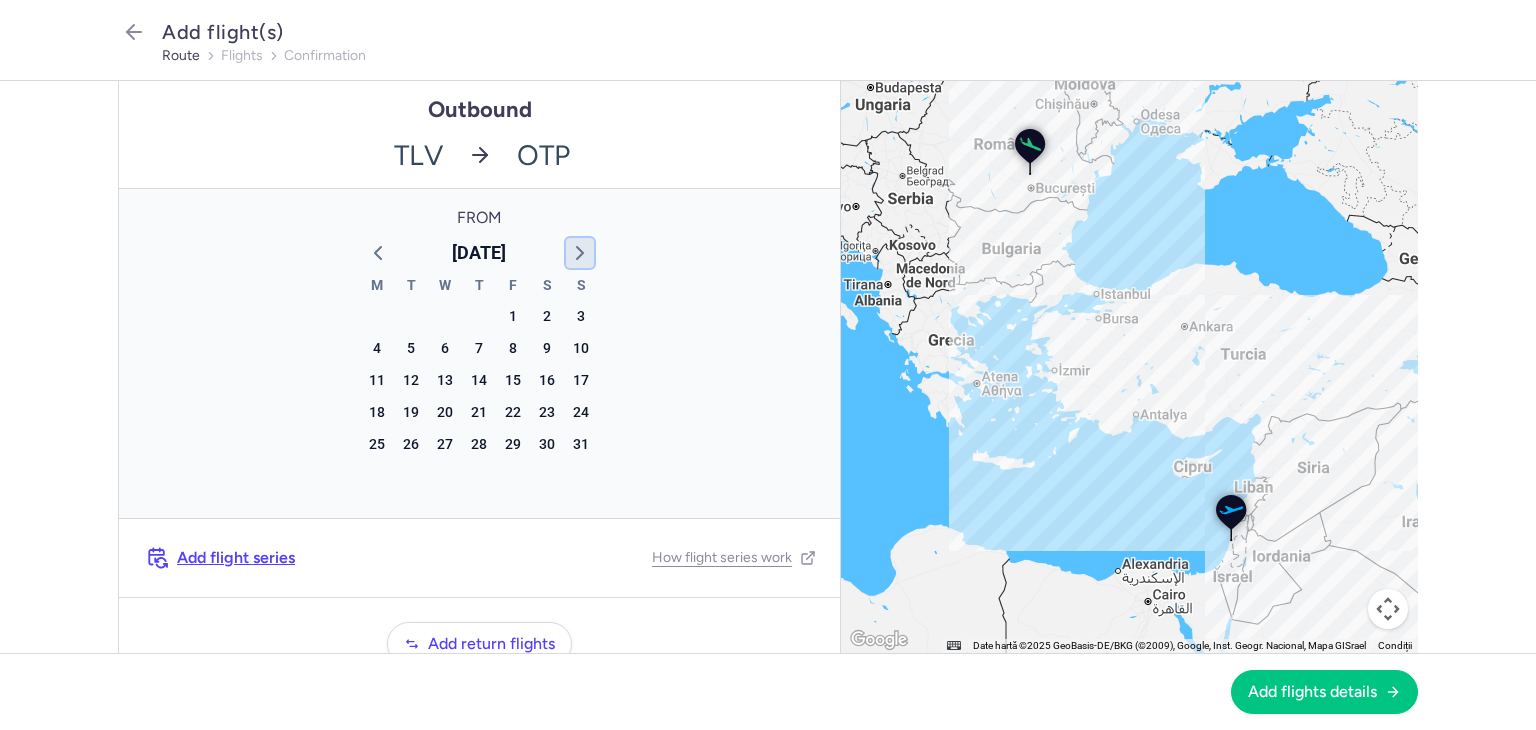 click 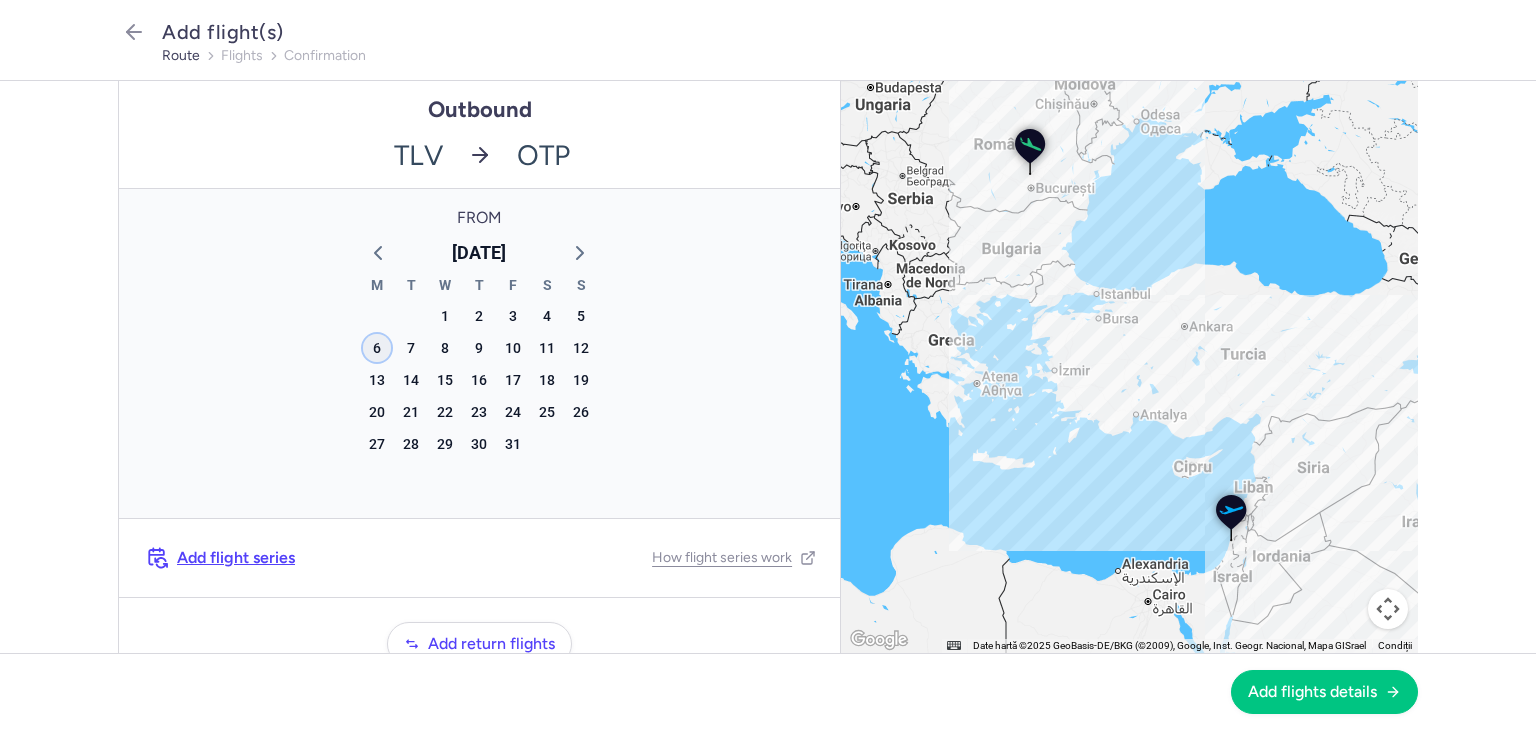 click on "6" 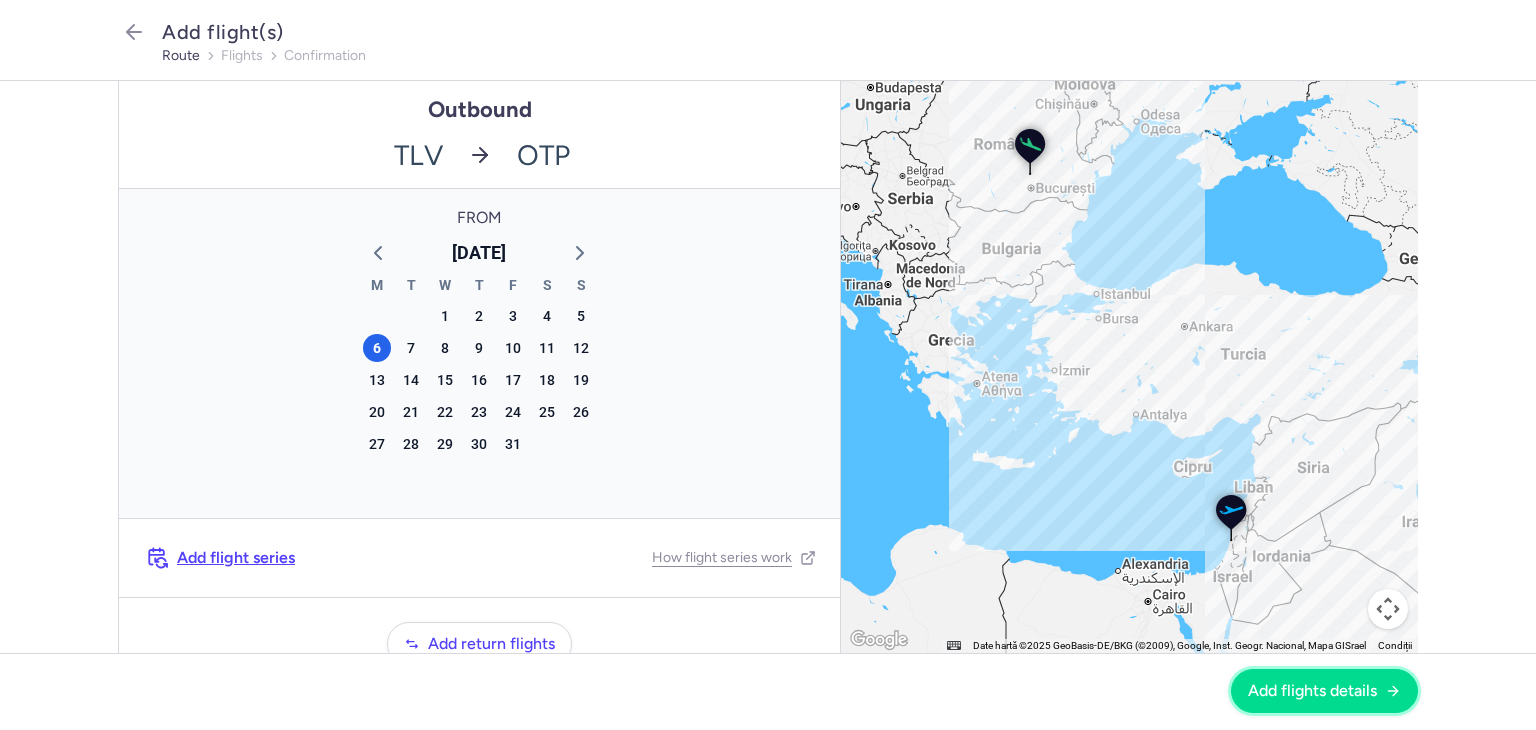 click on "Add flights details" at bounding box center (1324, 691) 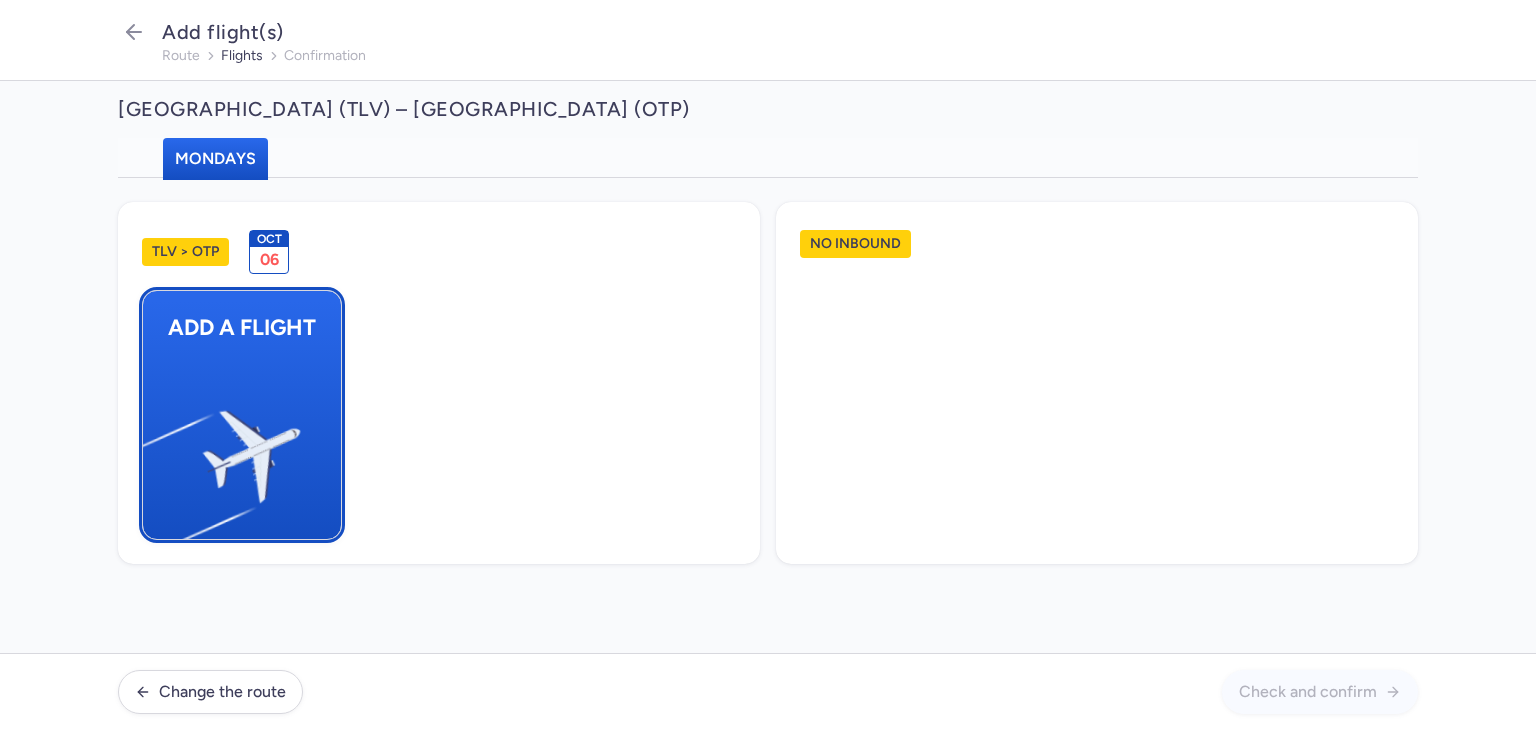 click at bounding box center [153, 448] 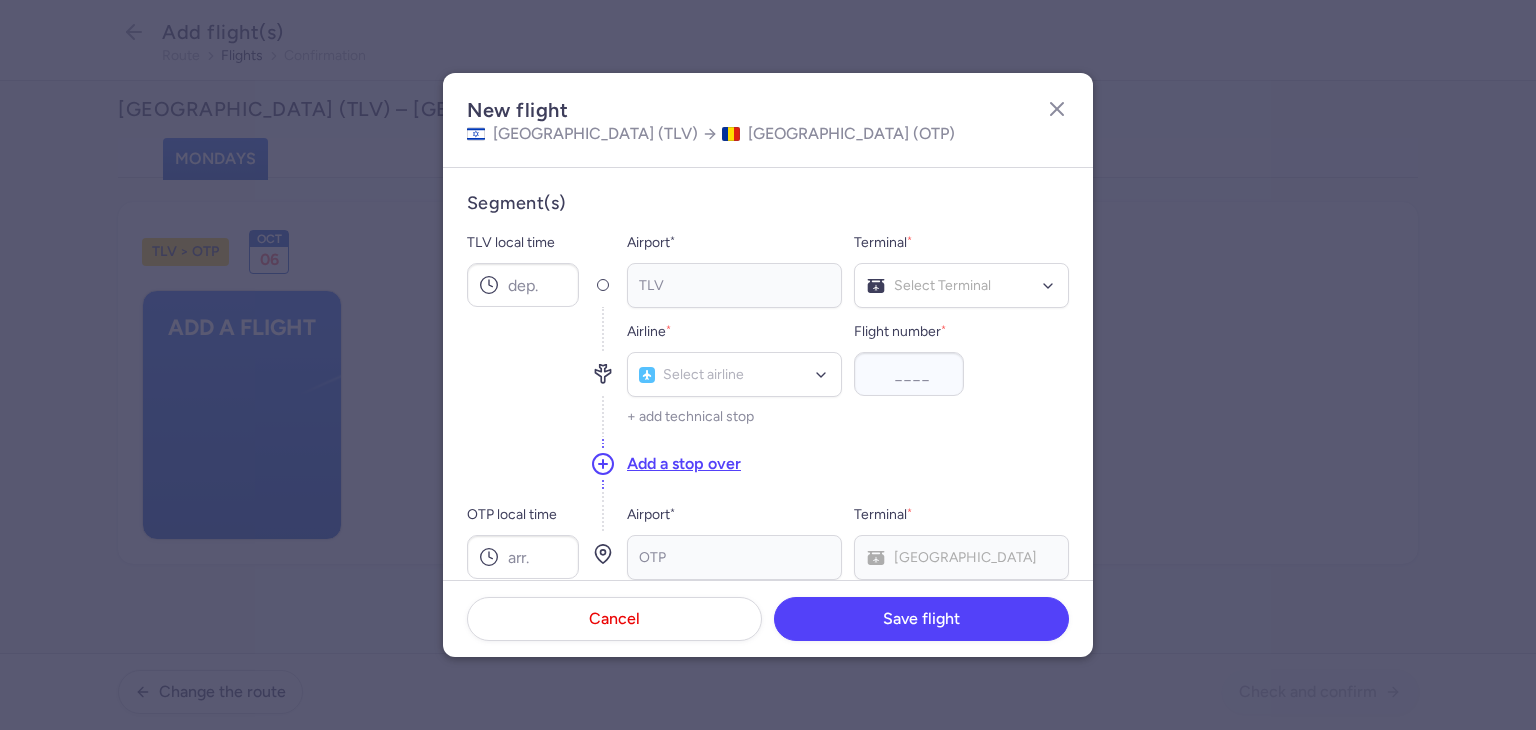 click on "TLV local time" 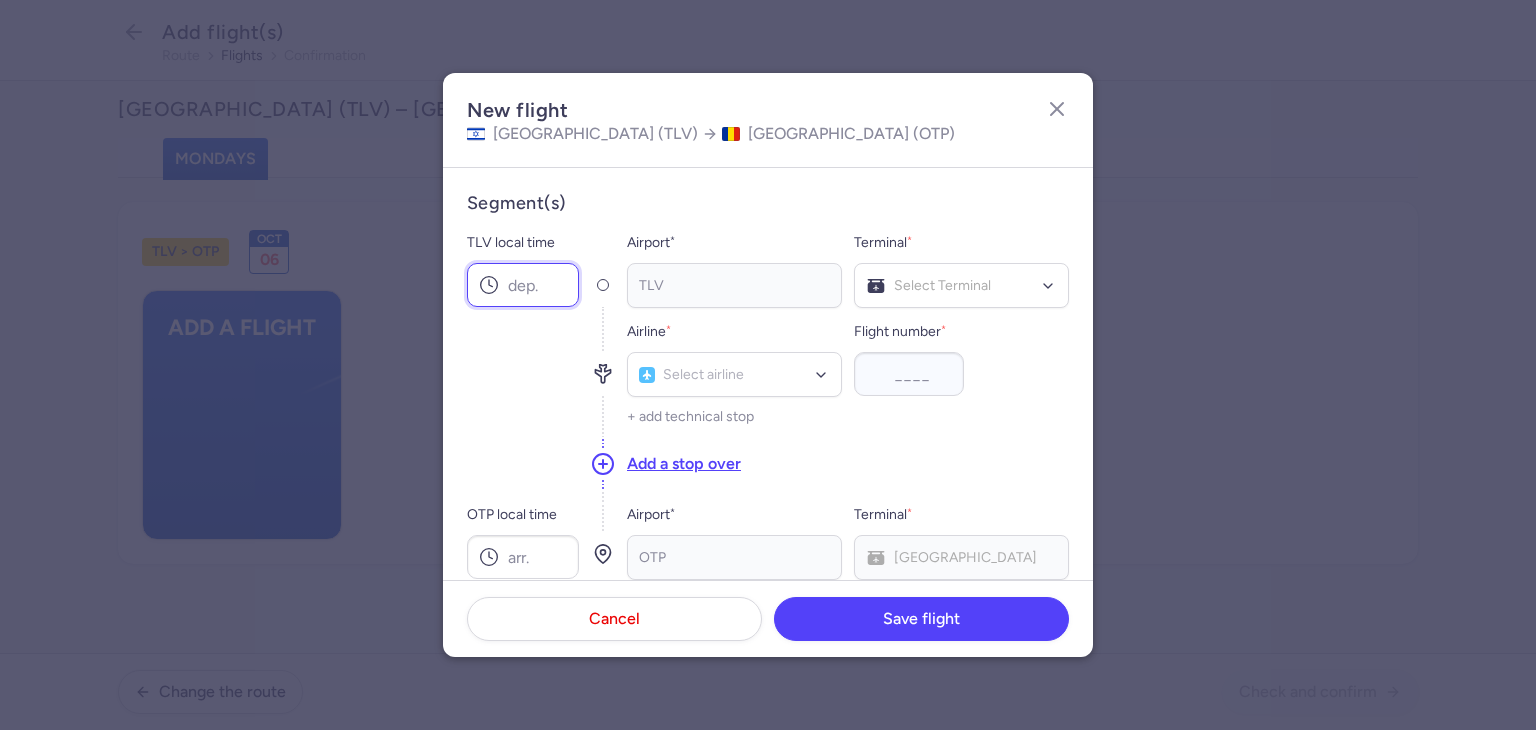 click on "TLV local time" at bounding box center [523, 285] 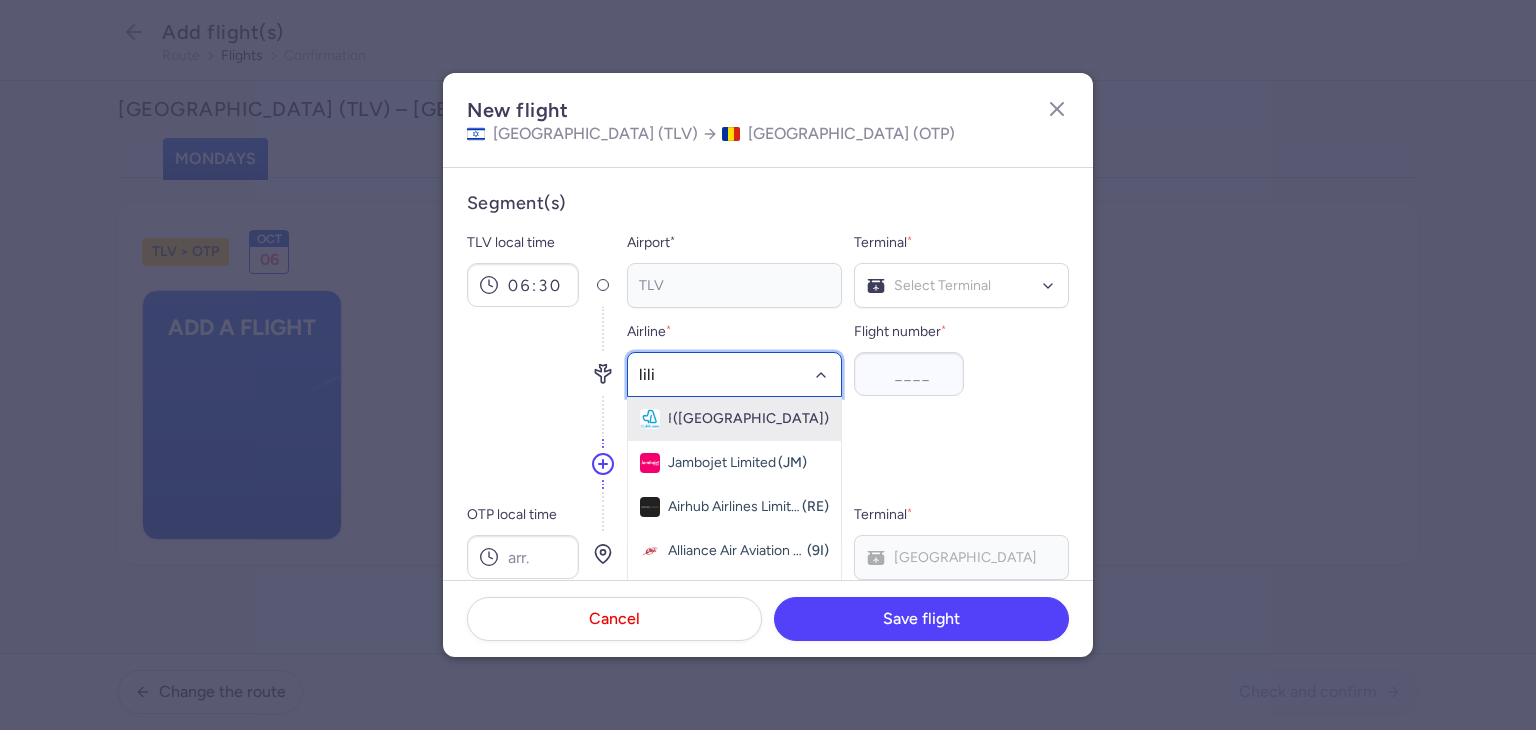 click on "Fly Lili ([GEOGRAPHIC_DATA])" at bounding box center (734, 419) 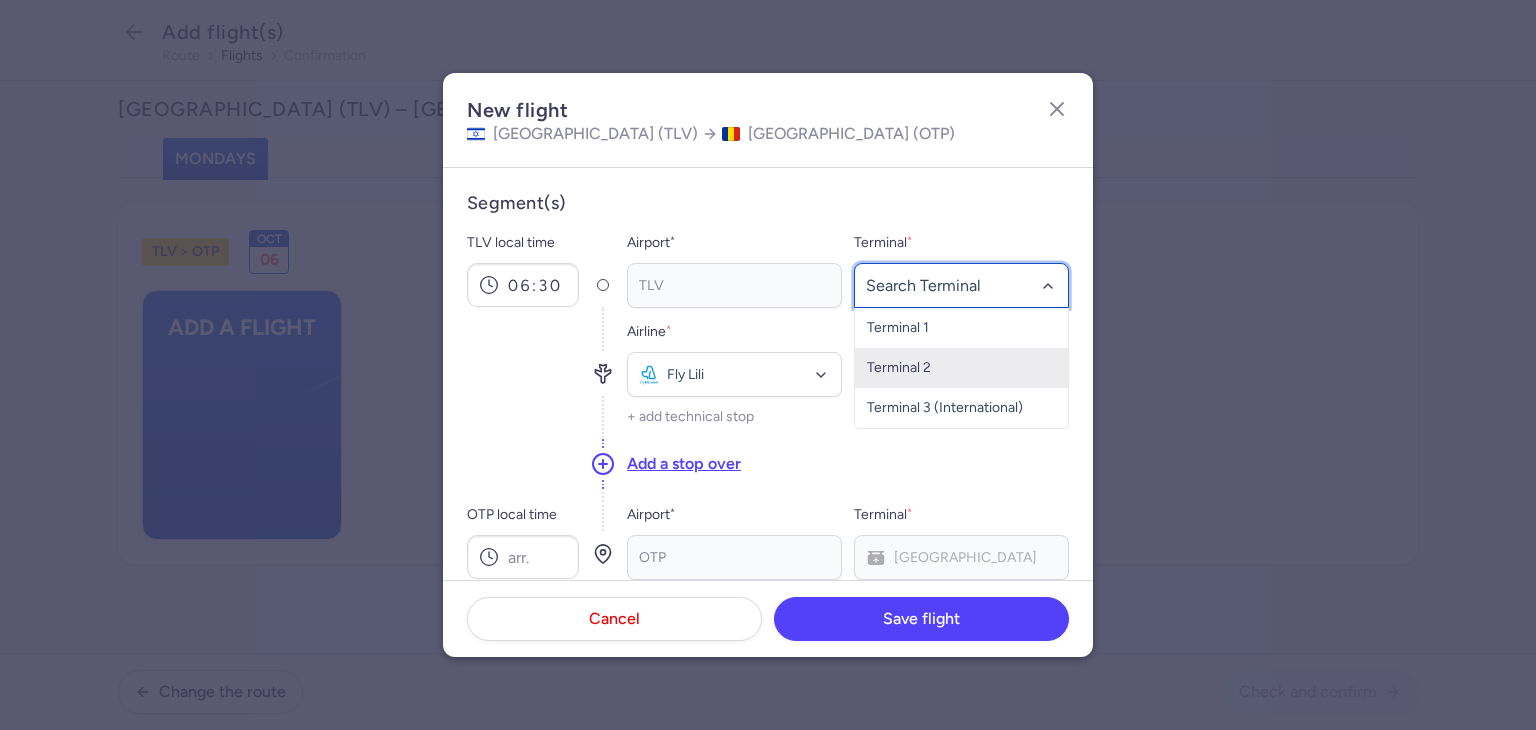 click on "Terminal 2" at bounding box center (961, 368) 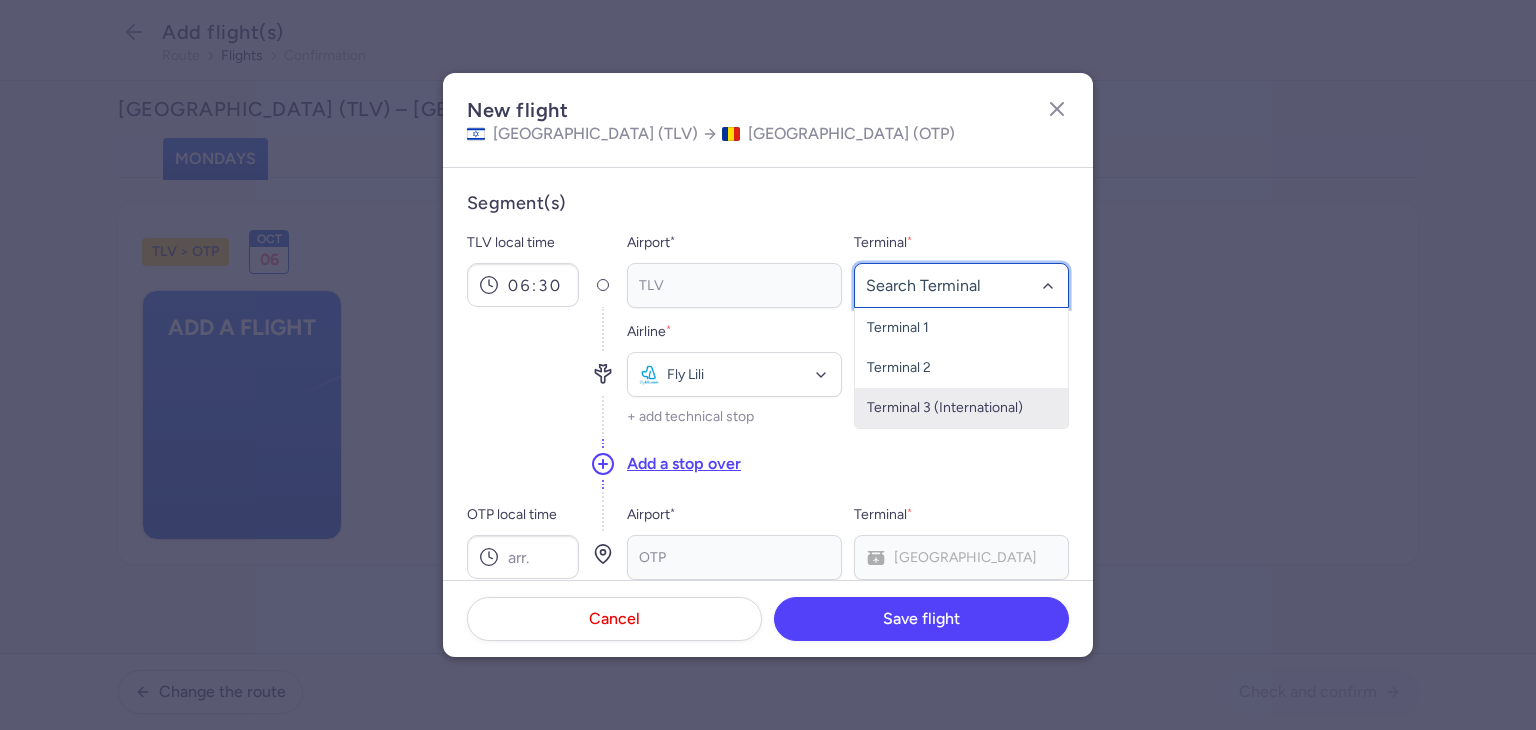 click on "Terminal 3 (International)" at bounding box center [961, 408] 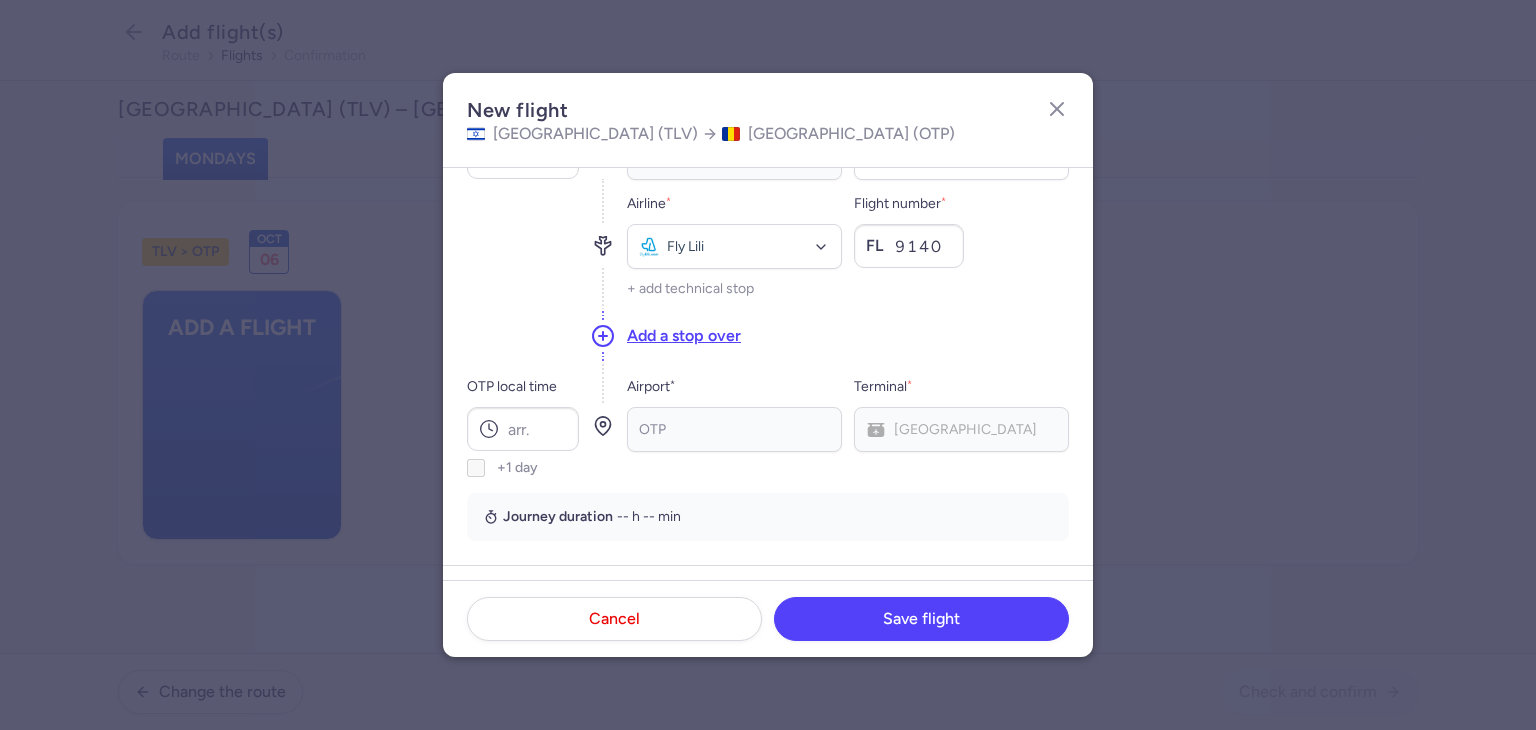 scroll, scrollTop: 0, scrollLeft: 0, axis: both 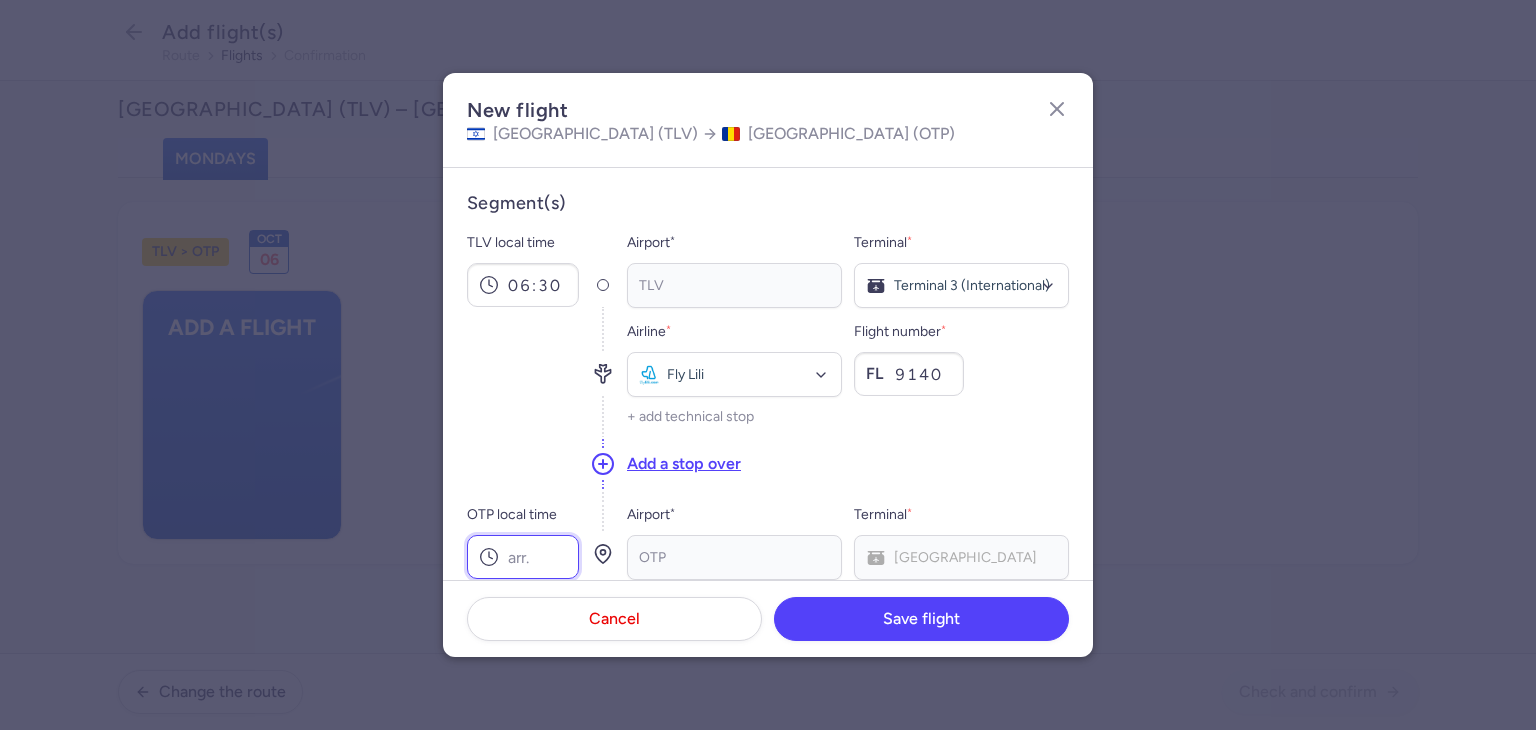 click on "OTP local time" at bounding box center (523, 557) 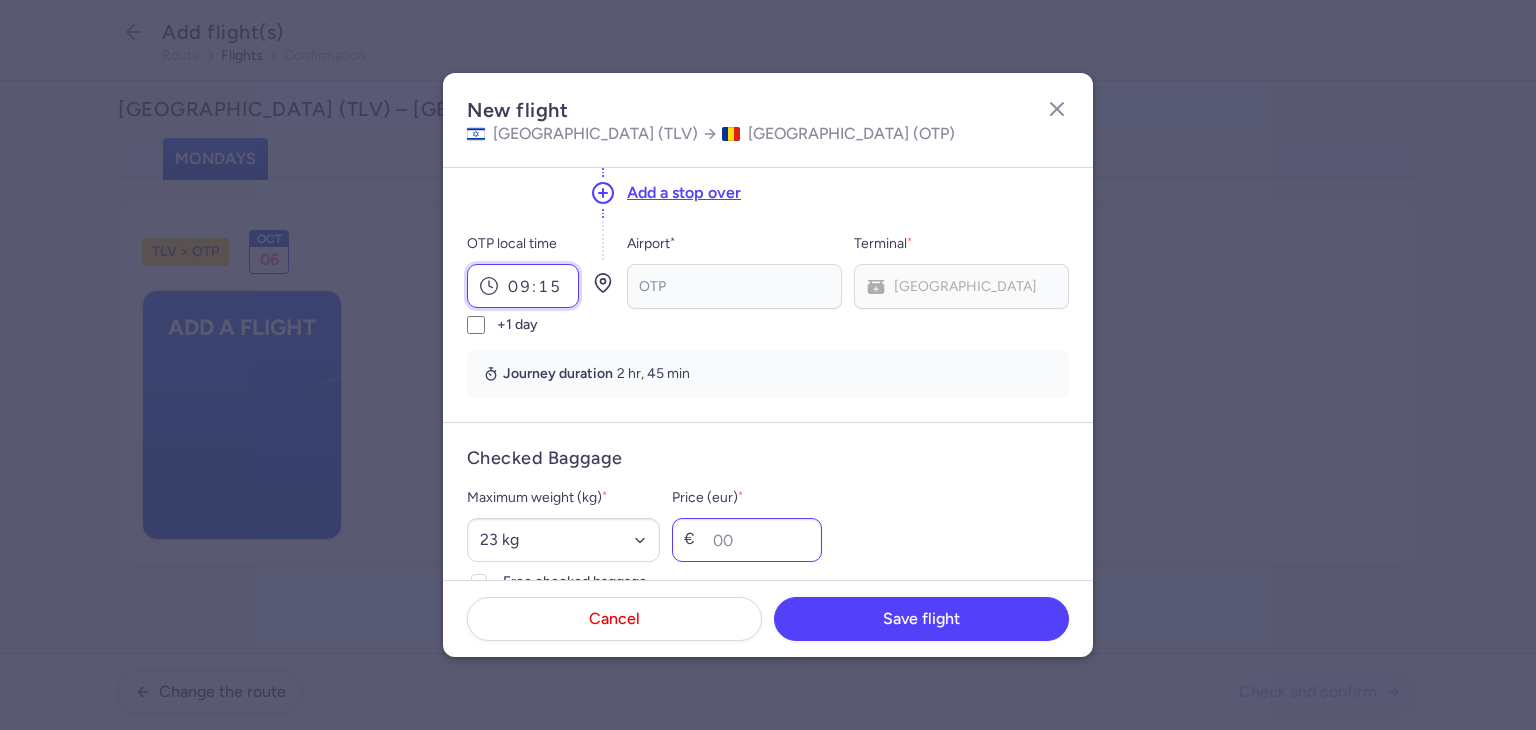 scroll, scrollTop: 400, scrollLeft: 0, axis: vertical 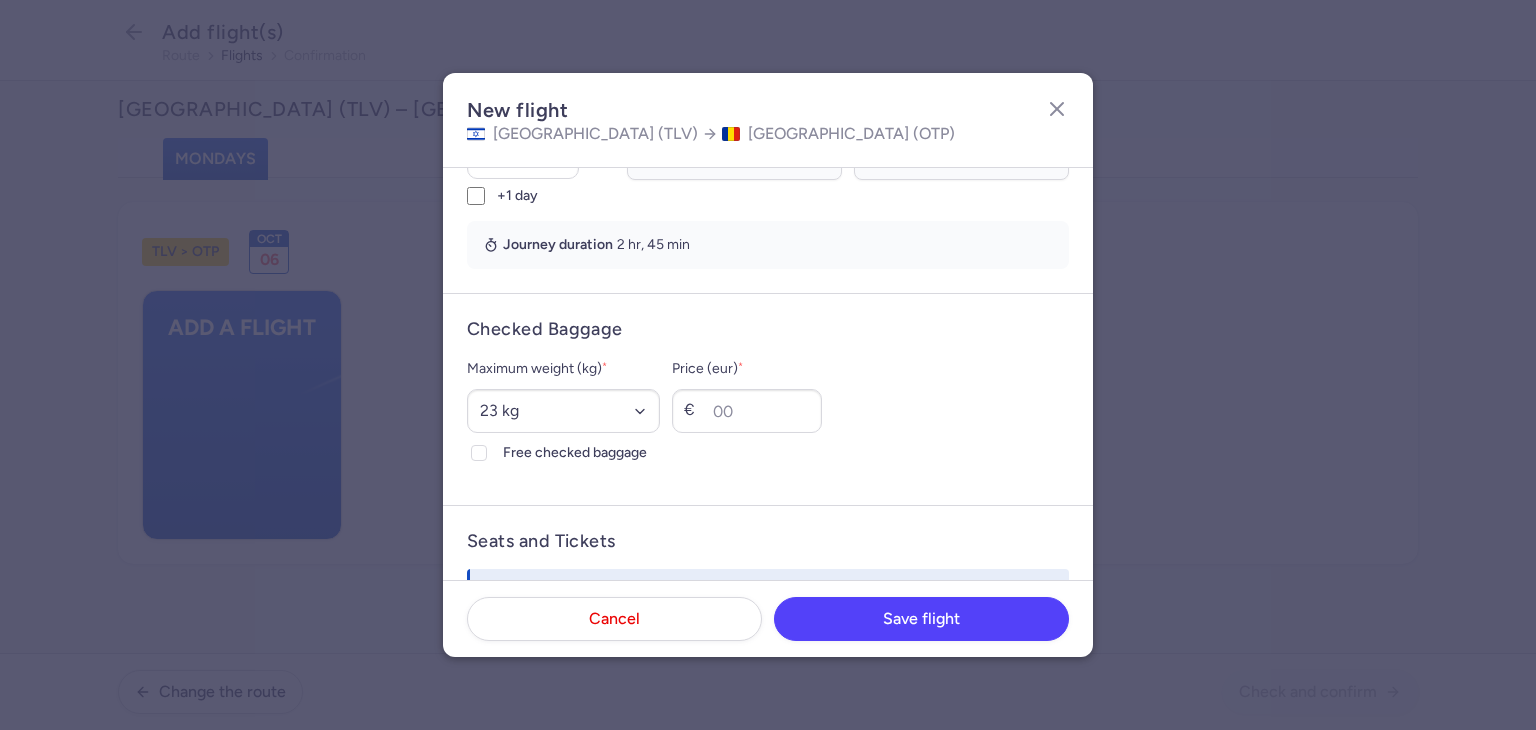 click on "Maximum weight (kg)  * Select an option 15 kg 16 kg 17 kg 18 kg 19 kg 20 kg 21 kg 22 kg 23 kg 24 kg 25 kg 26 kg 27 kg 28 kg 29 kg 30 kg 31 kg 32 kg 33 kg 34 kg 35 kg Free checked baggage" at bounding box center [563, 411] 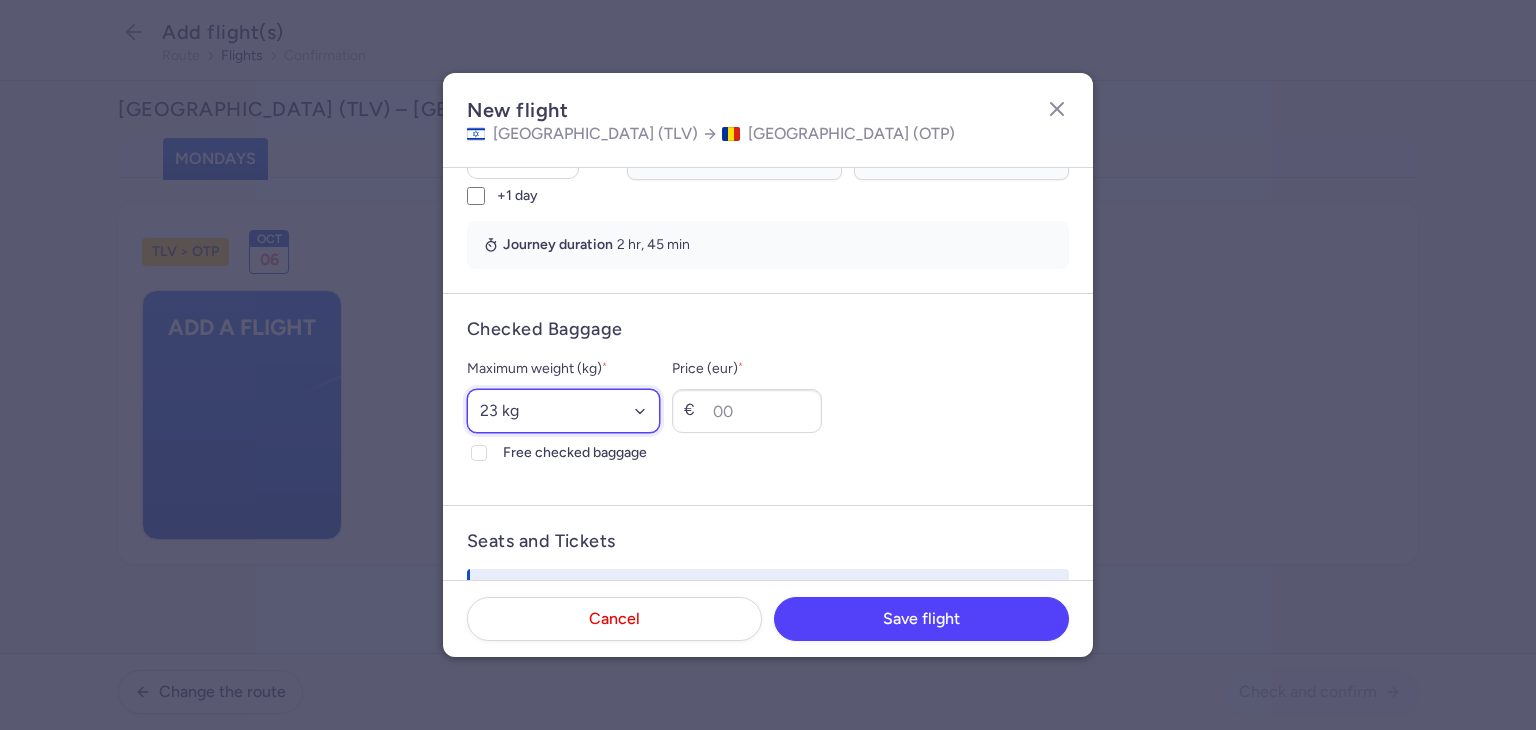 click on "Select an option 15 kg 16 kg 17 kg 18 kg 19 kg 20 kg 21 kg 22 kg 23 kg 24 kg 25 kg 26 kg 27 kg 28 kg 29 kg 30 kg 31 kg 32 kg 33 kg 34 kg 35 kg" at bounding box center (563, 411) 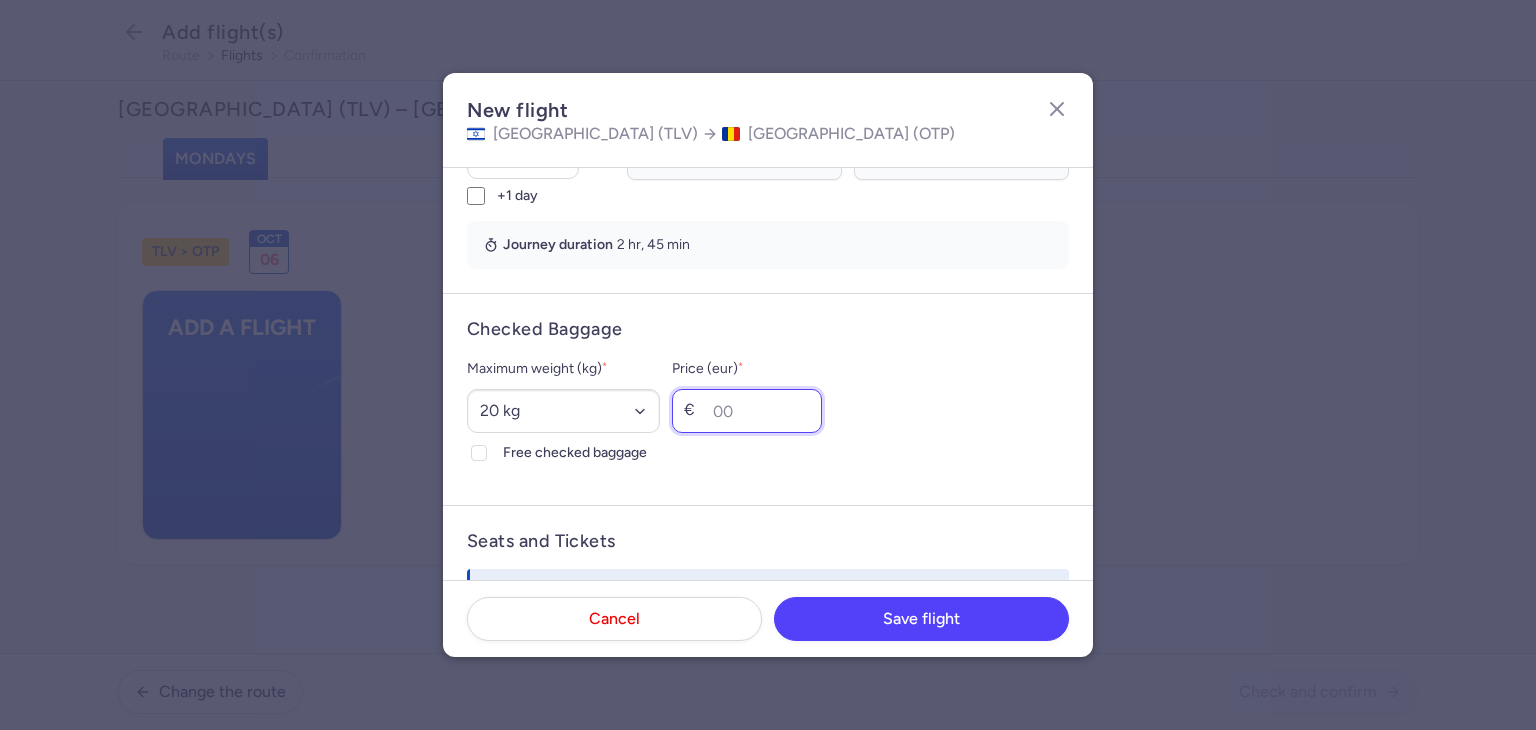 click on "Price (eur)  *" at bounding box center (747, 411) 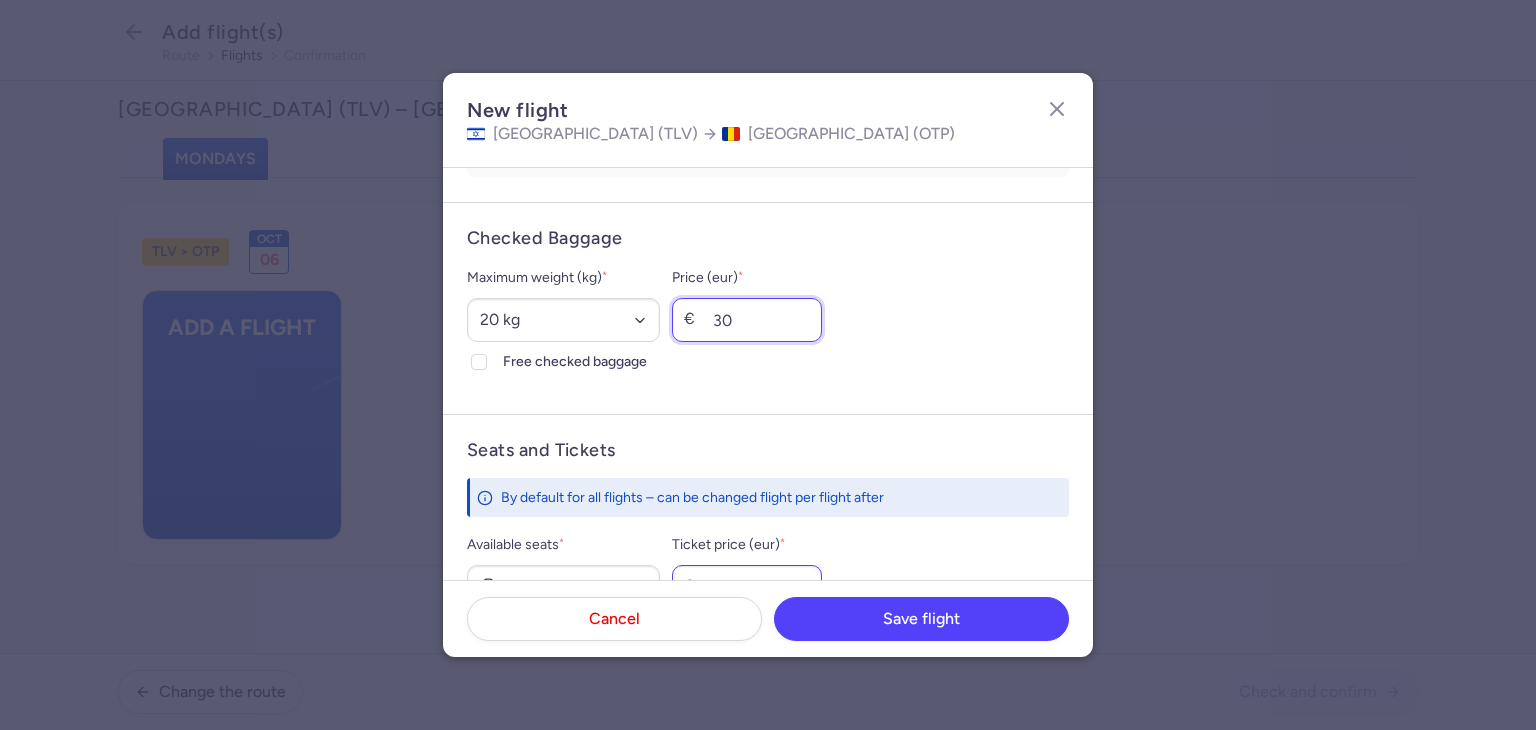 scroll, scrollTop: 700, scrollLeft: 0, axis: vertical 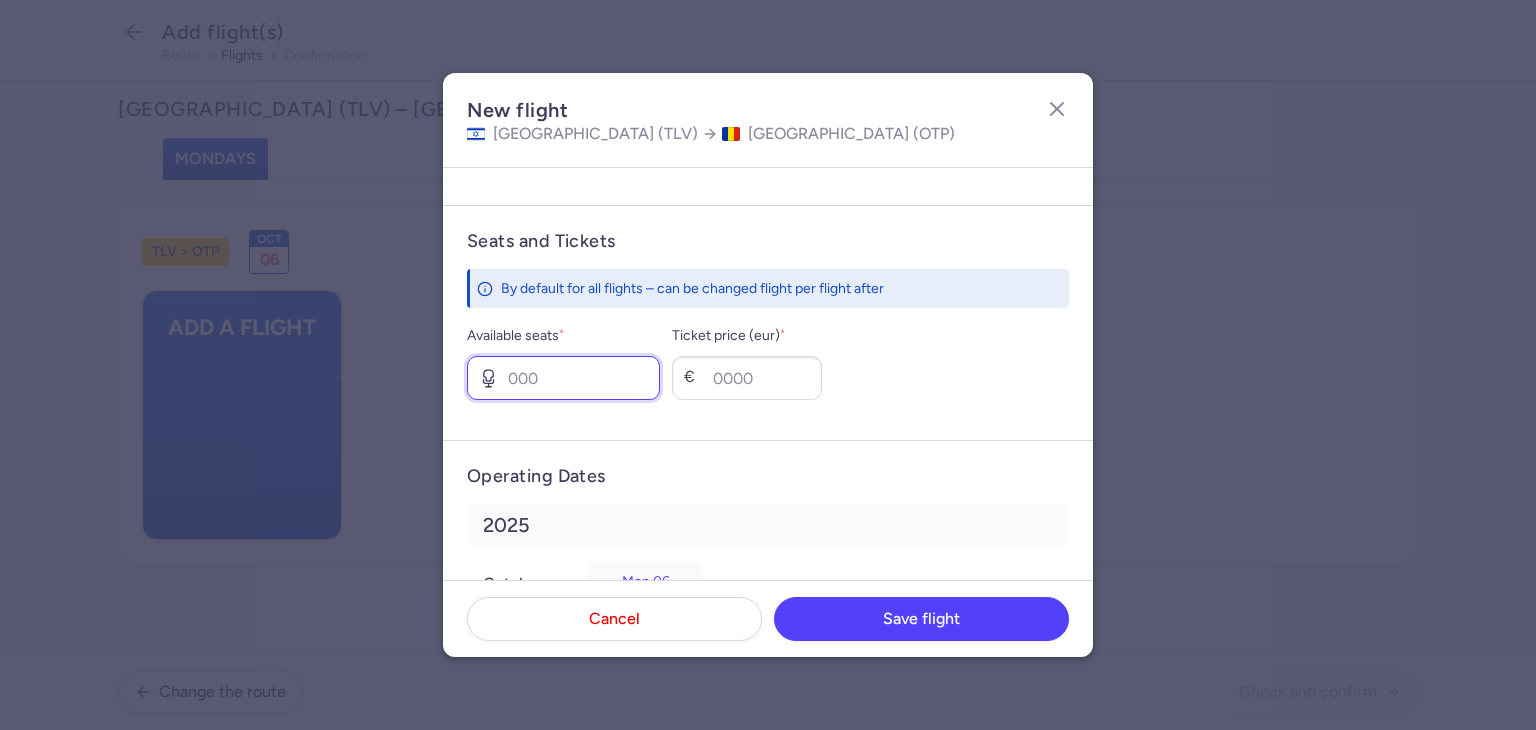 click on "Available seats  *" at bounding box center [563, 378] 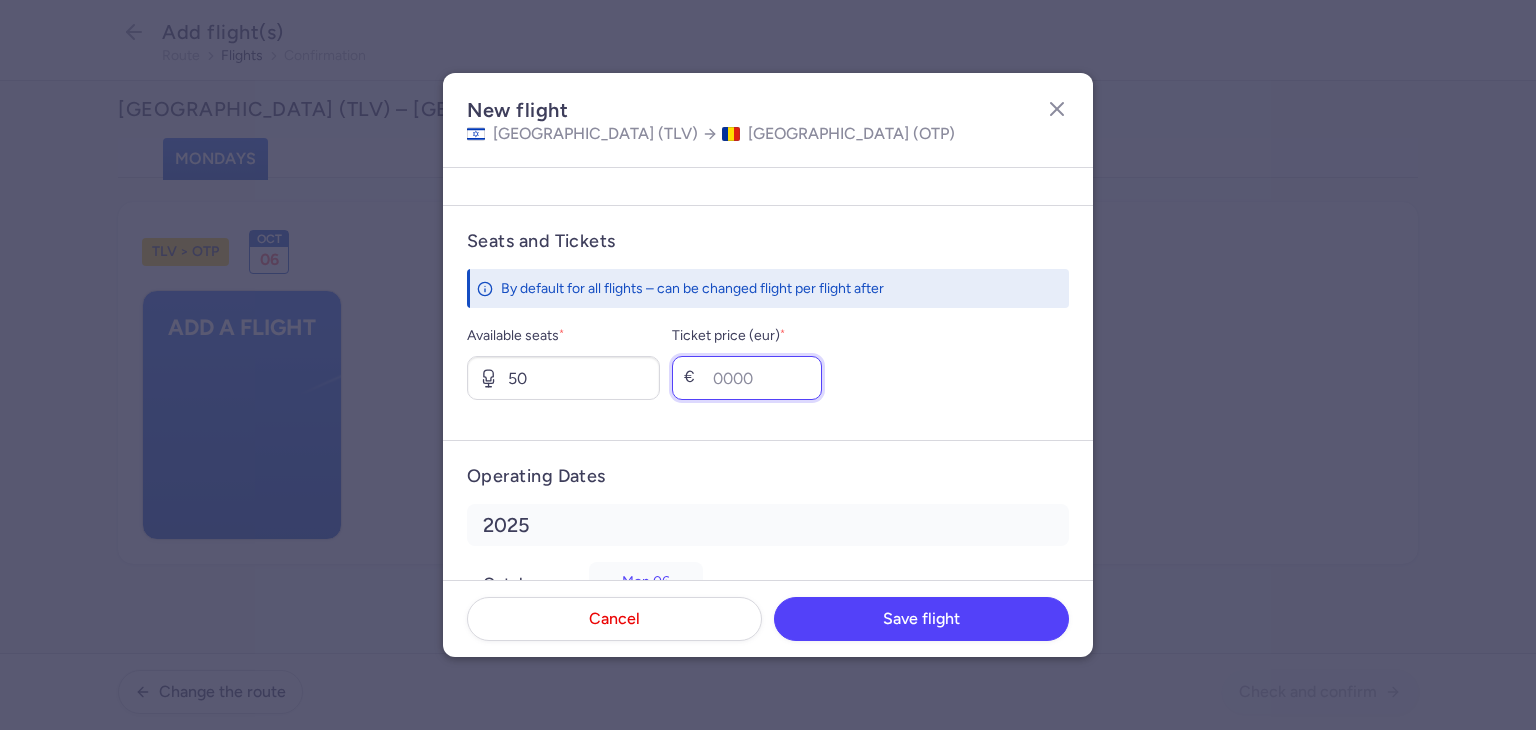 click on "Ticket price (eur)  *" at bounding box center [747, 378] 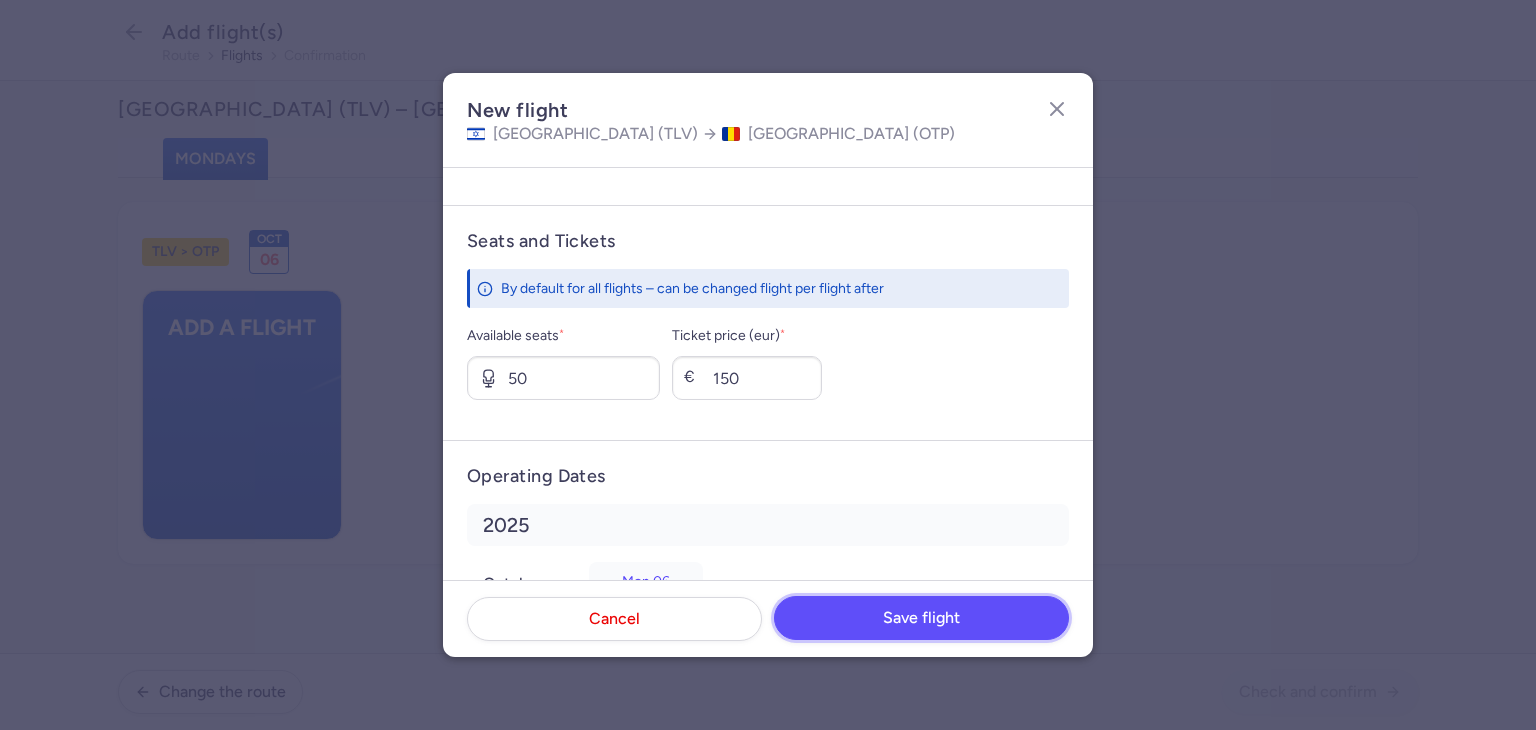 click on "Save flight" at bounding box center (921, 618) 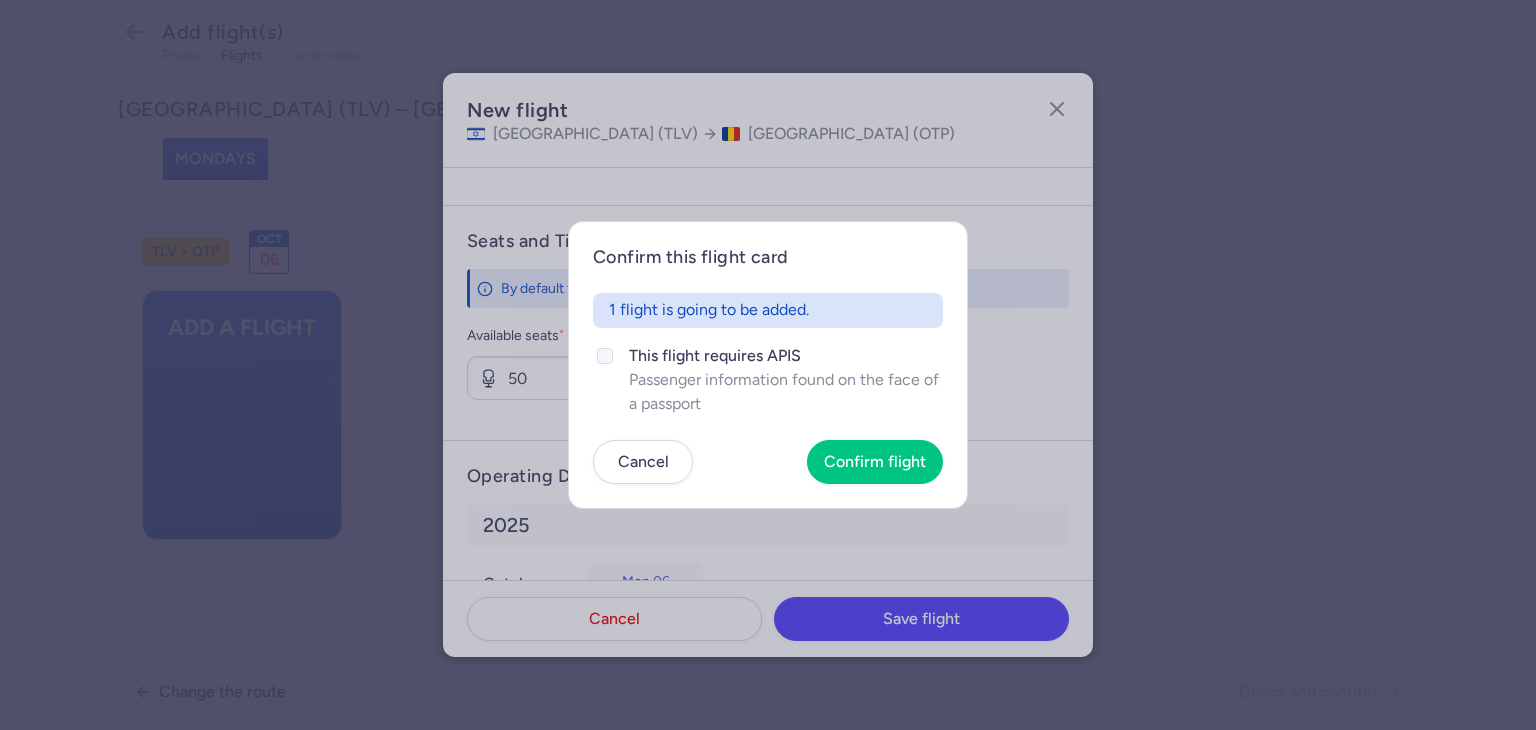 click on "Passenger information found on the face of a passport" 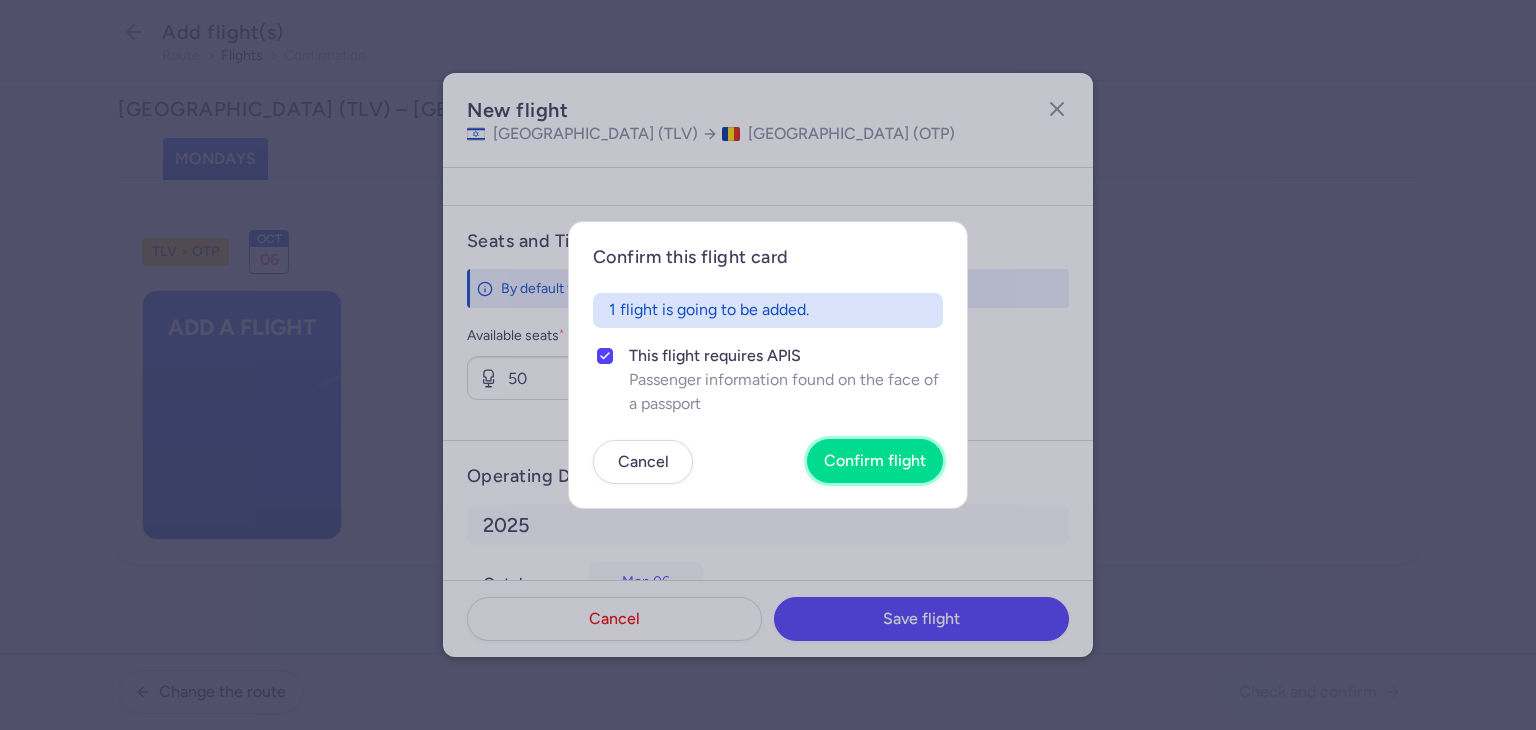 click on "Confirm flight" at bounding box center [875, 461] 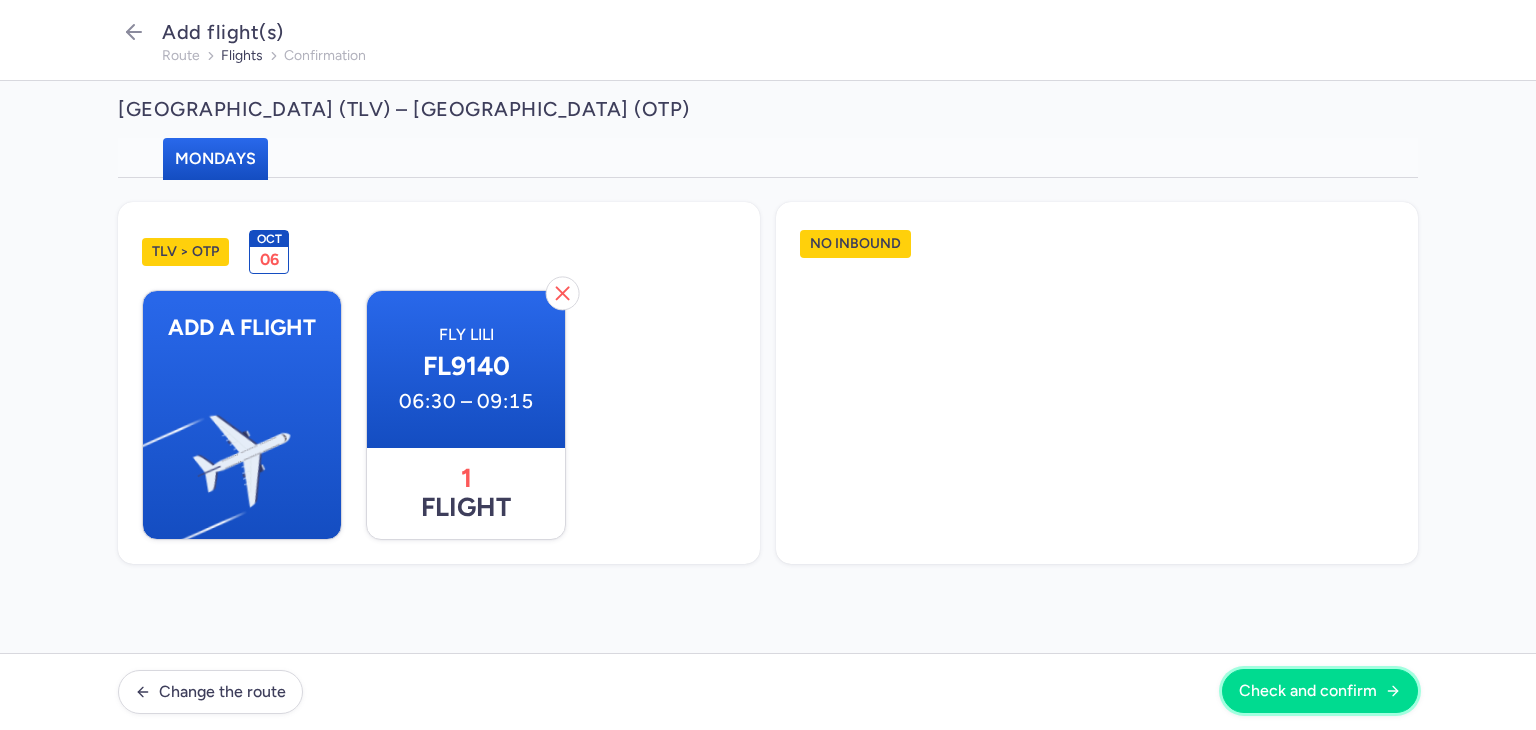 click on "Check and confirm" at bounding box center (1308, 691) 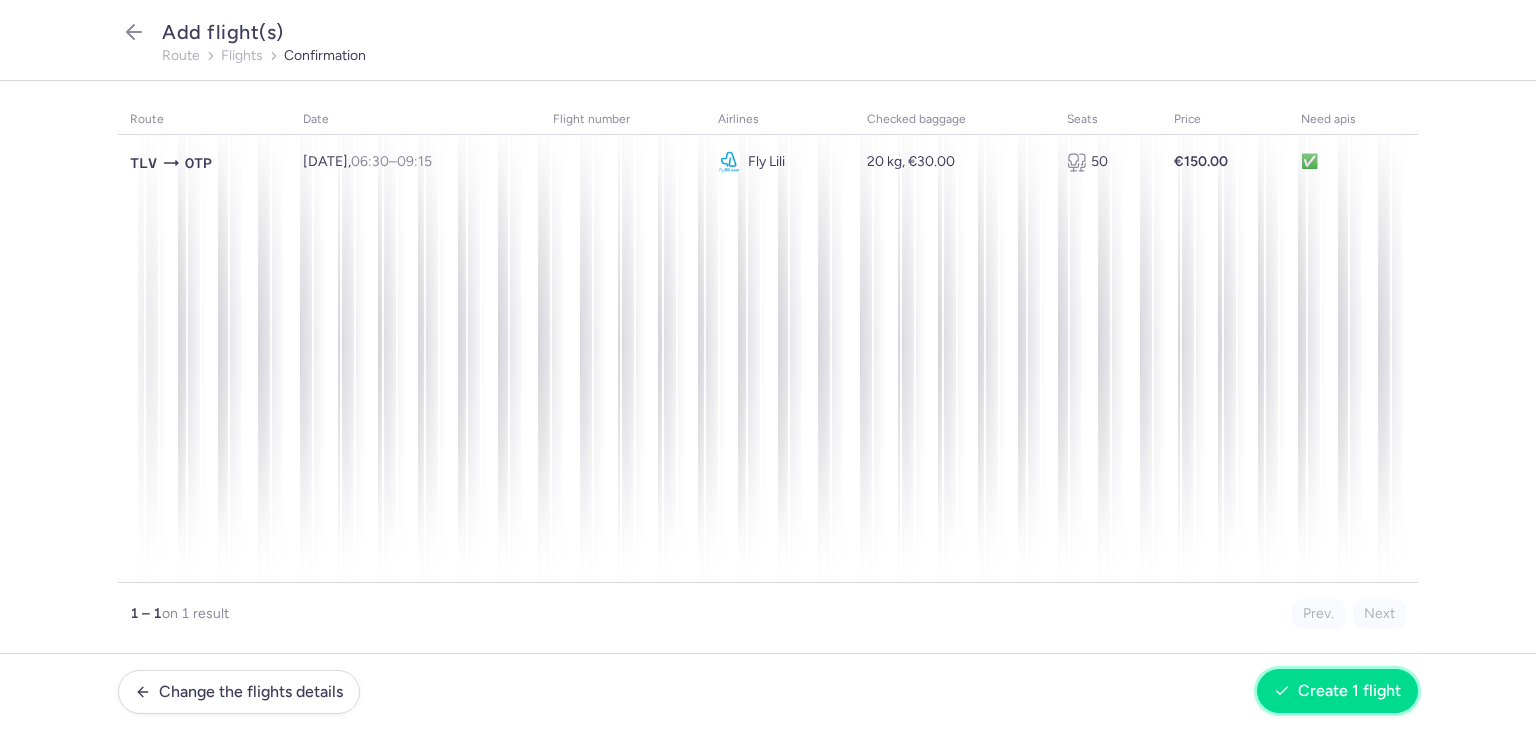 click on "Create 1 flight" at bounding box center (1349, 691) 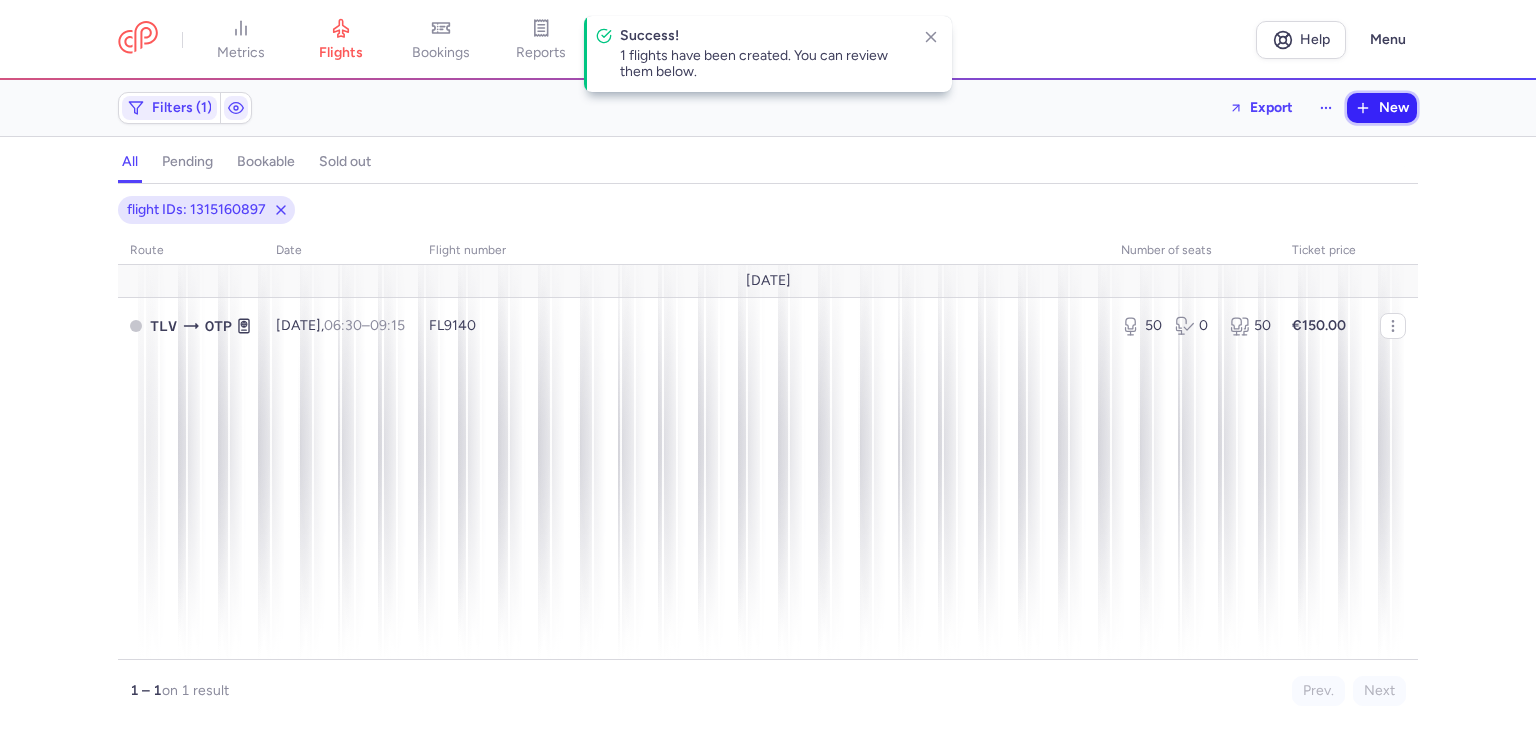 click on "New" at bounding box center (1382, 108) 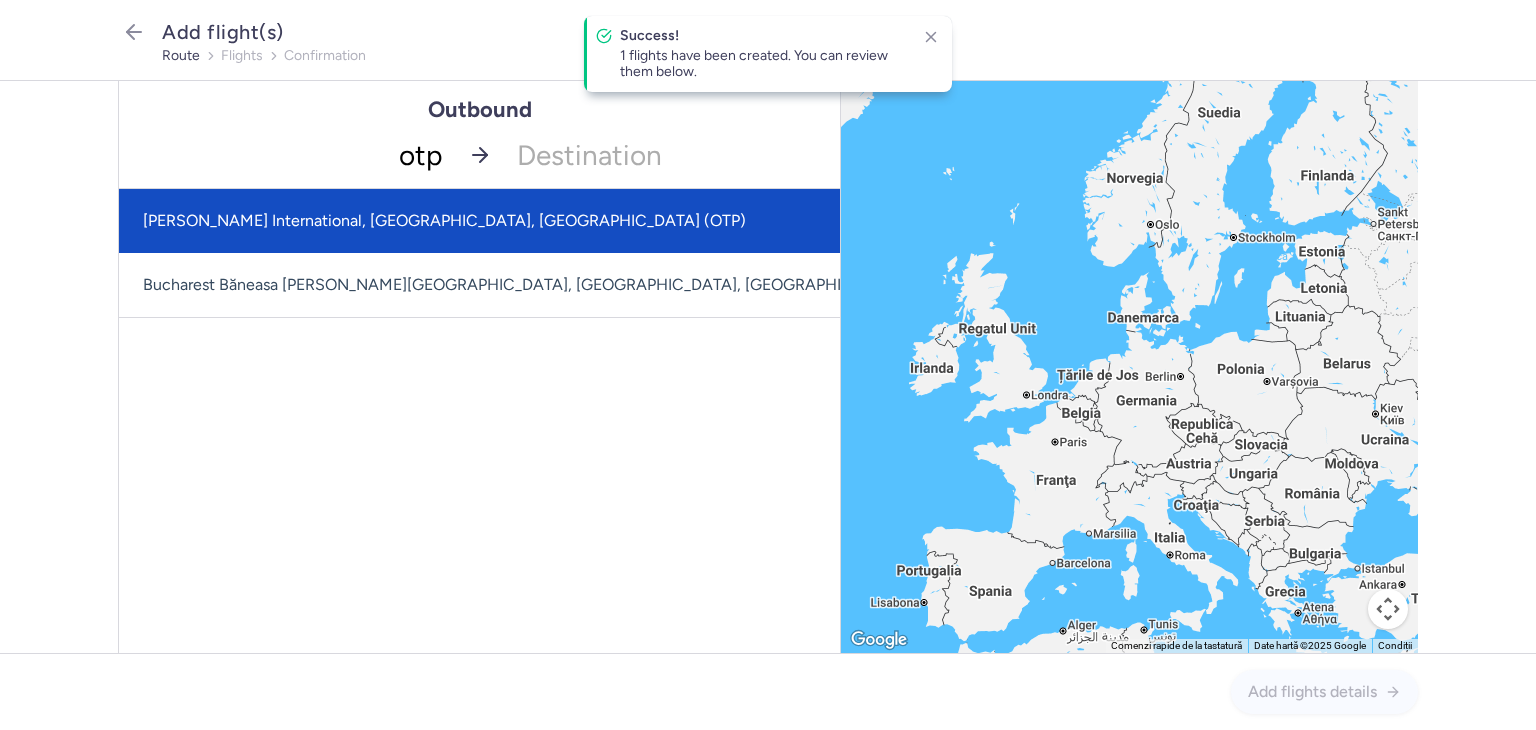 click on "[PERSON_NAME] International, [GEOGRAPHIC_DATA], [GEOGRAPHIC_DATA] (OTP)" at bounding box center (548, 221) 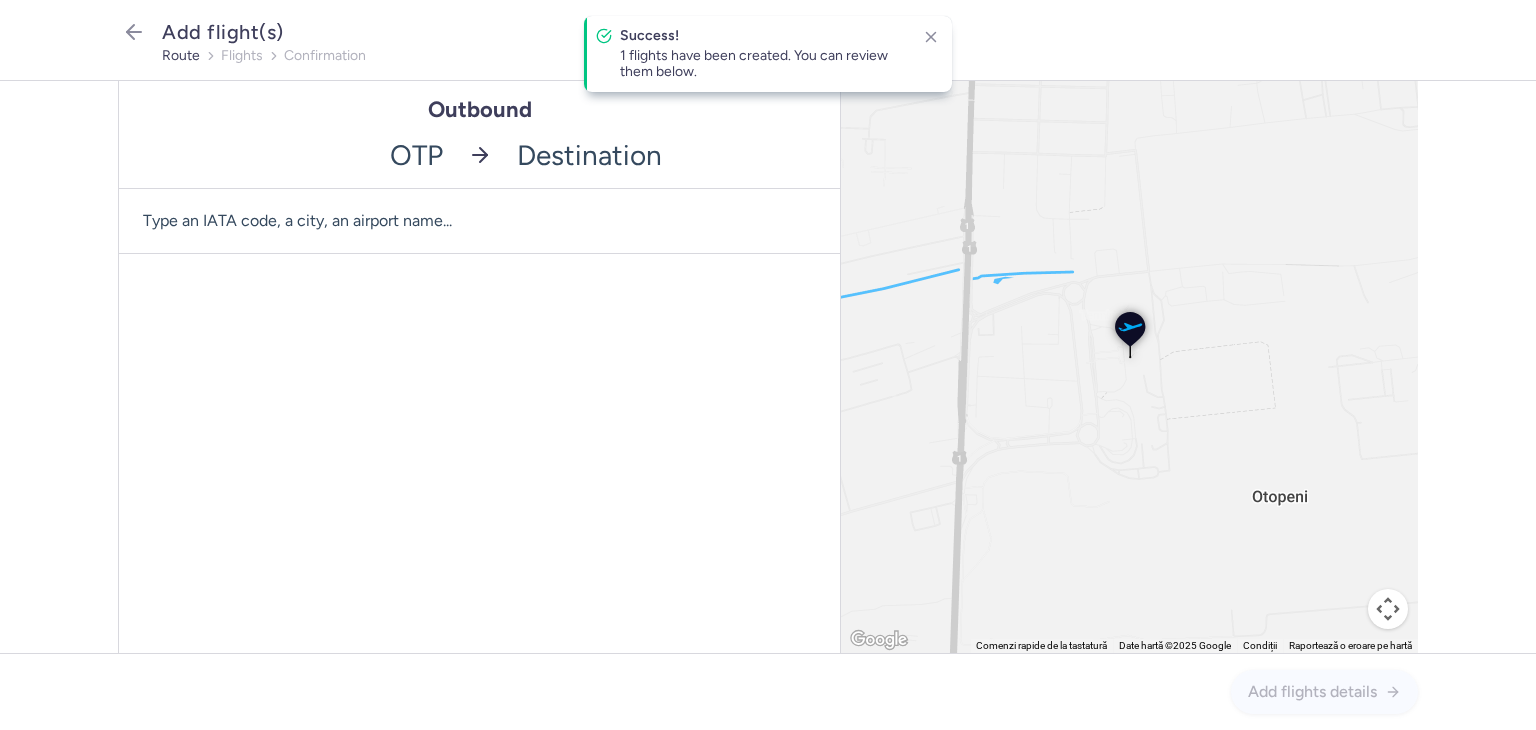 click 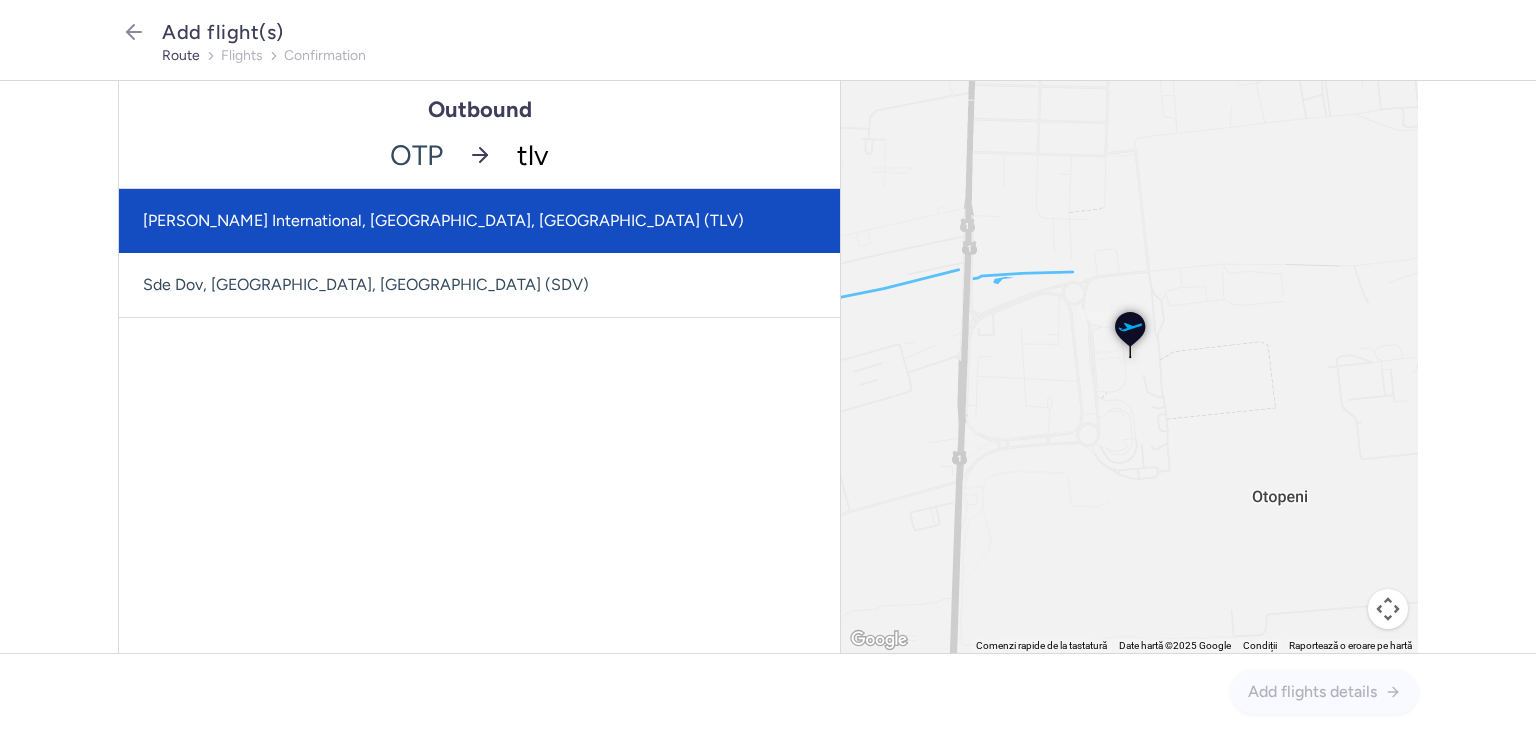 click on "[PERSON_NAME] International, [GEOGRAPHIC_DATA], [GEOGRAPHIC_DATA] (TLV)" at bounding box center [479, 221] 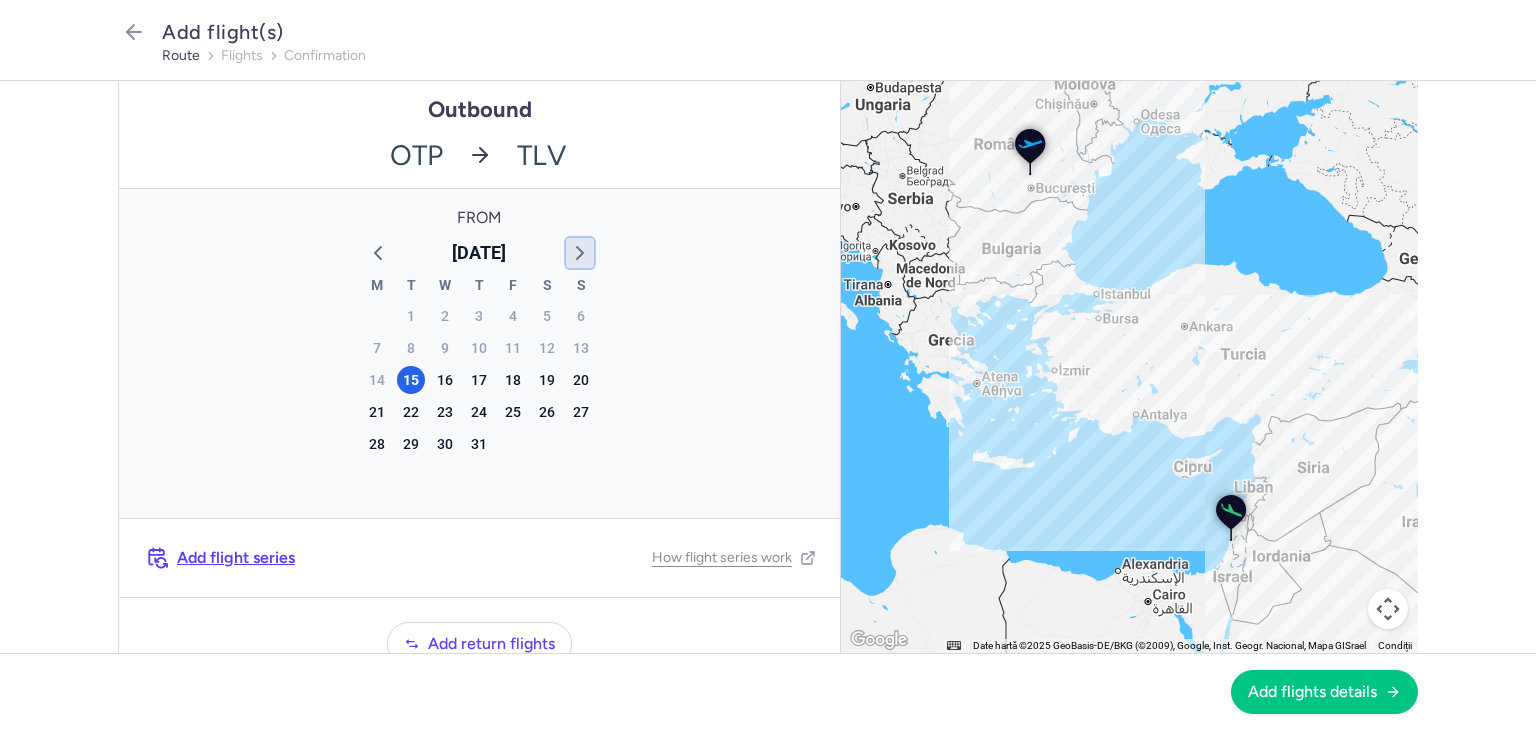 click at bounding box center [580, 253] 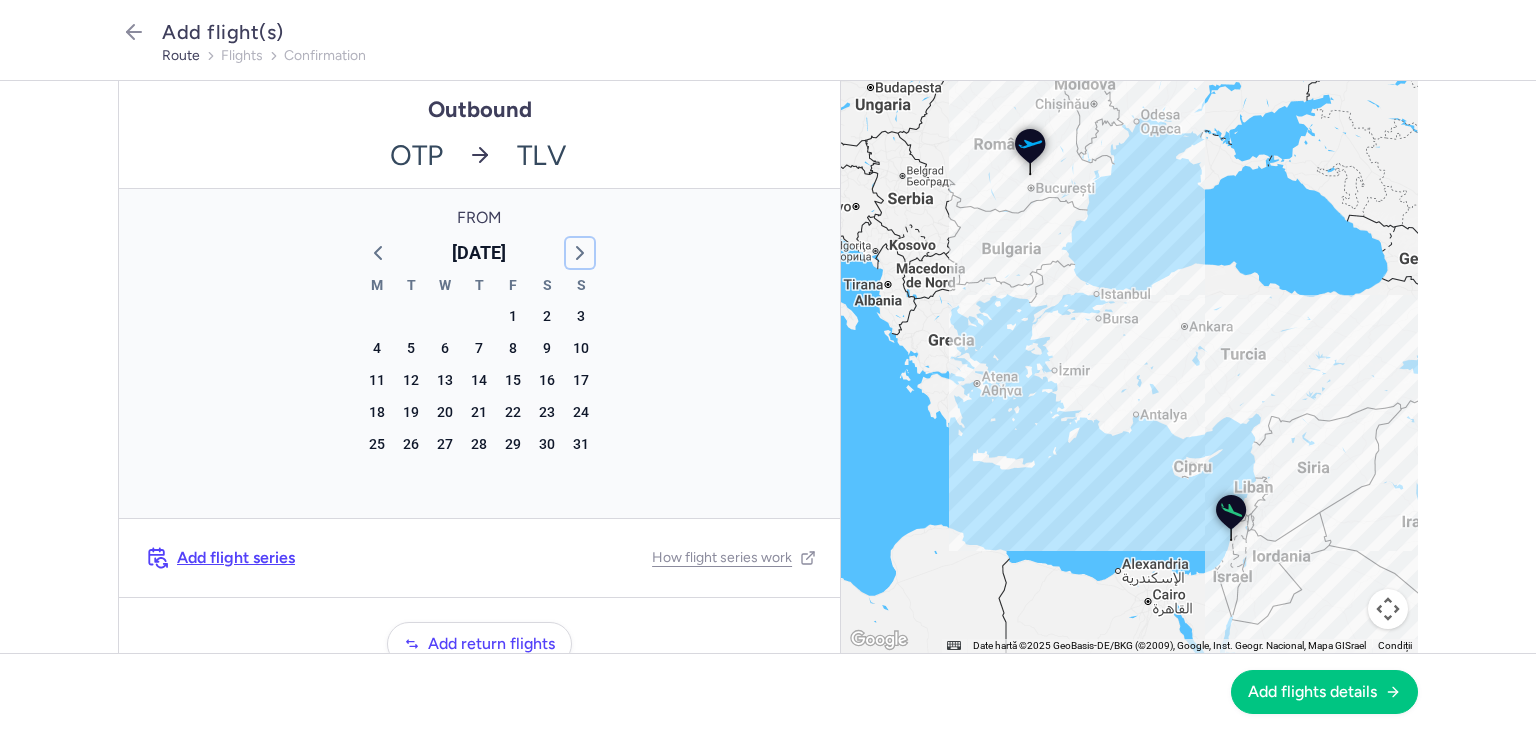 click 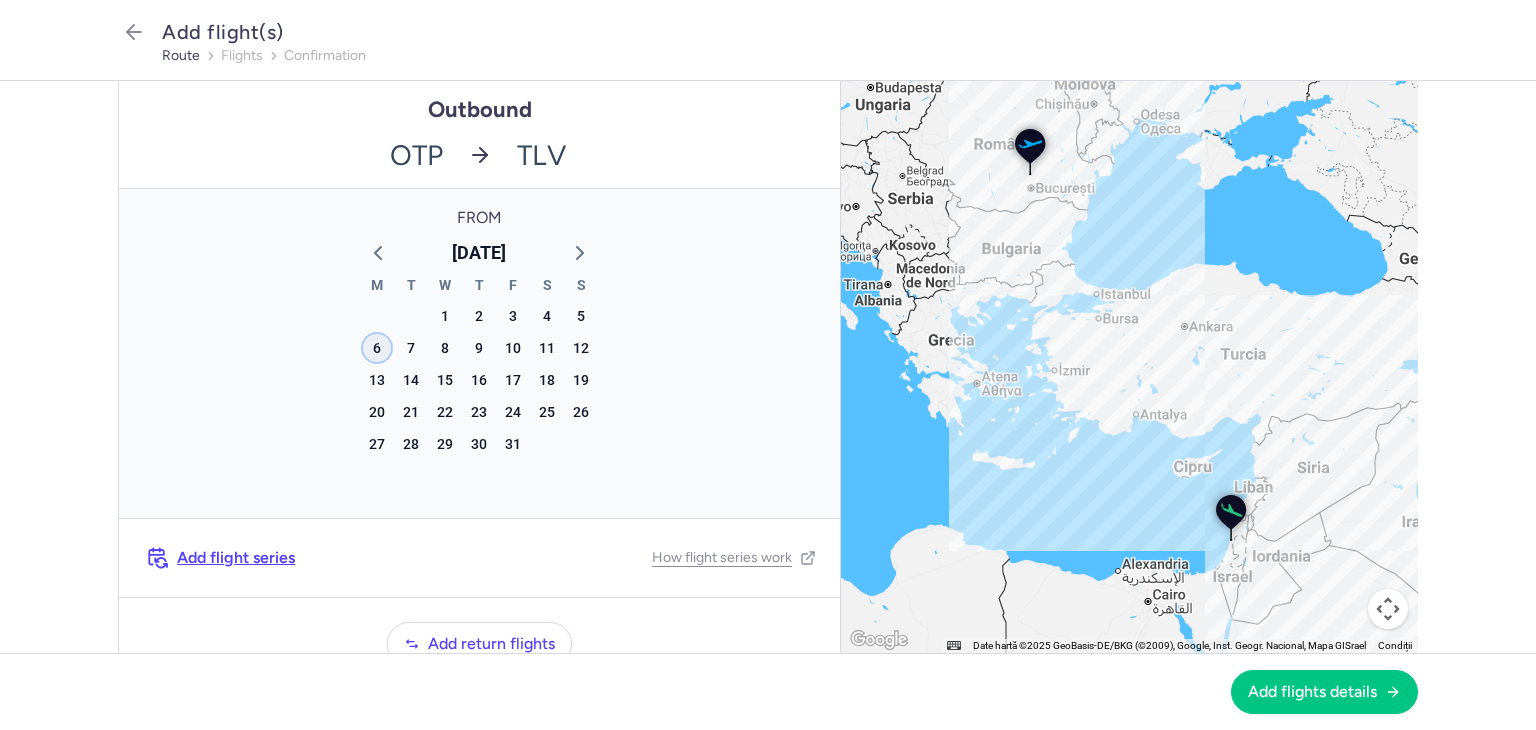click on "6" 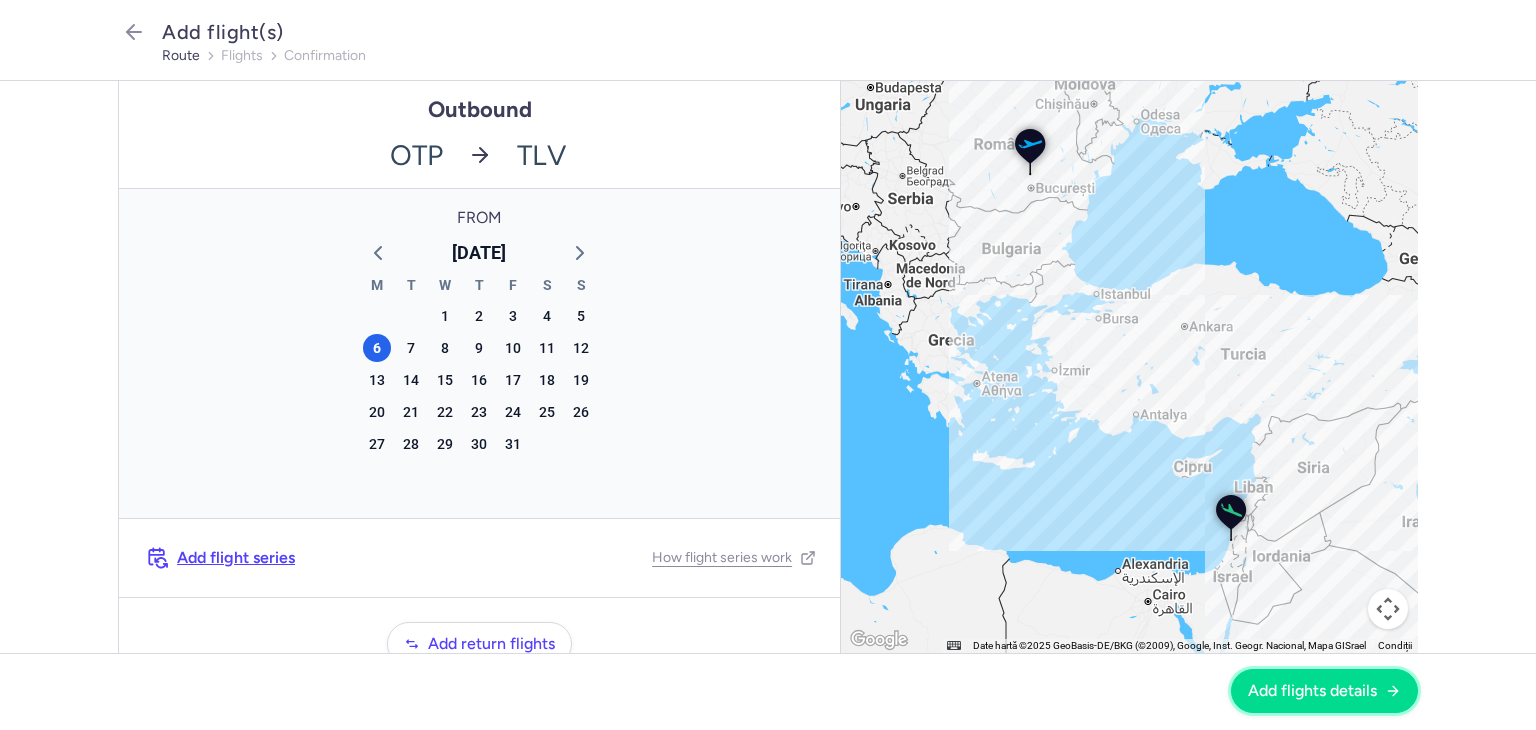 click on "Add flights details" at bounding box center [1312, 691] 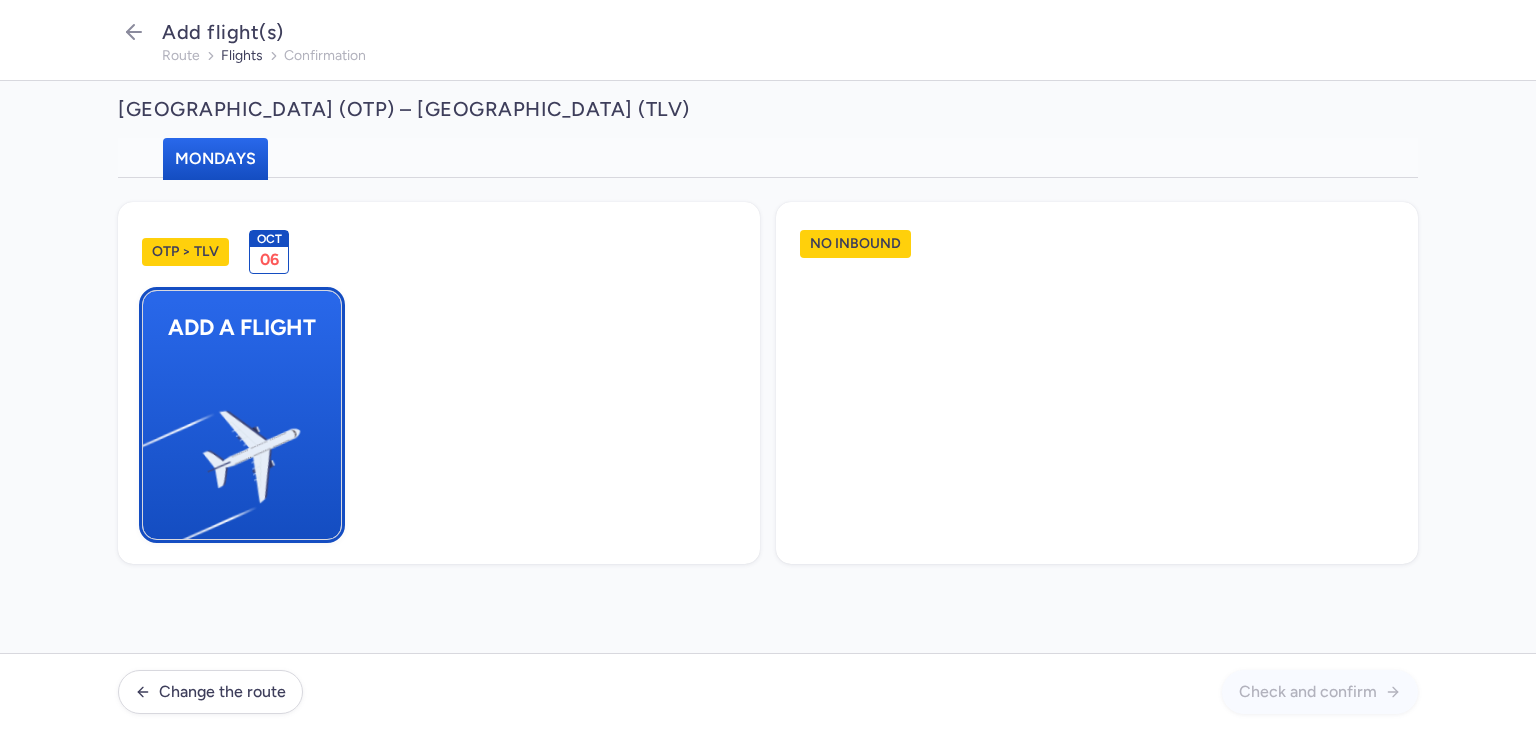 click at bounding box center [153, 448] 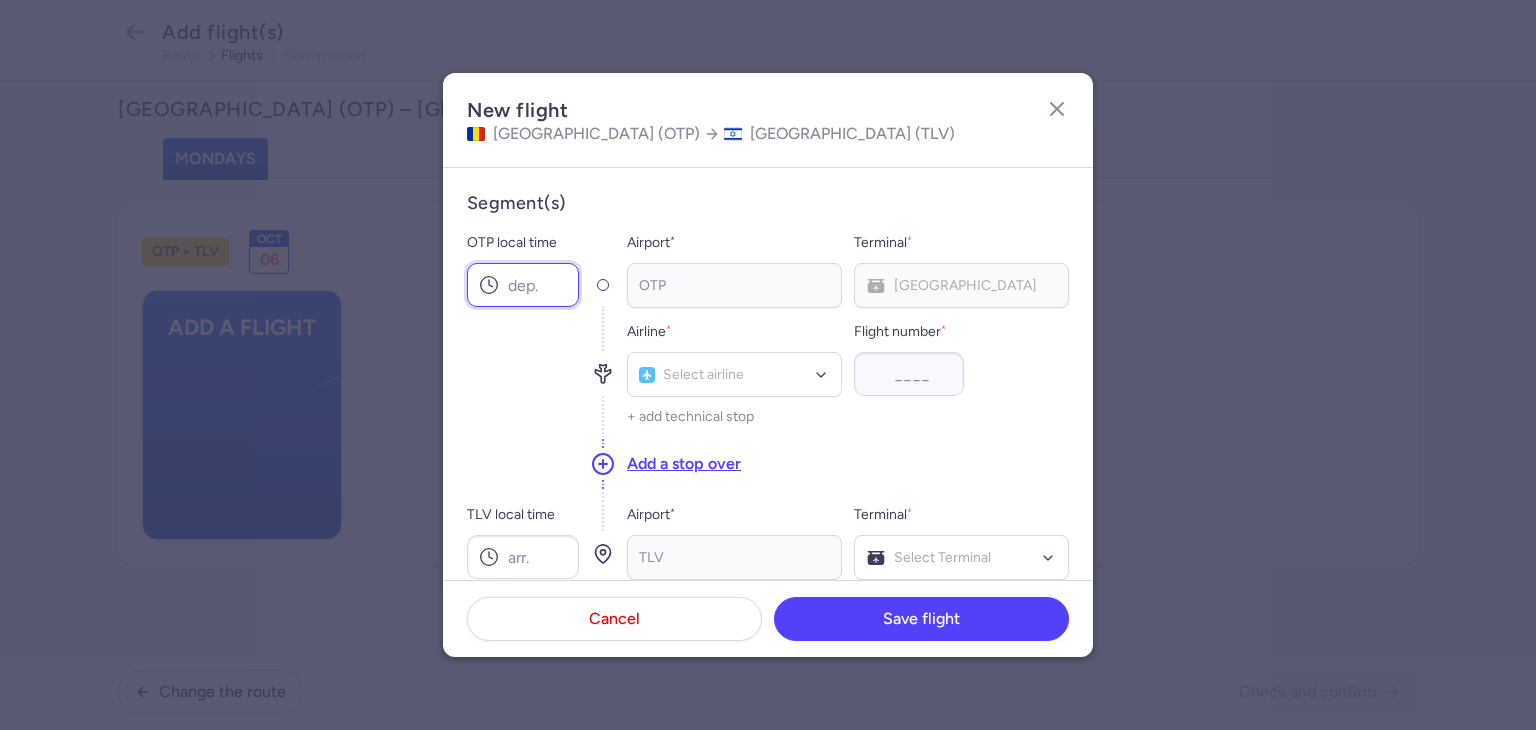 click on "OTP local time" at bounding box center (523, 285) 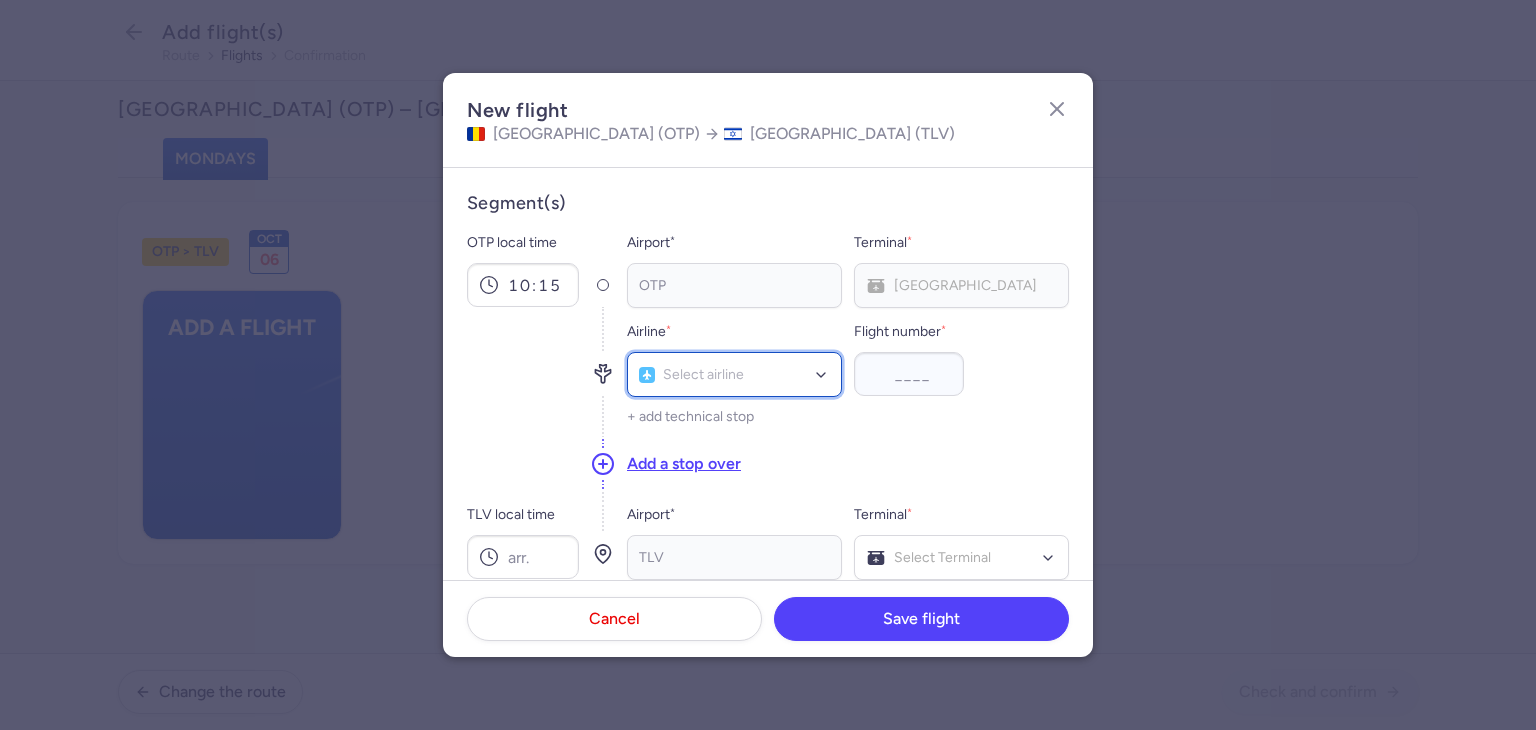 click 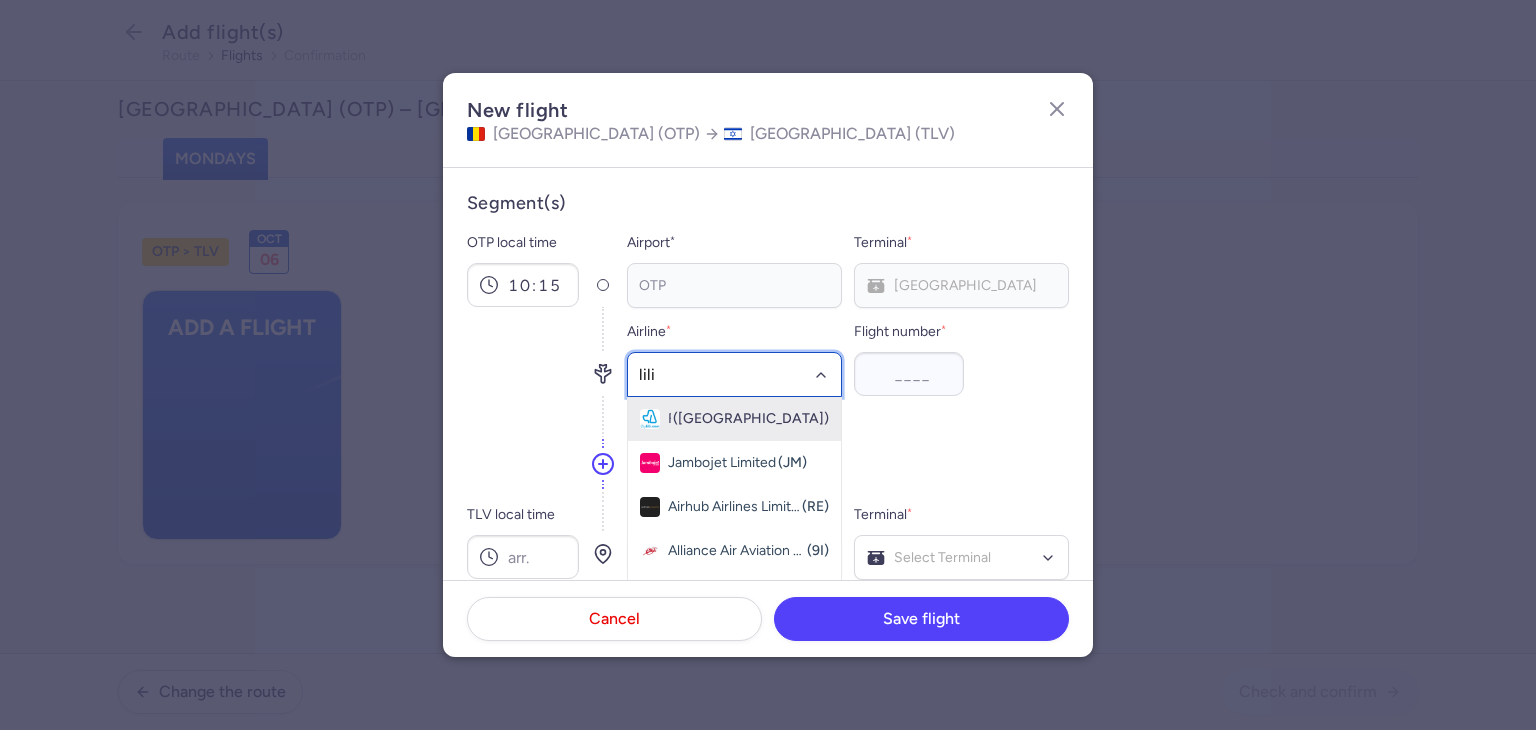 click on "Fly Lili ([GEOGRAPHIC_DATA])" at bounding box center (734, 419) 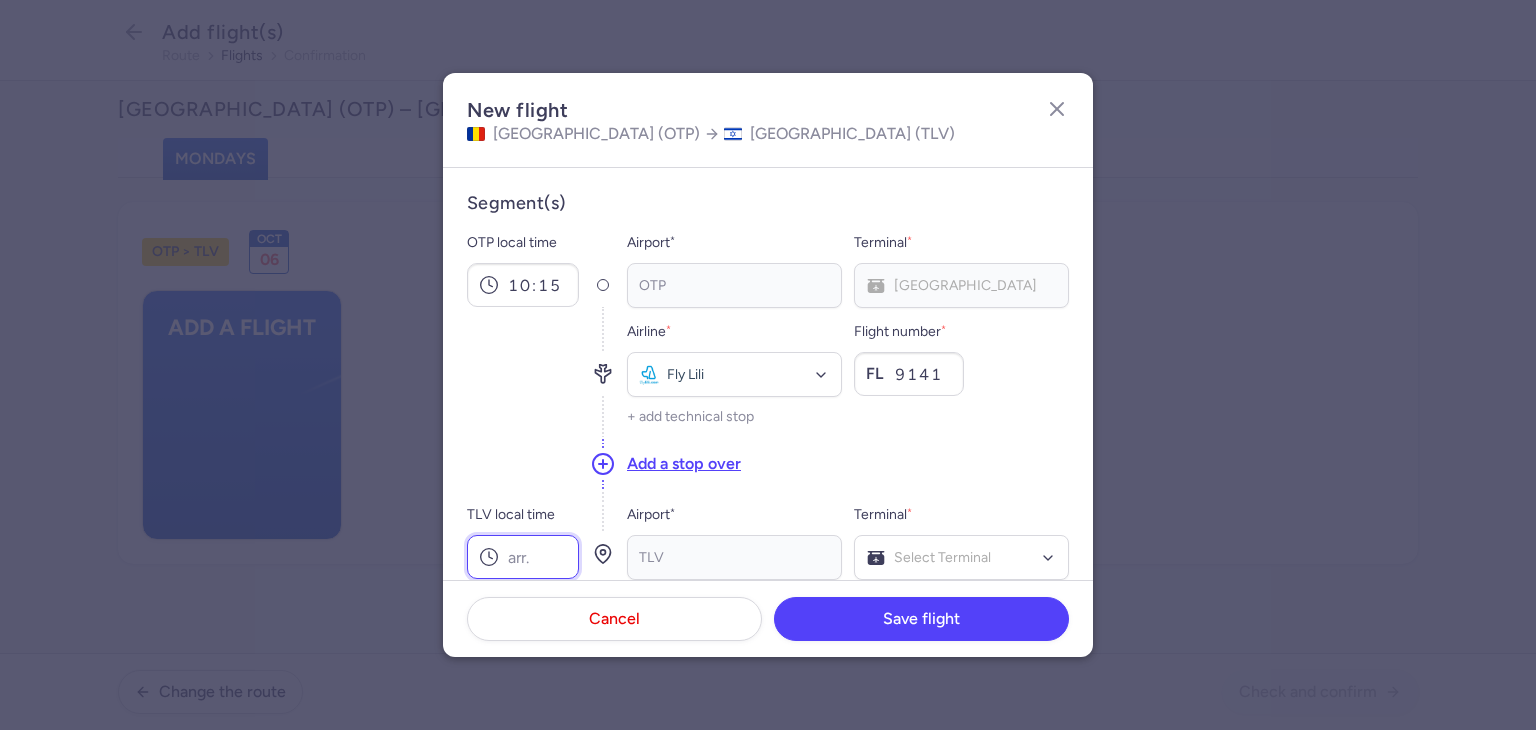 click on "TLV local time" at bounding box center [523, 557] 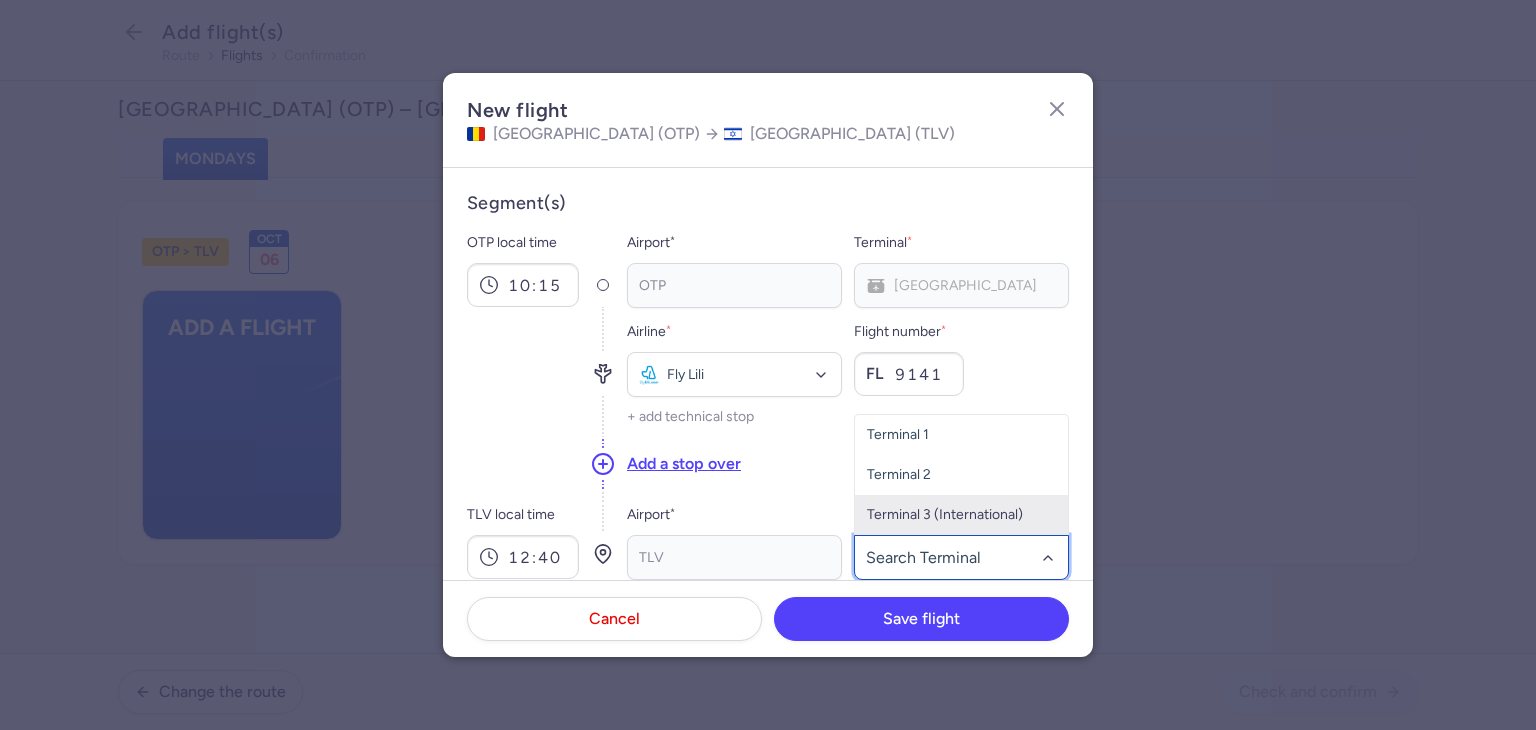 click on "Terminal 3 (International)" at bounding box center (961, 515) 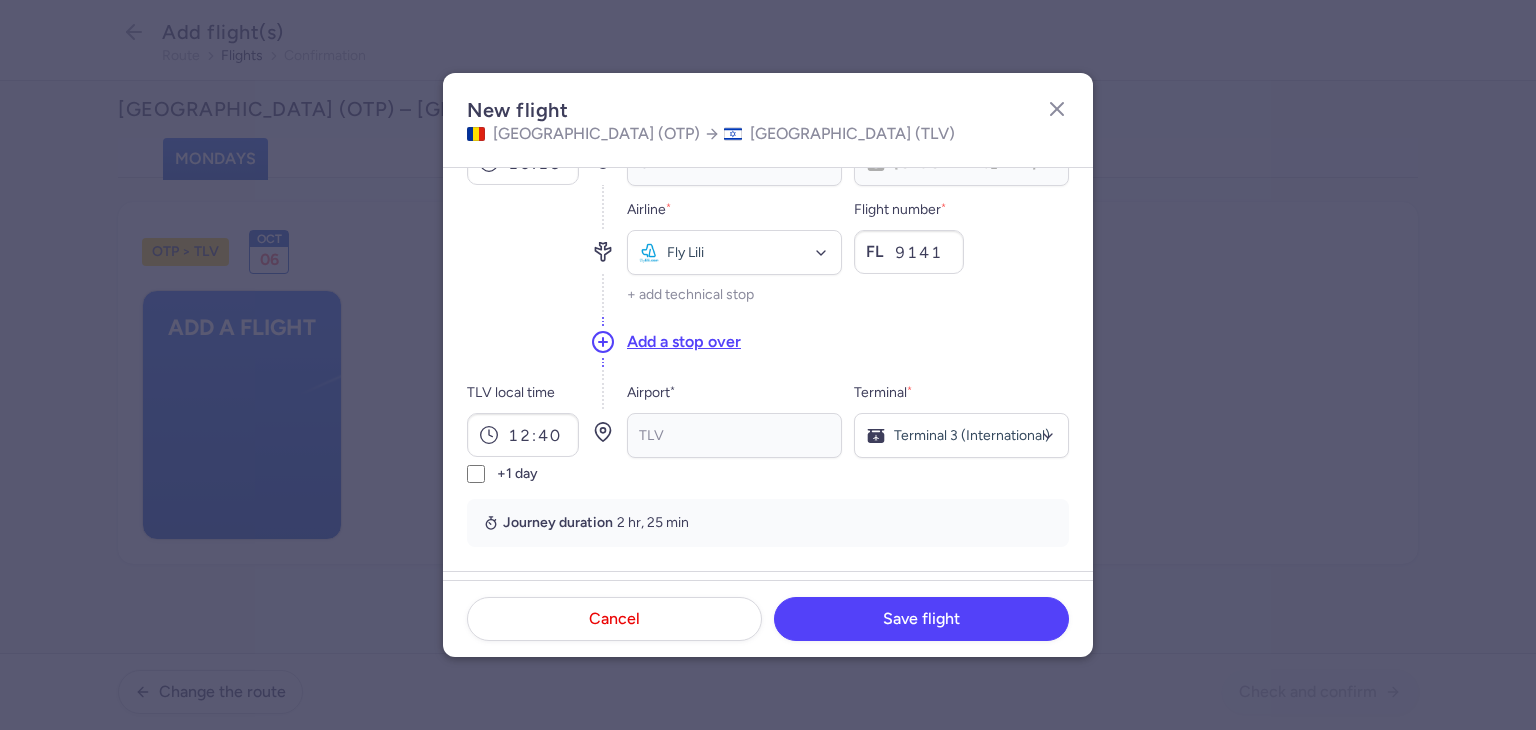 scroll, scrollTop: 400, scrollLeft: 0, axis: vertical 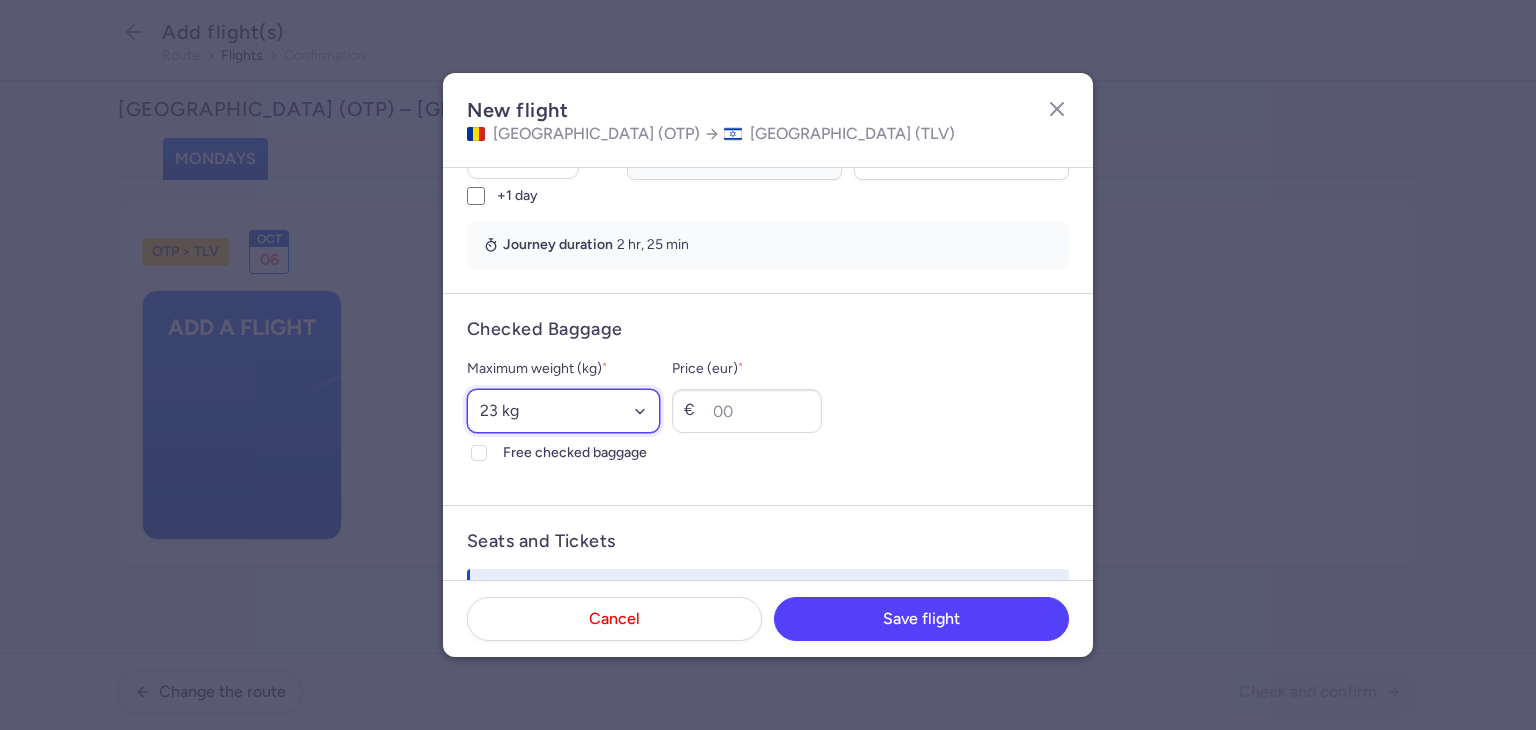 click on "Select an option 15 kg 16 kg 17 kg 18 kg 19 kg 20 kg 21 kg 22 kg 23 kg 24 kg 25 kg 26 kg 27 kg 28 kg 29 kg 30 kg 31 kg 32 kg 33 kg 34 kg 35 kg" at bounding box center (563, 411) 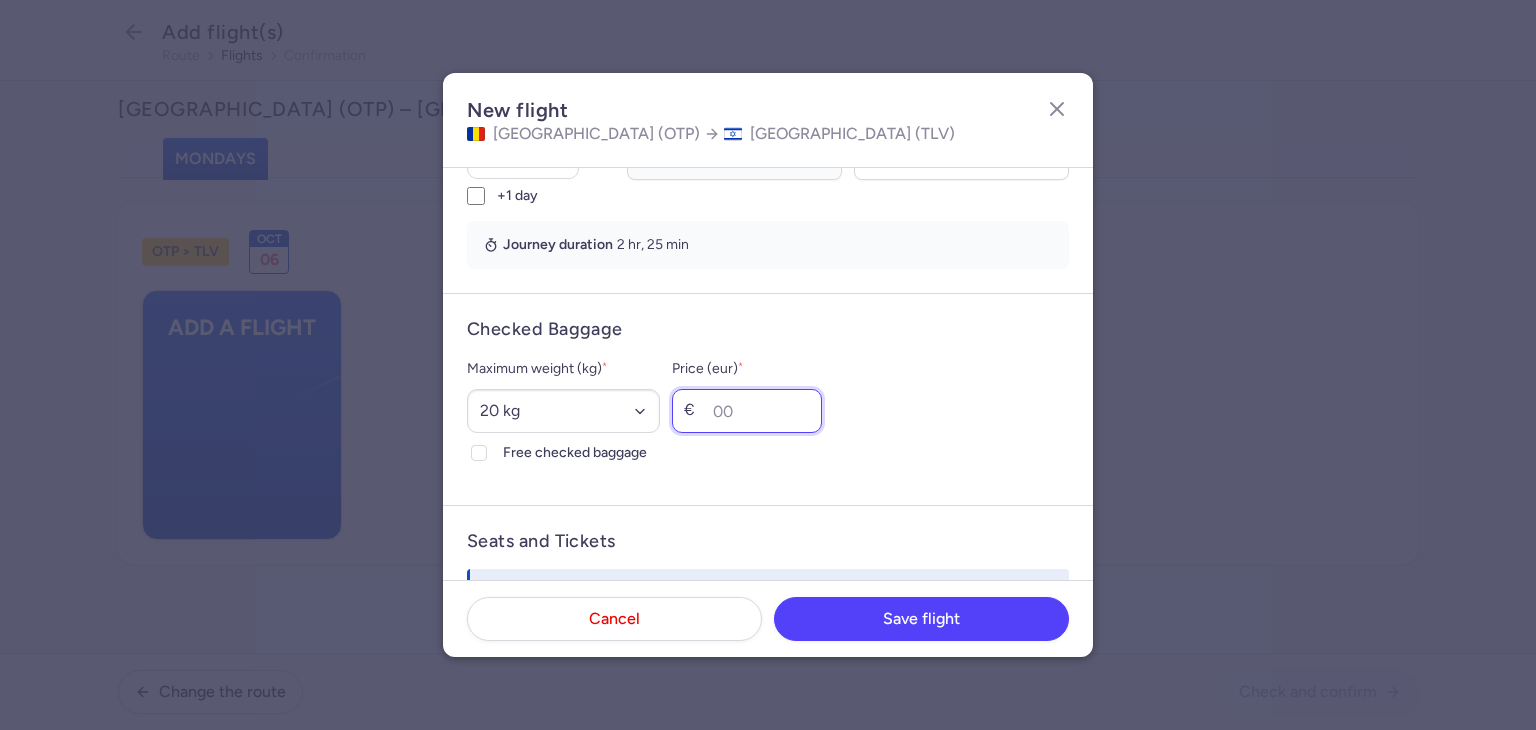click on "Price (eur)  *" at bounding box center (747, 411) 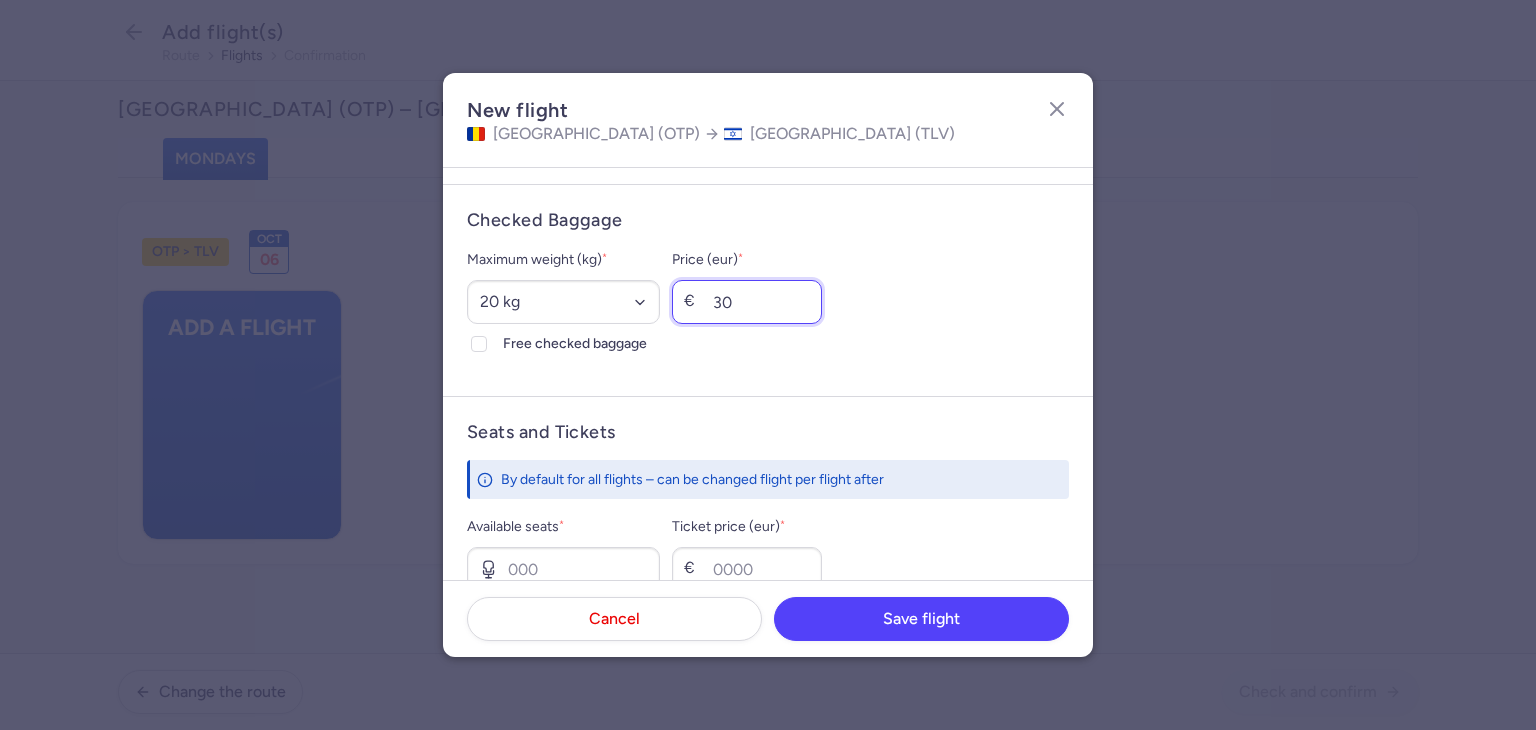 scroll, scrollTop: 700, scrollLeft: 0, axis: vertical 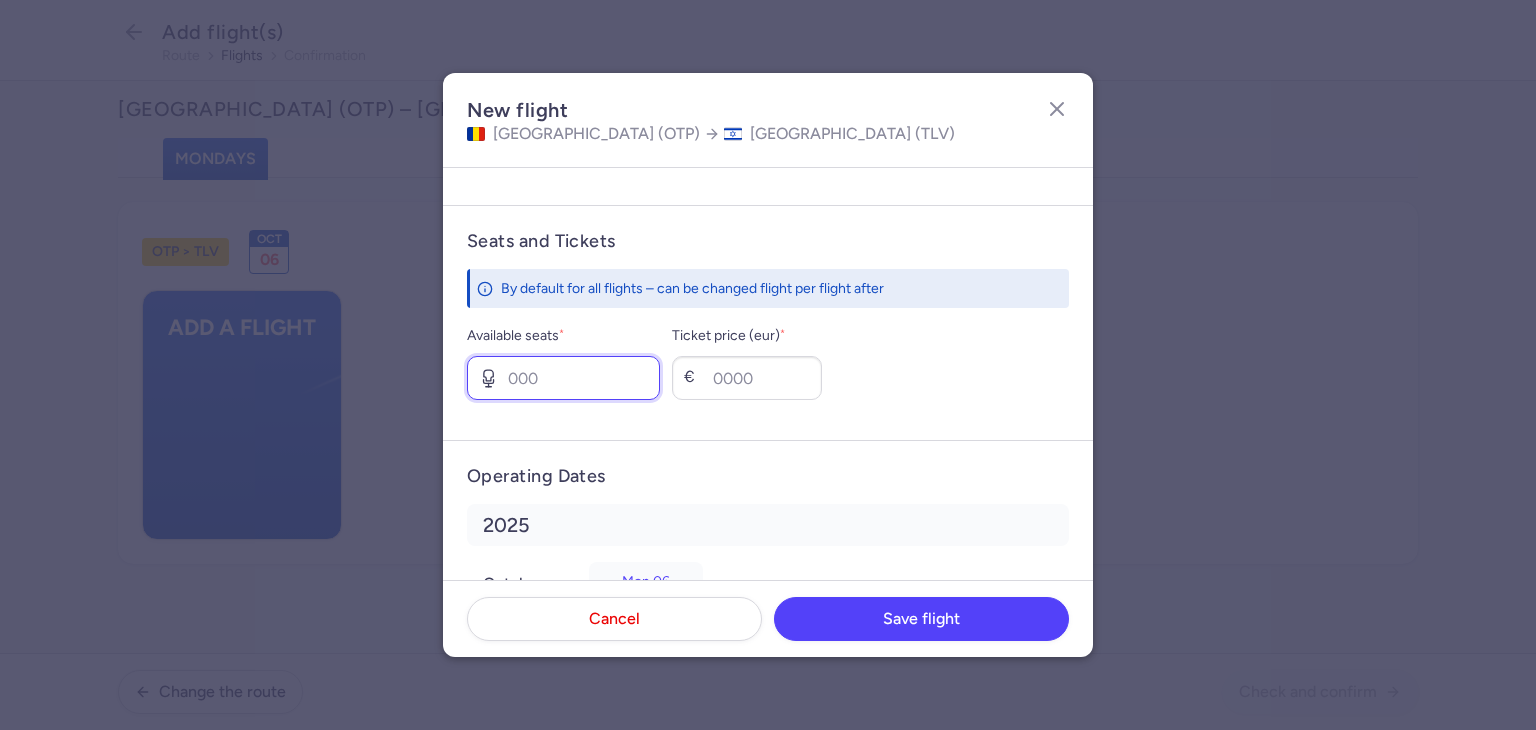 click on "Available seats  *" at bounding box center [563, 378] 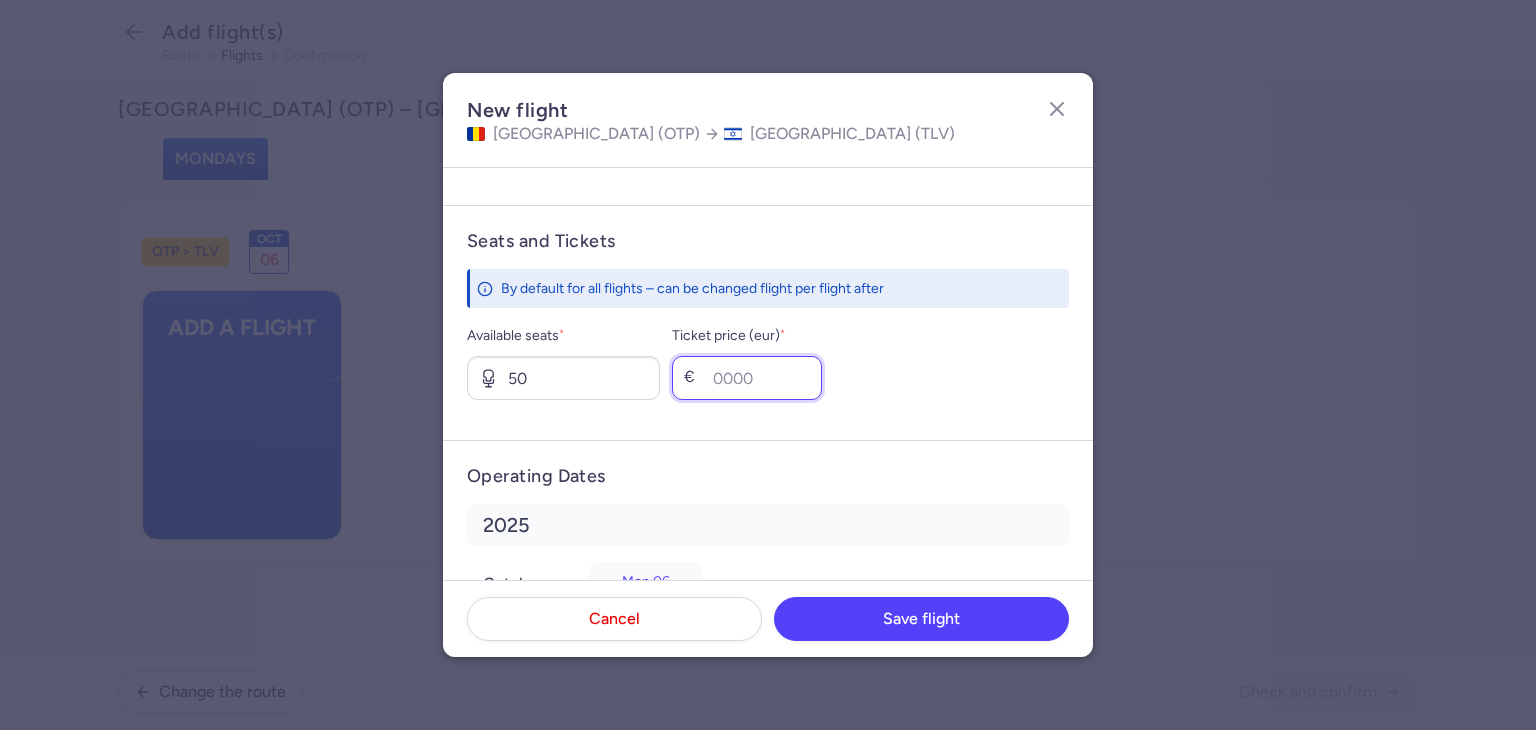 click on "Ticket price (eur)  *" at bounding box center (747, 378) 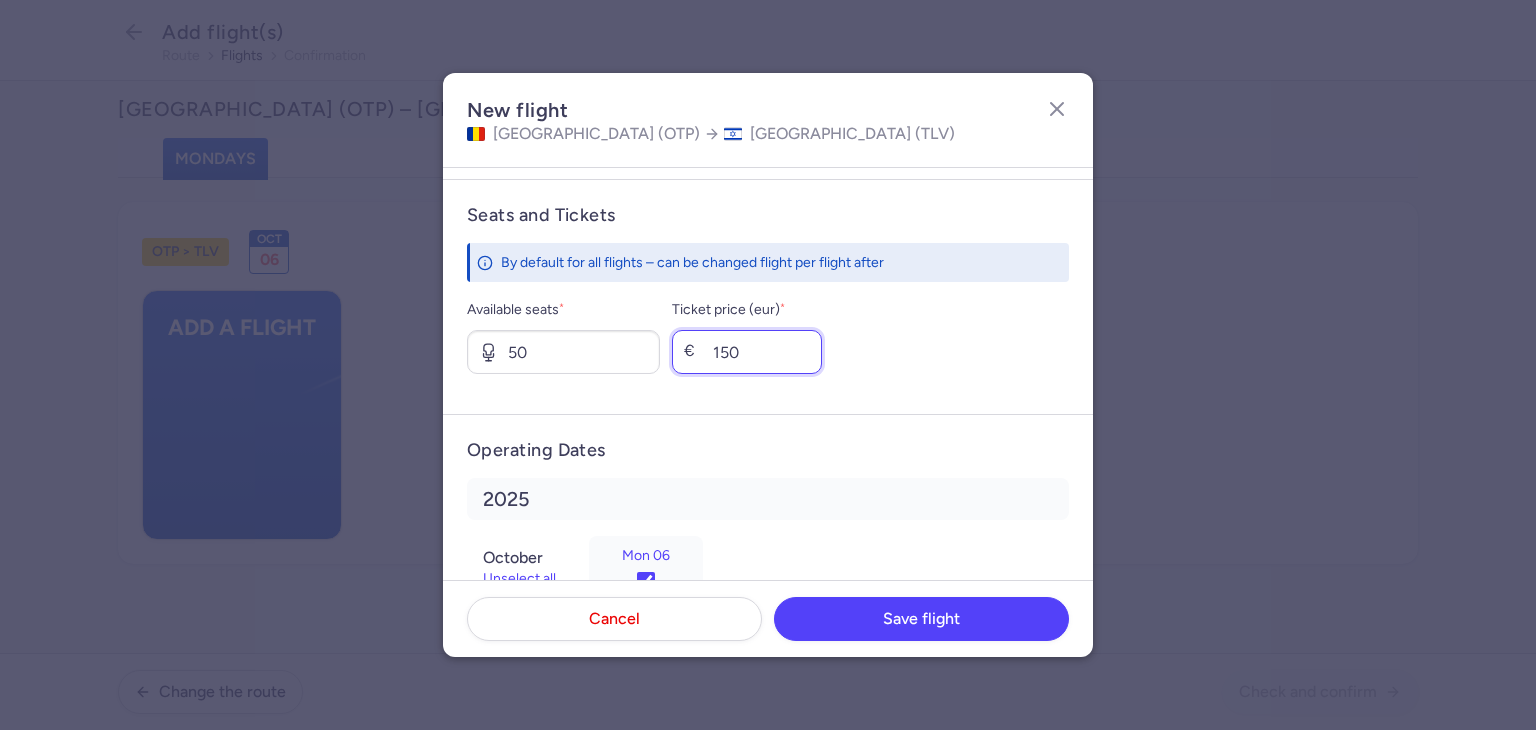 scroll, scrollTop: 786, scrollLeft: 0, axis: vertical 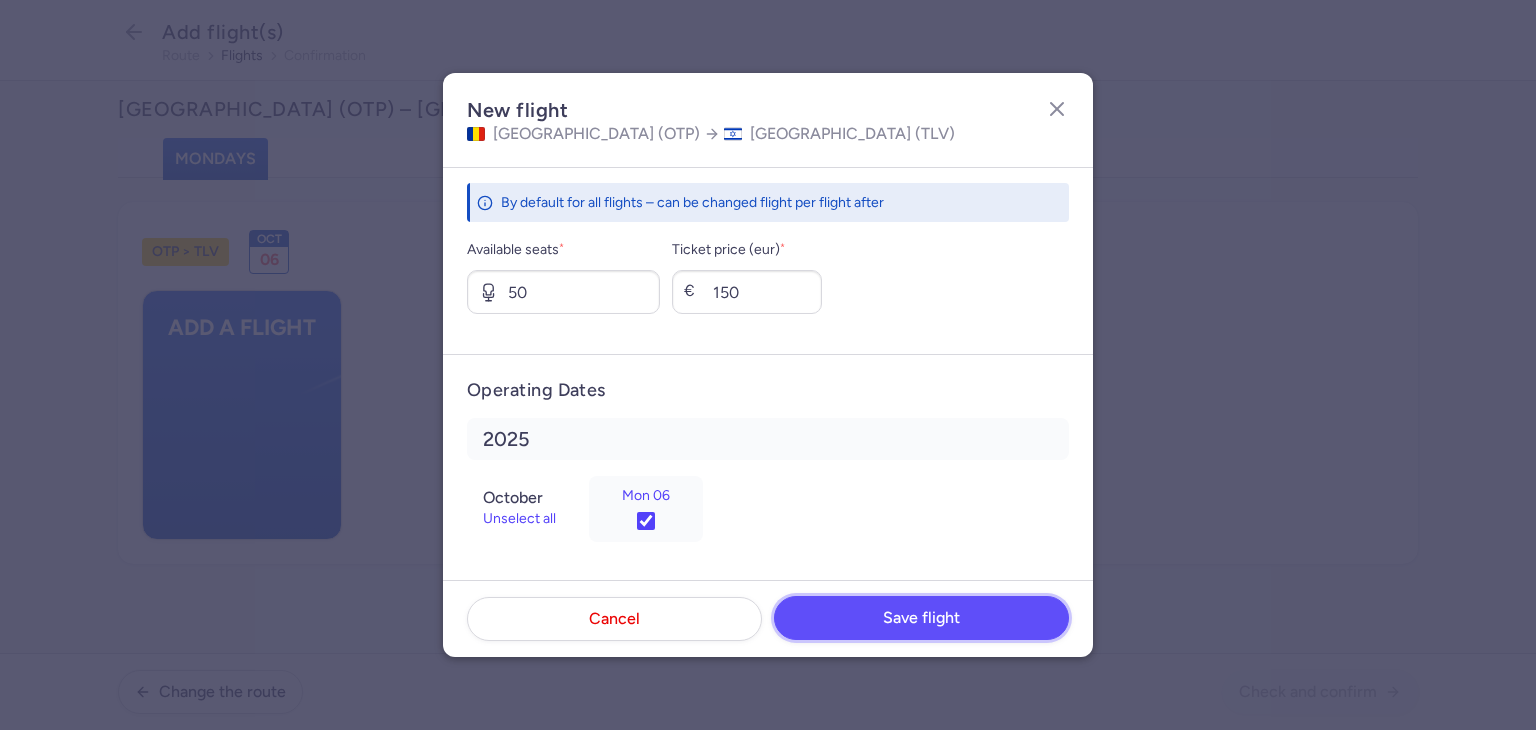 click on "Save flight" at bounding box center [921, 618] 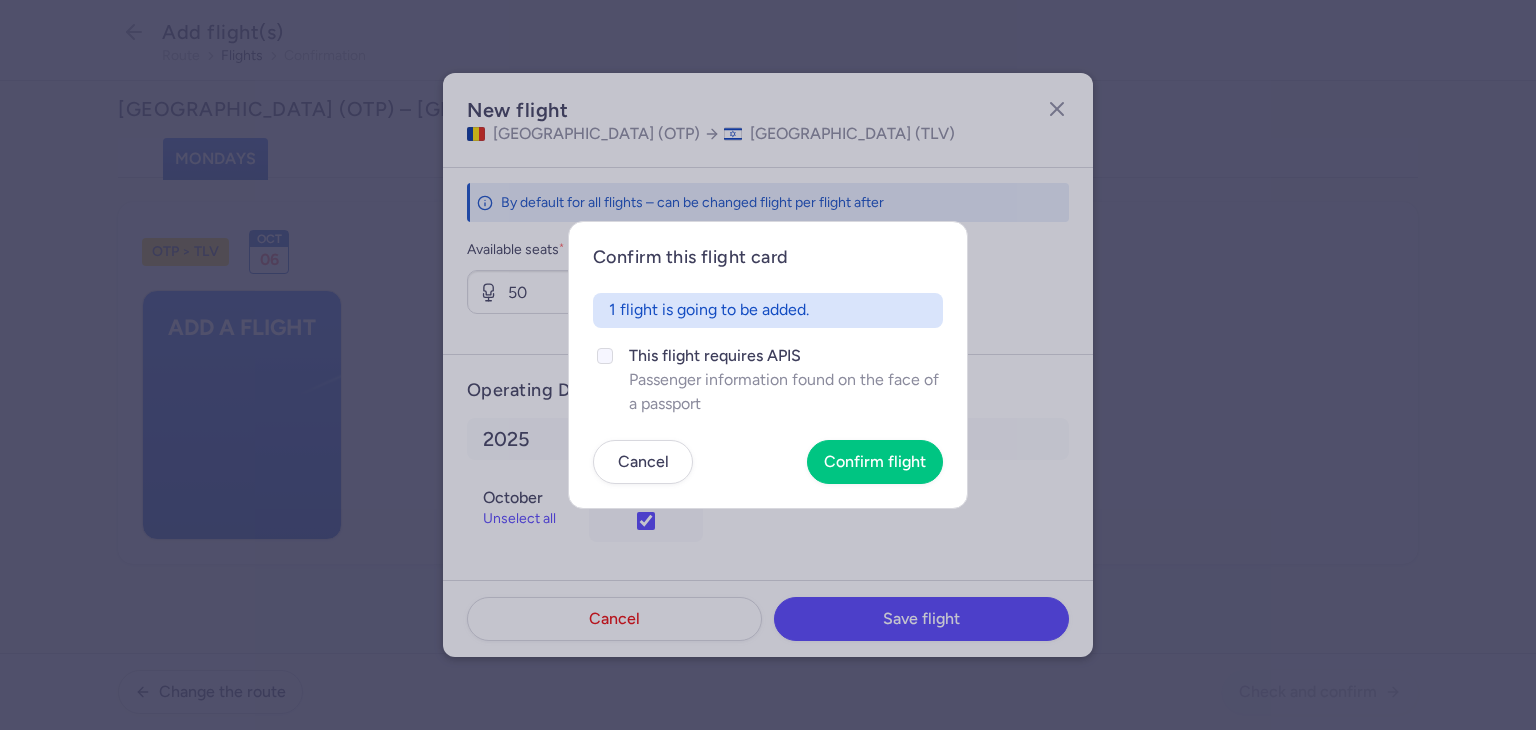 click on "Passenger information found on the face of a passport" 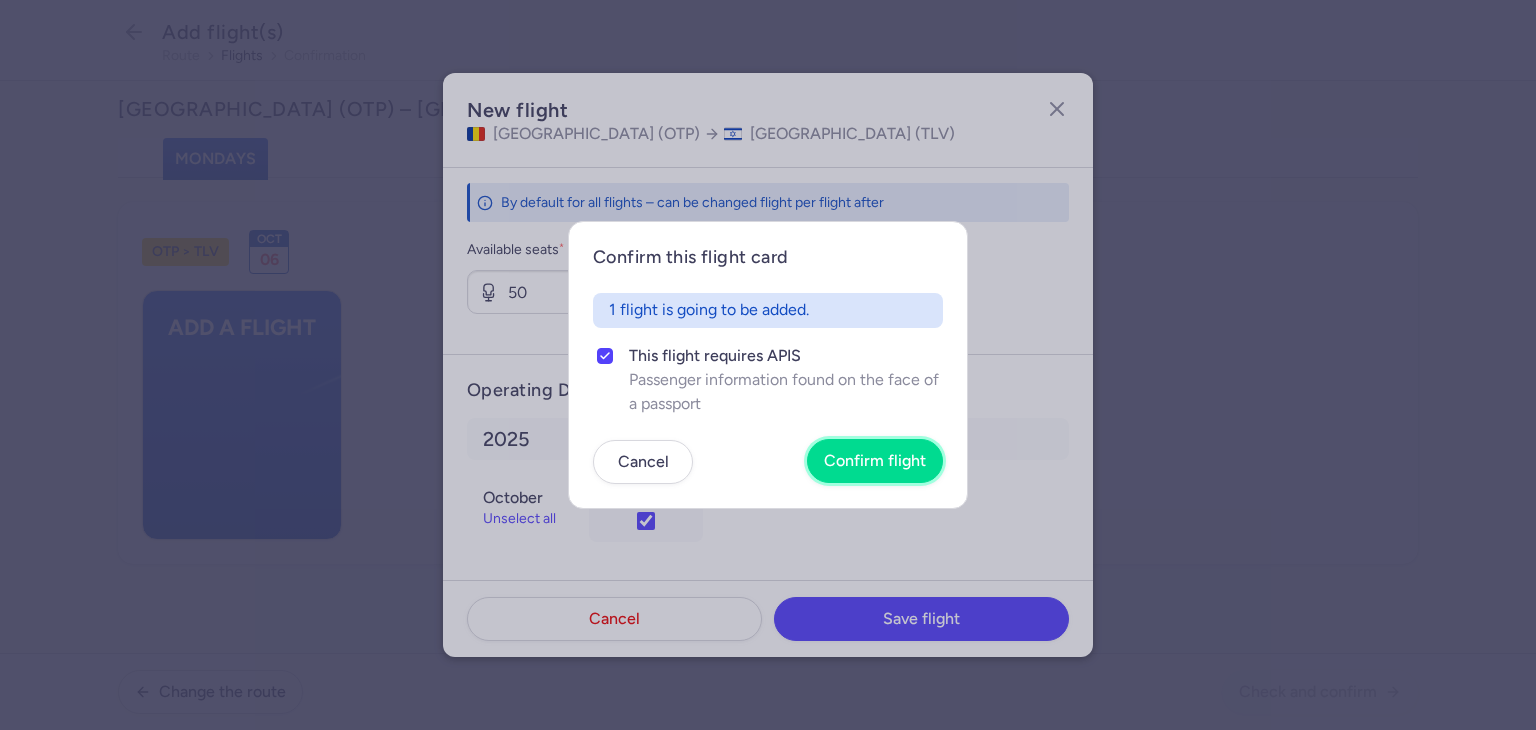 click on "Confirm flight" at bounding box center [875, 461] 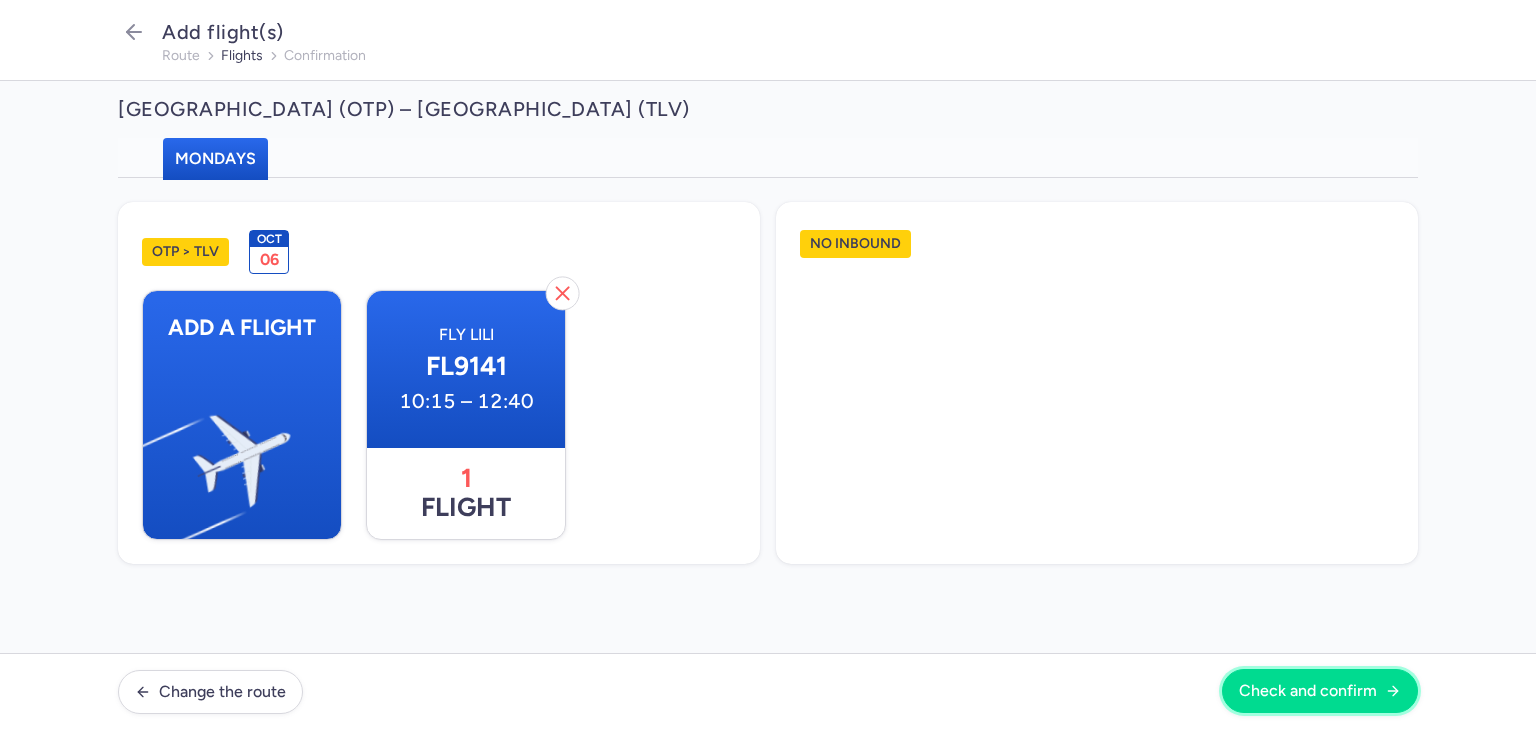 click on "Check and confirm" at bounding box center (1308, 691) 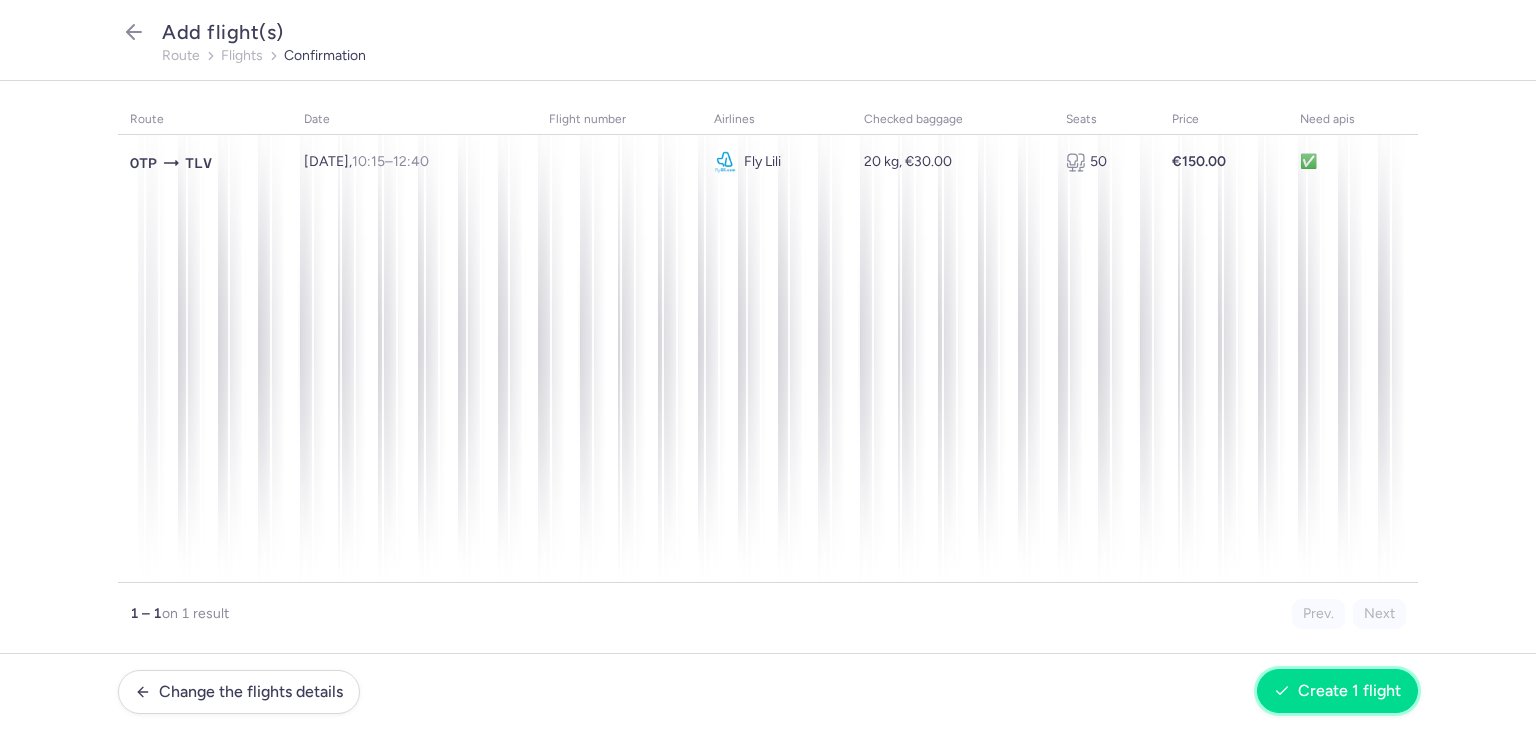 click on "Create 1 flight" at bounding box center (1349, 691) 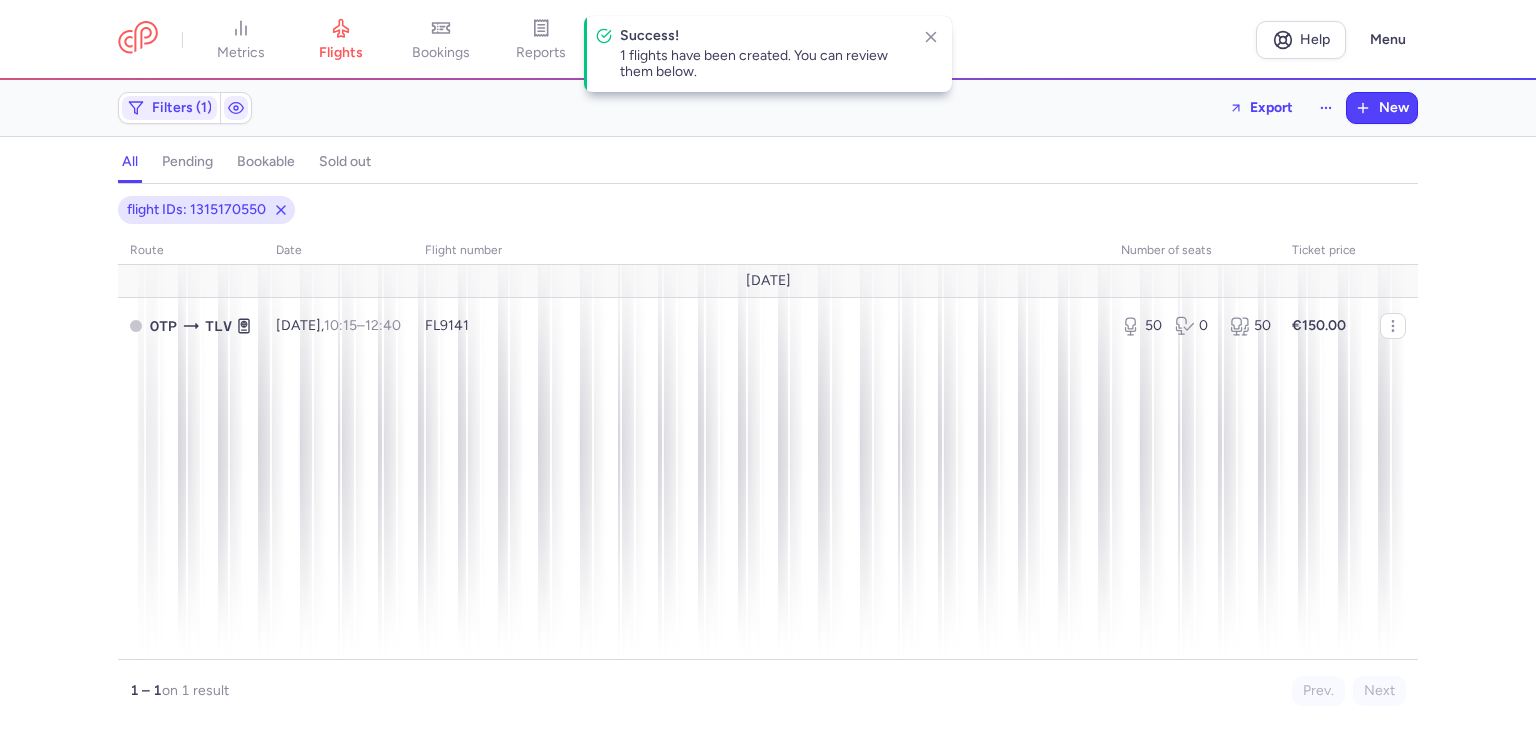 click 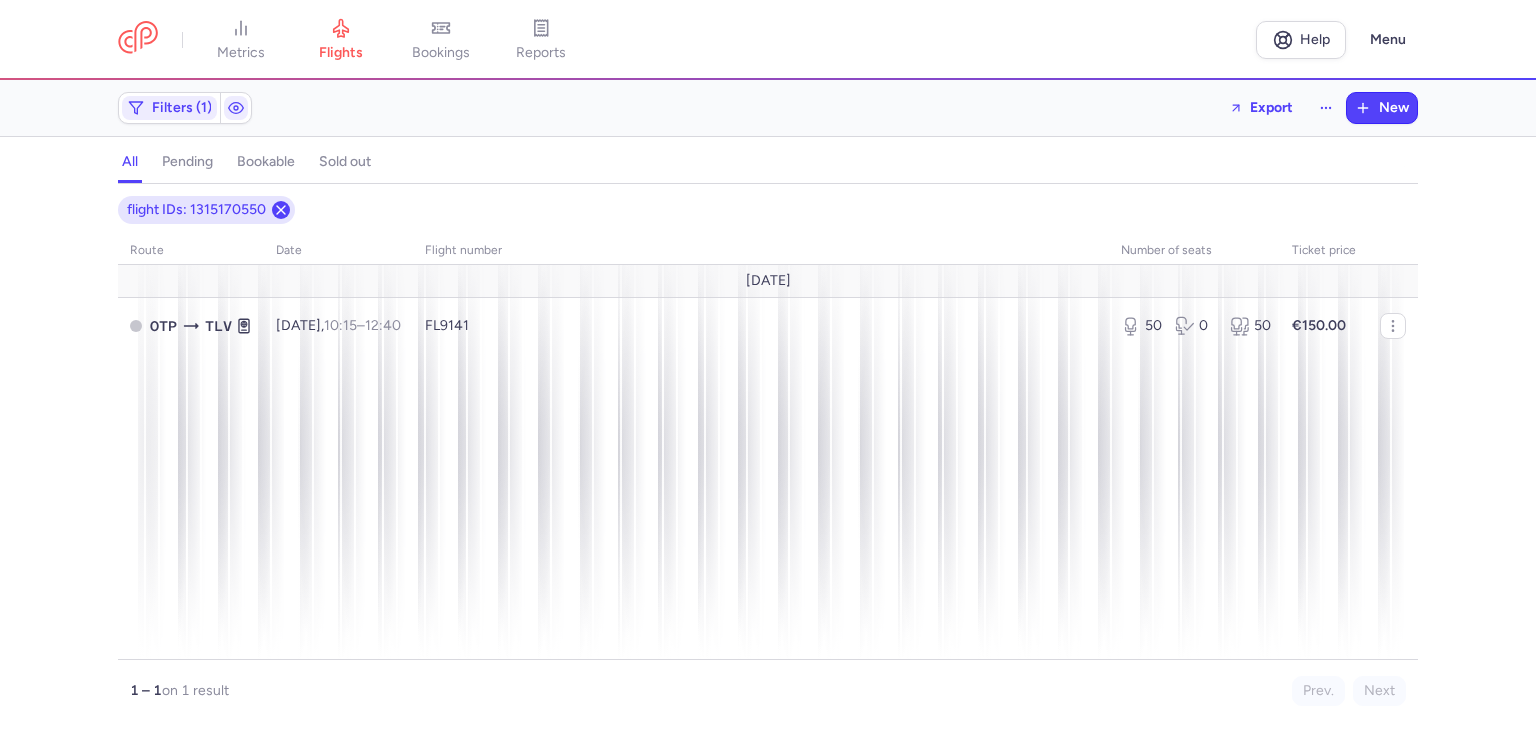 click 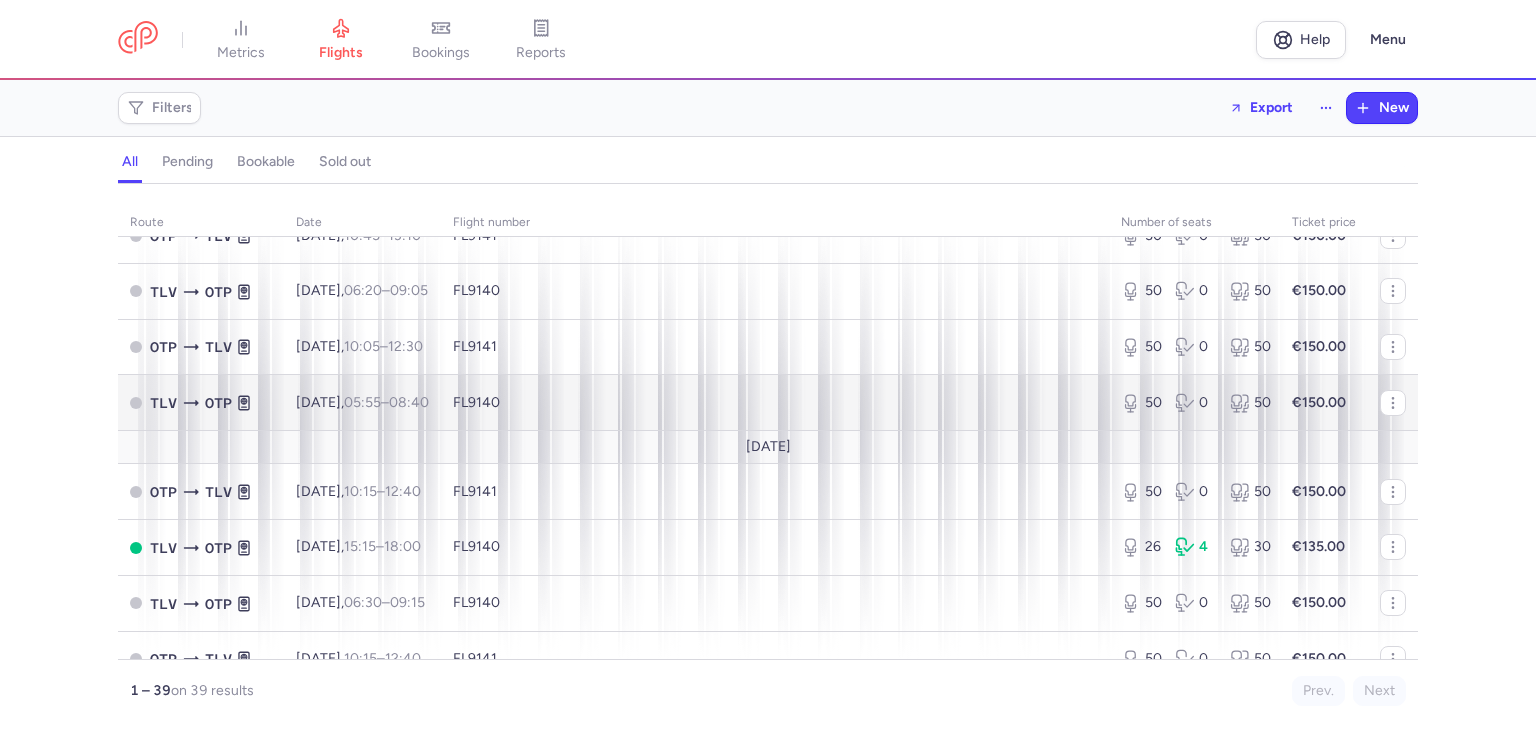 scroll, scrollTop: 1933, scrollLeft: 0, axis: vertical 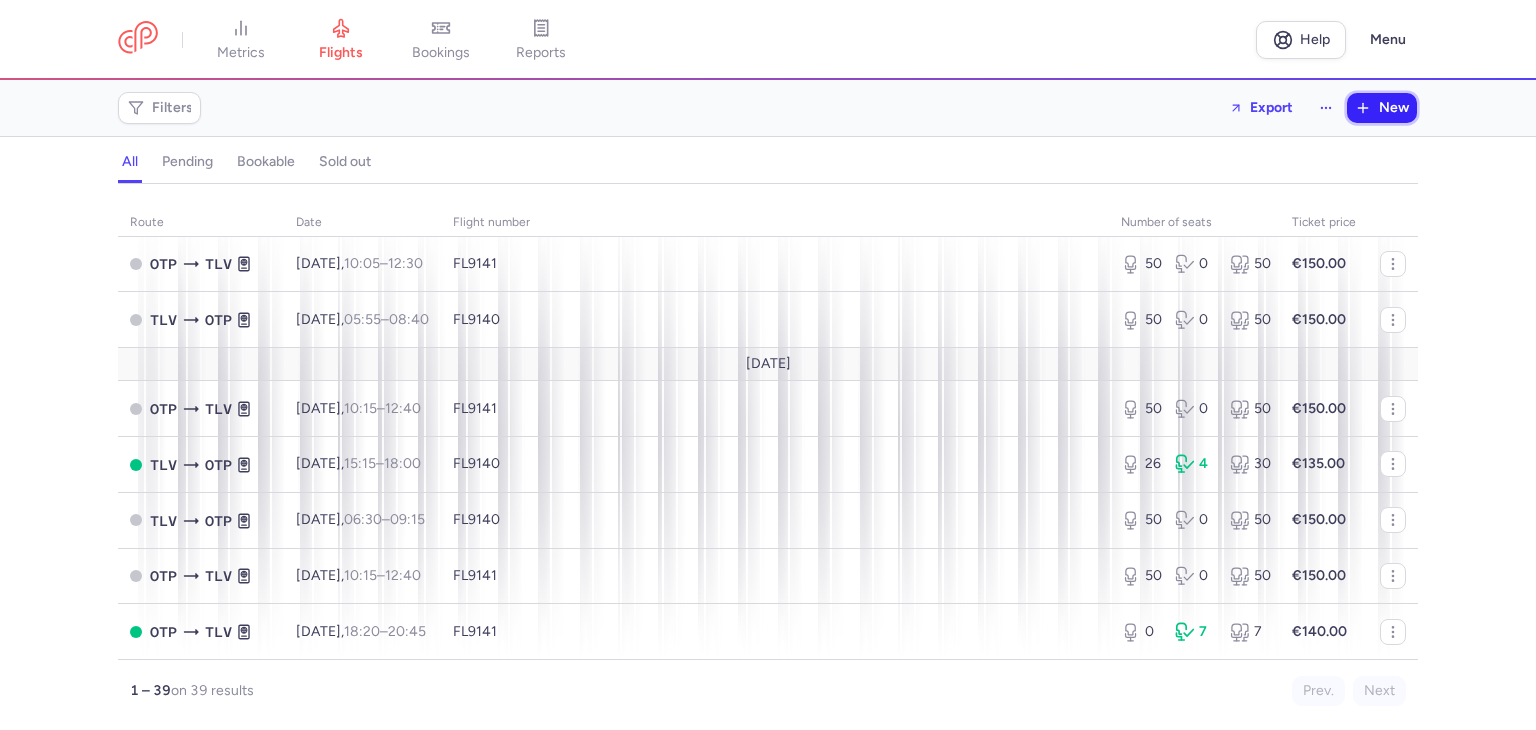 click 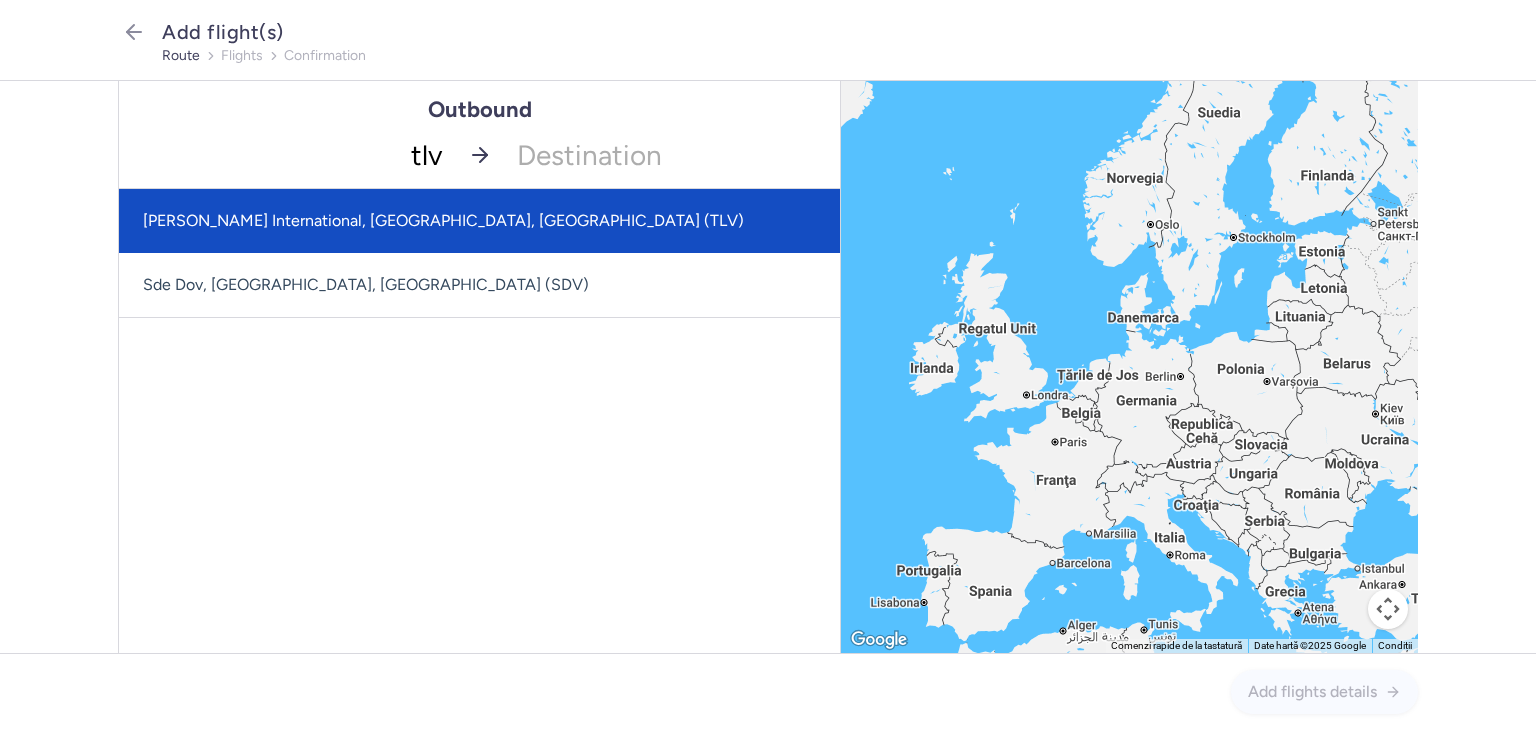 click on "[PERSON_NAME] International, [GEOGRAPHIC_DATA], [GEOGRAPHIC_DATA] (TLV)" at bounding box center [479, 221] 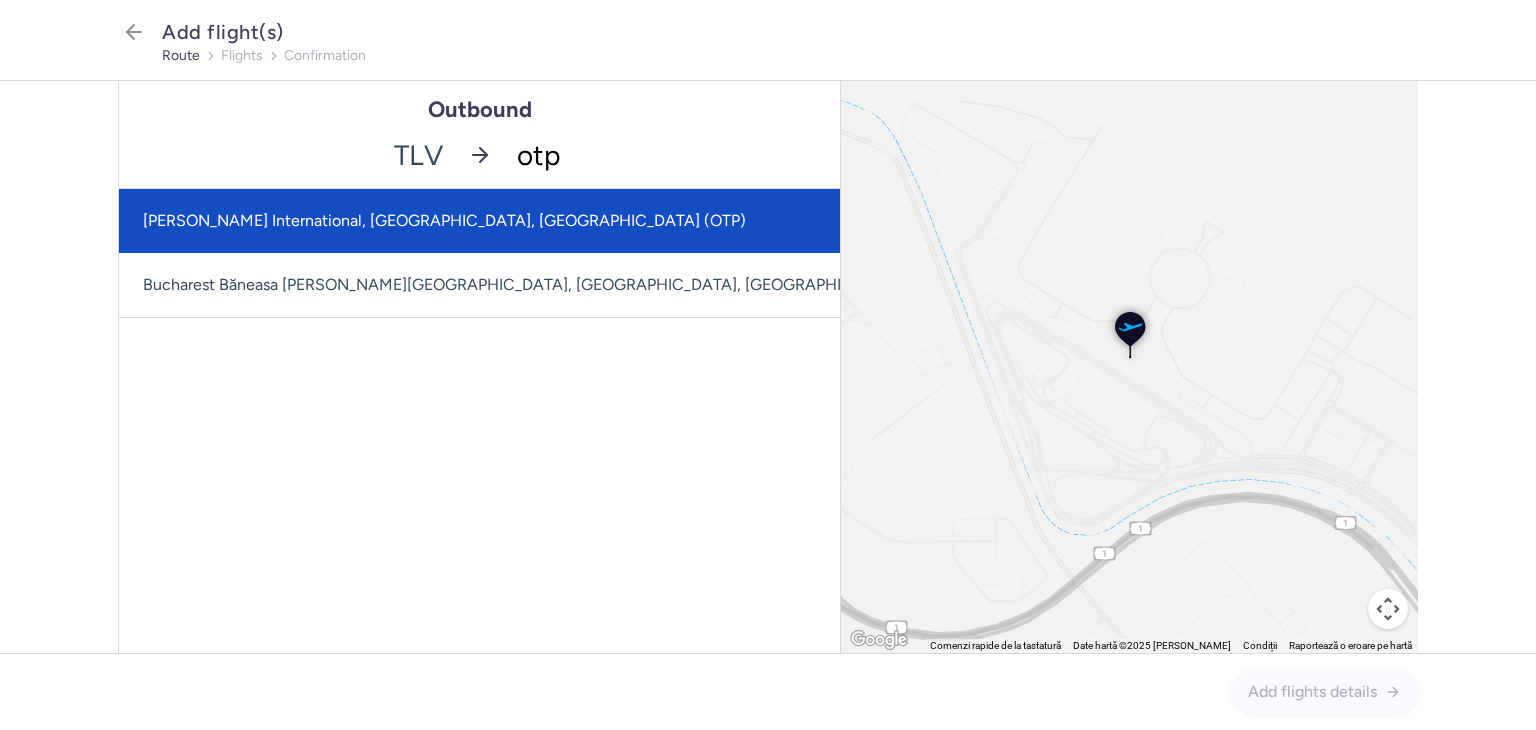 click on "[PERSON_NAME] International, [GEOGRAPHIC_DATA], [GEOGRAPHIC_DATA] (OTP)" at bounding box center (548, 221) 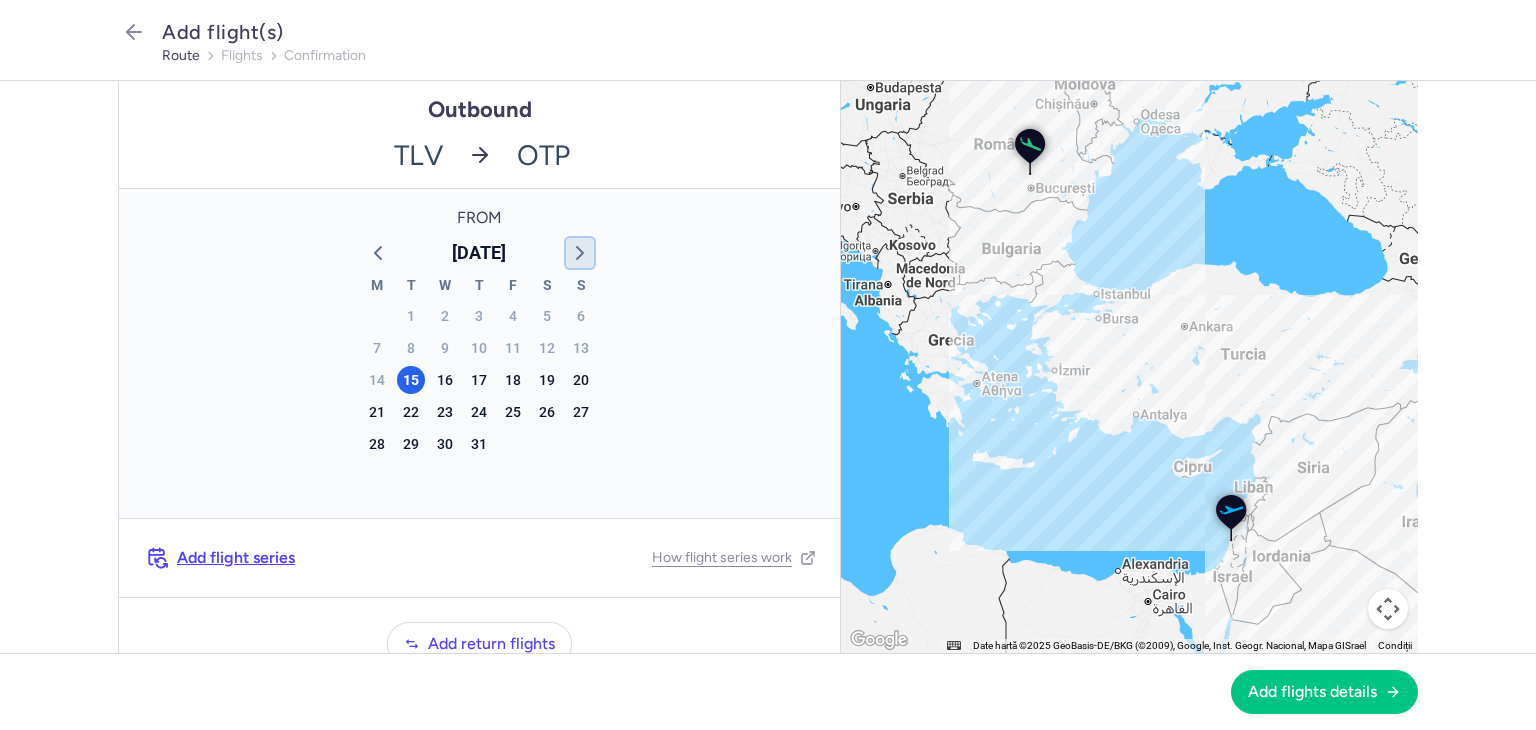 click 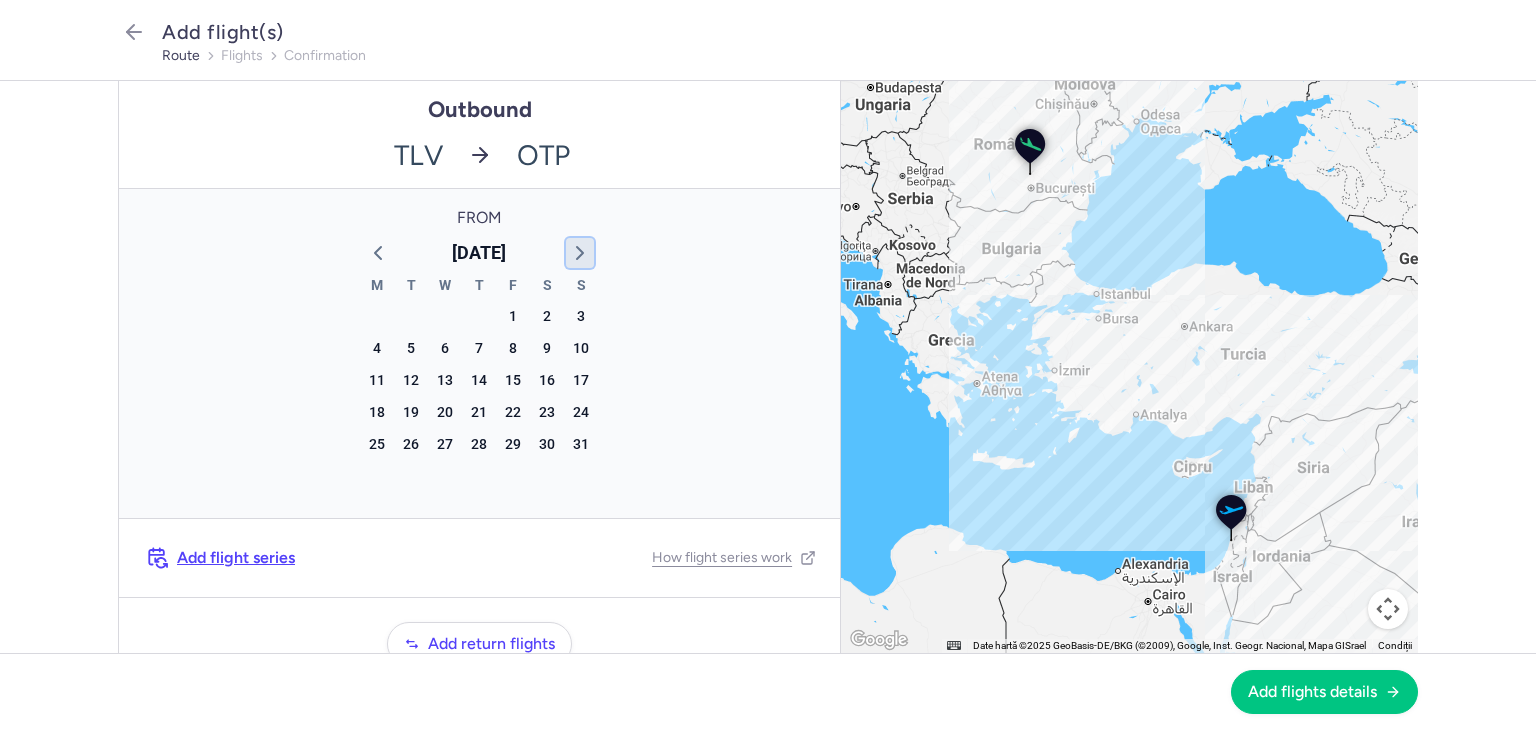 click 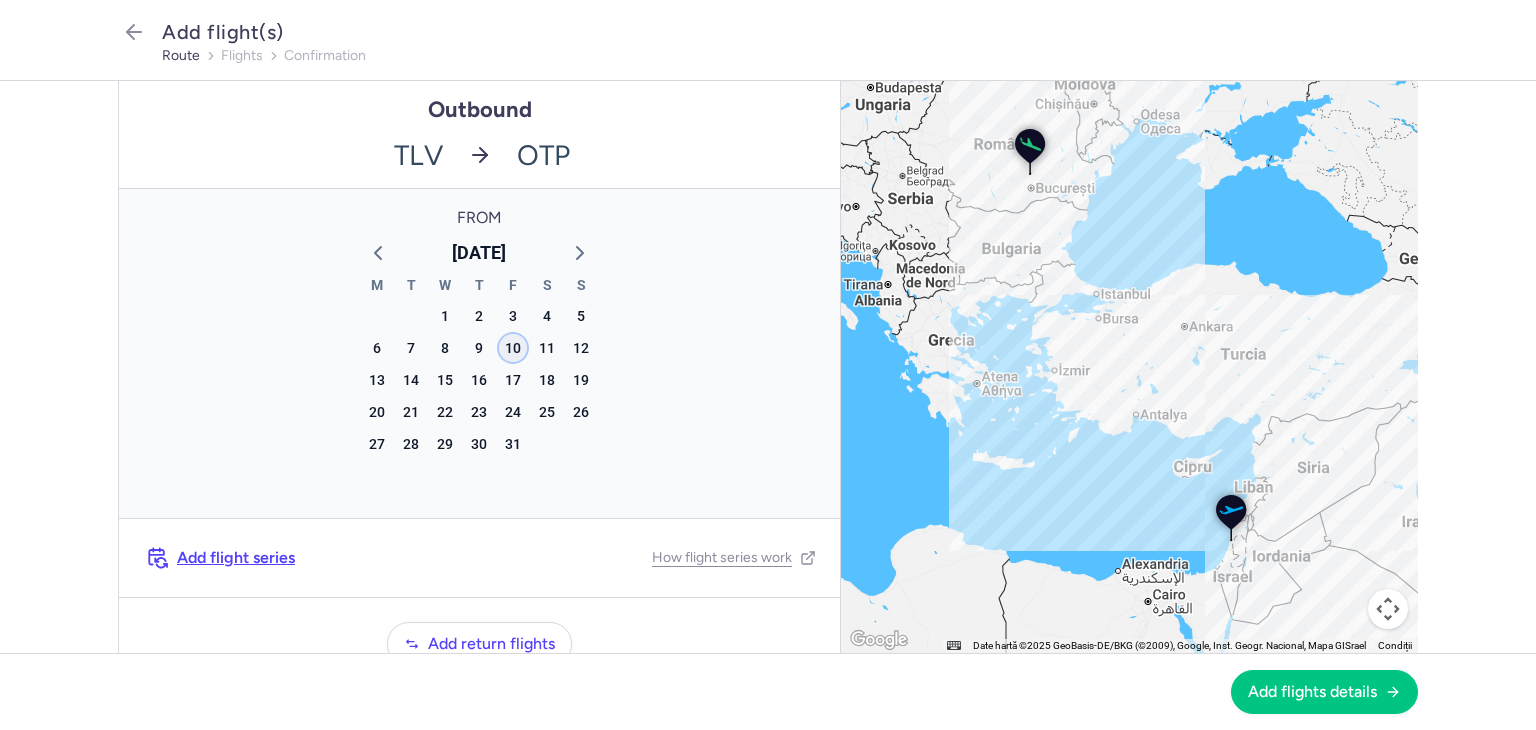 click on "10" 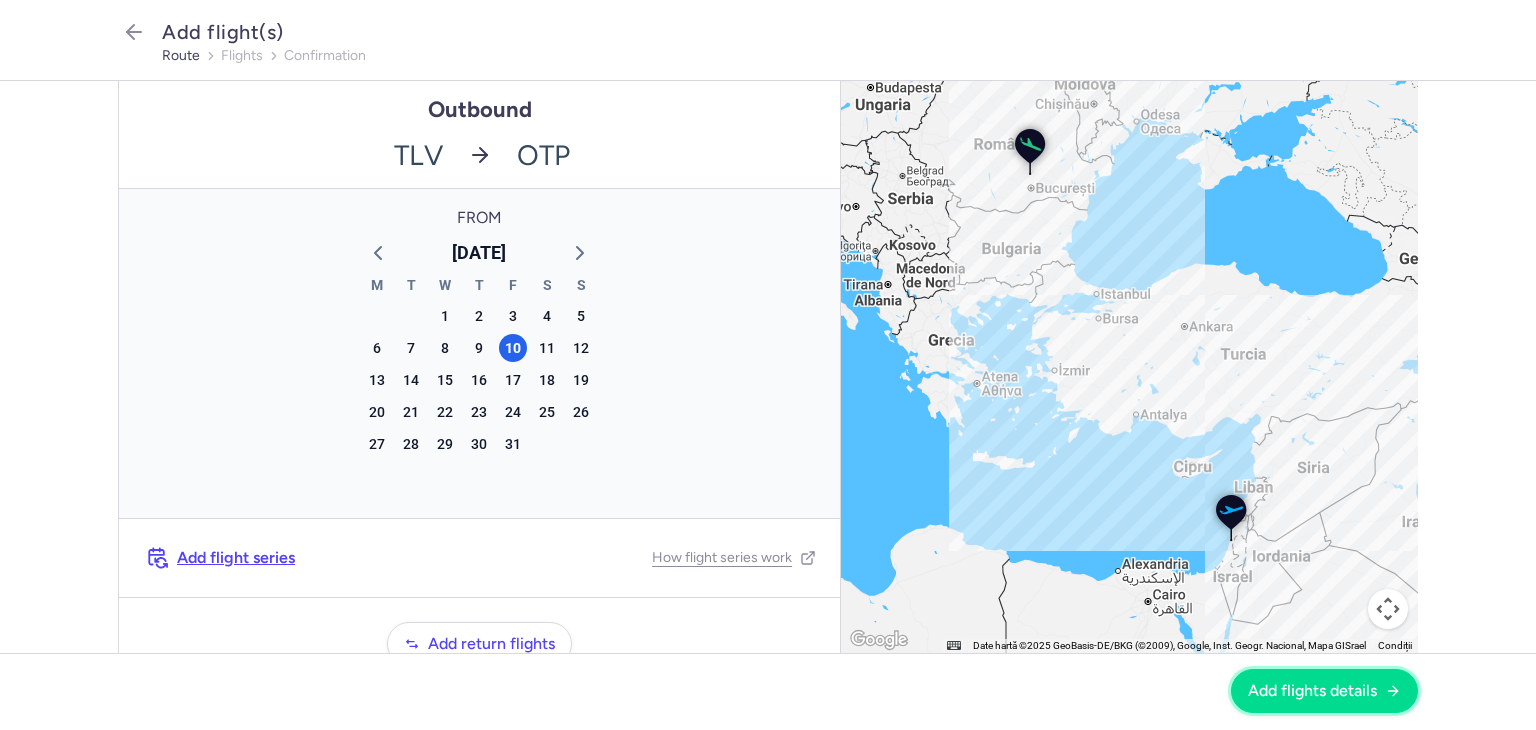click on "Add flights details" at bounding box center [1312, 691] 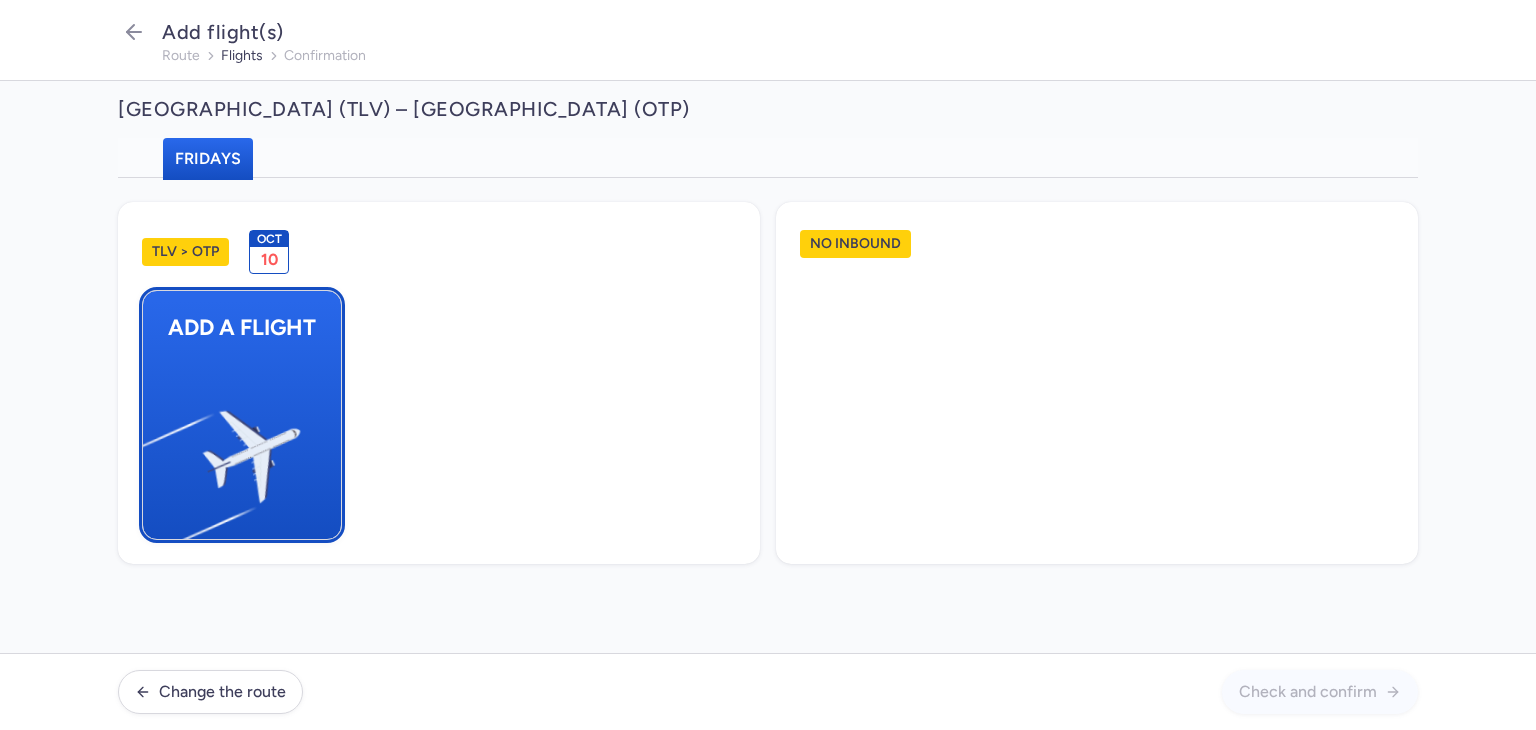 click on "Add a flight" at bounding box center [242, 327] 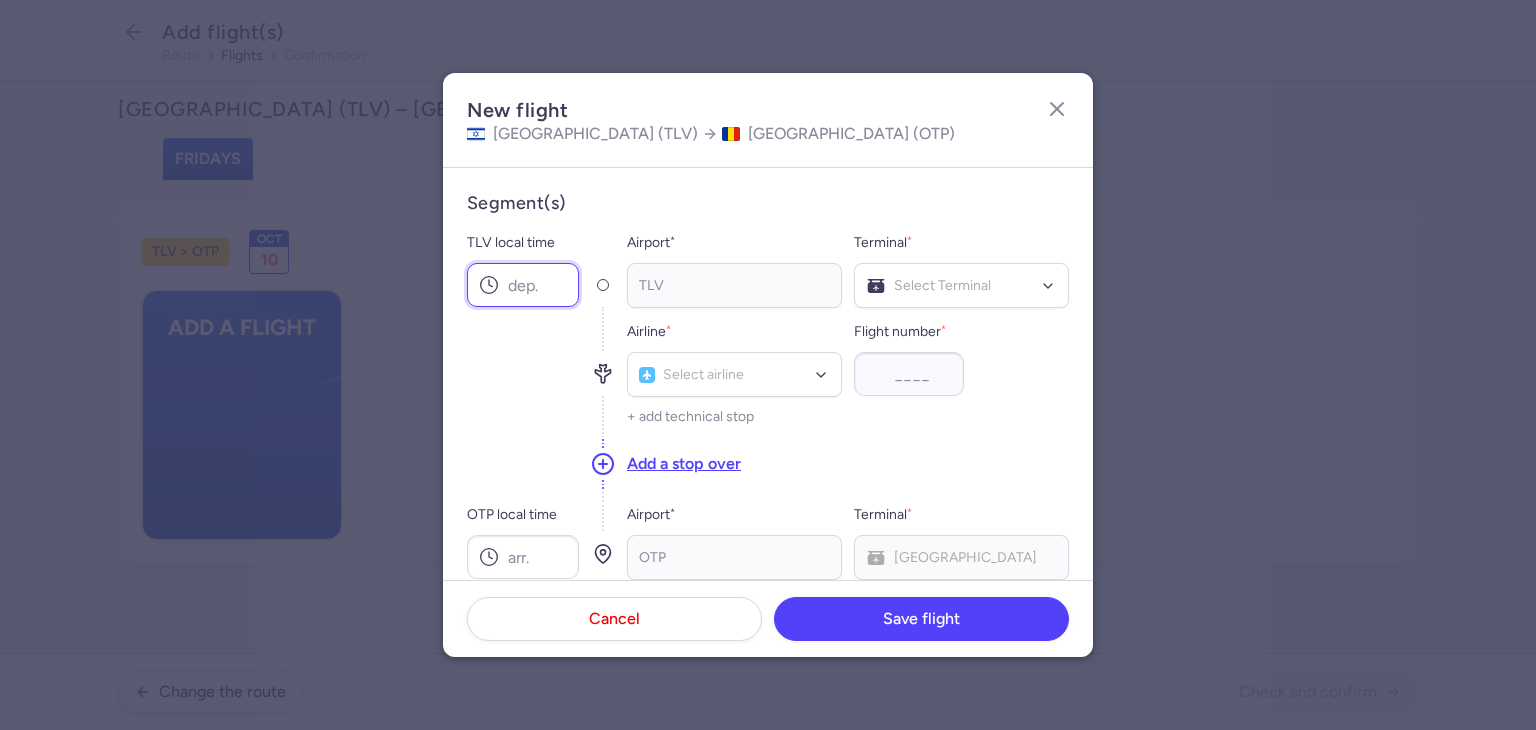 click on "TLV local time" at bounding box center (523, 285) 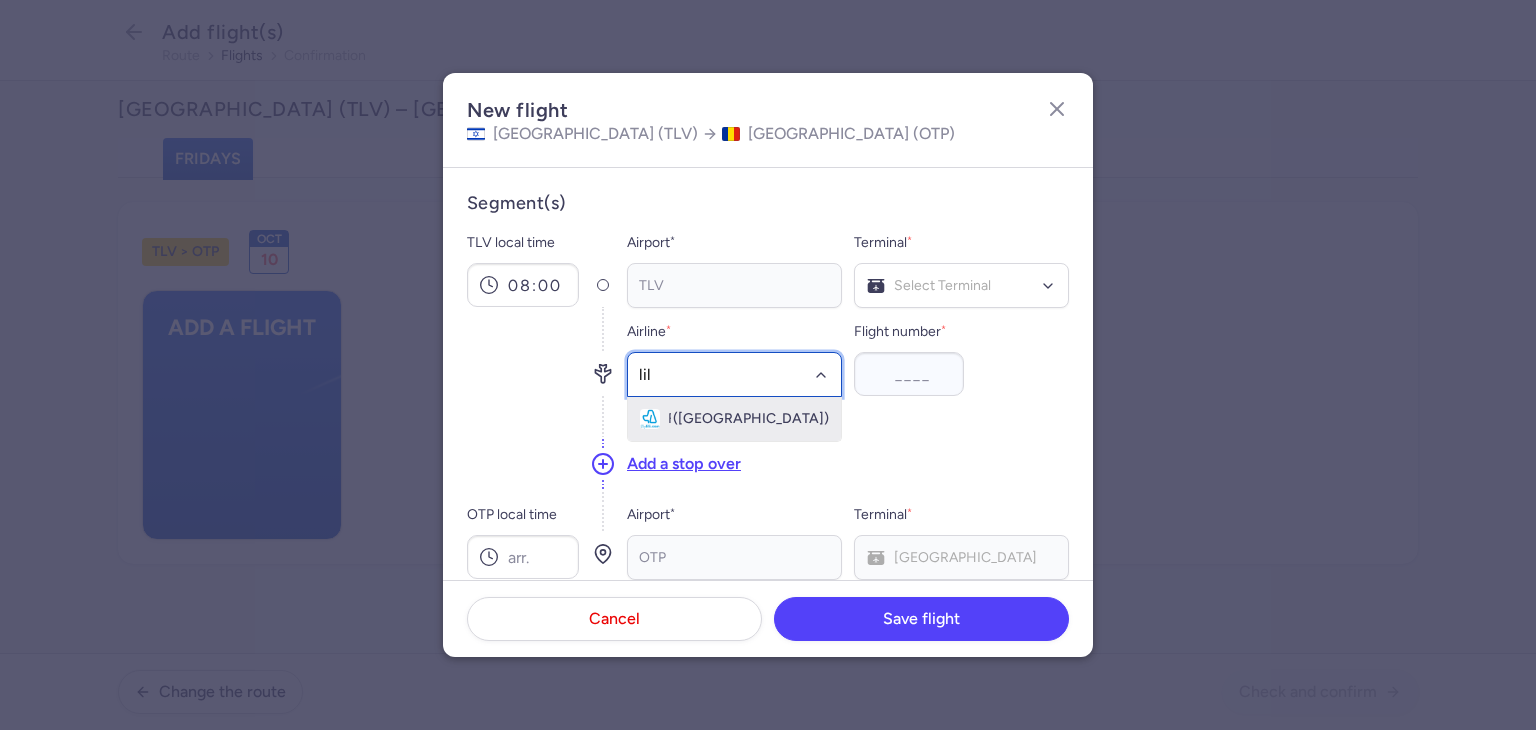 click on "Fly Lili ([GEOGRAPHIC_DATA])" 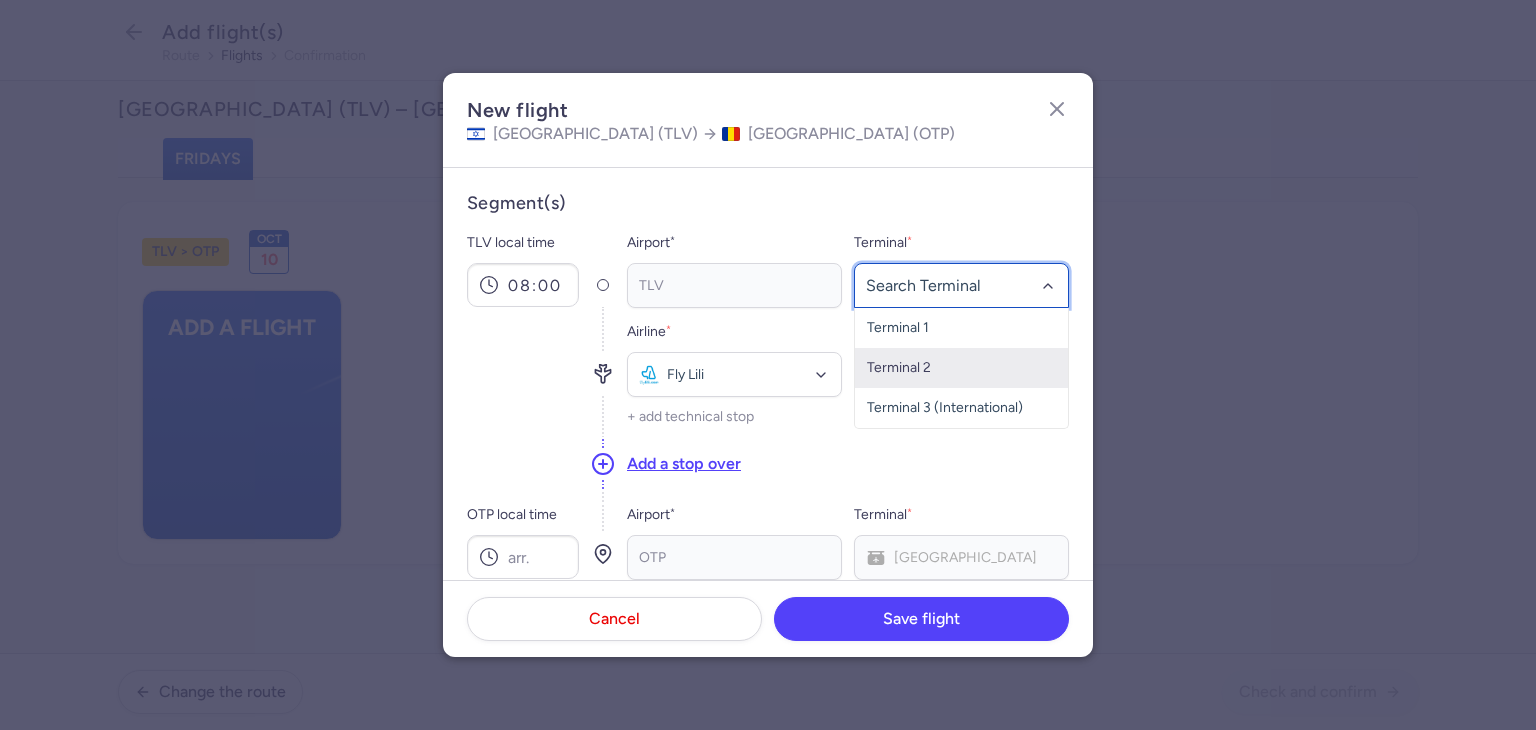 click on "Terminal 3 (International)" at bounding box center [961, 408] 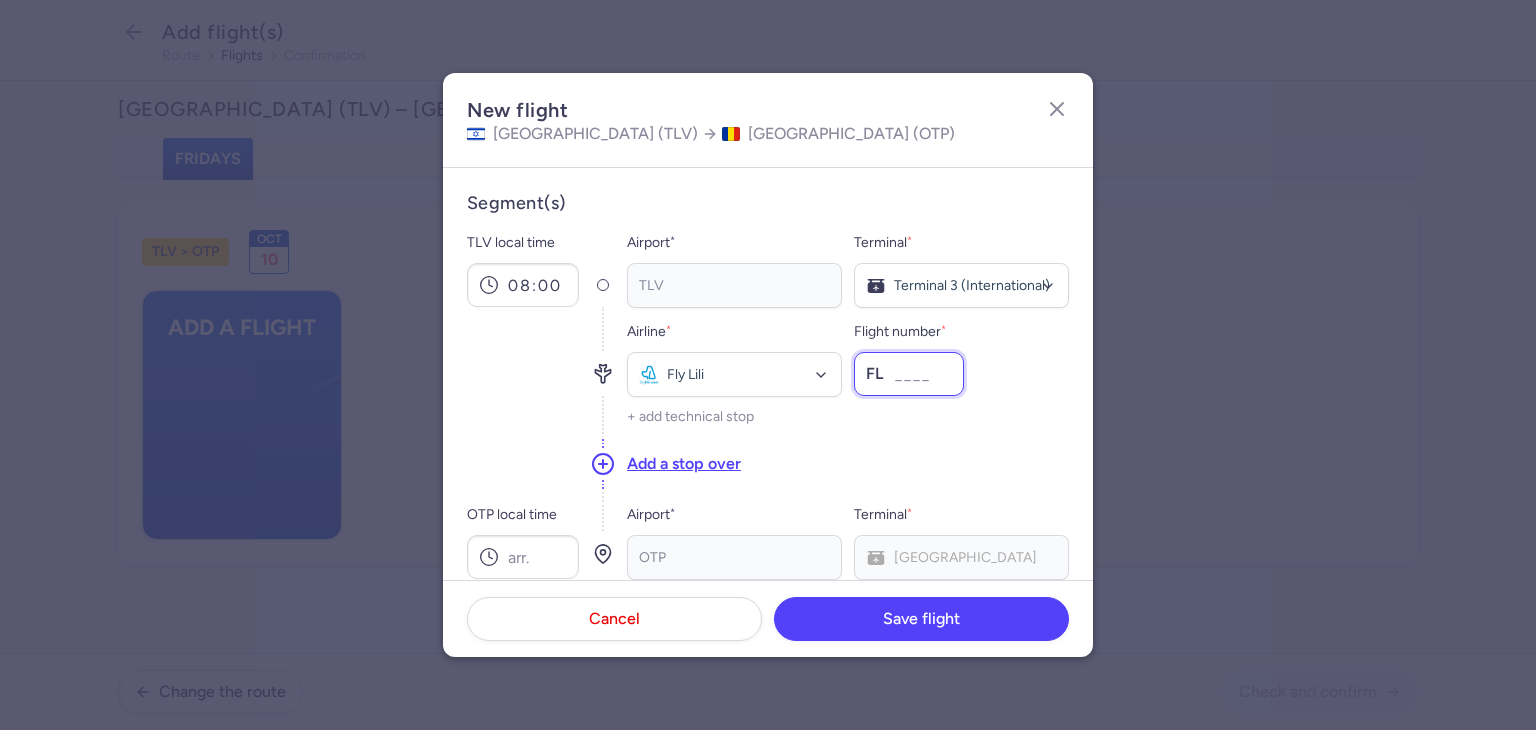 click on "Flight number  *" at bounding box center [909, 374] 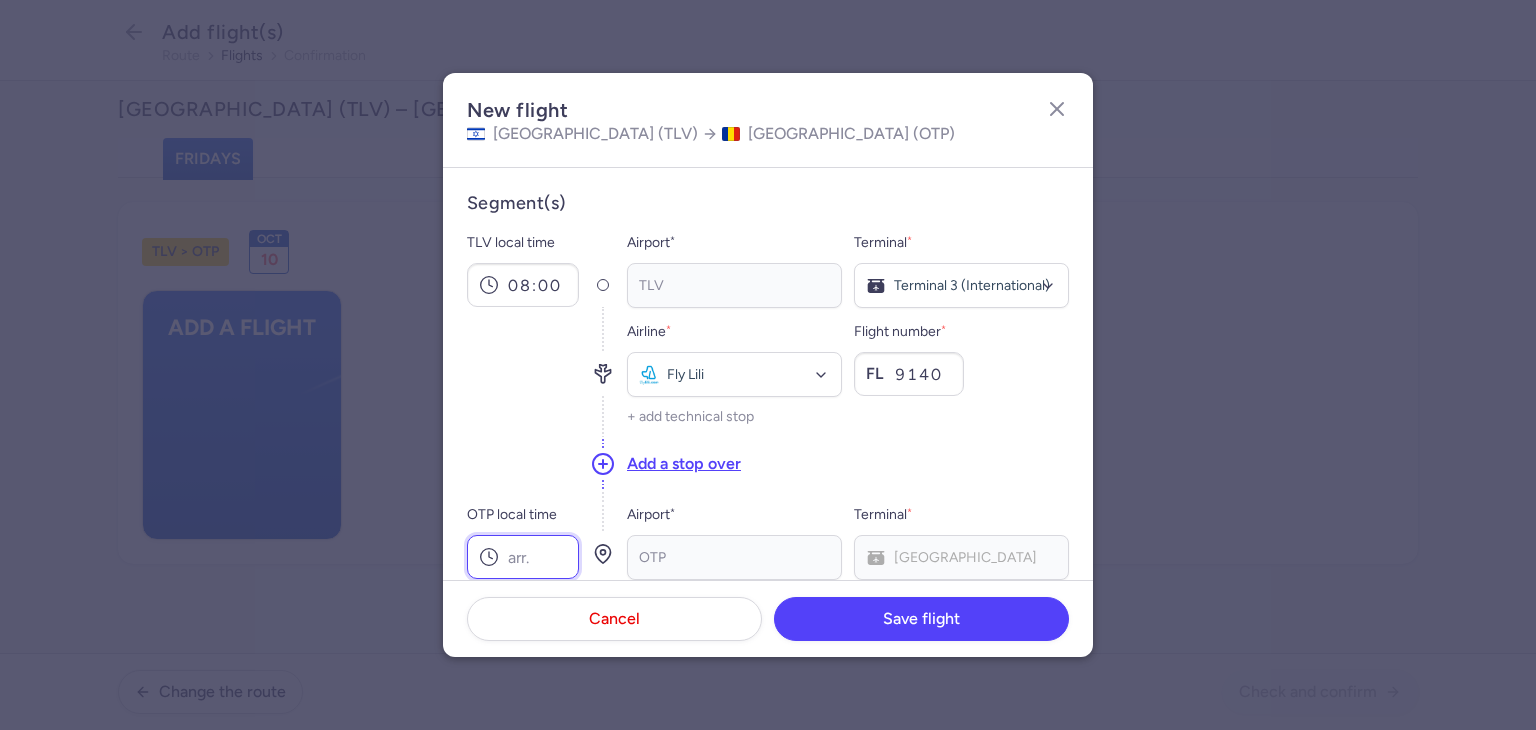 click on "OTP local time" at bounding box center (523, 557) 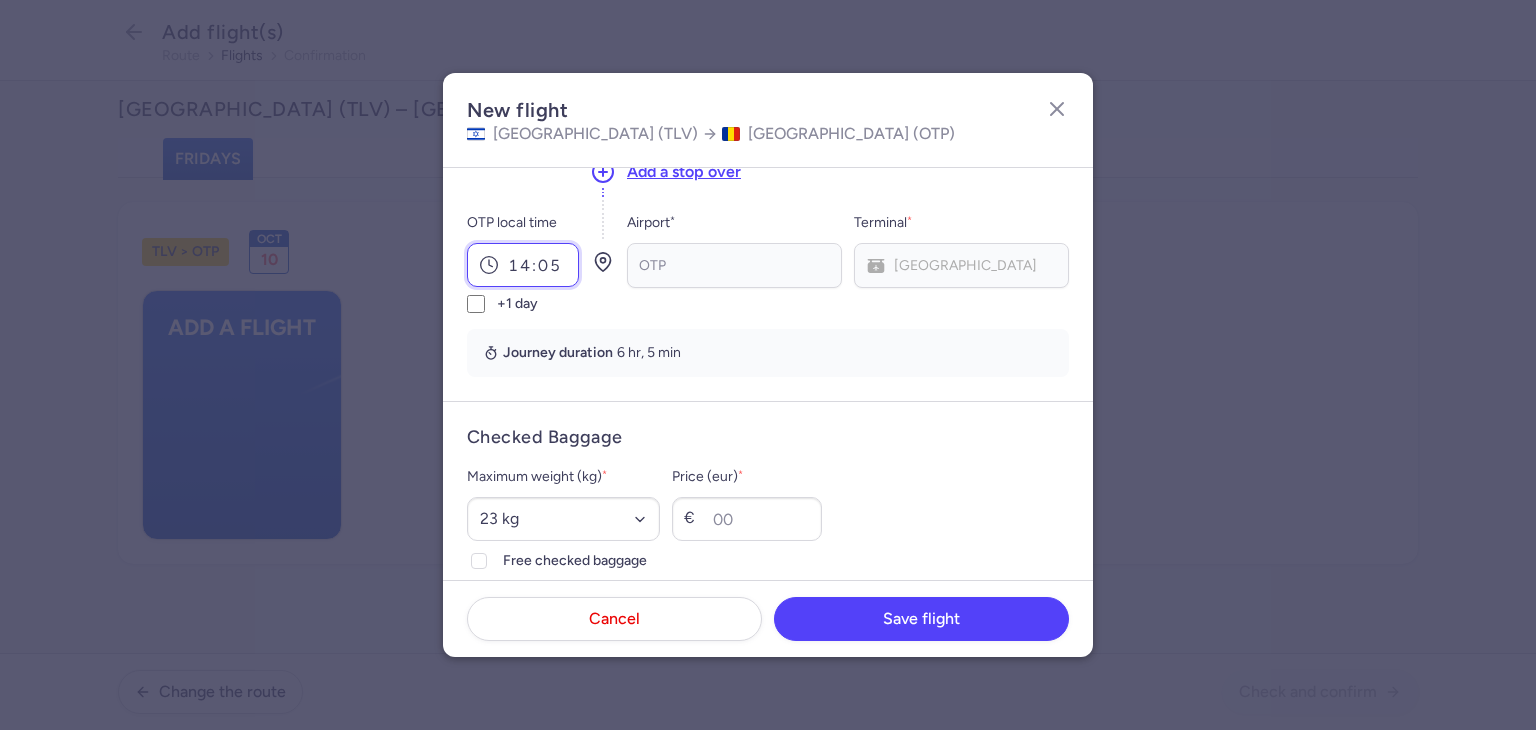 scroll, scrollTop: 300, scrollLeft: 0, axis: vertical 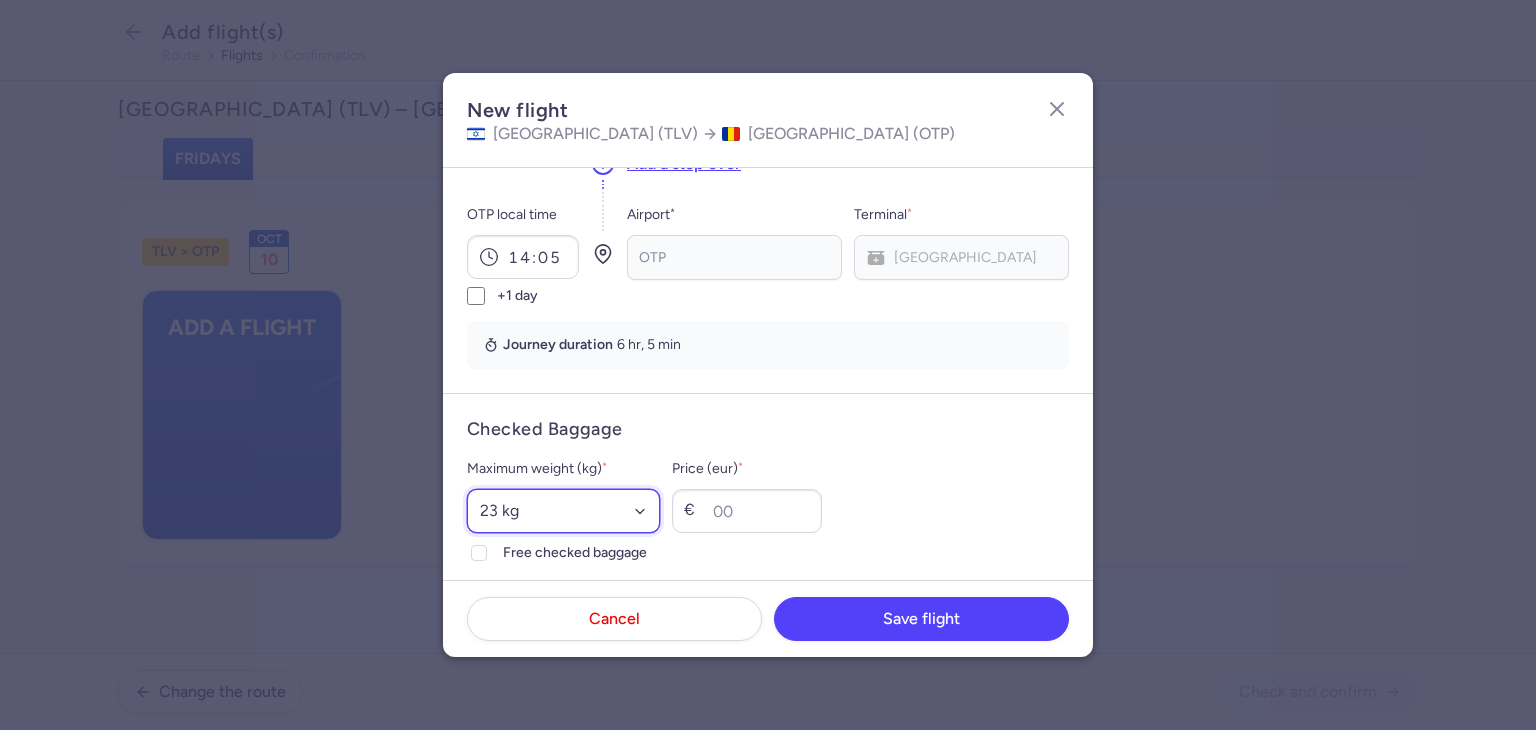 click on "Select an option 15 kg 16 kg 17 kg 18 kg 19 kg 20 kg 21 kg 22 kg 23 kg 24 kg 25 kg 26 kg 27 kg 28 kg 29 kg 30 kg 31 kg 32 kg 33 kg 34 kg 35 kg" at bounding box center [563, 511] 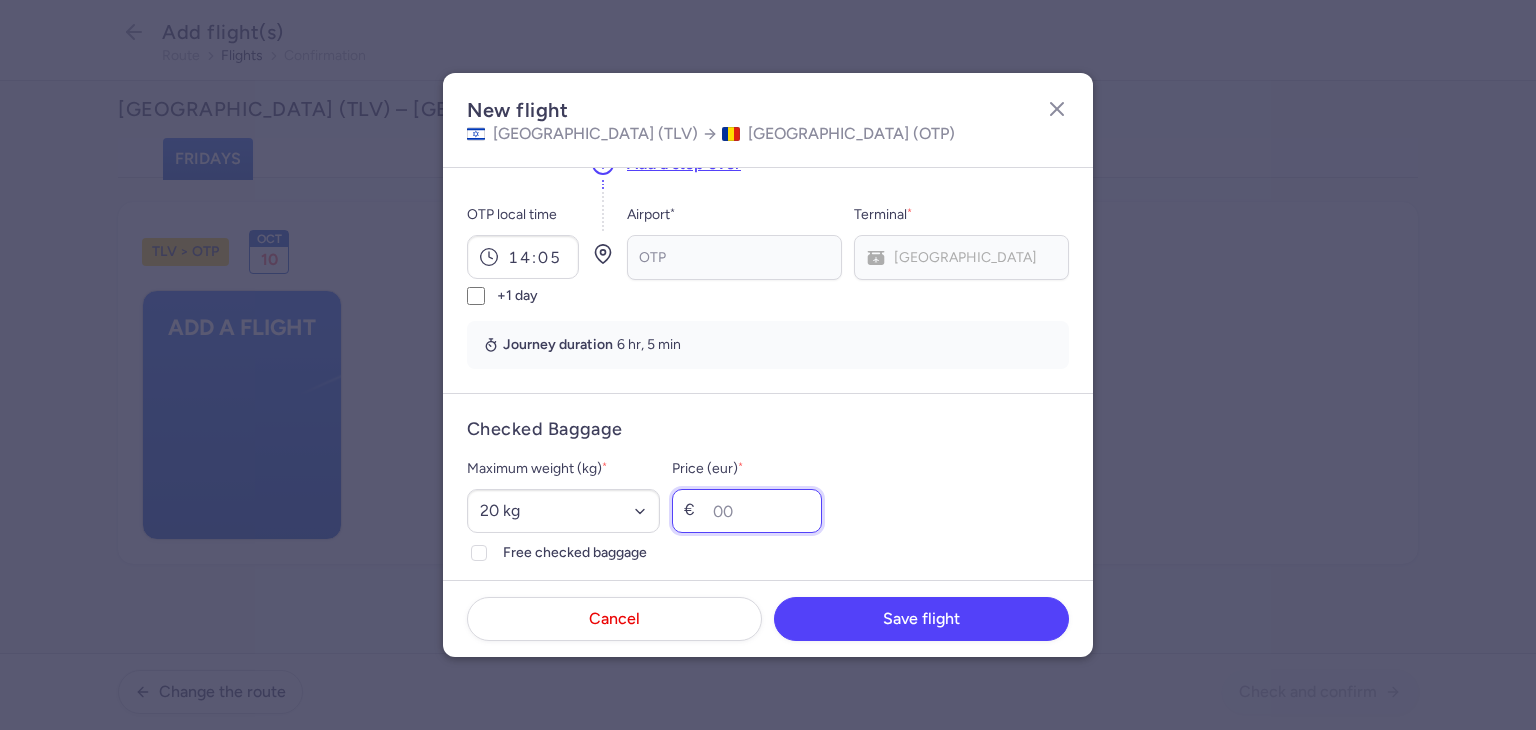 click on "Price (eur)  *" at bounding box center (747, 511) 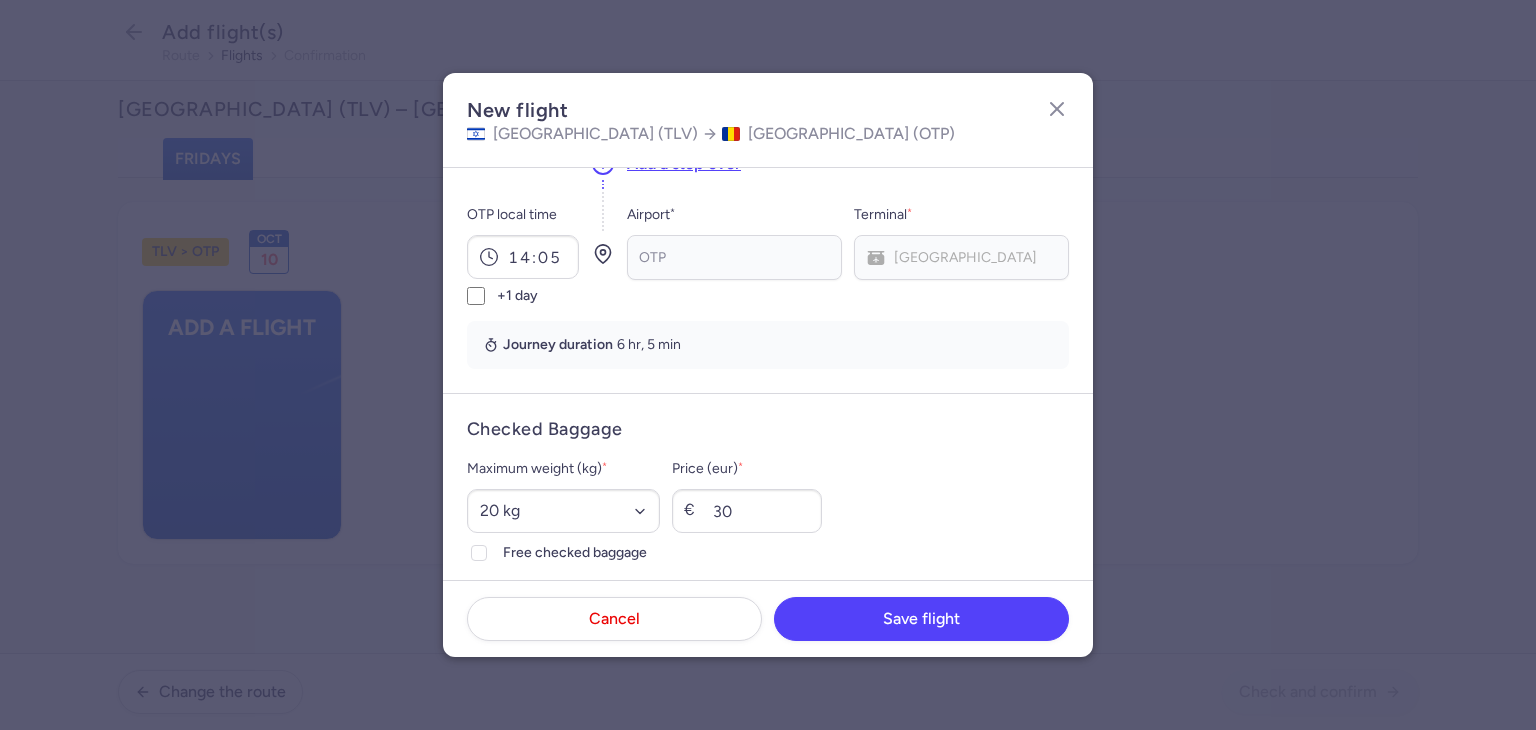 click on "Checked Baggage Maximum weight (kg)  * Select an option 15 kg 16 kg 17 kg 18 kg 19 kg 20 kg 21 kg 22 kg 23 kg 24 kg 25 kg 26 kg 27 kg 28 kg 29 kg 30 kg 31 kg 32 kg 33 kg 34 kg 35 kg Free checked baggage Price (eur)  * € 30" at bounding box center [768, 499] 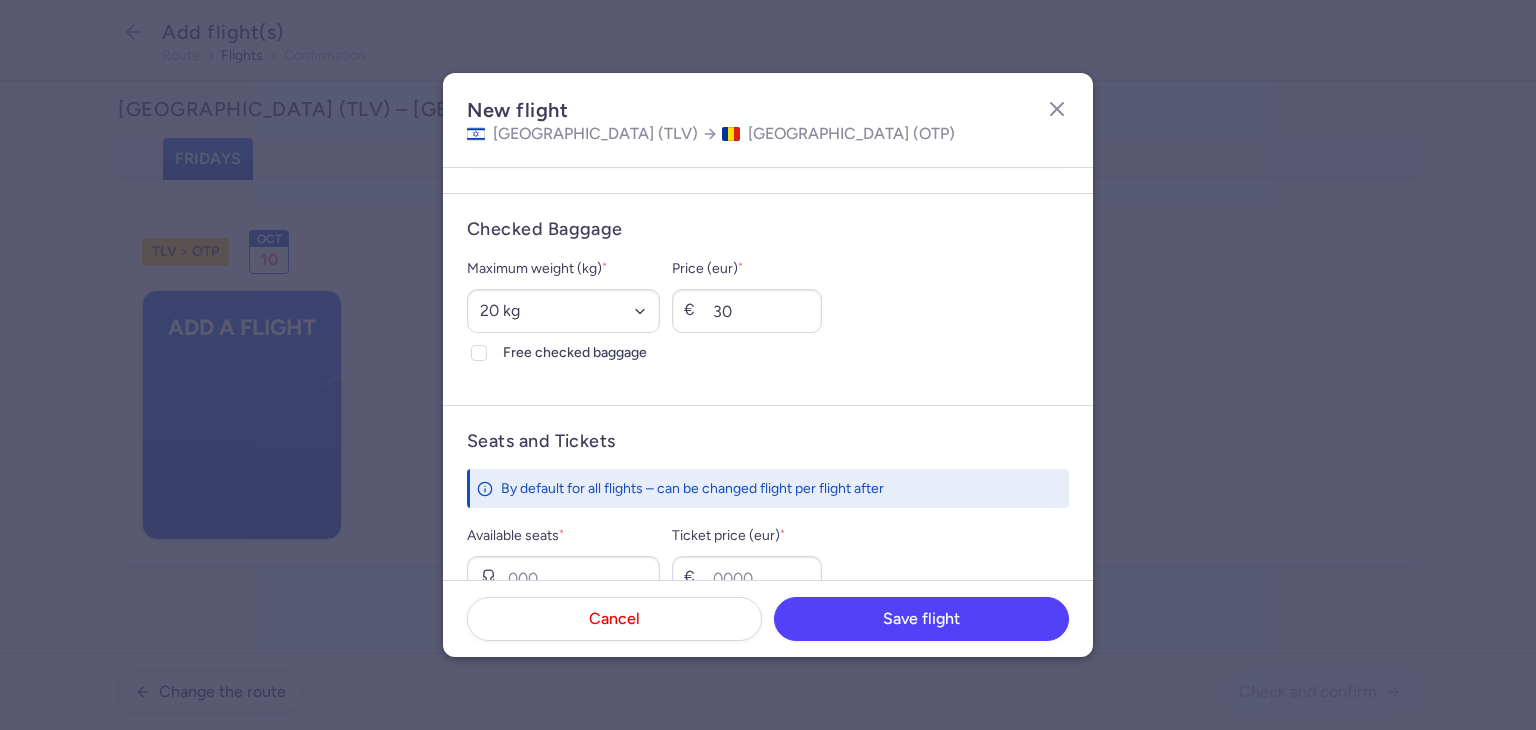 scroll, scrollTop: 600, scrollLeft: 0, axis: vertical 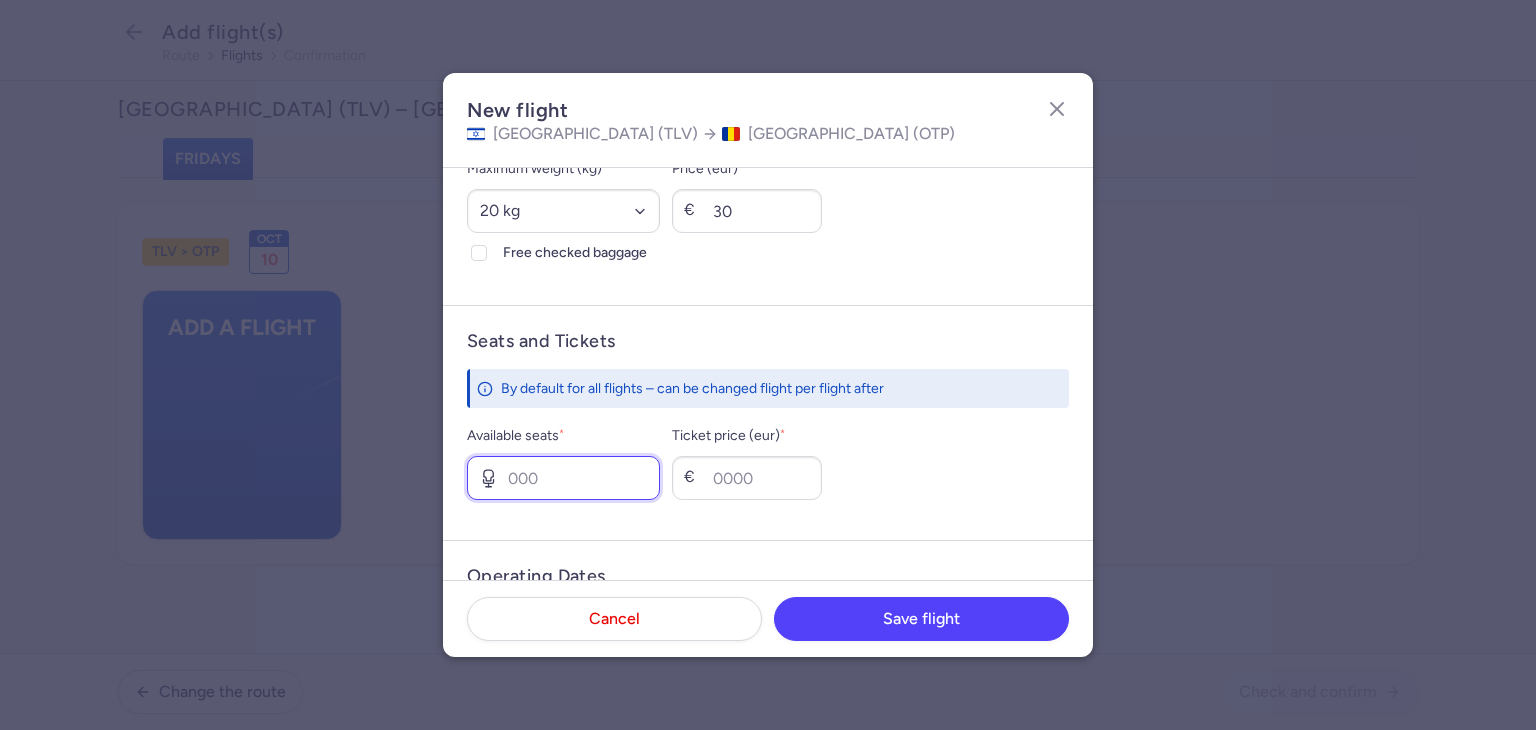 click on "Available seats  *" at bounding box center [563, 478] 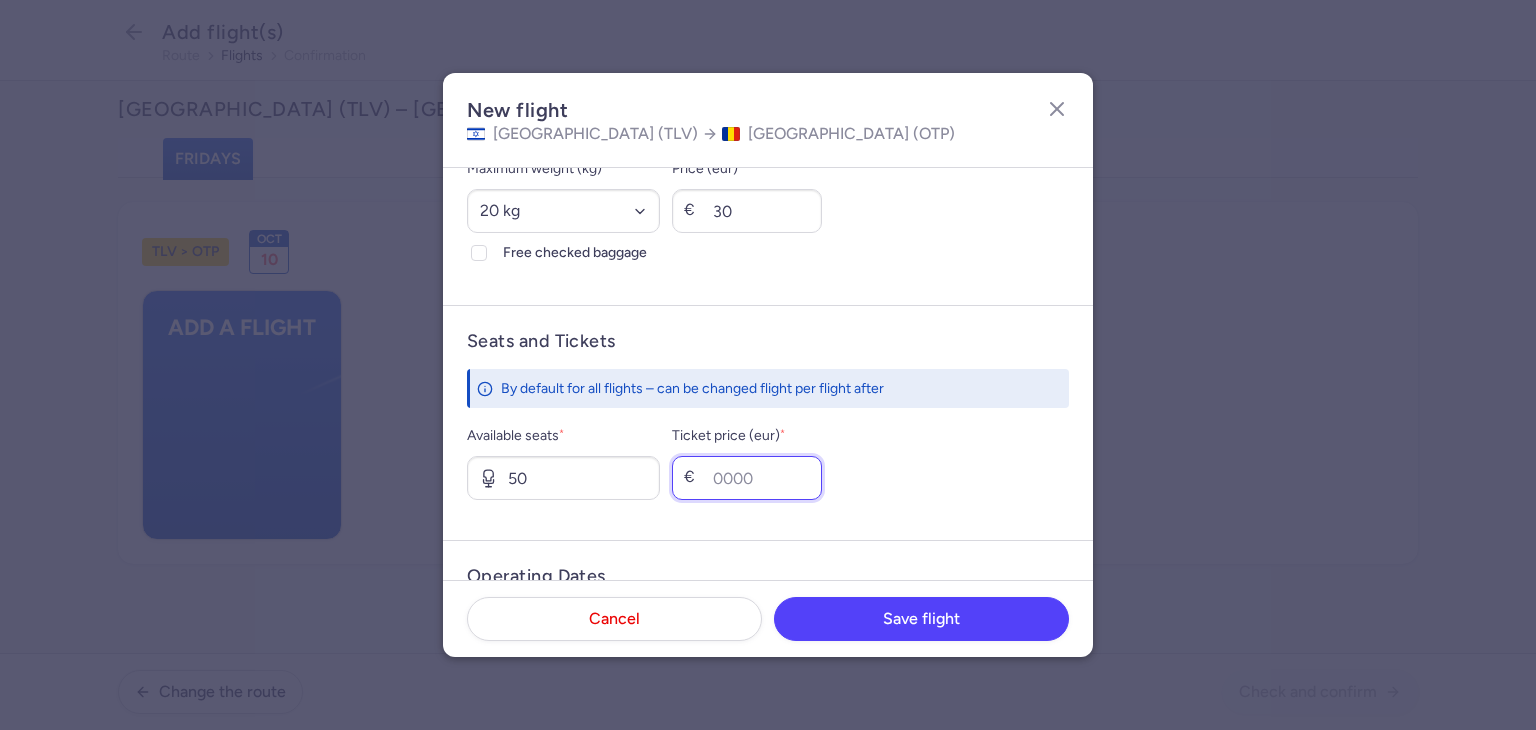 click on "Ticket price (eur)  *" at bounding box center (747, 478) 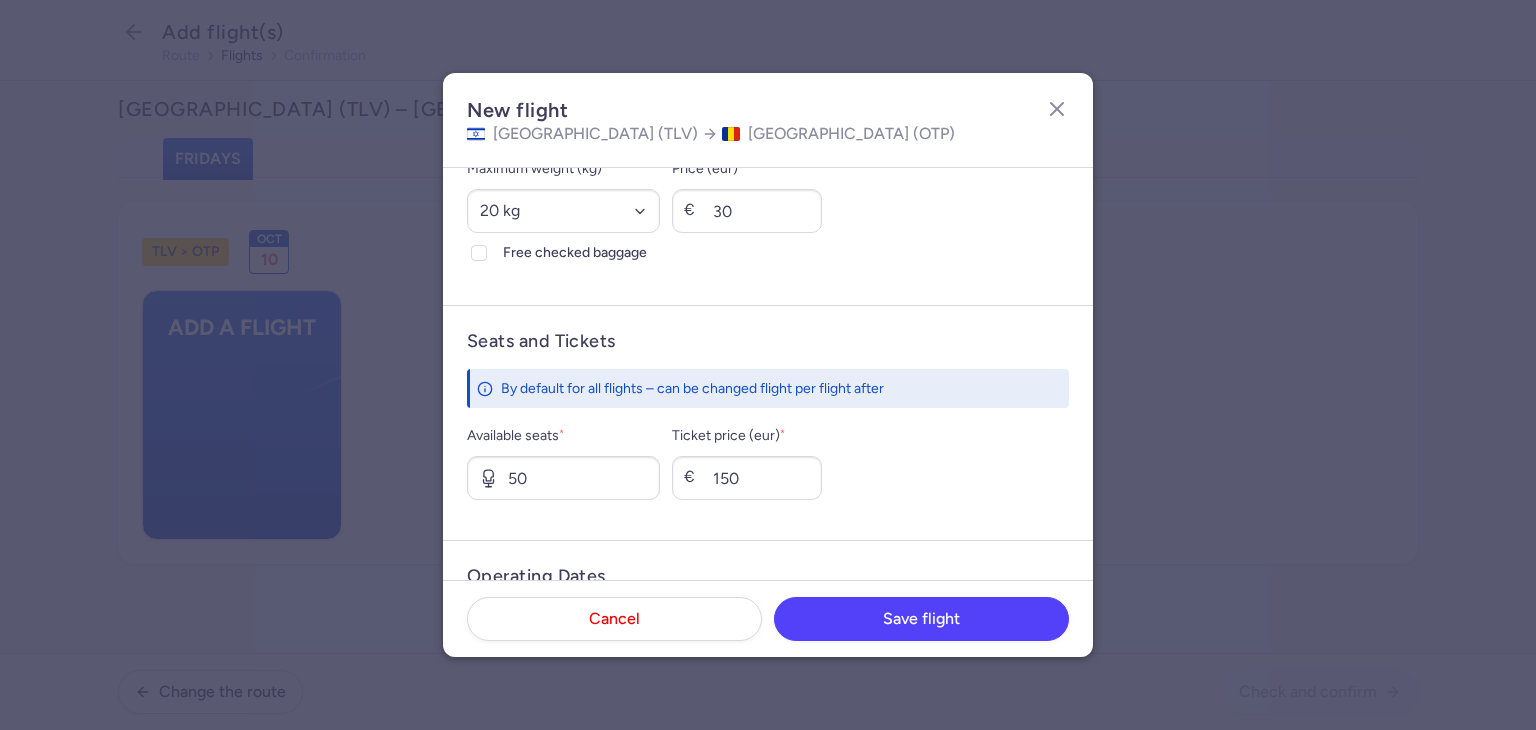 click on "Available seats  * 50 Ticket price (eur)  * € 150" at bounding box center [768, 462] 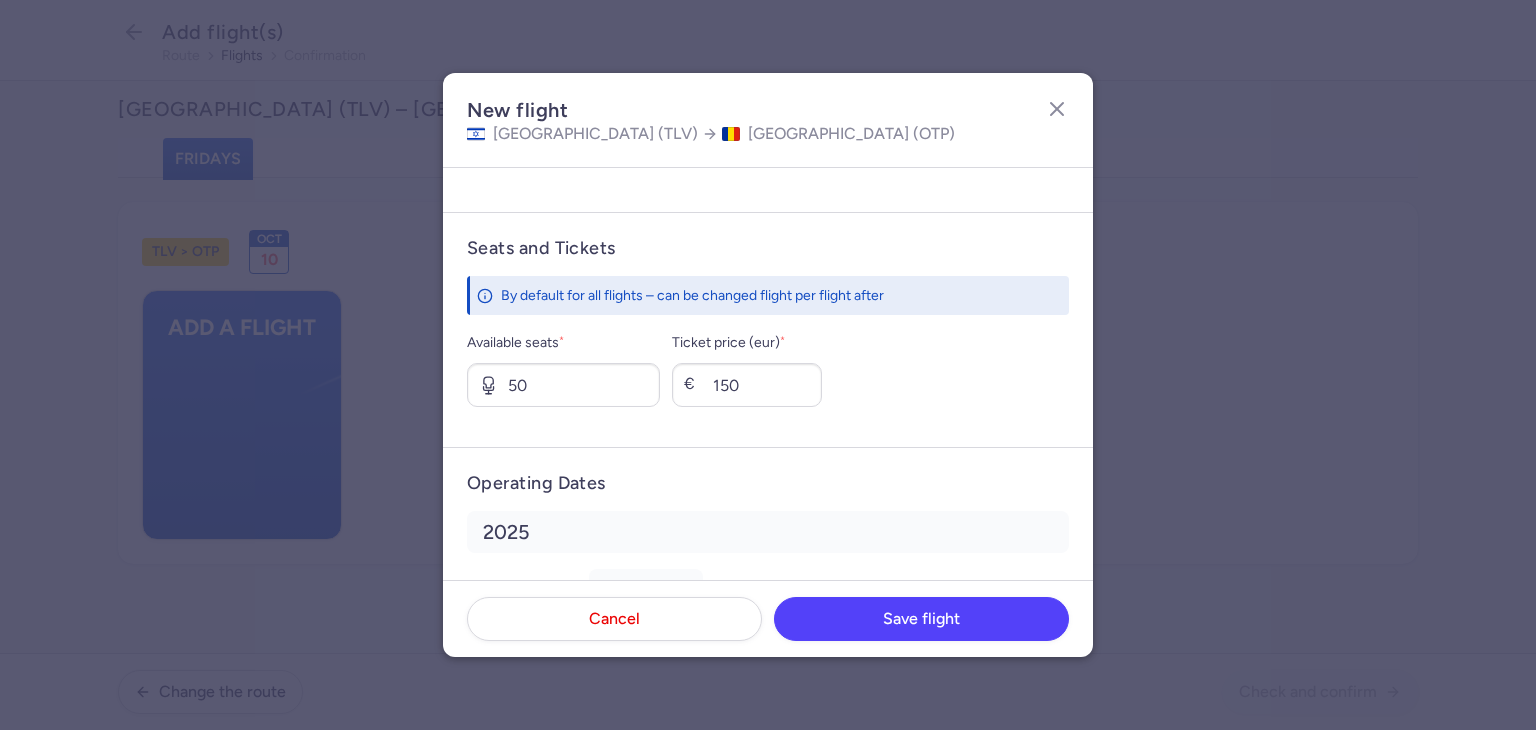 scroll, scrollTop: 786, scrollLeft: 0, axis: vertical 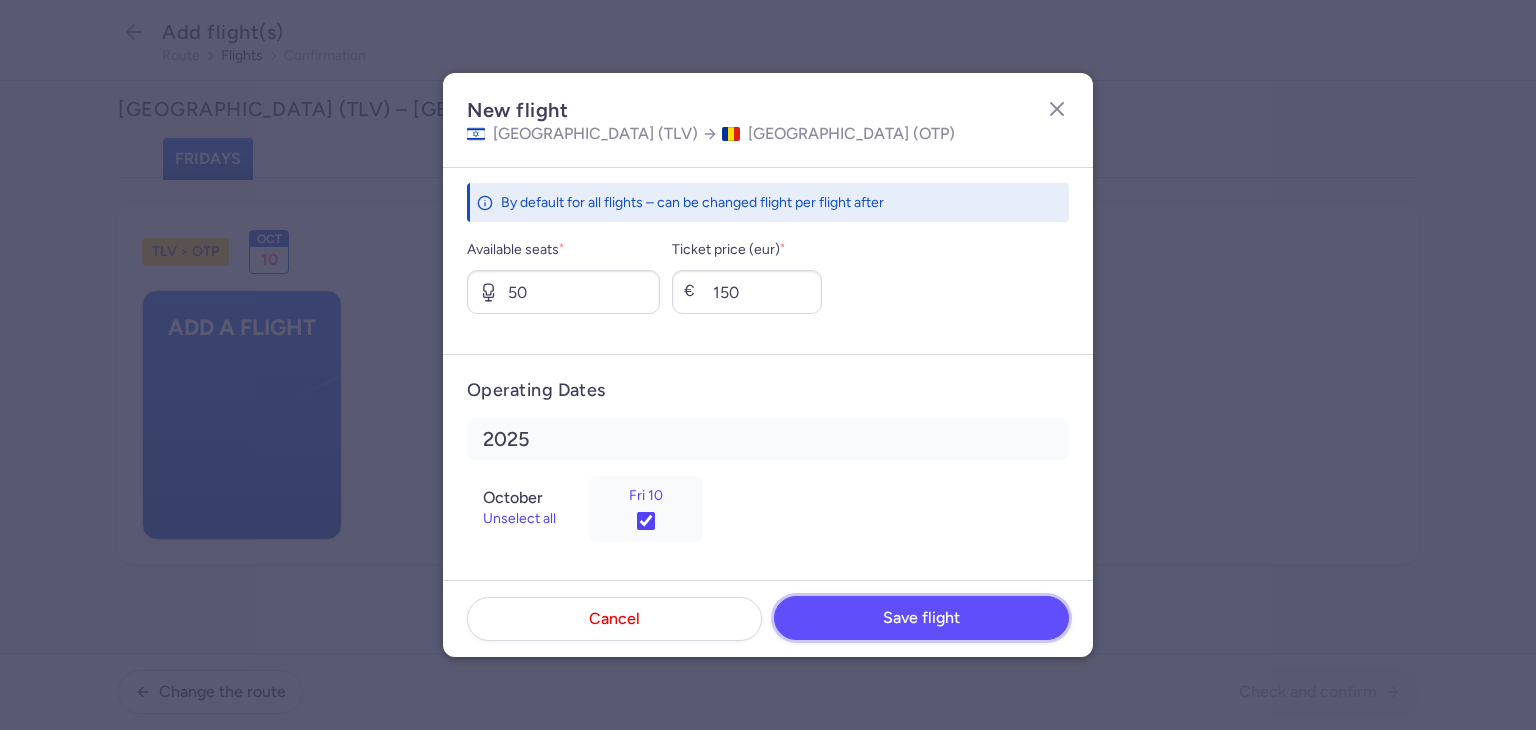 click on "Save flight" at bounding box center (921, 618) 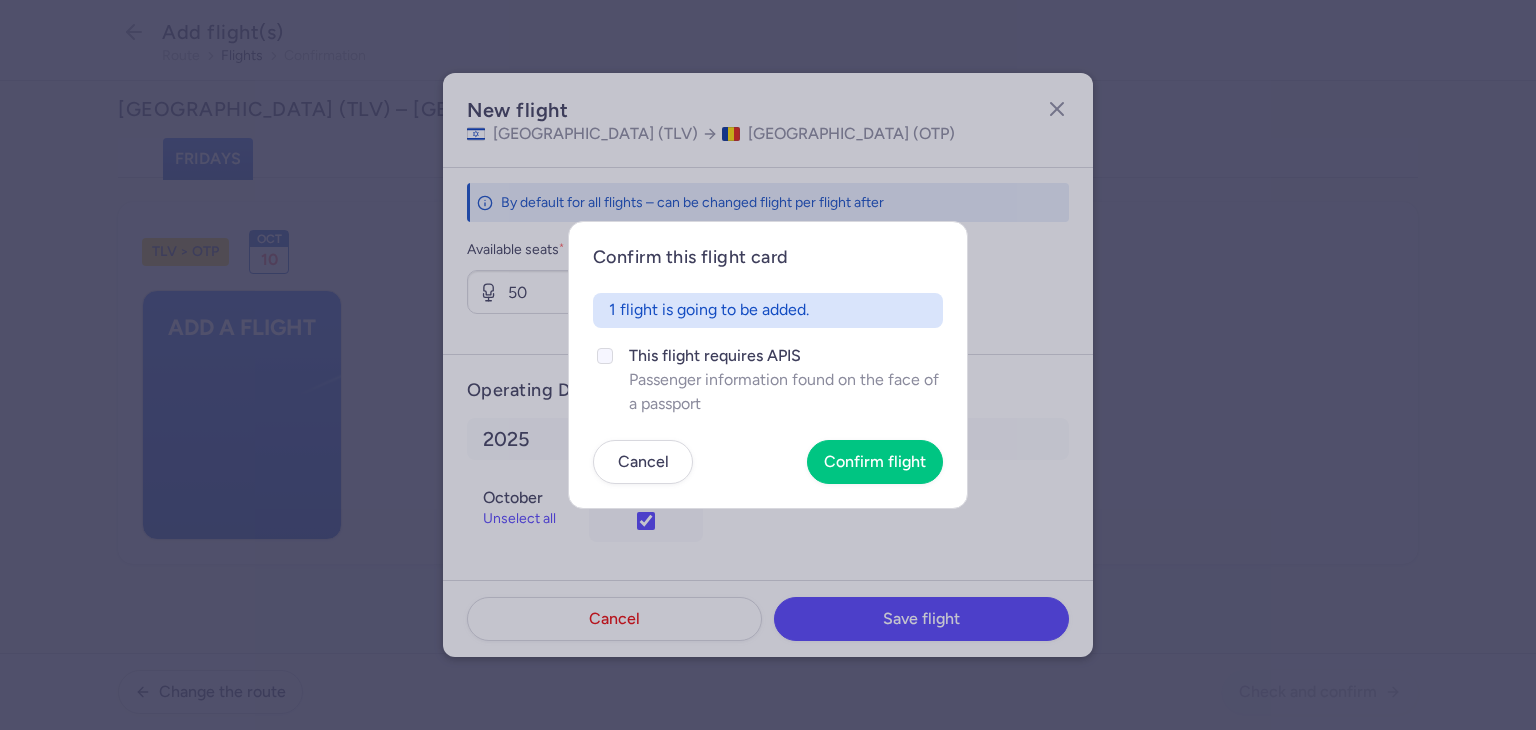 click on "This flight requires APIS" 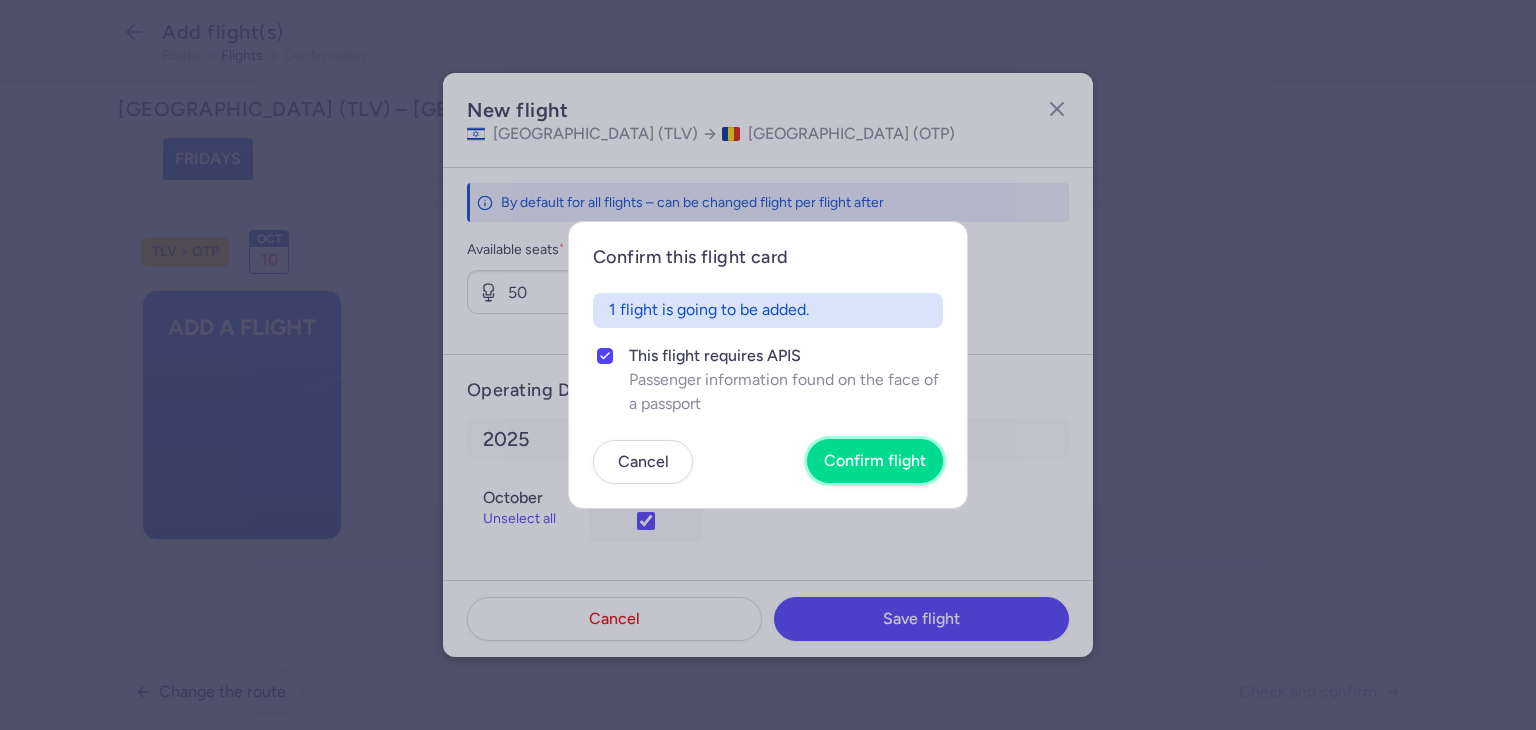 click on "Confirm flight" at bounding box center [875, 461] 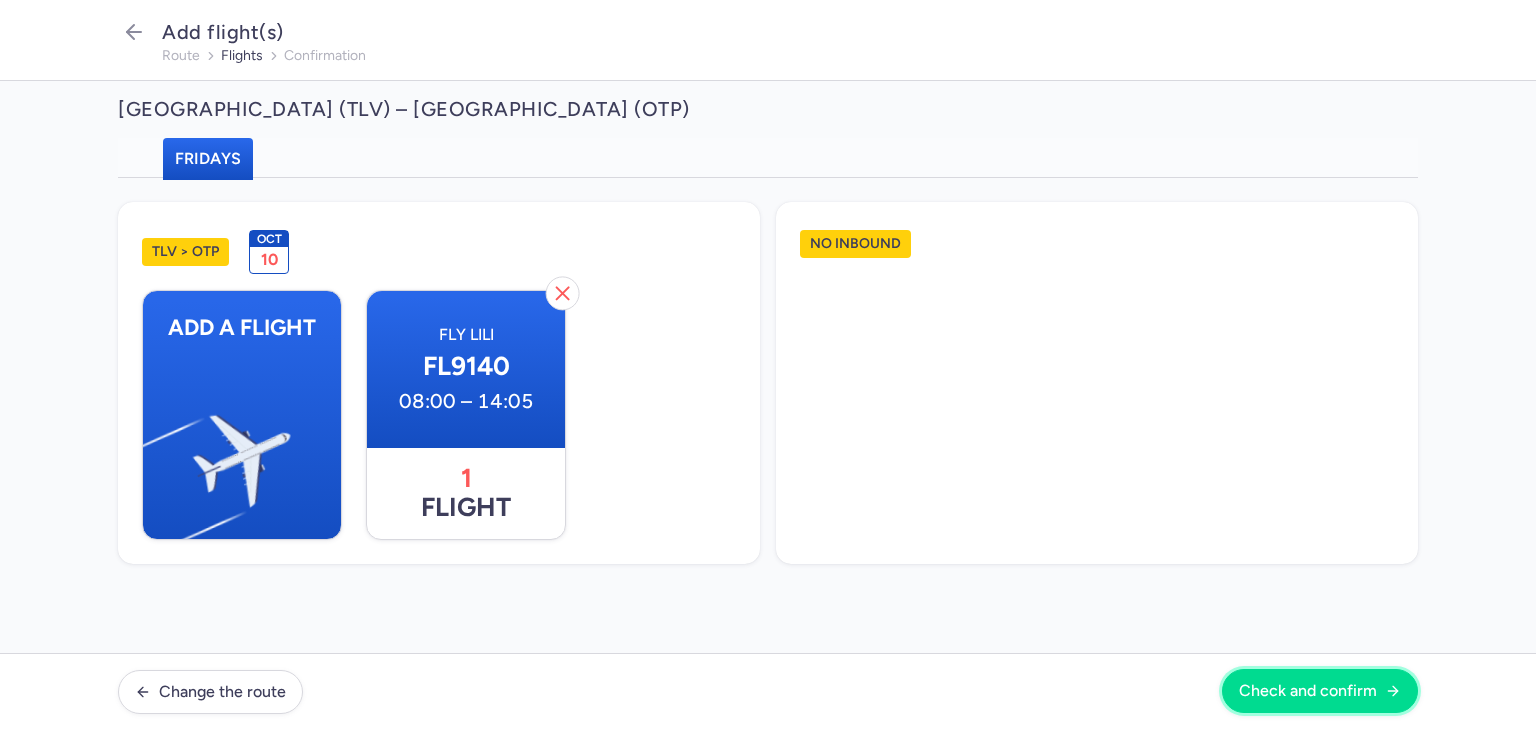 click on "Check and confirm" at bounding box center (1320, 691) 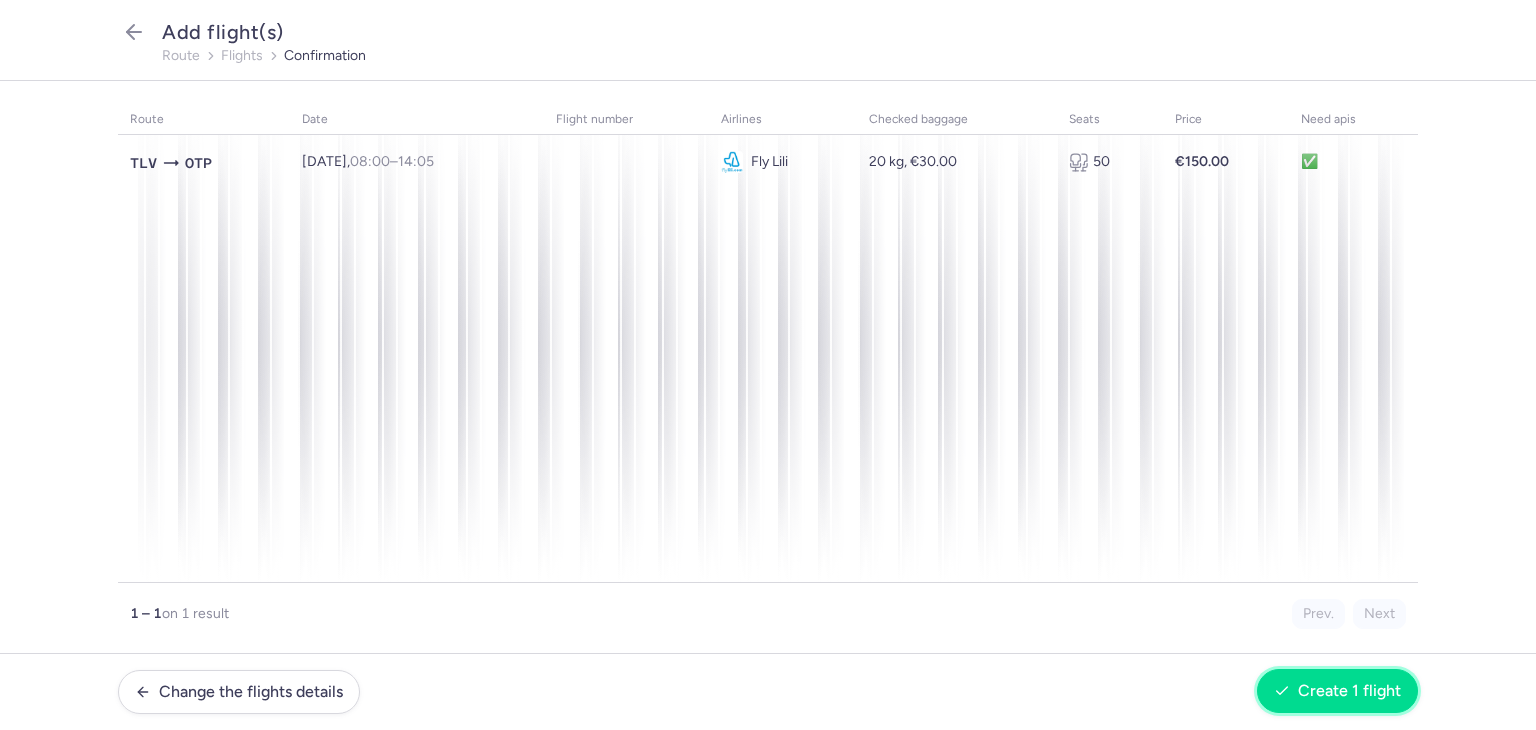 click on "Create 1 flight" at bounding box center [1349, 691] 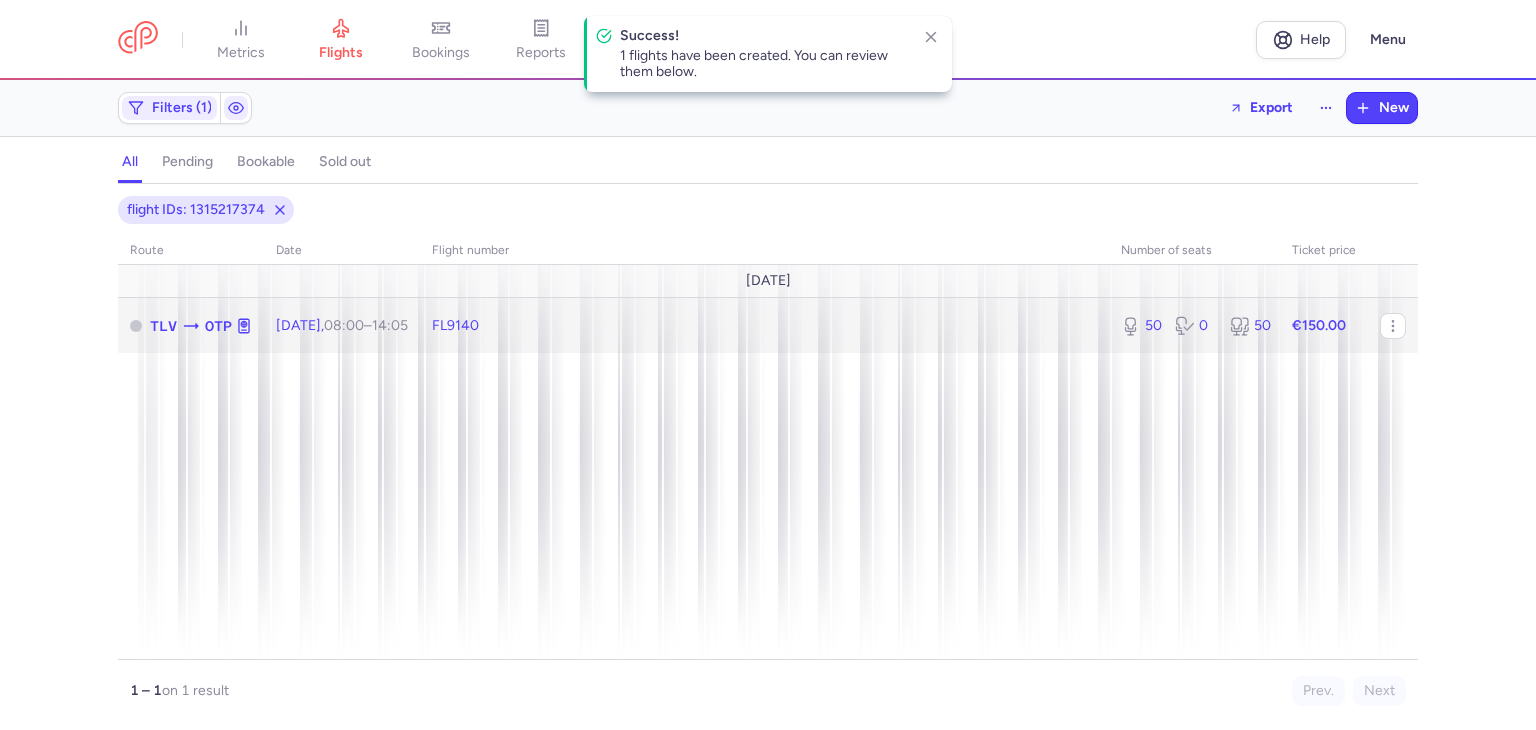 click on "FL9140" 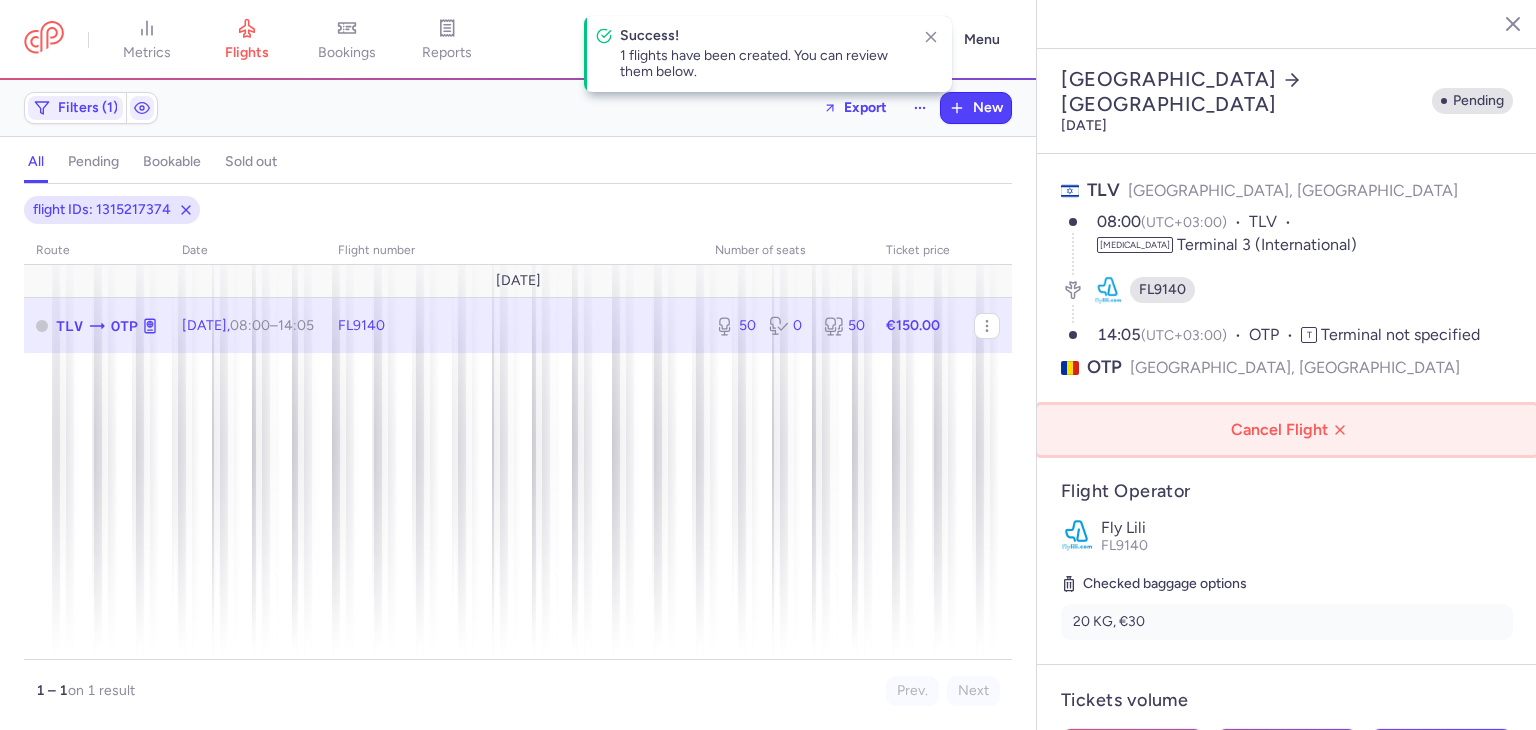 click on "Cancel Flight" at bounding box center [1291, 430] 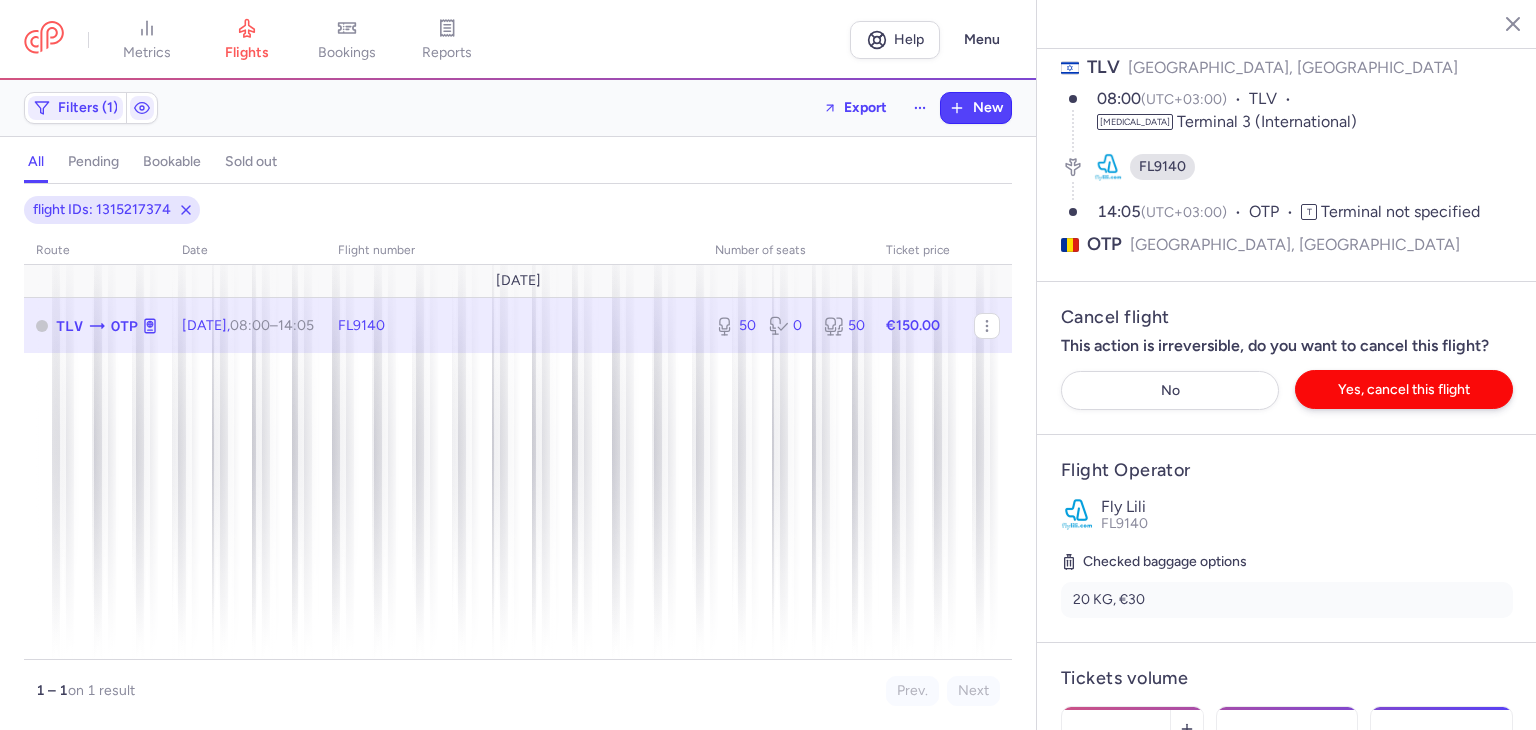 scroll, scrollTop: 0, scrollLeft: 0, axis: both 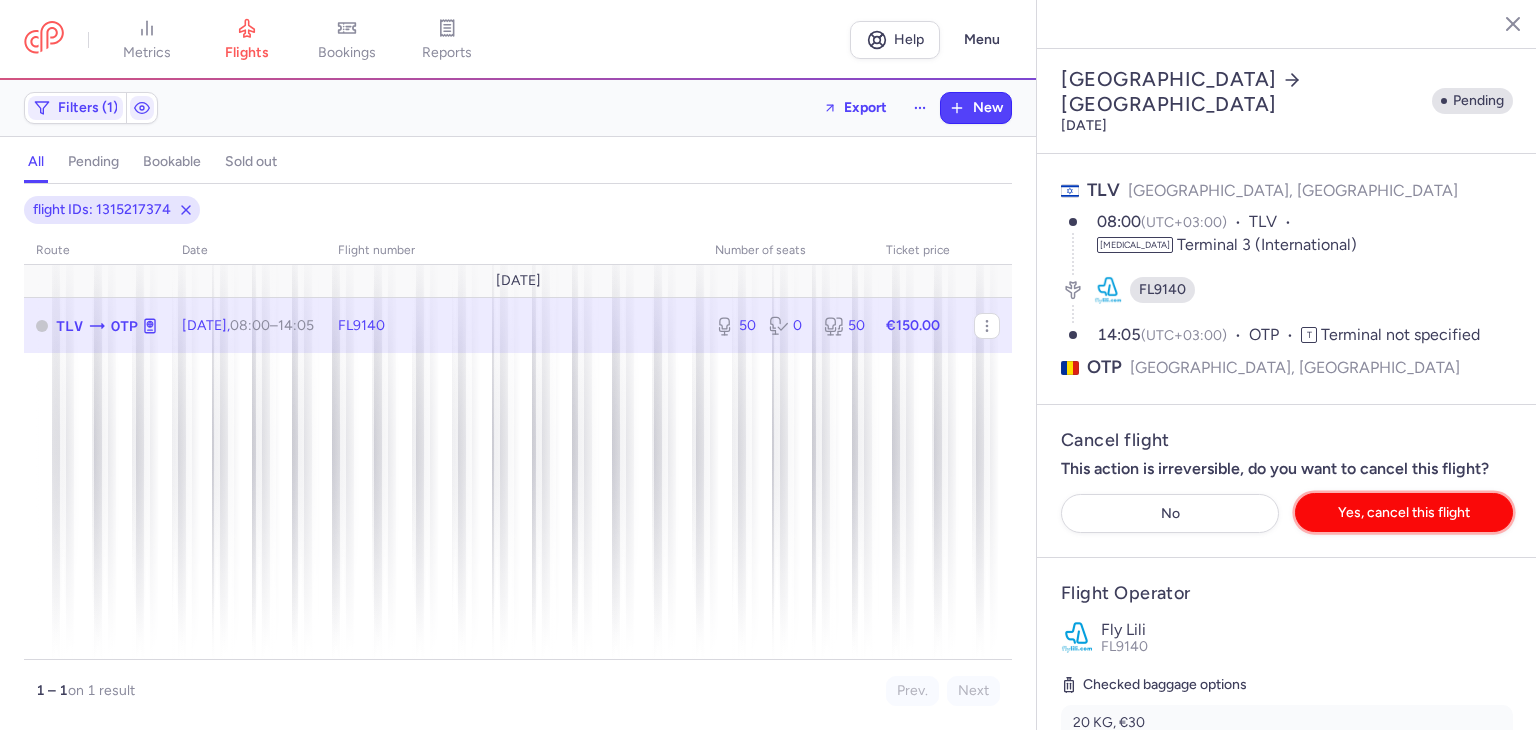 click on "Yes, cancel this flight" at bounding box center (1404, 512) 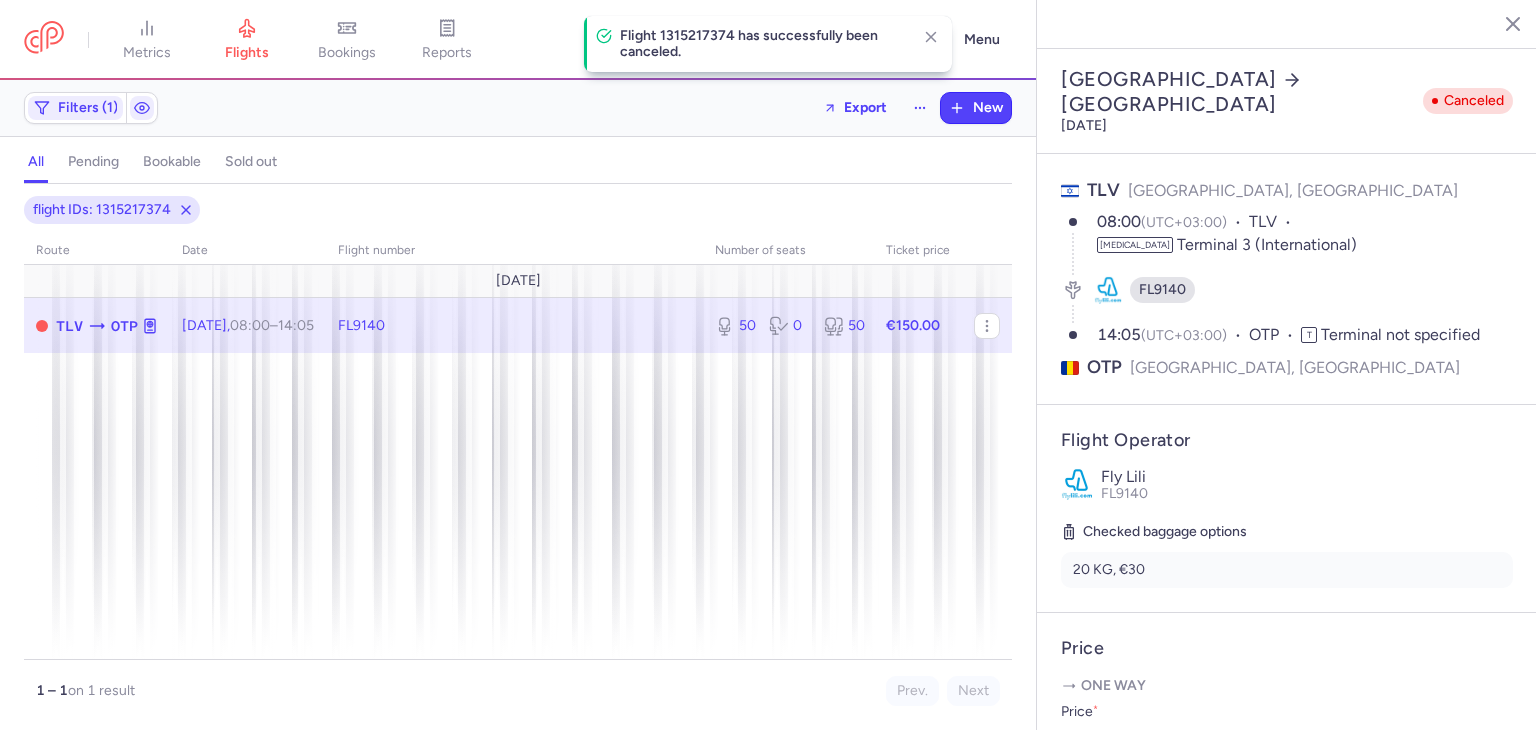 click at bounding box center [1498, 23] 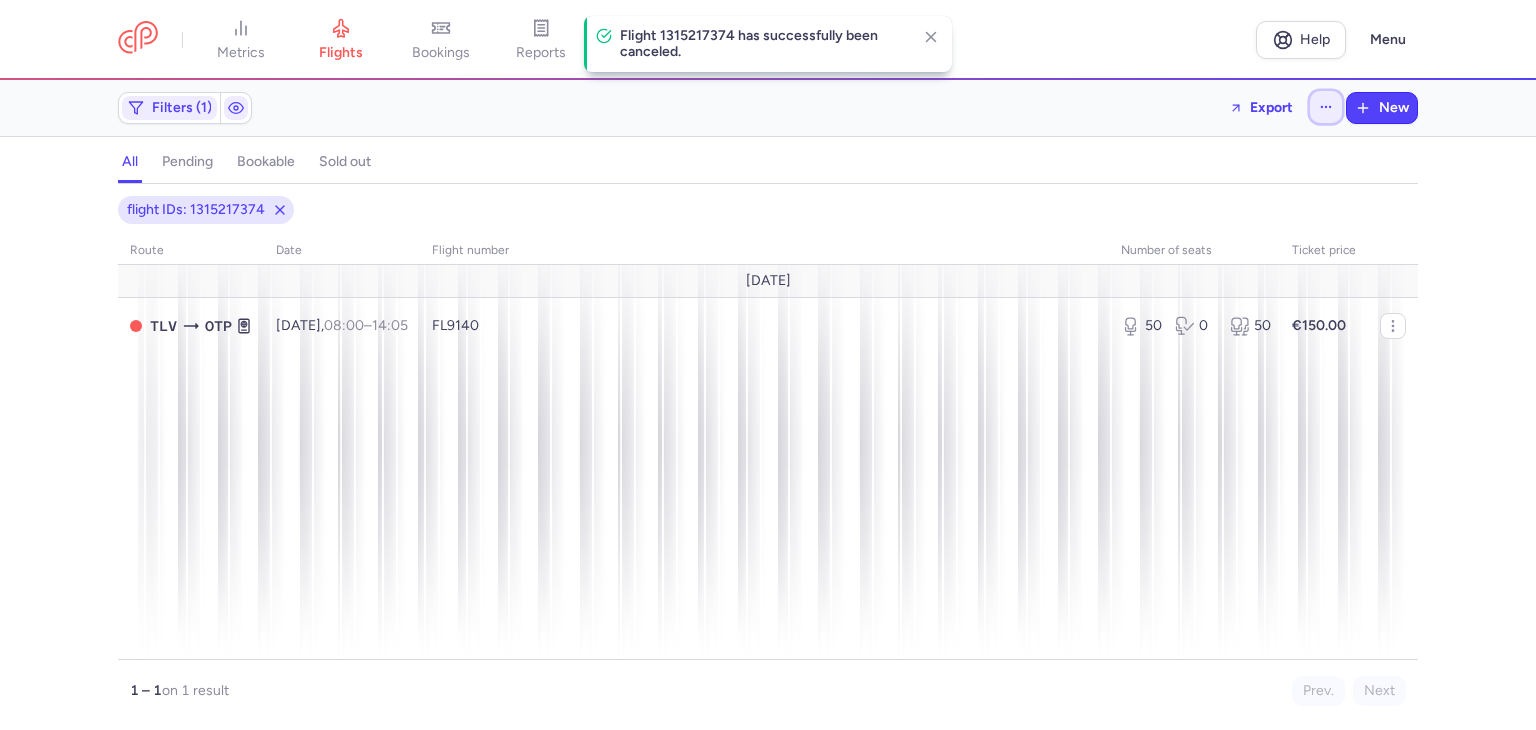 click at bounding box center (1326, 107) 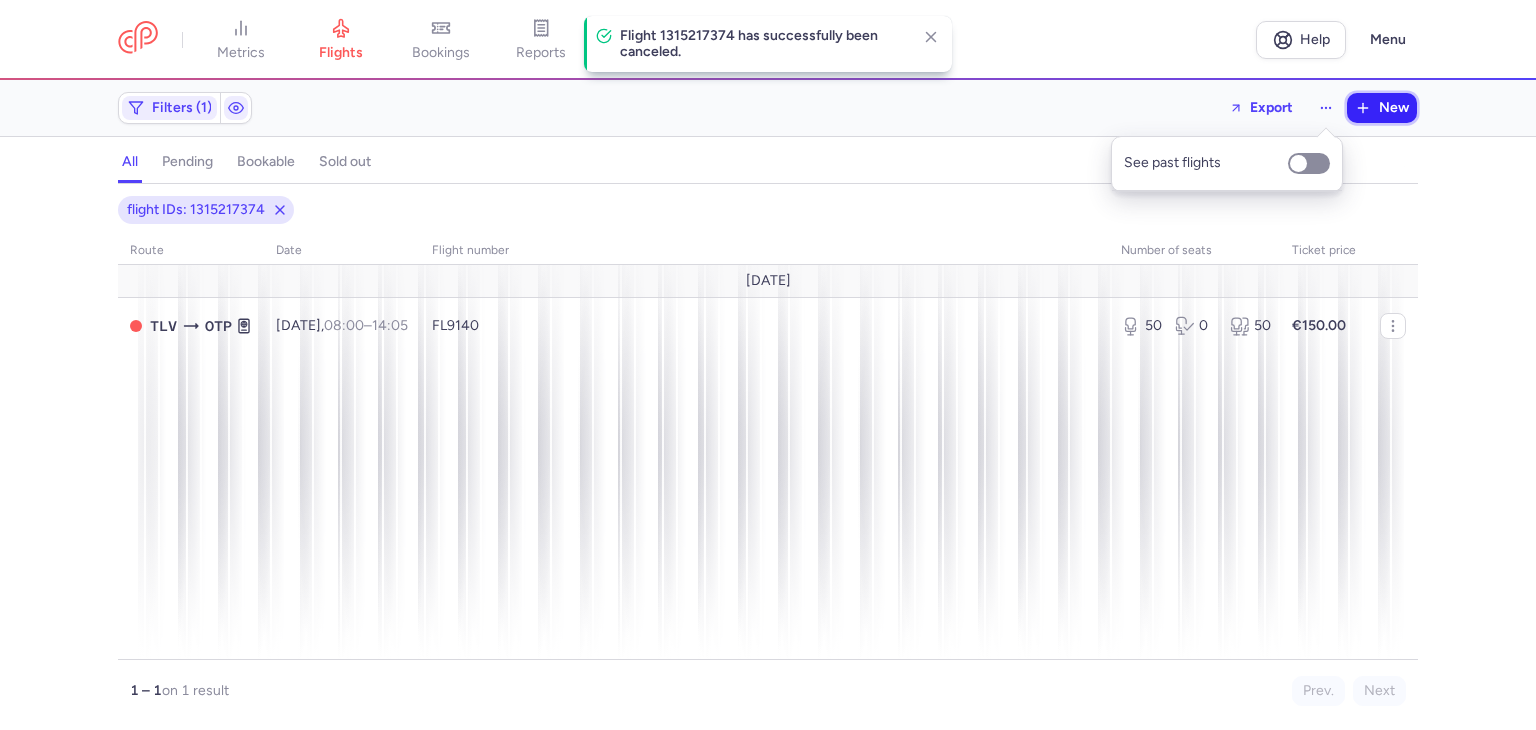click 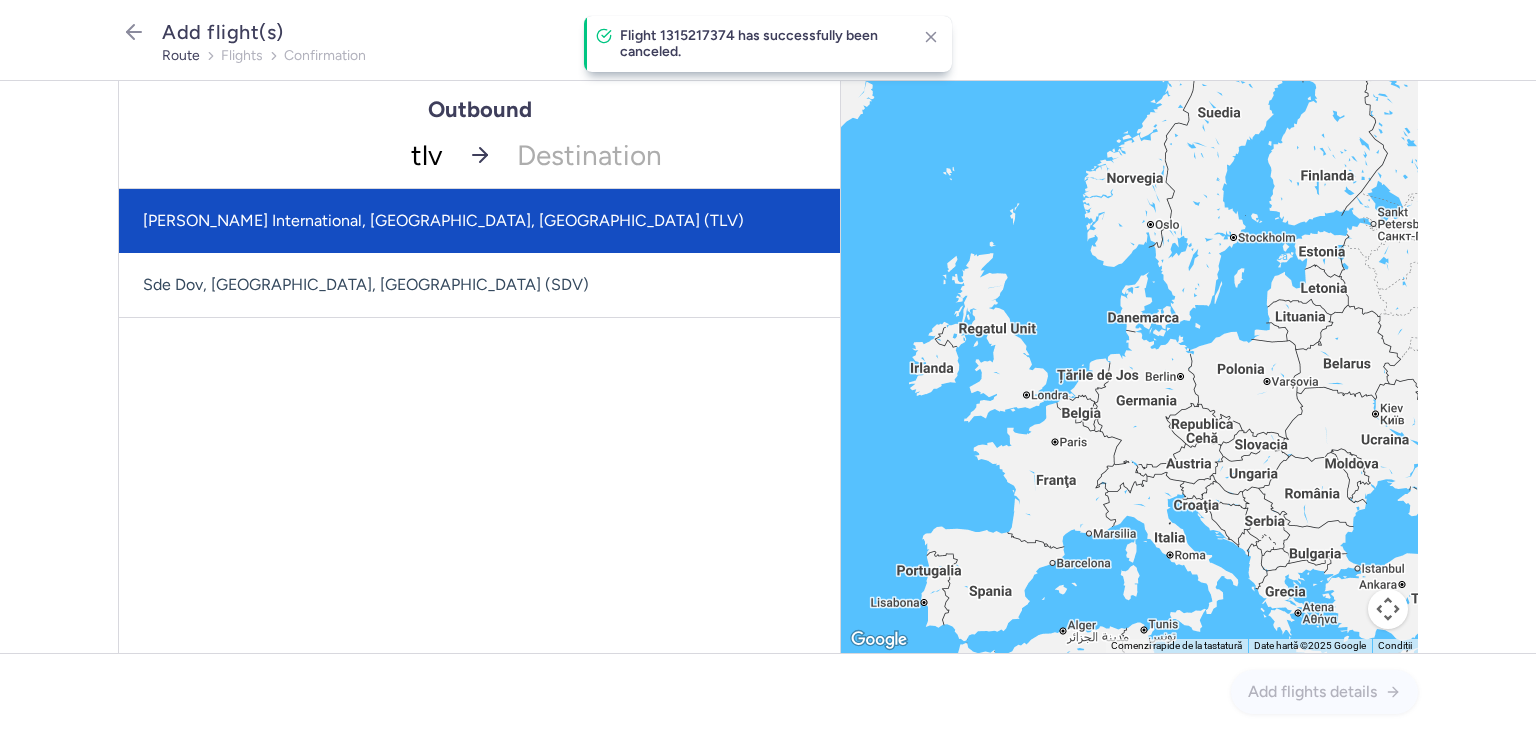 click on "[PERSON_NAME] International, [GEOGRAPHIC_DATA], [GEOGRAPHIC_DATA] (TLV)" at bounding box center [479, 221] 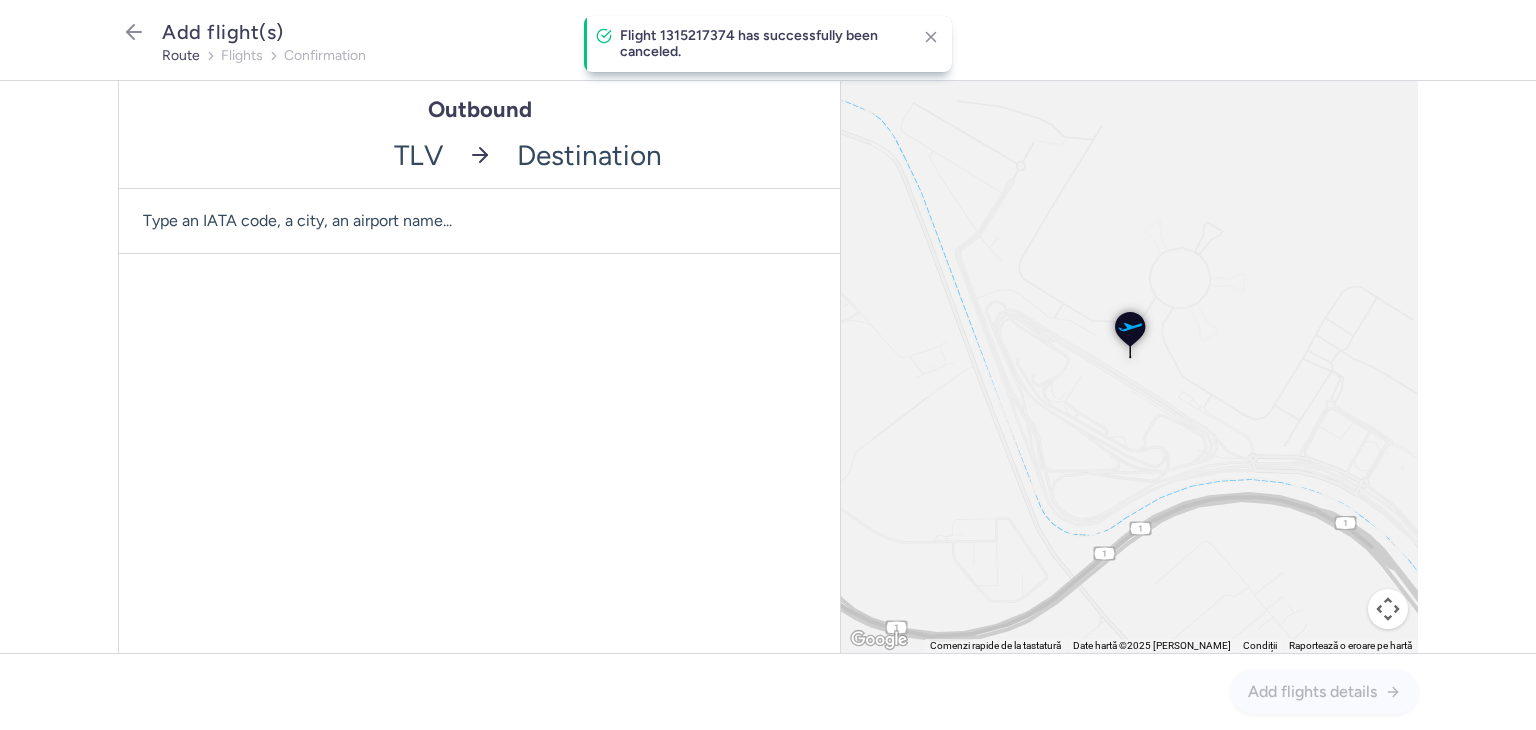 click 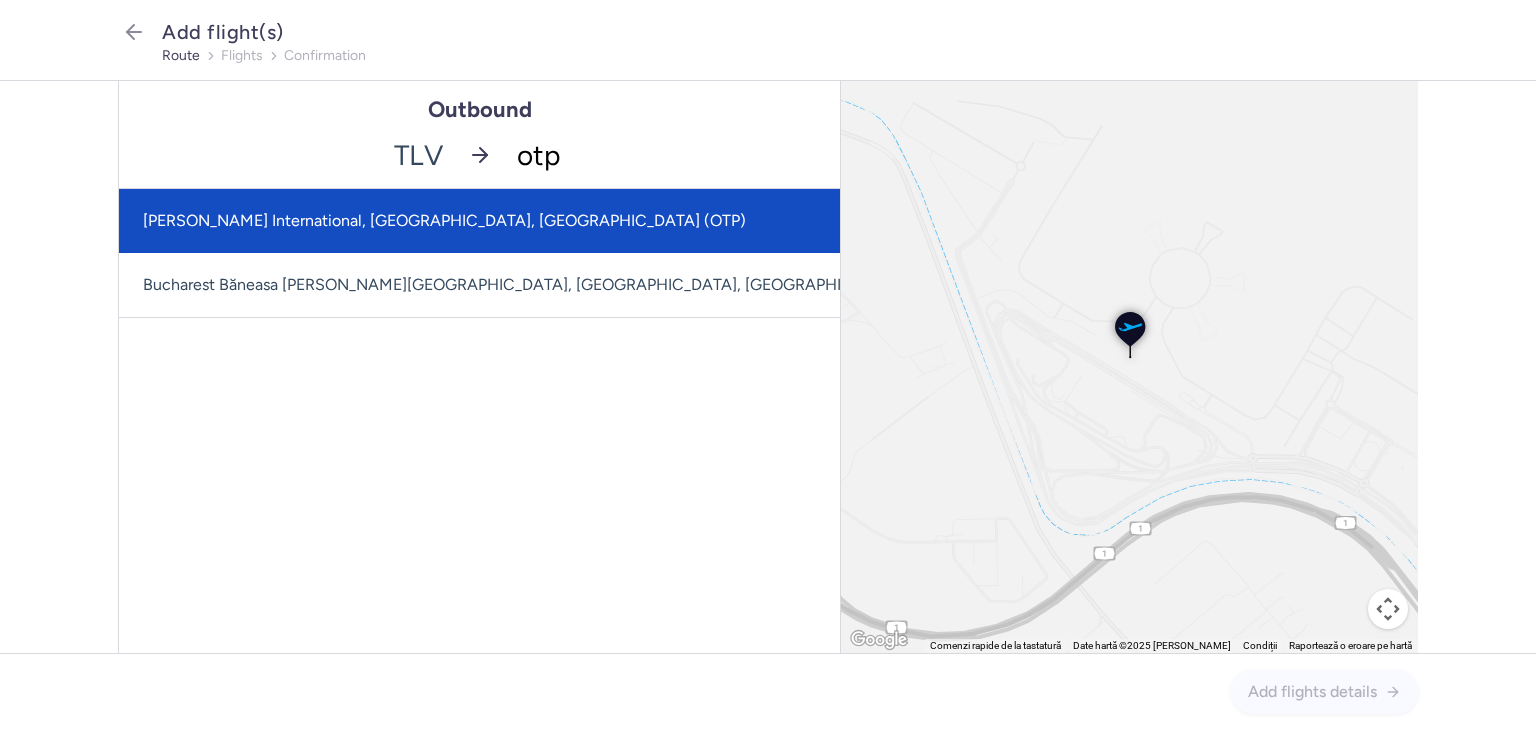 click on "[PERSON_NAME] International, [GEOGRAPHIC_DATA], [GEOGRAPHIC_DATA] (OTP)" at bounding box center (548, 221) 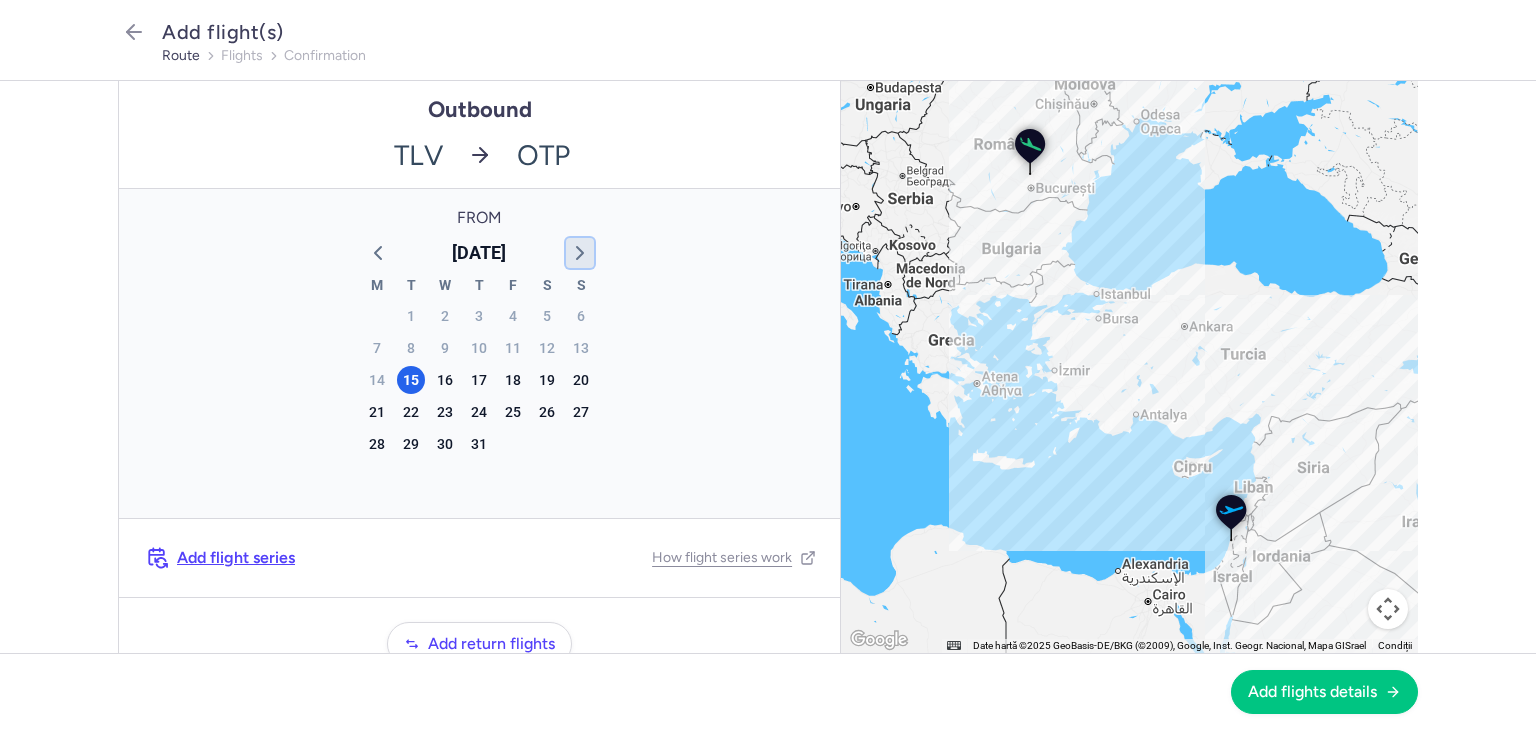 click 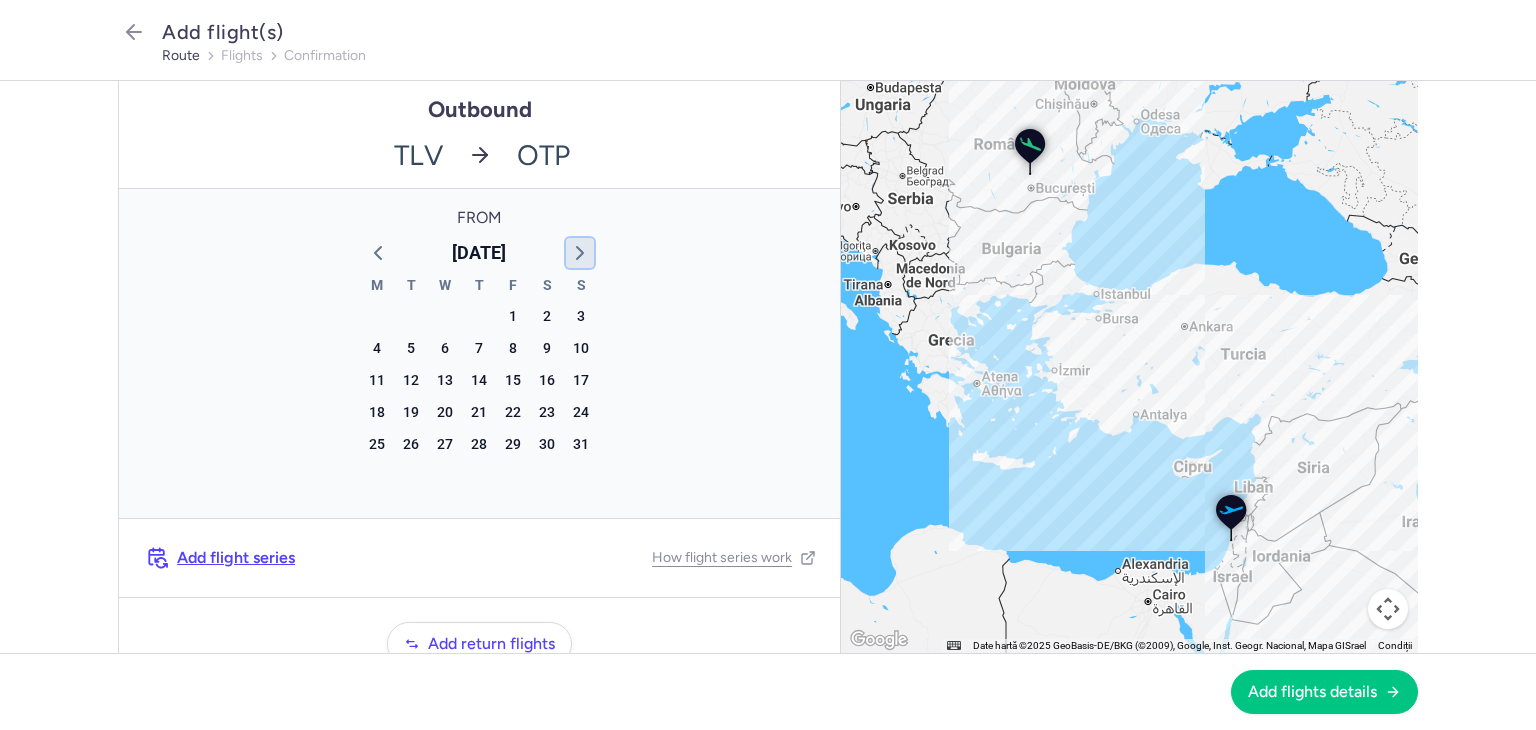 click 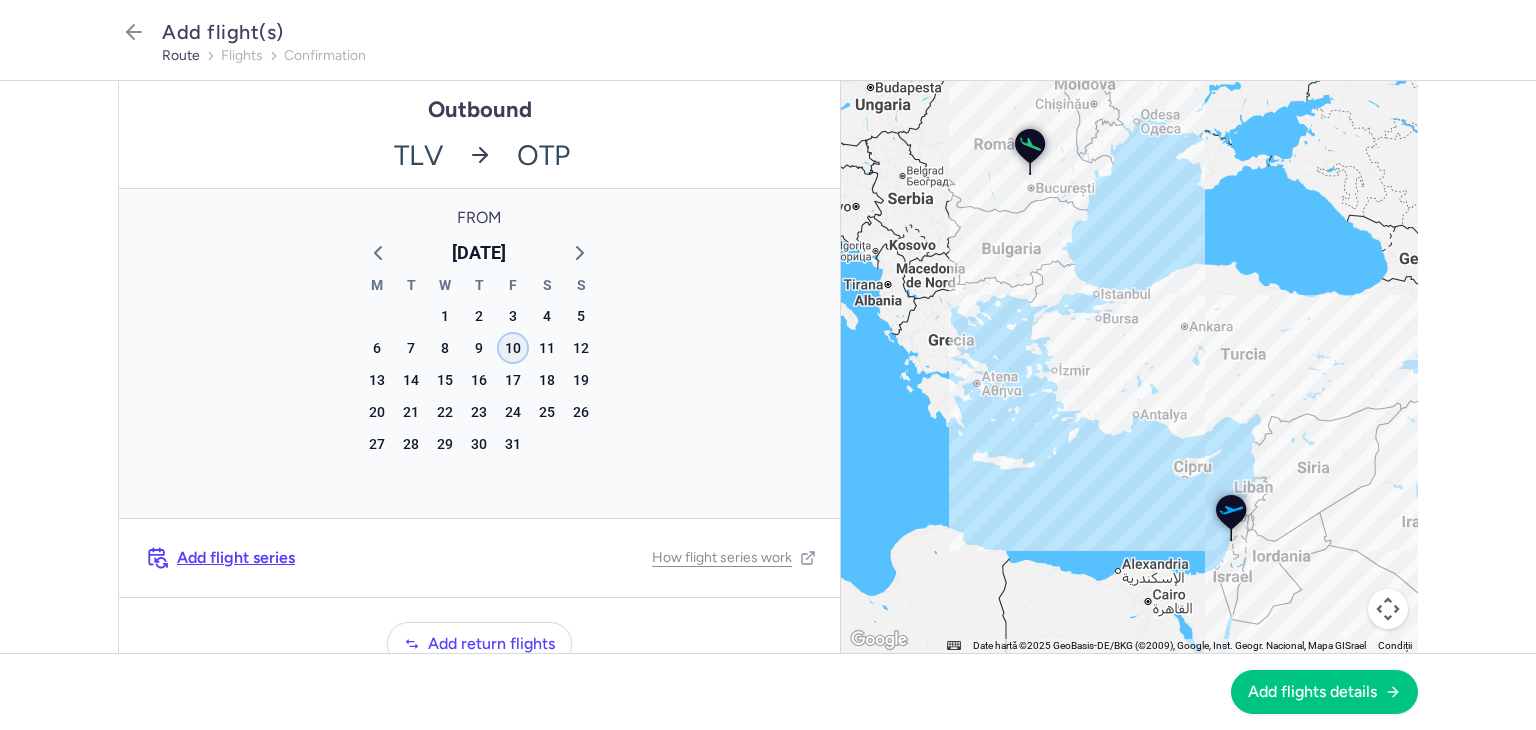 click on "10" 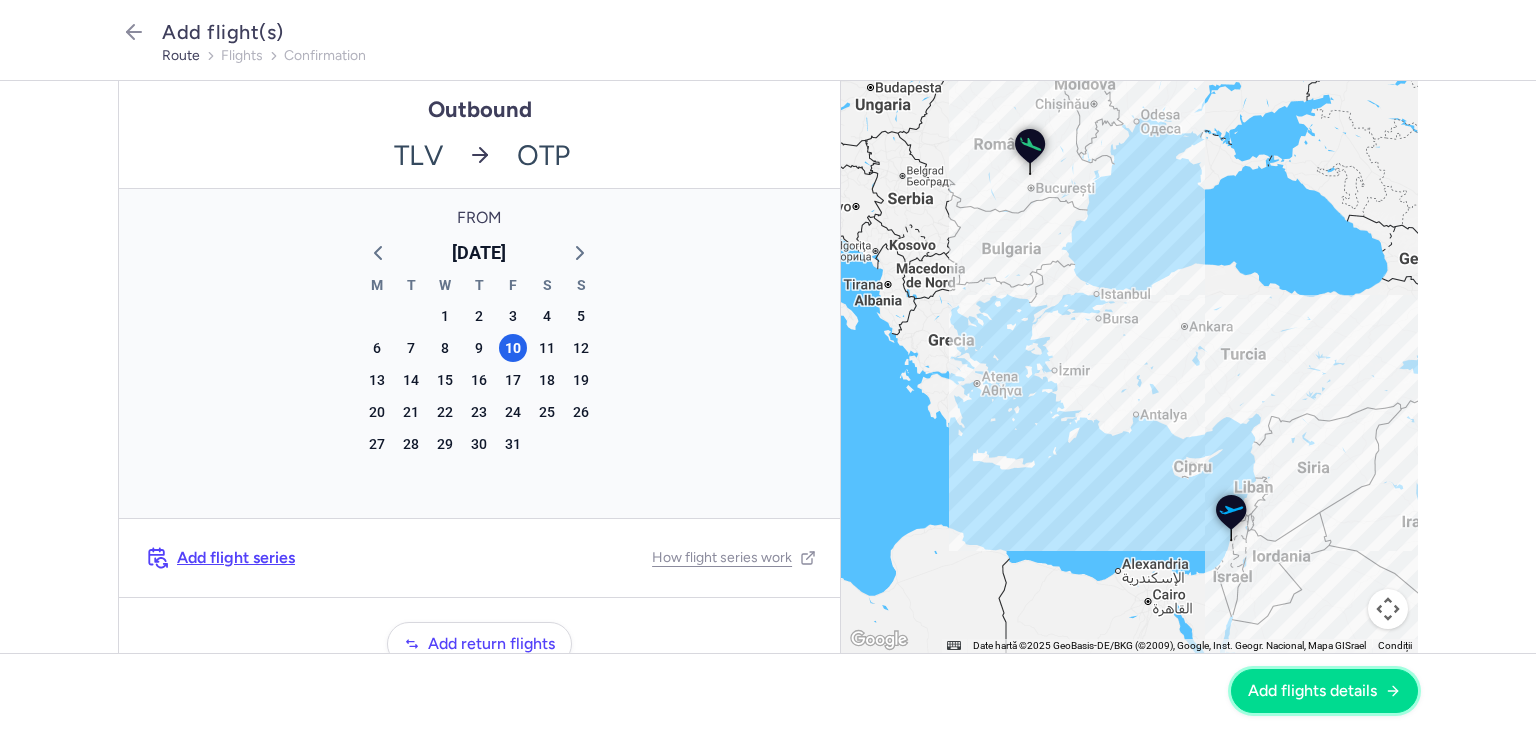 click on "Add flights details" at bounding box center [1312, 691] 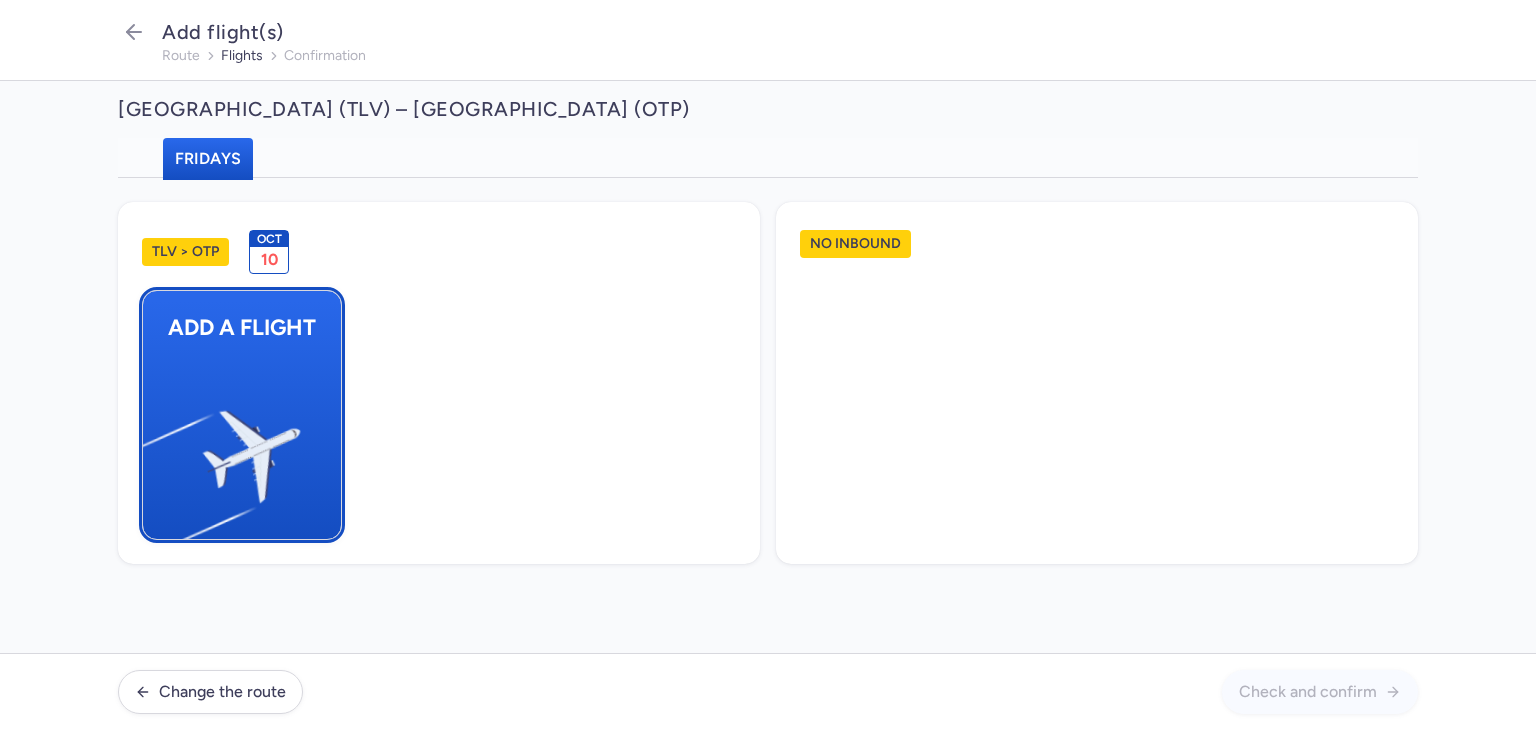 click on "Add a flight" at bounding box center [242, 327] 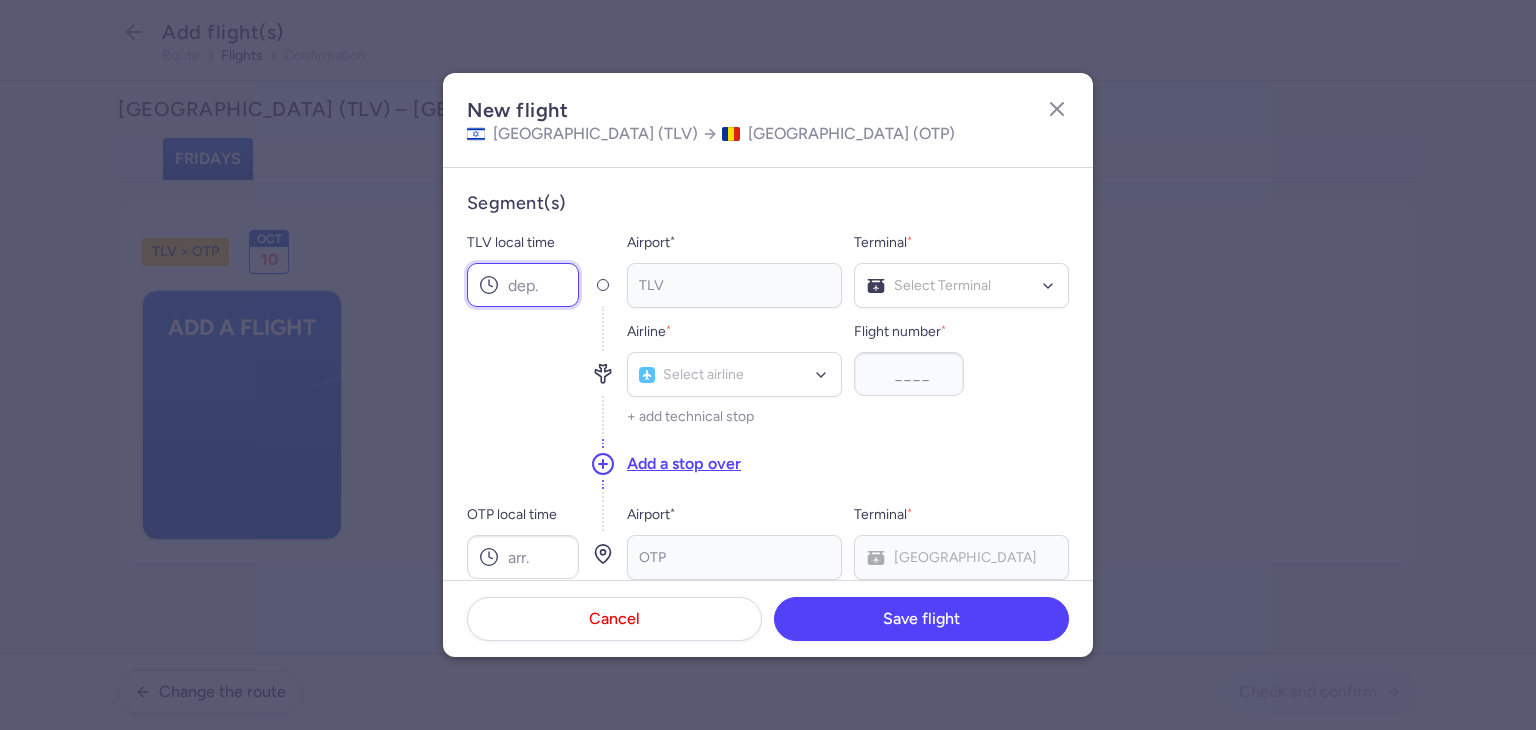 click on "TLV local time" at bounding box center [523, 285] 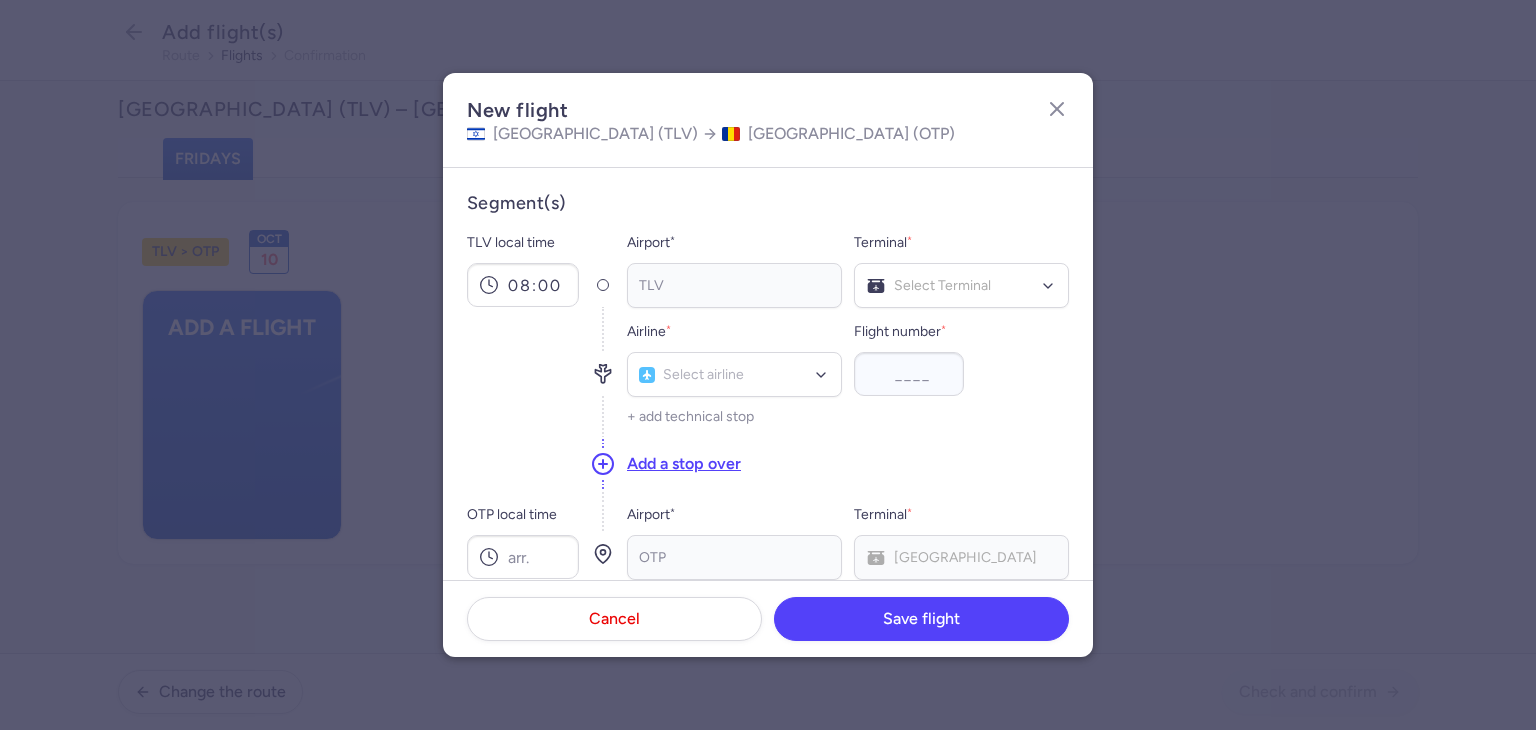 click on "OTP local time" at bounding box center [523, 515] 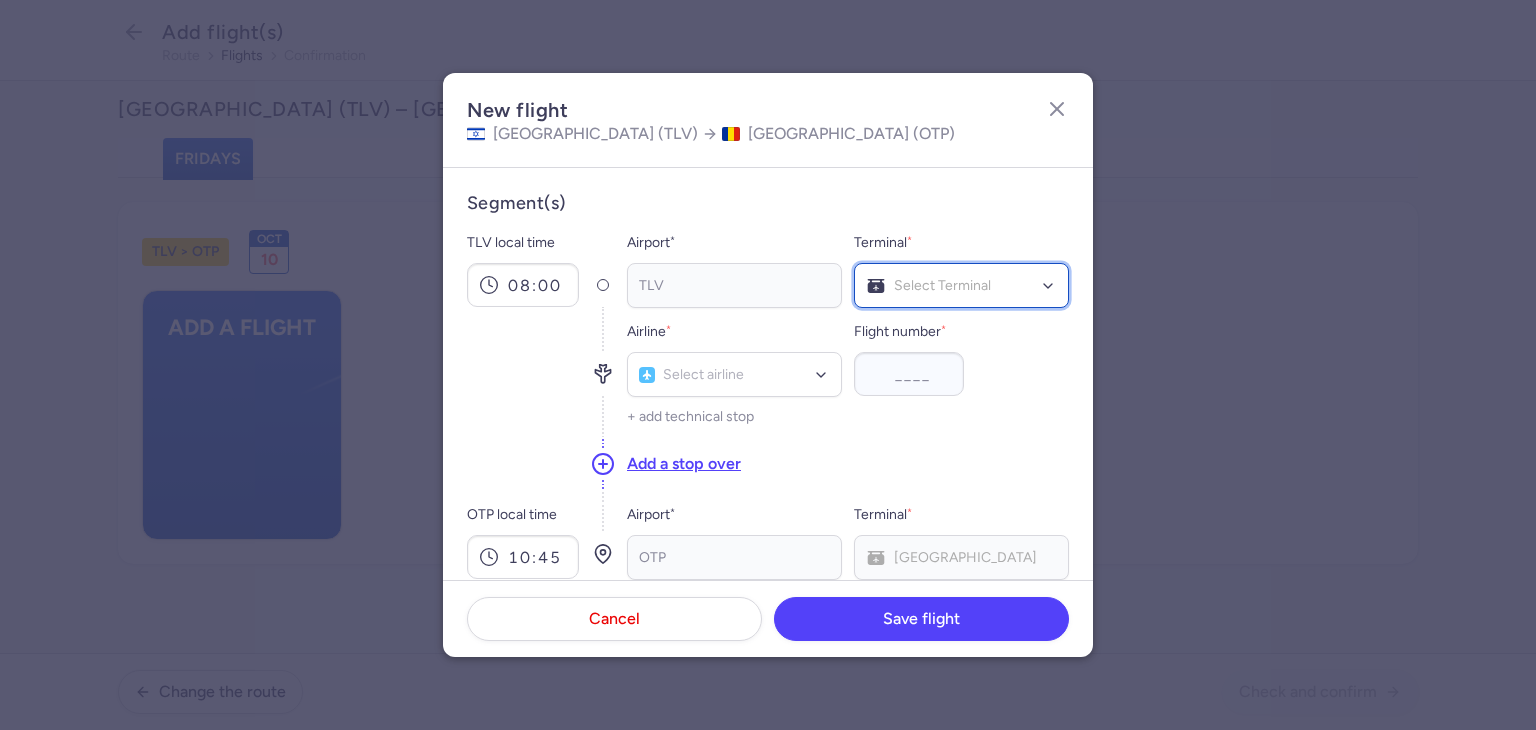 click on "Select Terminal" 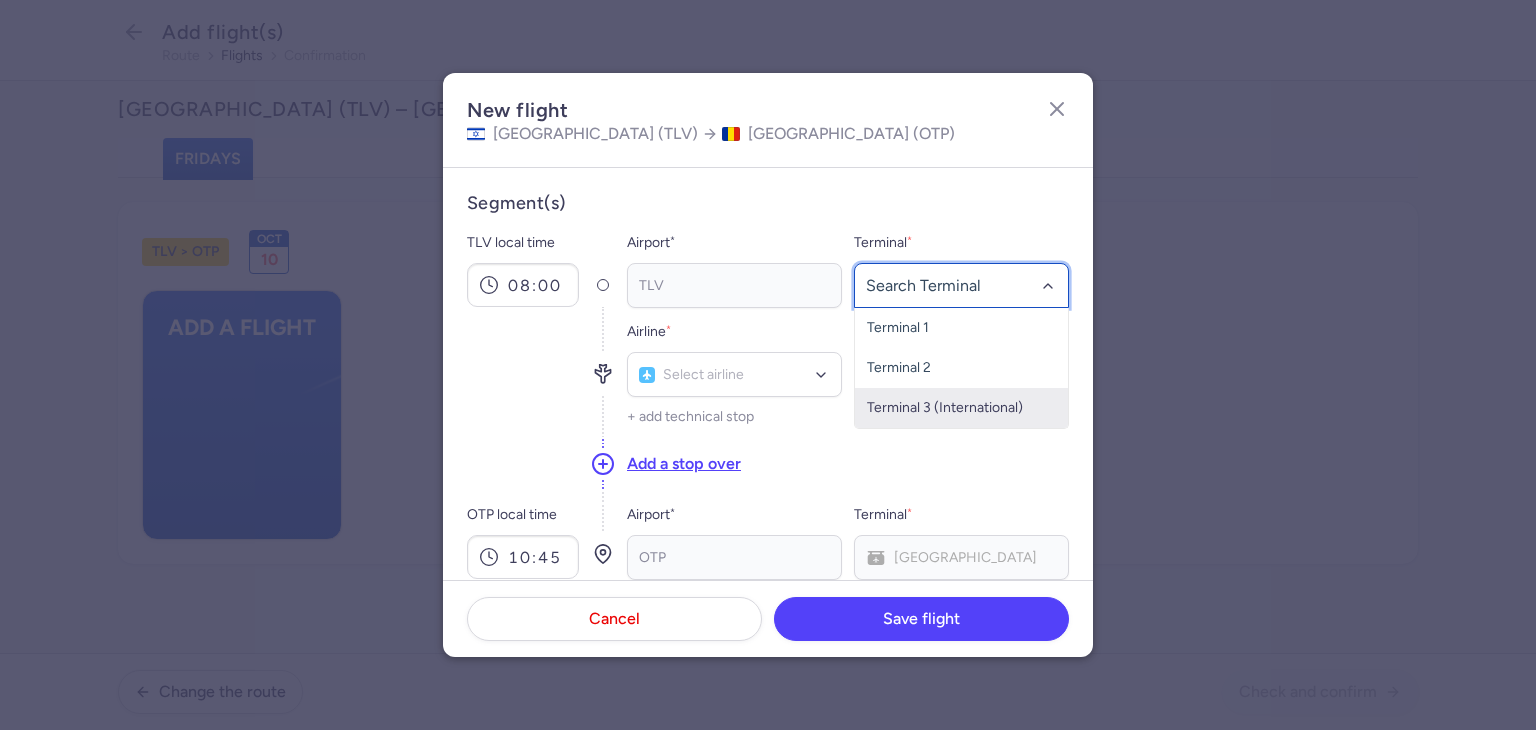 drag, startPoint x: 909, startPoint y: 400, endPoint x: 900, endPoint y: 421, distance: 22.847319 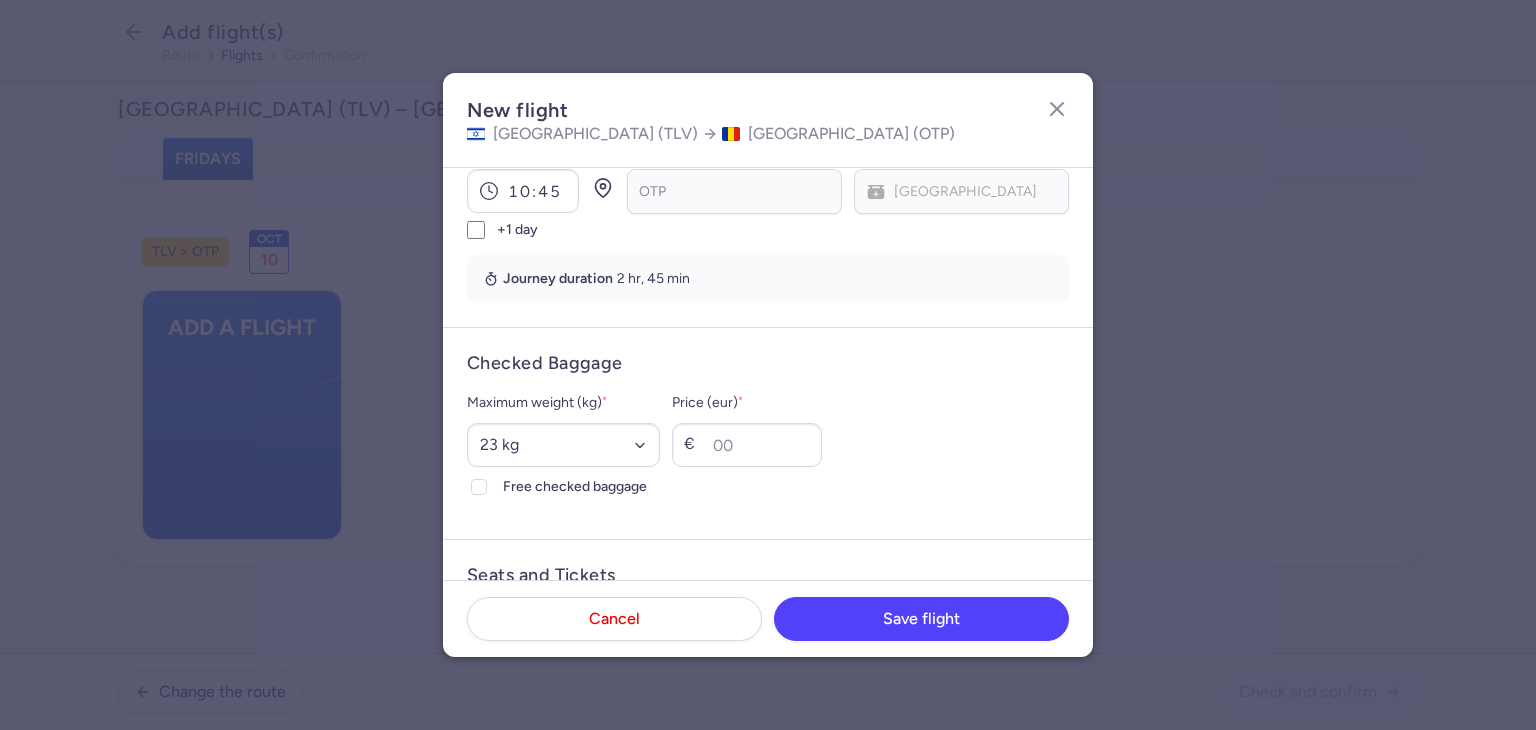 scroll, scrollTop: 400, scrollLeft: 0, axis: vertical 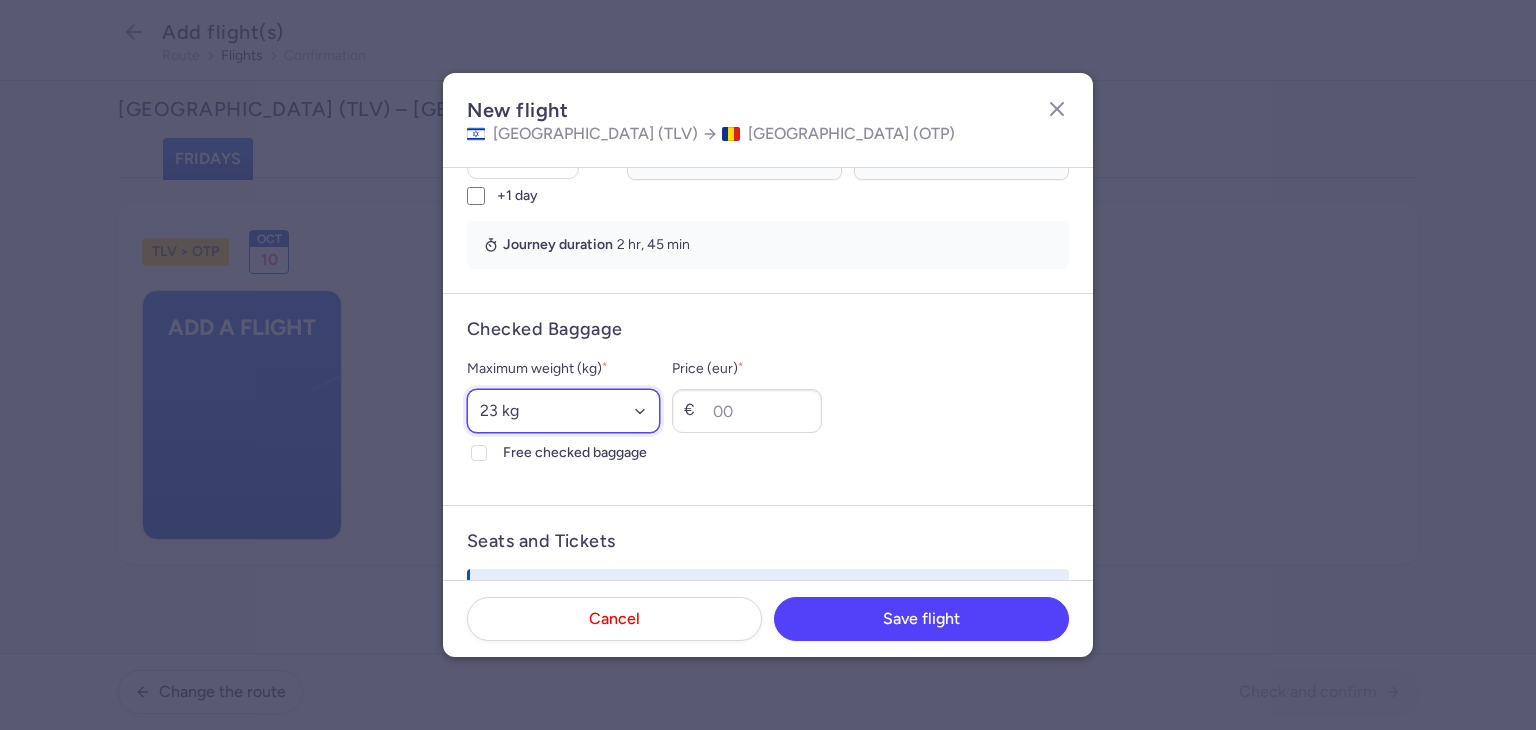click on "Select an option 15 kg 16 kg 17 kg 18 kg 19 kg 20 kg 21 kg 22 kg 23 kg 24 kg 25 kg 26 kg 27 kg 28 kg 29 kg 30 kg 31 kg 32 kg 33 kg 34 kg 35 kg" at bounding box center [563, 411] 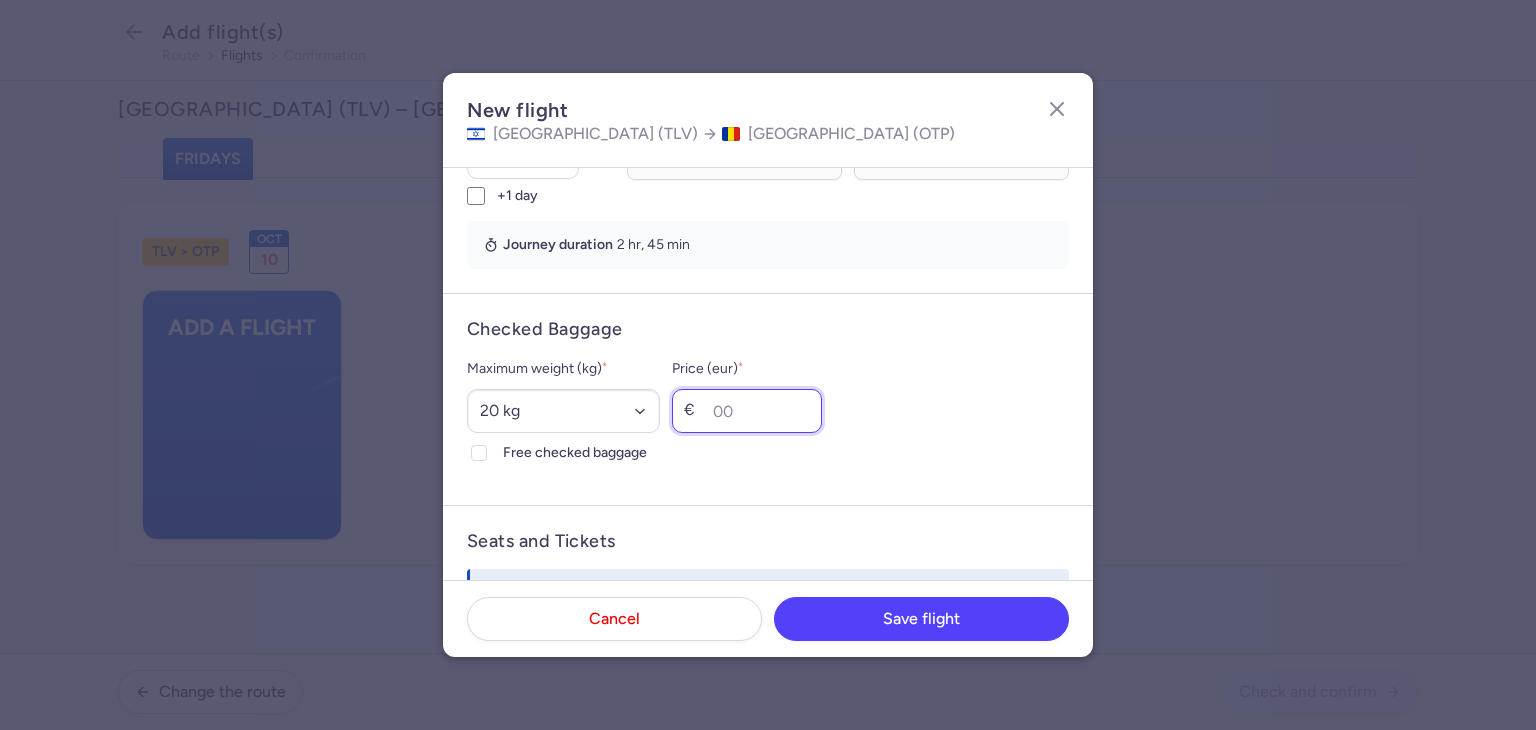 click on "Price (eur)  *" at bounding box center [747, 411] 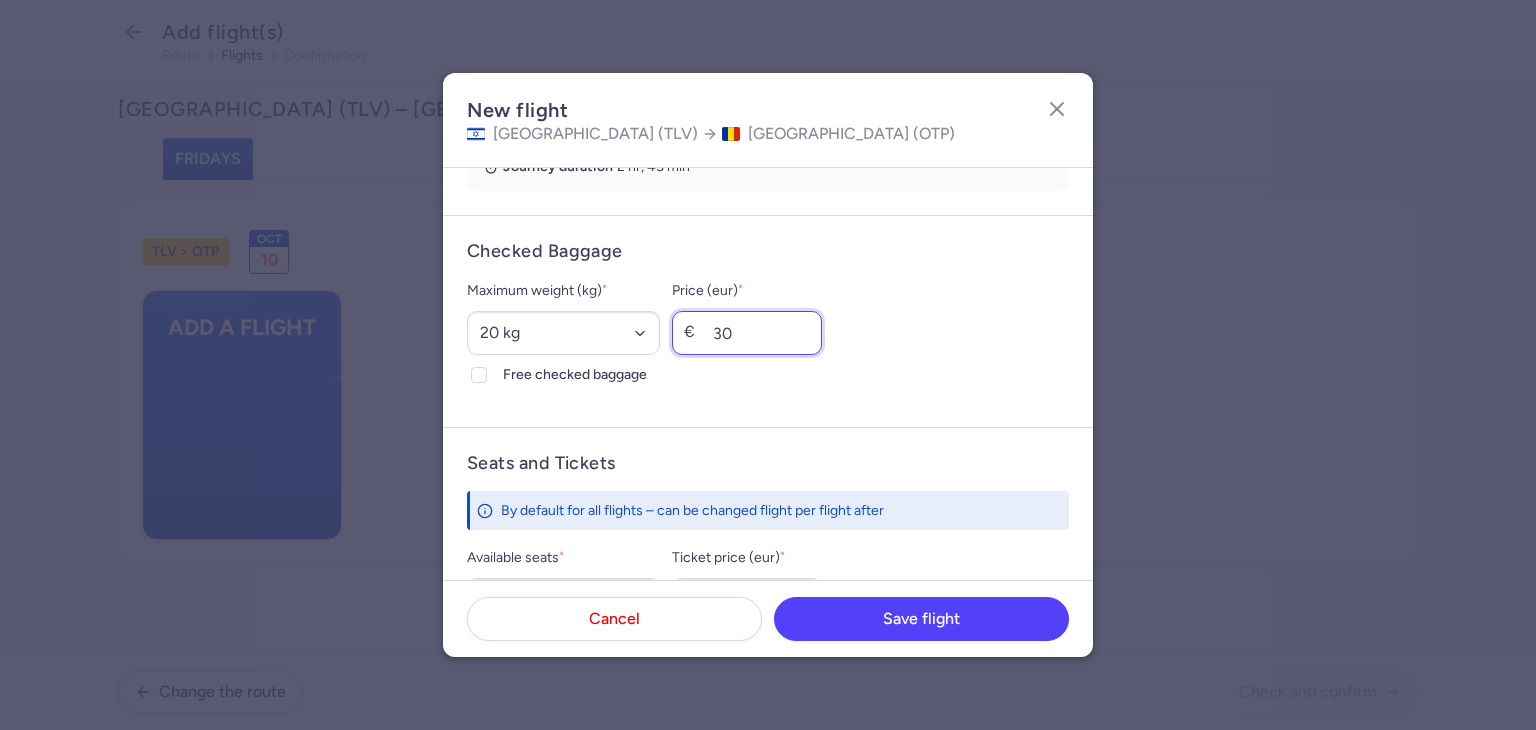 scroll, scrollTop: 786, scrollLeft: 0, axis: vertical 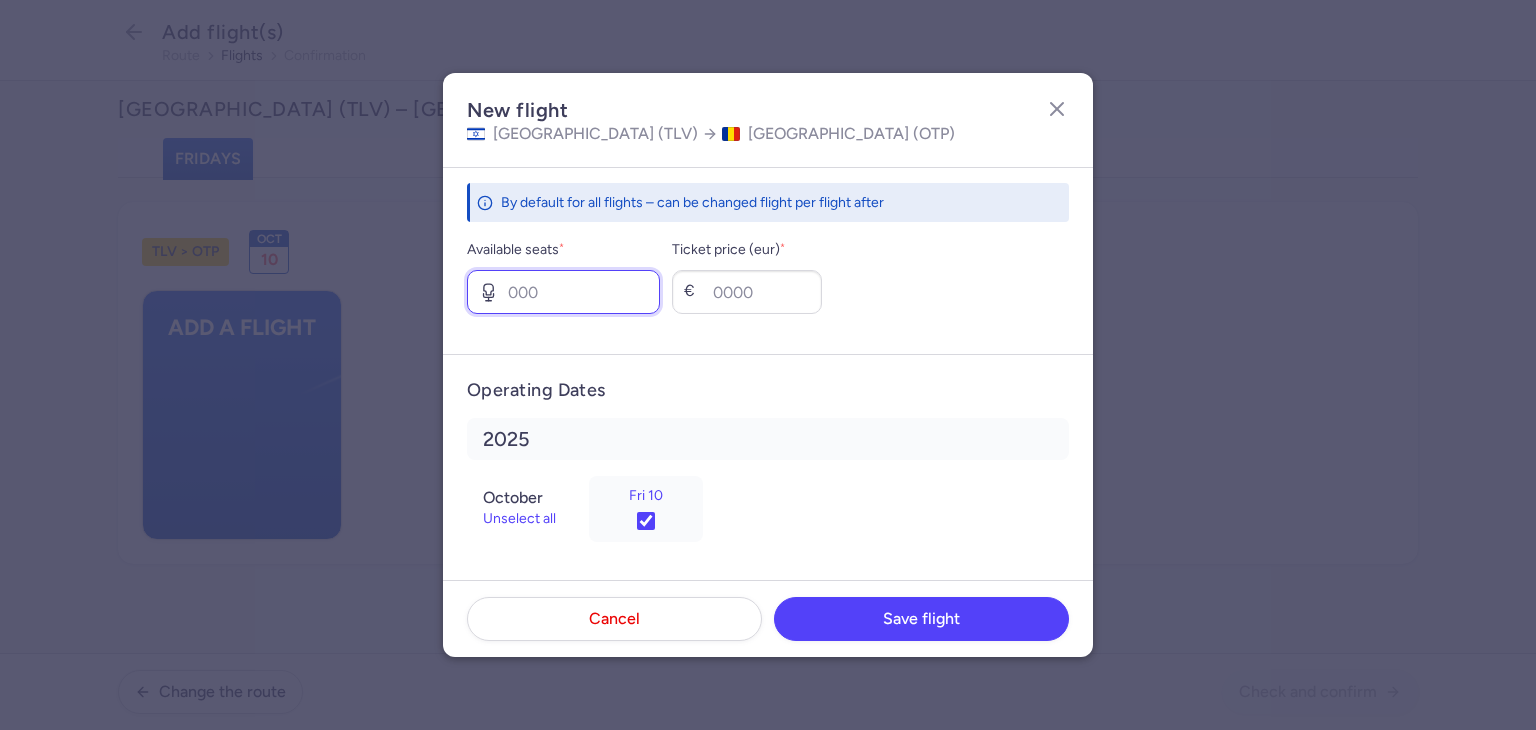 click on "Available seats  *" at bounding box center [563, 292] 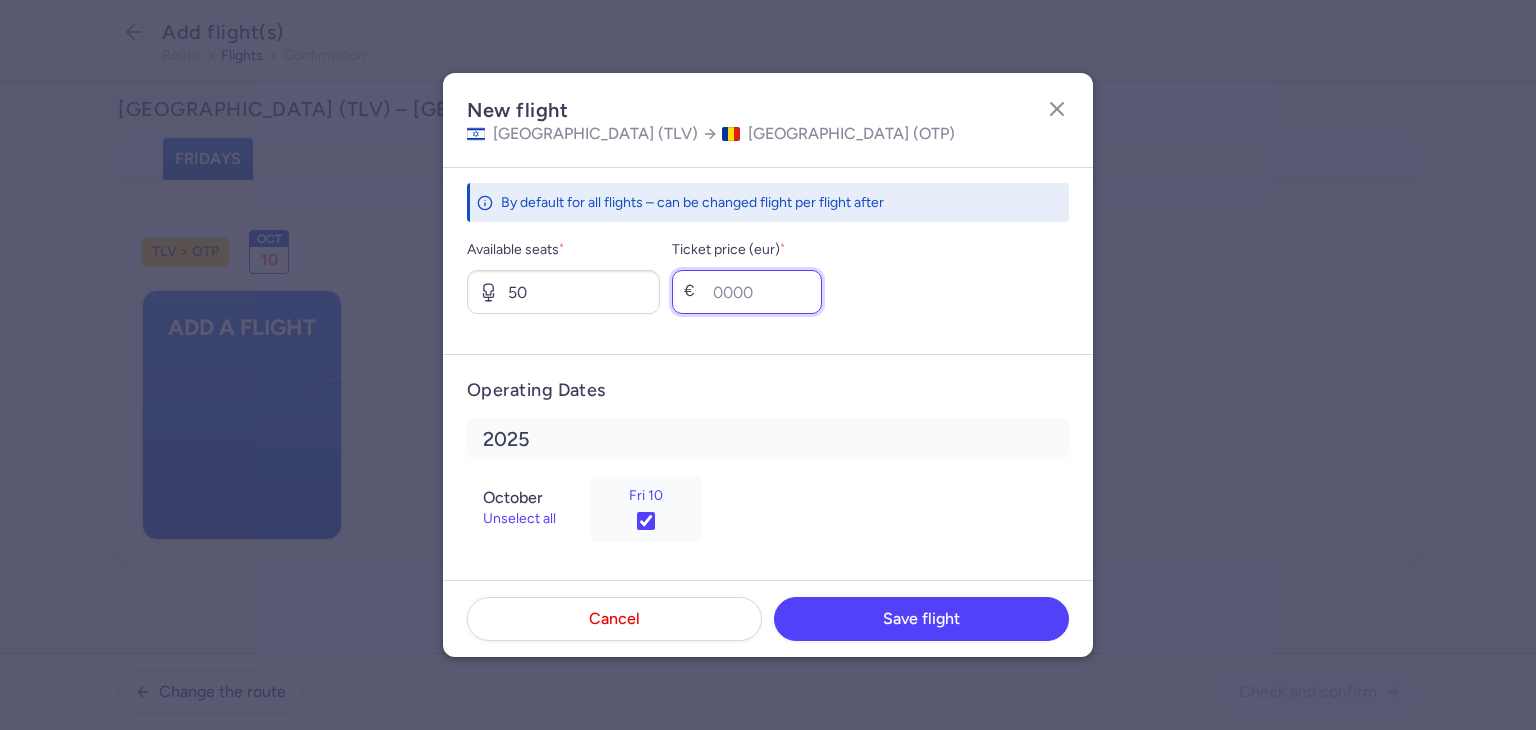 click on "Ticket price (eur)  *" at bounding box center (747, 292) 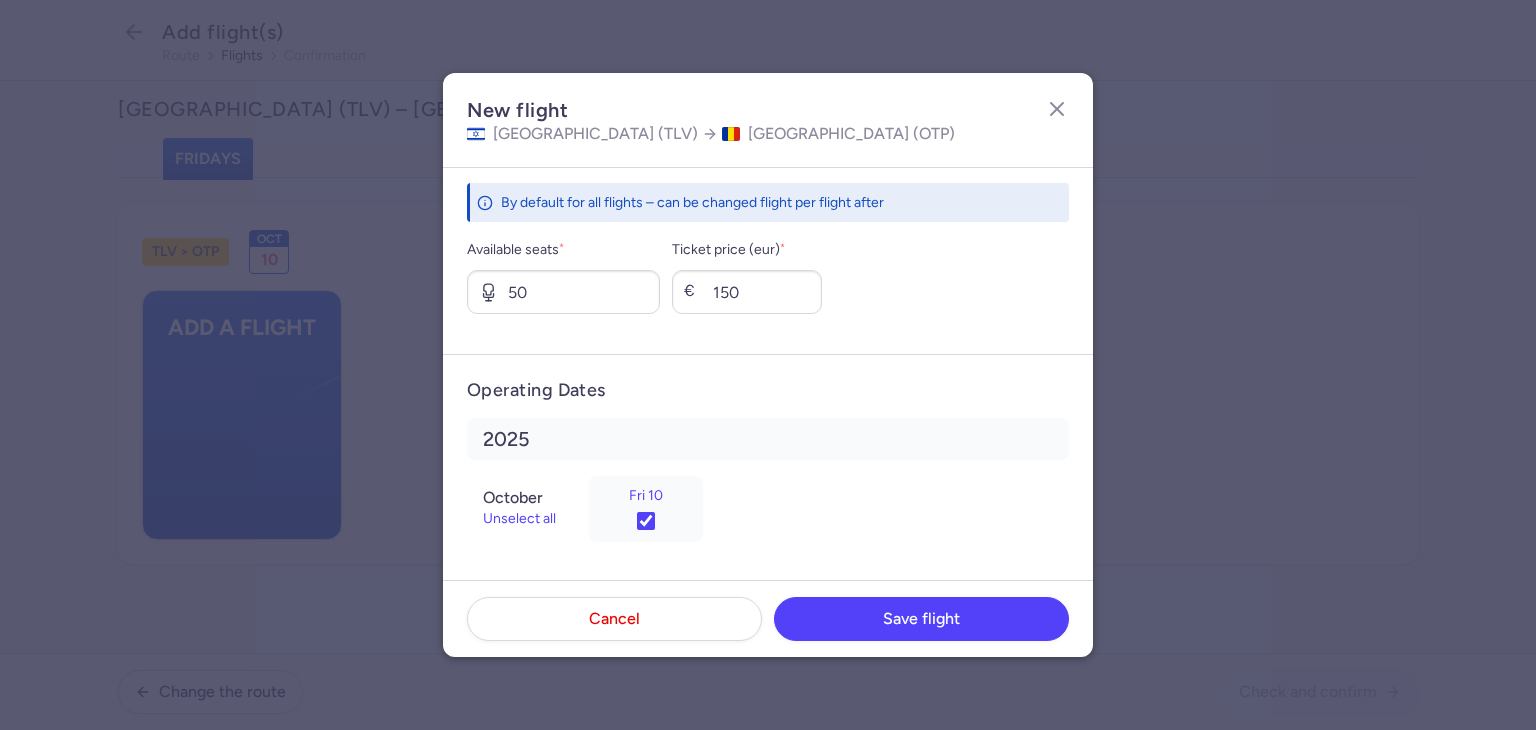 click on "Operating Dates [DATE] Unselect all Fri 10" at bounding box center [768, 468] 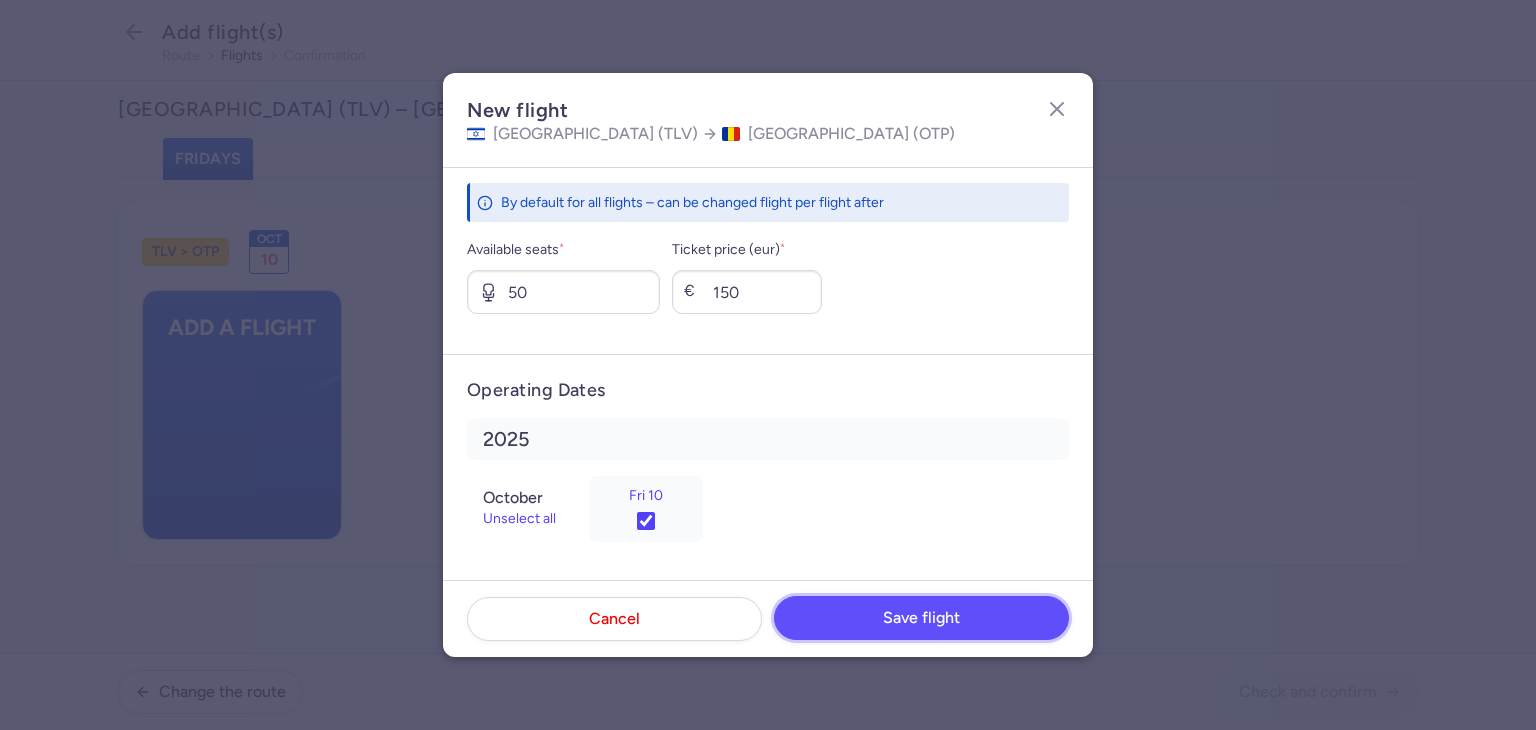 click on "Save flight" at bounding box center (921, 618) 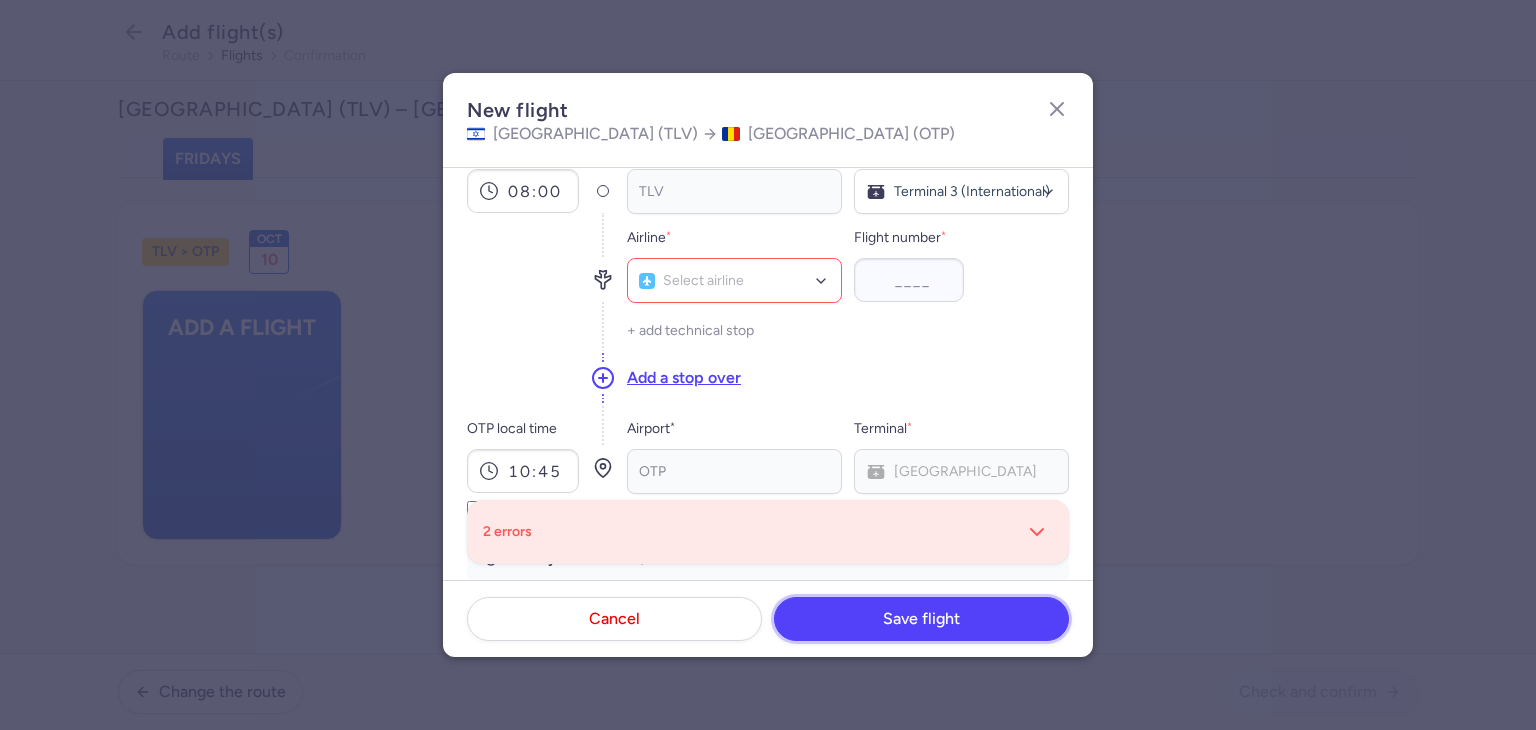 scroll, scrollTop: 0, scrollLeft: 0, axis: both 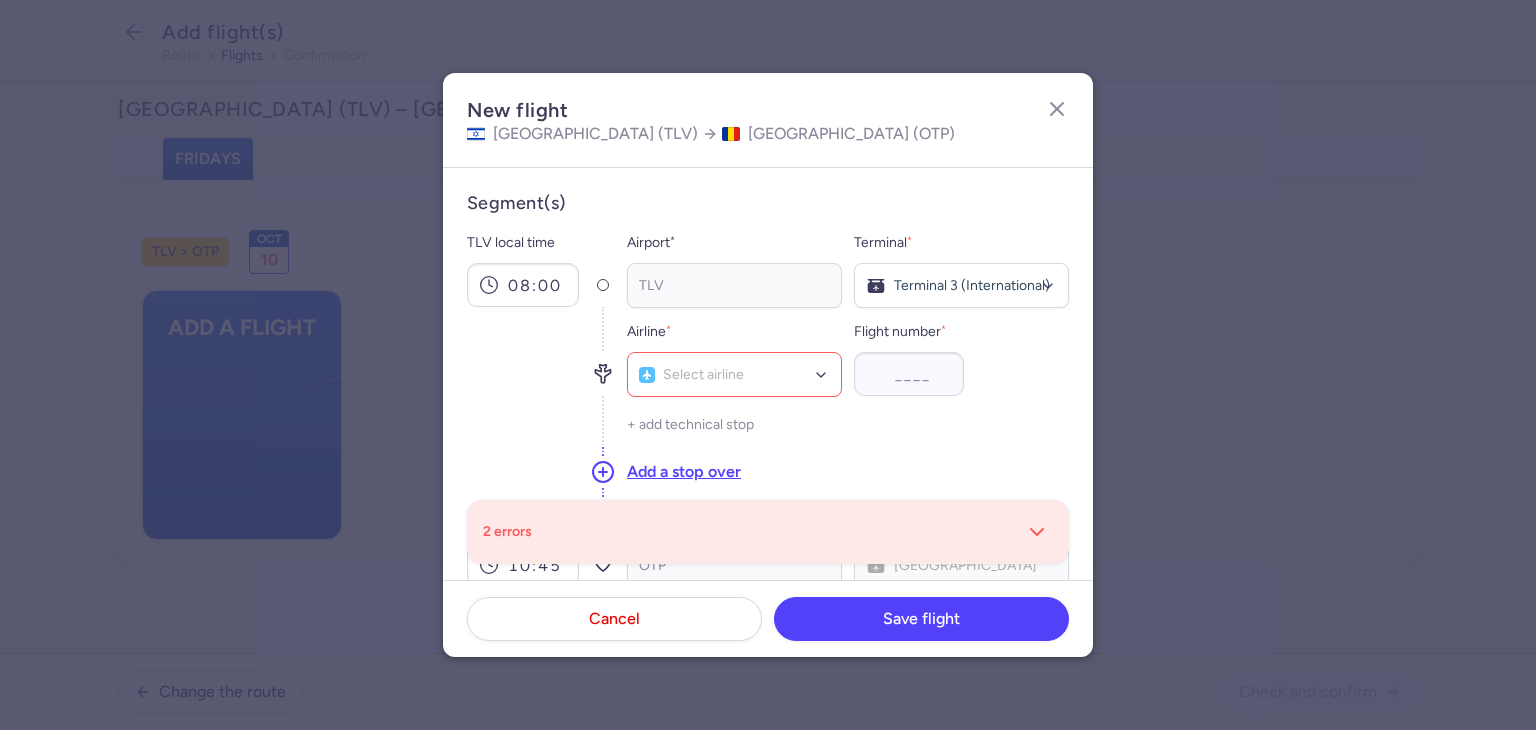click on "Select airline No elements found. Consider changing the search query. Type airline IATA code, name..." at bounding box center [734, 378] 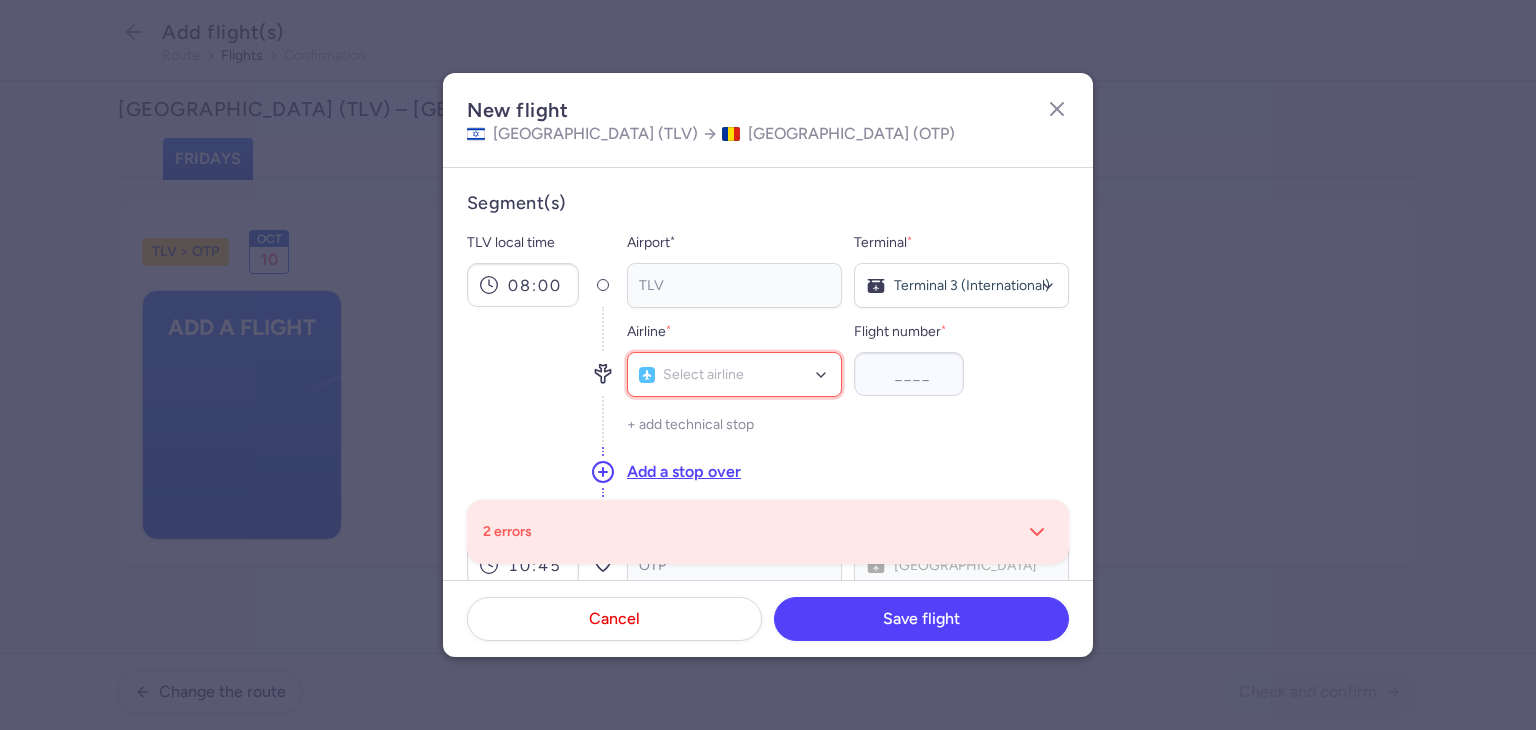 click on "Select airline" 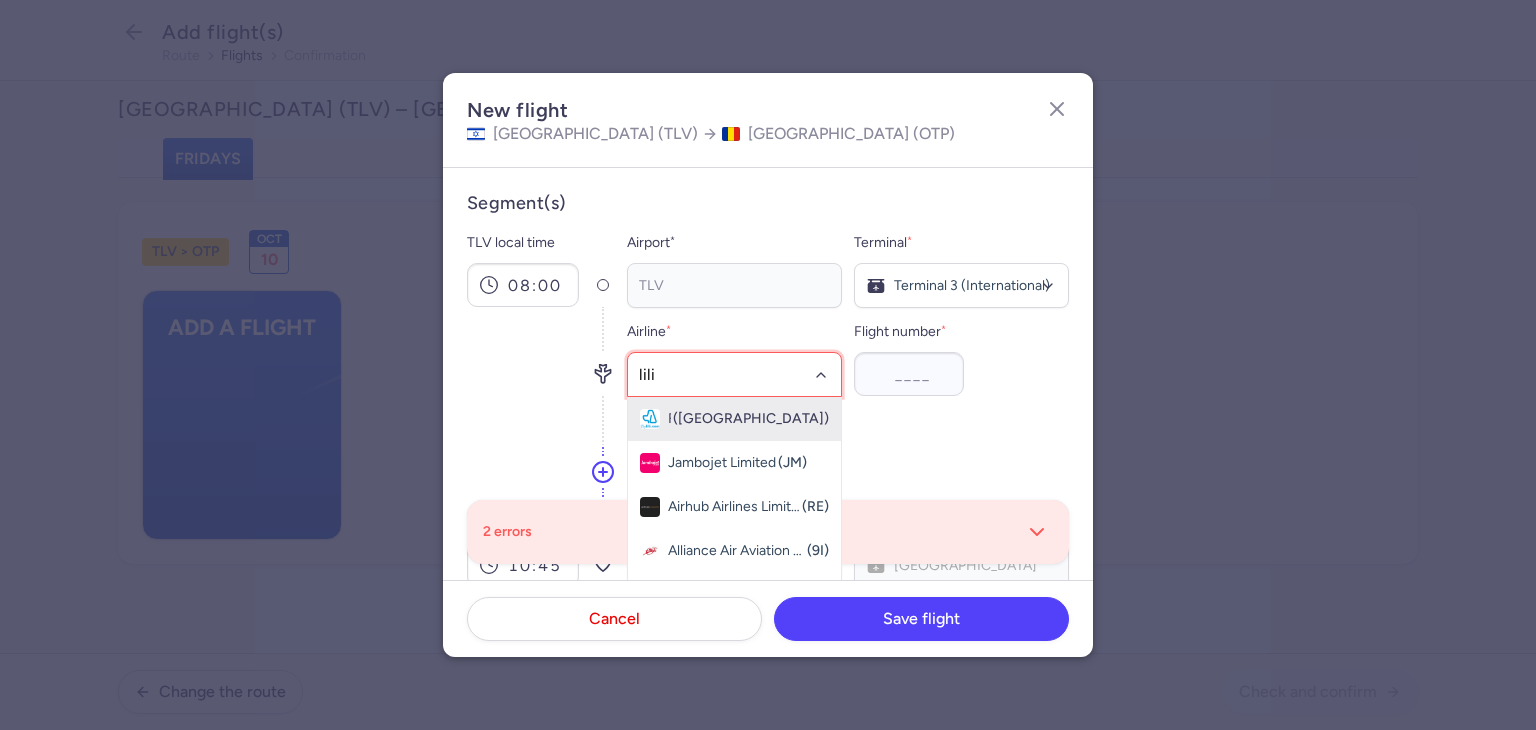 click on "Fly Lili ([GEOGRAPHIC_DATA])" 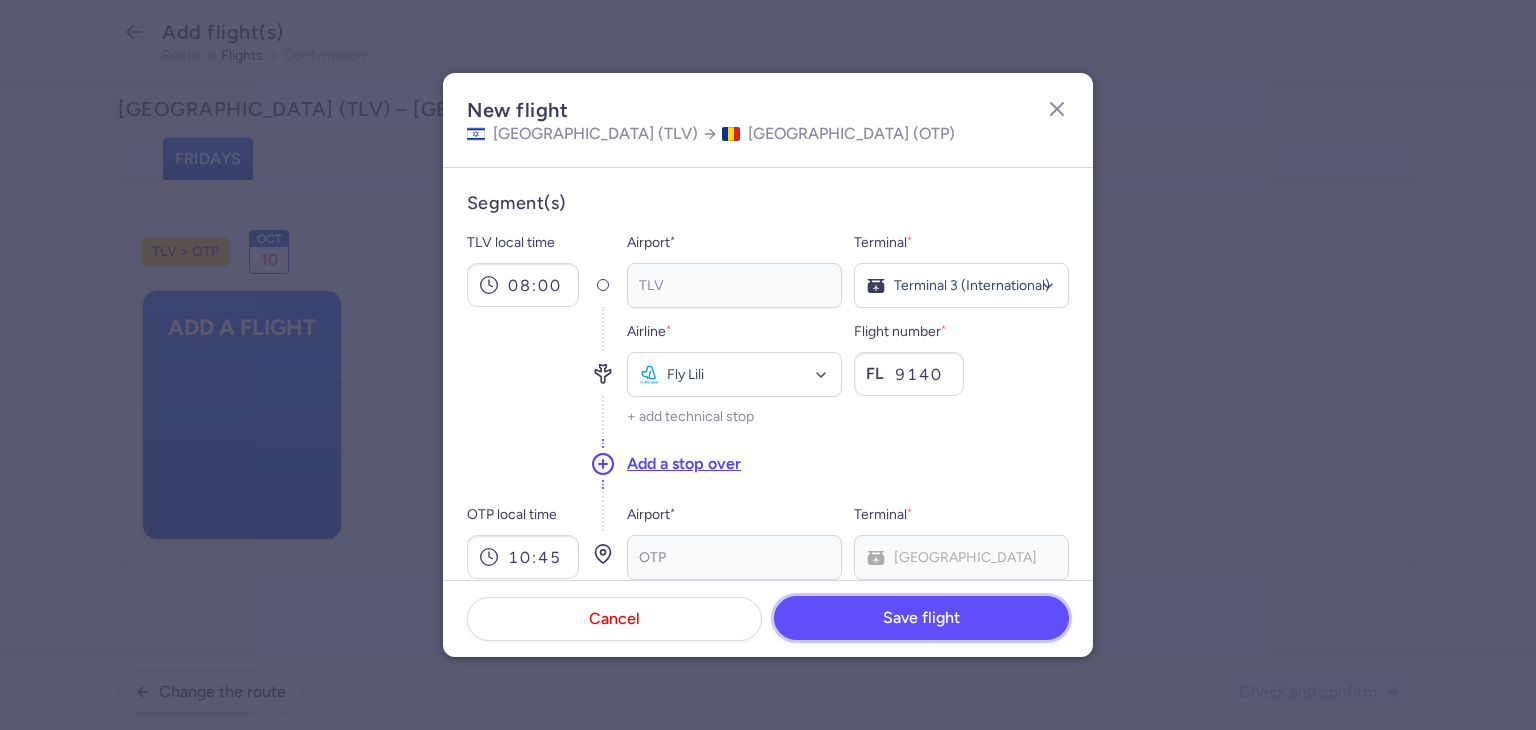click on "Save flight" at bounding box center (921, 618) 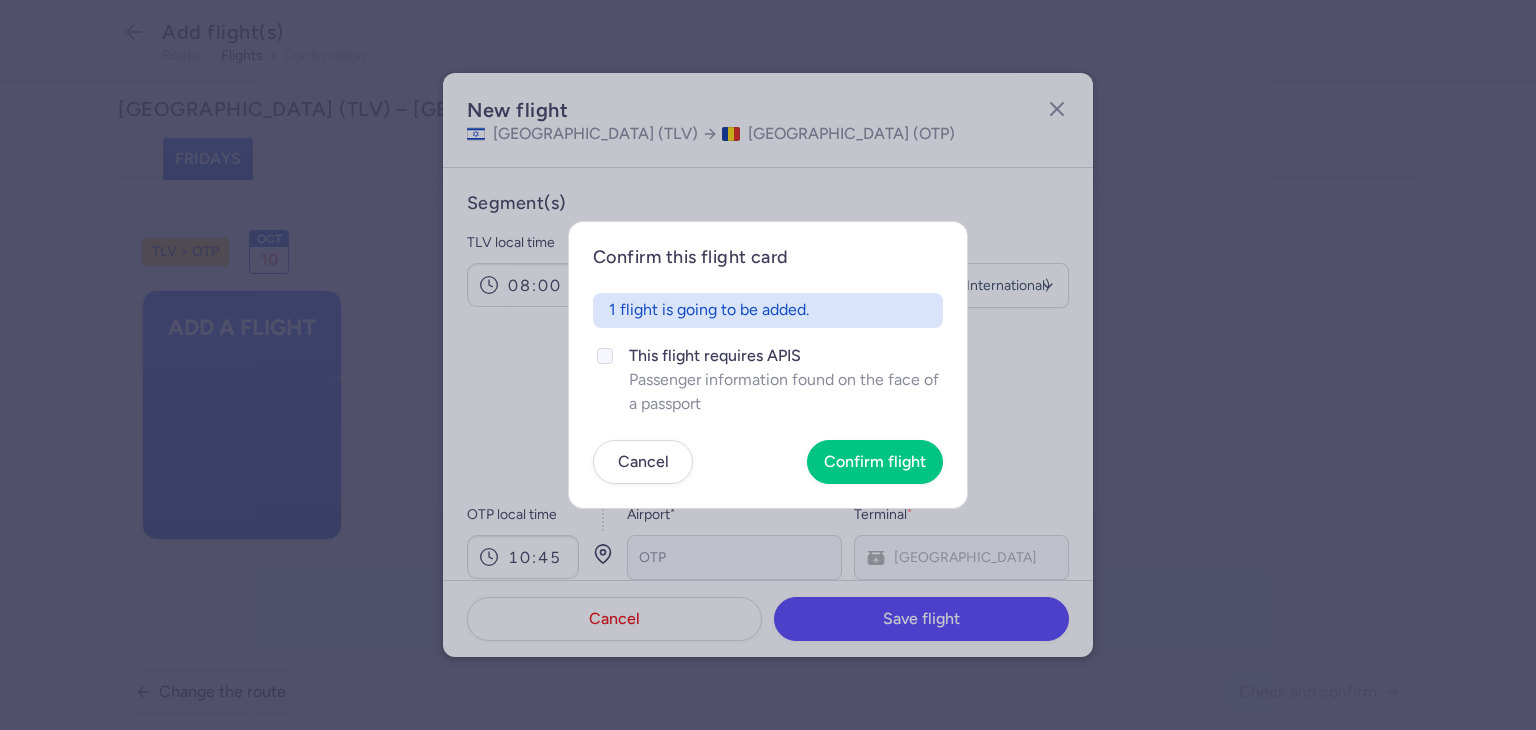 click on "Passenger information found on the face of a passport" 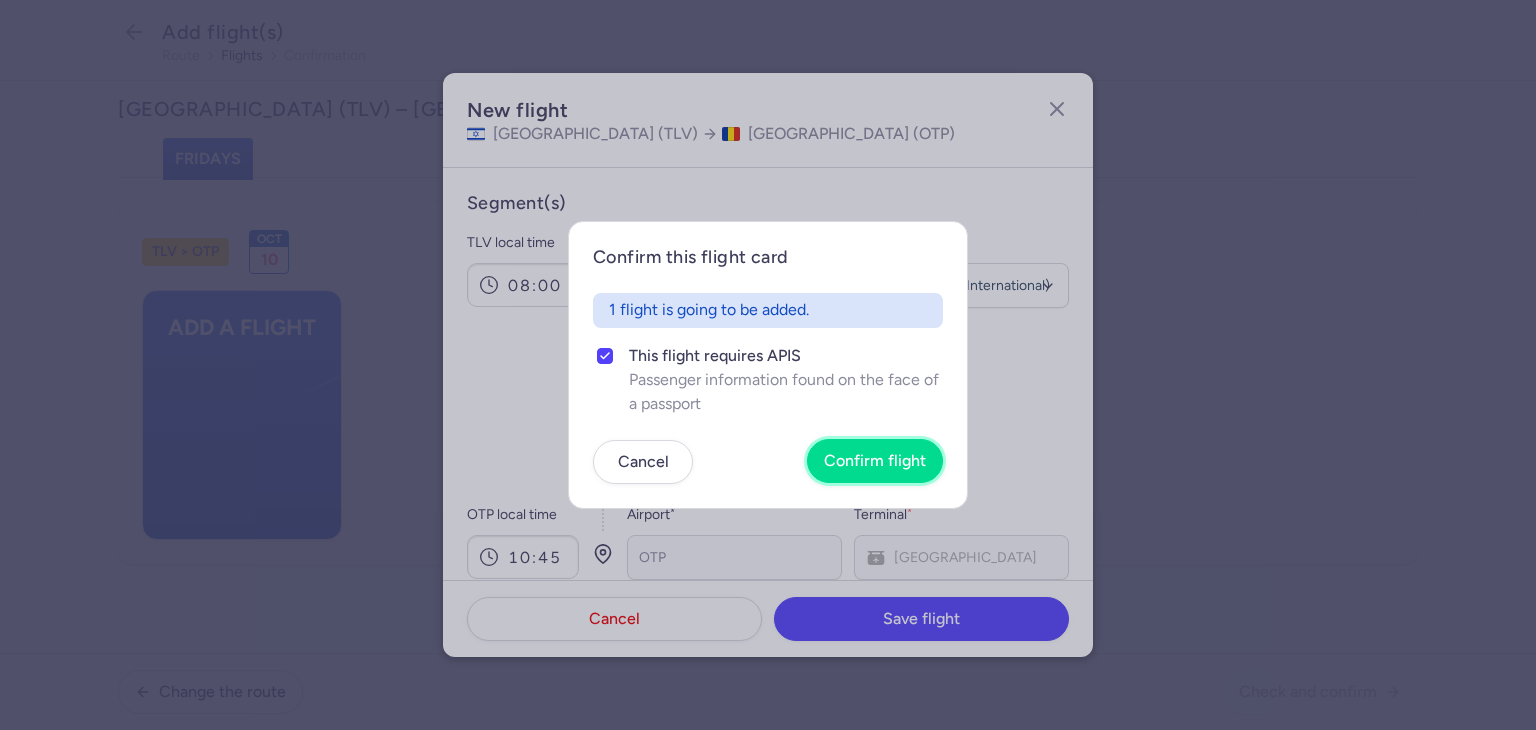 click on "Confirm flight" at bounding box center [875, 461] 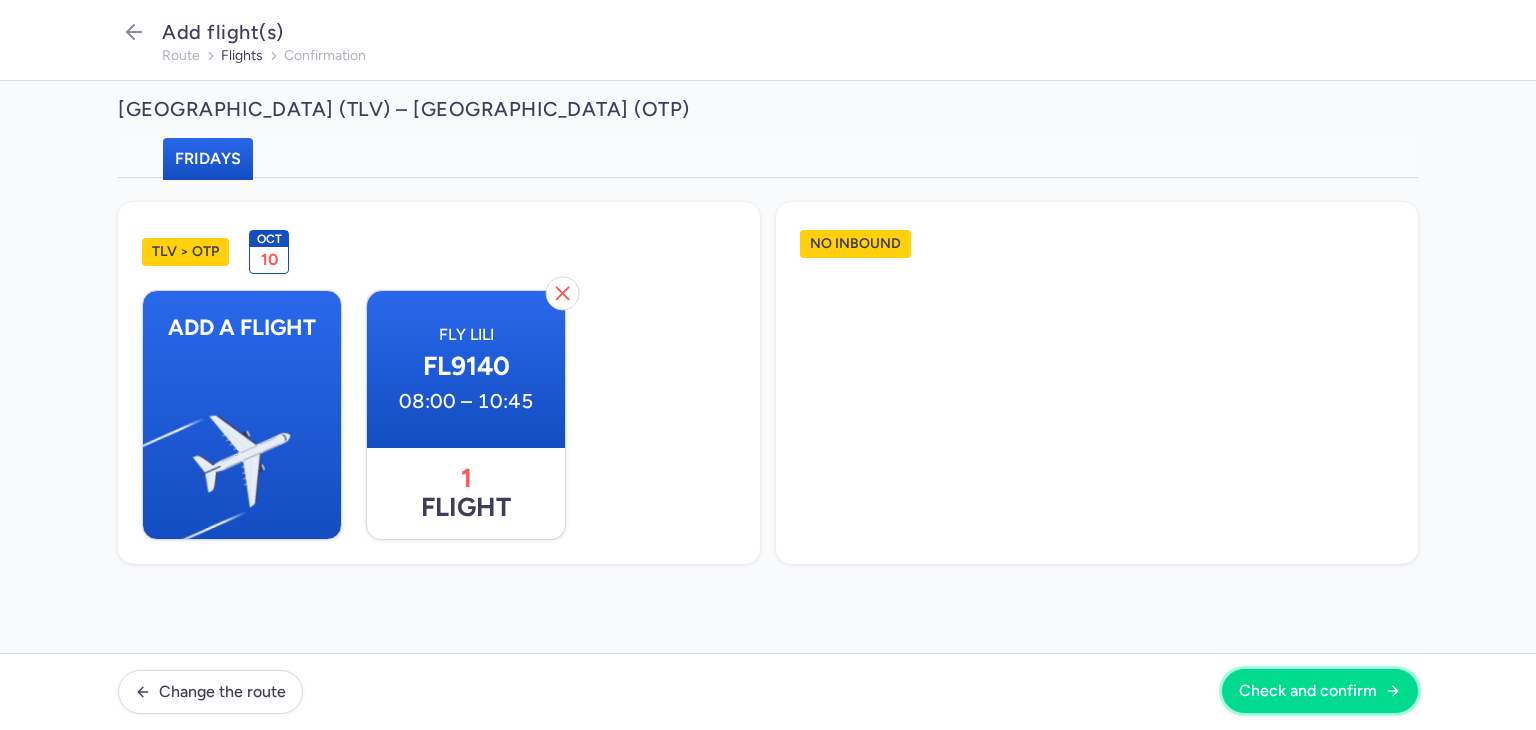 click on "Check and confirm" at bounding box center [1320, 691] 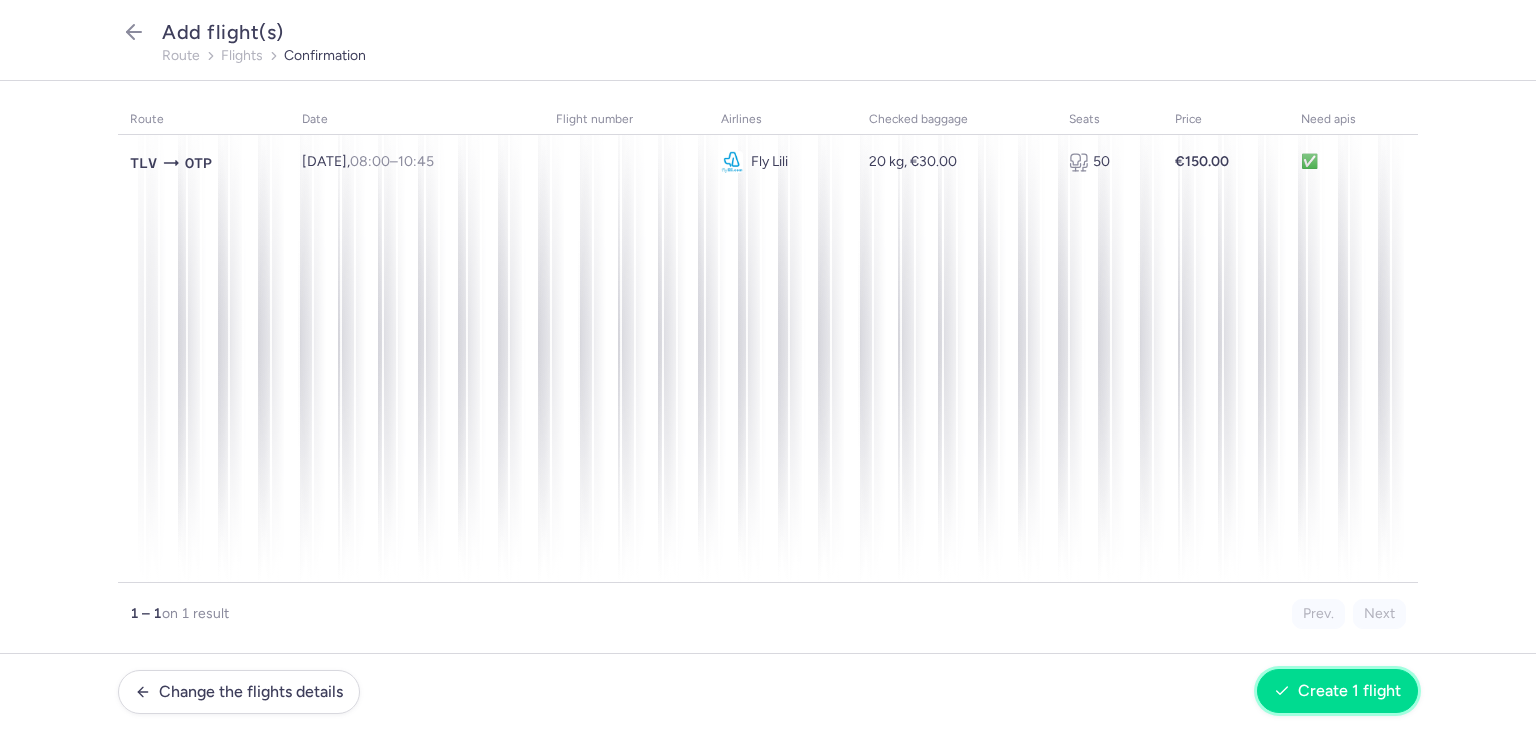 click on "Create 1 flight" at bounding box center (1349, 691) 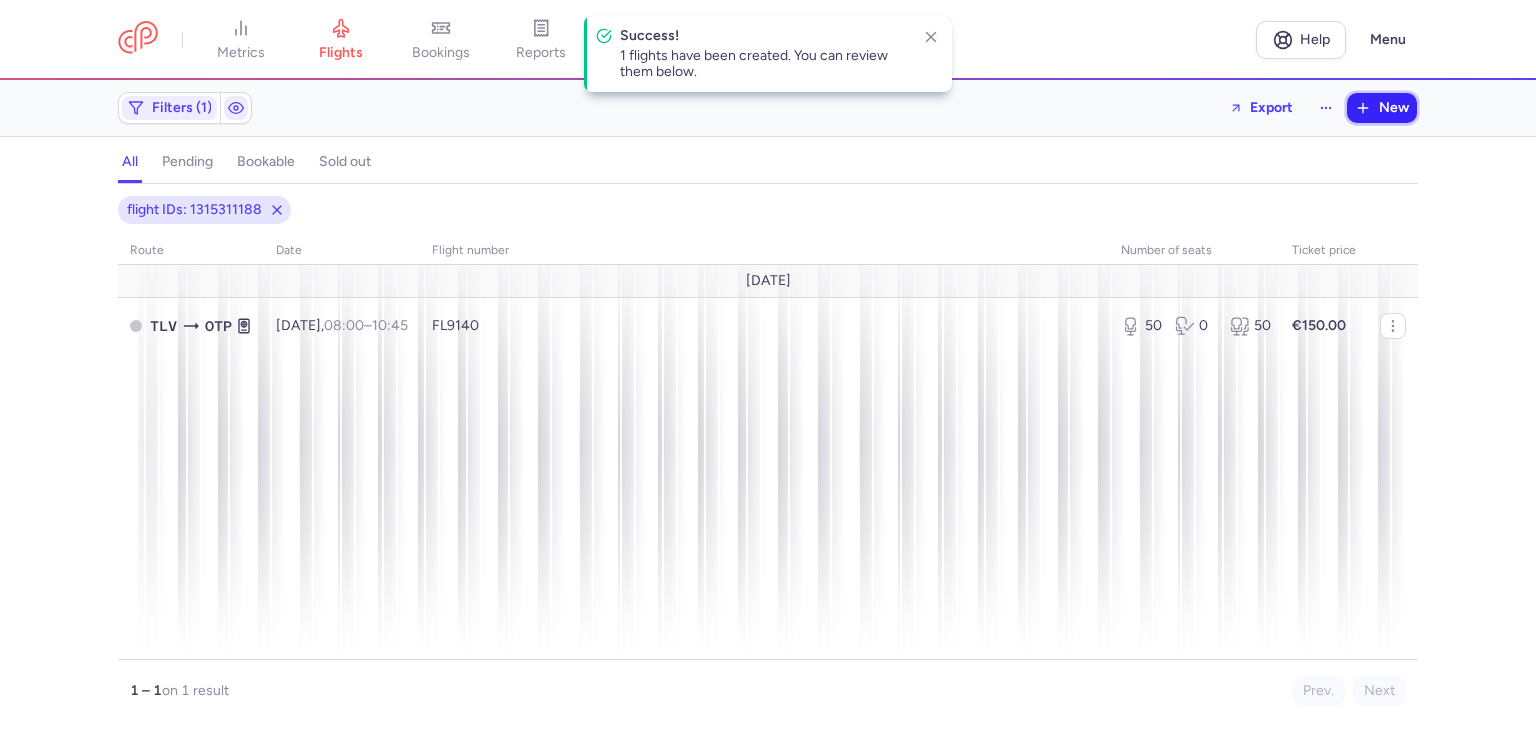 click 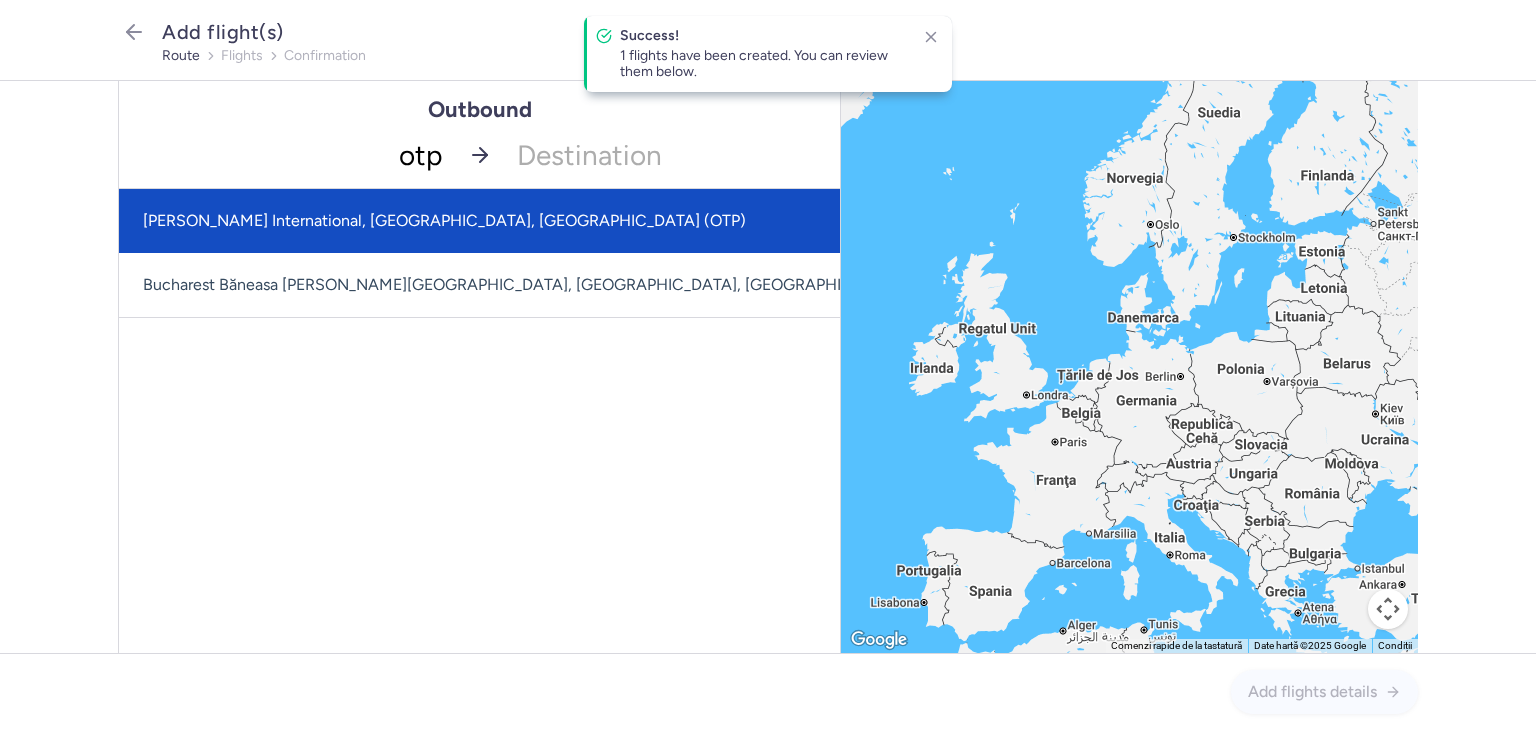 click on "[PERSON_NAME] International, [GEOGRAPHIC_DATA], [GEOGRAPHIC_DATA] (OTP)" 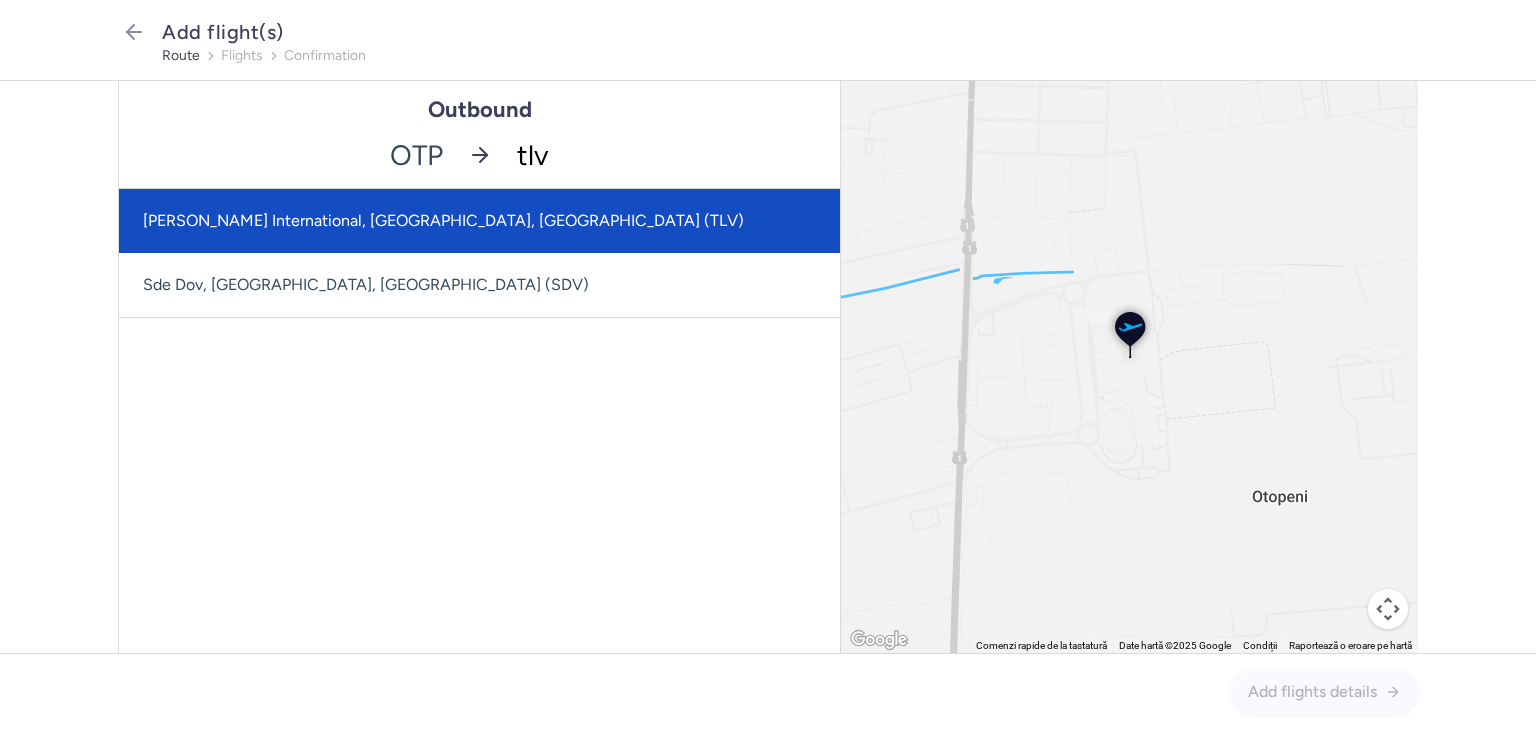 click on "[PERSON_NAME] International, [GEOGRAPHIC_DATA], [GEOGRAPHIC_DATA] (TLV)" at bounding box center [479, 221] 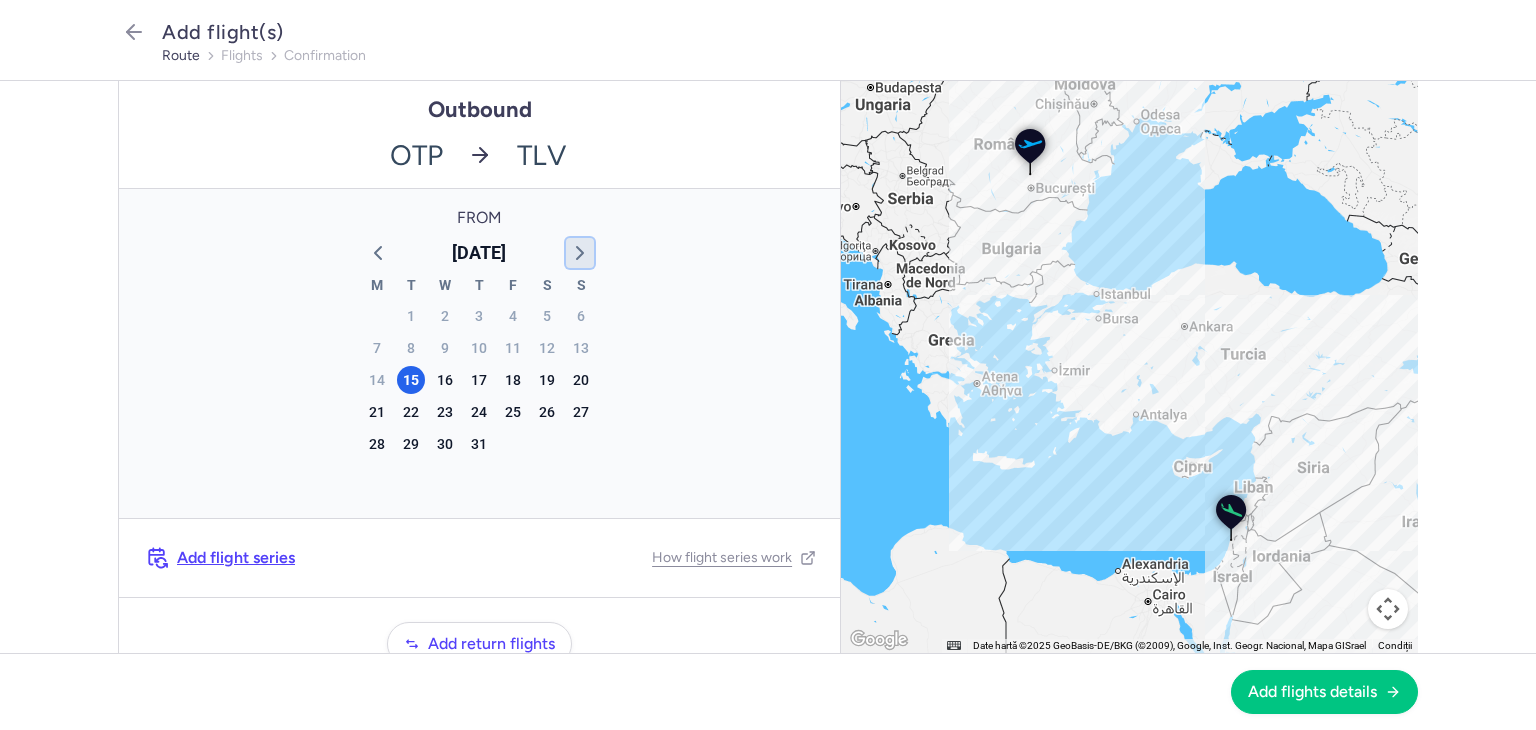 click 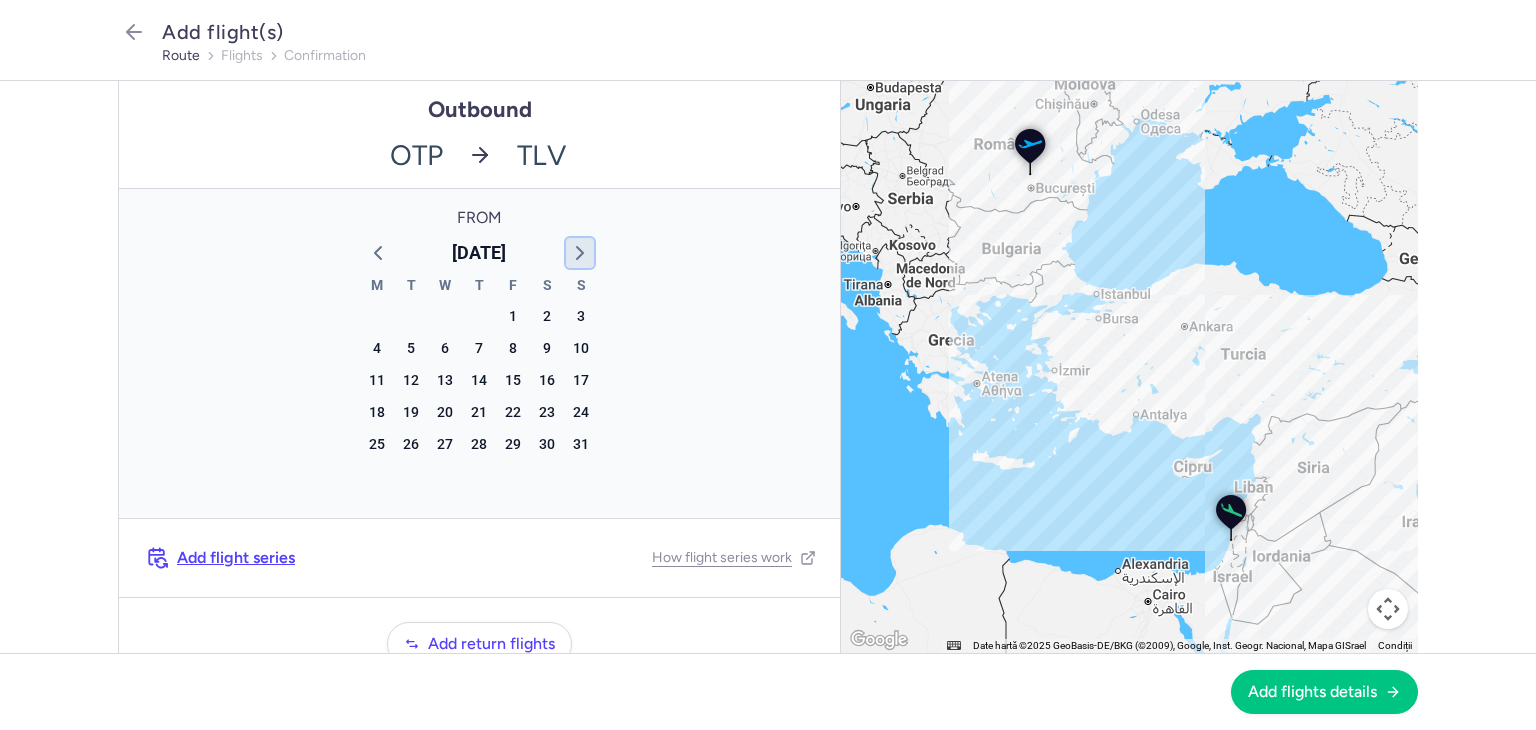 click 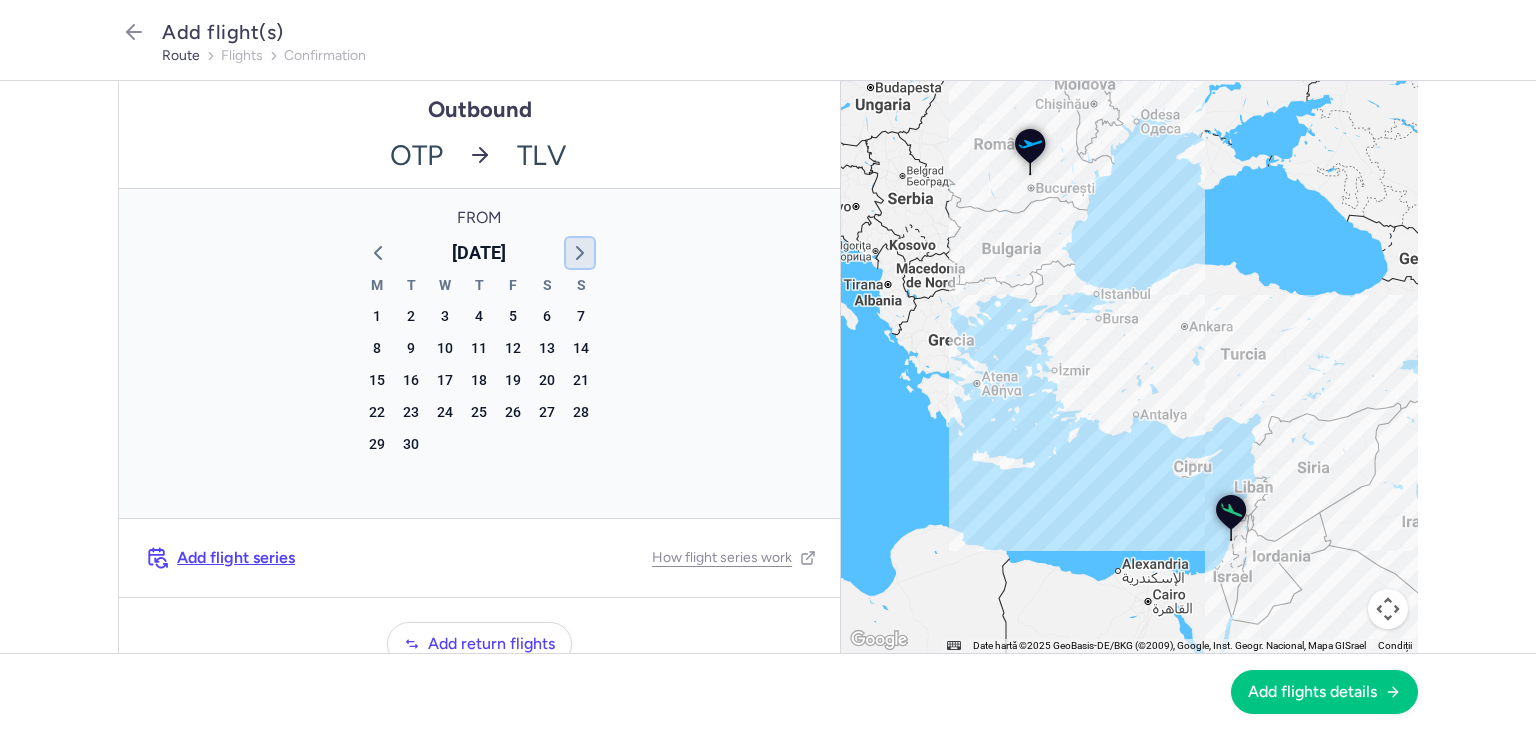 click 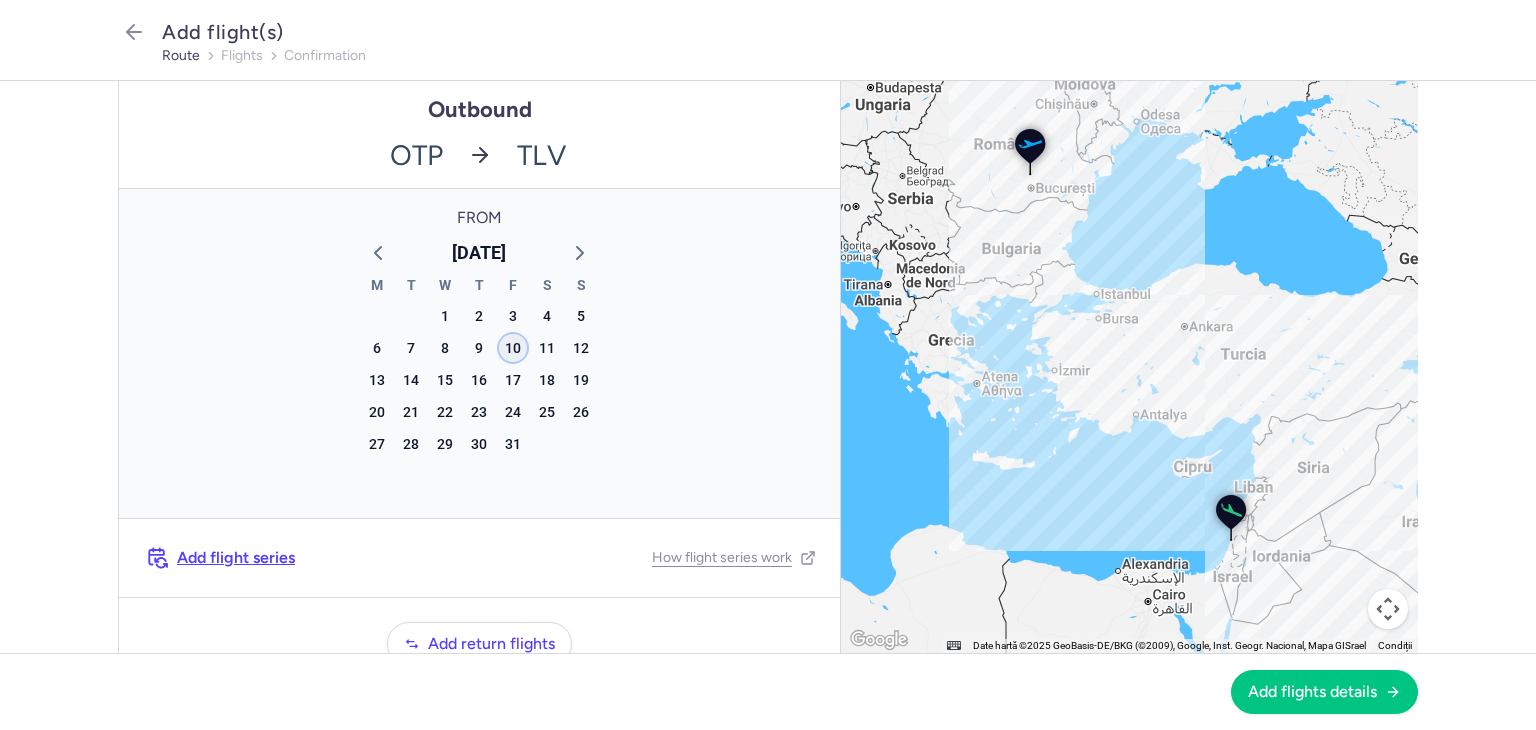 click on "10" 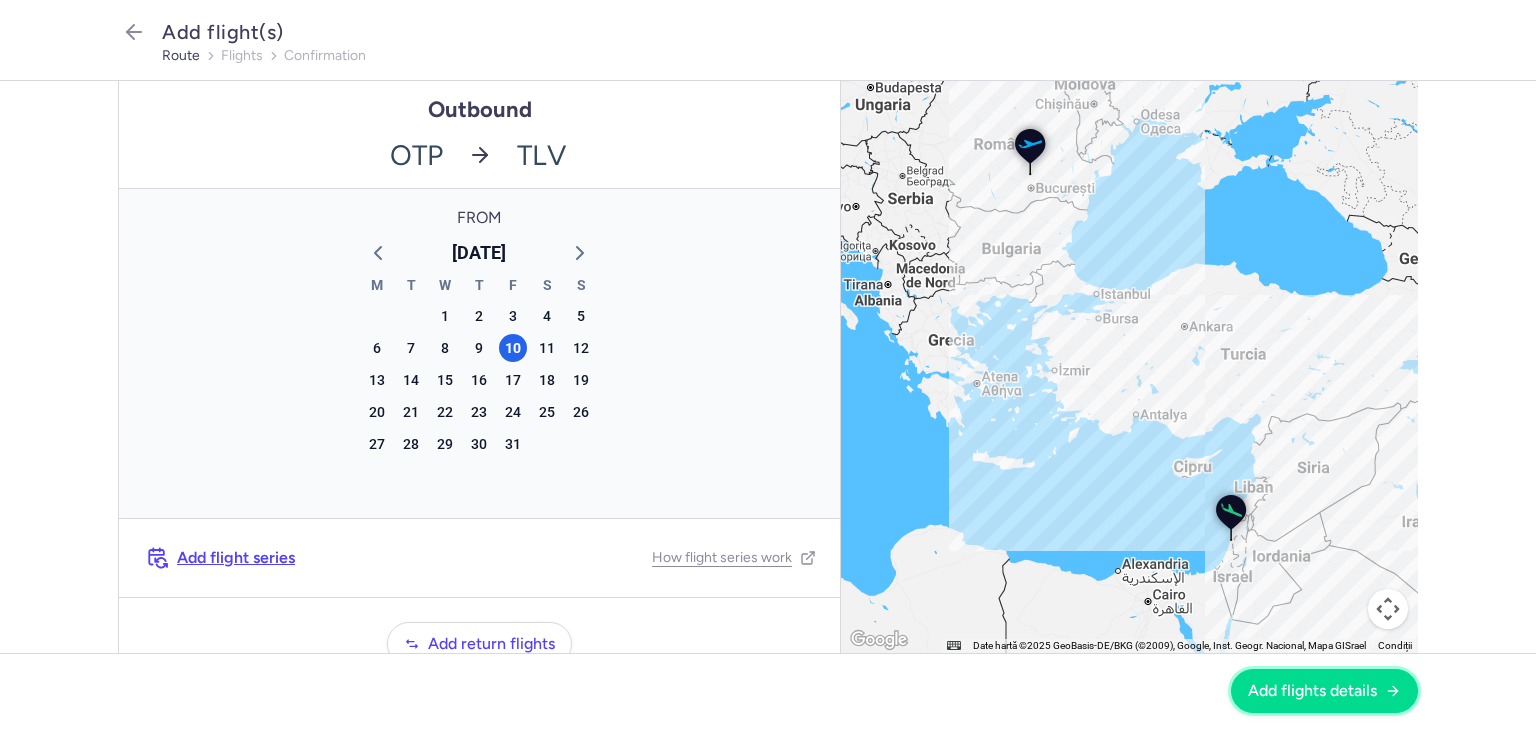 click on "Add flights details" at bounding box center (1324, 691) 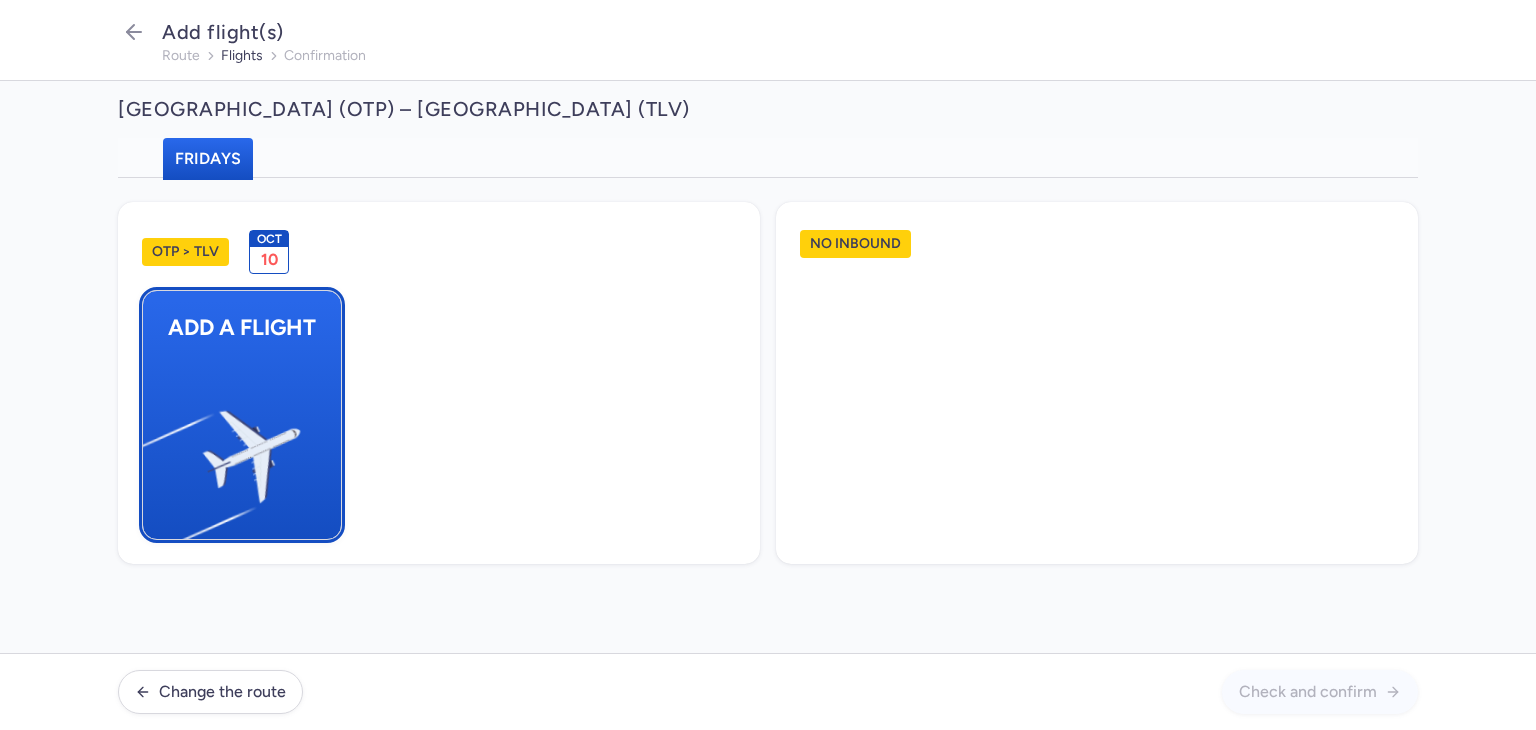 click on "Add a flight" at bounding box center [242, 415] 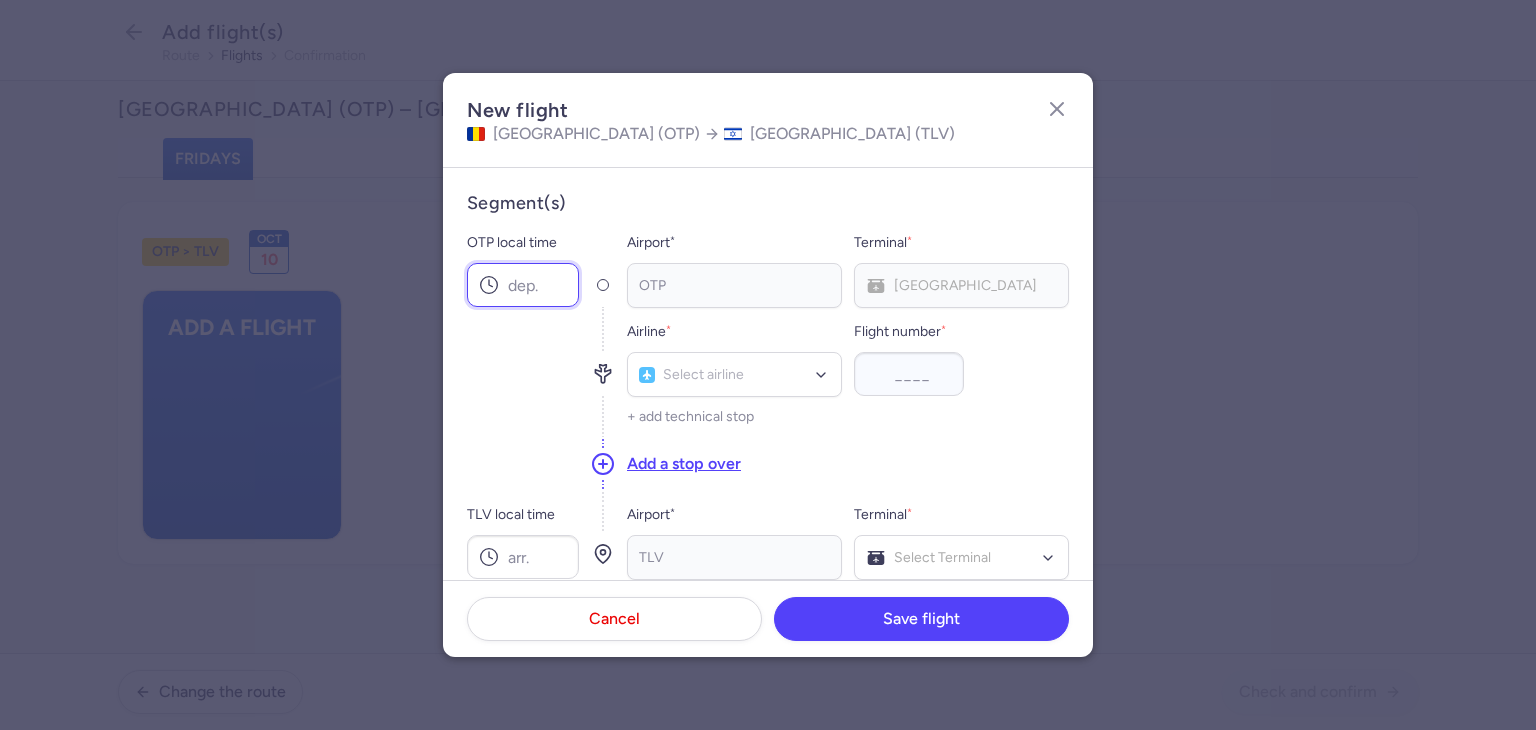click on "OTP local time" at bounding box center (523, 285) 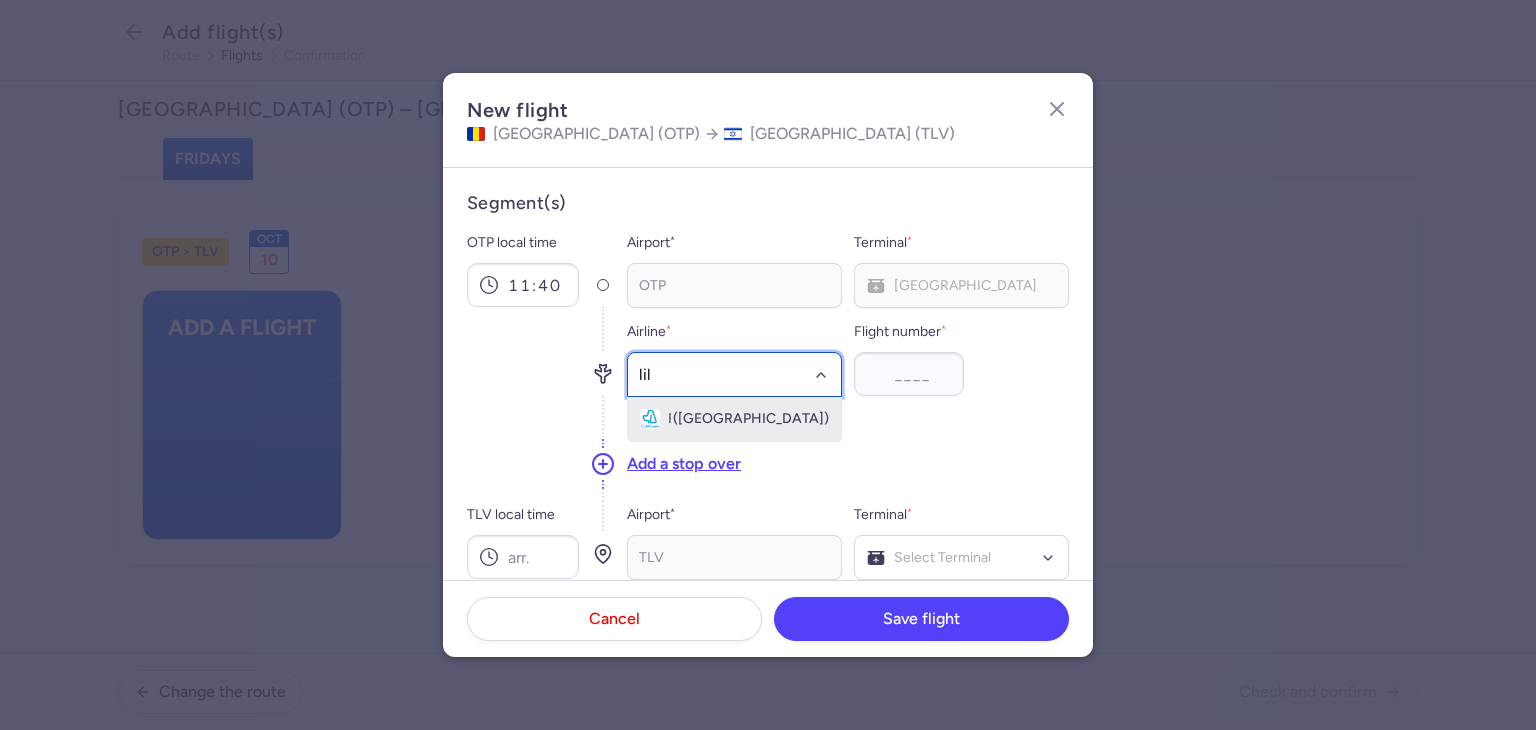 click on "Fly Lili ([GEOGRAPHIC_DATA])" 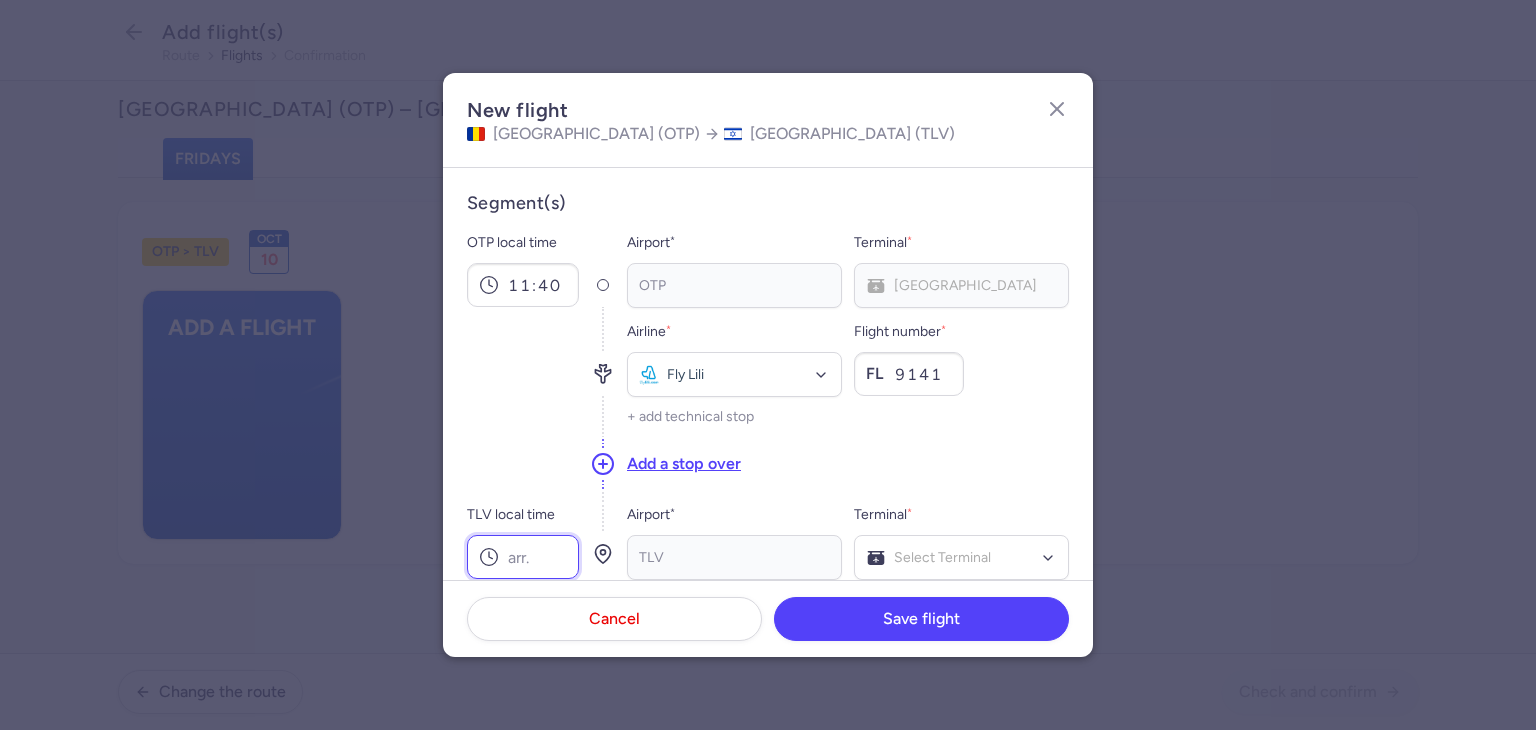 click on "TLV local time" at bounding box center (523, 557) 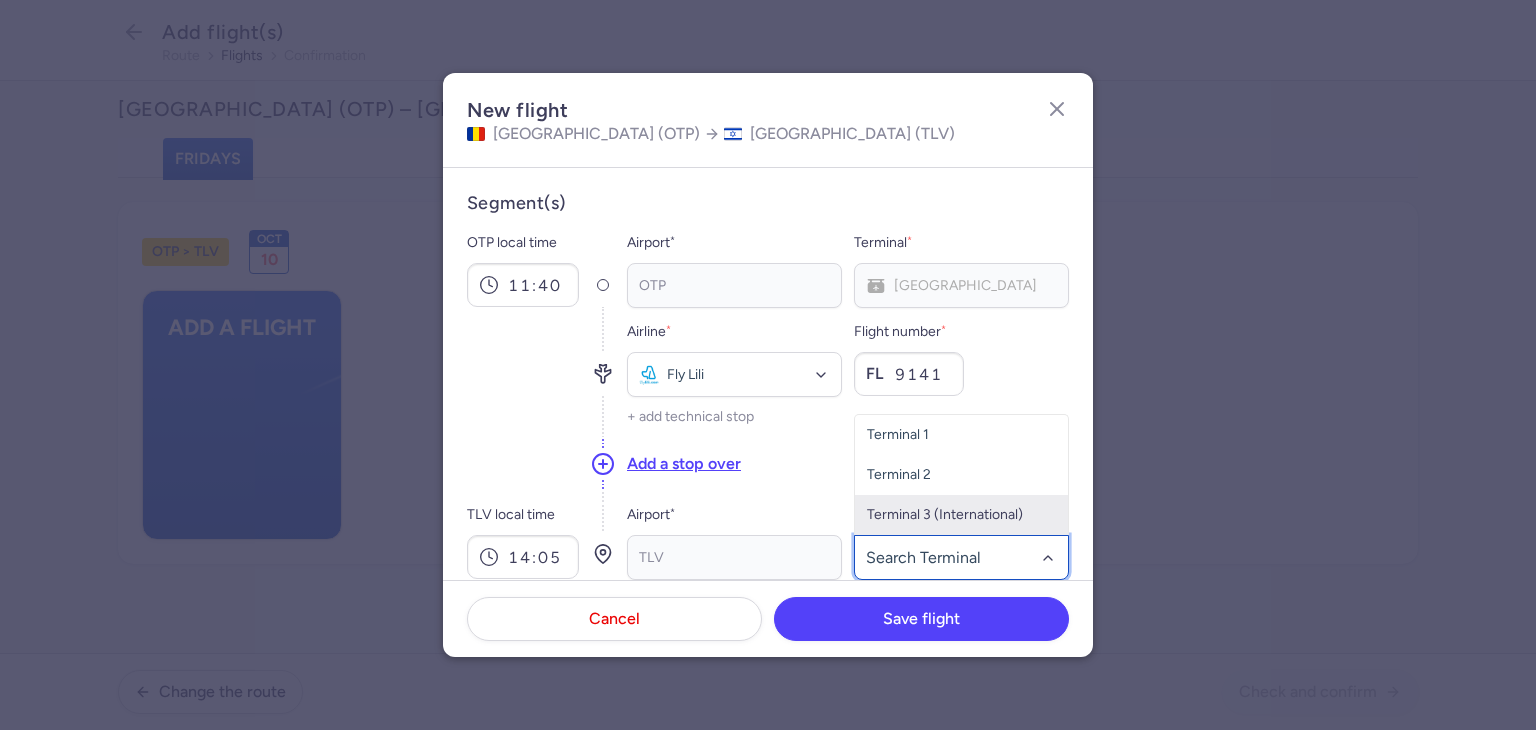 click on "Terminal 3 (International)" 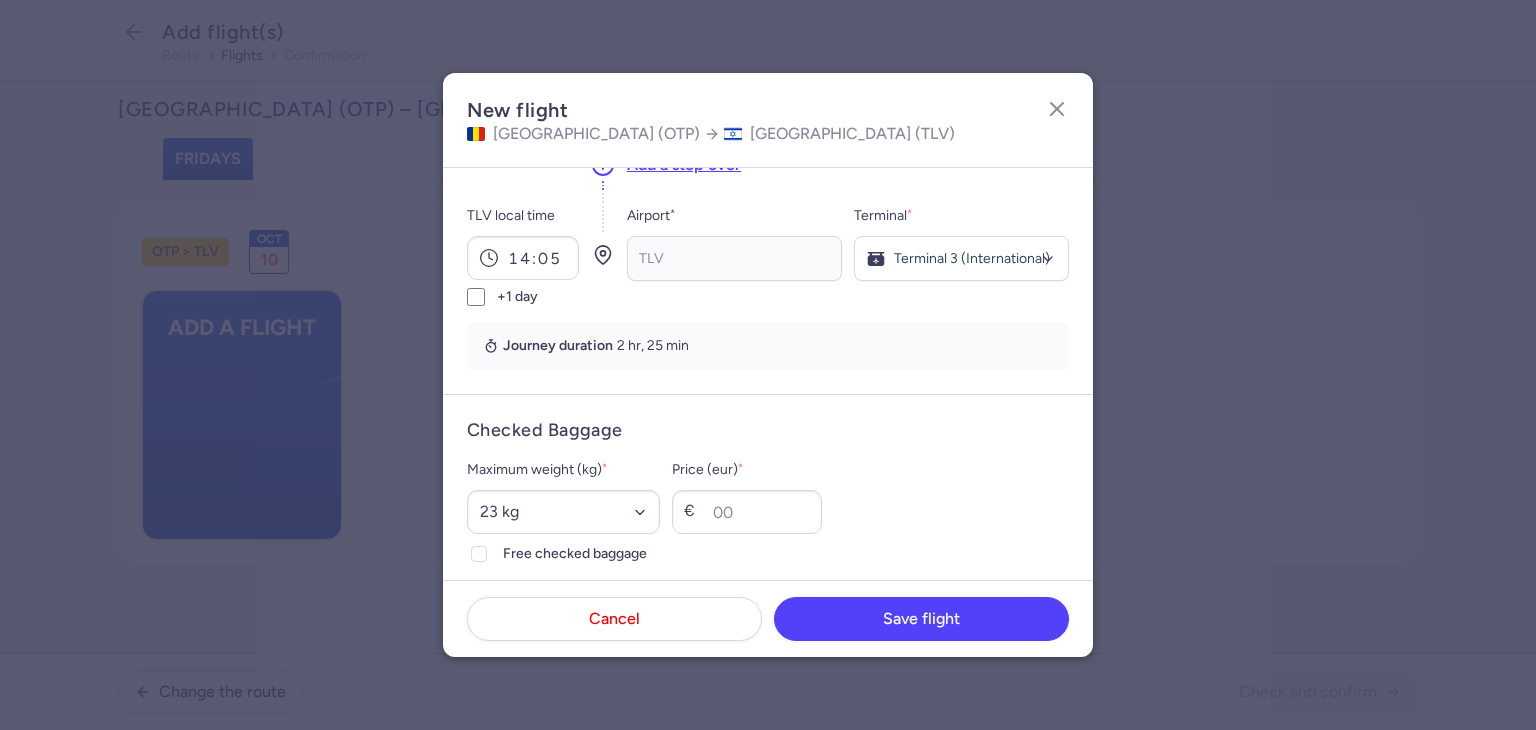 scroll, scrollTop: 300, scrollLeft: 0, axis: vertical 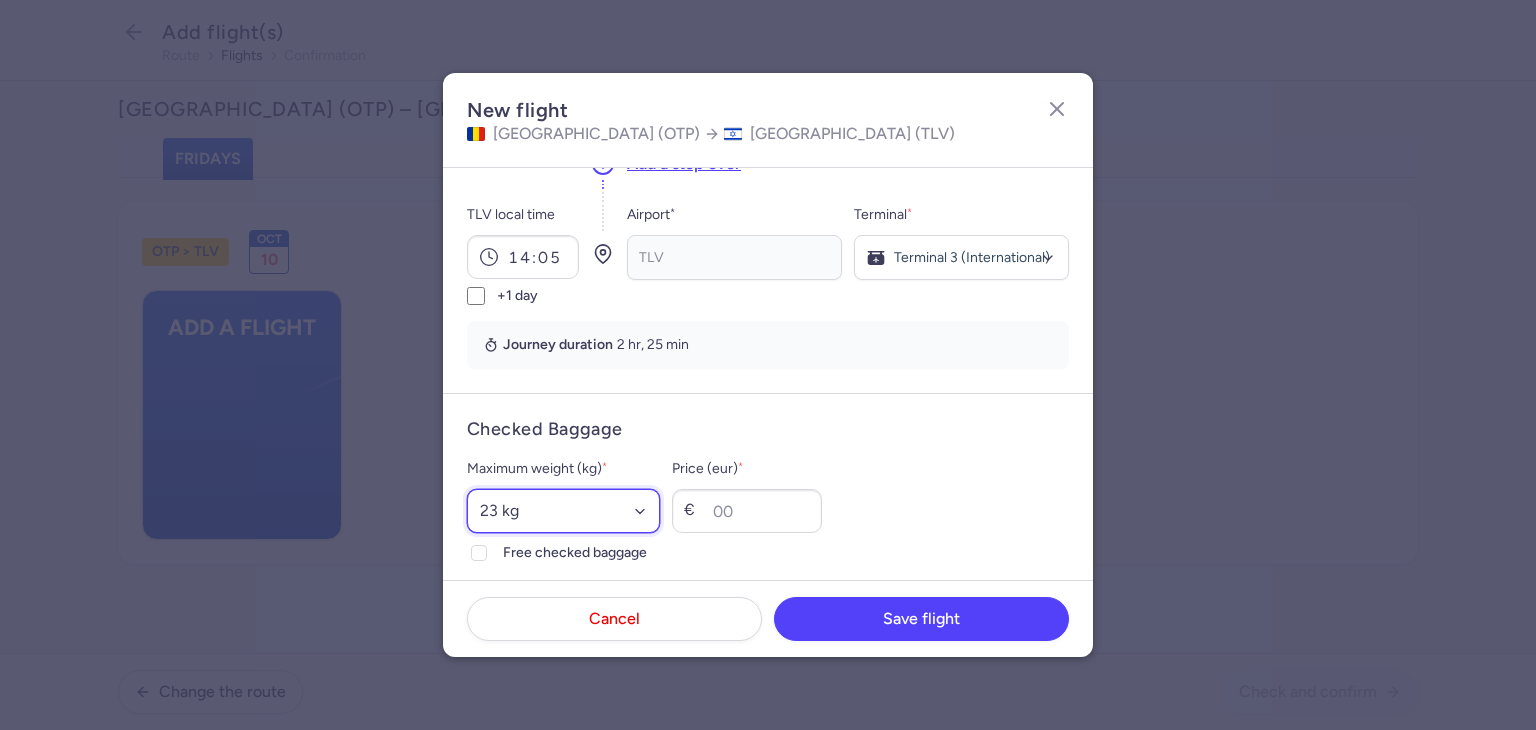 click on "Select an option 15 kg 16 kg 17 kg 18 kg 19 kg 20 kg 21 kg 22 kg 23 kg 24 kg 25 kg 26 kg 27 kg 28 kg 29 kg 30 kg 31 kg 32 kg 33 kg 34 kg 35 kg" at bounding box center (563, 511) 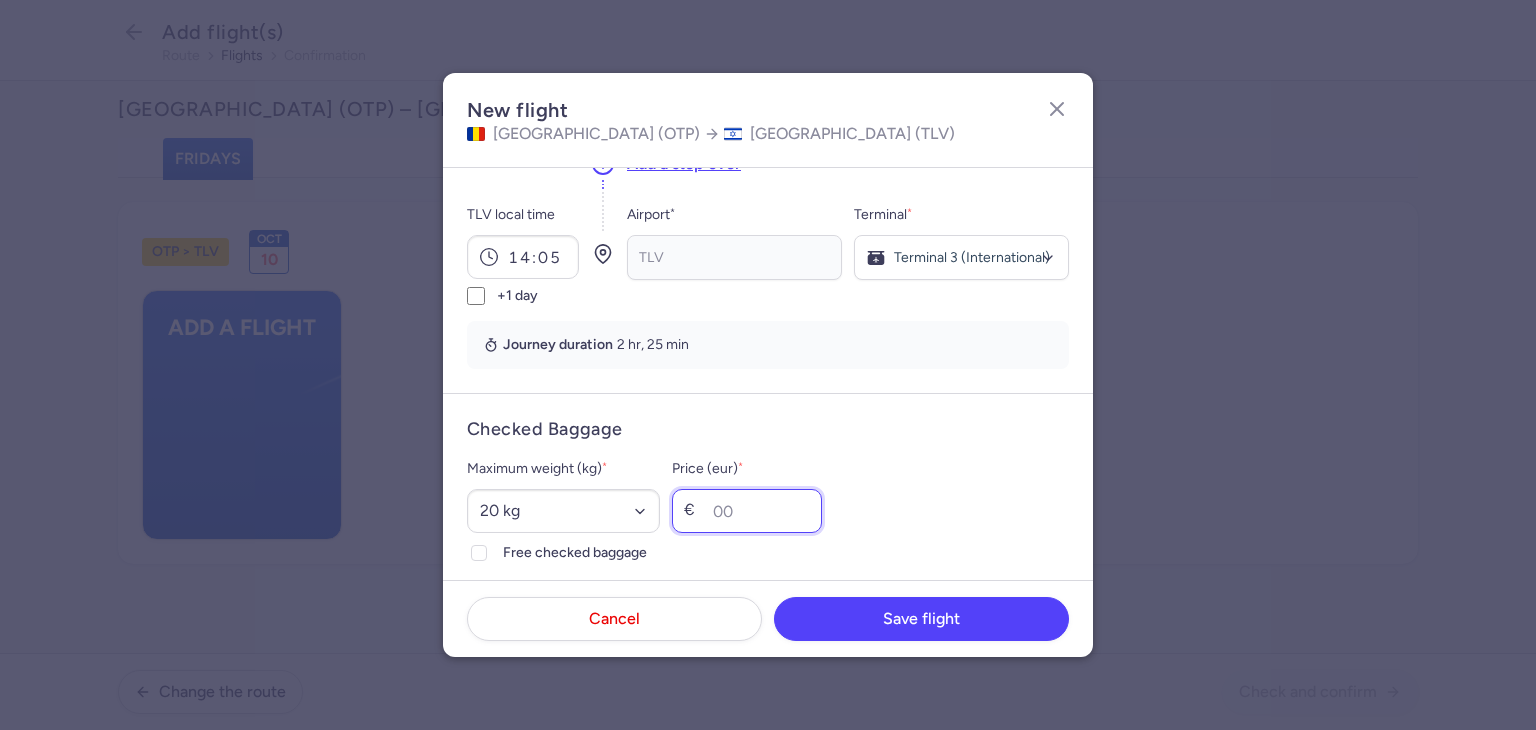 click on "Price (eur)  *" at bounding box center [747, 511] 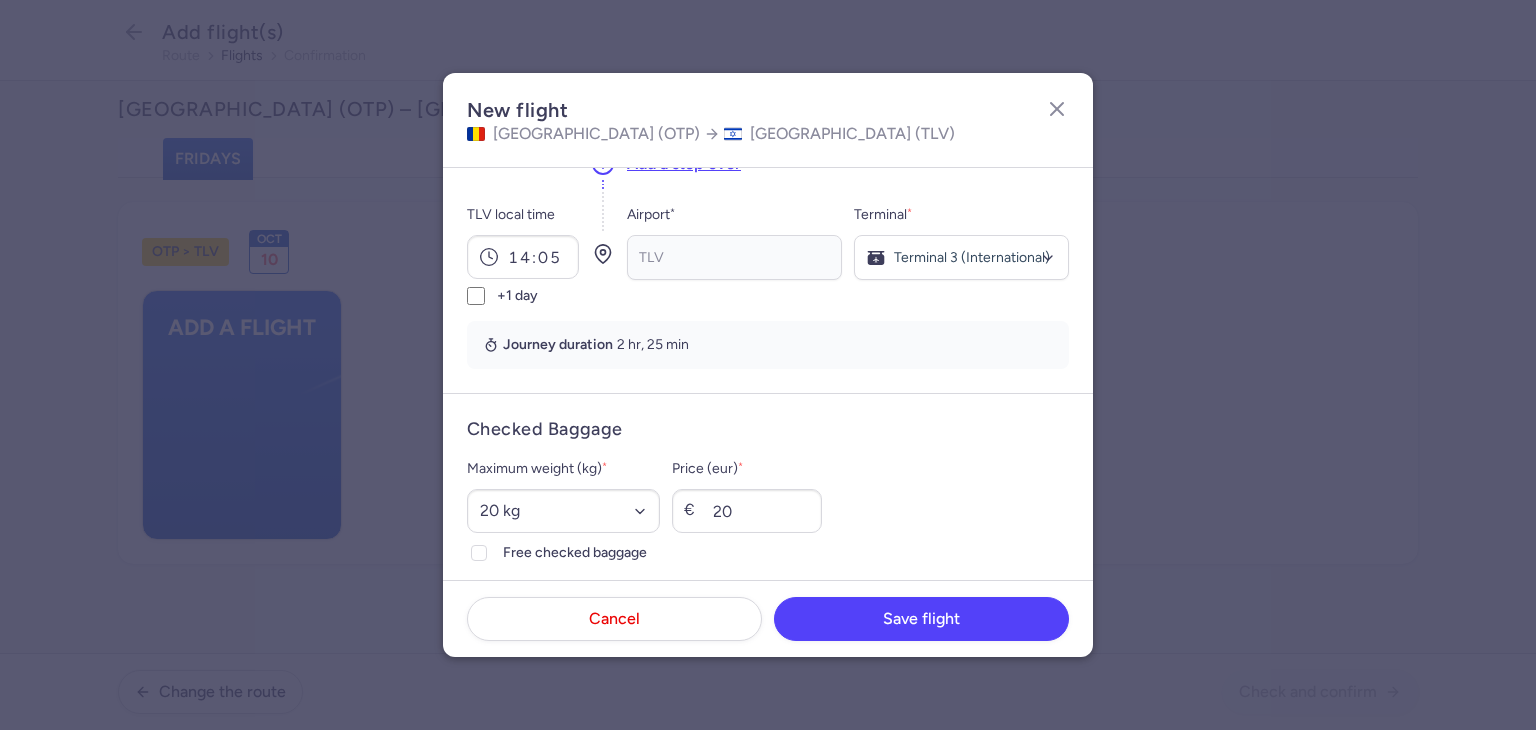 click on "Maximum weight (kg)  * Select an option 15 kg 16 kg 17 kg 18 kg 19 kg 20 kg 21 kg 22 kg 23 kg 24 kg 25 kg 26 kg 27 kg 28 kg 29 kg 30 kg 31 kg 32 kg 33 kg 34 kg 35 kg Free checked baggage Price (eur)  * € 20" at bounding box center (768, 511) 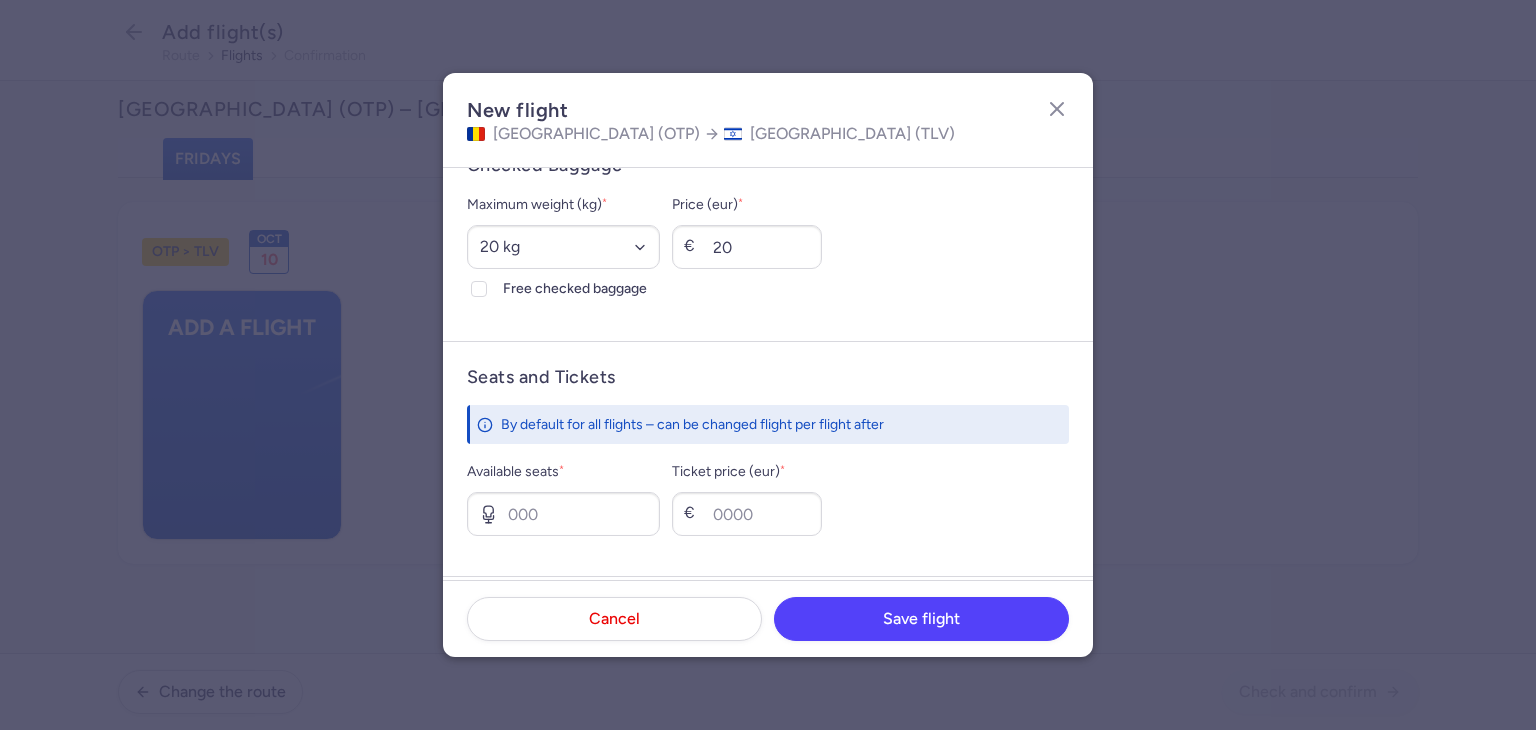 scroll, scrollTop: 600, scrollLeft: 0, axis: vertical 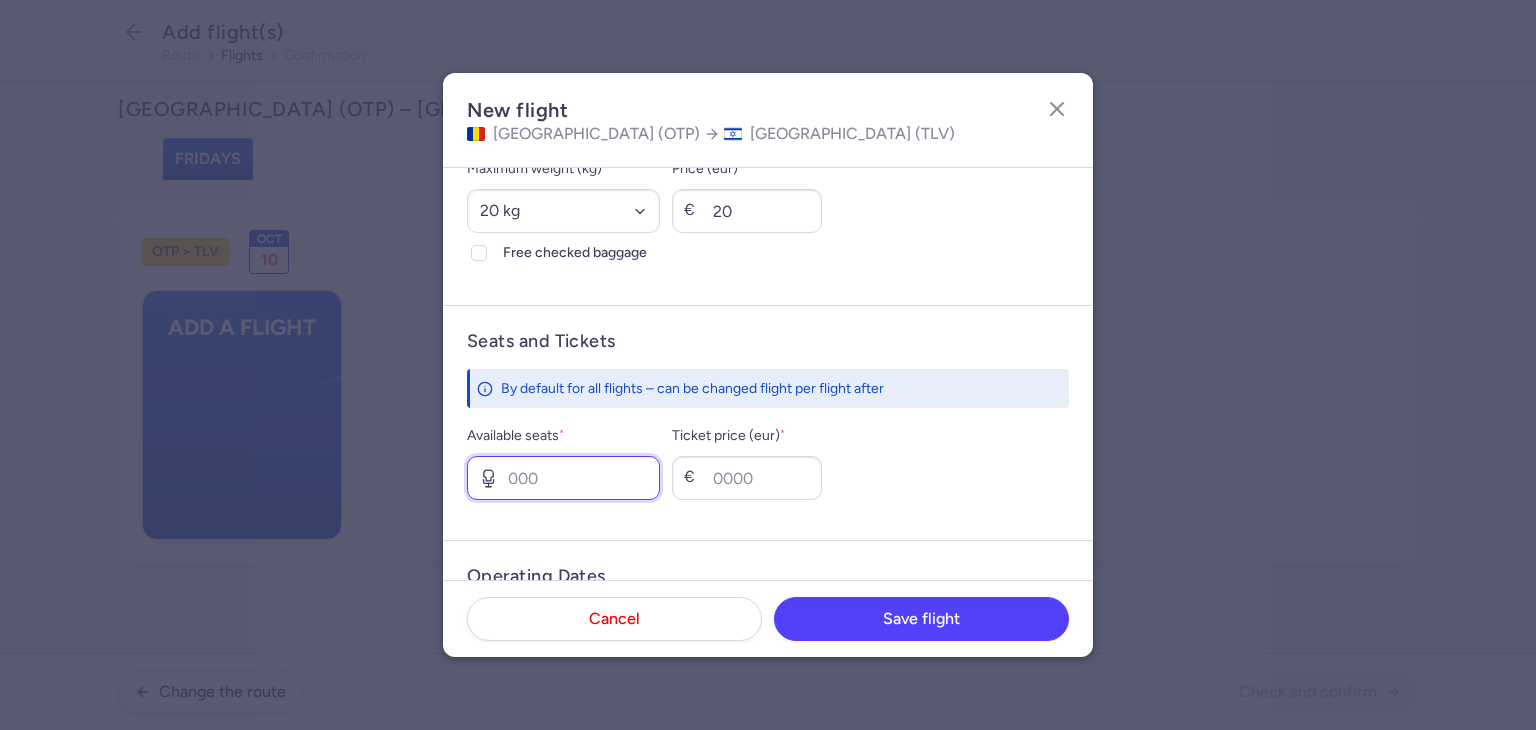click on "Available seats  *" at bounding box center [563, 478] 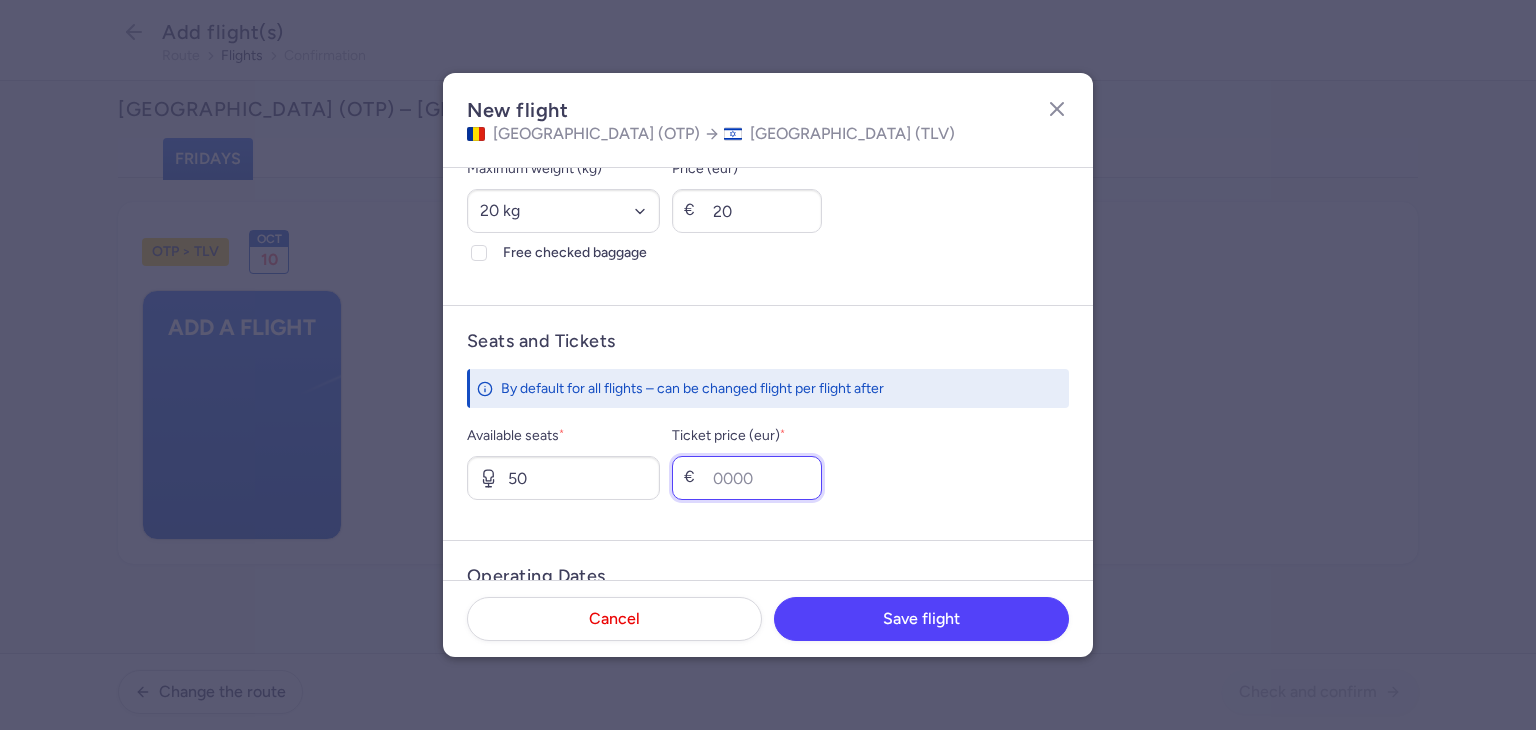 click on "Ticket price (eur)  *" at bounding box center [747, 478] 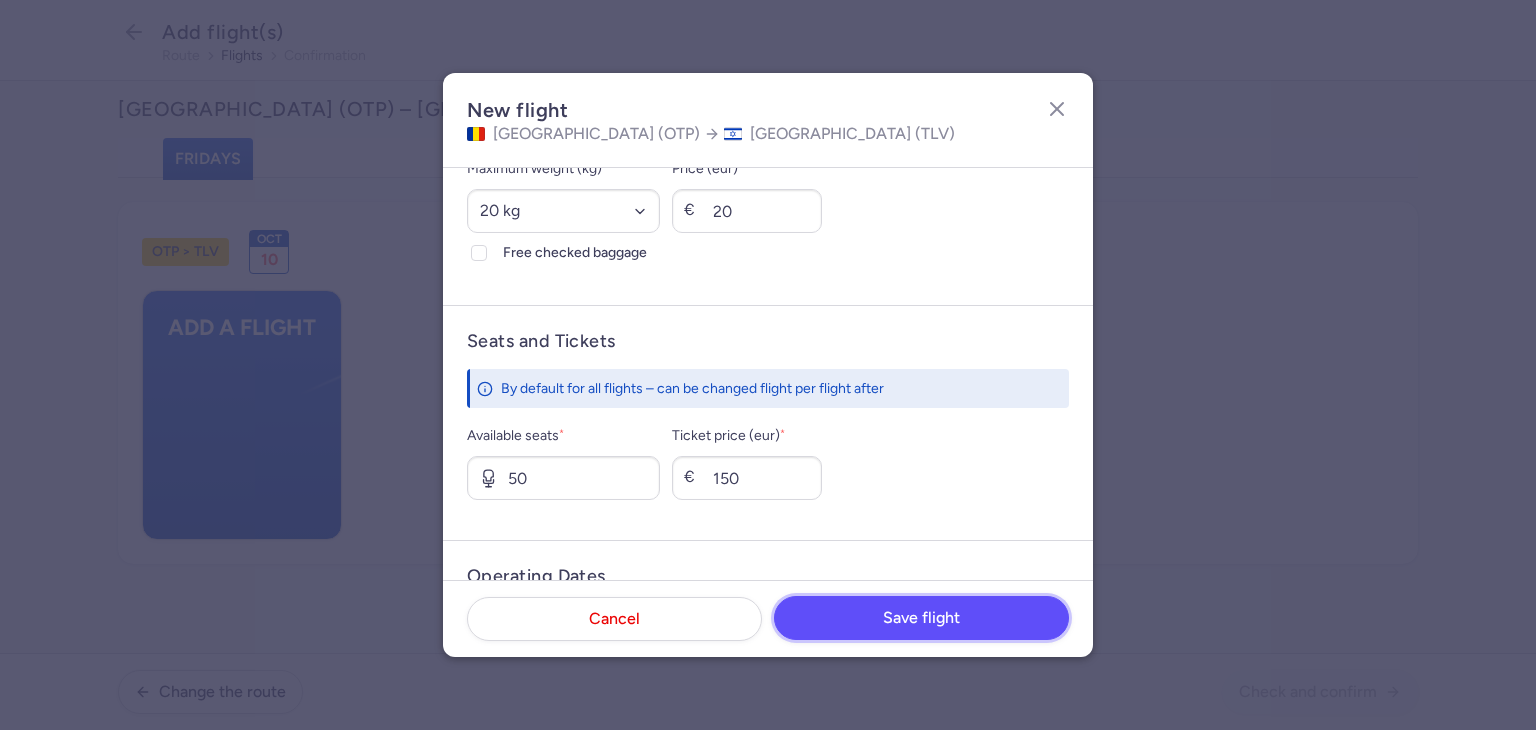 click on "Save flight" at bounding box center [921, 618] 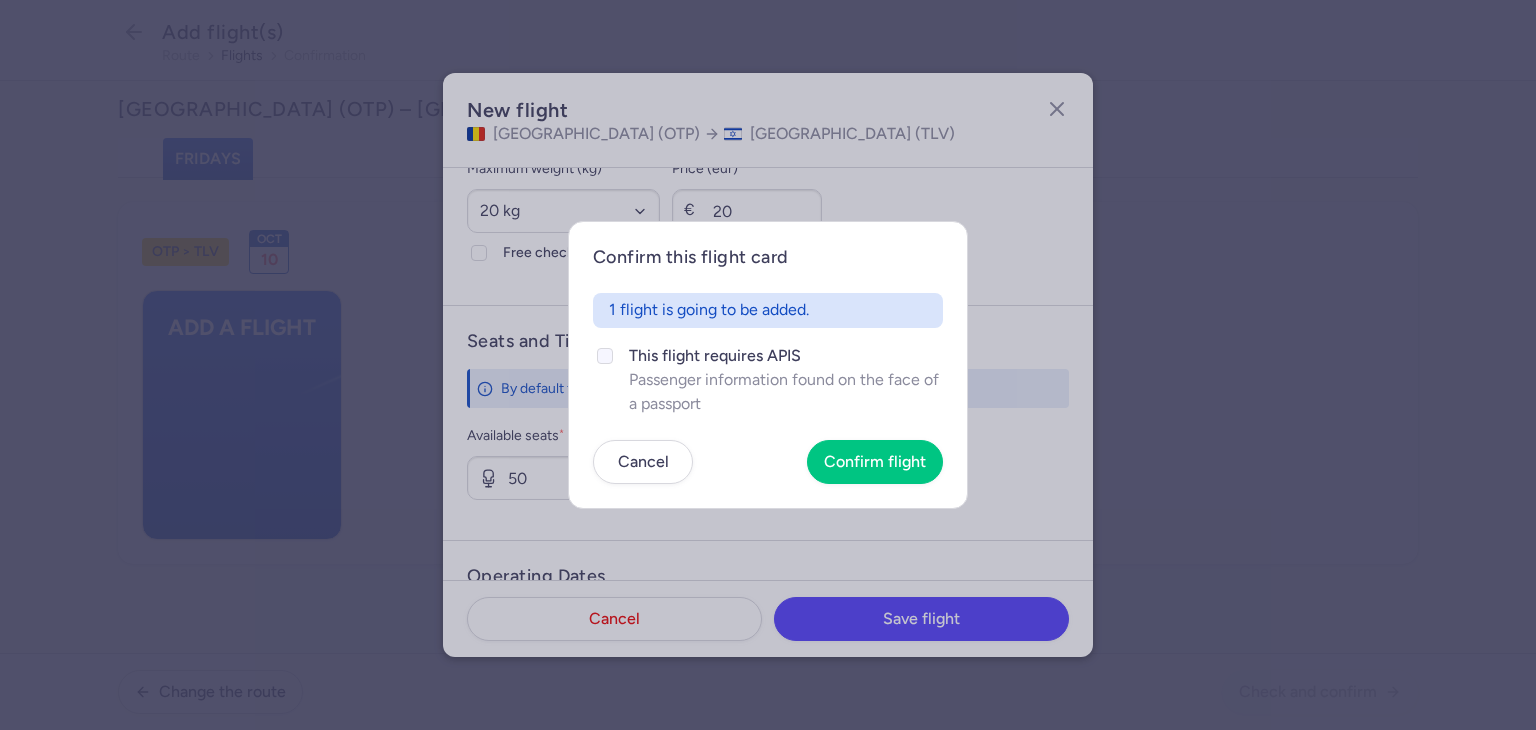 click on "Passenger information found on the face of a passport" 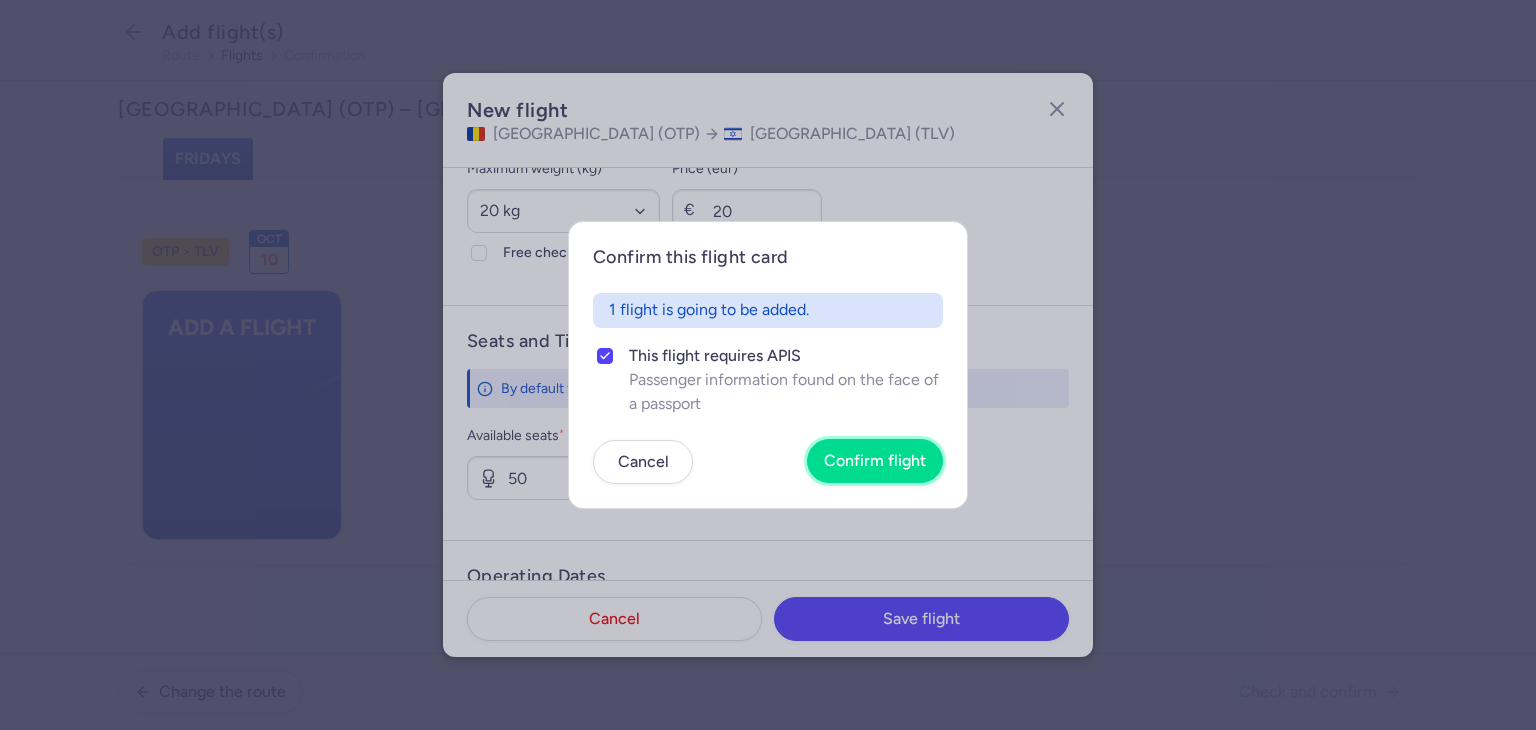 click on "Confirm flight" at bounding box center [875, 461] 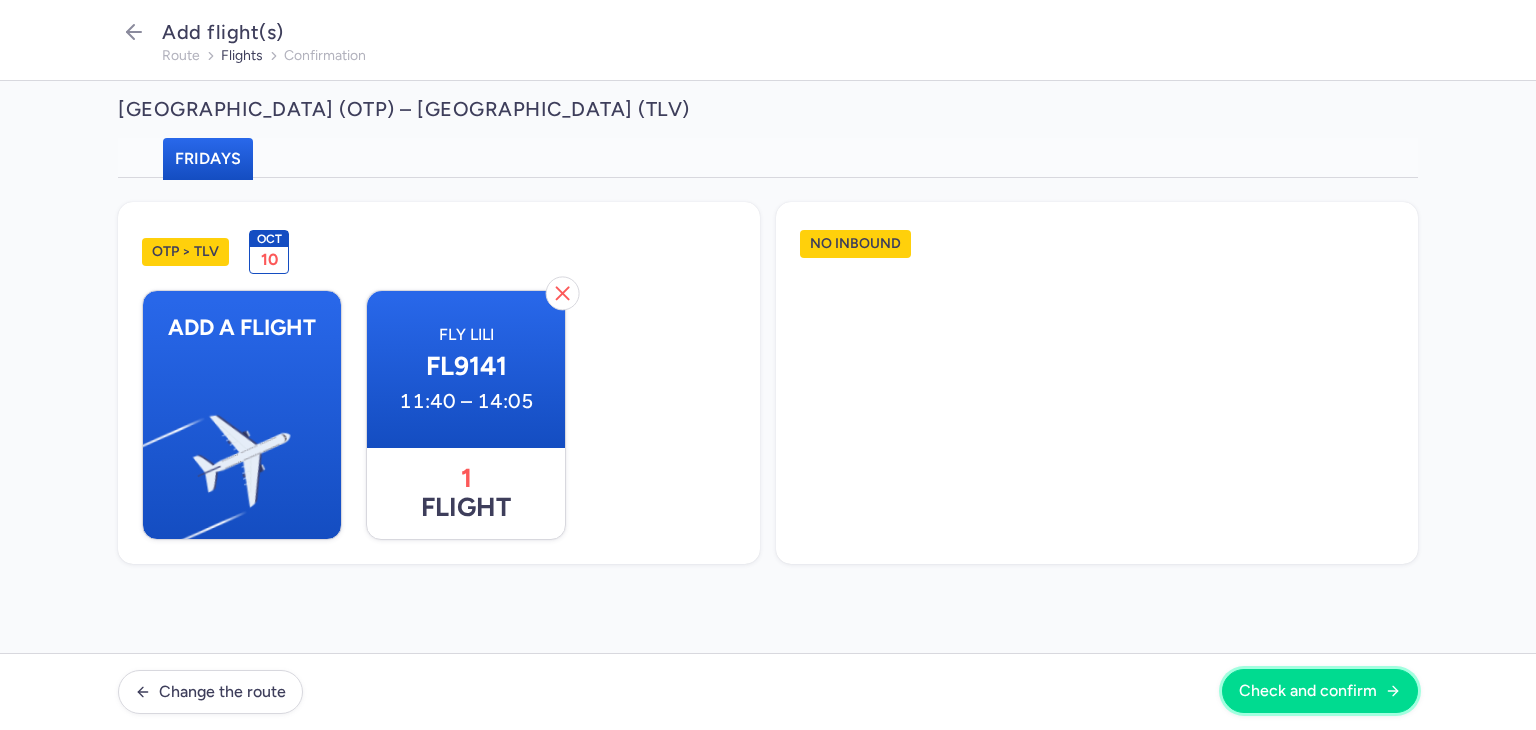 click on "Check and confirm" at bounding box center [1308, 691] 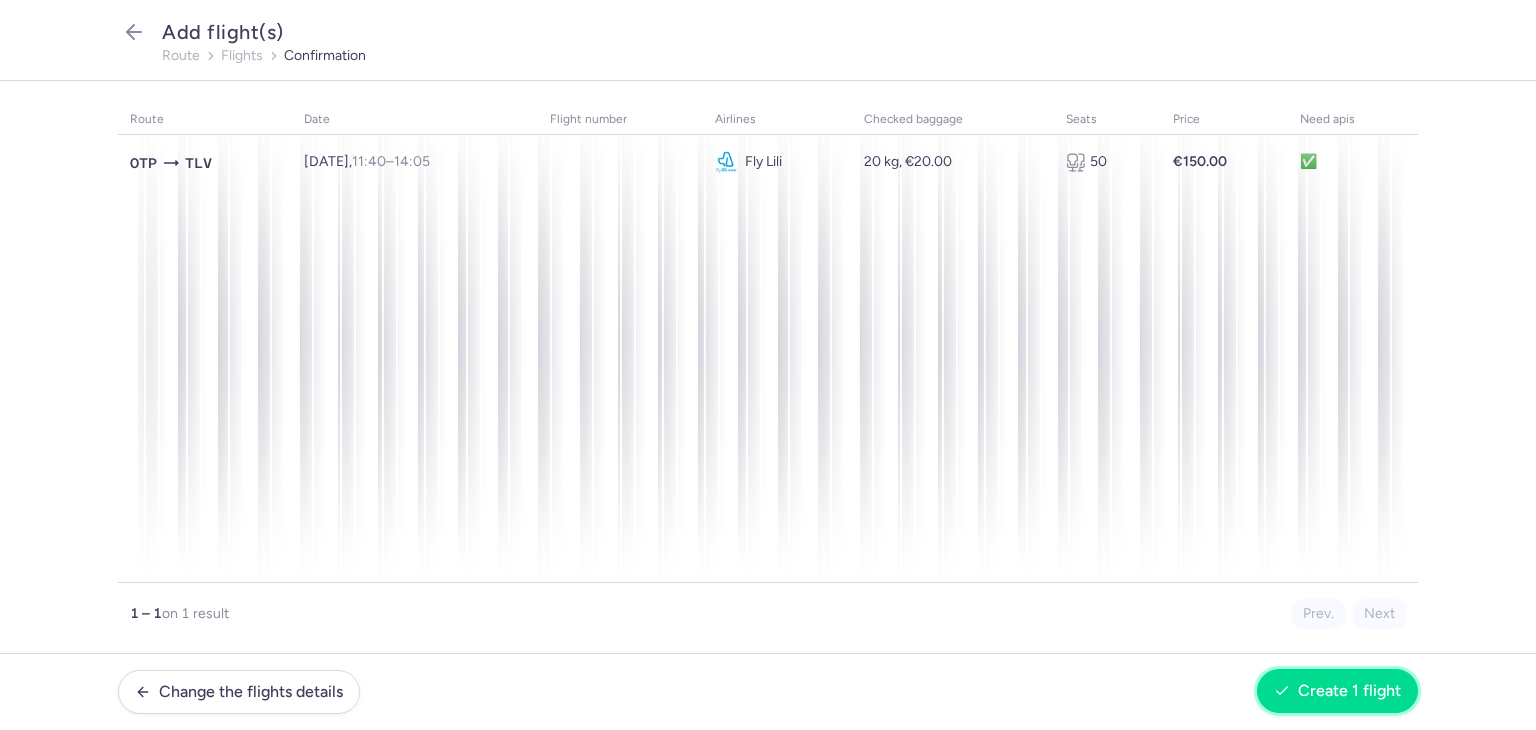 click on "Create 1 flight" at bounding box center [1349, 691] 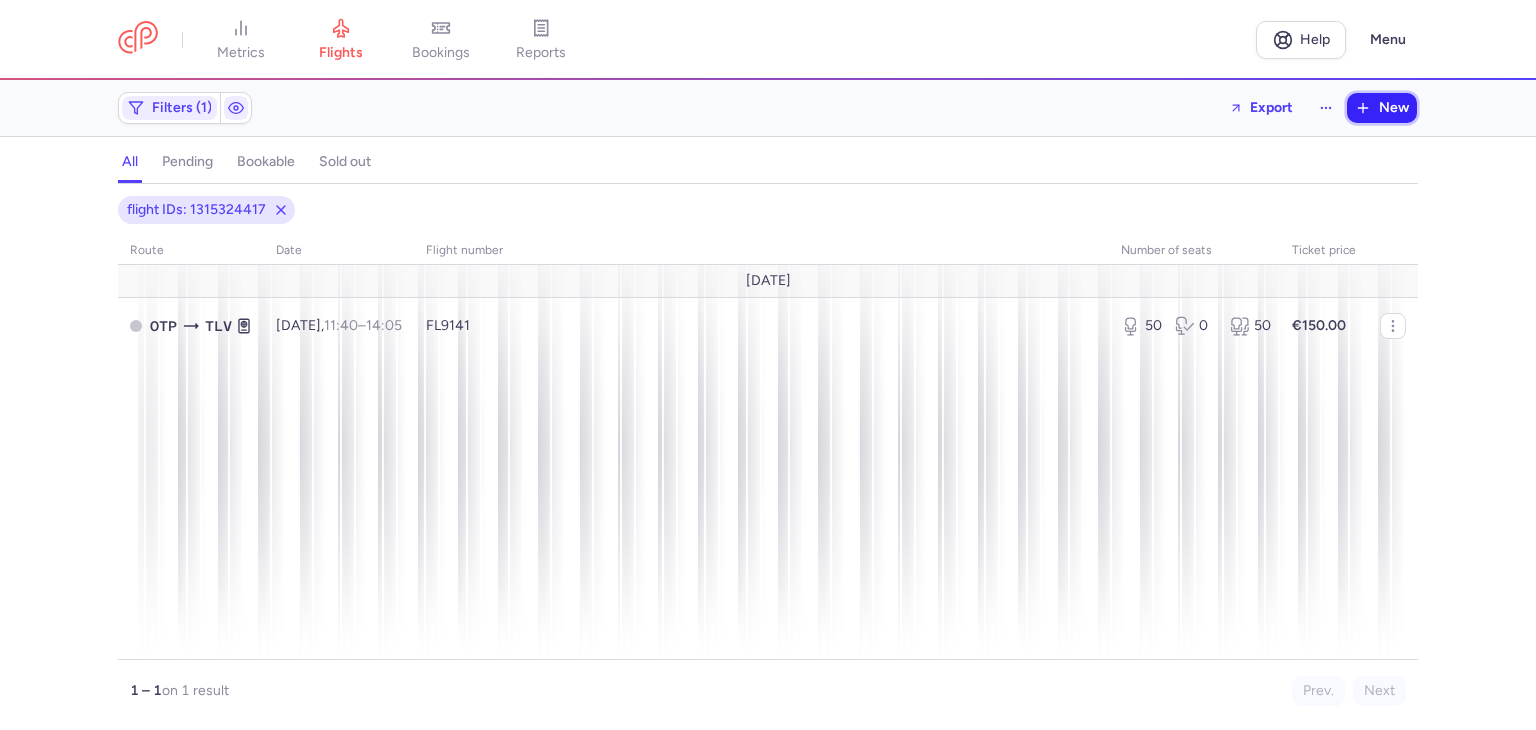 click on "New" at bounding box center (1382, 108) 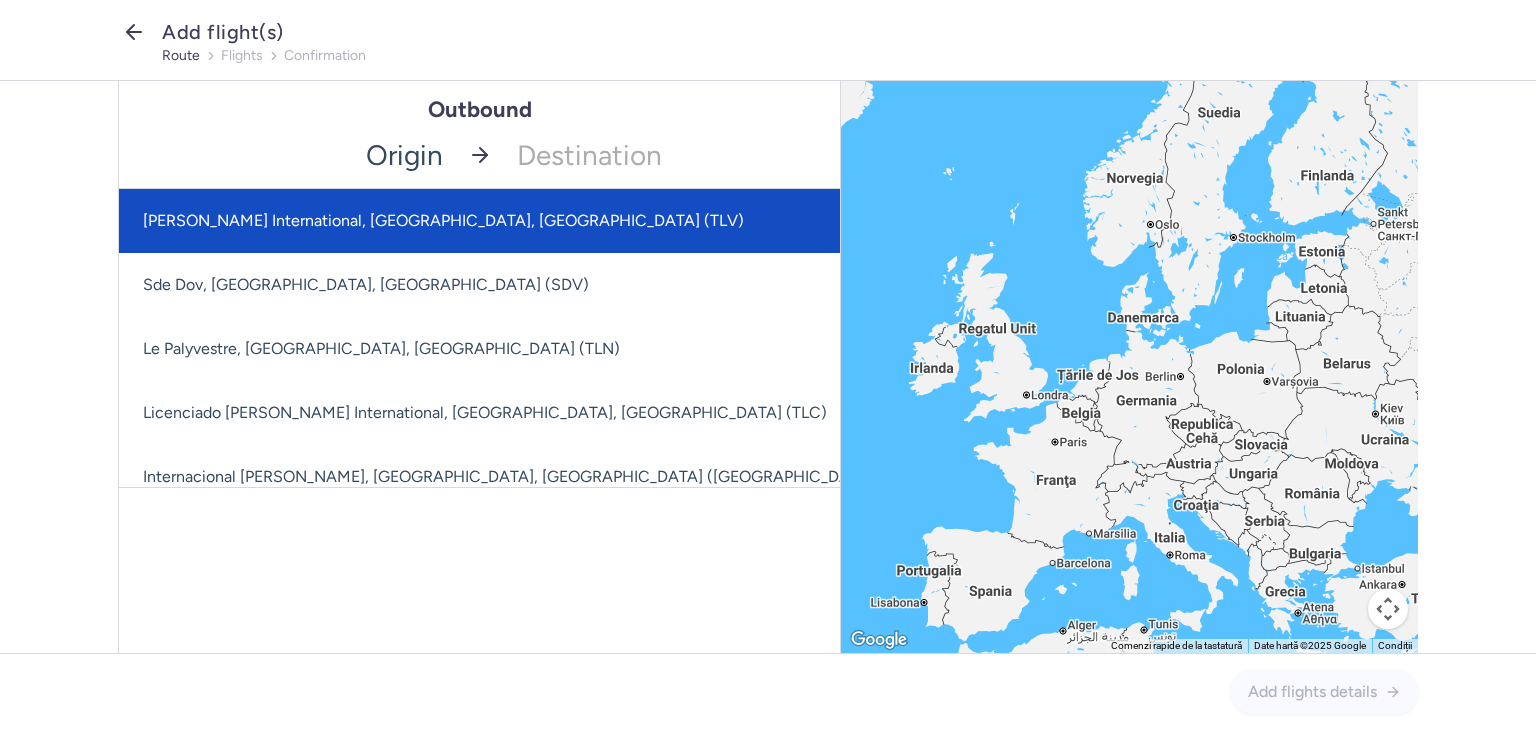 click 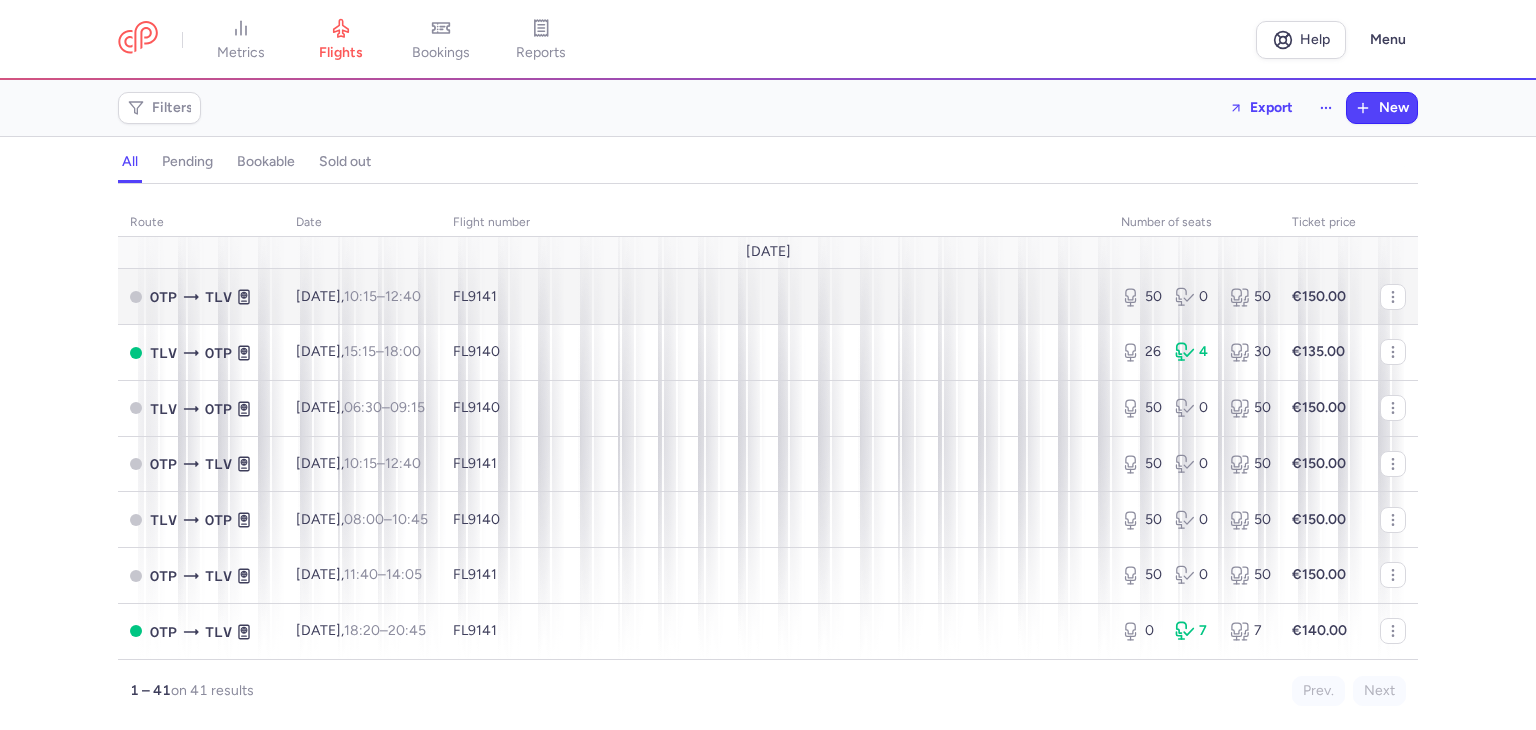 scroll, scrollTop: 2047, scrollLeft: 0, axis: vertical 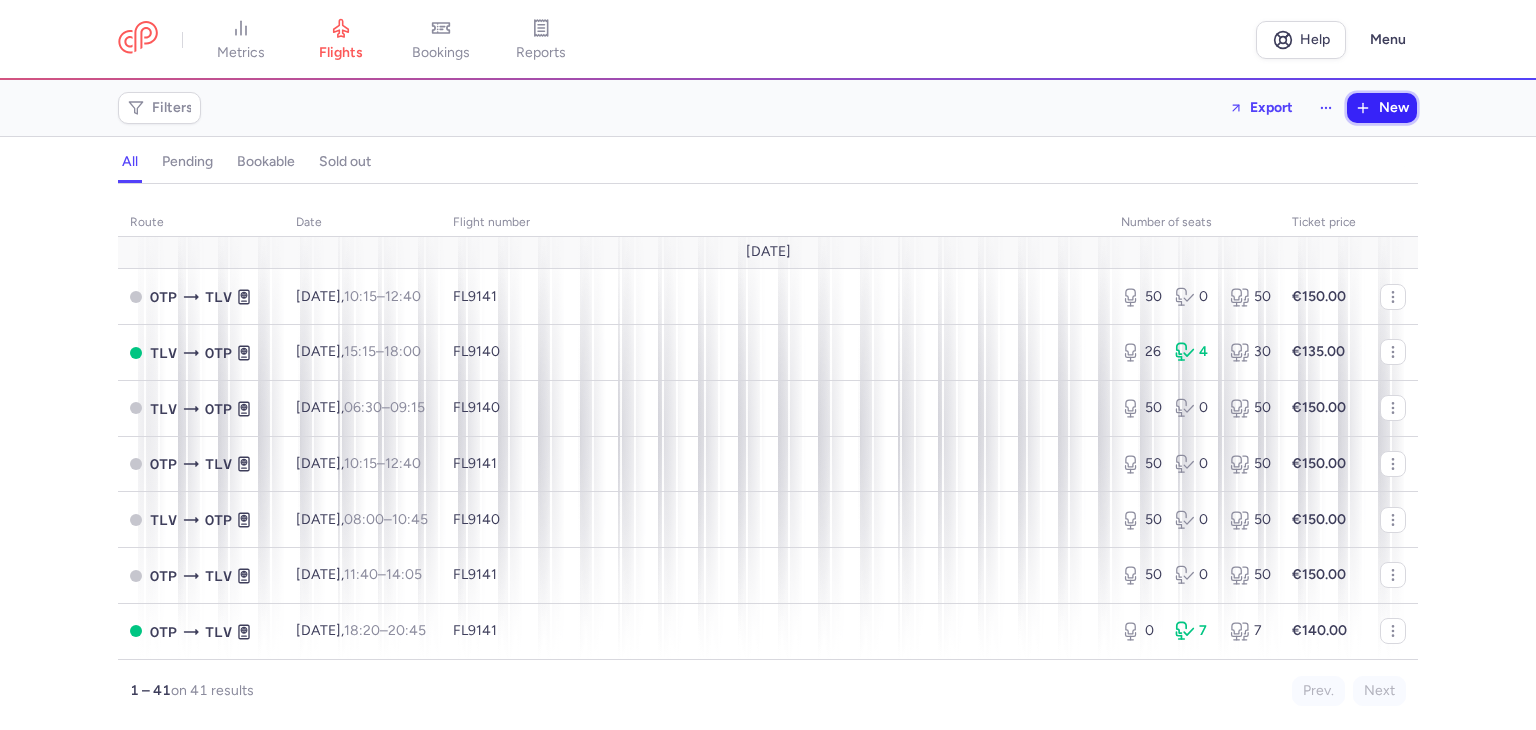 click on "New" at bounding box center (1382, 108) 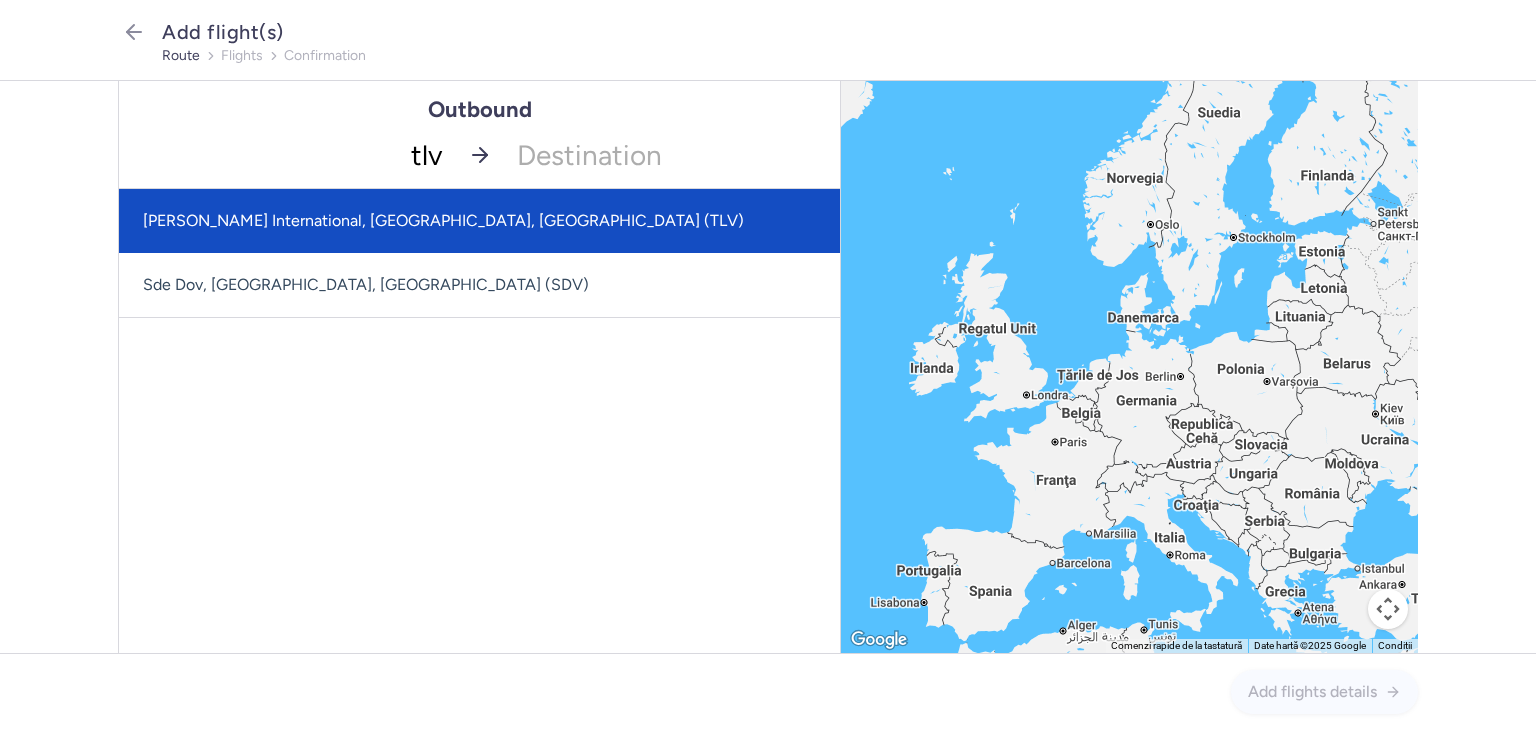 click on "[PERSON_NAME] International, [GEOGRAPHIC_DATA], [GEOGRAPHIC_DATA] (TLV)" at bounding box center [479, 221] 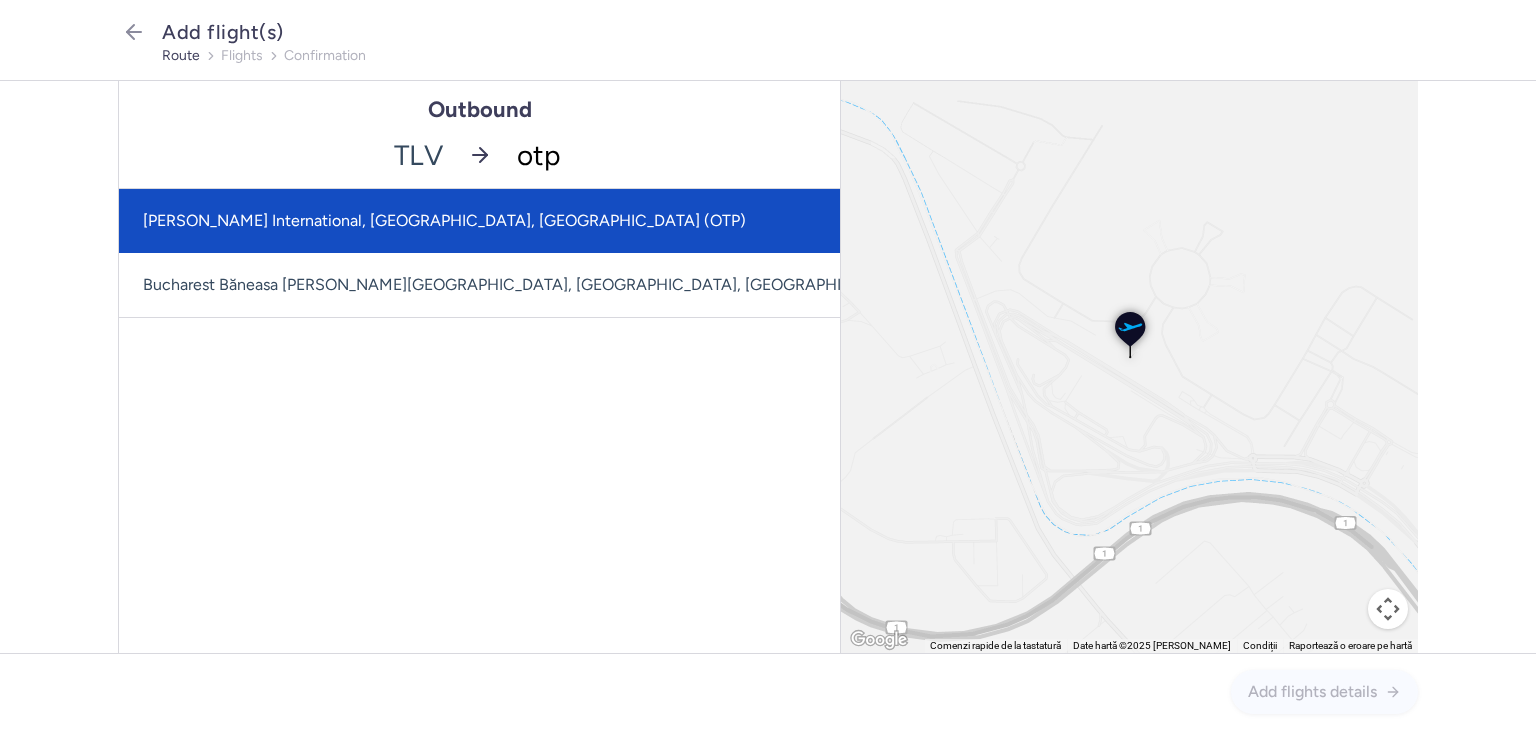 click on "[PERSON_NAME] International, [GEOGRAPHIC_DATA], [GEOGRAPHIC_DATA] (OTP)" at bounding box center (548, 221) 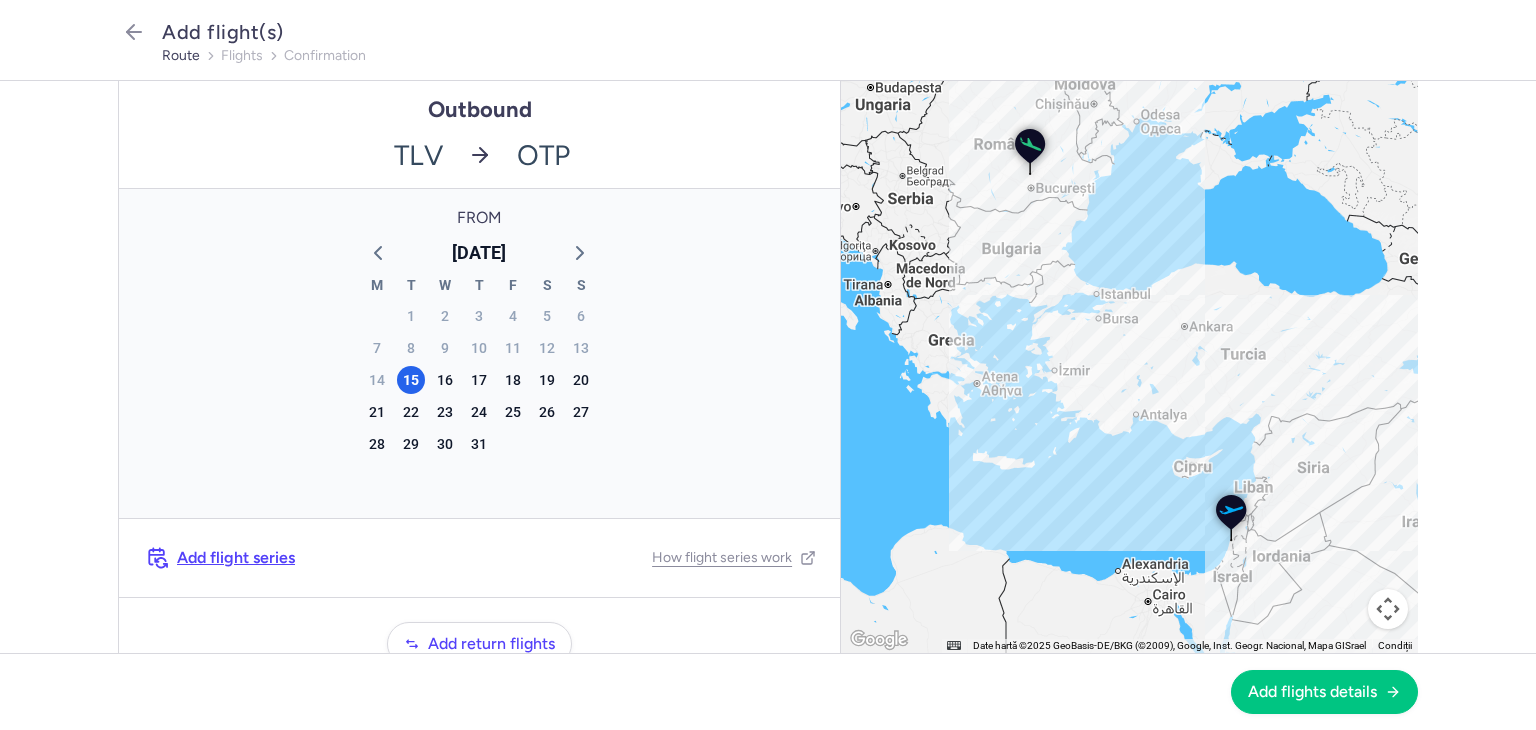 click on "[DATE]" at bounding box center [479, 253] 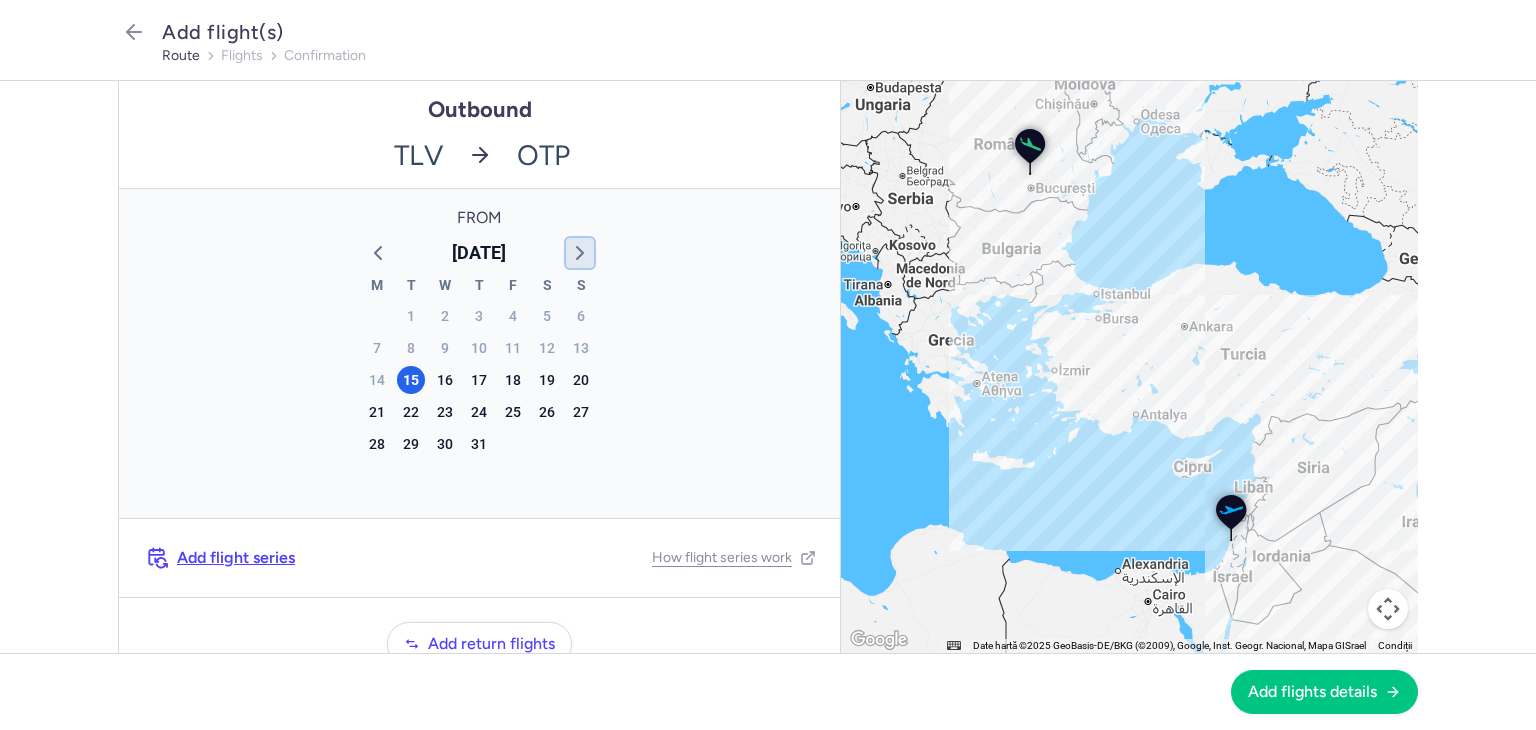 click 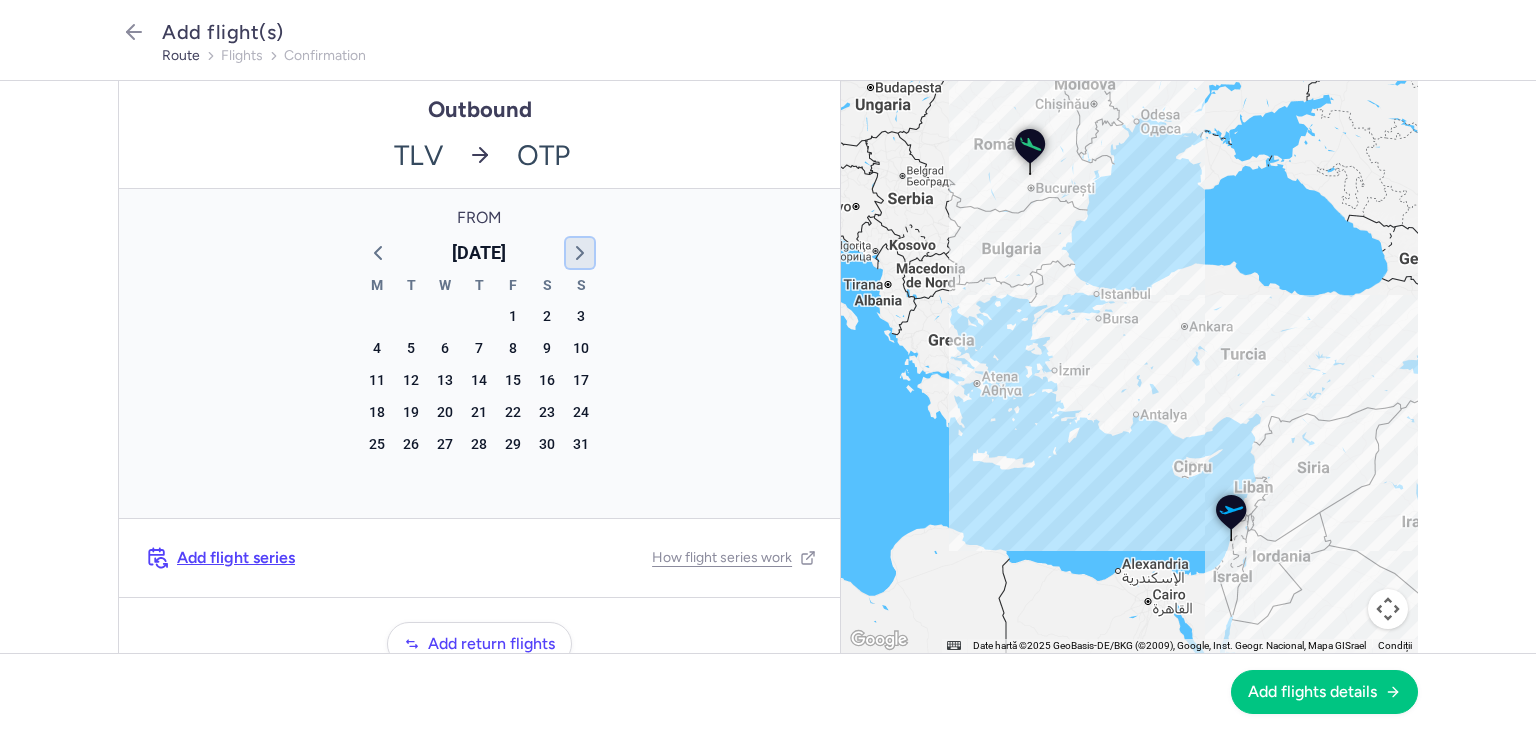click 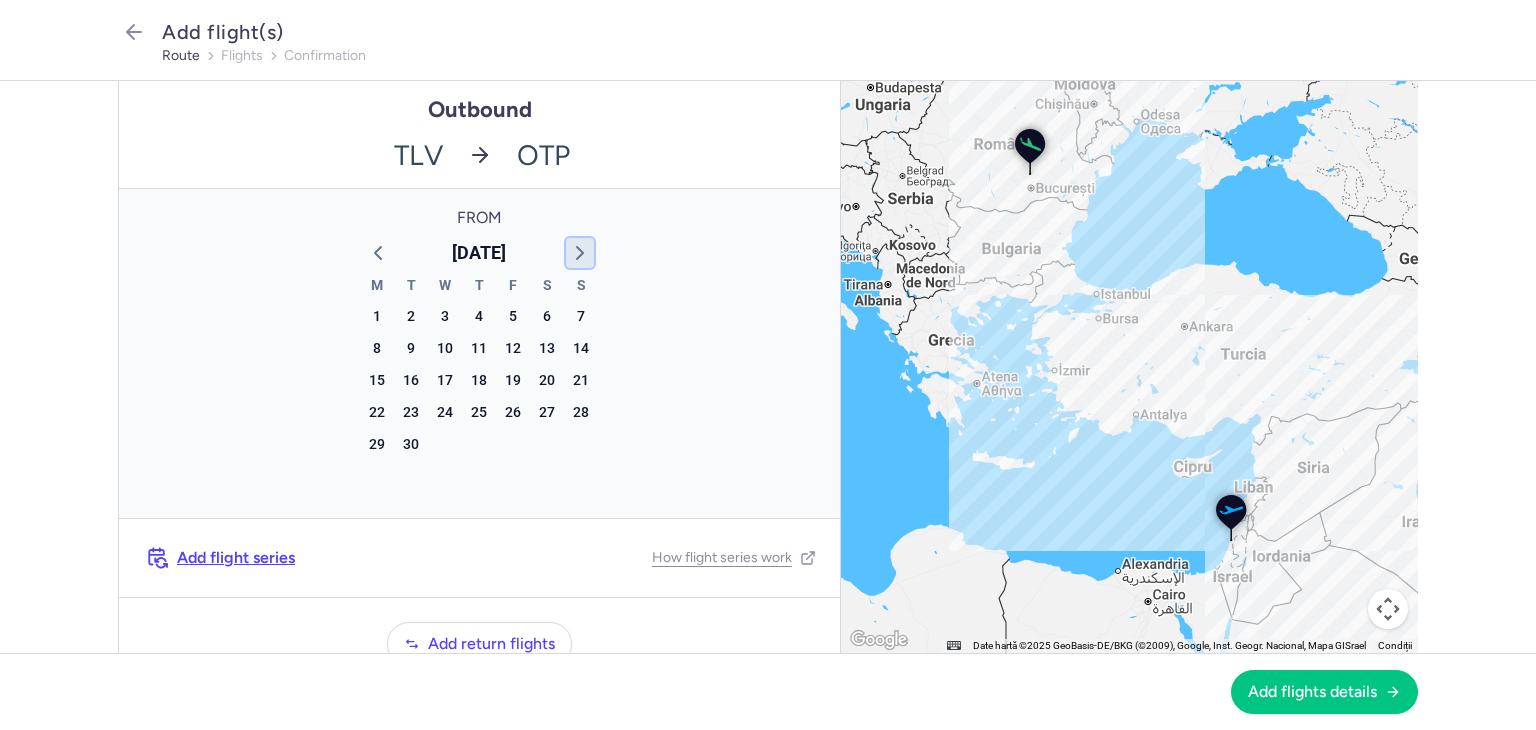 click 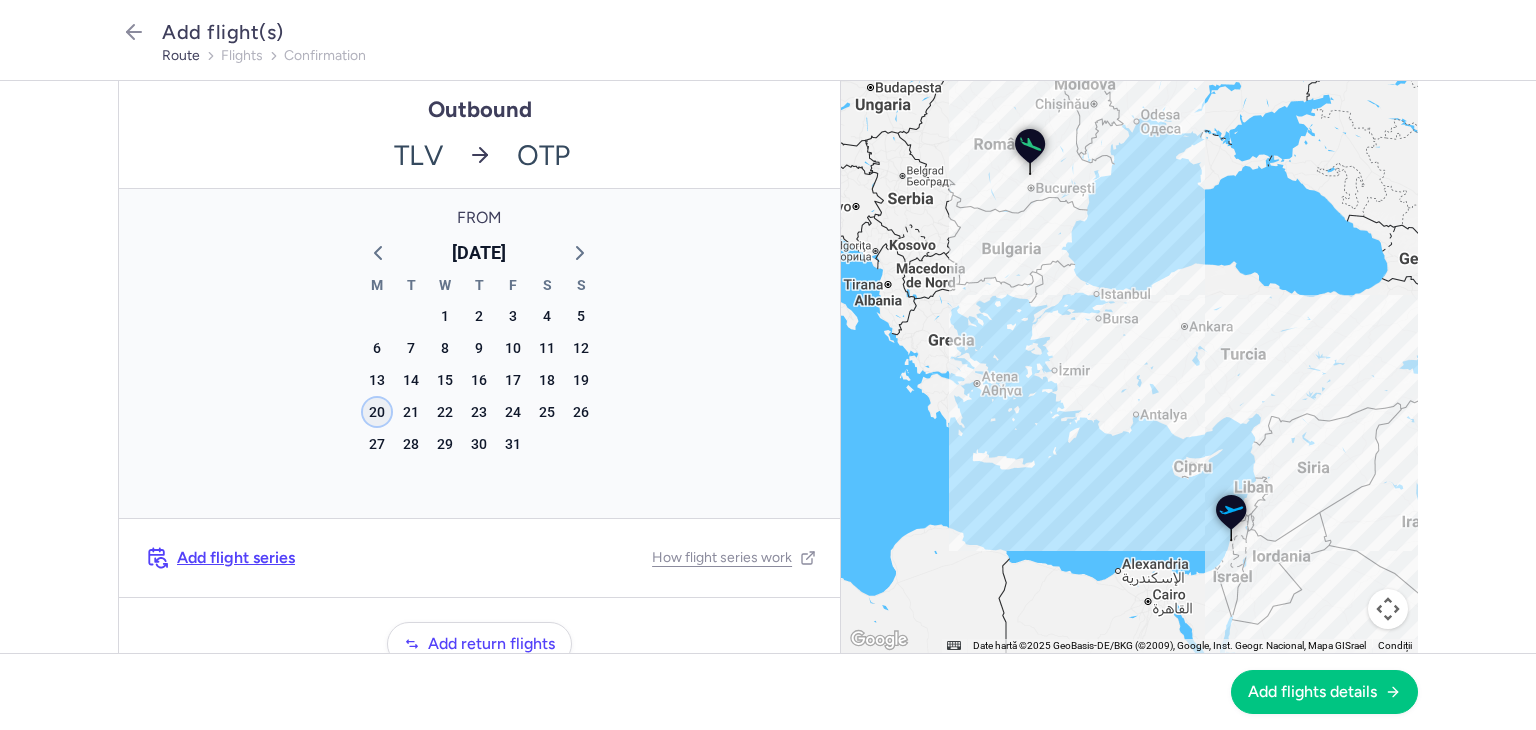 click on "20" 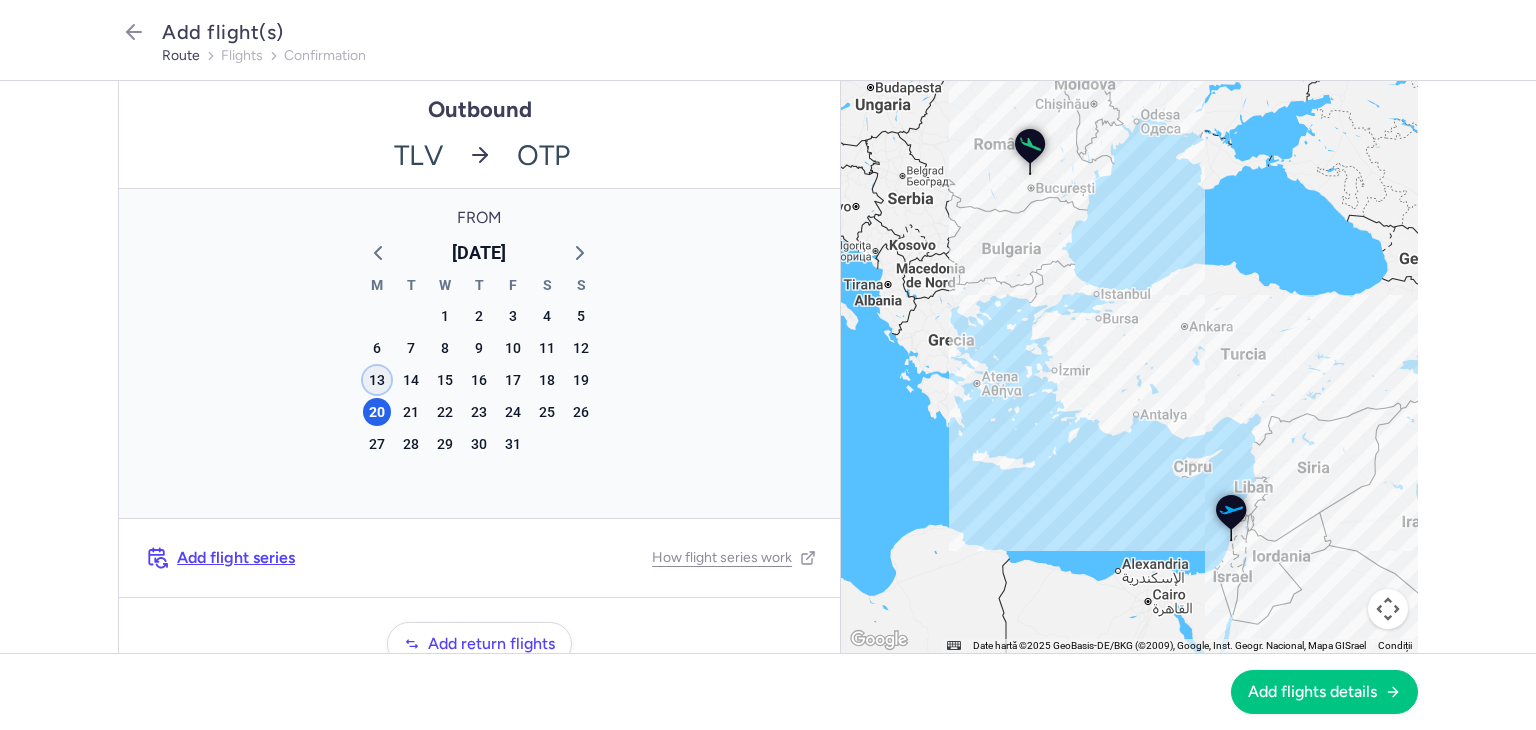 click on "13" 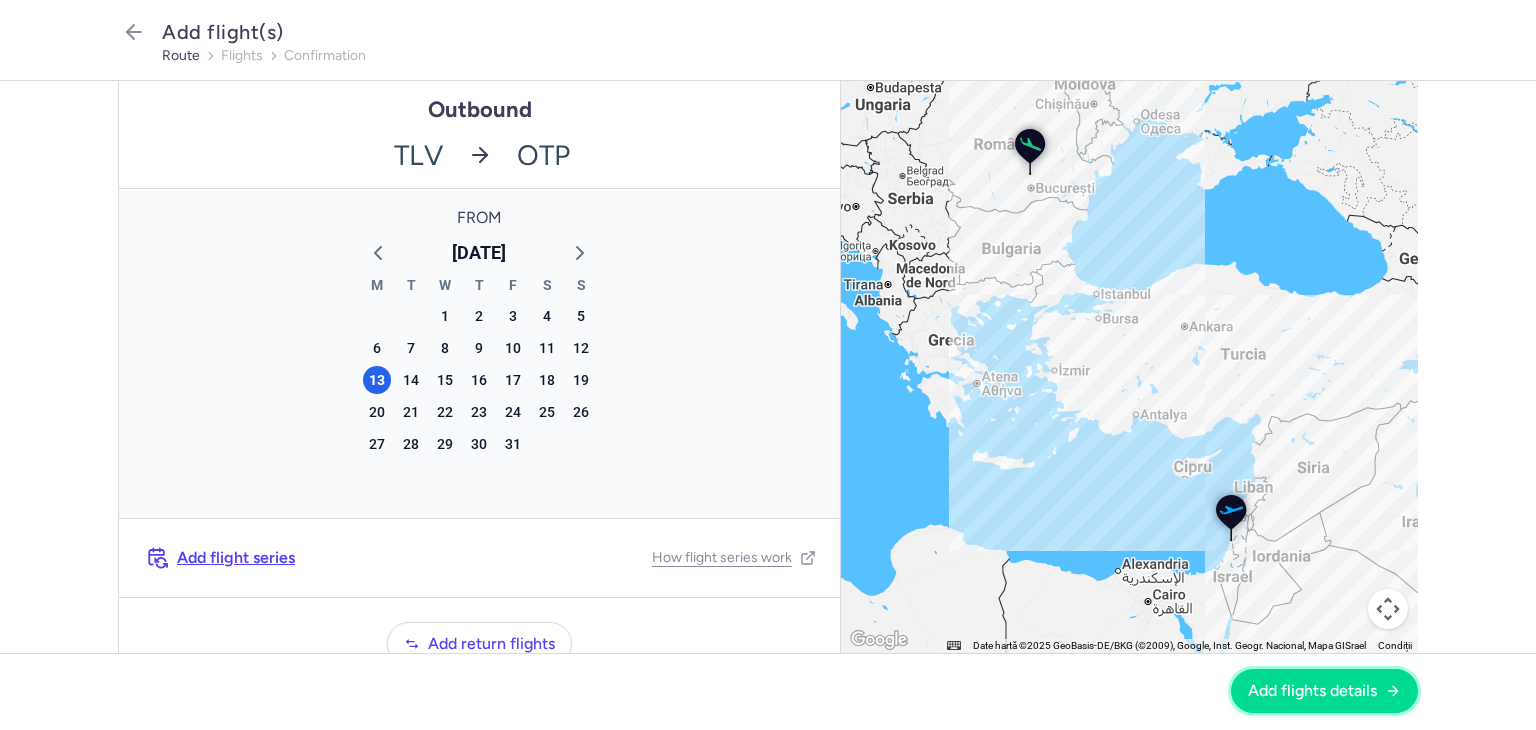 click on "Add flights details" at bounding box center (1324, 691) 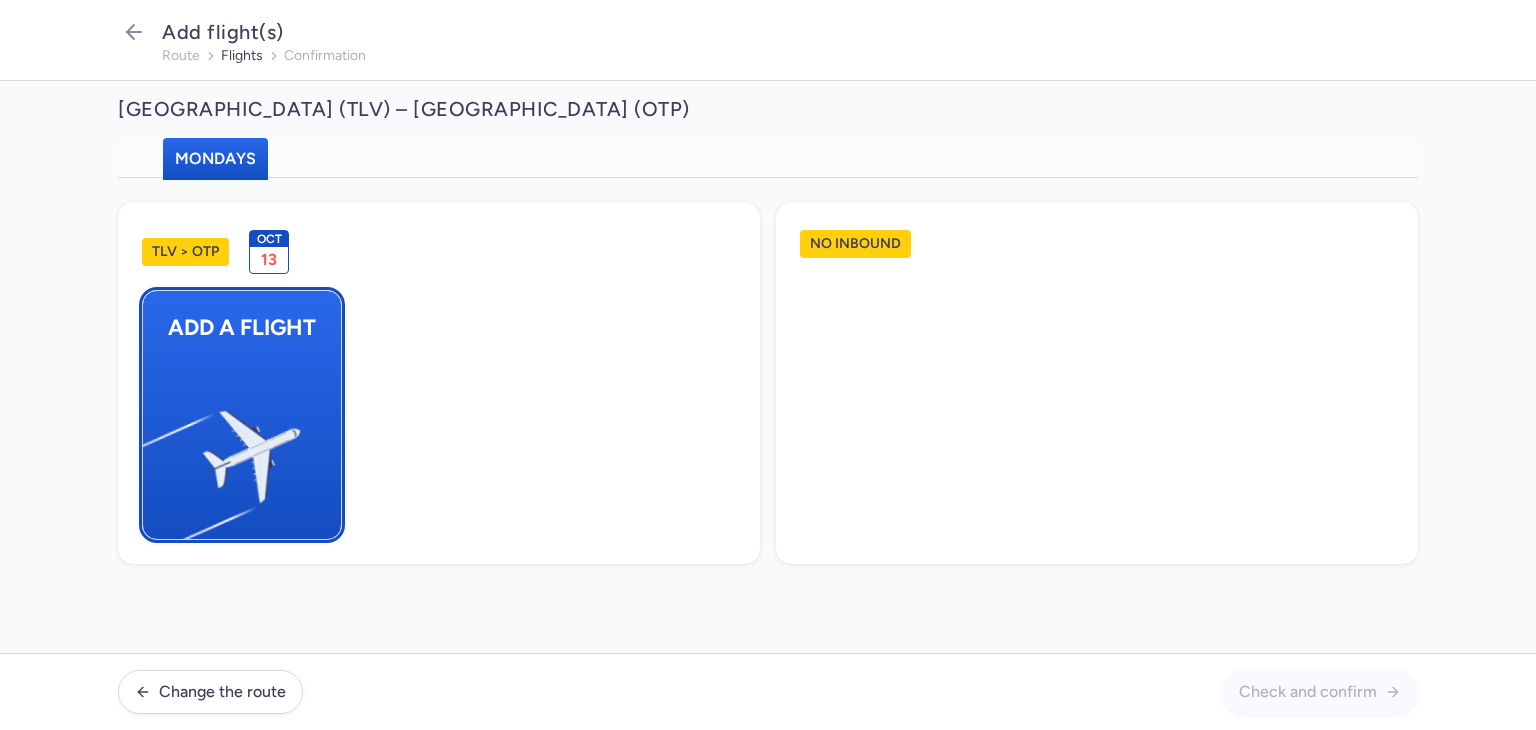 click on "Add a flight" at bounding box center (242, 415) 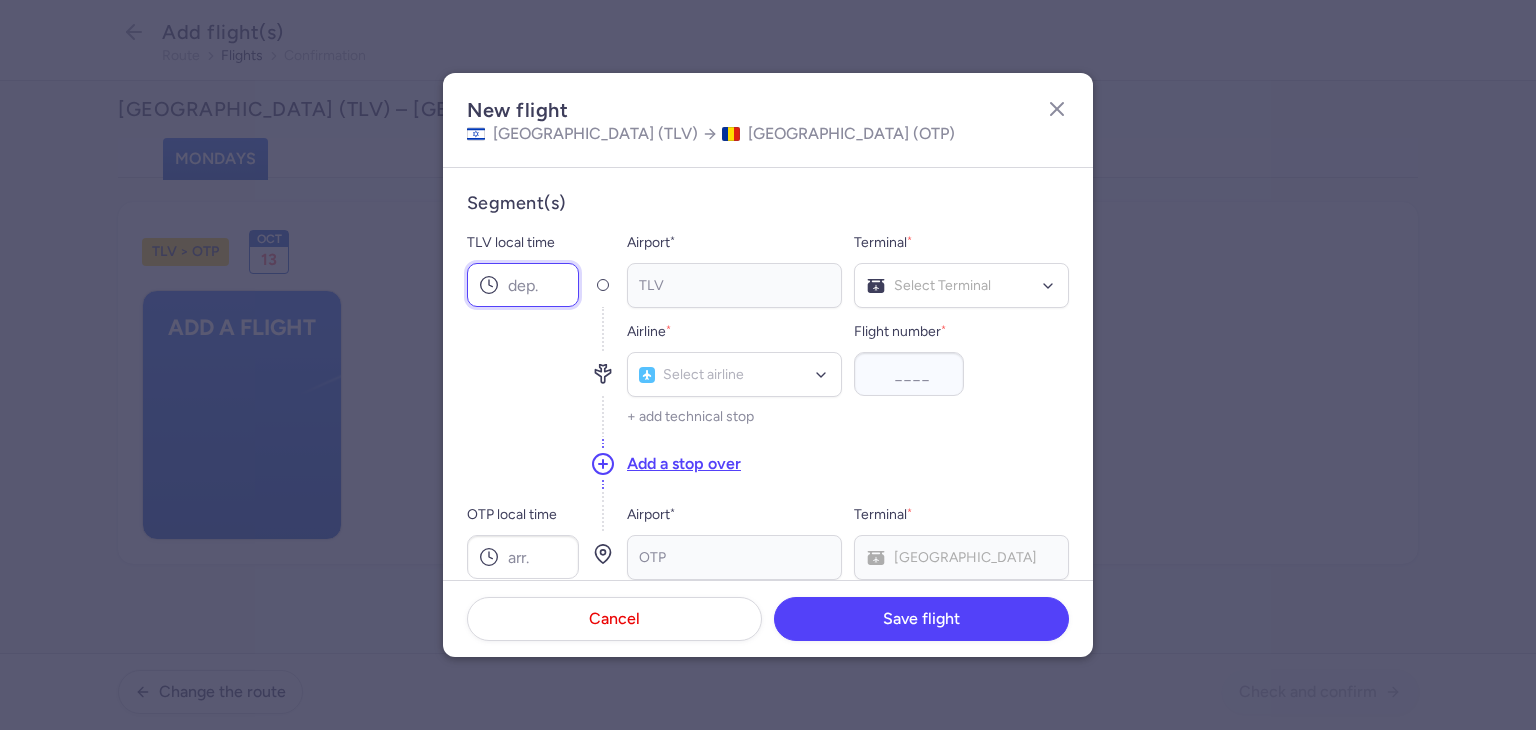 click on "TLV local time" at bounding box center [523, 285] 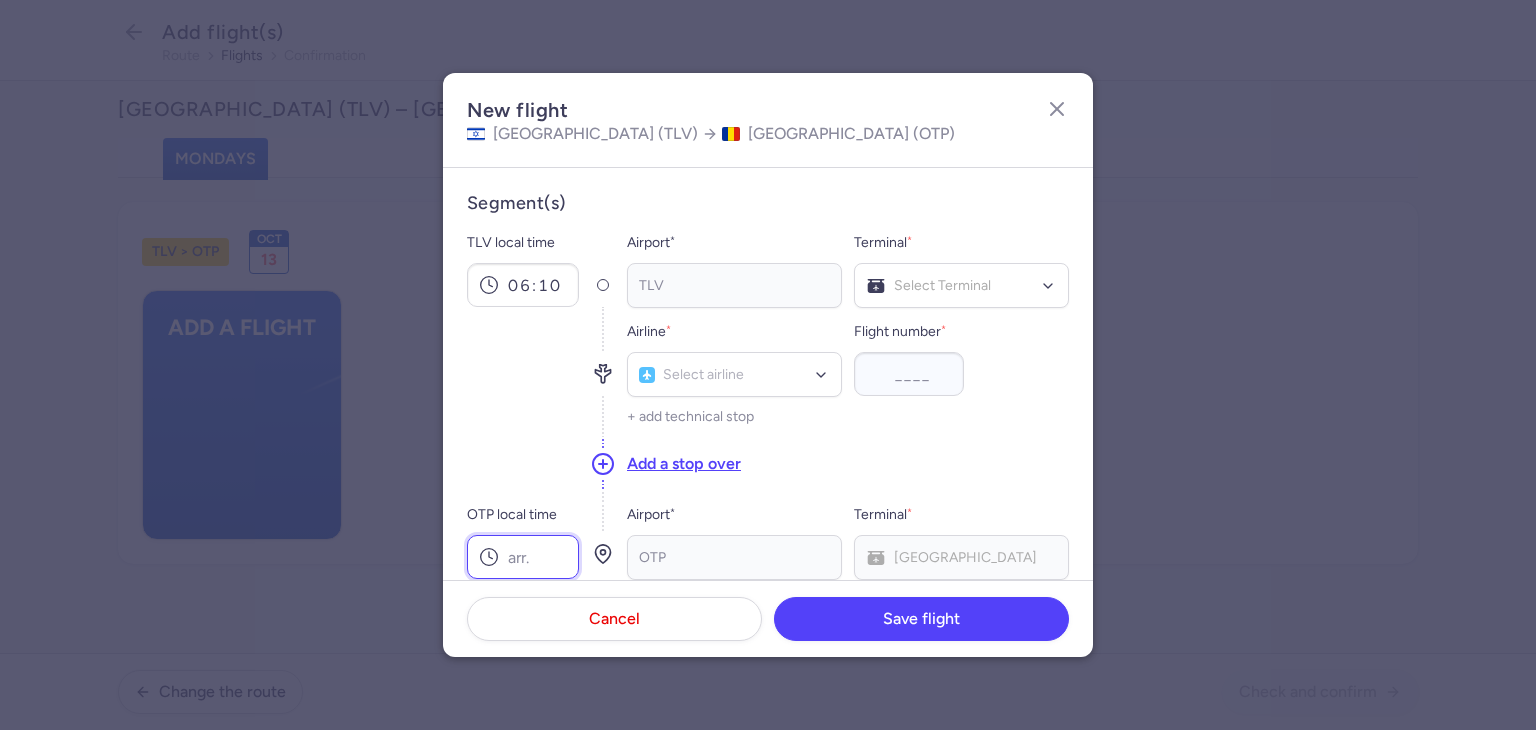 click on "OTP local time" at bounding box center [523, 557] 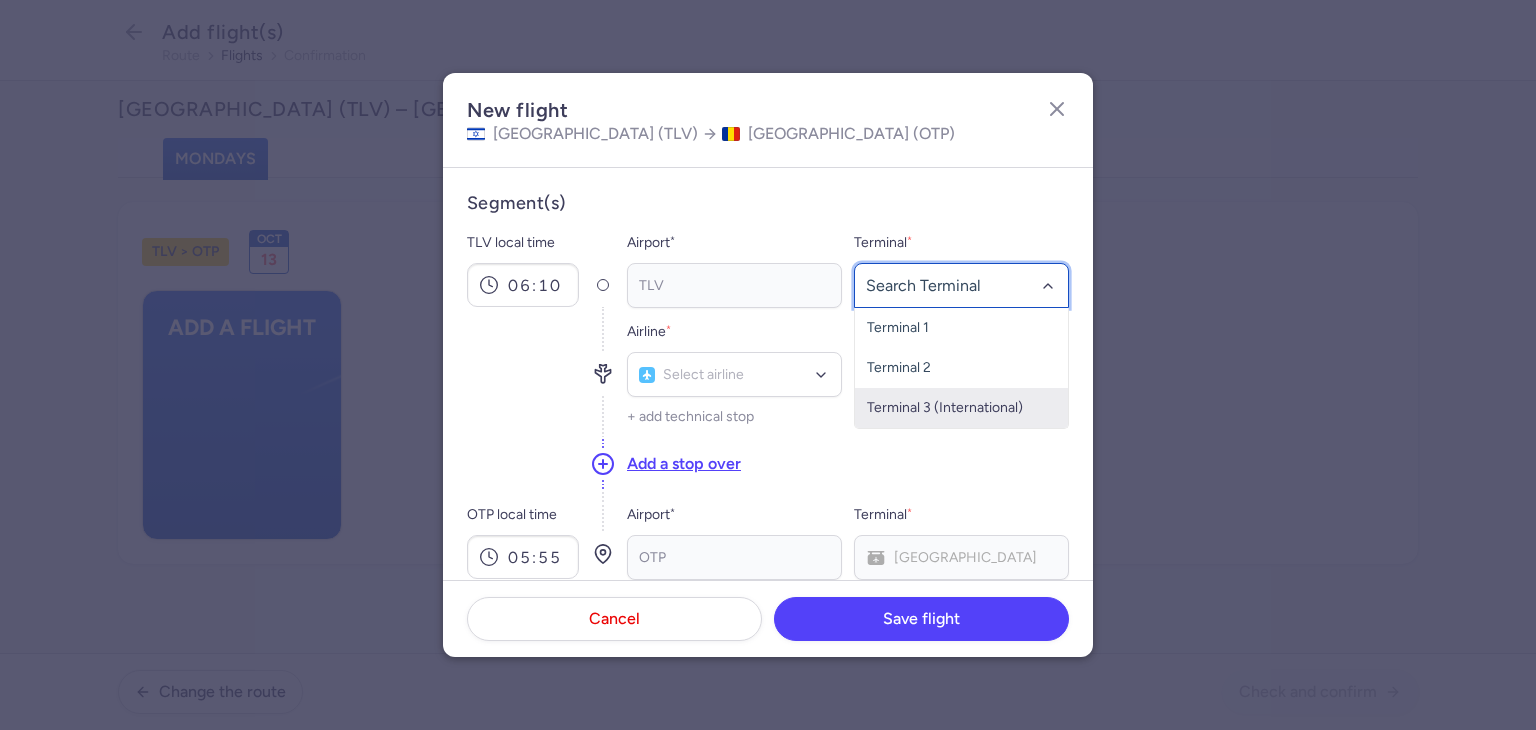 click on "Terminal 3 (International)" at bounding box center [961, 408] 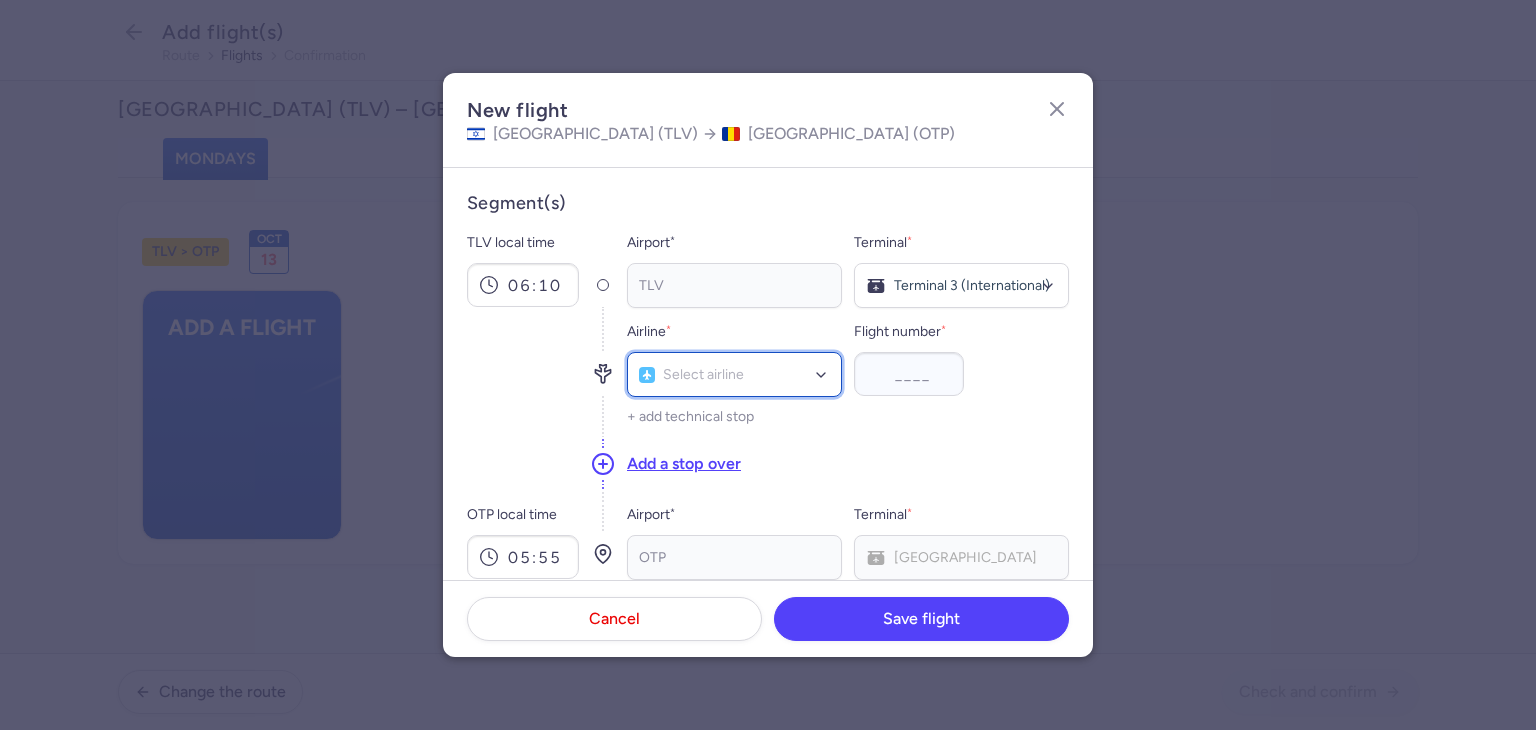 click on "Select airline" 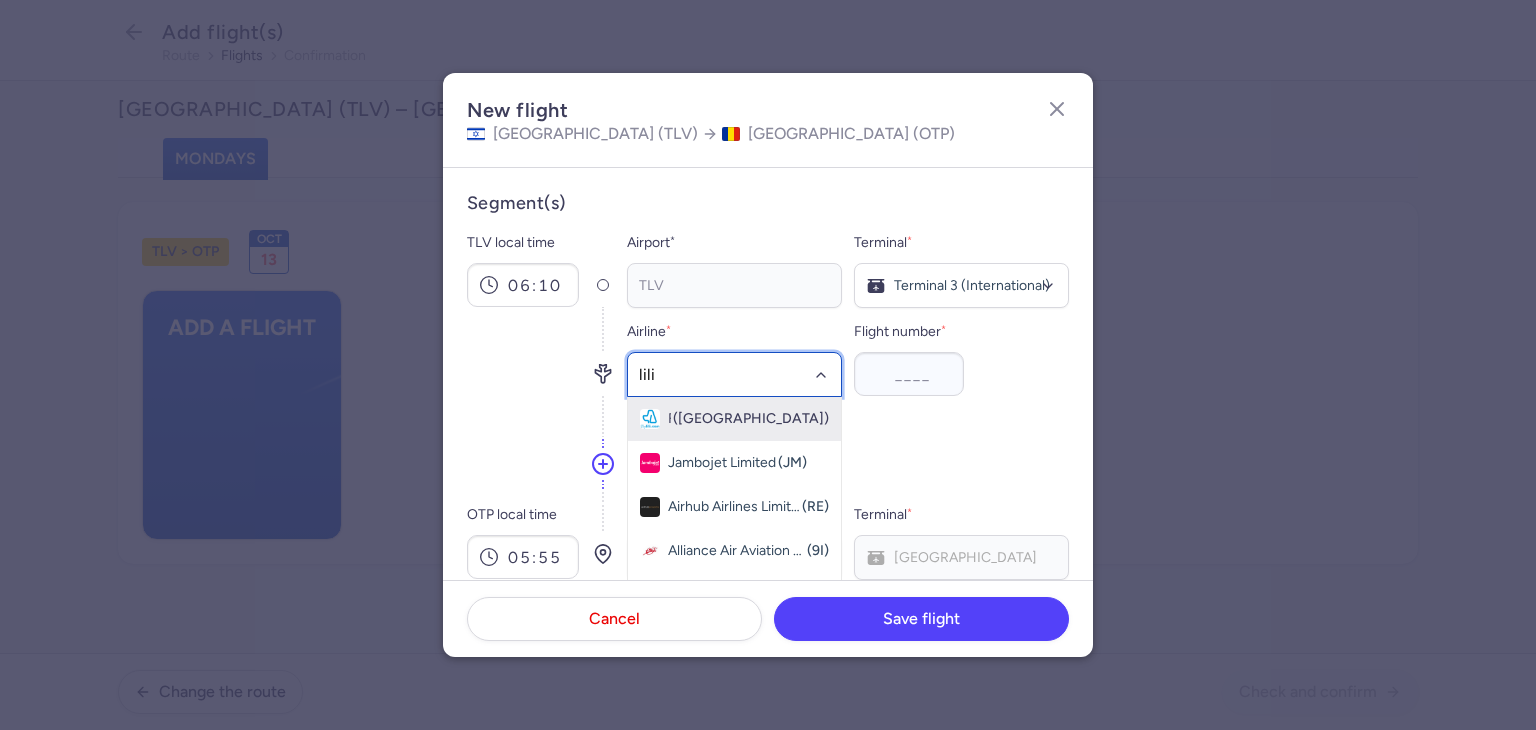 click on "Fly Lili ([GEOGRAPHIC_DATA])" at bounding box center (734, 419) 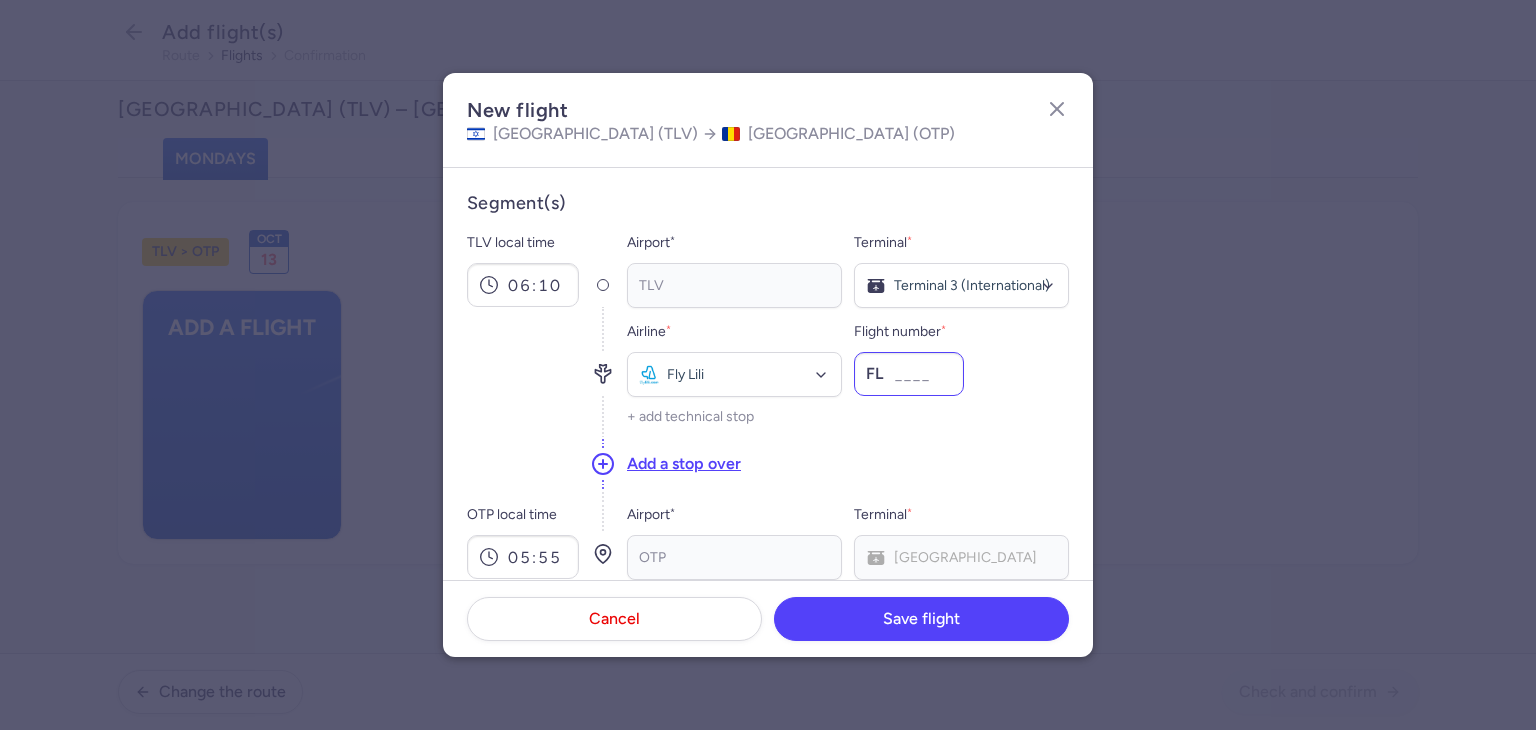 click on "Flight number  *" at bounding box center [909, 374] 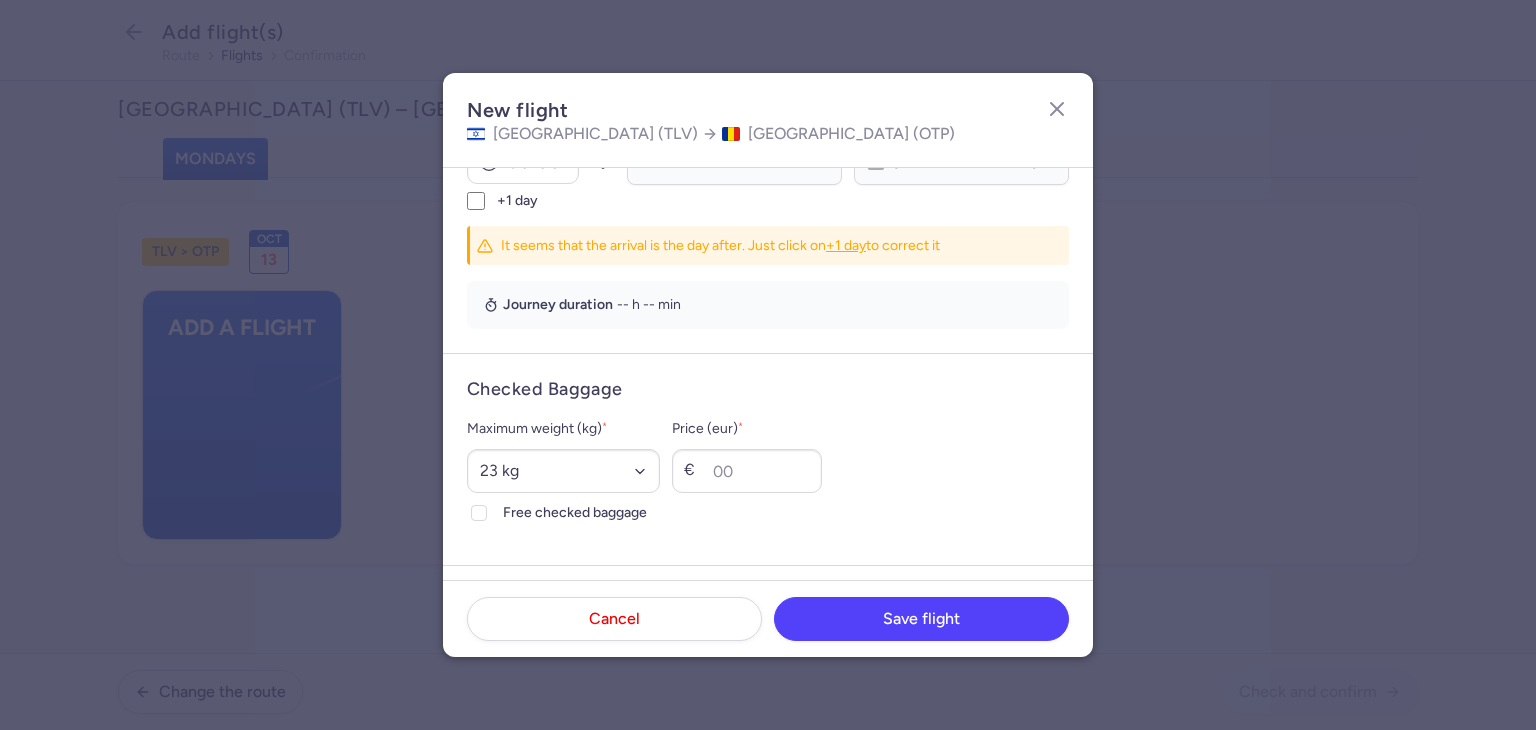 scroll, scrollTop: 400, scrollLeft: 0, axis: vertical 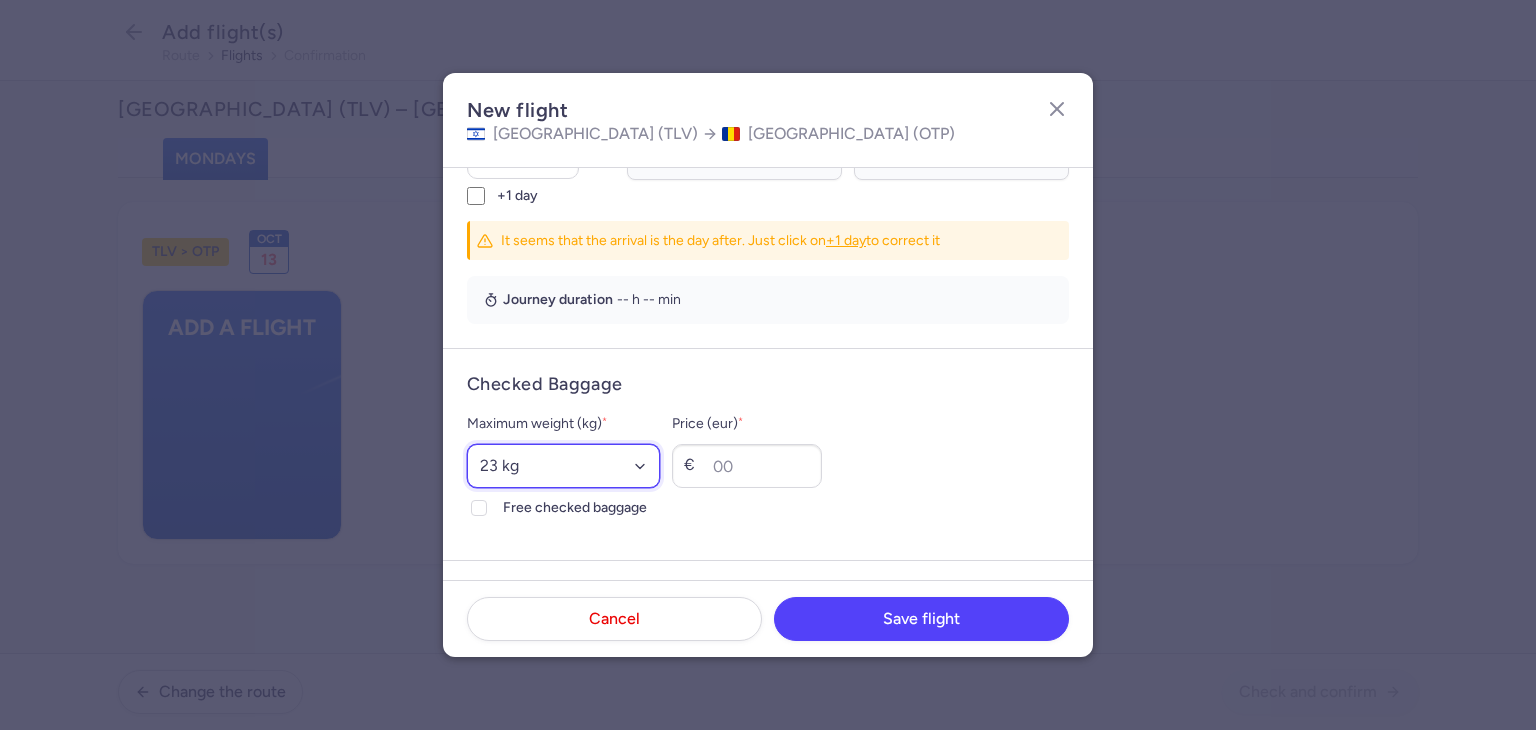 click on "Select an option 15 kg 16 kg 17 kg 18 kg 19 kg 20 kg 21 kg 22 kg 23 kg 24 kg 25 kg 26 kg 27 kg 28 kg 29 kg 30 kg 31 kg 32 kg 33 kg 34 kg 35 kg" at bounding box center [563, 466] 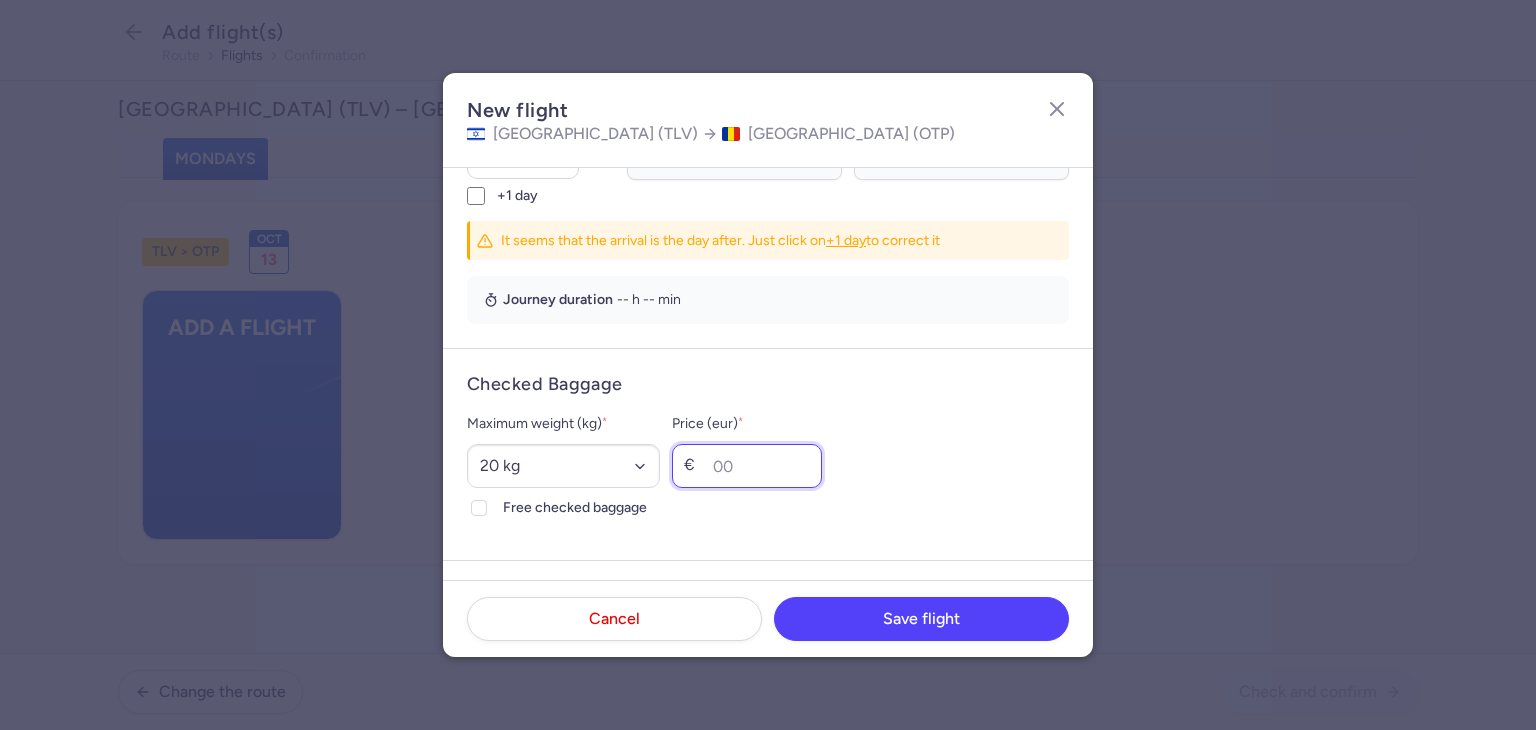 click on "Price (eur)  *" at bounding box center (747, 466) 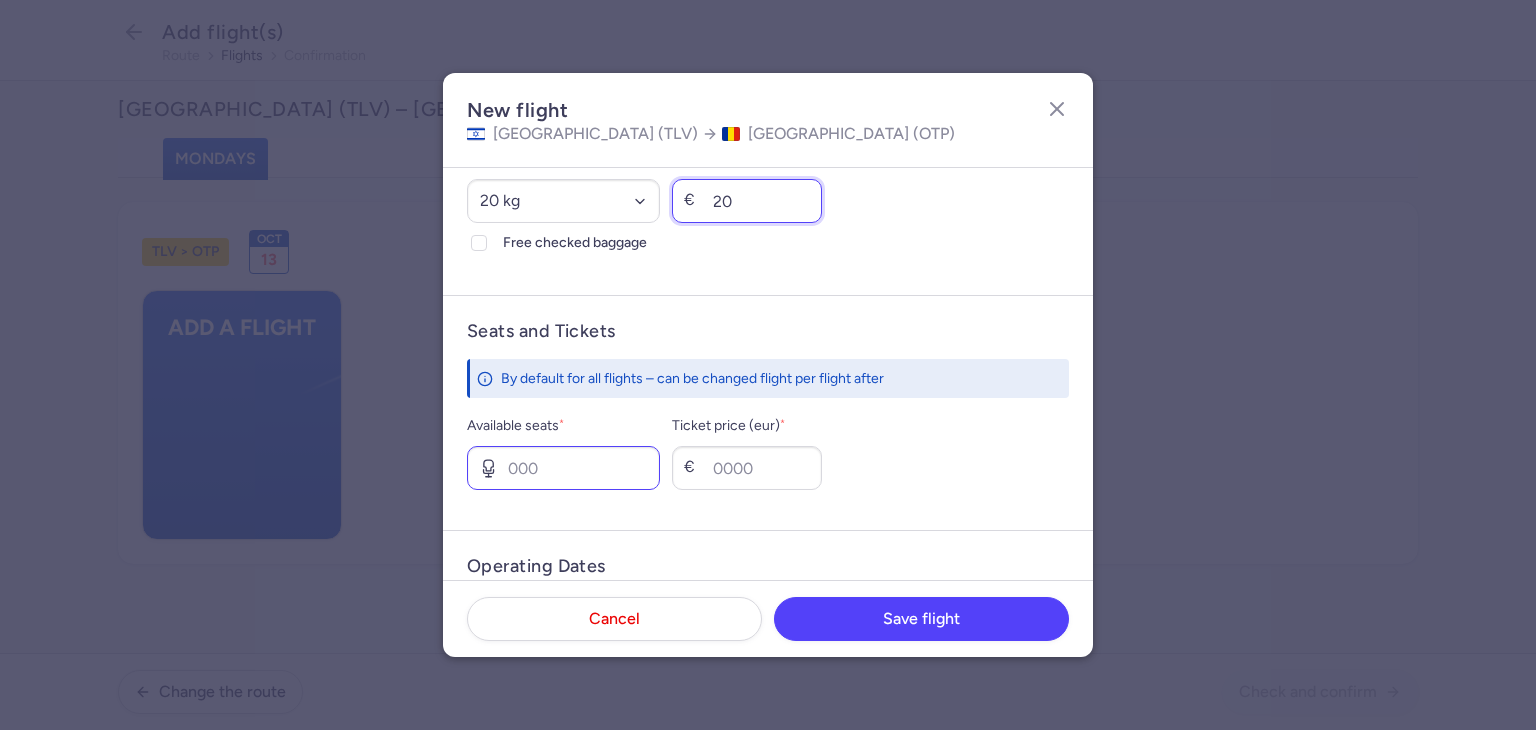 scroll, scrollTop: 700, scrollLeft: 0, axis: vertical 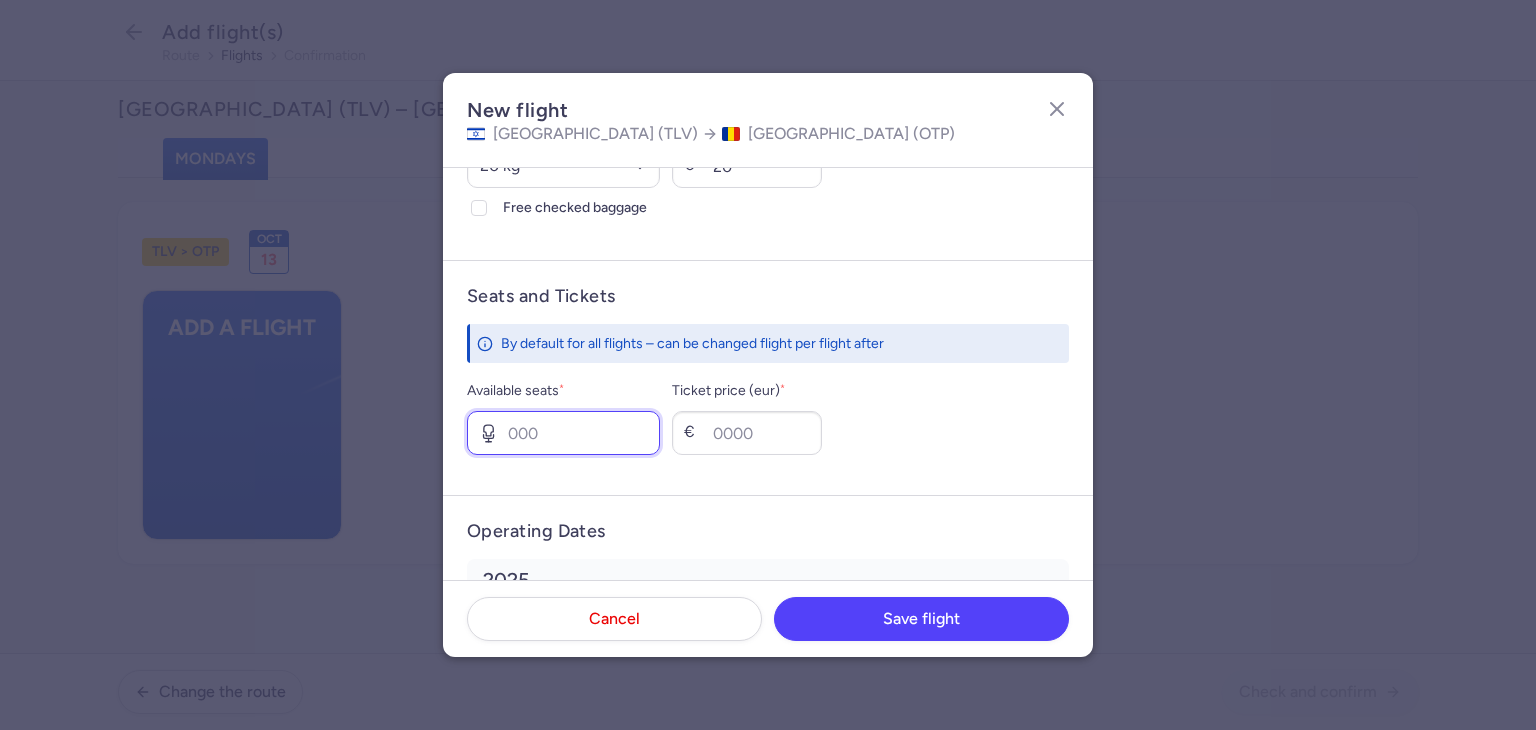 click on "Available seats  *" at bounding box center [563, 433] 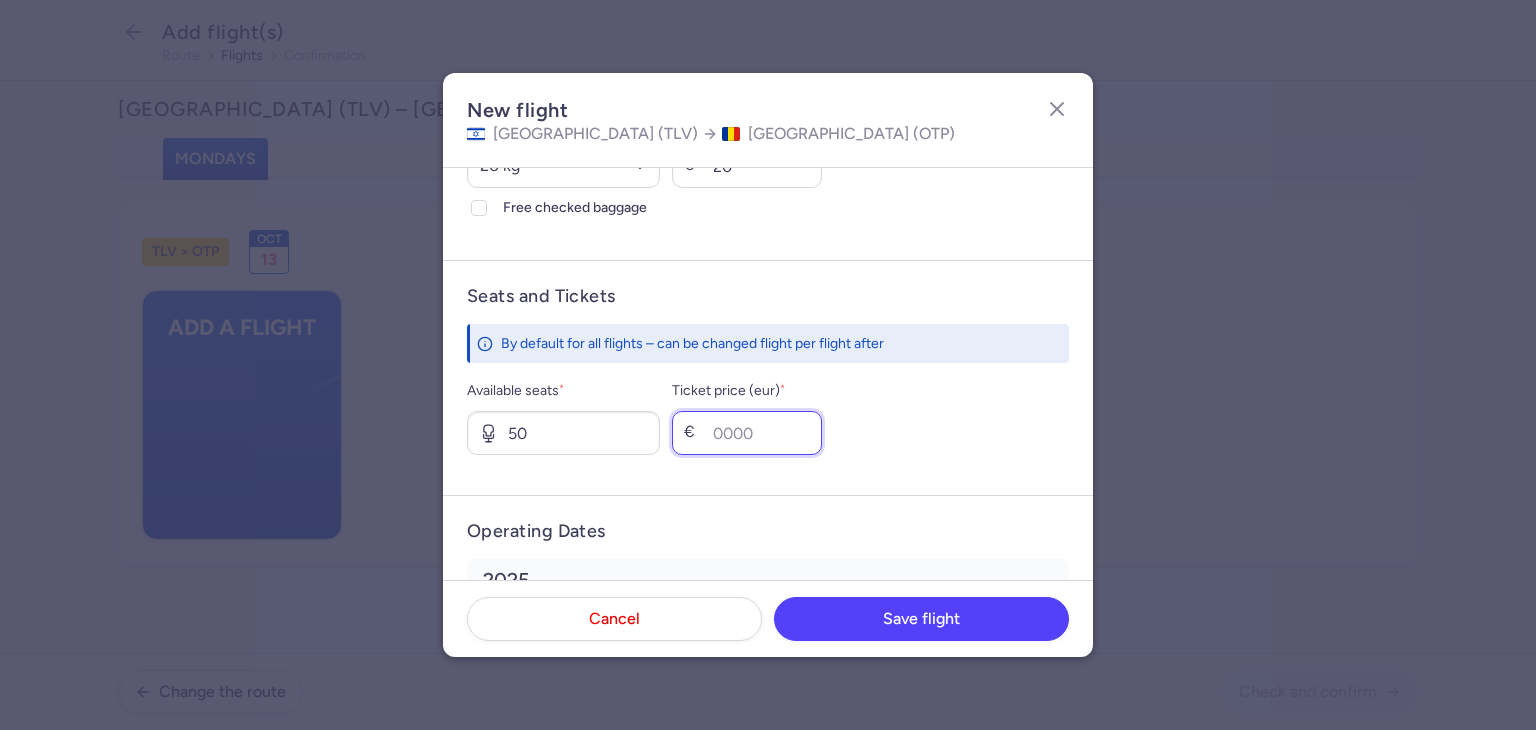 click on "Ticket price (eur)  * €" at bounding box center (747, 417) 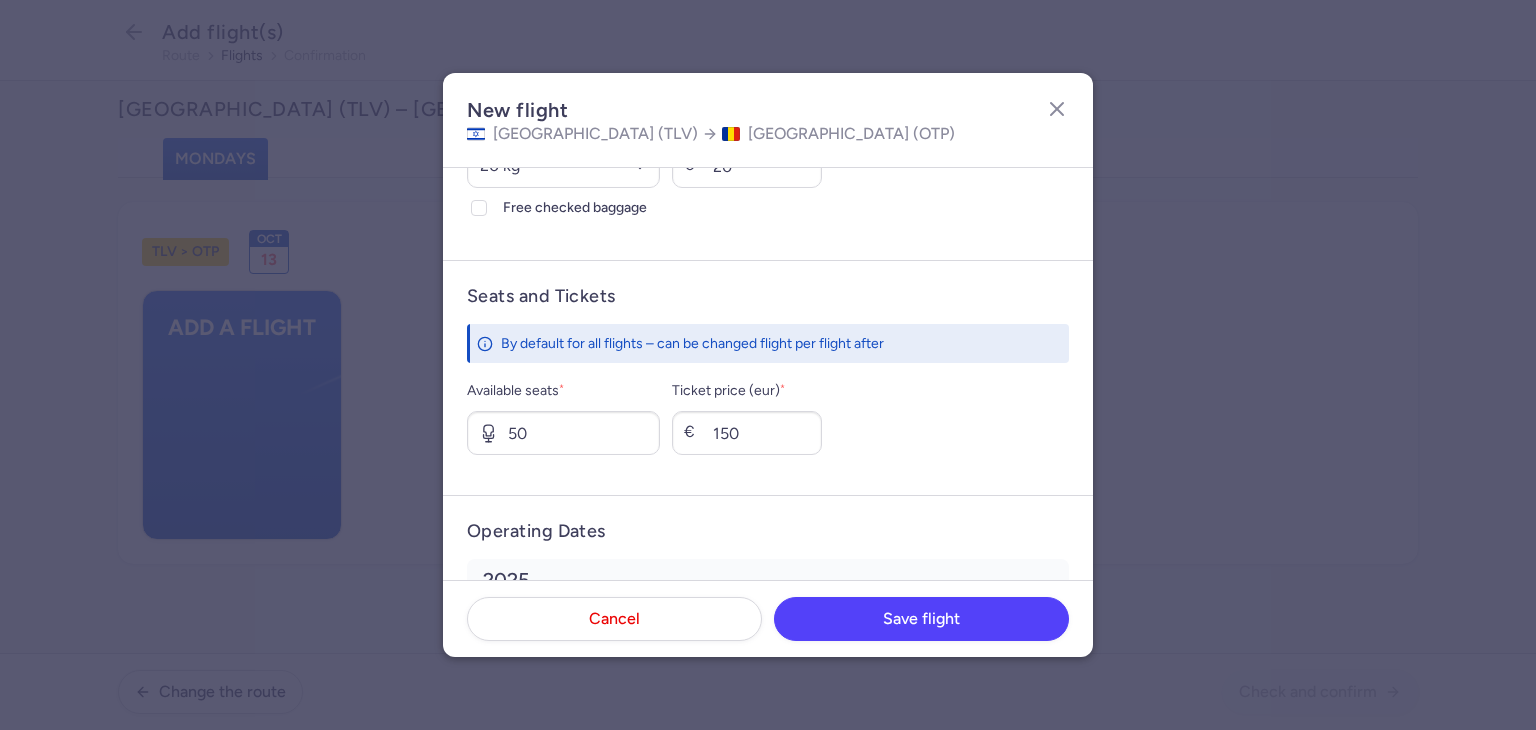 click on "Seats and Tickets By default for all flights – can be changed flight per flight after Available seats  * 50 Ticket price (eur)  * € 150" at bounding box center [768, 377] 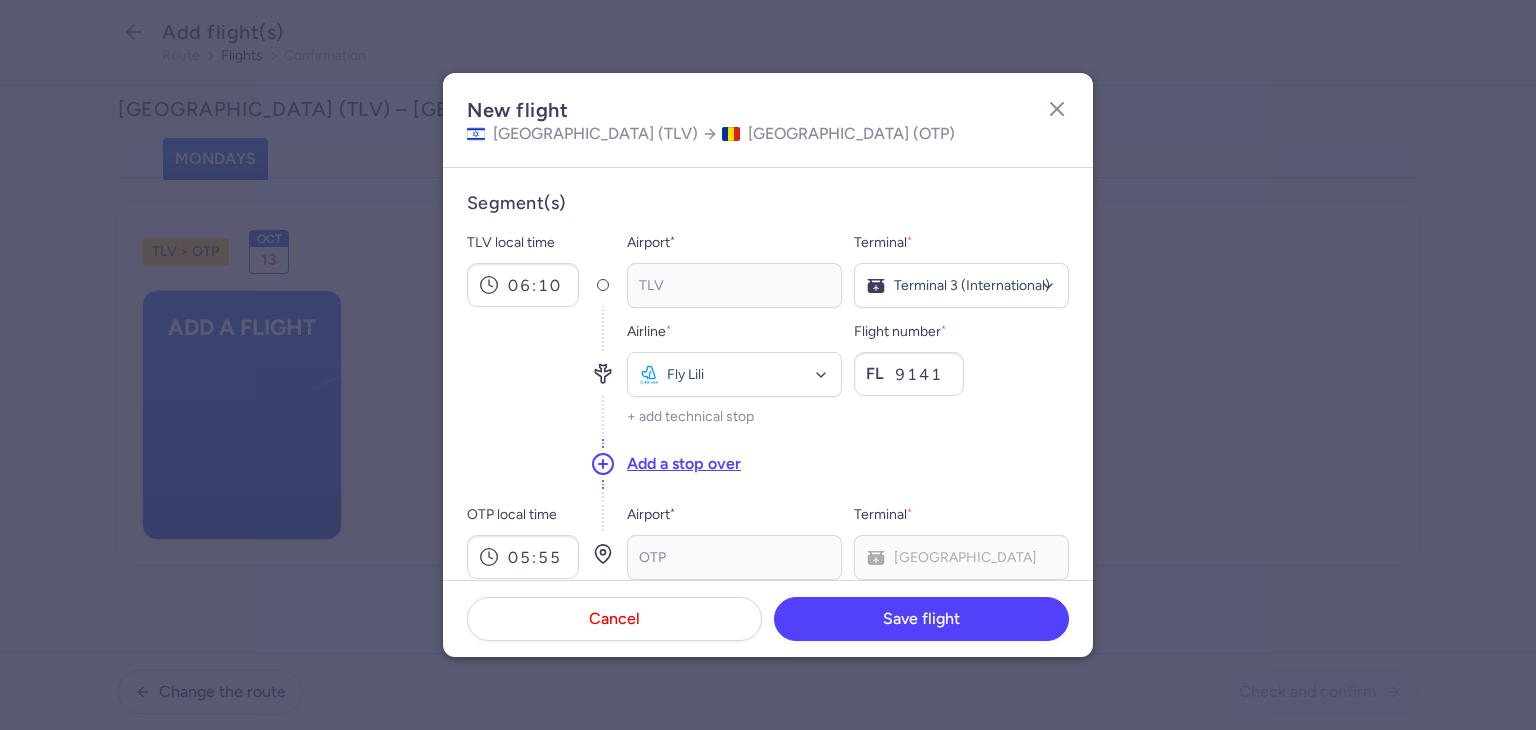 scroll, scrollTop: 100, scrollLeft: 0, axis: vertical 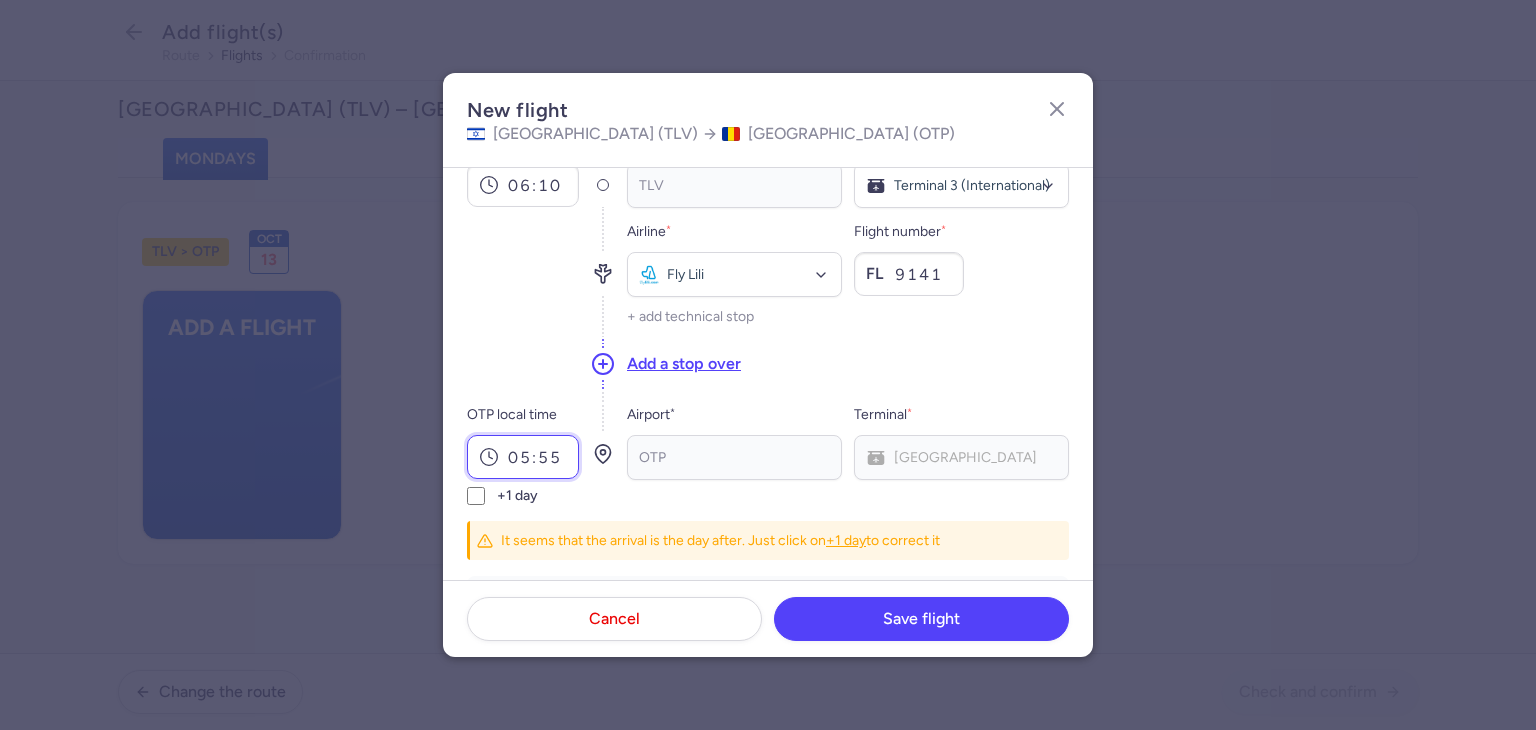 click on "05:55" at bounding box center [523, 457] 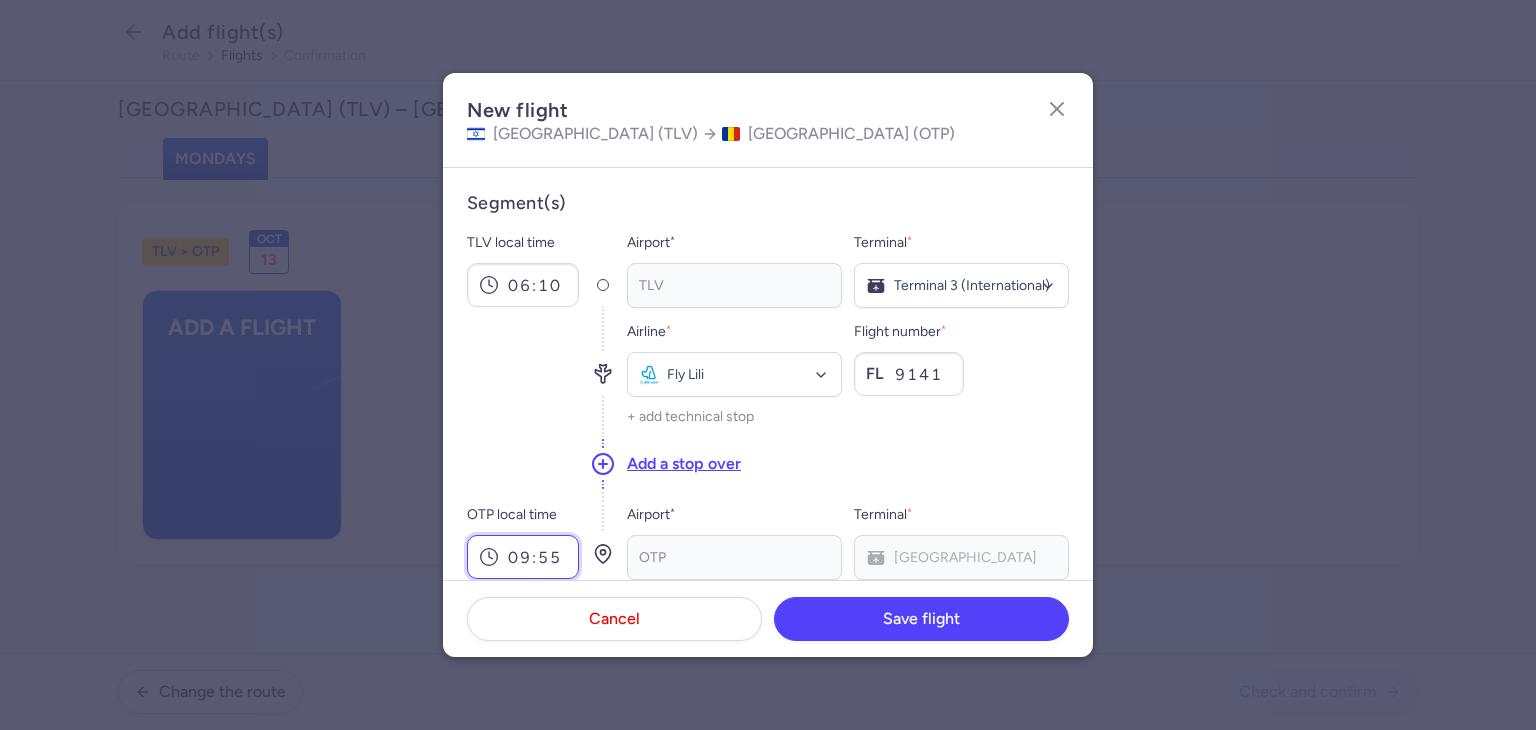 scroll, scrollTop: 0, scrollLeft: 0, axis: both 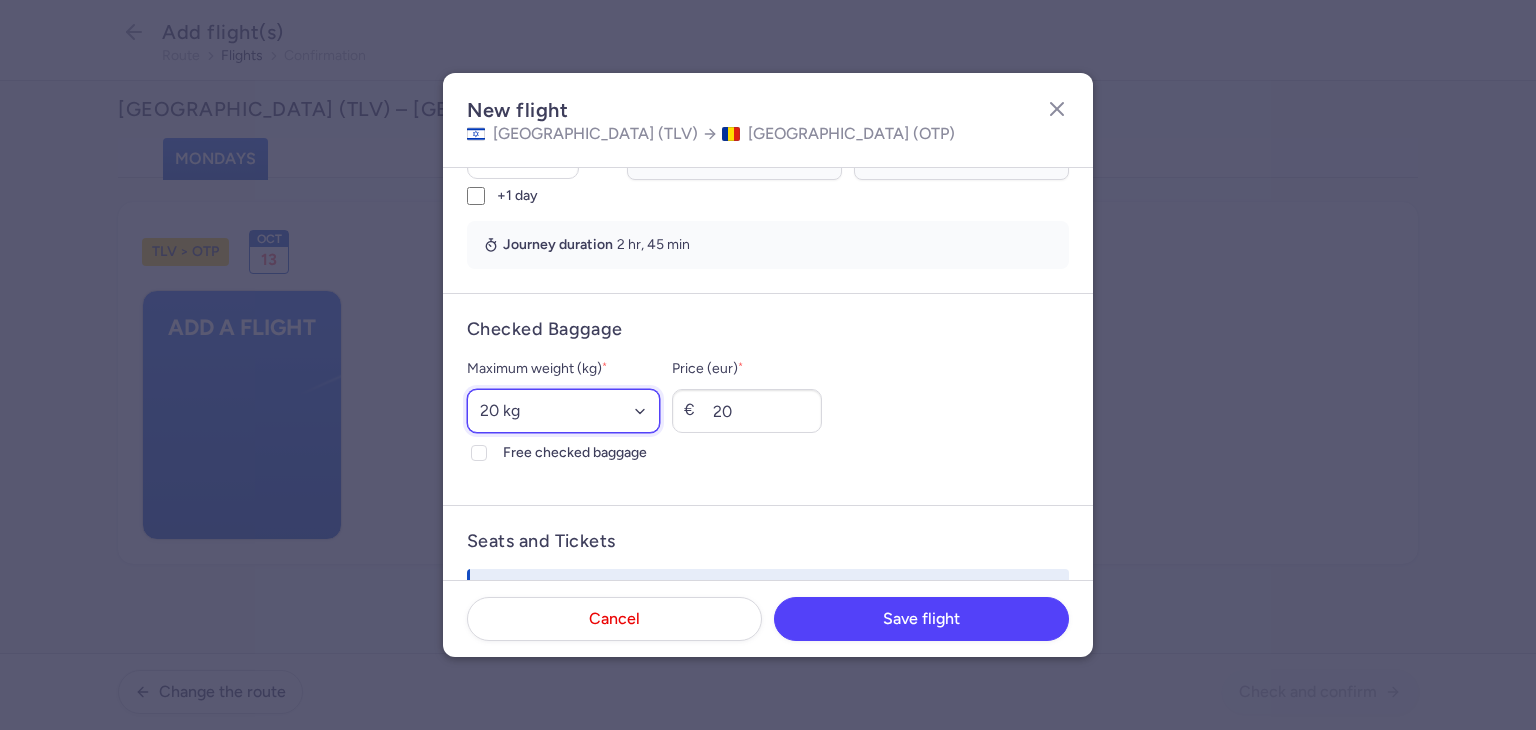 click on "Select an option 15 kg 16 kg 17 kg 18 kg 19 kg 20 kg 21 kg 22 kg 23 kg 24 kg 25 kg 26 kg 27 kg 28 kg 29 kg 30 kg 31 kg 32 kg 33 kg 34 kg 35 kg" at bounding box center [563, 411] 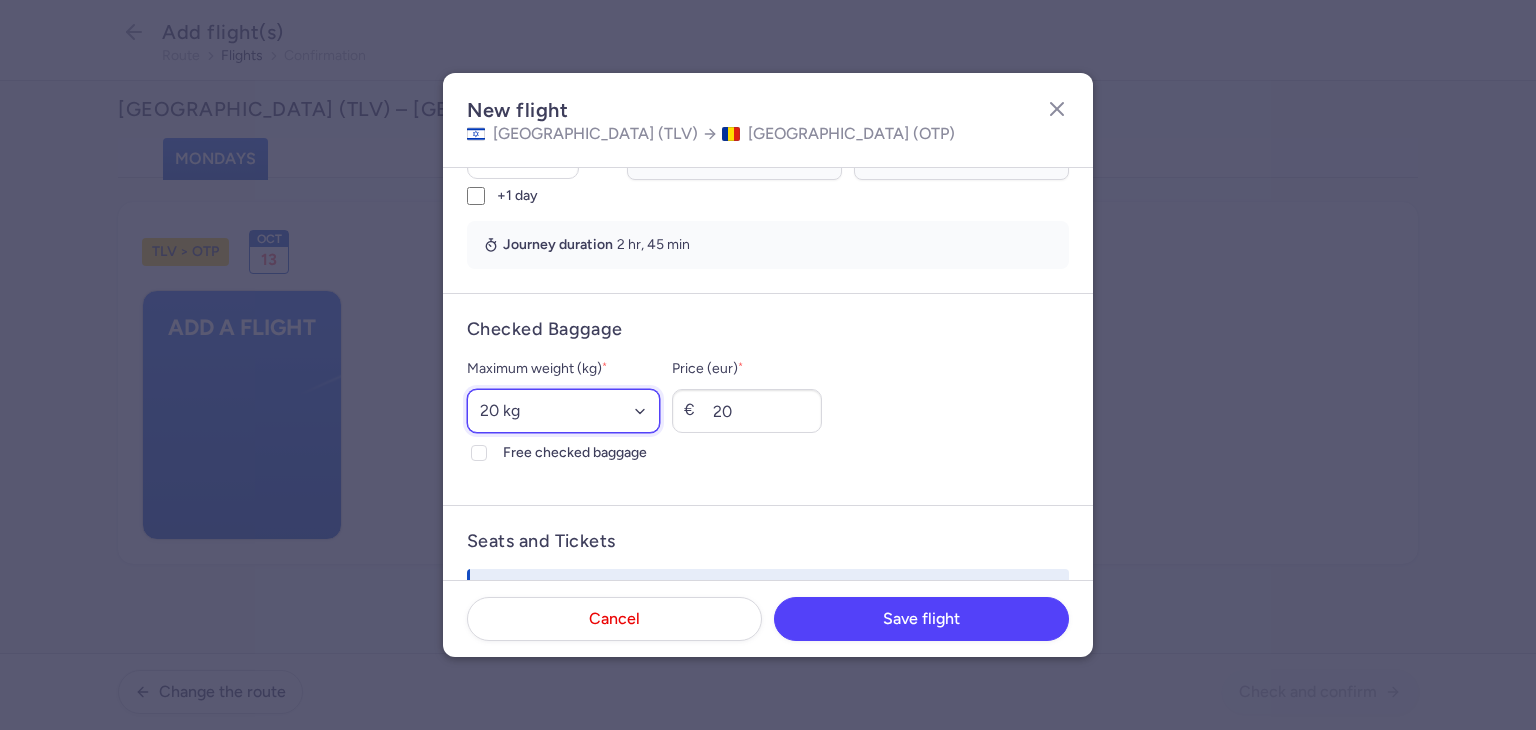 click on "Select an option 15 kg 16 kg 17 kg 18 kg 19 kg 20 kg 21 kg 22 kg 23 kg 24 kg 25 kg 26 kg 27 kg 28 kg 29 kg 30 kg 31 kg 32 kg 33 kg 34 kg 35 kg" at bounding box center [563, 411] 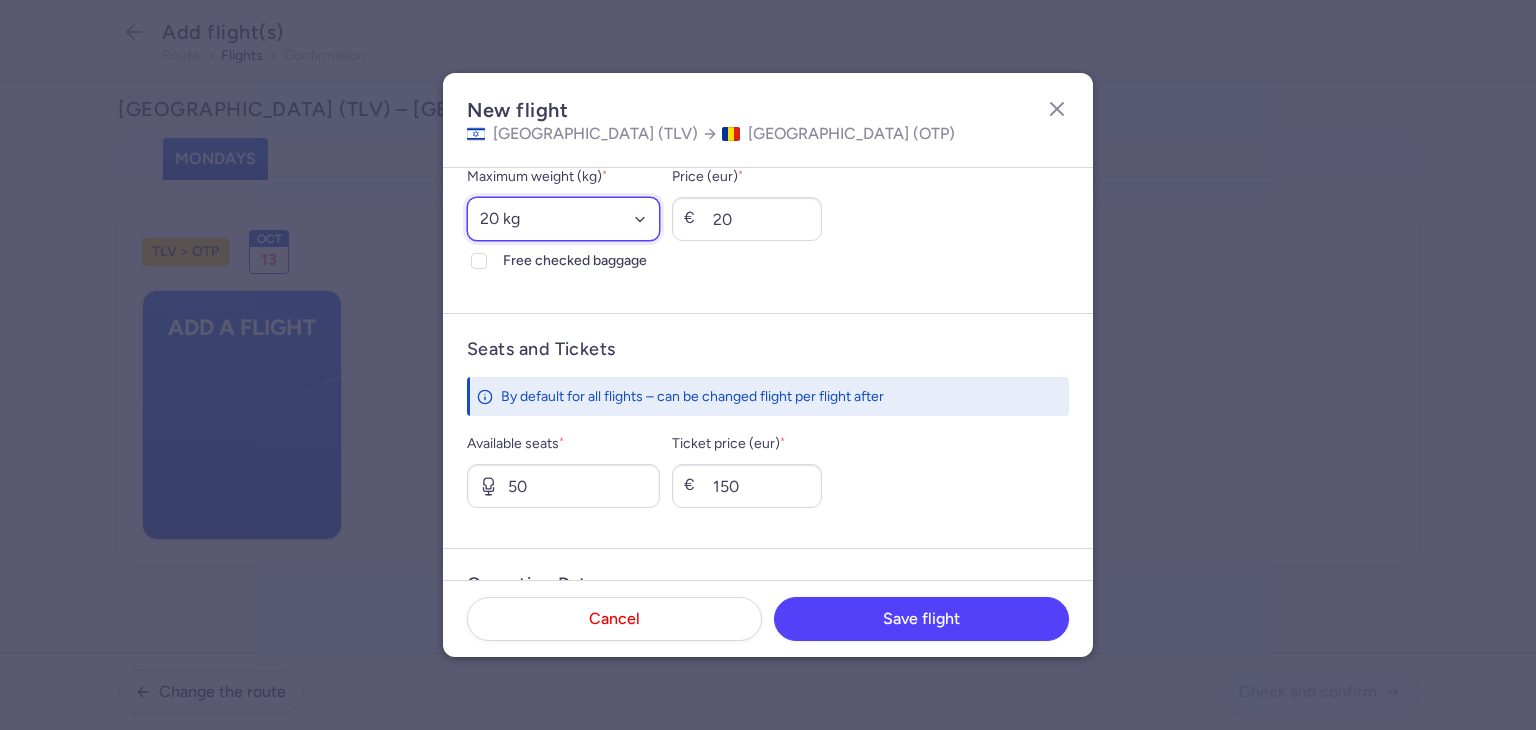scroll, scrollTop: 600, scrollLeft: 0, axis: vertical 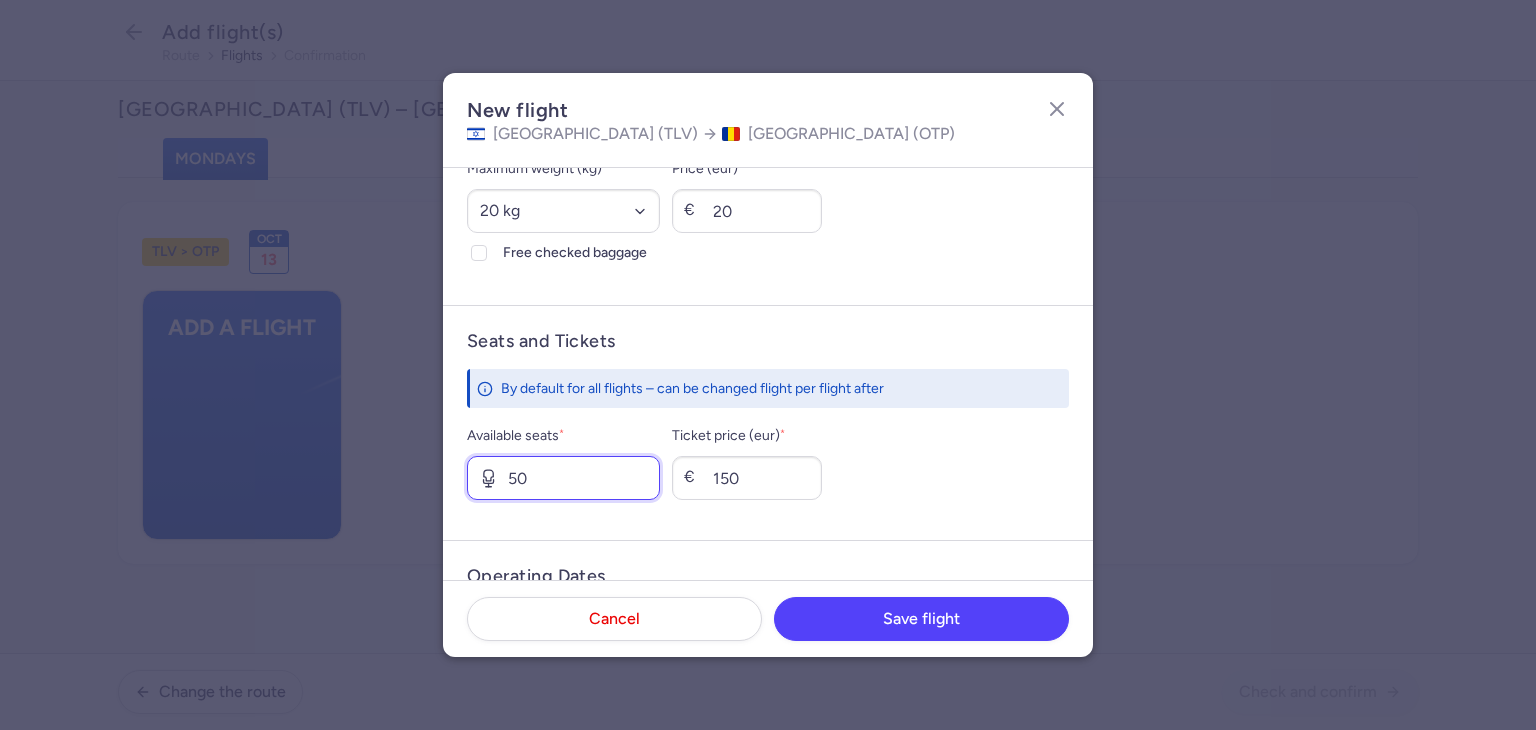 click on "50" at bounding box center [563, 478] 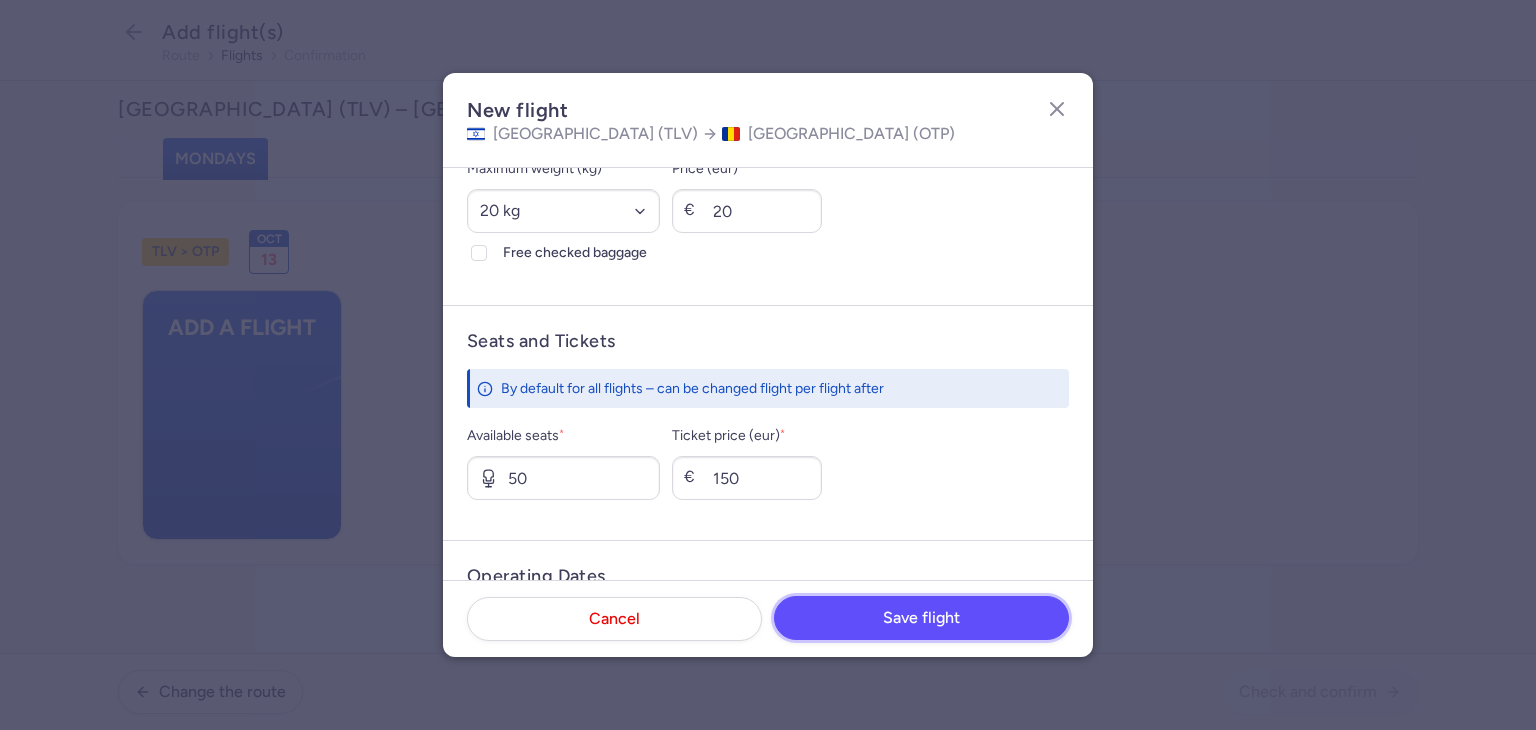 click on "Save flight" at bounding box center (921, 618) 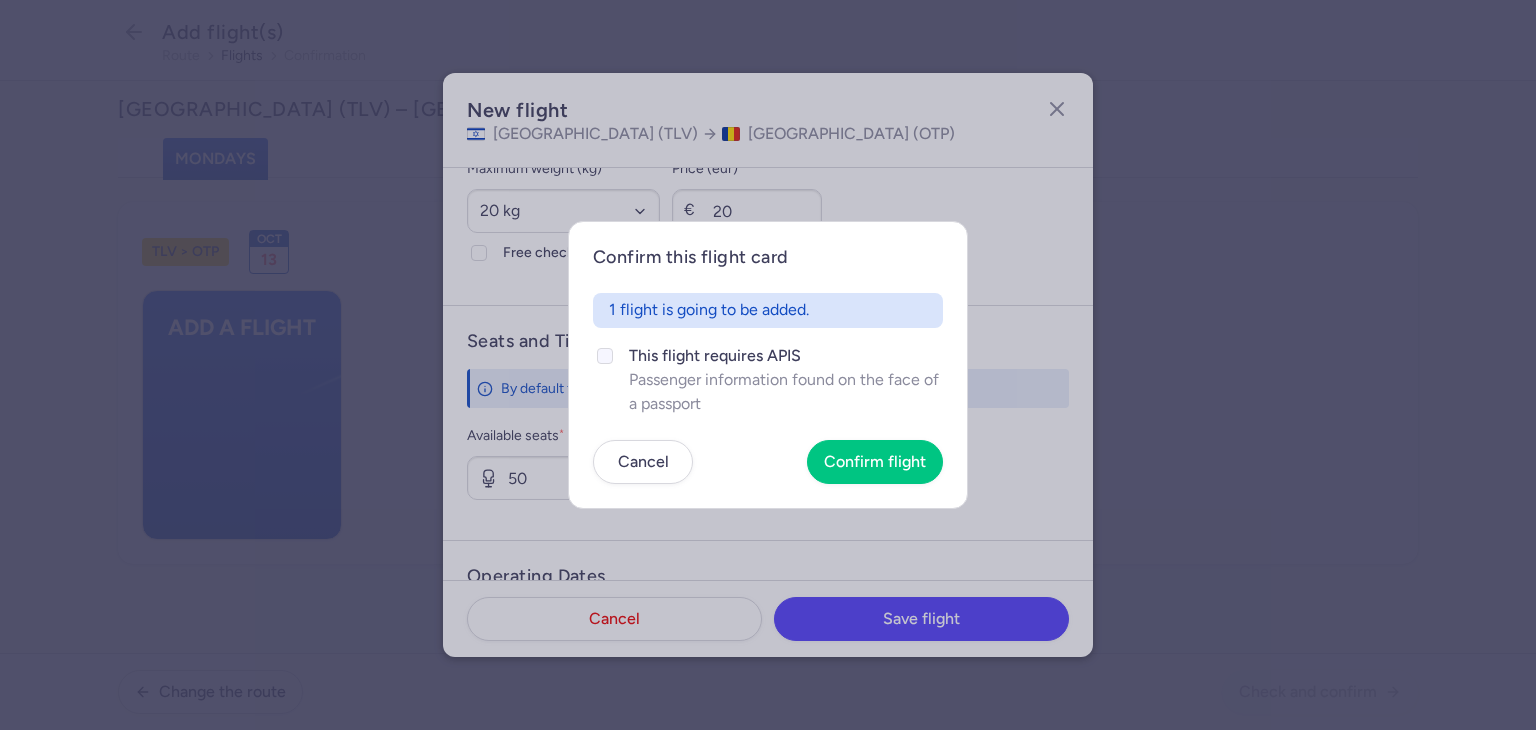 click on "Passenger information found on the face of a passport" 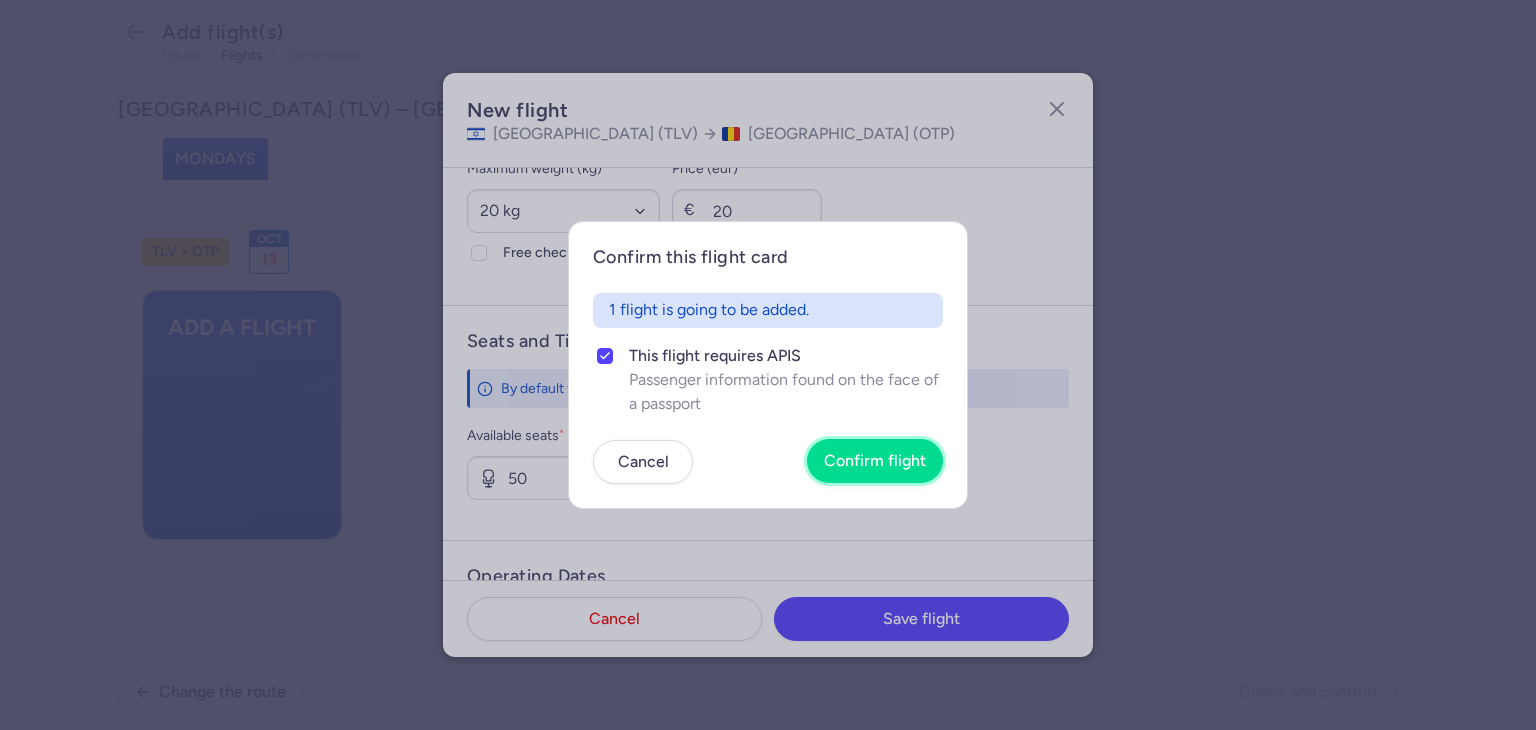 click on "Confirm flight" at bounding box center (875, 461) 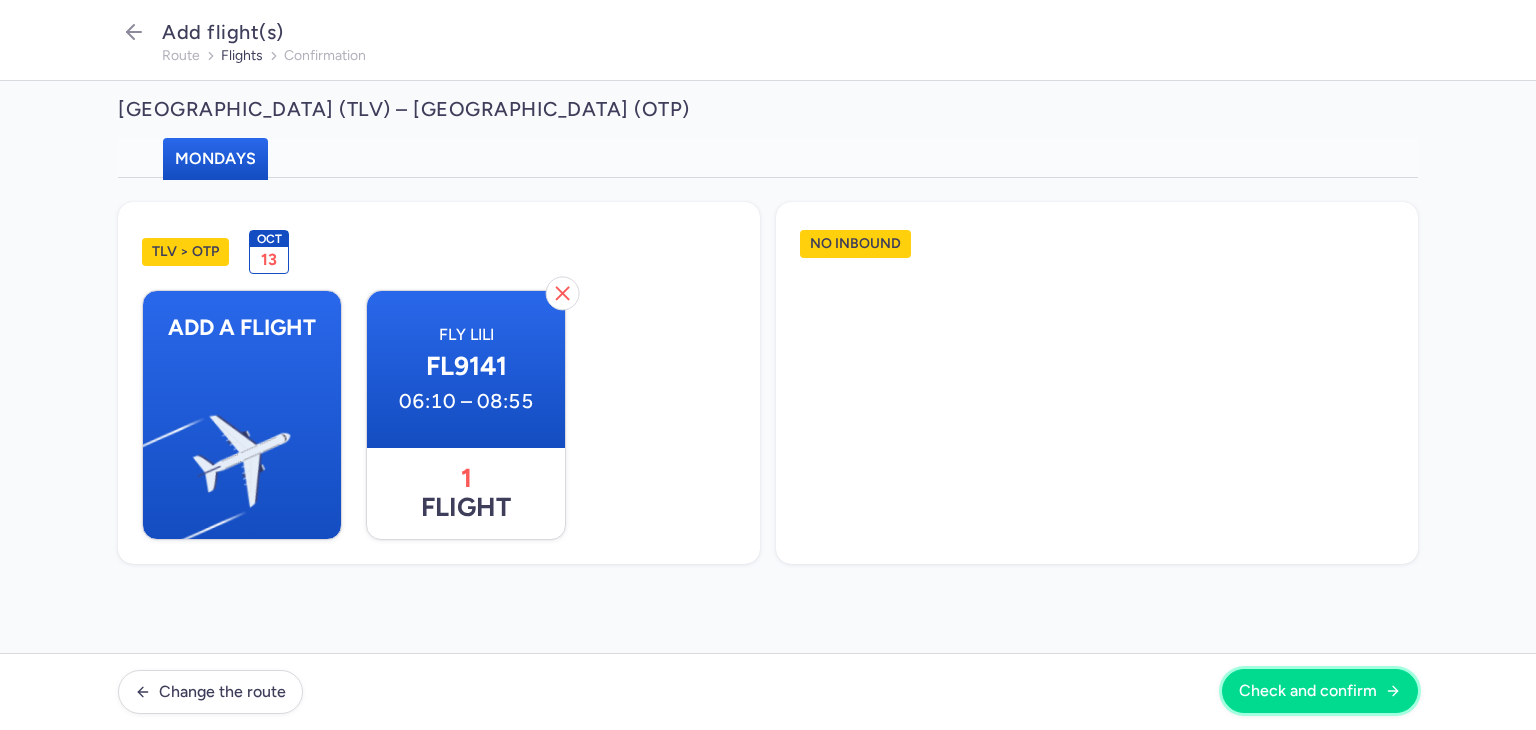 click on "Check and confirm" at bounding box center (1308, 691) 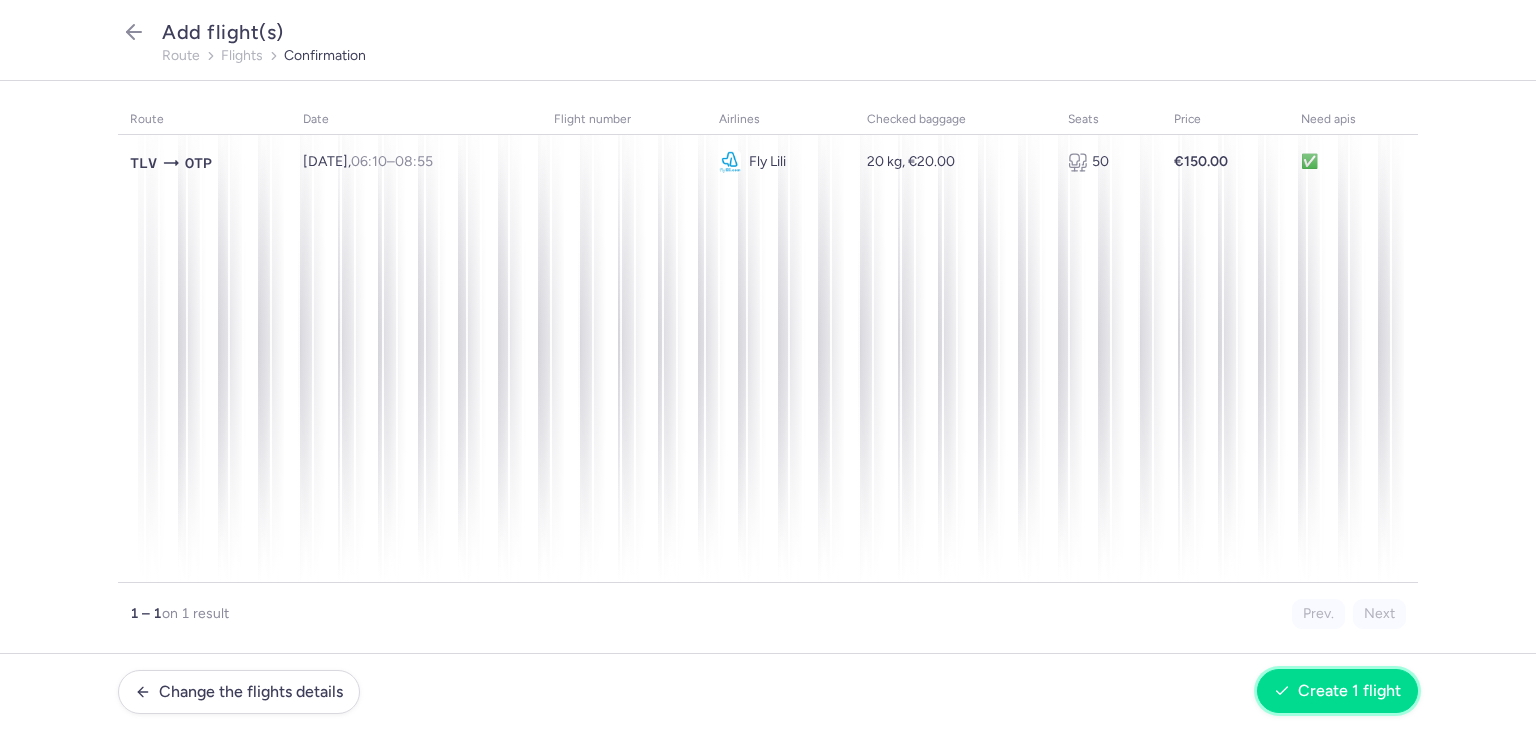 click on "Create 1 flight" at bounding box center (1349, 691) 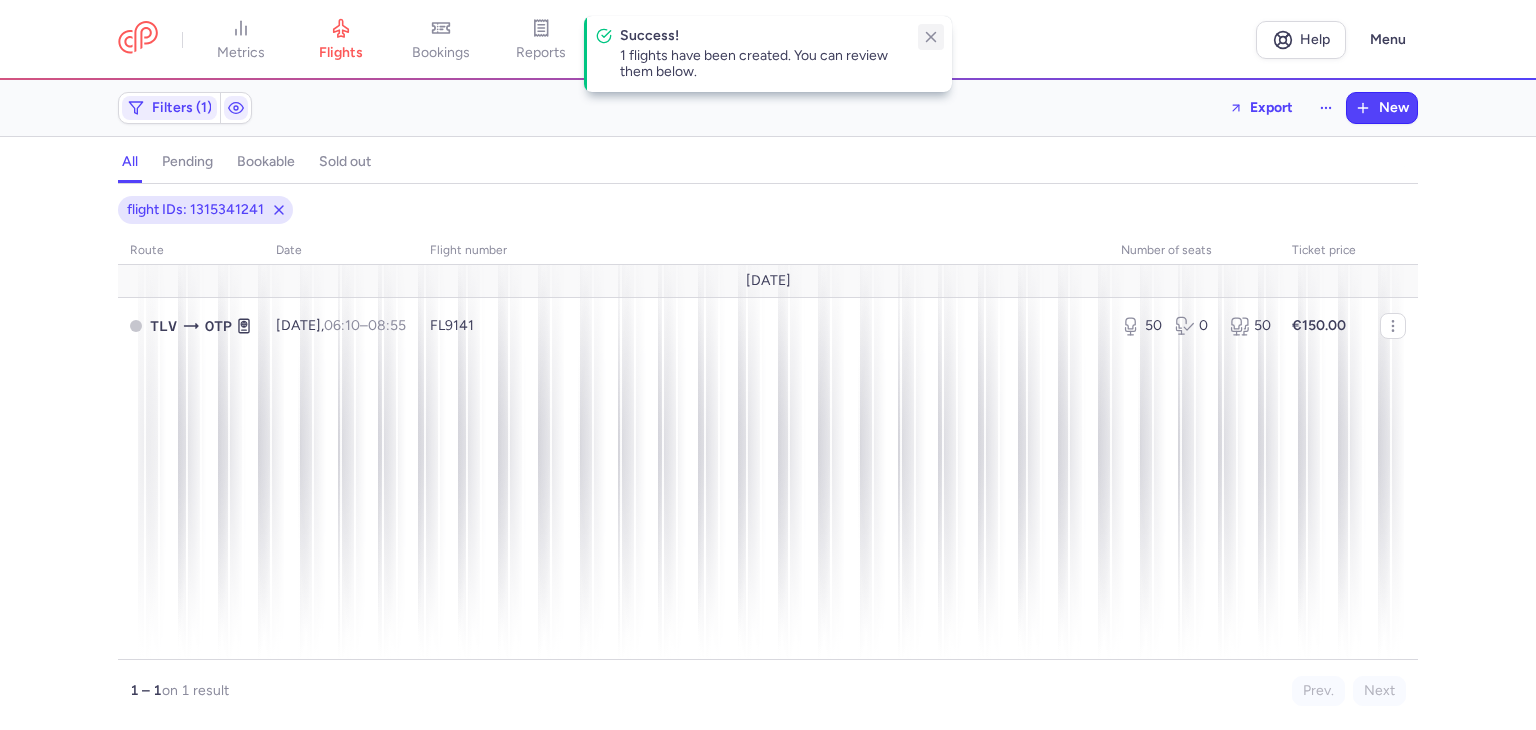 click 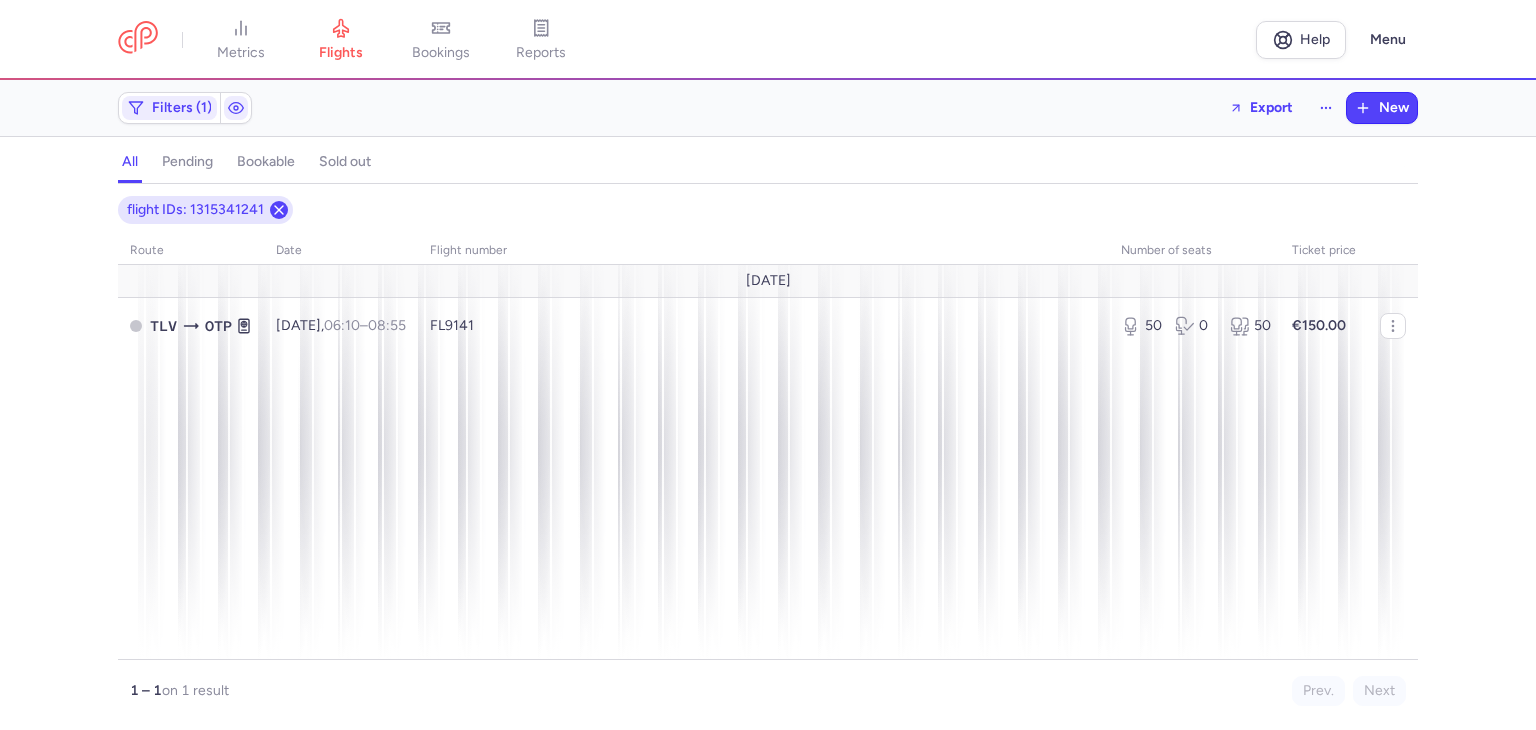 click 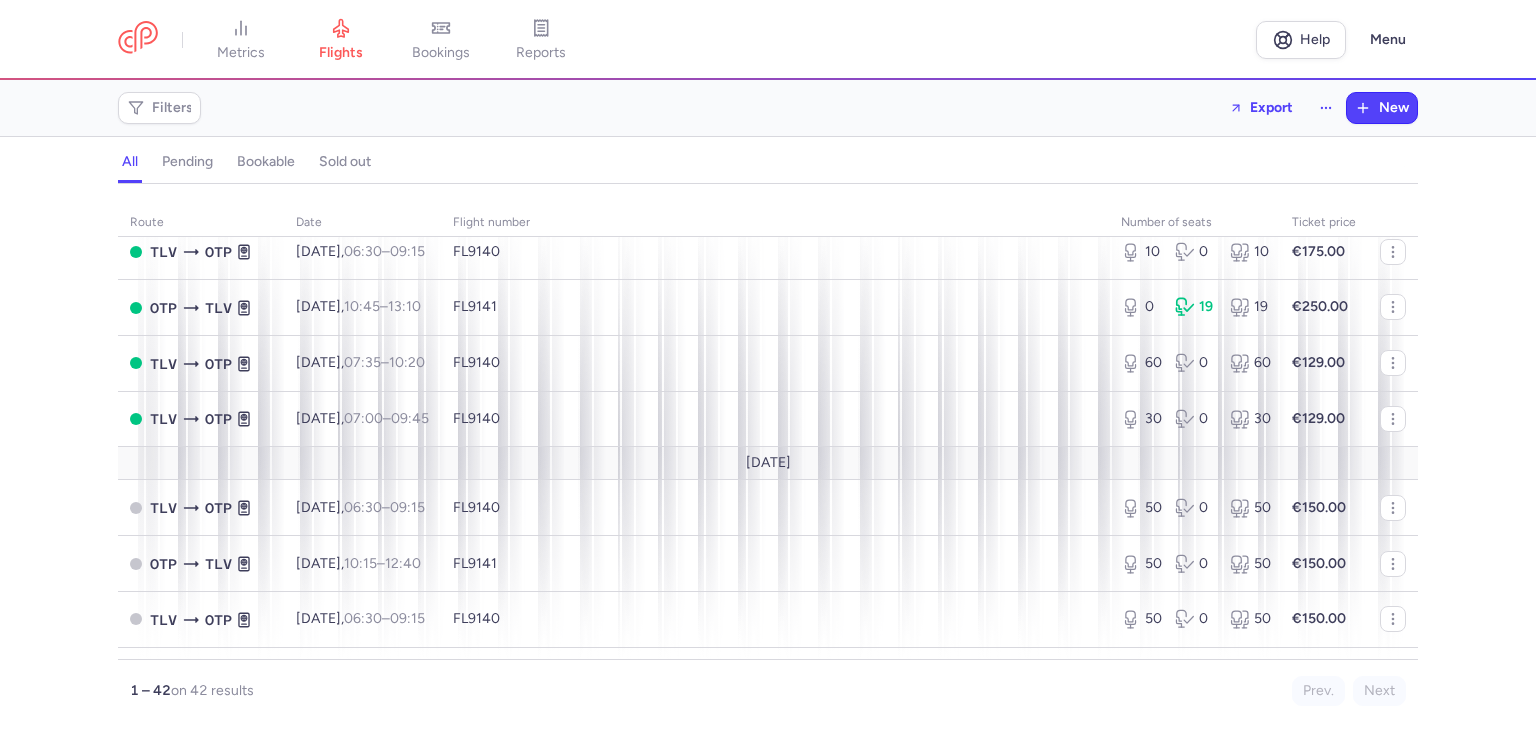 scroll, scrollTop: 104, scrollLeft: 0, axis: vertical 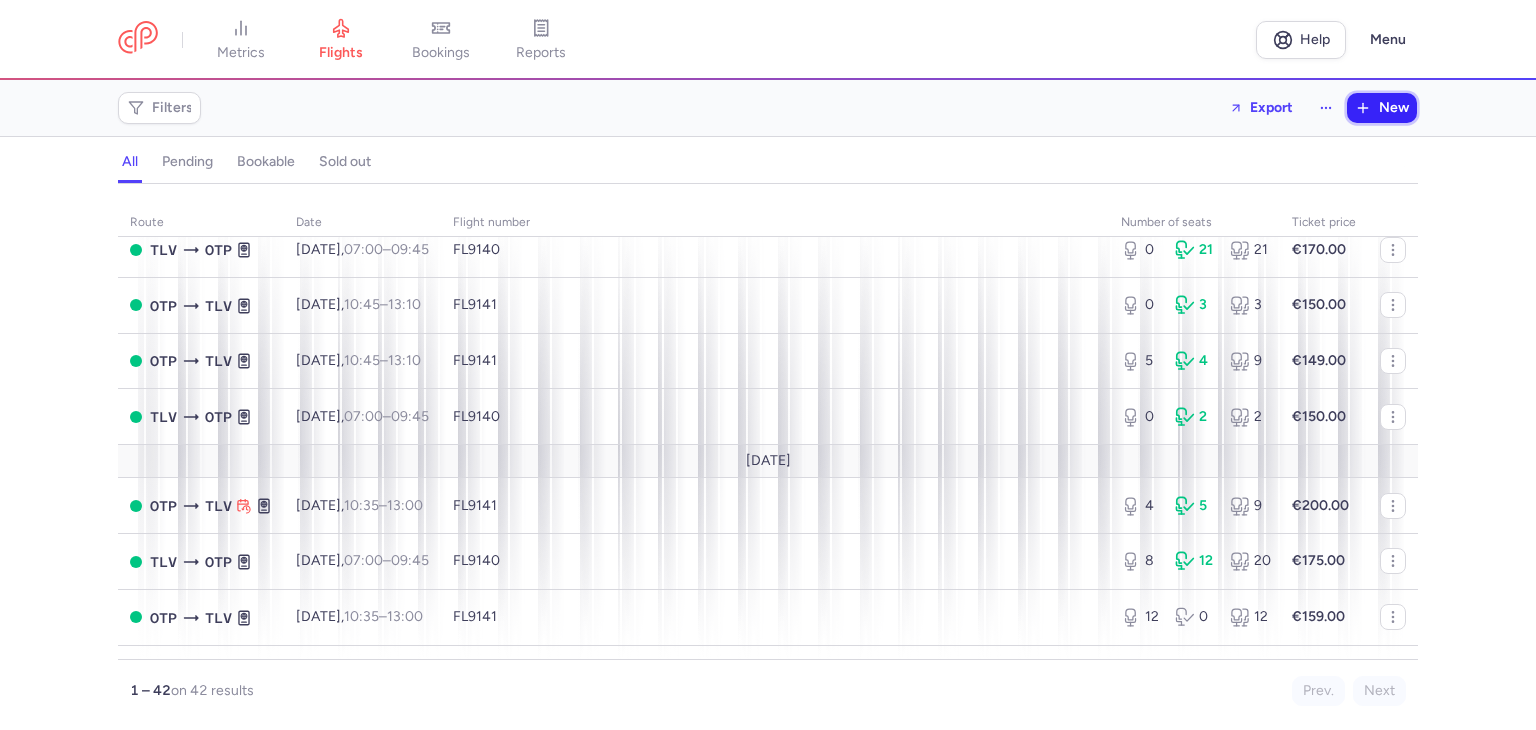 click on "New" at bounding box center [1382, 108] 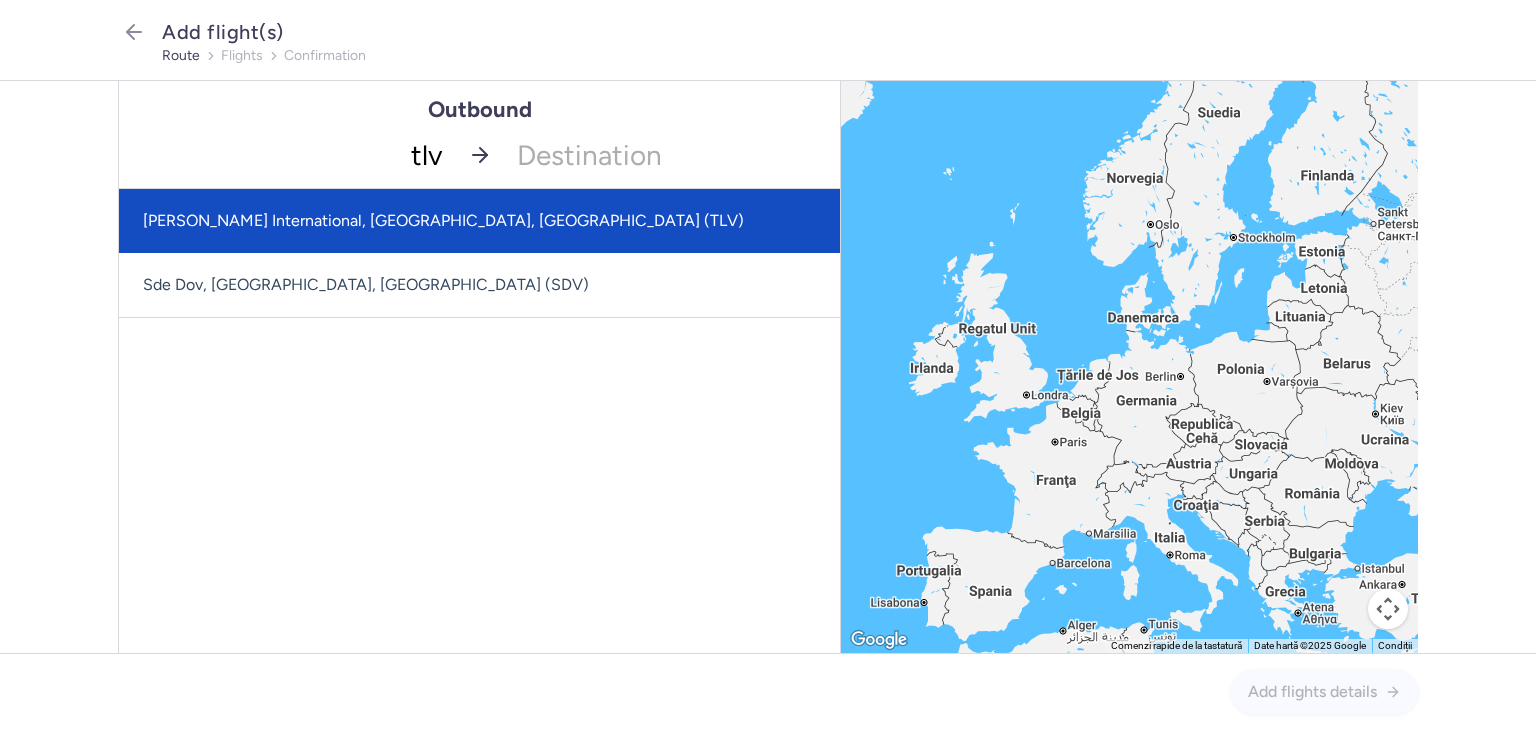 click on "tlv" 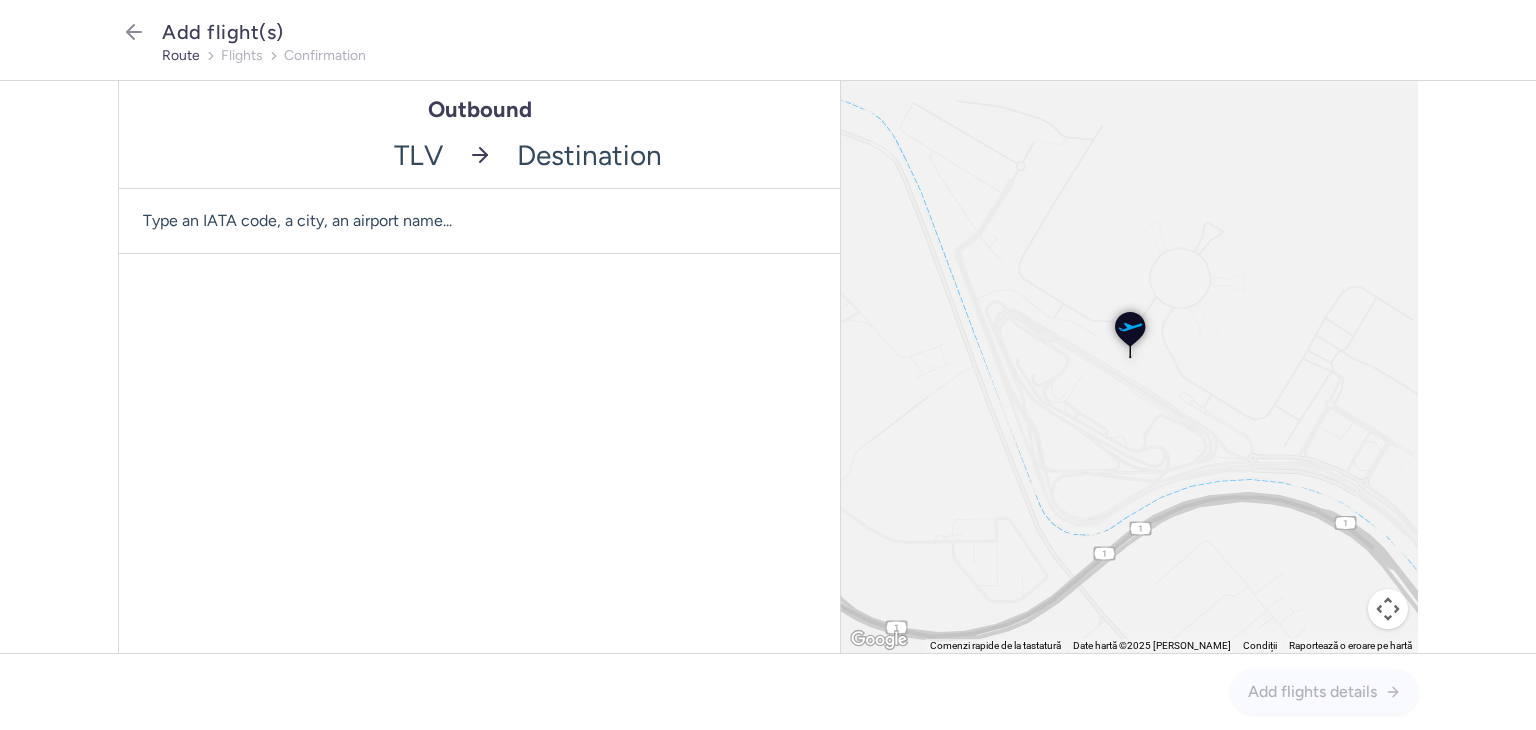 click 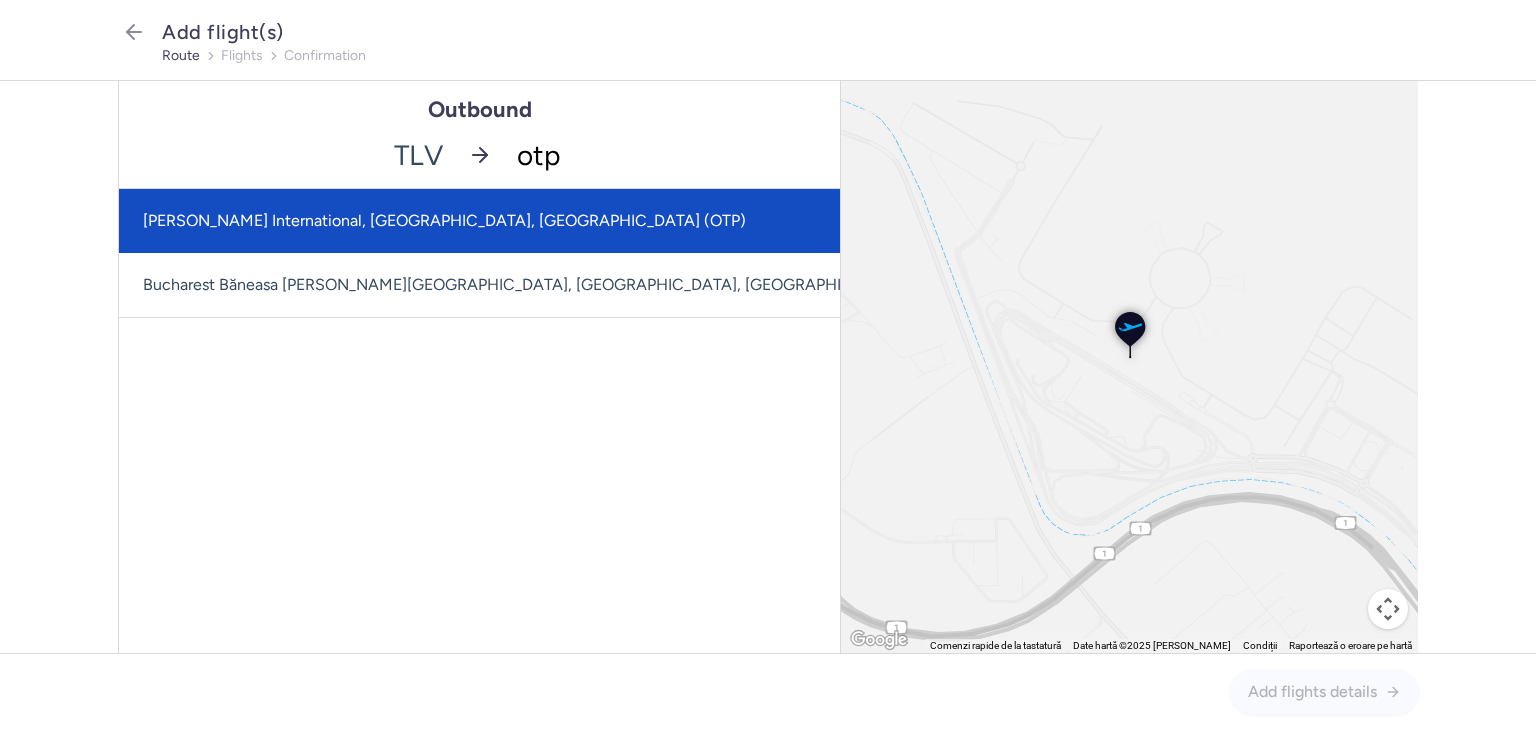 click on "[PERSON_NAME] International, [GEOGRAPHIC_DATA], [GEOGRAPHIC_DATA] (OTP)" at bounding box center [548, 221] 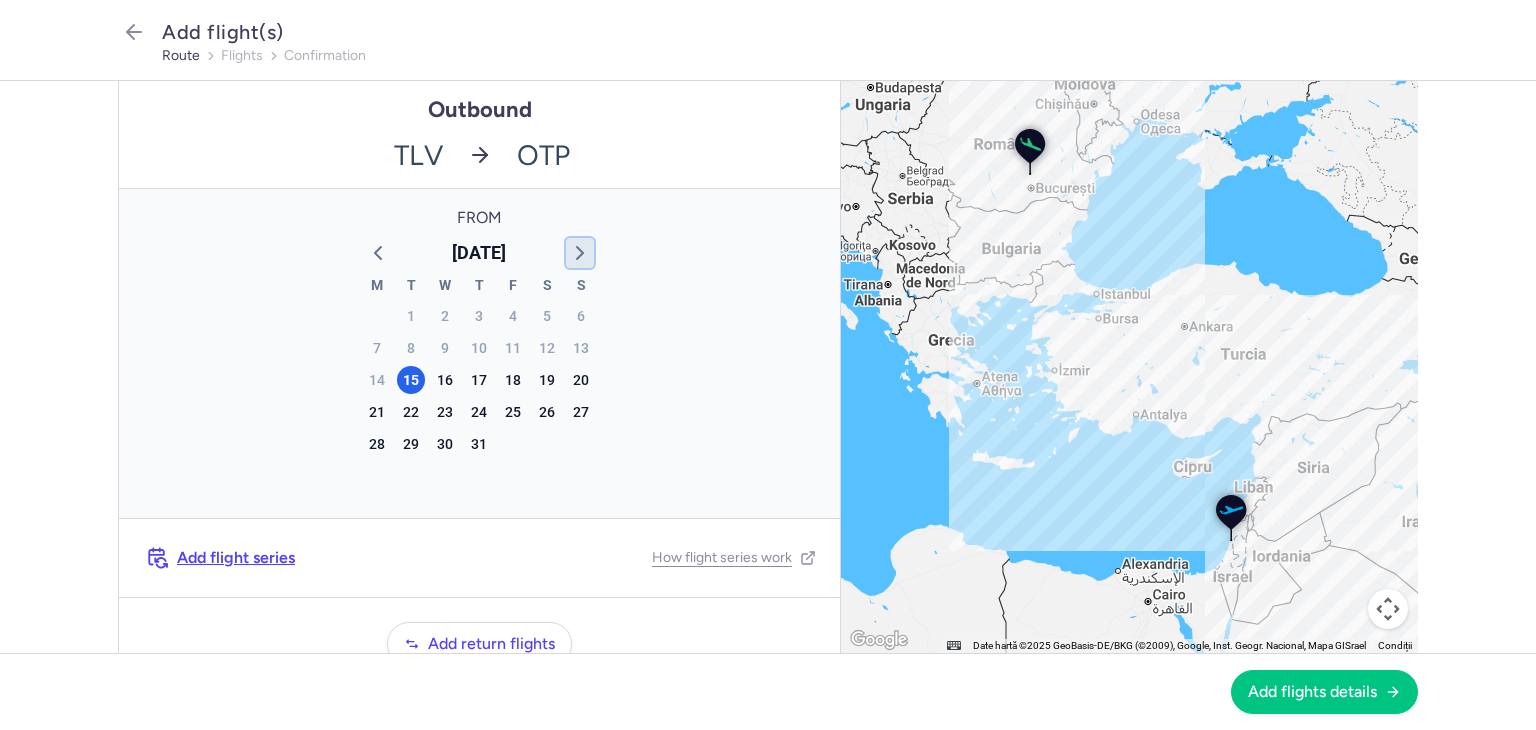 click 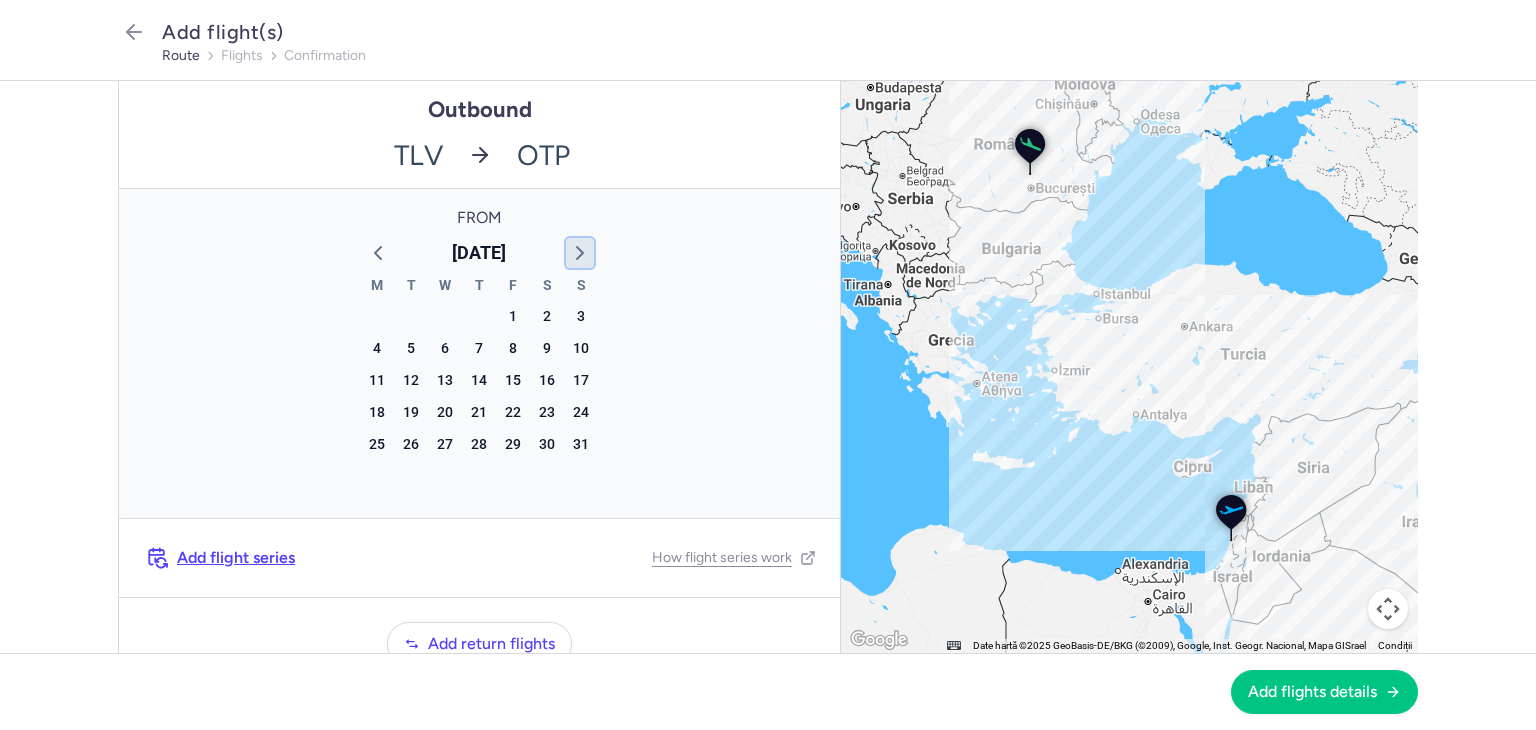 click 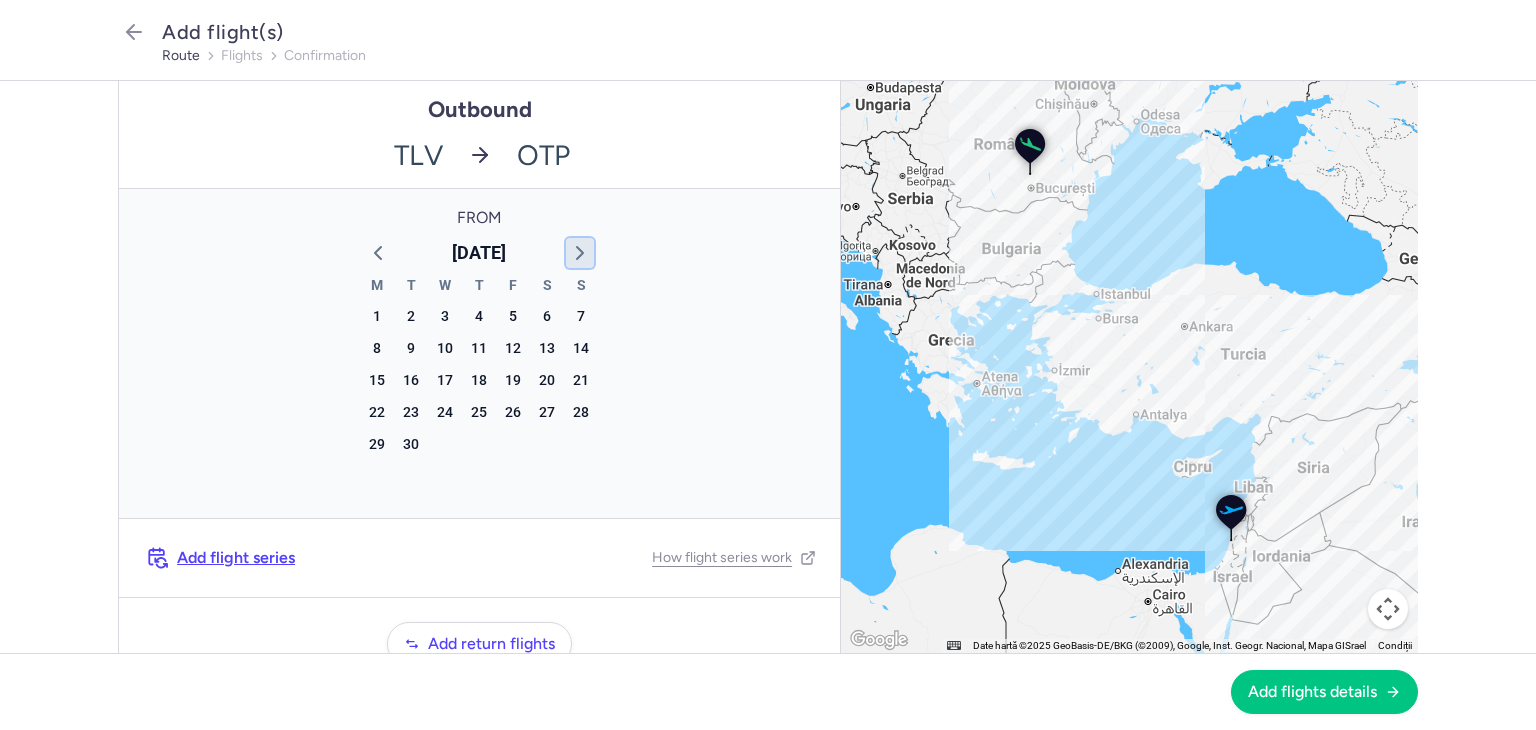click 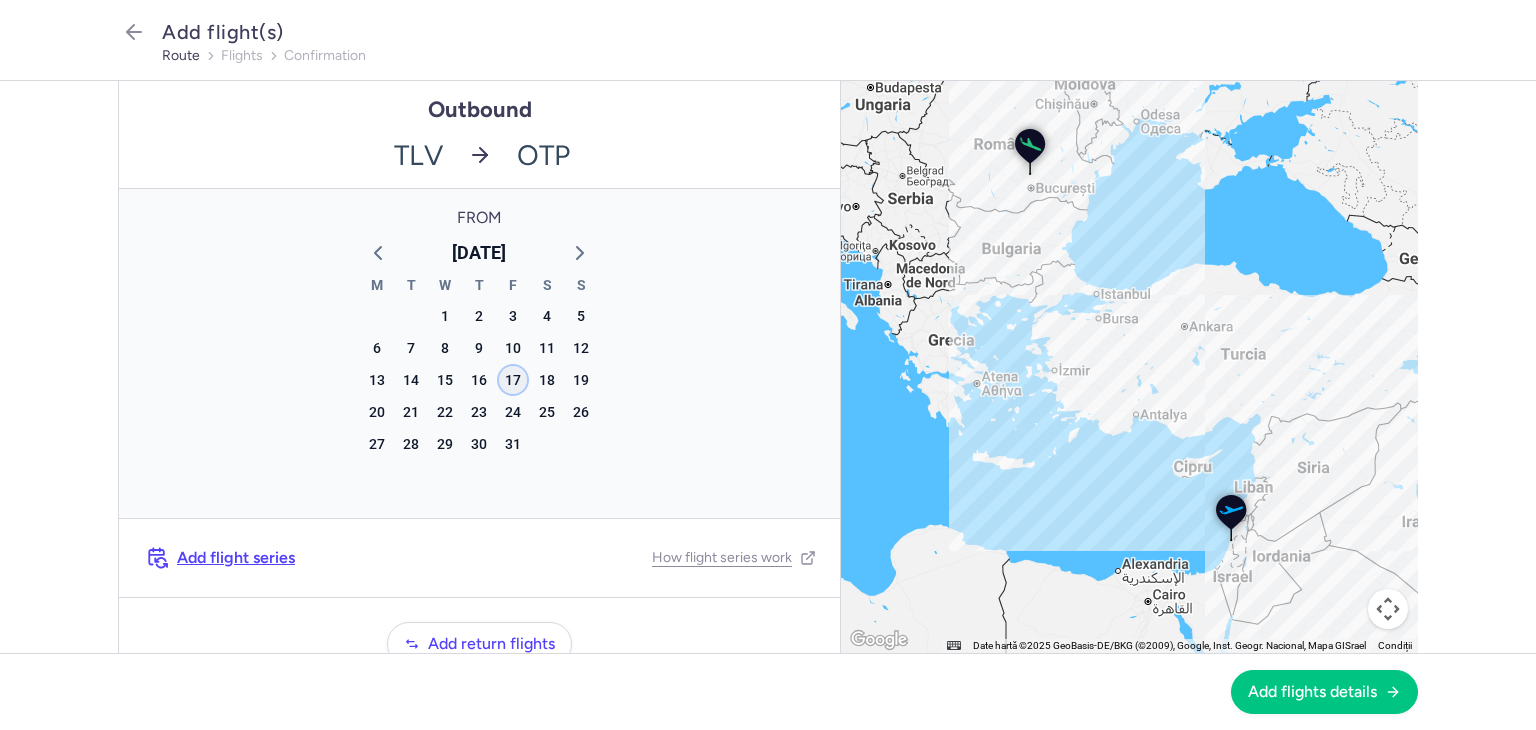 click on "17" 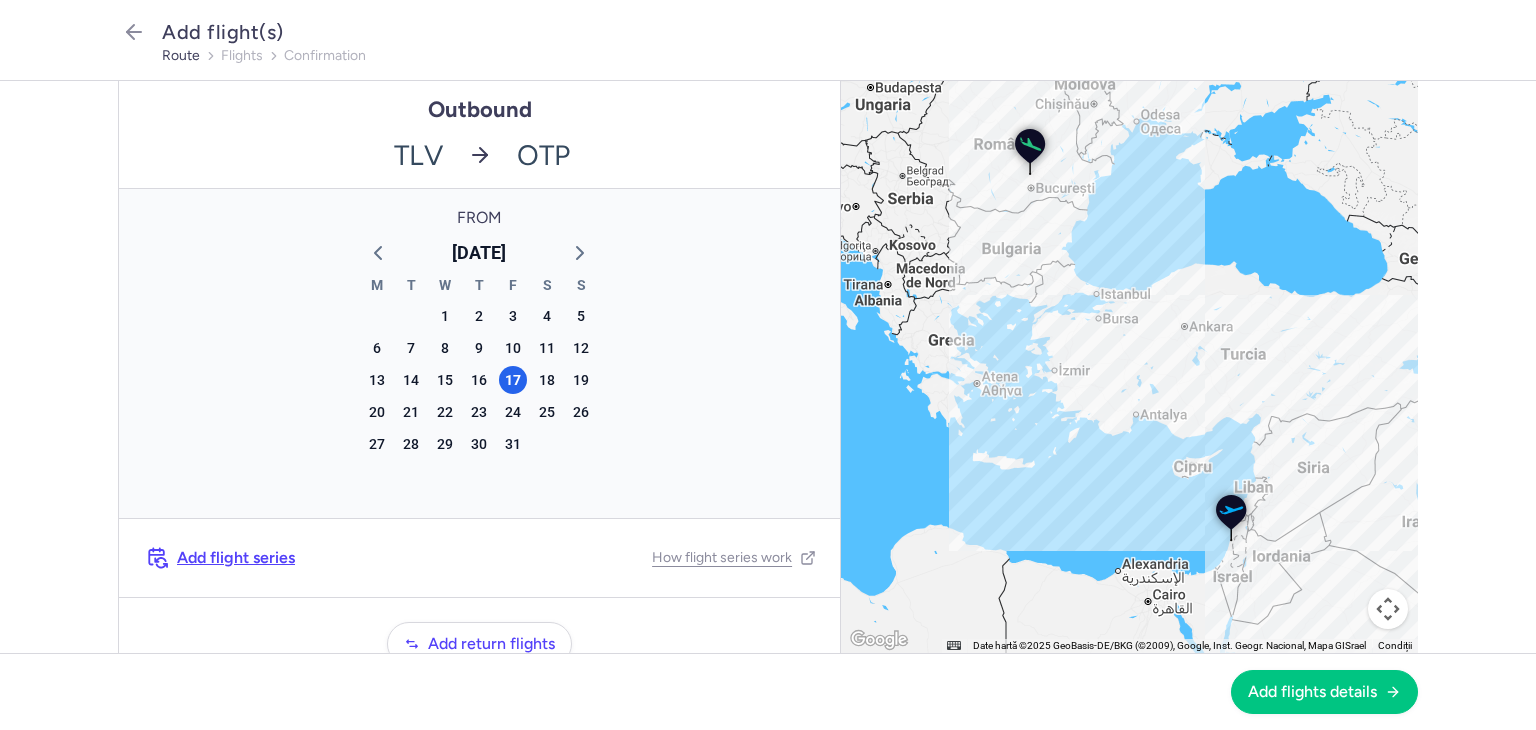 click on "Add flights details" at bounding box center (768, 691) 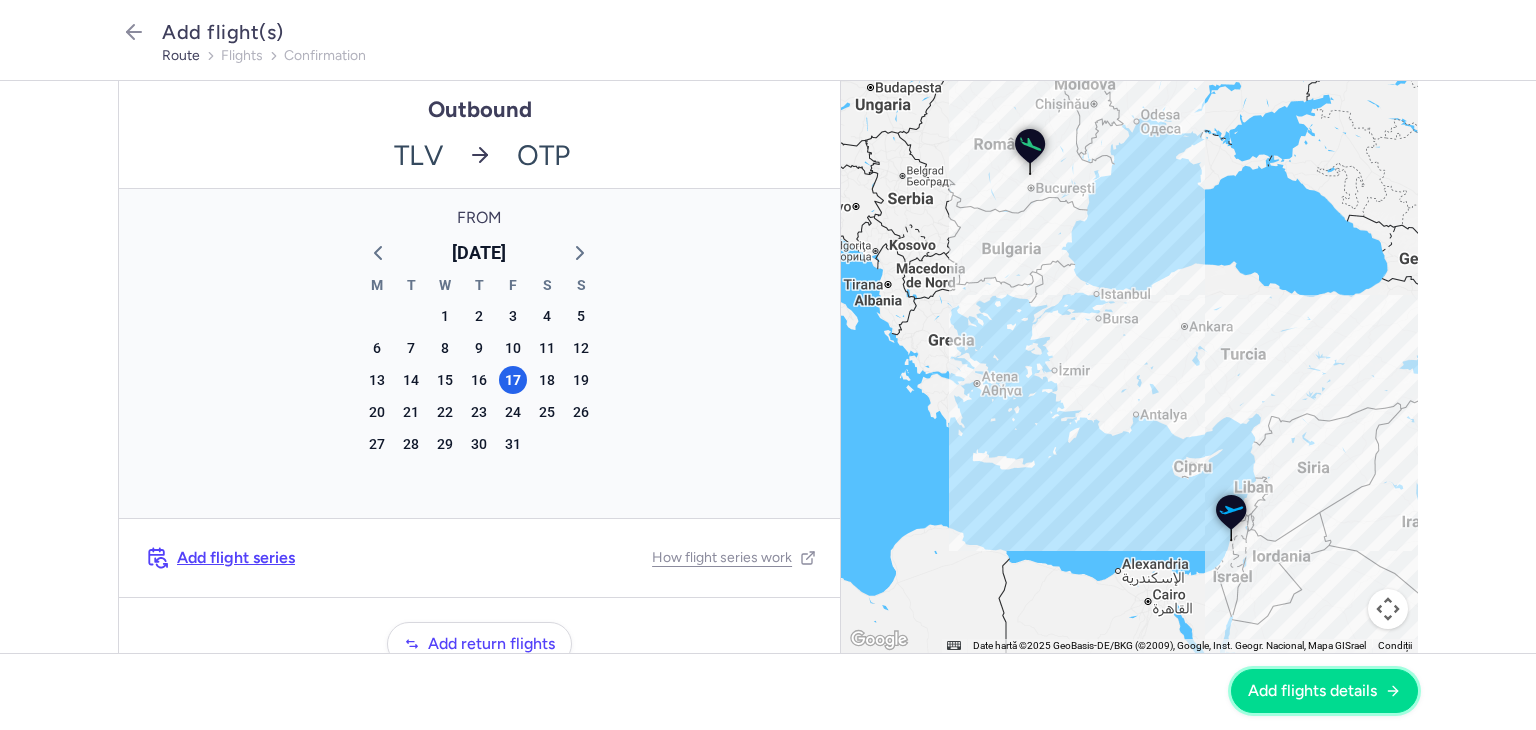click on "Add flights details" at bounding box center [1312, 691] 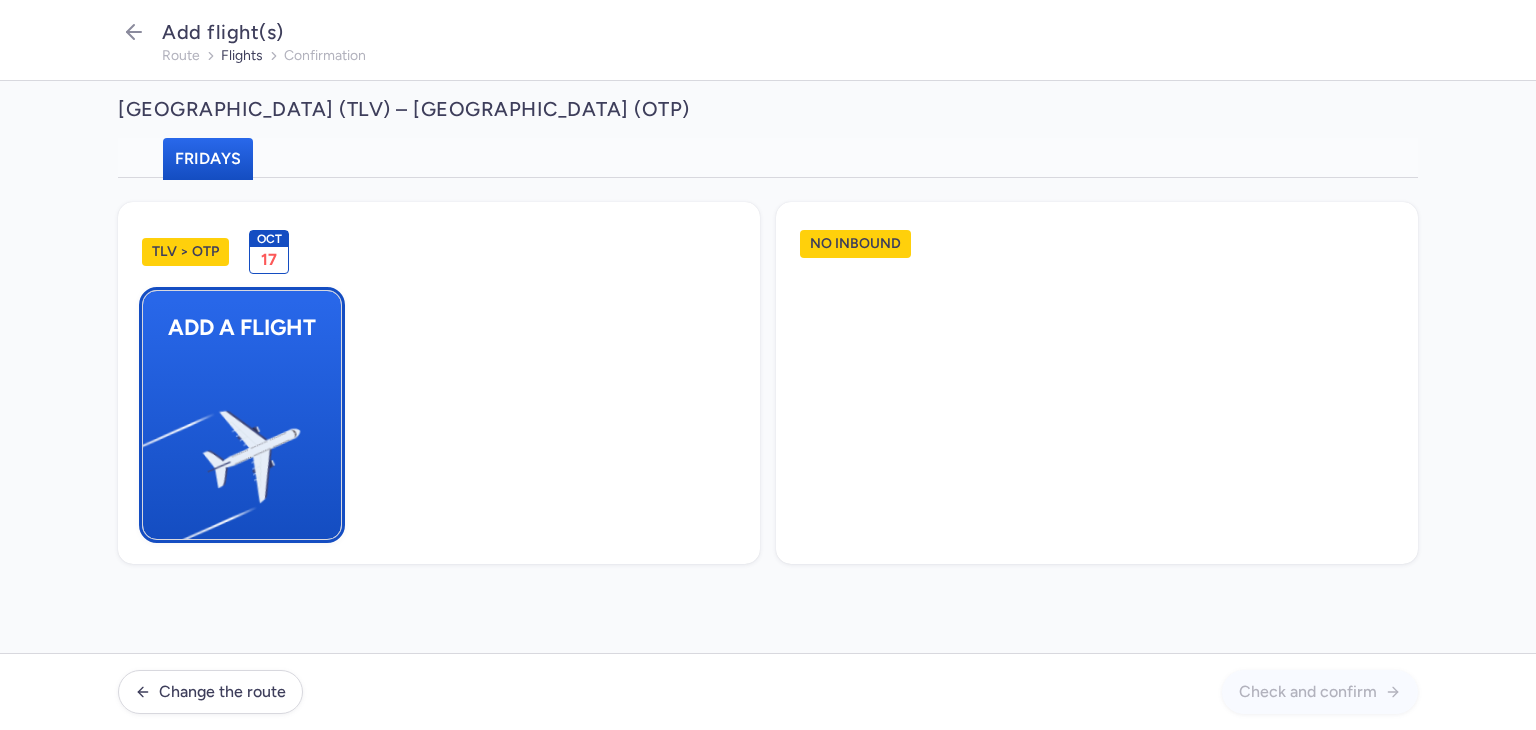click at bounding box center (153, 448) 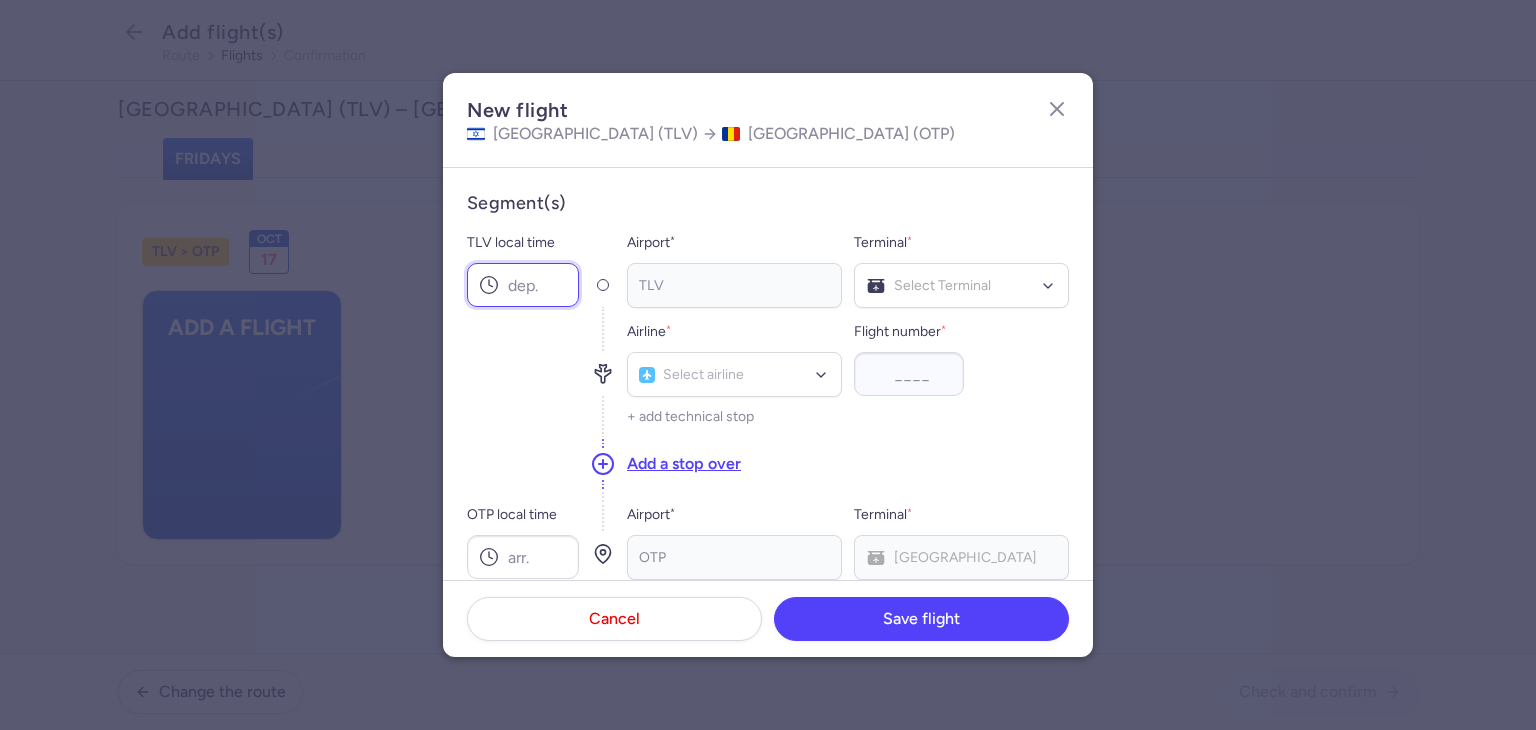 click on "TLV local time" at bounding box center (523, 285) 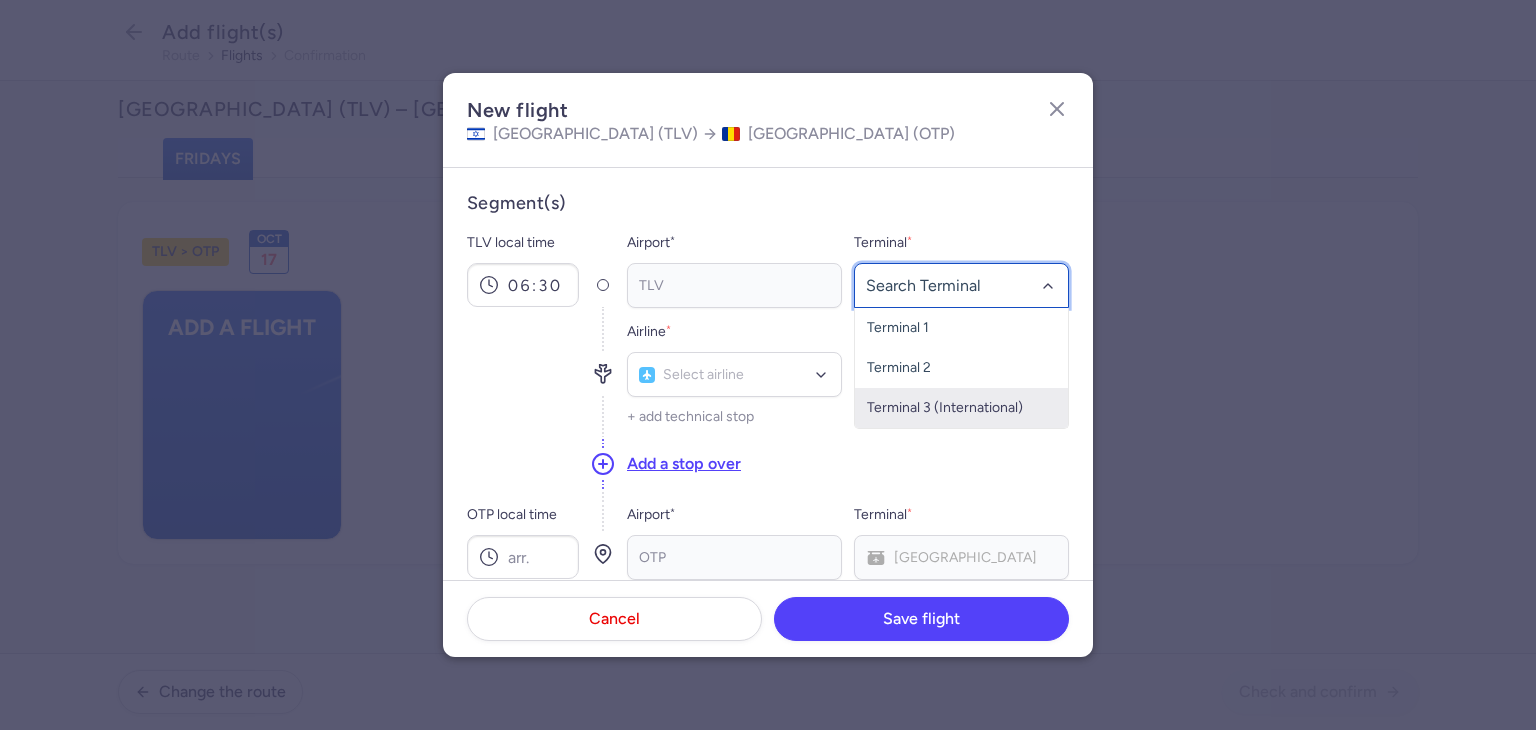 click on "Terminal 3 (International)" at bounding box center (961, 408) 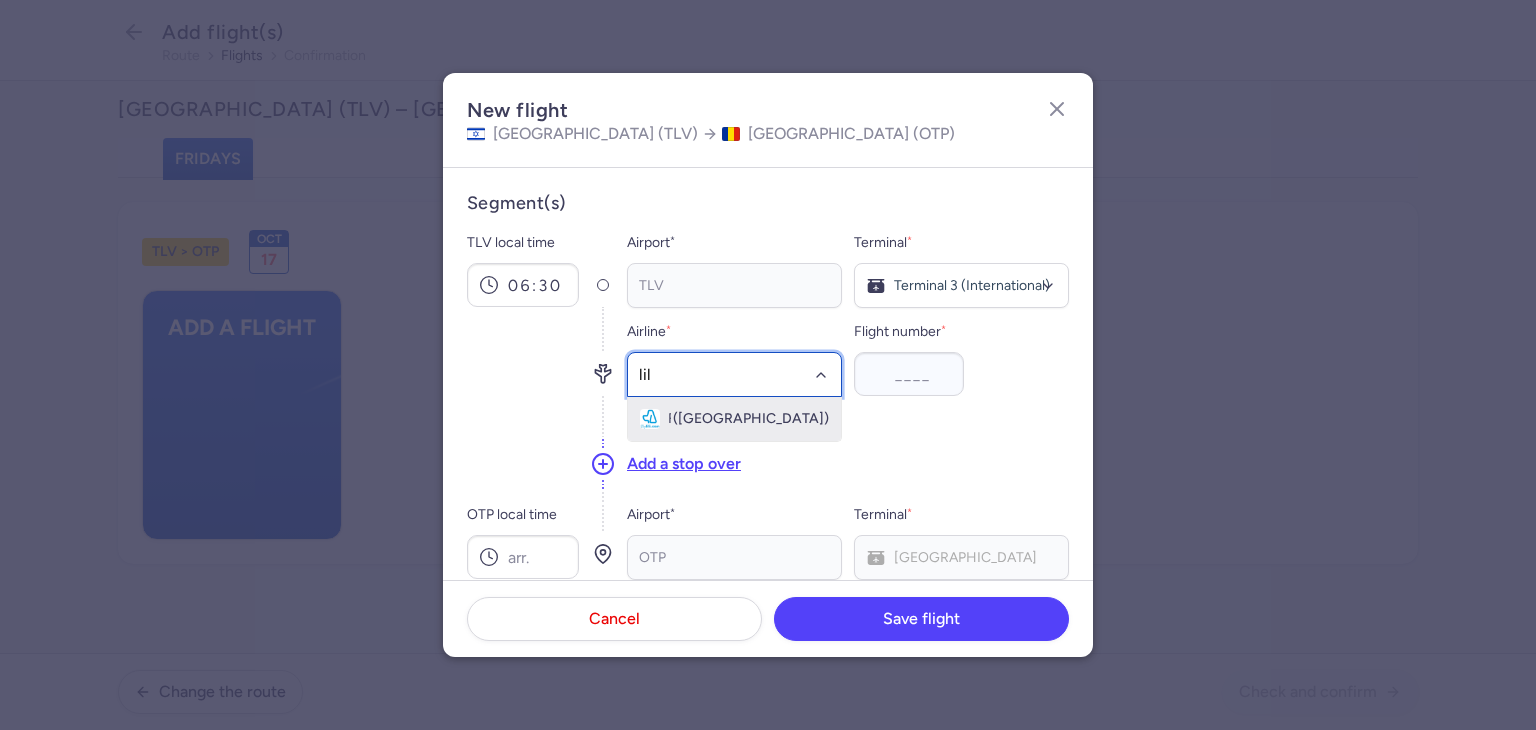 click on "([GEOGRAPHIC_DATA])" at bounding box center [751, 419] 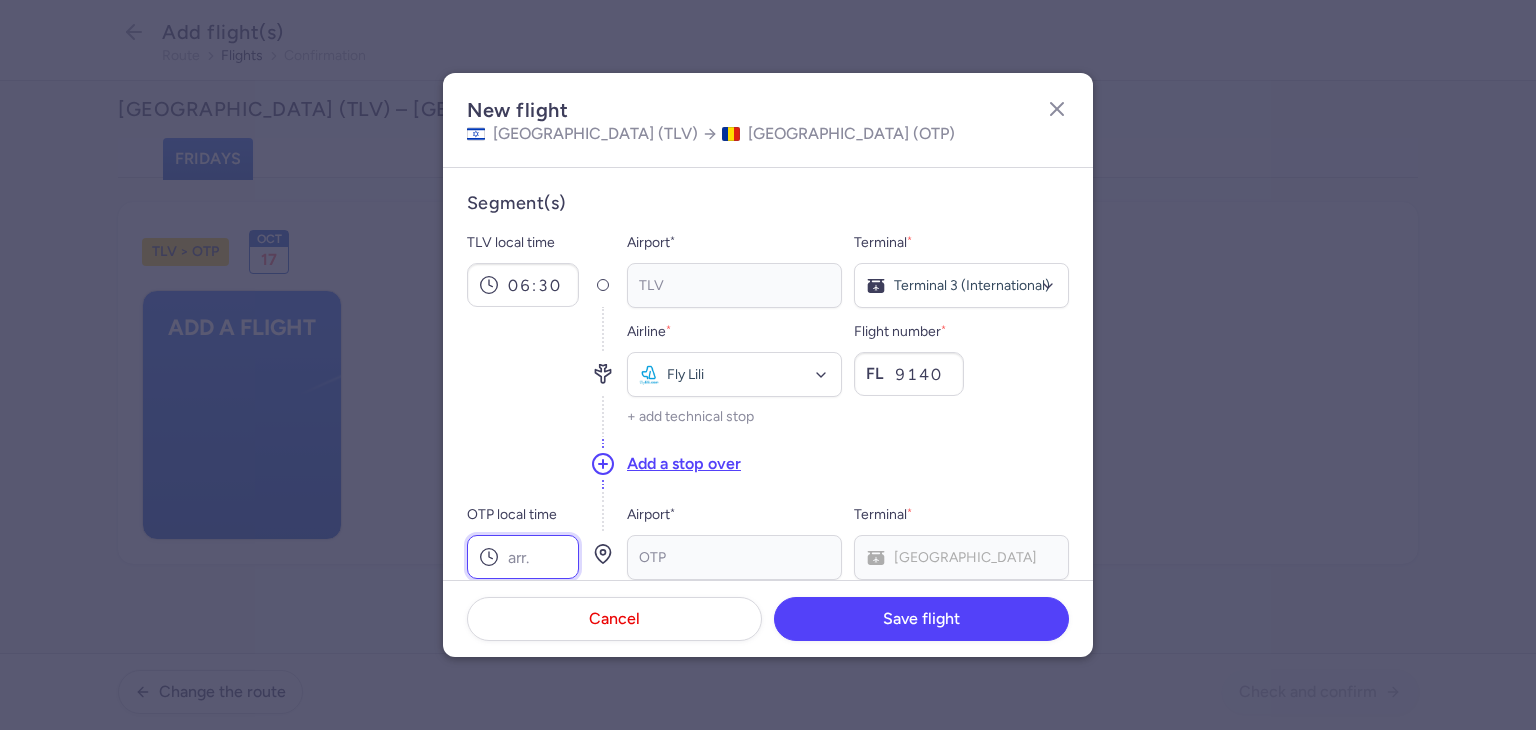 click on "OTP local time" at bounding box center [523, 557] 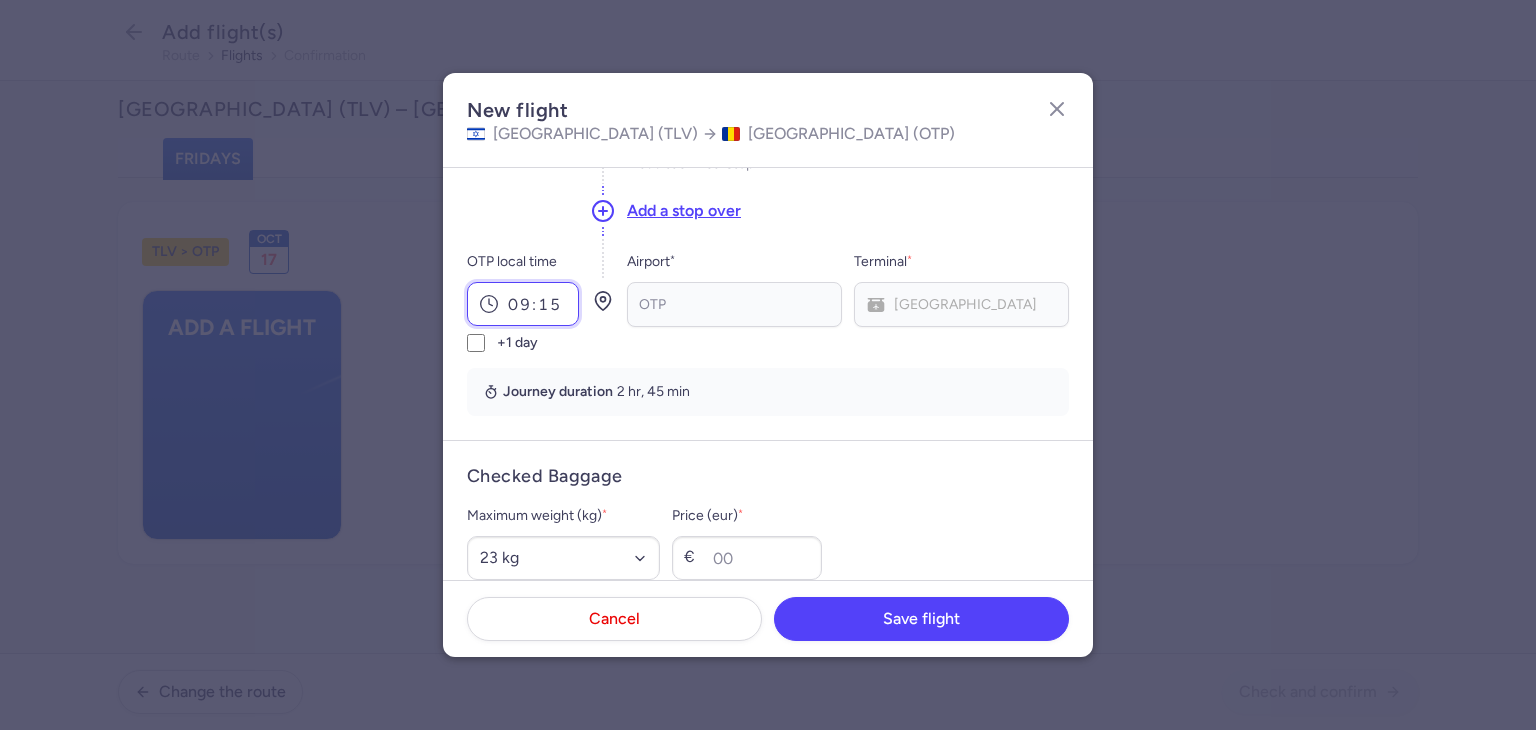 scroll, scrollTop: 300, scrollLeft: 0, axis: vertical 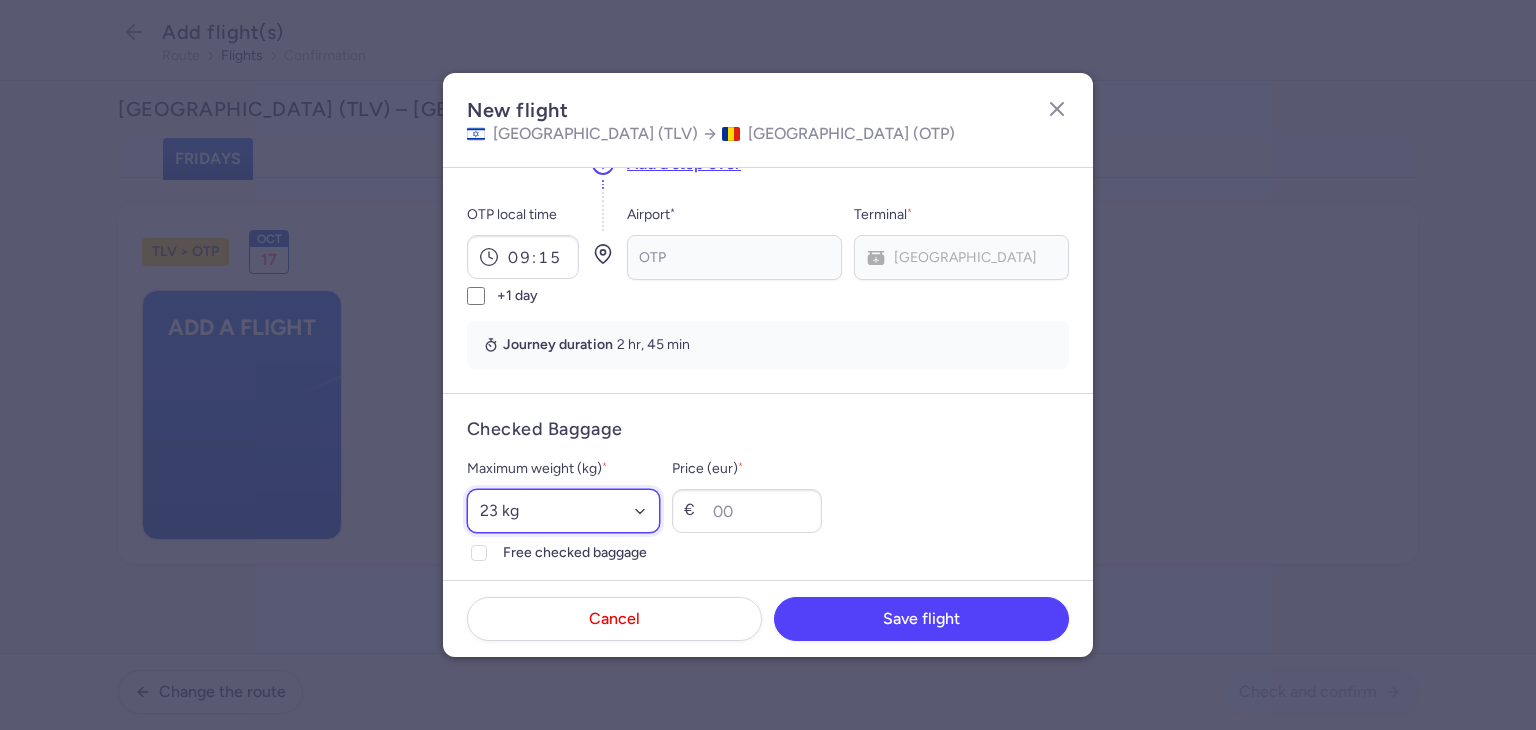 click on "Select an option 15 kg 16 kg 17 kg 18 kg 19 kg 20 kg 21 kg 22 kg 23 kg 24 kg 25 kg 26 kg 27 kg 28 kg 29 kg 30 kg 31 kg 32 kg 33 kg 34 kg 35 kg" at bounding box center (563, 511) 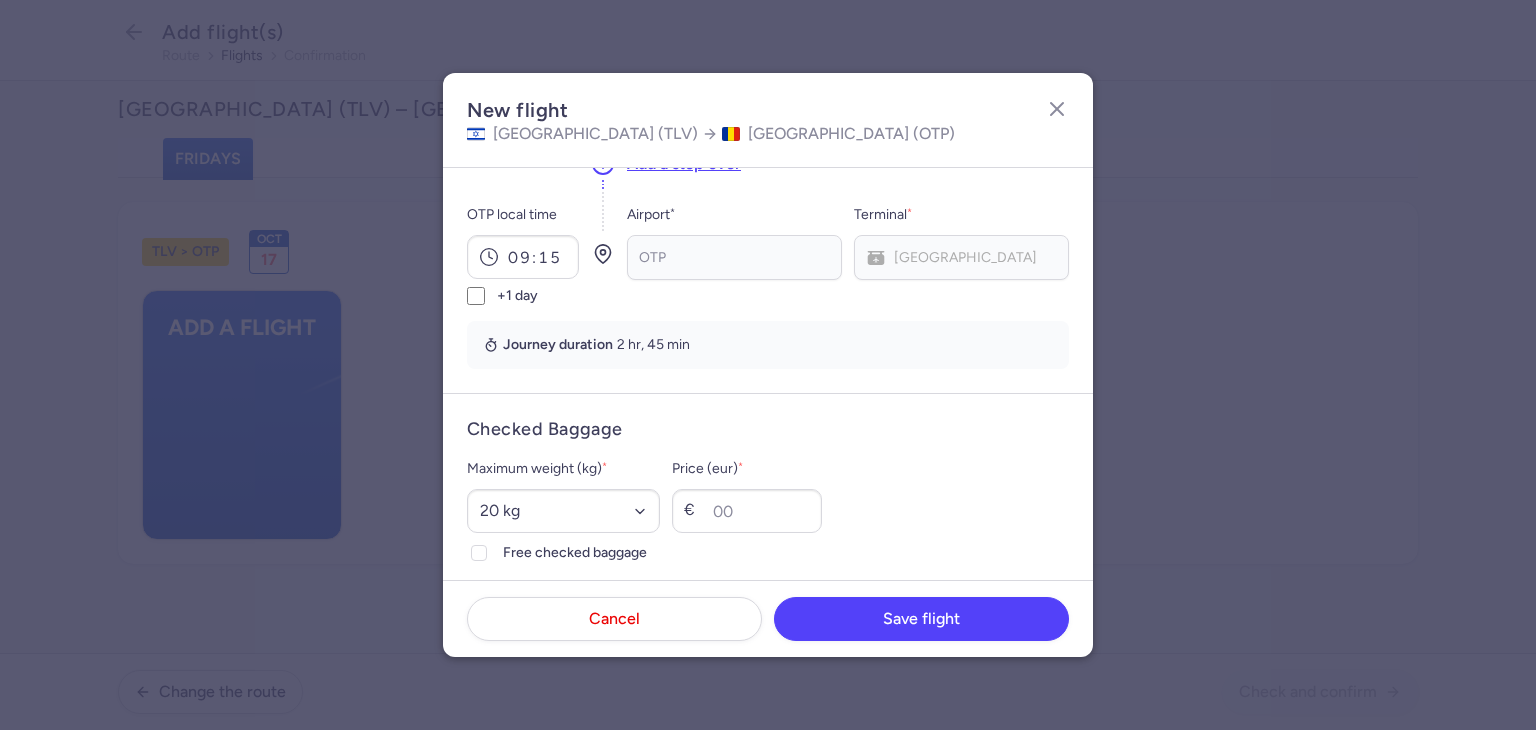 click on "Price (eur)  * €" at bounding box center (747, 511) 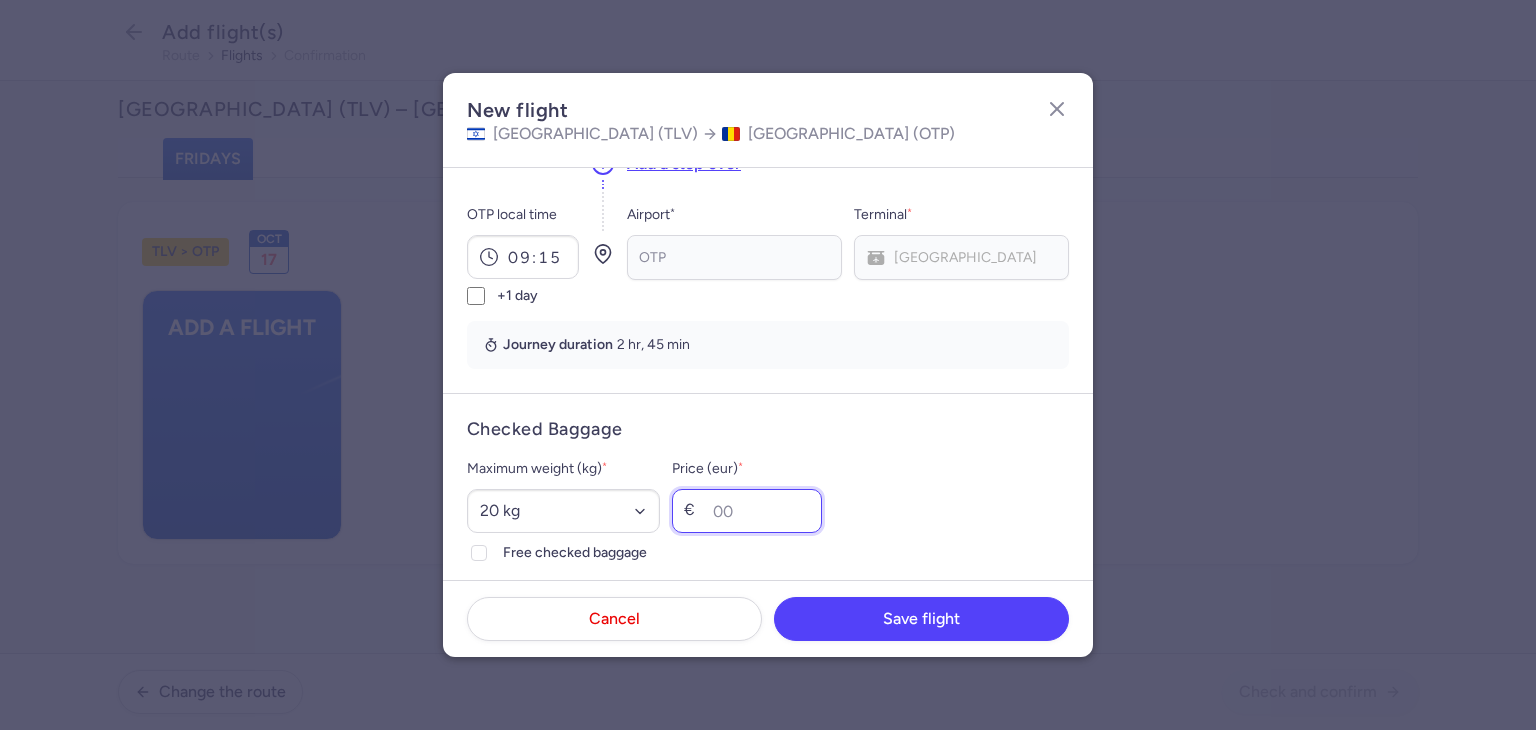click on "Price (eur)  *" at bounding box center (747, 511) 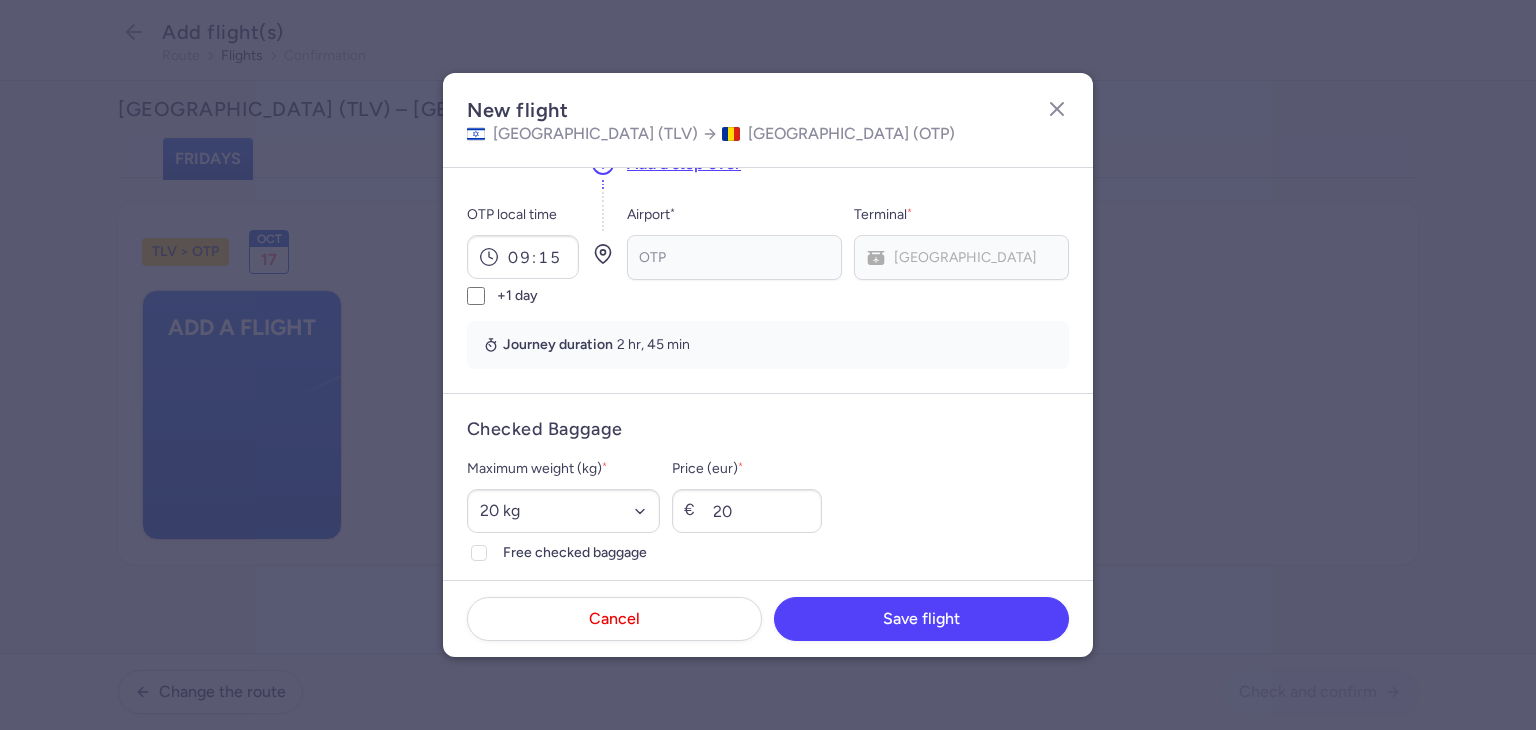 click on "Price (eur)  *" at bounding box center (747, 469) 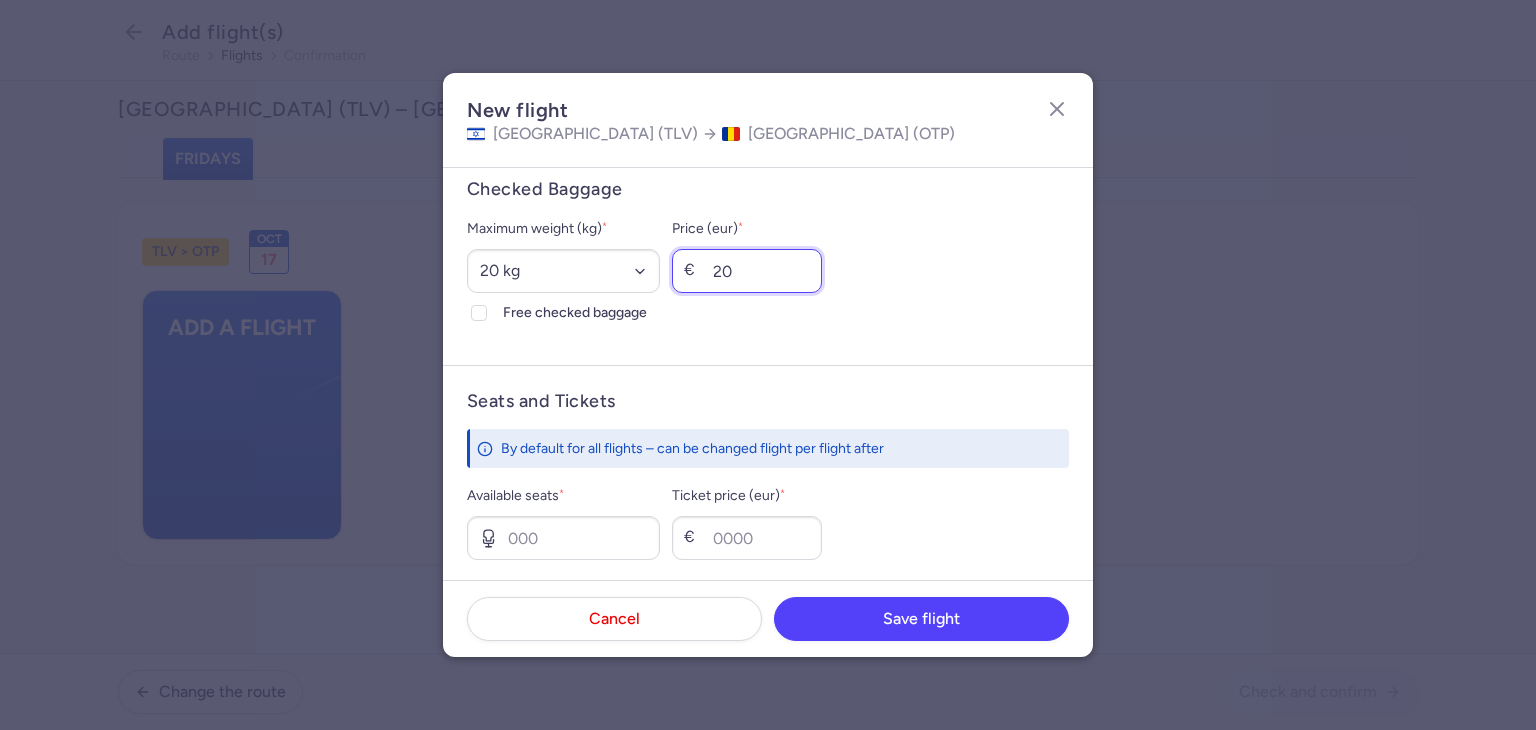 scroll, scrollTop: 600, scrollLeft: 0, axis: vertical 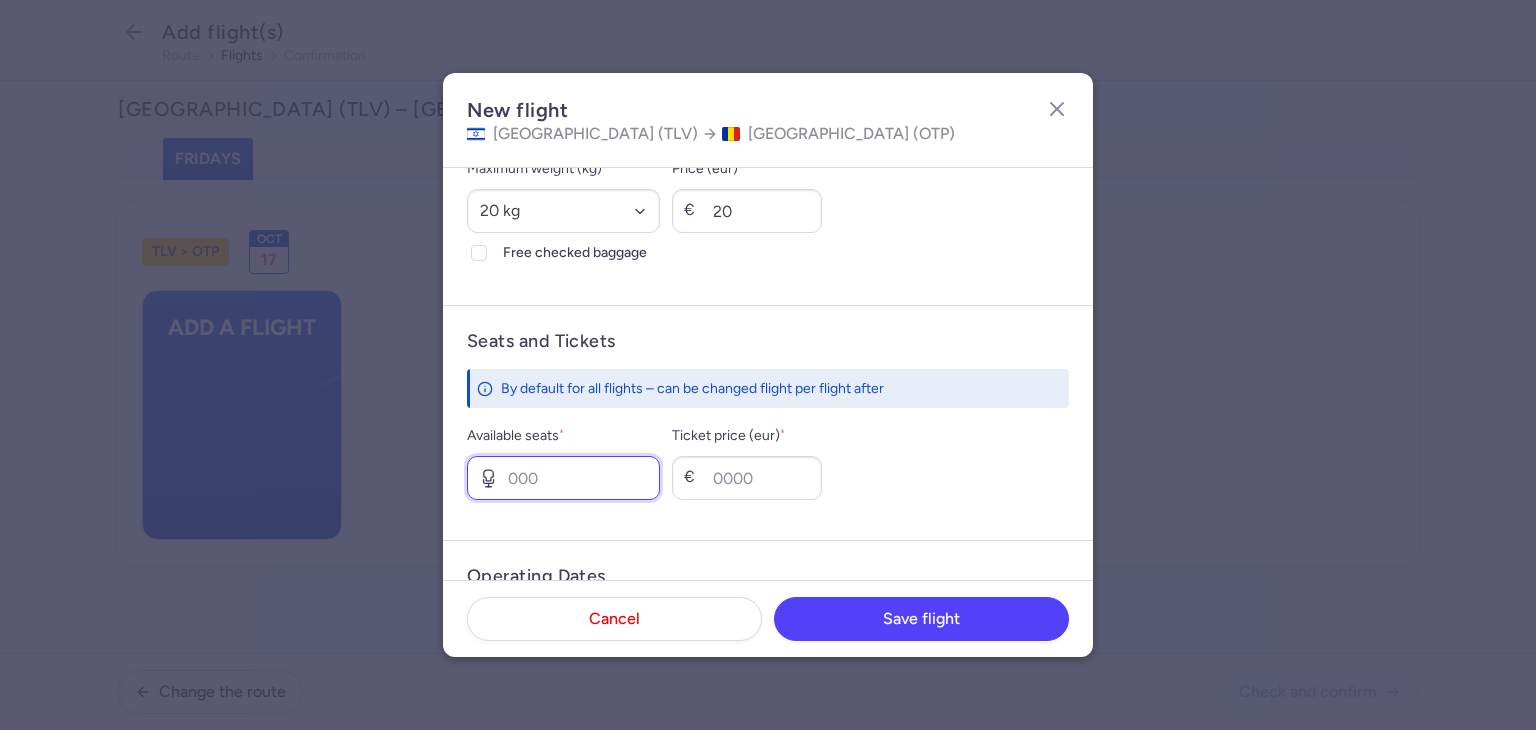 click on "Available seats  *" at bounding box center (563, 478) 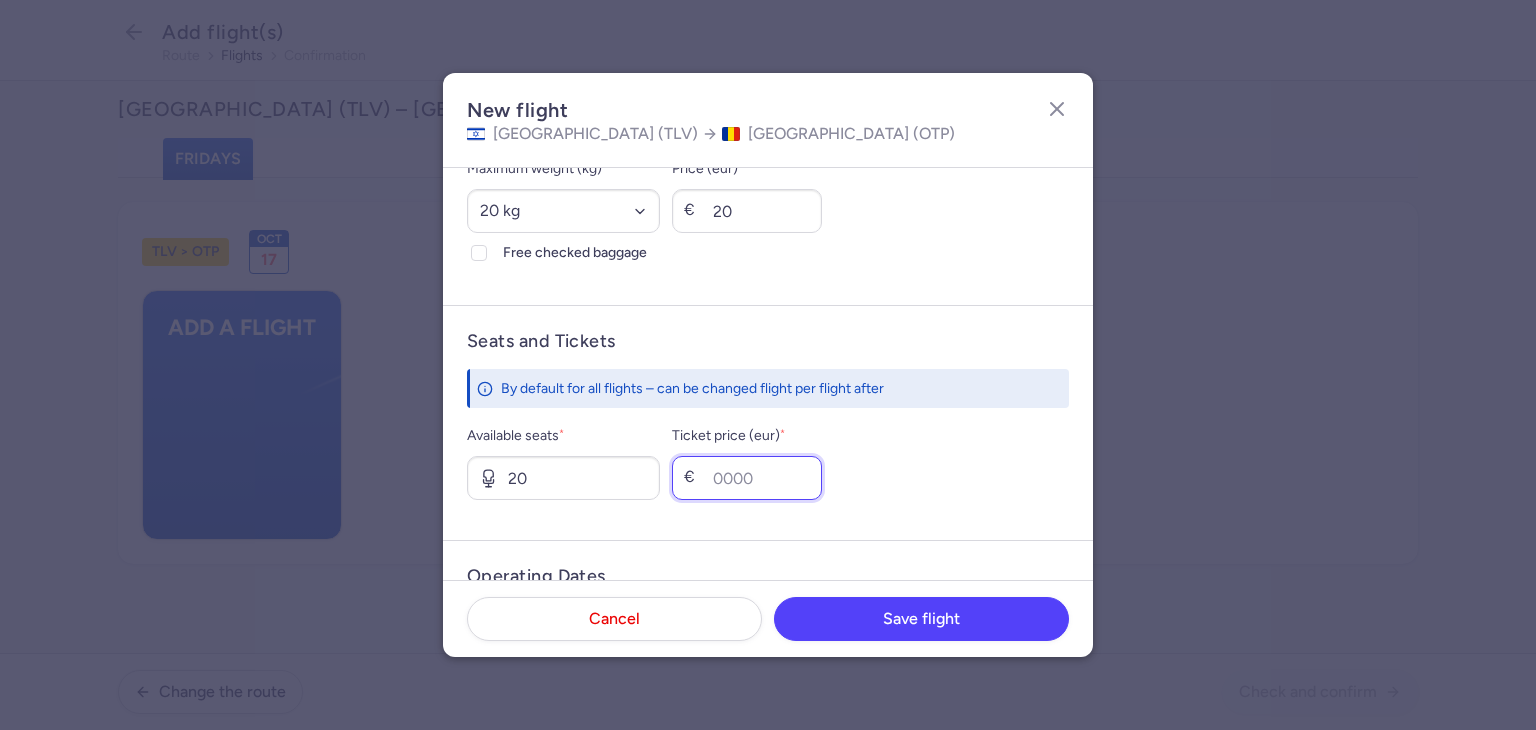 click on "Ticket price (eur)  *" at bounding box center (747, 478) 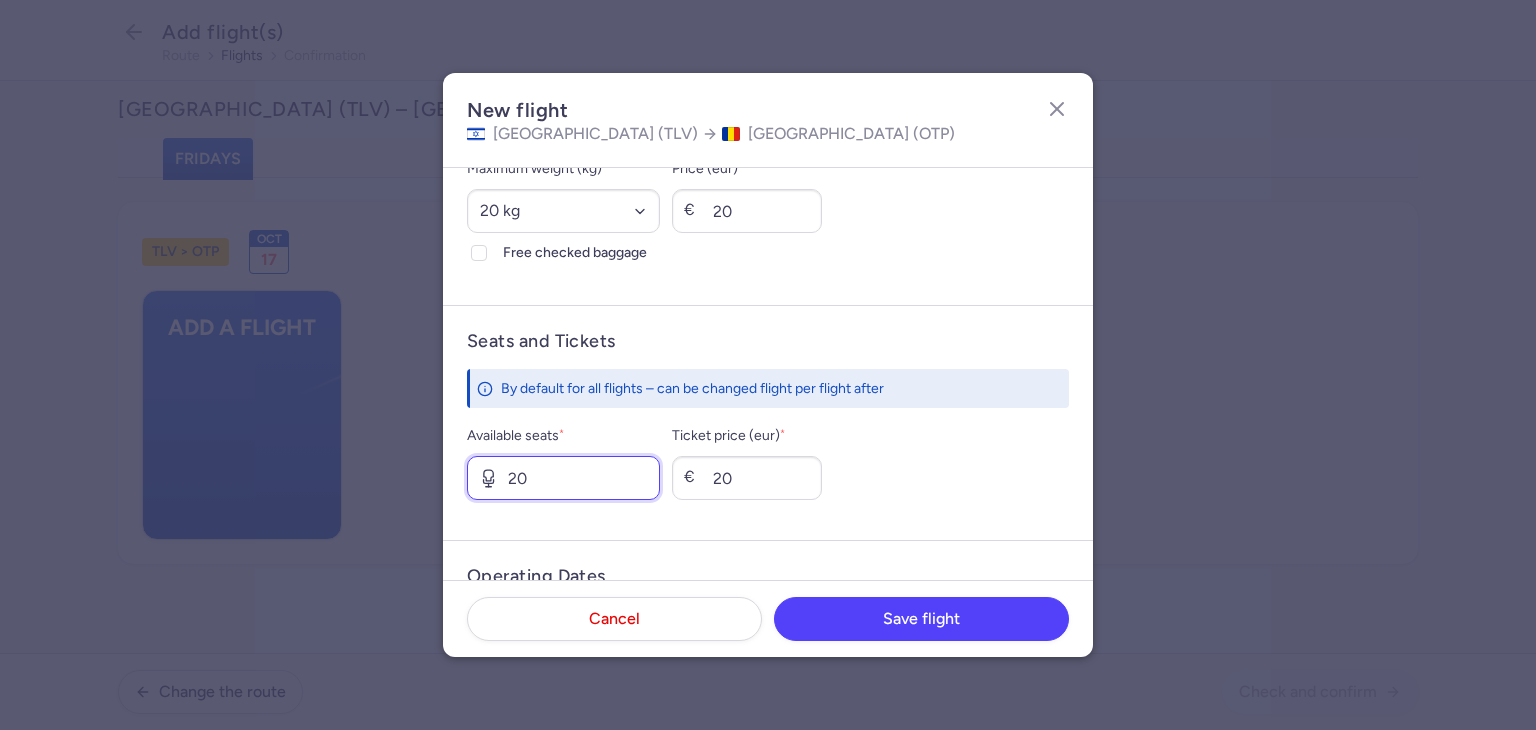 drag, startPoint x: 580, startPoint y: 493, endPoint x: 562, endPoint y: 486, distance: 19.313208 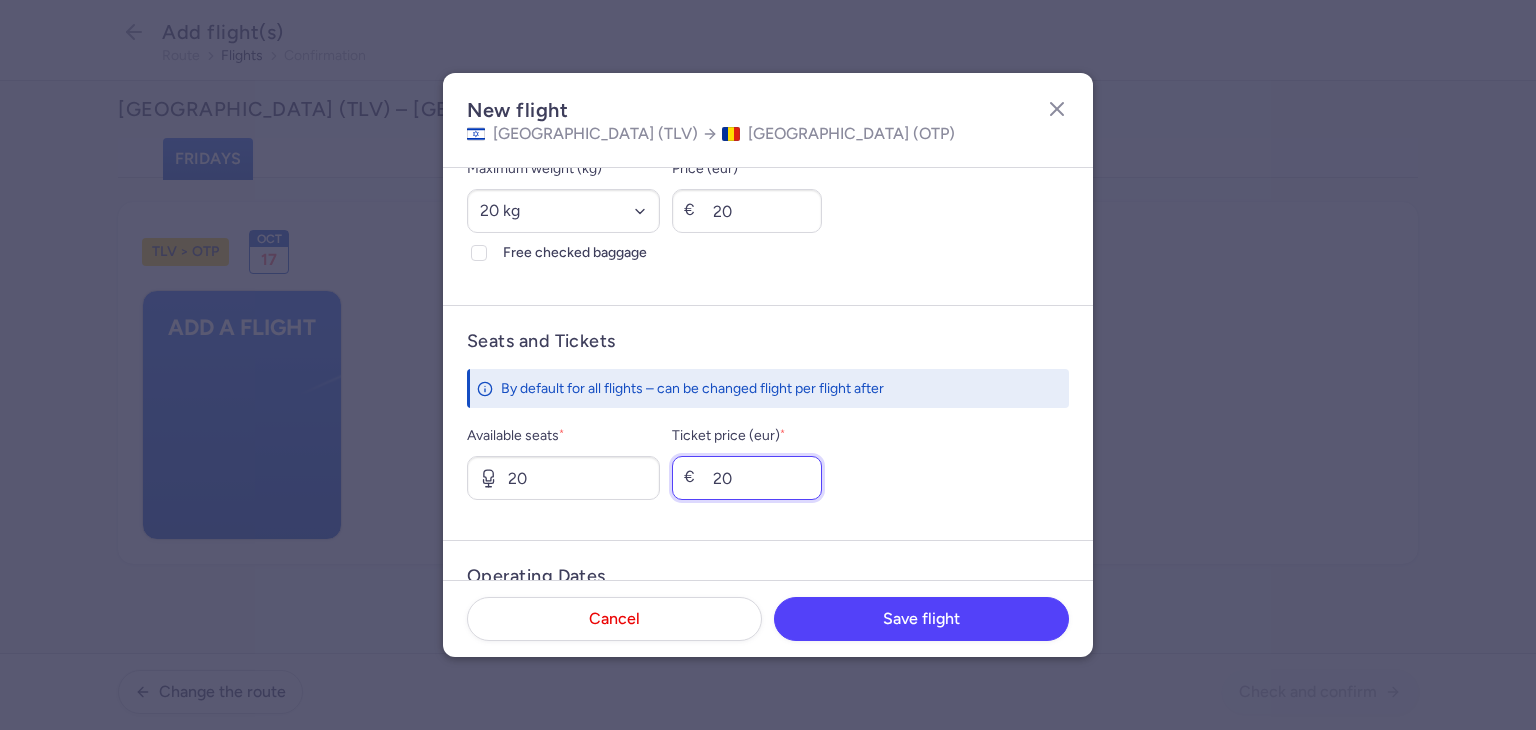 drag, startPoint x: 769, startPoint y: 477, endPoint x: 707, endPoint y: 477, distance: 62 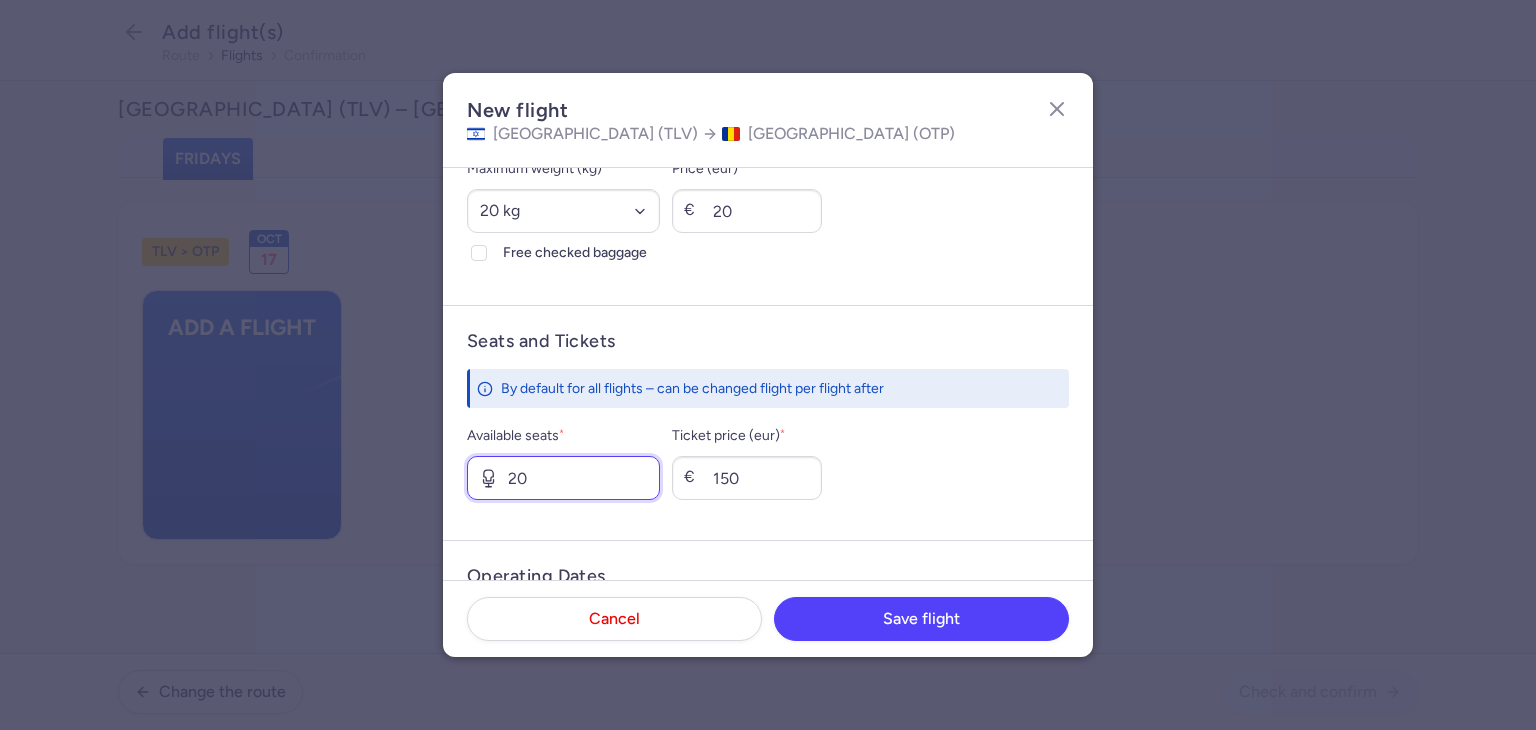 drag, startPoint x: 612, startPoint y: 469, endPoint x: 436, endPoint y: 472, distance: 176.02557 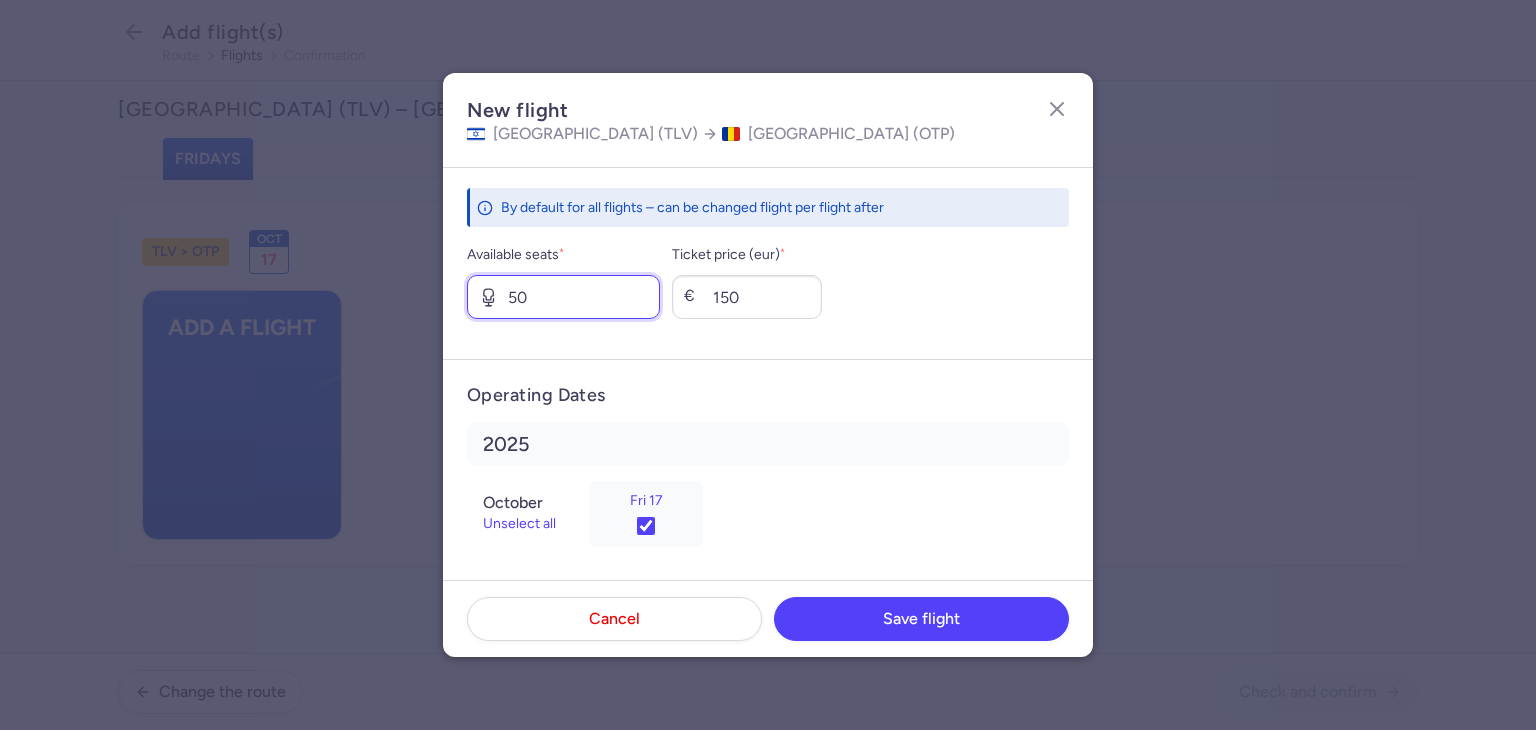scroll, scrollTop: 786, scrollLeft: 0, axis: vertical 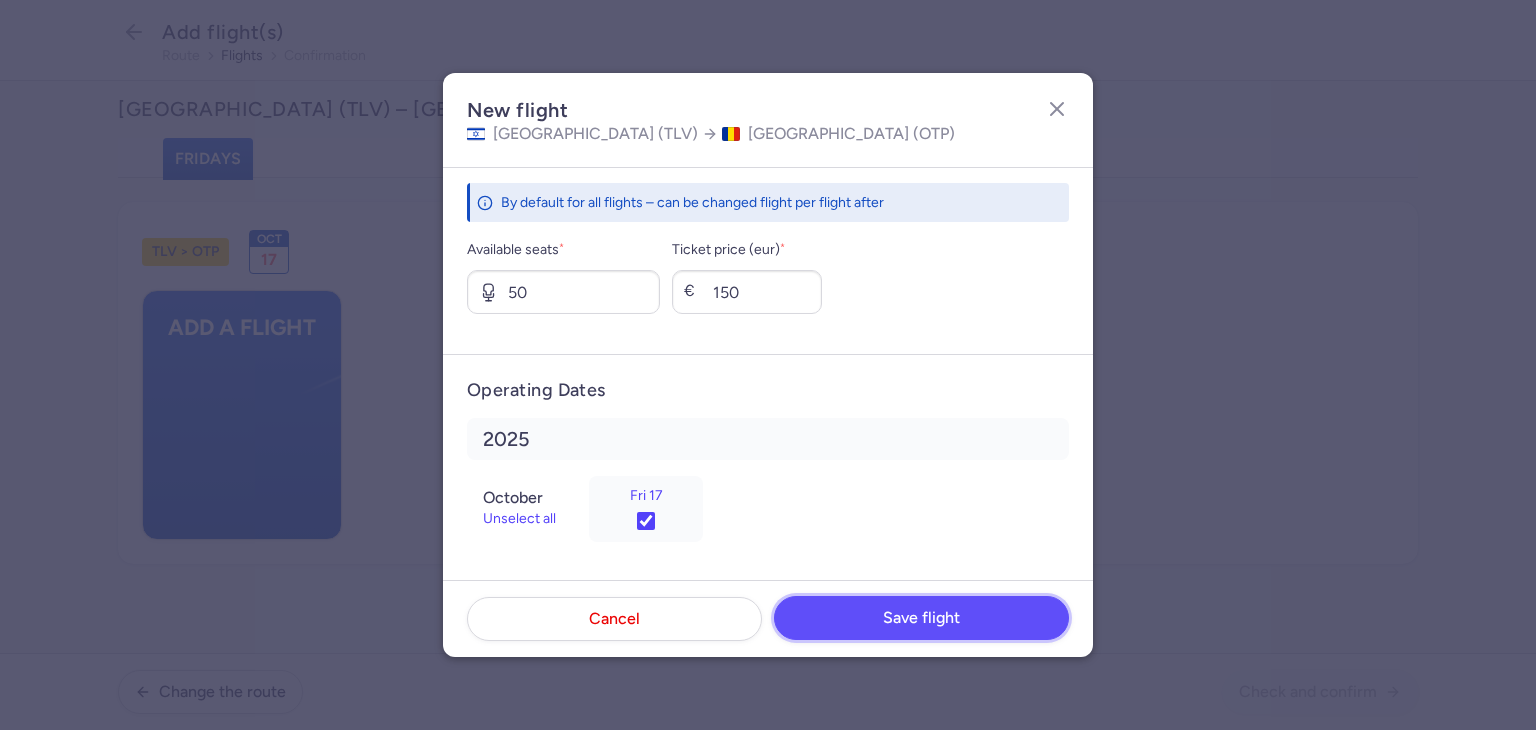 click on "Save flight" at bounding box center [921, 618] 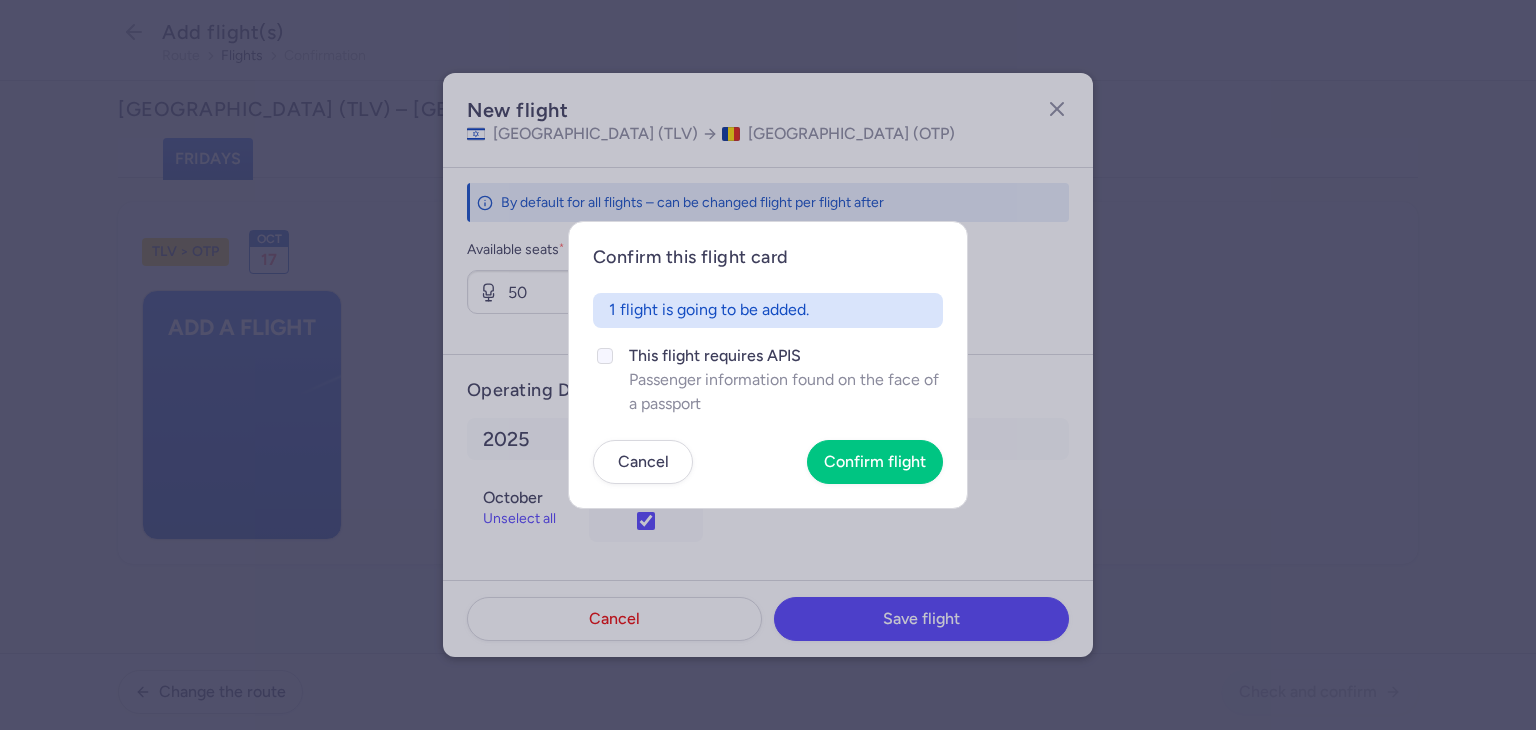 click on "This flight requires APIS" 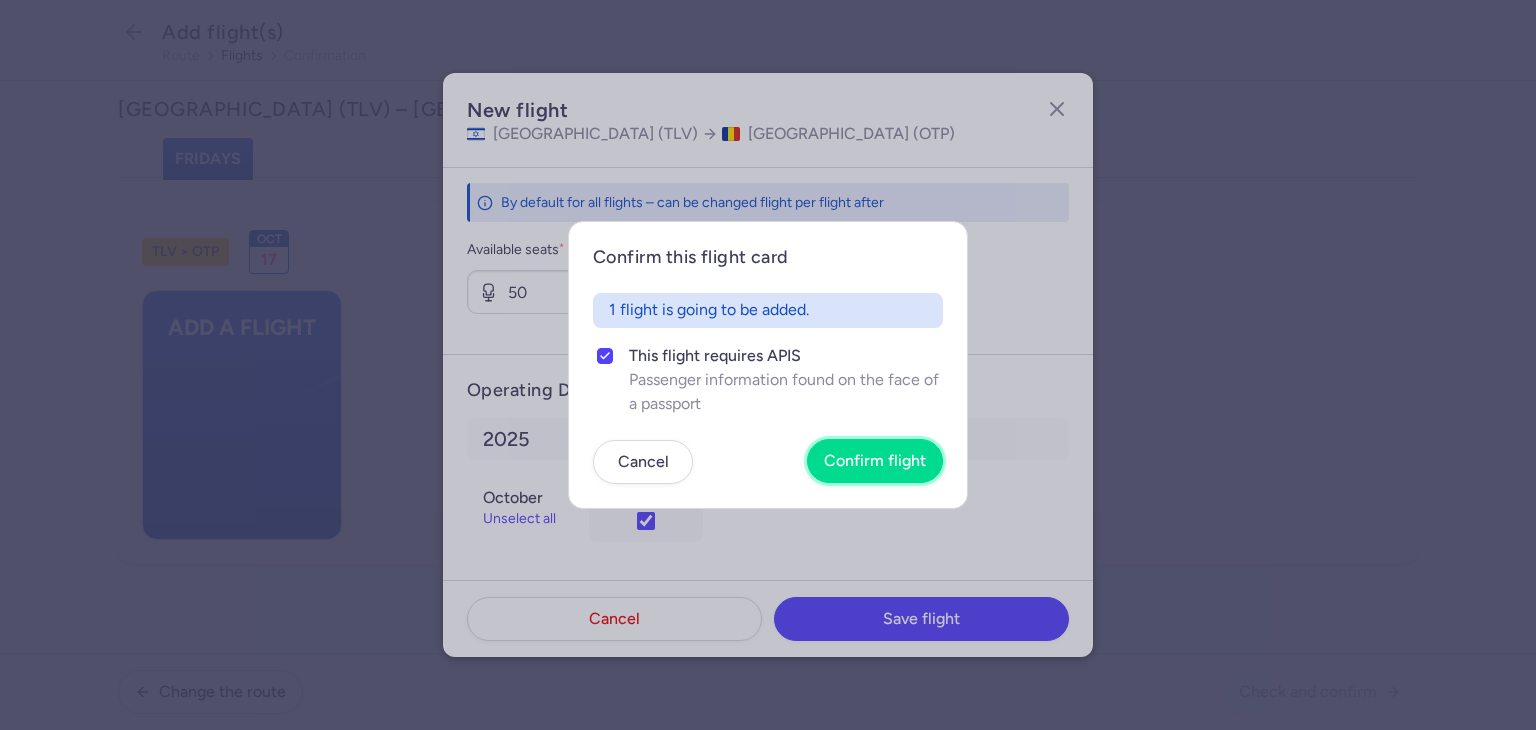 click on "Confirm flight" at bounding box center (875, 461) 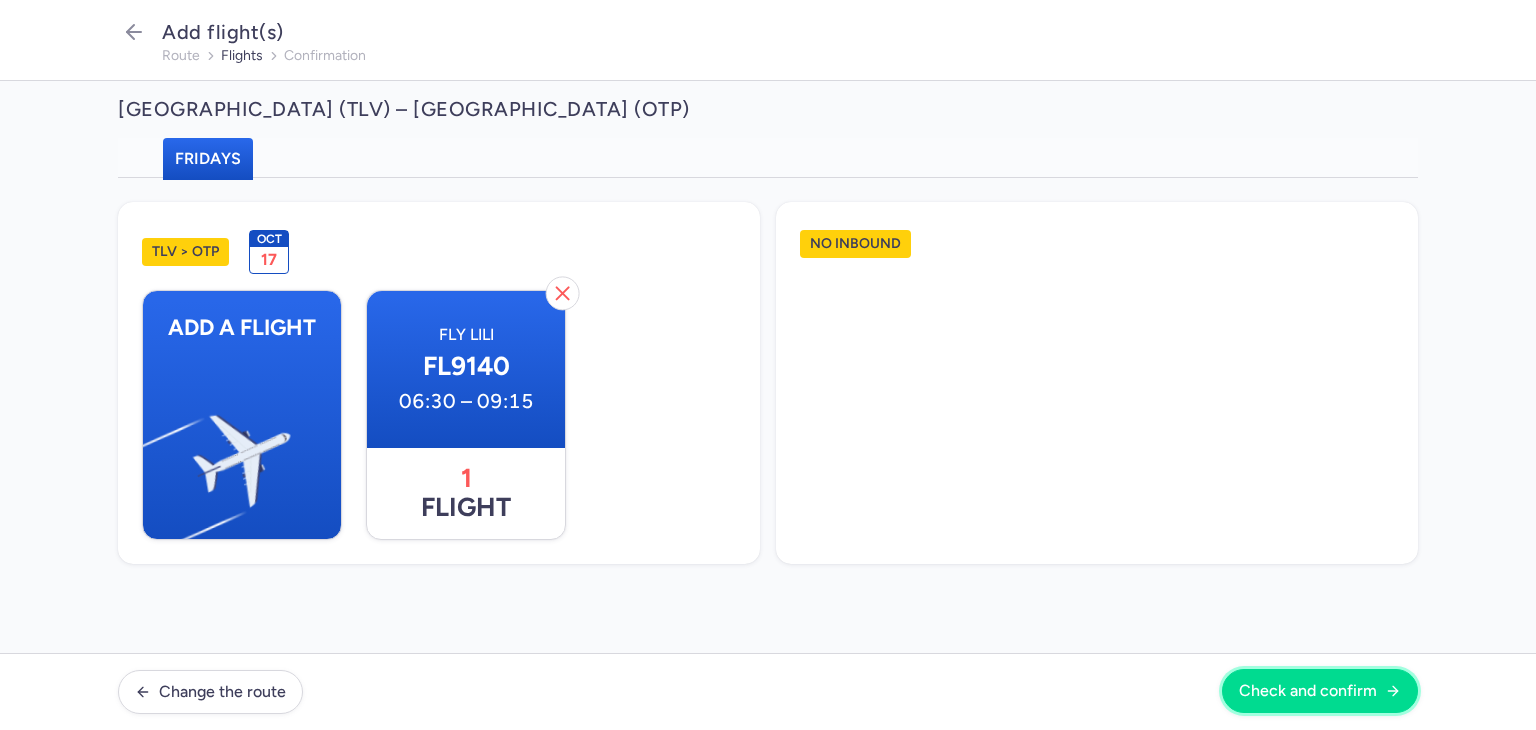 click on "Check and confirm" at bounding box center (1320, 691) 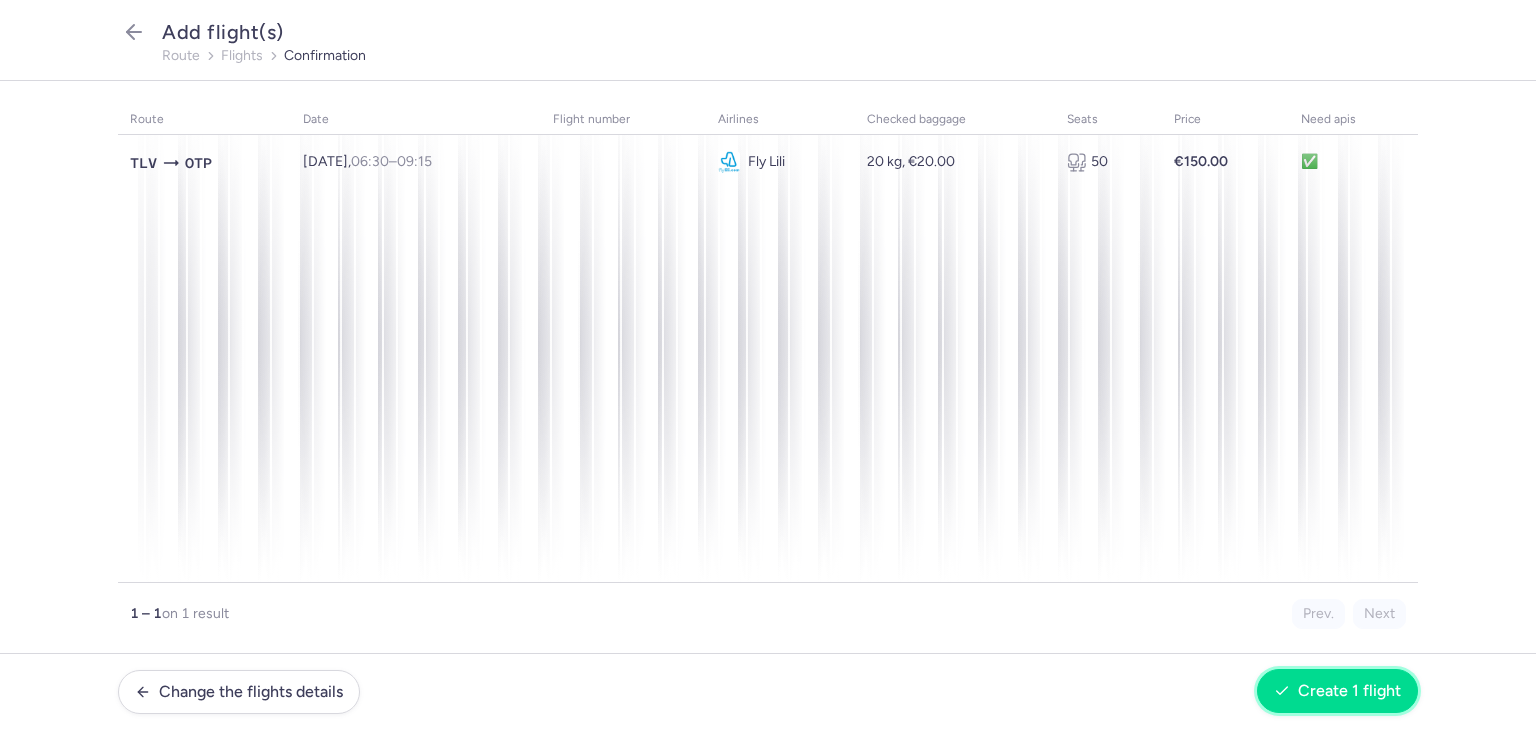 click on "Create 1 flight" at bounding box center (1349, 691) 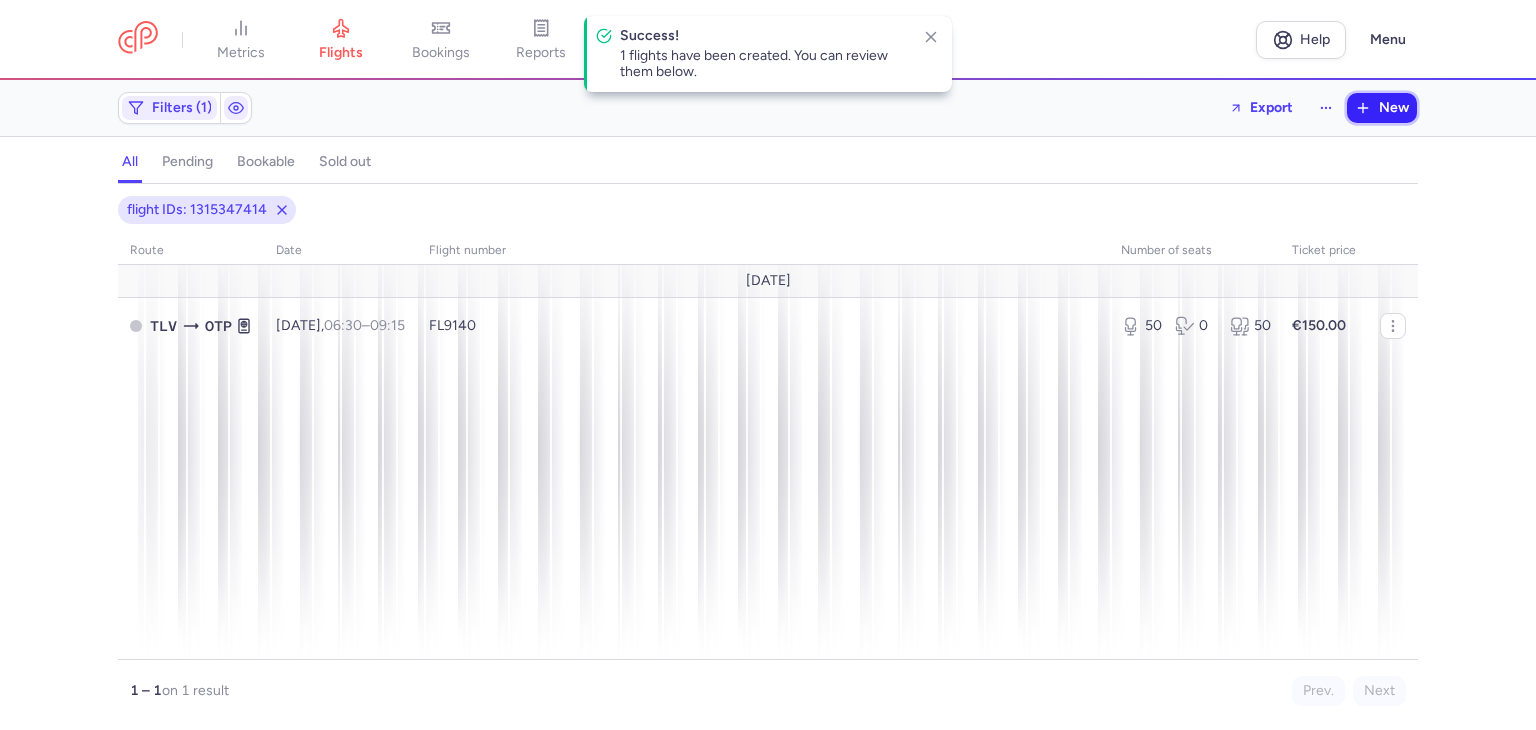 click on "New" at bounding box center (1382, 108) 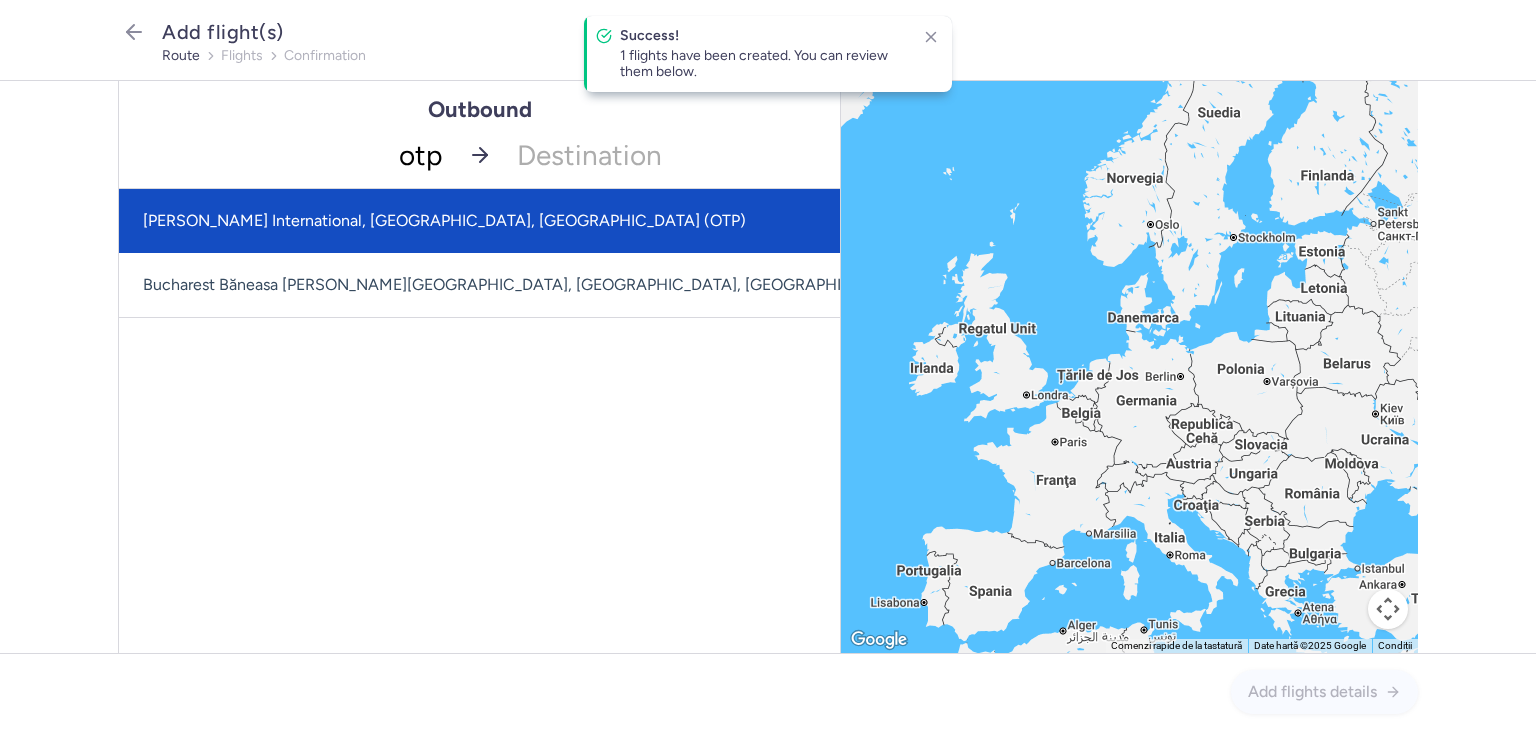 click on "[PERSON_NAME] International, [GEOGRAPHIC_DATA], [GEOGRAPHIC_DATA] (OTP)" at bounding box center [548, 221] 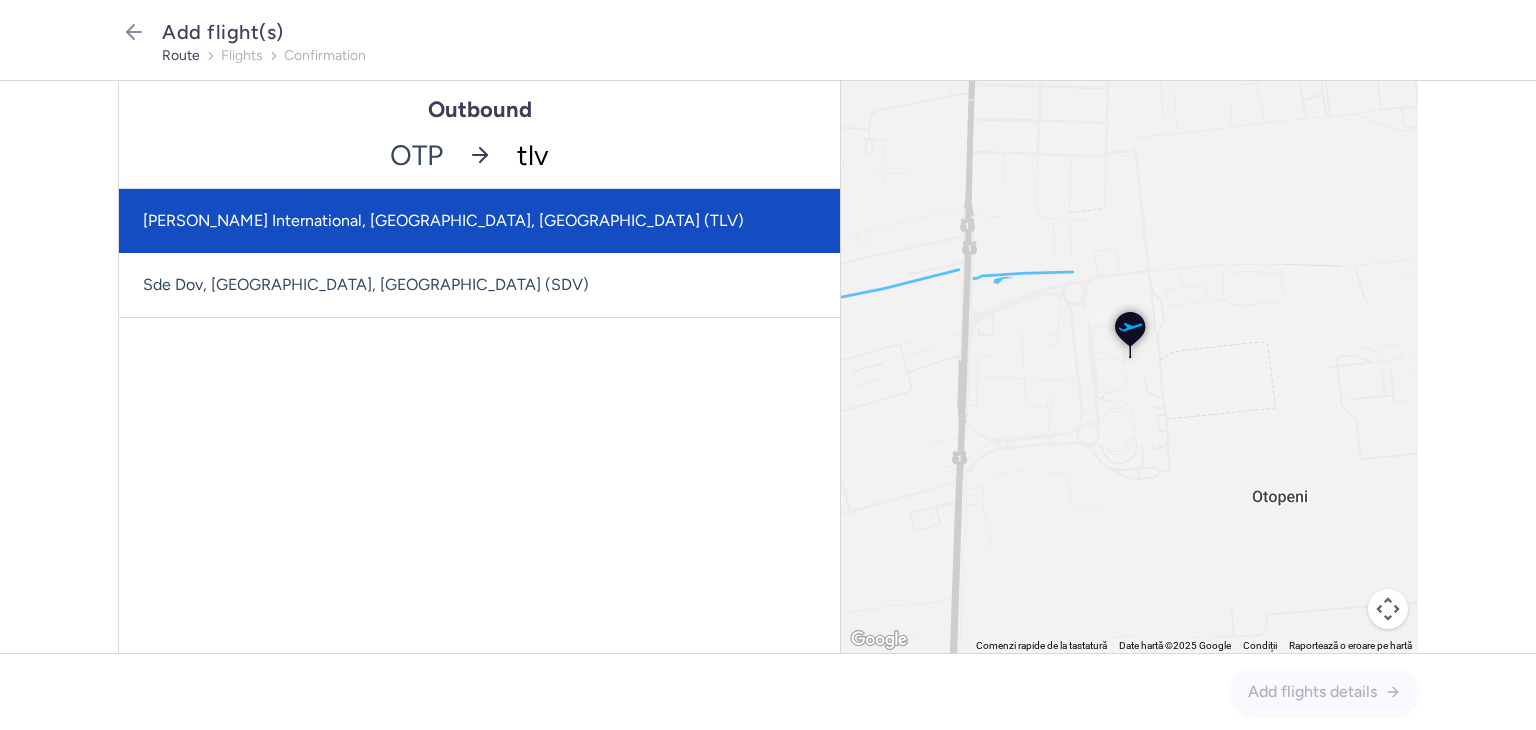 click on "[PERSON_NAME] International, [GEOGRAPHIC_DATA], [GEOGRAPHIC_DATA] (TLV)" at bounding box center [479, 221] 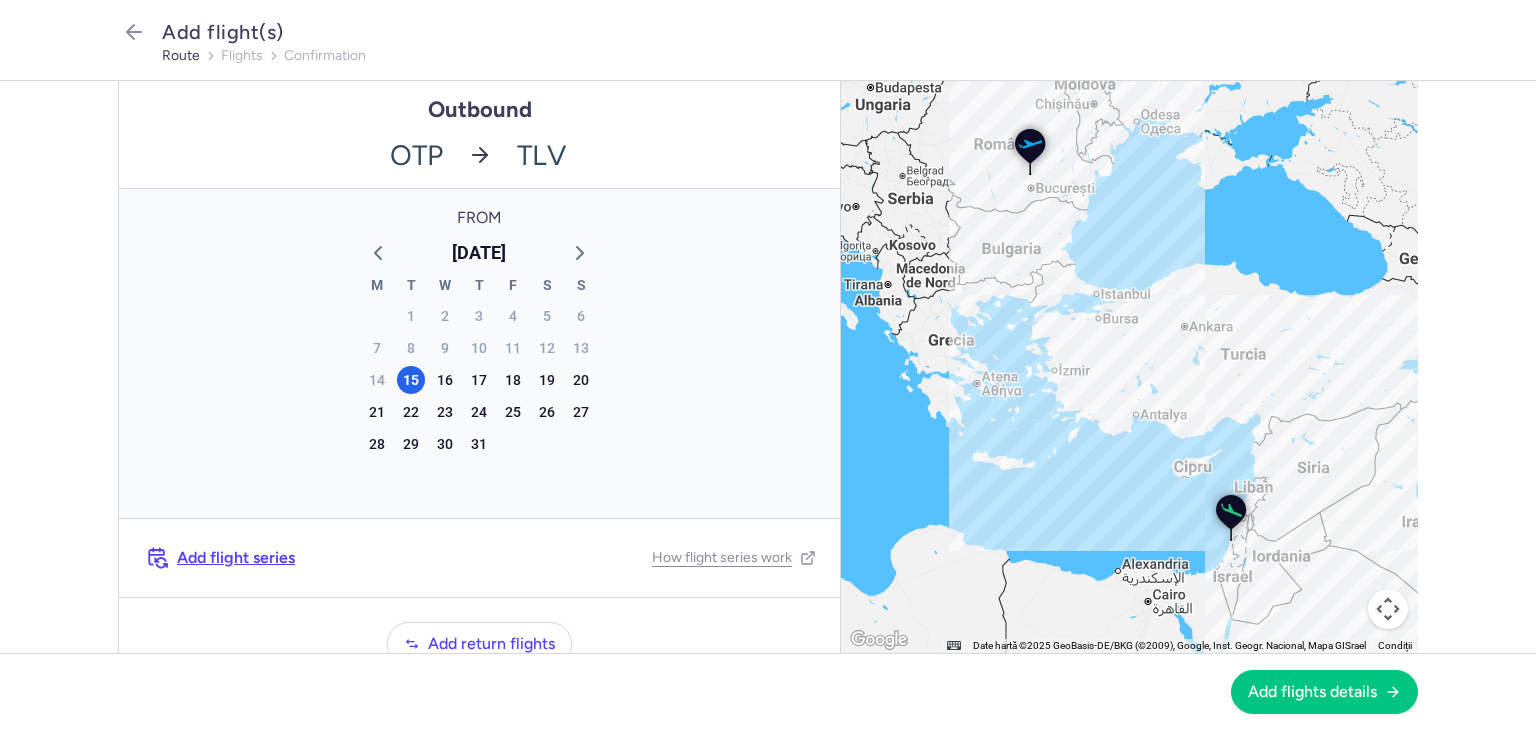 click on "[DATE]" at bounding box center [479, 253] 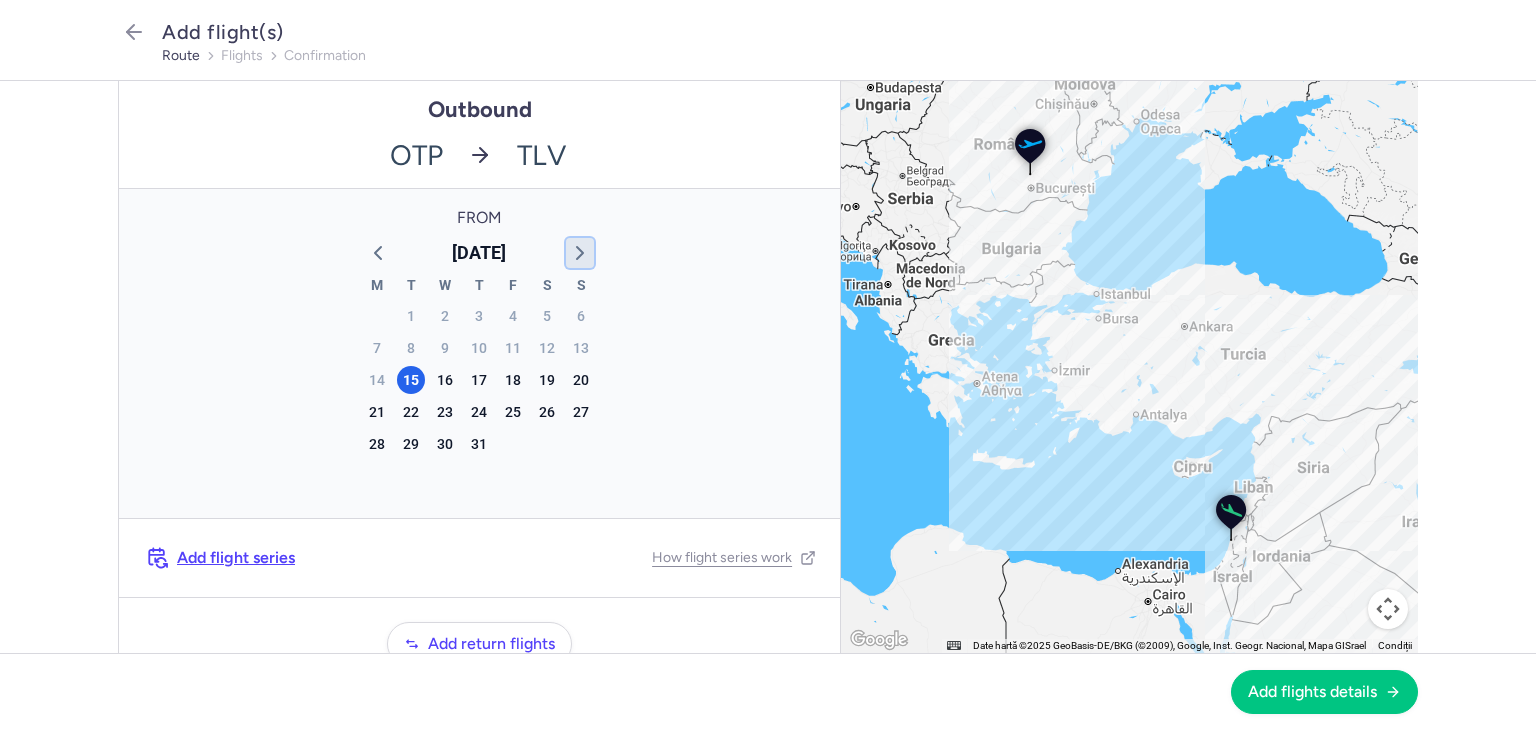 click at bounding box center (580, 253) 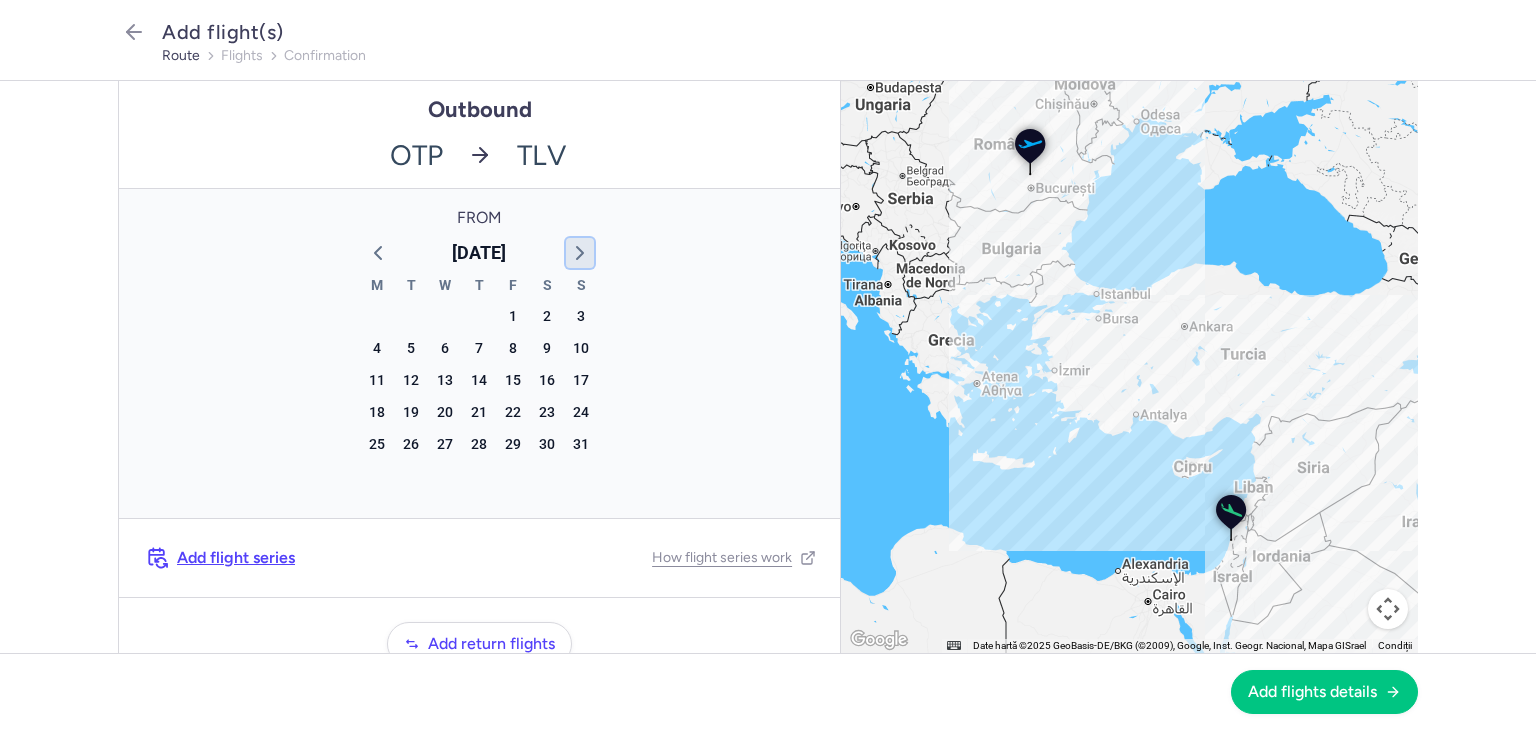 click 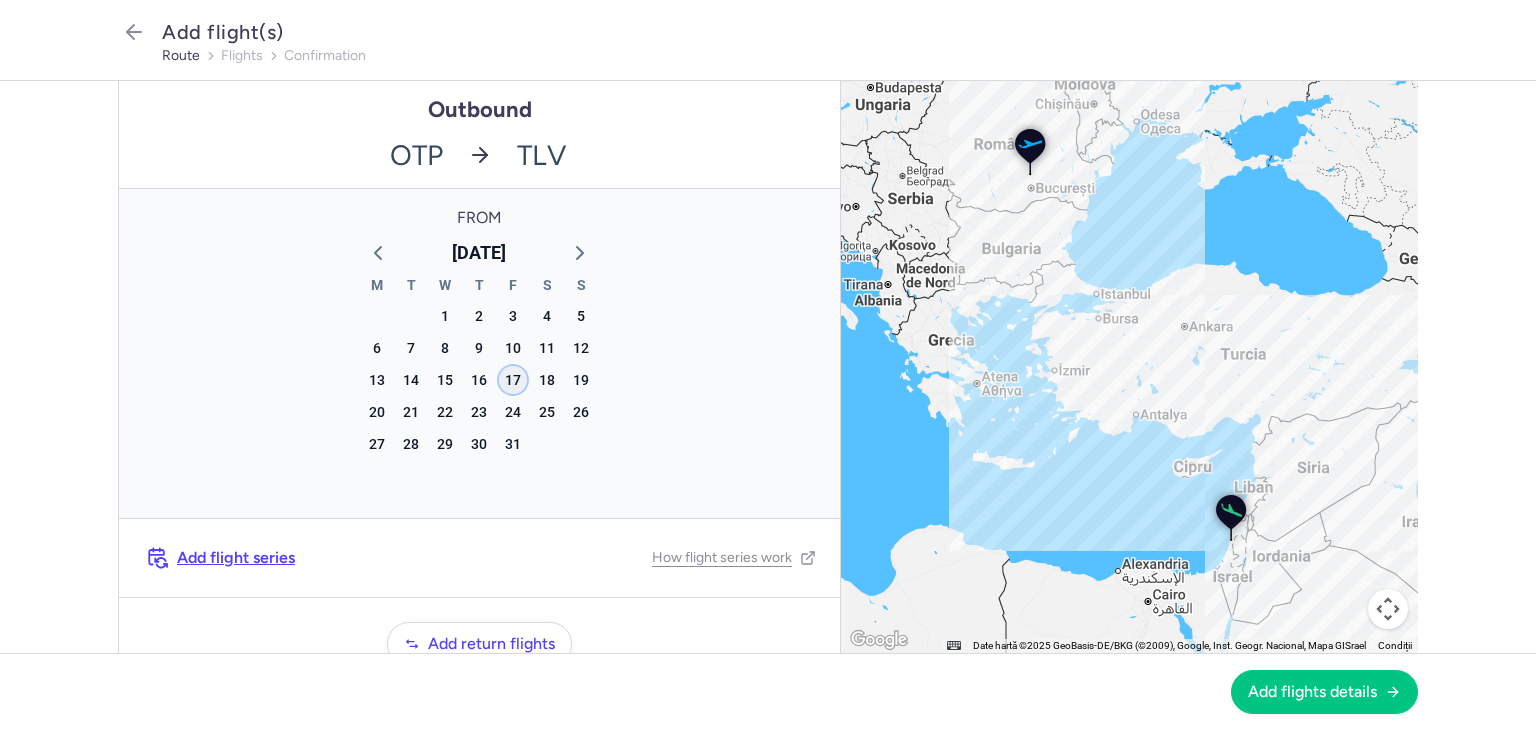 click on "17" 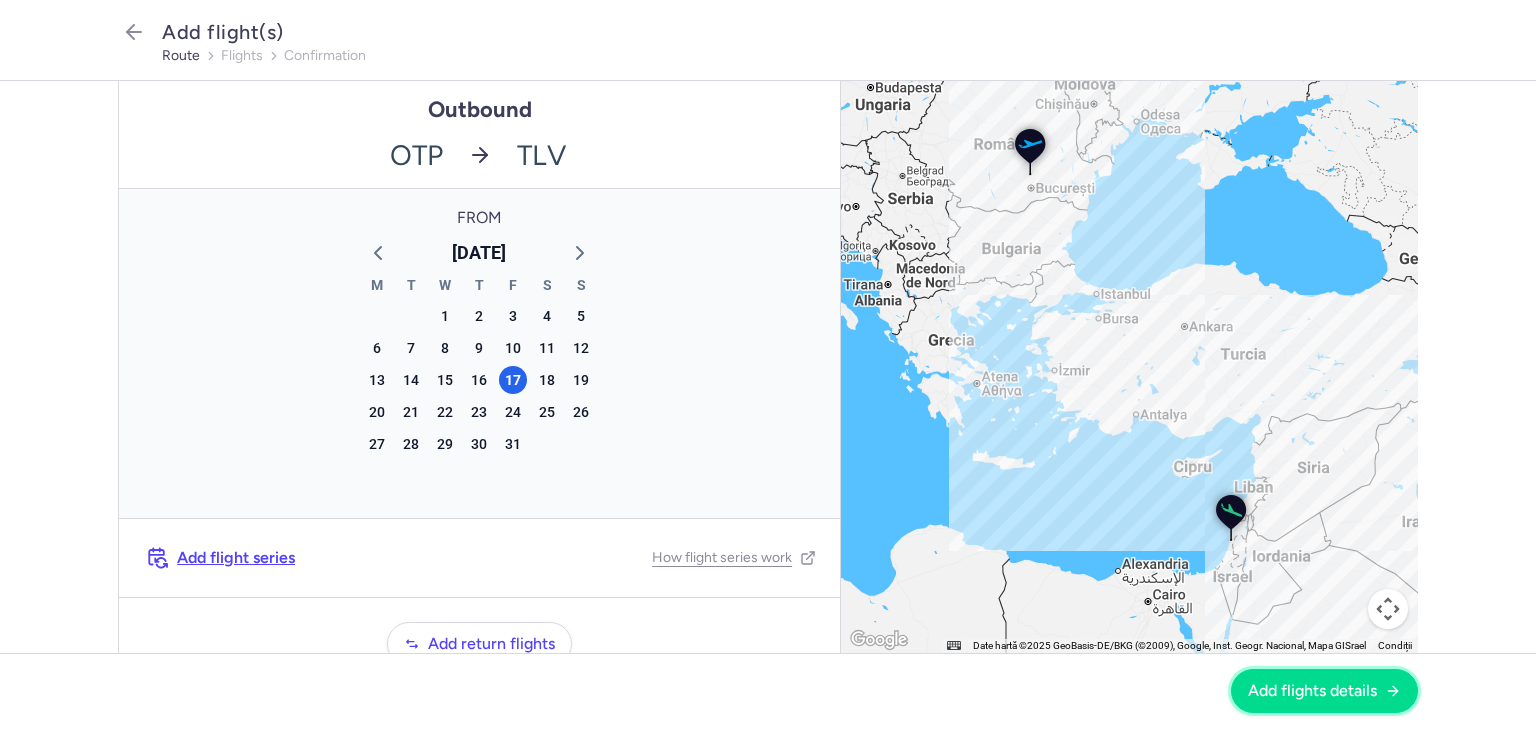 click on "Add flights details" at bounding box center (1312, 691) 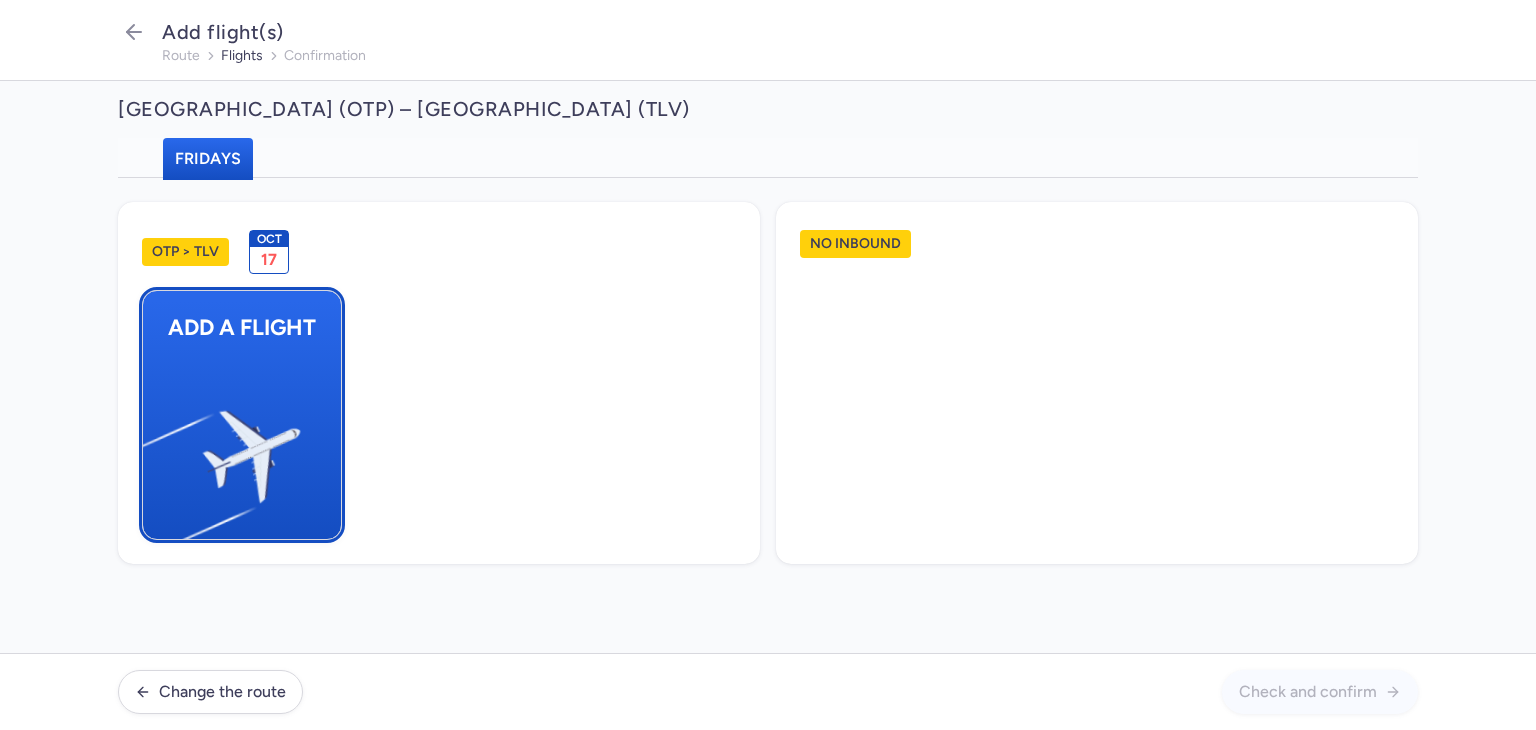 click at bounding box center [153, 448] 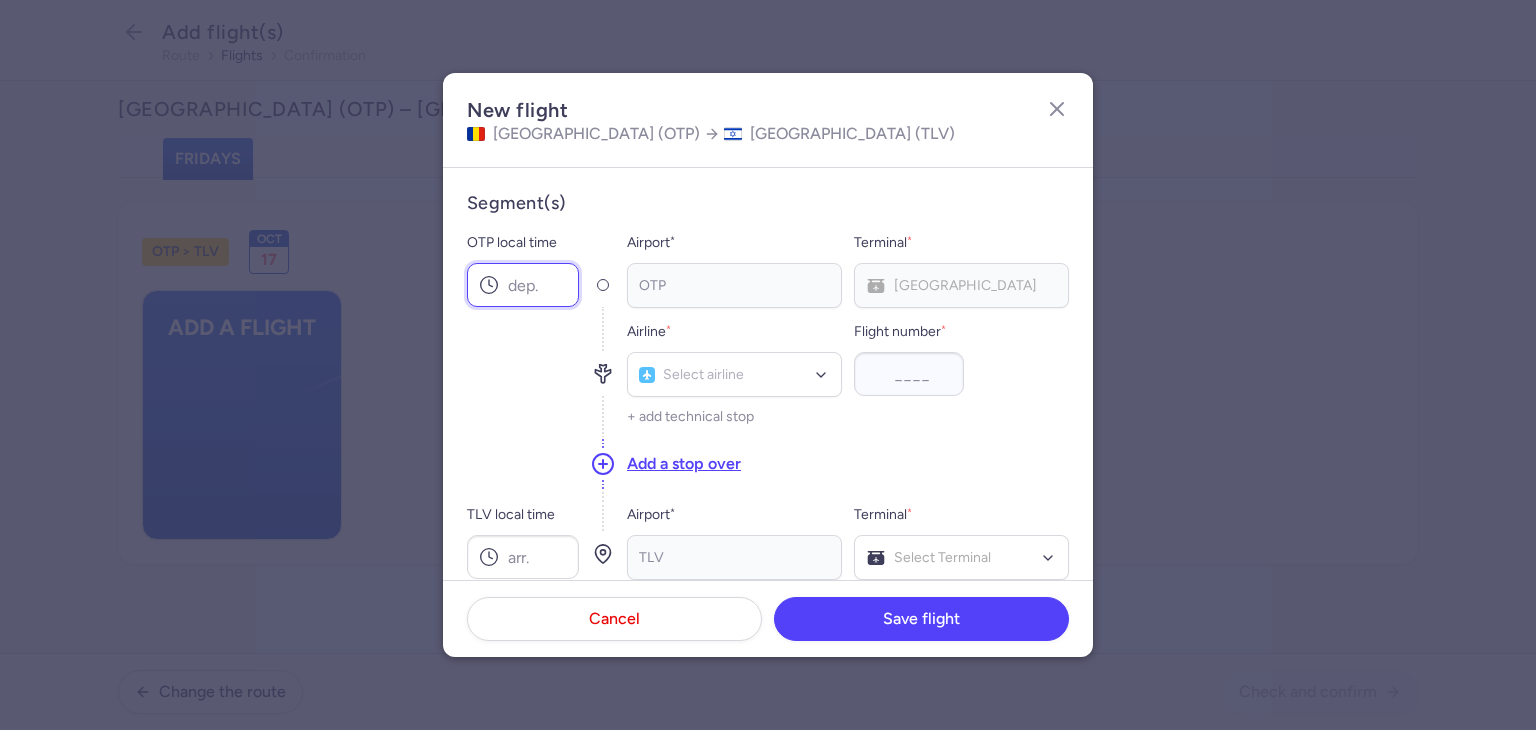 click on "OTP local time" at bounding box center [523, 285] 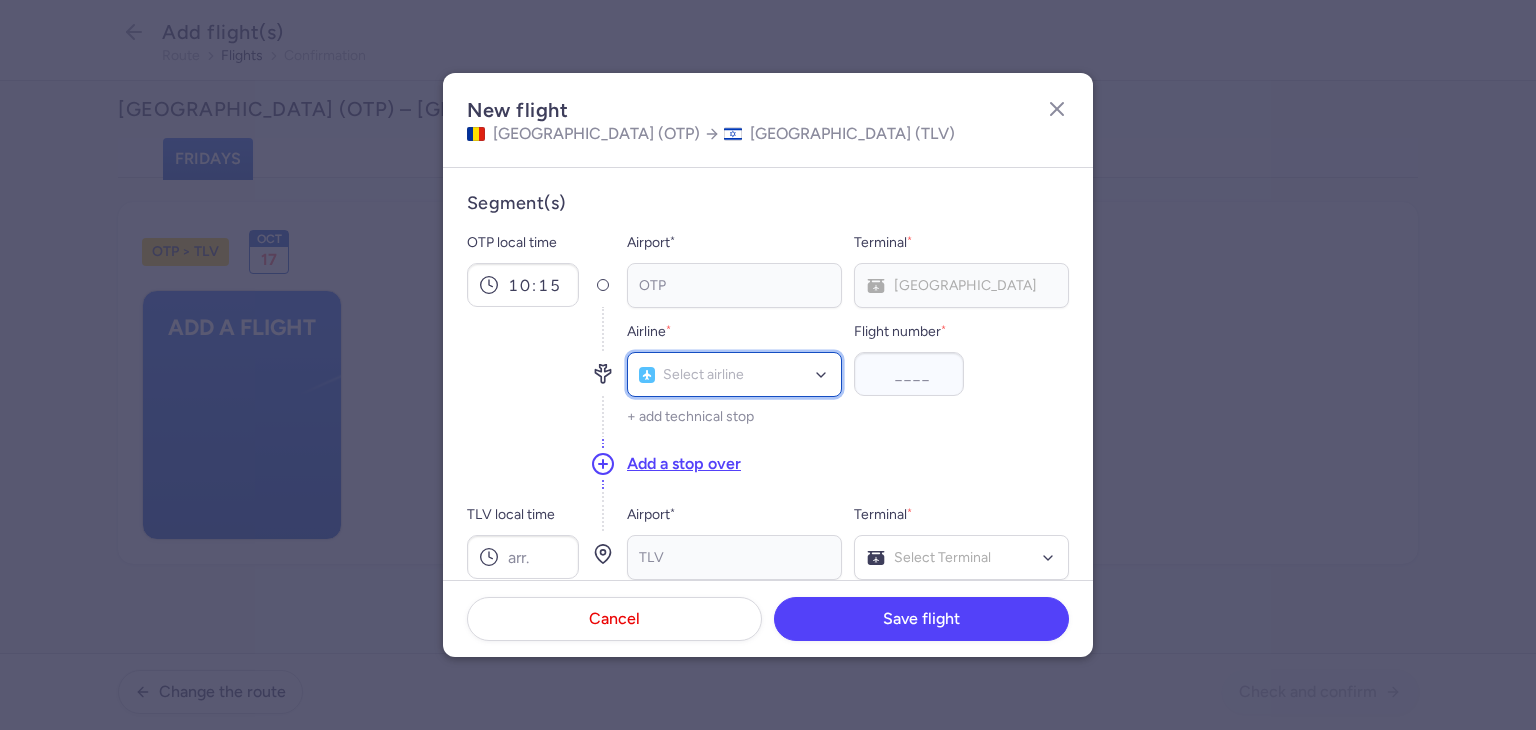 click on "Select airline" 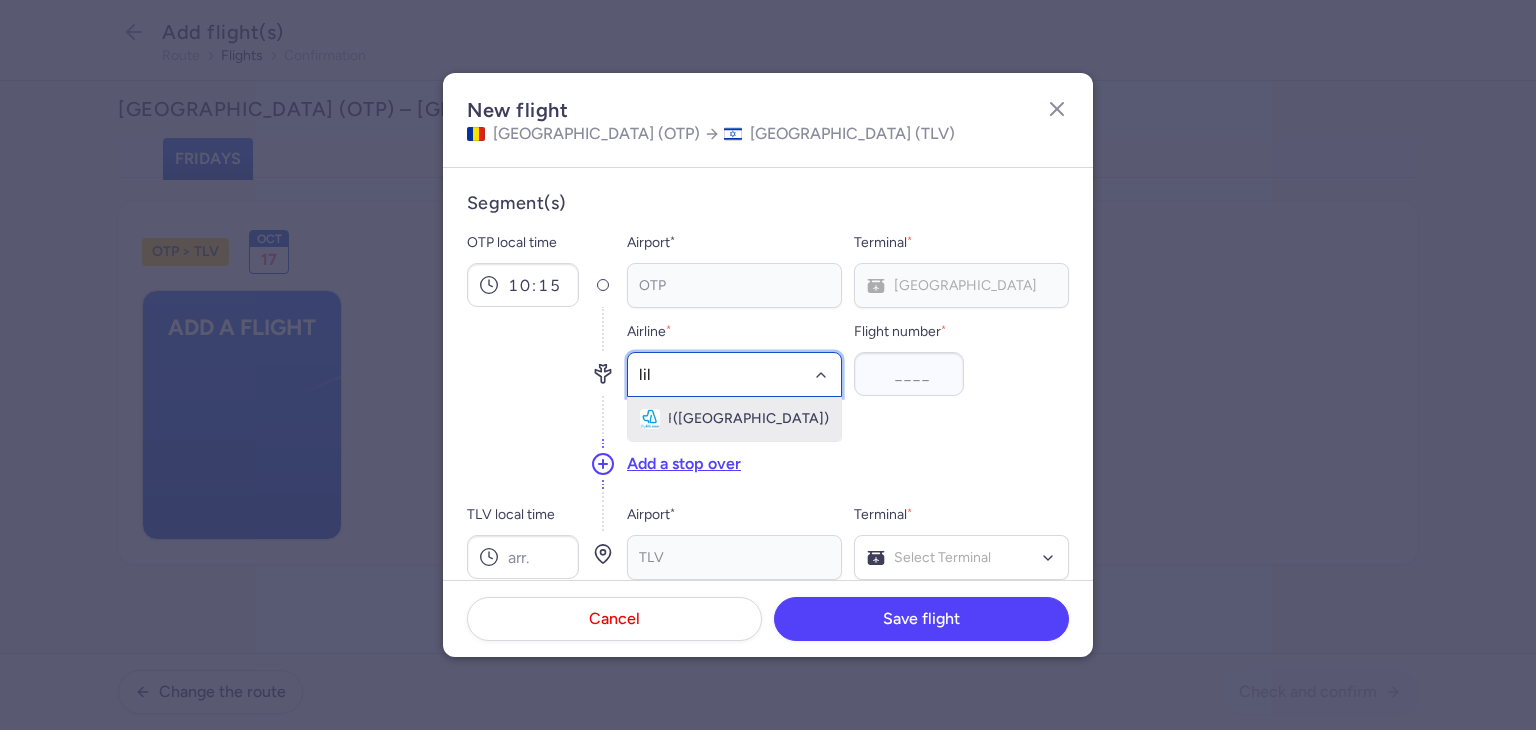 click on "Fly Lili ([GEOGRAPHIC_DATA])" at bounding box center (734, 419) 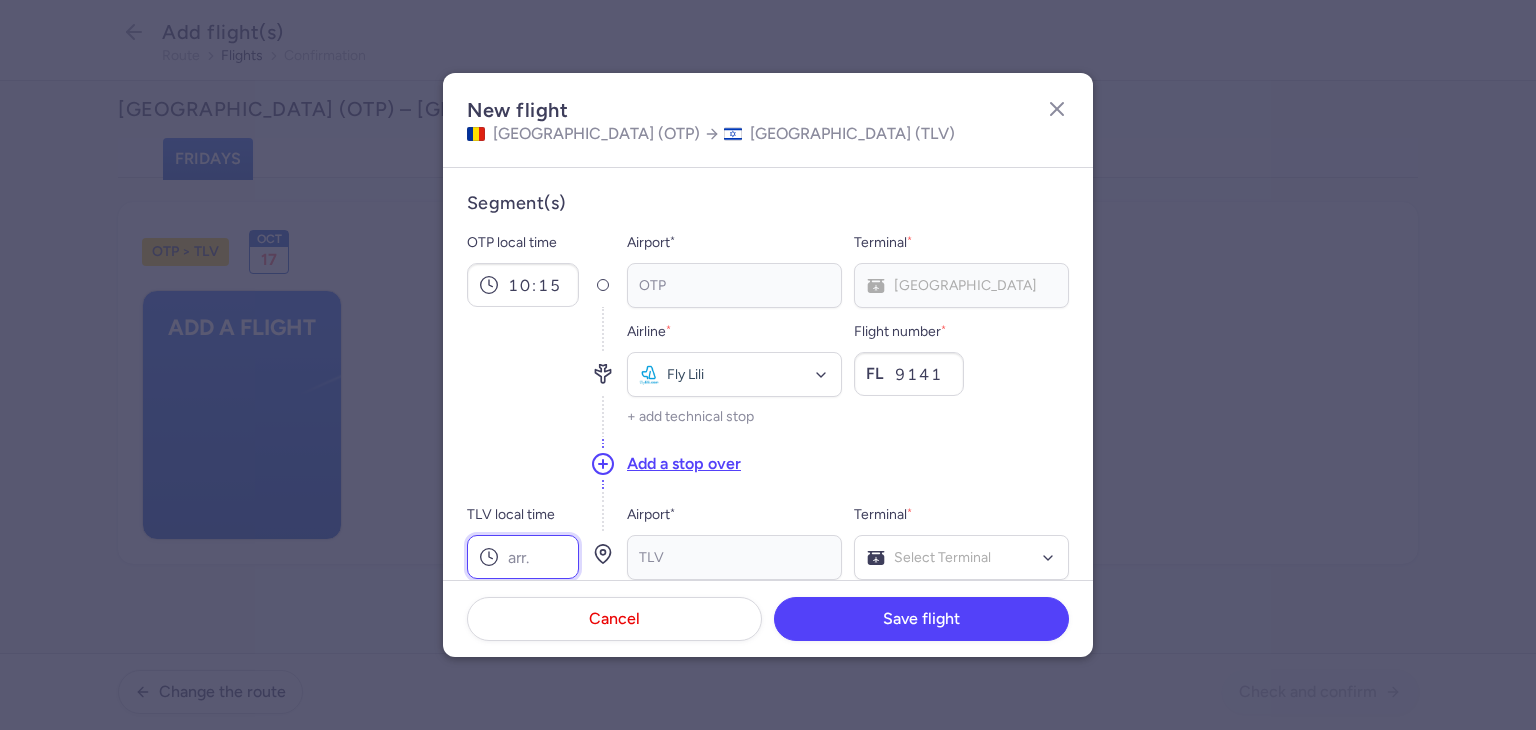 click on "TLV local time" at bounding box center [523, 557] 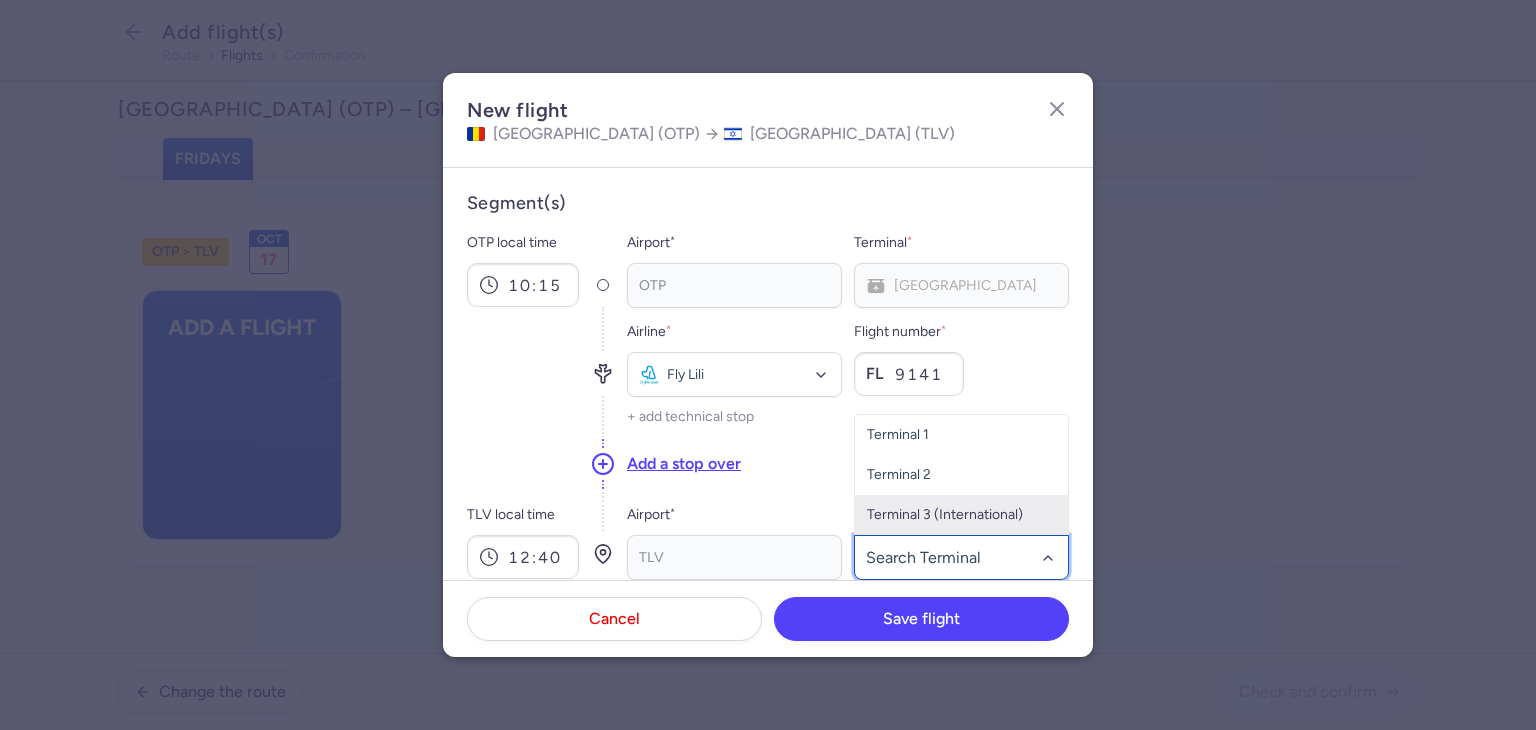 click on "Terminal 3 (International)" at bounding box center [961, 515] 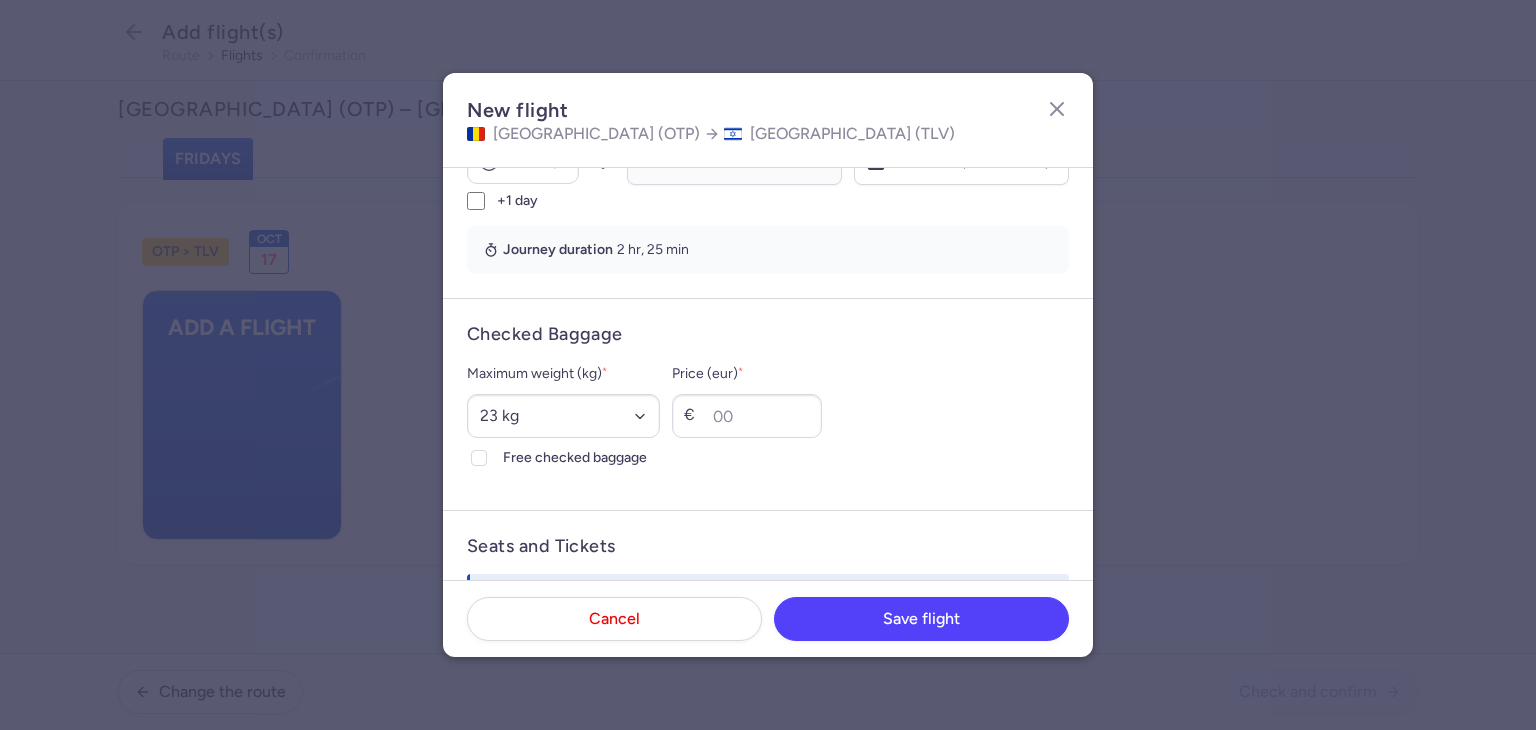 scroll, scrollTop: 400, scrollLeft: 0, axis: vertical 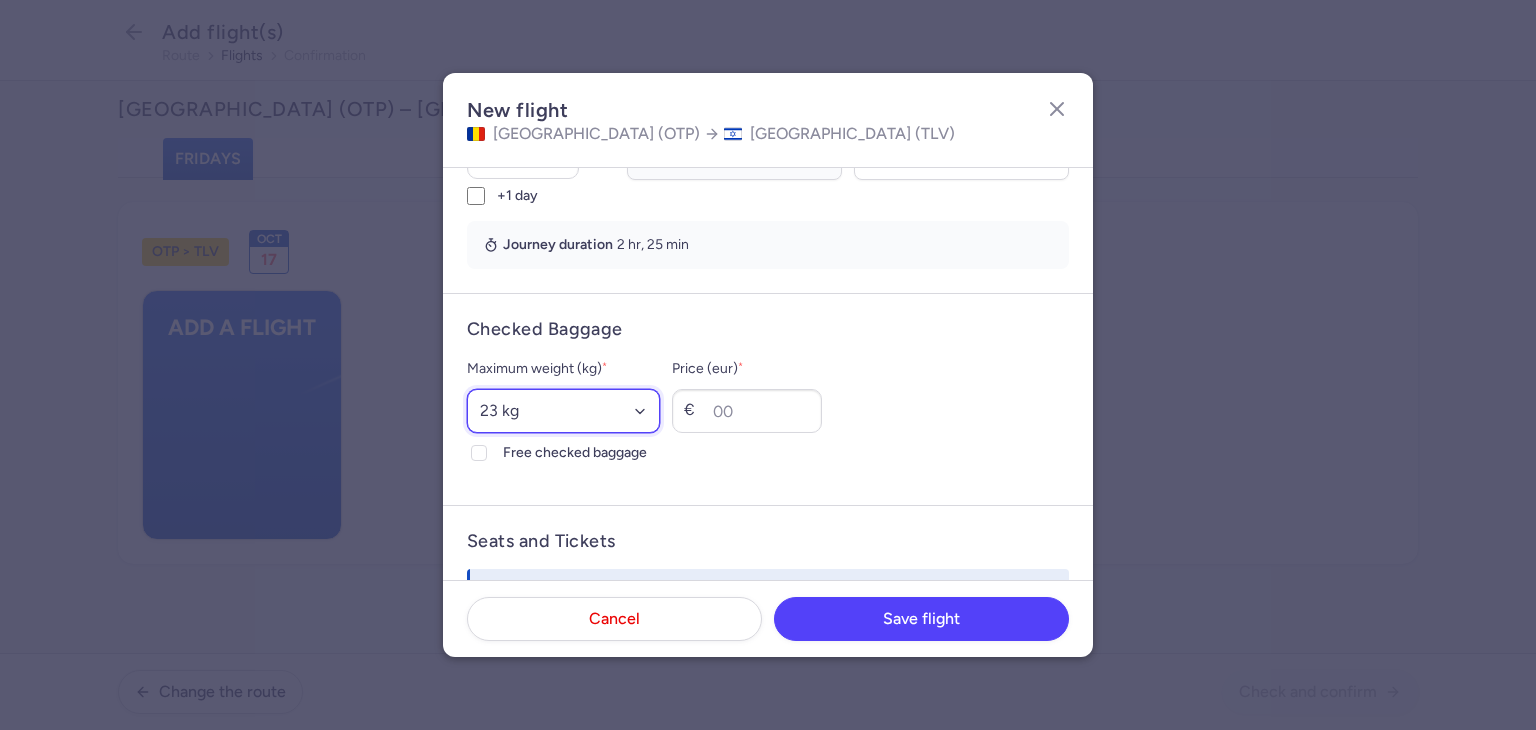 drag, startPoint x: 616, startPoint y: 415, endPoint x: 606, endPoint y: 388, distance: 28.79236 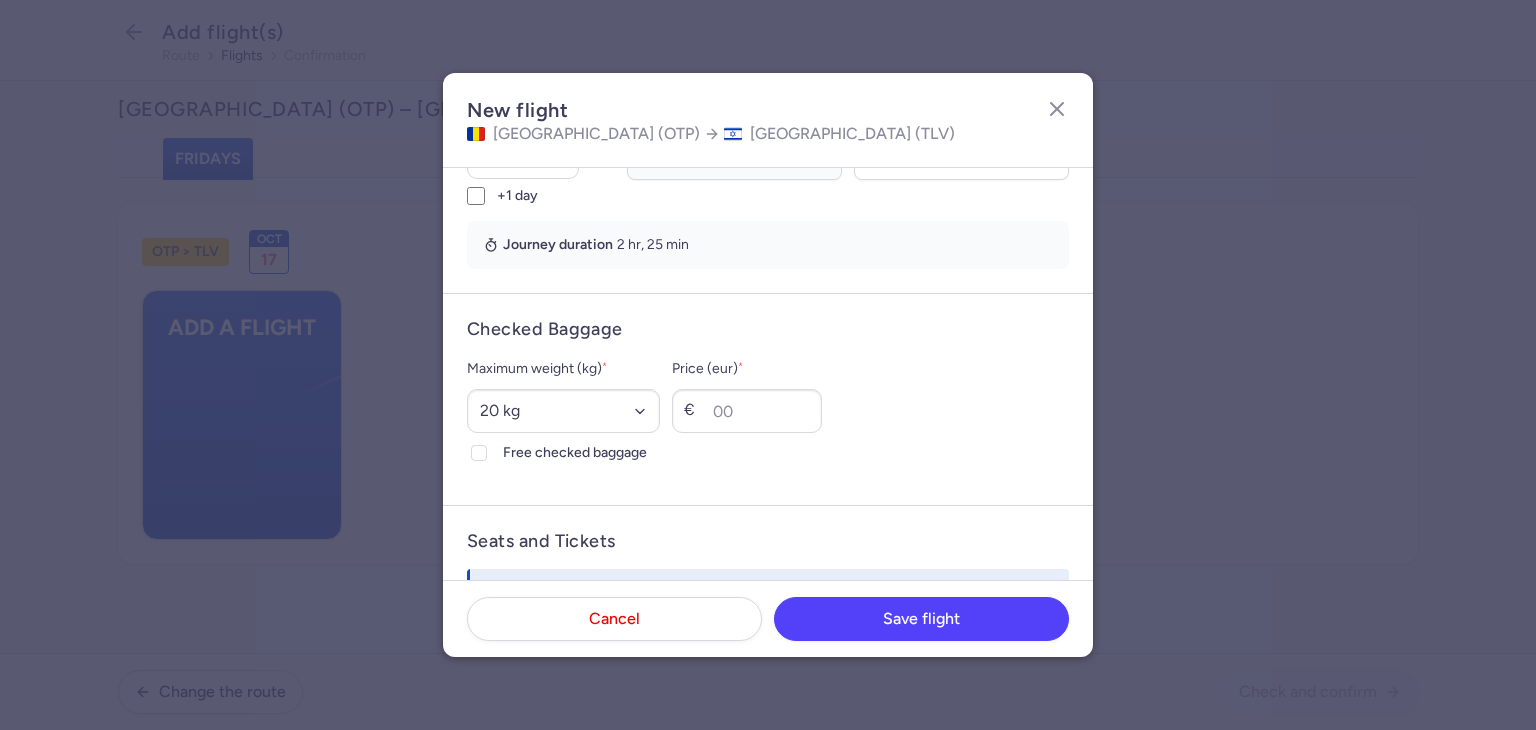 click on "Price (eur)  * €" at bounding box center [747, 395] 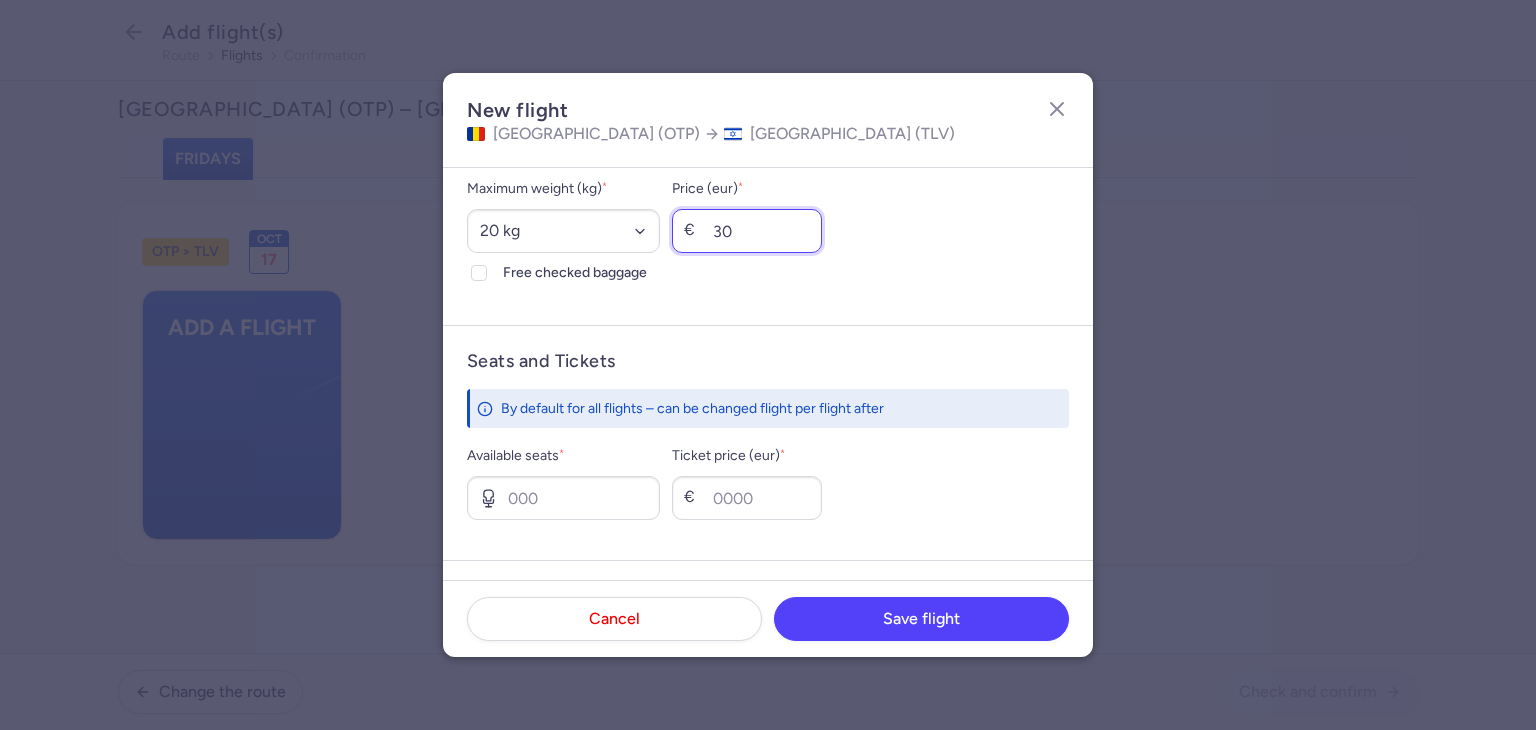 scroll, scrollTop: 600, scrollLeft: 0, axis: vertical 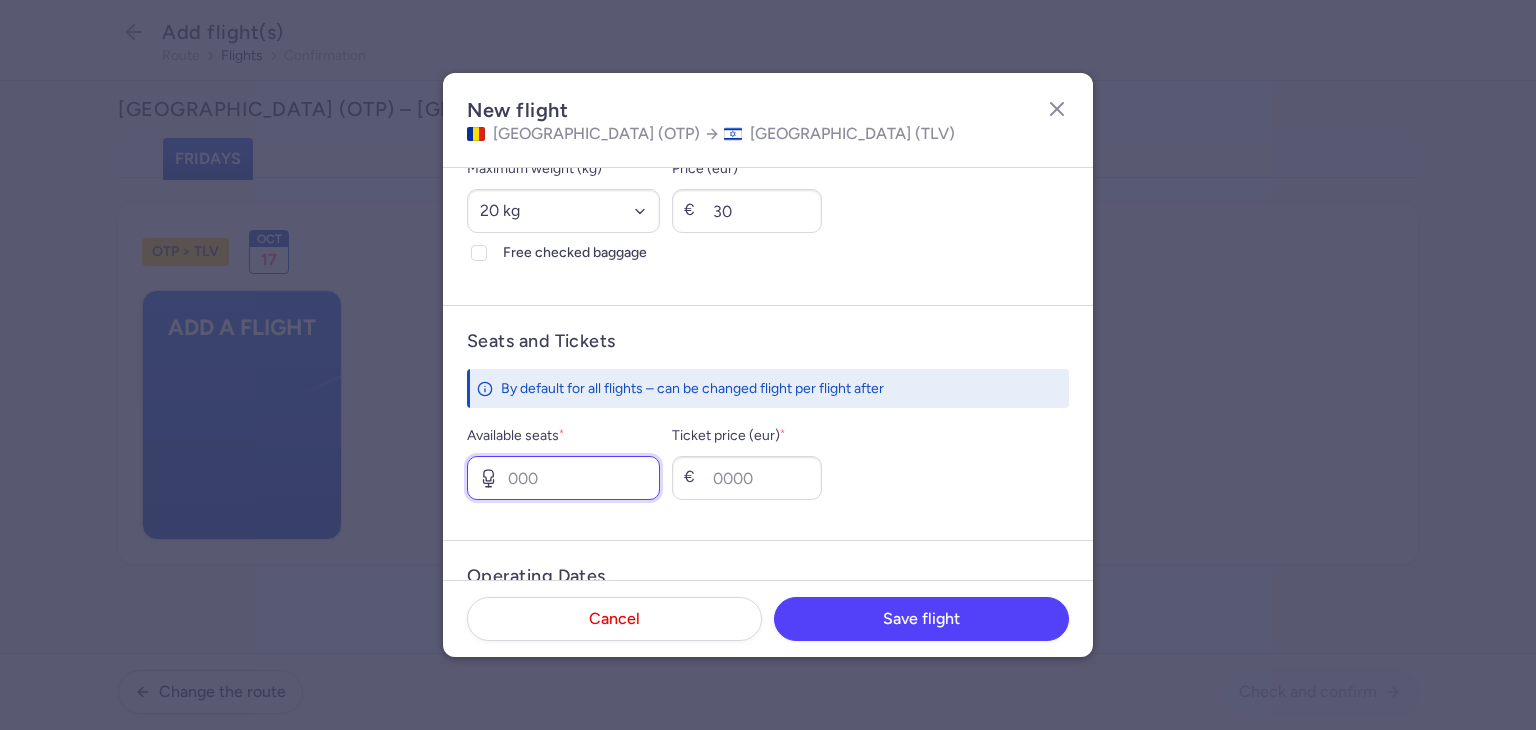 click on "Available seats  *" at bounding box center (563, 478) 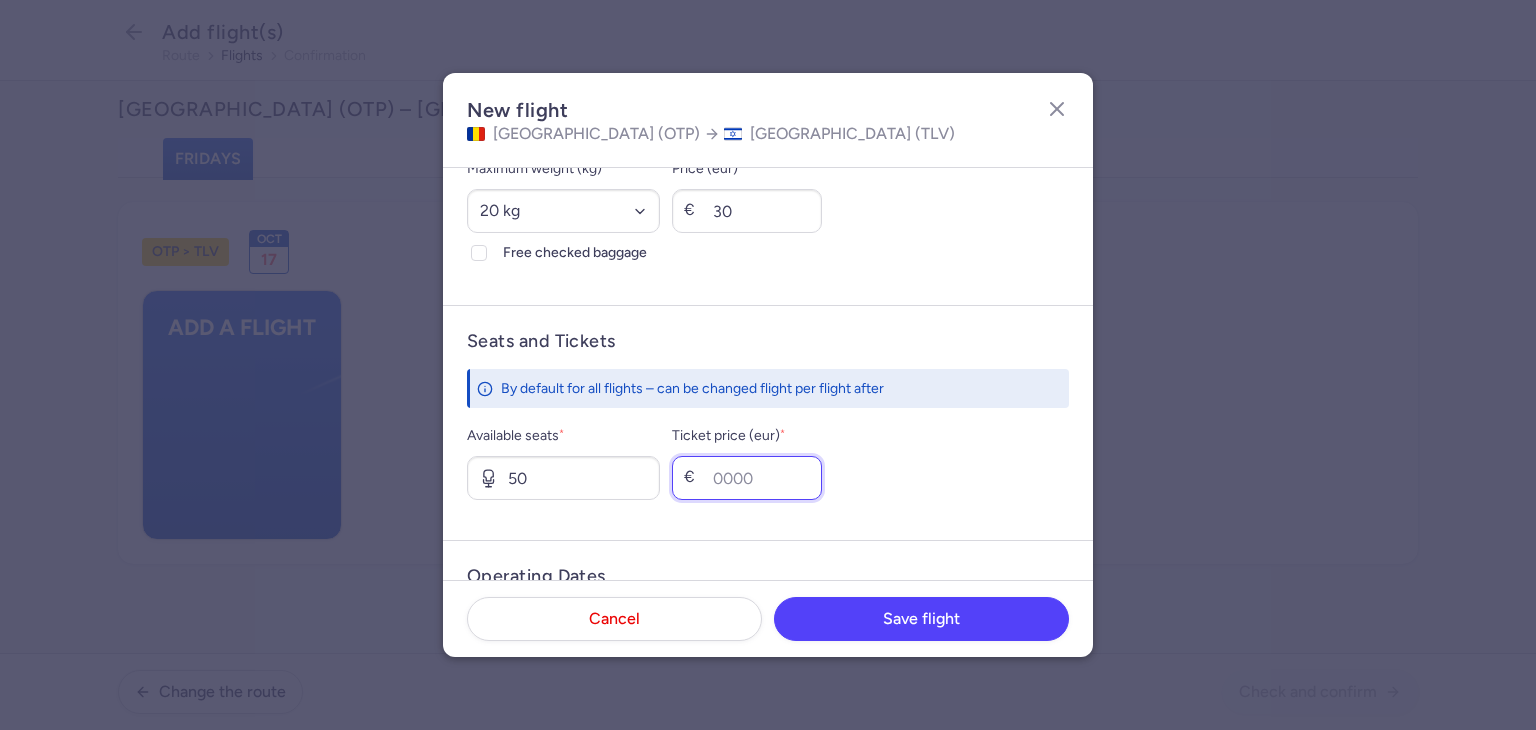click on "Ticket price (eur)  *" at bounding box center [747, 478] 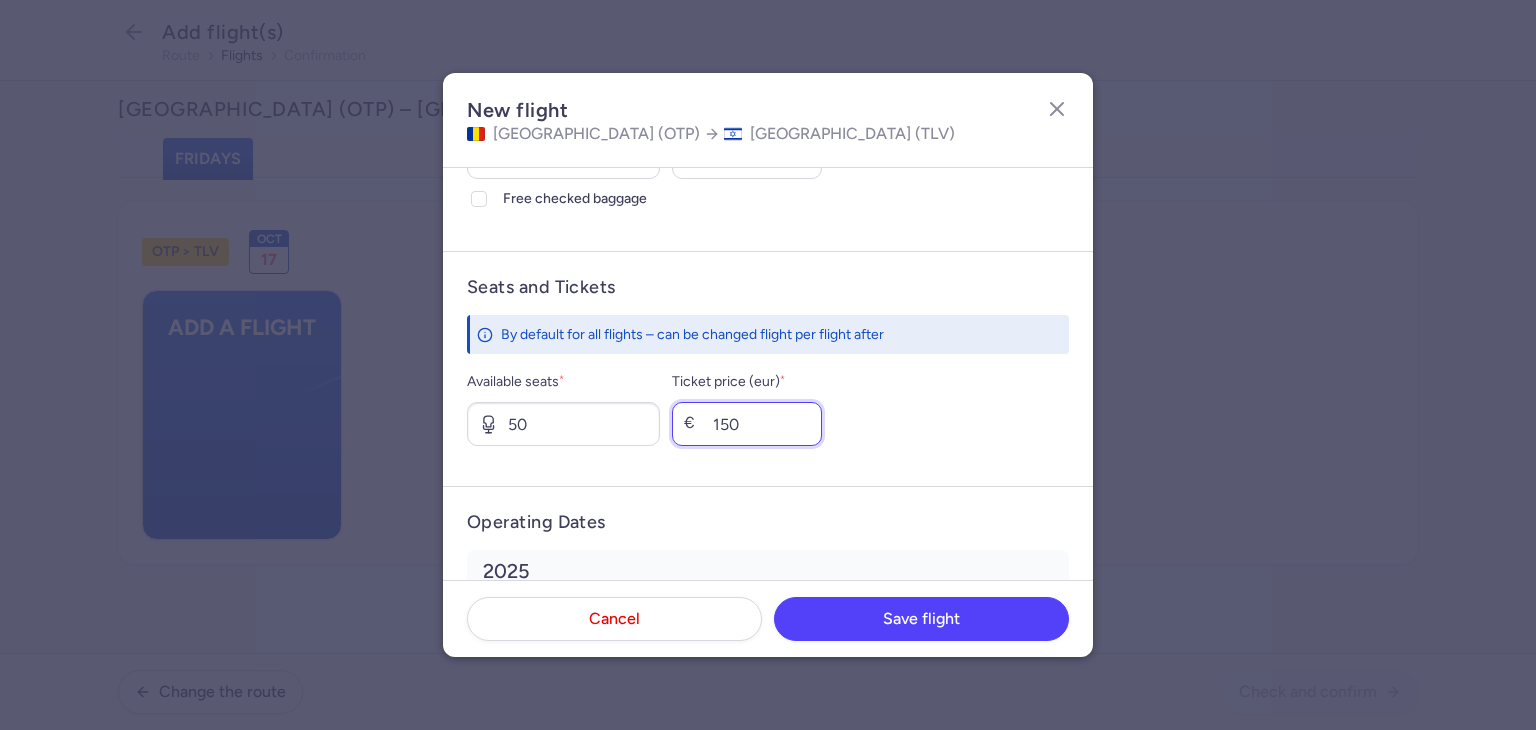 scroll, scrollTop: 700, scrollLeft: 0, axis: vertical 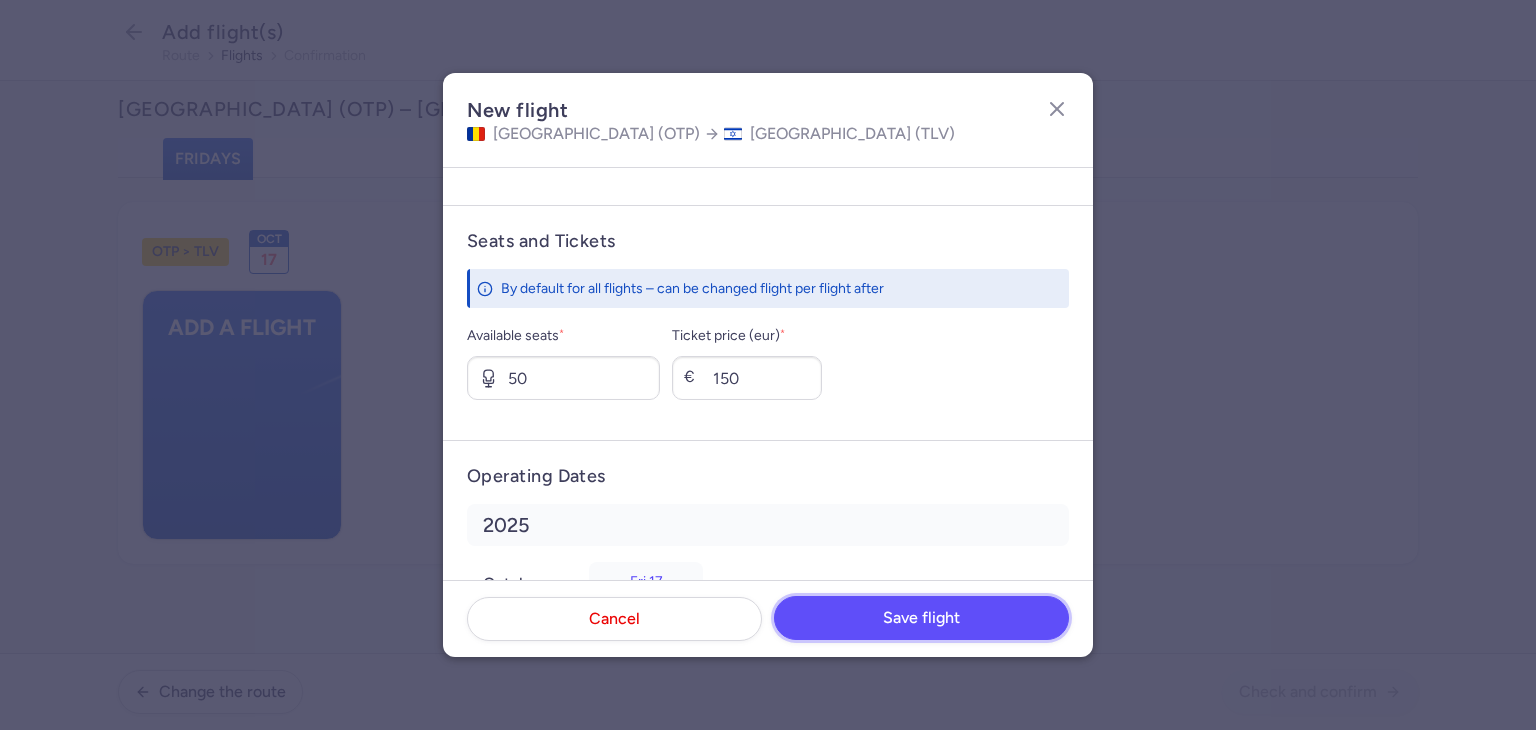 click on "Save flight" at bounding box center [921, 618] 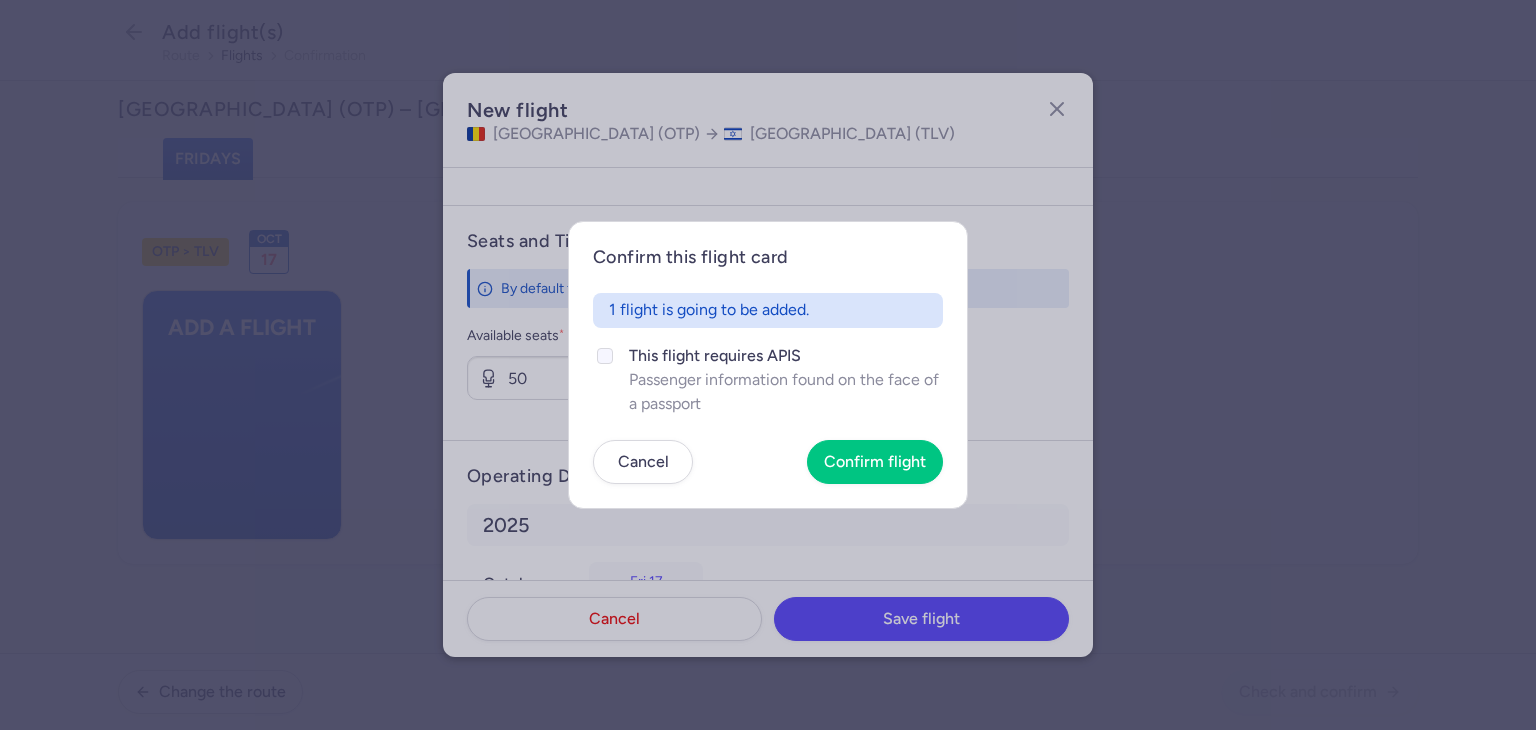 click on "Passenger information found on the face of a passport" 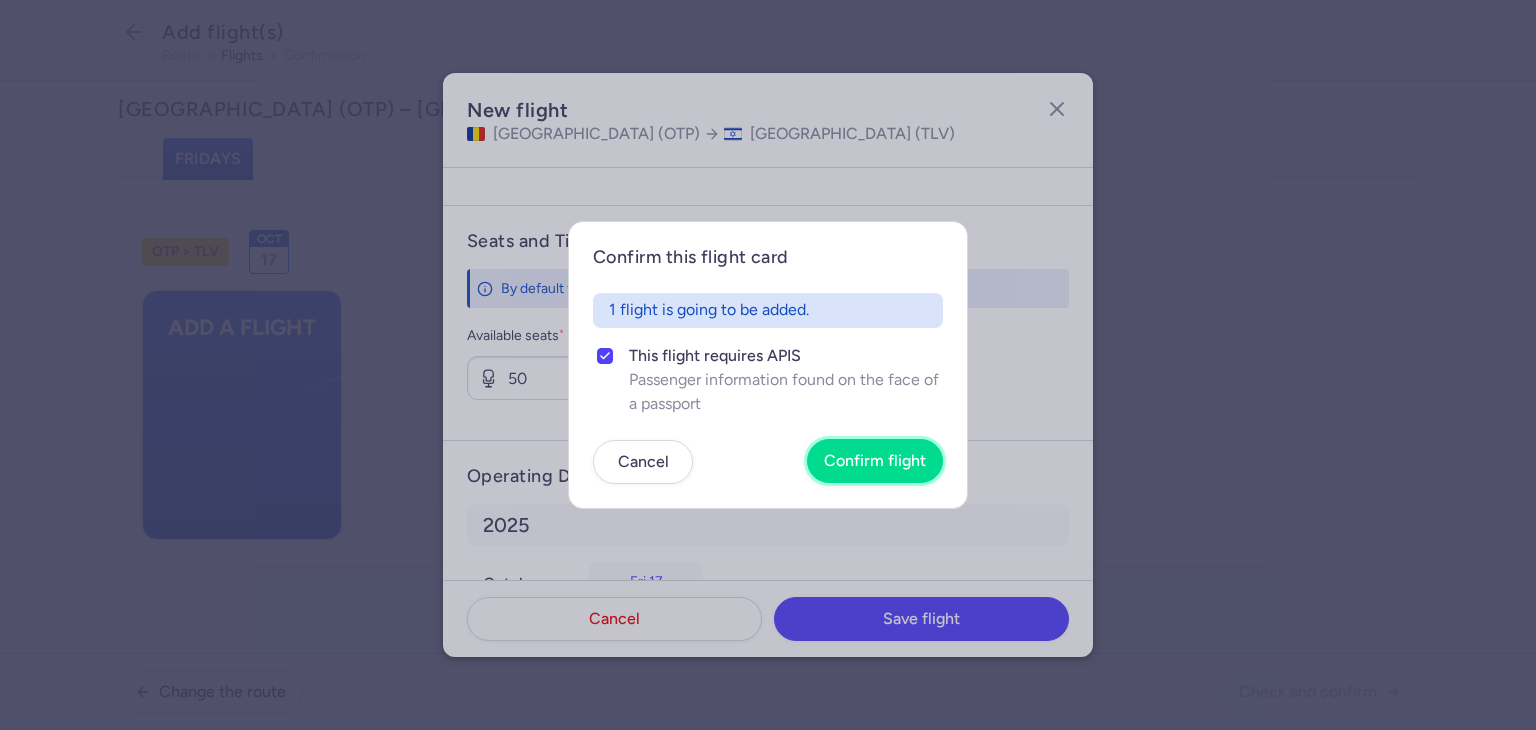 click on "Confirm flight" at bounding box center (875, 461) 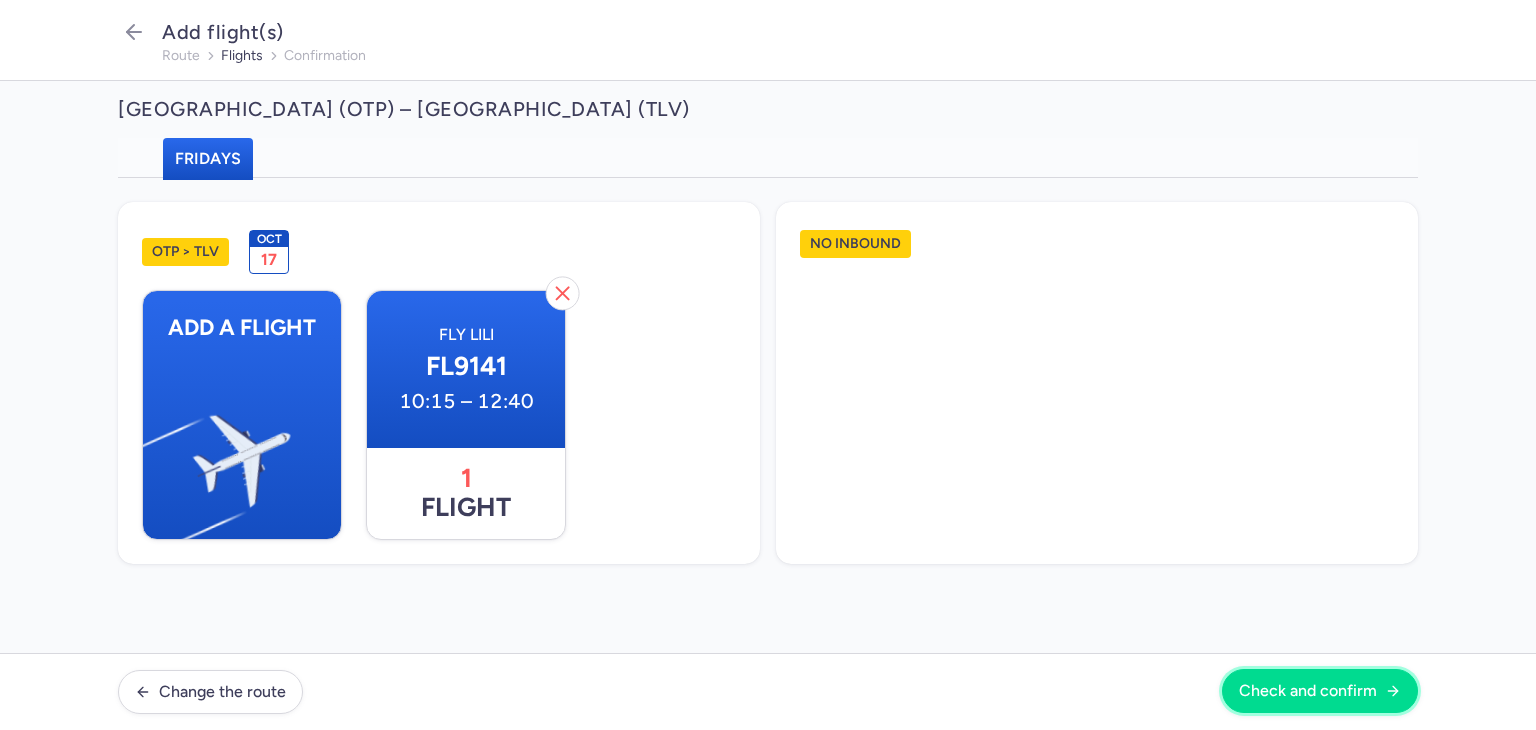 click on "Check and confirm" at bounding box center [1320, 691] 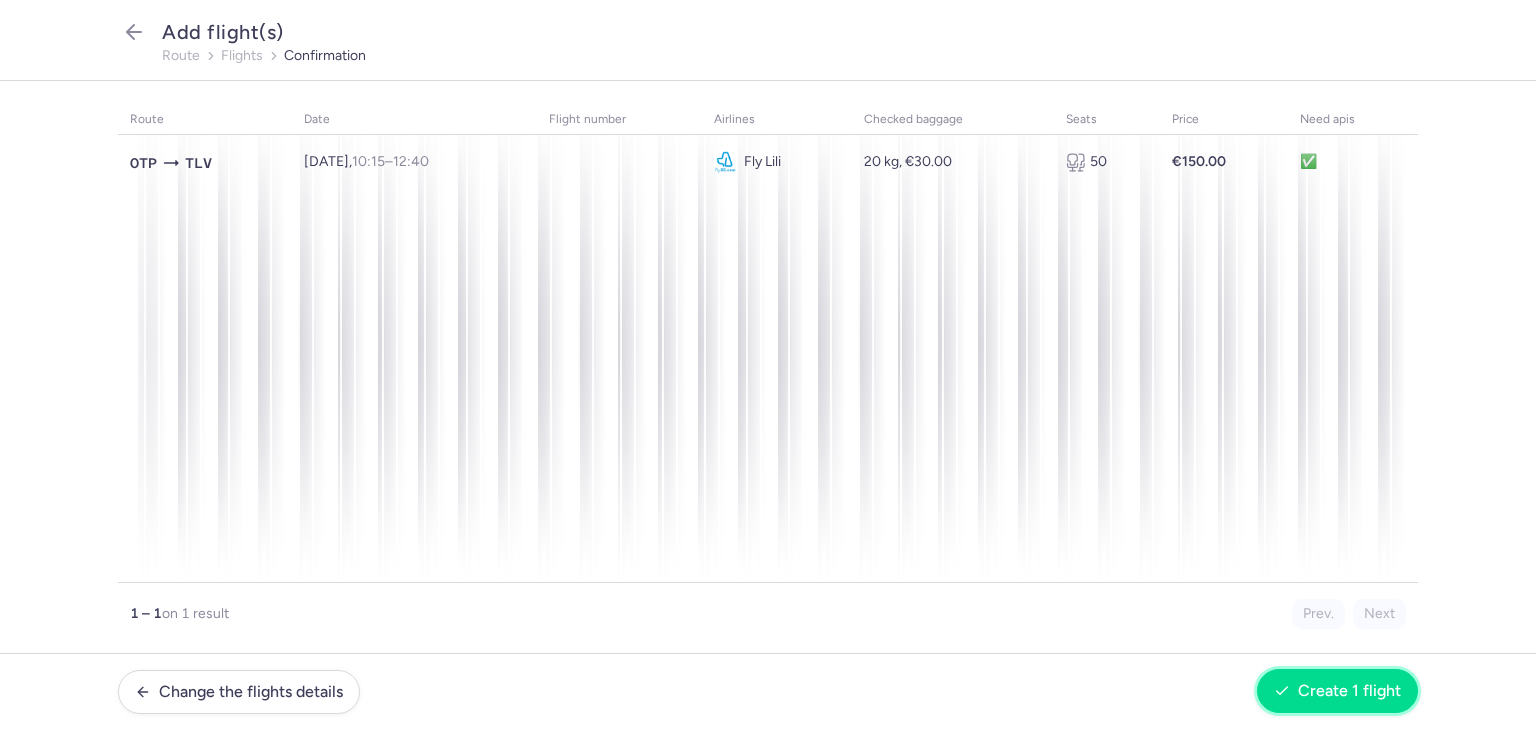 click on "Create 1 flight" at bounding box center [1349, 691] 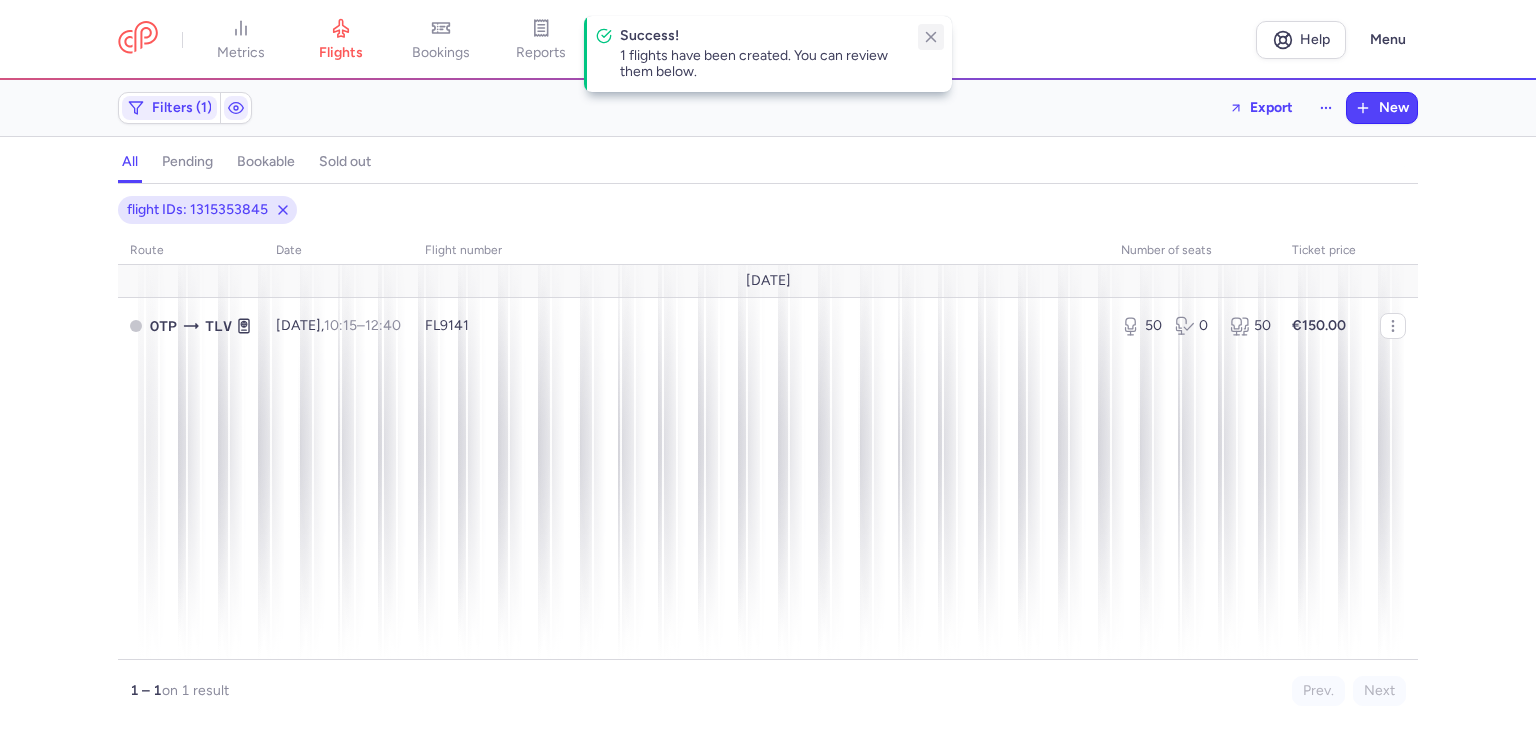 click 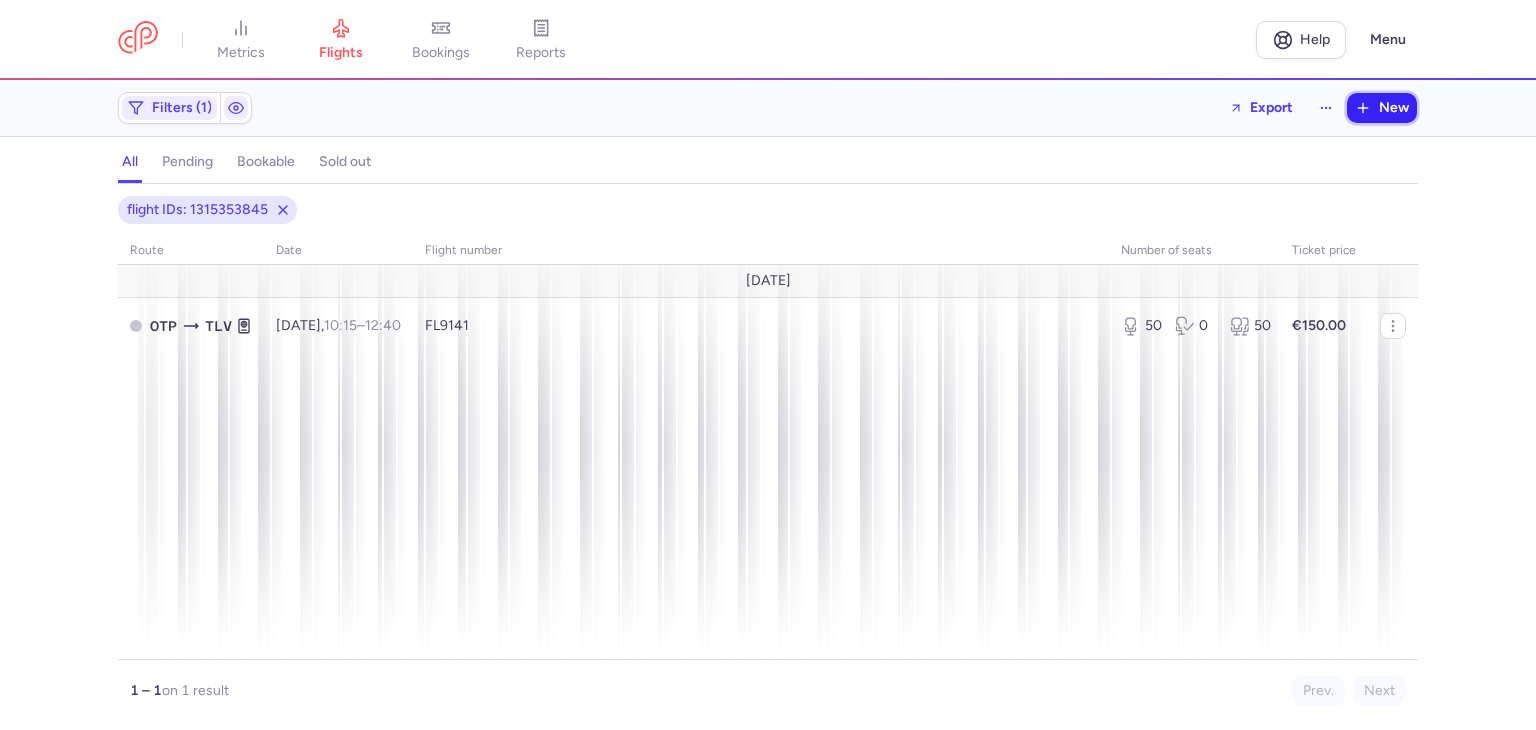 click on "New" at bounding box center (1394, 108) 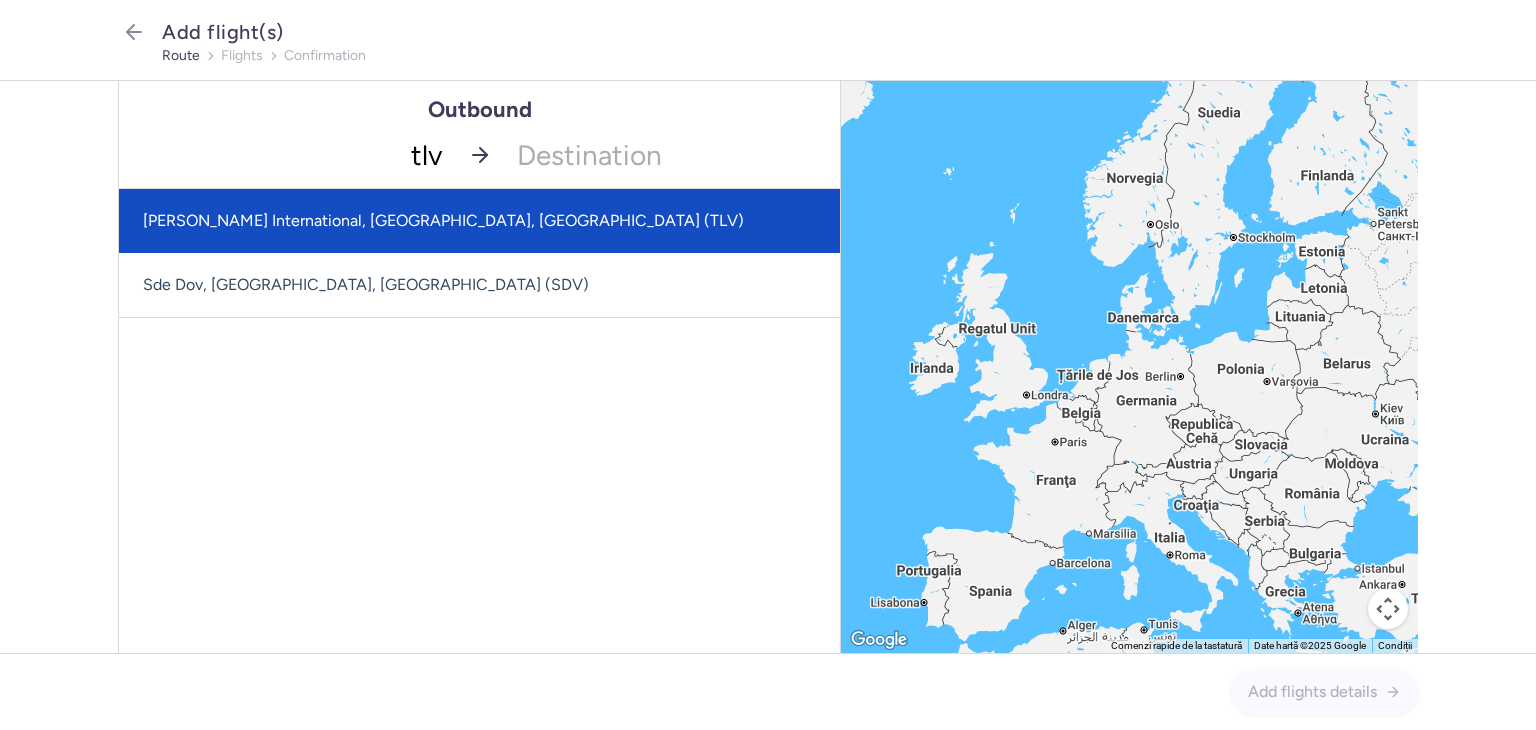 click on "[PERSON_NAME] International, [GEOGRAPHIC_DATA], [GEOGRAPHIC_DATA] (TLV)" at bounding box center (479, 221) 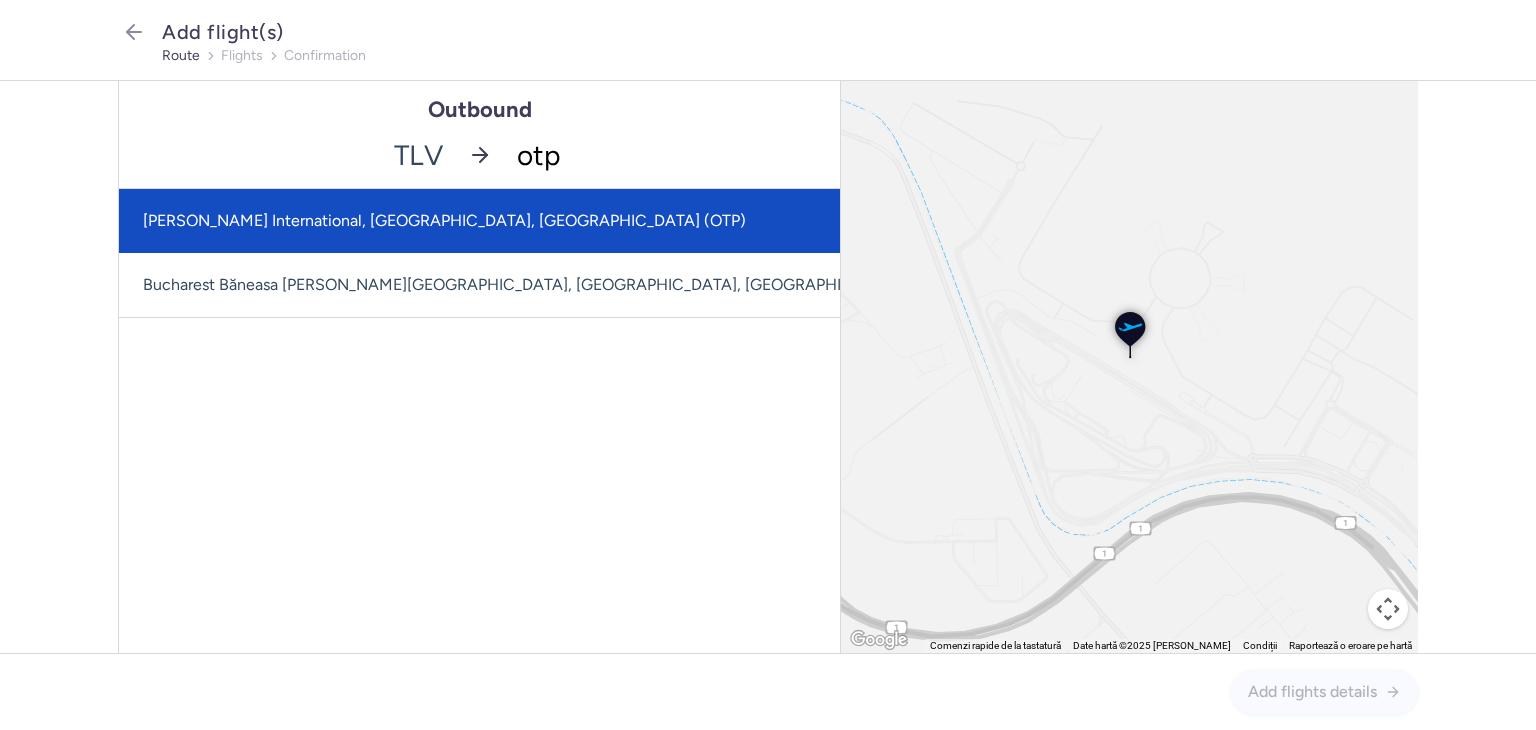 click on "[PERSON_NAME] International, [GEOGRAPHIC_DATA], [GEOGRAPHIC_DATA] (OTP)" at bounding box center (548, 221) 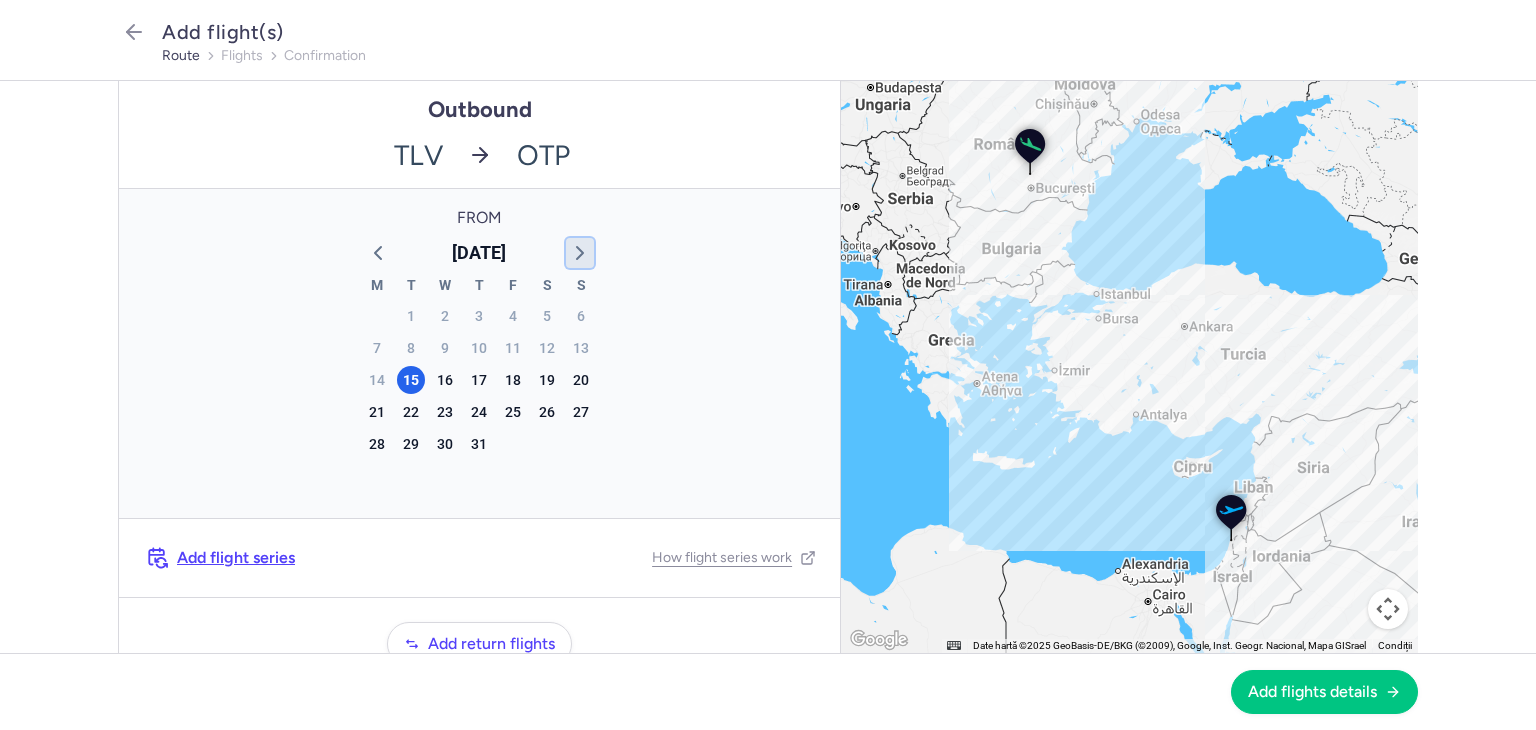 click 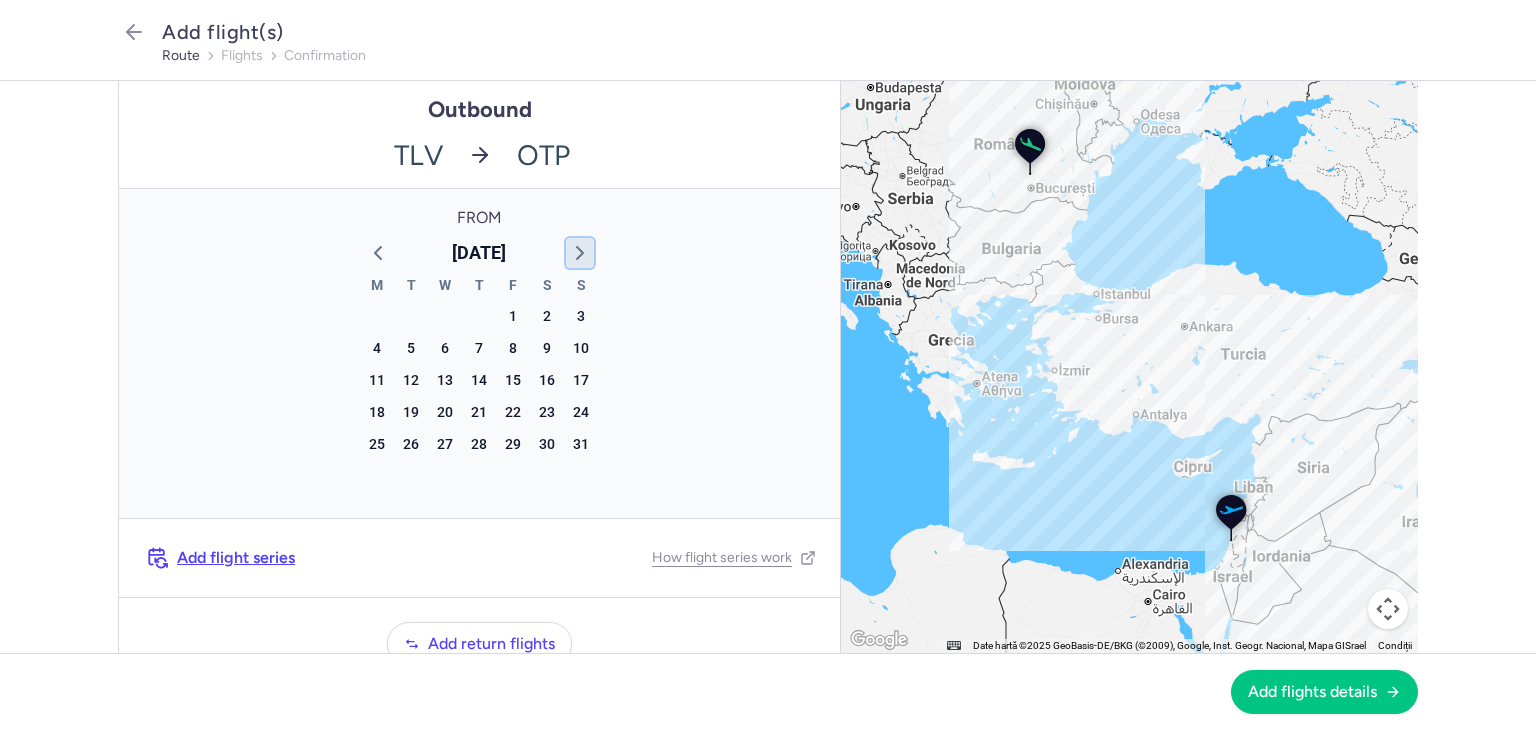 click 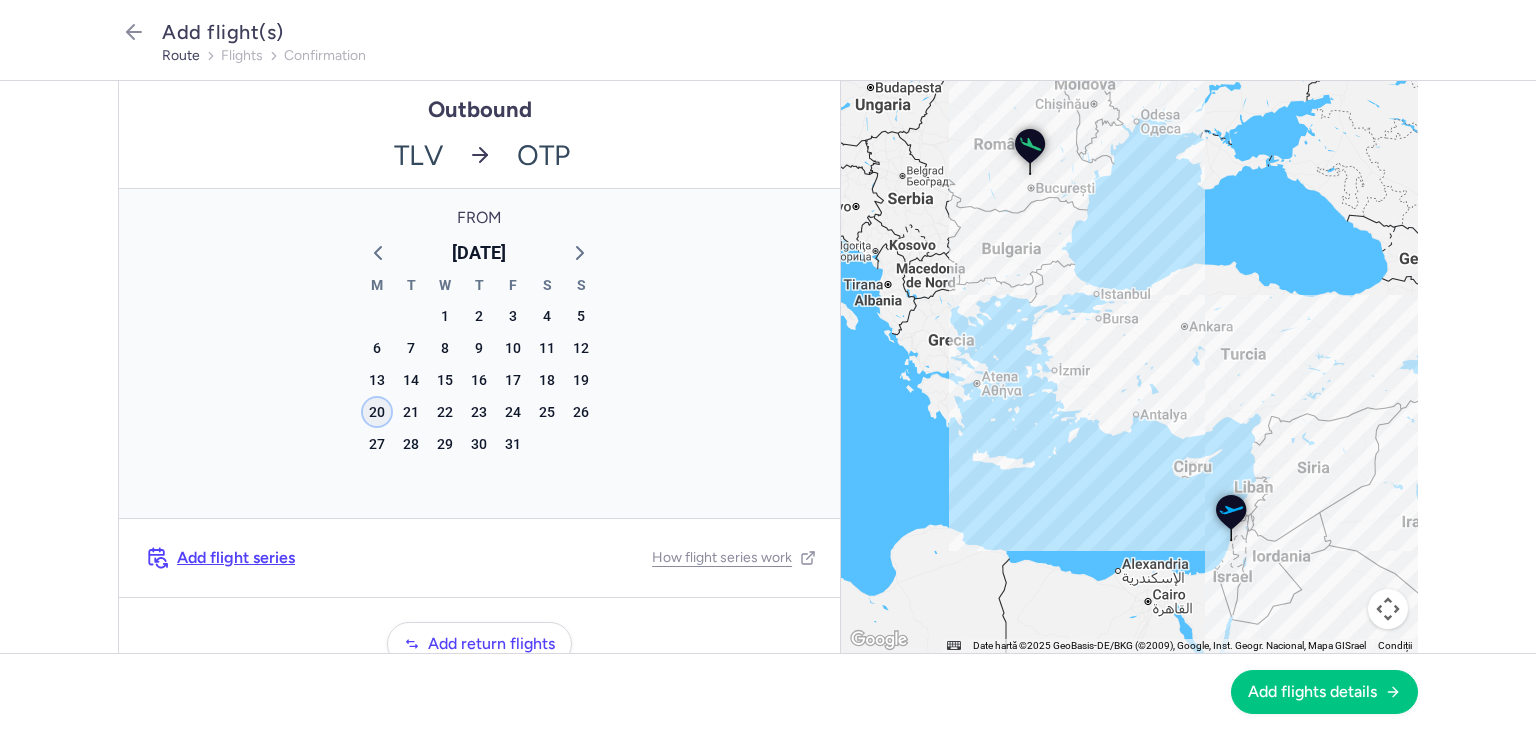 click on "20" 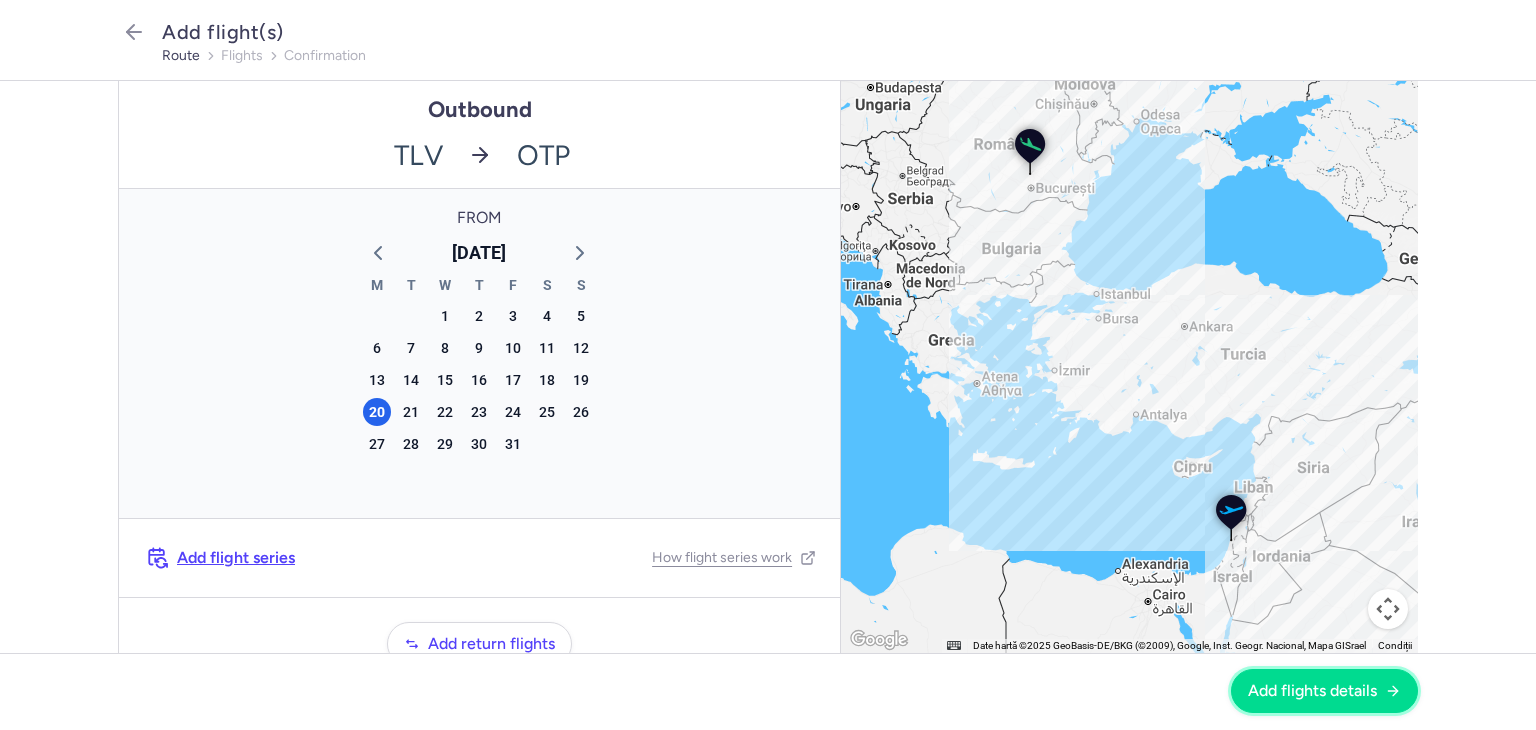 click on "Add flights details" at bounding box center (1312, 691) 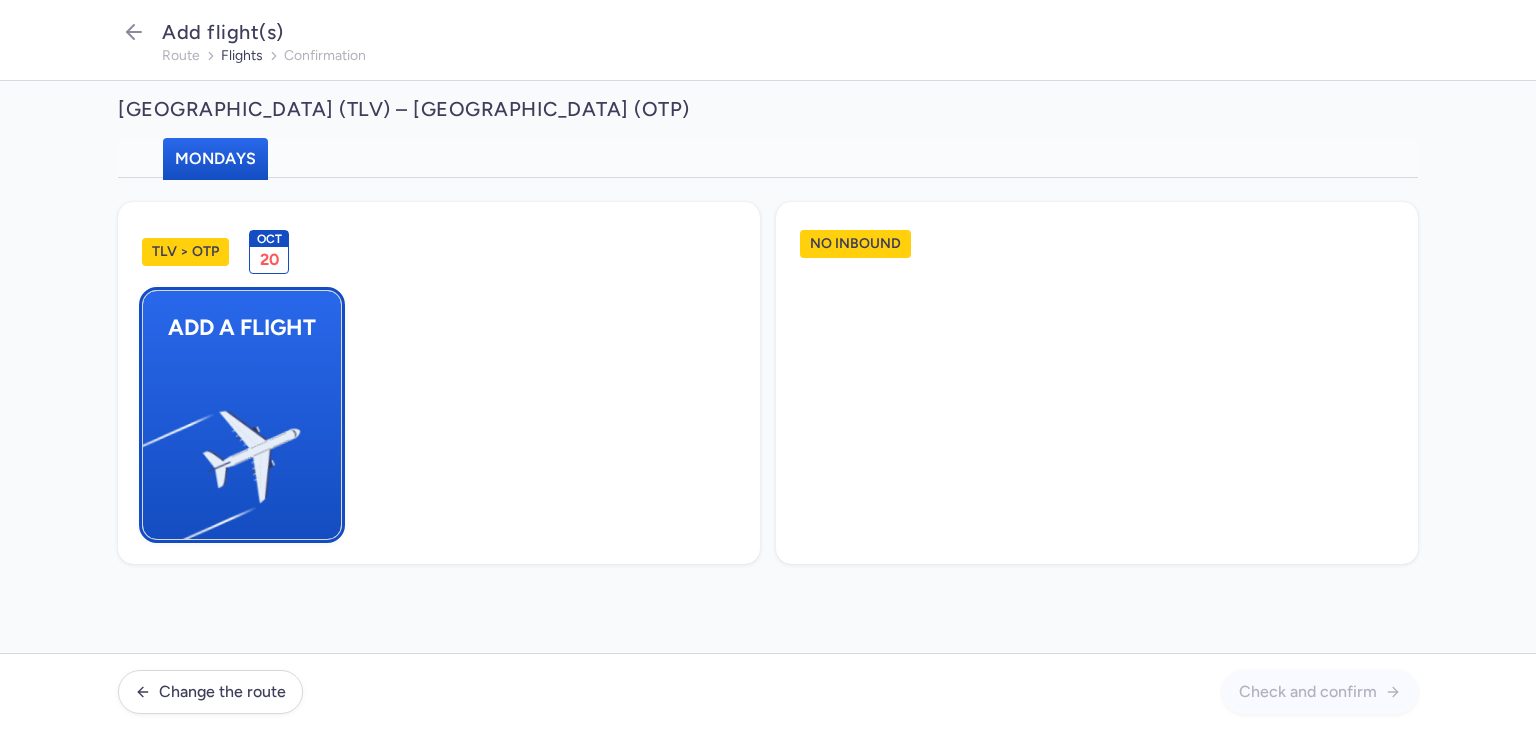 click at bounding box center (153, 448) 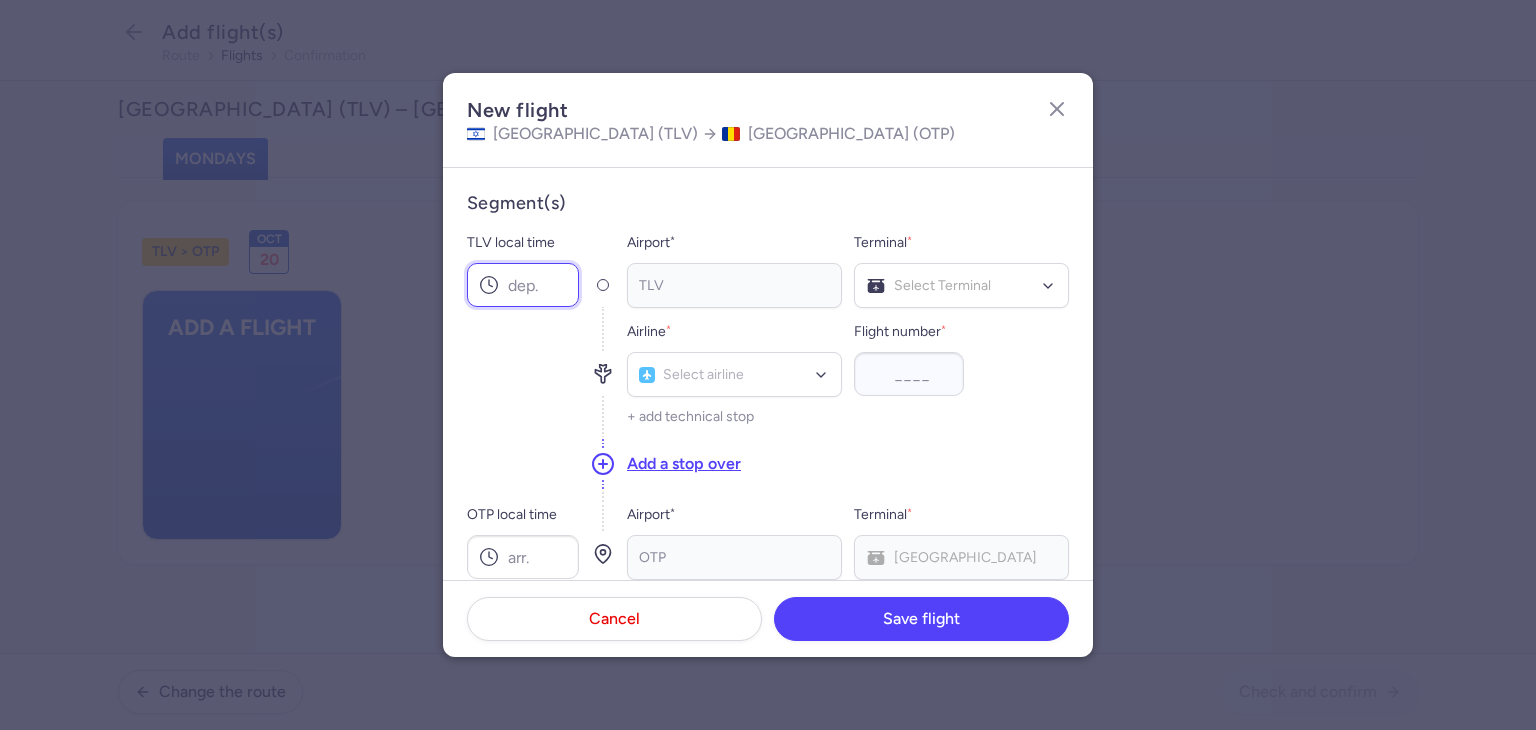 click on "TLV local time" at bounding box center (523, 285) 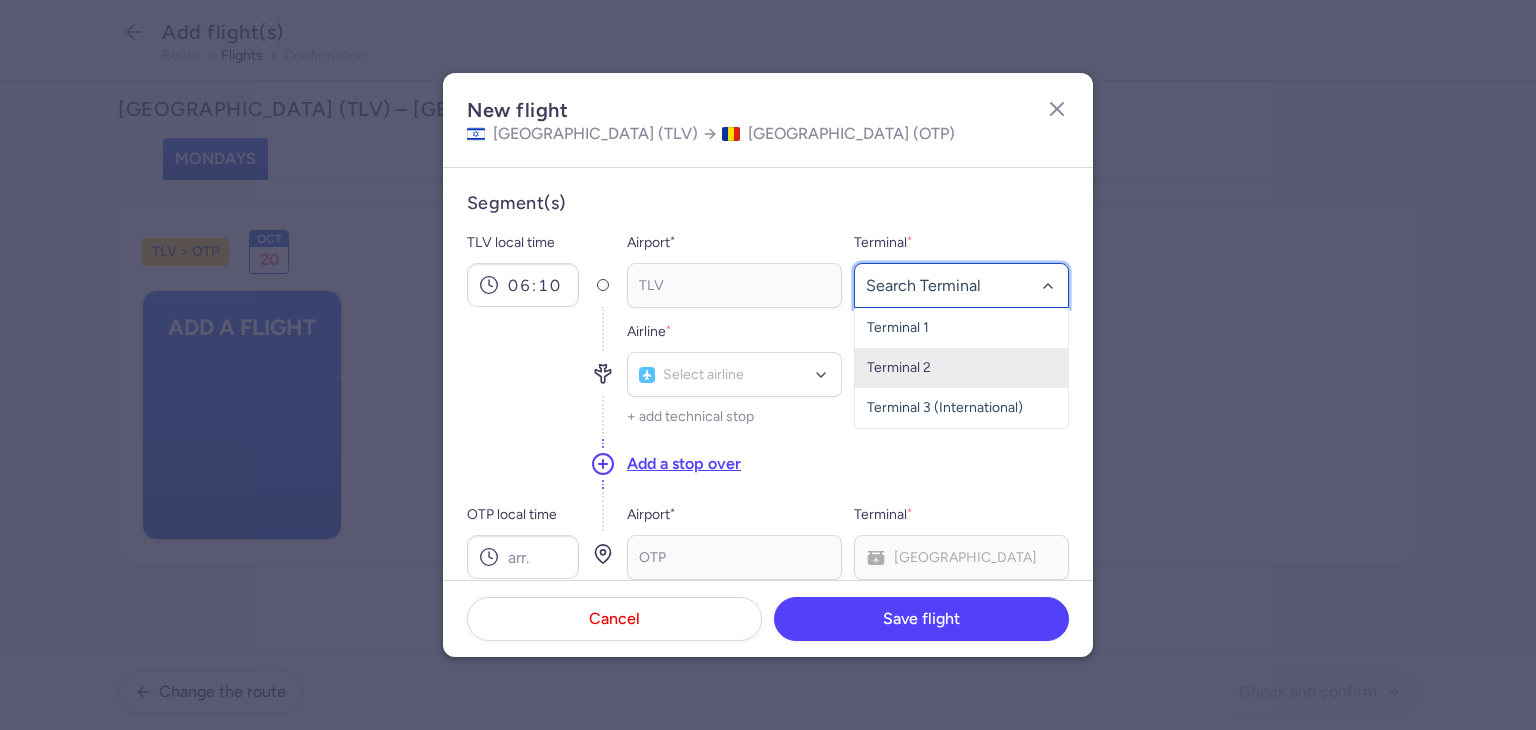 click on "Terminal 3 (International)" 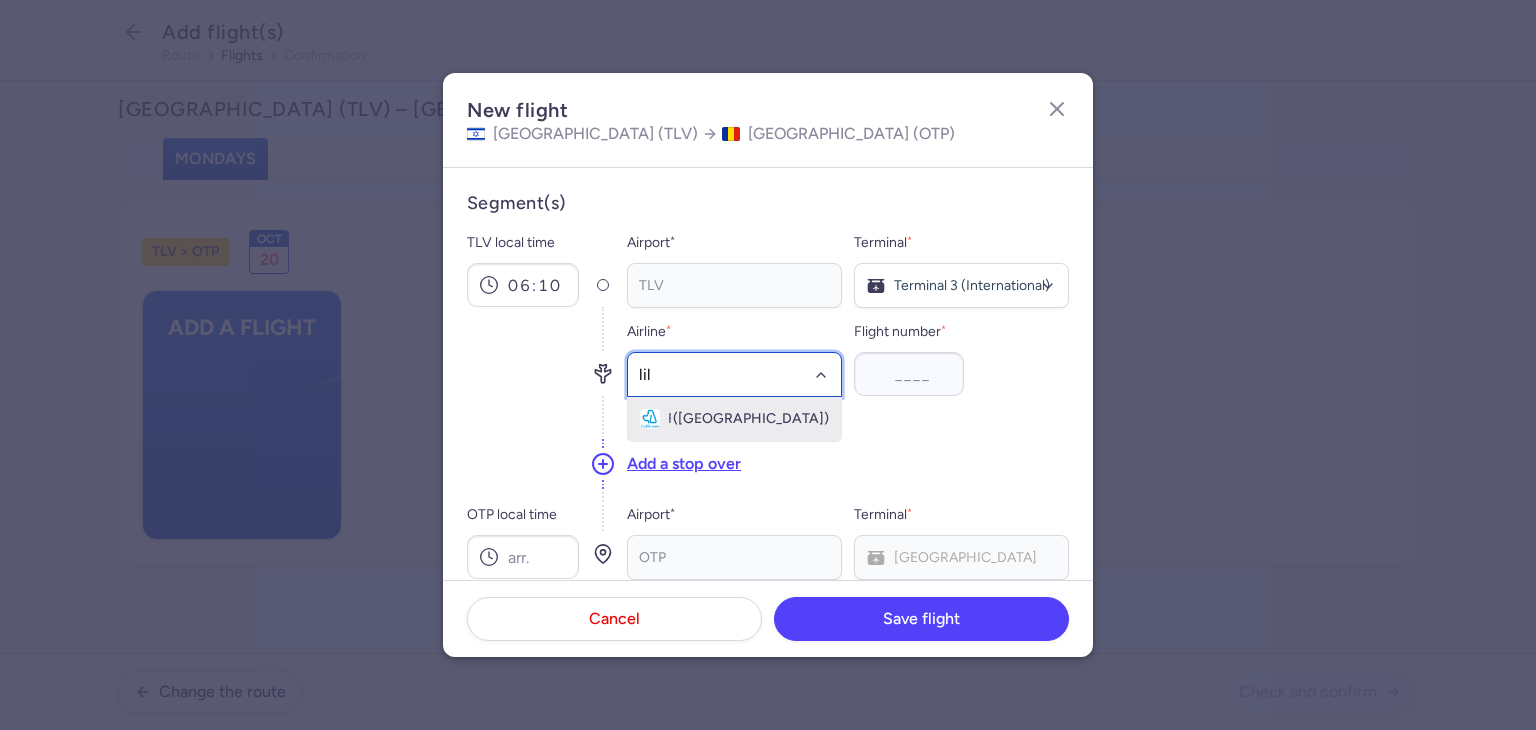 click on "Fly Lili ([GEOGRAPHIC_DATA])" at bounding box center [734, 419] 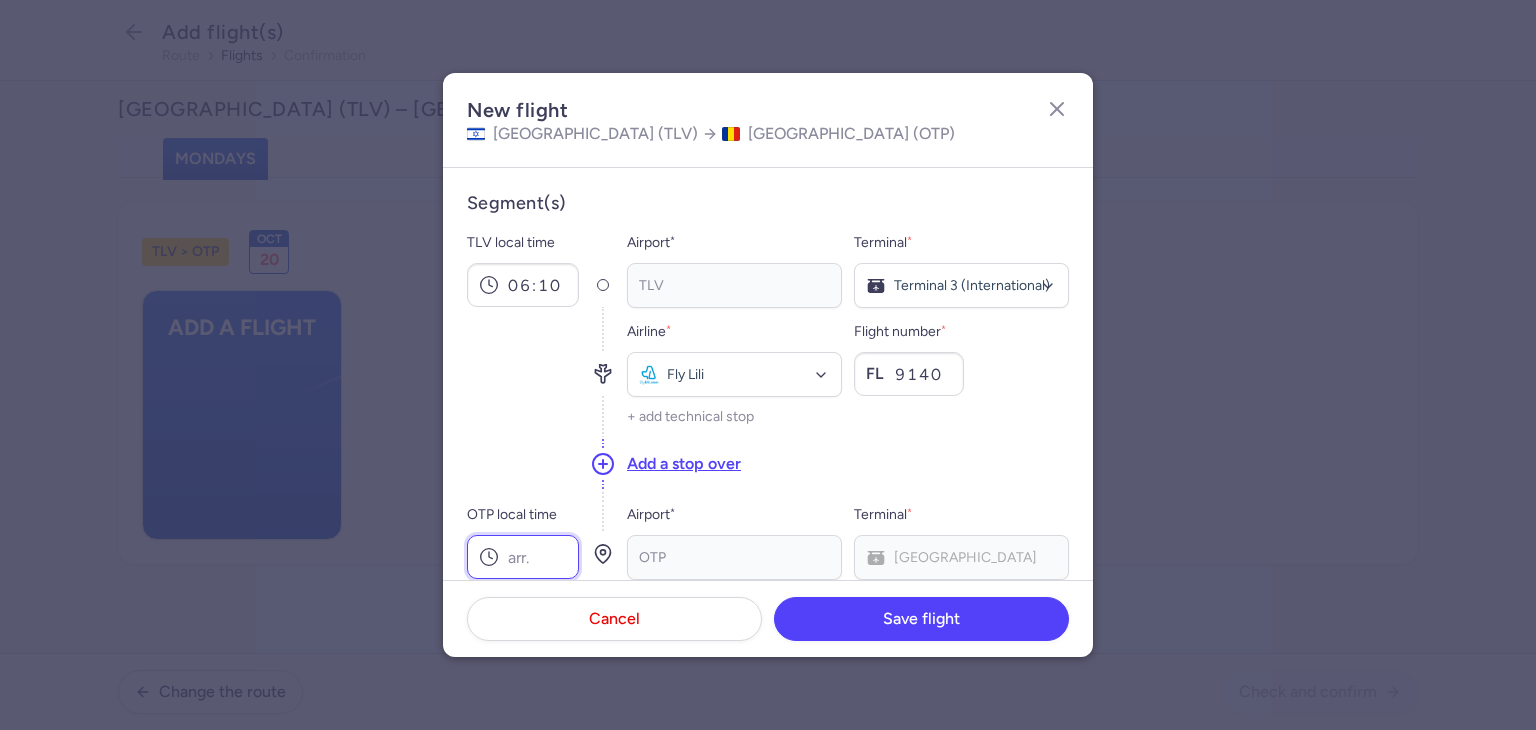 click on "OTP local time" at bounding box center (523, 557) 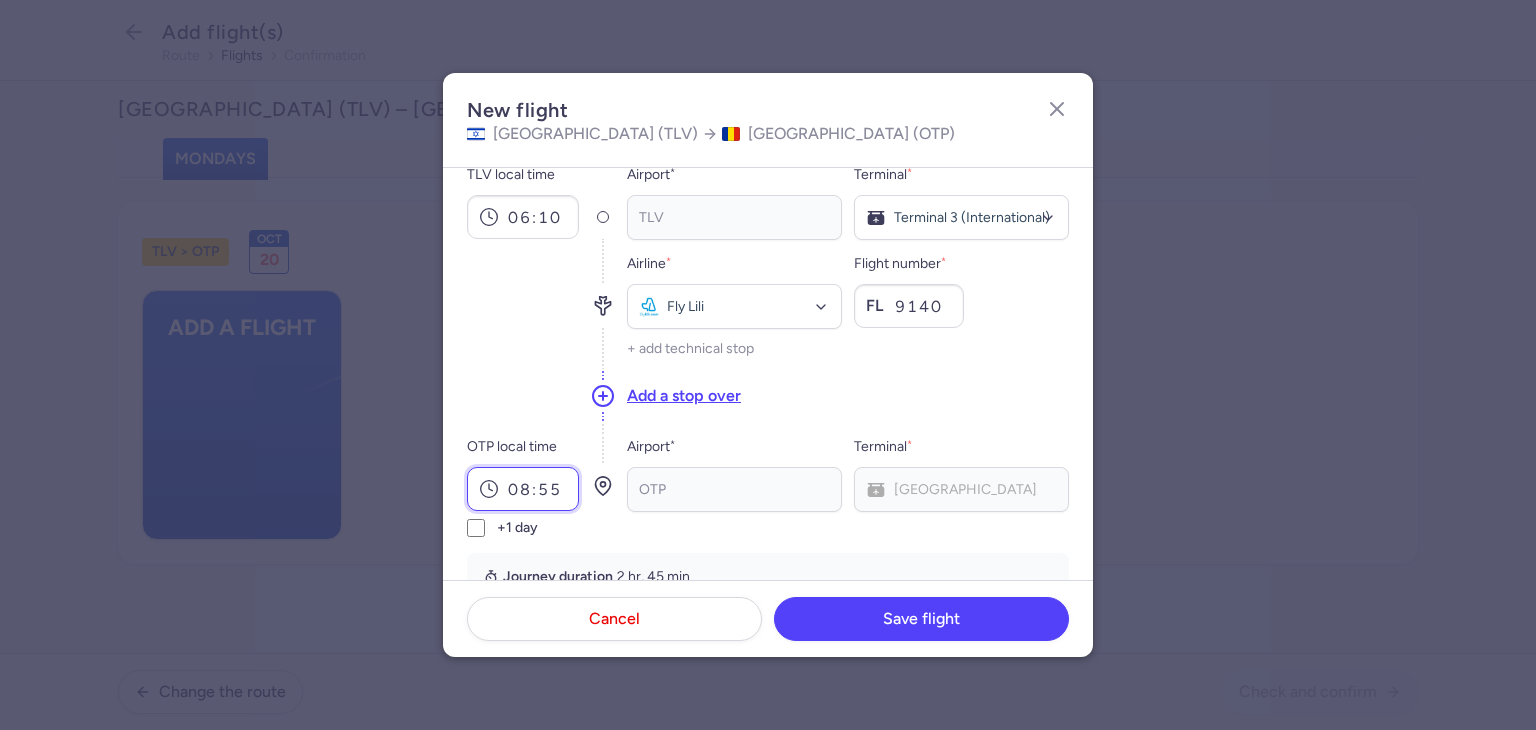 scroll, scrollTop: 300, scrollLeft: 0, axis: vertical 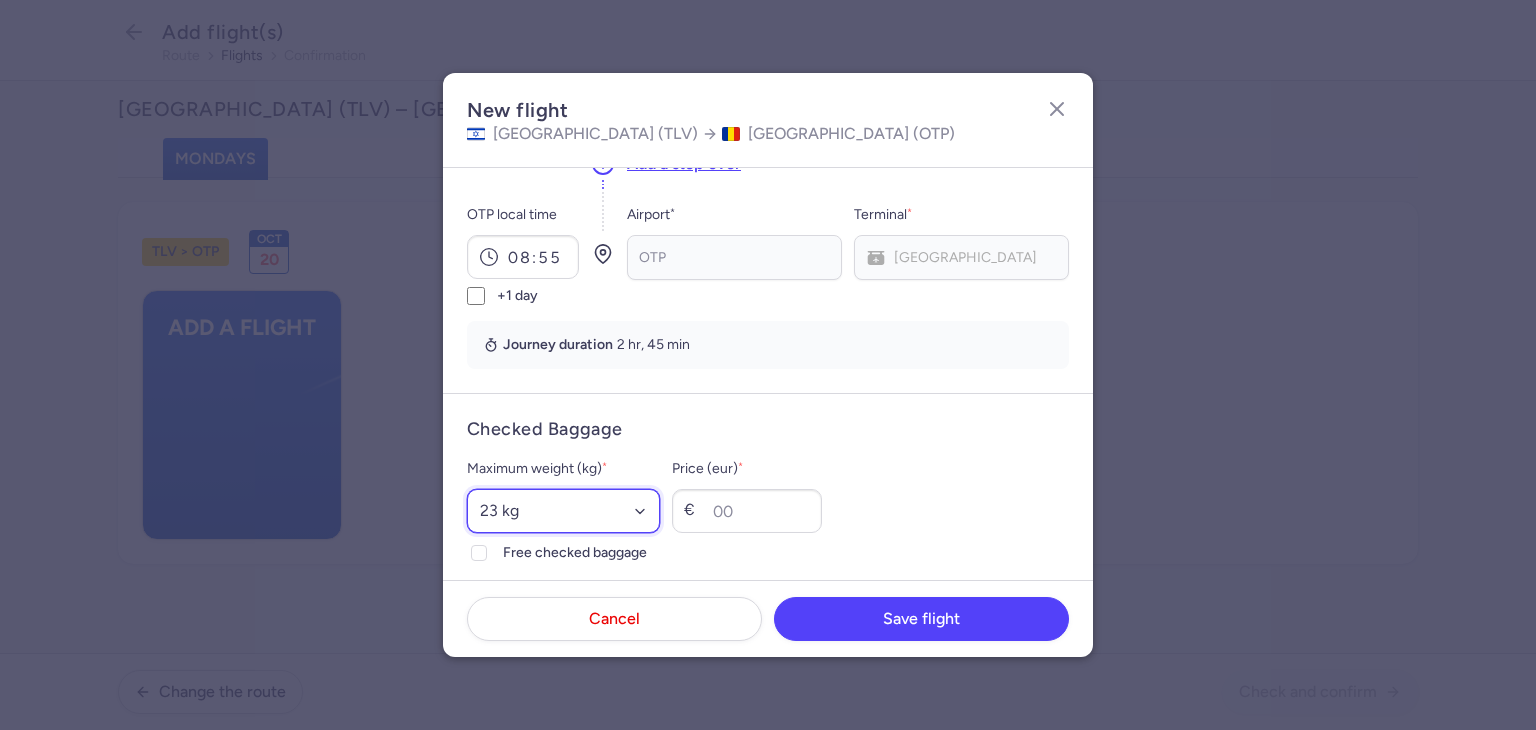 drag, startPoint x: 582, startPoint y: 504, endPoint x: 572, endPoint y: 489, distance: 18.027756 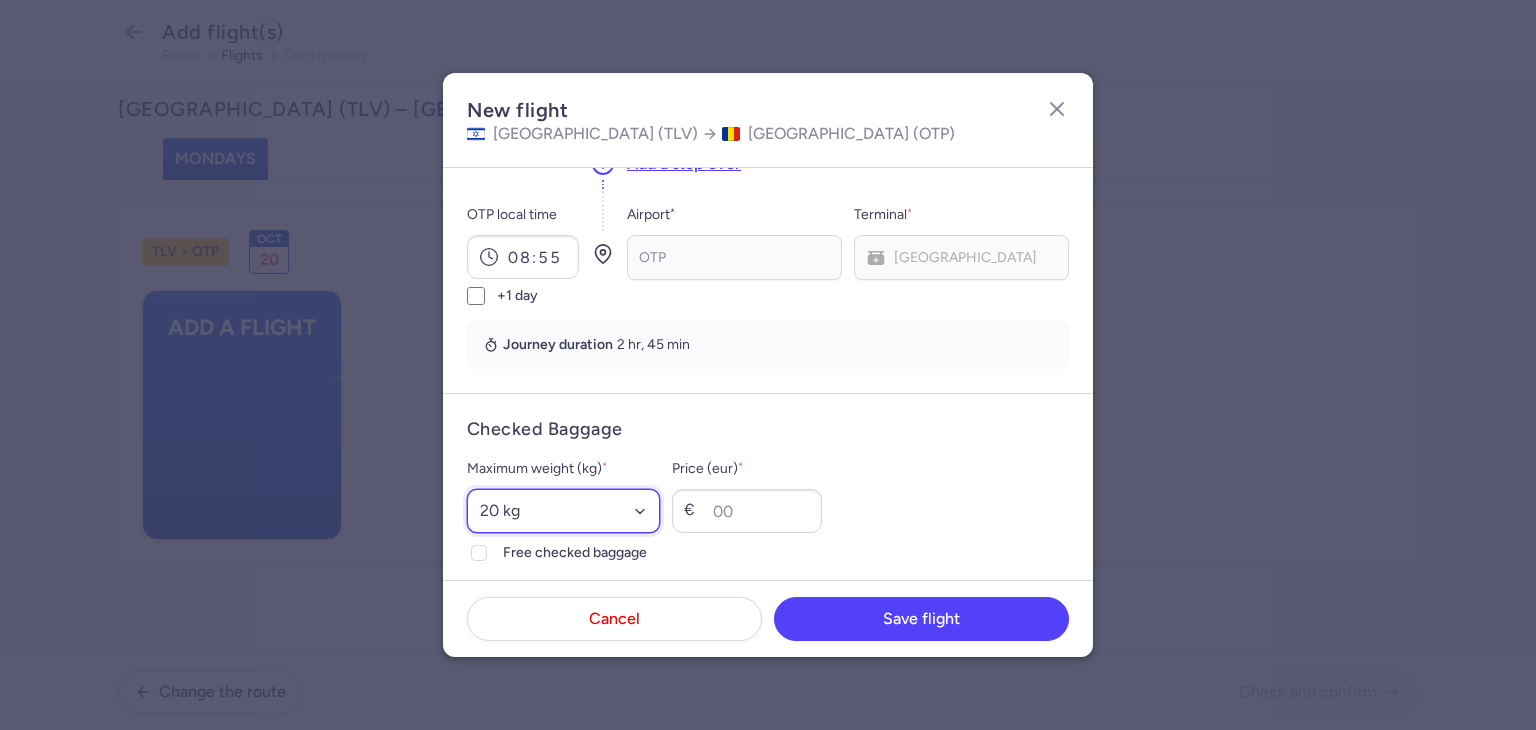 click on "Select an option 15 kg 16 kg 17 kg 18 kg 19 kg 20 kg 21 kg 22 kg 23 kg 24 kg 25 kg 26 kg 27 kg 28 kg 29 kg 30 kg 31 kg 32 kg 33 kg 34 kg 35 kg" at bounding box center [563, 511] 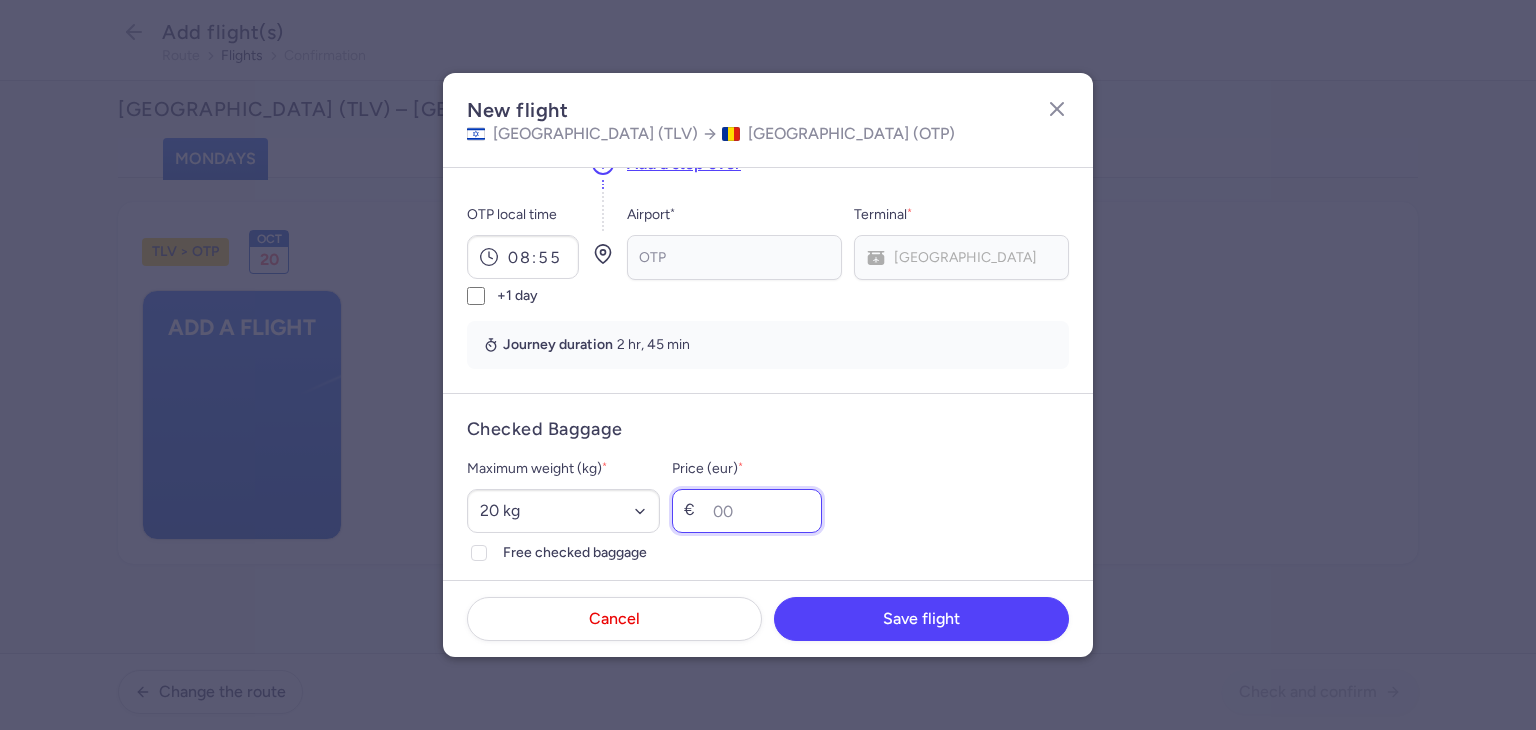 click on "Price (eur)  *" at bounding box center [747, 511] 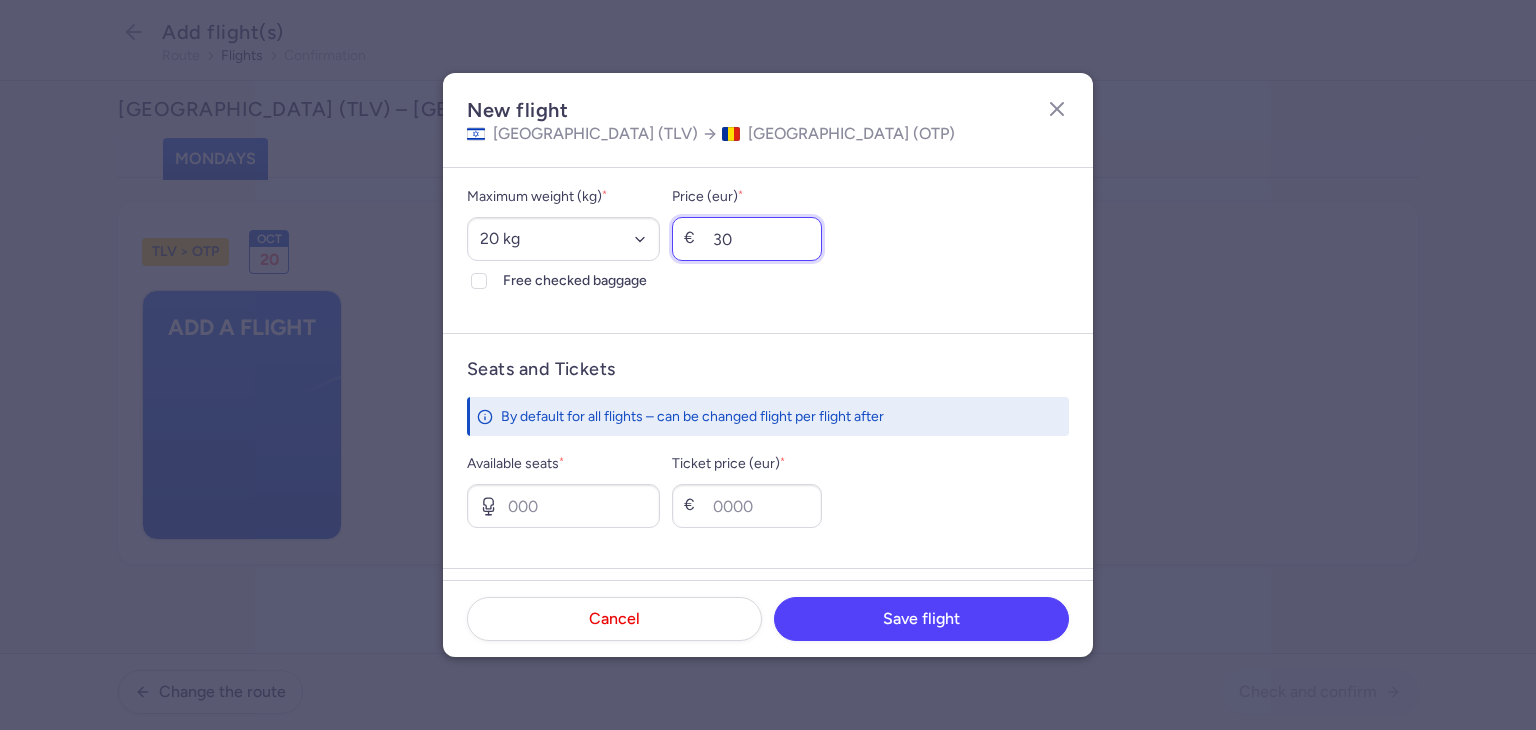 scroll, scrollTop: 786, scrollLeft: 0, axis: vertical 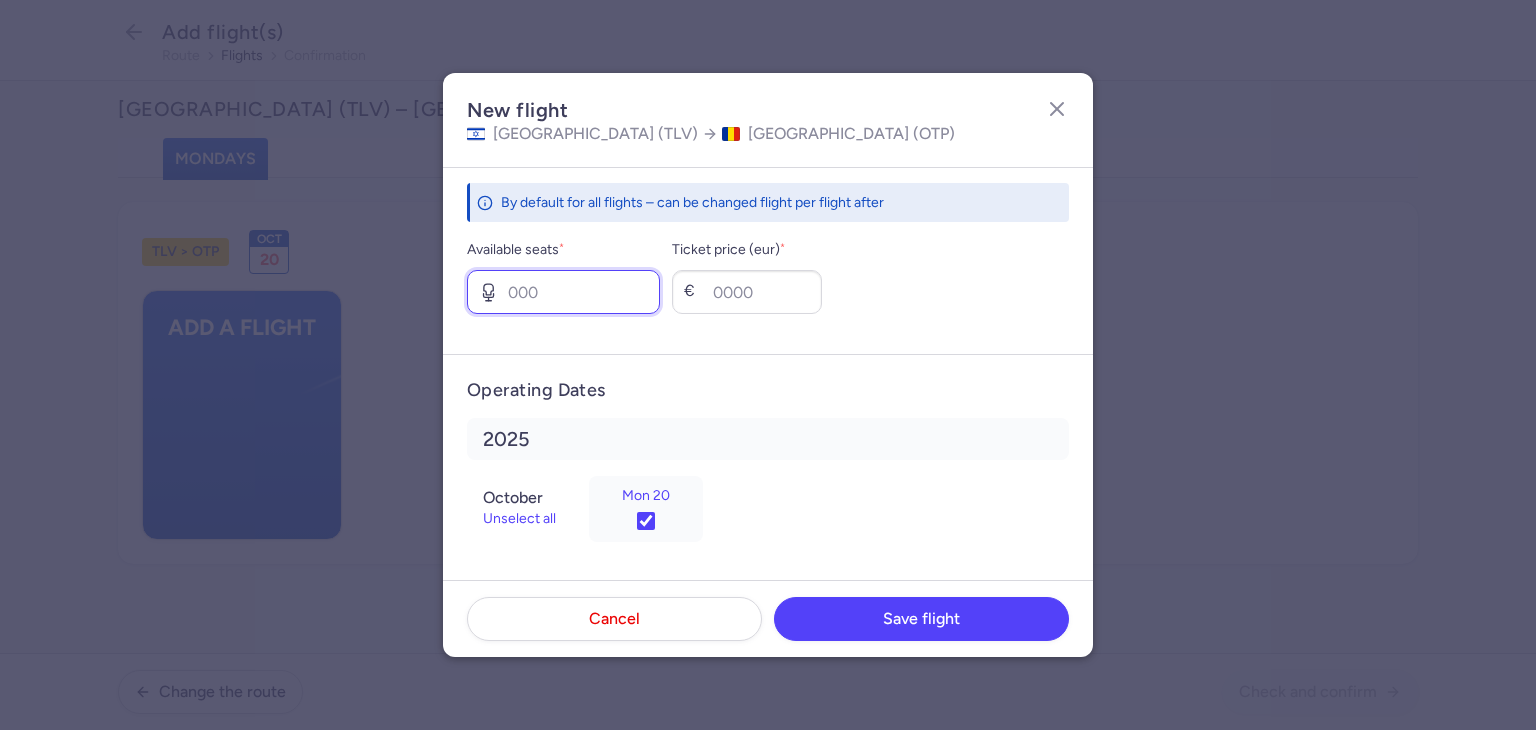 click on "Available seats  *" at bounding box center (563, 292) 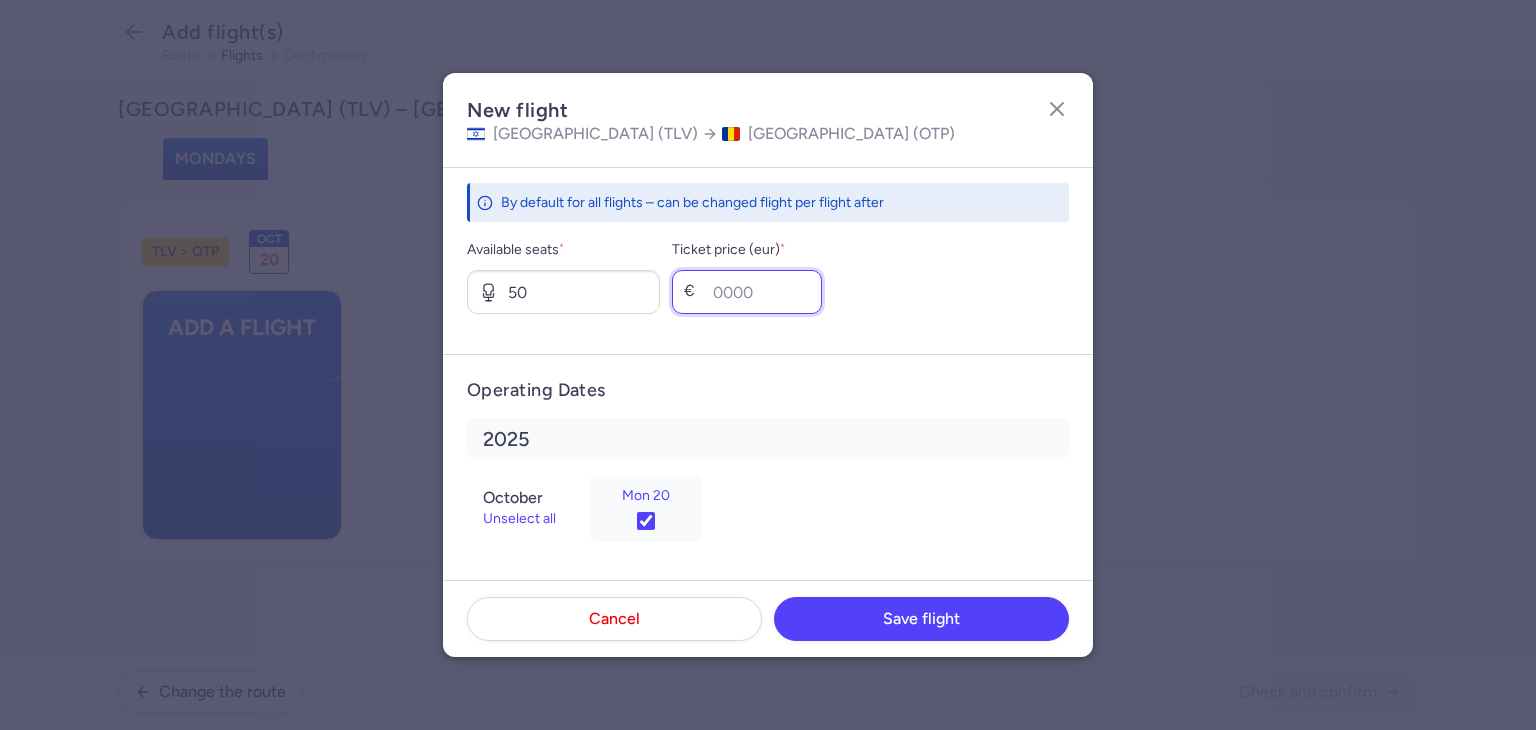 click on "Ticket price (eur)  *" at bounding box center [747, 292] 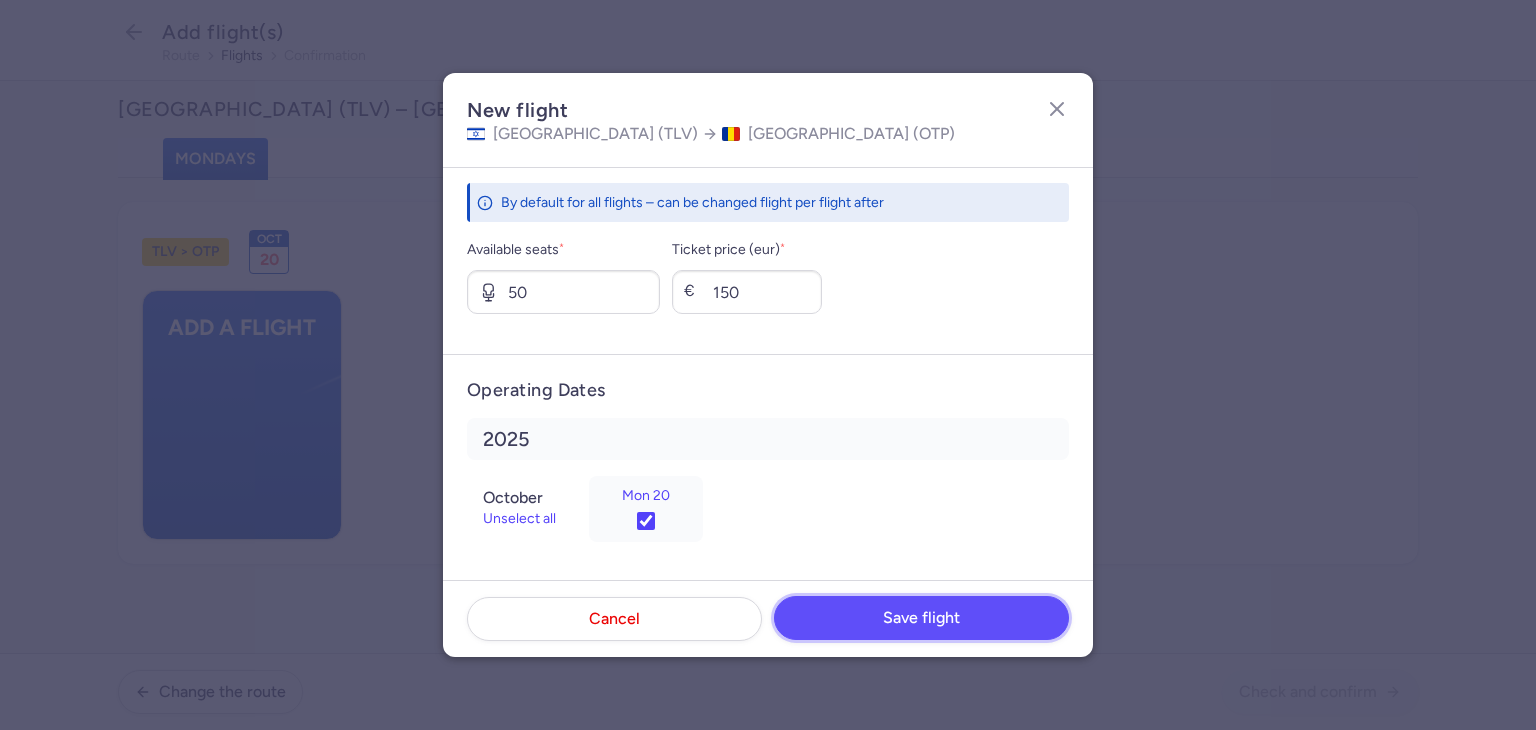 click on "Save flight" at bounding box center [921, 618] 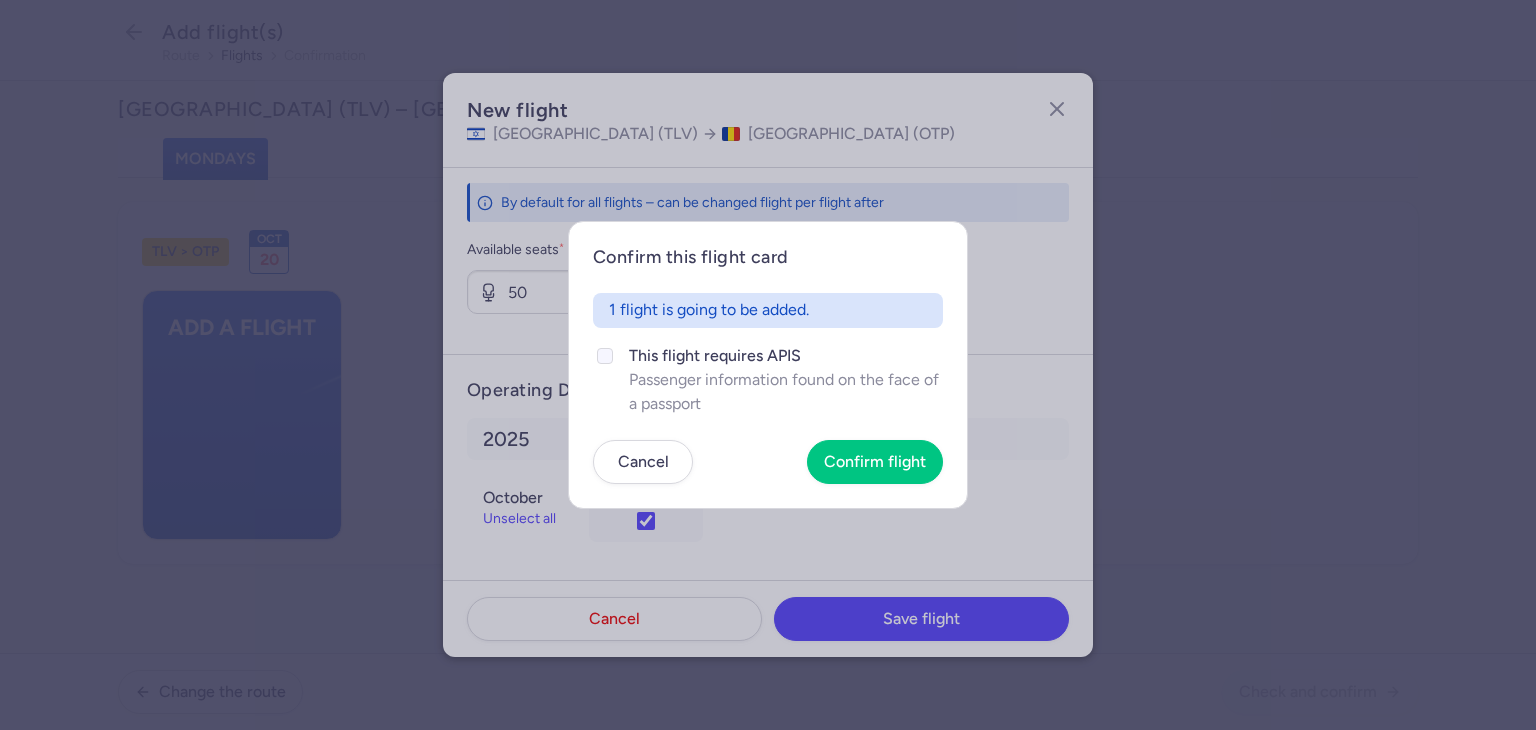 click on "Passenger information found on the face of a passport" 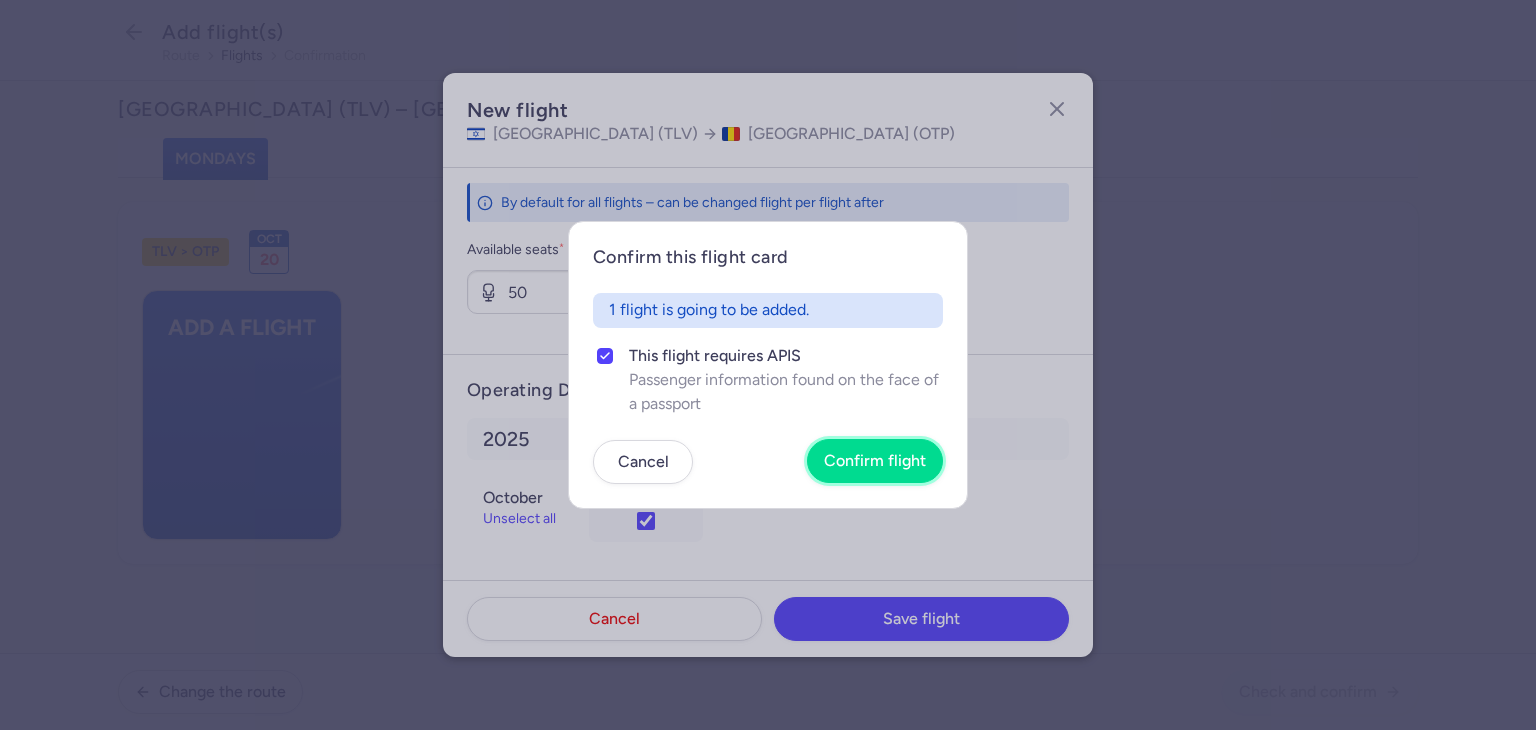click on "Confirm flight" at bounding box center (875, 461) 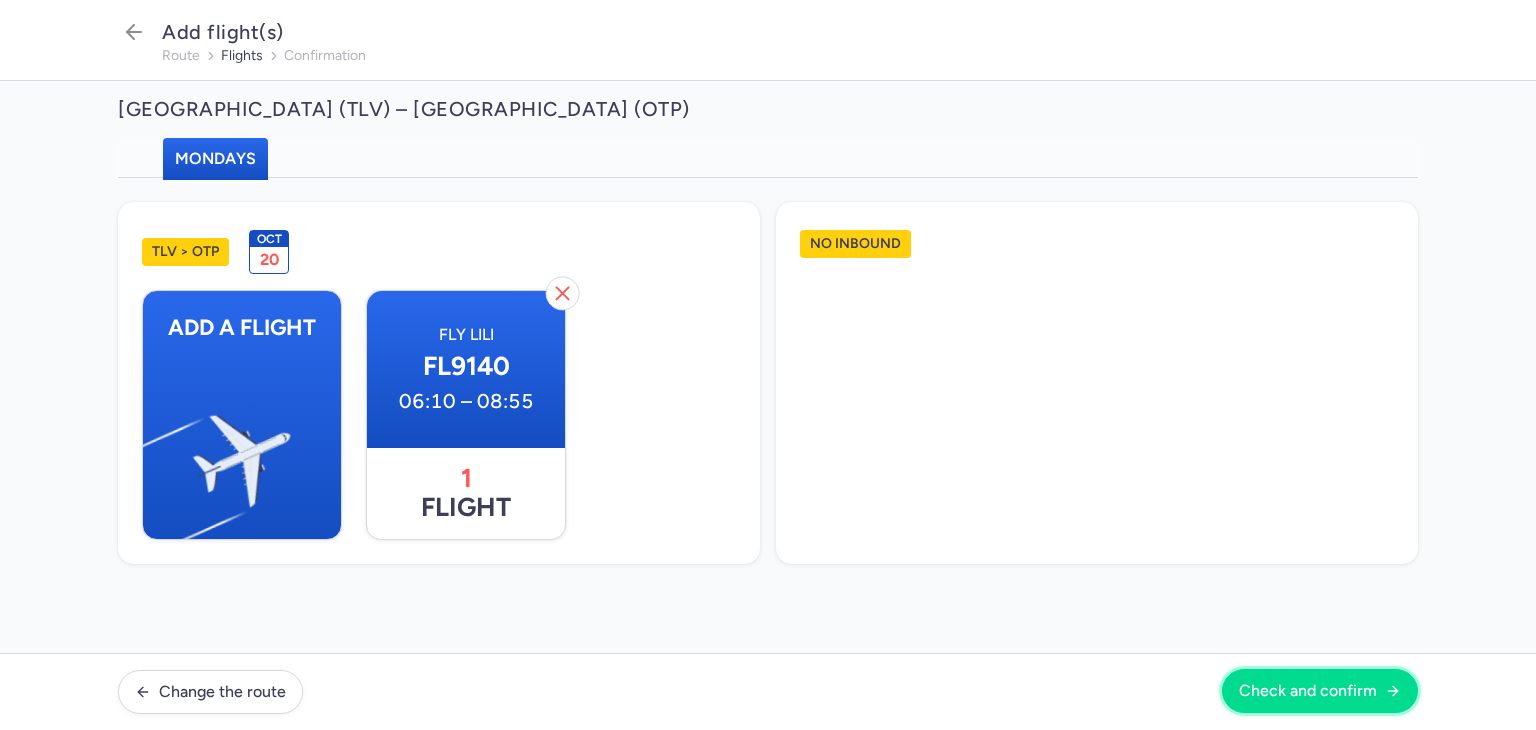 click on "Check and confirm" at bounding box center (1320, 691) 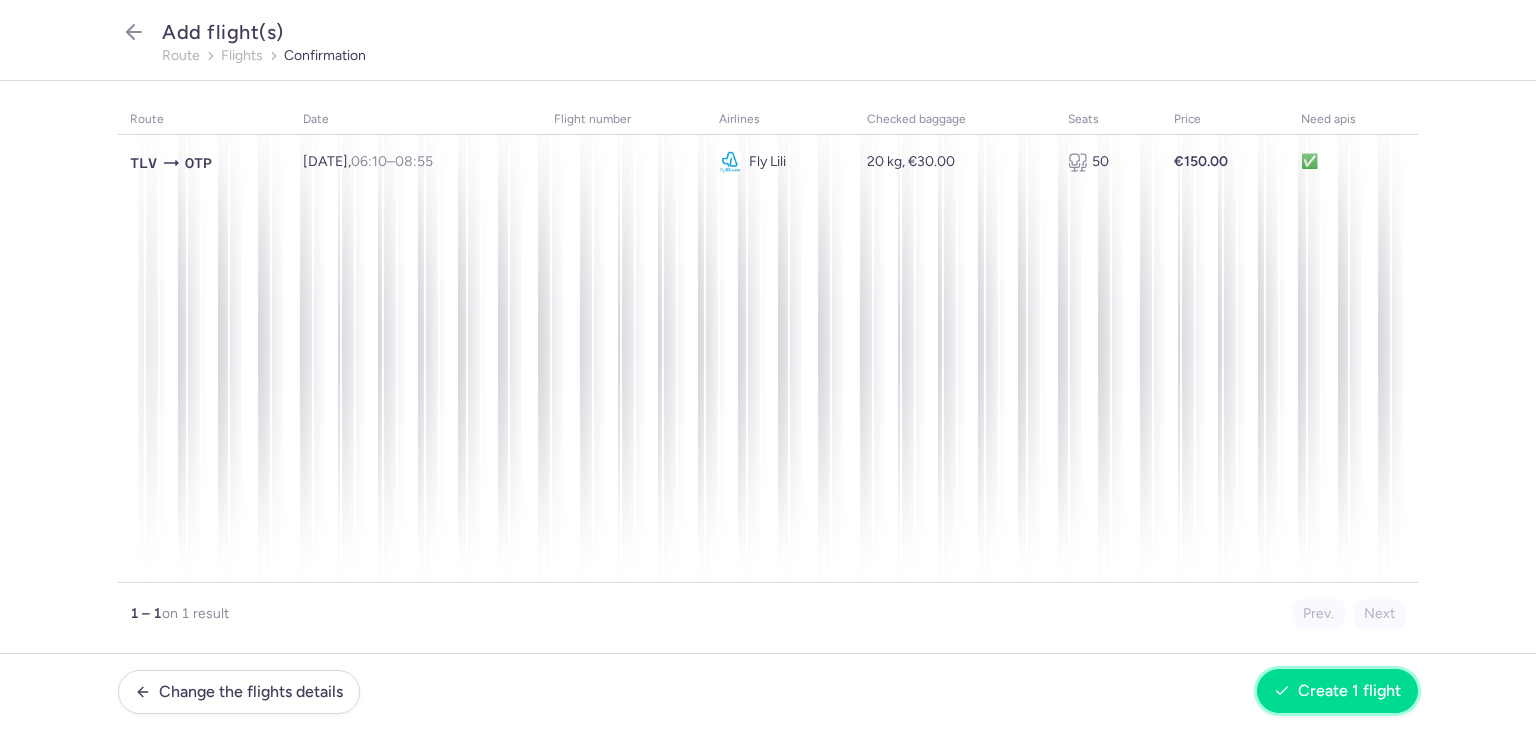 click on "Create 1 flight" at bounding box center (1349, 691) 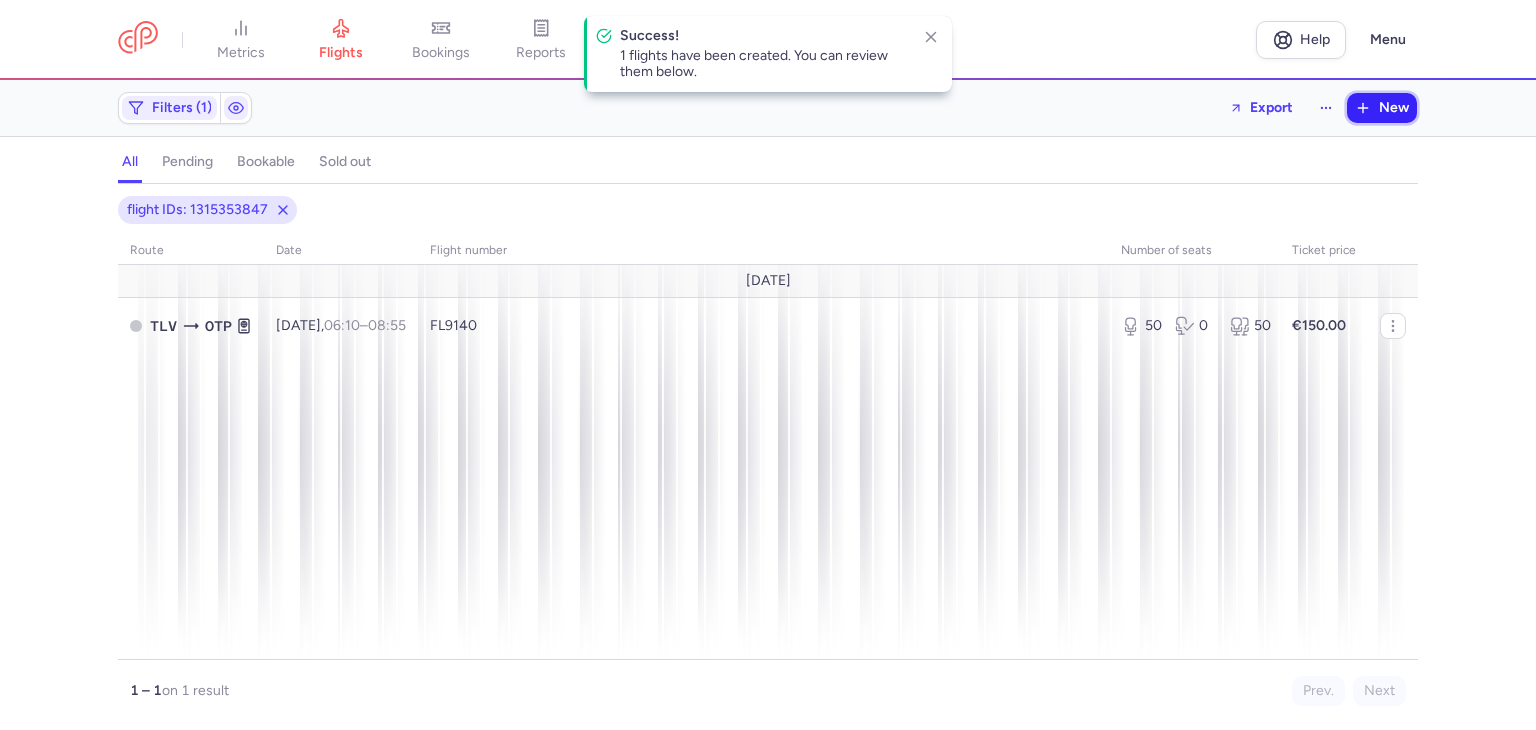 click on "New" at bounding box center (1382, 108) 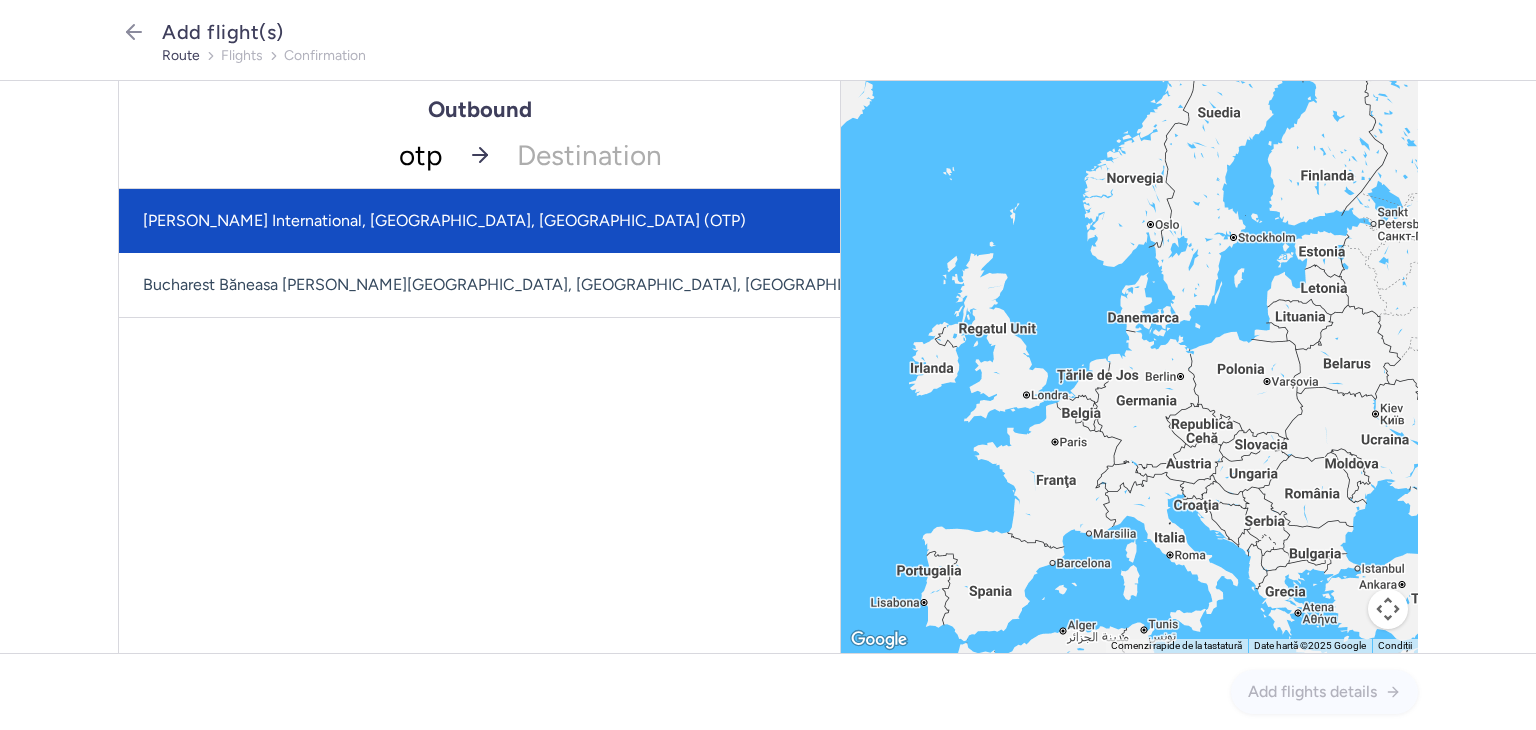 click on "[PERSON_NAME] International, [GEOGRAPHIC_DATA], [GEOGRAPHIC_DATA] (OTP)" 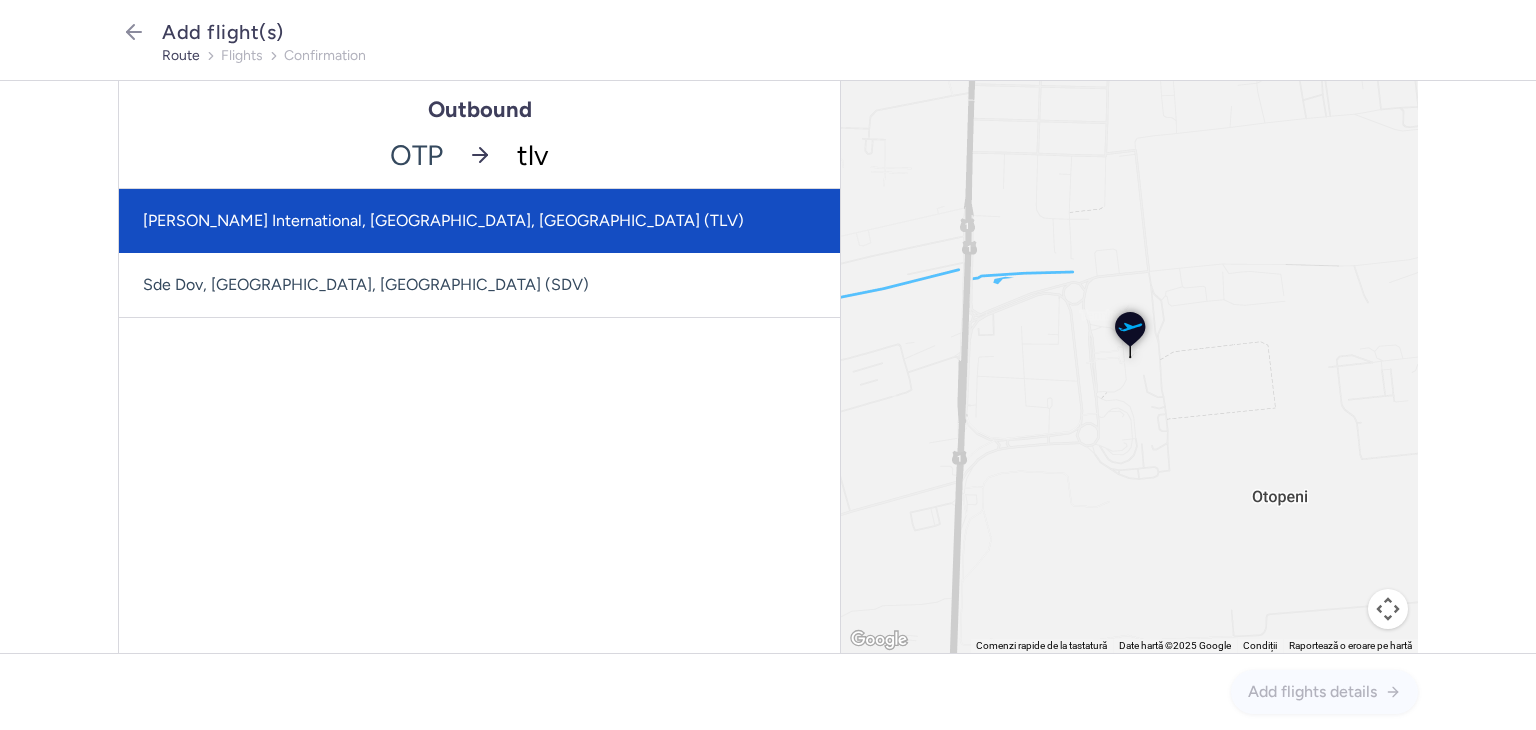 click on "[PERSON_NAME] International, [GEOGRAPHIC_DATA], [GEOGRAPHIC_DATA] (TLV)" at bounding box center (479, 221) 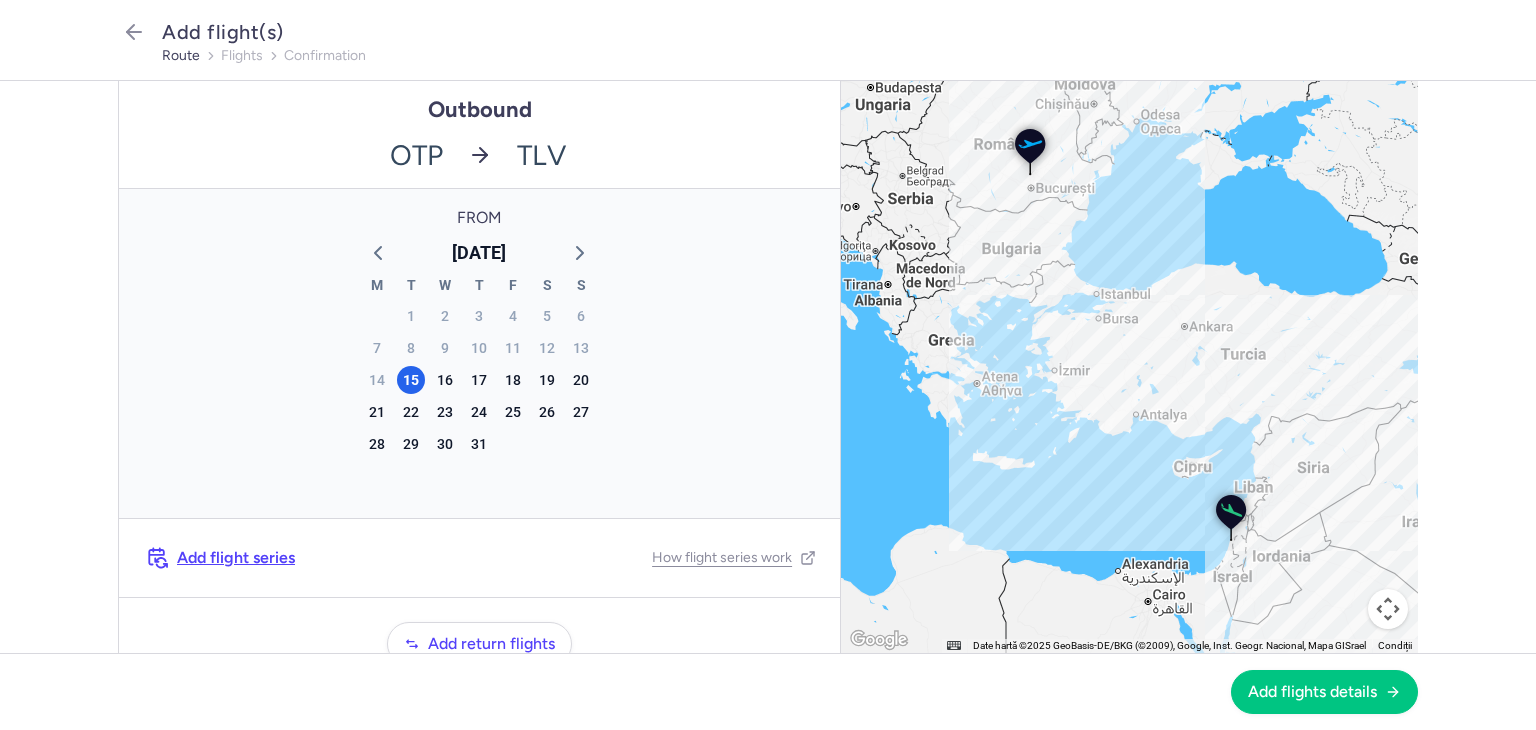 drag, startPoint x: 142, startPoint y: 32, endPoint x: 814, endPoint y: 109, distance: 676.3971 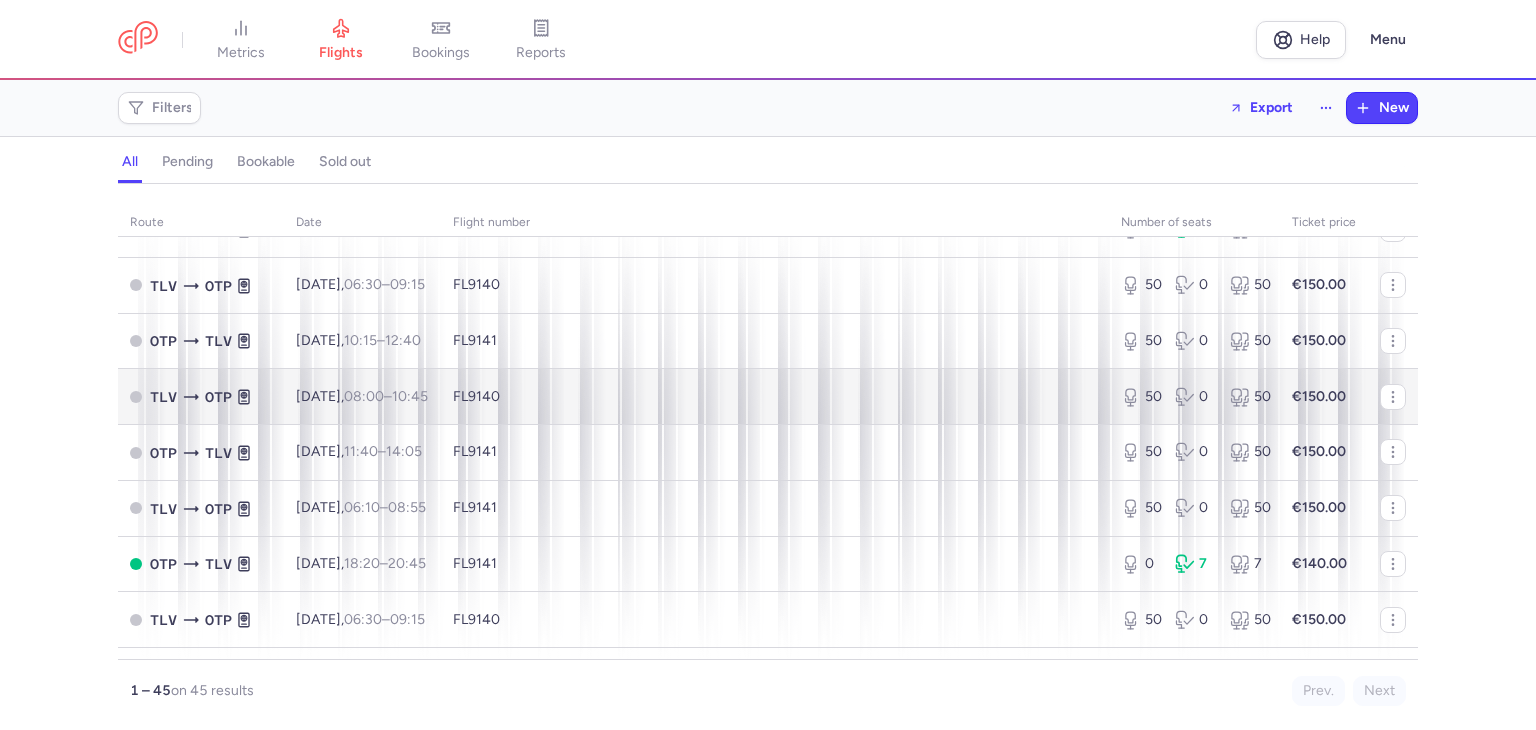 scroll, scrollTop: 2276, scrollLeft: 0, axis: vertical 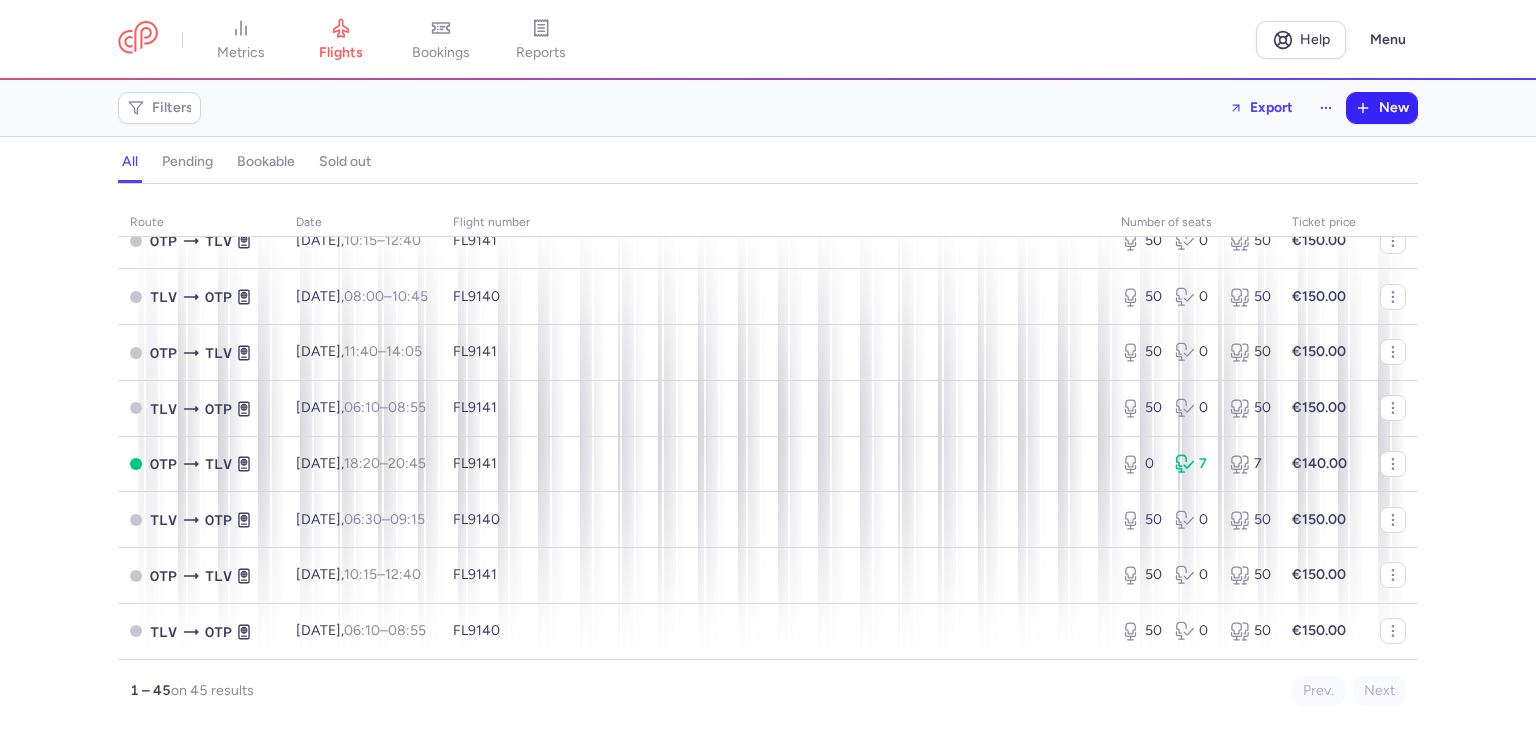 click on "Export  New" at bounding box center (1317, 108) 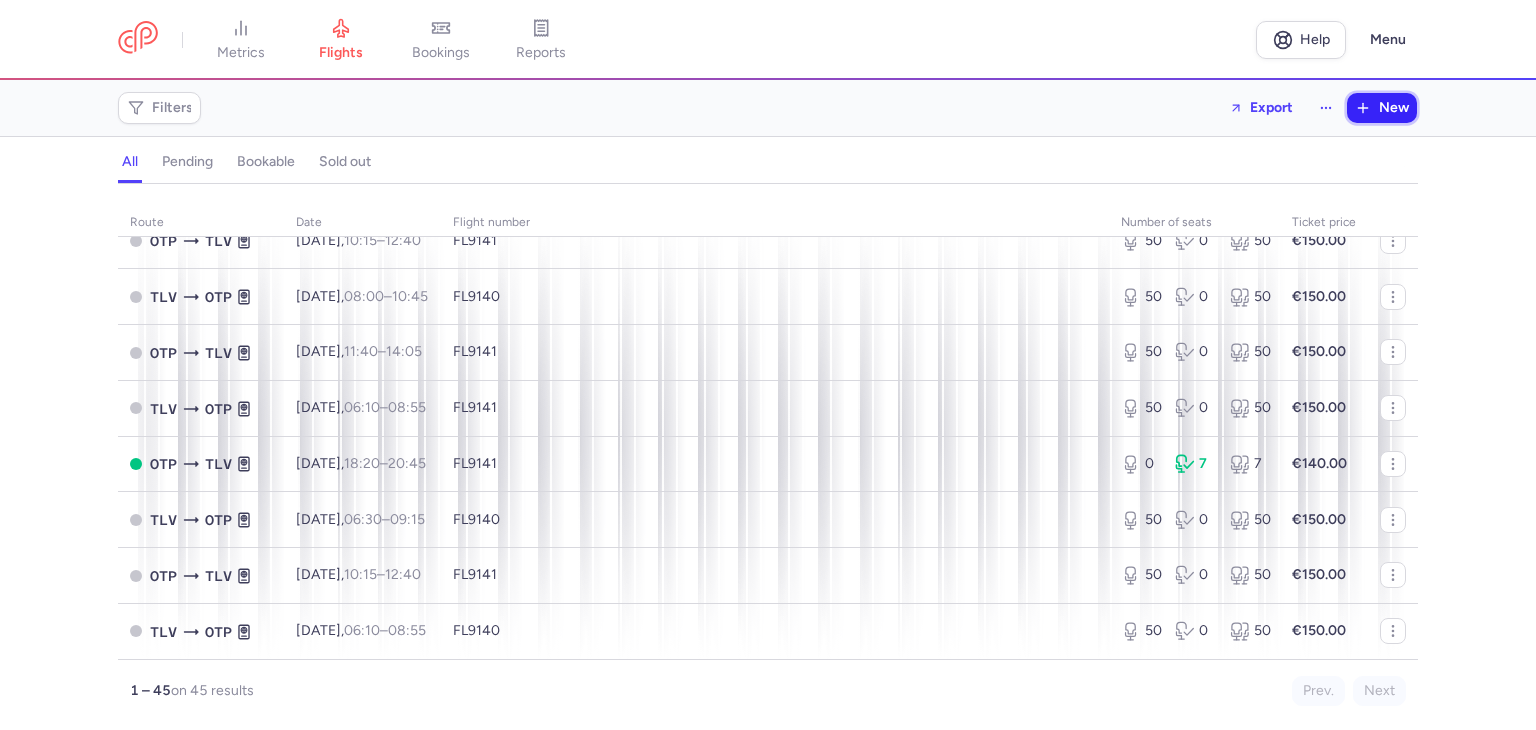 click on "New" at bounding box center (1394, 108) 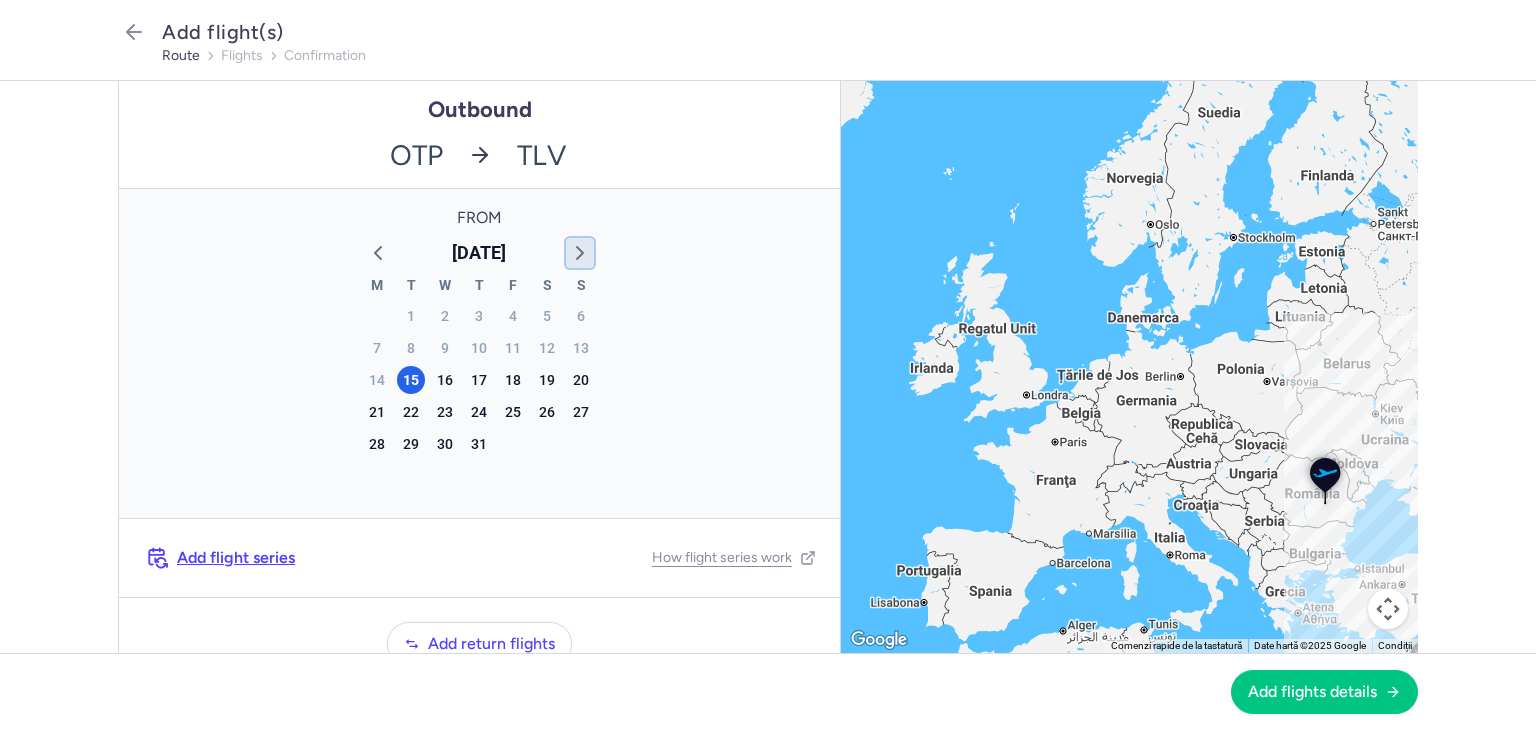 click 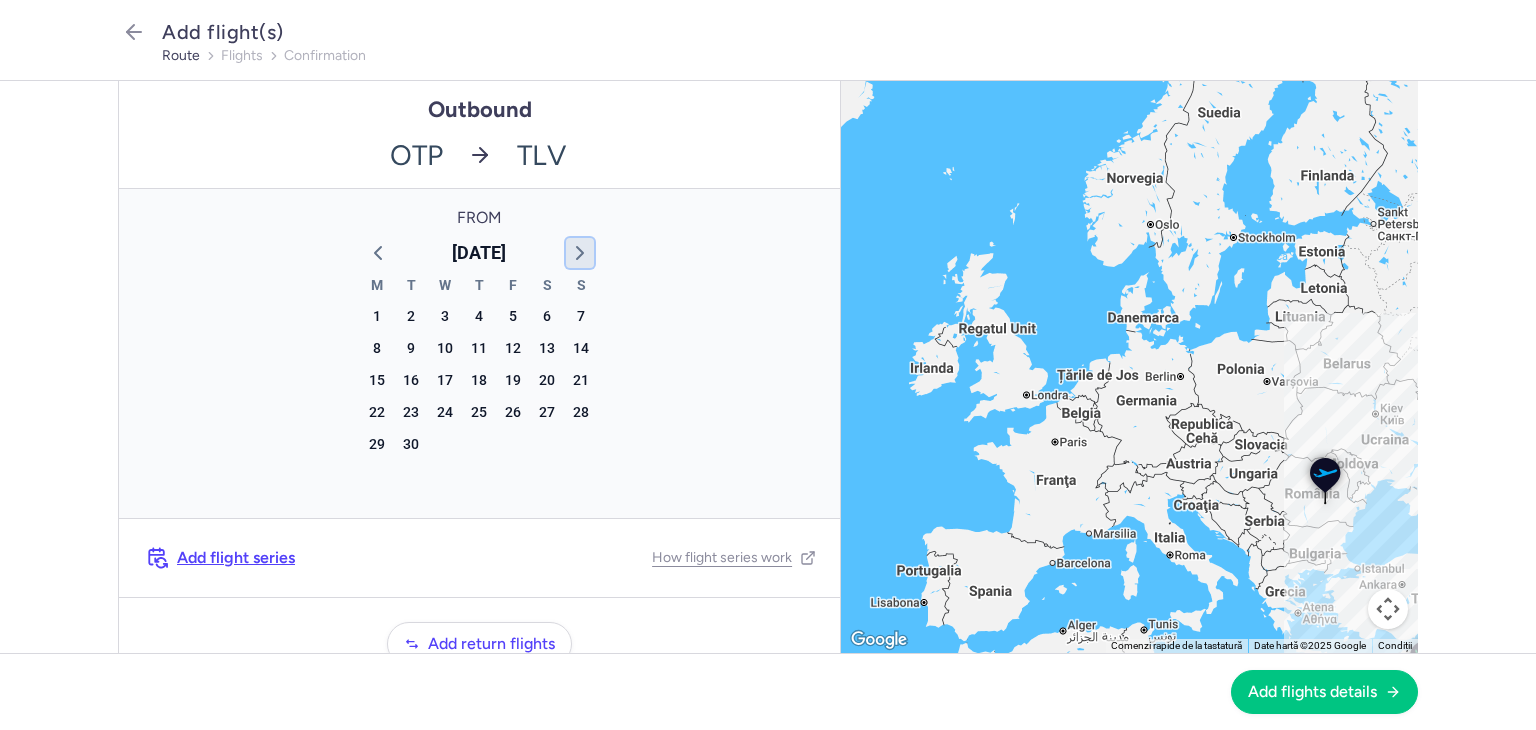 click 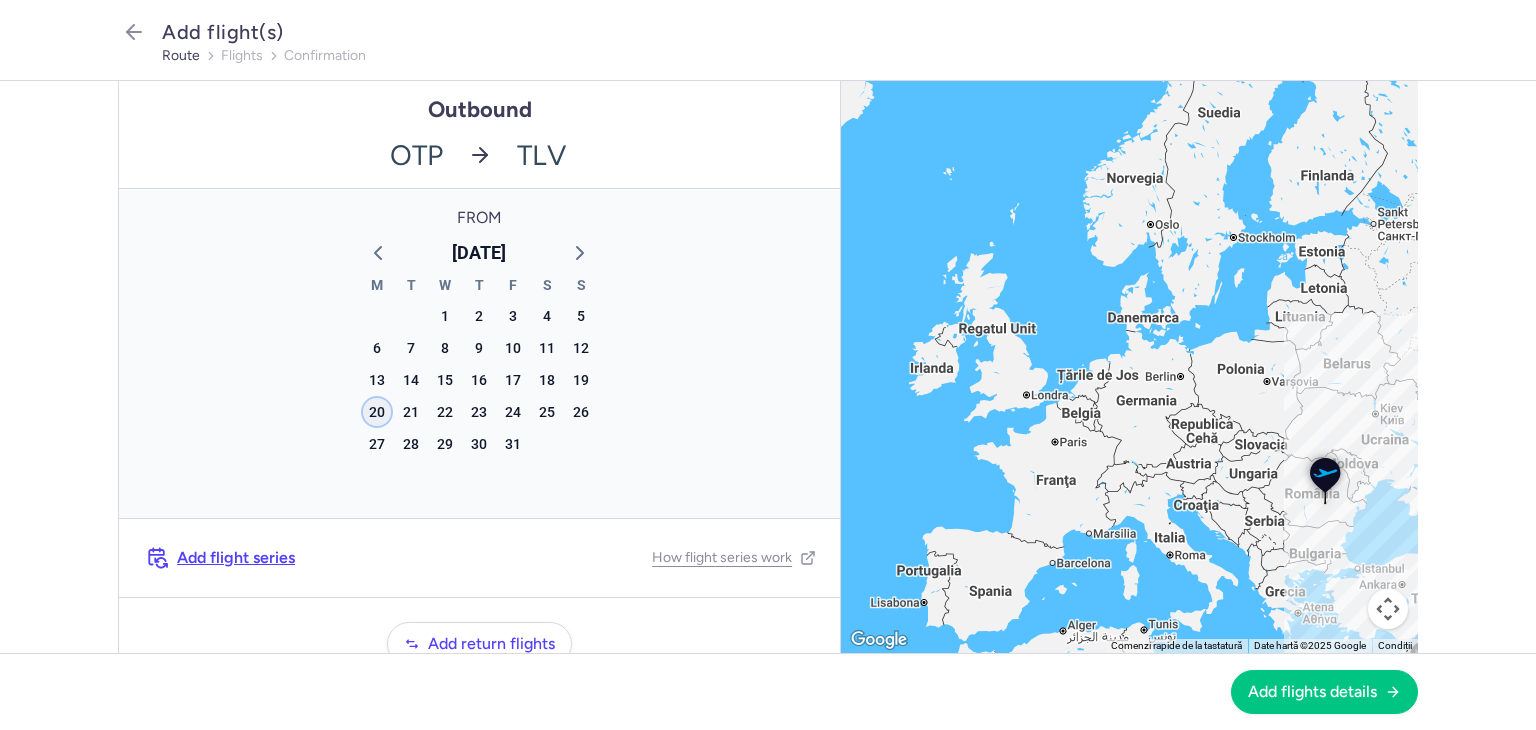 click on "20" 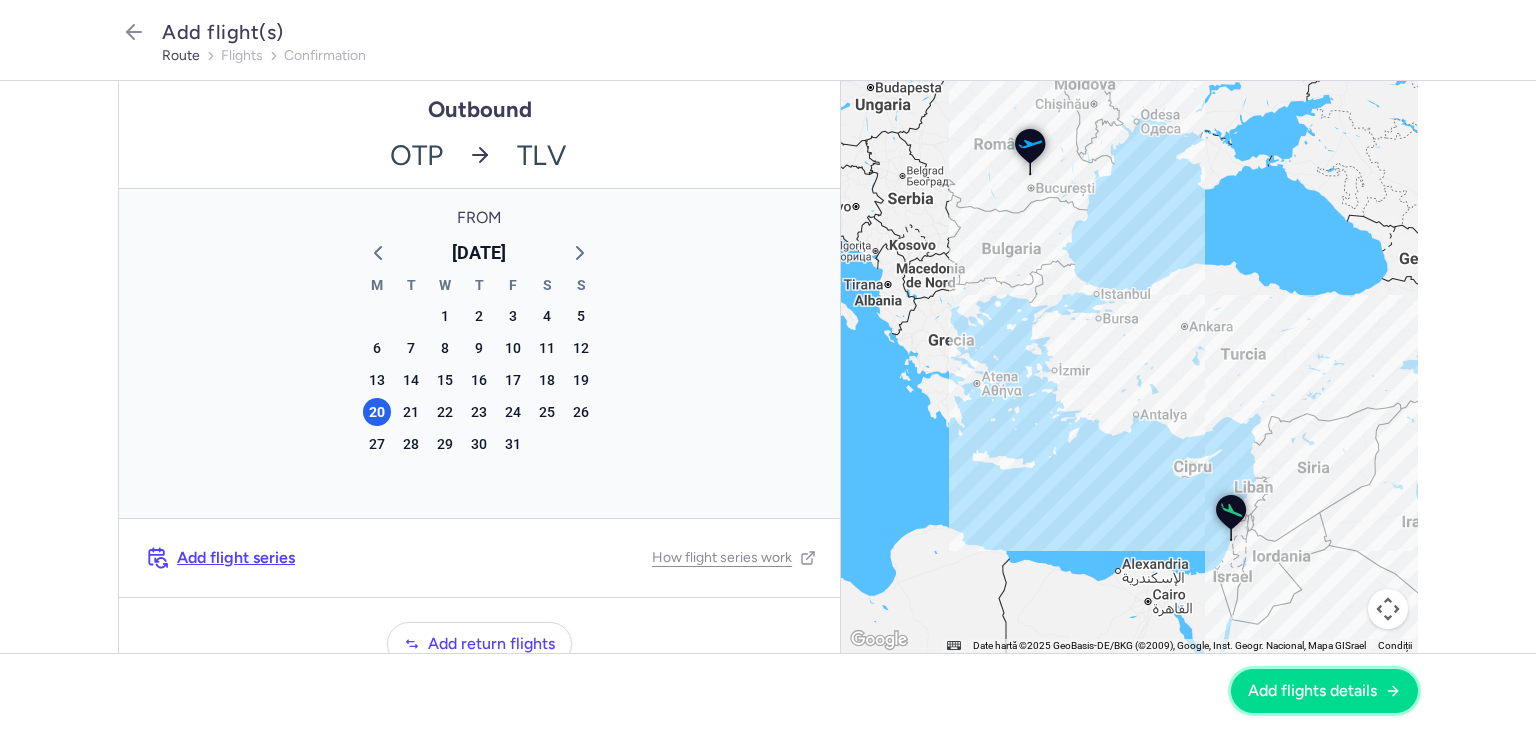 click on "Add flights details" at bounding box center (1312, 691) 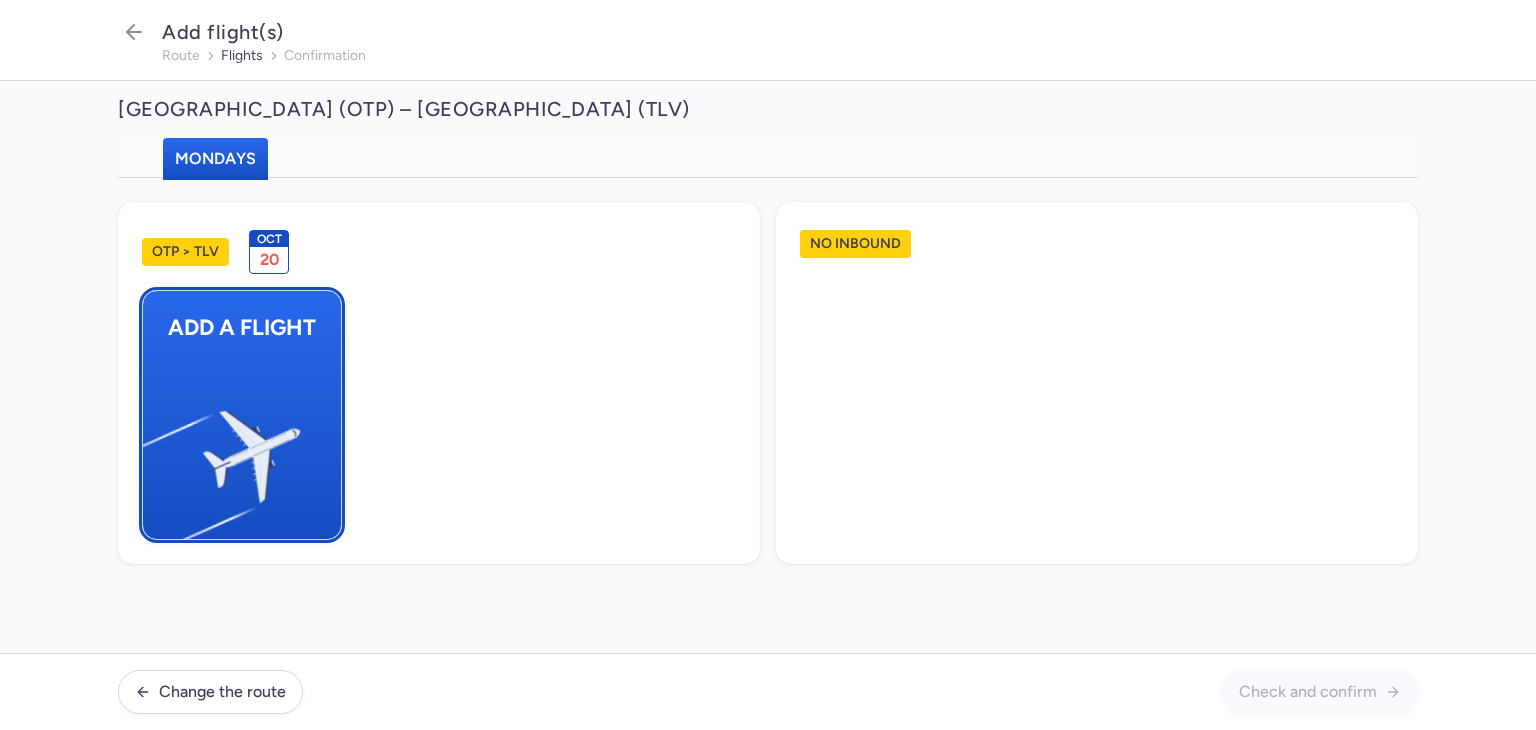click at bounding box center (153, 448) 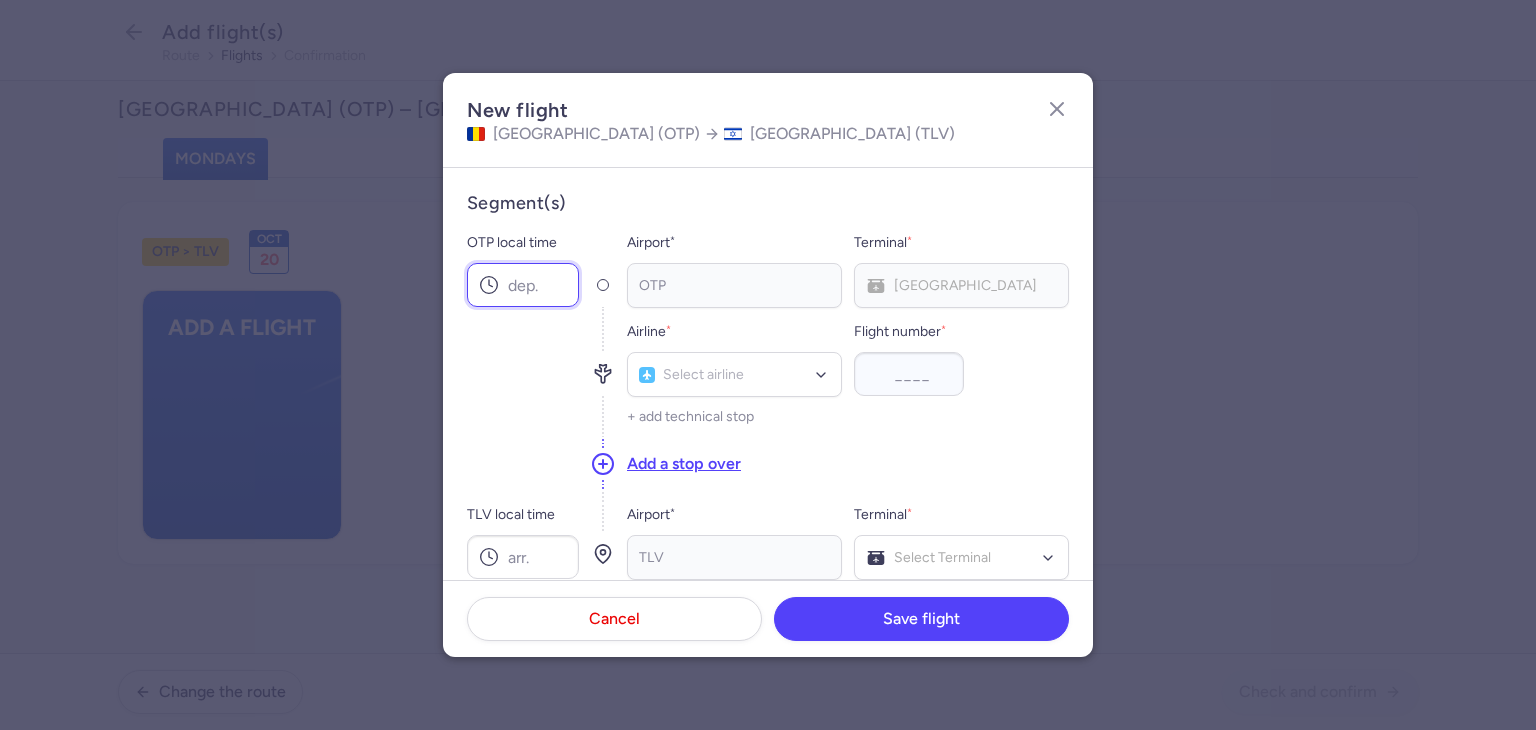 click on "OTP local time" at bounding box center [523, 285] 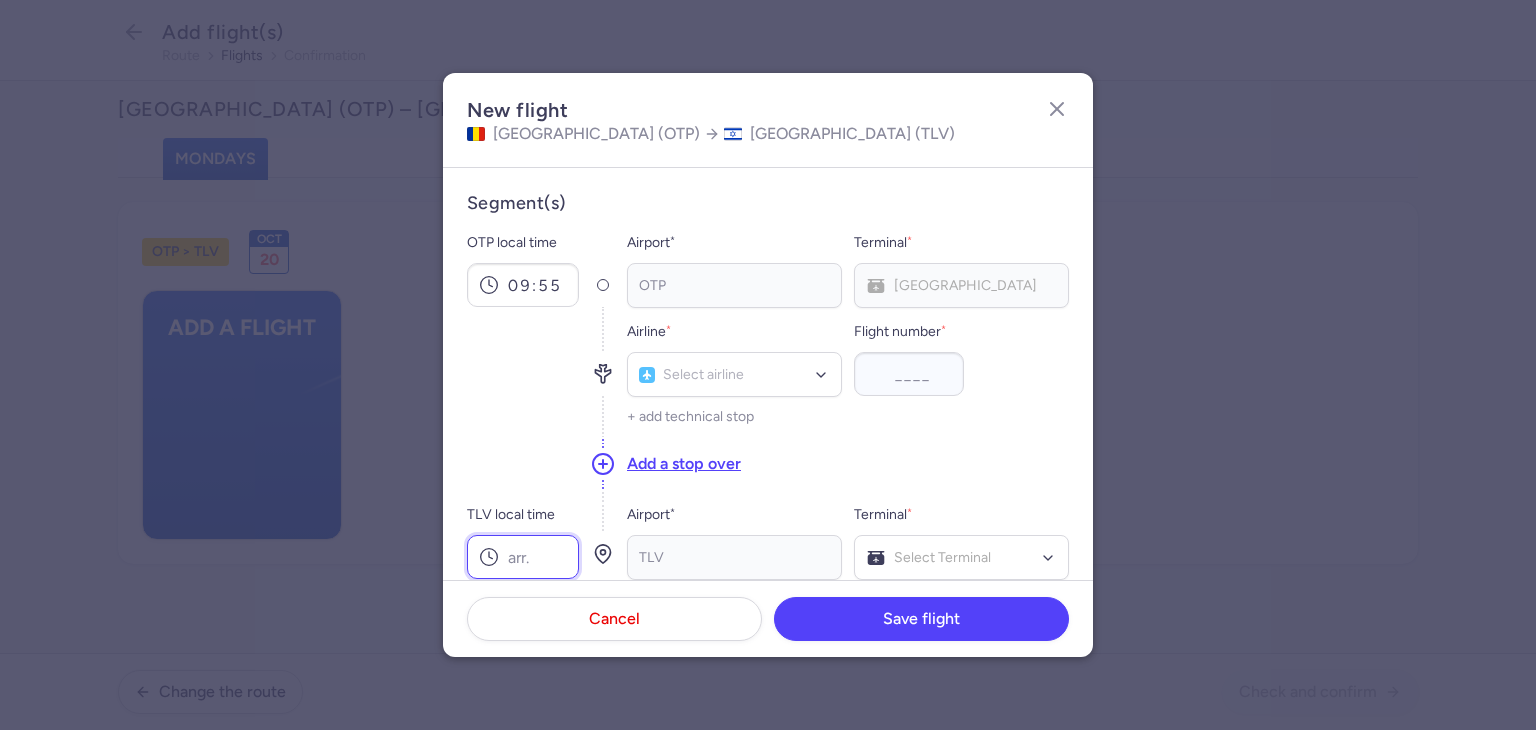click on "TLV local time" at bounding box center (523, 557) 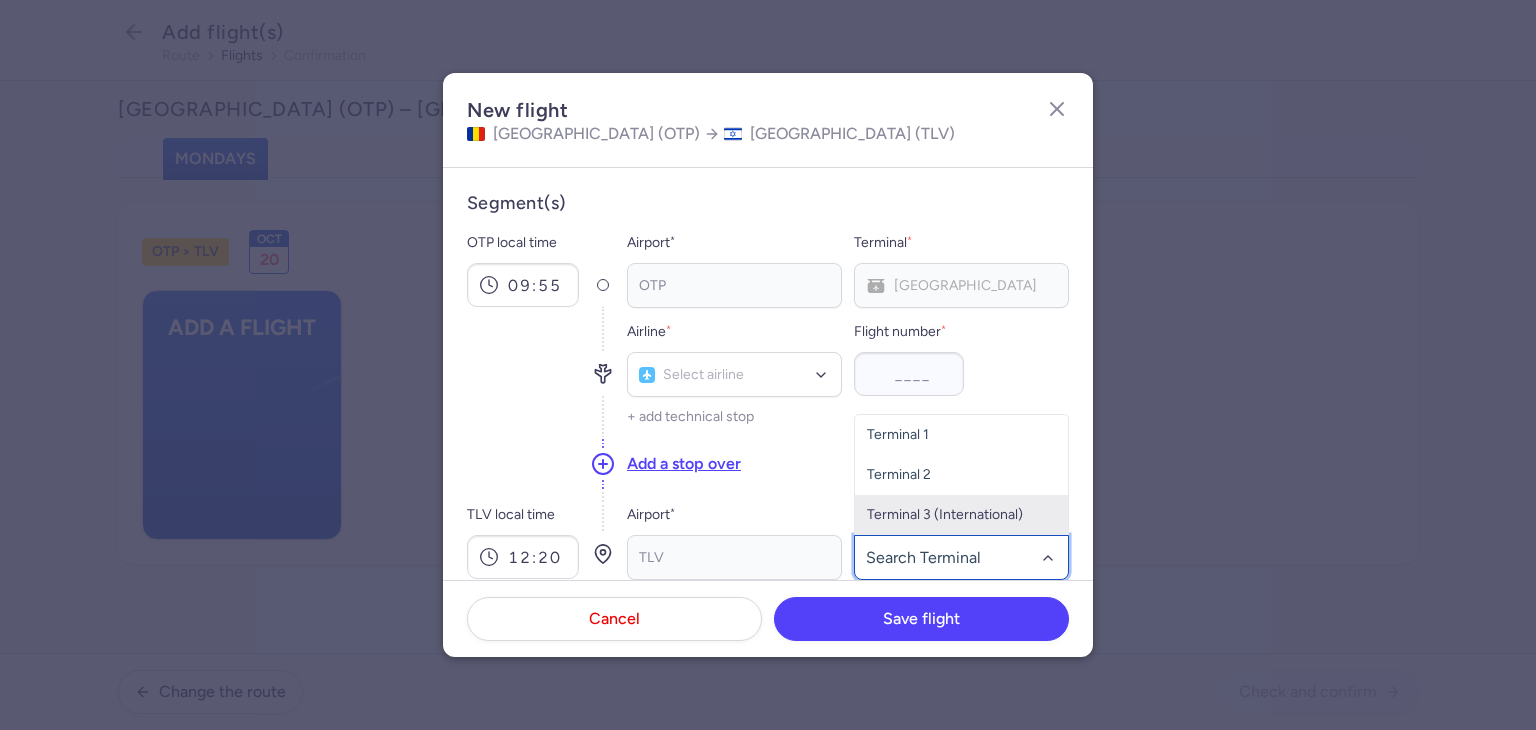 click on "Terminal 3 (International)" at bounding box center (961, 515) 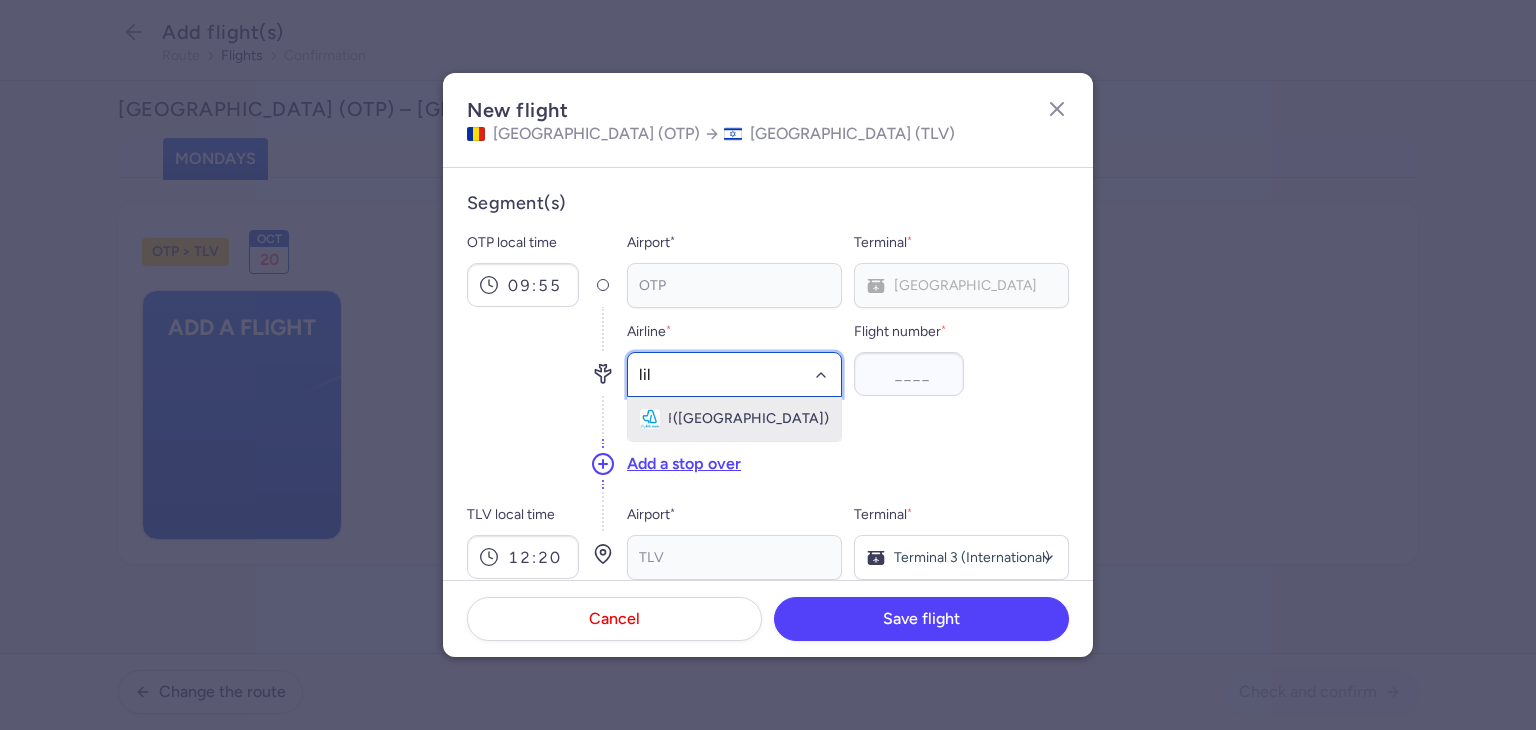 click on "Fly Lili ([GEOGRAPHIC_DATA])" 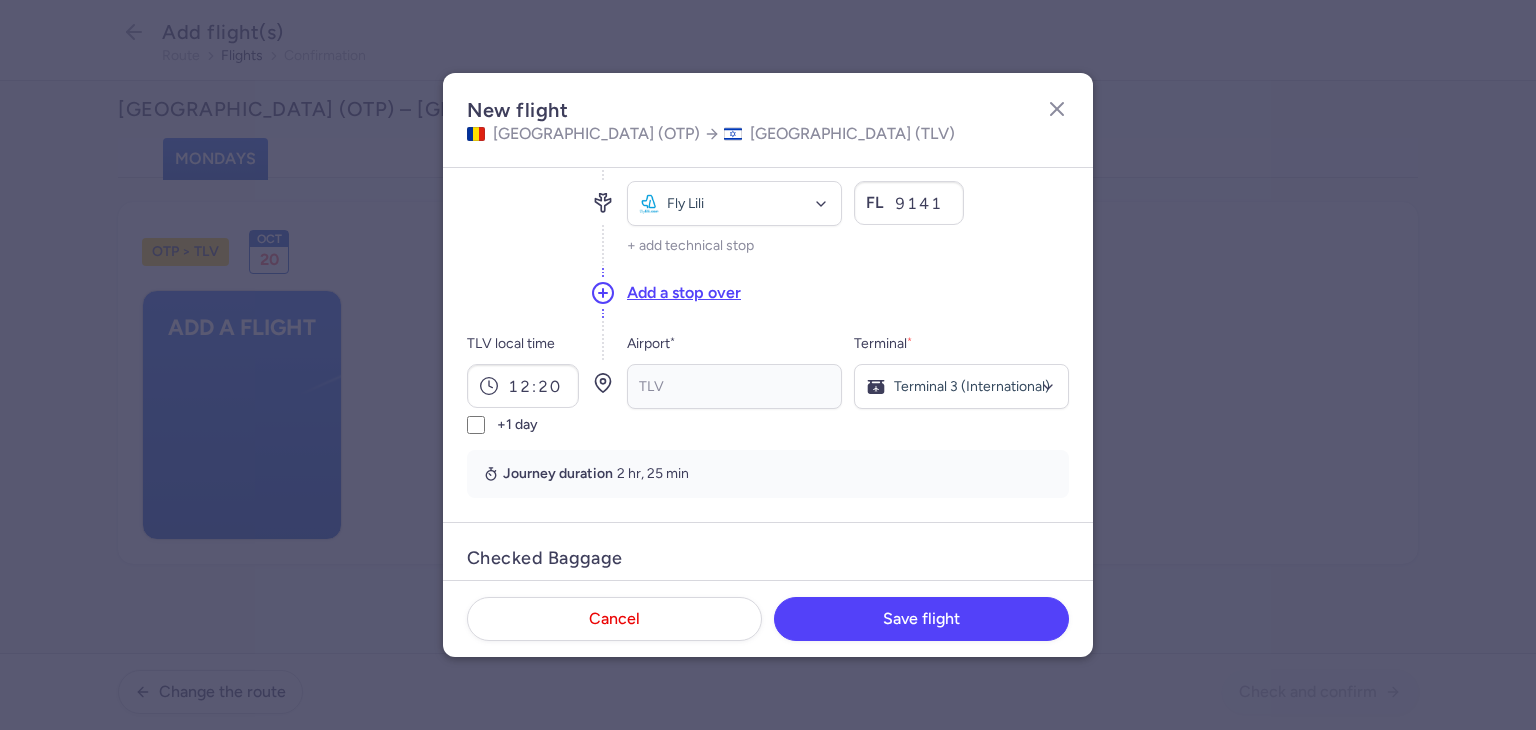 scroll, scrollTop: 300, scrollLeft: 0, axis: vertical 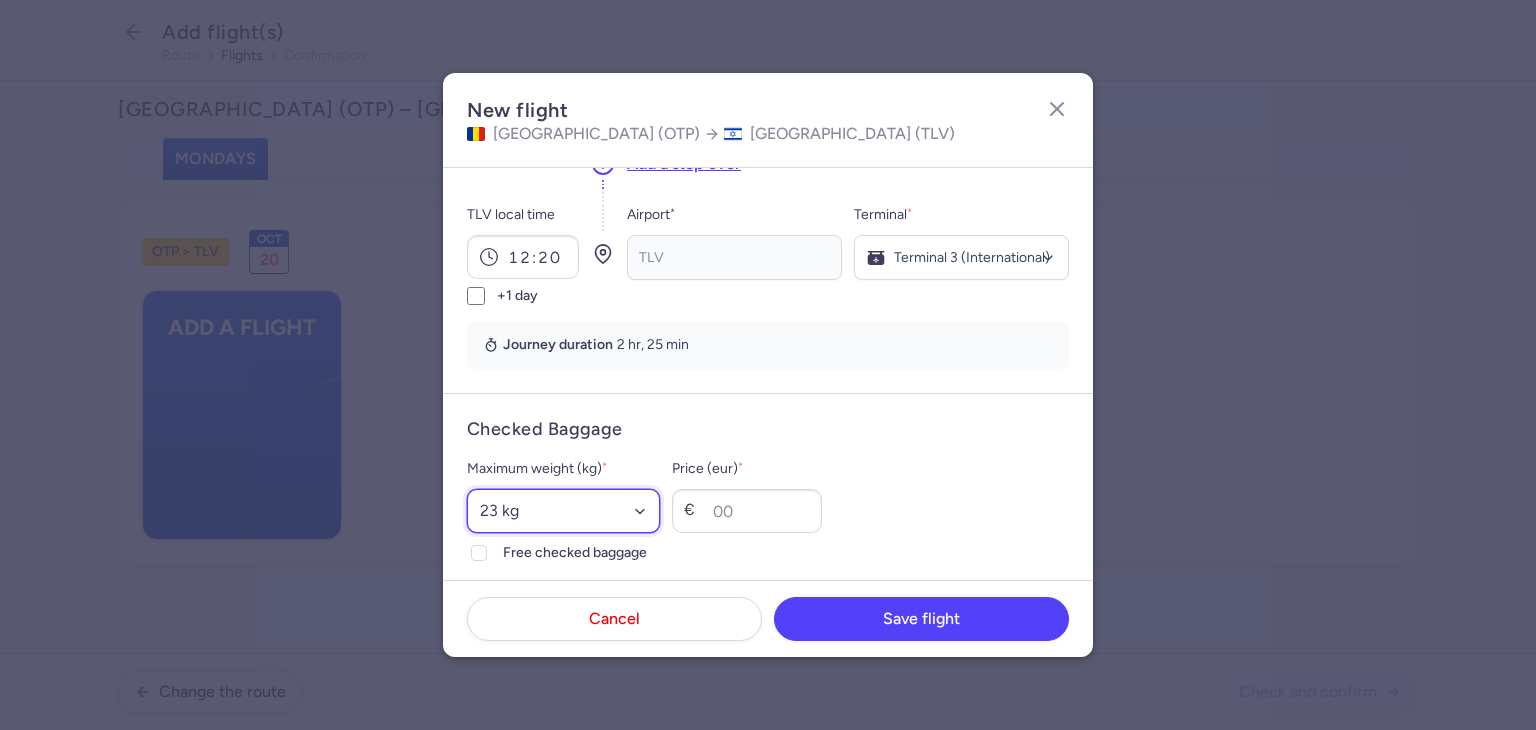 click on "Select an option 15 kg 16 kg 17 kg 18 kg 19 kg 20 kg 21 kg 22 kg 23 kg 24 kg 25 kg 26 kg 27 kg 28 kg 29 kg 30 kg 31 kg 32 kg 33 kg 34 kg 35 kg" at bounding box center [563, 511] 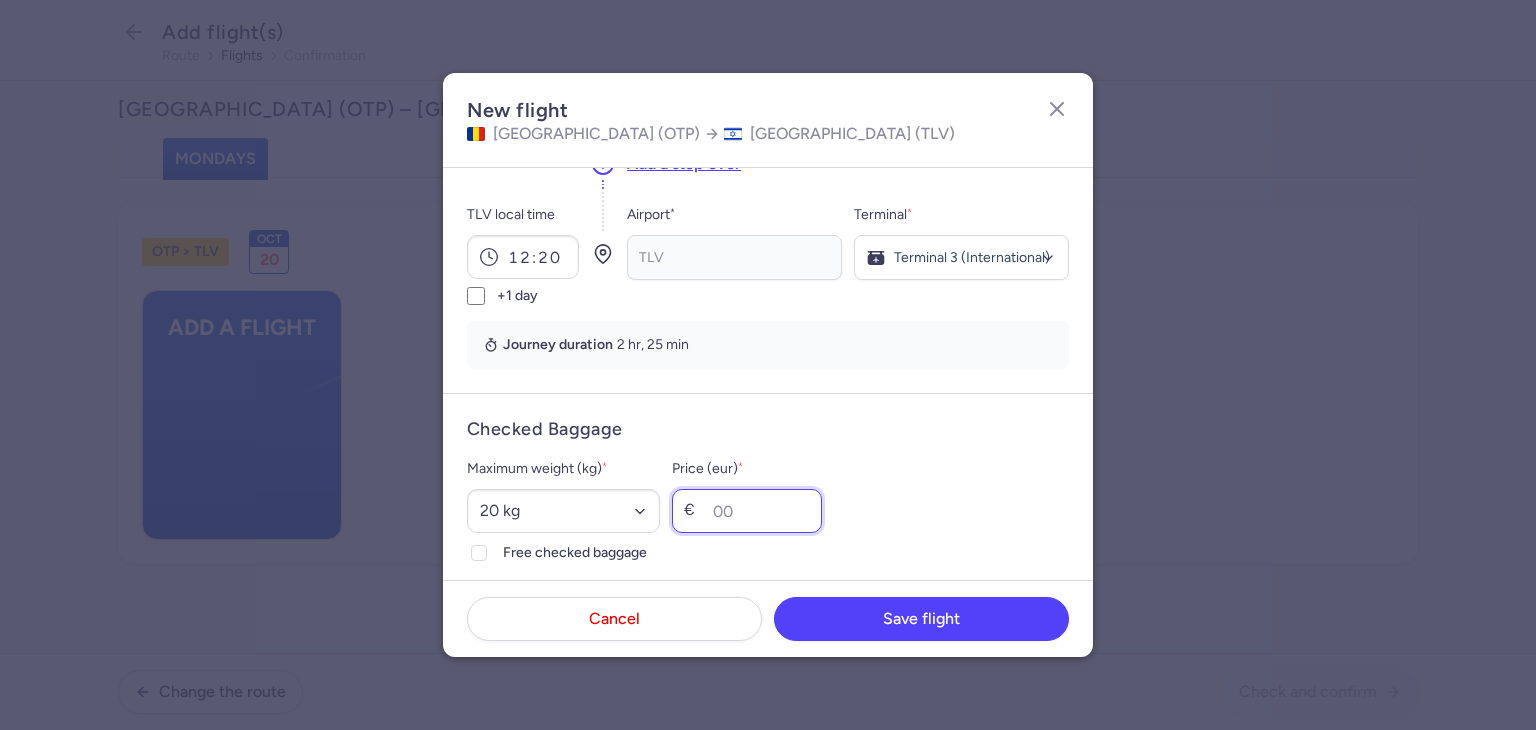 click on "Price (eur)  *" at bounding box center (747, 511) 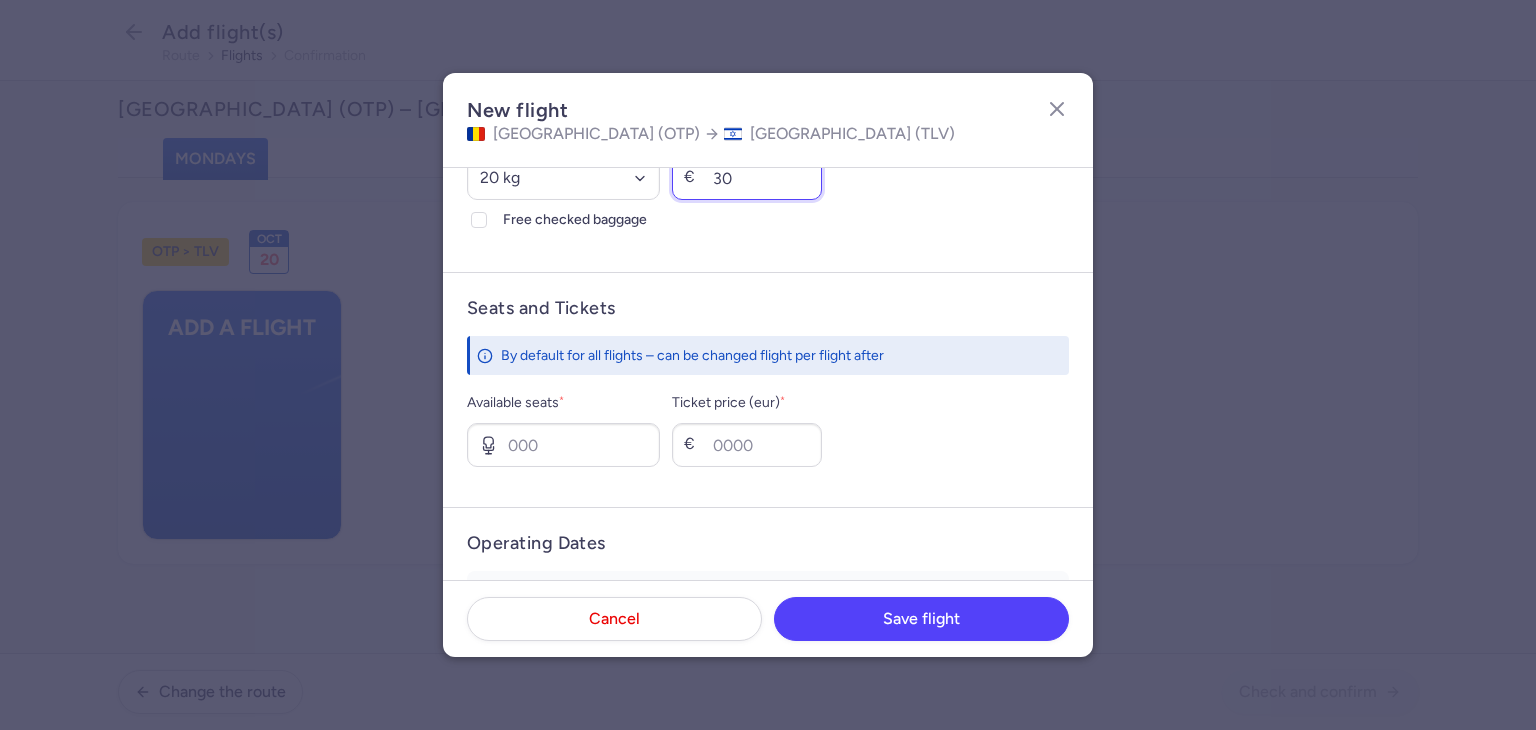 scroll, scrollTop: 786, scrollLeft: 0, axis: vertical 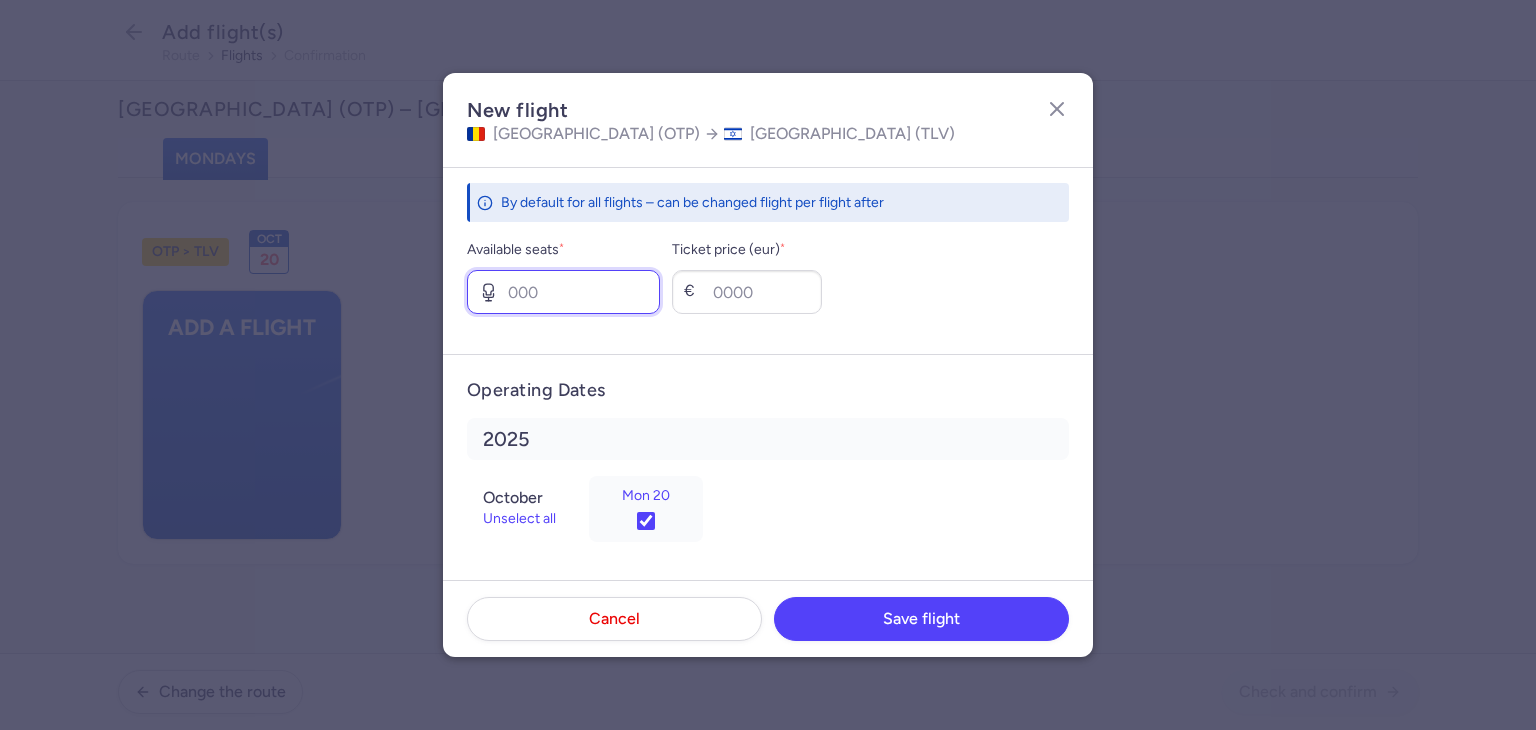 click on "Available seats  *" at bounding box center [563, 292] 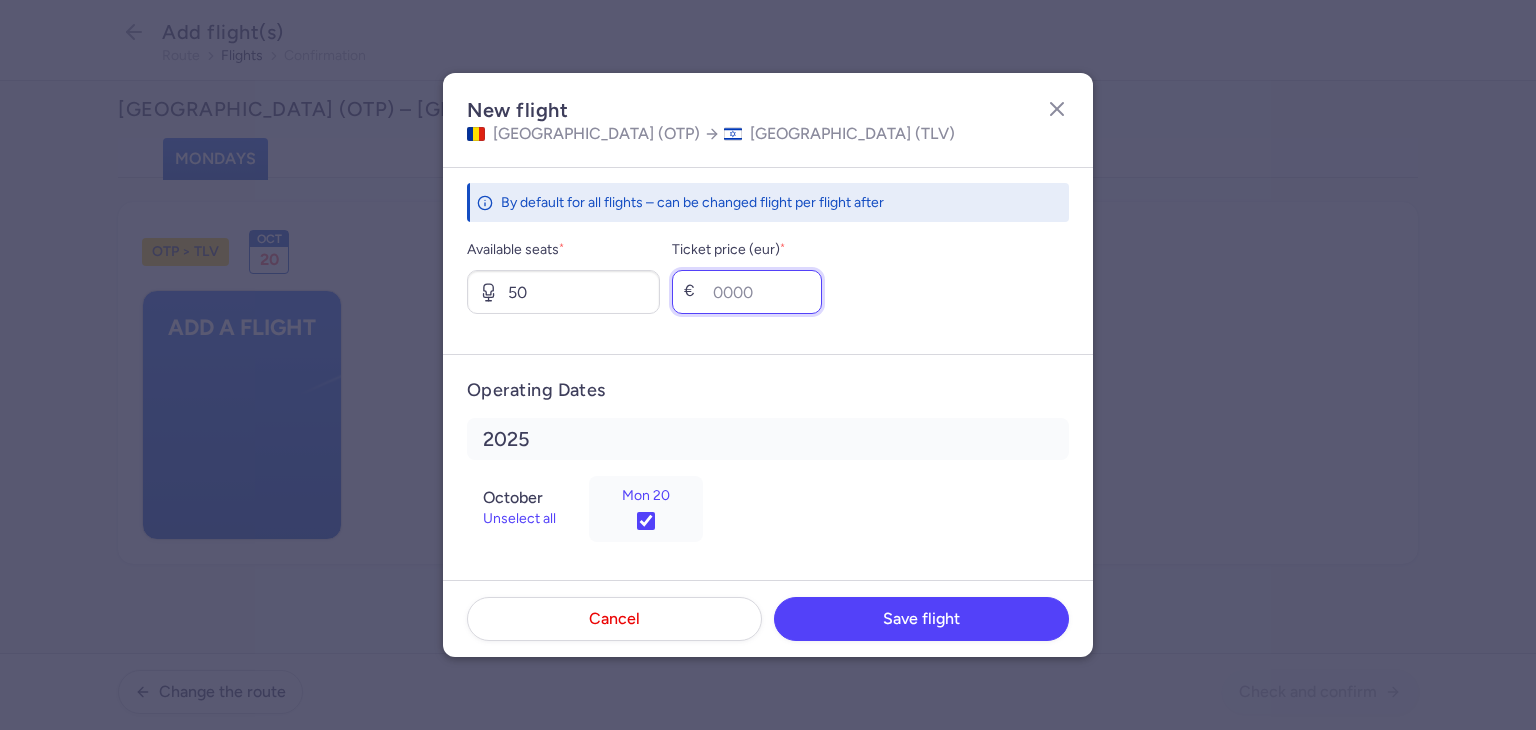 click on "Ticket price (eur)  *" at bounding box center [747, 292] 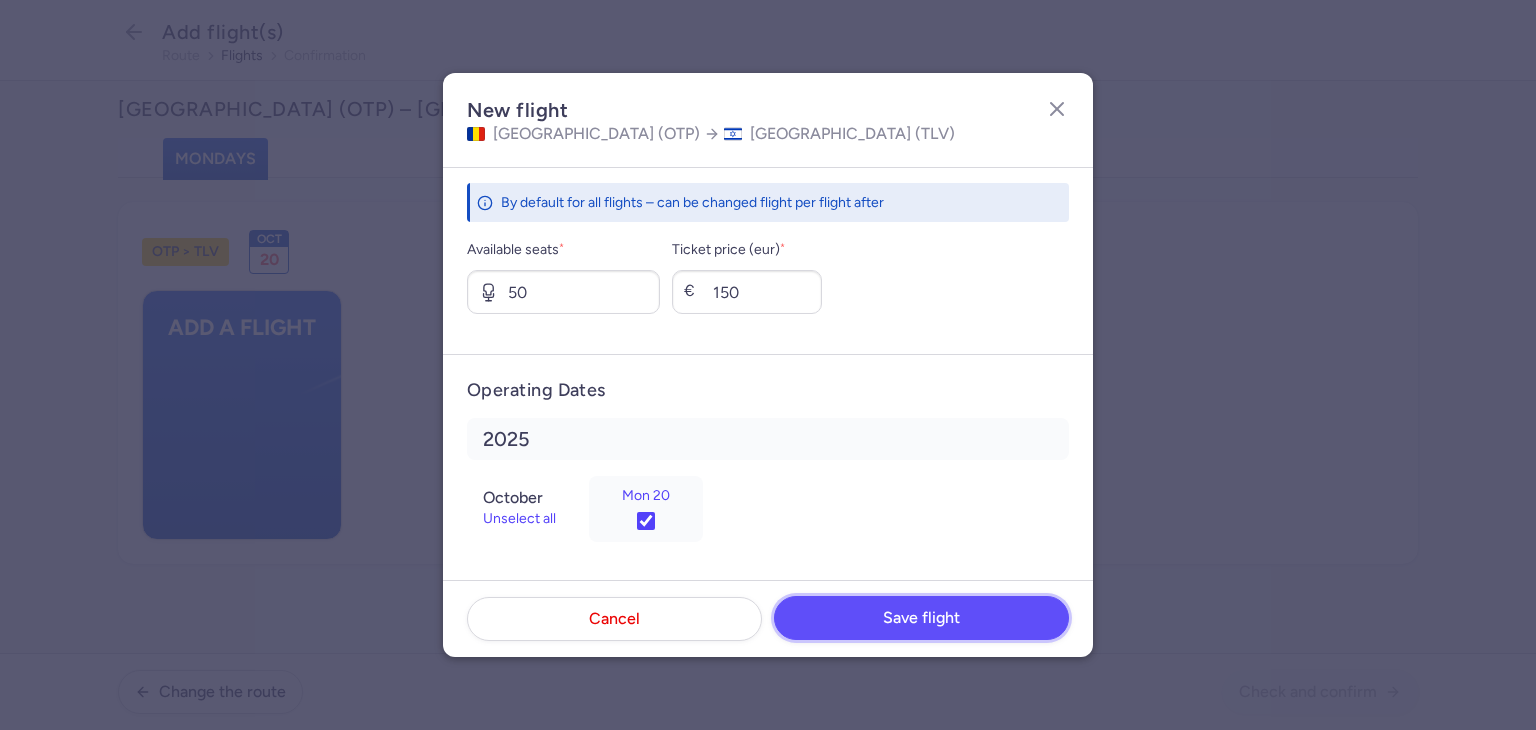 click on "Save flight" at bounding box center (921, 618) 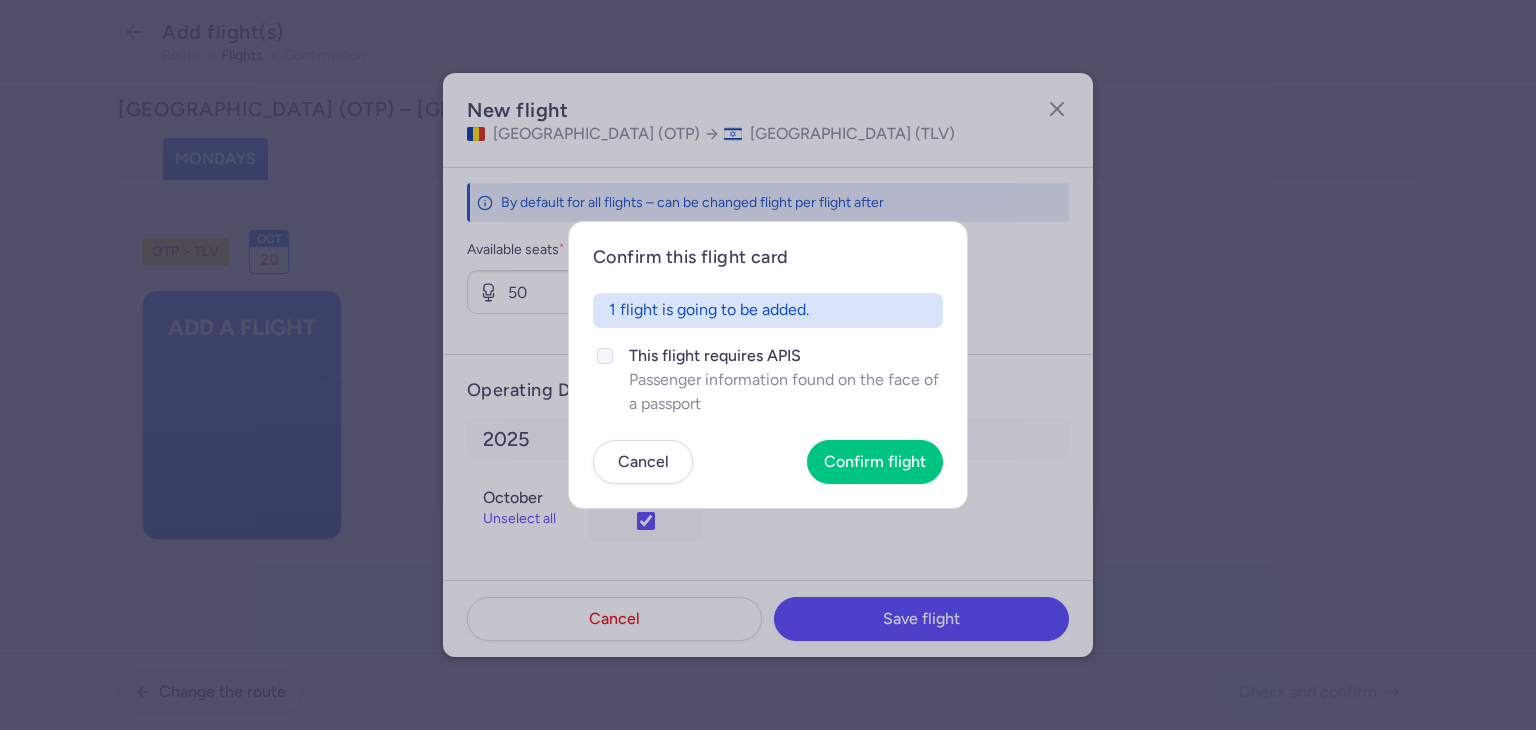 click on "Passenger information found on the face of a passport" 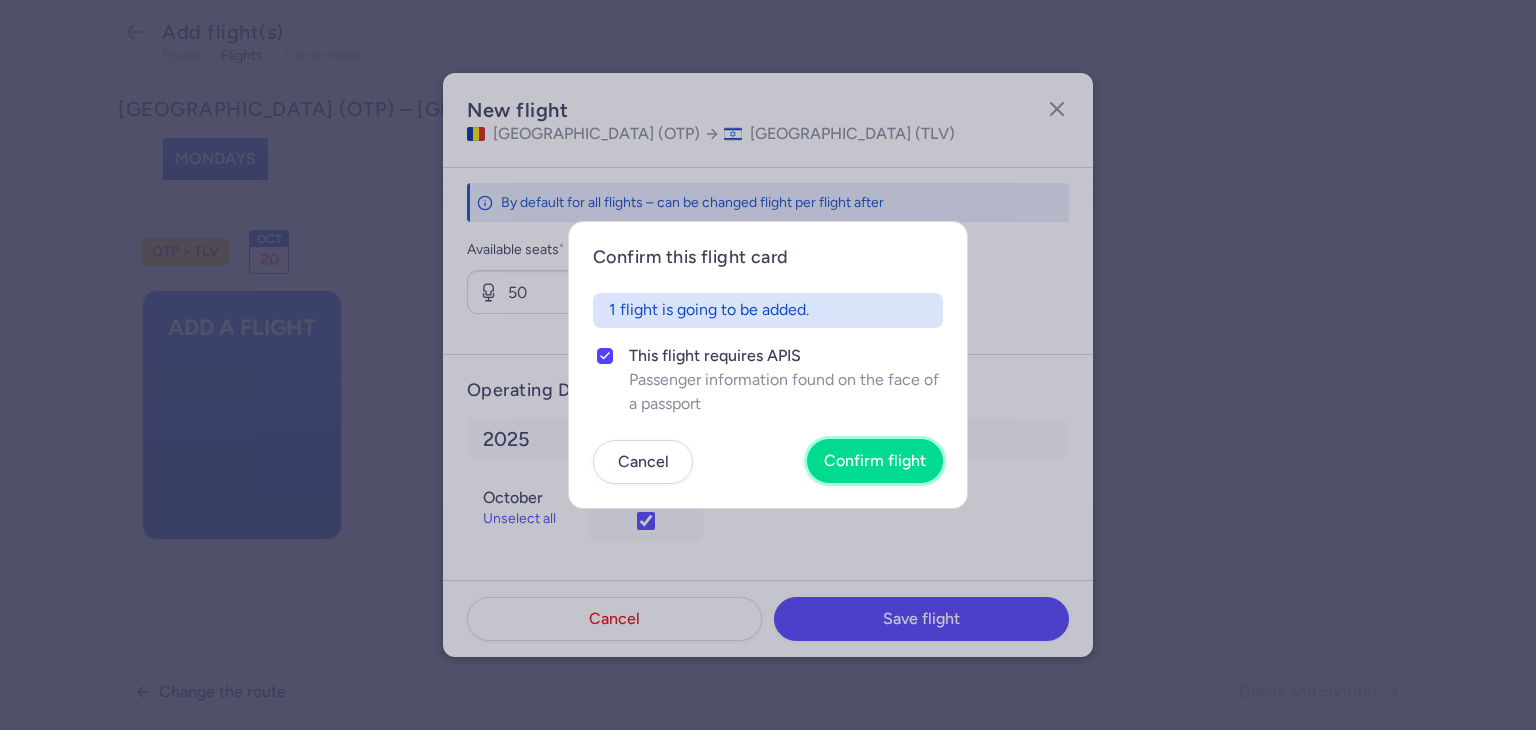 click on "Confirm flight" at bounding box center [875, 461] 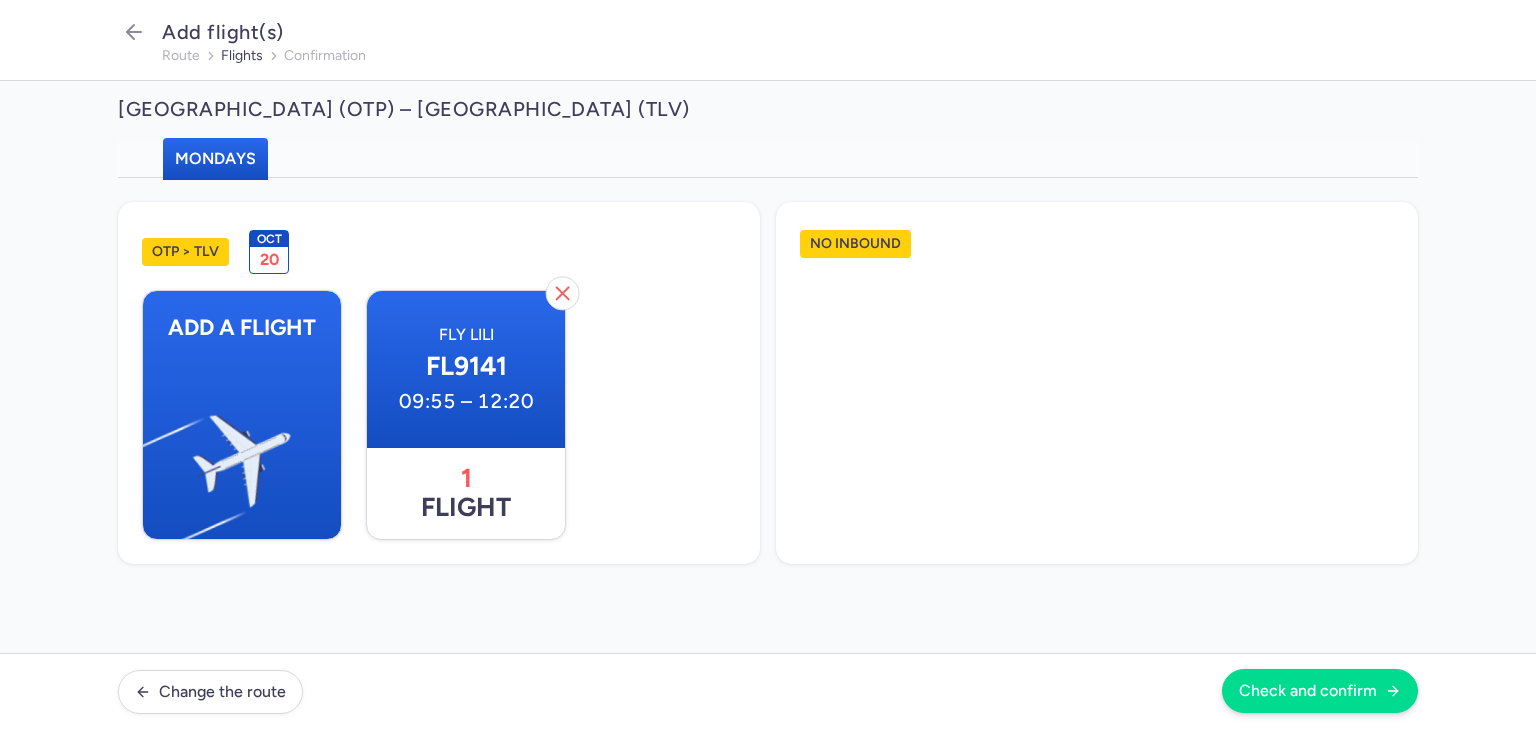 click on "Change the route   Check and confirm" at bounding box center [768, 691] 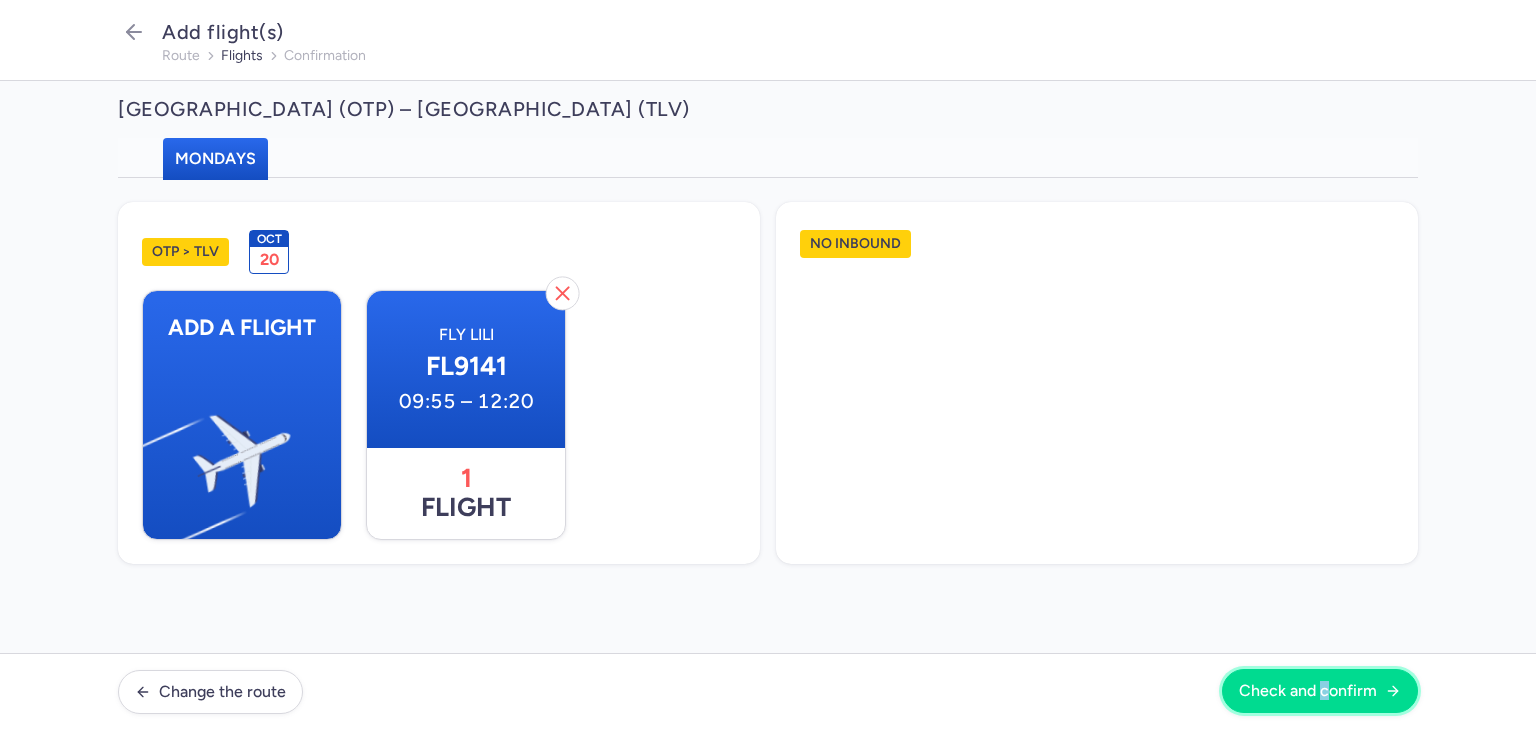 click on "Check and confirm" at bounding box center [1320, 691] 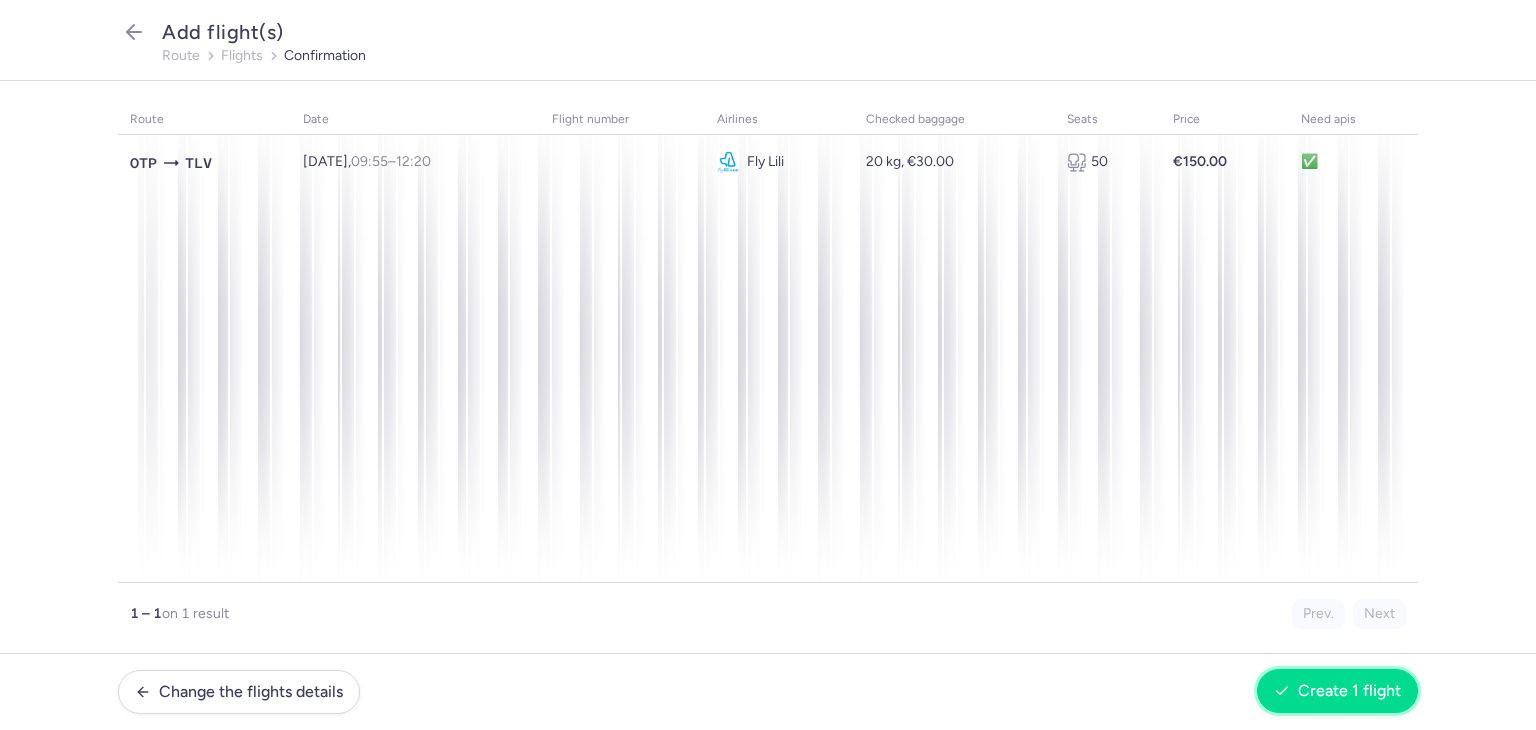 click on "Create 1 flight" at bounding box center [1349, 691] 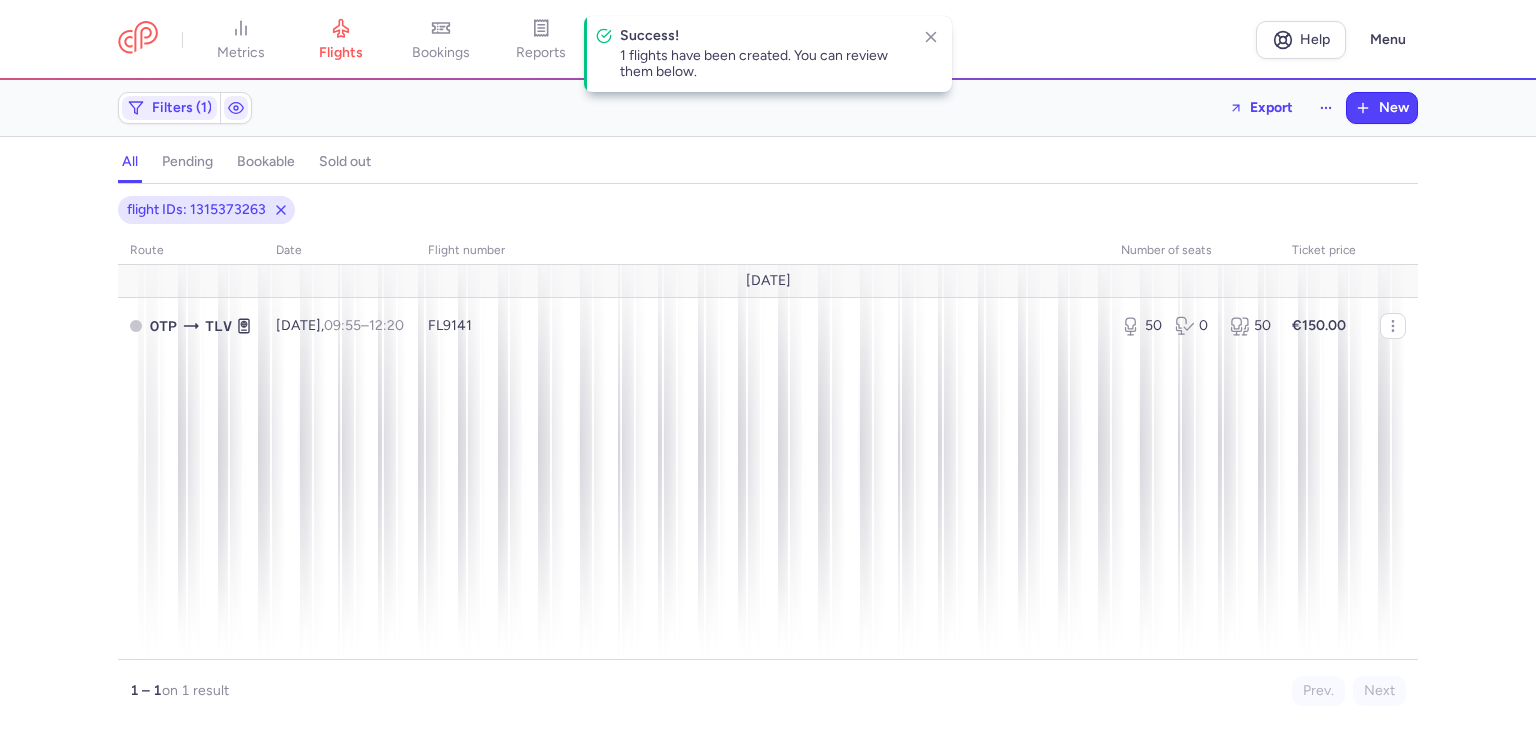drag, startPoint x: 933, startPoint y: 45, endPoint x: 966, endPoint y: 81, distance: 48.83646 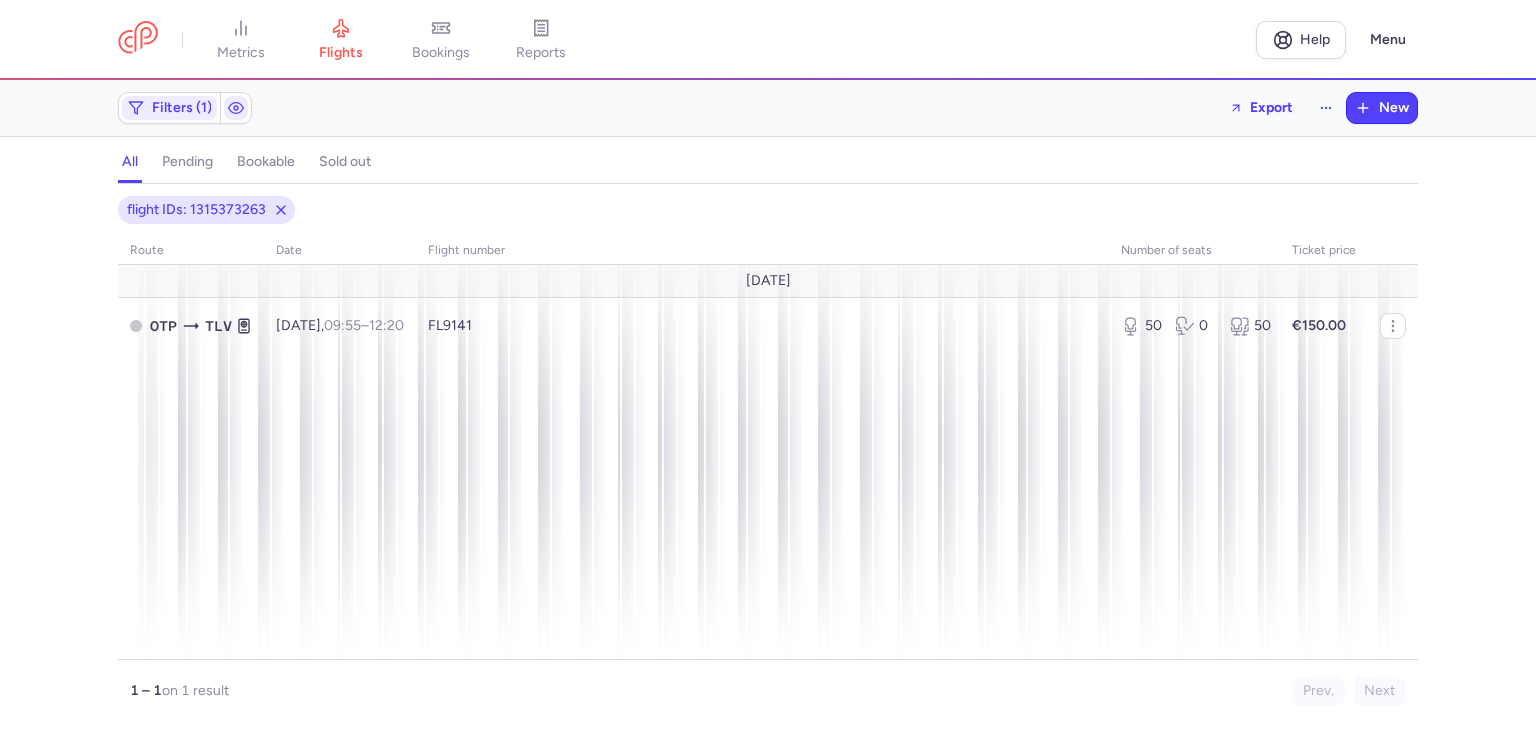 click on "flight IDs: 1315373263" 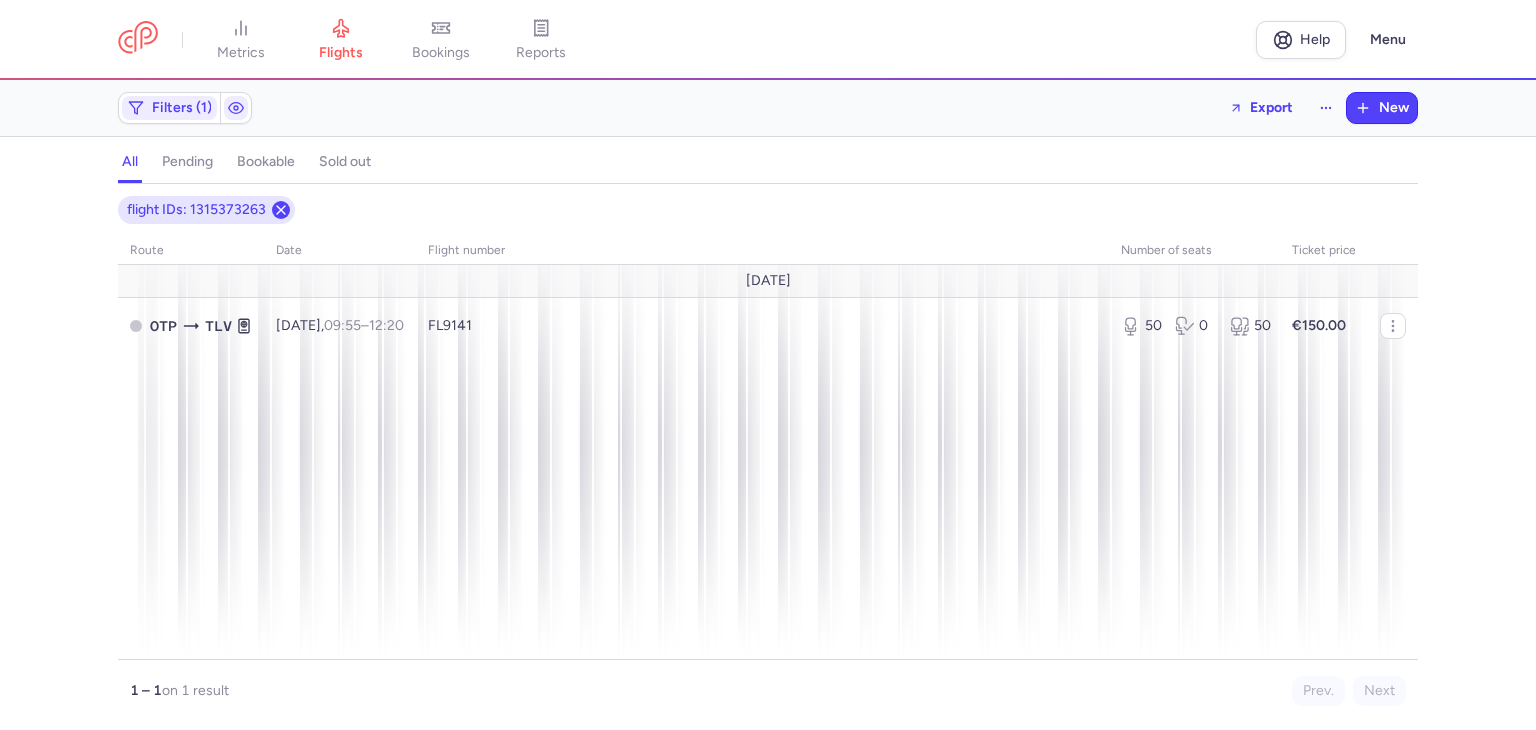 click 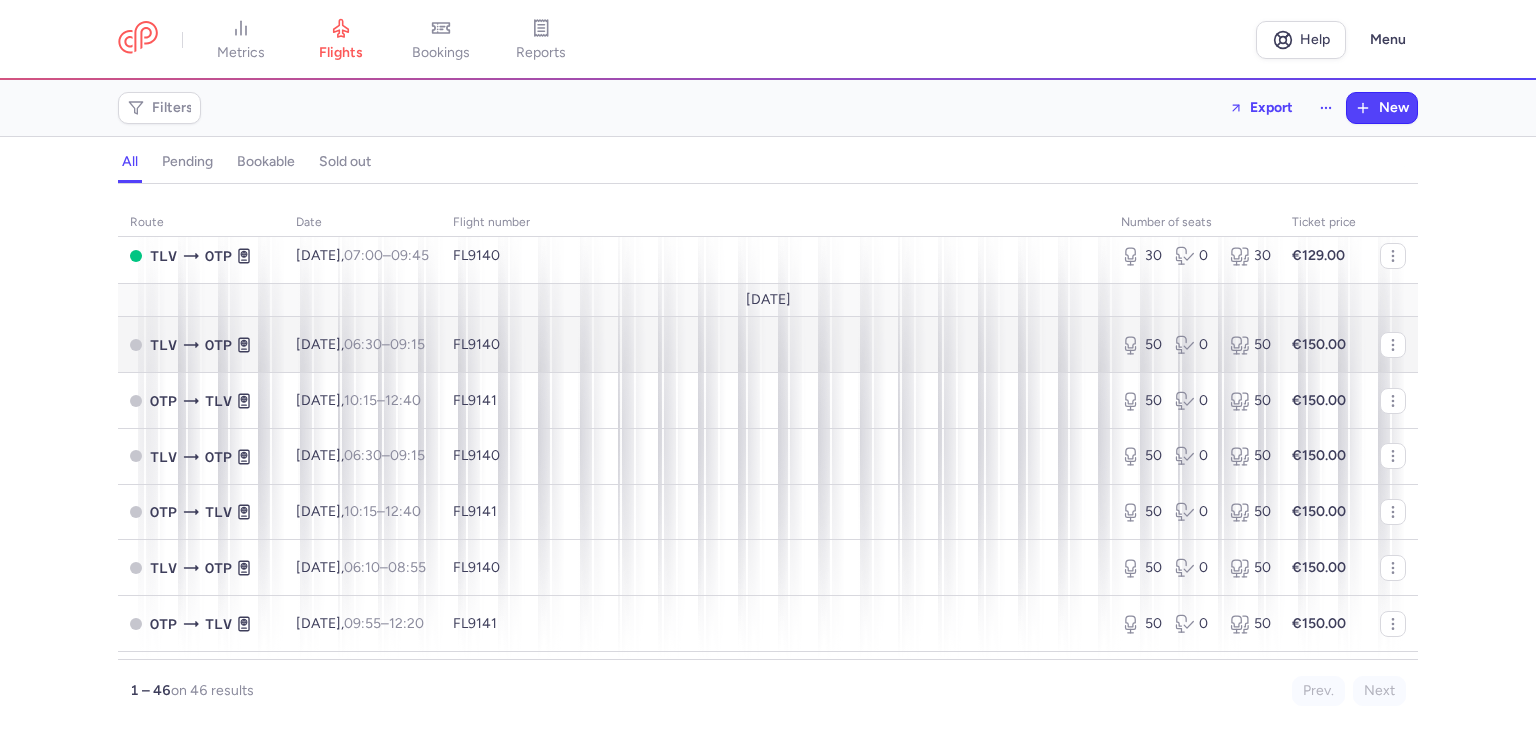 scroll, scrollTop: 932, scrollLeft: 0, axis: vertical 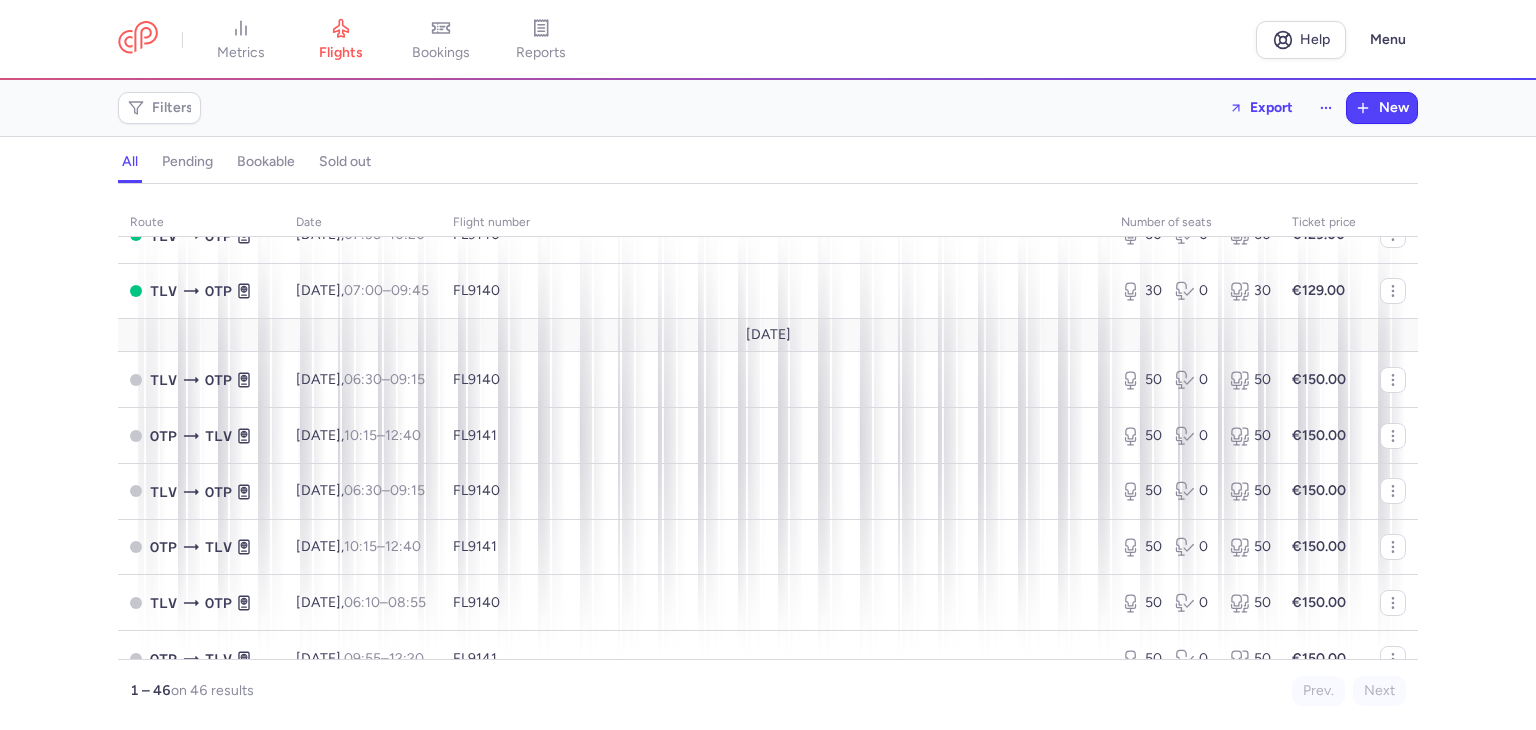 drag, startPoint x: 804, startPoint y: 355, endPoint x: 714, endPoint y: 357, distance: 90.02222 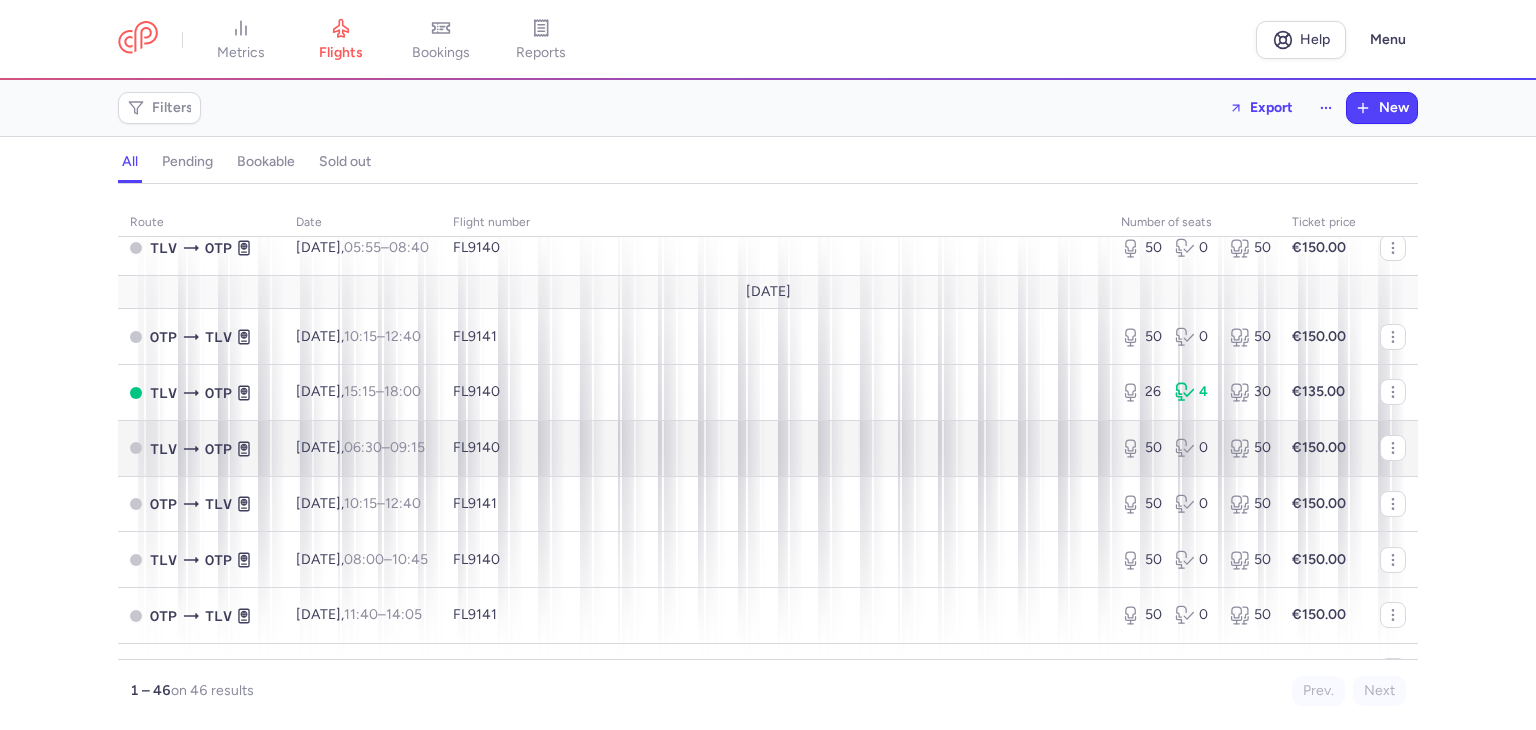scroll, scrollTop: 2232, scrollLeft: 0, axis: vertical 